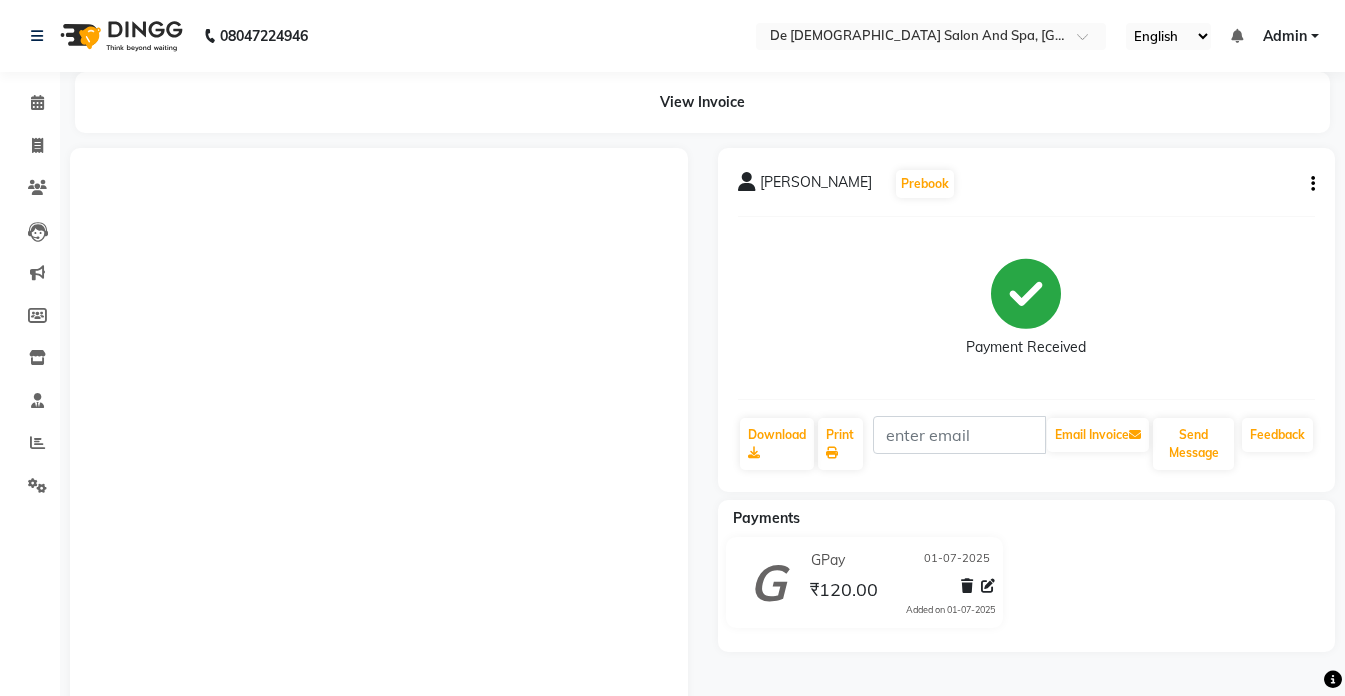 scroll, scrollTop: 0, scrollLeft: 0, axis: both 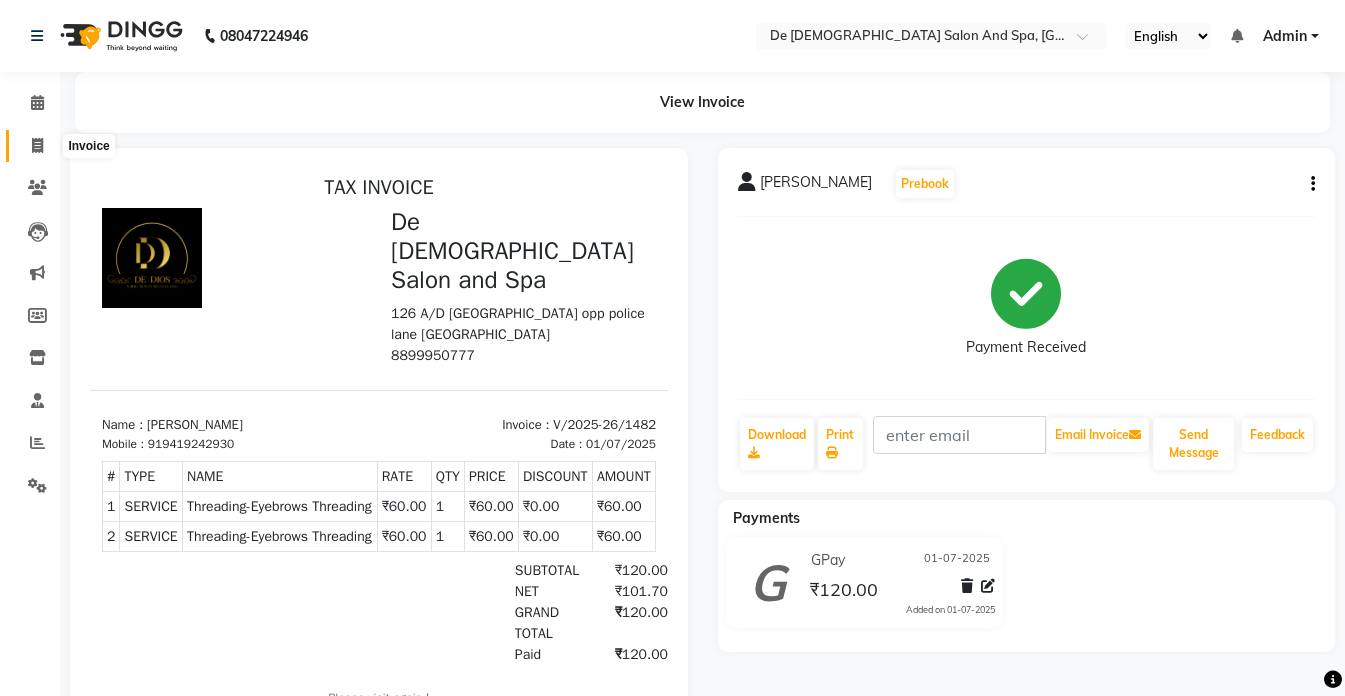 click 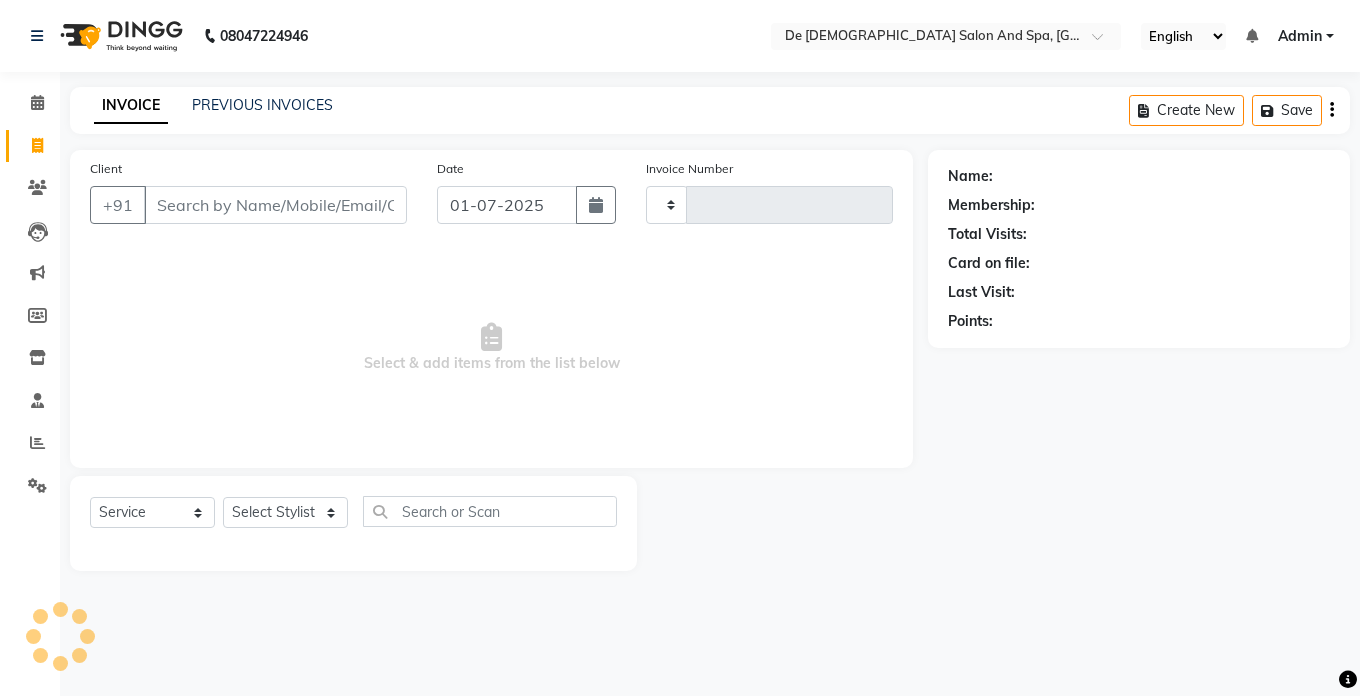 type on "1483" 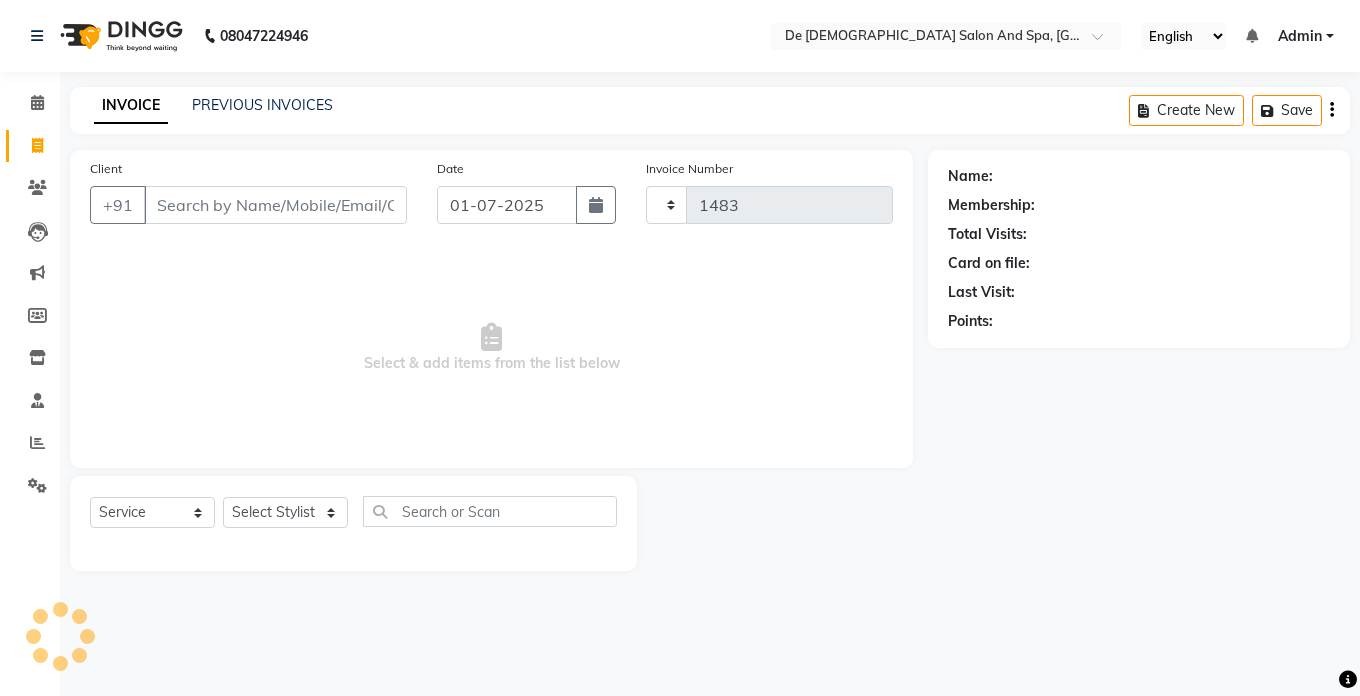 select on "6431" 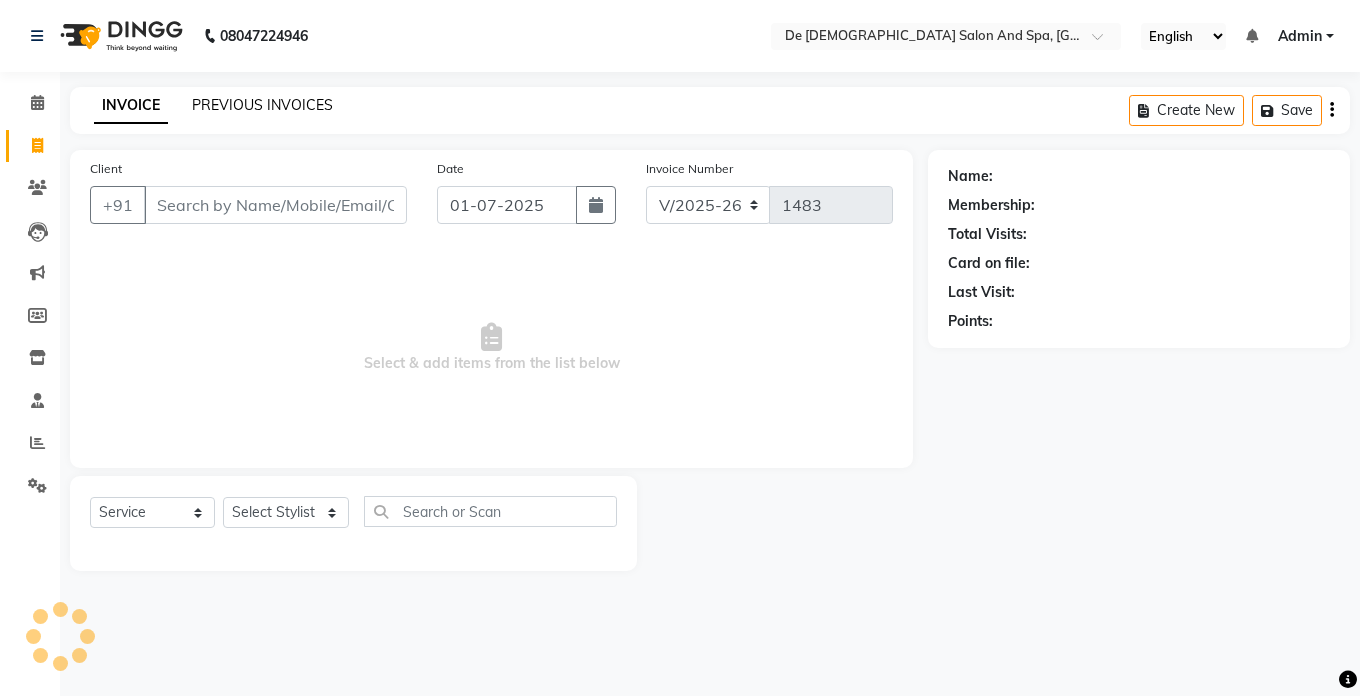 click on "PREVIOUS INVOICES" 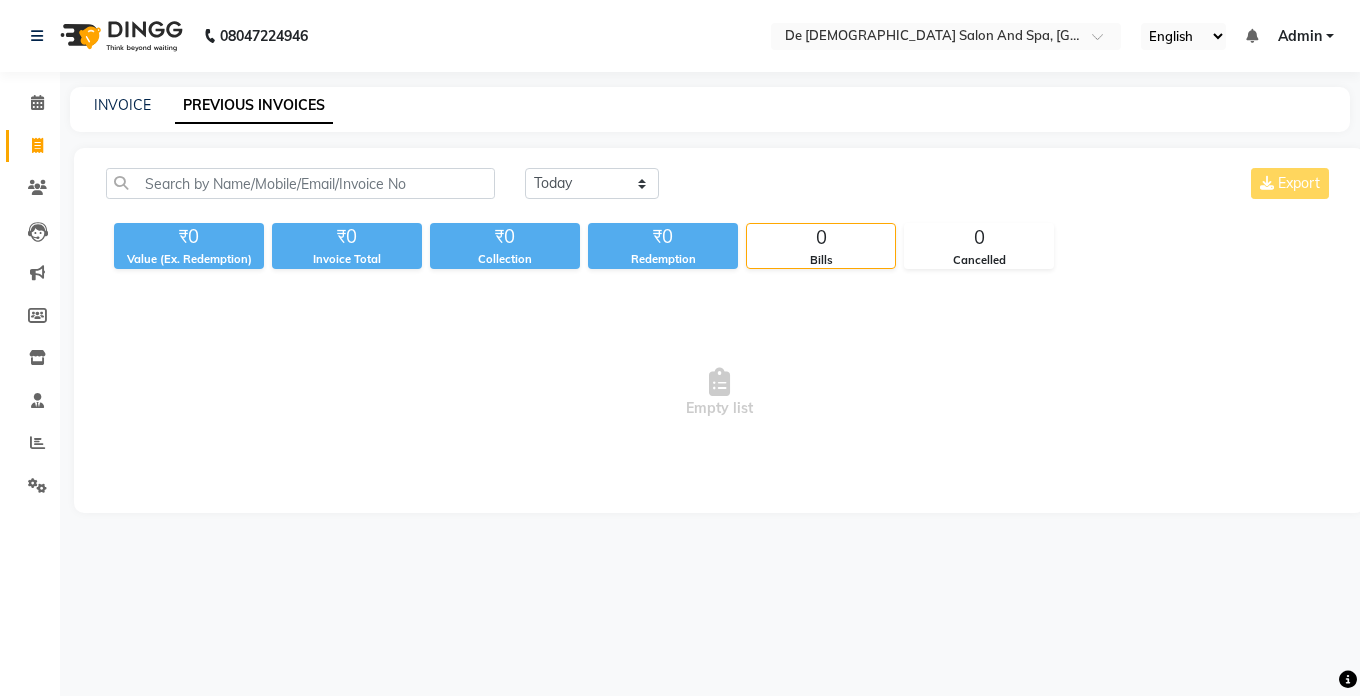 click on "PREVIOUS INVOICES" 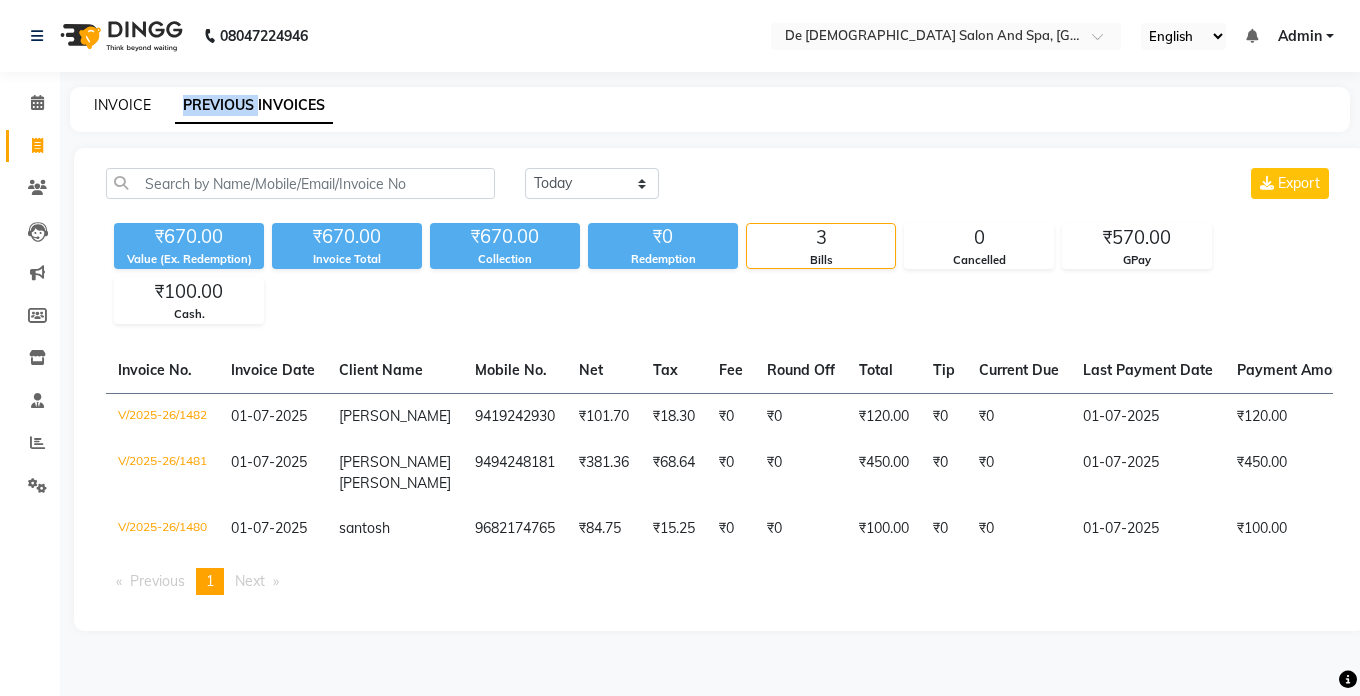 drag, startPoint x: 220, startPoint y: 108, endPoint x: 123, endPoint y: 100, distance: 97.32934 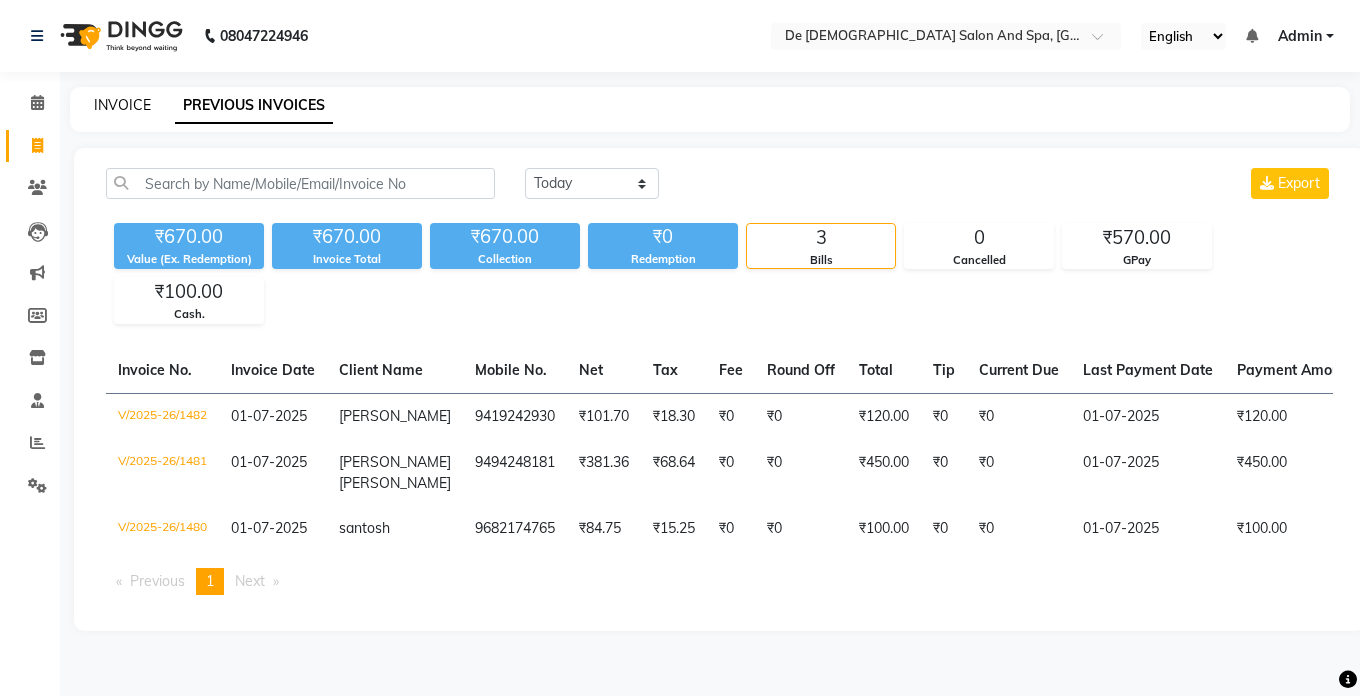 select on "6431" 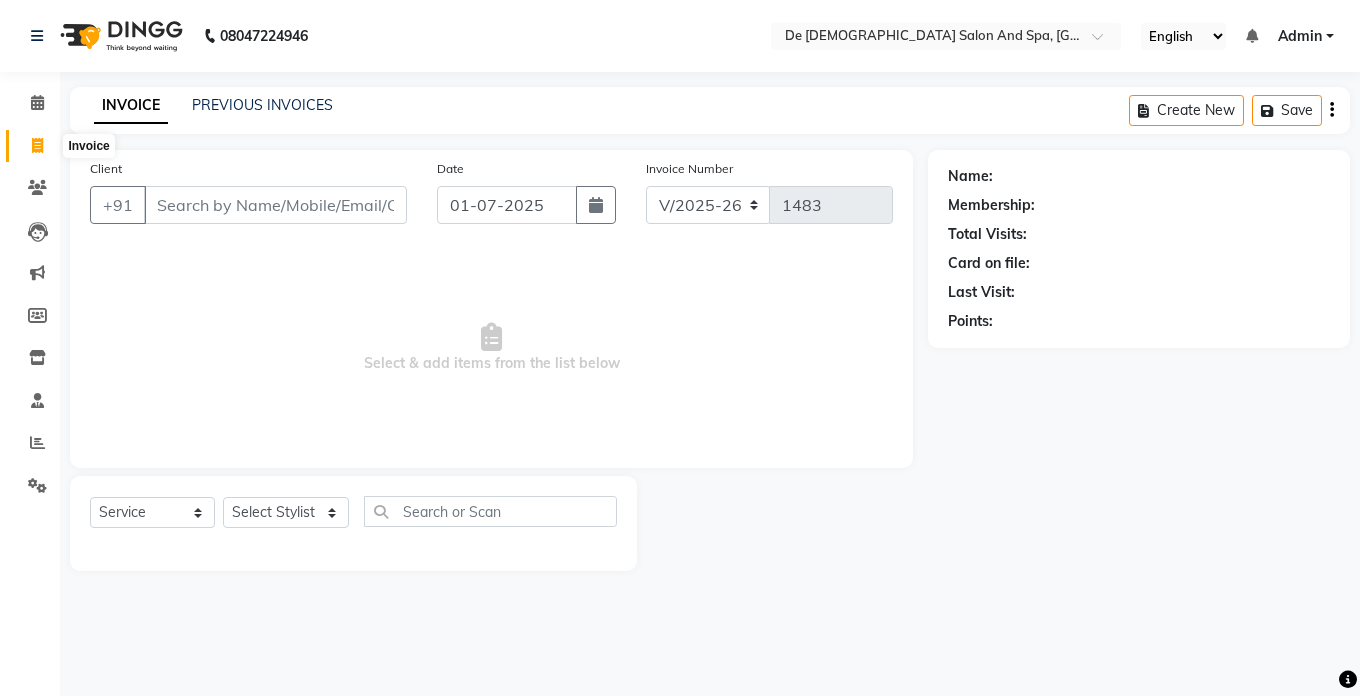 click 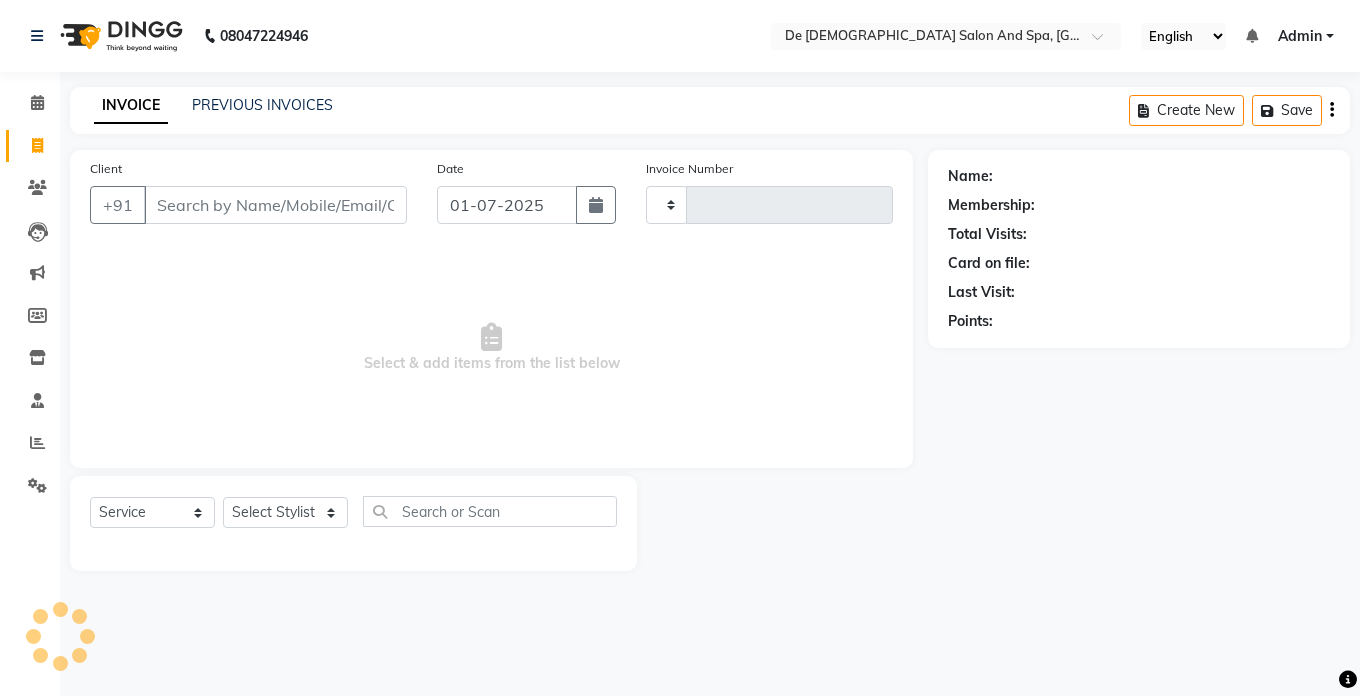 type on "1483" 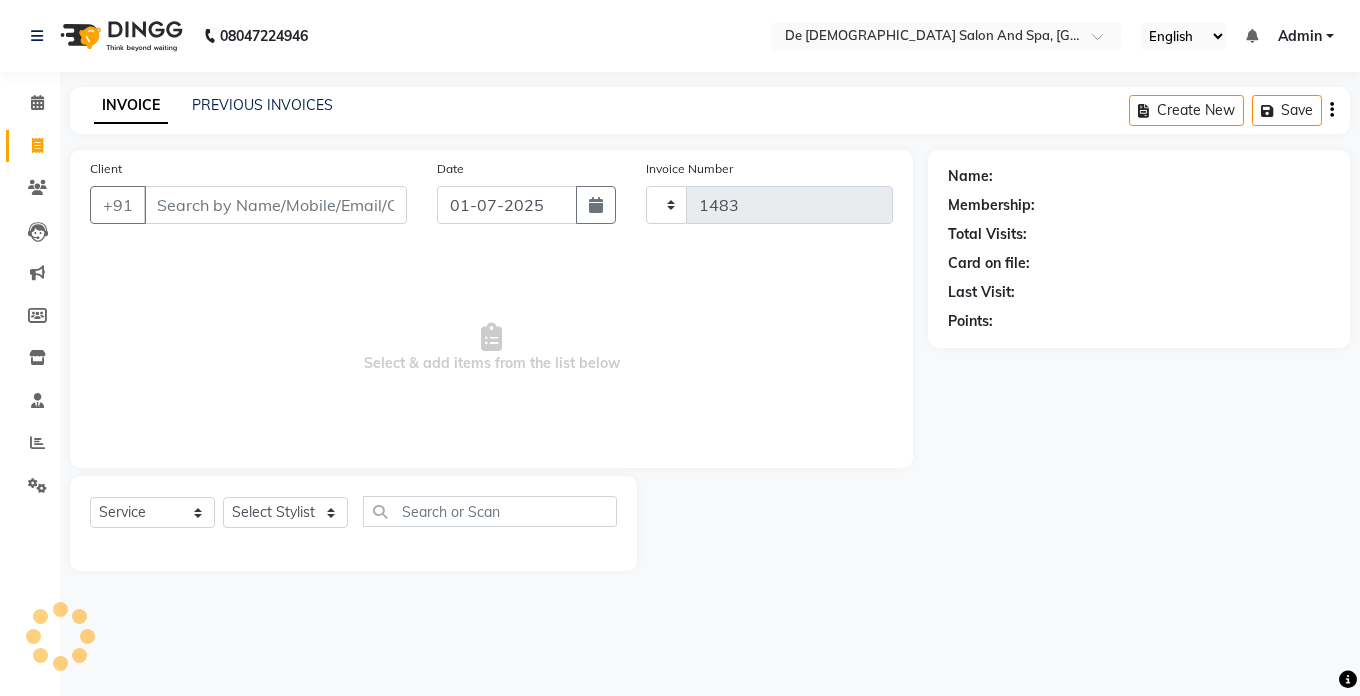 select on "6431" 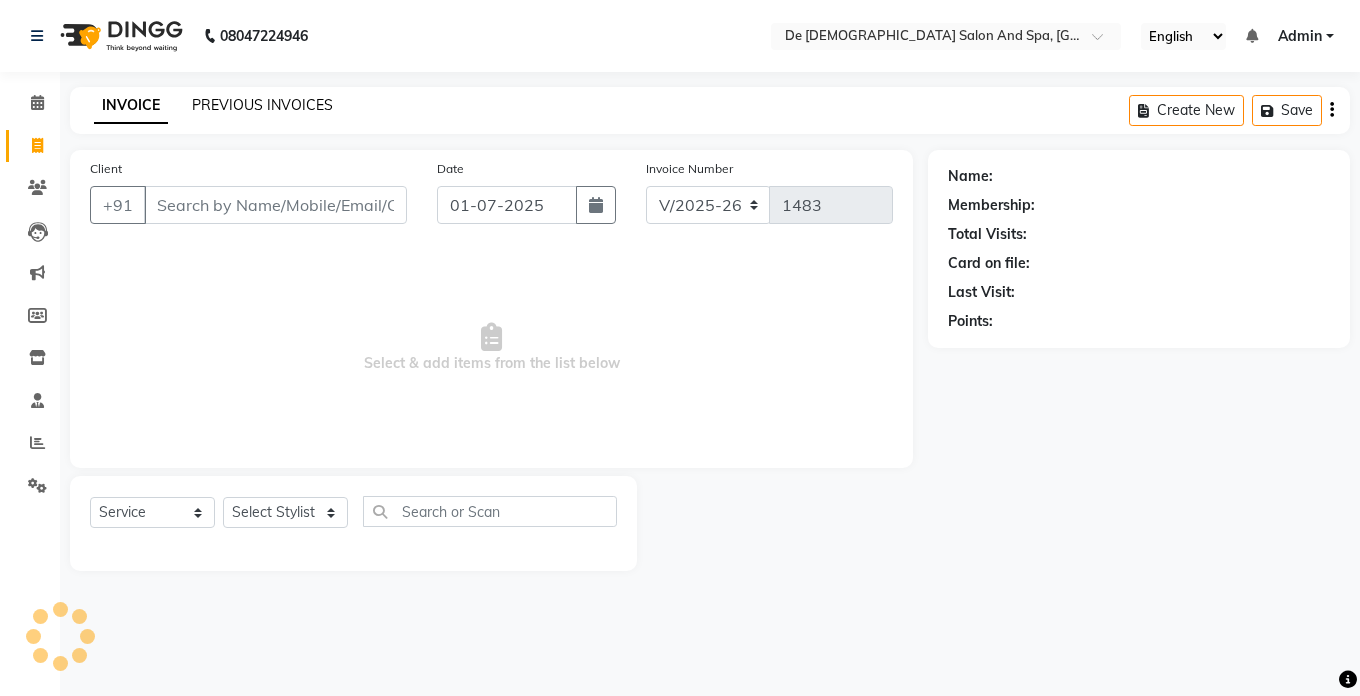 click on "PREVIOUS INVOICES" 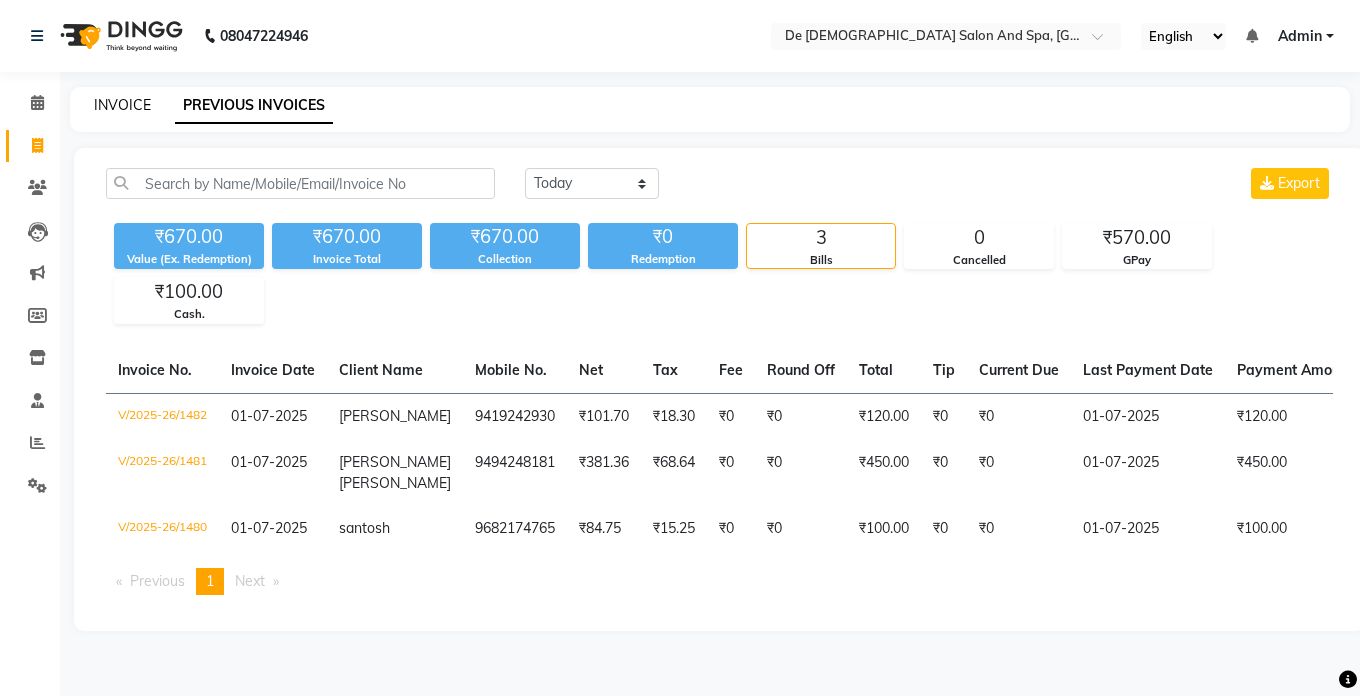 click on "INVOICE" 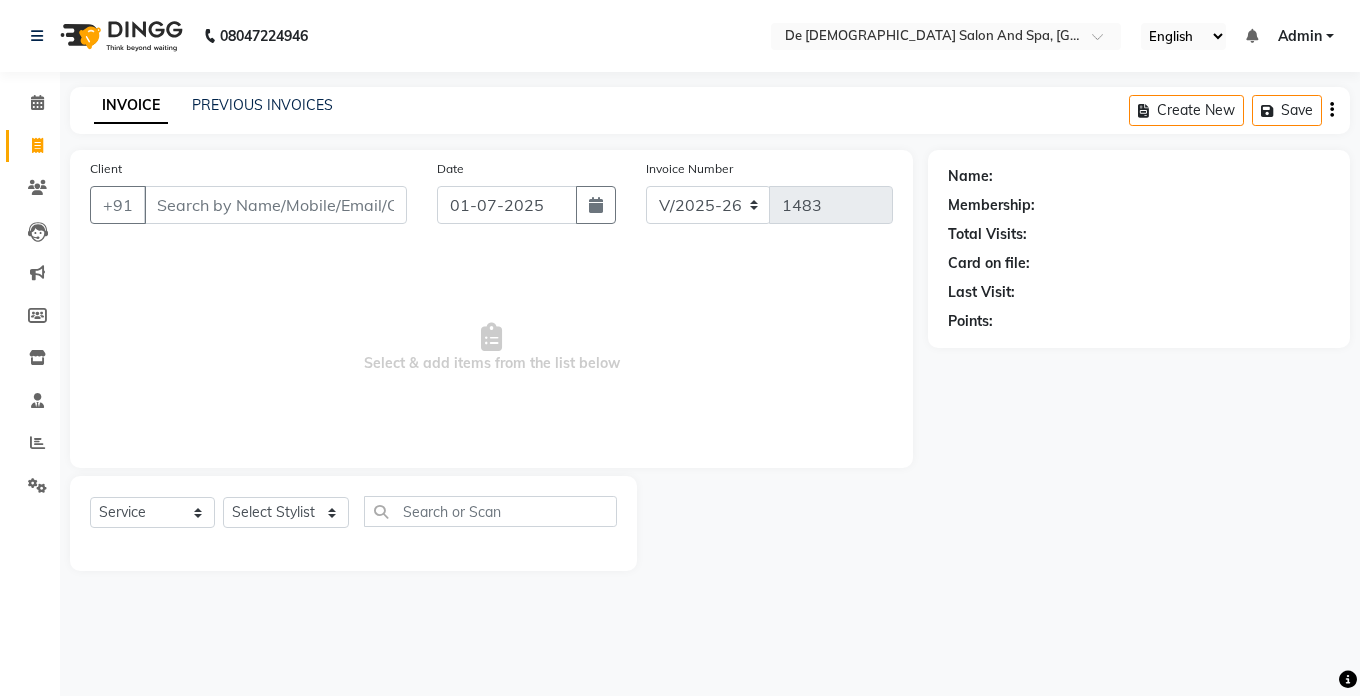 click on "INVOICE" 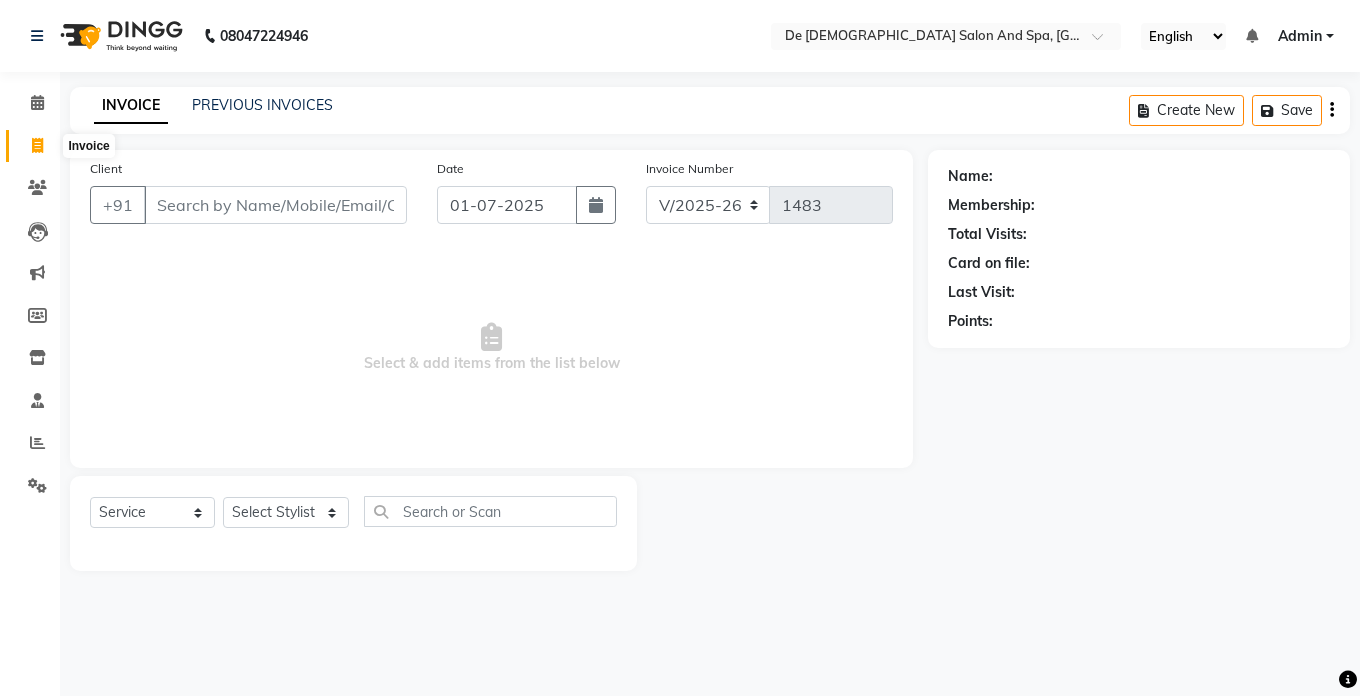 click 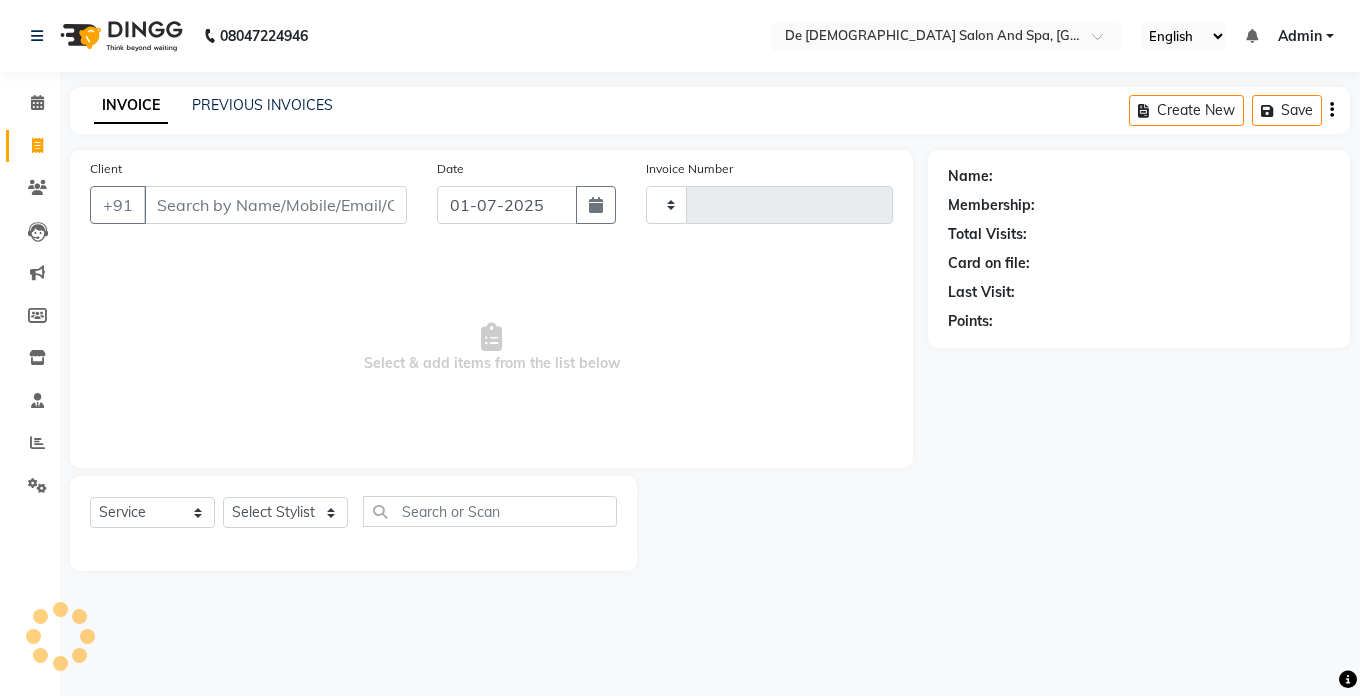 type on "1483" 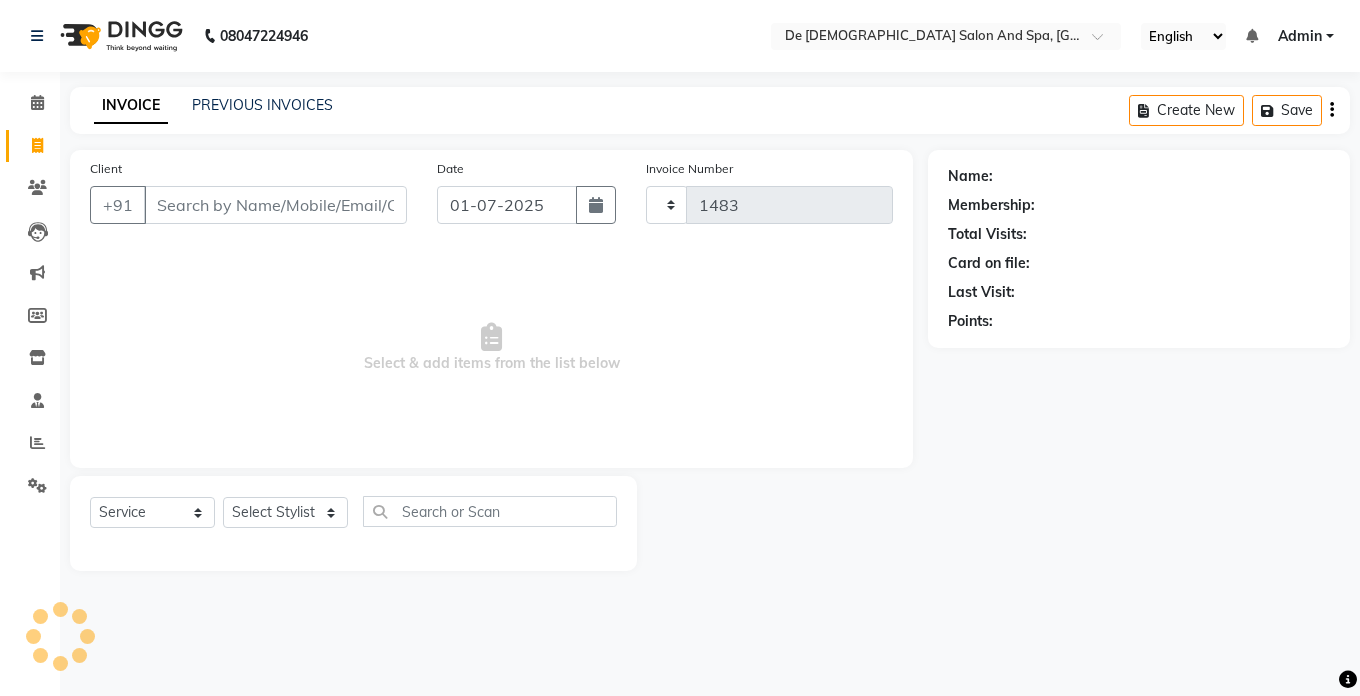 select on "6431" 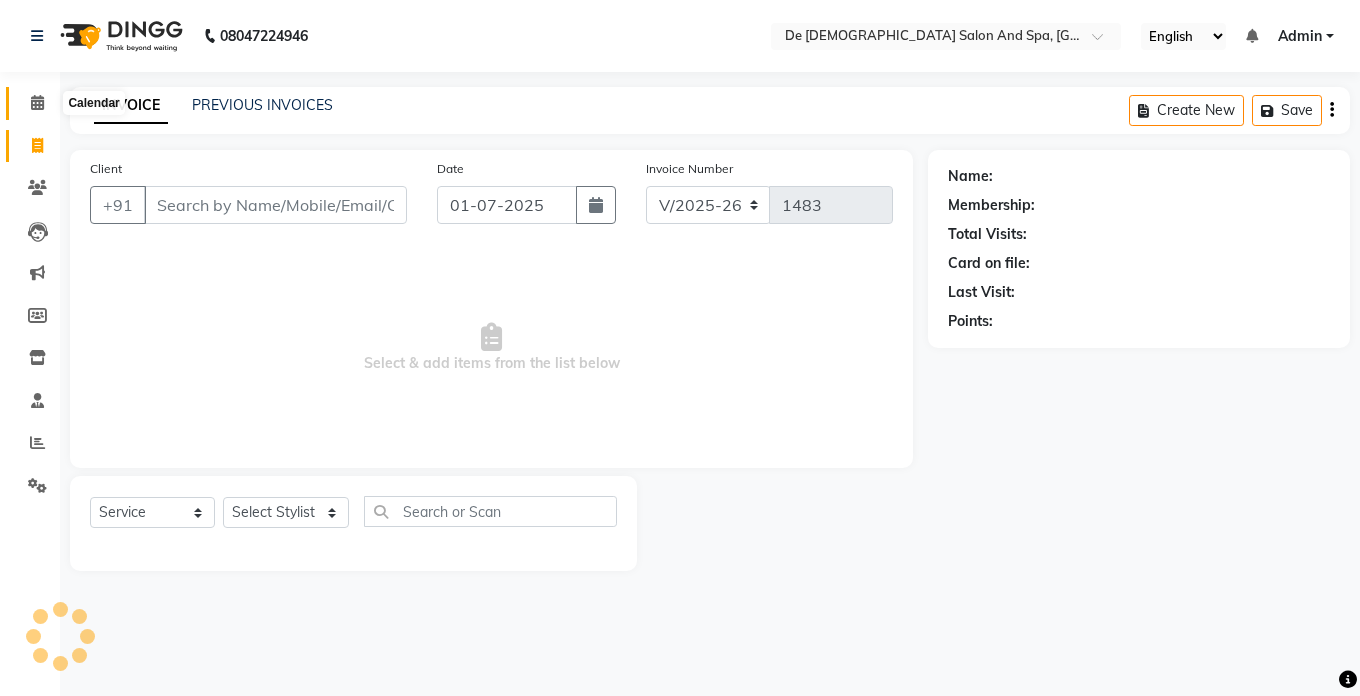 click 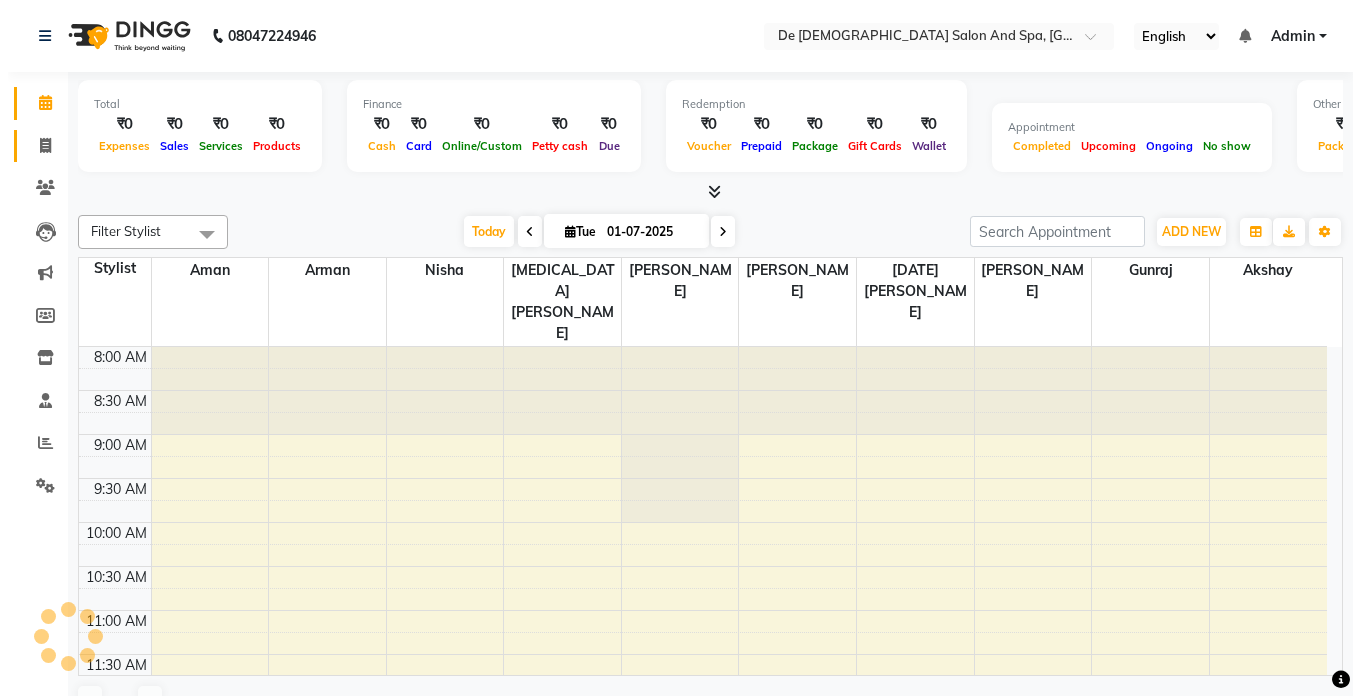 scroll, scrollTop: 0, scrollLeft: 0, axis: both 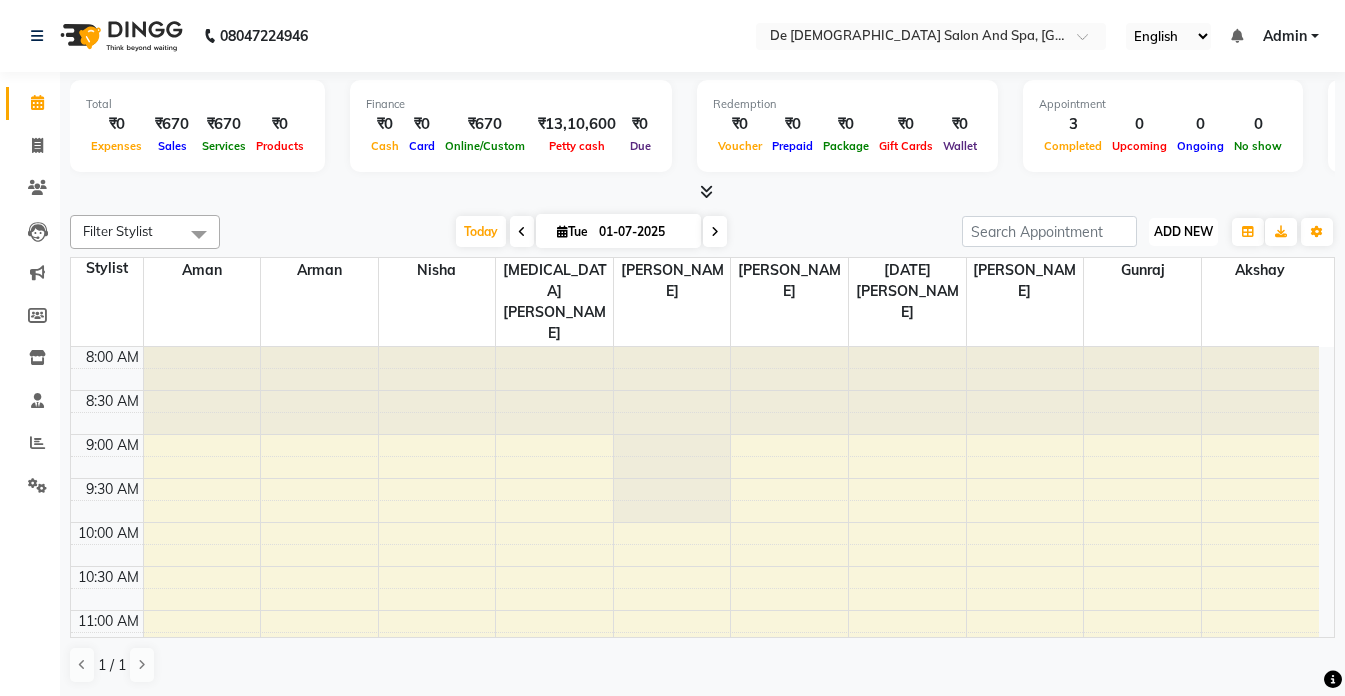 click on "ADD NEW" at bounding box center (1183, 231) 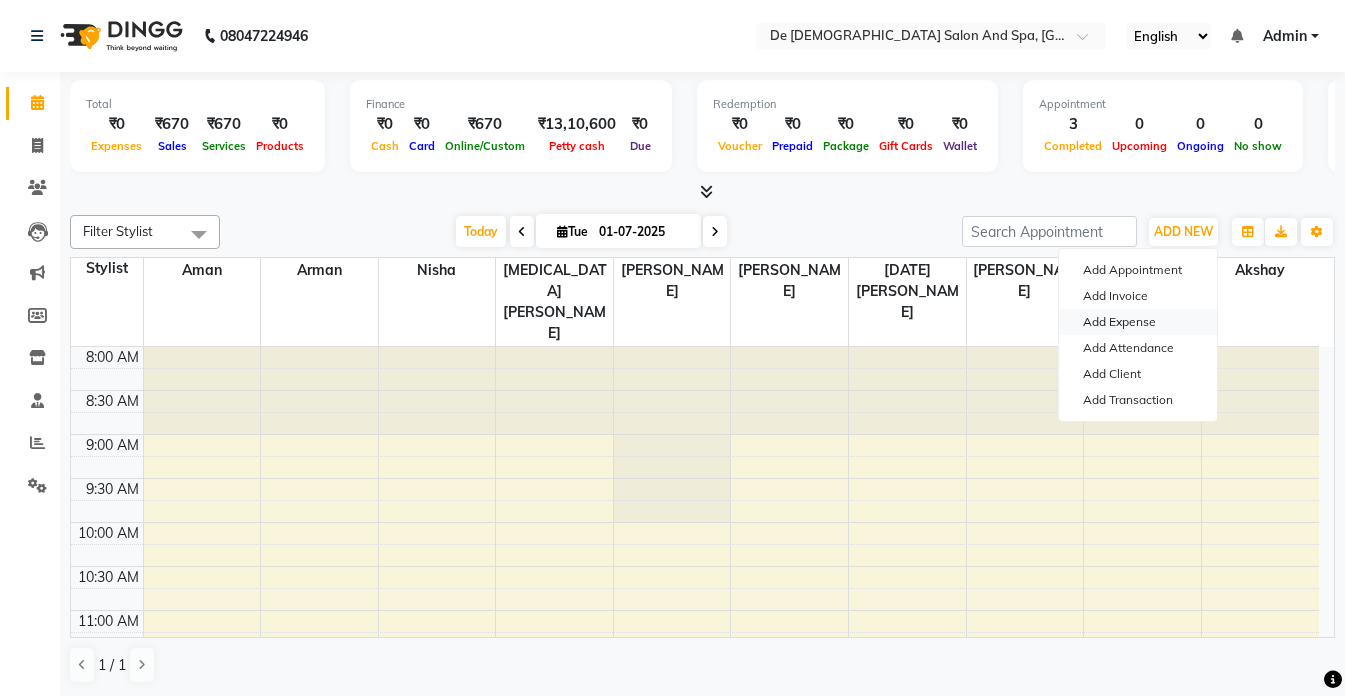 click on "Add Expense" at bounding box center [1138, 322] 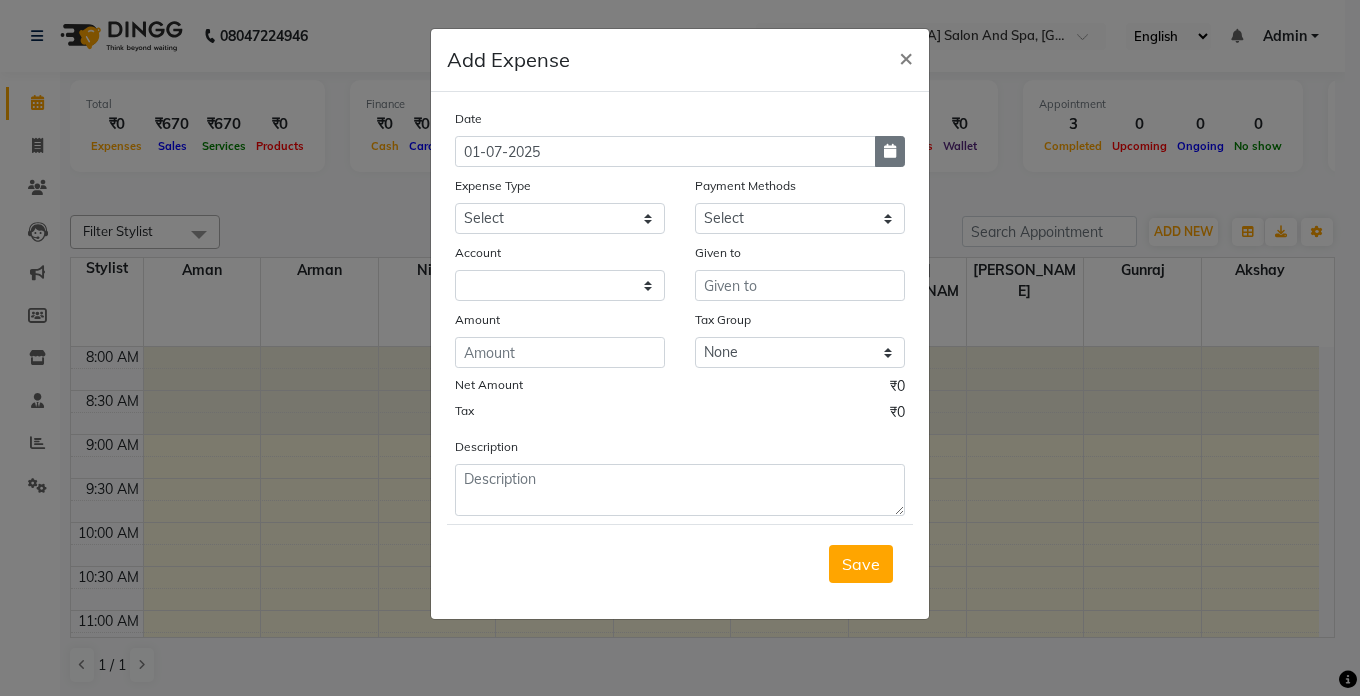 click 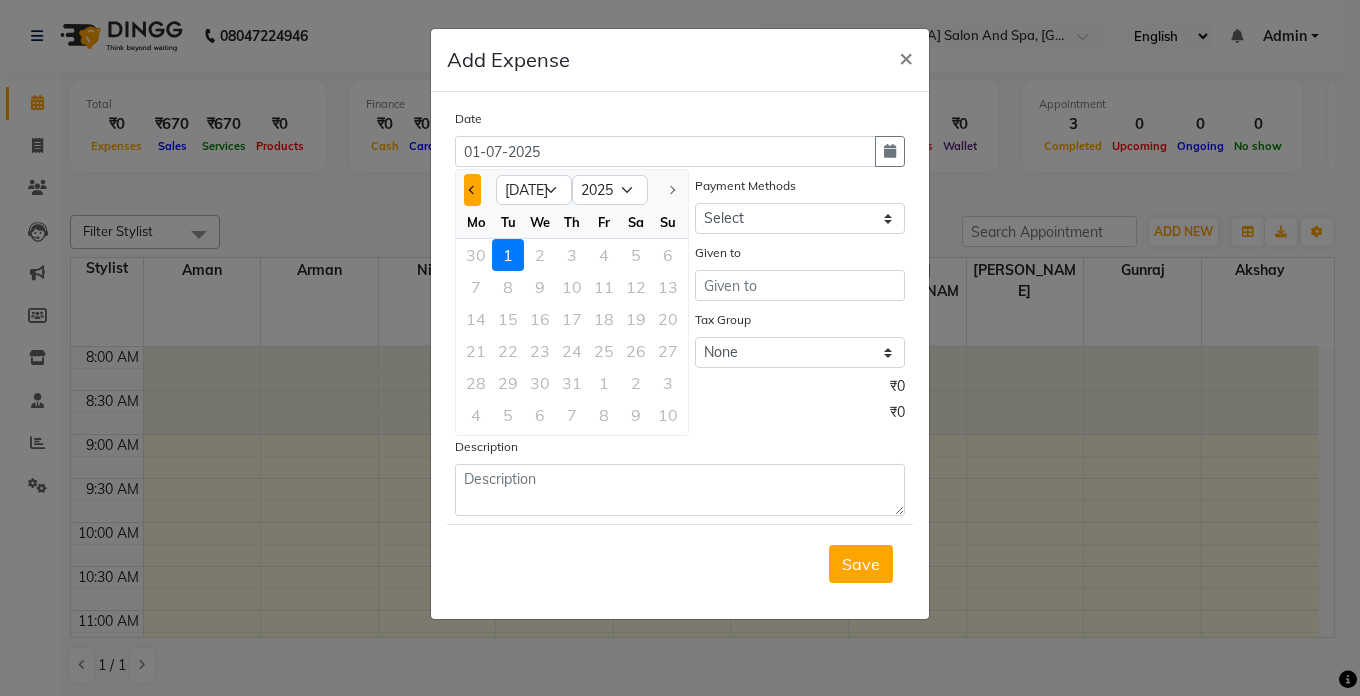 click 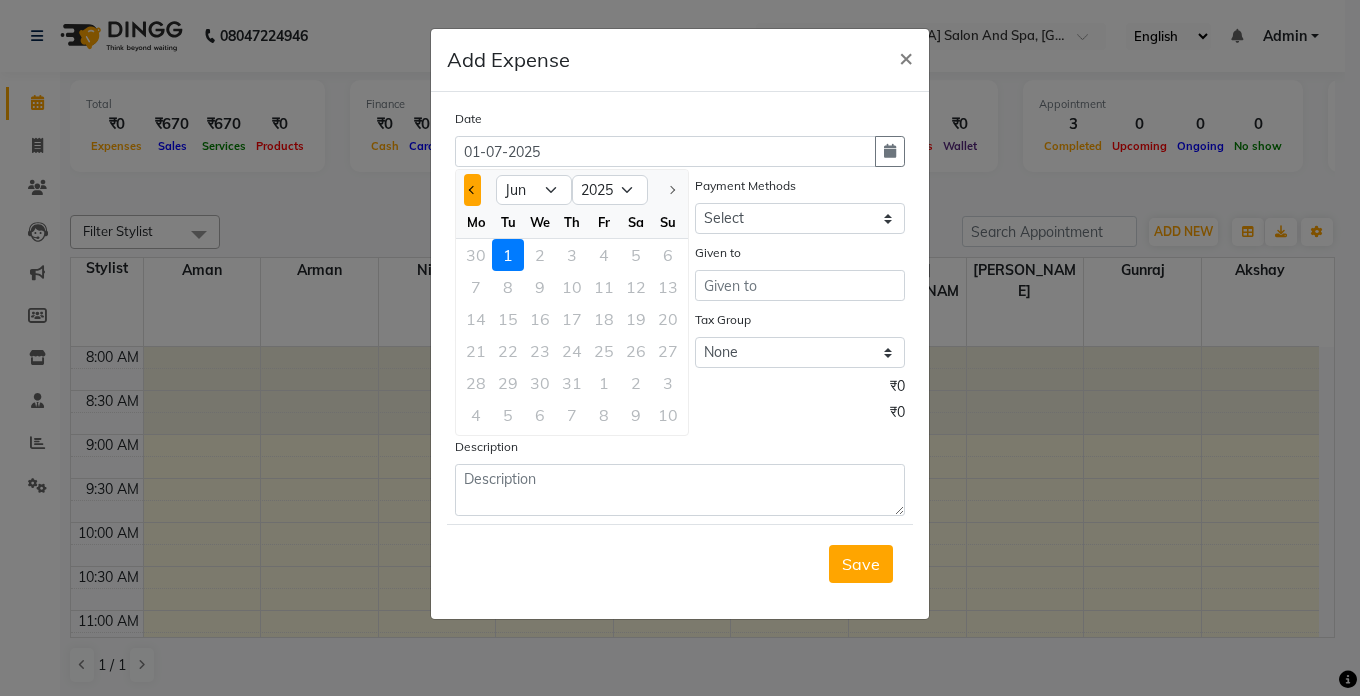 click 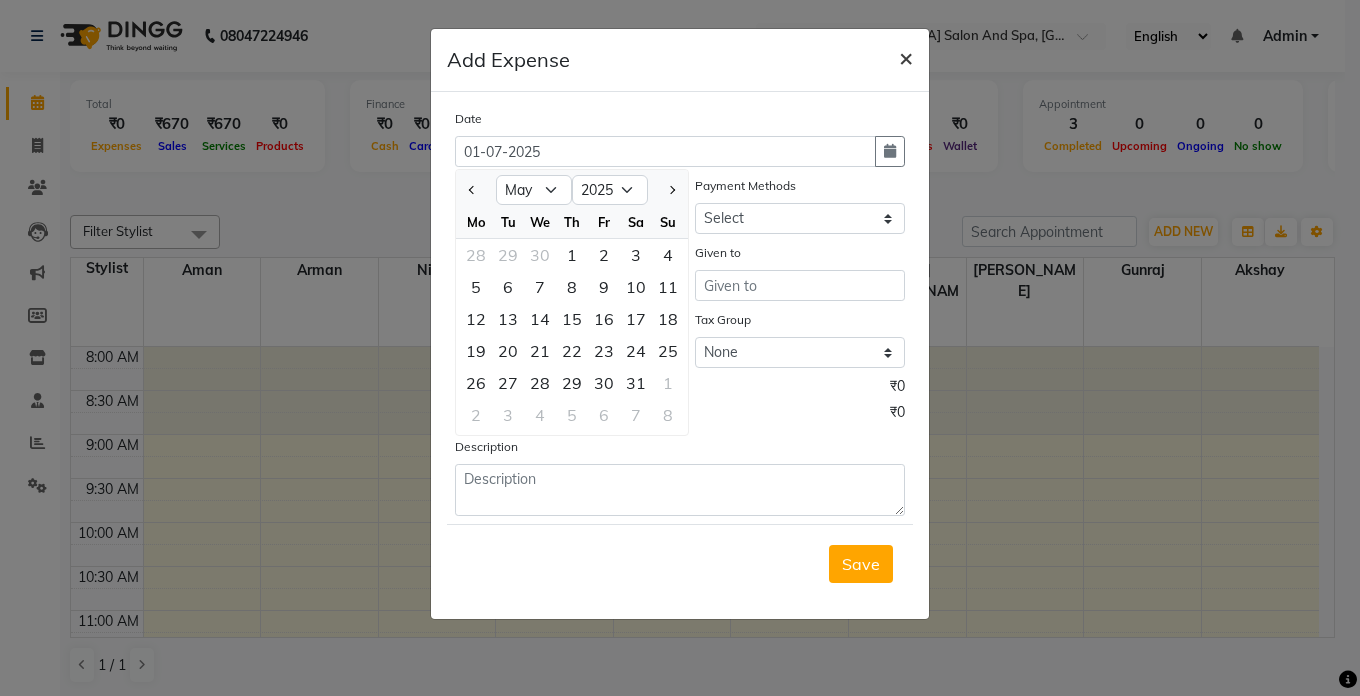 click on "×" 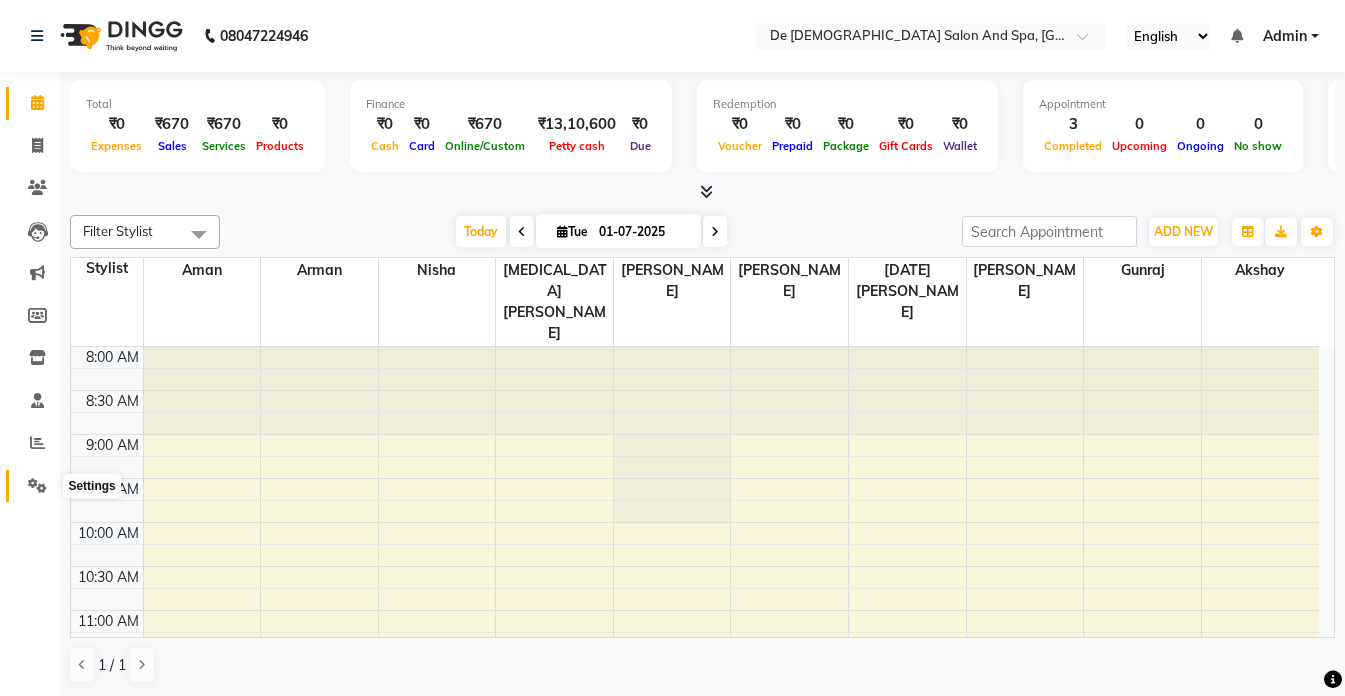 click 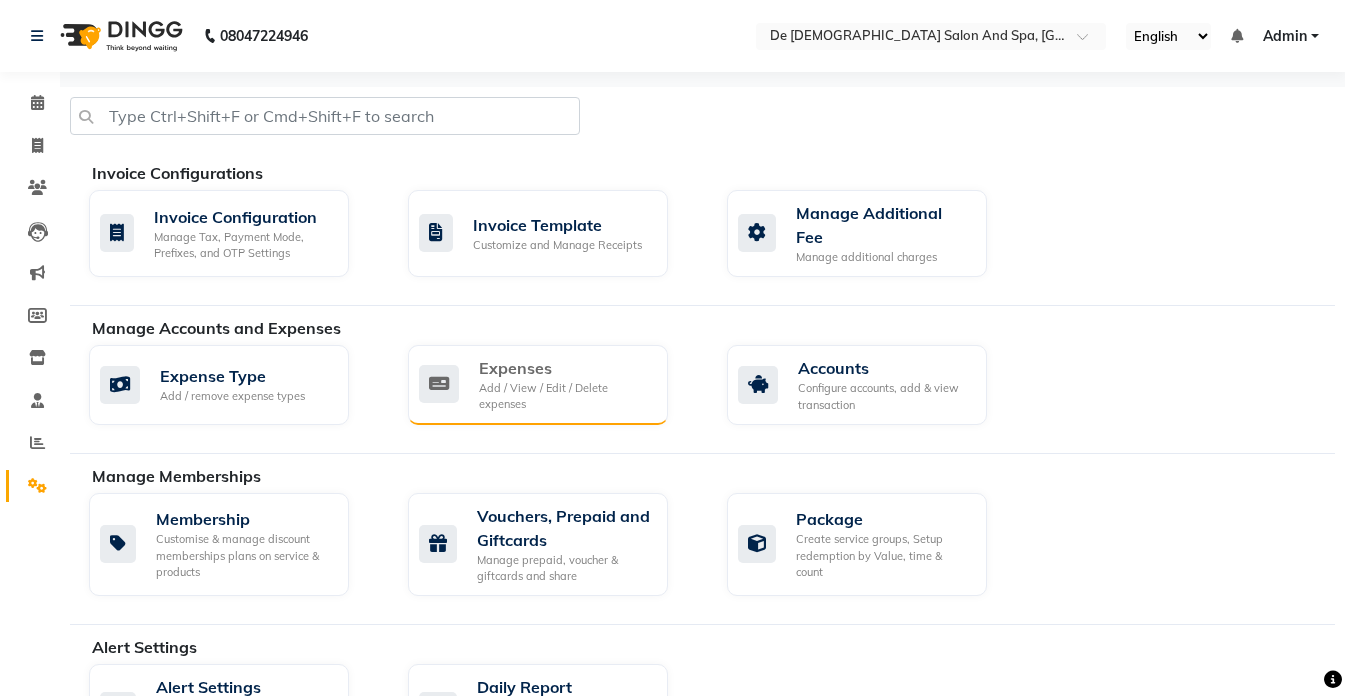 click on "Expenses" 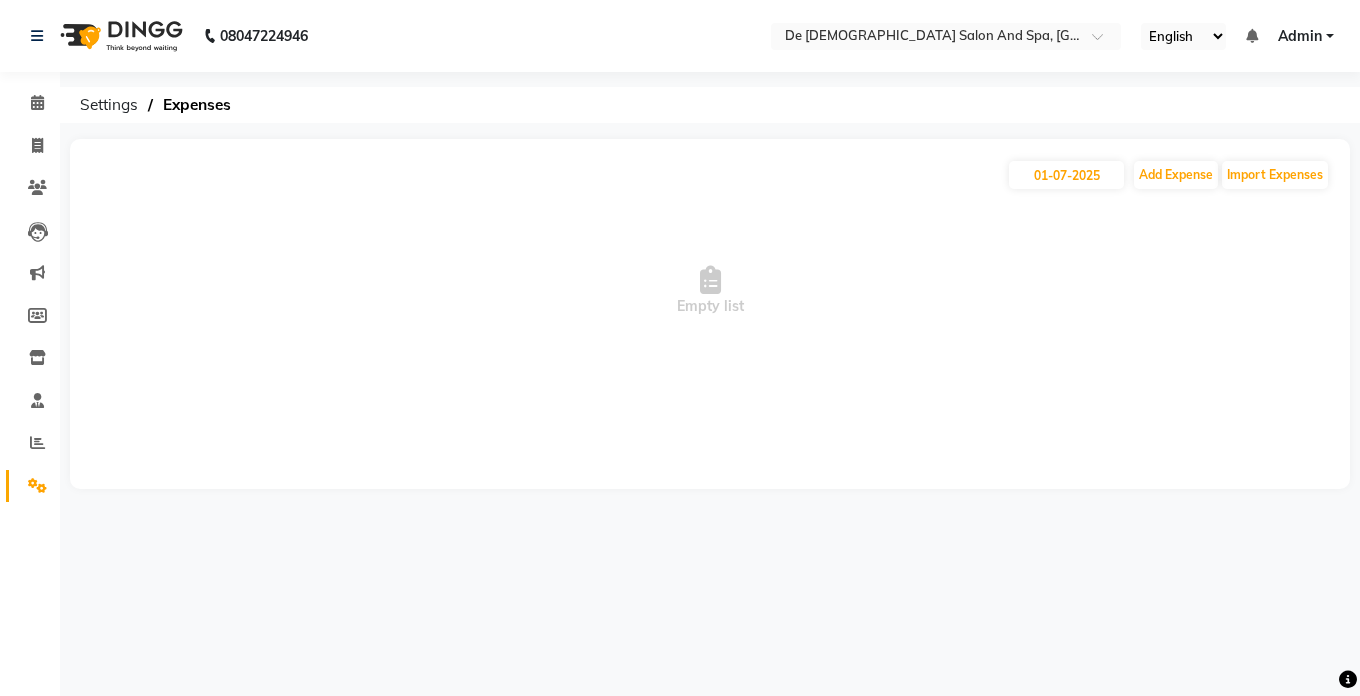 click on "Settings" 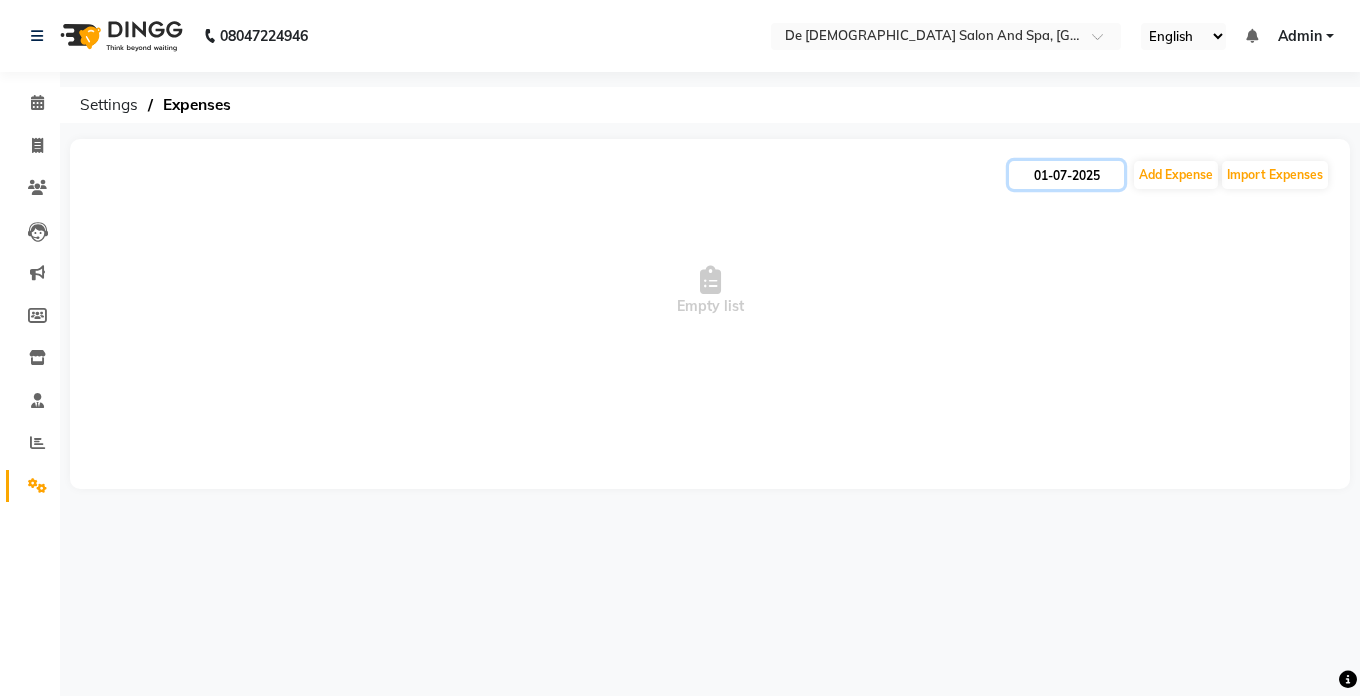 click on "01-07-2025" 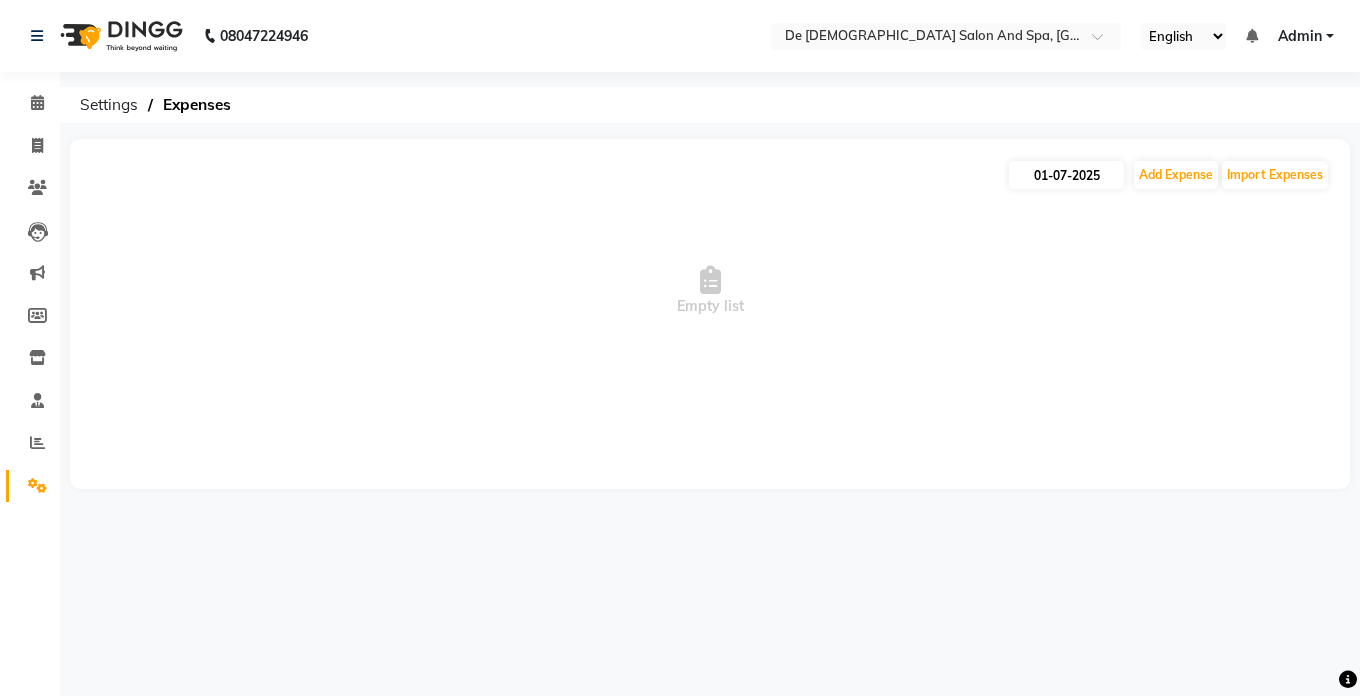 select on "7" 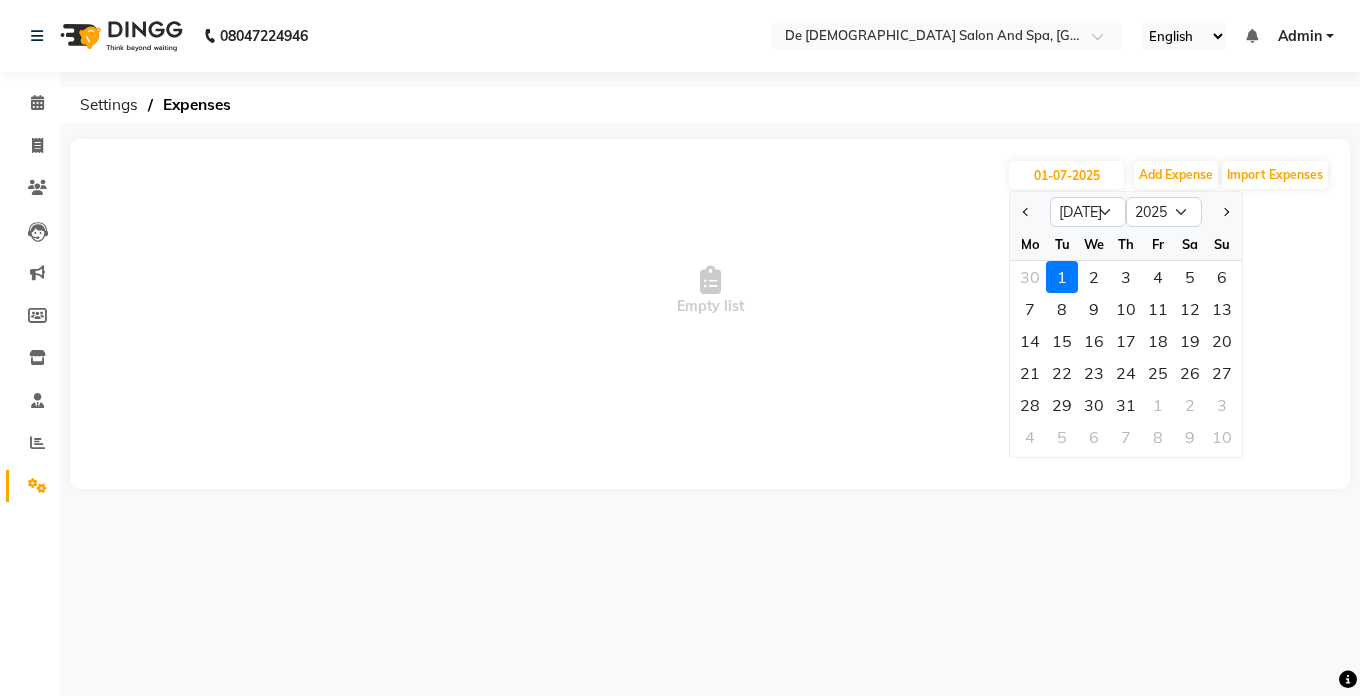 click 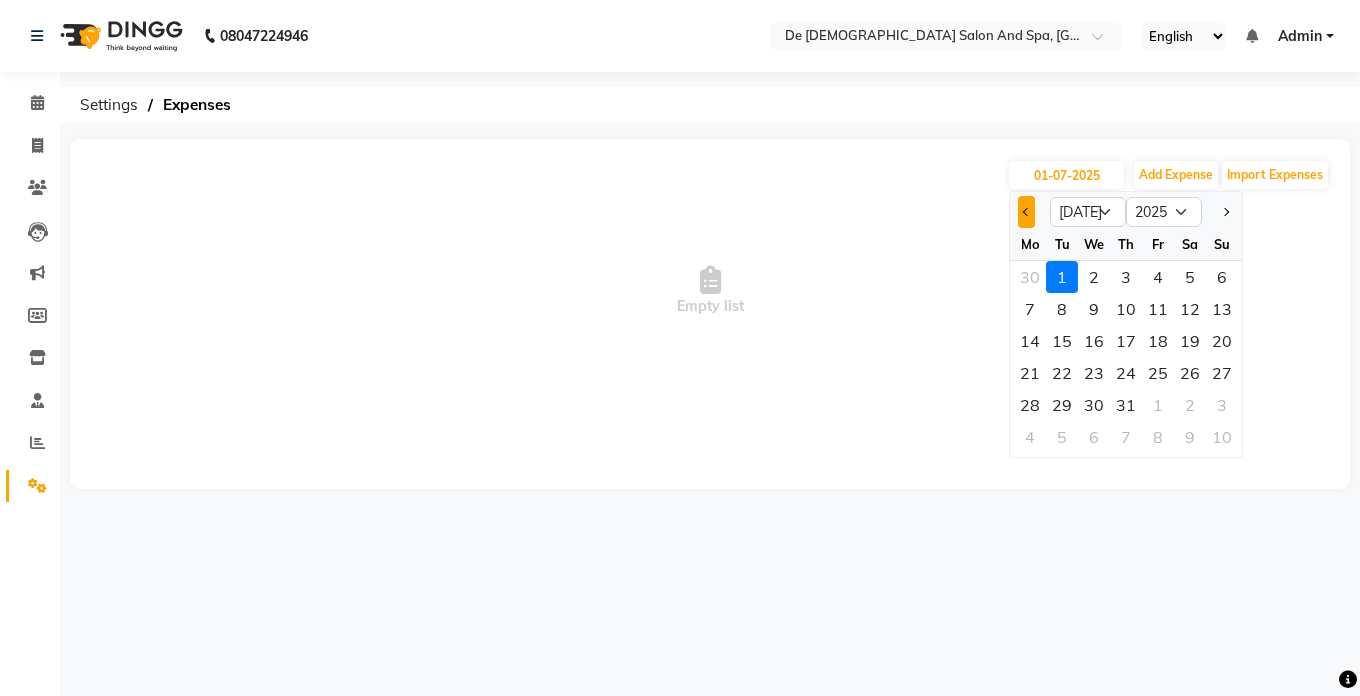 click 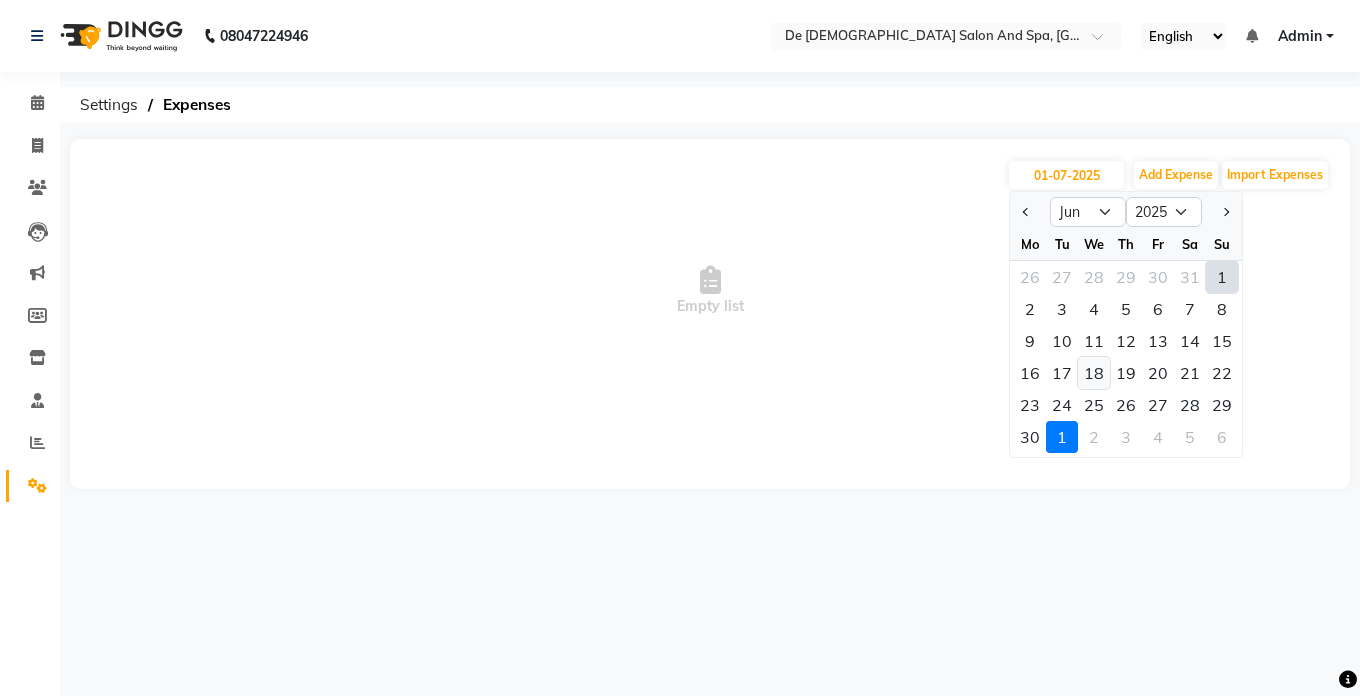 click on "18" 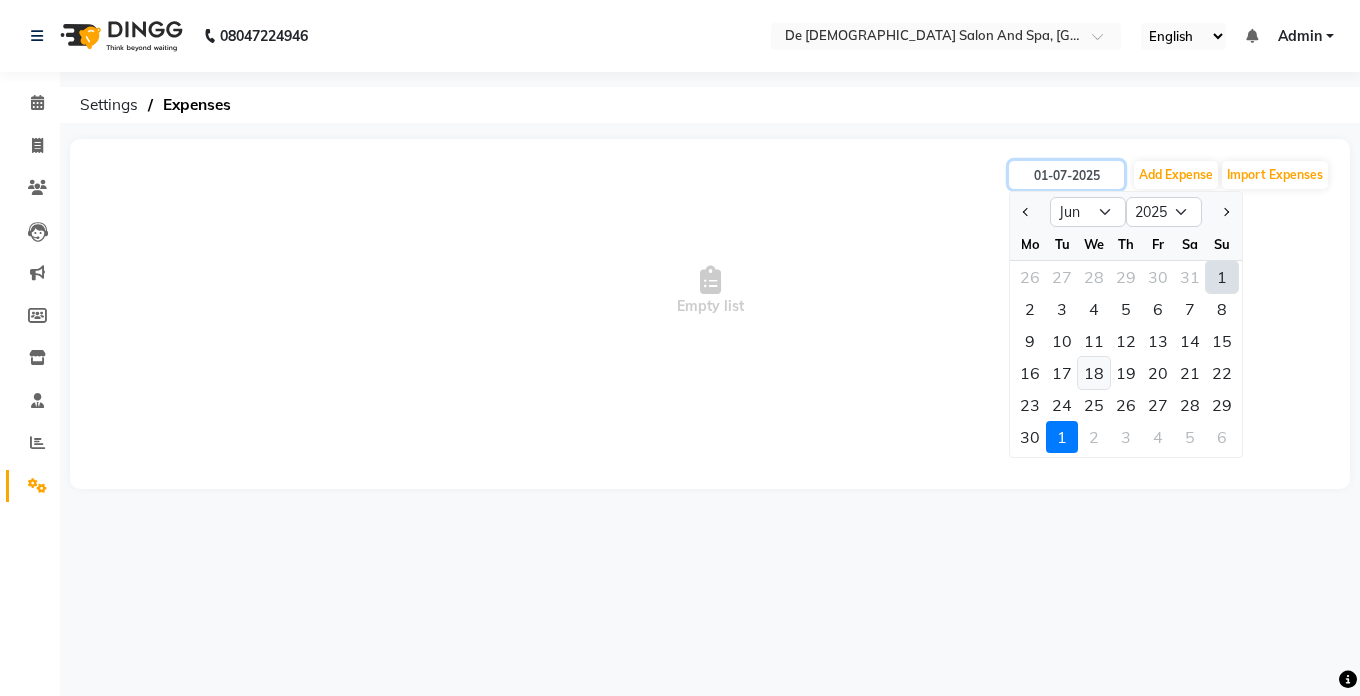 type on "[DATE]" 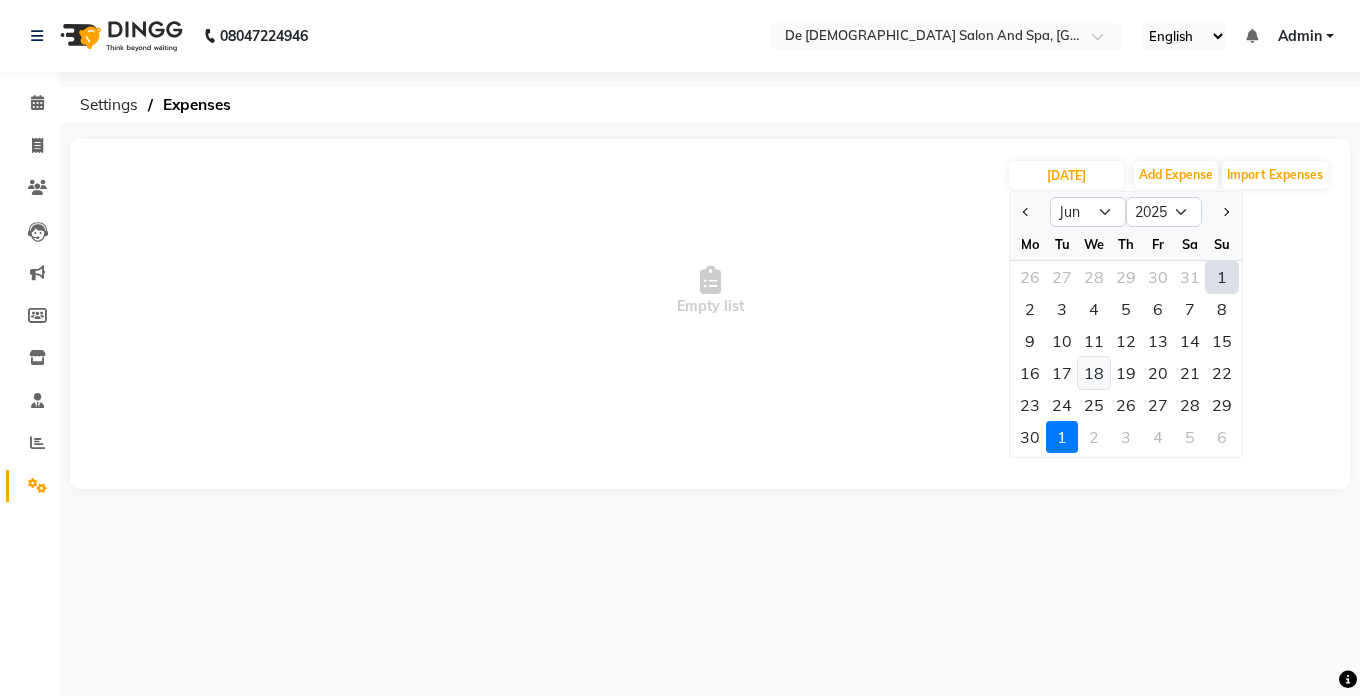 click on "Empty list" at bounding box center (710, 291) 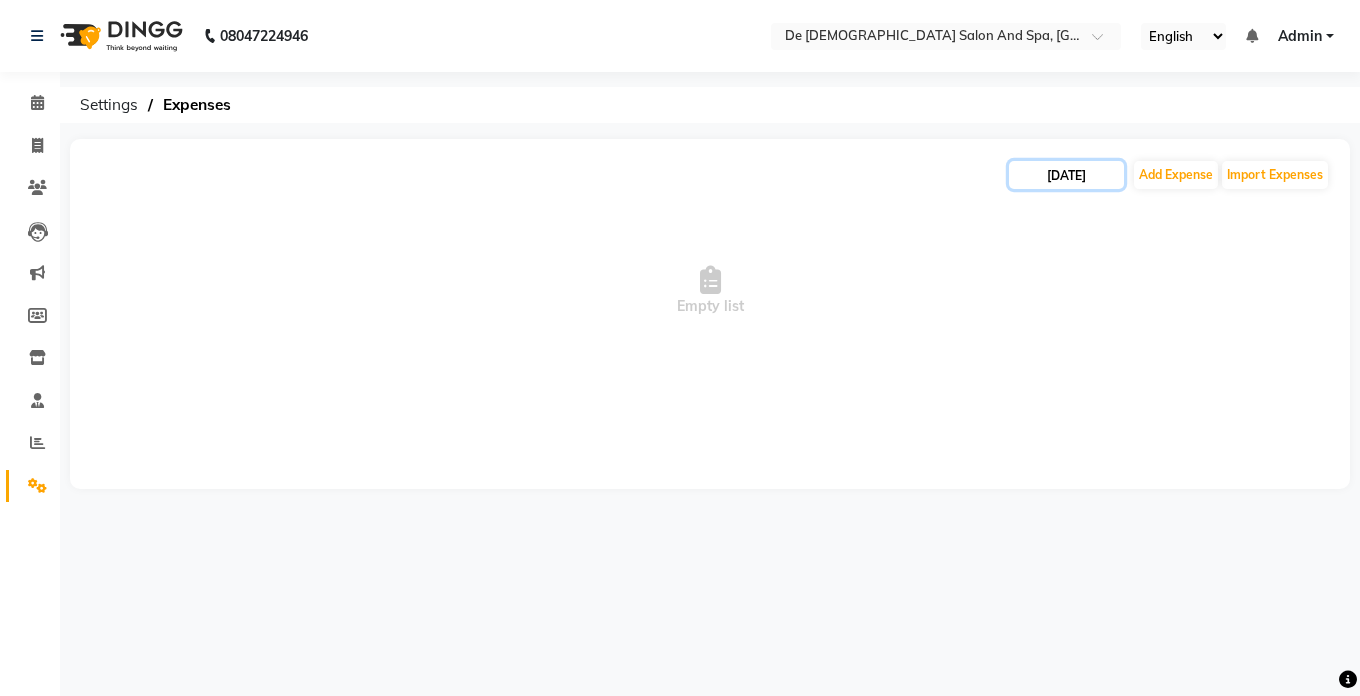 click on "[DATE]" 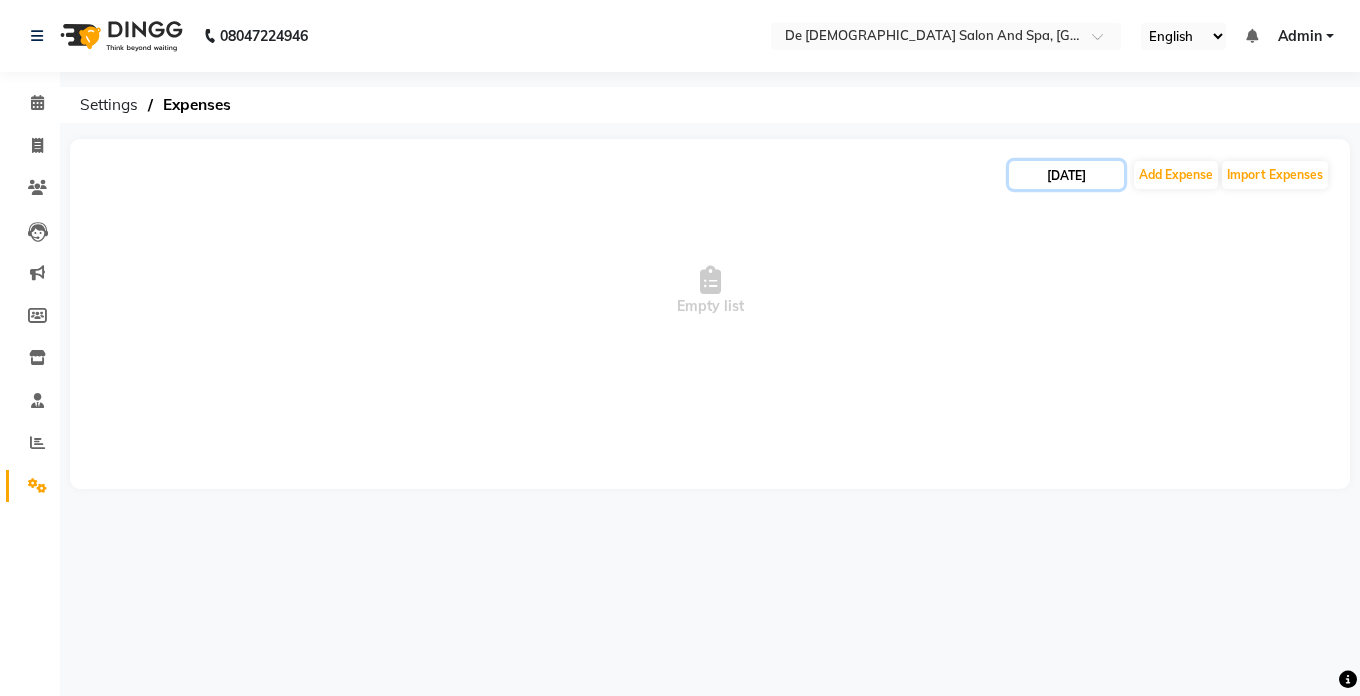 select on "6" 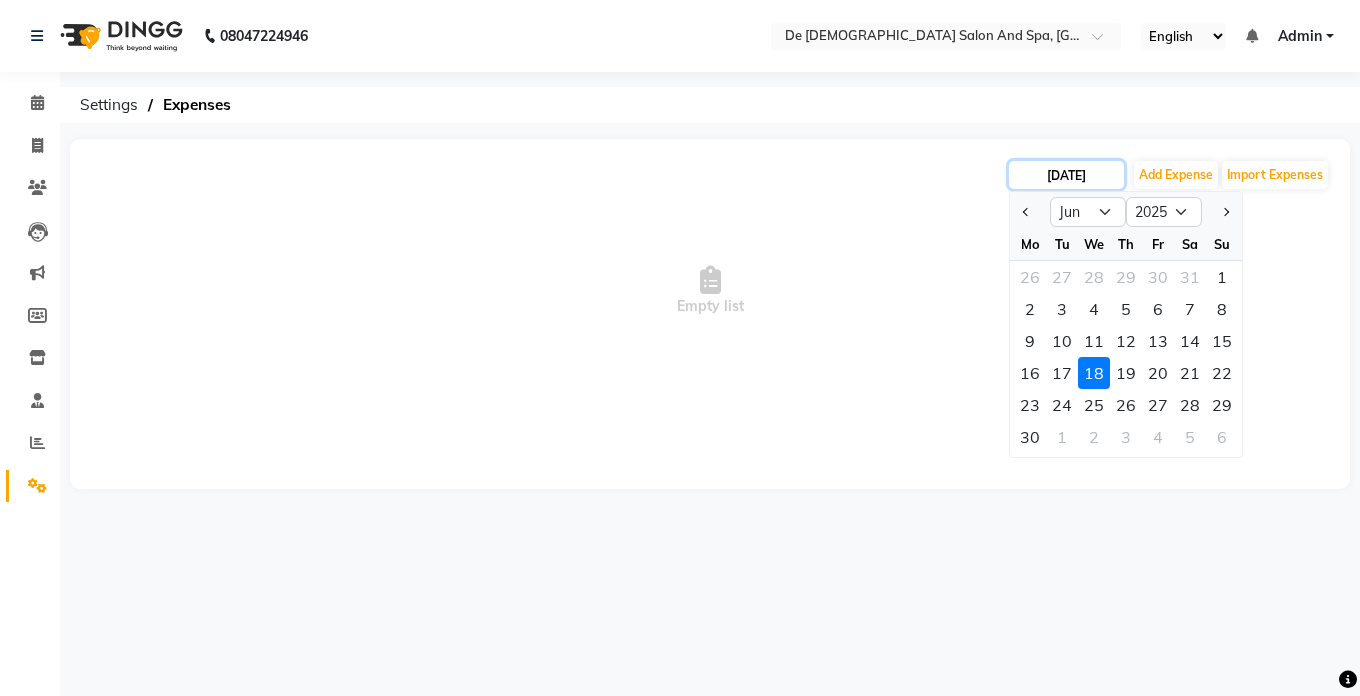 click on "[DATE]" 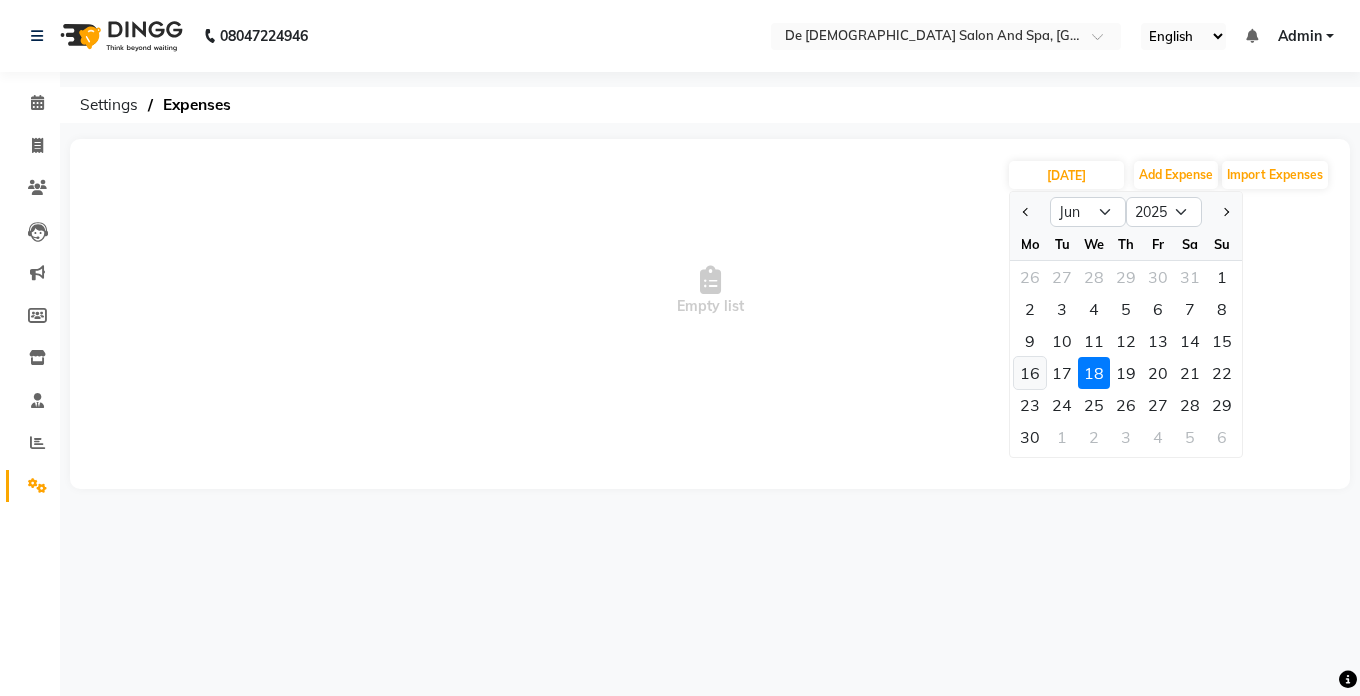 click on "16" 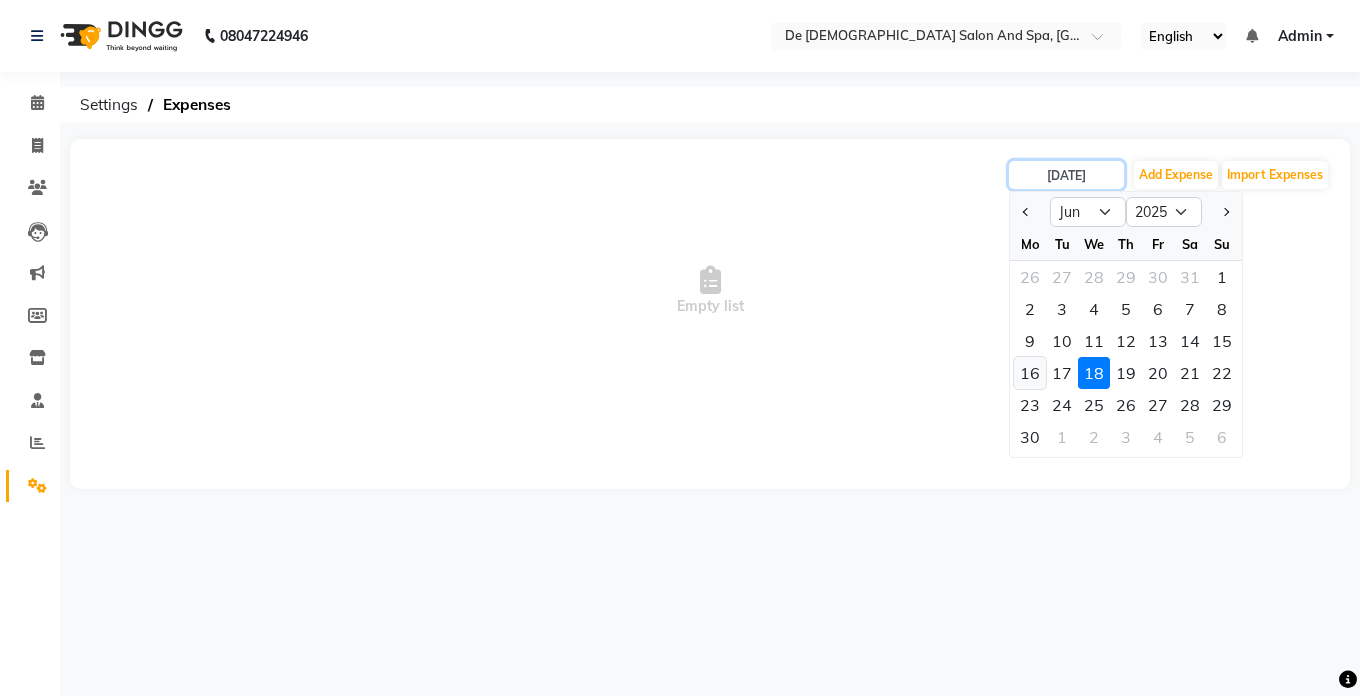 type on "16-06-2025" 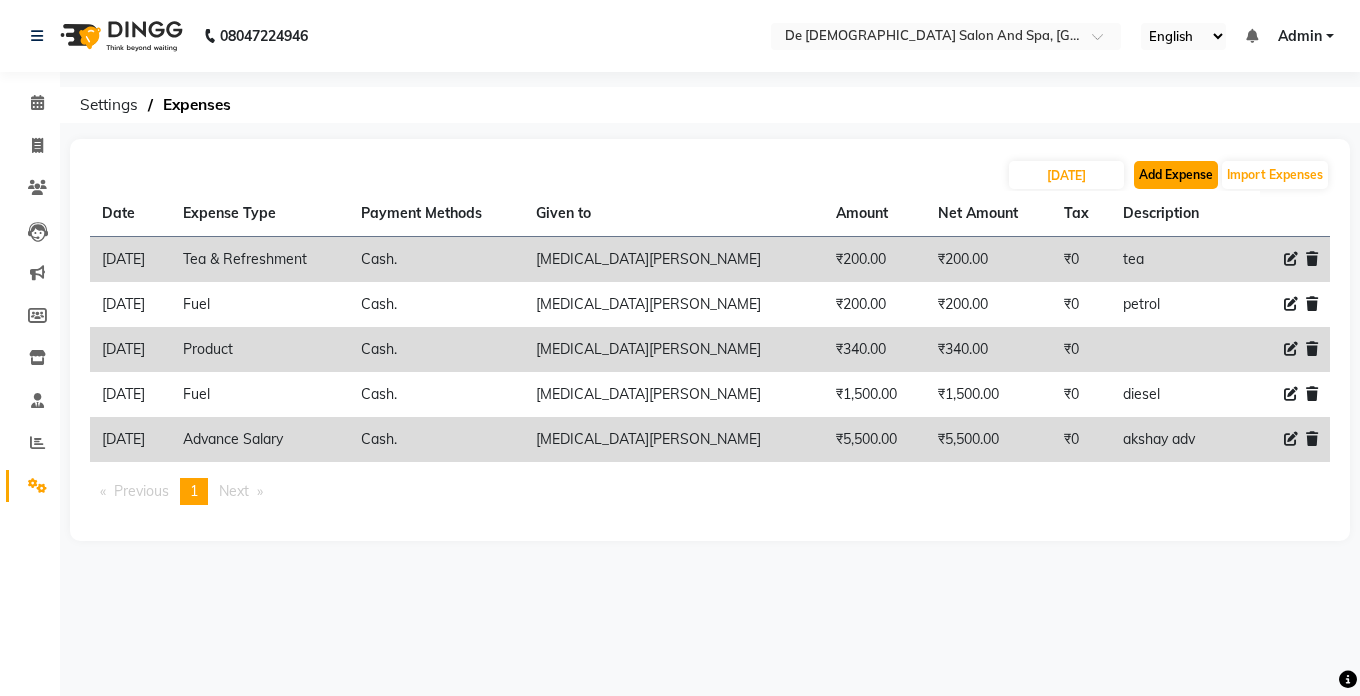 click on "Add Expense" 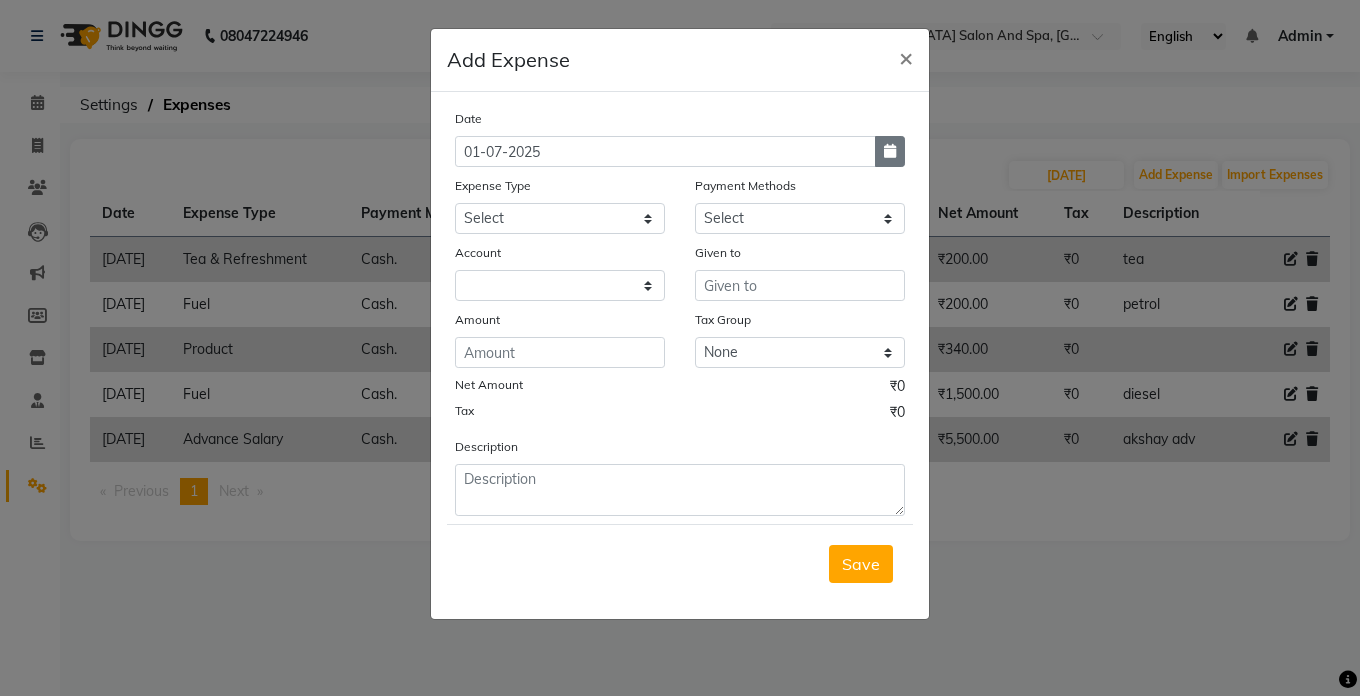 click 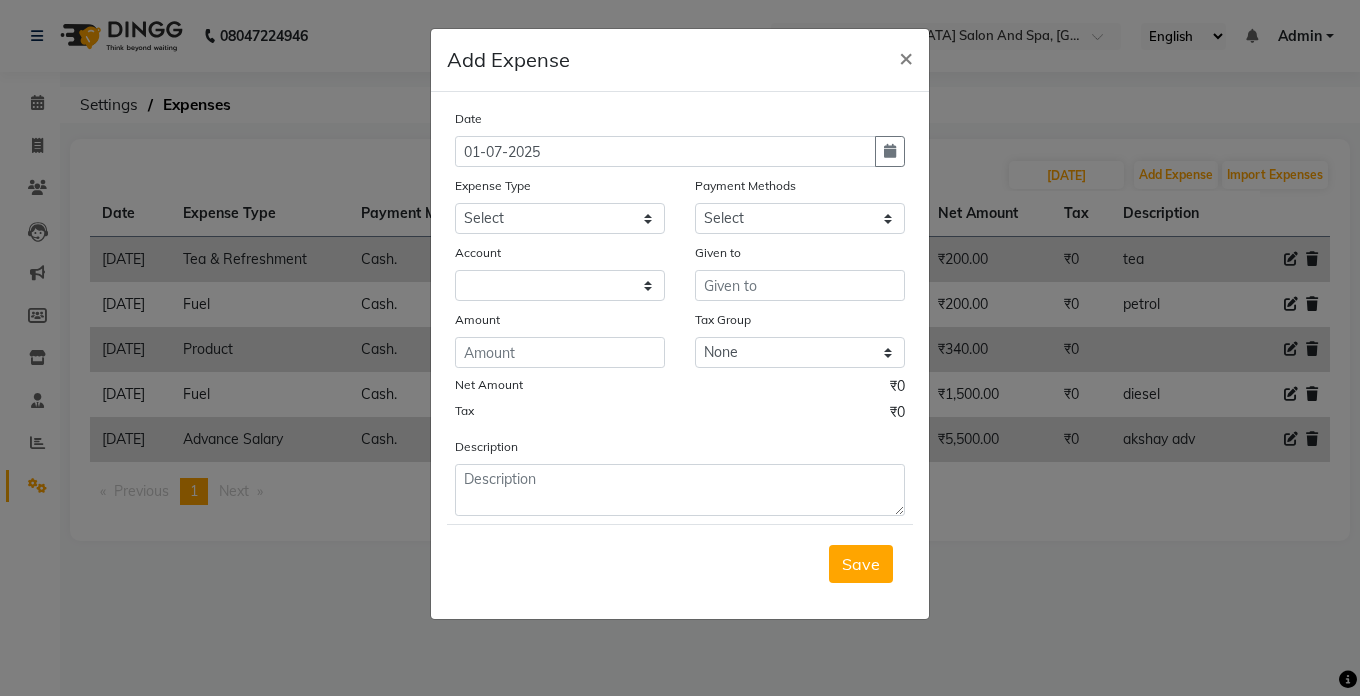 select on "7" 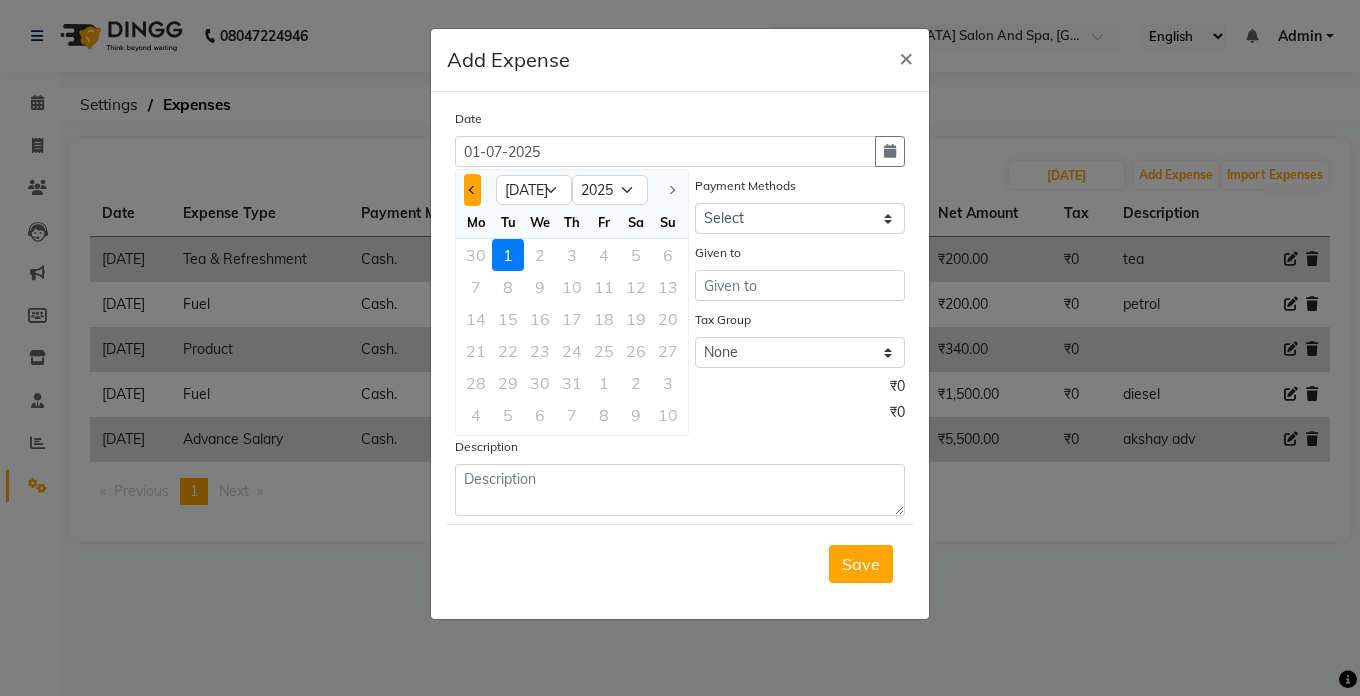 click 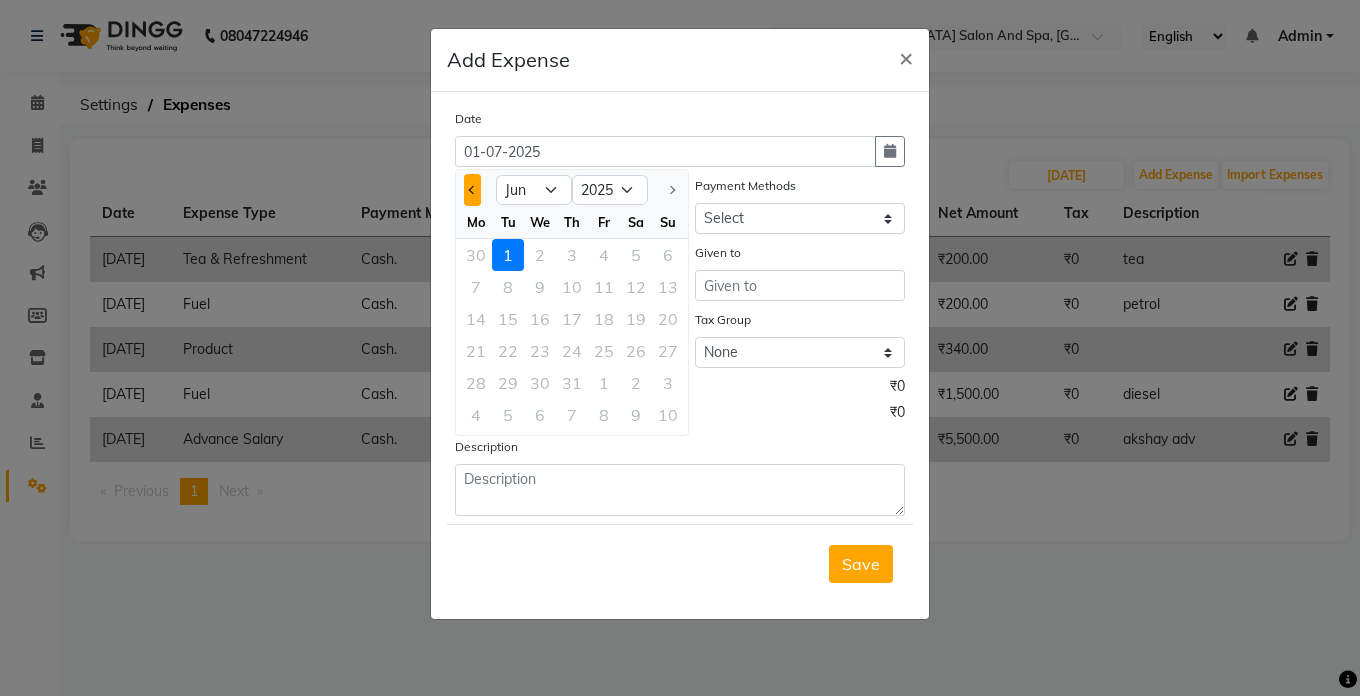 click 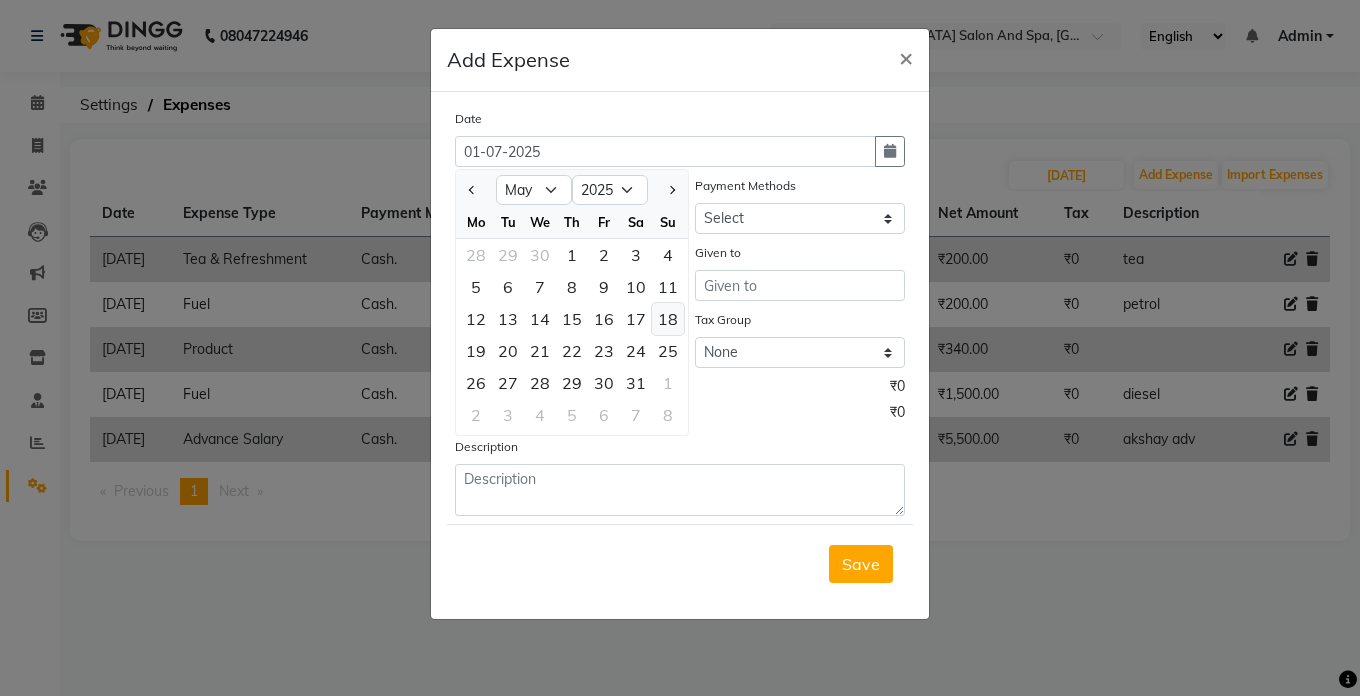 click on "18" 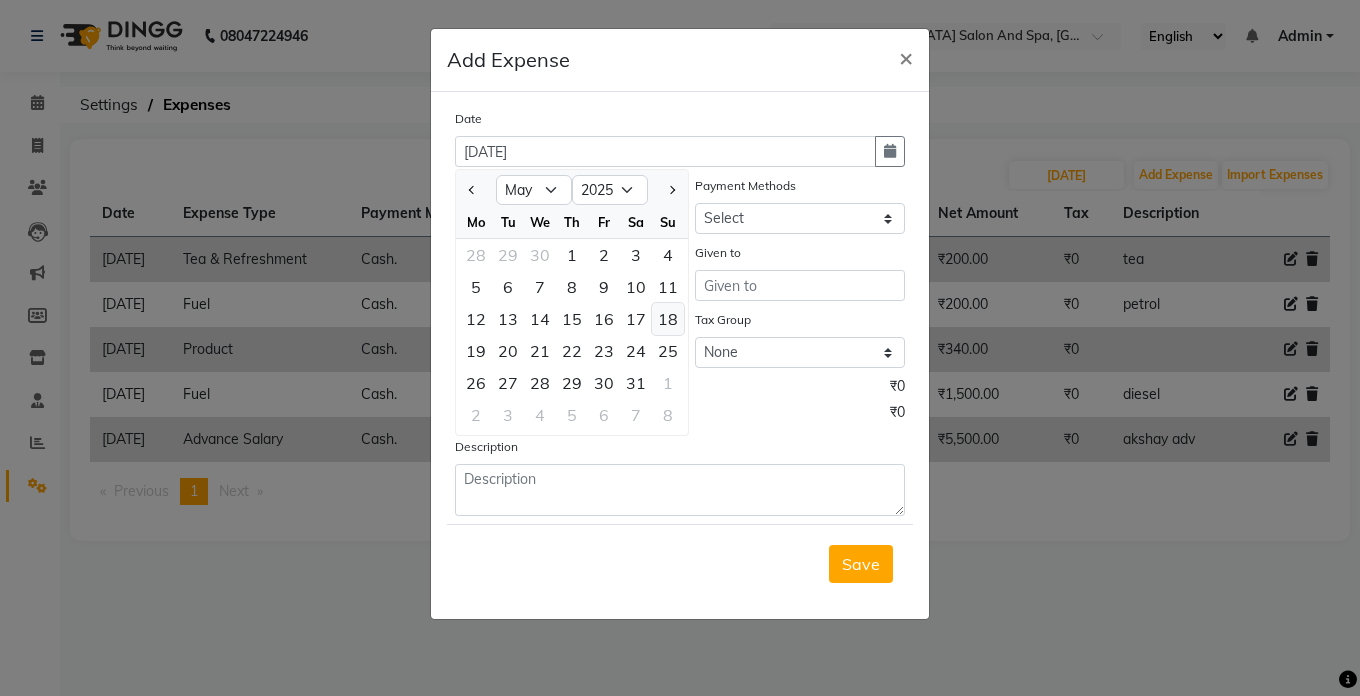 click on "Amount" 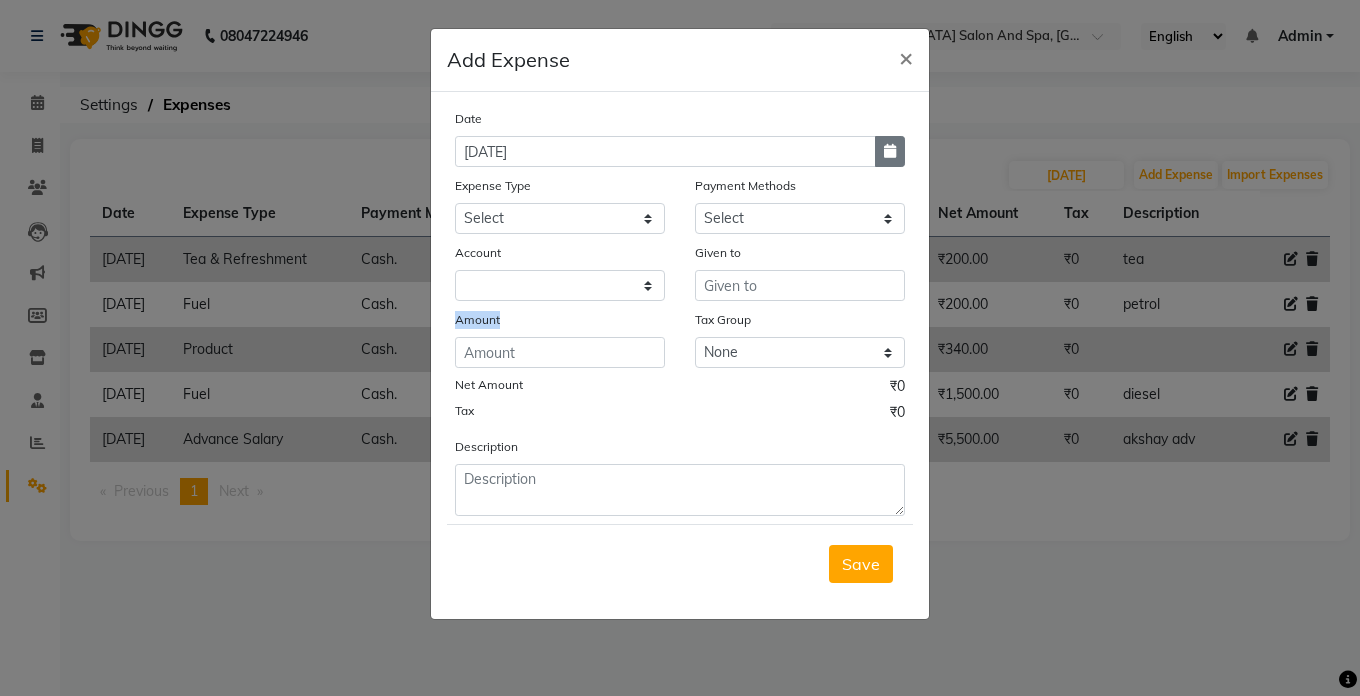 click 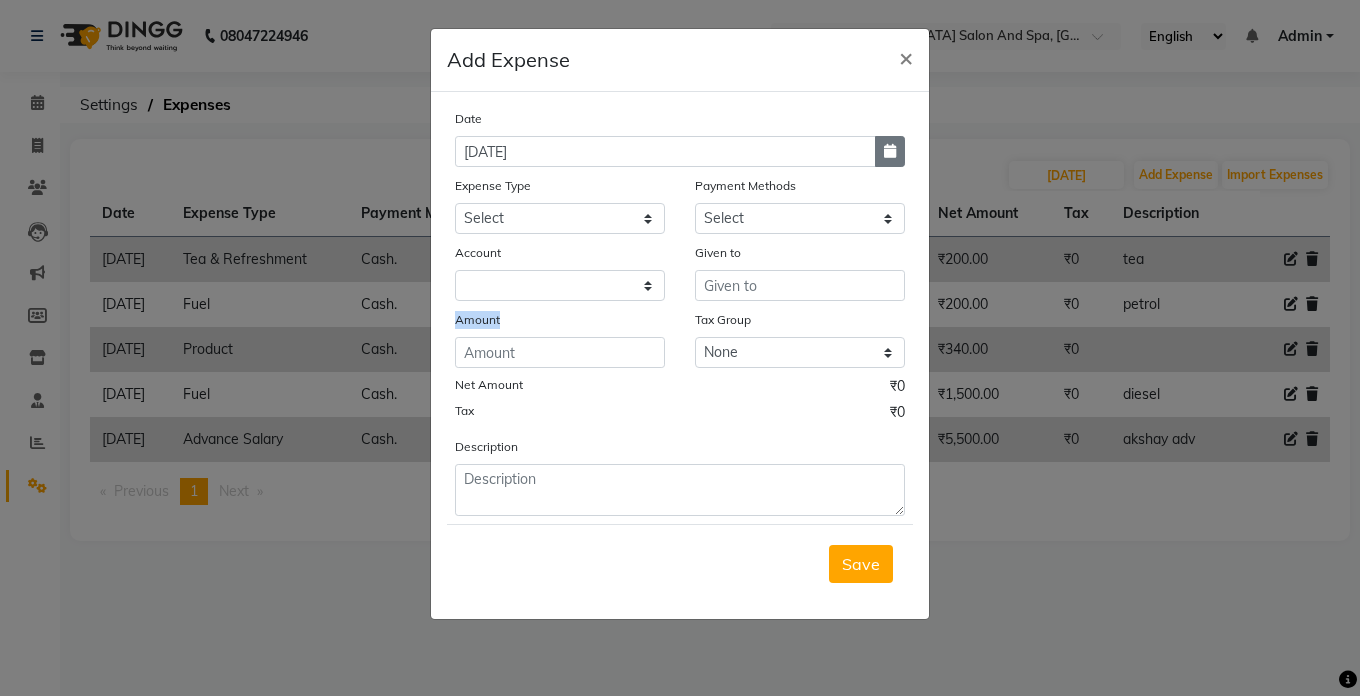 click 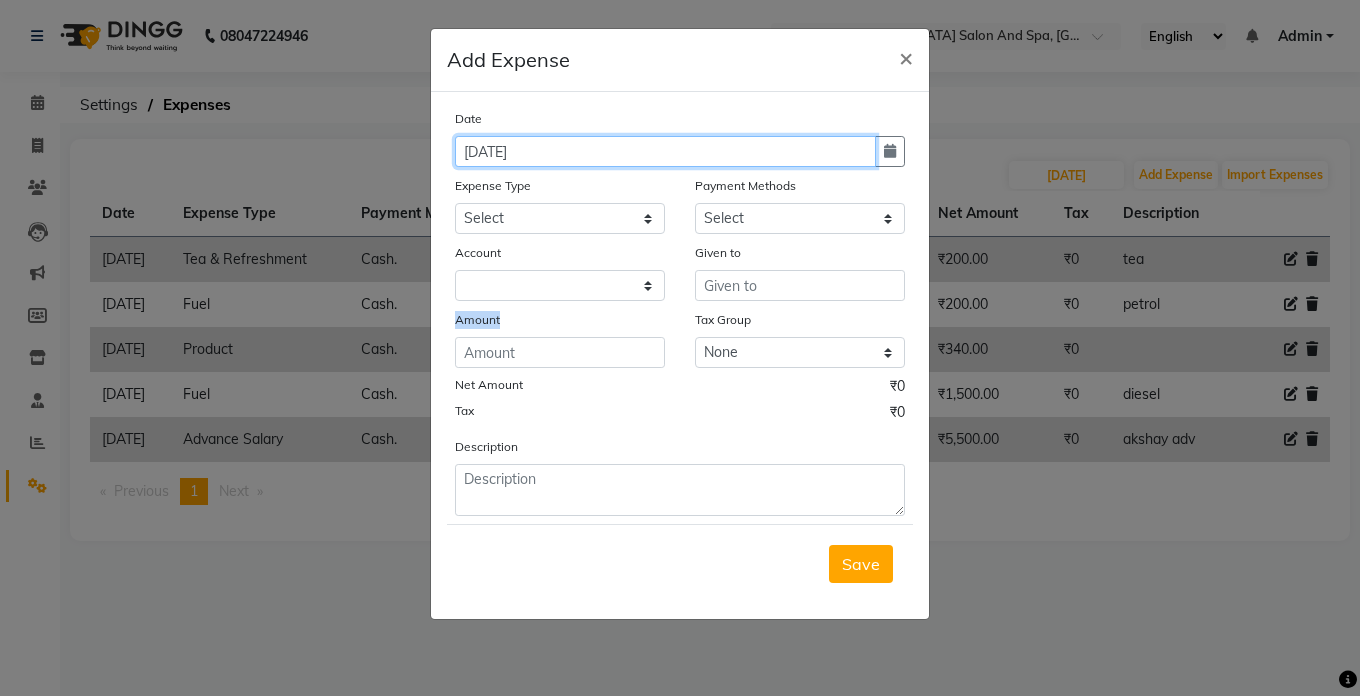 click on "18-05-2025" 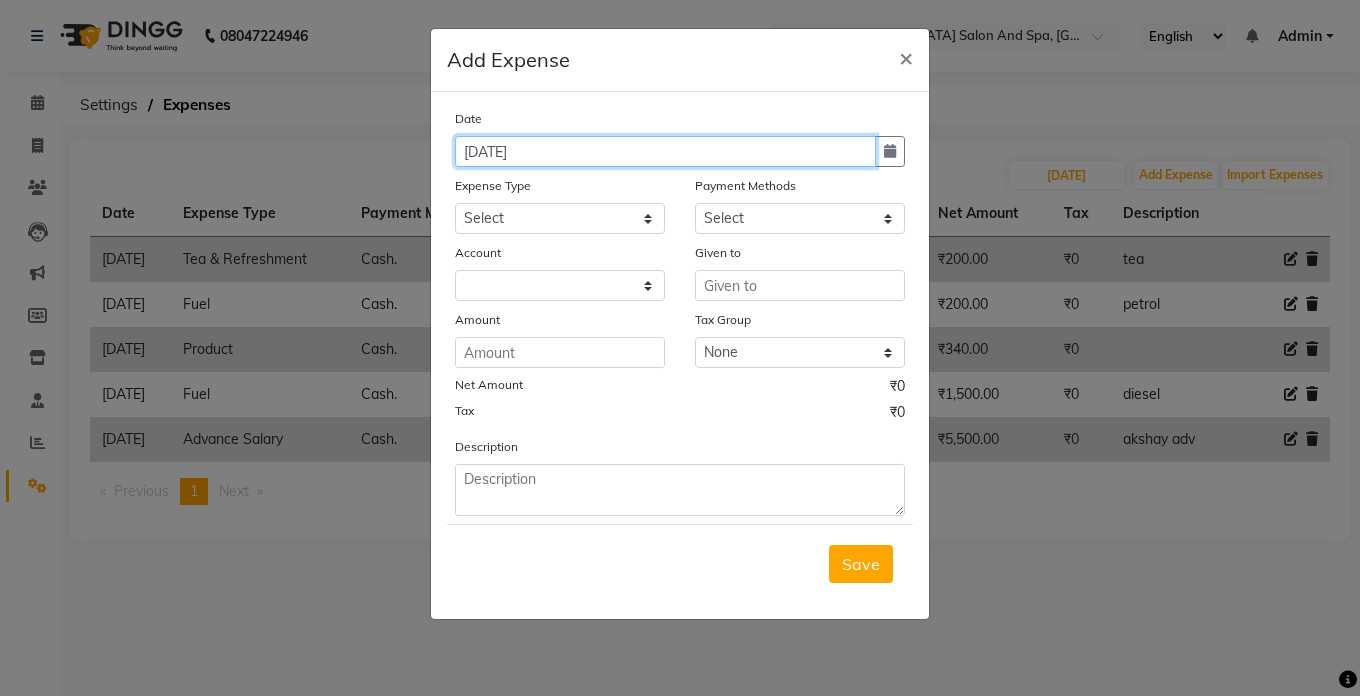 click on "18-05-2025" 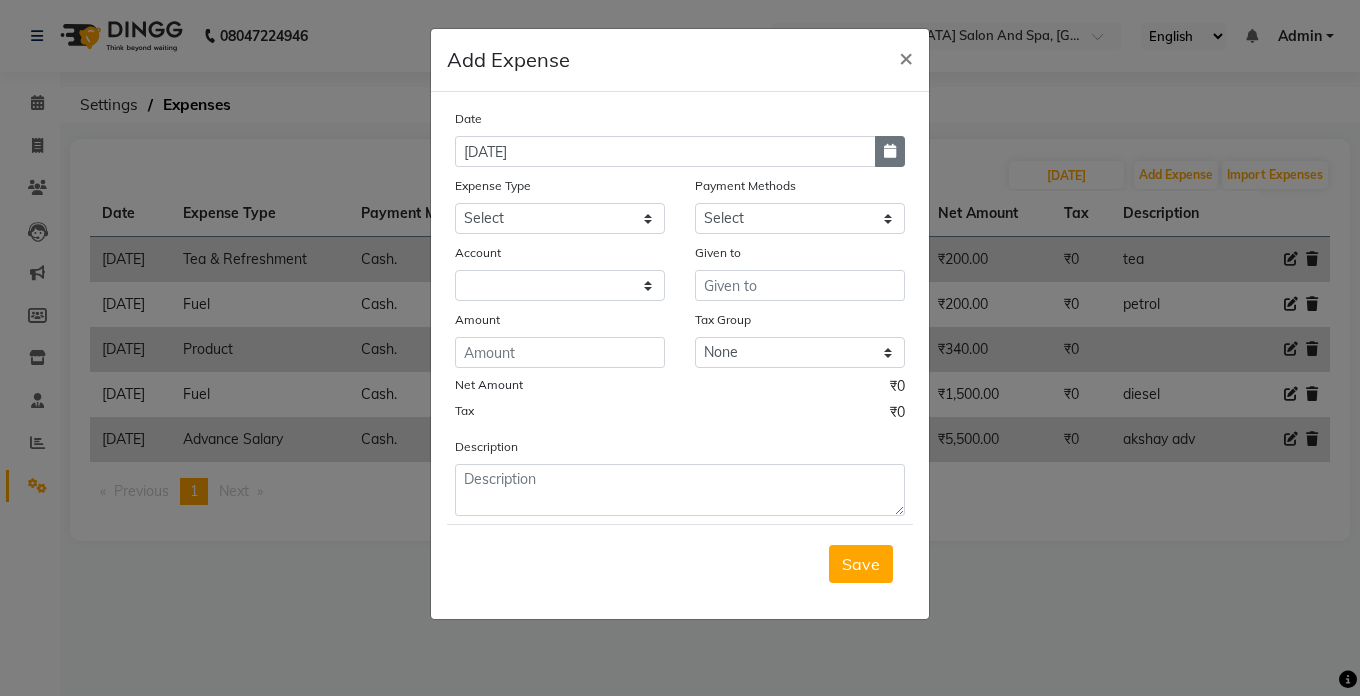click 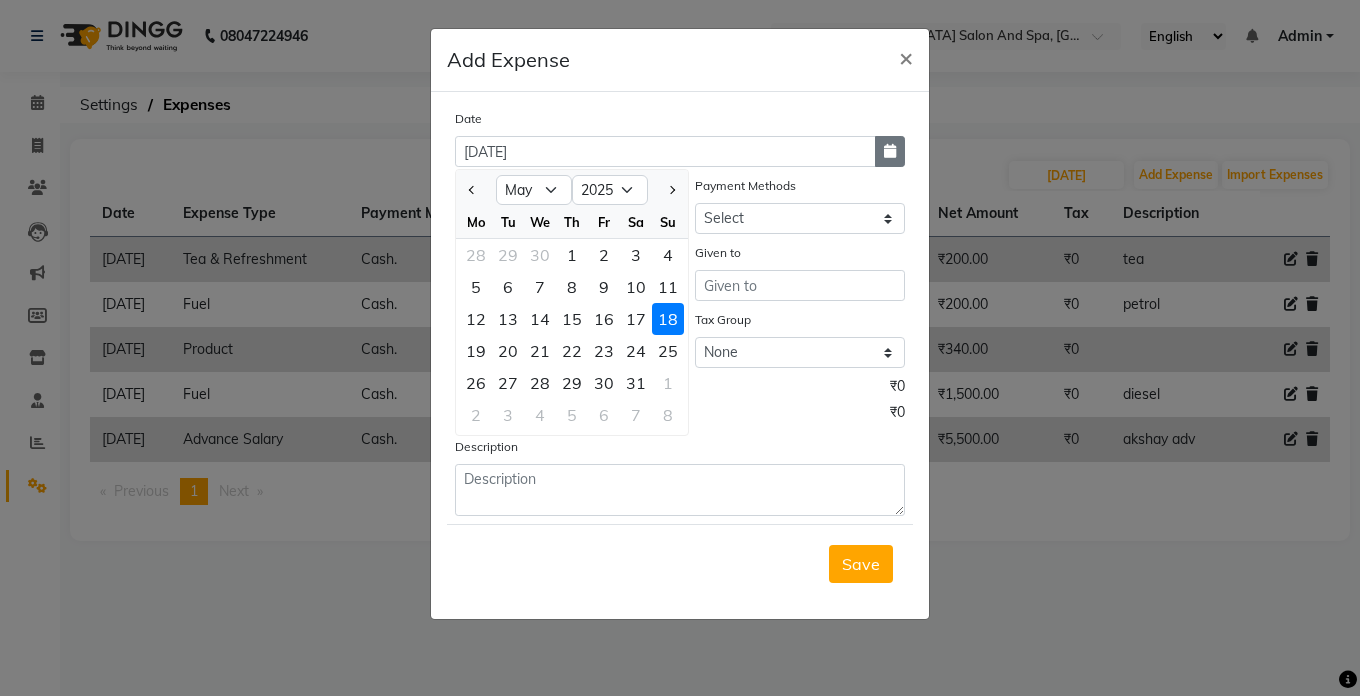 click 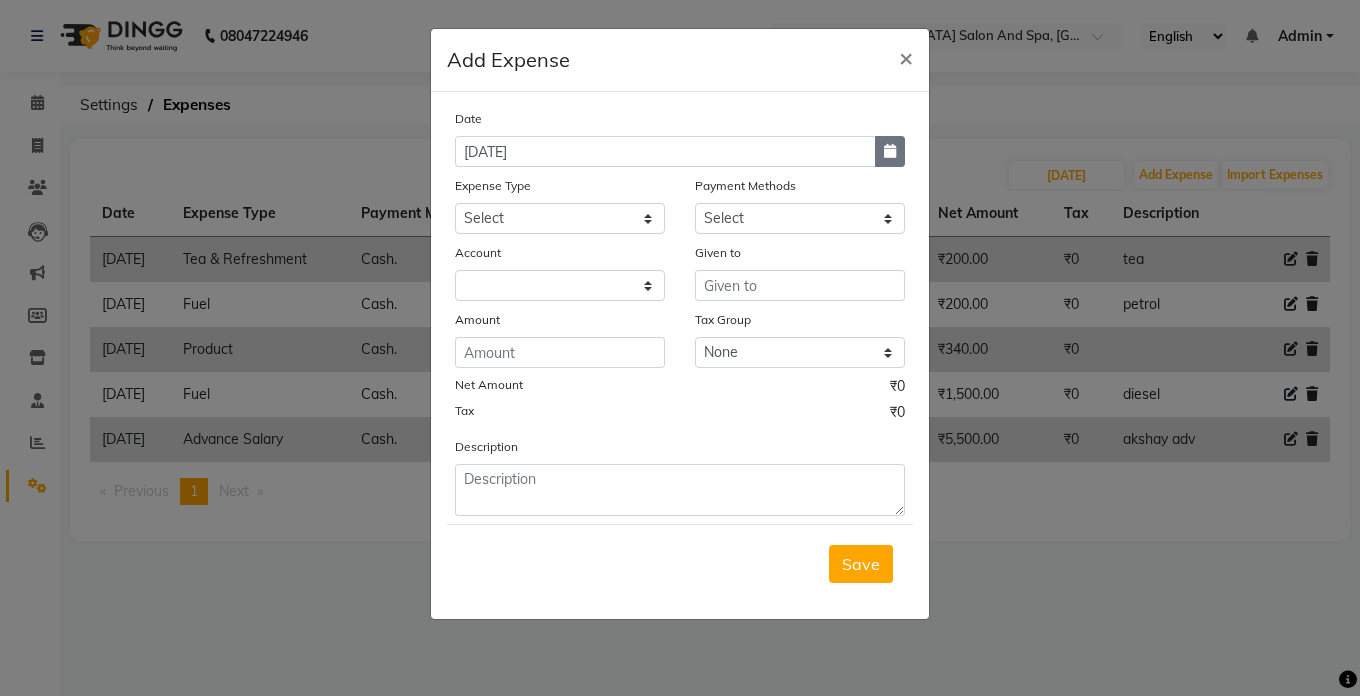 click 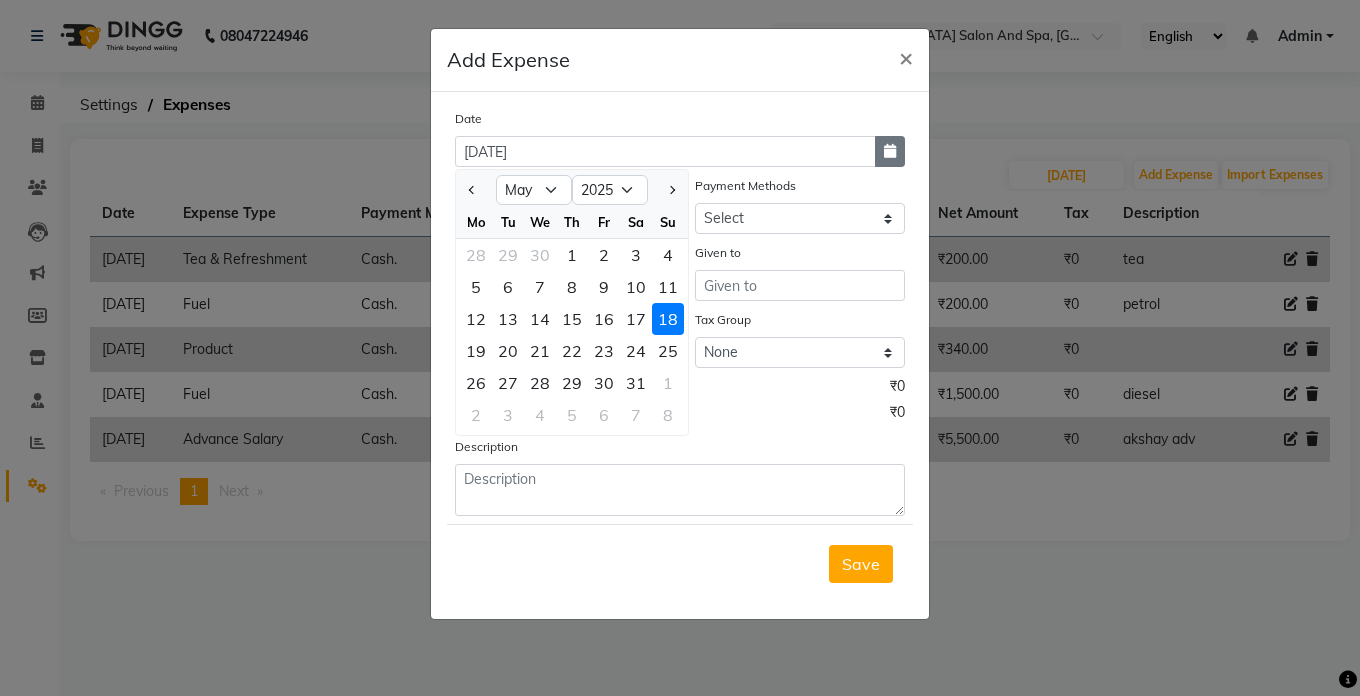 click 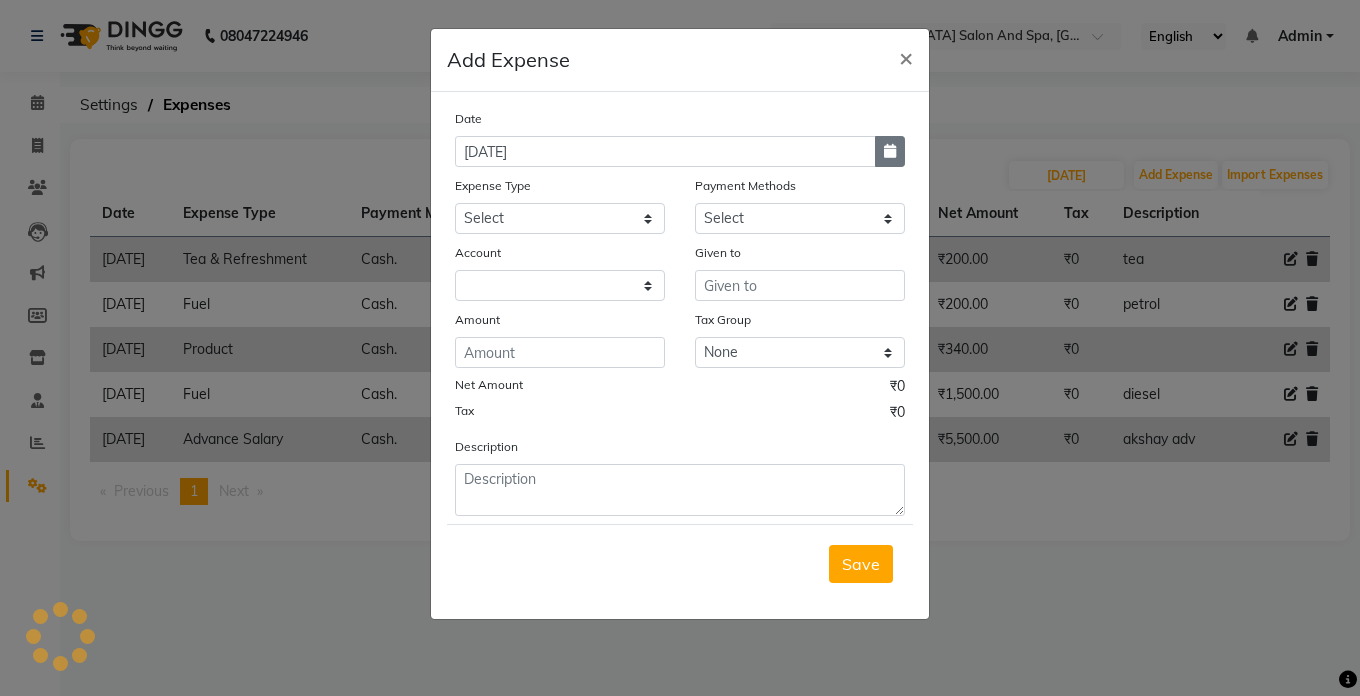 click 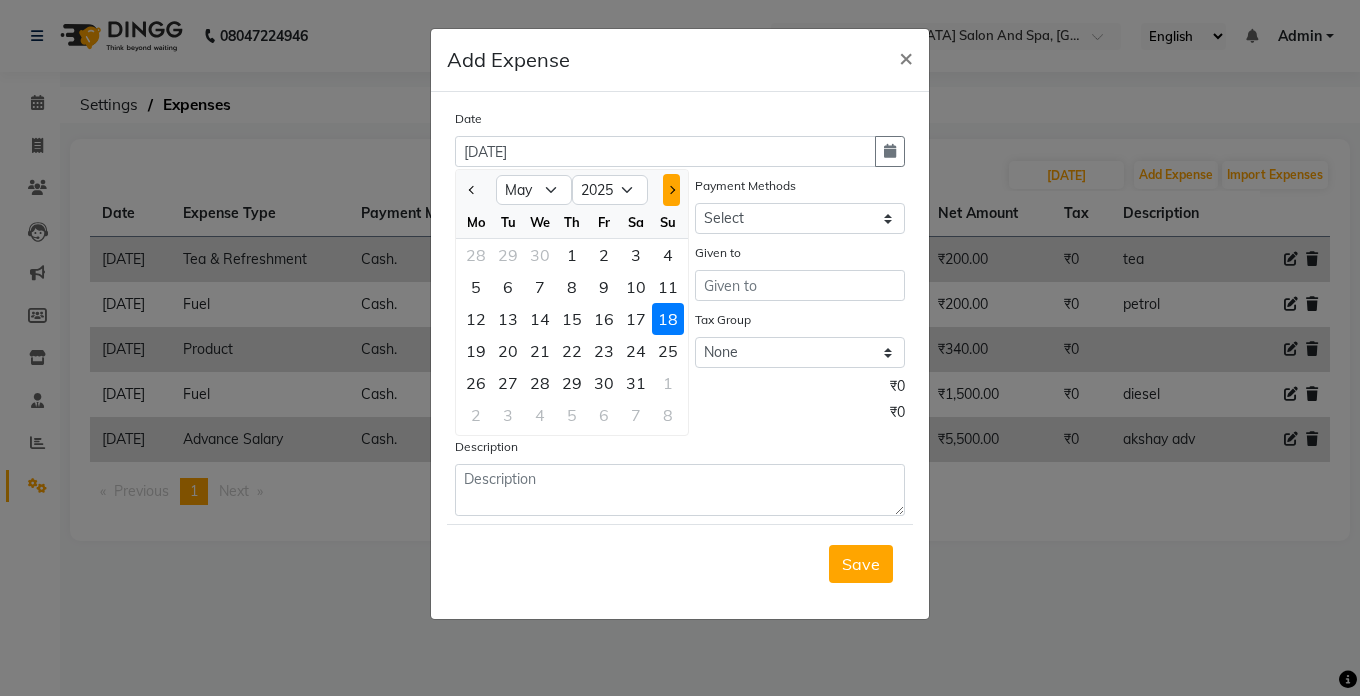 click 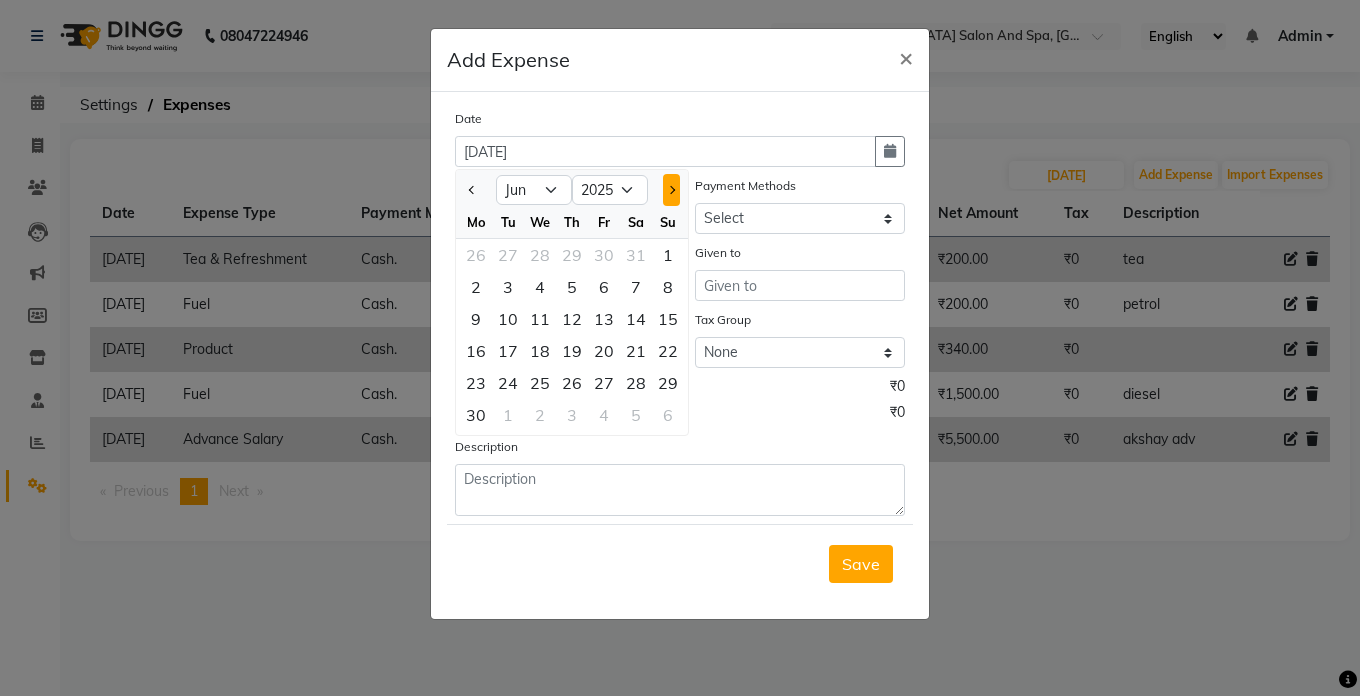 click 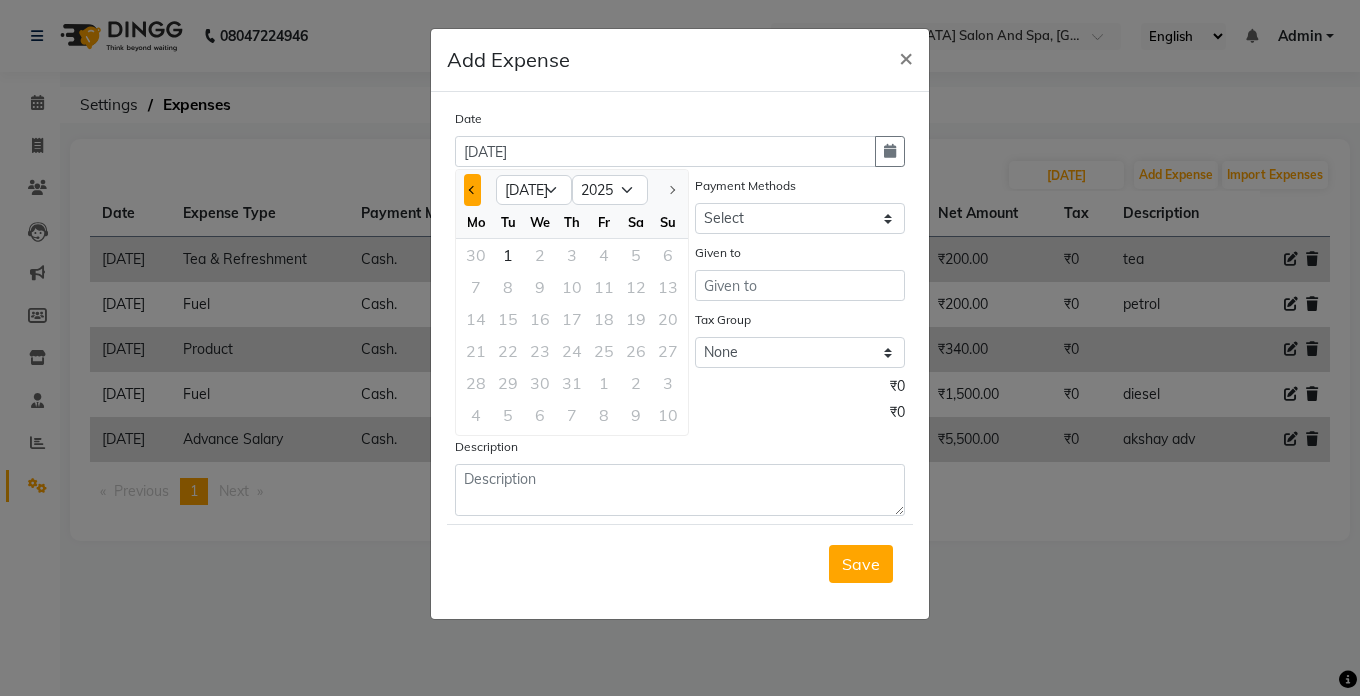 click 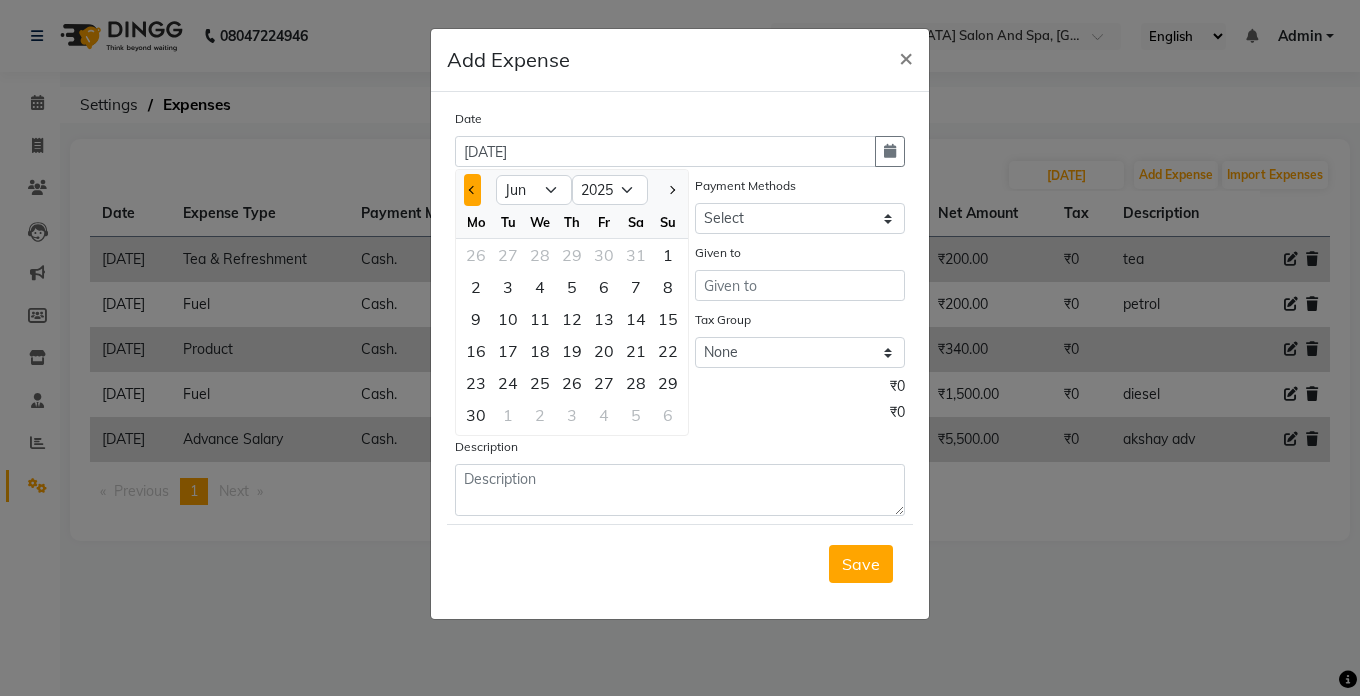 click 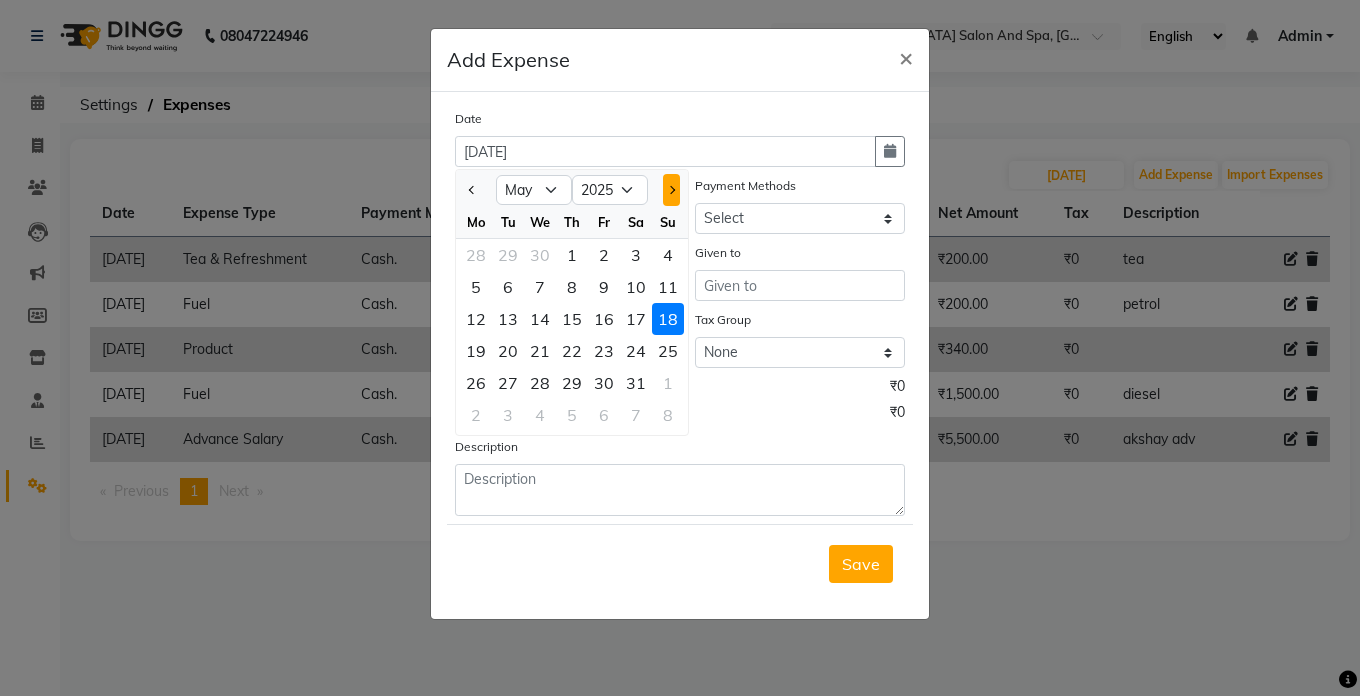 click 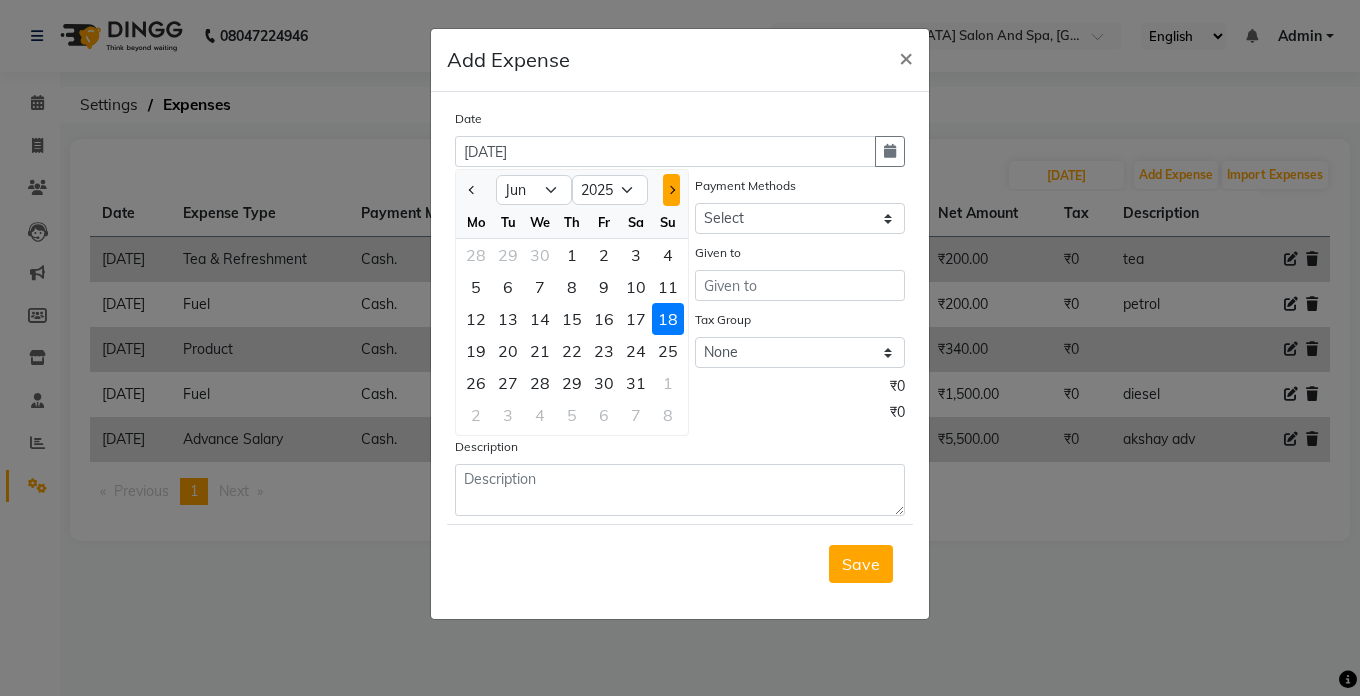 click 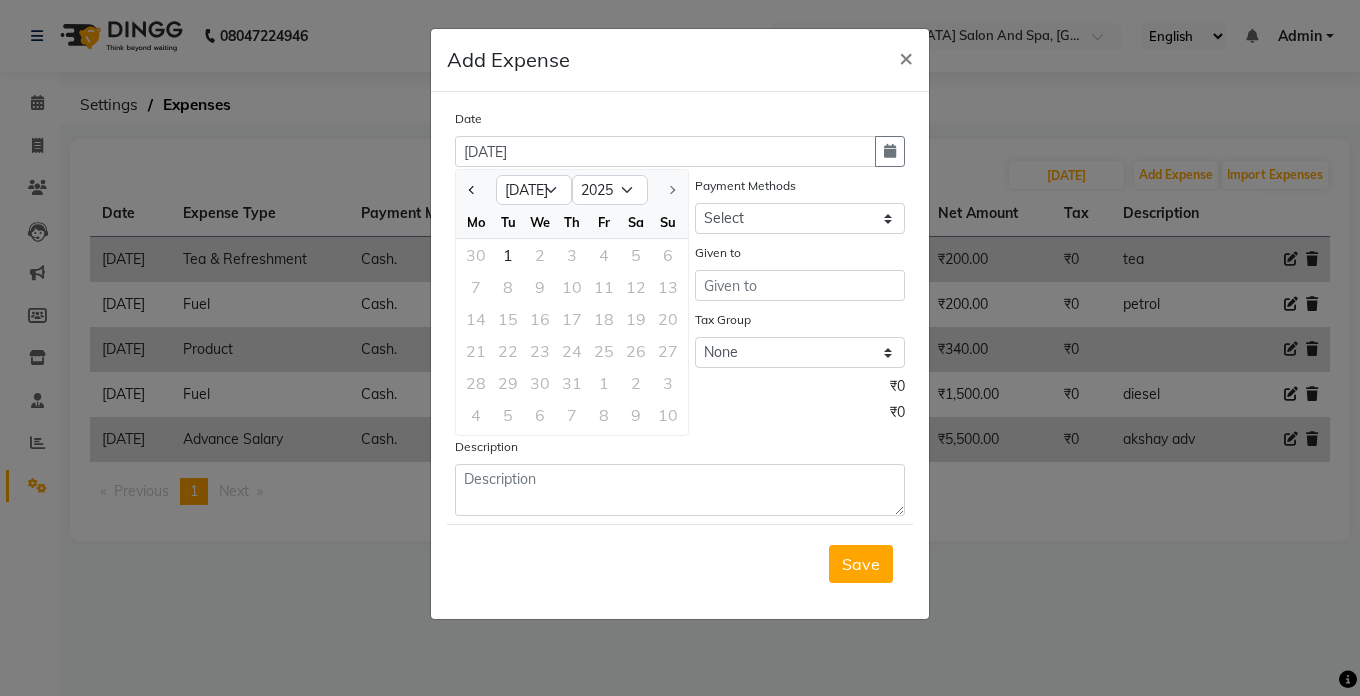 click 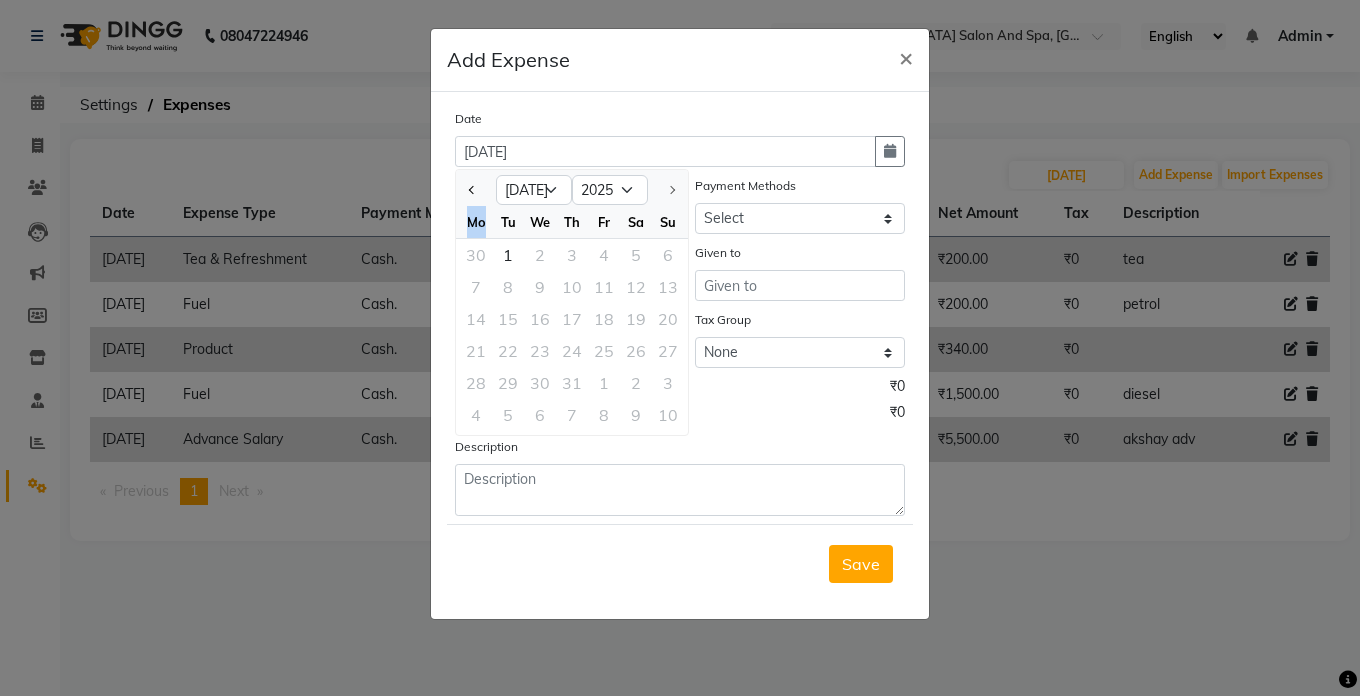 click 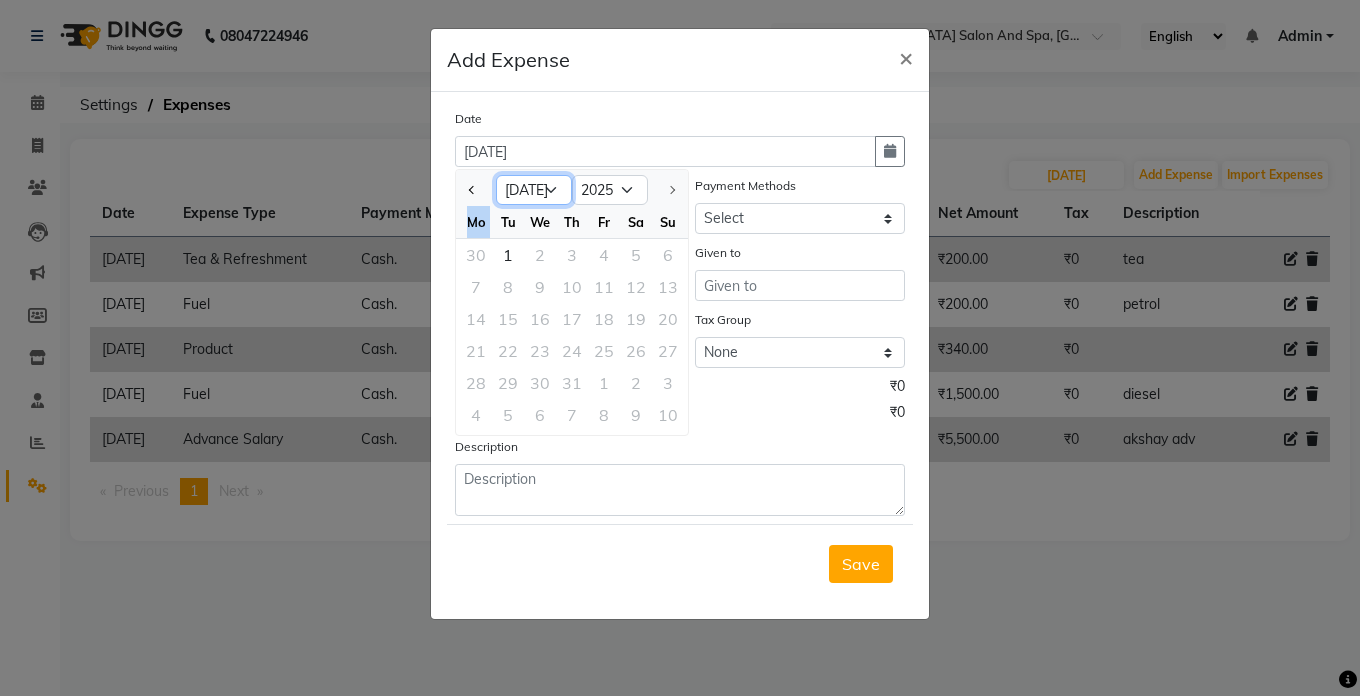 drag, startPoint x: 670, startPoint y: 192, endPoint x: 529, endPoint y: 180, distance: 141.50972 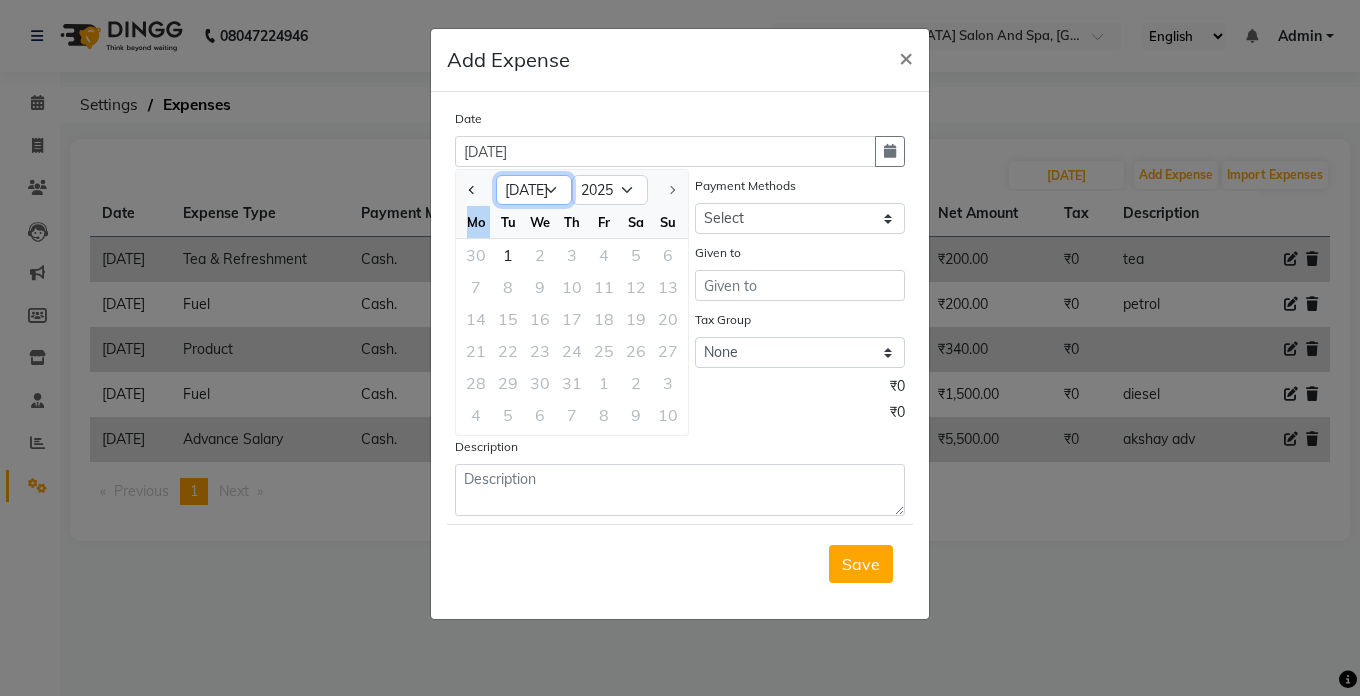 select on "6" 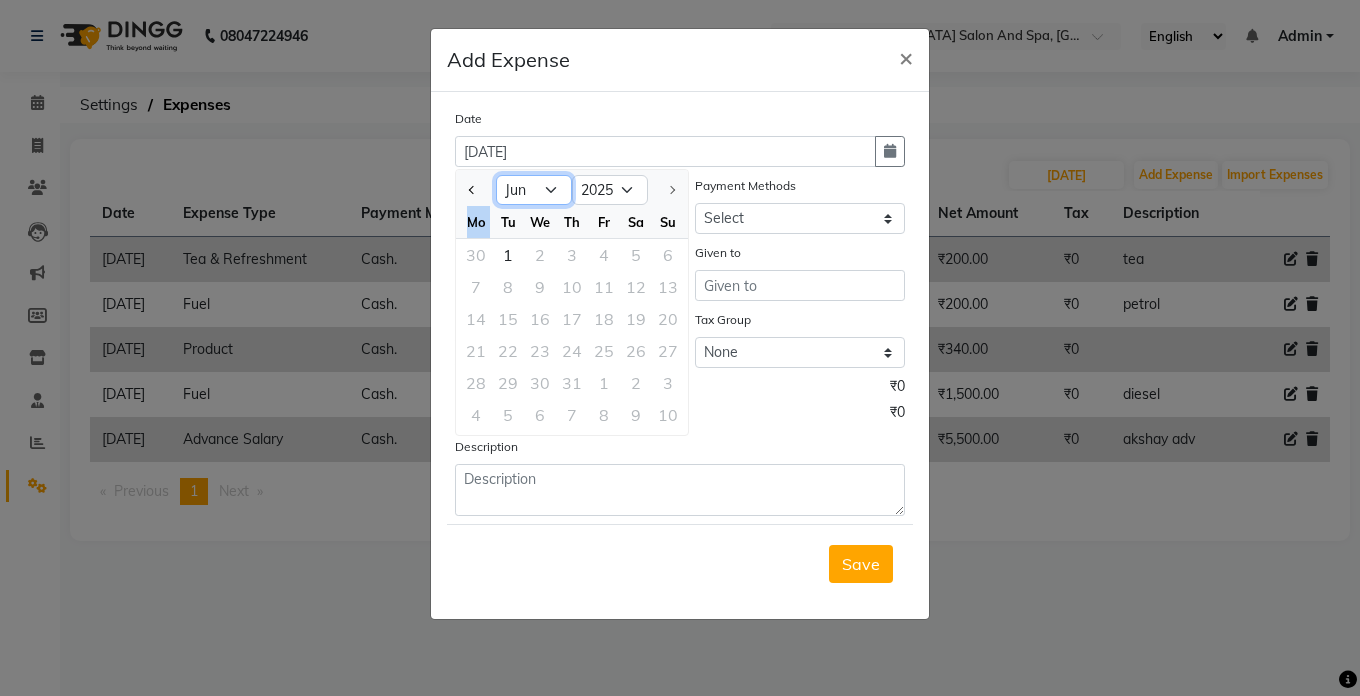 click on "Jan Feb Mar Apr May Jun [DATE]" 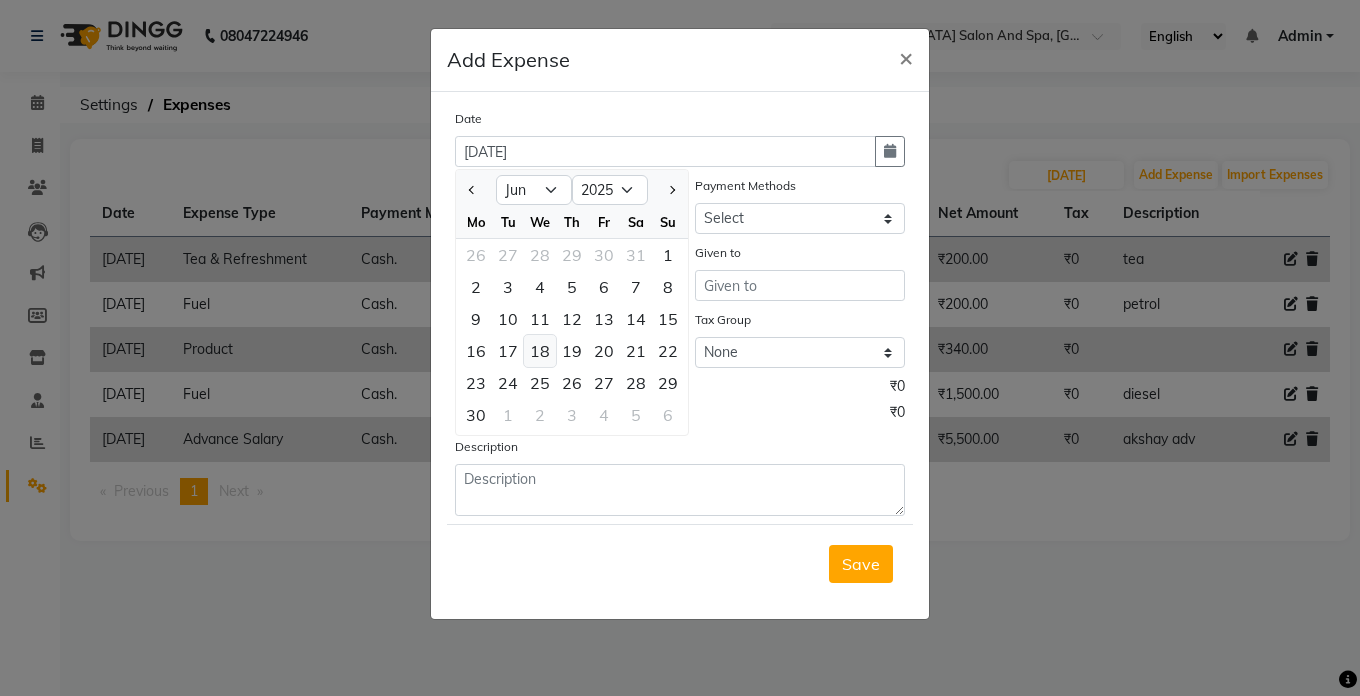 click on "18" 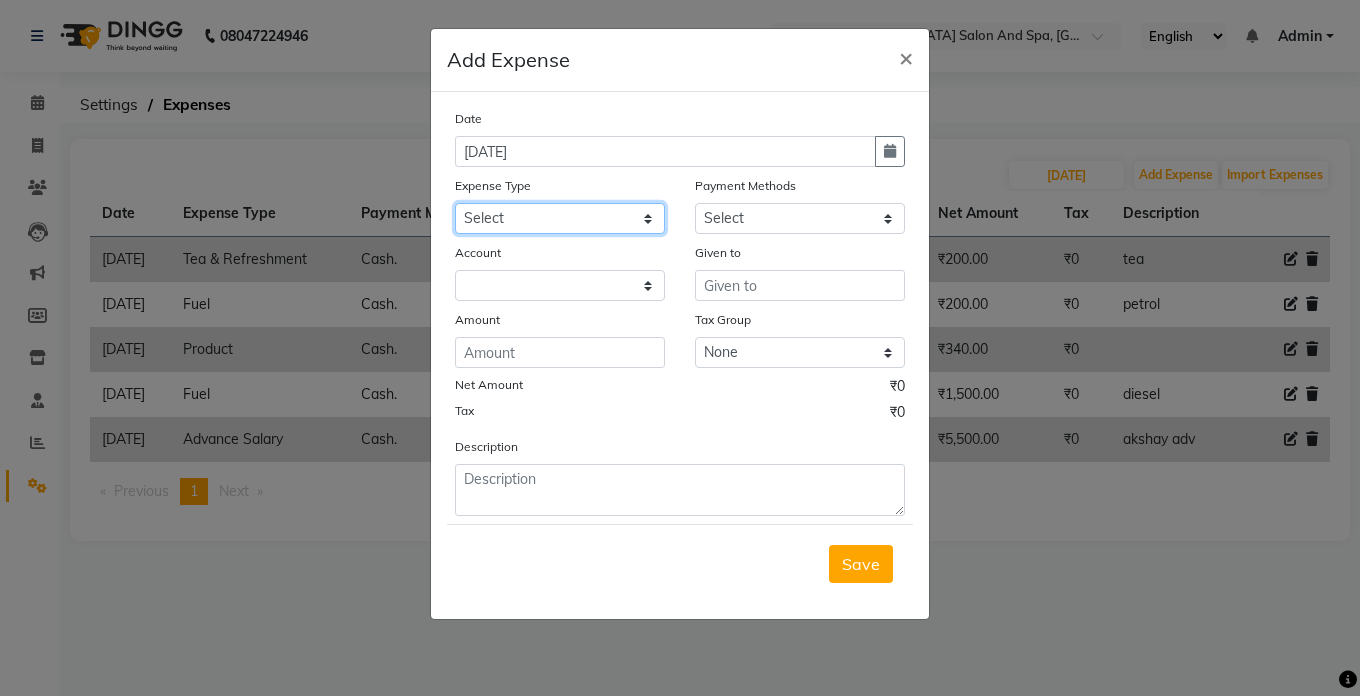 click on "Select Advance Salary Bank charges Car maintenance  Cash transfer to bank Cash transfer to hub Client Snacks Clinical charges Equipment Fuel Govt fee Incentive Insurance International purchase Loan Repayment Maintenance Marketing Miscellaneous MRA Other Pantry Product Rent Salary Staff Snacks Tax Tea & Refreshment Utilities" 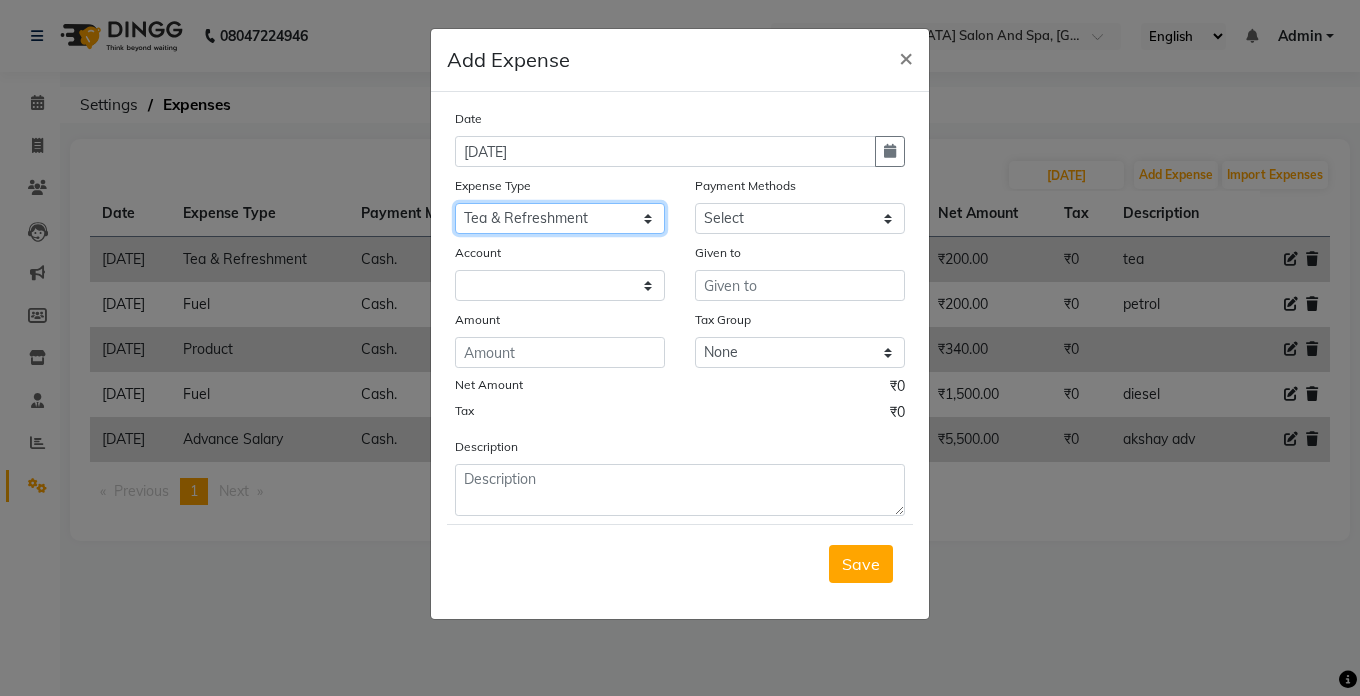 click on "Select Advance Salary Bank charges Car maintenance  Cash transfer to bank Cash transfer to hub Client Snacks Clinical charges Equipment Fuel Govt fee Incentive Insurance International purchase Loan Repayment Maintenance Marketing Miscellaneous MRA Other Pantry Product Rent Salary Staff Snacks Tax Tea & Refreshment Utilities" 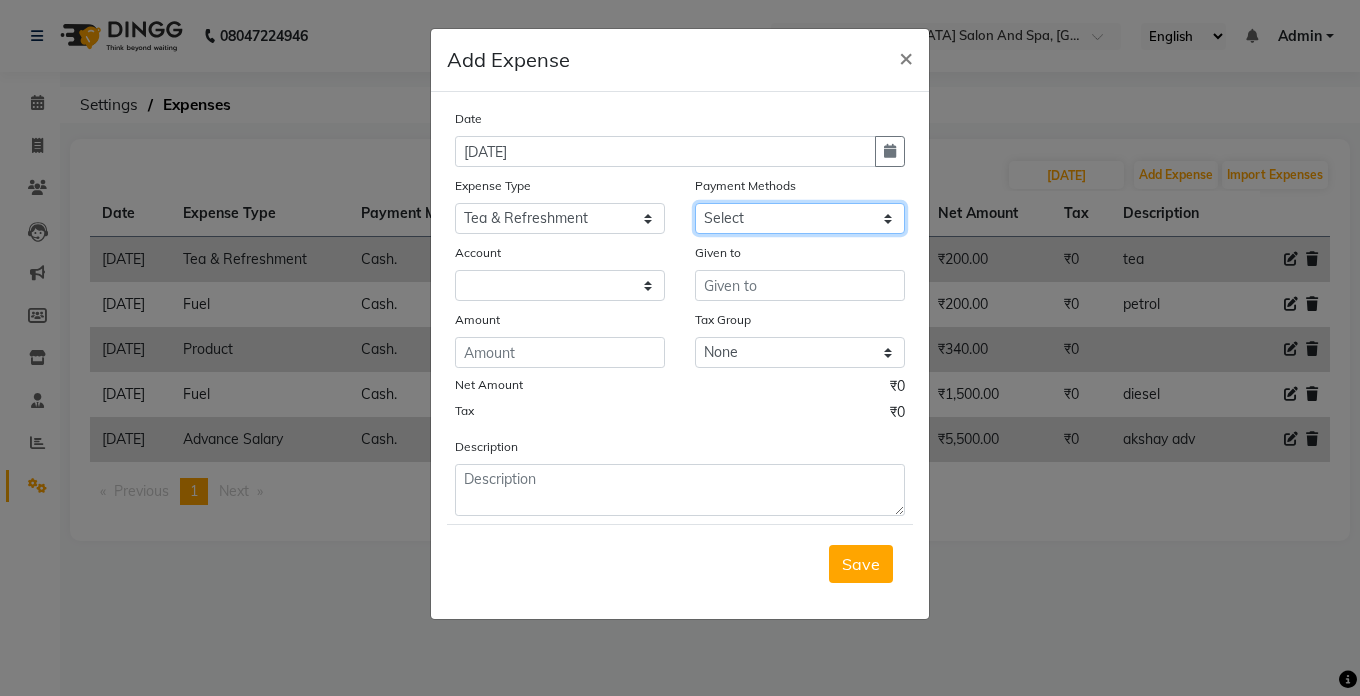 click on "Select Cash. Voucher CARD Wallet GPay" 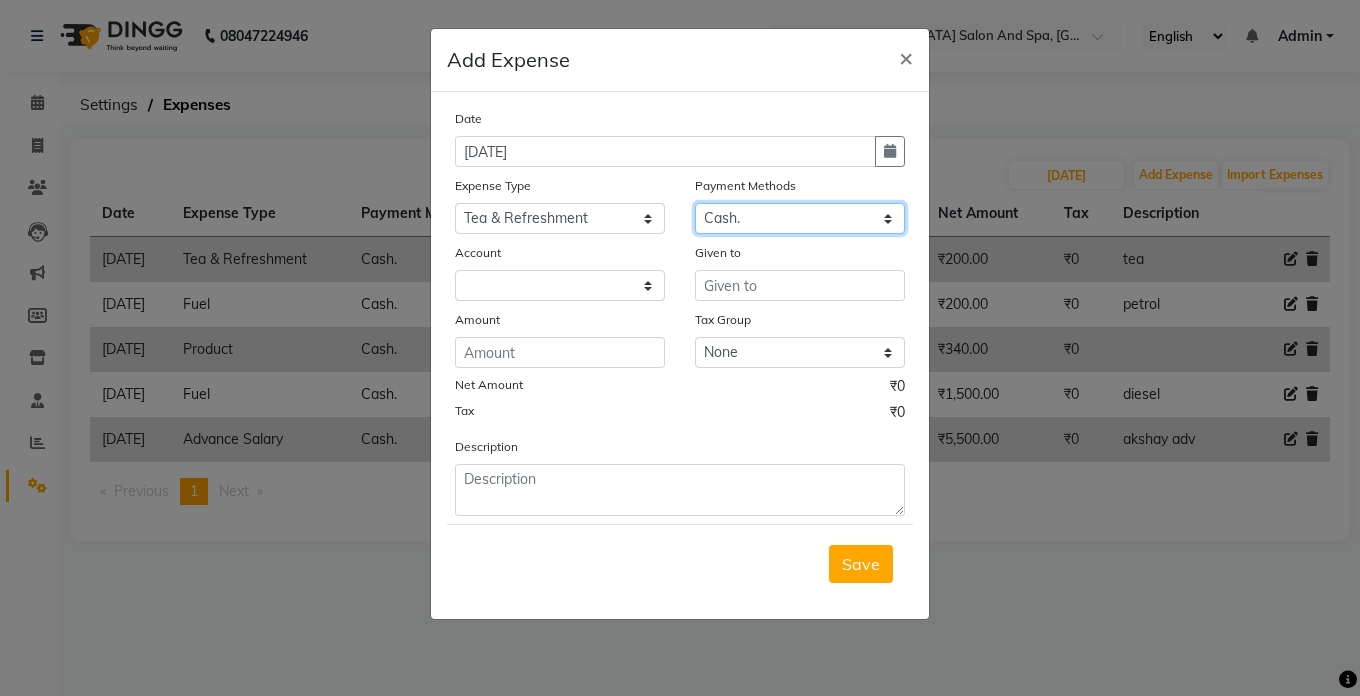 click on "Select Cash. Voucher CARD Wallet GPay" 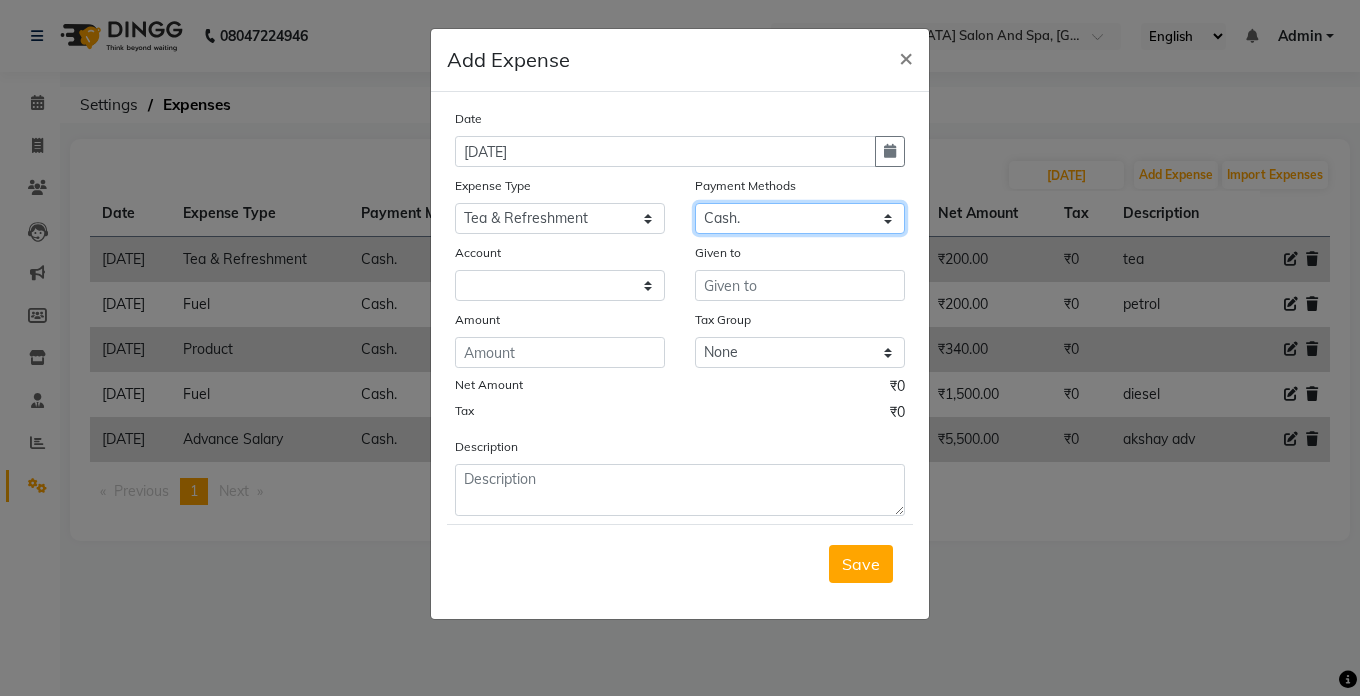 select on "5448" 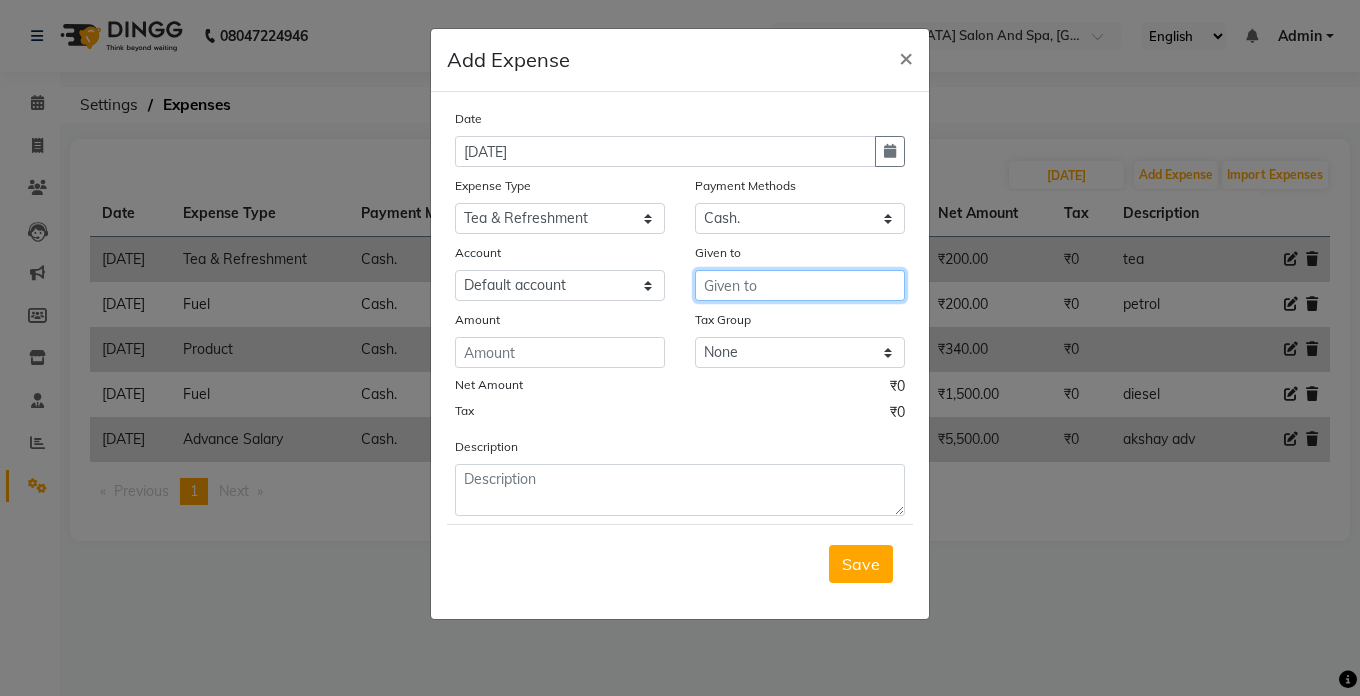 click at bounding box center [800, 285] 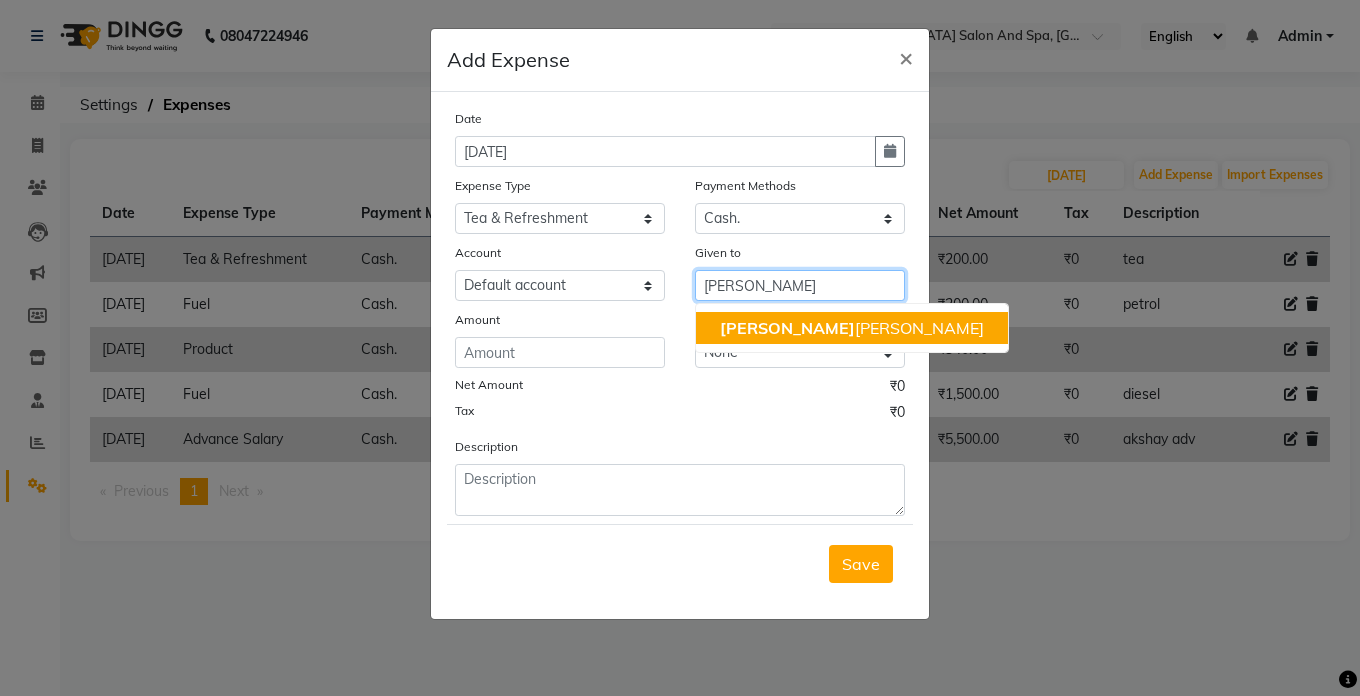 click on "[PERSON_NAME] [PERSON_NAME]" at bounding box center [852, 328] 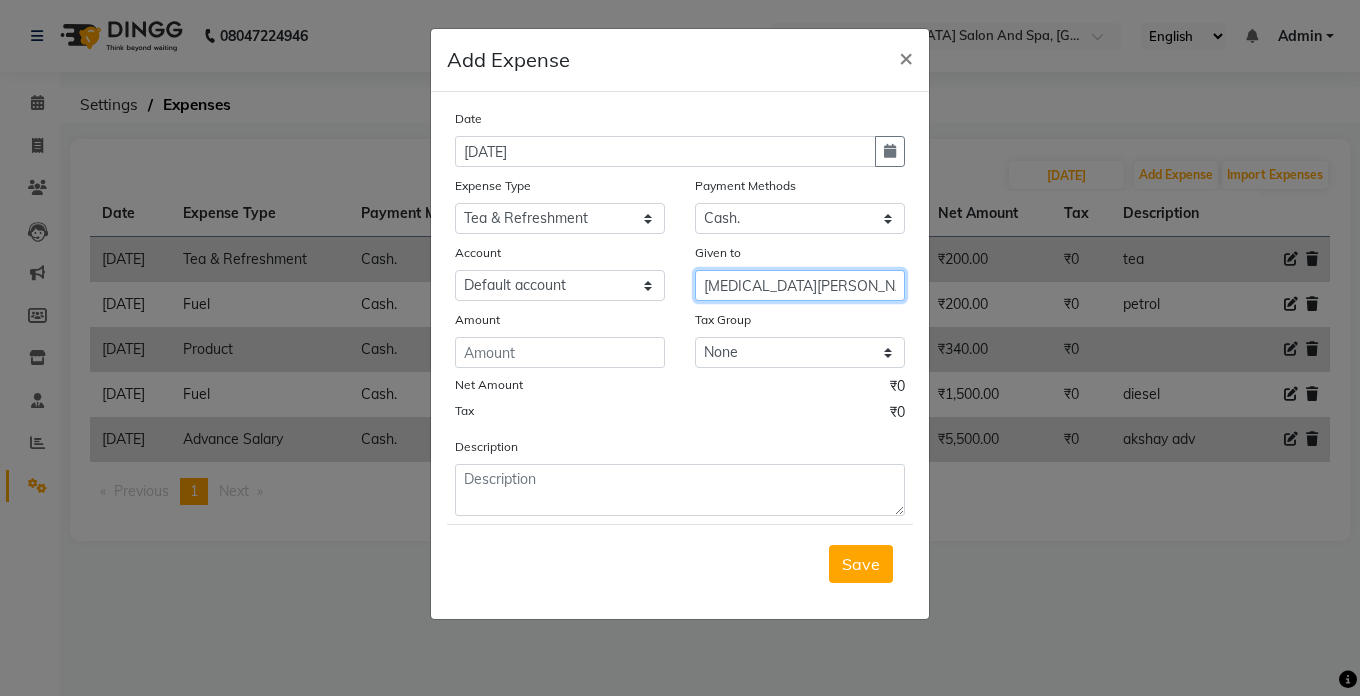 type on "[MEDICAL_DATA][PERSON_NAME]" 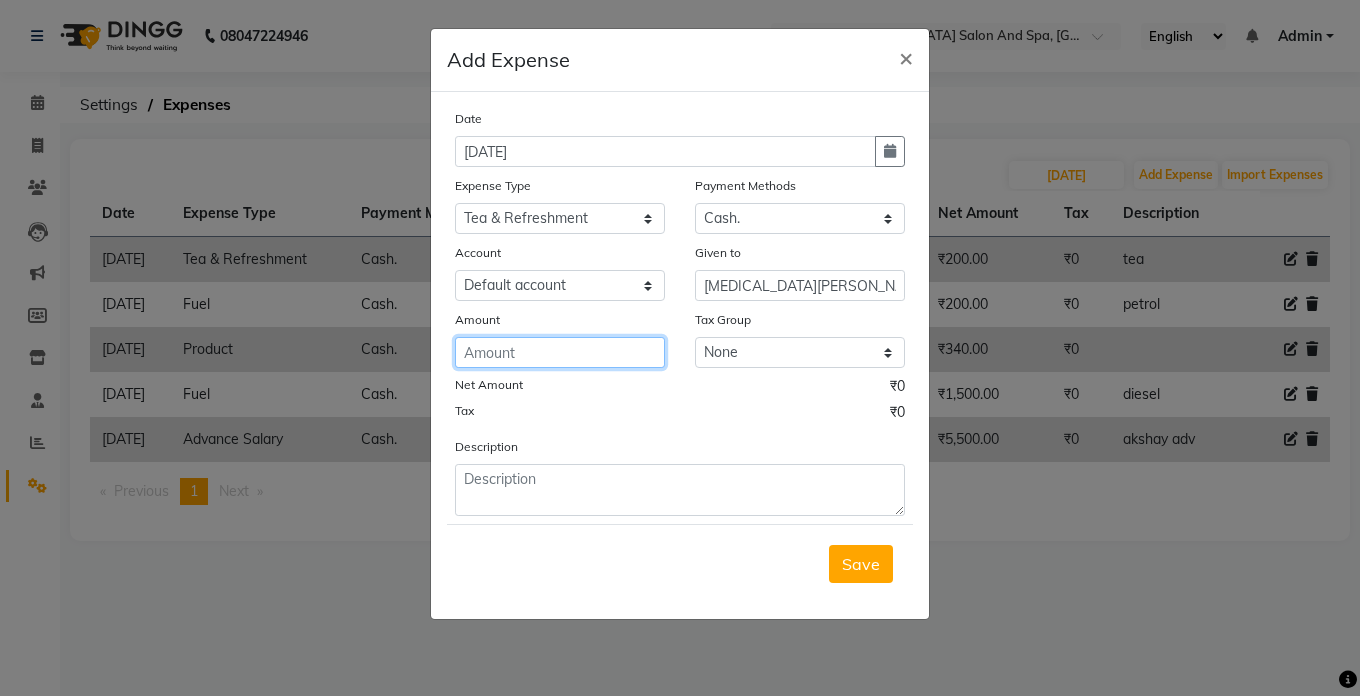 click 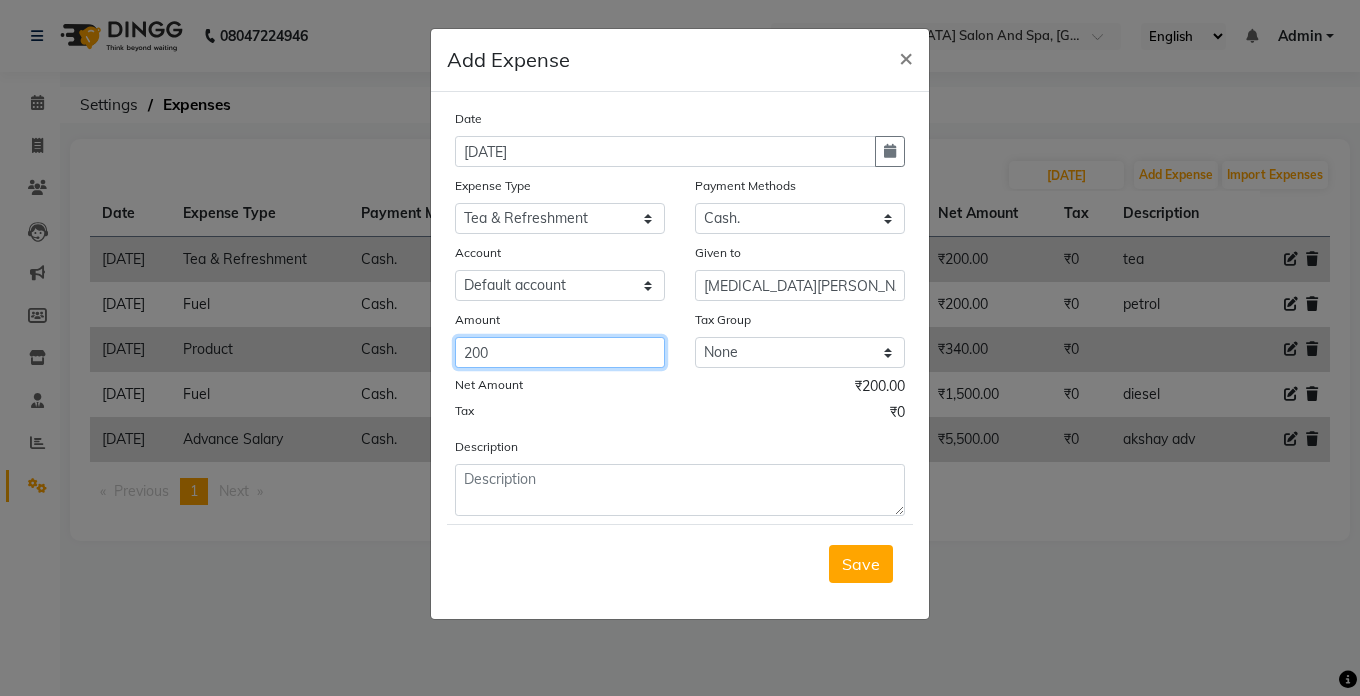 type on "200" 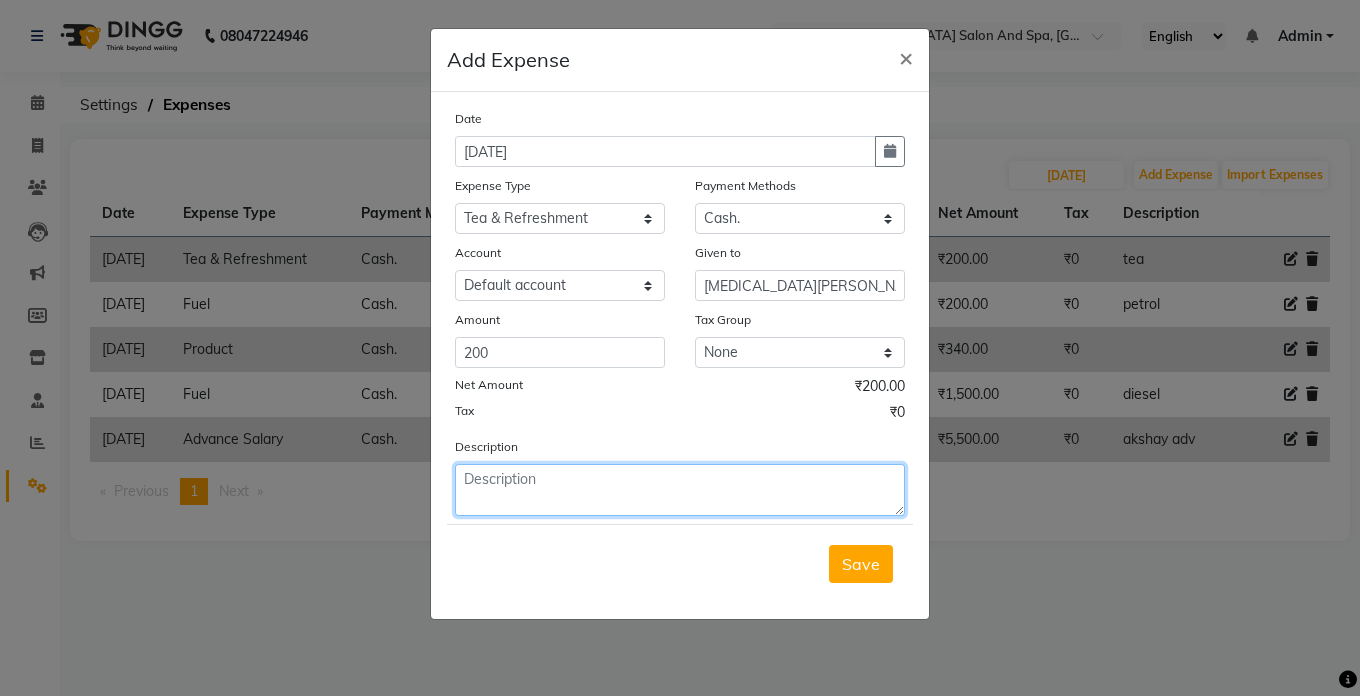 click 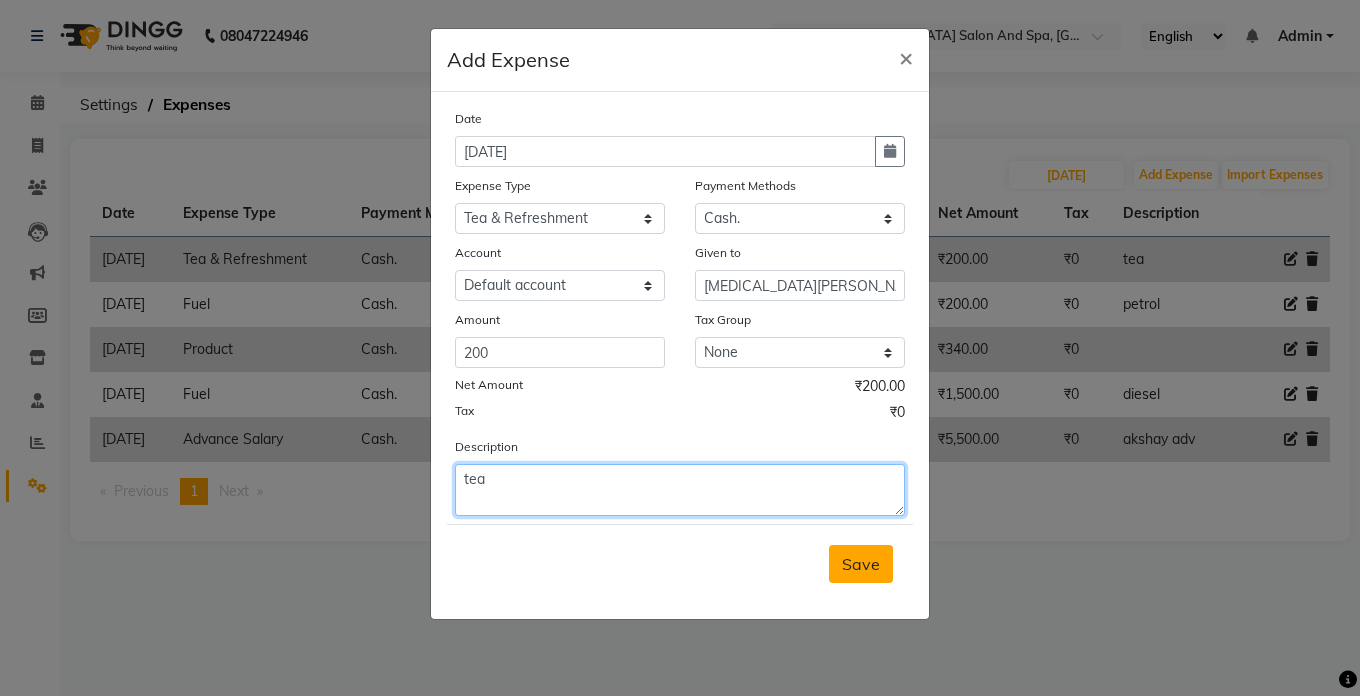 type on "tea" 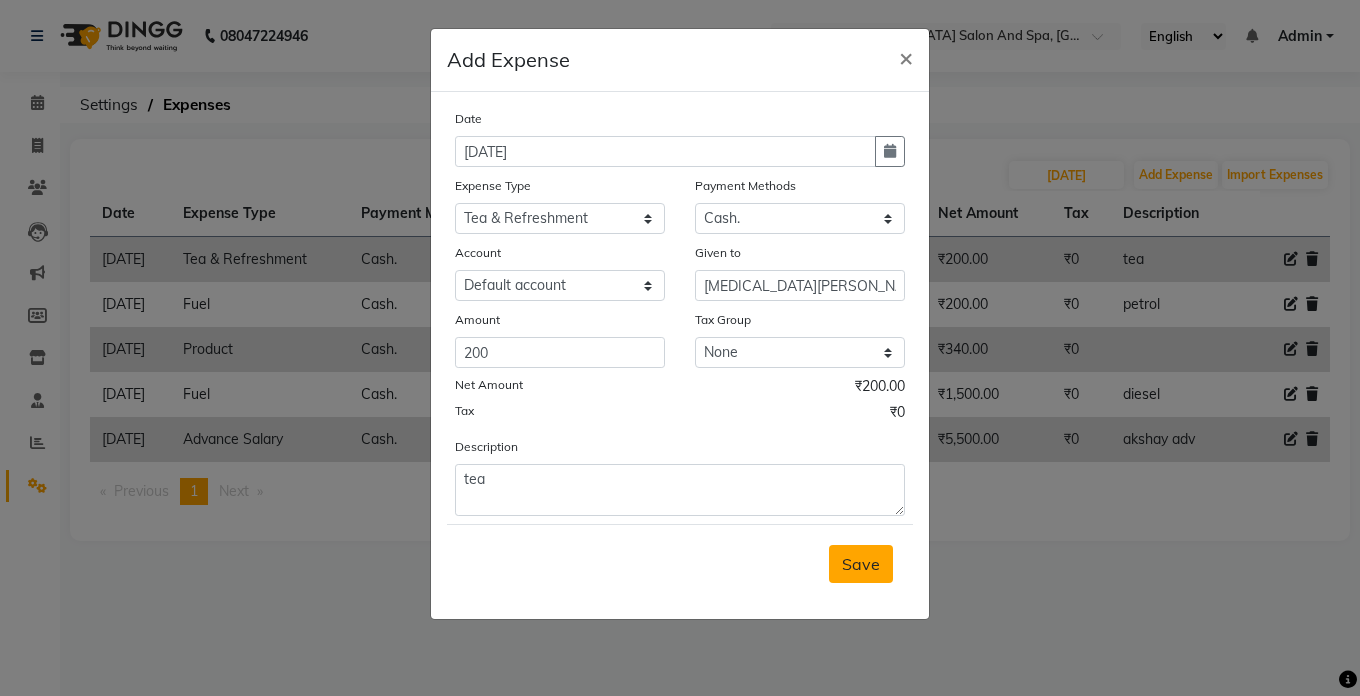click on "Save" at bounding box center (861, 564) 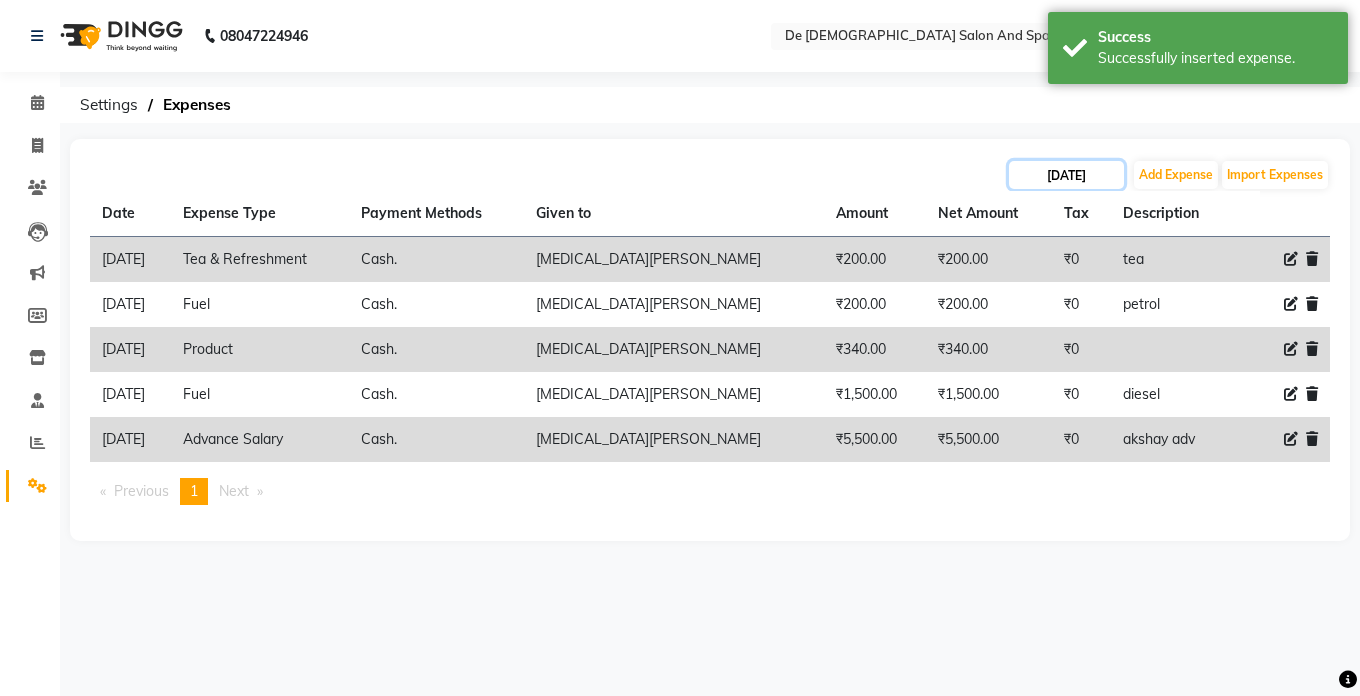 click on "16-06-2025" 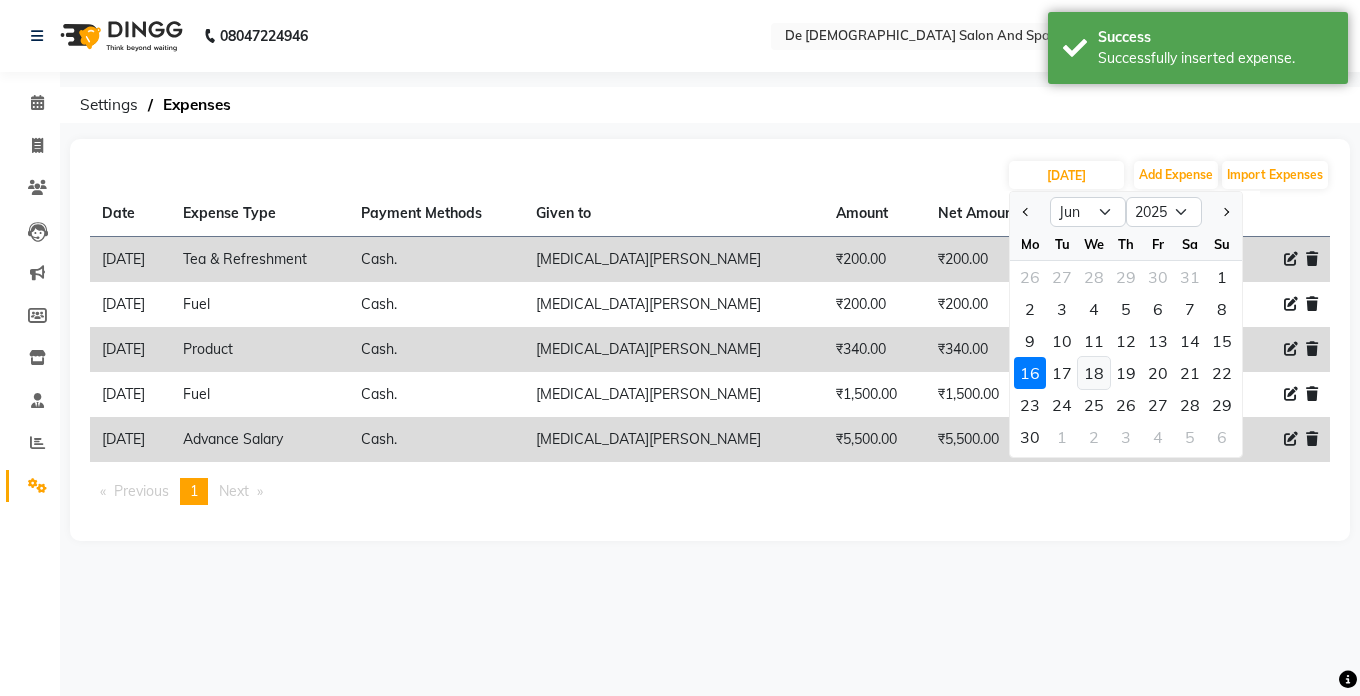 click on "18" 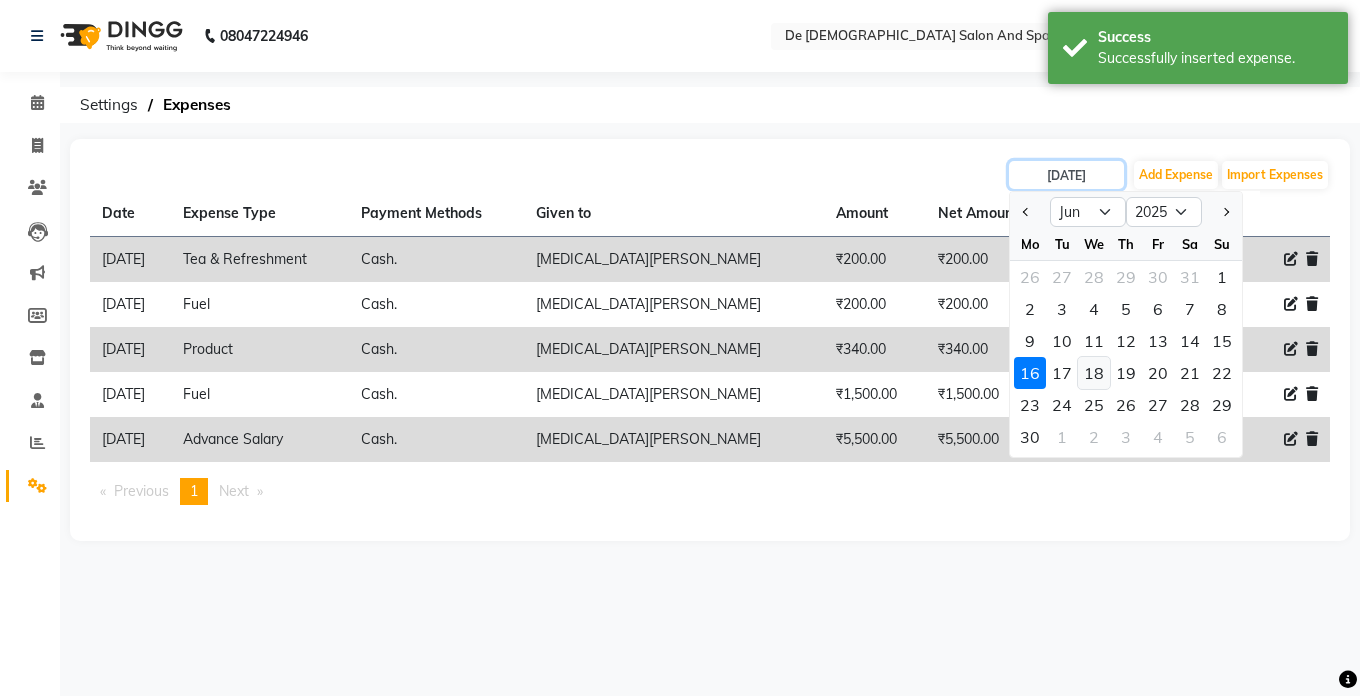 type on "[DATE]" 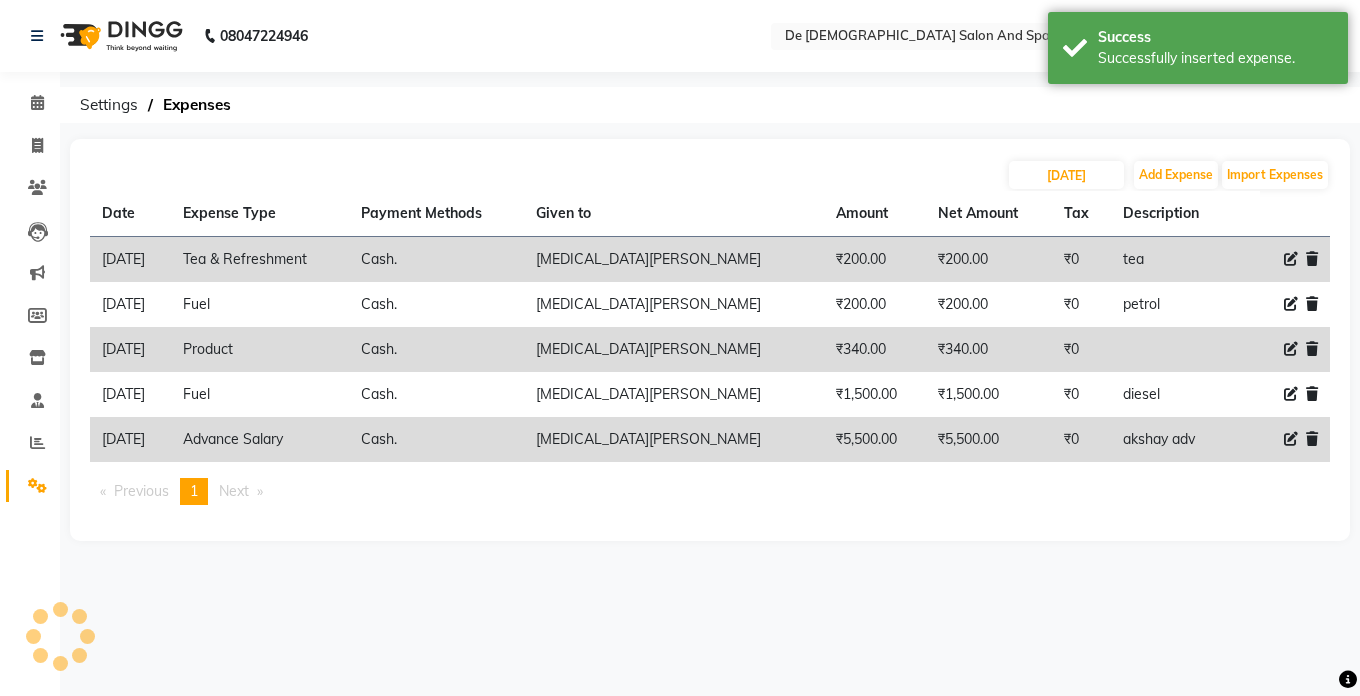 click on "diesel" 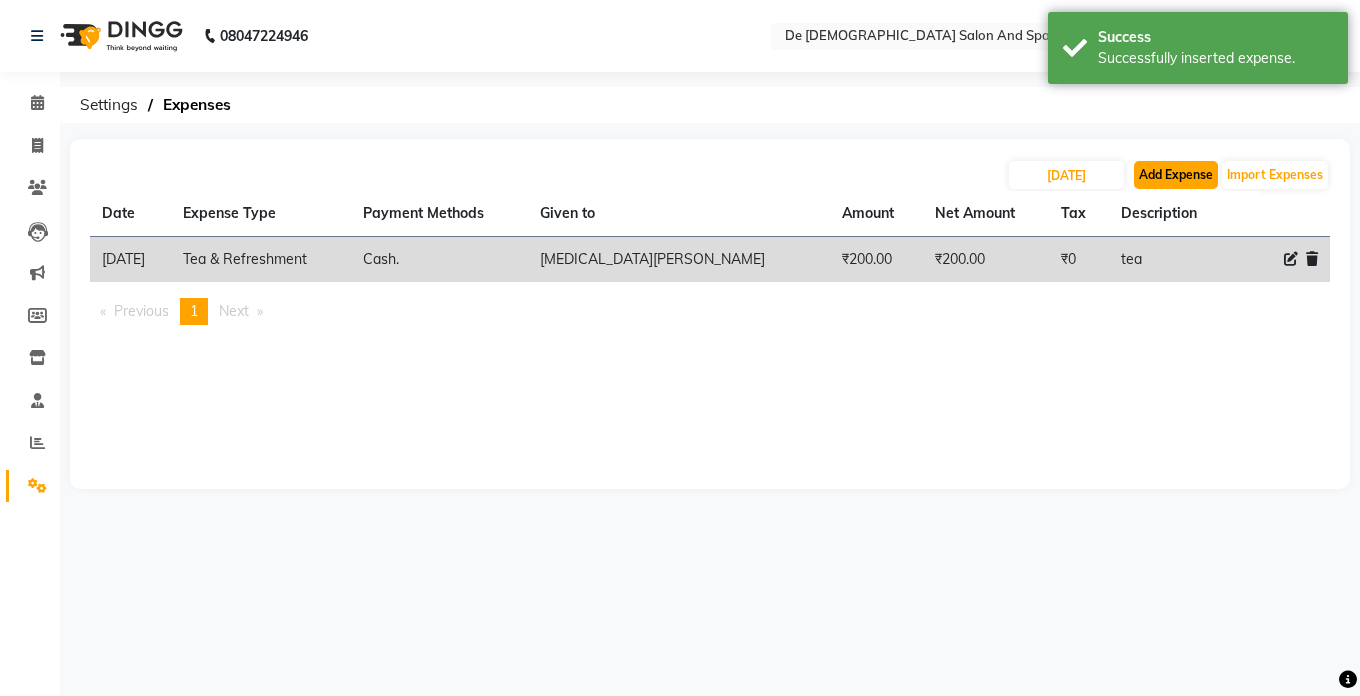 drag, startPoint x: 1106, startPoint y: 377, endPoint x: 1202, endPoint y: 172, distance: 226.36475 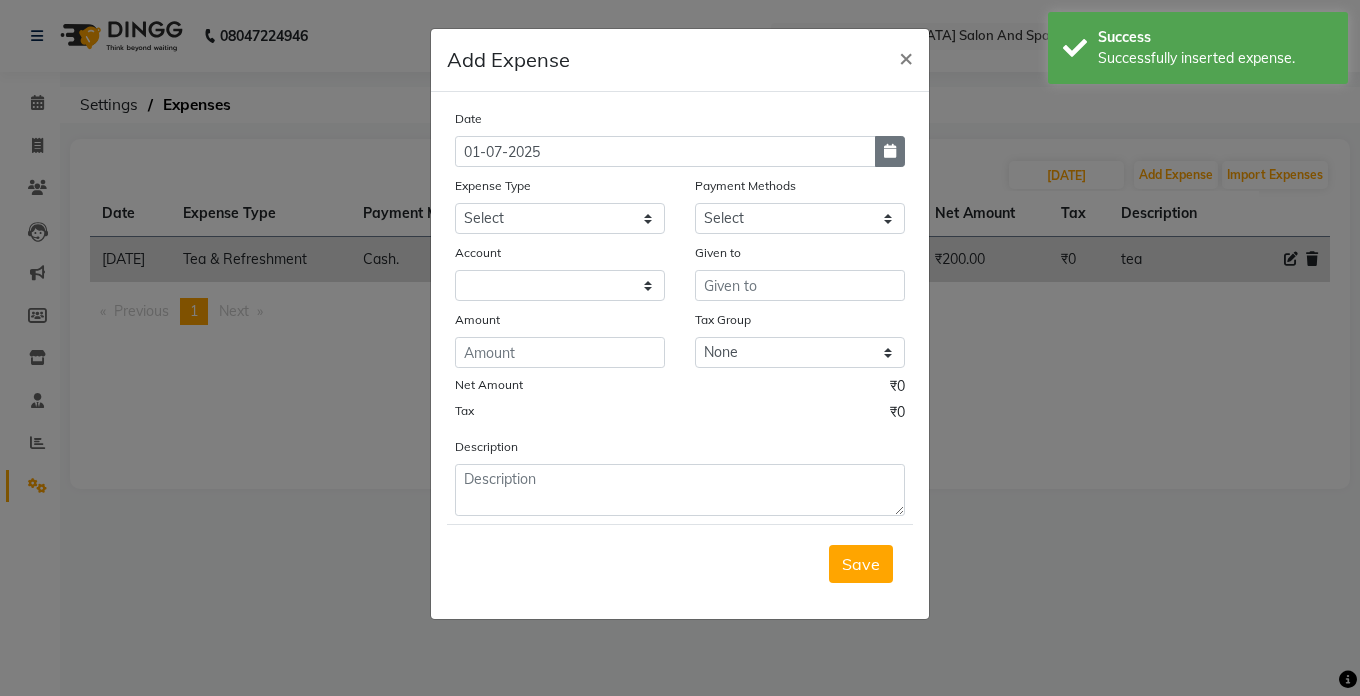 click 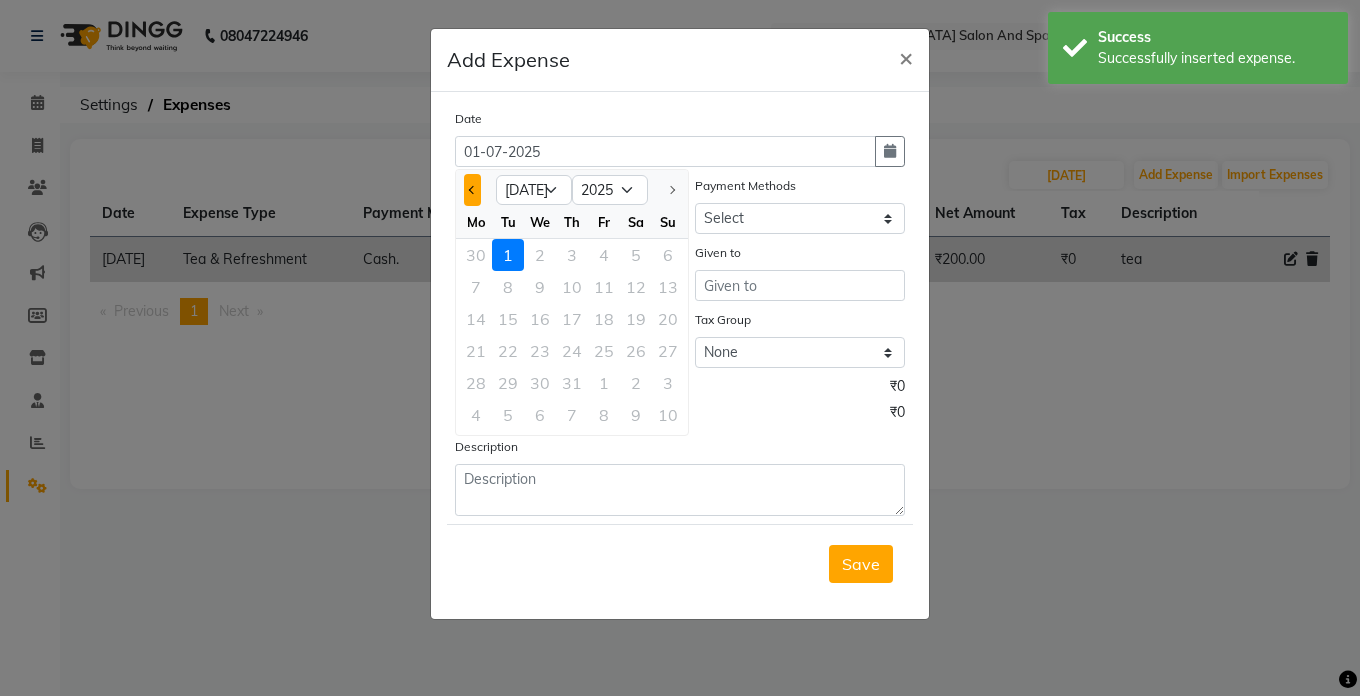 click 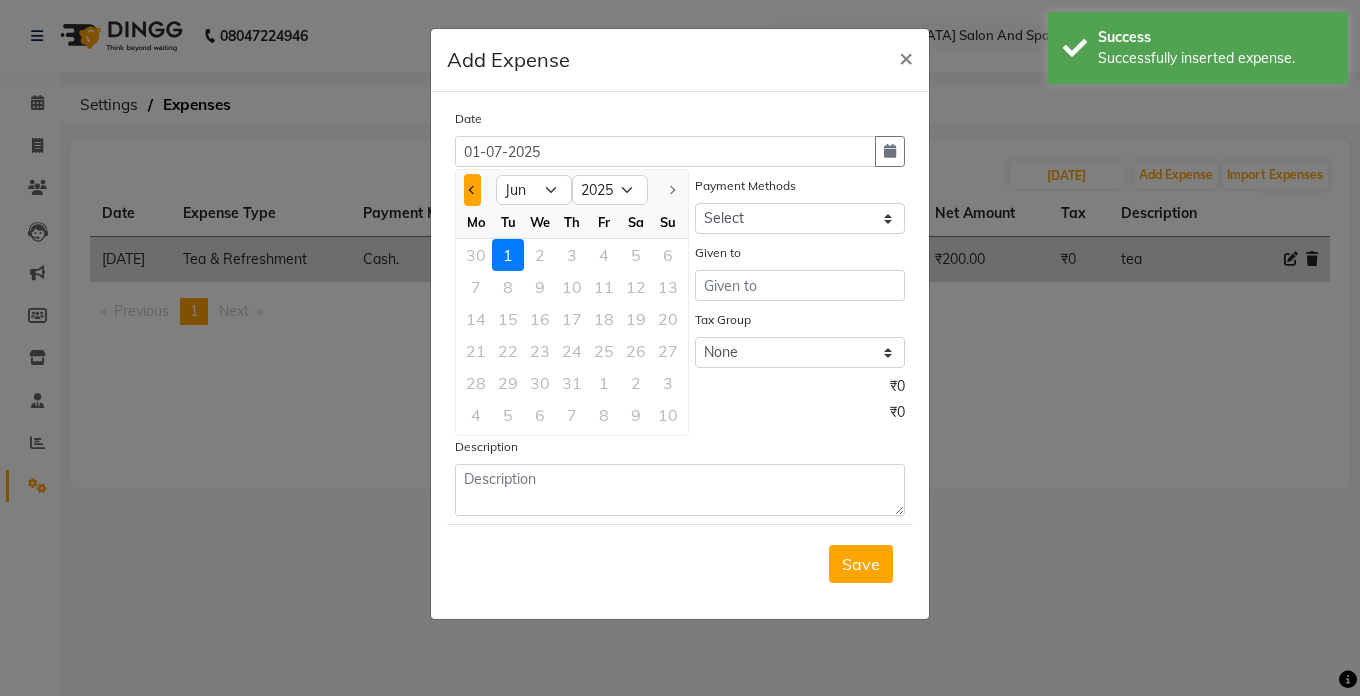 click 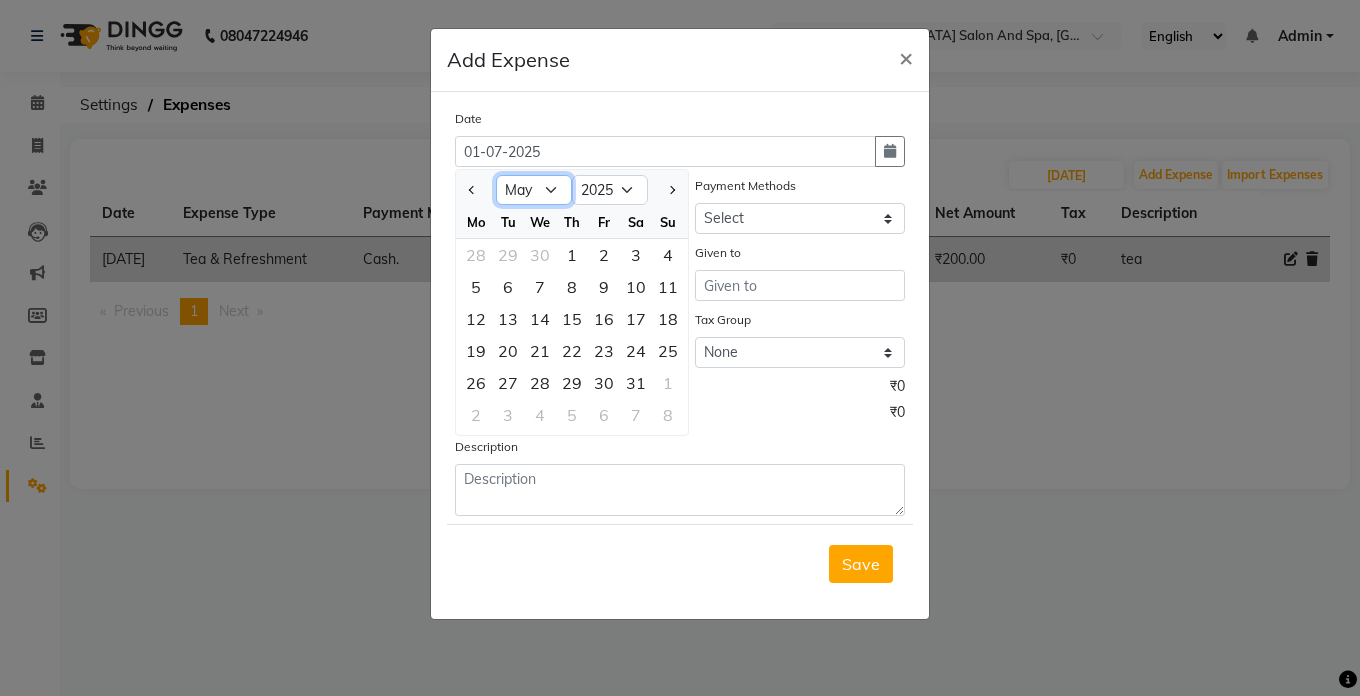 click on "Jan Feb Mar Apr May Jun [DATE]" 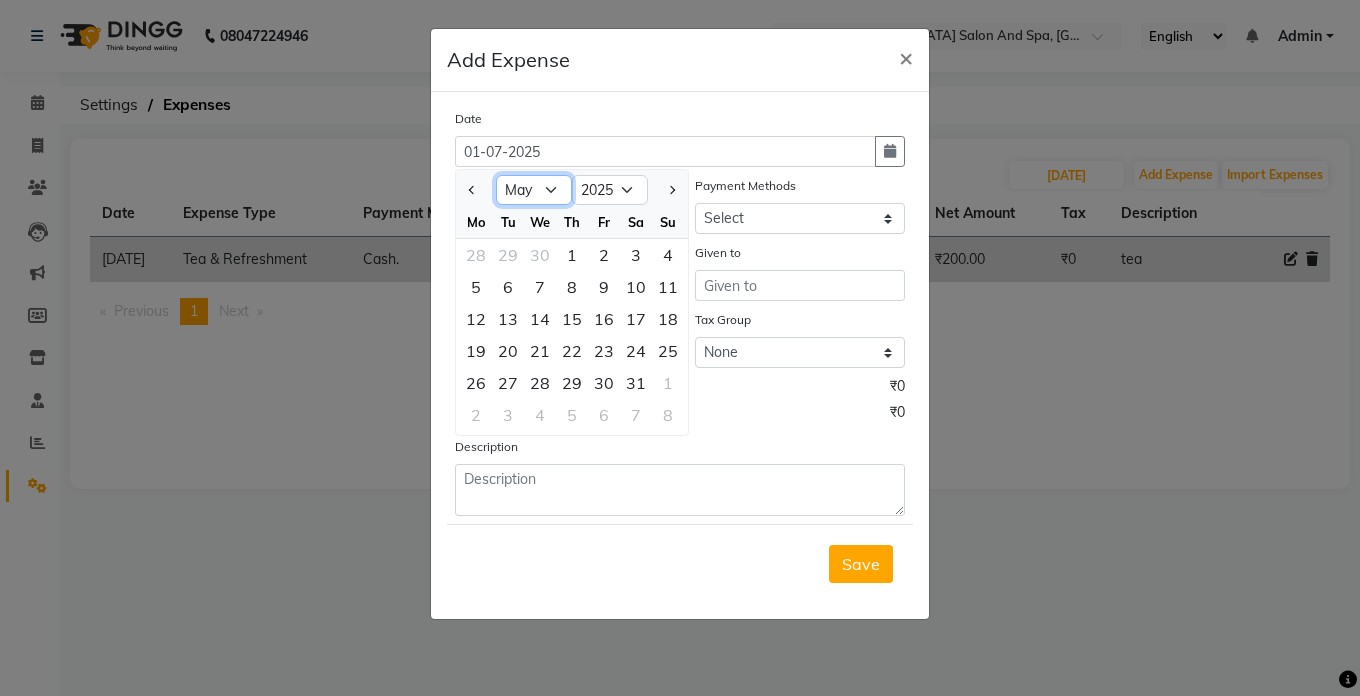 select on "6" 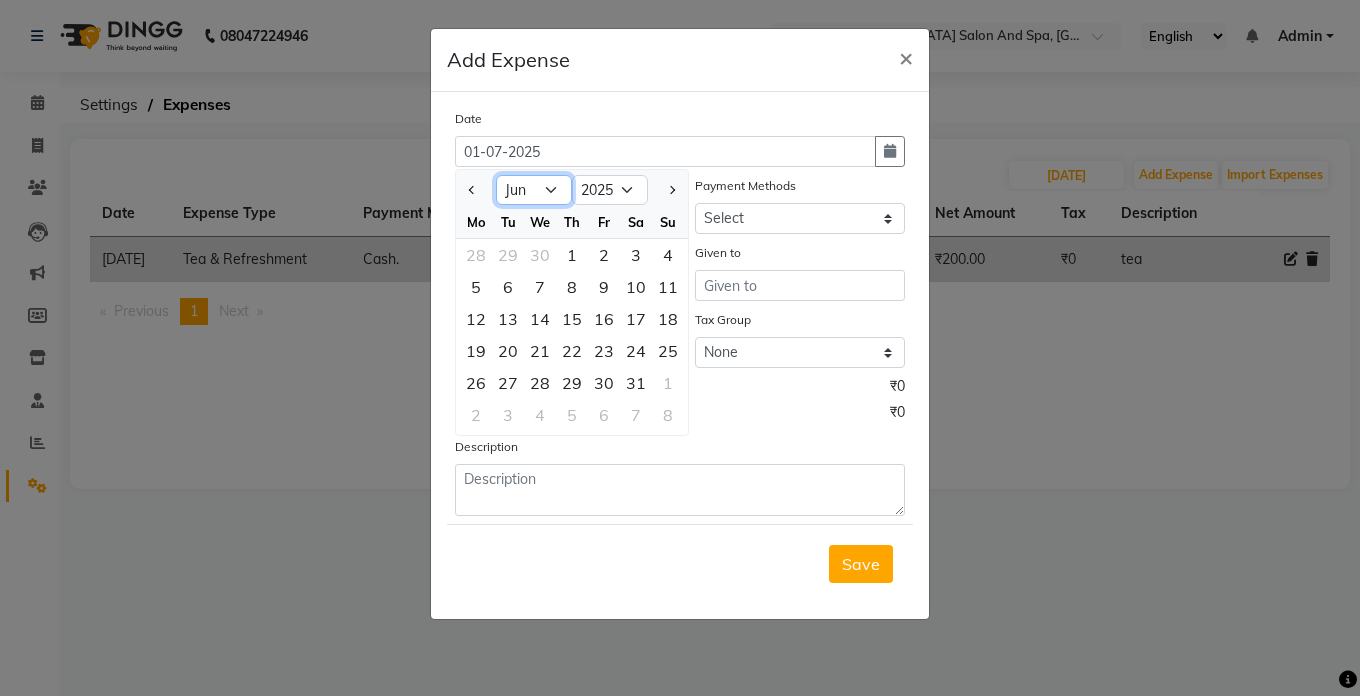 click on "Jan Feb Mar Apr May Jun [DATE]" 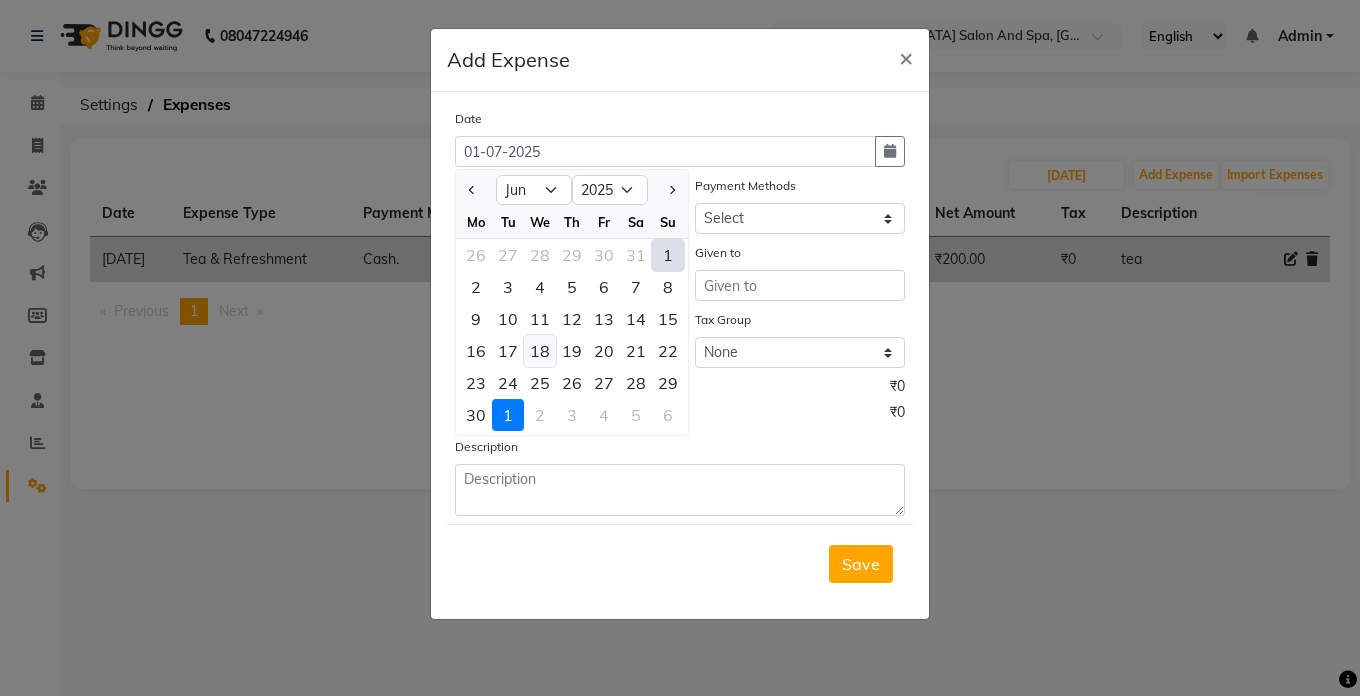 click on "18" 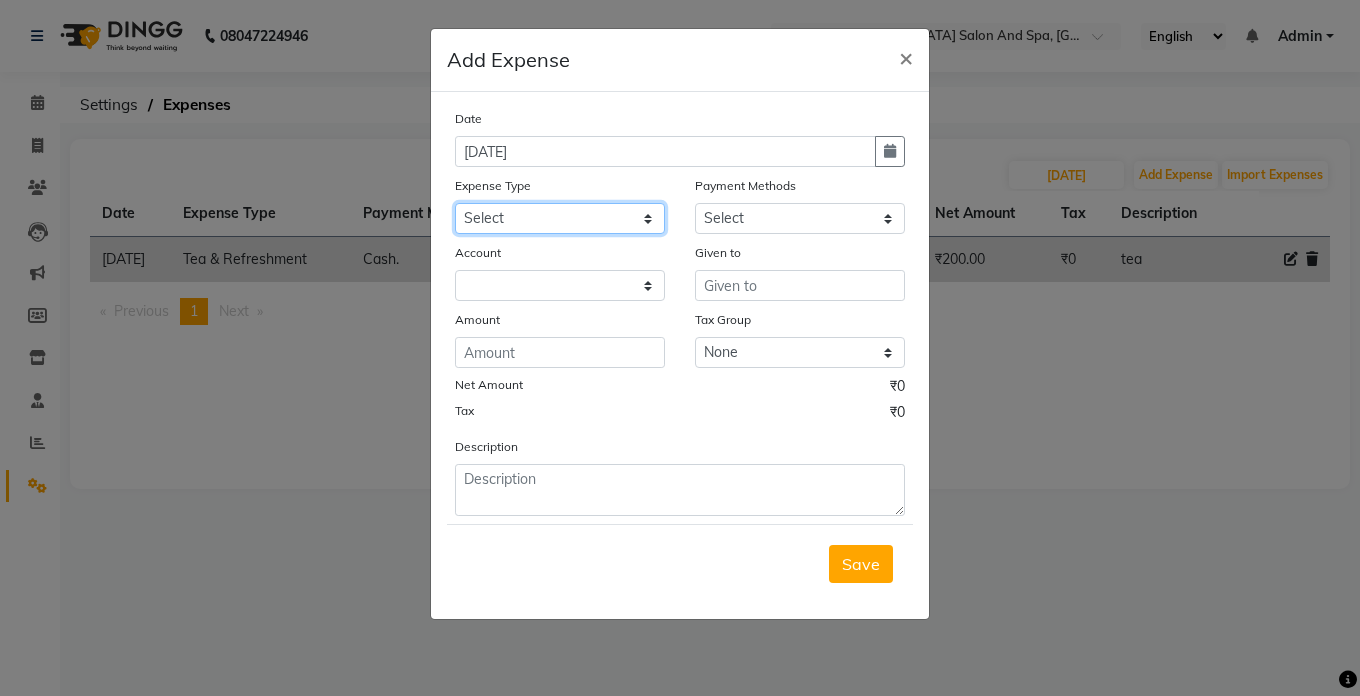 click on "Select Advance Salary Bank charges Car maintenance  Cash transfer to bank Cash transfer to hub Client Snacks Clinical charges Equipment Fuel Govt fee Incentive Insurance International purchase Loan Repayment Maintenance Marketing Miscellaneous MRA Other Pantry Product Rent Salary Staff Snacks Tax Tea & Refreshment Utilities" 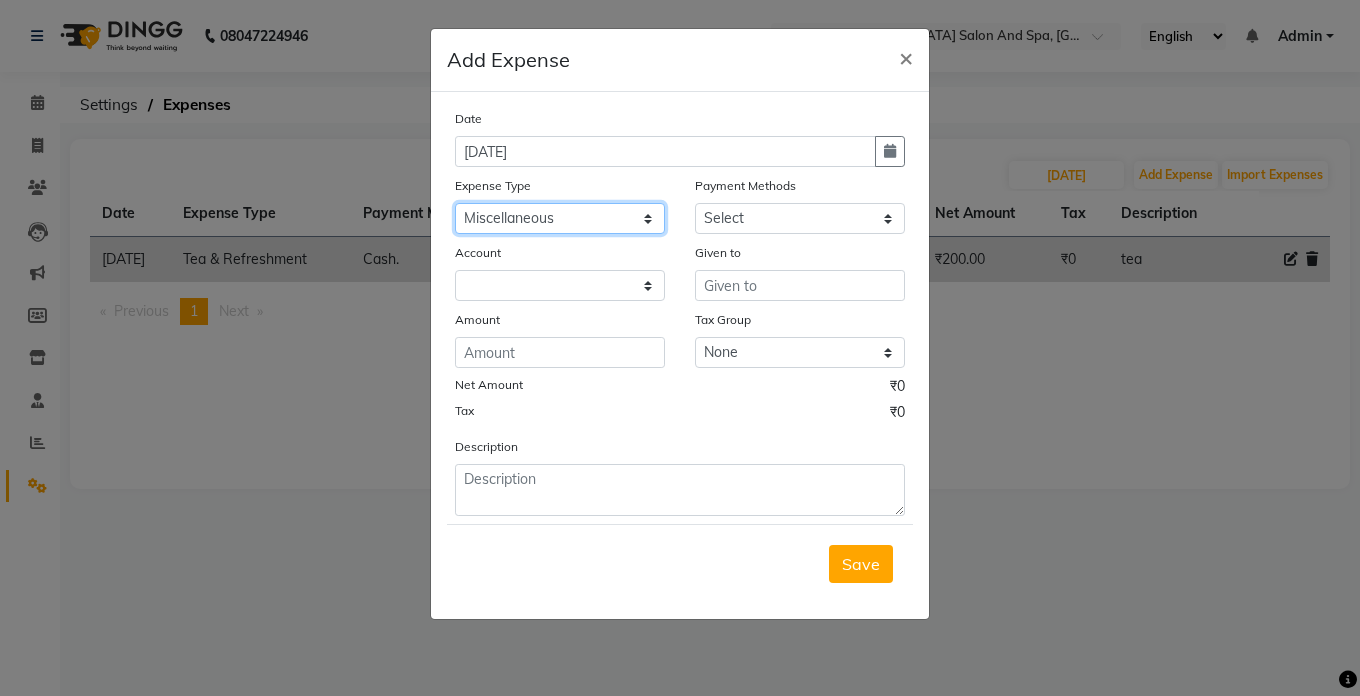 click on "Select Advance Salary Bank charges Car maintenance  Cash transfer to bank Cash transfer to hub Client Snacks Clinical charges Equipment Fuel Govt fee Incentive Insurance International purchase Loan Repayment Maintenance Marketing Miscellaneous MRA Other Pantry Product Rent Salary Staff Snacks Tax Tea & Refreshment Utilities" 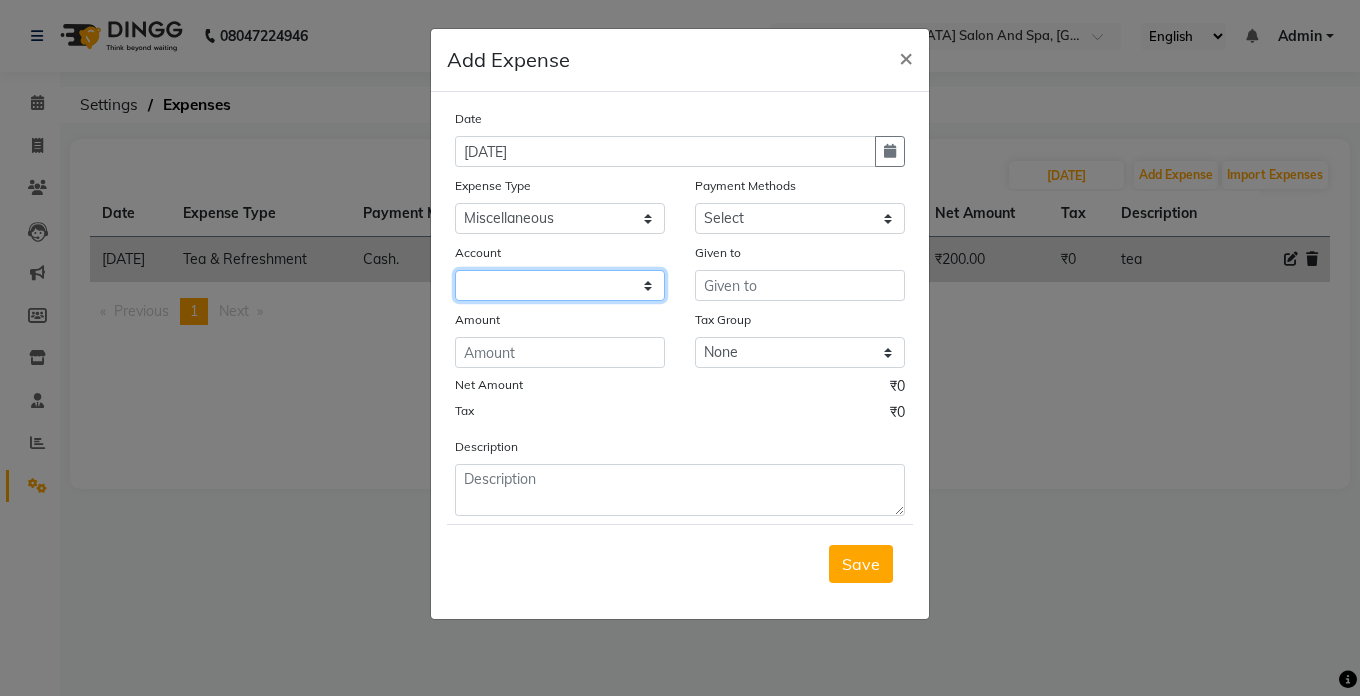 click 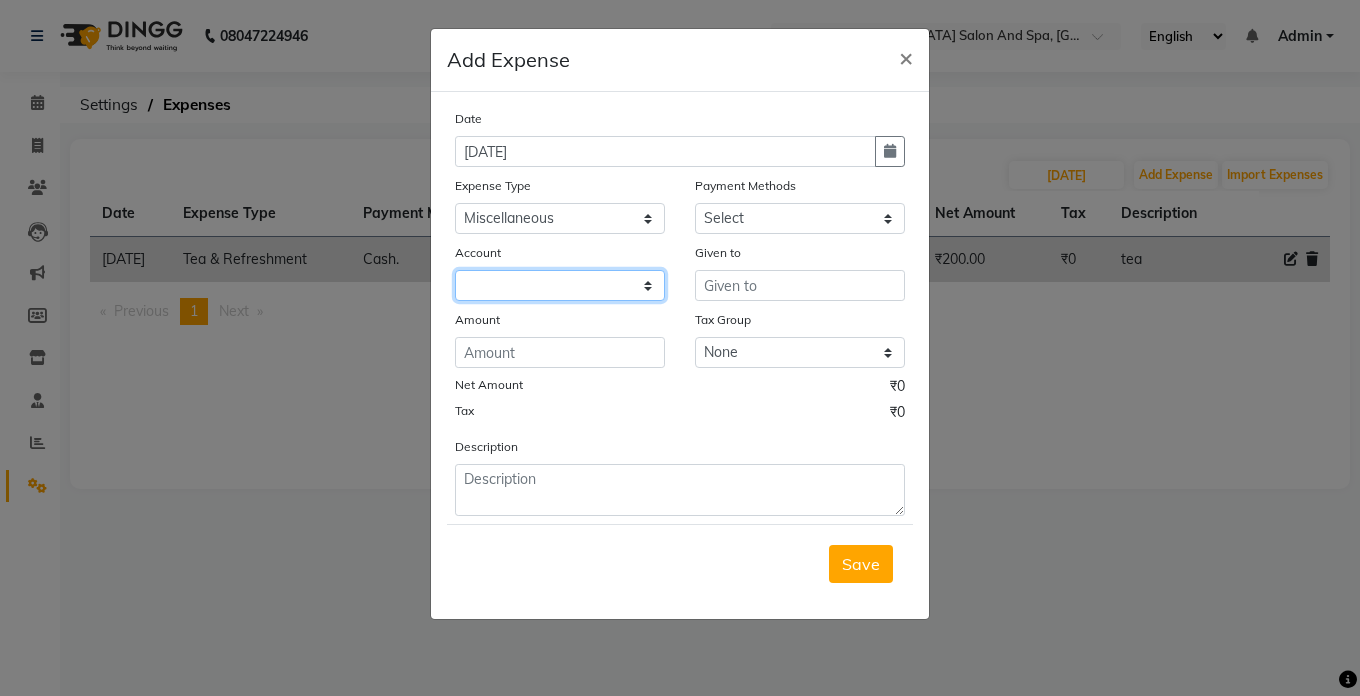click 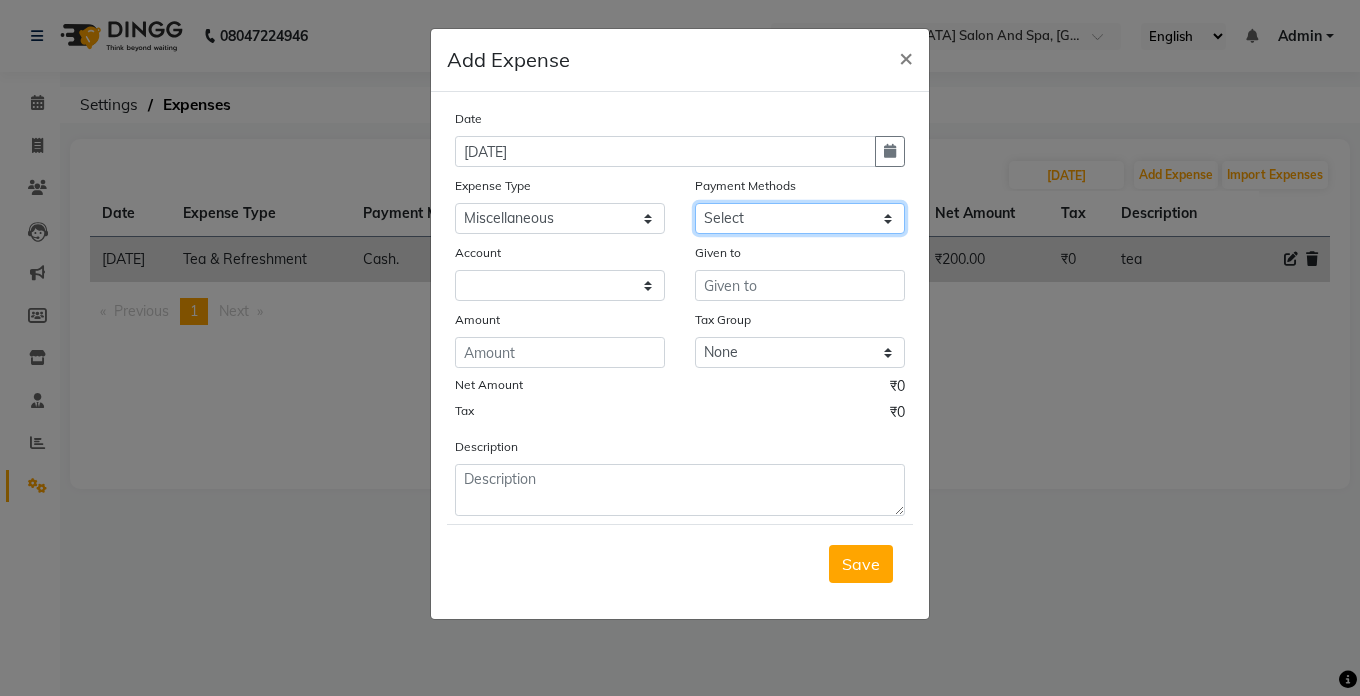click on "Select Cash. Voucher CARD Wallet GPay" 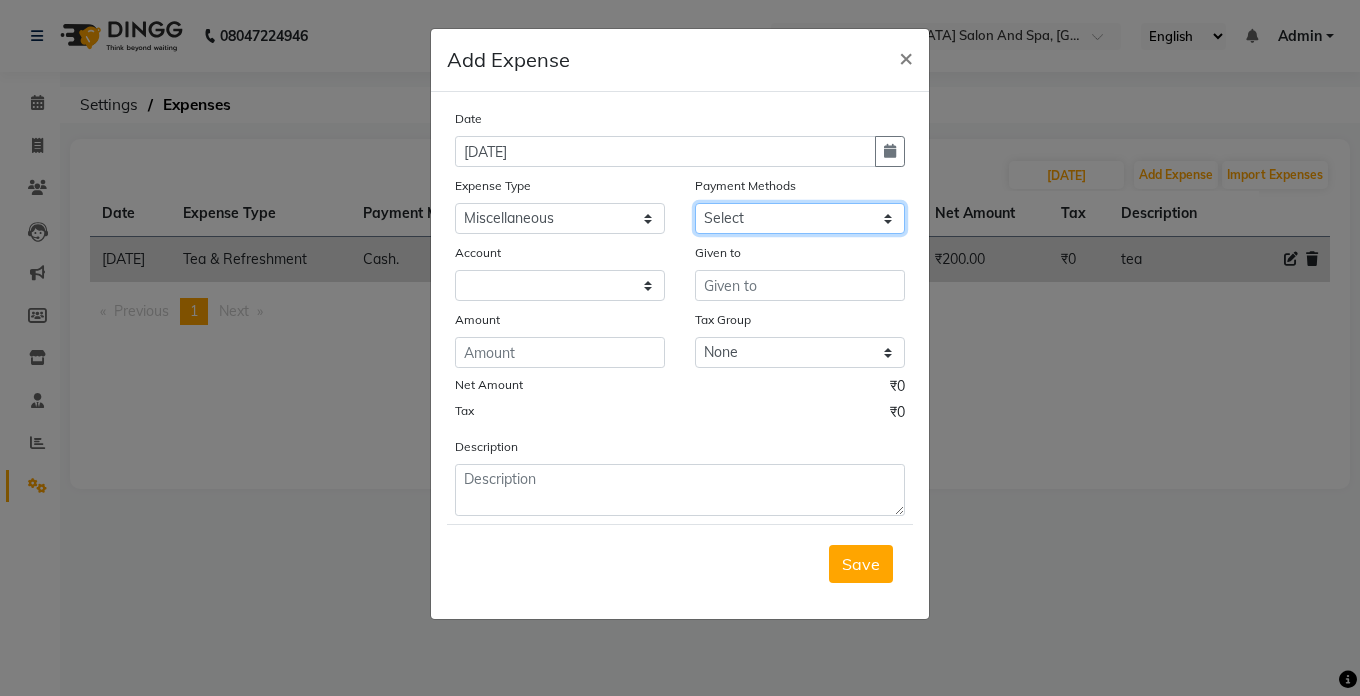 select on "116" 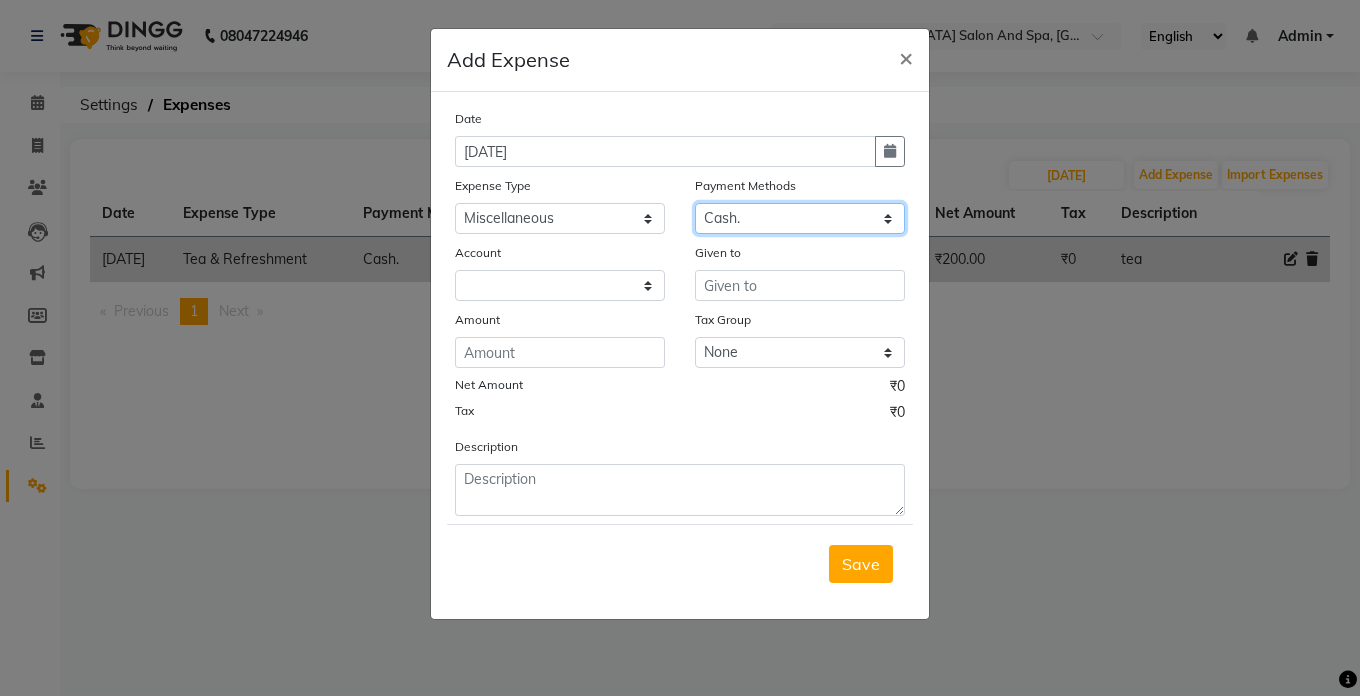 click on "Select Cash. Voucher CARD Wallet GPay" 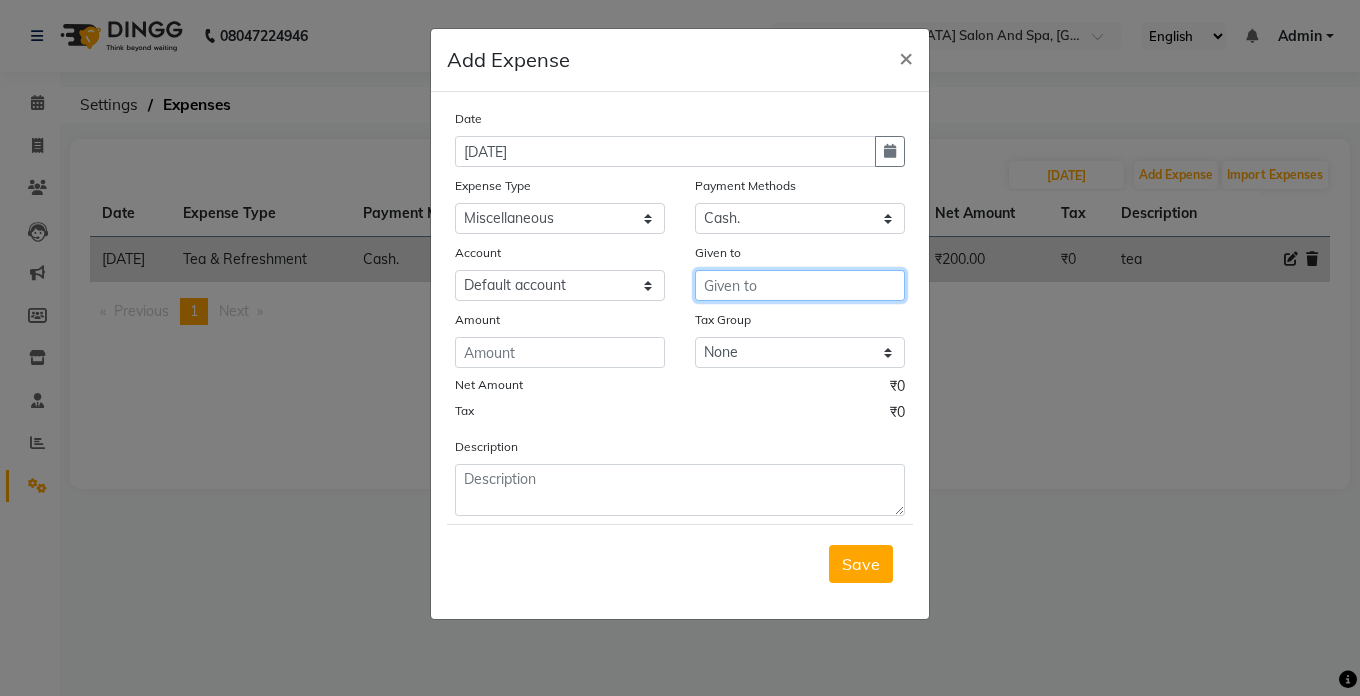 click at bounding box center (800, 285) 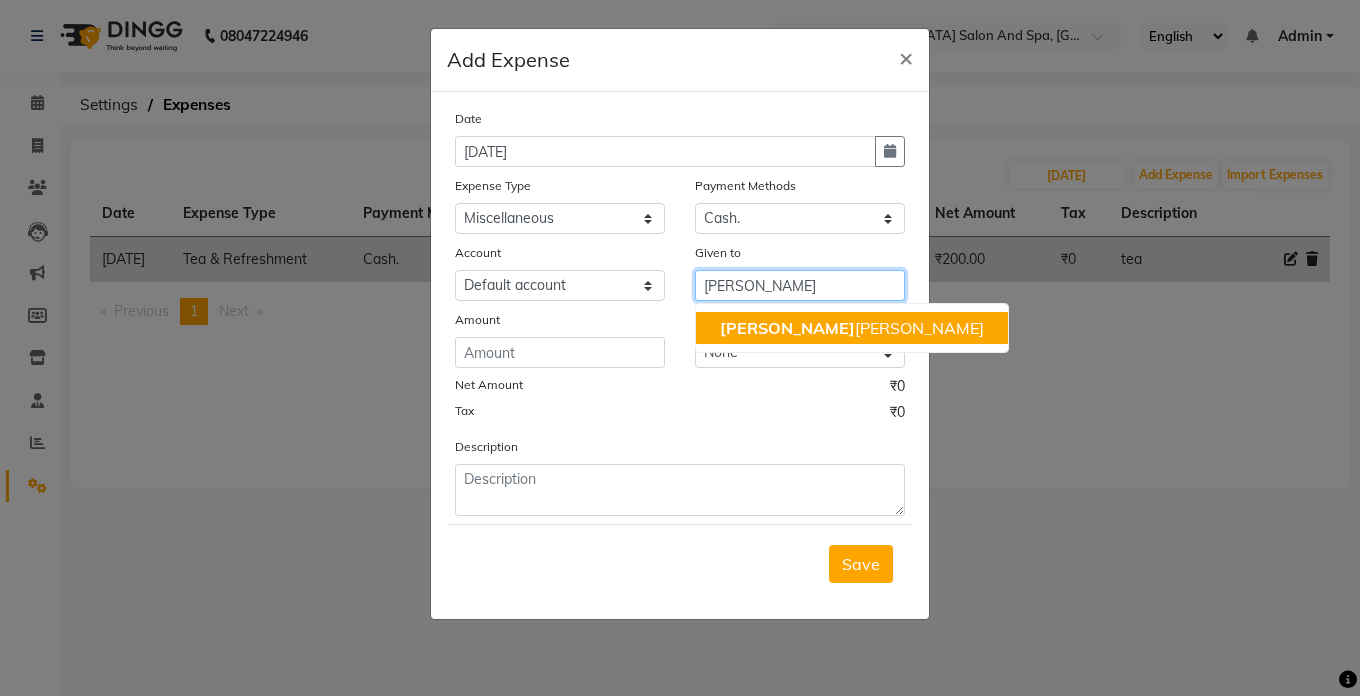 click on "[PERSON_NAME] [PERSON_NAME]" at bounding box center (852, 328) 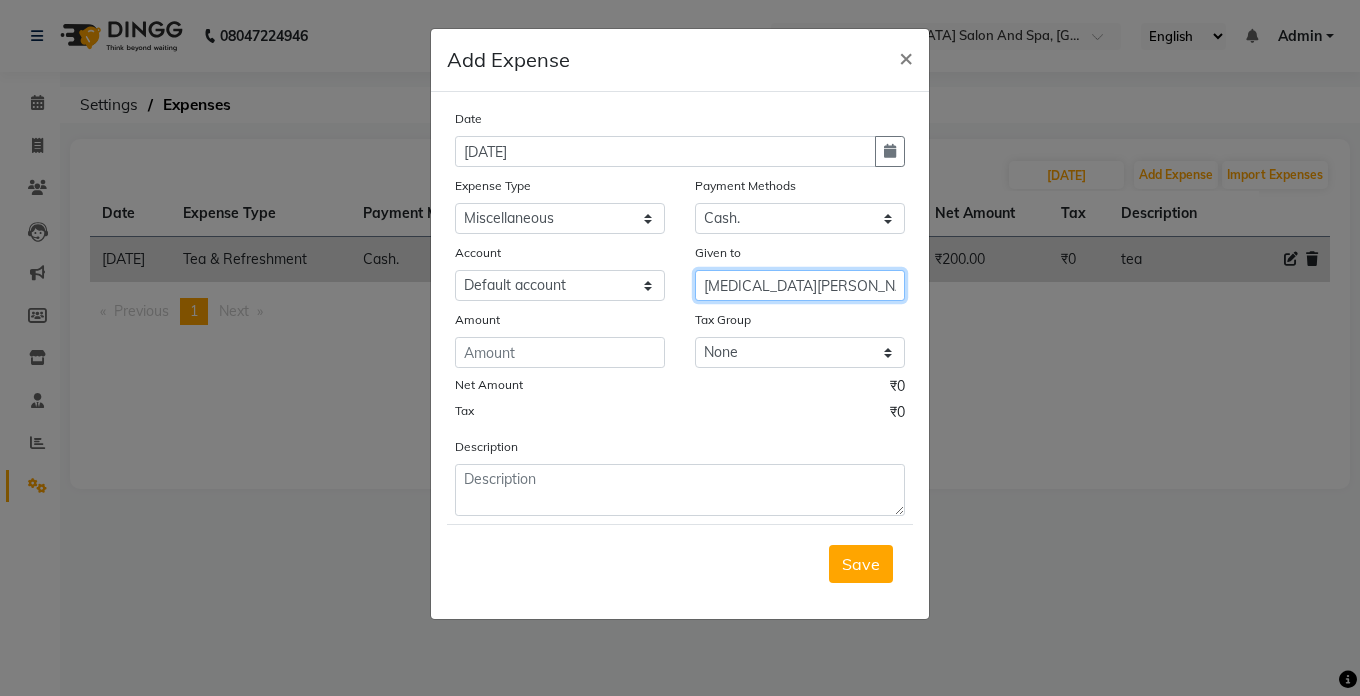 type on "[MEDICAL_DATA][PERSON_NAME]" 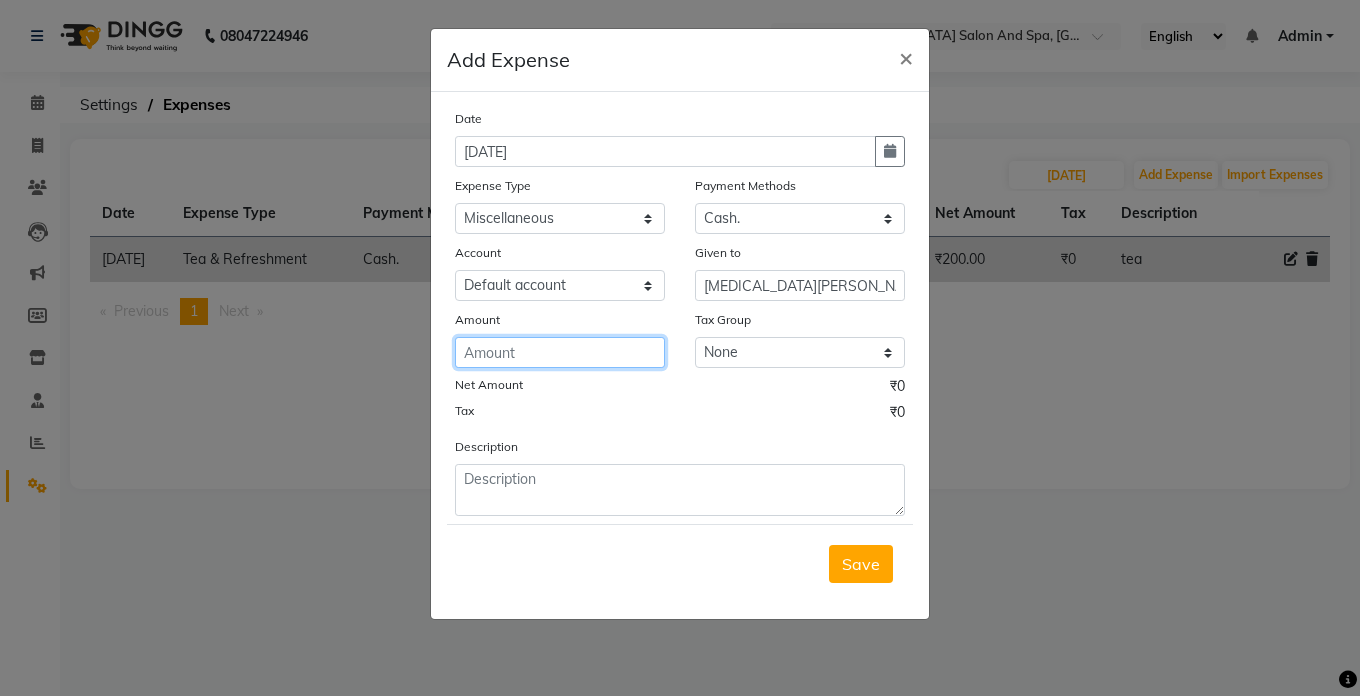 click 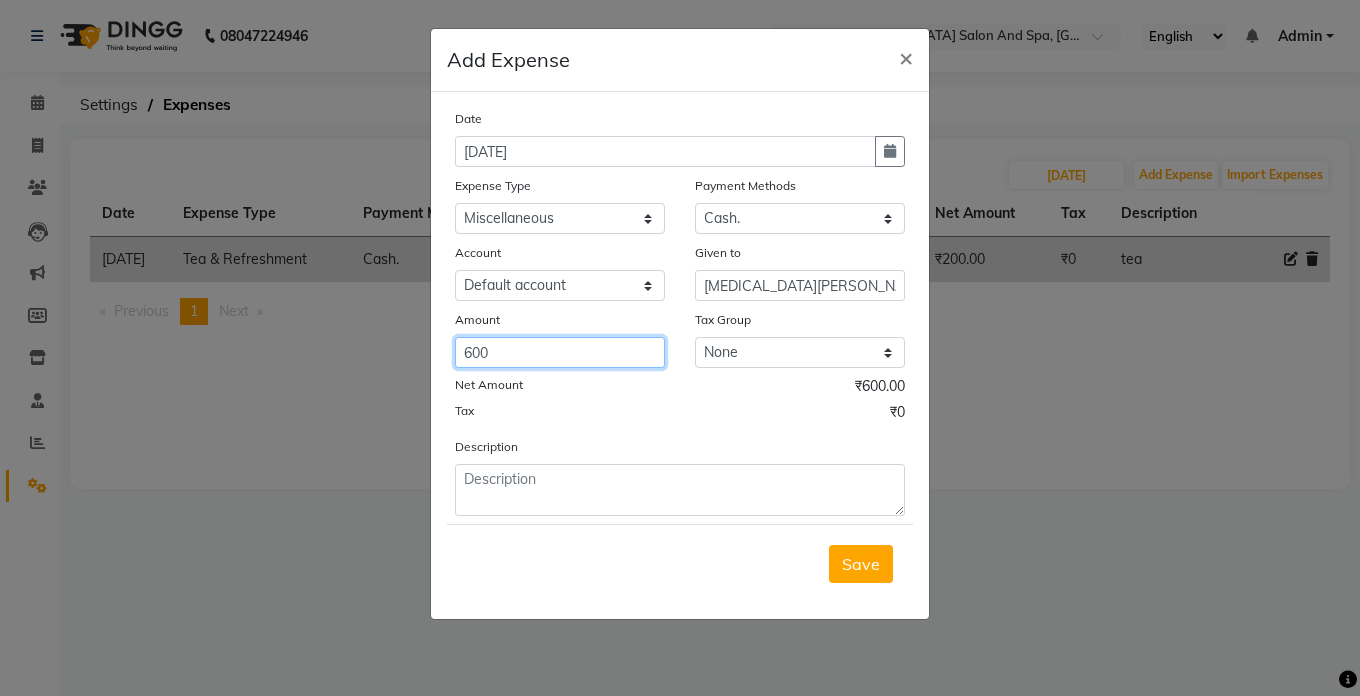 type on "600" 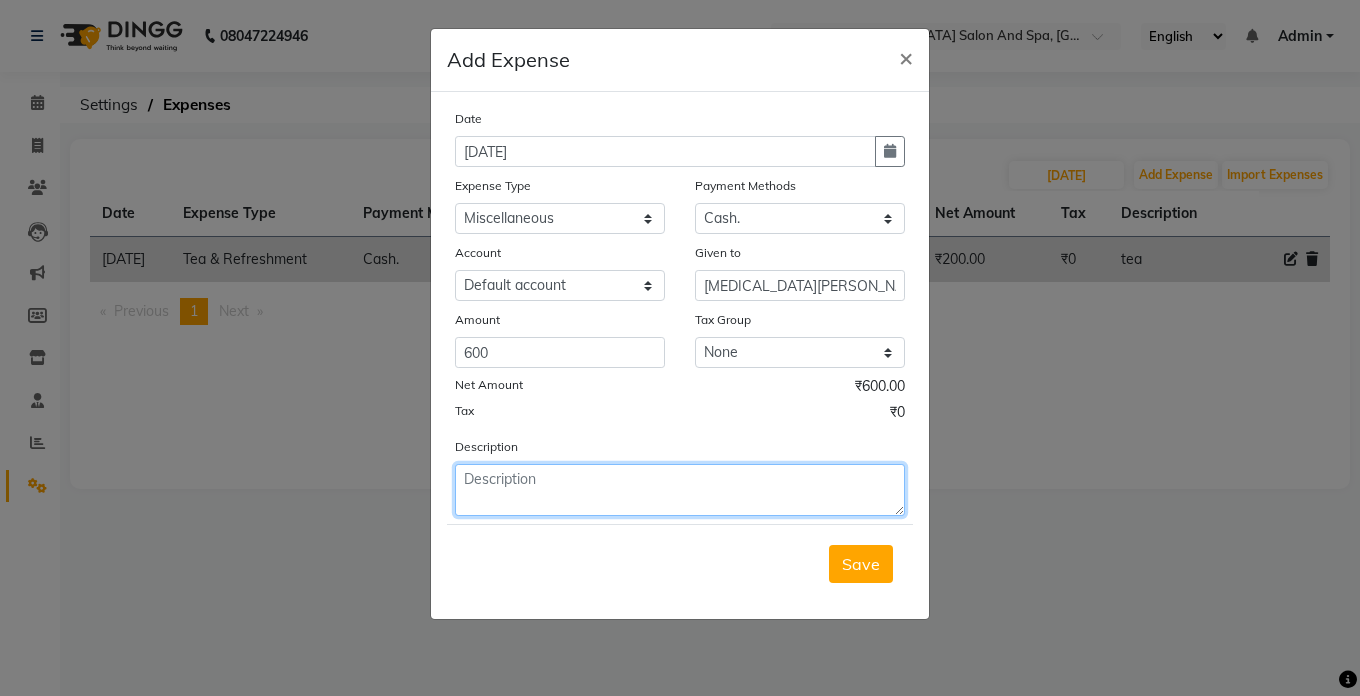 click 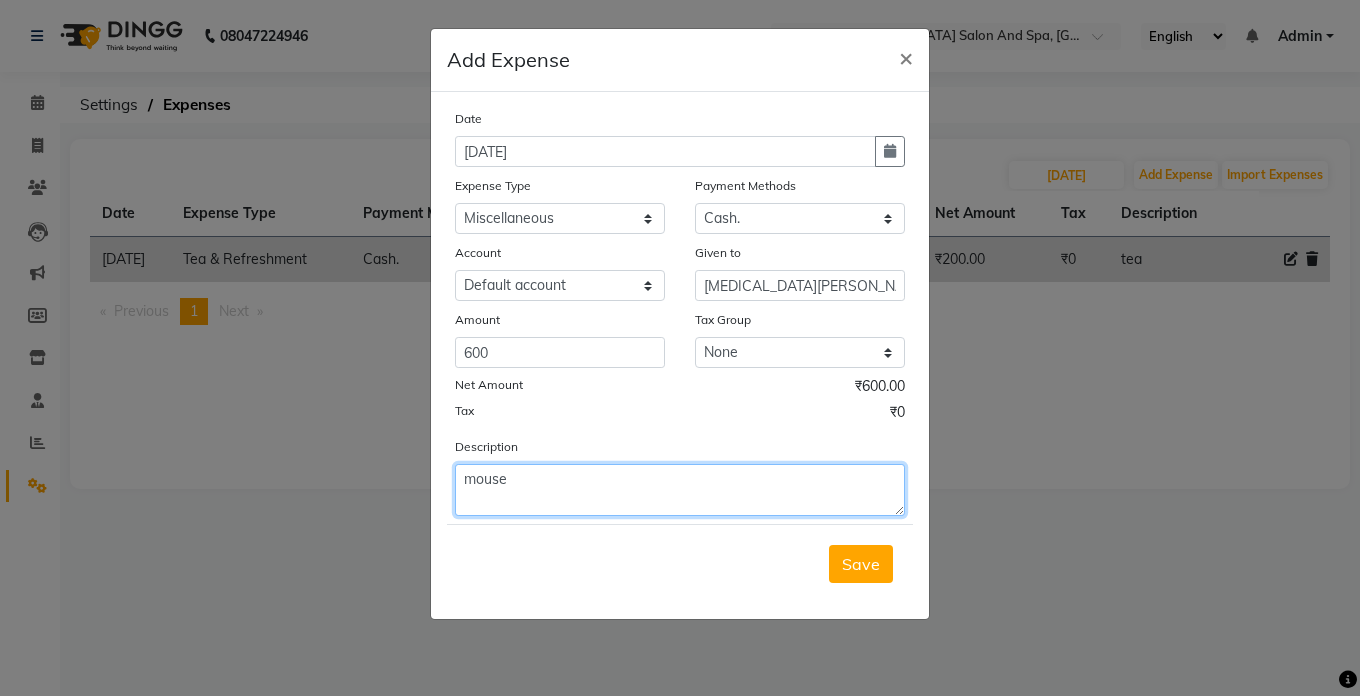 type on "mouse" 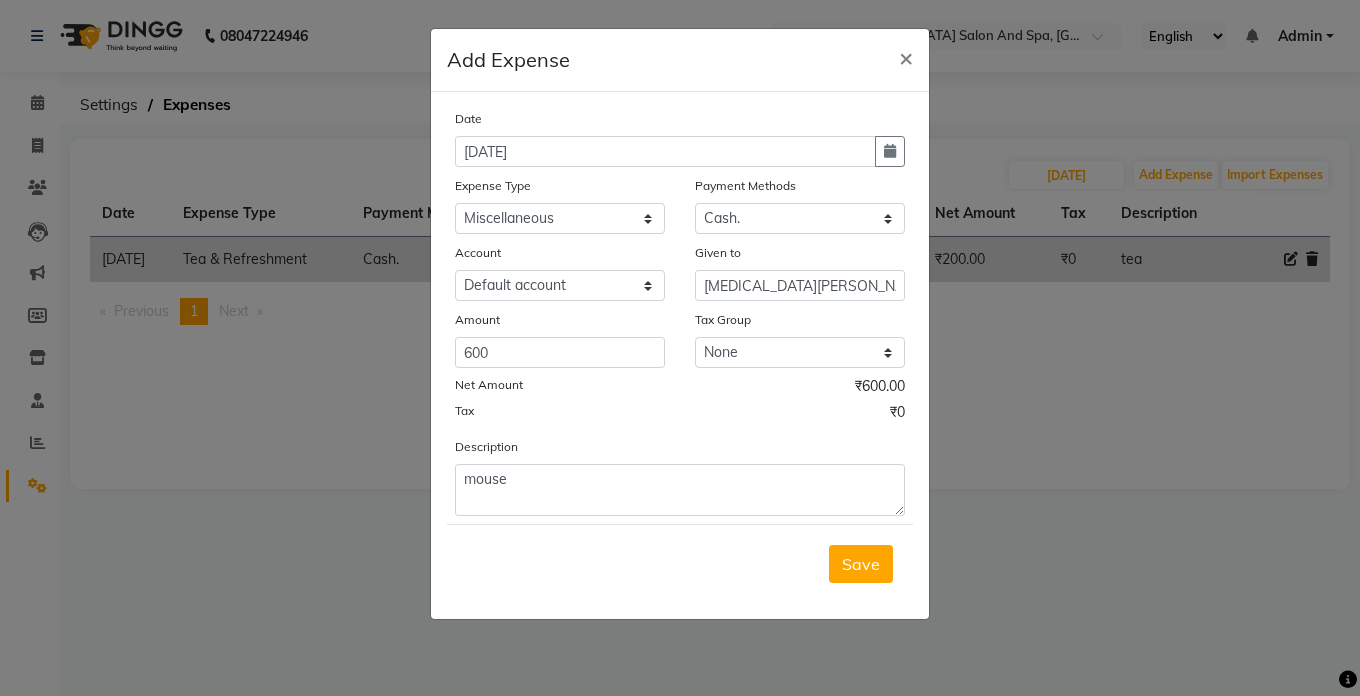 click on "Save" 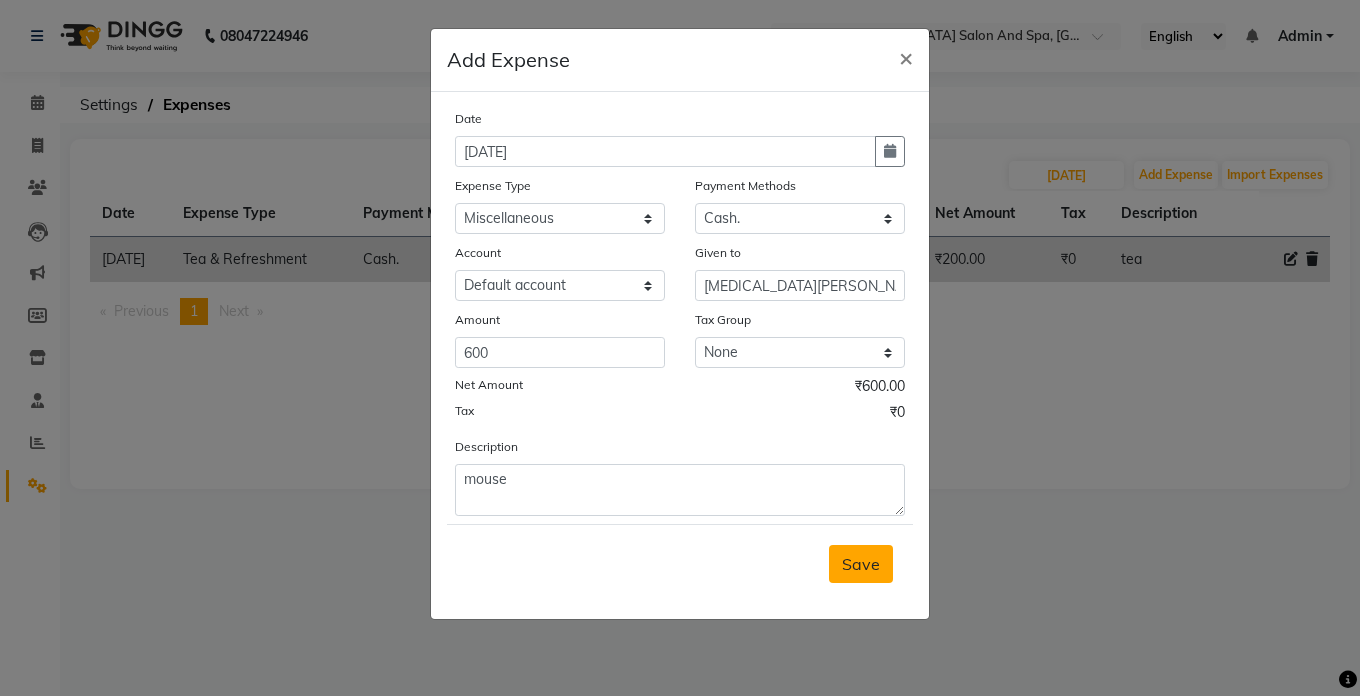 click on "Save" at bounding box center (861, 564) 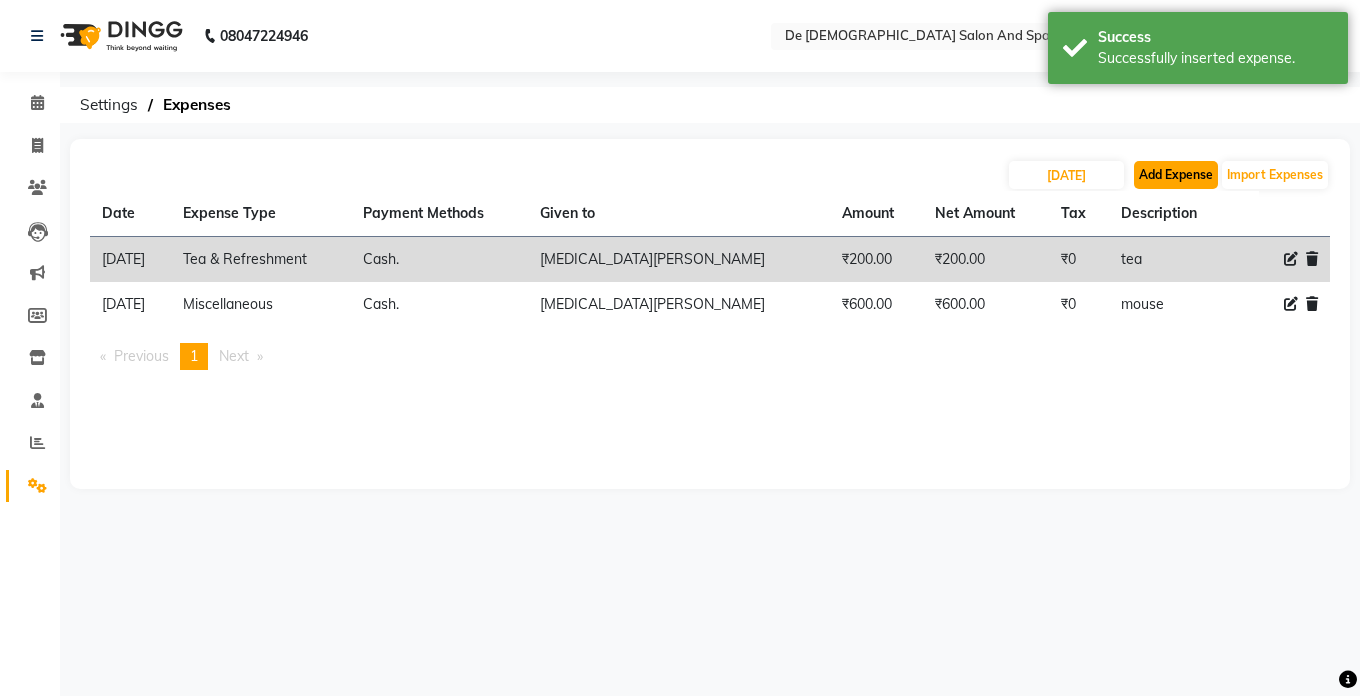 click on "Add Expense" 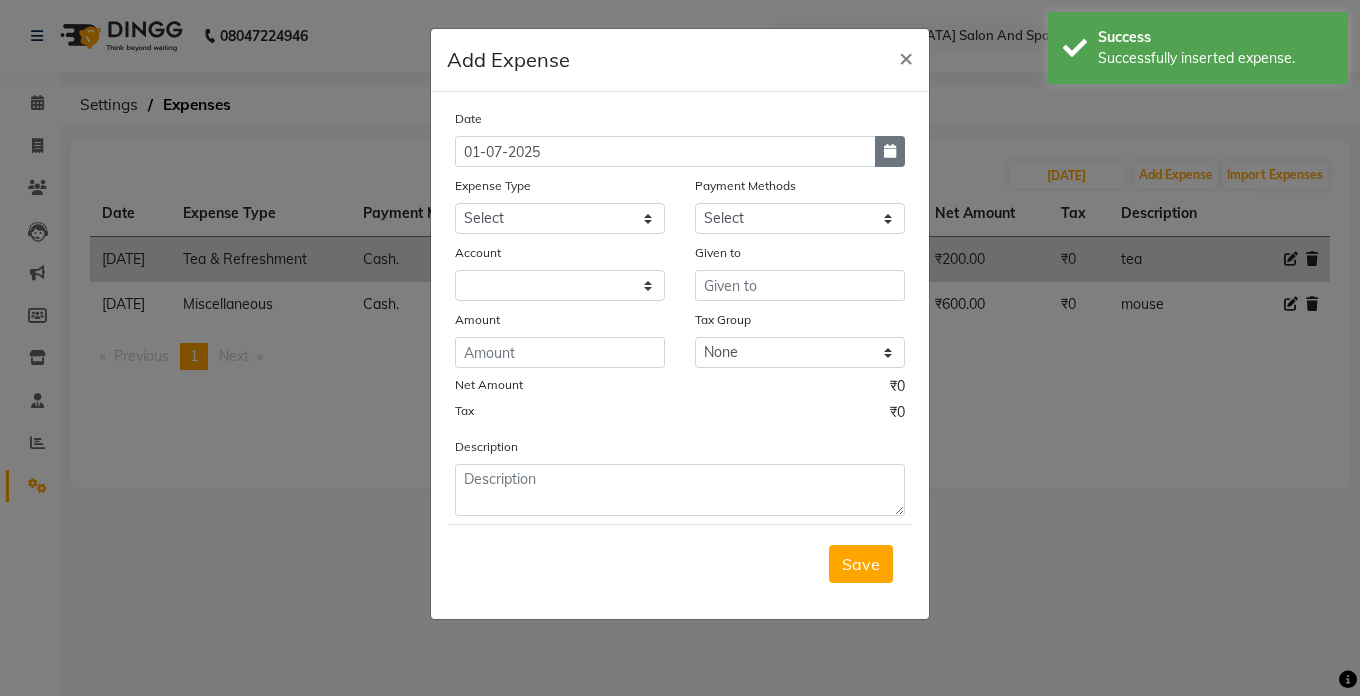 click 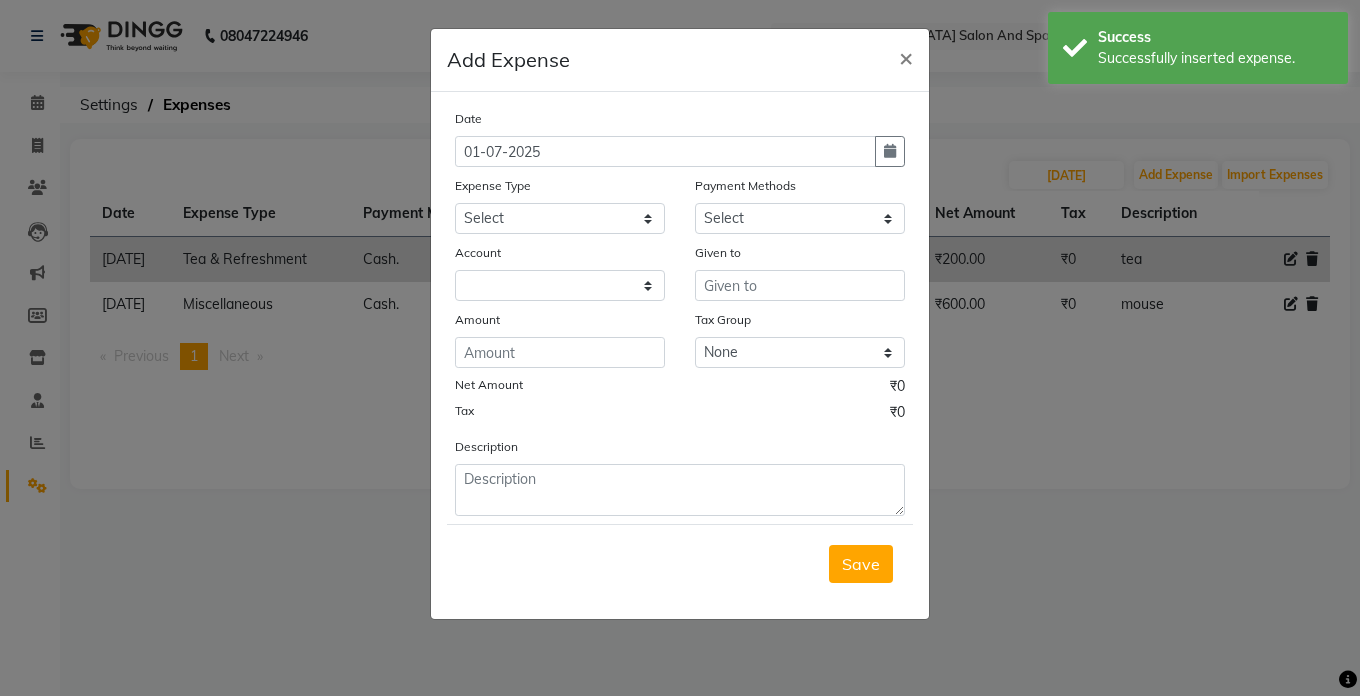 select on "7" 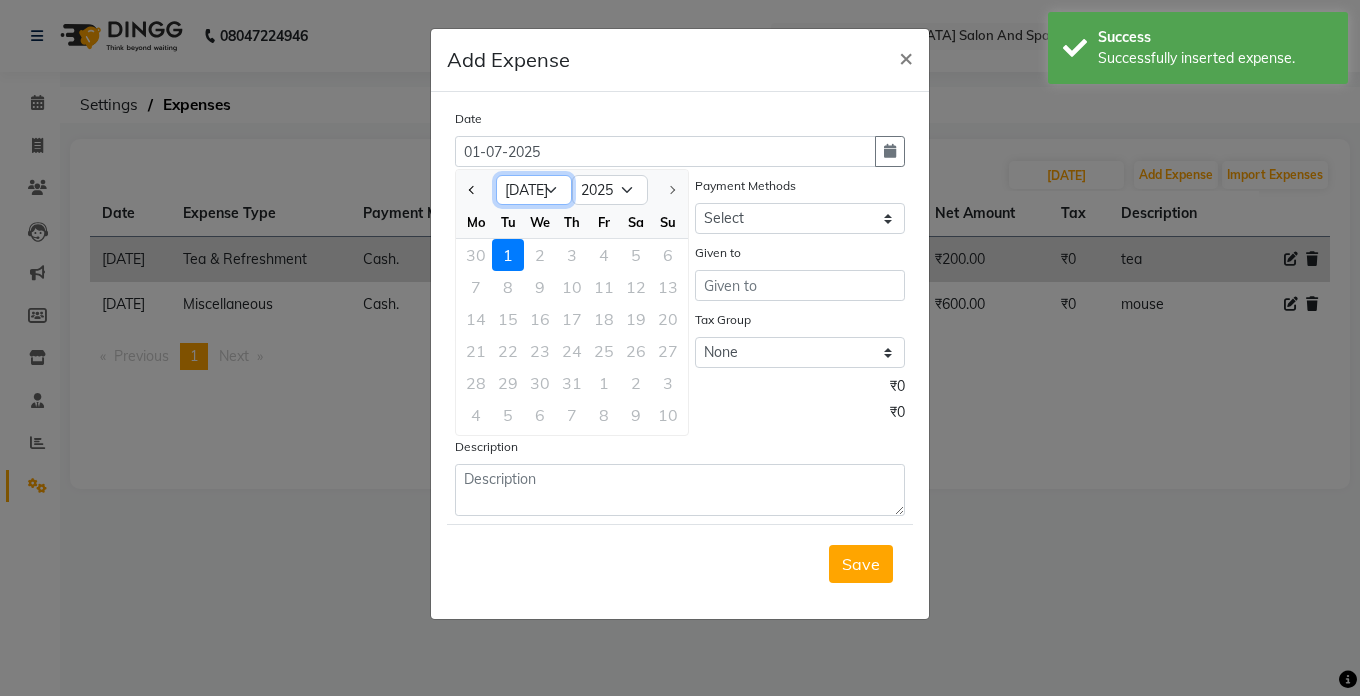 click on "Jan Feb Mar Apr May Jun [DATE]" 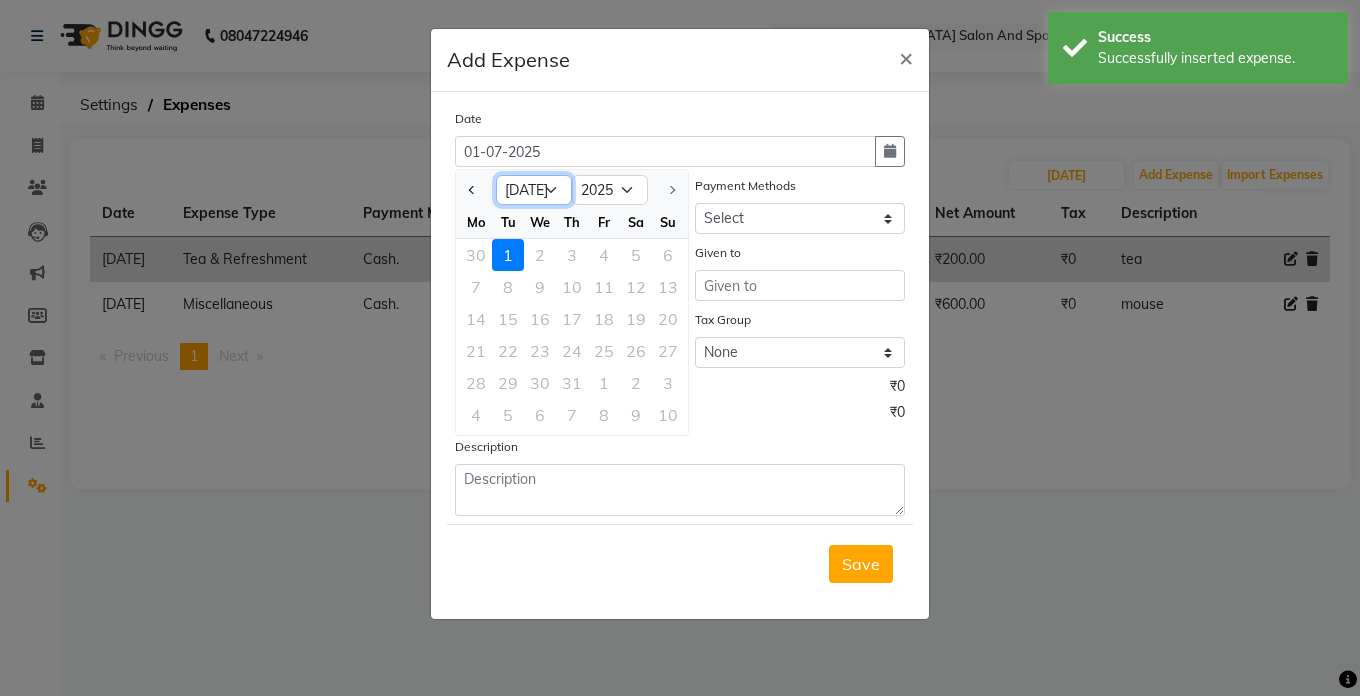 select on "6" 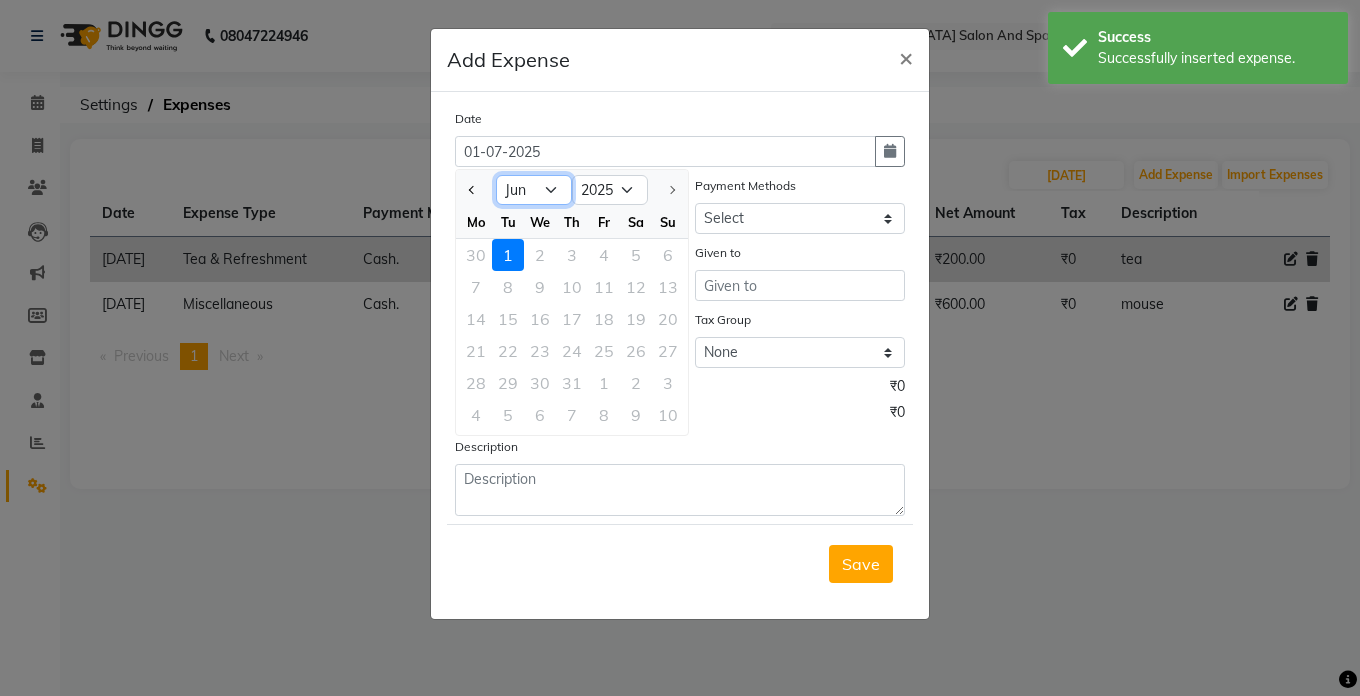 click on "Jan Feb Mar Apr May Jun [DATE]" 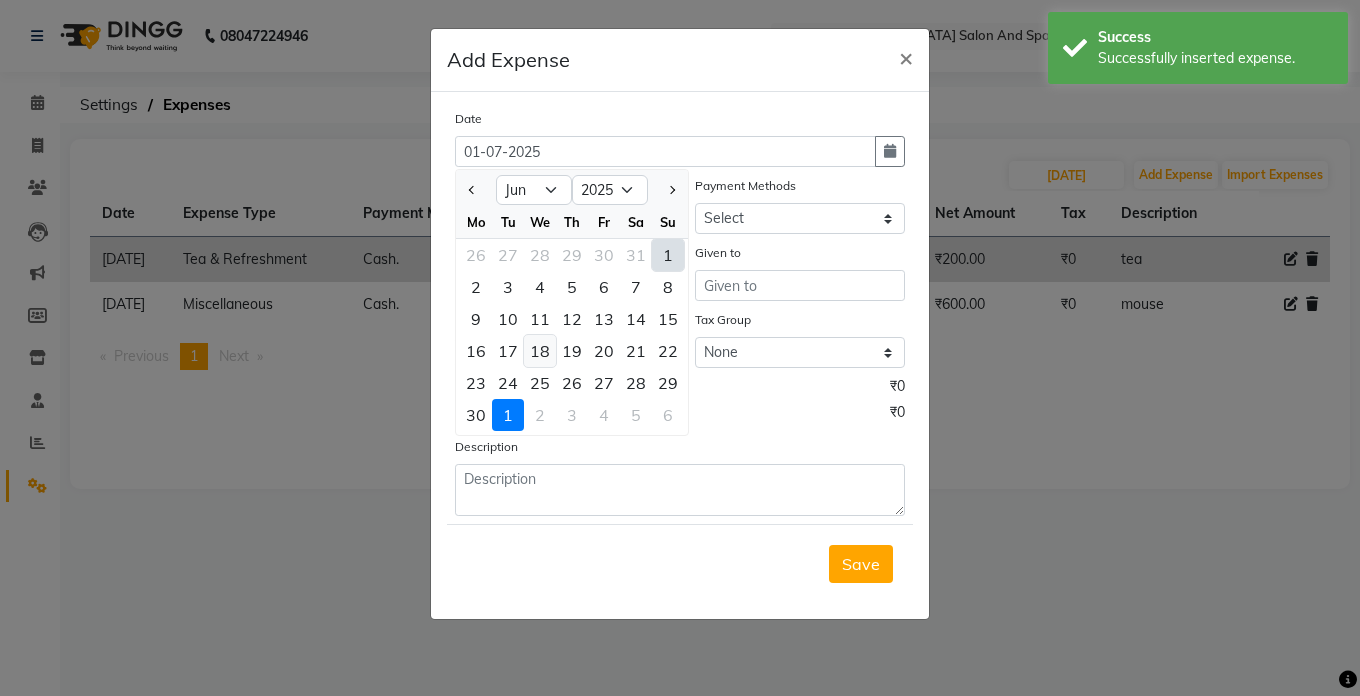 click on "18" 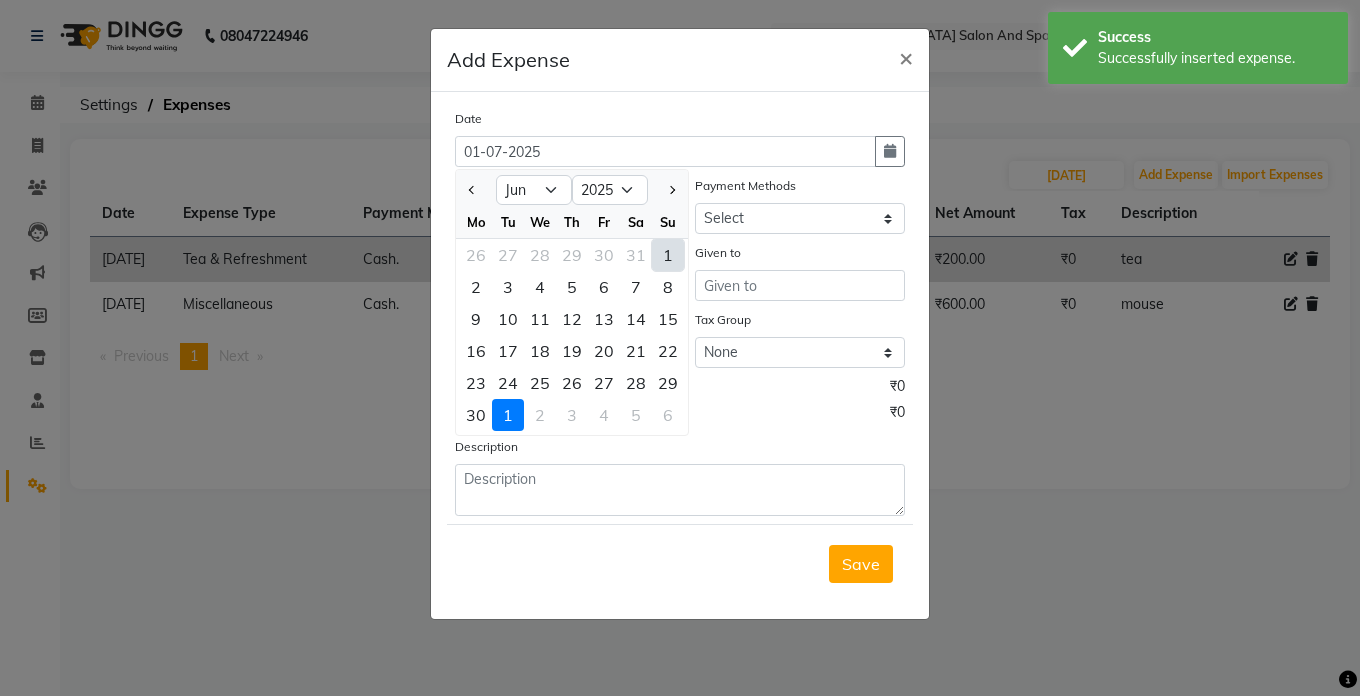 type on "[DATE]" 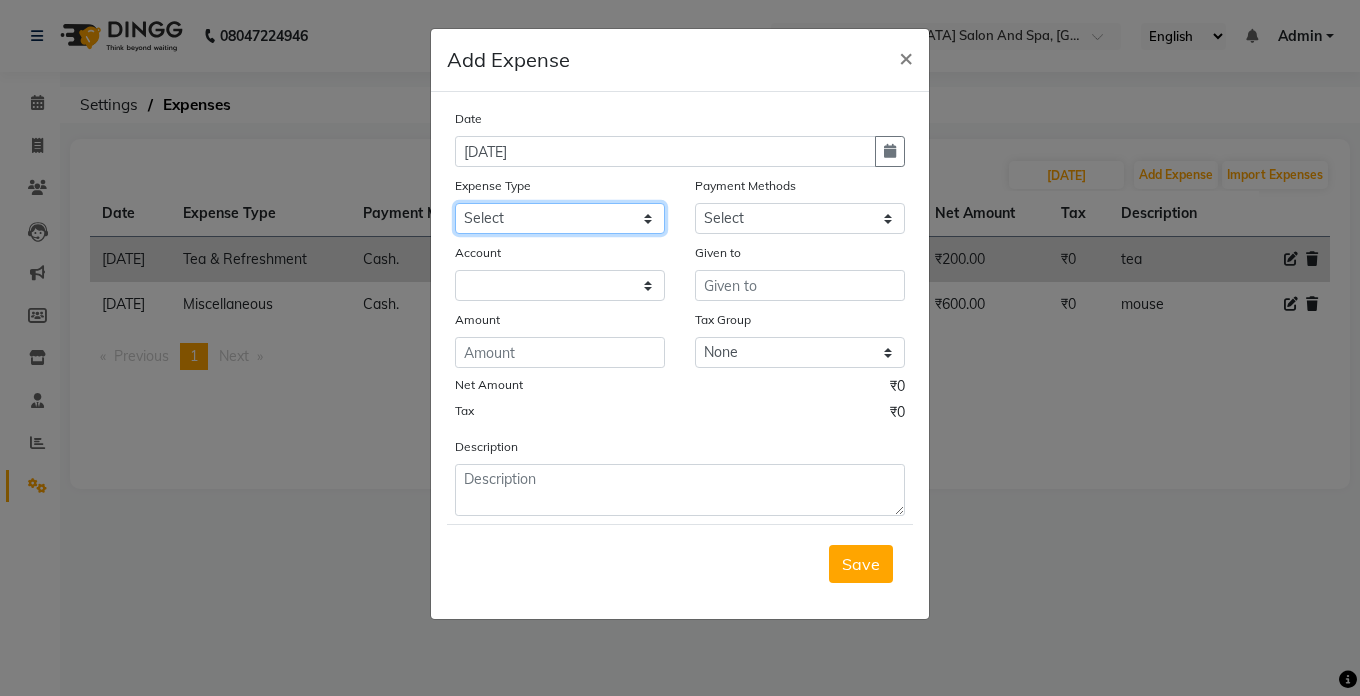click on "Select Advance Salary Bank charges Car maintenance  Cash transfer to bank Cash transfer to hub Client Snacks Clinical charges Equipment Fuel Govt fee Incentive Insurance International purchase Loan Repayment Maintenance Marketing Miscellaneous MRA Other Pantry Product Rent Salary Staff Snacks Tax Tea & Refreshment Utilities" 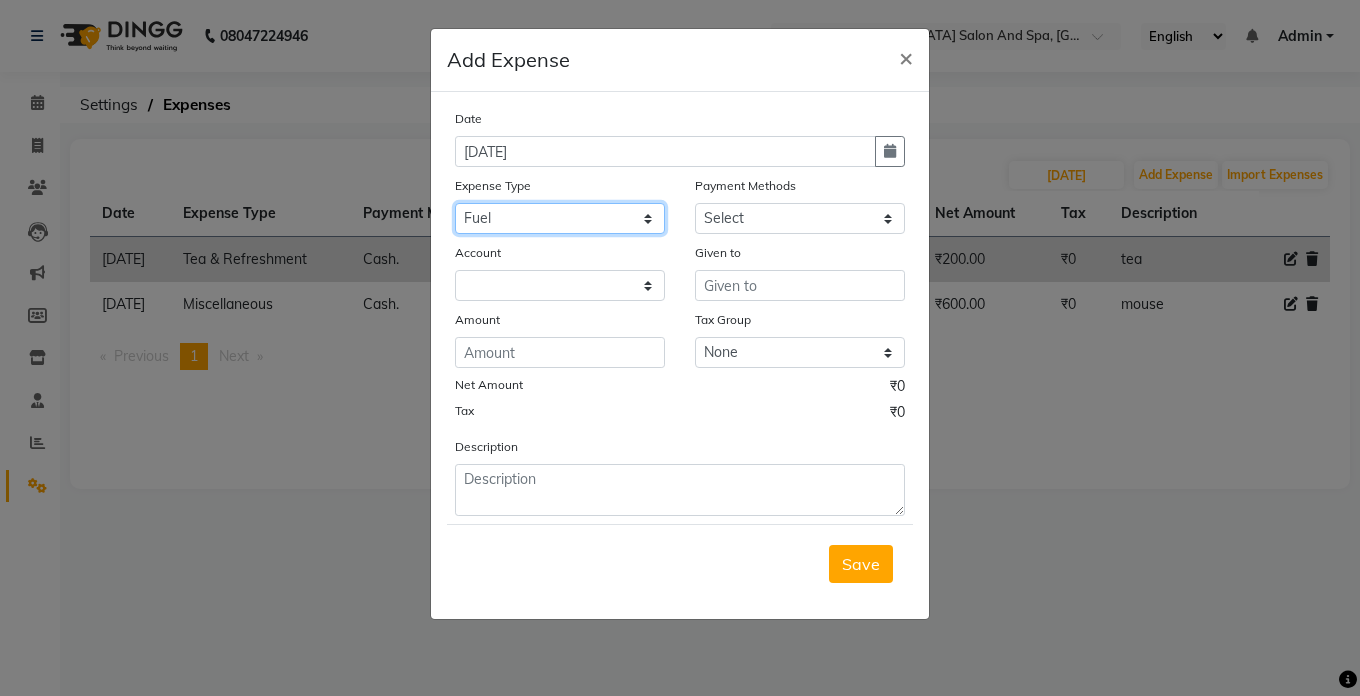 click on "Select Advance Salary Bank charges Car maintenance  Cash transfer to bank Cash transfer to hub Client Snacks Clinical charges Equipment Fuel Govt fee Incentive Insurance International purchase Loan Repayment Maintenance Marketing Miscellaneous MRA Other Pantry Product Rent Salary Staff Snacks Tax Tea & Refreshment Utilities" 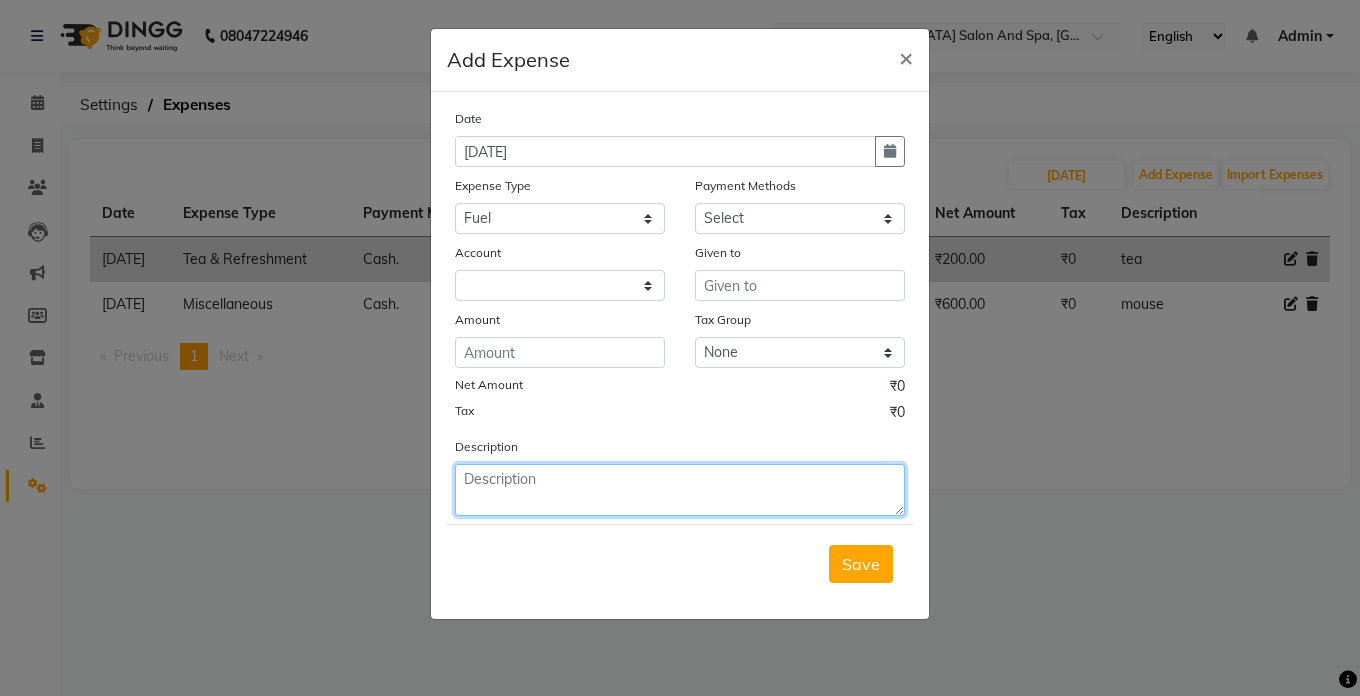 click 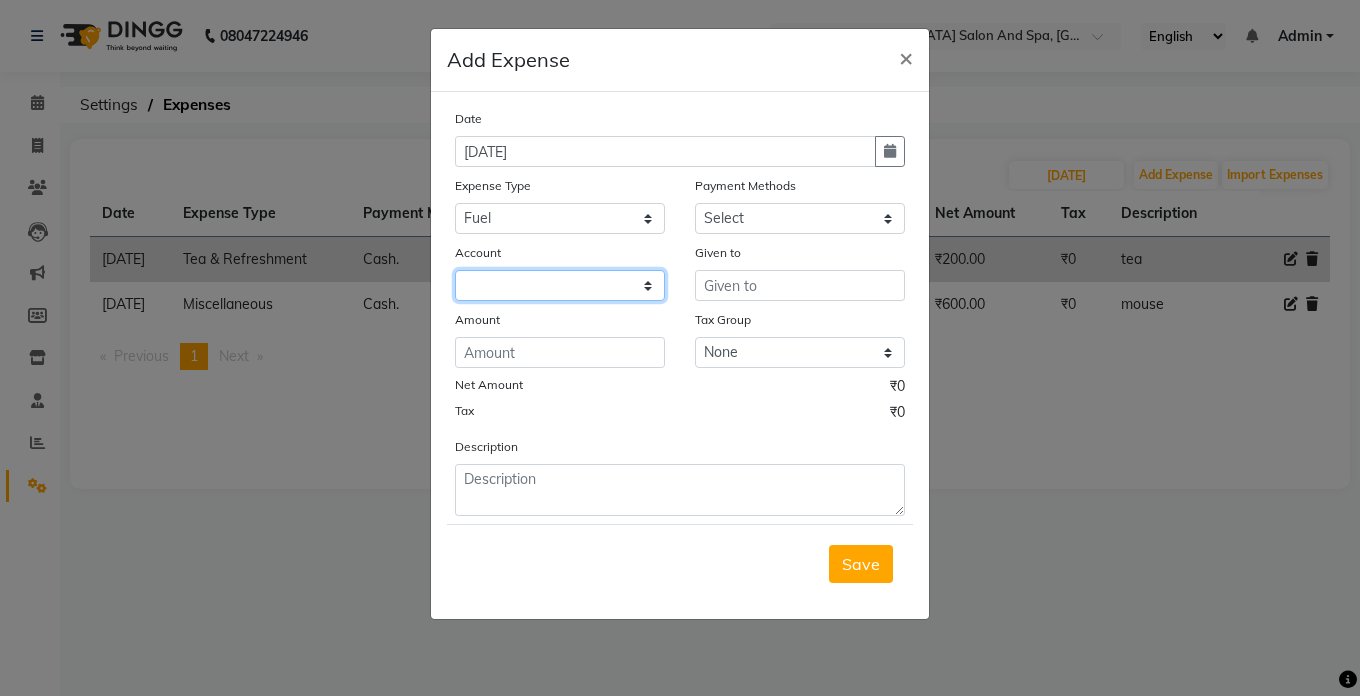 click 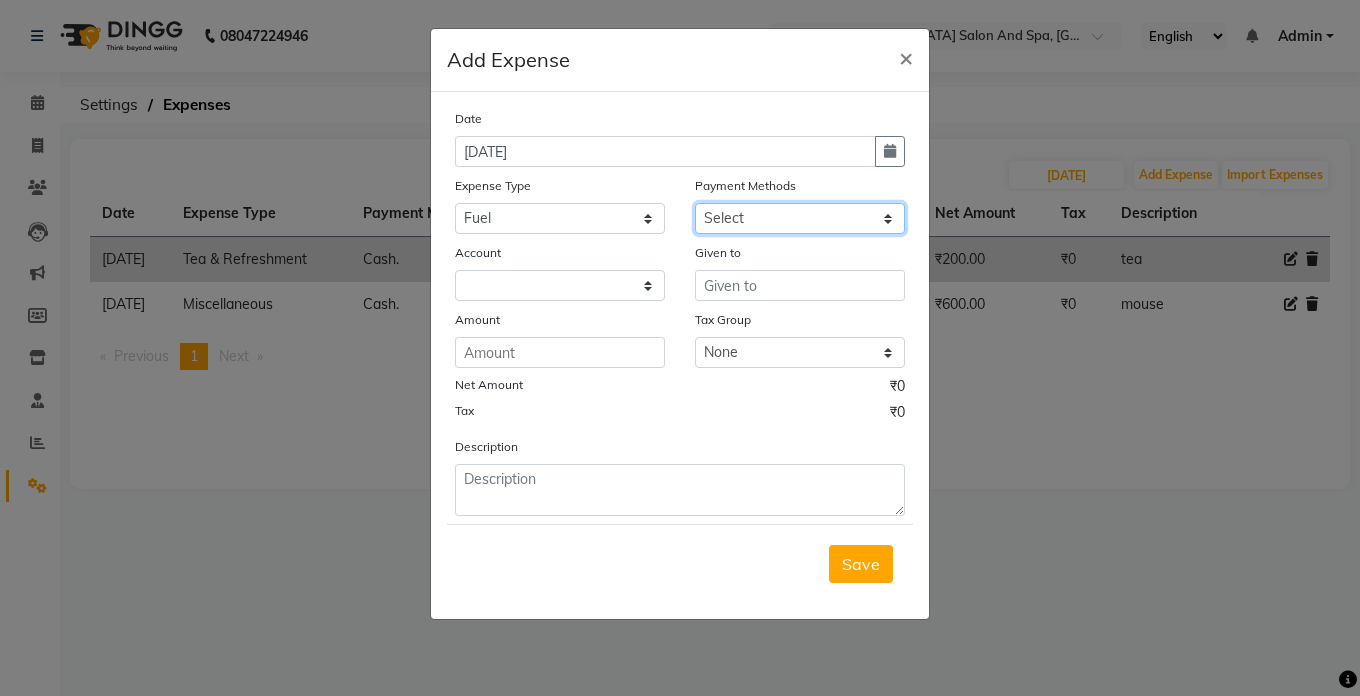 click on "Select Cash. Voucher CARD Wallet GPay" 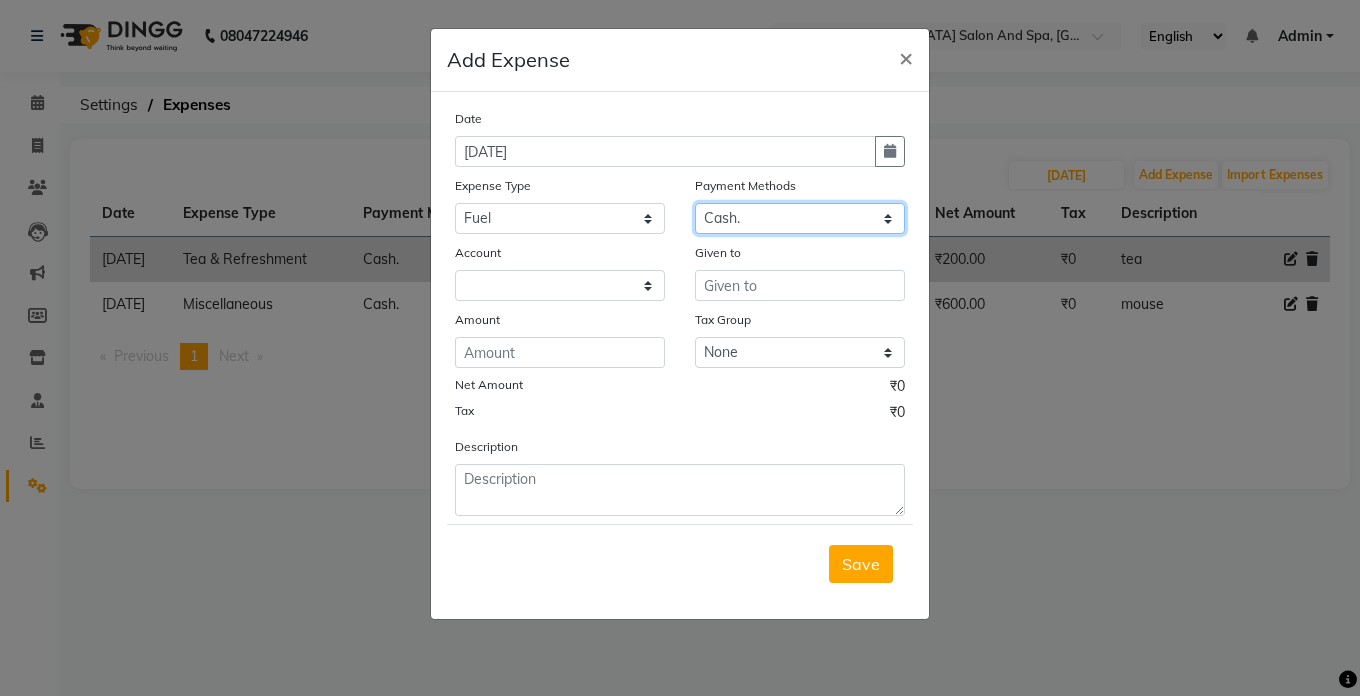 click on "Select Cash. Voucher CARD Wallet GPay" 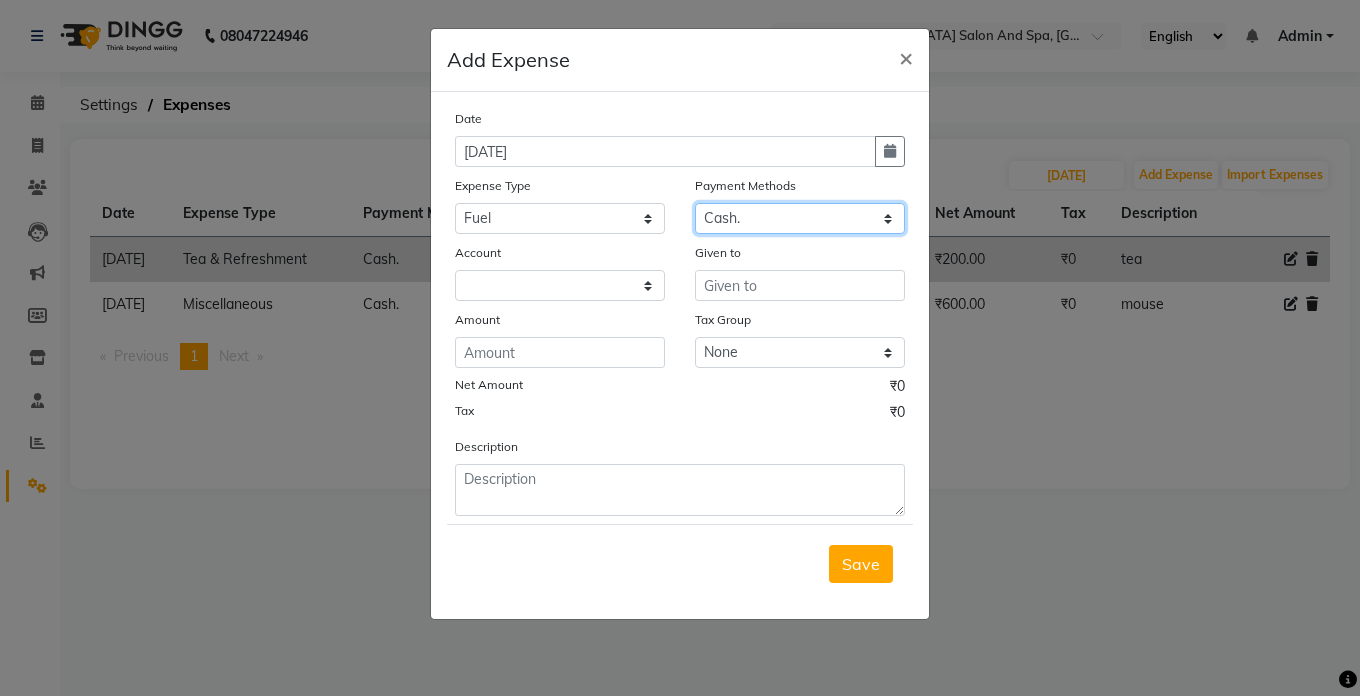 select on "5448" 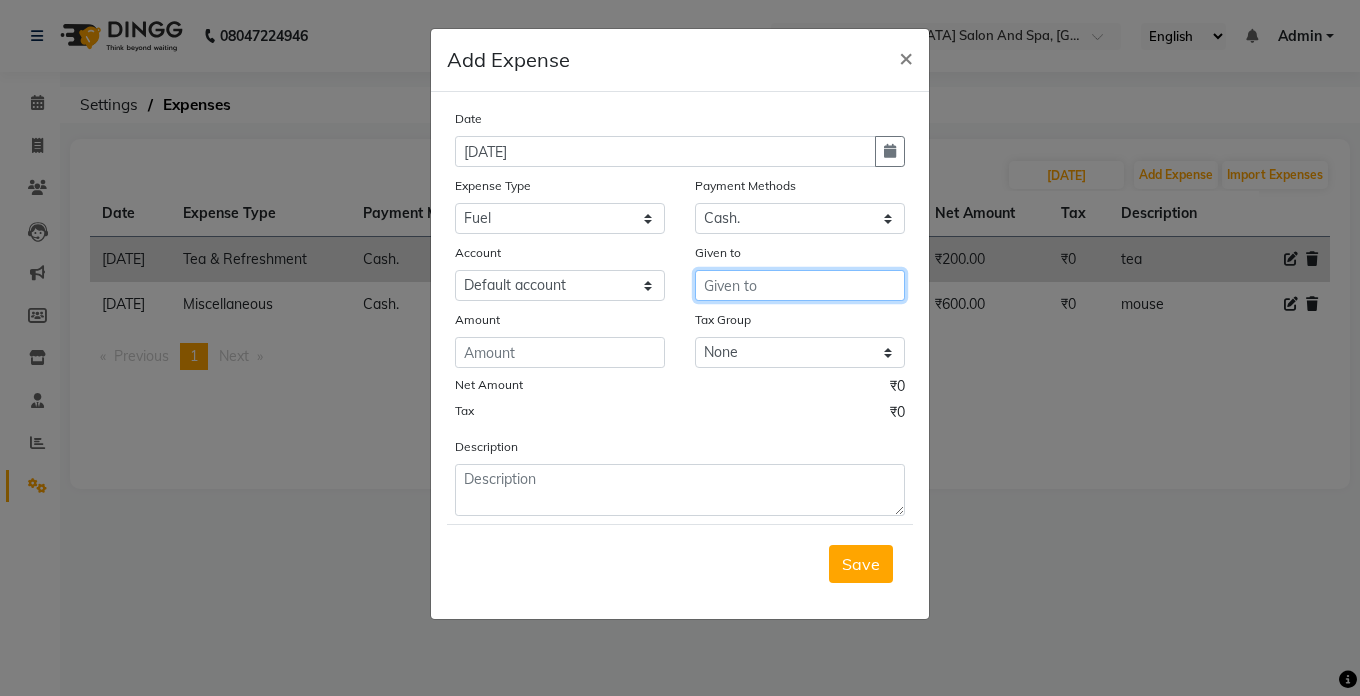click at bounding box center (800, 285) 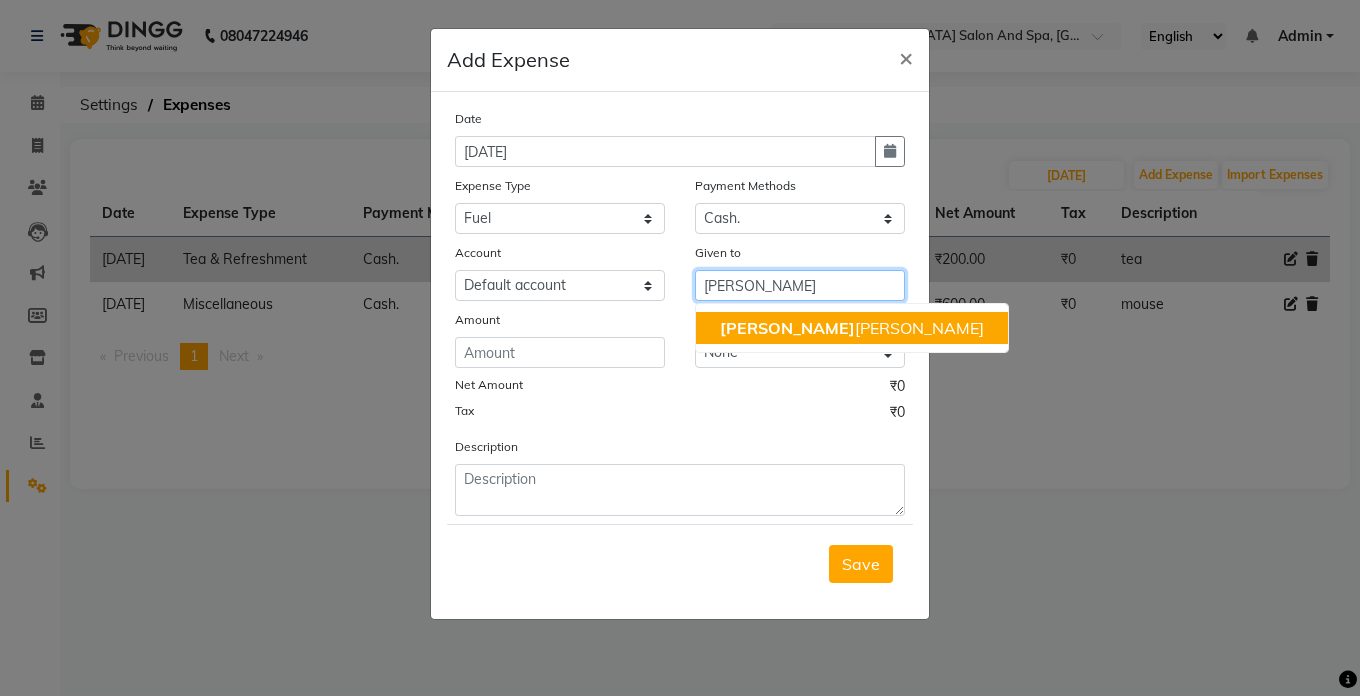 click on "[PERSON_NAME] [PERSON_NAME]" at bounding box center [852, 328] 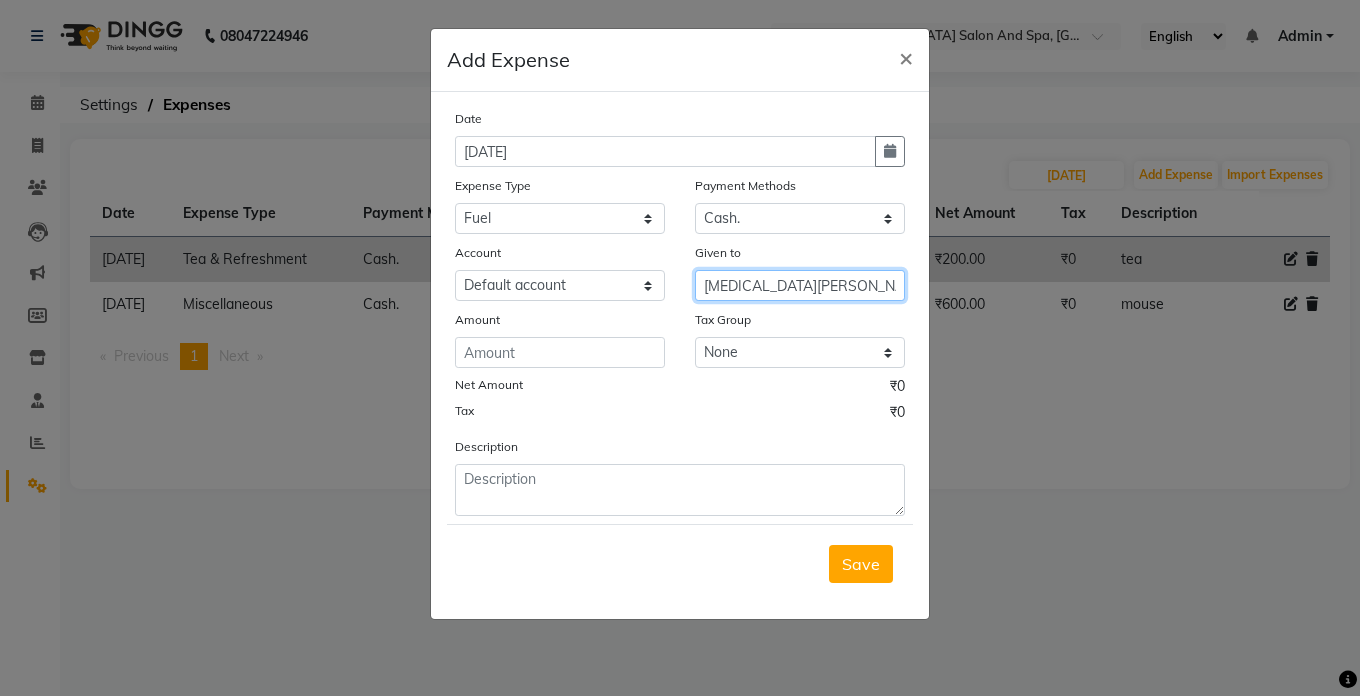 type on "[MEDICAL_DATA][PERSON_NAME]" 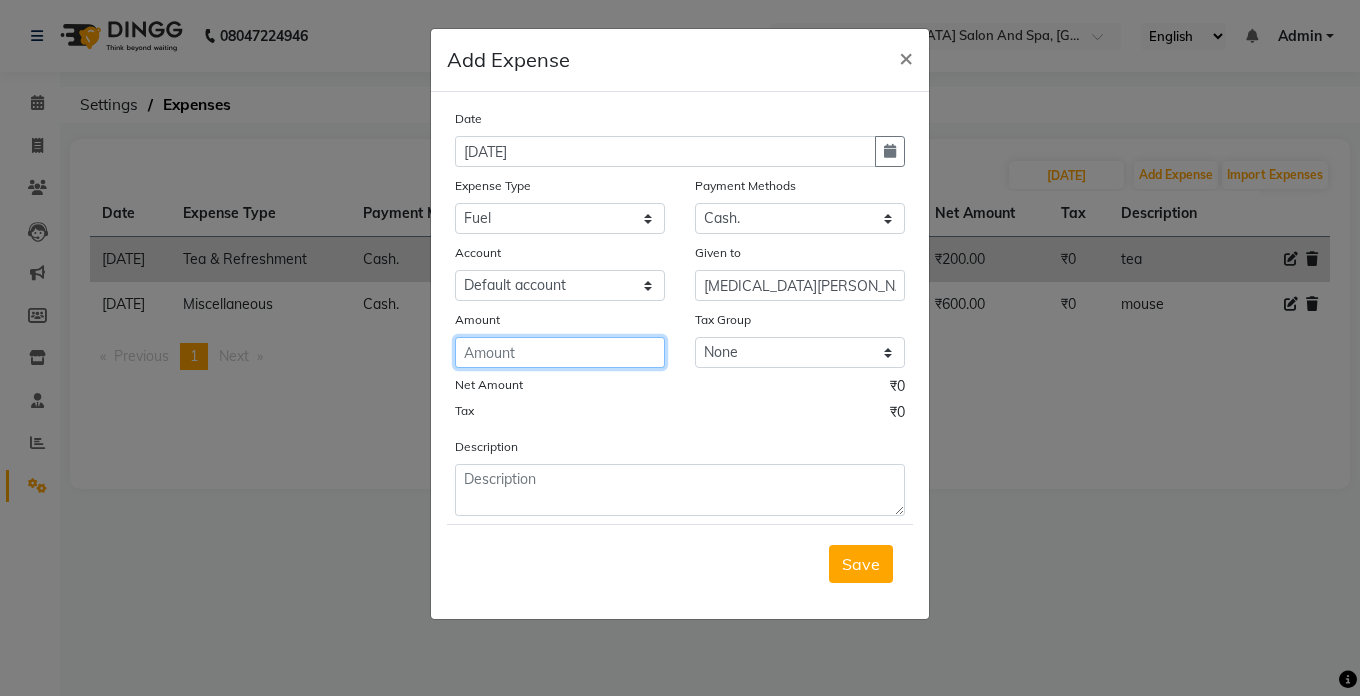 click 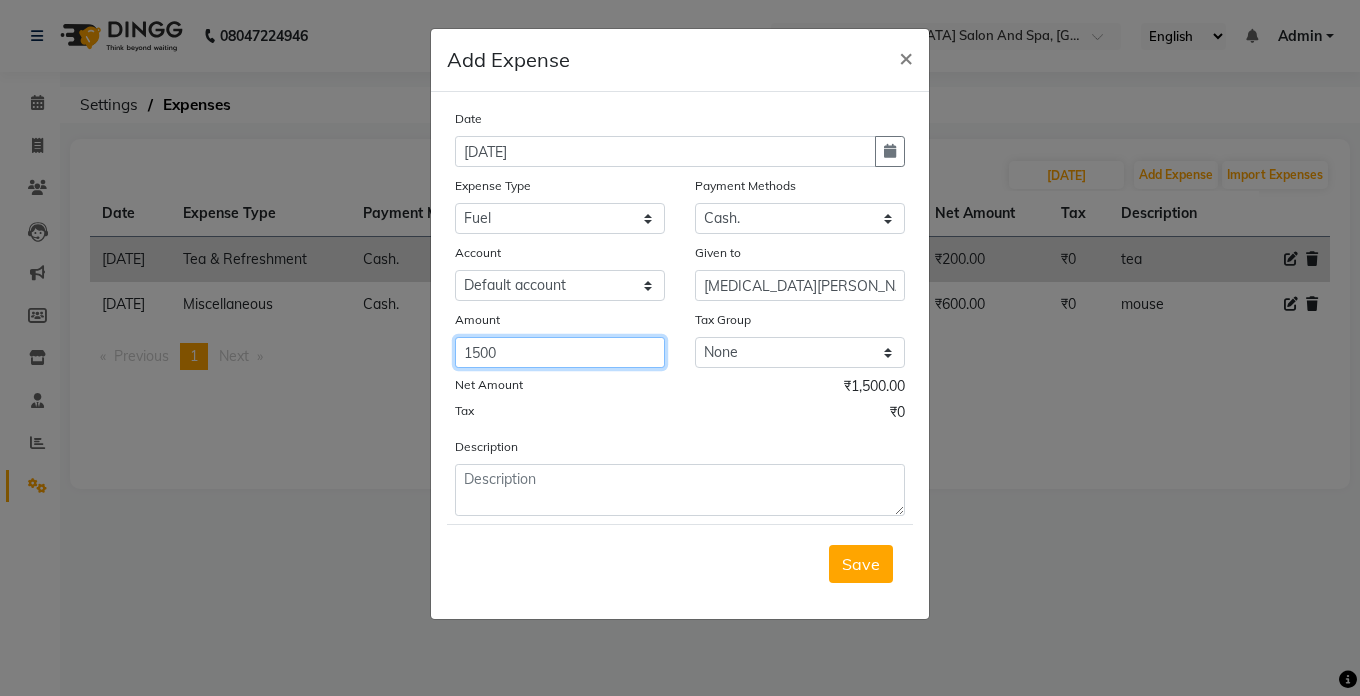 type on "1500" 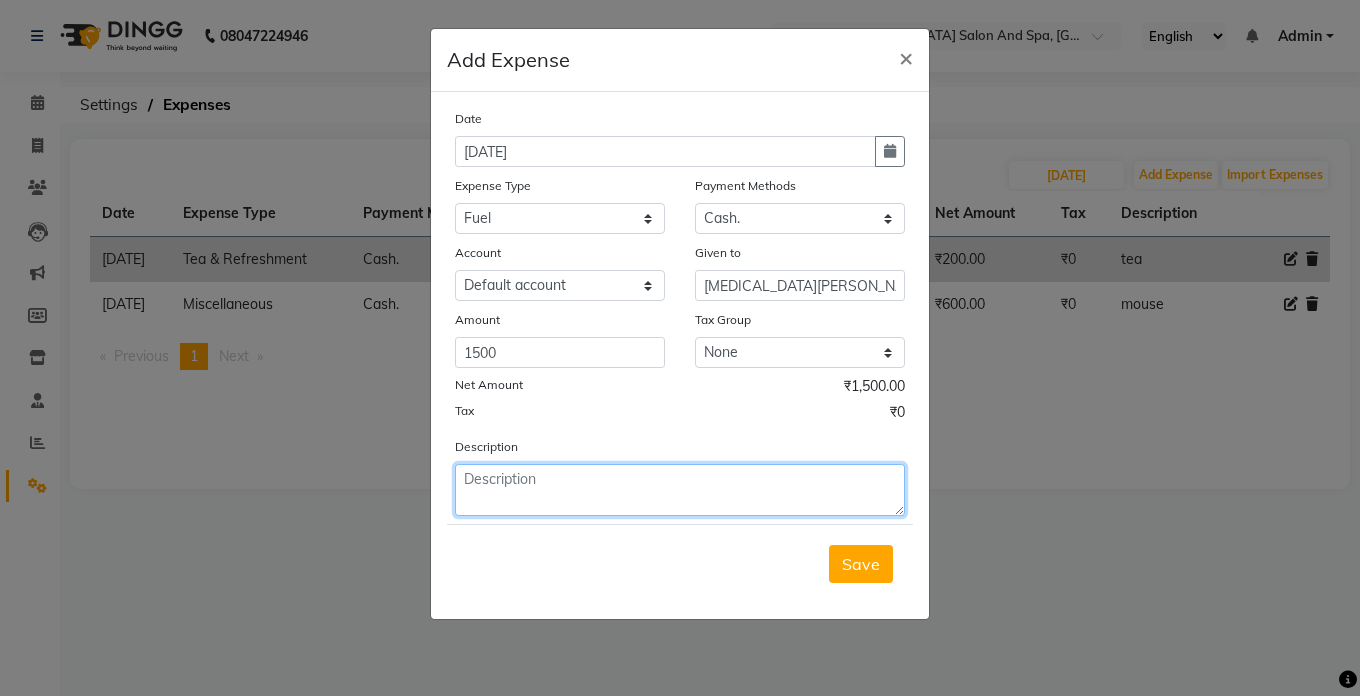 click 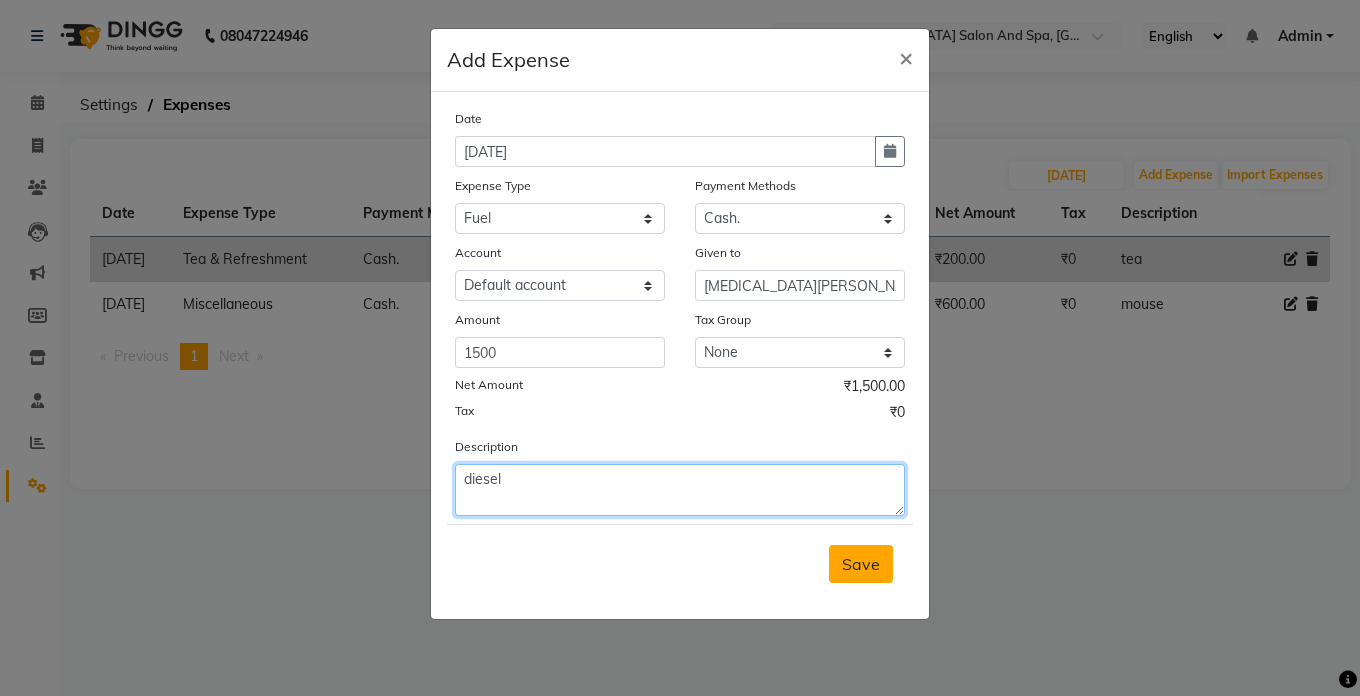 type on "diesel" 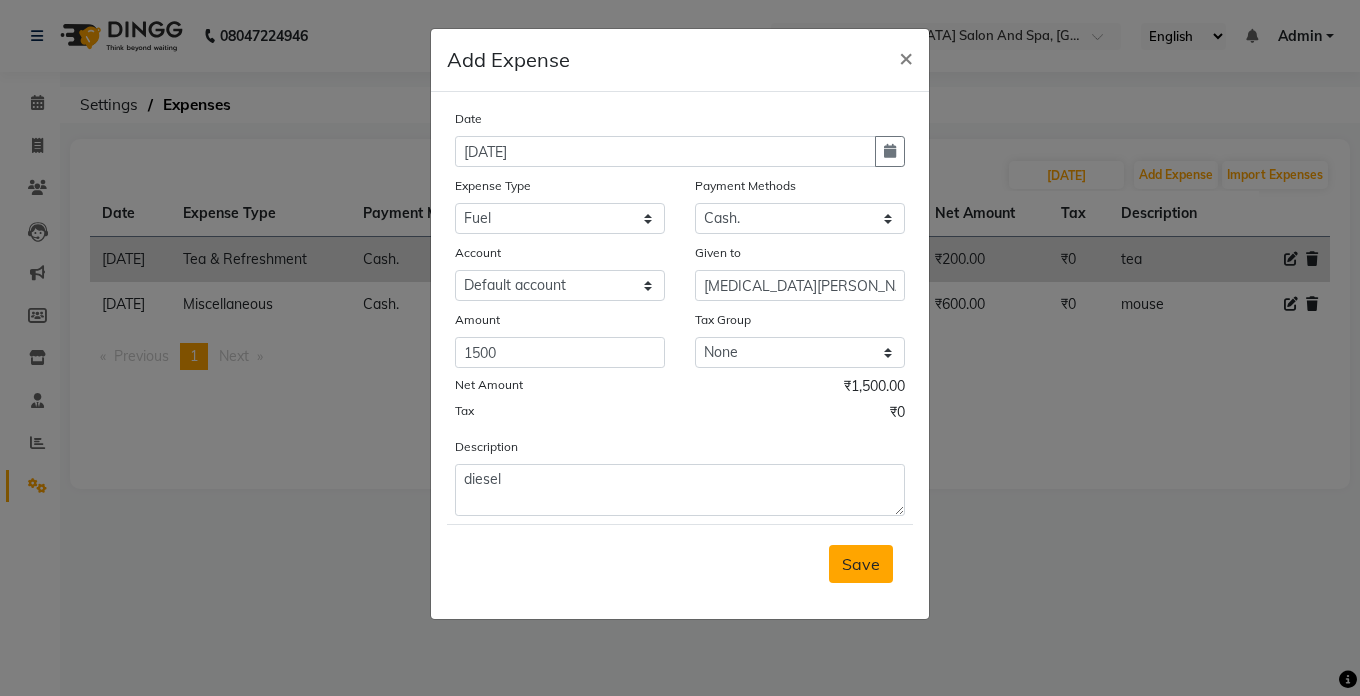 click on "Save" at bounding box center [861, 564] 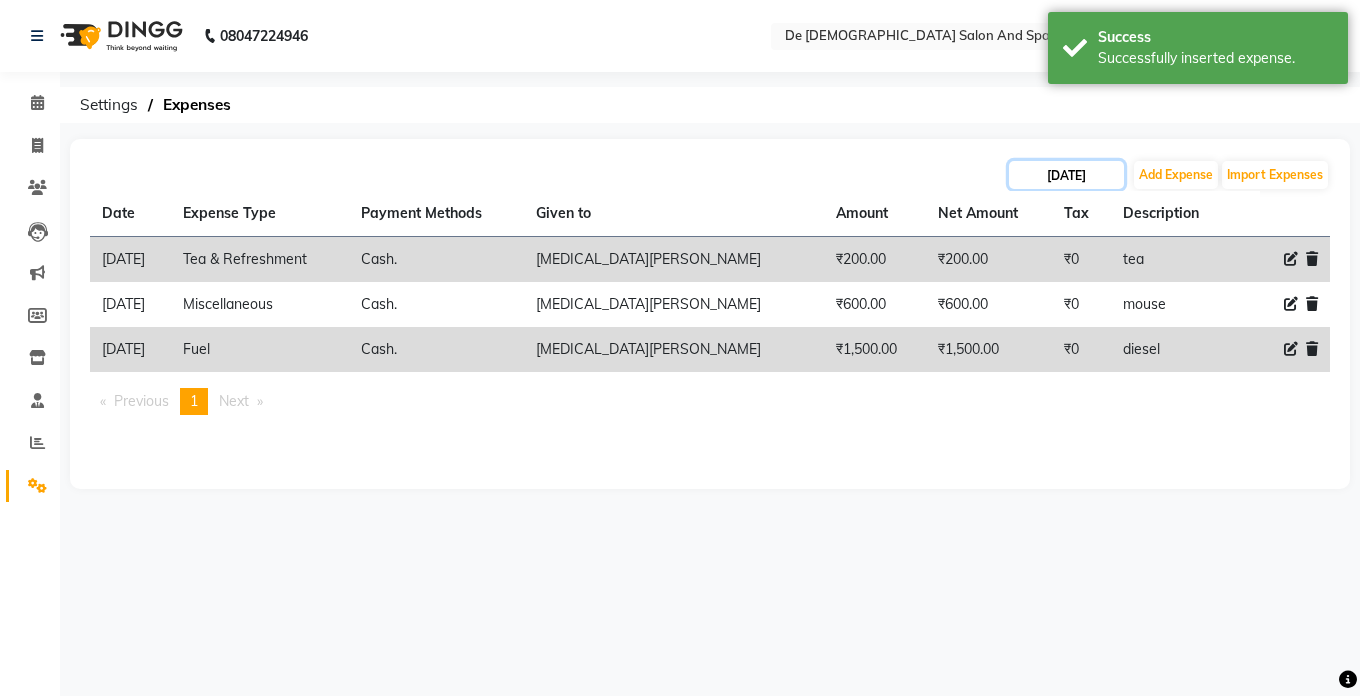 click on "[DATE]" 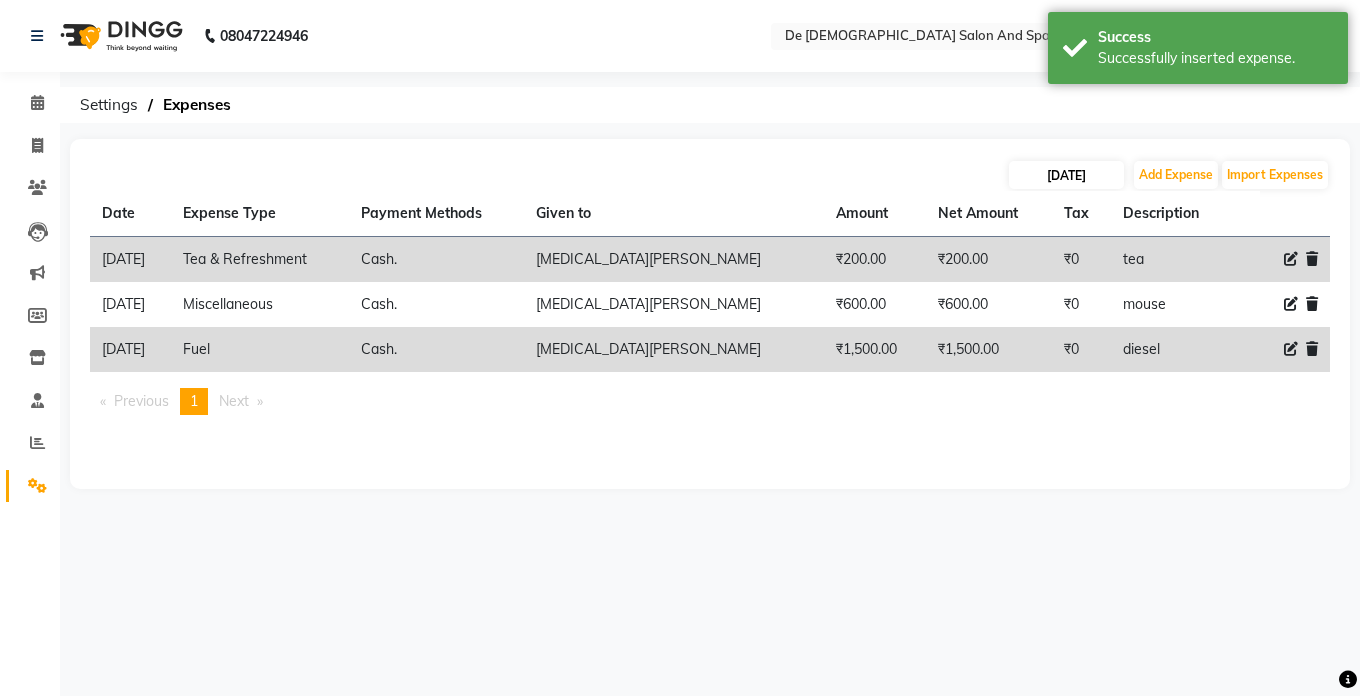 select on "6" 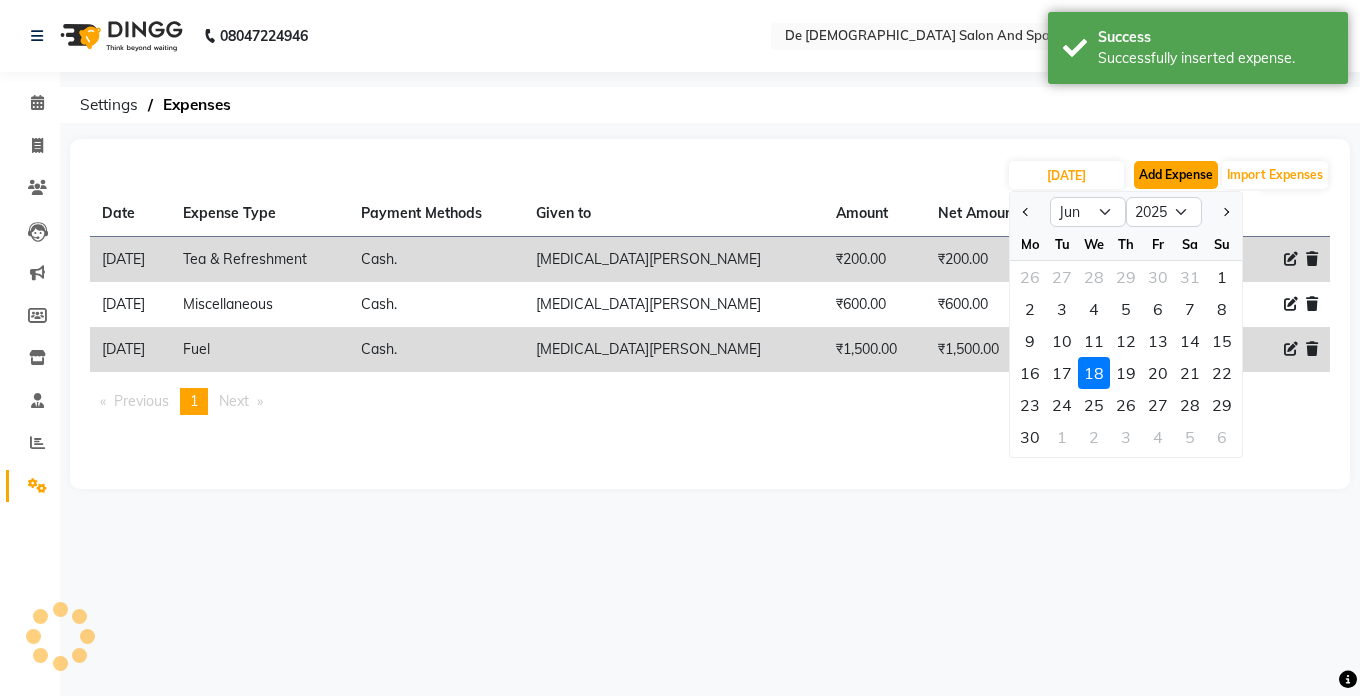click on "Add Expense" 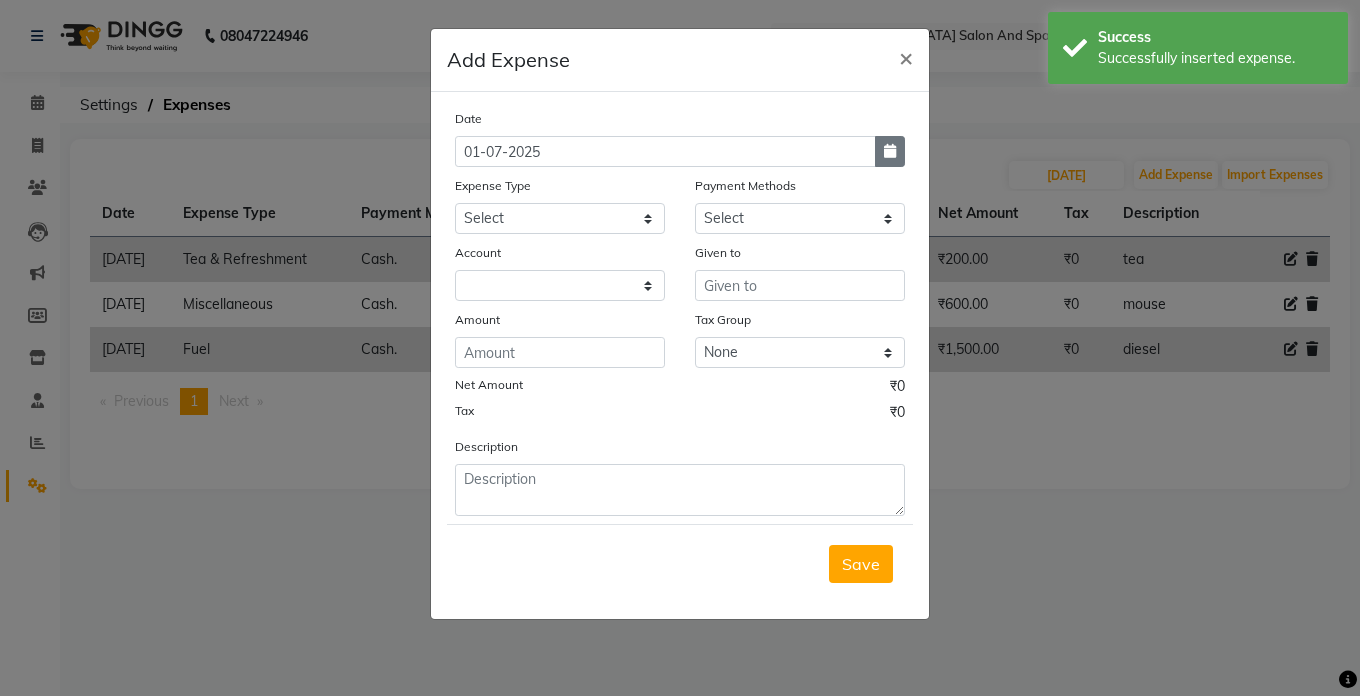 click 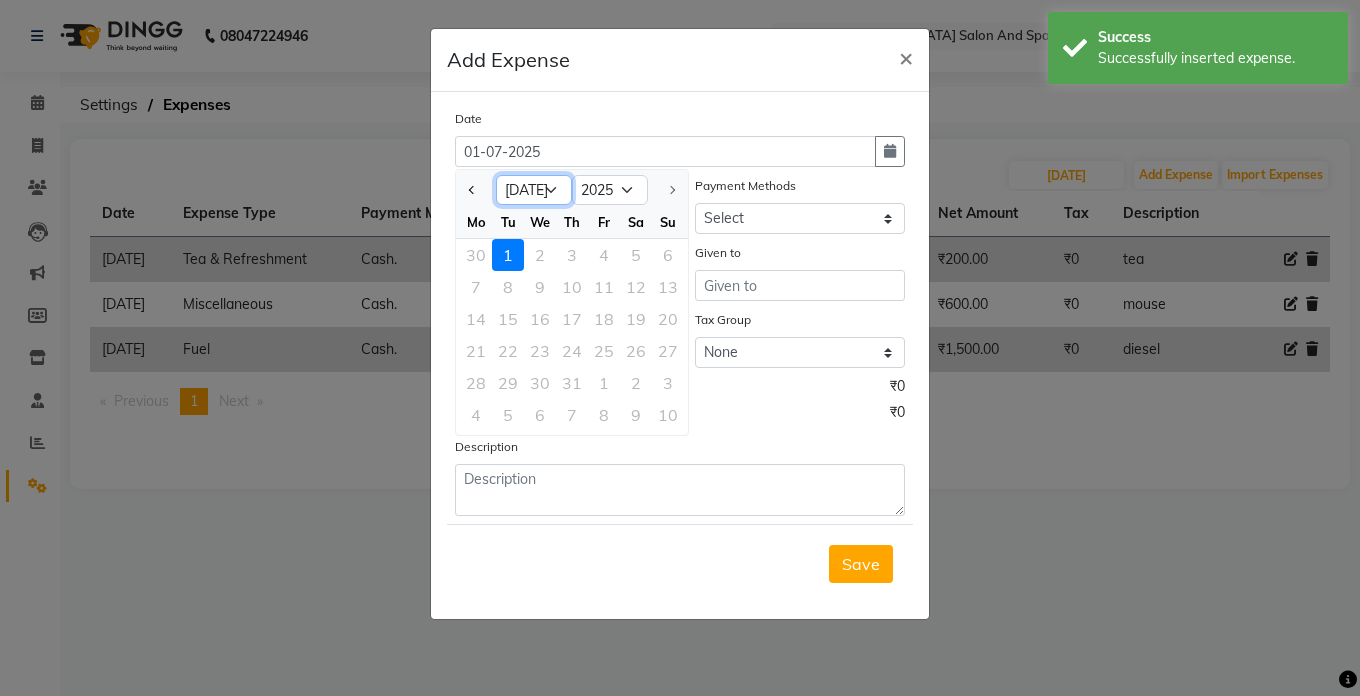 click on "Jan Feb Mar Apr May Jun [DATE]" 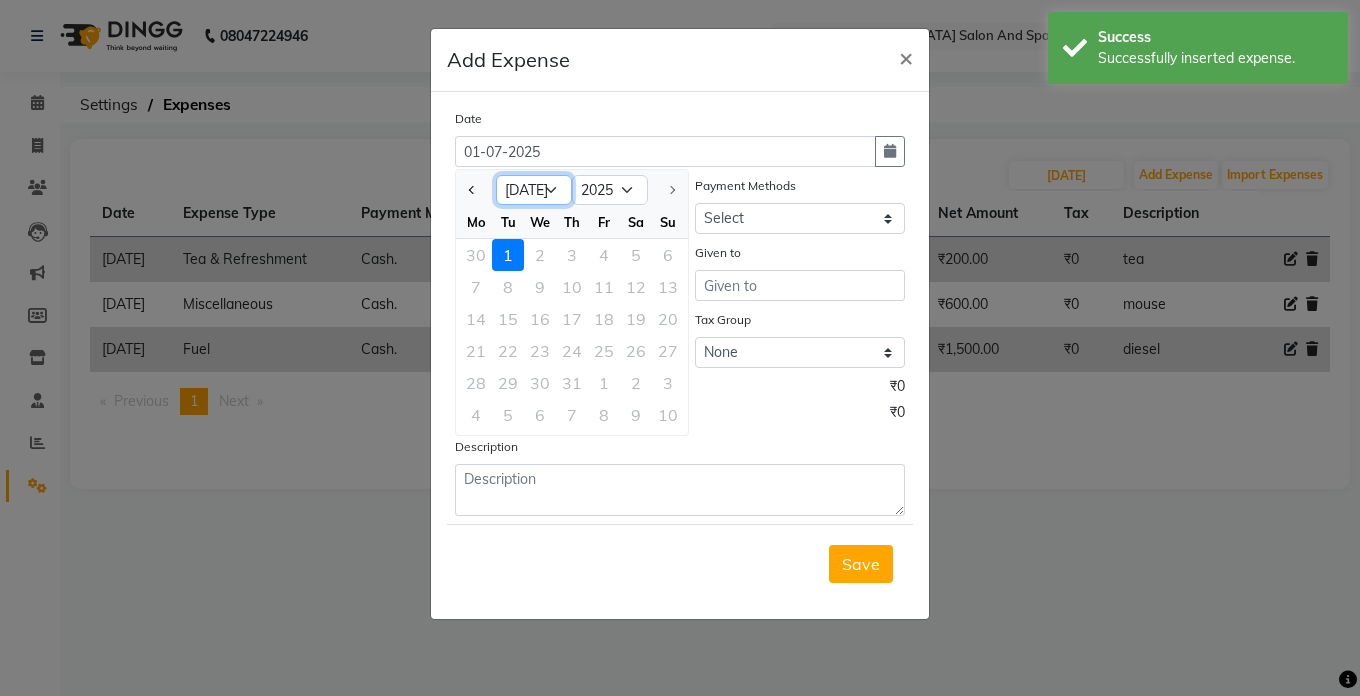 select on "6" 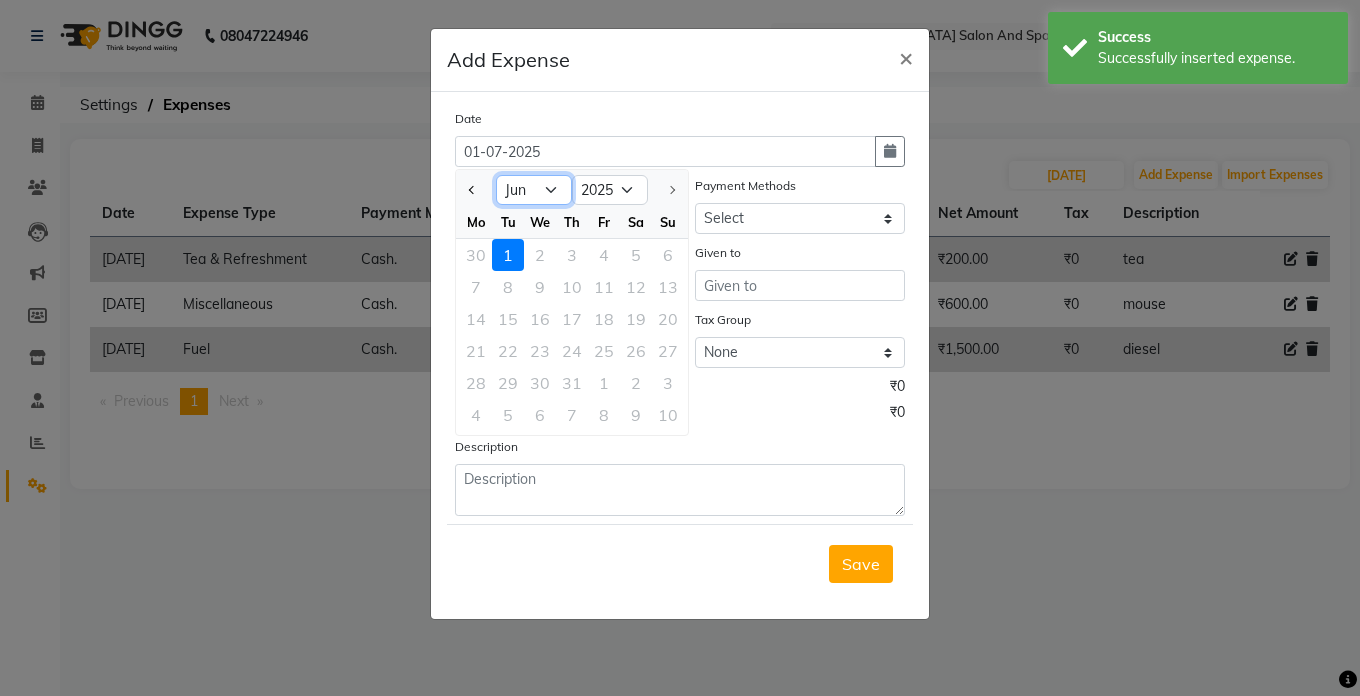 click on "Jan Feb Mar Apr May Jun [DATE]" 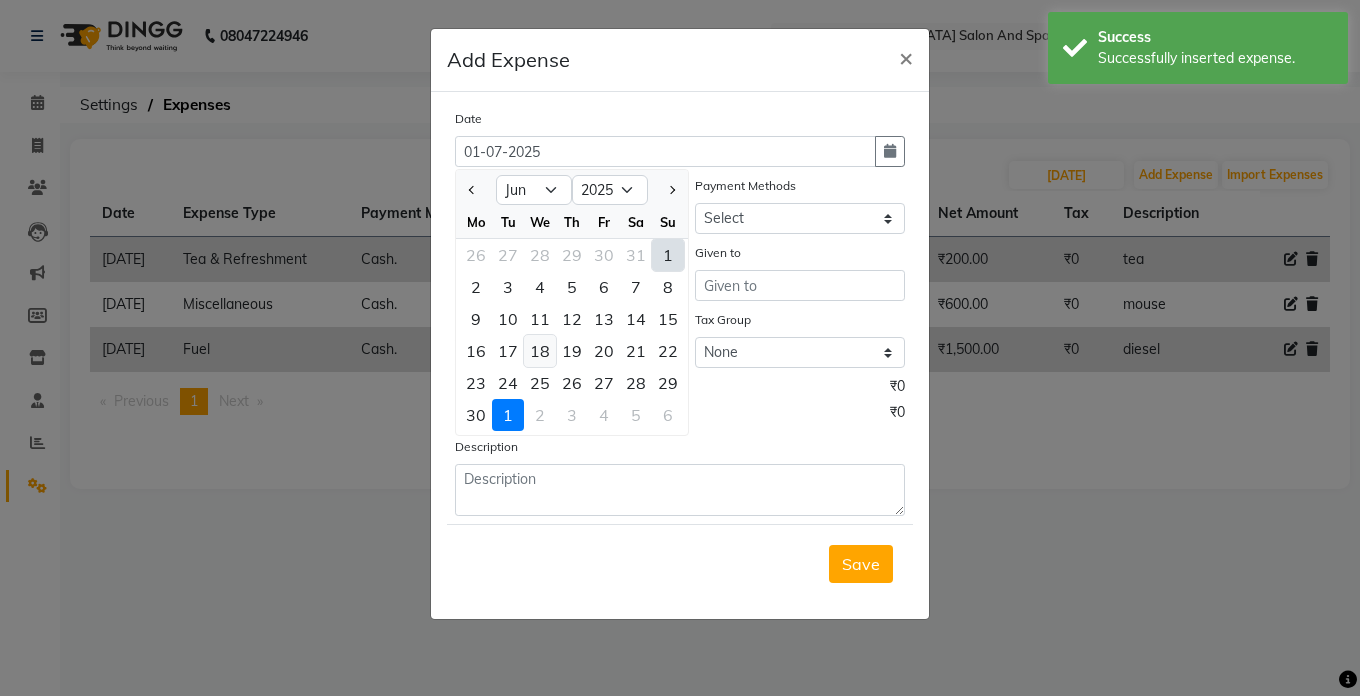 click on "18" 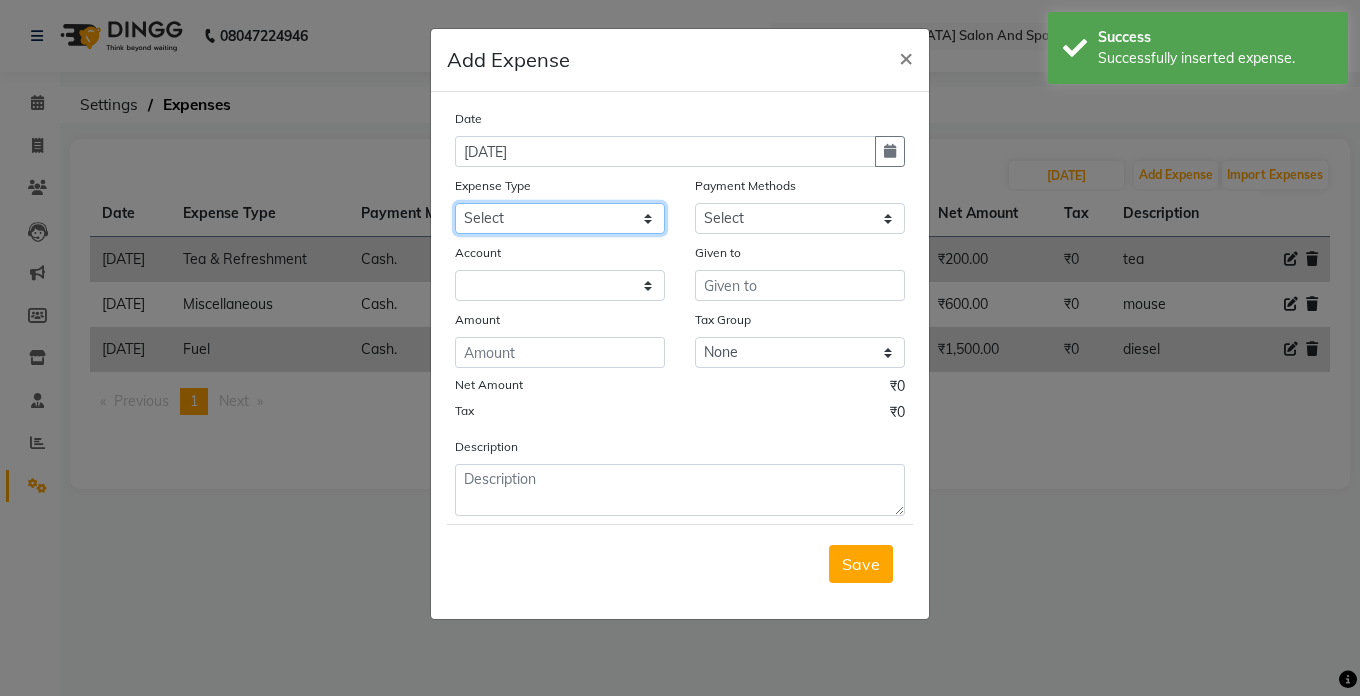 click on "Select Advance Salary Bank charges Car maintenance  Cash transfer to bank Cash transfer to hub Client Snacks Clinical charges Equipment Fuel Govt fee Incentive Insurance International purchase Loan Repayment Maintenance Marketing Miscellaneous MRA Other Pantry Product Rent Salary Staff Snacks Tax Tea & Refreshment Utilities" 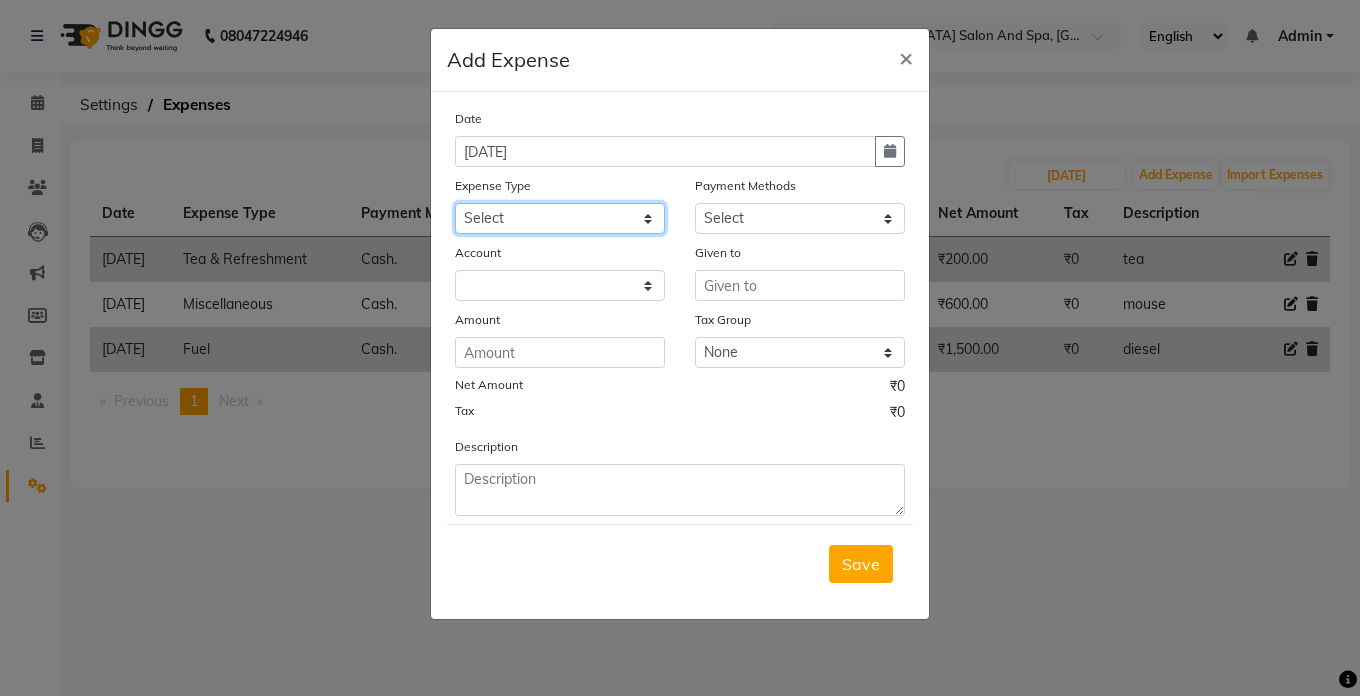 select on "8" 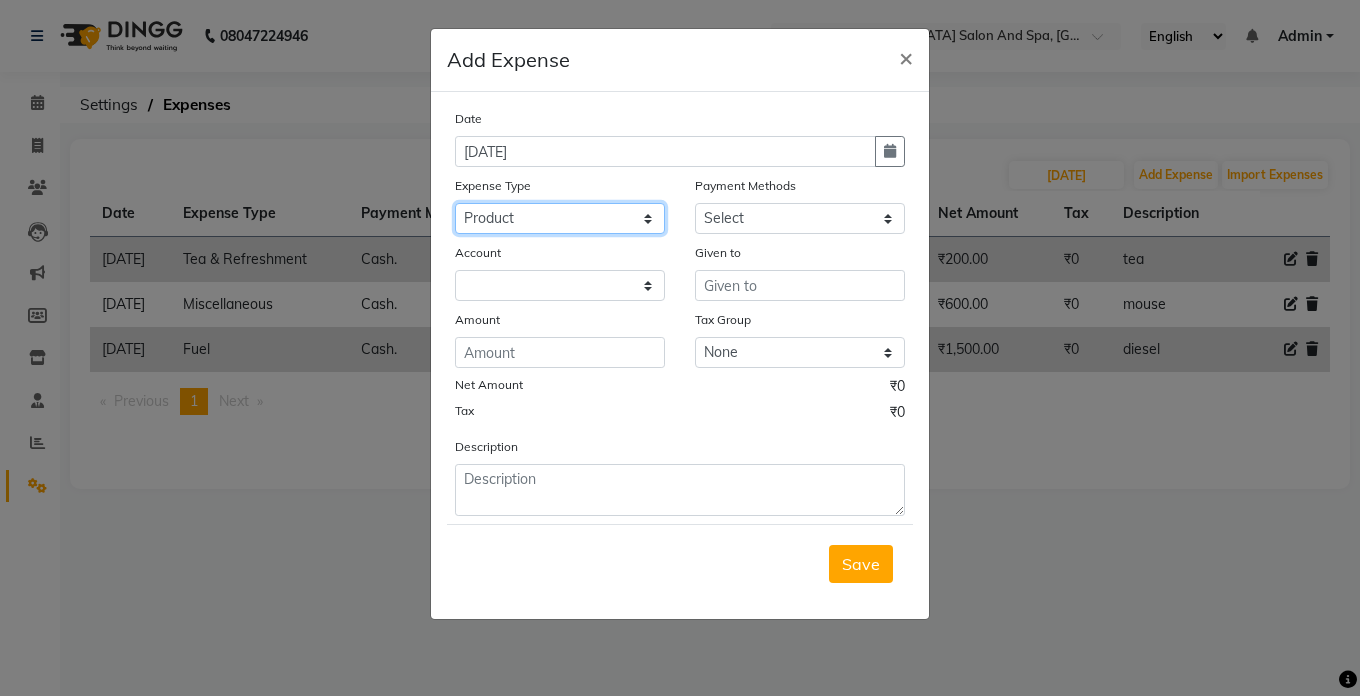 click on "Select Advance Salary Bank charges Car maintenance  Cash transfer to bank Cash transfer to hub Client Snacks Clinical charges Equipment Fuel Govt fee Incentive Insurance International purchase Loan Repayment Maintenance Marketing Miscellaneous MRA Other Pantry Product Rent Salary Staff Snacks Tax Tea & Refreshment Utilities" 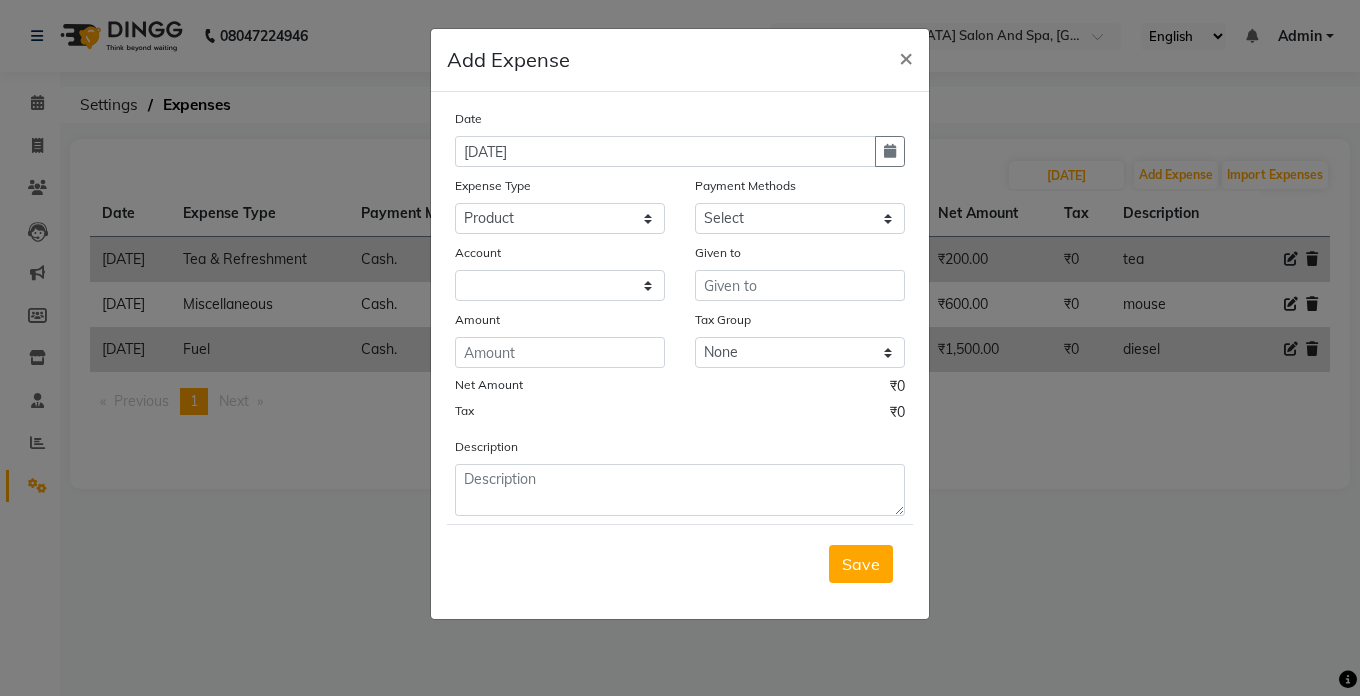click on "Account" 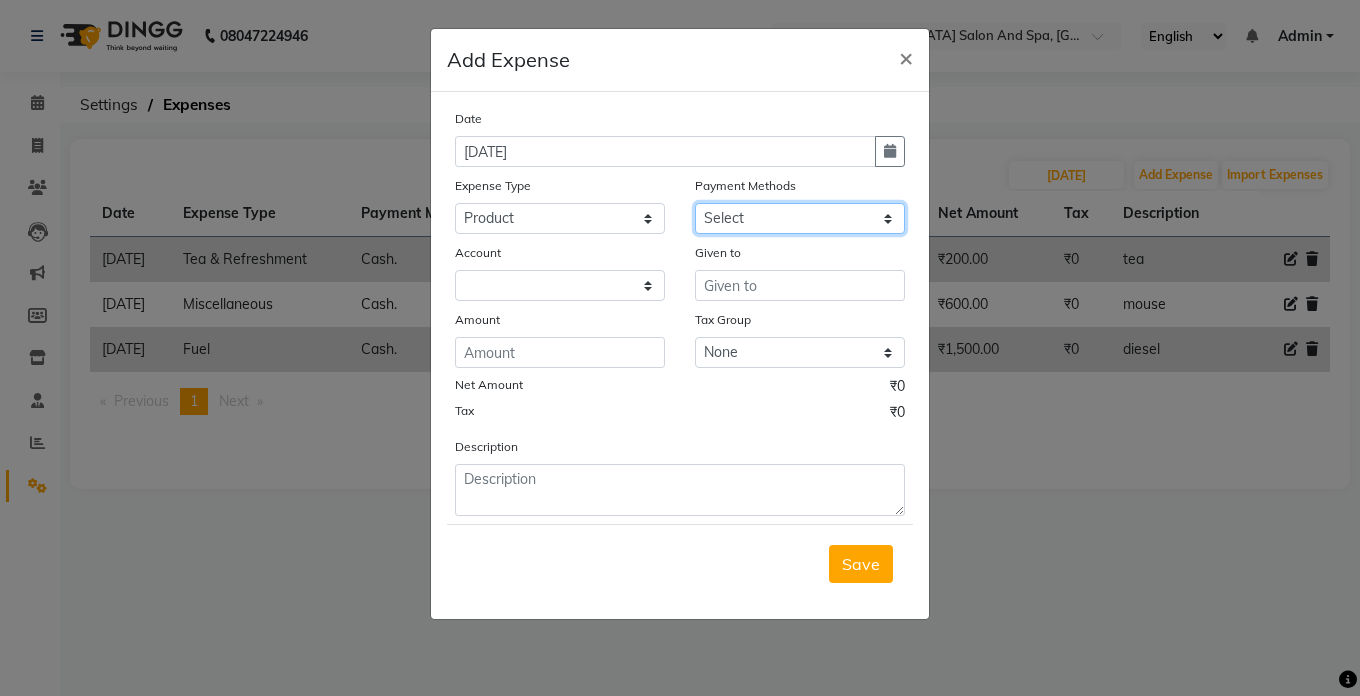 click on "Select Cash. Voucher CARD Wallet GPay" 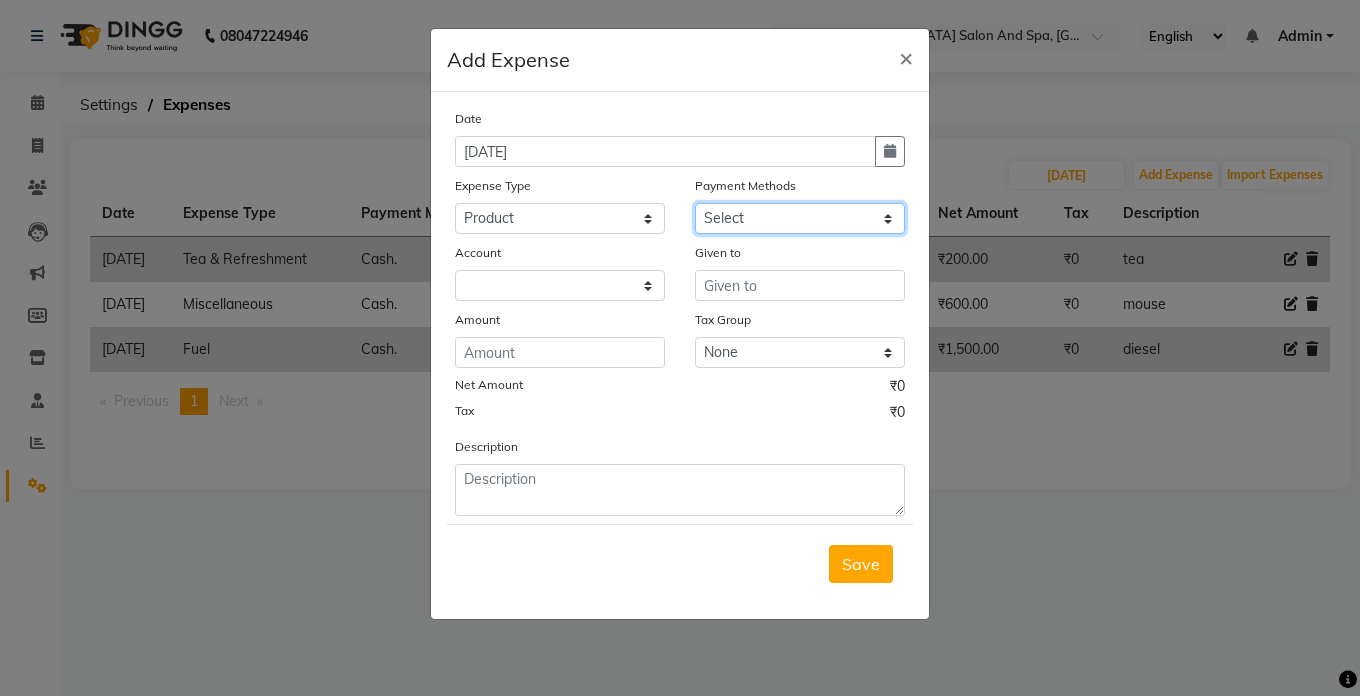 select on "116" 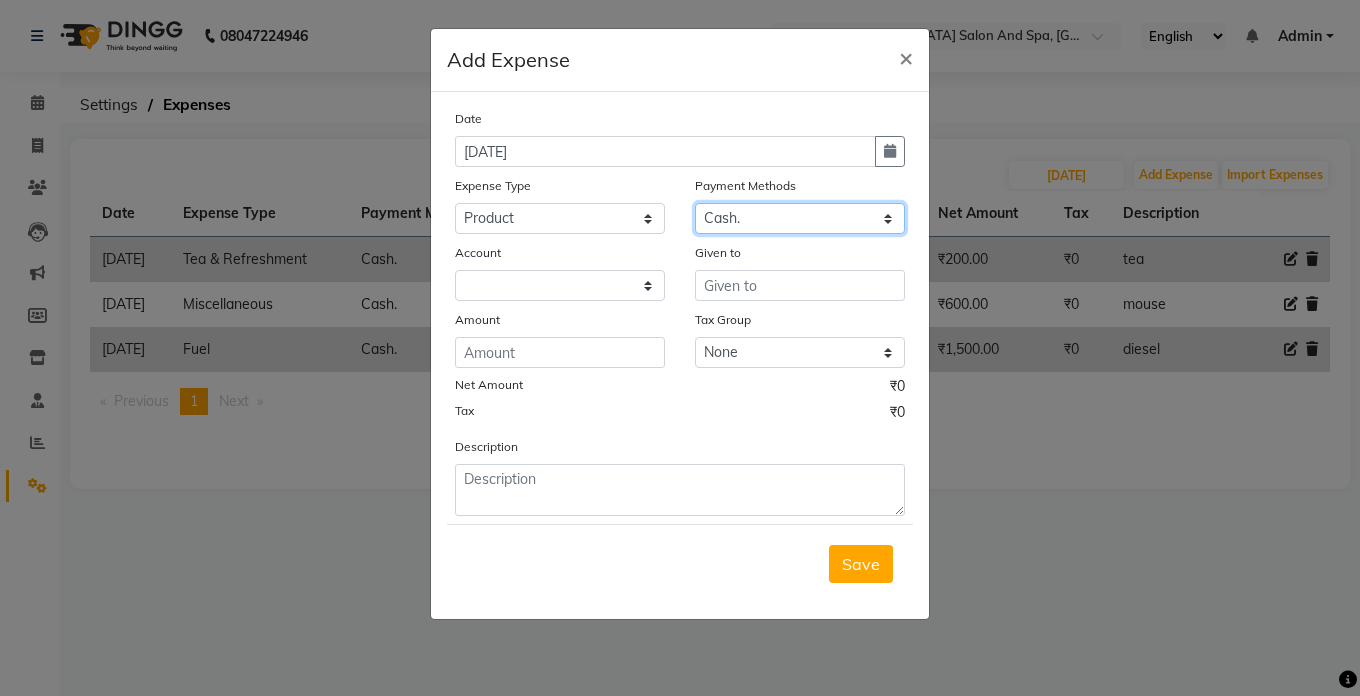 click on "Select Cash. Voucher CARD Wallet GPay" 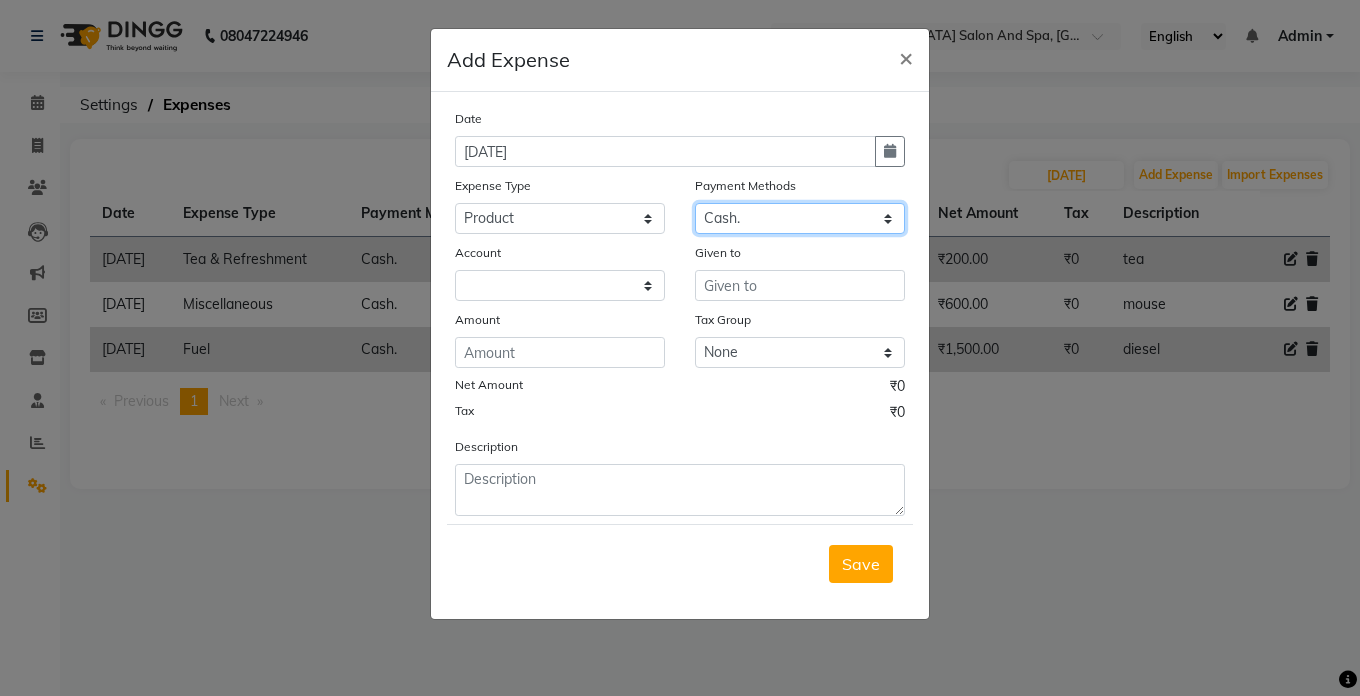 select on "5448" 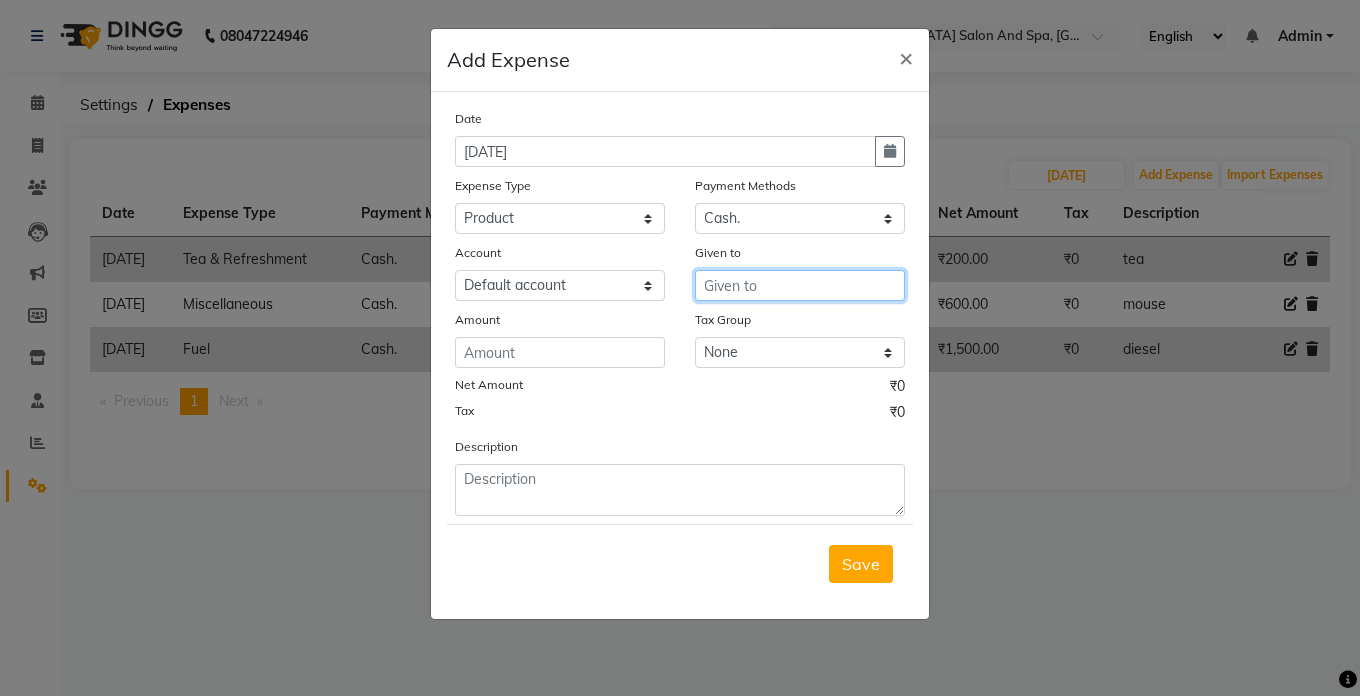 click at bounding box center (800, 285) 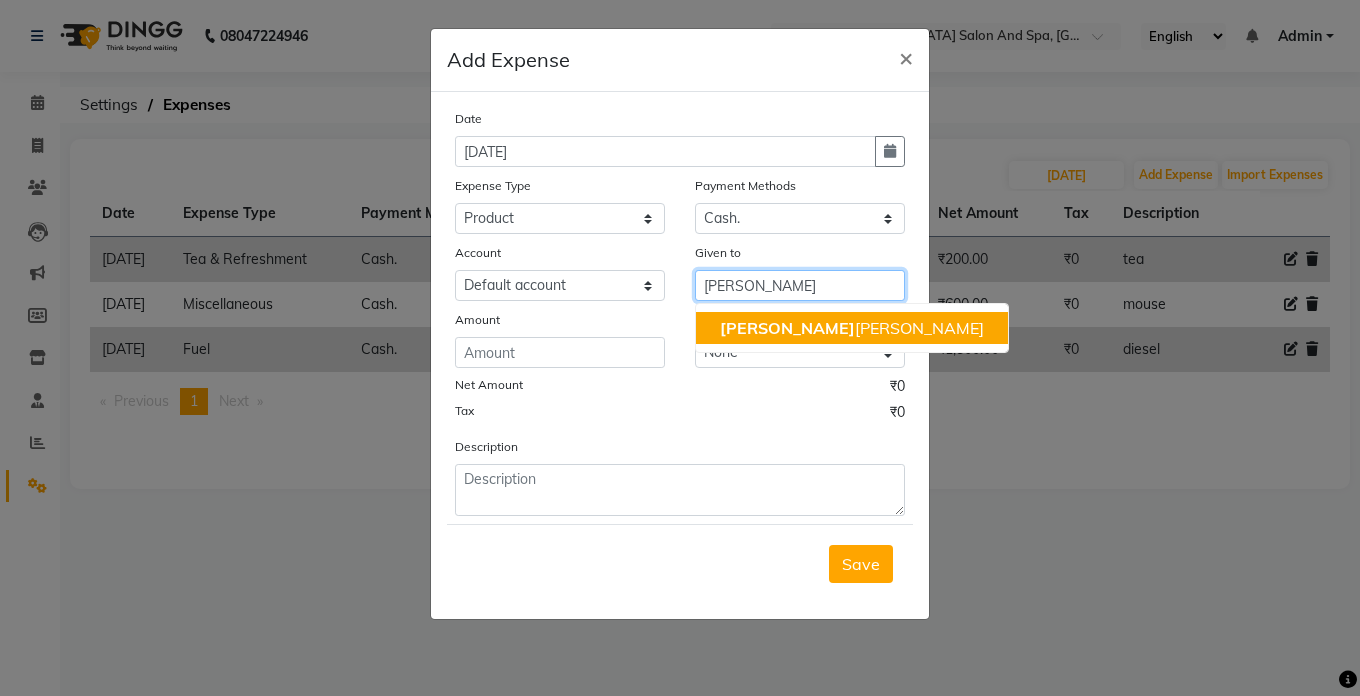click on "[PERSON_NAME] [PERSON_NAME]" at bounding box center (852, 328) 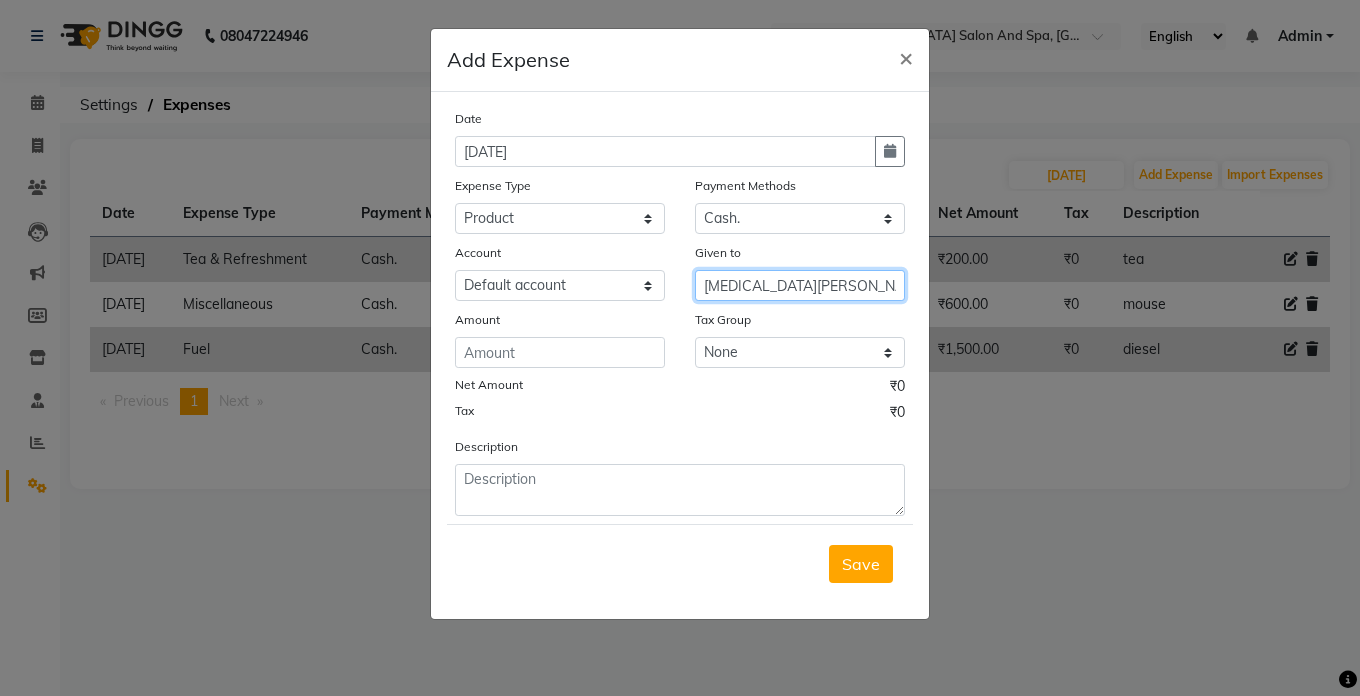 type on "[MEDICAL_DATA][PERSON_NAME]" 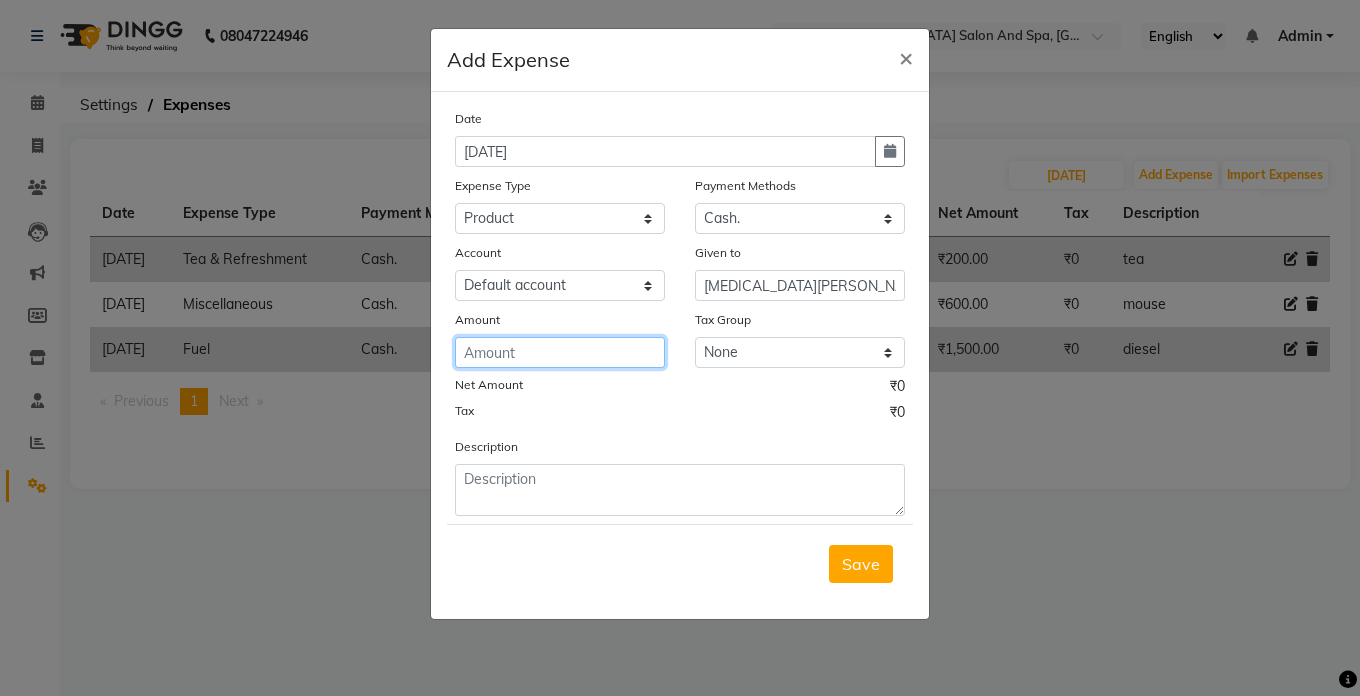 click 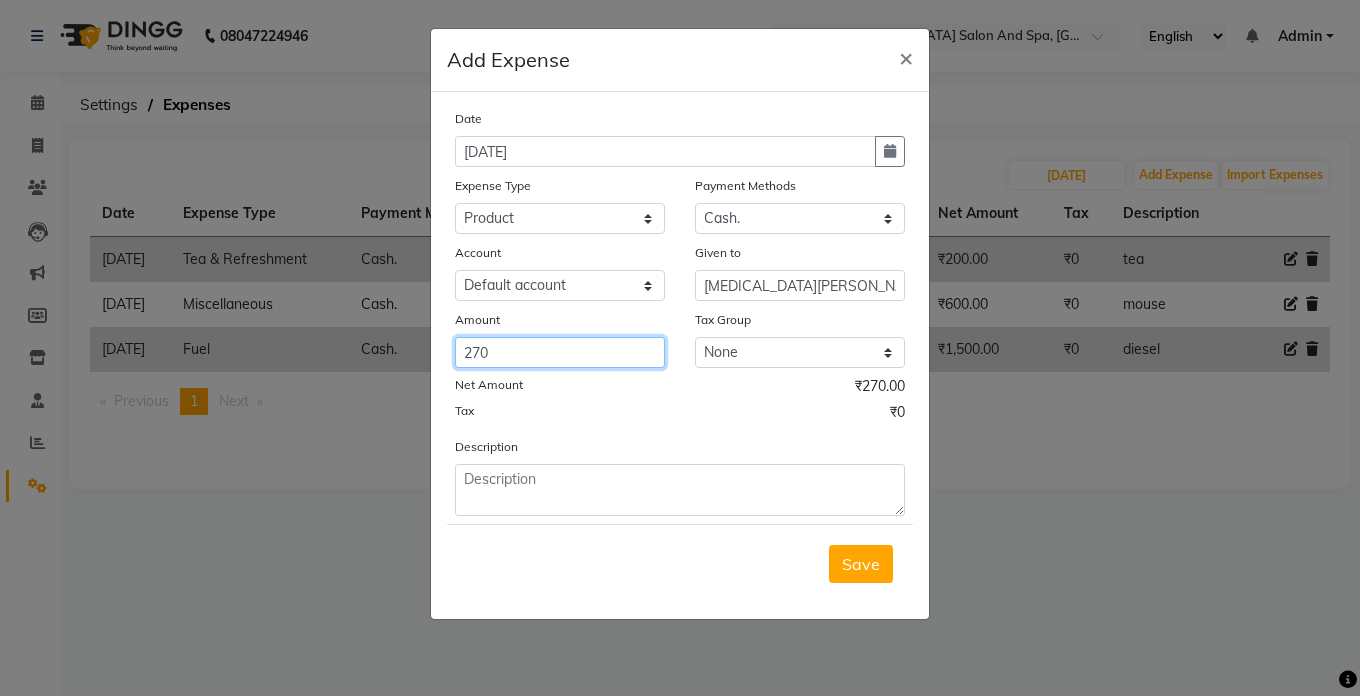 type on "270" 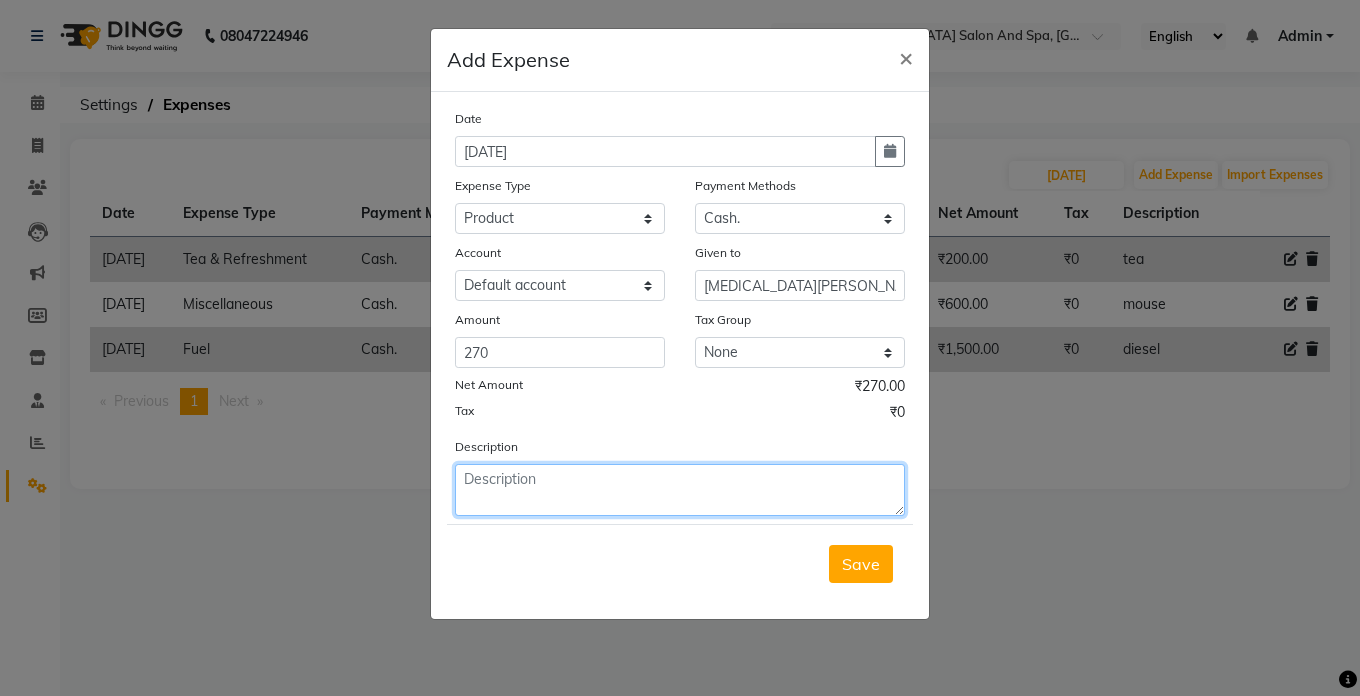 click 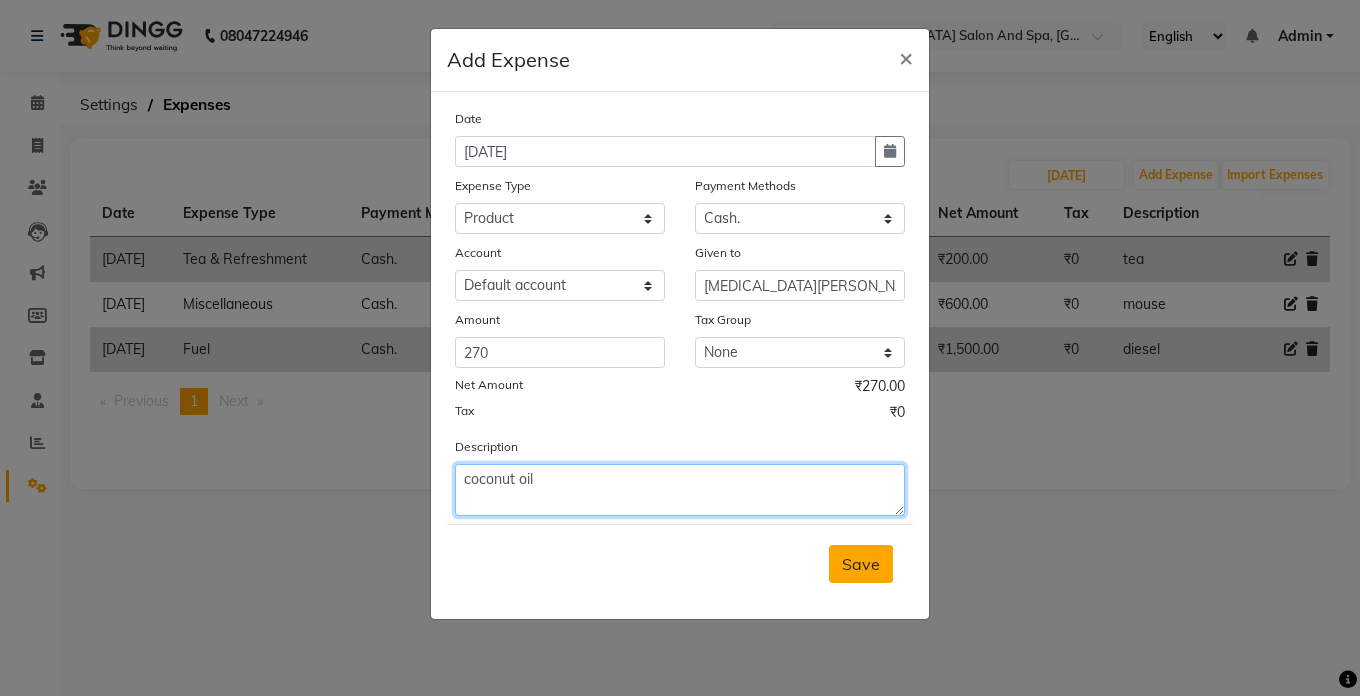 type on "coconut oil" 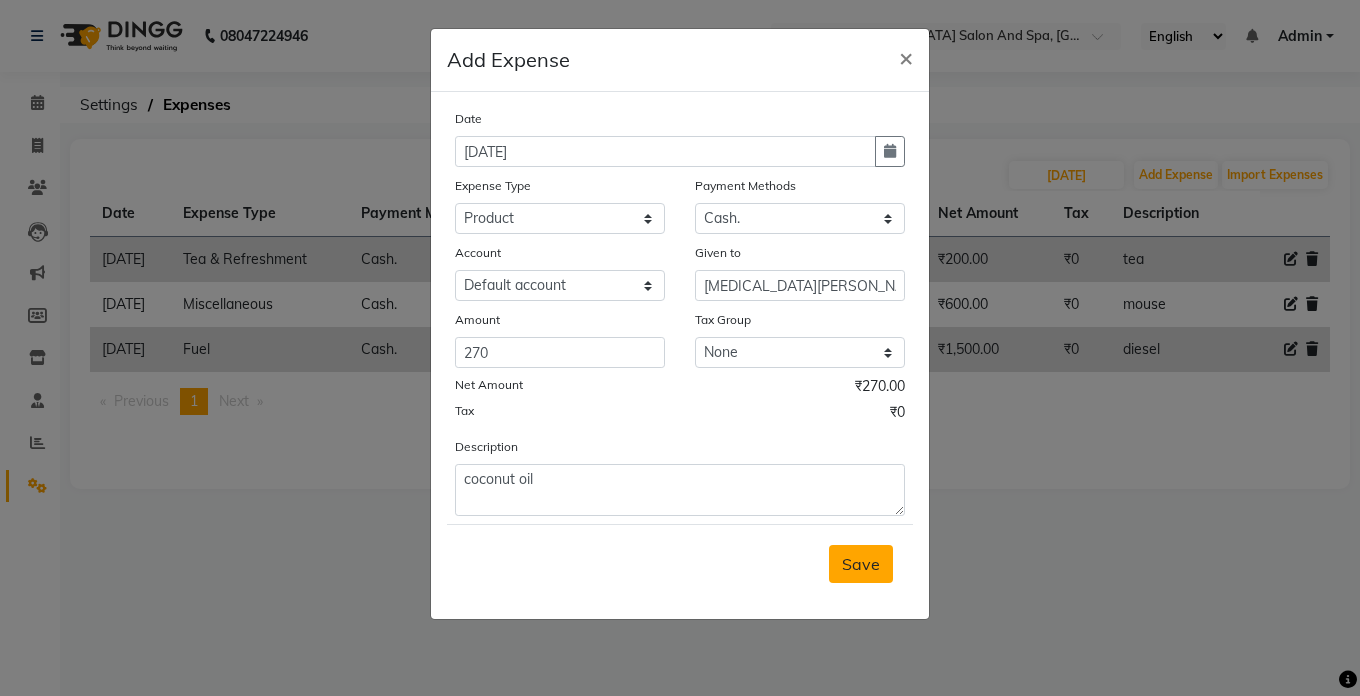 click on "Save" at bounding box center [861, 564] 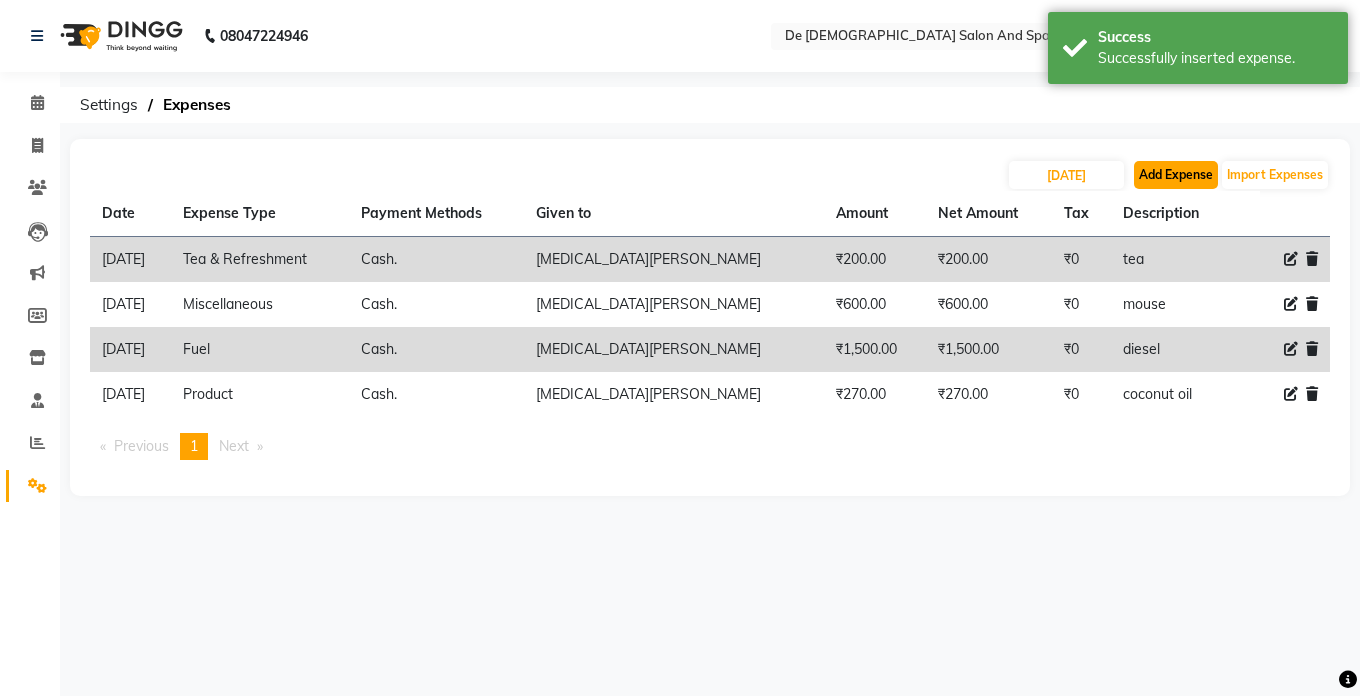 click on "Add Expense" 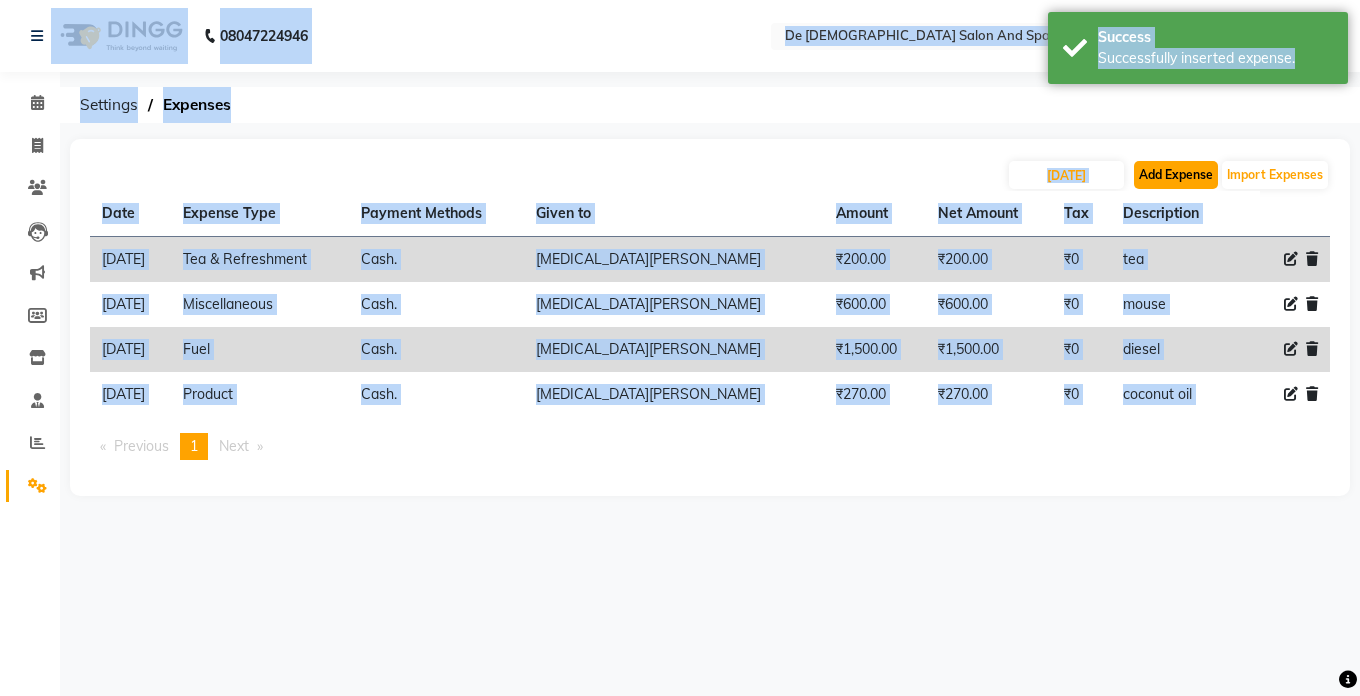 click on "Add Expense" 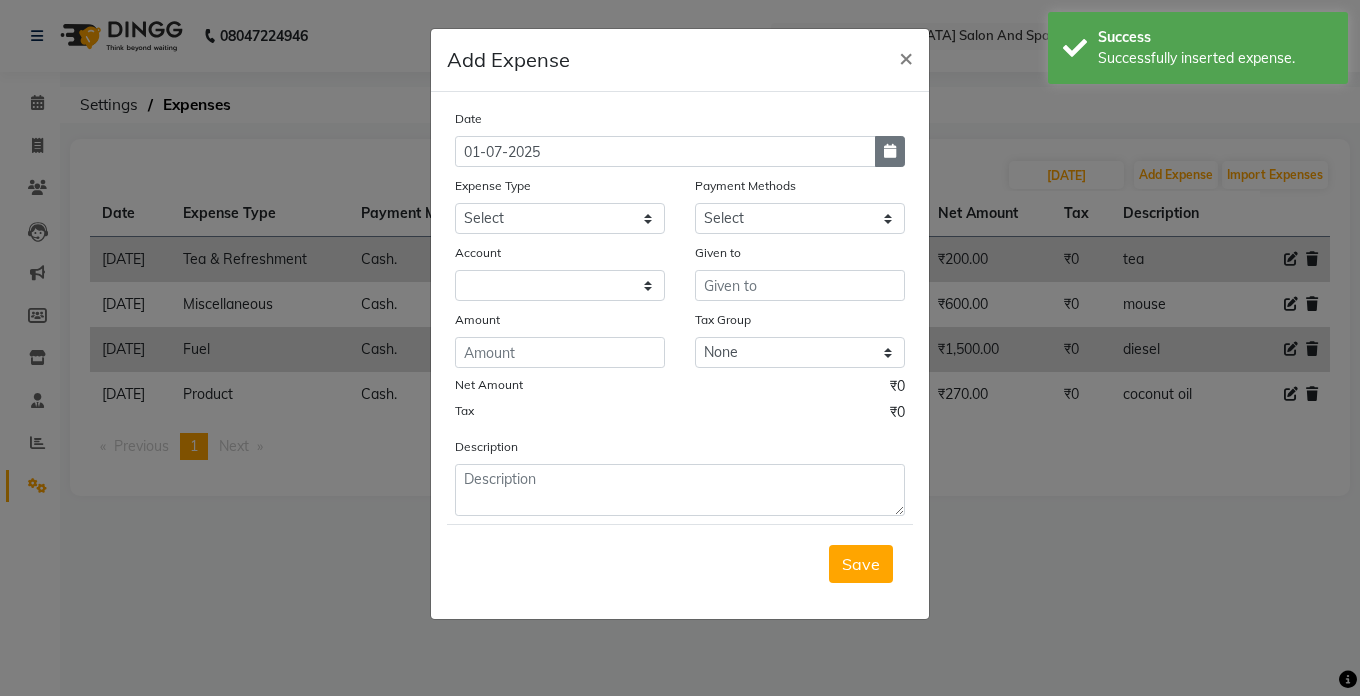 click 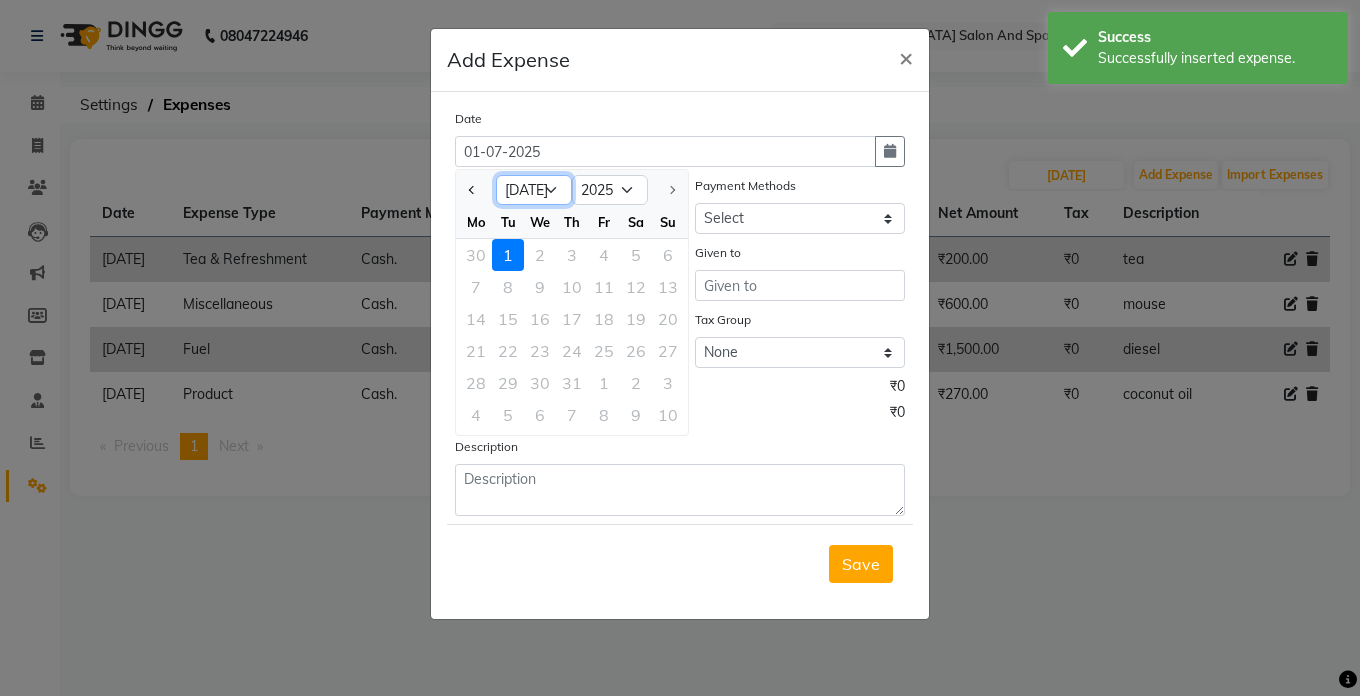 click on "Jan Feb Mar Apr May Jun [DATE]" 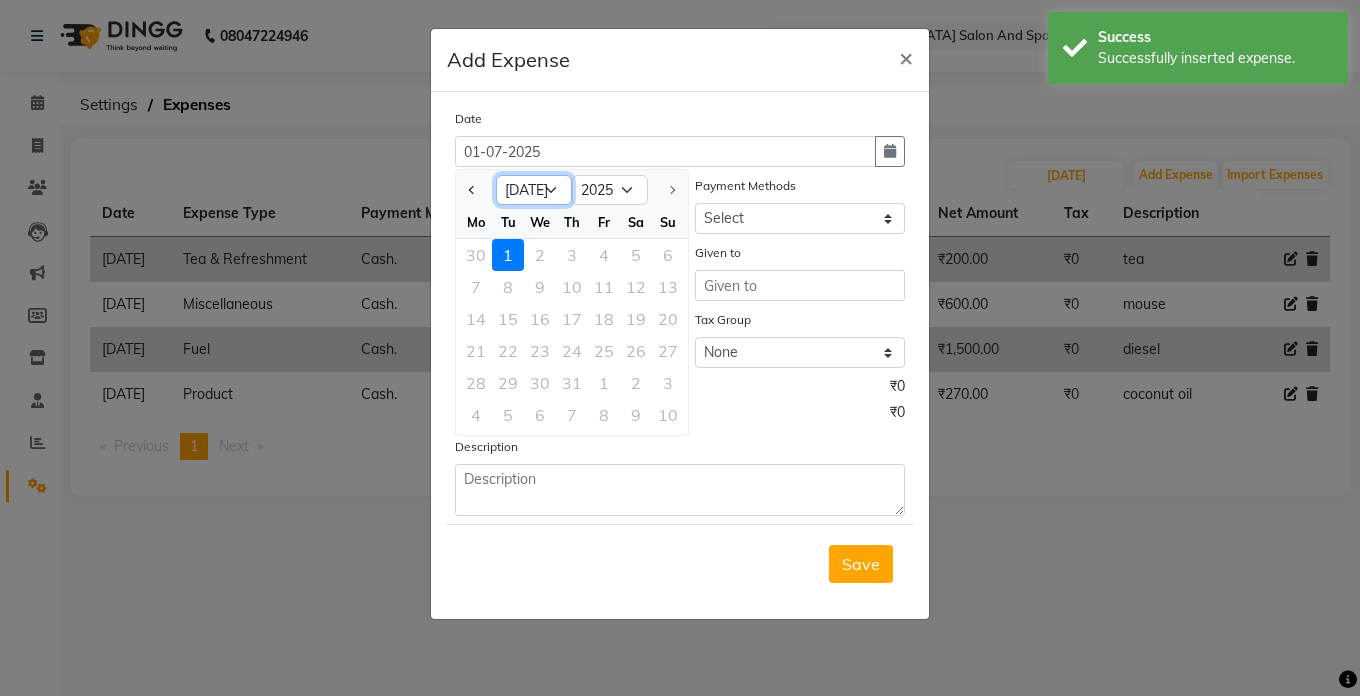 select on "6" 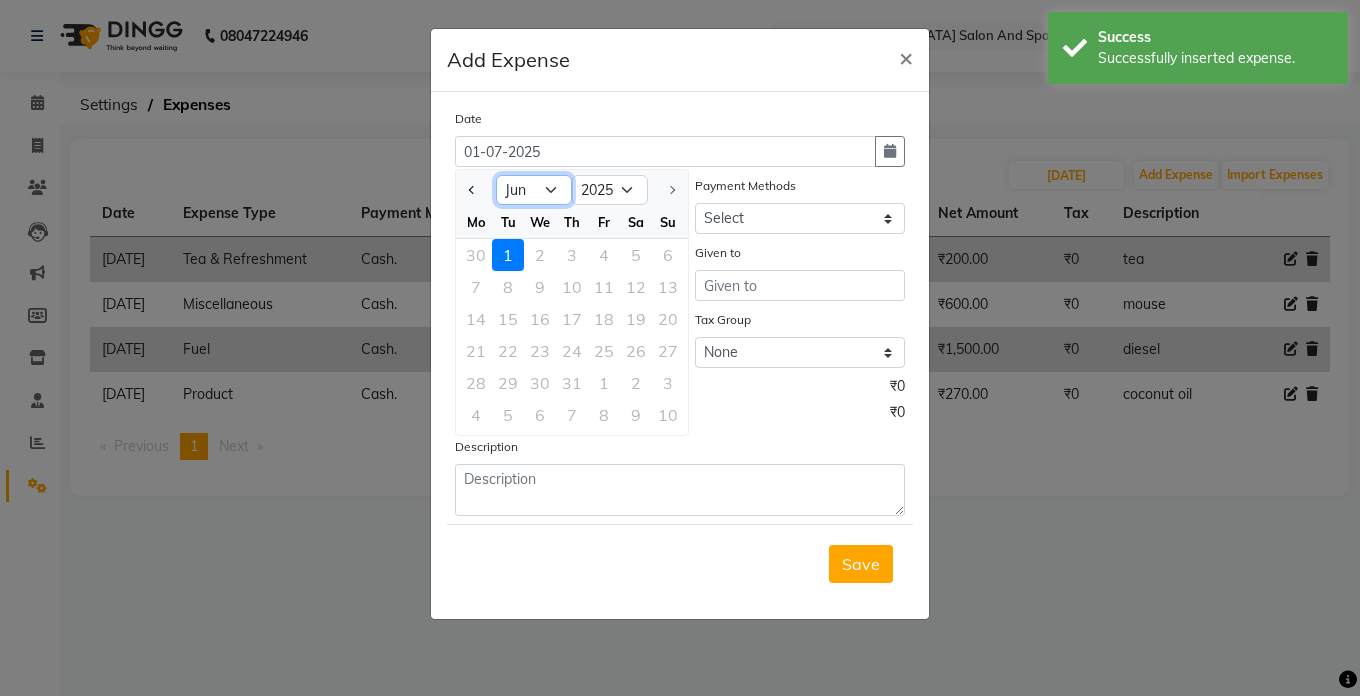 click on "Jan Feb Mar Apr May Jun [DATE]" 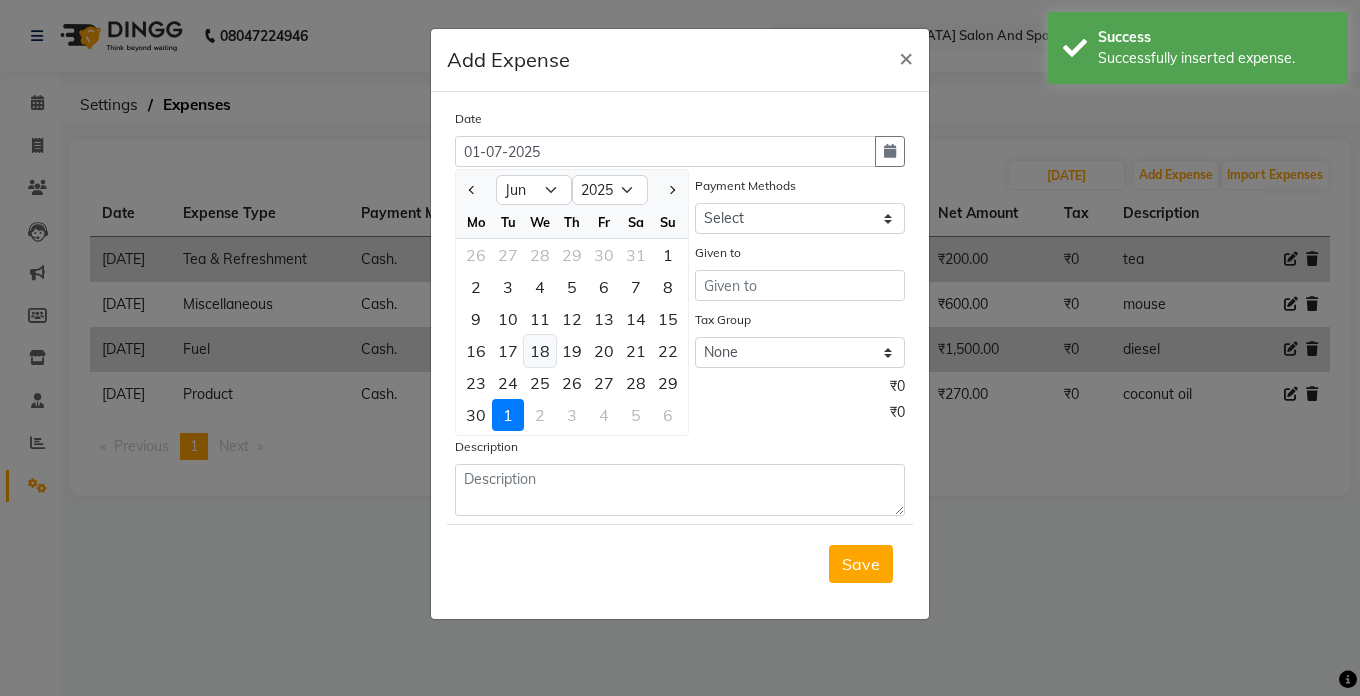 click on "18" 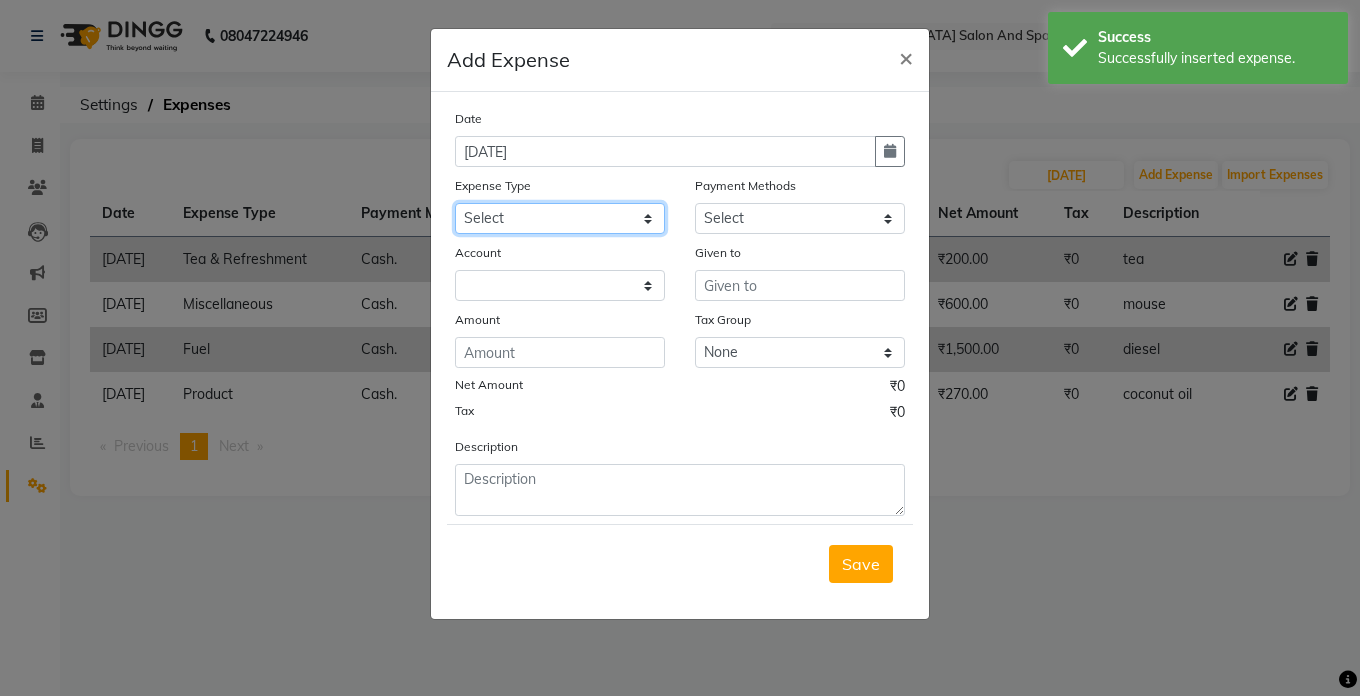 click on "Select Advance Salary Bank charges Car maintenance  Cash transfer to bank Cash transfer to hub Client Snacks Clinical charges Equipment Fuel Govt fee Incentive Insurance International purchase Loan Repayment Maintenance Marketing Miscellaneous MRA Other Pantry Product Rent Salary Staff Snacks Tax Tea & Refreshment Utilities" 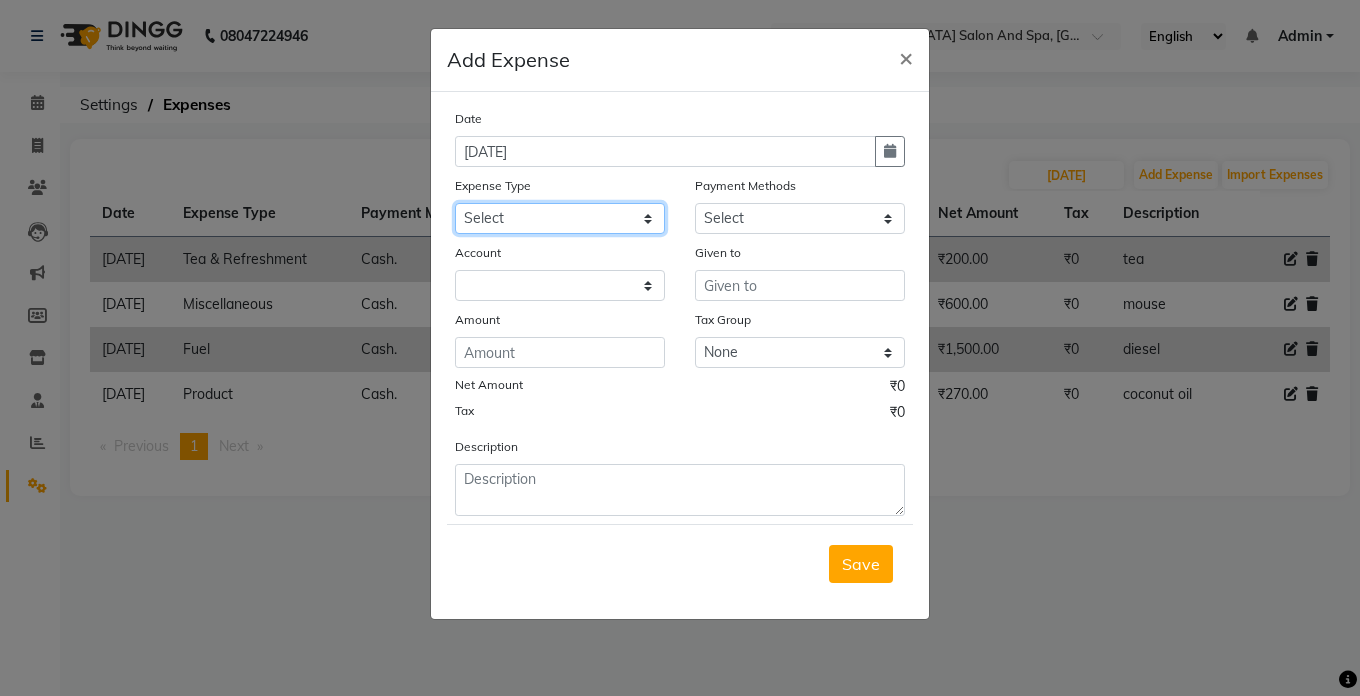 select on "16" 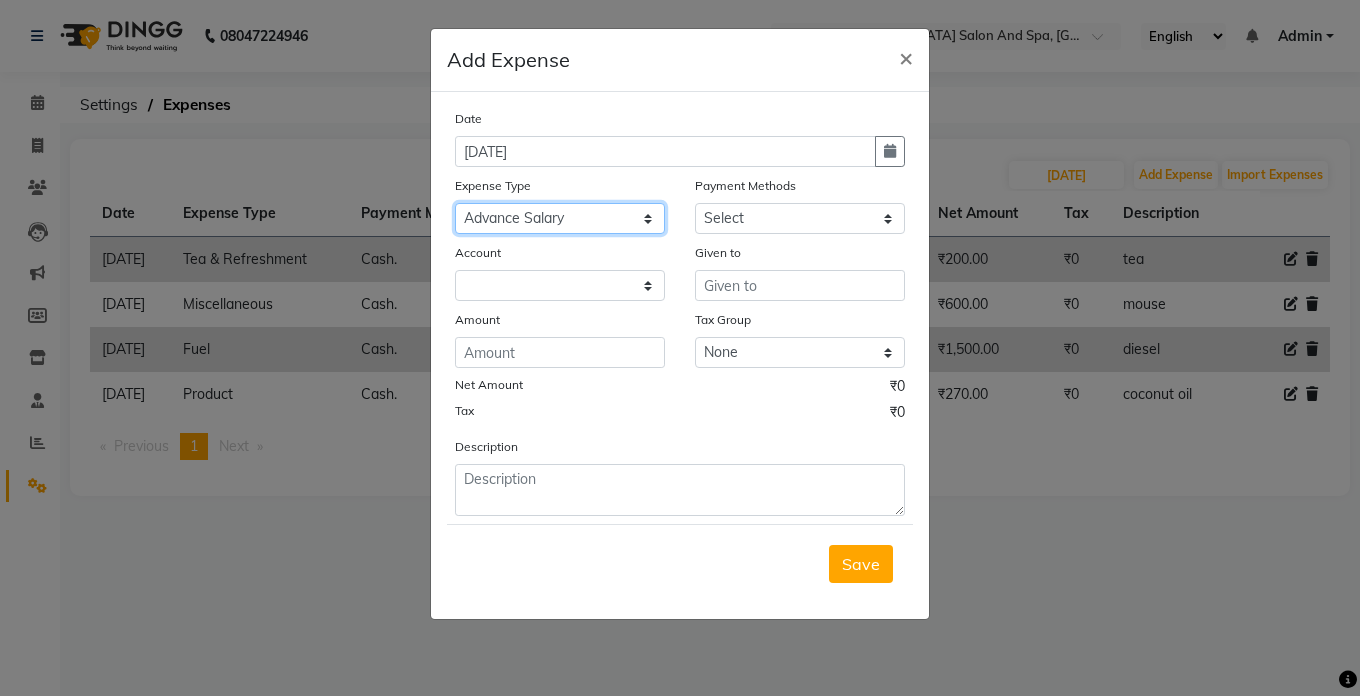 click on "Select Advance Salary Bank charges Car maintenance  Cash transfer to bank Cash transfer to hub Client Snacks Clinical charges Equipment Fuel Govt fee Incentive Insurance International purchase Loan Repayment Maintenance Marketing Miscellaneous MRA Other Pantry Product Rent Salary Staff Snacks Tax Tea & Refreshment Utilities" 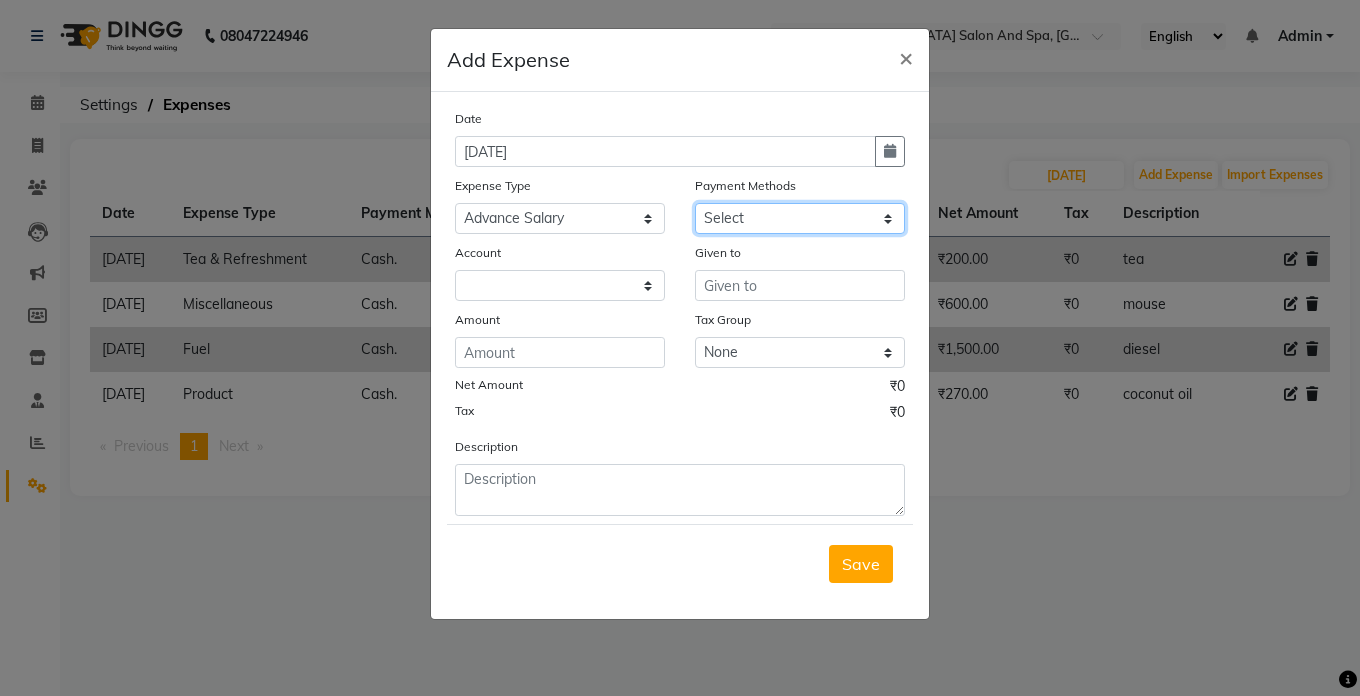 click on "Select Cash. Voucher CARD Wallet GPay" 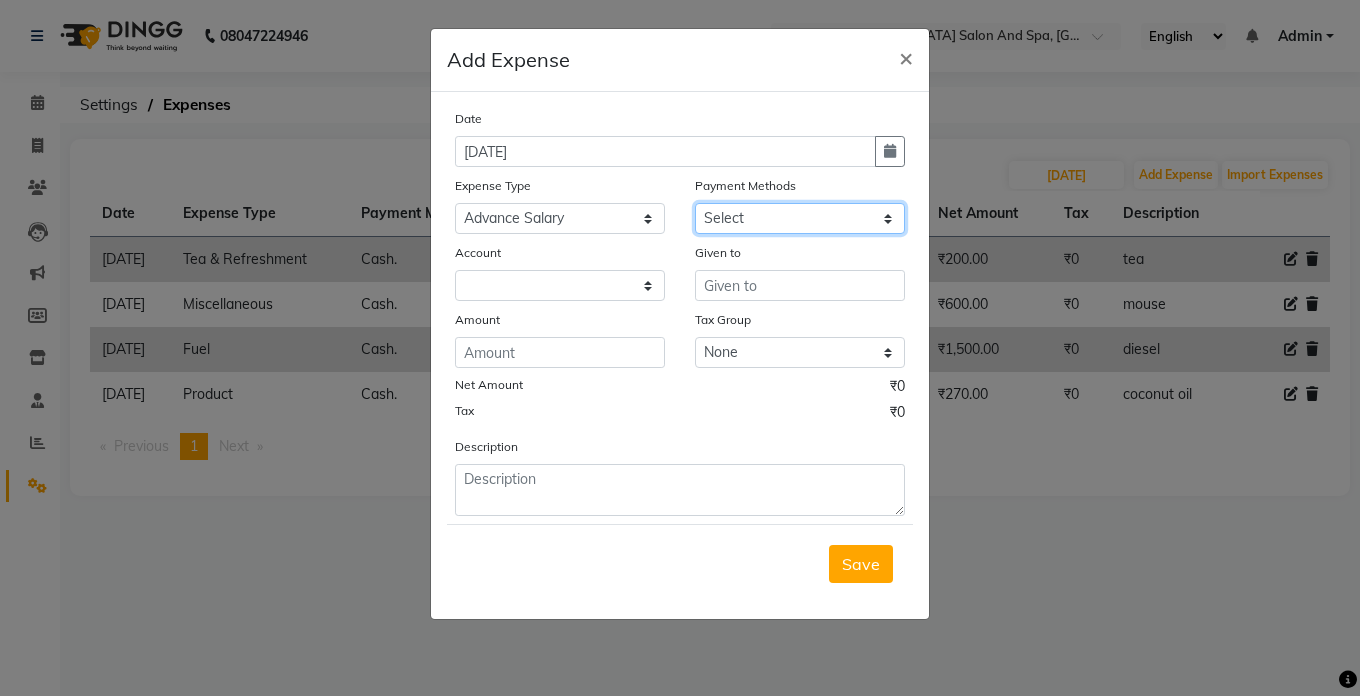 select on "116" 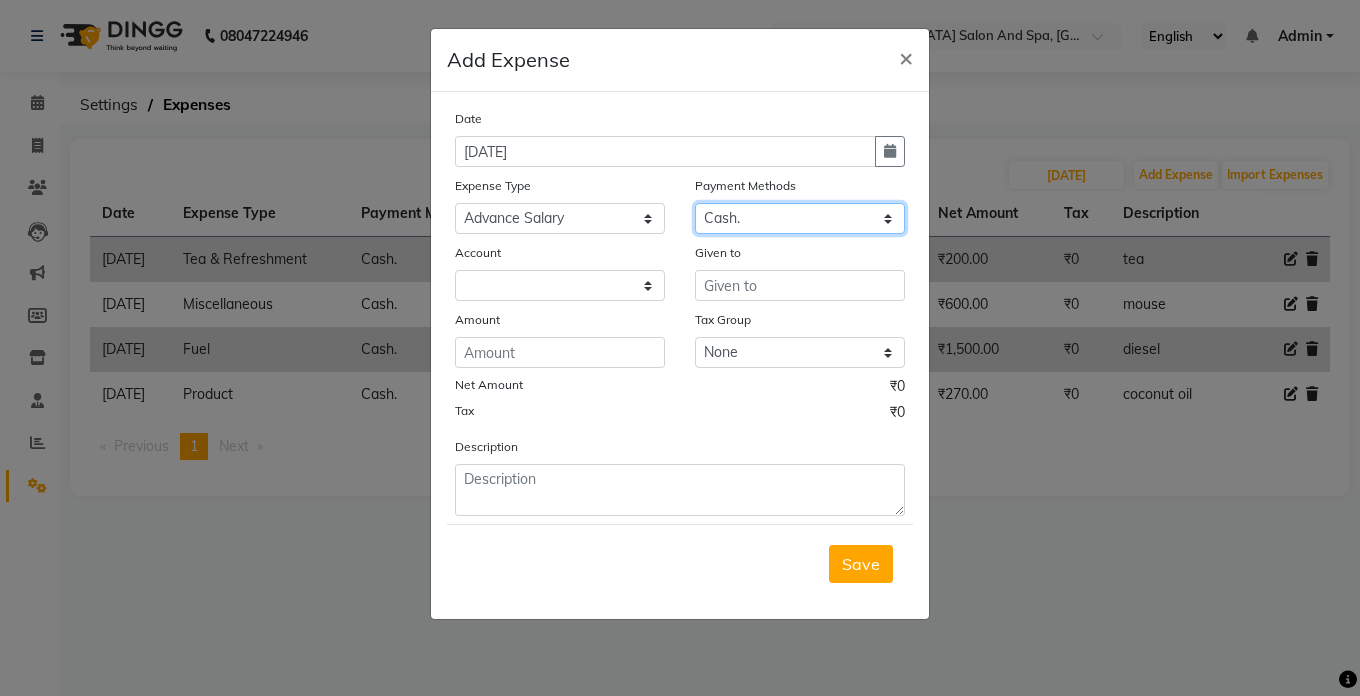 click on "Select Cash. Voucher CARD Wallet GPay" 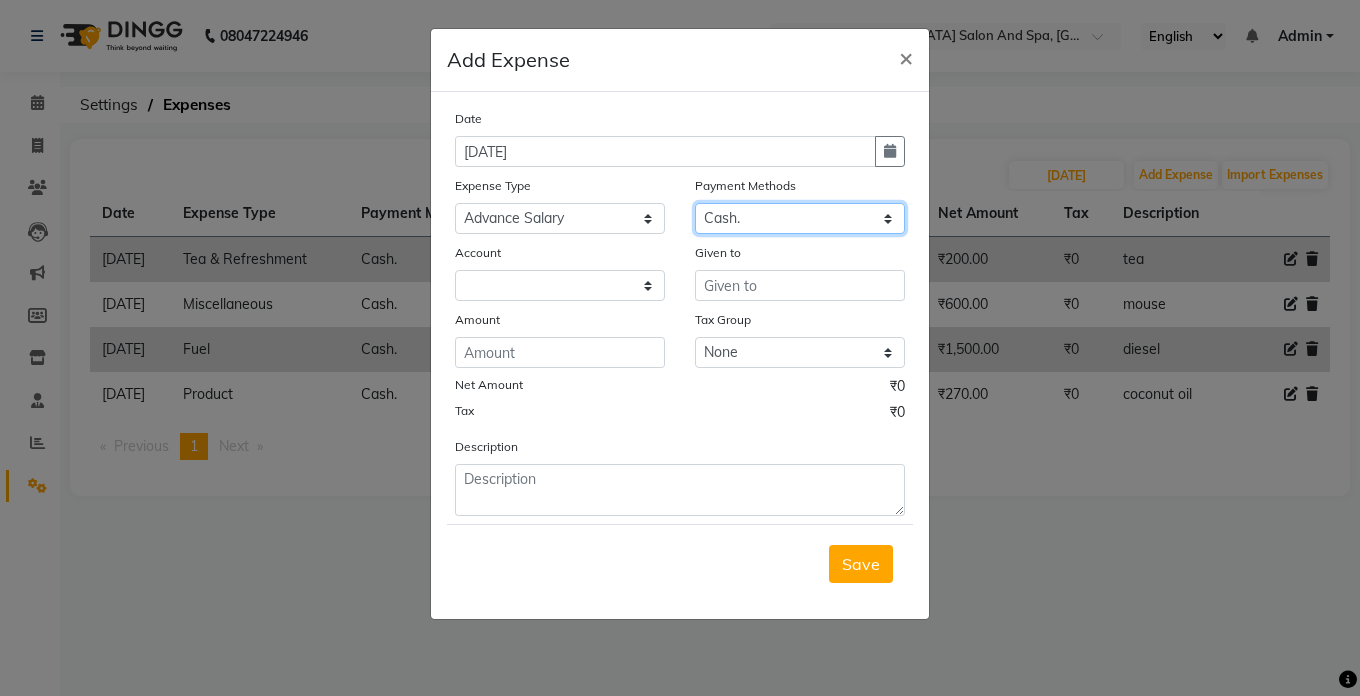 select on "5448" 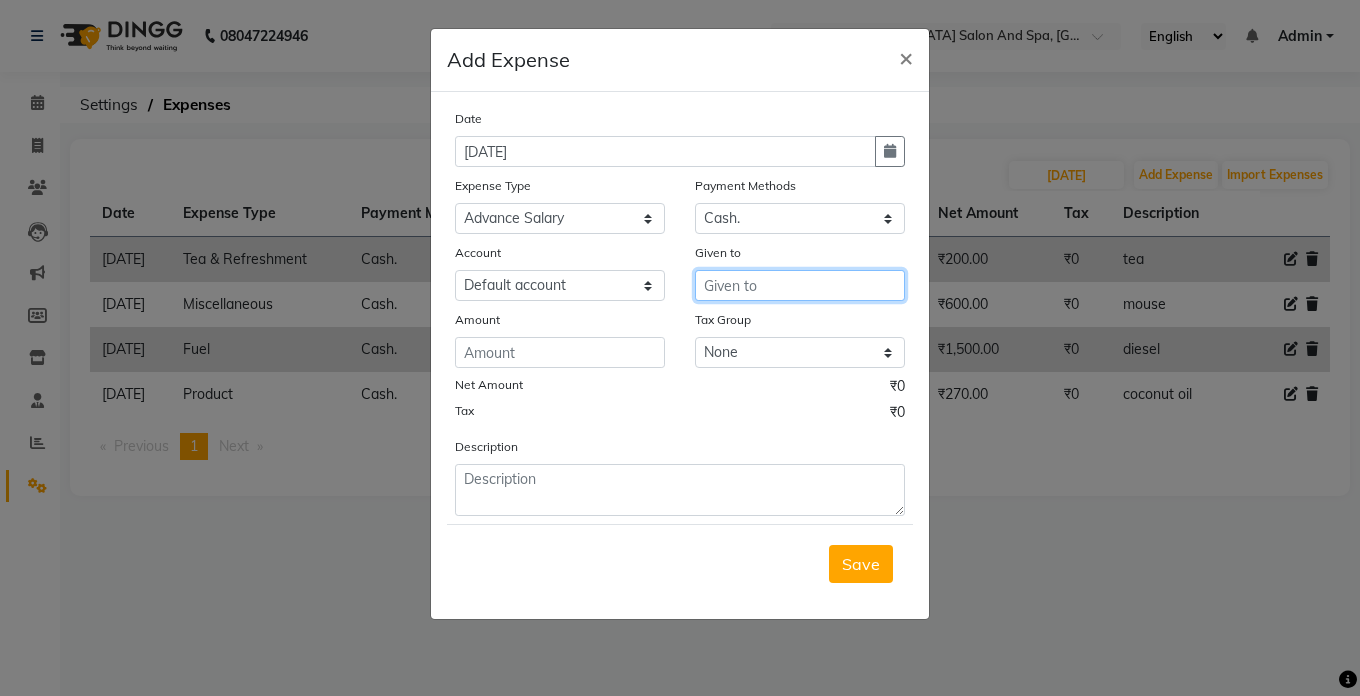 click at bounding box center (800, 285) 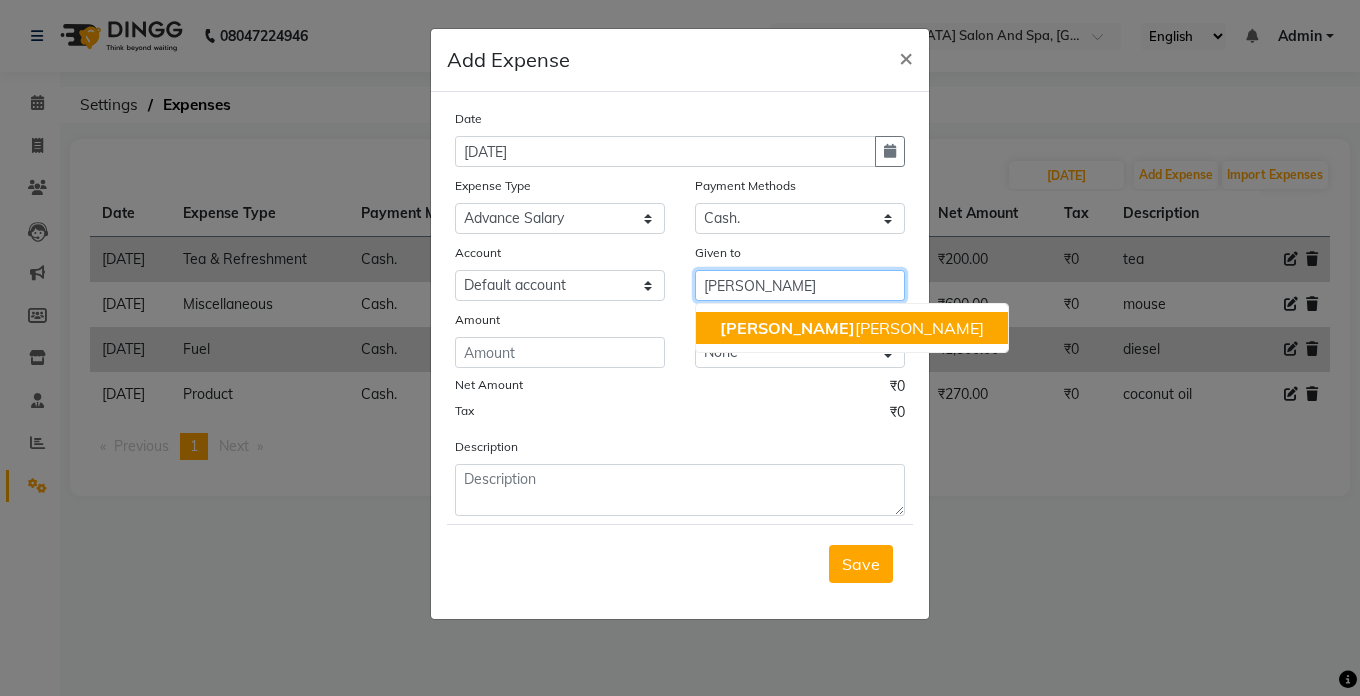 click on "[PERSON_NAME] [PERSON_NAME]" at bounding box center [852, 328] 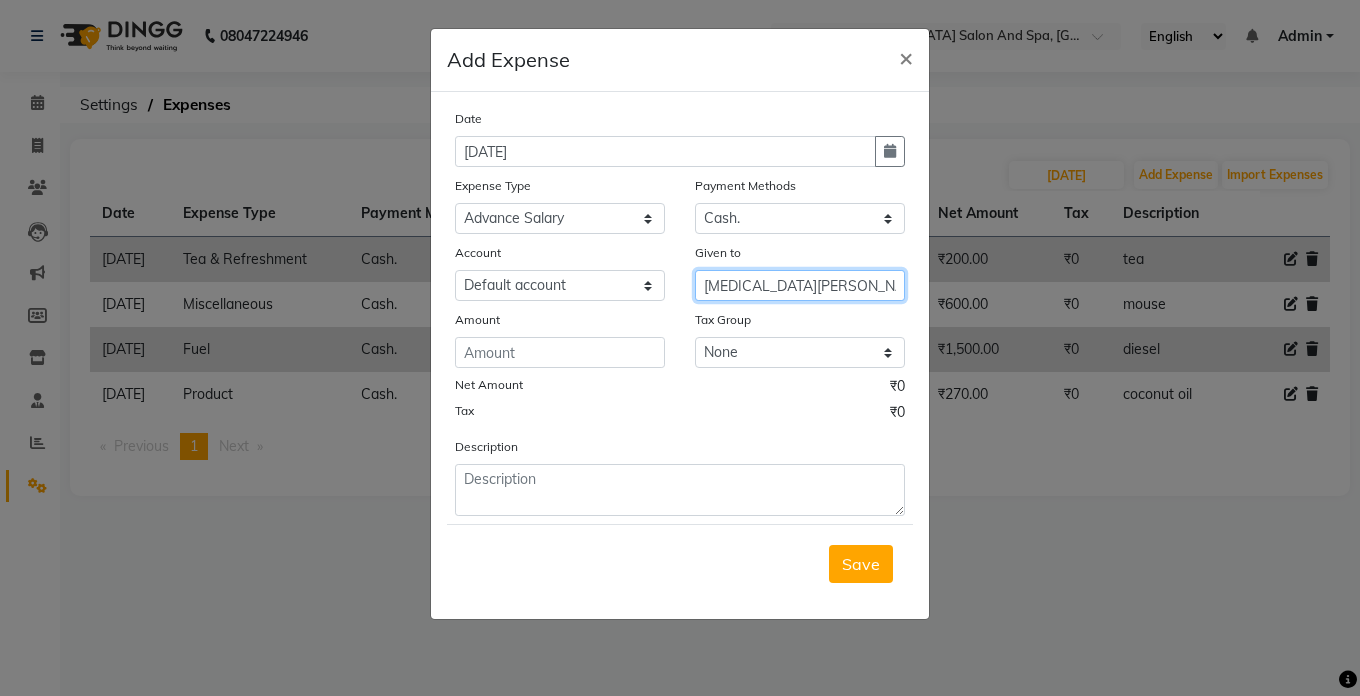 type on "[MEDICAL_DATA][PERSON_NAME]" 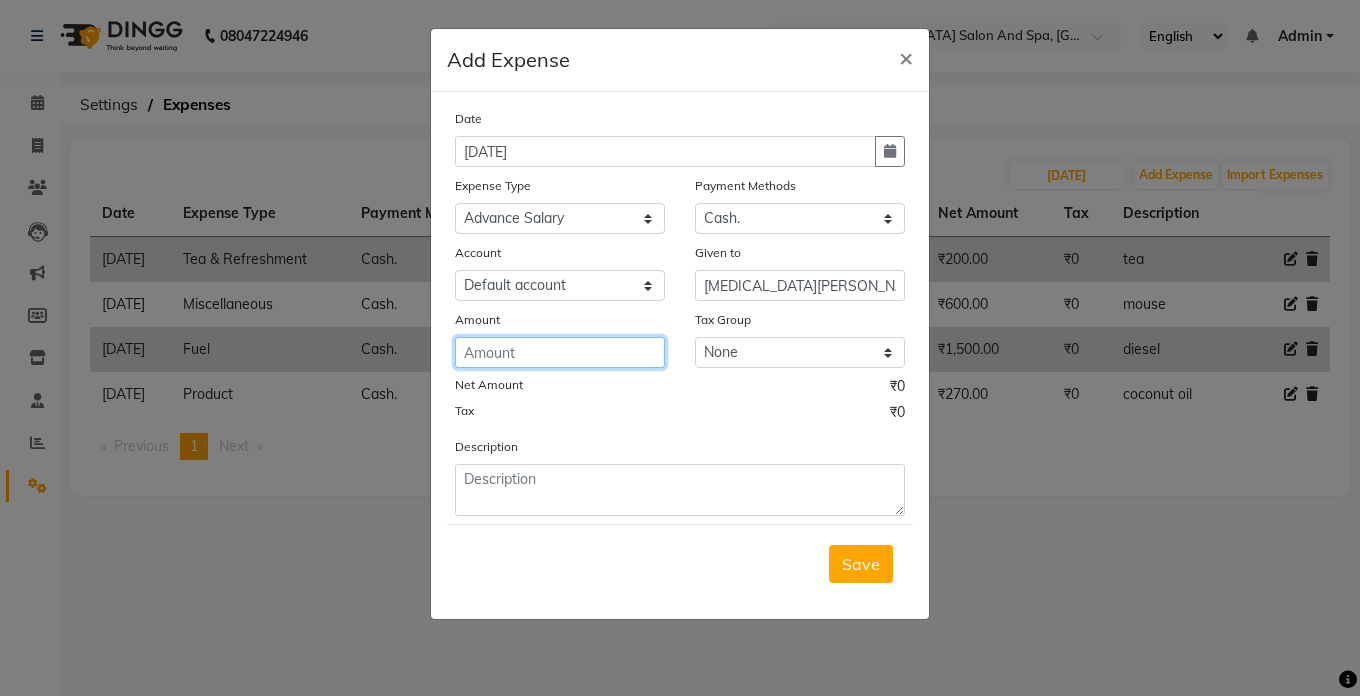 click 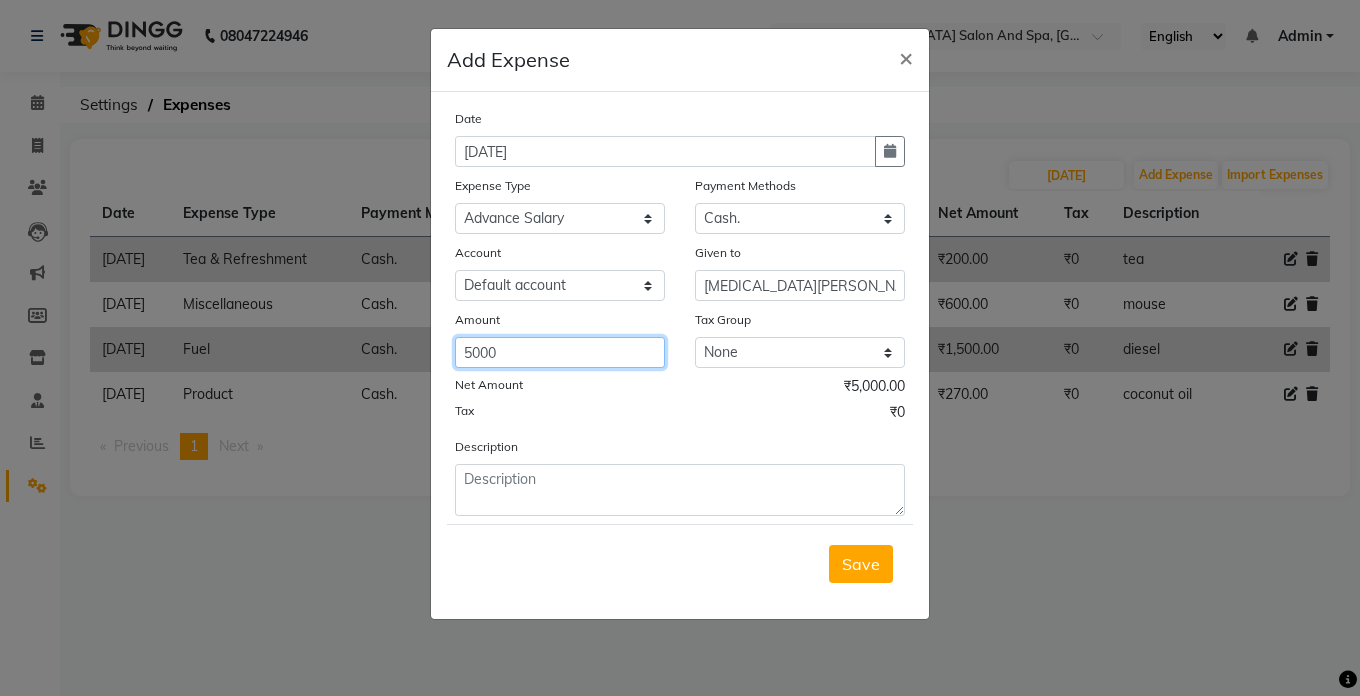 type on "5000" 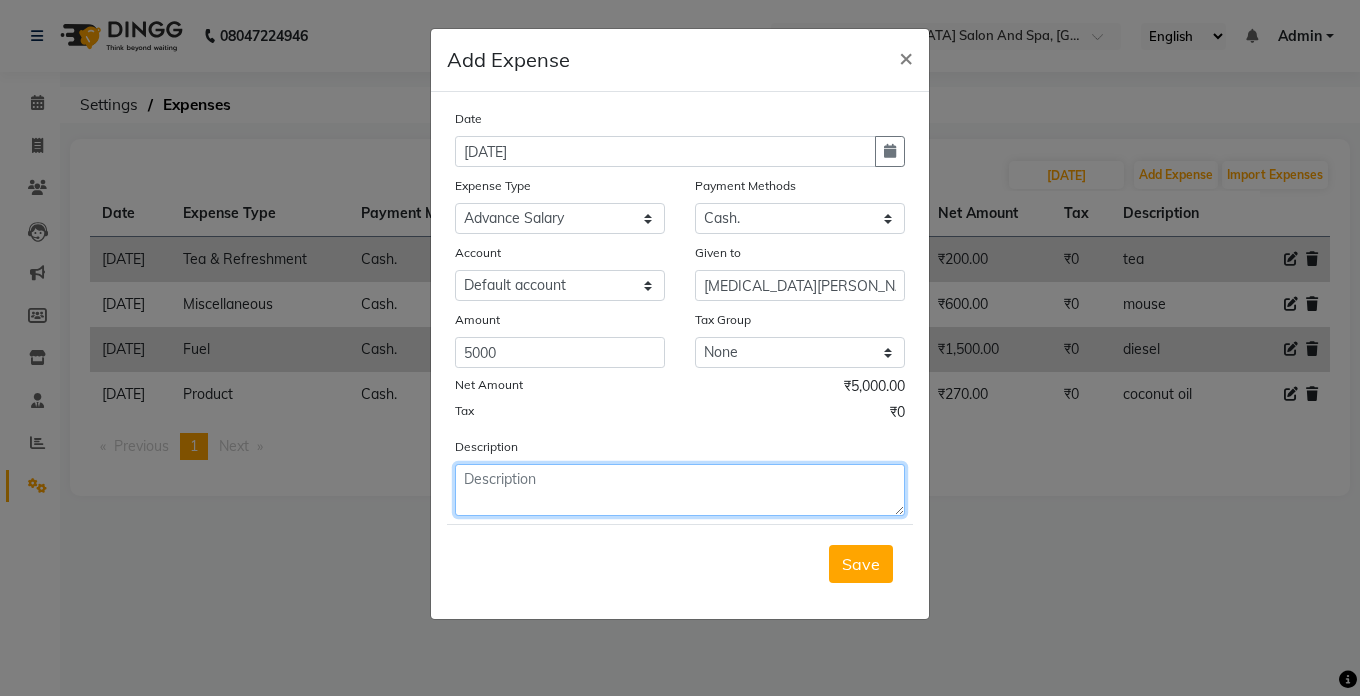click 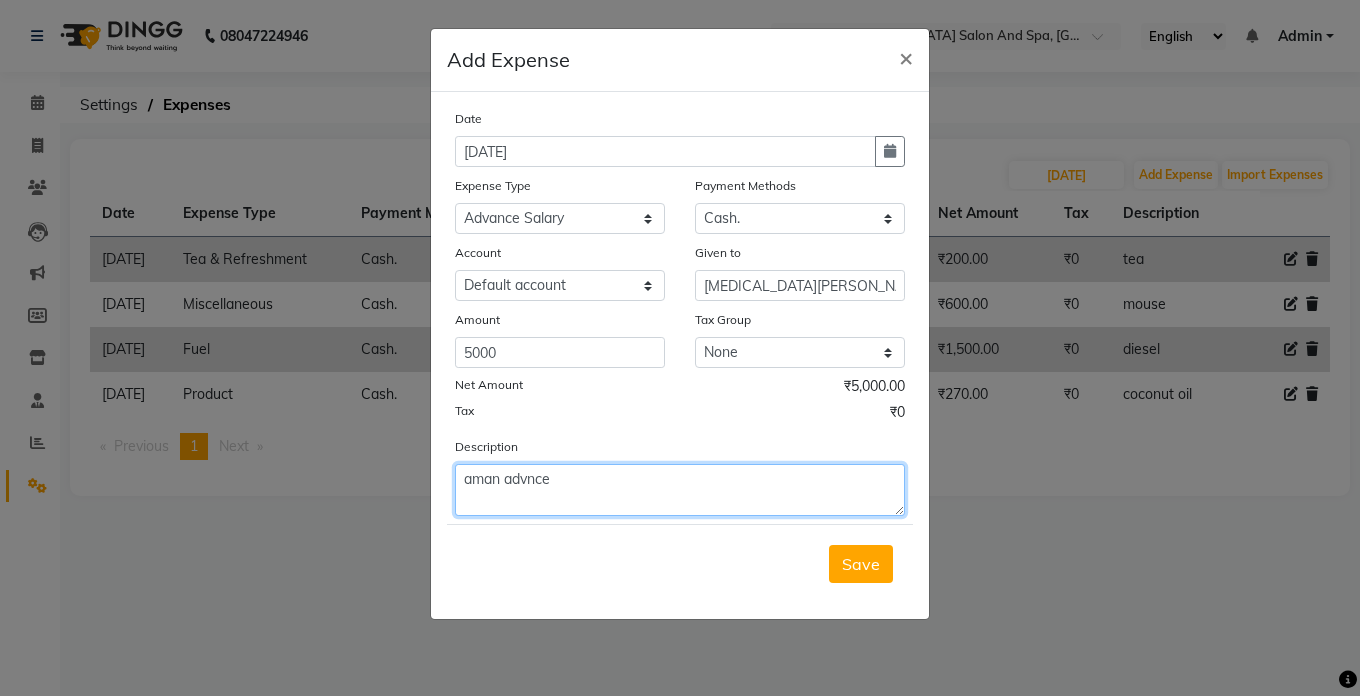 click on "aman advnce" 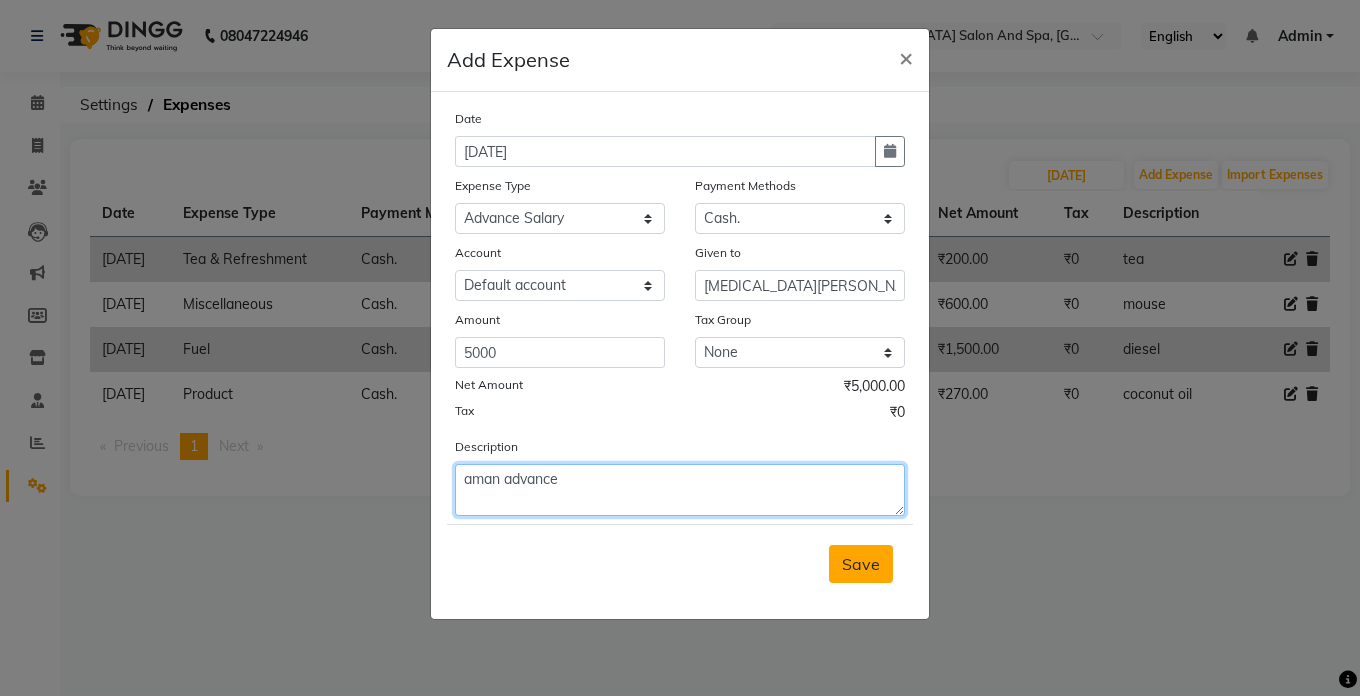 type on "aman advance" 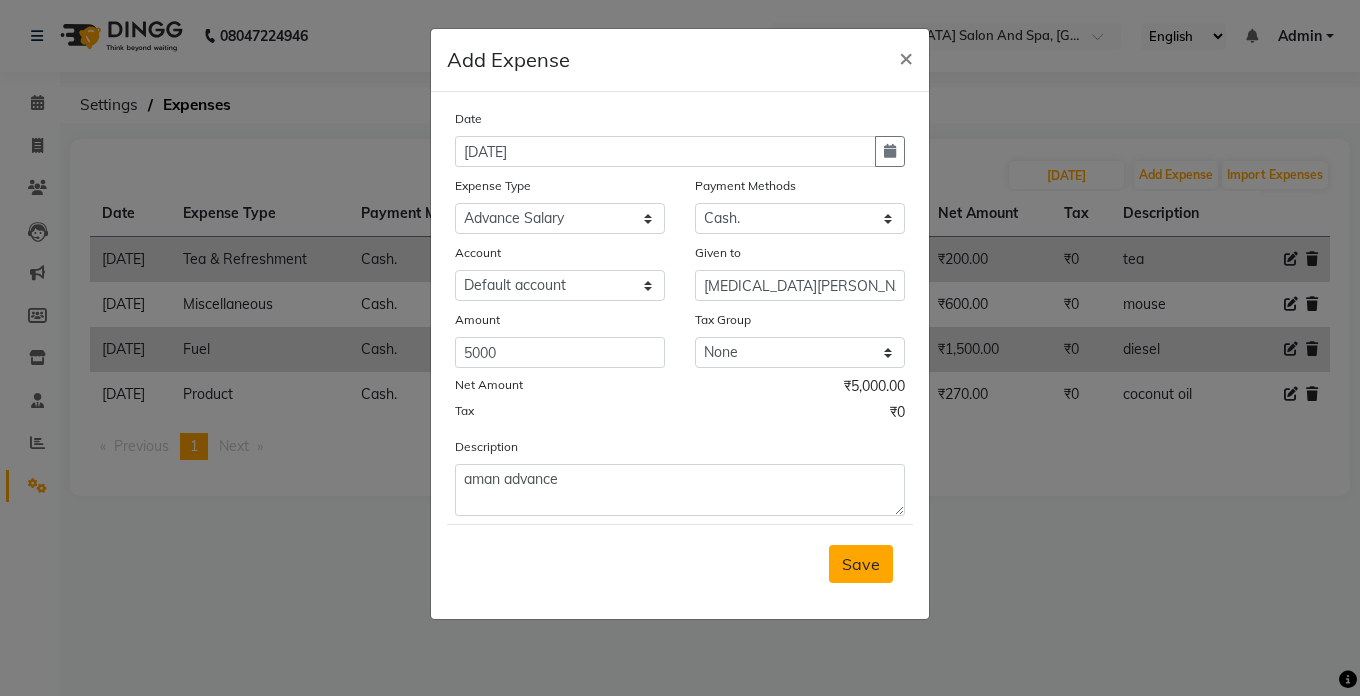 click on "Save" at bounding box center [861, 564] 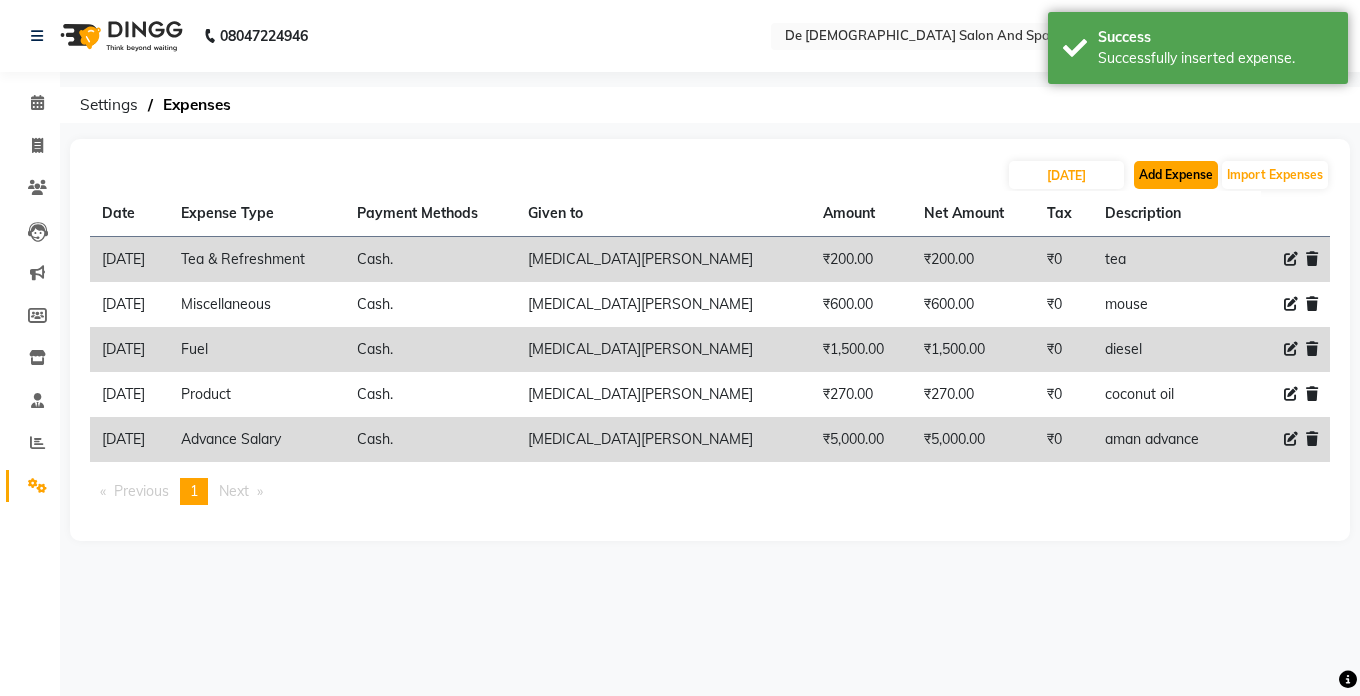click on "Add Expense" 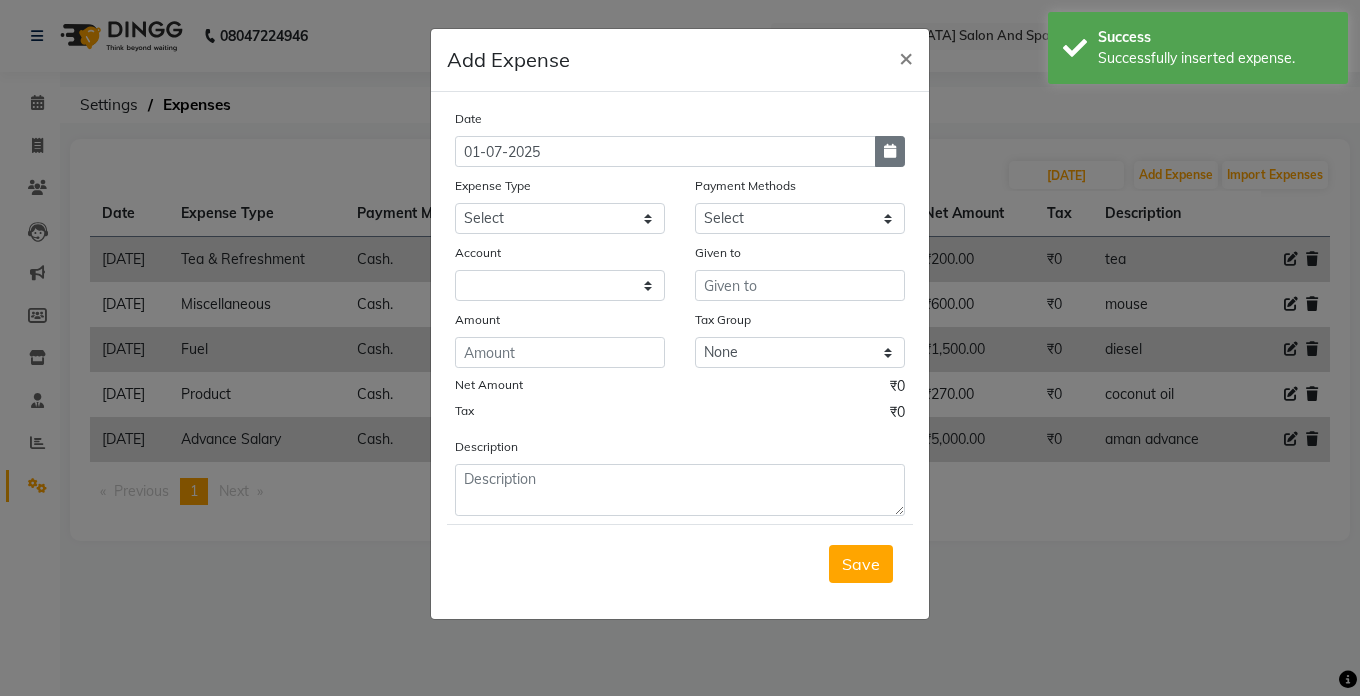 click 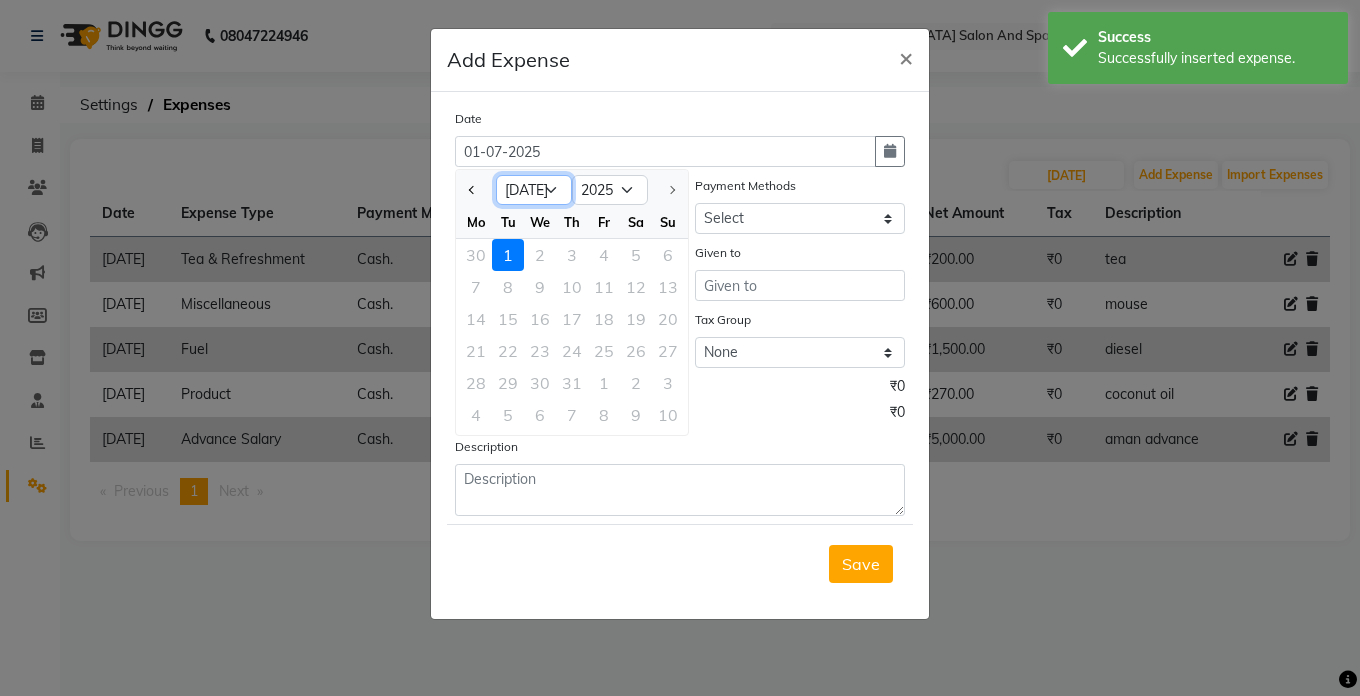 click on "Jan Feb Mar Apr May Jun [DATE]" 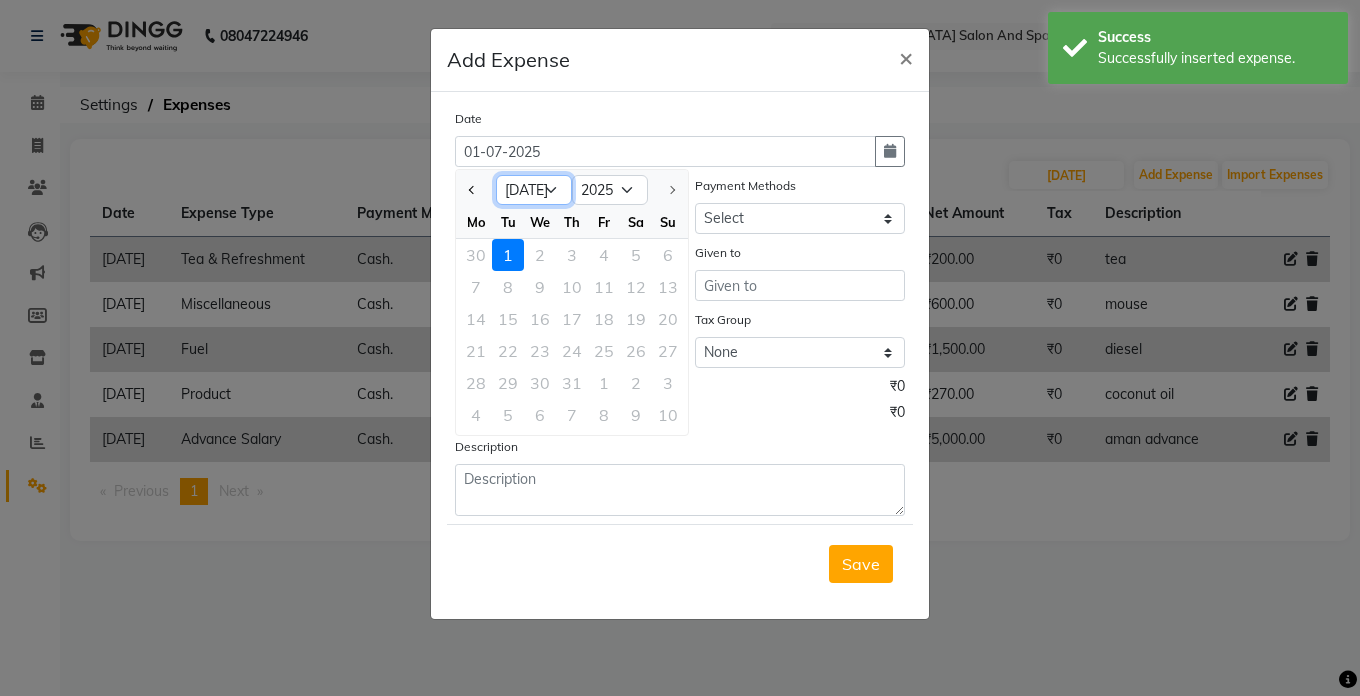 select on "6" 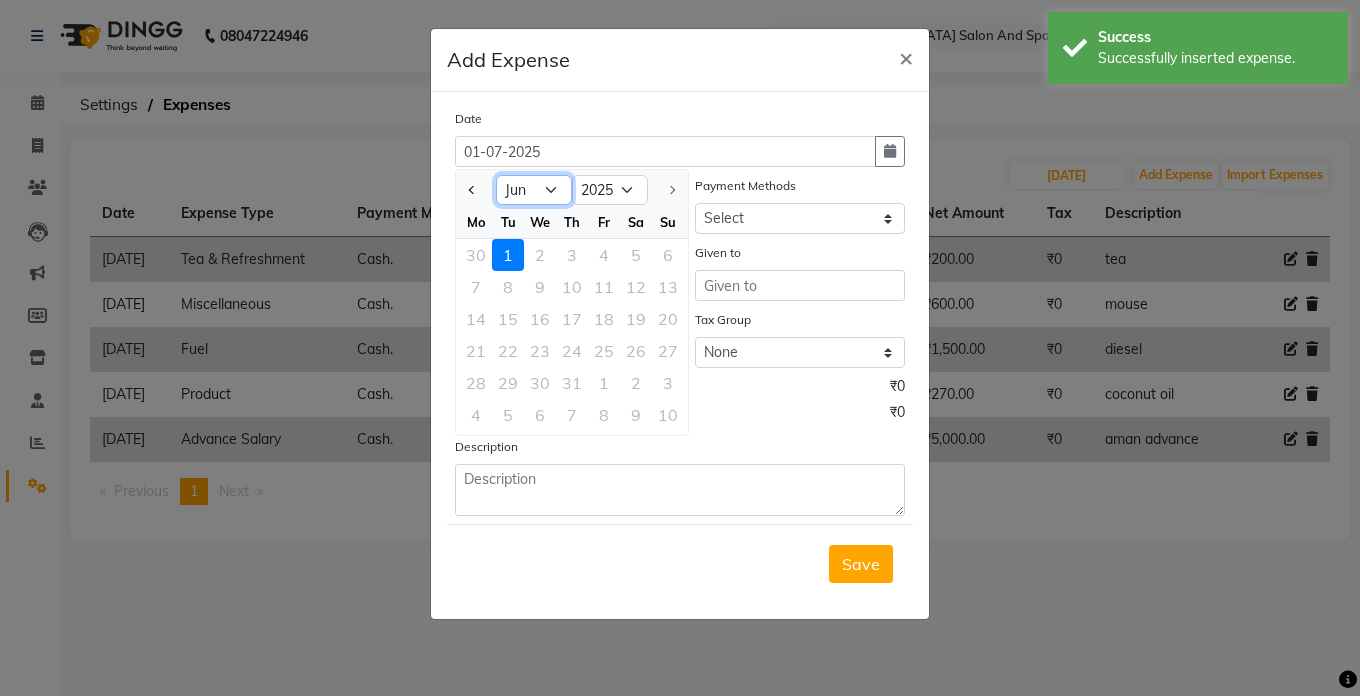 click on "Jan Feb Mar Apr May Jun [DATE]" 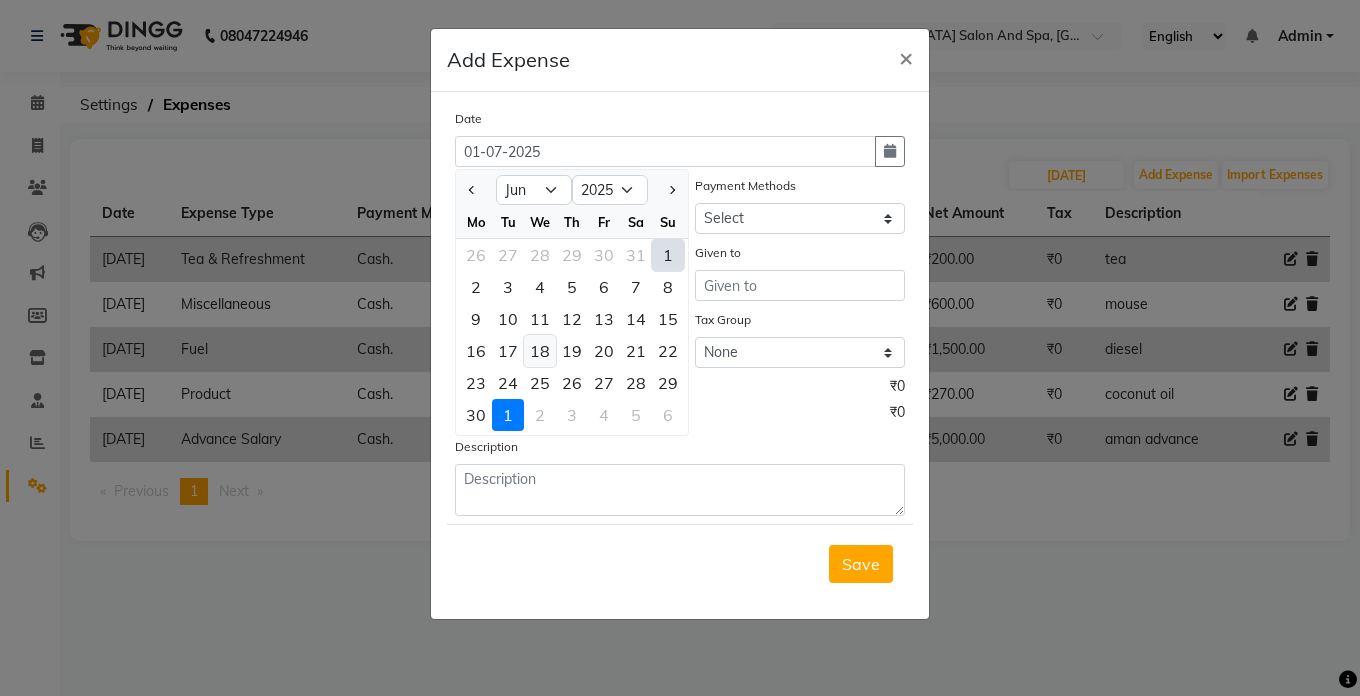 click on "18" 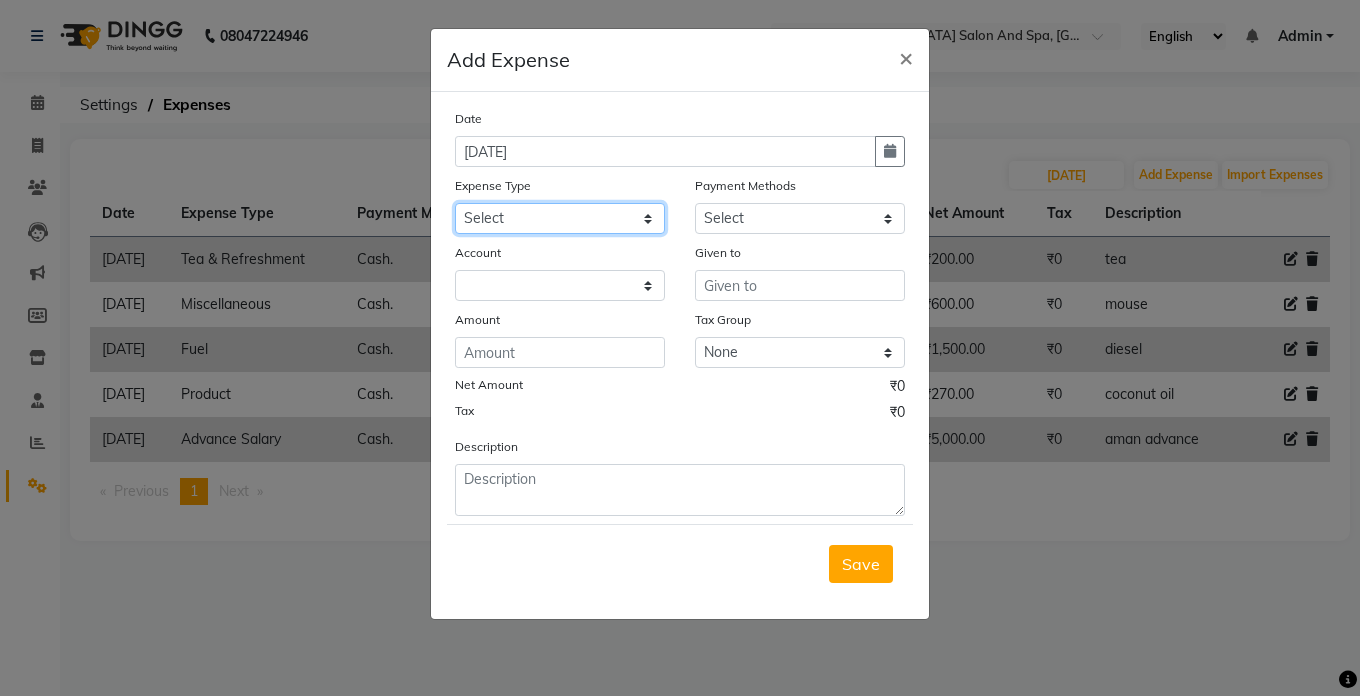 click on "Select Advance Salary Bank charges Car maintenance  Cash transfer to bank Cash transfer to hub Client Snacks Clinical charges Equipment Fuel Govt fee Incentive Insurance International purchase Loan Repayment Maintenance Marketing Miscellaneous MRA Other Pantry Product Rent Salary Staff Snacks Tax Tea & Refreshment Utilities" 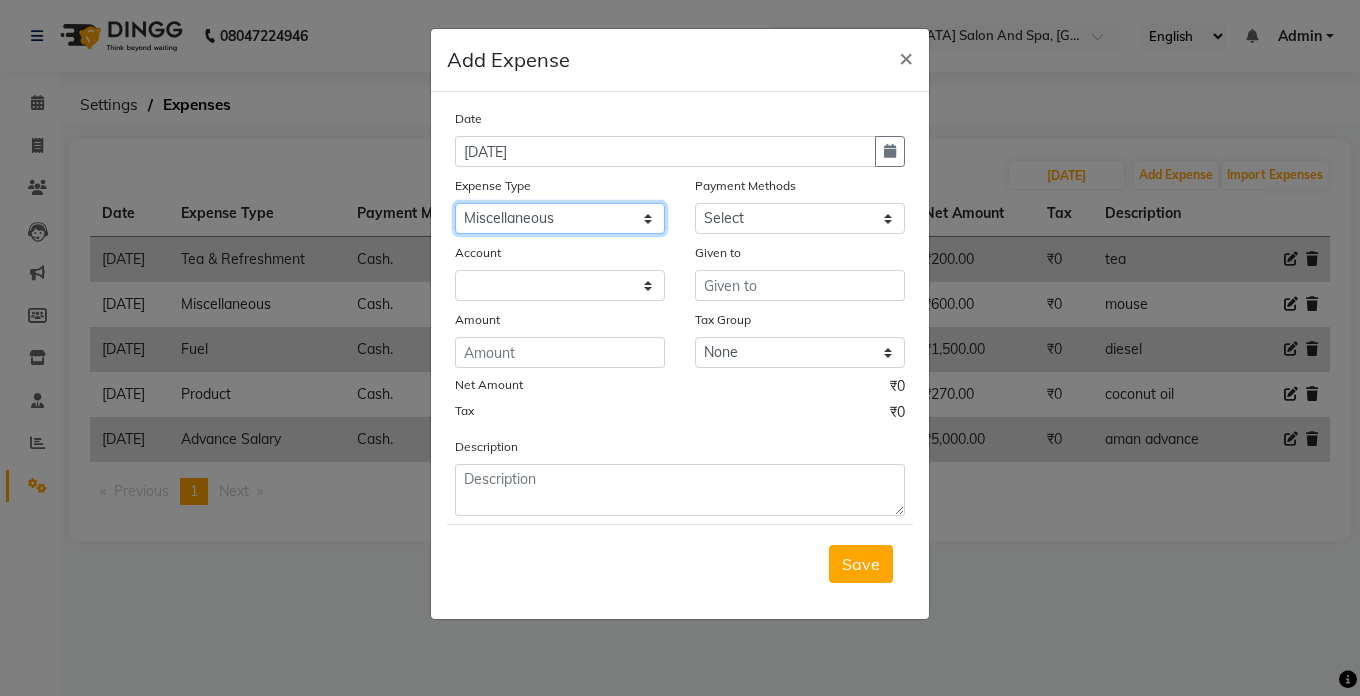 click on "Select Advance Salary Bank charges Car maintenance  Cash transfer to bank Cash transfer to hub Client Snacks Clinical charges Equipment Fuel Govt fee Incentive Insurance International purchase Loan Repayment Maintenance Marketing Miscellaneous MRA Other Pantry Product Rent Salary Staff Snacks Tax Tea & Refreshment Utilities" 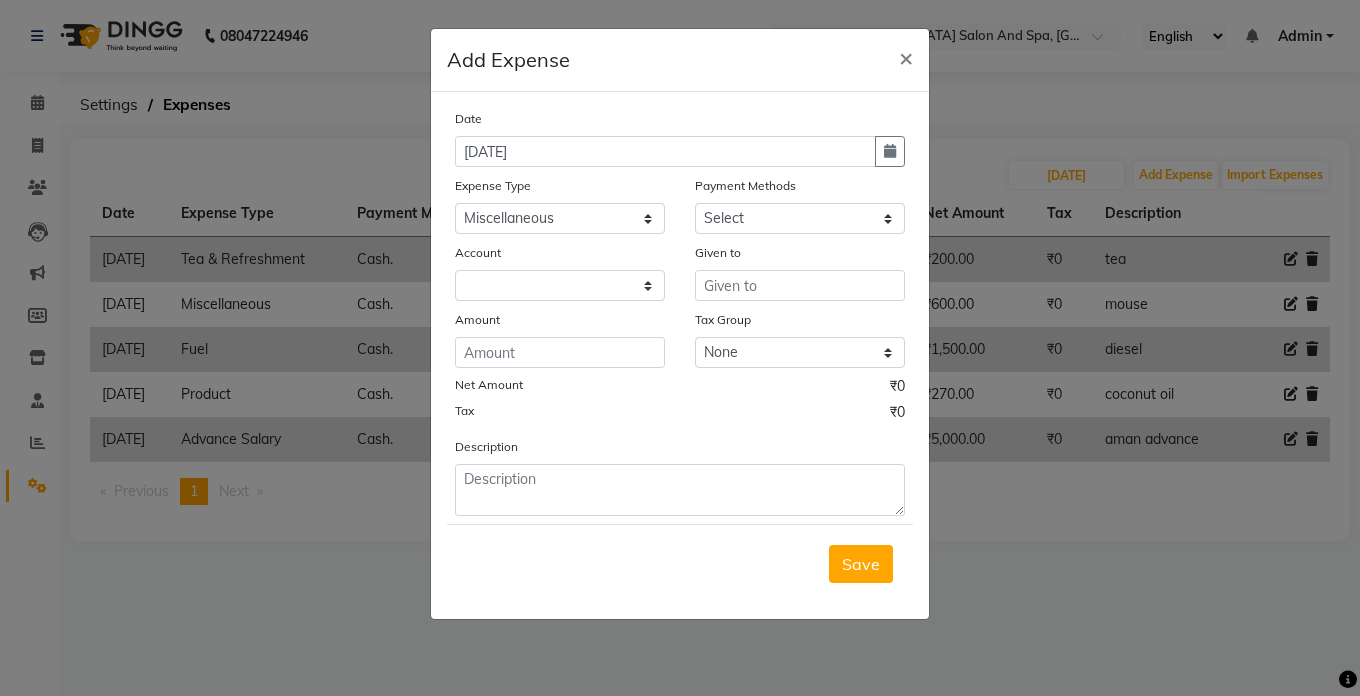 click on "Save" 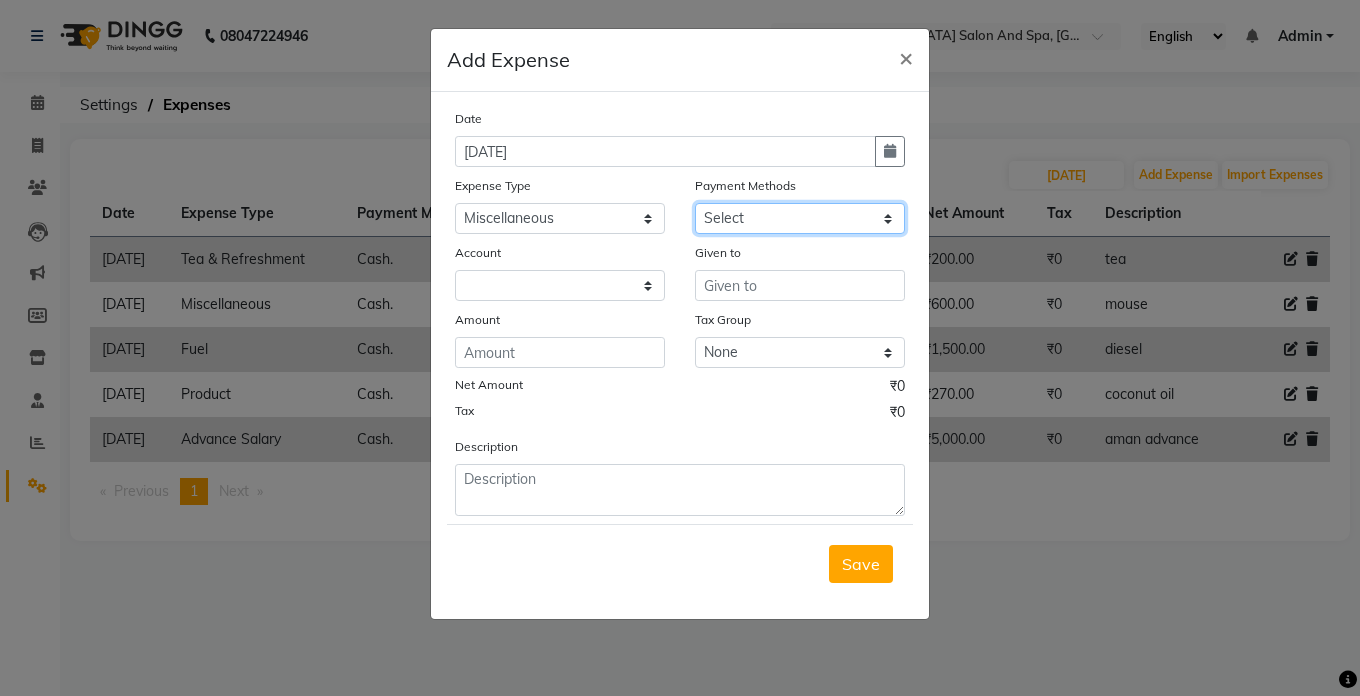 click on "Select Cash. Voucher CARD Wallet GPay" 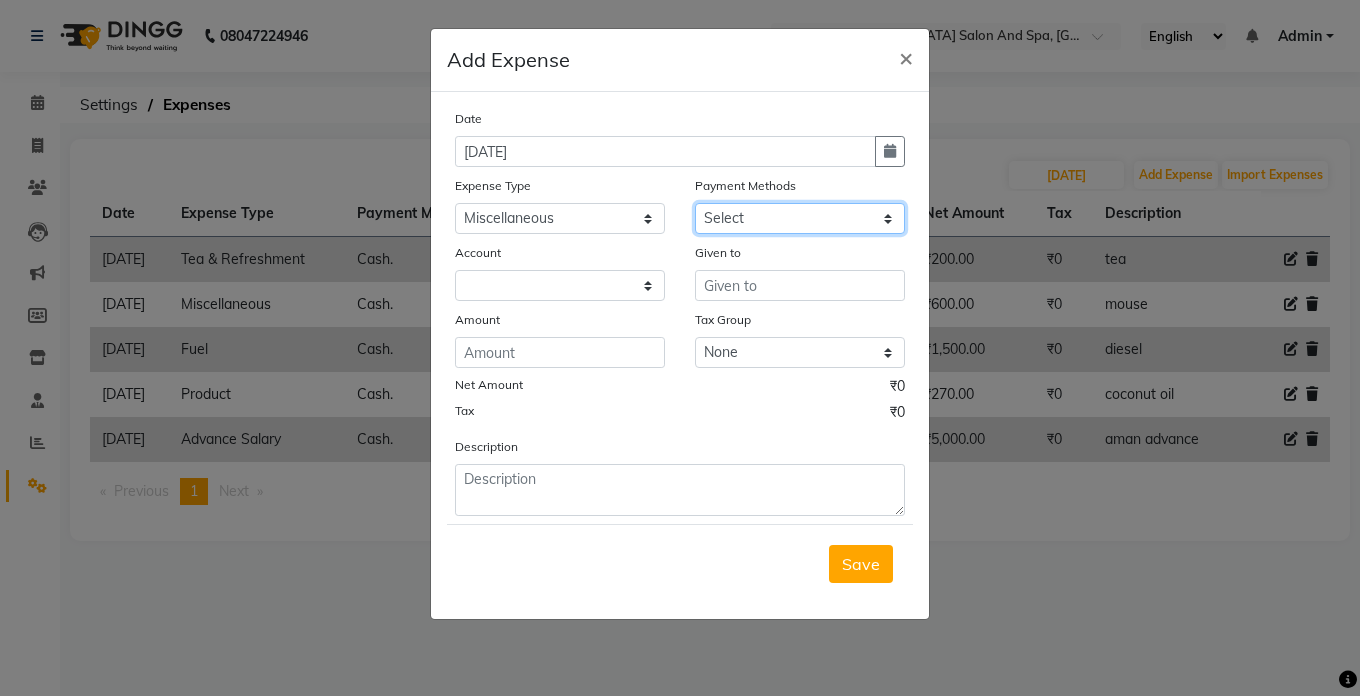 click on "Select Cash. Voucher CARD Wallet GPay" 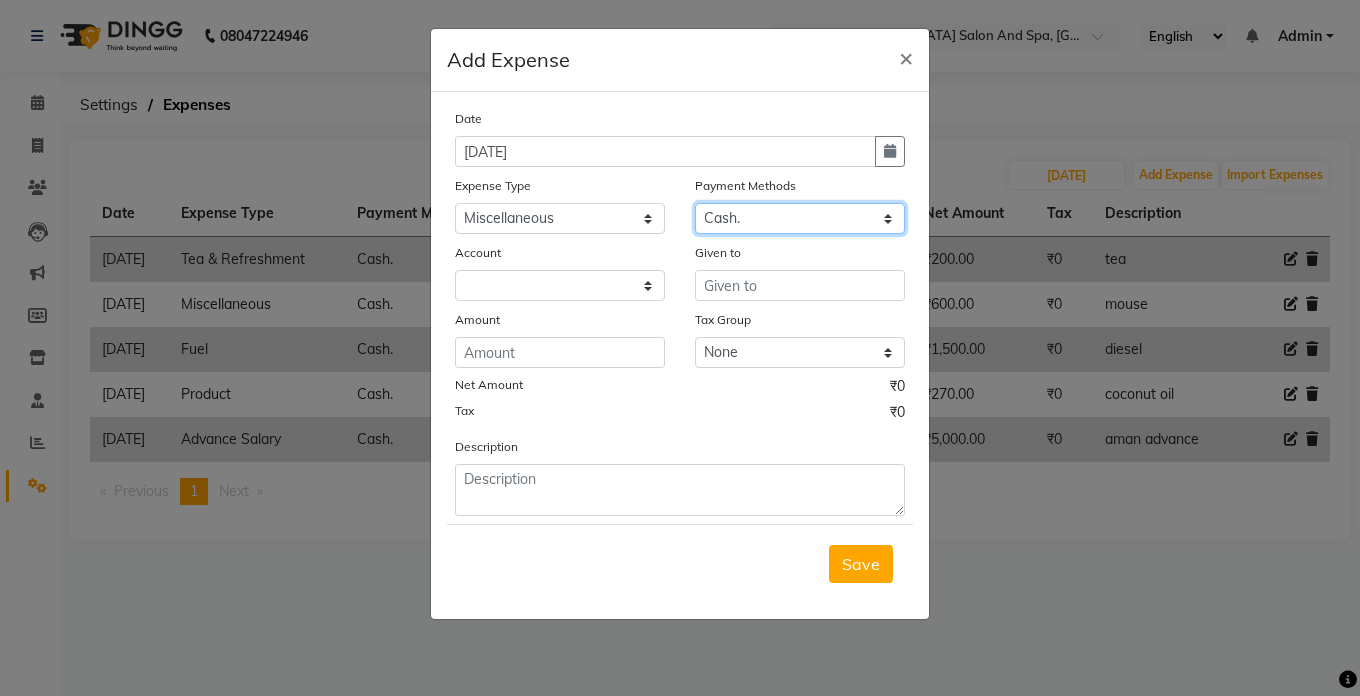 click on "Select Cash. Voucher CARD Wallet GPay" 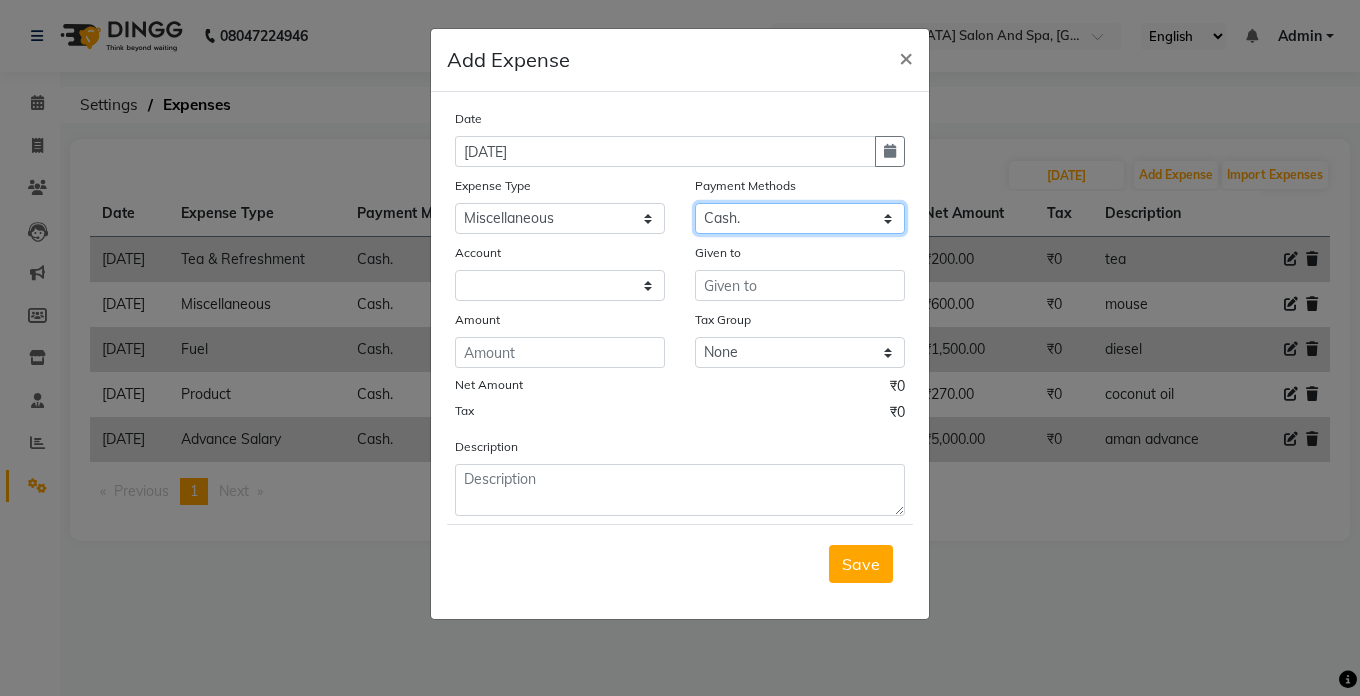 select on "5448" 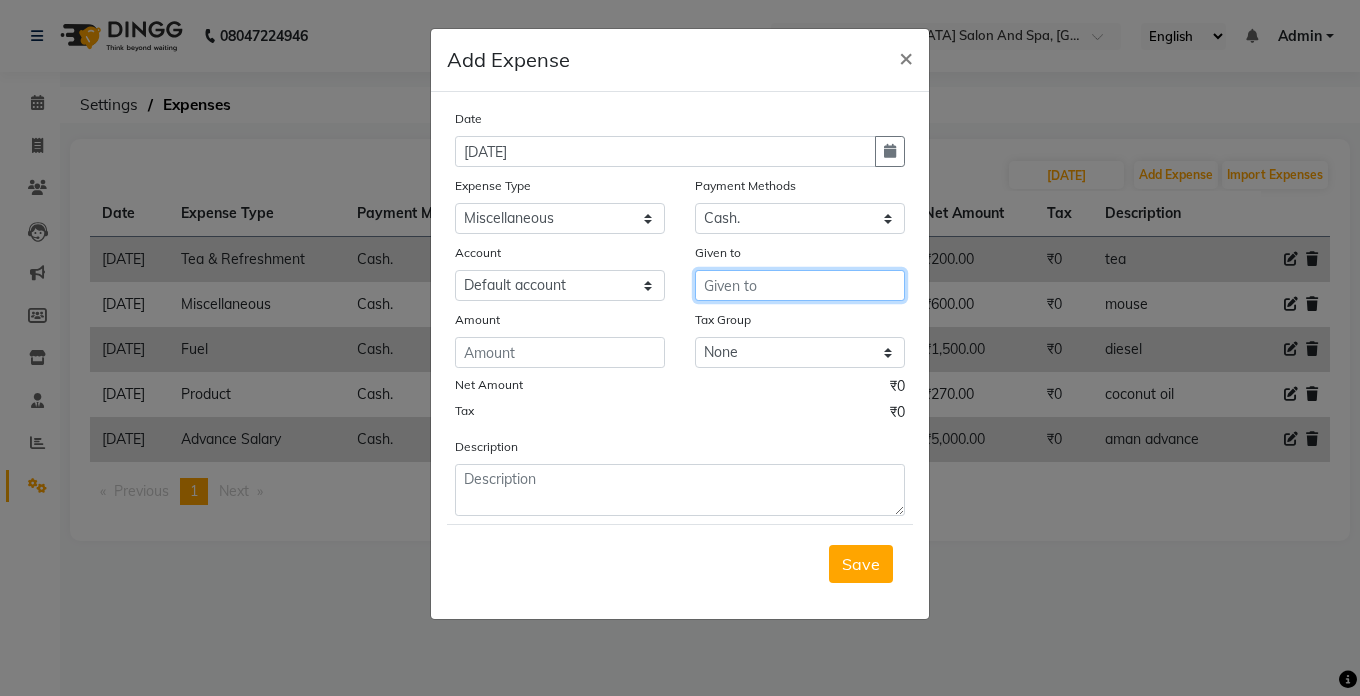 click at bounding box center [800, 285] 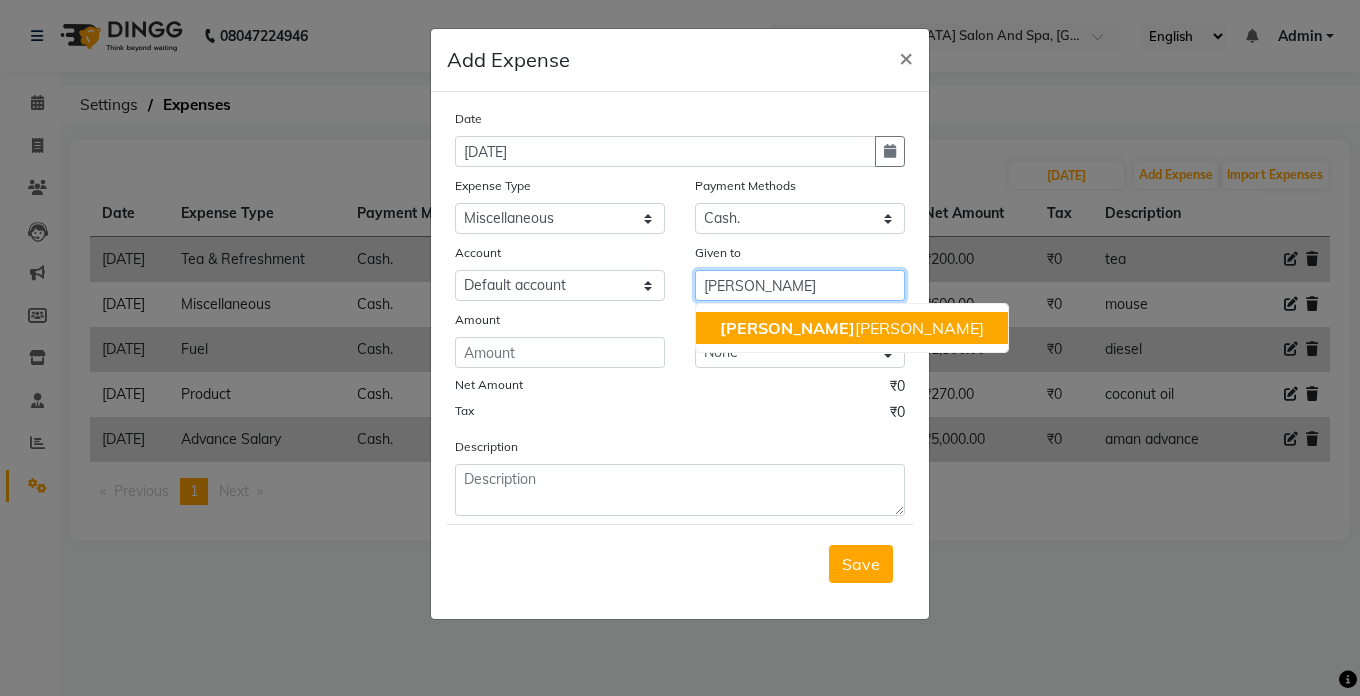click on "[PERSON_NAME] [PERSON_NAME]" at bounding box center [852, 328] 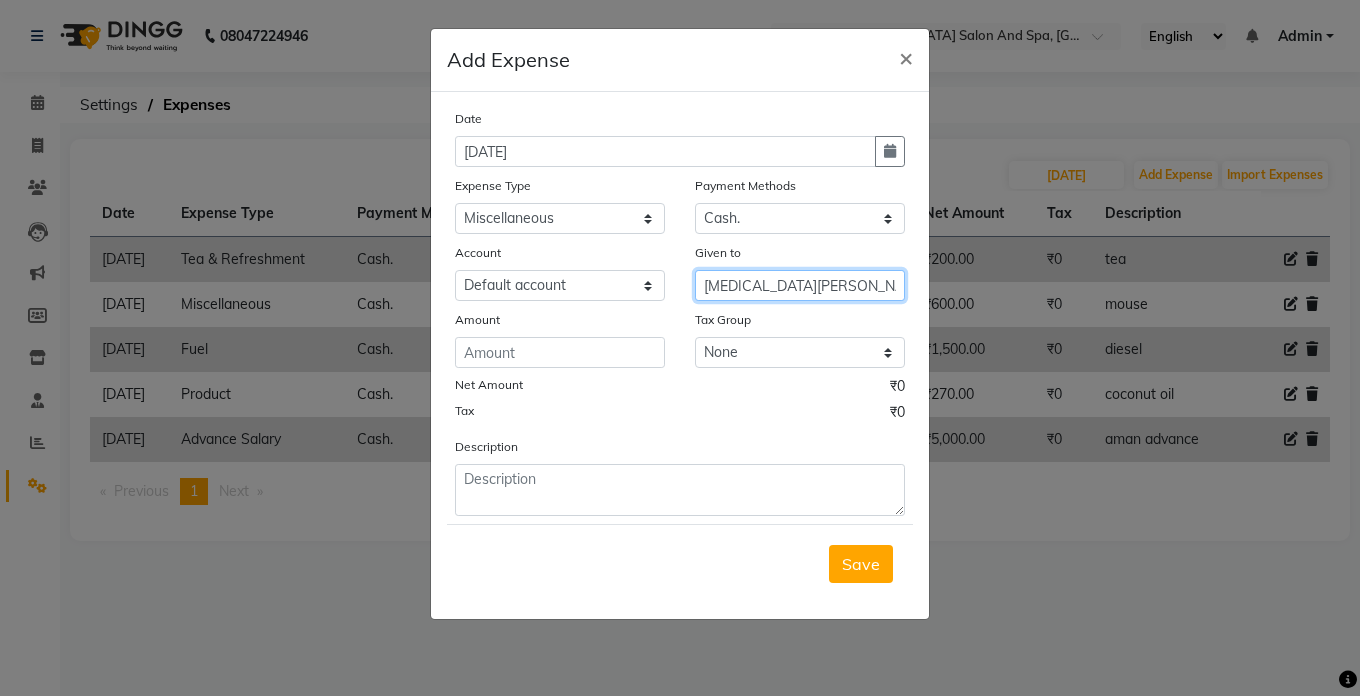 type on "[MEDICAL_DATA][PERSON_NAME]" 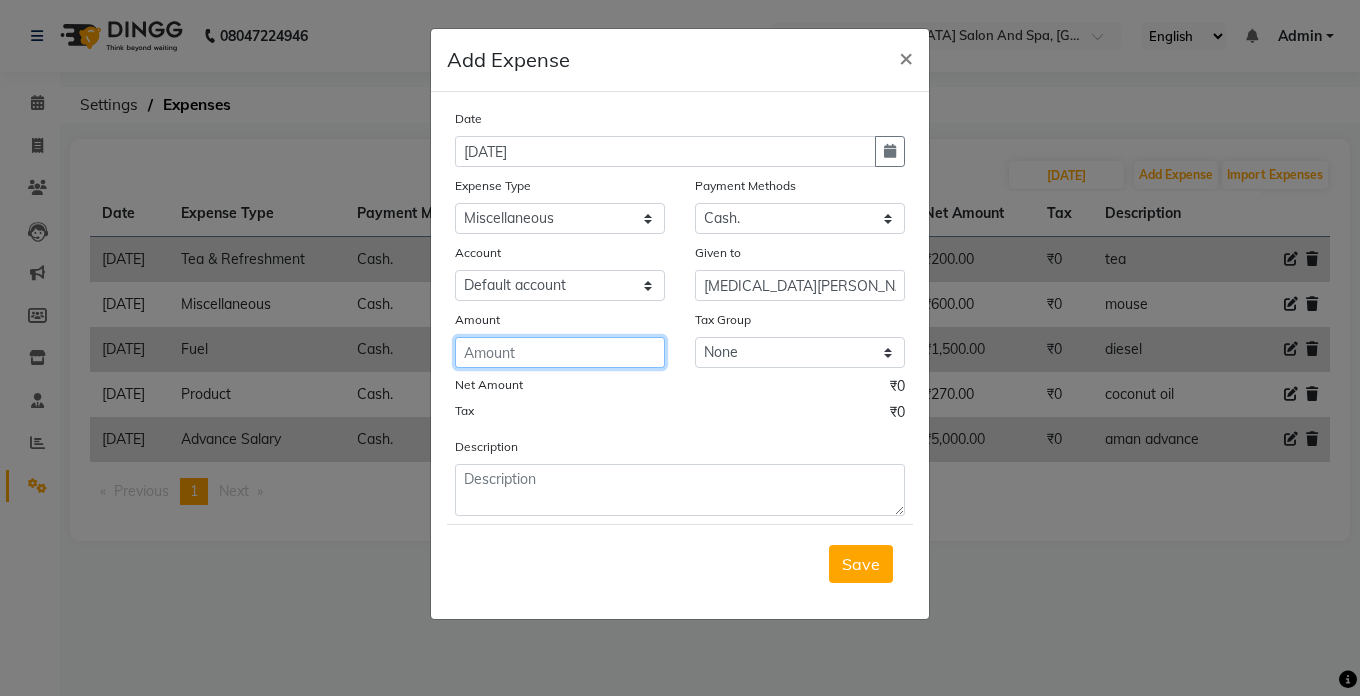 click 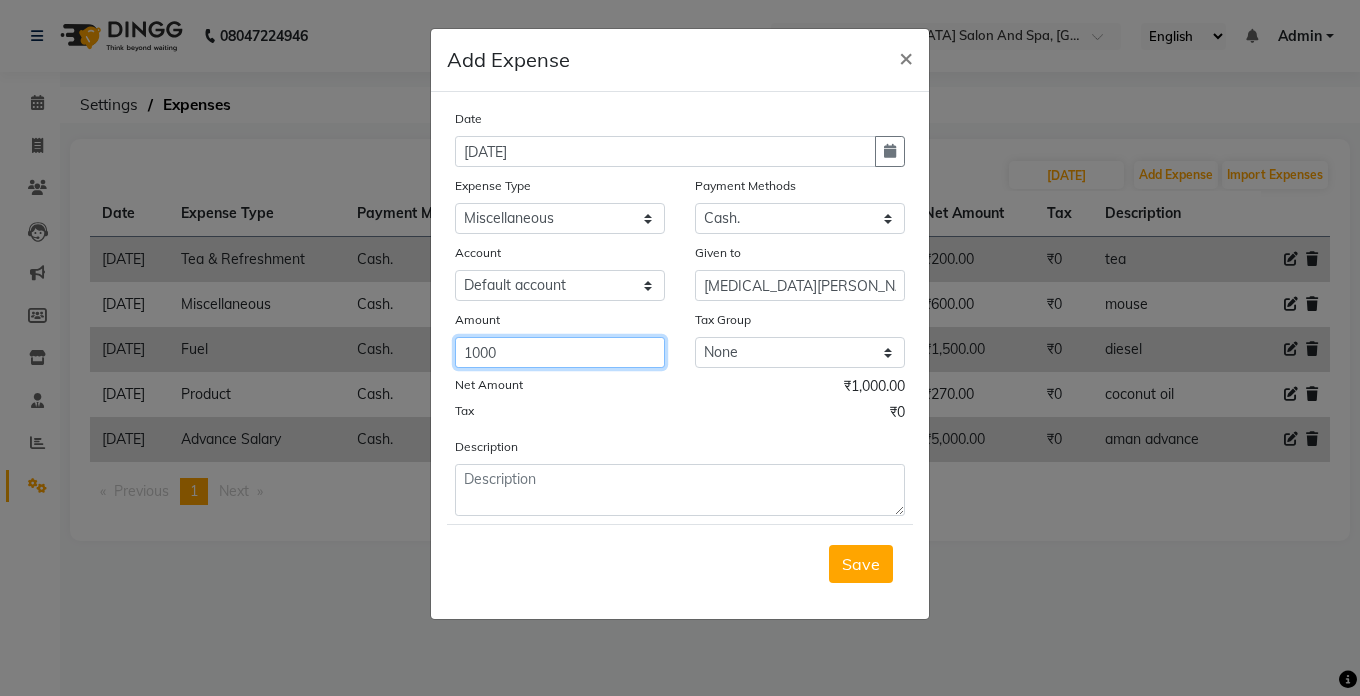 type on "1000" 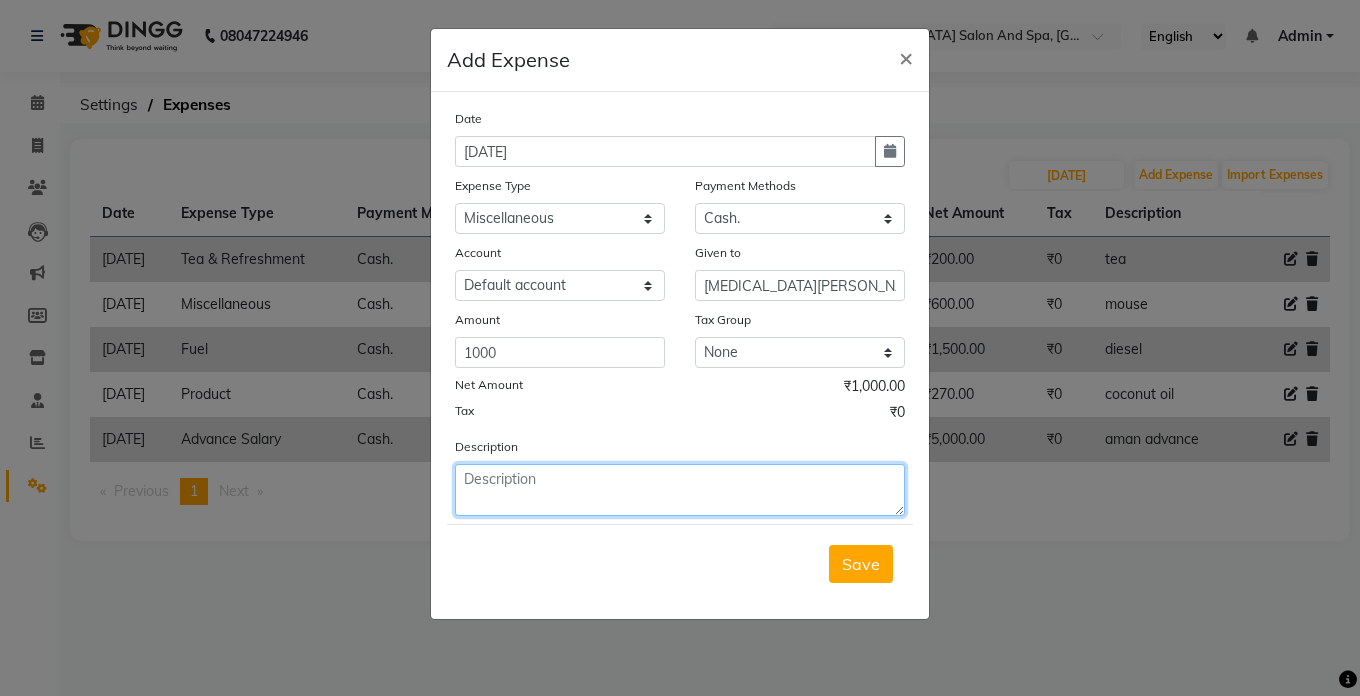 click 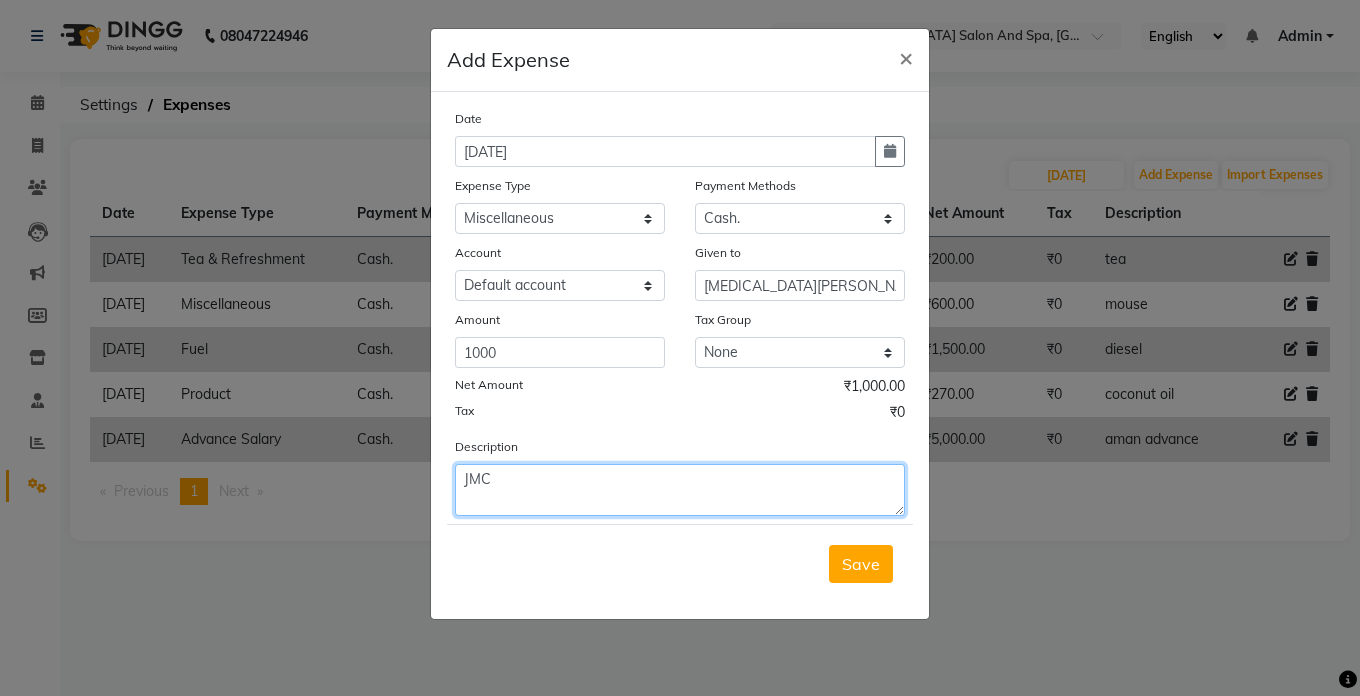 type on "JMC" 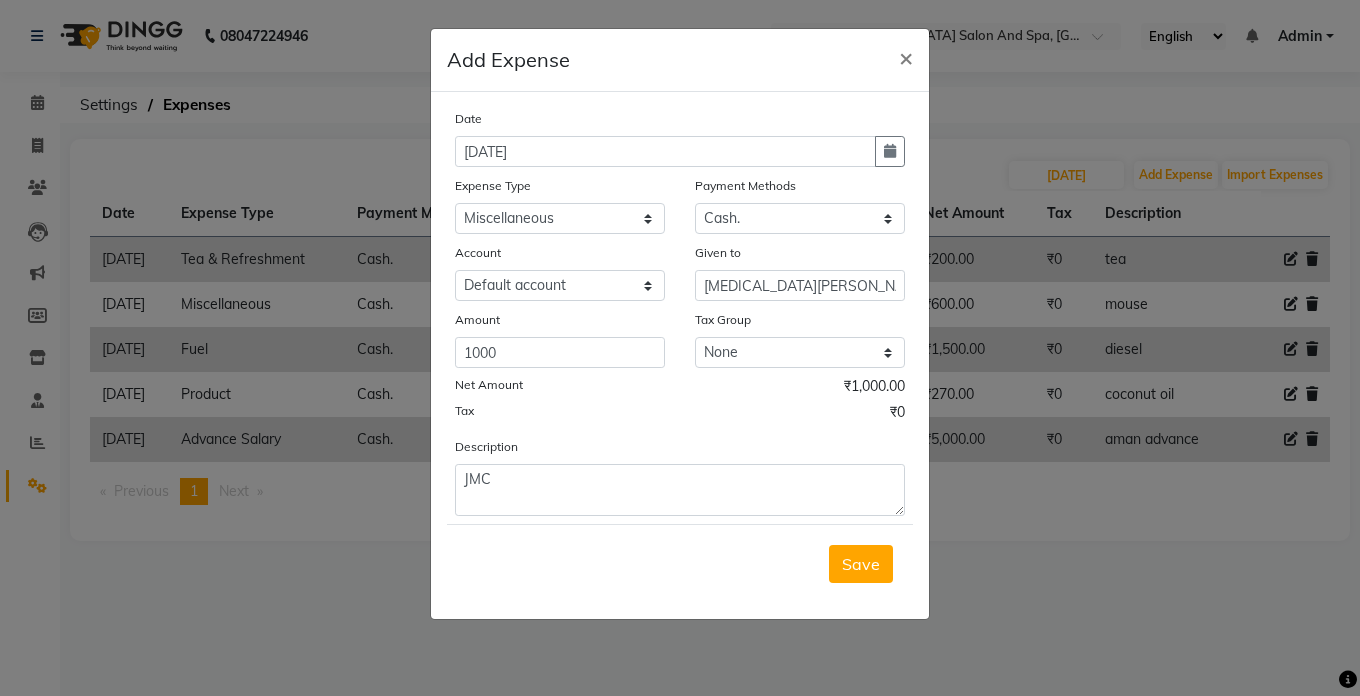 click on "Date 18-06-2025 Expense Type Select Advance Salary Bank charges Car maintenance  Cash transfer to bank Cash transfer to hub Client Snacks Clinical charges Equipment Fuel Govt fee Incentive Insurance International purchase Loan Repayment Maintenance Marketing Miscellaneous MRA Other Pantry Product Rent Salary Staff Snacks Tax Tea & Refreshment Utilities Payment Methods Select Cash. Voucher CARD Wallet GPay Account Select Default account Given to nikita thappa Amount 1000 Tax Group None GST Net Amount ₹1,000.00 Tax ₹0 Description JMC  Save" 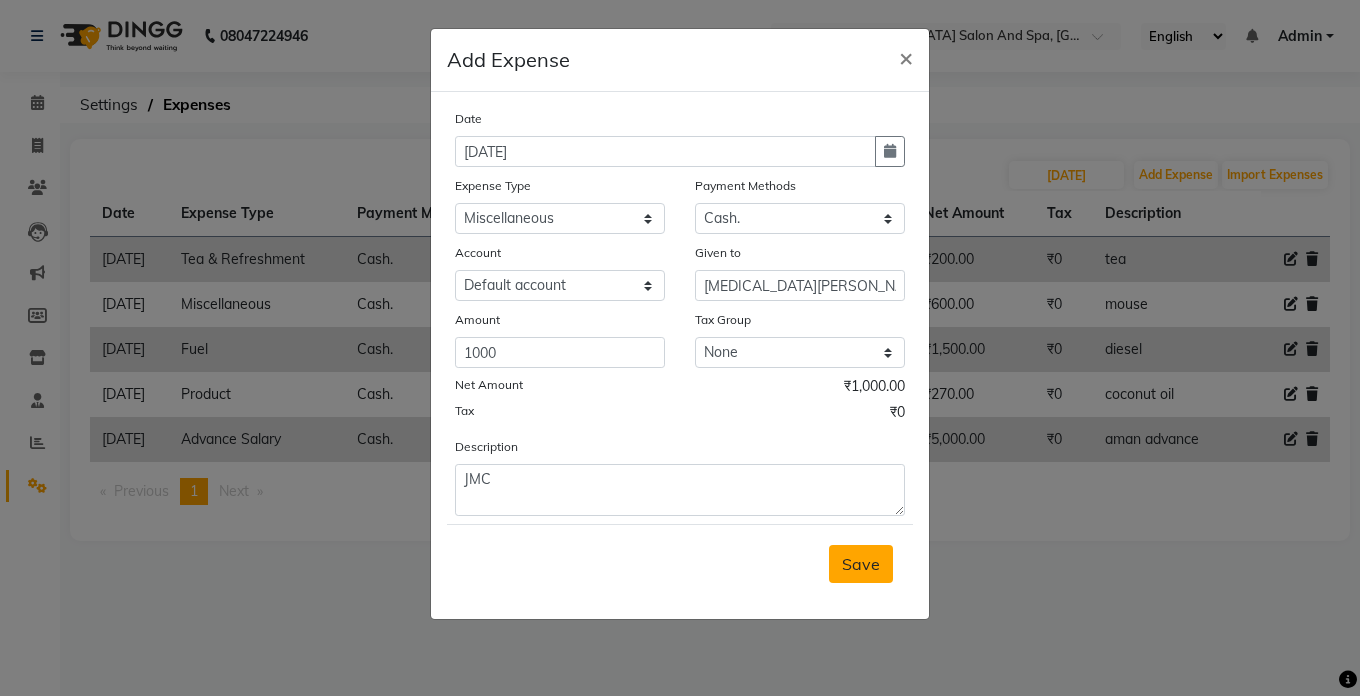 click on "Save" at bounding box center [861, 564] 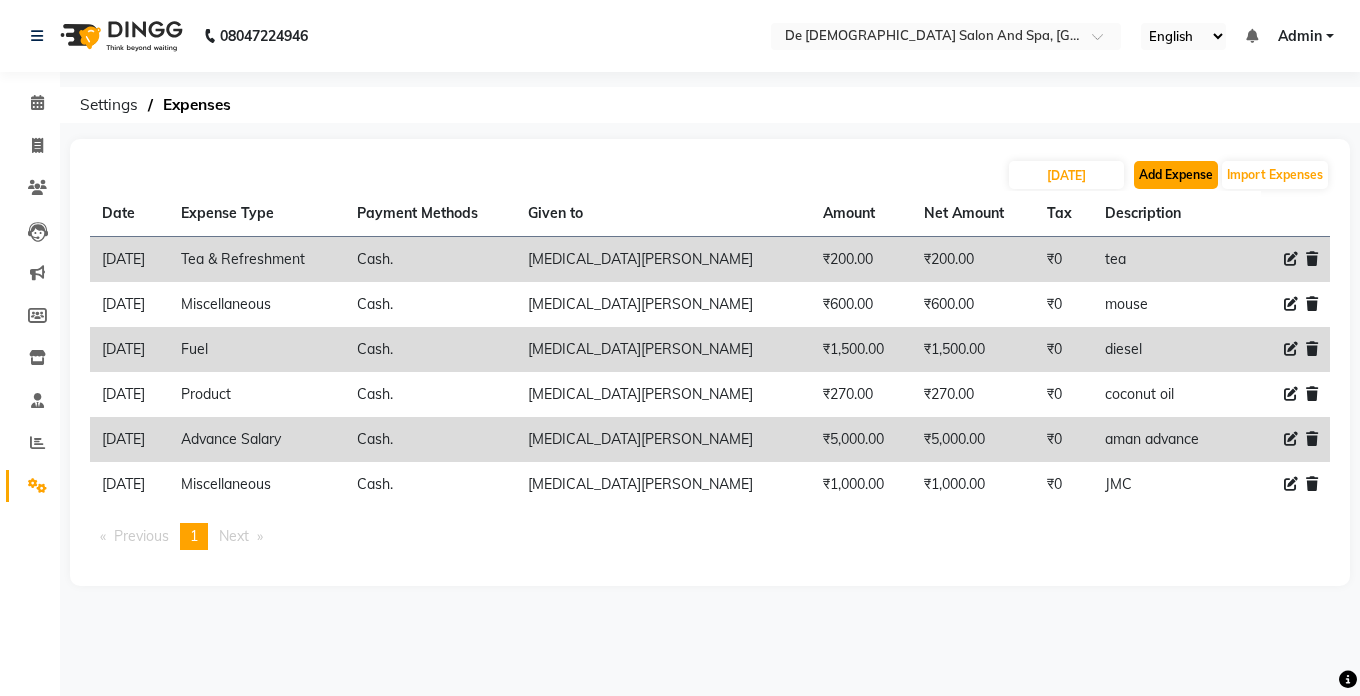 click on "Add Expense" 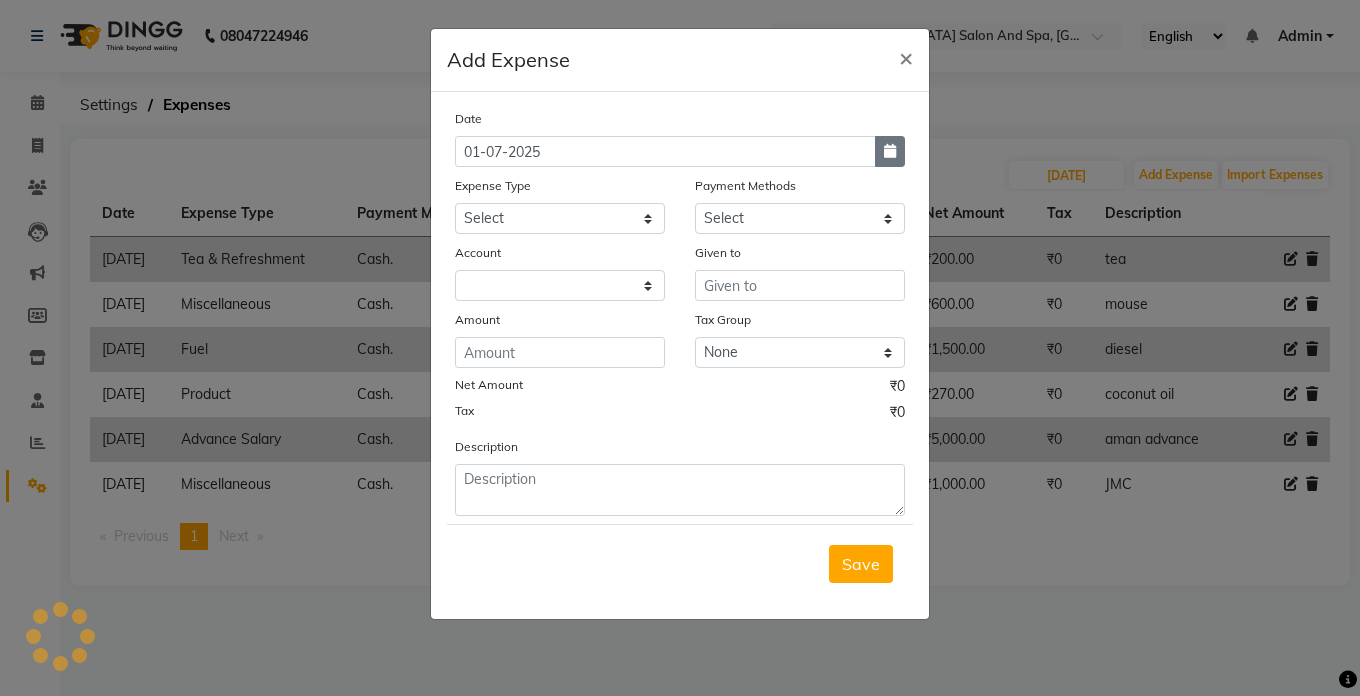 click 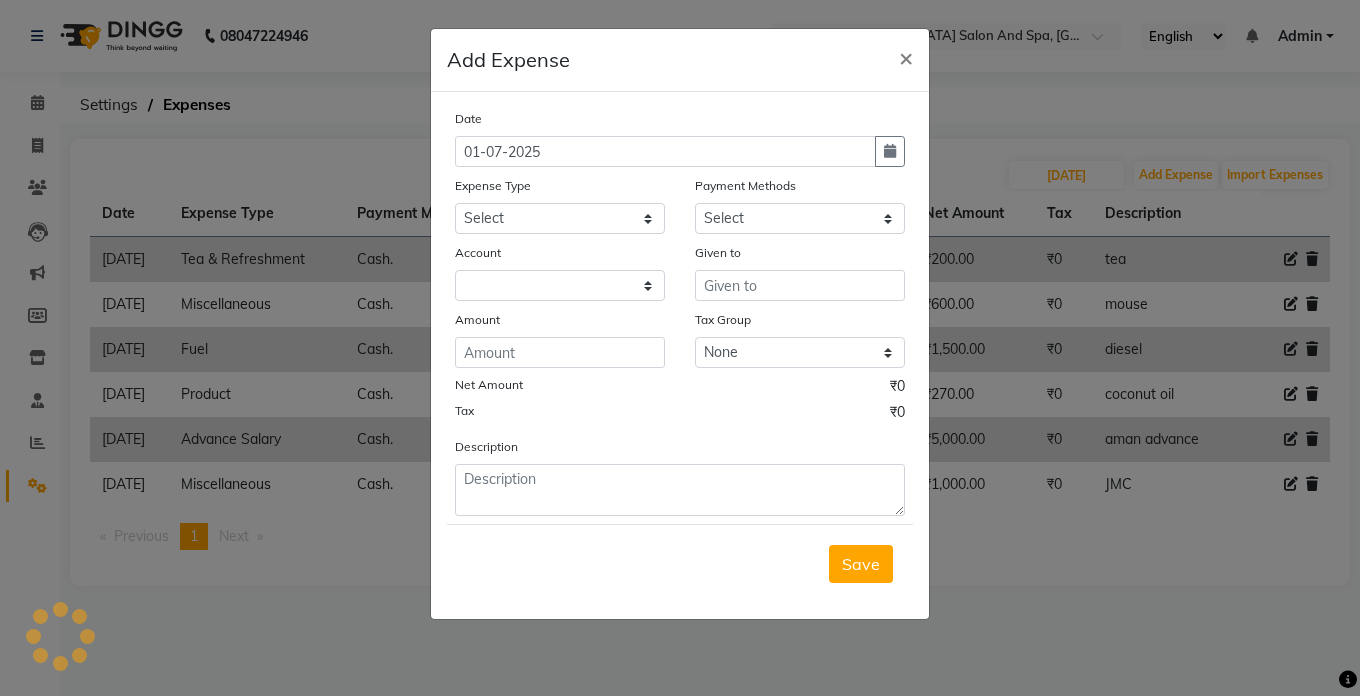 select on "7" 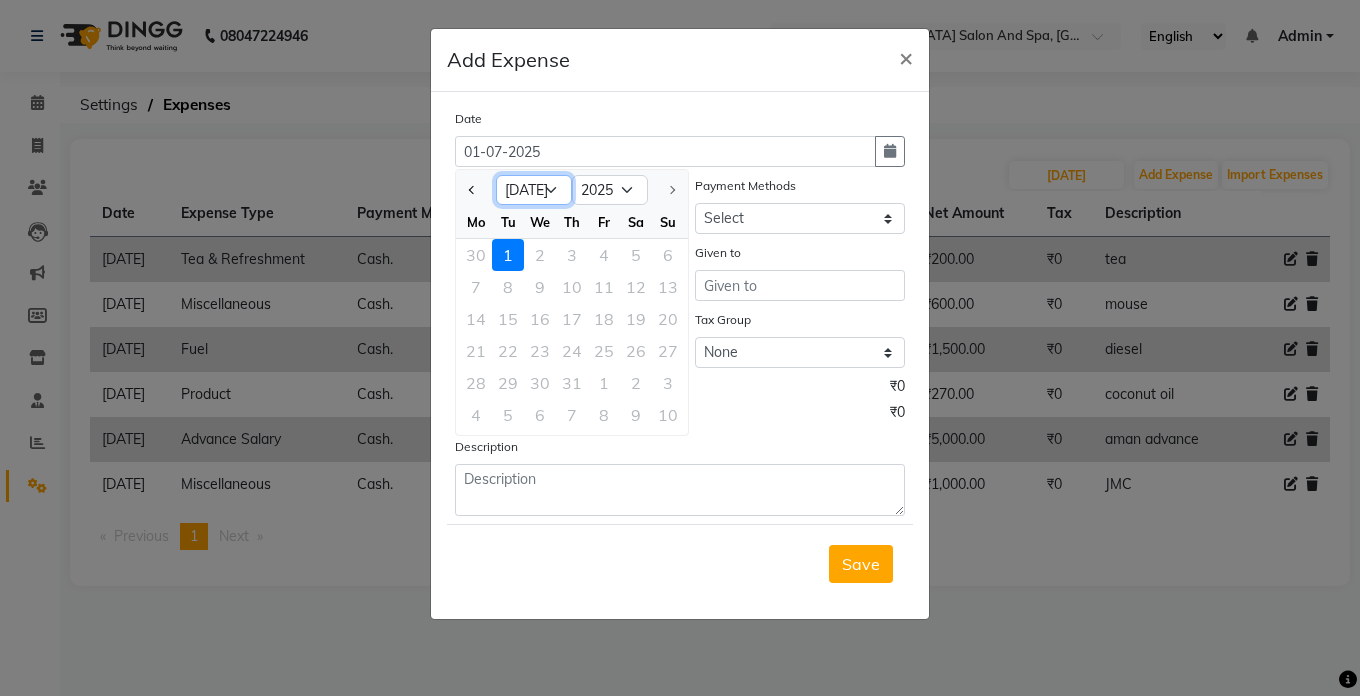 click on "Jan Feb Mar Apr May Jun [DATE]" 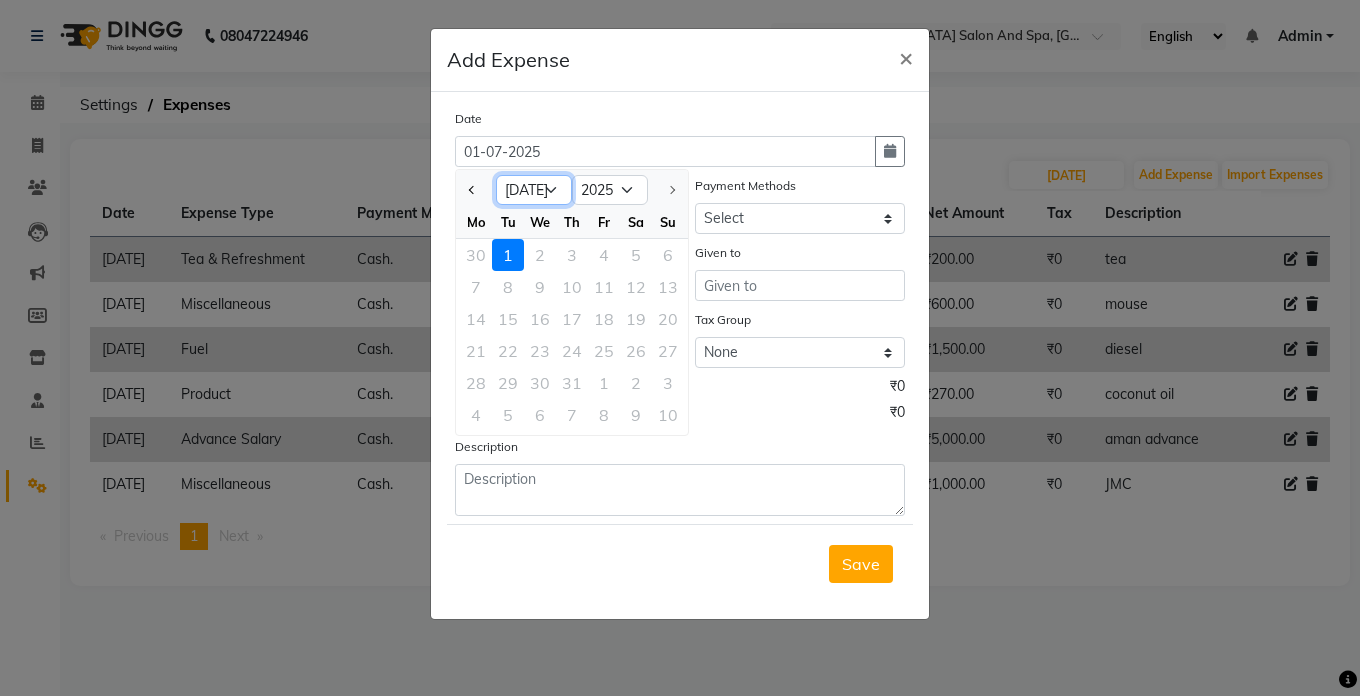 select on "6" 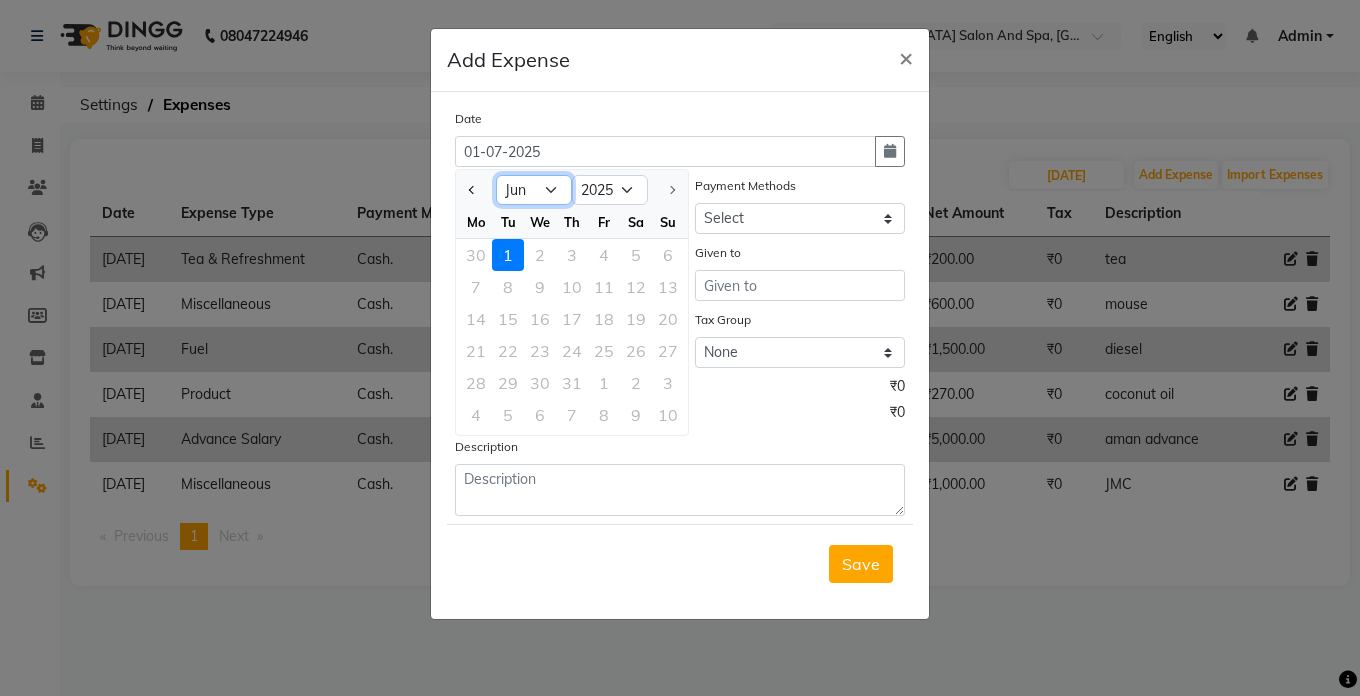 click on "Jan Feb Mar Apr May Jun [DATE]" 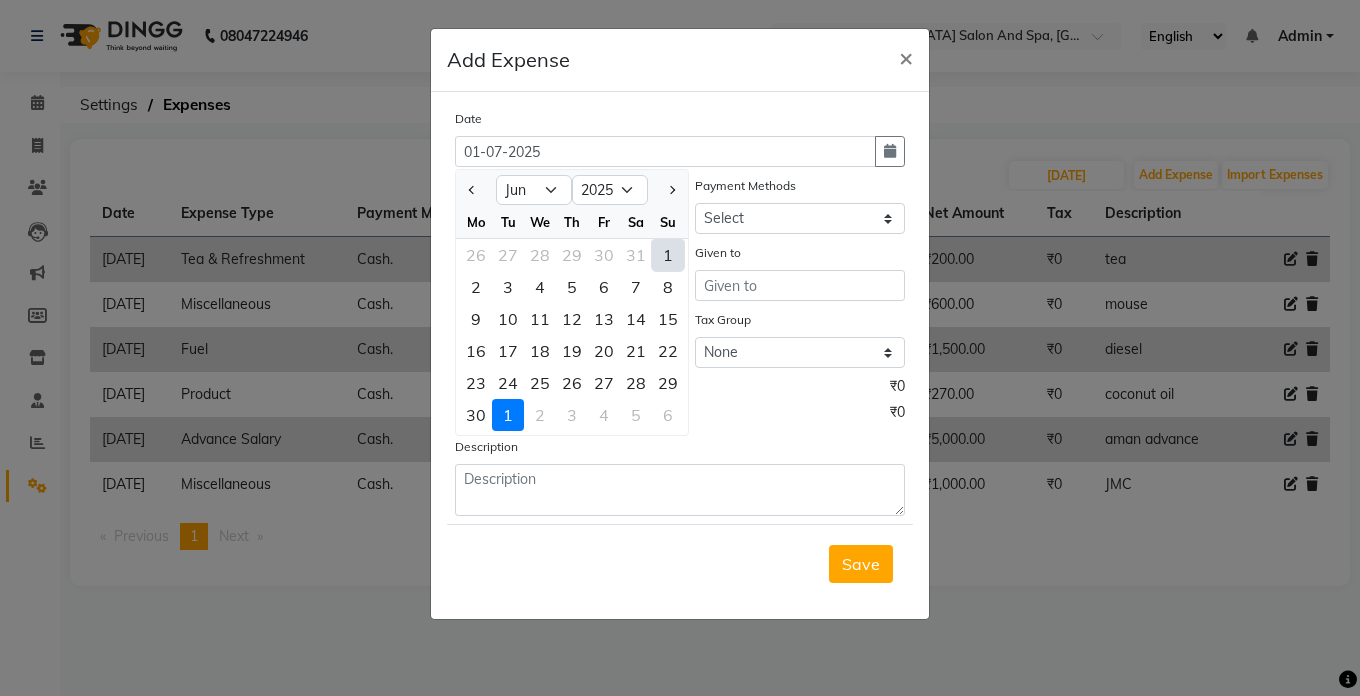 click on "19" 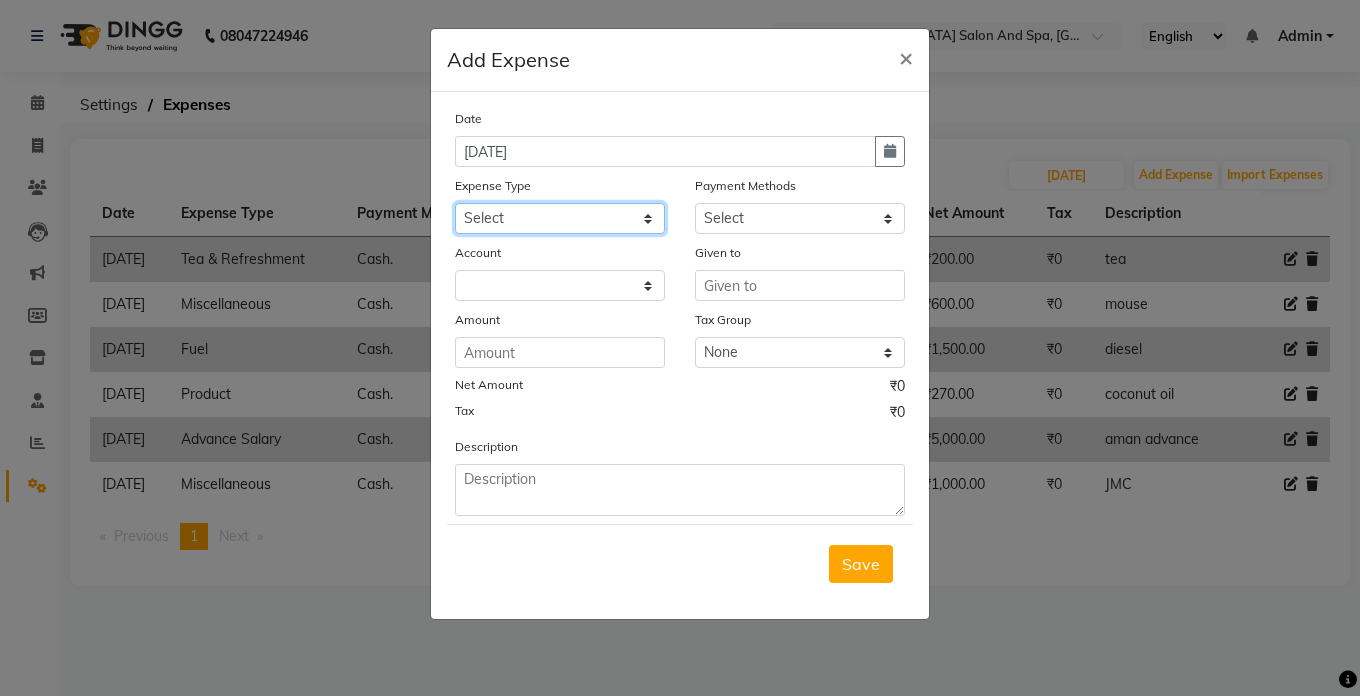 click on "Select Advance Salary Bank charges Car maintenance  Cash transfer to bank Cash transfer to hub Client Snacks Clinical charges Equipment Fuel Govt fee Incentive Insurance International purchase Loan Repayment Maintenance Marketing Miscellaneous MRA Other Pantry Product Rent Salary Staff Snacks Tax Tea & Refreshment Utilities" 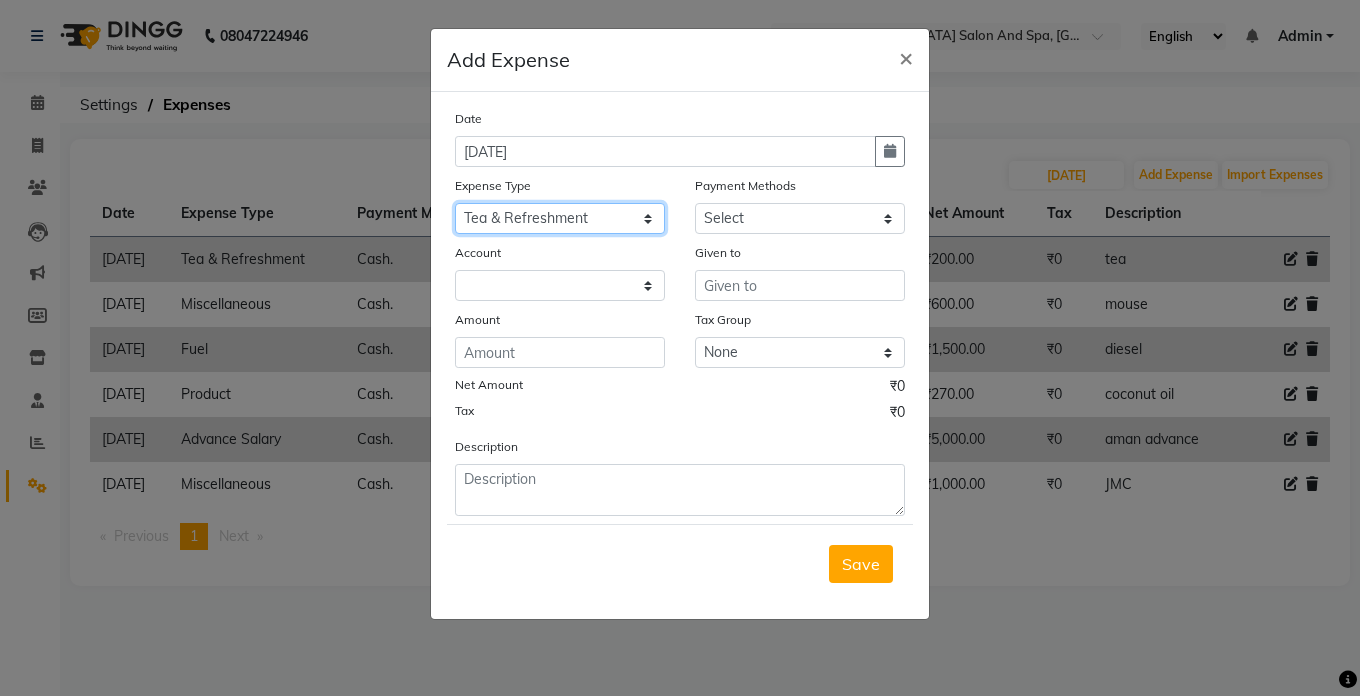 click on "Select Advance Salary Bank charges Car maintenance  Cash transfer to bank Cash transfer to hub Client Snacks Clinical charges Equipment Fuel Govt fee Incentive Insurance International purchase Loan Repayment Maintenance Marketing Miscellaneous MRA Other Pantry Product Rent Salary Staff Snacks Tax Tea & Refreshment Utilities" 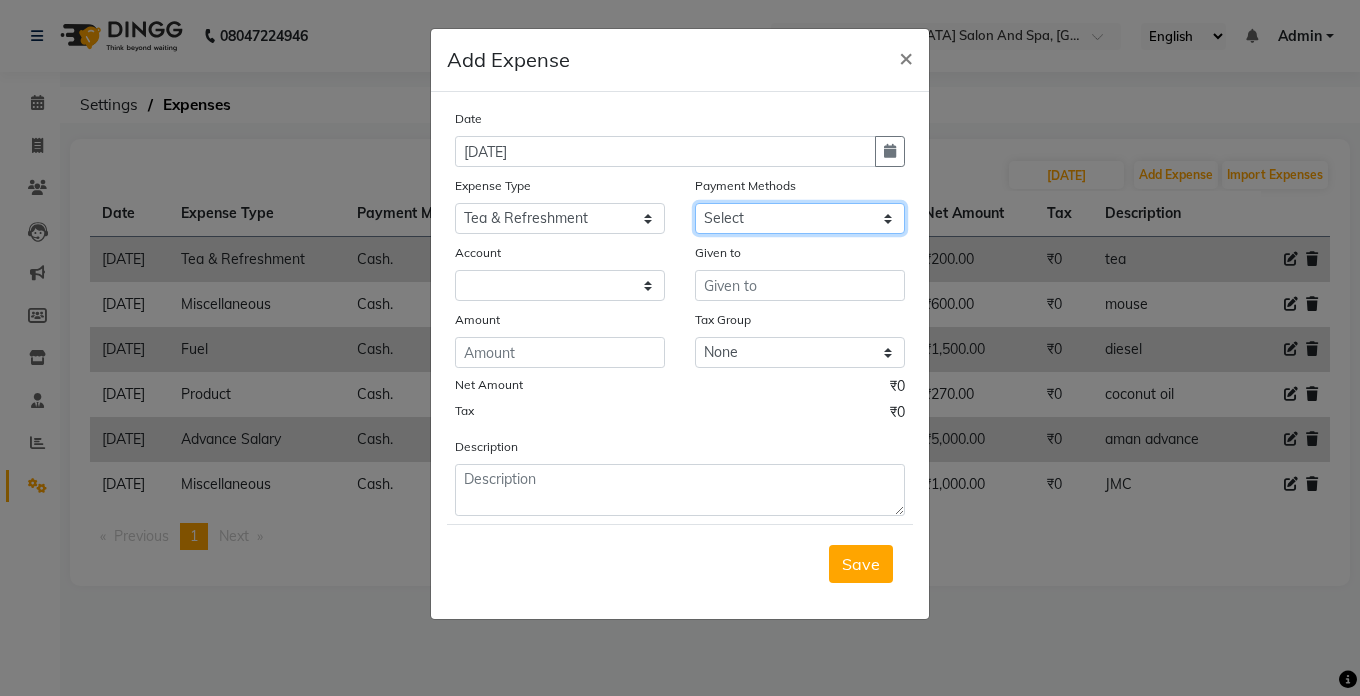 click on "Select Cash. Voucher CARD Wallet GPay" 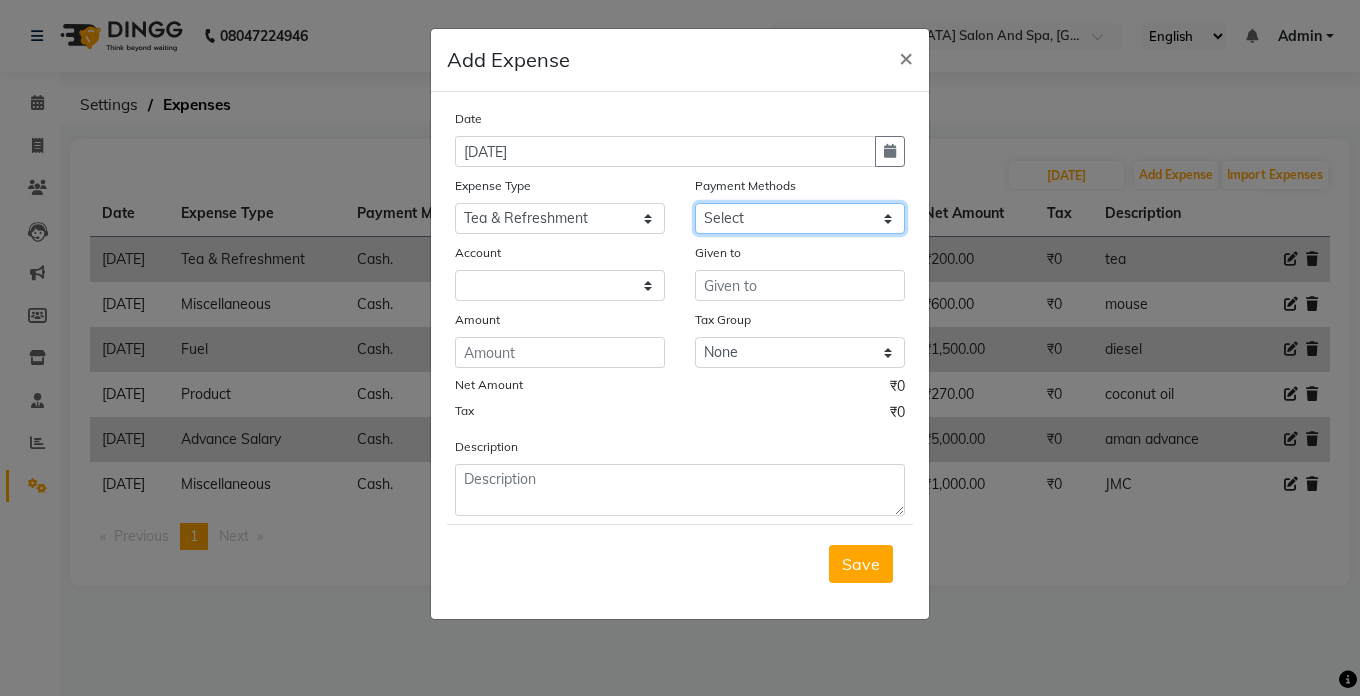 select on "116" 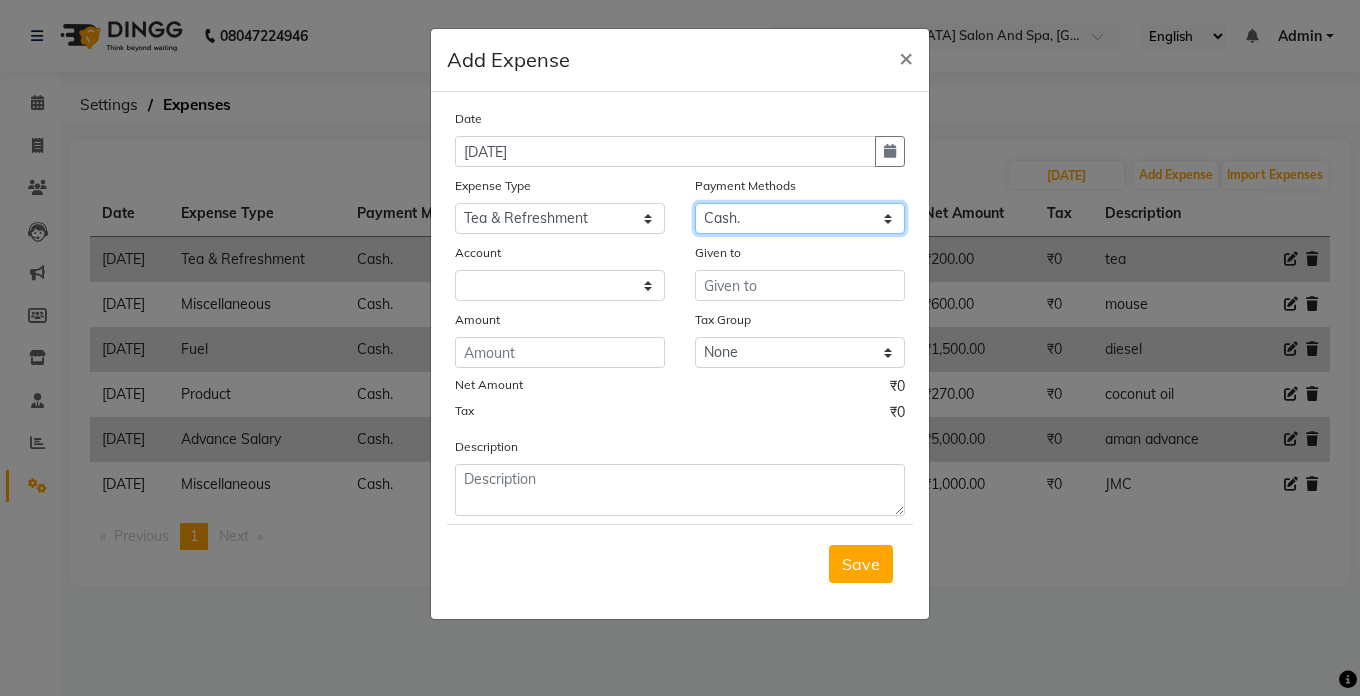 click on "Select Cash. Voucher CARD Wallet GPay" 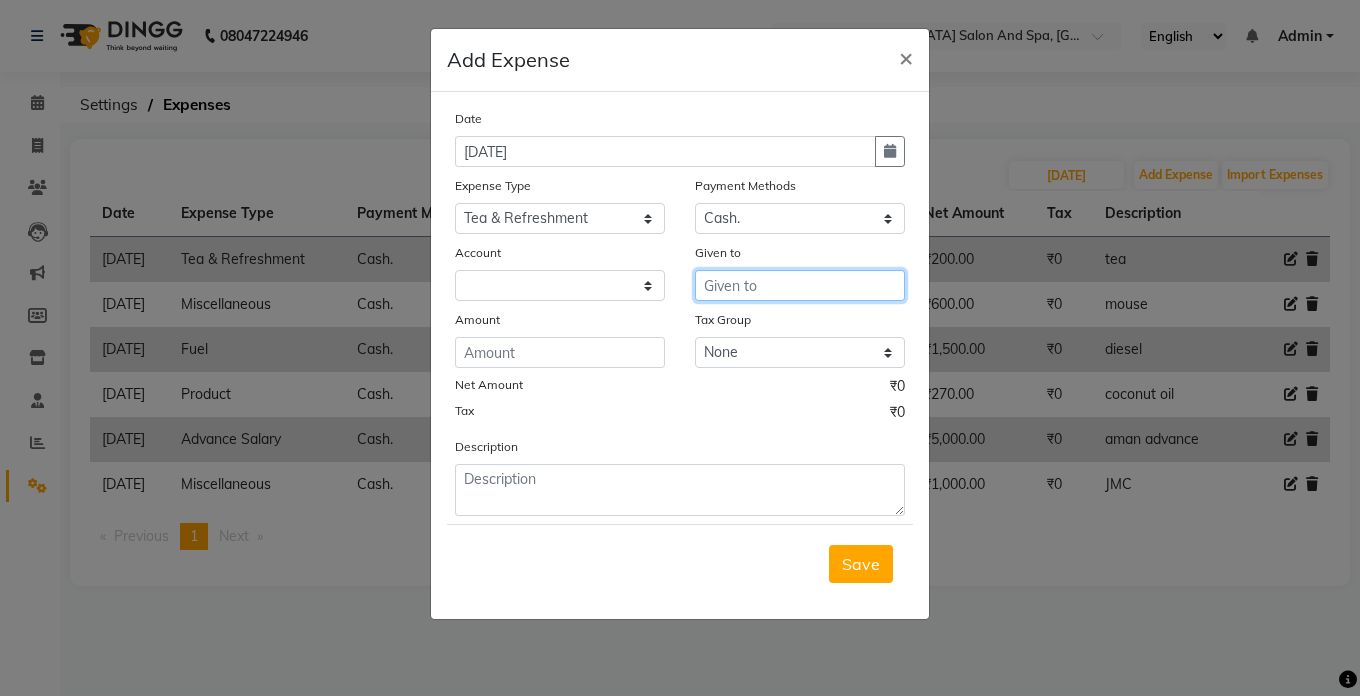 select on "5448" 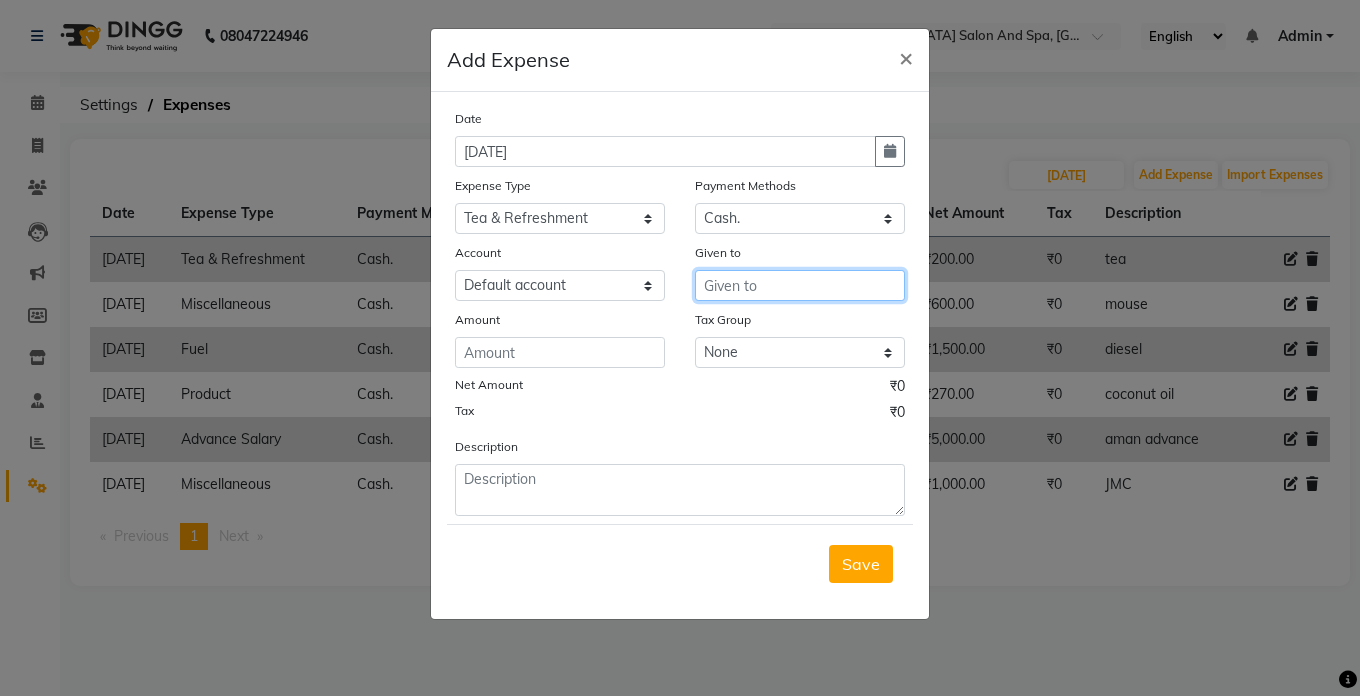 click at bounding box center [800, 285] 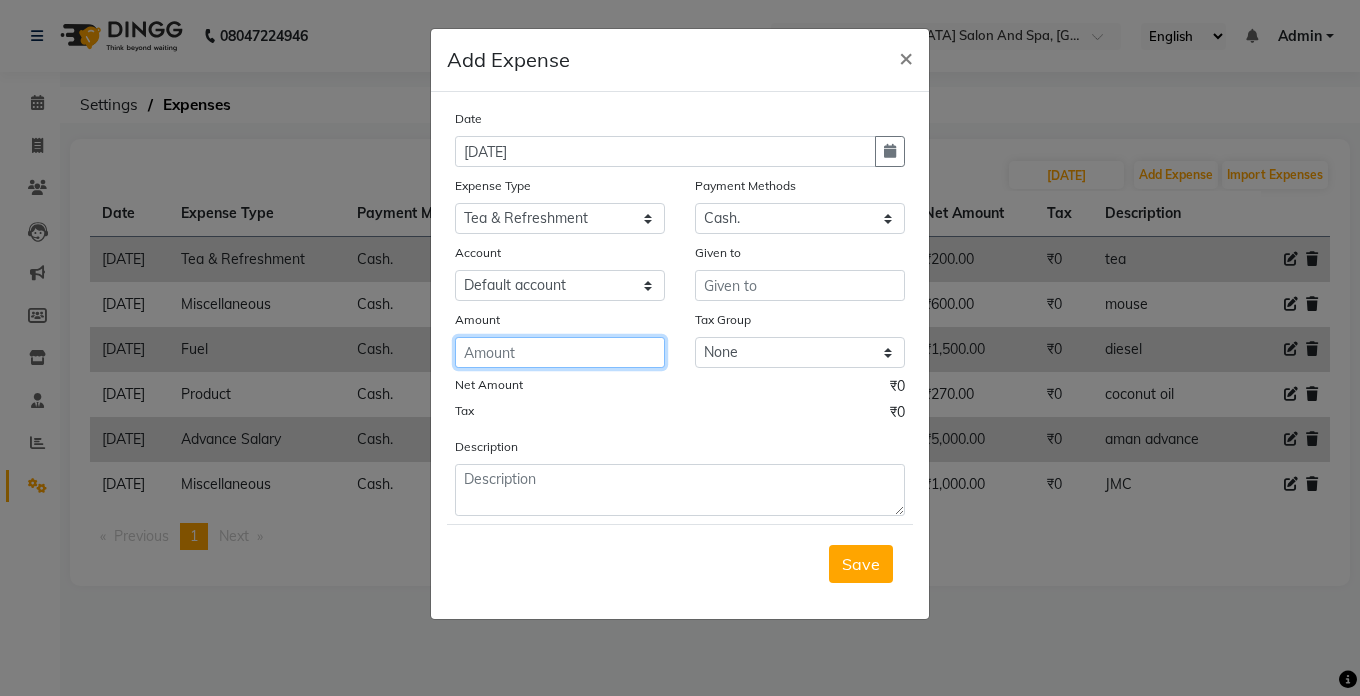 click 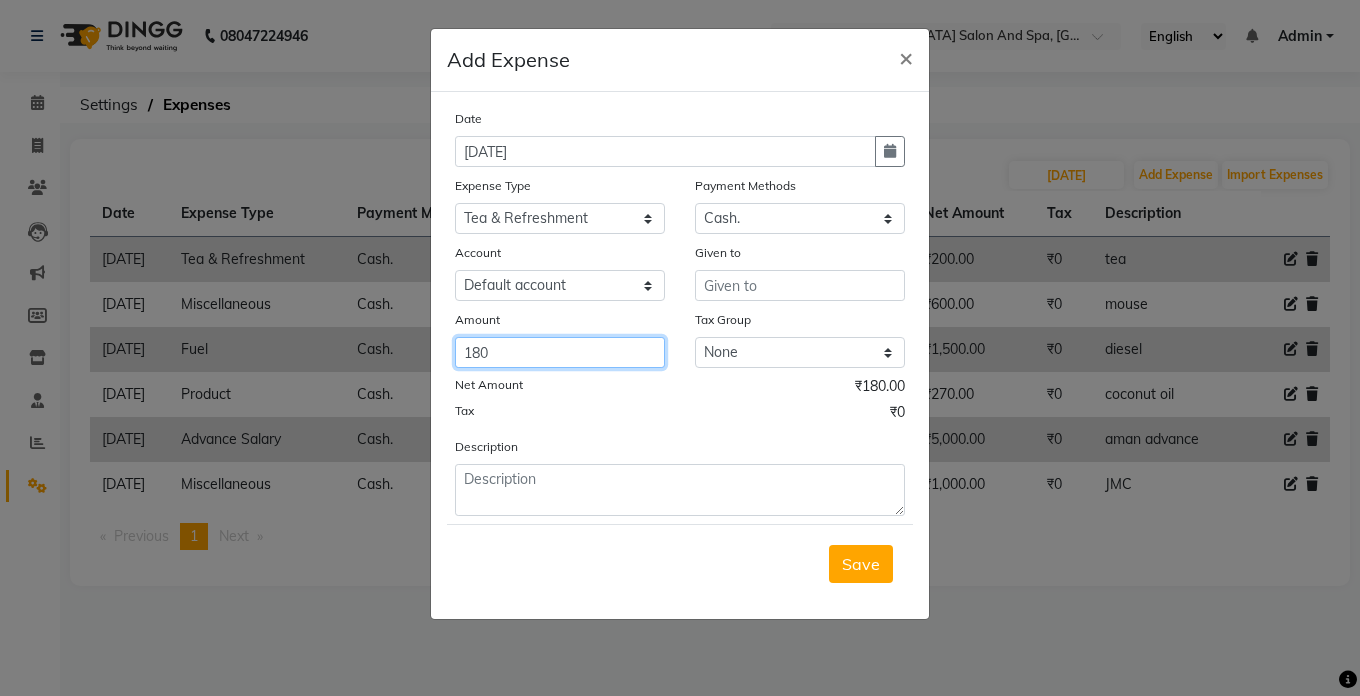 type on "180" 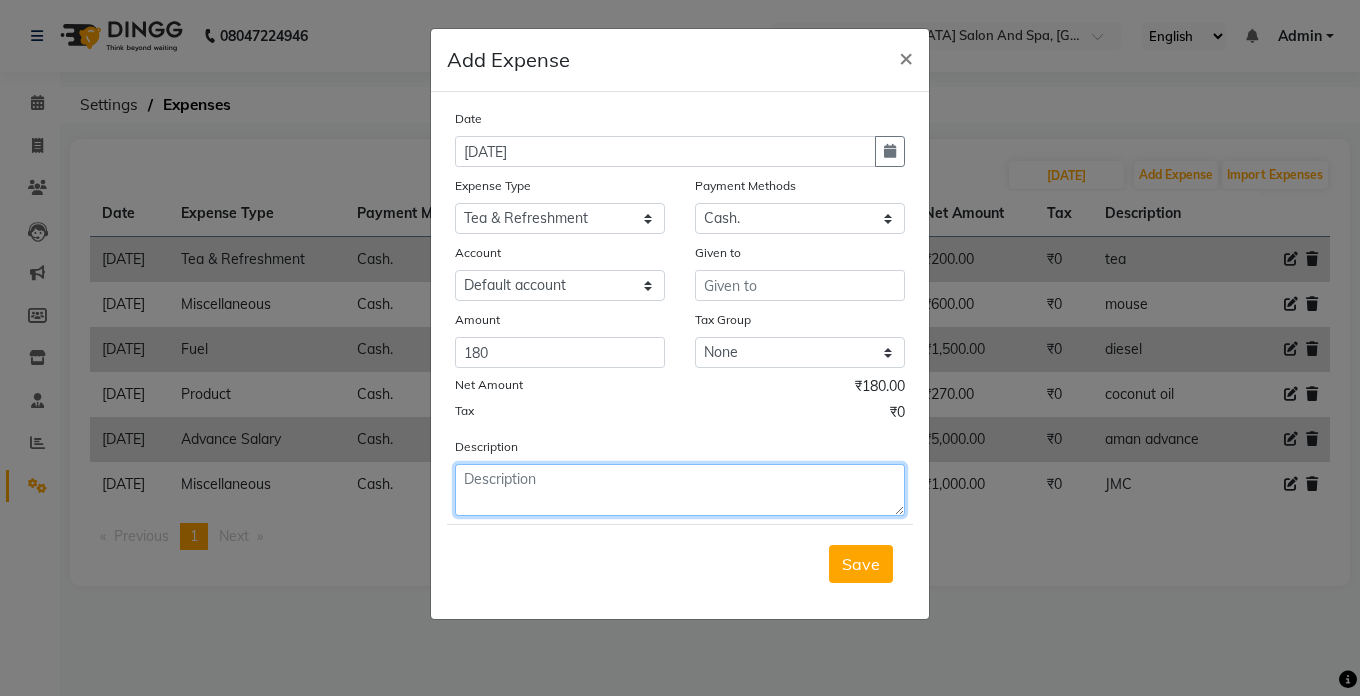 click 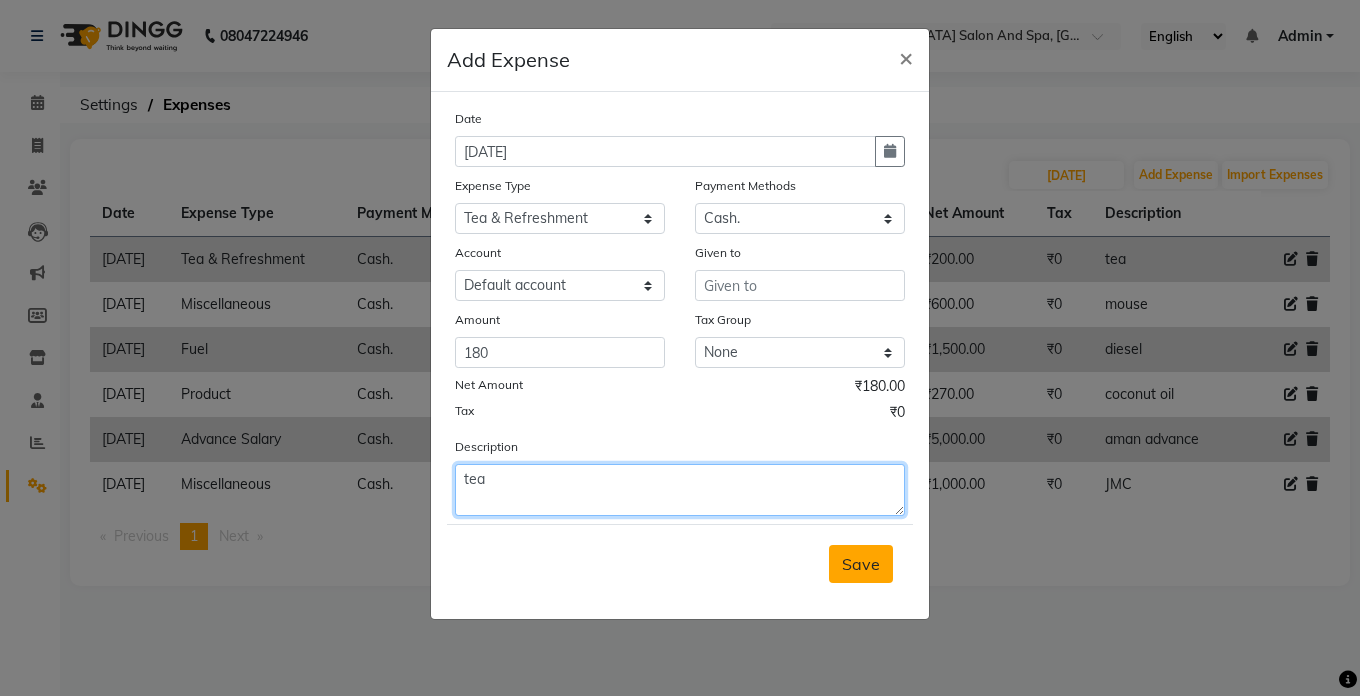 type on "tea" 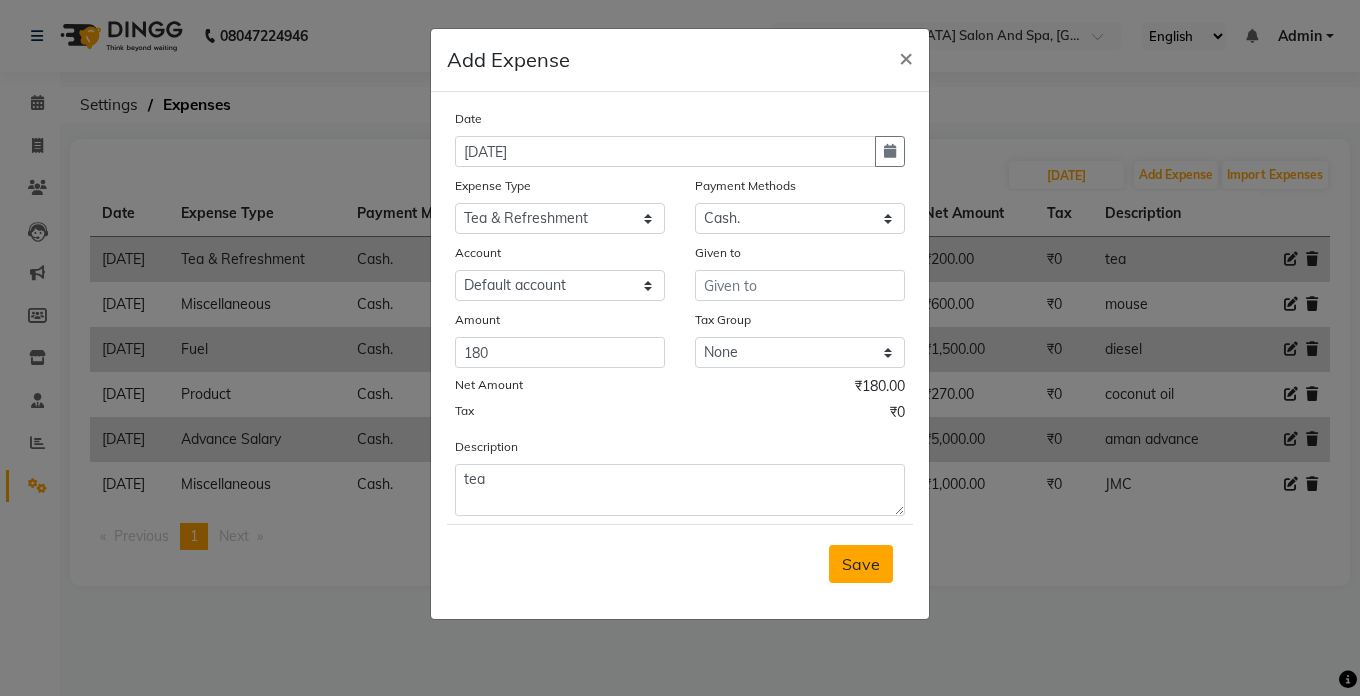 click on "Save" at bounding box center (861, 564) 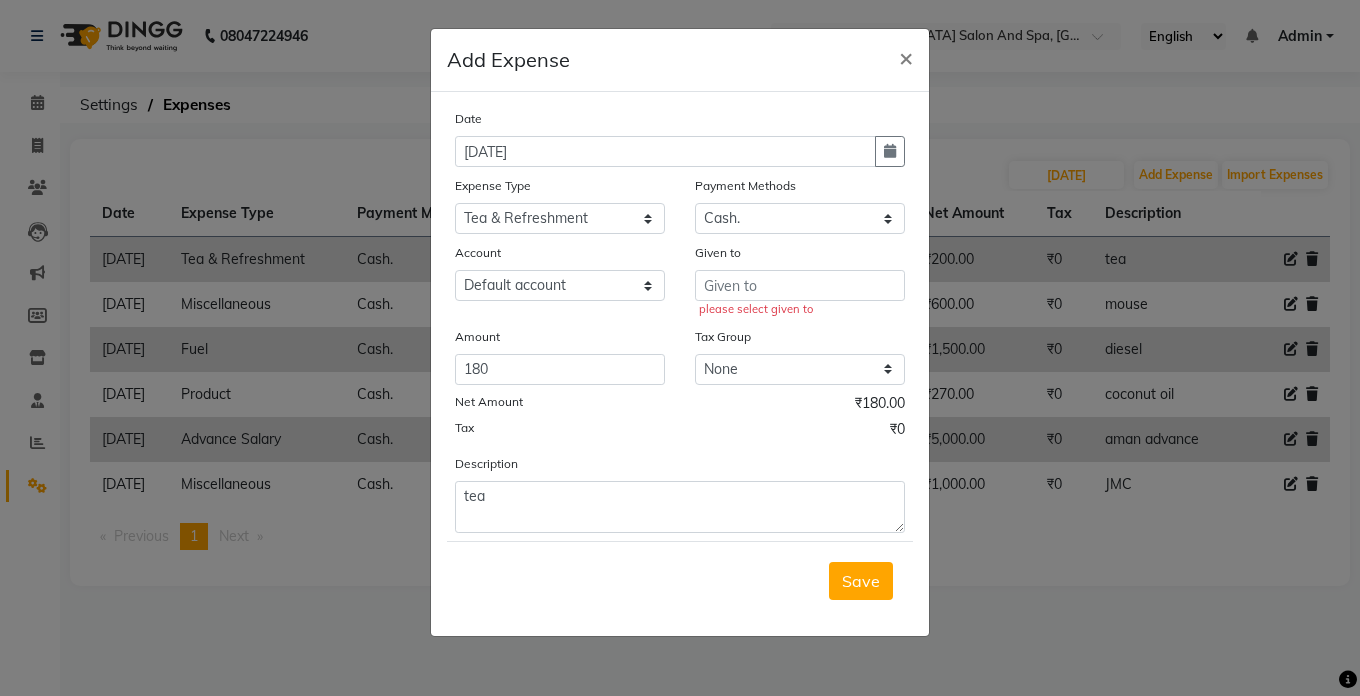 type 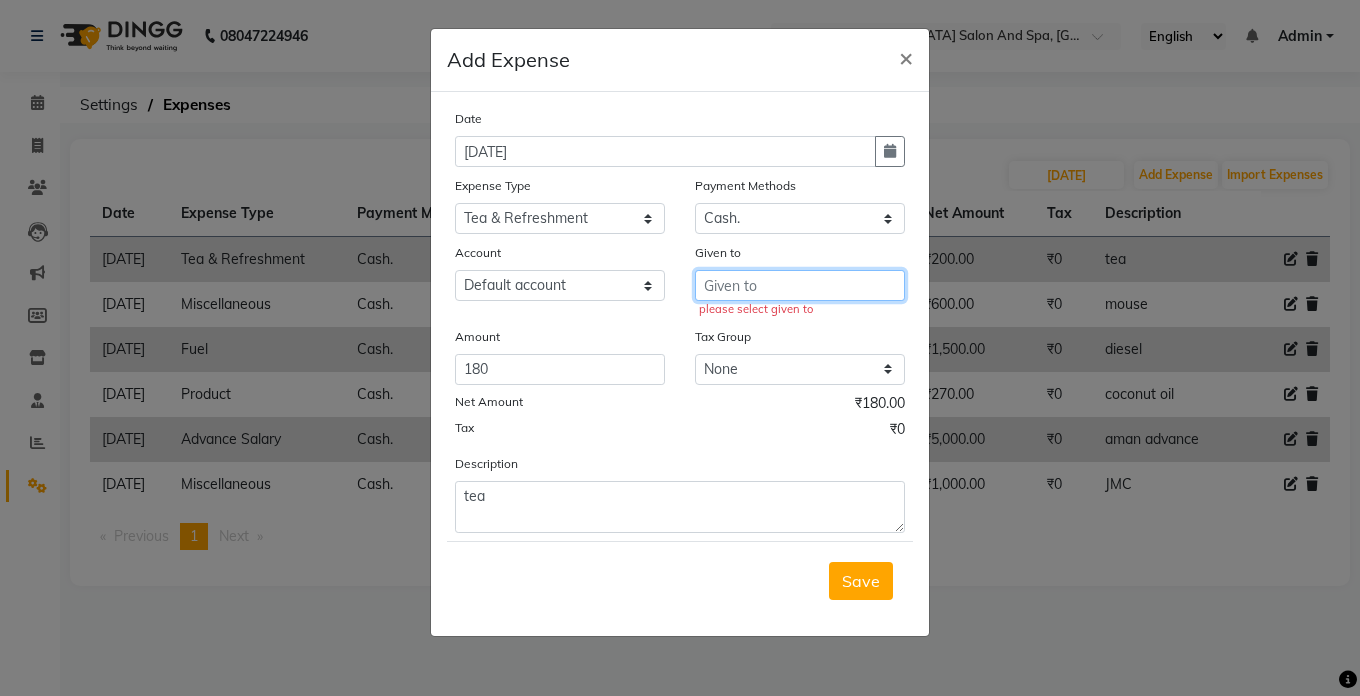 click at bounding box center [800, 285] 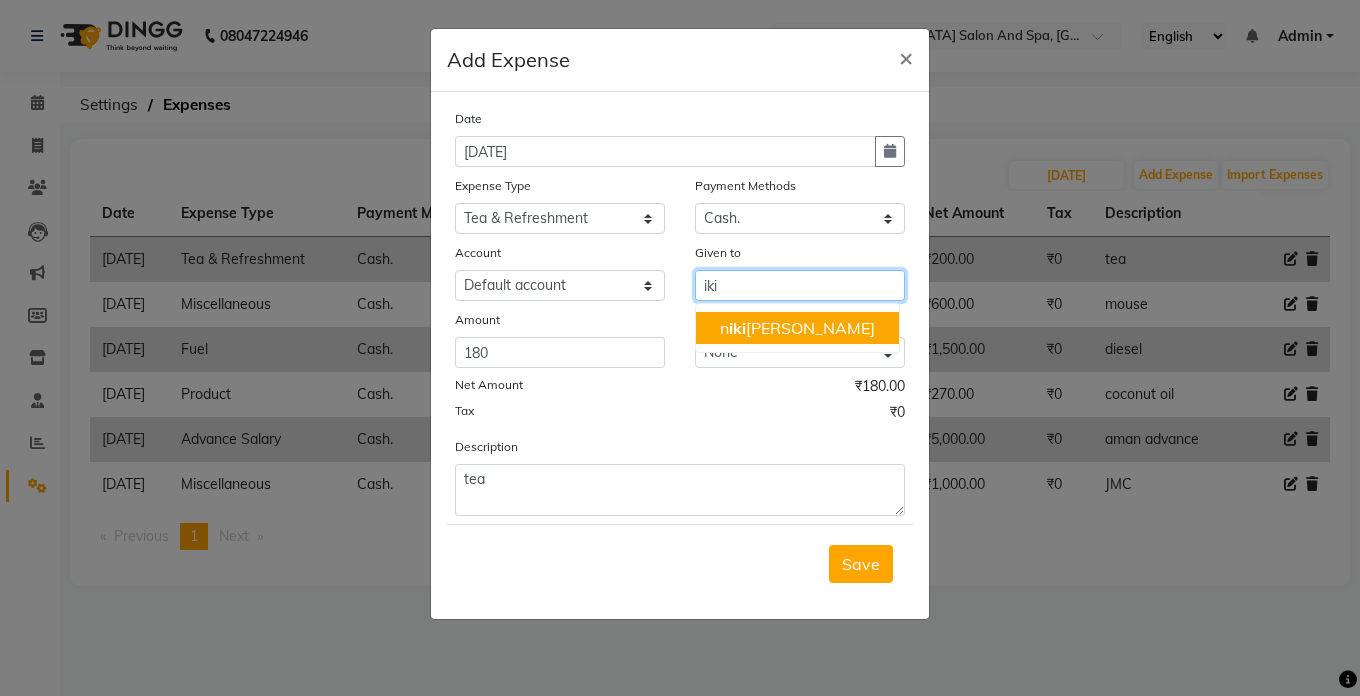 click on "n iki [PERSON_NAME]" at bounding box center [797, 328] 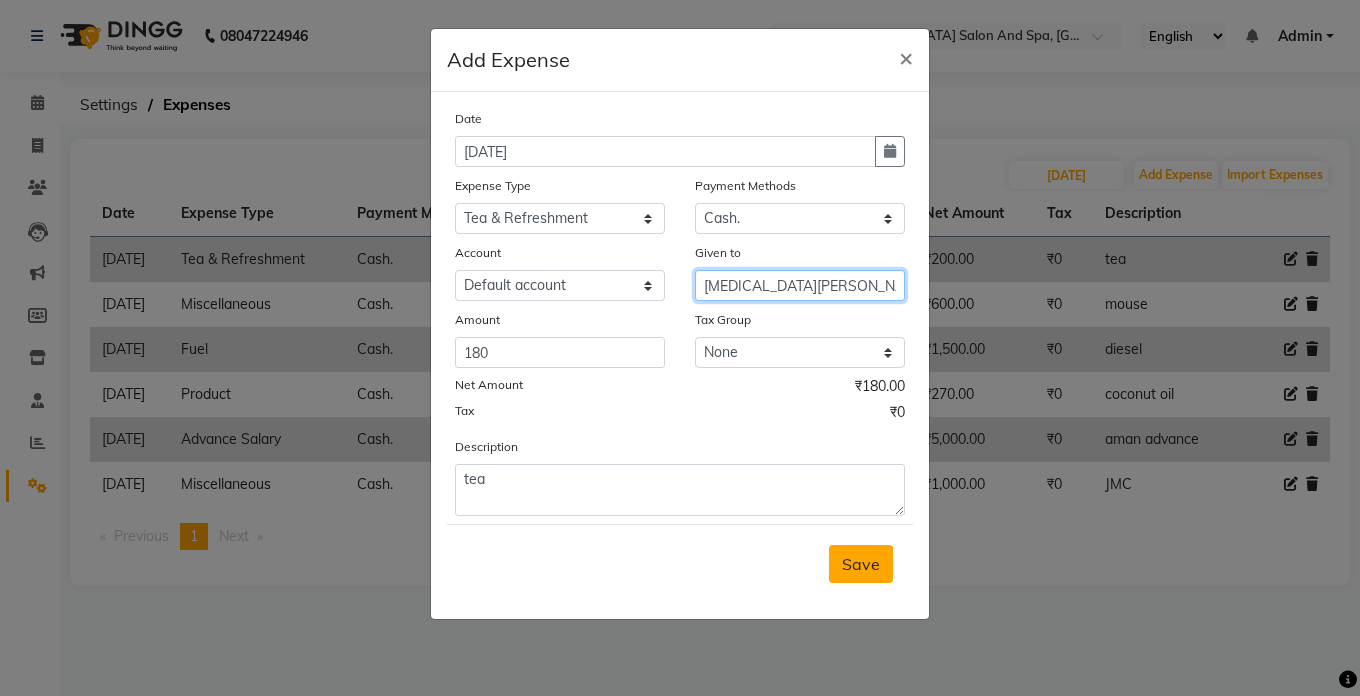 type on "[MEDICAL_DATA][PERSON_NAME]" 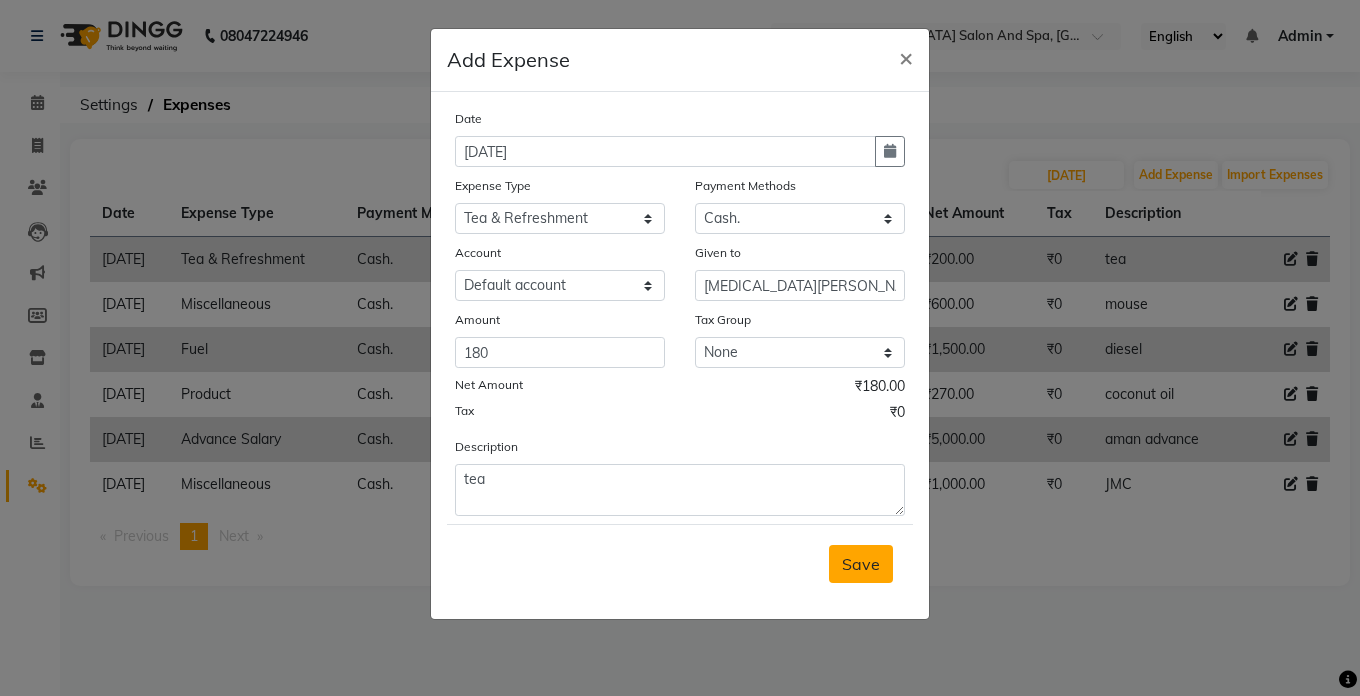 click on "Save" at bounding box center [861, 564] 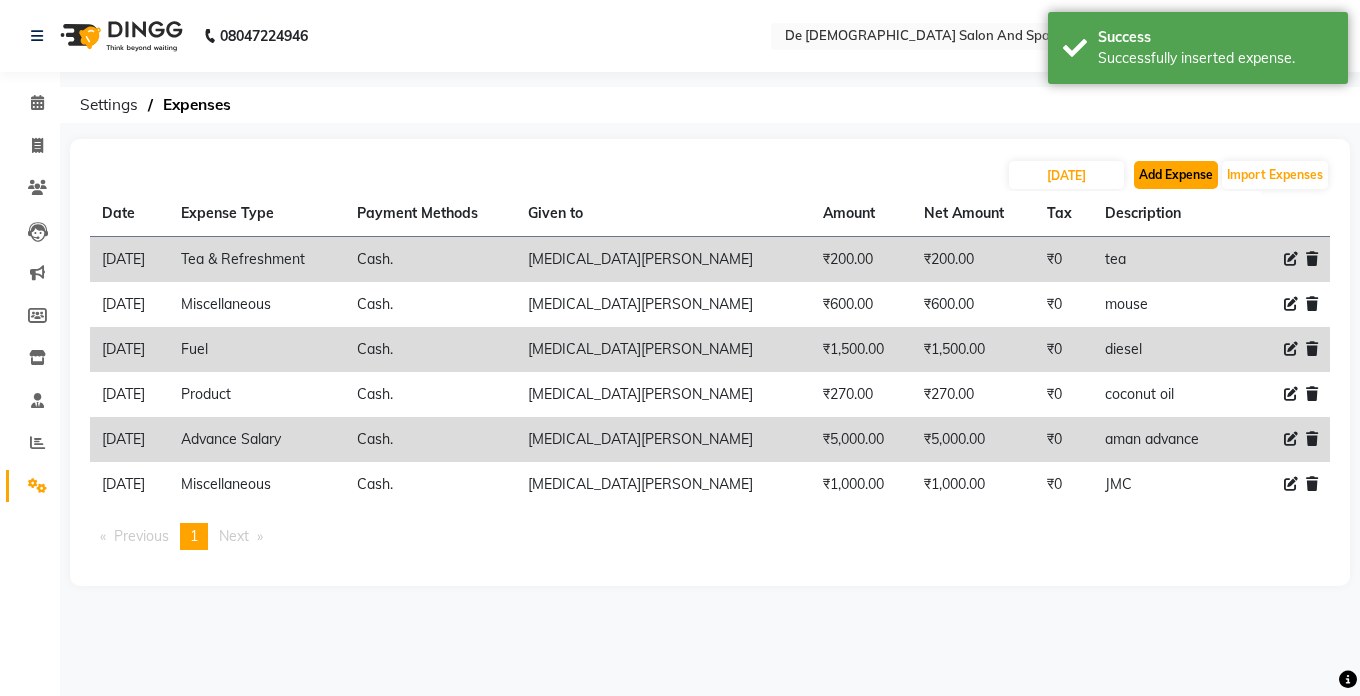 click on "Add Expense" 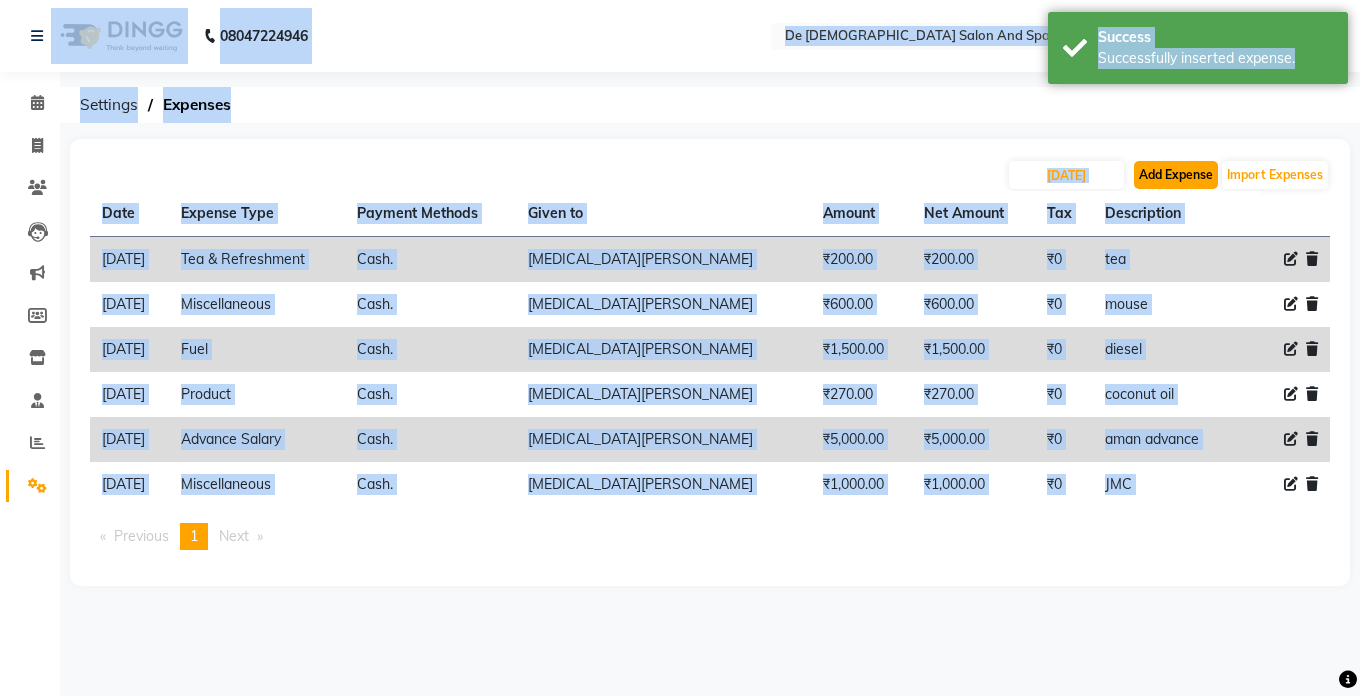 click on "Add Expense" 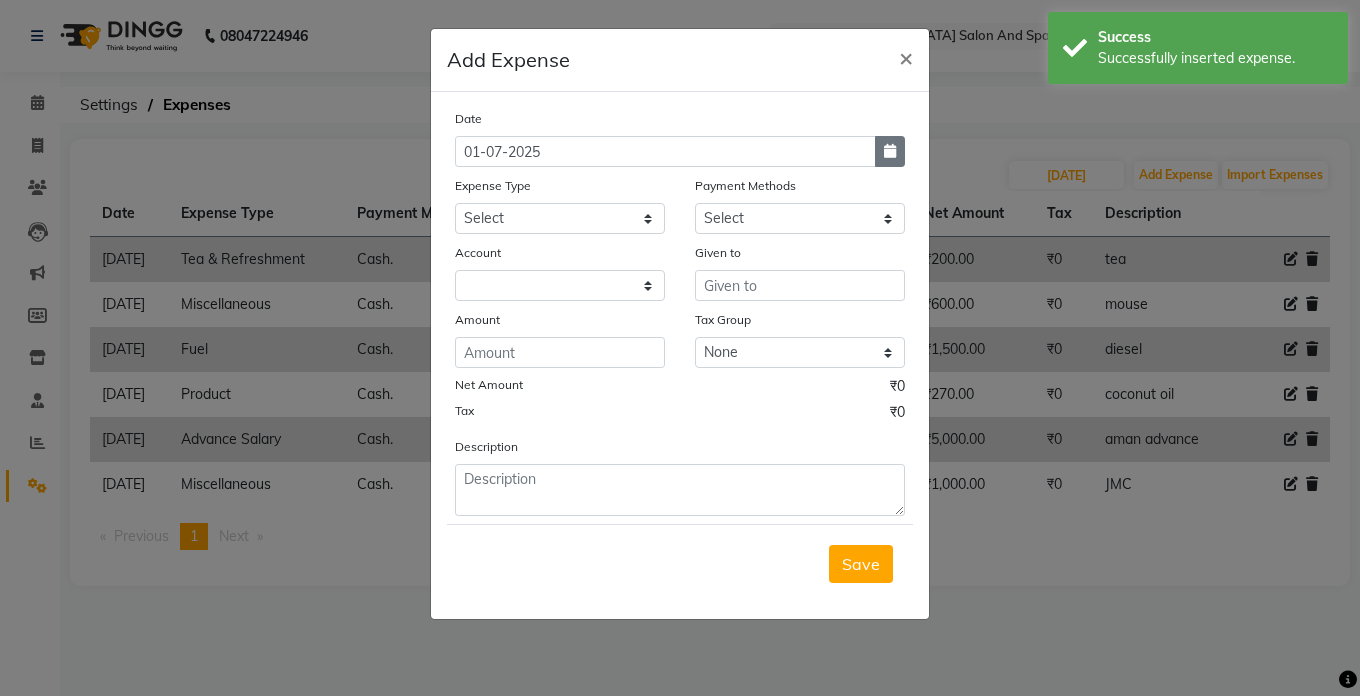 click 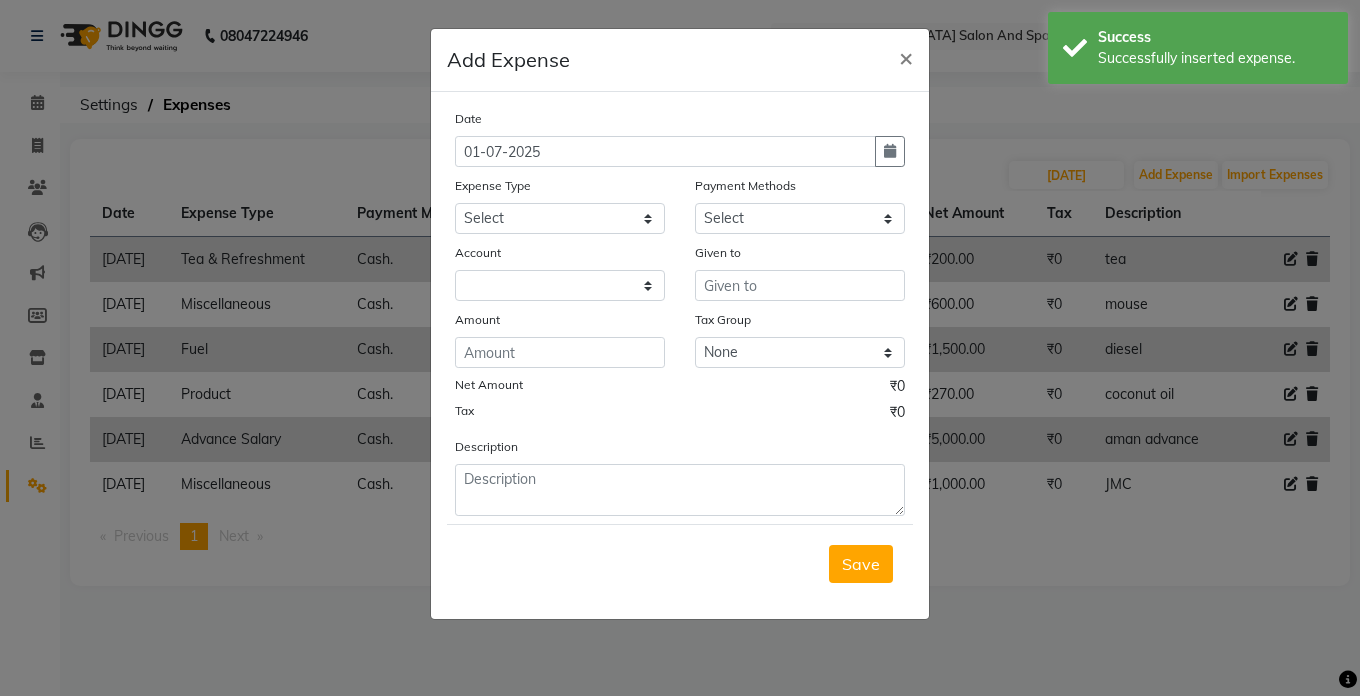 select on "7" 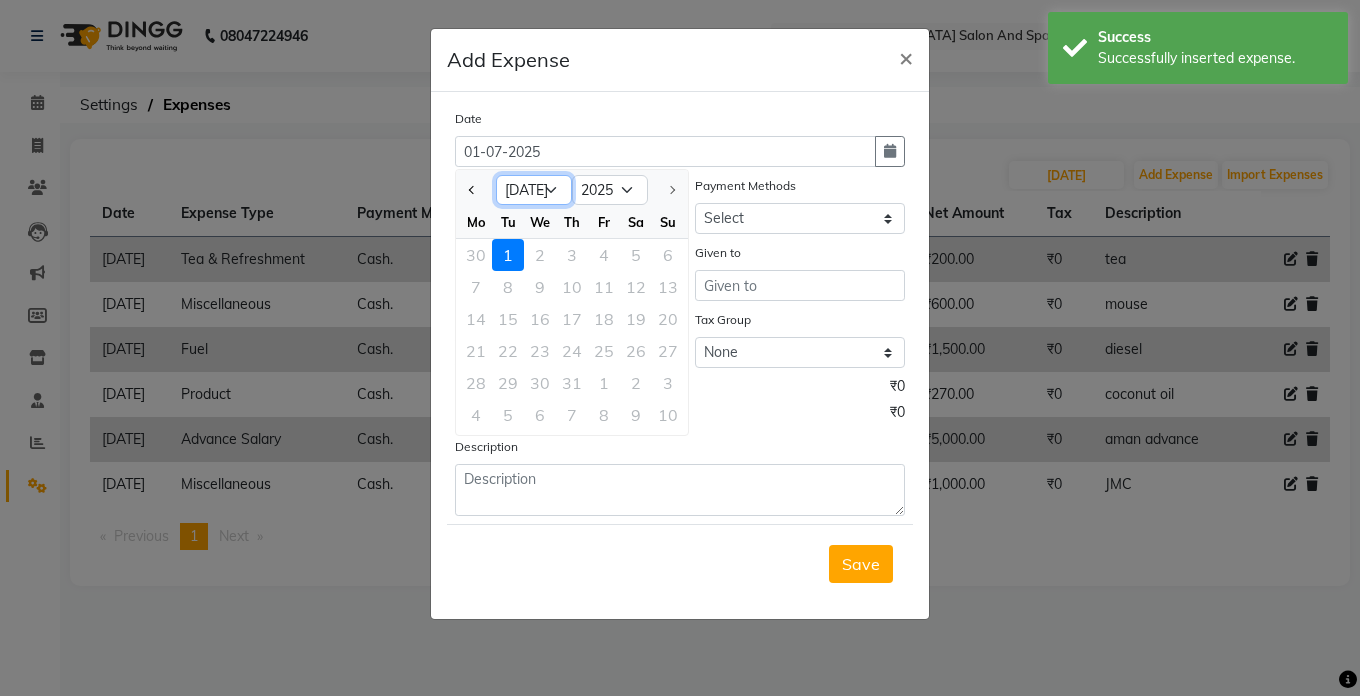 click on "Jan Feb Mar Apr May Jun [DATE]" 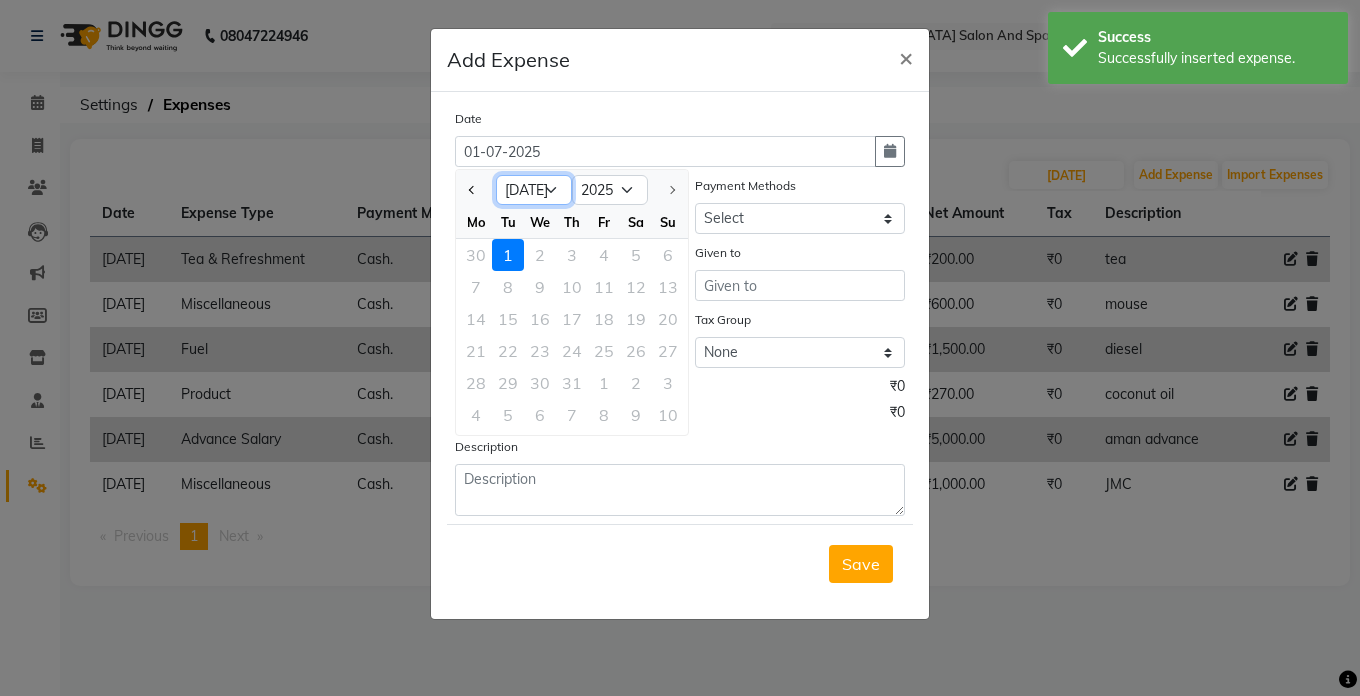 select on "6" 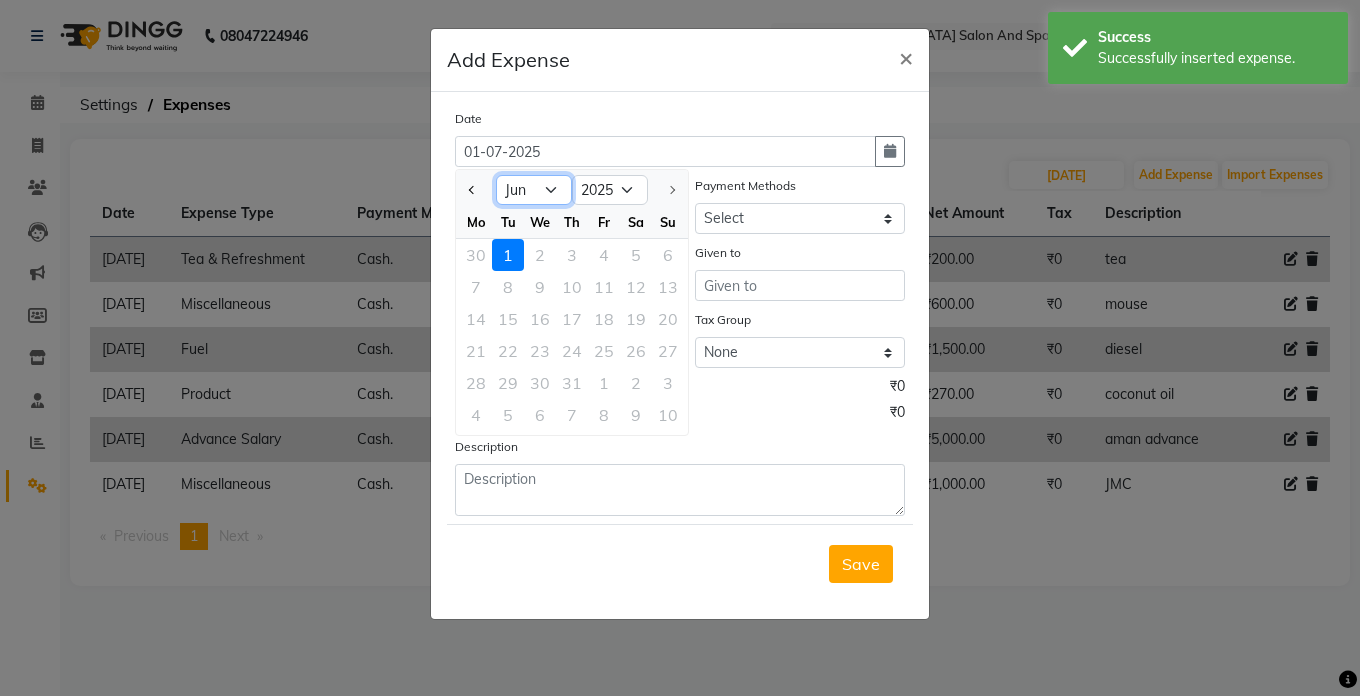 click on "Jan Feb Mar Apr May Jun [DATE]" 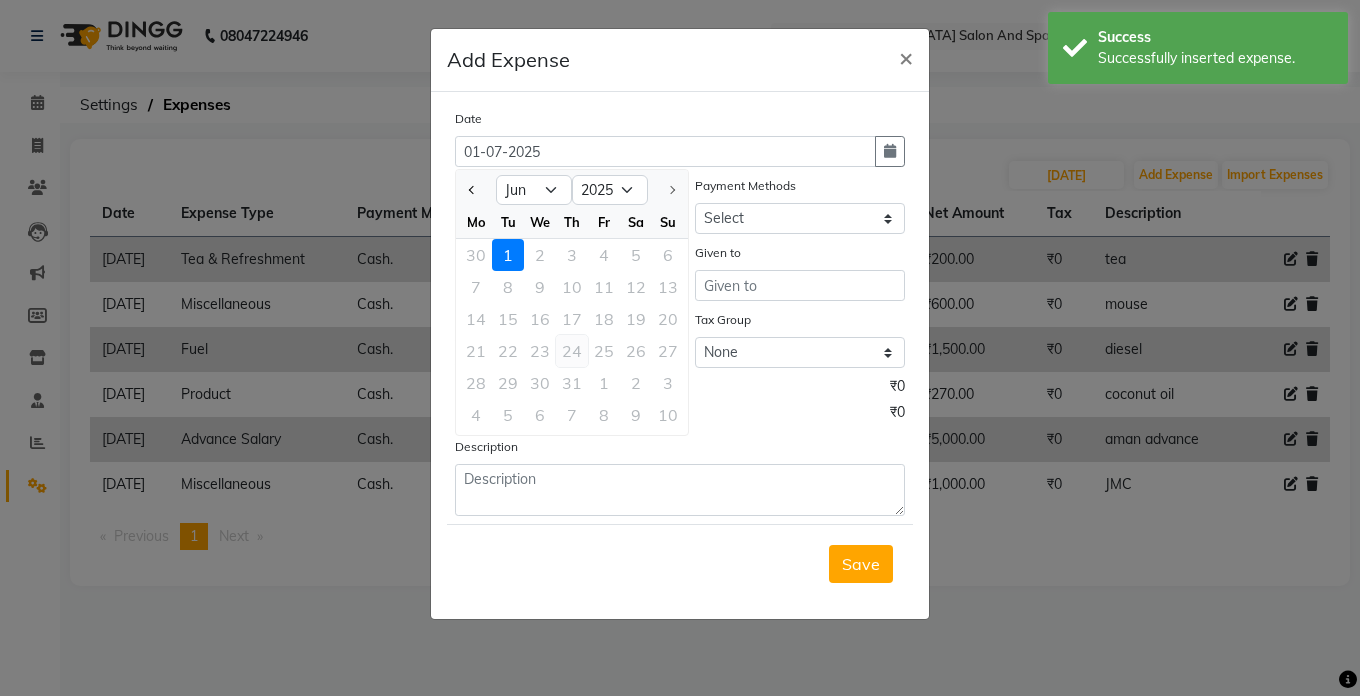 click on "24" 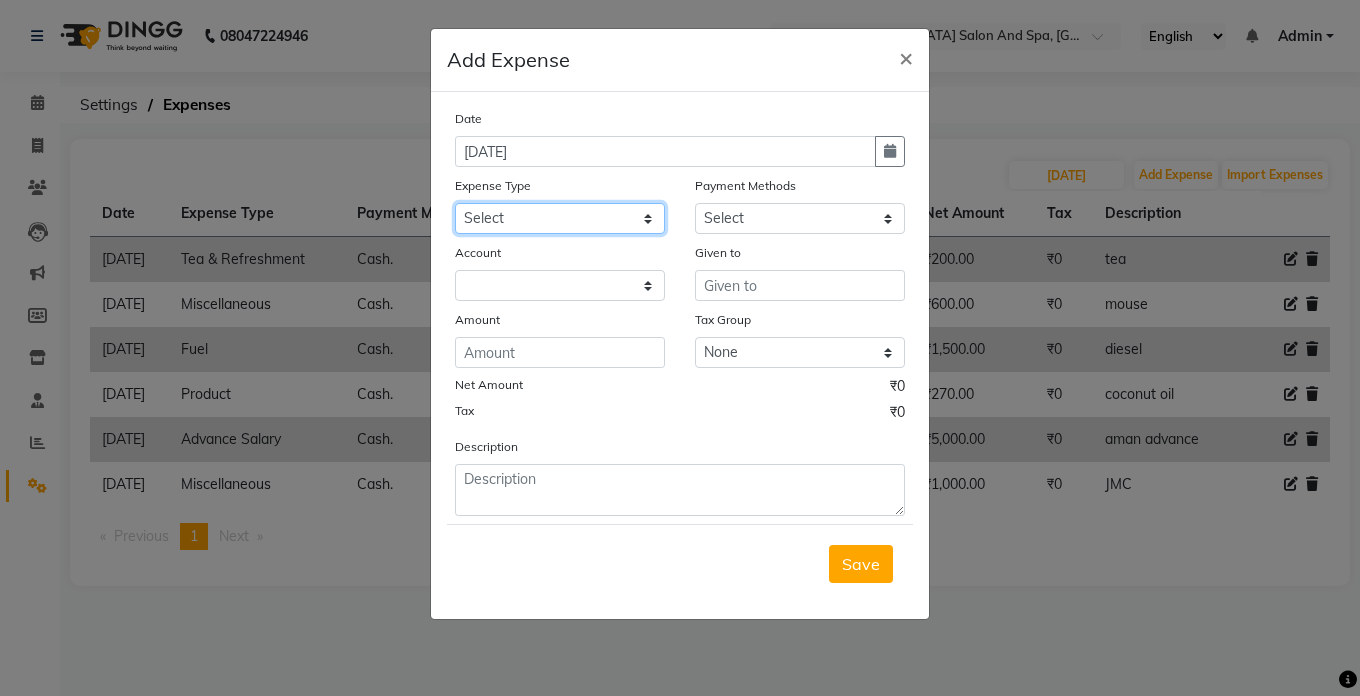 click on "Select Advance Salary Bank charges Car maintenance  Cash transfer to bank Cash transfer to hub Client Snacks Clinical charges Equipment Fuel Govt fee Incentive Insurance International purchase Loan Repayment Maintenance Marketing Miscellaneous MRA Other Pantry Product Rent Salary Staff Snacks Tax Tea & Refreshment Utilities" 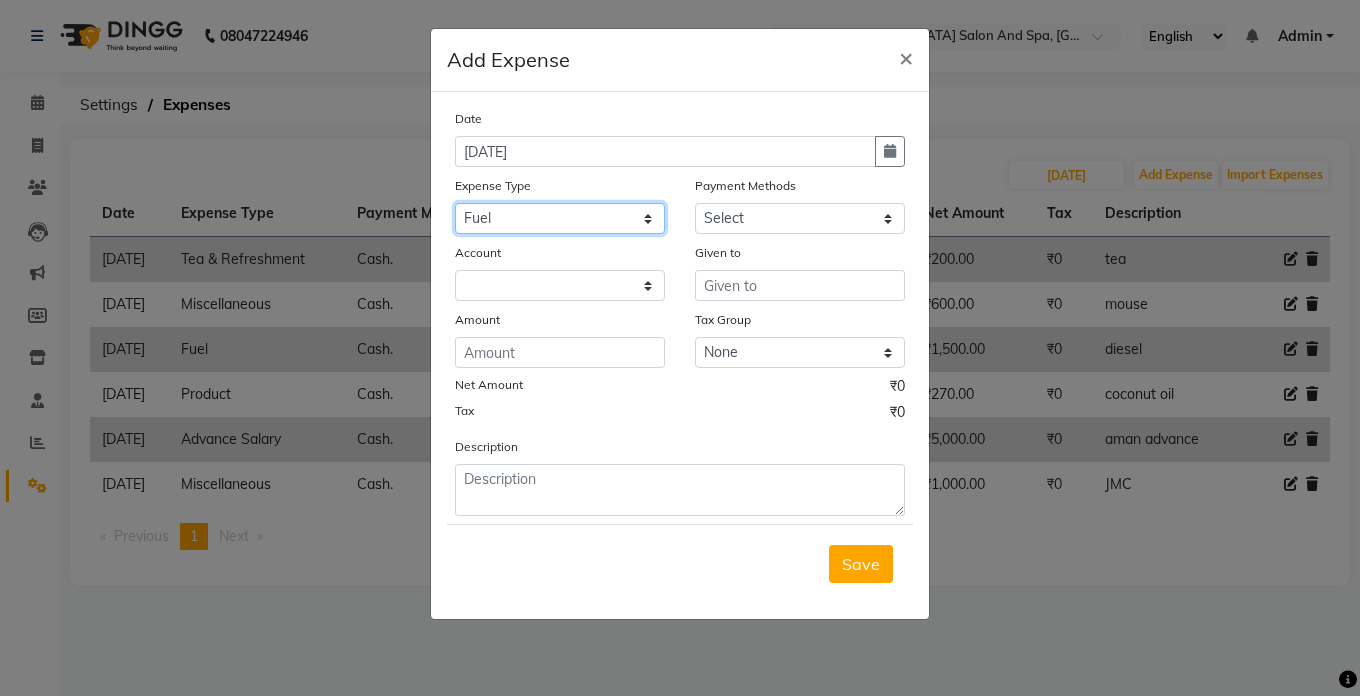 click on "Select Advance Salary Bank charges Car maintenance  Cash transfer to bank Cash transfer to hub Client Snacks Clinical charges Equipment Fuel Govt fee Incentive Insurance International purchase Loan Repayment Maintenance Marketing Miscellaneous MRA Other Pantry Product Rent Salary Staff Snacks Tax Tea & Refreshment Utilities" 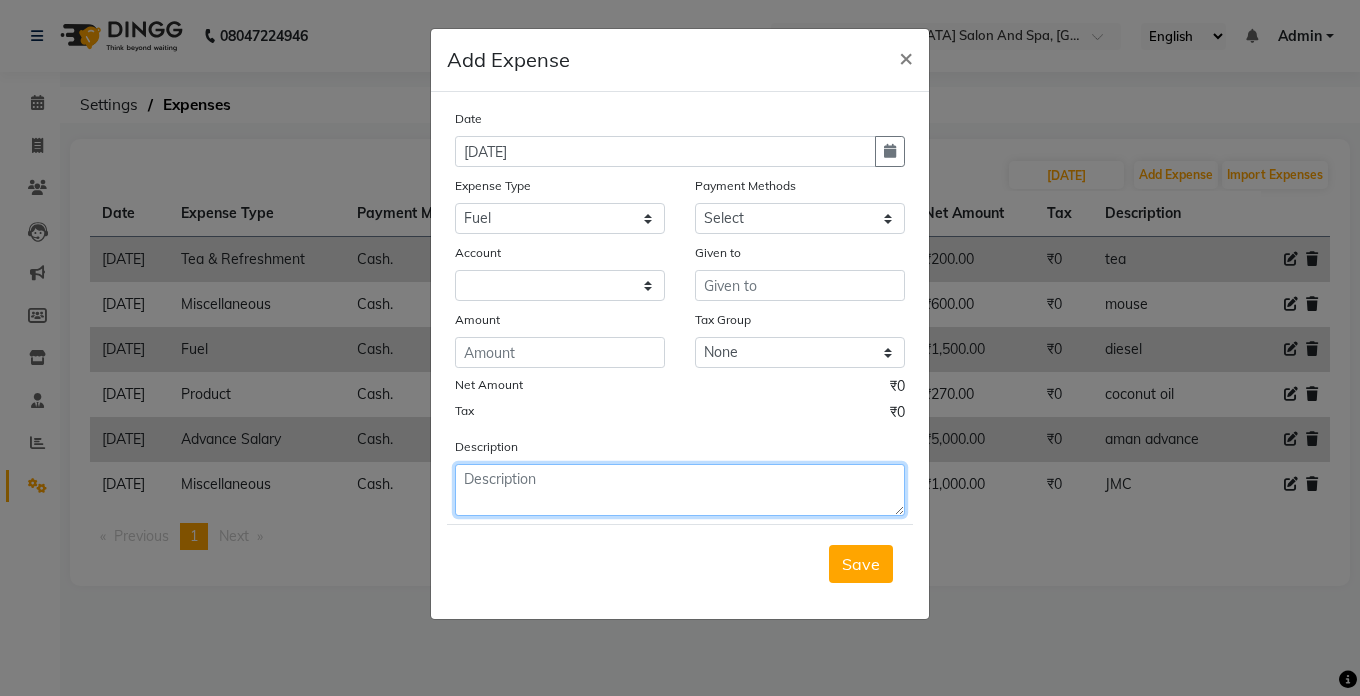 click 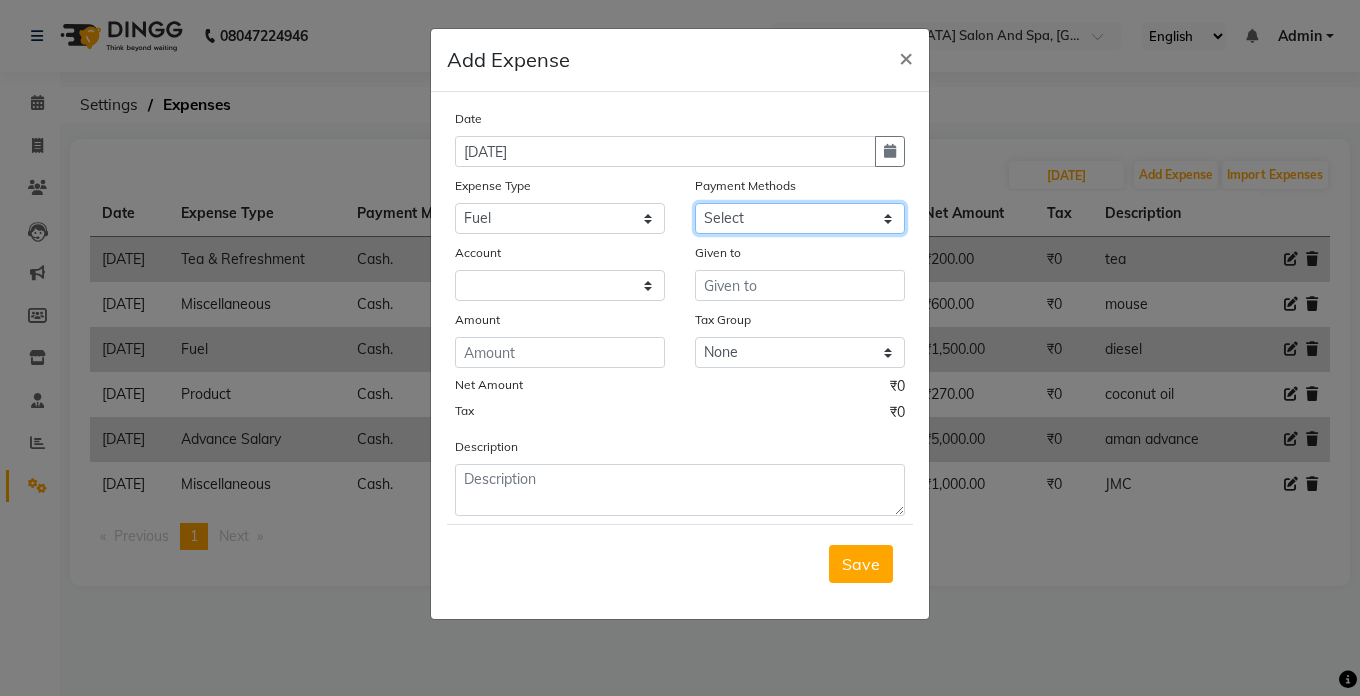 click on "Select Cash. Voucher CARD Wallet GPay" 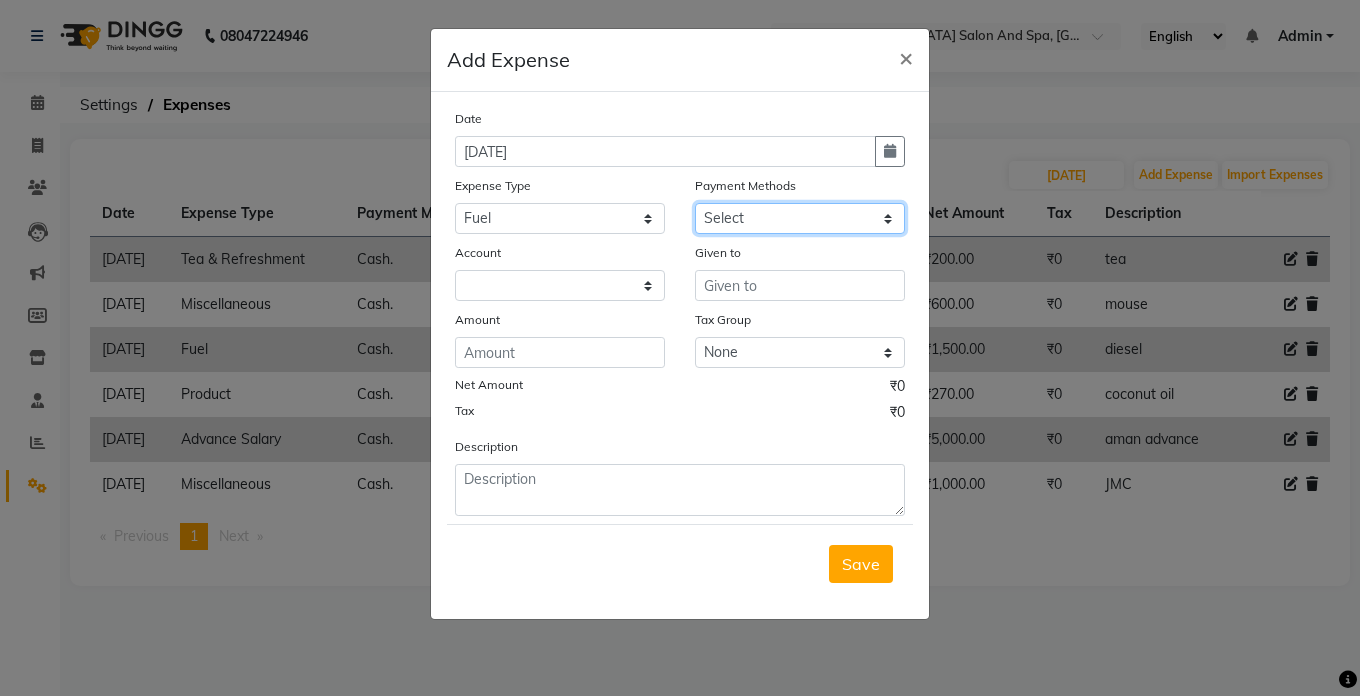select on "116" 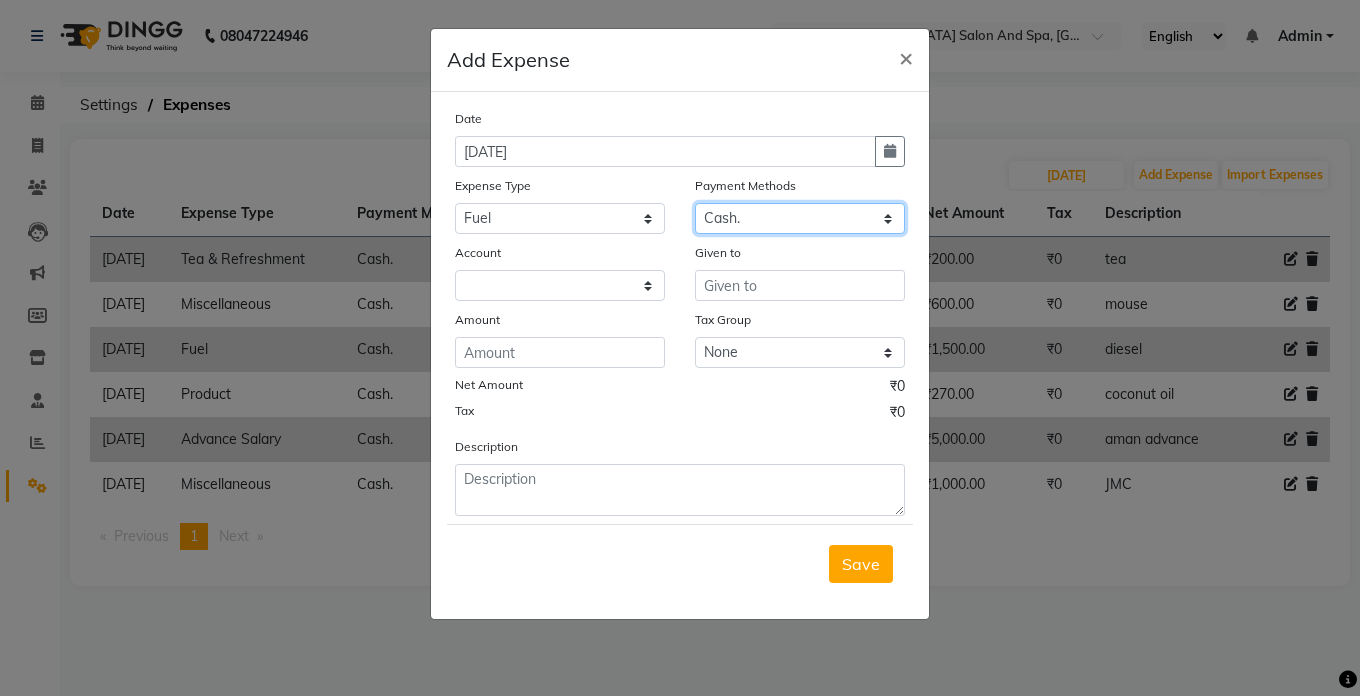 click on "Select Cash. Voucher CARD Wallet GPay" 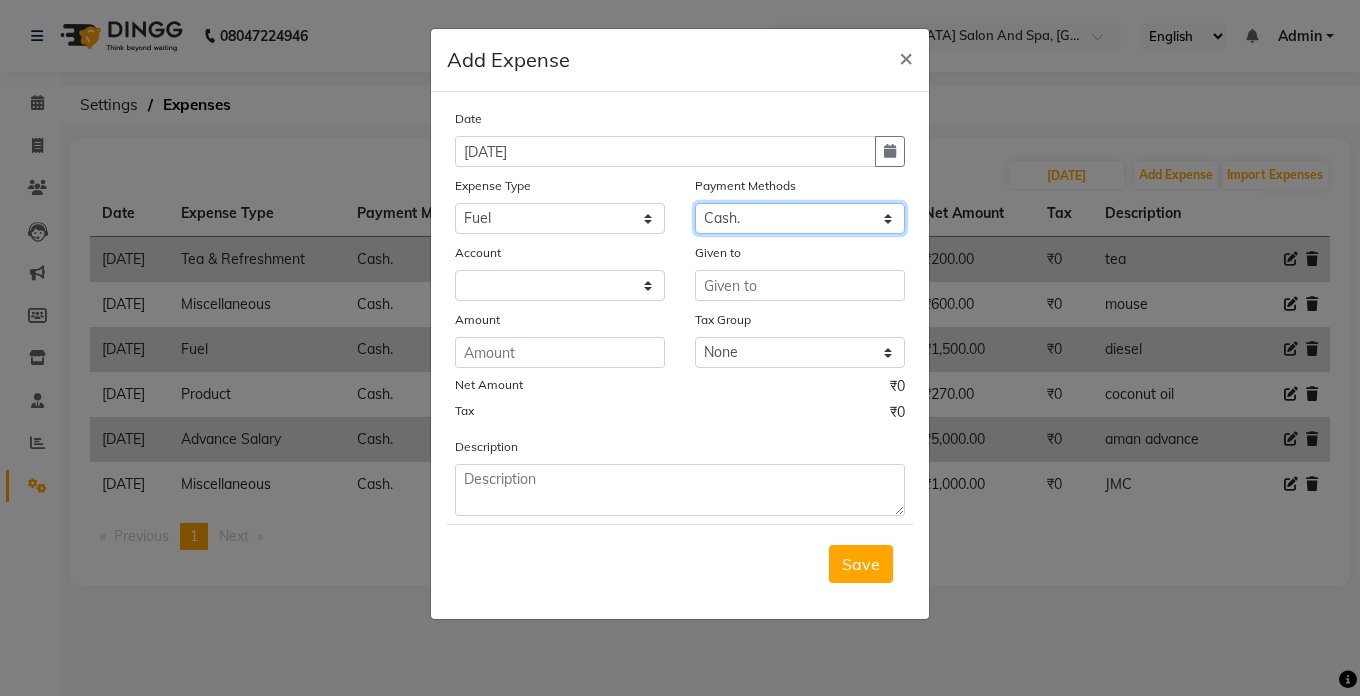 select on "5448" 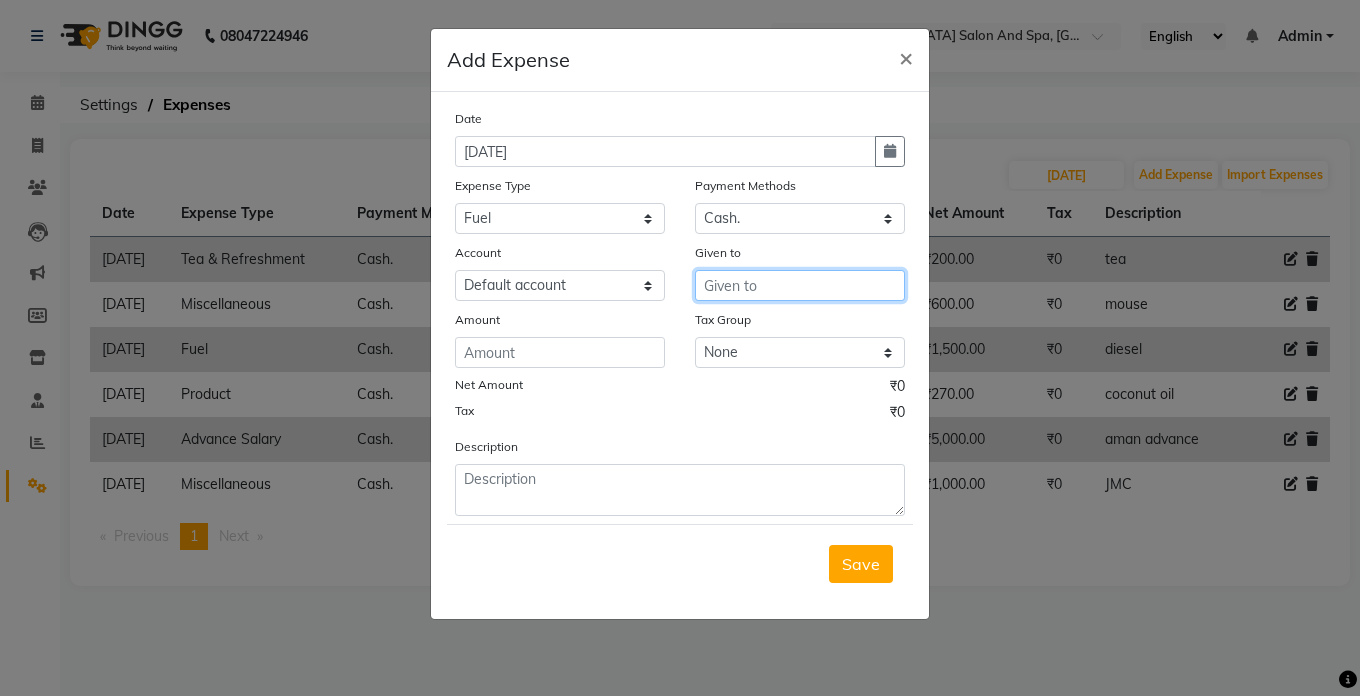 click at bounding box center (800, 285) 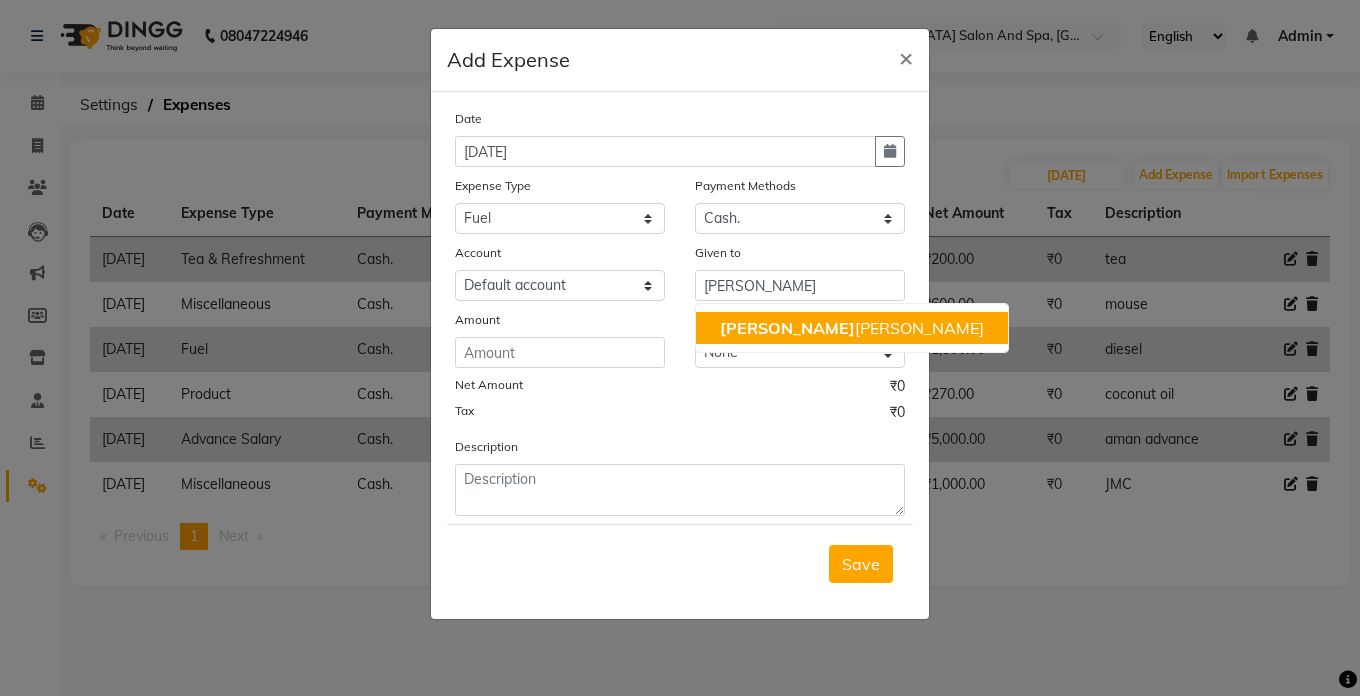 click on "Amount" 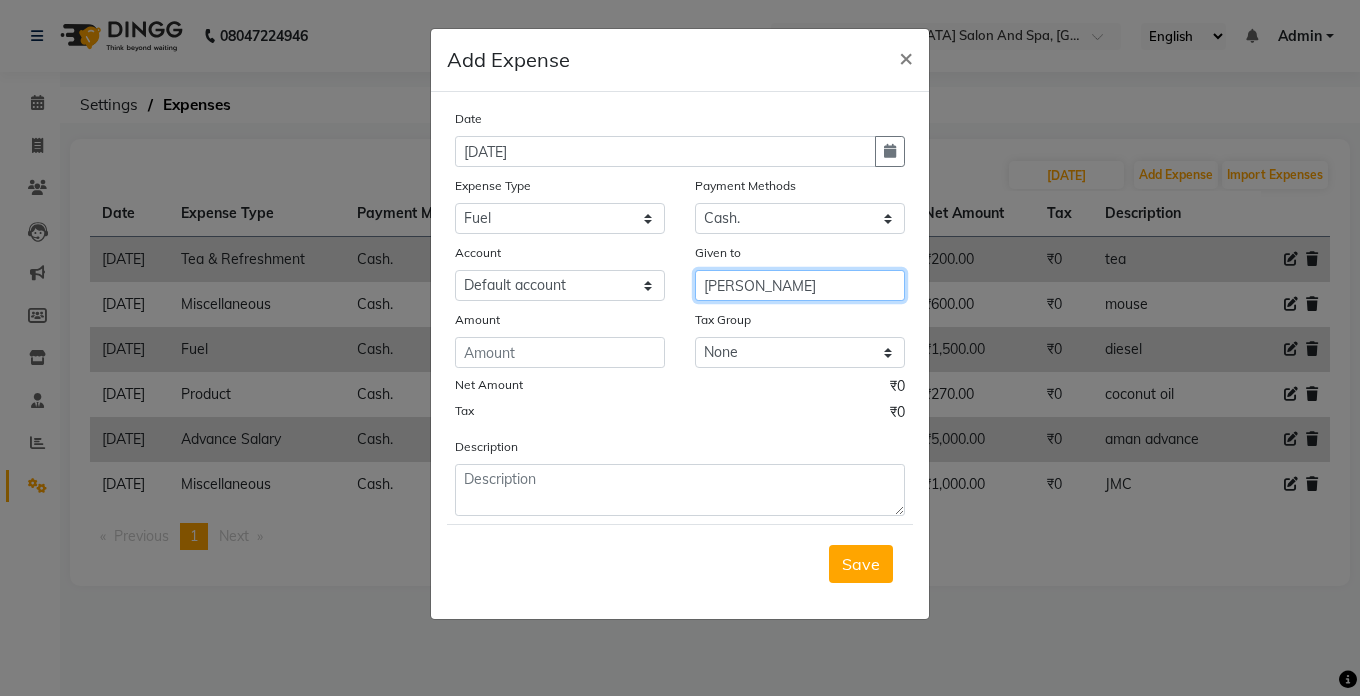 click on "[PERSON_NAME]" at bounding box center (800, 285) 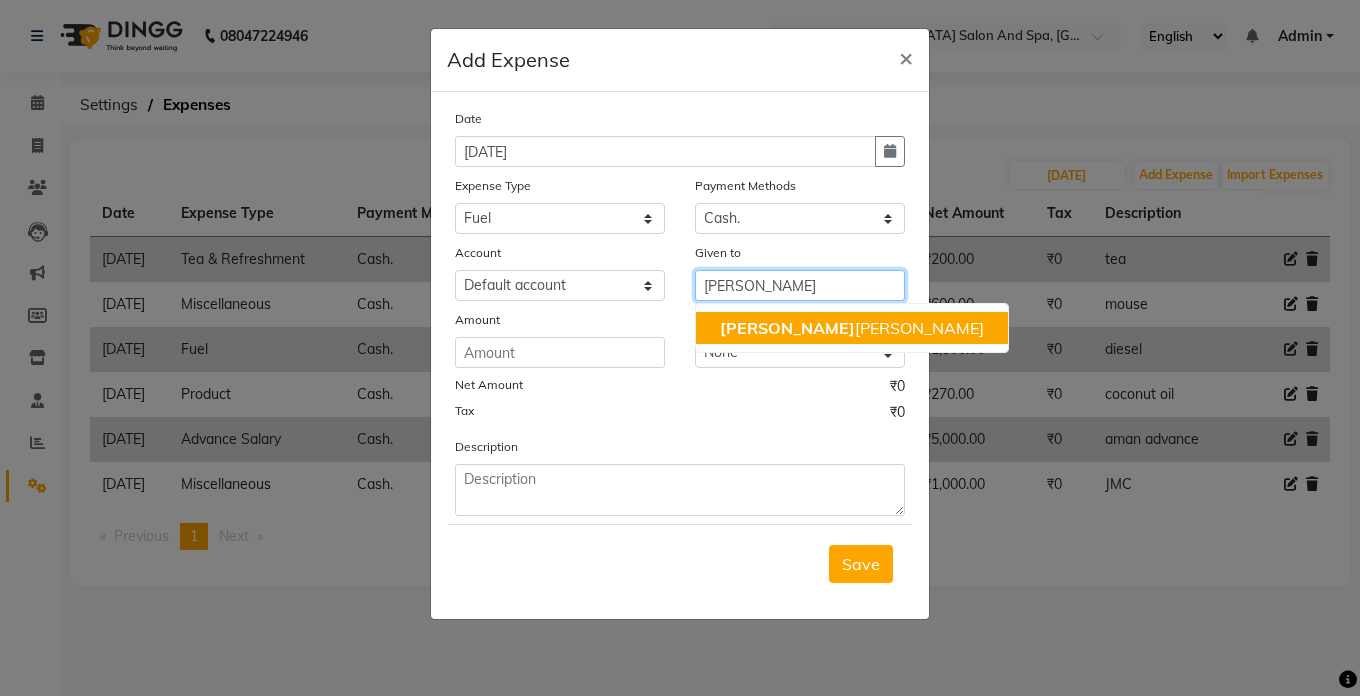 click on "[PERSON_NAME]" 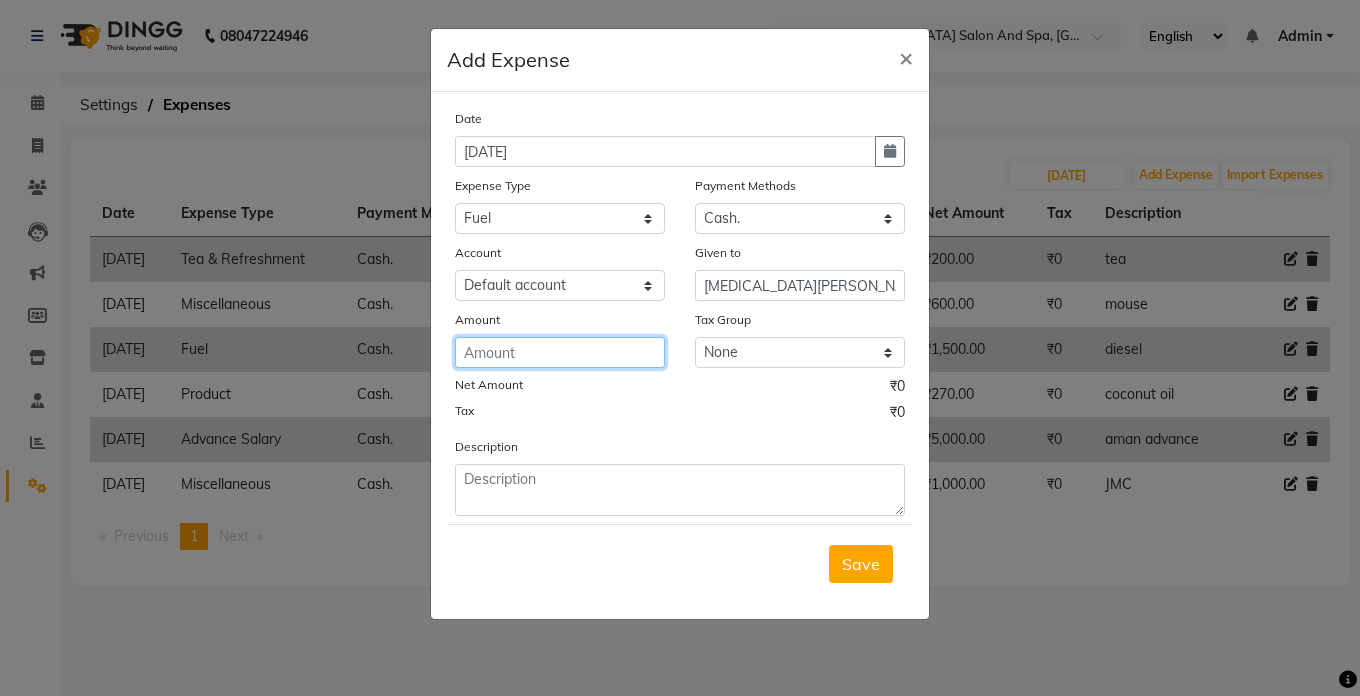 click 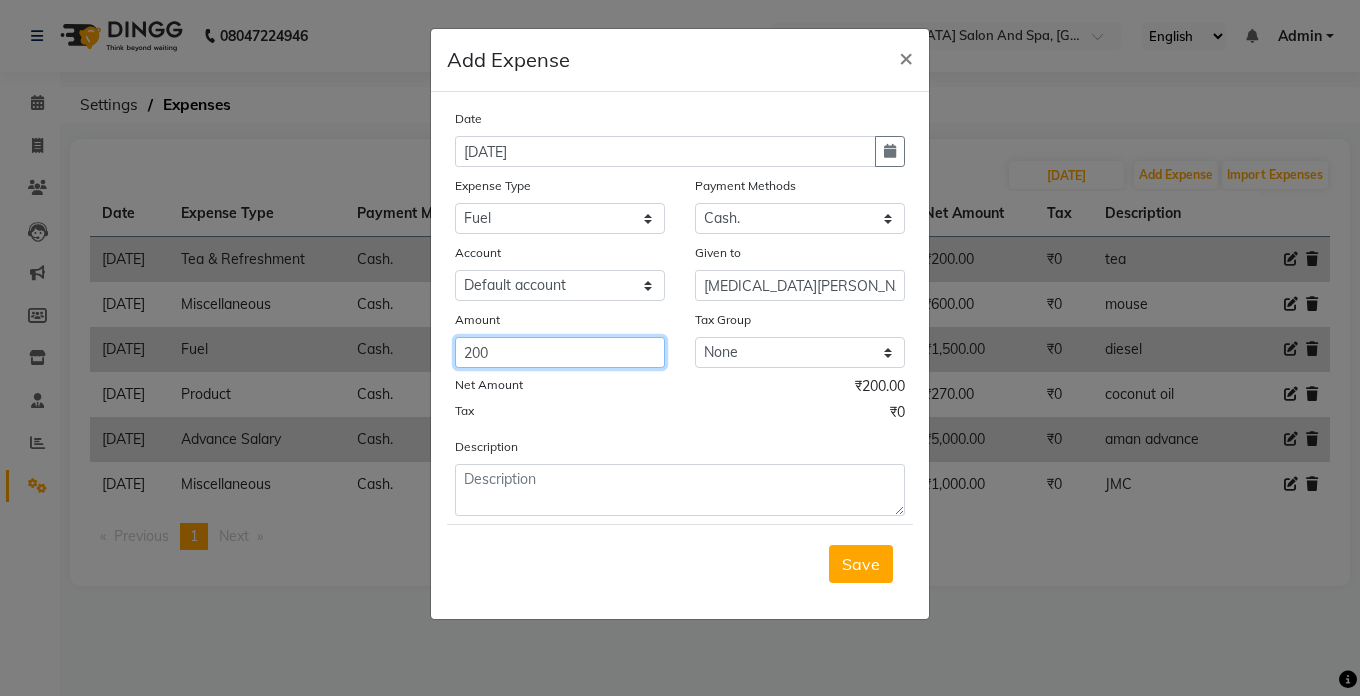 type on "200" 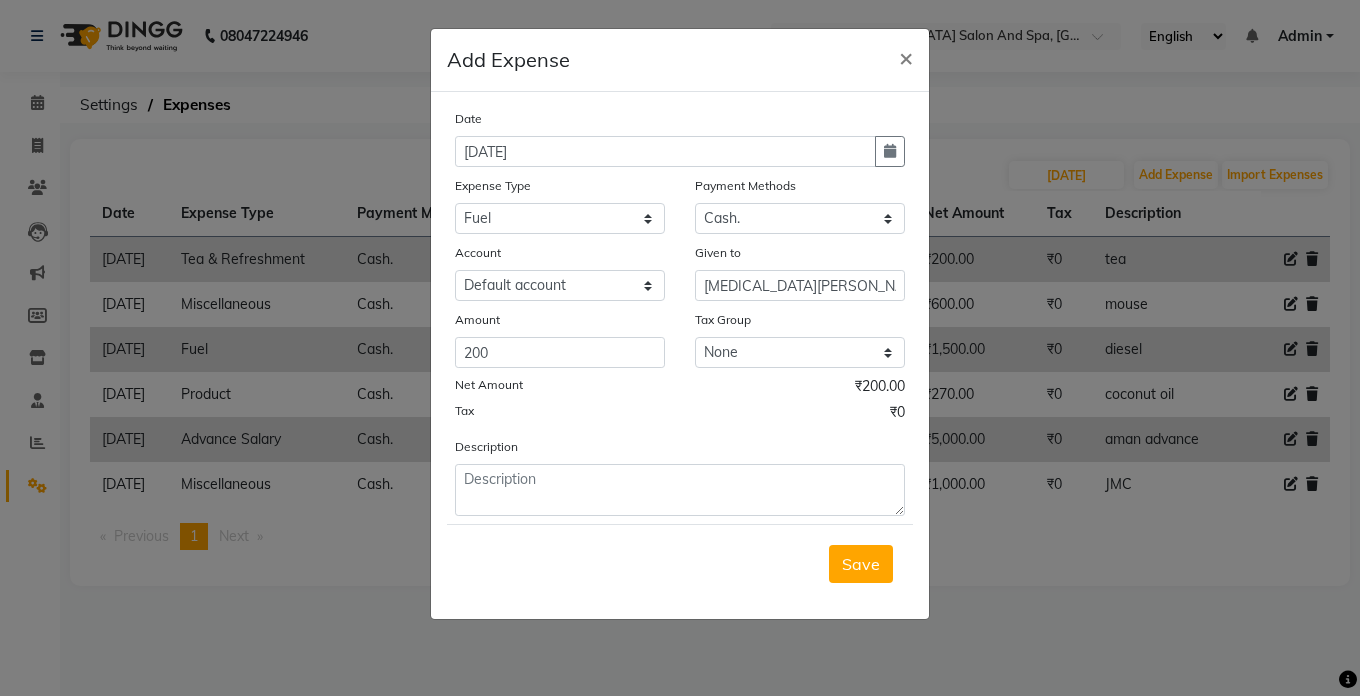 click on "Description" 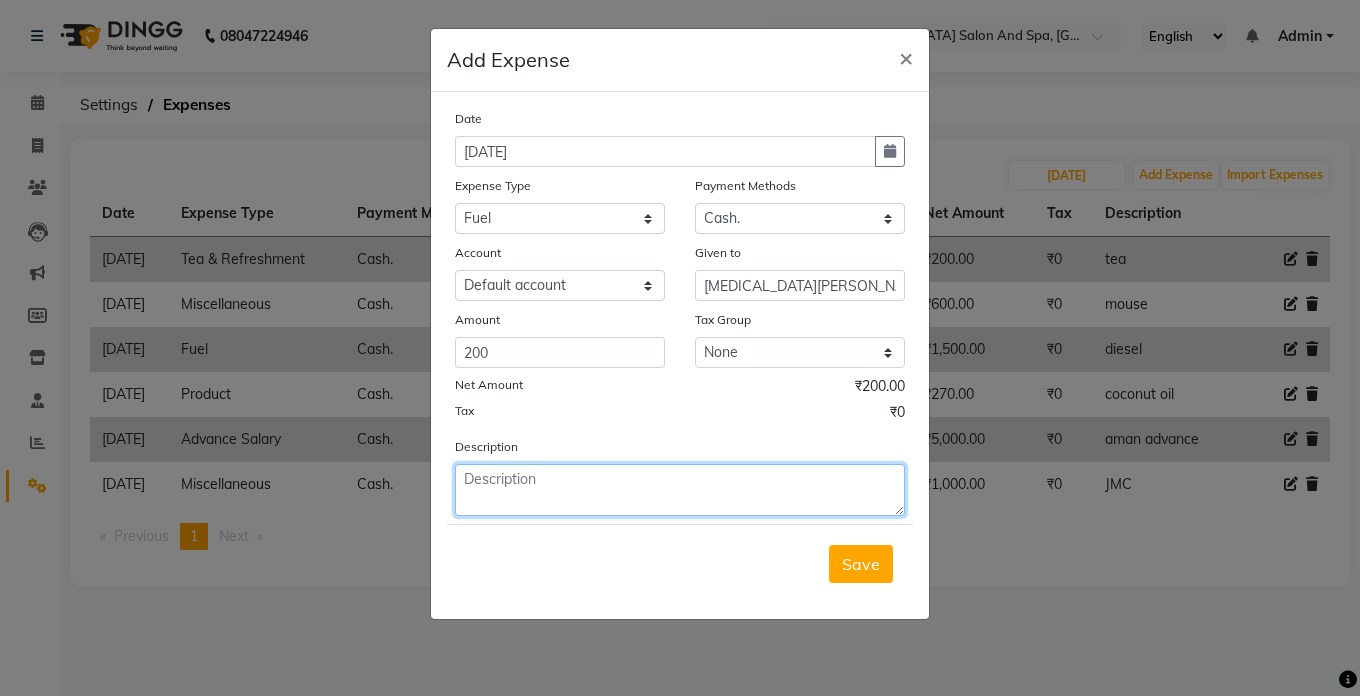 click 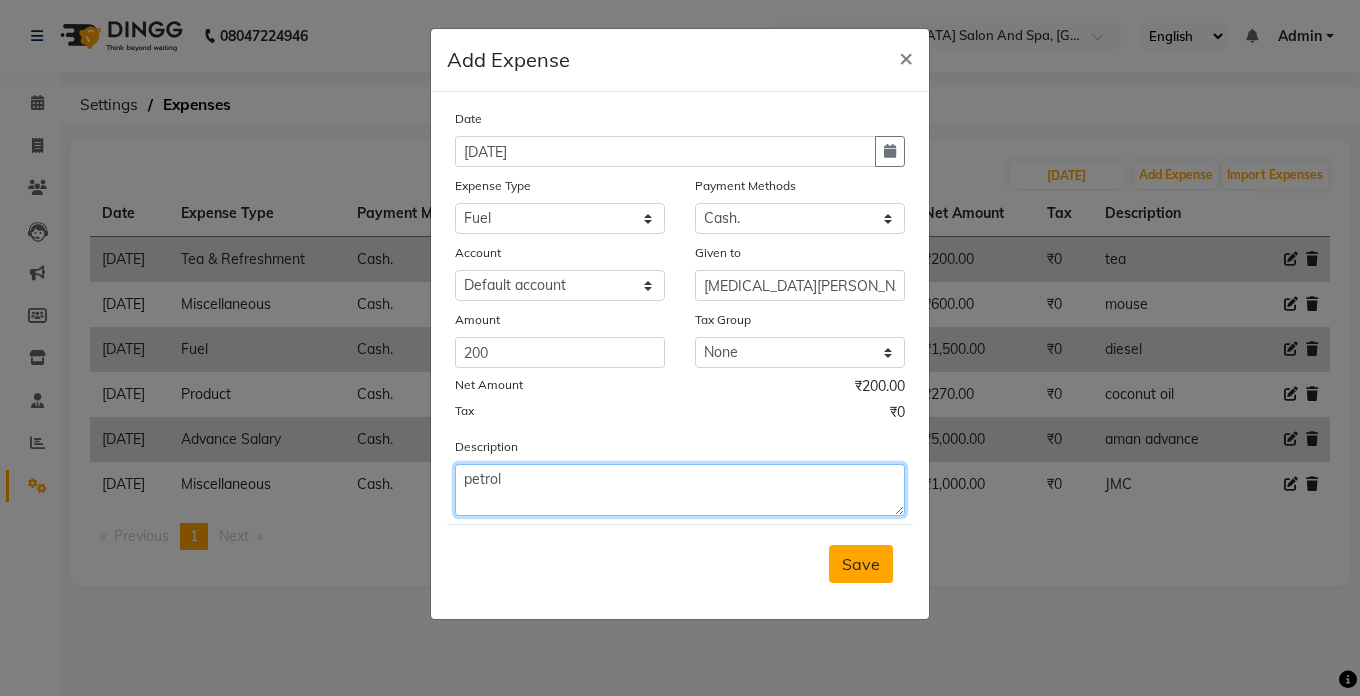 type on "petrol" 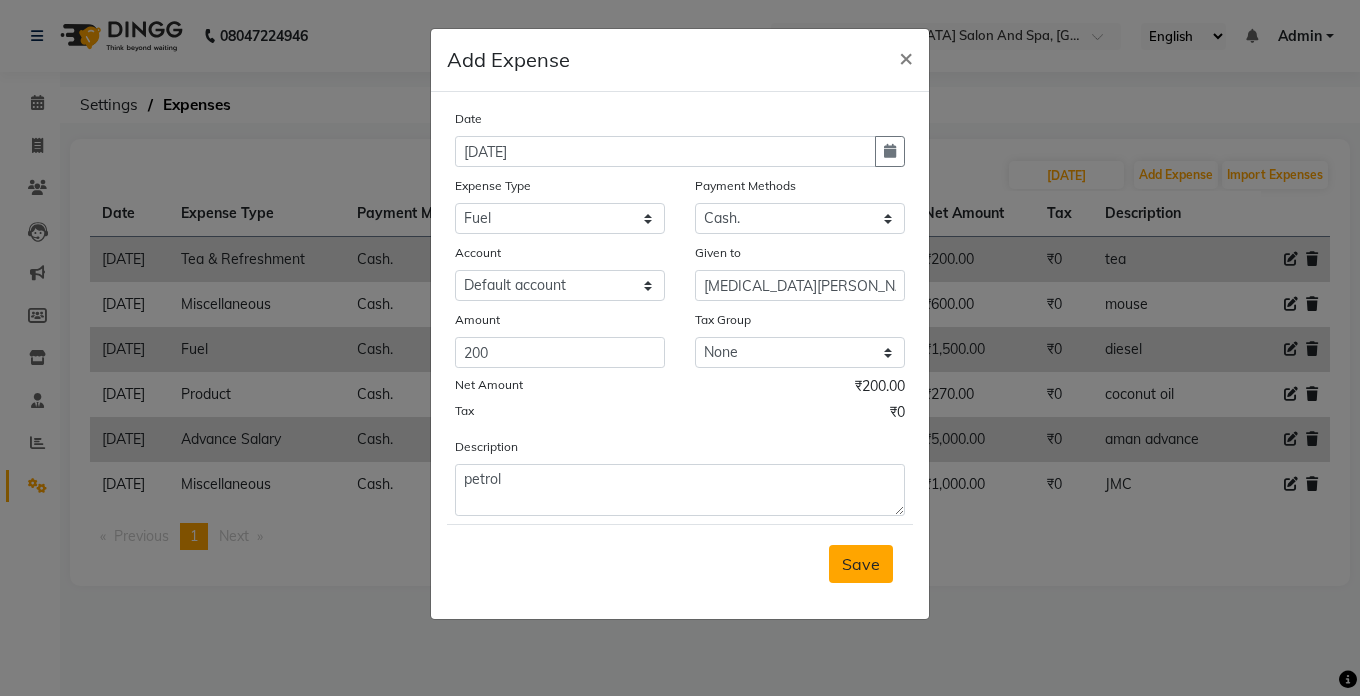 click on "Save" at bounding box center (861, 564) 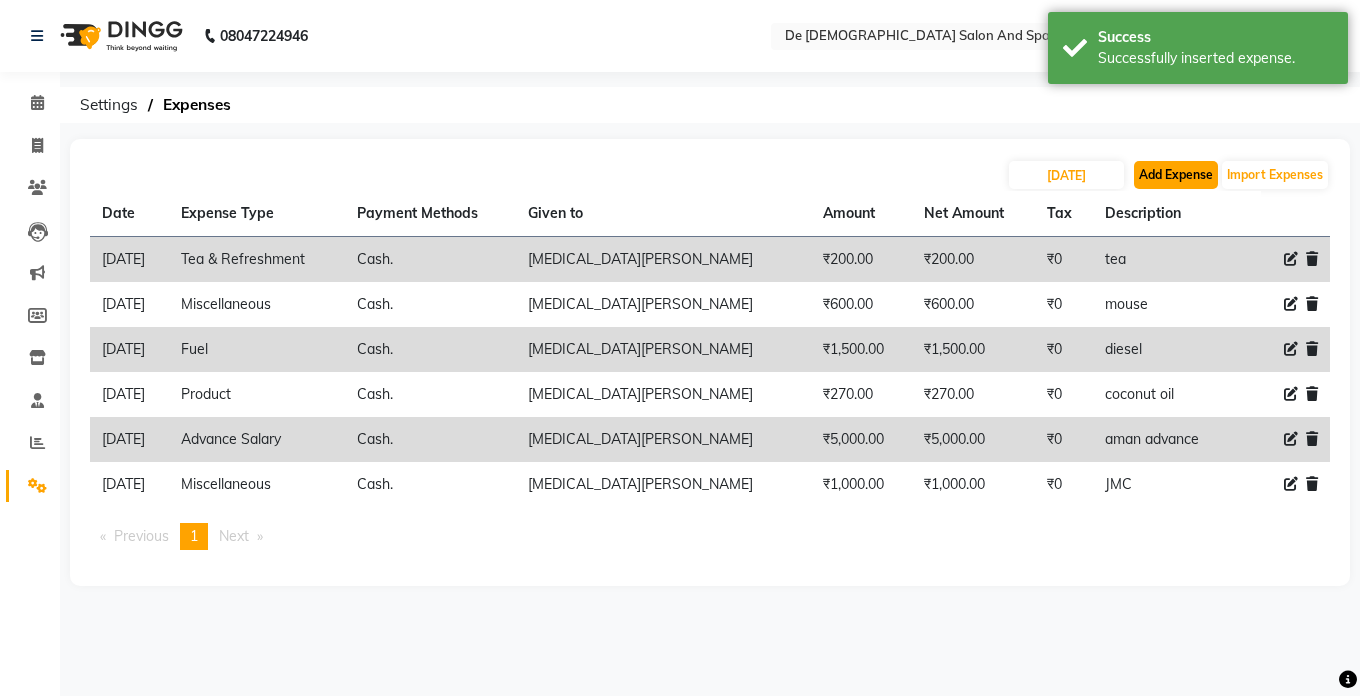 click on "Add Expense" 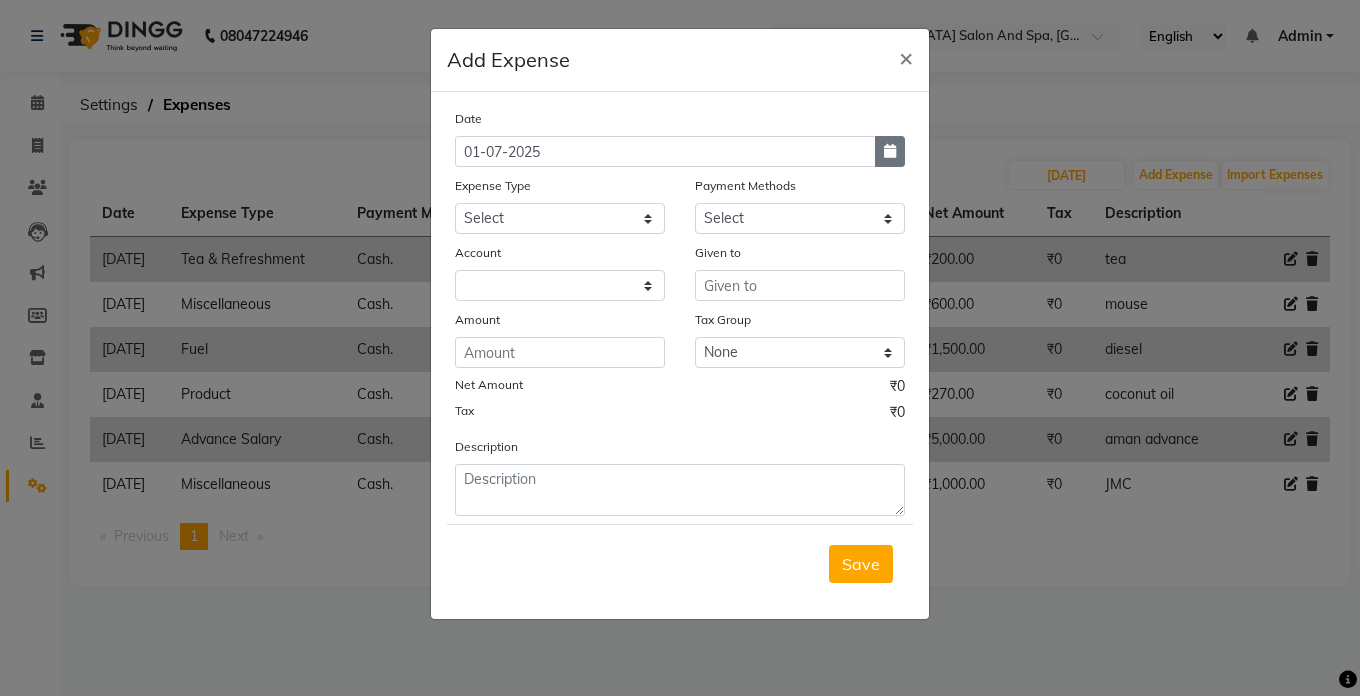 click 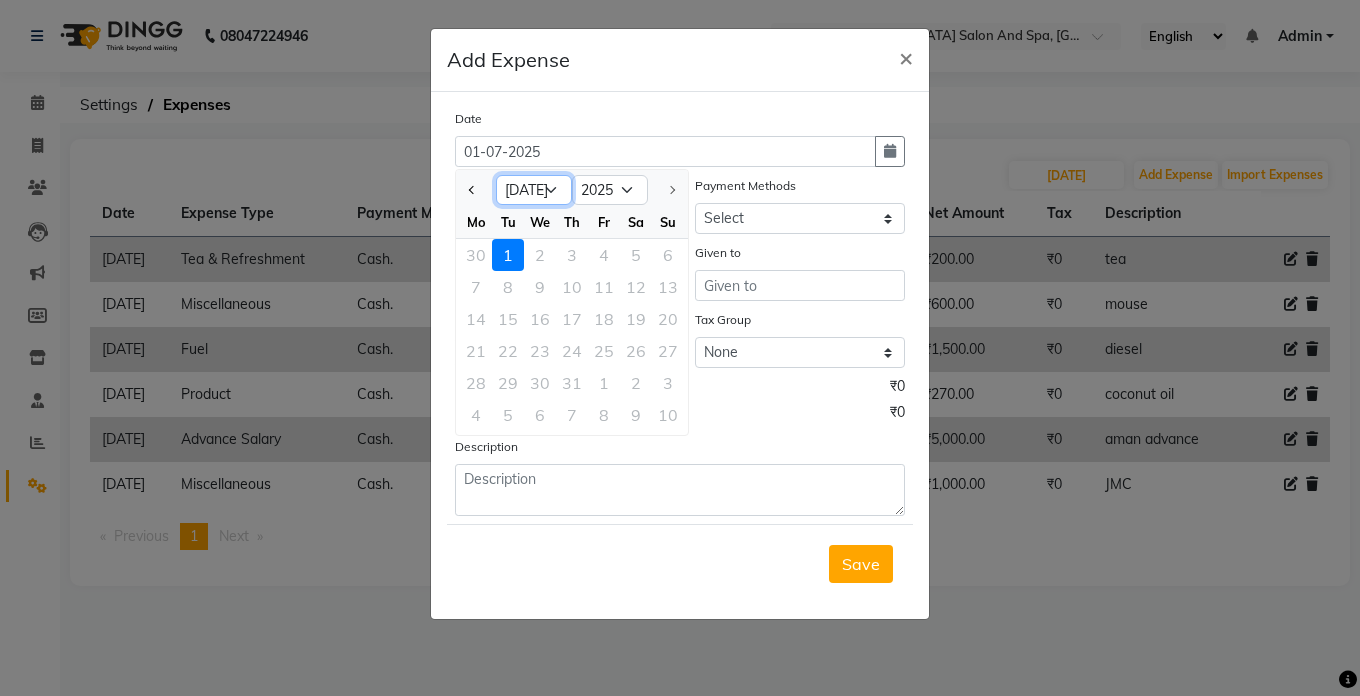 click on "Jan Feb Mar Apr May Jun [DATE]" 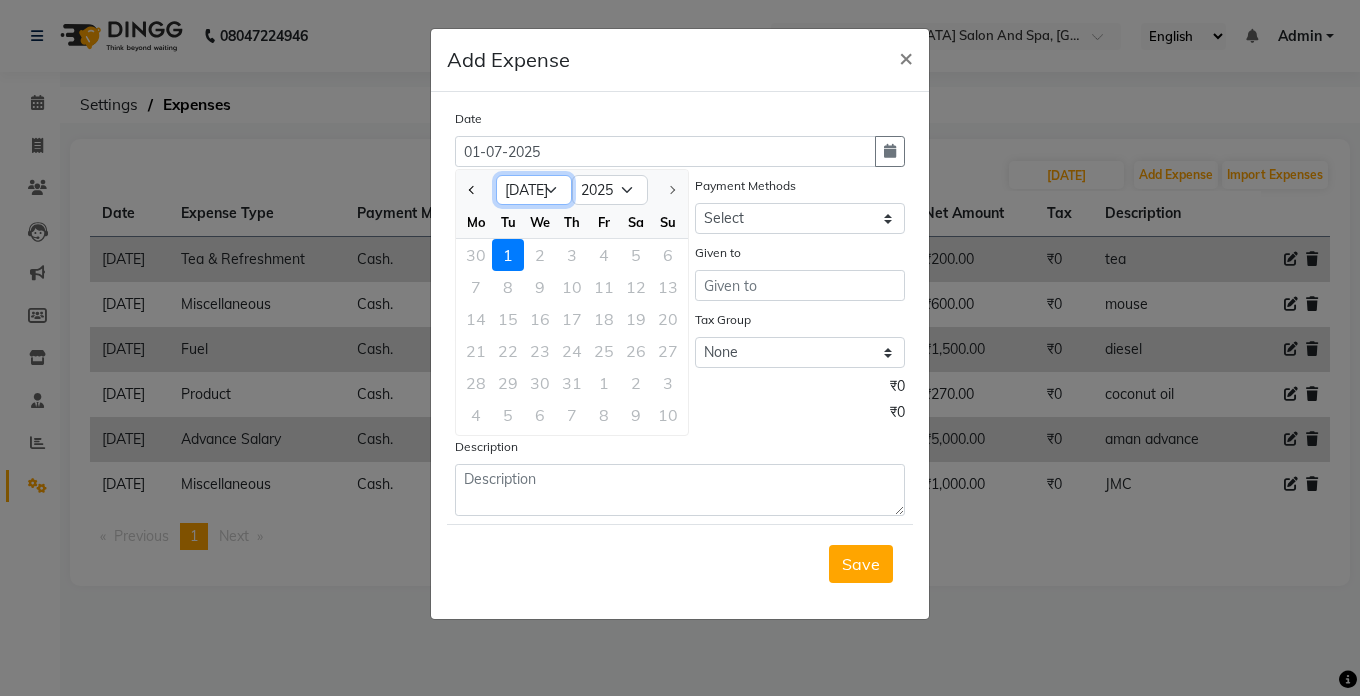 select on "6" 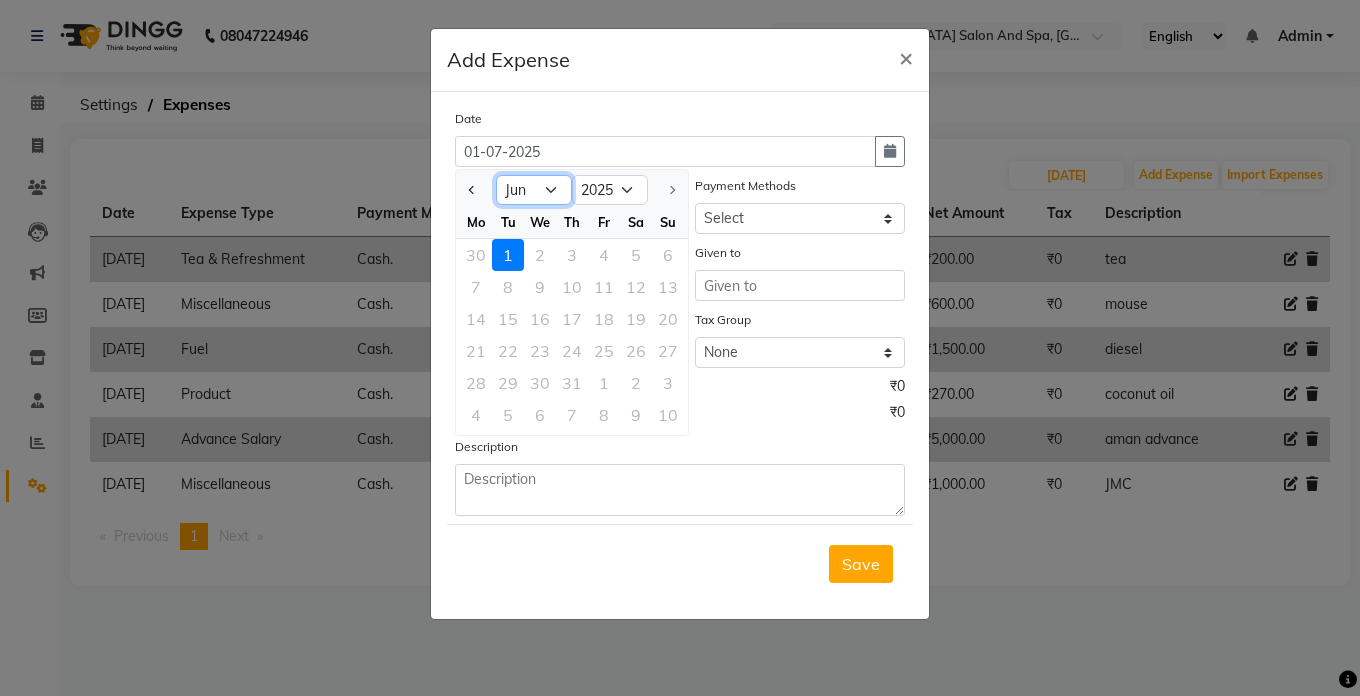 click on "Jan Feb Mar Apr May Jun [DATE]" 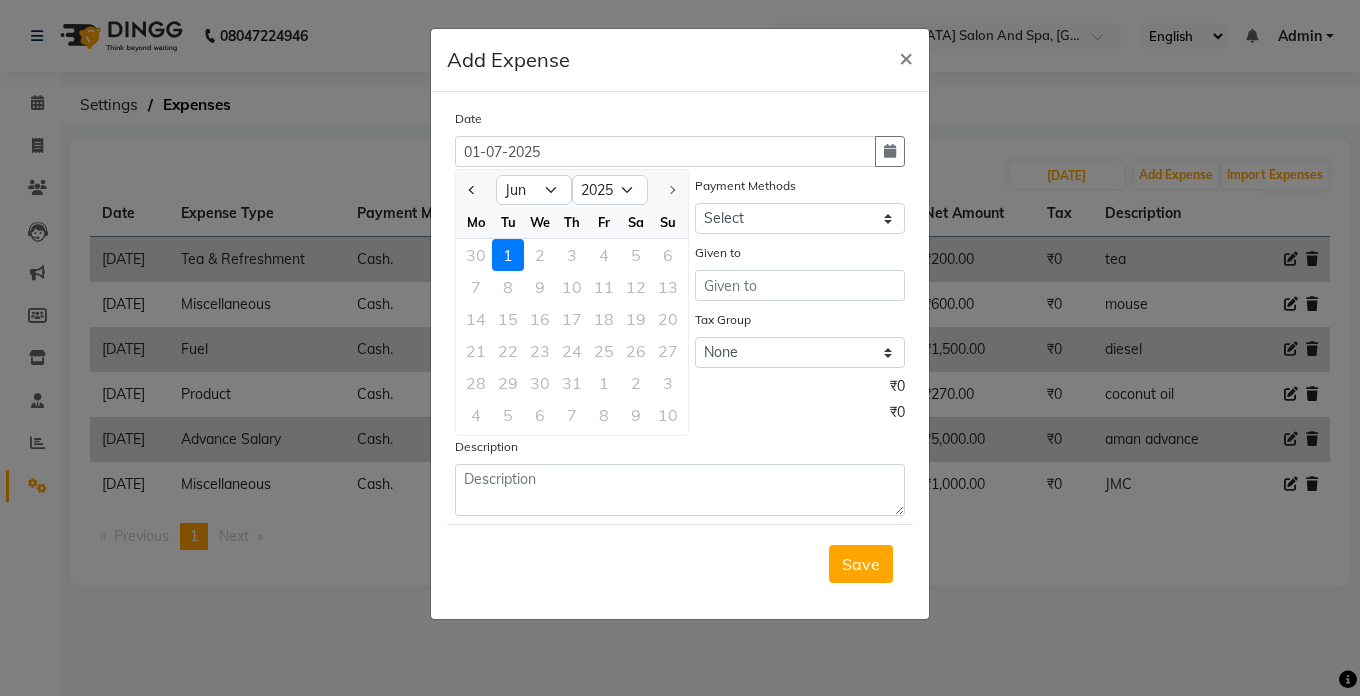 click on "23" 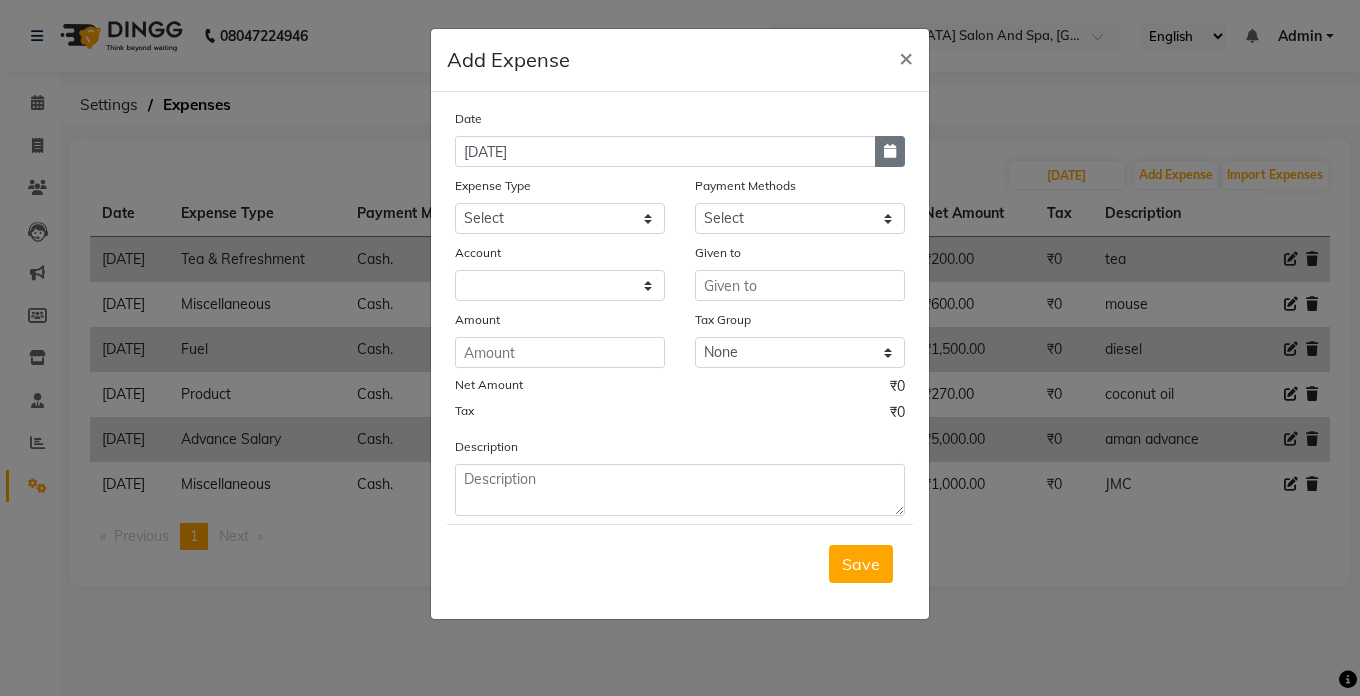 click 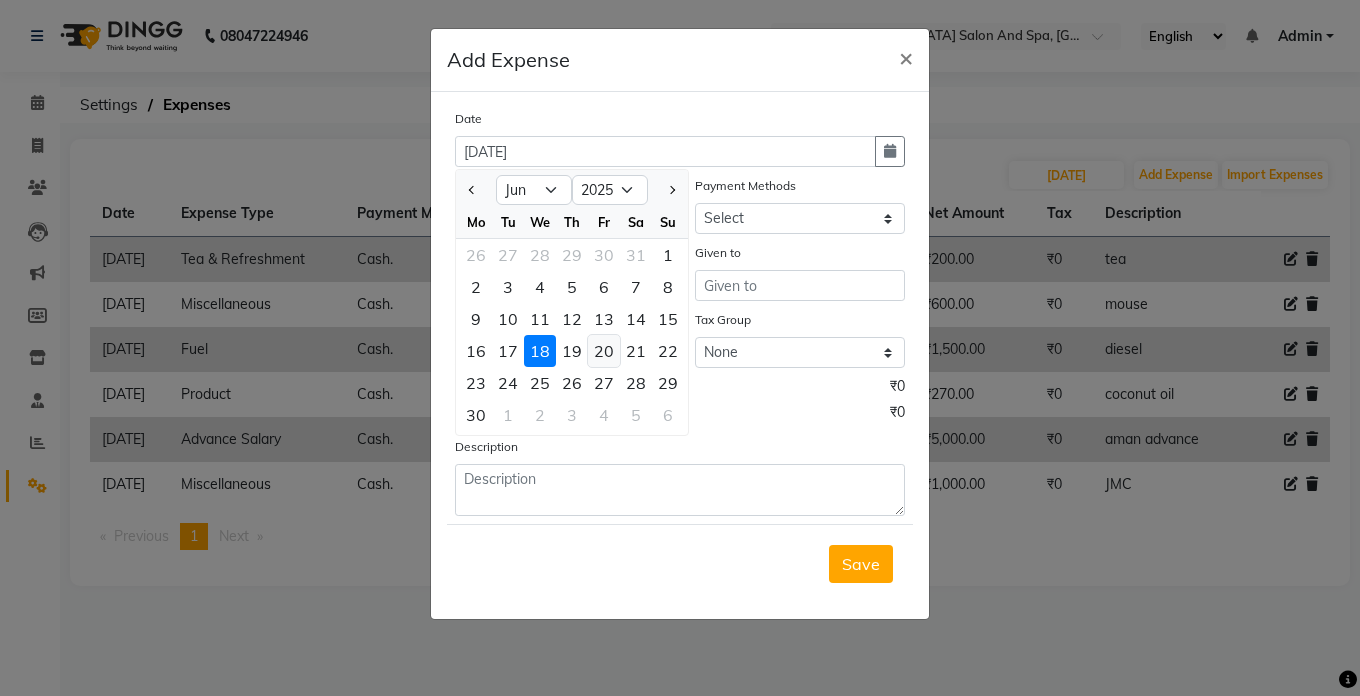 click on "20" 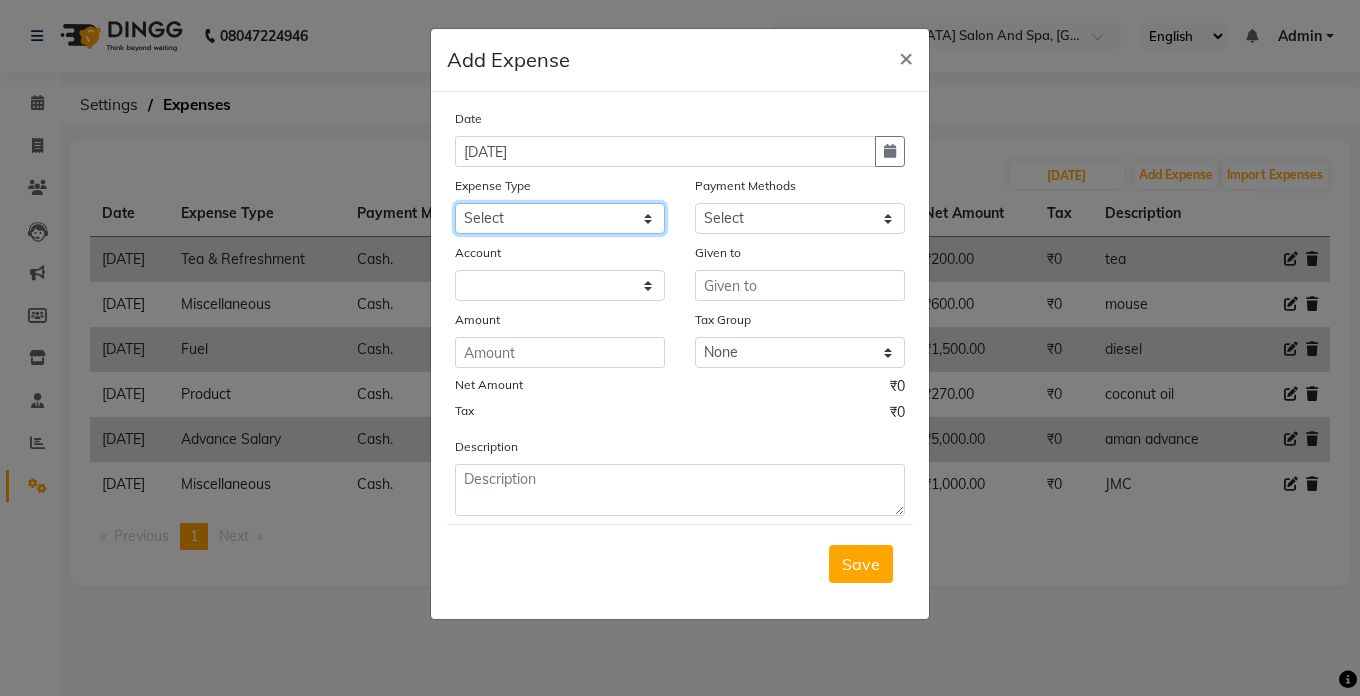 click on "Select Advance Salary Bank charges Car maintenance  Cash transfer to bank Cash transfer to hub Client Snacks Clinical charges Equipment Fuel Govt fee Incentive Insurance International purchase Loan Repayment Maintenance Marketing Miscellaneous MRA Other Pantry Product Rent Salary Staff Snacks Tax Tea & Refreshment Utilities" 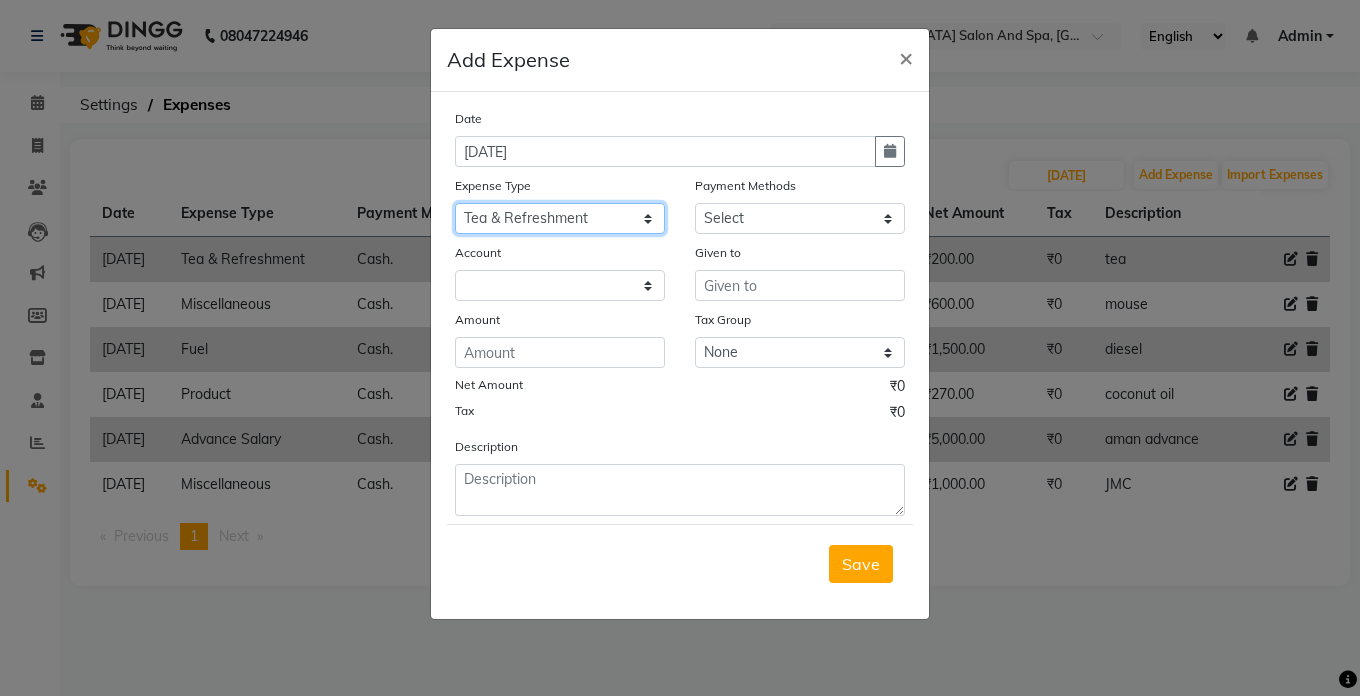 click on "Select Advance Salary Bank charges Car maintenance  Cash transfer to bank Cash transfer to hub Client Snacks Clinical charges Equipment Fuel Govt fee Incentive Insurance International purchase Loan Repayment Maintenance Marketing Miscellaneous MRA Other Pantry Product Rent Salary Staff Snacks Tax Tea & Refreshment Utilities" 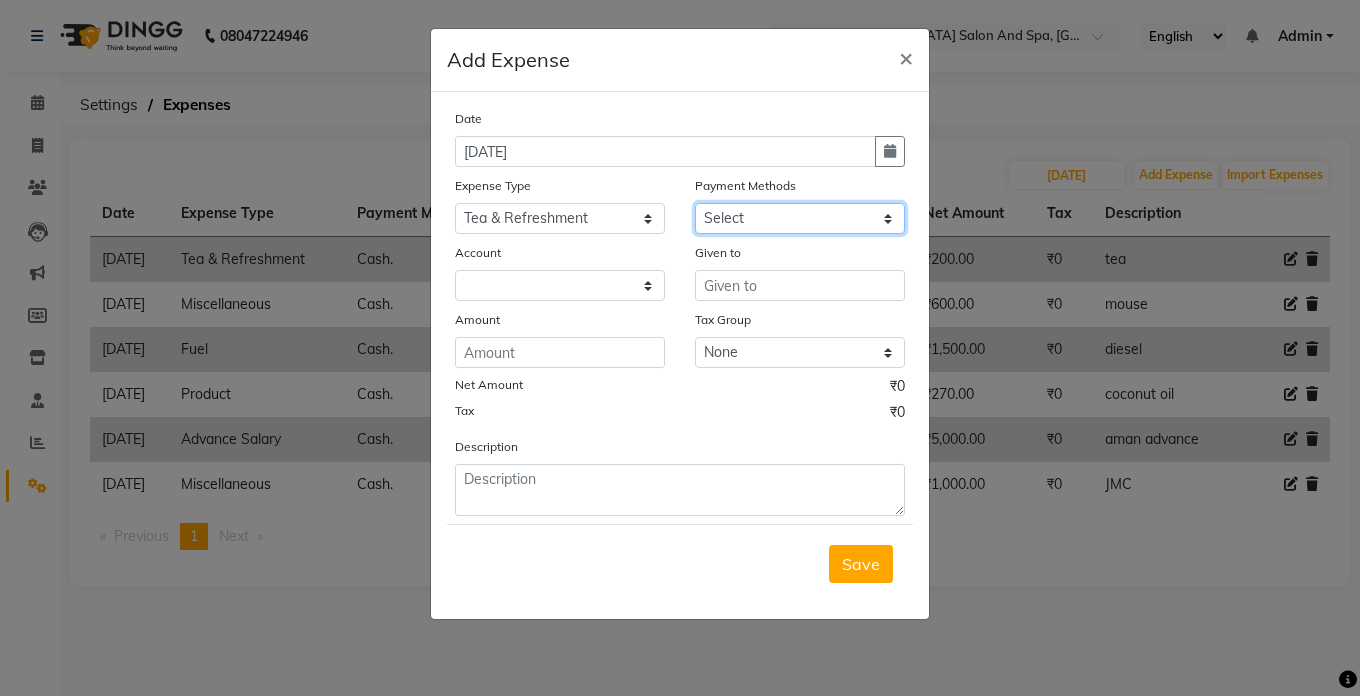 click on "Select Cash. Voucher CARD Wallet GPay" 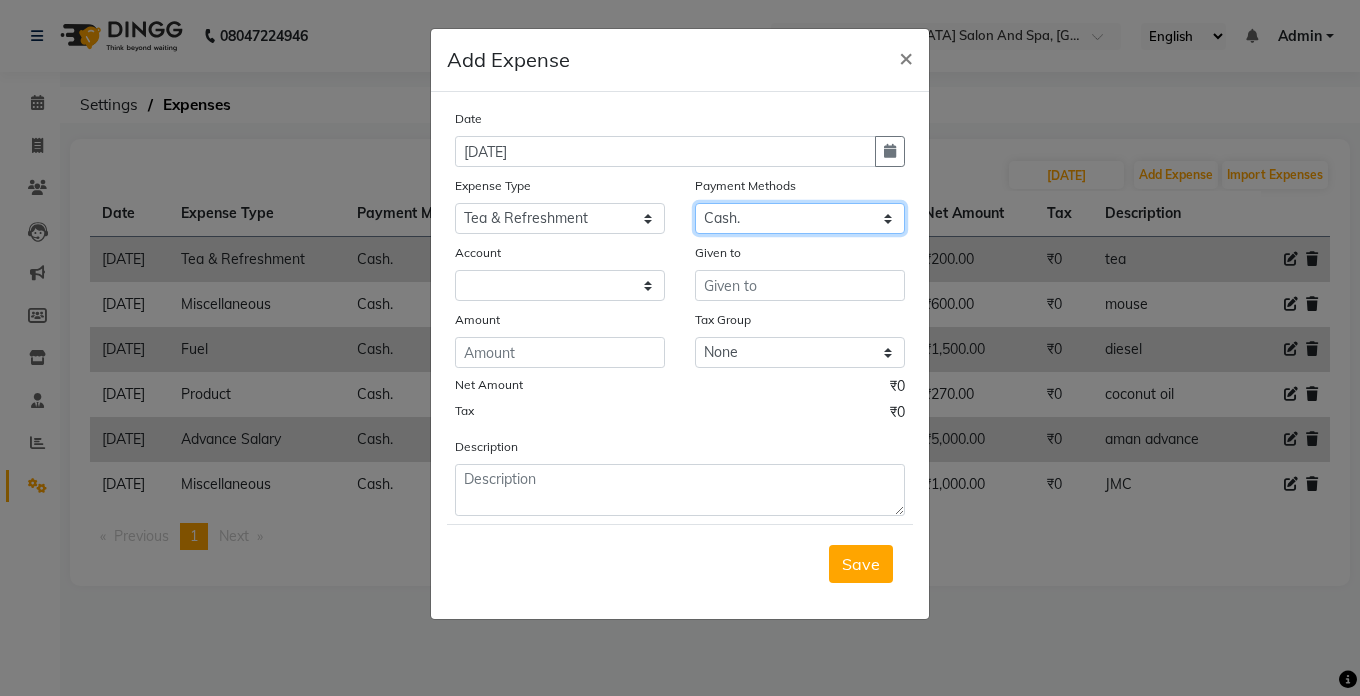 click on "Select Cash. Voucher CARD Wallet GPay" 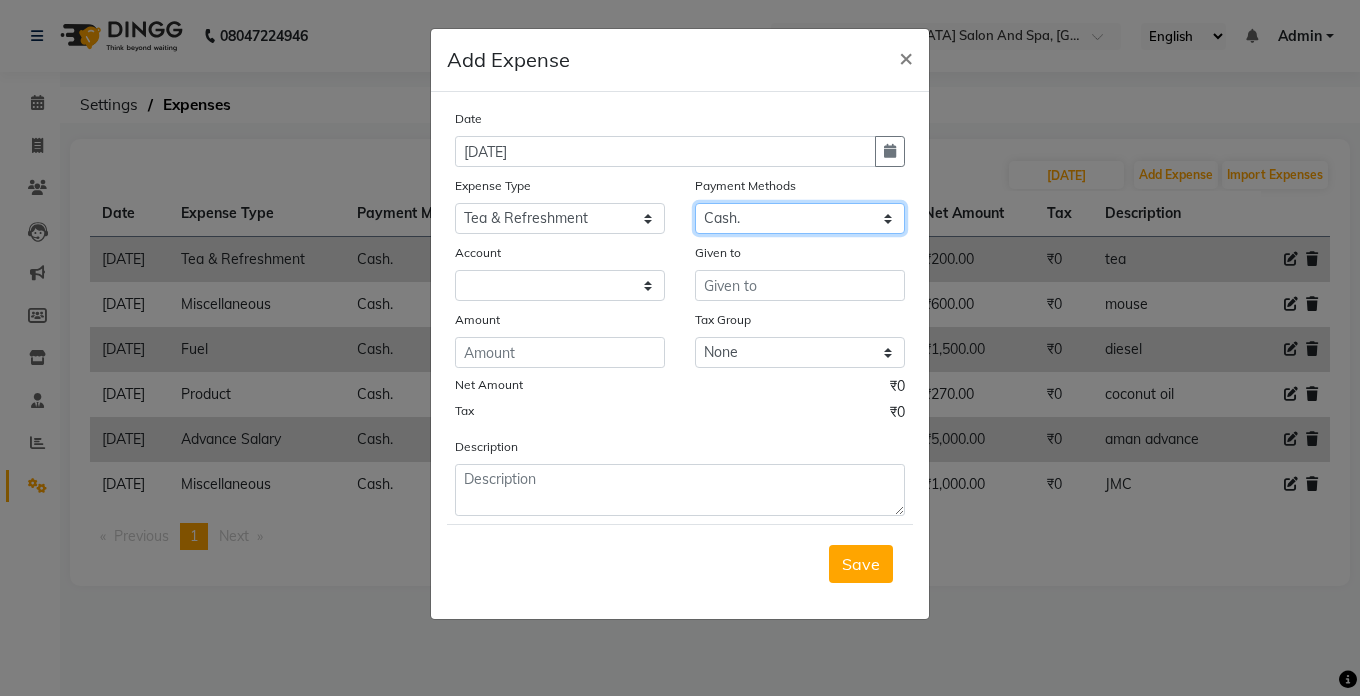select on "5448" 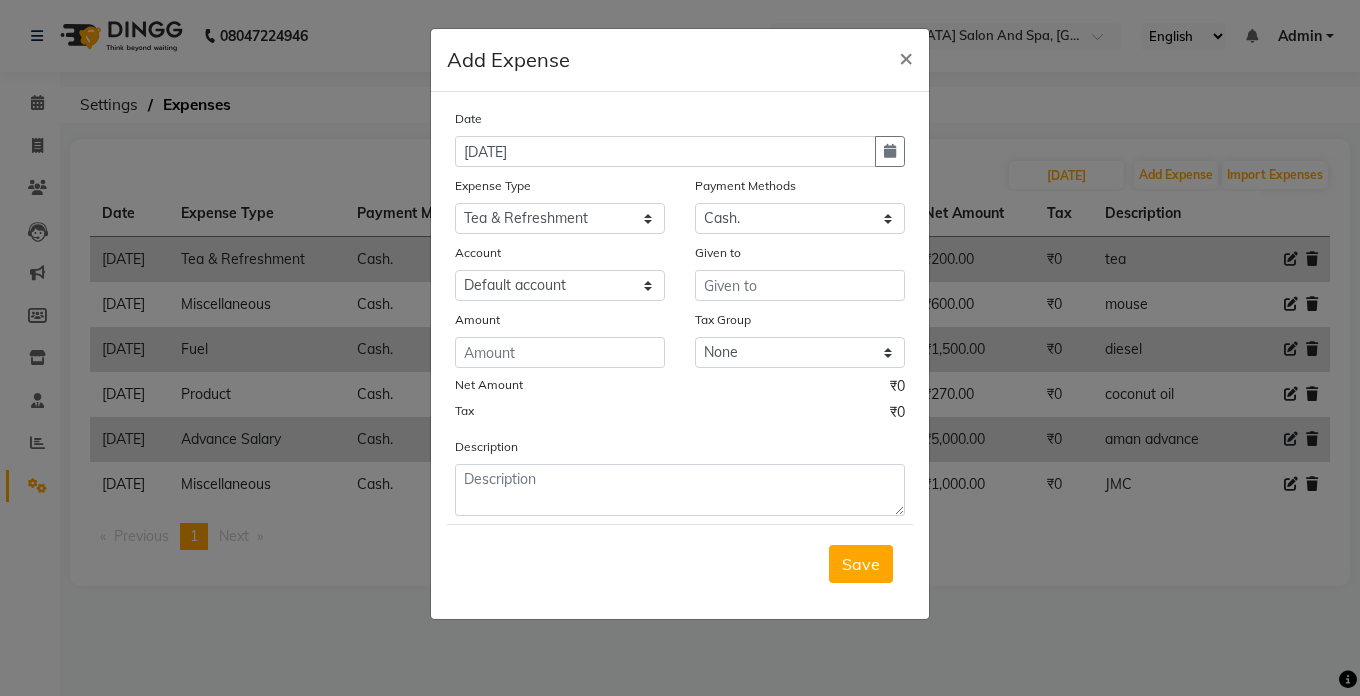 click on "Given to" 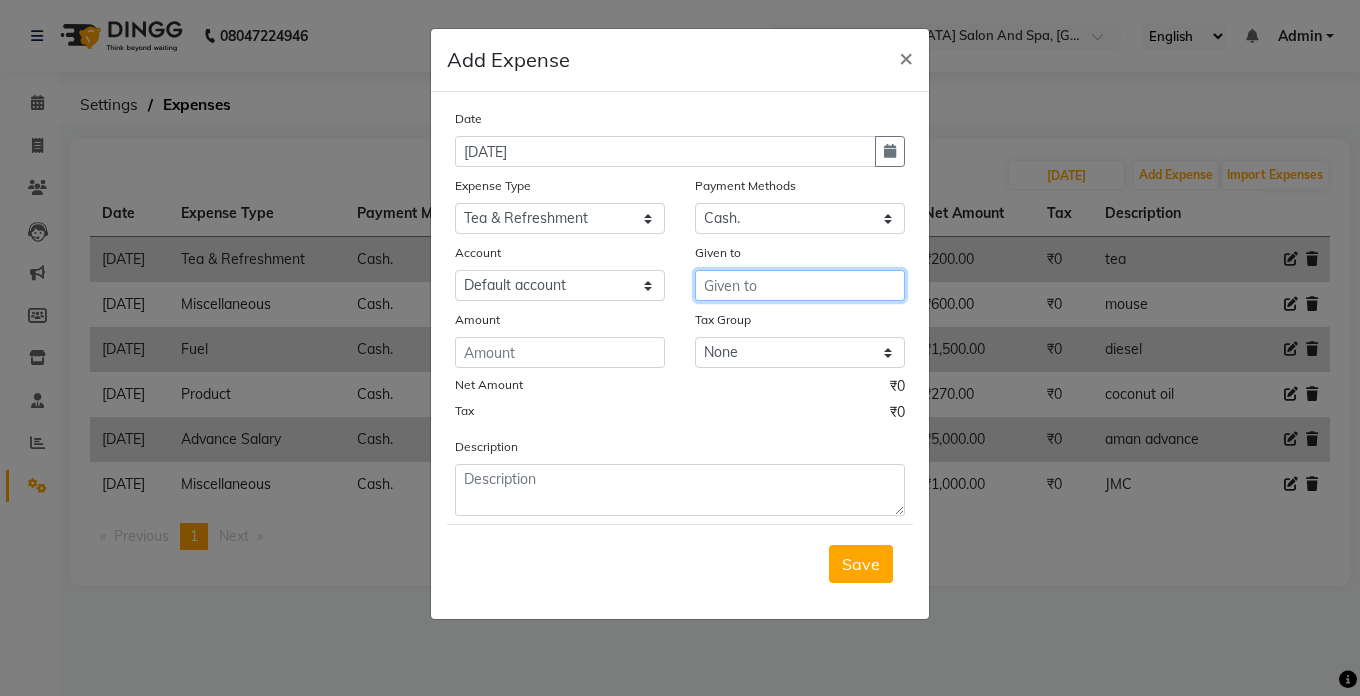click at bounding box center (800, 285) 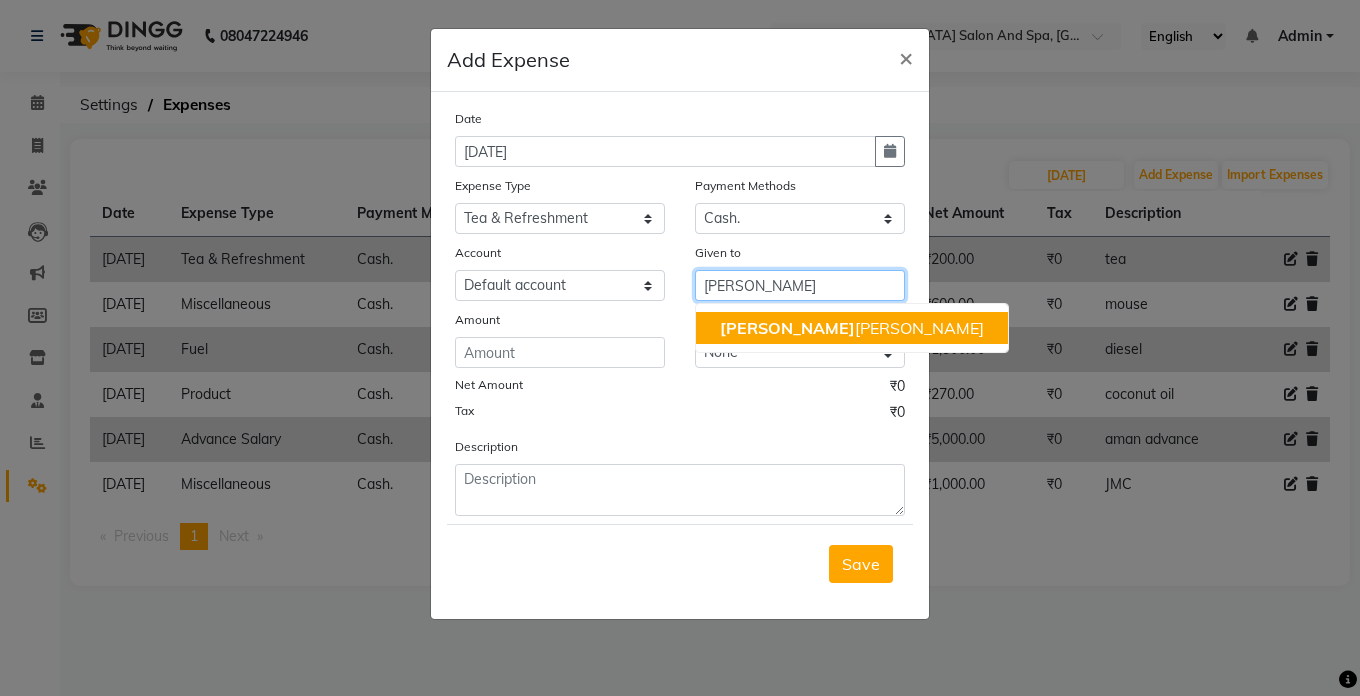 click on "[PERSON_NAME]" 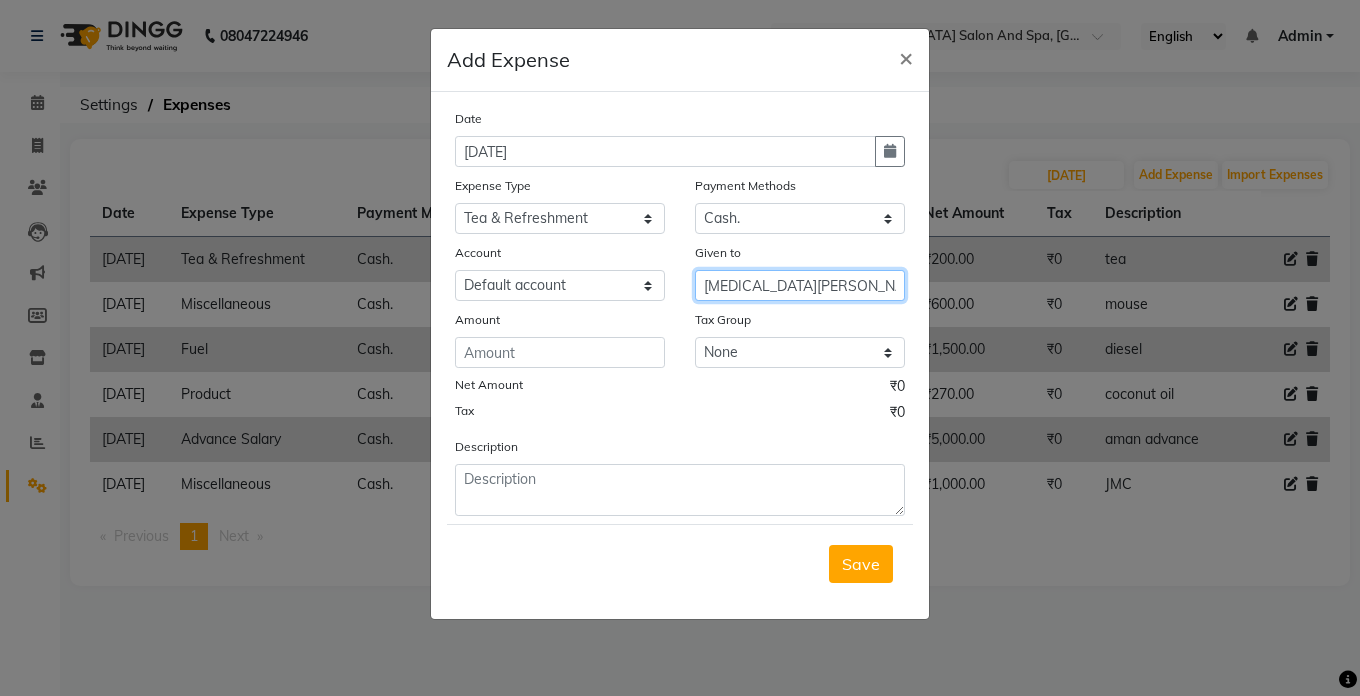 type on "[MEDICAL_DATA][PERSON_NAME]" 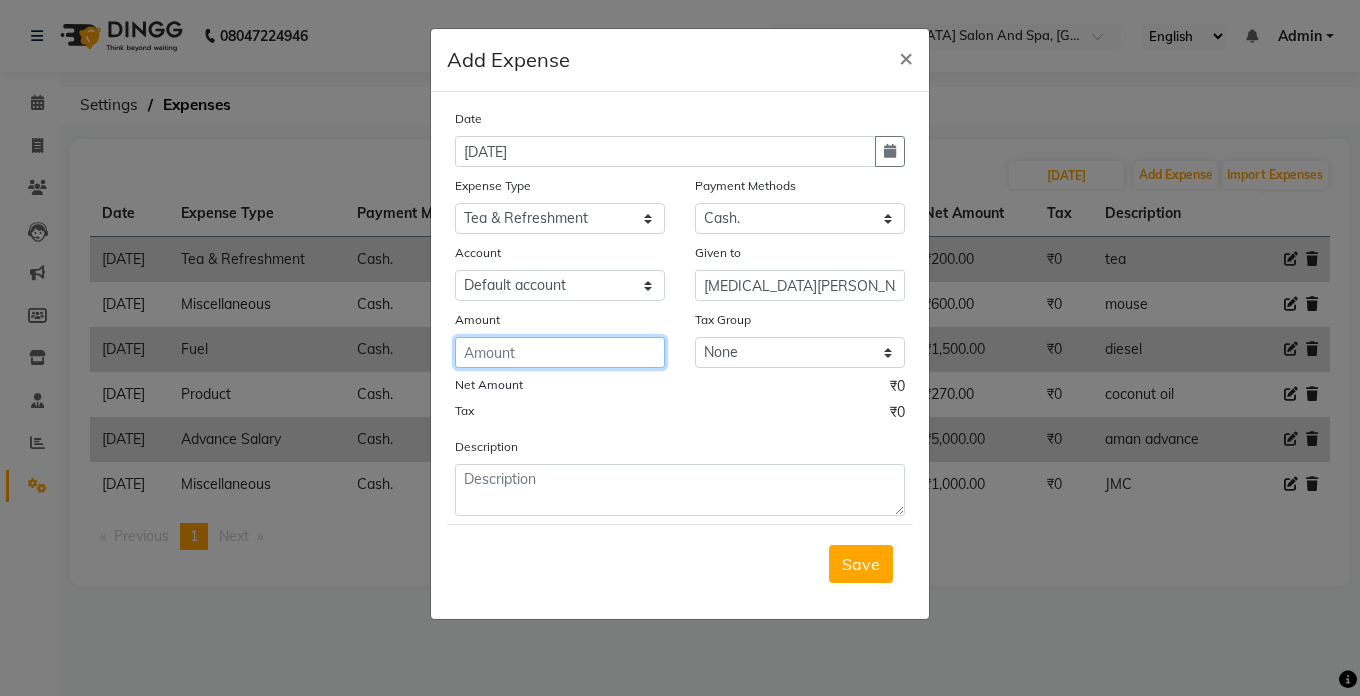 click 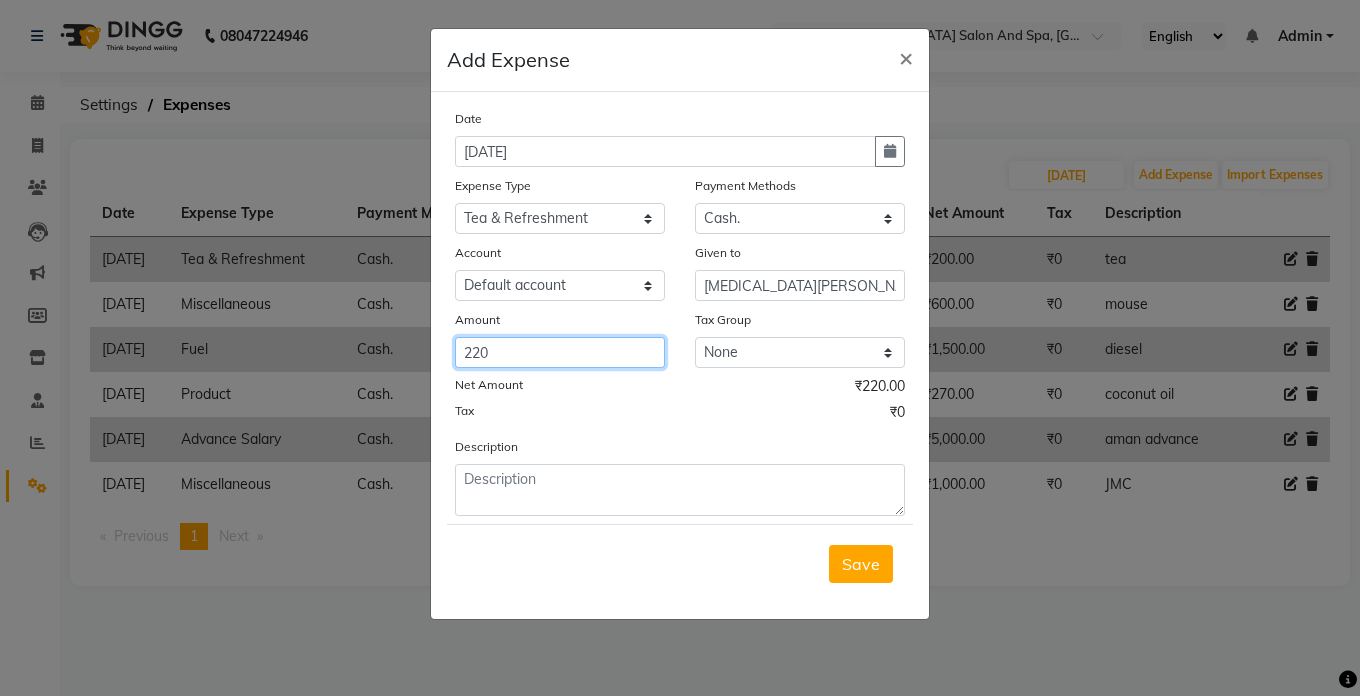 type on "220" 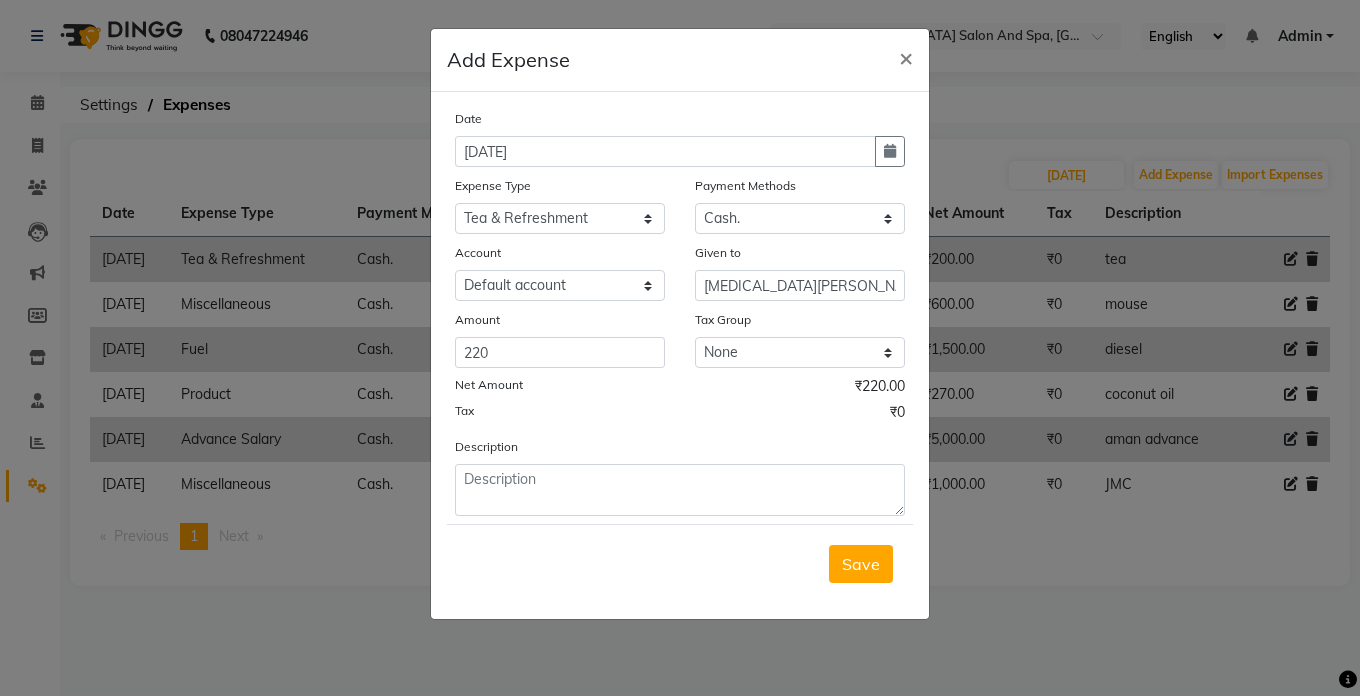 click on "Amount" 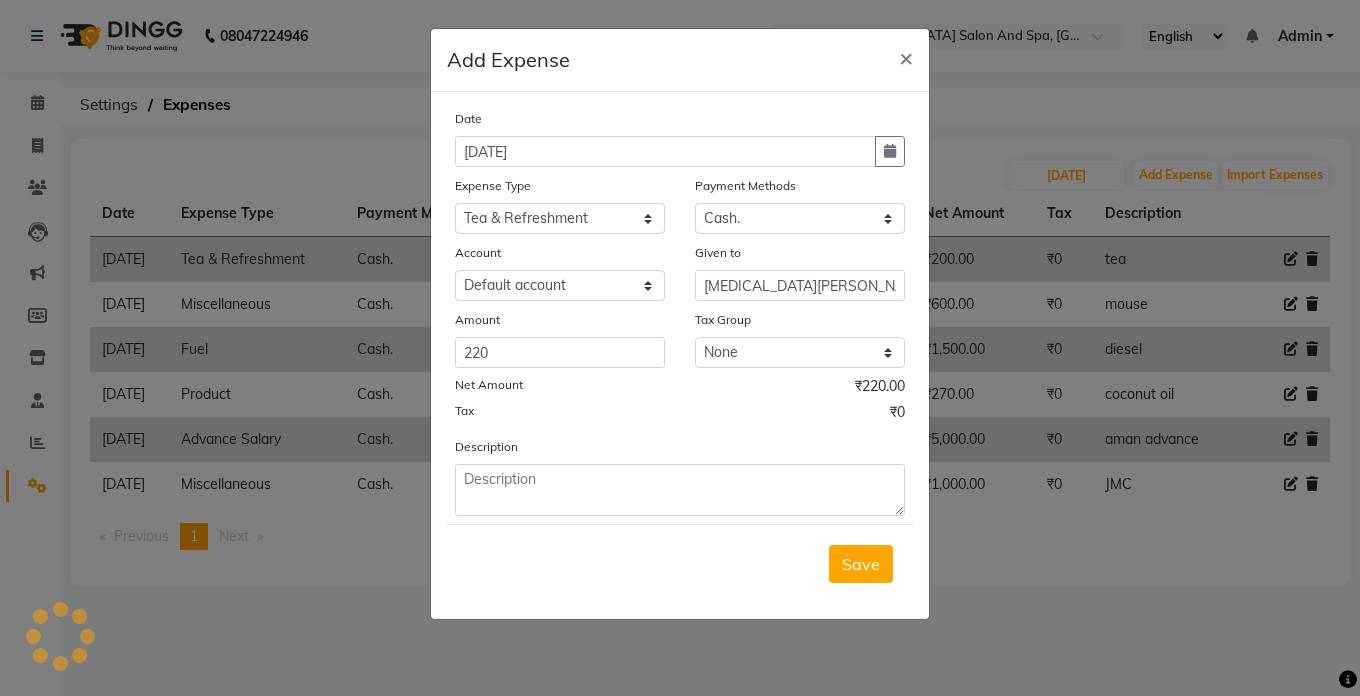 click on "Date 20-06-2025 Expense Type Select Advance Salary Bank charges Car maintenance  Cash transfer to bank Cash transfer to hub Client Snacks Clinical charges Equipment Fuel Govt fee Incentive Insurance International purchase Loan Repayment Maintenance Marketing Miscellaneous MRA Other Pantry Product Rent Salary Staff Snacks Tax Tea & Refreshment Utilities Payment Methods Select Cash. Voucher CARD Wallet GPay Account Select Default account Given to nikita thappa Amount 220 Tax Group None GST Net Amount ₹220.00 Tax ₹0 Description" 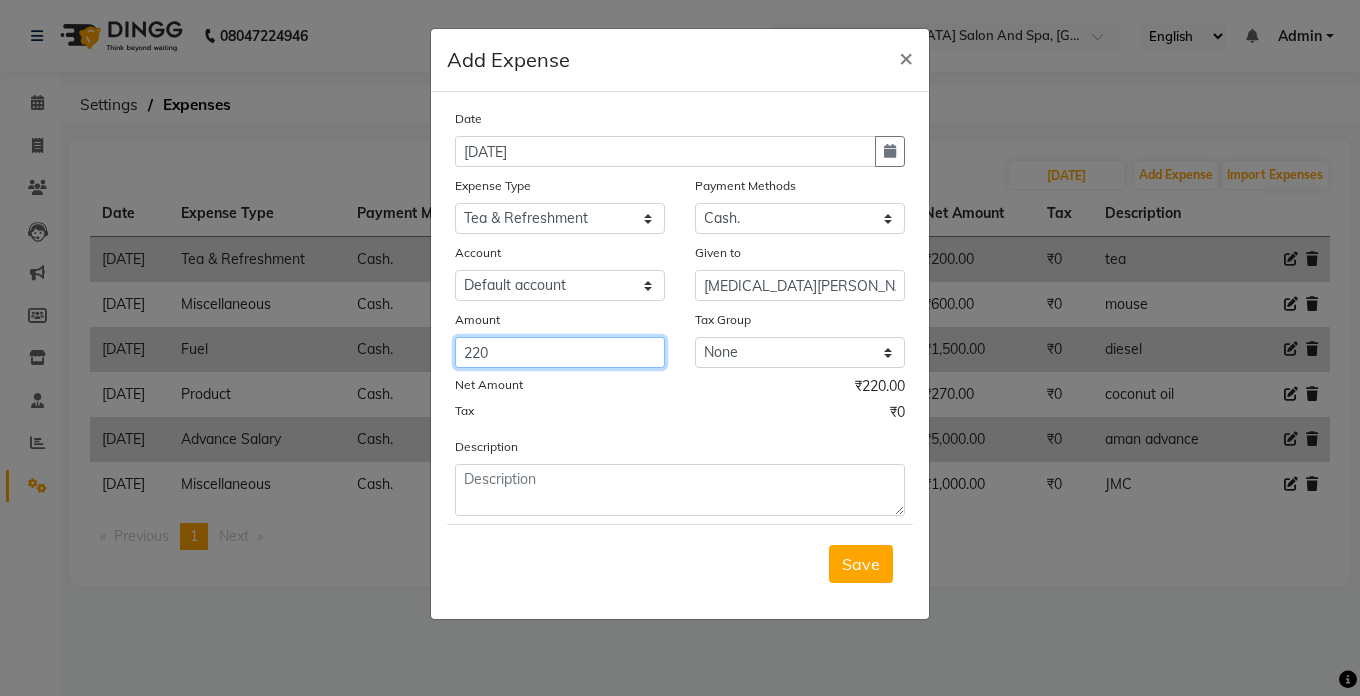 click on "220" 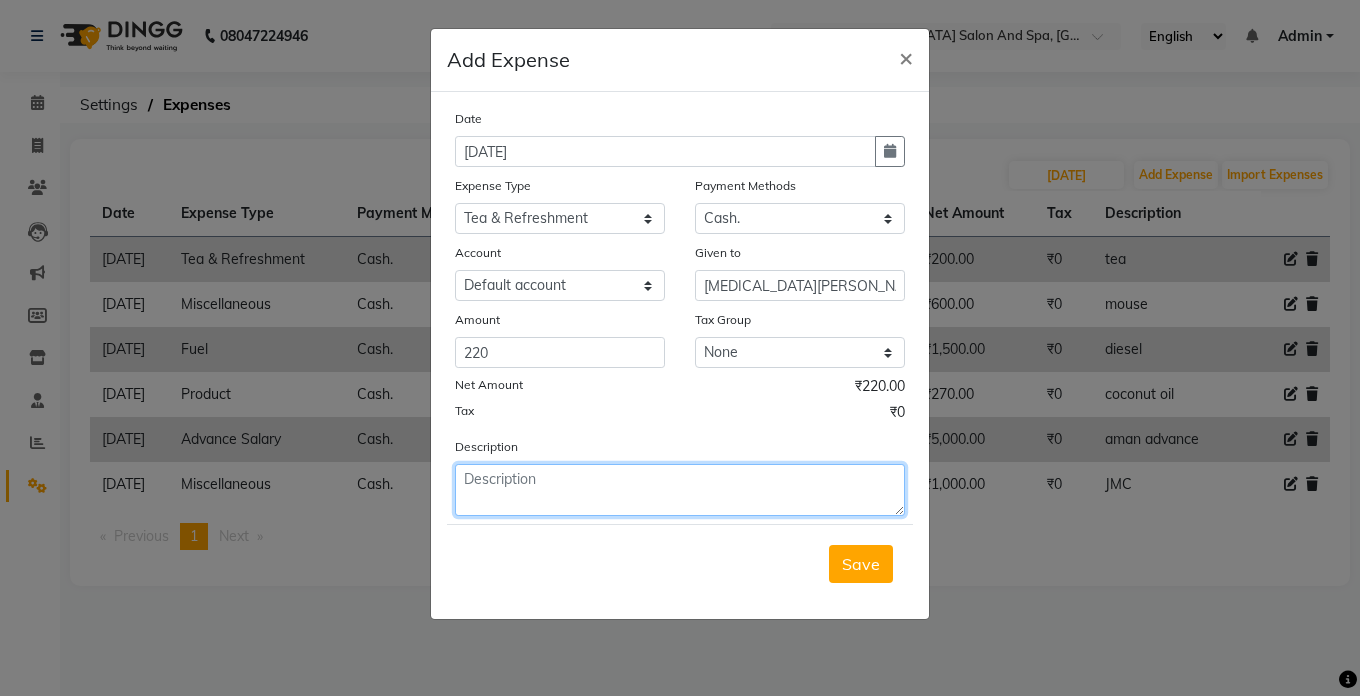 click 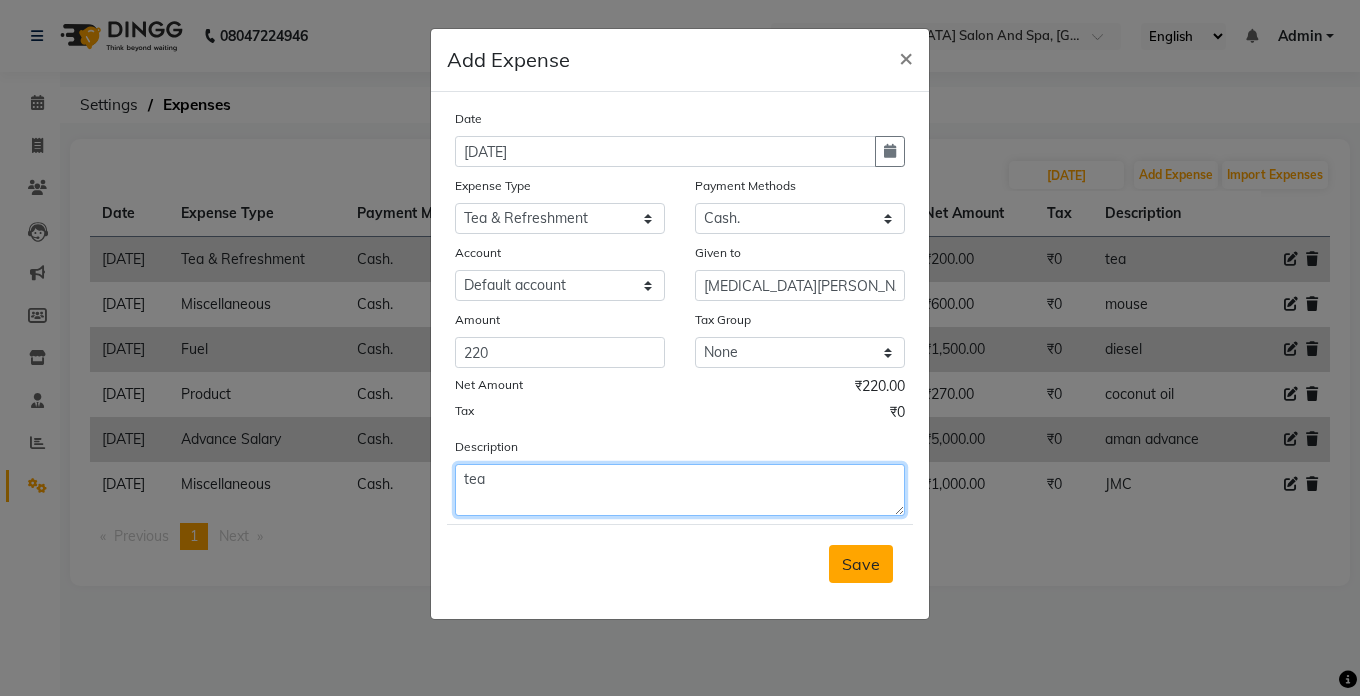 type on "tea" 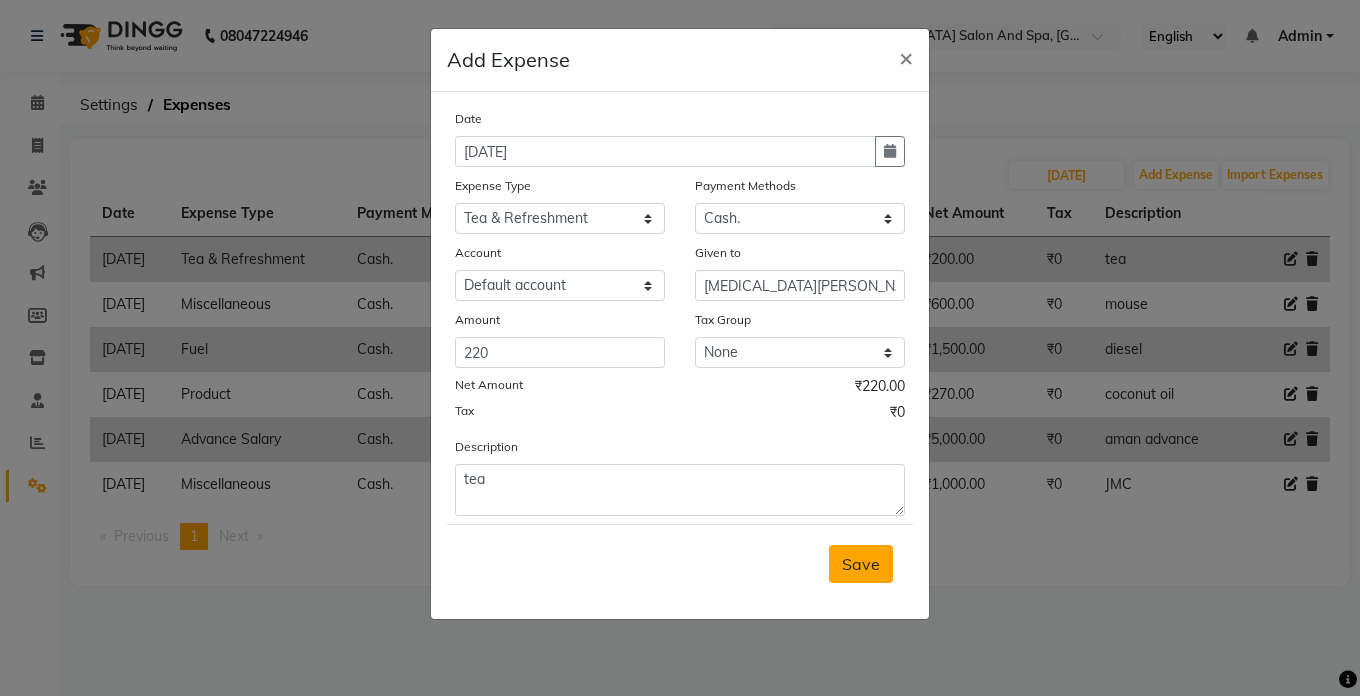 click on "Save" at bounding box center [861, 564] 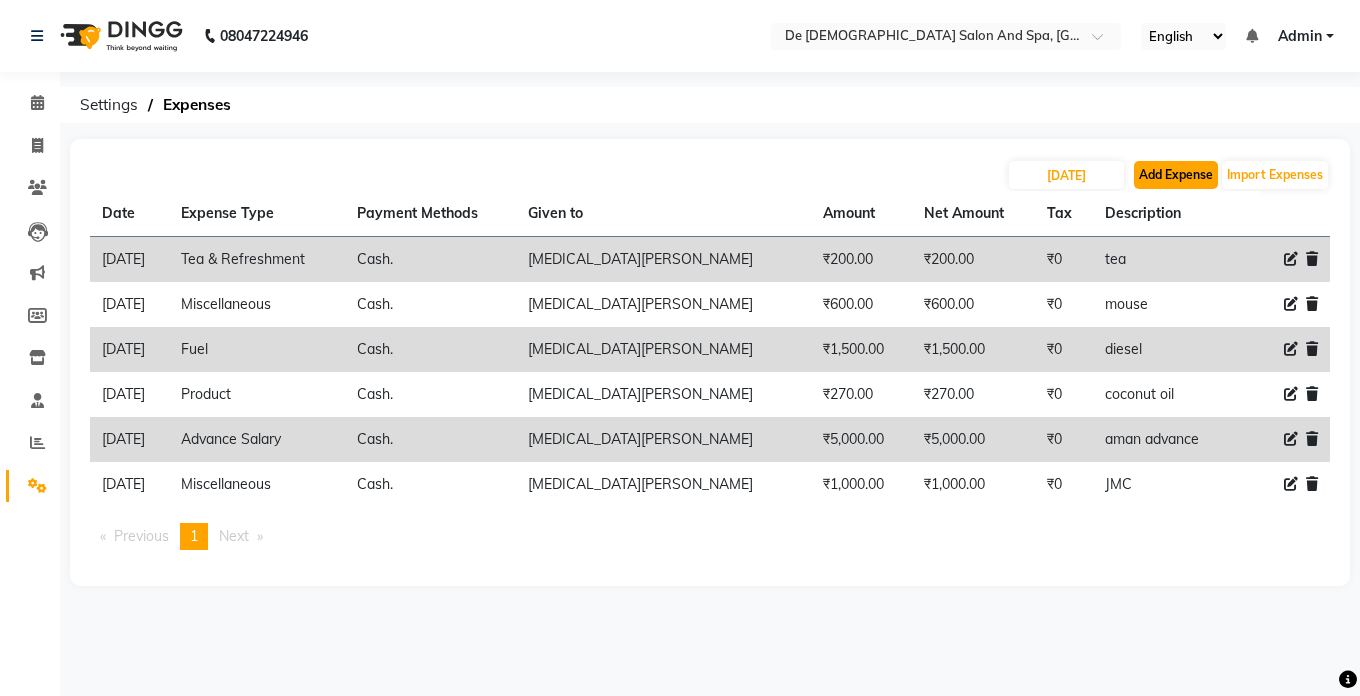 click on "Add Expense" 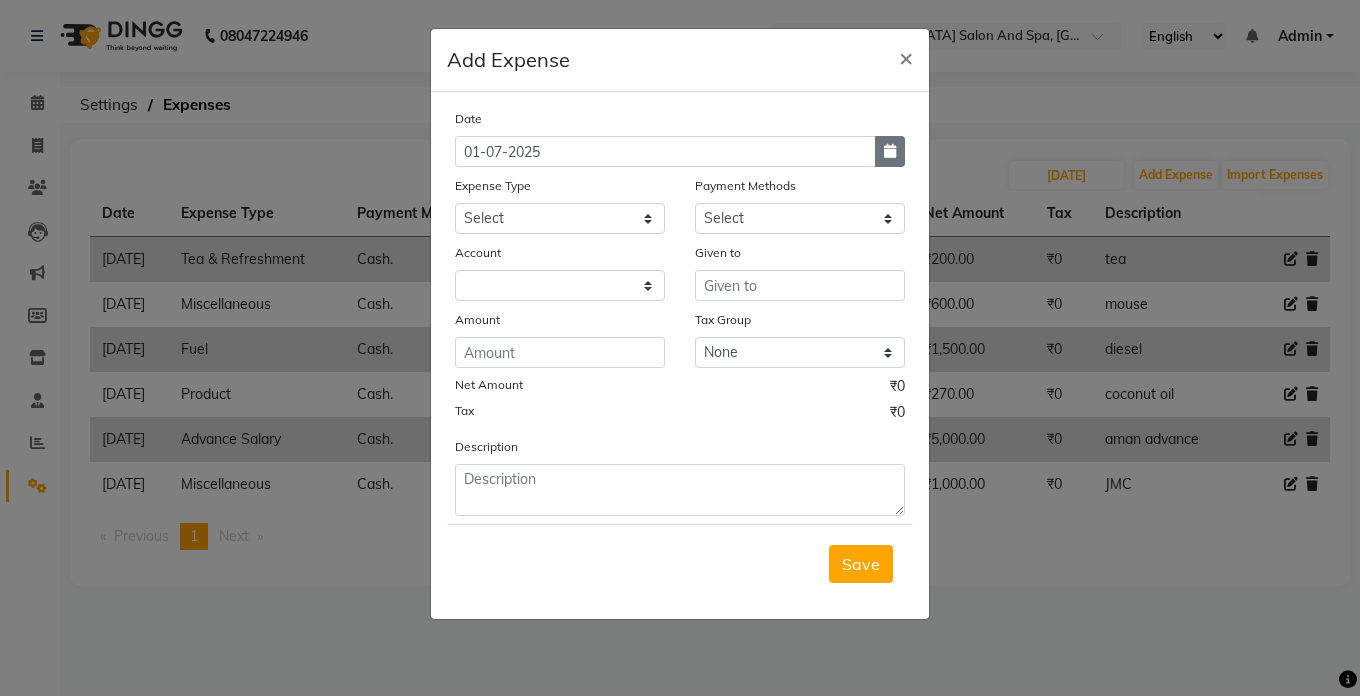 click 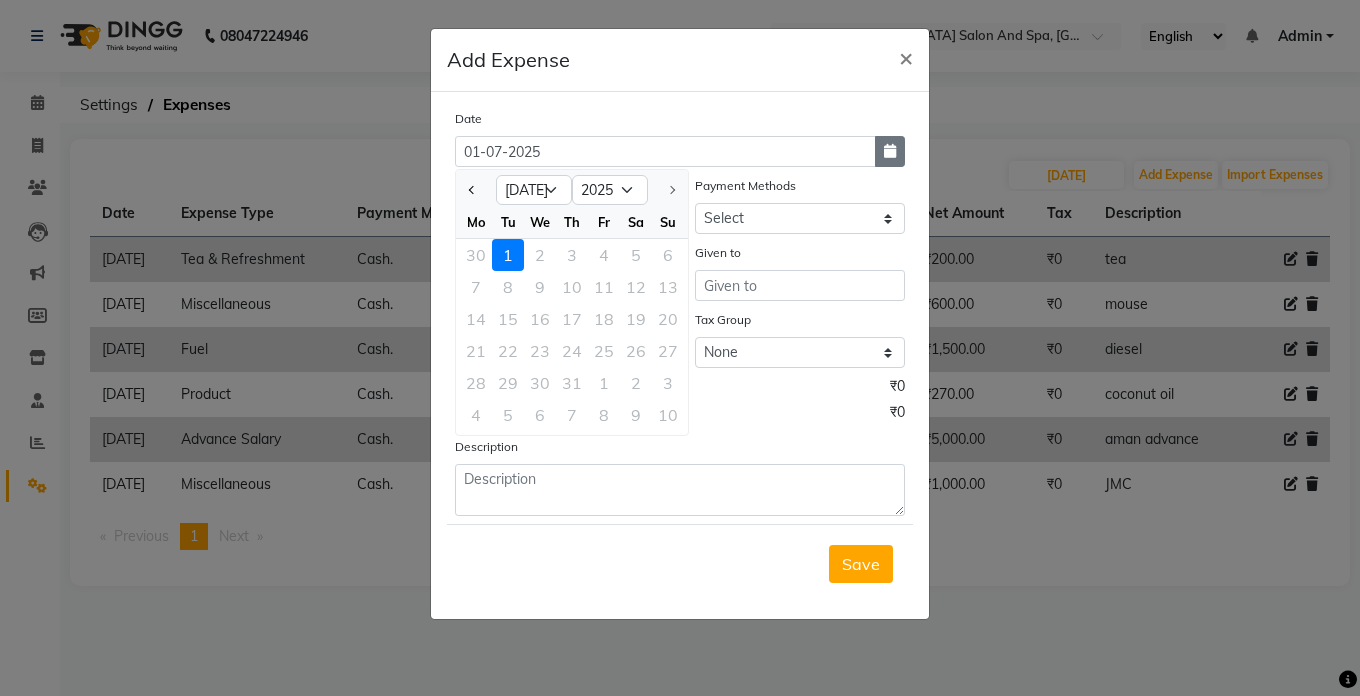 click 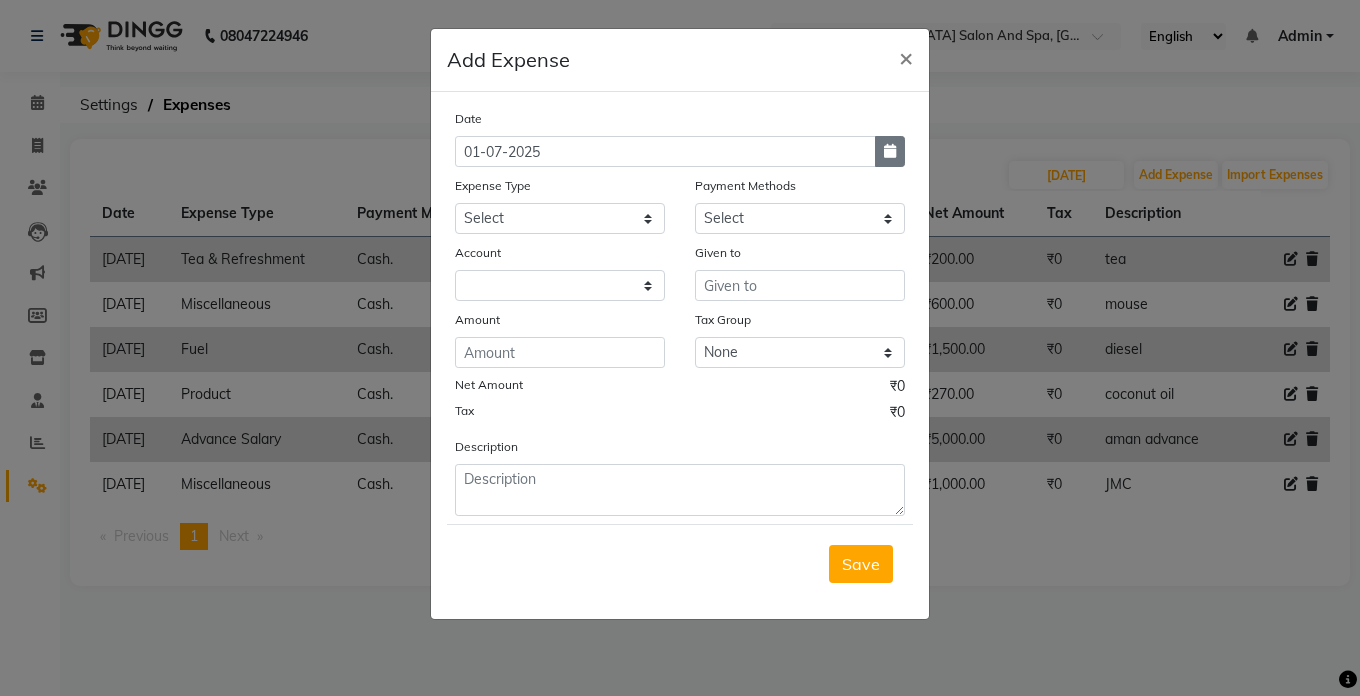 click 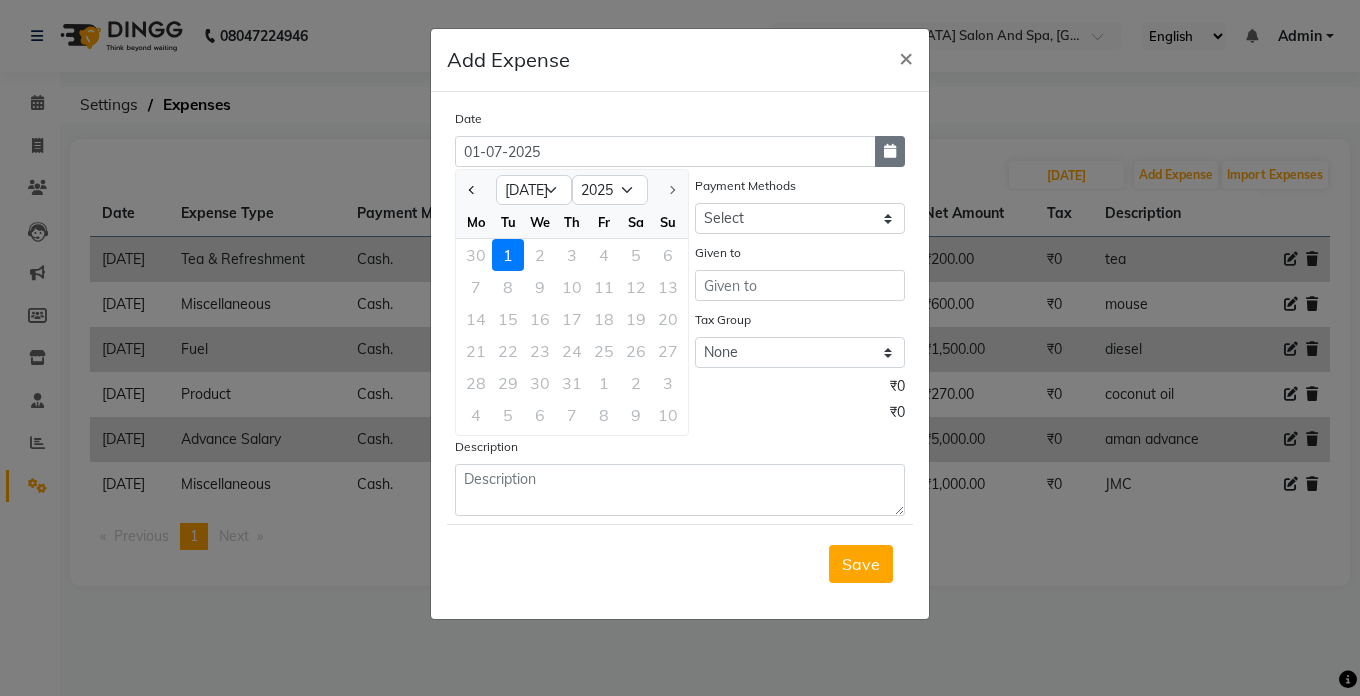 click 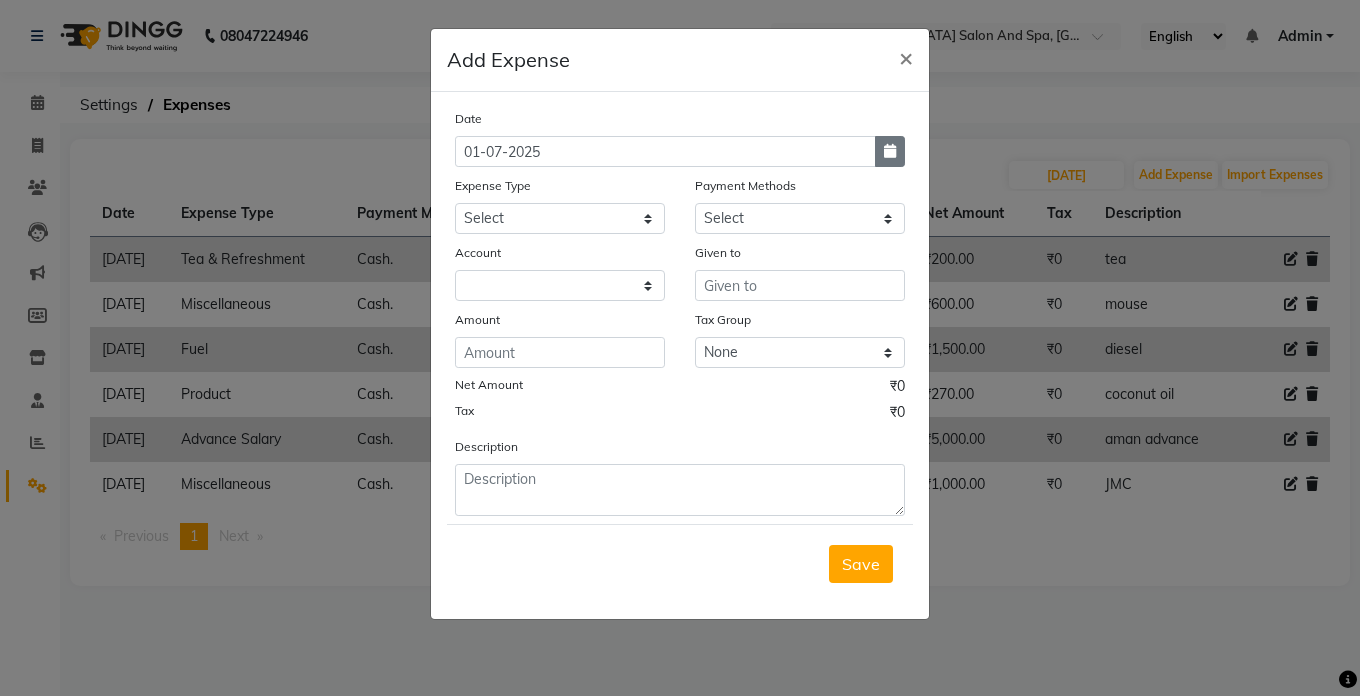 click 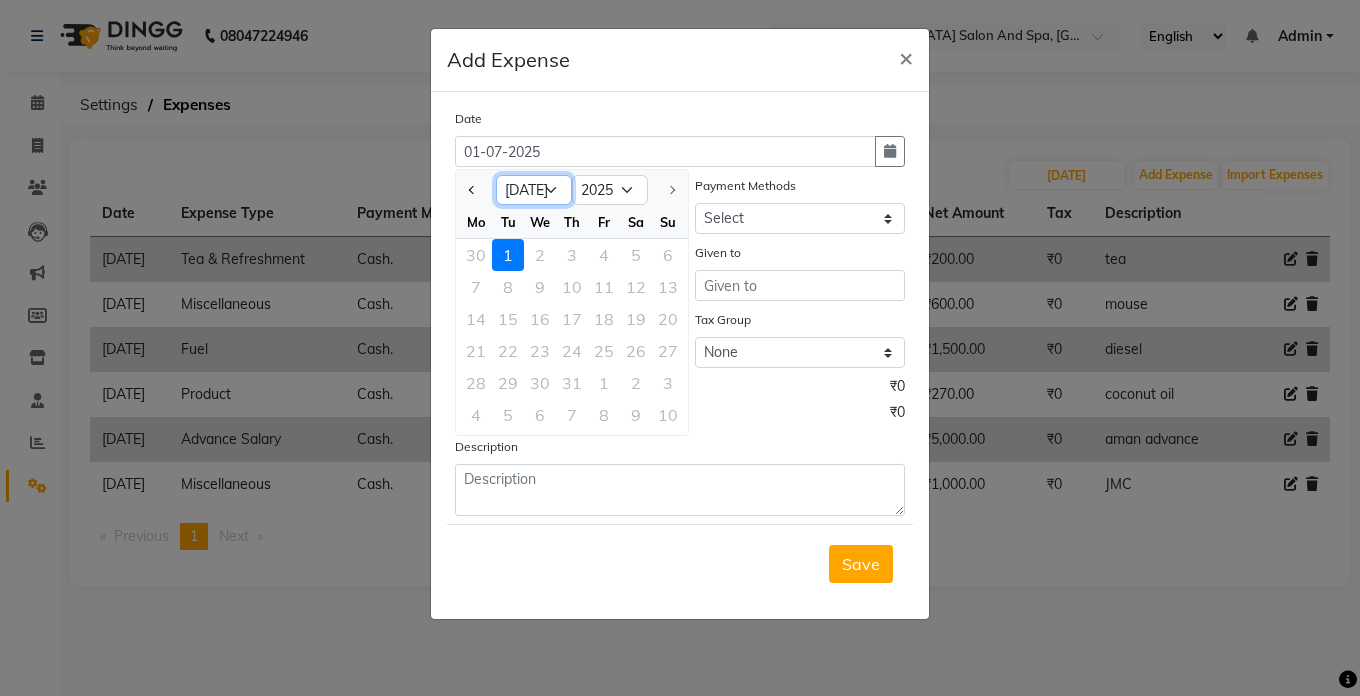 click on "Jan Feb Mar Apr May Jun [DATE]" 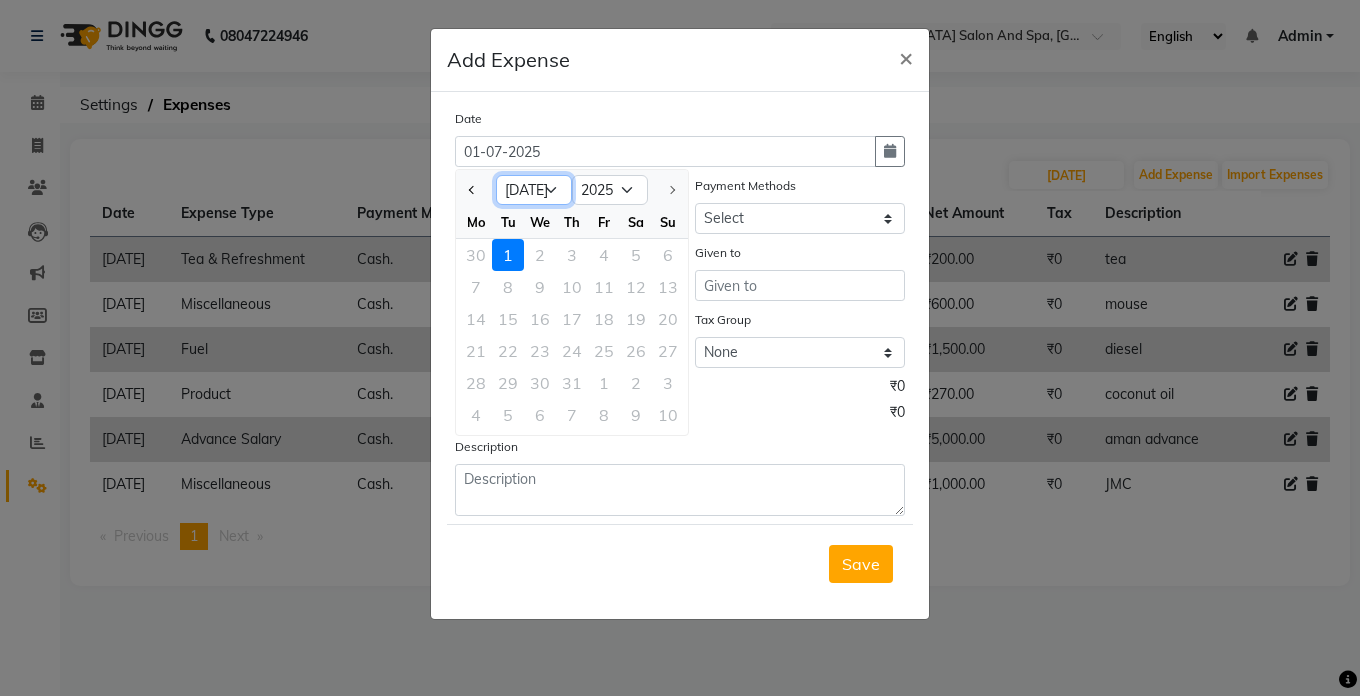 select on "6" 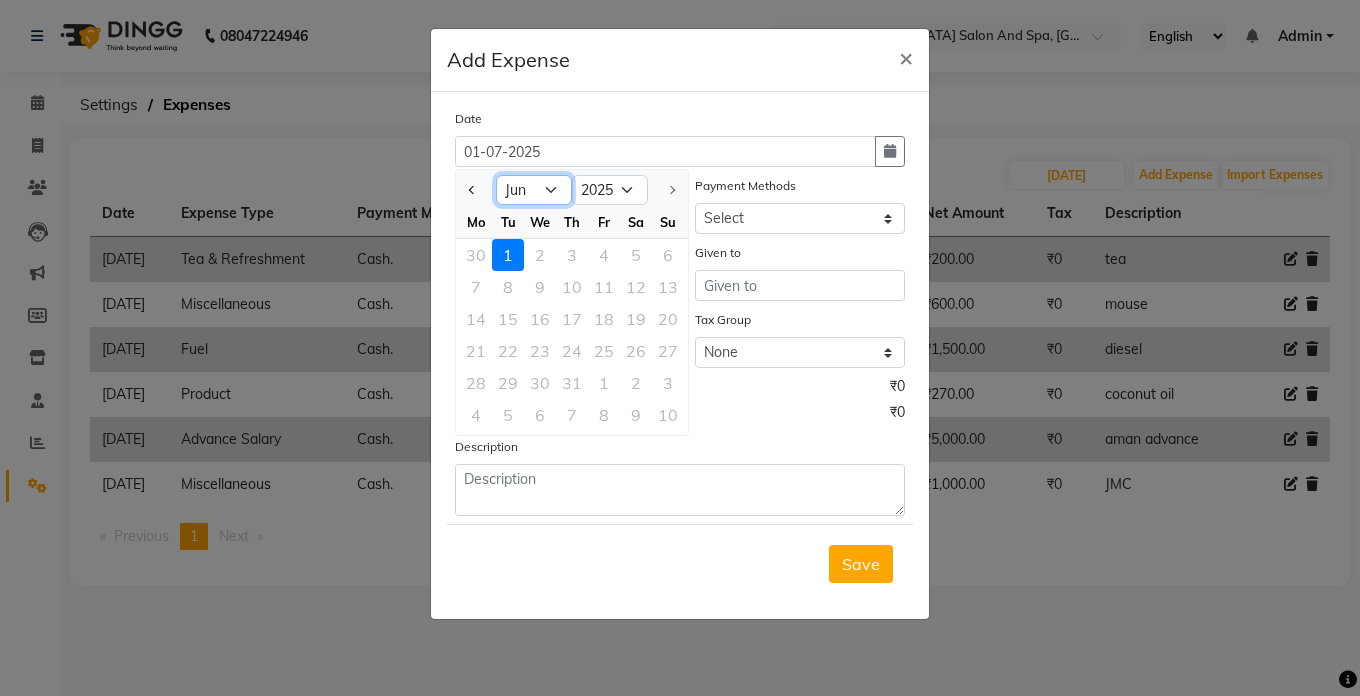 click on "Jan Feb Mar Apr May Jun [DATE]" 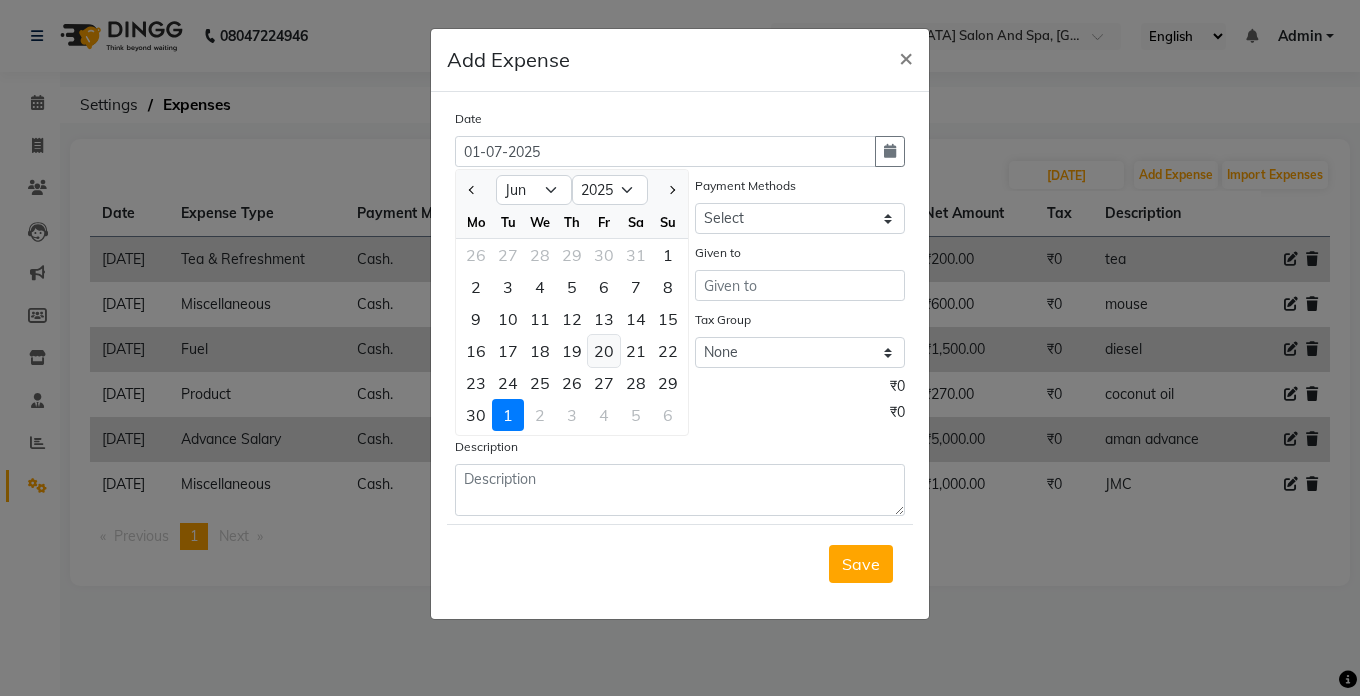 click on "20" 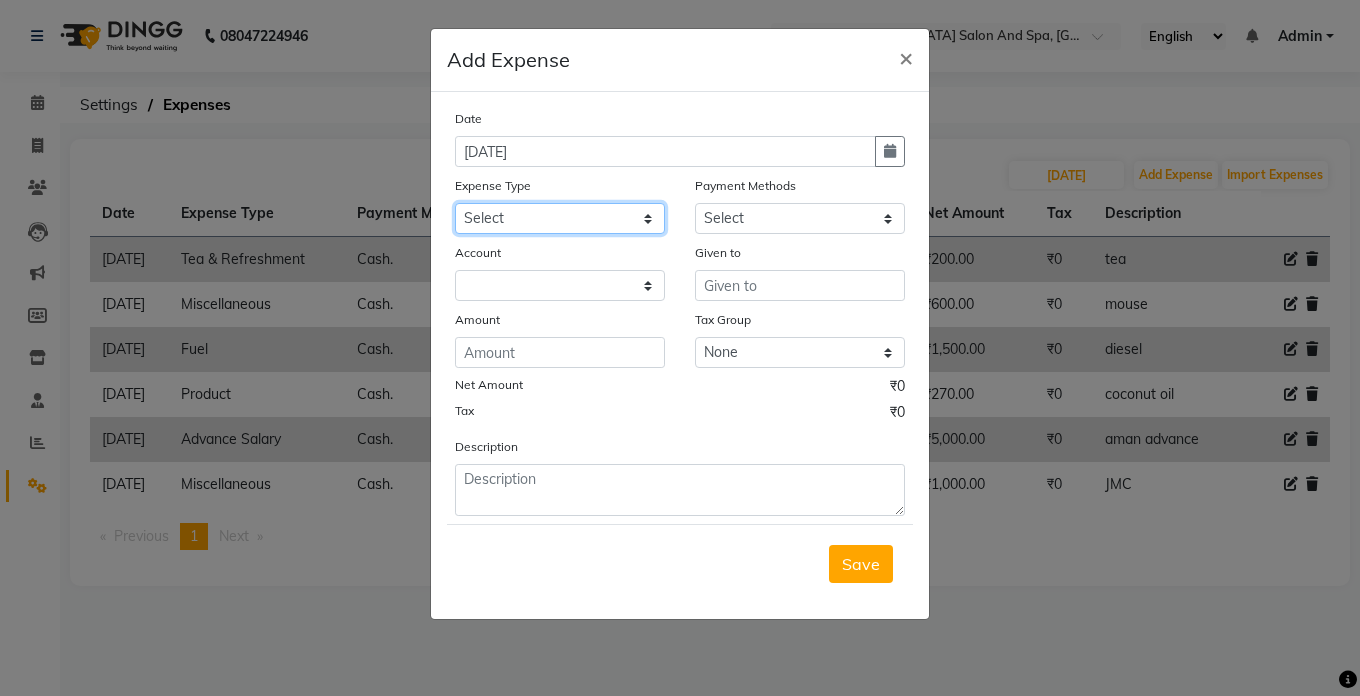 click on "Select Advance Salary Bank charges Car maintenance  Cash transfer to bank Cash transfer to hub Client Snacks Clinical charges Equipment Fuel Govt fee Incentive Insurance International purchase Loan Repayment Maintenance Marketing Miscellaneous MRA Other Pantry Product Rent Salary Staff Snacks Tax Tea & Refreshment Utilities" 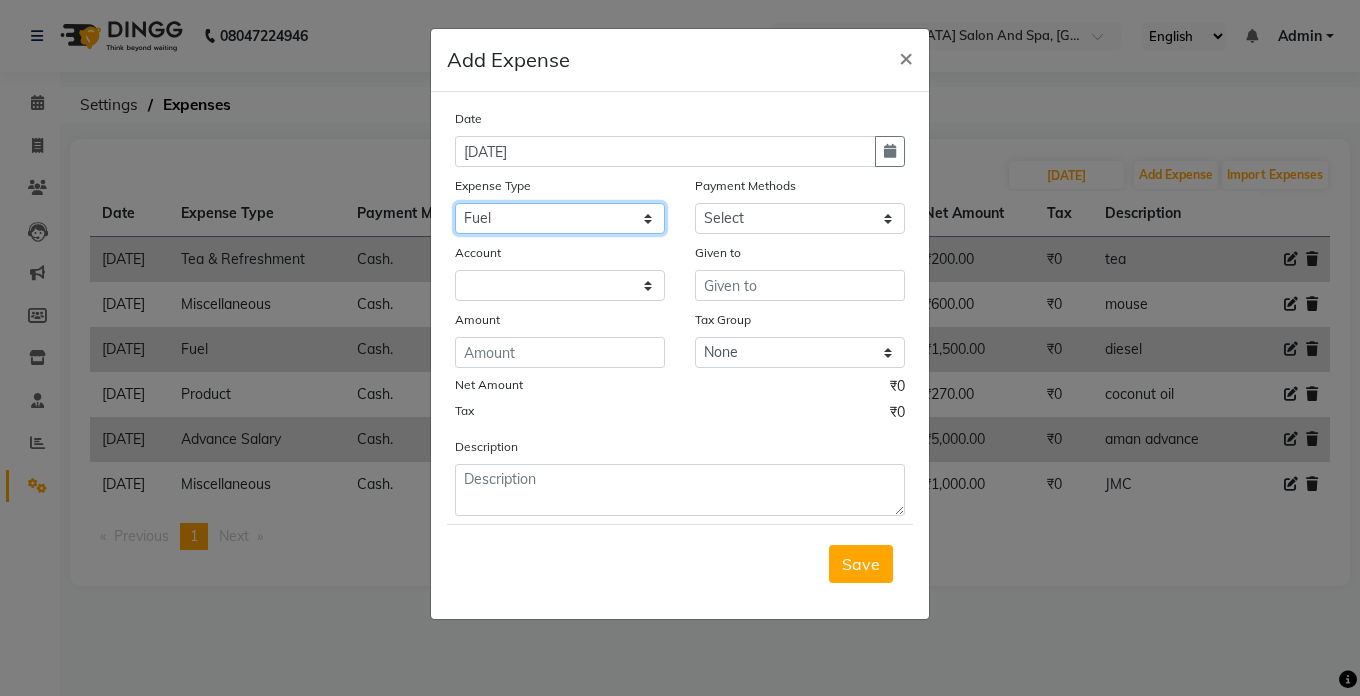 click on "Select Advance Salary Bank charges Car maintenance  Cash transfer to bank Cash transfer to hub Client Snacks Clinical charges Equipment Fuel Govt fee Incentive Insurance International purchase Loan Repayment Maintenance Marketing Miscellaneous MRA Other Pantry Product Rent Salary Staff Snacks Tax Tea & Refreshment Utilities" 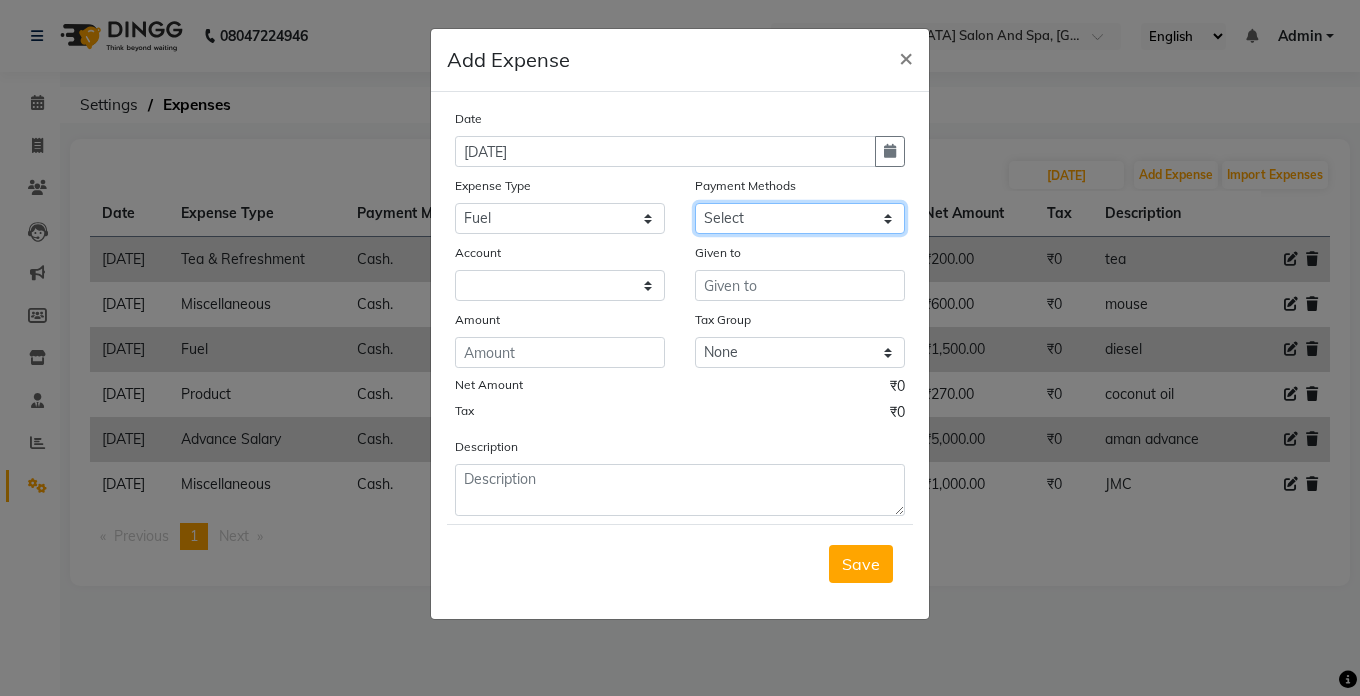 click on "Select Cash. Voucher CARD Wallet GPay" 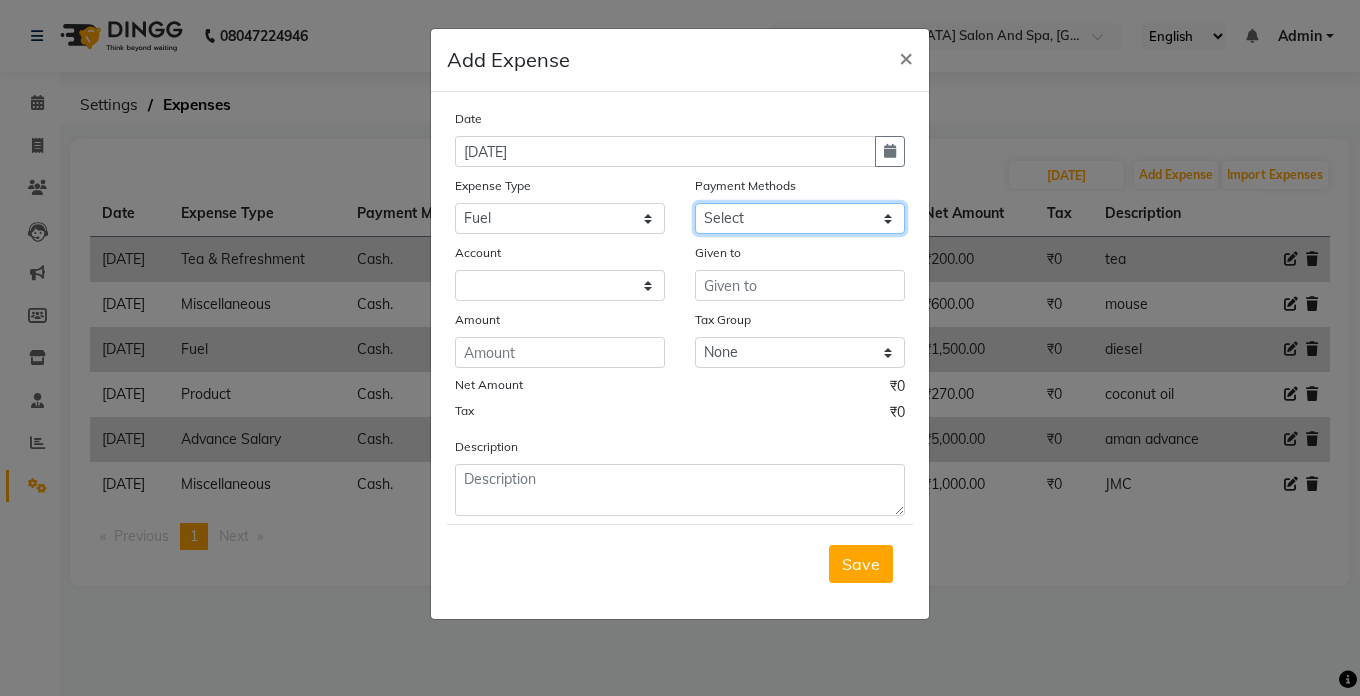 select on "116" 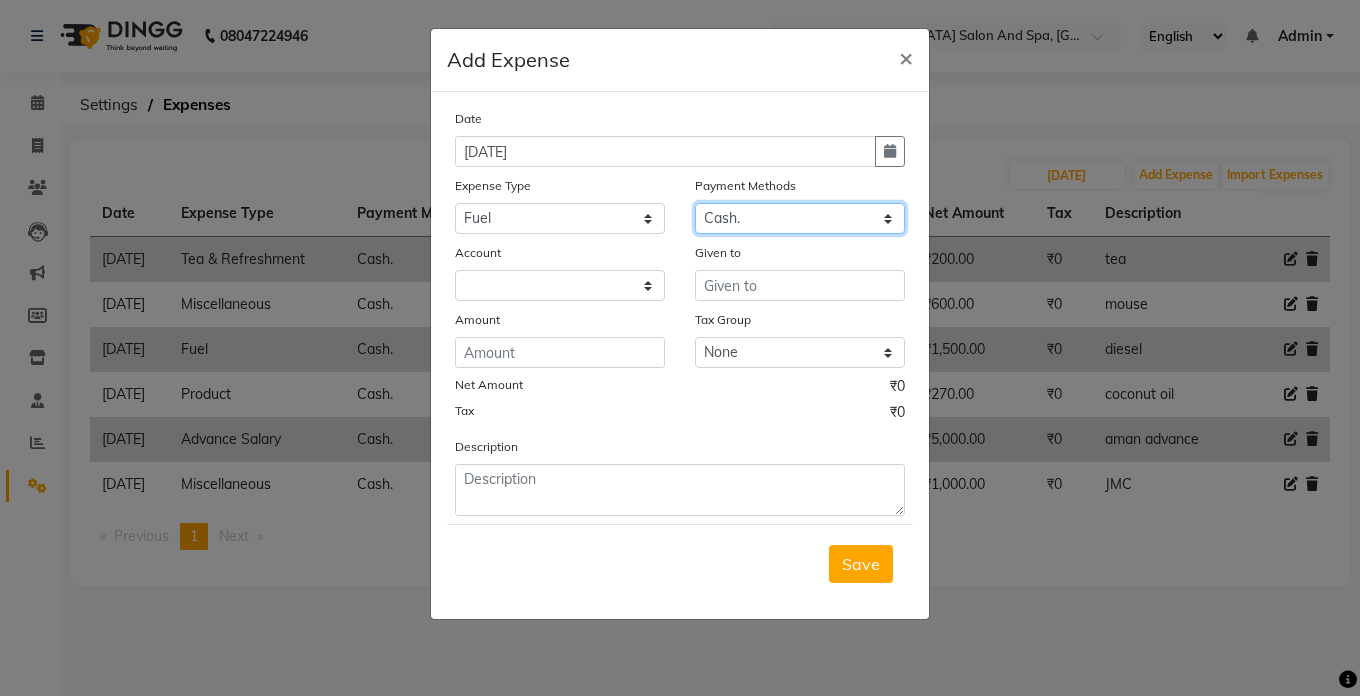 click on "Select Cash. Voucher CARD Wallet GPay" 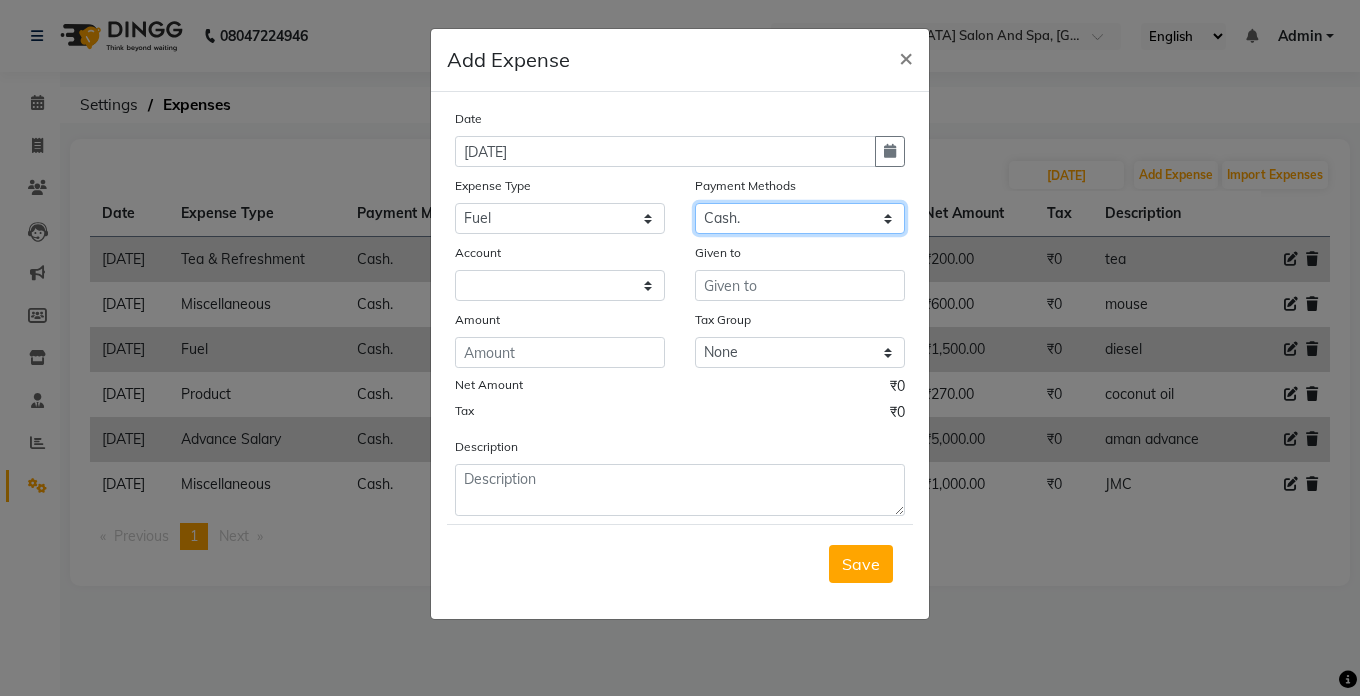 select on "5448" 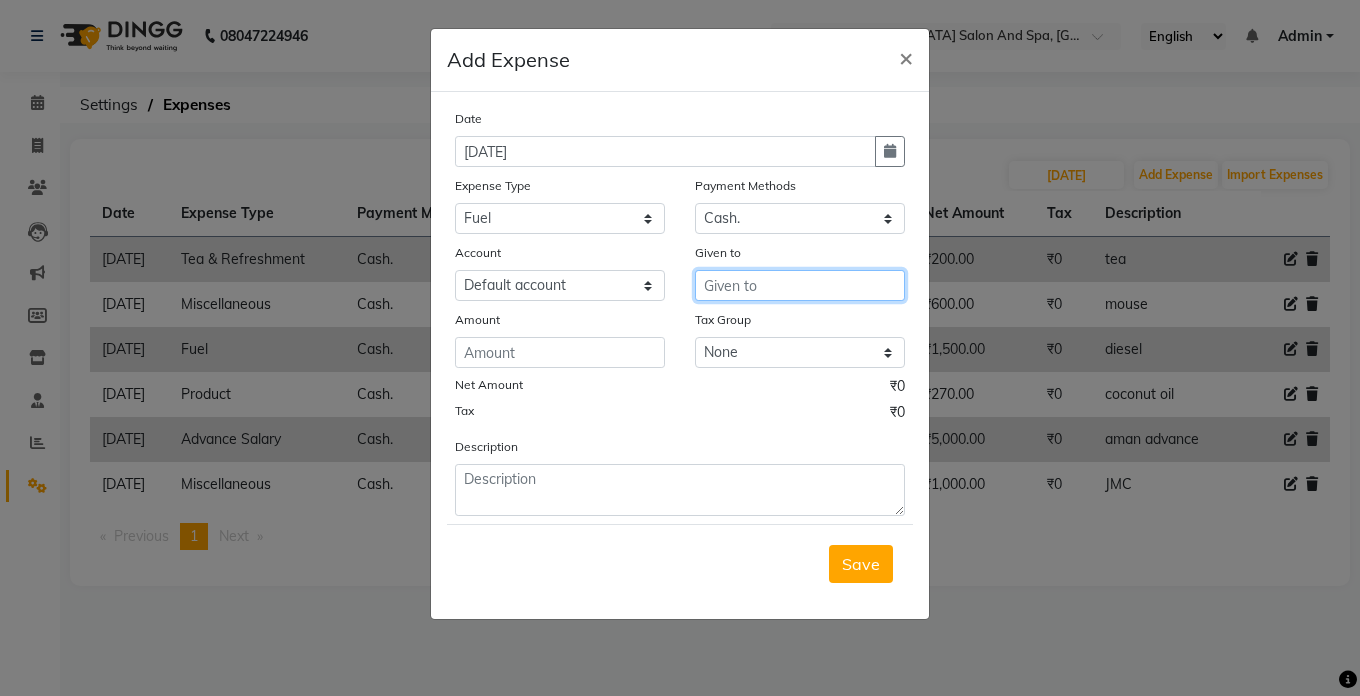 click at bounding box center [800, 285] 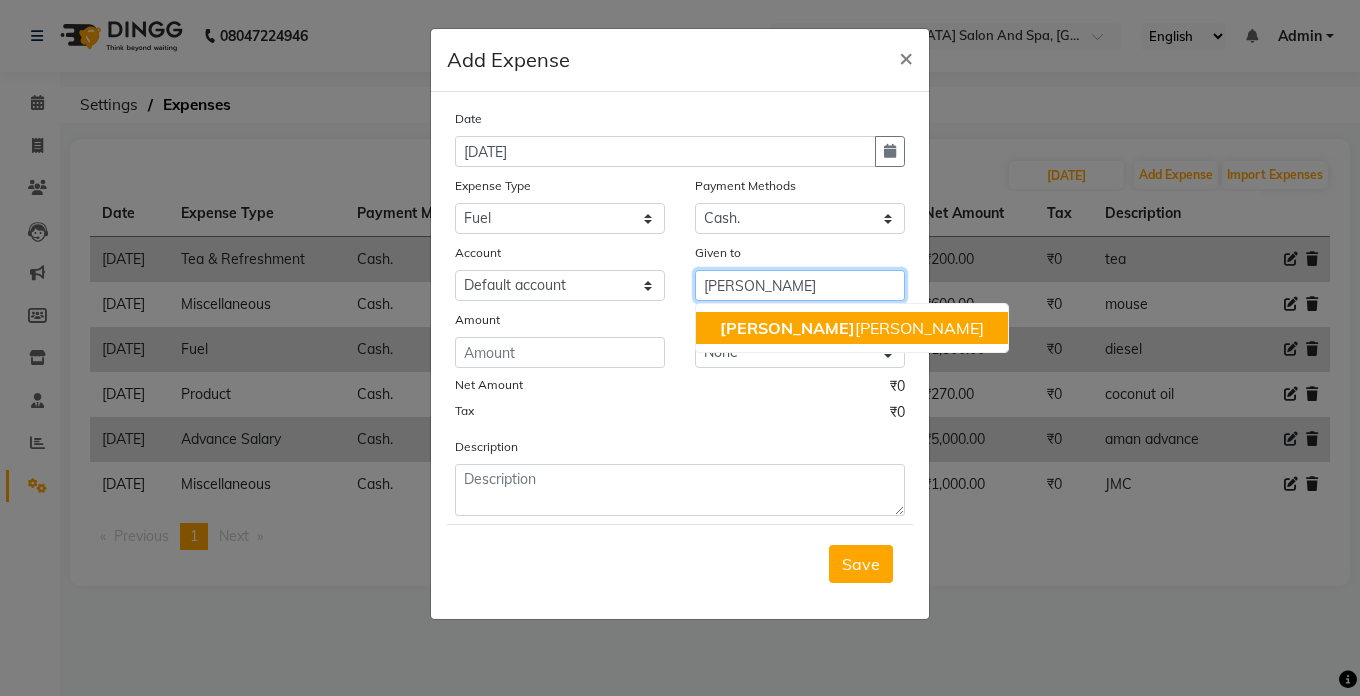click on "[PERSON_NAME] [PERSON_NAME]" at bounding box center [852, 328] 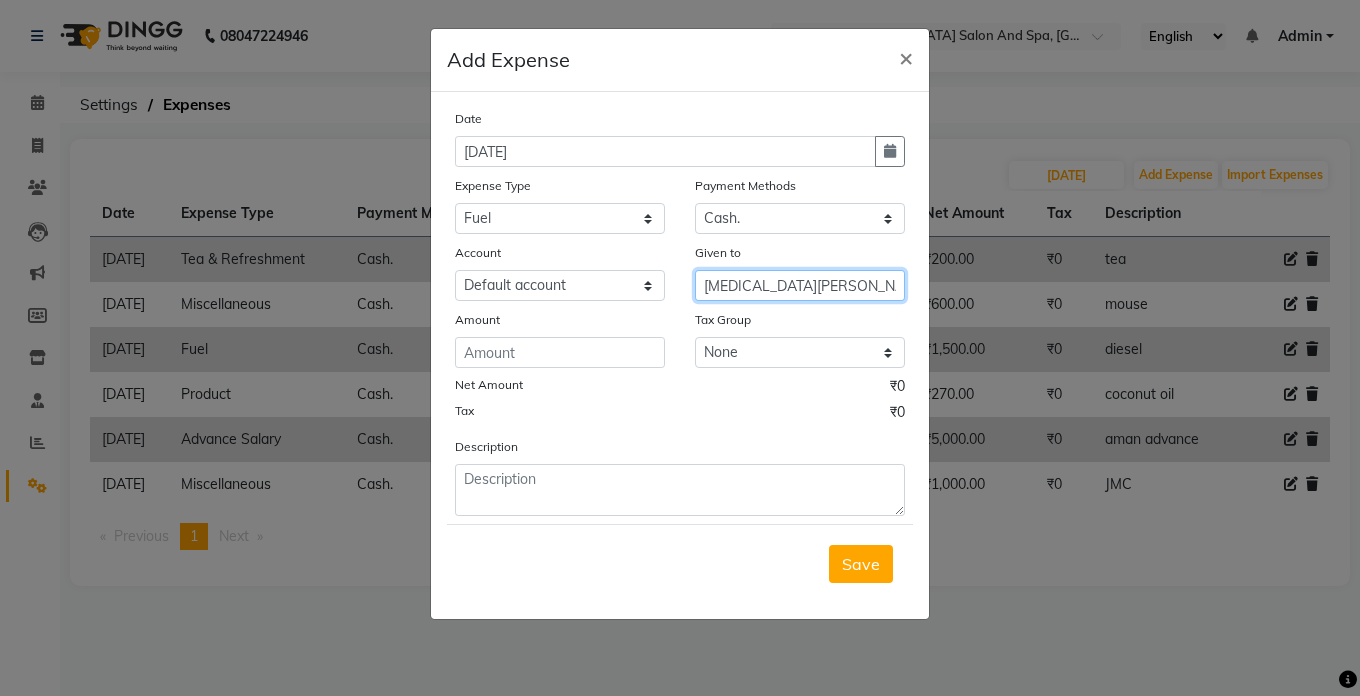 type on "[MEDICAL_DATA][PERSON_NAME]" 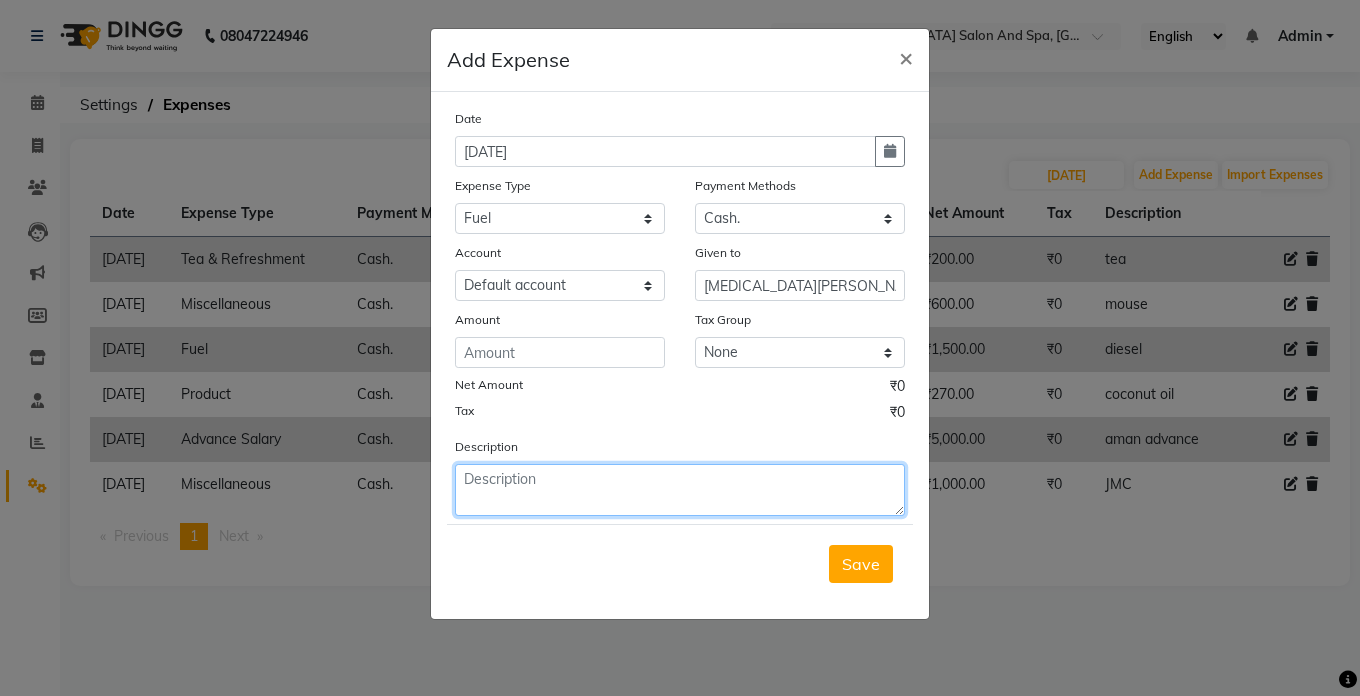 click 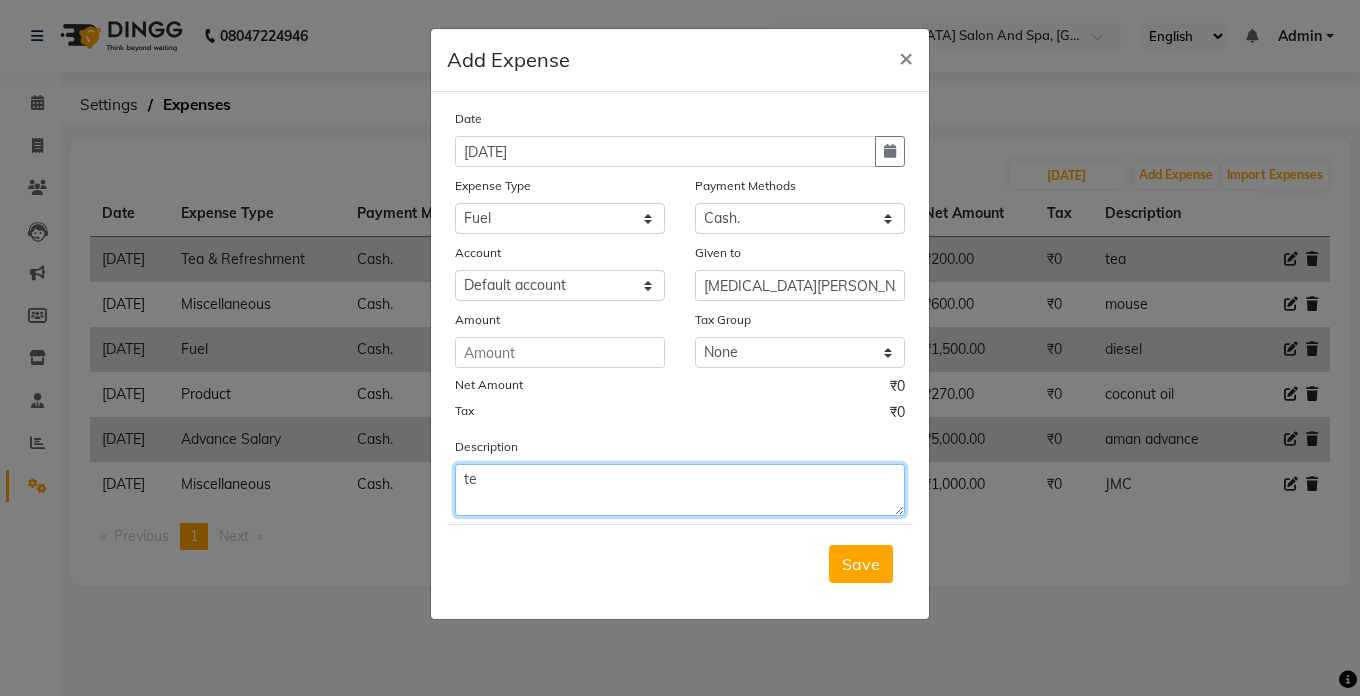 type on "t" 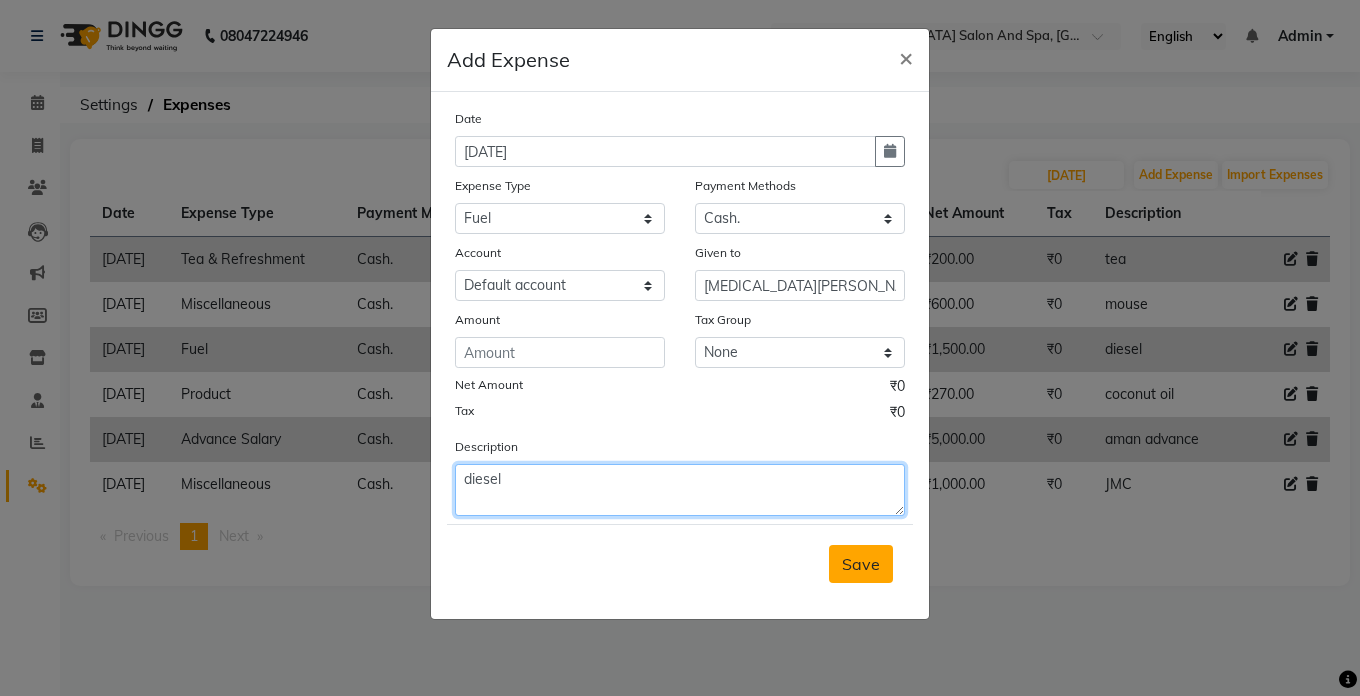 type on "diesel" 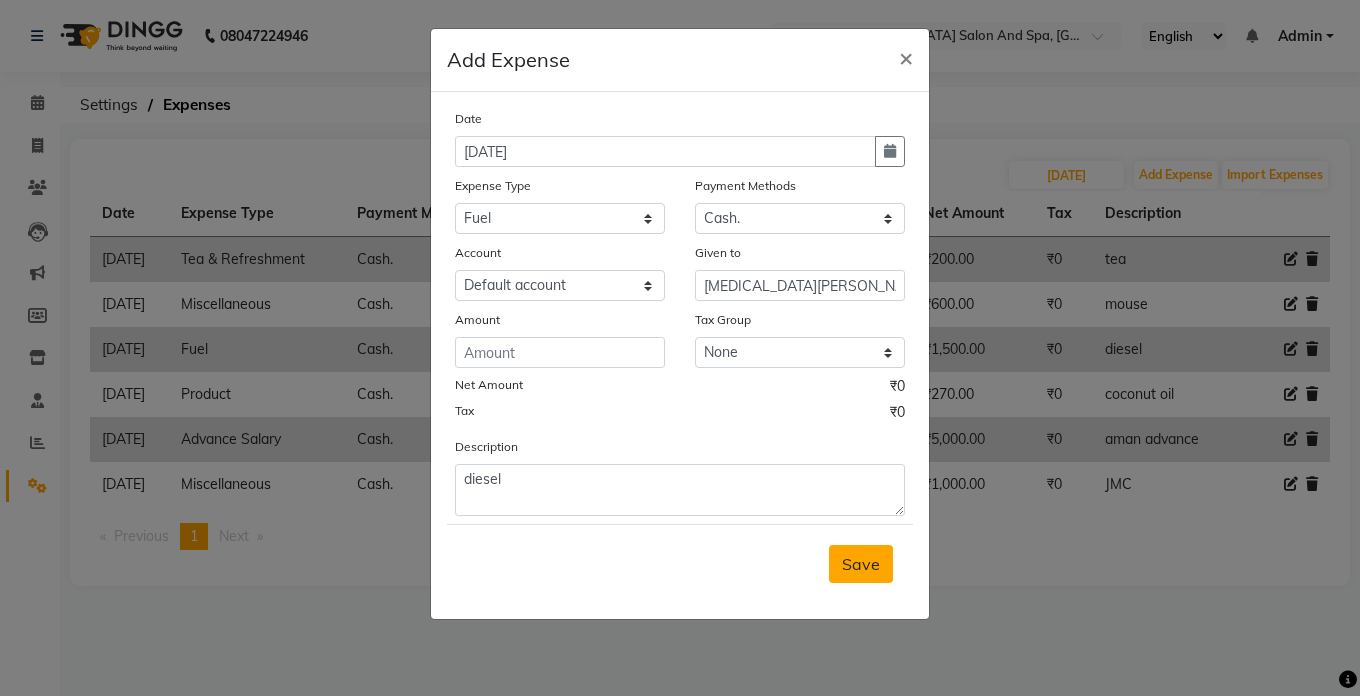 click on "Save" at bounding box center (861, 564) 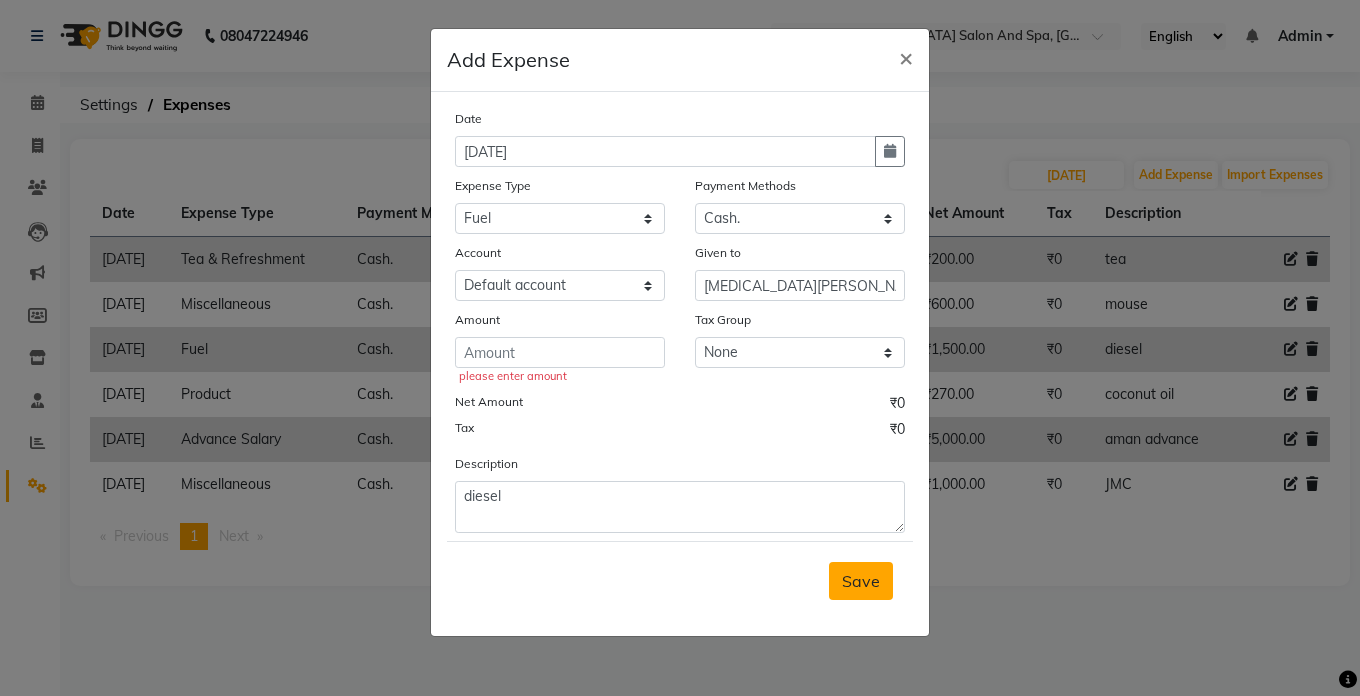 click on "Save" at bounding box center (861, 581) 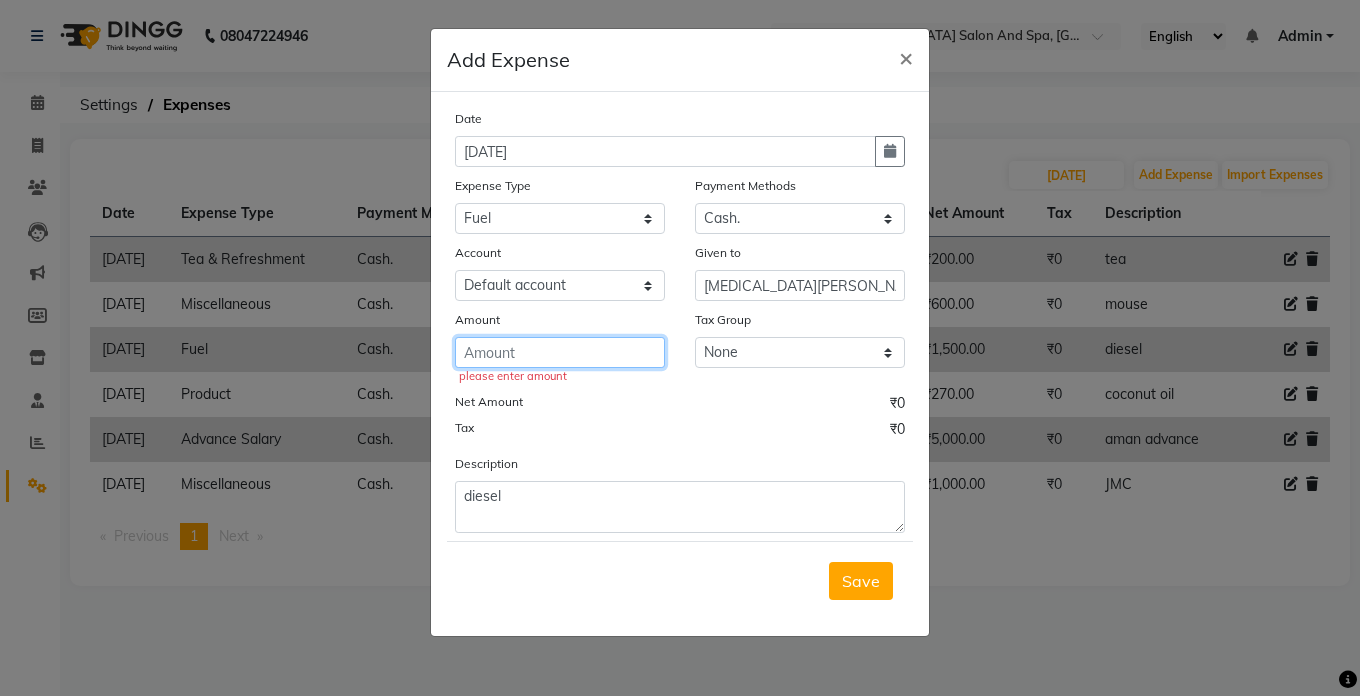 click 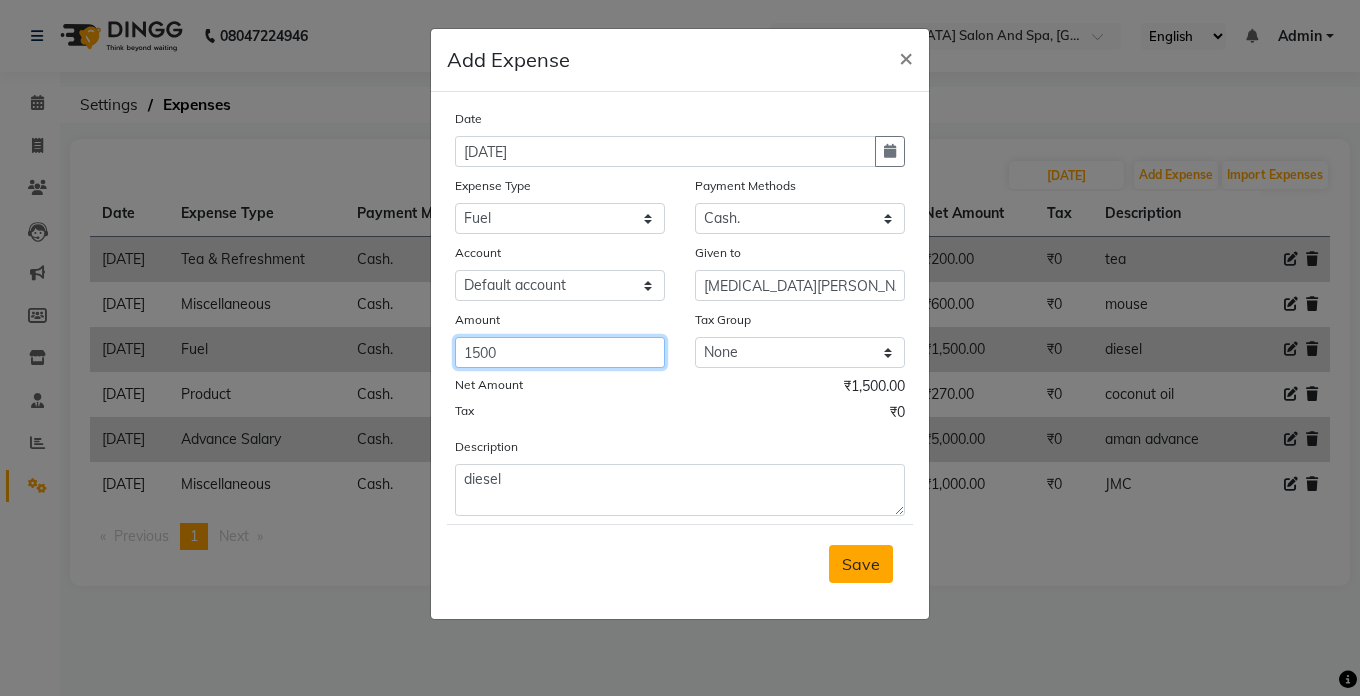 type on "1500" 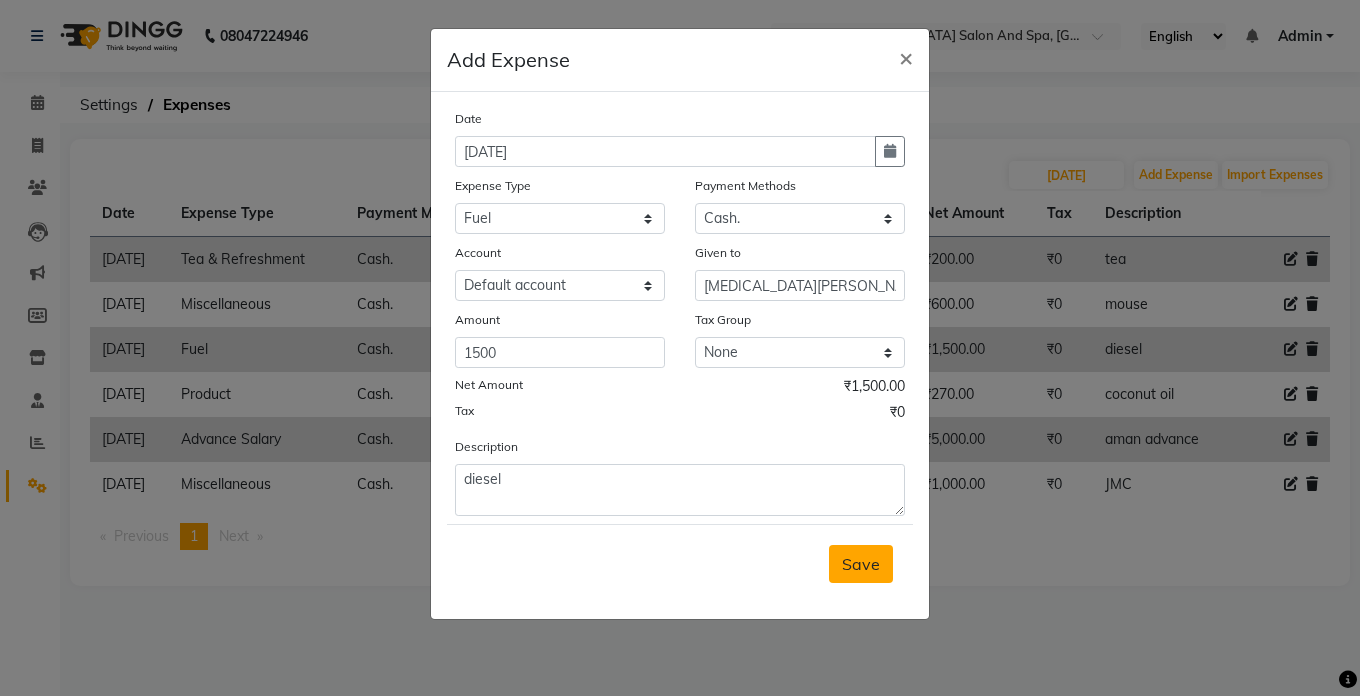 click on "Save" at bounding box center [861, 564] 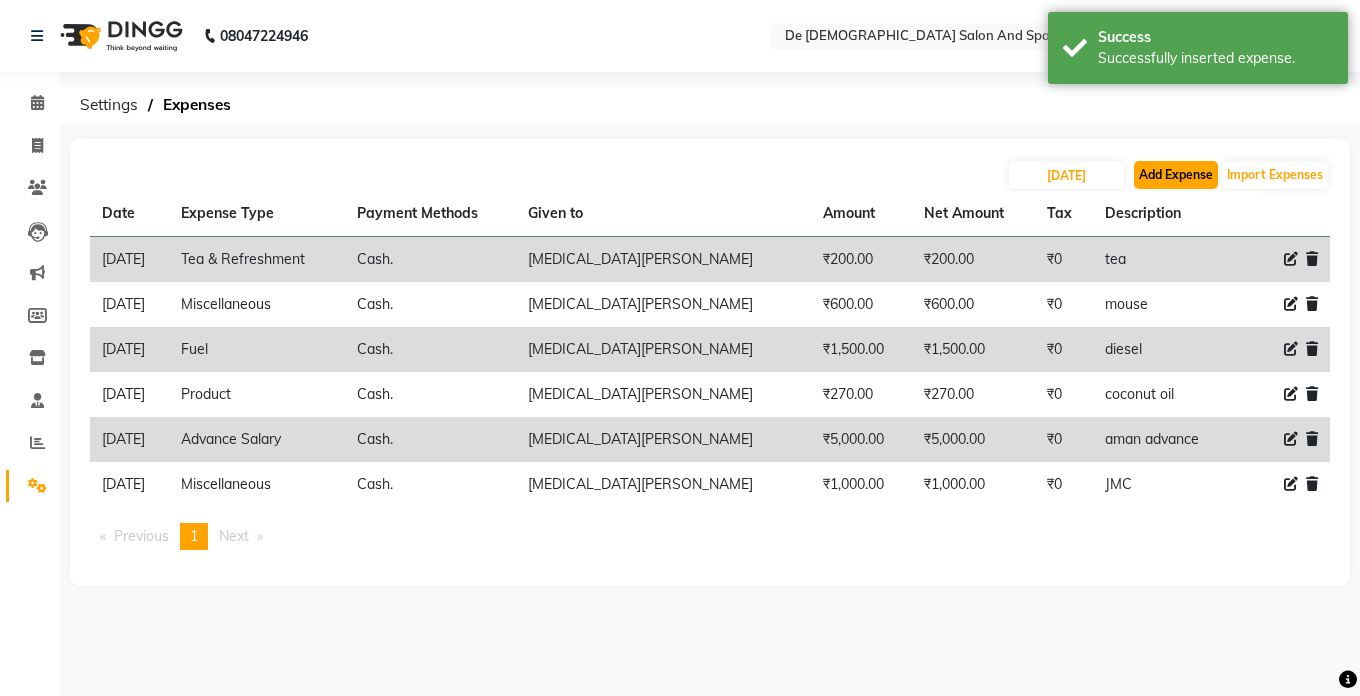 click on "Add Expense" 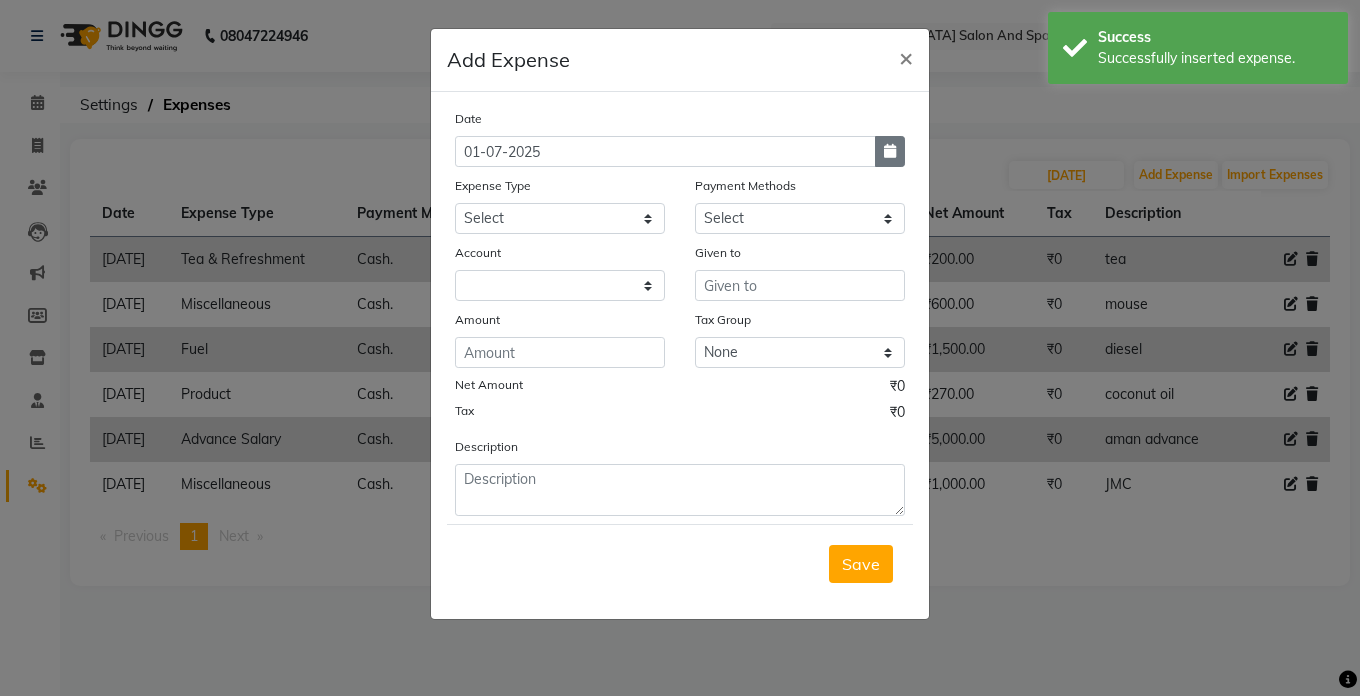 click 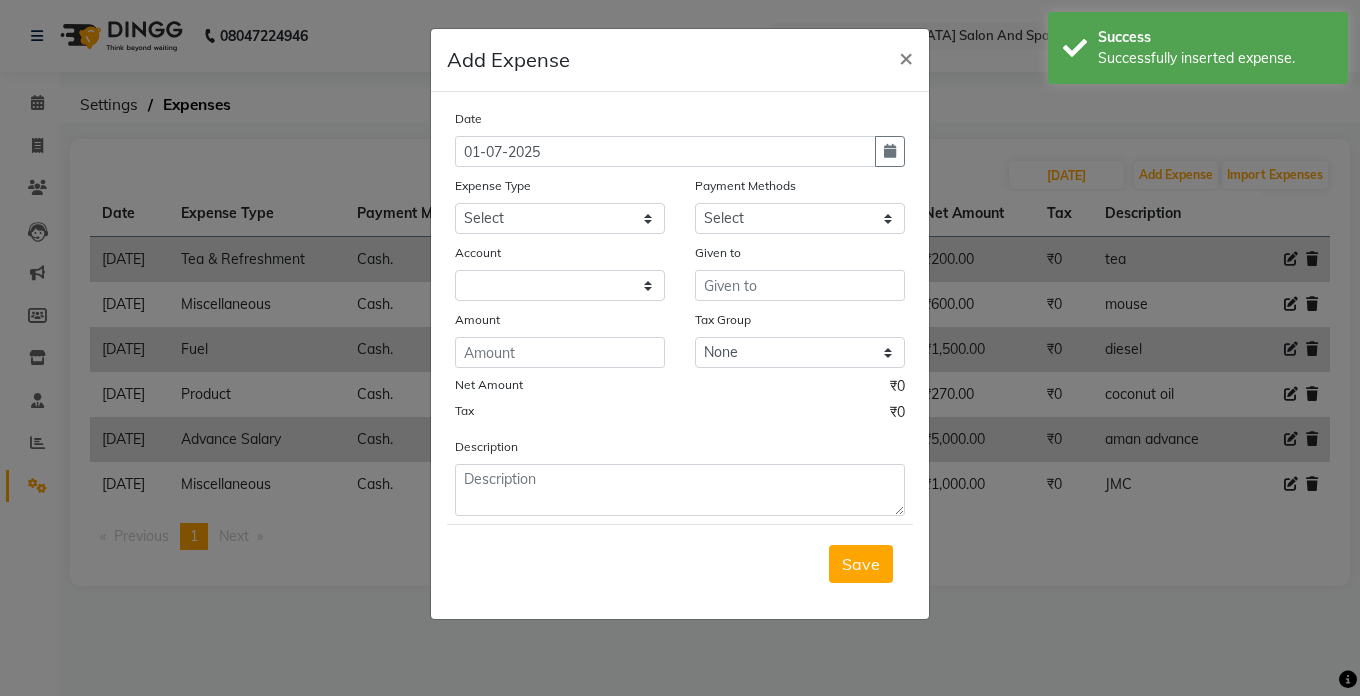 type 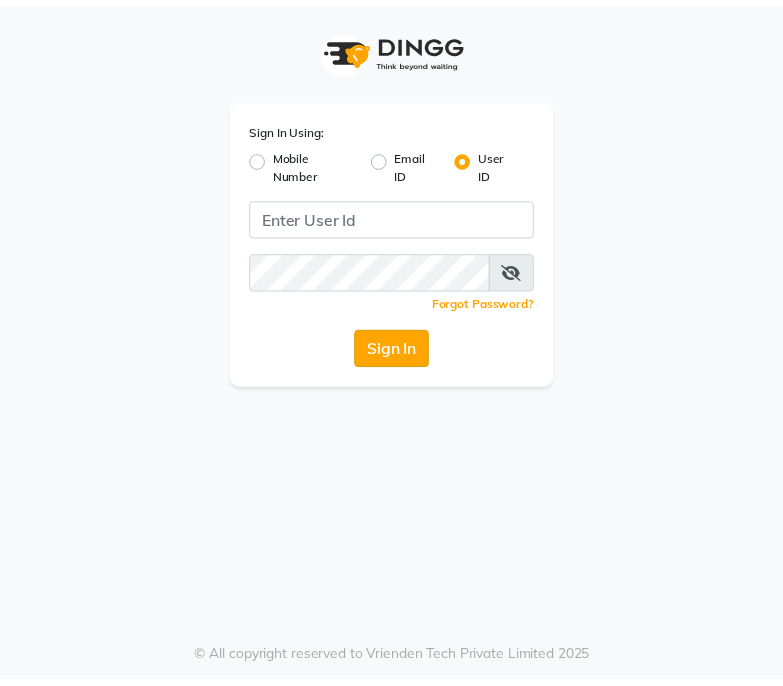 scroll, scrollTop: 0, scrollLeft: 0, axis: both 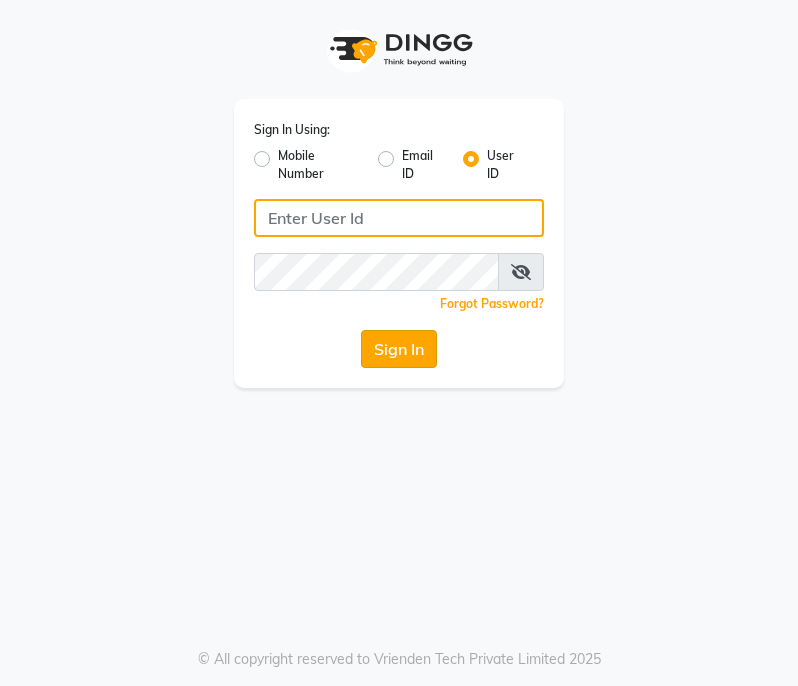 type on "Dedios123" 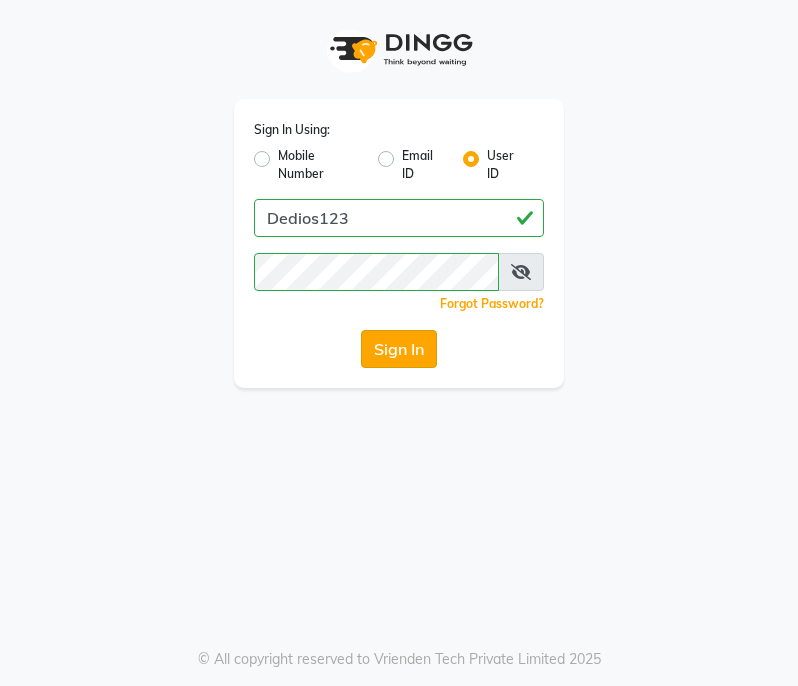 click on "Sign In" 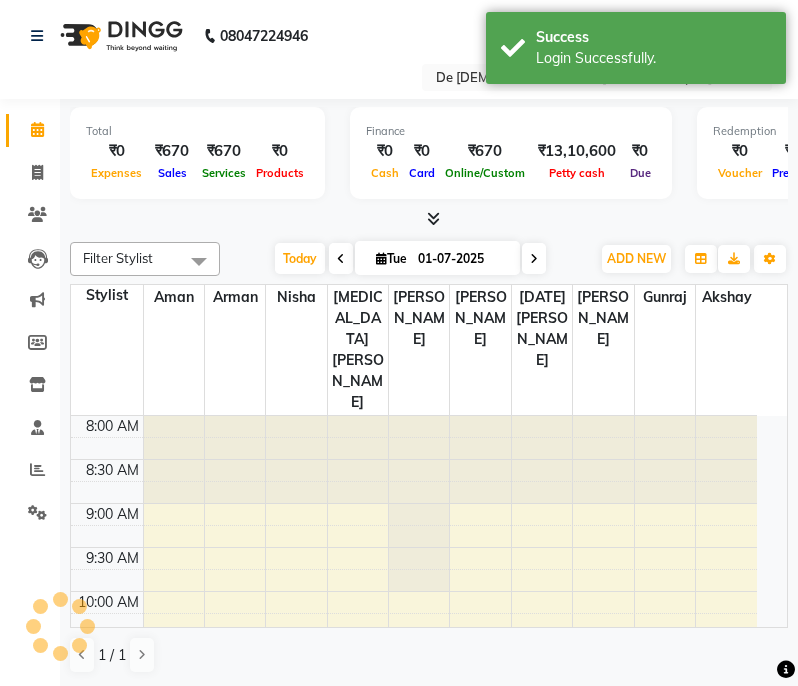 select on "en" 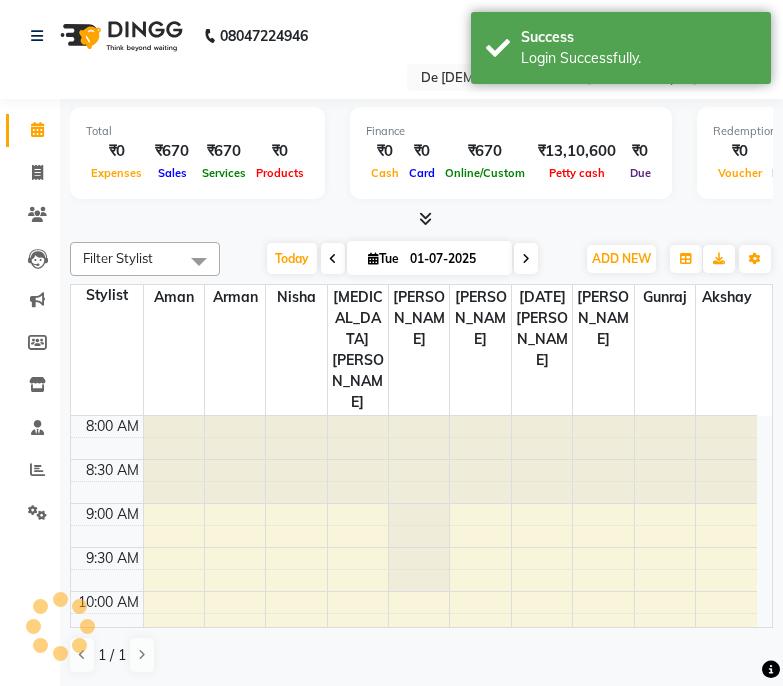 scroll, scrollTop: 0, scrollLeft: 0, axis: both 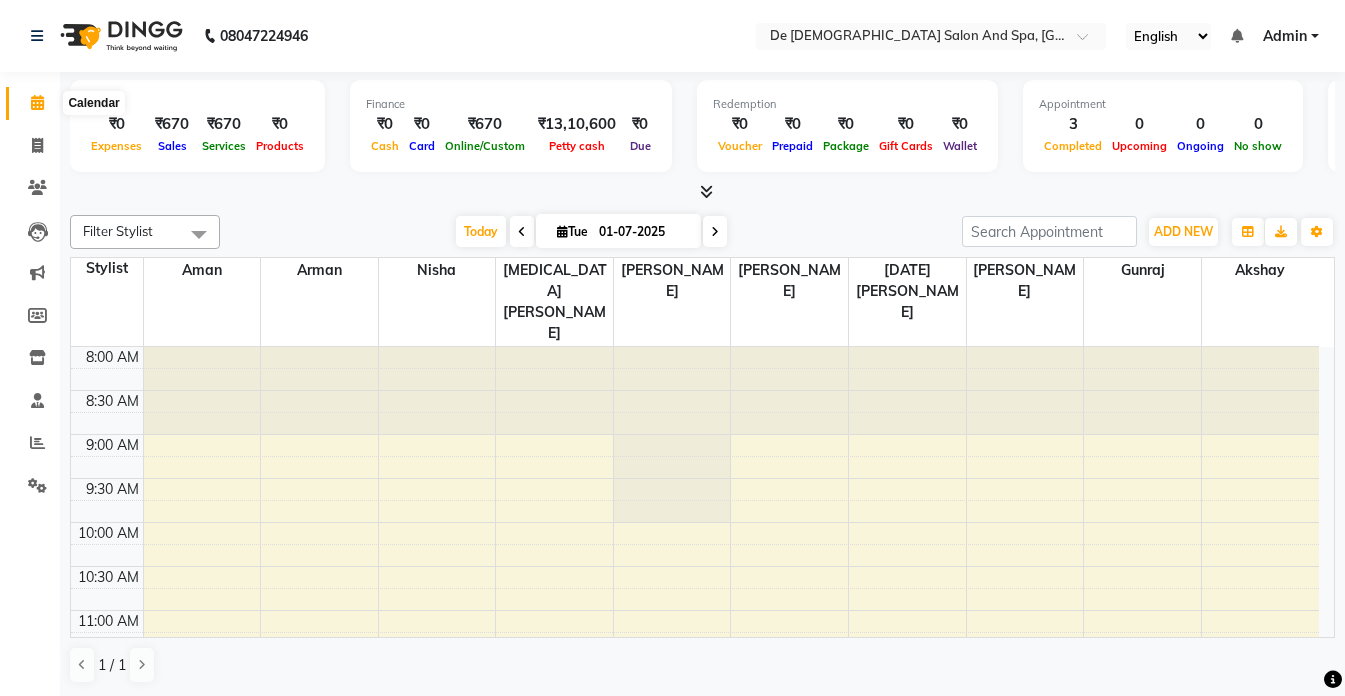 click 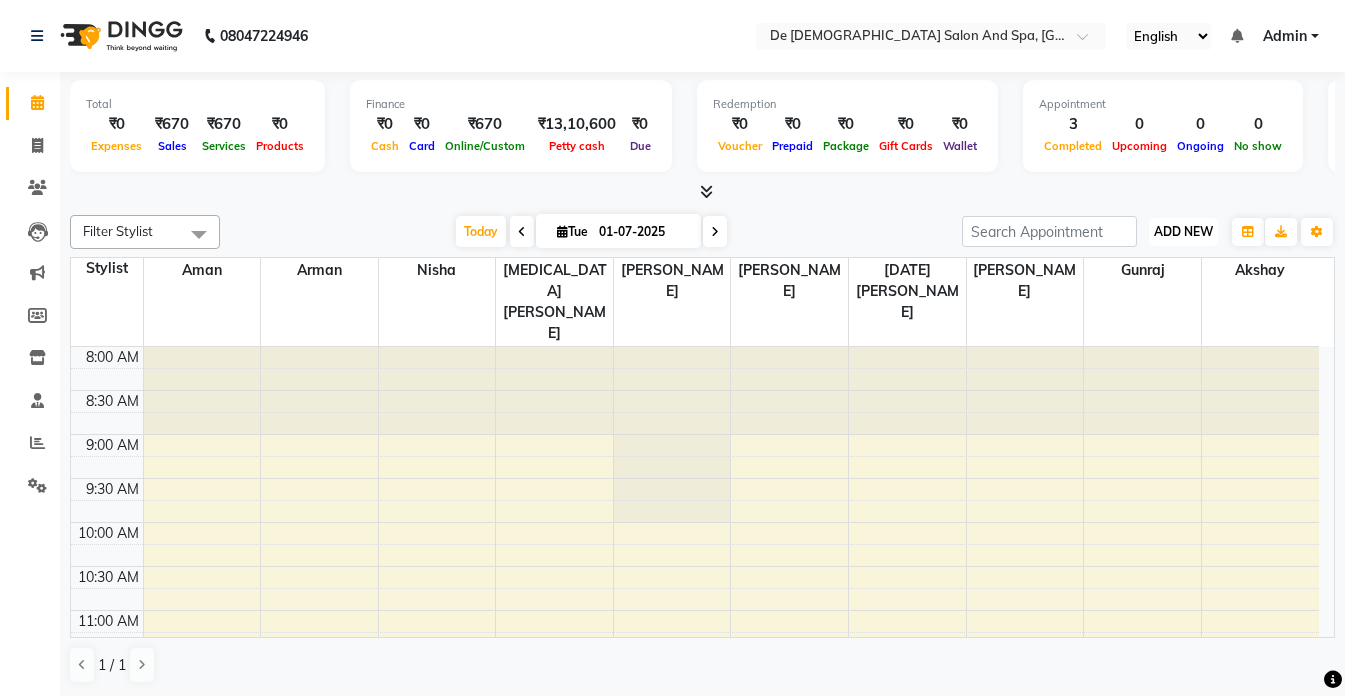 click on "ADD NEW Toggle Dropdown" at bounding box center (1183, 232) 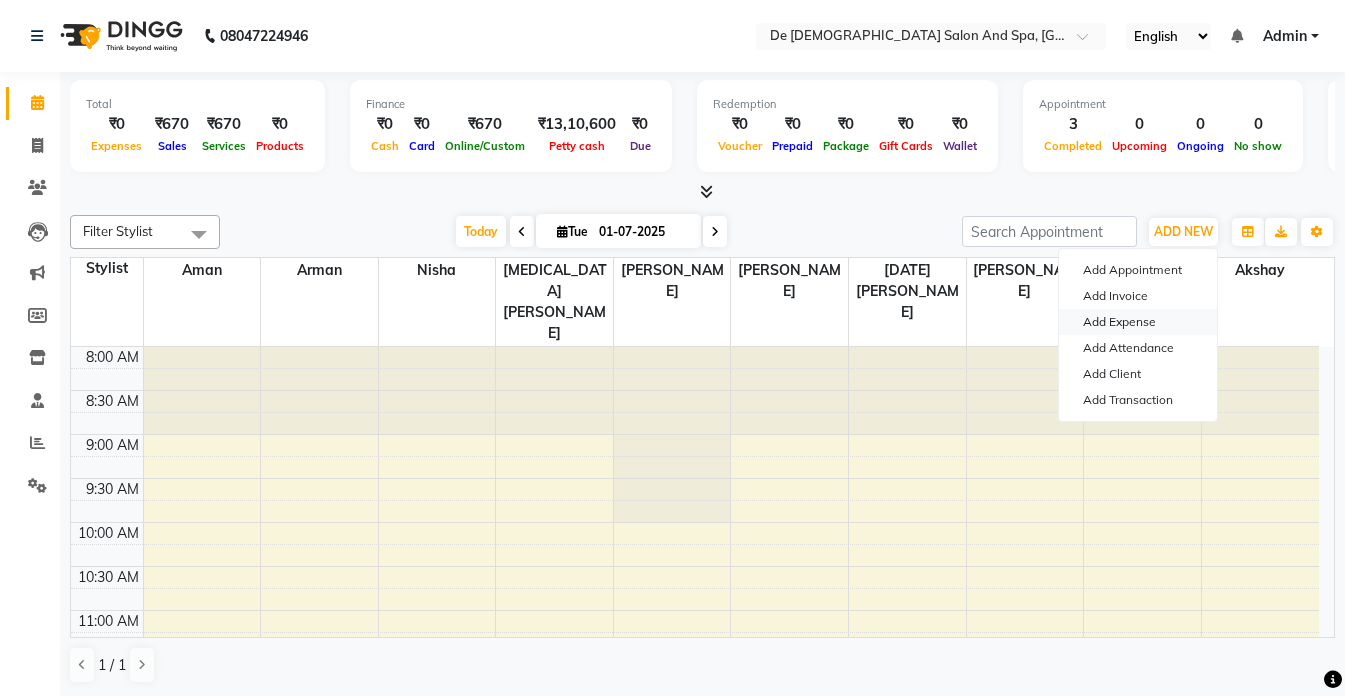 click on "Add Expense" at bounding box center (1138, 322) 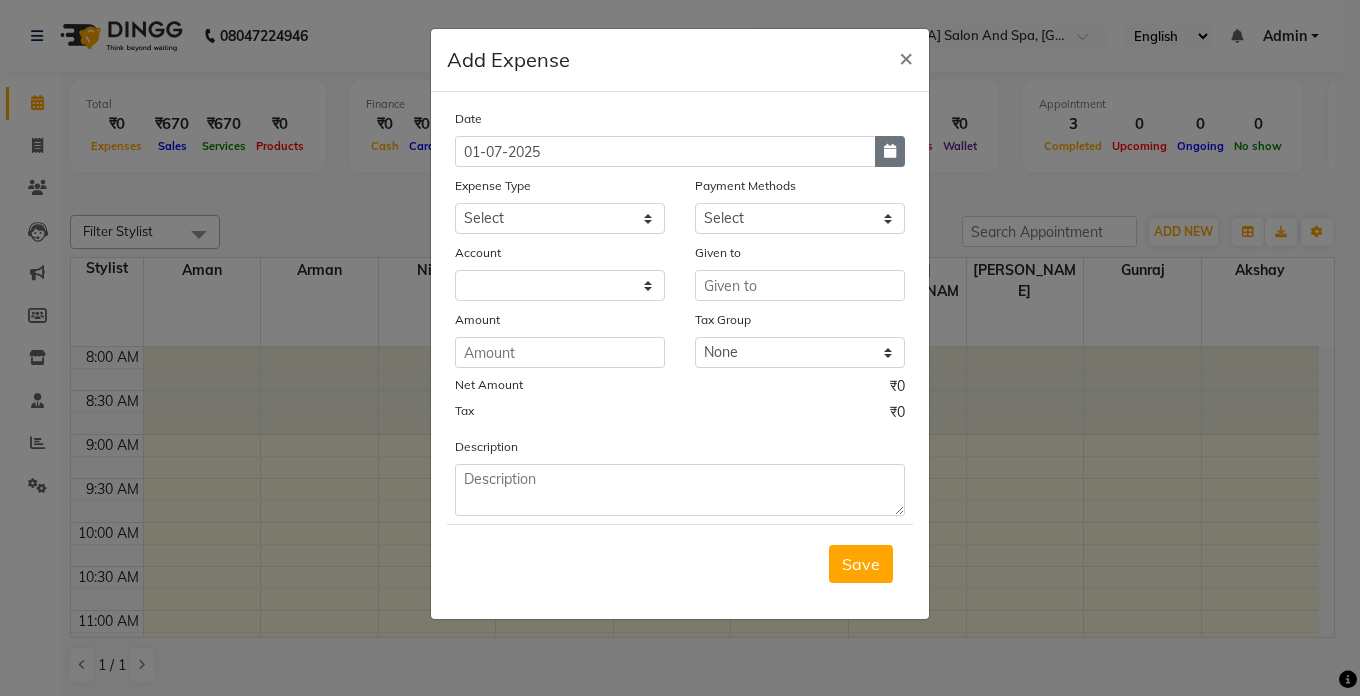 click 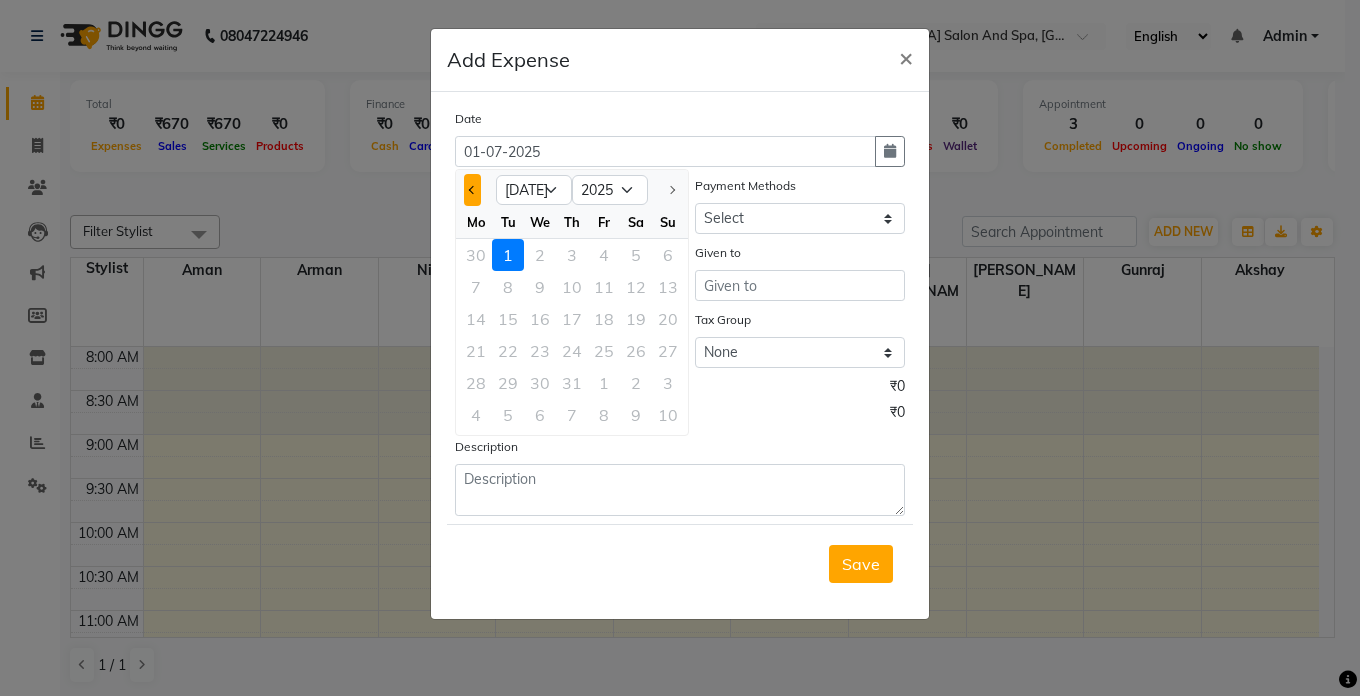 click 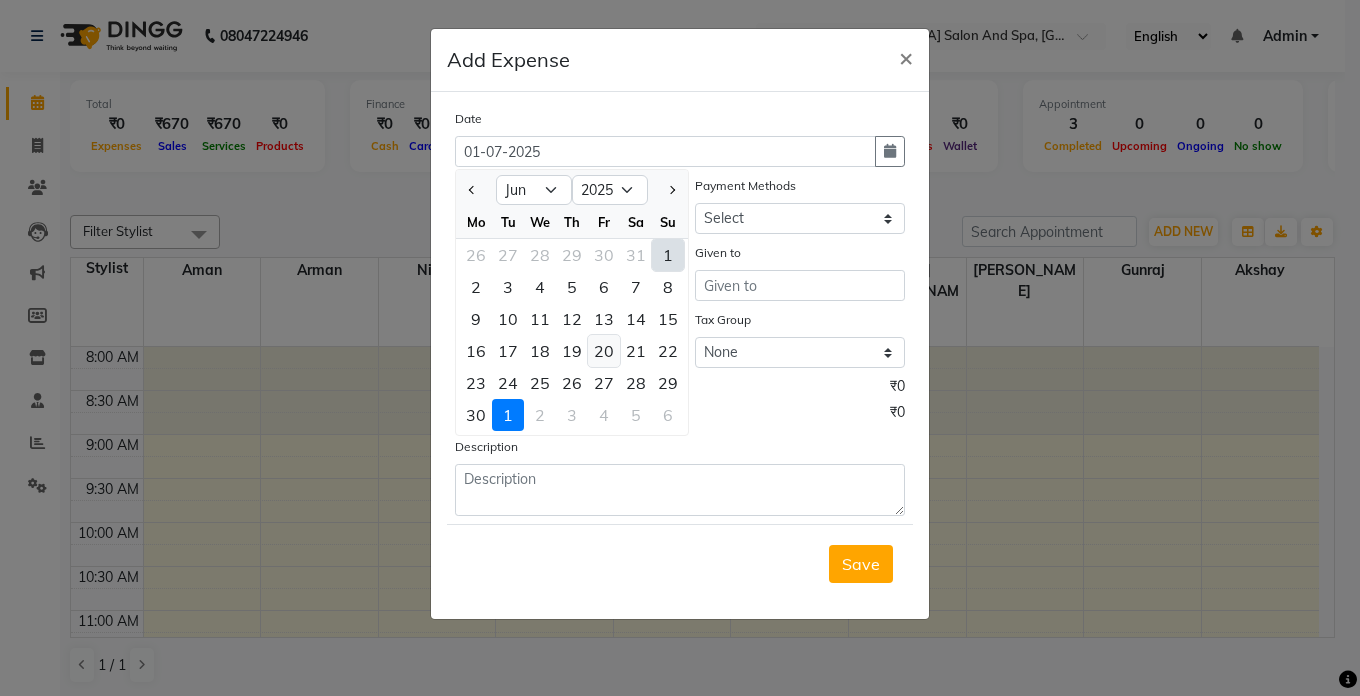 click on "20" 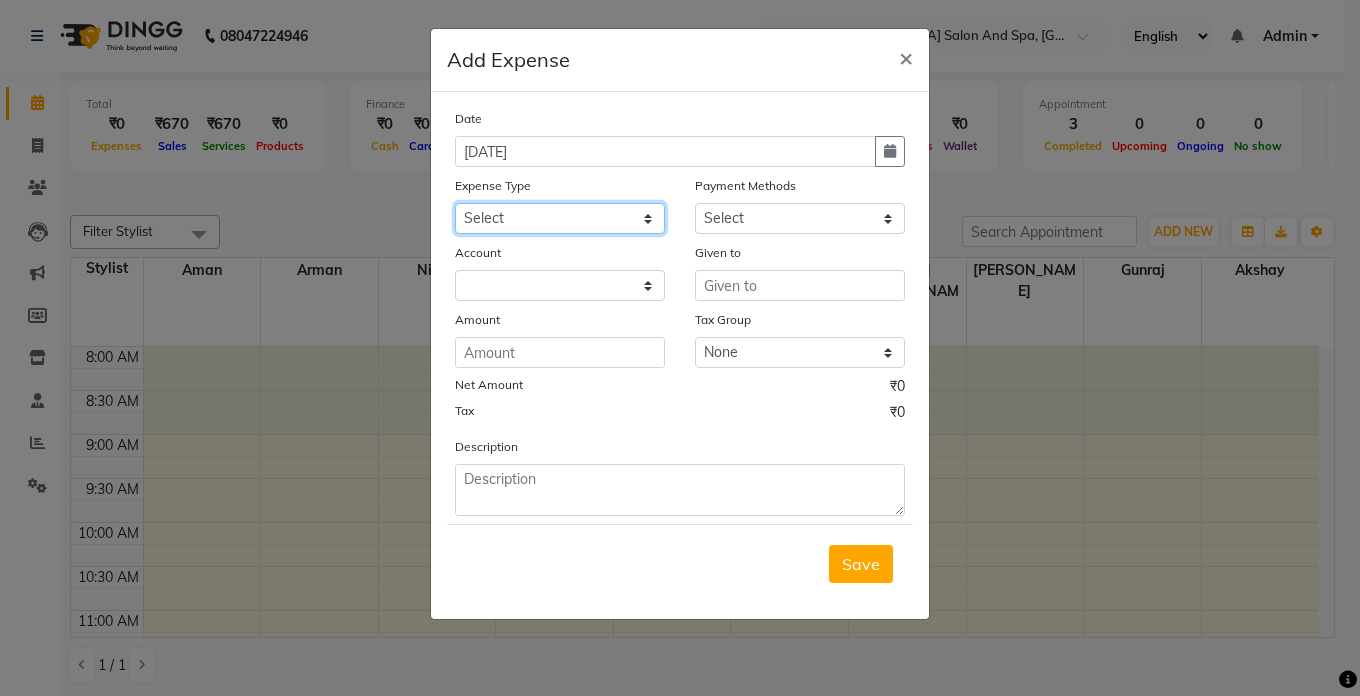 click on "Select Advance Salary Bank charges Car maintenance  Cash transfer to bank Cash transfer to hub Client Snacks Clinical charges Equipment Fuel Govt fee Incentive Insurance International purchase Loan Repayment Maintenance Marketing Miscellaneous MRA Other Pantry Product Rent Salary Staff Snacks Tax Tea & Refreshment Utilities" 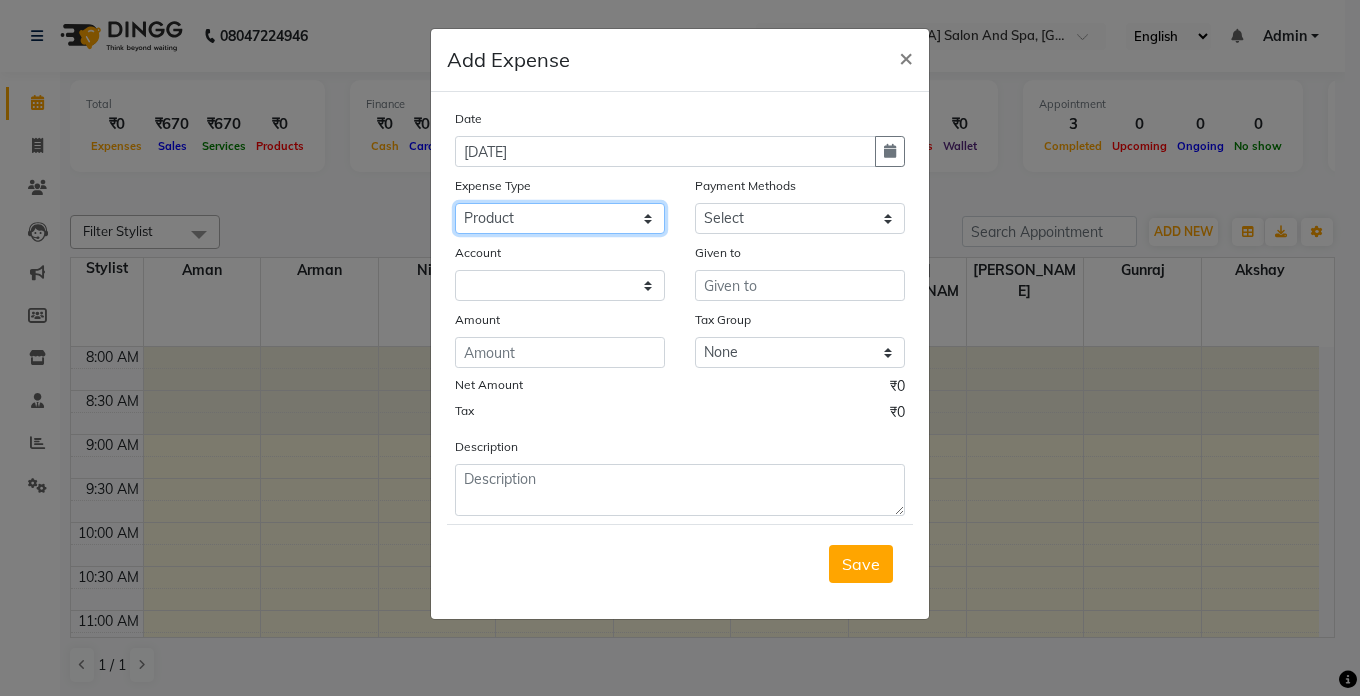 click on "Select Advance Salary Bank charges Car maintenance  Cash transfer to bank Cash transfer to hub Client Snacks Clinical charges Equipment Fuel Govt fee Incentive Insurance International purchase Loan Repayment Maintenance Marketing Miscellaneous MRA Other Pantry Product Rent Salary Staff Snacks Tax Tea & Refreshment Utilities" 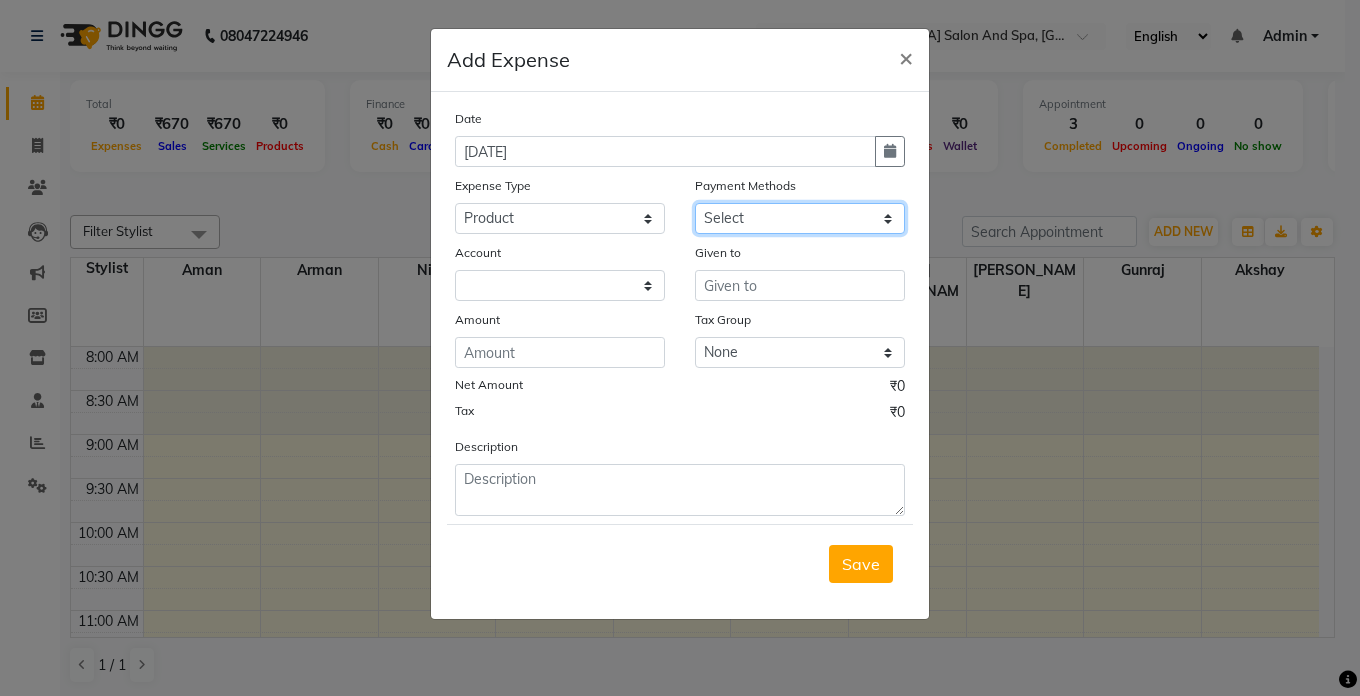 click on "Select Cash. Voucher CARD Wallet GPay" 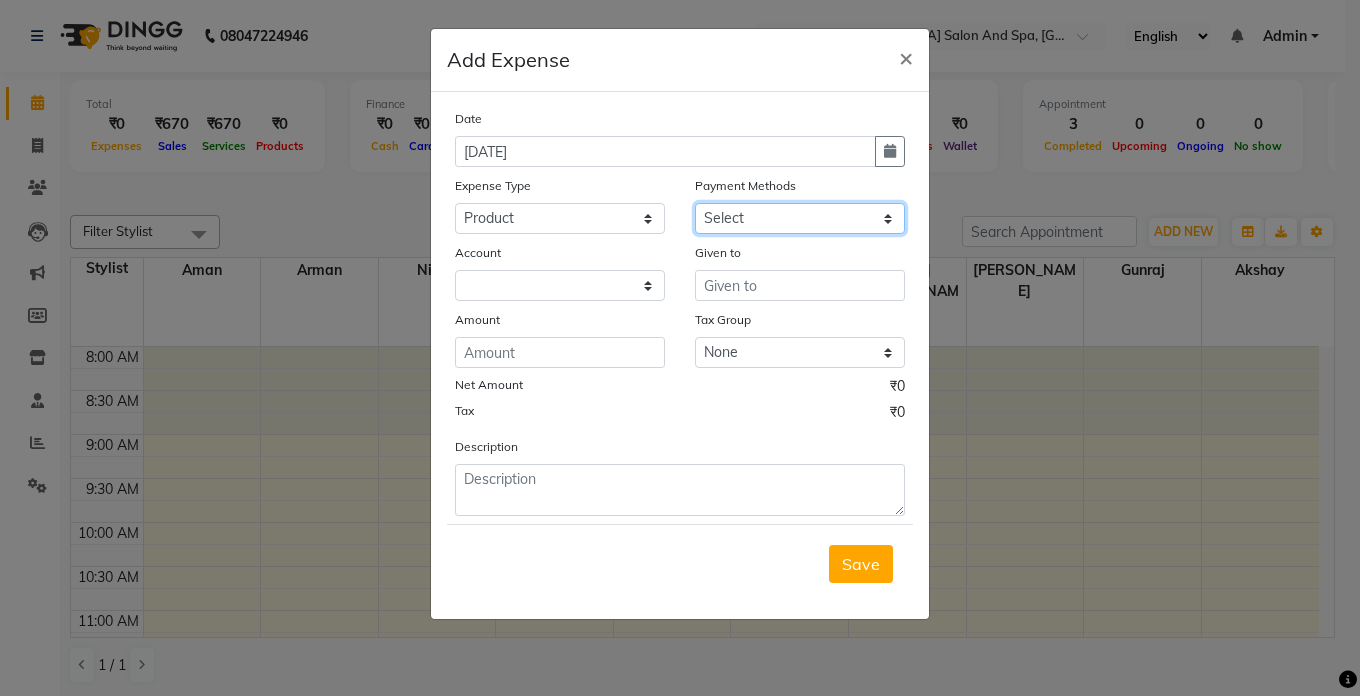 select on "116" 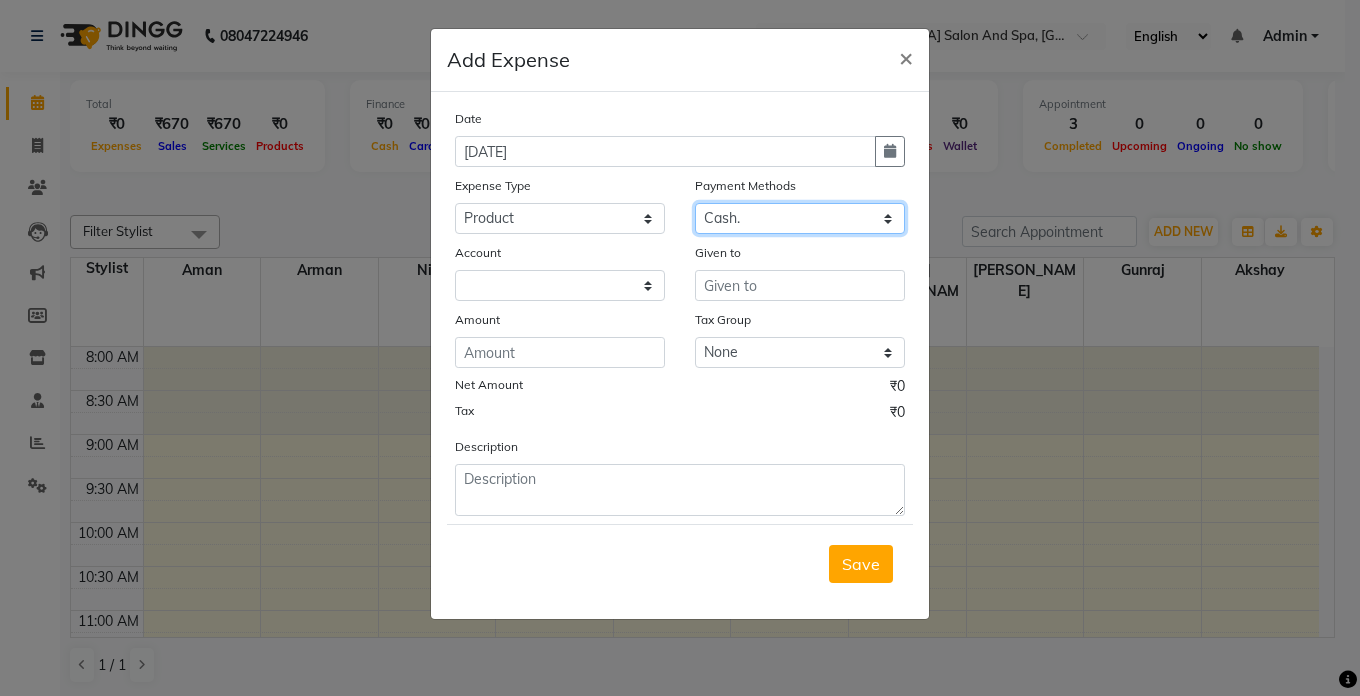 click on "Select Cash. Voucher CARD Wallet GPay" 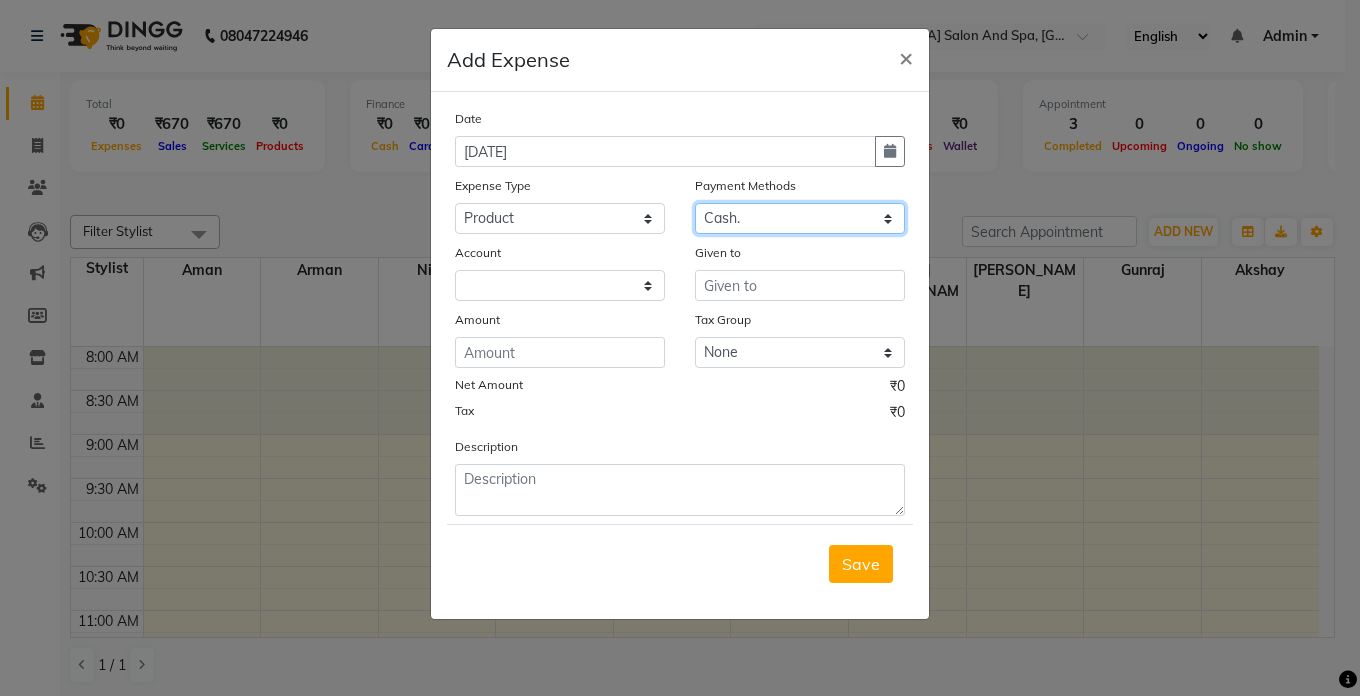 select on "5448" 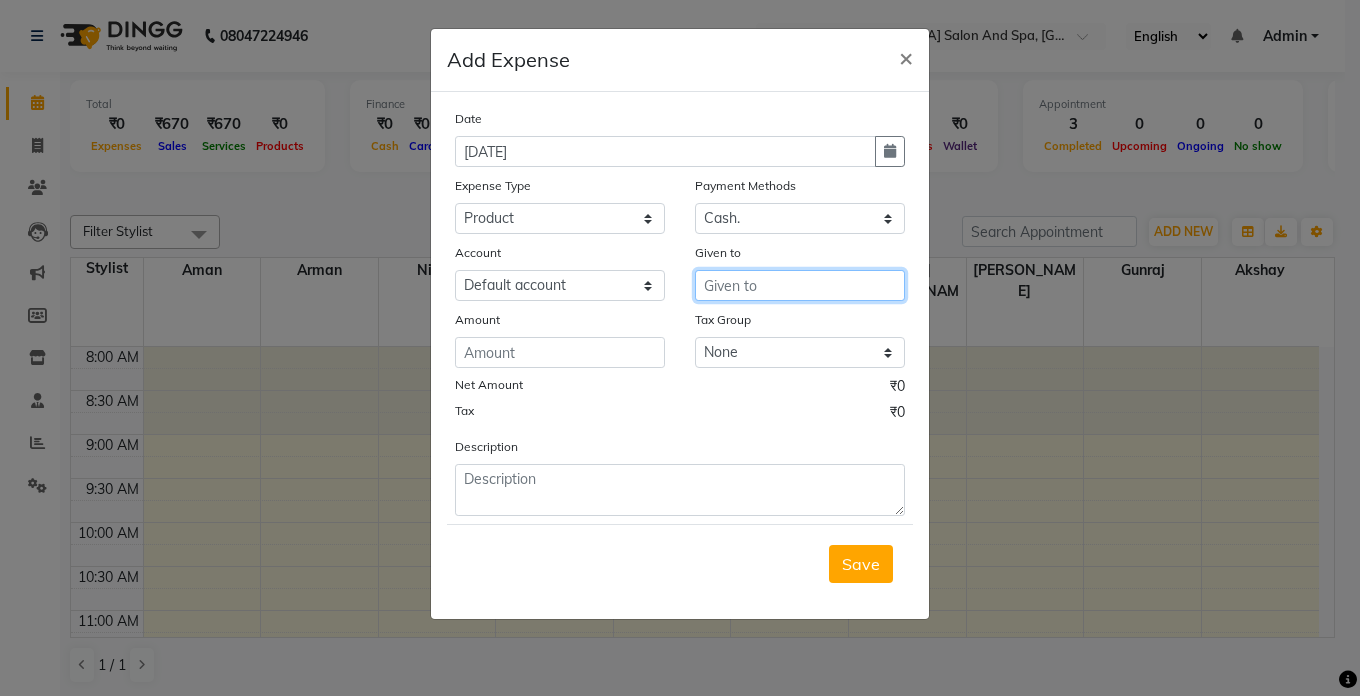 click at bounding box center [800, 285] 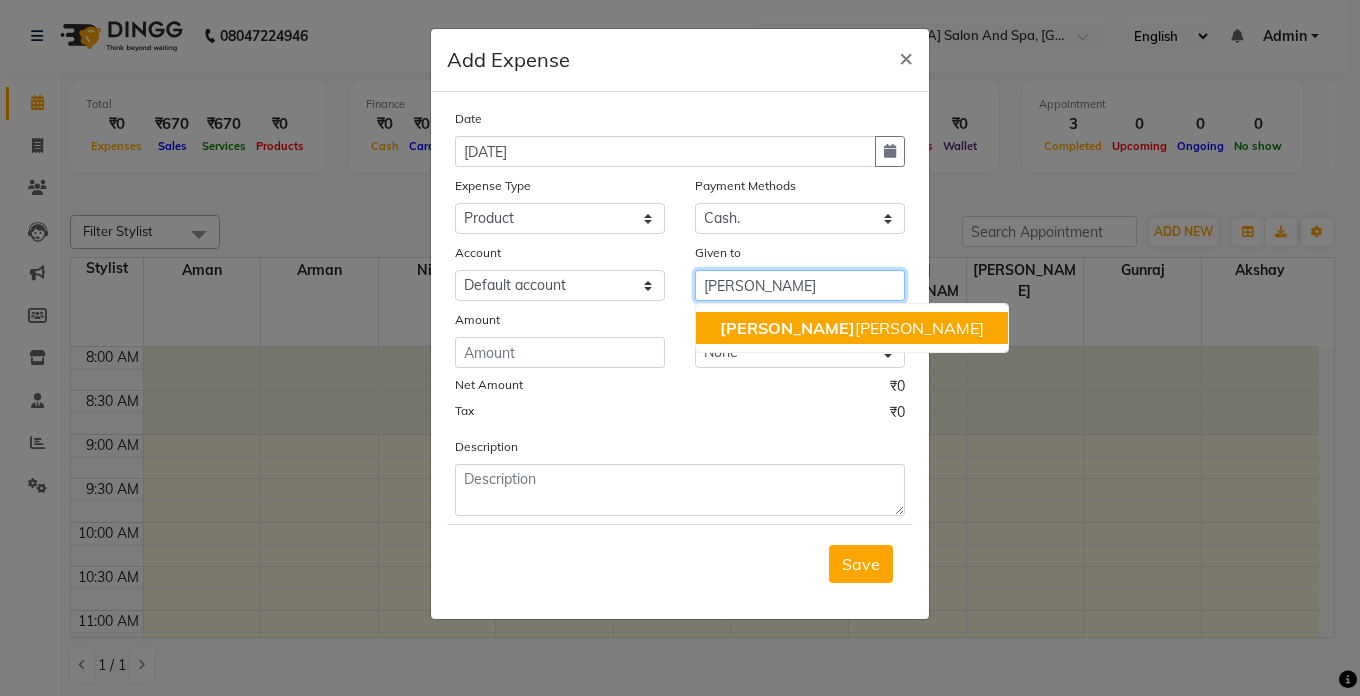 click on "[PERSON_NAME] [PERSON_NAME]" at bounding box center (852, 328) 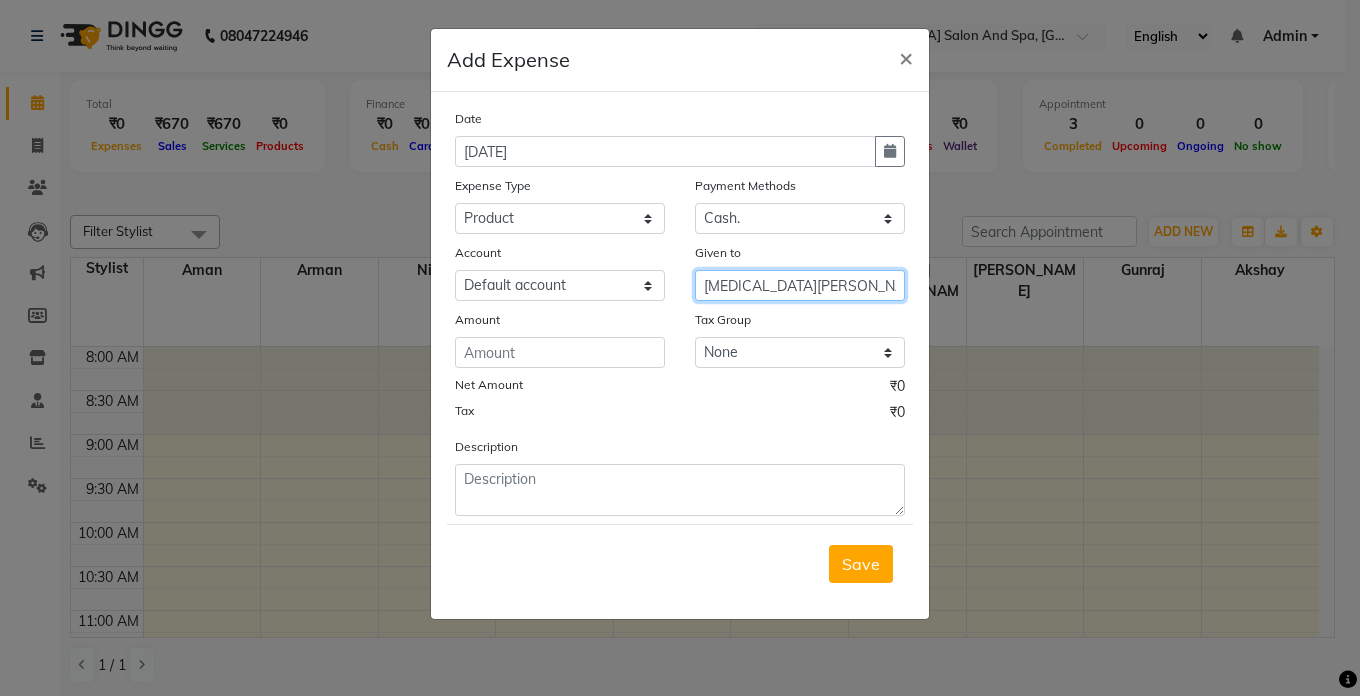 type on "[MEDICAL_DATA][PERSON_NAME]" 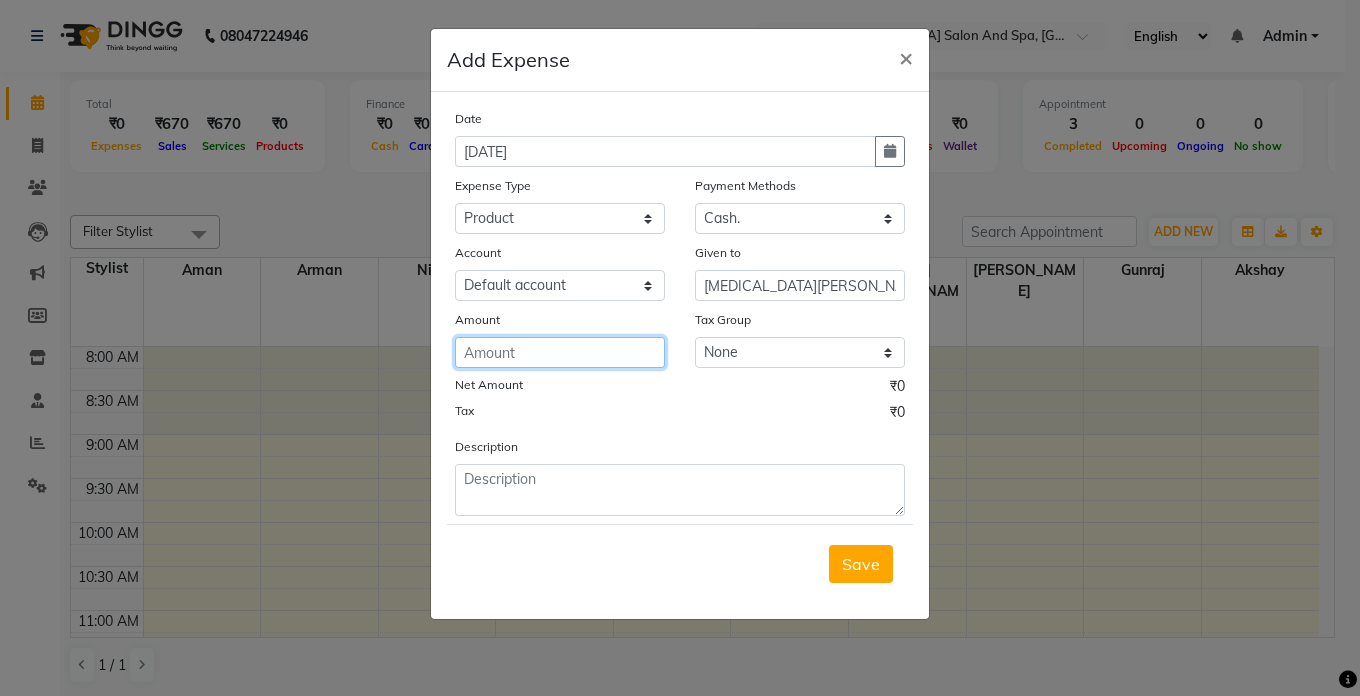 click 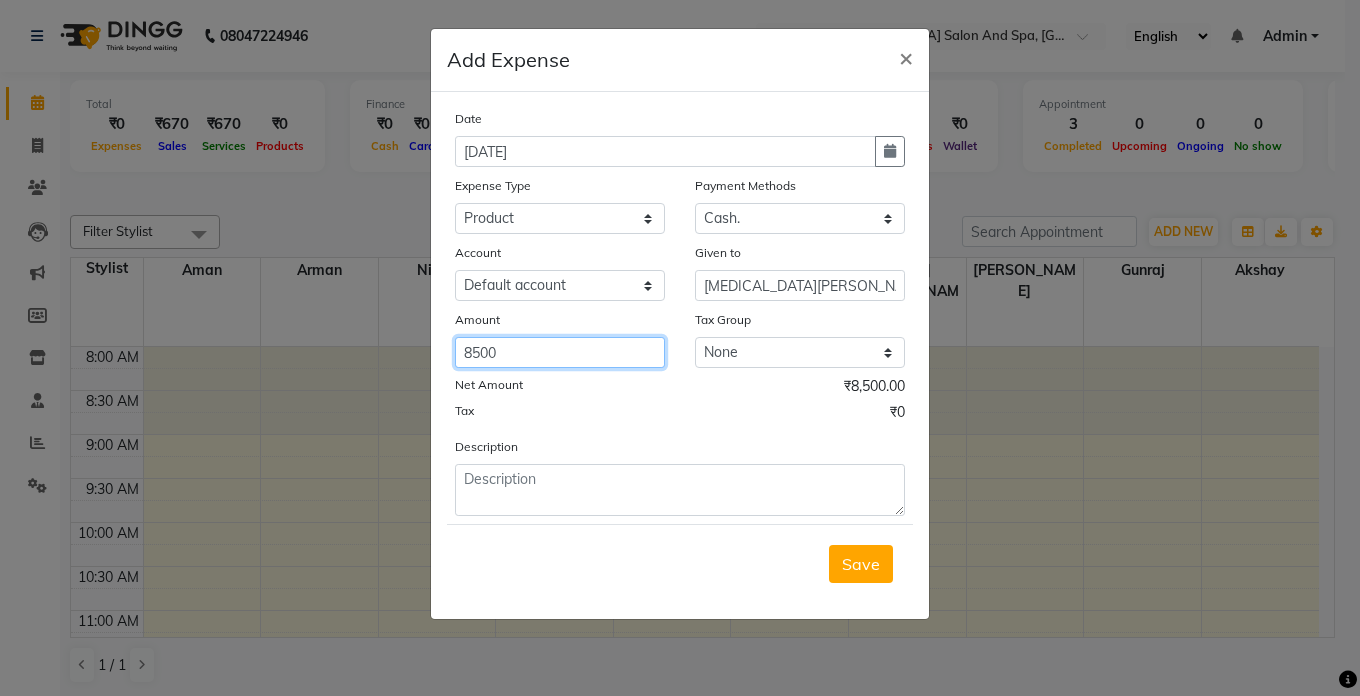 type on "8500" 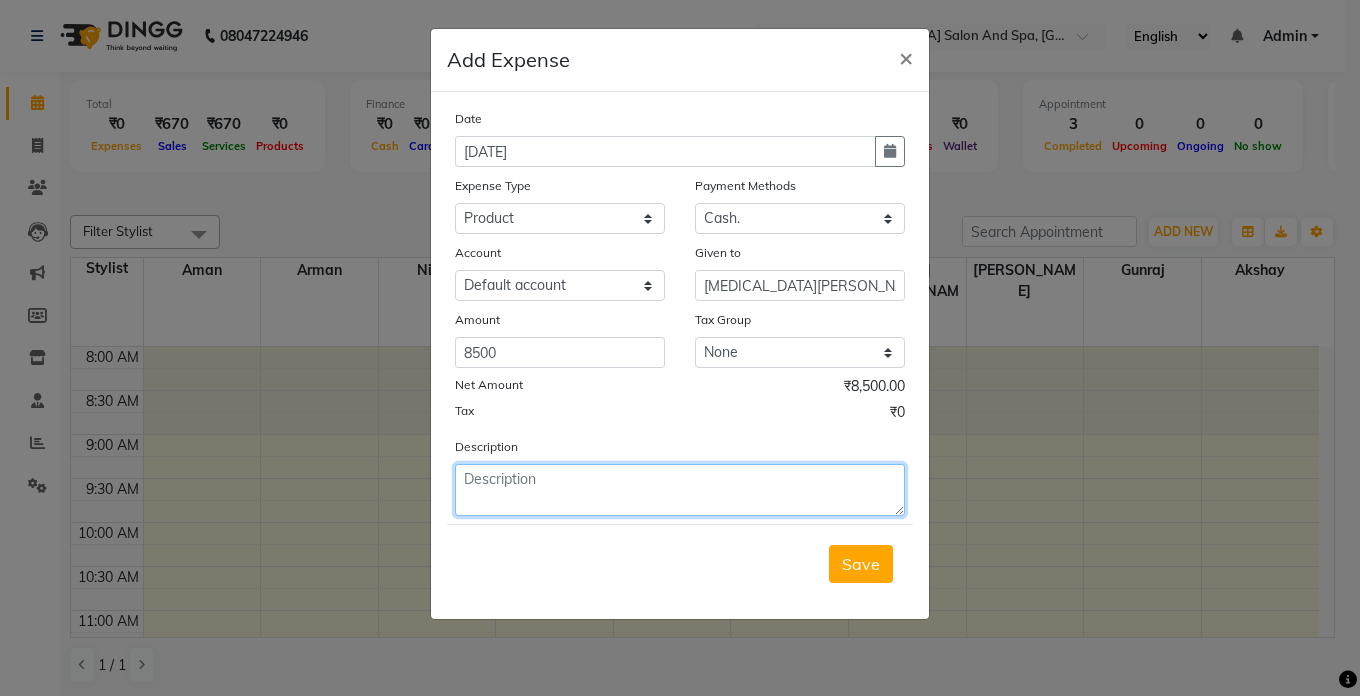 click 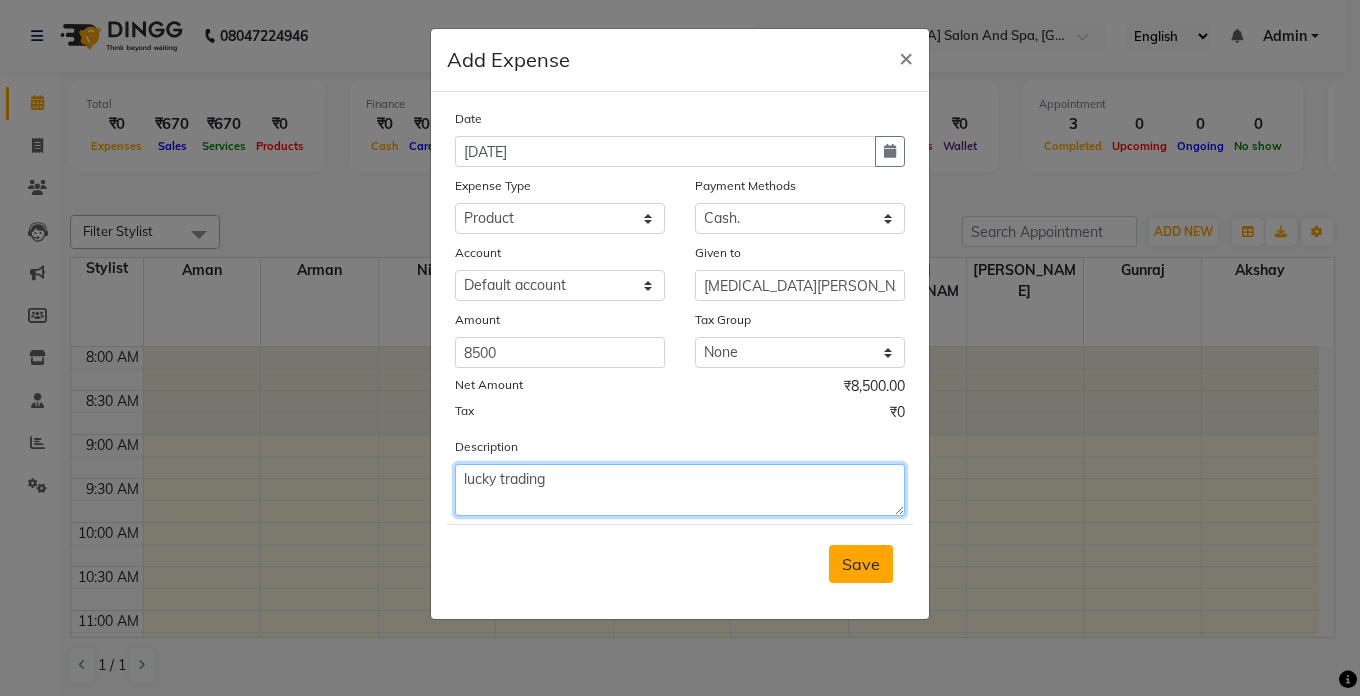 type on "lucky trading" 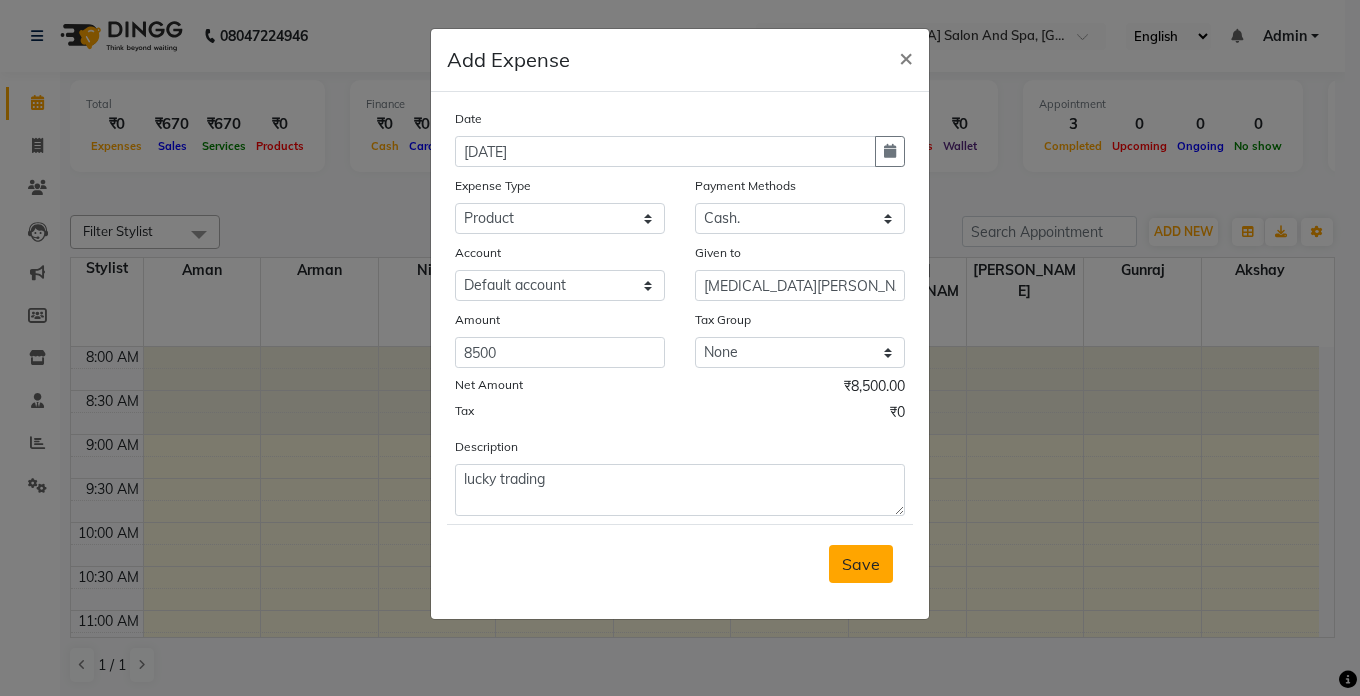 click on "Save" at bounding box center (861, 564) 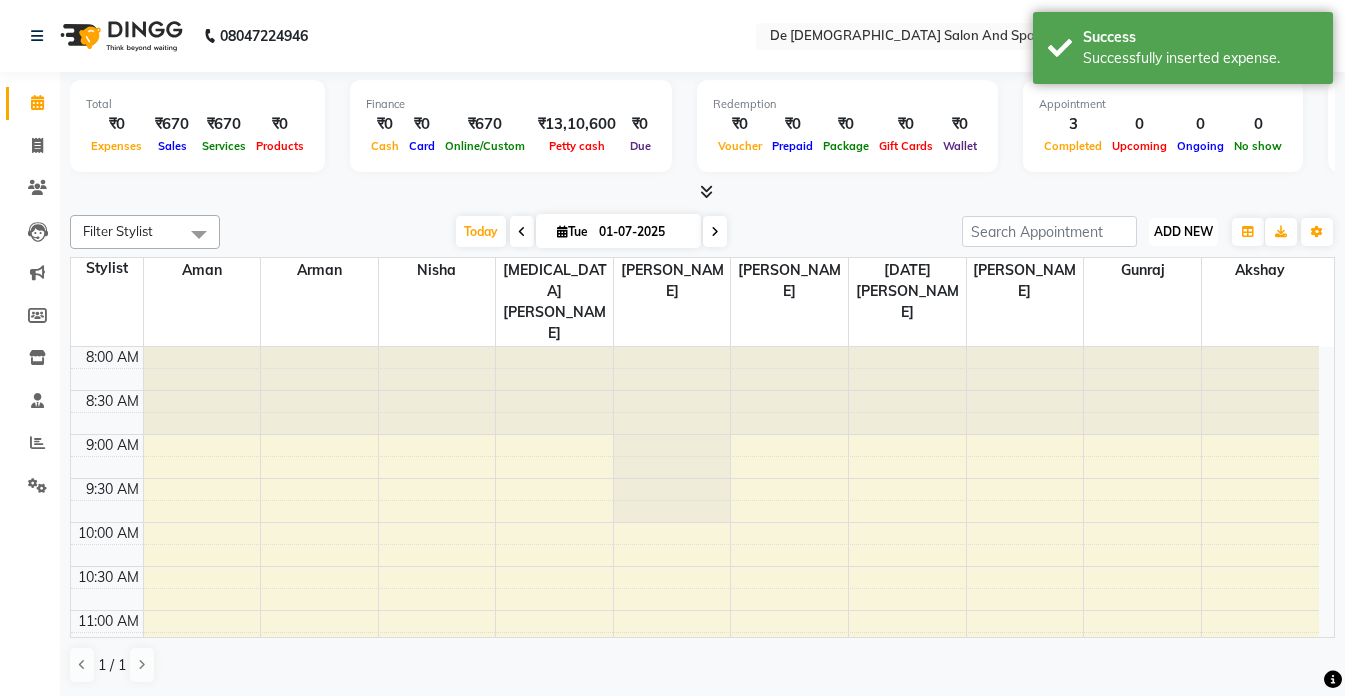 click on "ADD NEW Toggle Dropdown" at bounding box center [1183, 232] 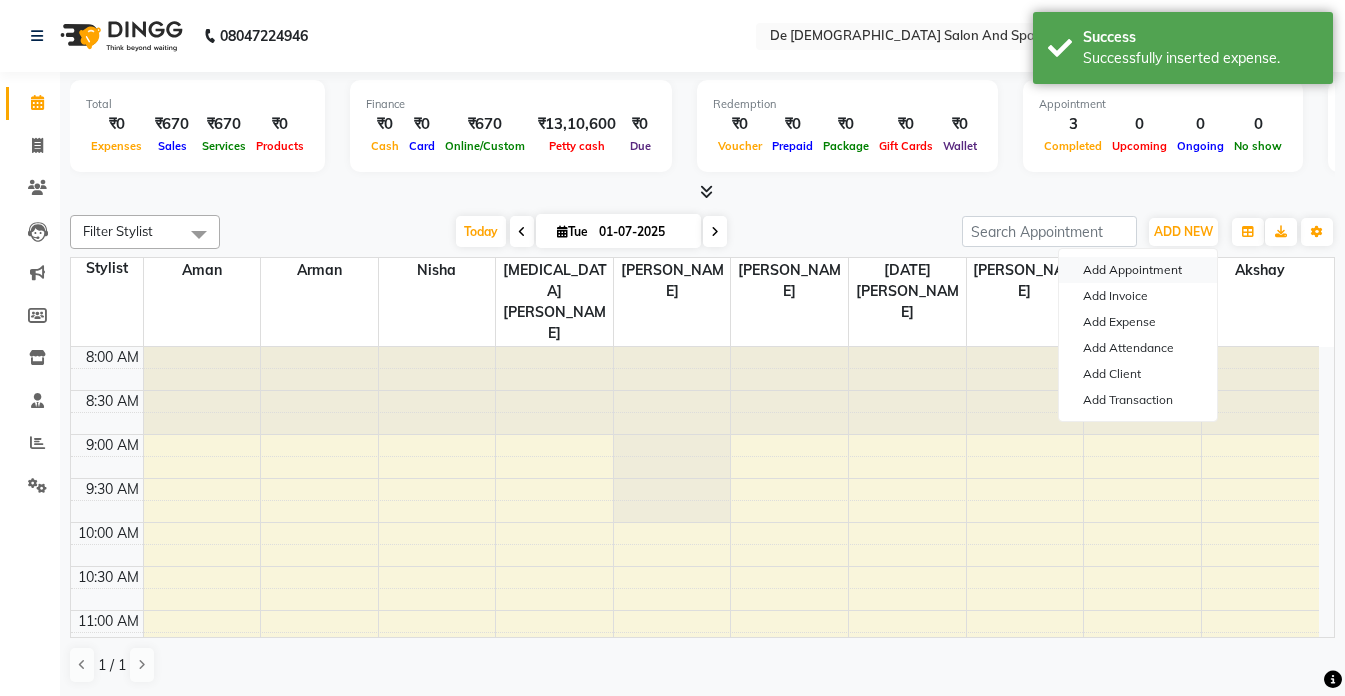 click on "Add Appointment" at bounding box center [1138, 270] 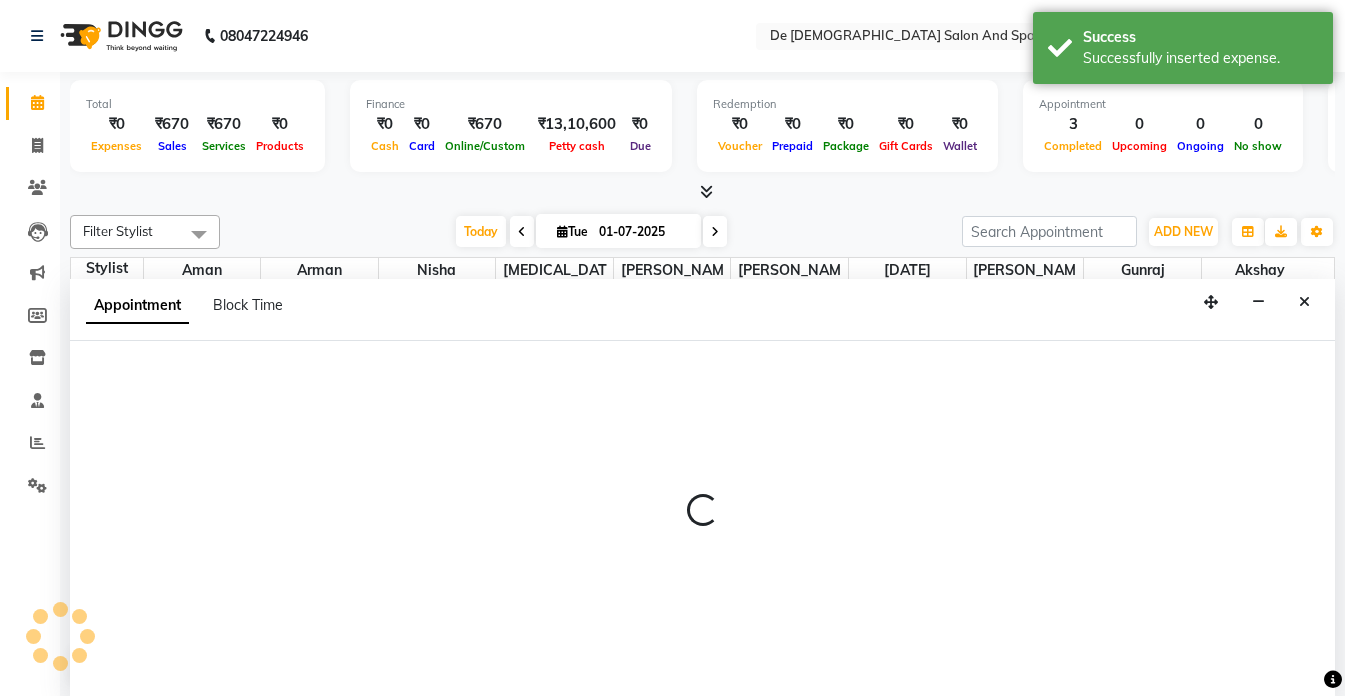scroll, scrollTop: 1, scrollLeft: 0, axis: vertical 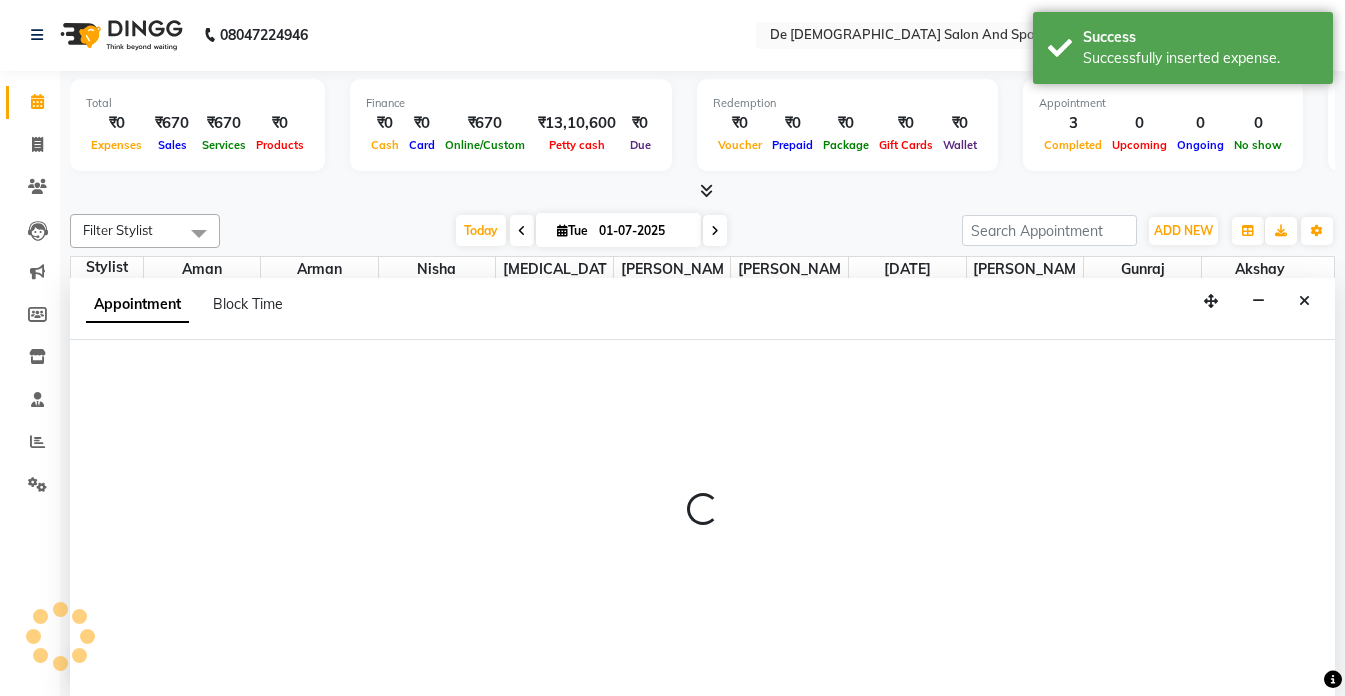 select on "tentative" 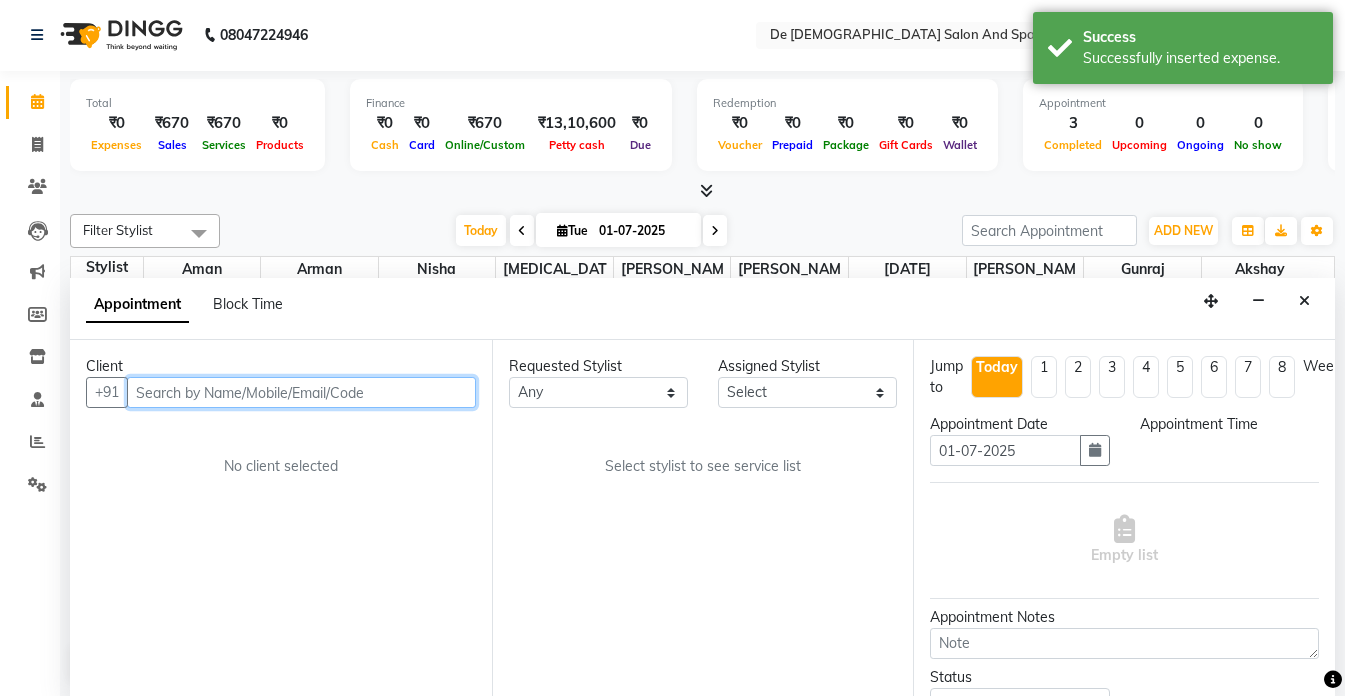 select on "540" 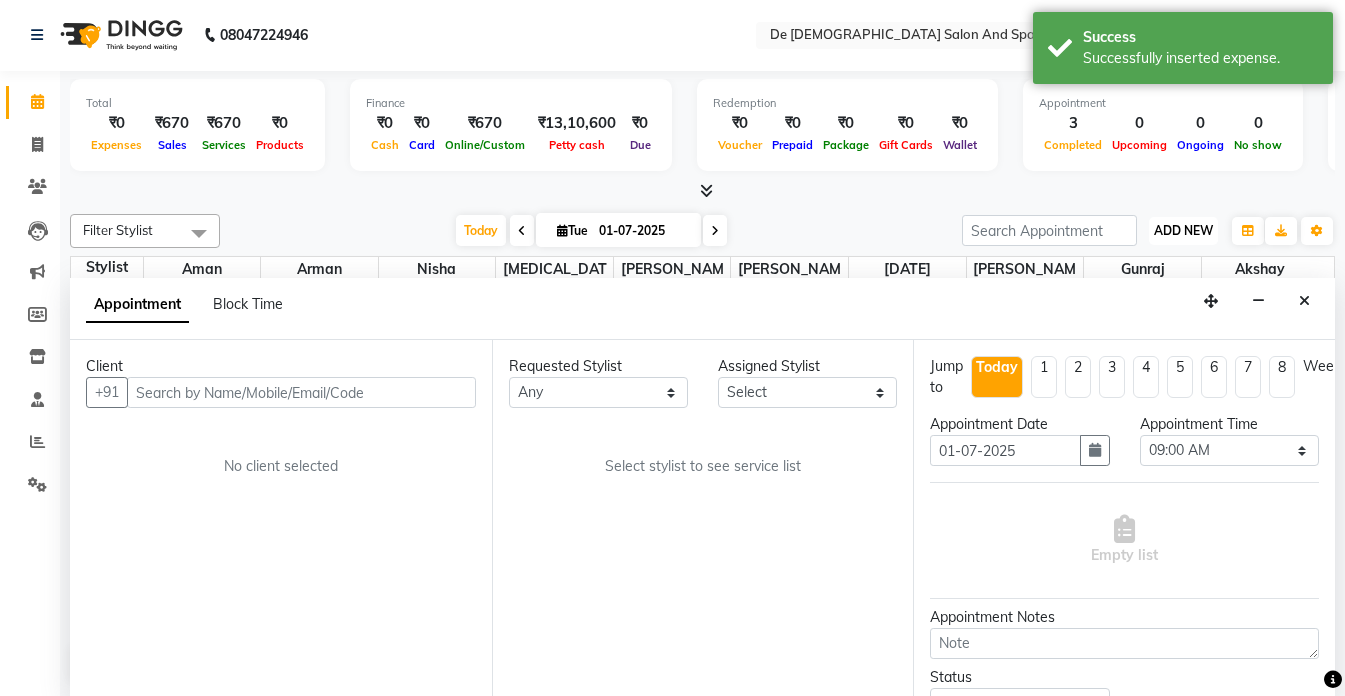 click on "ADD NEW" at bounding box center [1183, 230] 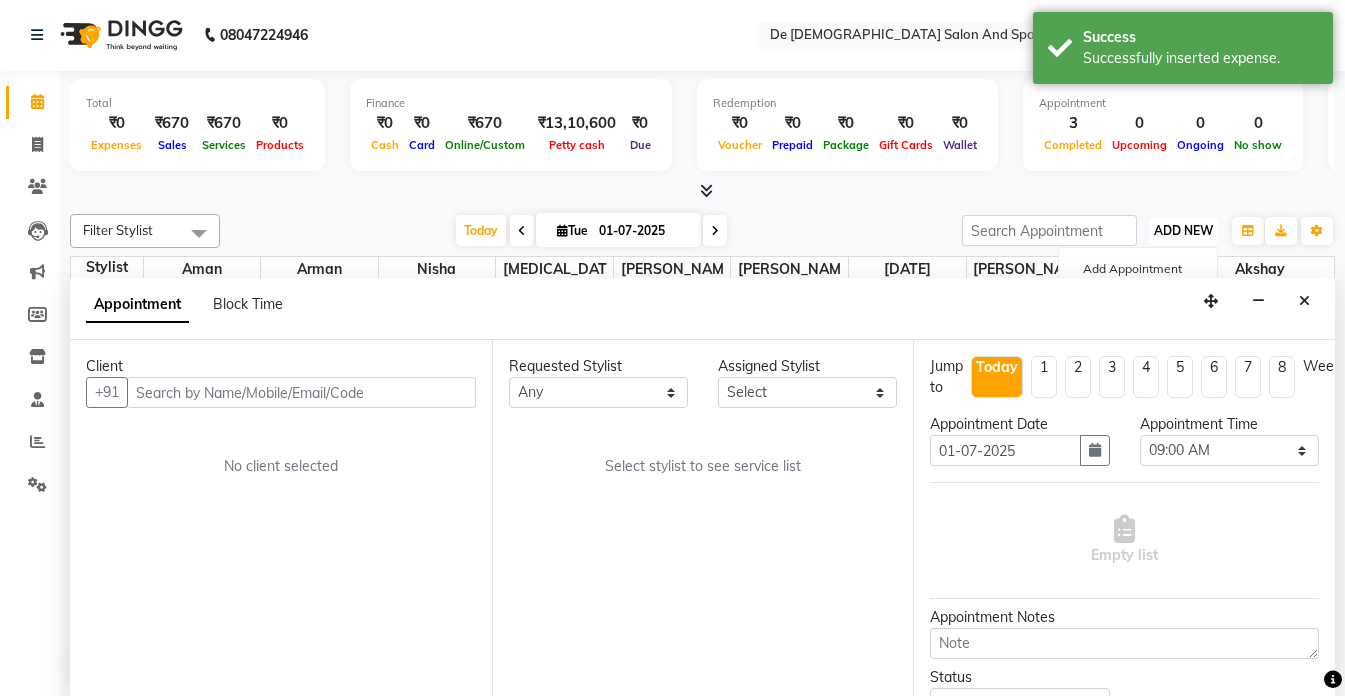 click on "ADD NEW Toggle Dropdown" at bounding box center [1183, 231] 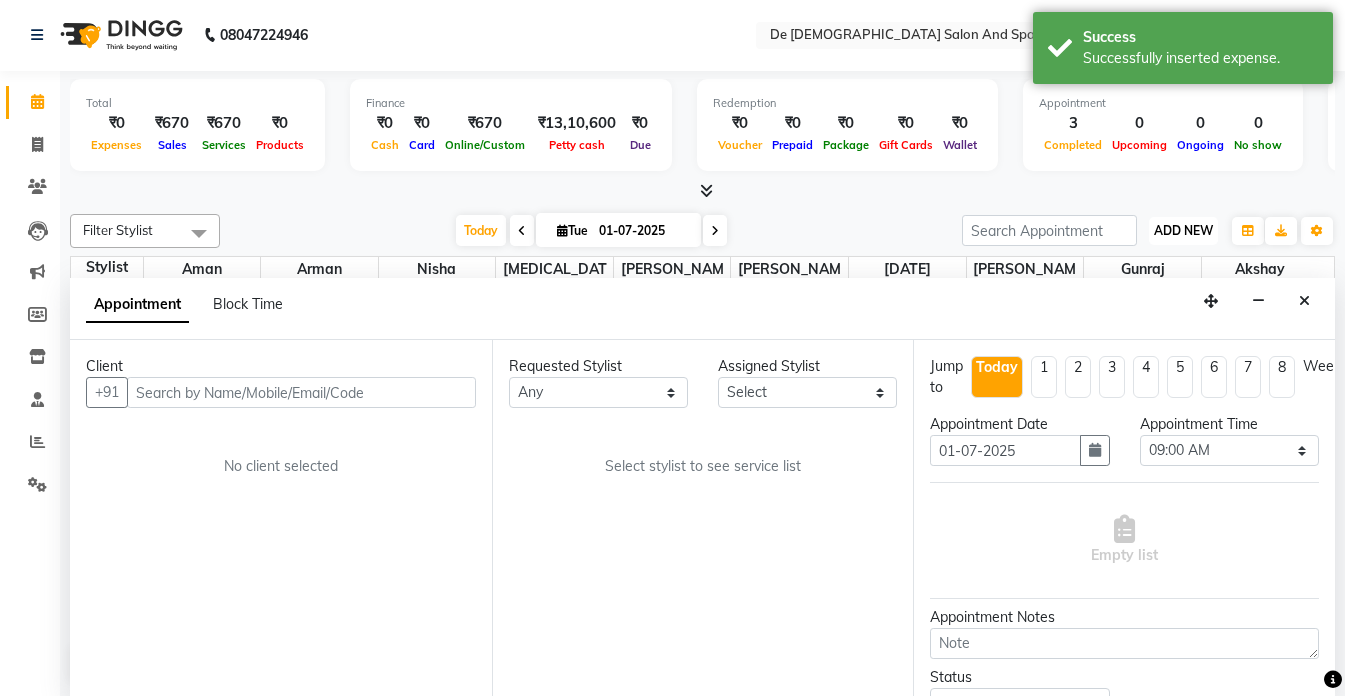 click on "ADD NEW" at bounding box center (1183, 230) 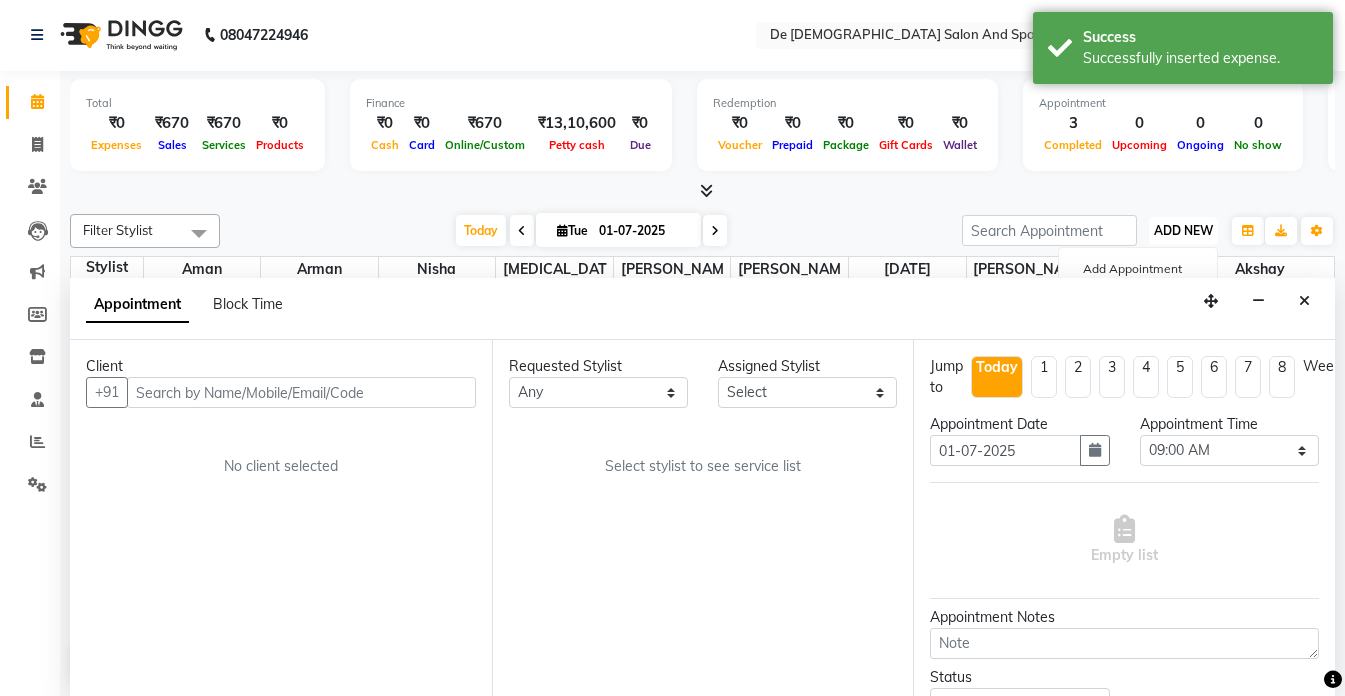 click on "ADD NEW" at bounding box center [1183, 230] 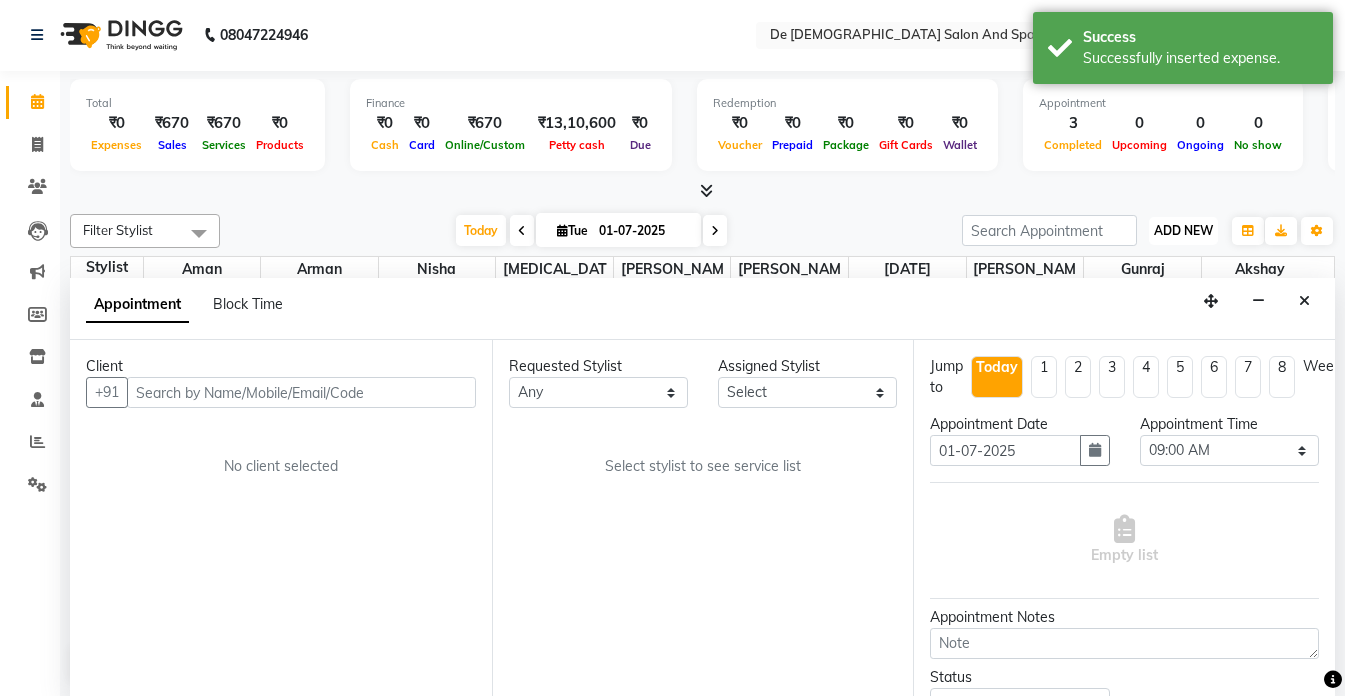 click on "ADD NEW" at bounding box center [1183, 230] 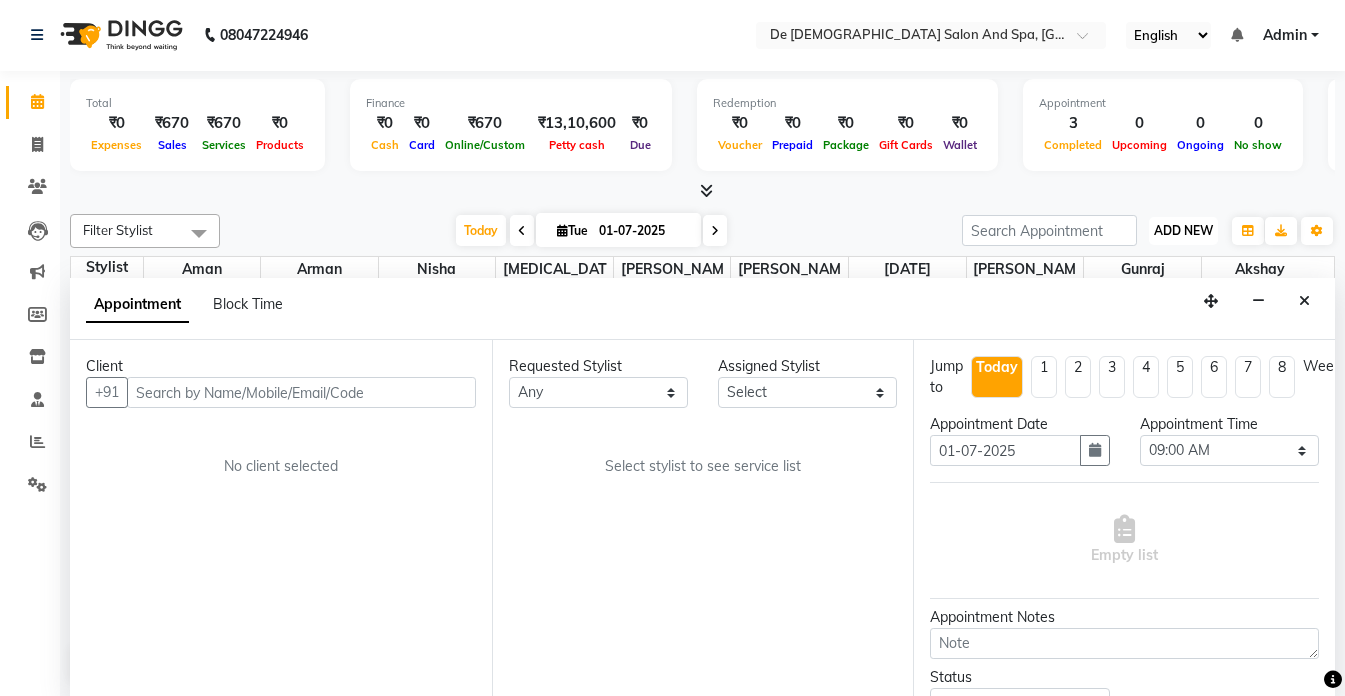 click on "ADD NEW Toggle Dropdown" at bounding box center (1183, 231) 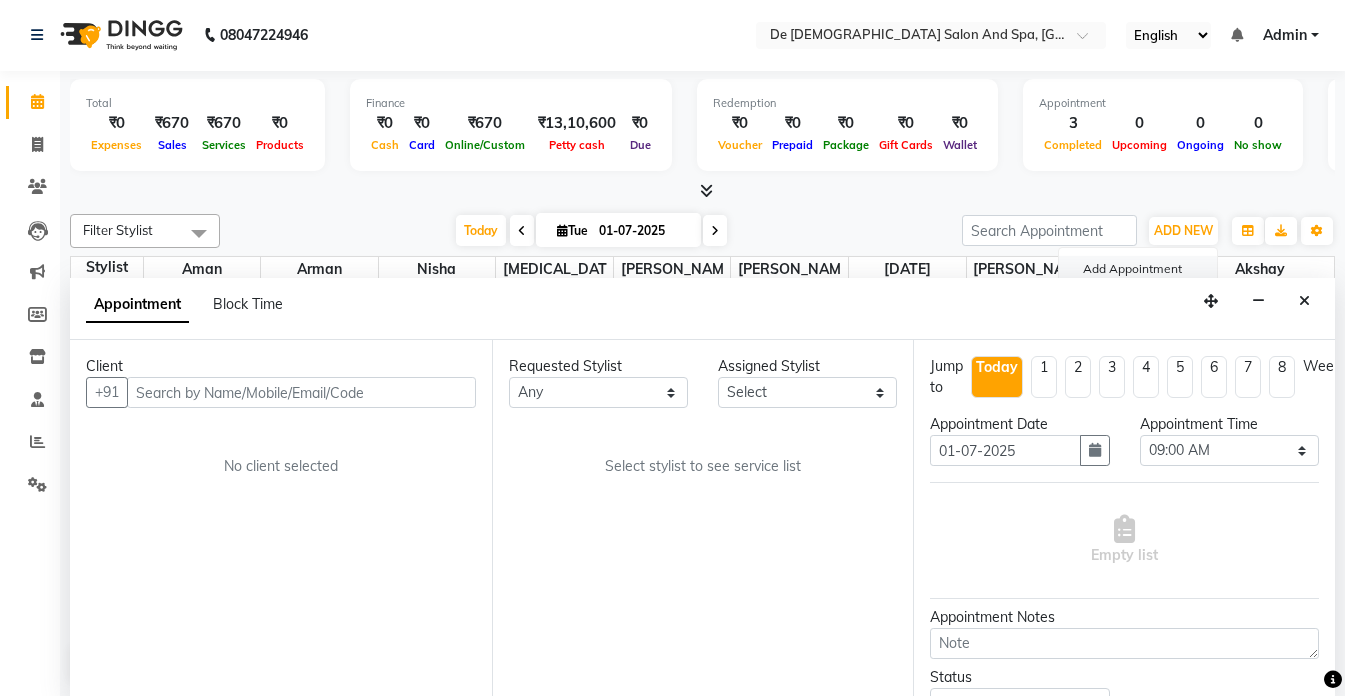 click on "Add Appointment" at bounding box center (1138, 269) 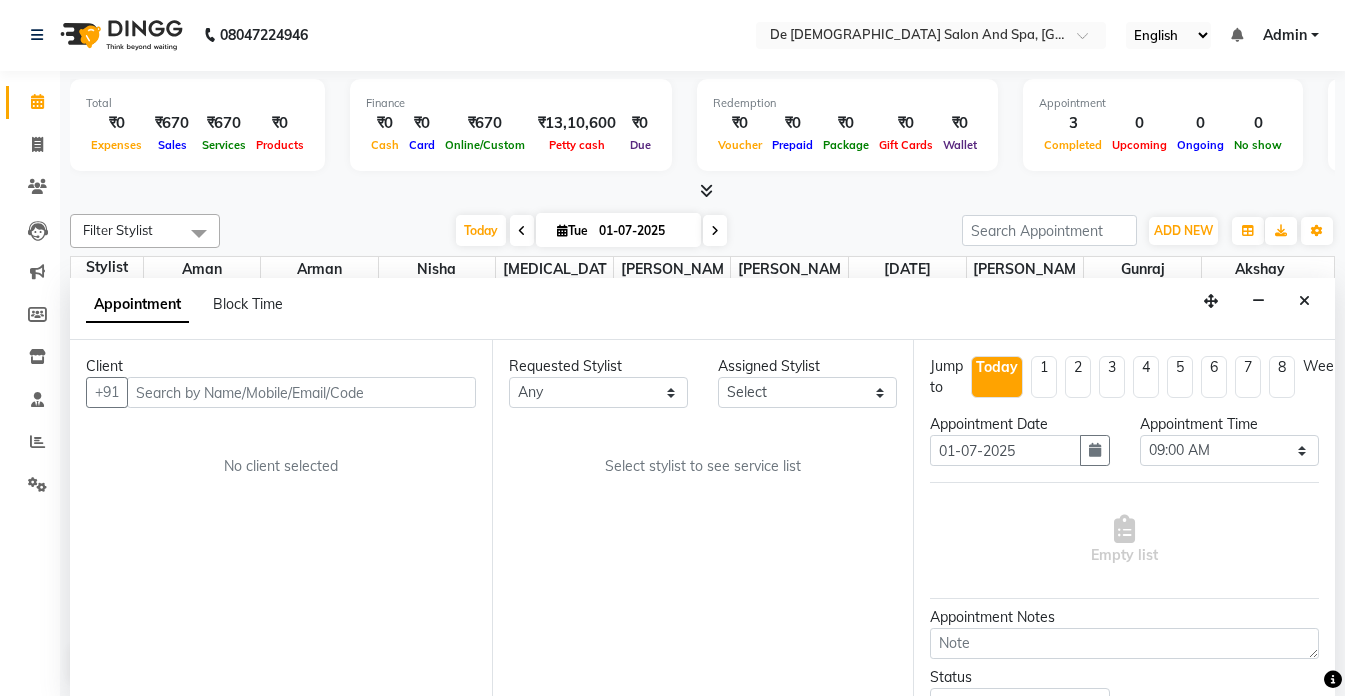 drag, startPoint x: 1157, startPoint y: 274, endPoint x: 989, endPoint y: 156, distance: 205.29977 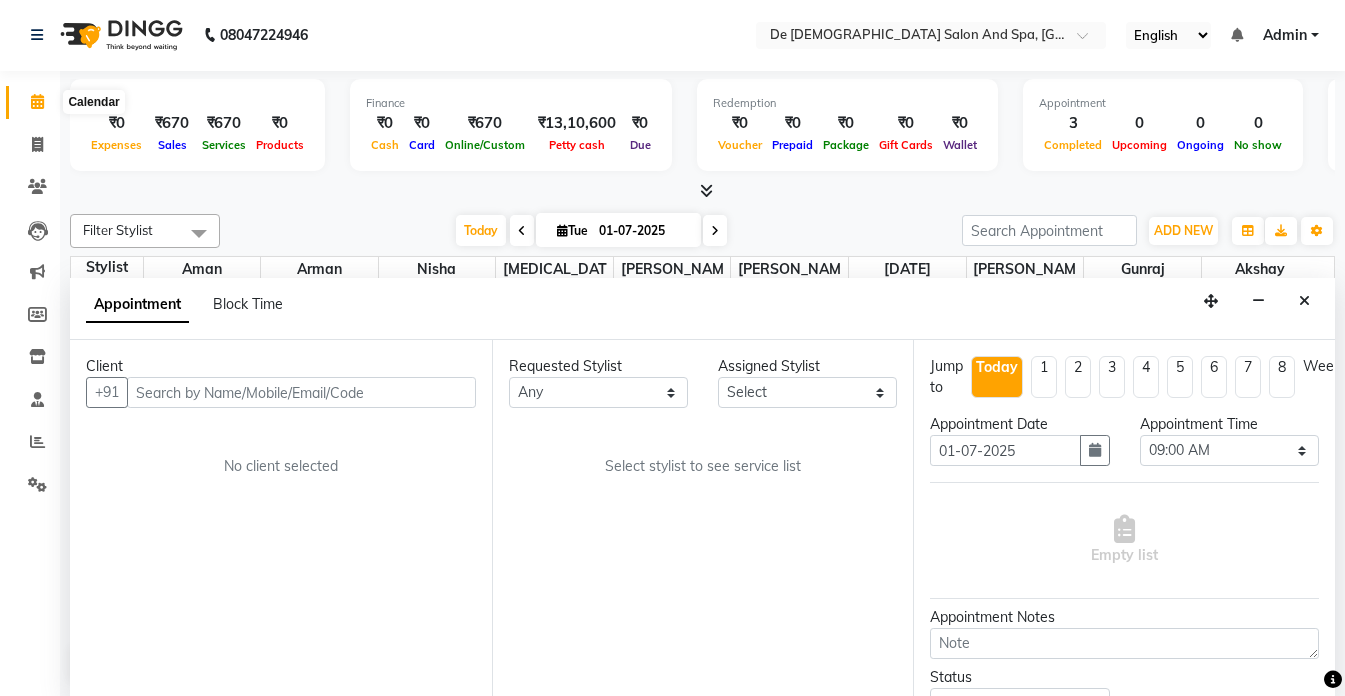 click 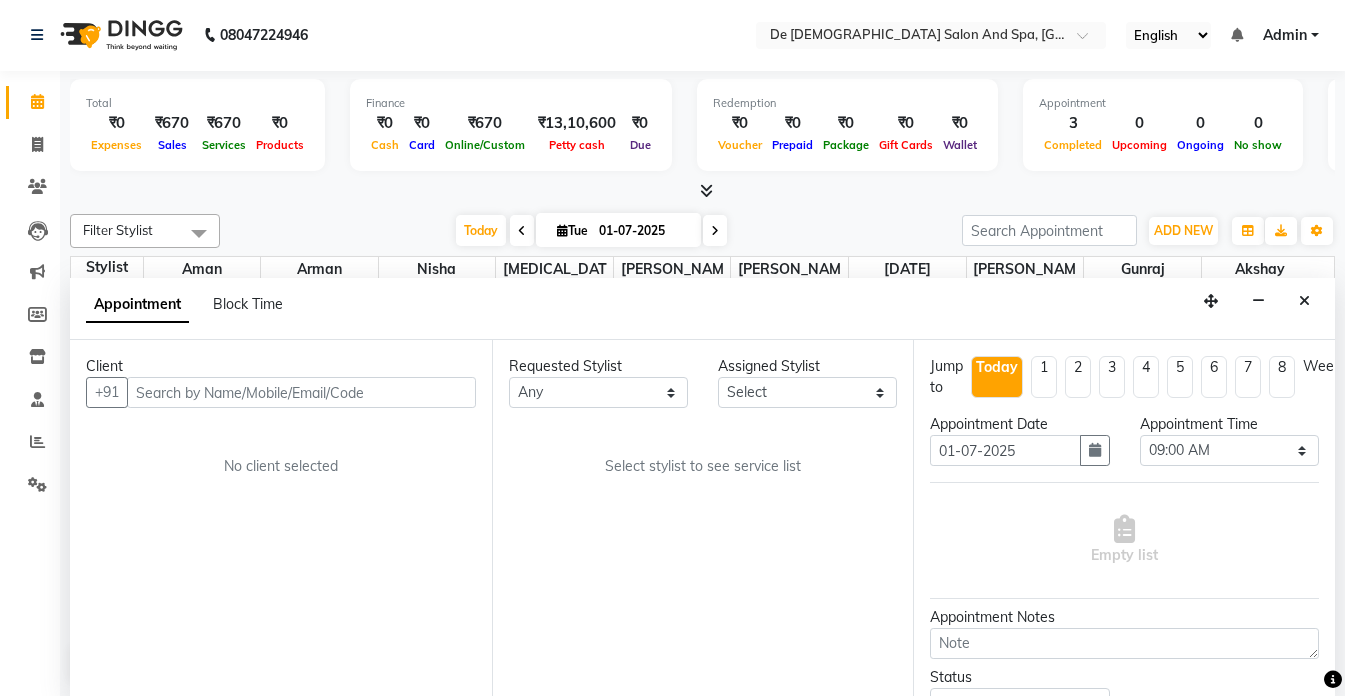 click 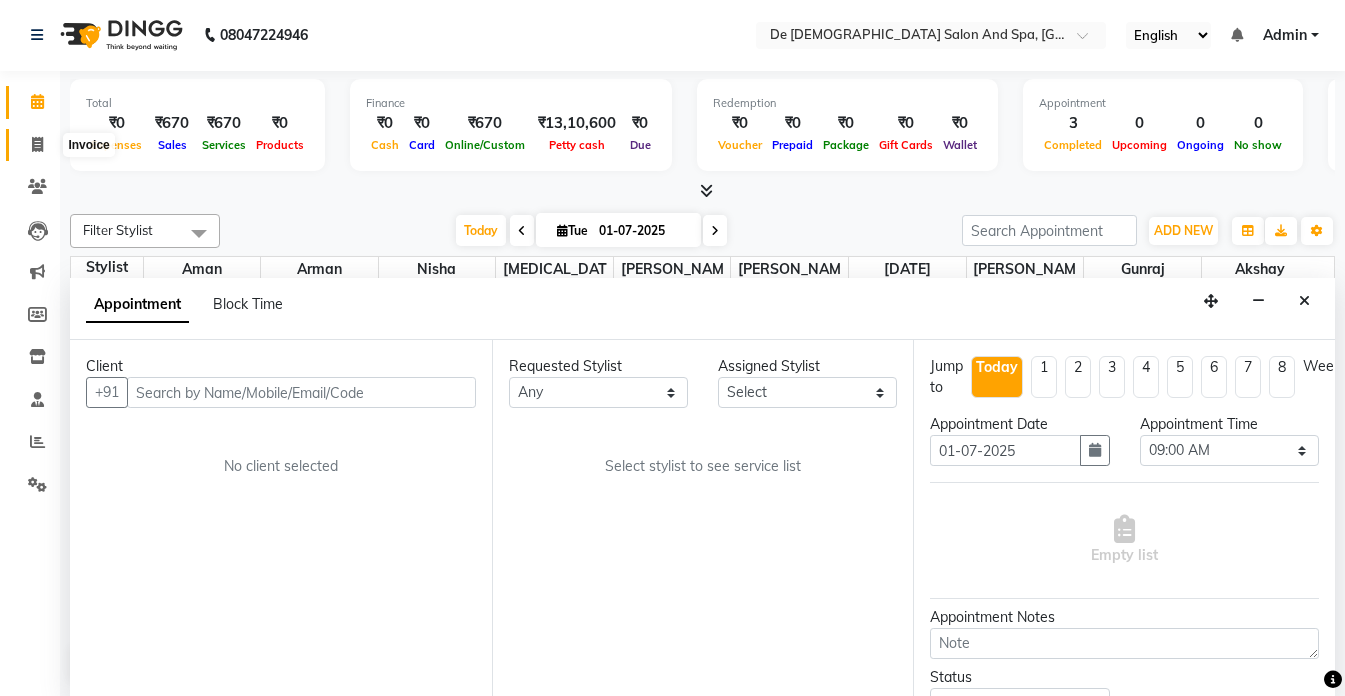 click 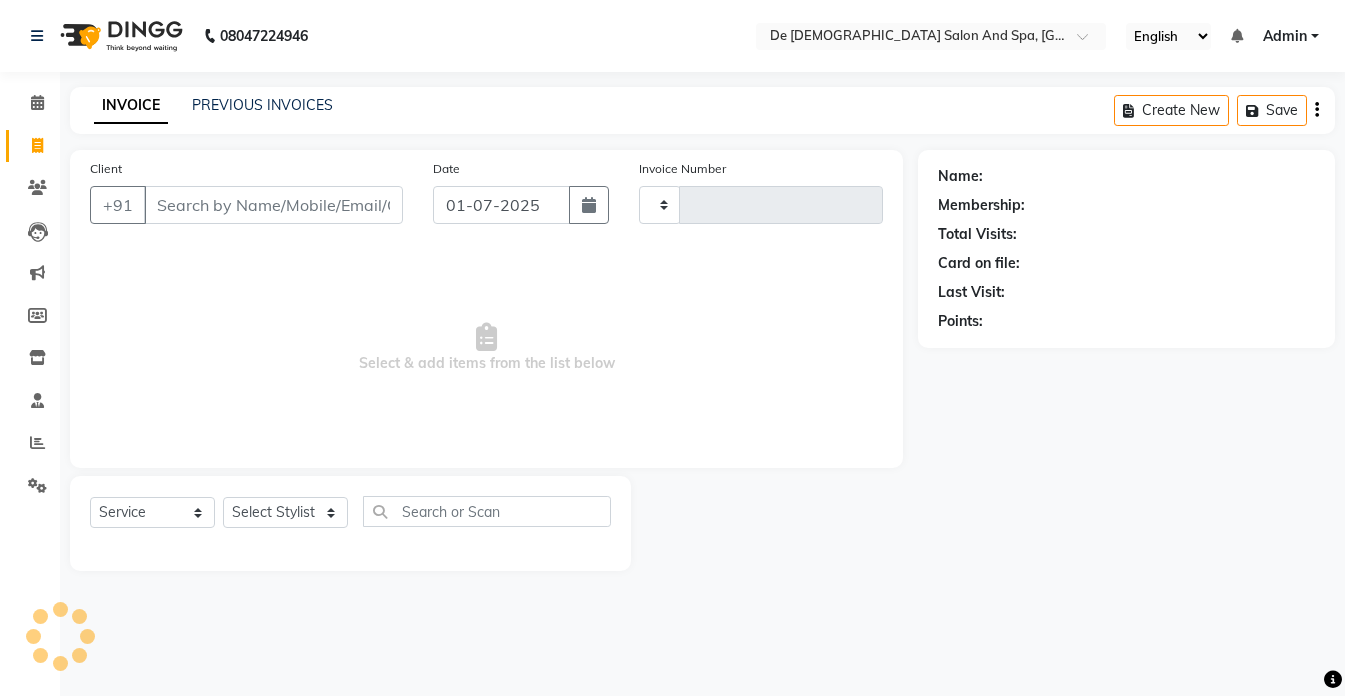 scroll, scrollTop: 0, scrollLeft: 0, axis: both 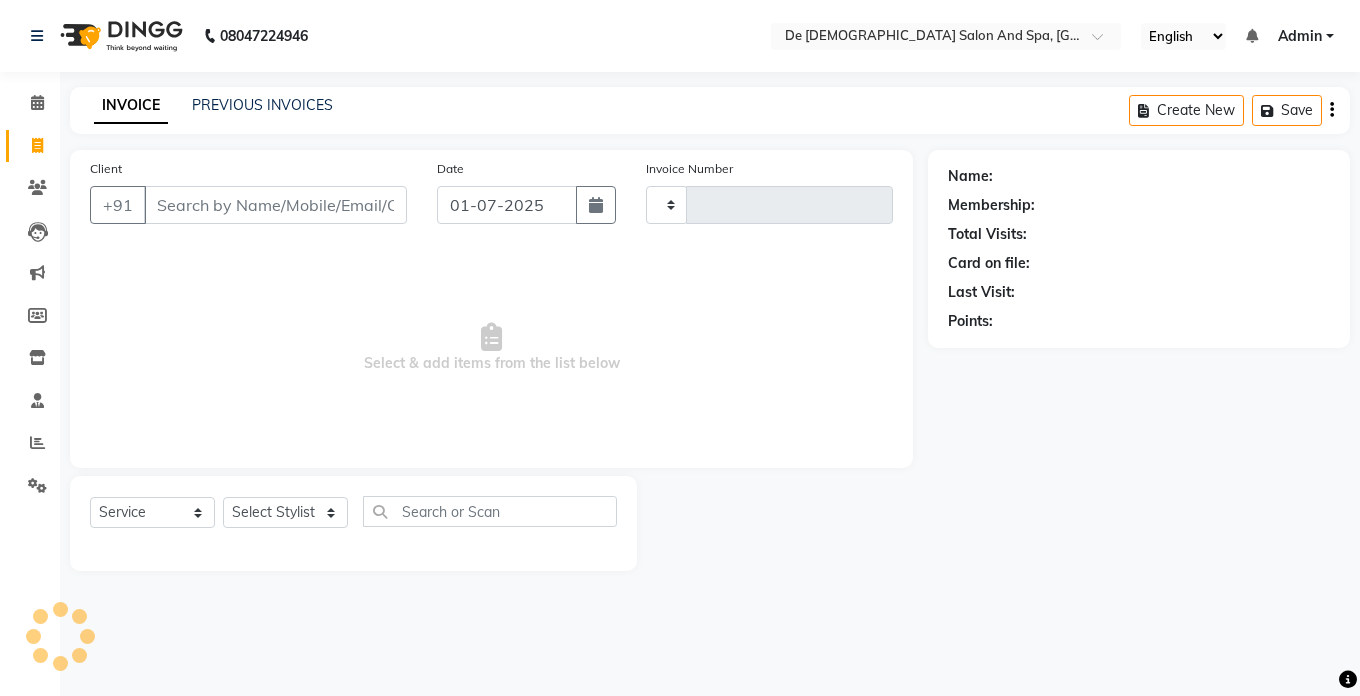 type on "1483" 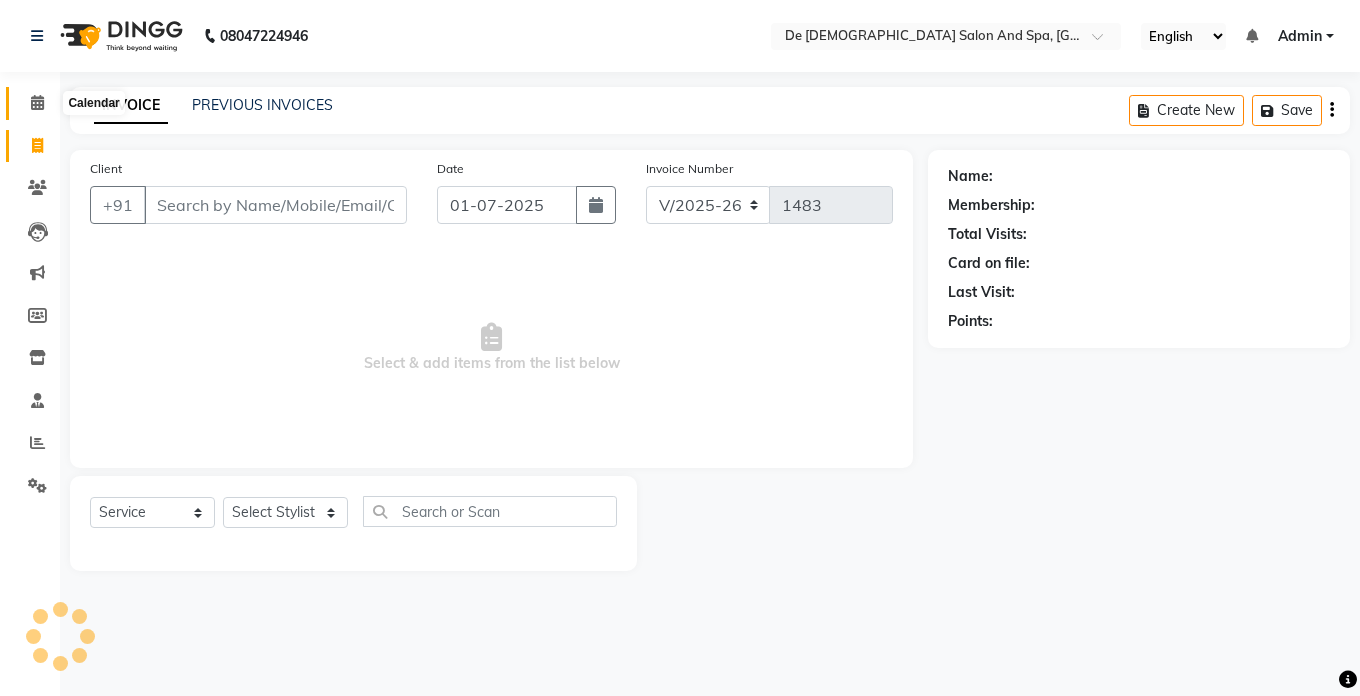 click 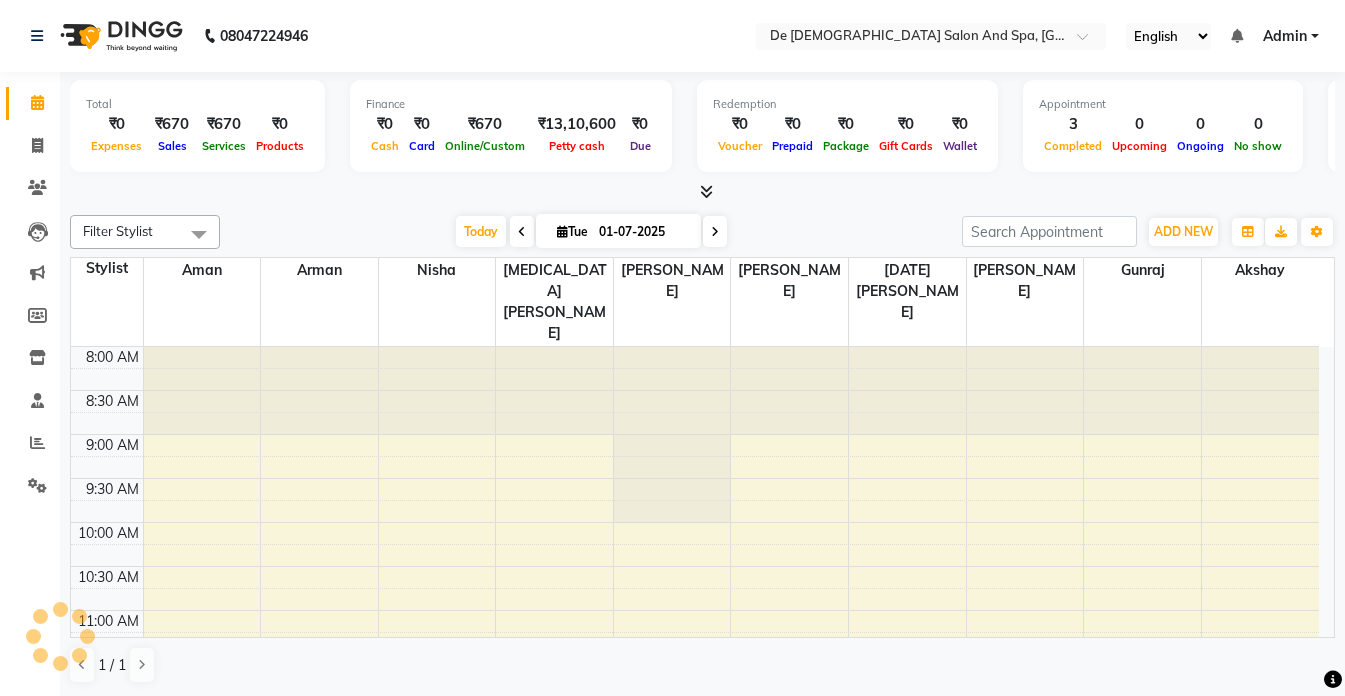 scroll, scrollTop: 0, scrollLeft: 0, axis: both 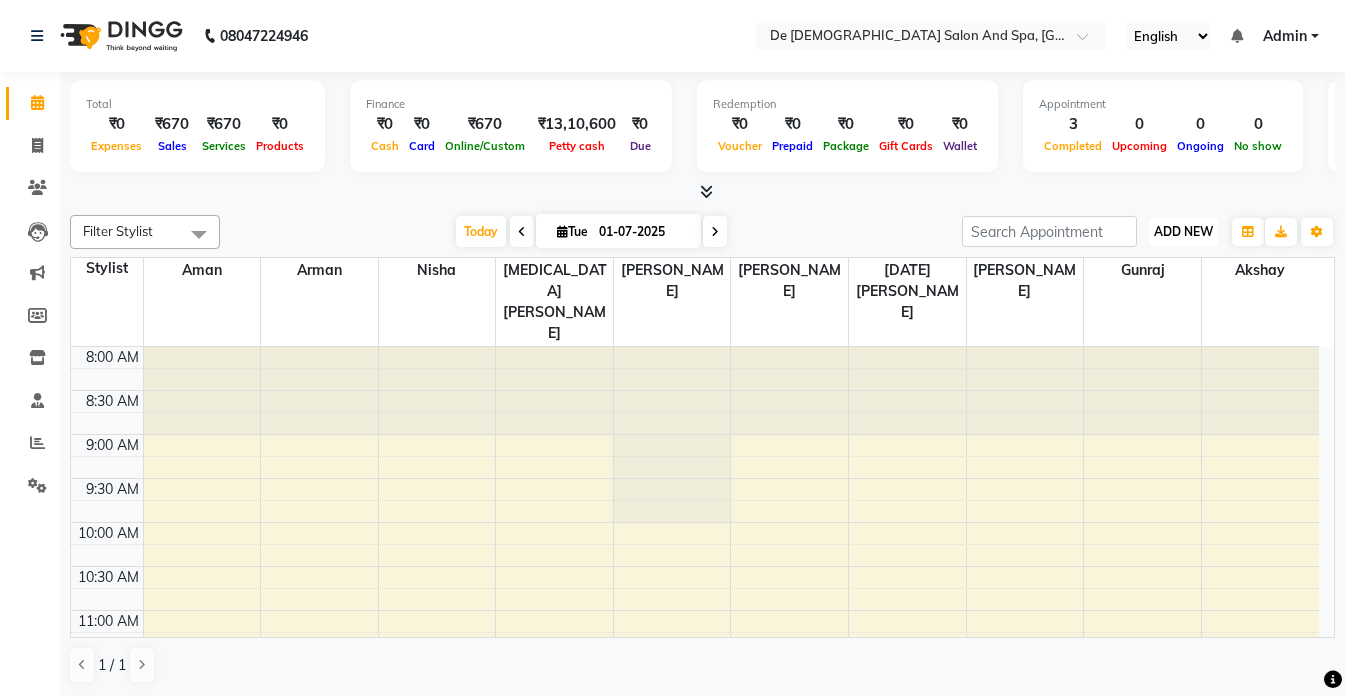 click on "ADD NEW" at bounding box center [1183, 231] 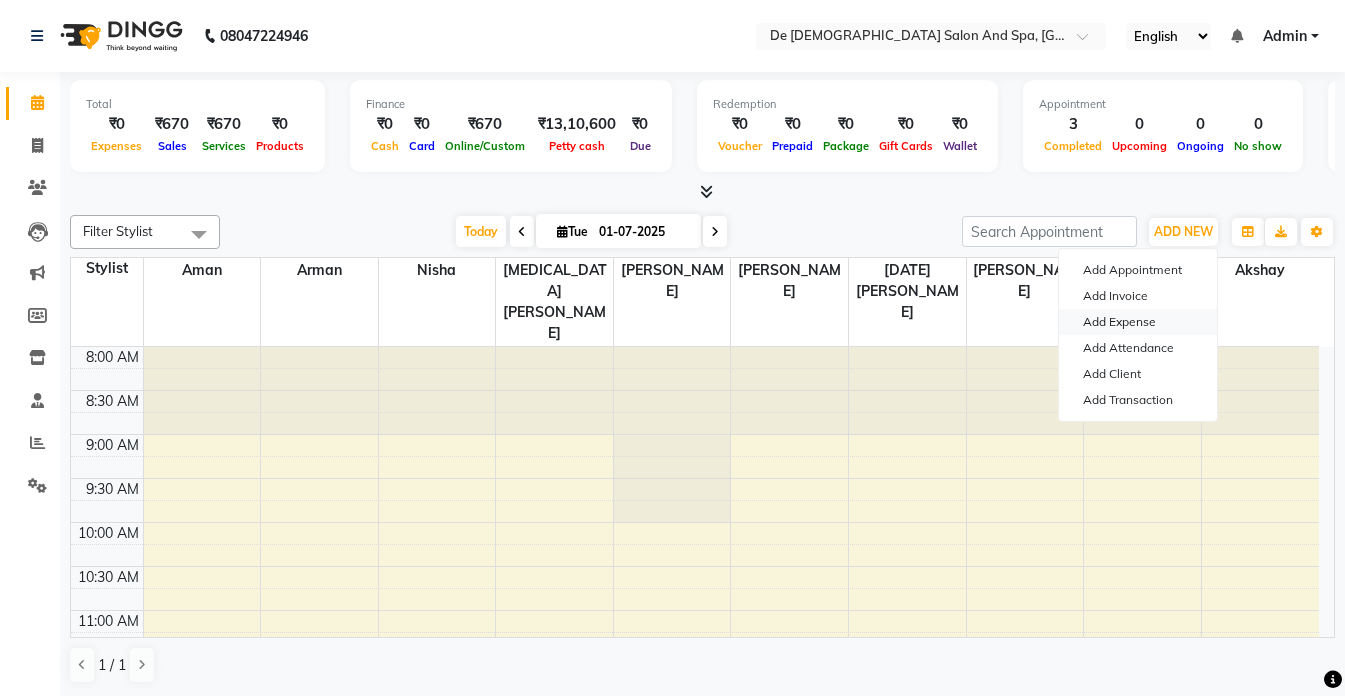 click on "Add Expense" at bounding box center (1138, 322) 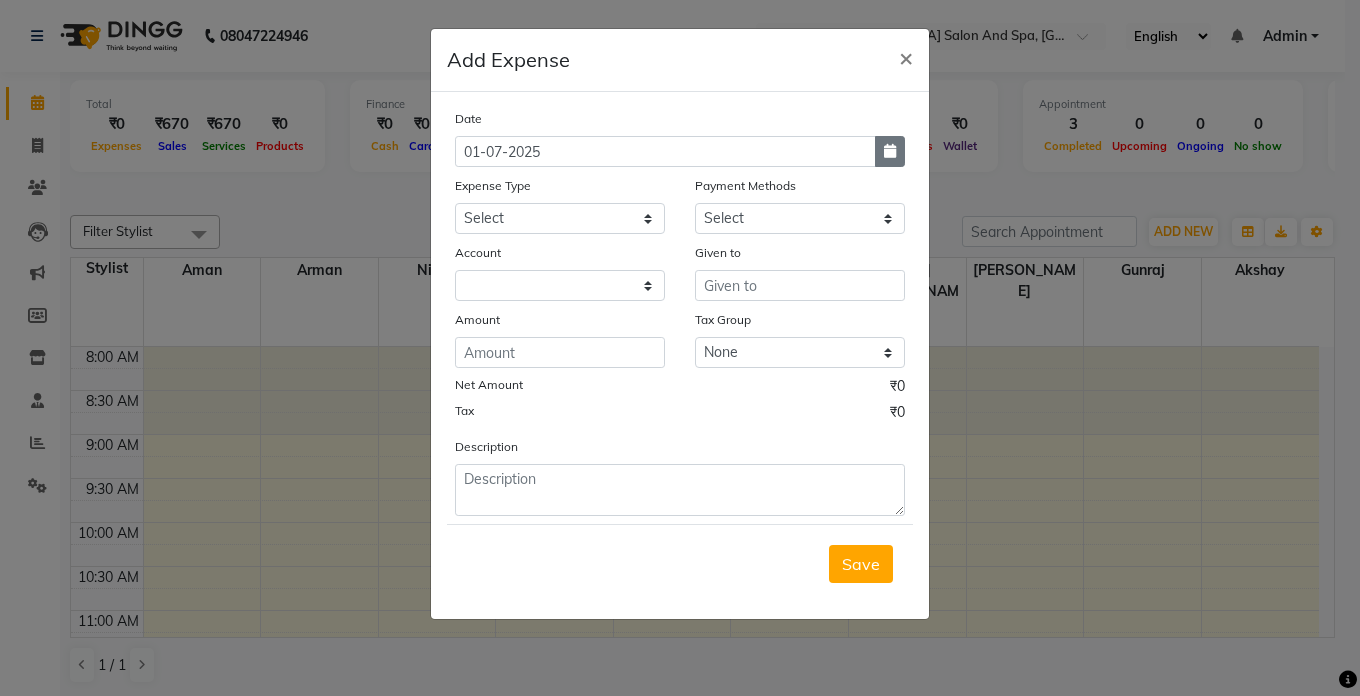 click 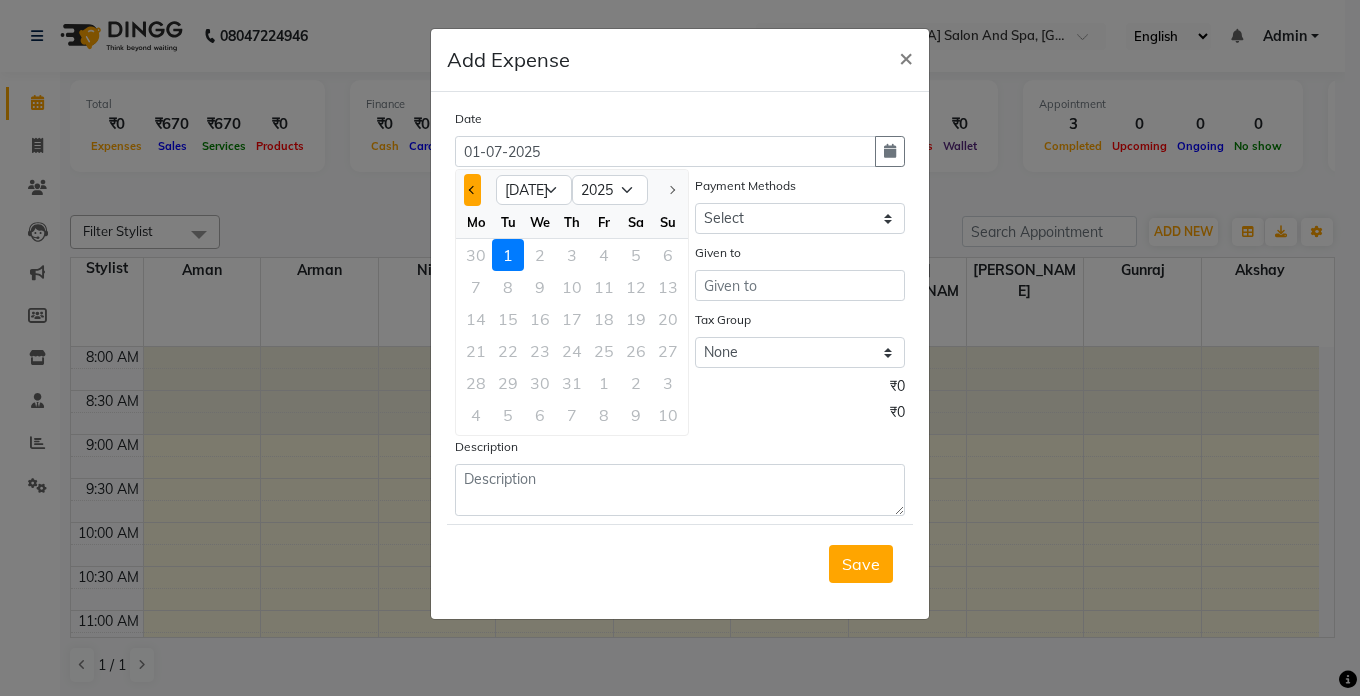 click 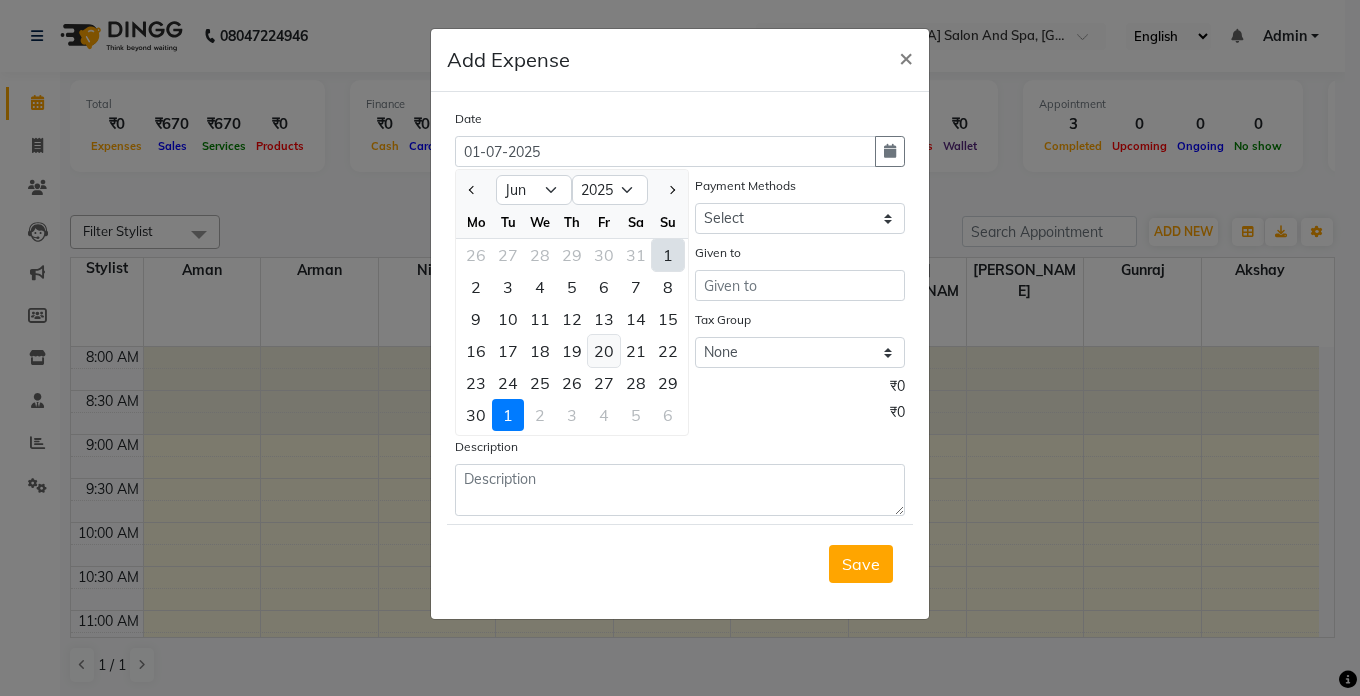 click on "20" 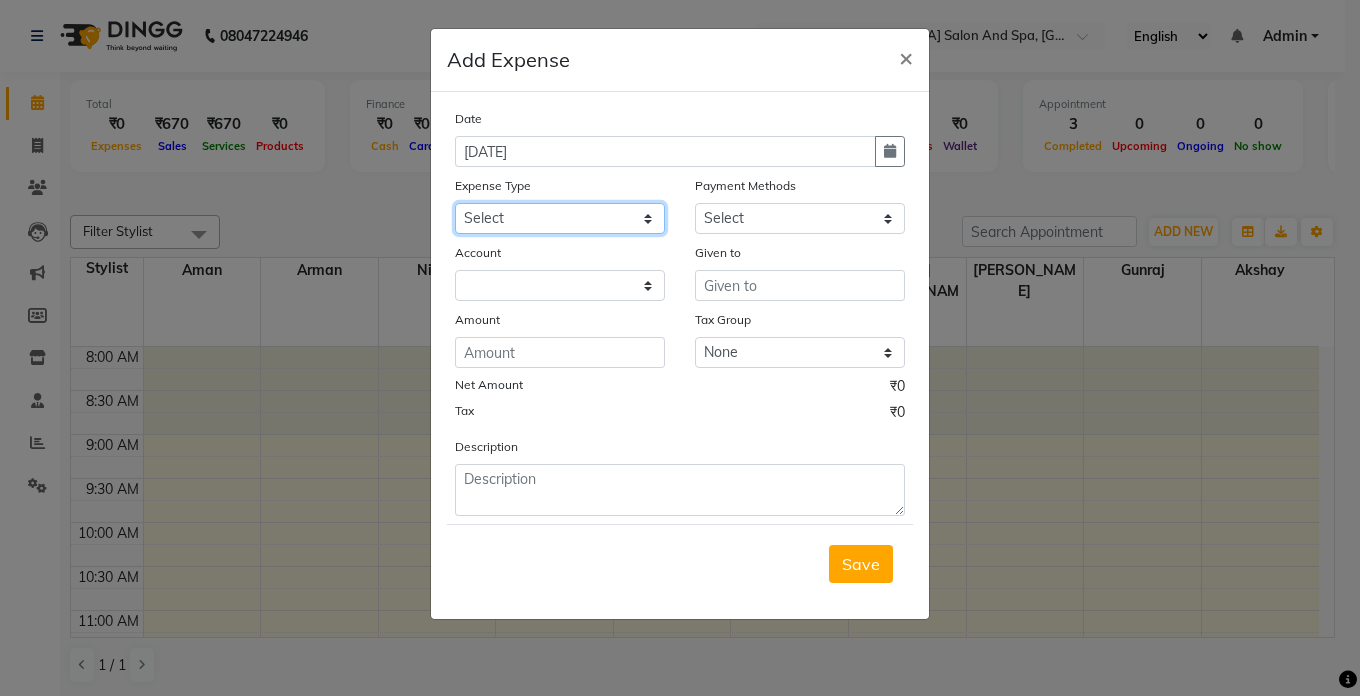 click on "Select Advance Salary Bank charges Car maintenance  Cash transfer to bank Cash transfer to hub Client Snacks Clinical charges Equipment Fuel Govt fee Incentive Insurance International purchase Loan Repayment Maintenance Marketing Miscellaneous MRA Other Pantry Product Rent Salary Staff Snacks Tax Tea & Refreshment Utilities" 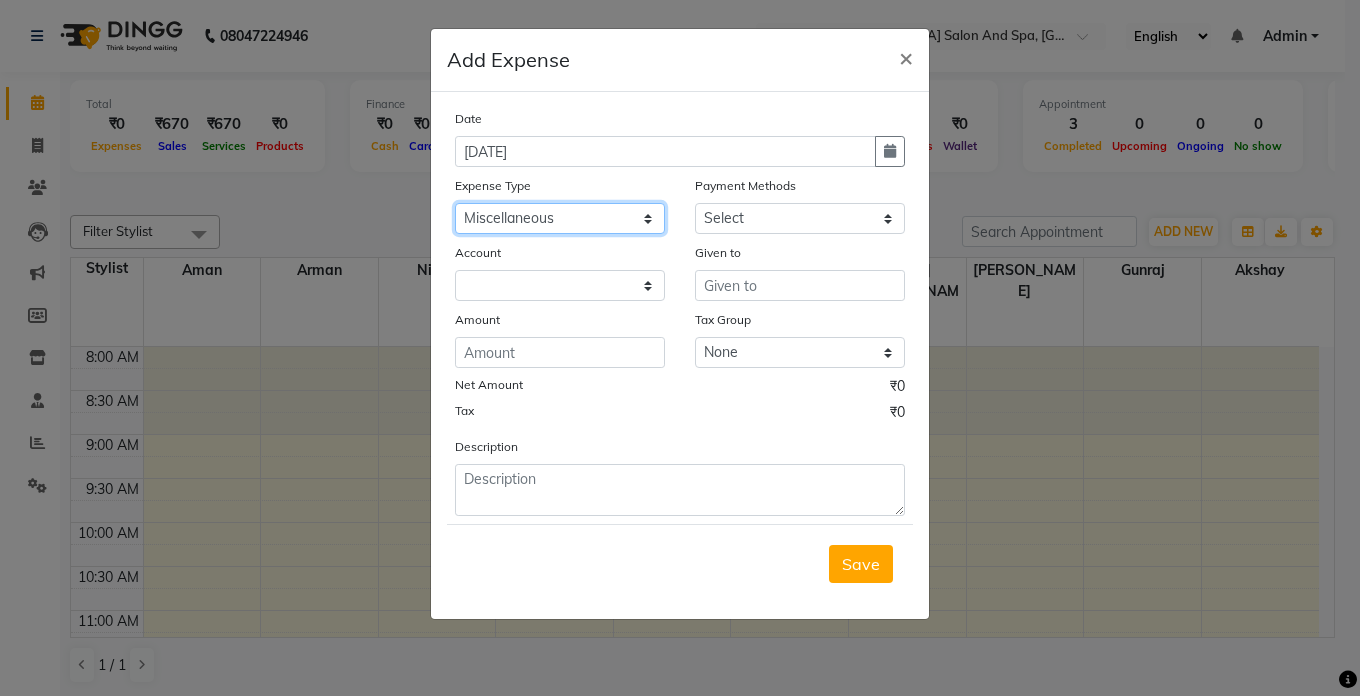 click on "Select Advance Salary Bank charges Car maintenance  Cash transfer to bank Cash transfer to hub Client Snacks Clinical charges Equipment Fuel Govt fee Incentive Insurance International purchase Loan Repayment Maintenance Marketing Miscellaneous MRA Other Pantry Product Rent Salary Staff Snacks Tax Tea & Refreshment Utilities" 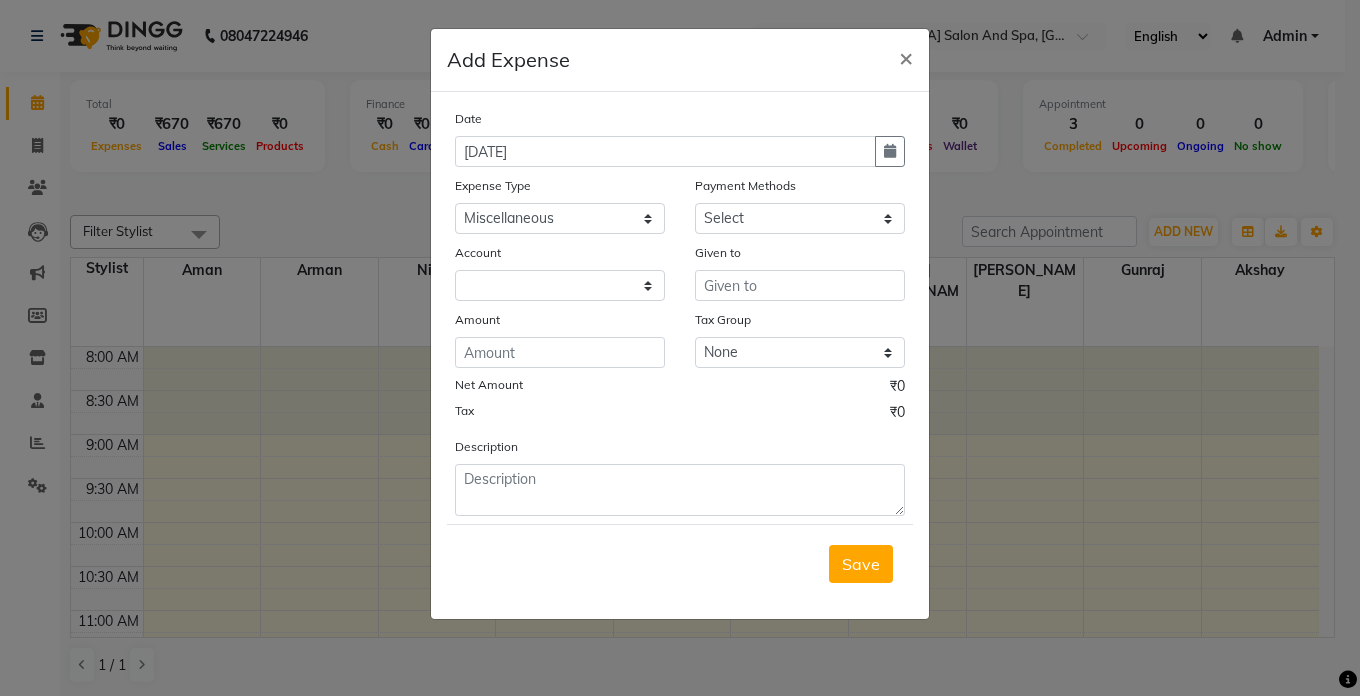 click on "Add Expense  × Date 20-06-2025 Expense Type Select Advance Salary Bank charges Car maintenance  Cash transfer to bank Cash transfer to hub Client Snacks Clinical charges Equipment Fuel Govt fee Incentive Insurance International purchase Loan Repayment Maintenance Marketing Miscellaneous MRA Other Pantry Product Rent Salary Staff Snacks Tax Tea & Refreshment Utilities Payment Methods Select Cash. Voucher CARD Wallet GPay Account Given to Amount Tax Group None GST Net Amount ₹0 Tax ₹0 Description  Save" 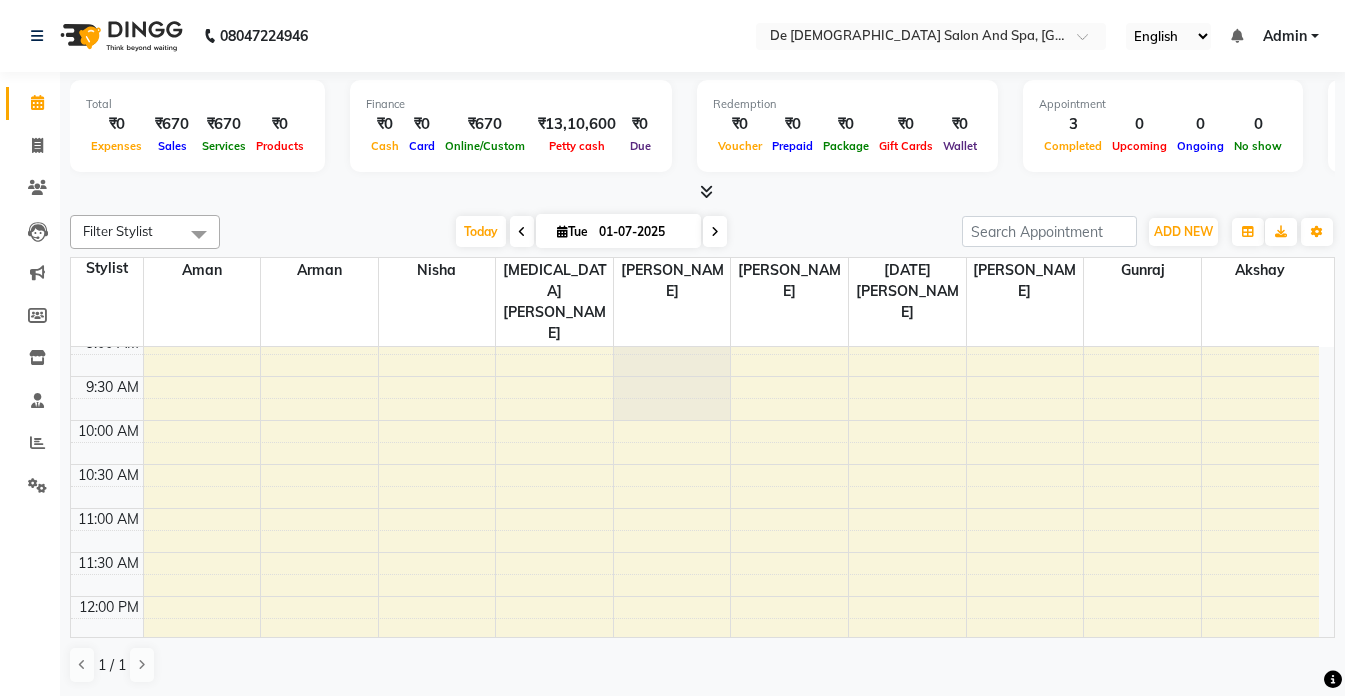 scroll, scrollTop: 100, scrollLeft: 0, axis: vertical 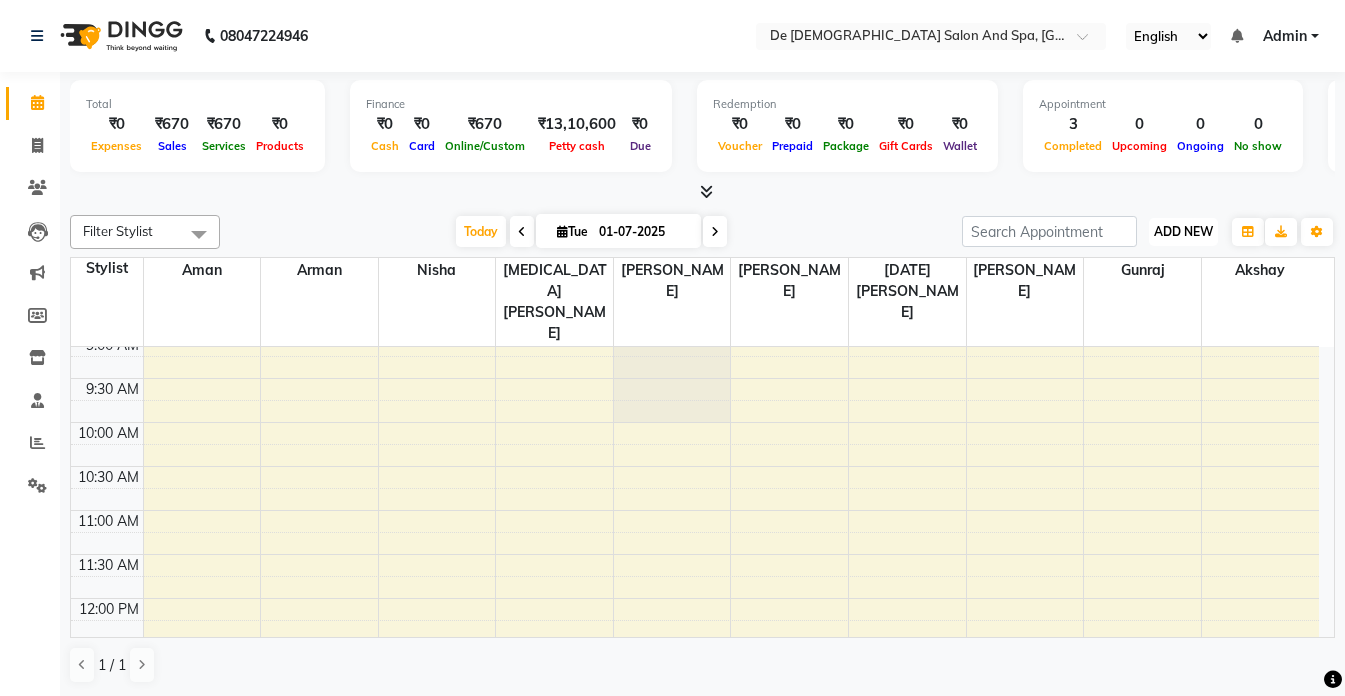 click on "ADD NEW Toggle Dropdown" at bounding box center (1183, 232) 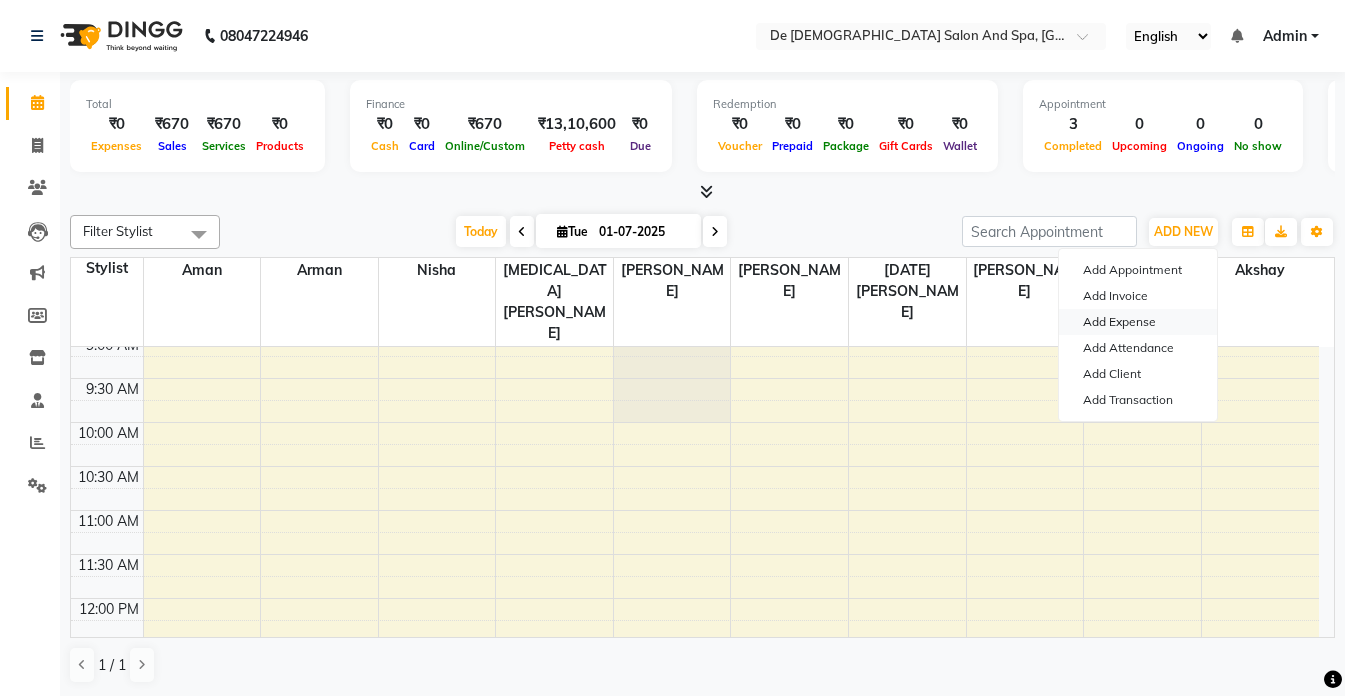 click on "Add Expense" at bounding box center [1138, 322] 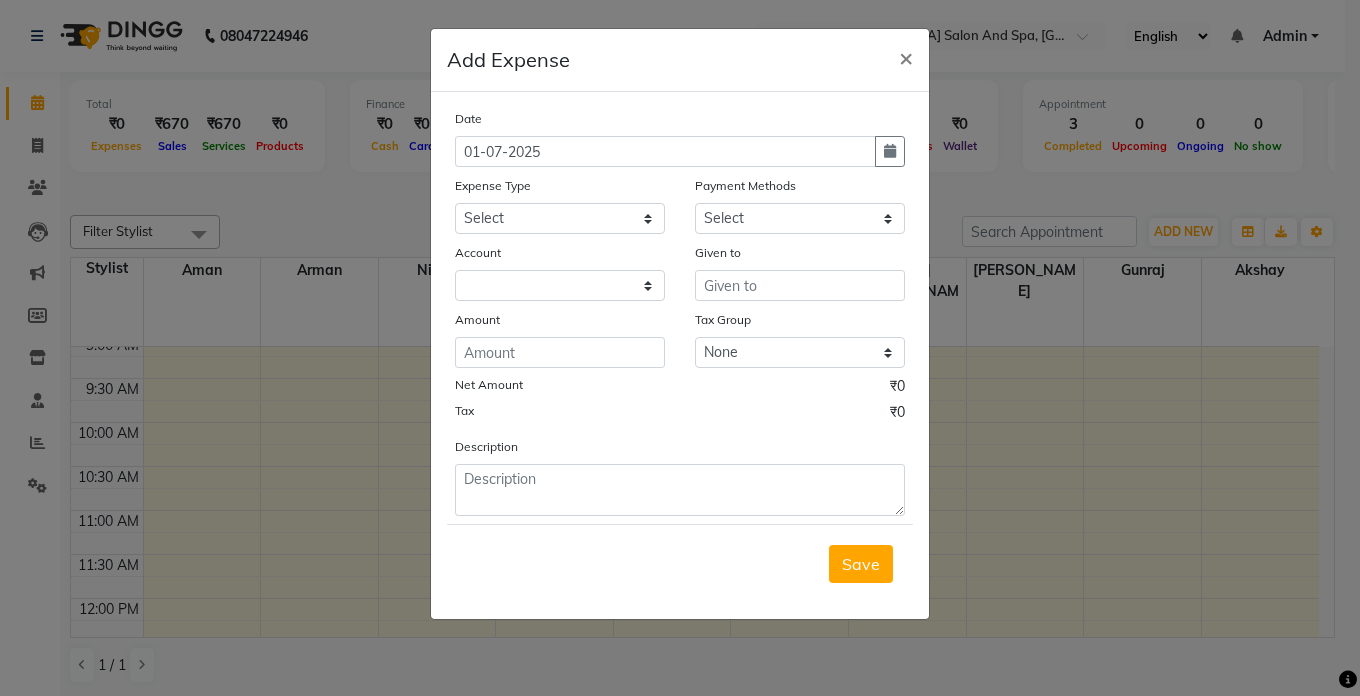 drag, startPoint x: 894, startPoint y: 157, endPoint x: 905, endPoint y: 141, distance: 19.416489 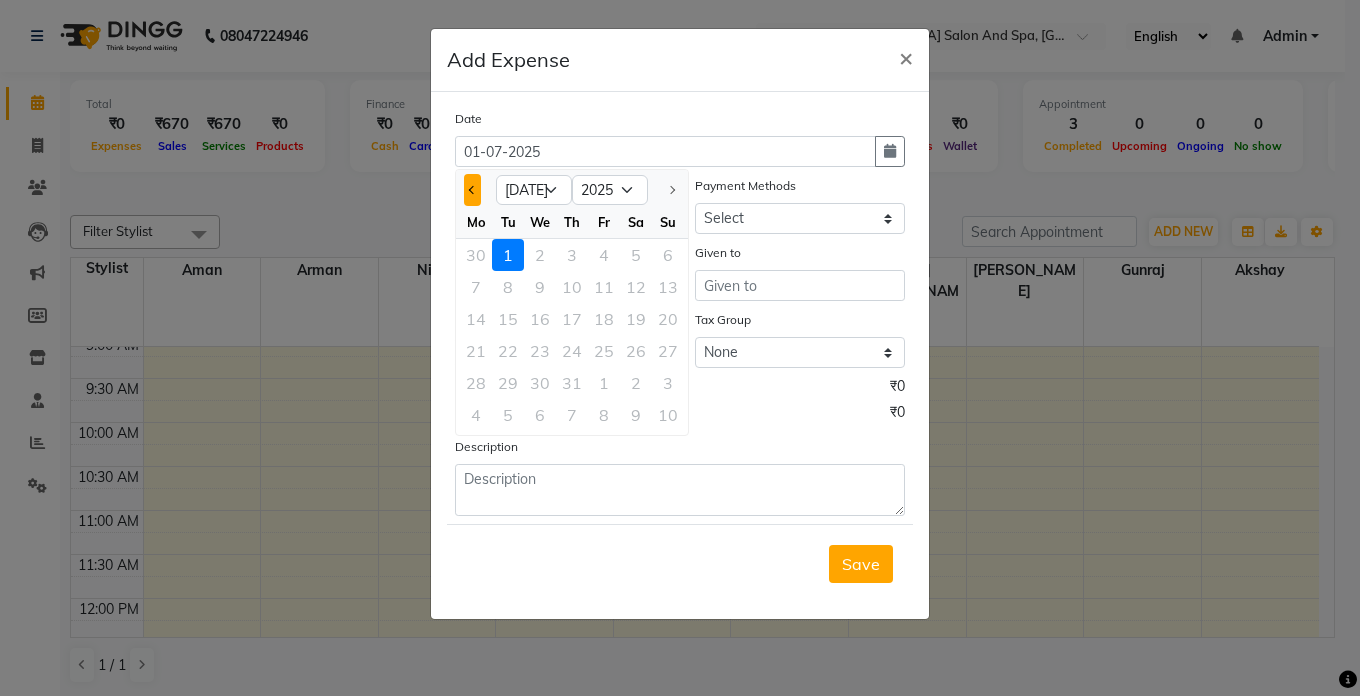 click 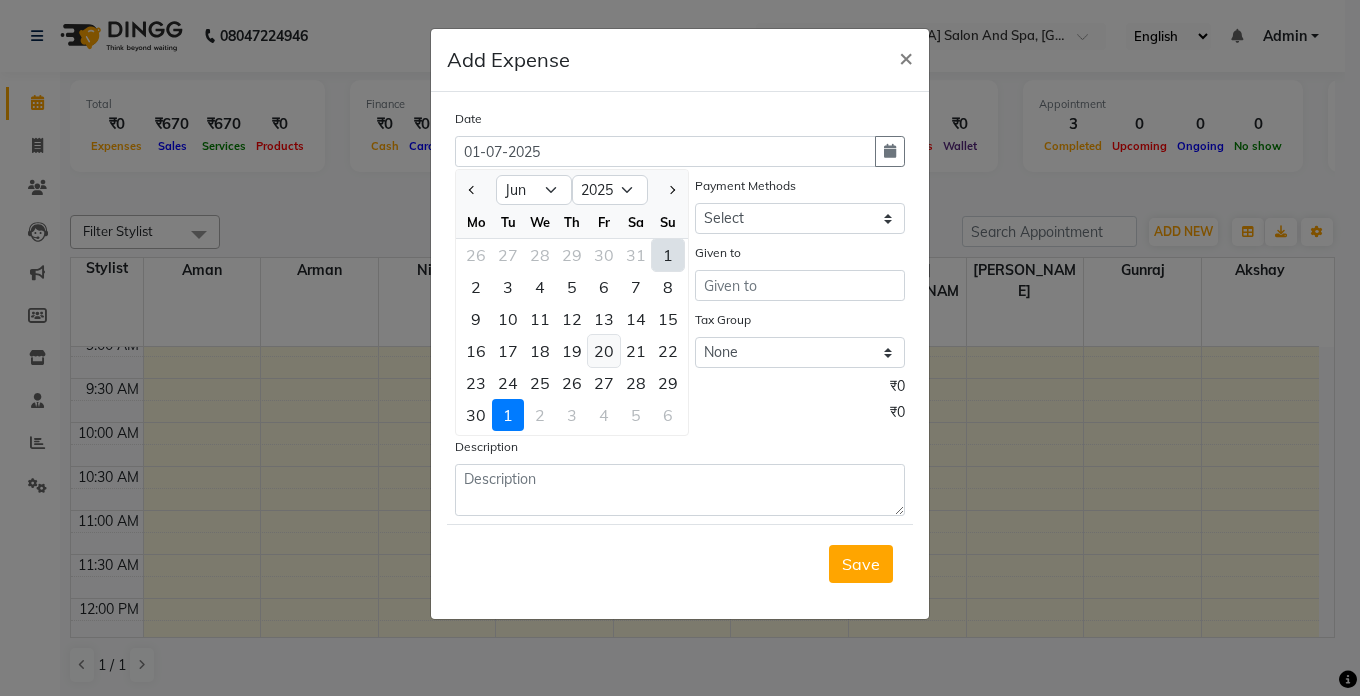 click on "20" 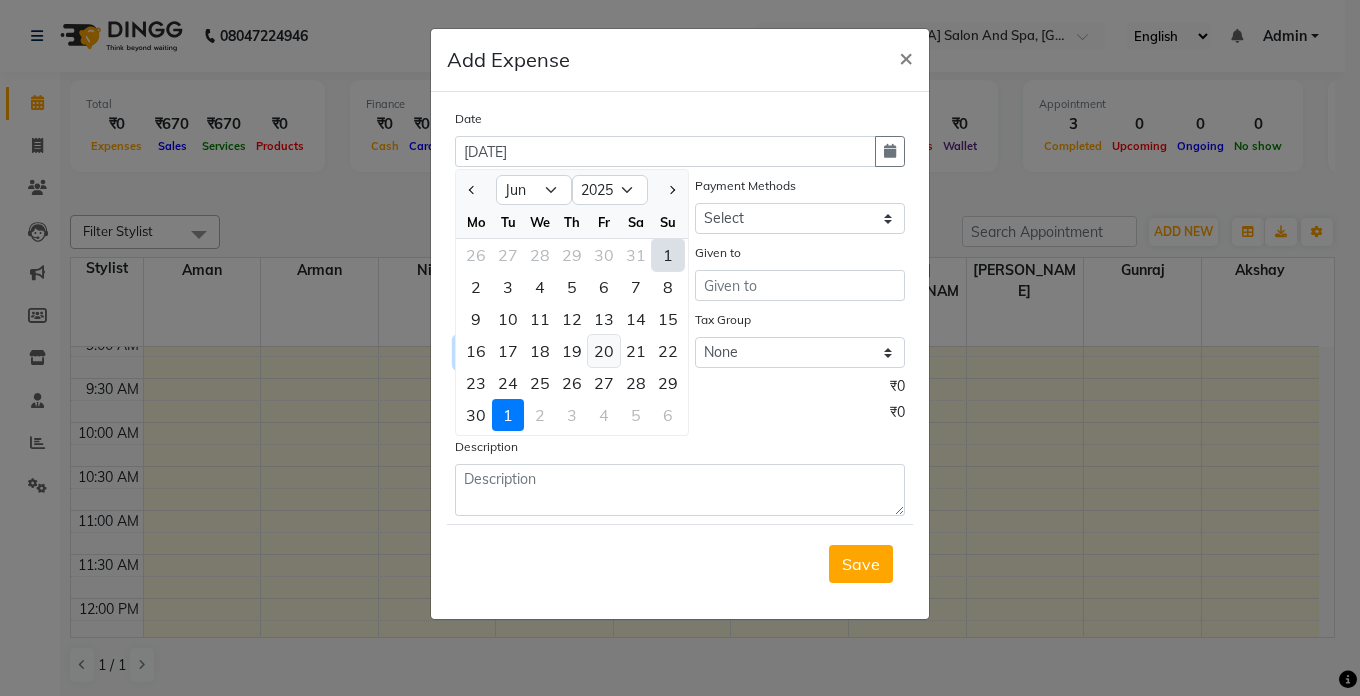 click 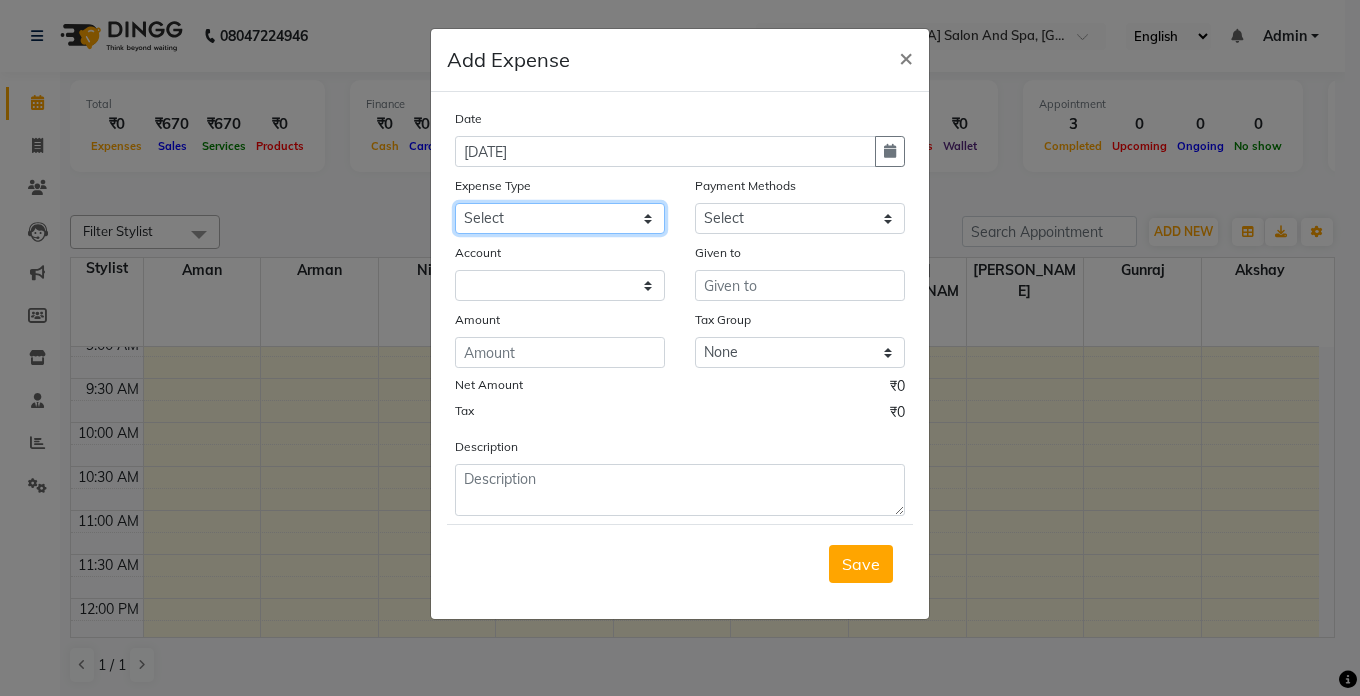 click on "Select Advance Salary Bank charges Car maintenance  Cash transfer to bank Cash transfer to hub Client Snacks Clinical charges Equipment Fuel Govt fee Incentive Insurance International purchase Loan Repayment Maintenance Marketing Miscellaneous MRA Other Pantry Product Rent Salary Staff Snacks Tax Tea & Refreshment Utilities" 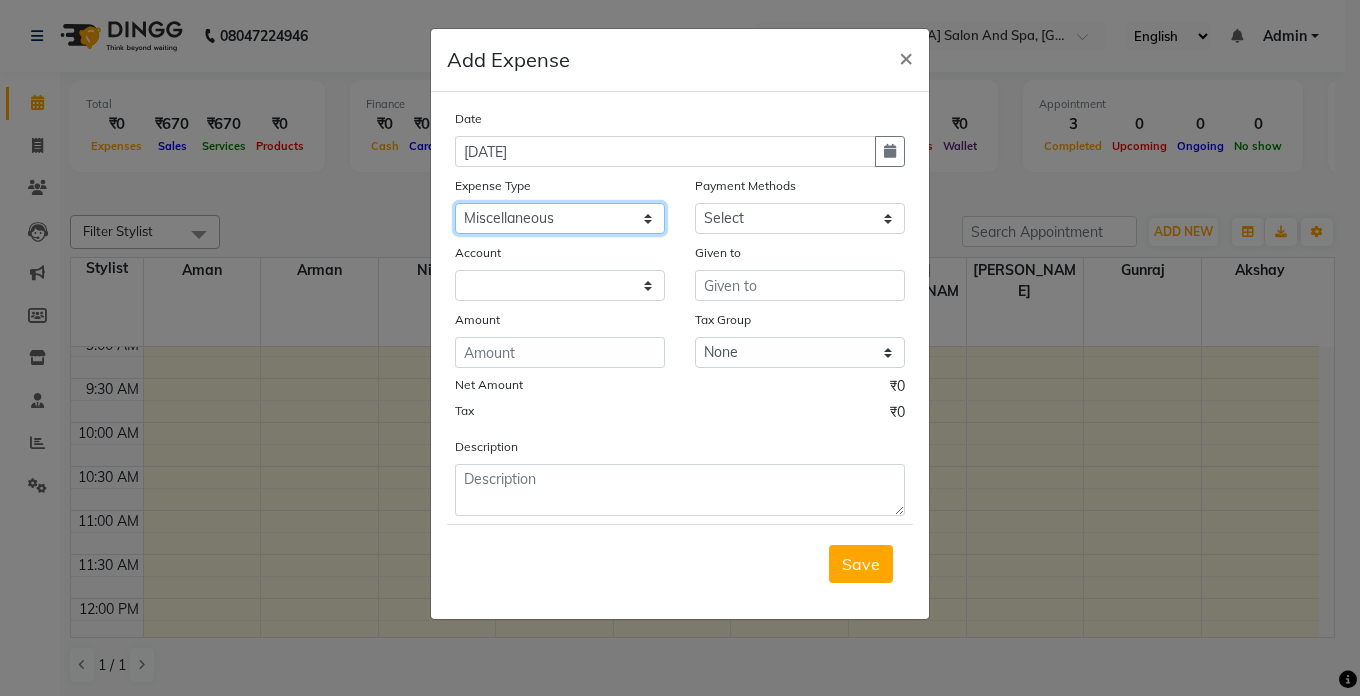 click on "Select Advance Salary Bank charges Car maintenance  Cash transfer to bank Cash transfer to hub Client Snacks Clinical charges Equipment Fuel Govt fee Incentive Insurance International purchase Loan Repayment Maintenance Marketing Miscellaneous MRA Other Pantry Product Rent Salary Staff Snacks Tax Tea & Refreshment Utilities" 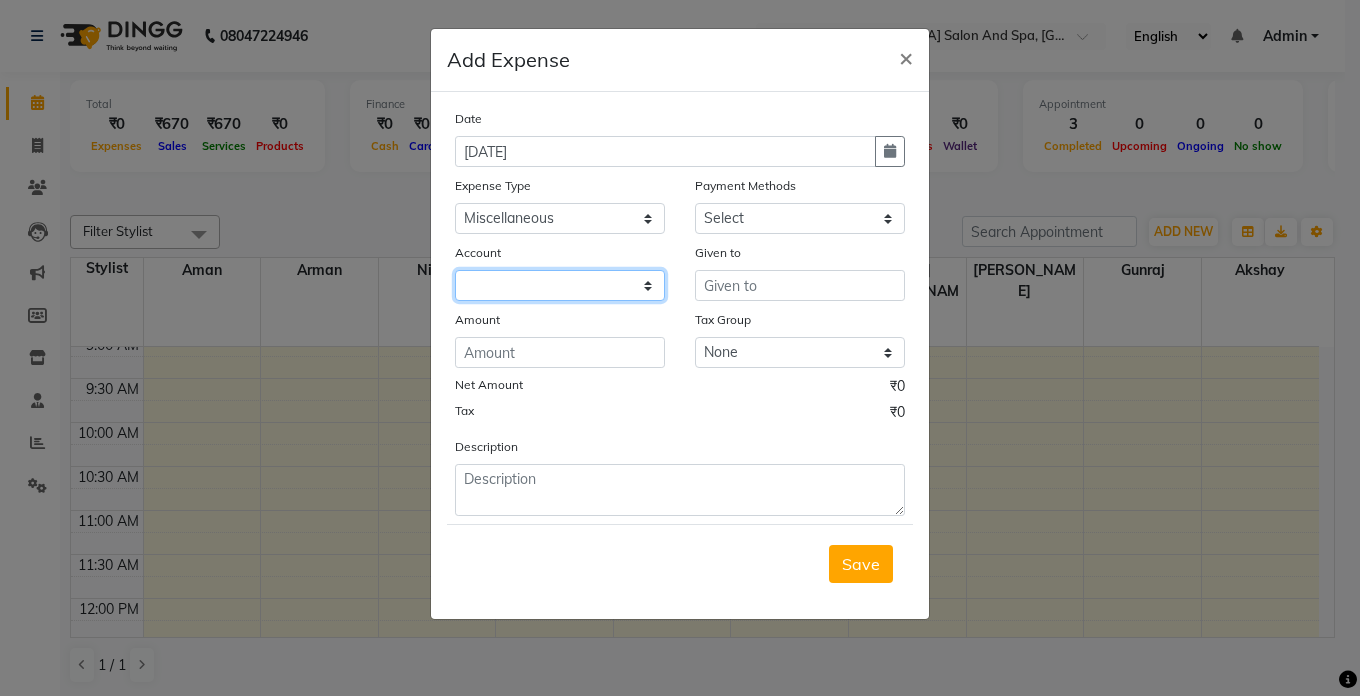 click 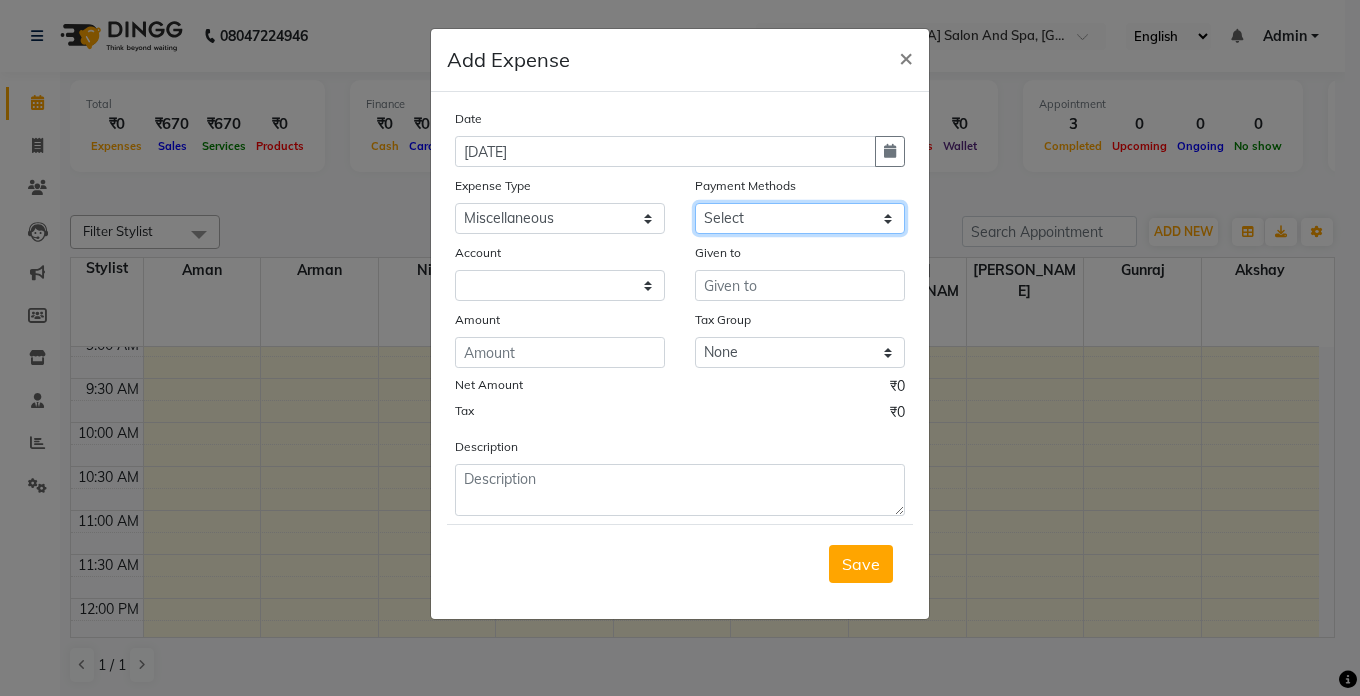 click on "Select Cash. Voucher CARD Wallet GPay" 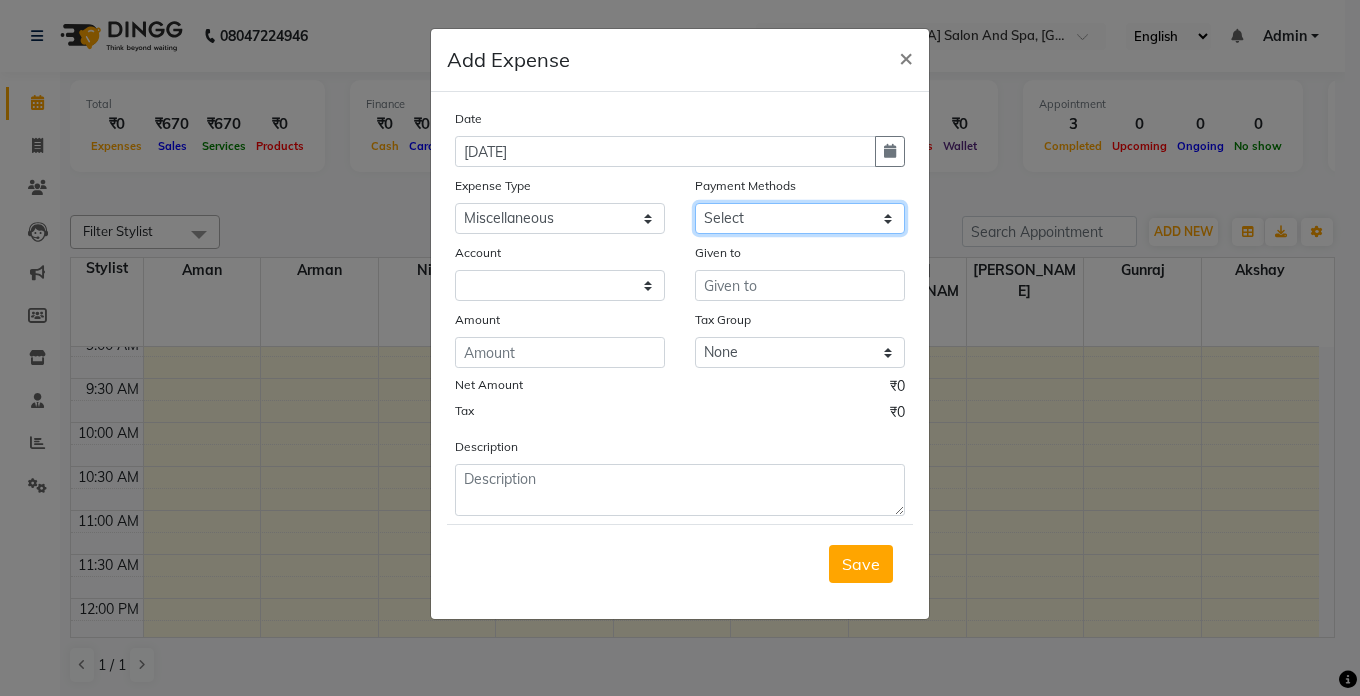 select on "116" 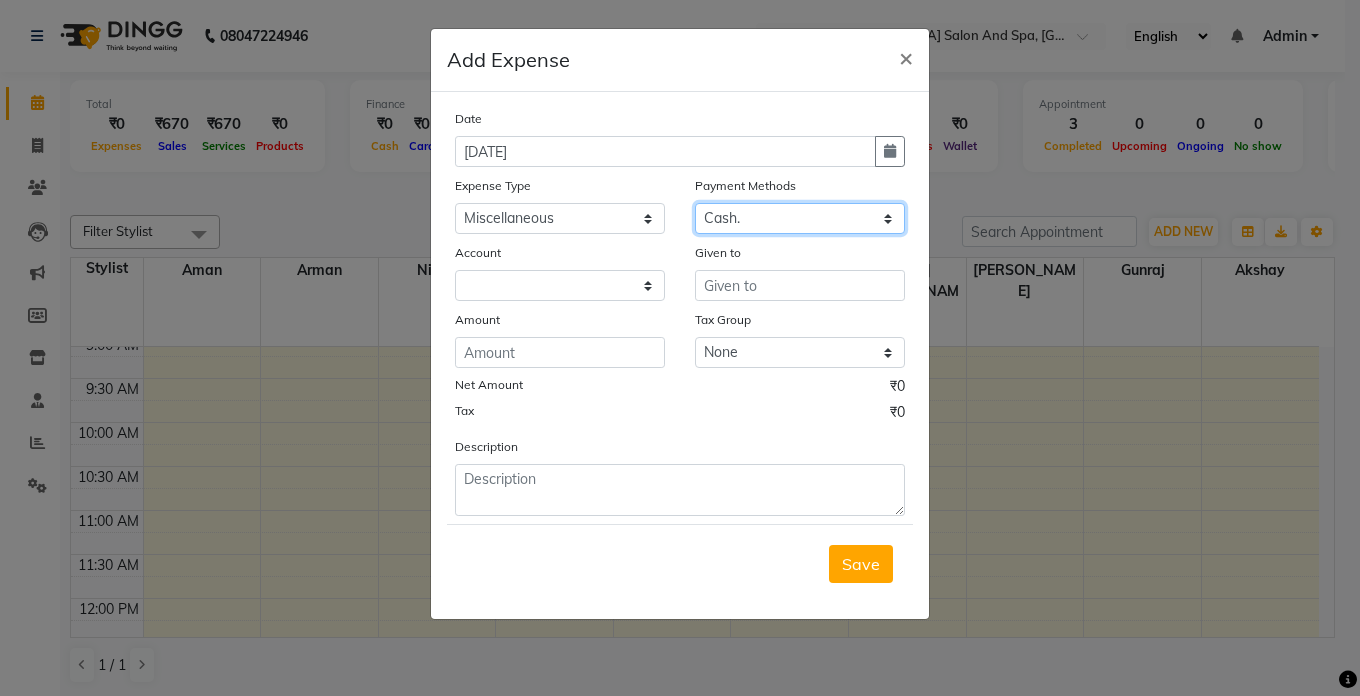 click on "Select Cash. Voucher CARD Wallet GPay" 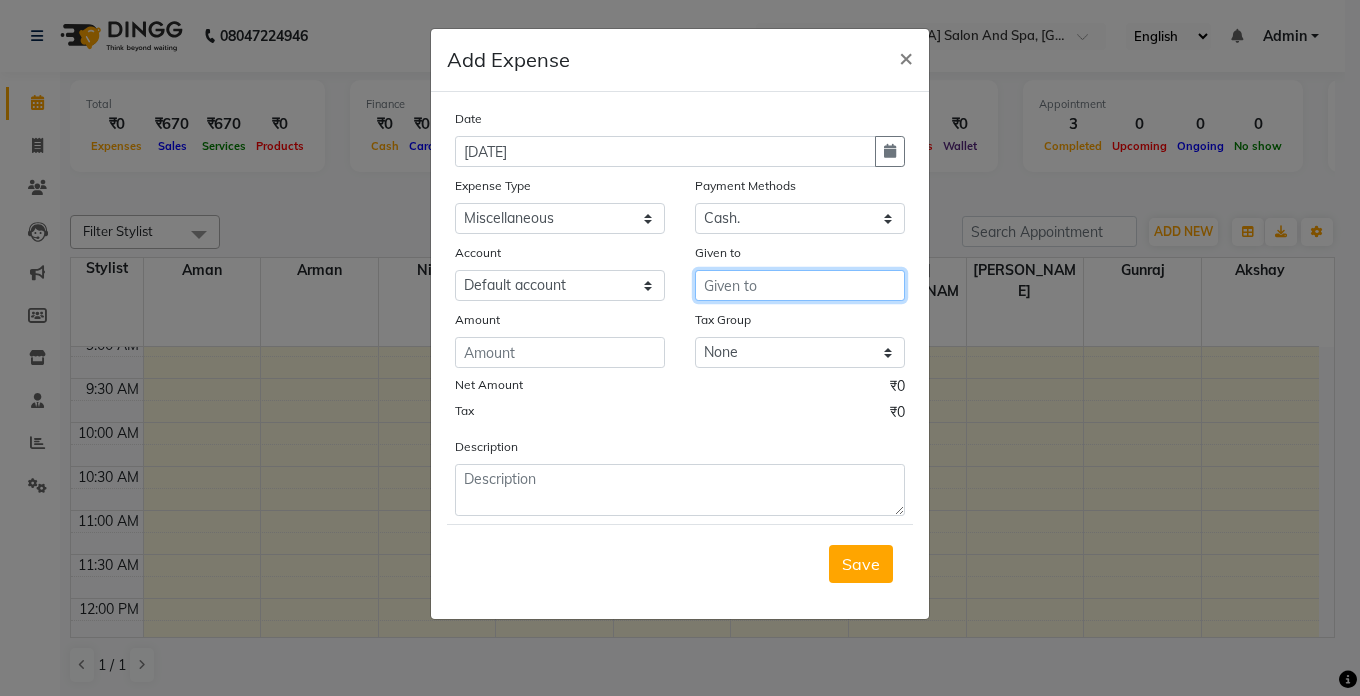 click at bounding box center [800, 285] 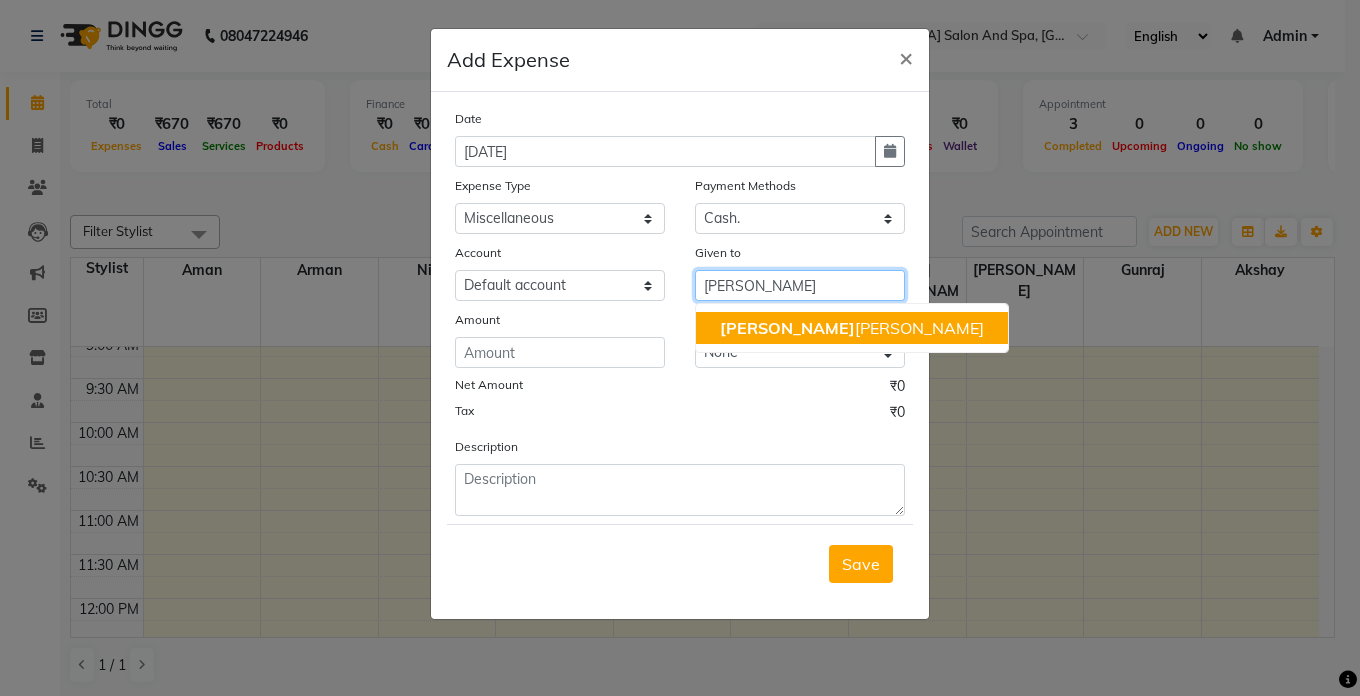 click on "[PERSON_NAME] [PERSON_NAME]" at bounding box center (852, 328) 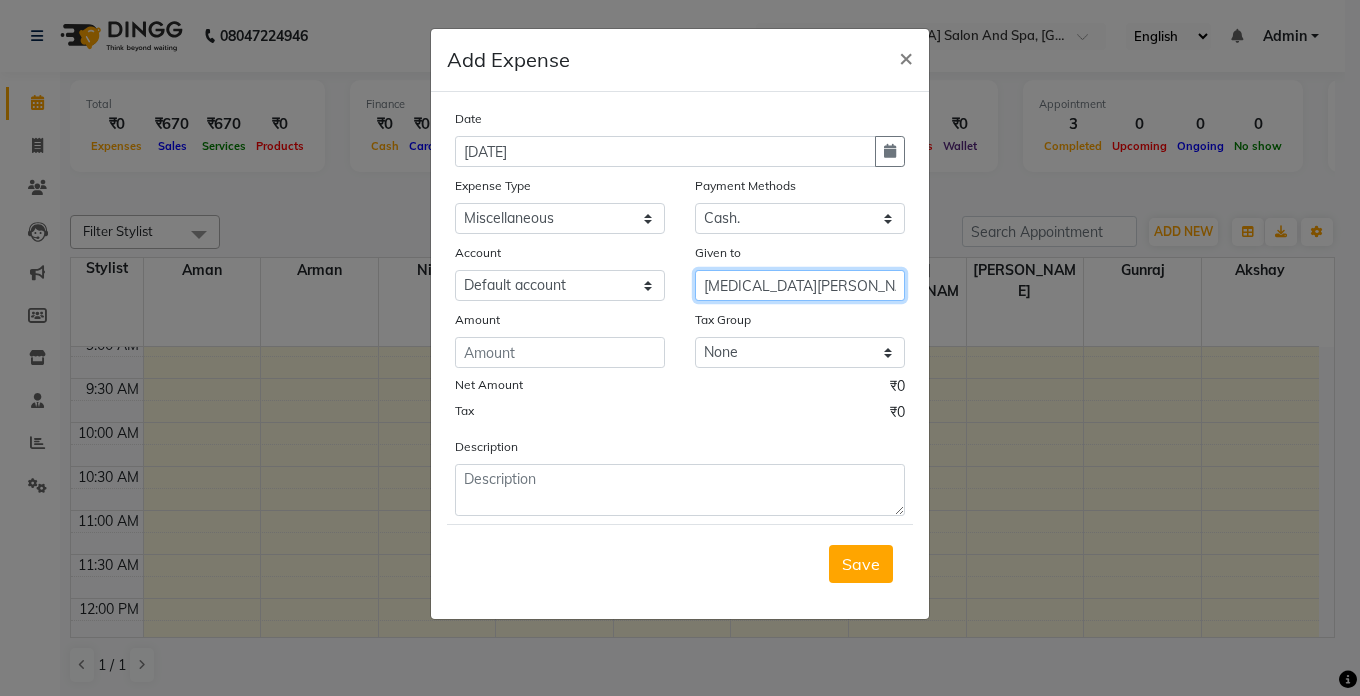 type on "[MEDICAL_DATA][PERSON_NAME]" 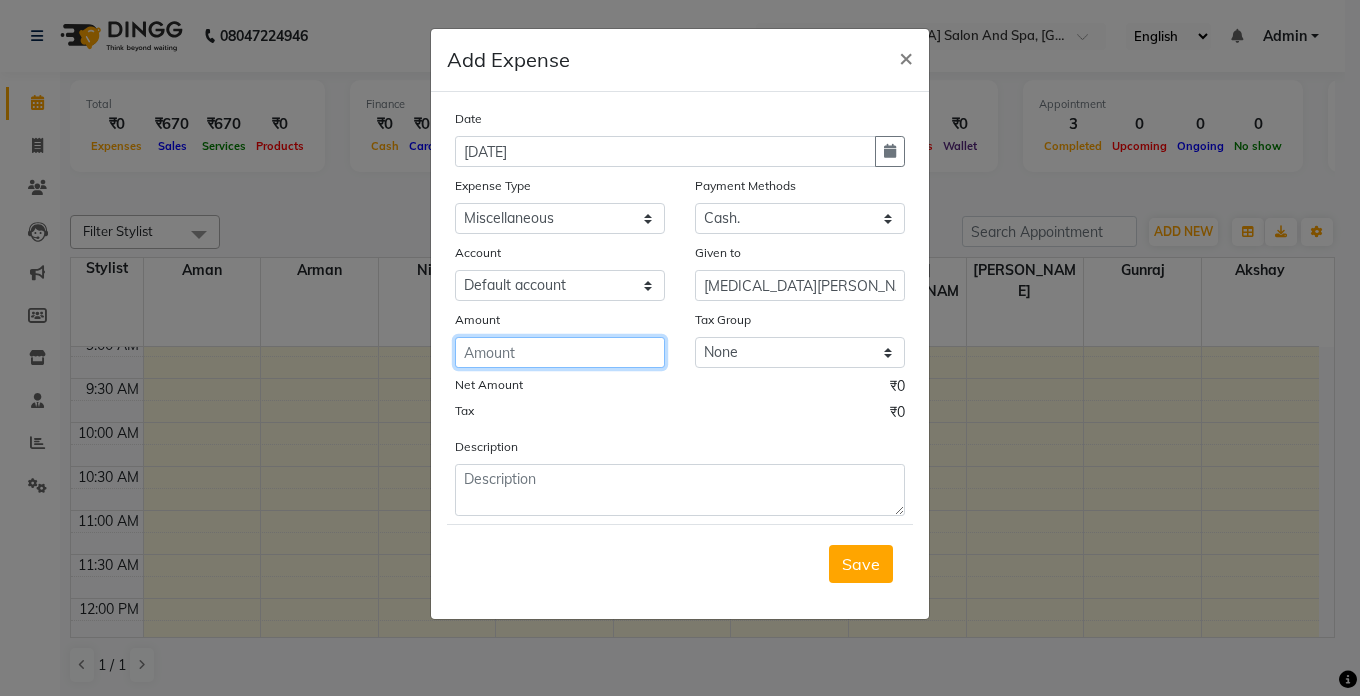 click 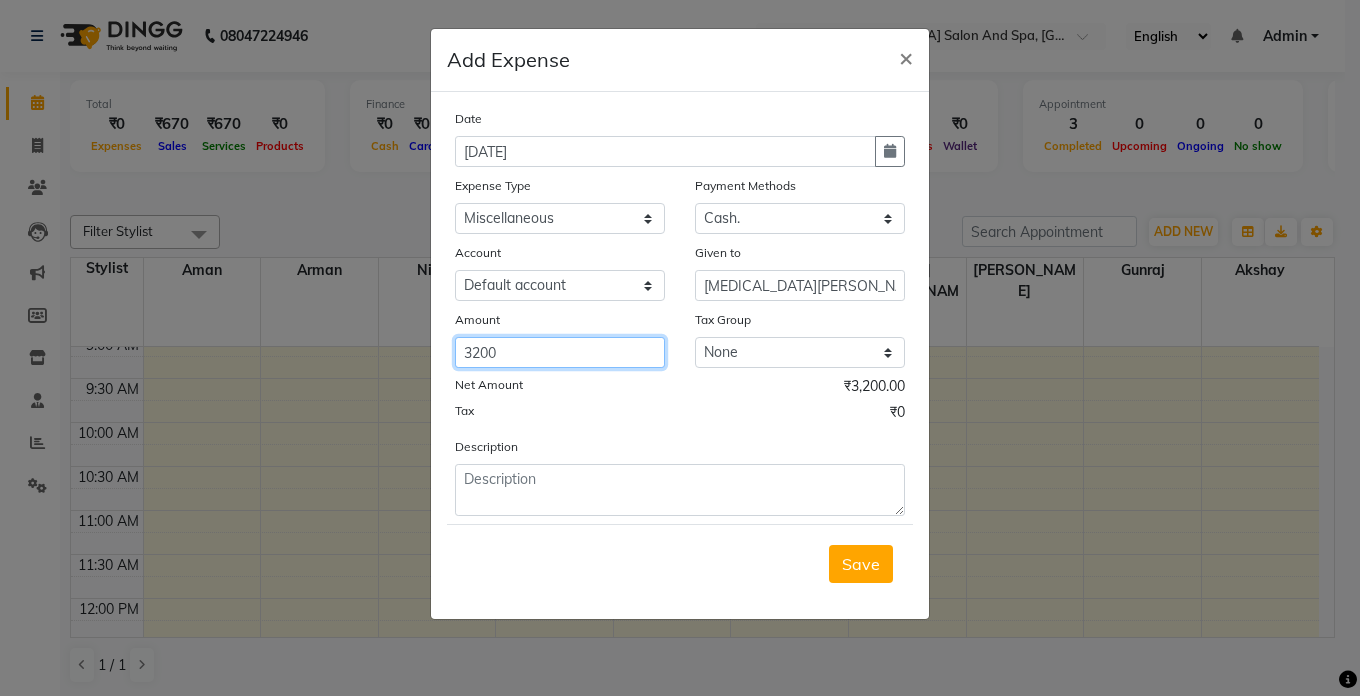 type on "3200" 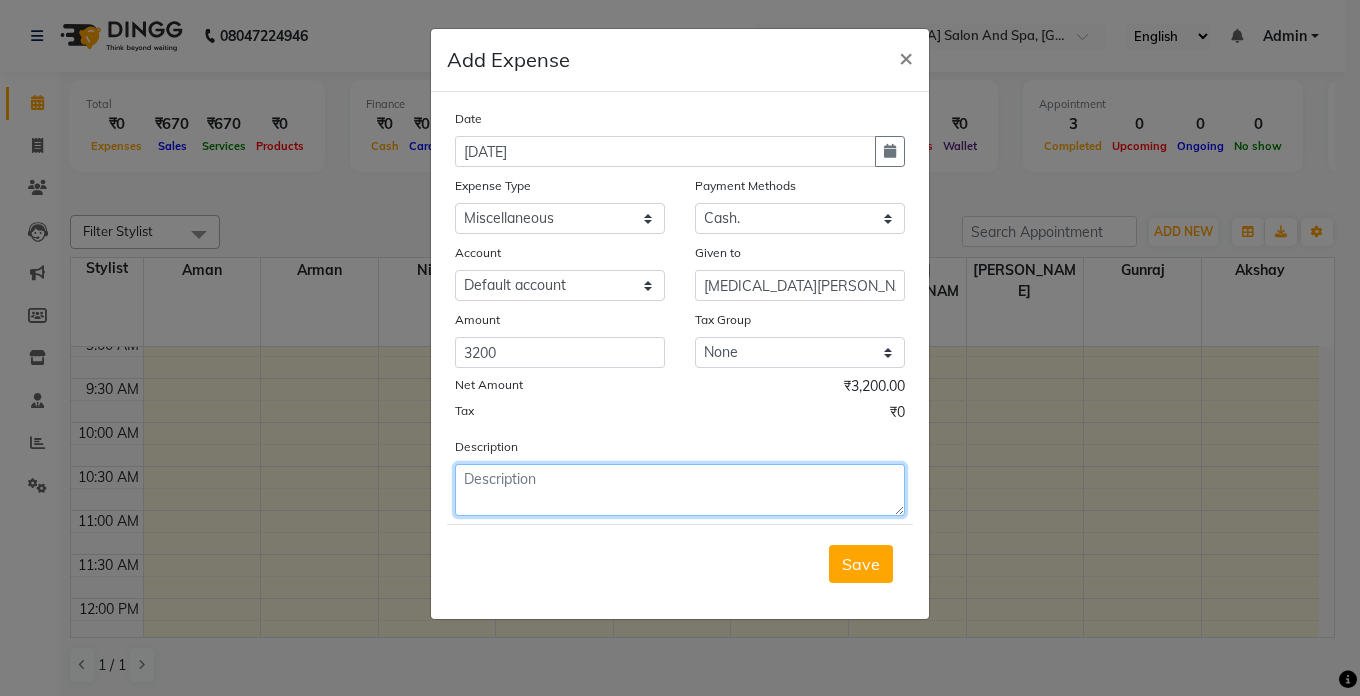 click 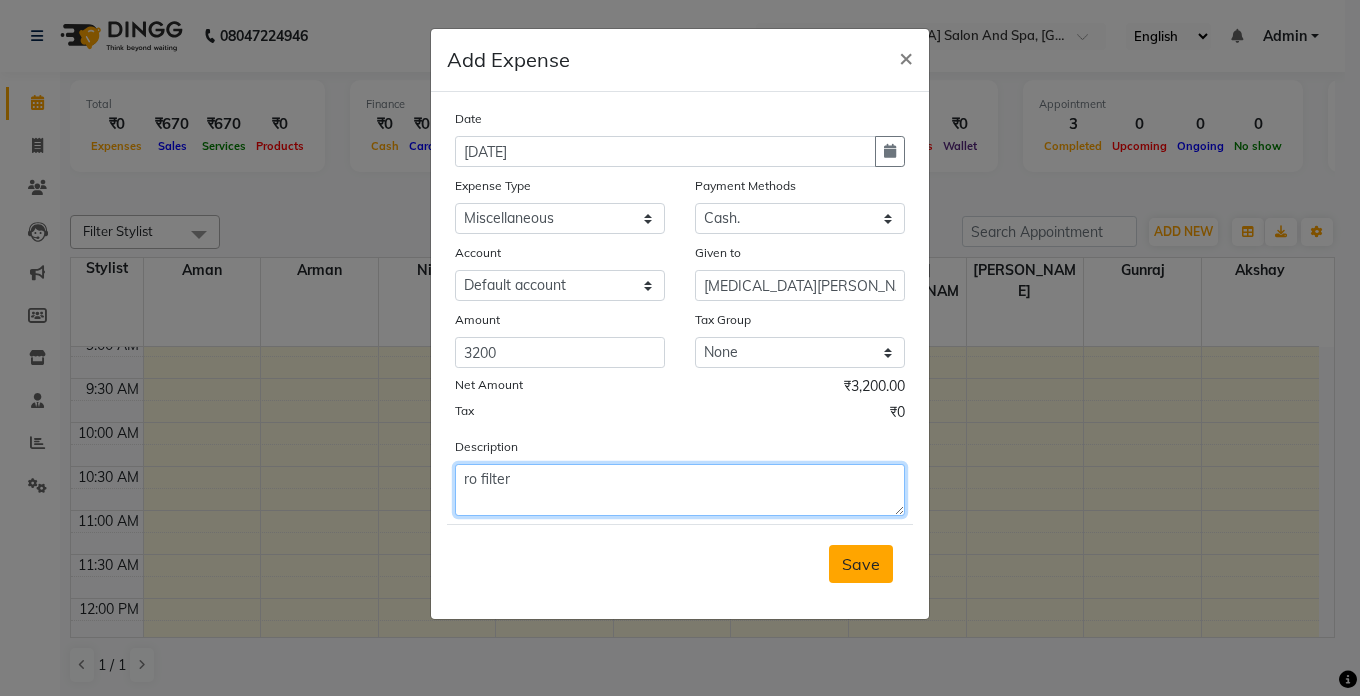 type on "ro filter" 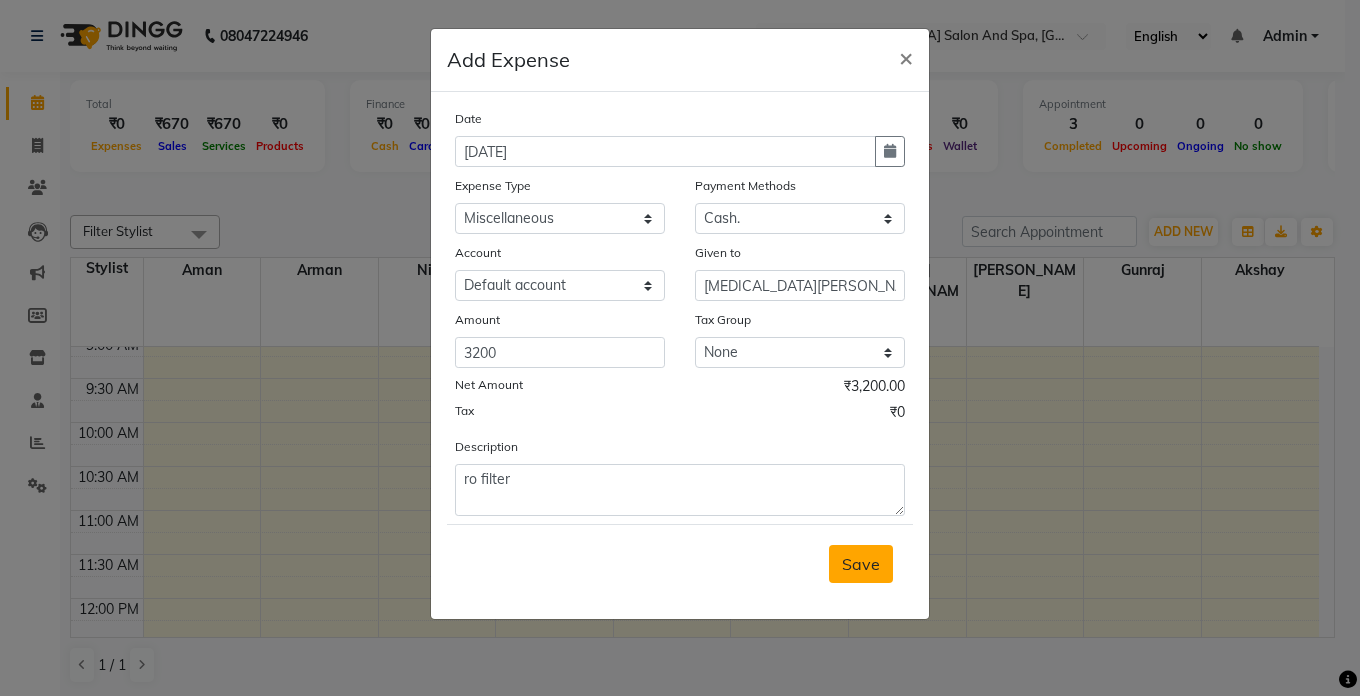 click on "Save" at bounding box center [861, 564] 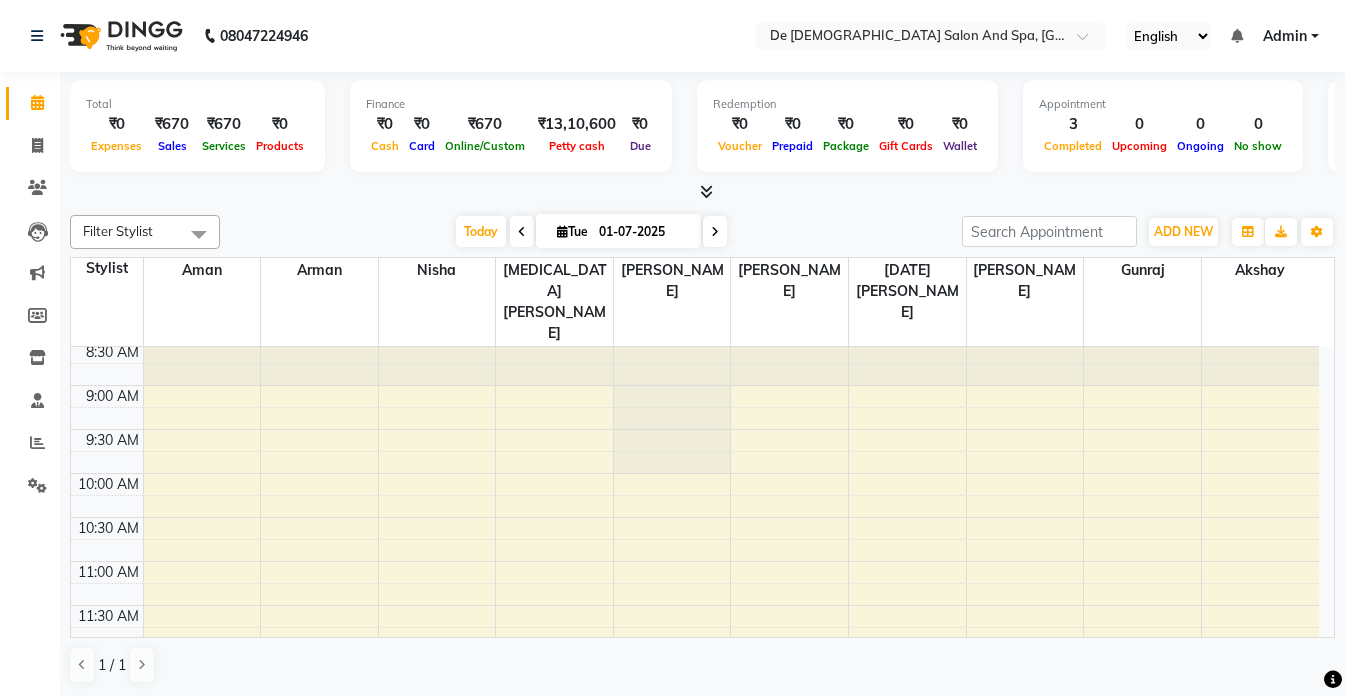 scroll, scrollTop: 0, scrollLeft: 0, axis: both 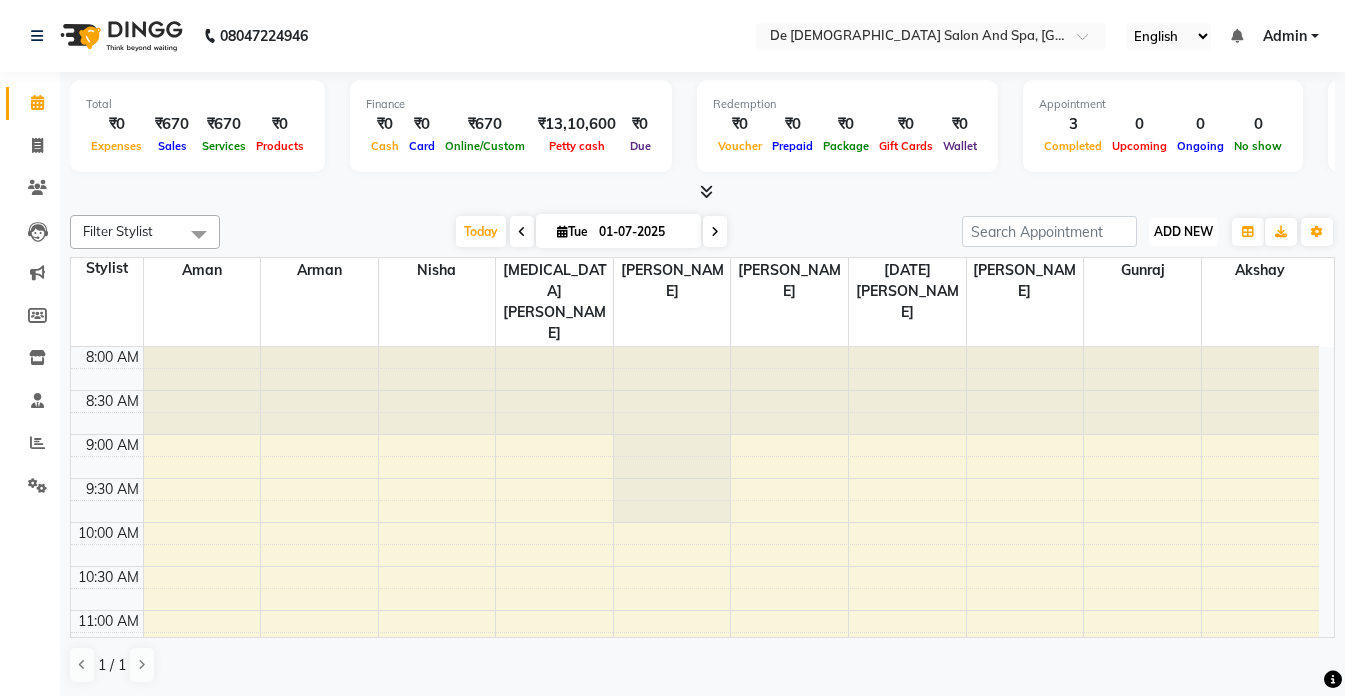 click on "ADD NEW" at bounding box center [1183, 231] 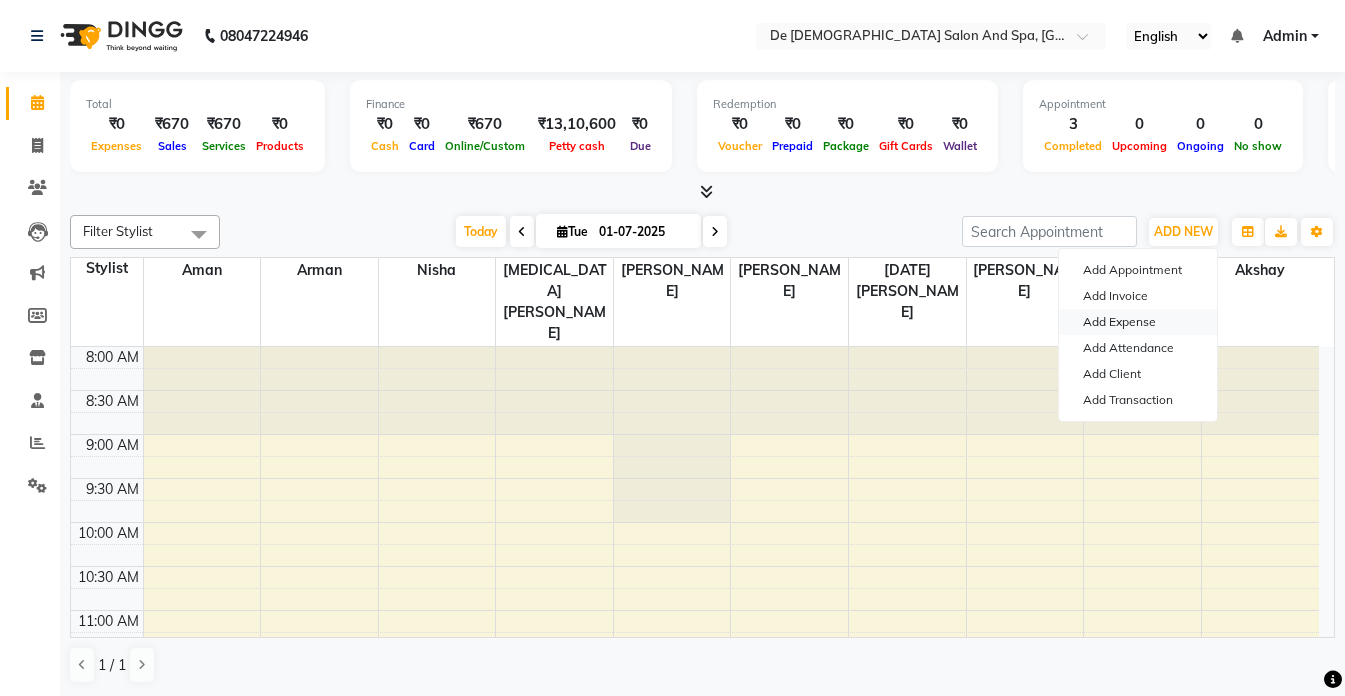 click on "Add Expense" at bounding box center [1138, 322] 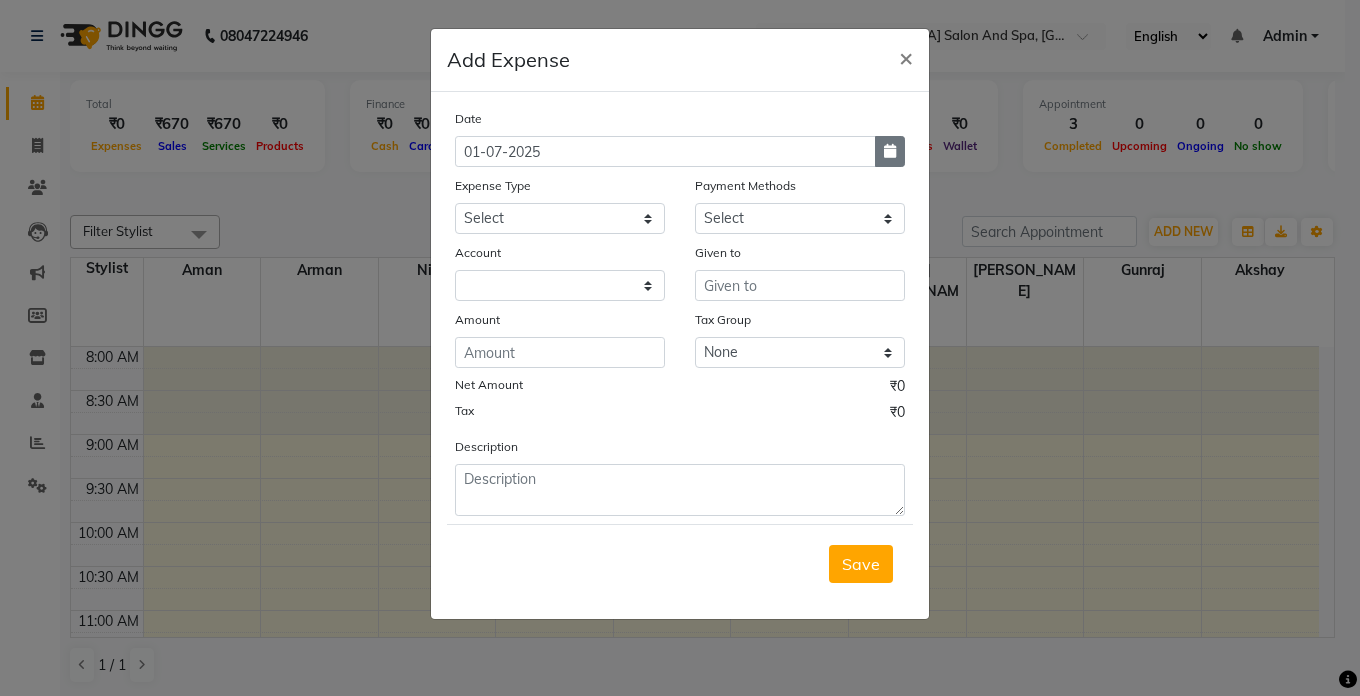 click 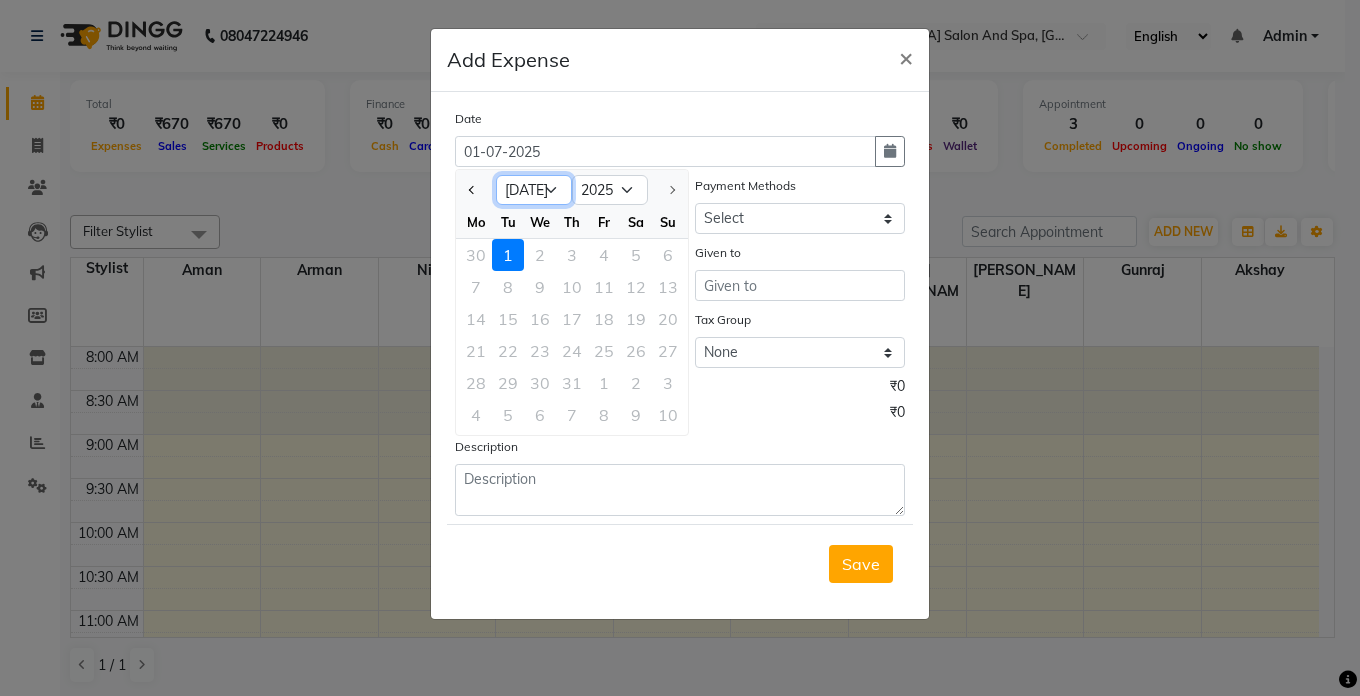 click on "Jan Feb Mar Apr May Jun [DATE]" 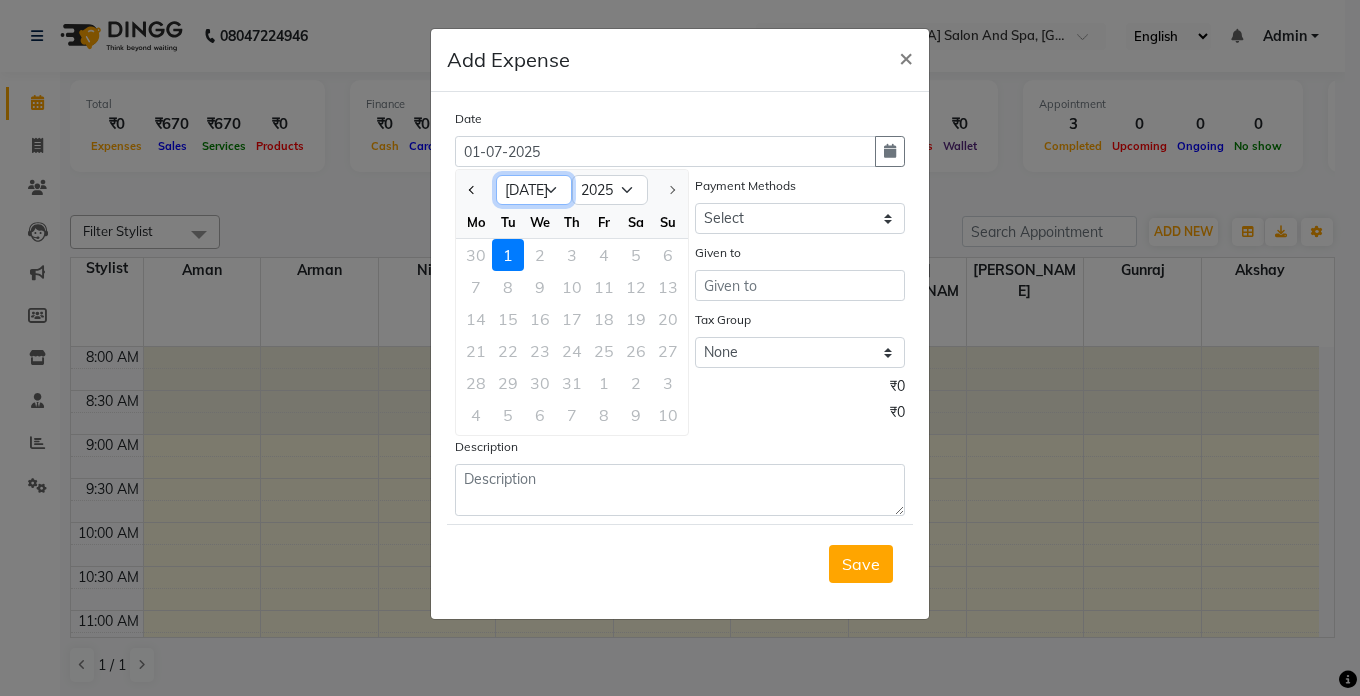 select on "6" 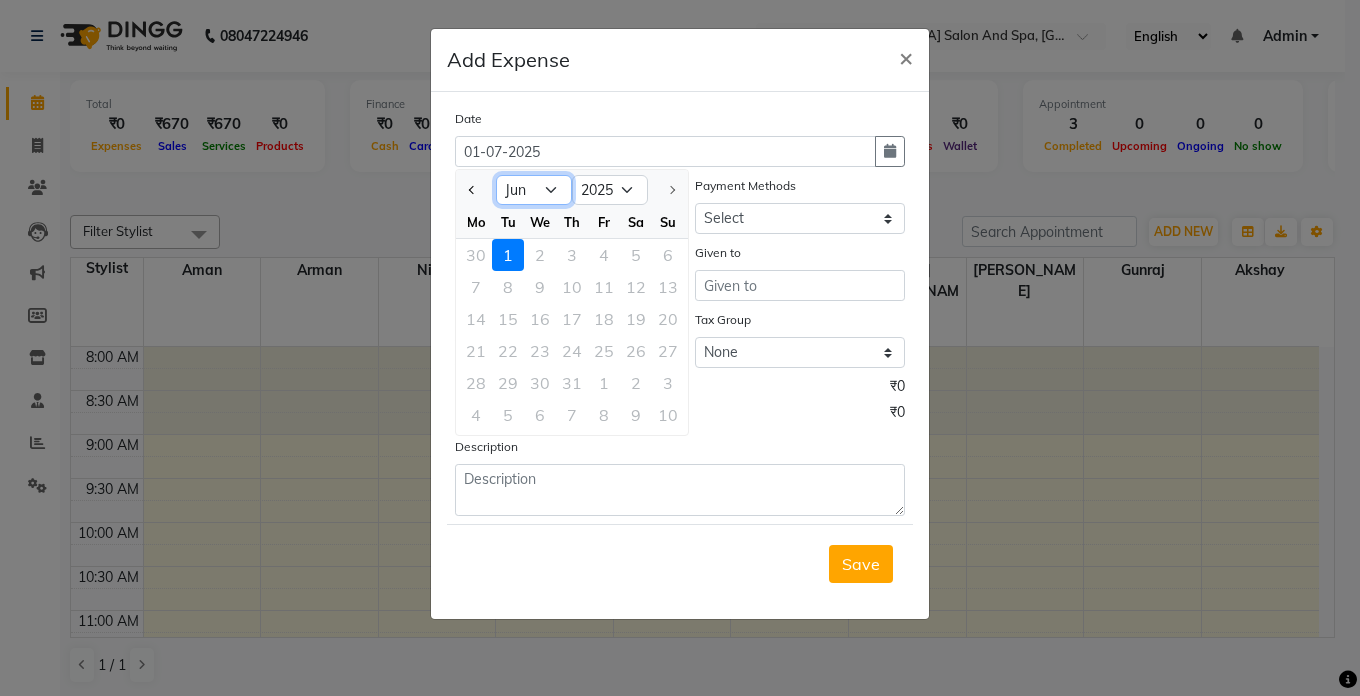 click on "Jan Feb Mar Apr May Jun [DATE]" 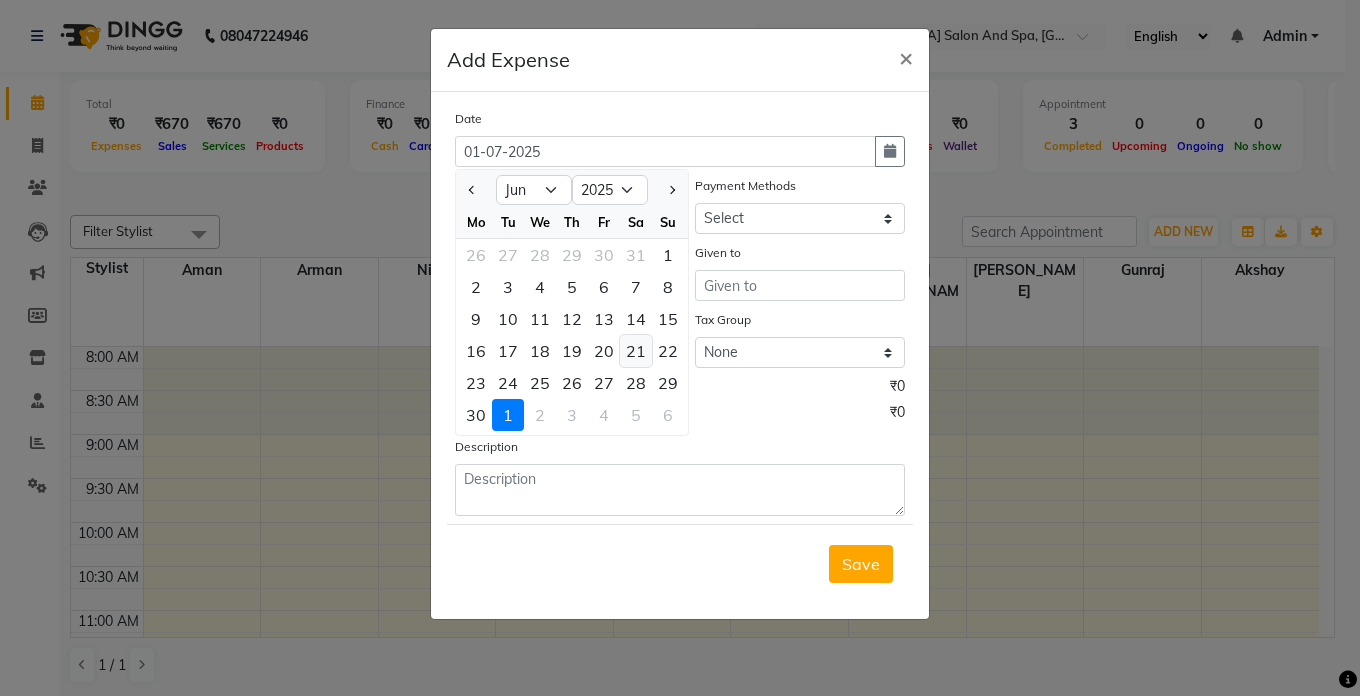 click on "21" 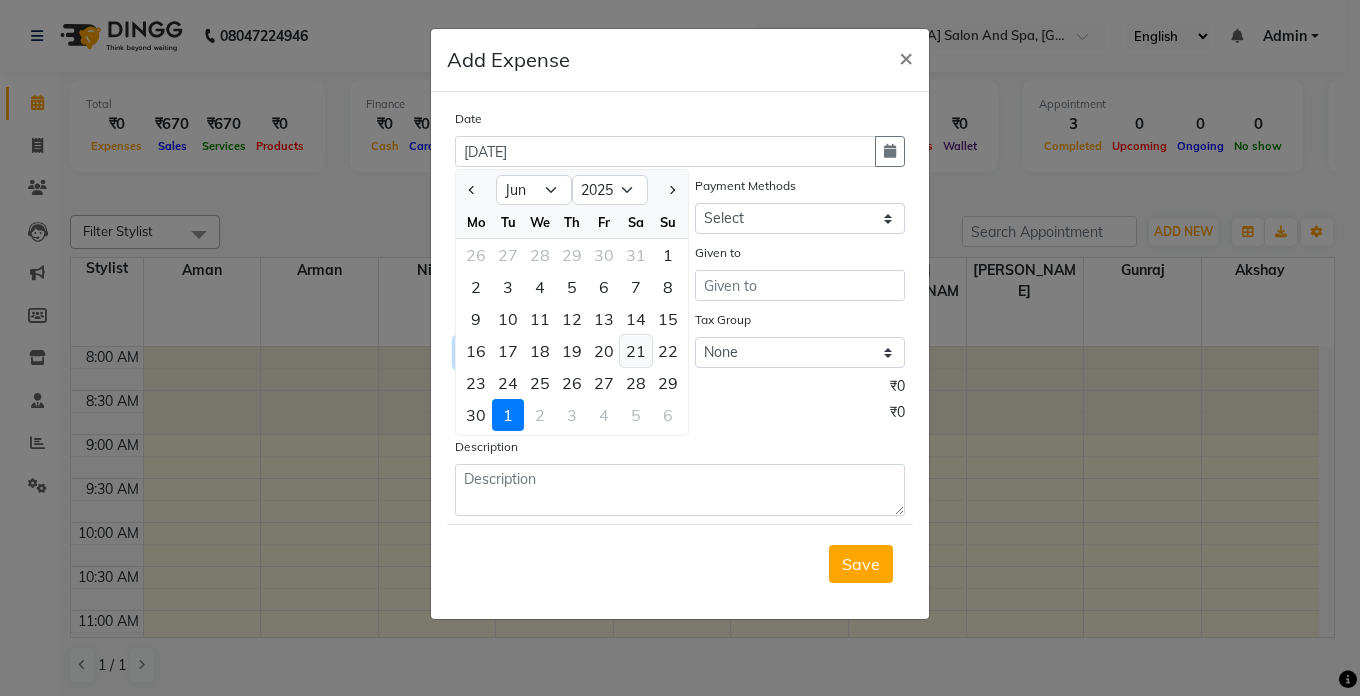 click 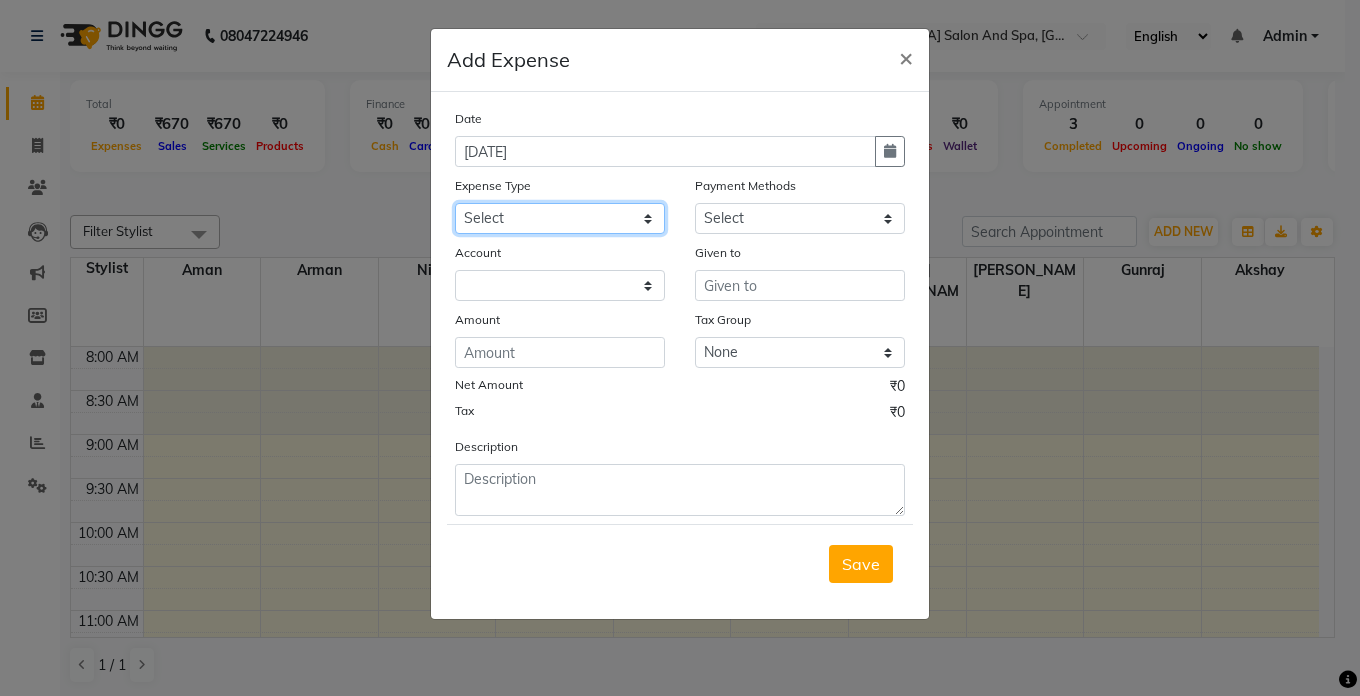click on "Select Advance Salary Bank charges Car maintenance  Cash transfer to bank Cash transfer to hub Client Snacks Clinical charges Equipment Fuel Govt fee Incentive Insurance International purchase Loan Repayment Maintenance Marketing Miscellaneous MRA Other Pantry Product Rent Salary Staff Snacks Tax Tea & Refreshment Utilities" 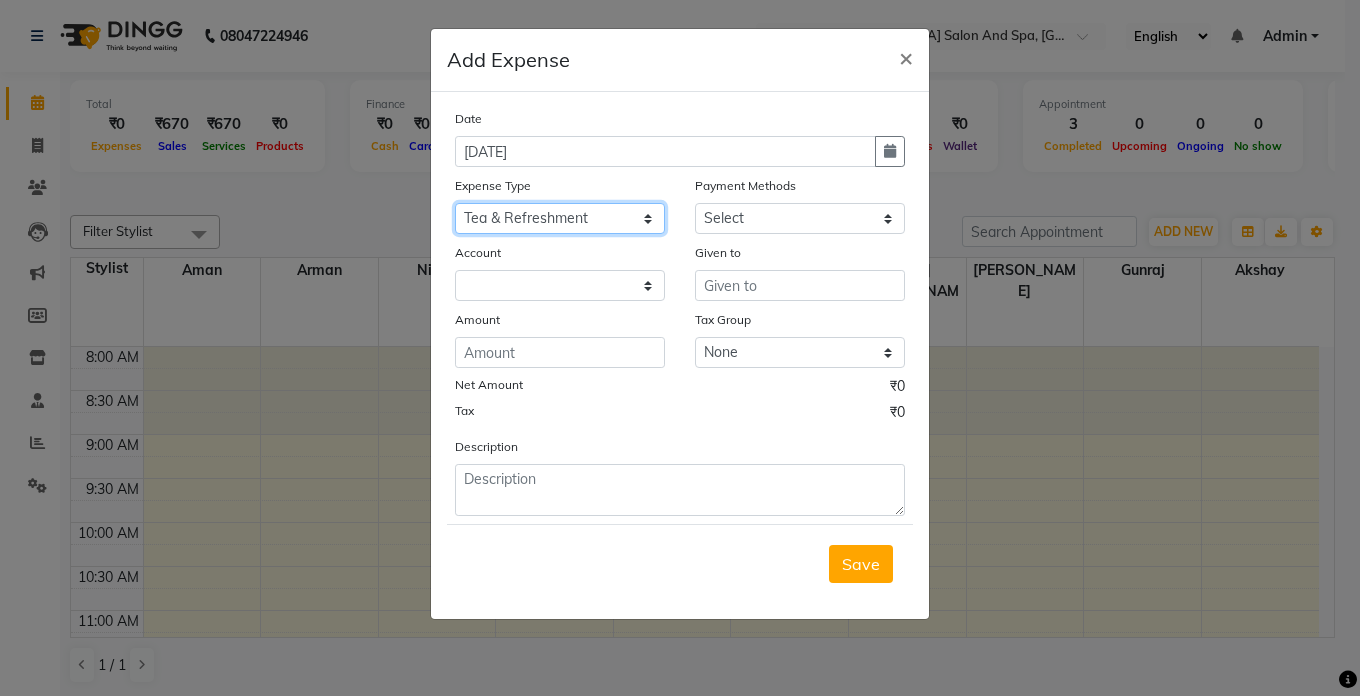 click on "Select Advance Salary Bank charges Car maintenance  Cash transfer to bank Cash transfer to hub Client Snacks Clinical charges Equipment Fuel Govt fee Incentive Insurance International purchase Loan Repayment Maintenance Marketing Miscellaneous MRA Other Pantry Product Rent Salary Staff Snacks Tax Tea & Refreshment Utilities" 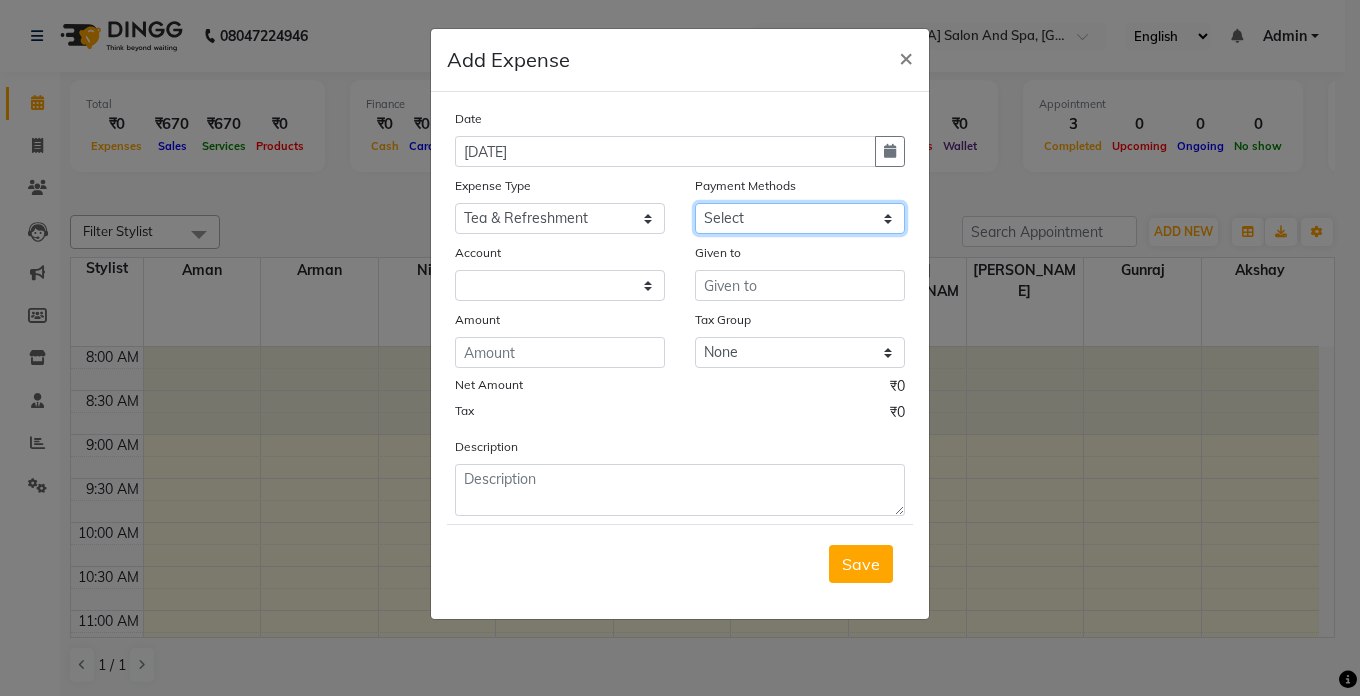 click on "Select Cash. Voucher CARD Wallet GPay" 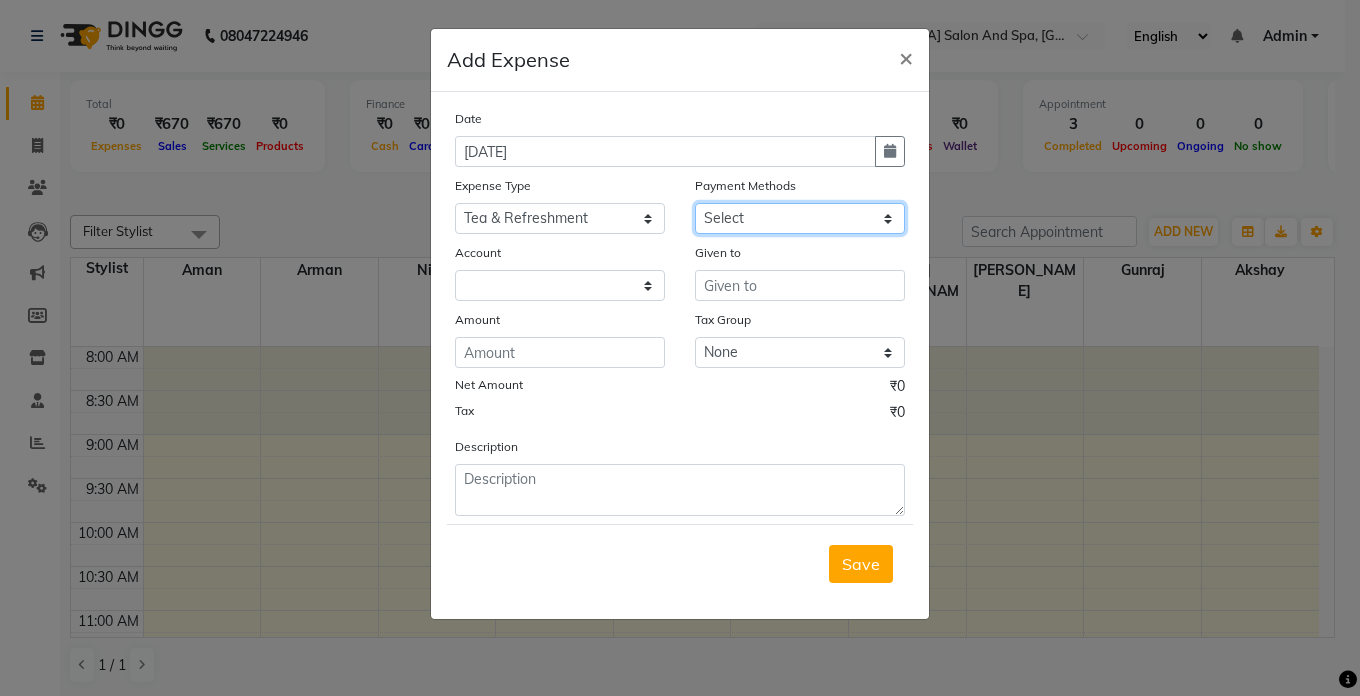click on "Select Cash. Voucher CARD Wallet GPay" 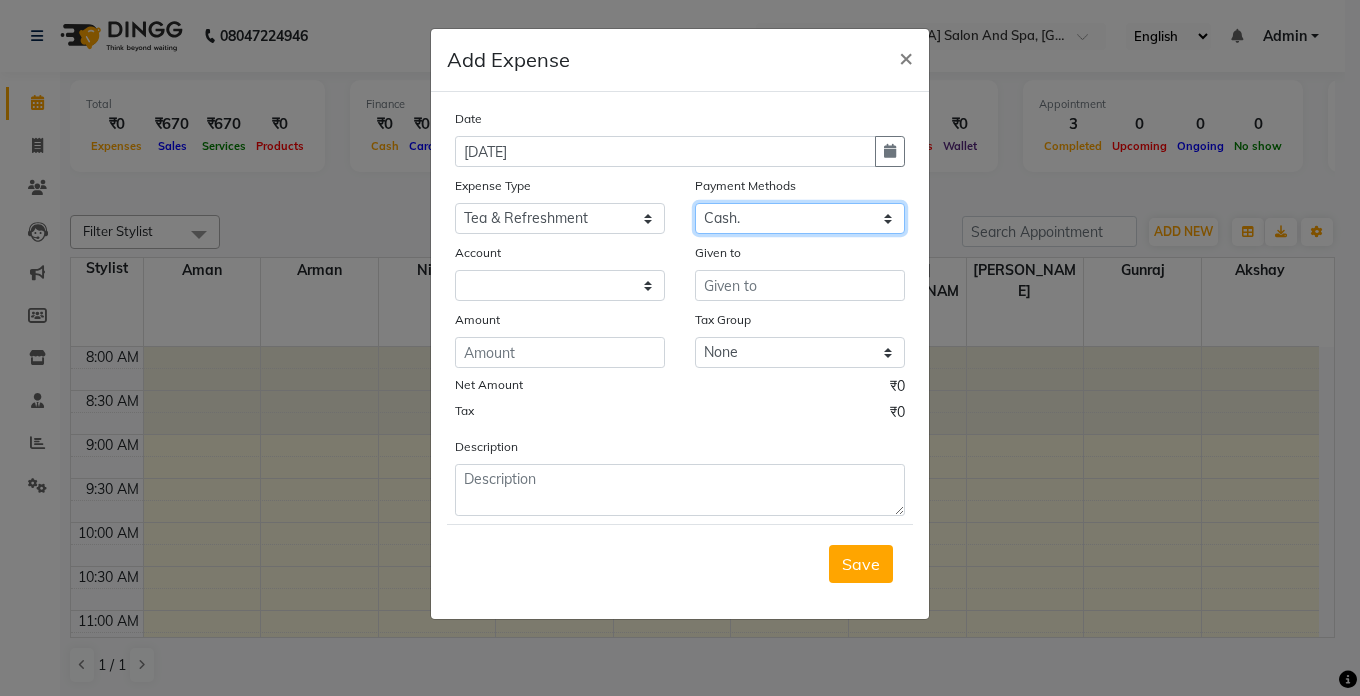 click on "Select Cash. Voucher CARD Wallet GPay" 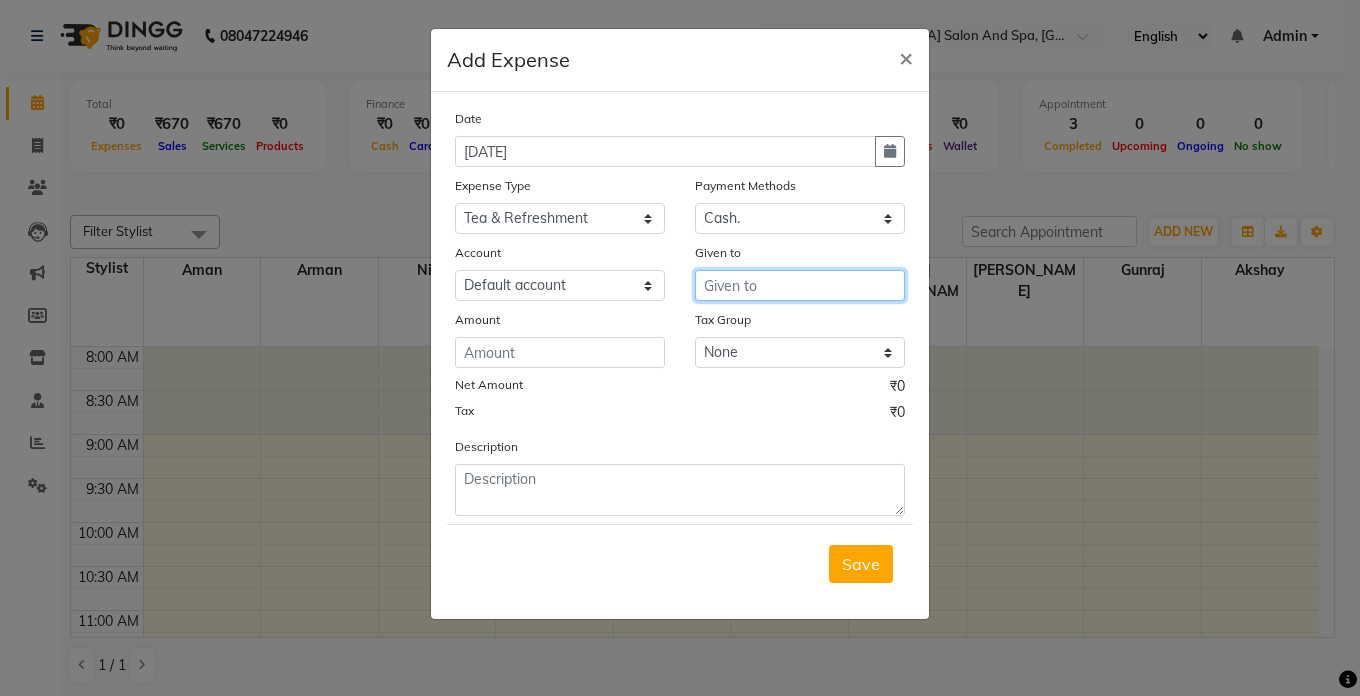 click at bounding box center (800, 285) 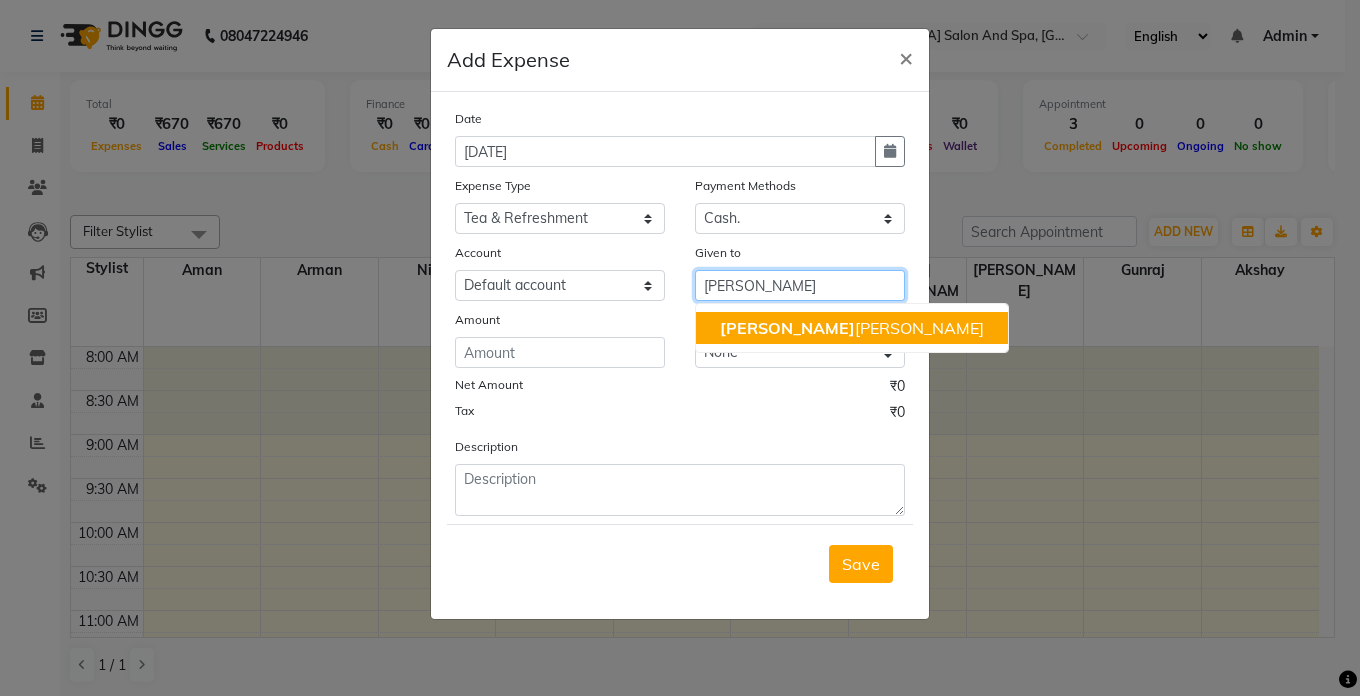 click on "[PERSON_NAME] [PERSON_NAME]" at bounding box center (852, 328) 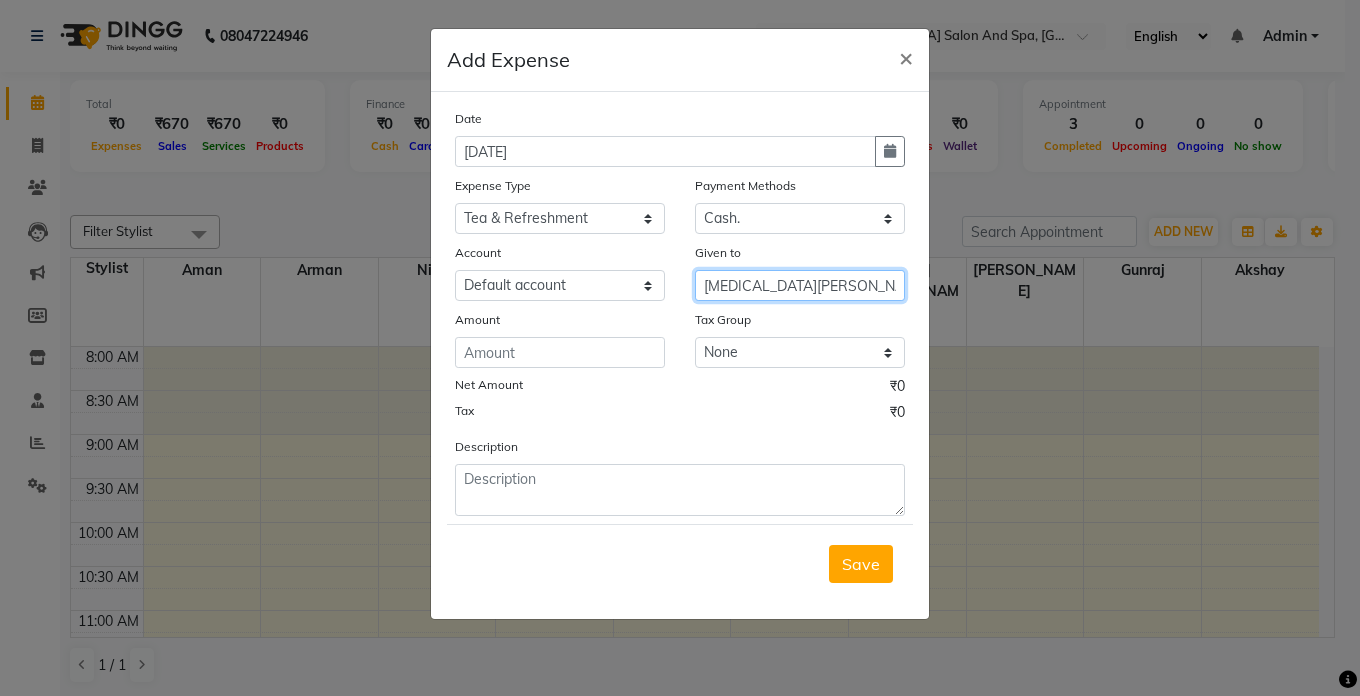 type on "[MEDICAL_DATA][PERSON_NAME]" 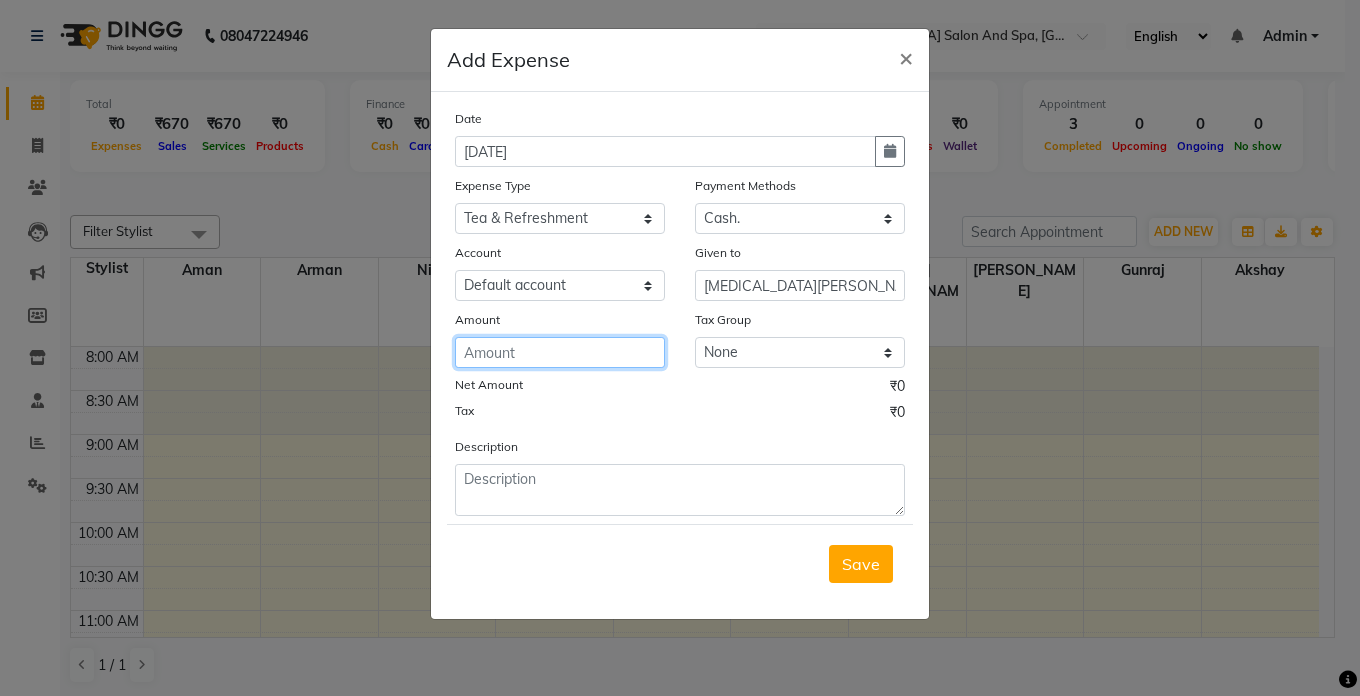 click 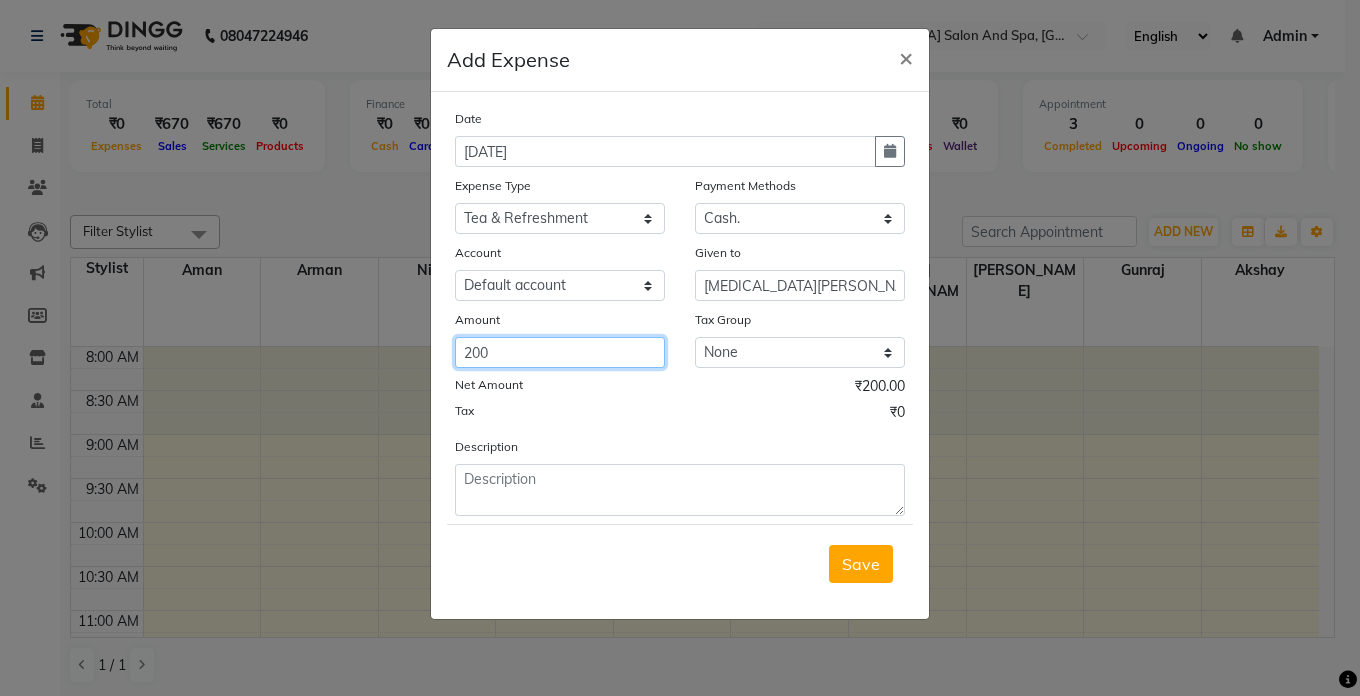 type on "200" 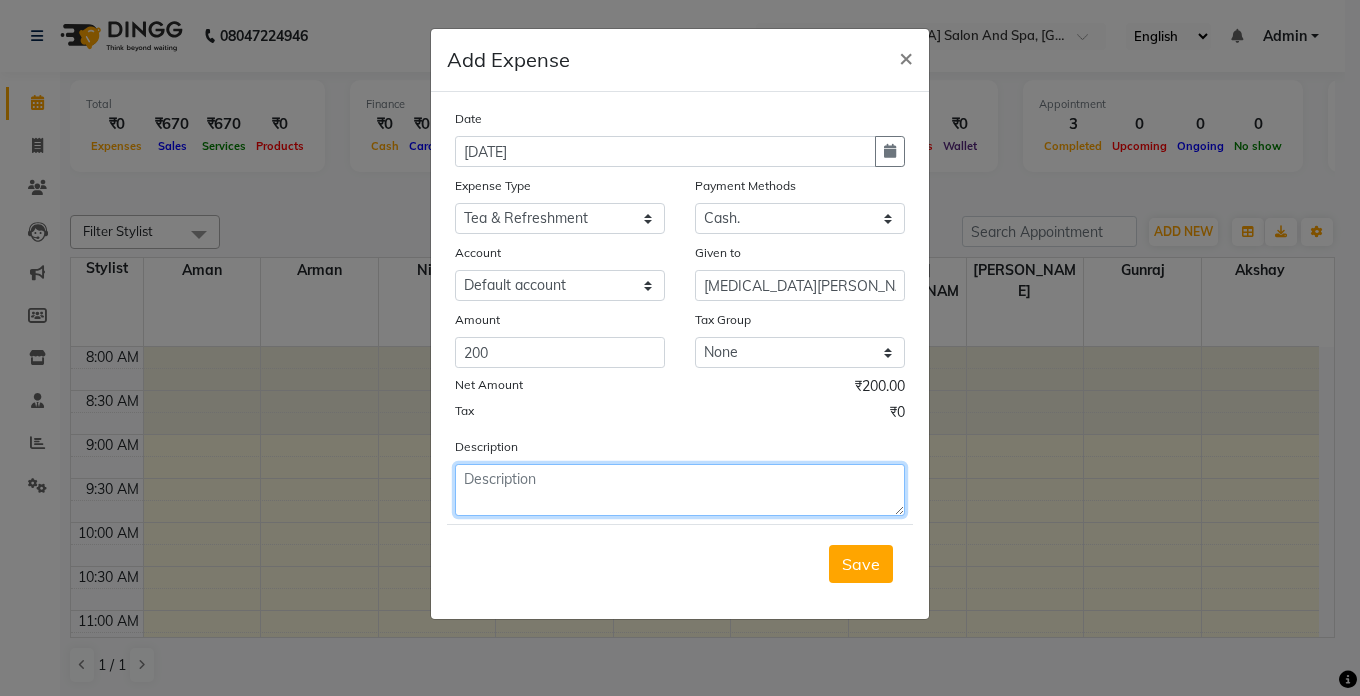 click 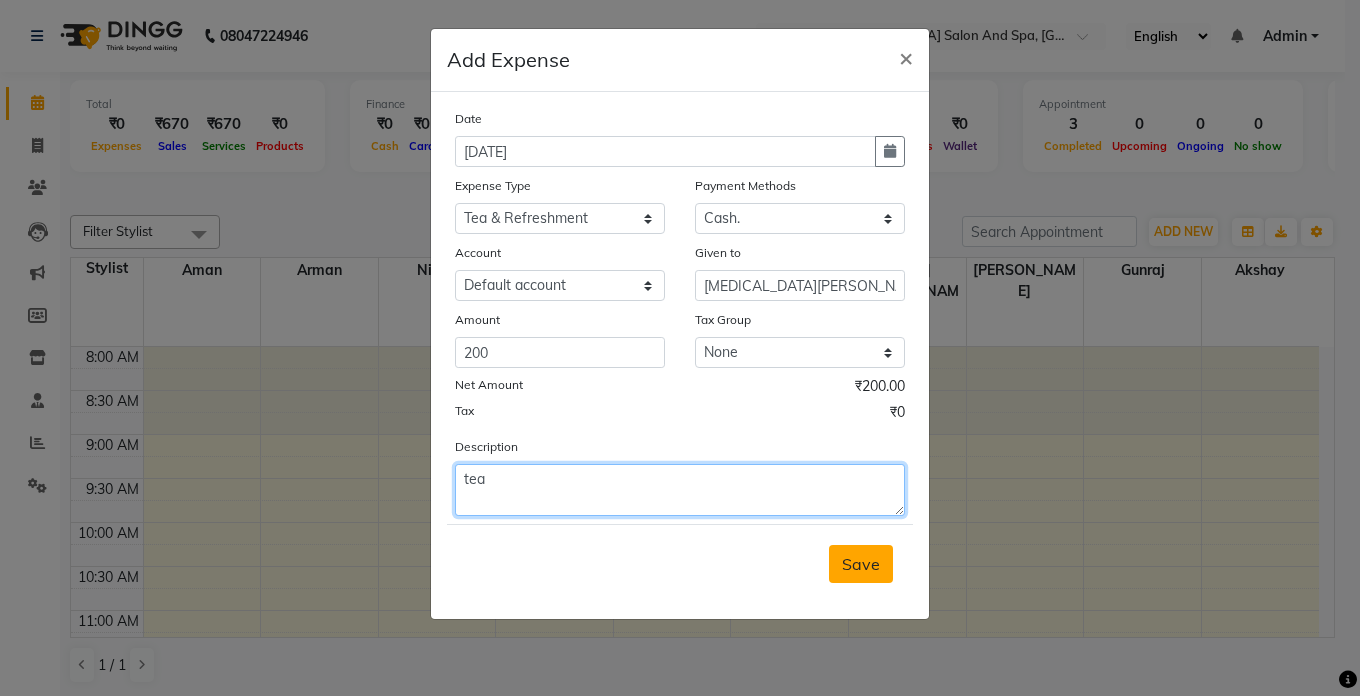 type on "tea" 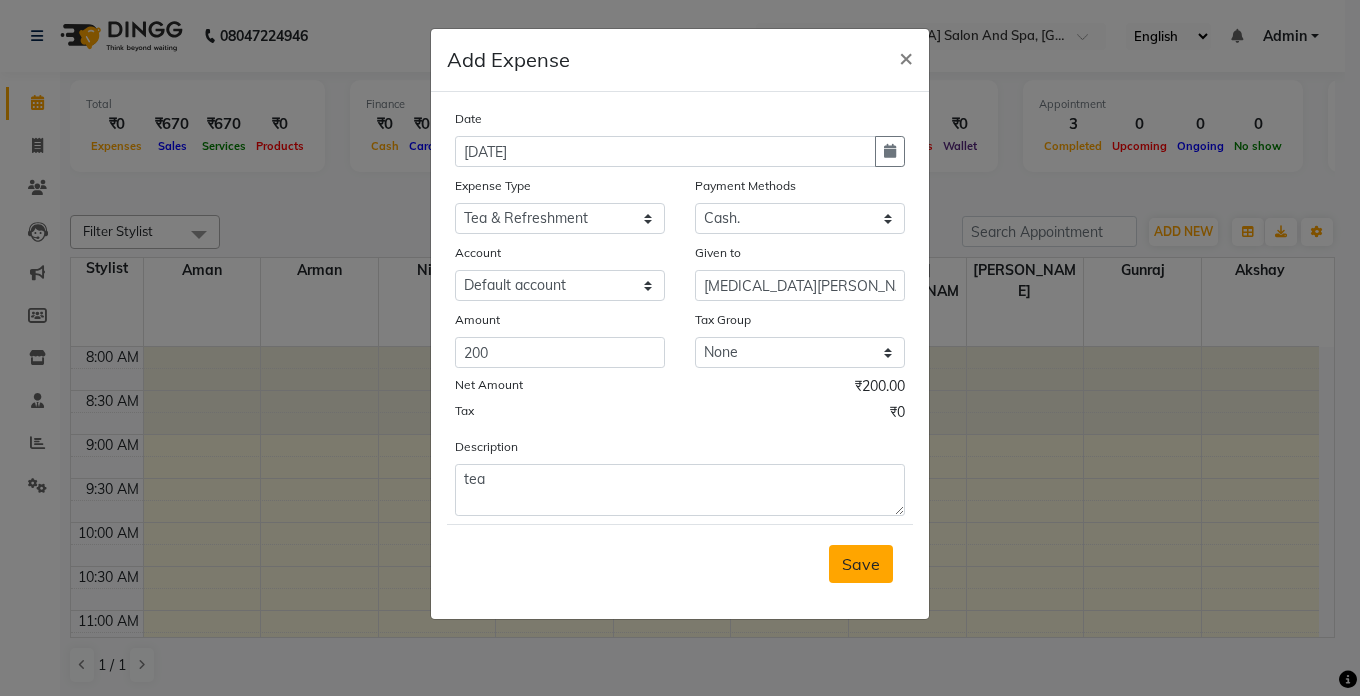 click on "Save" at bounding box center [861, 564] 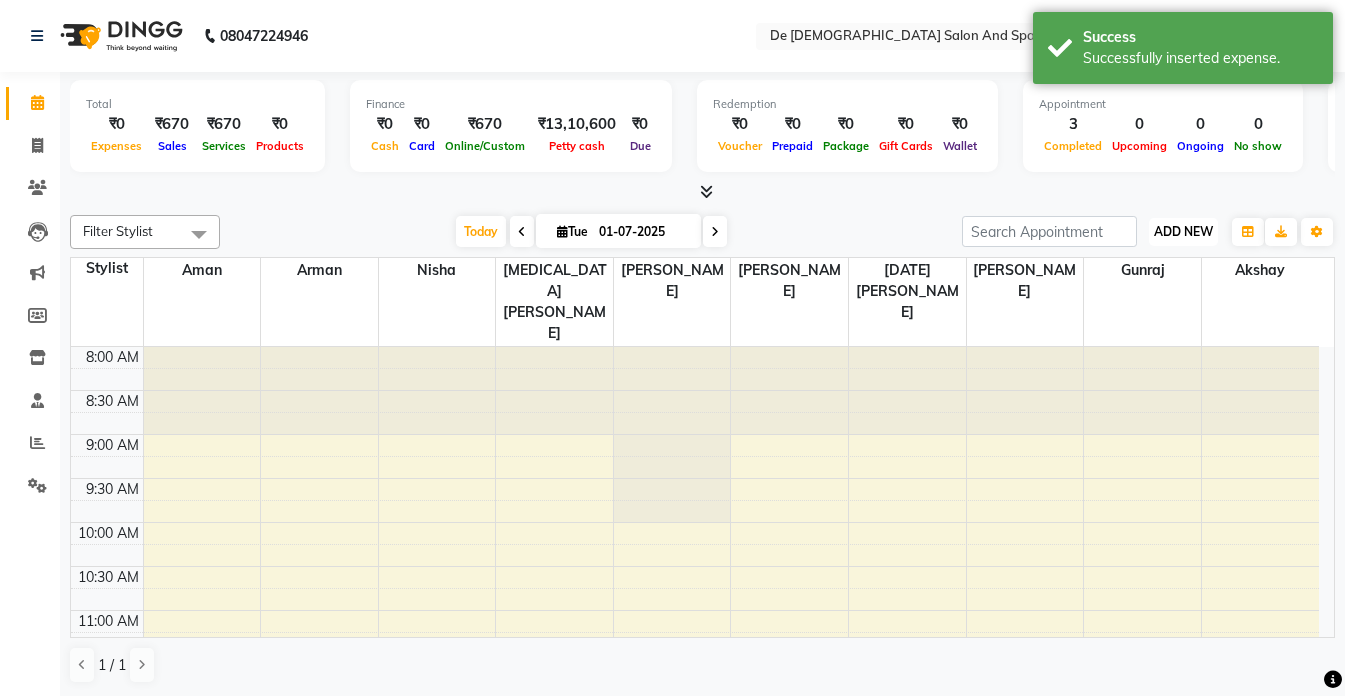 click on "ADD NEW" at bounding box center [1183, 231] 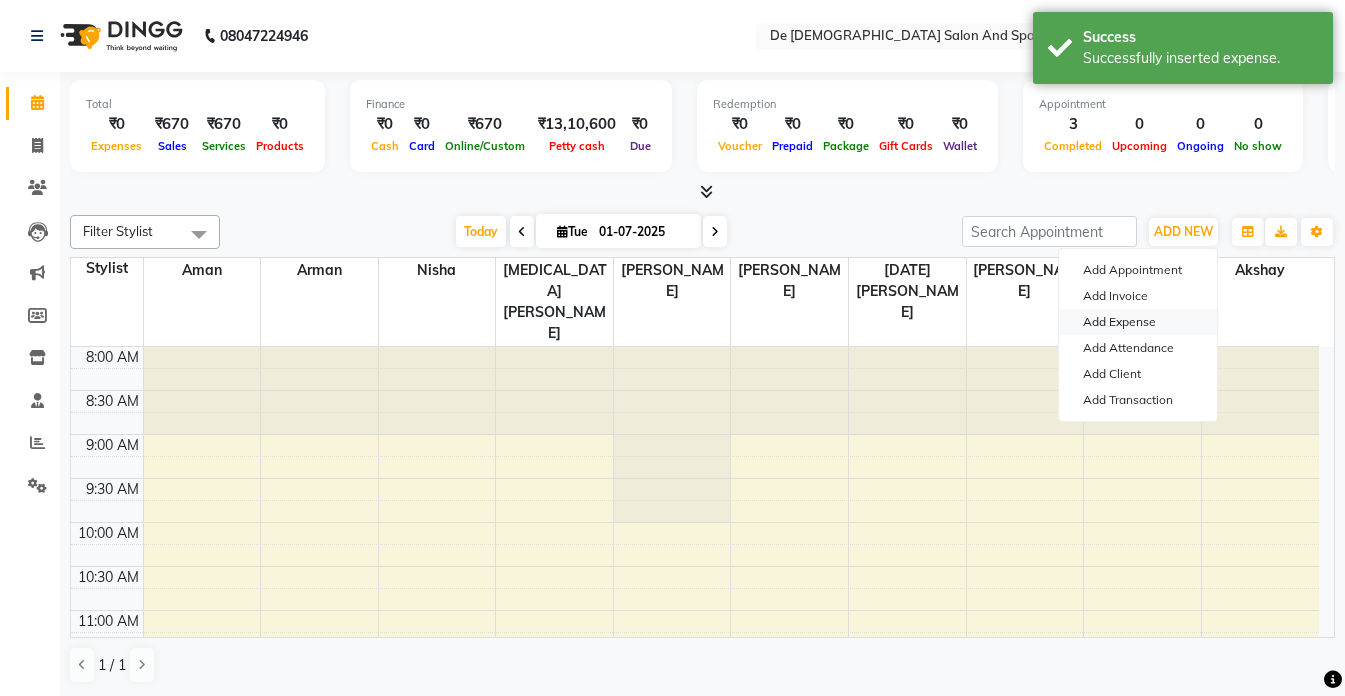 click on "Add Expense" at bounding box center [1138, 322] 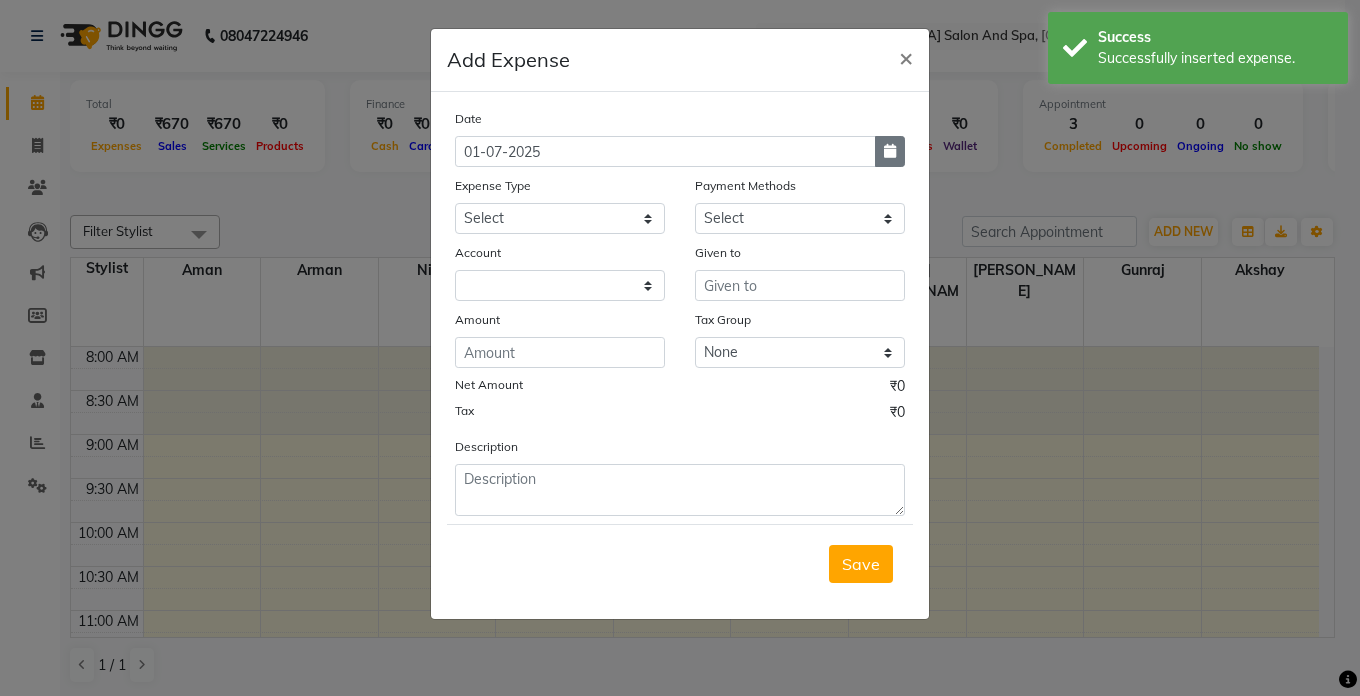 drag, startPoint x: 900, startPoint y: 156, endPoint x: 735, endPoint y: 213, distance: 174.56804 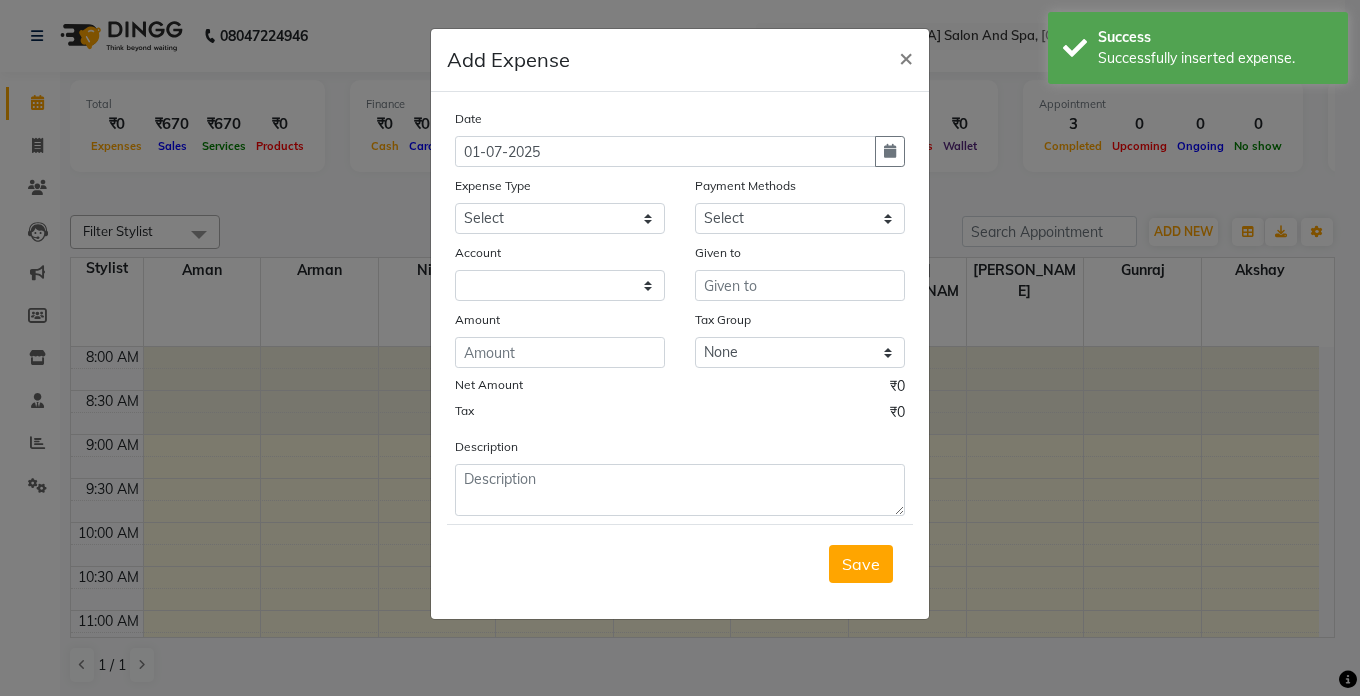 click 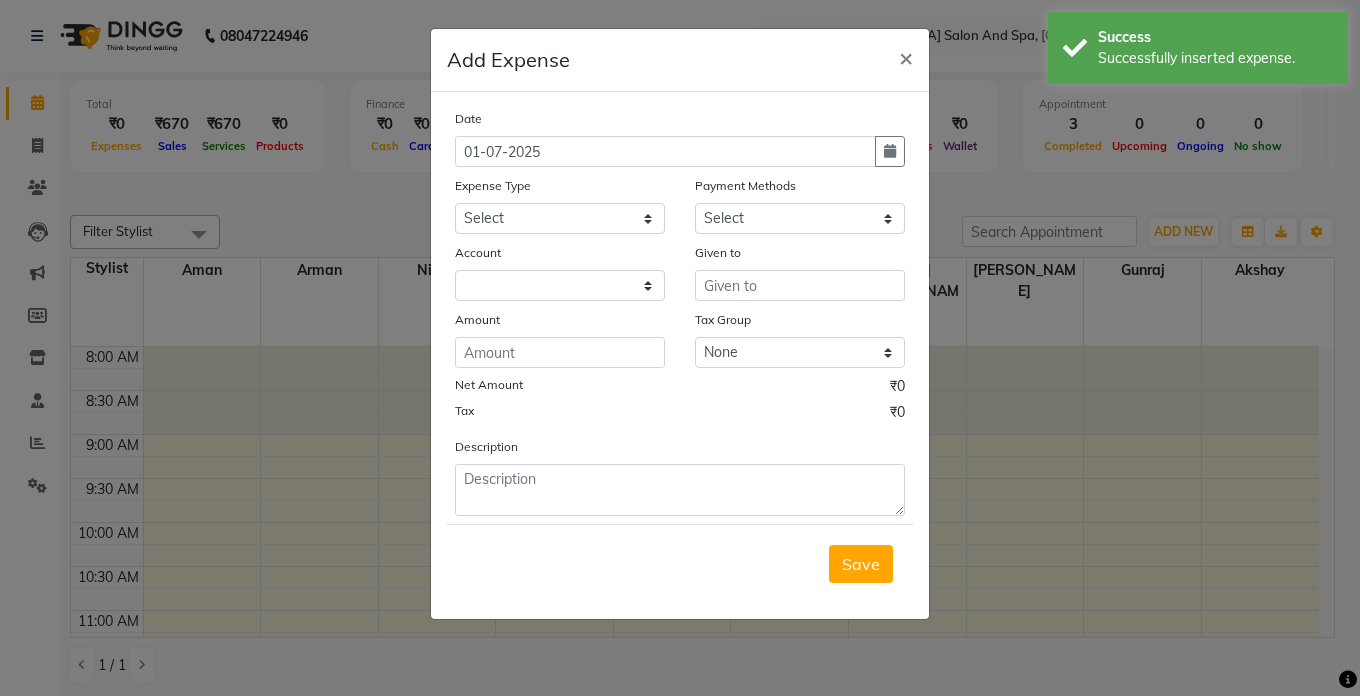 select on "7" 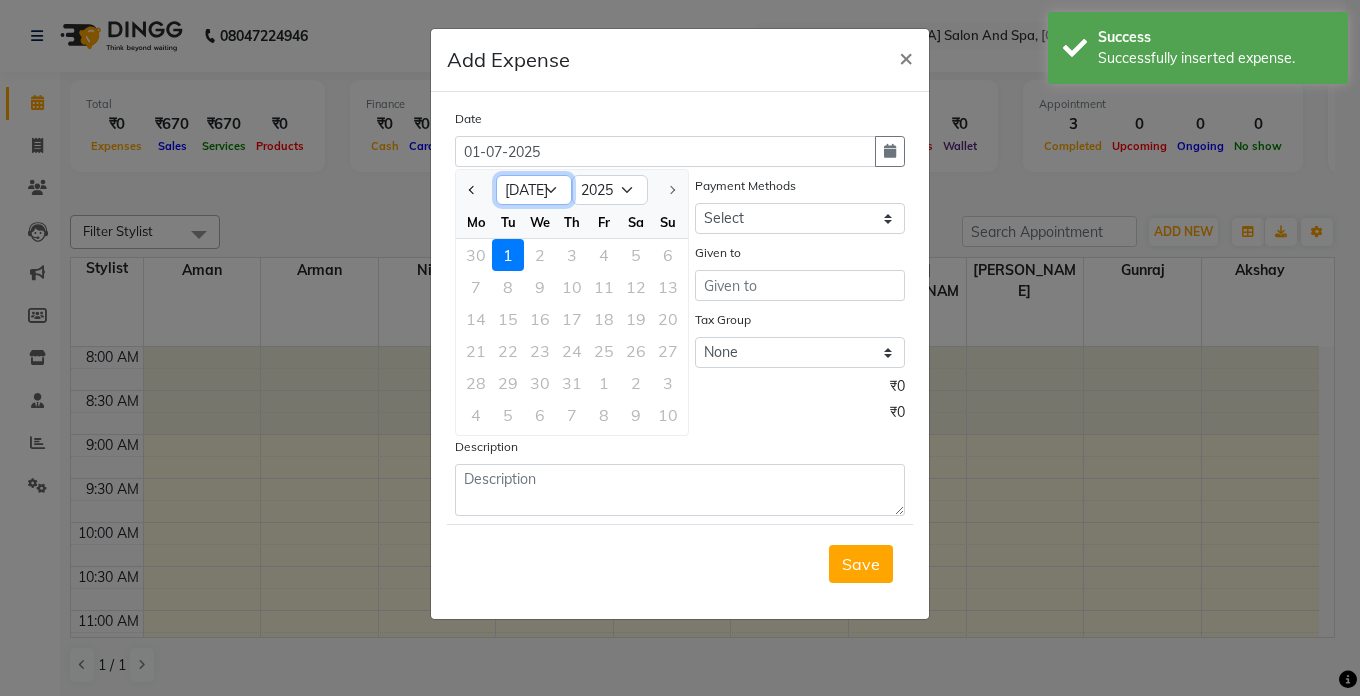 click on "Jan Feb Mar Apr May Jun [DATE]" 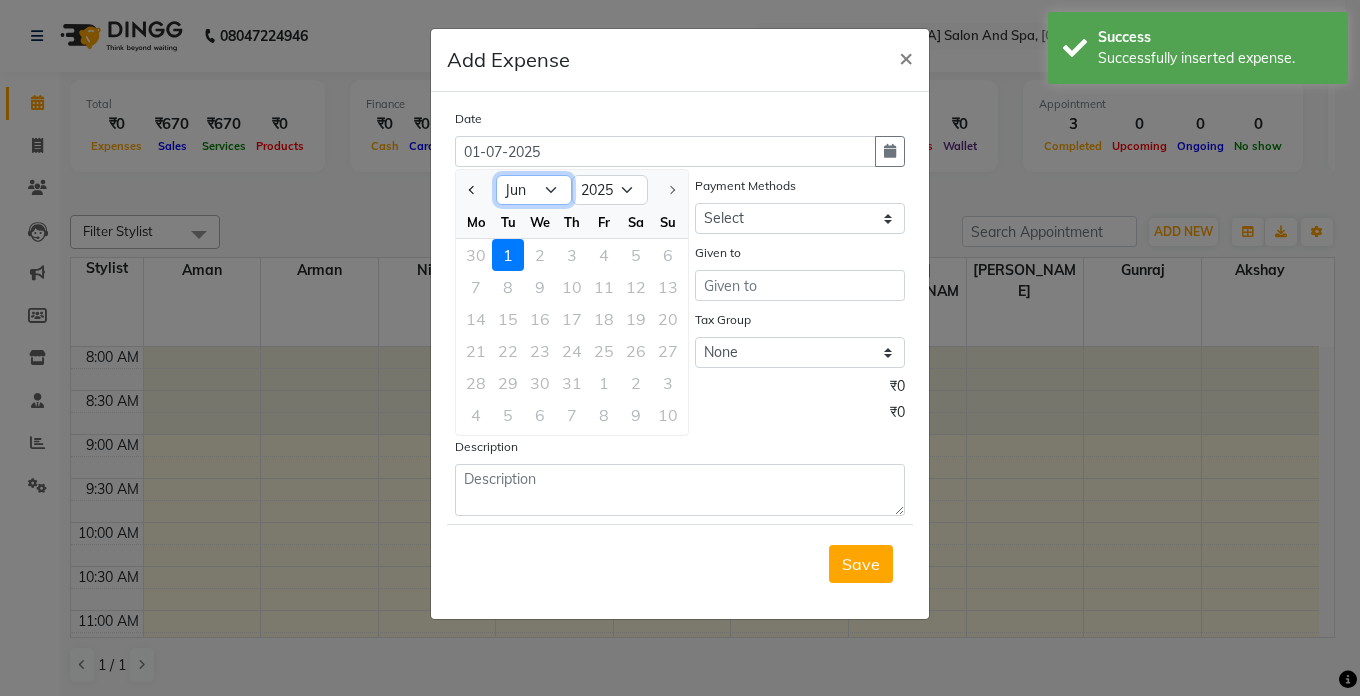 click on "Jan Feb Mar Apr May Jun [DATE]" 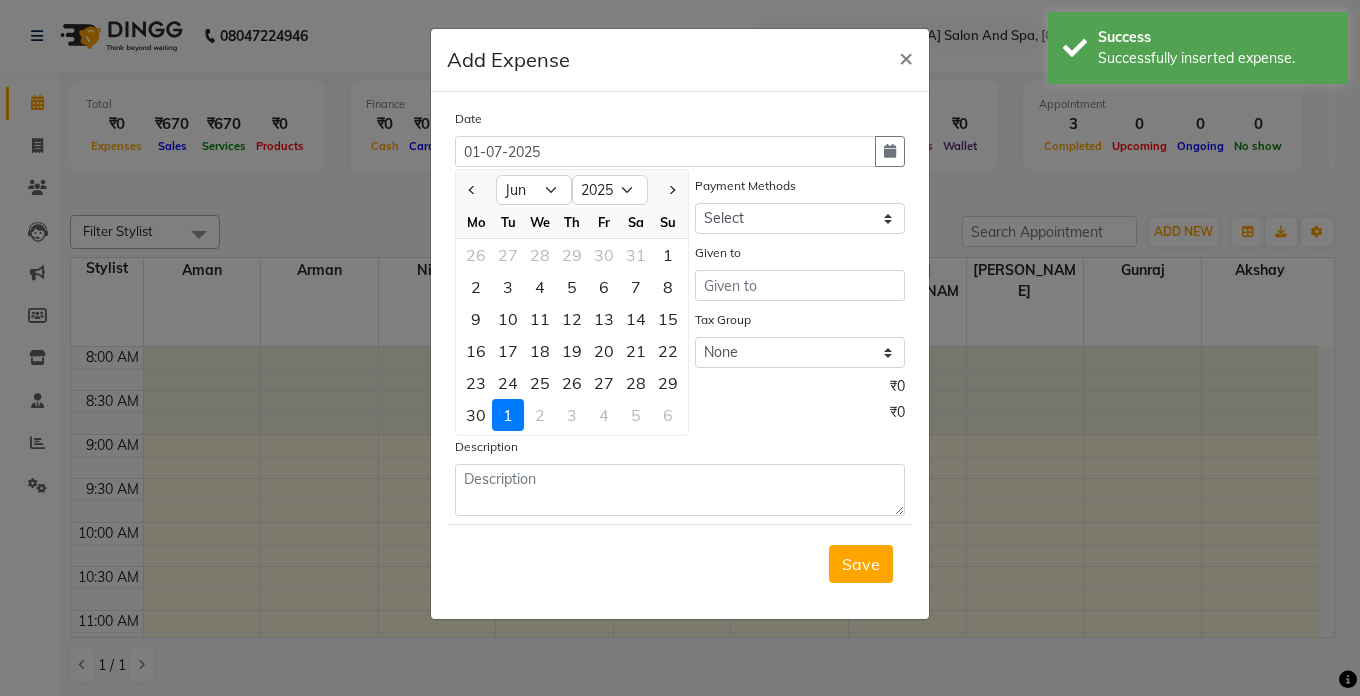 click on "21" 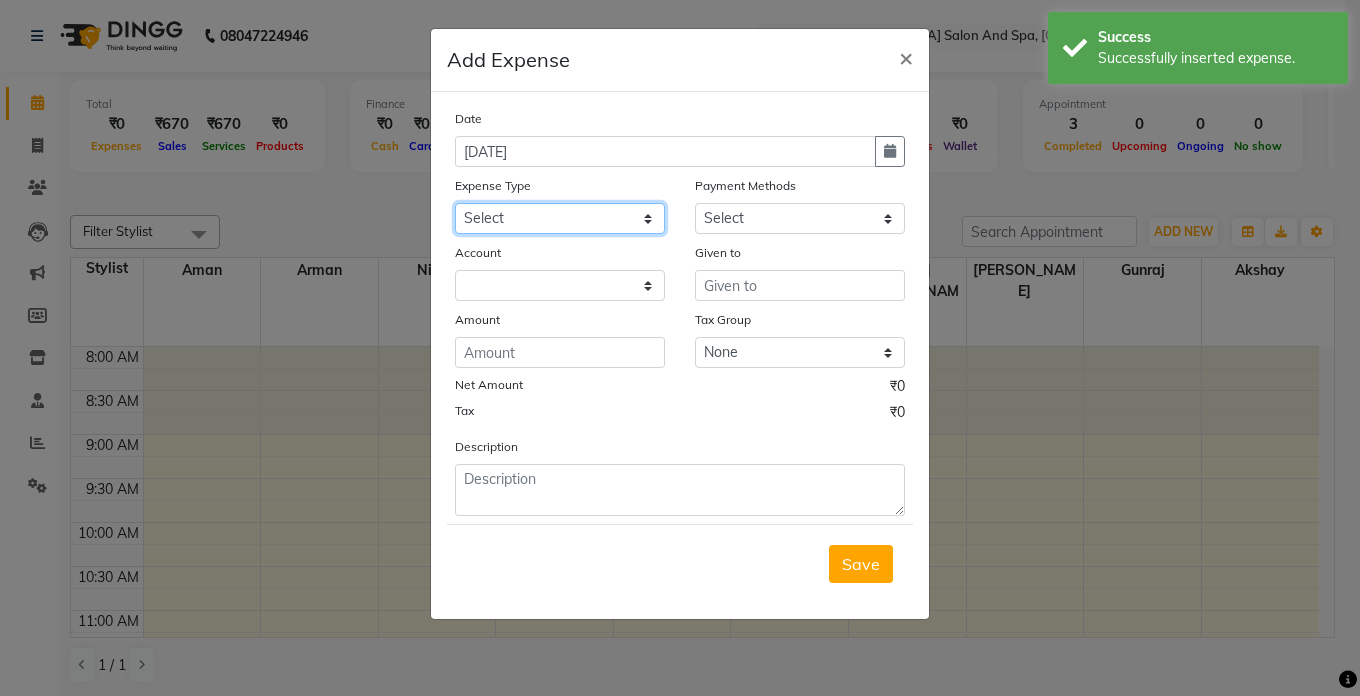 click on "Select Advance Salary Bank charges Car maintenance  Cash transfer to bank Cash transfer to hub Client Snacks Clinical charges Equipment Fuel Govt fee Incentive Insurance International purchase Loan Repayment Maintenance Marketing Miscellaneous MRA Other Pantry Product Rent Salary Staff Snacks Tax Tea & Refreshment Utilities" 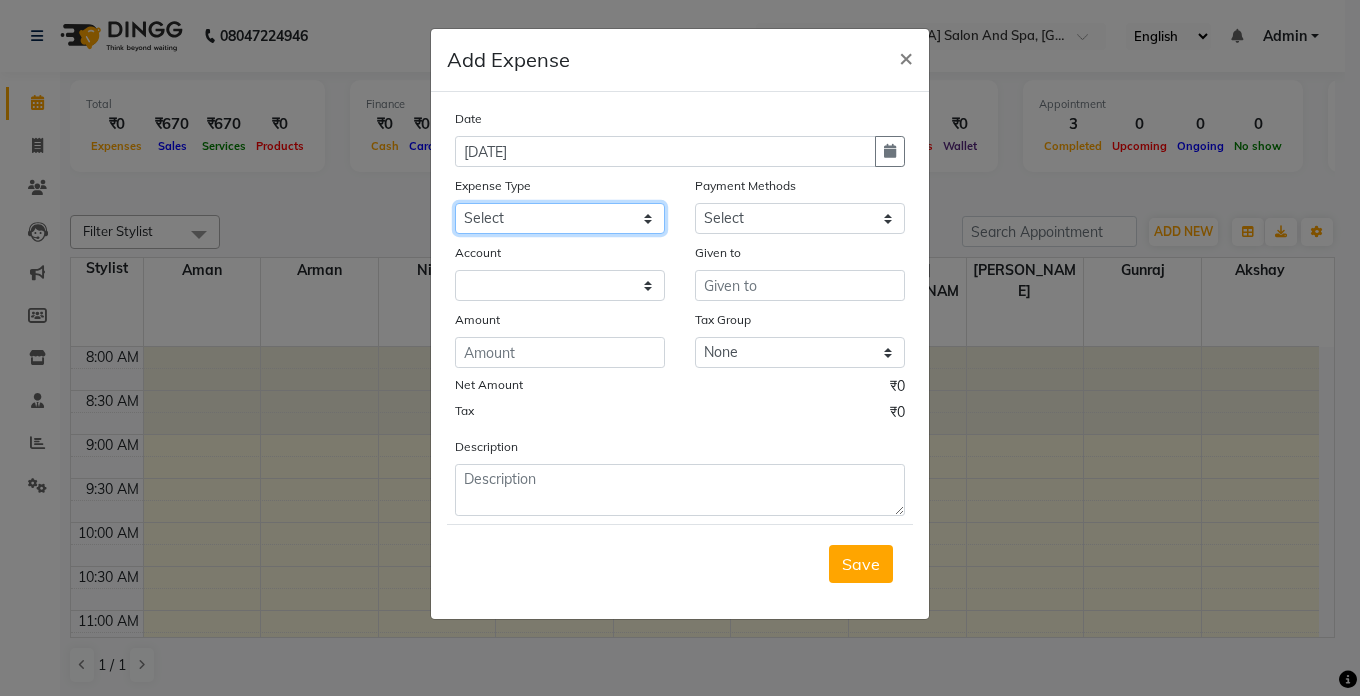 select on "9" 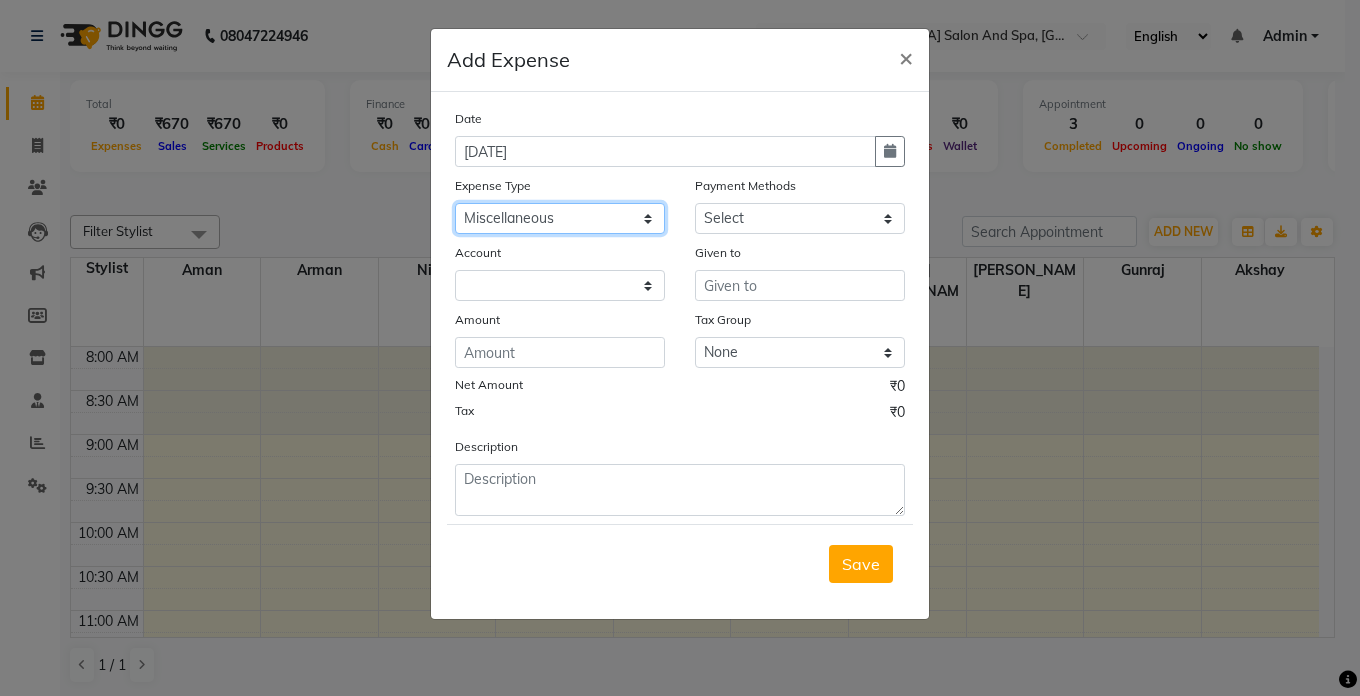 click on "Select Advance Salary Bank charges Car maintenance  Cash transfer to bank Cash transfer to hub Client Snacks Clinical charges Equipment Fuel Govt fee Incentive Insurance International purchase Loan Repayment Maintenance Marketing Miscellaneous MRA Other Pantry Product Rent Salary Staff Snacks Tax Tea & Refreshment Utilities" 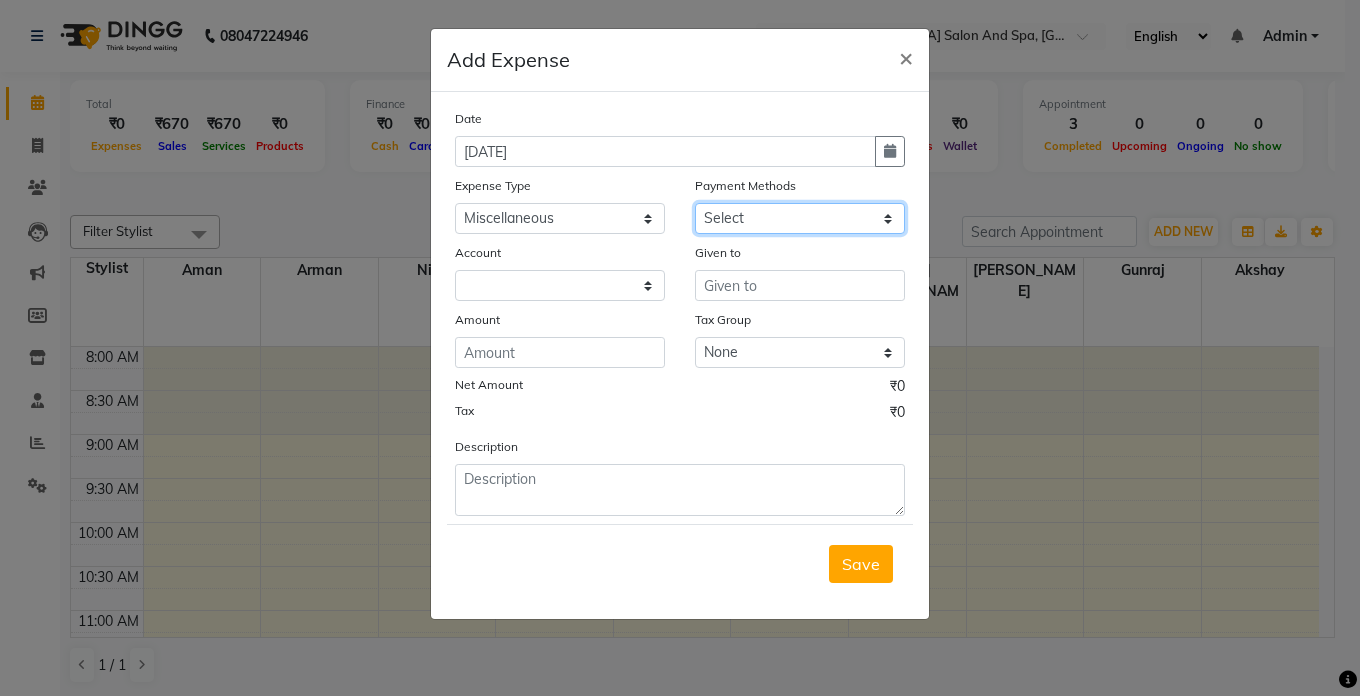 click on "Select Cash. Voucher CARD Wallet GPay" 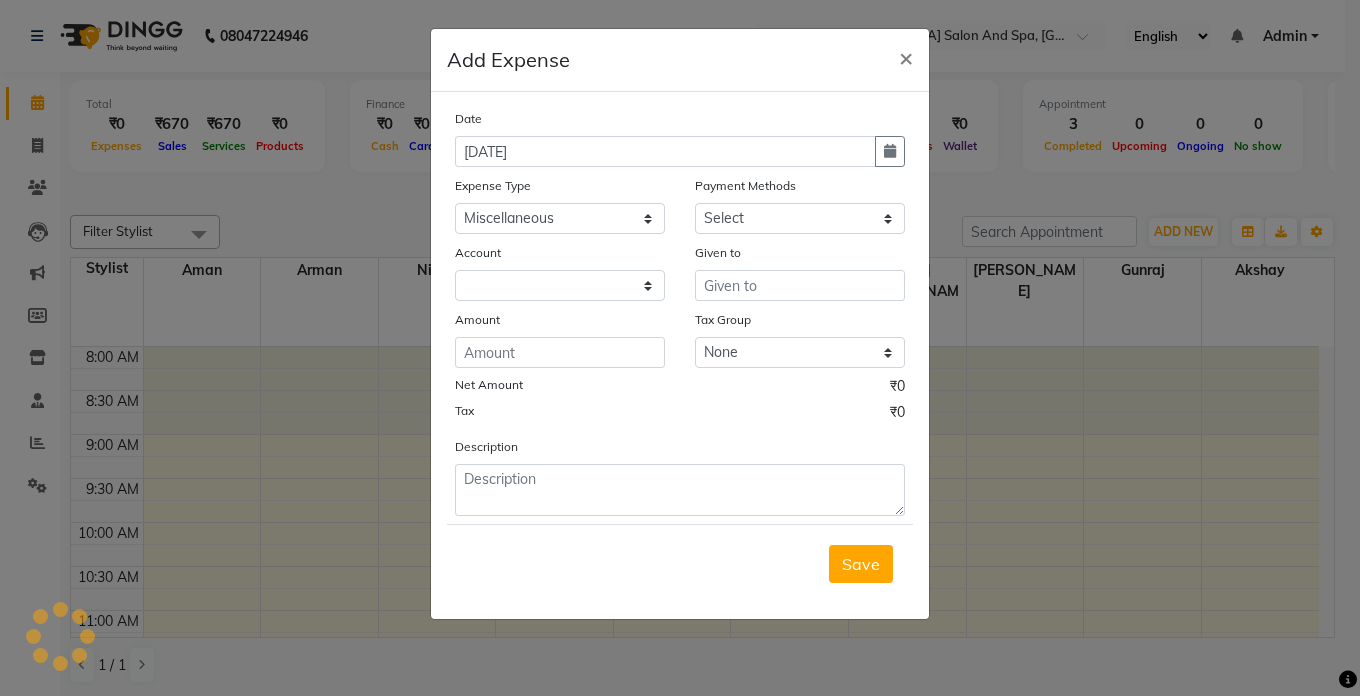 click on "Payment Methods" 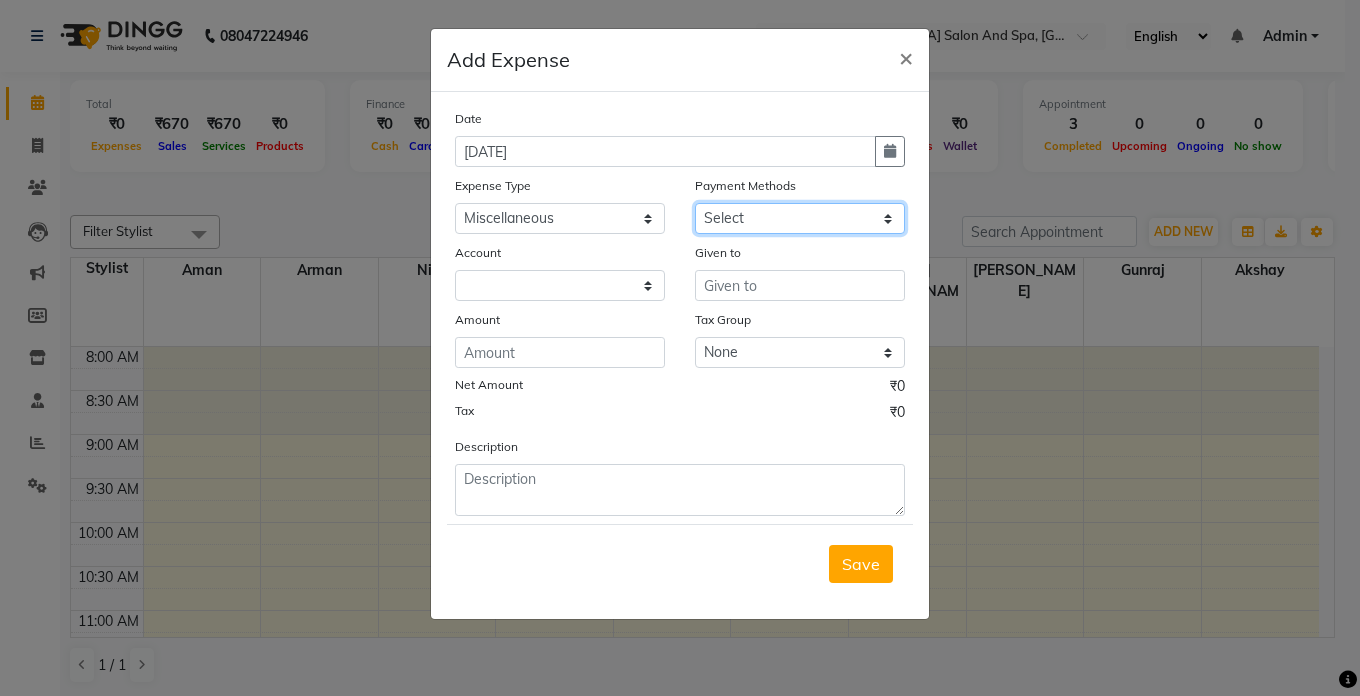 click on "Select Cash. Voucher CARD Wallet GPay" 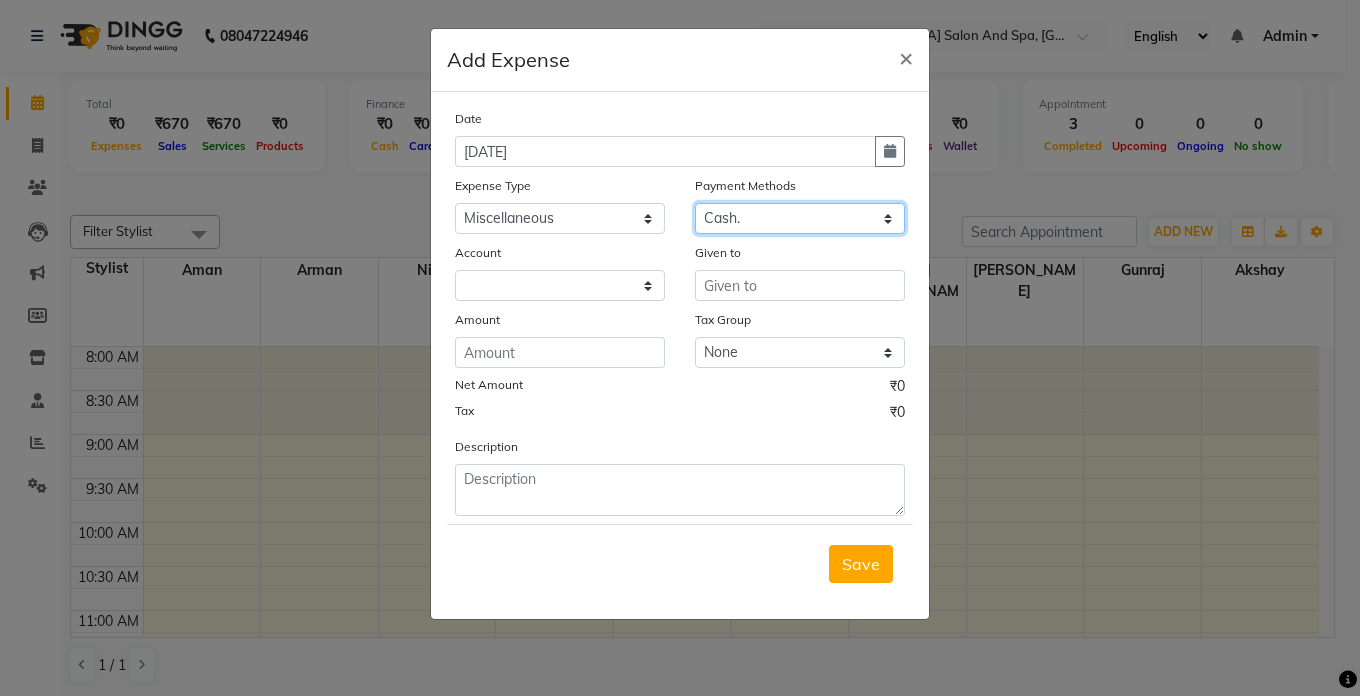click on "Select Cash. Voucher CARD Wallet GPay" 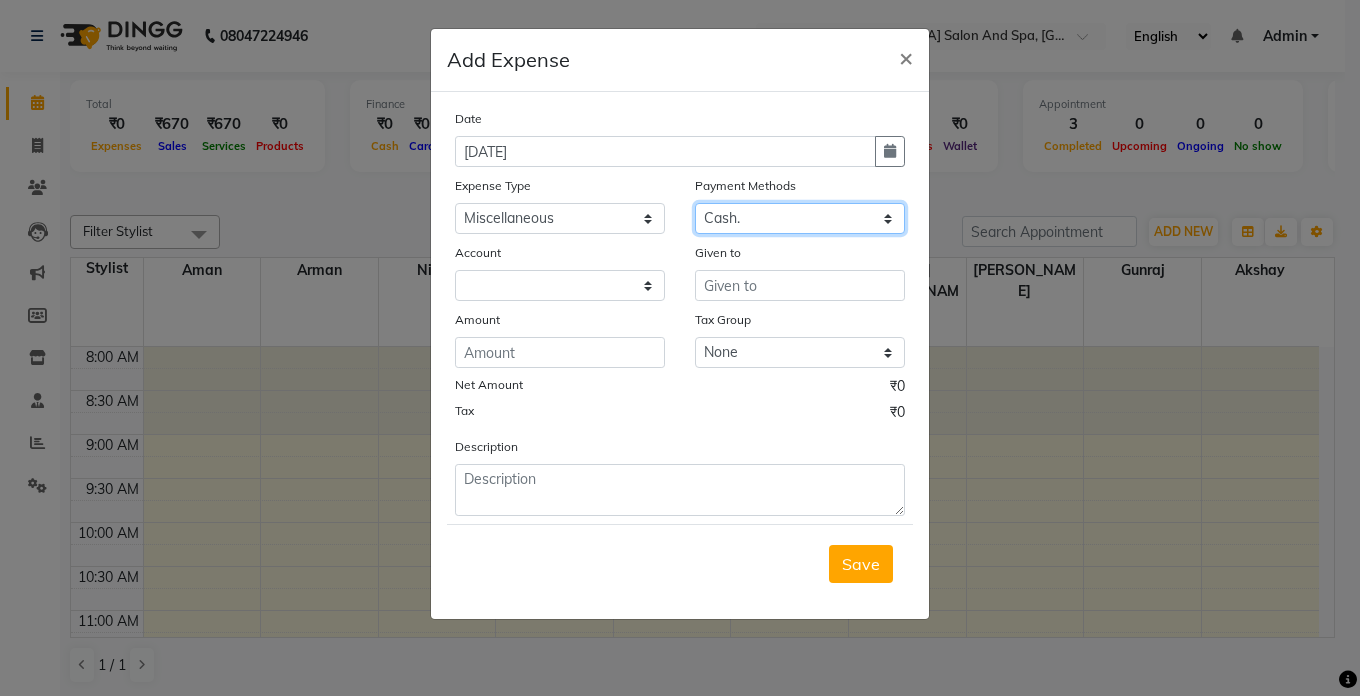 select on "5448" 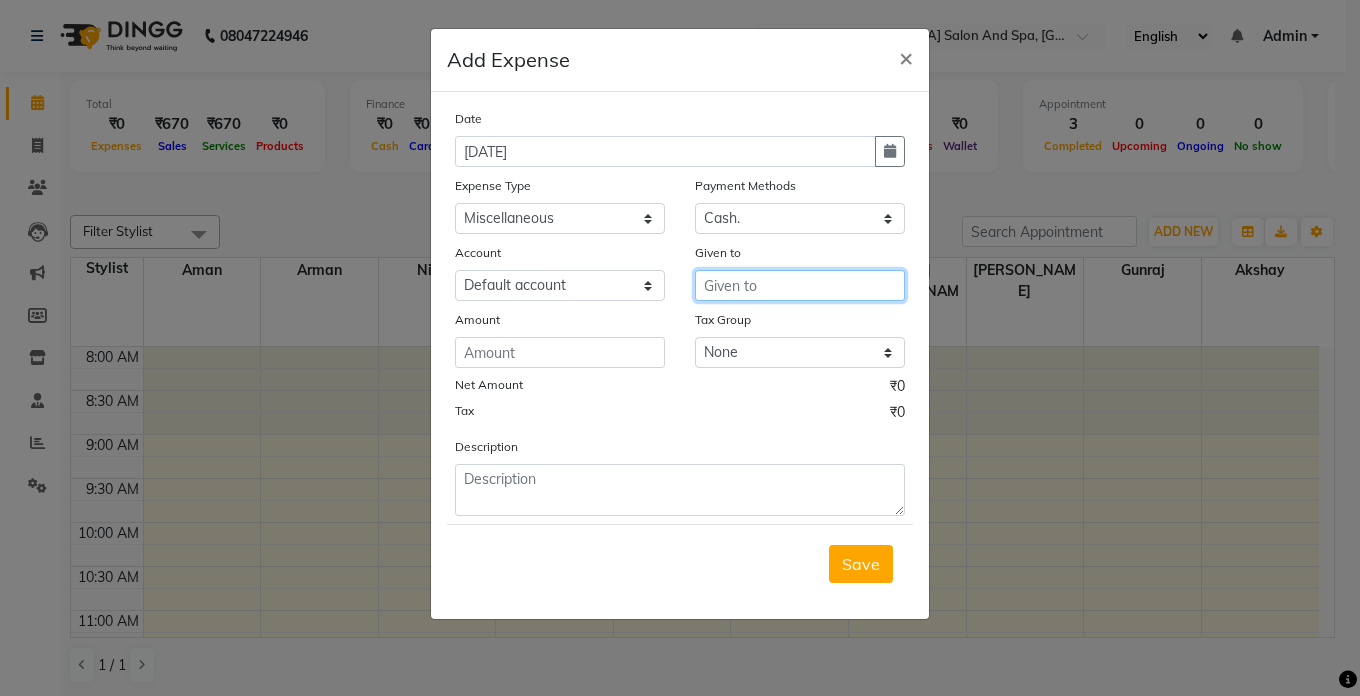 click at bounding box center (800, 285) 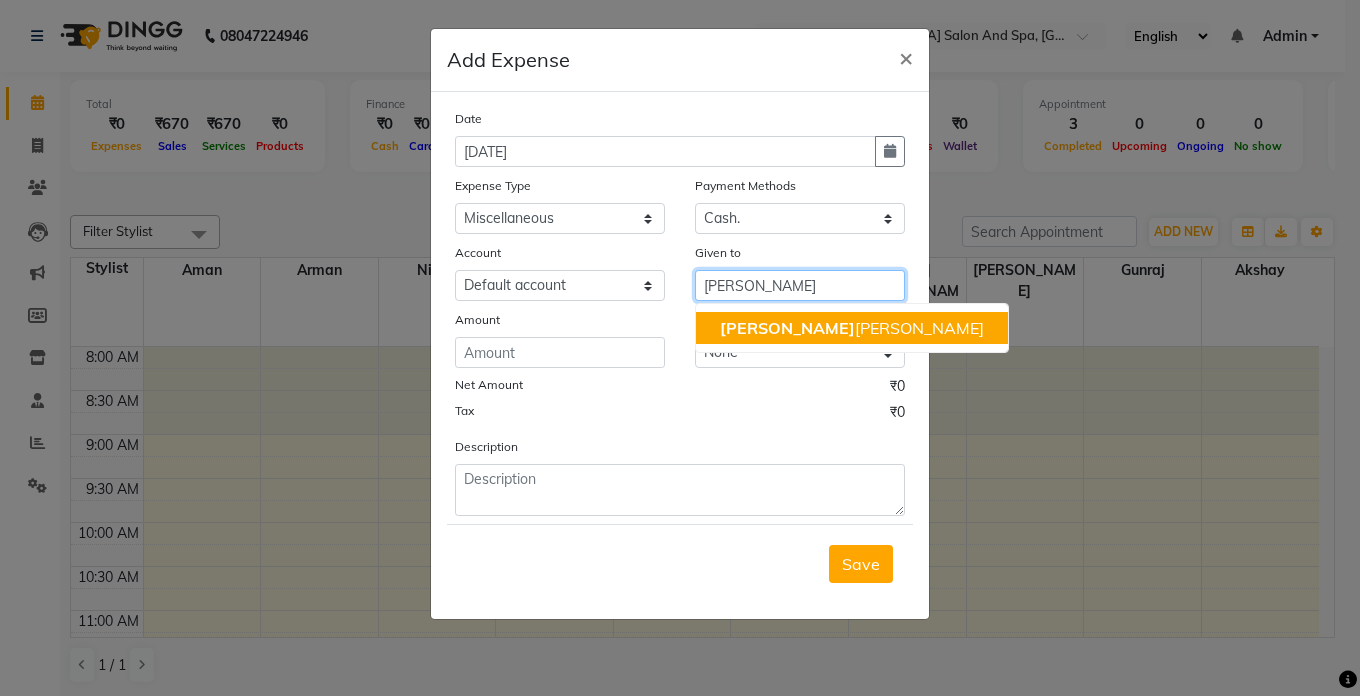 click on "[PERSON_NAME]" 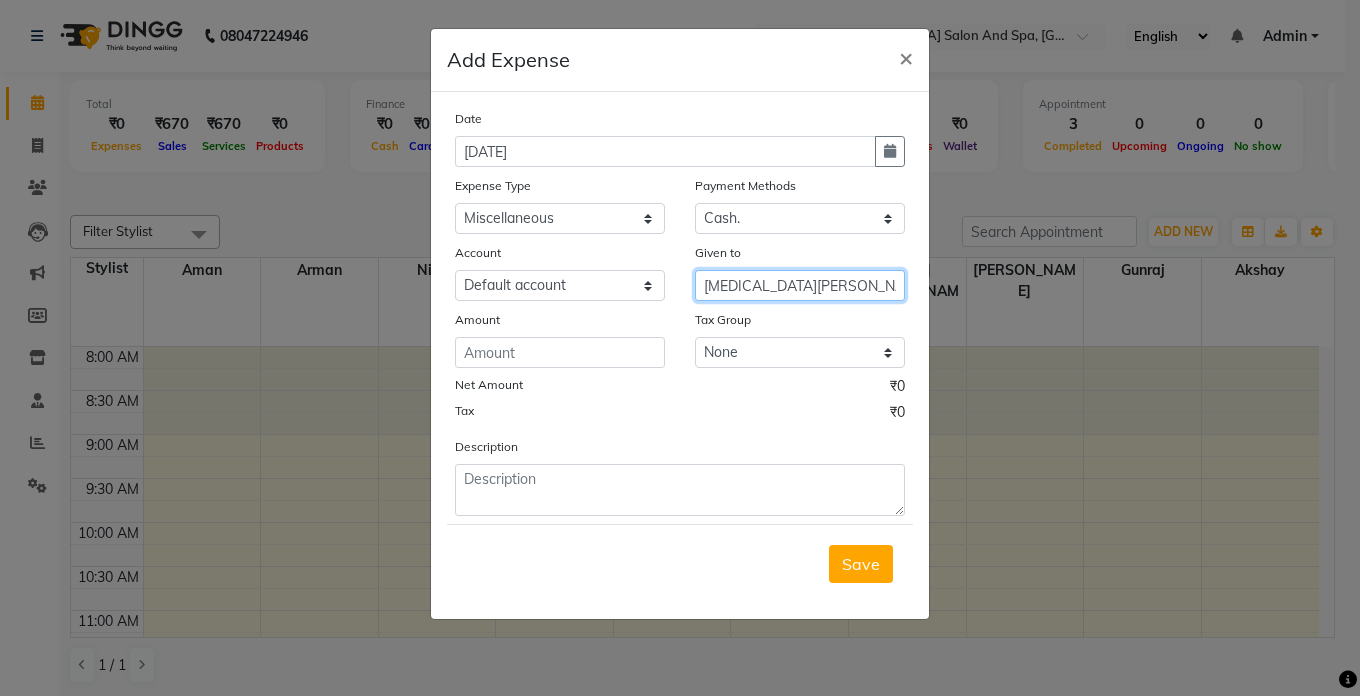 type on "[MEDICAL_DATA][PERSON_NAME]" 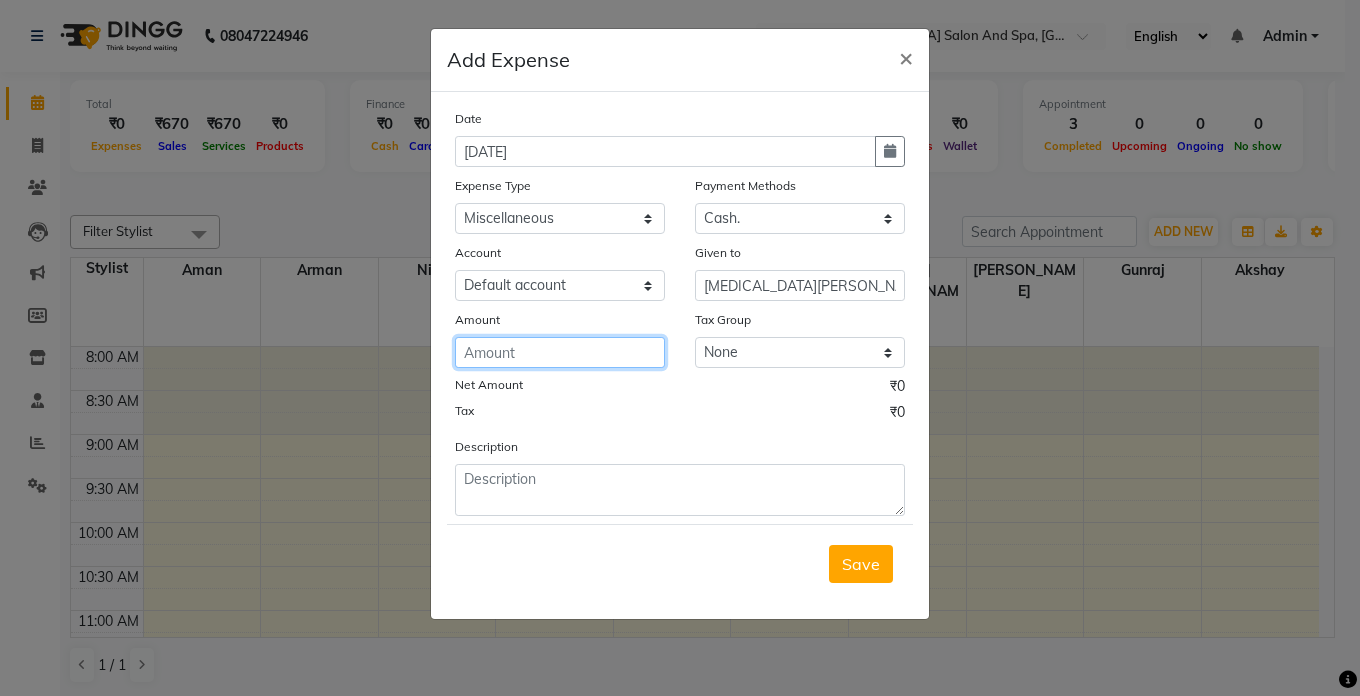 click 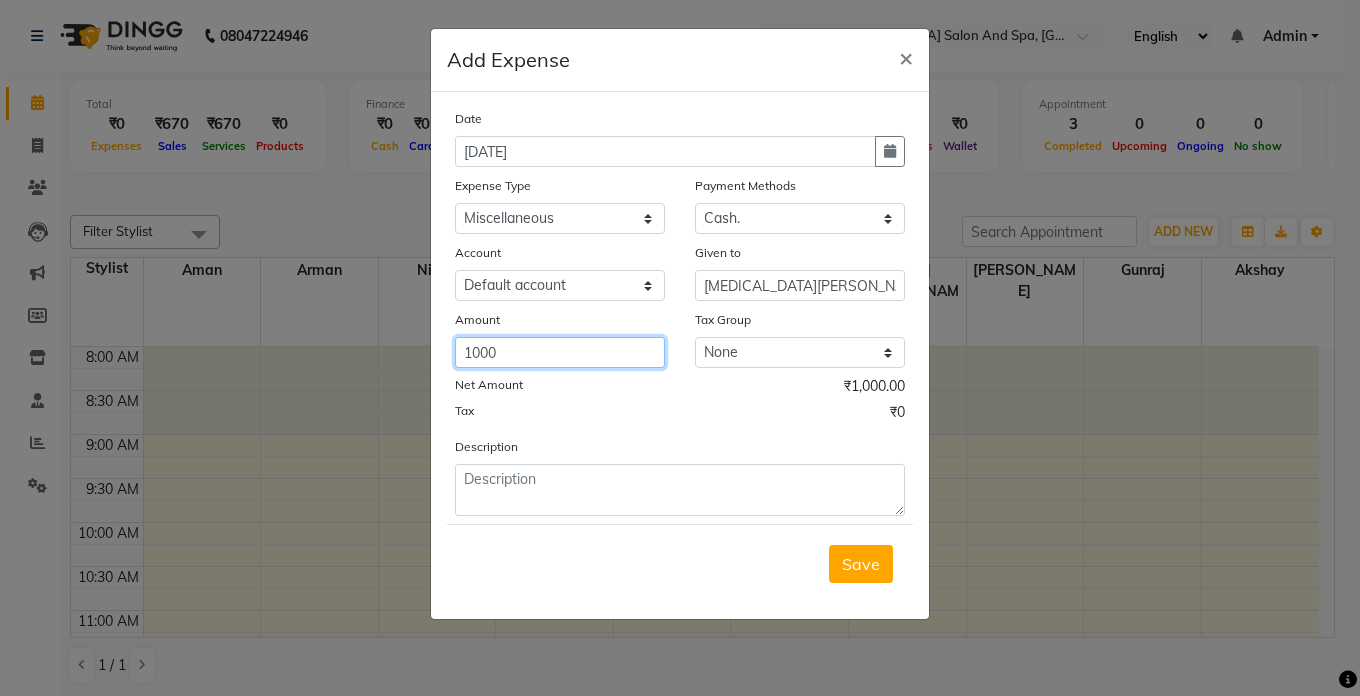 type on "1000" 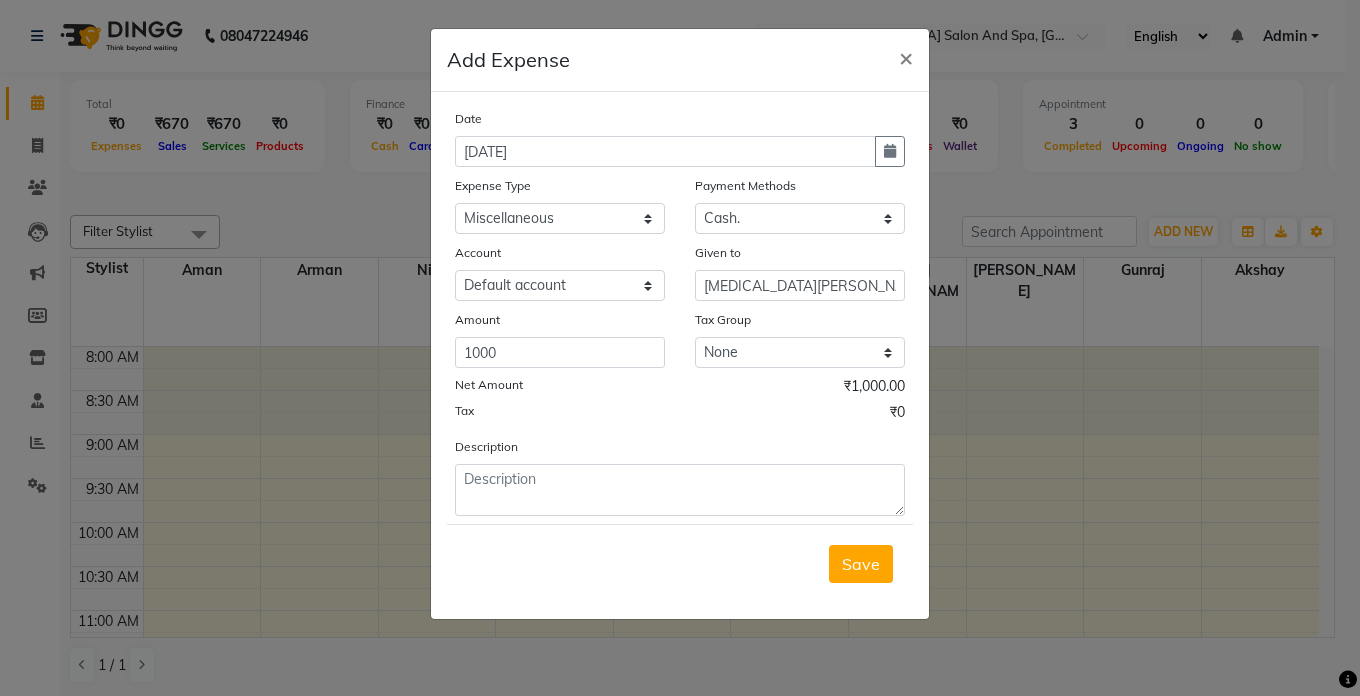 click on "Date 21-06-2025 Expense Type Select Advance Salary Bank charges Car maintenance  Cash transfer to bank Cash transfer to hub Client Snacks Clinical charges Equipment Fuel Govt fee Incentive Insurance International purchase Loan Repayment Maintenance Marketing Miscellaneous MRA Other Pantry Product Rent Salary Staff Snacks Tax Tea & Refreshment Utilities Payment Methods Select Cash. Voucher CARD Wallet GPay Account Select Default account Given to nikita thappa Amount 1000 Tax Group None GST Net Amount ₹1,000.00 Tax ₹0 Description  Save" 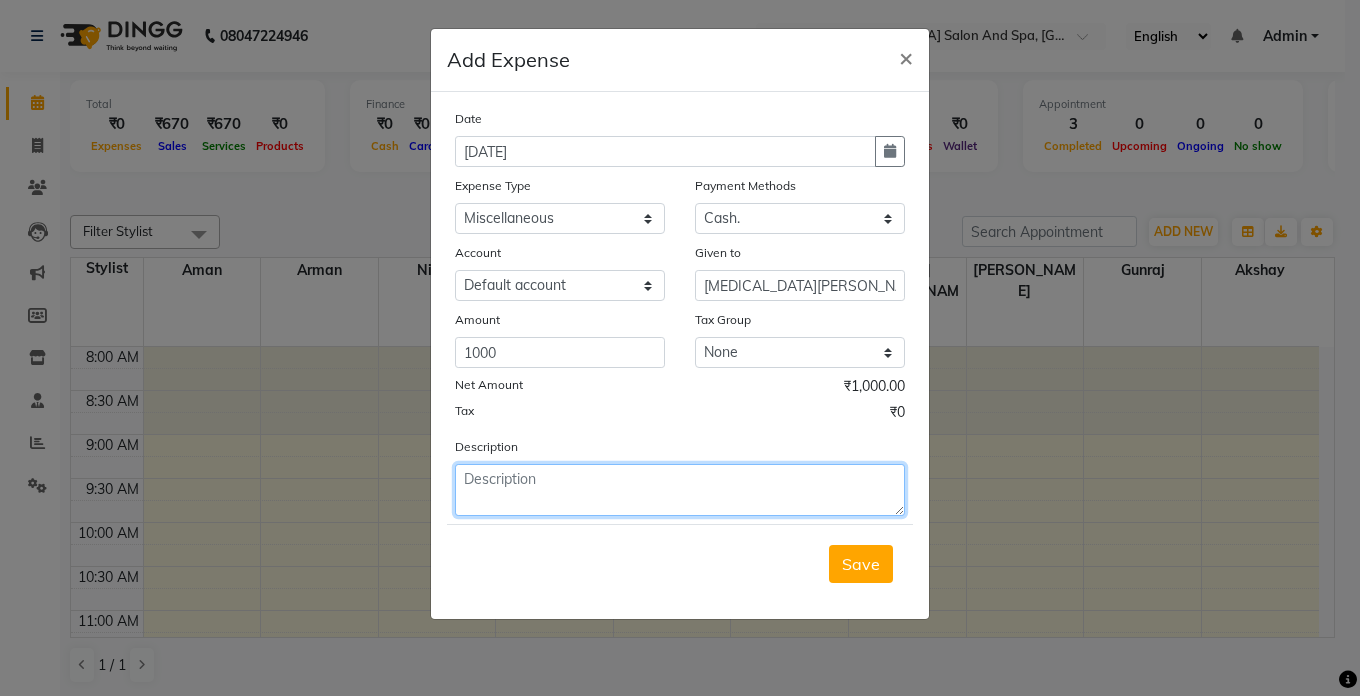 click 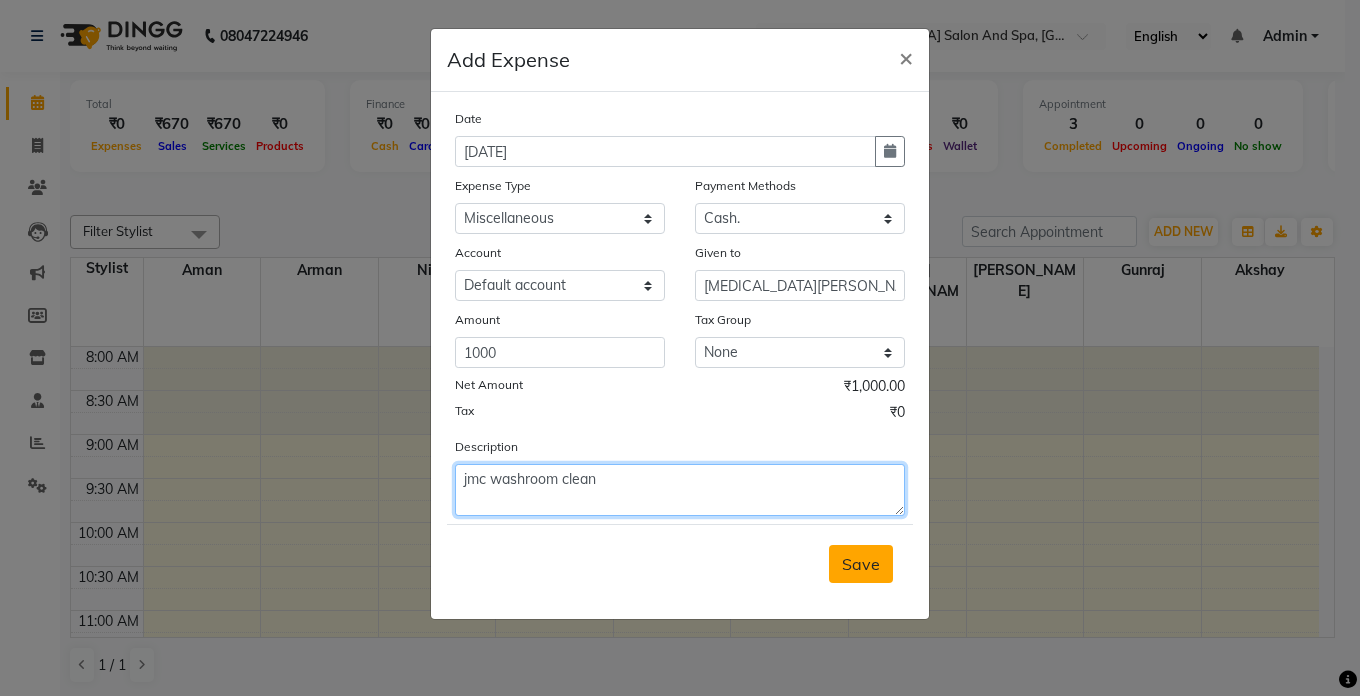 type on "jmc washroom clean" 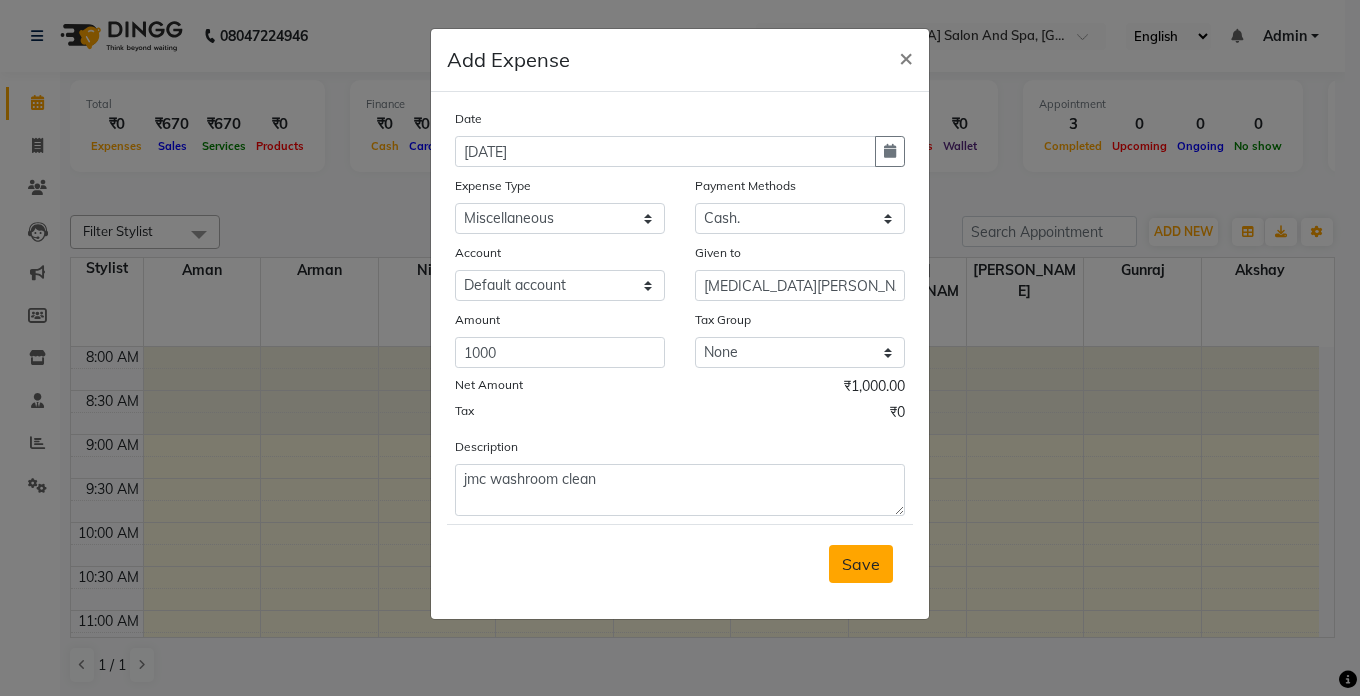 click on "Save" at bounding box center (861, 564) 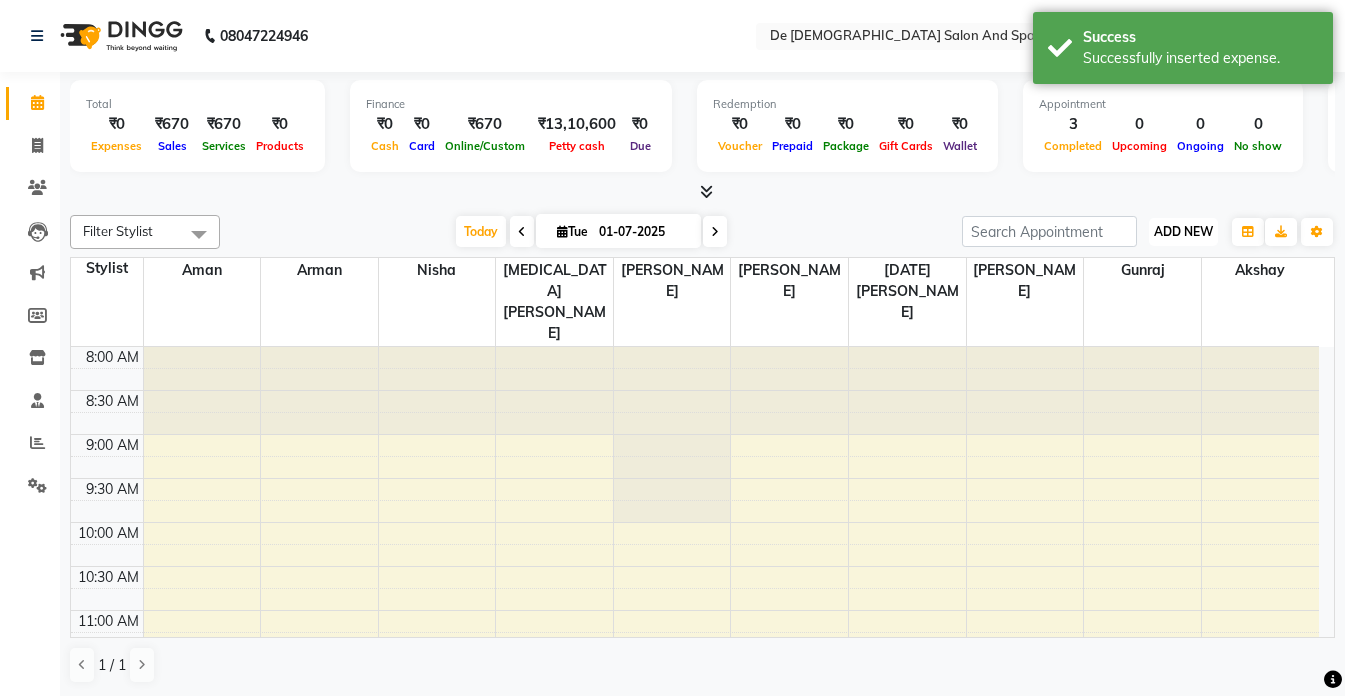 click on "ADD NEW" at bounding box center (1183, 231) 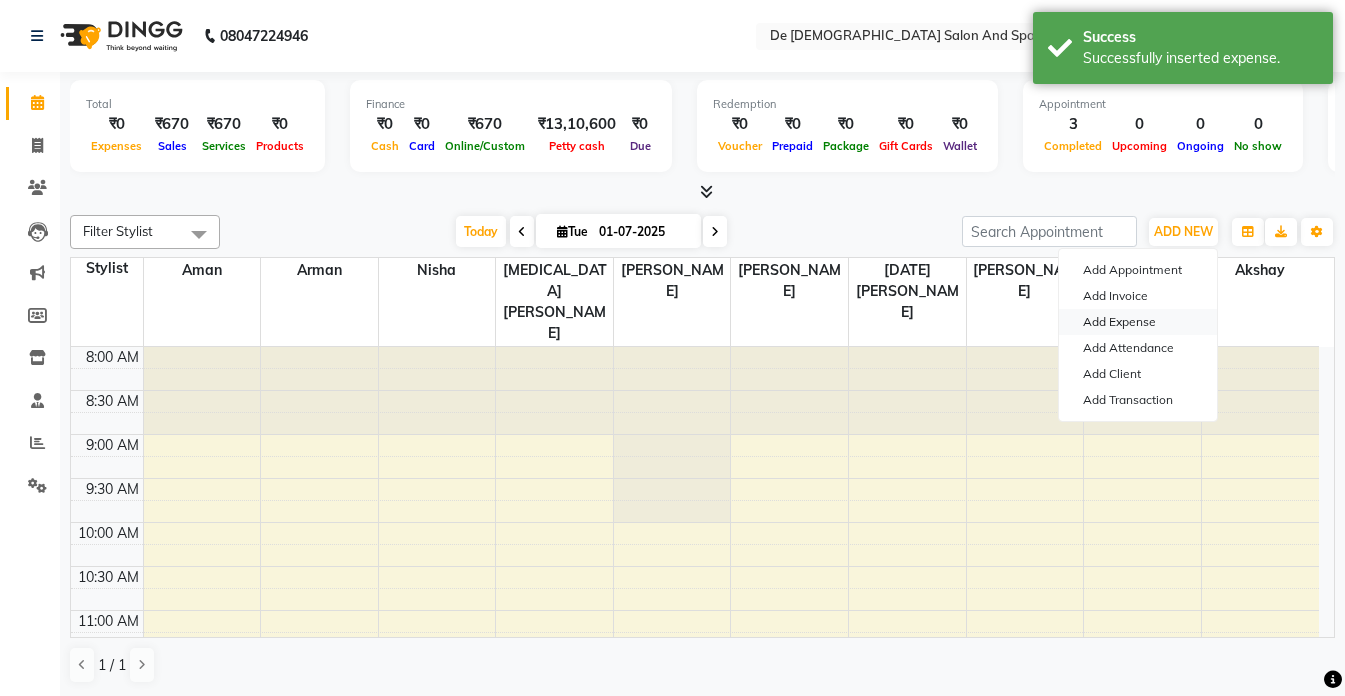 click on "Add Expense" at bounding box center (1138, 322) 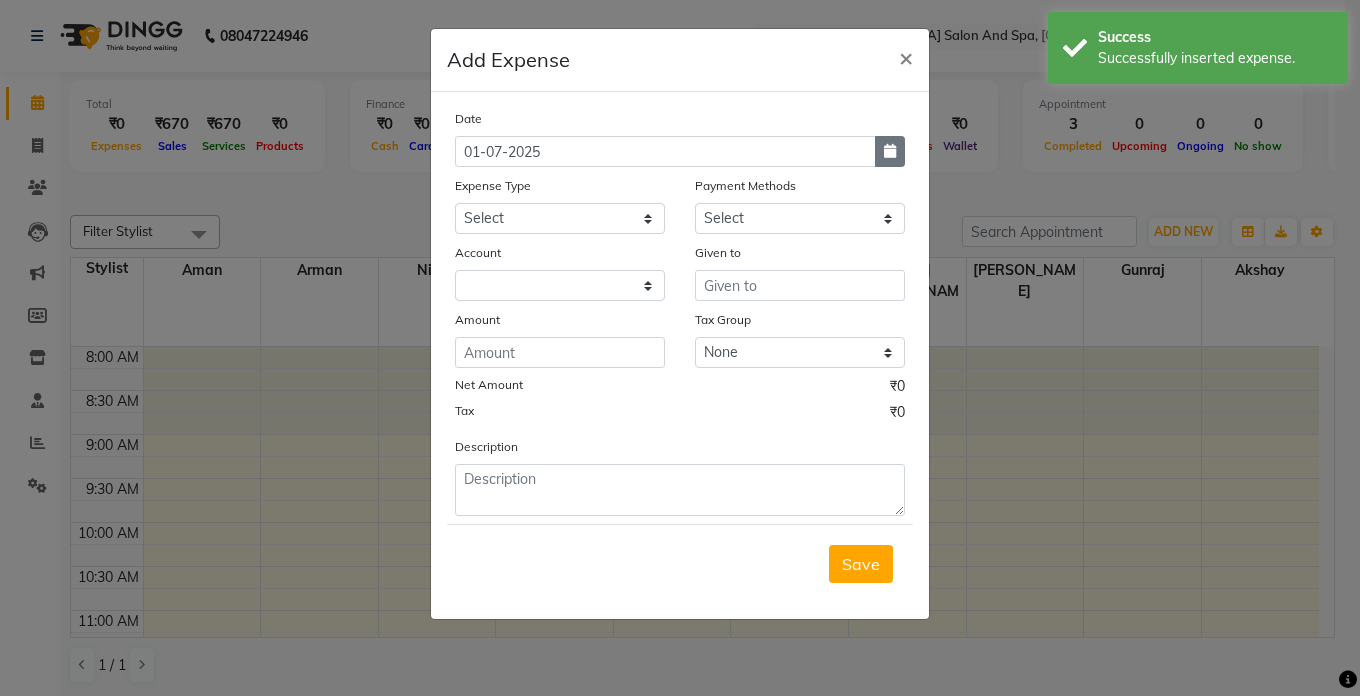 click 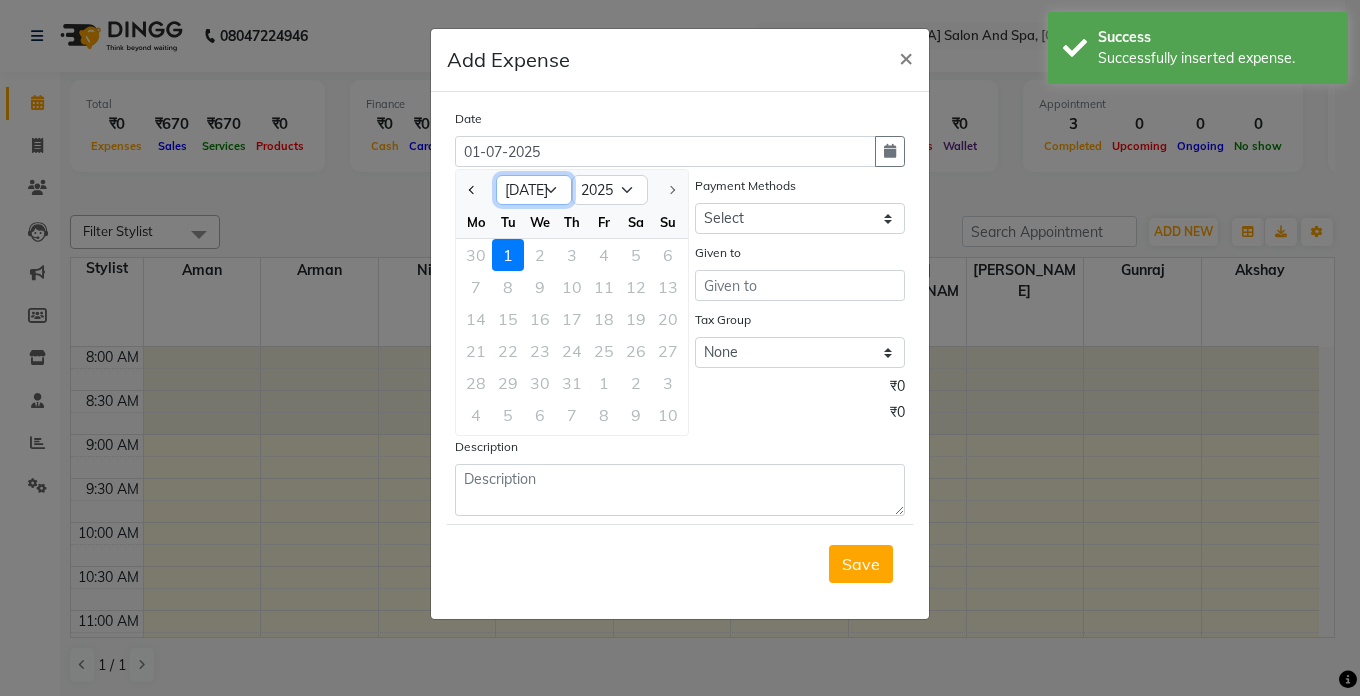 click on "Jan Feb Mar Apr May Jun [DATE]" 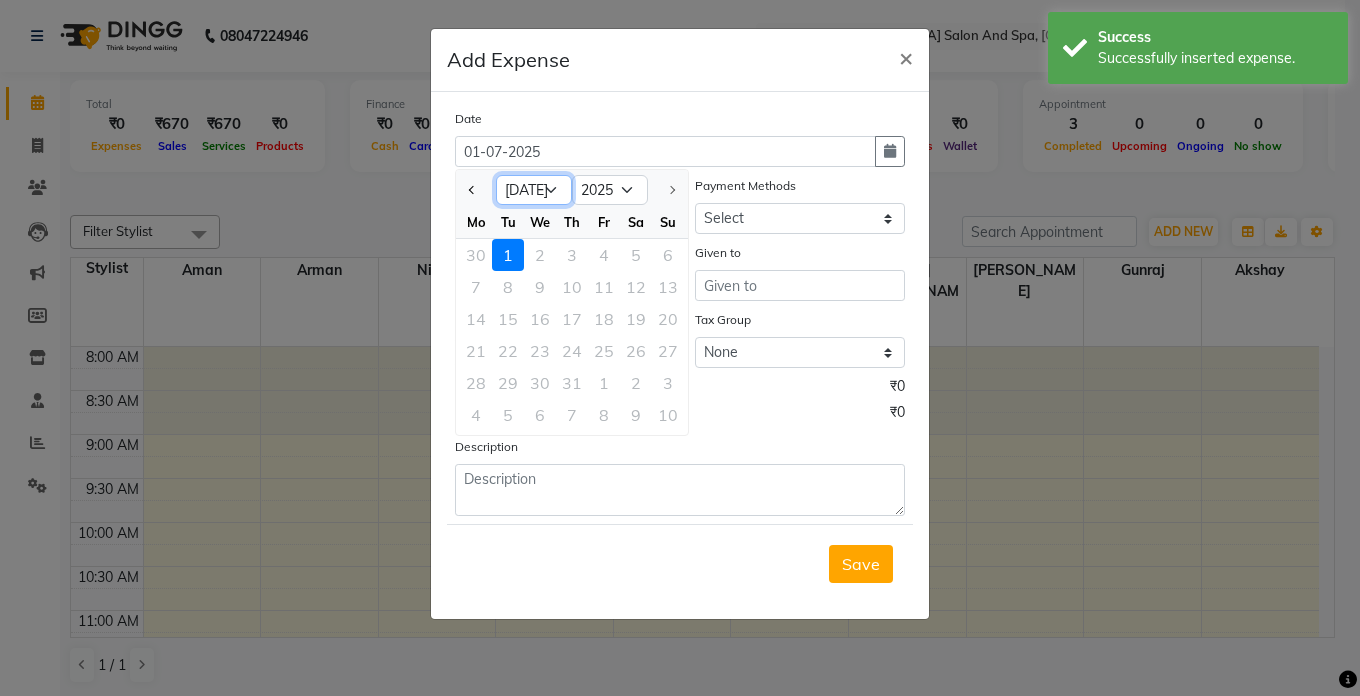 select on "6" 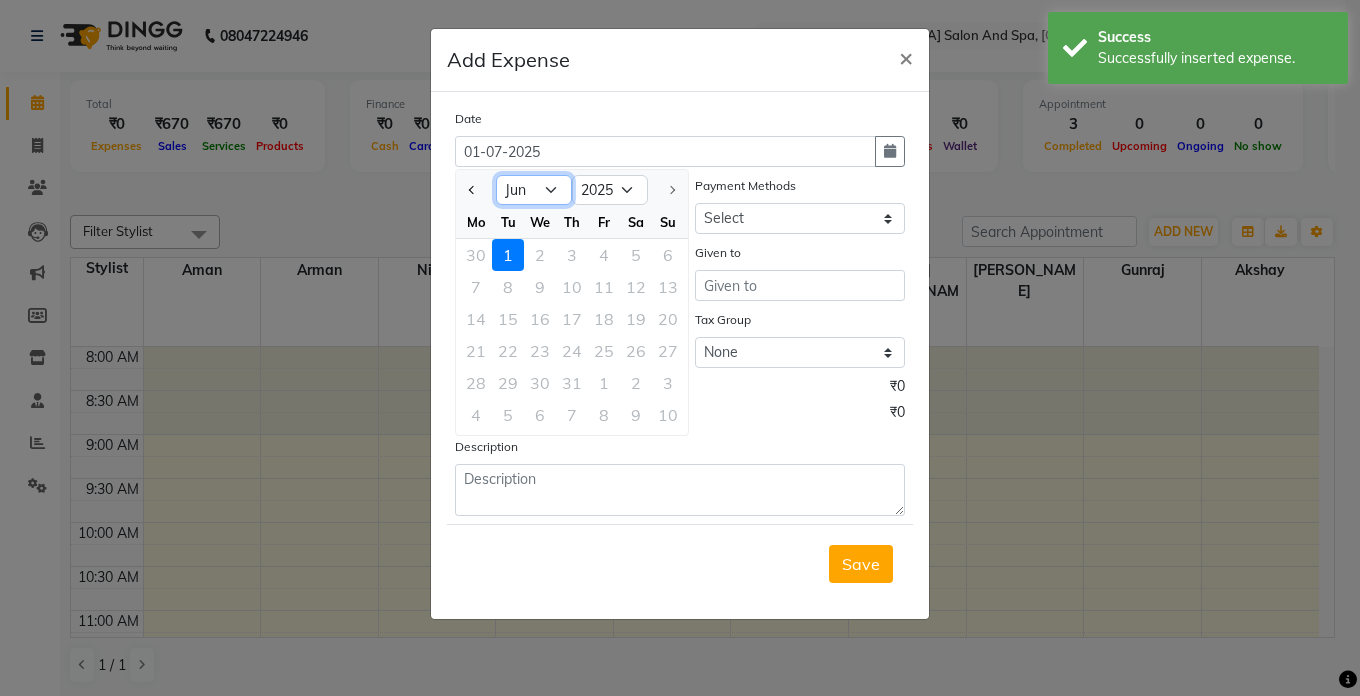 click on "Jan Feb Mar Apr May Jun [DATE]" 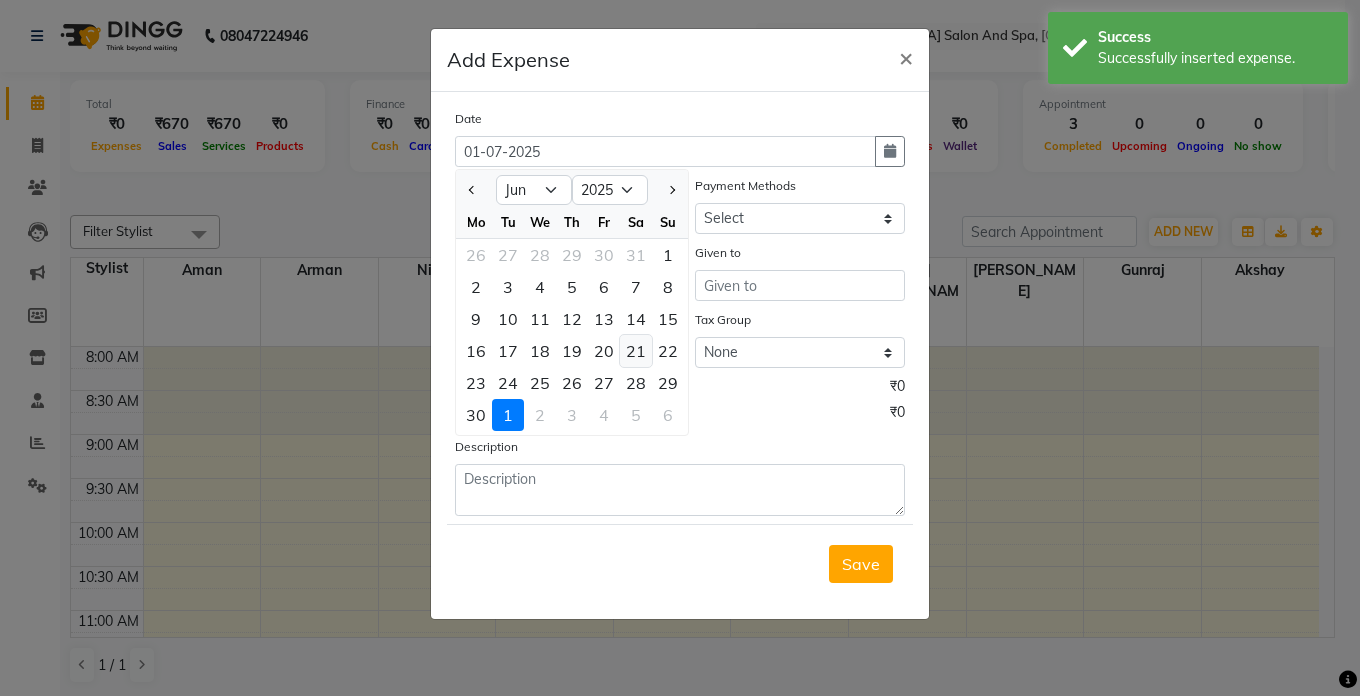 click on "21" 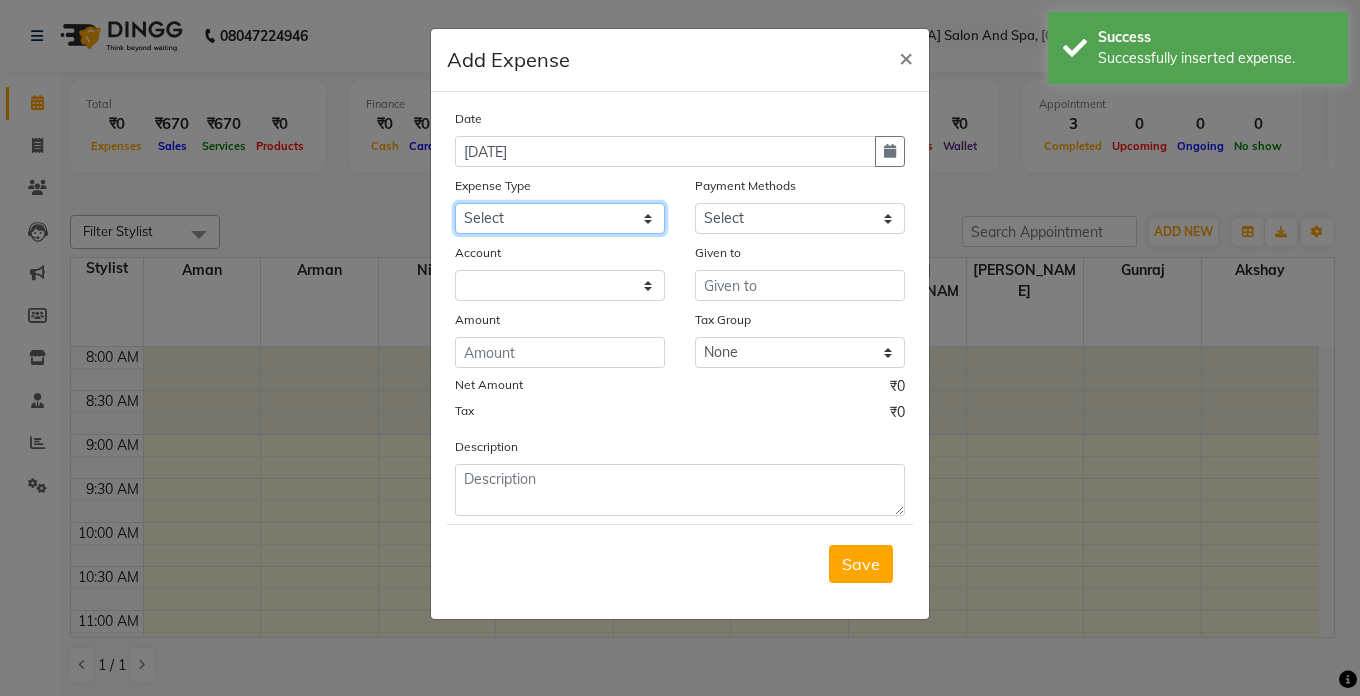click on "Select Advance Salary Bank charges Car maintenance  Cash transfer to bank Cash transfer to hub Client Snacks Clinical charges Equipment Fuel Govt fee Incentive Insurance International purchase Loan Repayment Maintenance Marketing Miscellaneous MRA Other Pantry Product Rent Salary Staff Snacks Tax Tea & Refreshment Utilities" 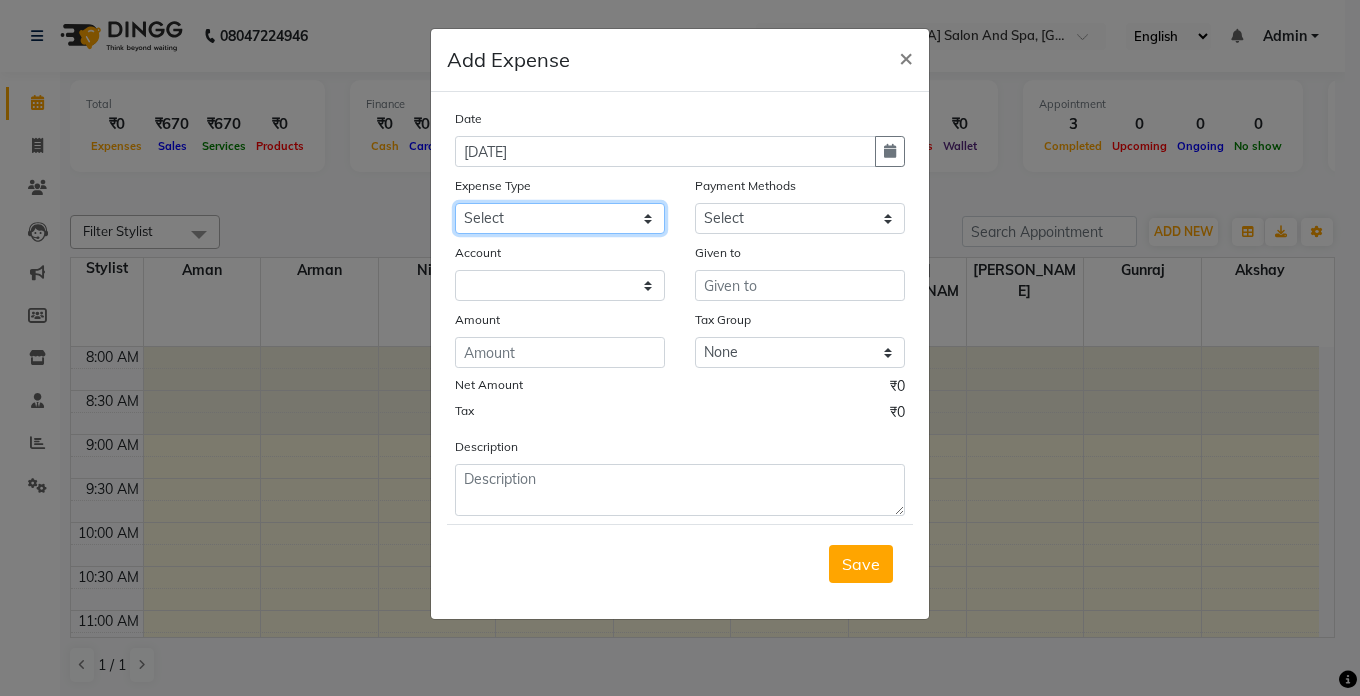 select on "9" 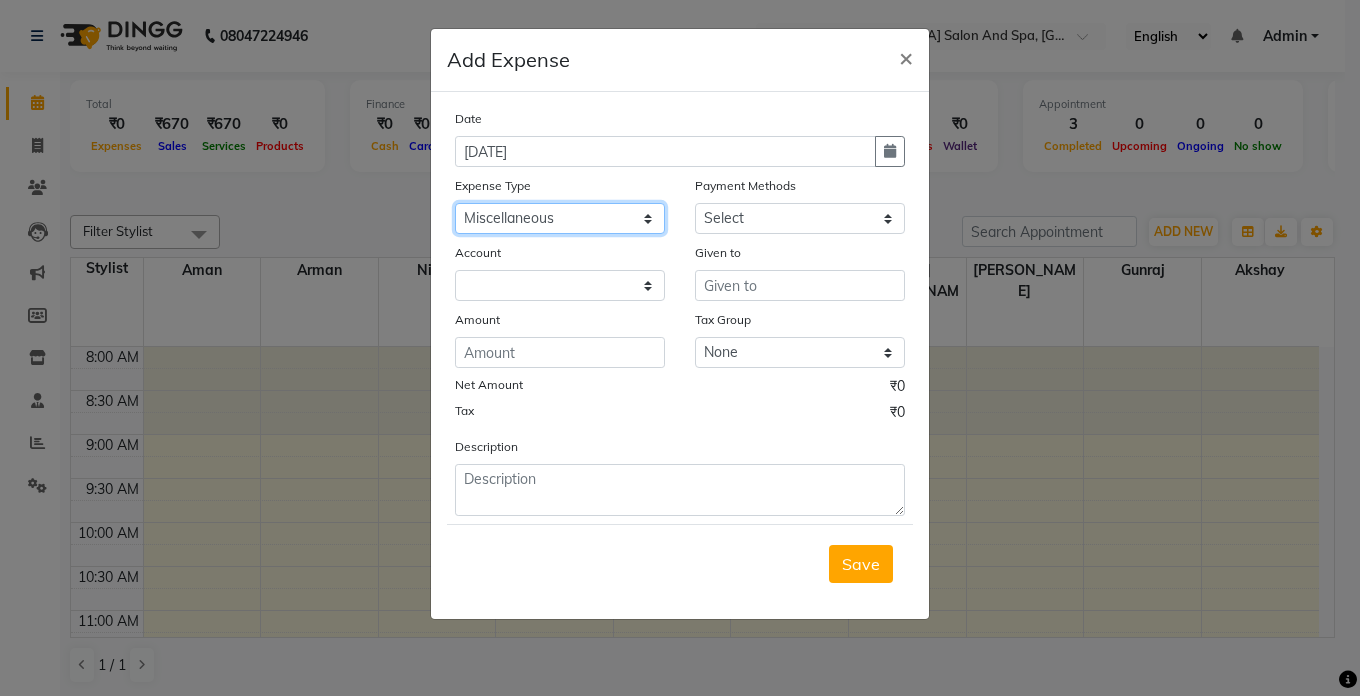 click on "Select Advance Salary Bank charges Car maintenance  Cash transfer to bank Cash transfer to hub Client Snacks Clinical charges Equipment Fuel Govt fee Incentive Insurance International purchase Loan Repayment Maintenance Marketing Miscellaneous MRA Other Pantry Product Rent Salary Staff Snacks Tax Tea & Refreshment Utilities" 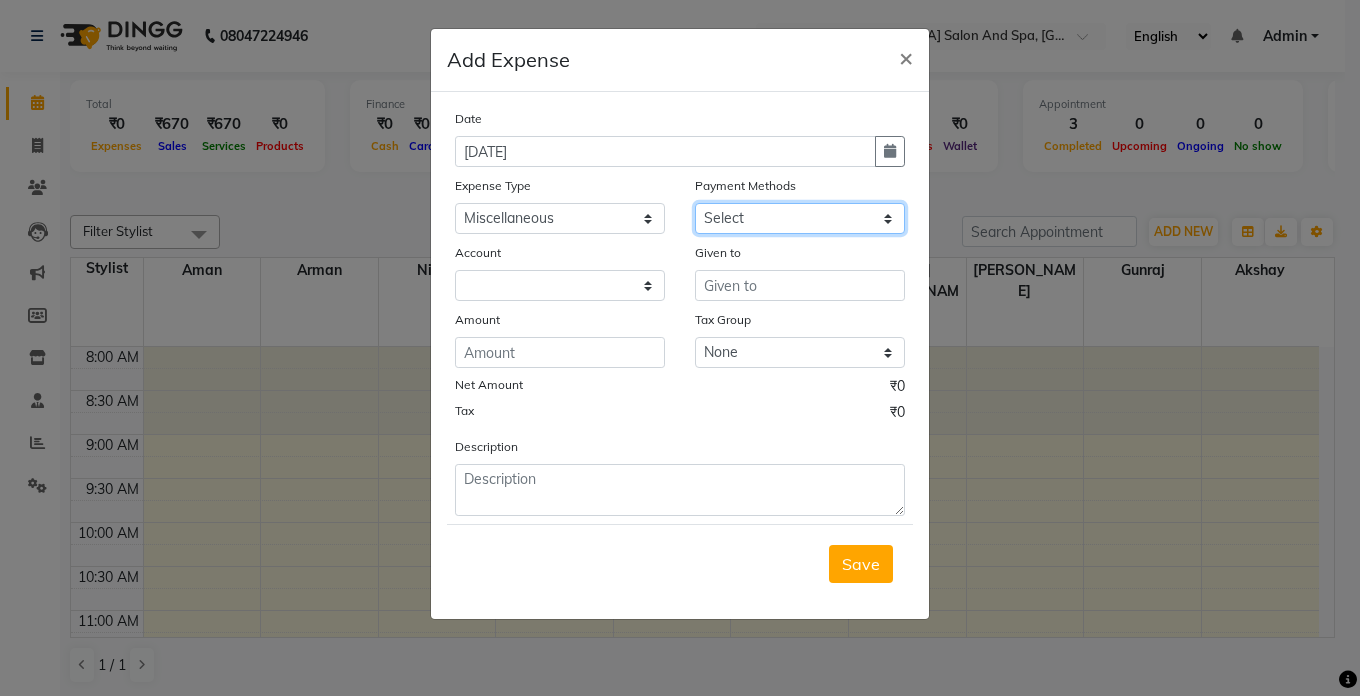 click on "Select Cash. Voucher CARD Wallet GPay" 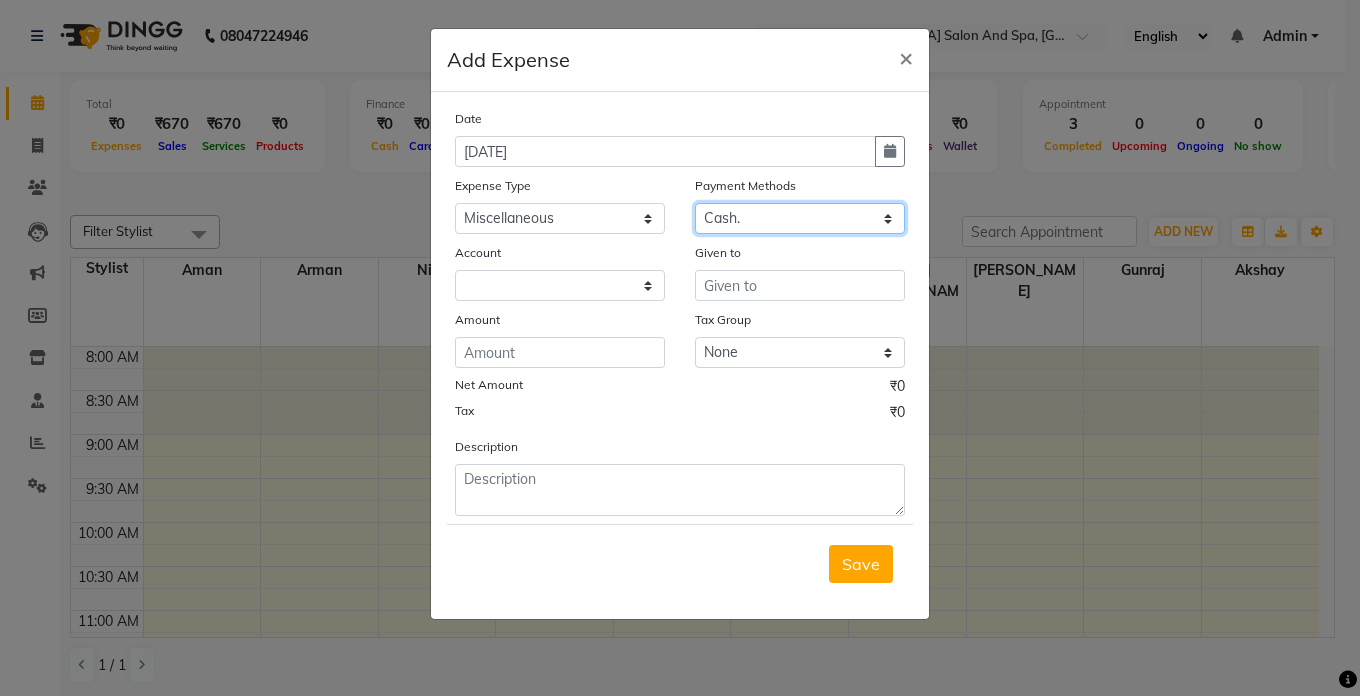 click on "Select Cash. Voucher CARD Wallet GPay" 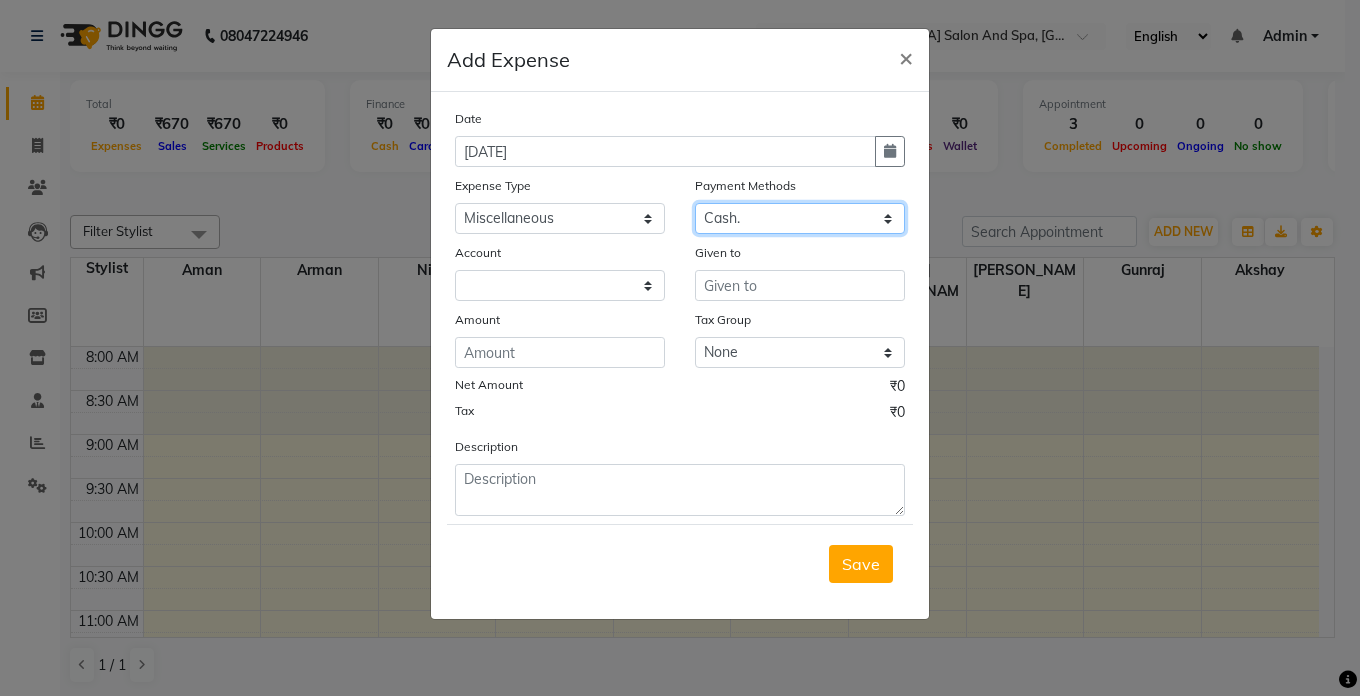 select on "5448" 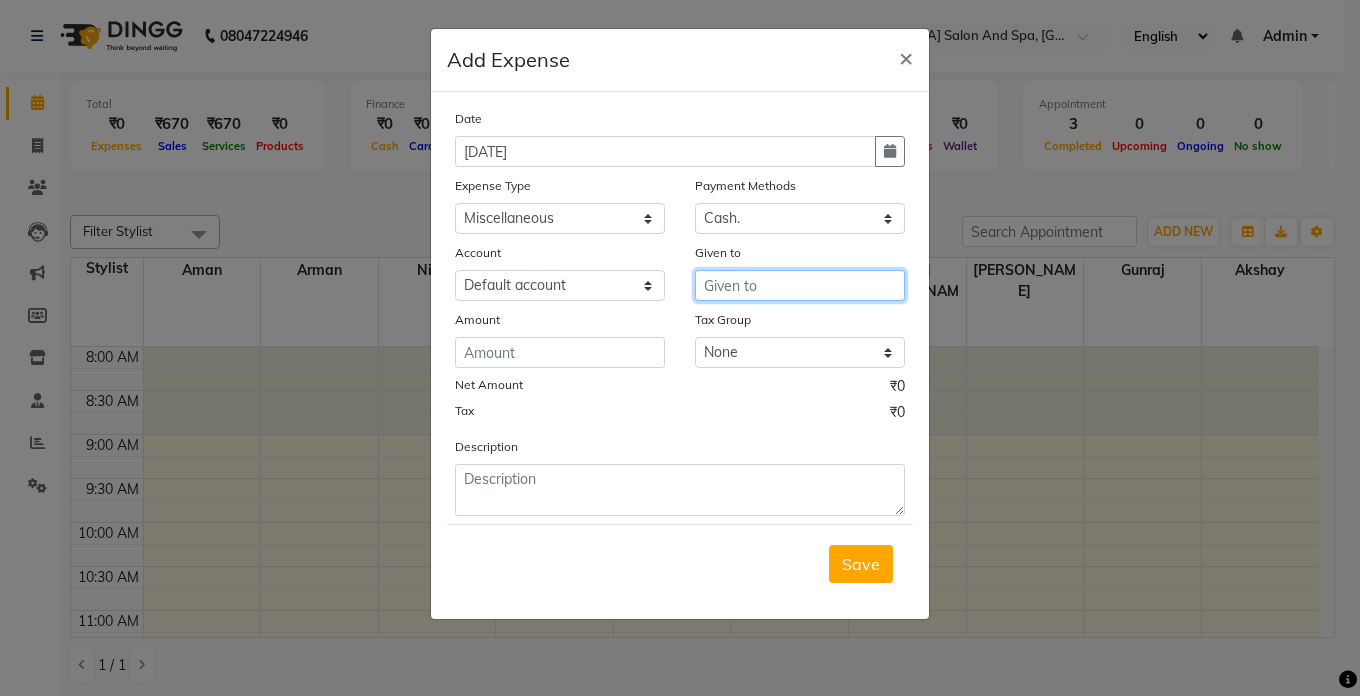 click at bounding box center [800, 285] 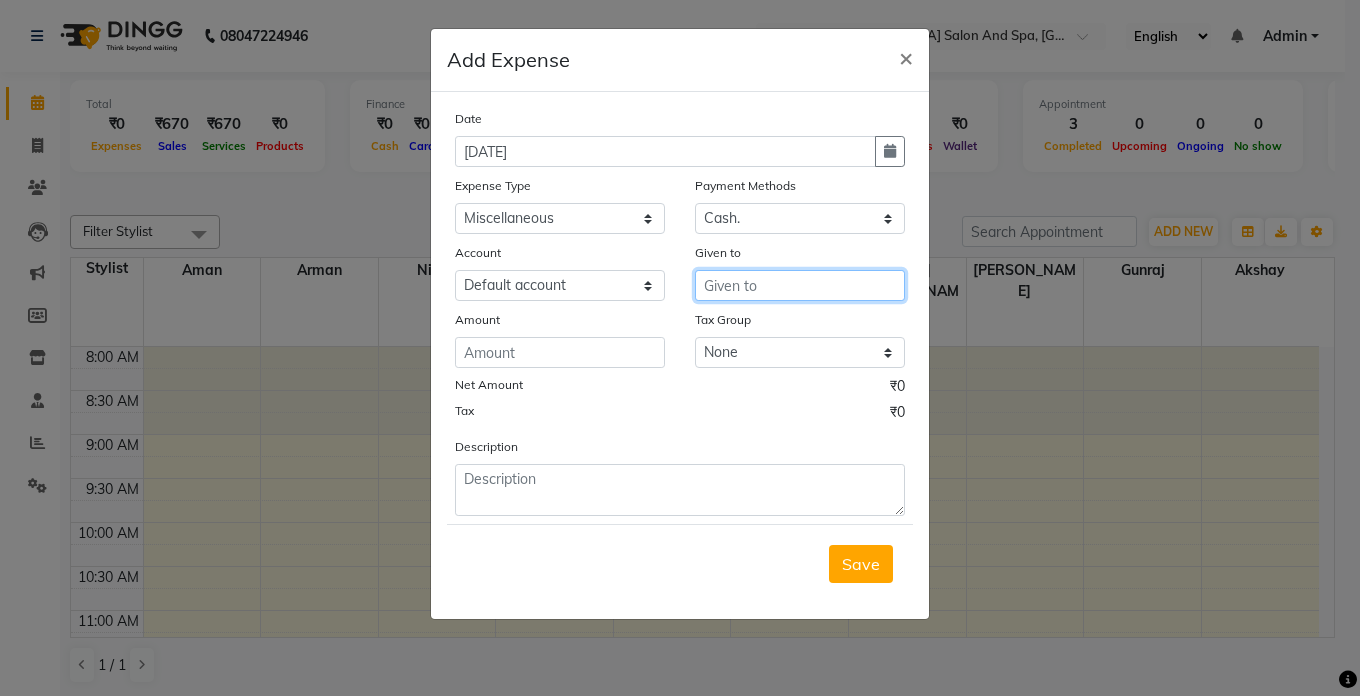 type on "m" 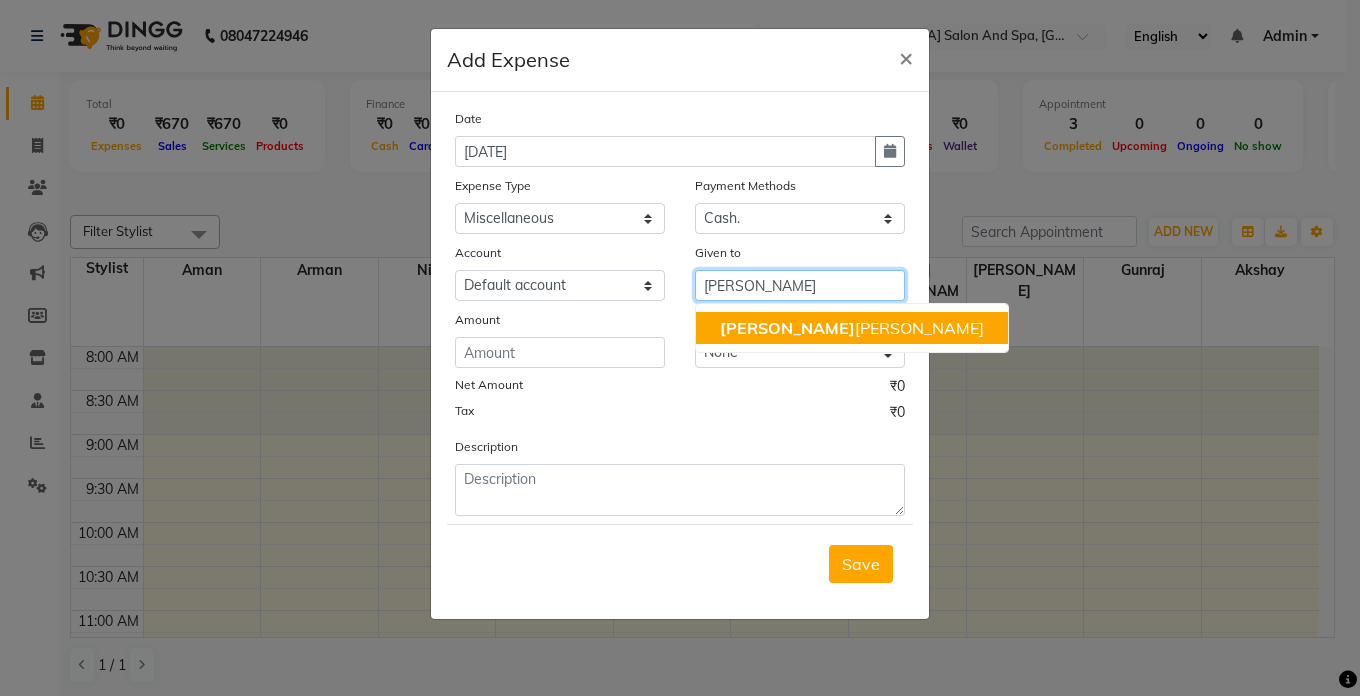 drag, startPoint x: 755, startPoint y: 329, endPoint x: 737, endPoint y: 335, distance: 18.973665 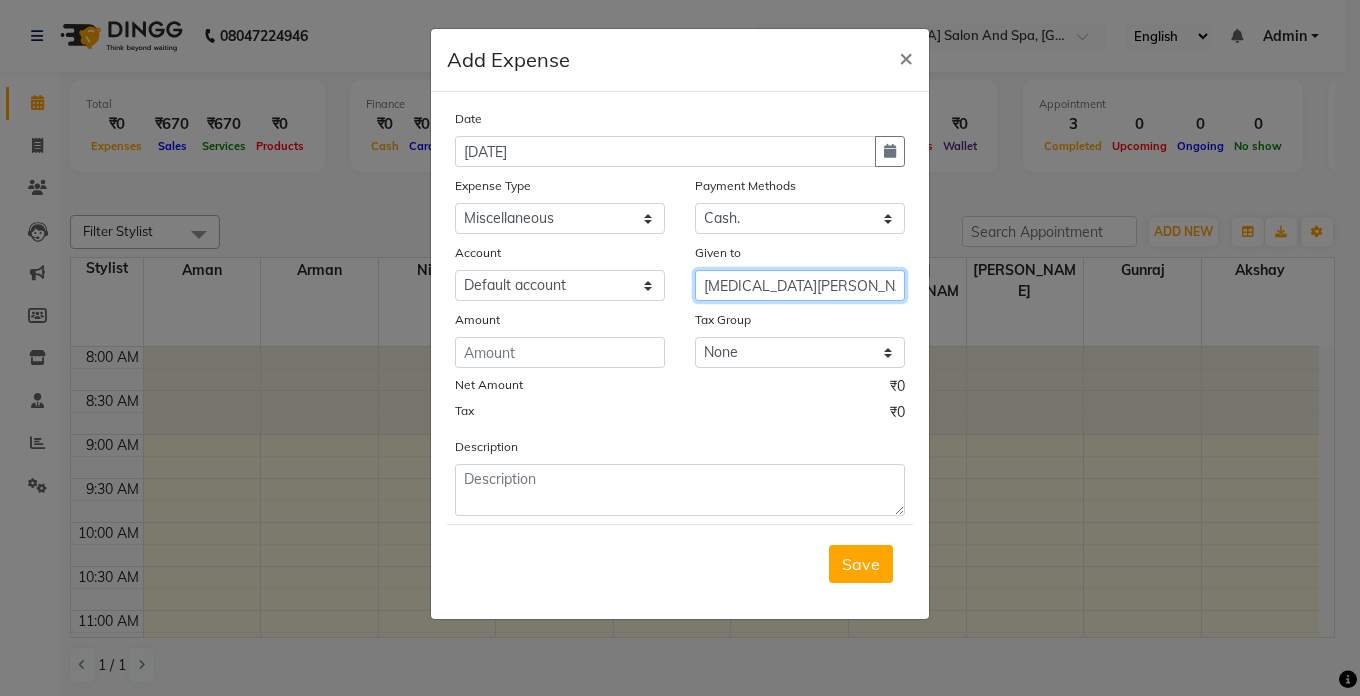 type on "[MEDICAL_DATA][PERSON_NAME]" 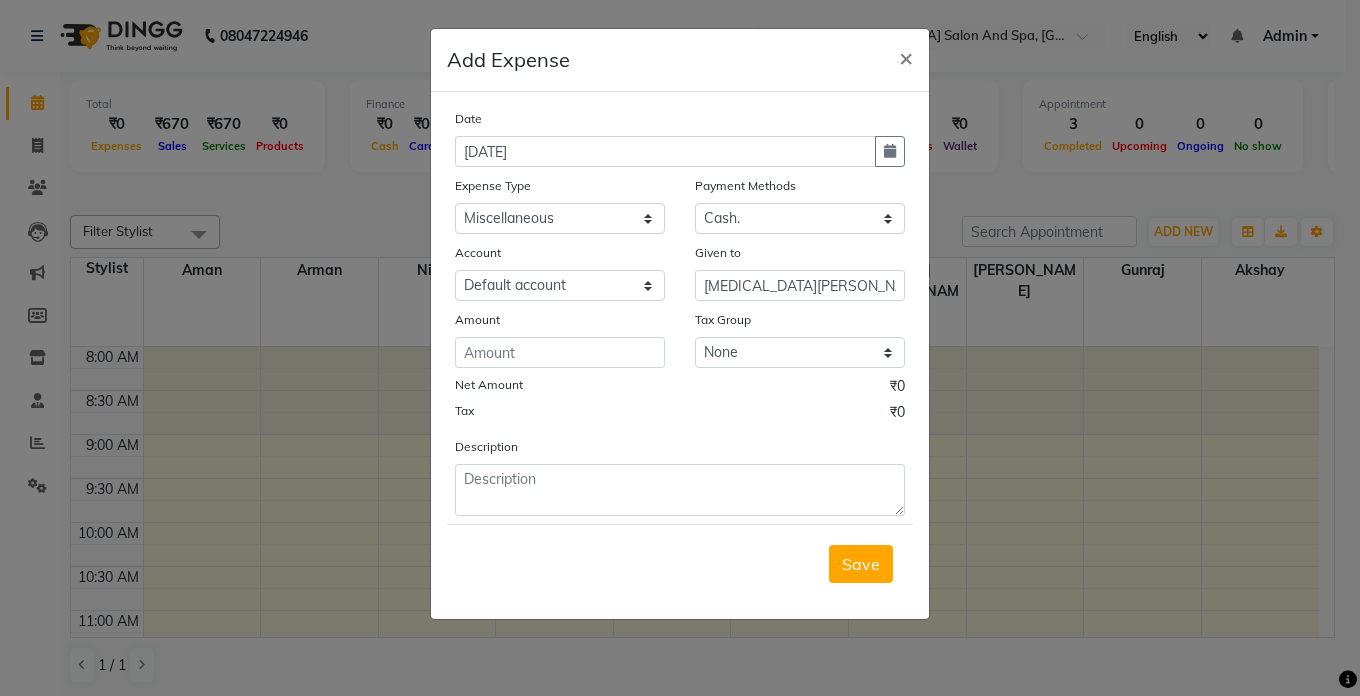 click on "Amount" 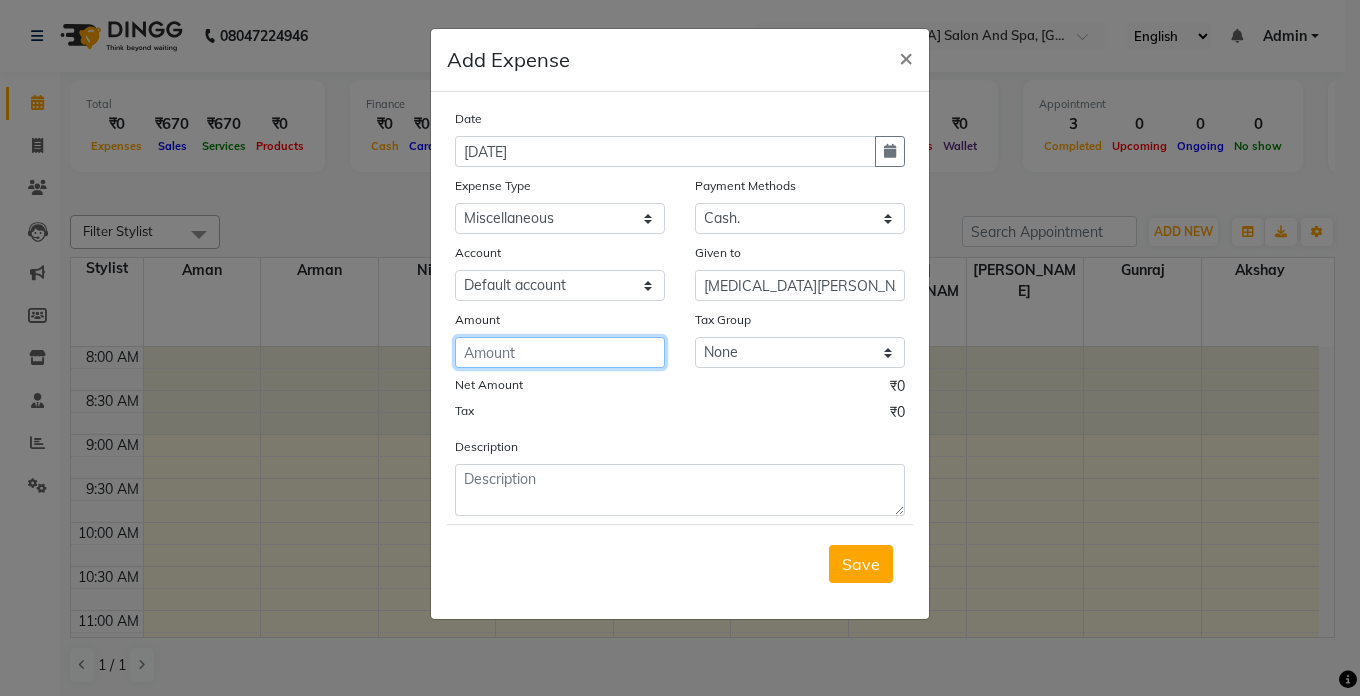 click 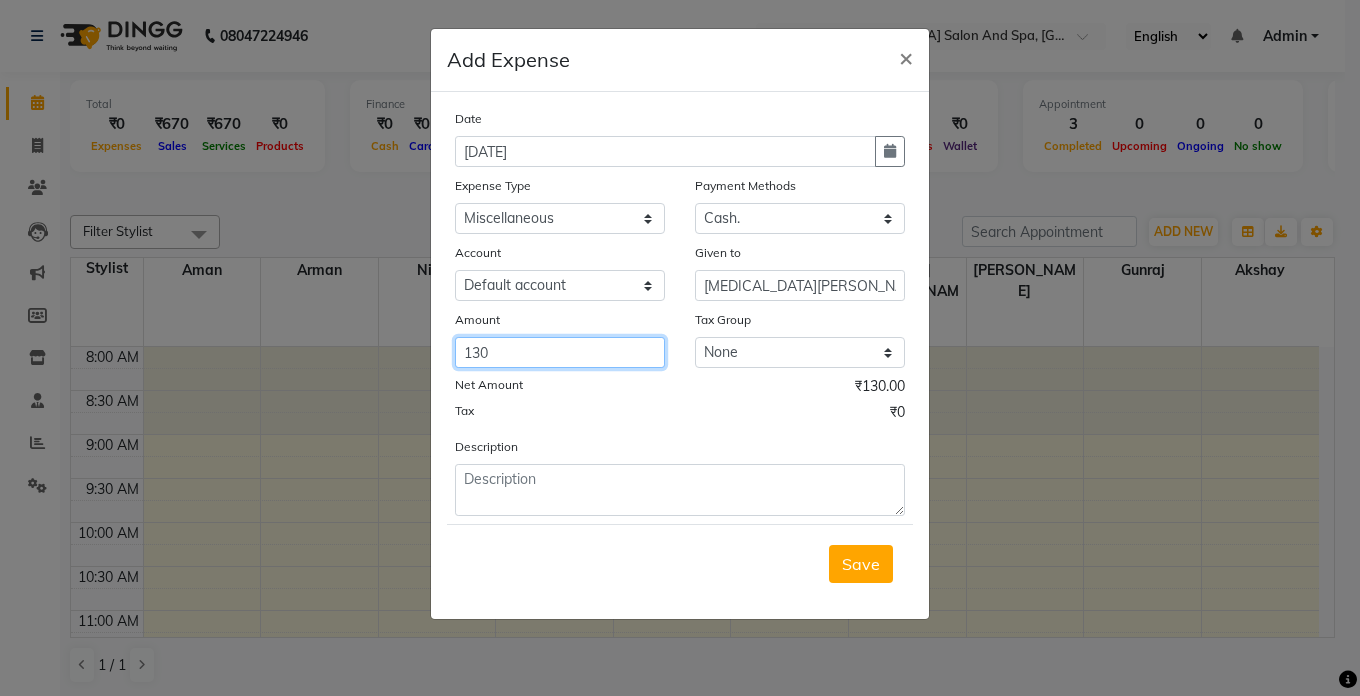 type on "130" 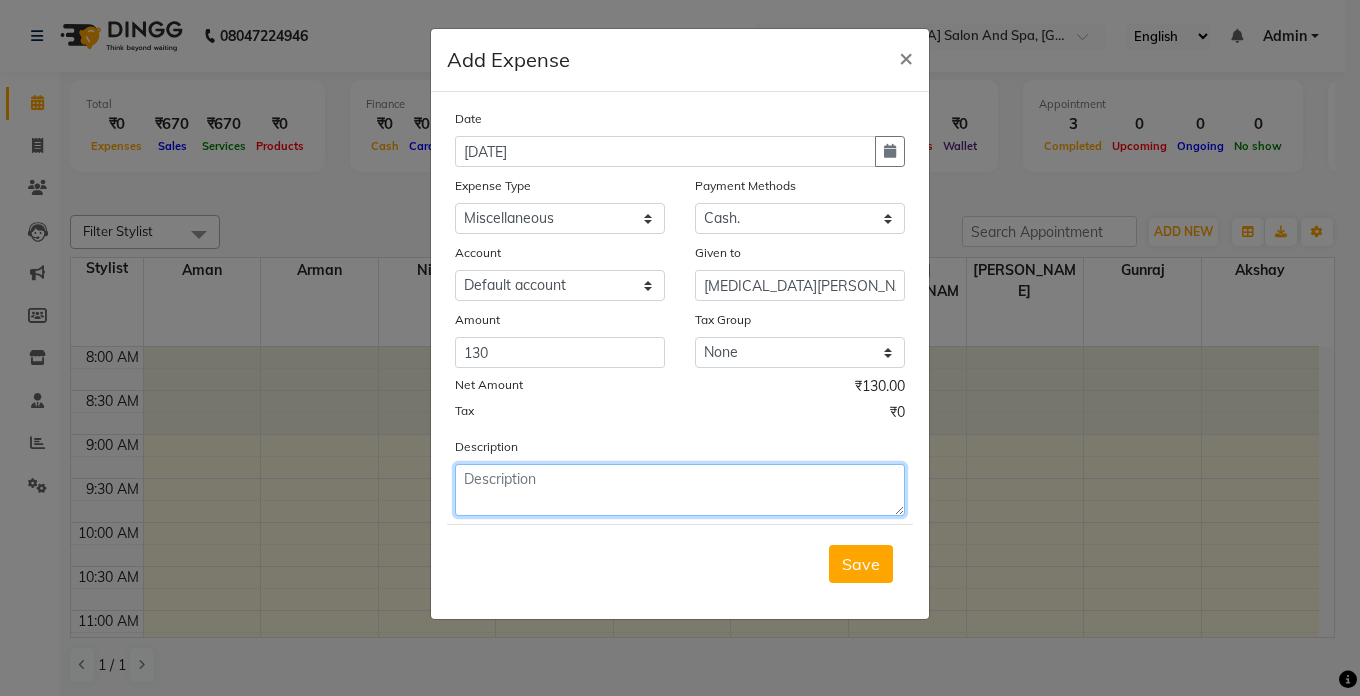 click 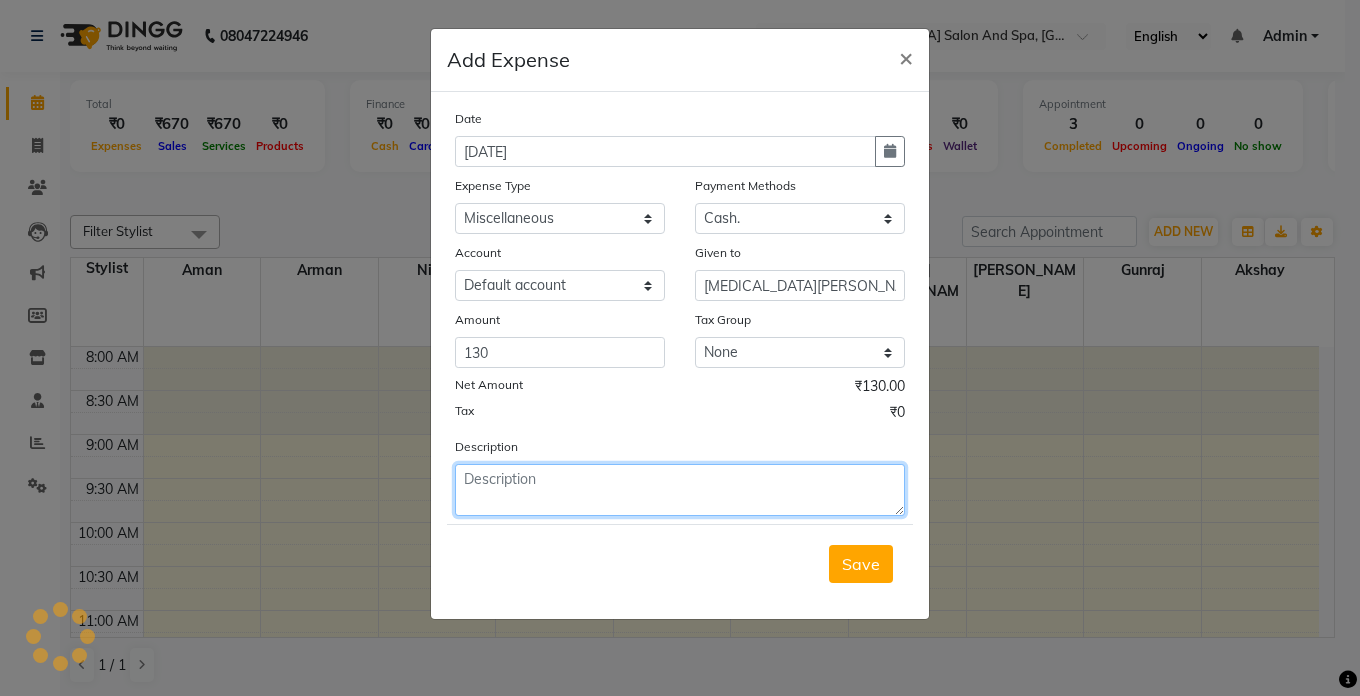 click 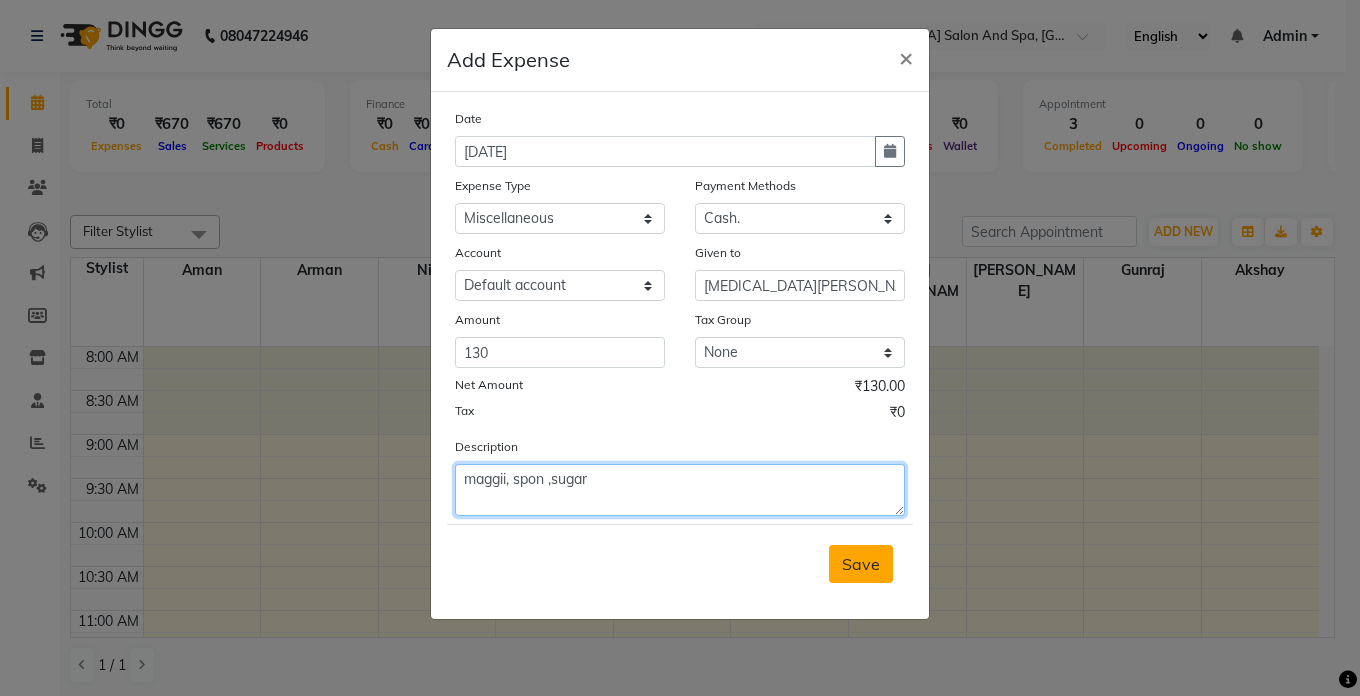 type on "maggii, spon ,sugar" 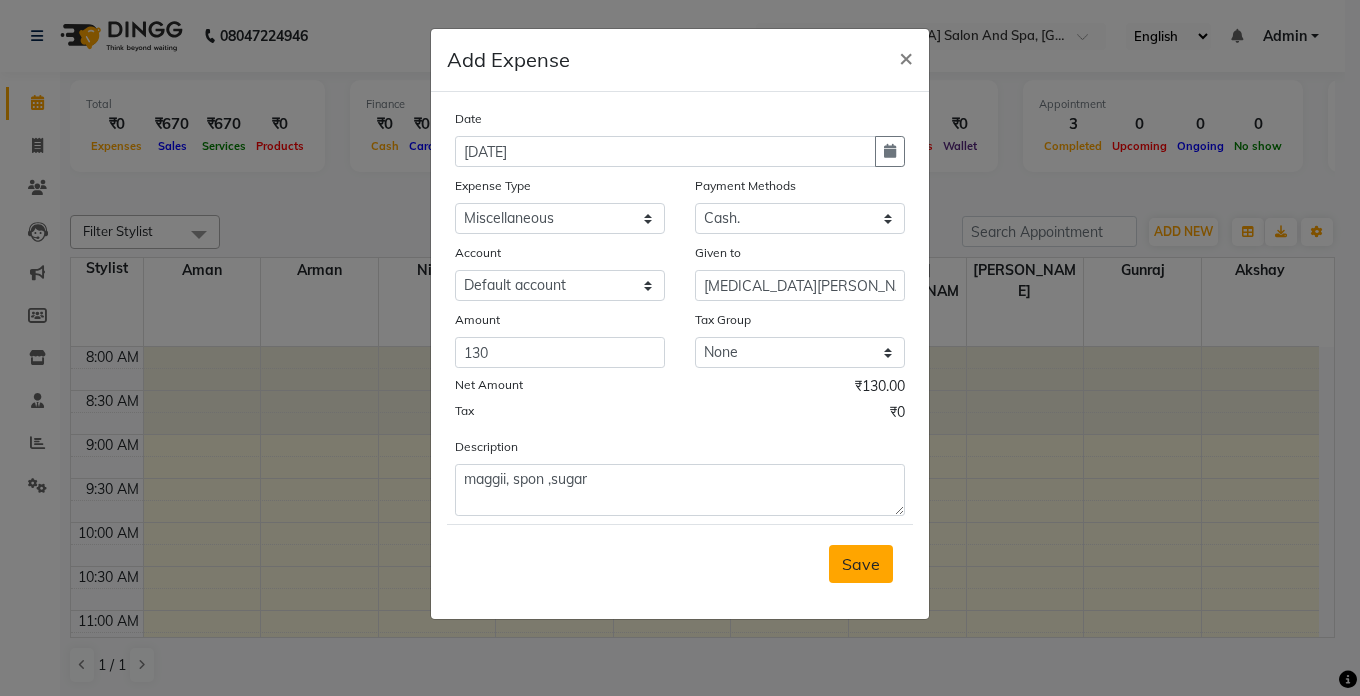 click on "Save" at bounding box center (861, 564) 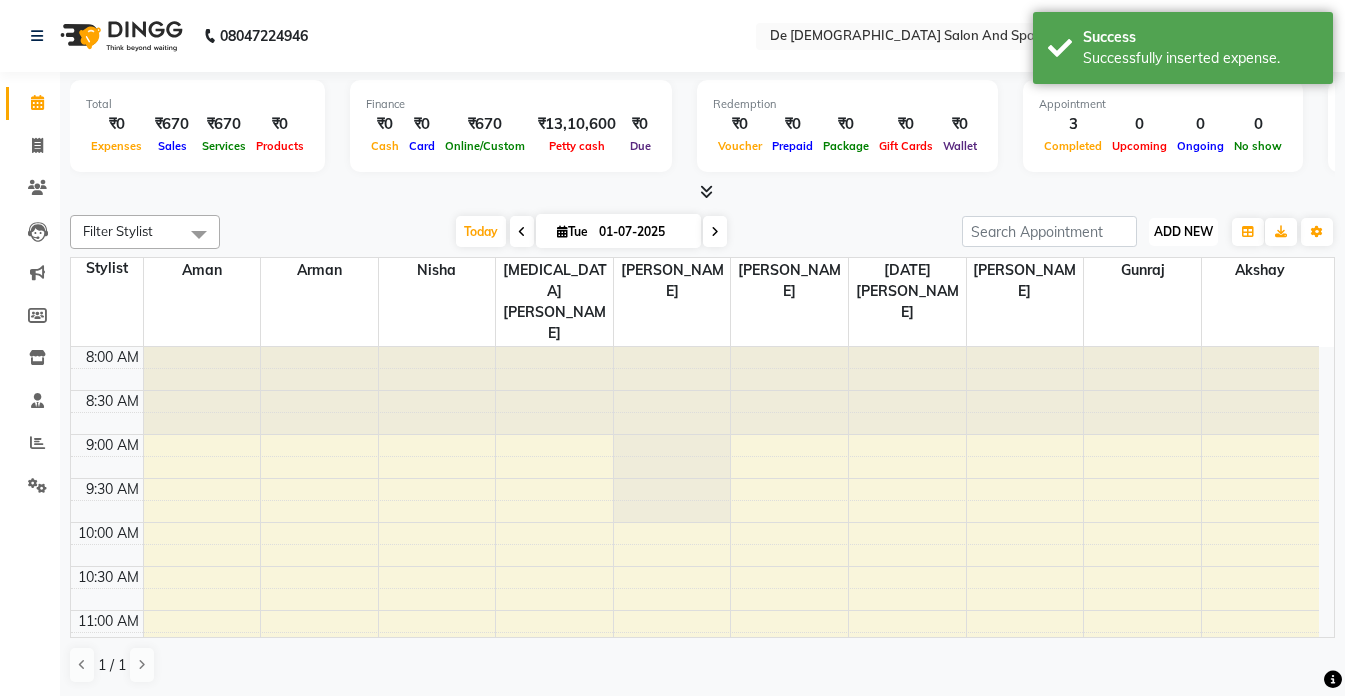 click on "ADD NEW" at bounding box center [1183, 231] 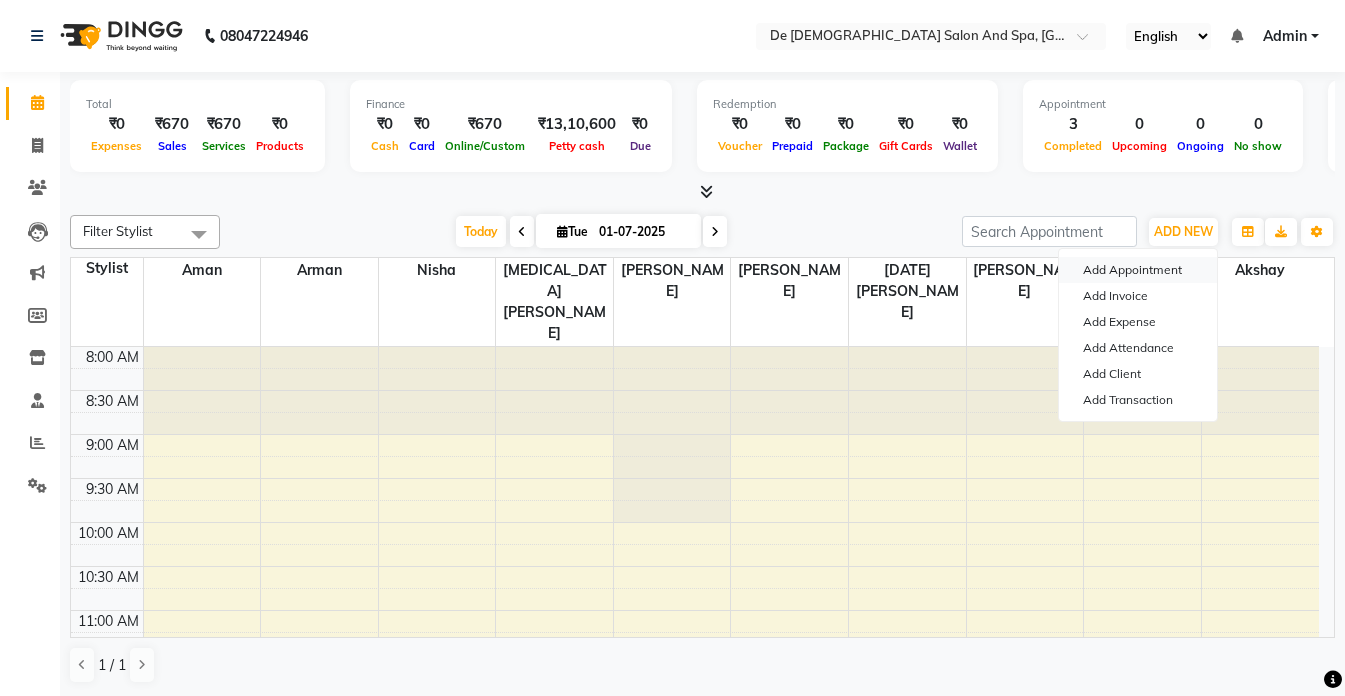 click on "Add Appointment" at bounding box center [1138, 270] 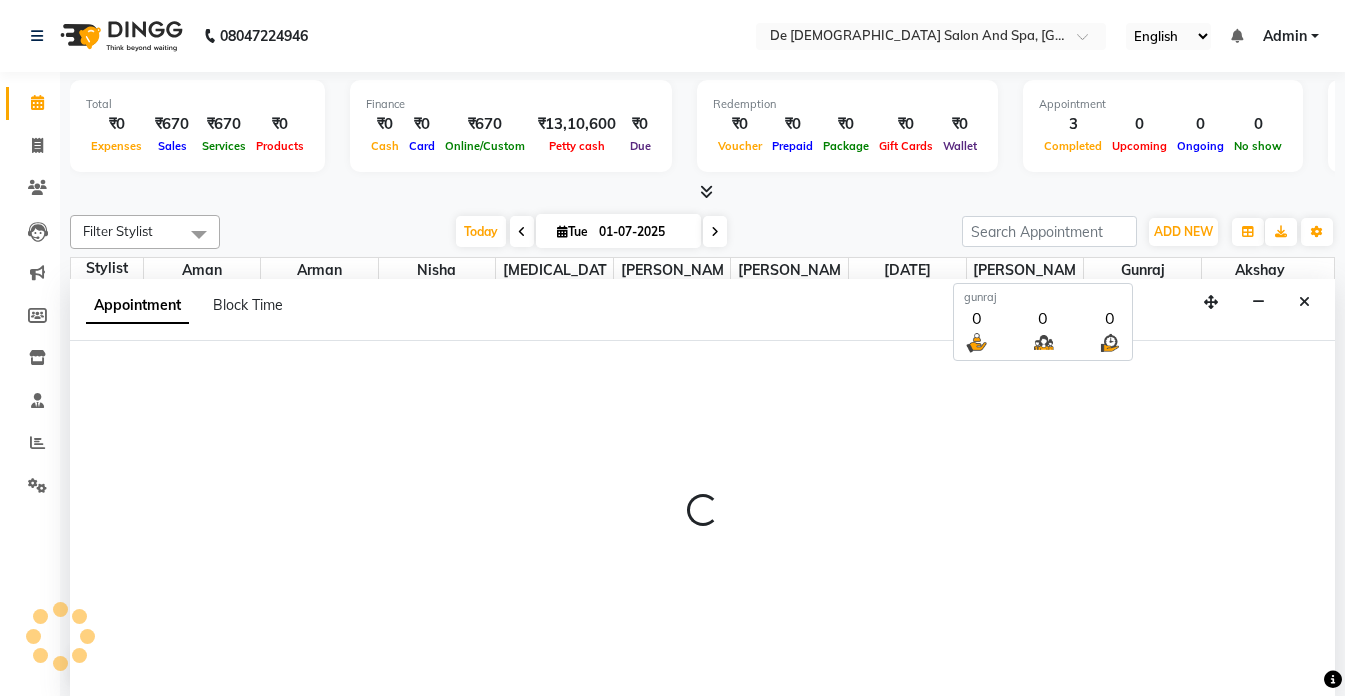 scroll, scrollTop: 1, scrollLeft: 0, axis: vertical 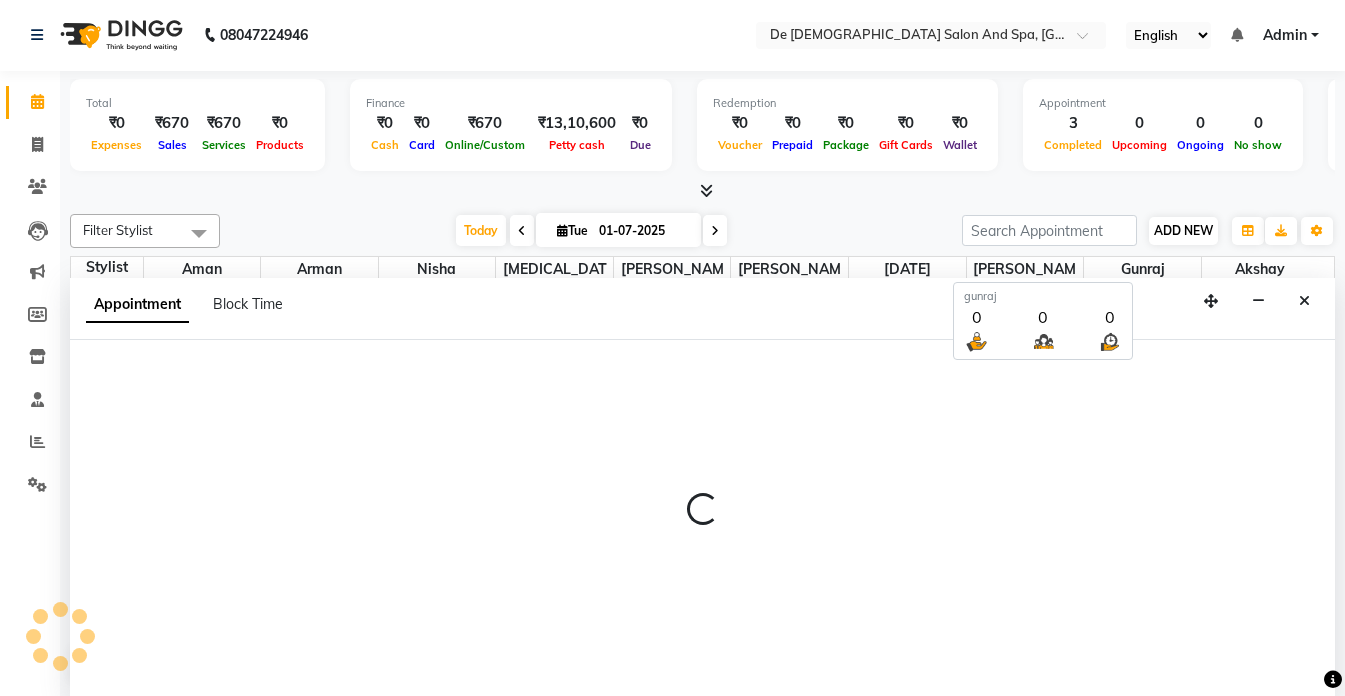 select on "540" 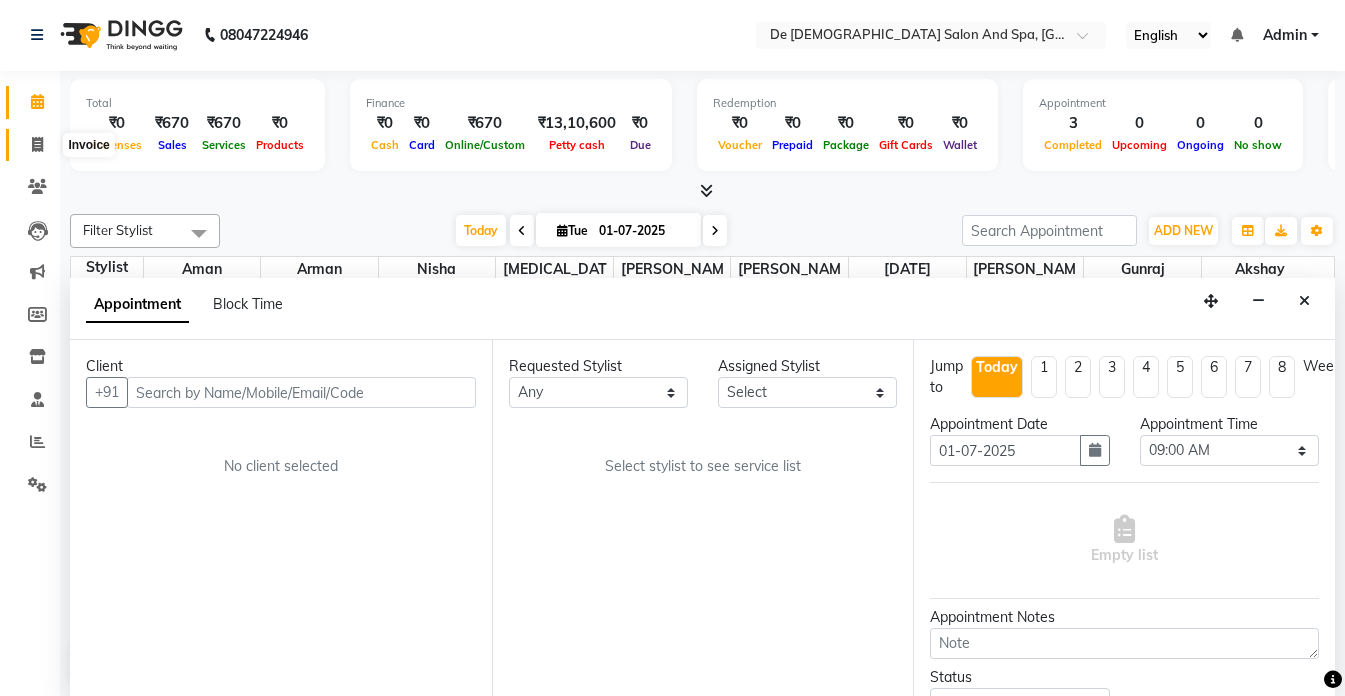 click 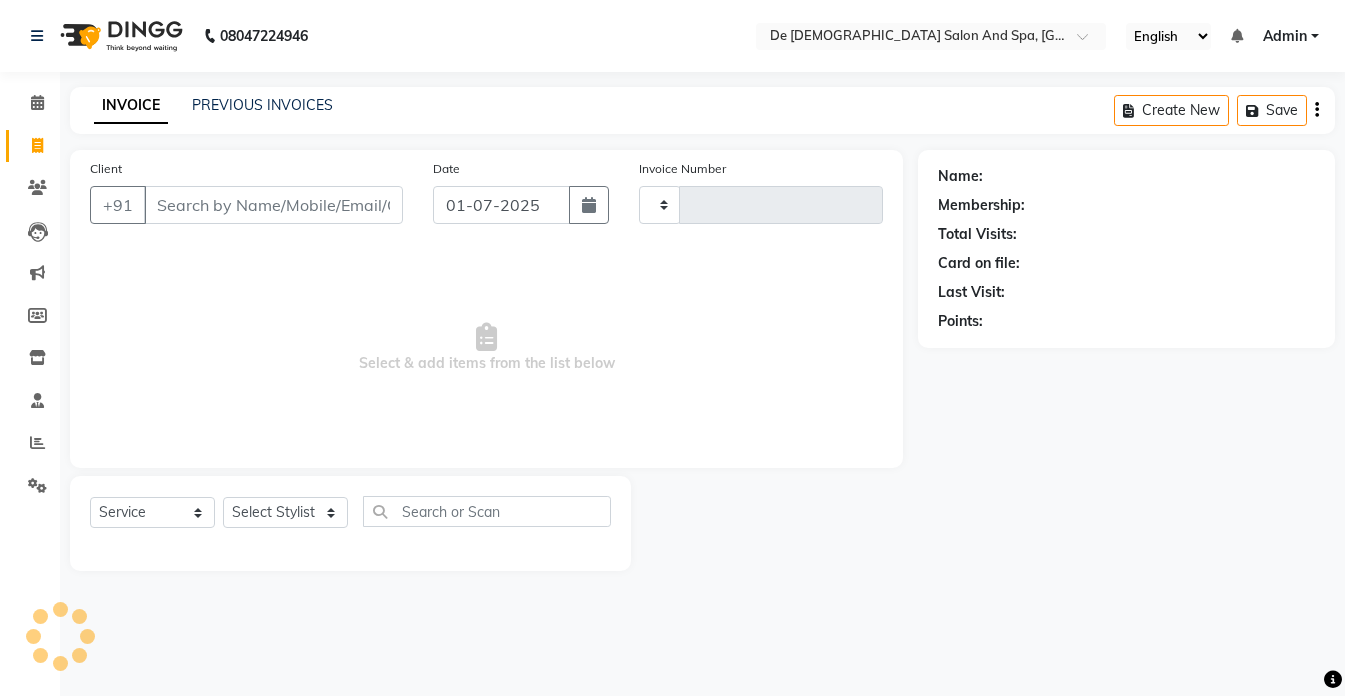 scroll, scrollTop: 0, scrollLeft: 0, axis: both 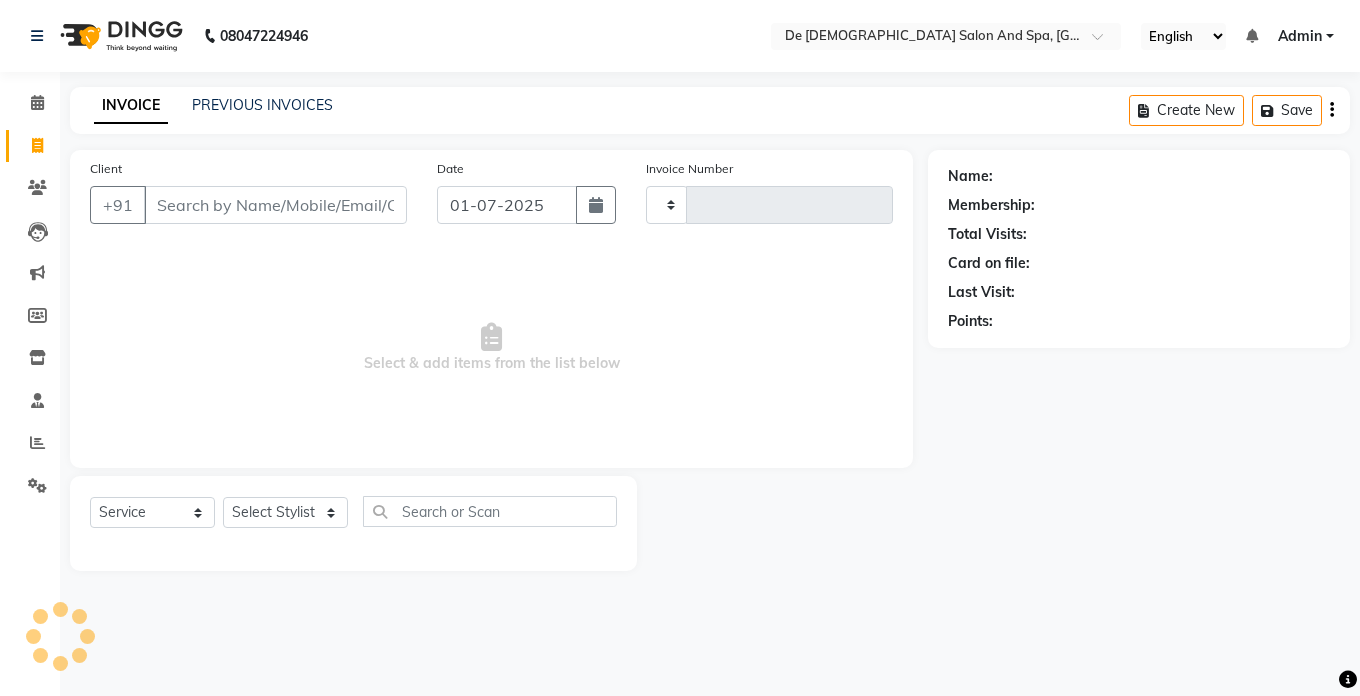 type on "1483" 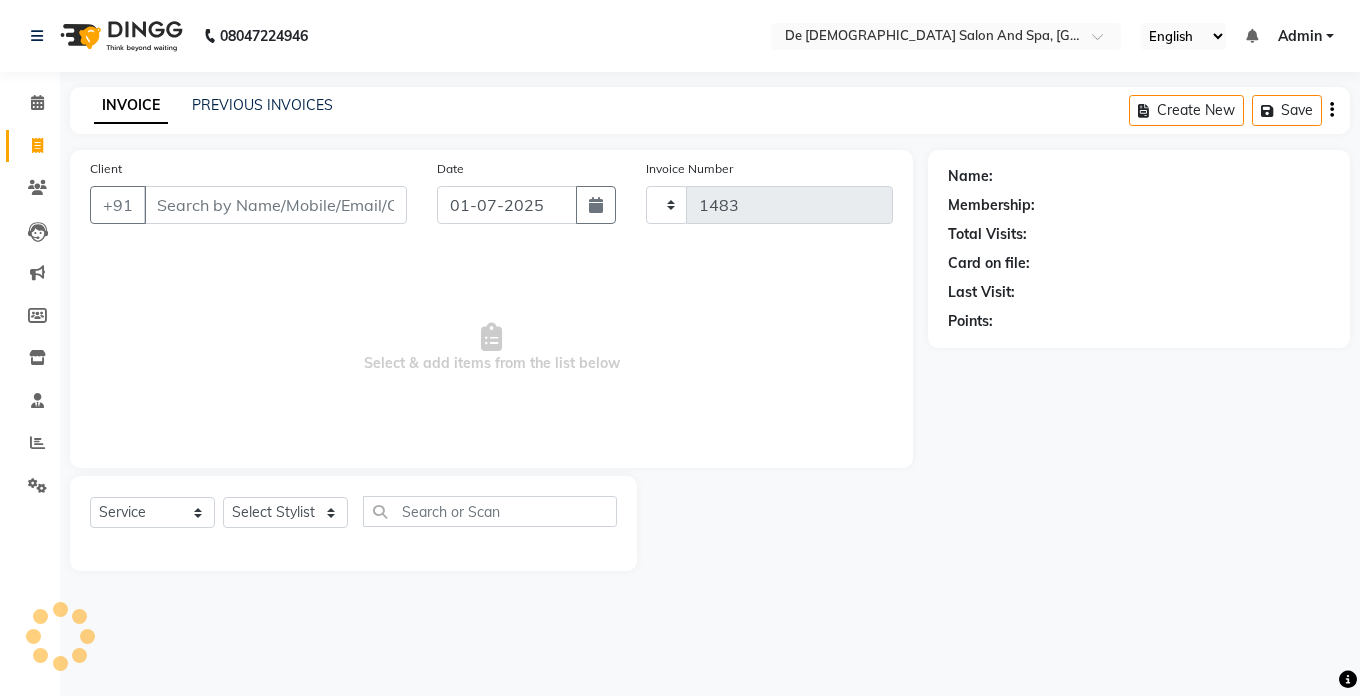 select on "6431" 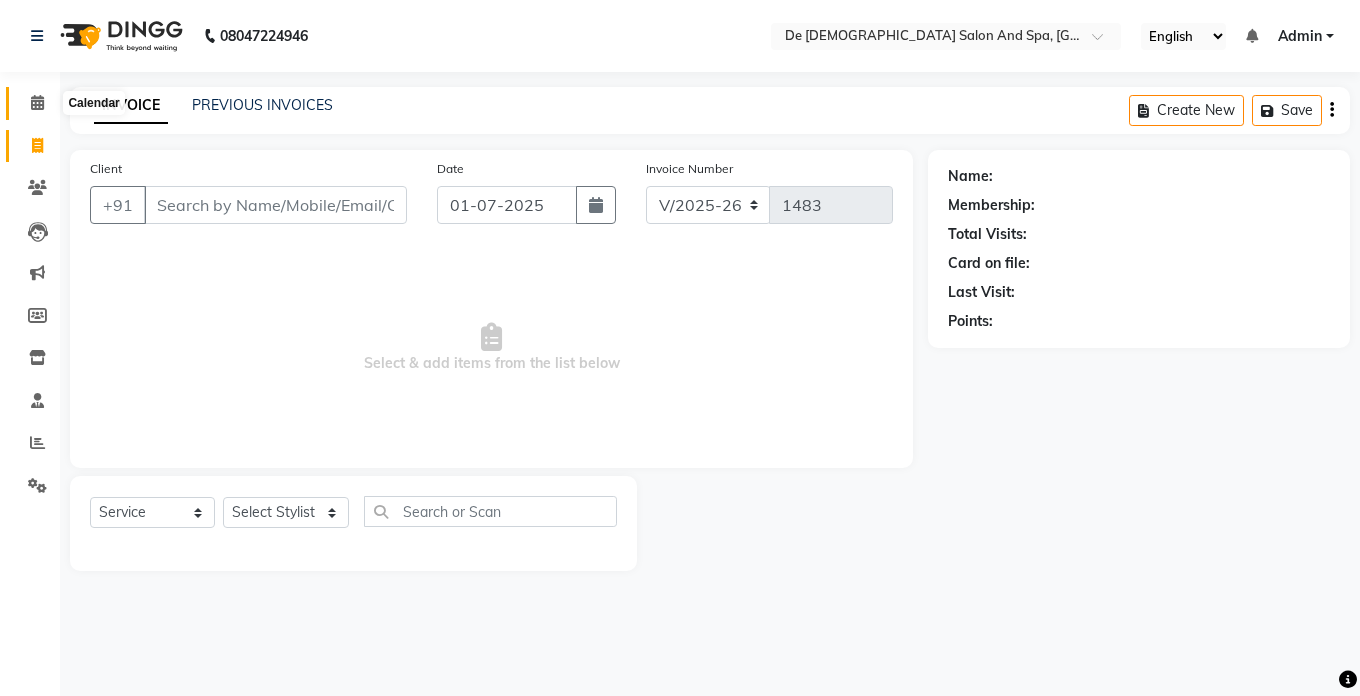 click 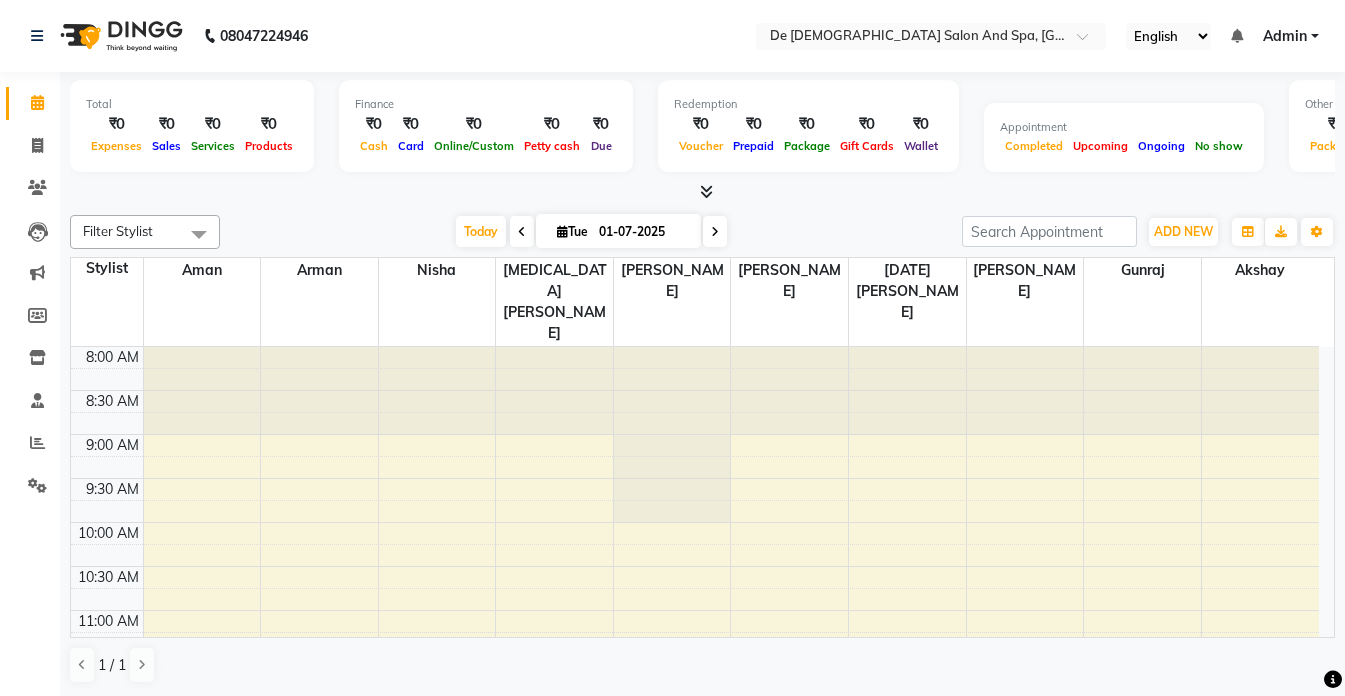 scroll, scrollTop: 529, scrollLeft: 0, axis: vertical 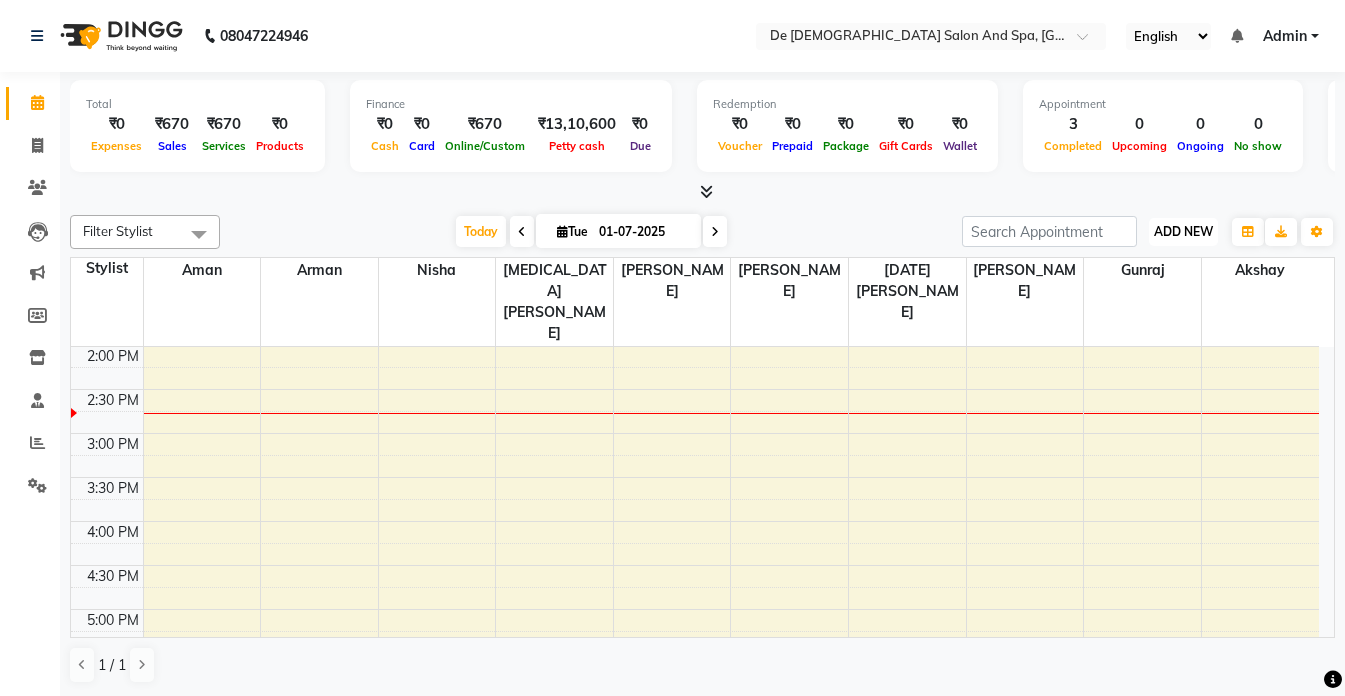 click on "ADD NEW" at bounding box center [1183, 231] 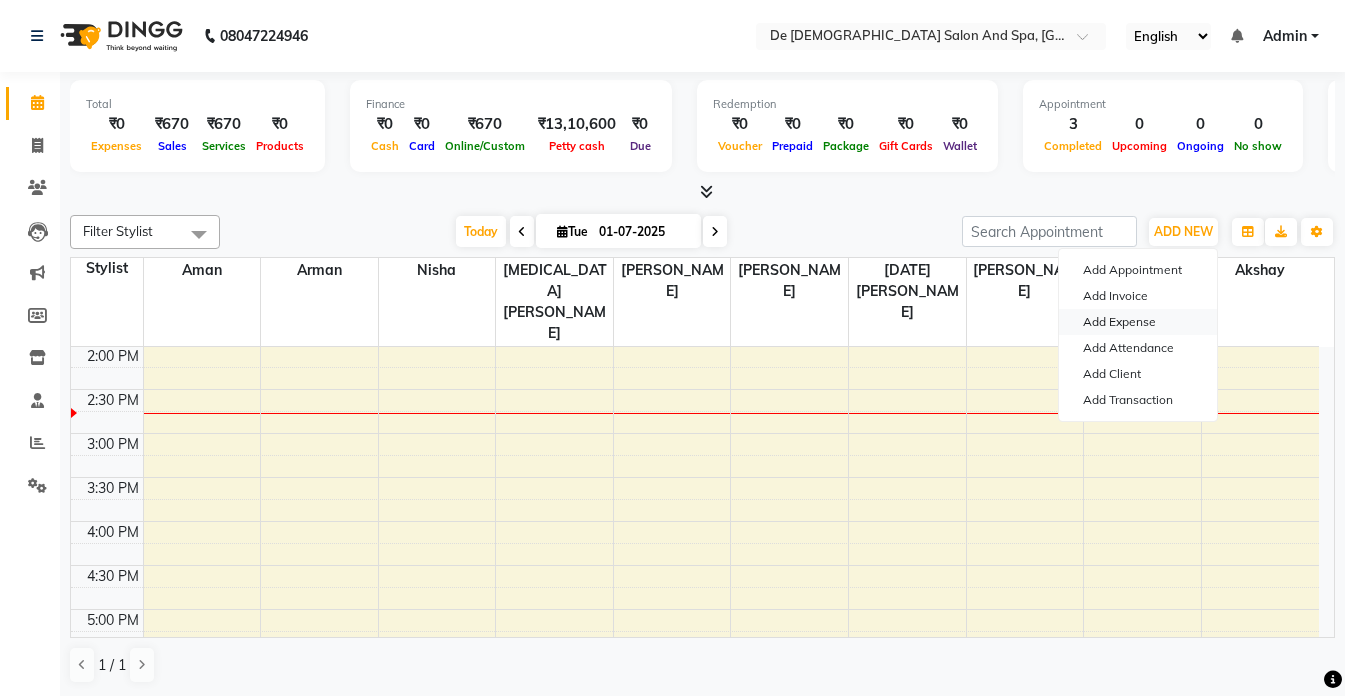 click on "Add Expense" at bounding box center [1138, 322] 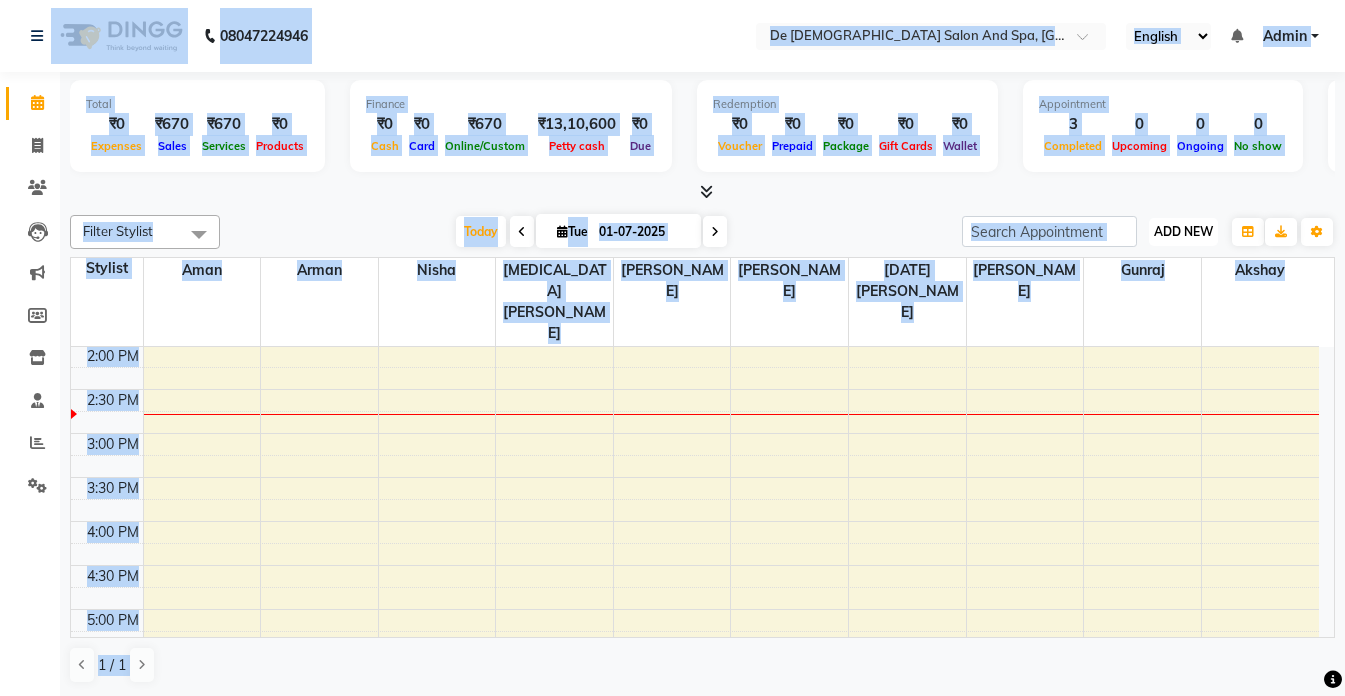 click on "ADD NEW" at bounding box center (1183, 231) 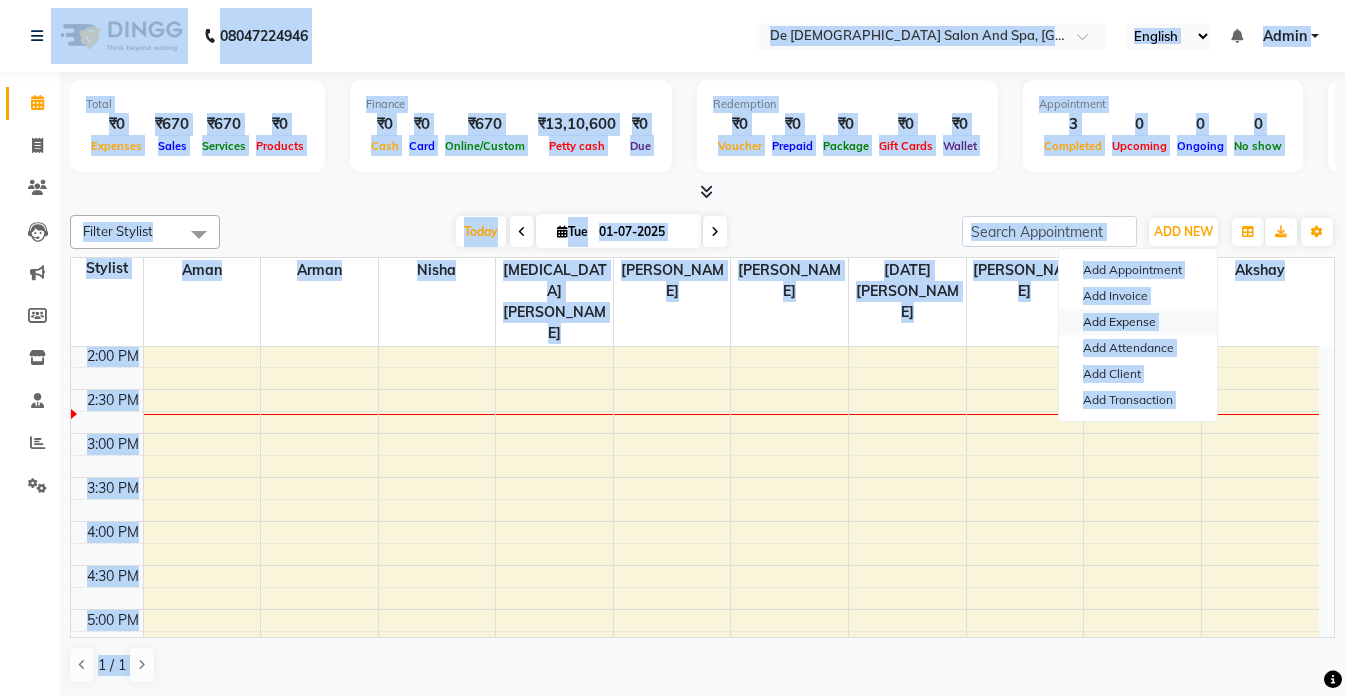 click on "Add Expense" at bounding box center [1138, 322] 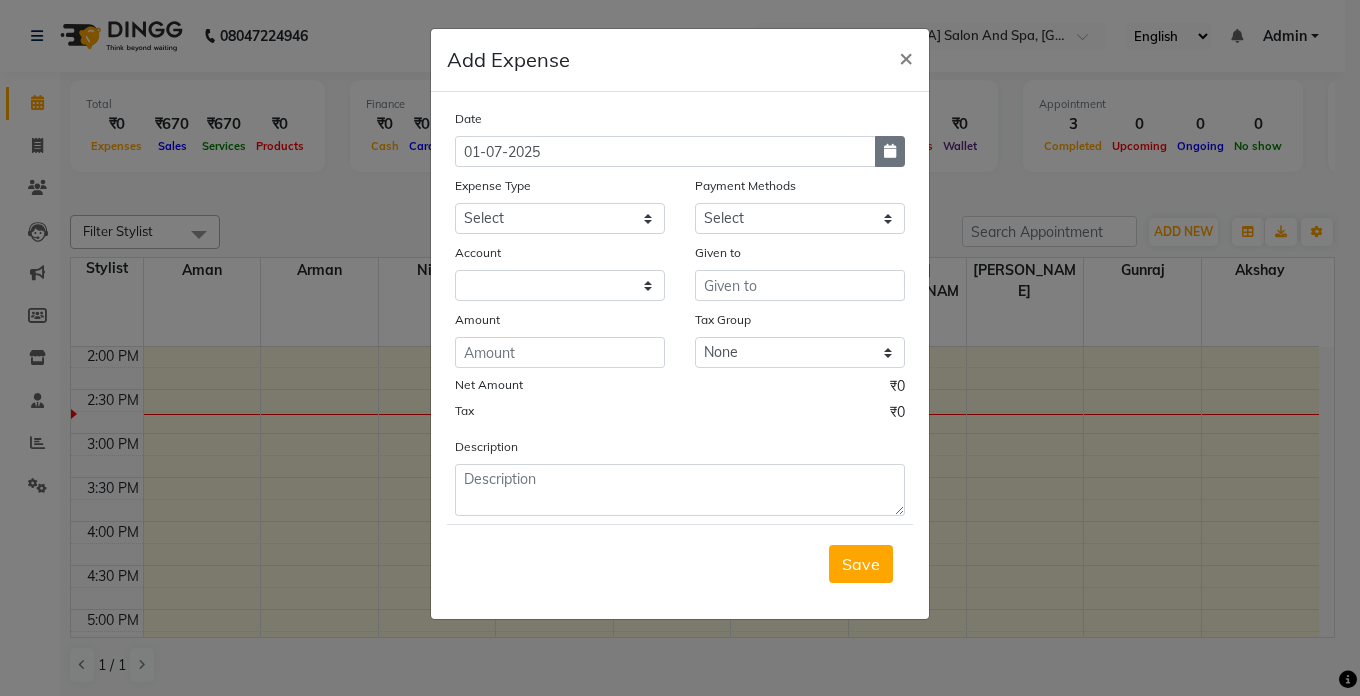click 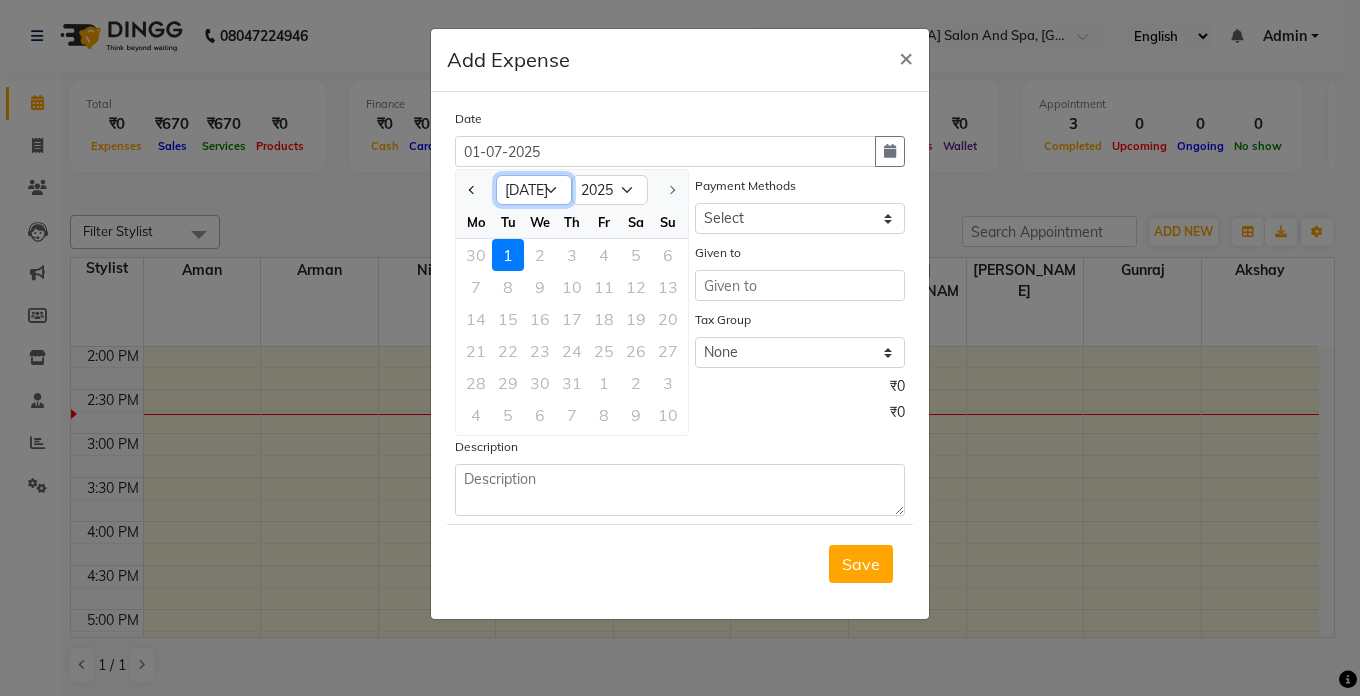 click on "Jan Feb Mar Apr May Jun [DATE]" 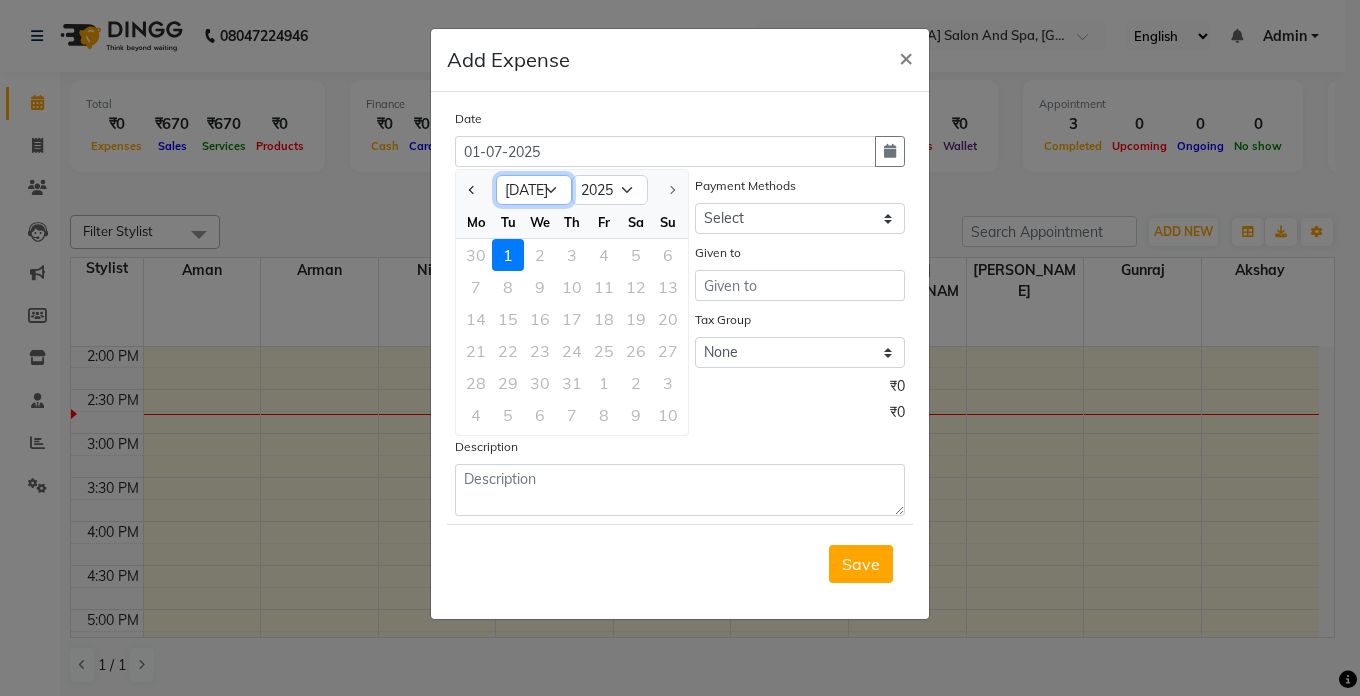 select on "6" 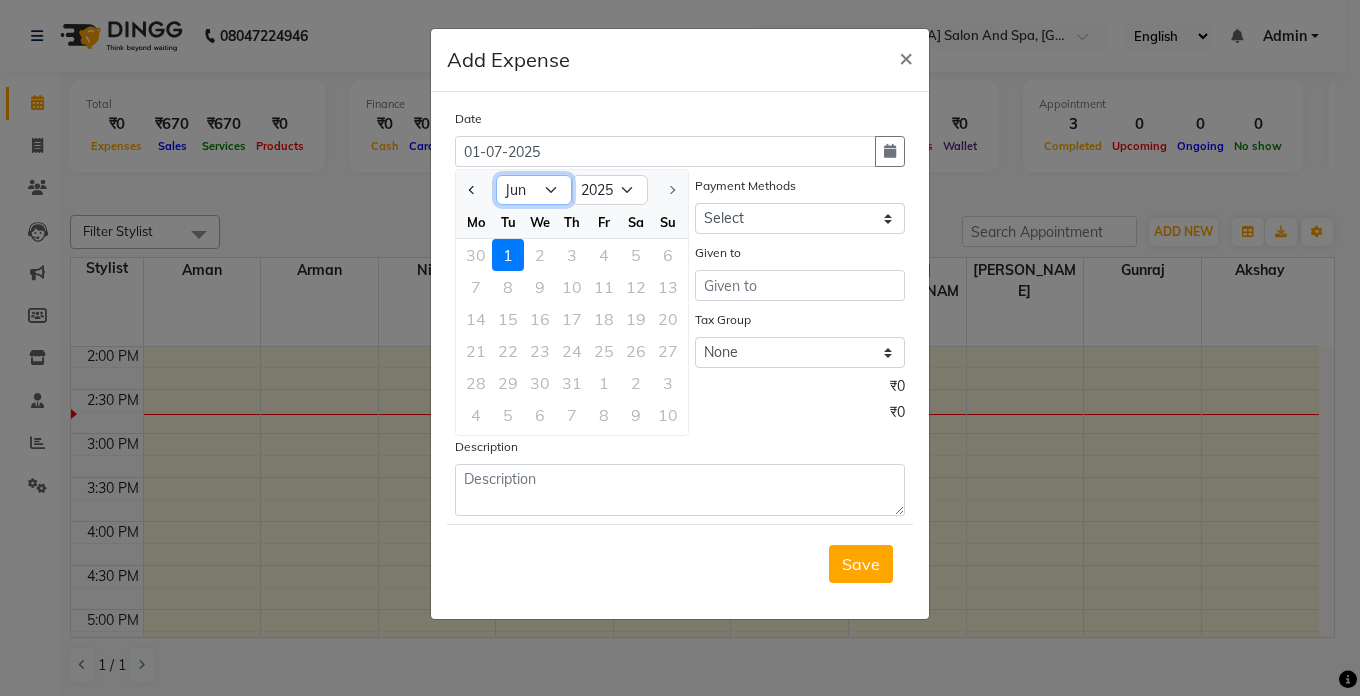 click on "Jan Feb Mar Apr May Jun [DATE]" 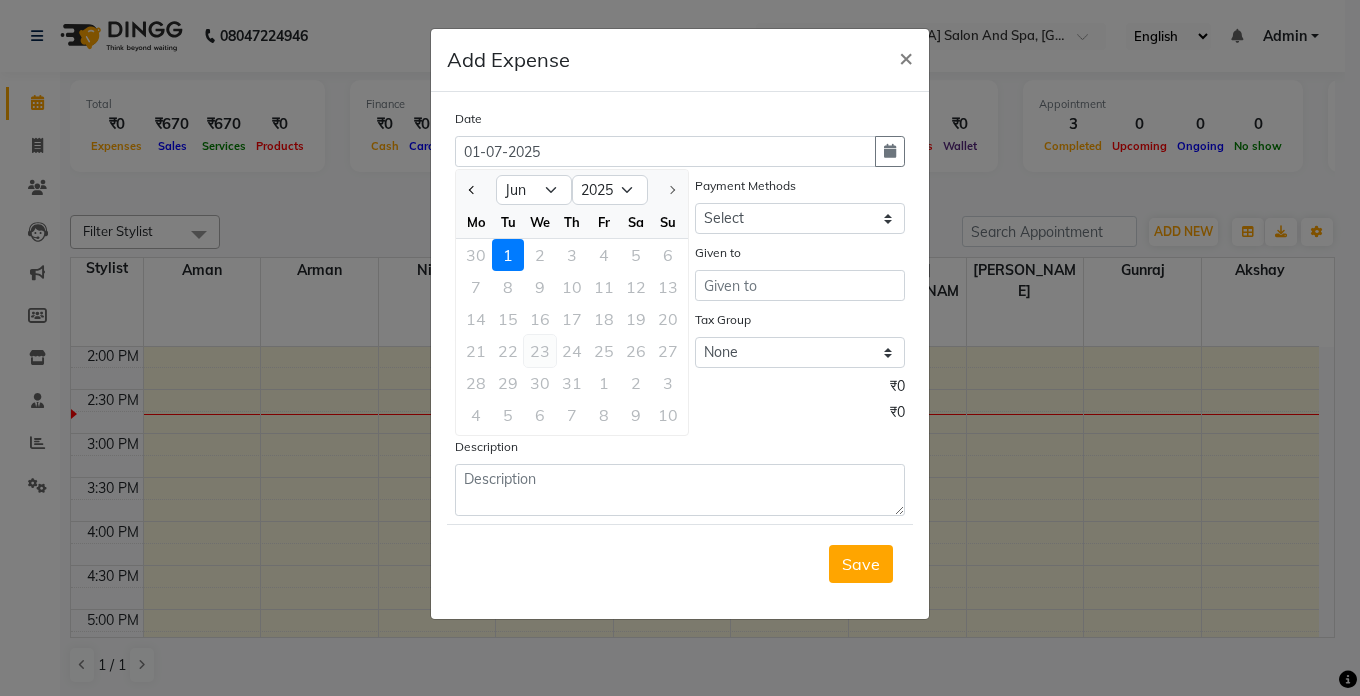 click on "23" 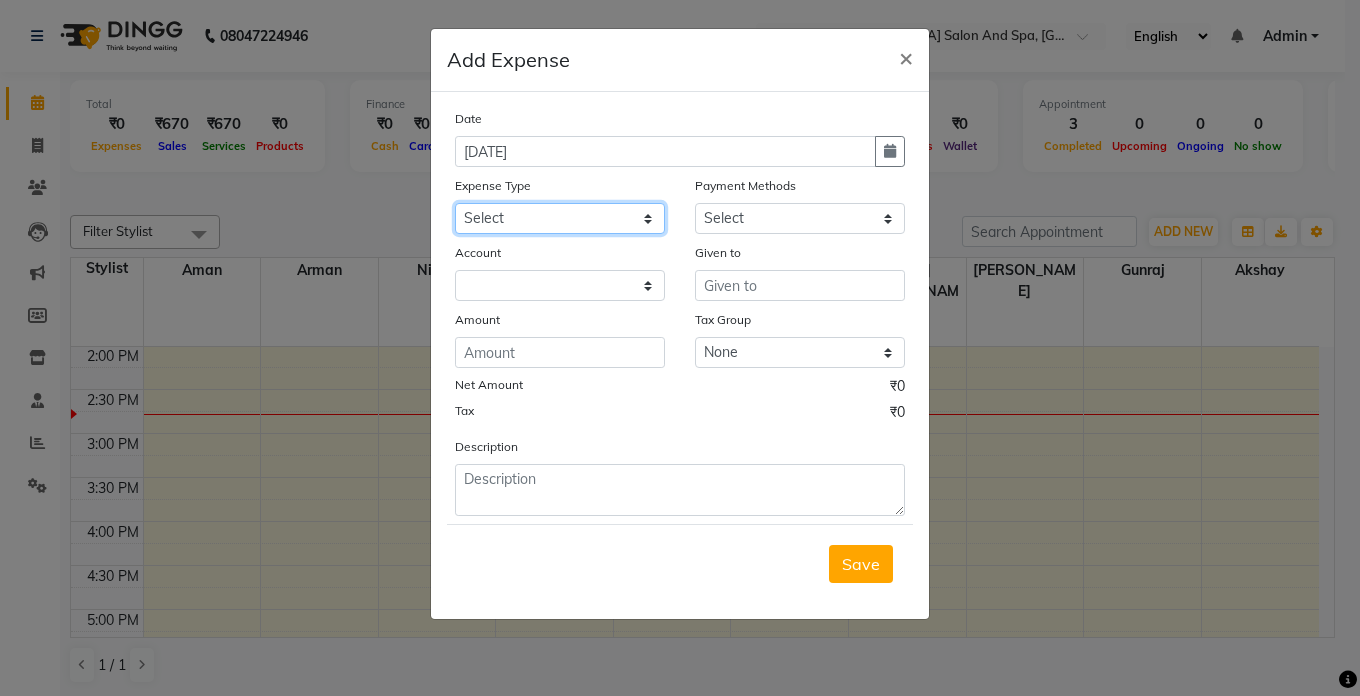 click on "Select Advance Salary Bank charges Car maintenance  Cash transfer to bank Cash transfer to hub Client Snacks Clinical charges Equipment Fuel Govt fee Incentive Insurance International purchase Loan Repayment Maintenance Marketing Miscellaneous MRA Other Pantry Product Rent Salary Staff Snacks Tax Tea & Refreshment Utilities" 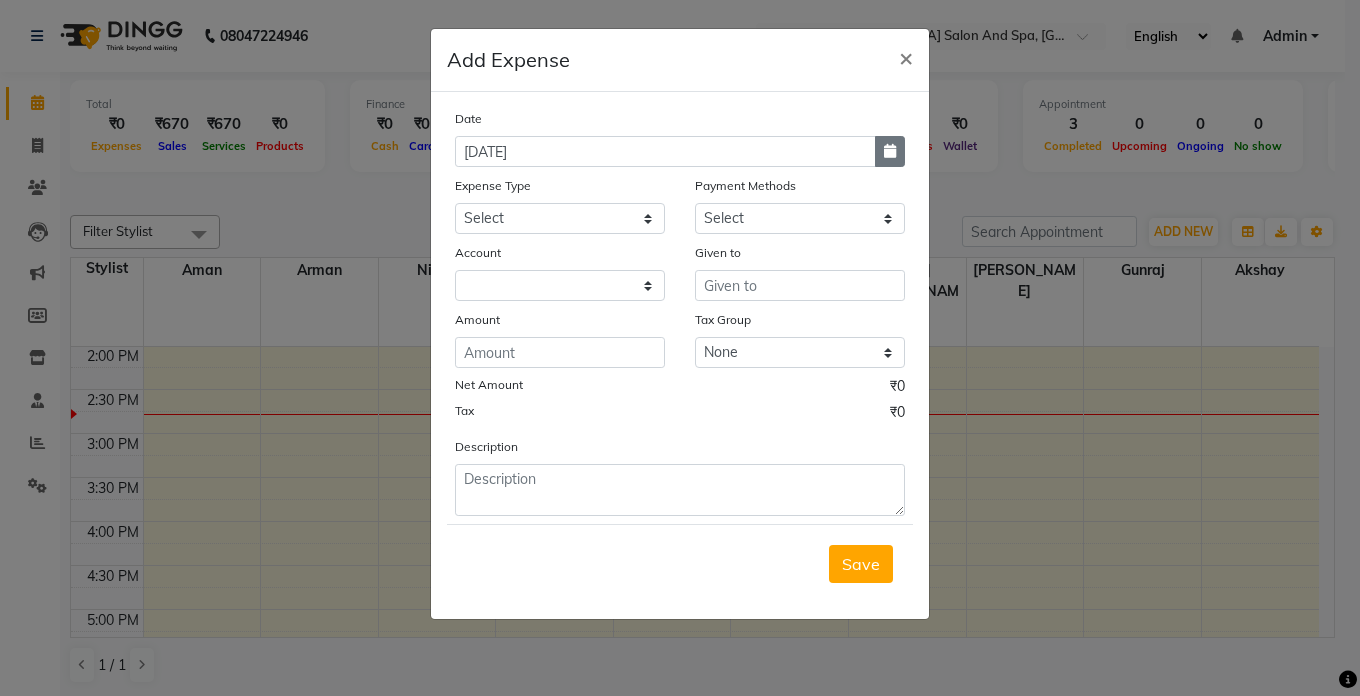click 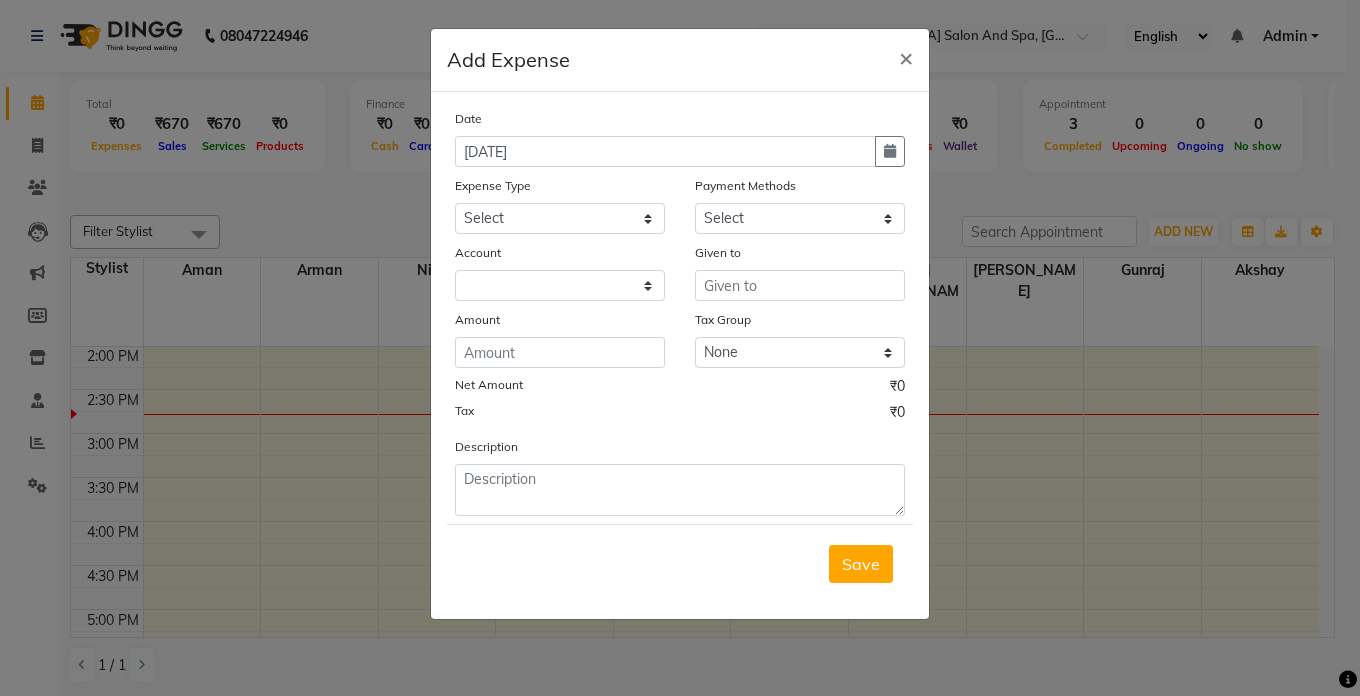 select on "6" 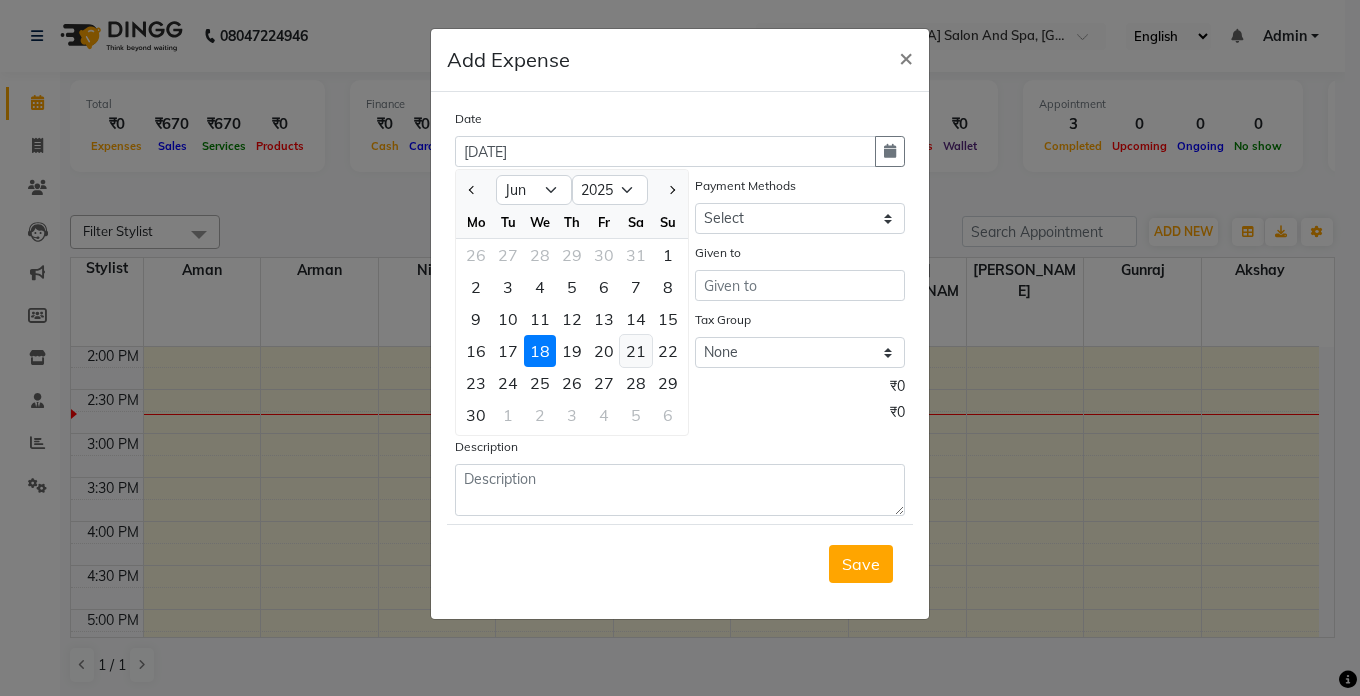 click on "21" 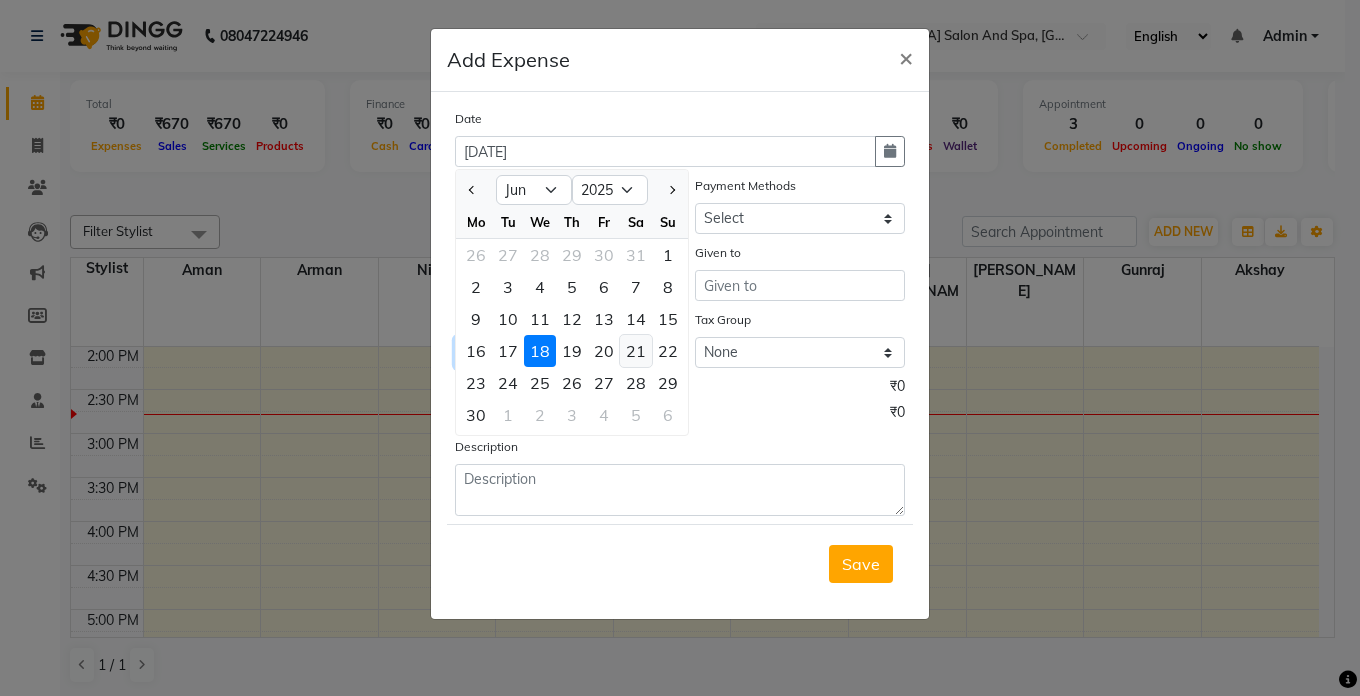 click 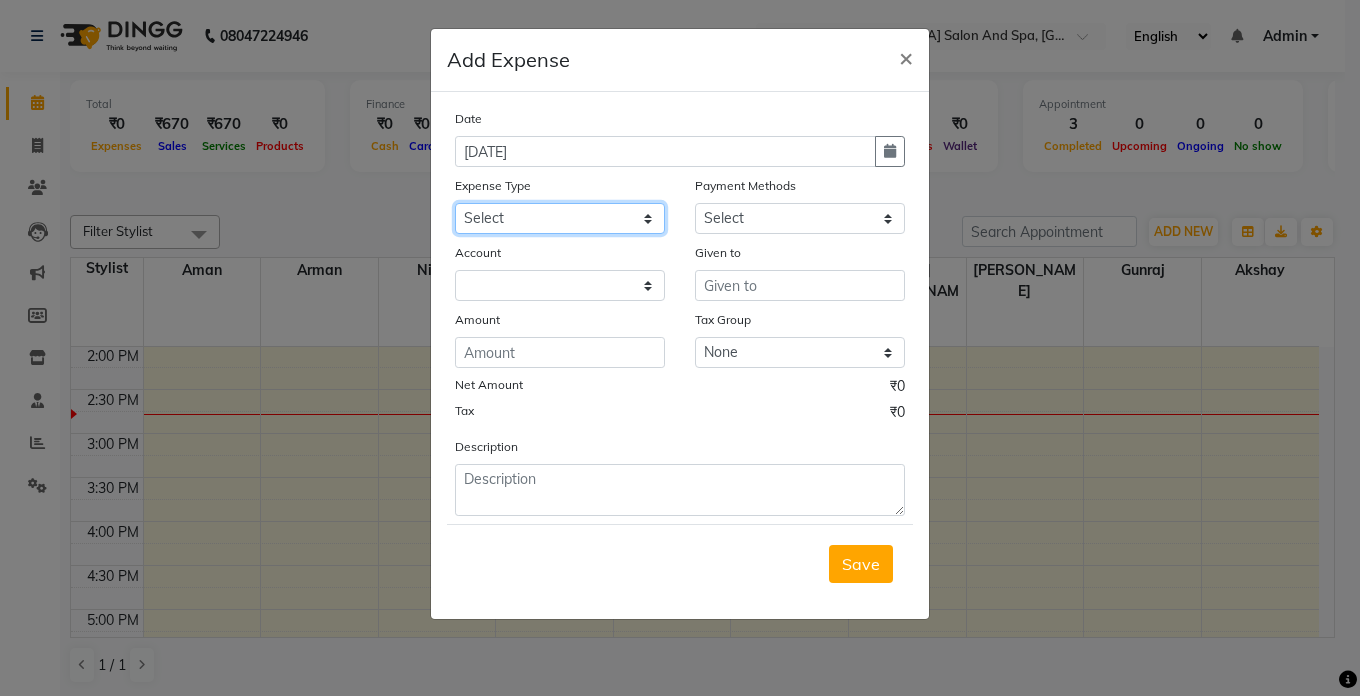 click on "Select Advance Salary Bank charges Car maintenance  Cash transfer to bank Cash transfer to hub Client Snacks Clinical charges Equipment Fuel Govt fee Incentive Insurance International purchase Loan Repayment Maintenance Marketing Miscellaneous MRA Other Pantry Product Rent Salary Staff Snacks Tax Tea & Refreshment Utilities" 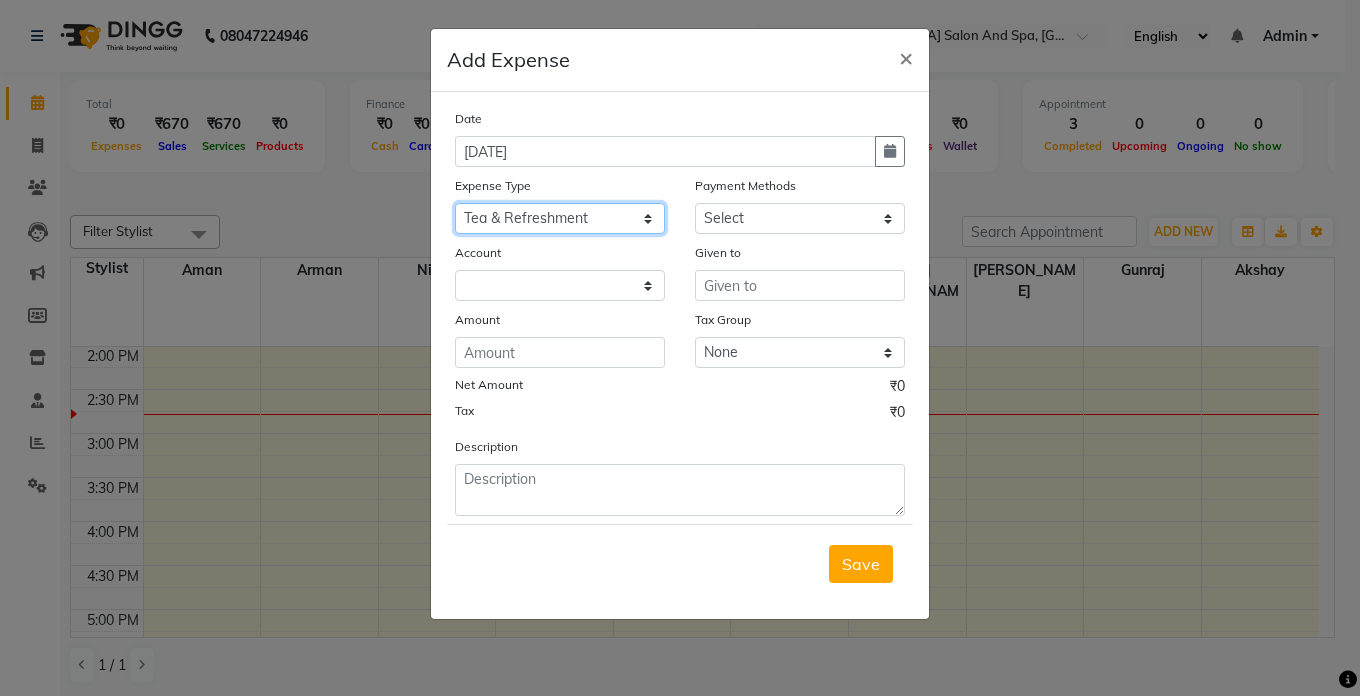 click on "Select Advance Salary Bank charges Car maintenance  Cash transfer to bank Cash transfer to hub Client Snacks Clinical charges Equipment Fuel Govt fee Incentive Insurance International purchase Loan Repayment Maintenance Marketing Miscellaneous MRA Other Pantry Product Rent Salary Staff Snacks Tax Tea & Refreshment Utilities" 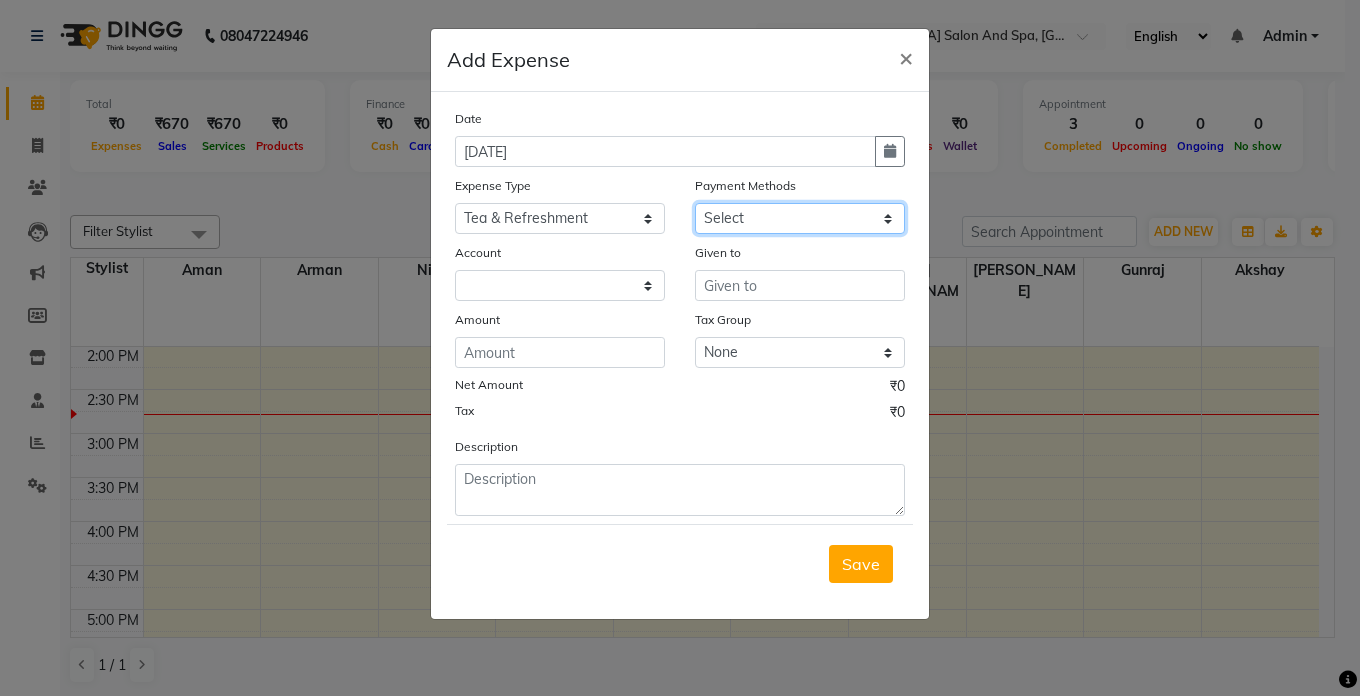 click on "Select Cash. Voucher CARD Wallet GPay" 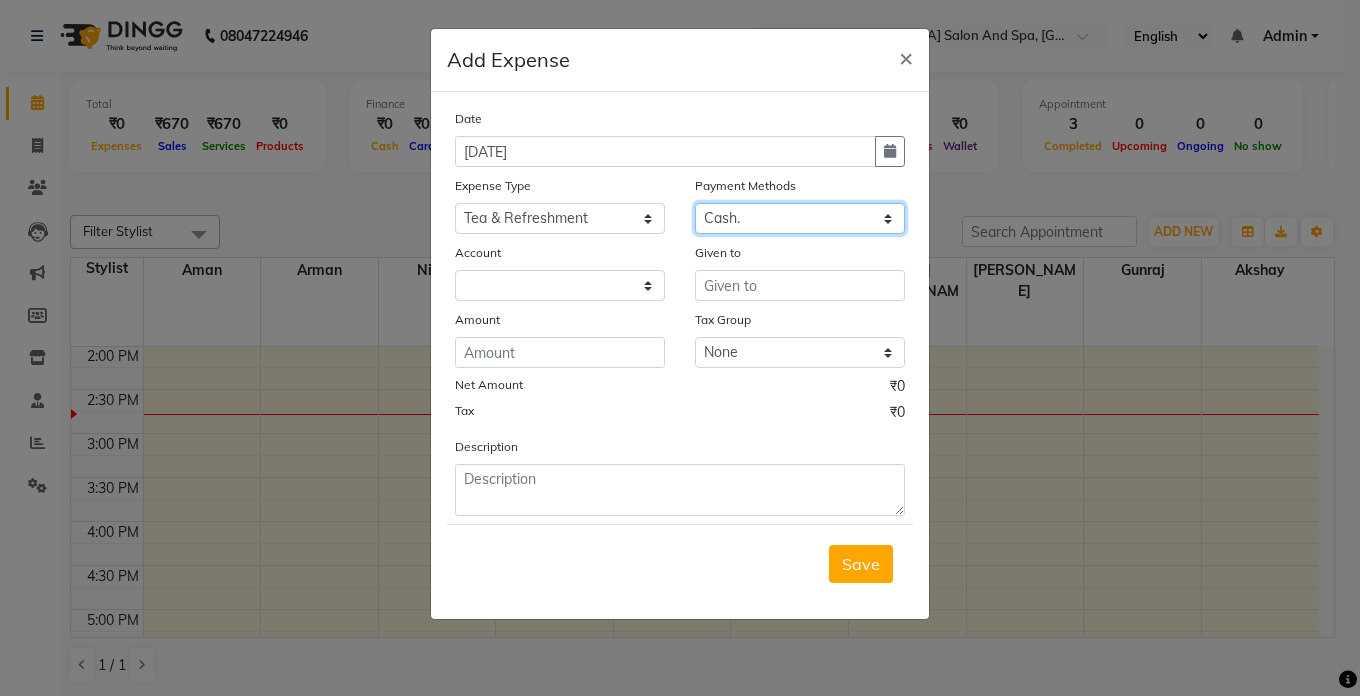 click on "Select Cash. Voucher CARD Wallet GPay" 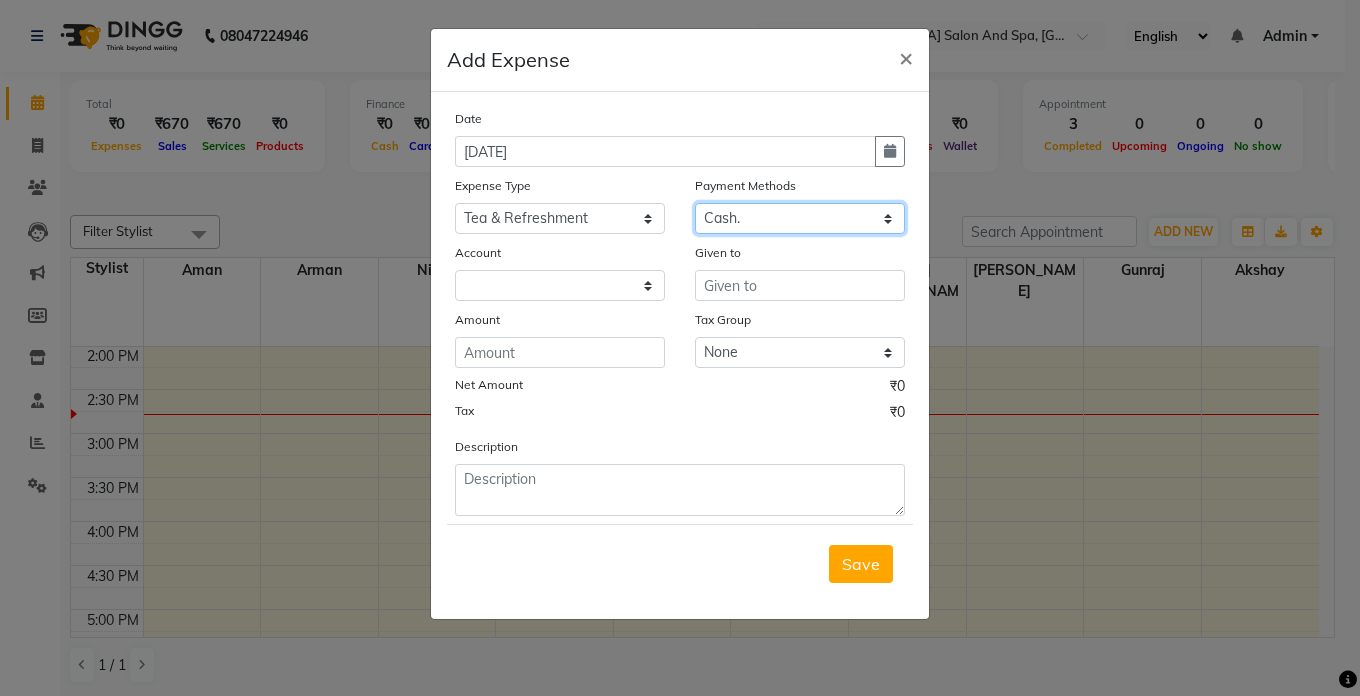 select on "5448" 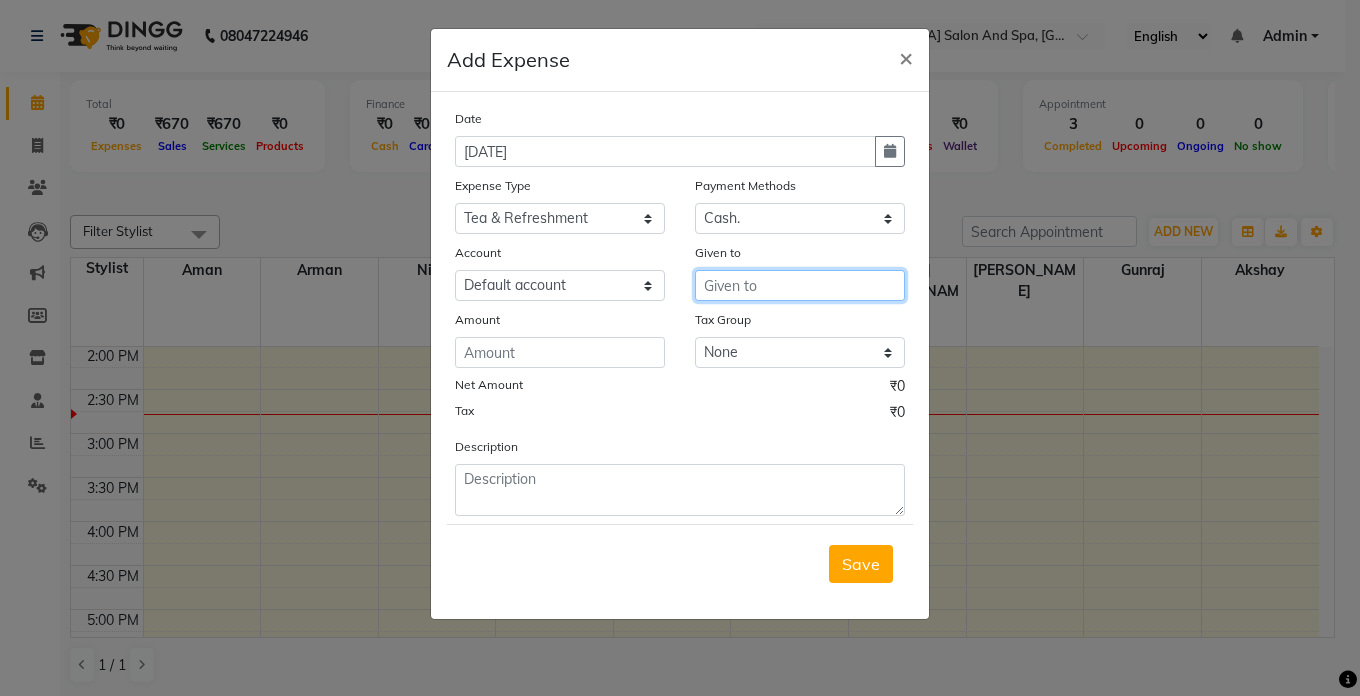 click at bounding box center [800, 285] 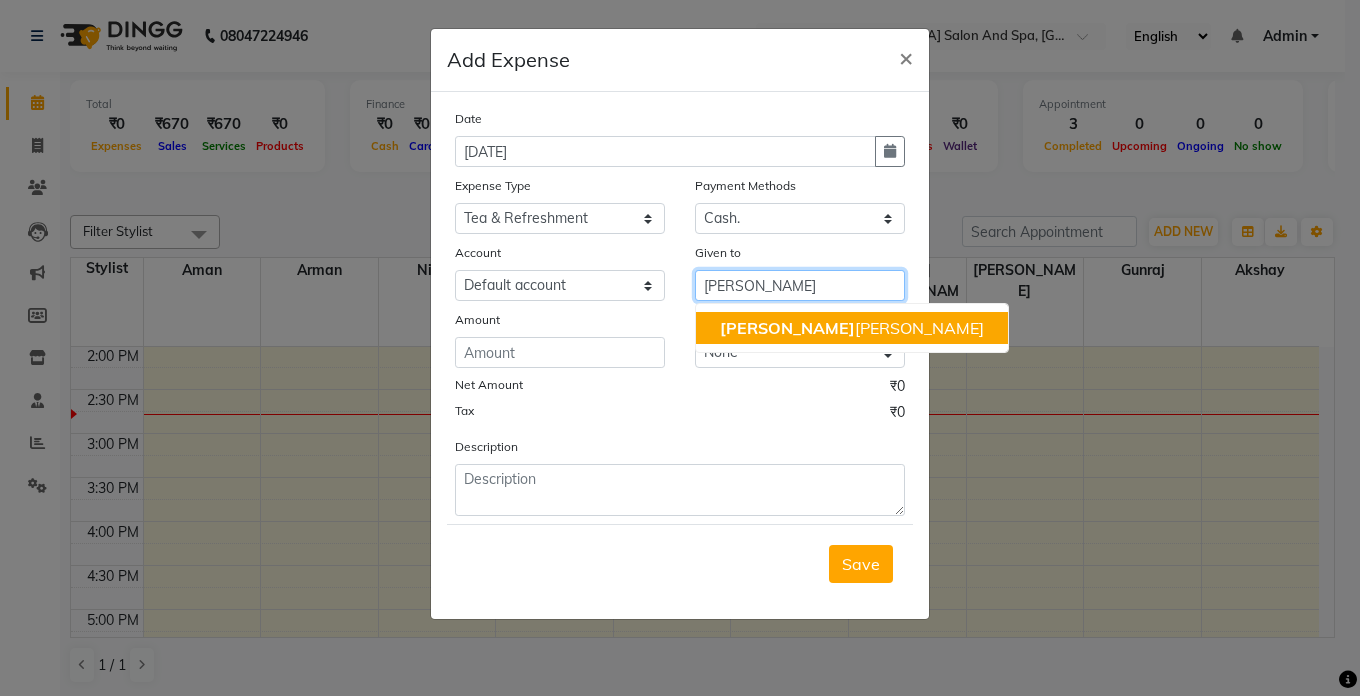 click on "[PERSON_NAME] [PERSON_NAME]" at bounding box center [852, 328] 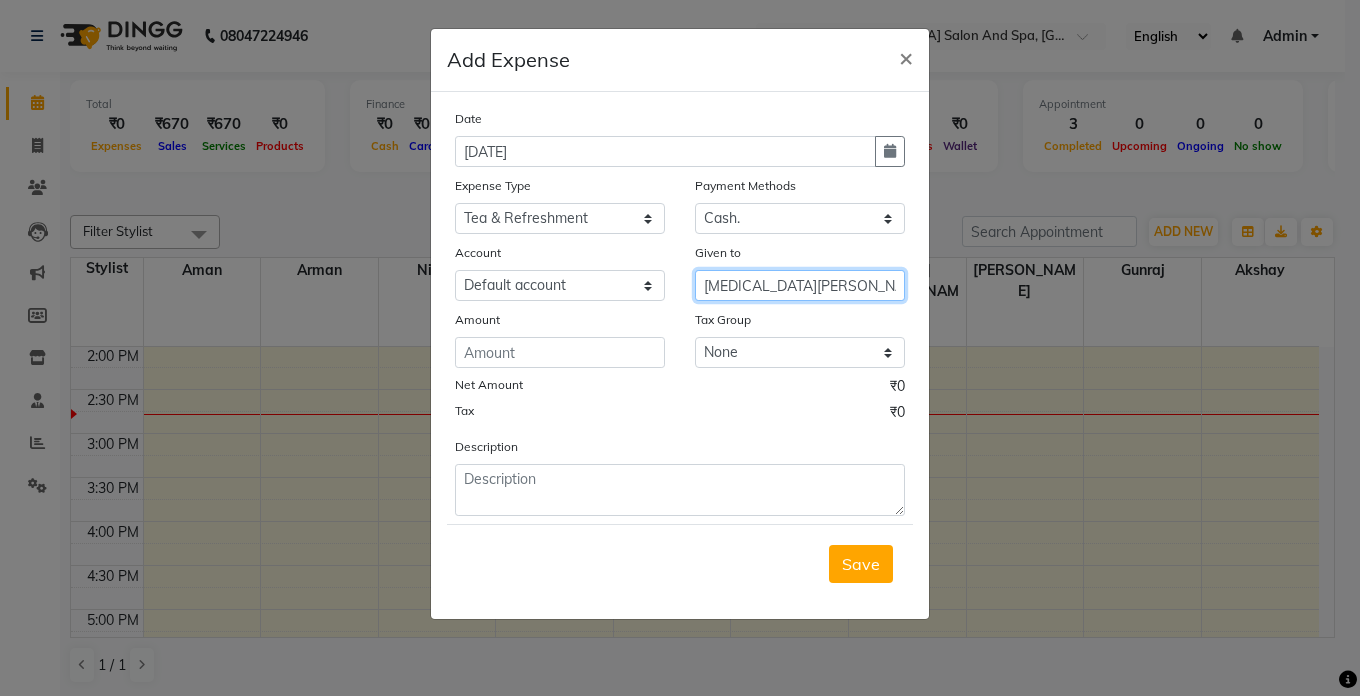 type on "[MEDICAL_DATA][PERSON_NAME]" 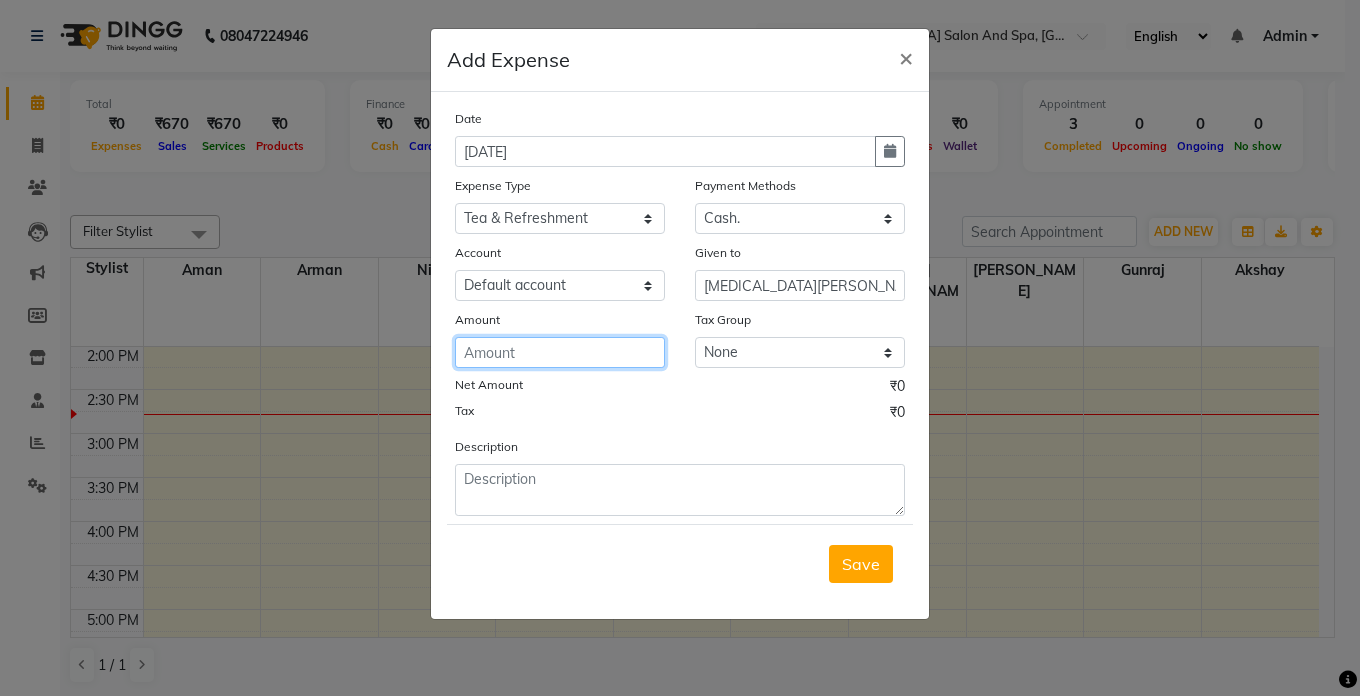 click 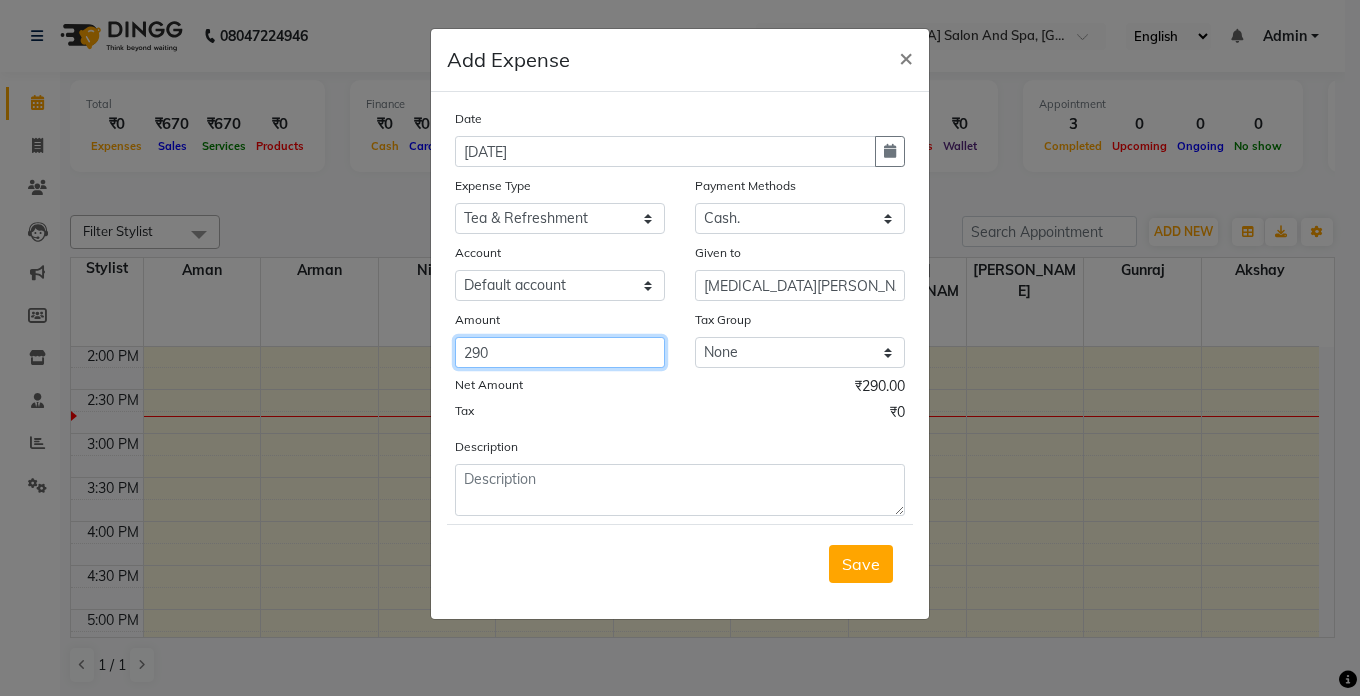type on "290" 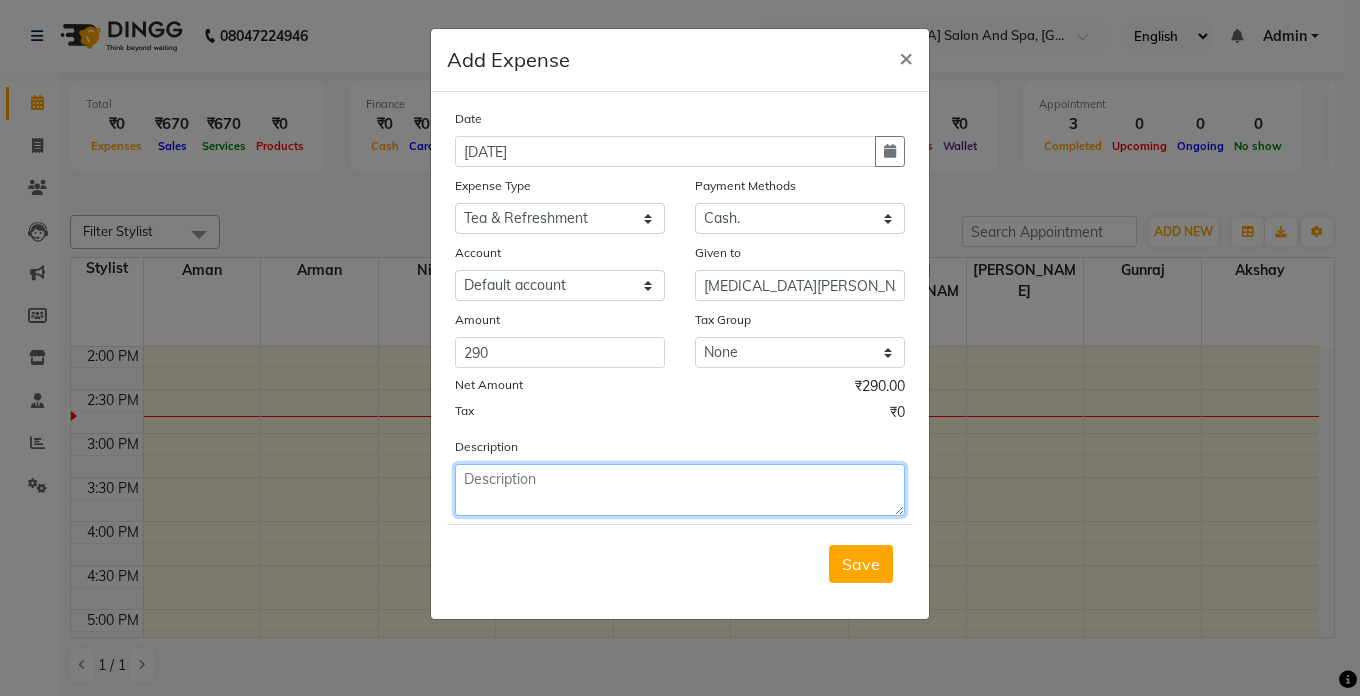 click 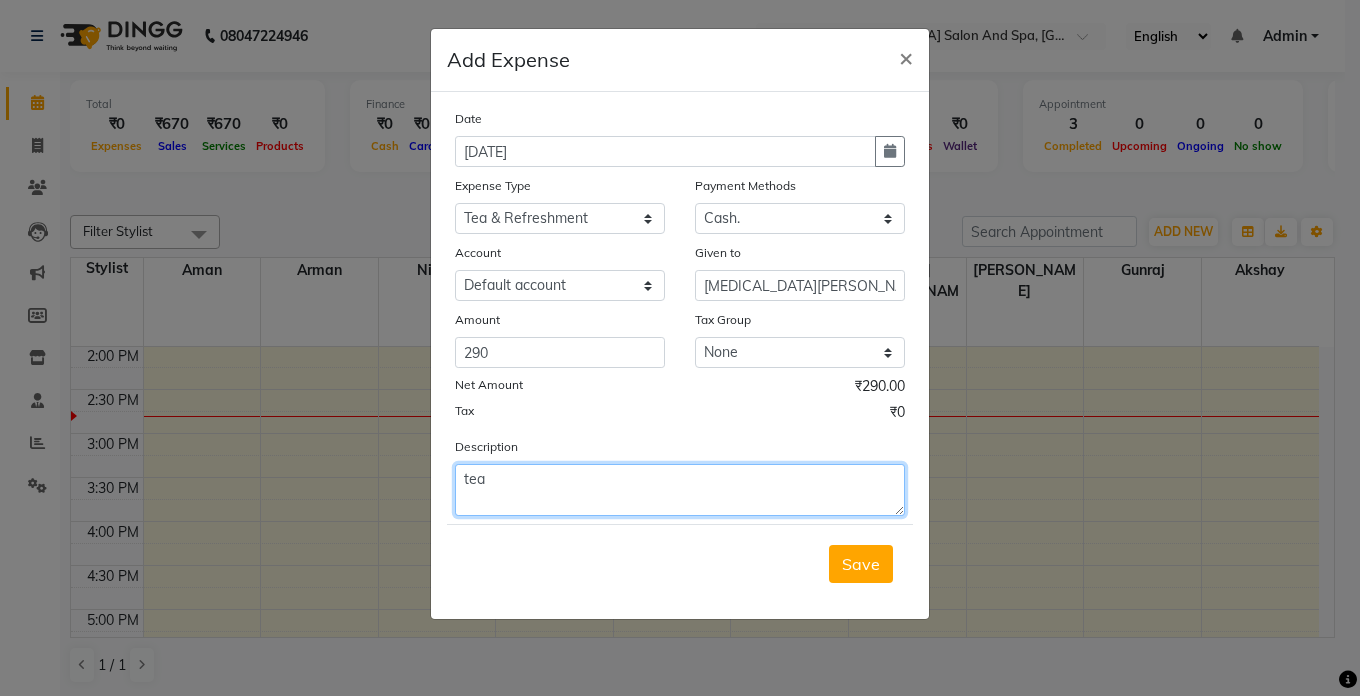 type on "tea" 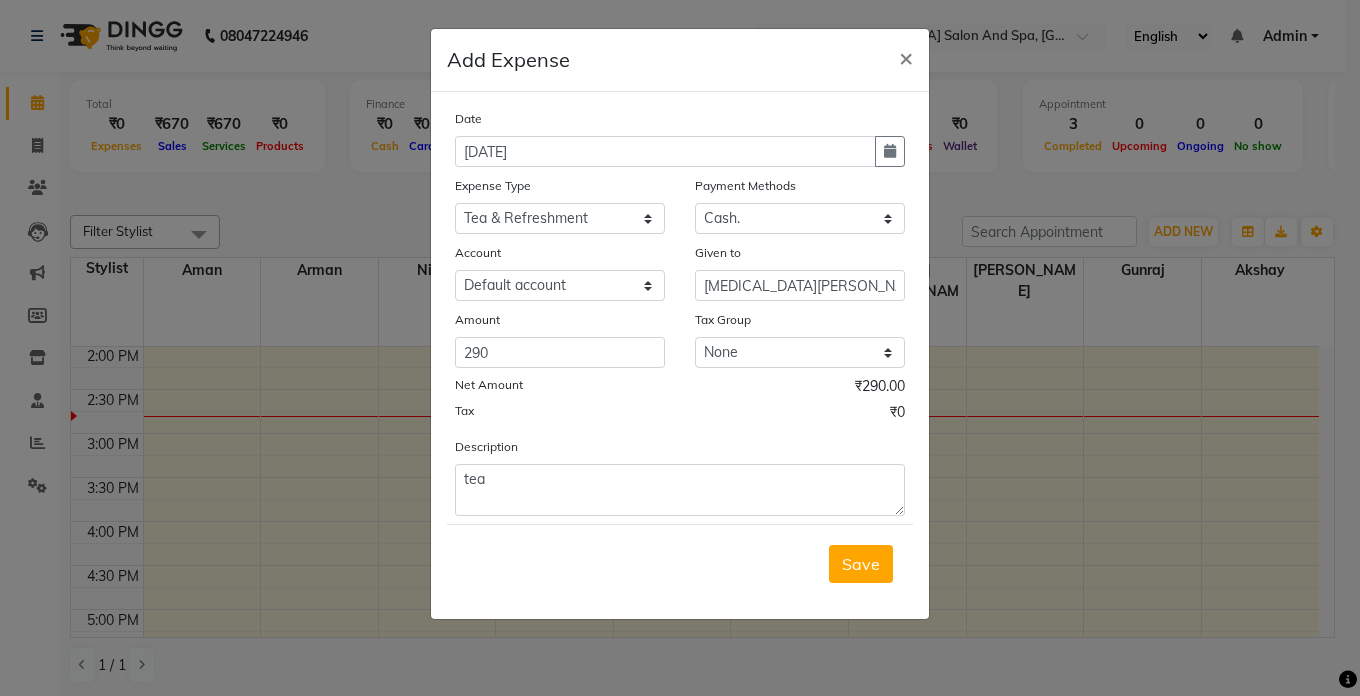click on "Save" 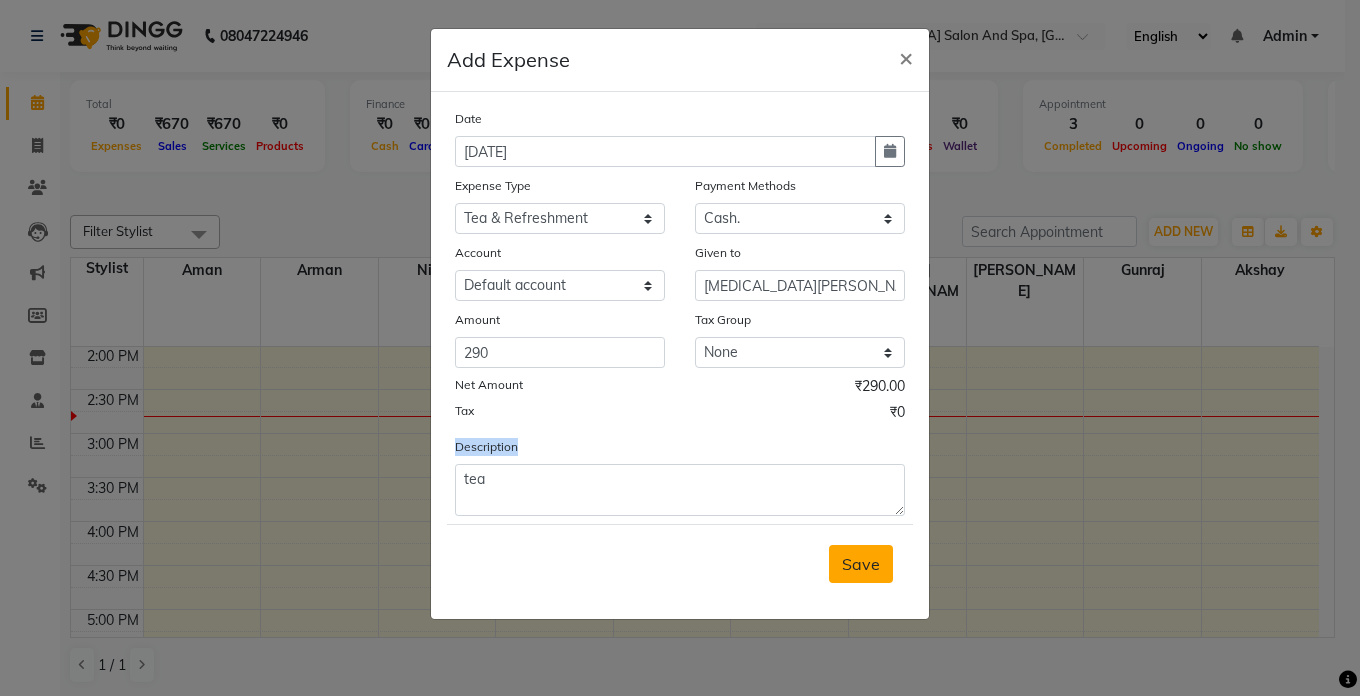 drag, startPoint x: 897, startPoint y: 563, endPoint x: 881, endPoint y: 566, distance: 16.27882 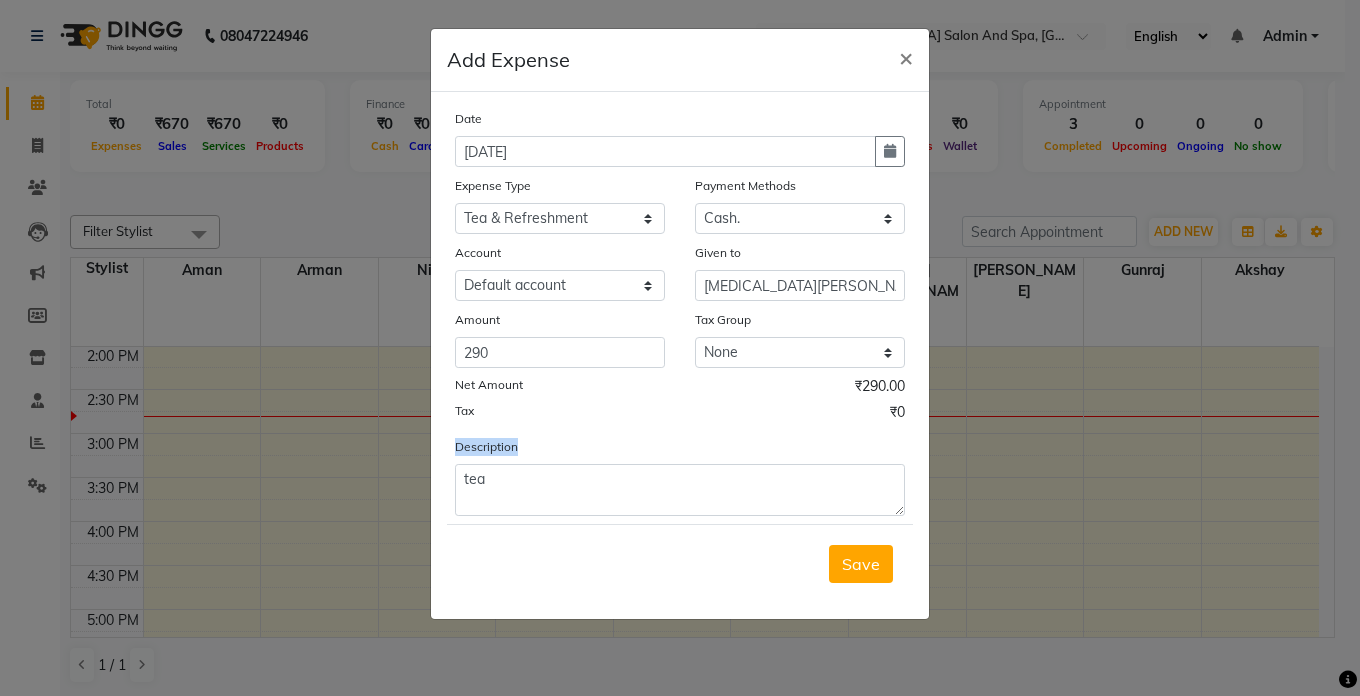 click on "Save" 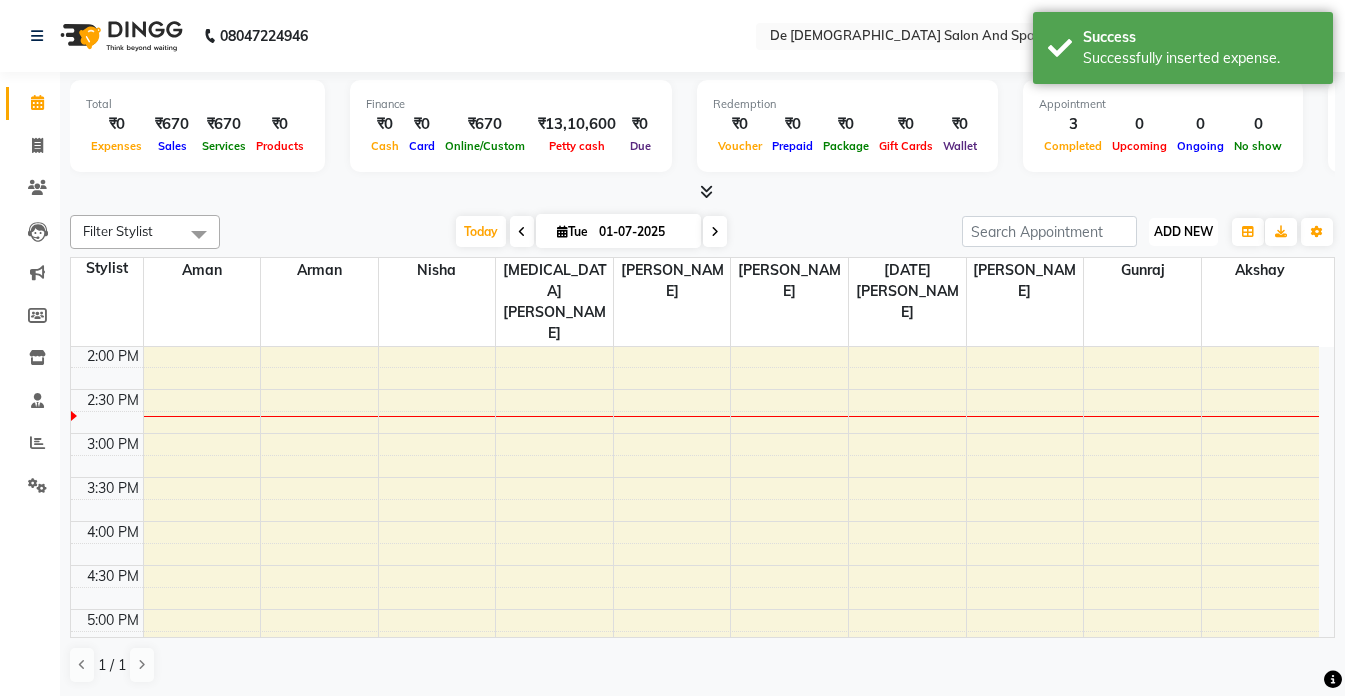 click on "ADD NEW" at bounding box center [1183, 231] 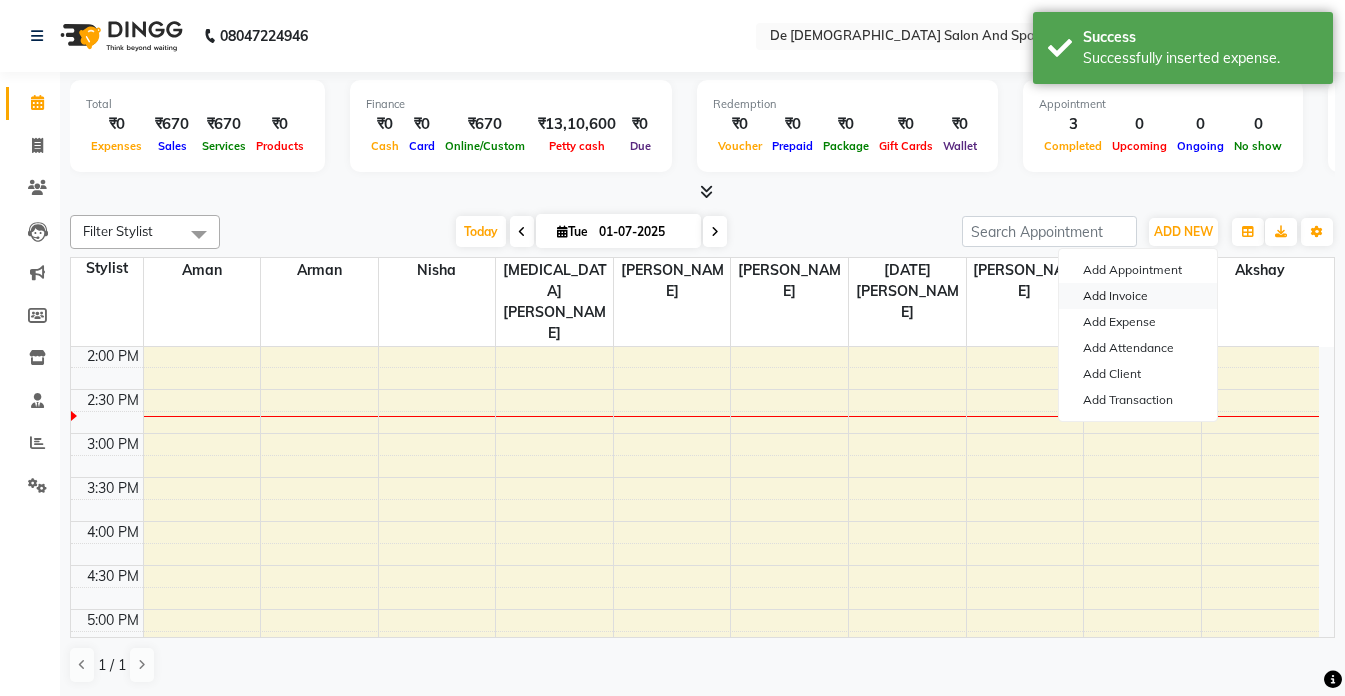 click on "Add Invoice" at bounding box center [1138, 296] 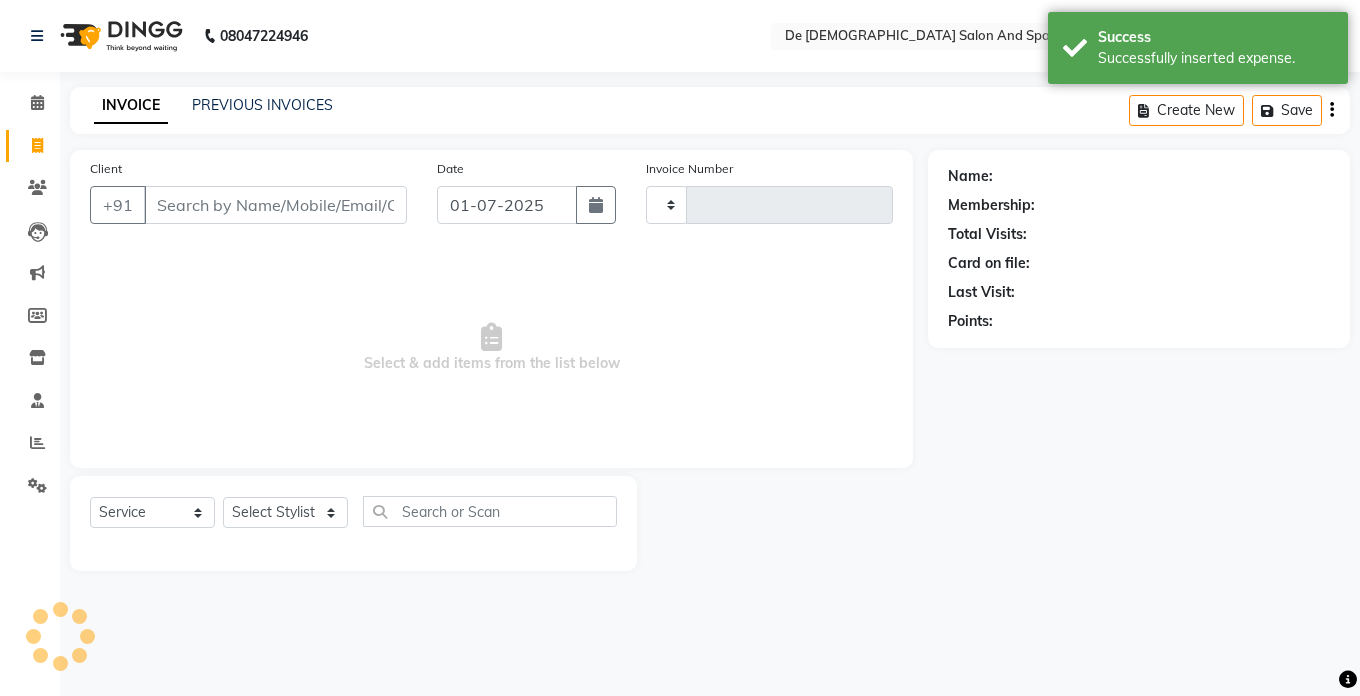 type on "1483" 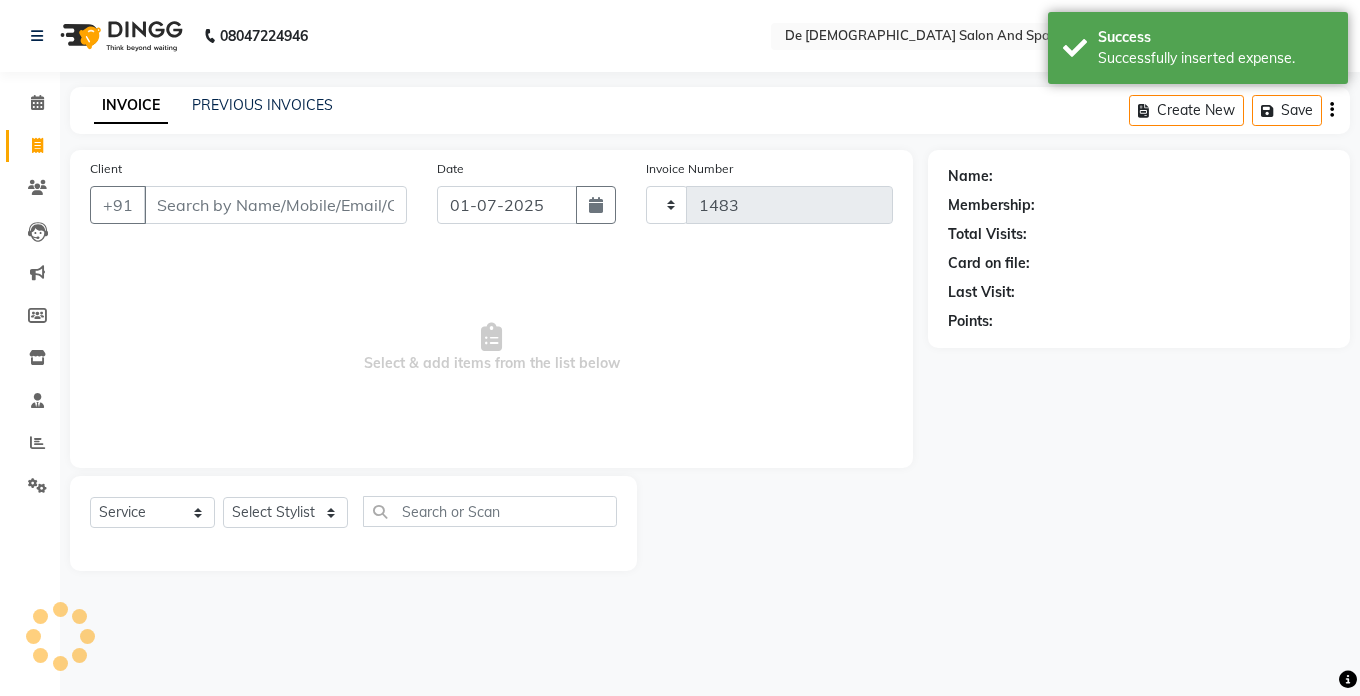 select on "6431" 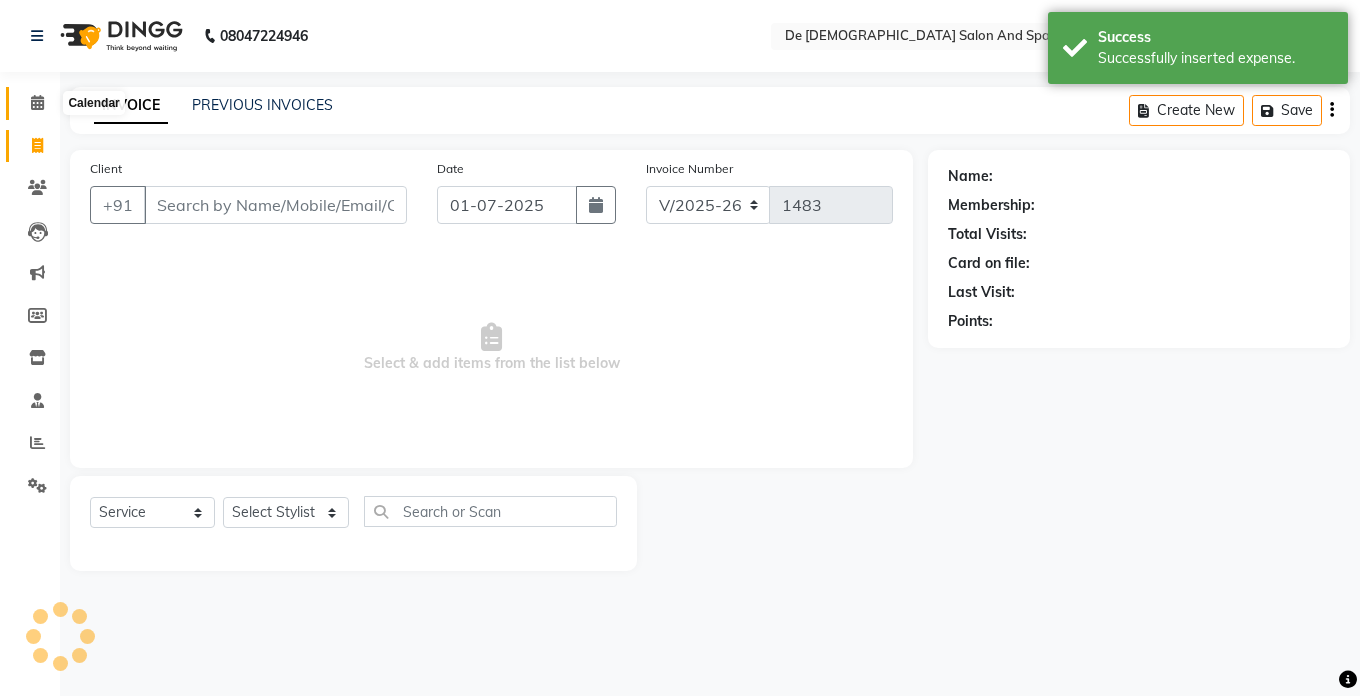 click 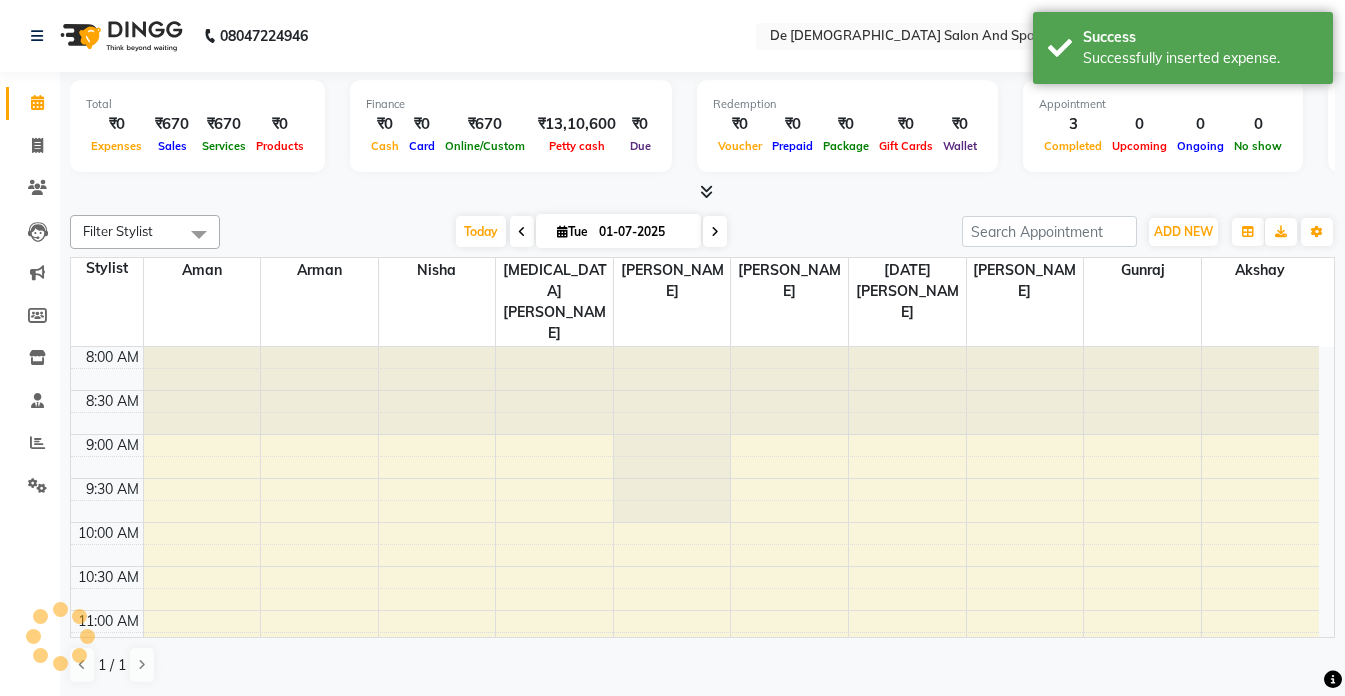 scroll, scrollTop: 0, scrollLeft: 0, axis: both 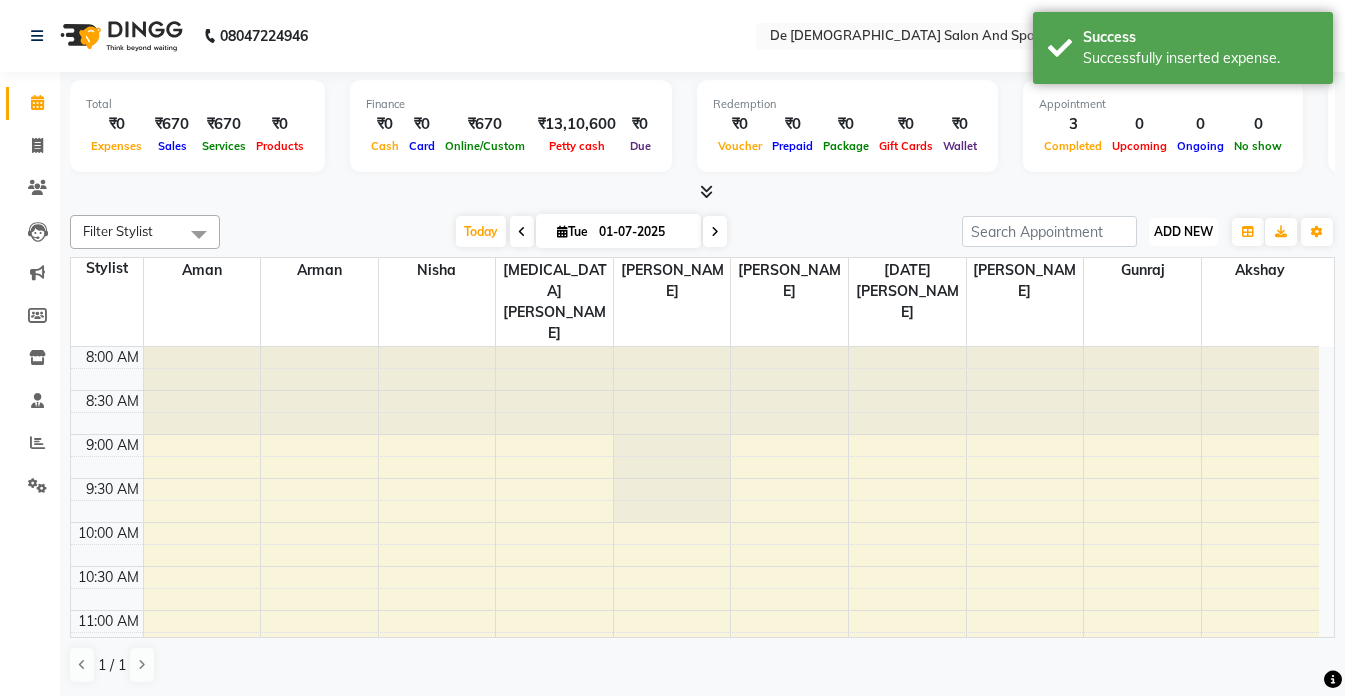 click on "ADD NEW" at bounding box center [1183, 231] 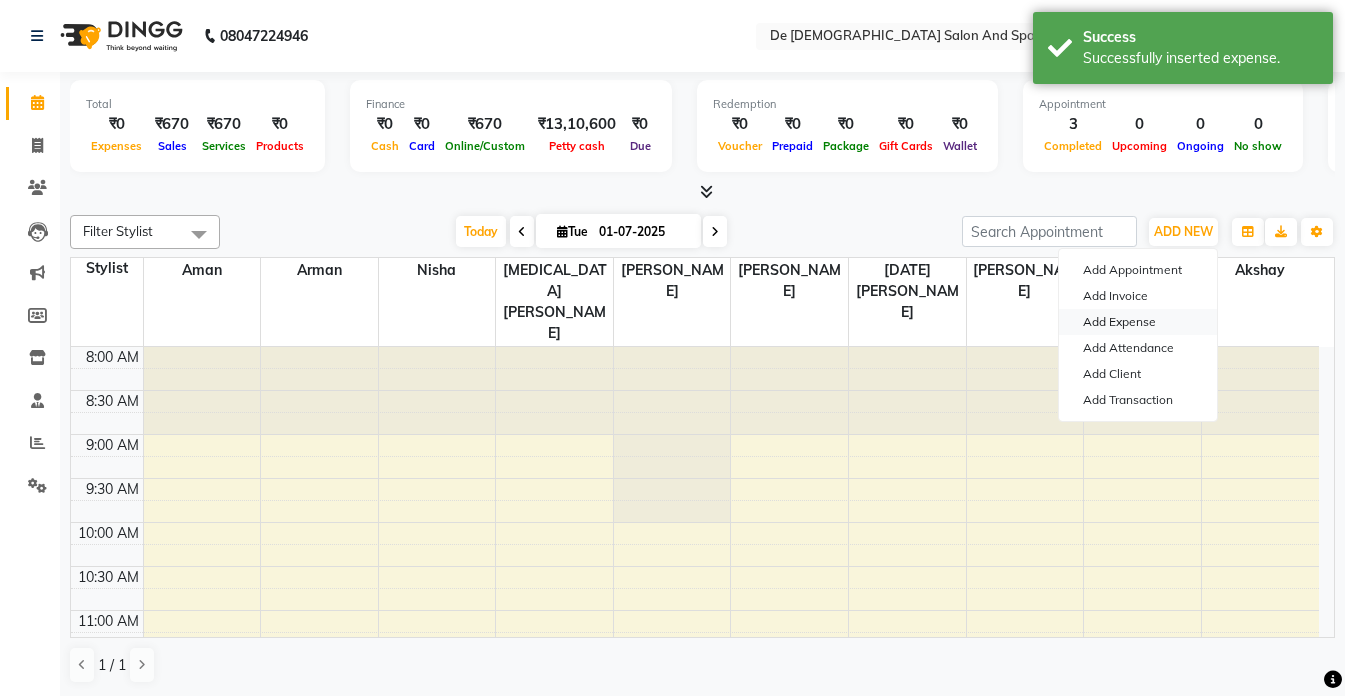 click on "Add Expense" at bounding box center (1138, 322) 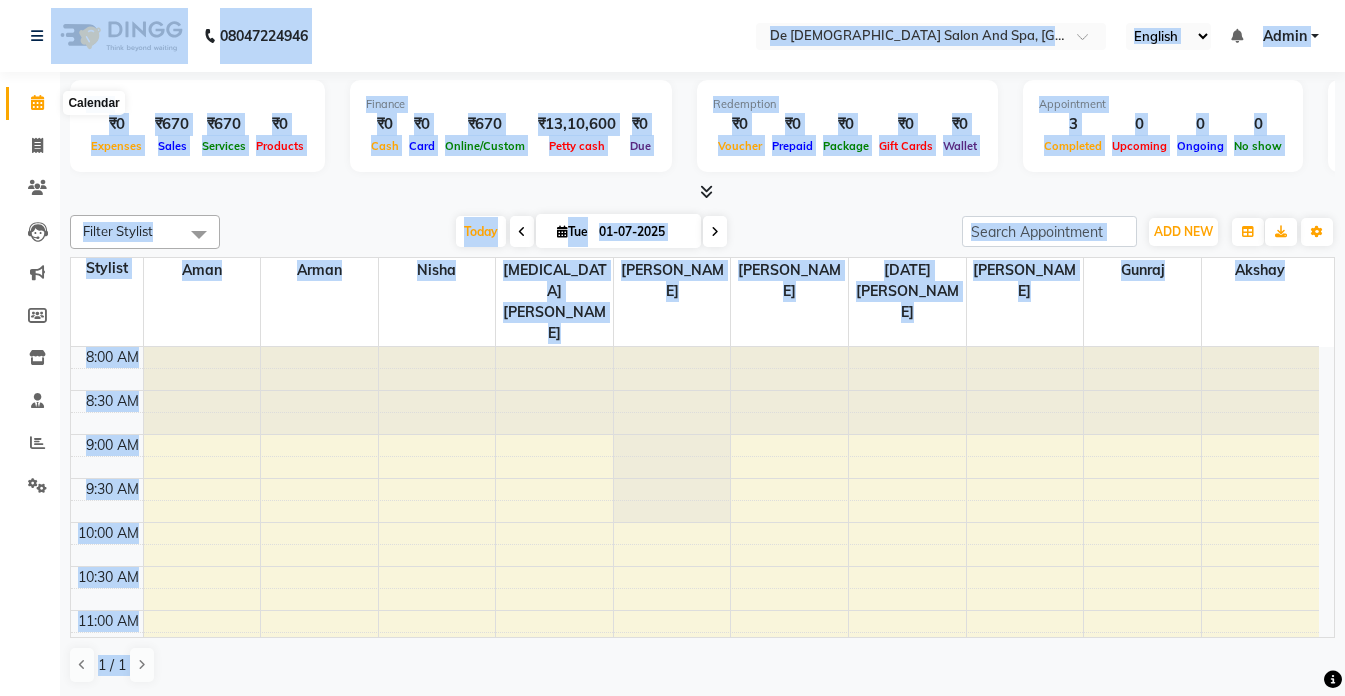 click 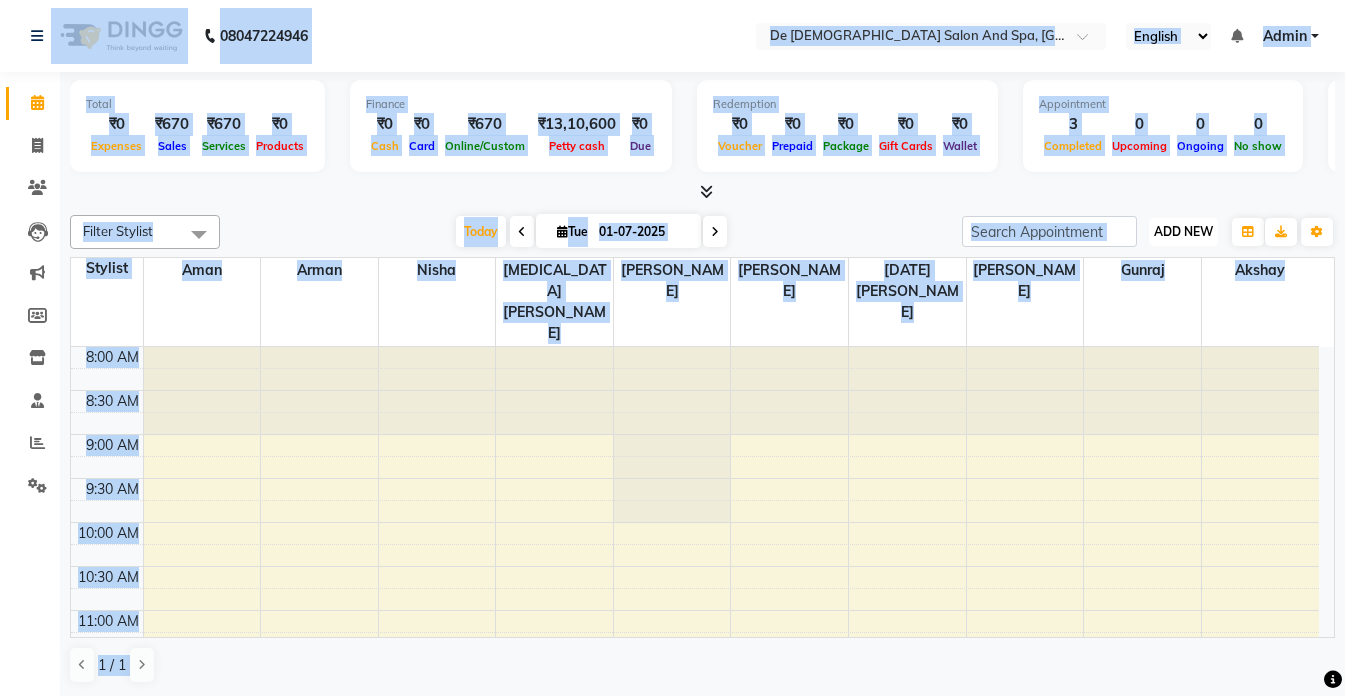 click on "ADD NEW" at bounding box center (1183, 231) 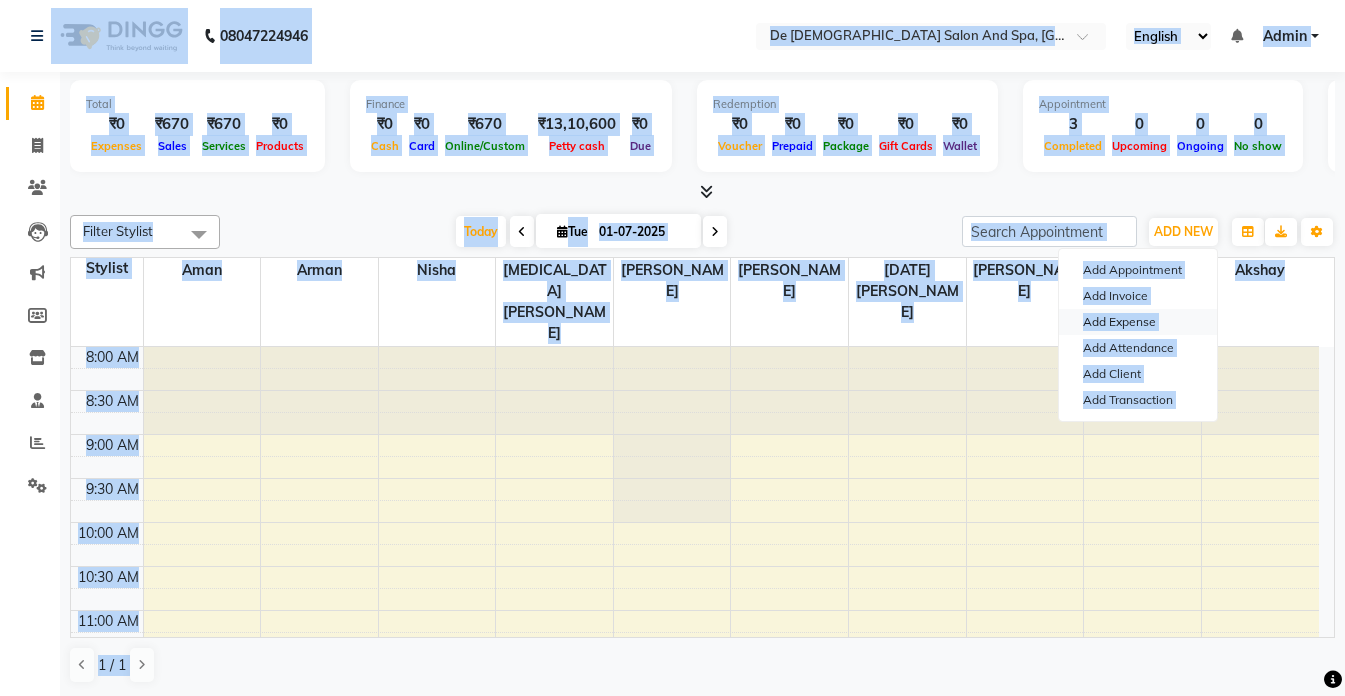 click on "Add Expense" at bounding box center [1138, 322] 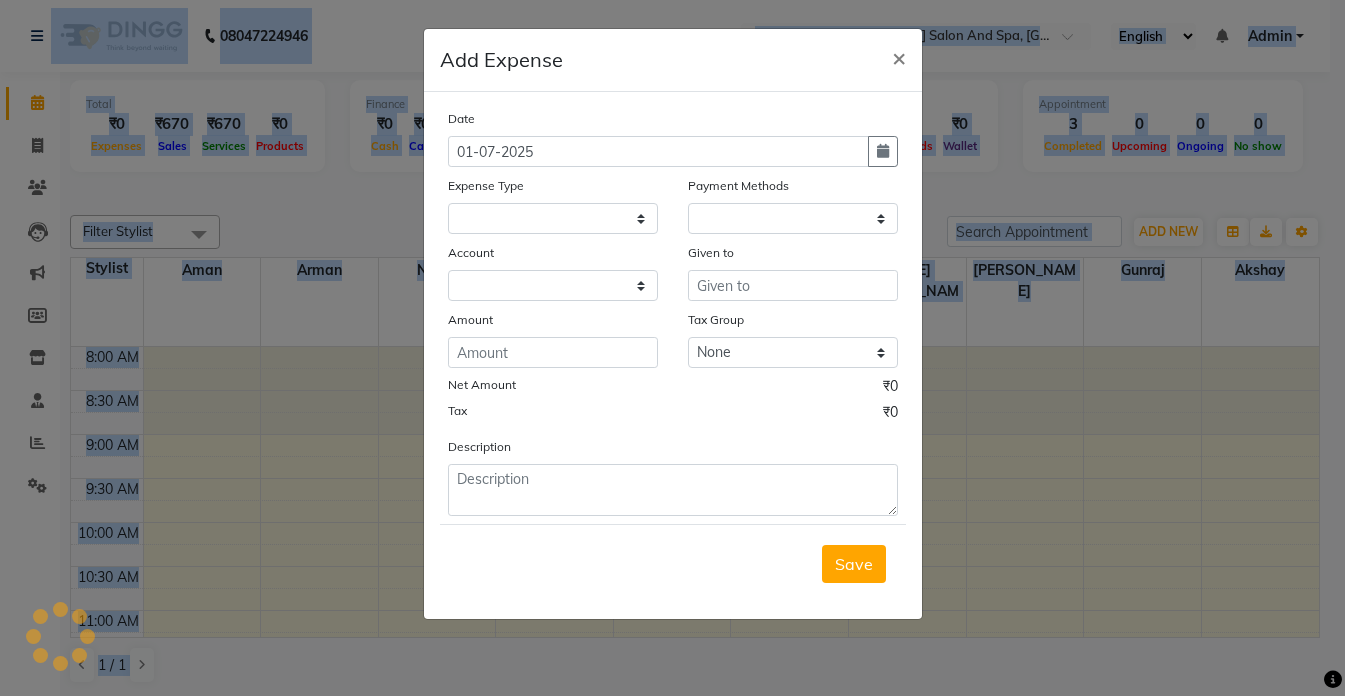 click on "Add Expense  × Date 01-07-2025 Expense Type Payment Methods Account Given to Amount Tax Group None Net Amount ₹0 Tax ₹0 Description  Save" 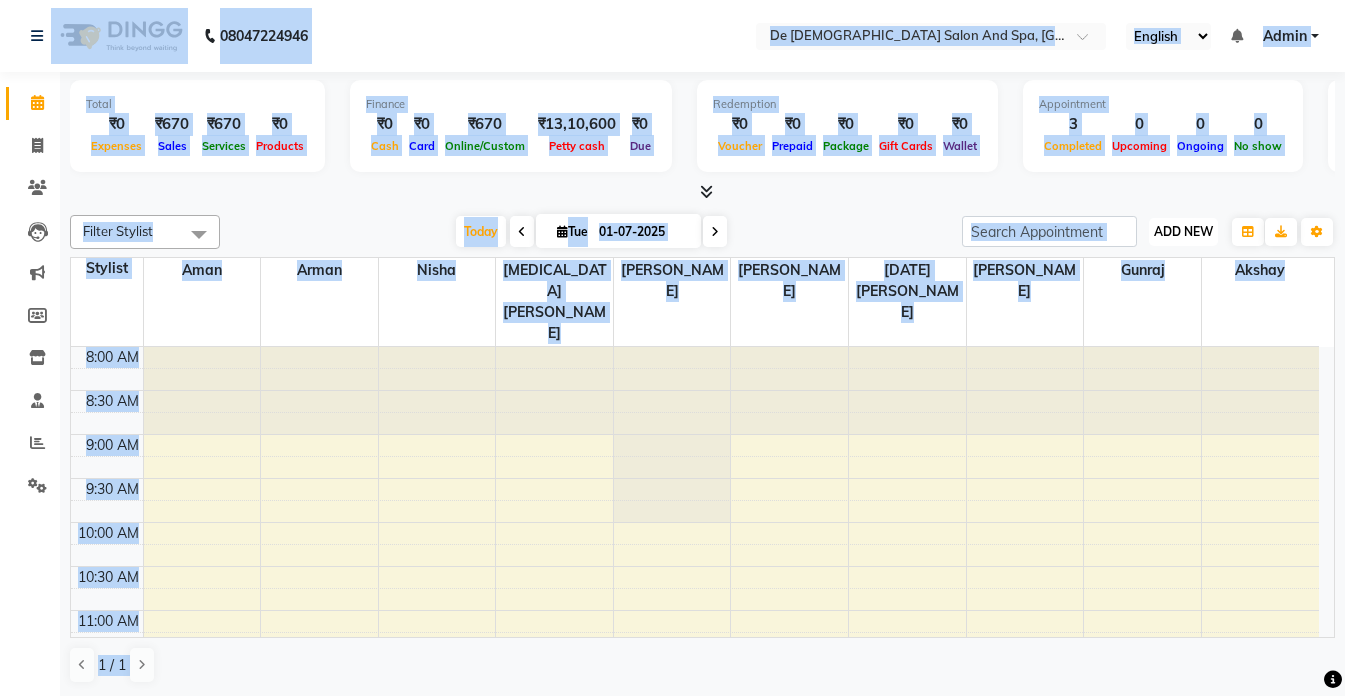 click on "ADD NEW" at bounding box center (1183, 231) 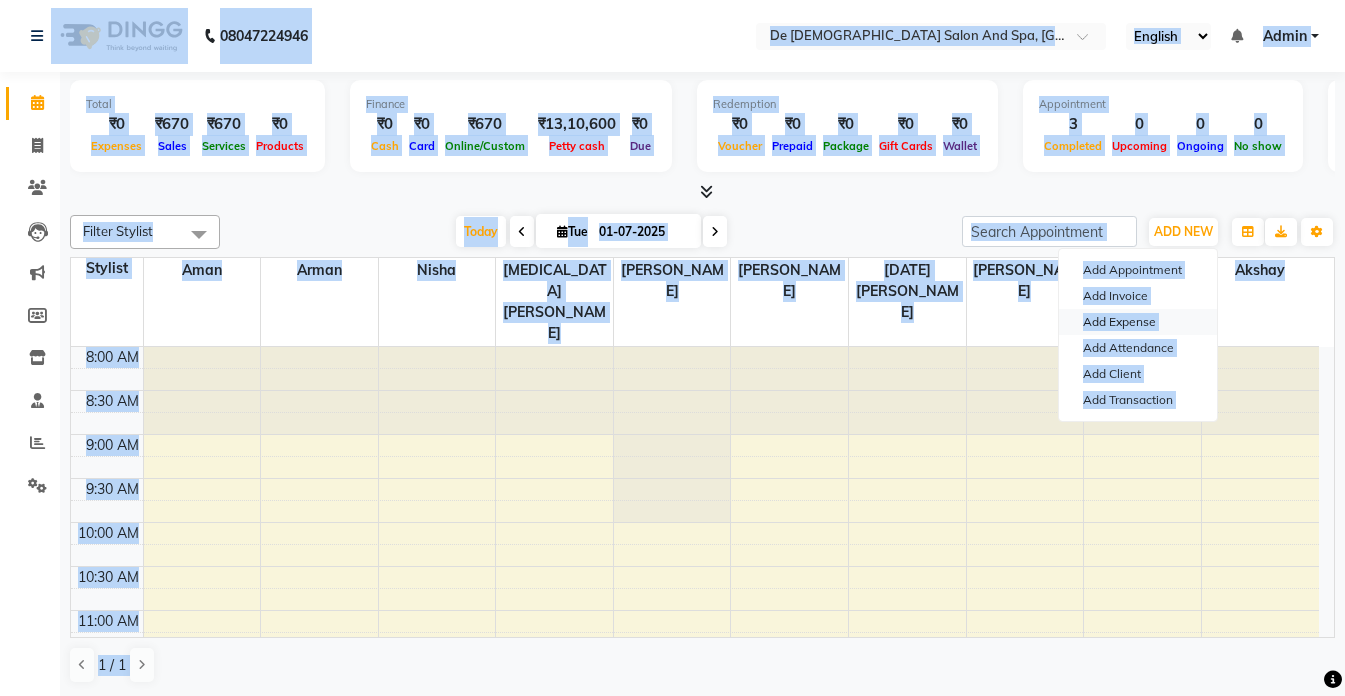 click on "Add Expense" at bounding box center (1138, 322) 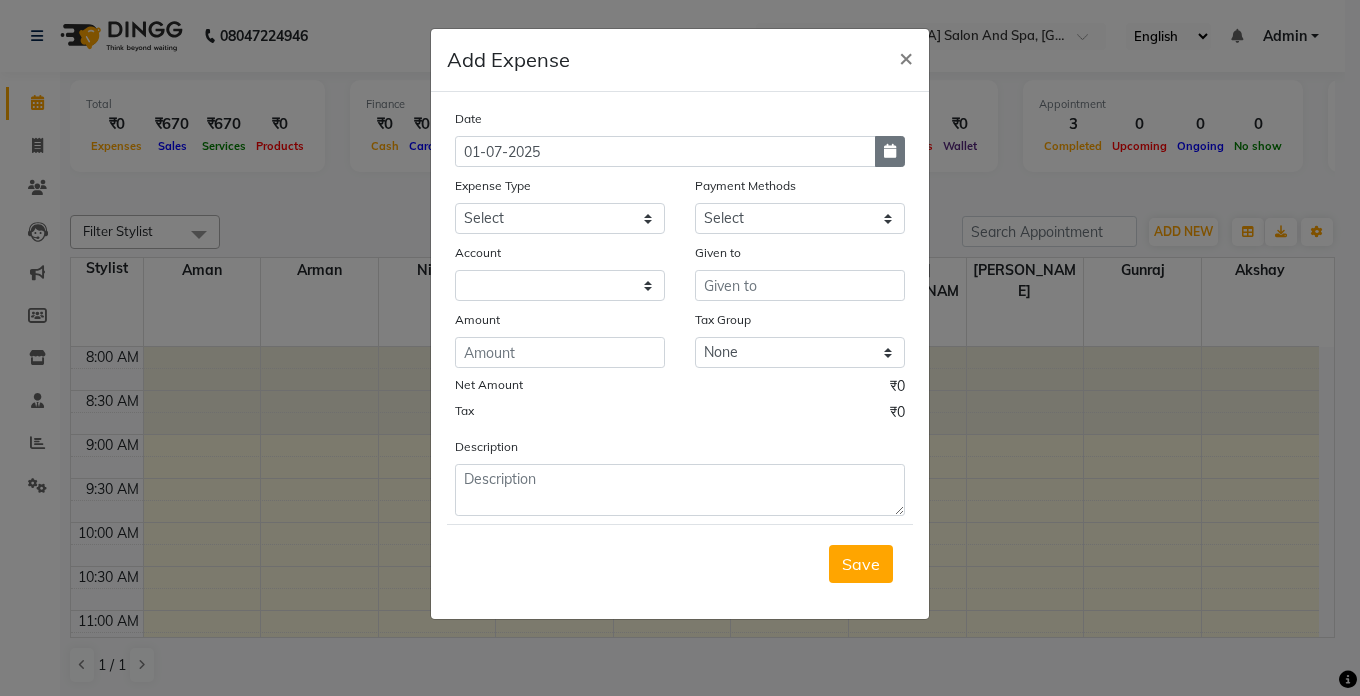 click 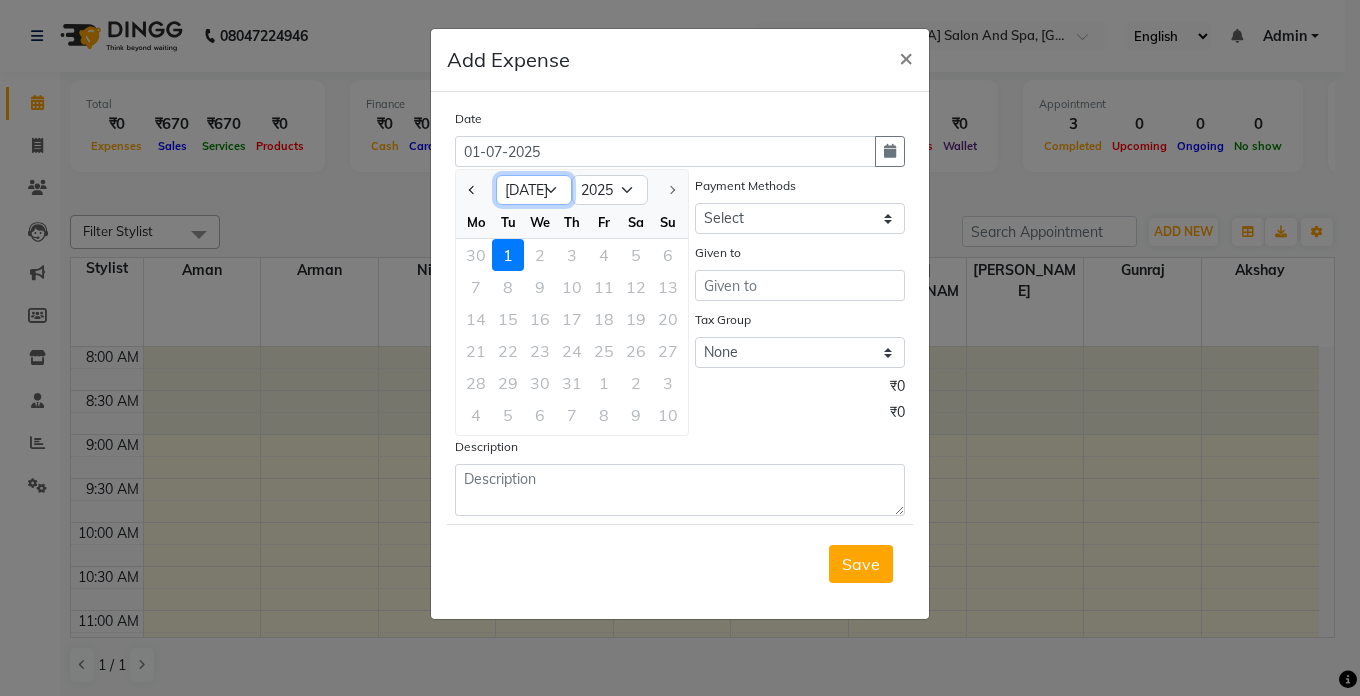 drag, startPoint x: 543, startPoint y: 193, endPoint x: 542, endPoint y: 203, distance: 10.049875 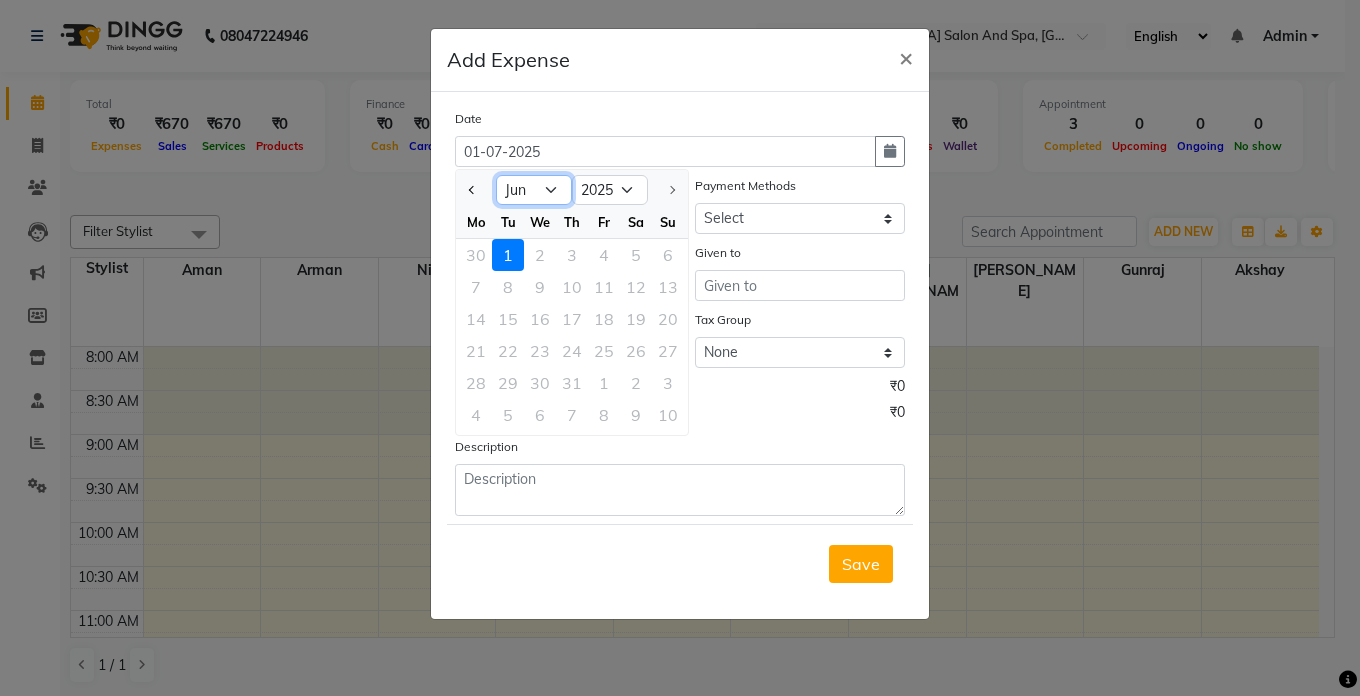 click on "Jan Feb Mar Apr May Jun [DATE]" 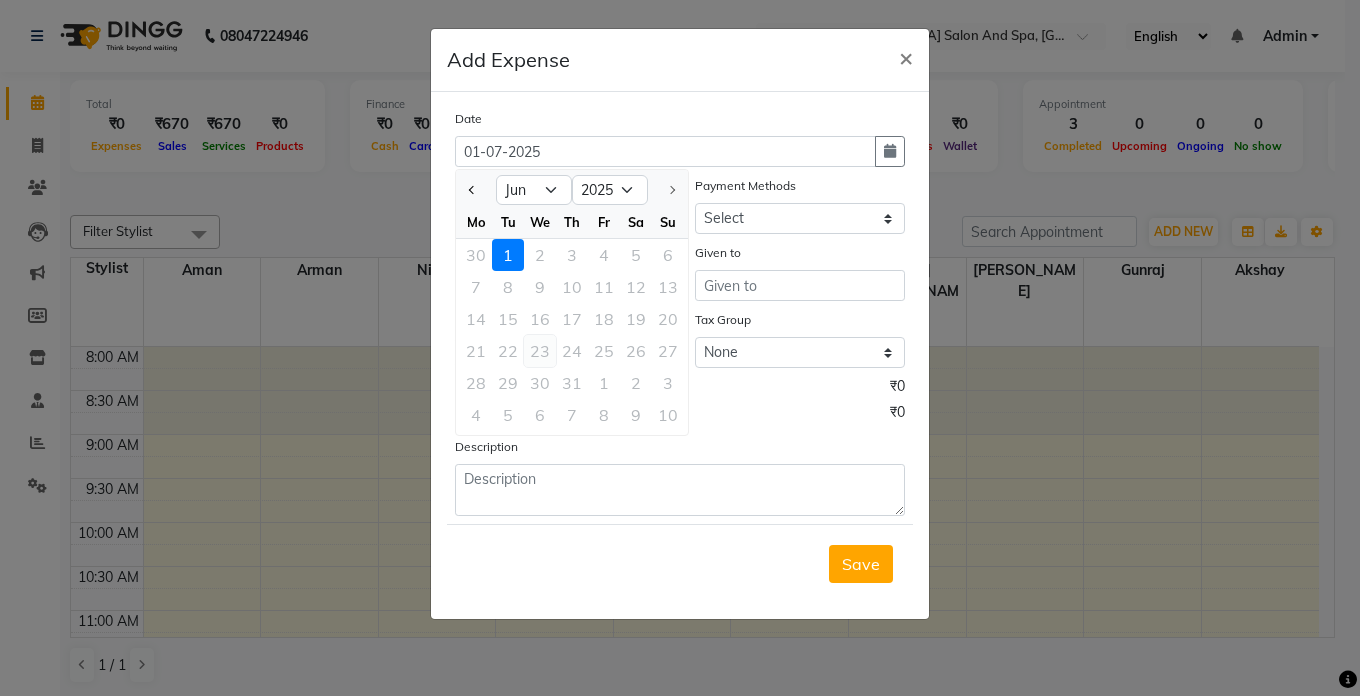 click on "23" 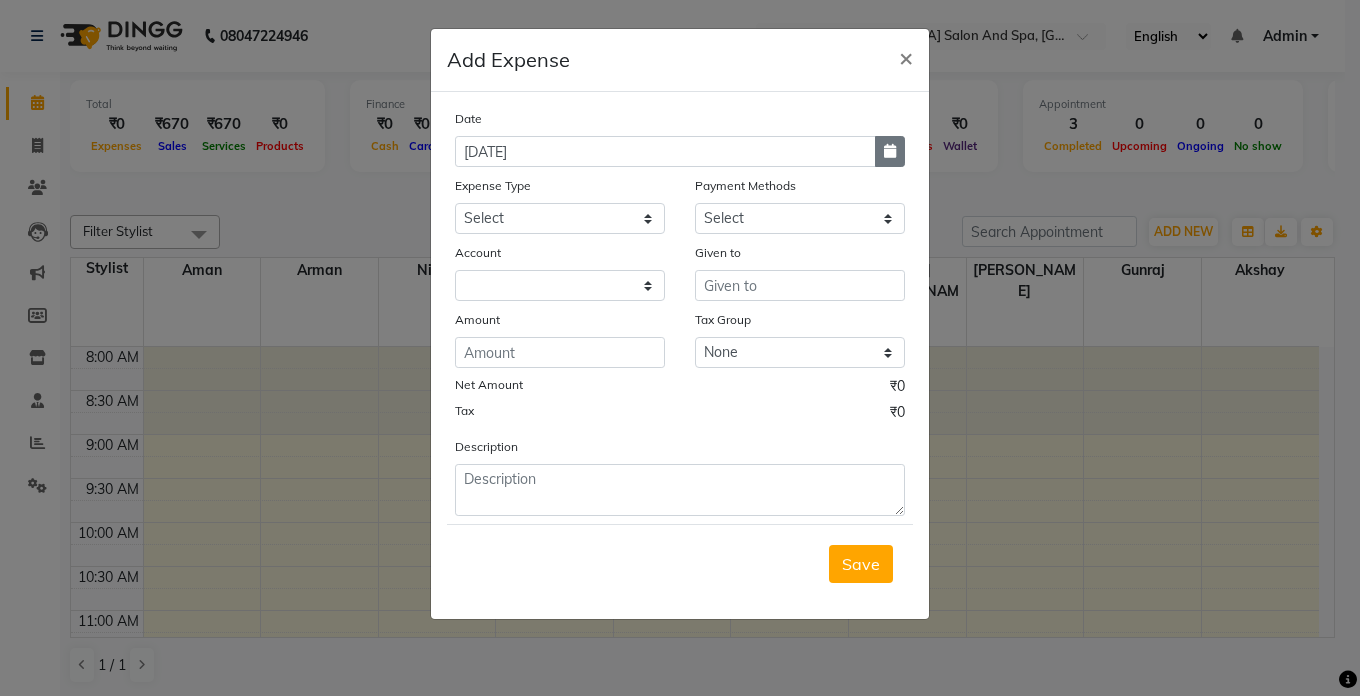 click 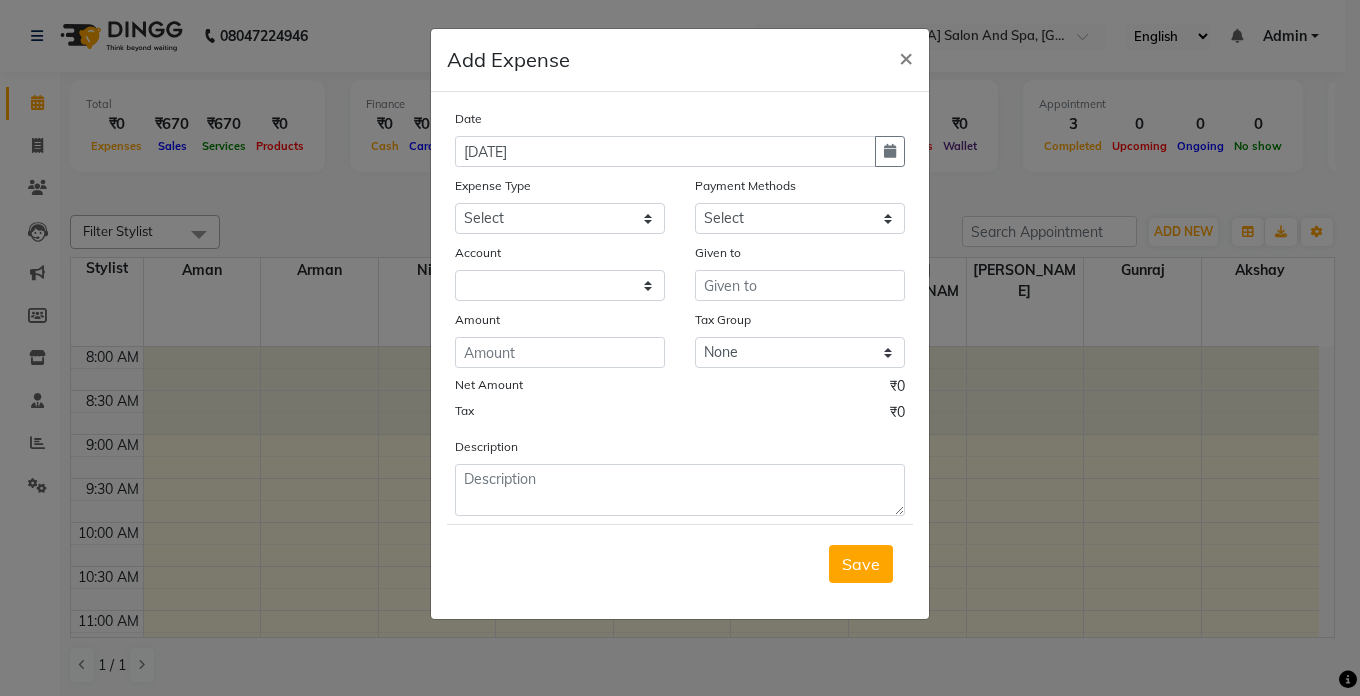 select on "6" 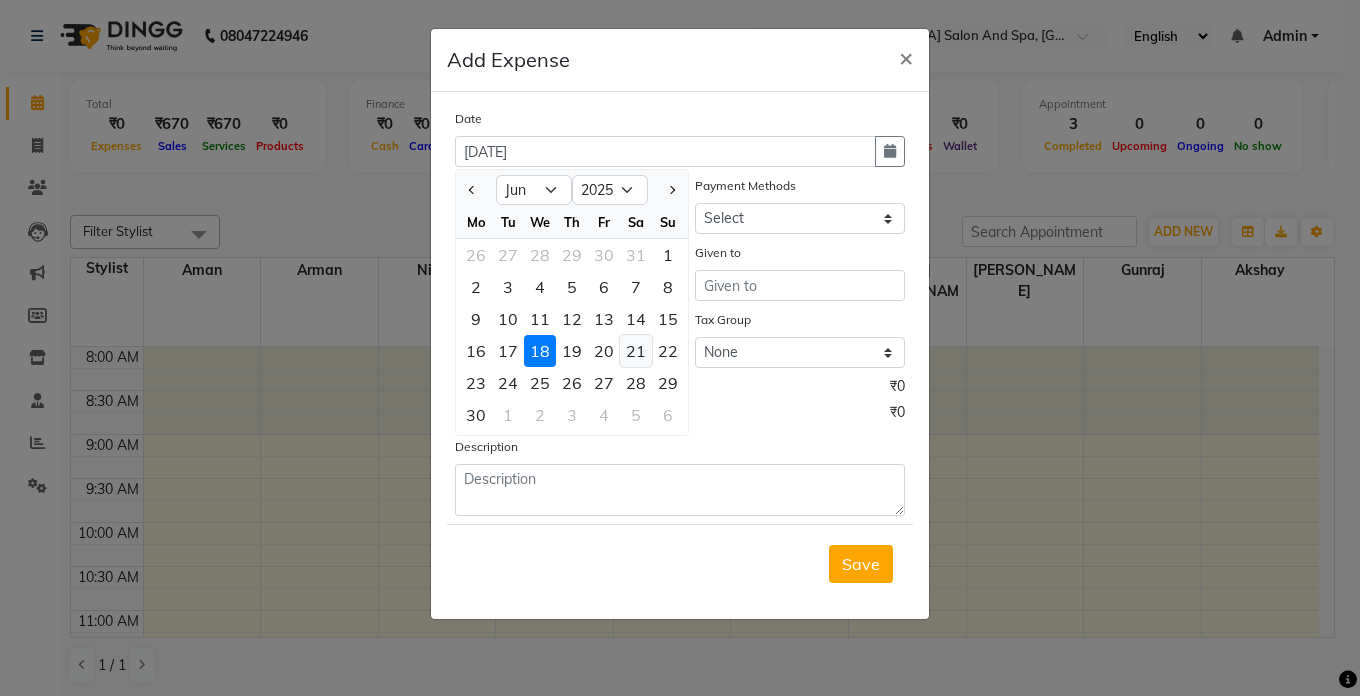 click on "21" 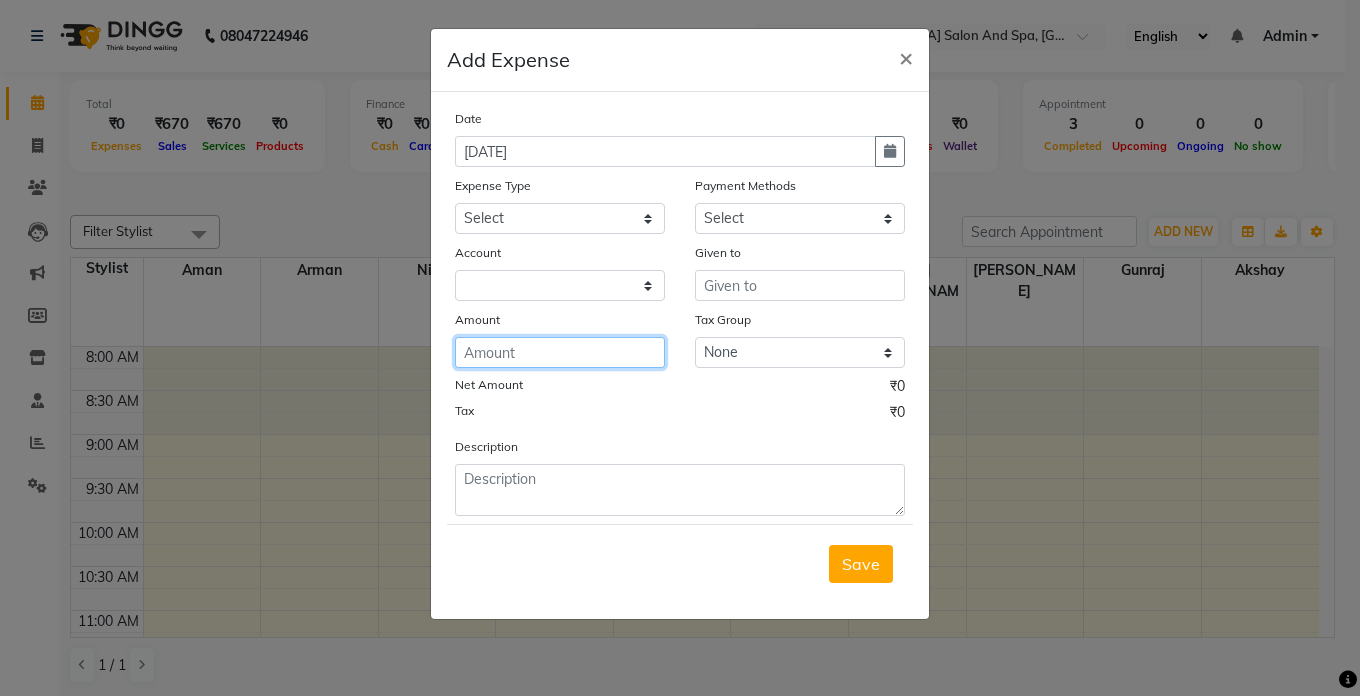 click 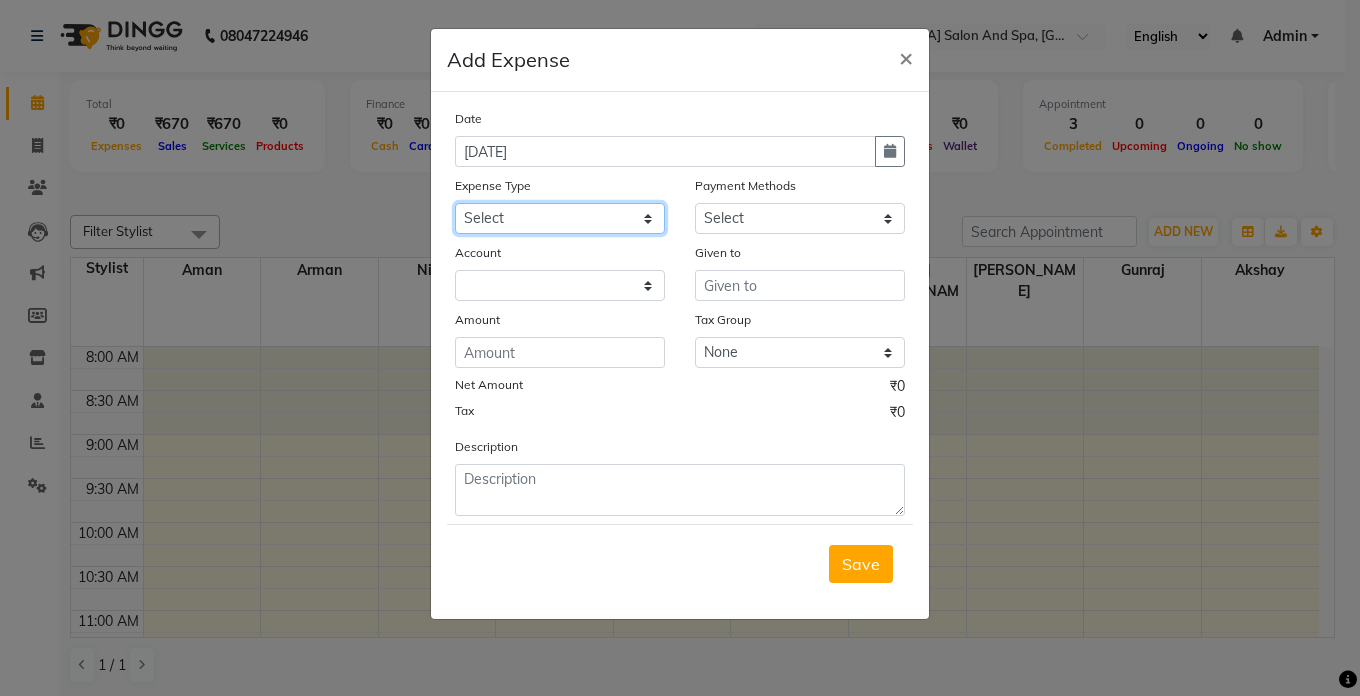click on "Select Advance Salary Bank charges Car maintenance  Cash transfer to bank Cash transfer to hub Client Snacks Clinical charges Equipment Fuel Govt fee Incentive Insurance International purchase Loan Repayment Maintenance Marketing Miscellaneous MRA Other Pantry Product Rent Salary Staff Snacks Tax Tea & Refreshment Utilities" 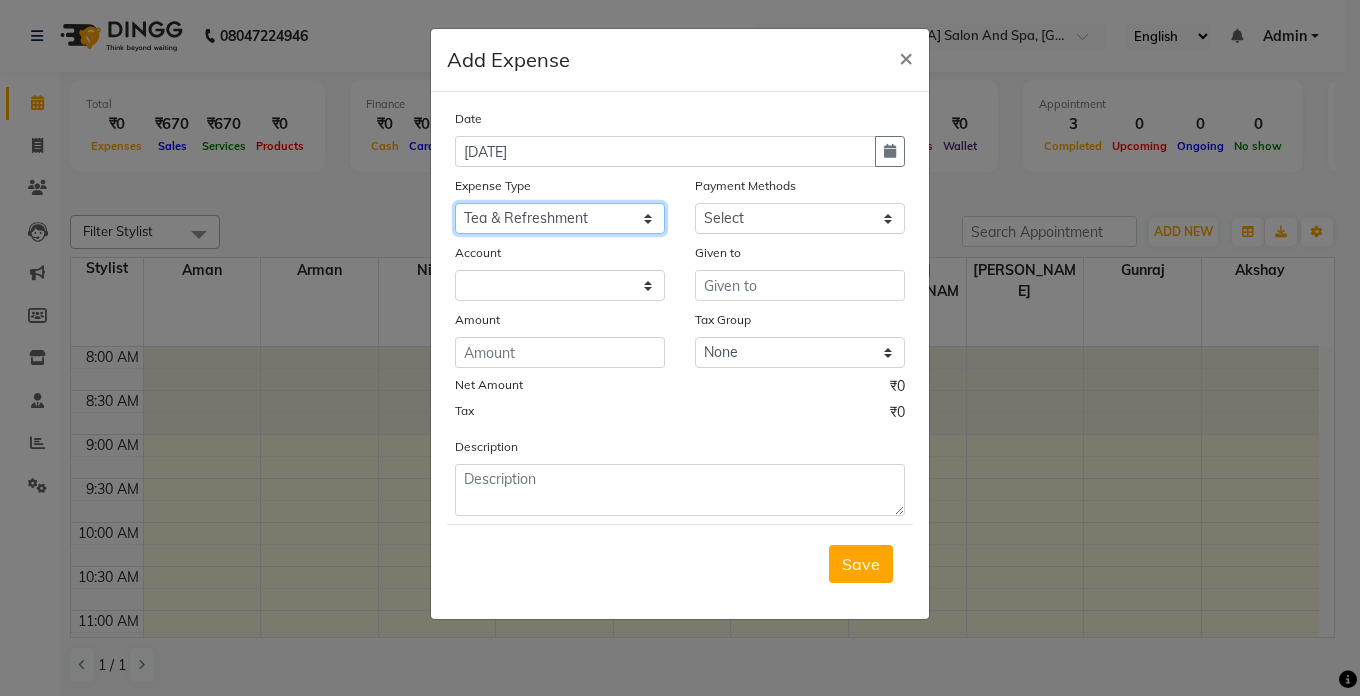 click on "Select Advance Salary Bank charges Car maintenance  Cash transfer to bank Cash transfer to hub Client Snacks Clinical charges Equipment Fuel Govt fee Incentive Insurance International purchase Loan Repayment Maintenance Marketing Miscellaneous MRA Other Pantry Product Rent Salary Staff Snacks Tax Tea & Refreshment Utilities" 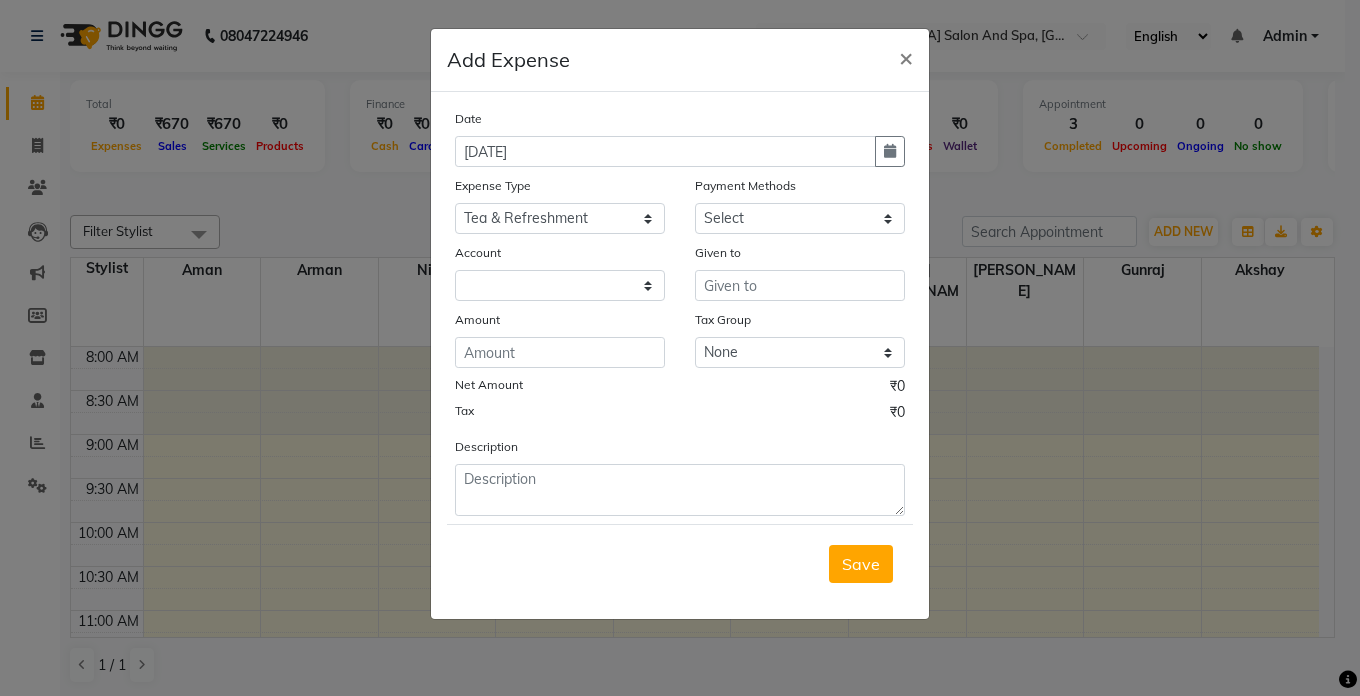 click on "Add Expense  × Date 21-06-2025 Expense Type Select Advance Salary Bank charges Car maintenance  Cash transfer to bank Cash transfer to hub Client Snacks Clinical charges Equipment Fuel Govt fee Incentive Insurance International purchase Loan Repayment Maintenance Marketing Miscellaneous MRA Other Pantry Product Rent Salary Staff Snacks Tax Tea & Refreshment Utilities Payment Methods Select Cash. Voucher CARD Wallet GPay Account Given to Amount Tax Group None GST Net Amount ₹0 Tax ₹0 Description  Save" 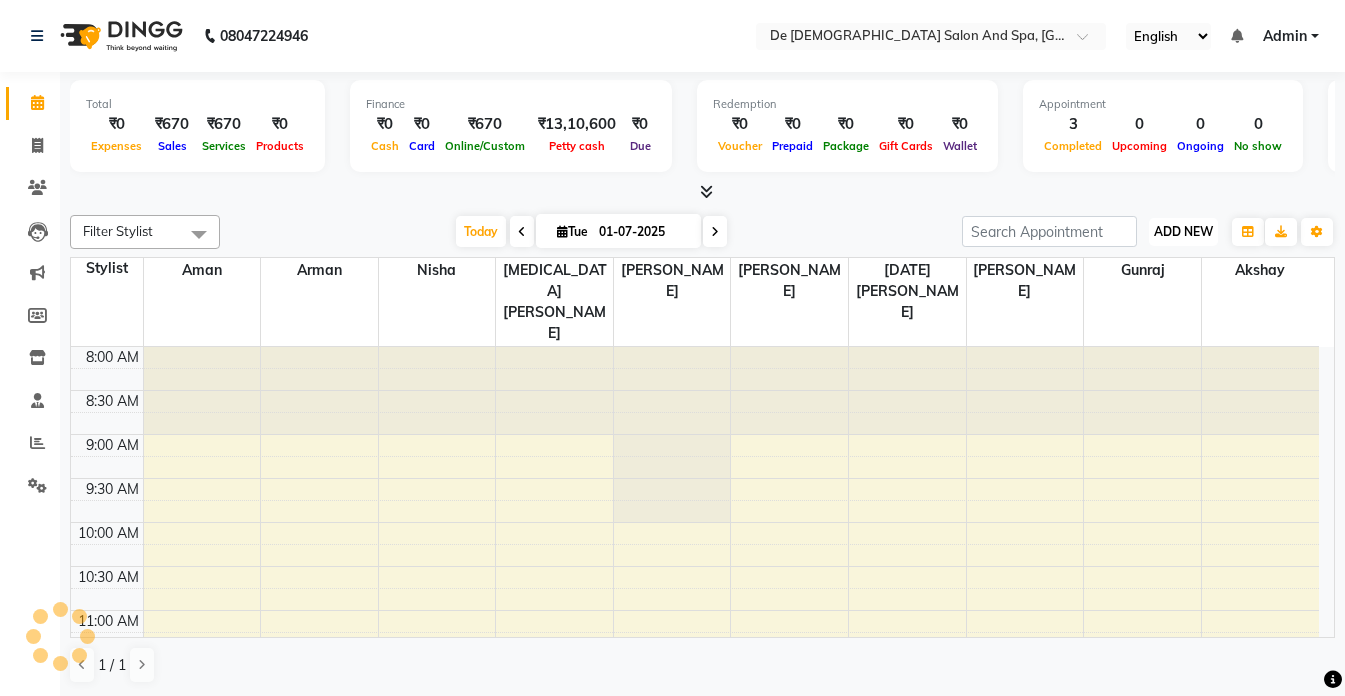 click on "ADD NEW" at bounding box center (1183, 231) 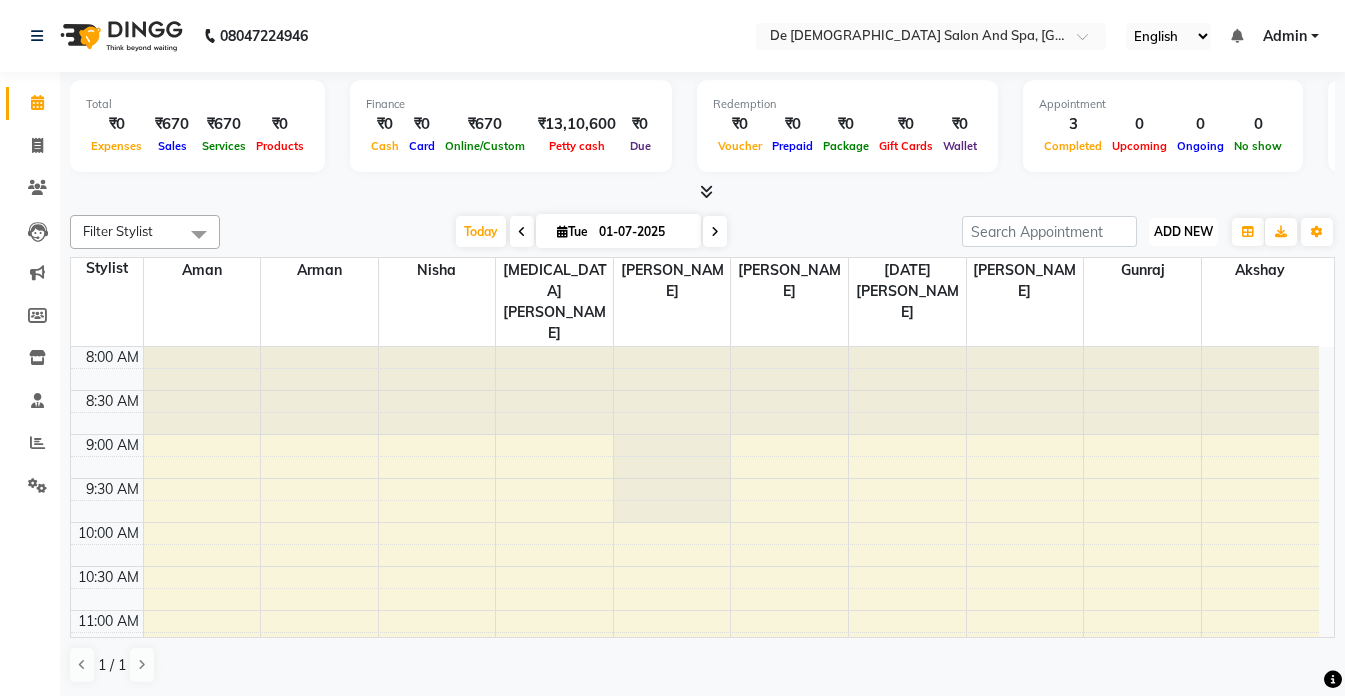 click on "ADD NEW" at bounding box center [1183, 231] 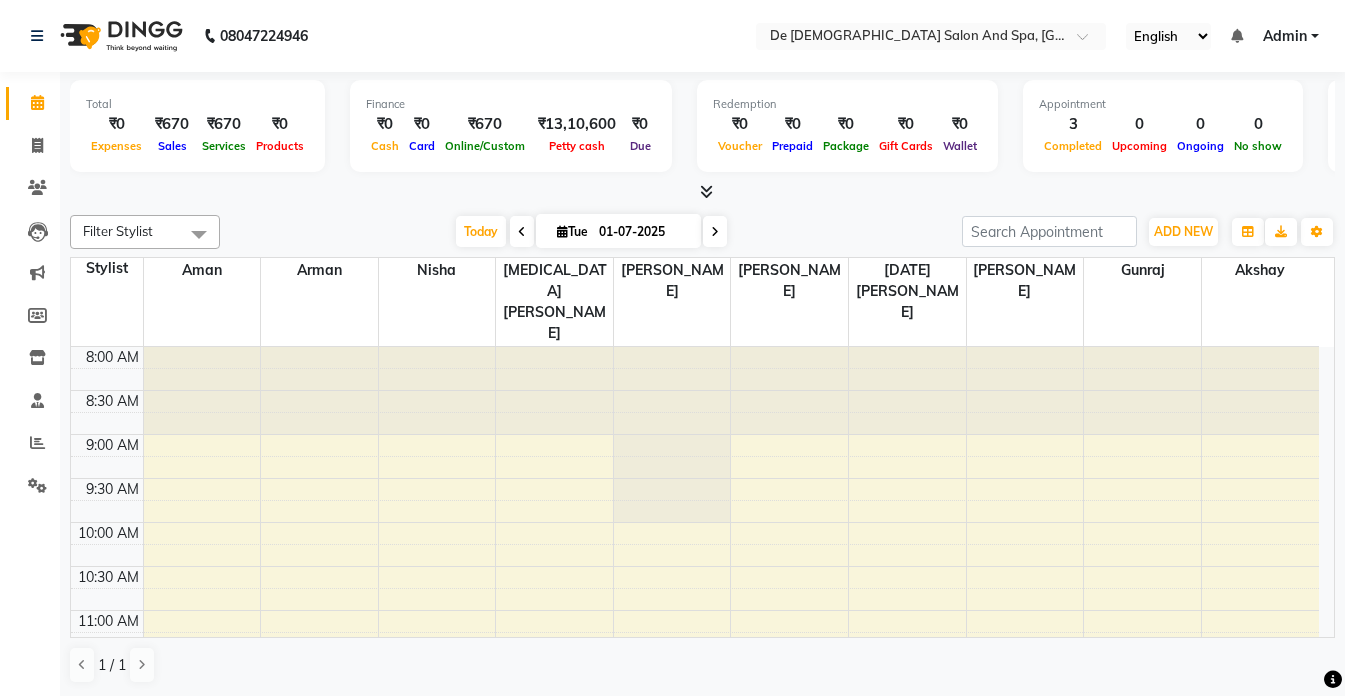 click on "Total  ₹0  Expenses ₹670  Sales ₹670  Services ₹0  Products Finance  ₹0  Cash ₹0  Card ₹670  Online/Custom ₹13,10,600 Petty cash ₹0 Due  Redemption  ₹0 Voucher ₹0 Prepaid ₹0 Package ₹0  Gift Cards ₹0  Wallet  Appointment  3 Completed 0 Upcoming 0 Ongoing 0 No show  Other sales  ₹0  Packages ₹0  Memberships ₹0  Vouchers ₹0  Prepaids ₹0  Gift Cards" at bounding box center (702, 129) 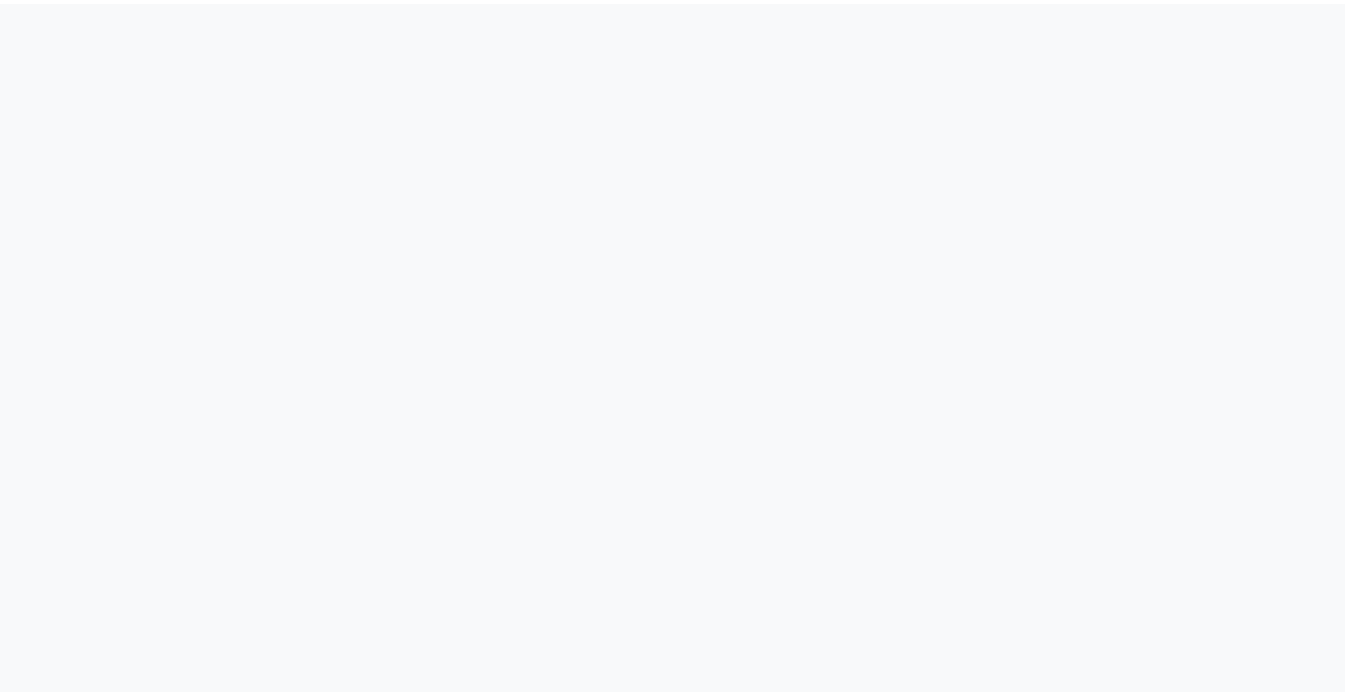 scroll, scrollTop: 0, scrollLeft: 0, axis: both 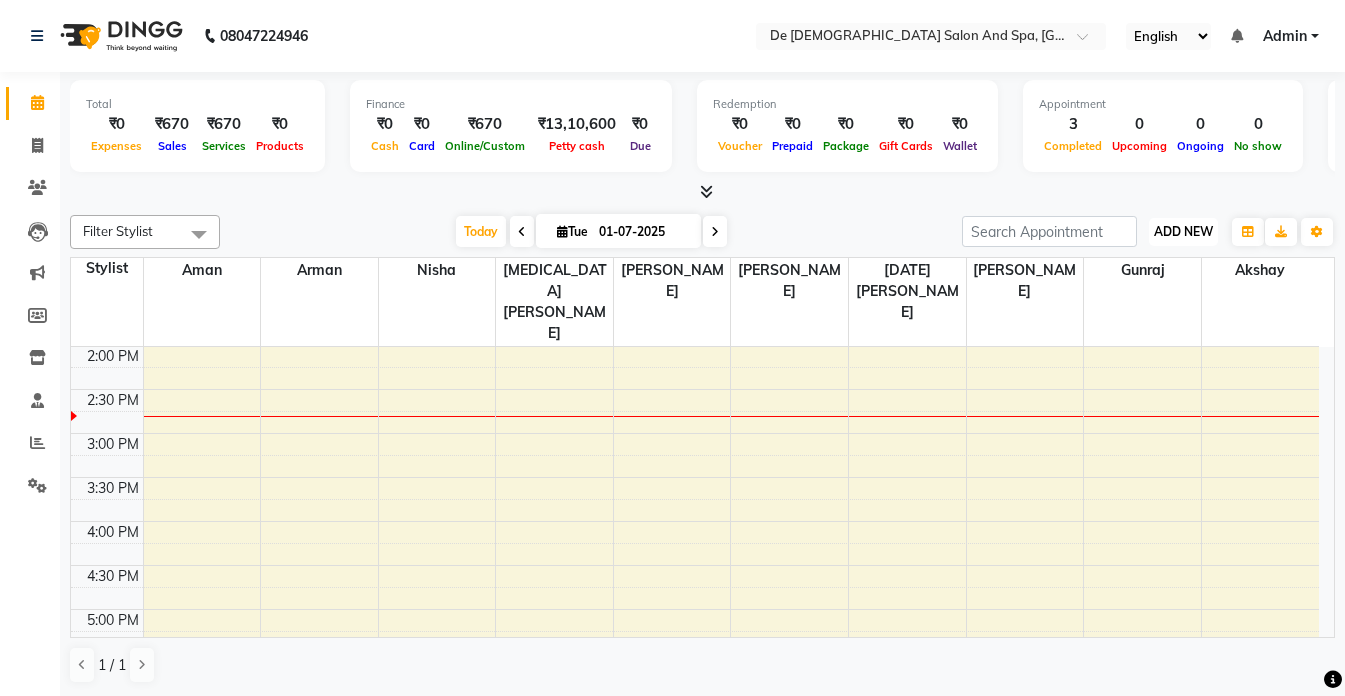 click on "ADD NEW" at bounding box center (1183, 231) 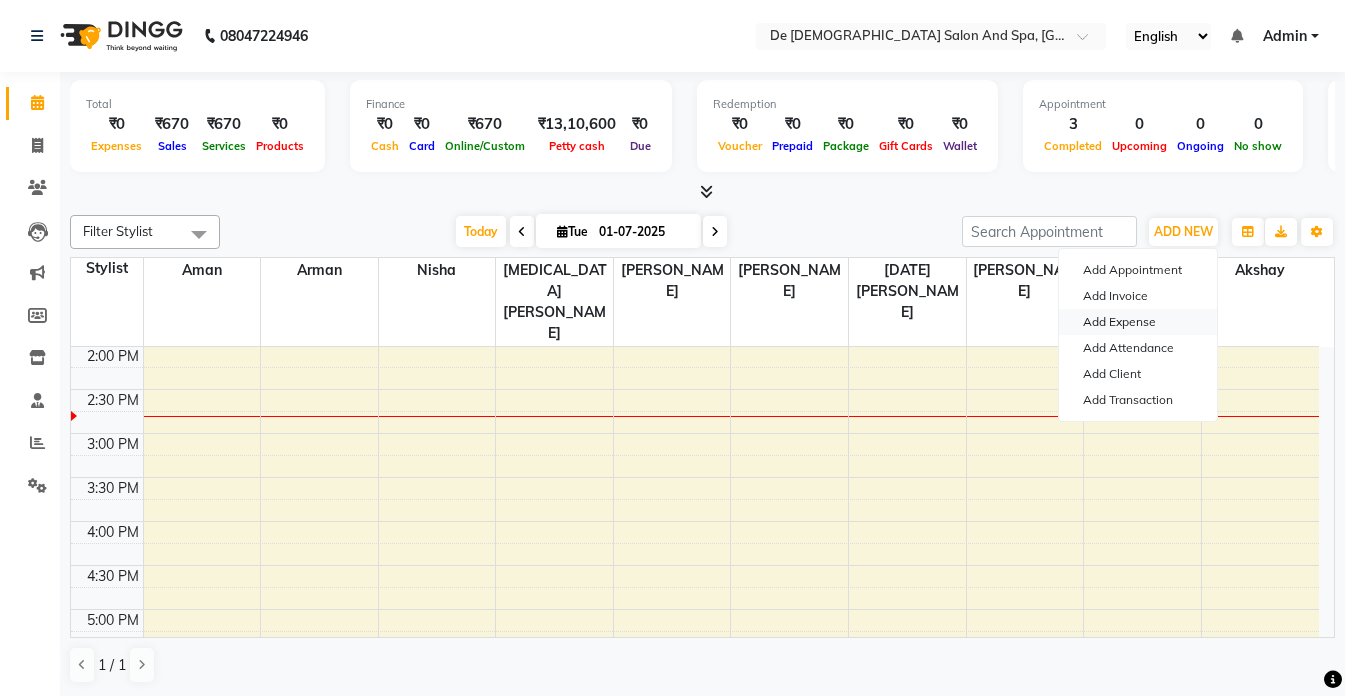 click on "Add Expense" at bounding box center [1138, 322] 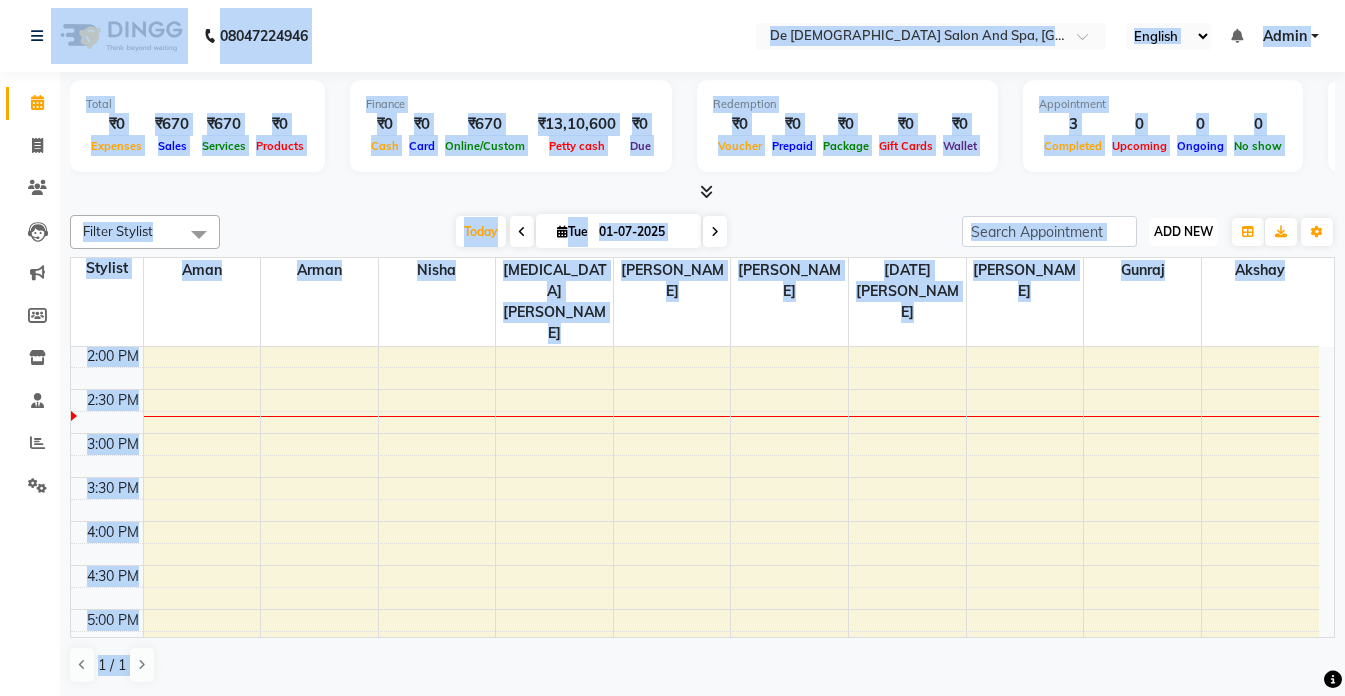 click on "ADD NEW" at bounding box center (1183, 231) 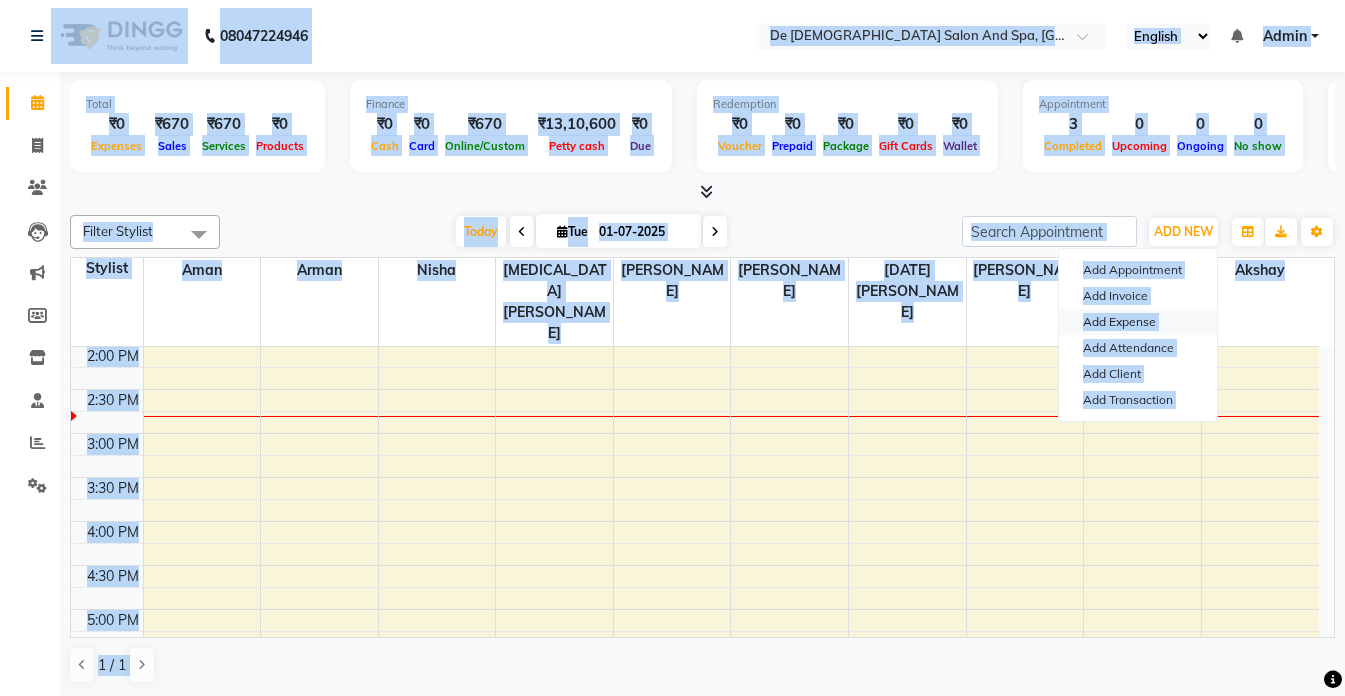 click on "Add Expense" at bounding box center (1138, 322) 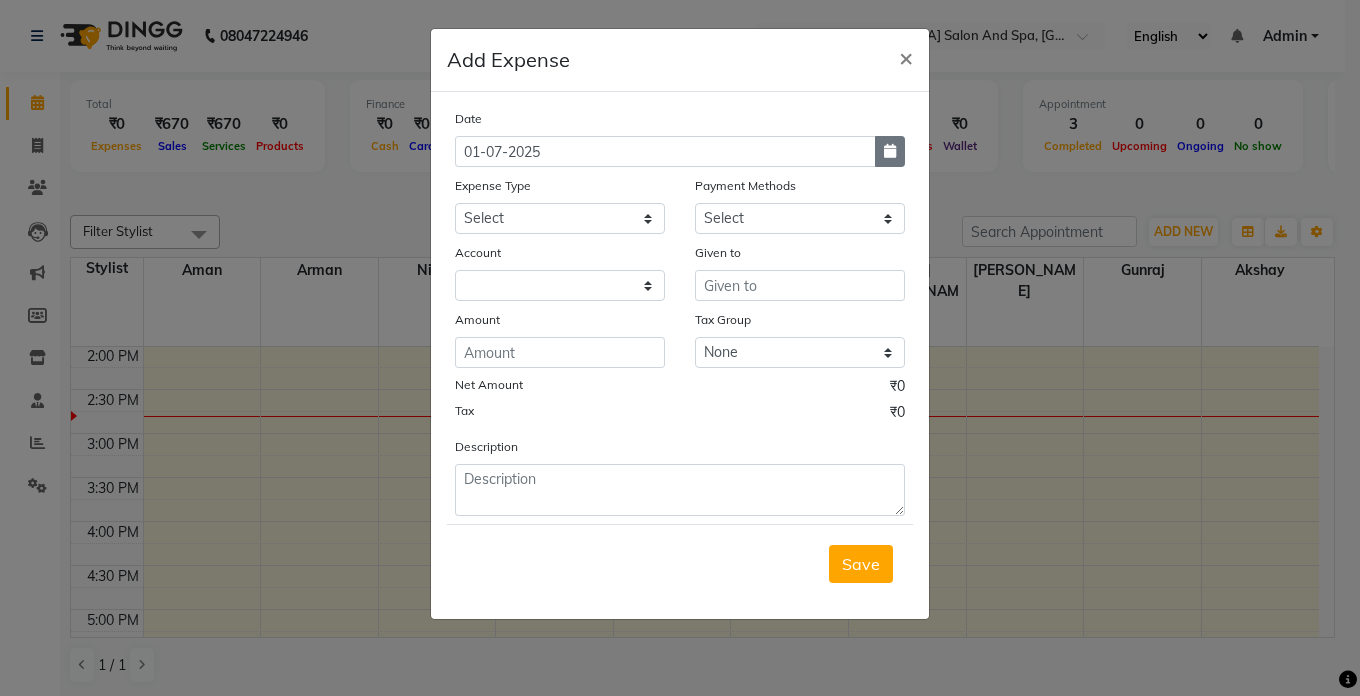 click 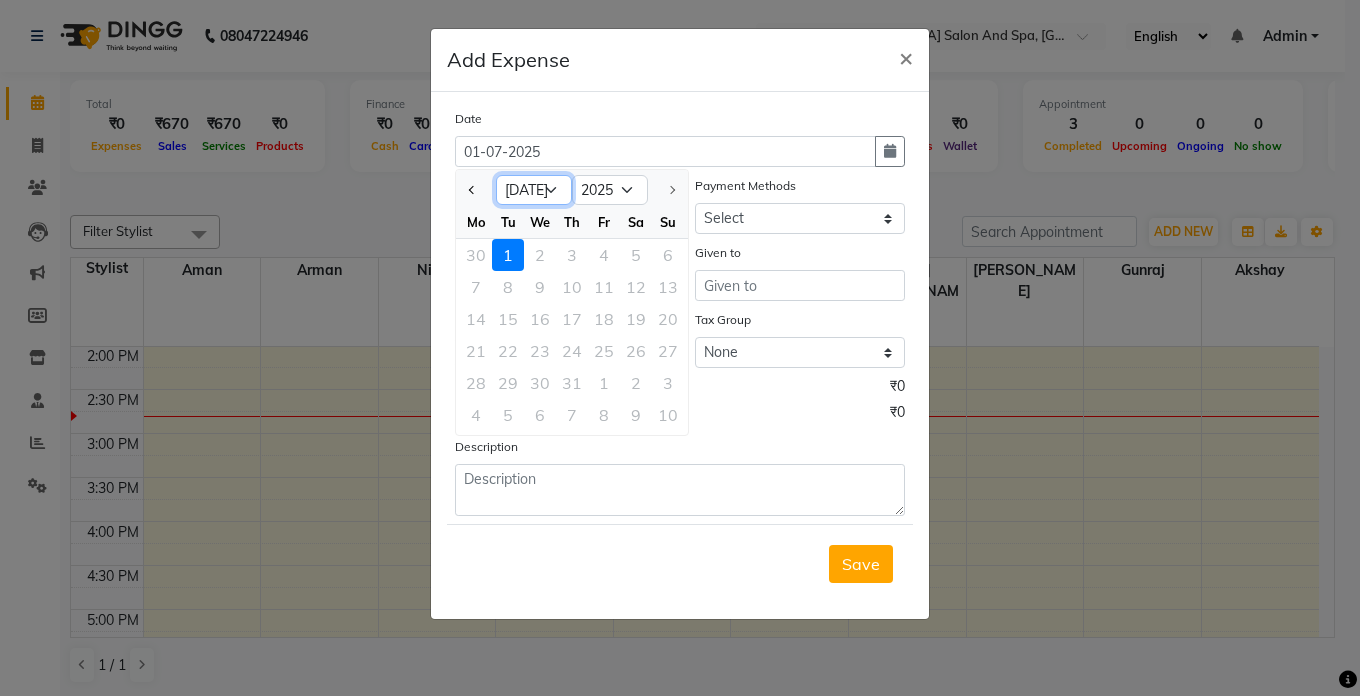 click on "Jan Feb Mar Apr May Jun [DATE]" 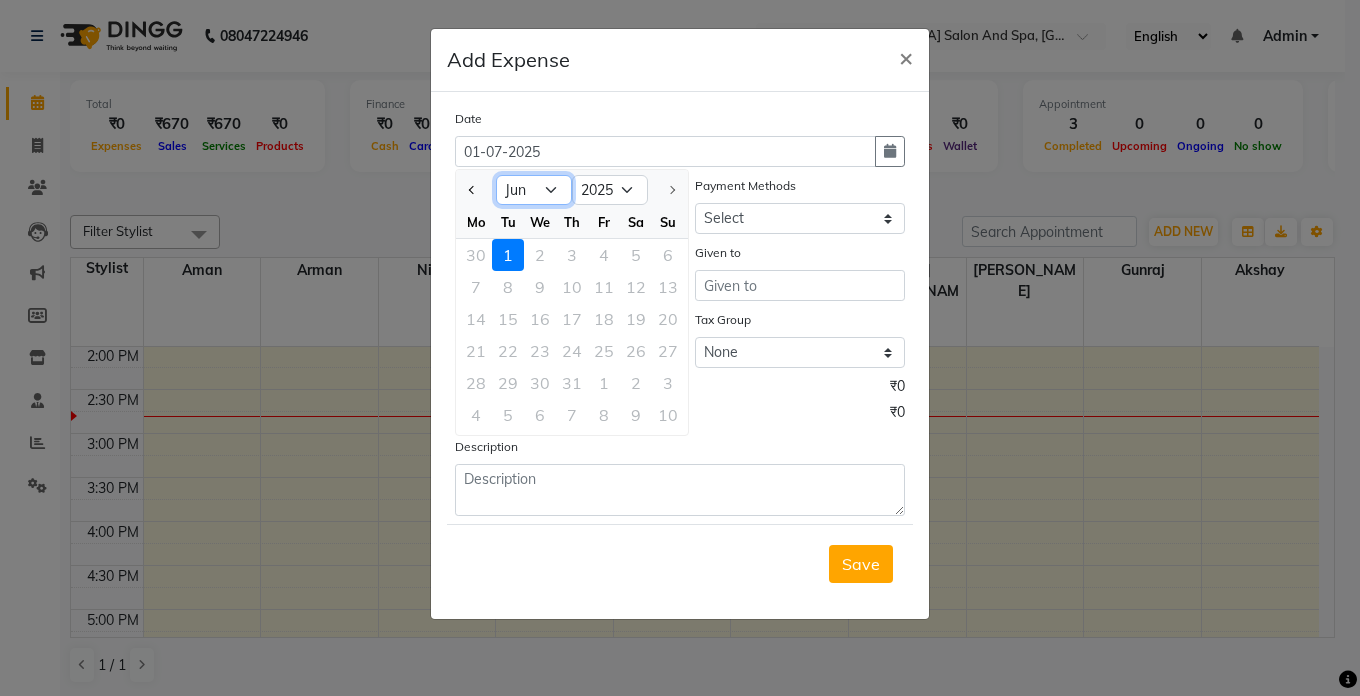 click on "Jan Feb Mar Apr May Jun [DATE]" 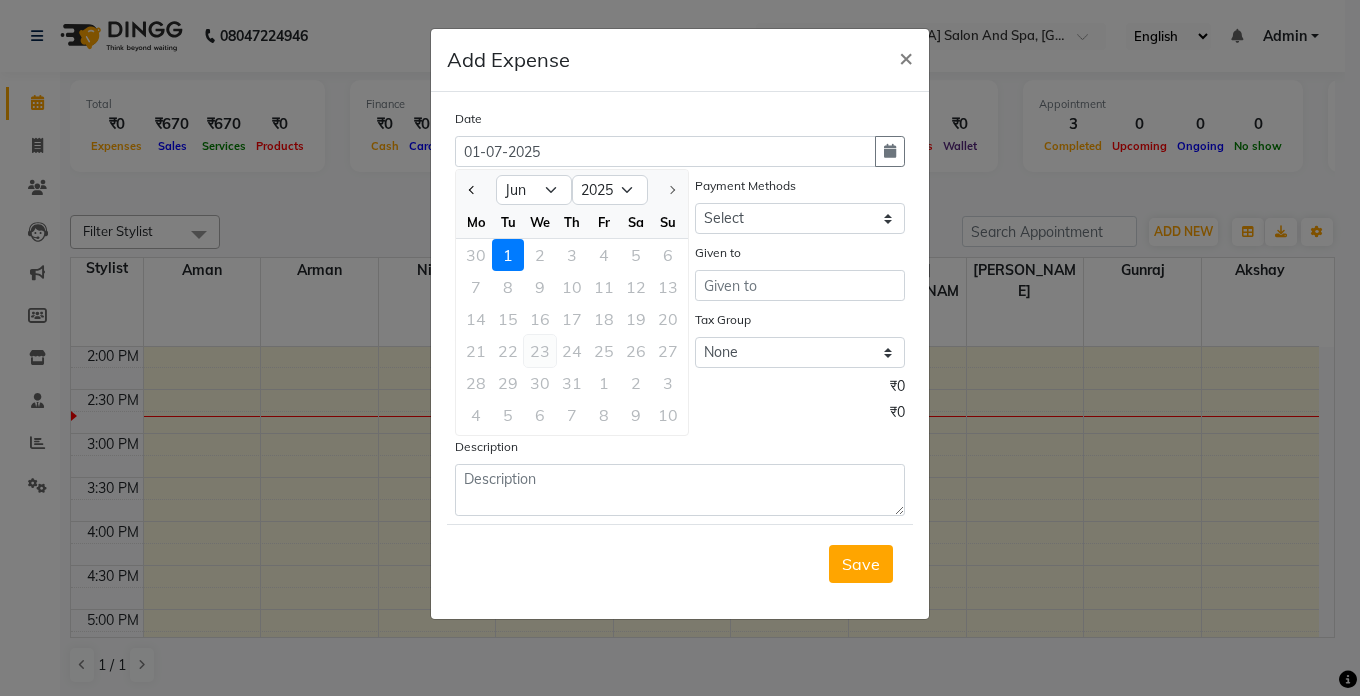 click on "23" 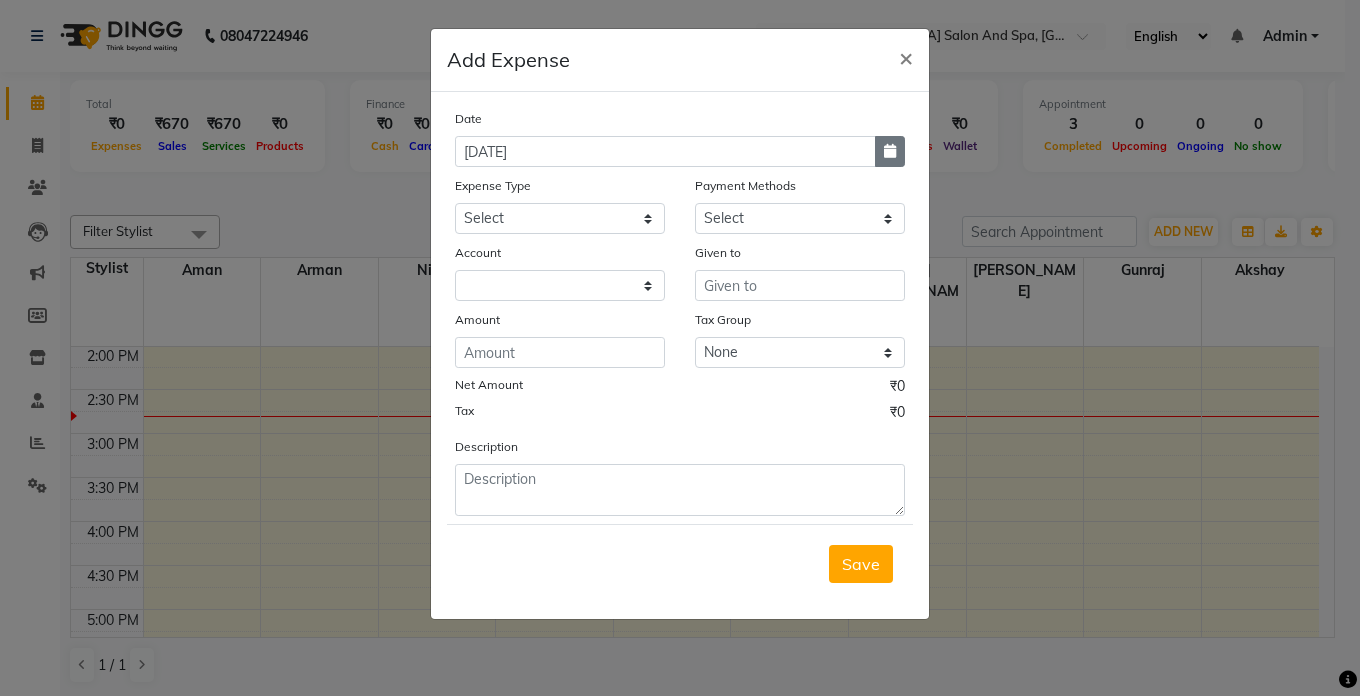 click 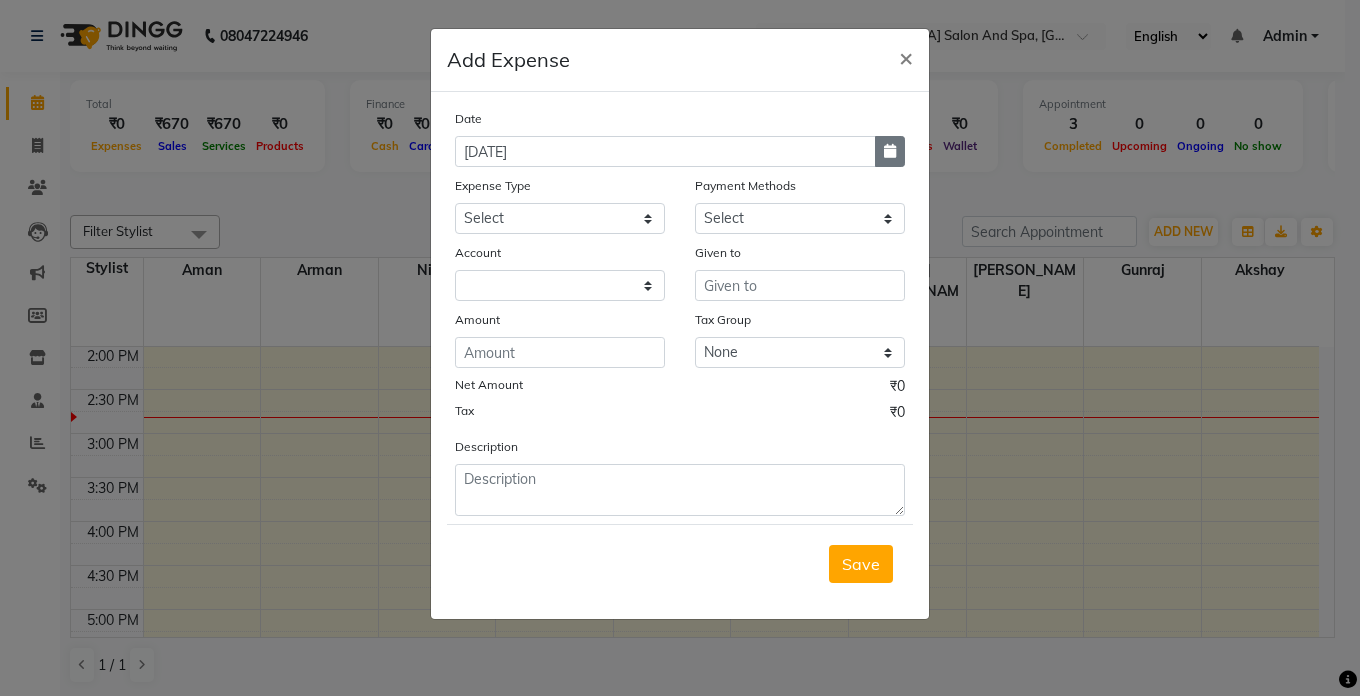 click 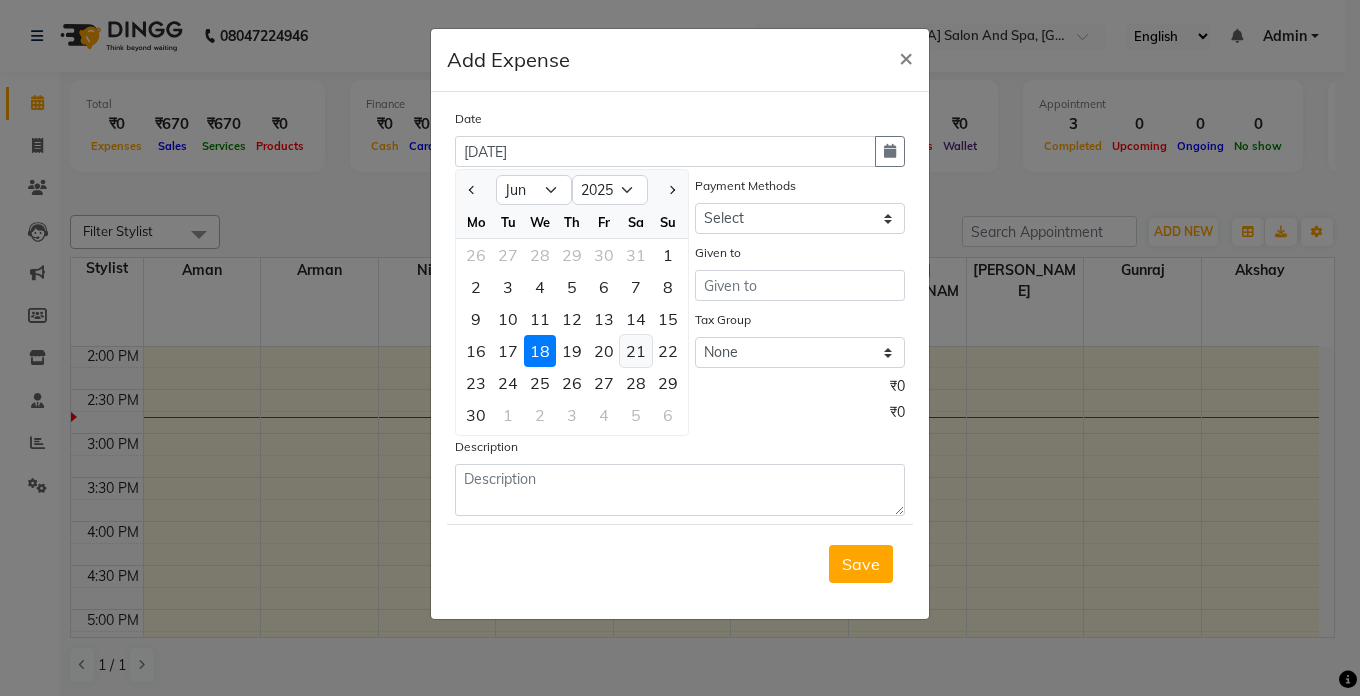 click on "21" 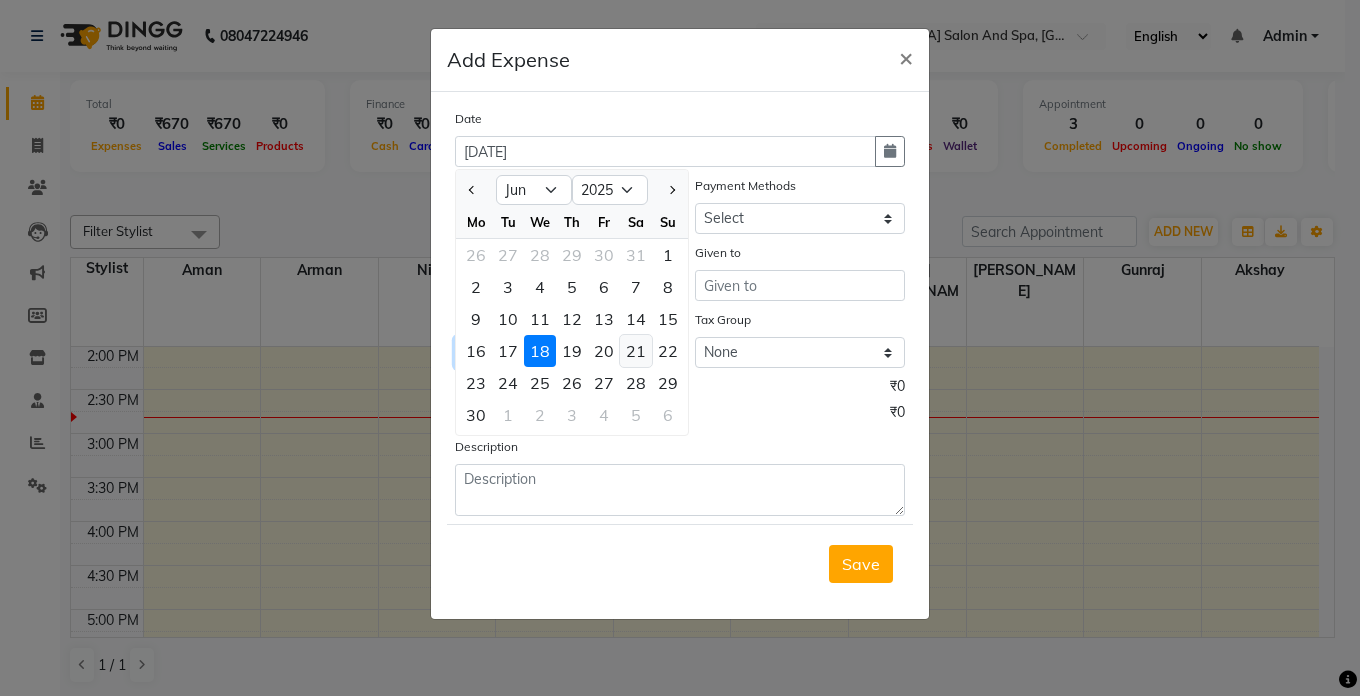 click 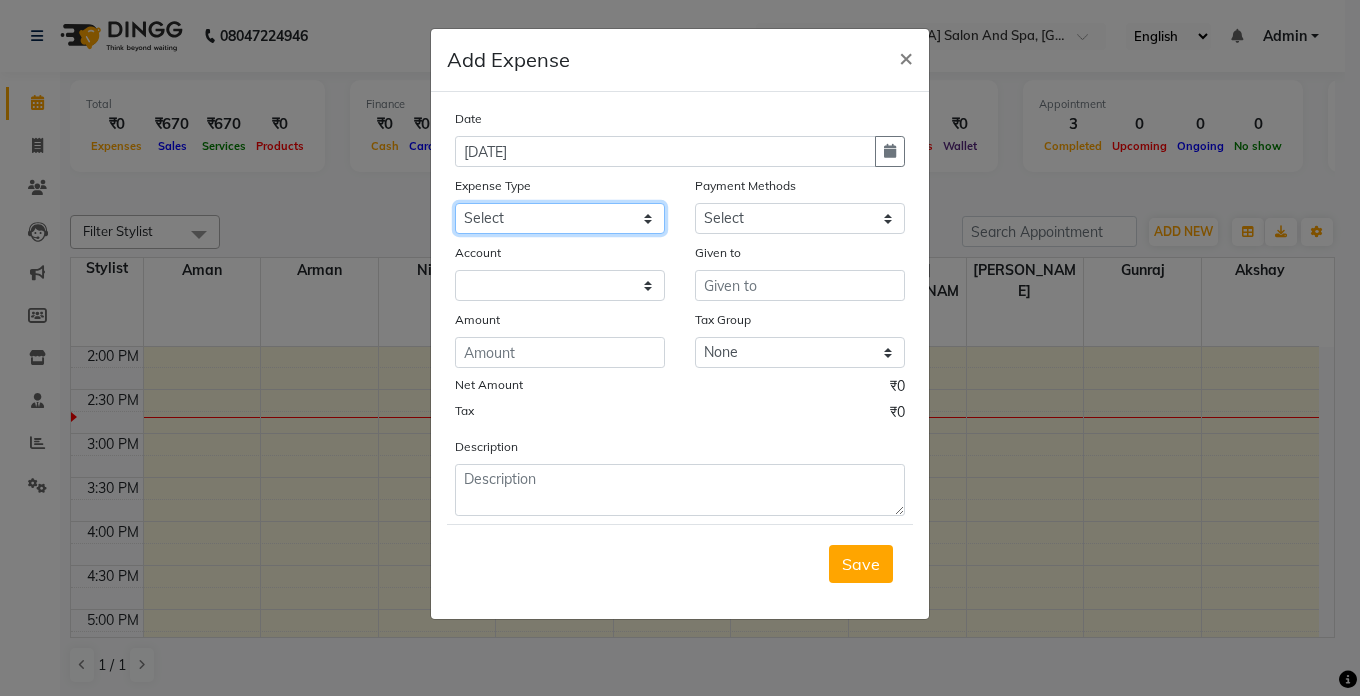 click on "Select Advance Salary Bank charges Car maintenance  Cash transfer to bank Cash transfer to hub Client Snacks Clinical charges Equipment Fuel Govt fee Incentive Insurance International purchase Loan Repayment Maintenance Marketing Miscellaneous MRA Other Pantry Product Rent Salary Staff Snacks Tax Tea & Refreshment Utilities" 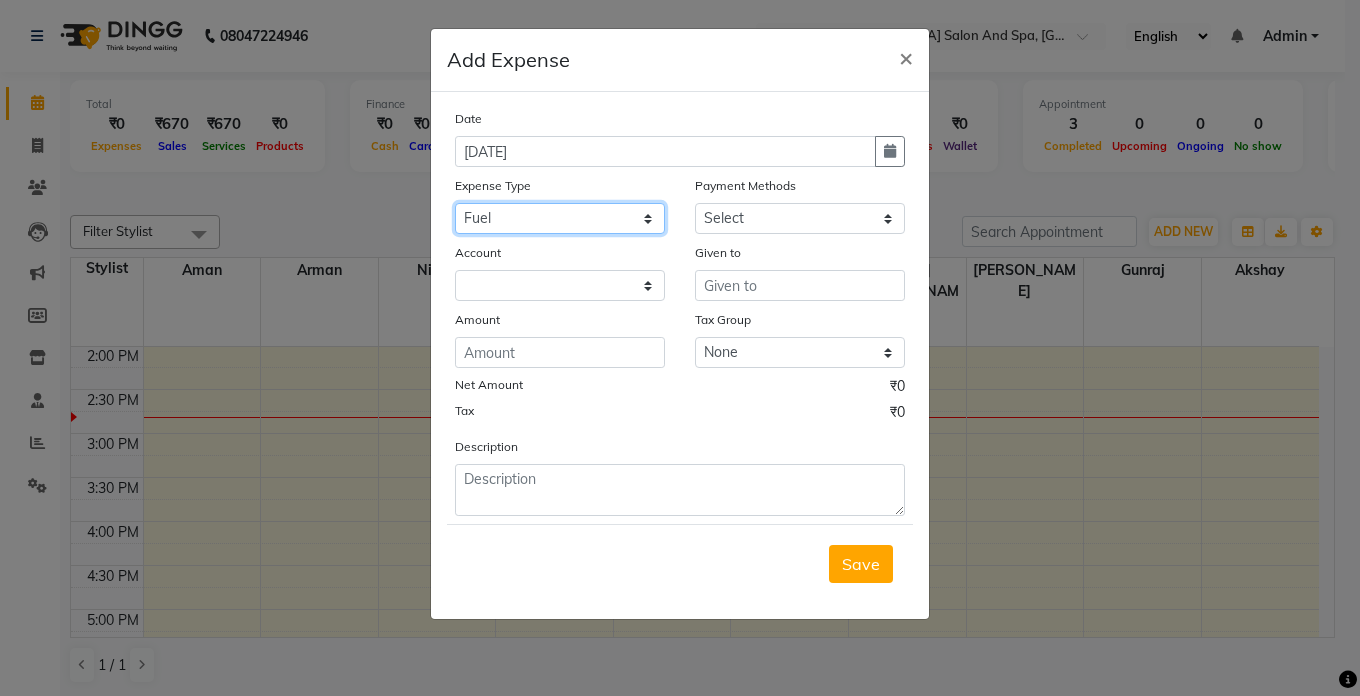 click on "Select Advance Salary Bank charges Car maintenance  Cash transfer to bank Cash transfer to hub Client Snacks Clinical charges Equipment Fuel Govt fee Incentive Insurance International purchase Loan Repayment Maintenance Marketing Miscellaneous MRA Other Pantry Product Rent Salary Staff Snacks Tax Tea & Refreshment Utilities" 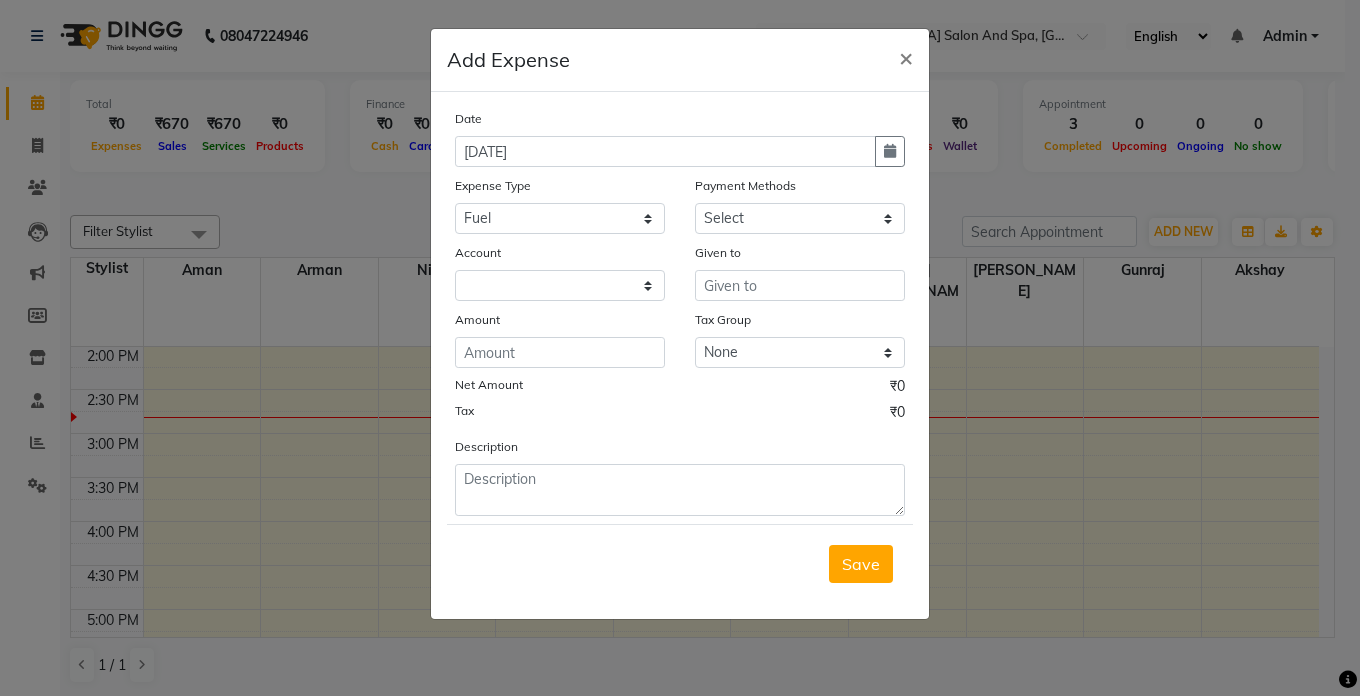 click on "Payment Methods Select Cash. Voucher CARD Wallet GPay" 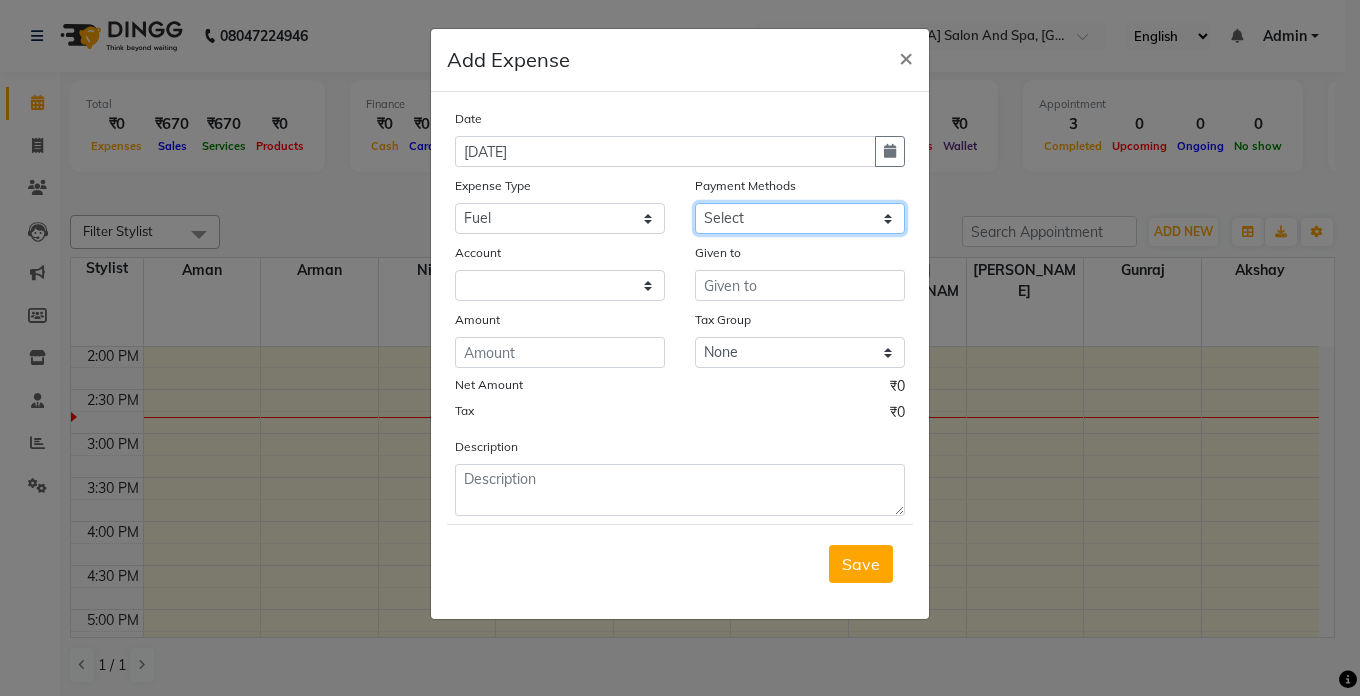 click on "Select Cash. Voucher CARD Wallet GPay" 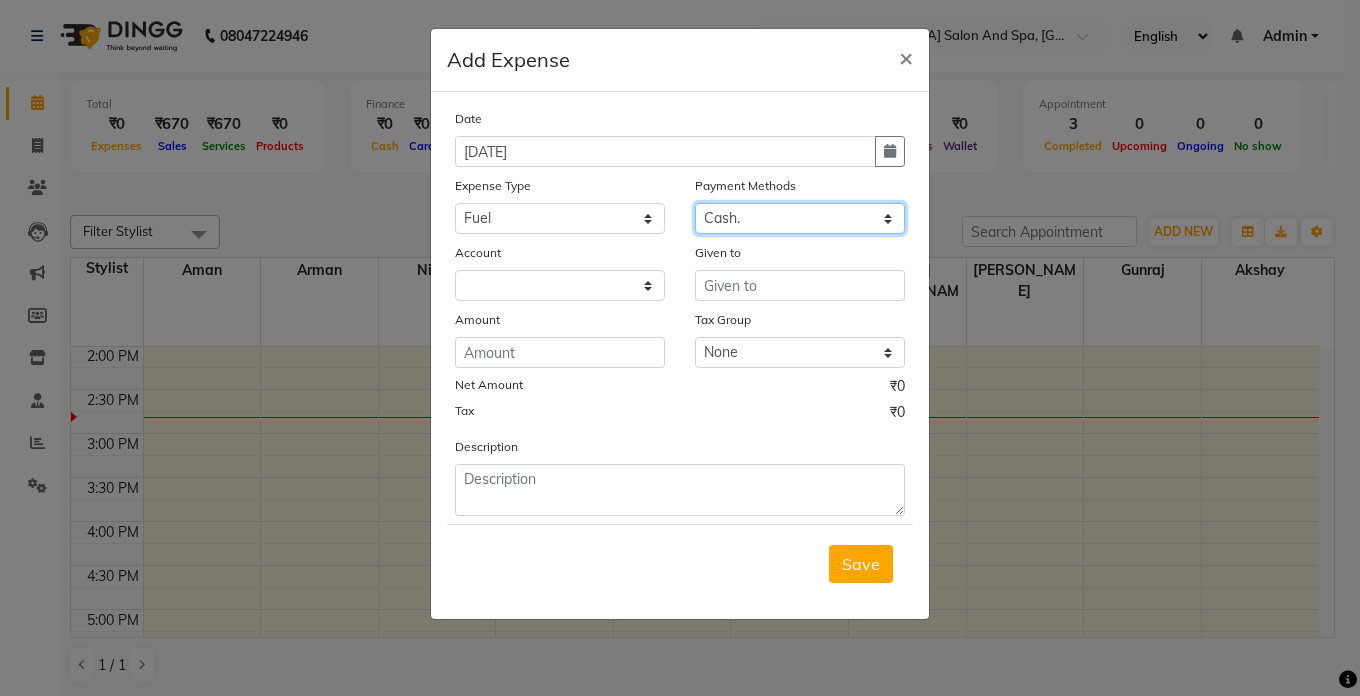 click on "Select Cash. Voucher CARD Wallet GPay" 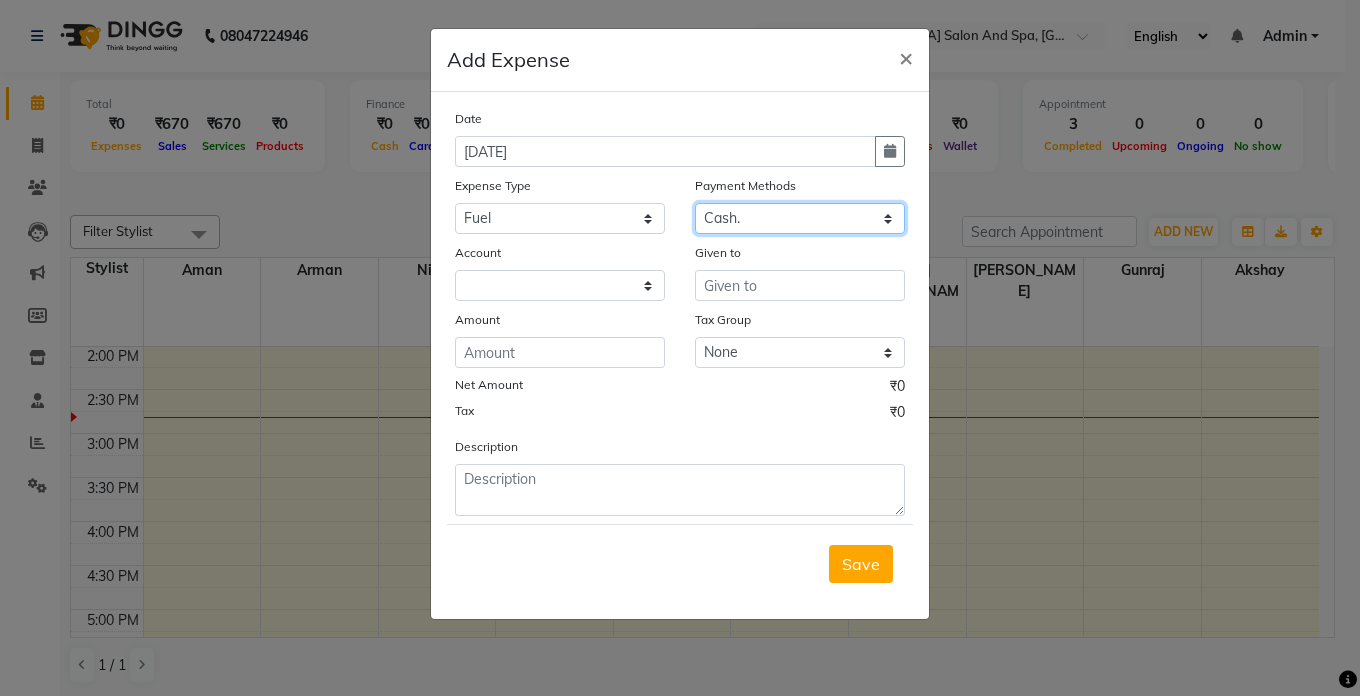 select on "5448" 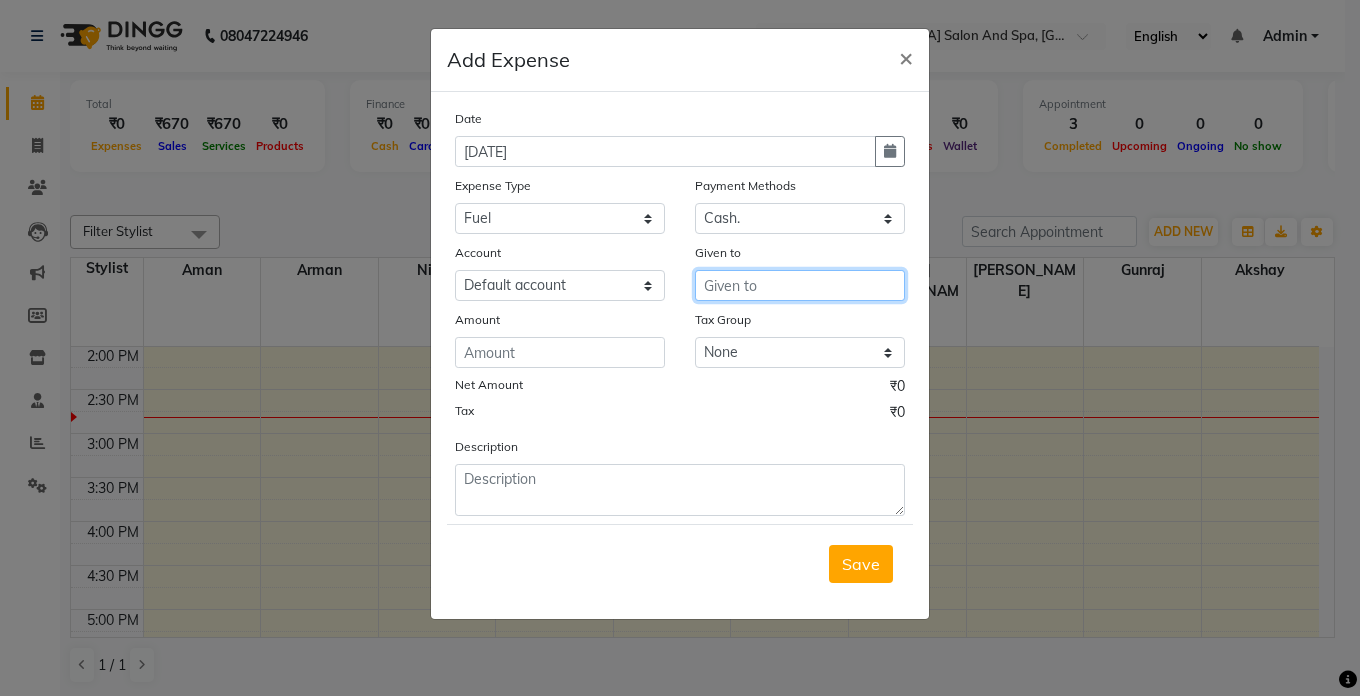 click at bounding box center [800, 285] 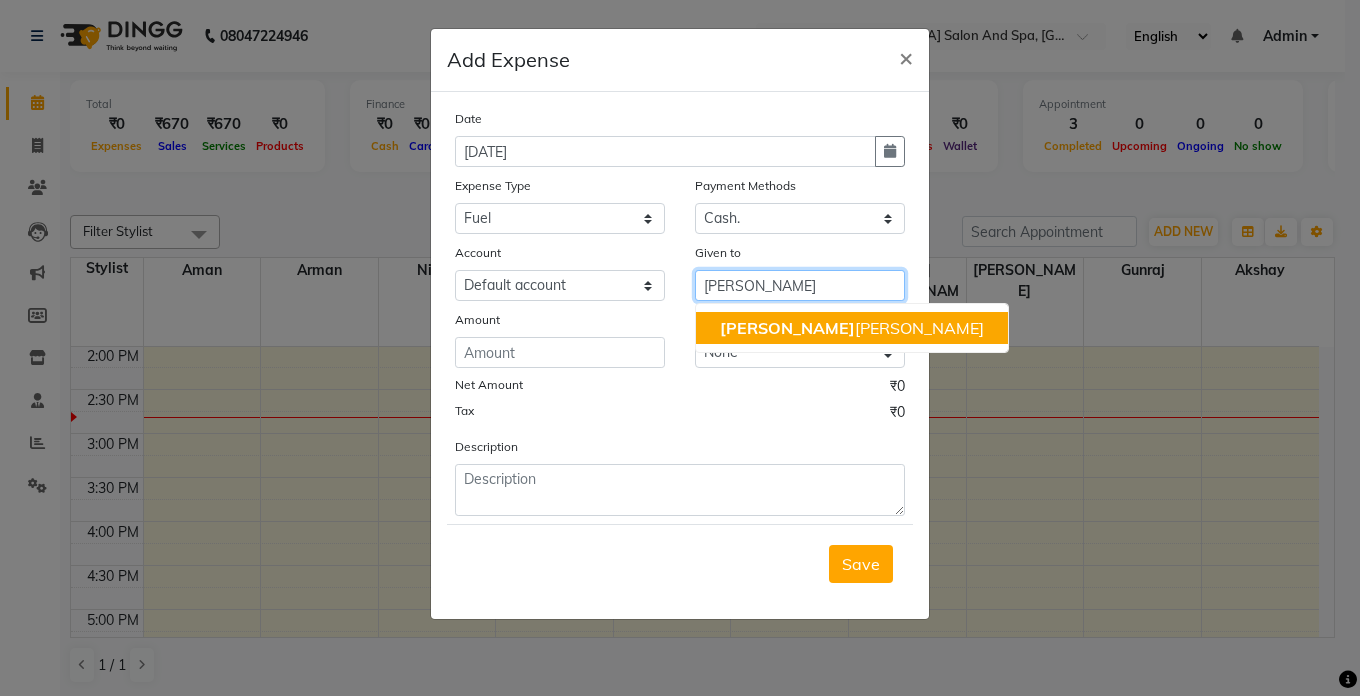 click on "[PERSON_NAME] [PERSON_NAME]" at bounding box center (852, 328) 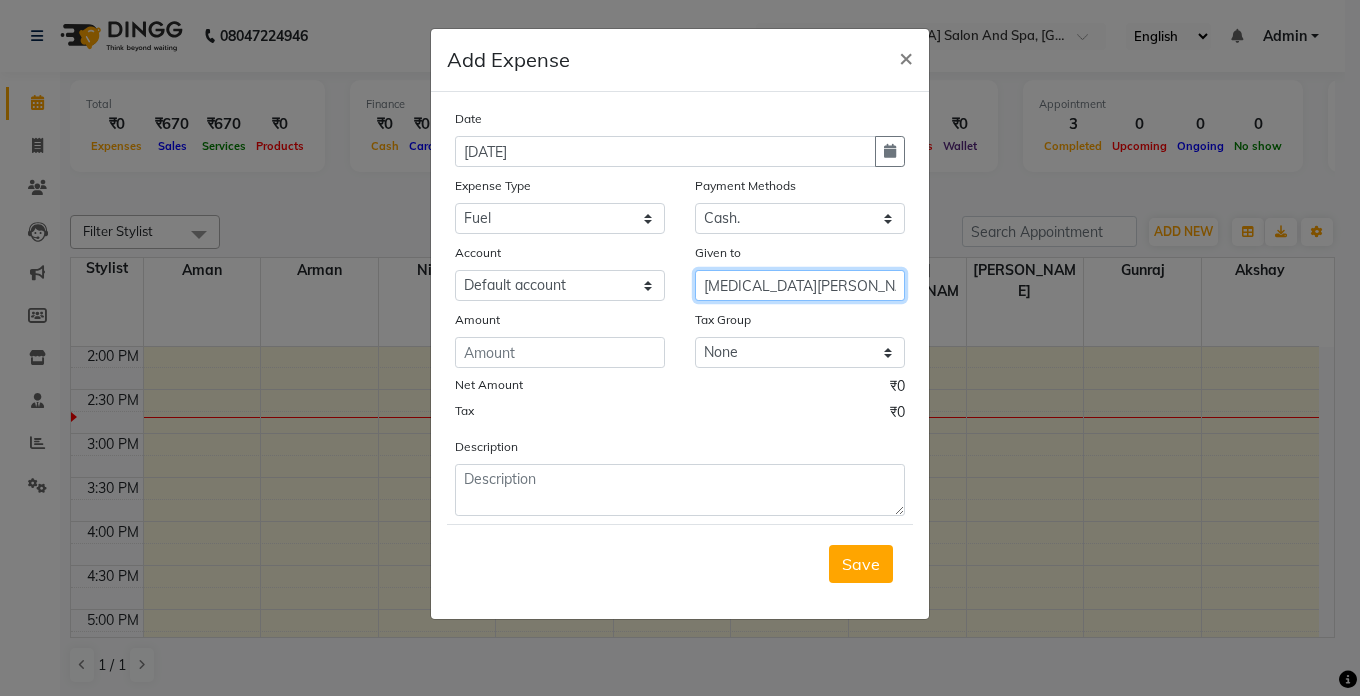 type on "[MEDICAL_DATA][PERSON_NAME]" 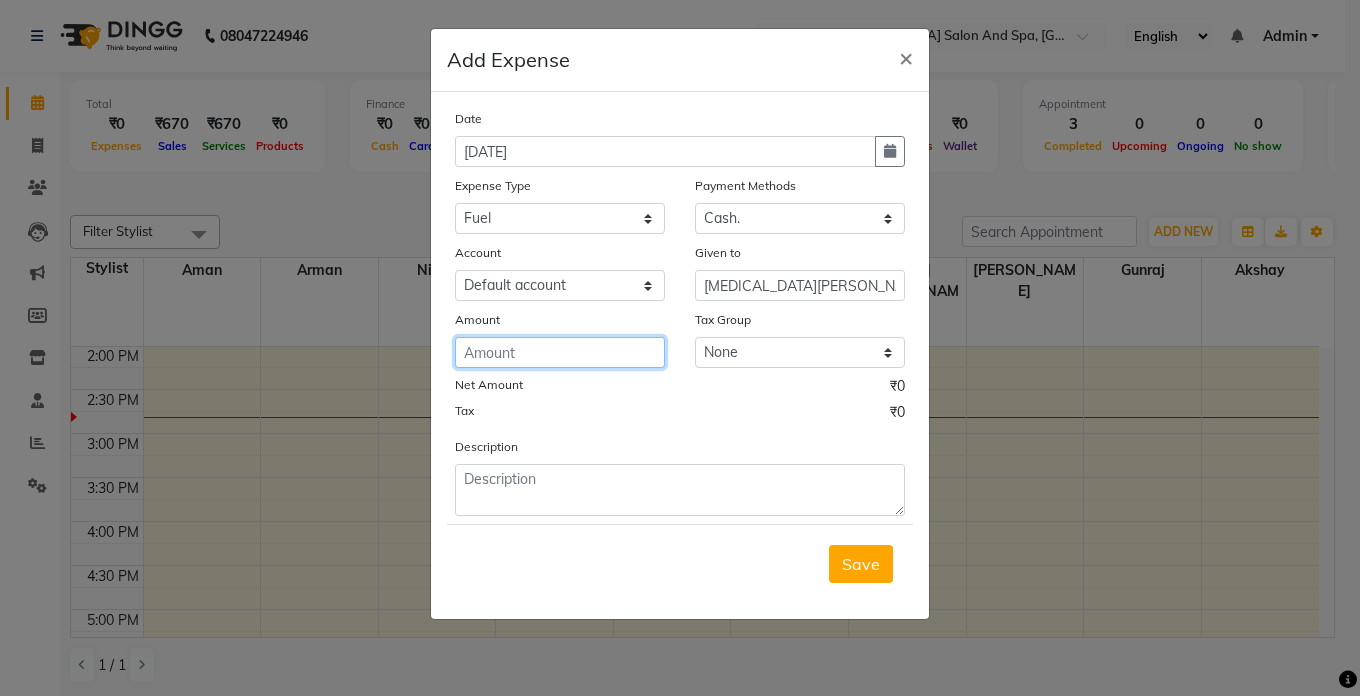click 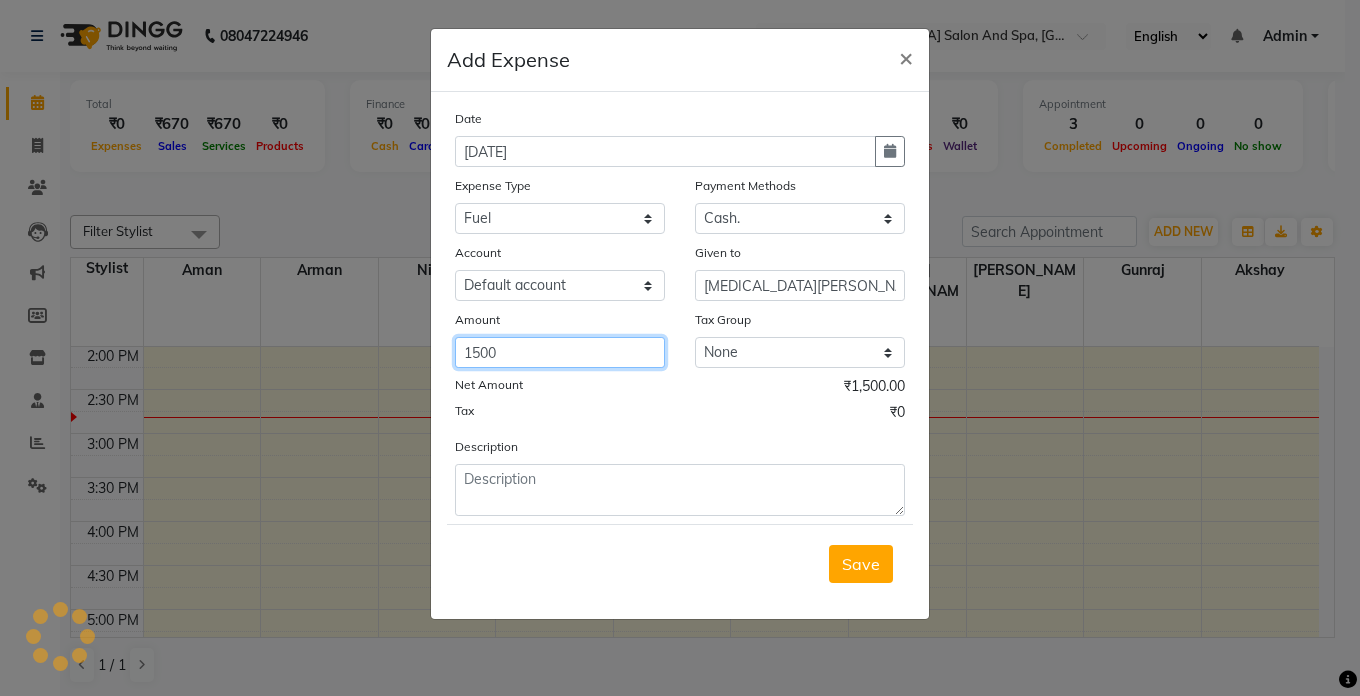 type on "1500" 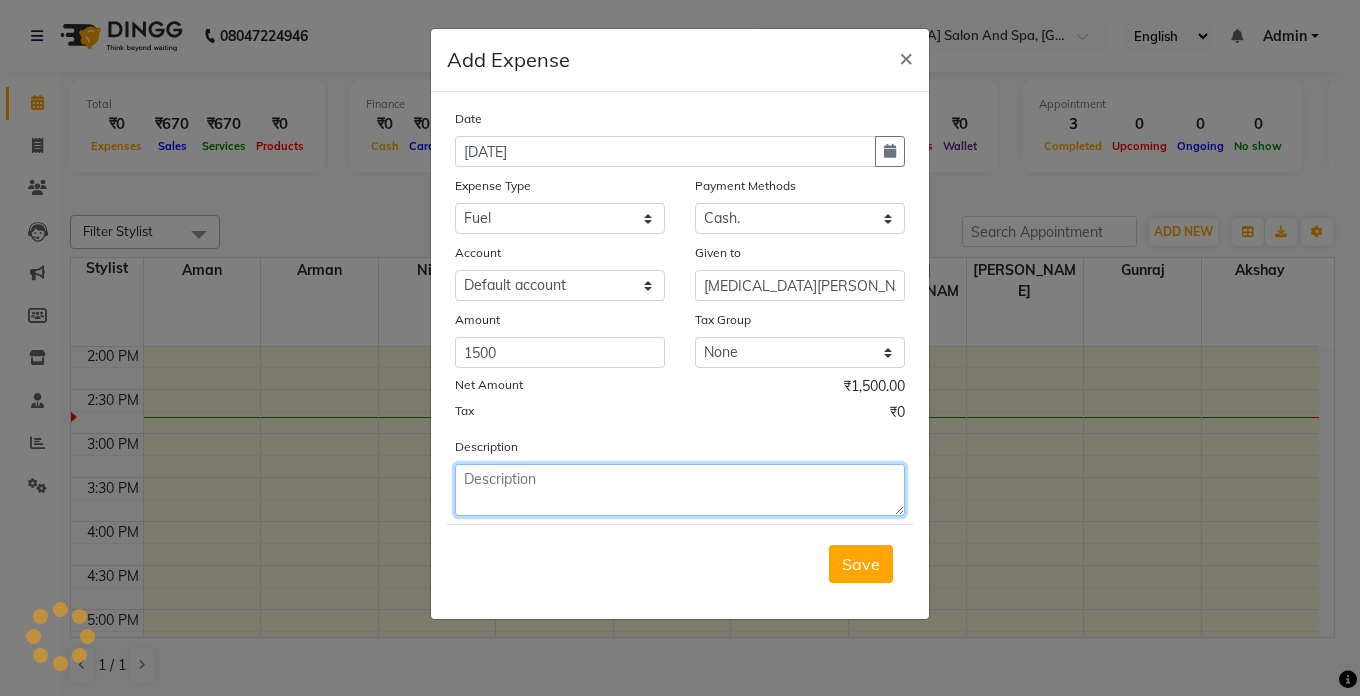 click 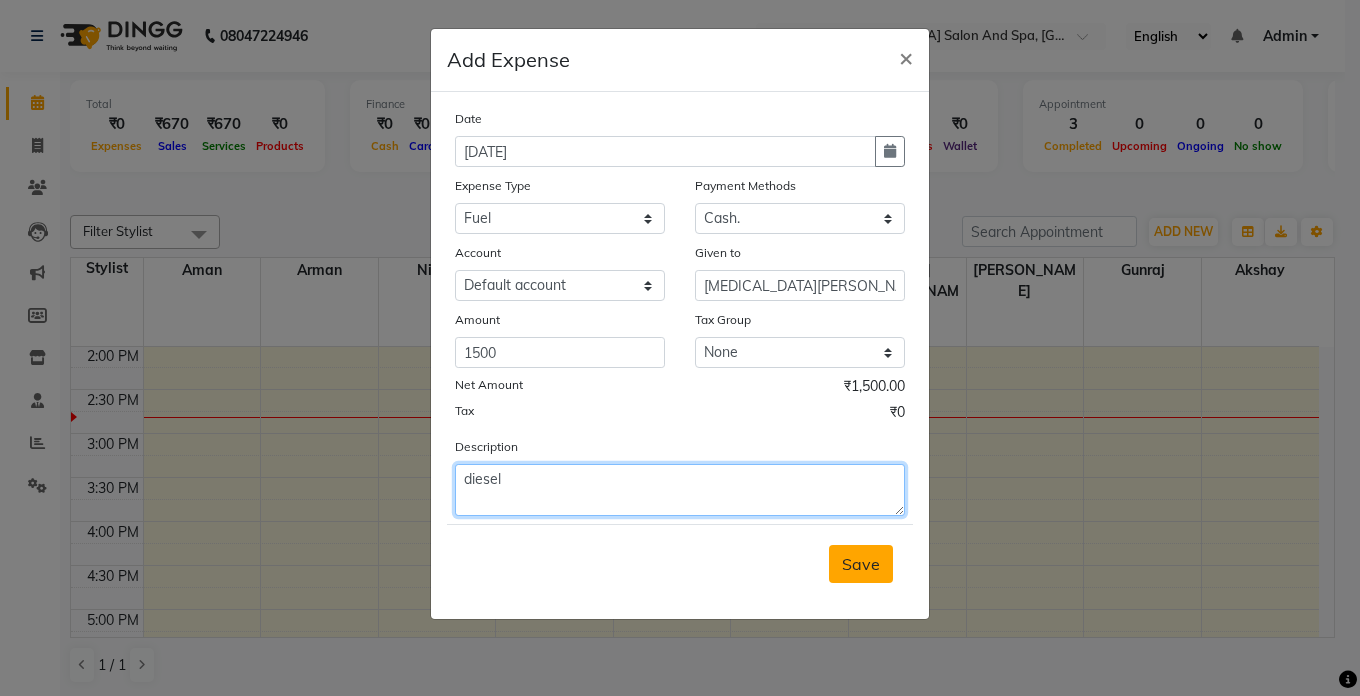 type on "diesel" 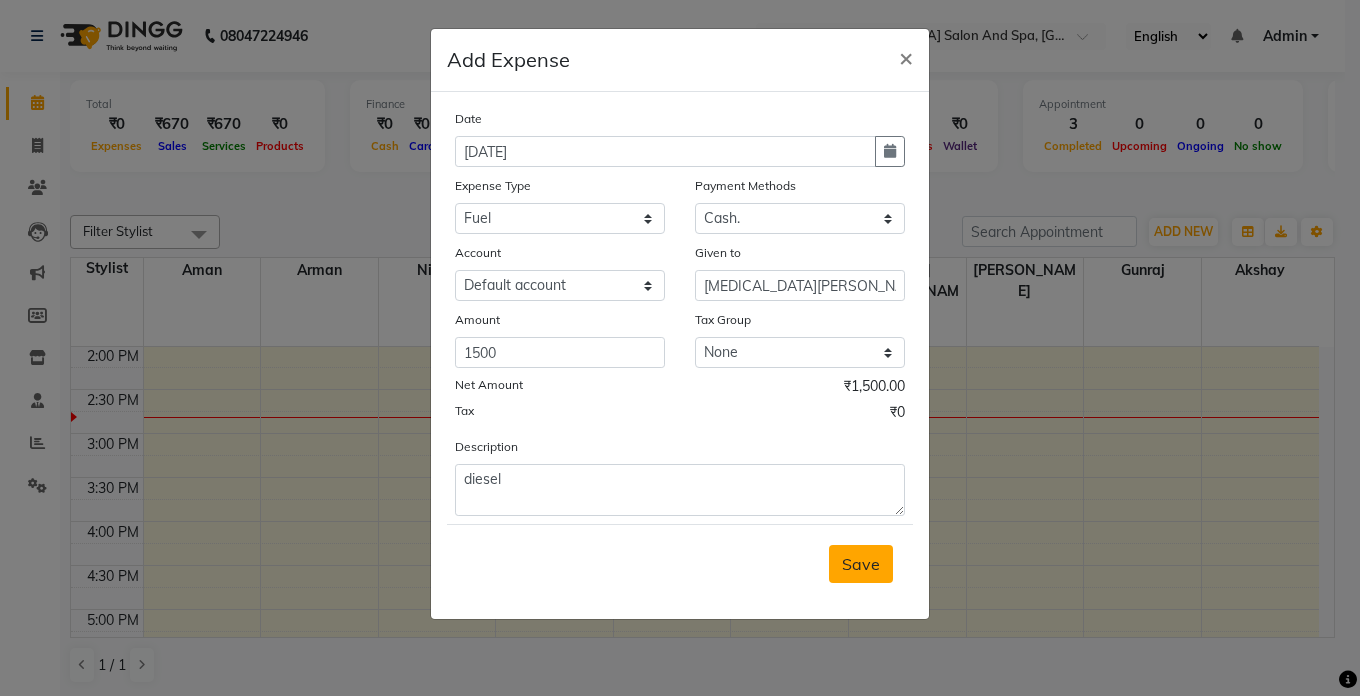 click on "Save" at bounding box center [861, 564] 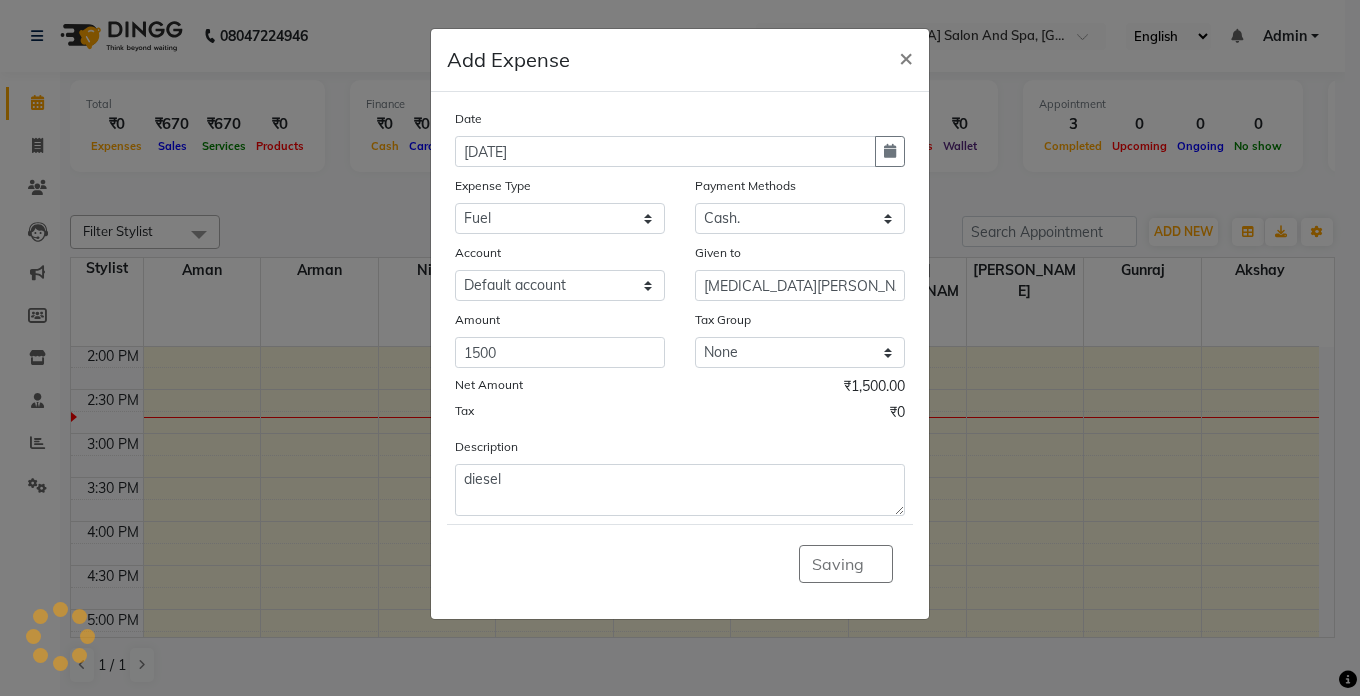 click on "Saving" 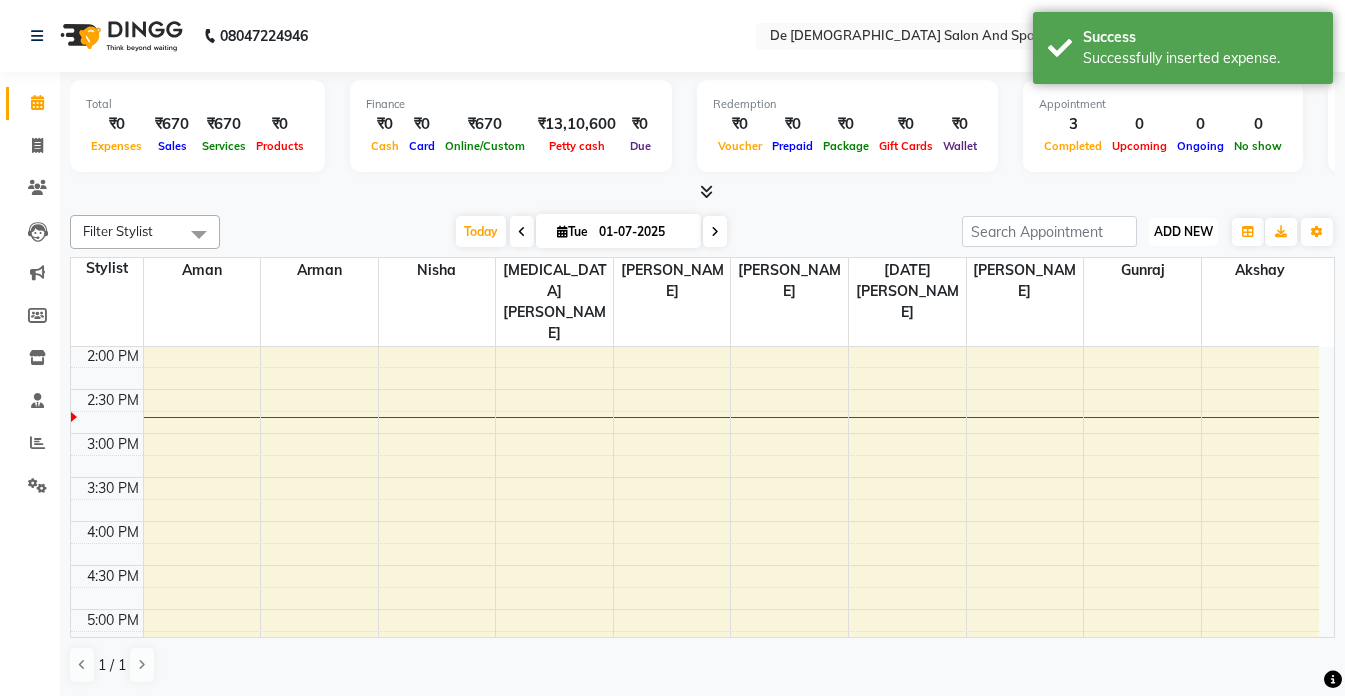 click on "ADD NEW" at bounding box center [1183, 231] 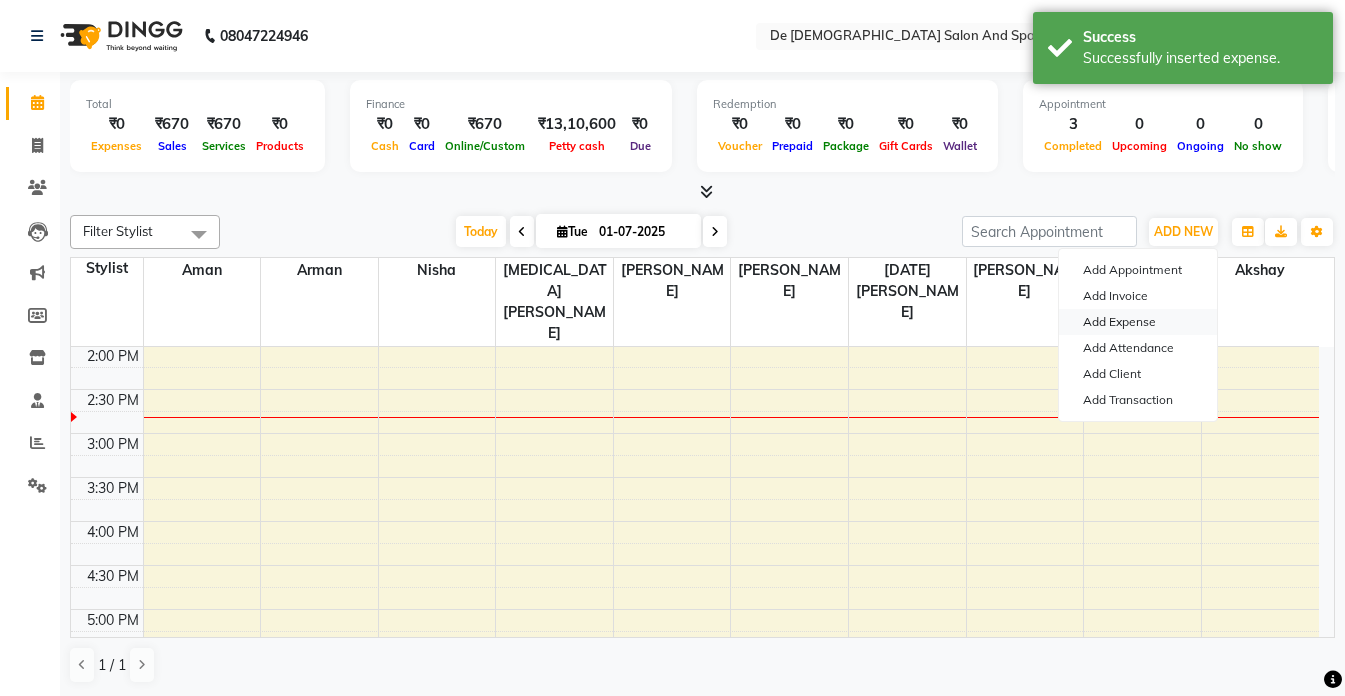click on "Add Expense" at bounding box center [1138, 322] 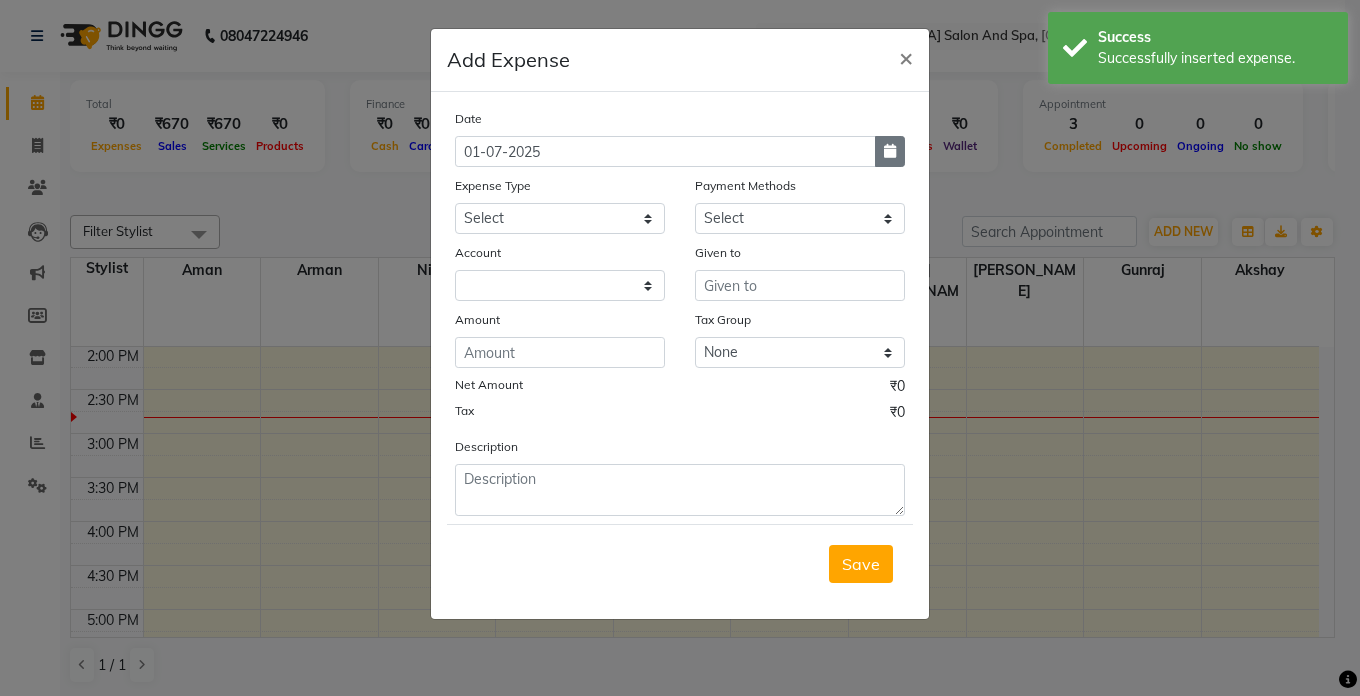 click 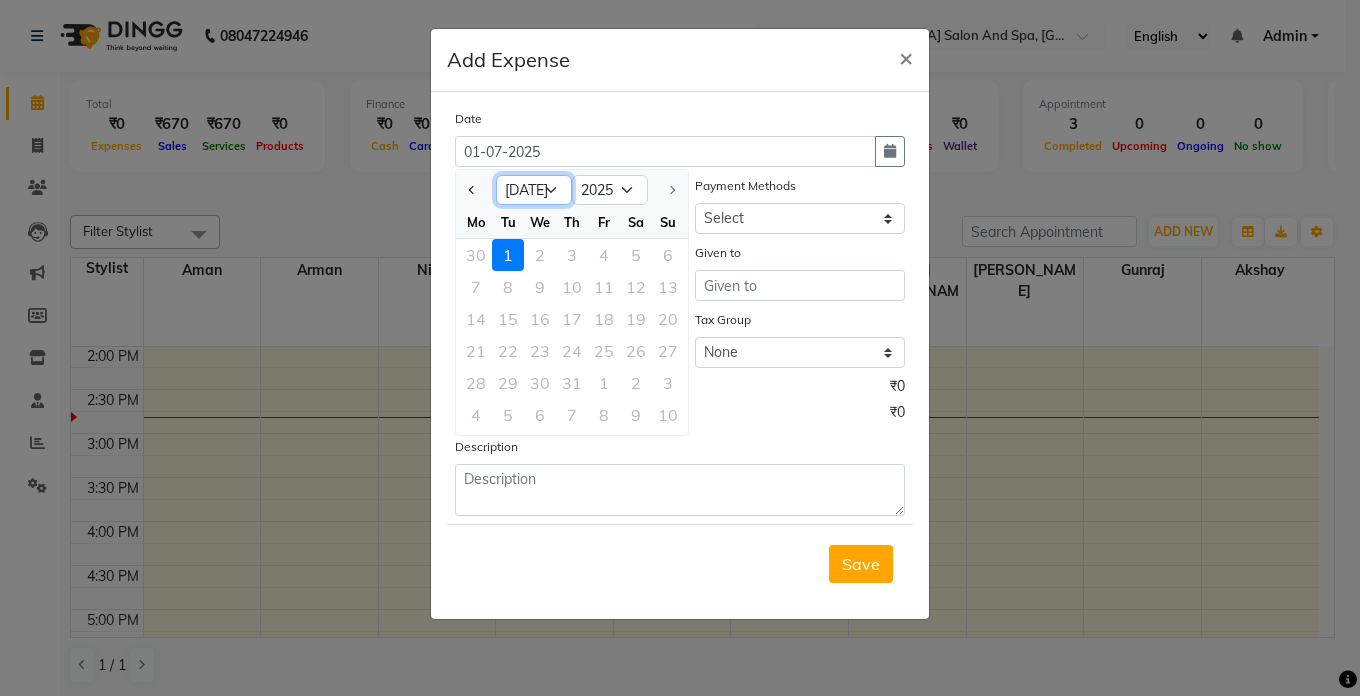 click on "Jan Feb Mar Apr May Jun [DATE]" 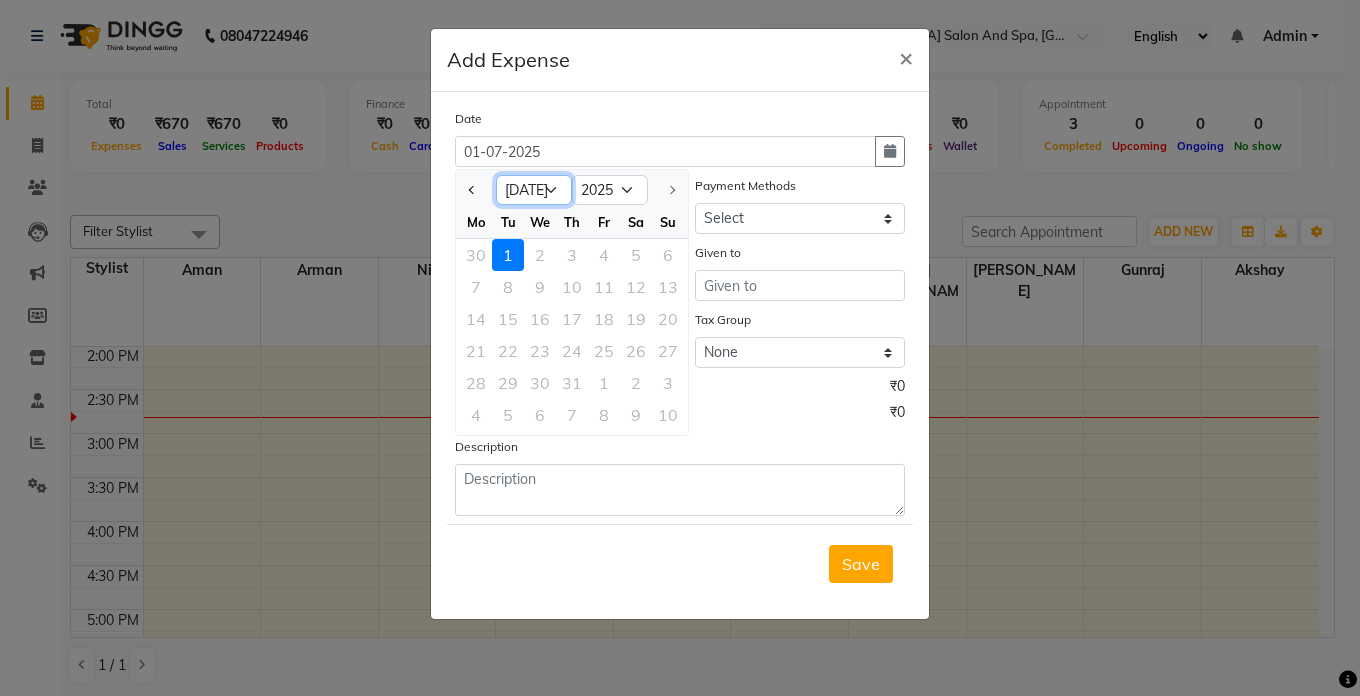 select on "6" 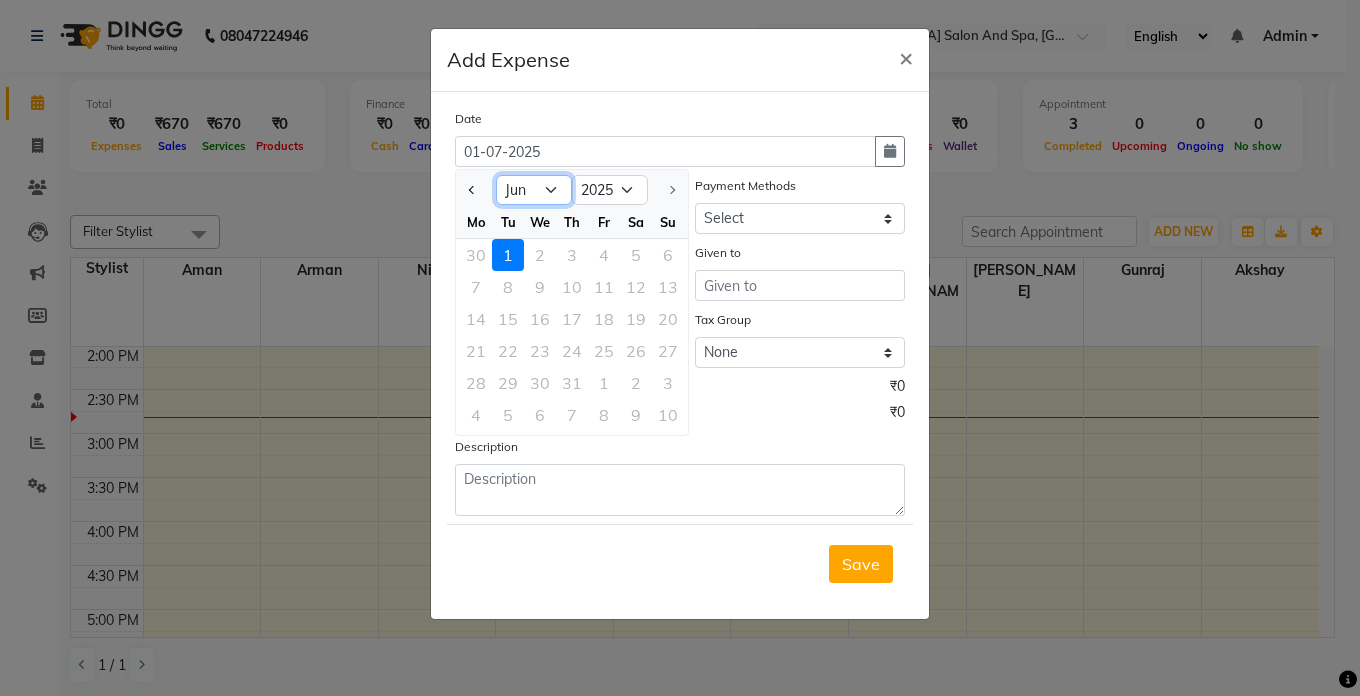 click on "Jan Feb Mar Apr May Jun [DATE]" 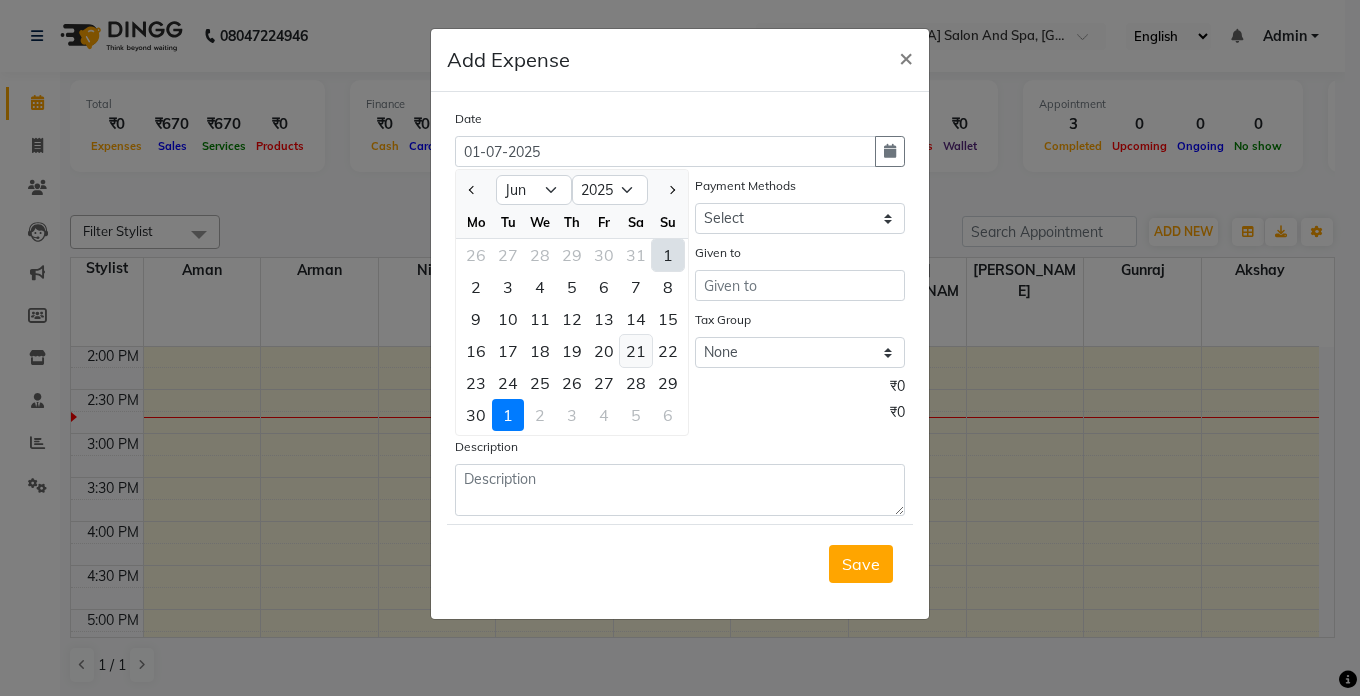 click on "21" 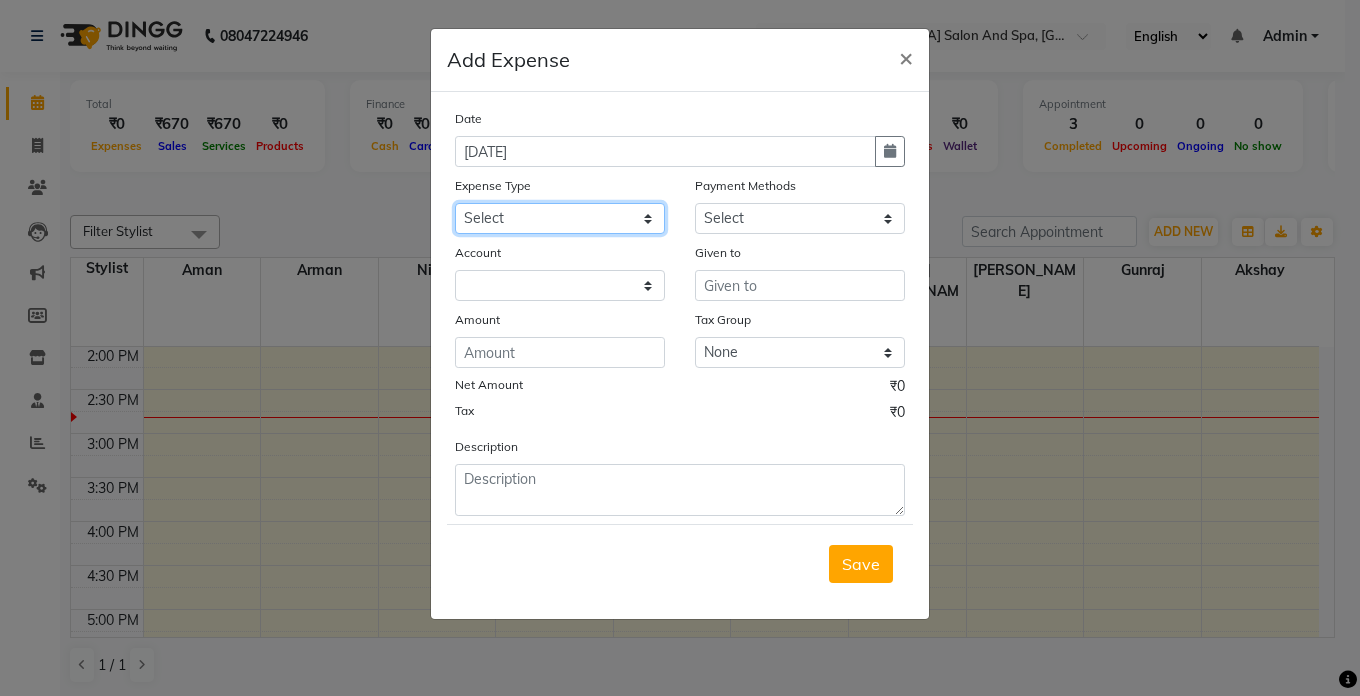 click on "Select Advance Salary Bank charges Car maintenance  Cash transfer to bank Cash transfer to hub Client Snacks Clinical charges Equipment Fuel Govt fee Incentive Insurance International purchase Loan Repayment Maintenance Marketing Miscellaneous MRA Other Pantry Product Rent Salary Staff Snacks Tax Tea & Refreshment Utilities" 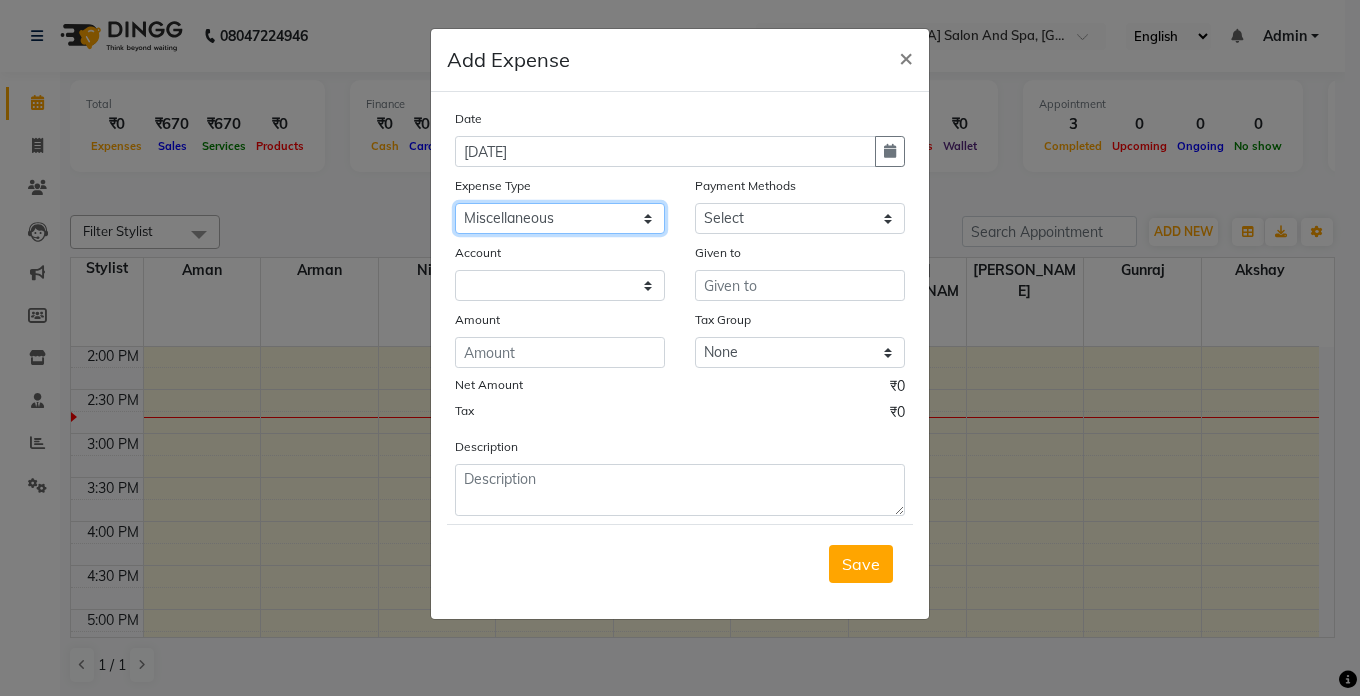 click on "Select Advance Salary Bank charges Car maintenance  Cash transfer to bank Cash transfer to hub Client Snacks Clinical charges Equipment Fuel Govt fee Incentive Insurance International purchase Loan Repayment Maintenance Marketing Miscellaneous MRA Other Pantry Product Rent Salary Staff Snacks Tax Tea & Refreshment Utilities" 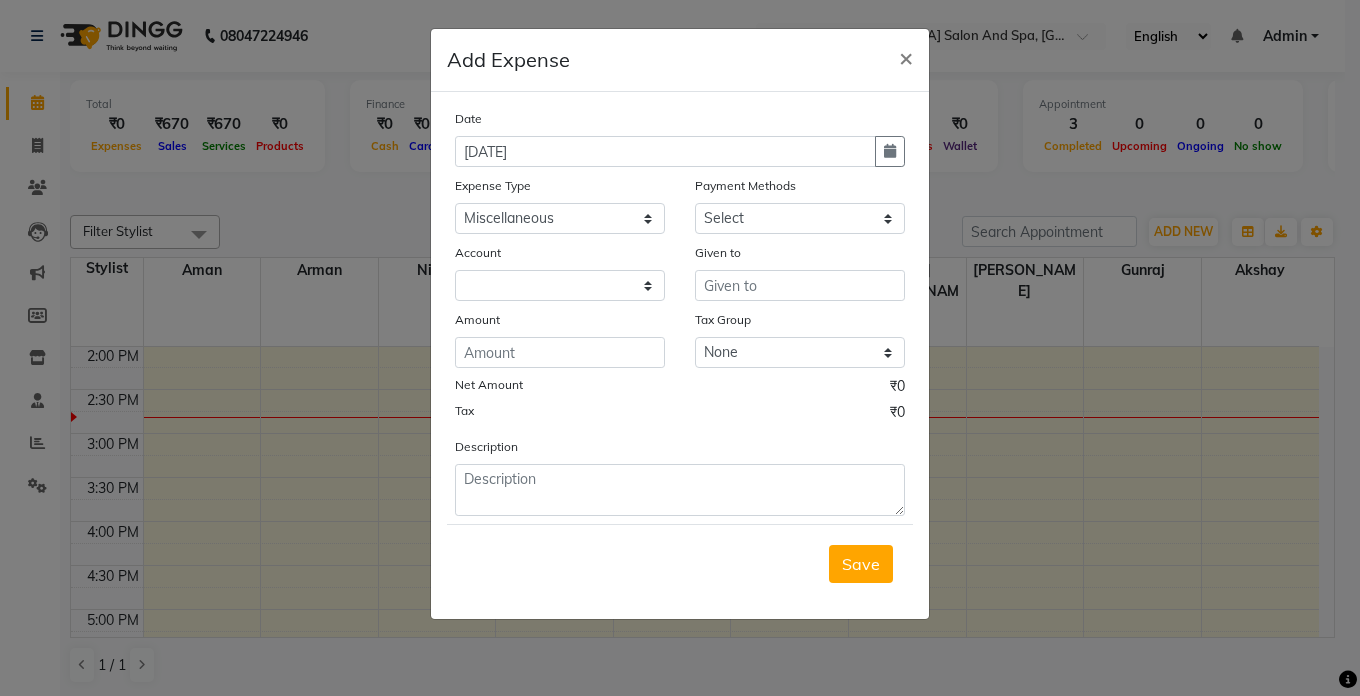 click on "Tax ₹0" 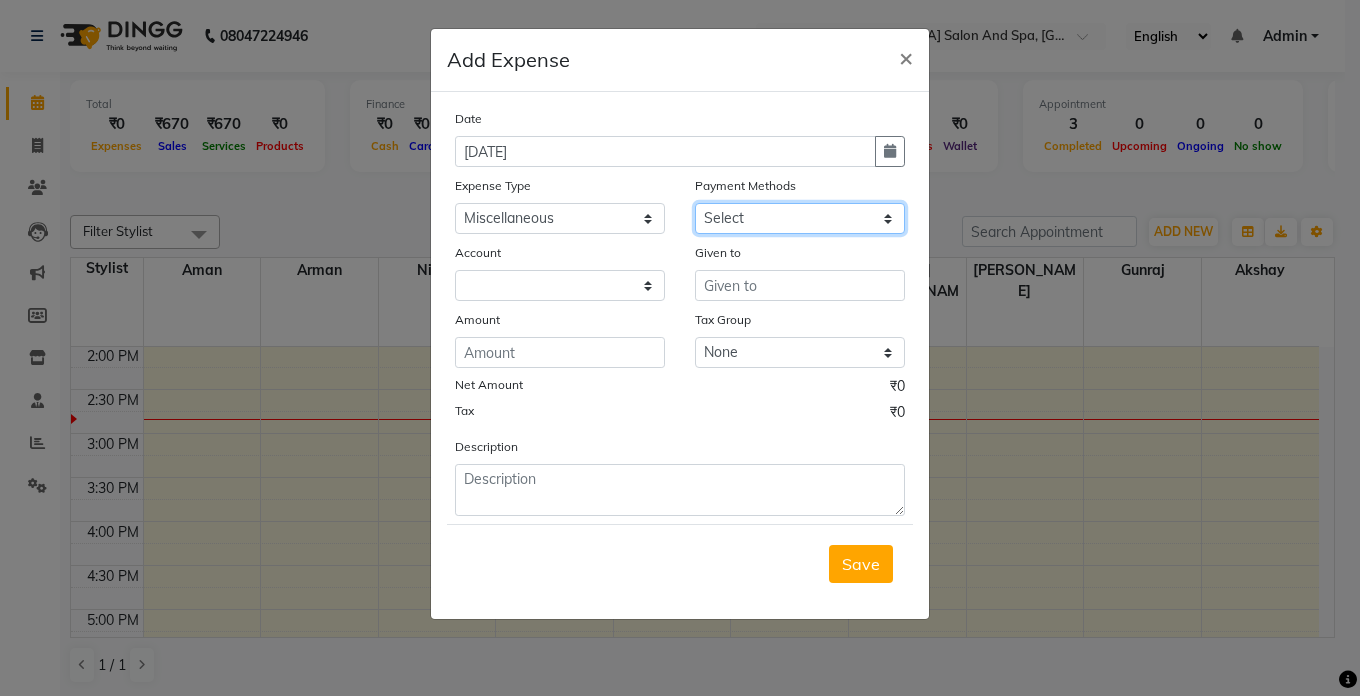 click on "Select Cash. Voucher CARD Wallet GPay" 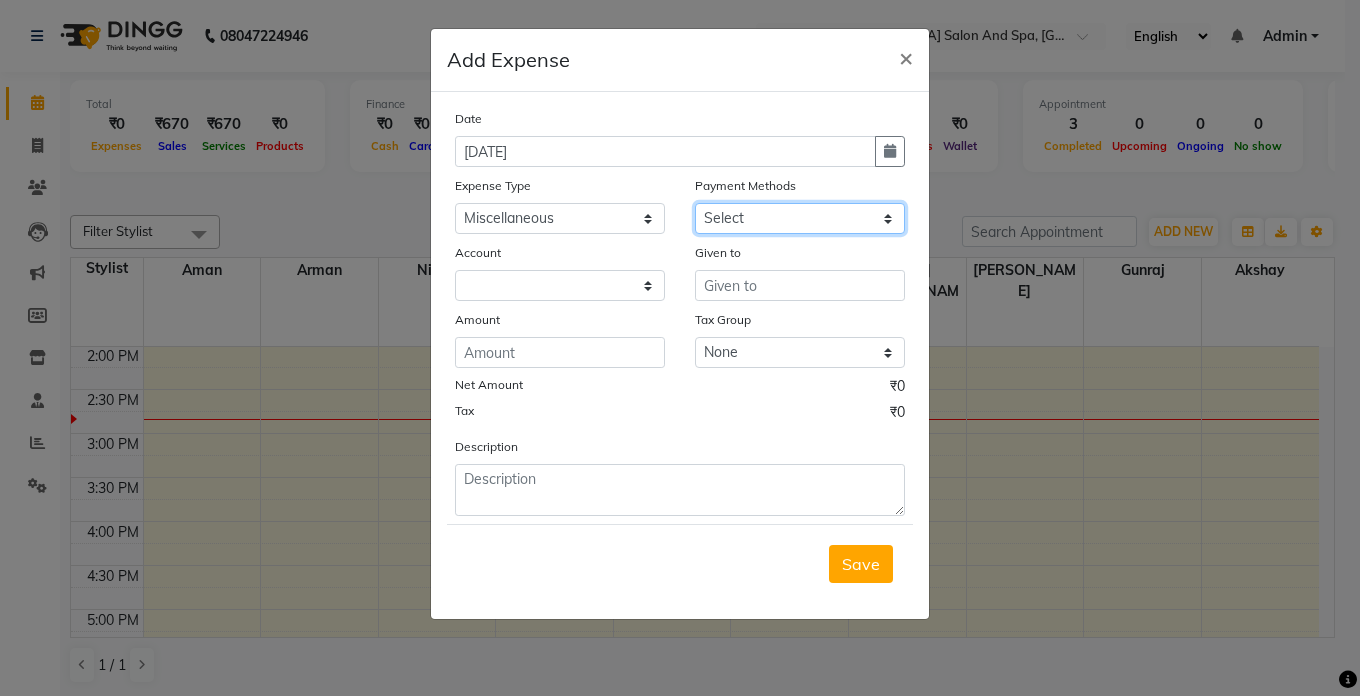 select on "116" 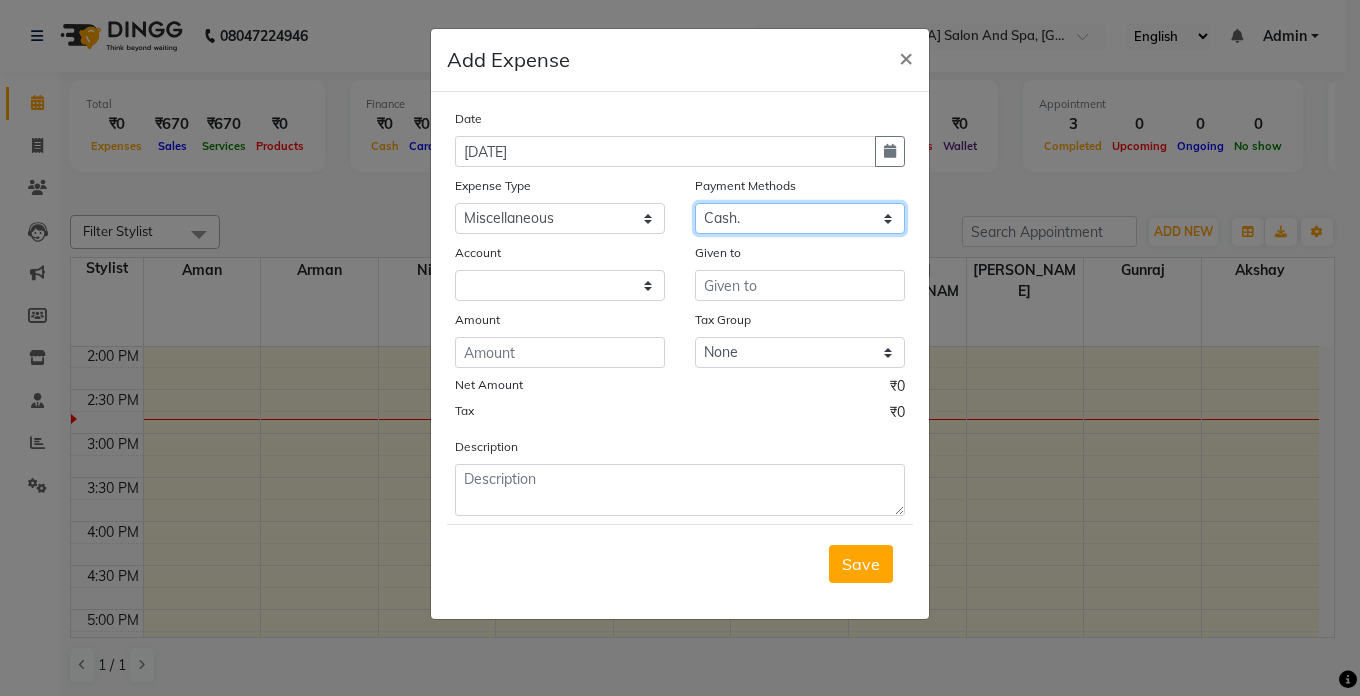 click on "Select Cash. Voucher CARD Wallet GPay" 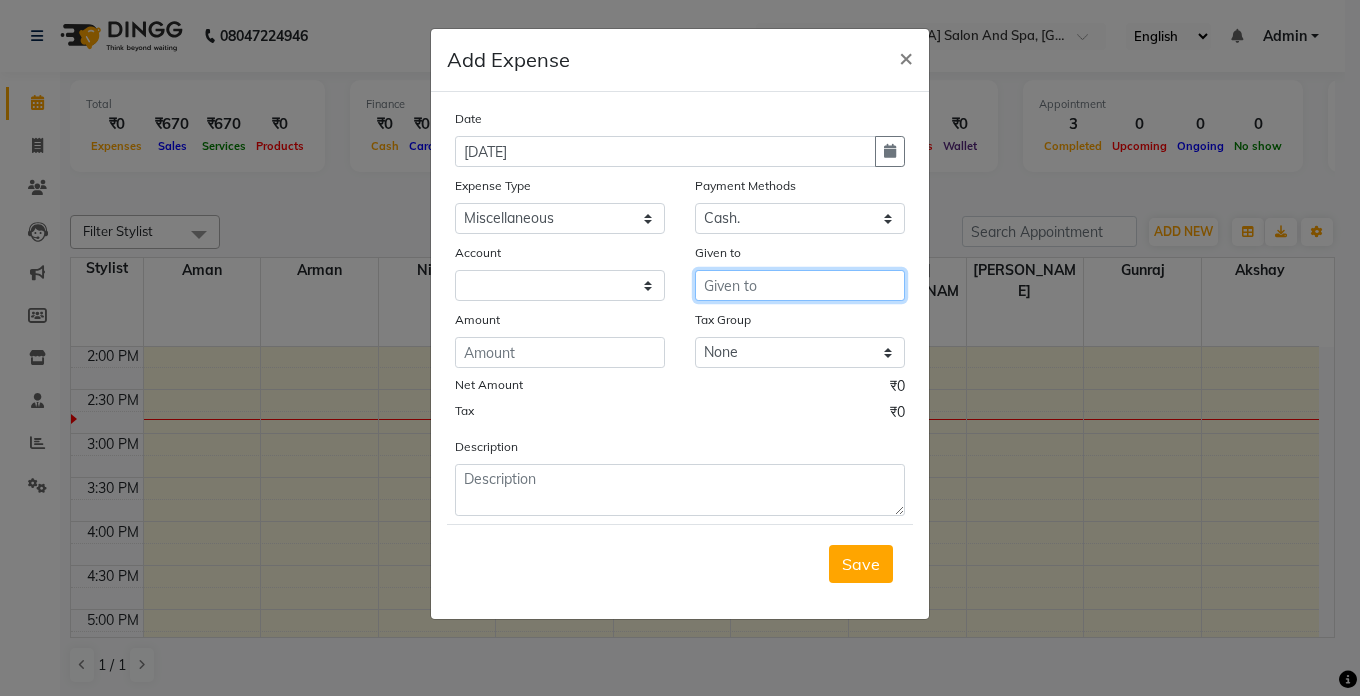 click at bounding box center [800, 285] 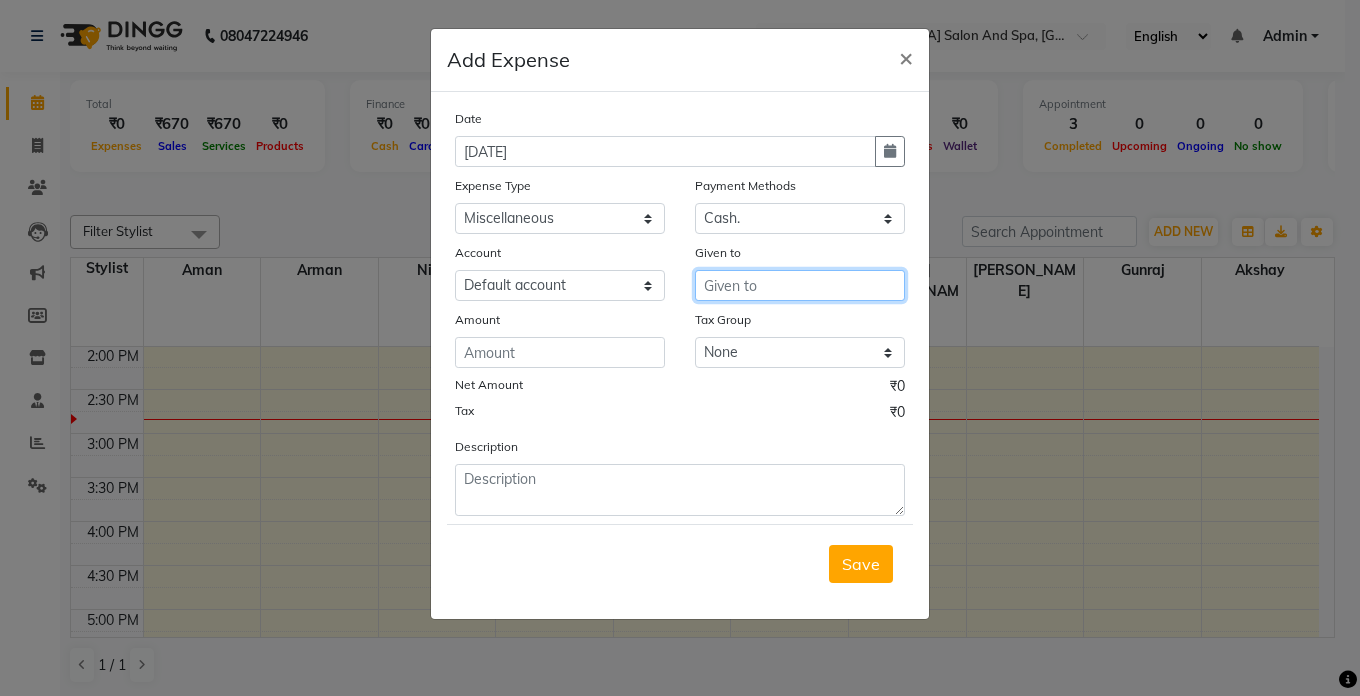 click at bounding box center (800, 285) 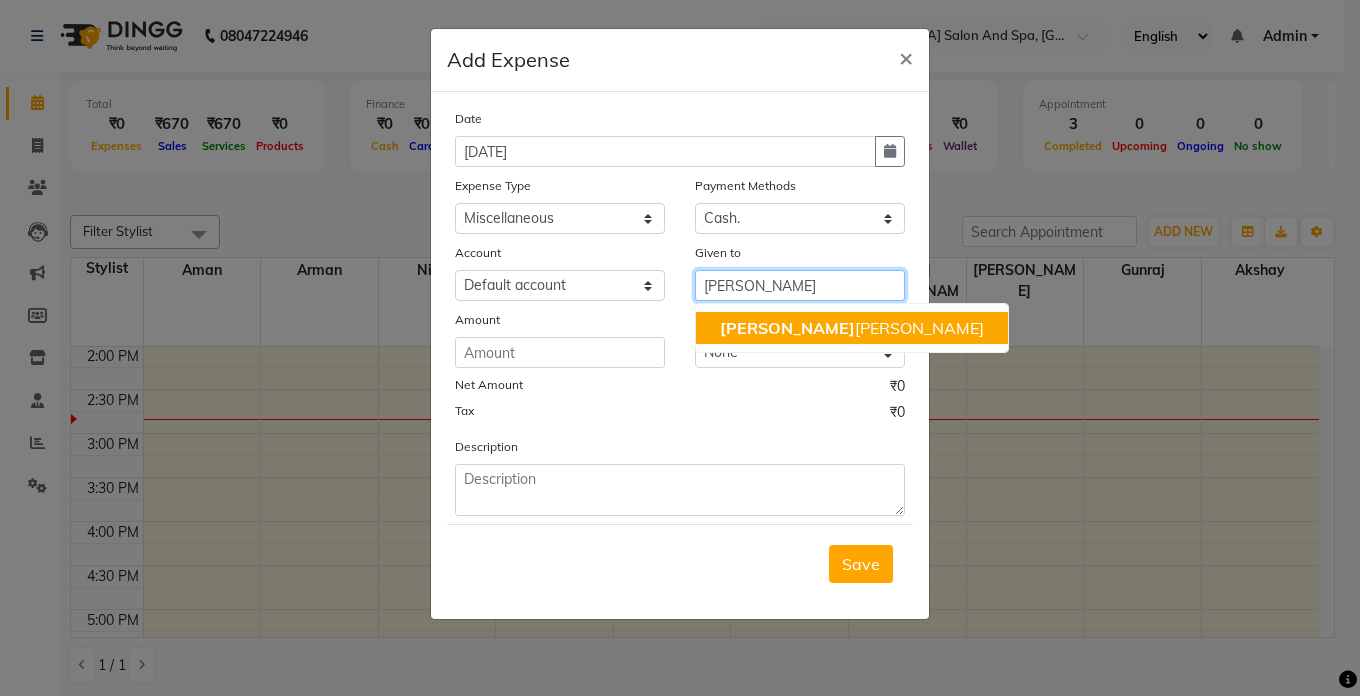 click on "[PERSON_NAME] [PERSON_NAME]" at bounding box center [852, 328] 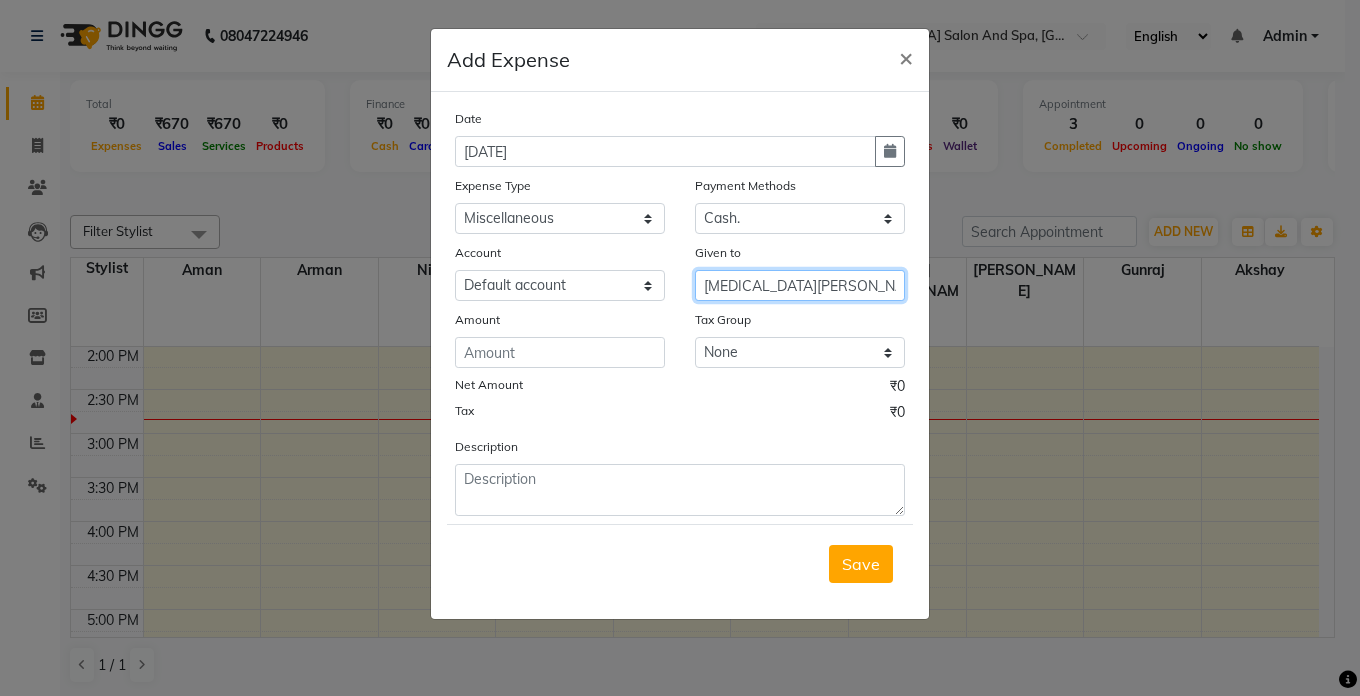 type on "[MEDICAL_DATA][PERSON_NAME]" 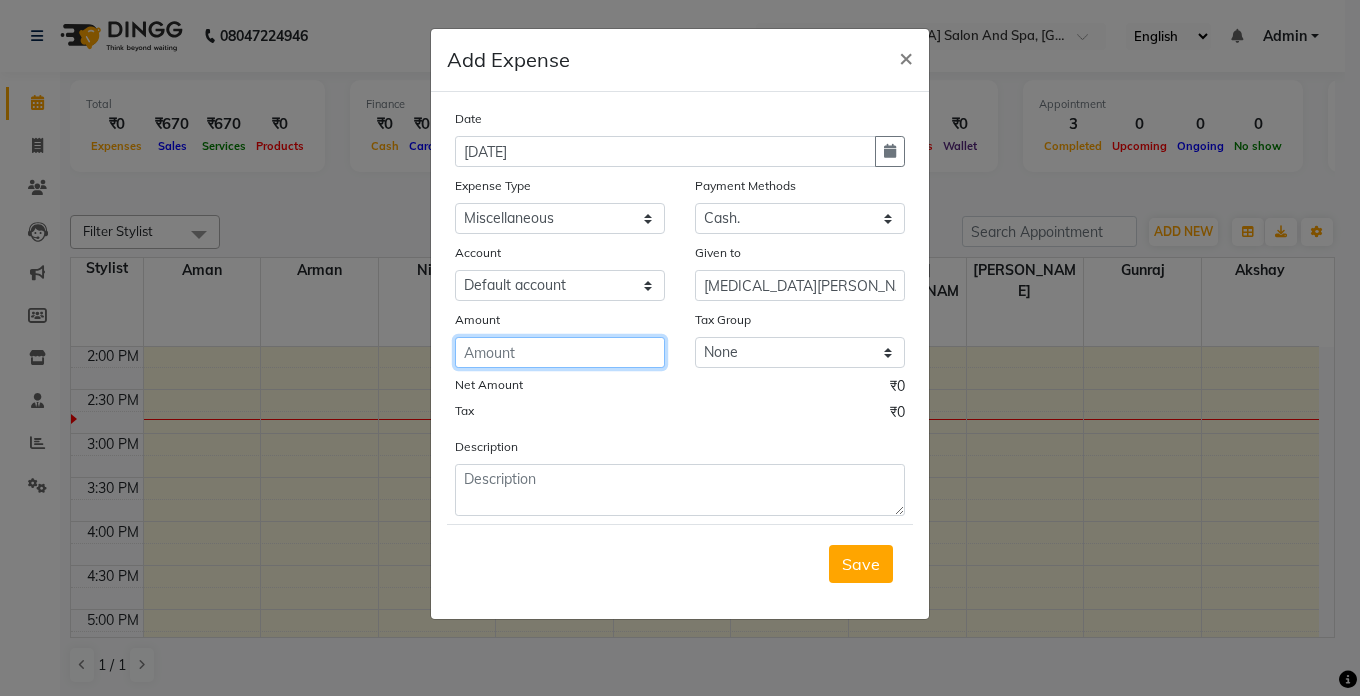 click 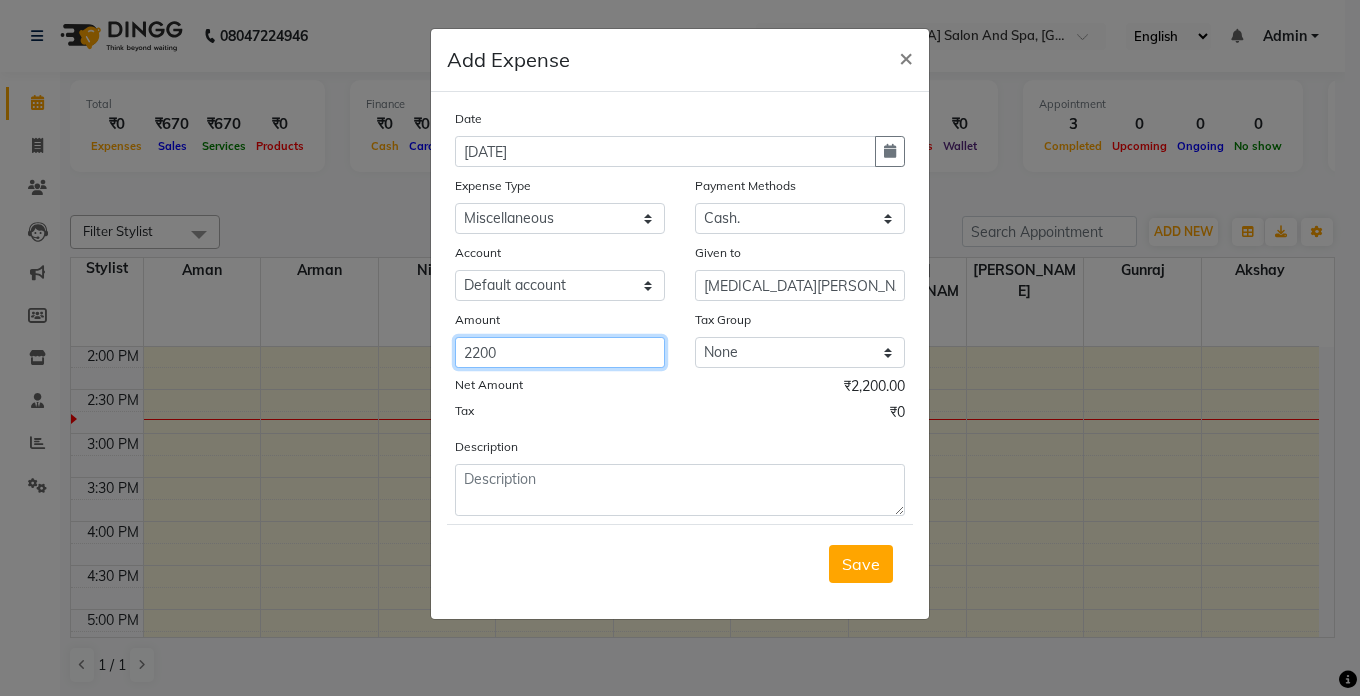 type on "2200" 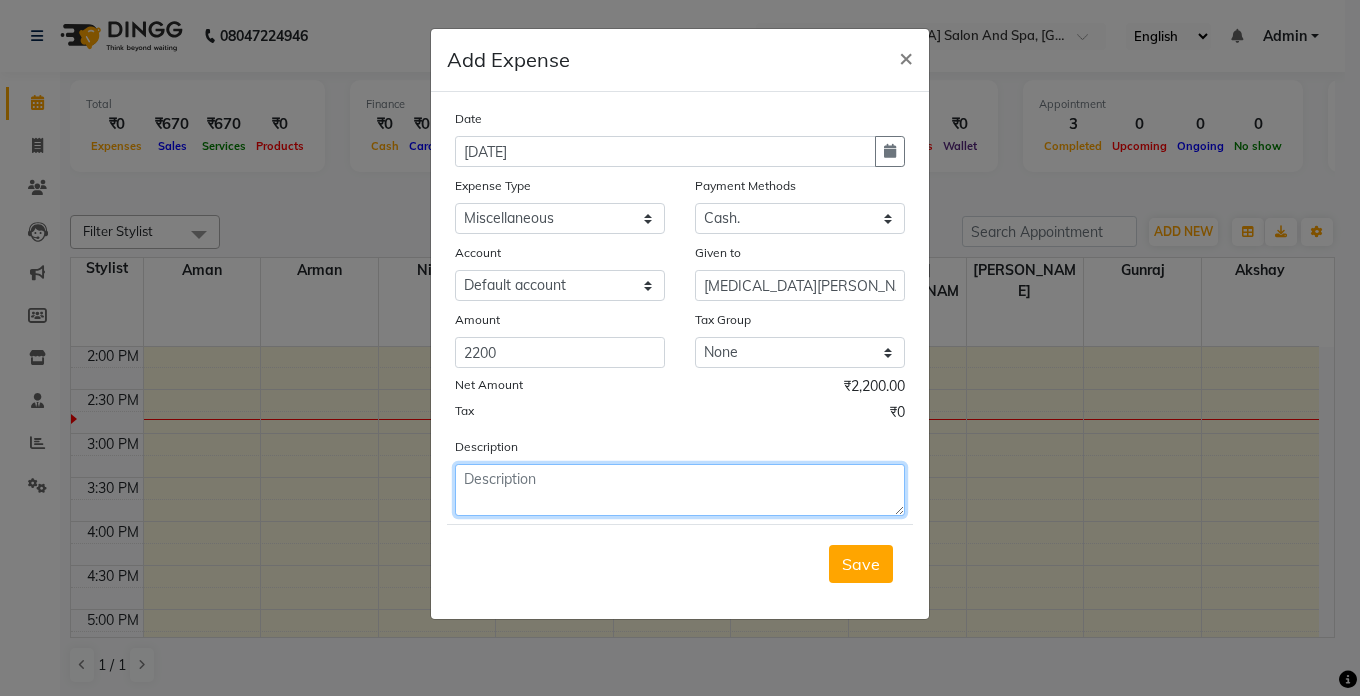 click 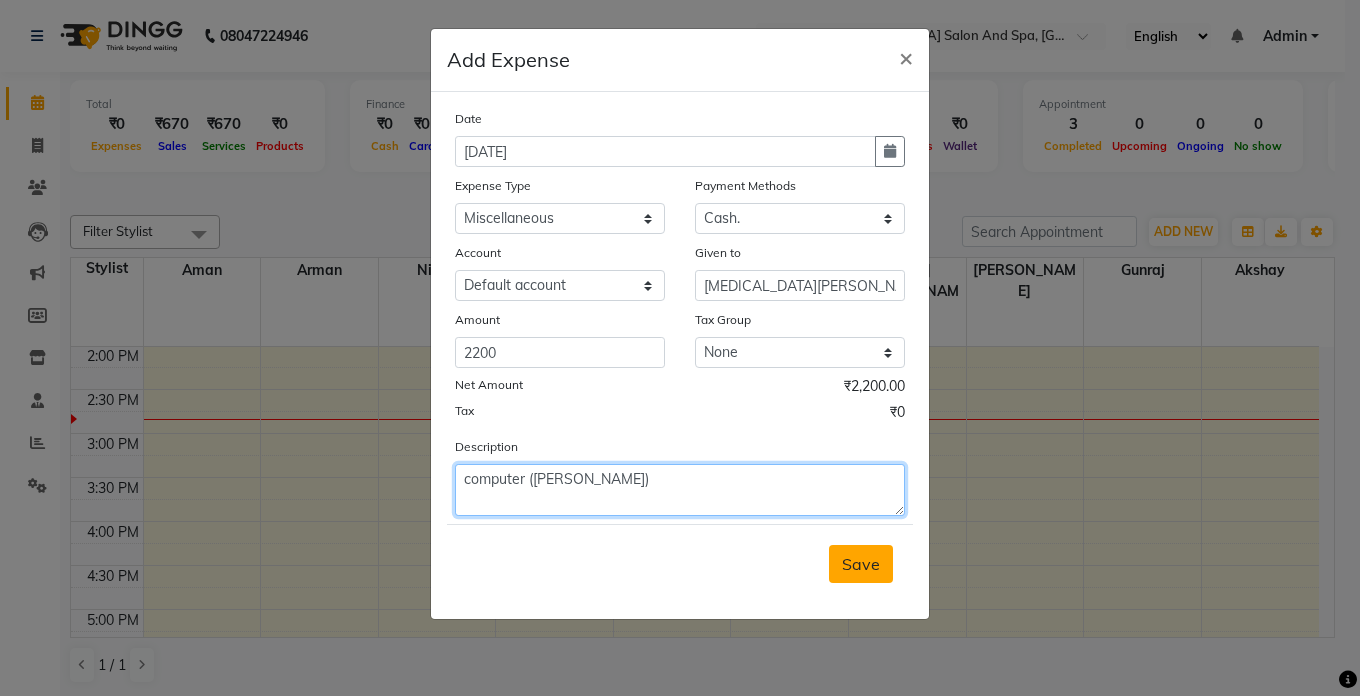 type on "computer (hitesh)" 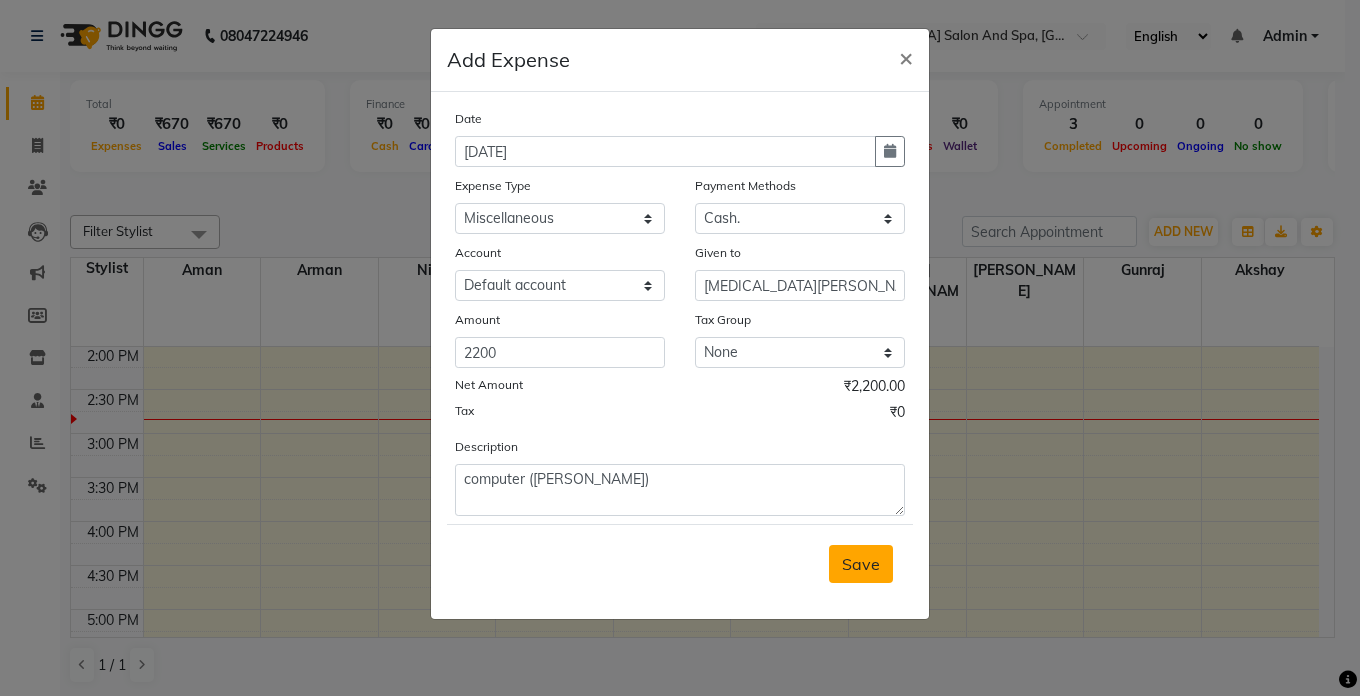 click on "Save" at bounding box center [861, 564] 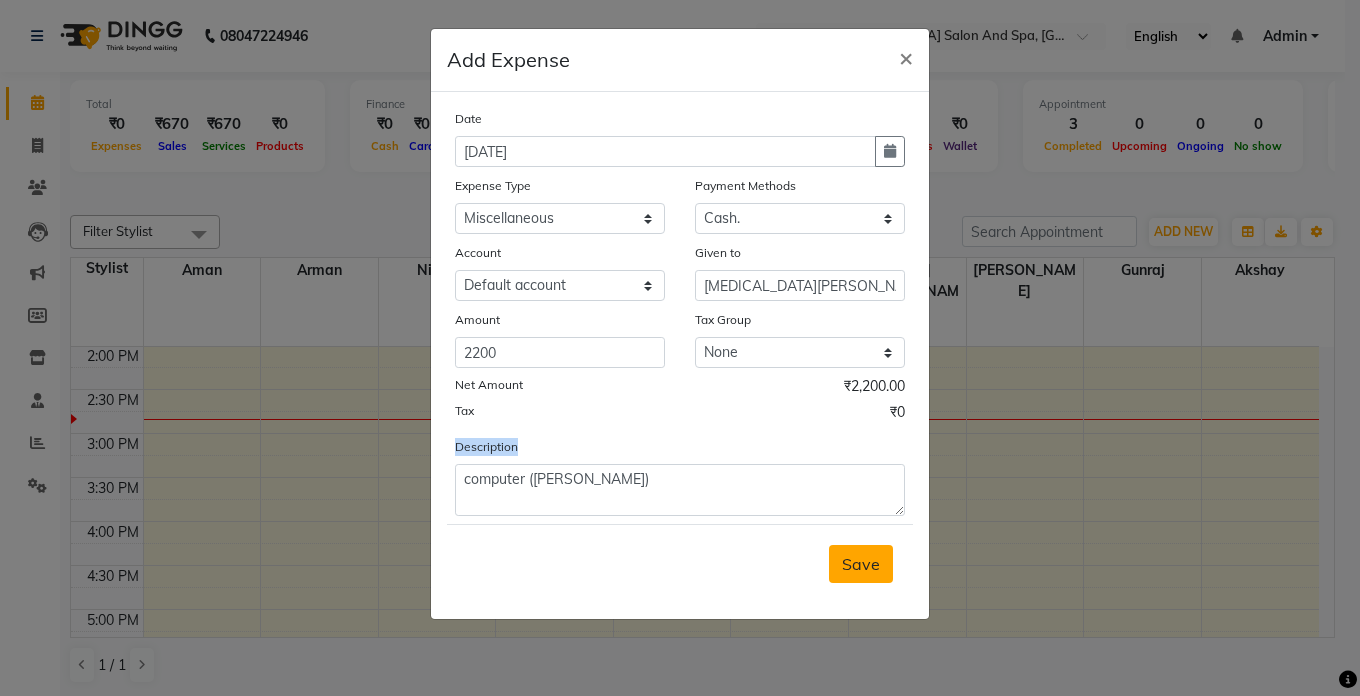 click on "Save" 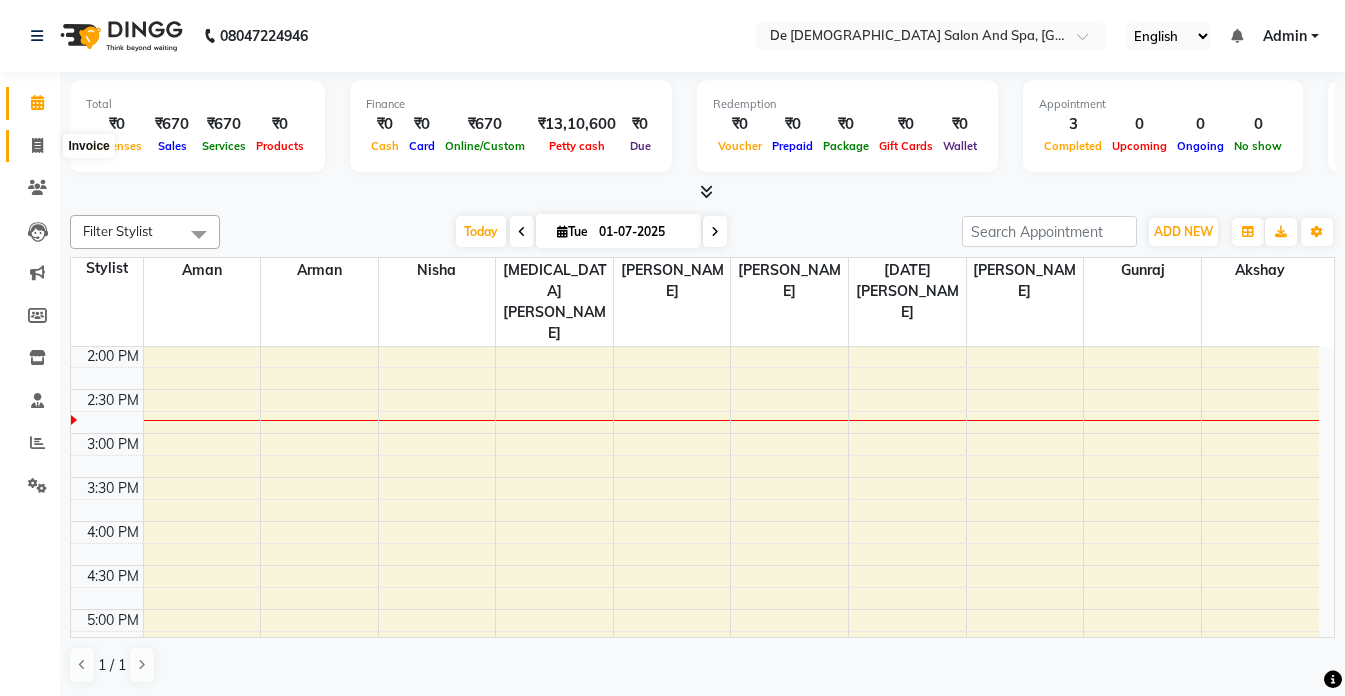 click 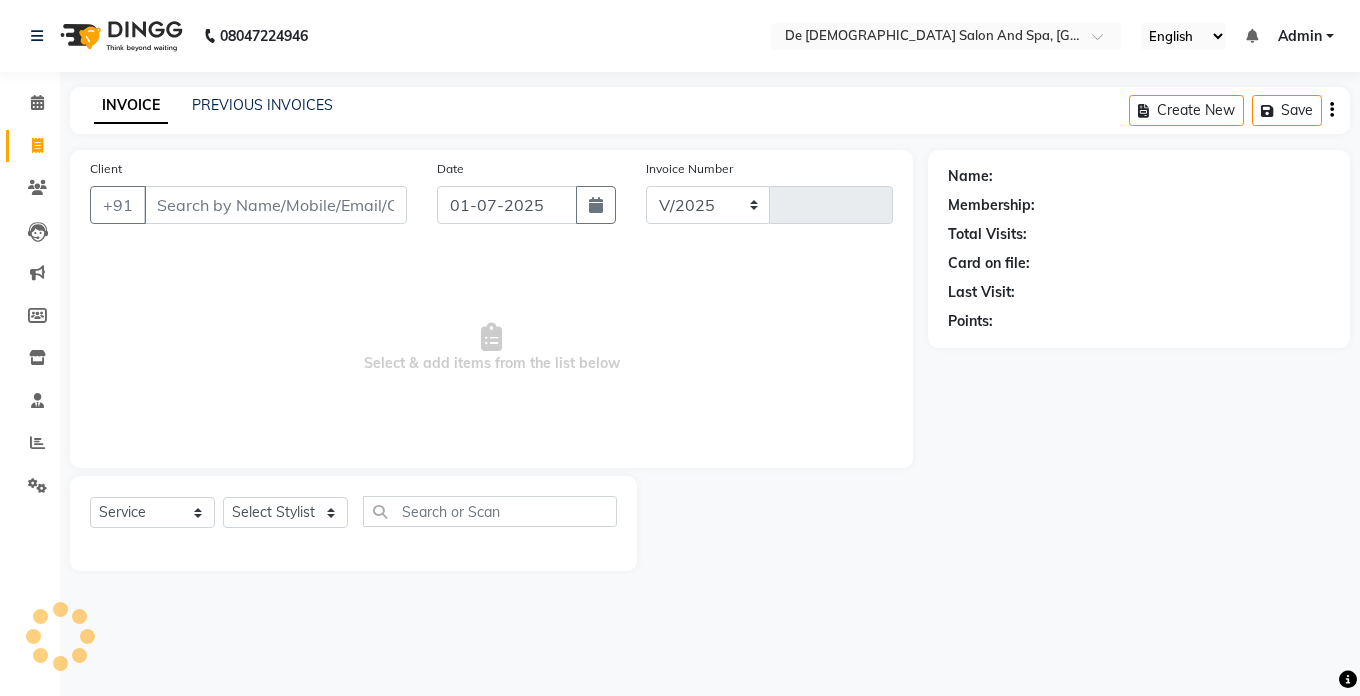 select on "6431" 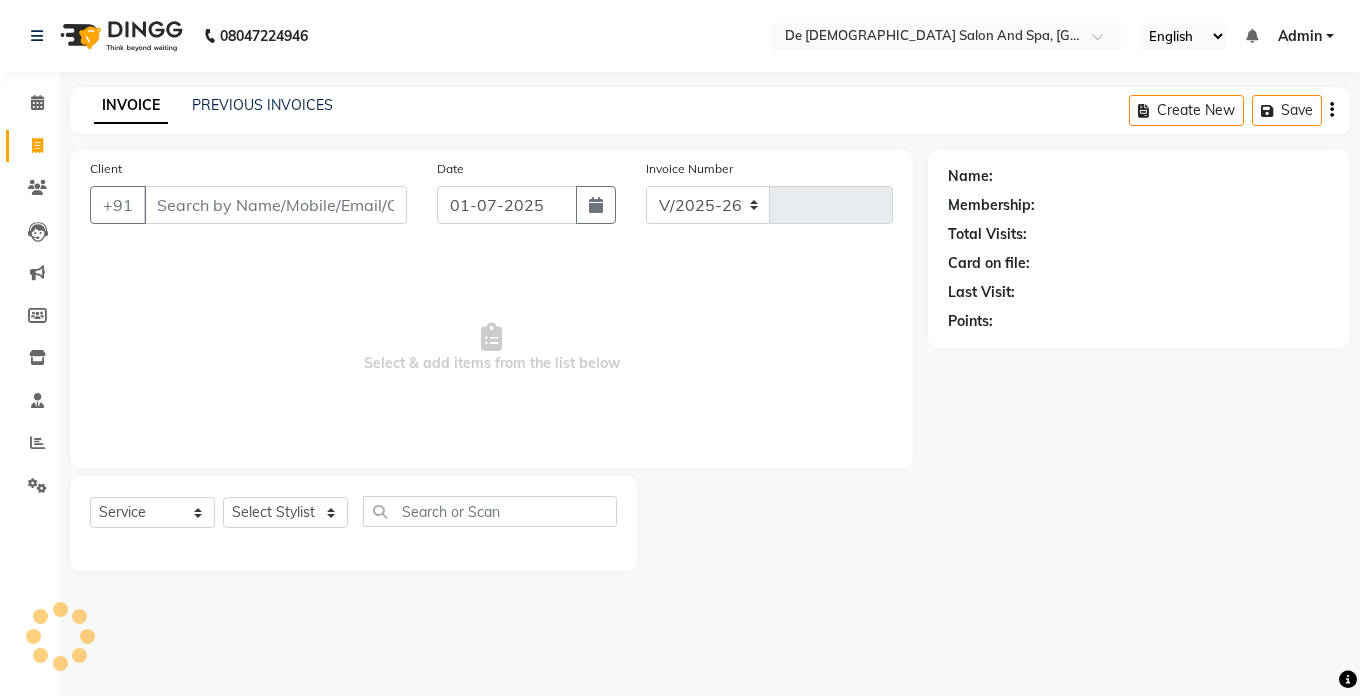 type on "1483" 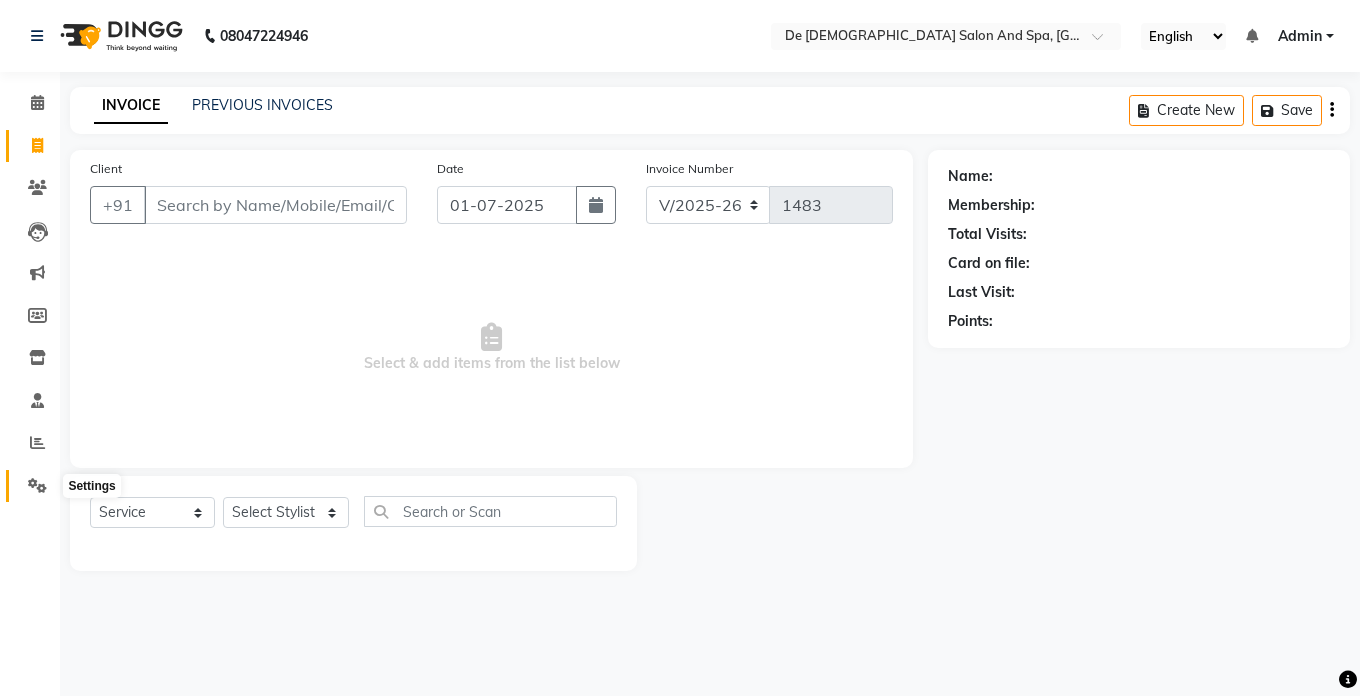 click 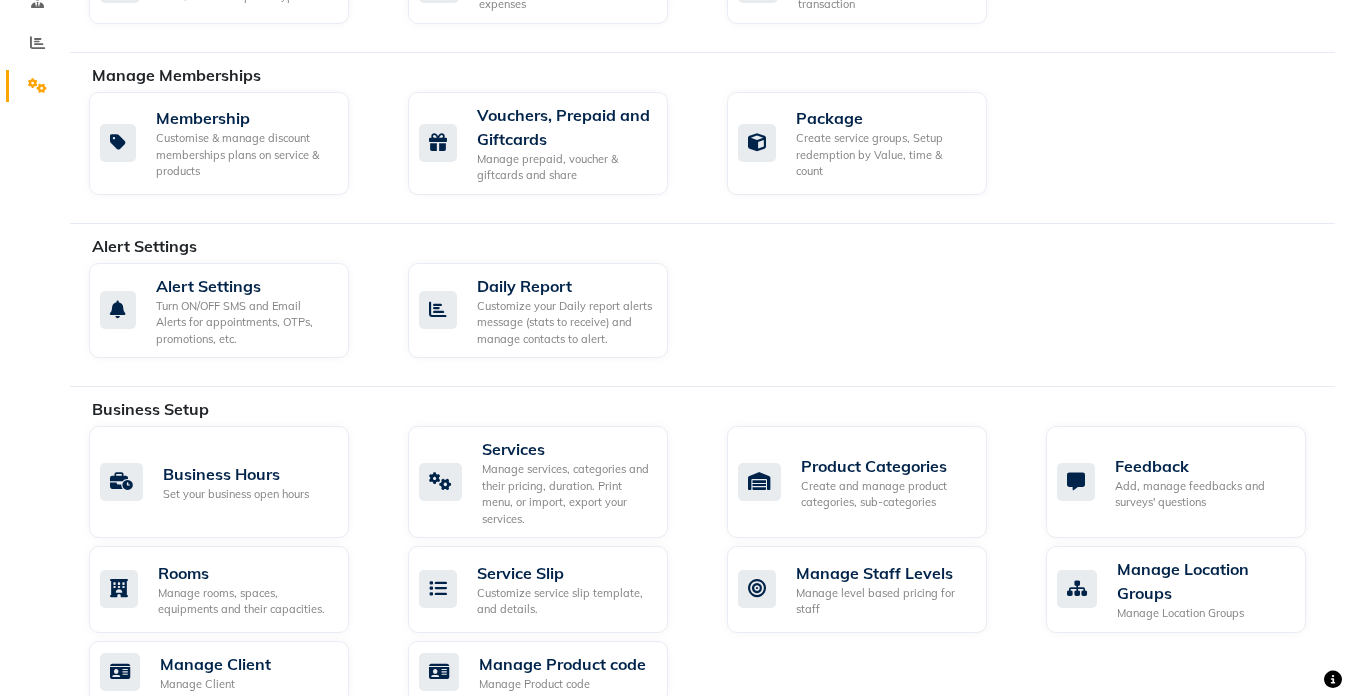 scroll, scrollTop: 200, scrollLeft: 0, axis: vertical 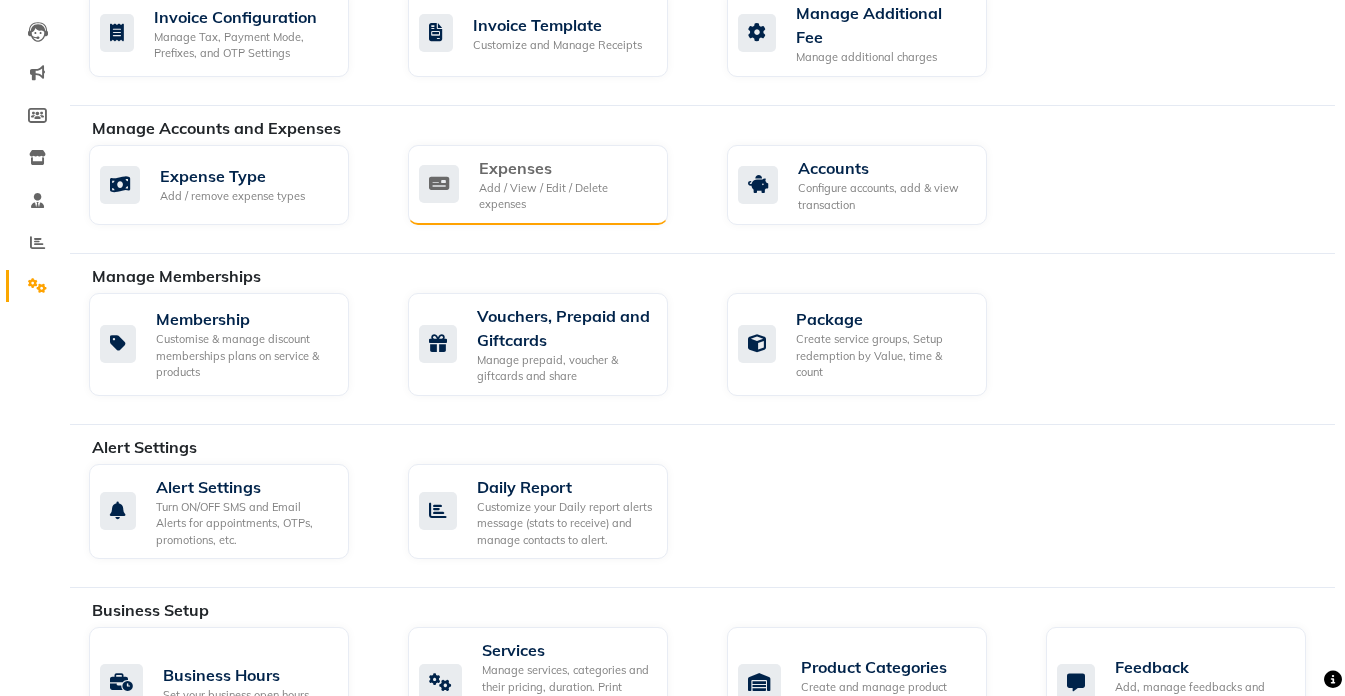 click on "Expenses Add / View / Edit / Delete expenses" 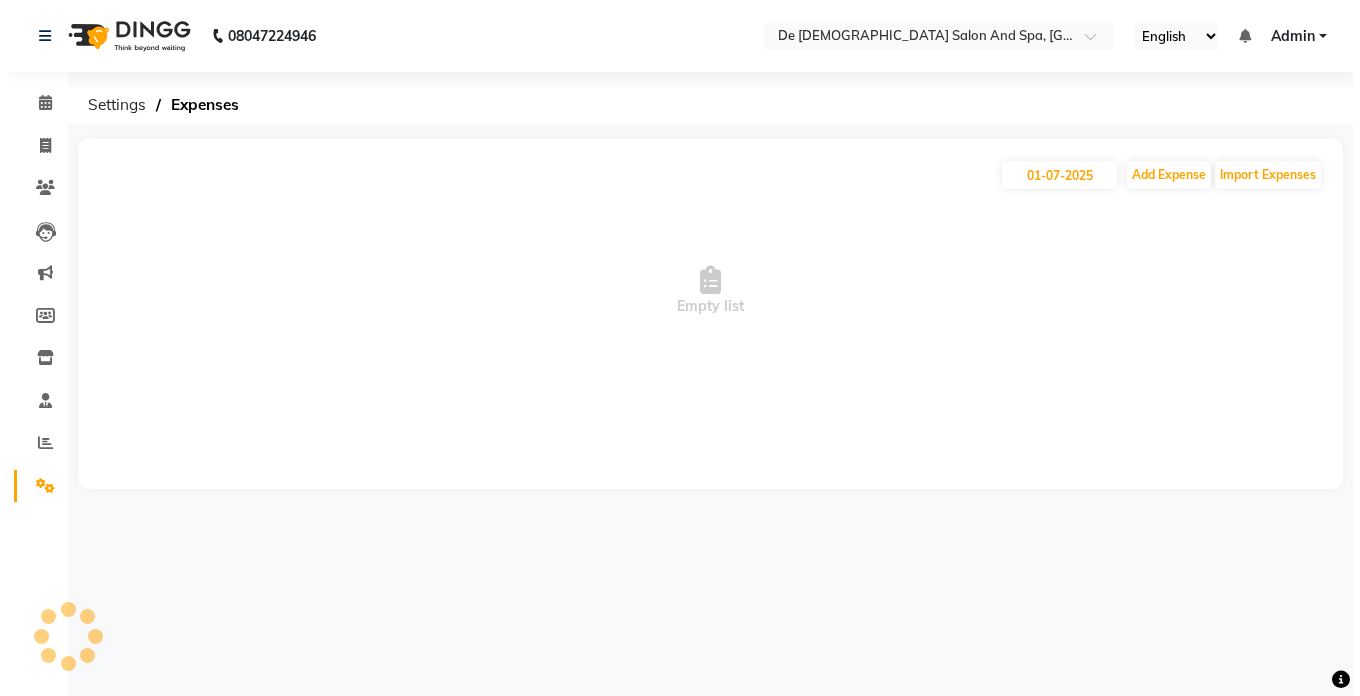 scroll, scrollTop: 0, scrollLeft: 0, axis: both 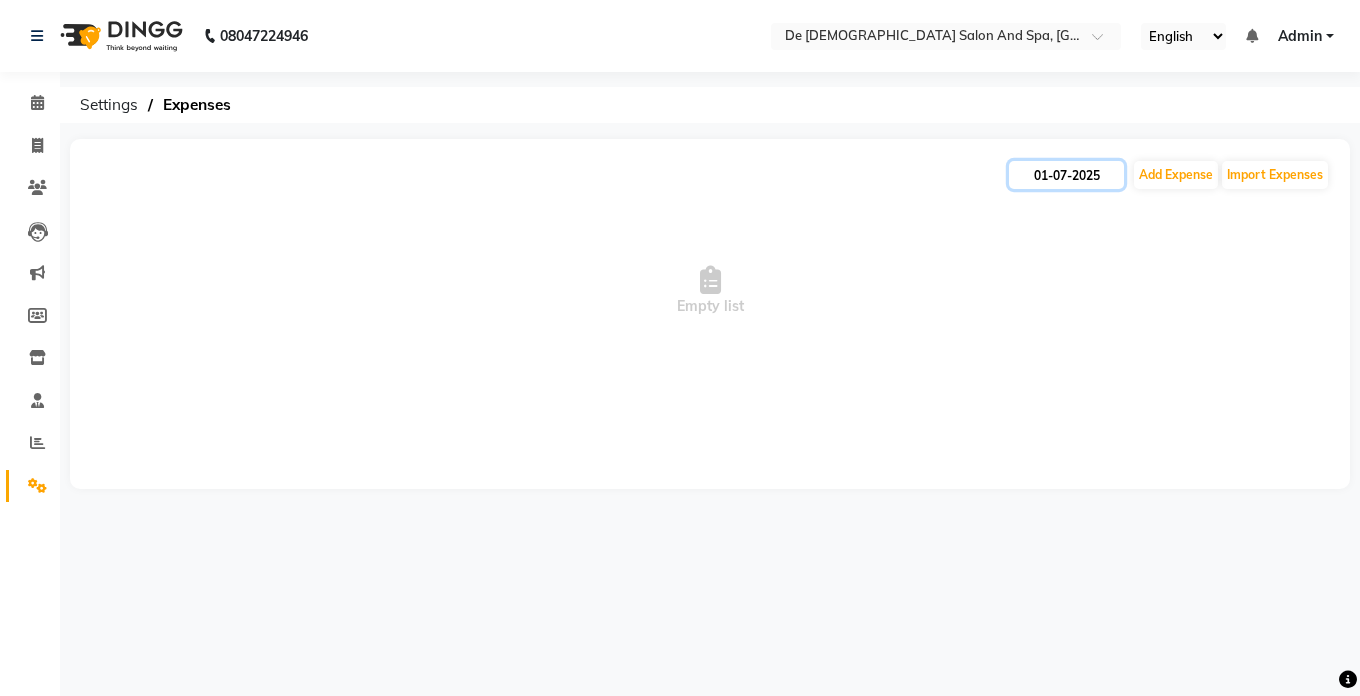 click on "01-07-2025" 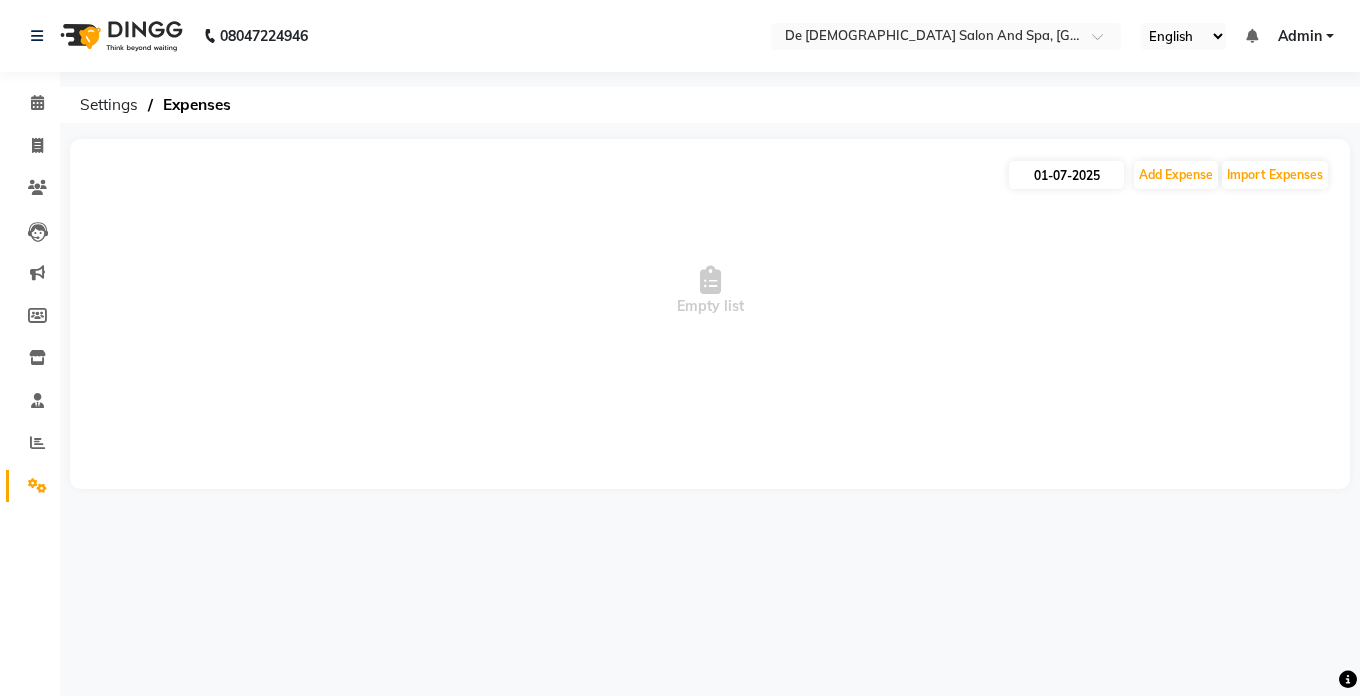 select on "7" 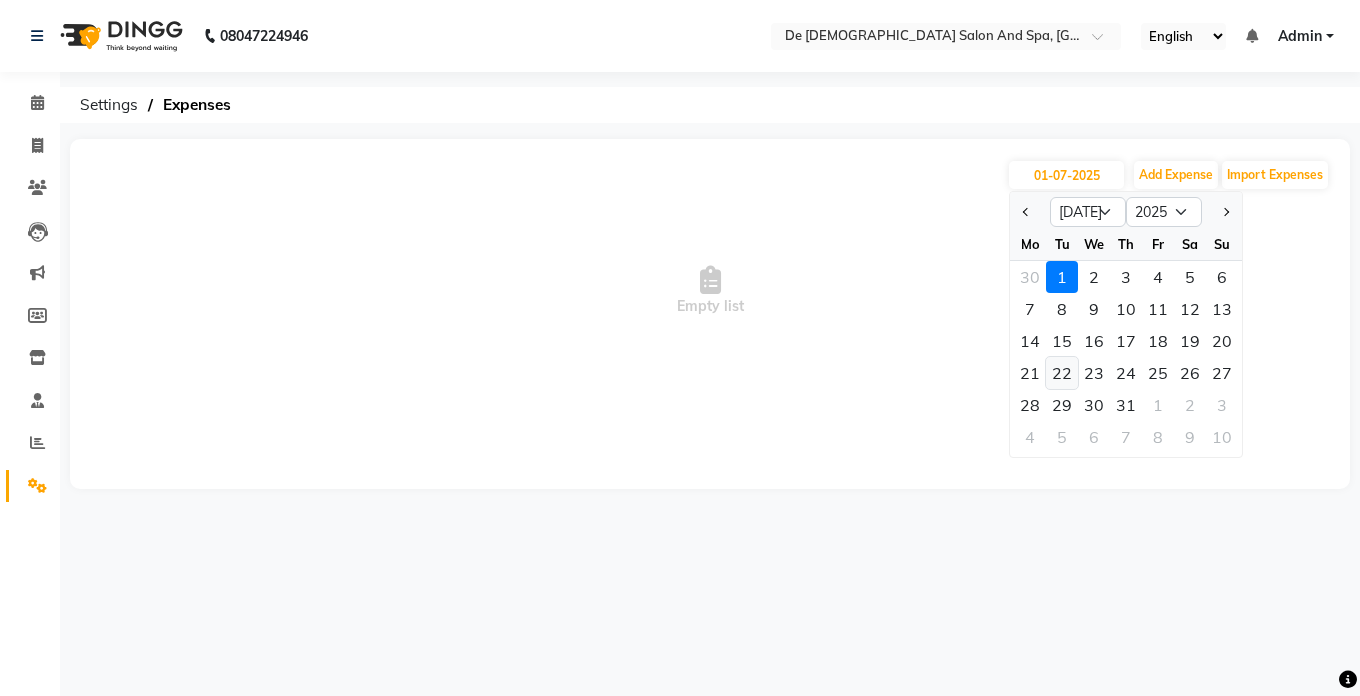 click on "22" 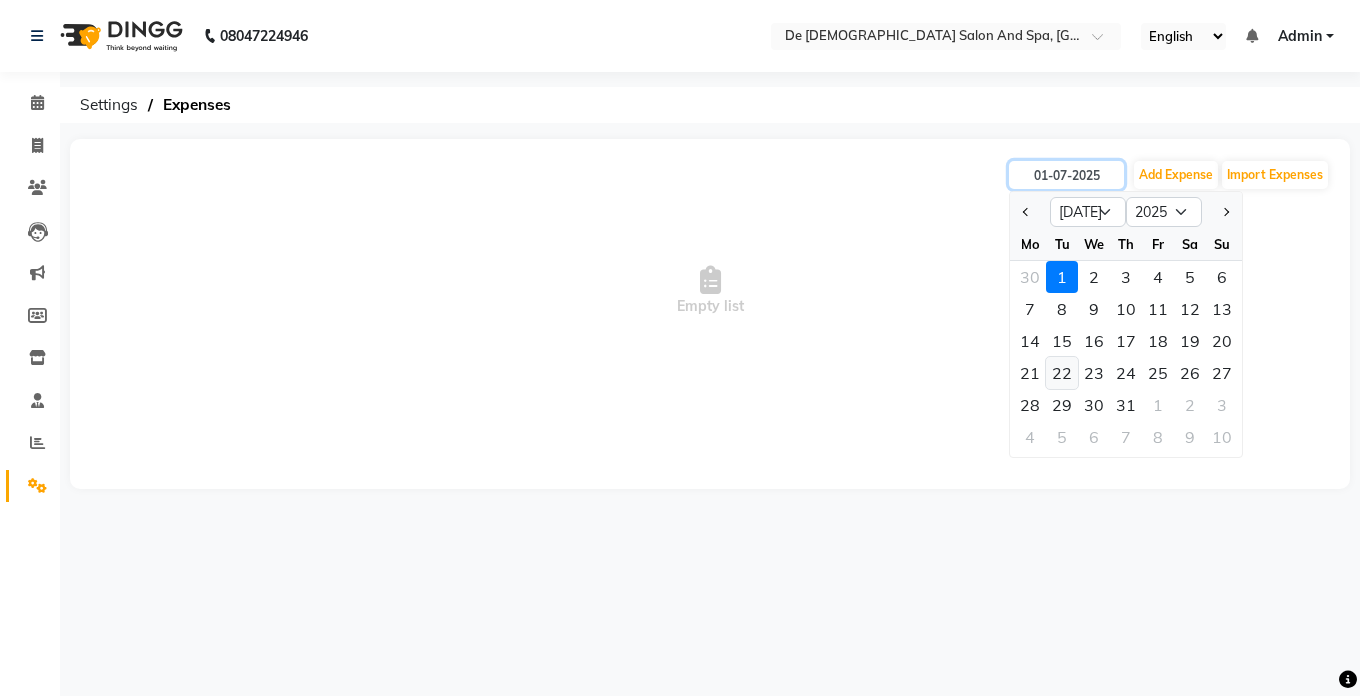 type on "22-07-2025" 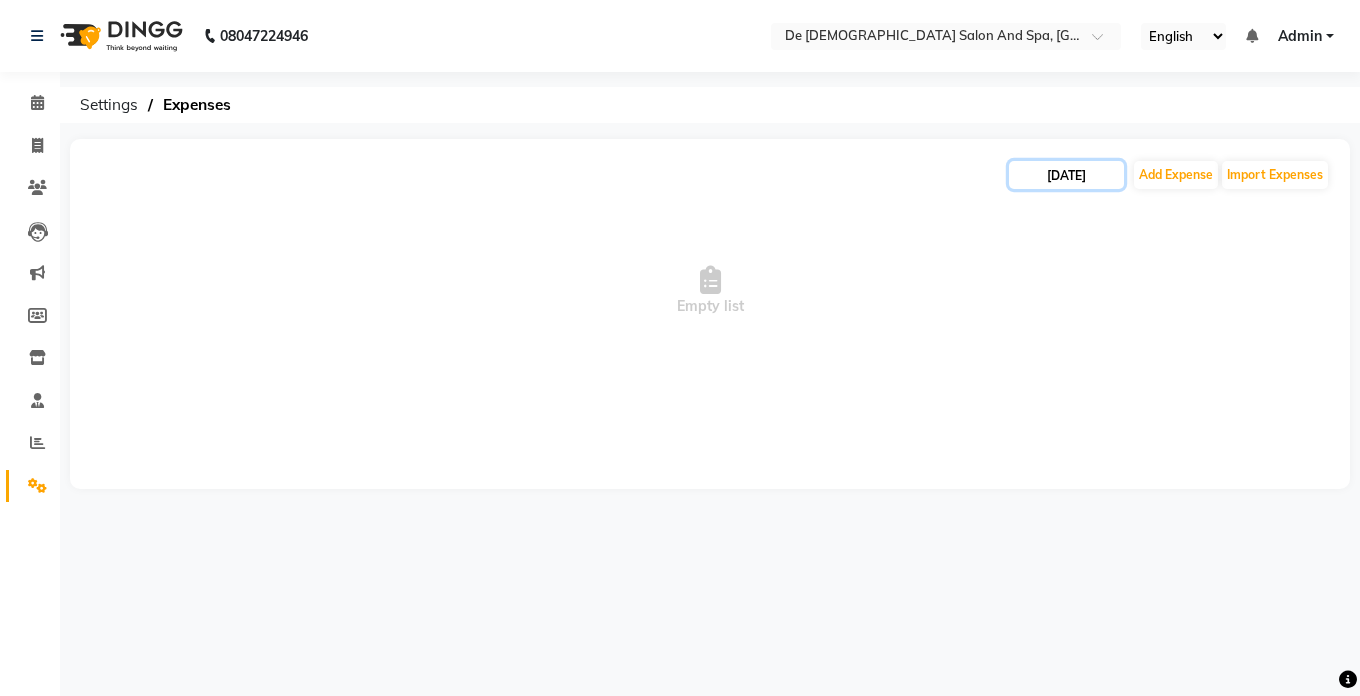 click on "22-07-2025" 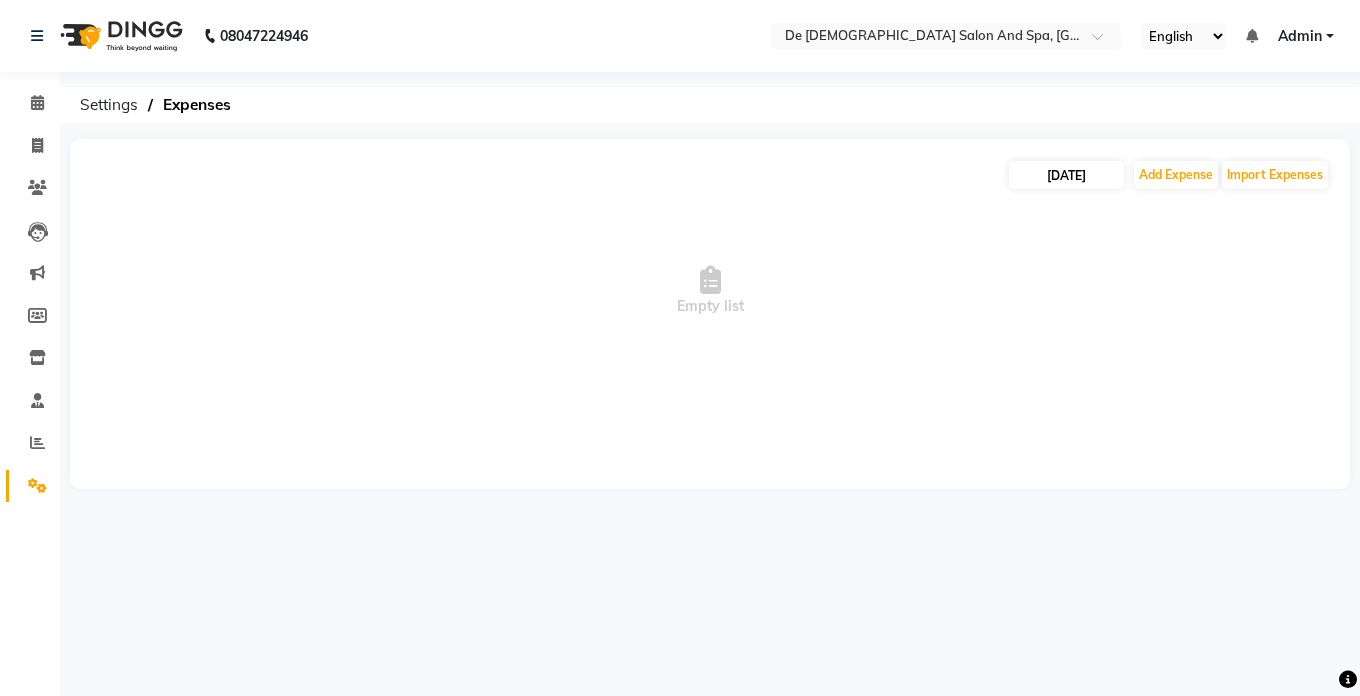 select on "7" 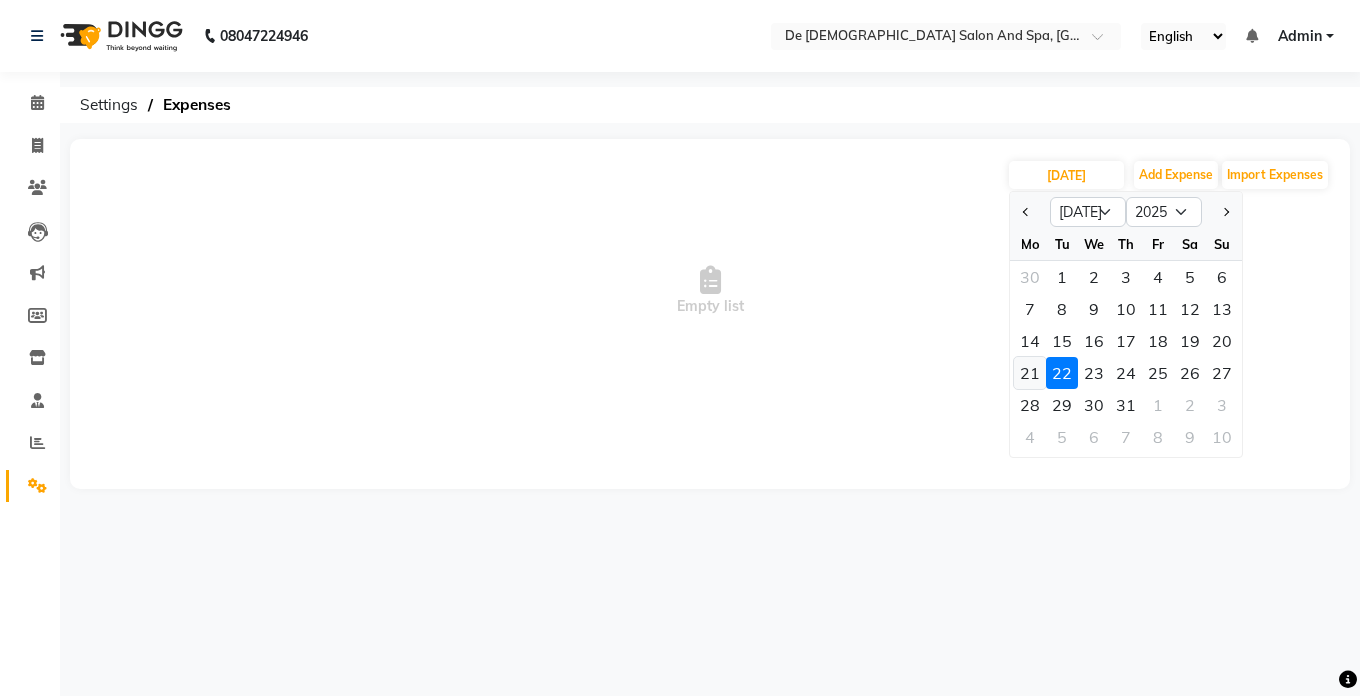 click on "21" 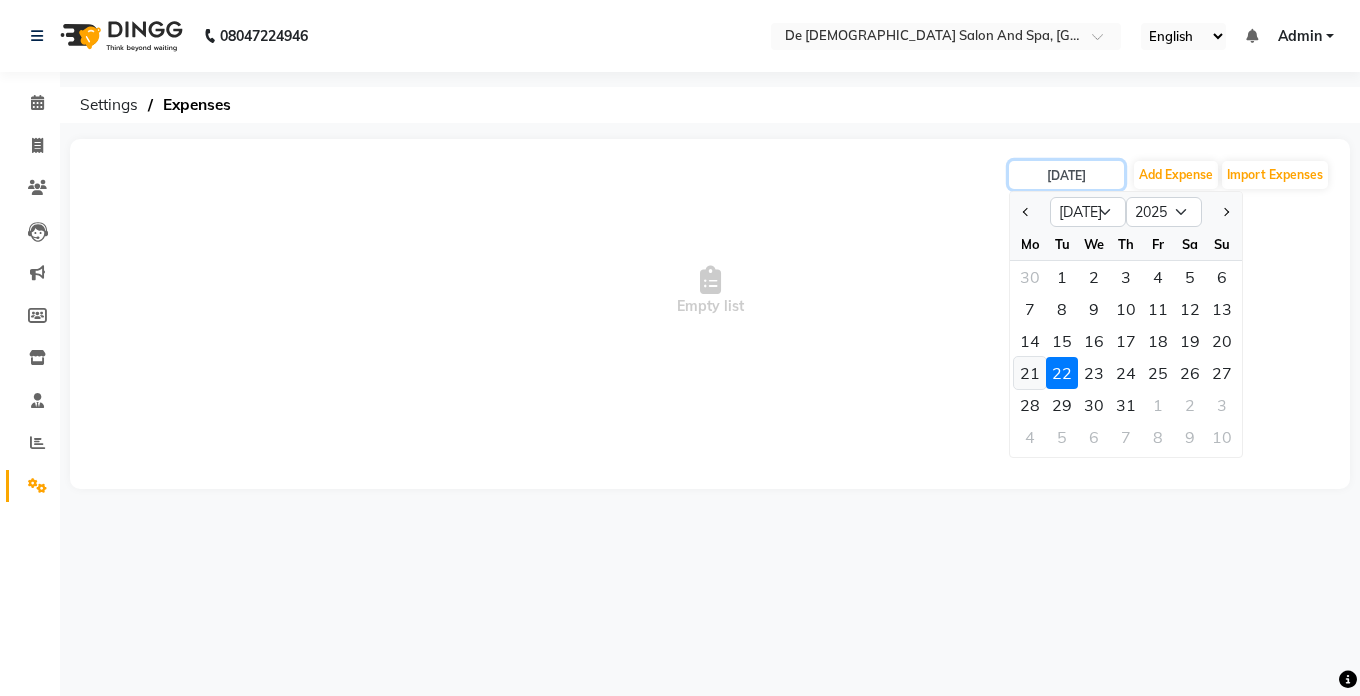 type on "21-07-2025" 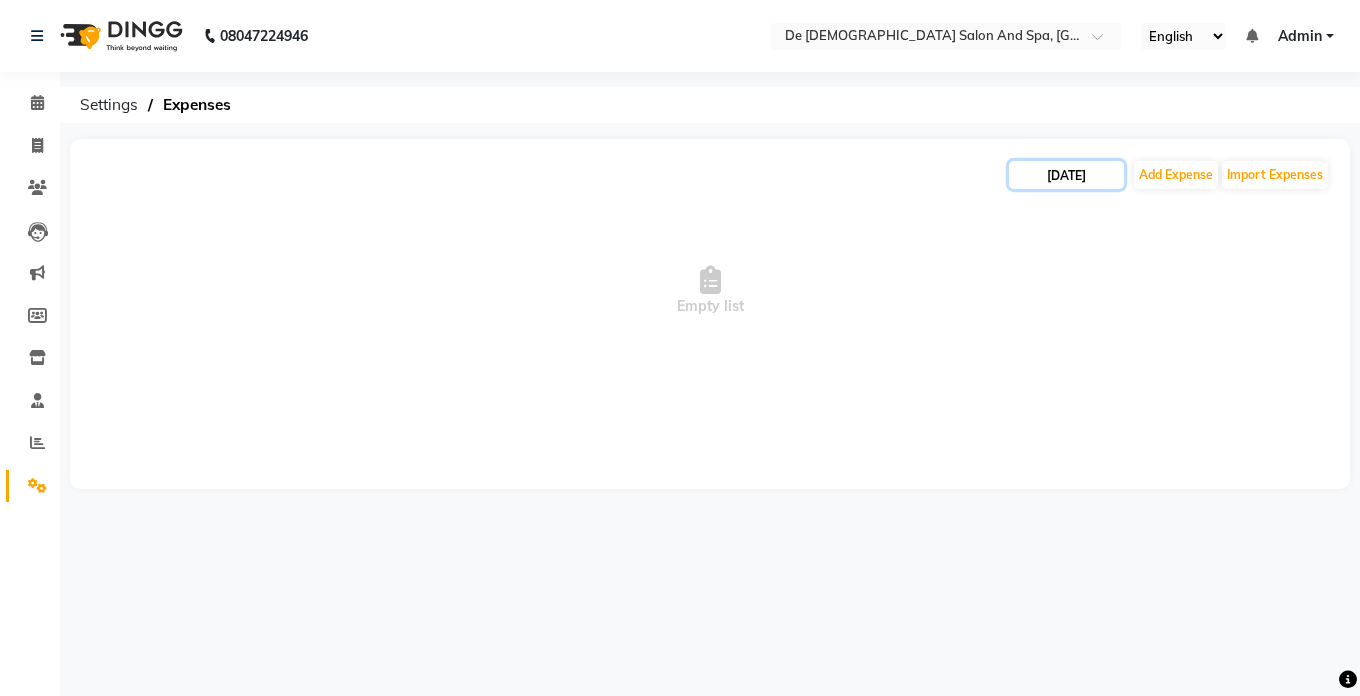 click on "21-07-2025" 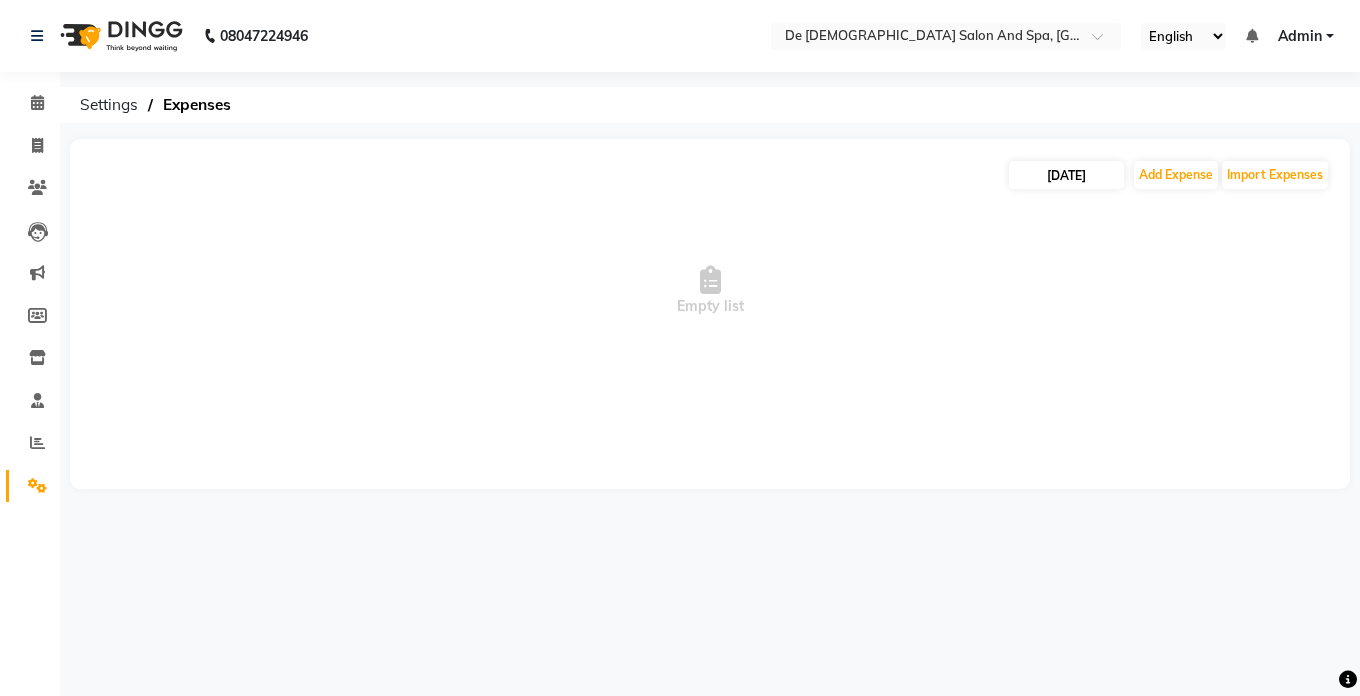 select on "7" 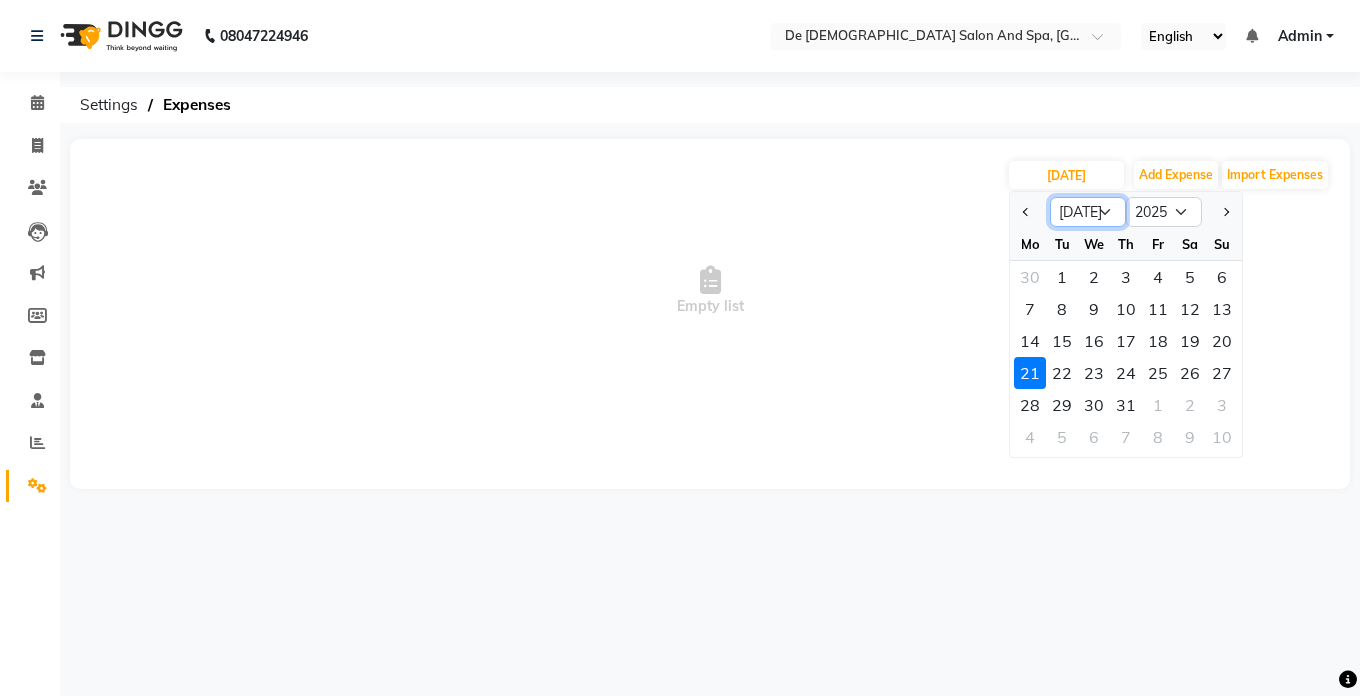drag, startPoint x: 1066, startPoint y: 206, endPoint x: 1076, endPoint y: 227, distance: 23.259407 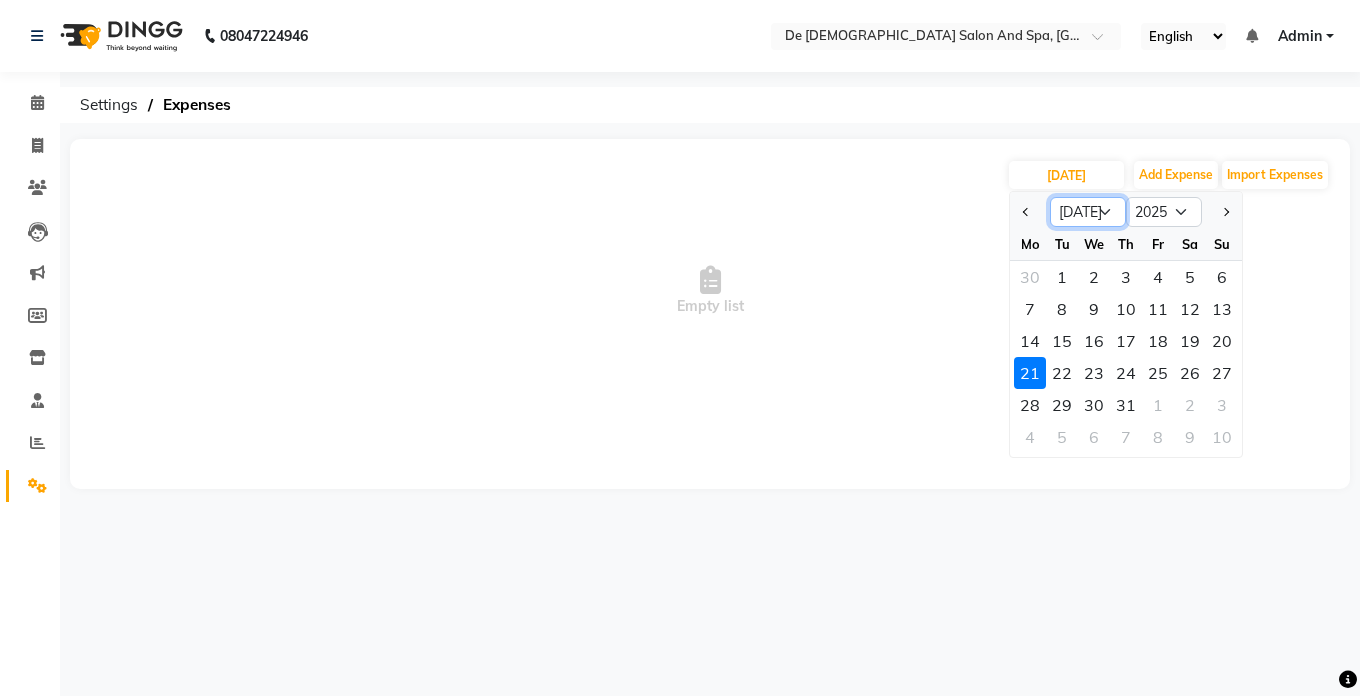 click on "Jan Feb Mar Apr May Jun [DATE] Aug Sep Oct Nov Dec" 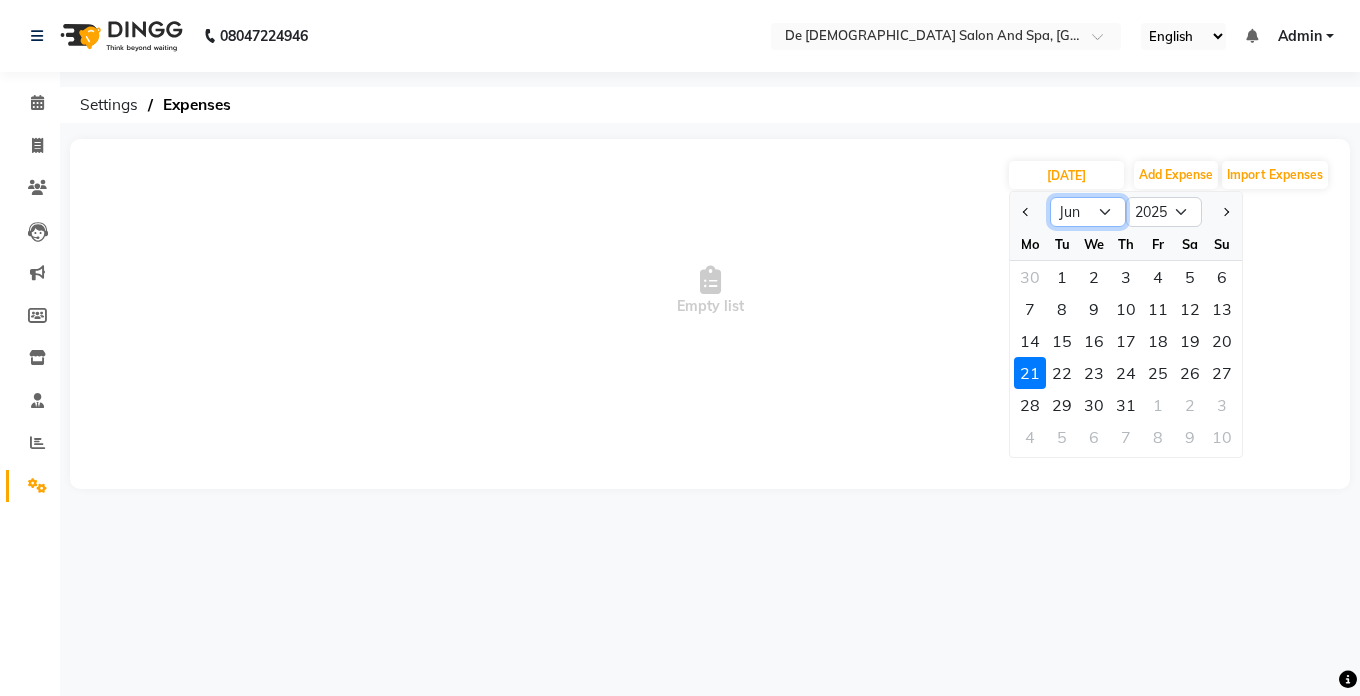 click on "Jan Feb Mar Apr May Jun [DATE] Aug Sep Oct Nov Dec" 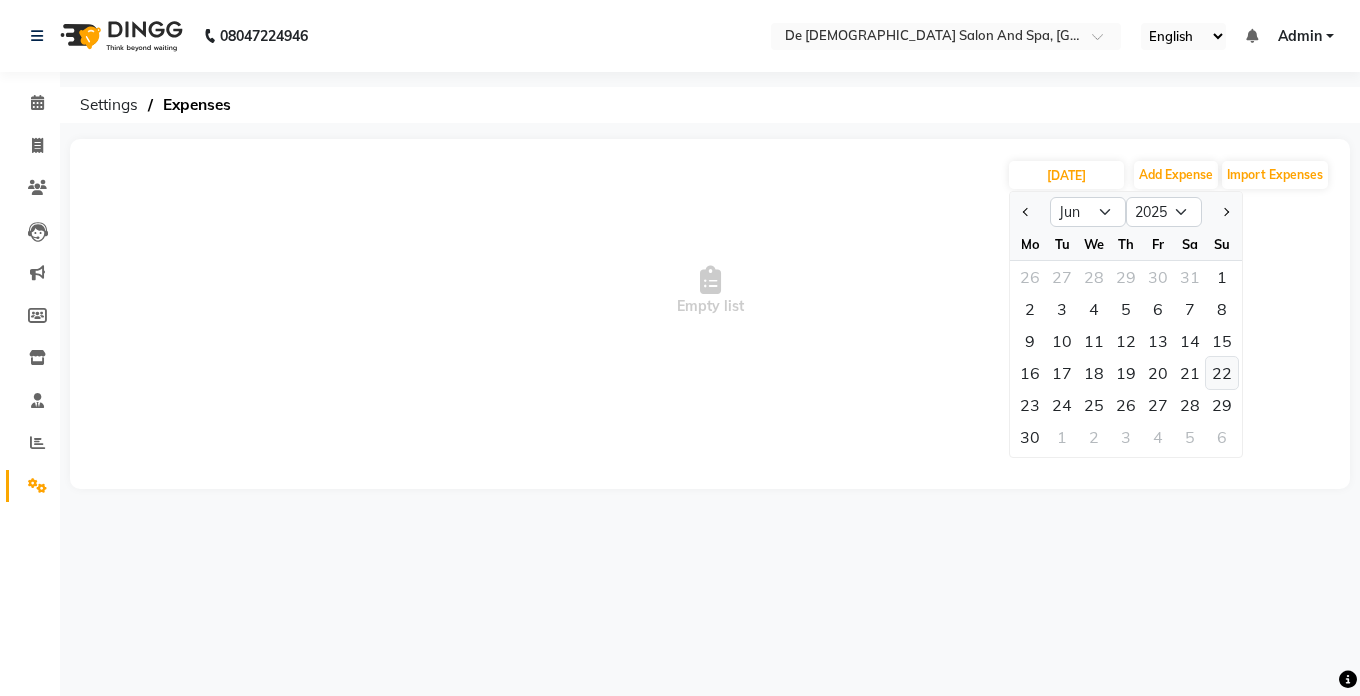 click on "22" 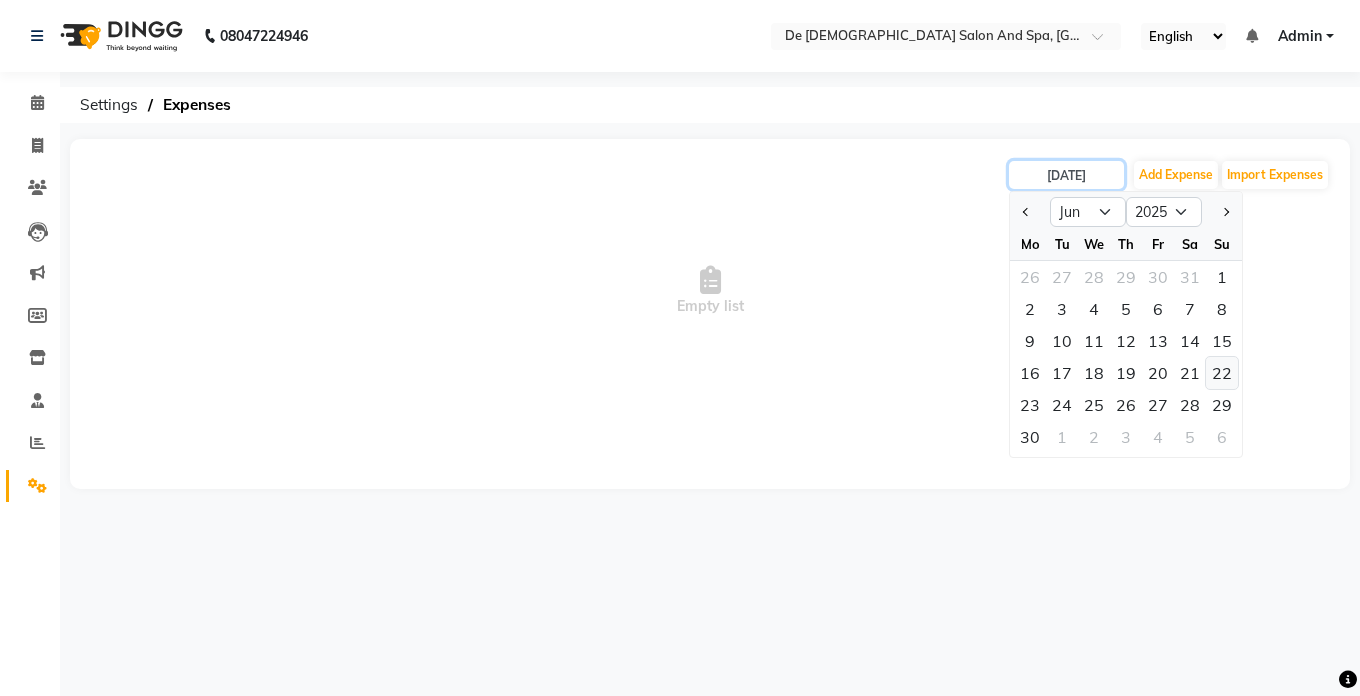 type on "22-06-2025" 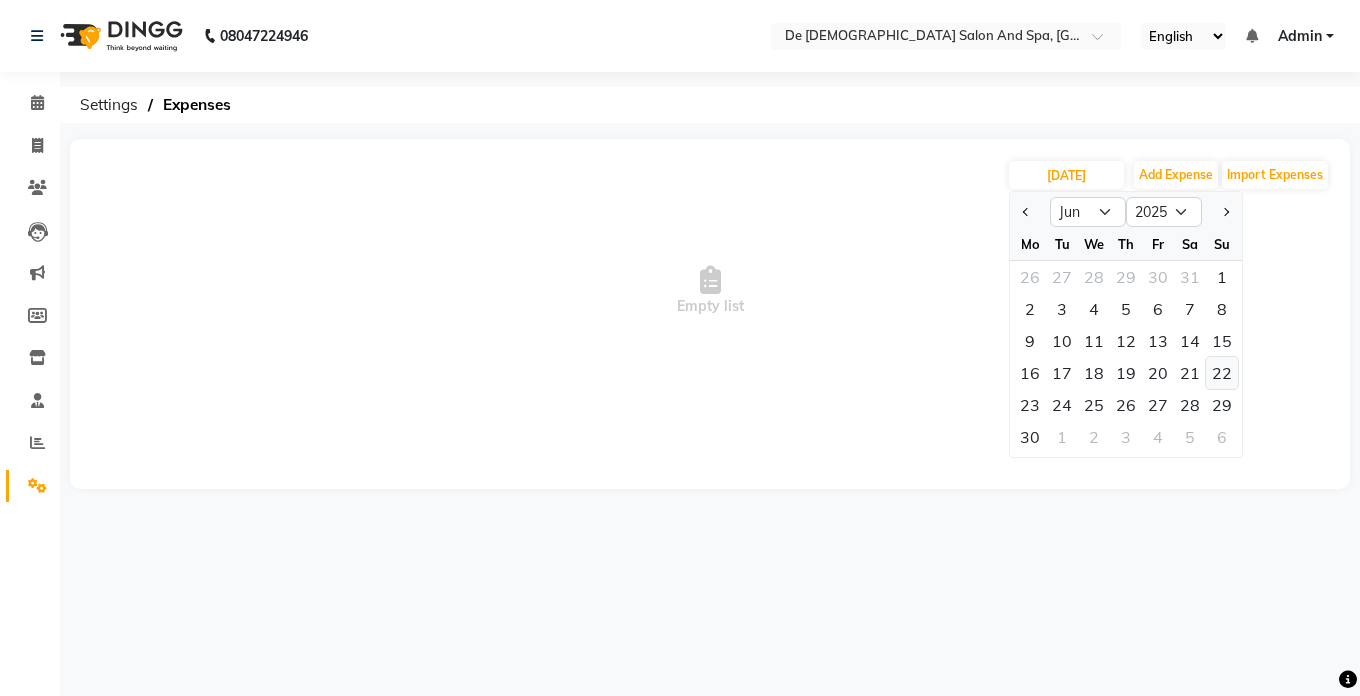click on "Empty list" at bounding box center [710, 291] 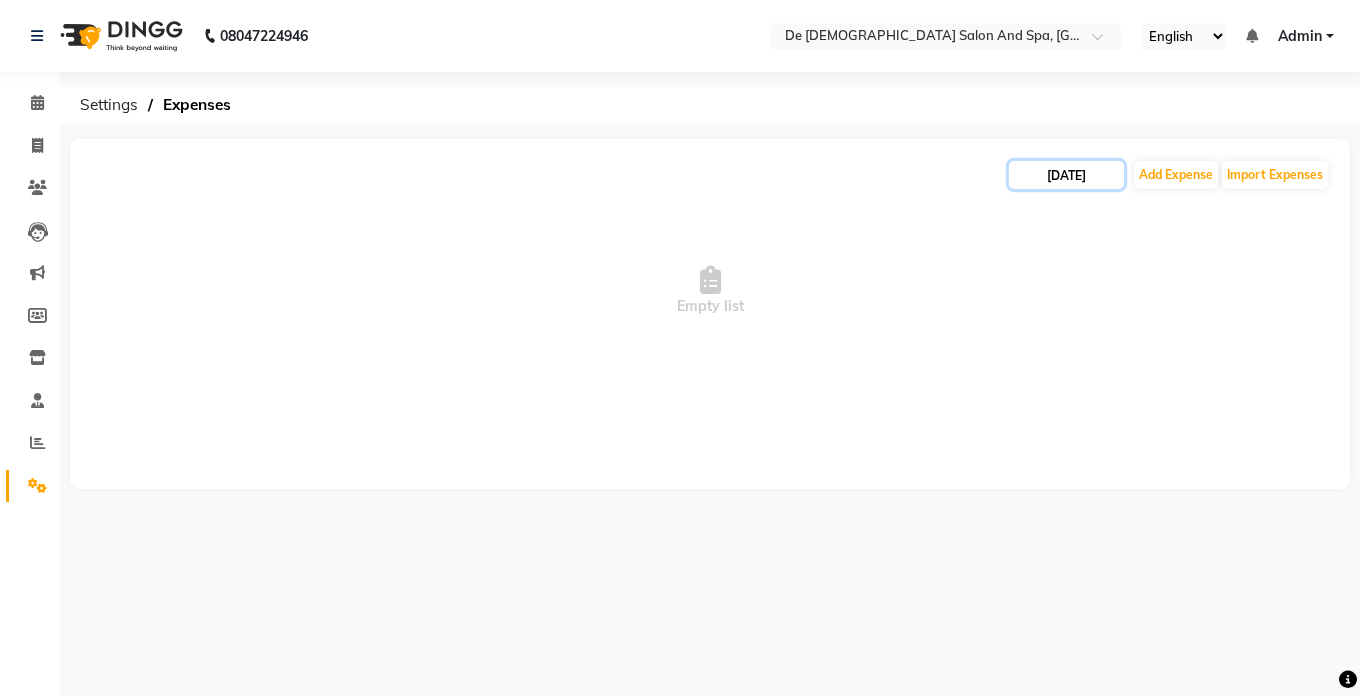 click on "22-06-2025" 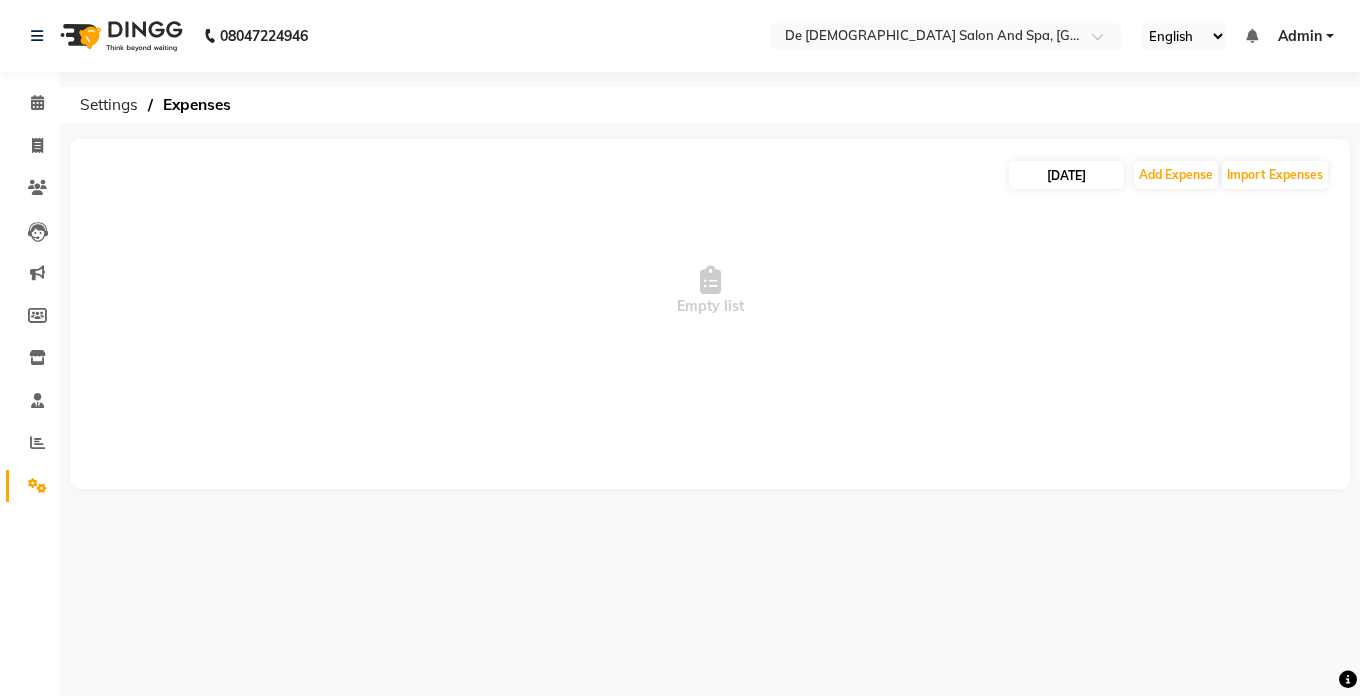select on "6" 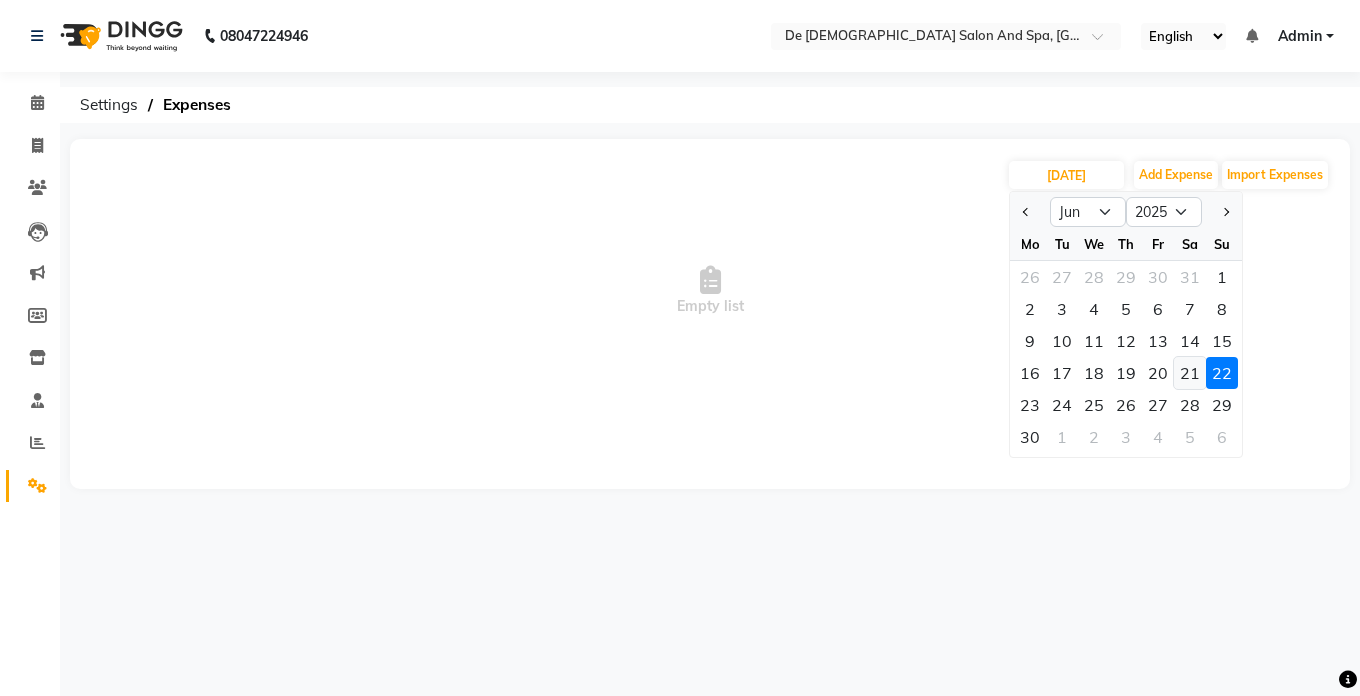 click on "21" 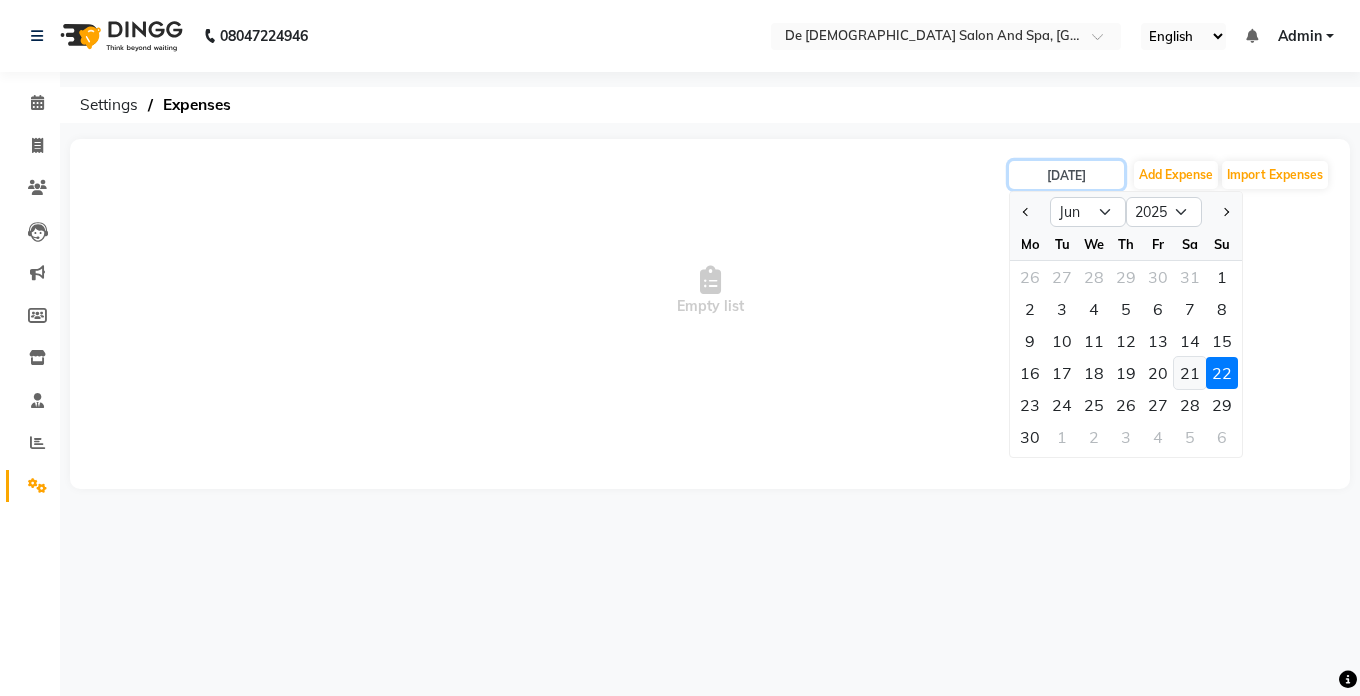 type on "21-06-2025" 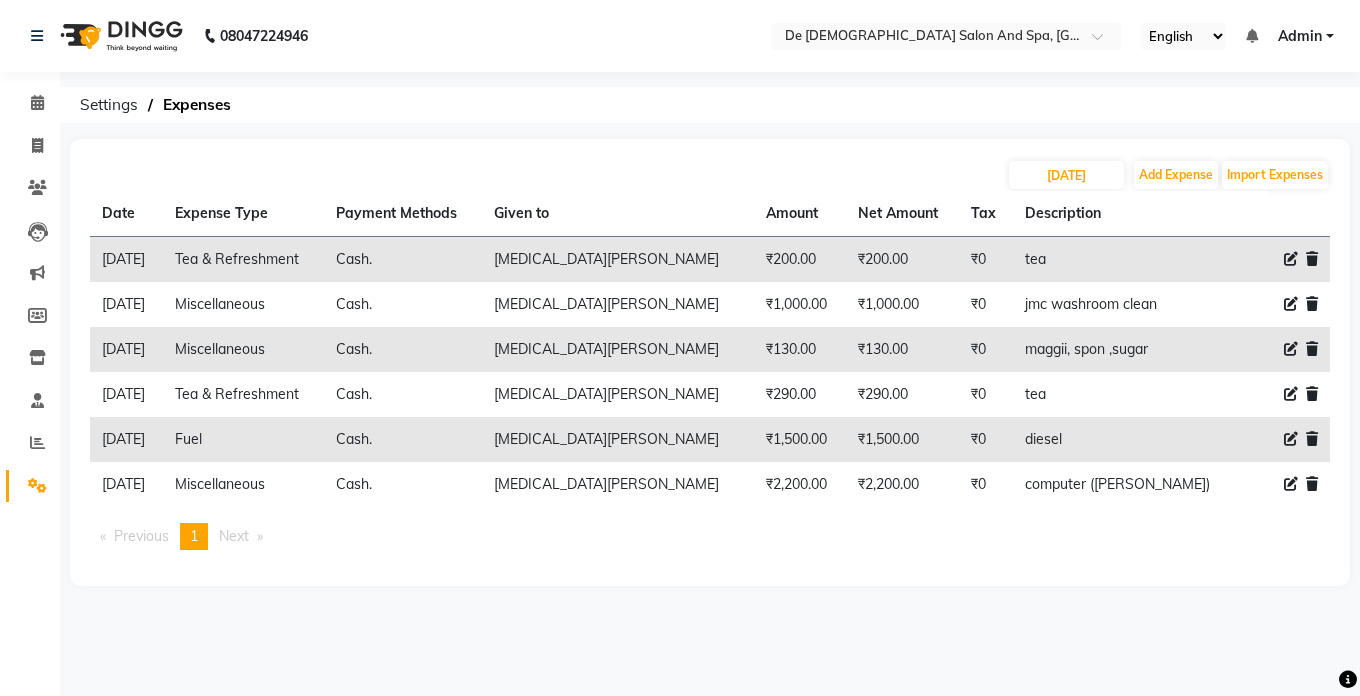 click 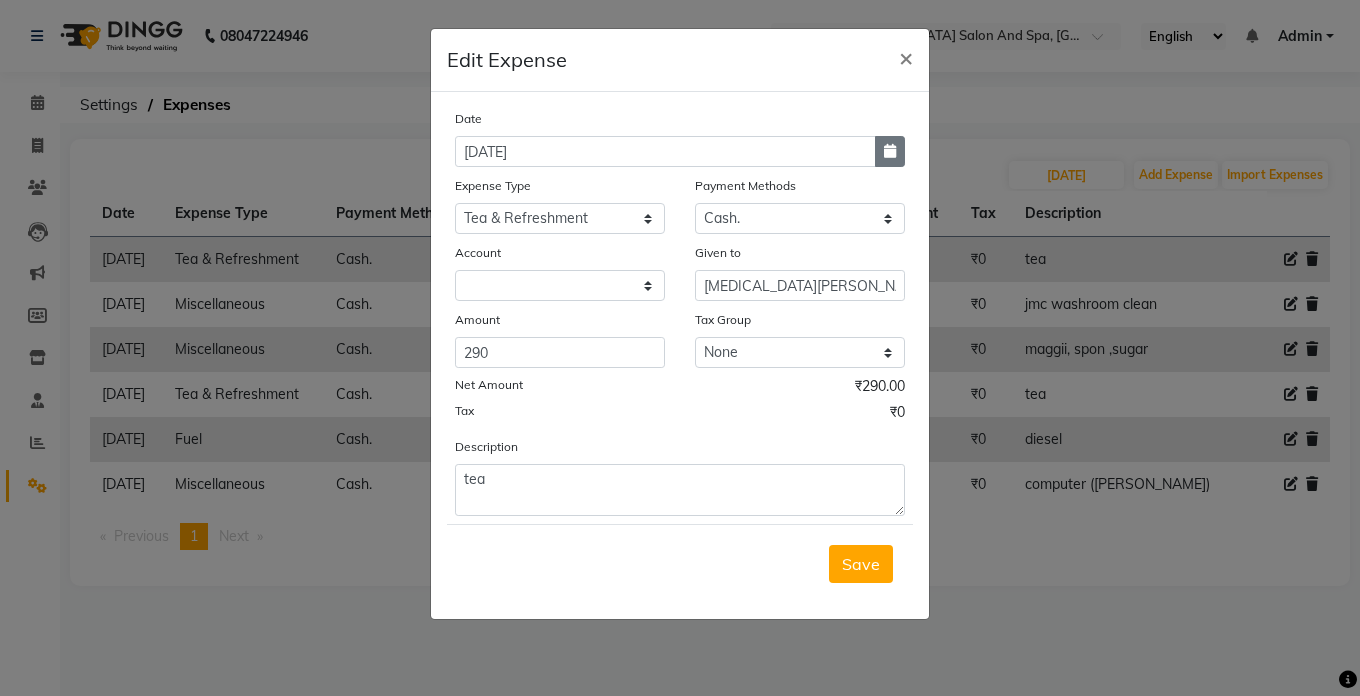 click 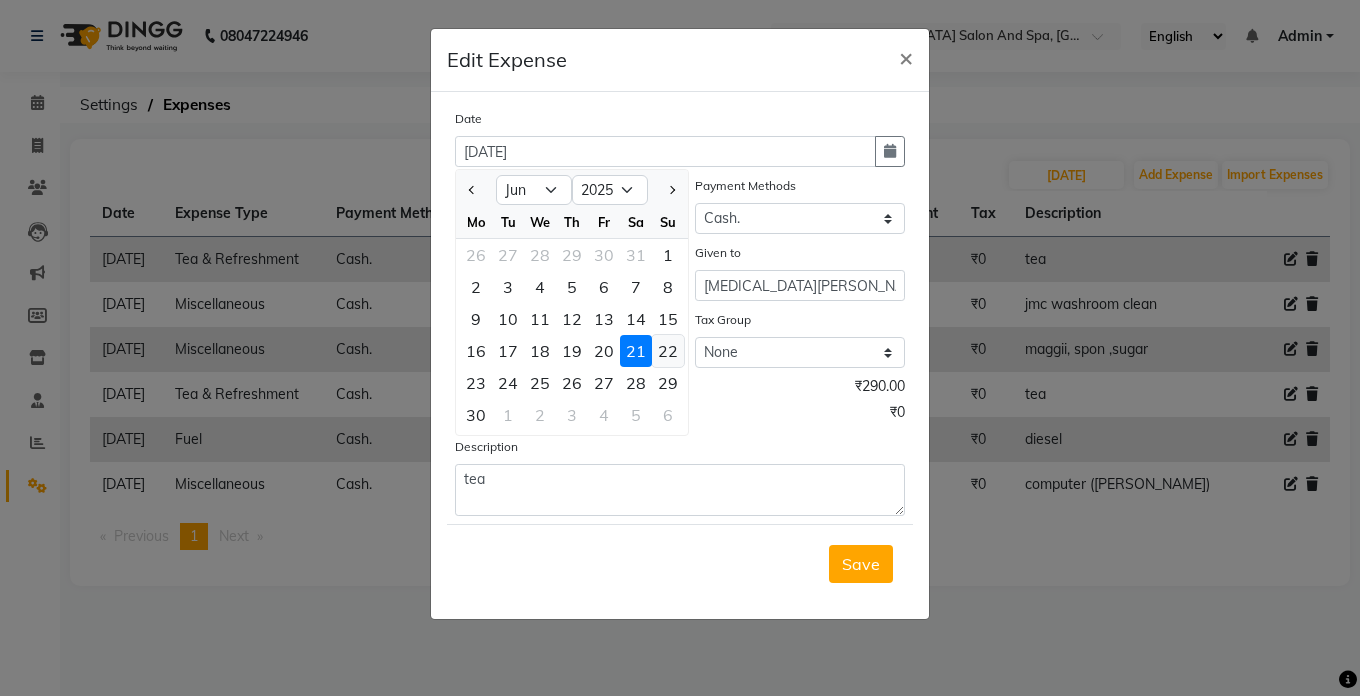 click on "22" 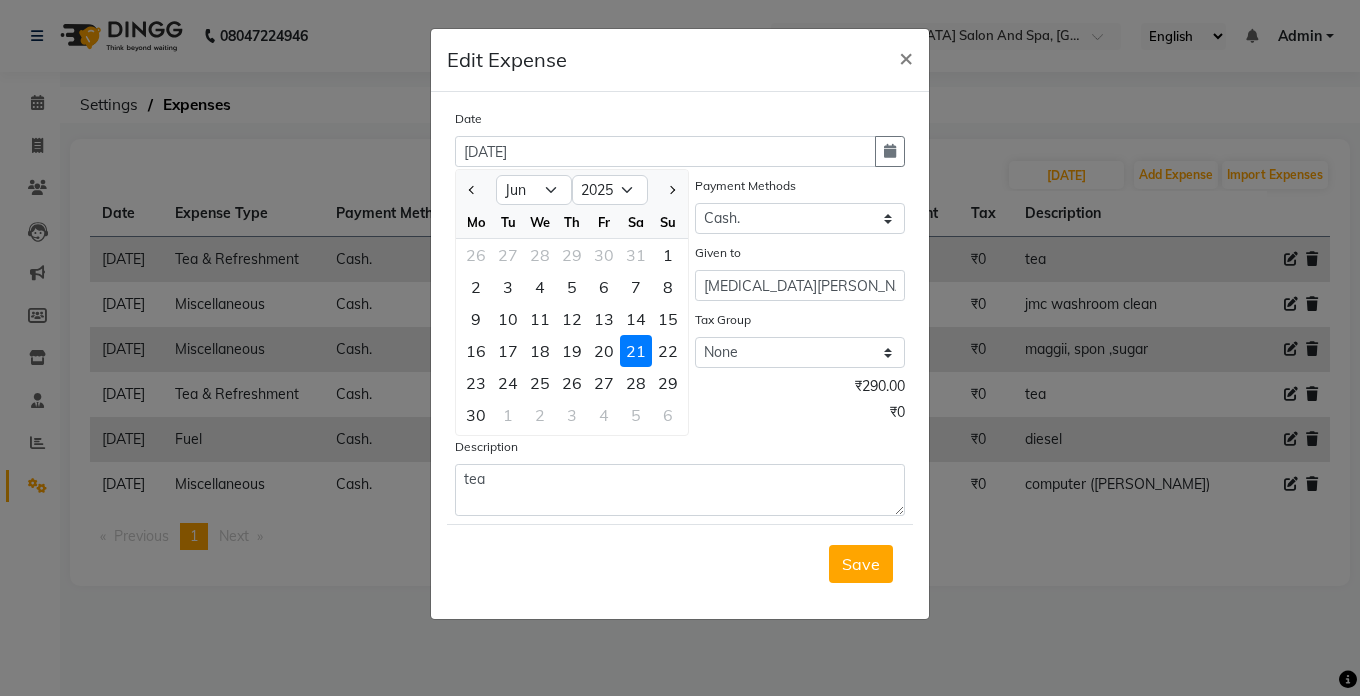 type on "22-06-2025" 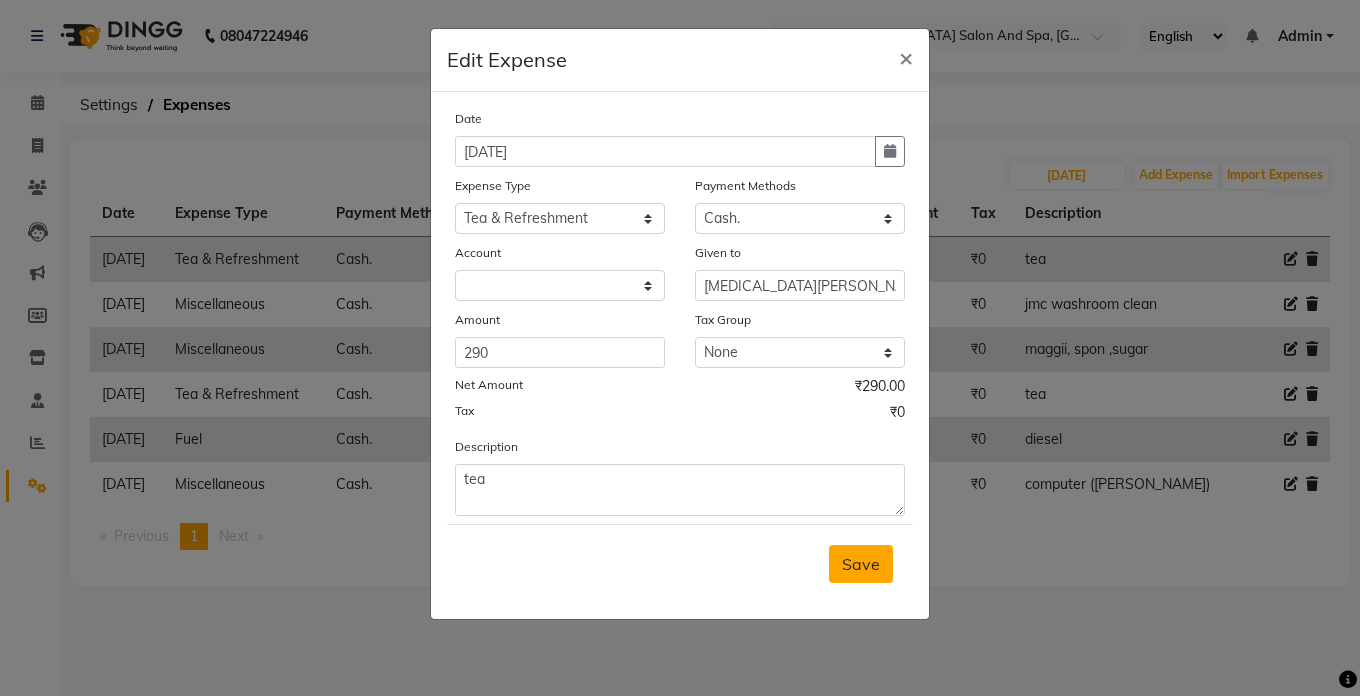click on "Save" at bounding box center [861, 564] 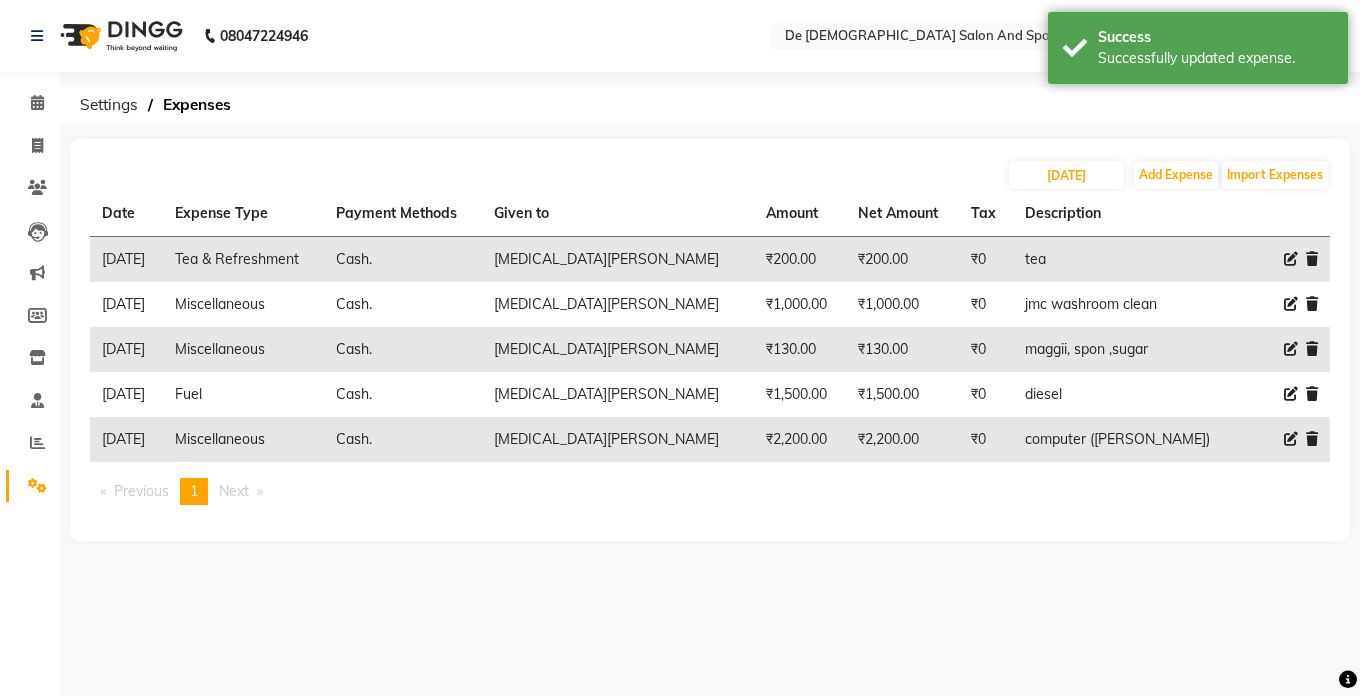 click 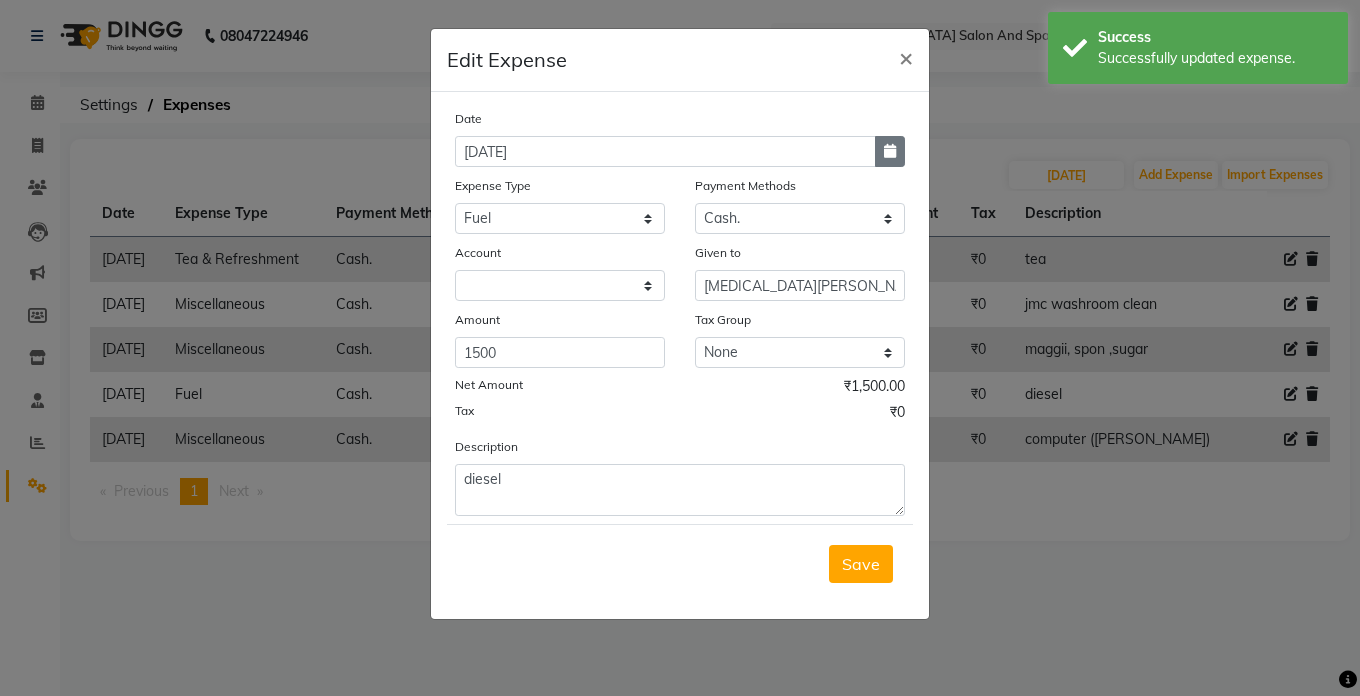 click 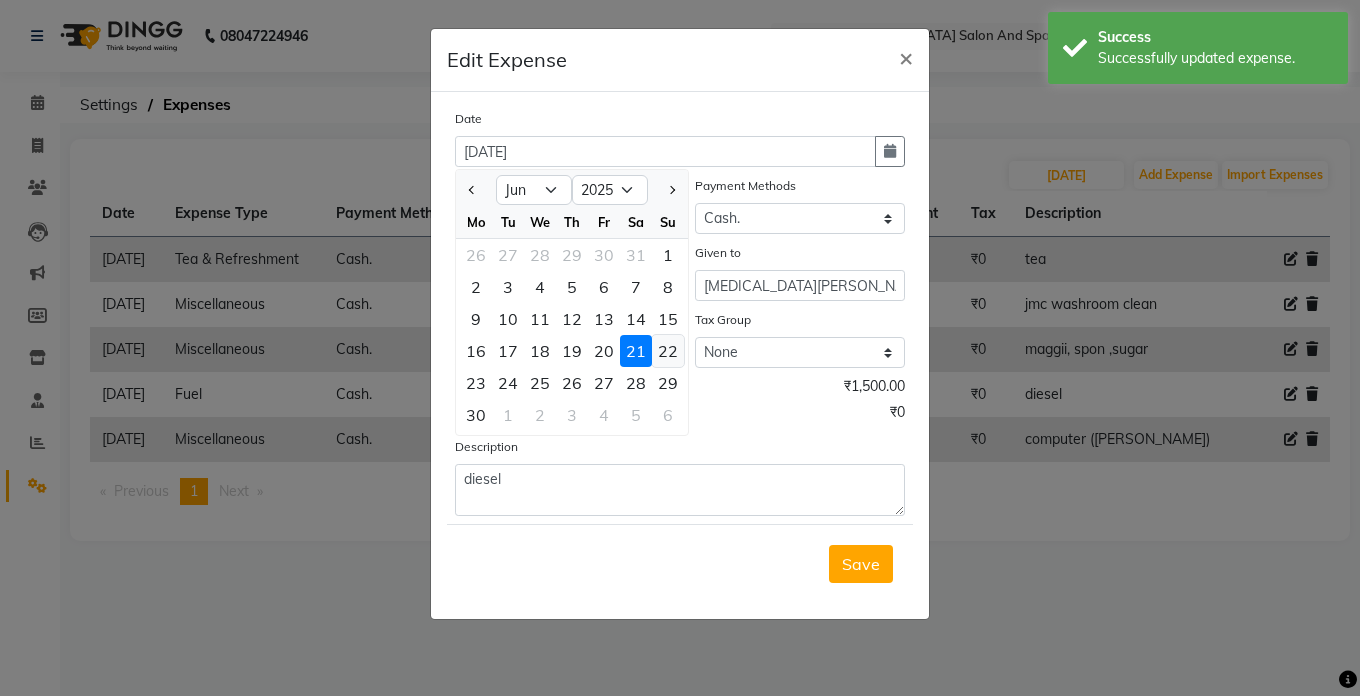 click on "22" 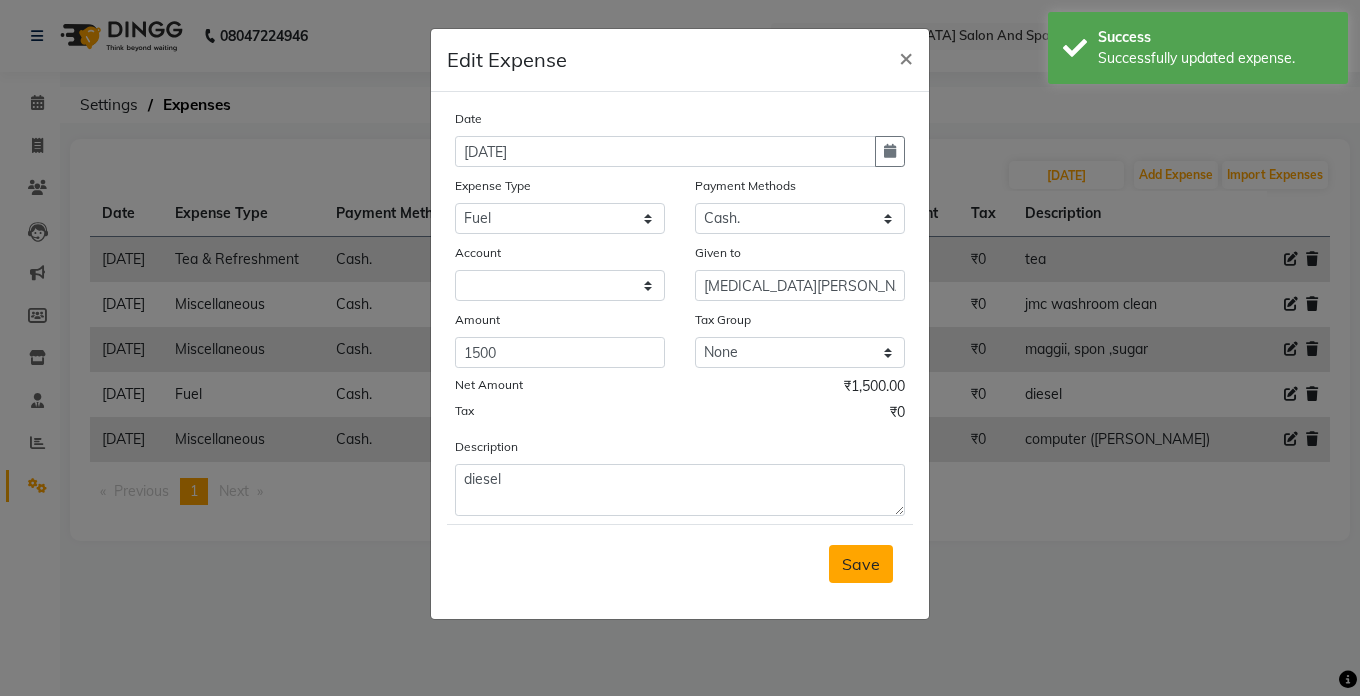 click on "Save" at bounding box center [861, 564] 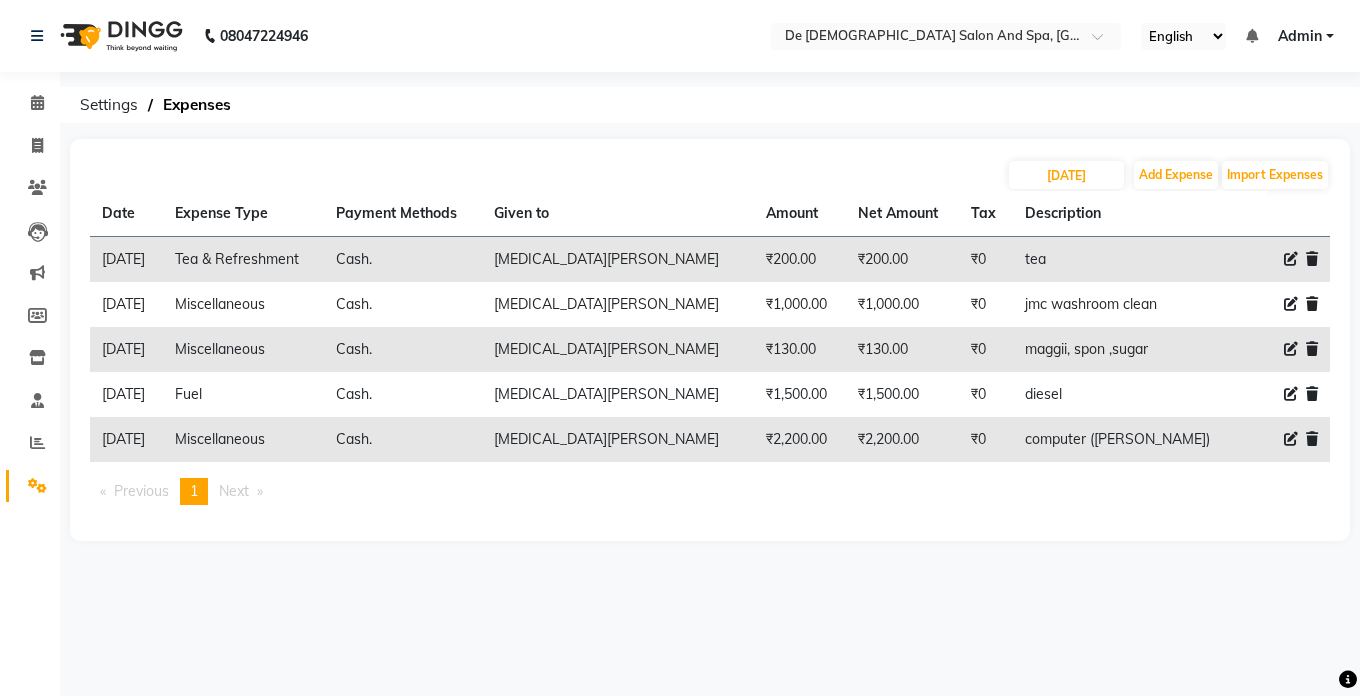 click 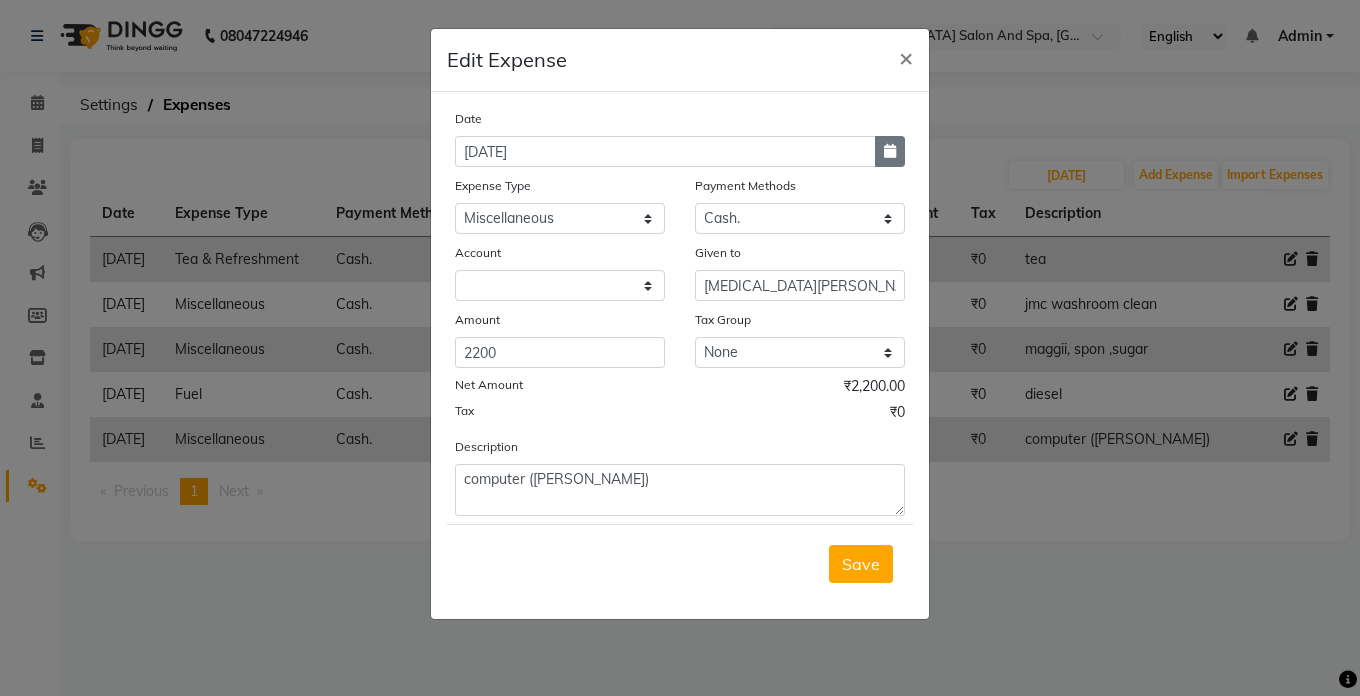 click 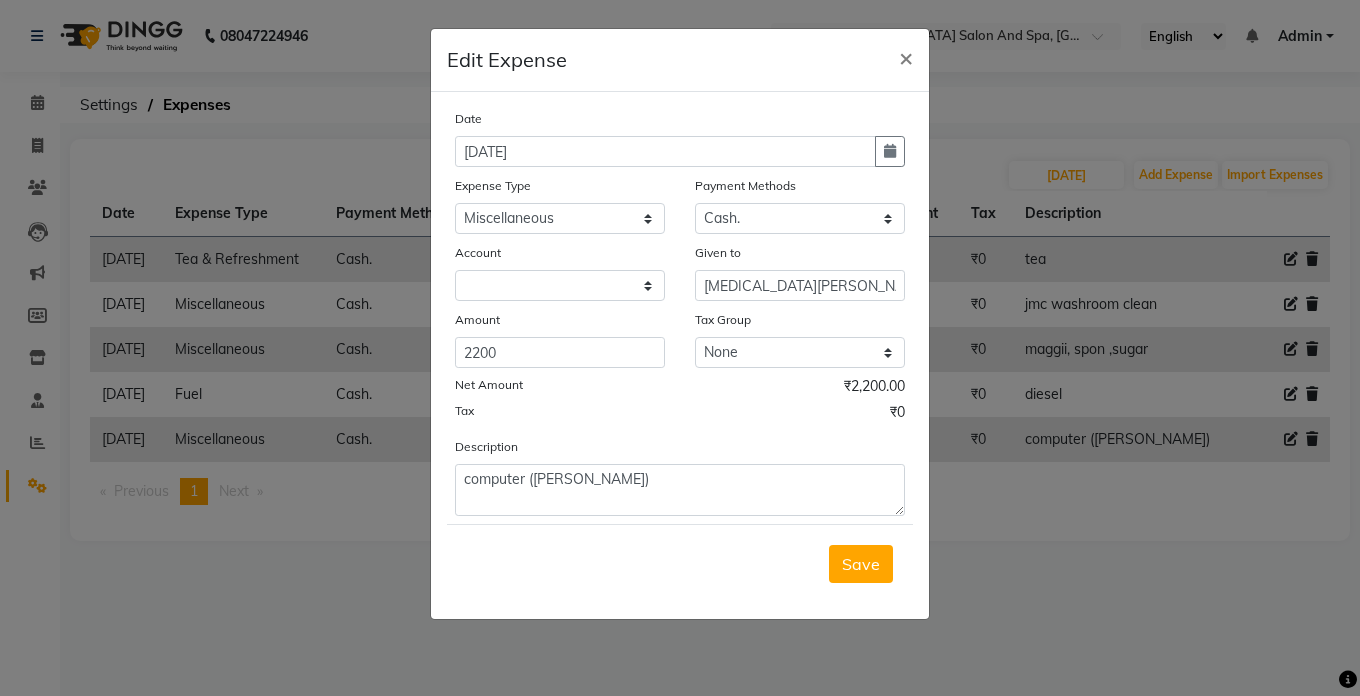 select on "6" 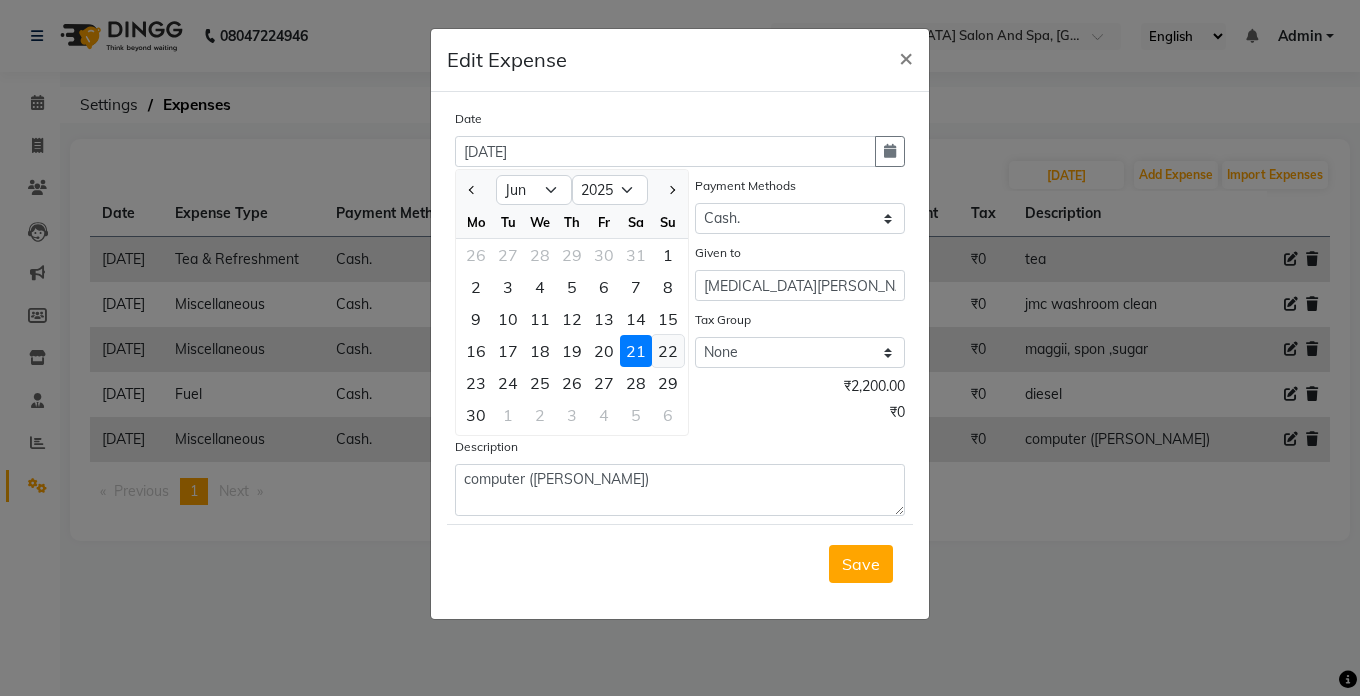 click on "22" 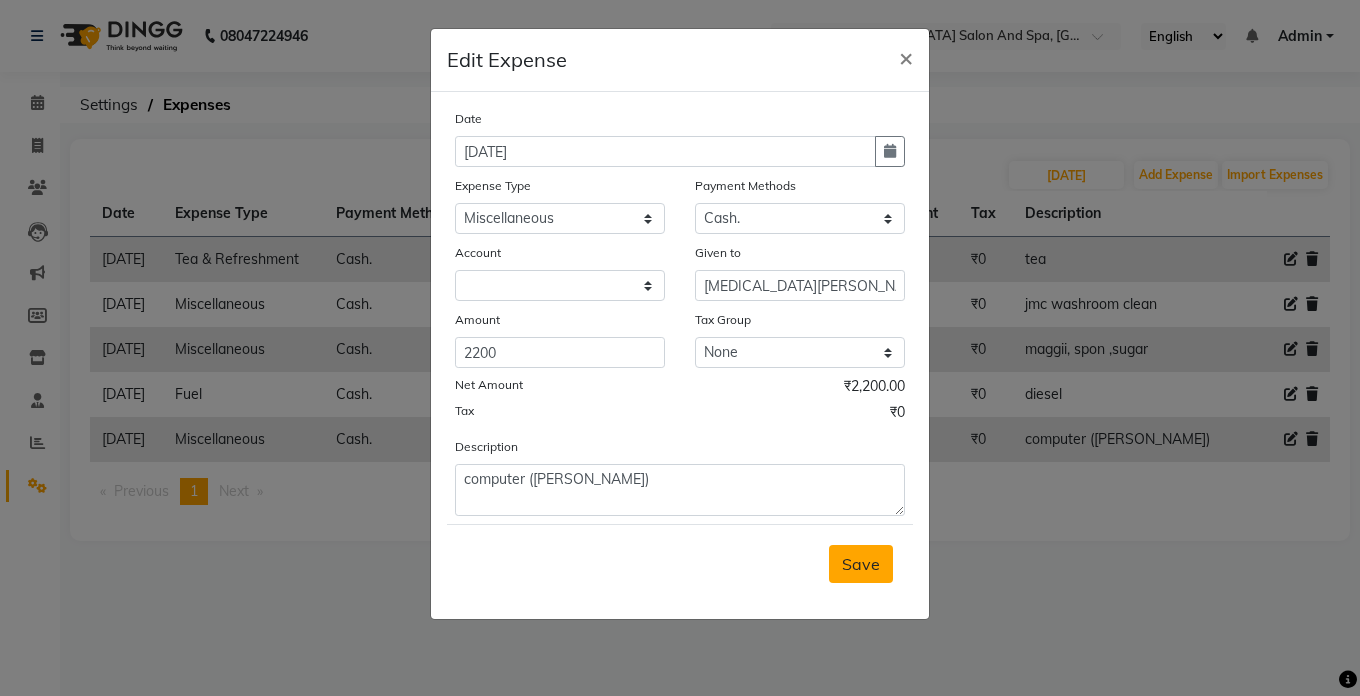 click on "Save" at bounding box center (861, 564) 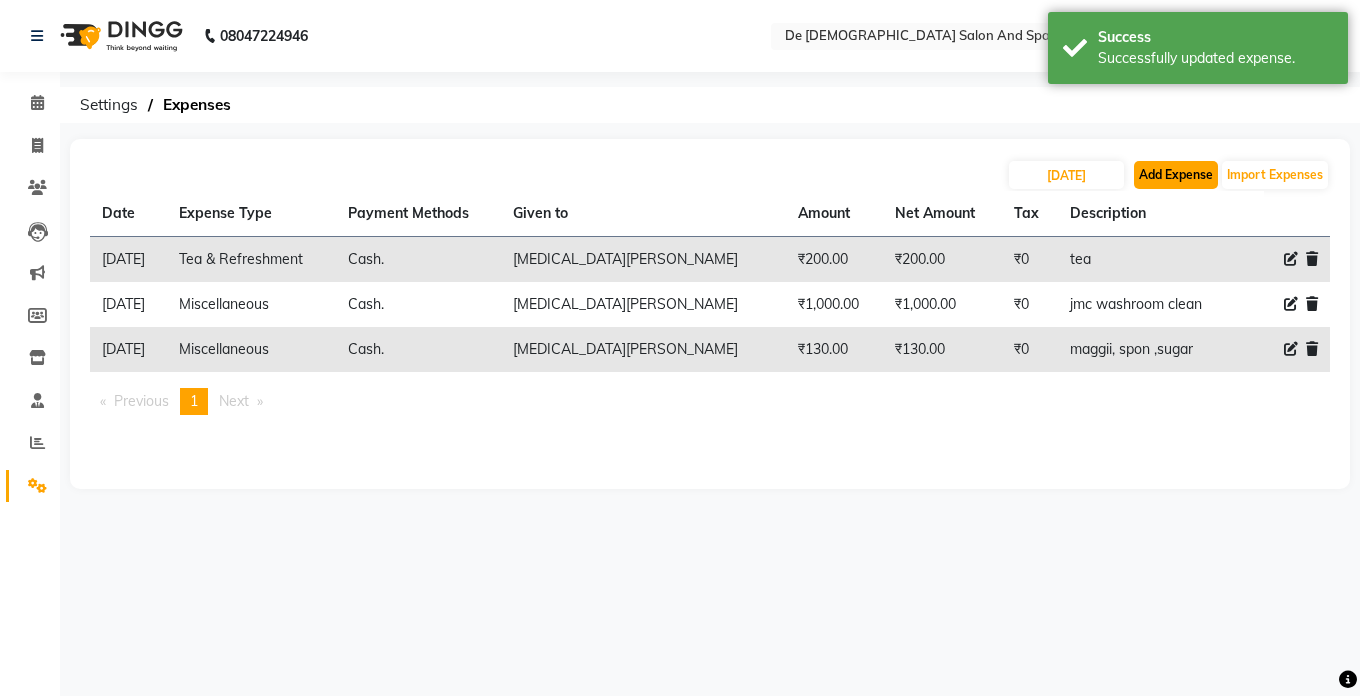click on "Add Expense" 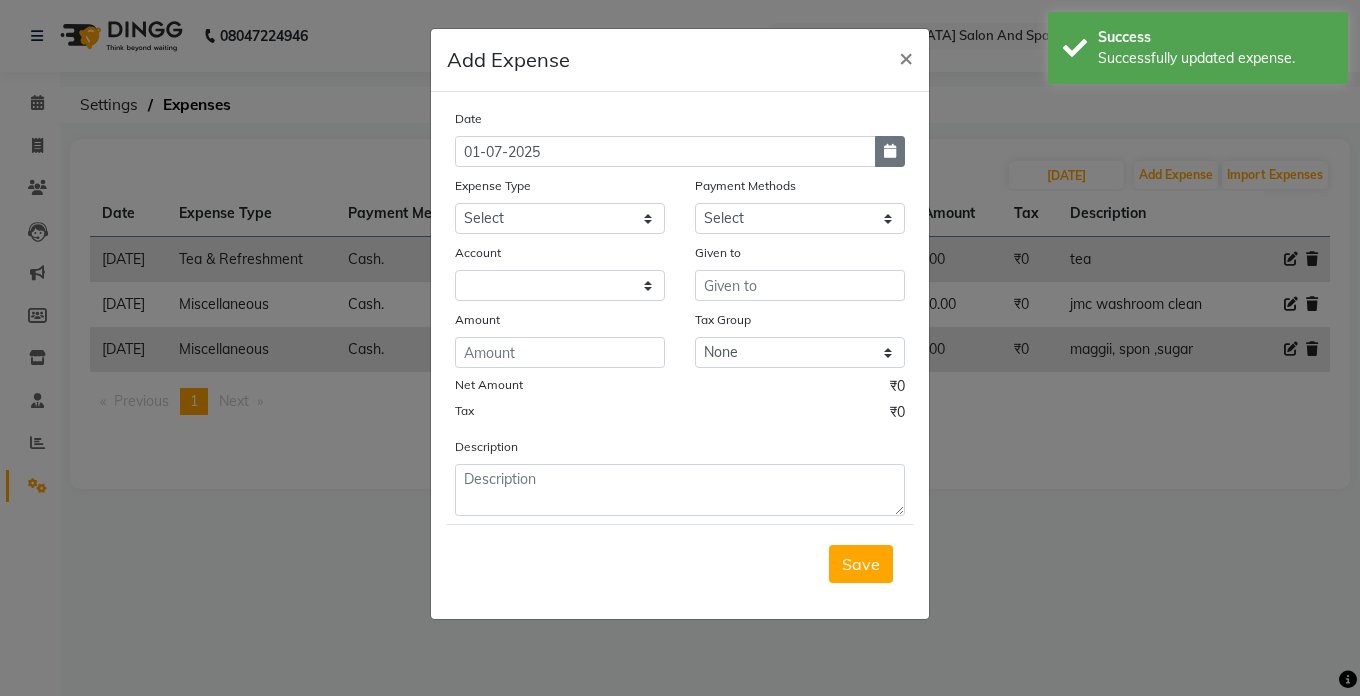click 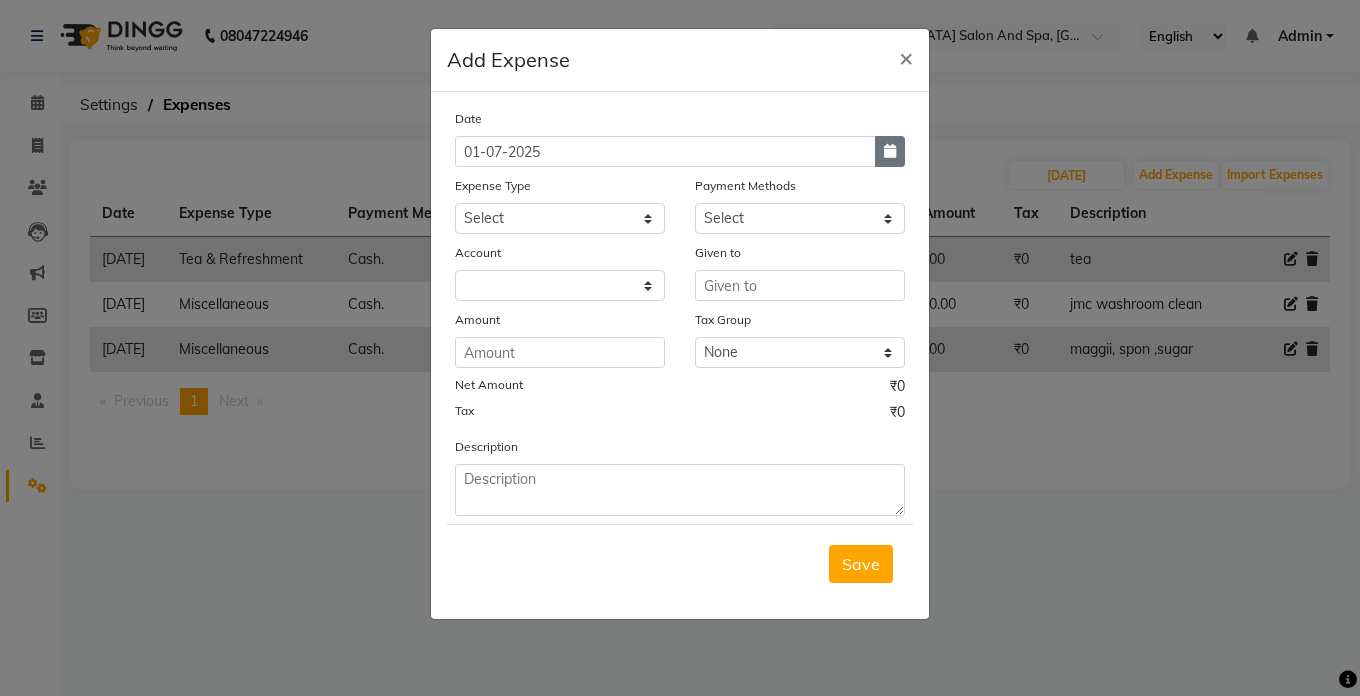click 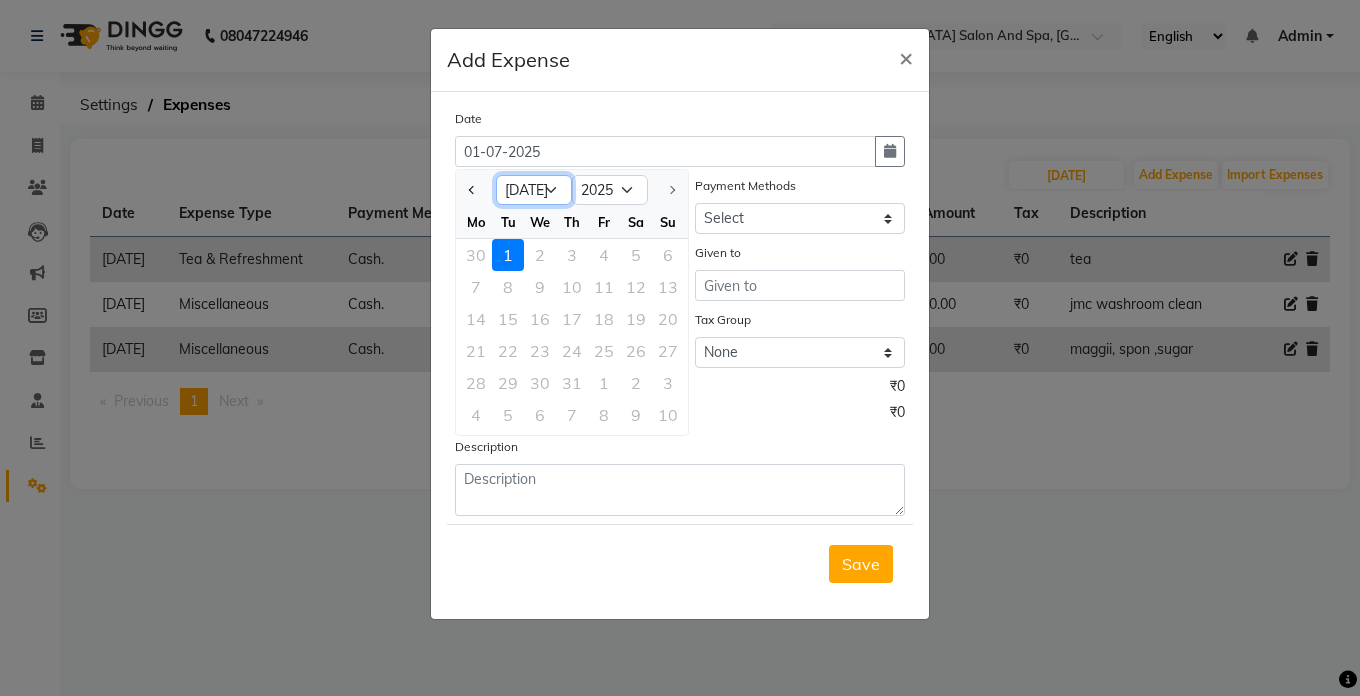 click on "Jan Feb Mar Apr May Jun [DATE]" 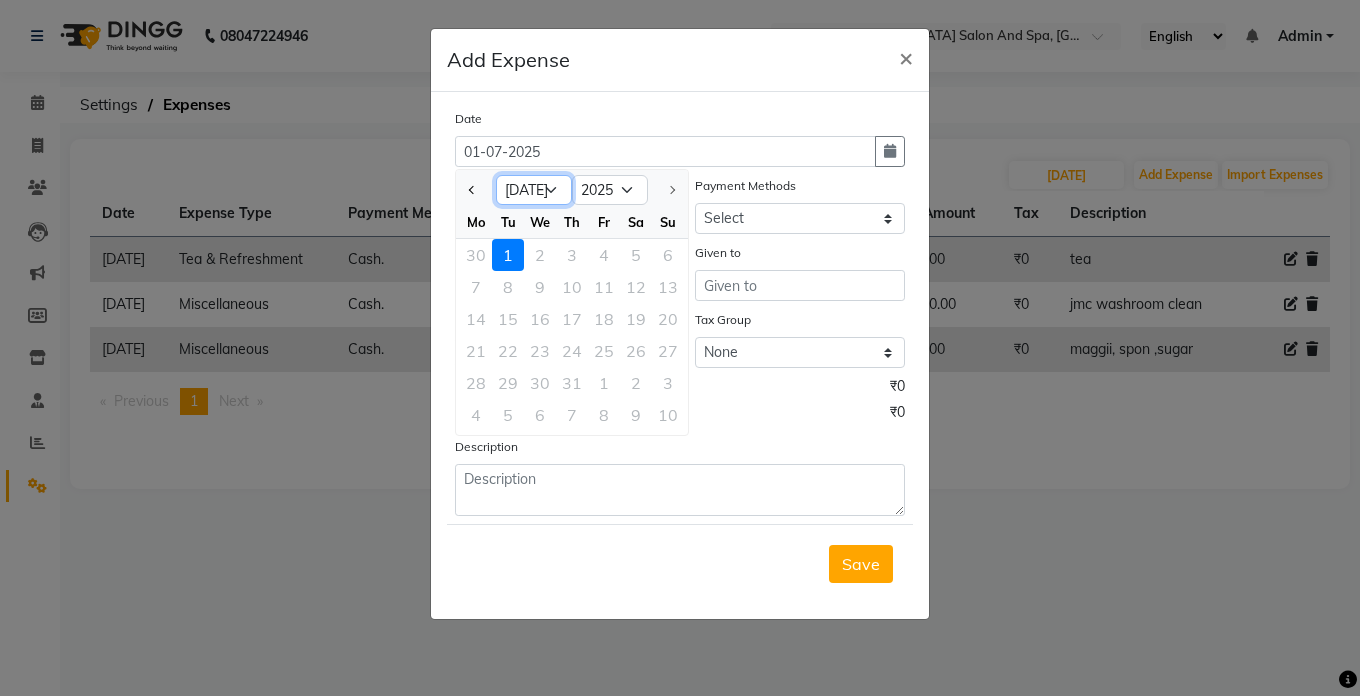 select on "6" 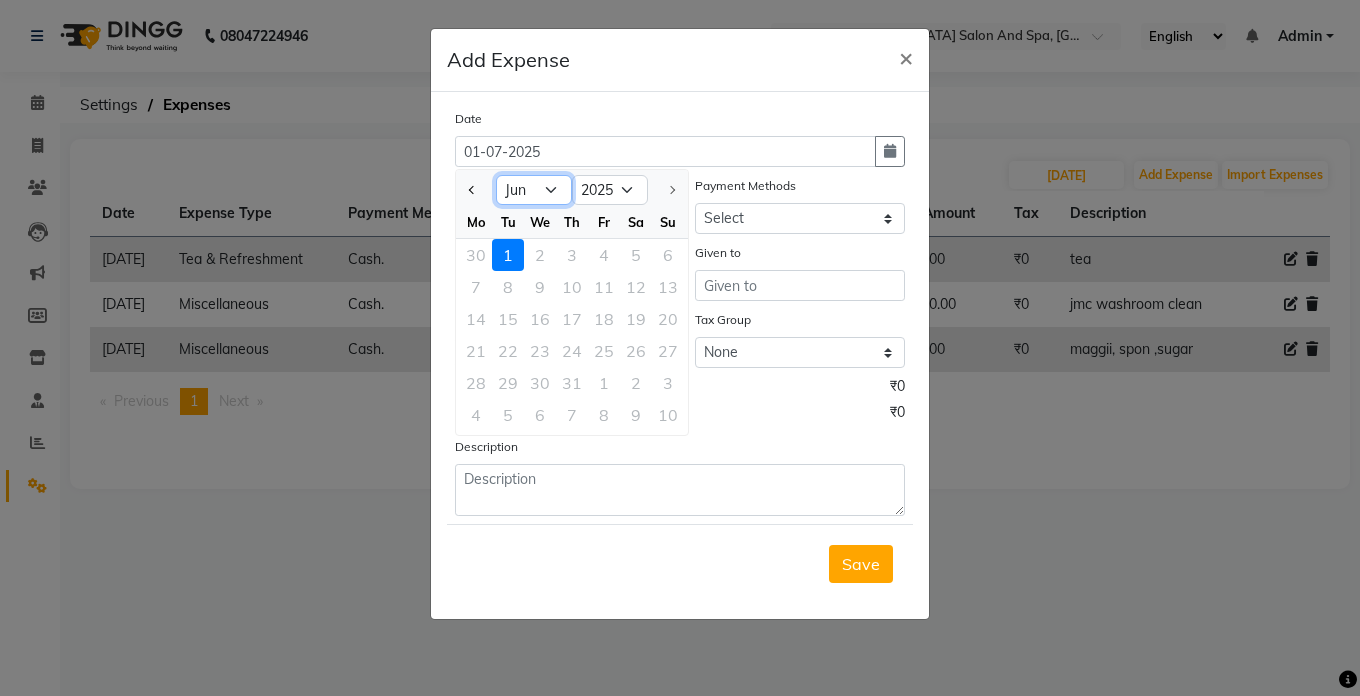 click on "Jan Feb Mar Apr May Jun [DATE]" 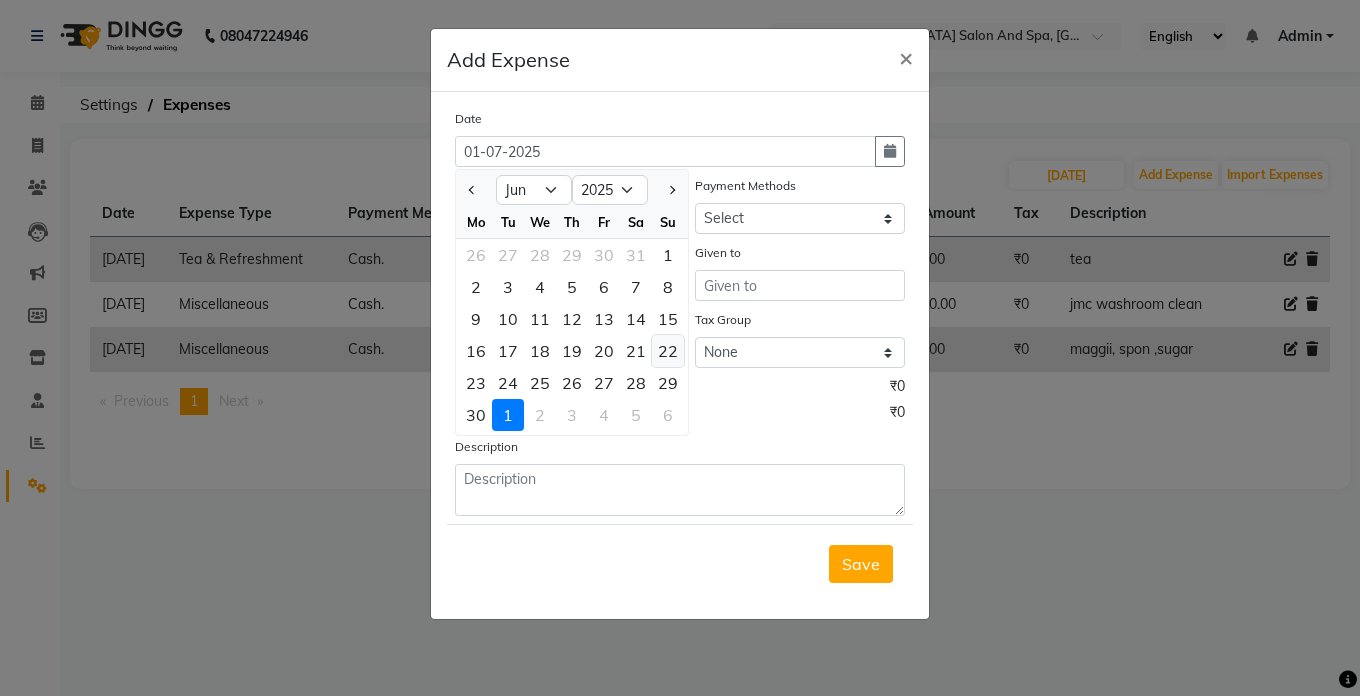 click on "22" 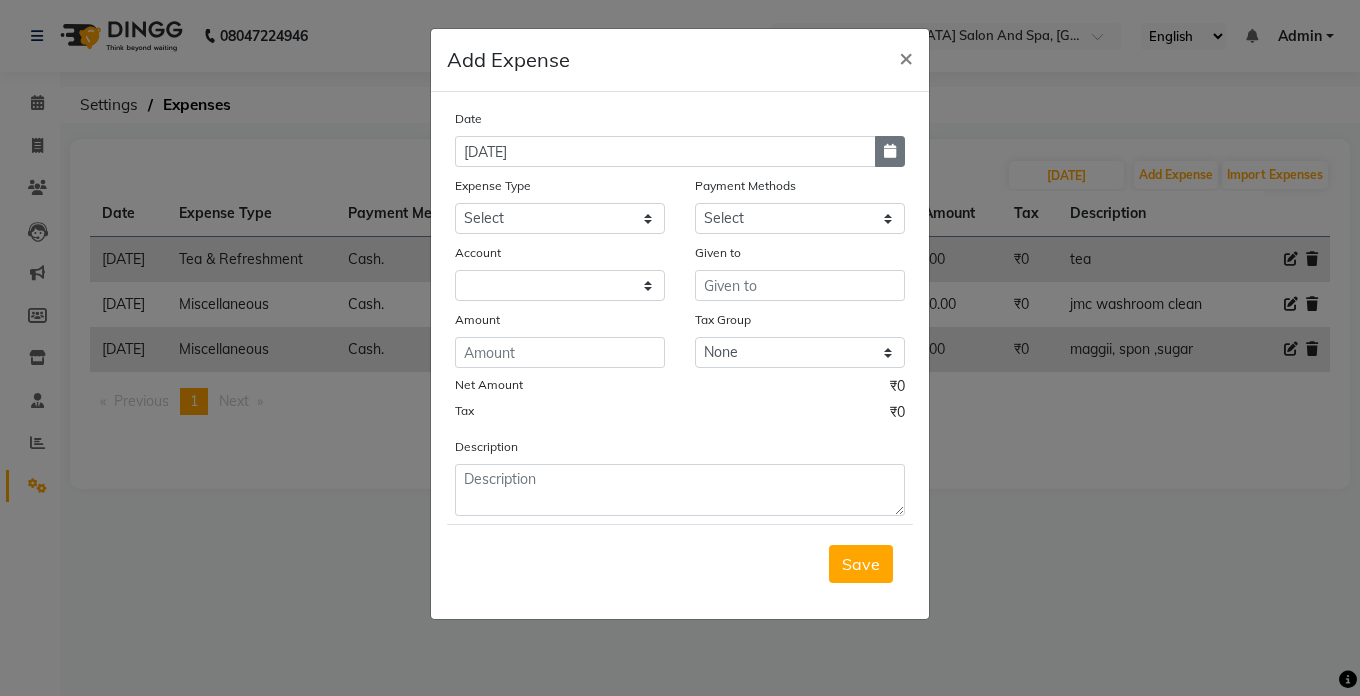 click 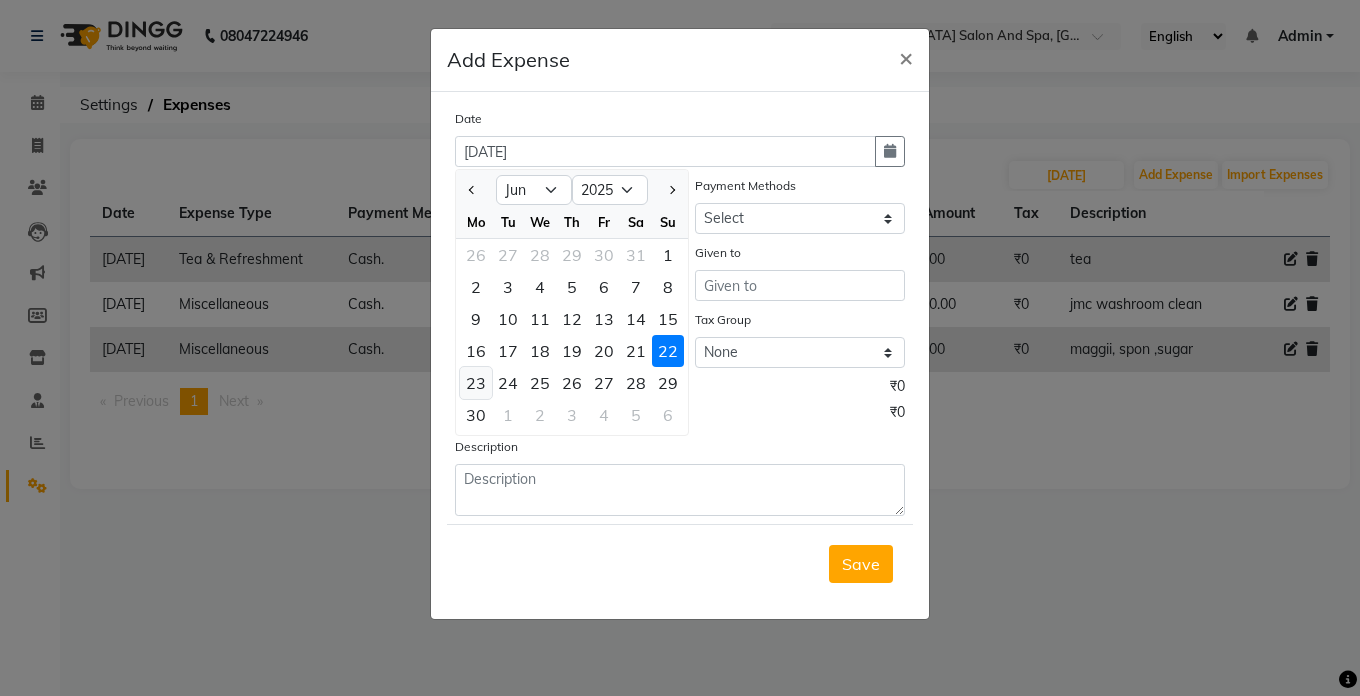 click on "23" 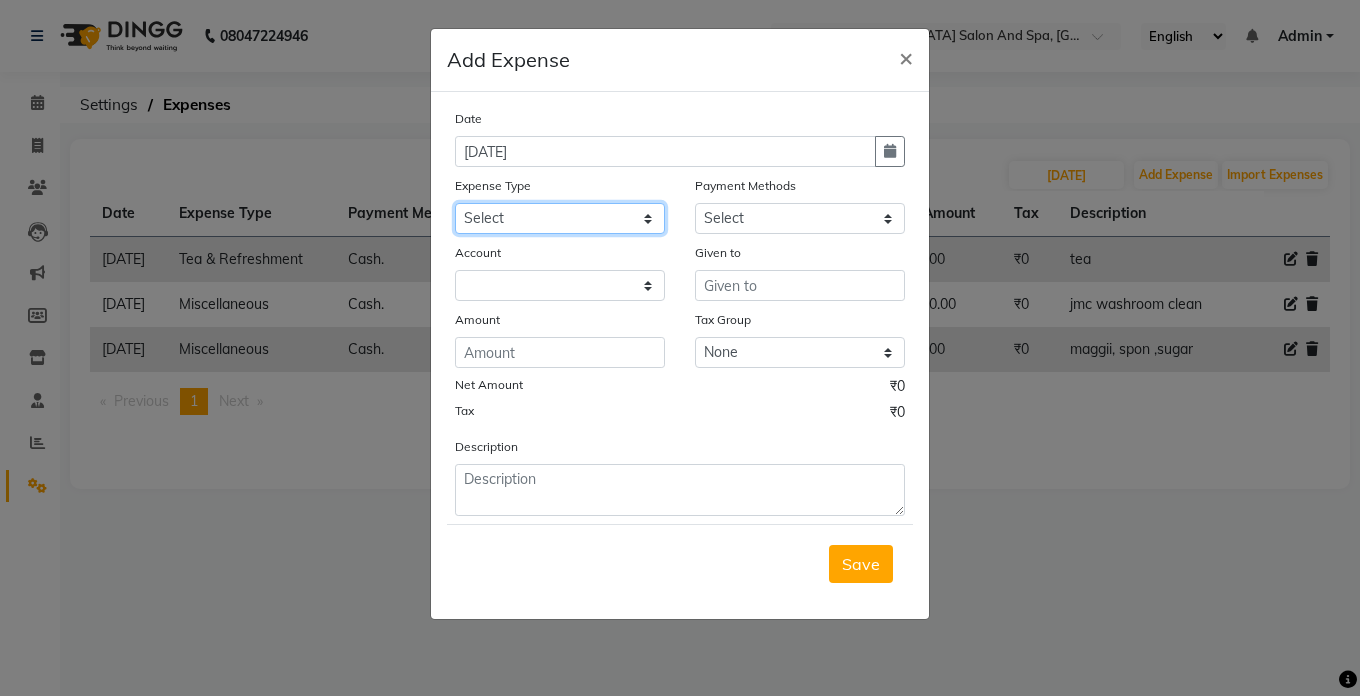 click on "Select Advance Salary Bank charges Car maintenance  Cash transfer to bank Cash transfer to hub Client Snacks Clinical charges Equipment Fuel Govt fee Incentive Insurance International purchase Loan Repayment Maintenance Marketing Miscellaneous MRA Other Pantry Product Rent Salary Staff Snacks Tax Tea & Refreshment Utilities" 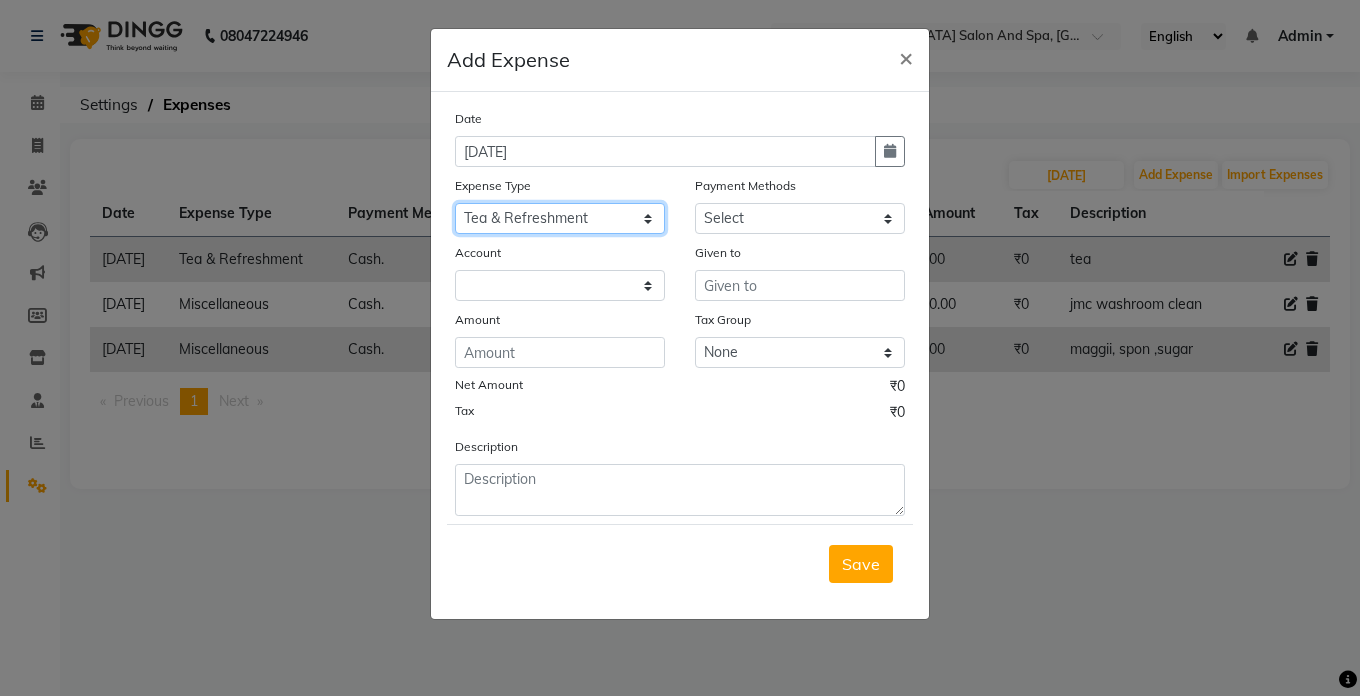 click on "Select Advance Salary Bank charges Car maintenance  Cash transfer to bank Cash transfer to hub Client Snacks Clinical charges Equipment Fuel Govt fee Incentive Insurance International purchase Loan Repayment Maintenance Marketing Miscellaneous MRA Other Pantry Product Rent Salary Staff Snacks Tax Tea & Refreshment Utilities" 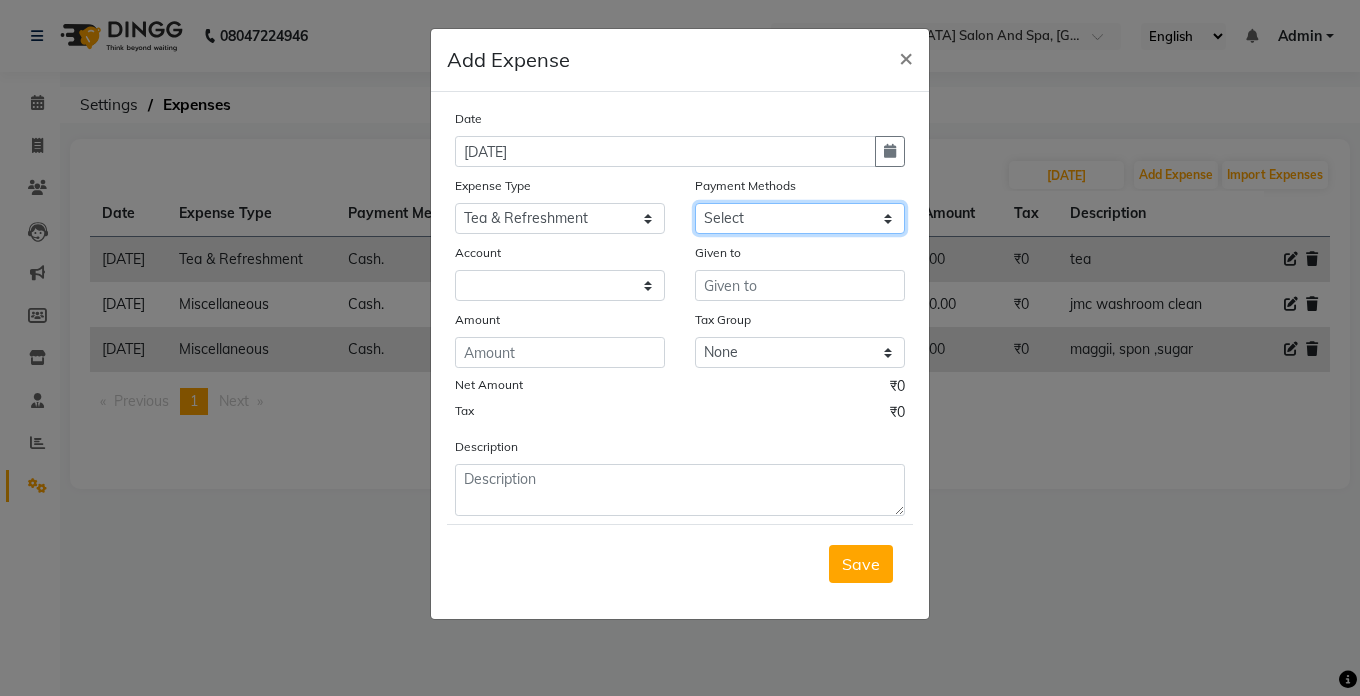 click on "Select Cash. Voucher CARD Wallet GPay" 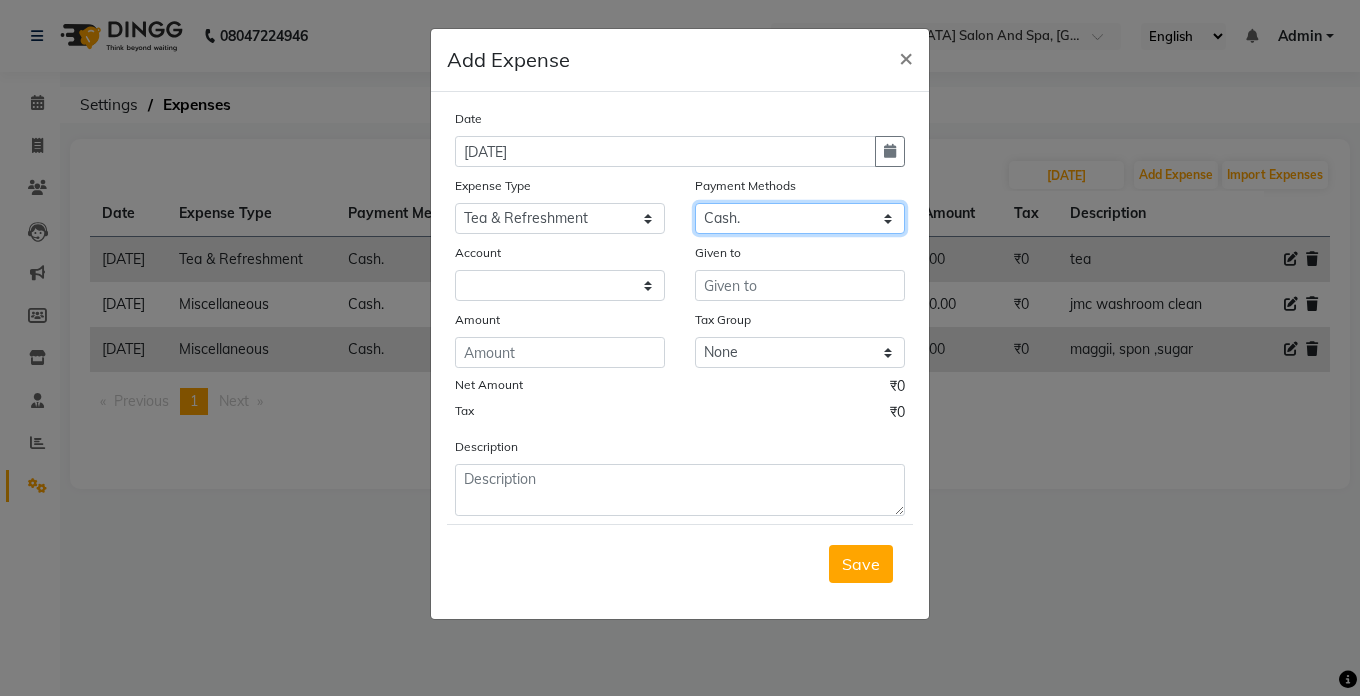 click on "Select Cash. Voucher CARD Wallet GPay" 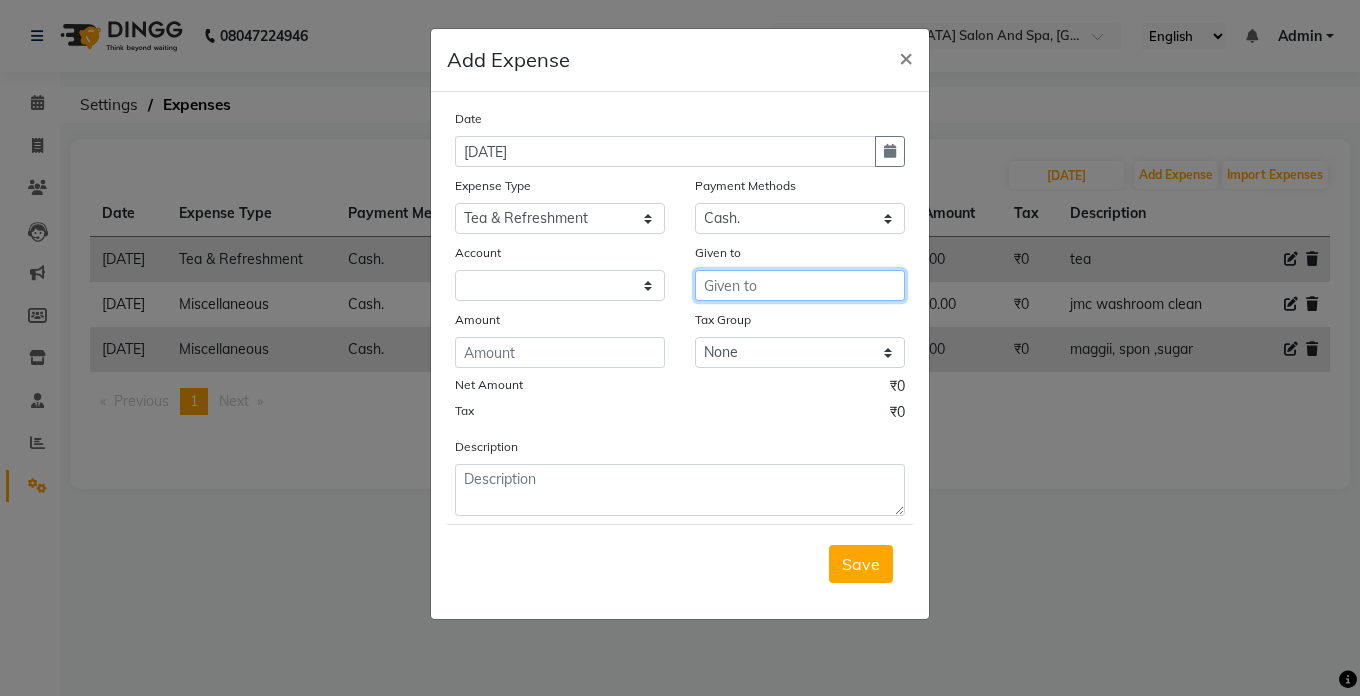 click at bounding box center (800, 285) 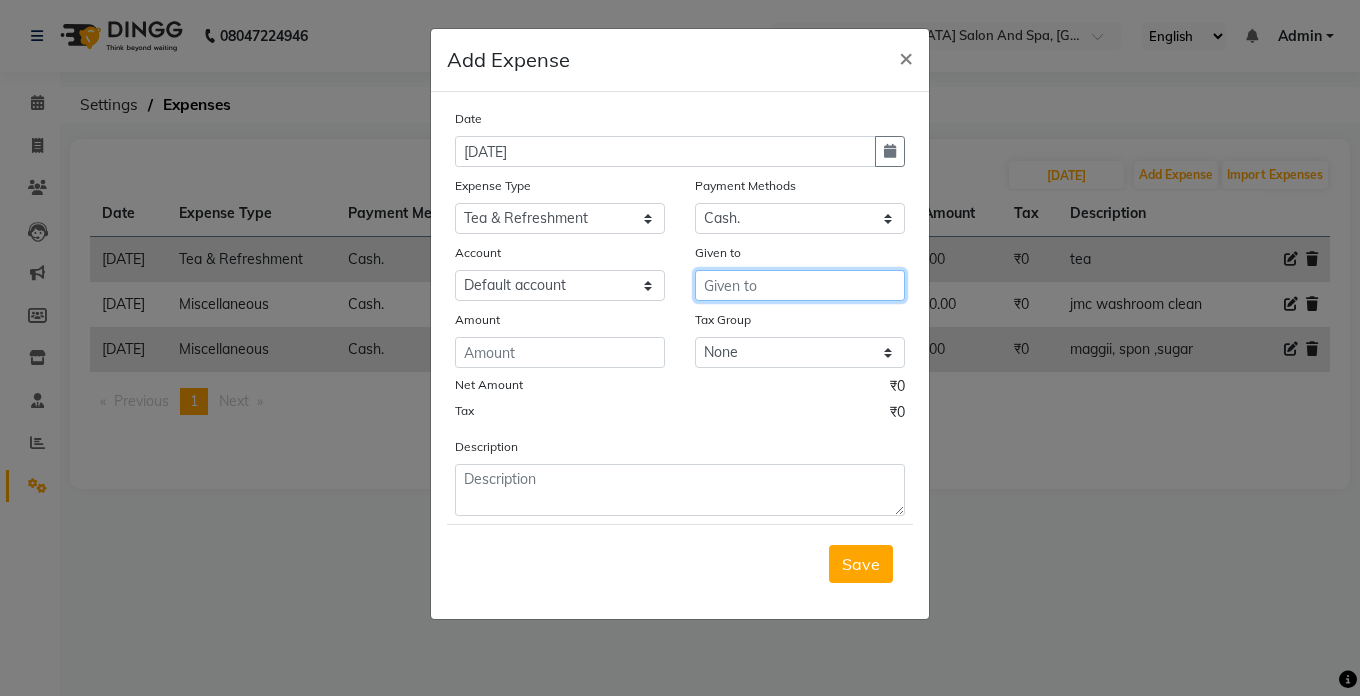 click at bounding box center [800, 285] 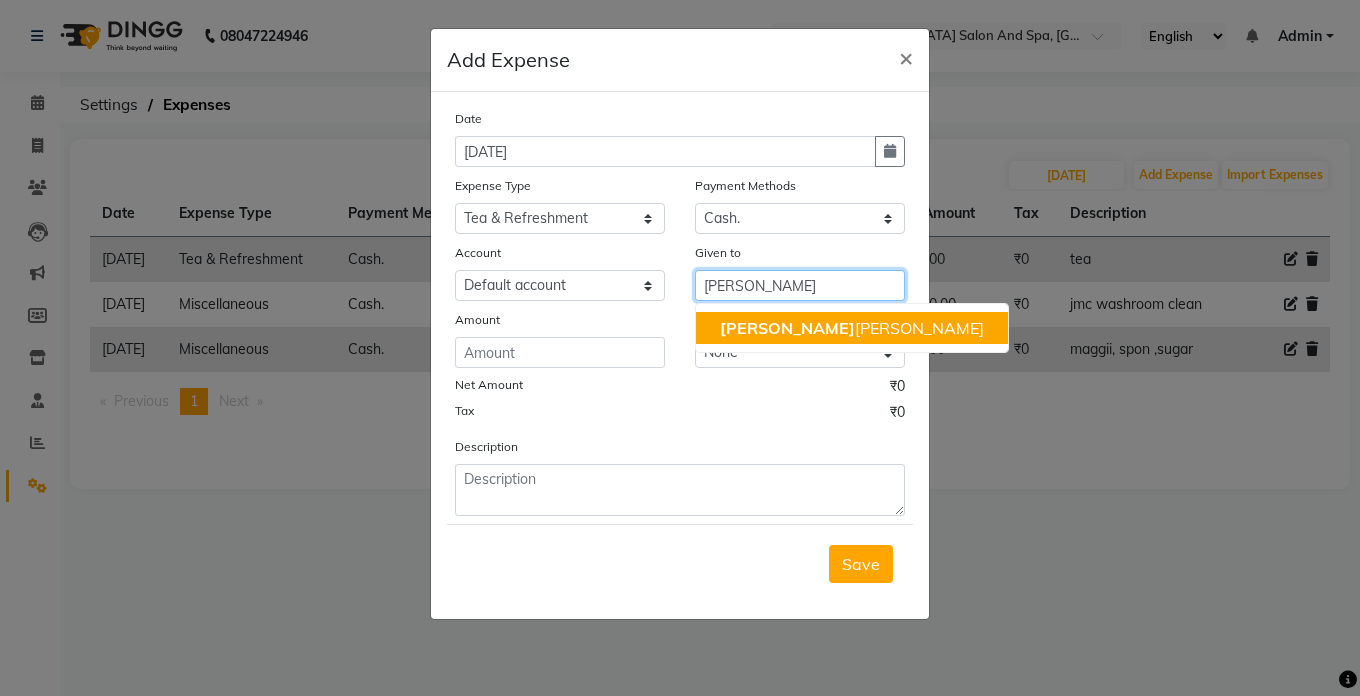 click on "[PERSON_NAME] [PERSON_NAME]" at bounding box center [852, 328] 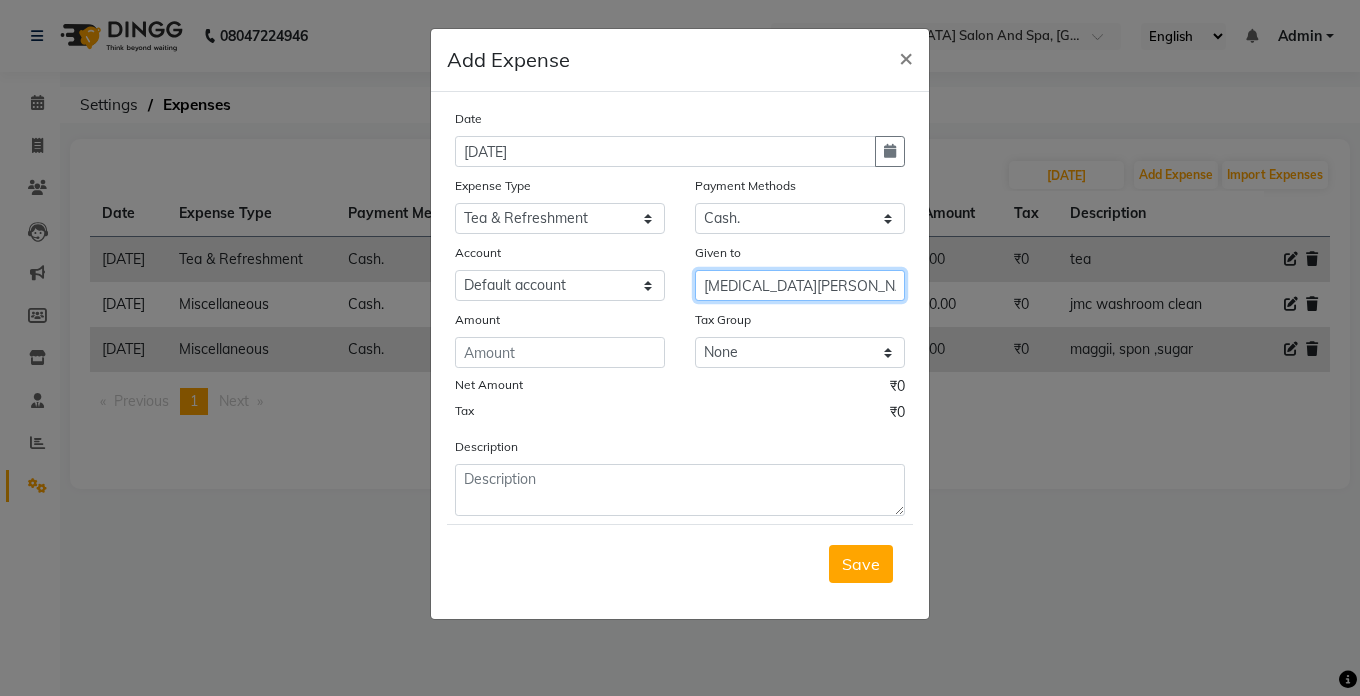 type on "[MEDICAL_DATA][PERSON_NAME]" 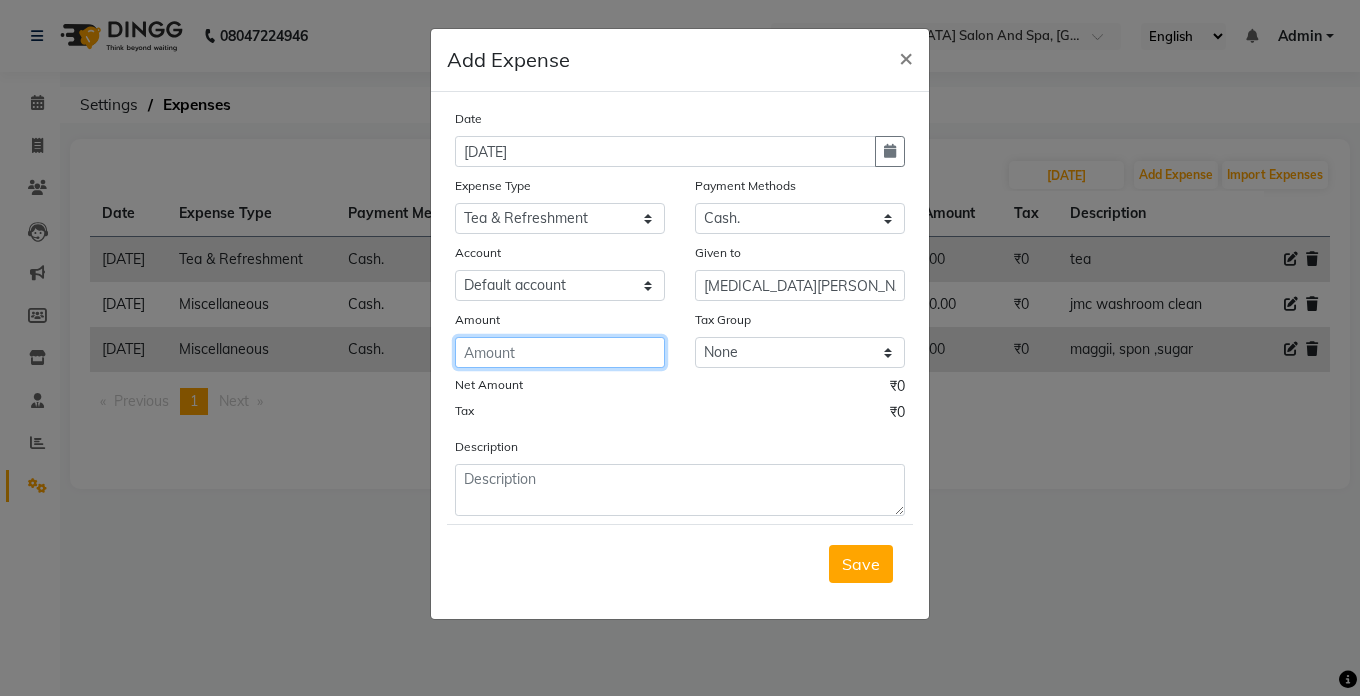 click 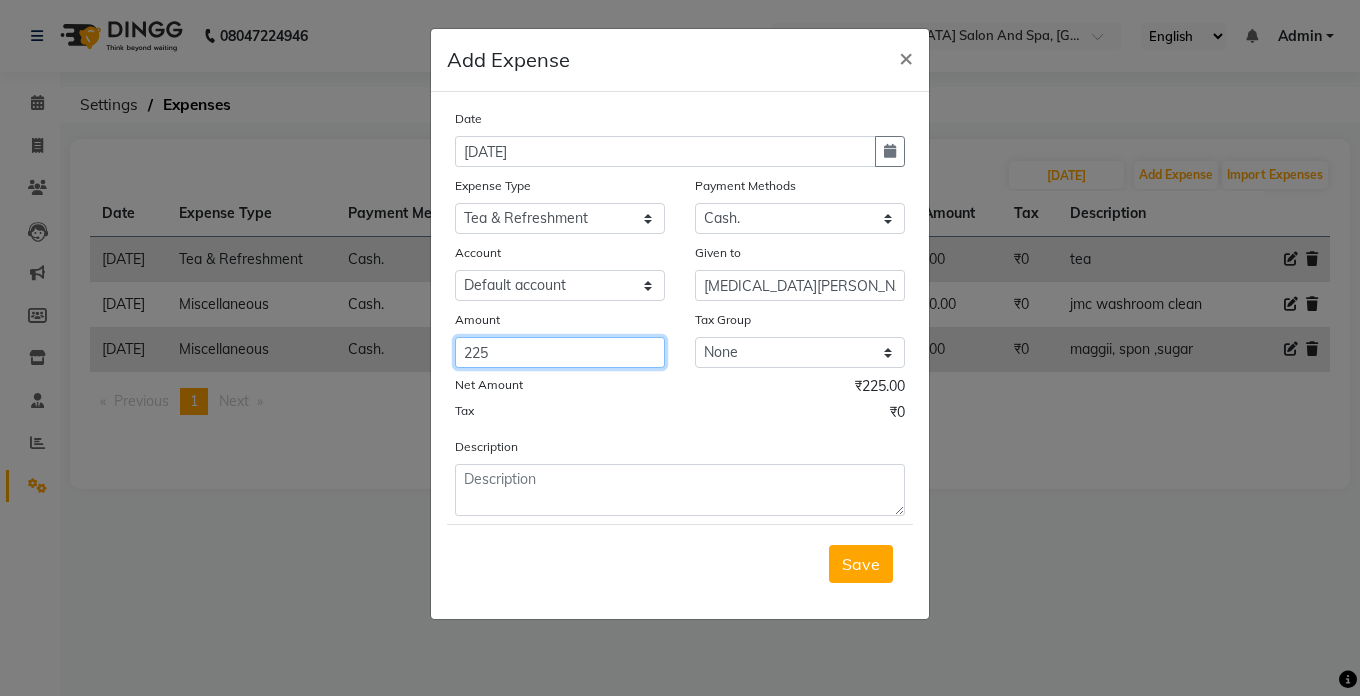 type on "225" 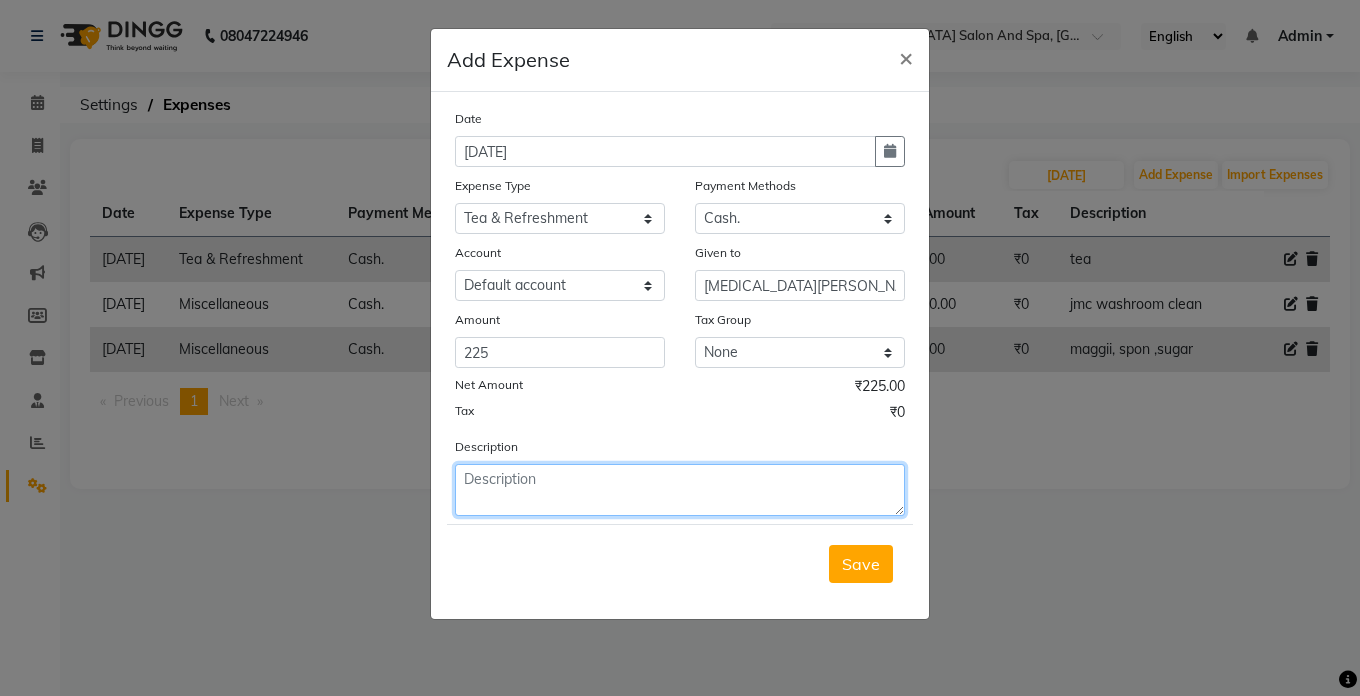 click 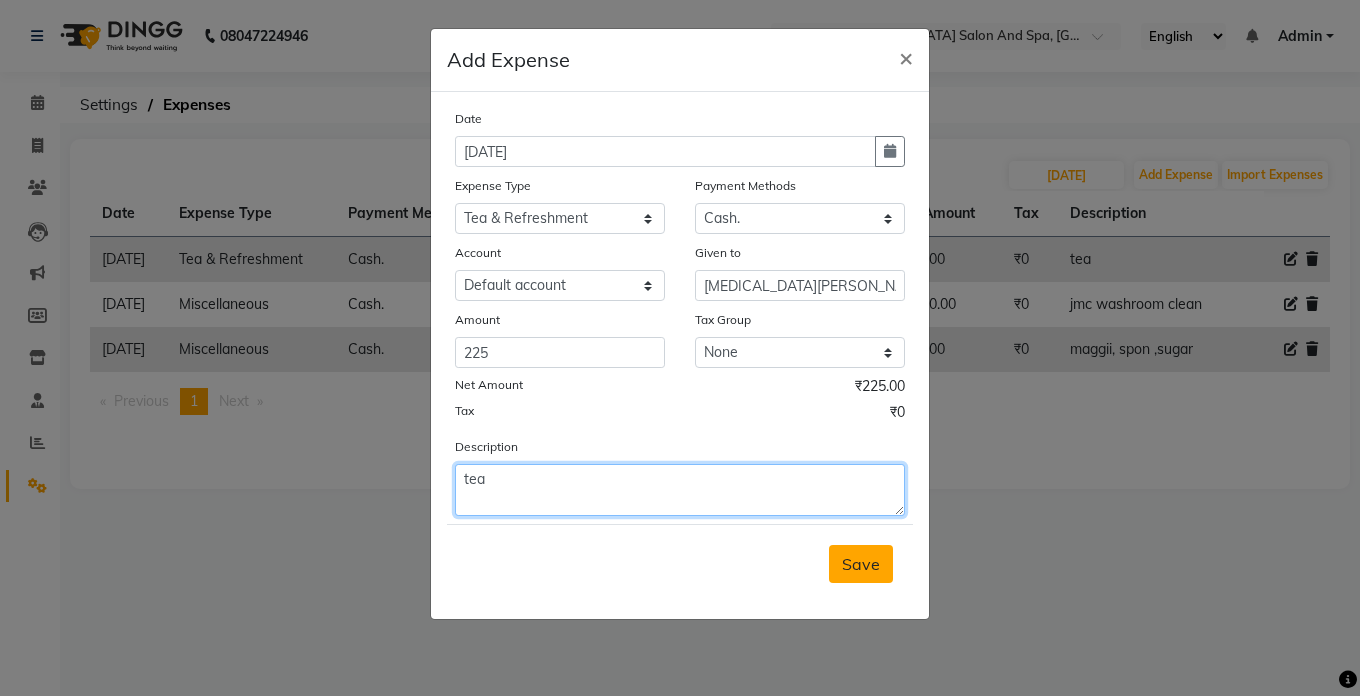 type on "tea" 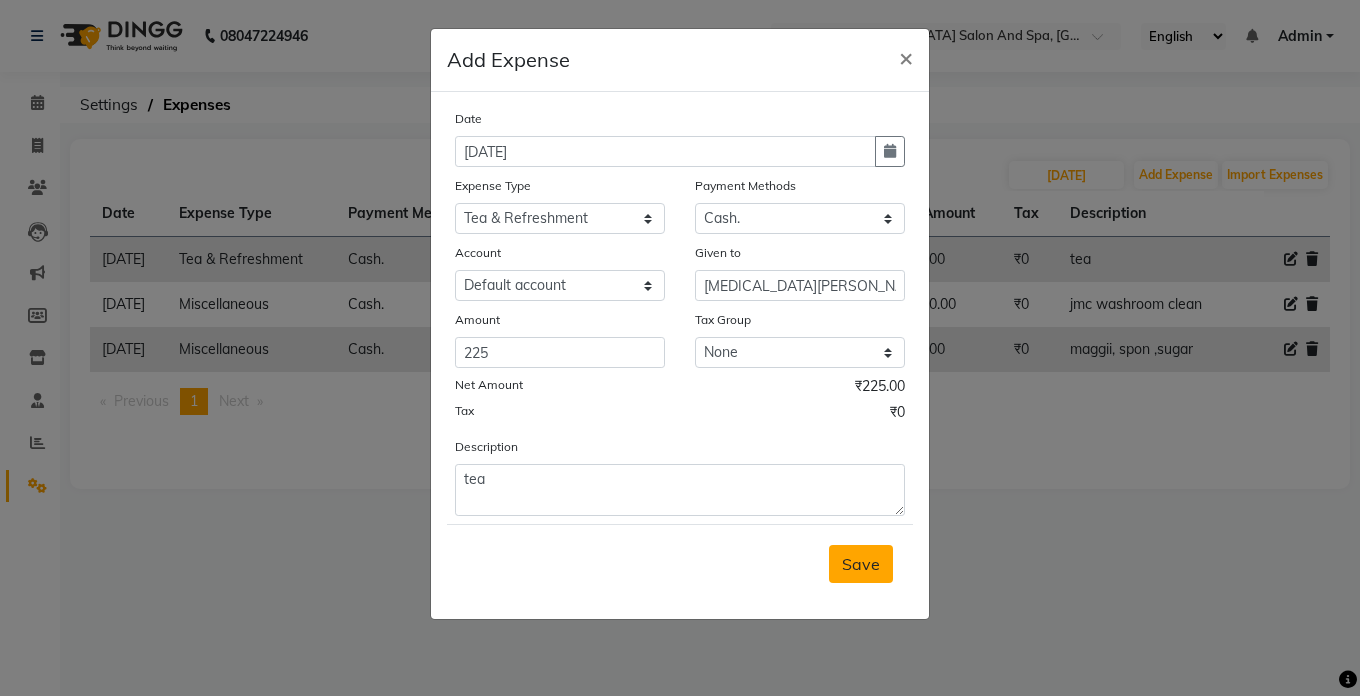 click on "Save" at bounding box center (861, 564) 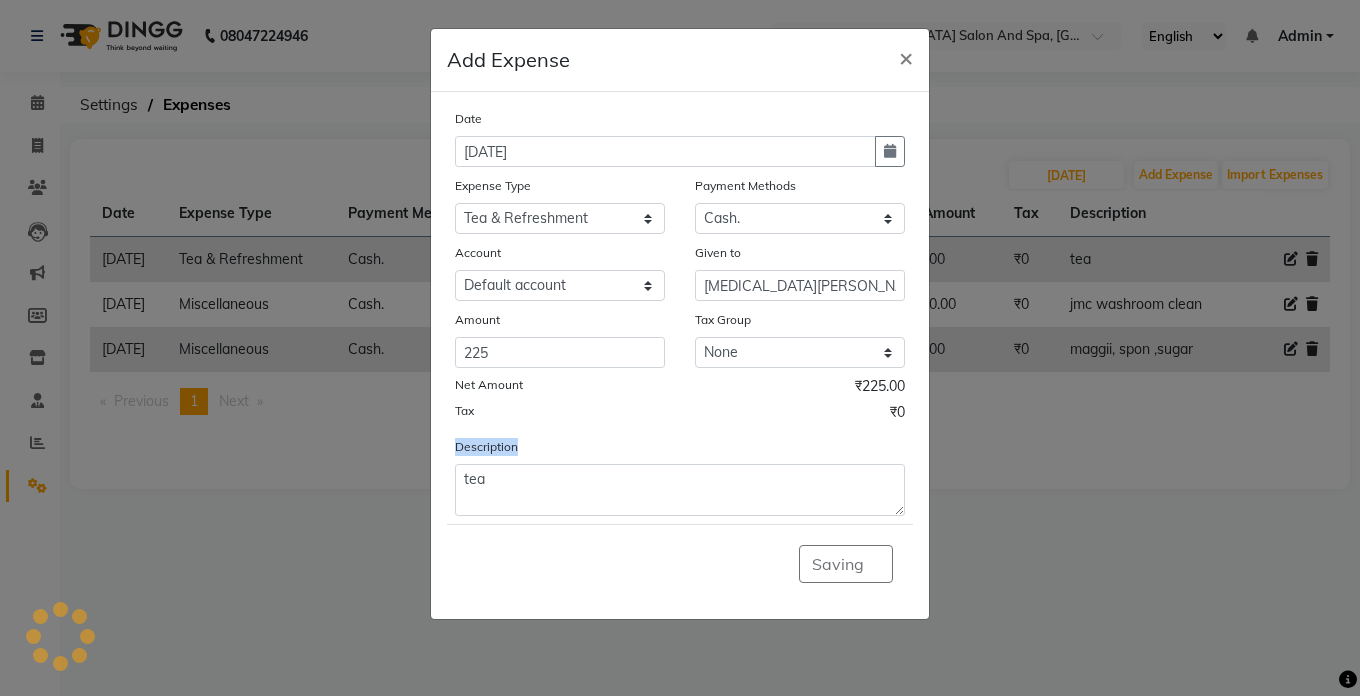 click on "Saving" 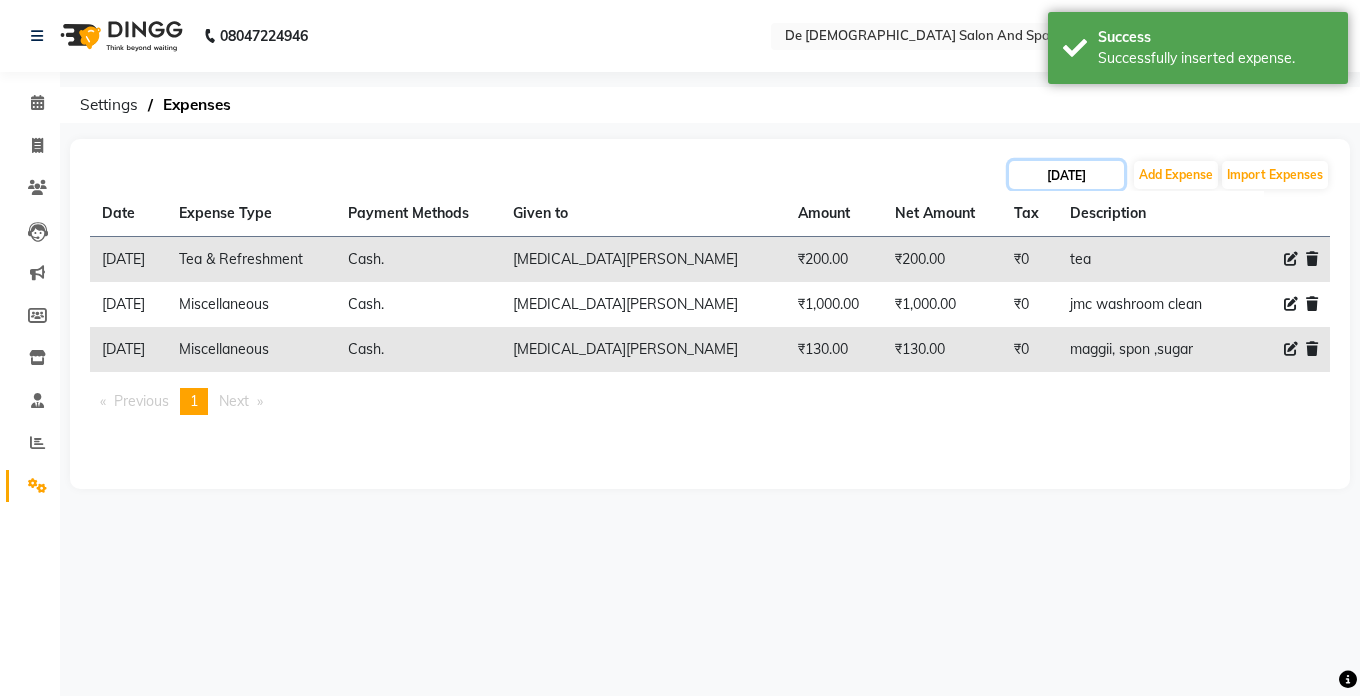 click on "21-06-2025" 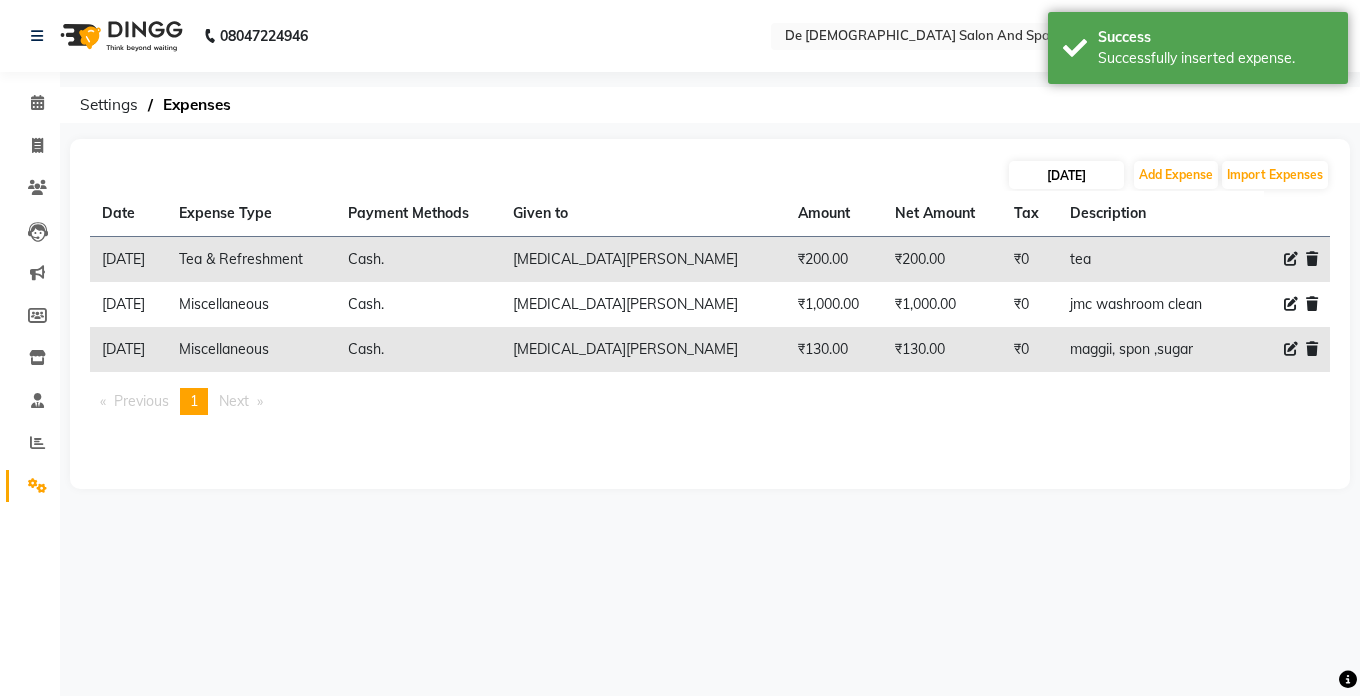 select on "6" 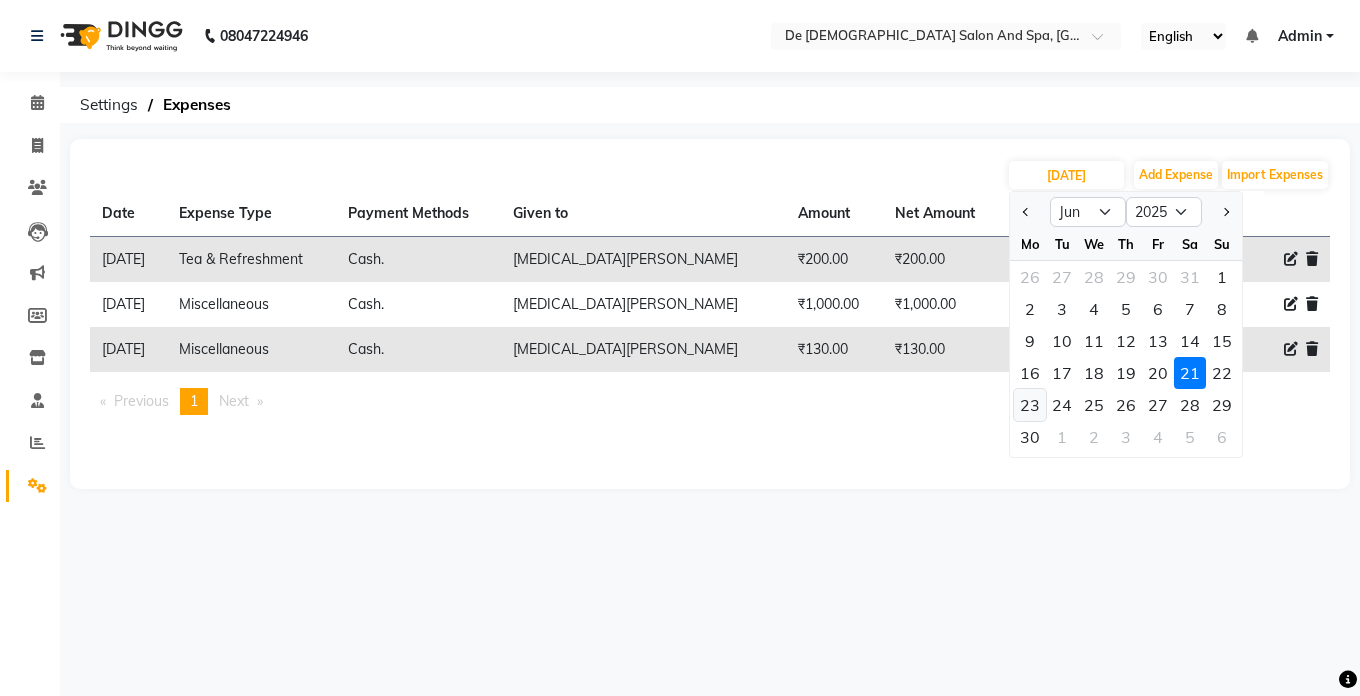 click on "23" 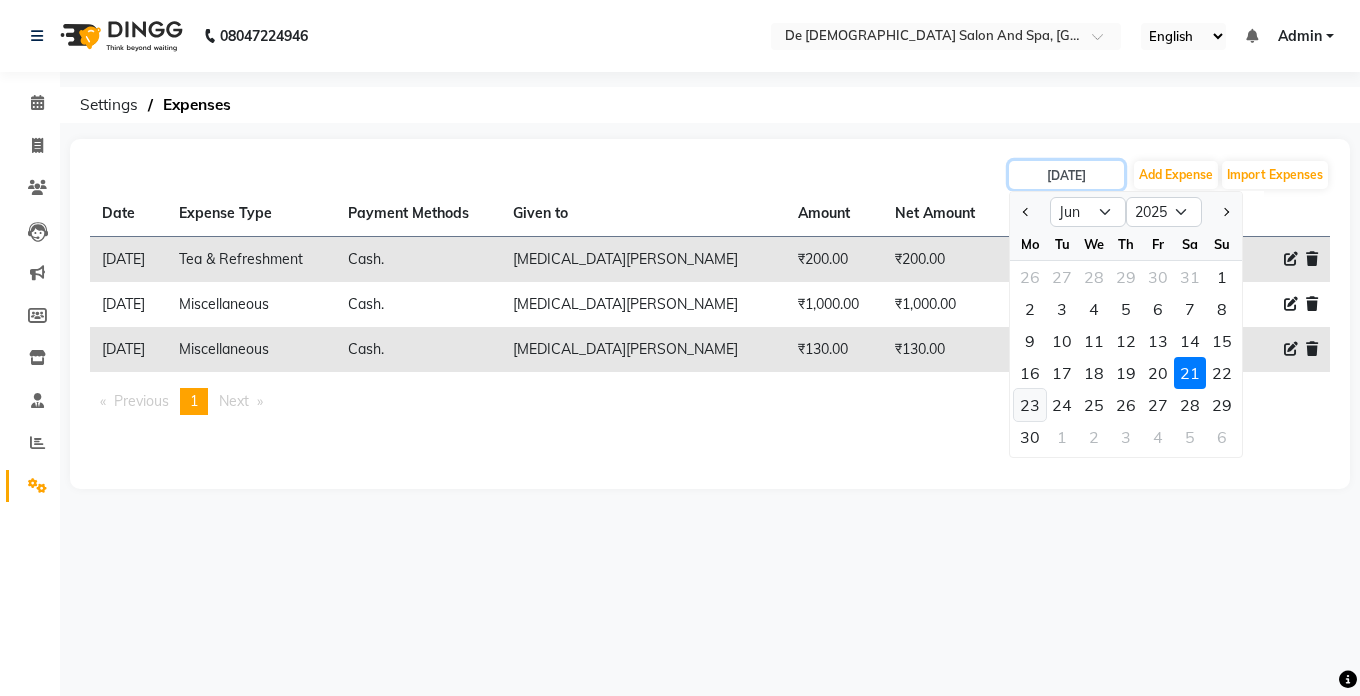 type on "23-06-2025" 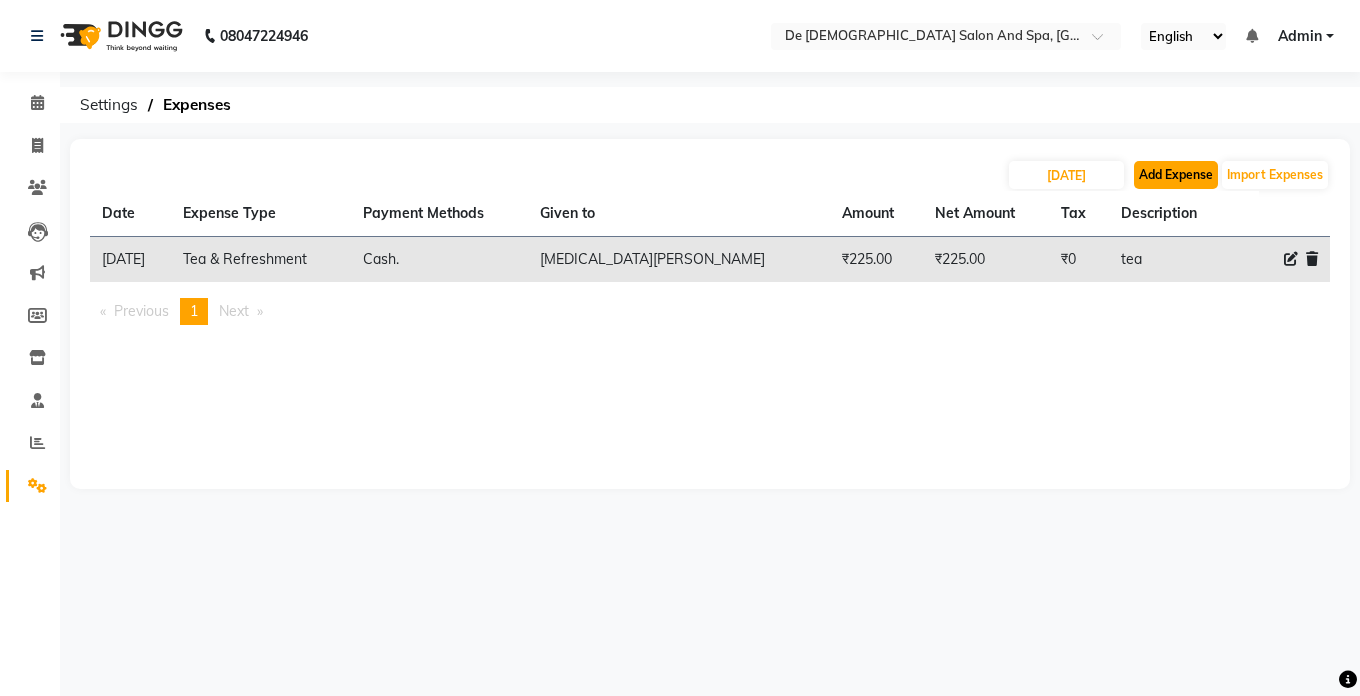 click on "Add Expense" 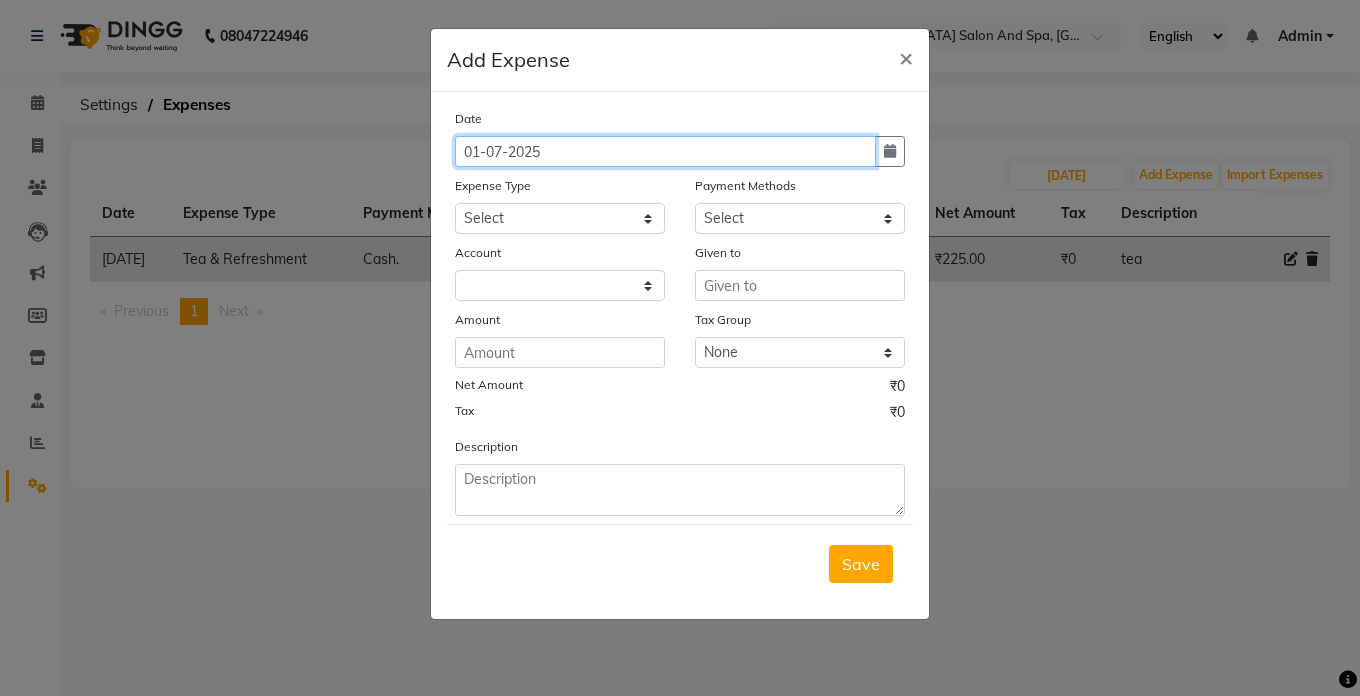 click on "01-07-2025" 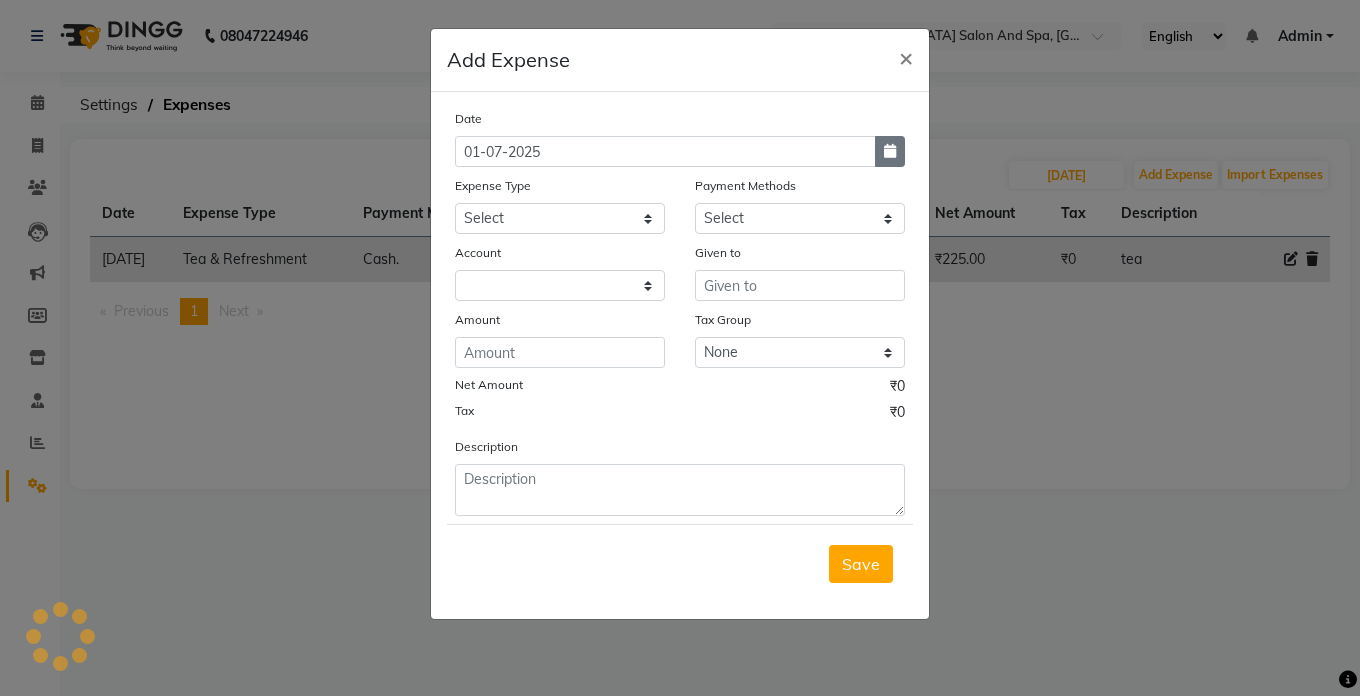 click 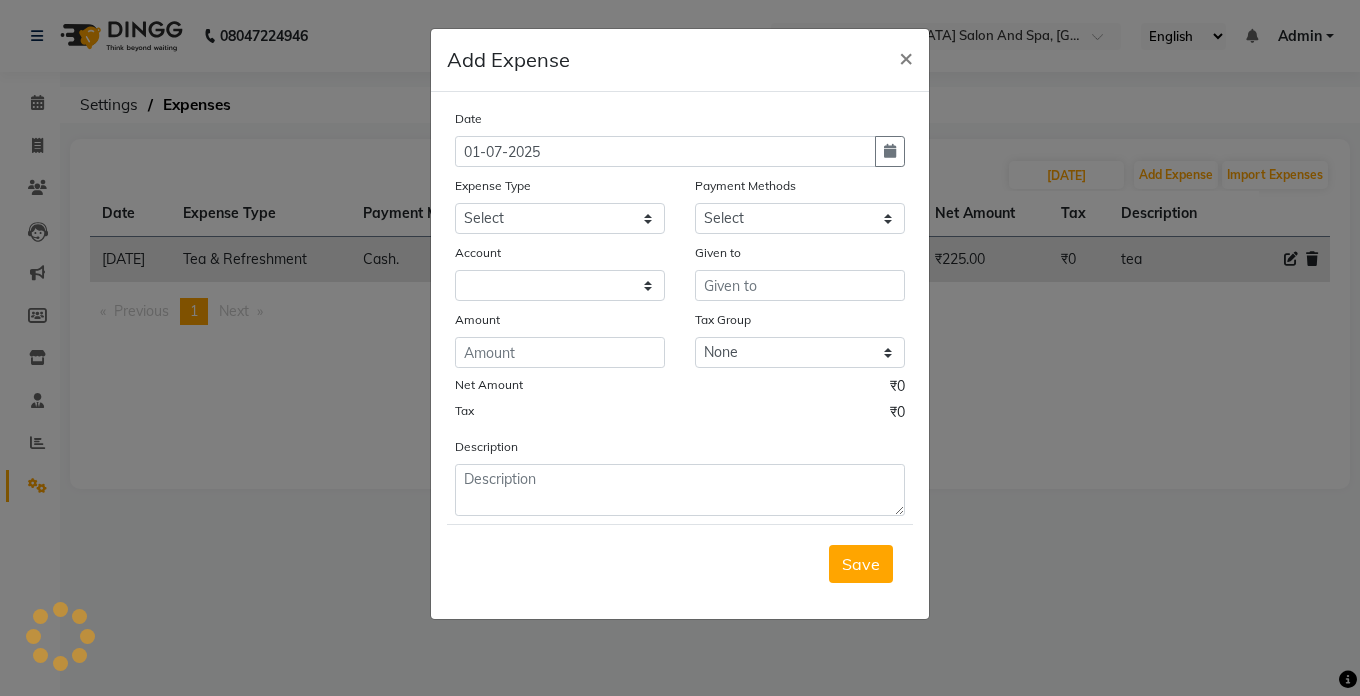 select on "7" 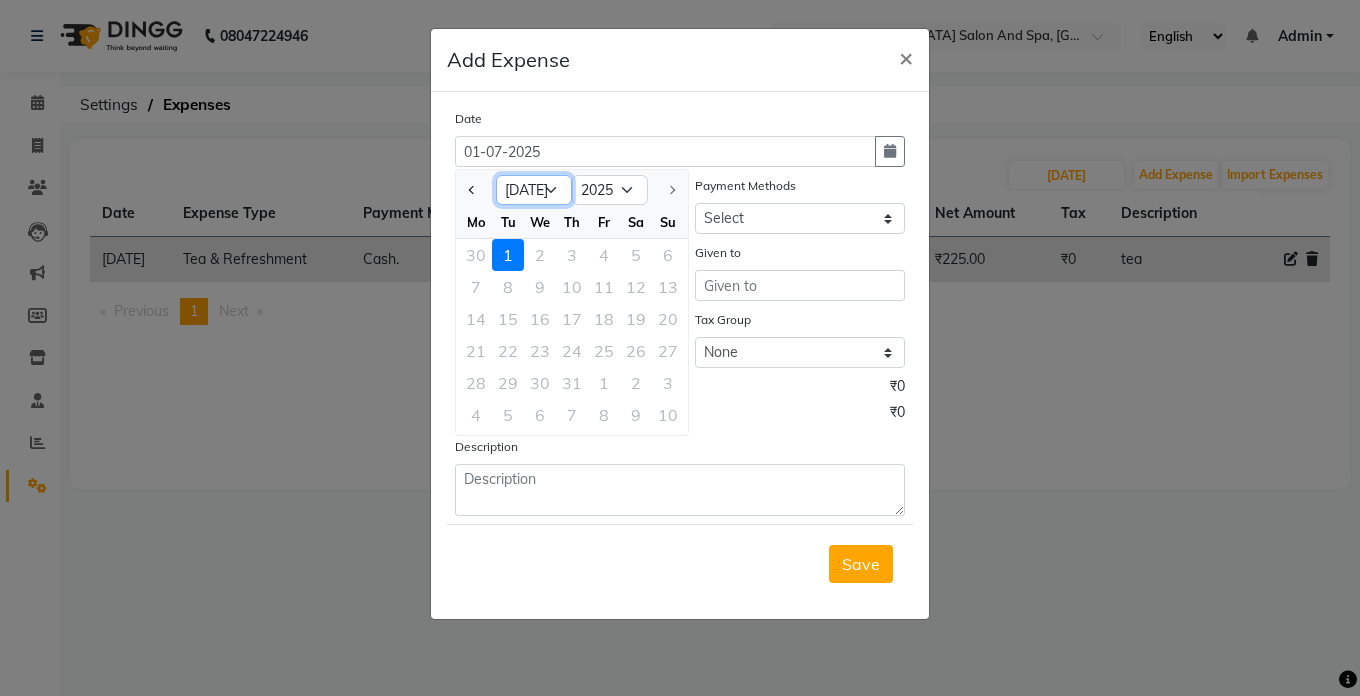click on "Jan Feb Mar Apr May Jun [DATE]" 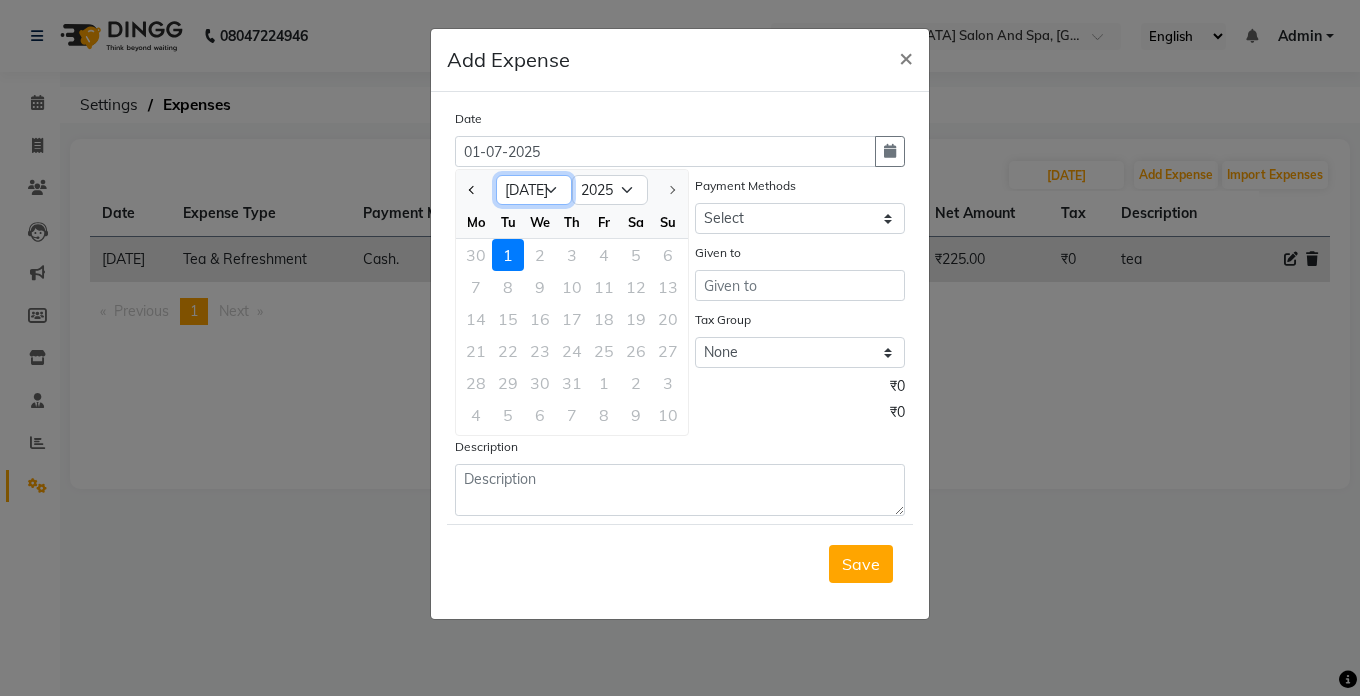 select on "6" 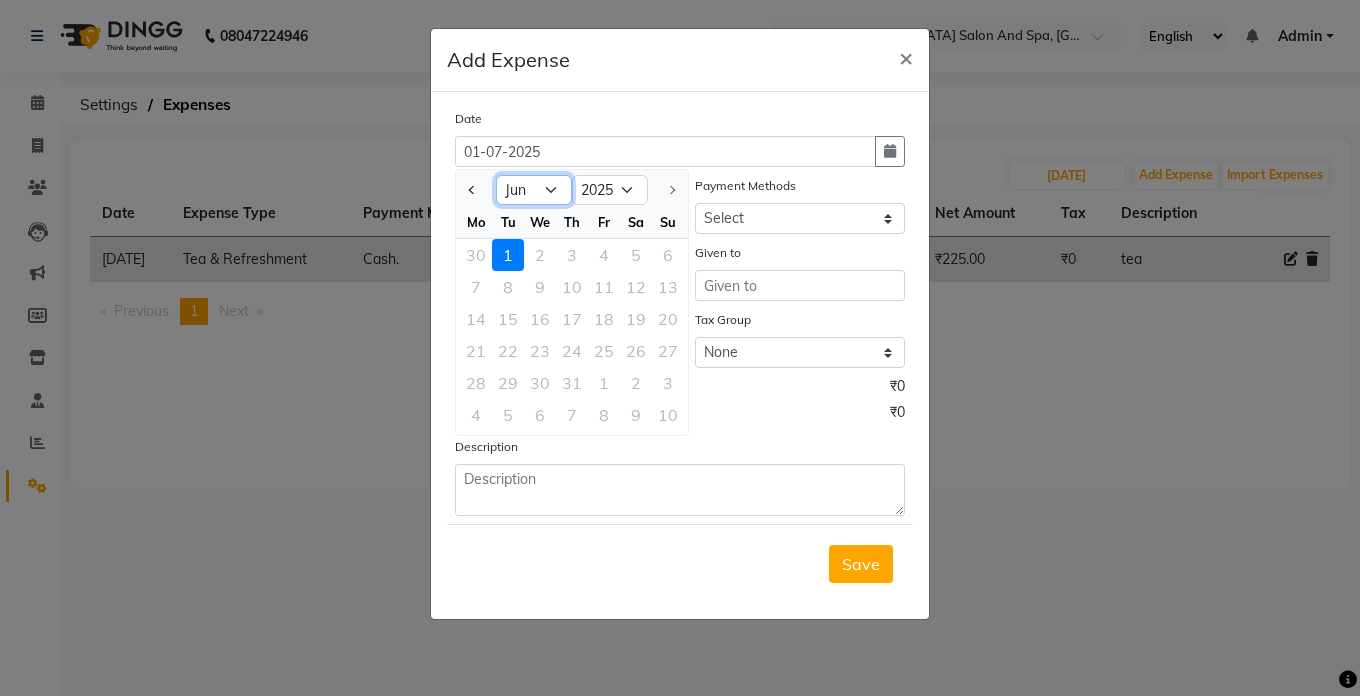 click on "Jan Feb Mar Apr May Jun [DATE]" 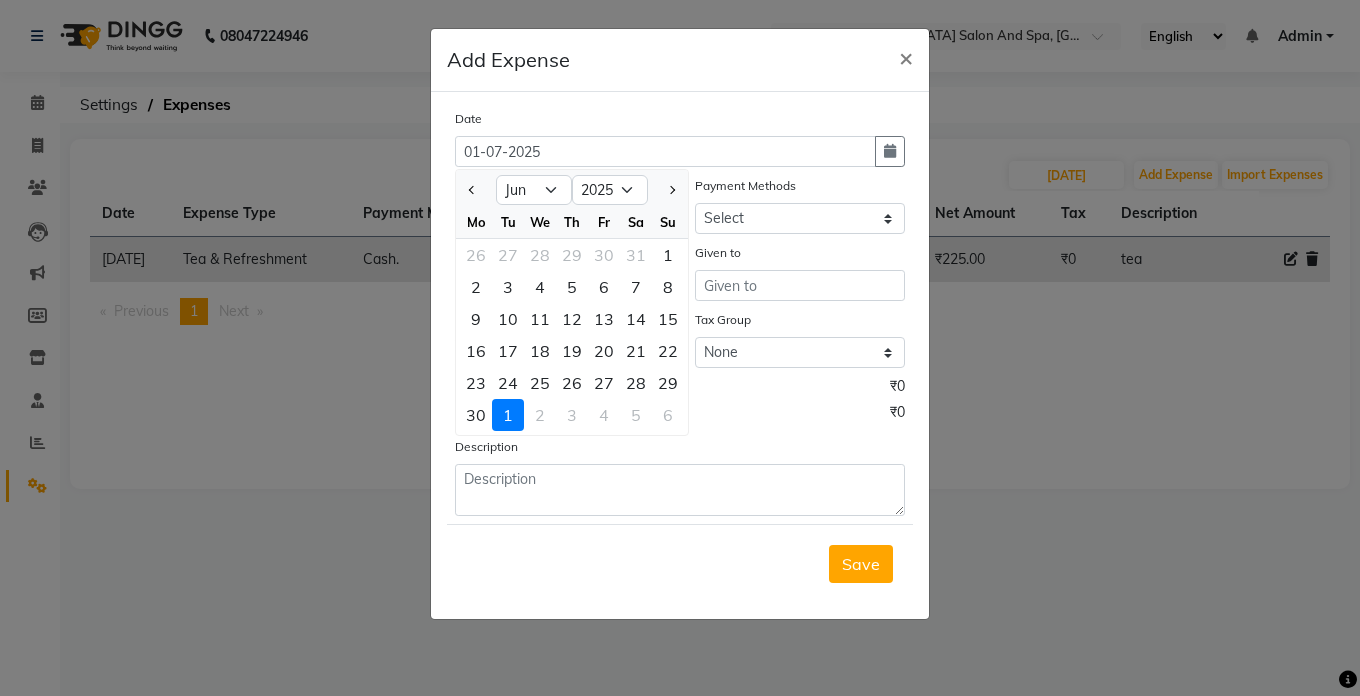 click on "23" 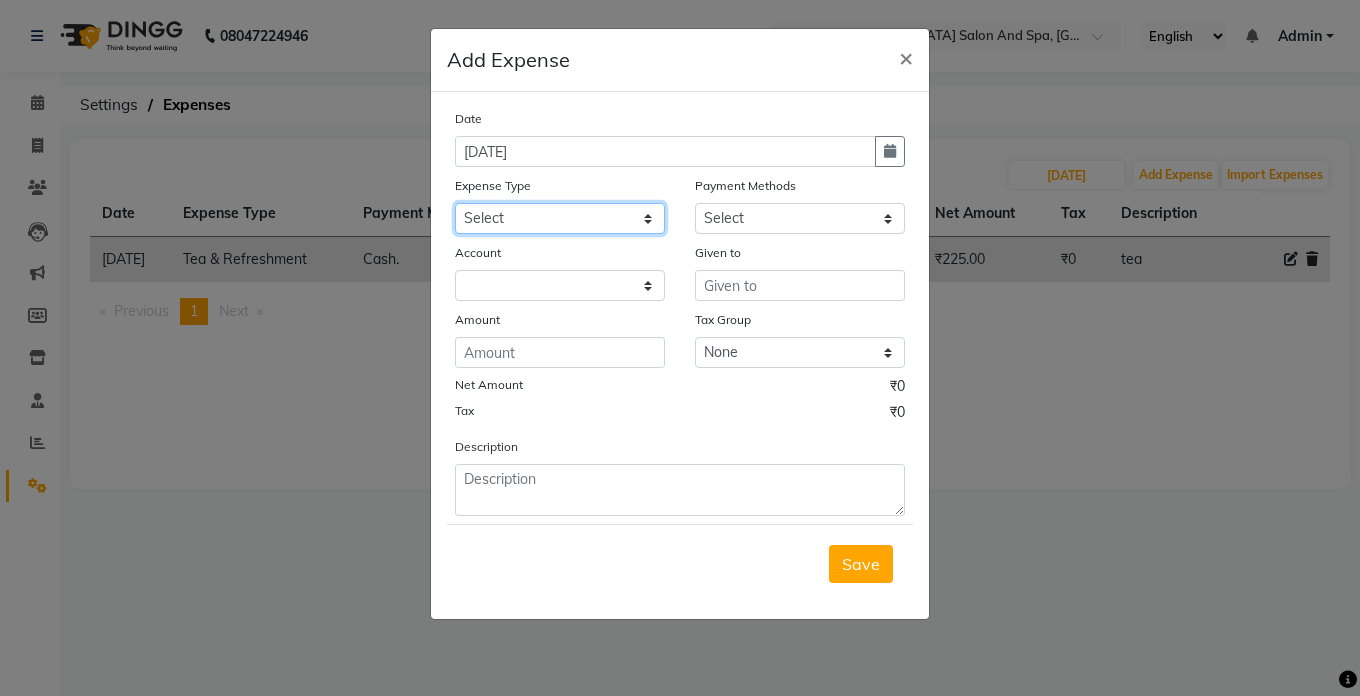 click on "Select Advance Salary Bank charges Car maintenance  Cash transfer to bank Cash transfer to hub Client Snacks Clinical charges Equipment Fuel Govt fee Incentive Insurance International purchase Loan Repayment Maintenance Marketing Miscellaneous MRA Other Pantry Product Rent Salary Staff Snacks Tax Tea & Refreshment Utilities" 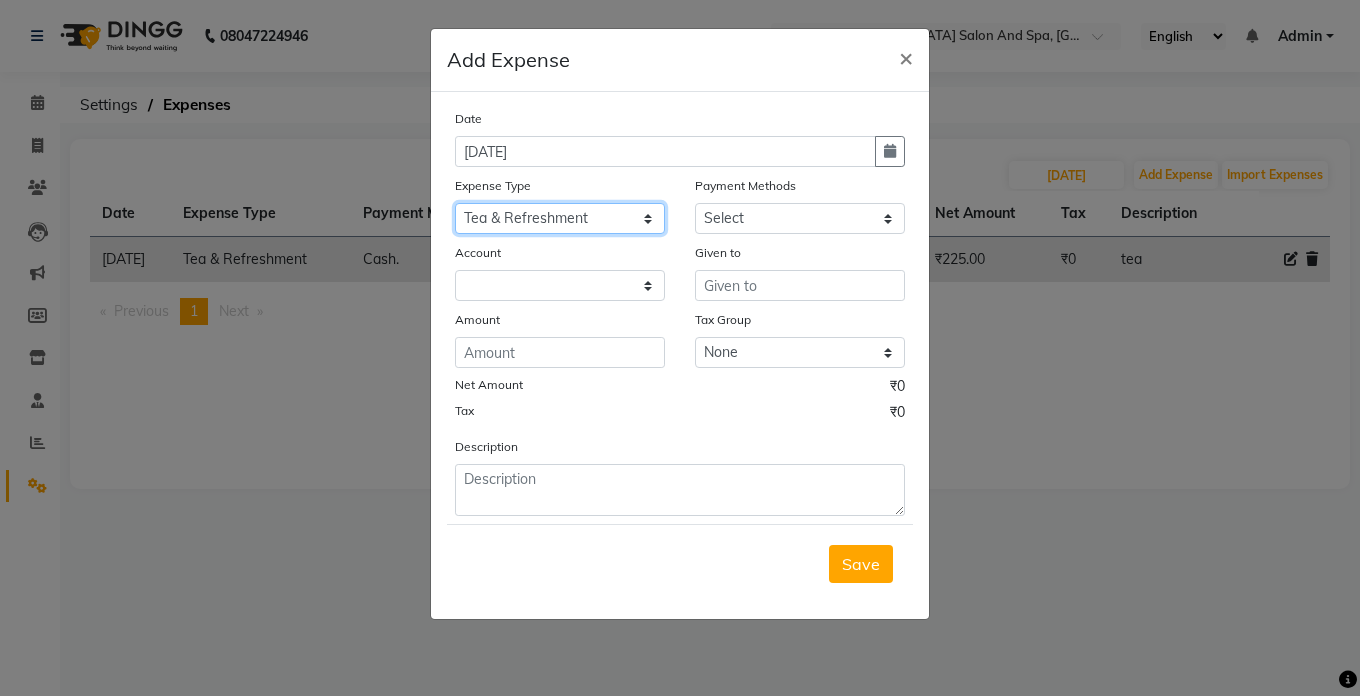 click on "Select Advance Salary Bank charges Car maintenance  Cash transfer to bank Cash transfer to hub Client Snacks Clinical charges Equipment Fuel Govt fee Incentive Insurance International purchase Loan Repayment Maintenance Marketing Miscellaneous MRA Other Pantry Product Rent Salary Staff Snacks Tax Tea & Refreshment Utilities" 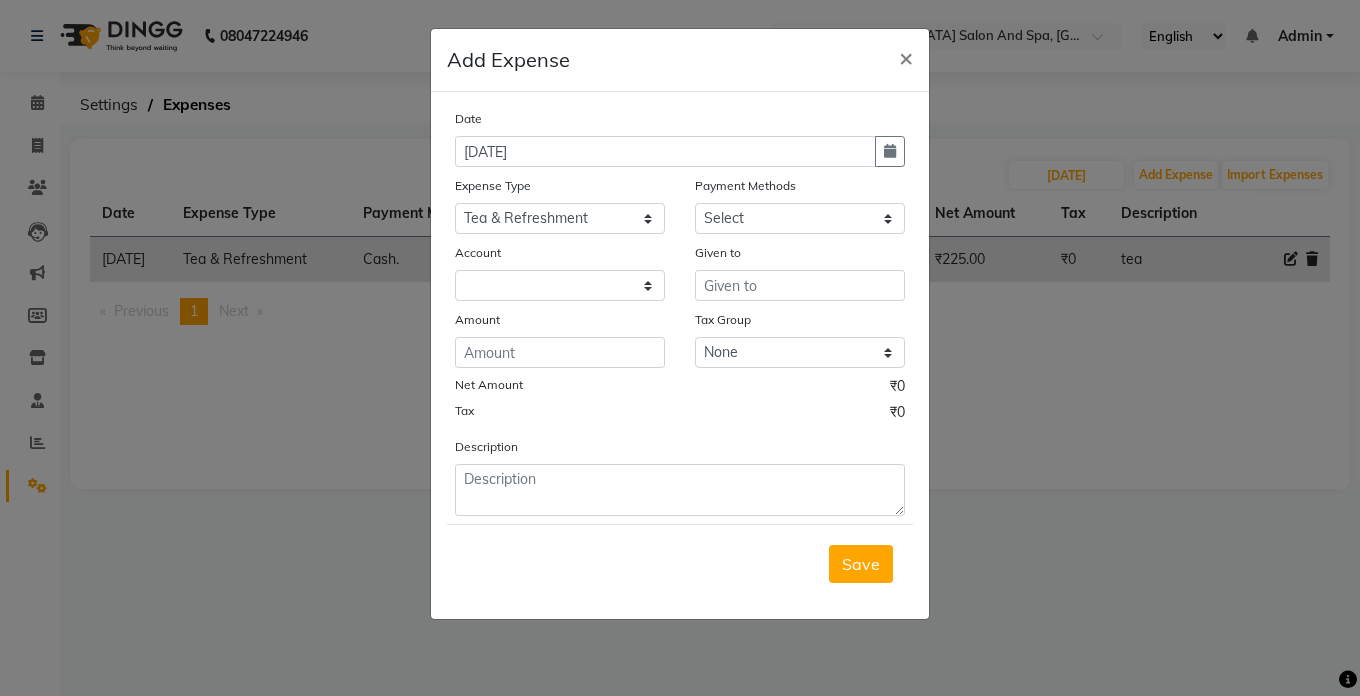 click on "Add Expense  × Date 23-06-2025 Expense Type Select Advance Salary Bank charges Car maintenance  Cash transfer to bank Cash transfer to hub Client Snacks Clinical charges Equipment Fuel Govt fee Incentive Insurance International purchase Loan Repayment Maintenance Marketing Miscellaneous MRA Other Pantry Product Rent Salary Staff Snacks Tax Tea & Refreshment Utilities Payment Methods Select Cash. Voucher CARD Wallet GPay Account Given to Amount Tax Group None GST Net Amount ₹0 Tax ₹0 Description  Save" 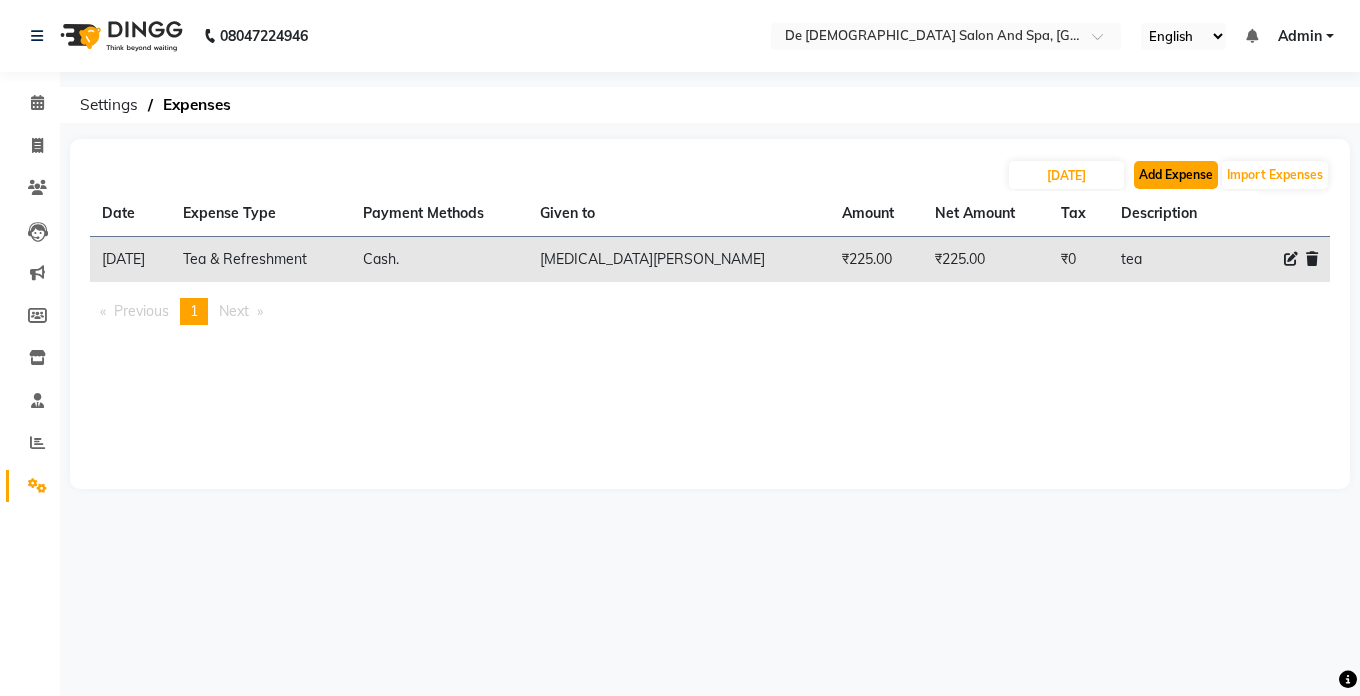click on "Add Expense" 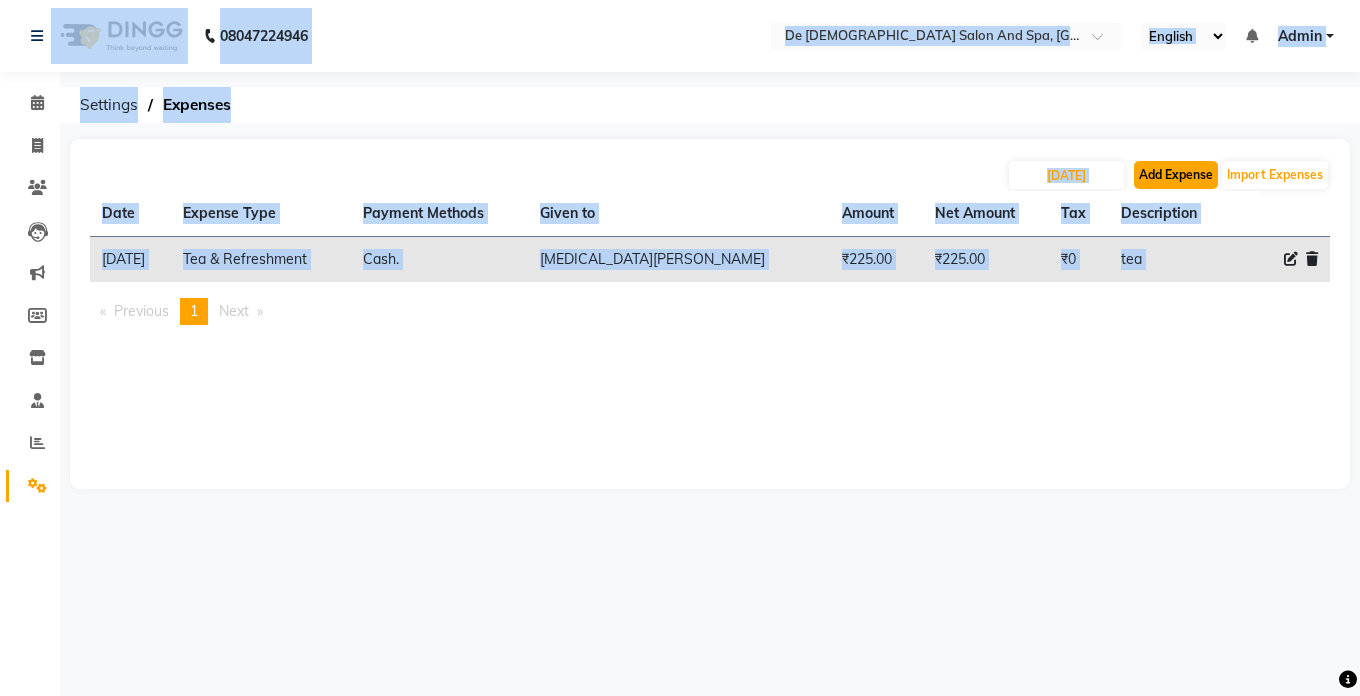 click on "Add Expense" 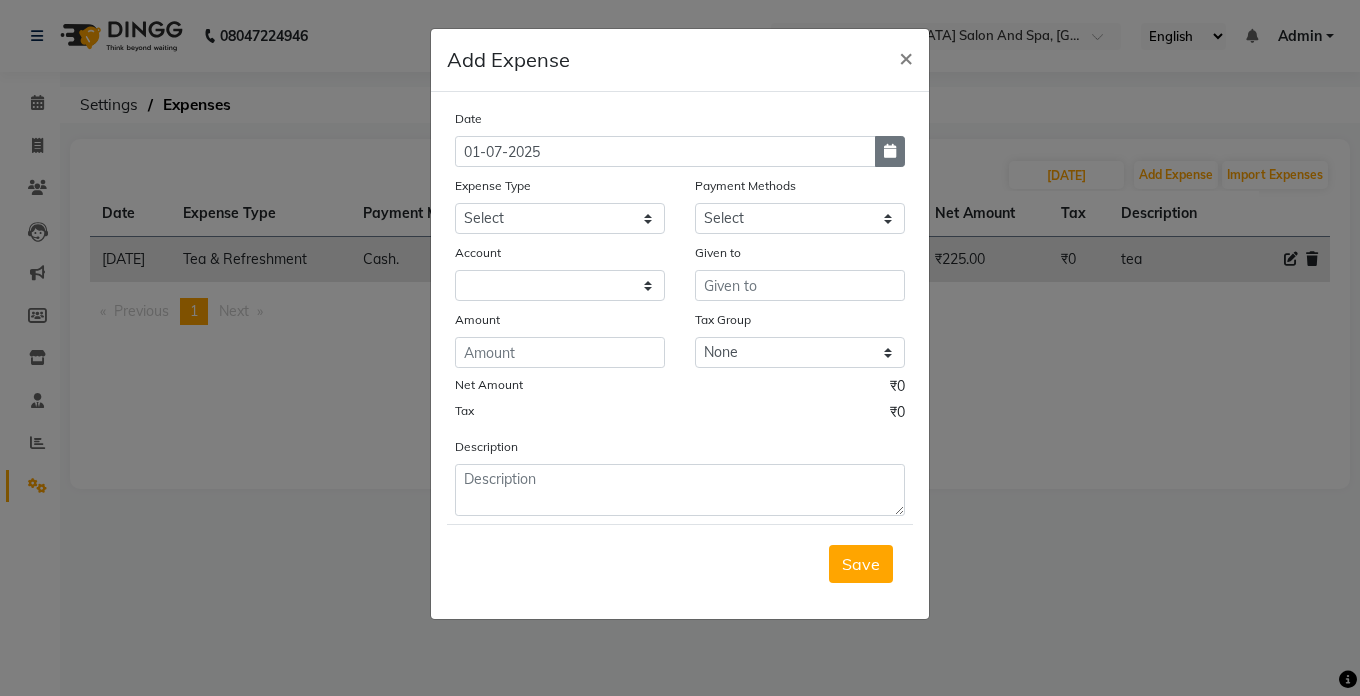 click 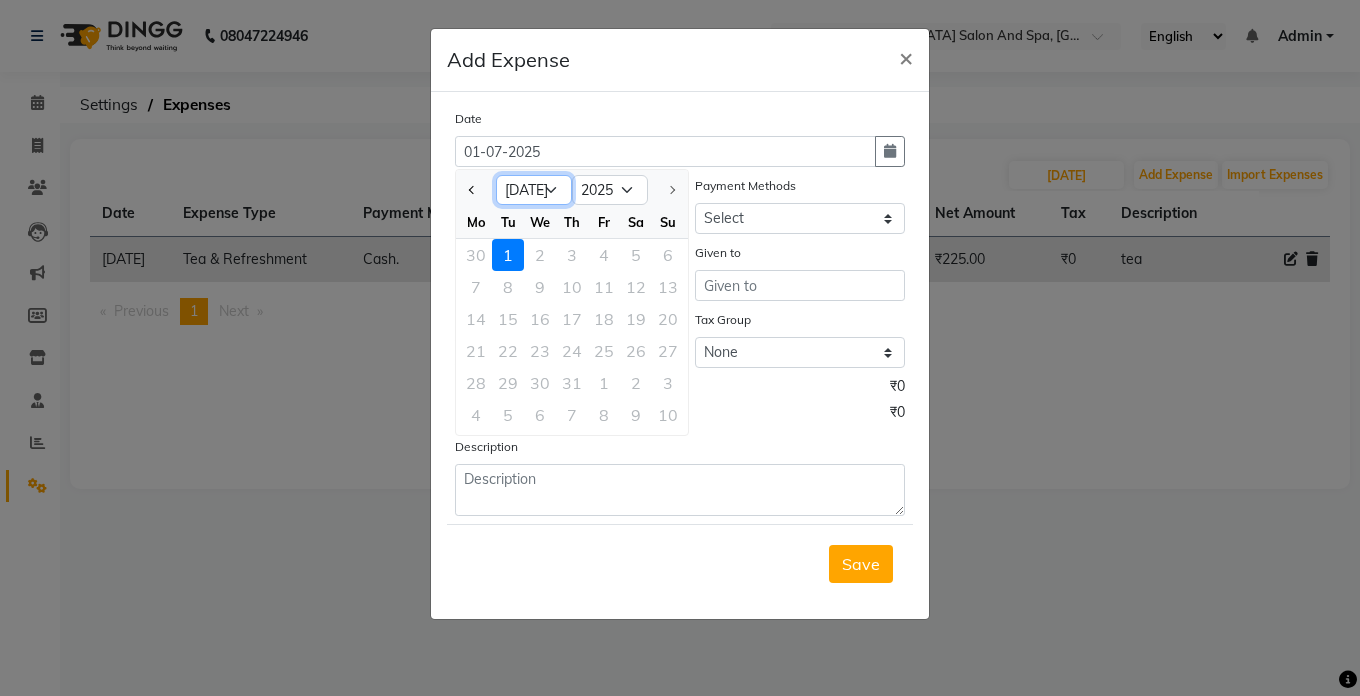 click on "Jan Feb Mar Apr May Jun [DATE]" 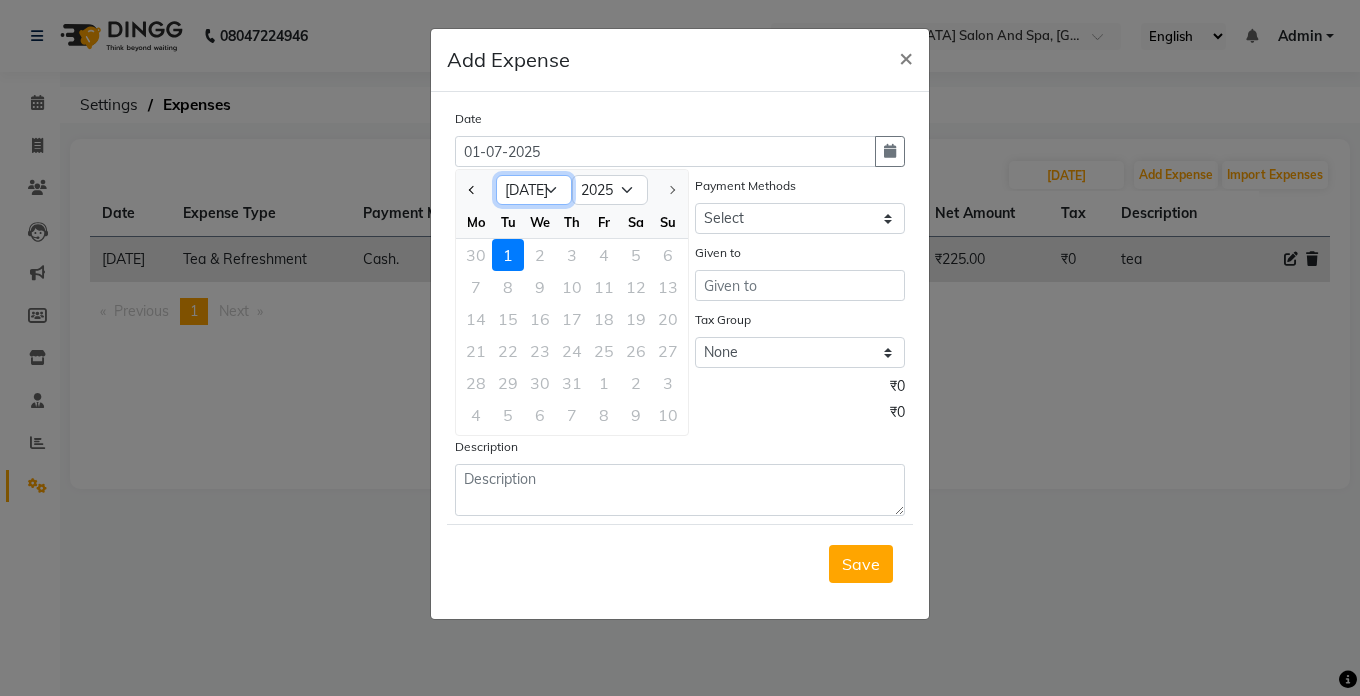 select on "6" 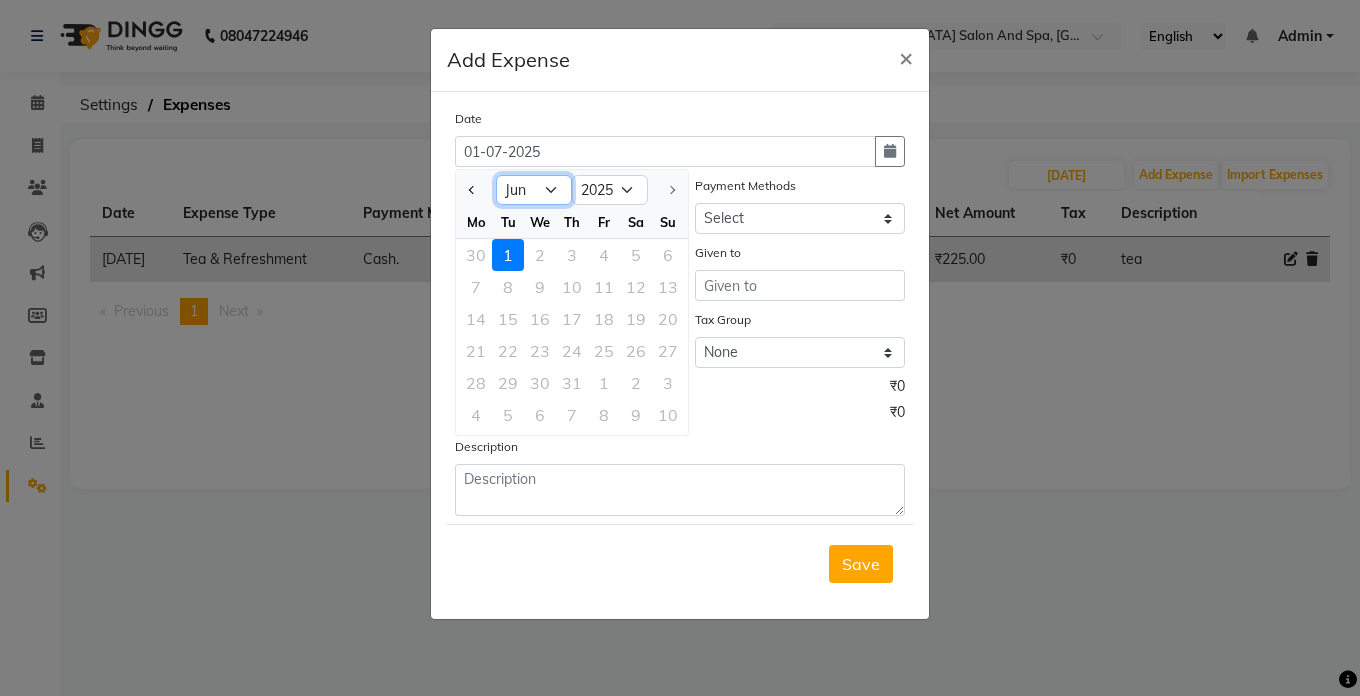 click on "Jan Feb Mar Apr May Jun [DATE]" 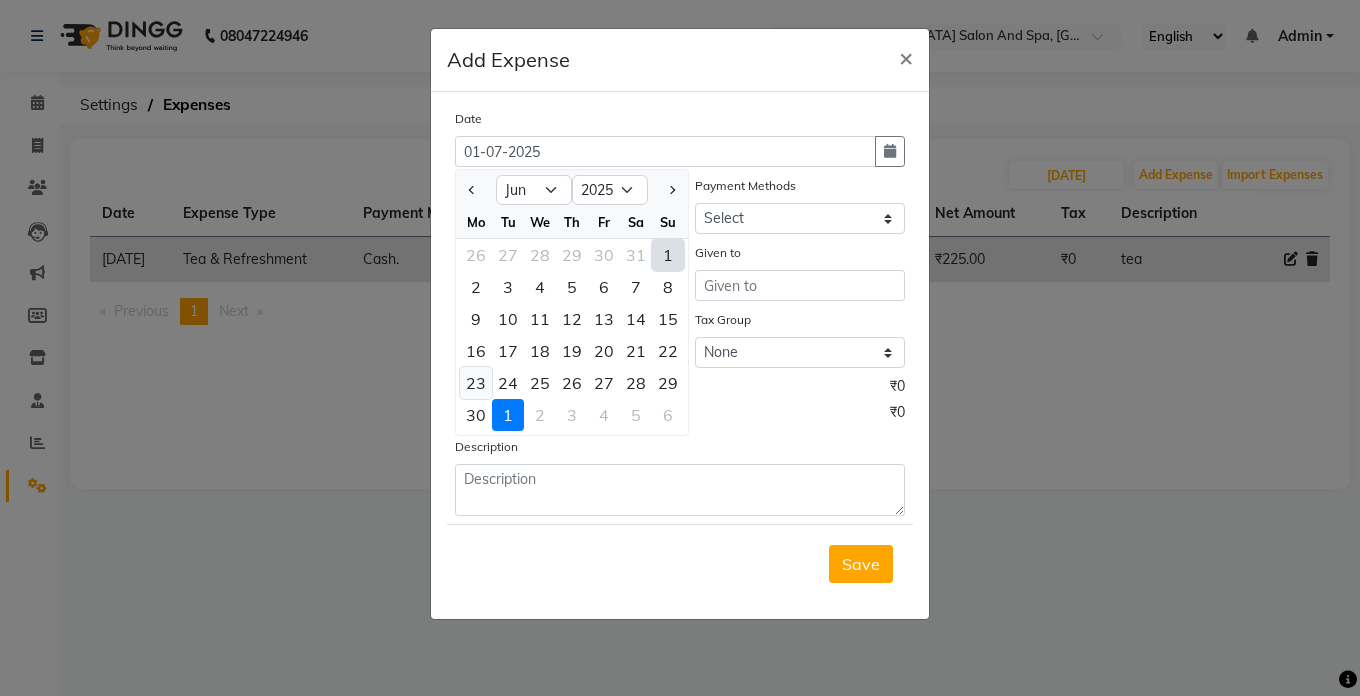 click on "23" 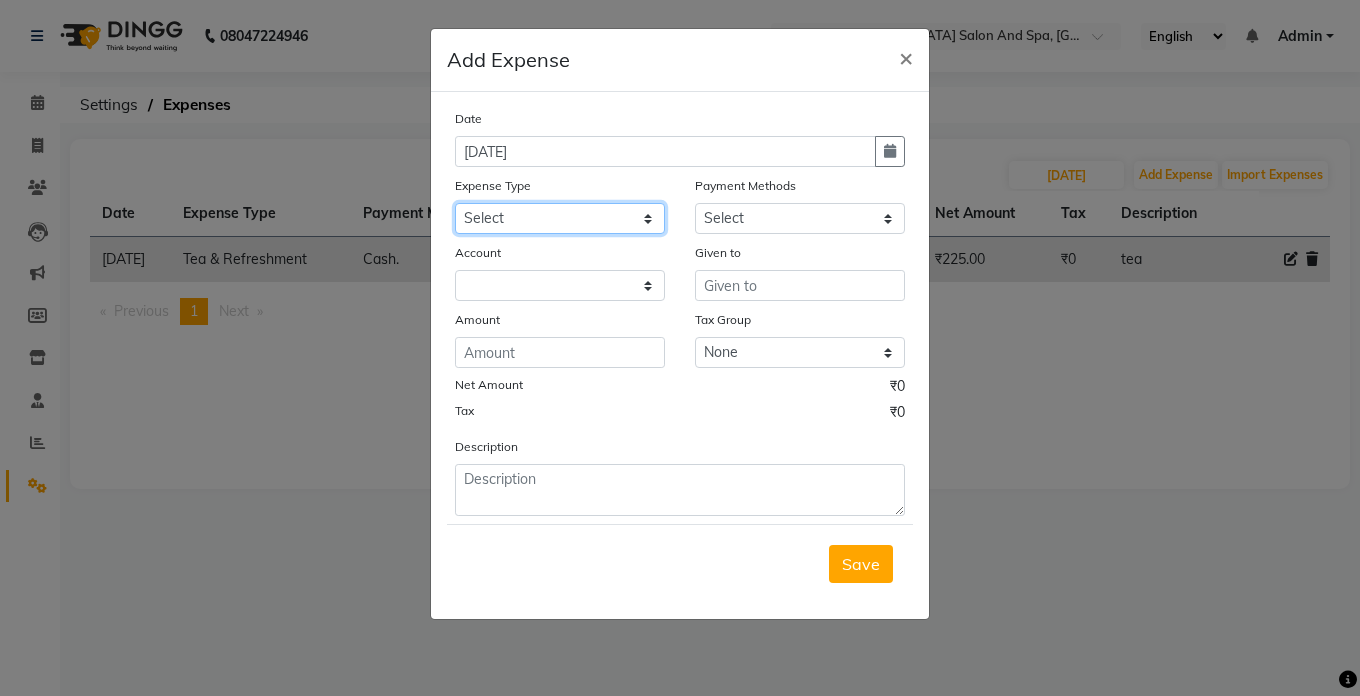 click on "Select Advance Salary Bank charges Car maintenance  Cash transfer to bank Cash transfer to hub Client Snacks Clinical charges Equipment Fuel Govt fee Incentive Insurance International purchase Loan Repayment Maintenance Marketing Miscellaneous MRA Other Pantry Product Rent Salary Staff Snacks Tax Tea & Refreshment Utilities" 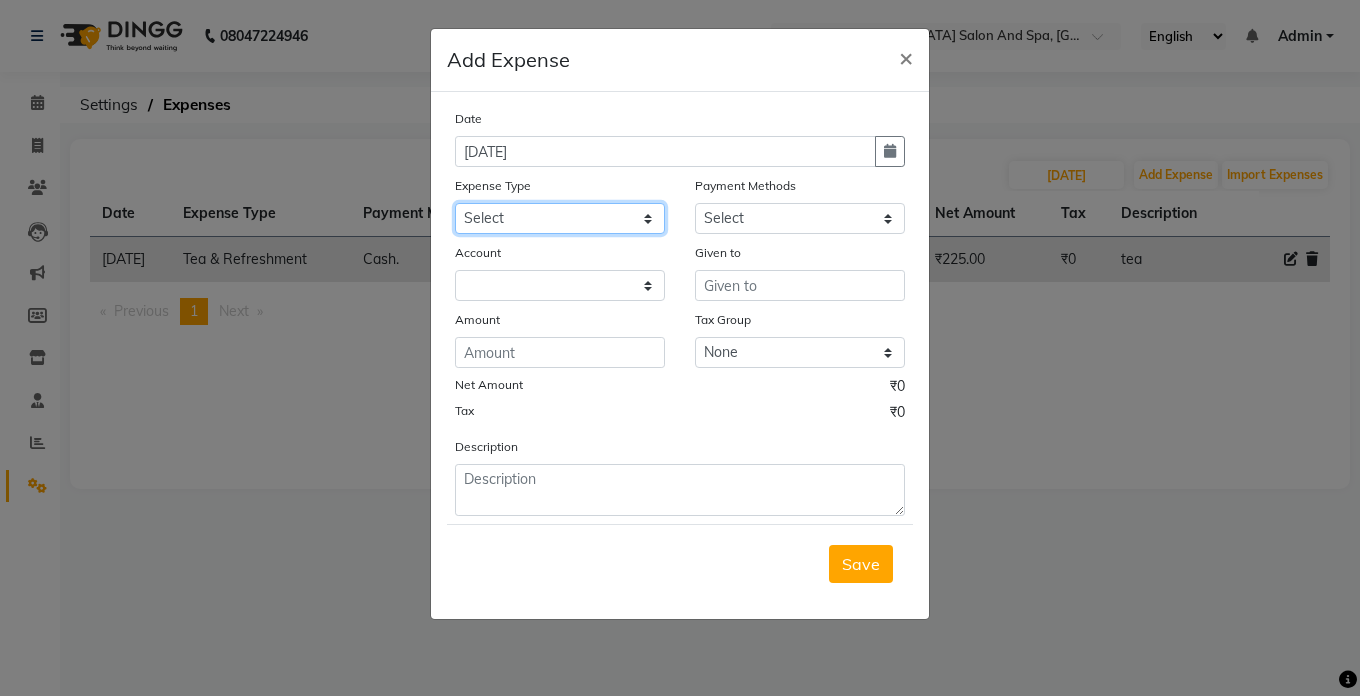 click on "Select Advance Salary Bank charges Car maintenance  Cash transfer to bank Cash transfer to hub Client Snacks Clinical charges Equipment Fuel Govt fee Incentive Insurance International purchase Loan Repayment Maintenance Marketing Miscellaneous MRA Other Pantry Product Rent Salary Staff Snacks Tax Tea & Refreshment Utilities" 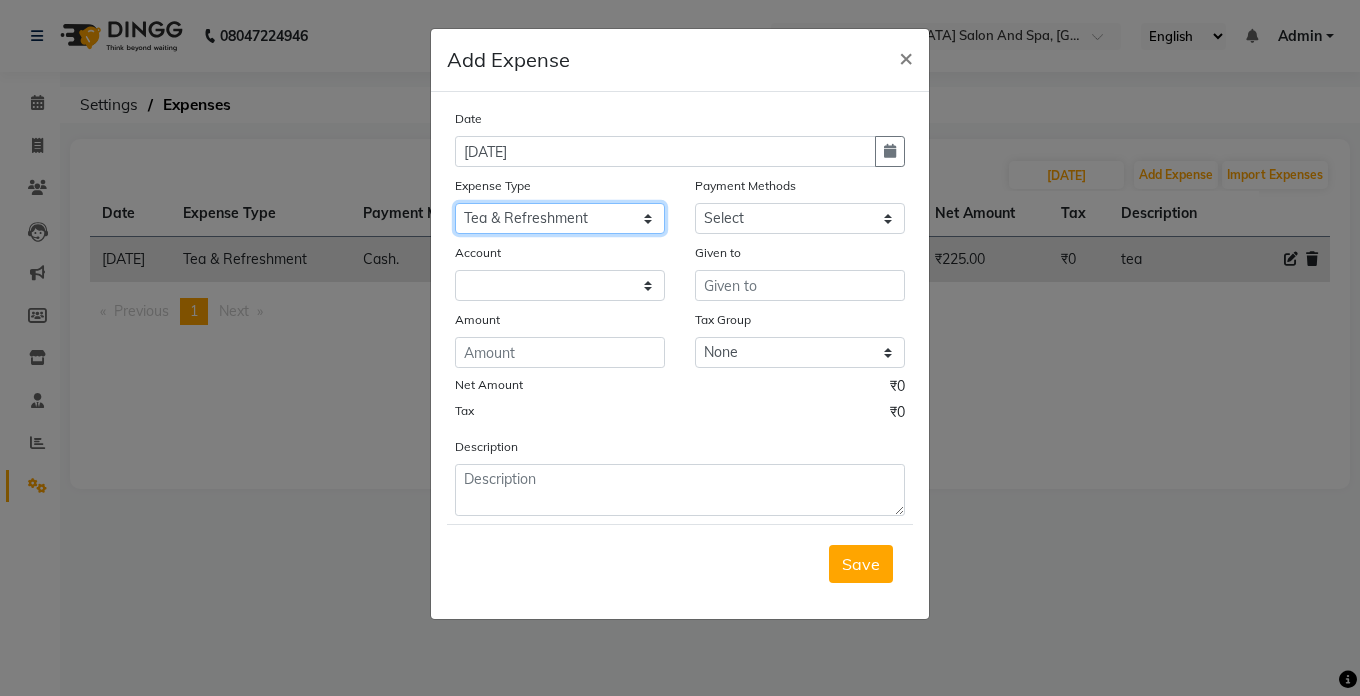 click on "Select Advance Salary Bank charges Car maintenance  Cash transfer to bank Cash transfer to hub Client Snacks Clinical charges Equipment Fuel Govt fee Incentive Insurance International purchase Loan Repayment Maintenance Marketing Miscellaneous MRA Other Pantry Product Rent Salary Staff Snacks Tax Tea & Refreshment Utilities" 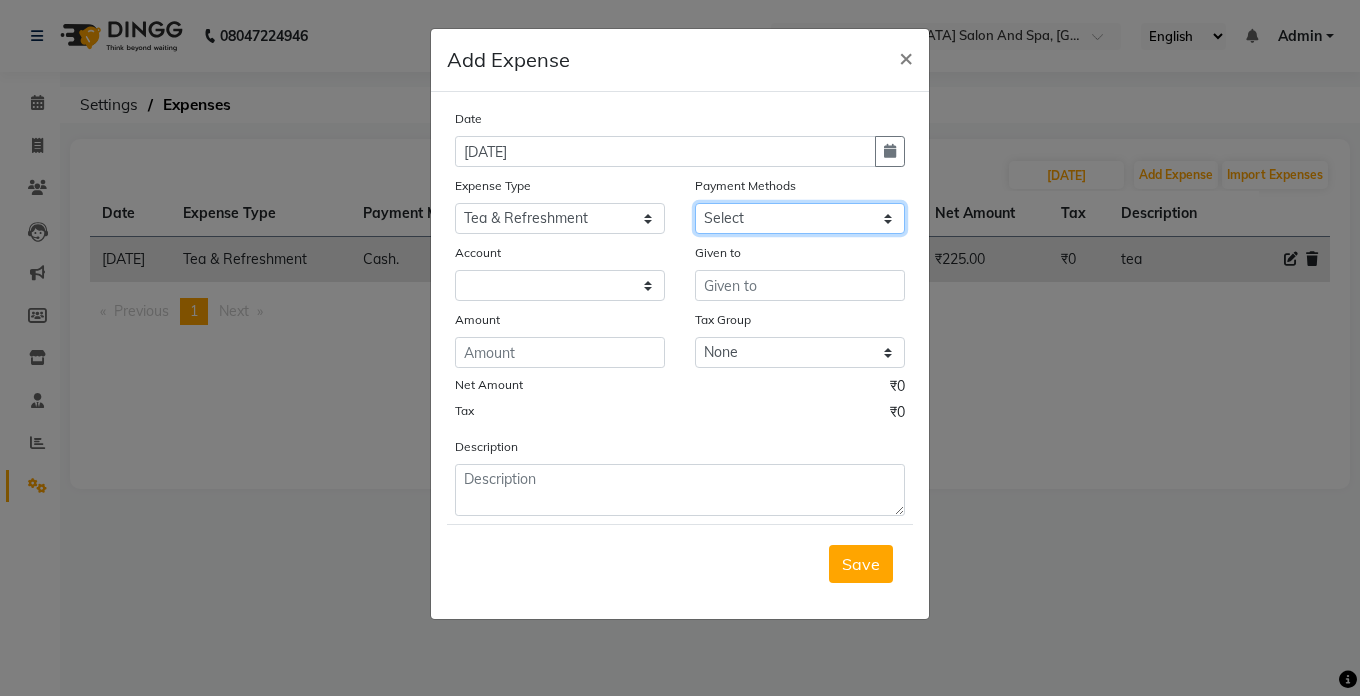 click on "Select Cash. Voucher CARD Wallet GPay" 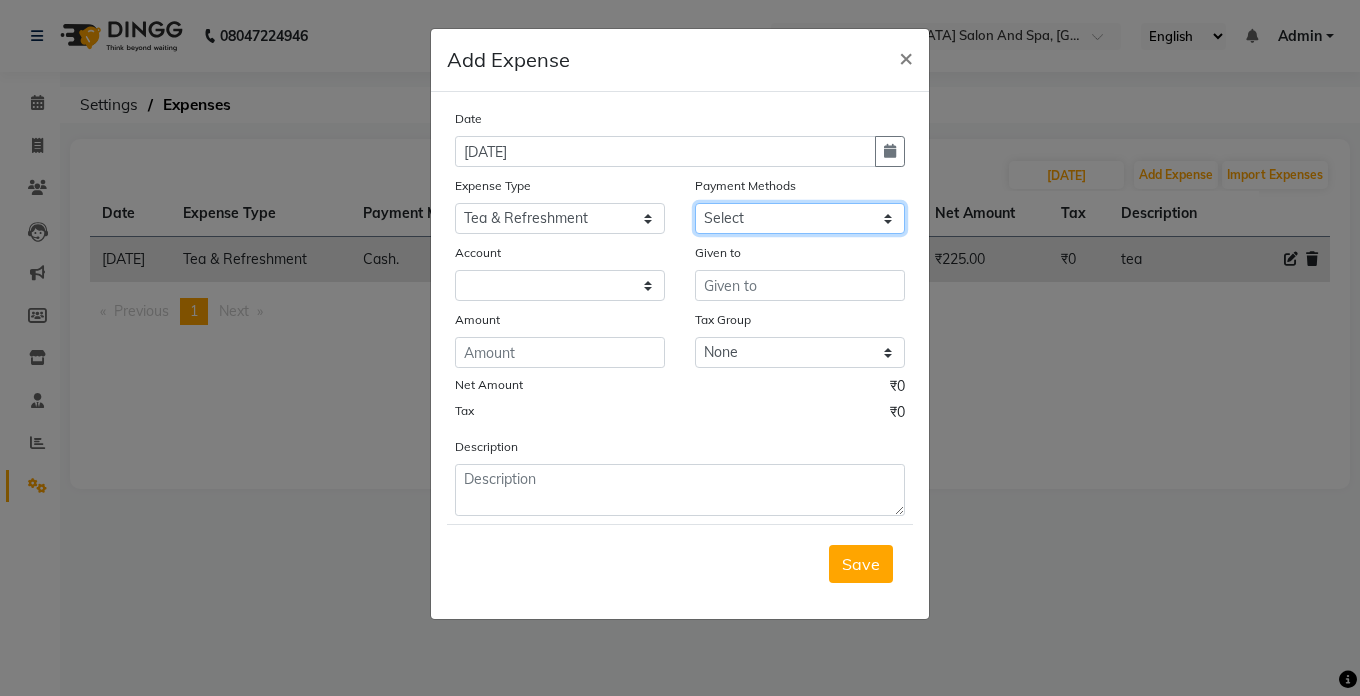 click on "Select Cash. Voucher CARD Wallet GPay" 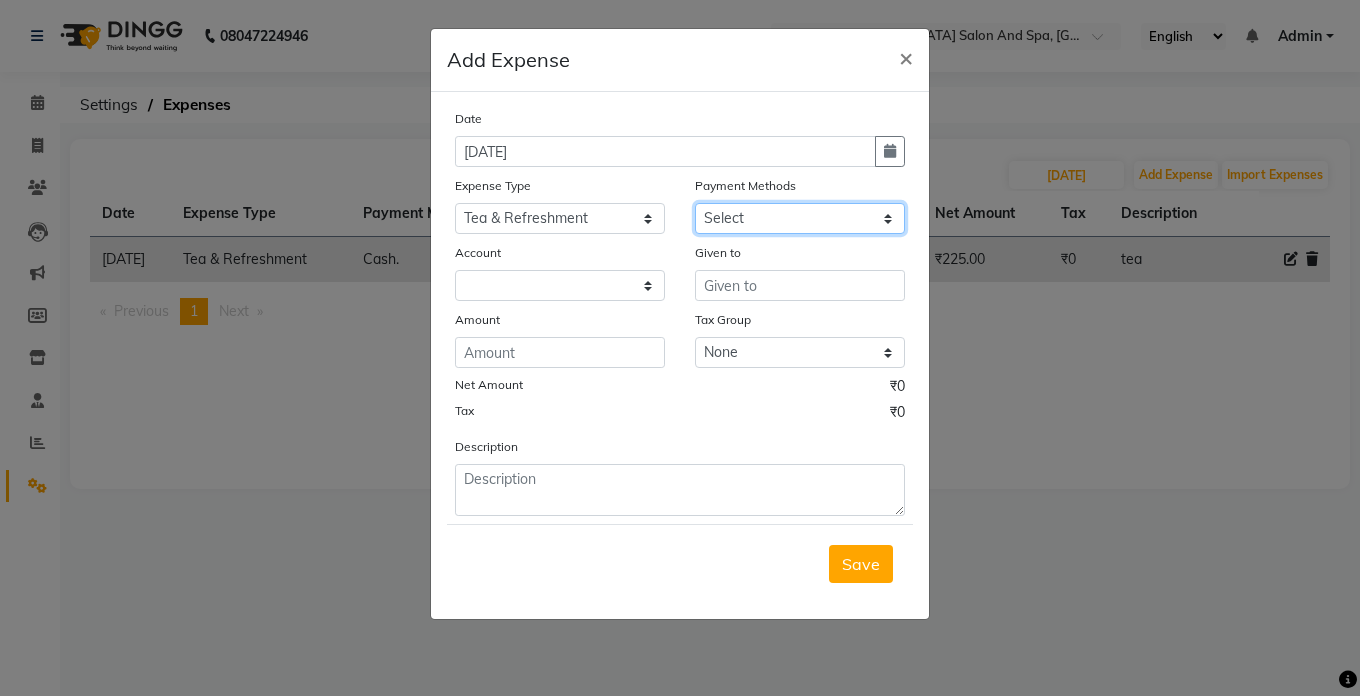 select on "116" 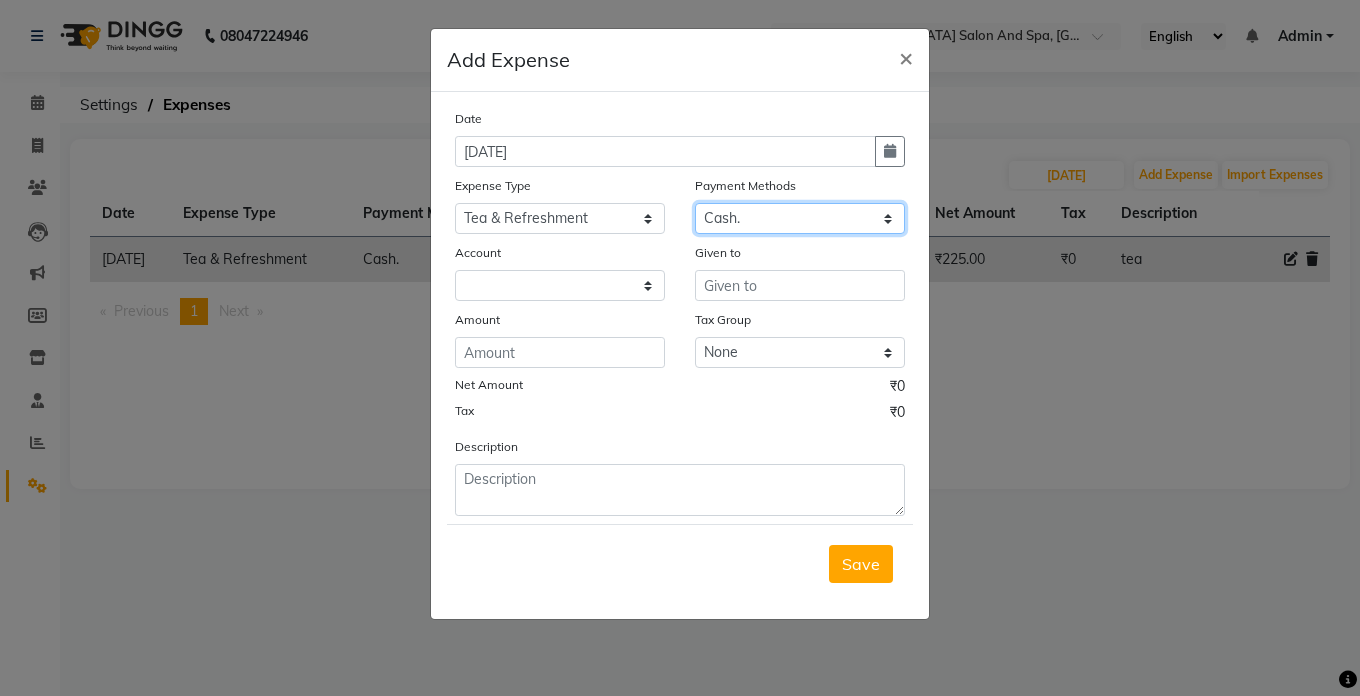 click on "Select Cash. Voucher CARD Wallet GPay" 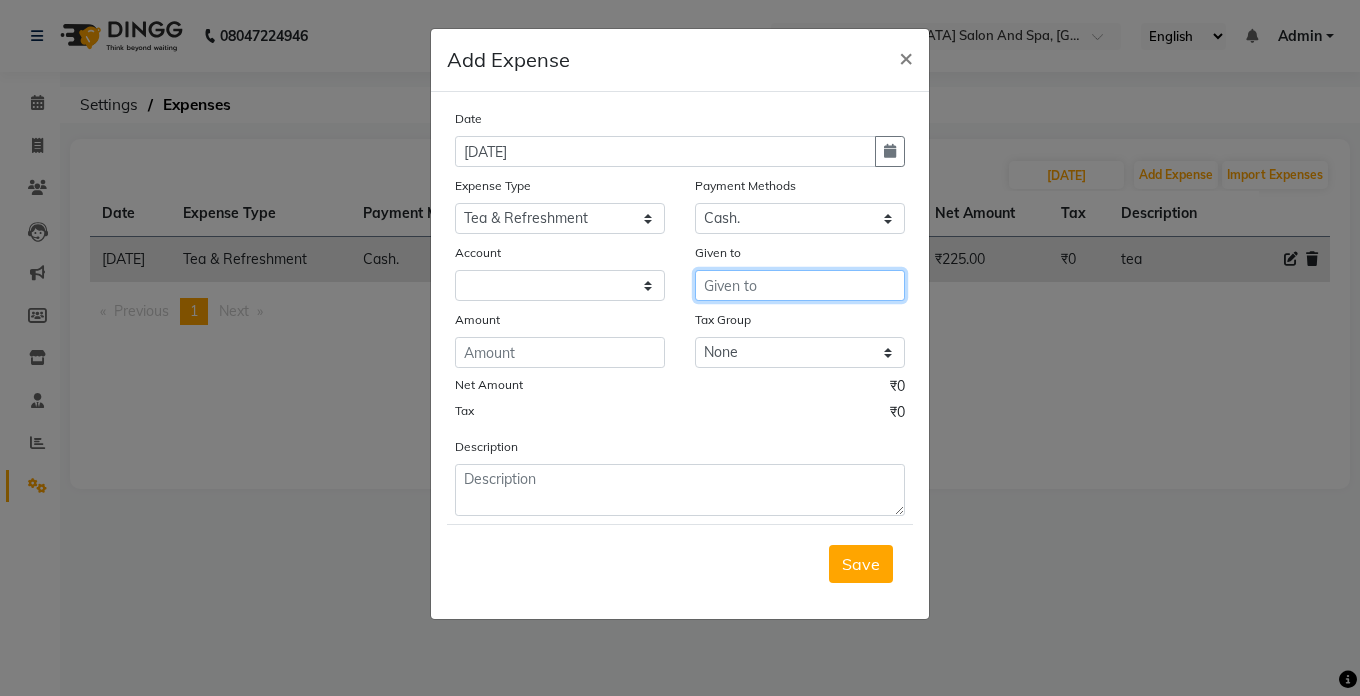 click at bounding box center [800, 285] 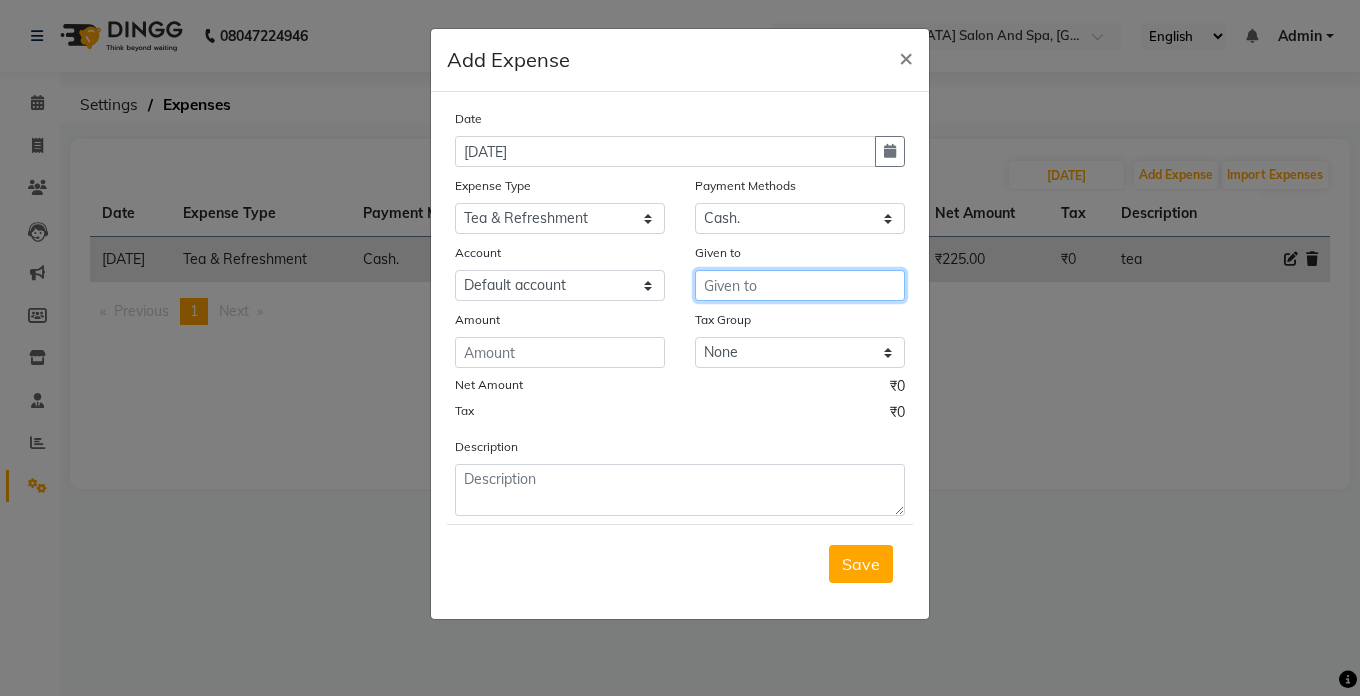 click at bounding box center [800, 285] 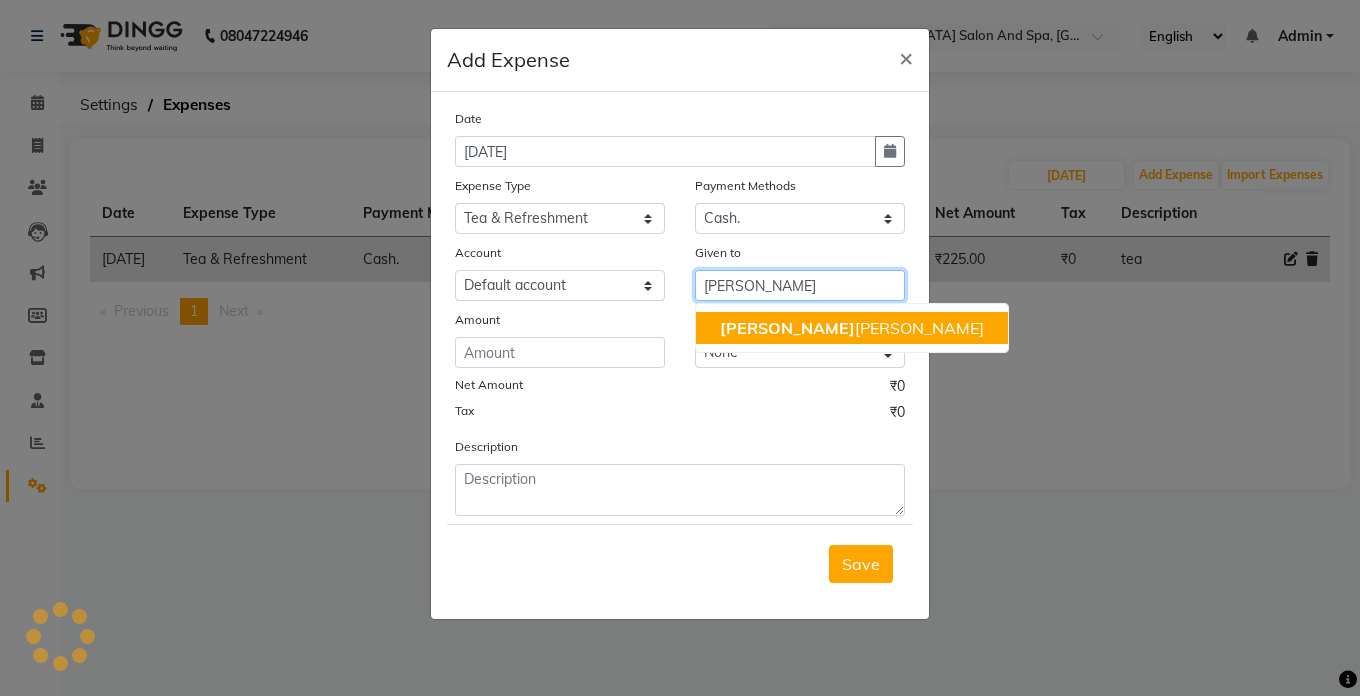 click on "[PERSON_NAME]" 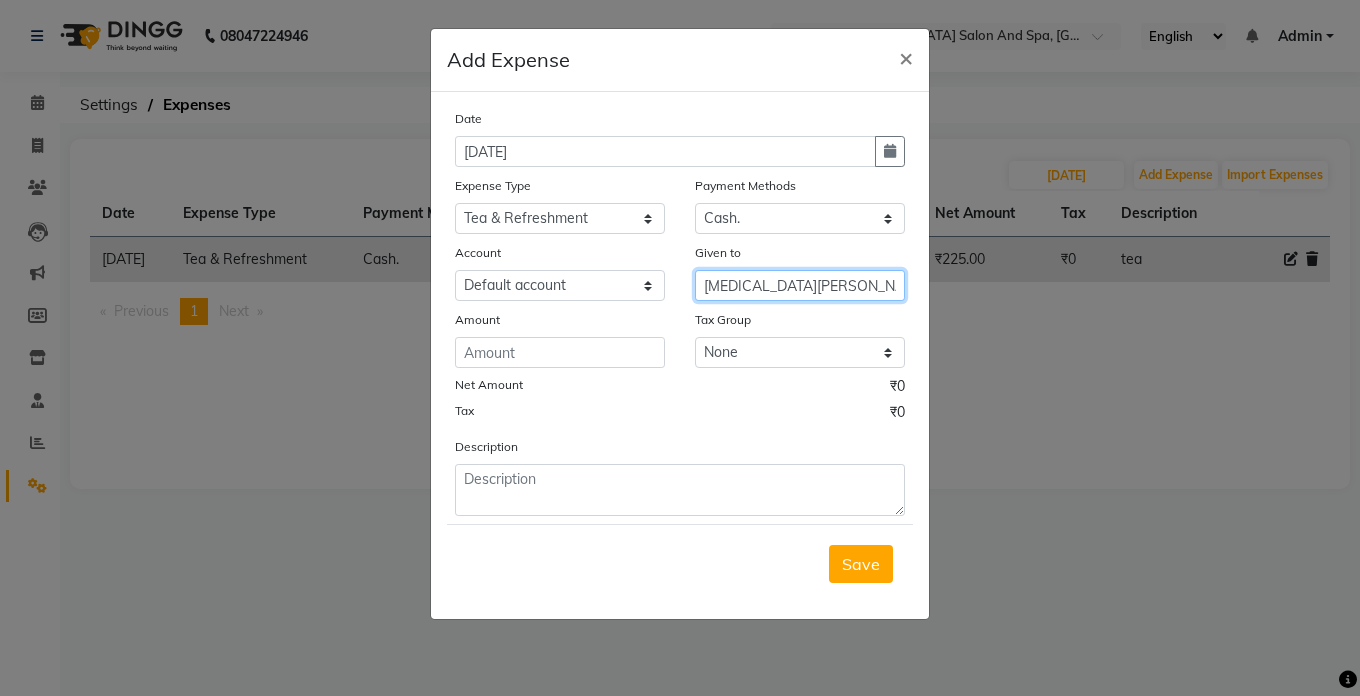 type on "[MEDICAL_DATA][PERSON_NAME]" 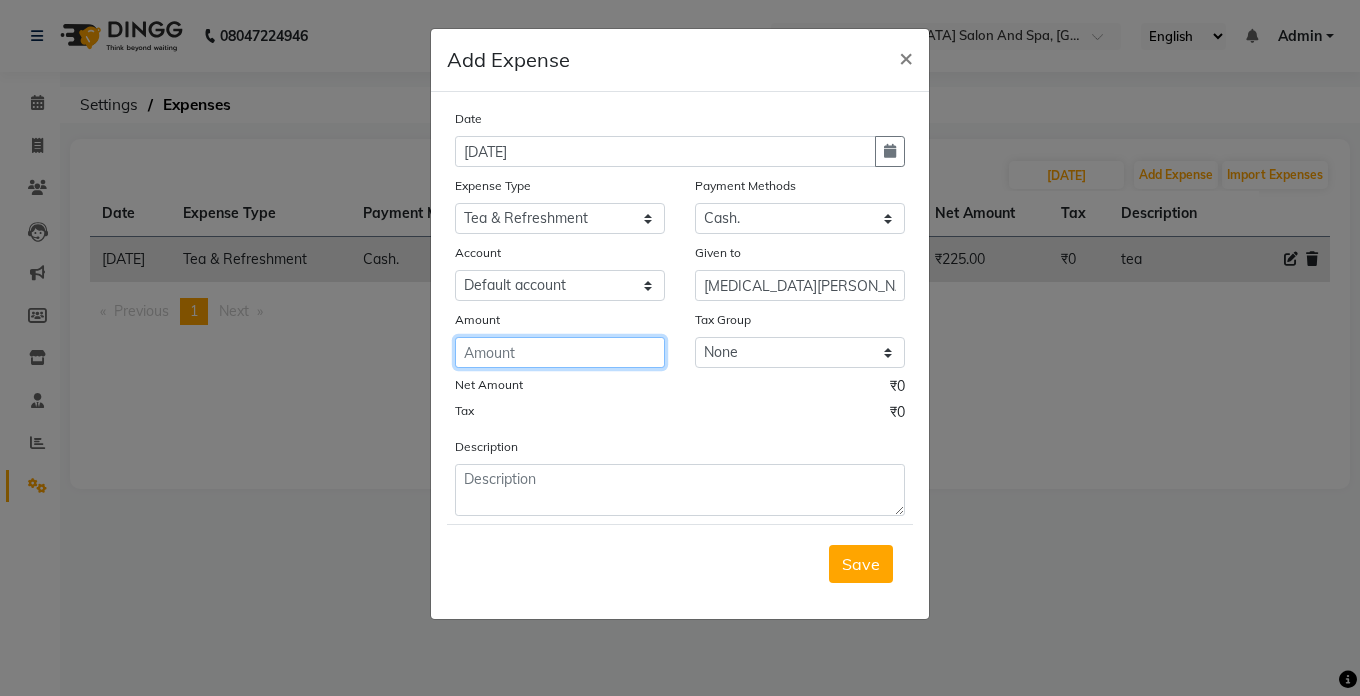 click 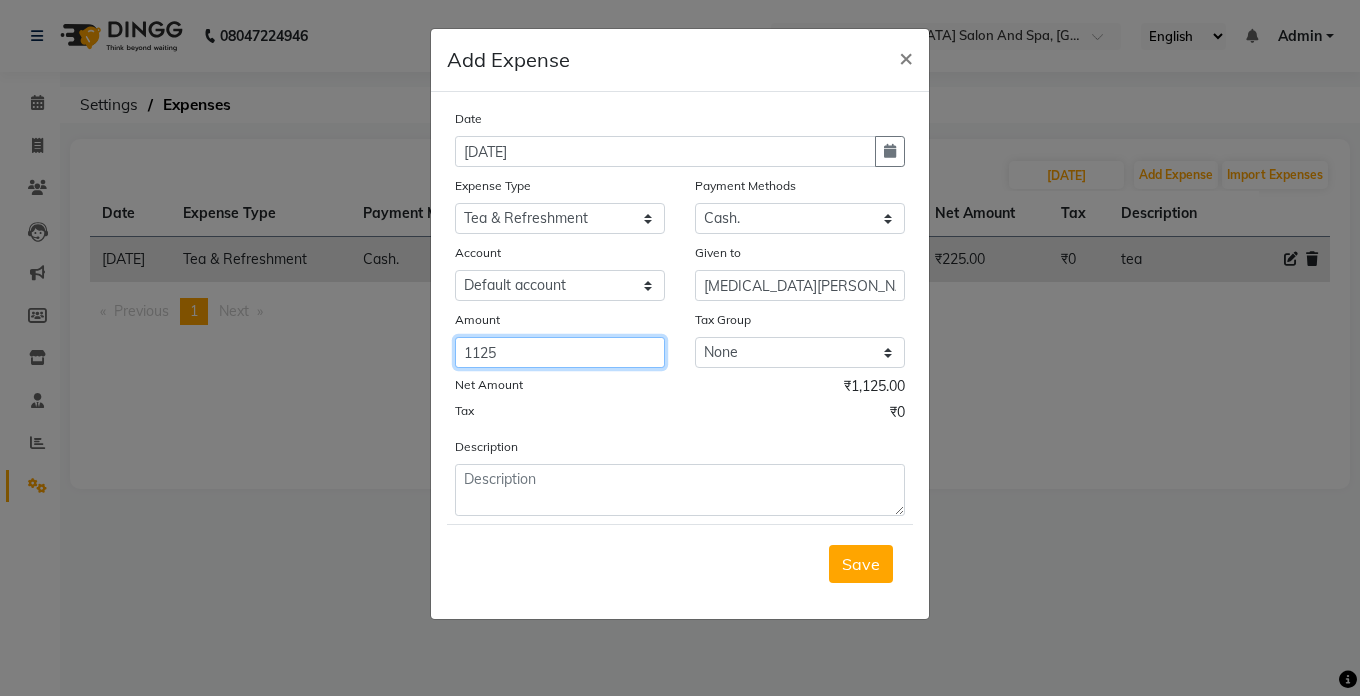 type on "1125" 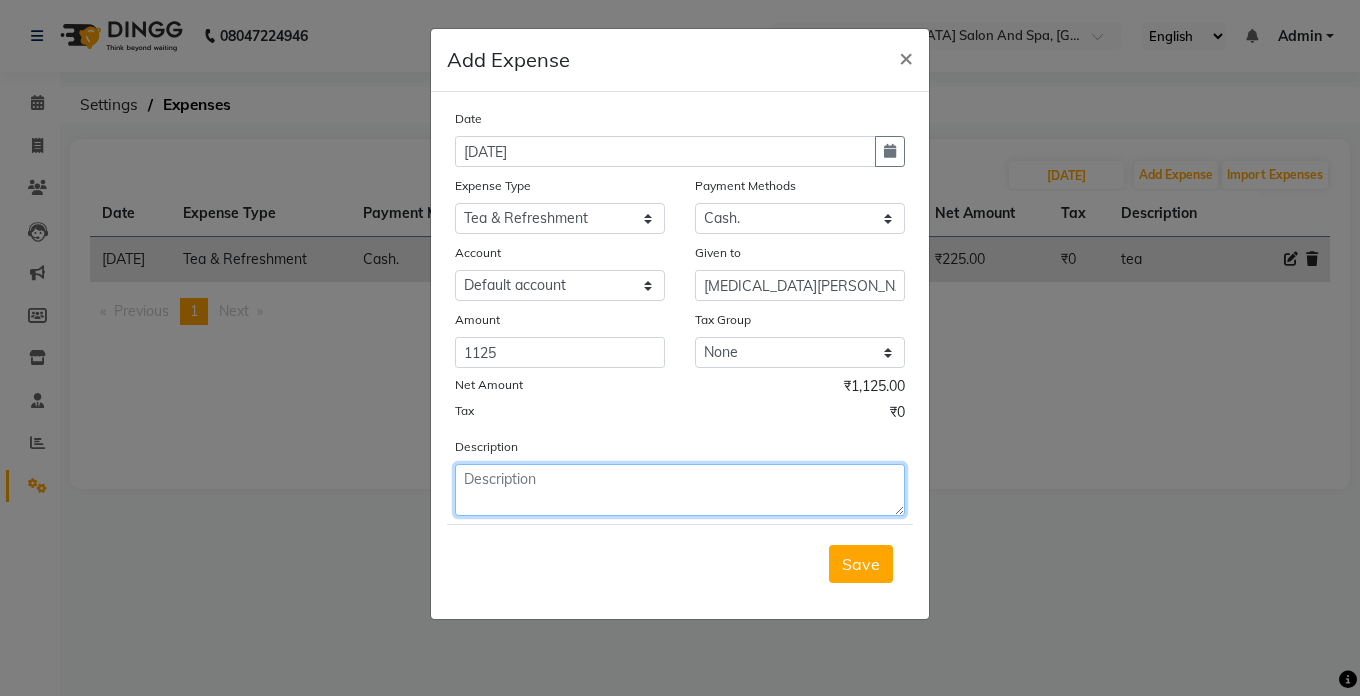 click 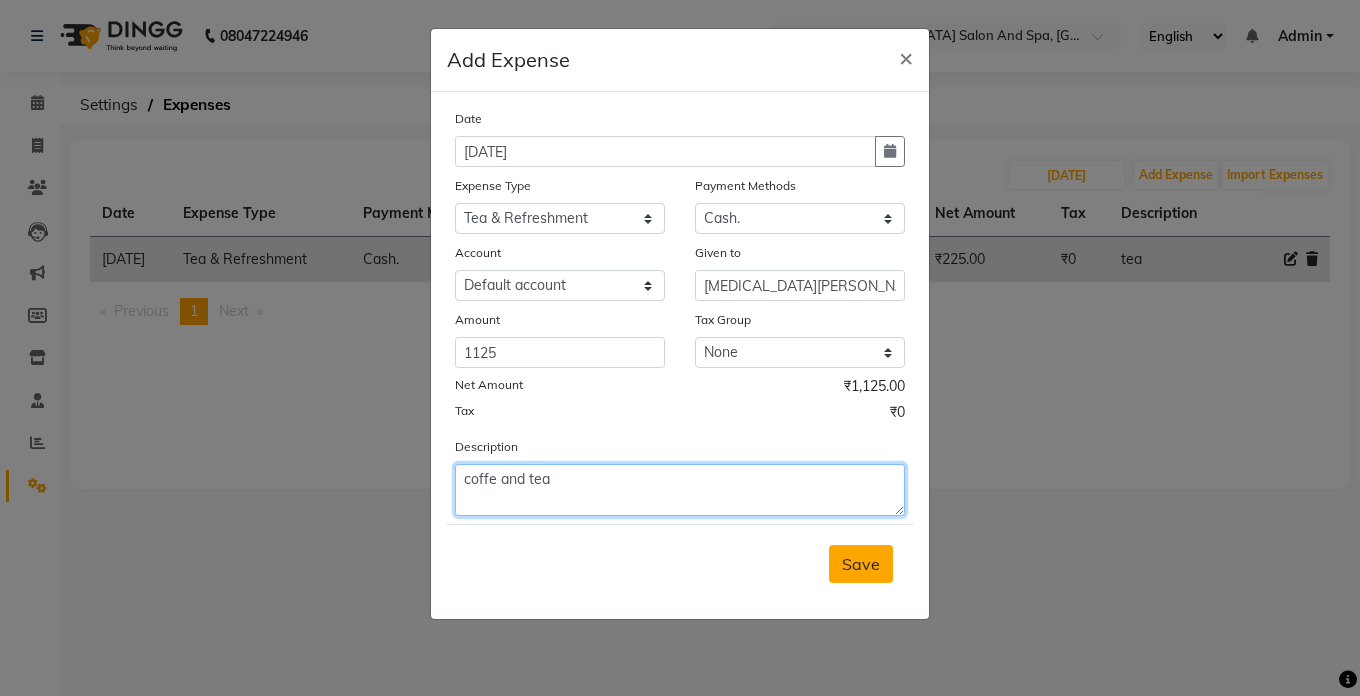 type on "coffe and tea" 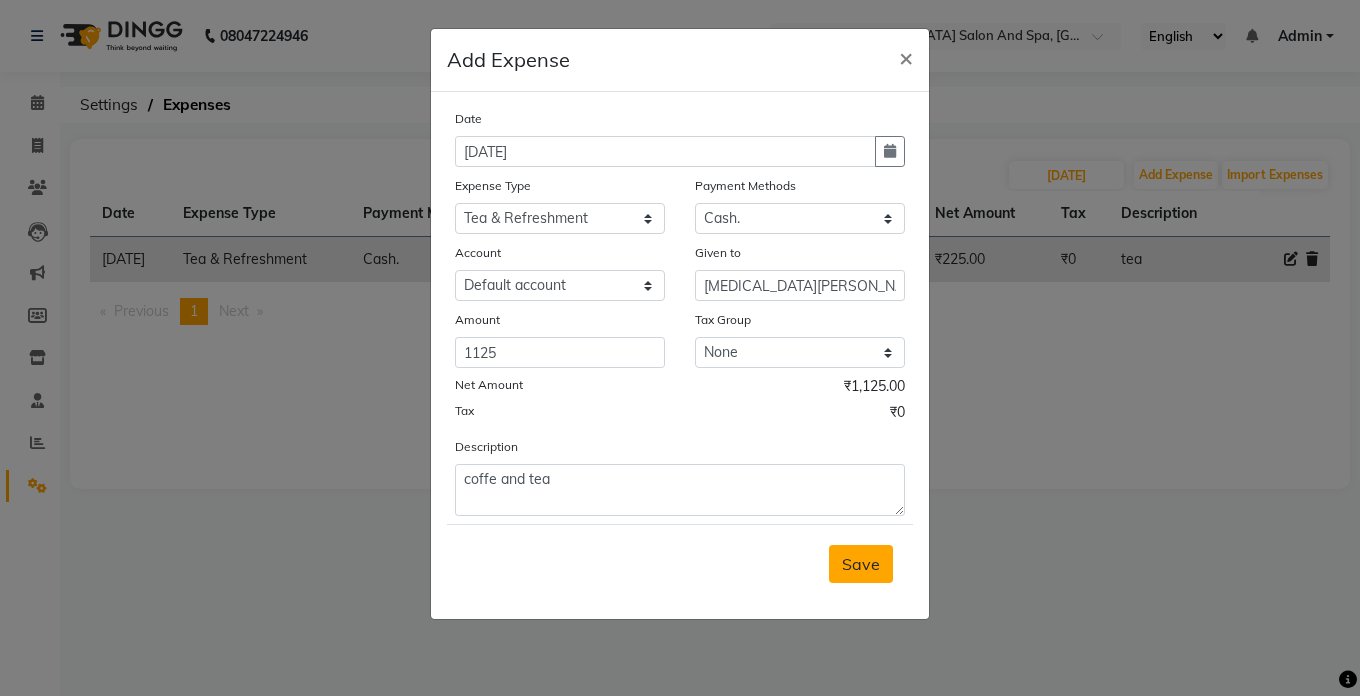 click on "Save" at bounding box center (861, 564) 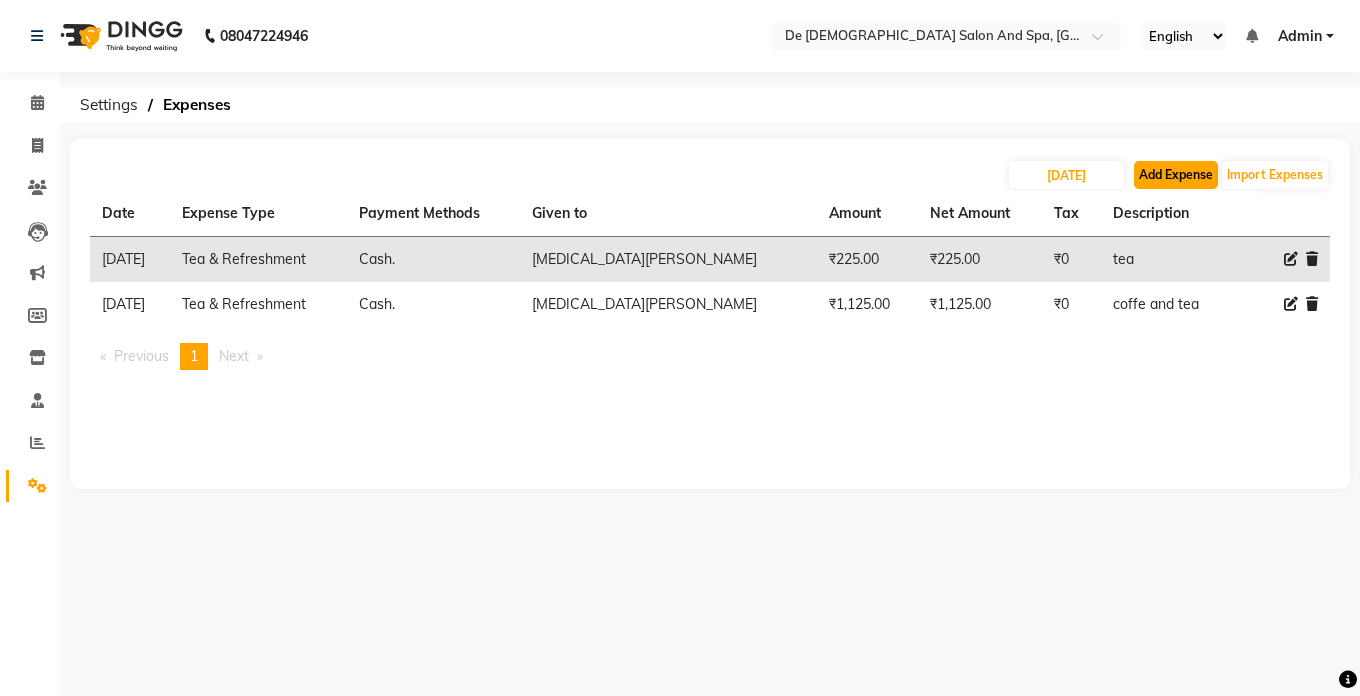 click on "Add Expense" 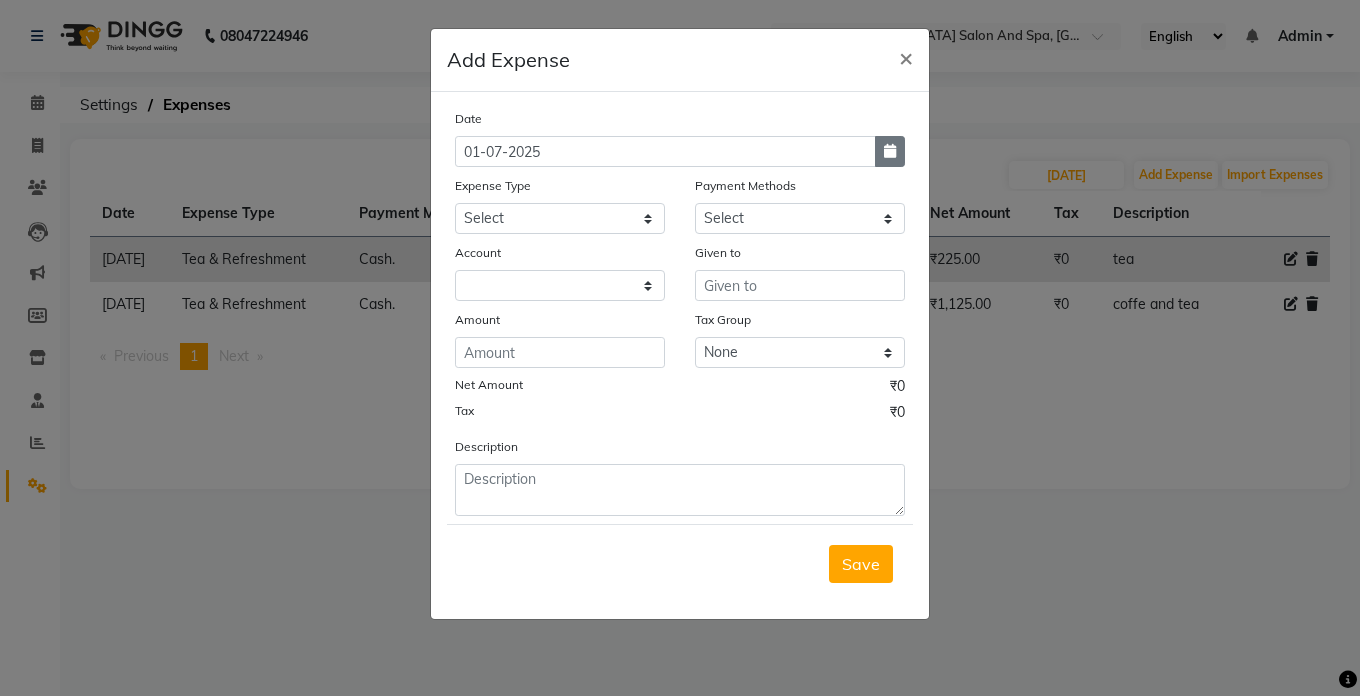 click 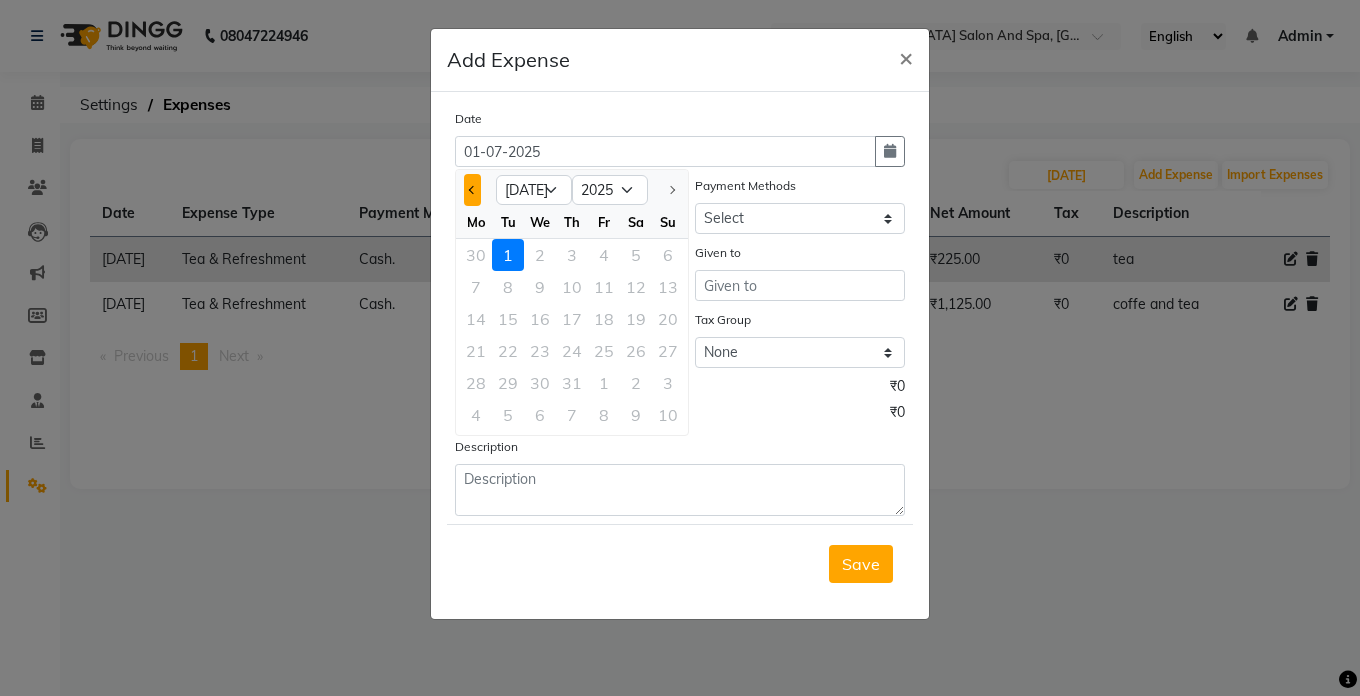 click 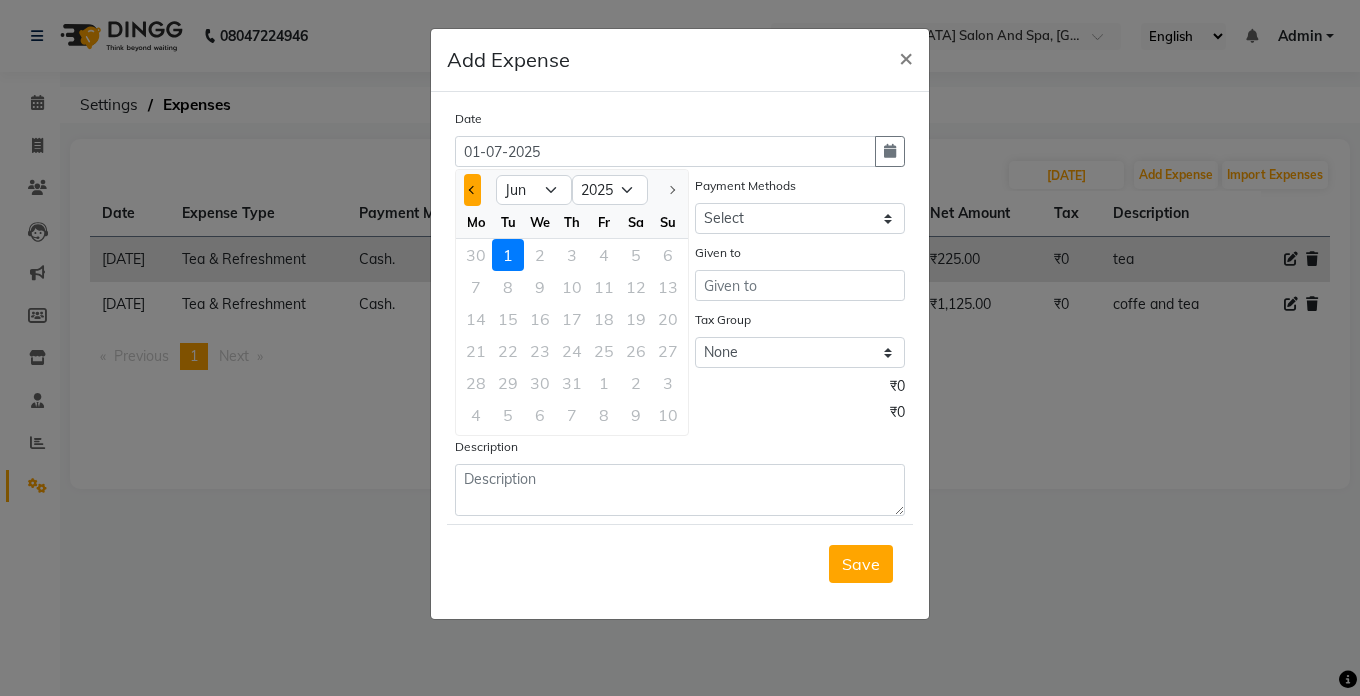 click 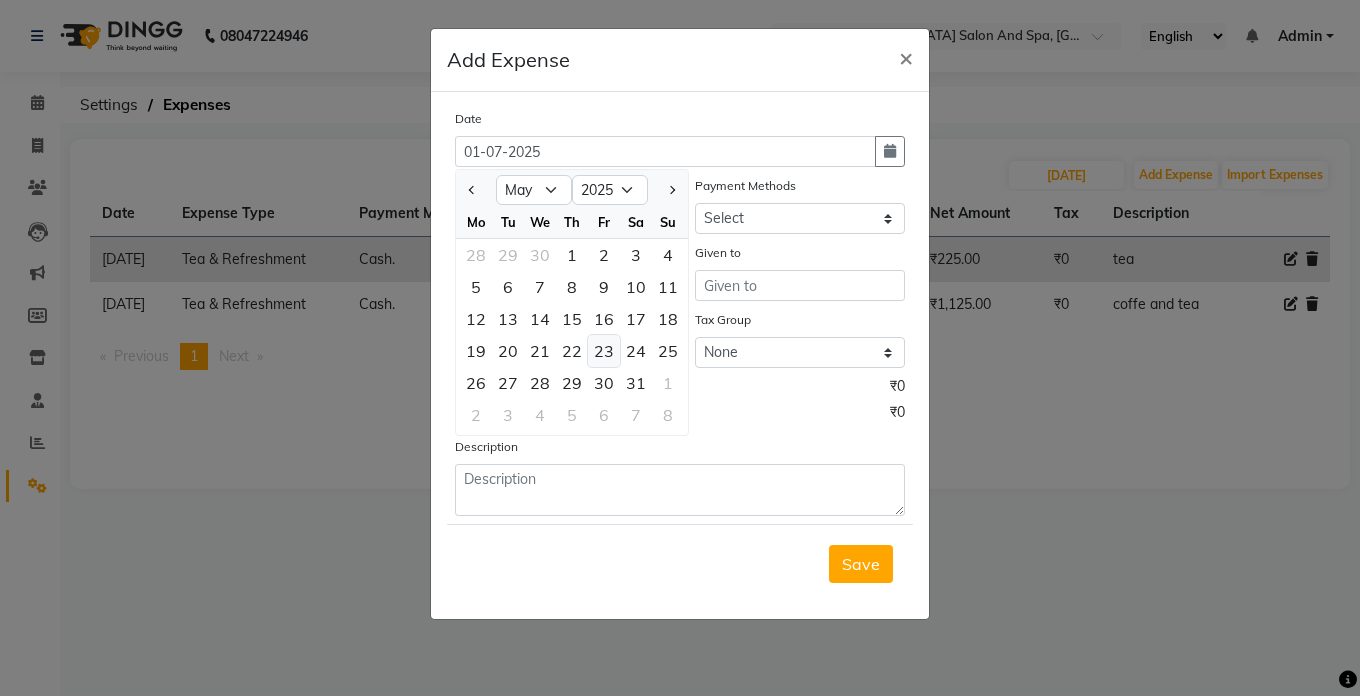 click on "23" 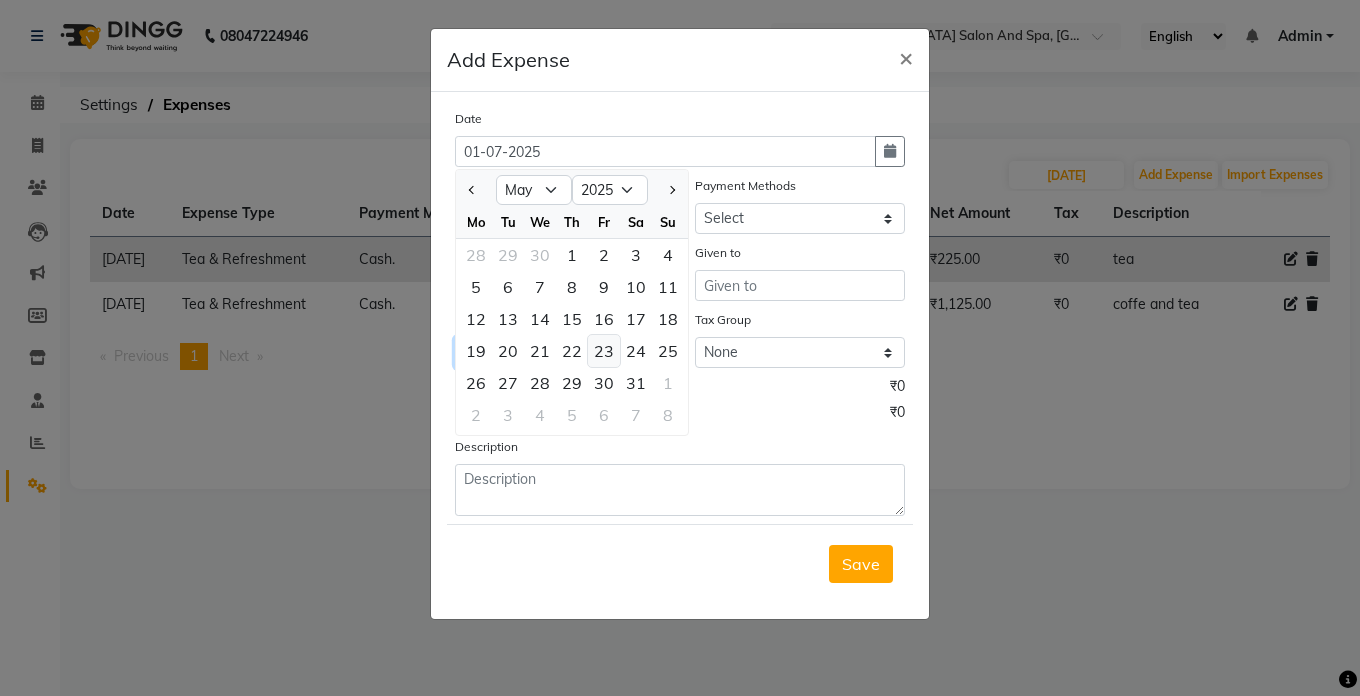 type on "23-05-2025" 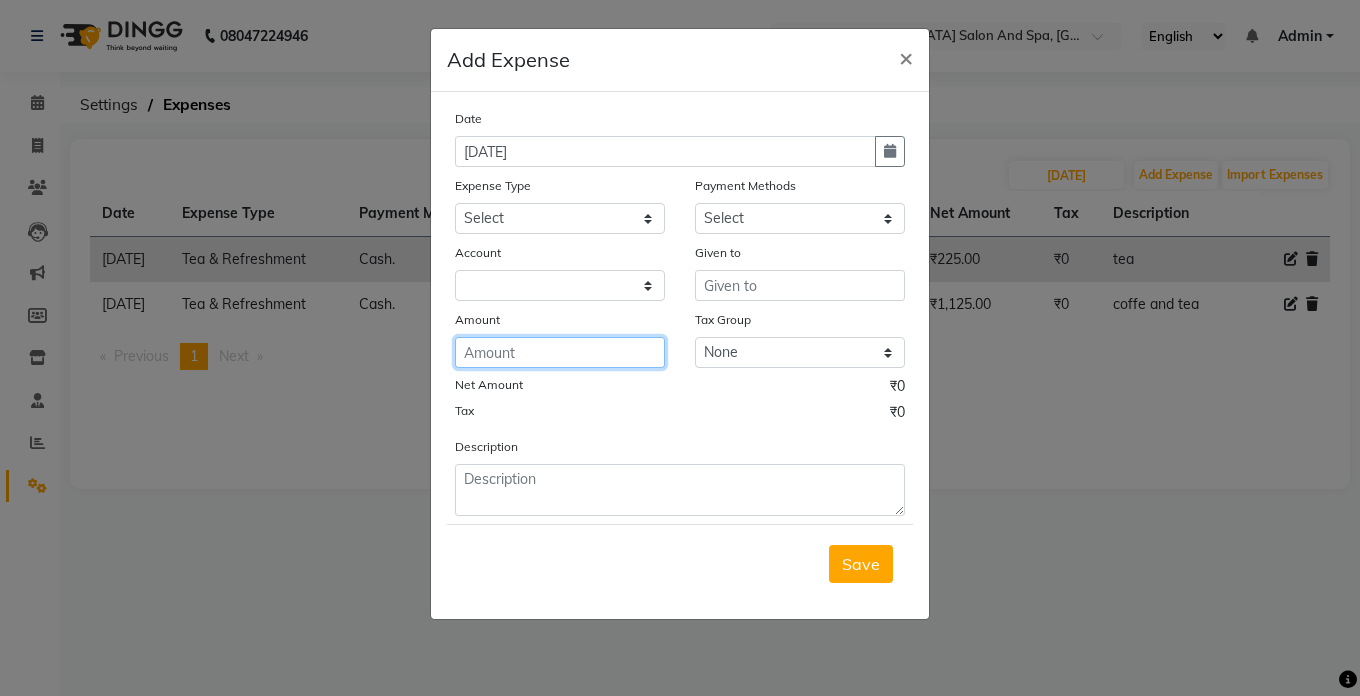 click 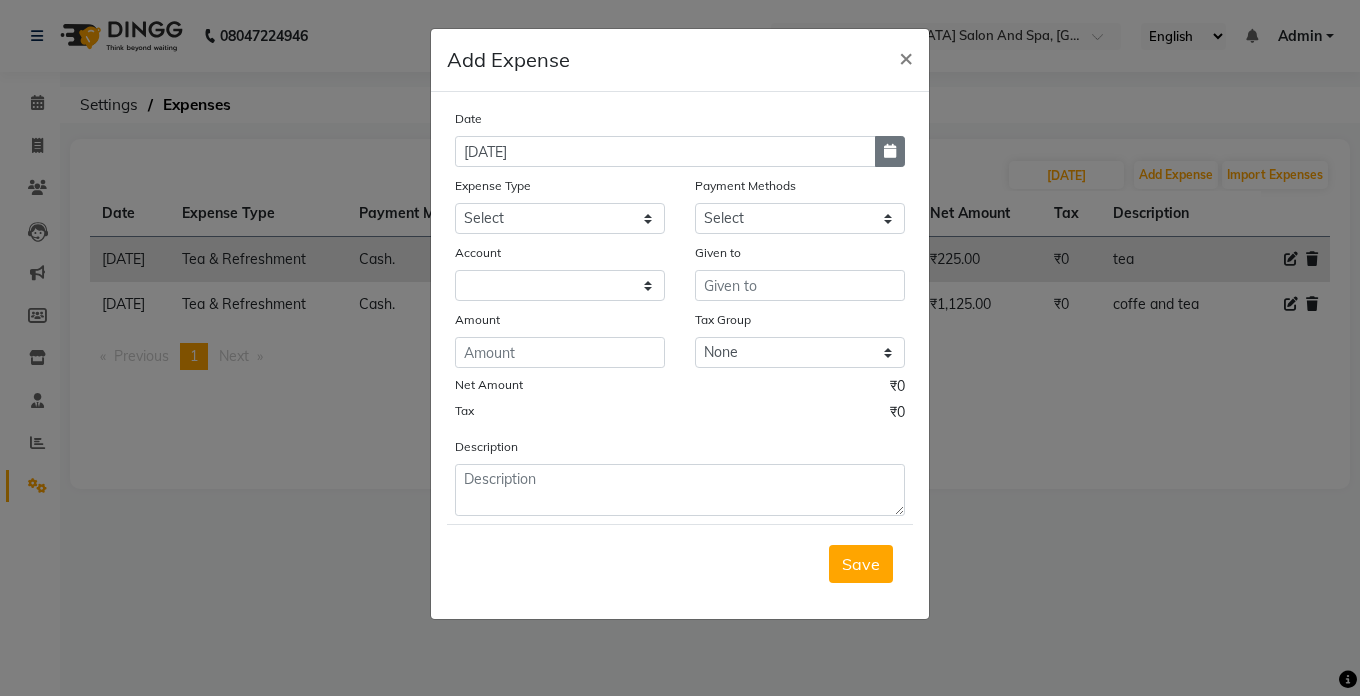 click 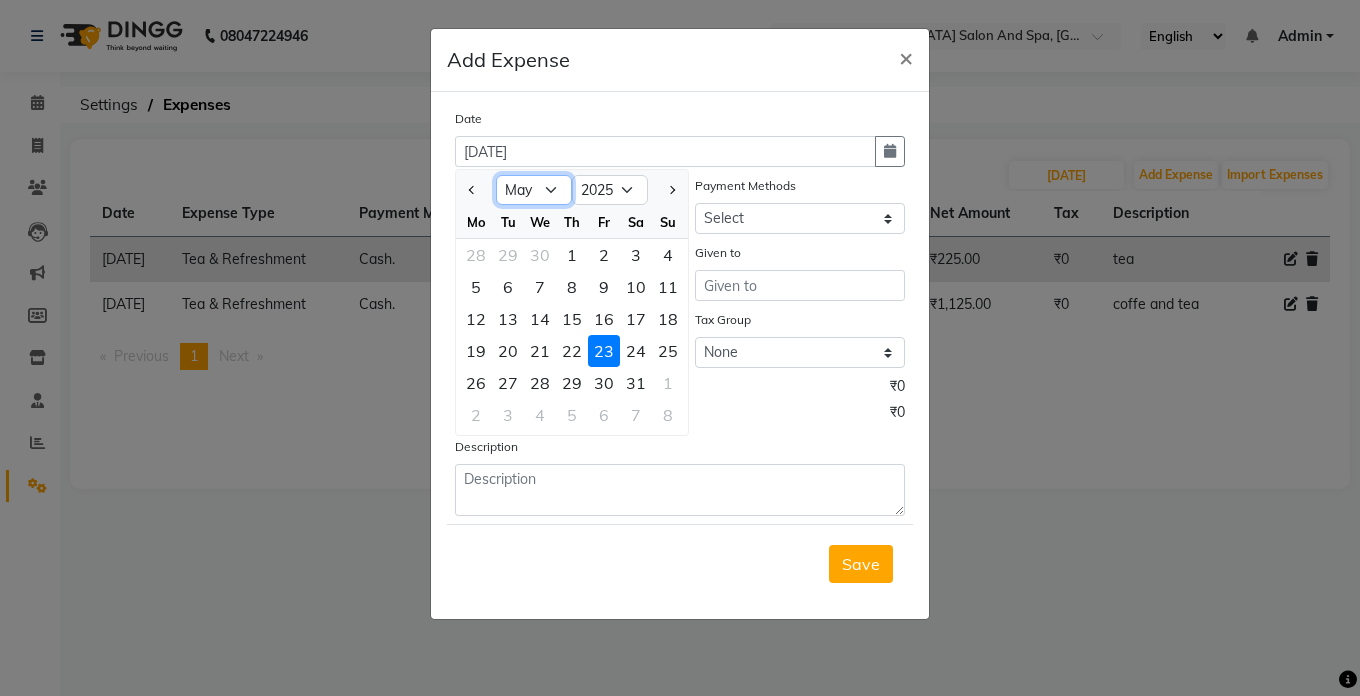 click on "Jan Feb Mar Apr May Jun [DATE]" 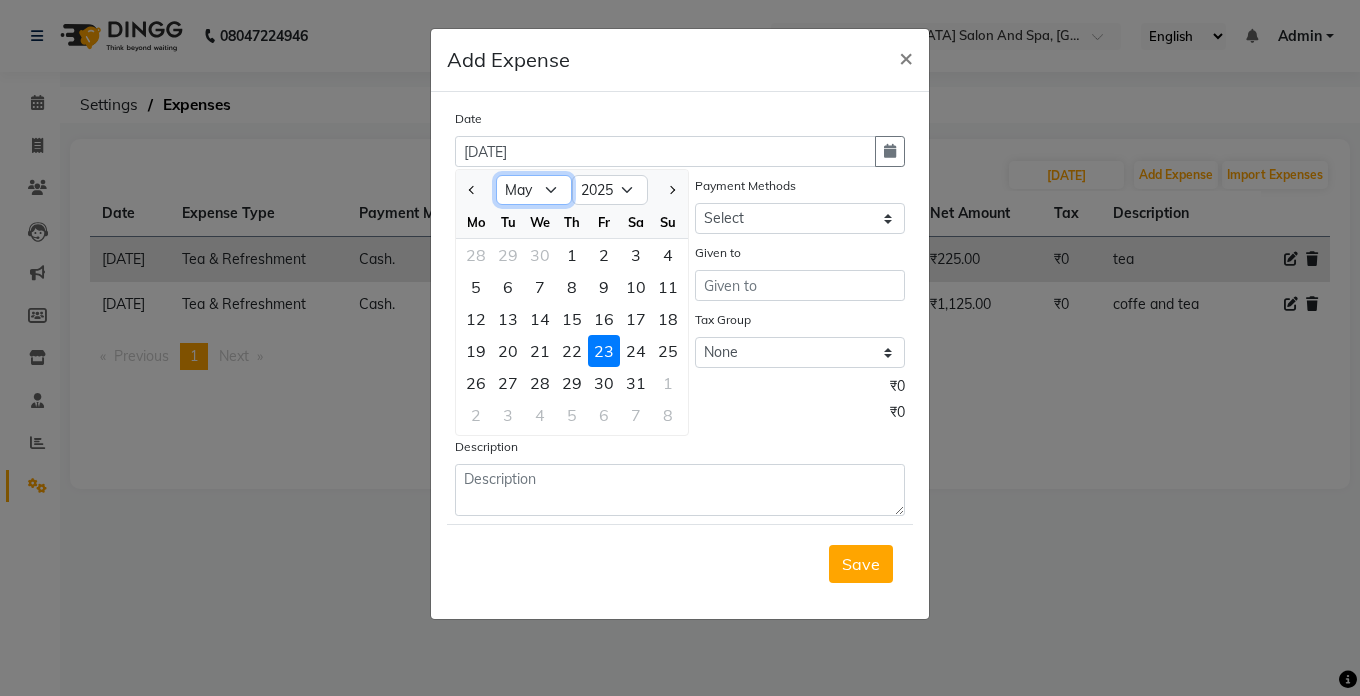 select on "6" 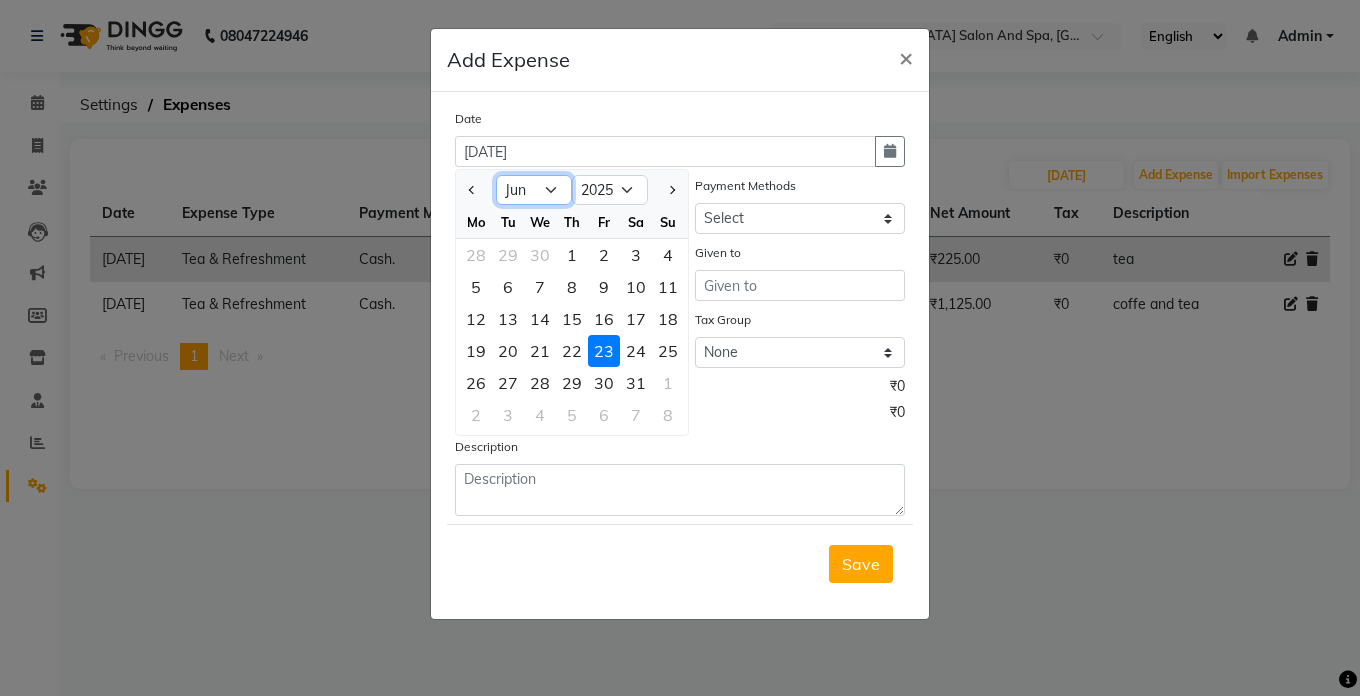 click on "Jan Feb Mar Apr May Jun [DATE]" 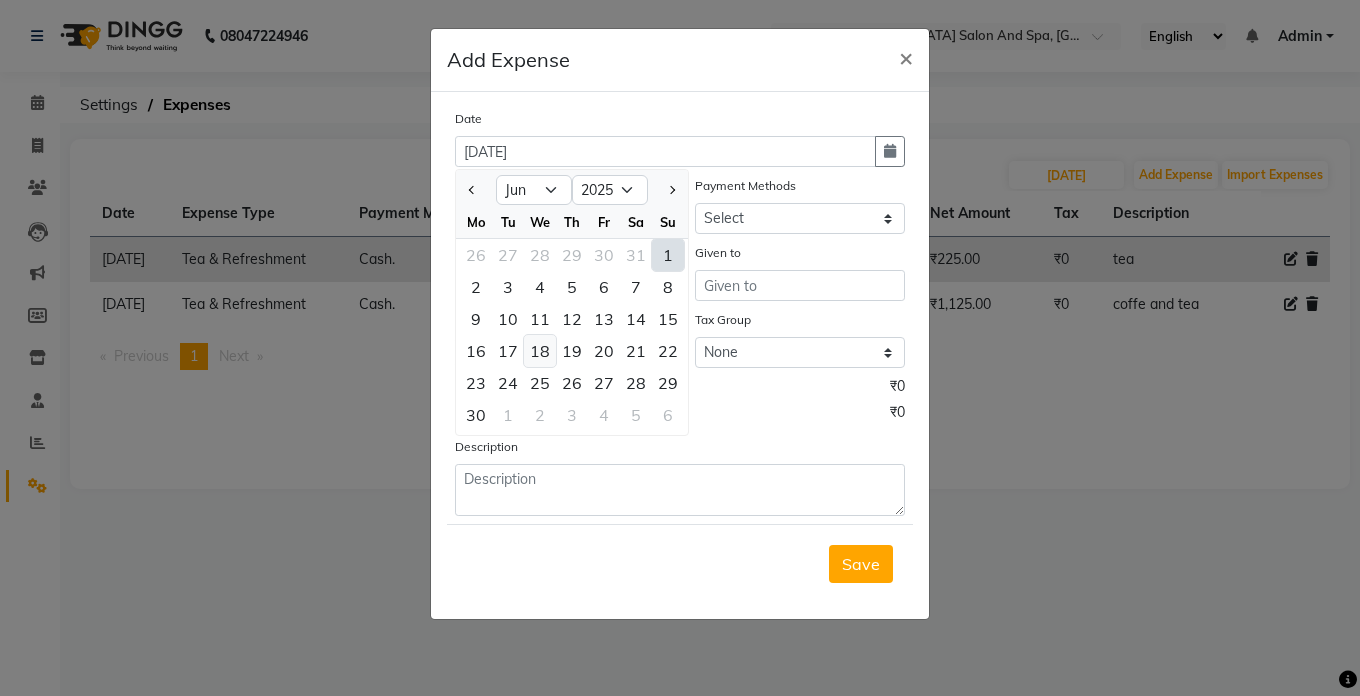click on "18" 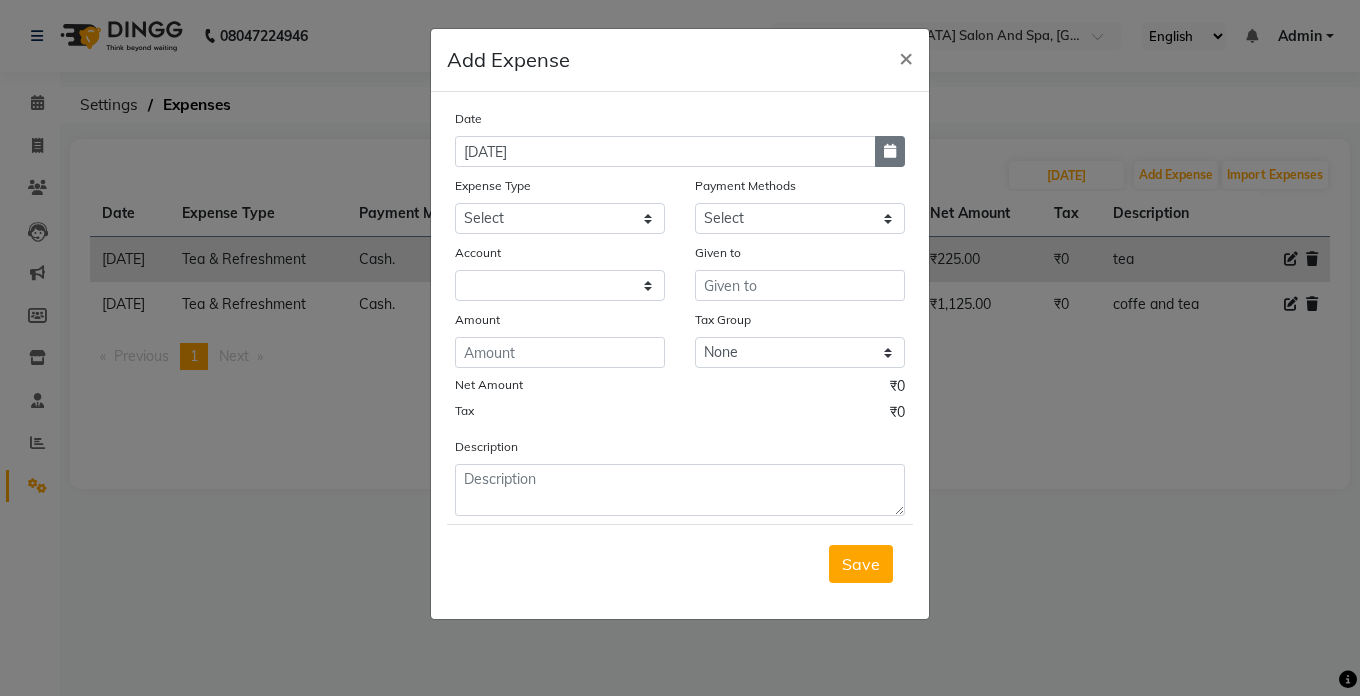click 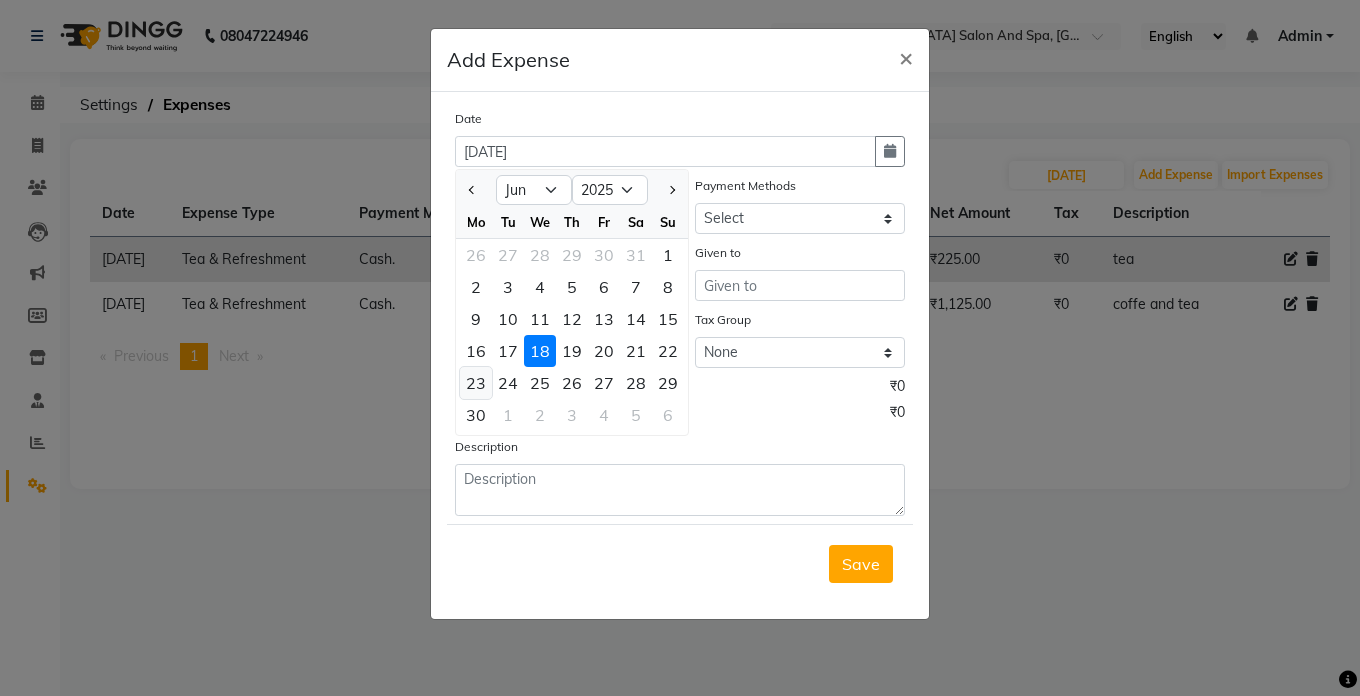 click on "23" 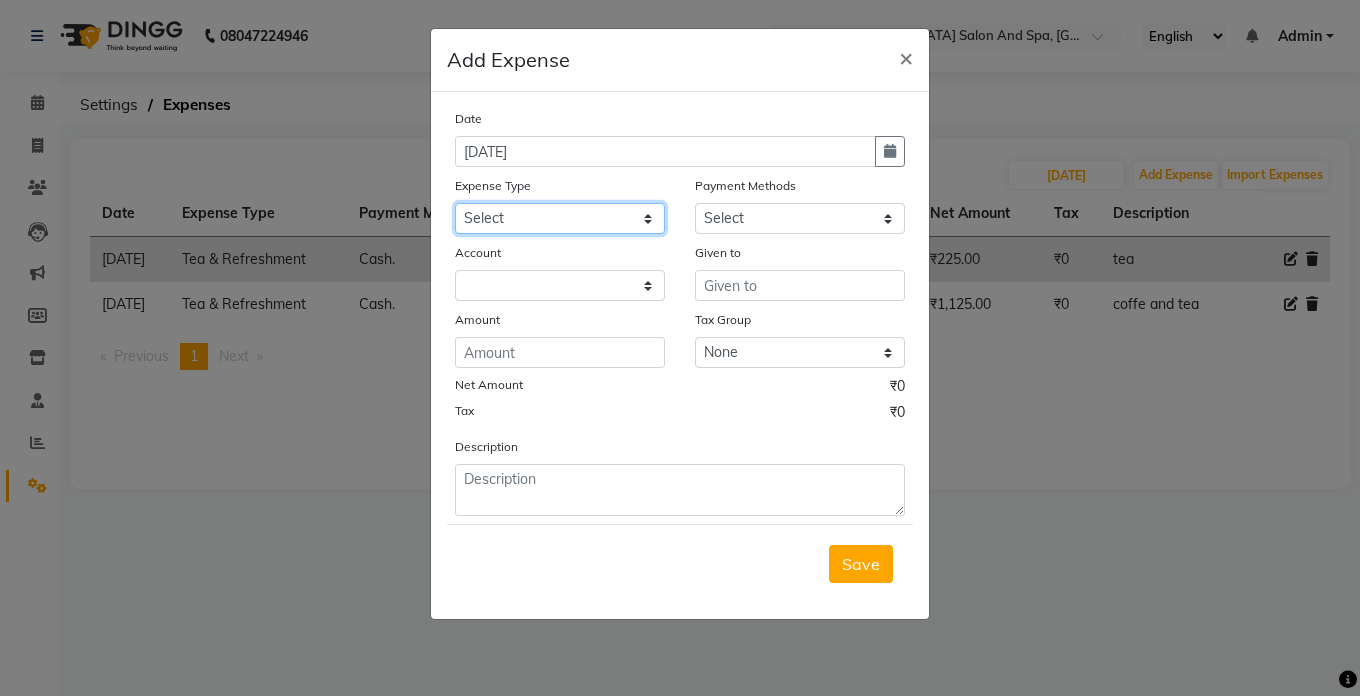 click on "Select Advance Salary Bank charges Car maintenance  Cash transfer to bank Cash transfer to hub Client Snacks Clinical charges Equipment Fuel Govt fee Incentive Insurance International purchase Loan Repayment Maintenance Marketing Miscellaneous MRA Other Pantry Product Rent Salary Staff Snacks Tax Tea & Refreshment Utilities" 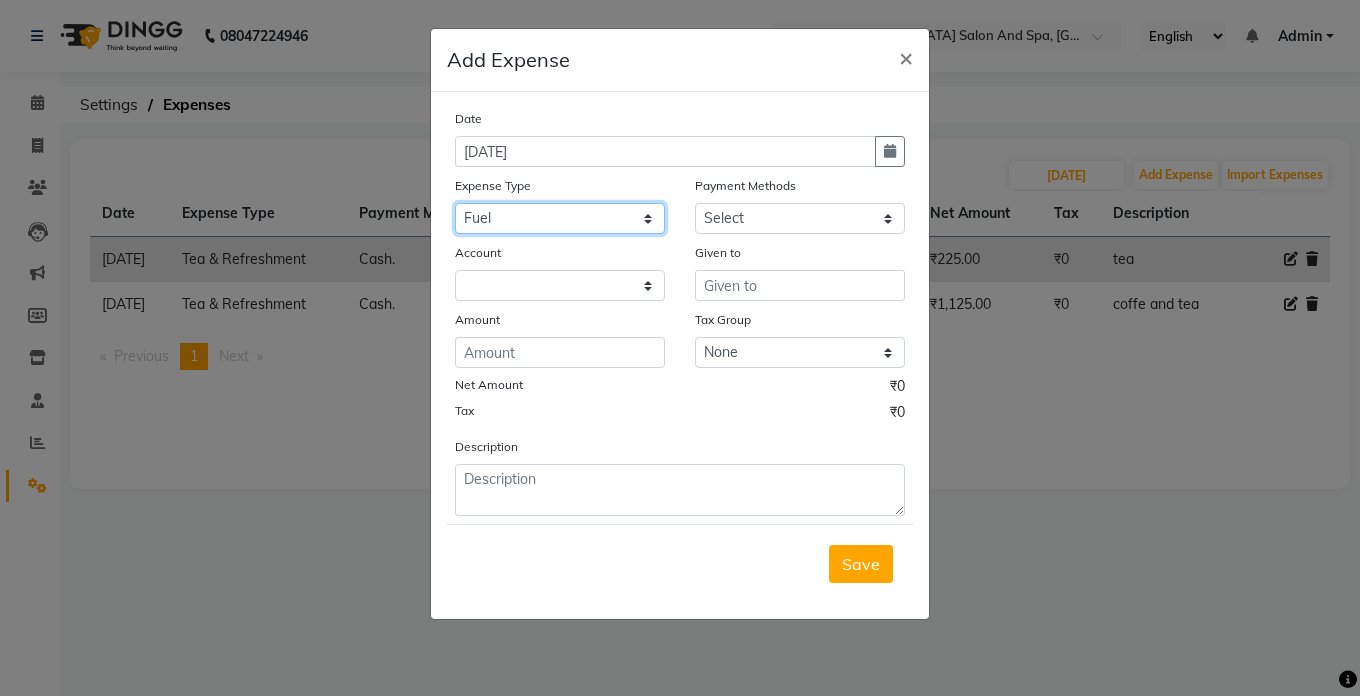 click on "Select Advance Salary Bank charges Car maintenance  Cash transfer to bank Cash transfer to hub Client Snacks Clinical charges Equipment Fuel Govt fee Incentive Insurance International purchase Loan Repayment Maintenance Marketing Miscellaneous MRA Other Pantry Product Rent Salary Staff Snacks Tax Tea & Refreshment Utilities" 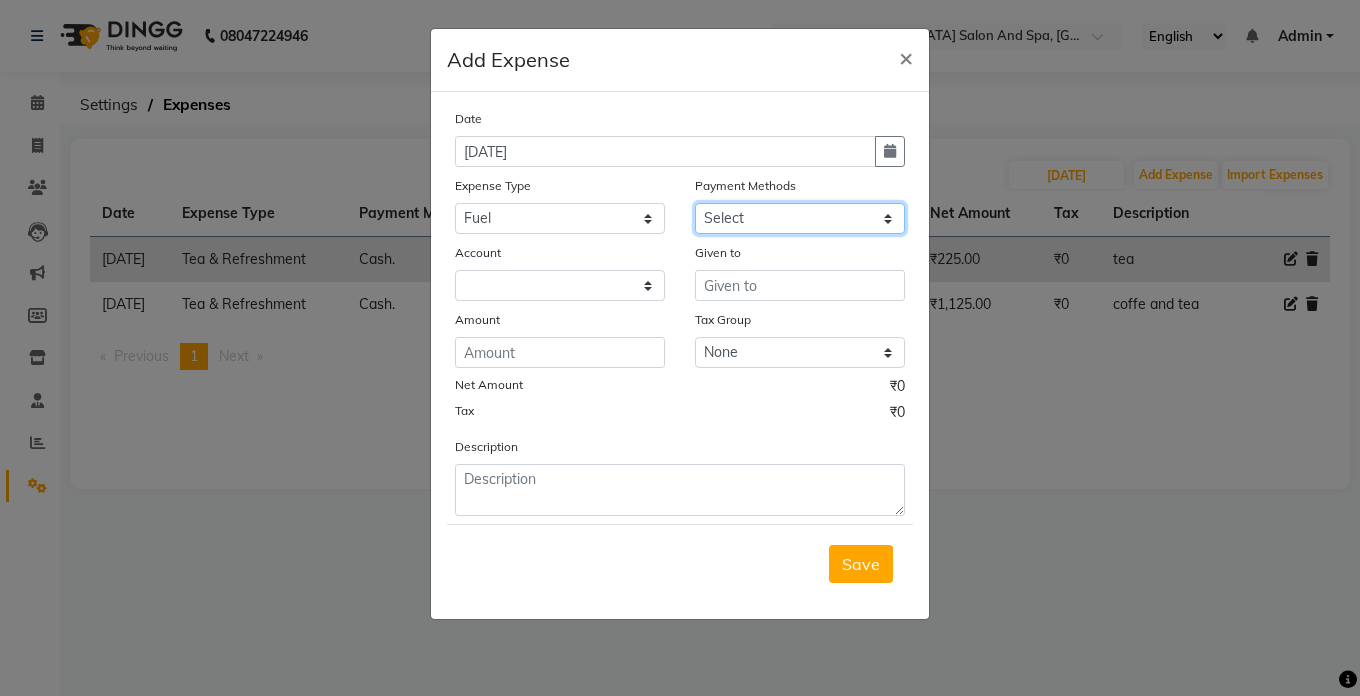 click on "Select Cash. Voucher CARD Wallet GPay" 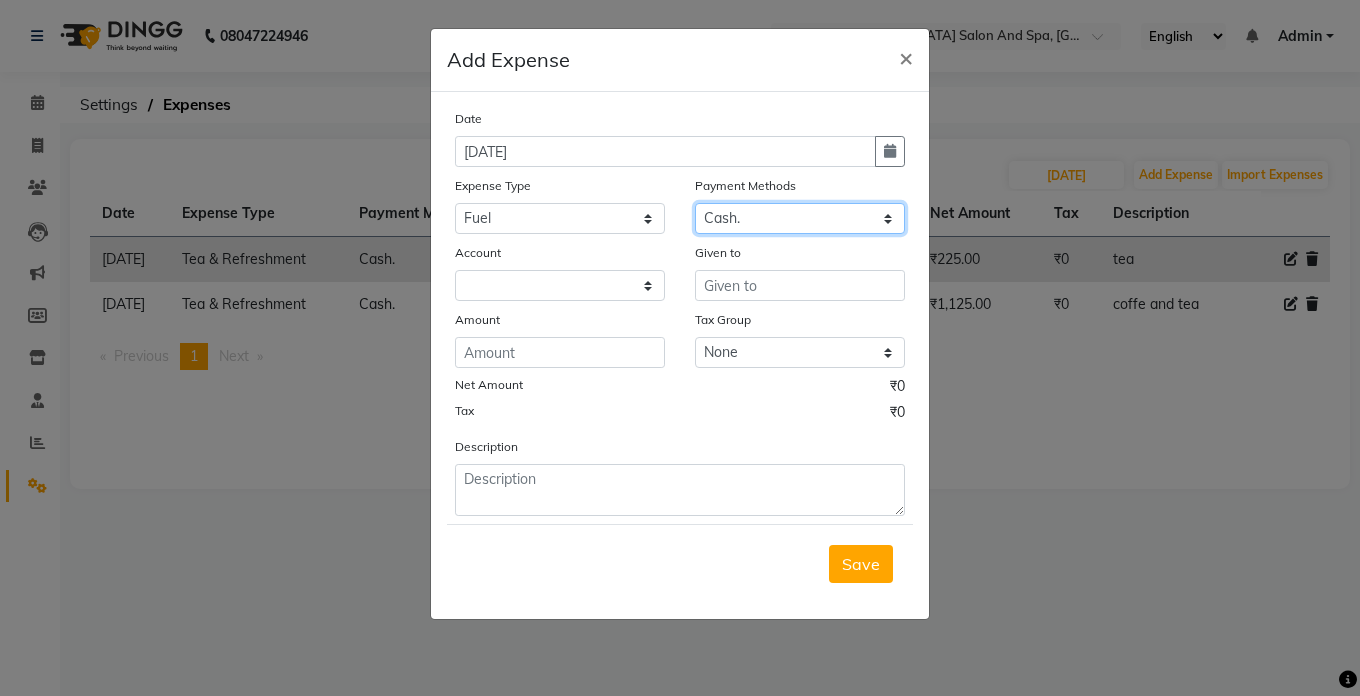 click on "Select Cash. Voucher CARD Wallet GPay" 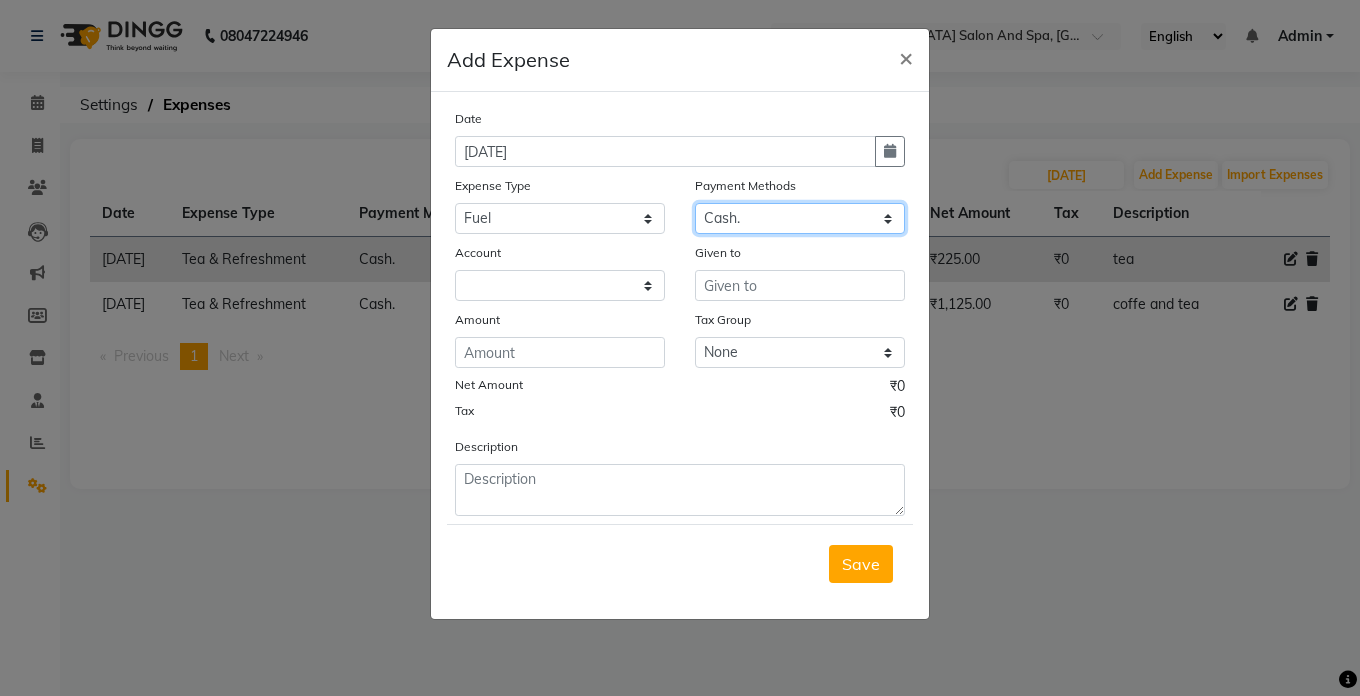 select on "5448" 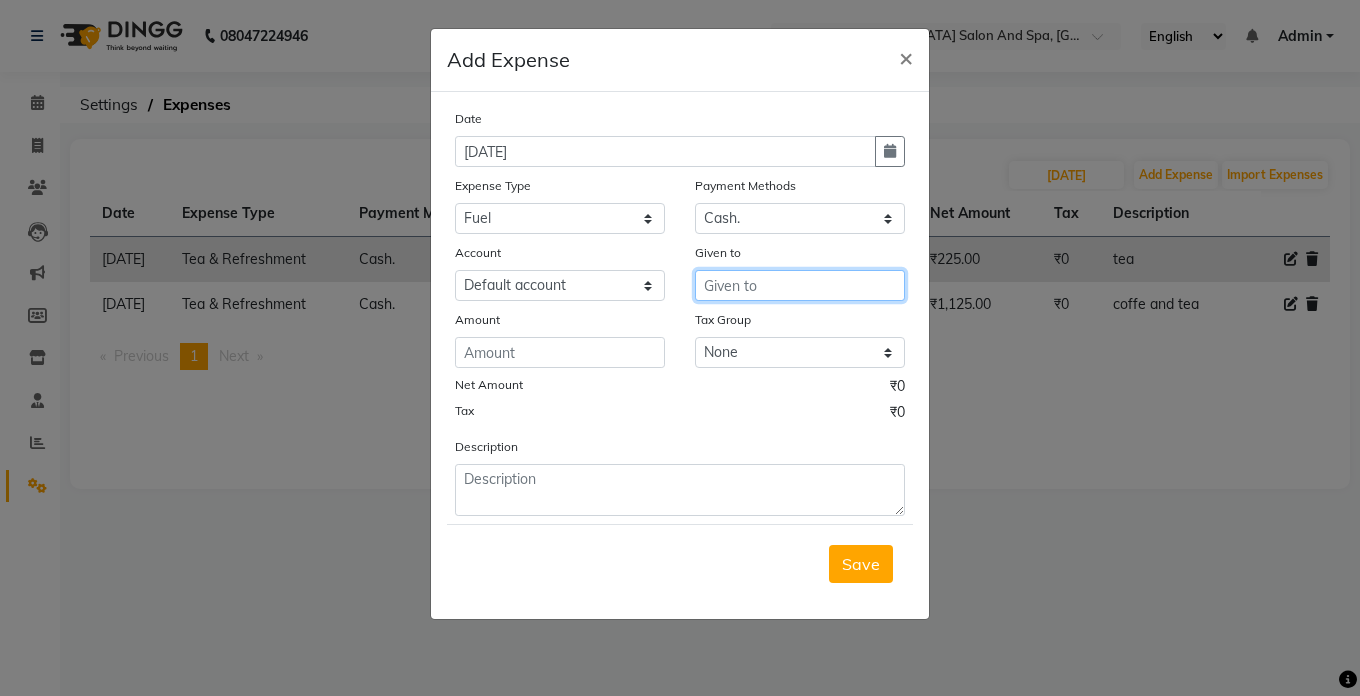 click at bounding box center [800, 285] 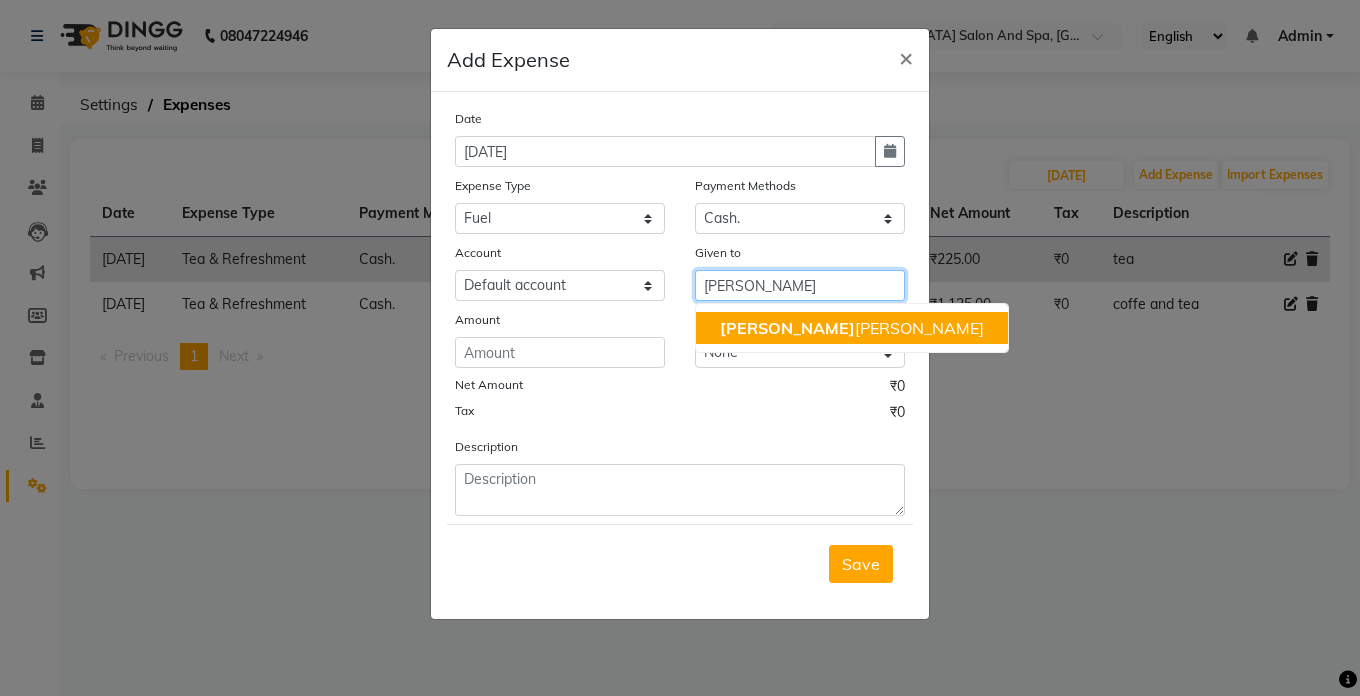 click on "[PERSON_NAME]" 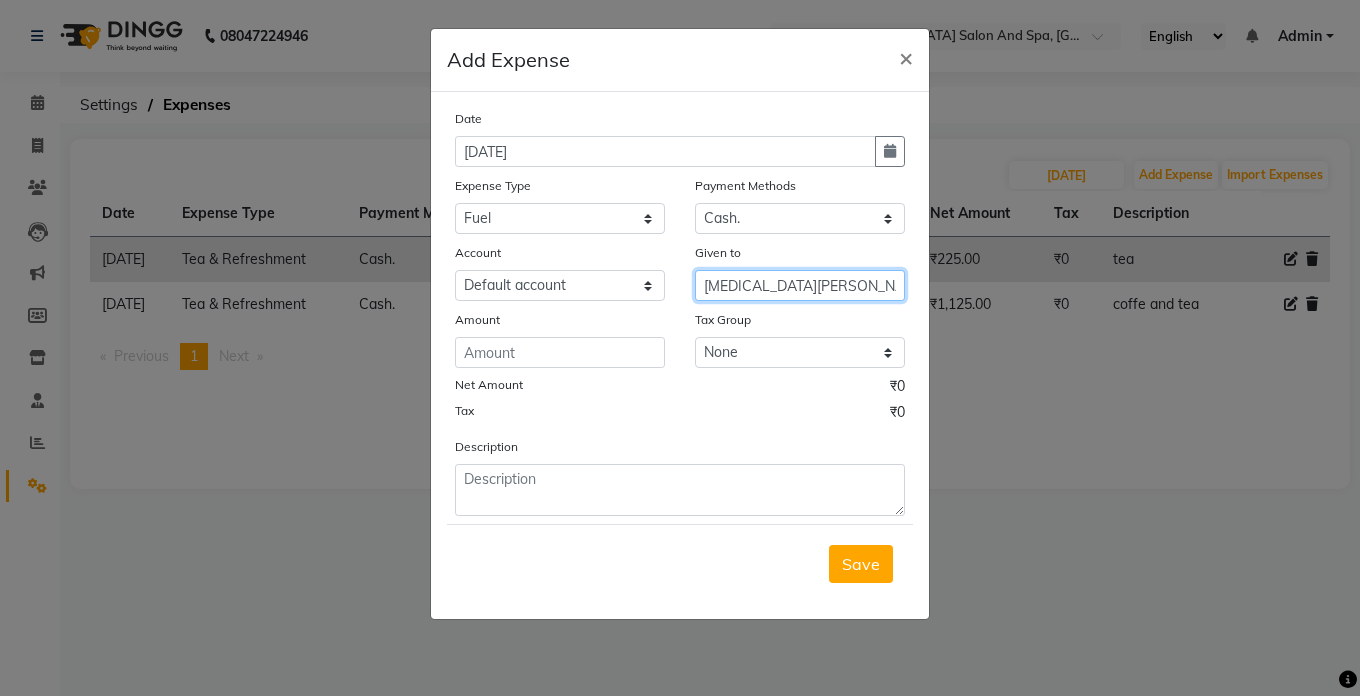 type on "[MEDICAL_DATA][PERSON_NAME]" 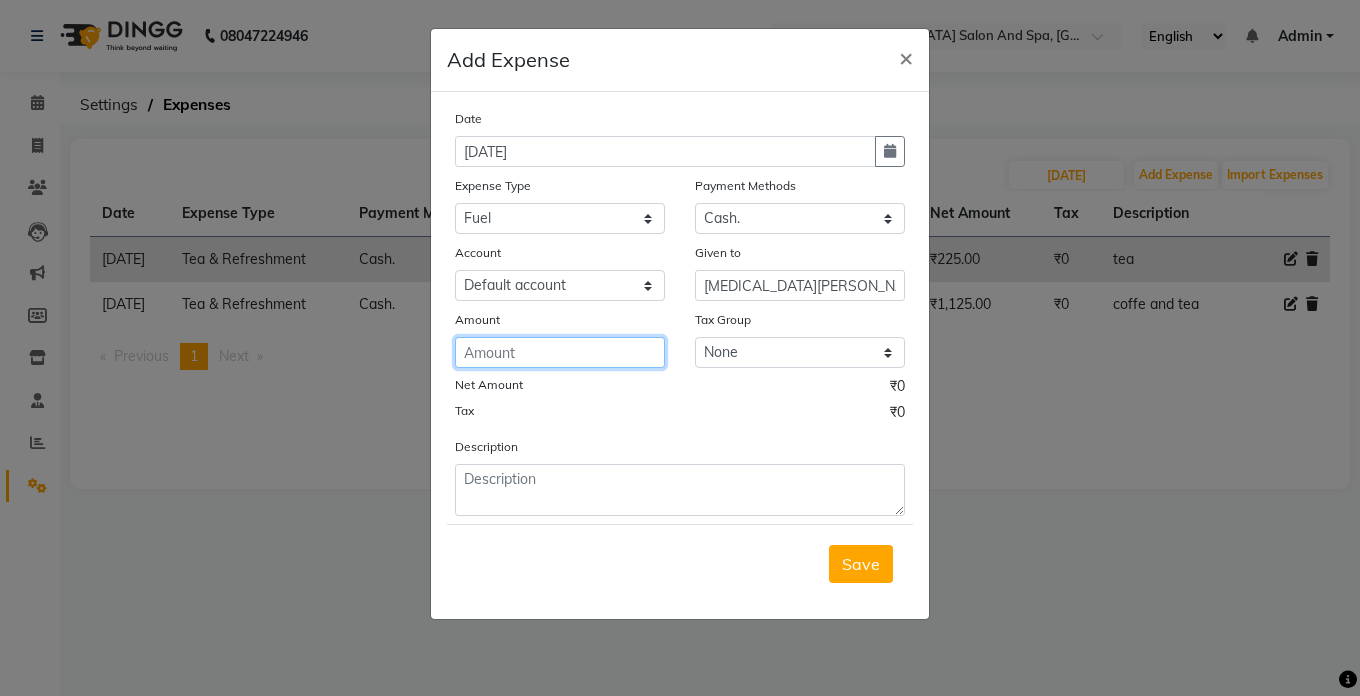 click 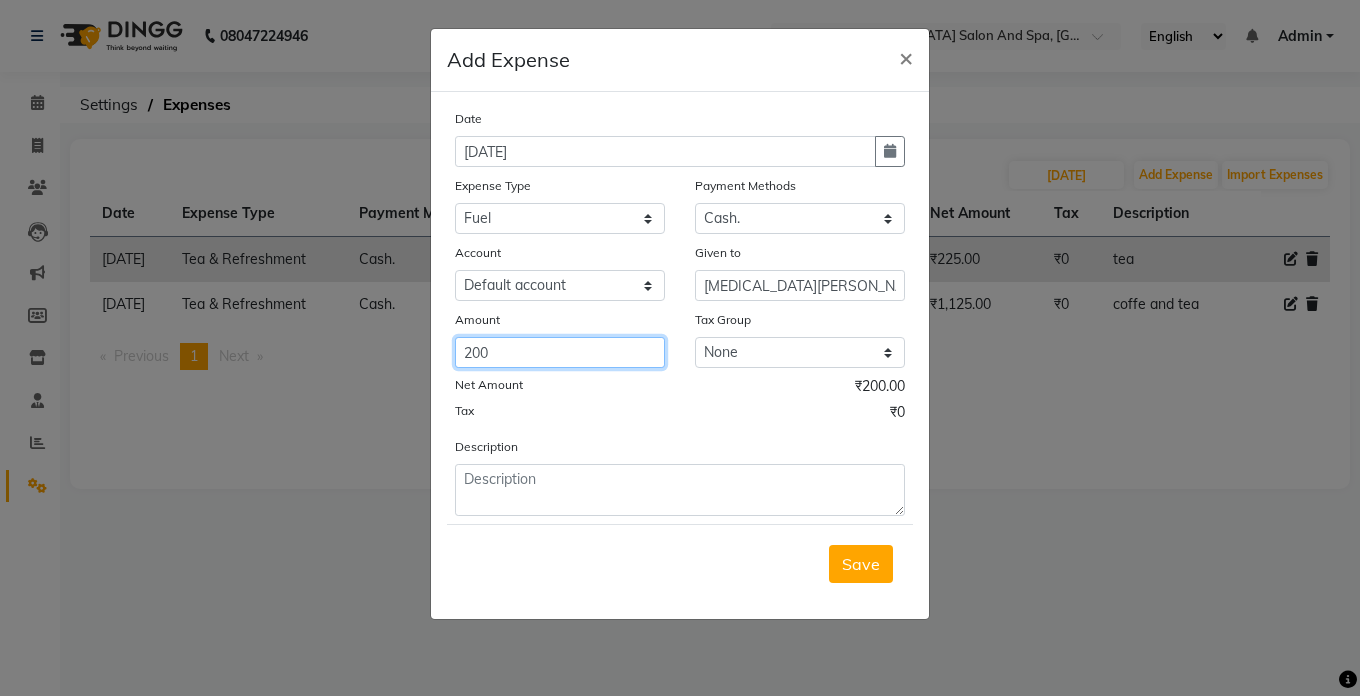 type on "200" 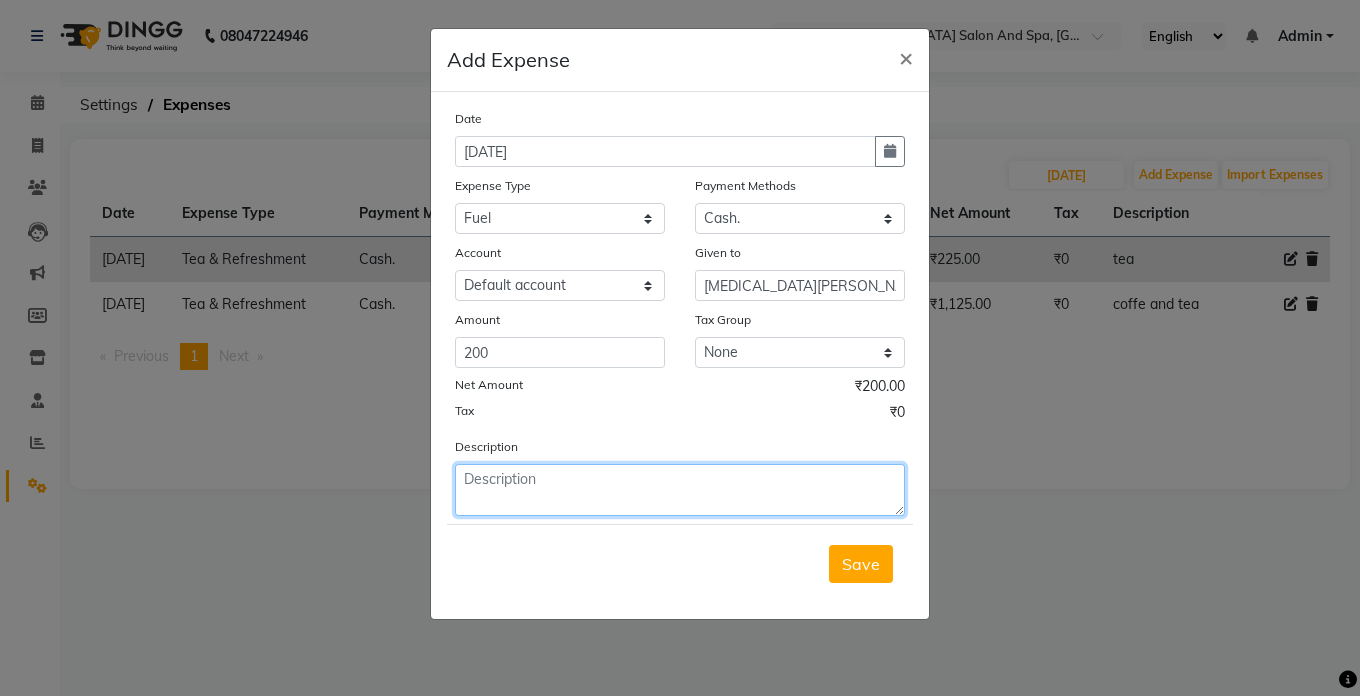 click 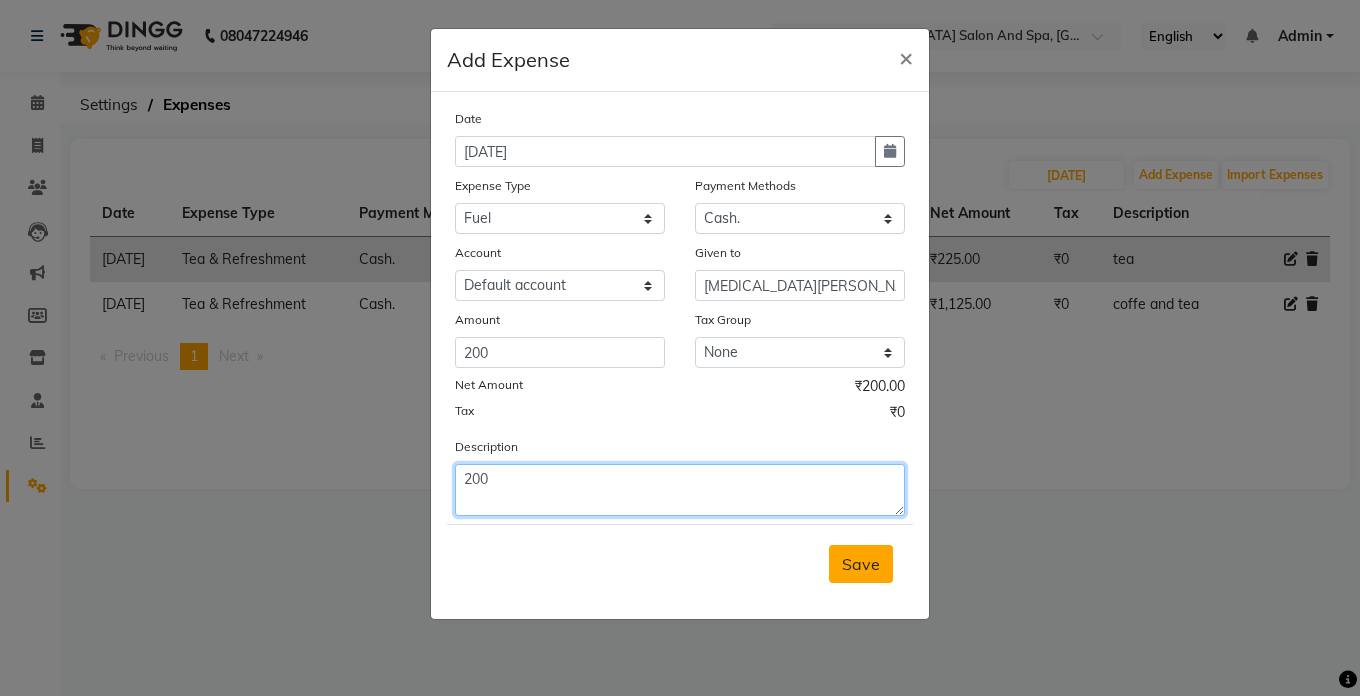 type on "200" 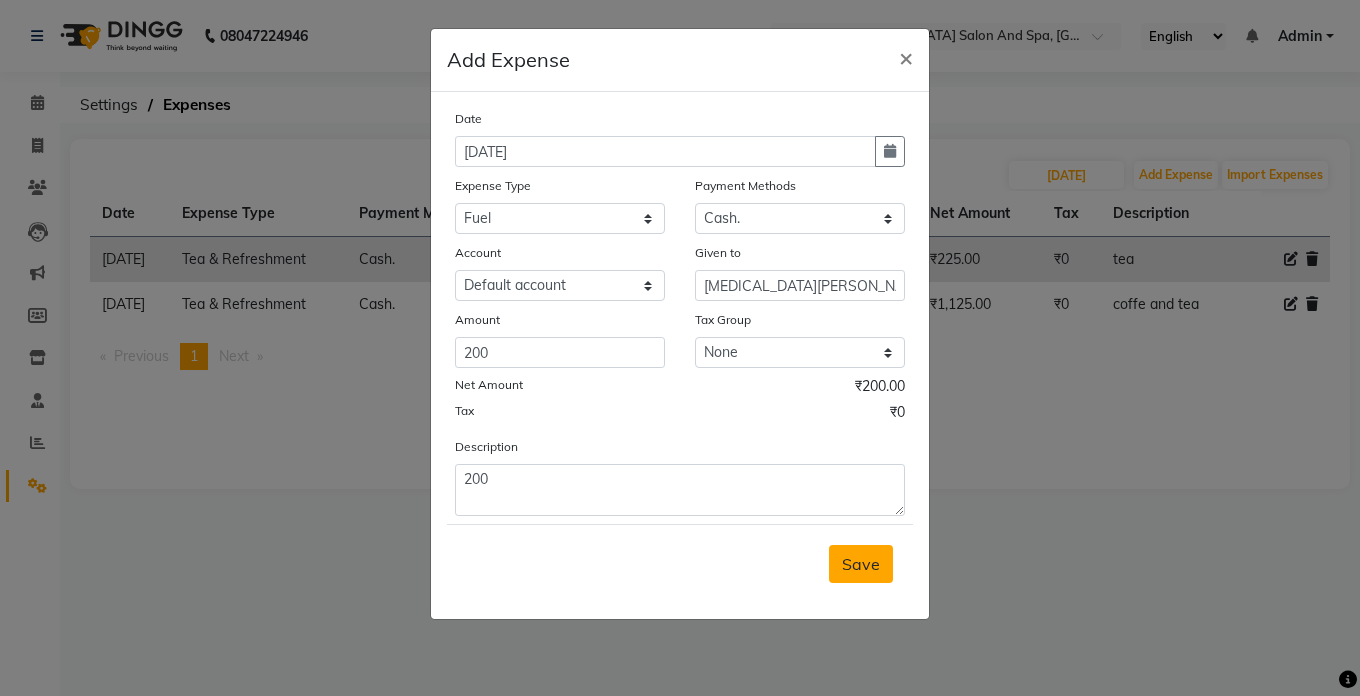 click on "Save" at bounding box center [861, 564] 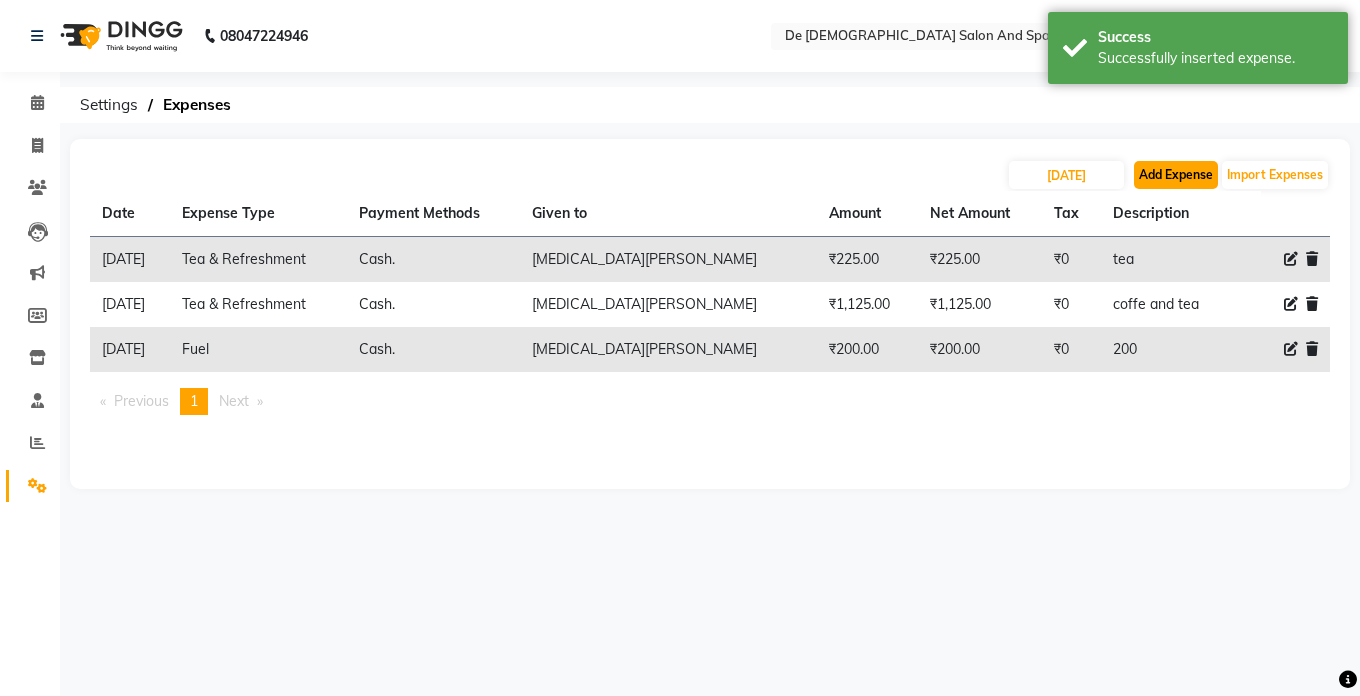 click on "Add Expense" 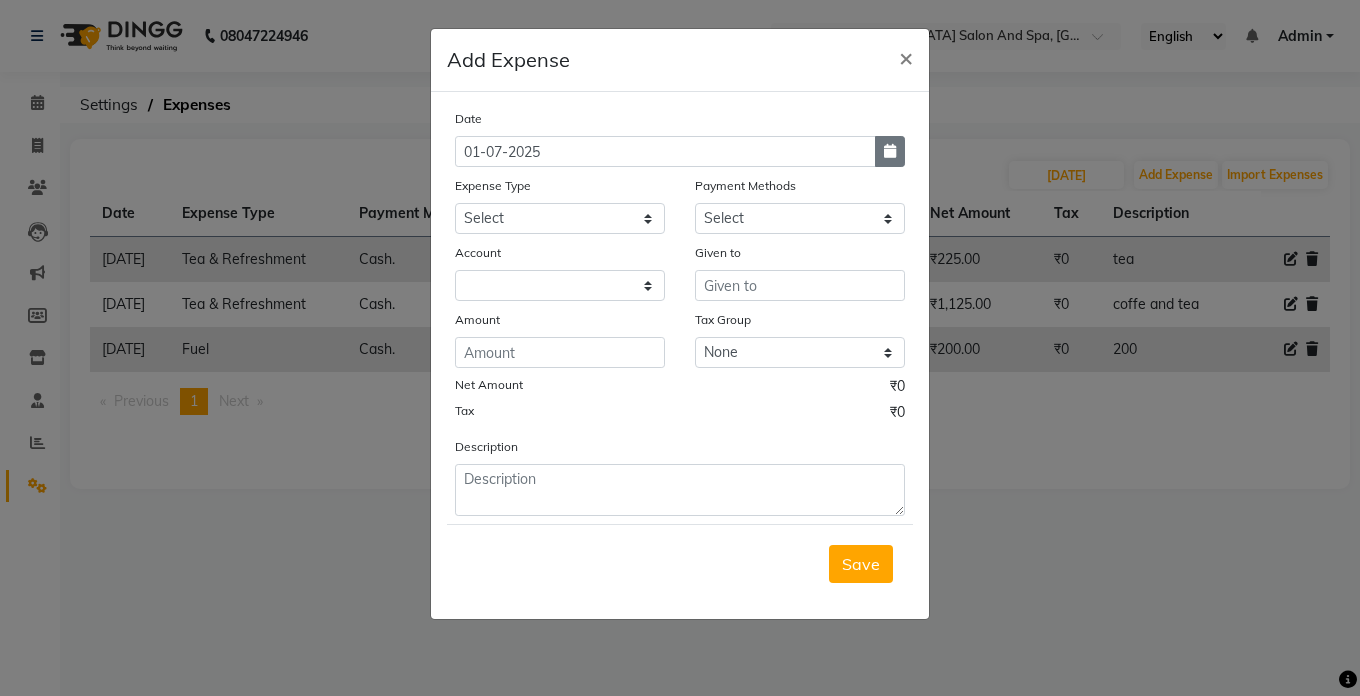 click 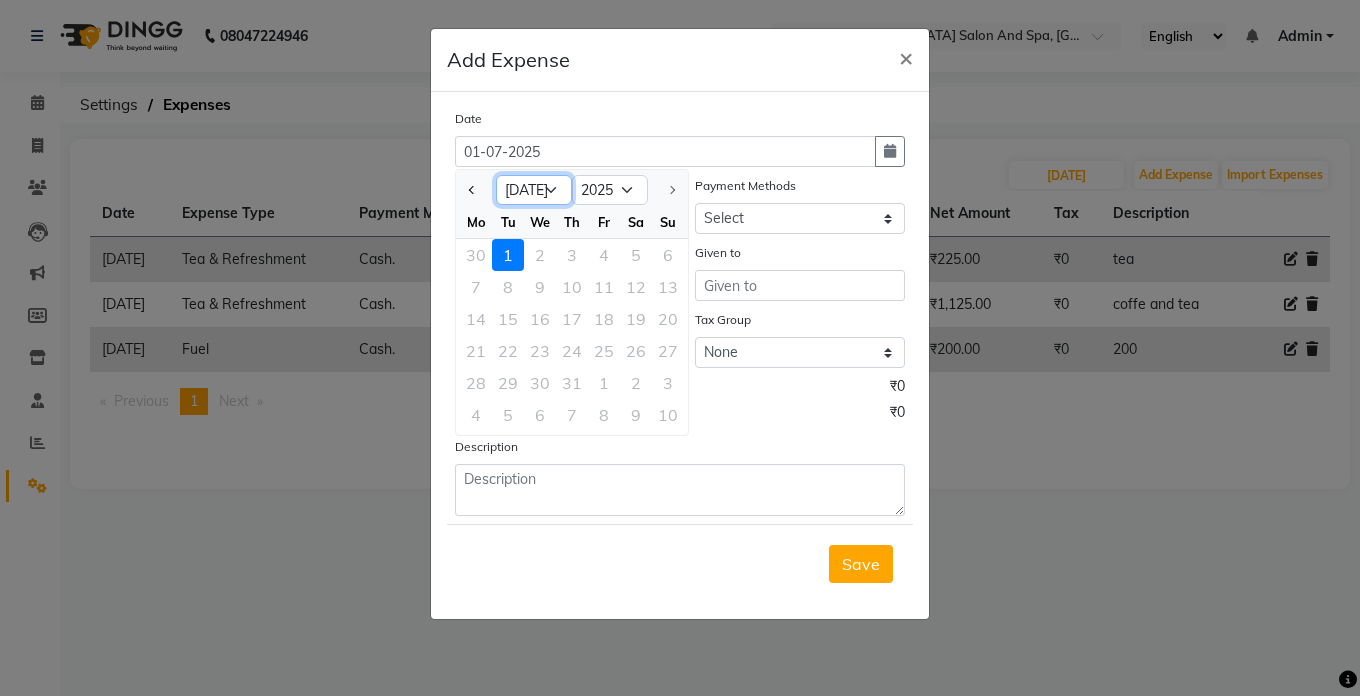 click on "Jan Feb Mar Apr May Jun [DATE]" 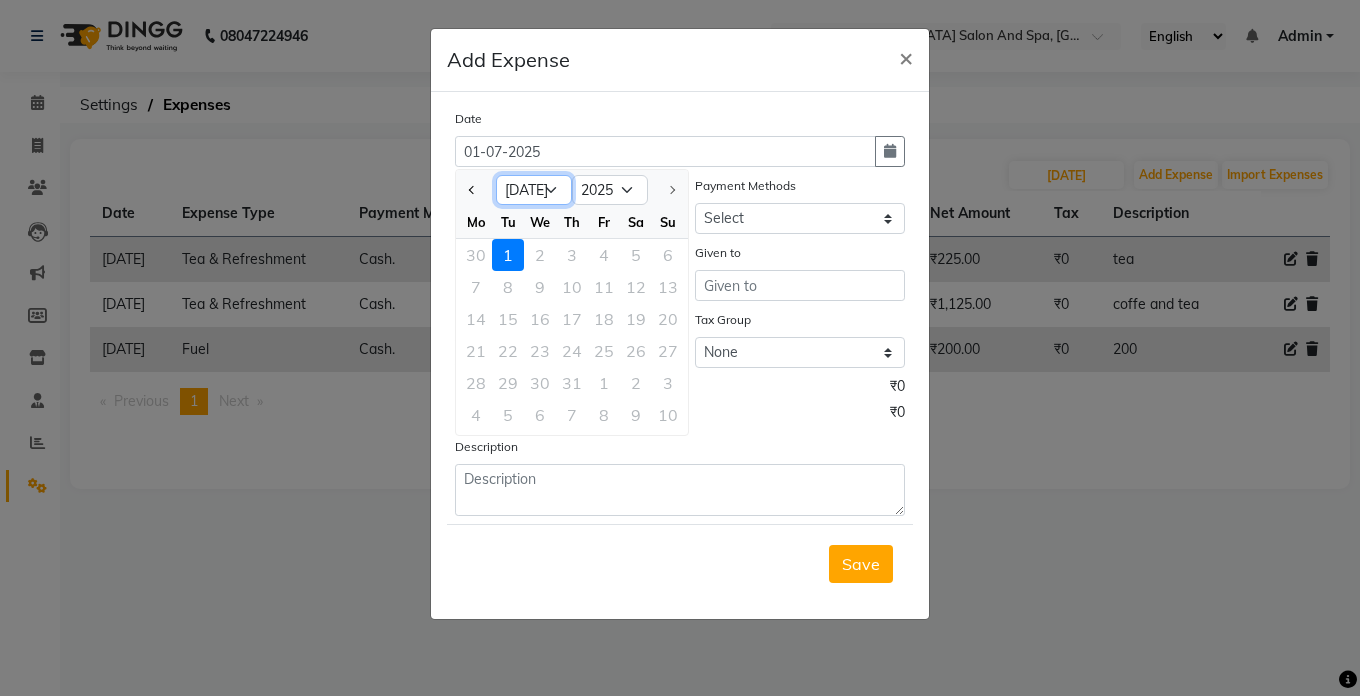 select on "6" 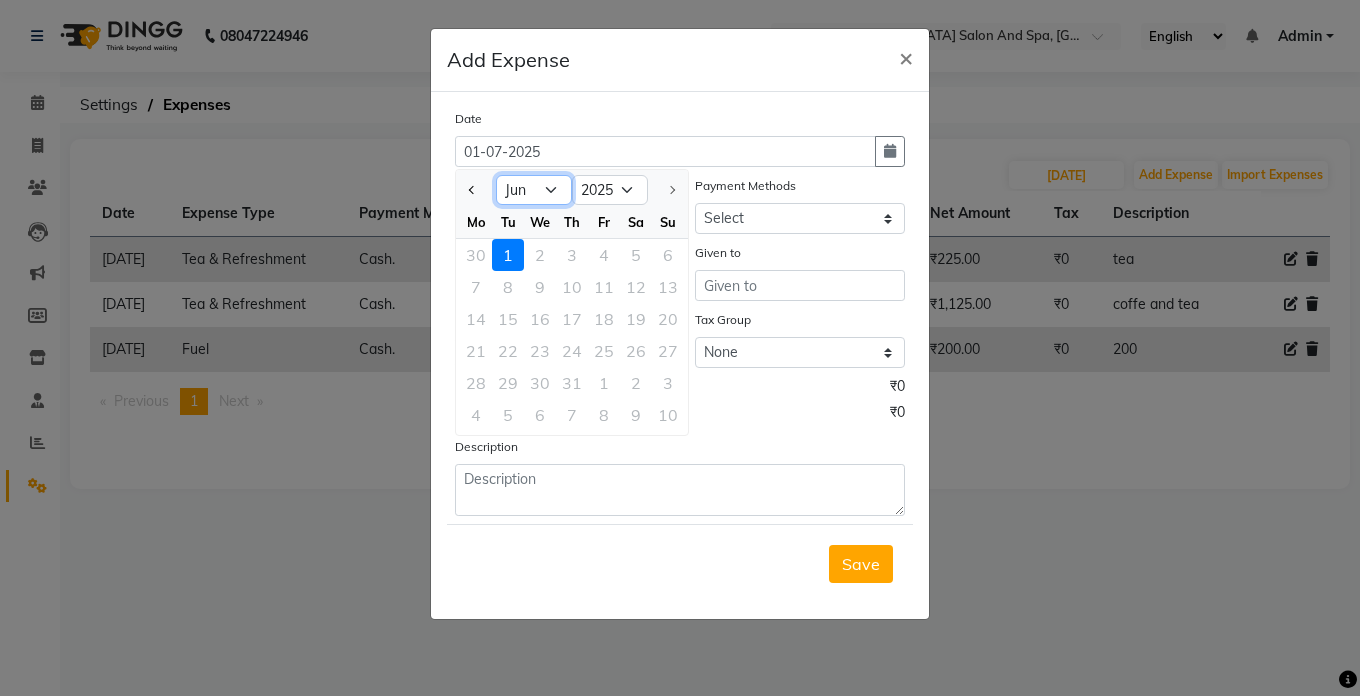 click on "Jan Feb Mar Apr May Jun [DATE]" 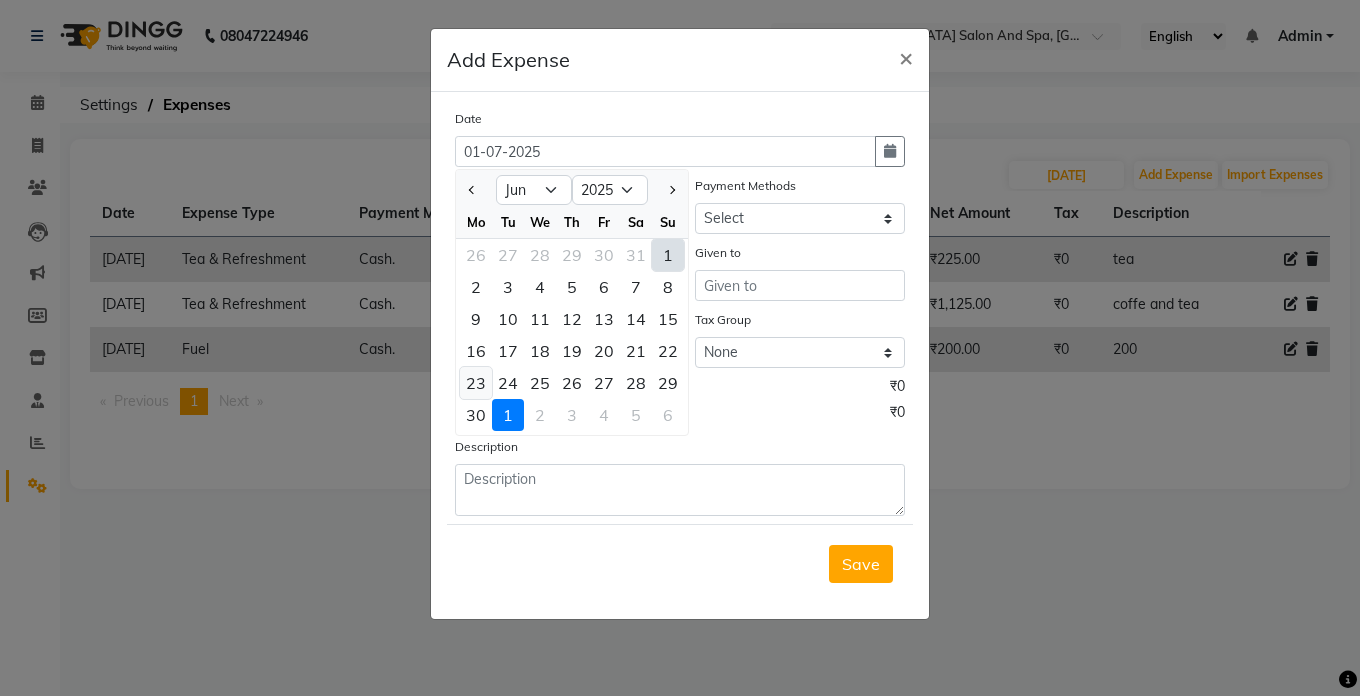 click on "23" 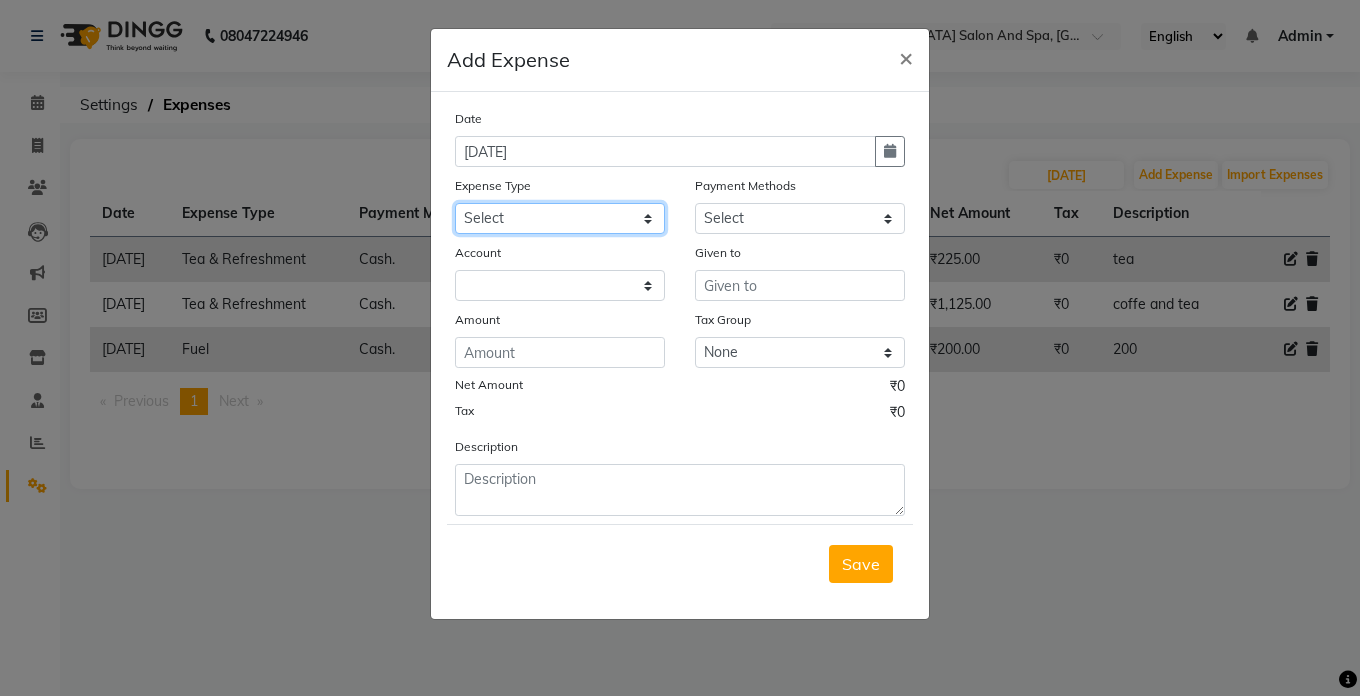 click on "Select Advance Salary Bank charges Car maintenance  Cash transfer to bank Cash transfer to hub Client Snacks Clinical charges Equipment Fuel Govt fee Incentive Insurance International purchase Loan Repayment Maintenance Marketing Miscellaneous MRA Other Pantry Product Rent Salary Staff Snacks Tax Tea & Refreshment Utilities" 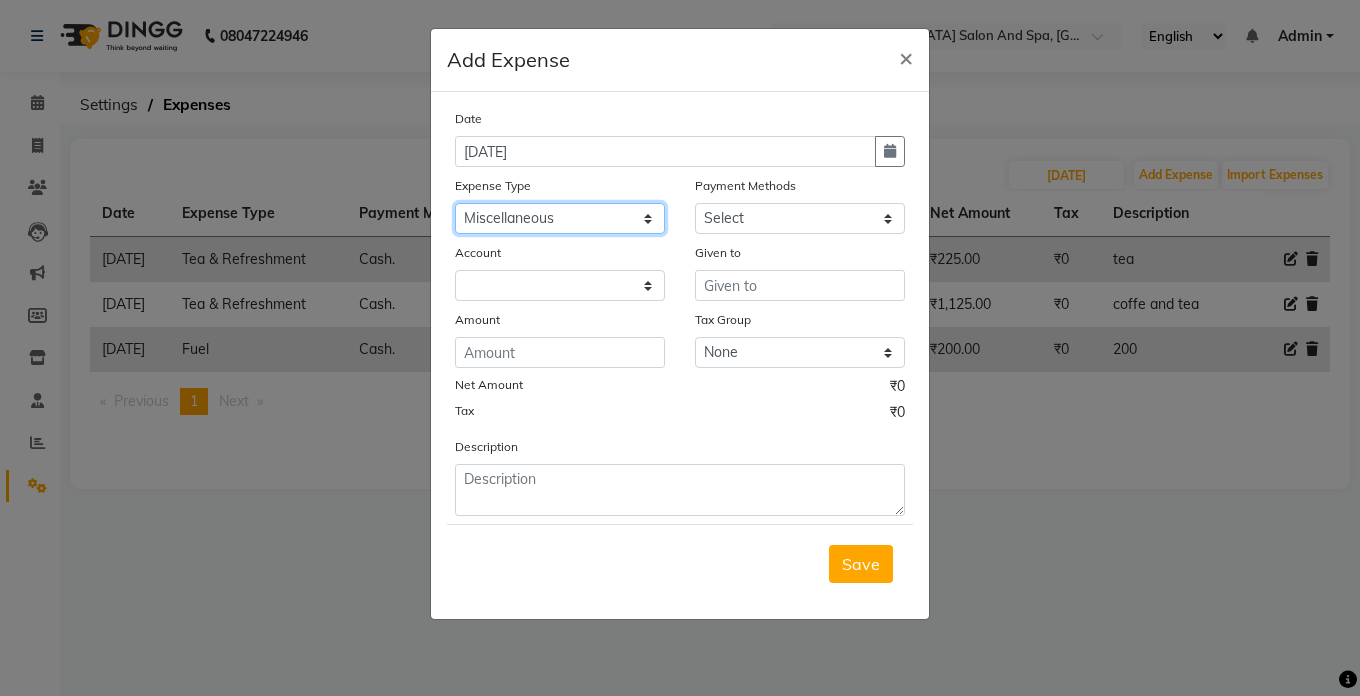 click on "Select Advance Salary Bank charges Car maintenance  Cash transfer to bank Cash transfer to hub Client Snacks Clinical charges Equipment Fuel Govt fee Incentive Insurance International purchase Loan Repayment Maintenance Marketing Miscellaneous MRA Other Pantry Product Rent Salary Staff Snacks Tax Tea & Refreshment Utilities" 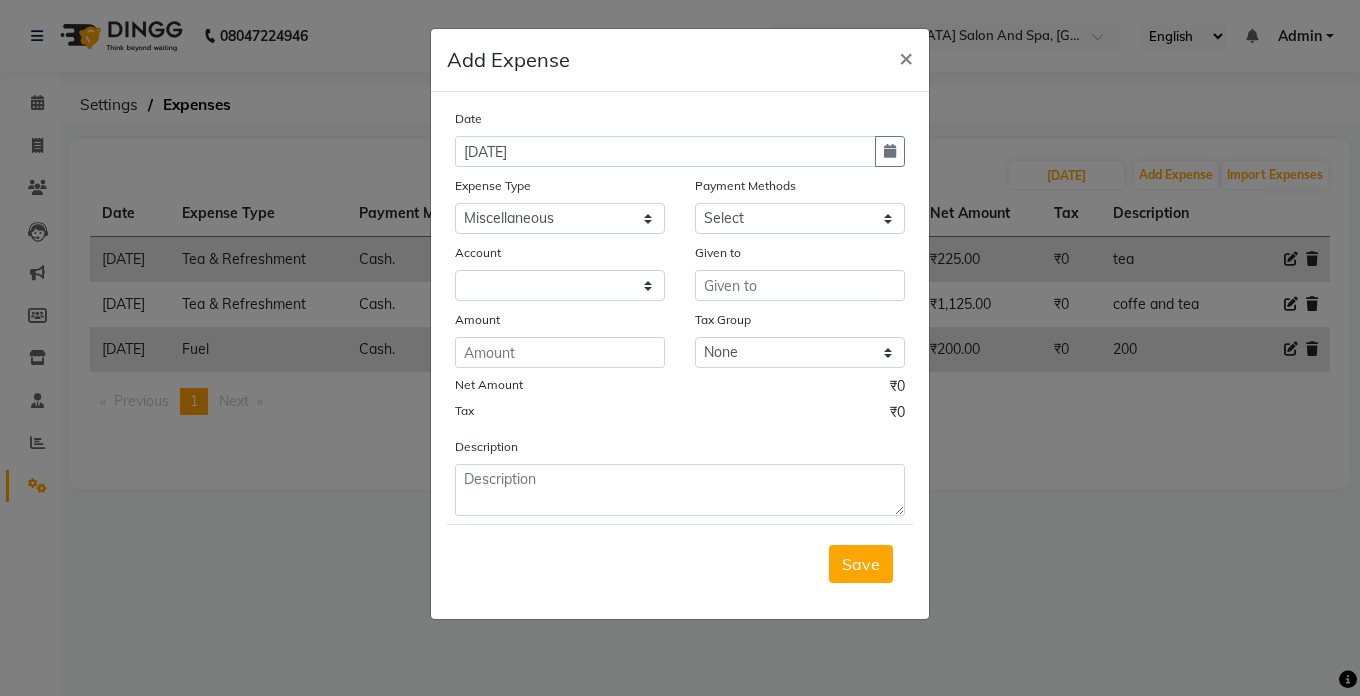 click on "Payment Methods" 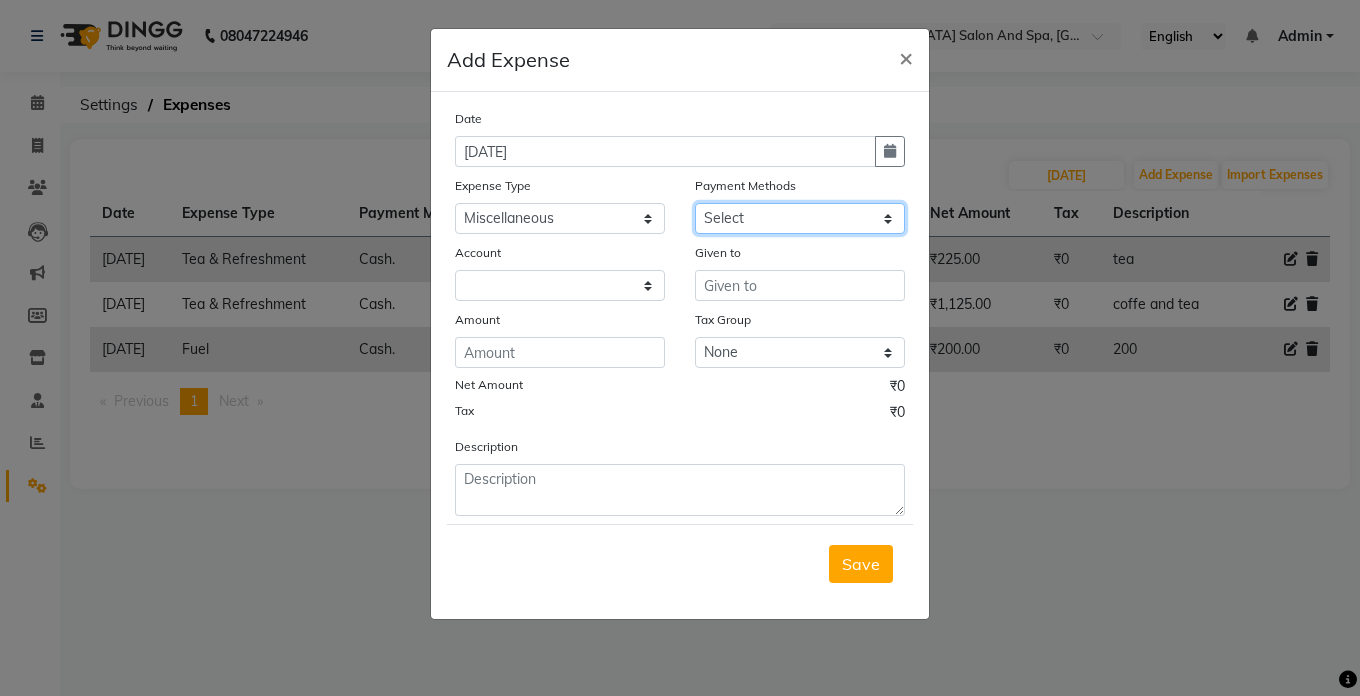 click on "Select Cash. Voucher CARD Wallet GPay" 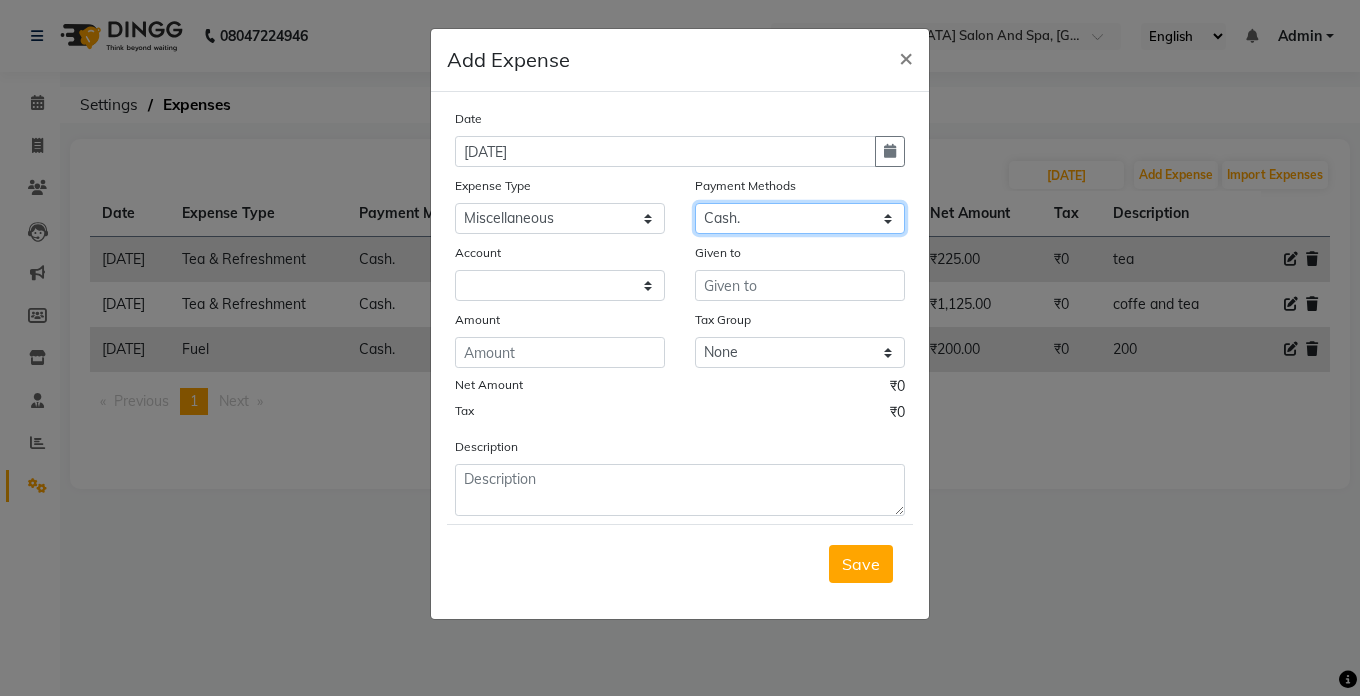 click on "Select Cash. Voucher CARD Wallet GPay" 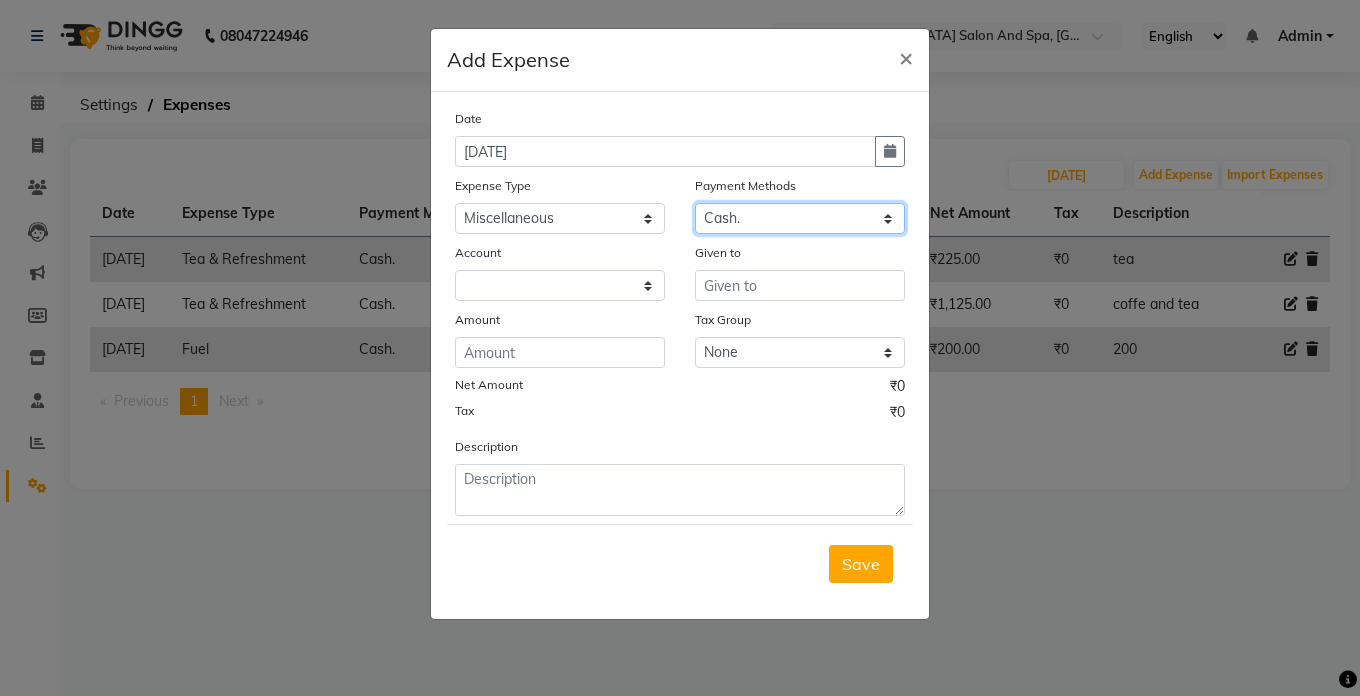 select on "5448" 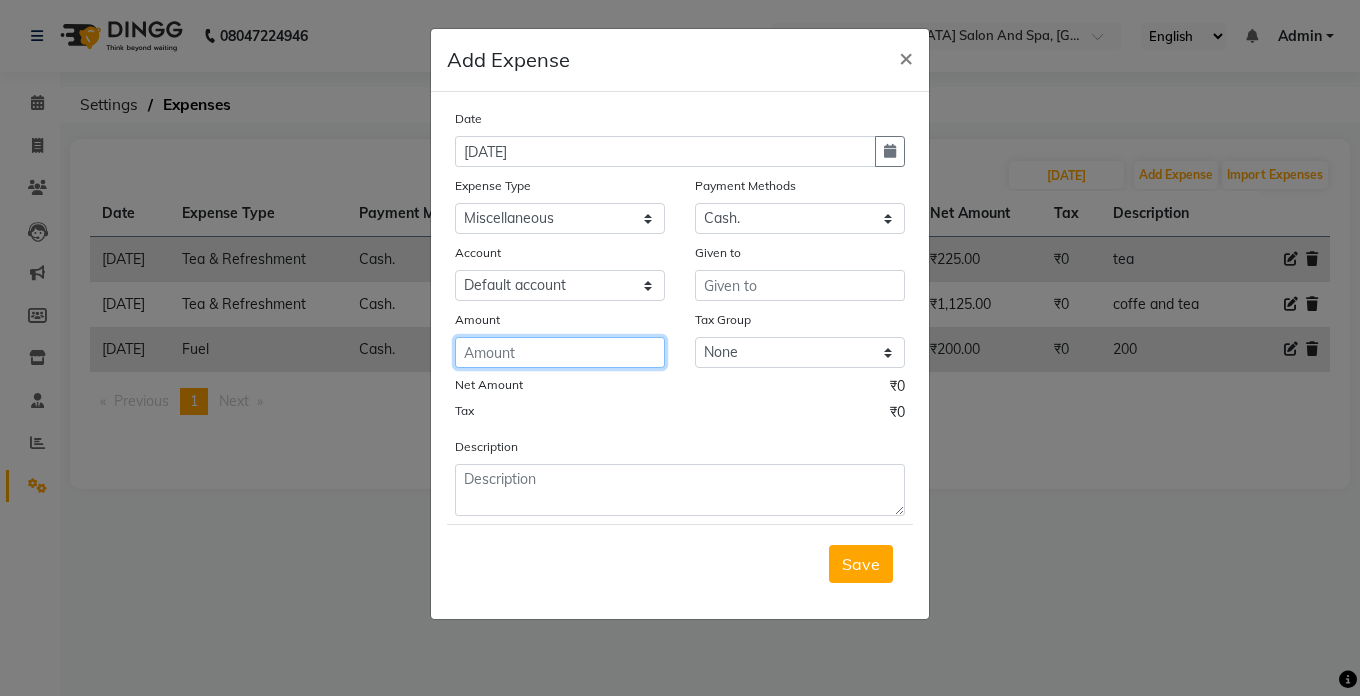 click 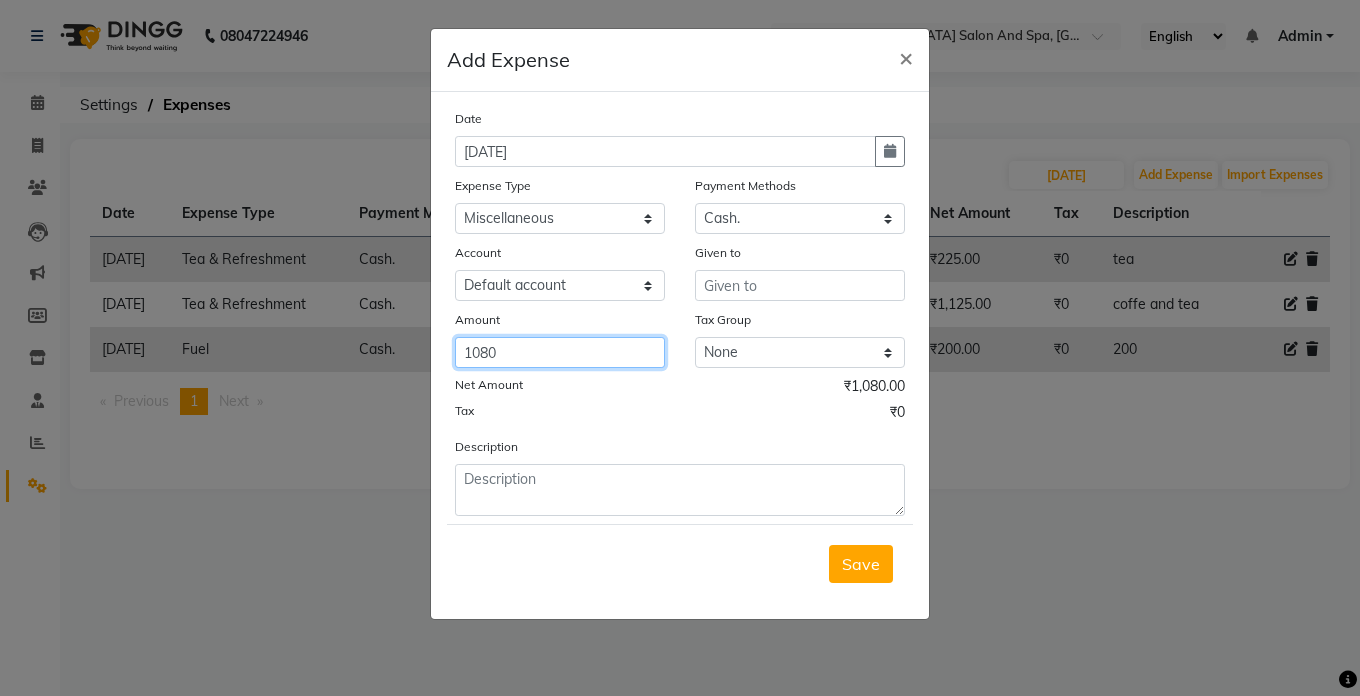 type on "1080" 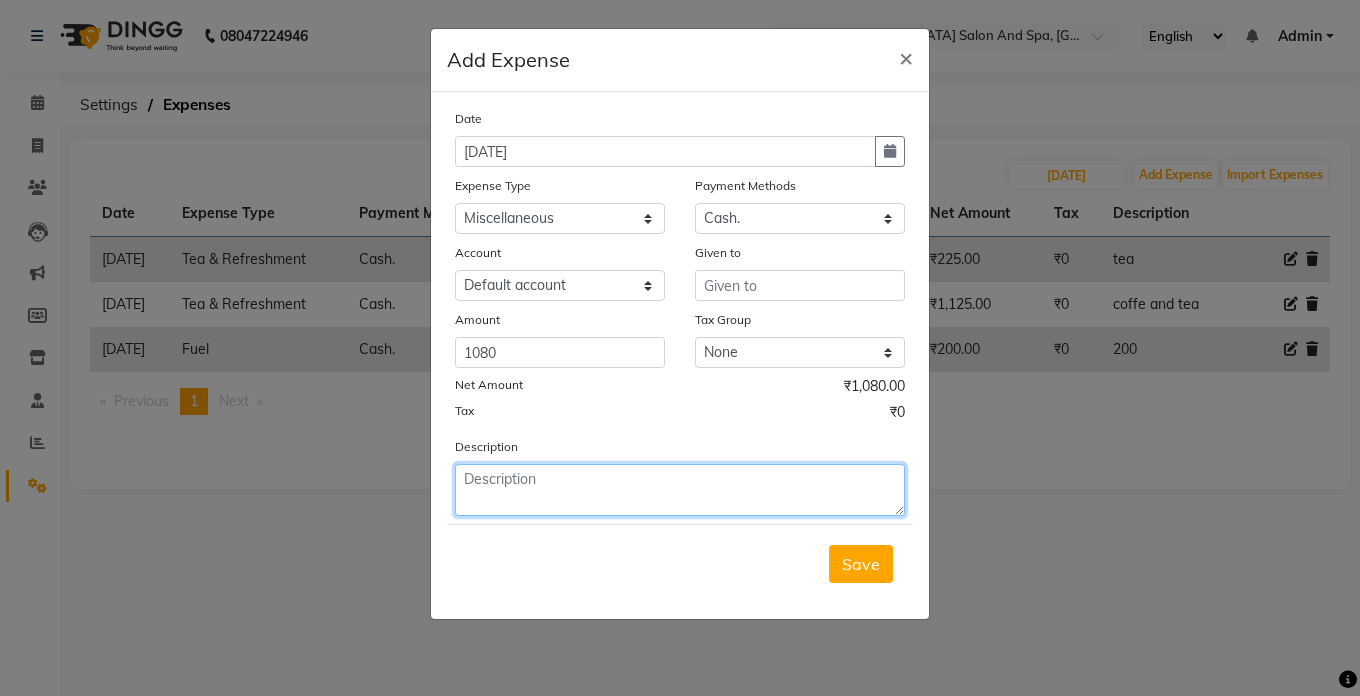 click 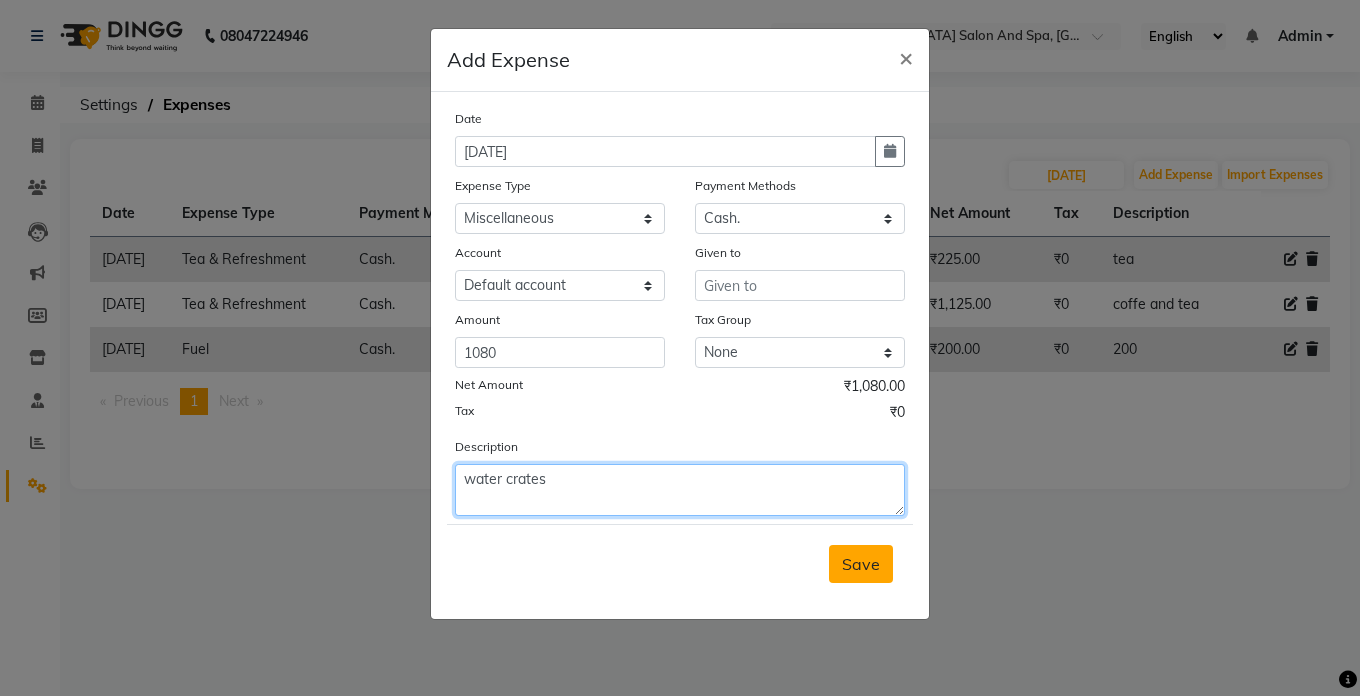 type on "water crates" 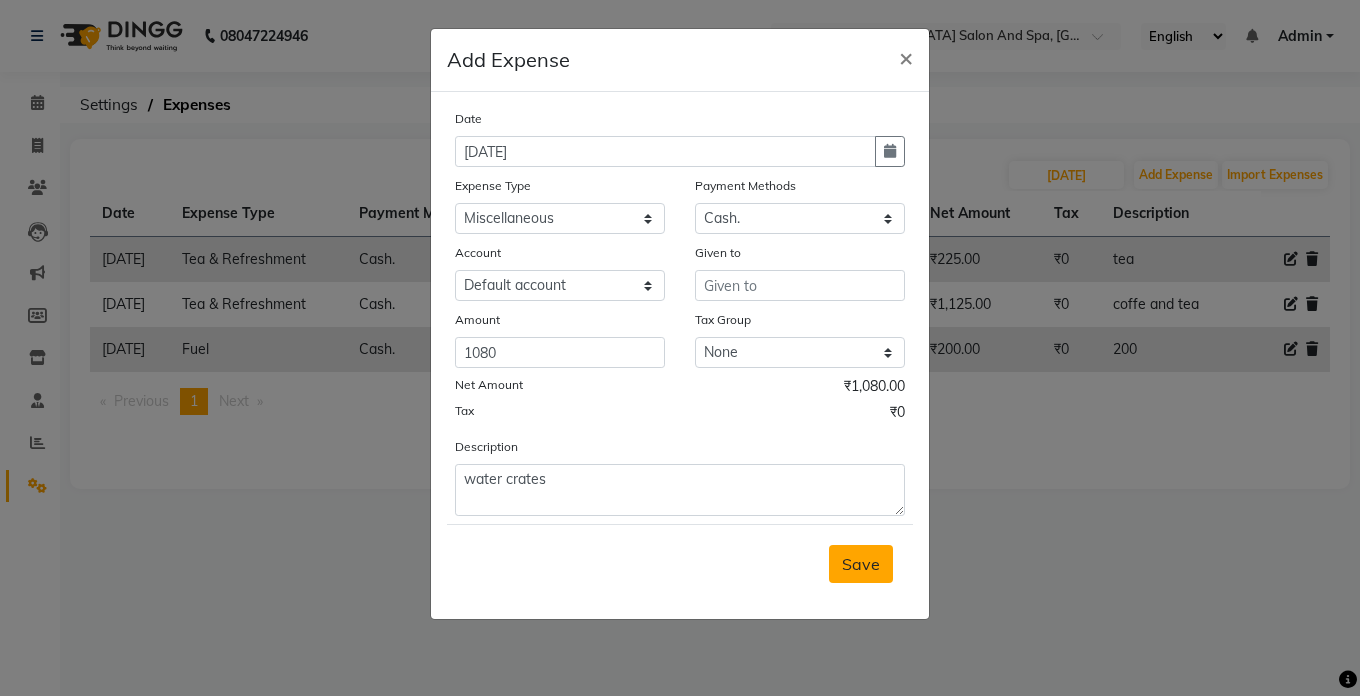 click on "Save" at bounding box center [861, 564] 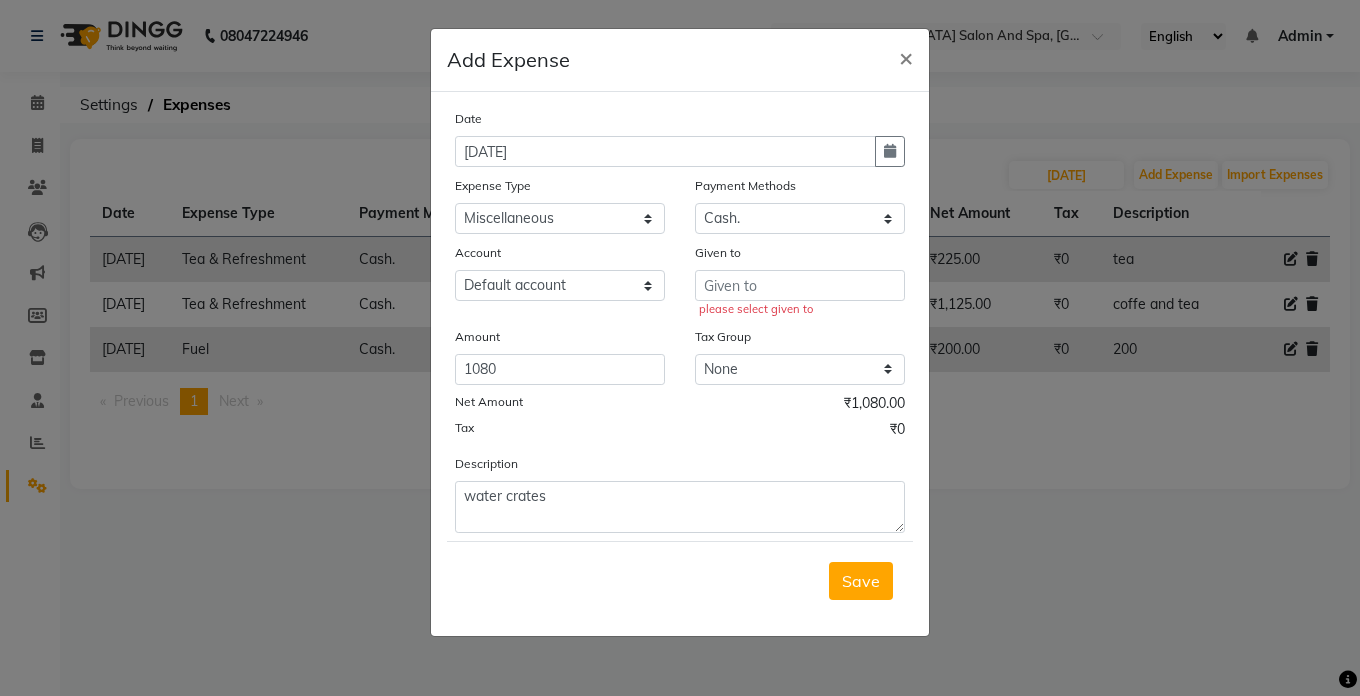 click on "please select given to" 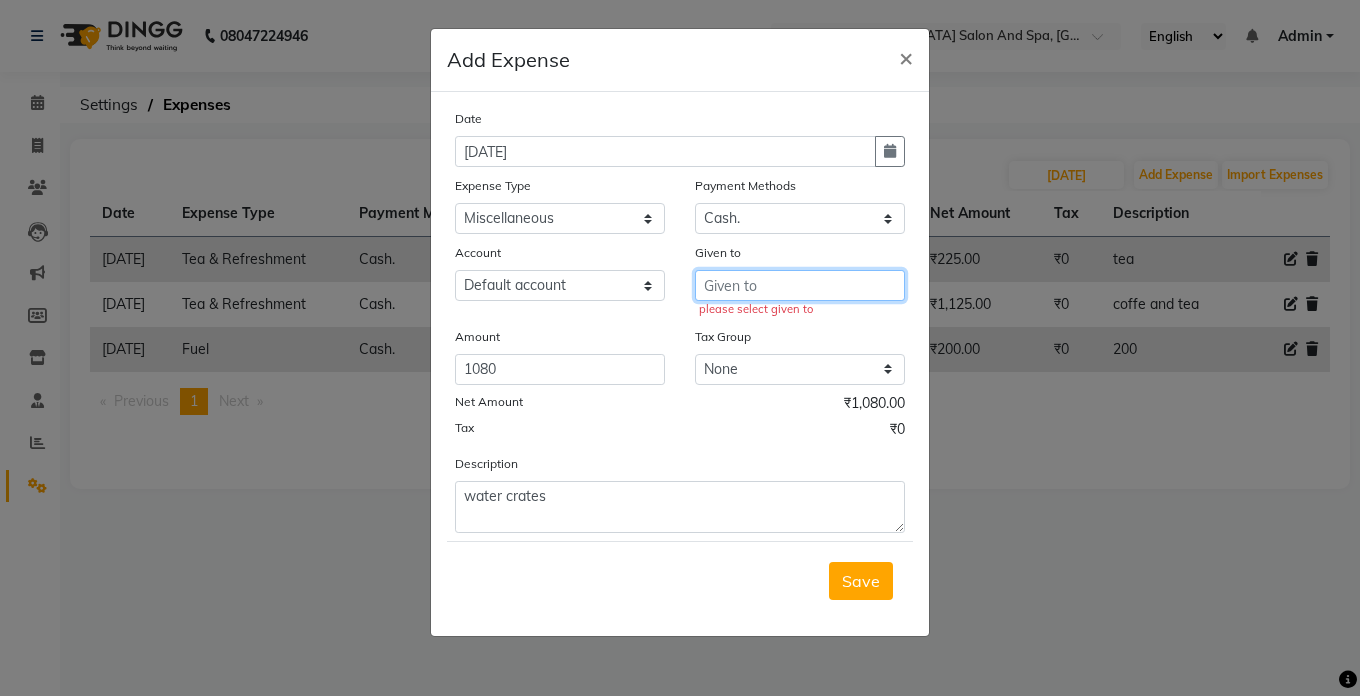 click at bounding box center (800, 285) 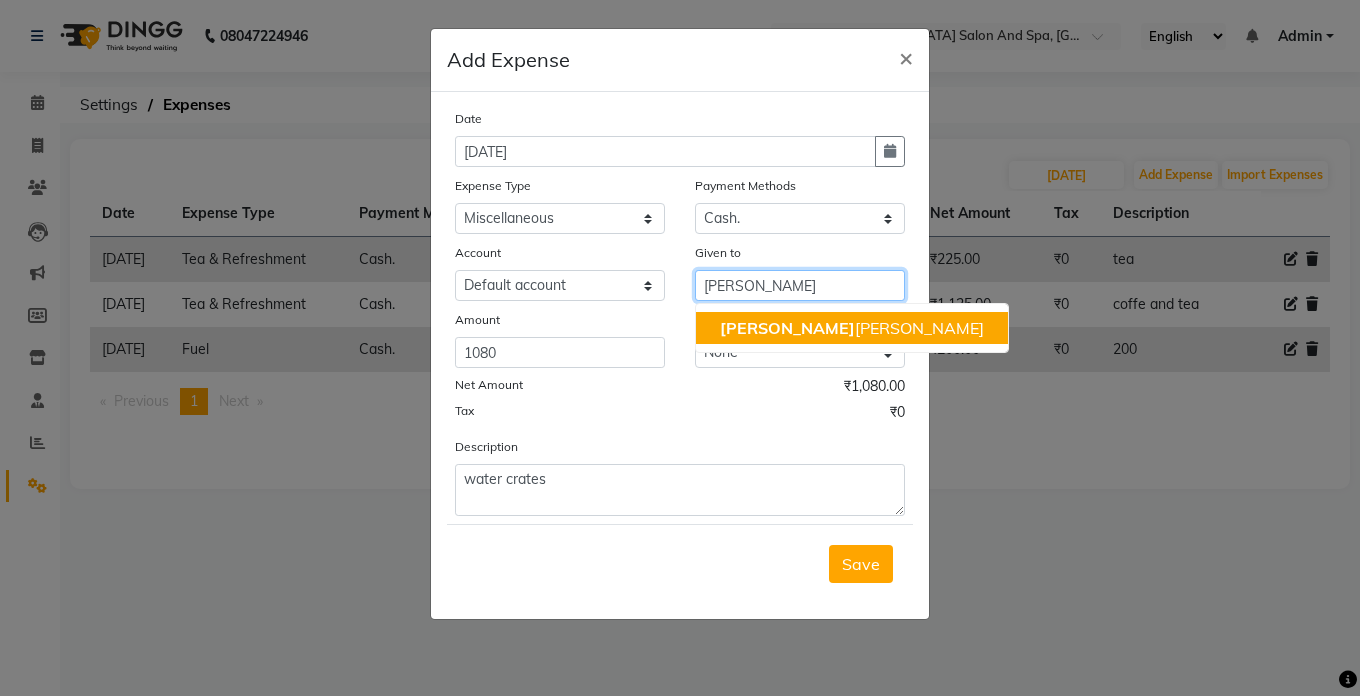 click on "[PERSON_NAME] [PERSON_NAME]" at bounding box center (852, 328) 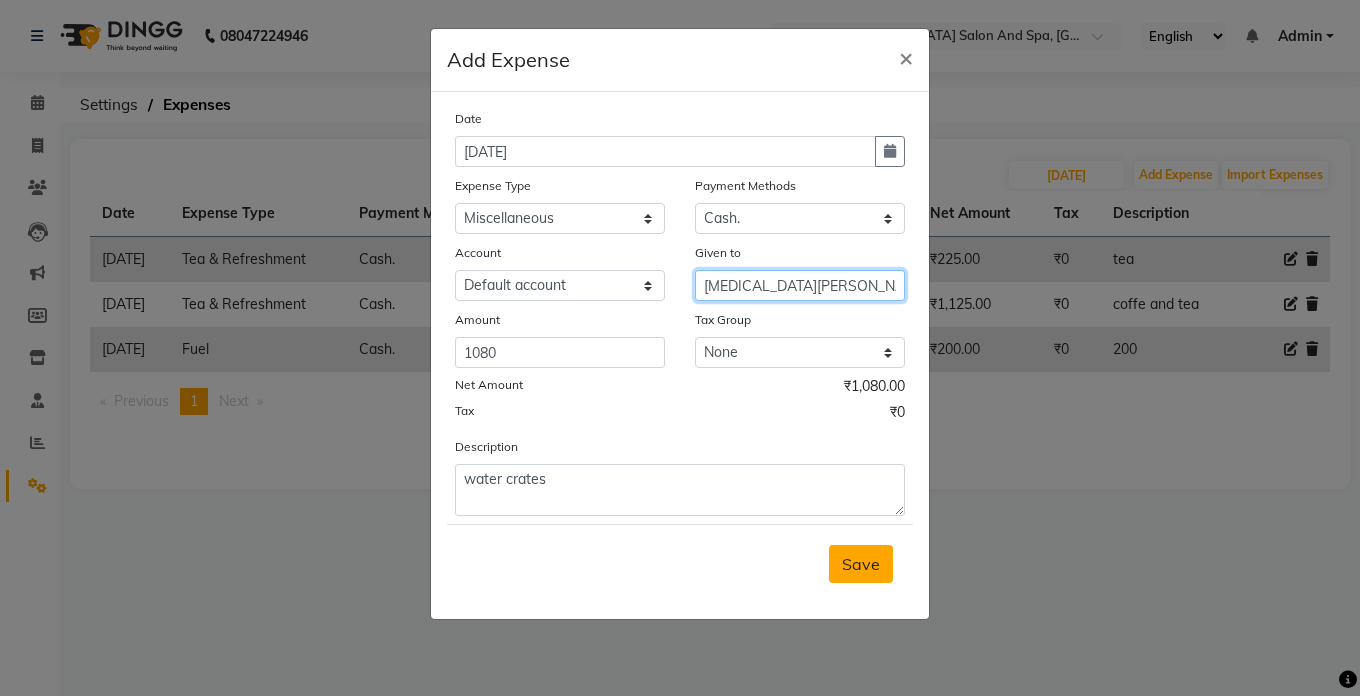 type on "[MEDICAL_DATA][PERSON_NAME]" 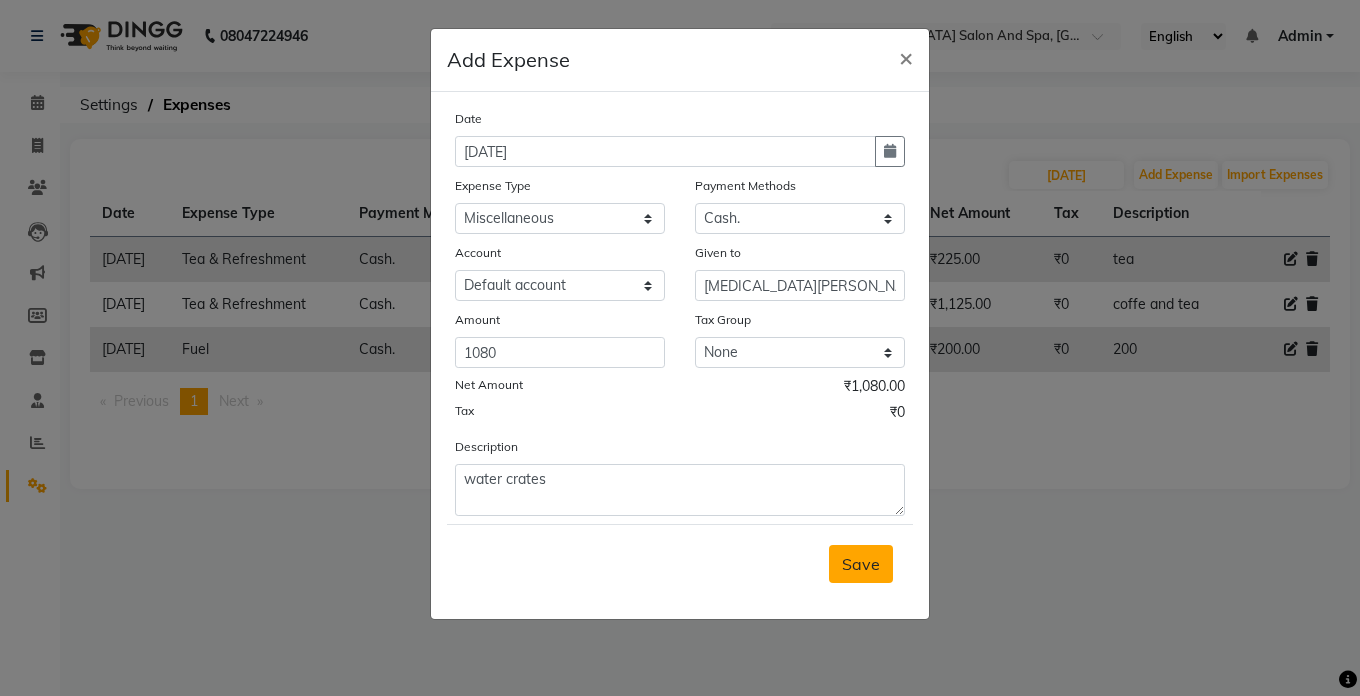 click on "Save" at bounding box center [861, 564] 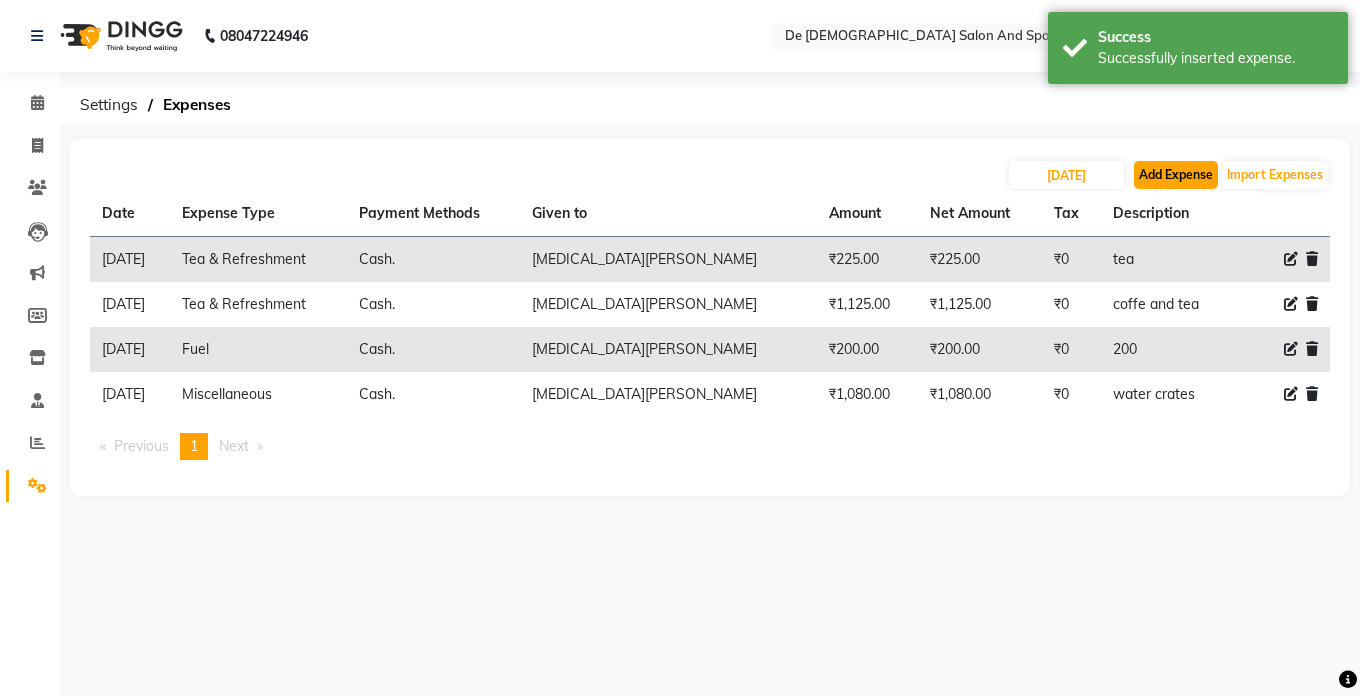 click on "Add Expense" 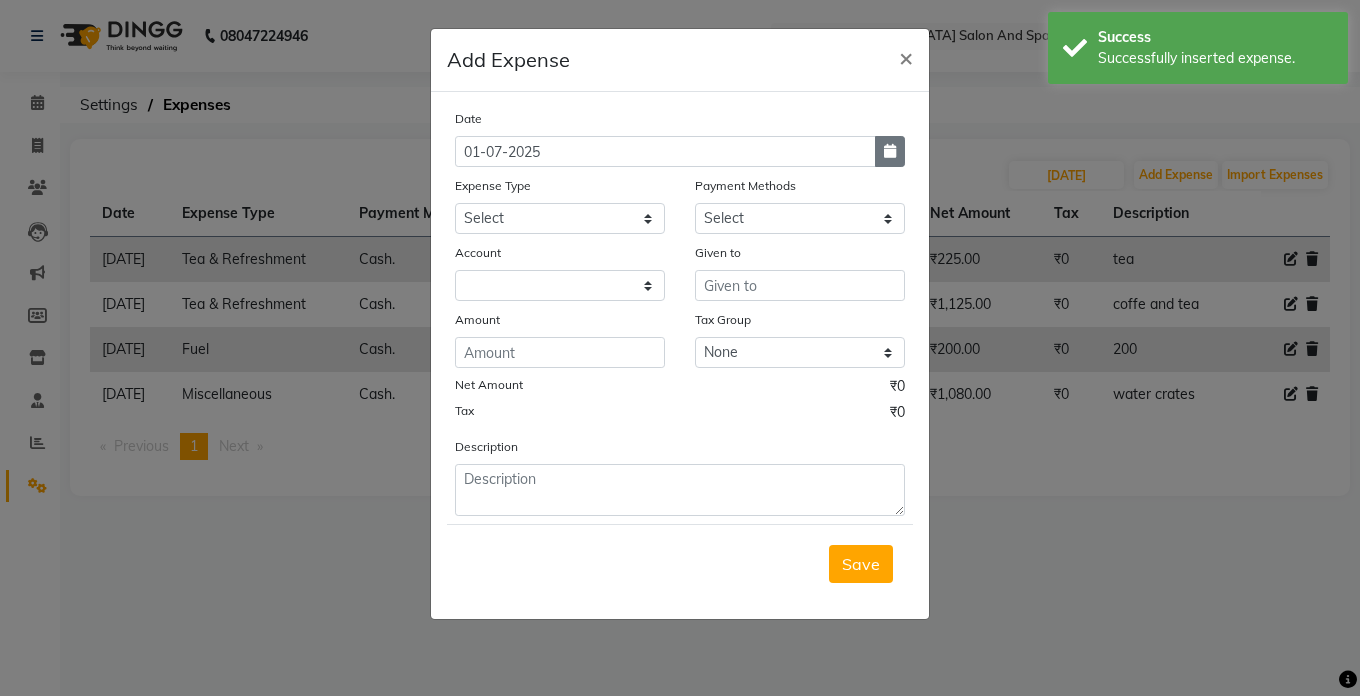 click 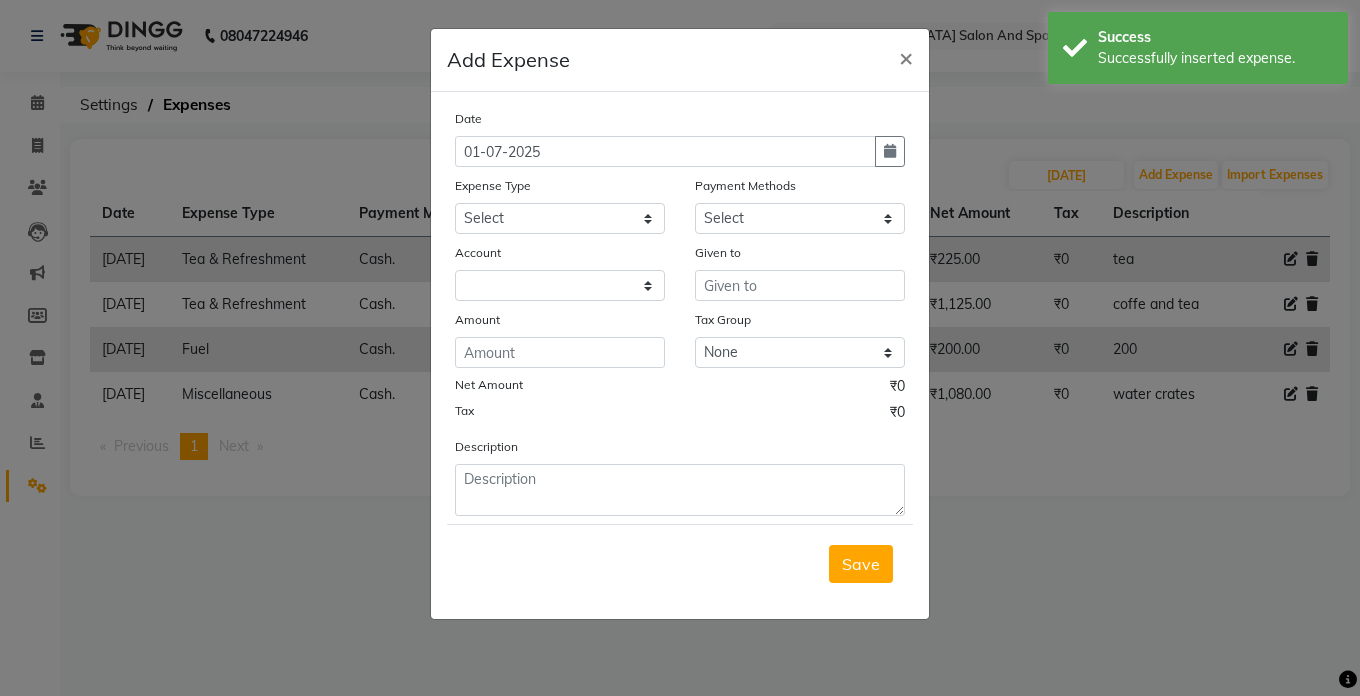 select on "7" 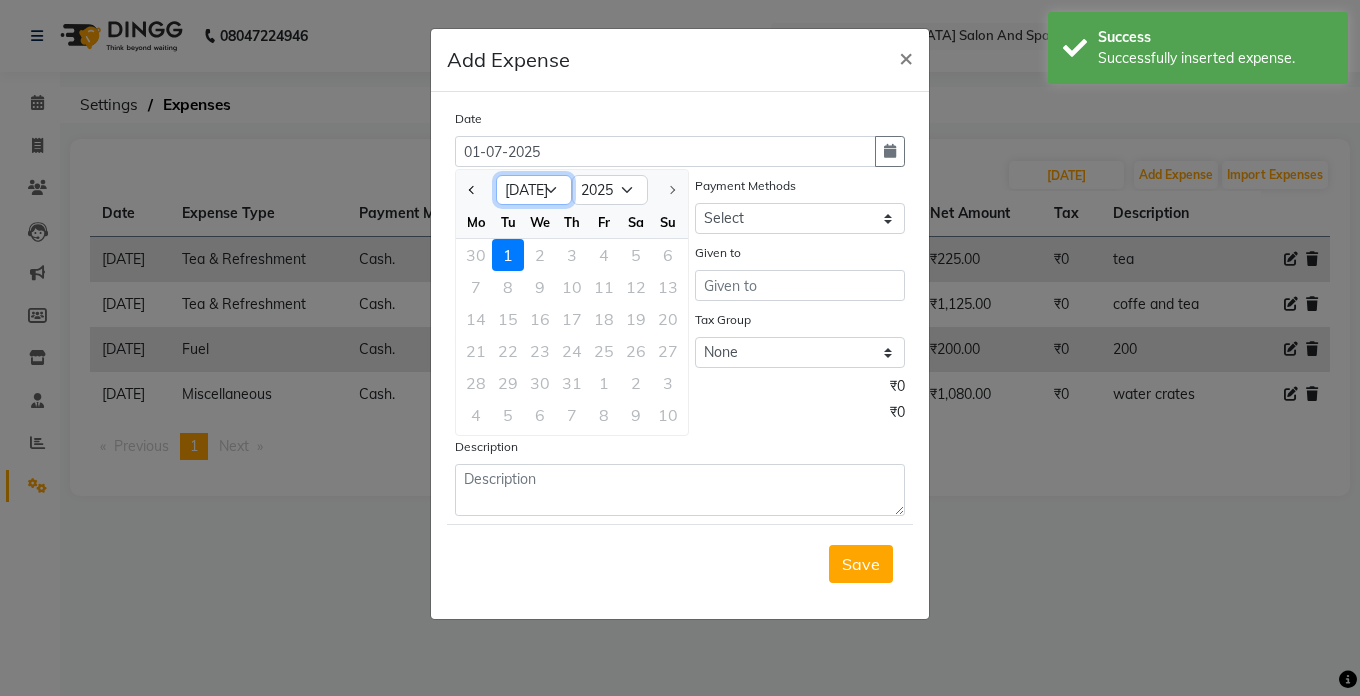 click on "Jan Feb Mar Apr May Jun [DATE]" 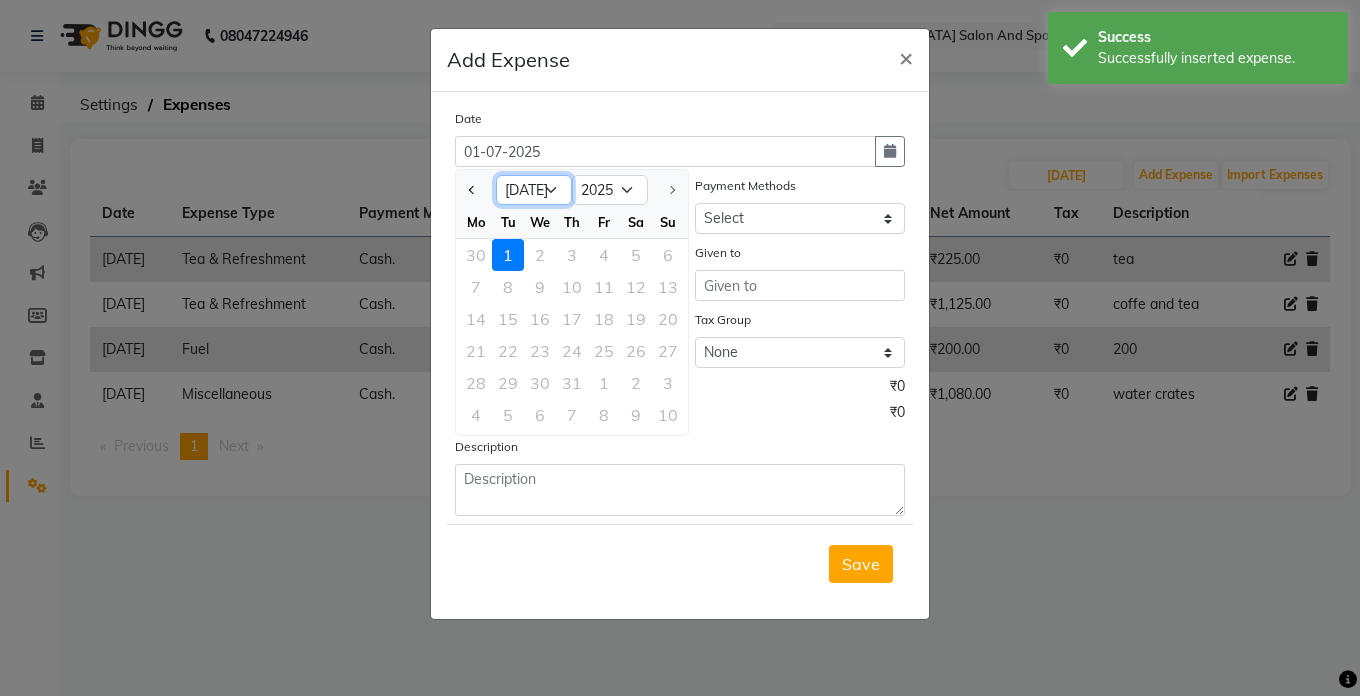 select on "6" 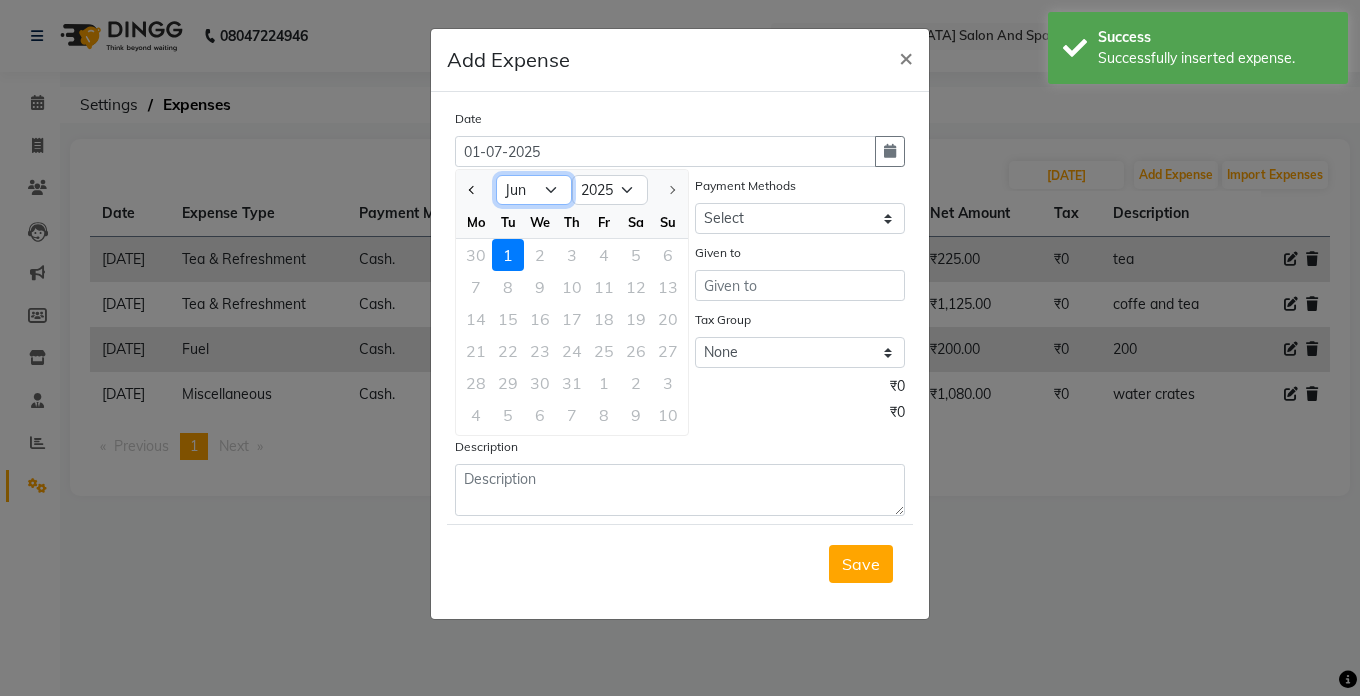 click on "Jan Feb Mar Apr May Jun [DATE]" 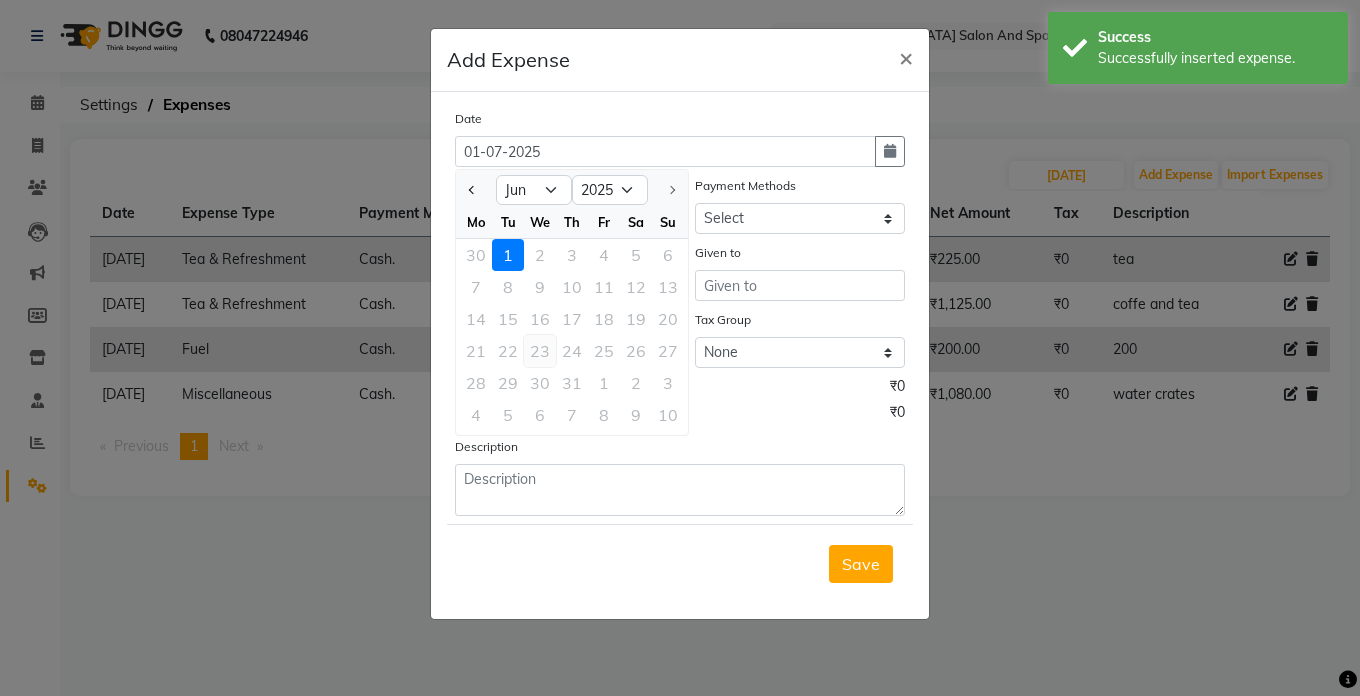 click on "23" 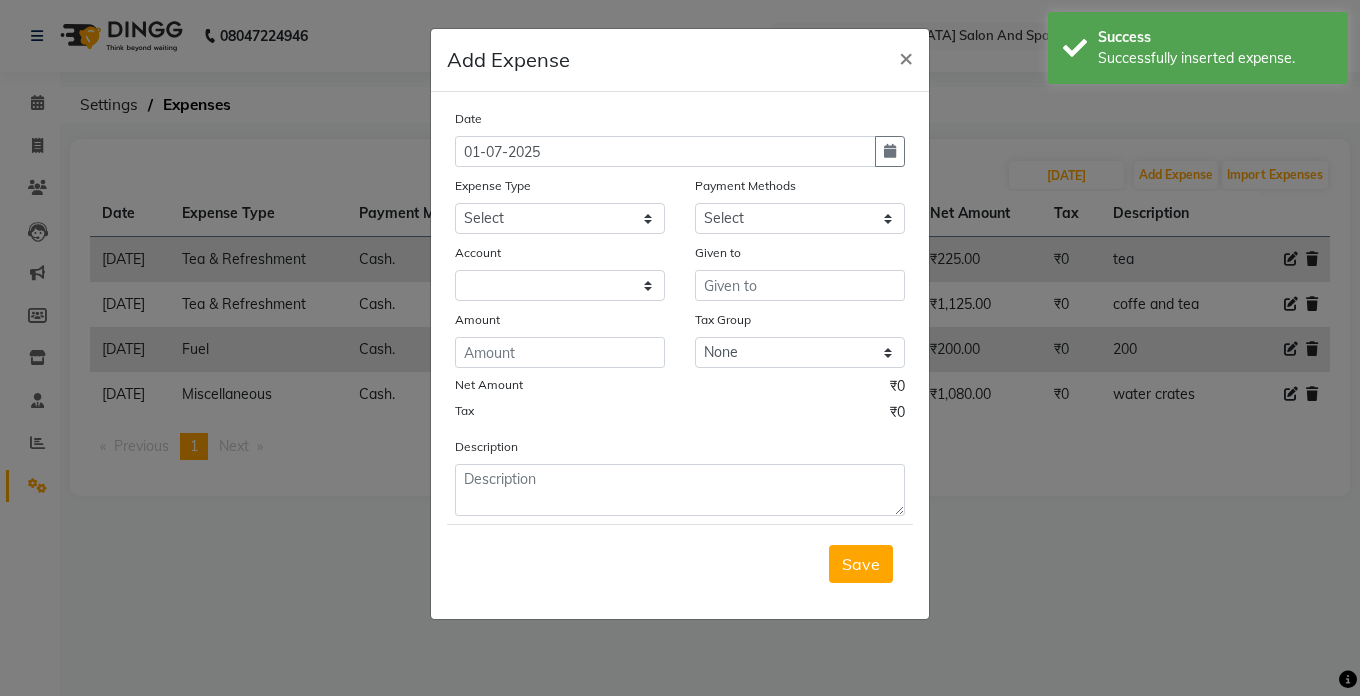 type on "[DATE]" 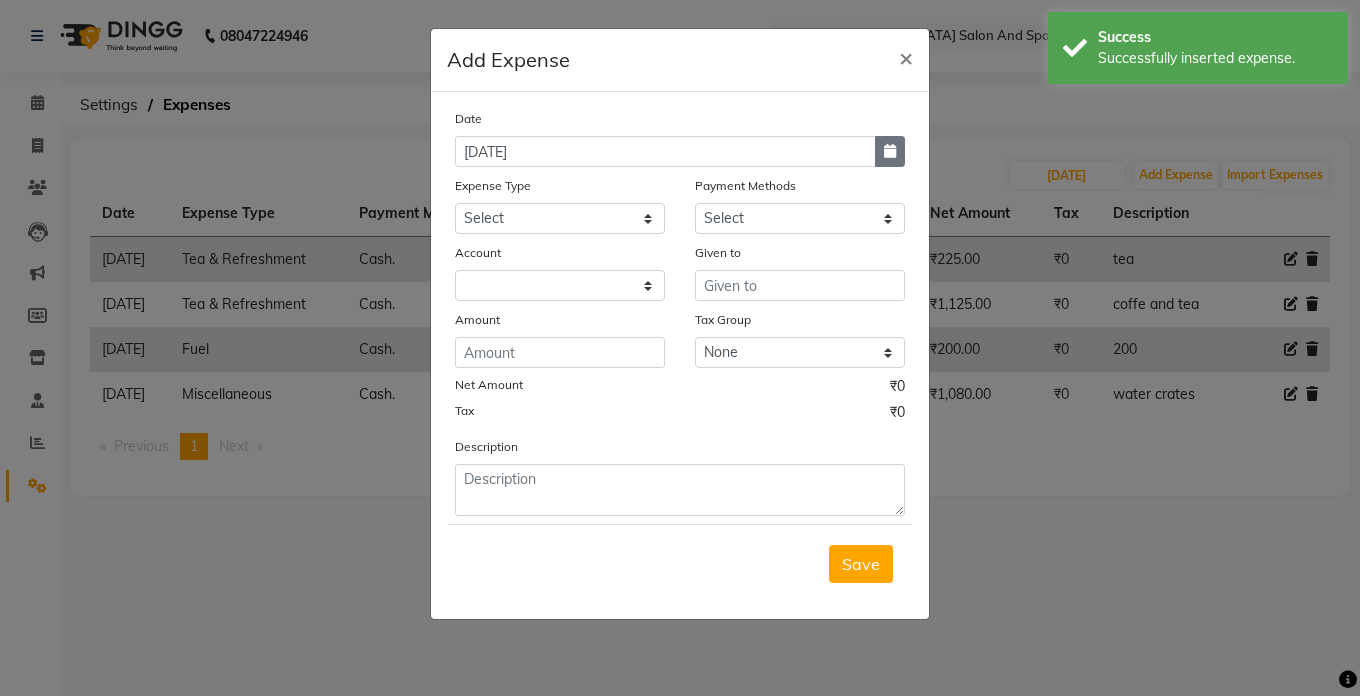 click 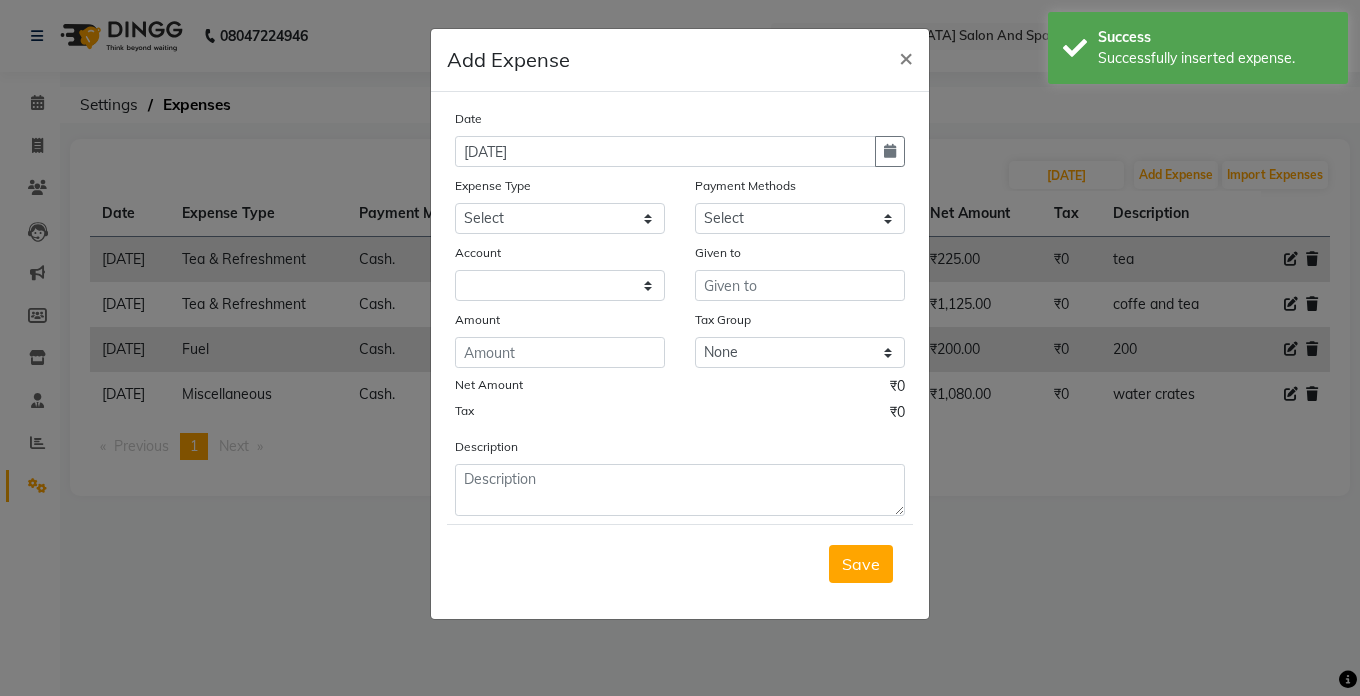 select on "6" 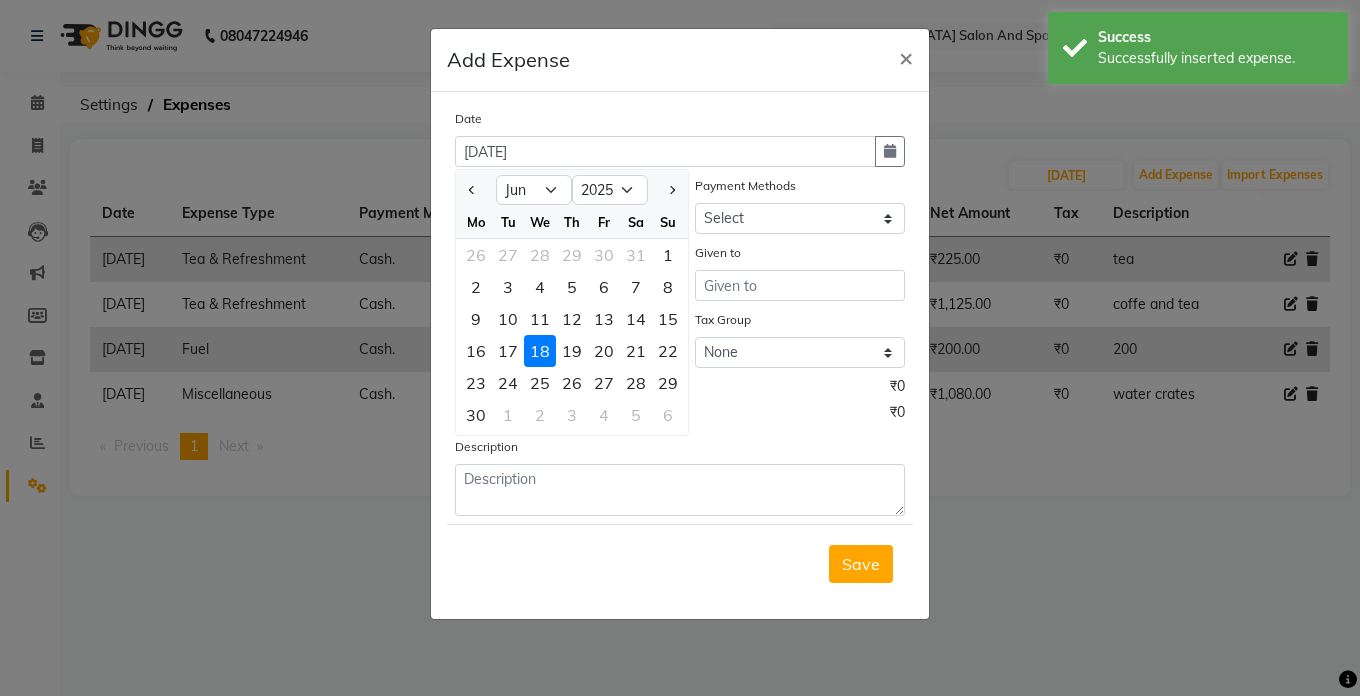 click on "23" 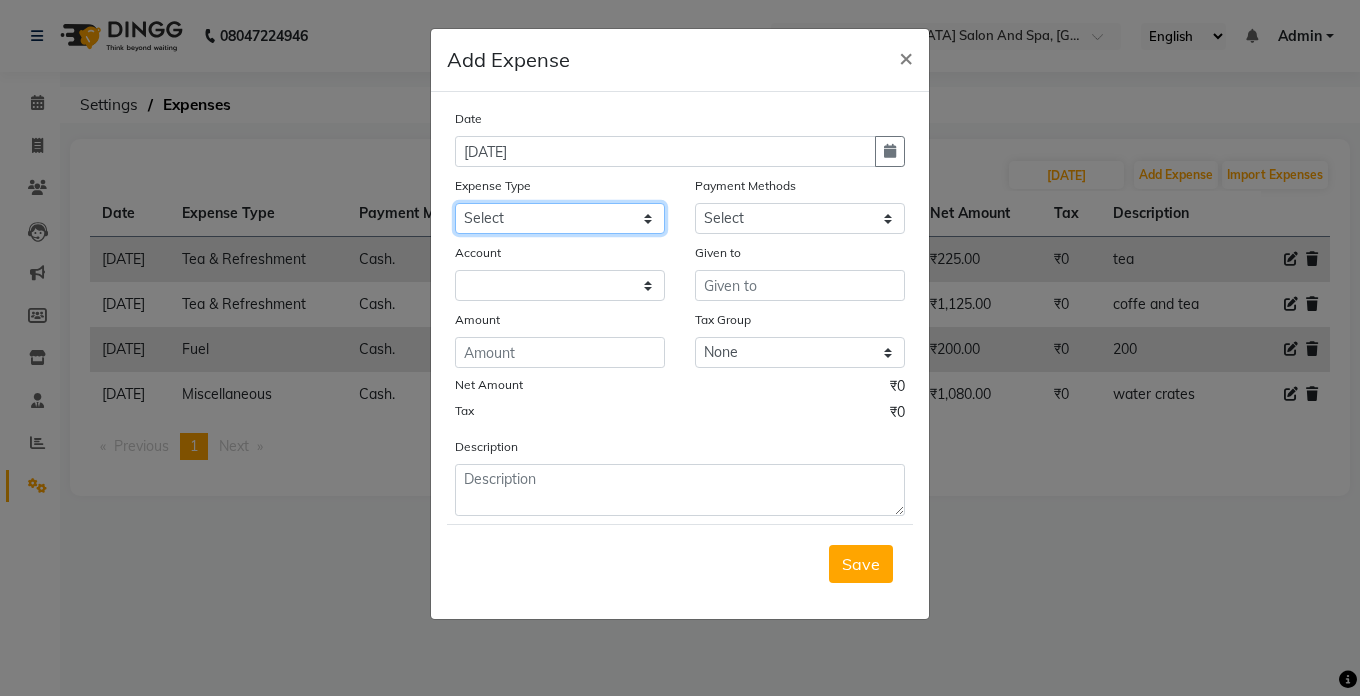 click on "Select Advance Salary Bank charges Car maintenance  Cash transfer to bank Cash transfer to hub Client Snacks Clinical charges Equipment Fuel Govt fee Incentive Insurance International purchase Loan Repayment Maintenance Marketing Miscellaneous MRA Other Pantry Product Rent Salary Staff Snacks Tax Tea & Refreshment Utilities" 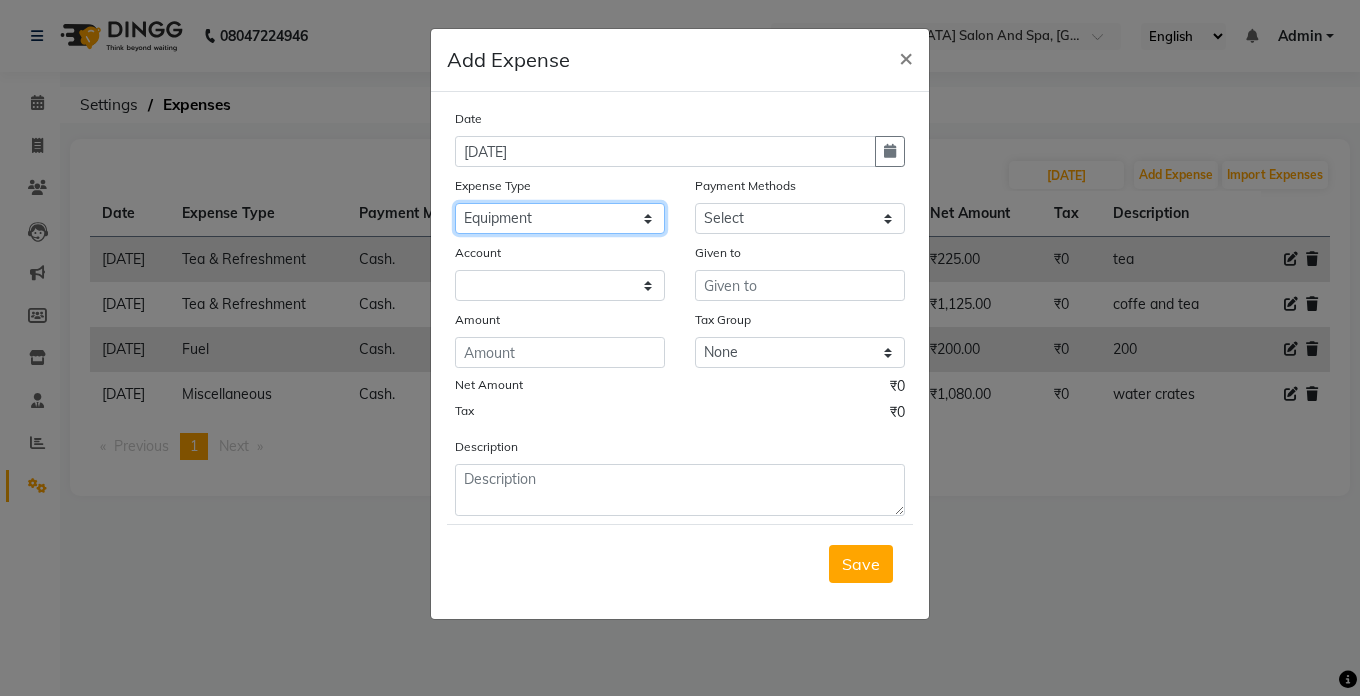 click on "Select Advance Salary Bank charges Car maintenance  Cash transfer to bank Cash transfer to hub Client Snacks Clinical charges Equipment Fuel Govt fee Incentive Insurance International purchase Loan Repayment Maintenance Marketing Miscellaneous MRA Other Pantry Product Rent Salary Staff Snacks Tax Tea & Refreshment Utilities" 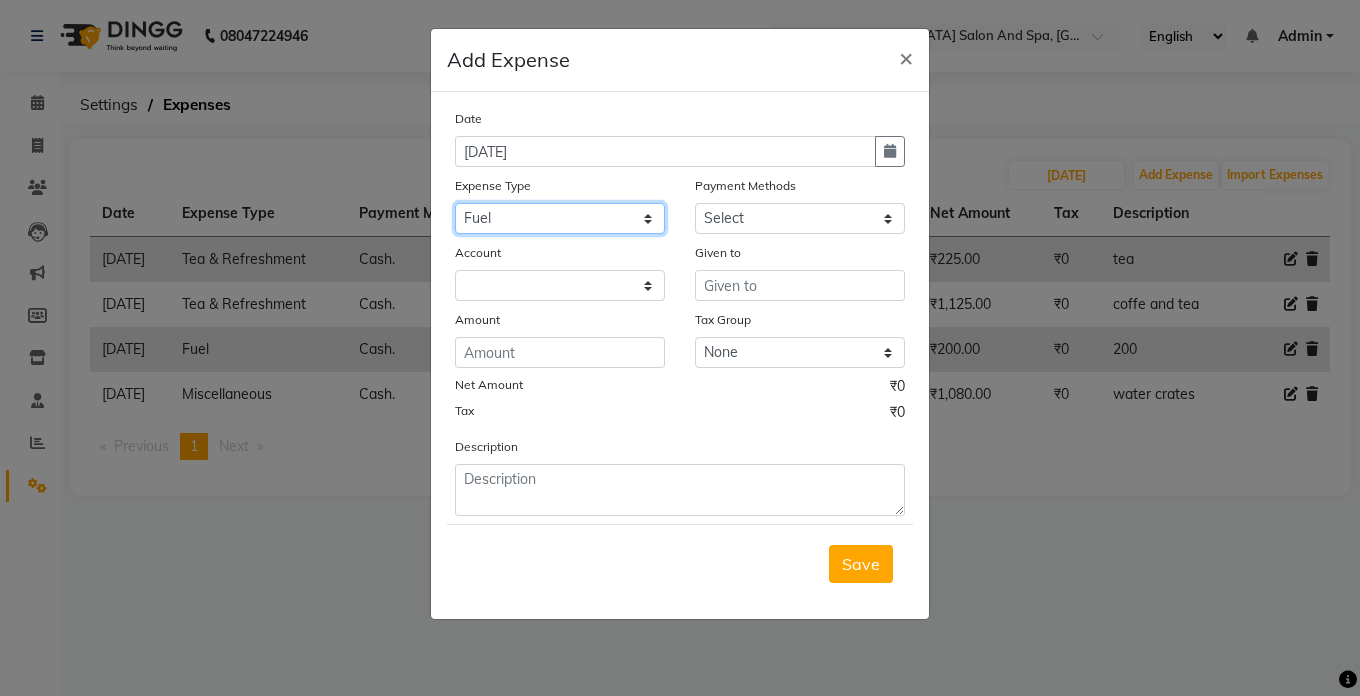 click on "Select Advance Salary Bank charges Car maintenance  Cash transfer to bank Cash transfer to hub Client Snacks Clinical charges Equipment Fuel Govt fee Incentive Insurance International purchase Loan Repayment Maintenance Marketing Miscellaneous MRA Other Pantry Product Rent Salary Staff Snacks Tax Tea & Refreshment Utilities" 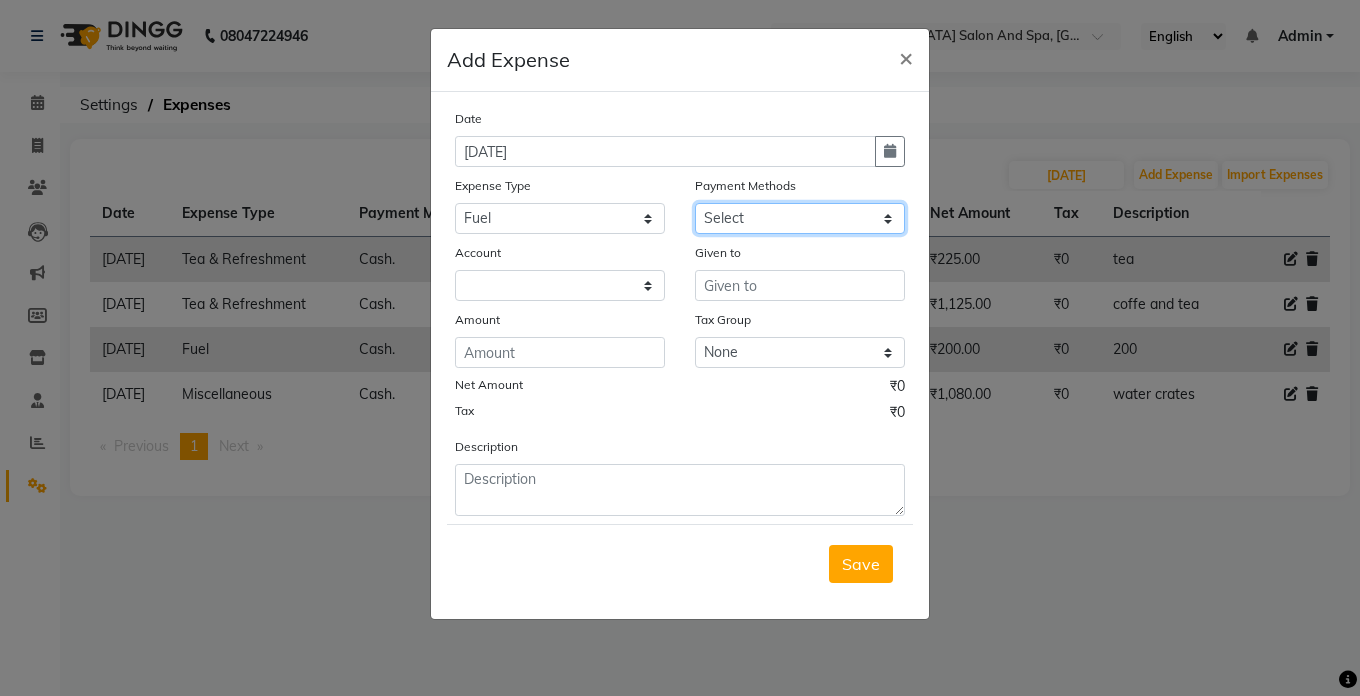 click on "Select Cash. Voucher CARD Wallet GPay" 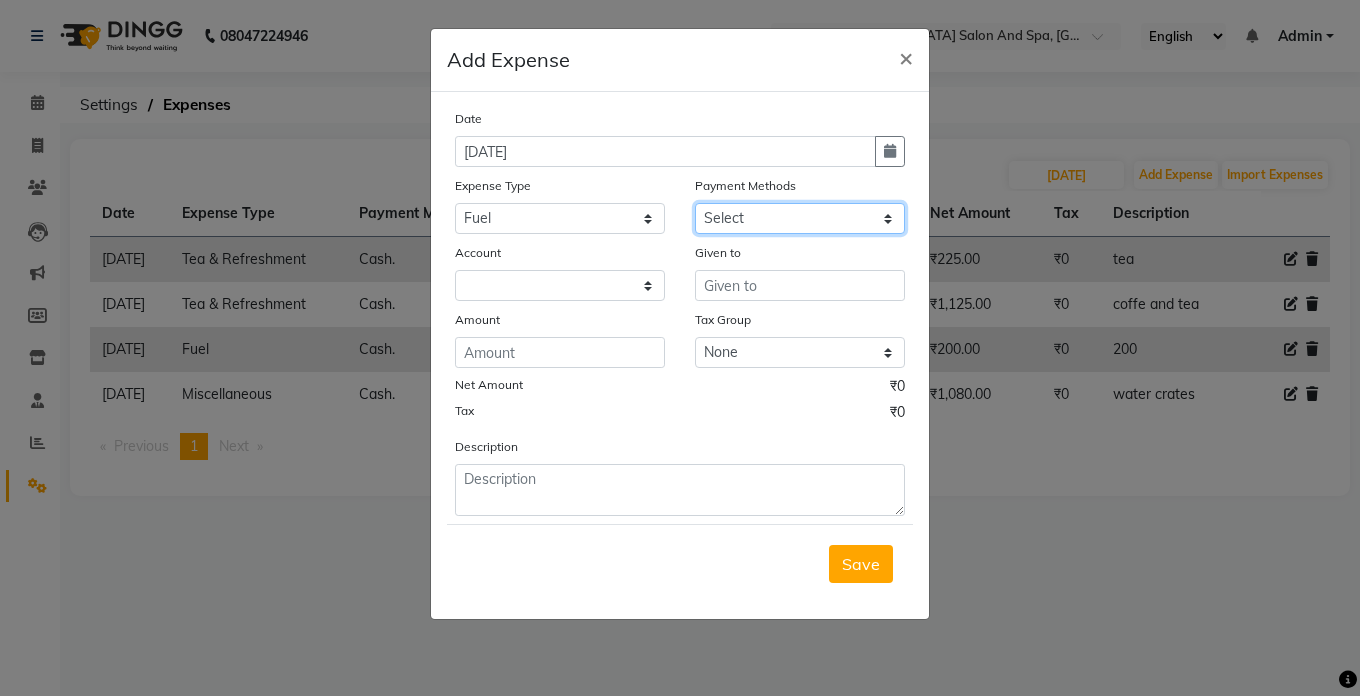drag, startPoint x: 747, startPoint y: 203, endPoint x: 766, endPoint y: 217, distance: 23.600847 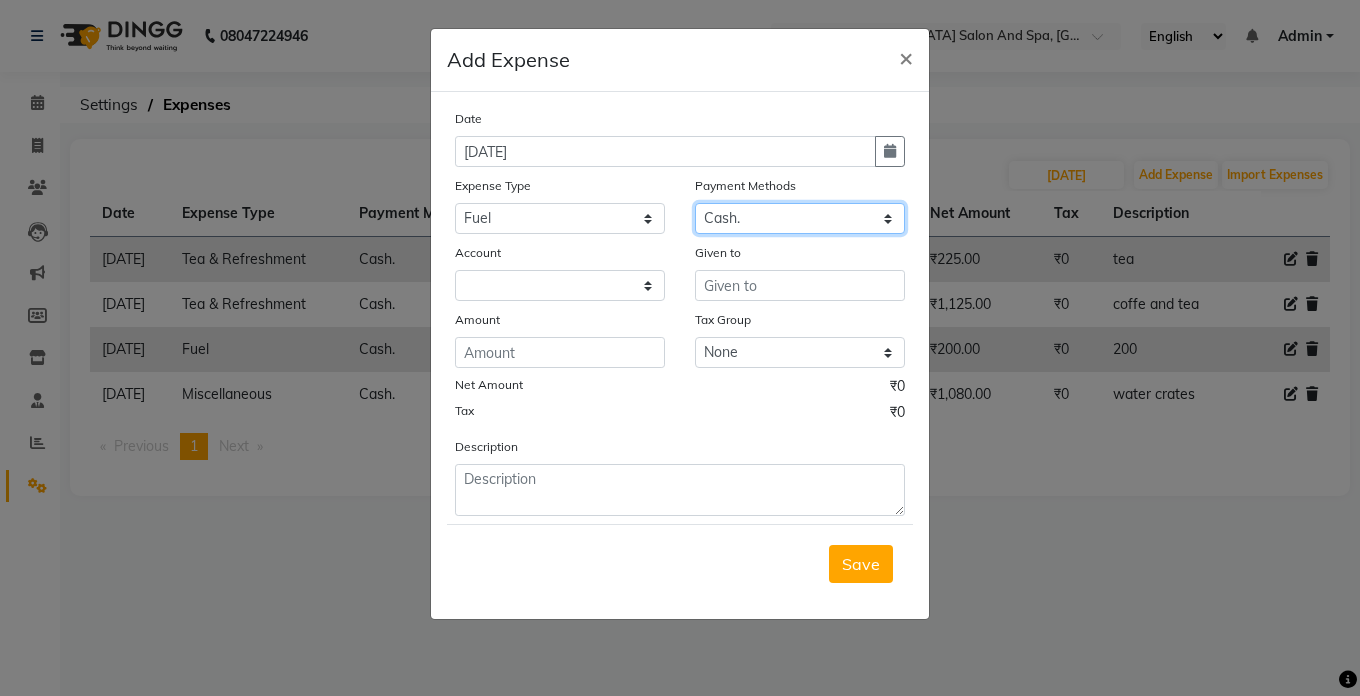 click on "Select Cash. Voucher CARD Wallet GPay" 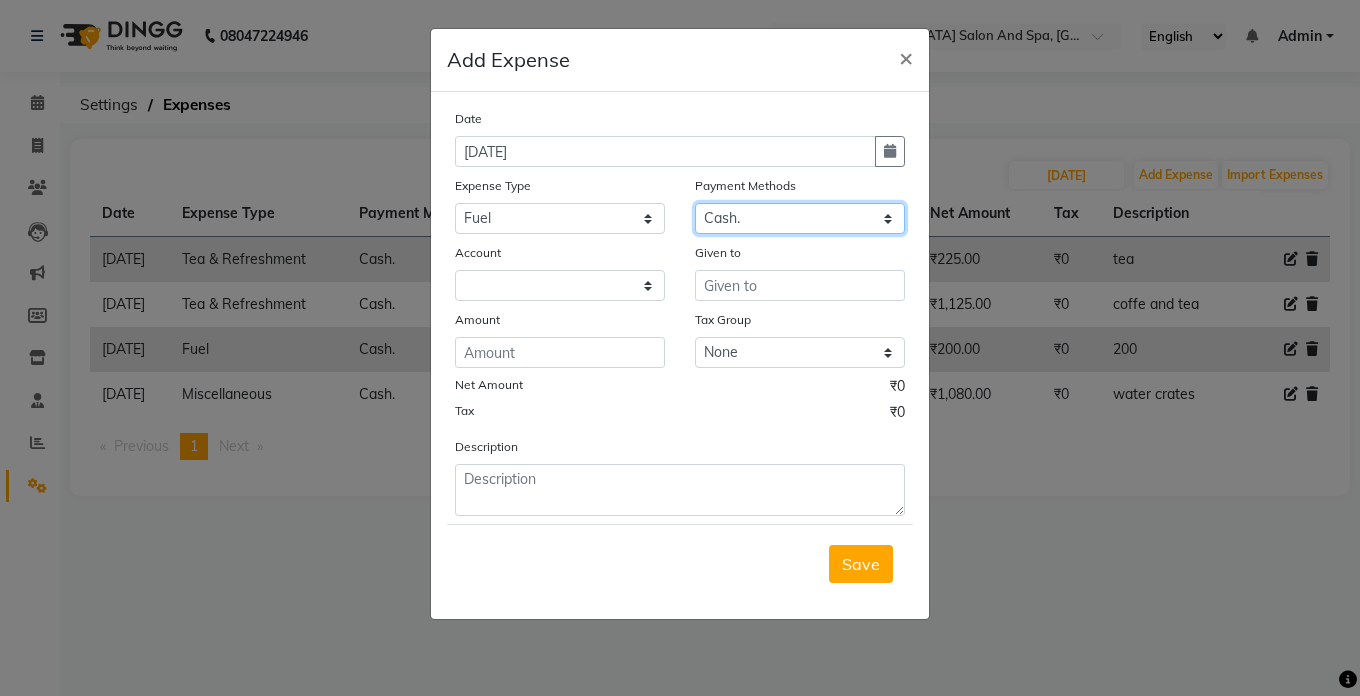 select on "5448" 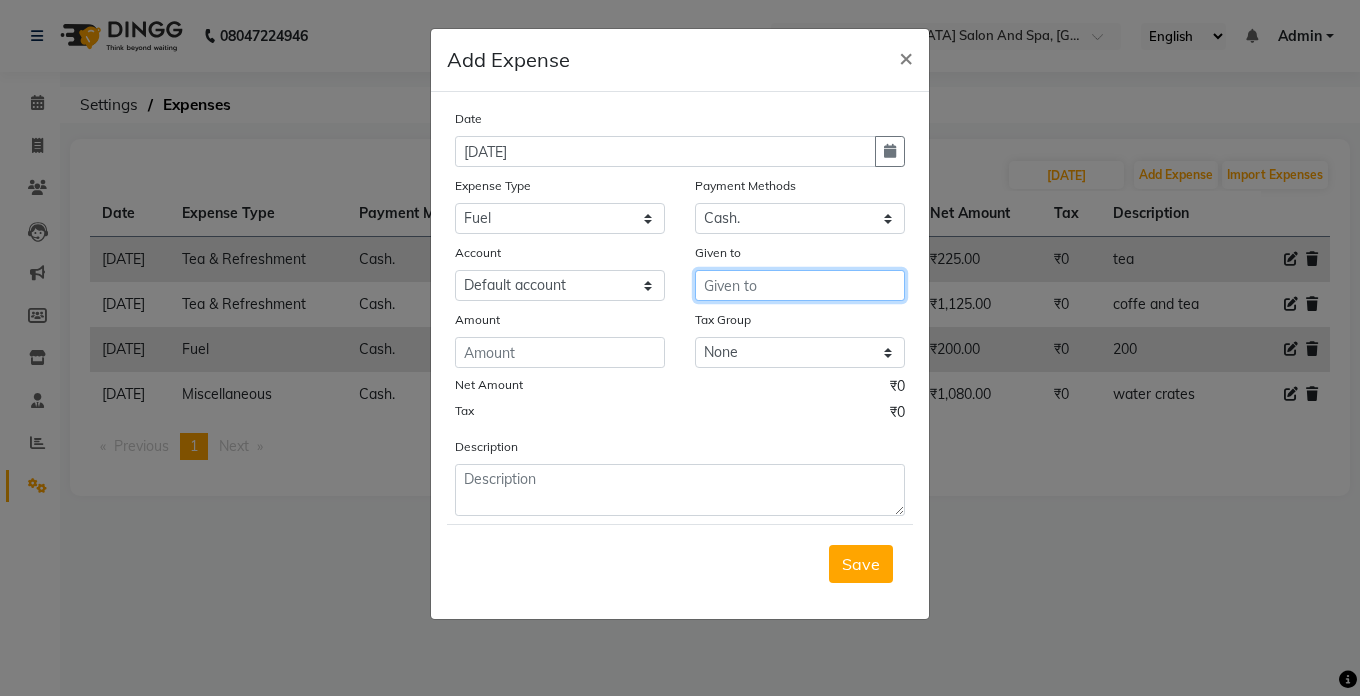 click at bounding box center (800, 285) 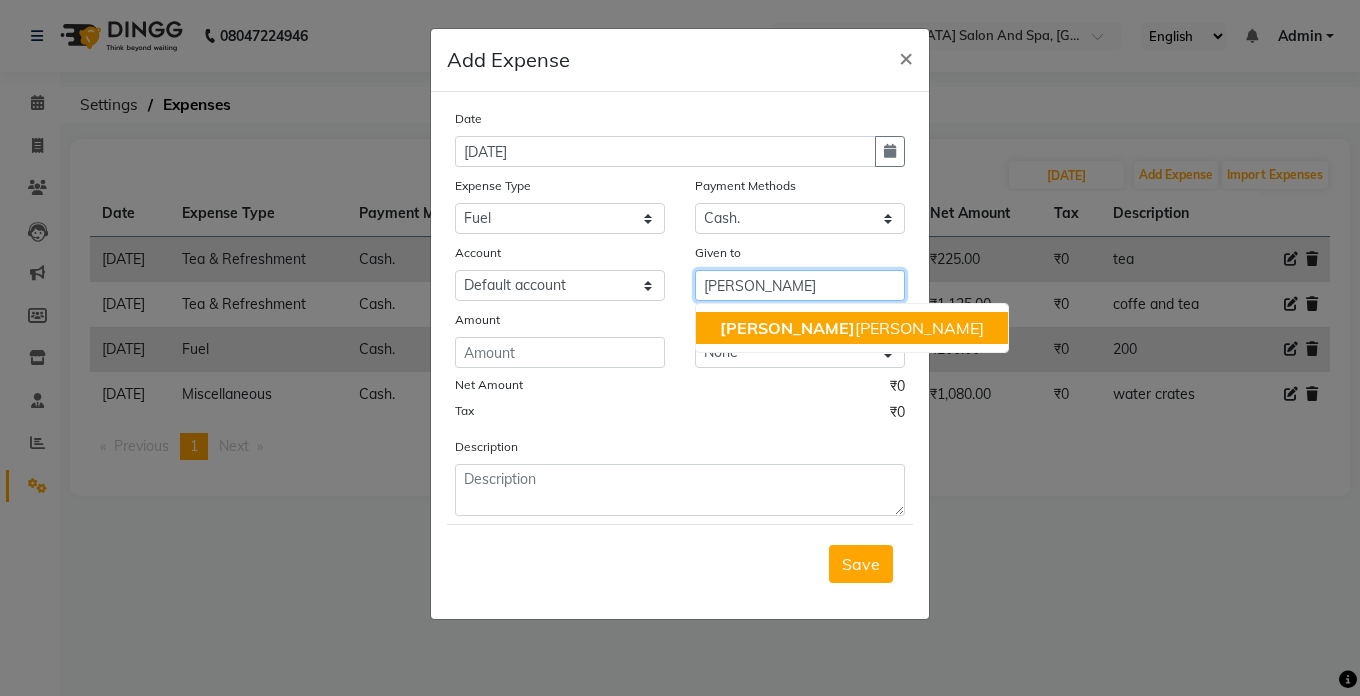 click on "[PERSON_NAME] [PERSON_NAME]" at bounding box center (852, 328) 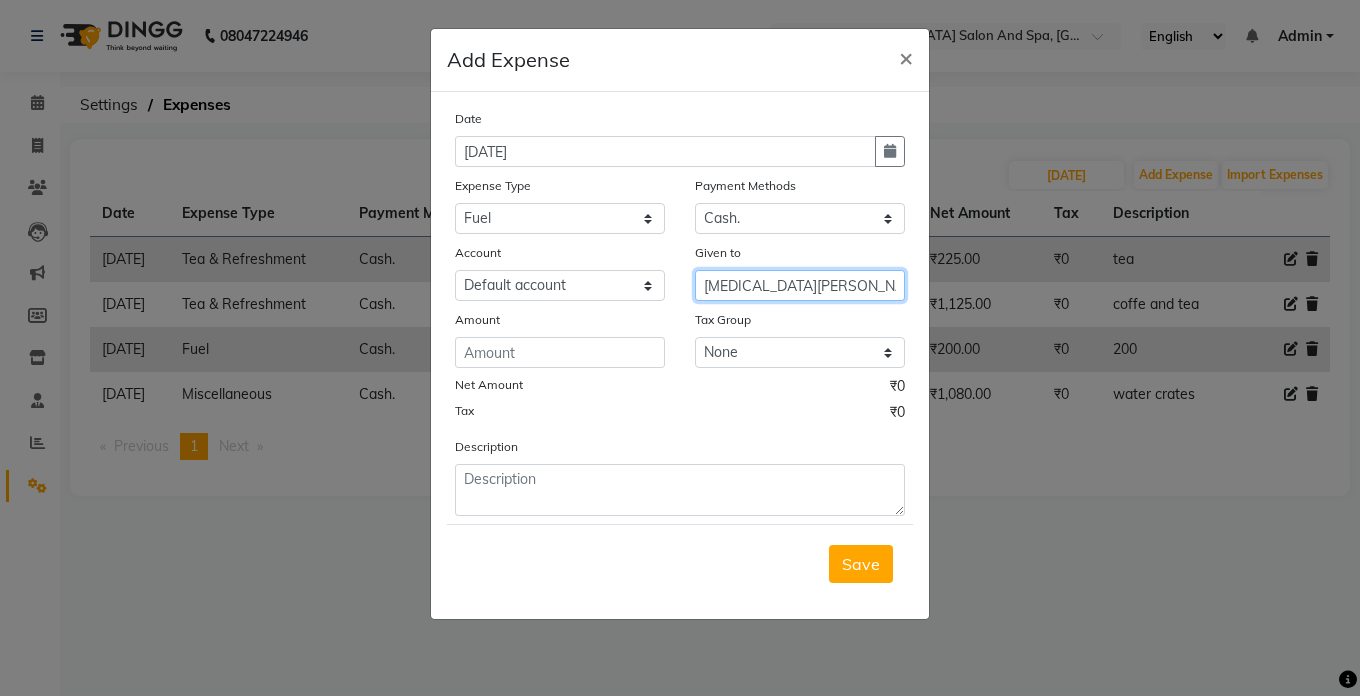type on "[MEDICAL_DATA][PERSON_NAME]" 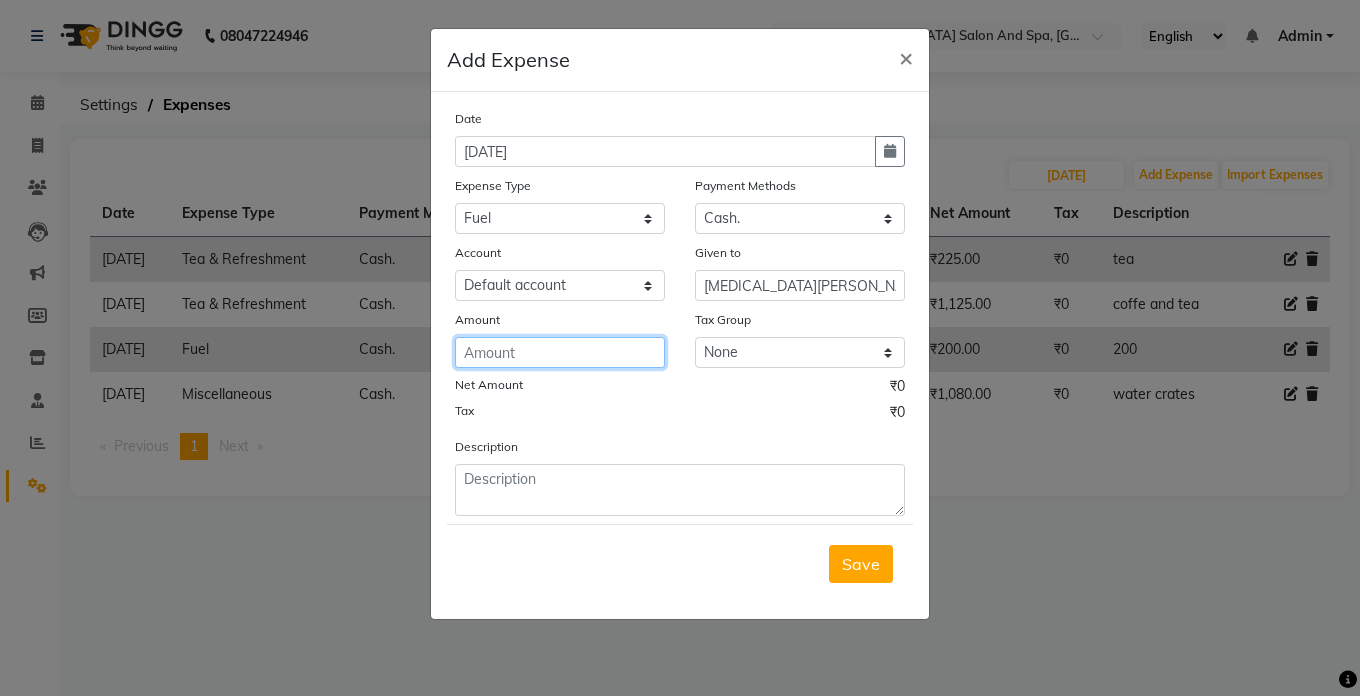 click 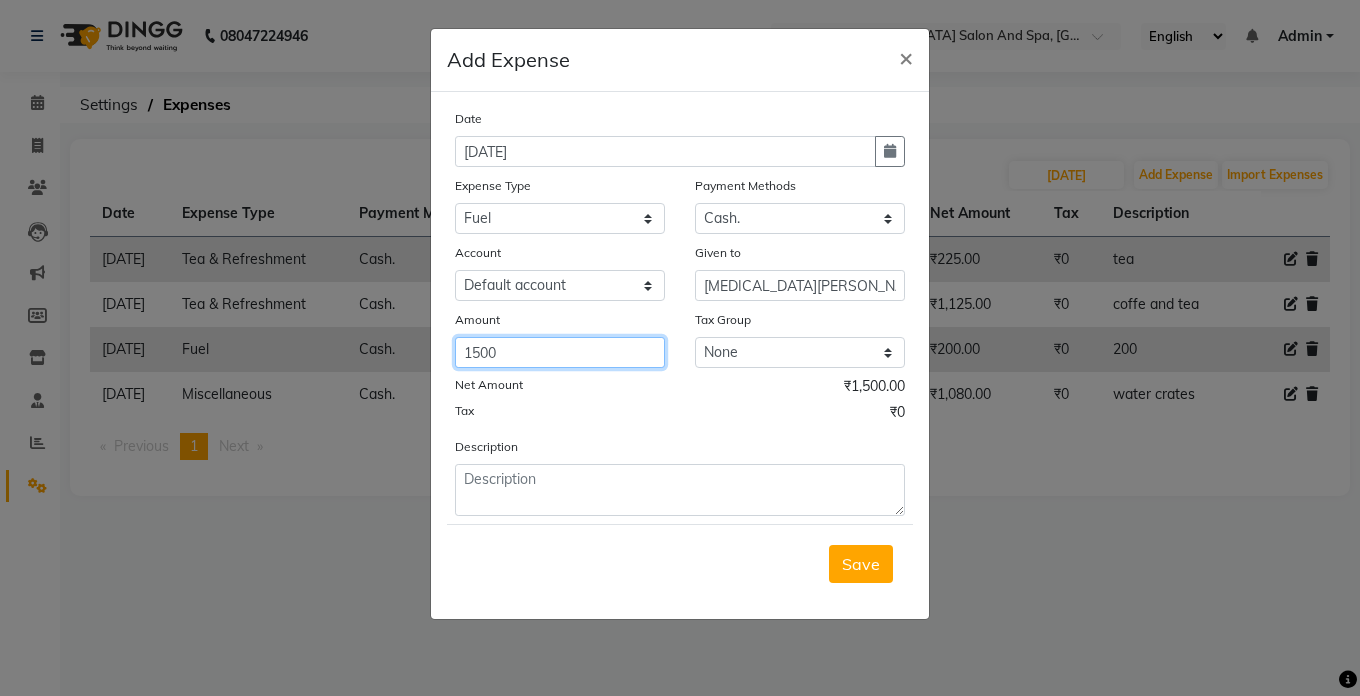 type on "1500" 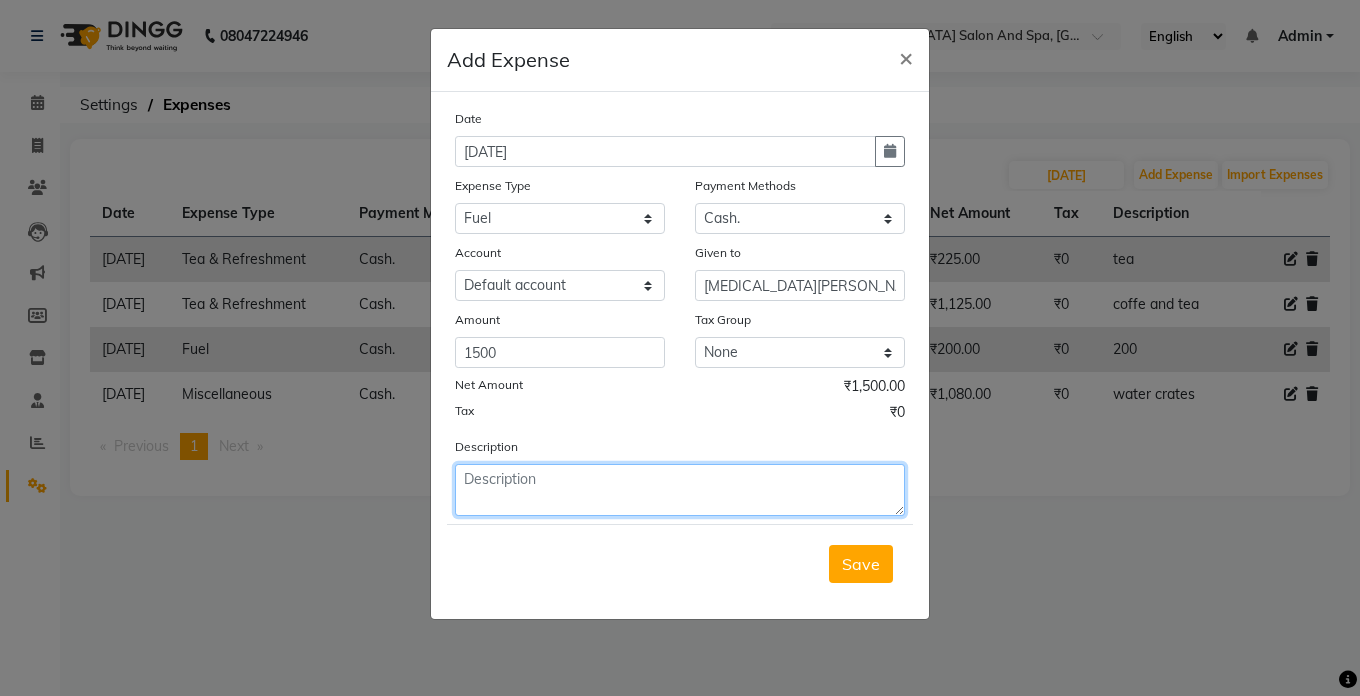 click 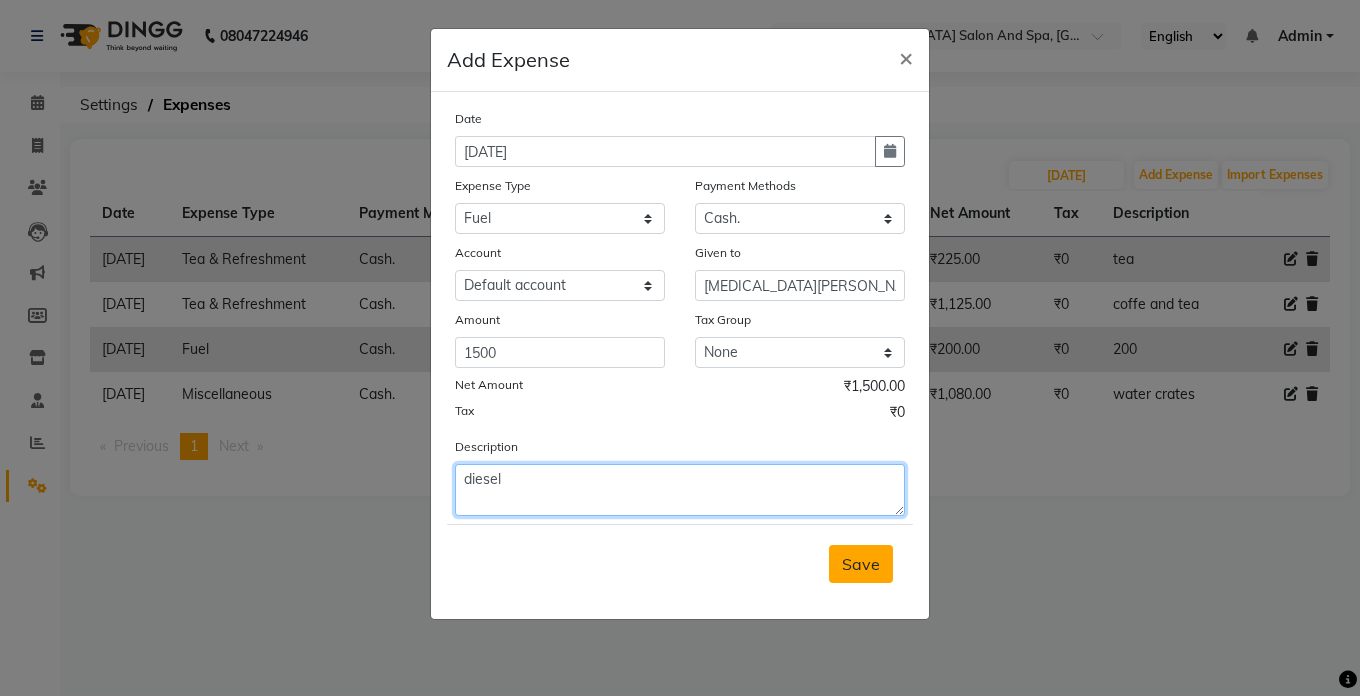 type on "diesel" 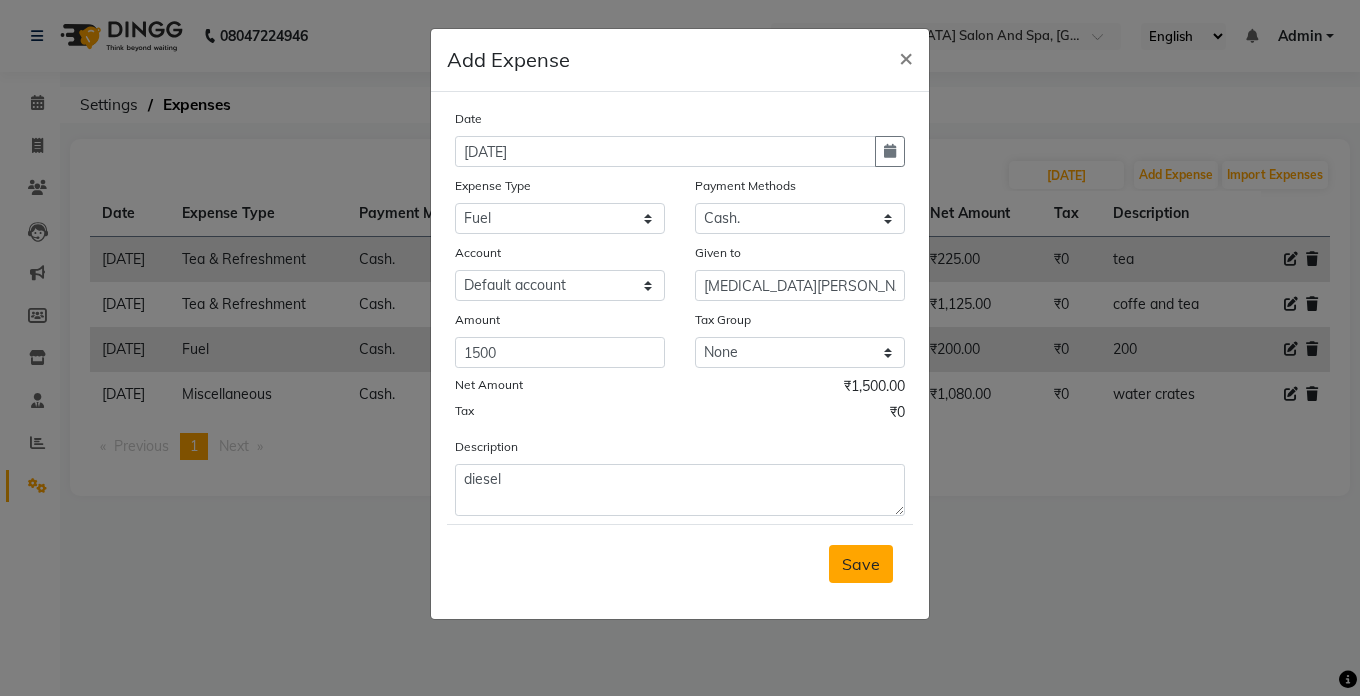 click on "Save" at bounding box center (861, 564) 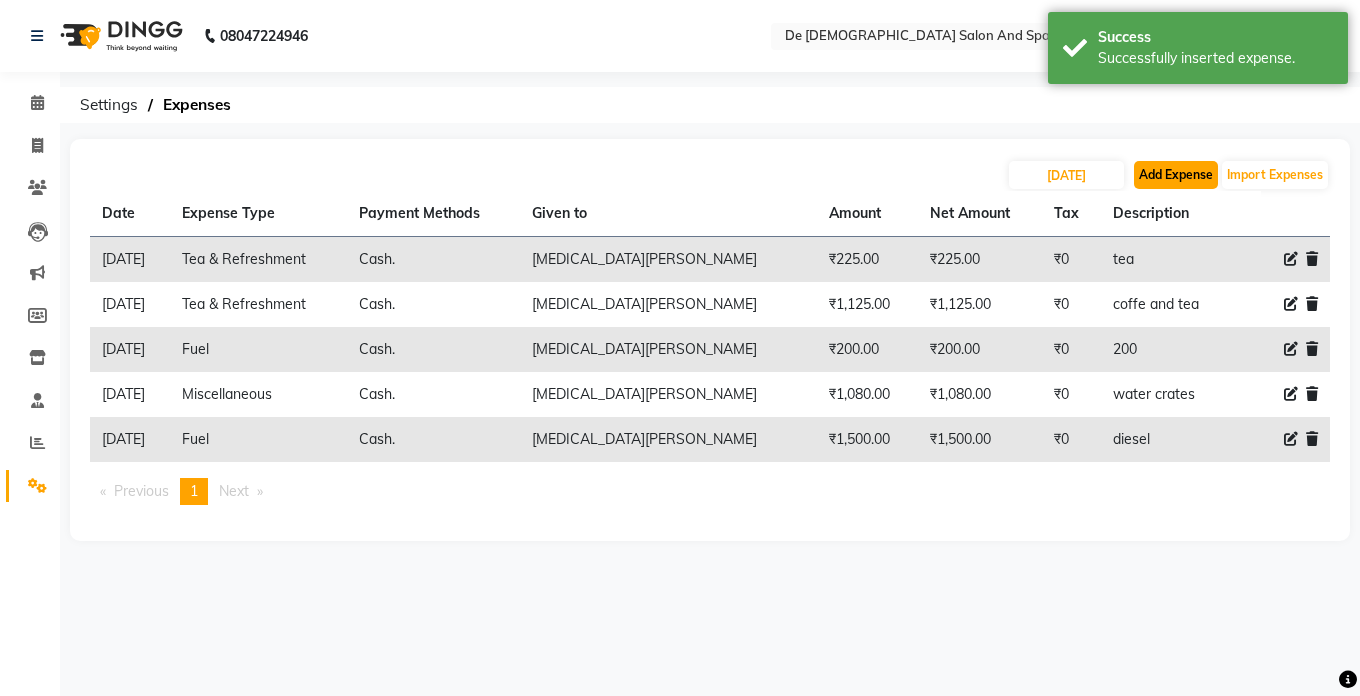 click on "Add Expense" 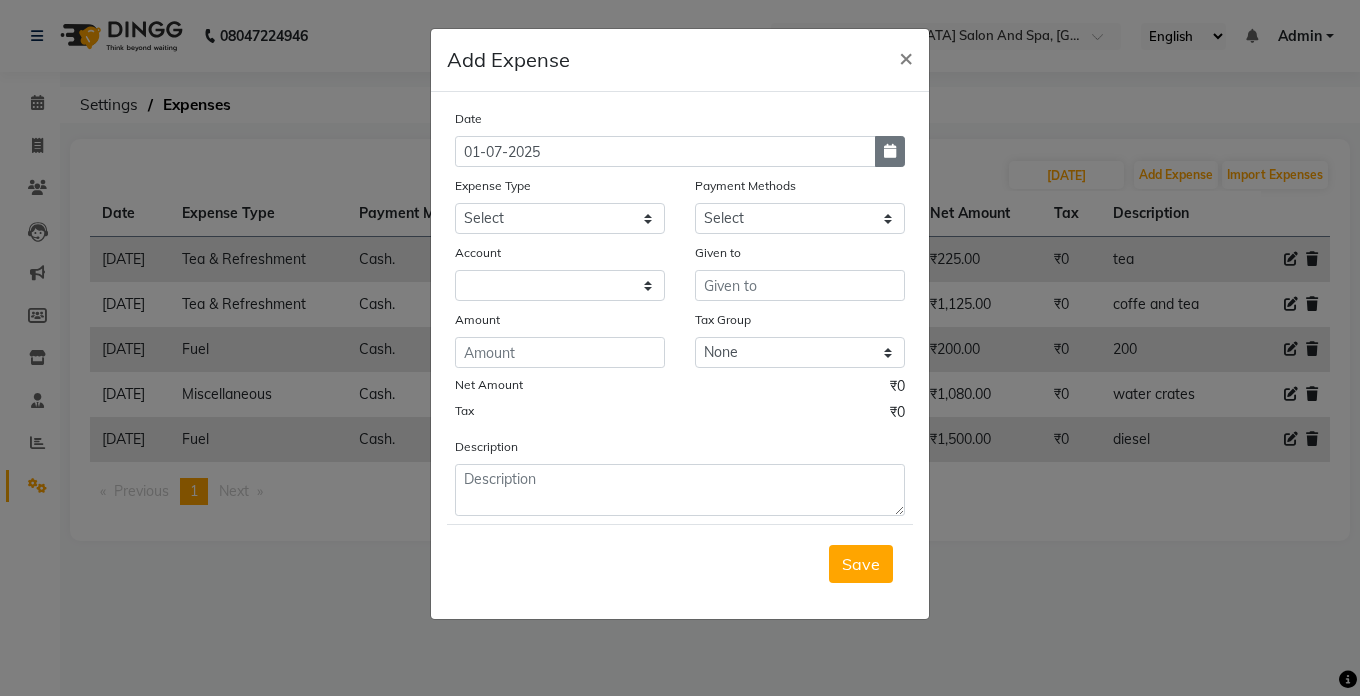 click 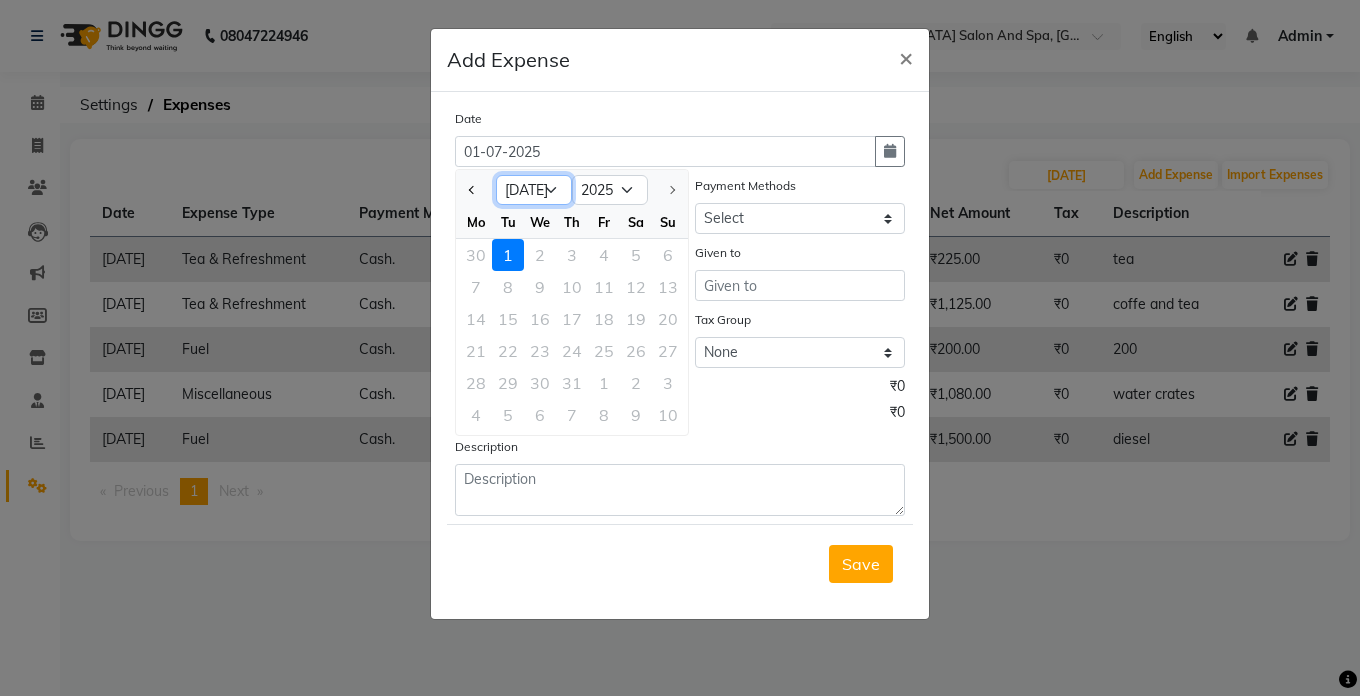 click on "Jan Feb Mar Apr May Jun [DATE]" 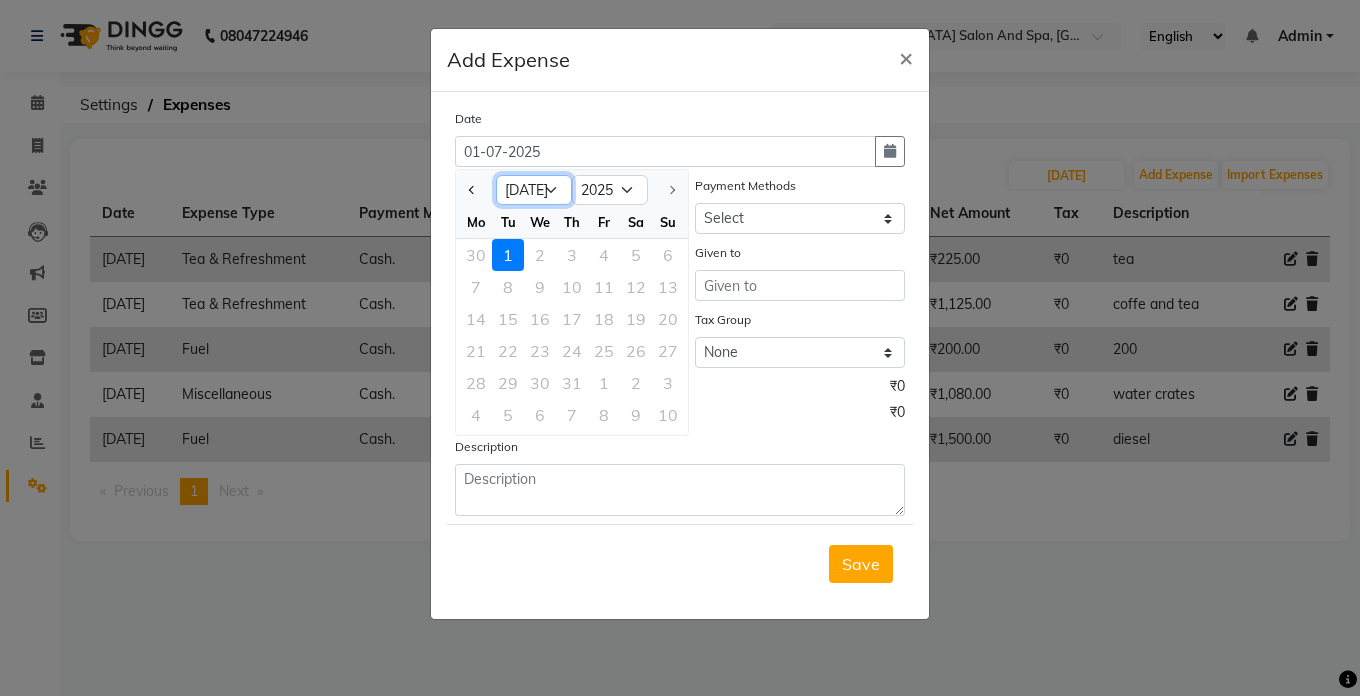 select on "6" 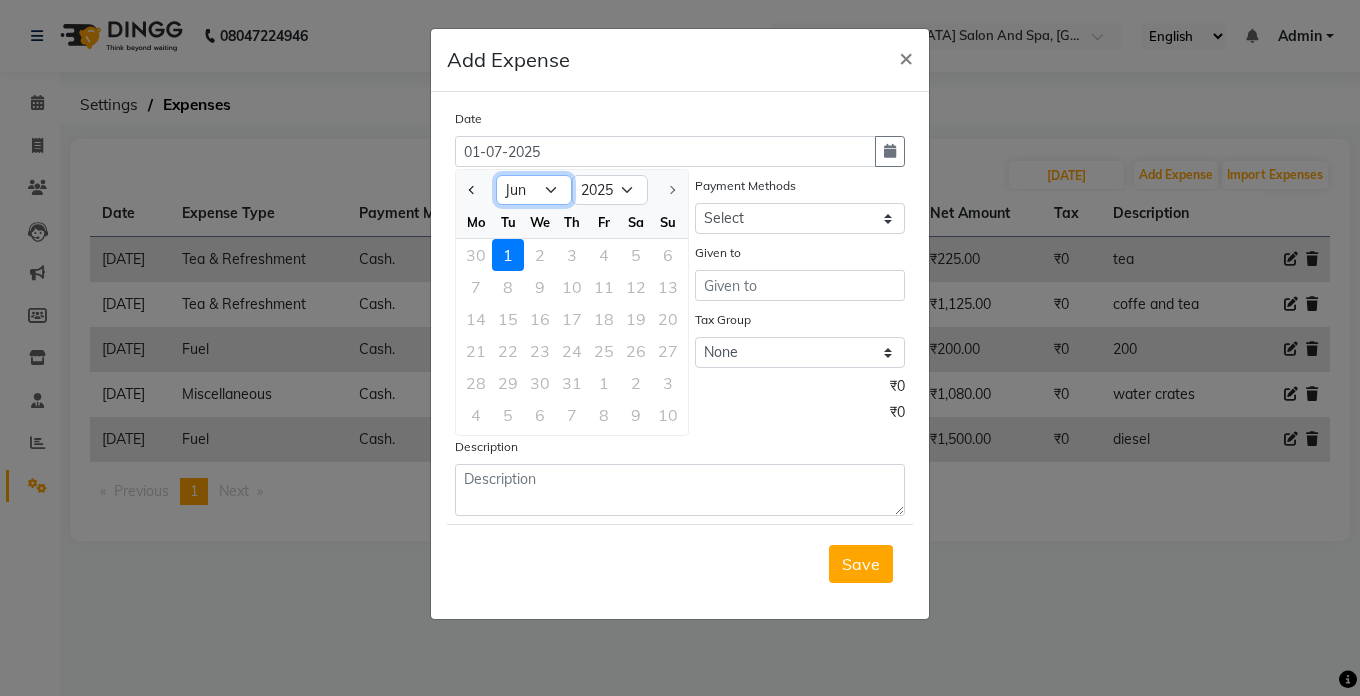 click on "Jan Feb Mar Apr May Jun [DATE]" 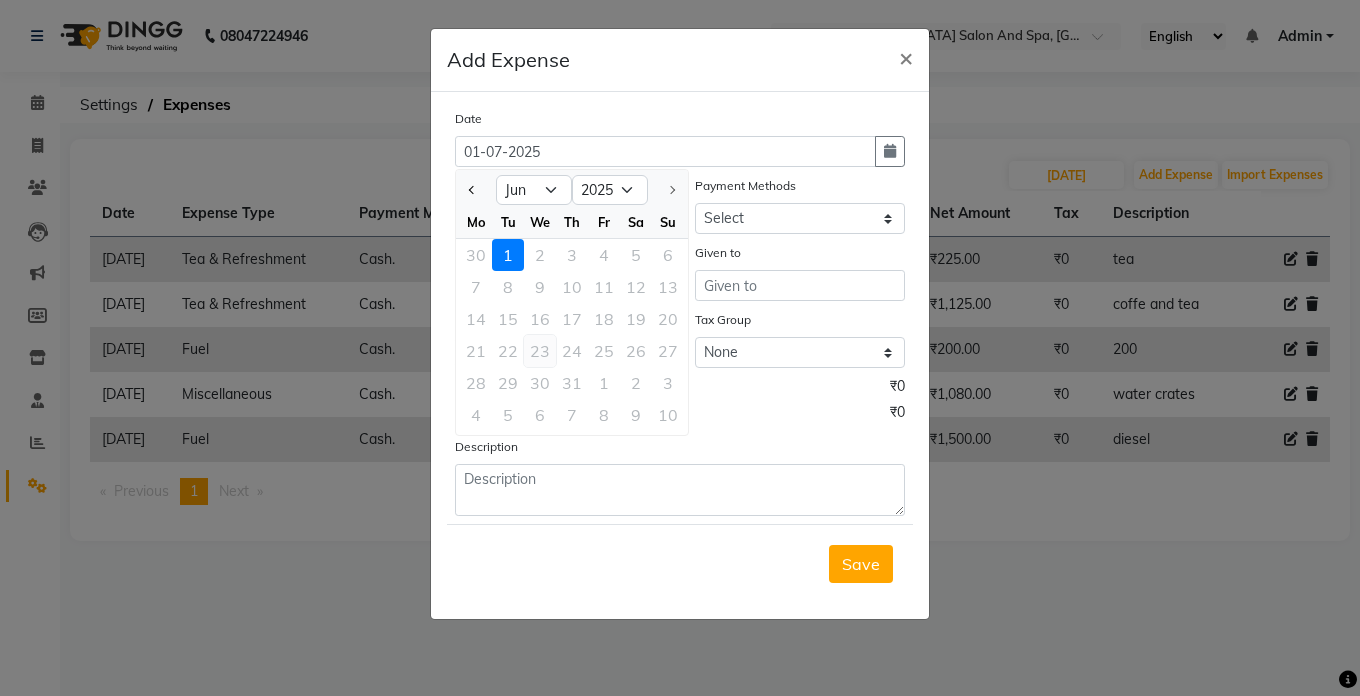 click on "23" 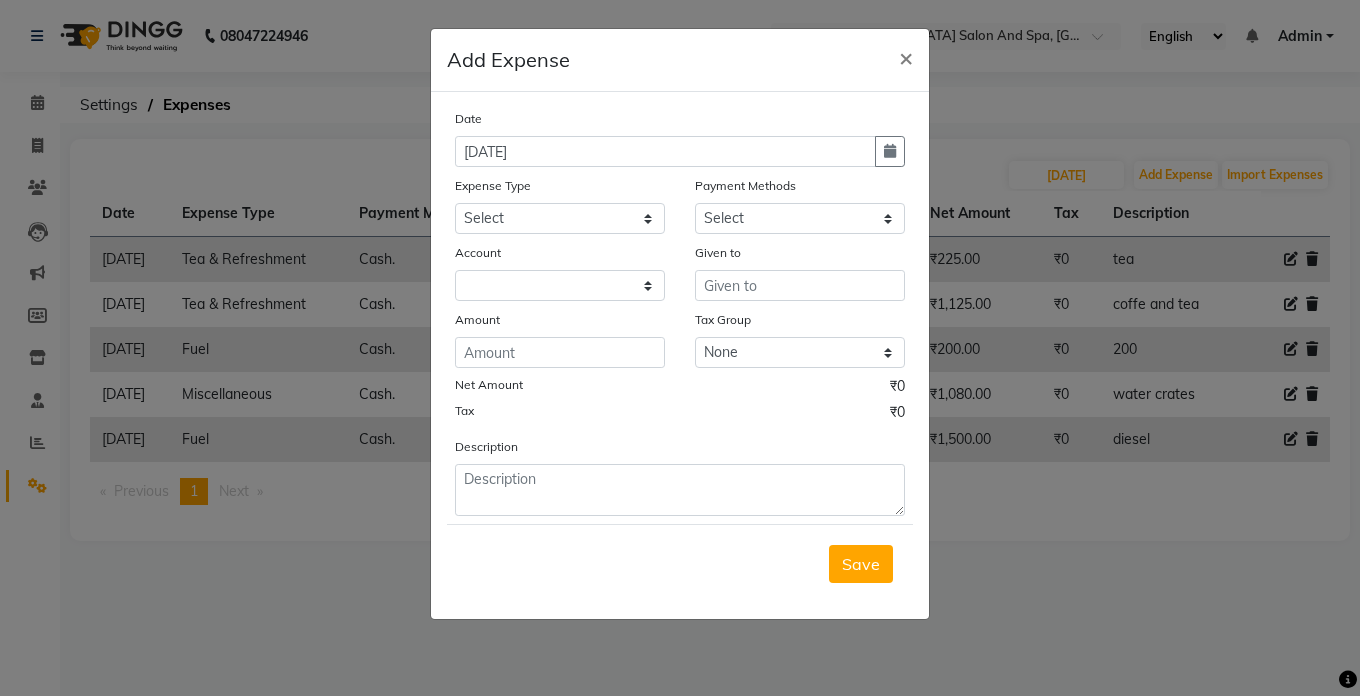 click on "Date" 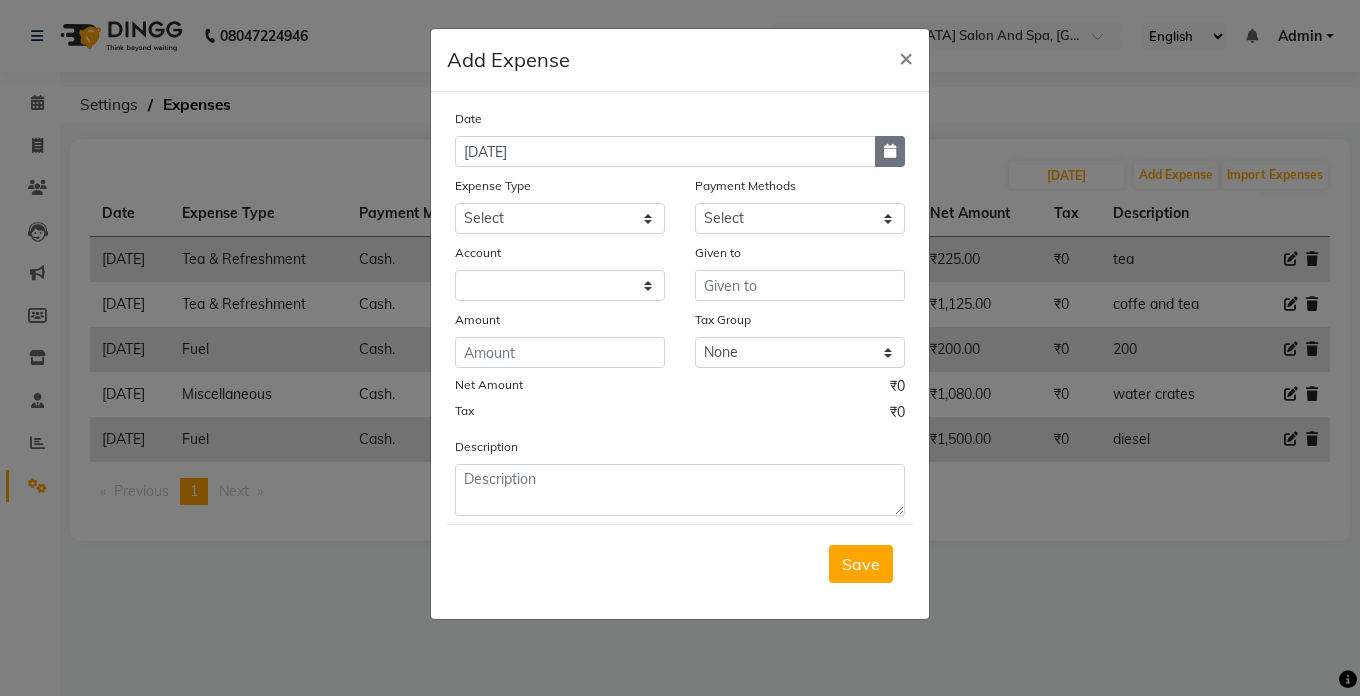 click 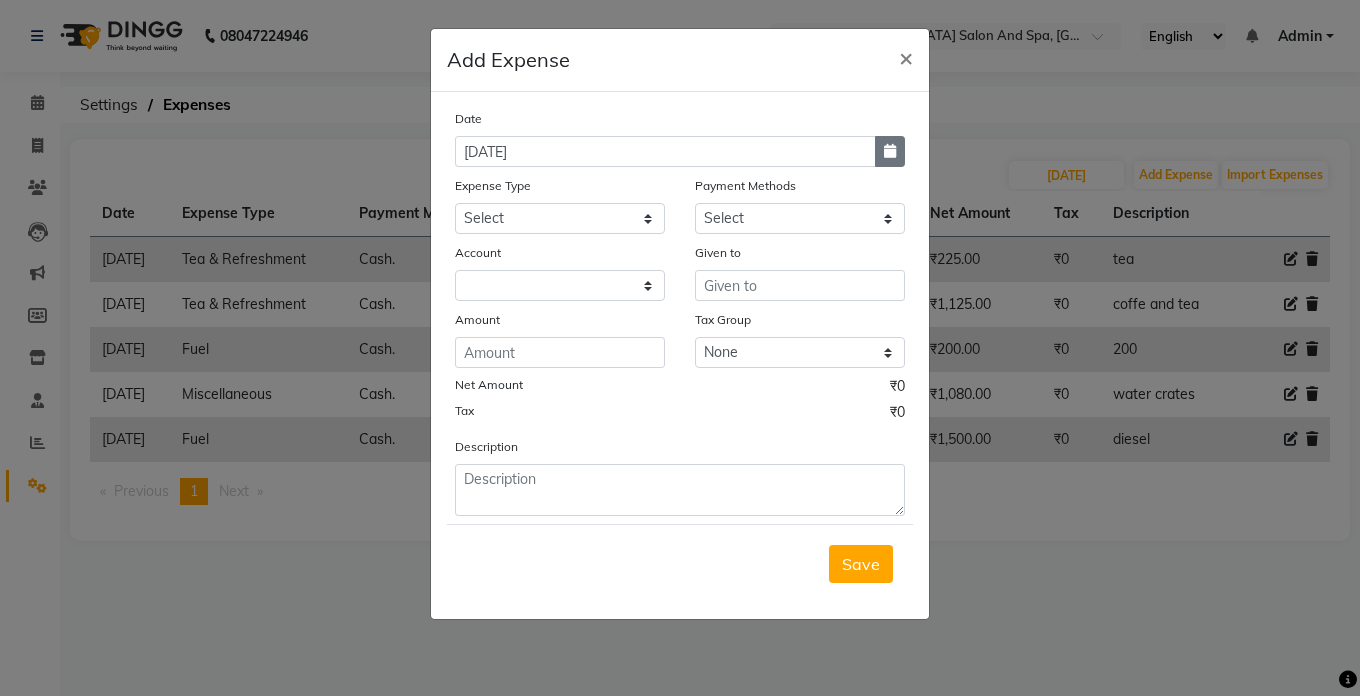click 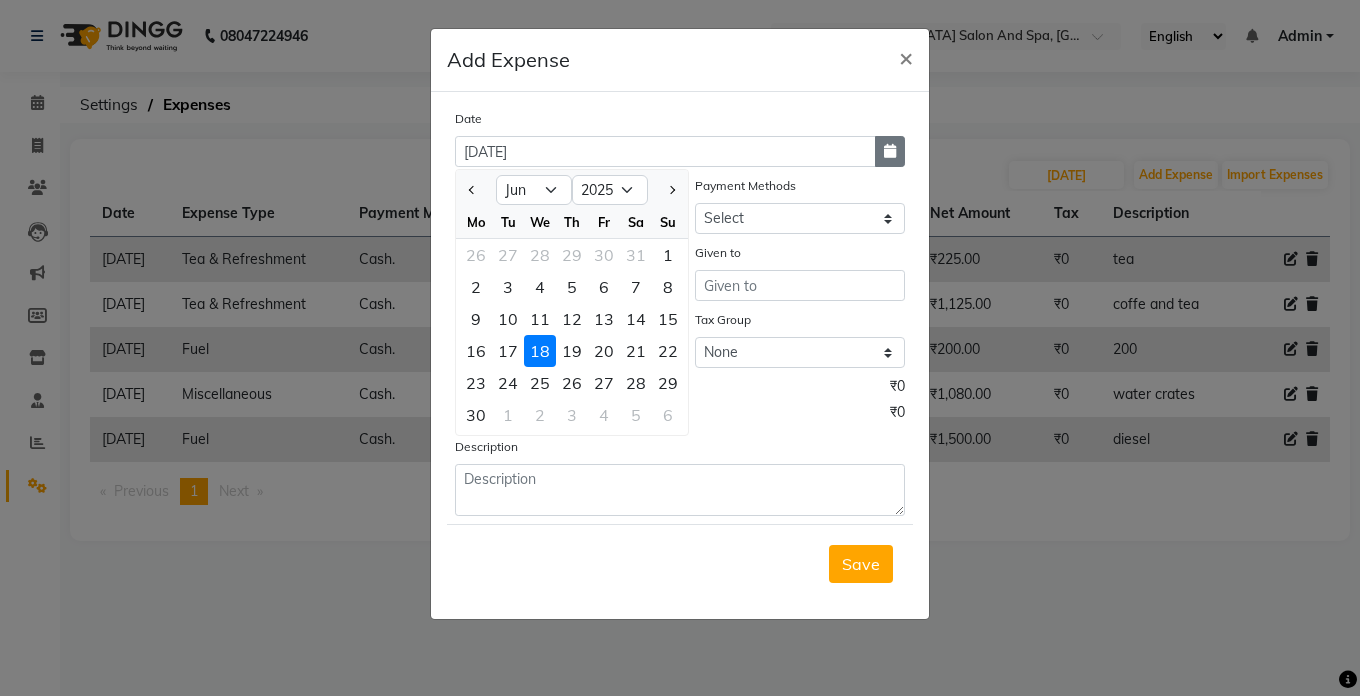 click 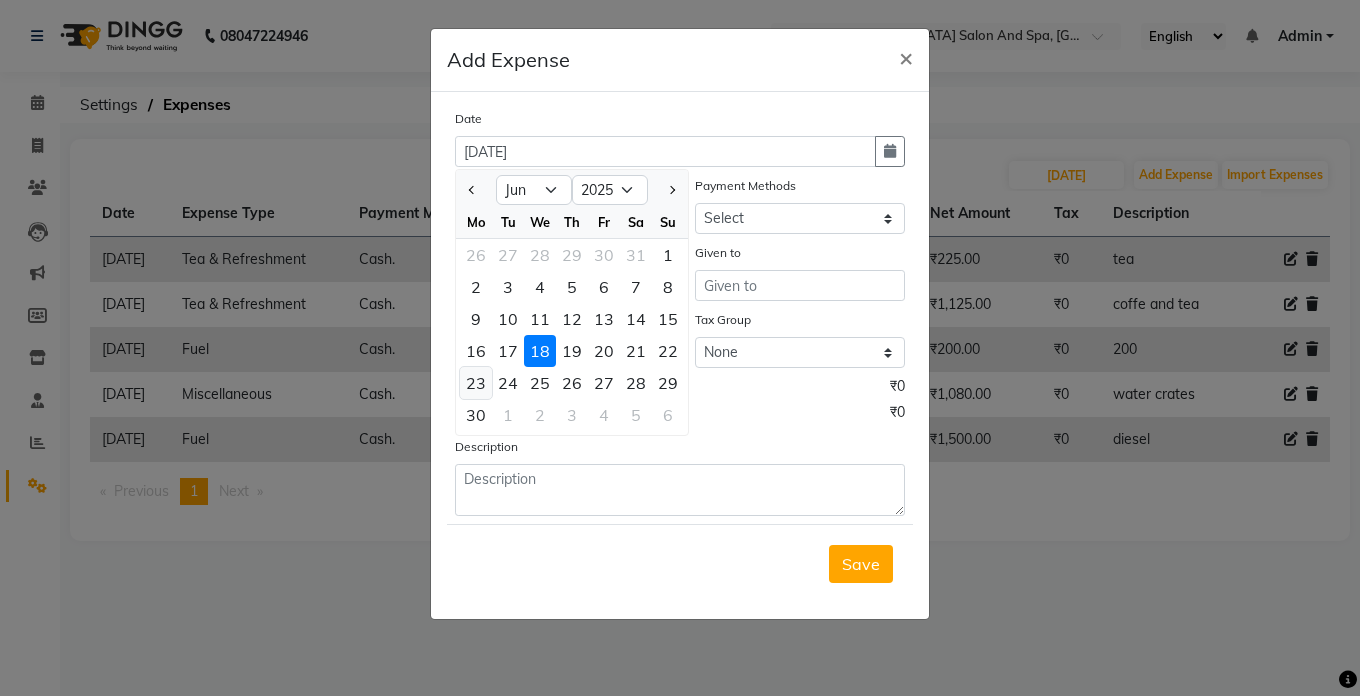 click on "23" 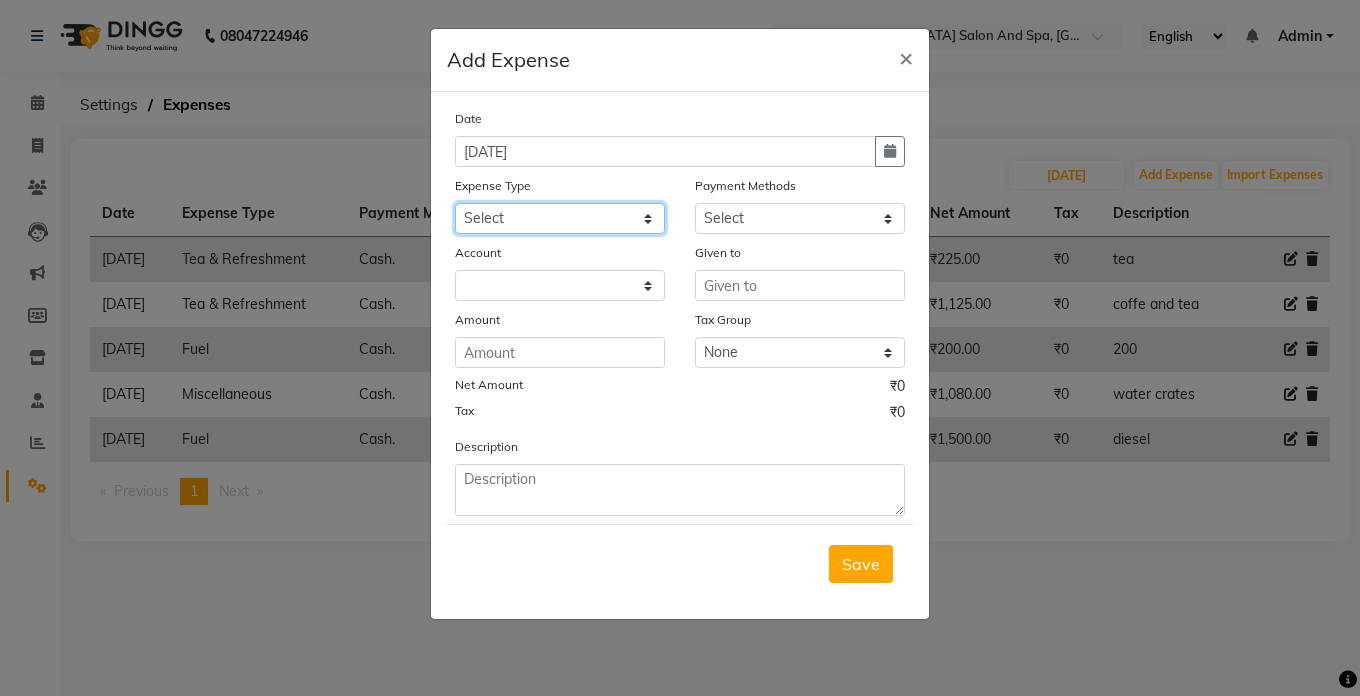 click on "Select Advance Salary Bank charges Car maintenance  Cash transfer to bank Cash transfer to hub Client Snacks Clinical charges Equipment Fuel Govt fee Incentive Insurance International purchase Loan Repayment Maintenance Marketing Miscellaneous MRA Other Pantry Product Rent Salary Staff Snacks Tax Tea & Refreshment Utilities" 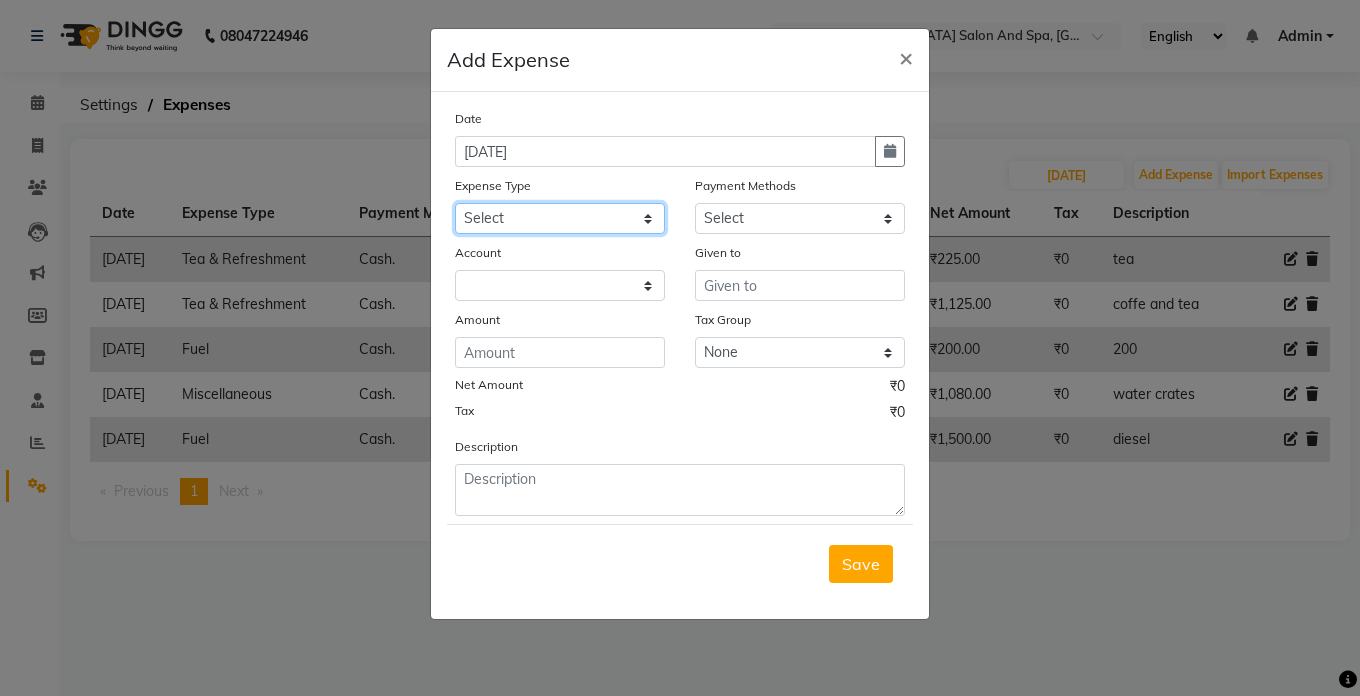 select on "18" 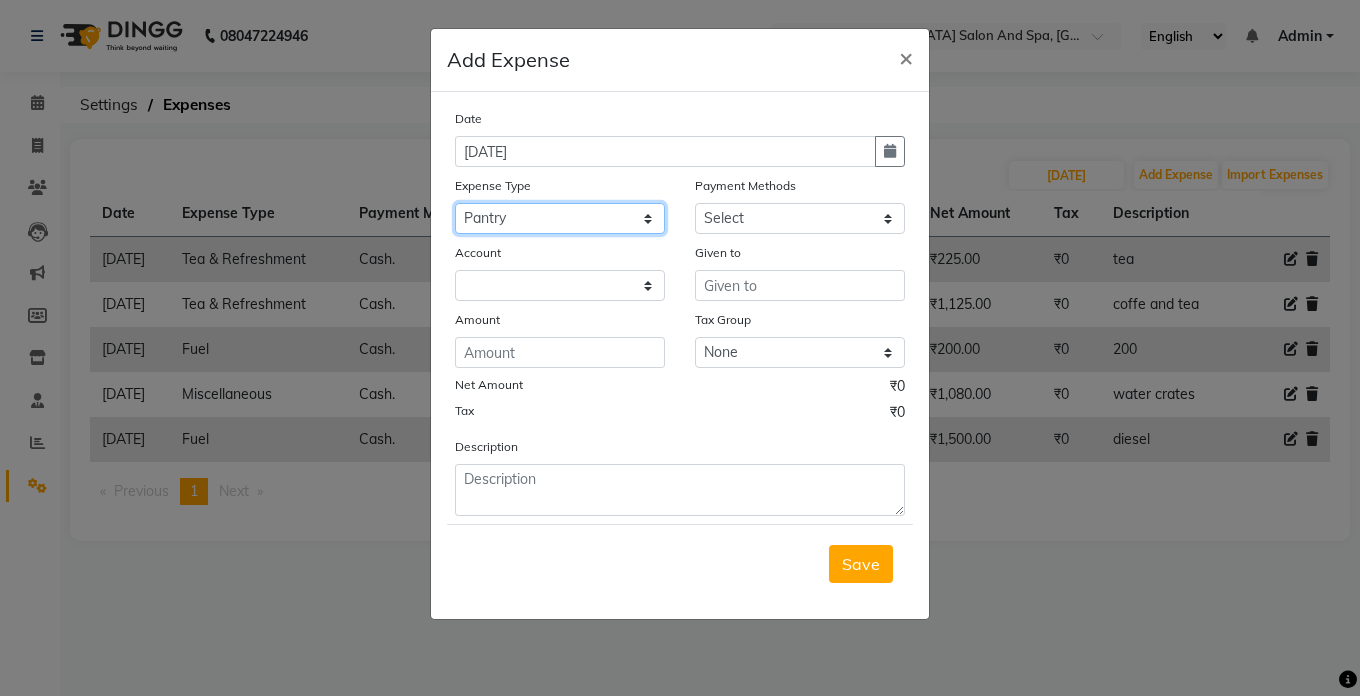 click on "Select Advance Salary Bank charges Car maintenance  Cash transfer to bank Cash transfer to hub Client Snacks Clinical charges Equipment Fuel Govt fee Incentive Insurance International purchase Loan Repayment Maintenance Marketing Miscellaneous MRA Other Pantry Product Rent Salary Staff Snacks Tax Tea & Refreshment Utilities" 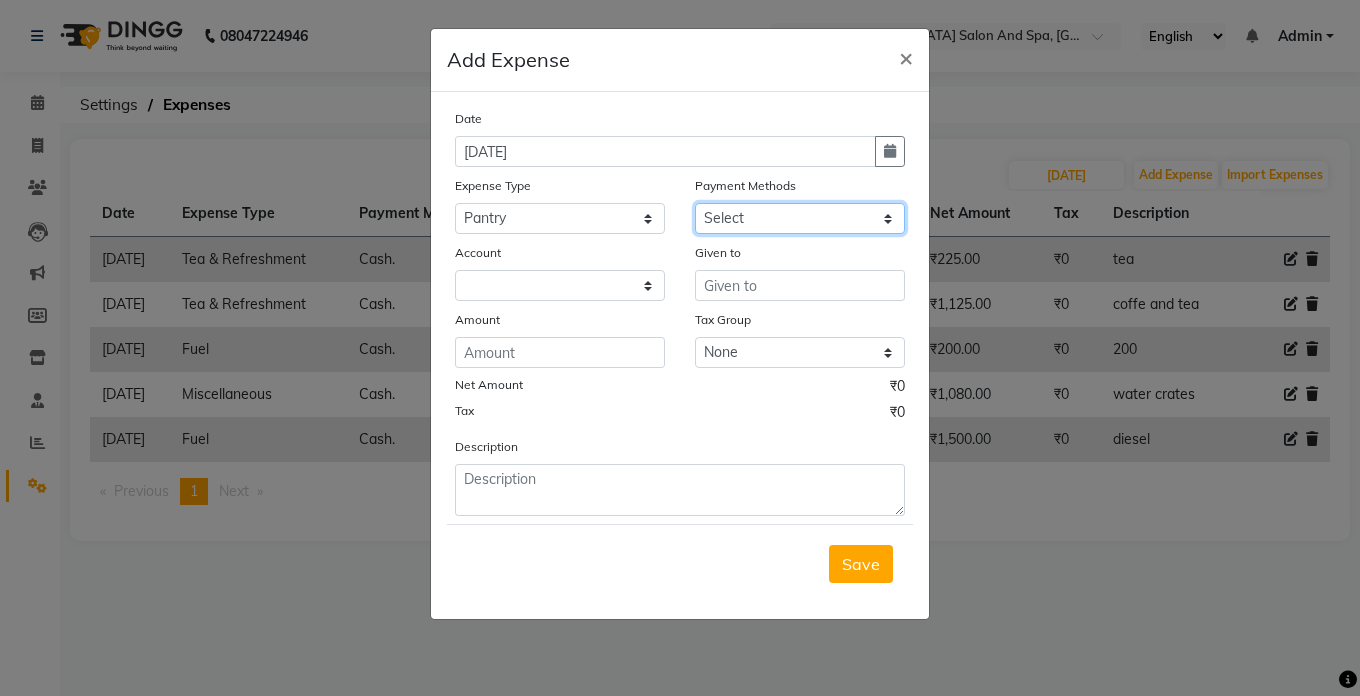 click on "Select Cash. Voucher CARD Wallet GPay" 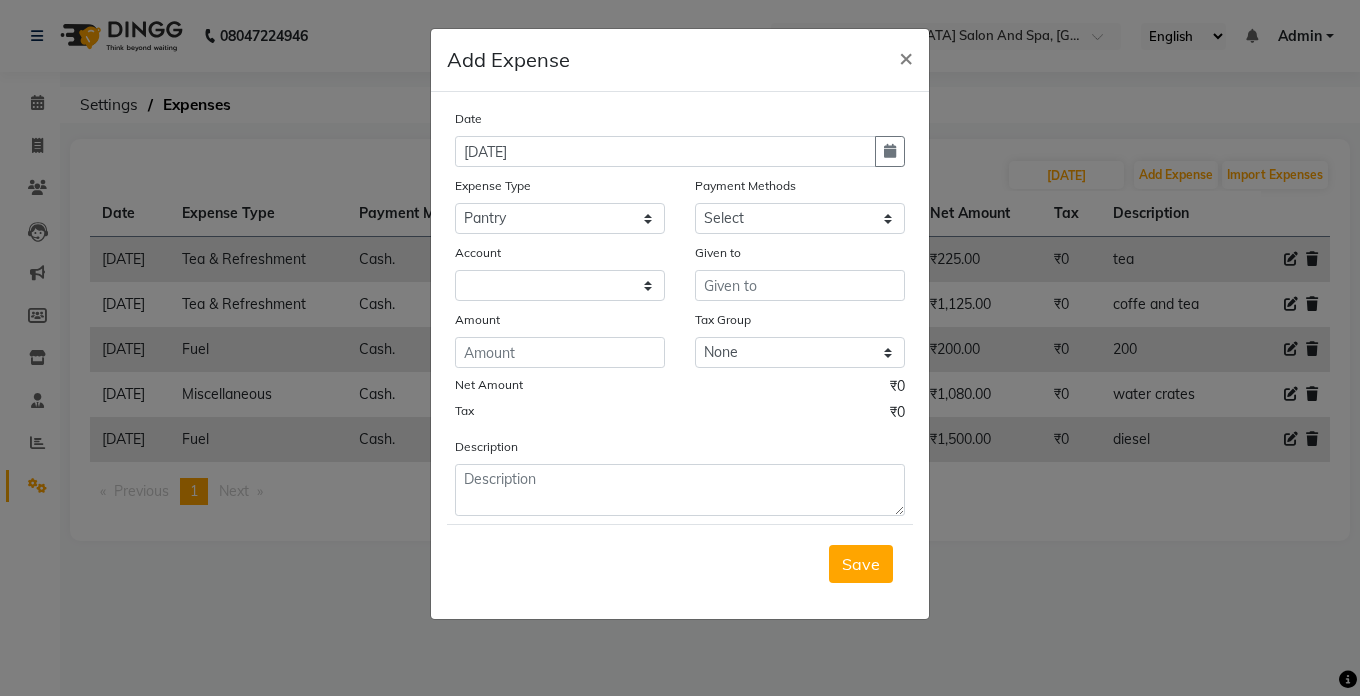 click on "Date 23-06-2025 Expense Type Select Advance Salary Bank charges Car maintenance  Cash transfer to bank Cash transfer to hub Client Snacks Clinical charges Equipment Fuel Govt fee Incentive Insurance International purchase Loan Repayment Maintenance Marketing Miscellaneous MRA Other Pantry Product Rent Salary Staff Snacks Tax Tea & Refreshment Utilities Payment Methods Select Cash. Voucher CARD Wallet GPay Account Given to Amount Tax Group None GST Net Amount ₹0 Tax ₹0 Description" 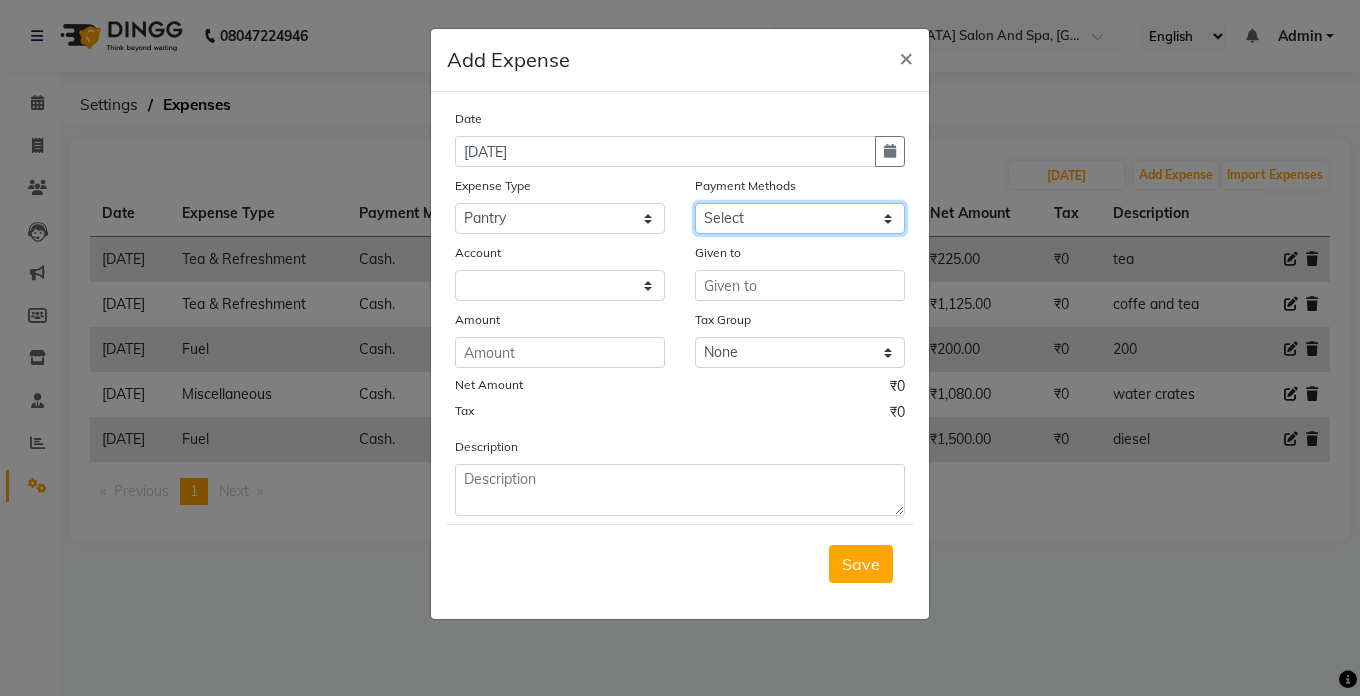 click on "Select Cash. Voucher CARD Wallet GPay" 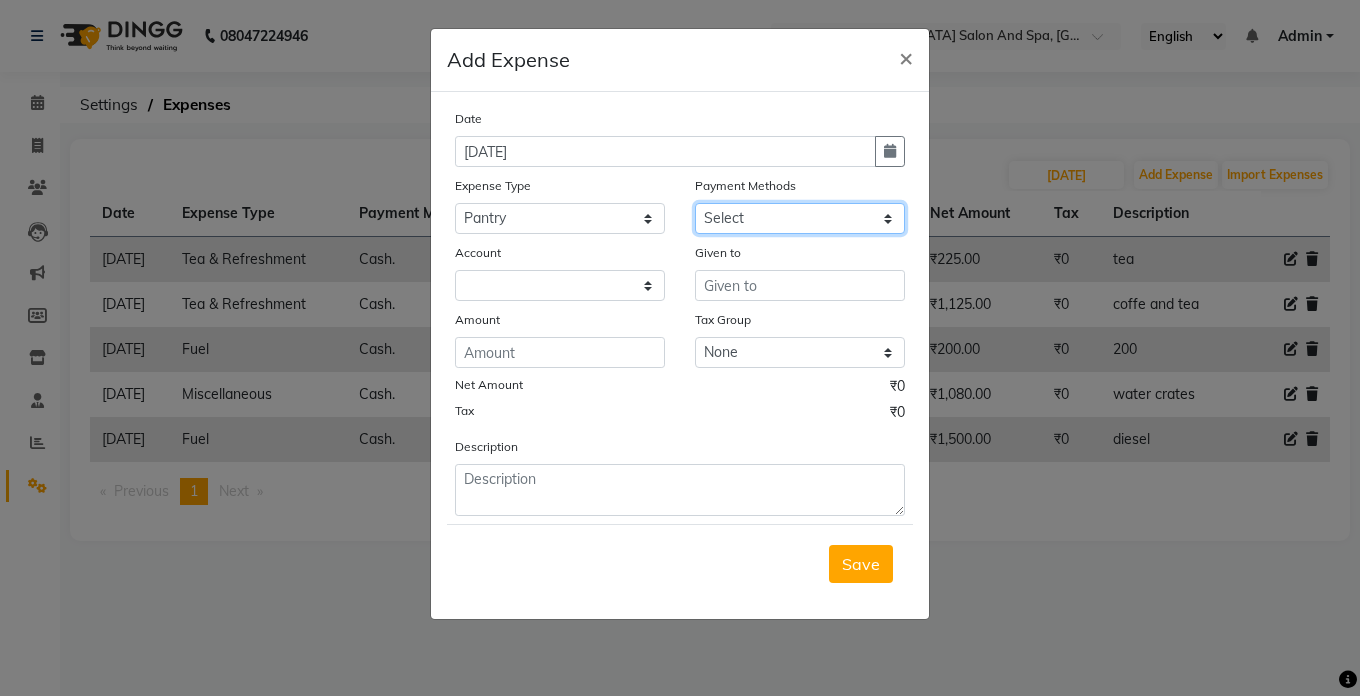 select on "116" 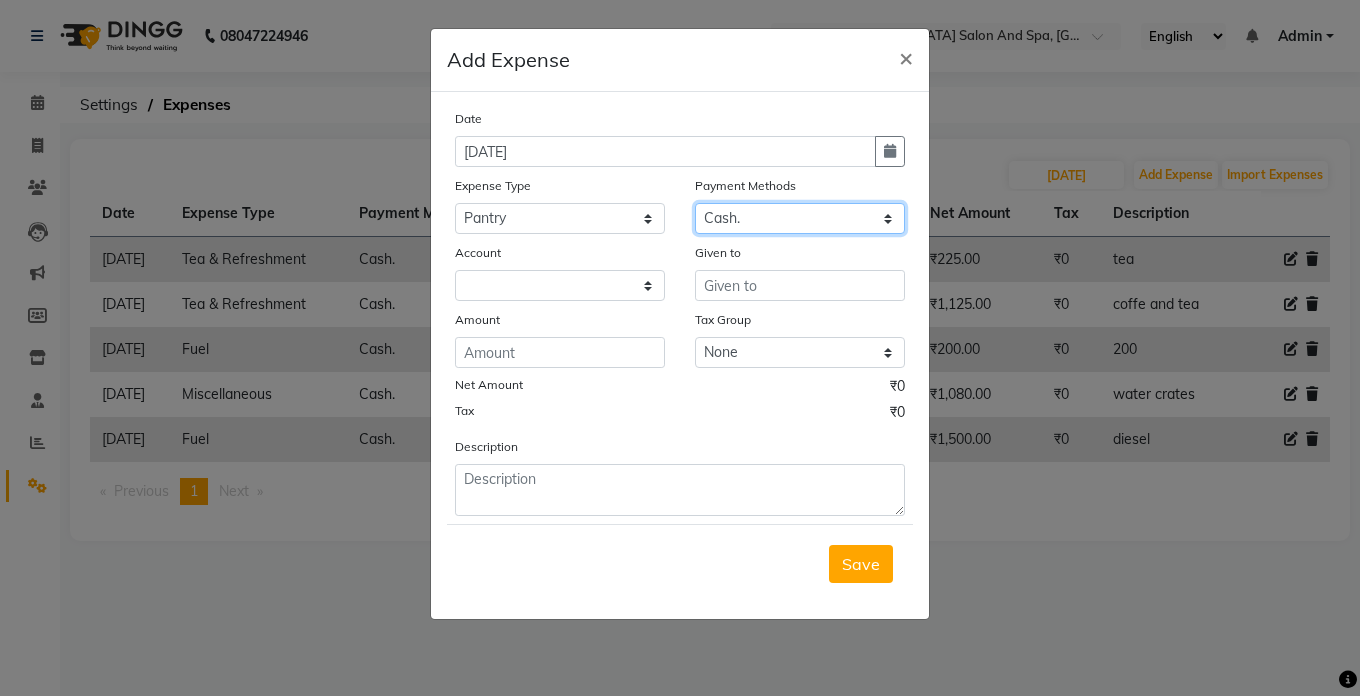 click on "Select Cash. Voucher CARD Wallet GPay" 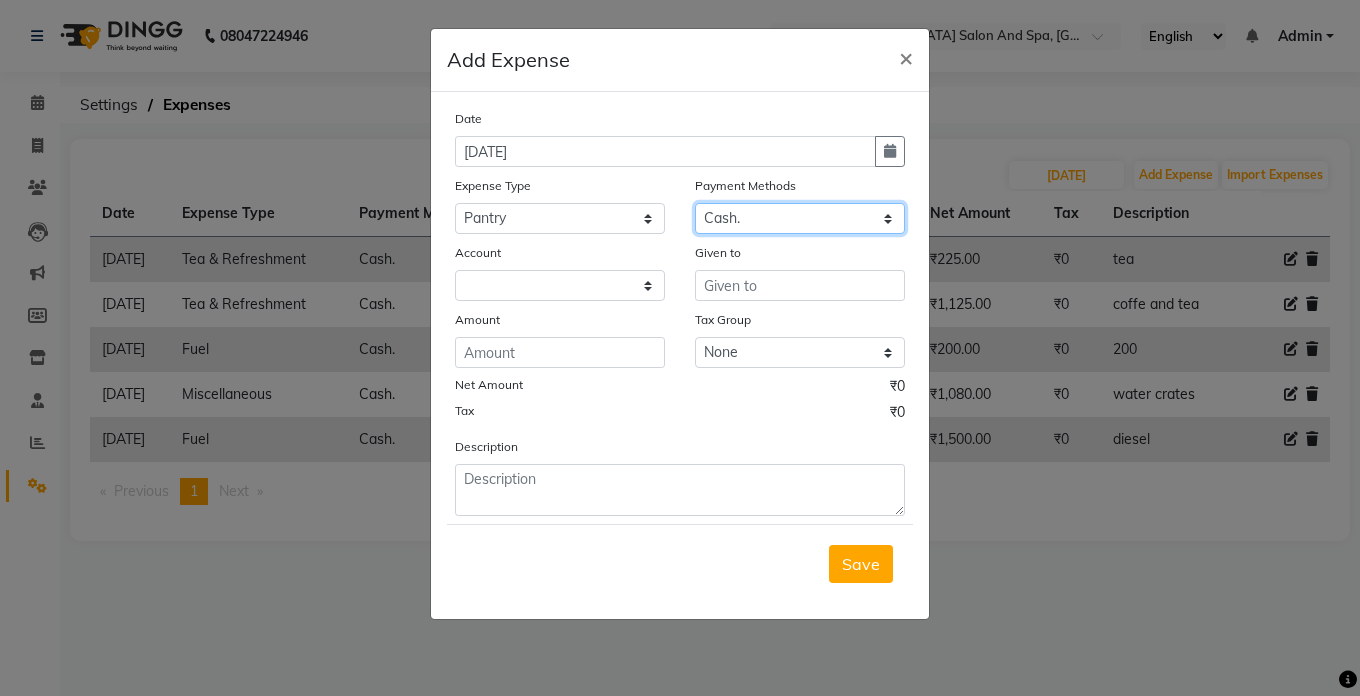 select on "5448" 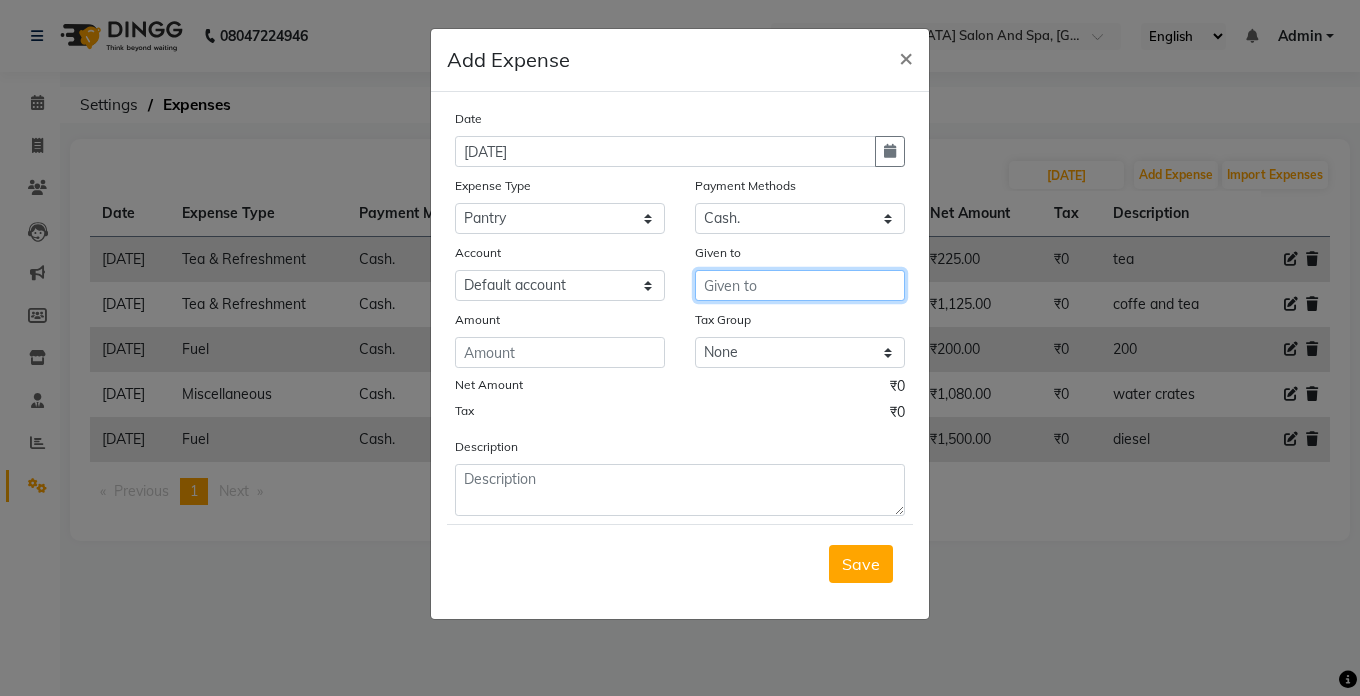 click at bounding box center [800, 285] 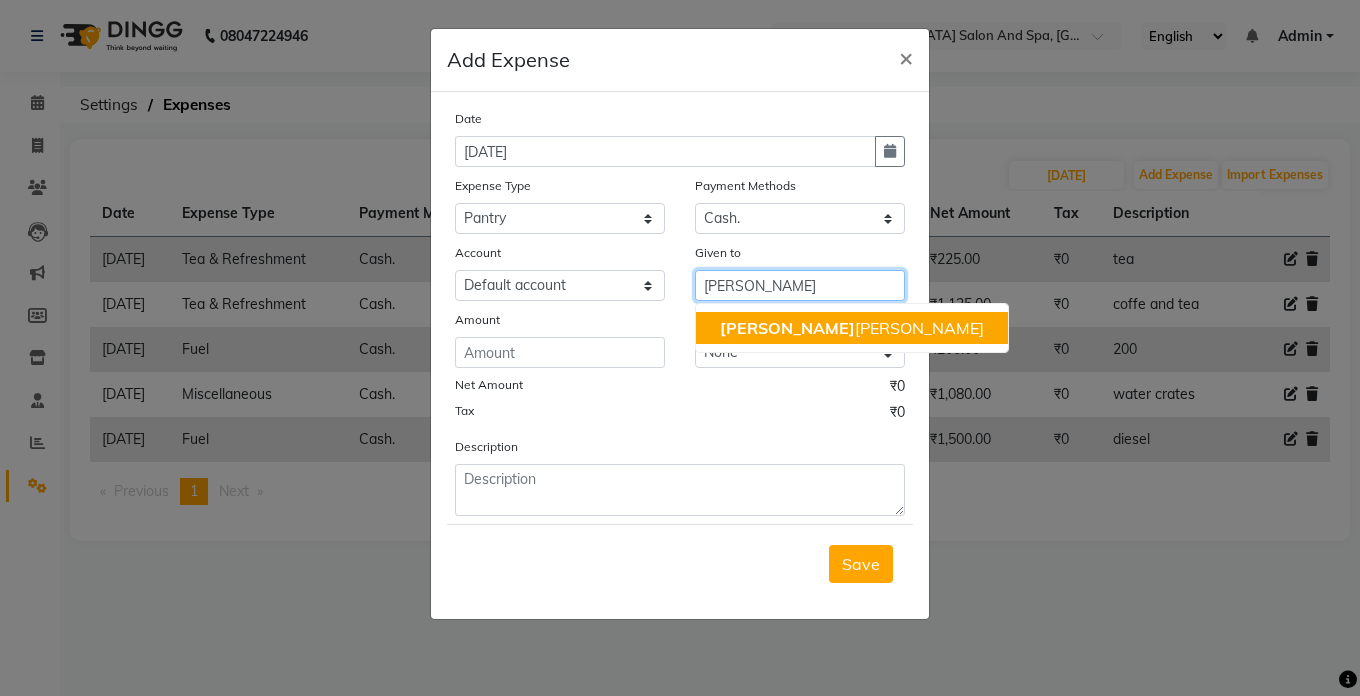 click on "[PERSON_NAME] [PERSON_NAME]" at bounding box center [852, 328] 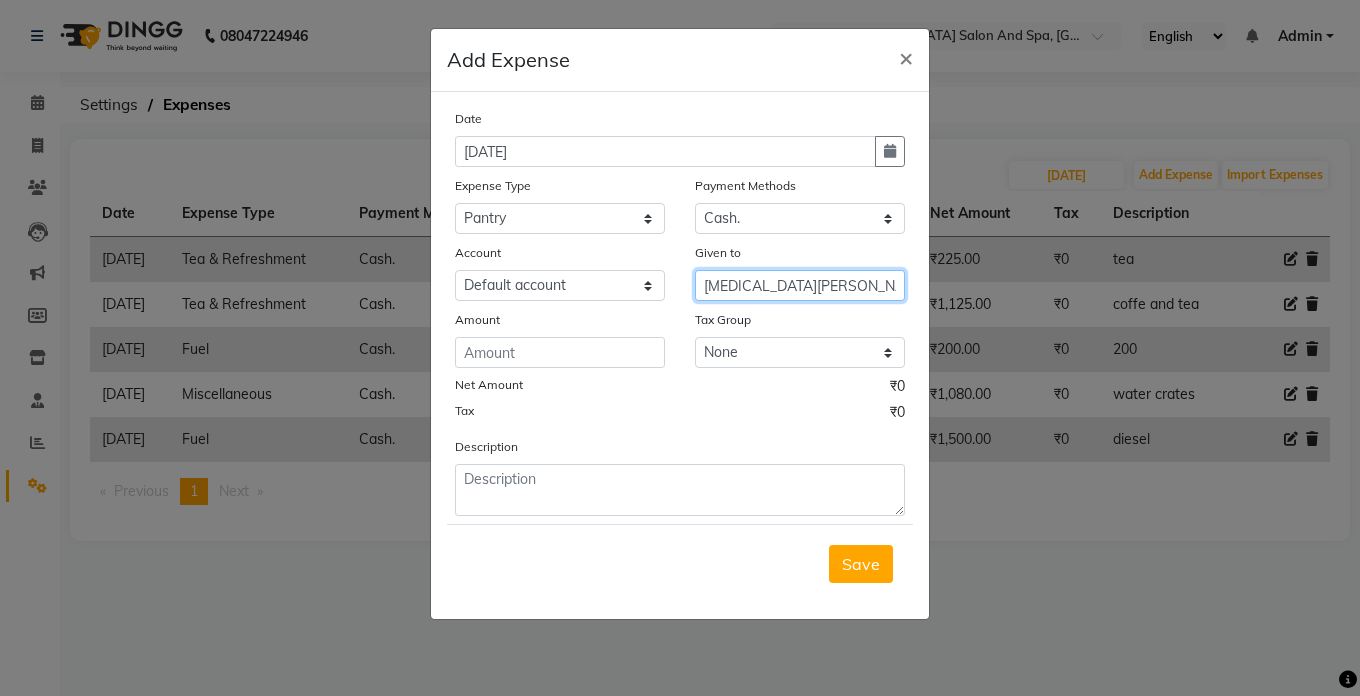 type on "[MEDICAL_DATA][PERSON_NAME]" 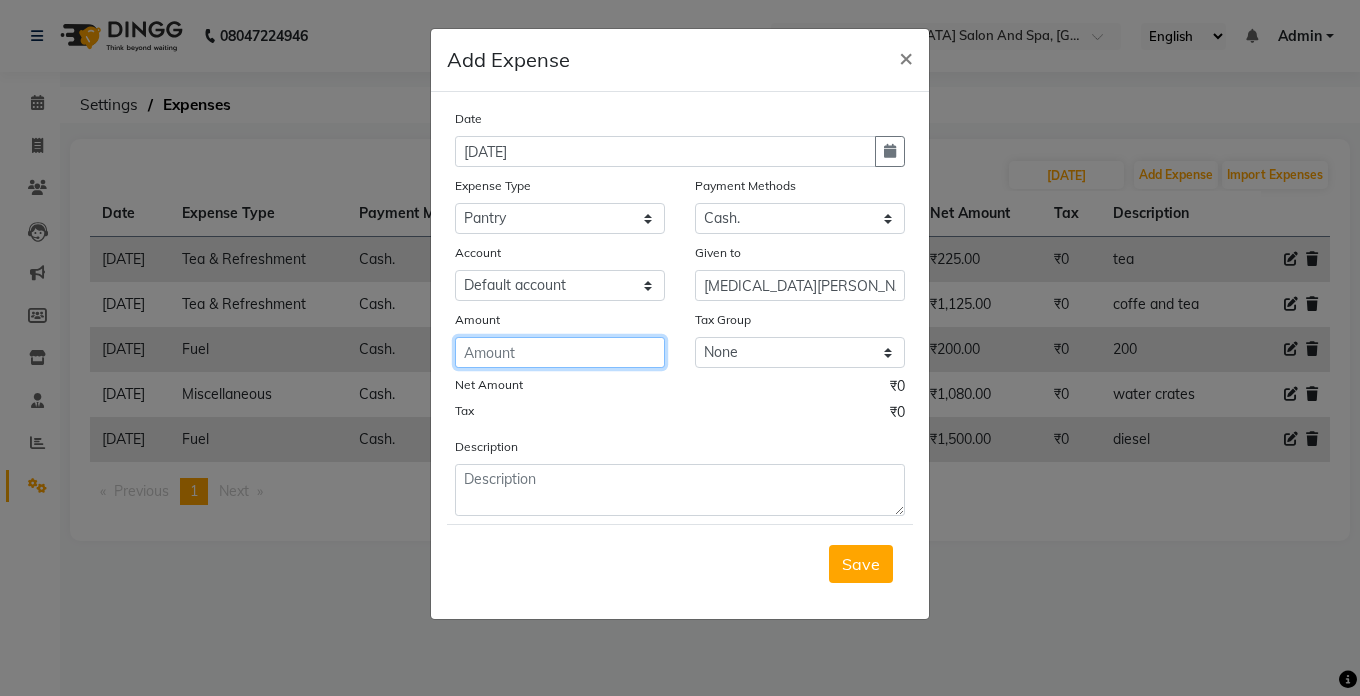 click 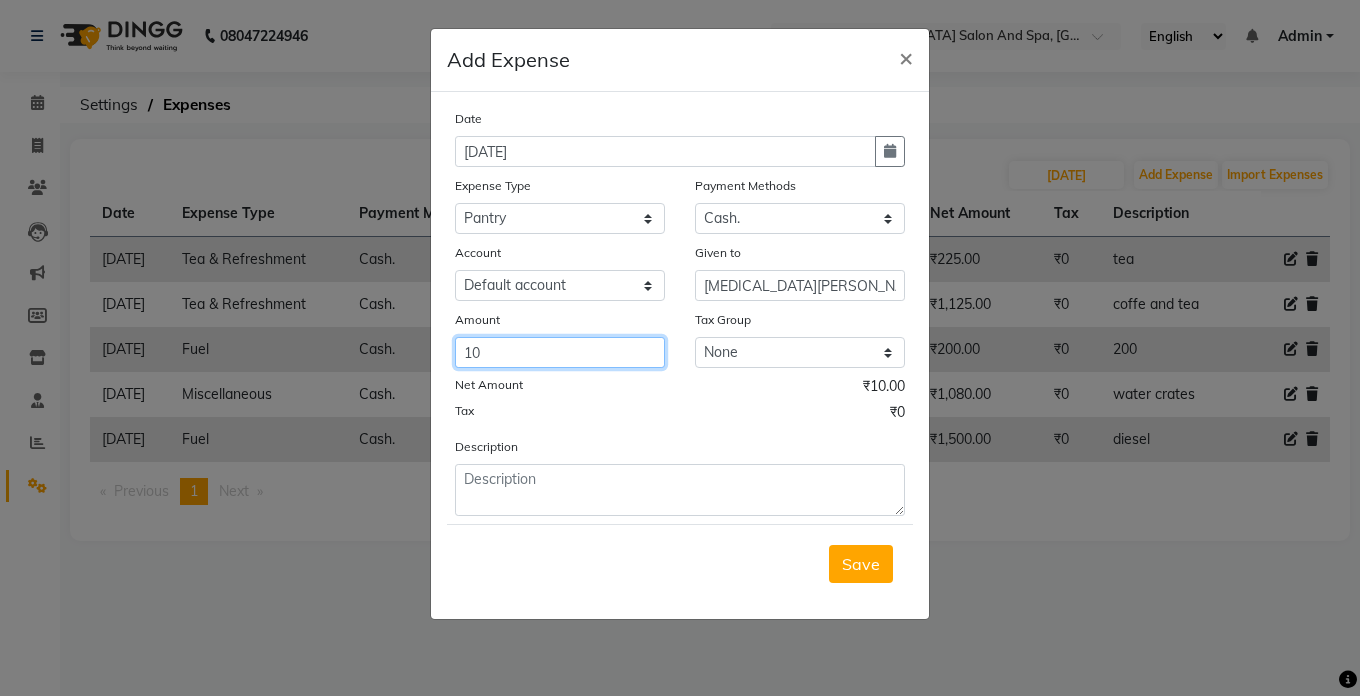 type on "10" 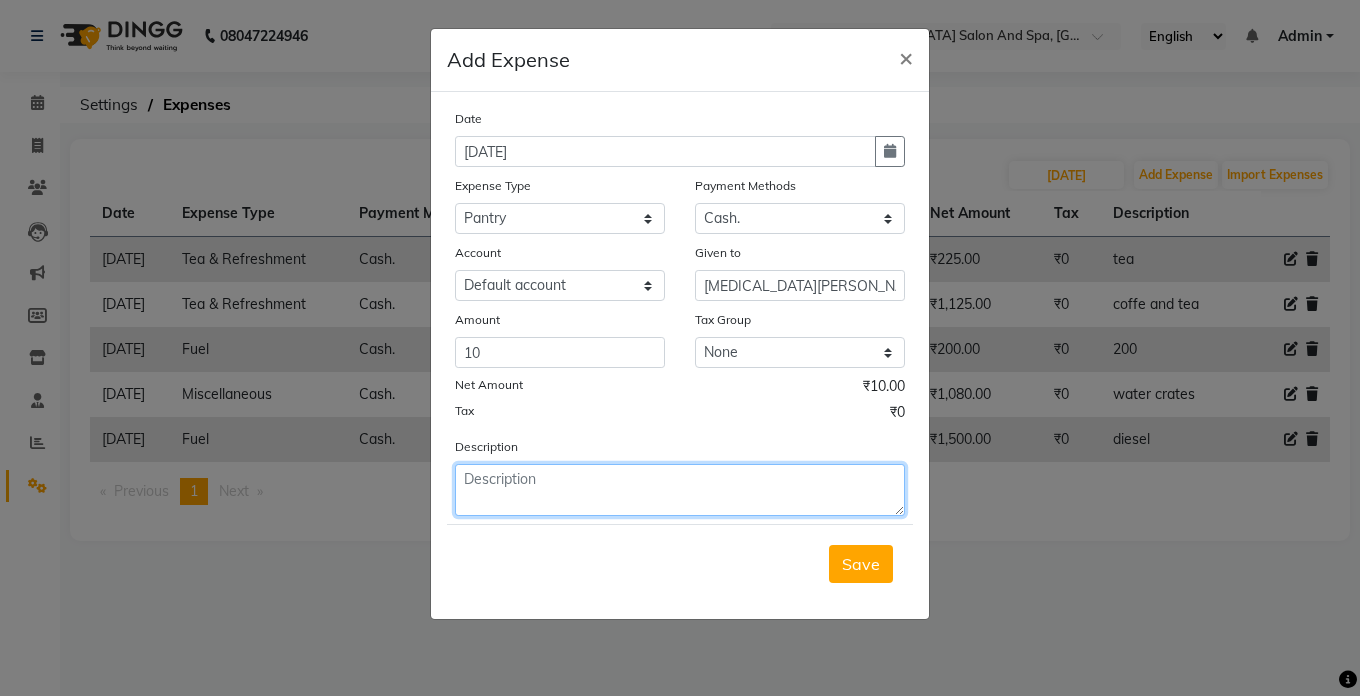 click 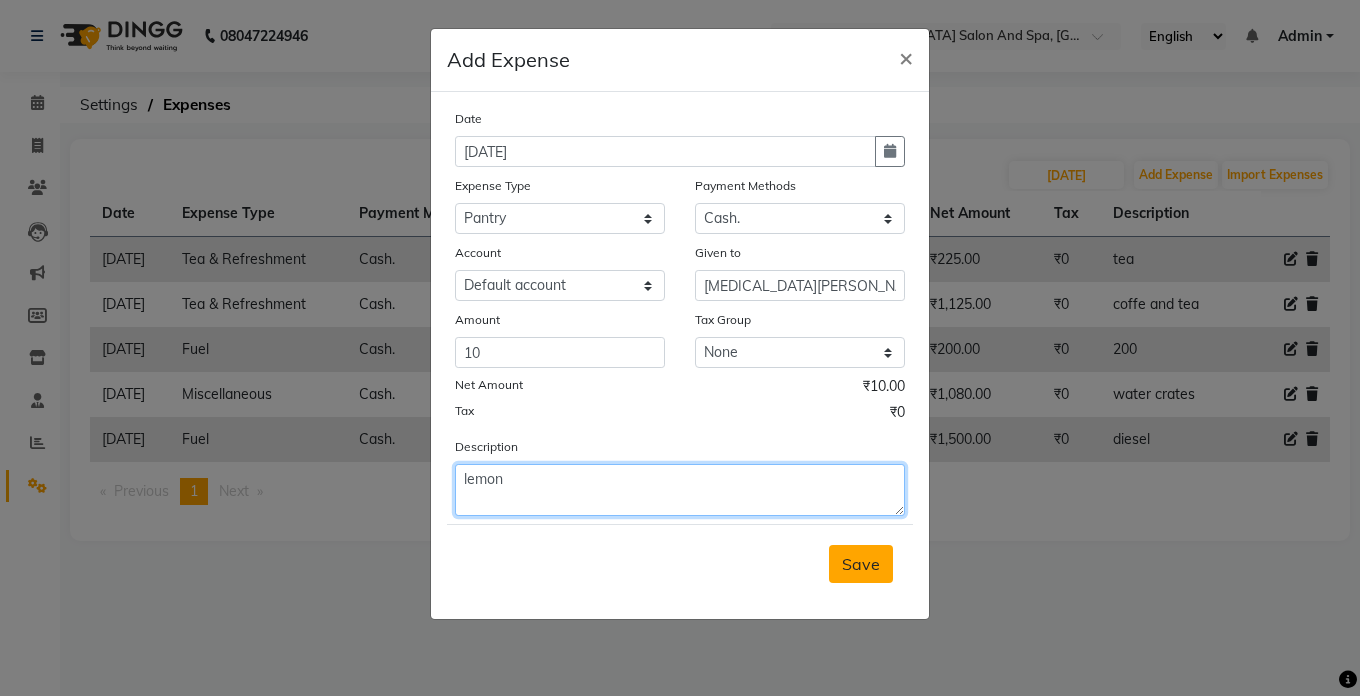 type on "lemon" 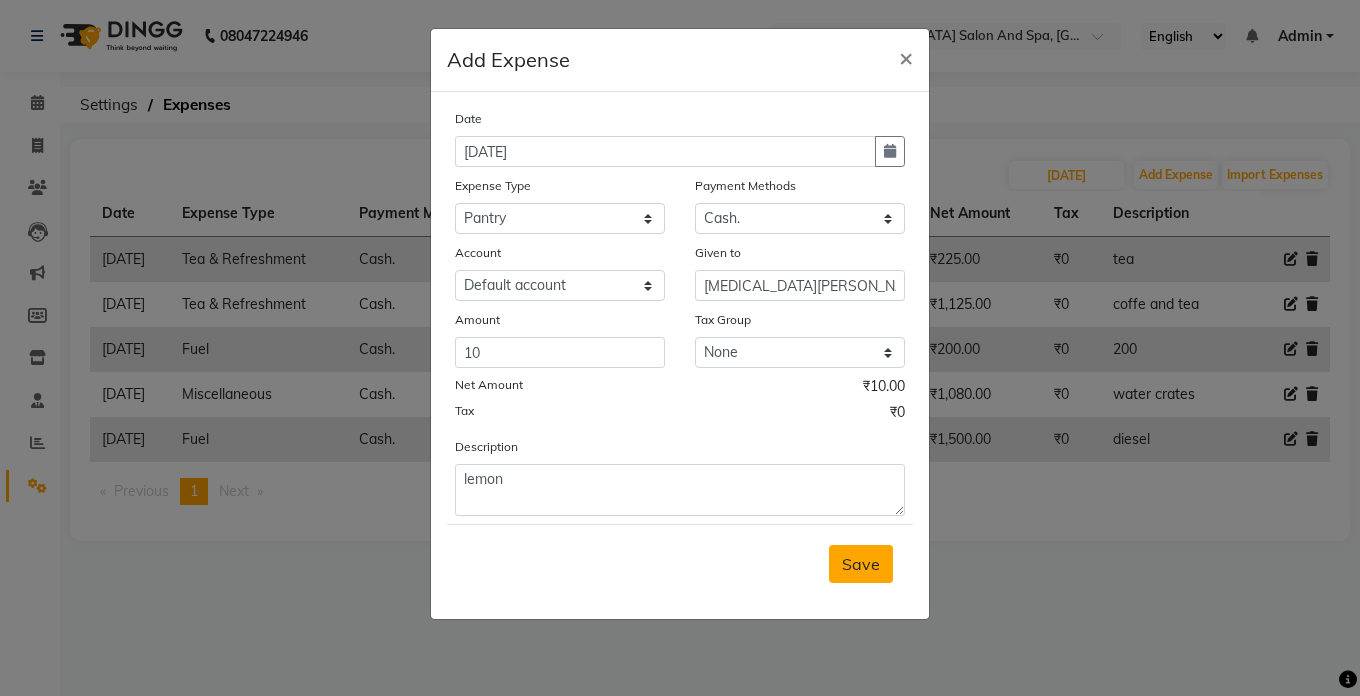 click on "Save" at bounding box center (861, 564) 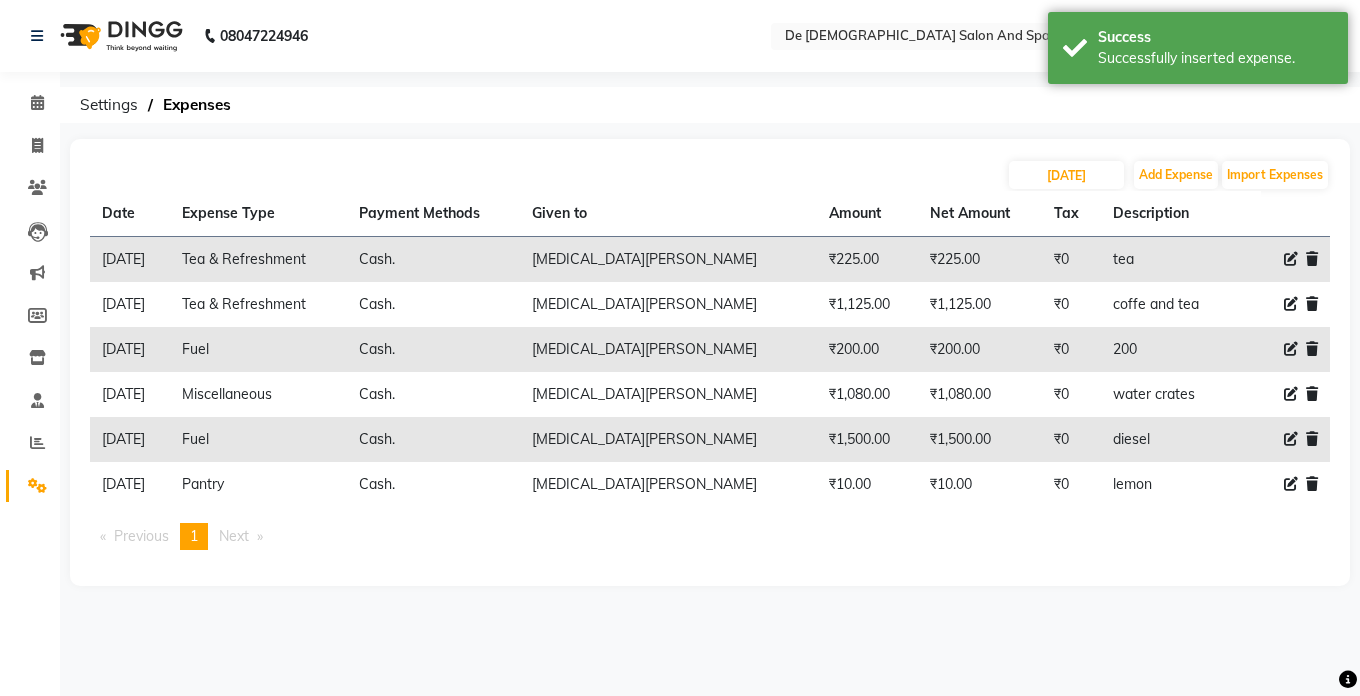 click on "23-06-2025 Add Expense Import Expenses Date Expense Type Payment Methods Given to Amount Net Amount Tax Description  23-06-2025   Tea & Refreshment   Cash.   nikita thappa   ₹225.00  ₹225.00 ₹0  tea   23-06-2025   Tea & Refreshment   Cash.   nikita thappa   ₹1,125.00  ₹1,125.00 ₹0  coffe and tea   23-06-2025   Fuel   Cash.   nikita thappa   ₹200.00  ₹200.00 ₹0  200   23-06-2025   Miscellaneous   Cash.   nikita thappa   ₹1,080.00  ₹1,080.00 ₹0  water crates   23-06-2025   Fuel   Cash.   nikita thappa   ₹1,500.00  ₹1,500.00 ₹0  diesel   23-06-2025   Pantry   Cash.   nikita thappa   ₹10.00  ₹10.00 ₹0  lemon   Previous  page  1 / 1  You're on page  1  Next  page" 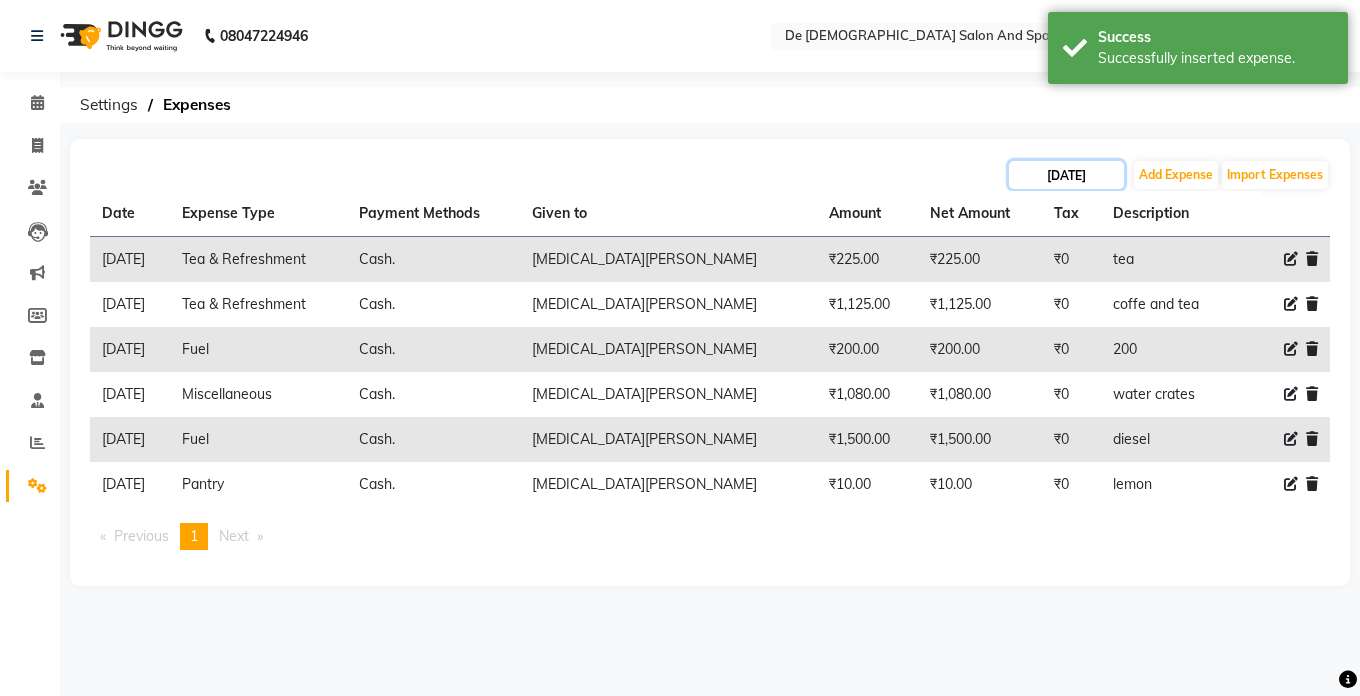 click on "23-06-2025" 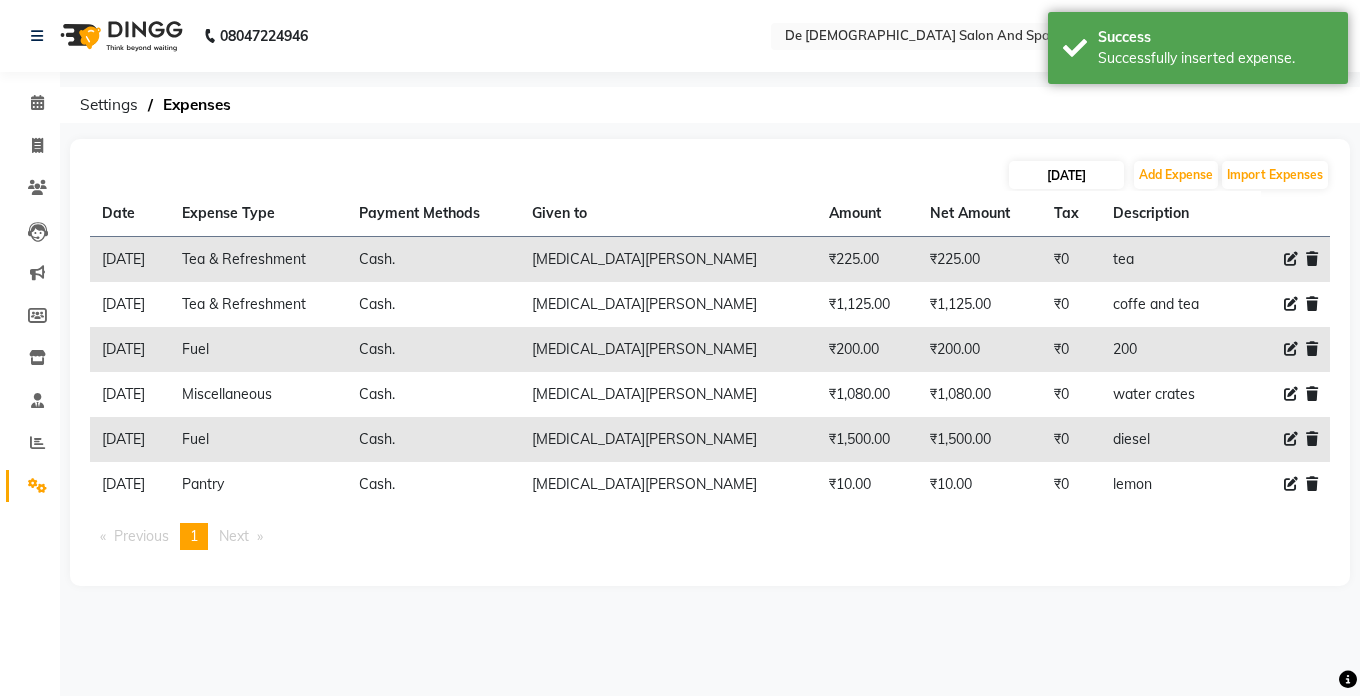 select on "6" 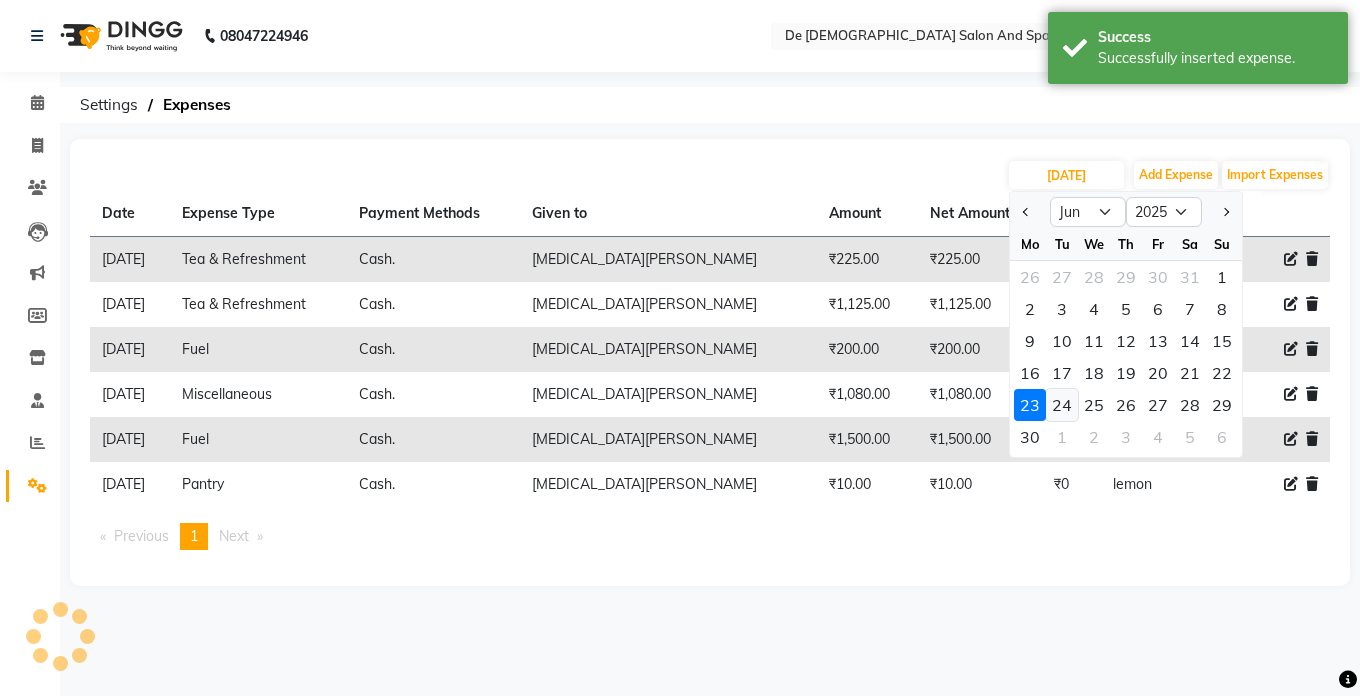 click on "24" 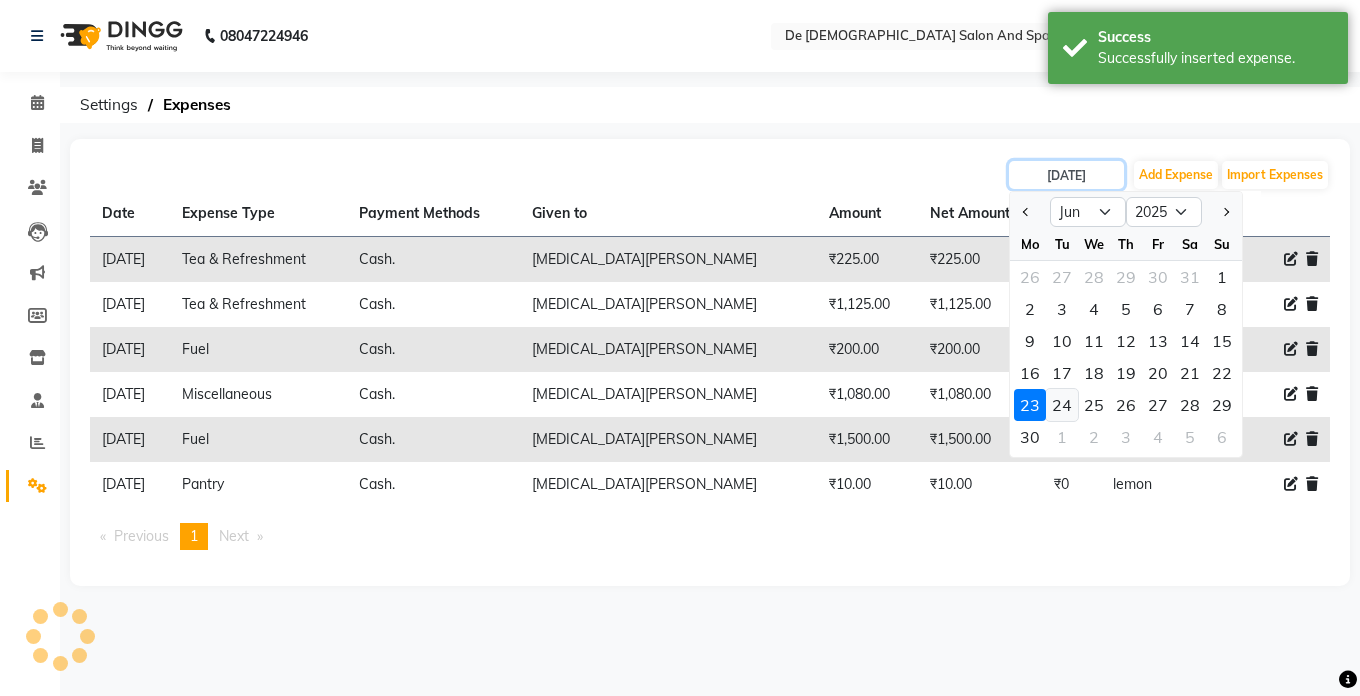 type on "24-06-2025" 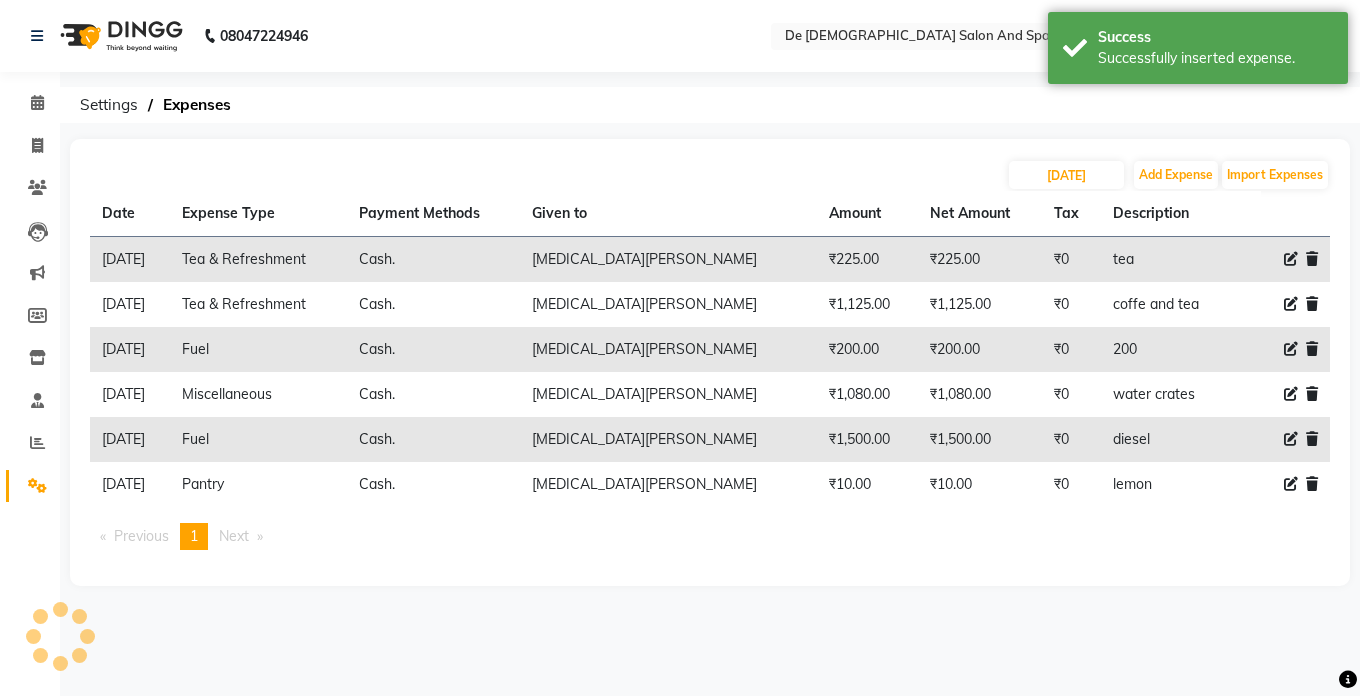 click on "₹0" 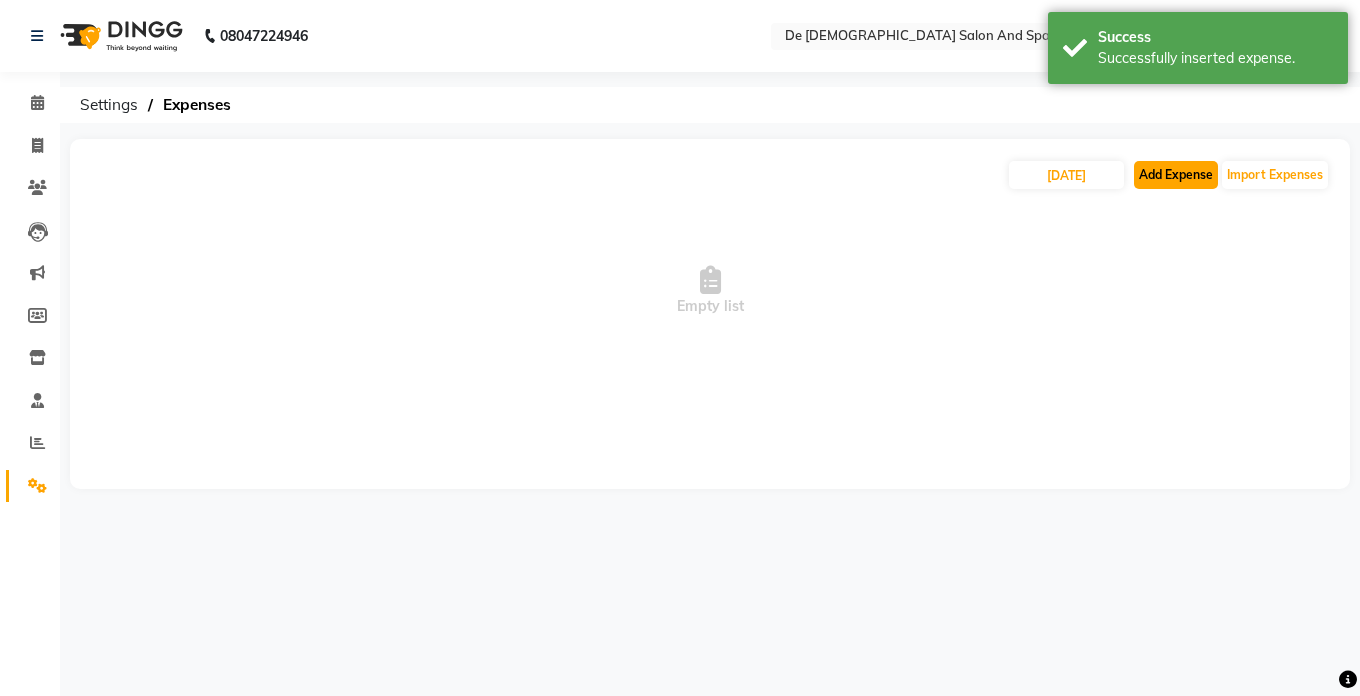 click on "Add Expense" 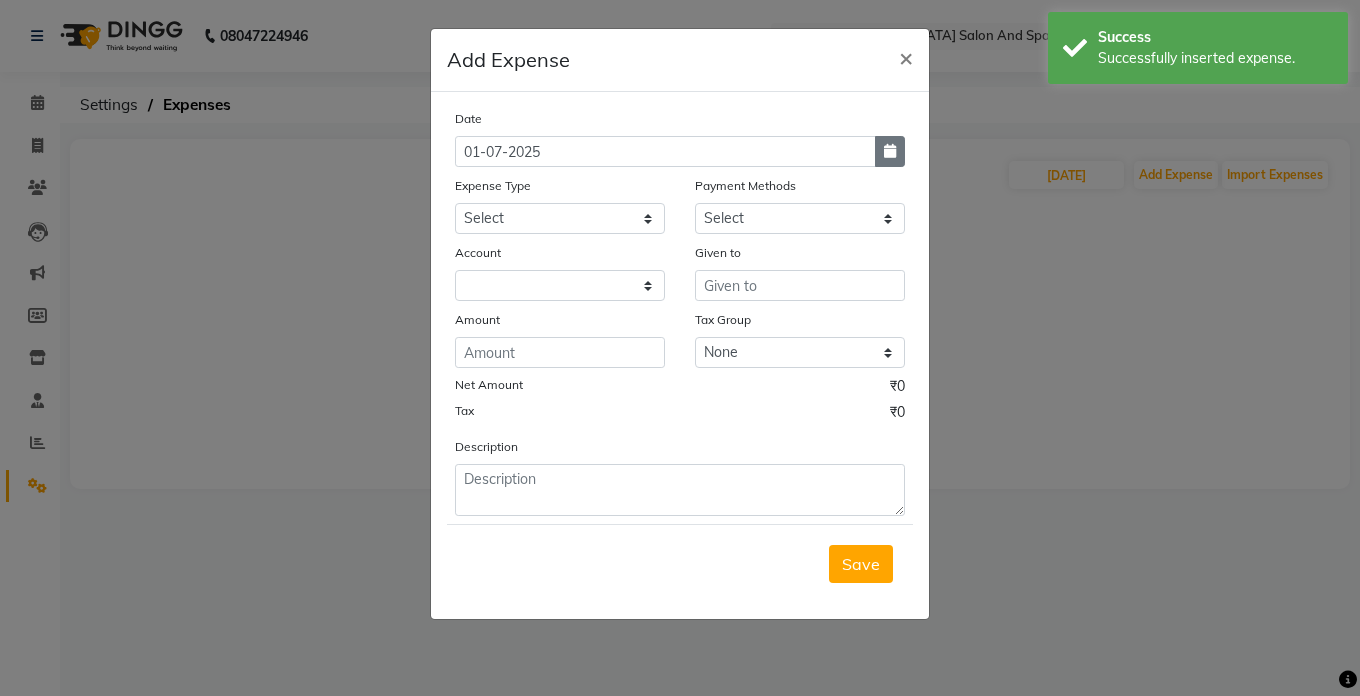 click 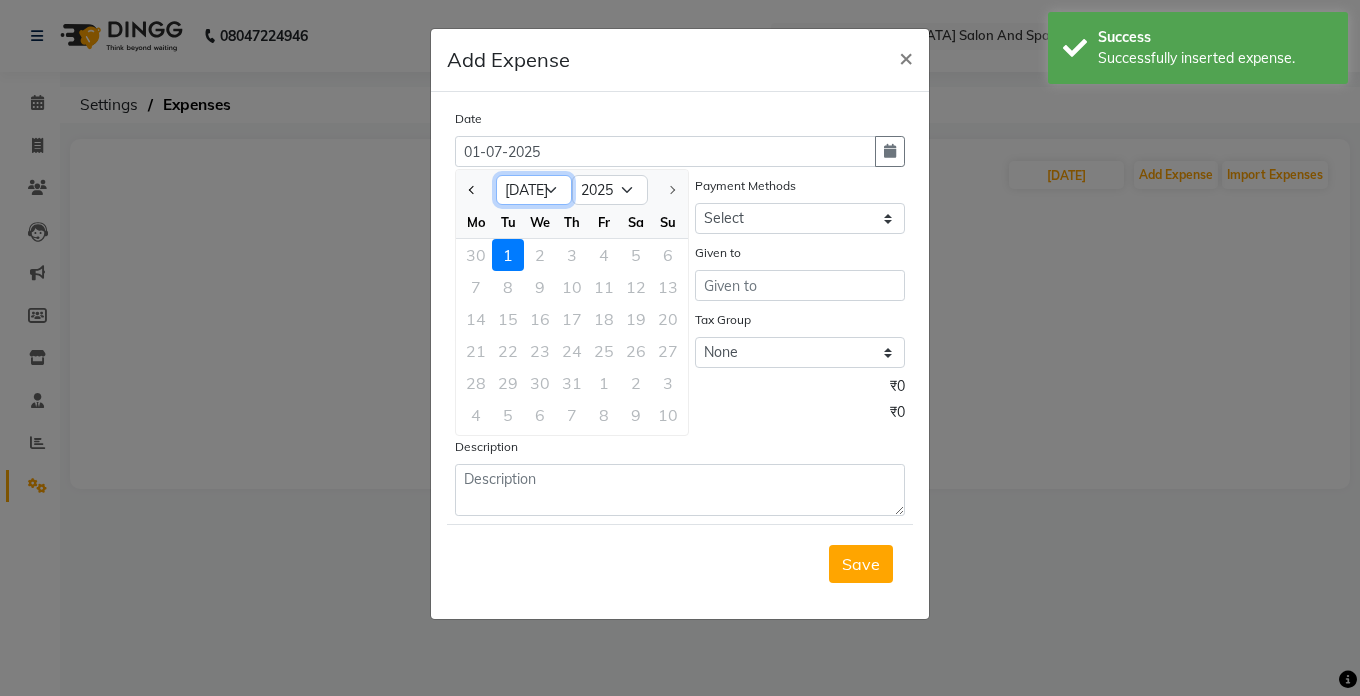 click on "Jan Feb Mar Apr May Jun [DATE]" 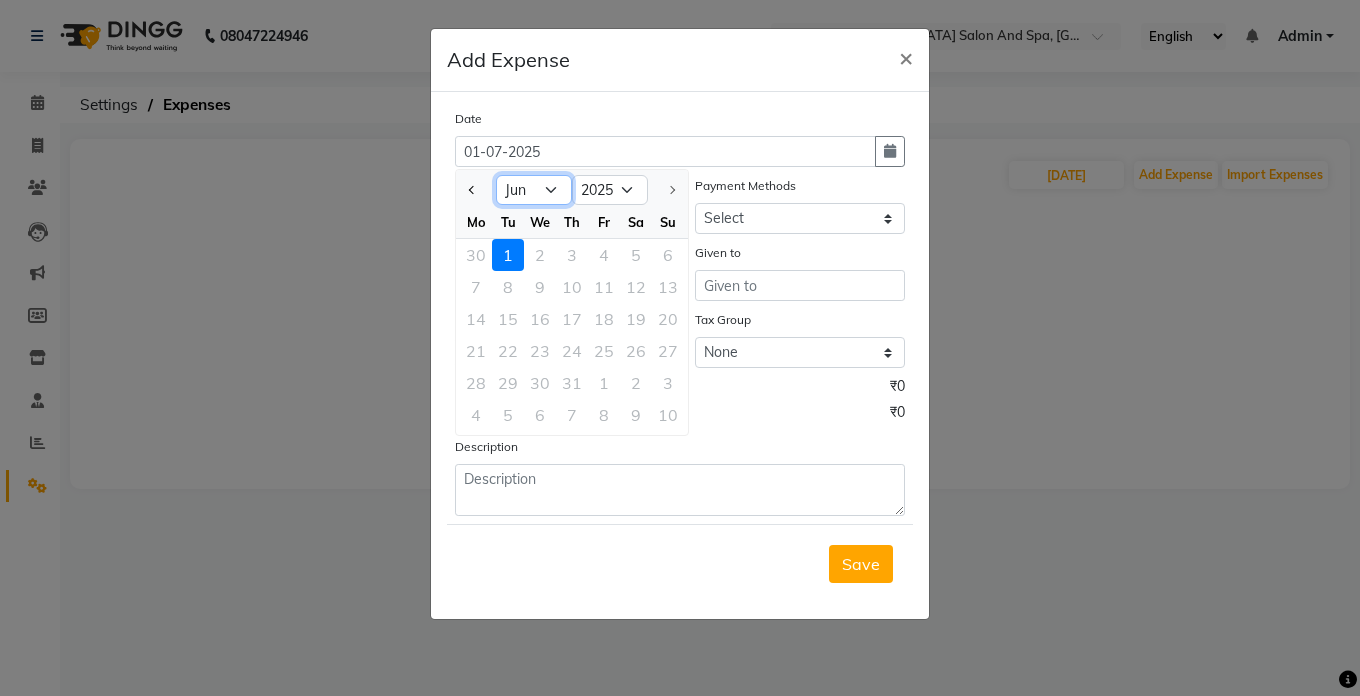 click on "Jan Feb Mar Apr May Jun [DATE]" 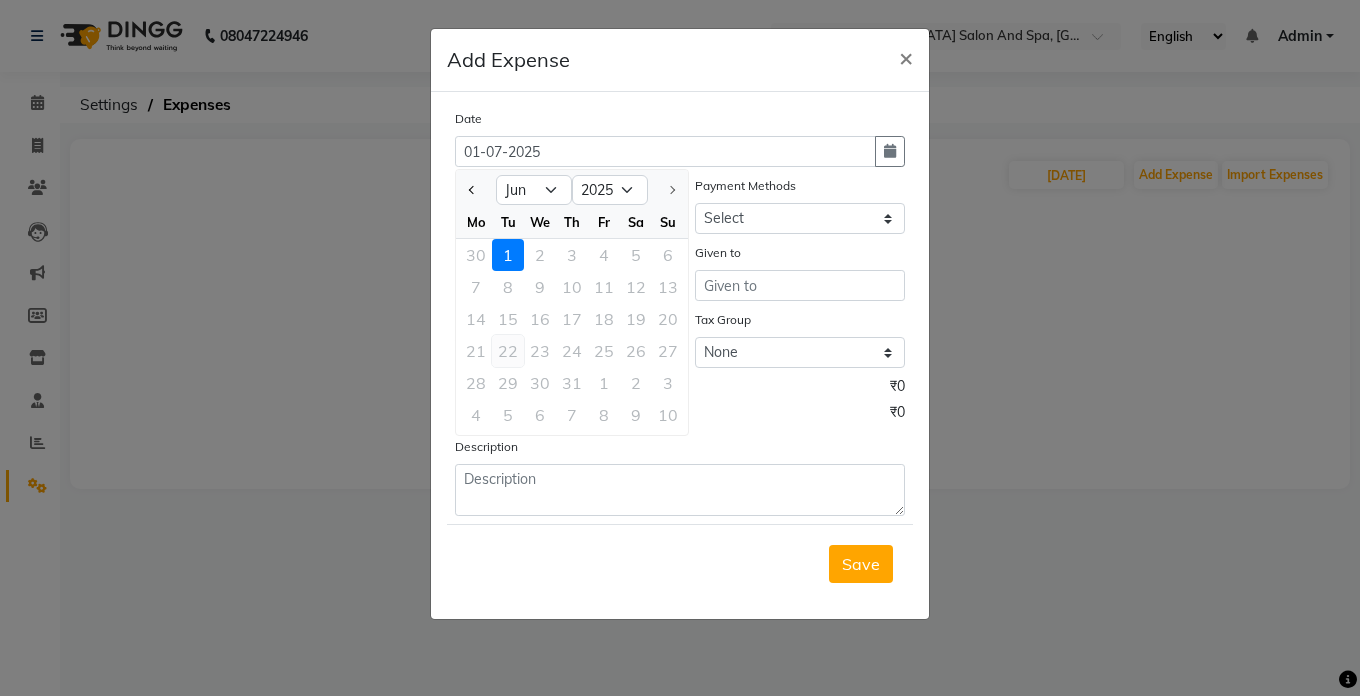 click on "22" 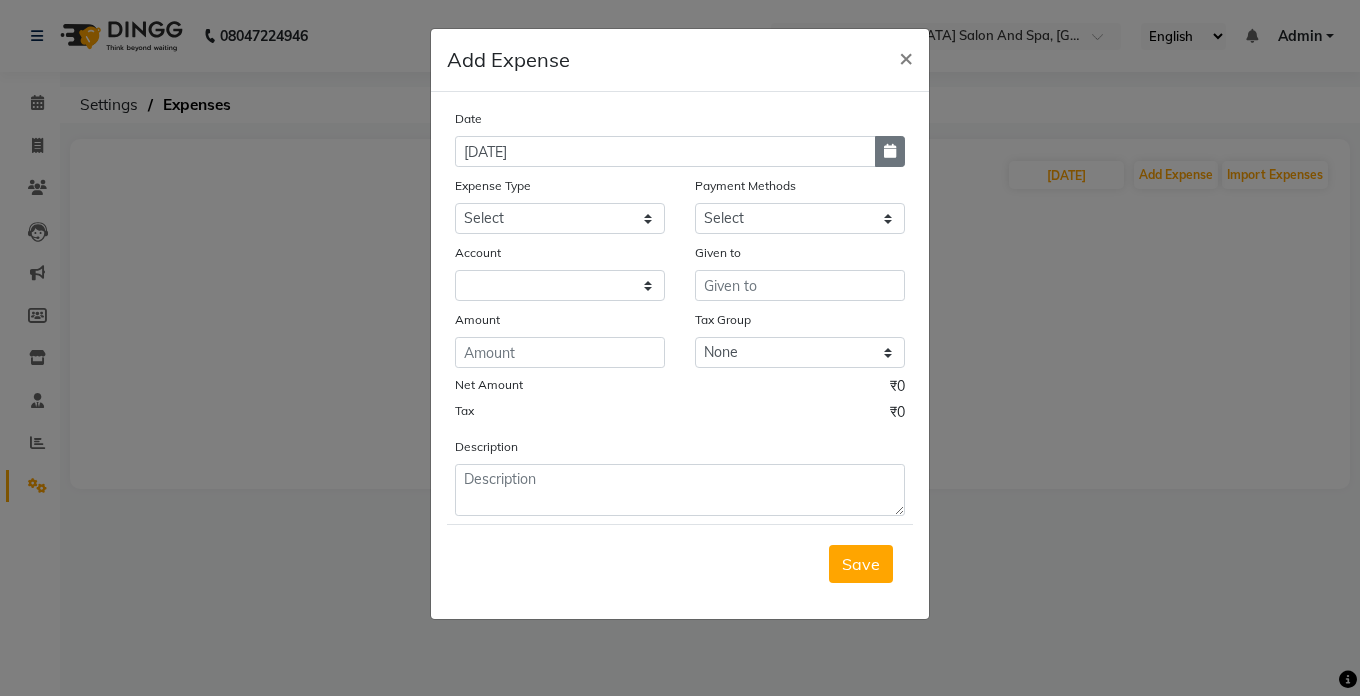 click 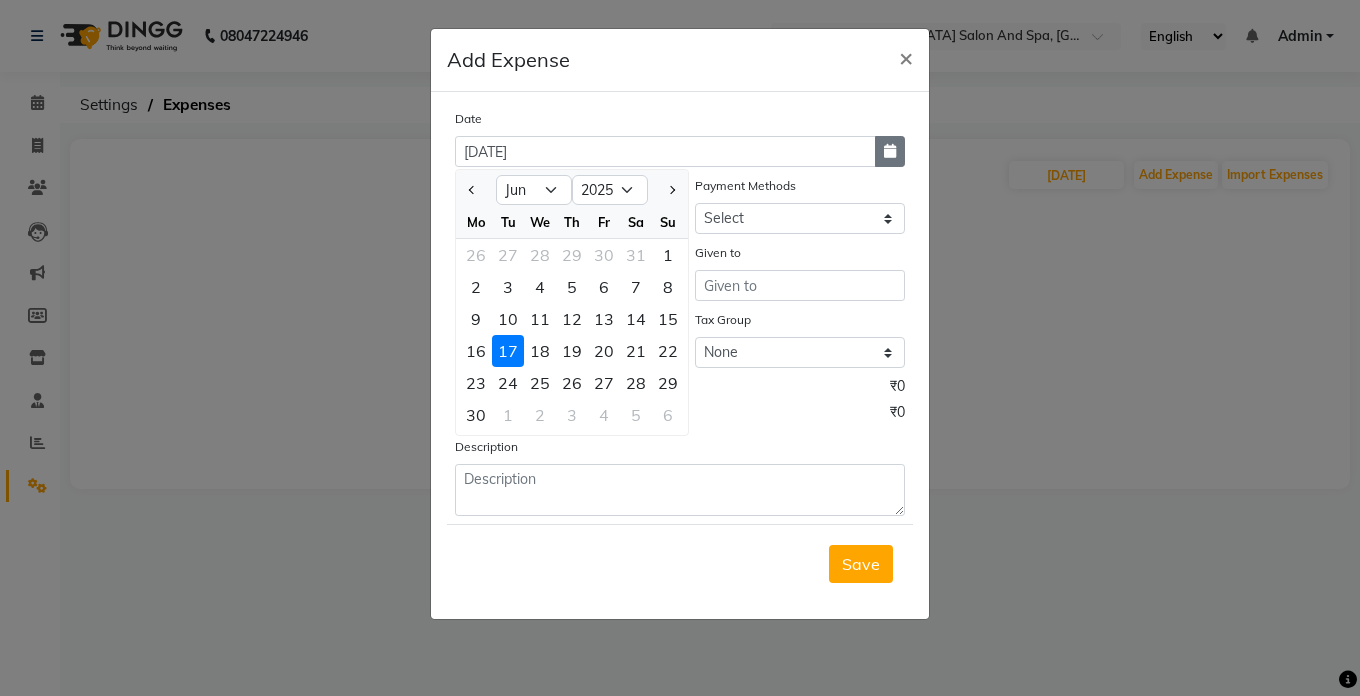 click 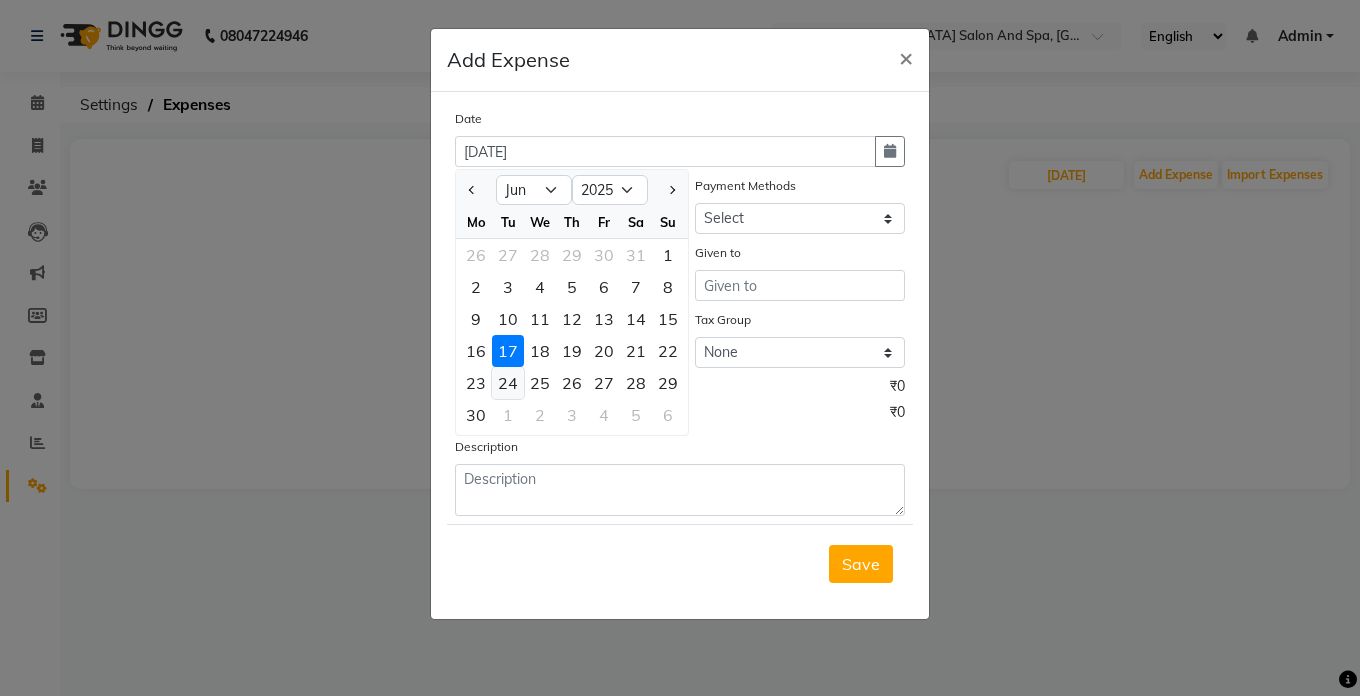 click on "24" 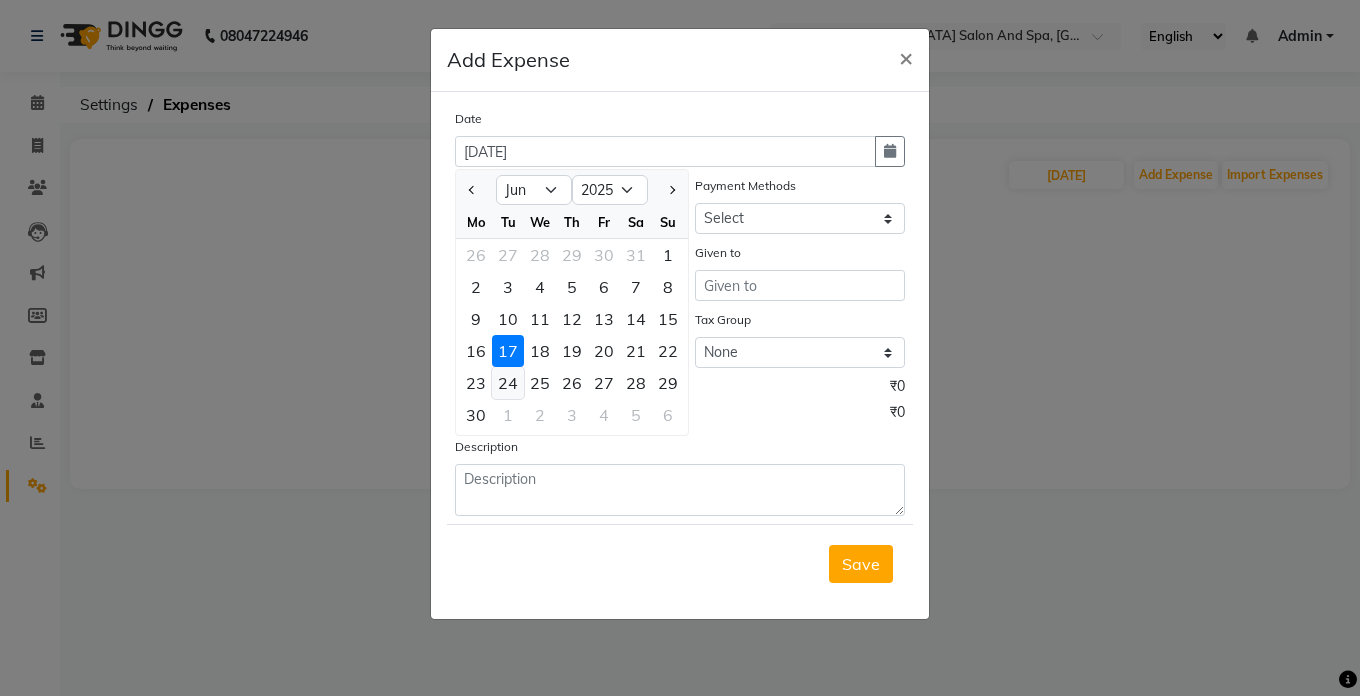 click on "Net Amount" 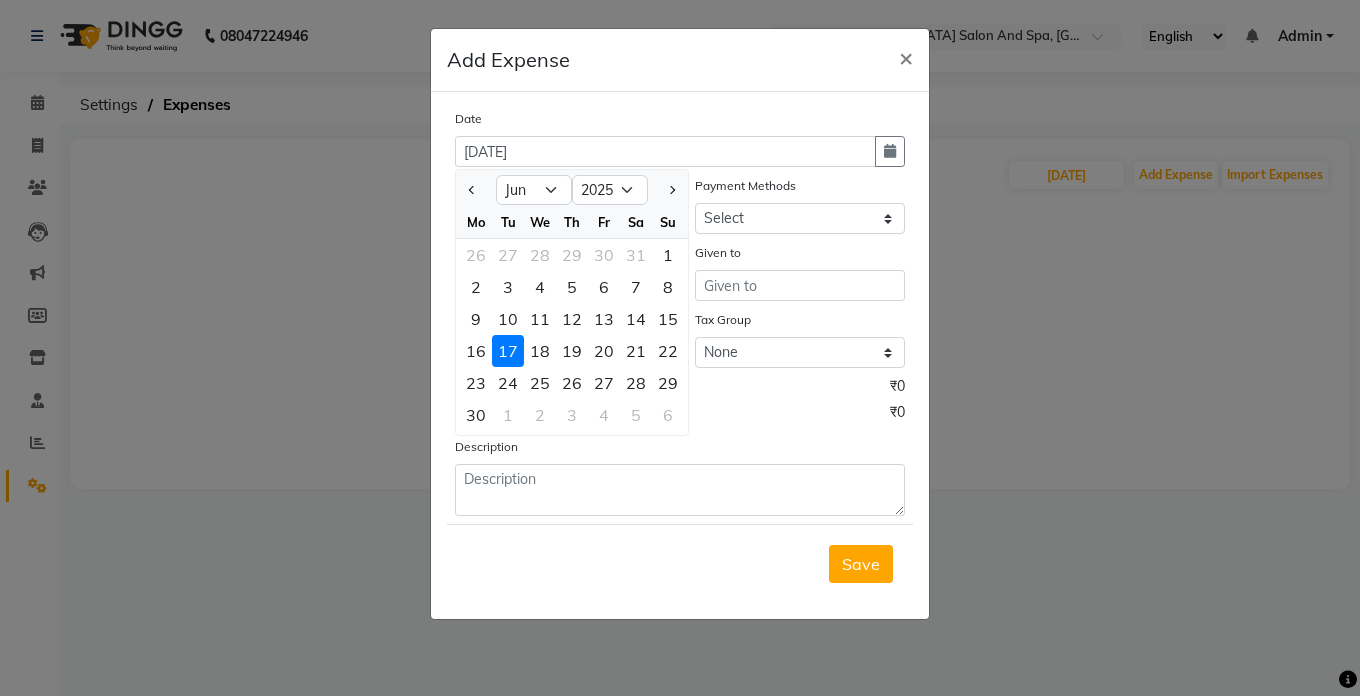 click on "Net Amount" 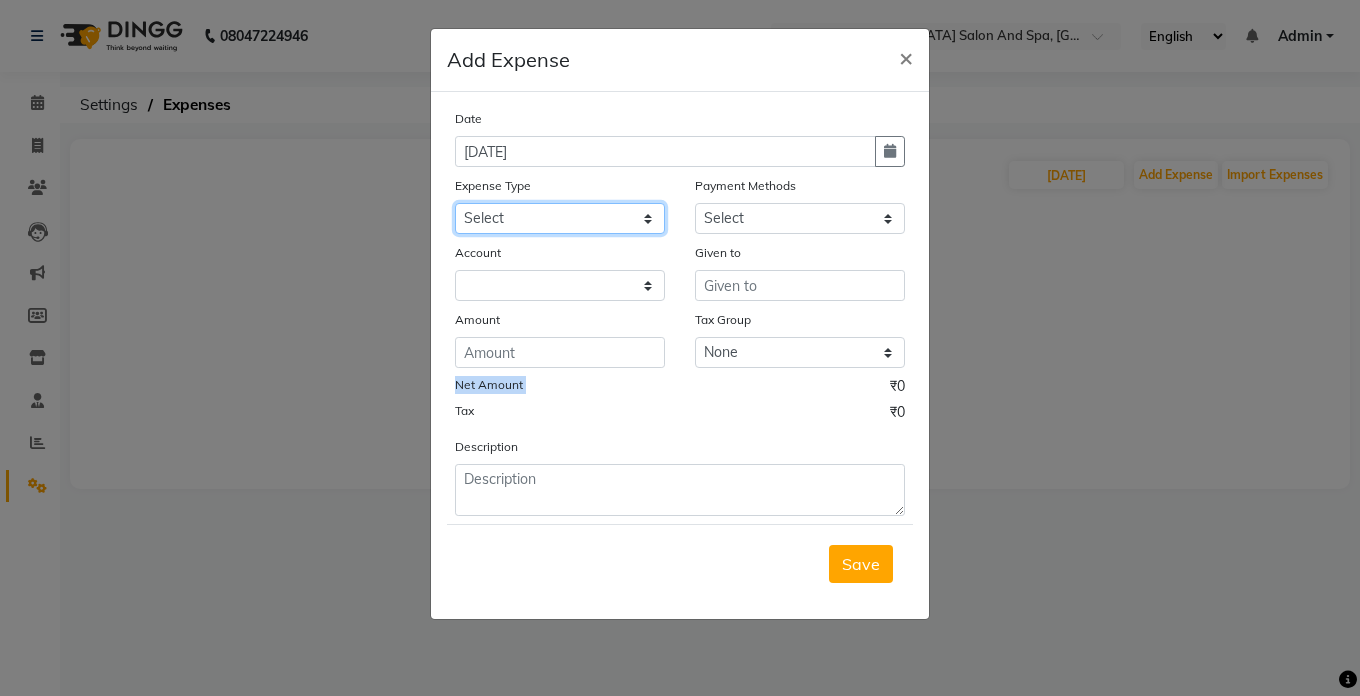 drag, startPoint x: 499, startPoint y: 385, endPoint x: 607, endPoint y: 204, distance: 210.77238 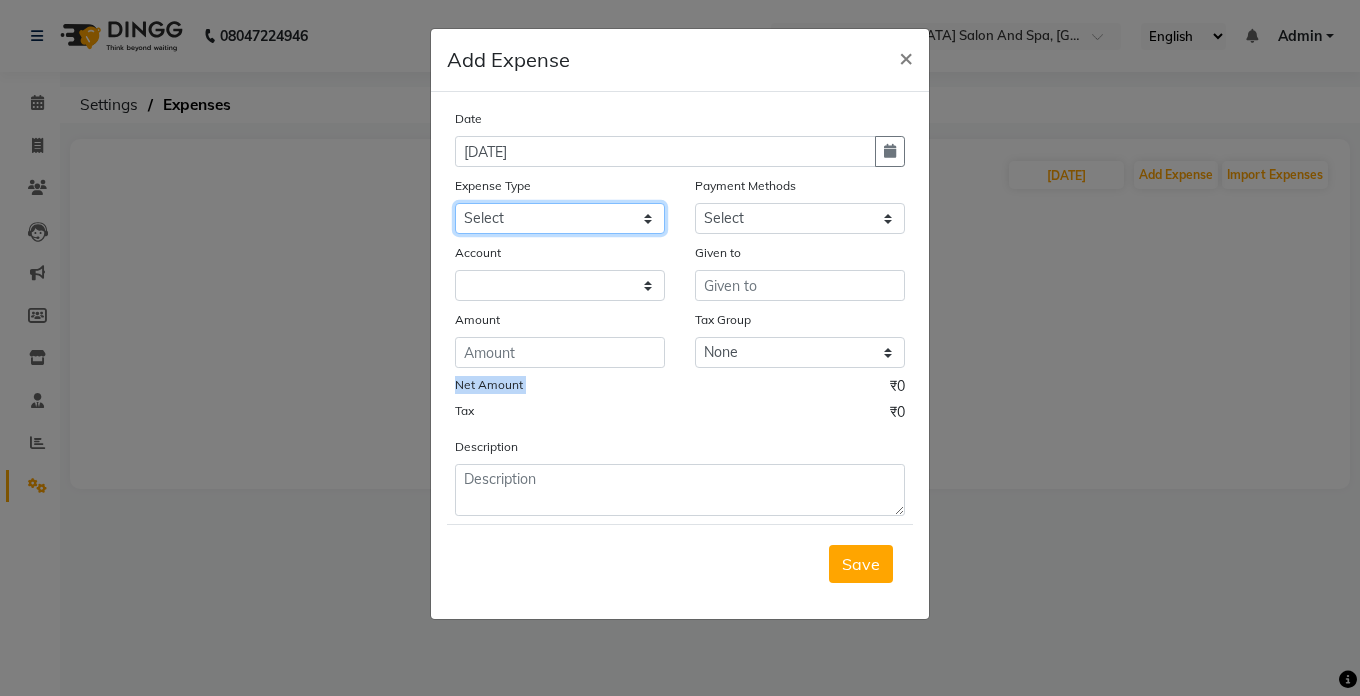 click on "Select Advance Salary Bank charges Car maintenance  Cash transfer to bank Cash transfer to hub Client Snacks Clinical charges Equipment Fuel Govt fee Incentive Insurance International purchase Loan Repayment Maintenance Marketing Miscellaneous MRA Other Pantry Product Rent Salary Staff Snacks Tax Tea & Refreshment Utilities" 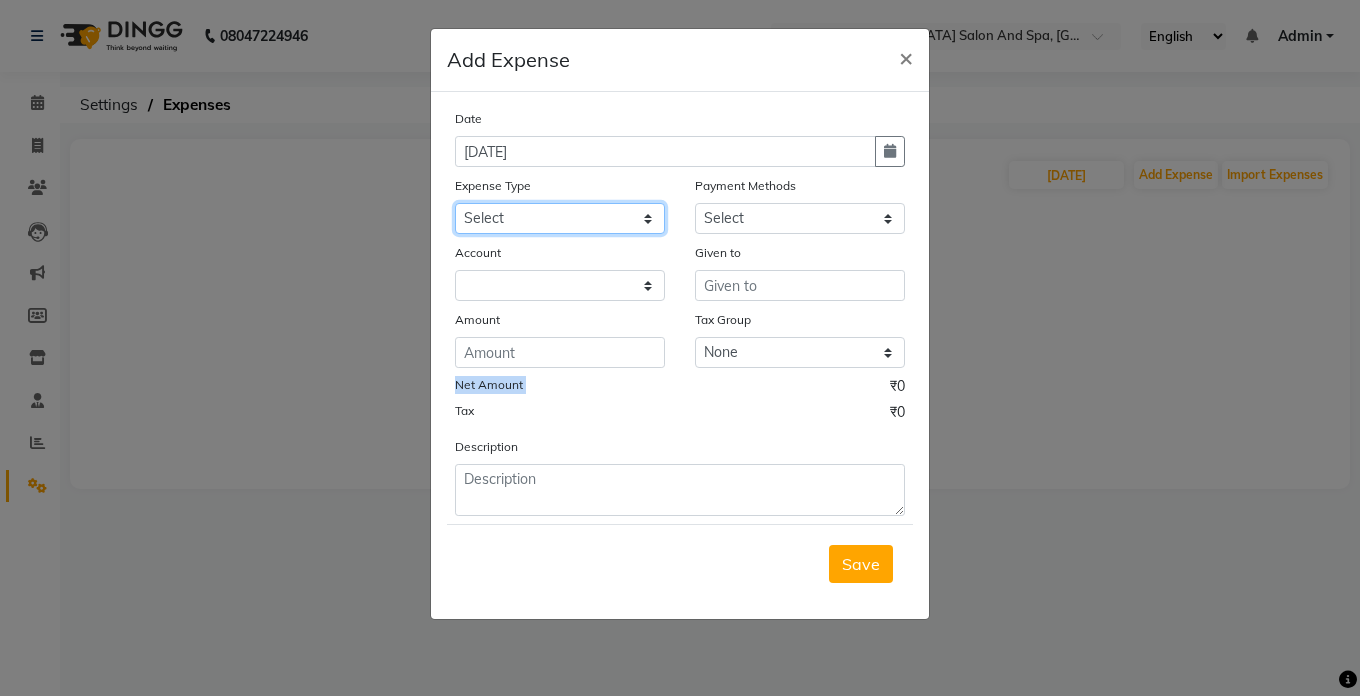 select on "17" 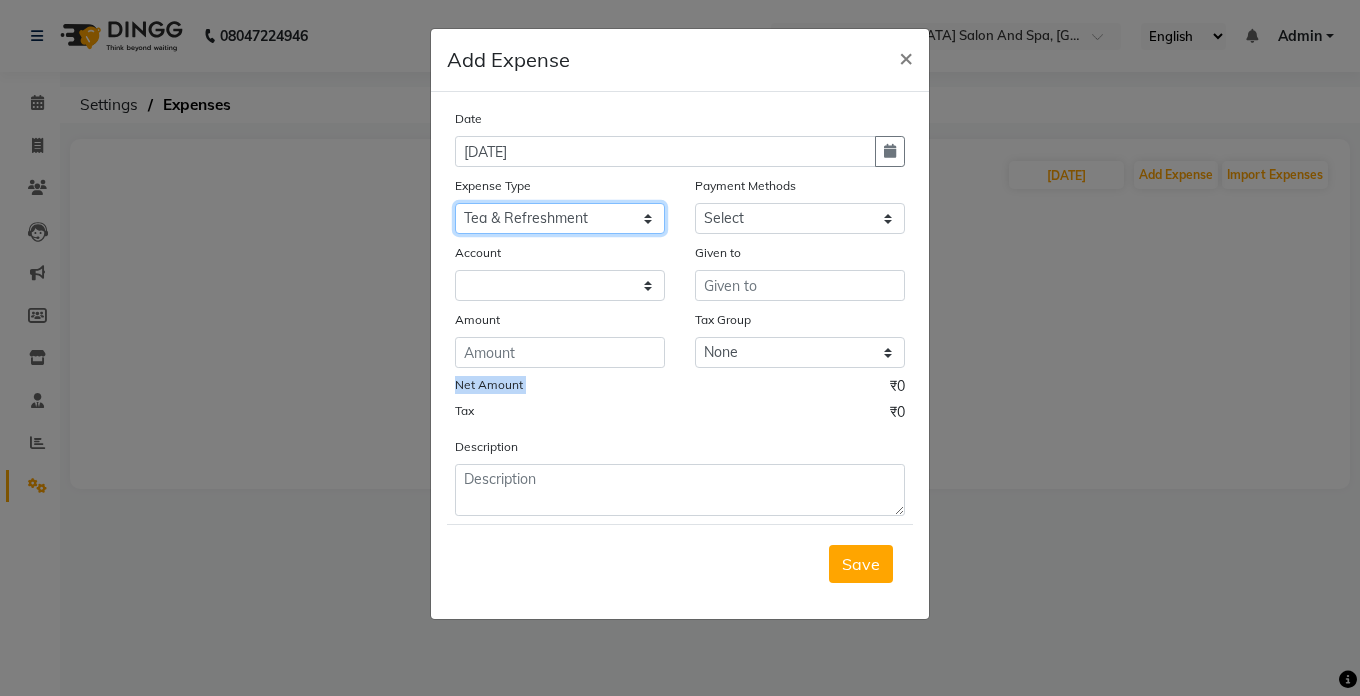 click on "Select Advance Salary Bank charges Car maintenance  Cash transfer to bank Cash transfer to hub Client Snacks Clinical charges Equipment Fuel Govt fee Incentive Insurance International purchase Loan Repayment Maintenance Marketing Miscellaneous MRA Other Pantry Product Rent Salary Staff Snacks Tax Tea & Refreshment Utilities" 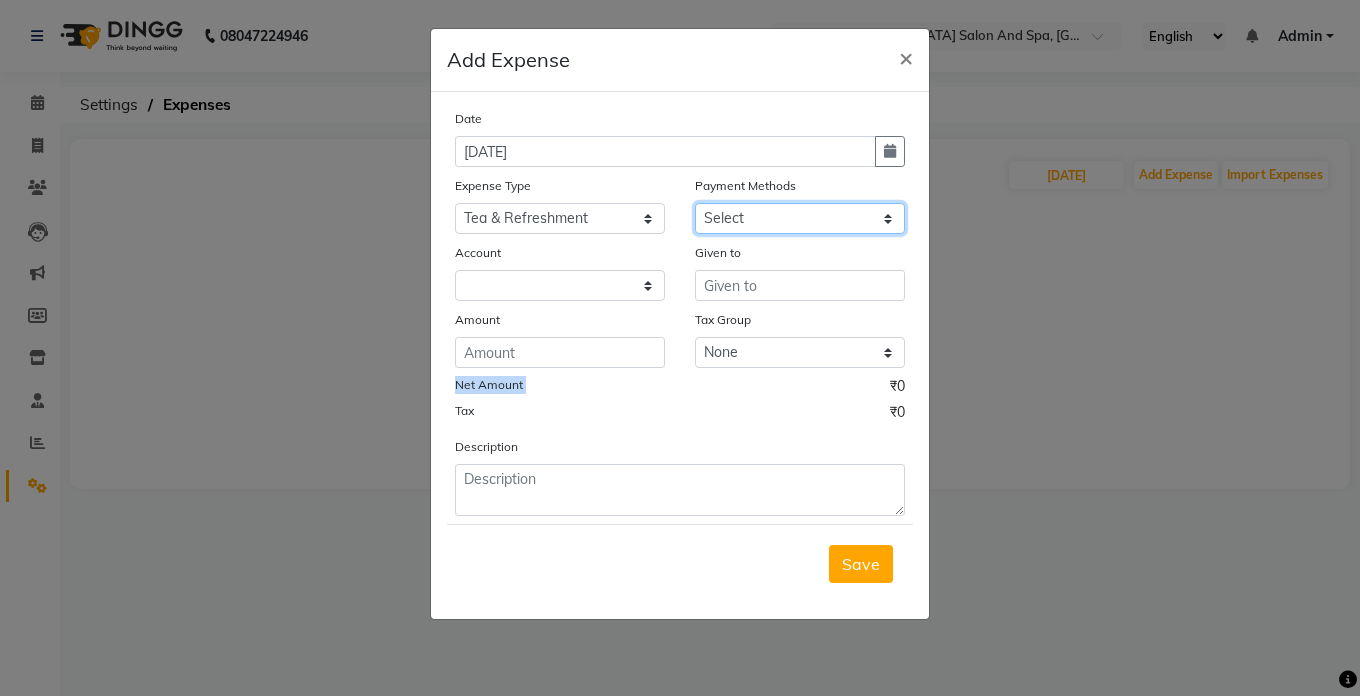click on "Select Cash. Voucher CARD Wallet GPay" 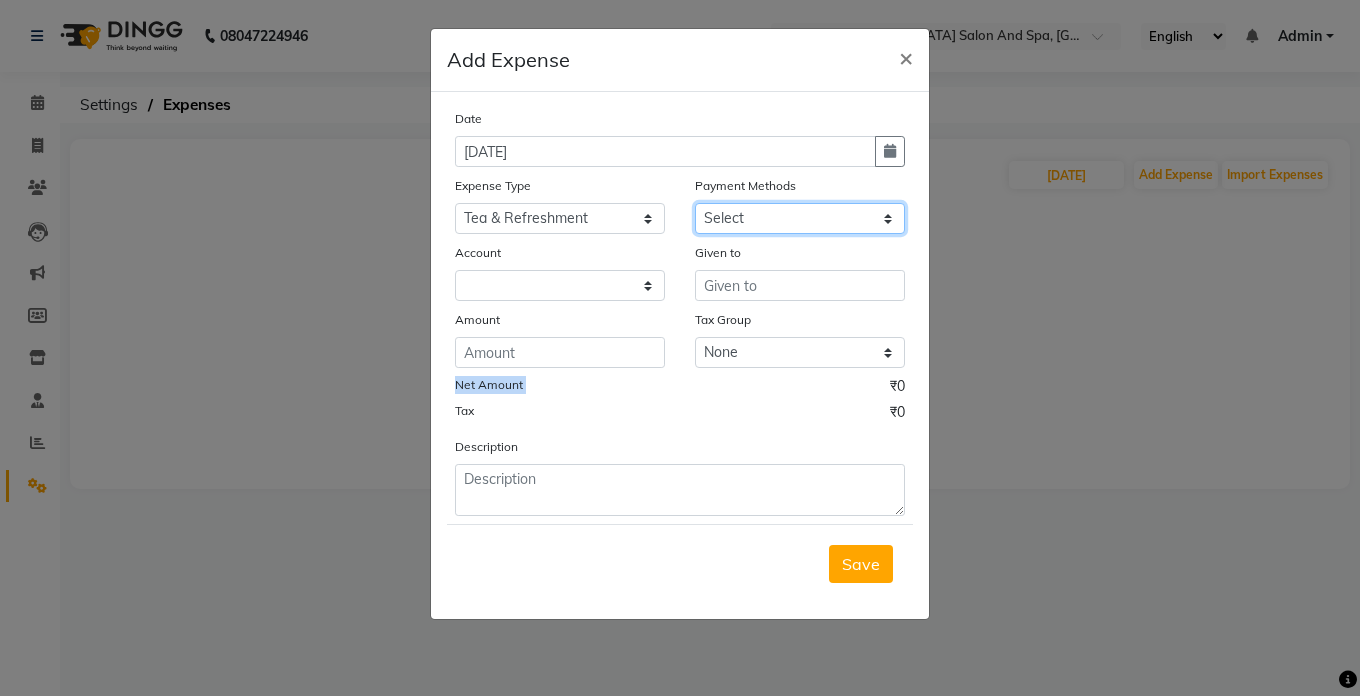 click on "Select Cash. Voucher CARD Wallet GPay" 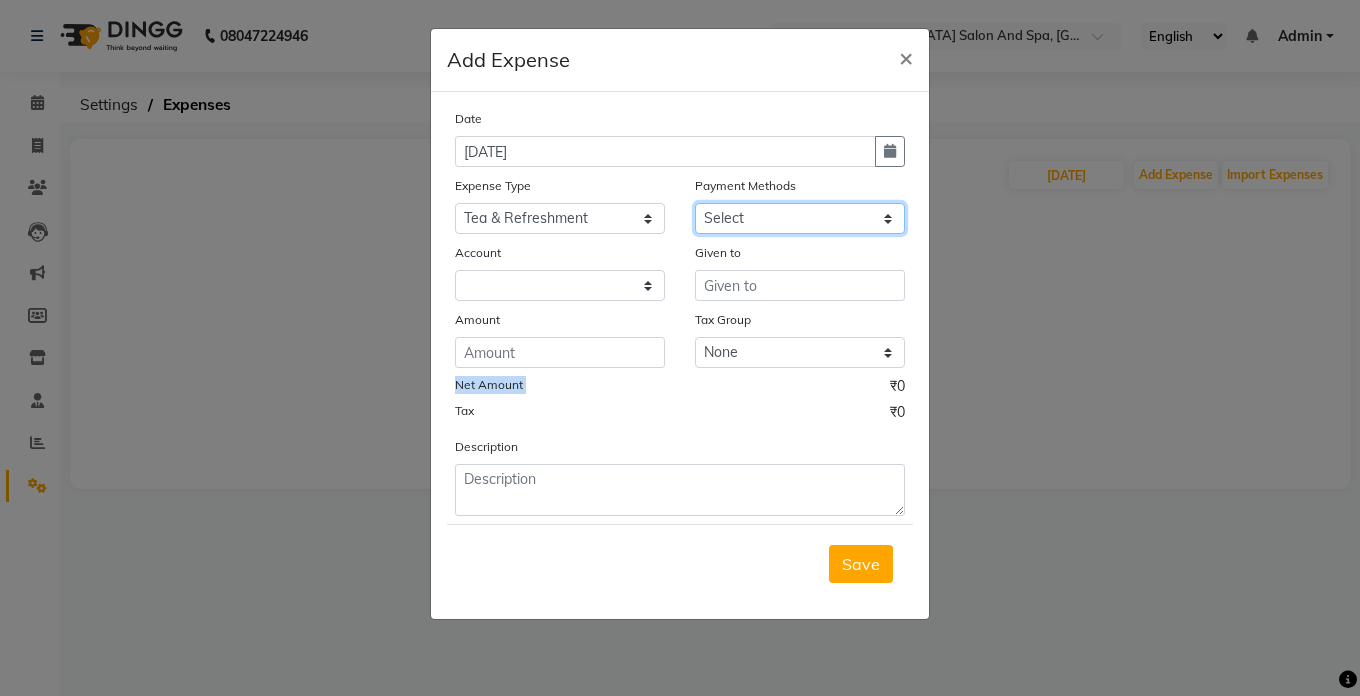 select on "116" 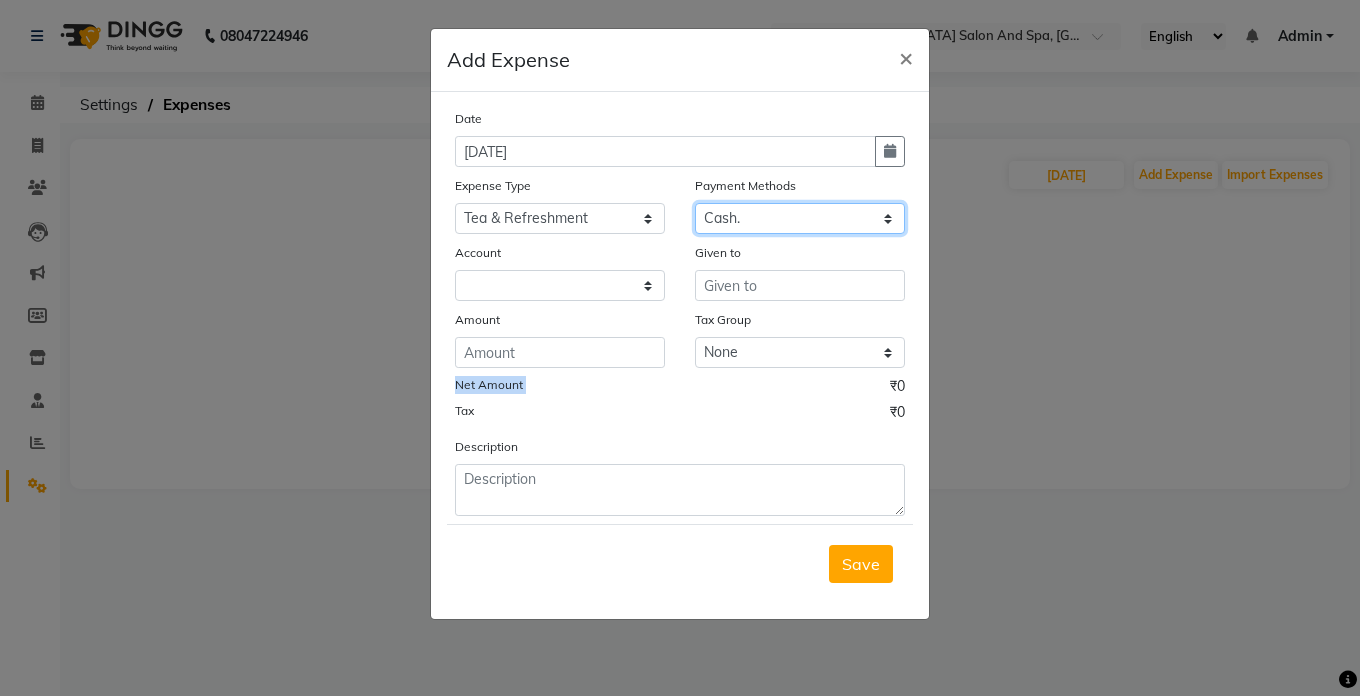 click on "Select Cash. Voucher CARD Wallet GPay" 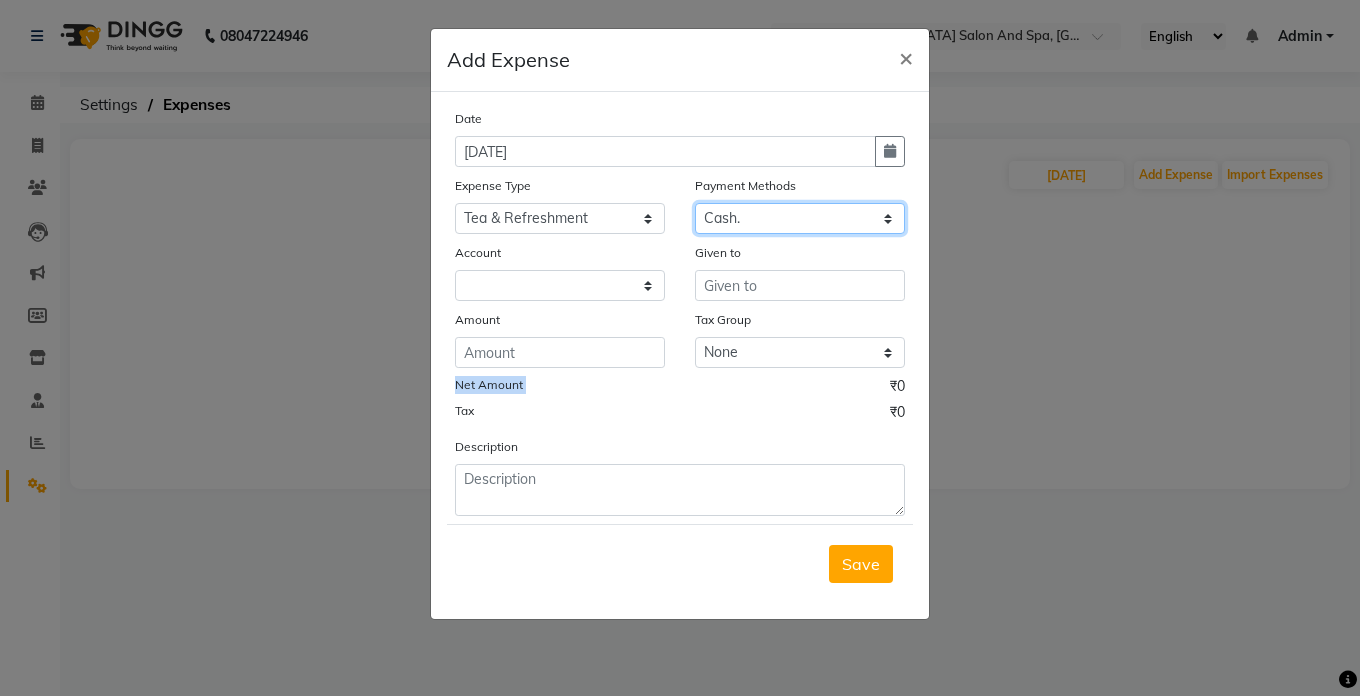 select on "5448" 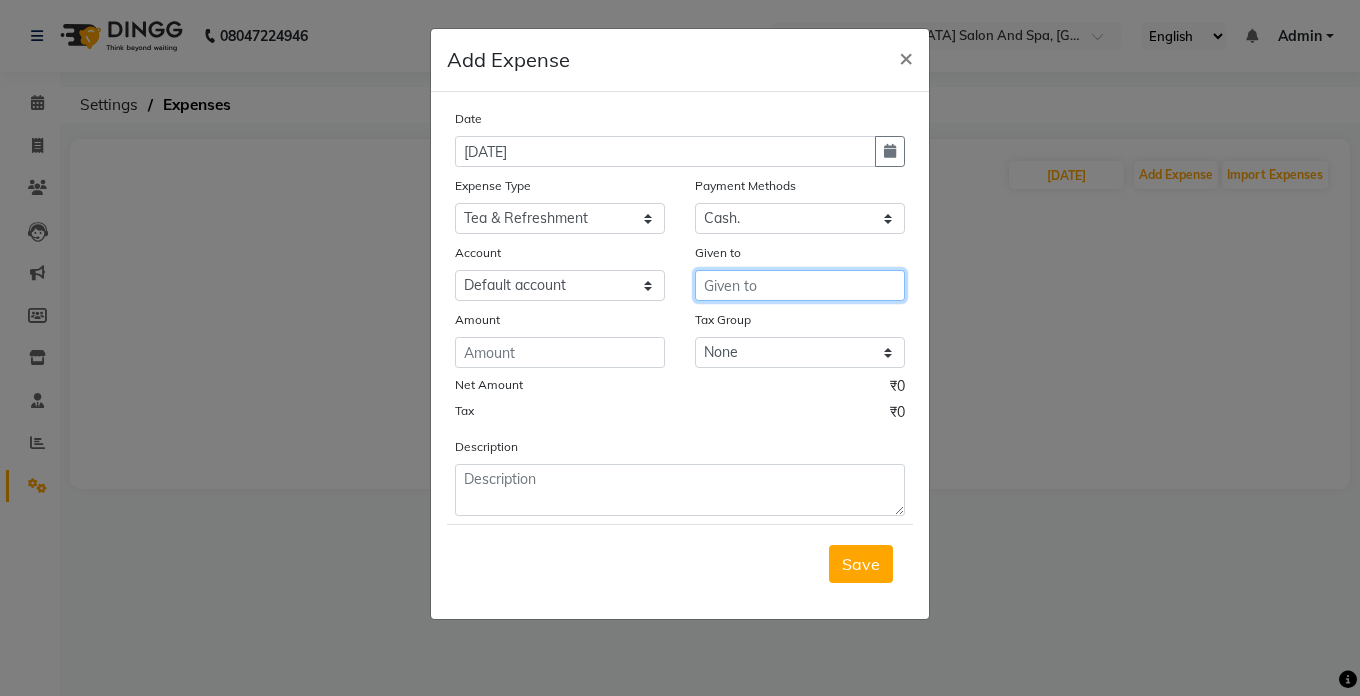 click at bounding box center (800, 285) 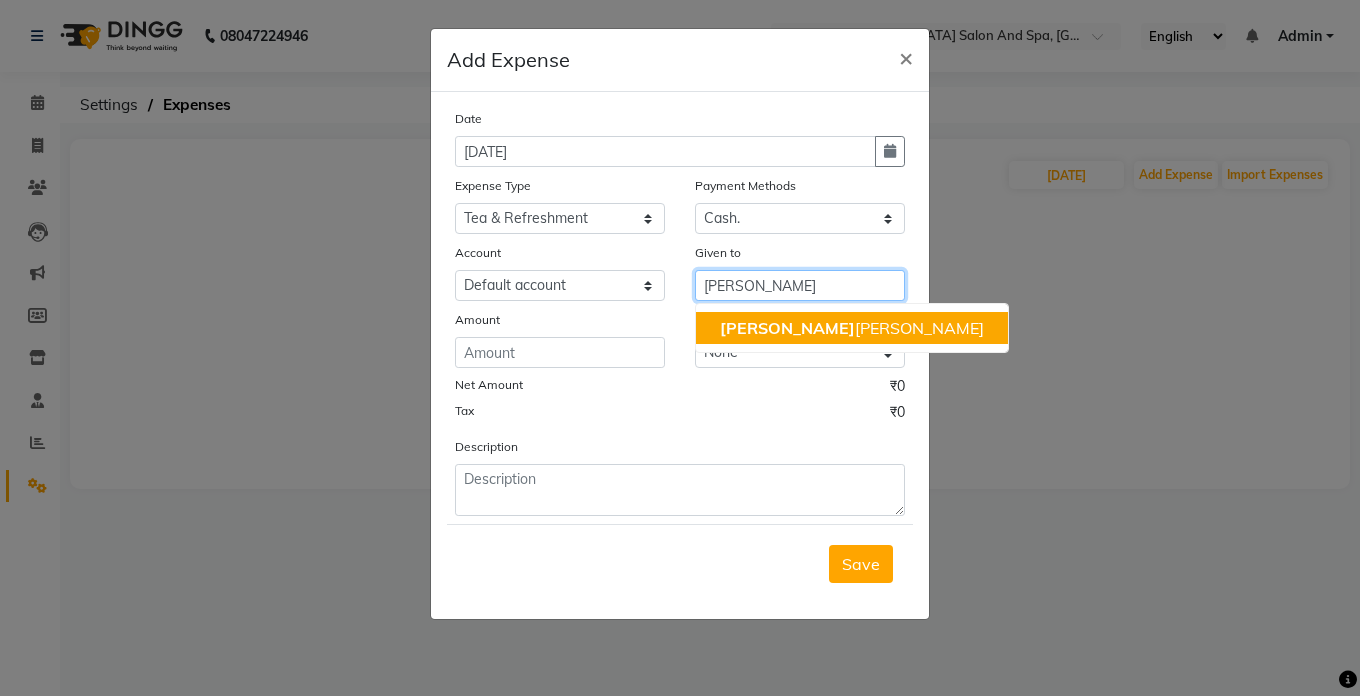 click on "[PERSON_NAME] [PERSON_NAME]" at bounding box center (852, 328) 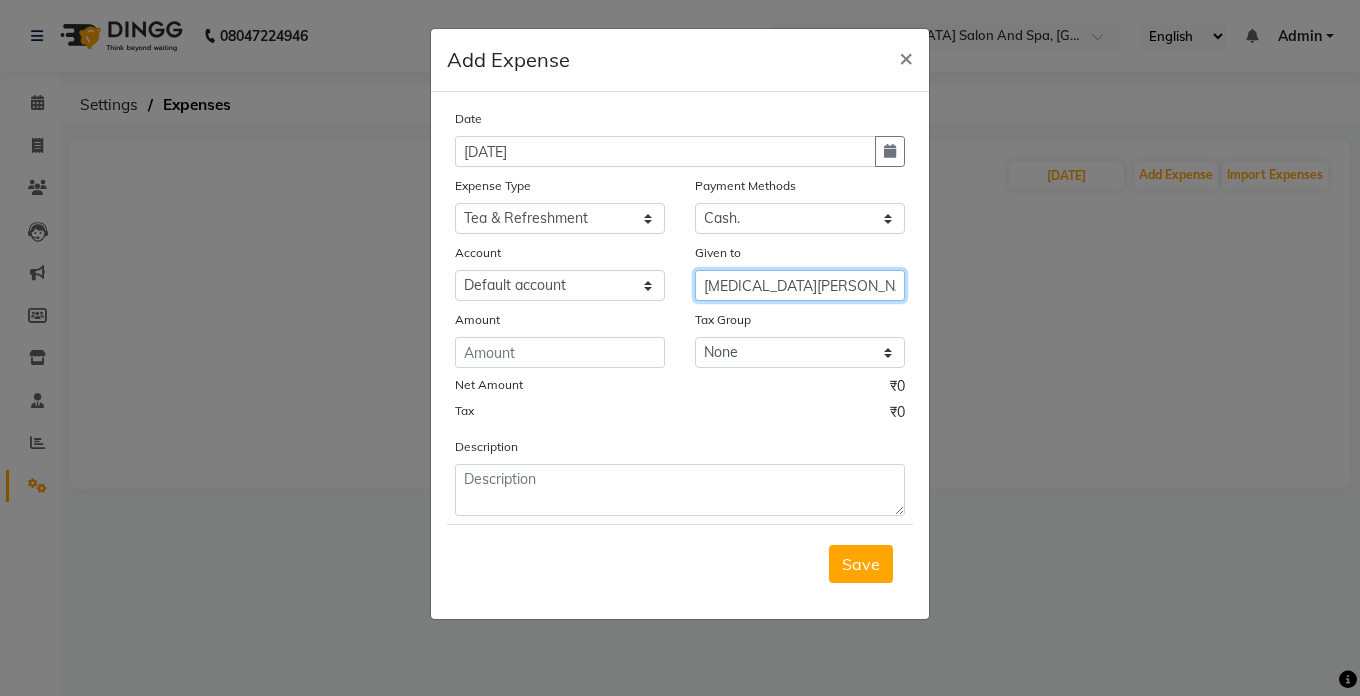 type on "[MEDICAL_DATA][PERSON_NAME]" 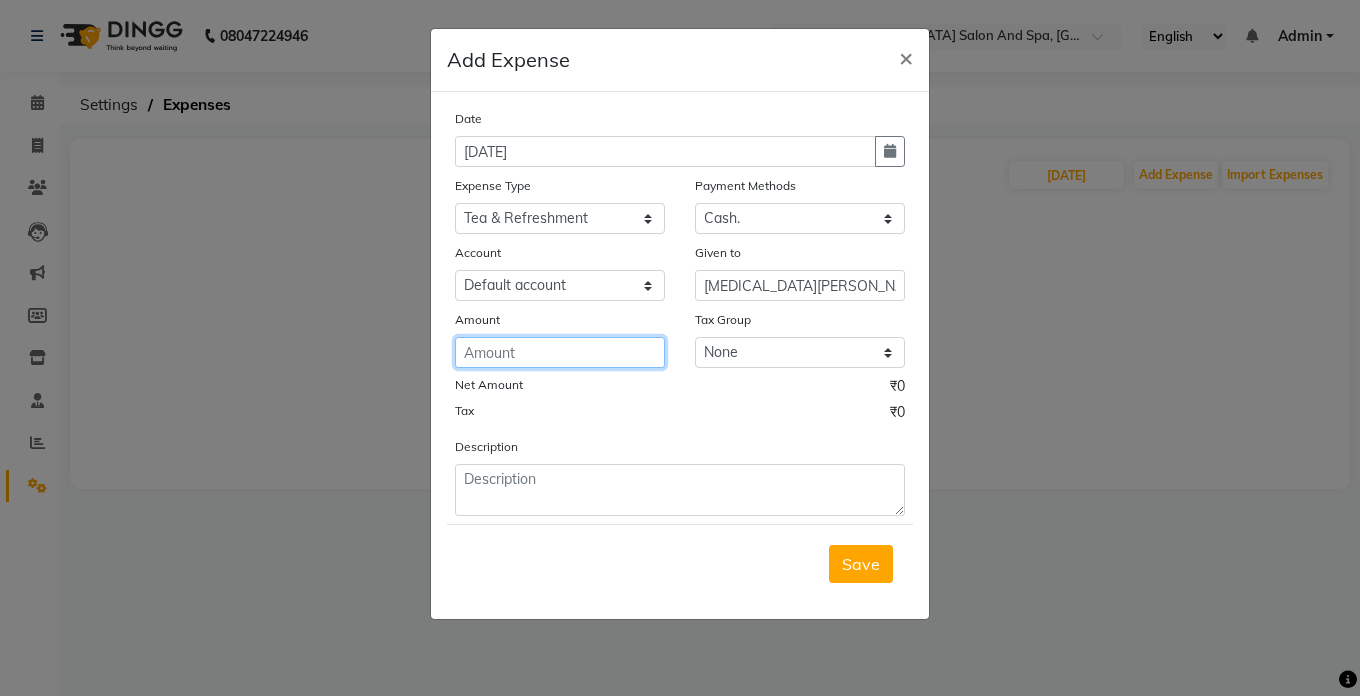 click 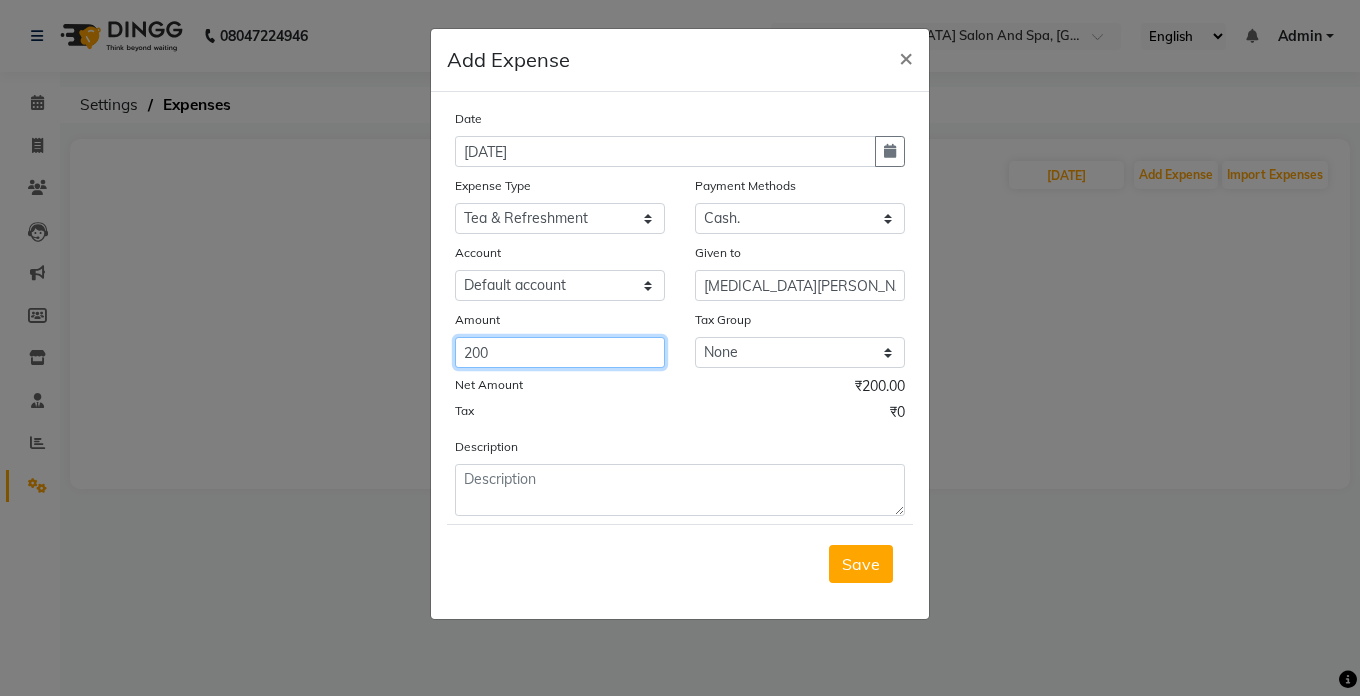 type on "200" 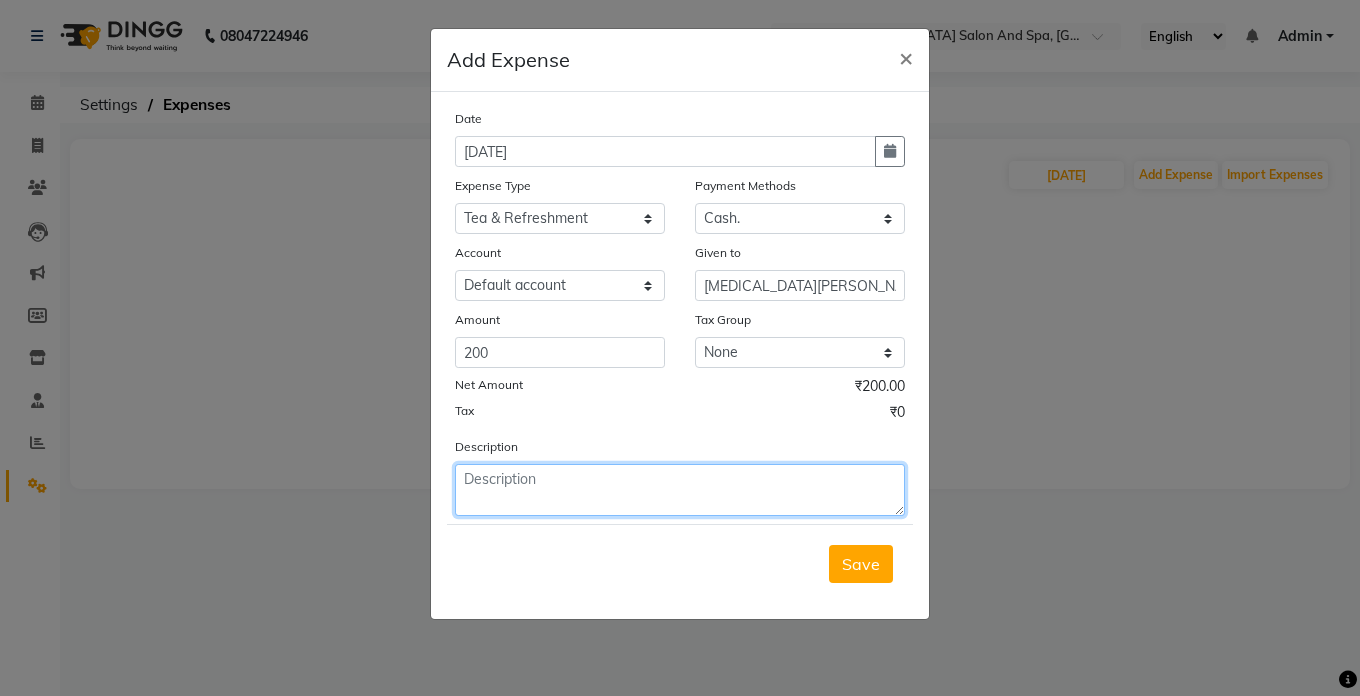 click 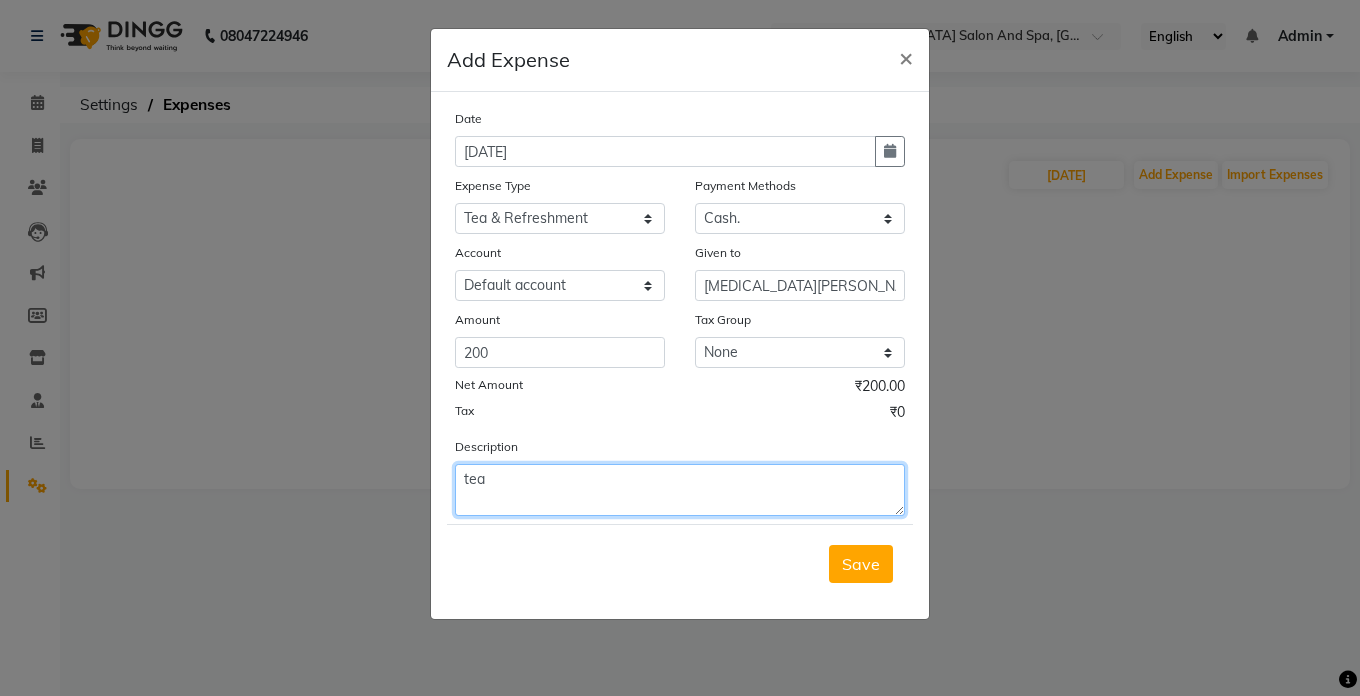 type on "tea" 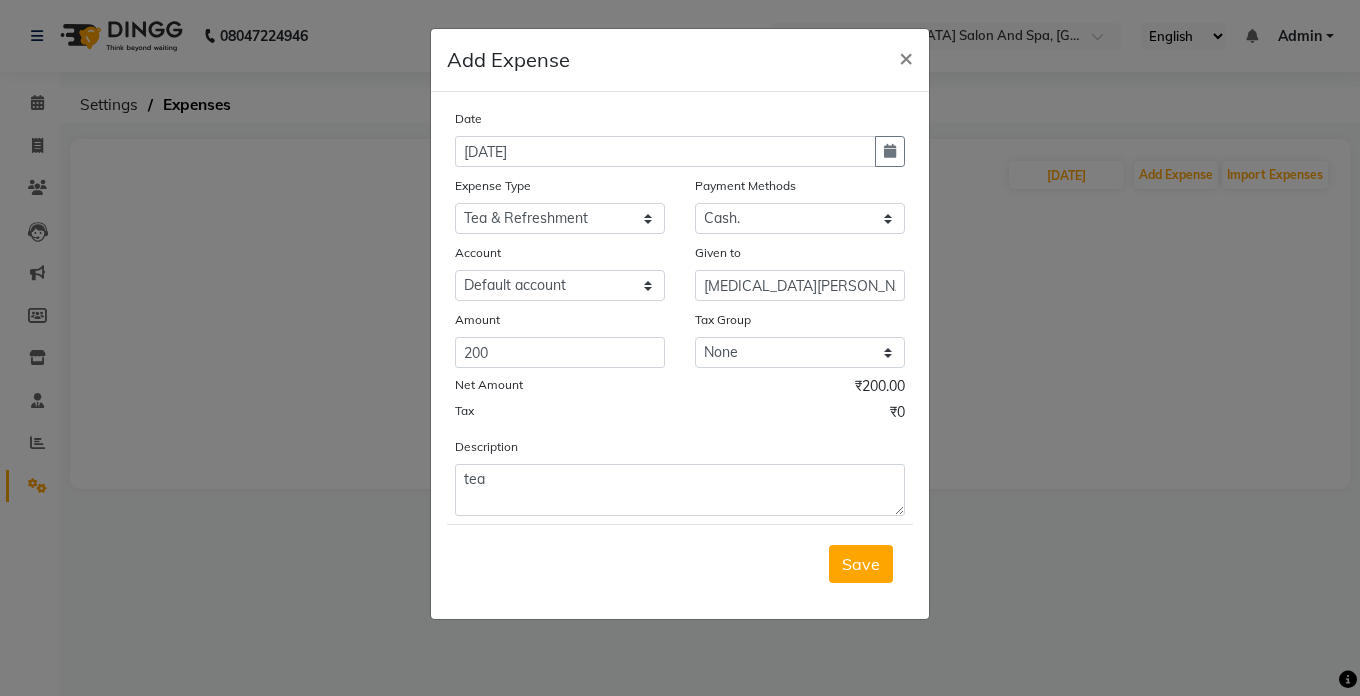 click on "Save" 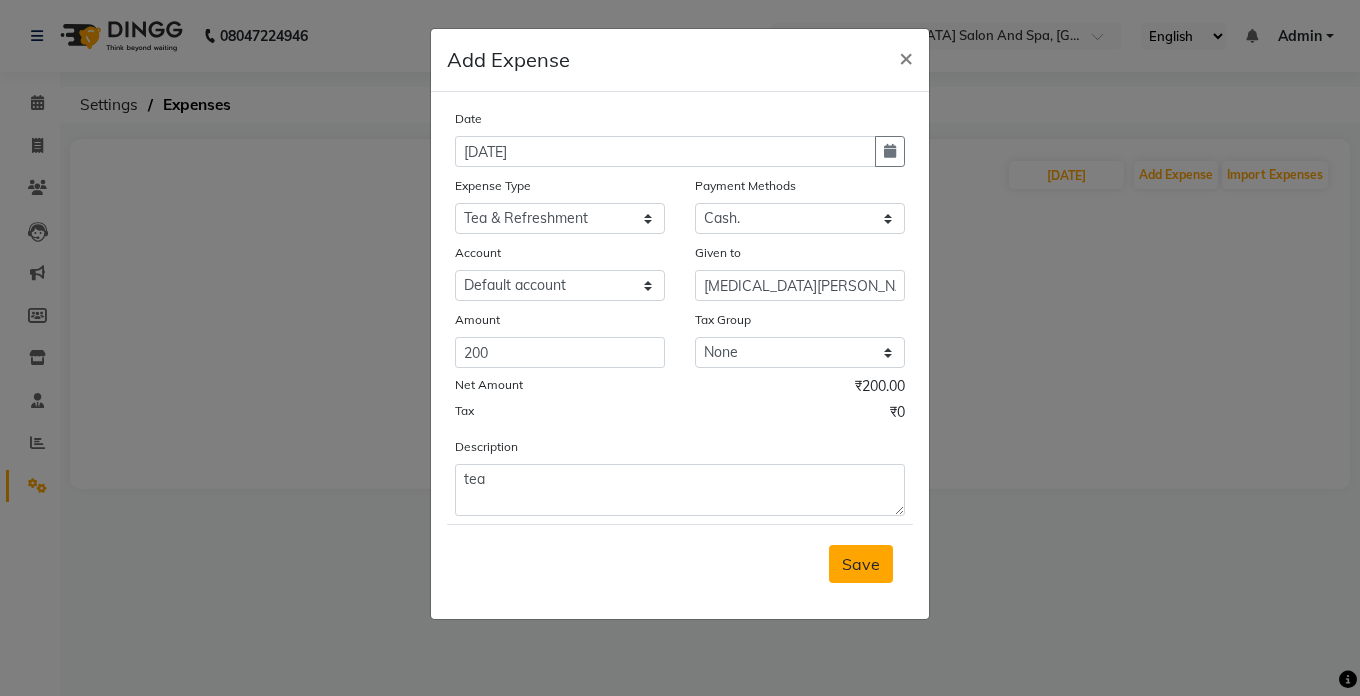 click on "Save" at bounding box center [861, 564] 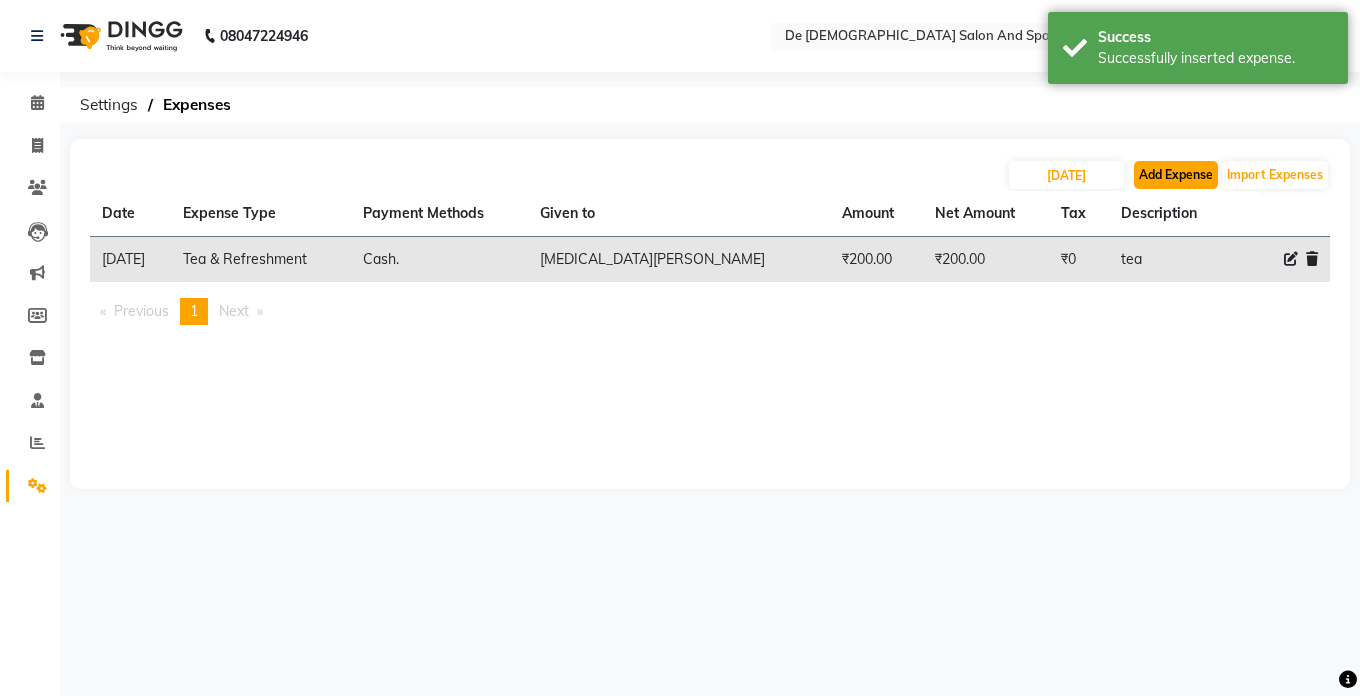 click on "Add Expense" 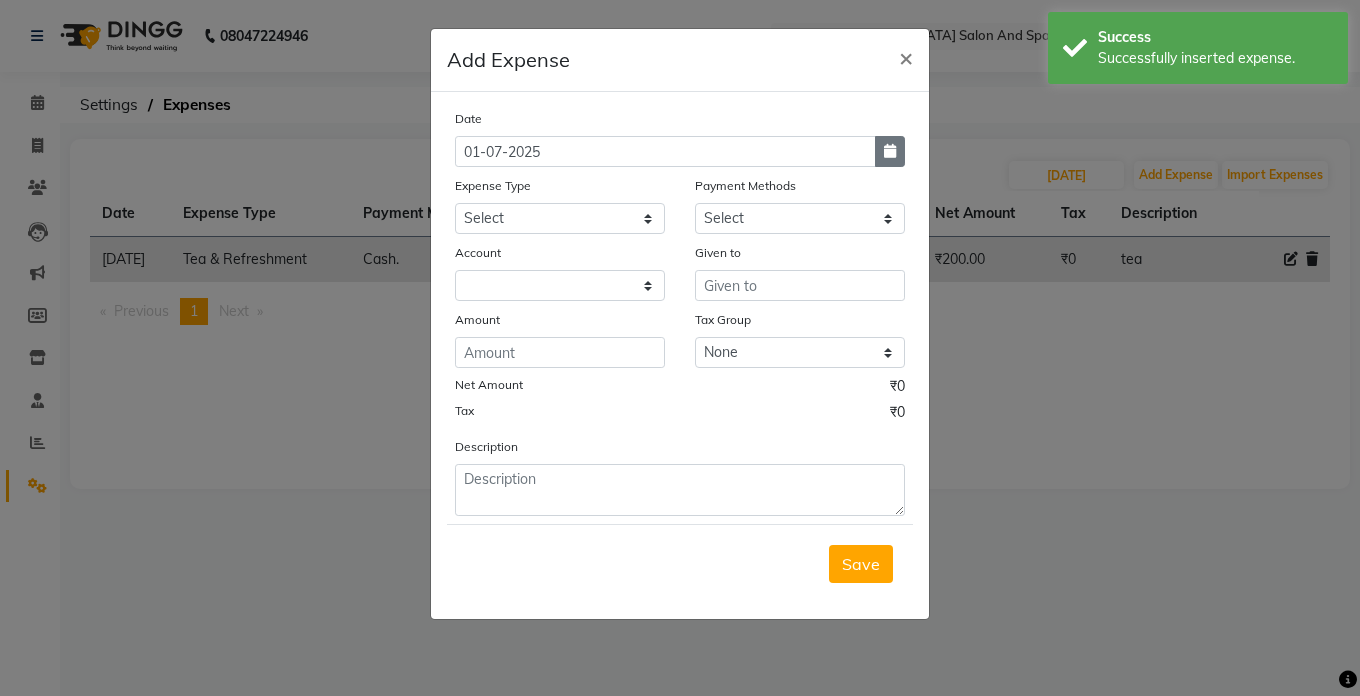 click 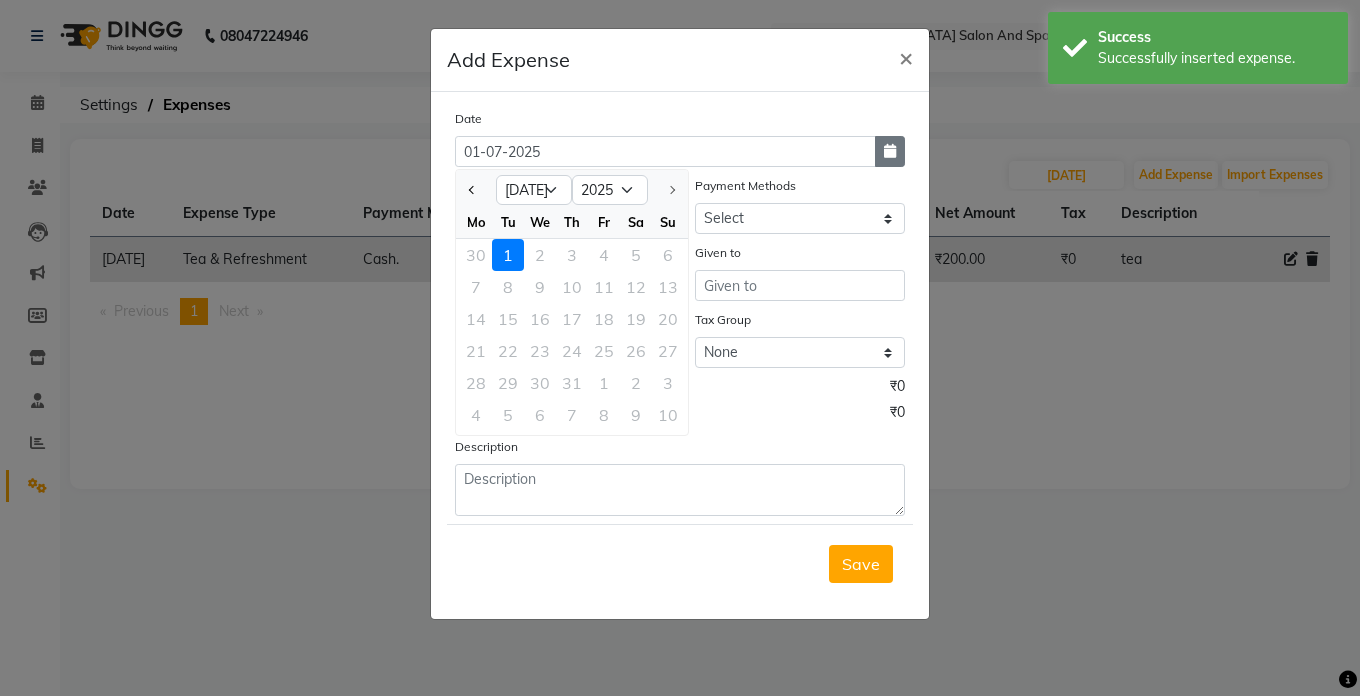 click 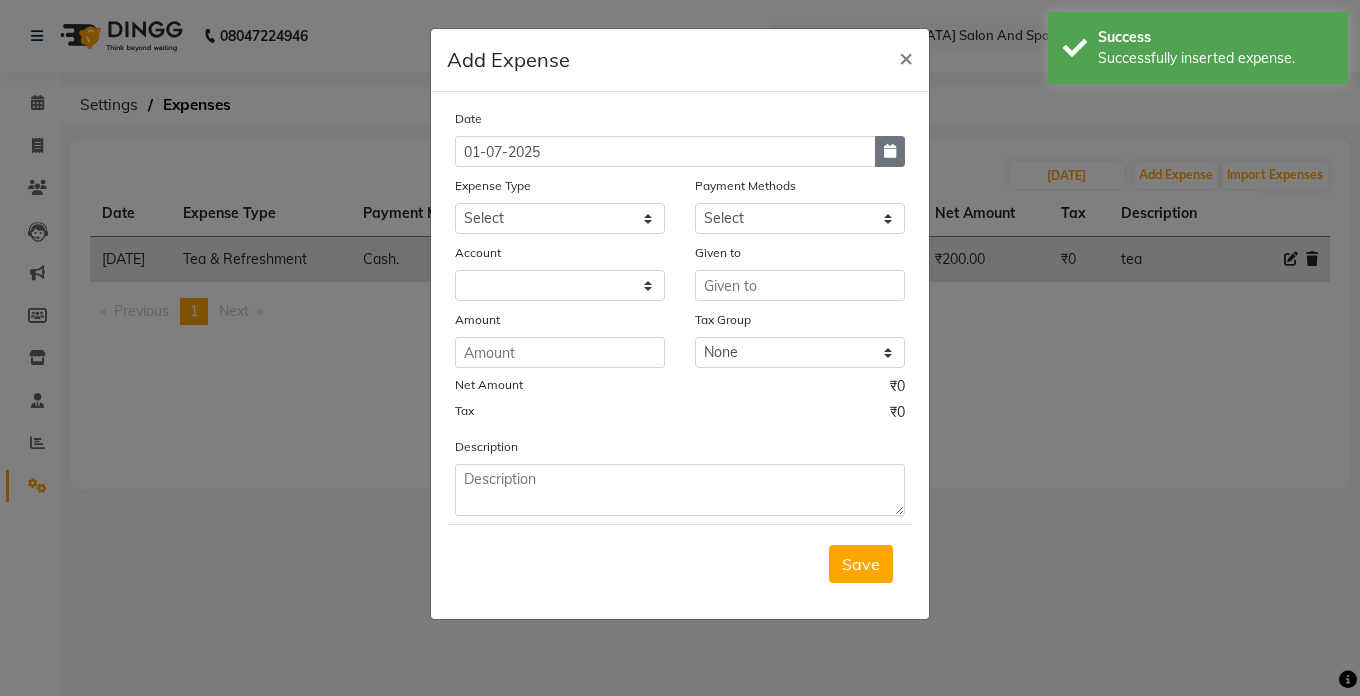 click 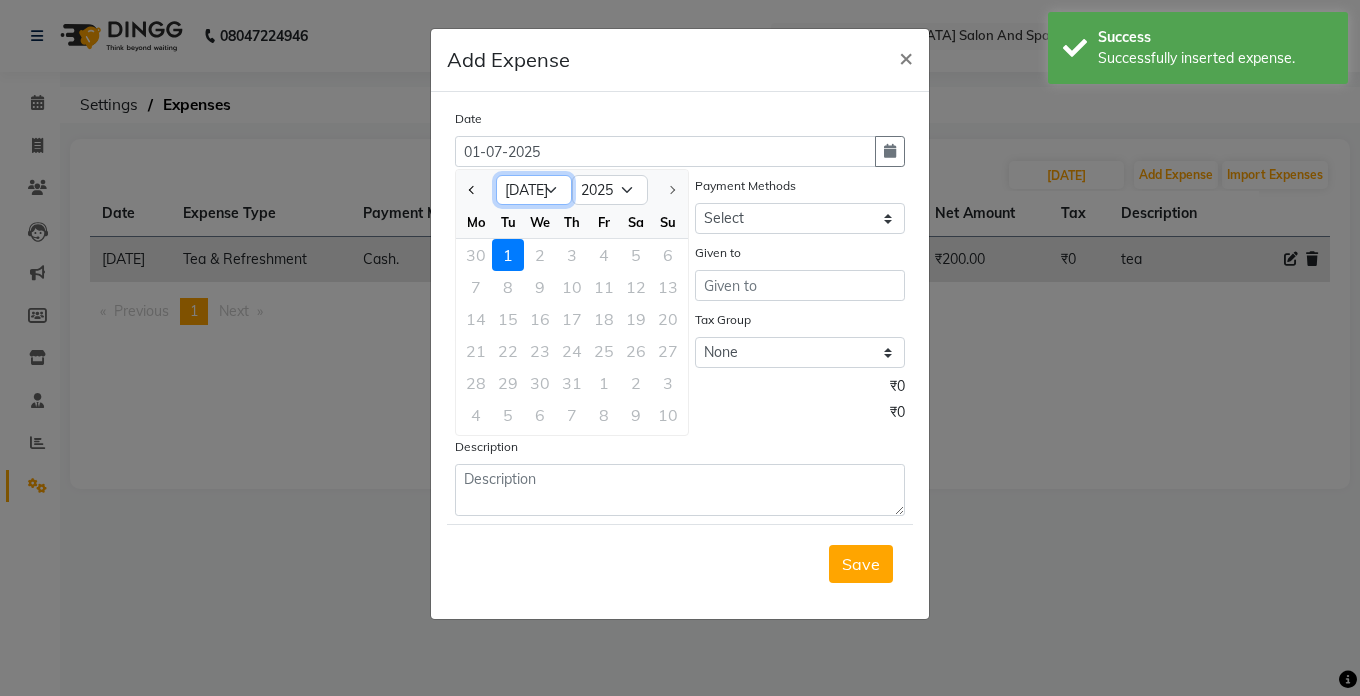 click on "Jan Feb Mar Apr May Jun [DATE]" 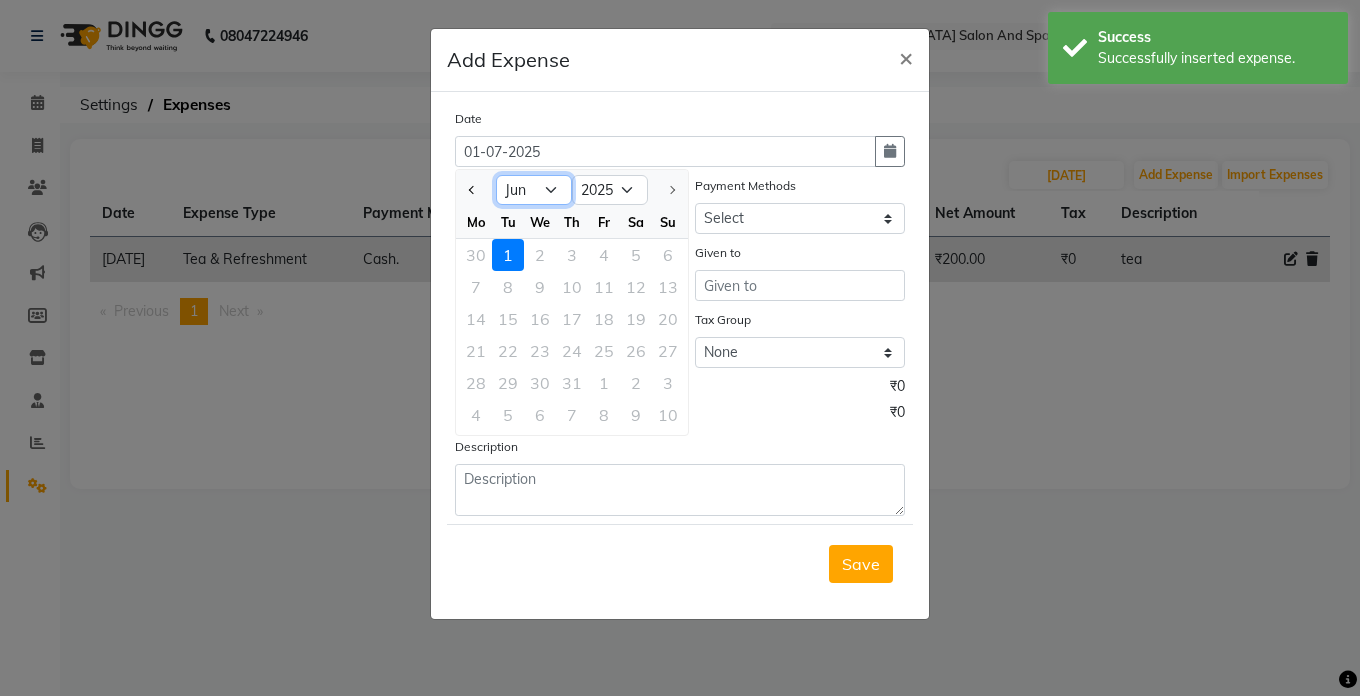 click on "Jan Feb Mar Apr May Jun [DATE]" 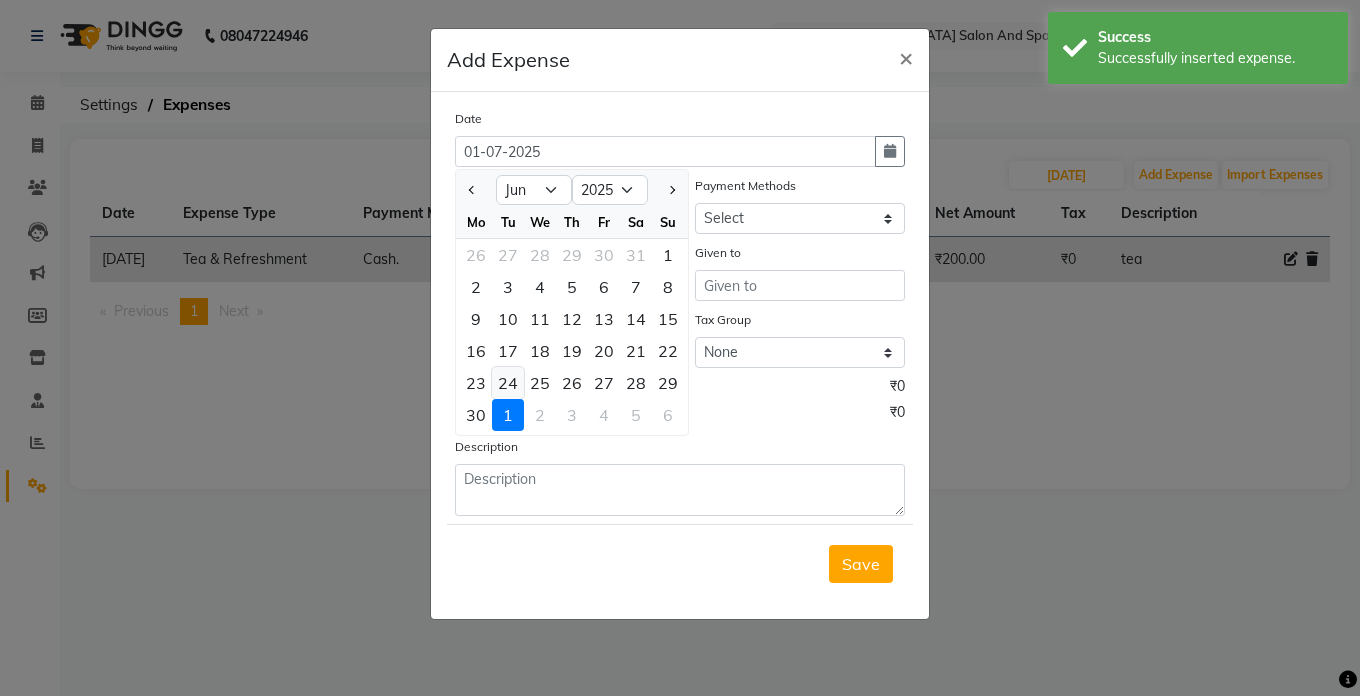 click on "24" 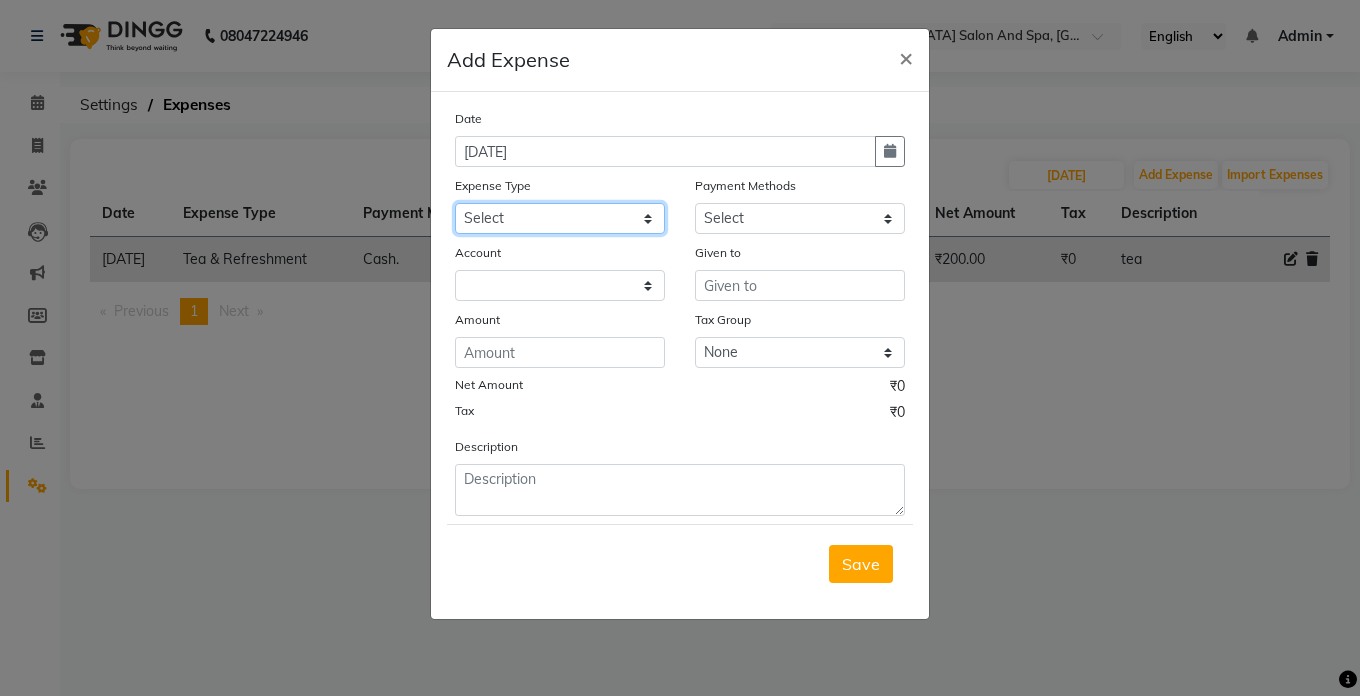 click on "Select Advance Salary Bank charges Car maintenance  Cash transfer to bank Cash transfer to hub Client Snacks Clinical charges Equipment Fuel Govt fee Incentive Insurance International purchase Loan Repayment Maintenance Marketing Miscellaneous MRA Other Pantry Product Rent Salary Staff Snacks Tax Tea & Refreshment Utilities" 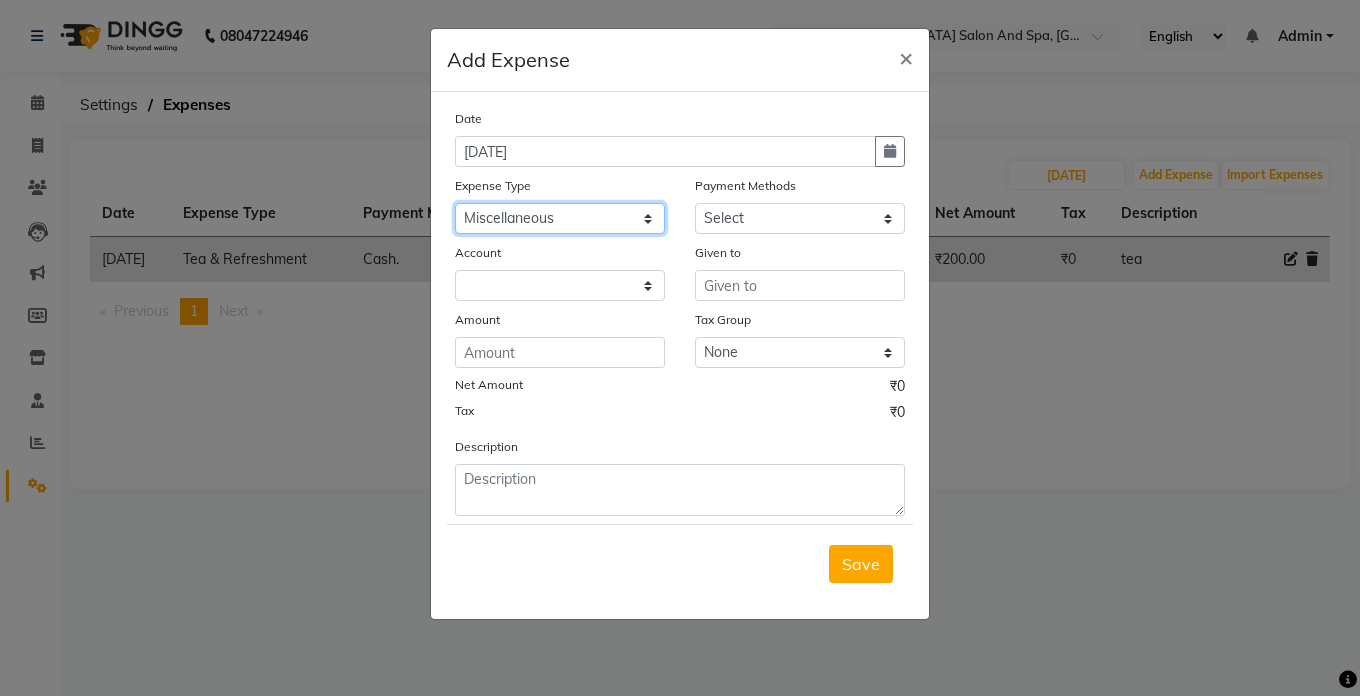 click on "Select Advance Salary Bank charges Car maintenance  Cash transfer to bank Cash transfer to hub Client Snacks Clinical charges Equipment Fuel Govt fee Incentive Insurance International purchase Loan Repayment Maintenance Marketing Miscellaneous MRA Other Pantry Product Rent Salary Staff Snacks Tax Tea & Refreshment Utilities" 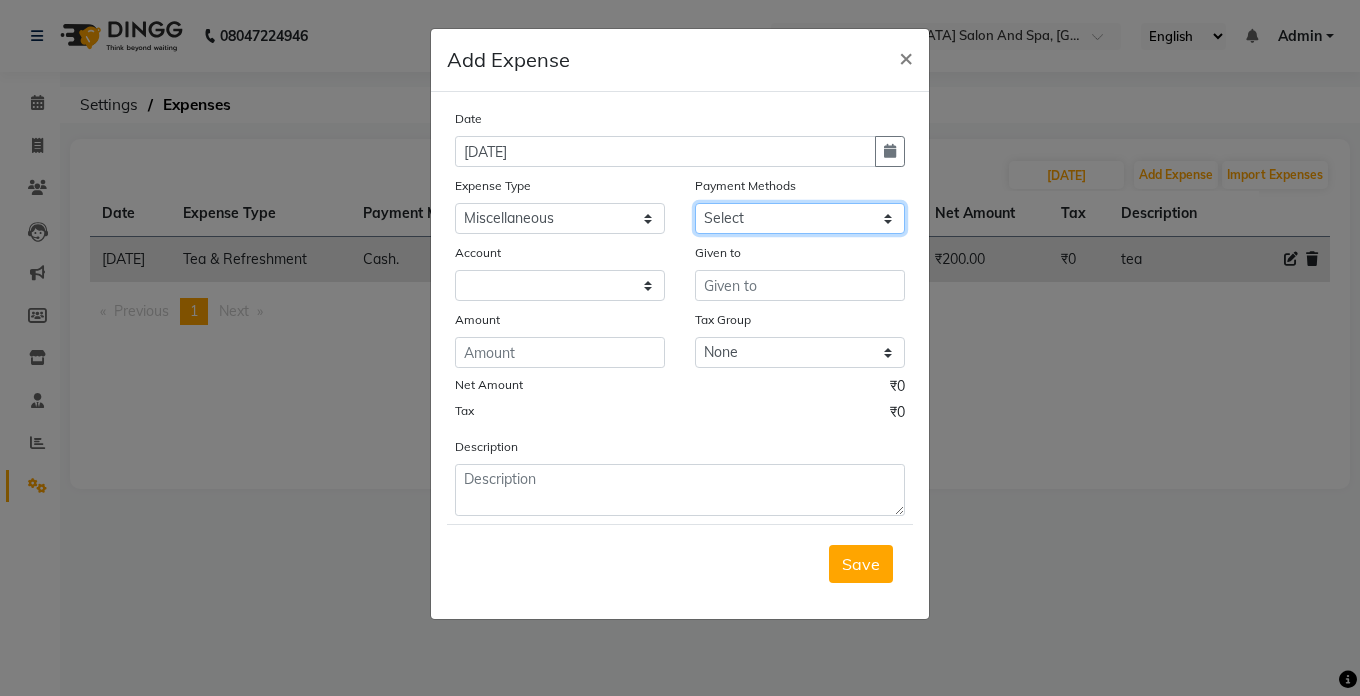 click on "Select Cash. Voucher CARD Wallet GPay" 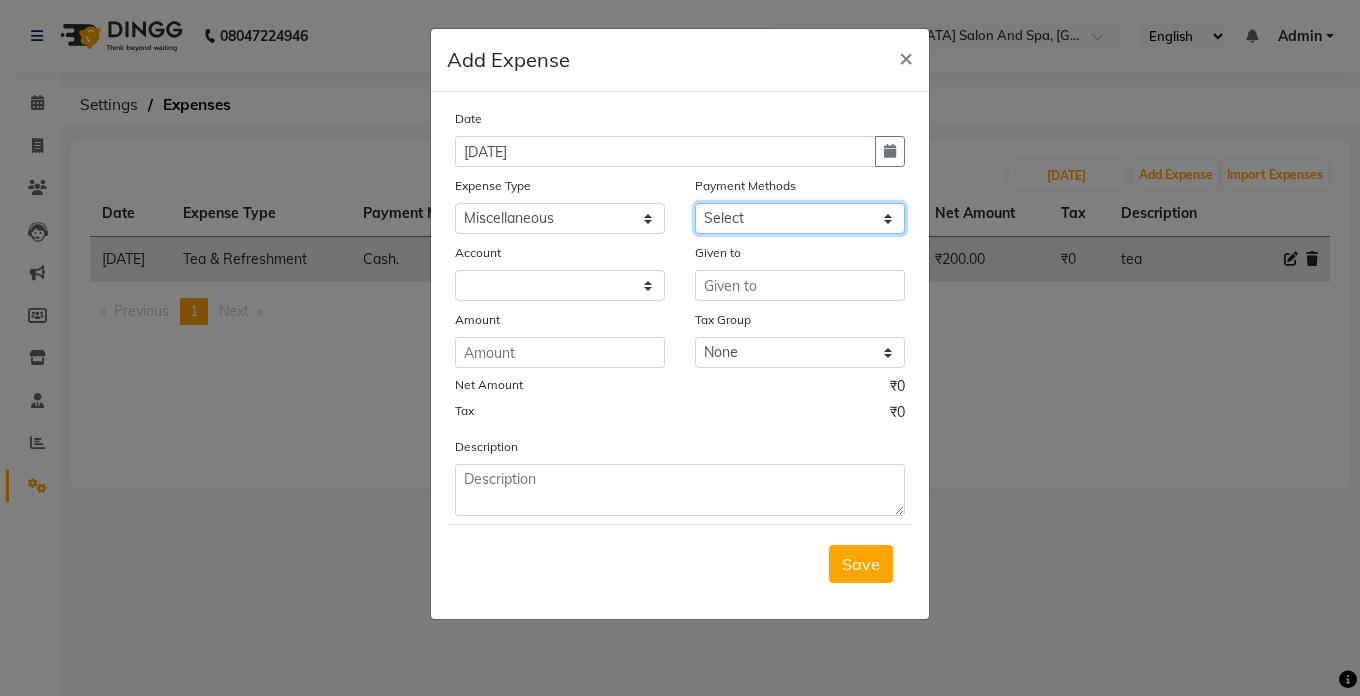 select on "116" 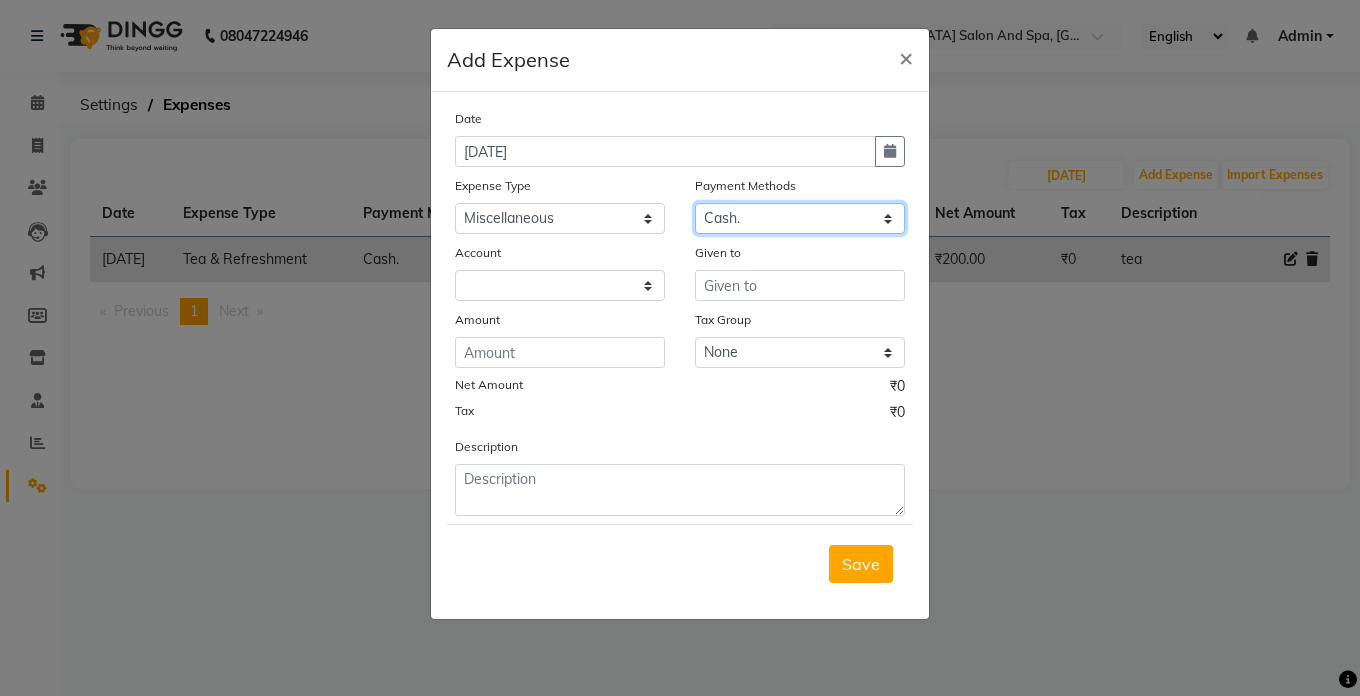 click on "Select Cash. Voucher CARD Wallet GPay" 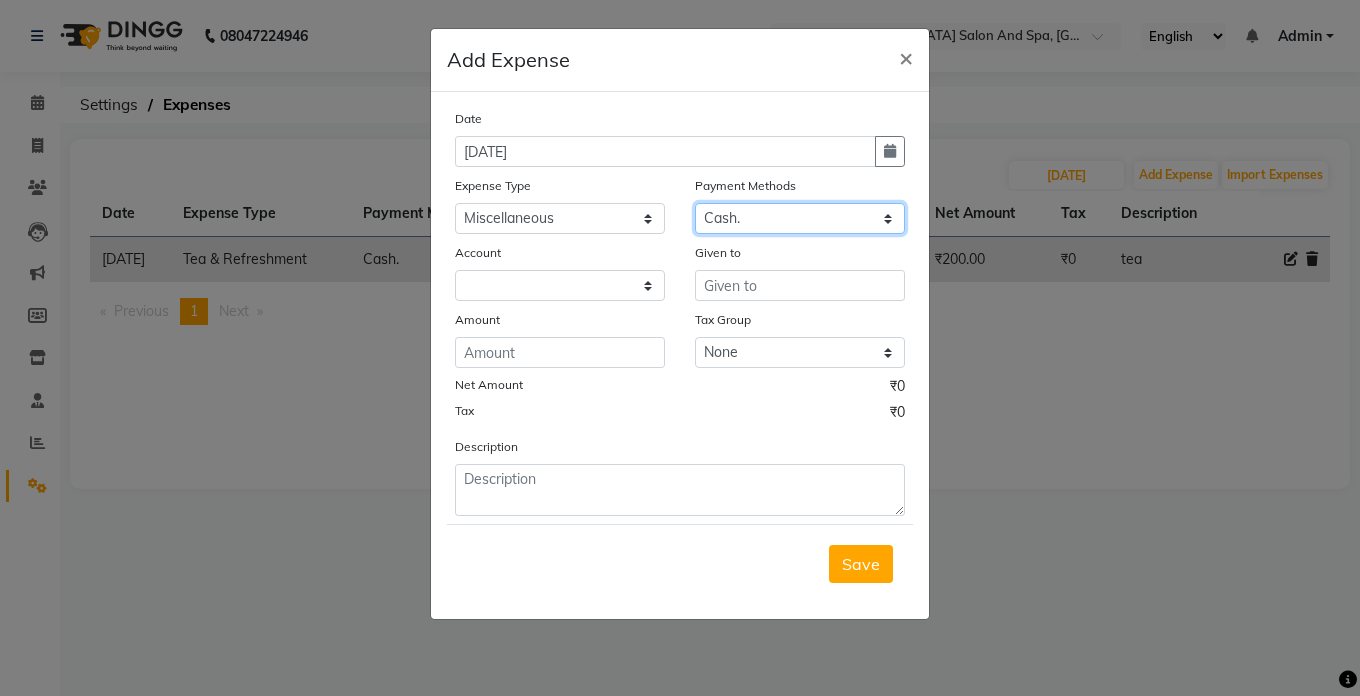 select on "5448" 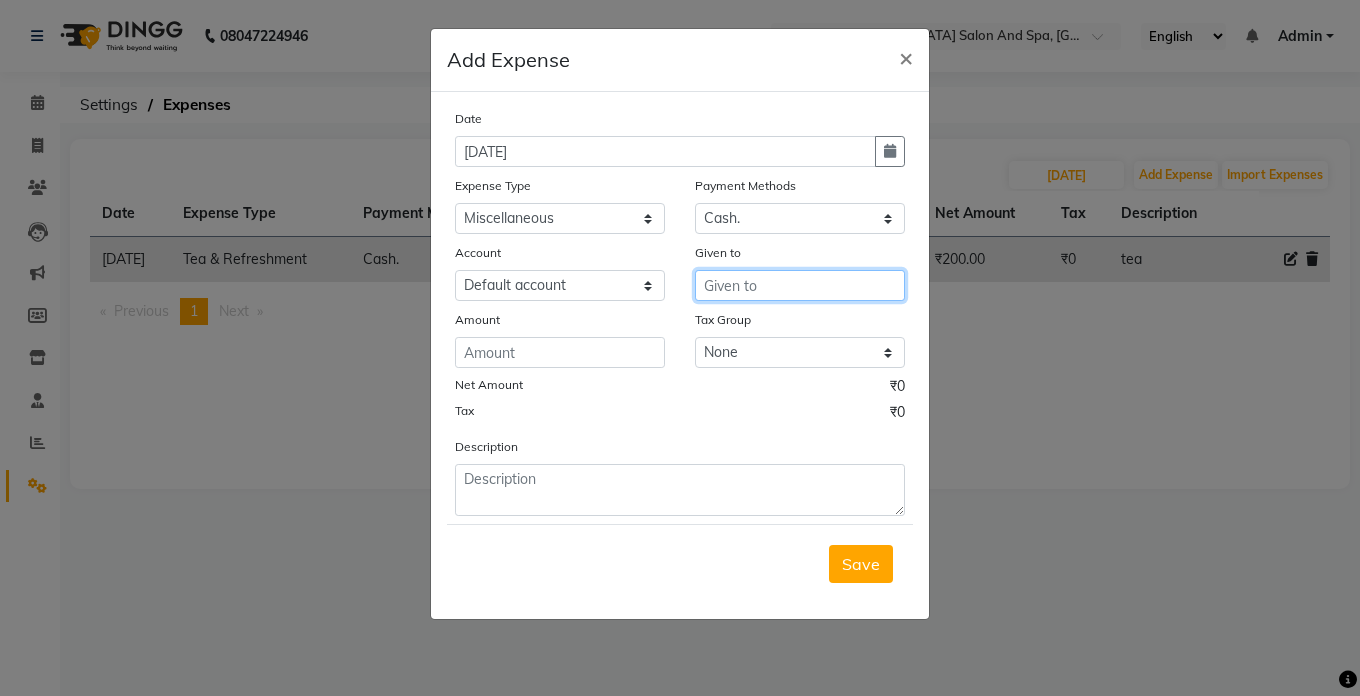 click at bounding box center (800, 285) 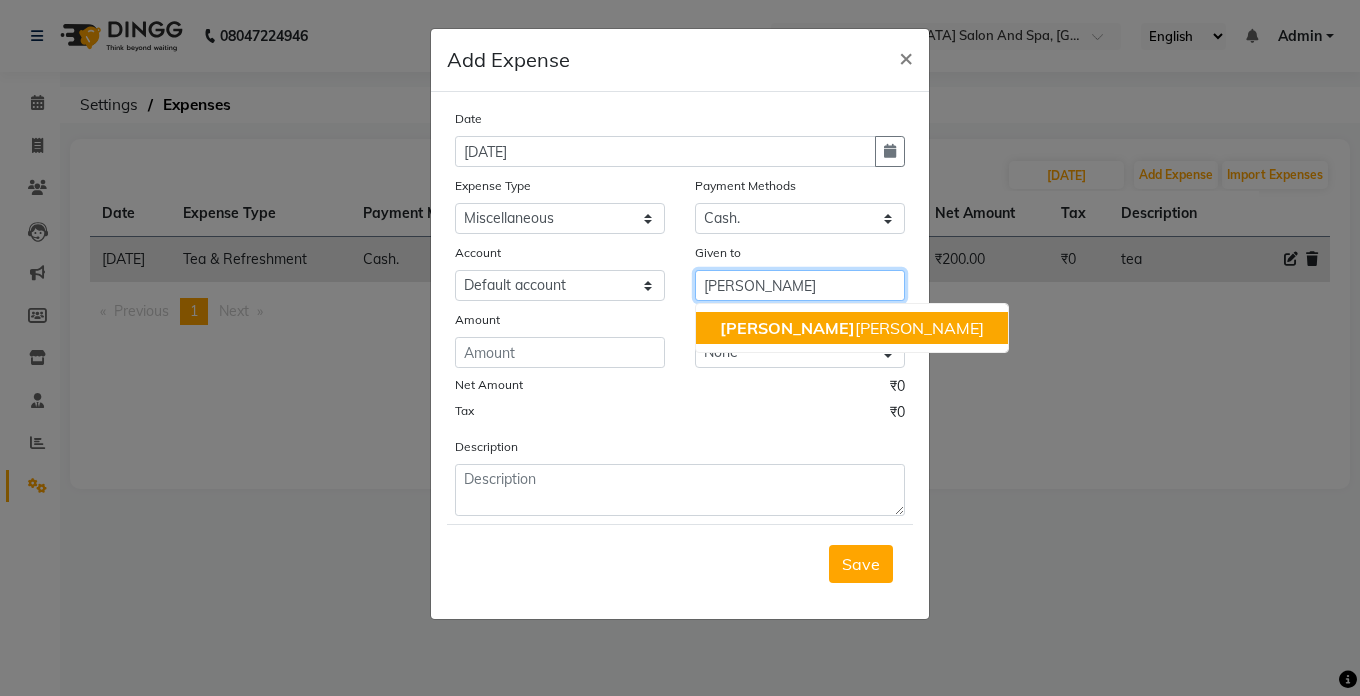 click on "[PERSON_NAME] [PERSON_NAME]" at bounding box center [852, 328] 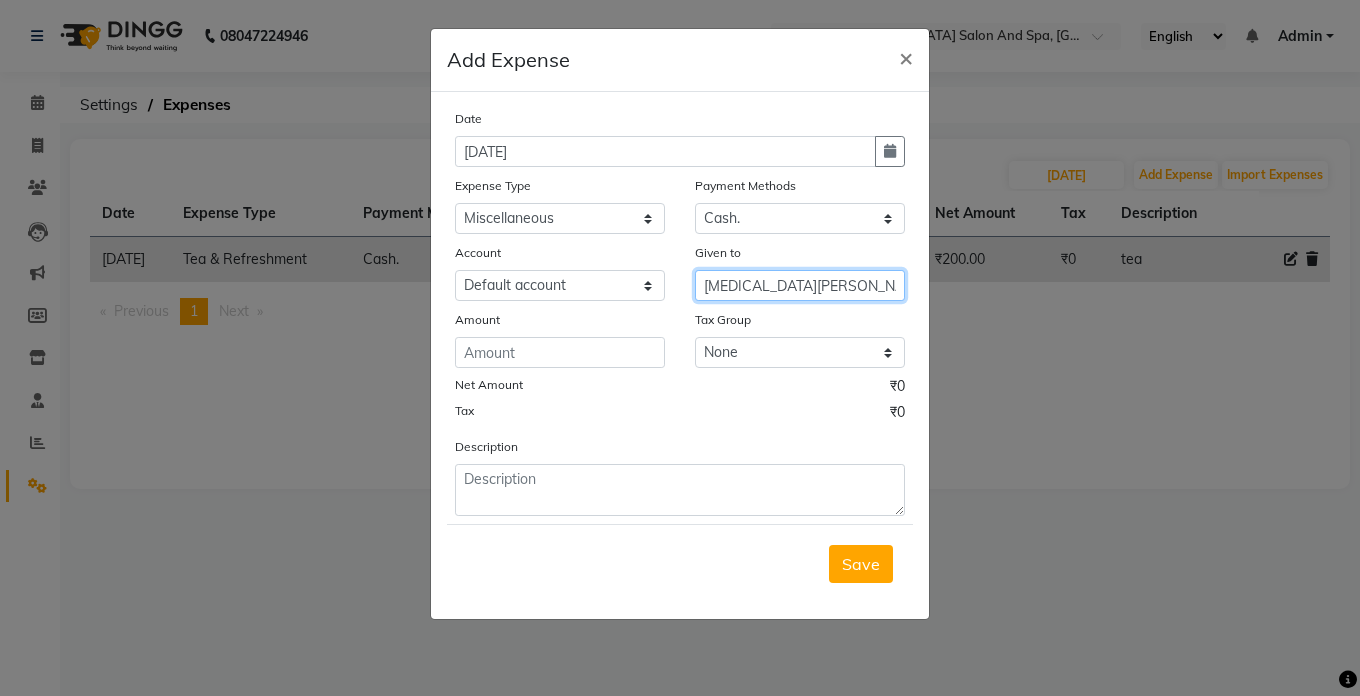 type on "[MEDICAL_DATA][PERSON_NAME]" 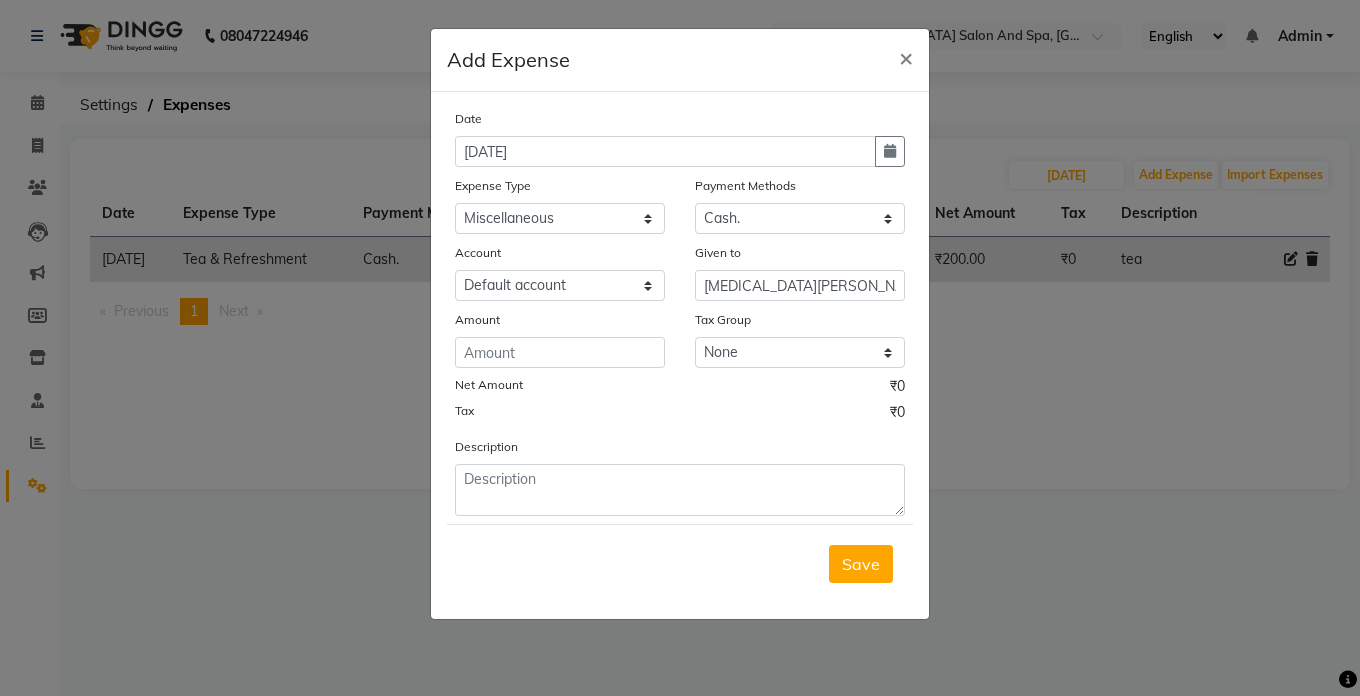 click on "Amount" 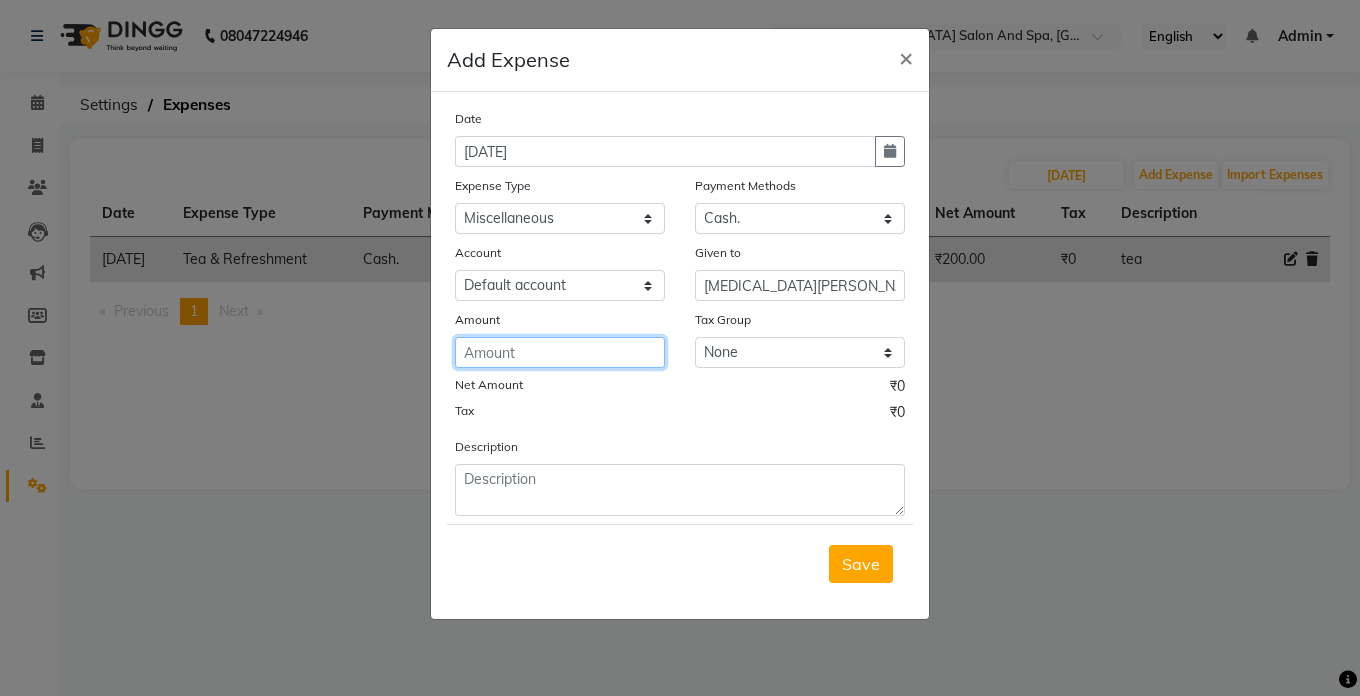 click 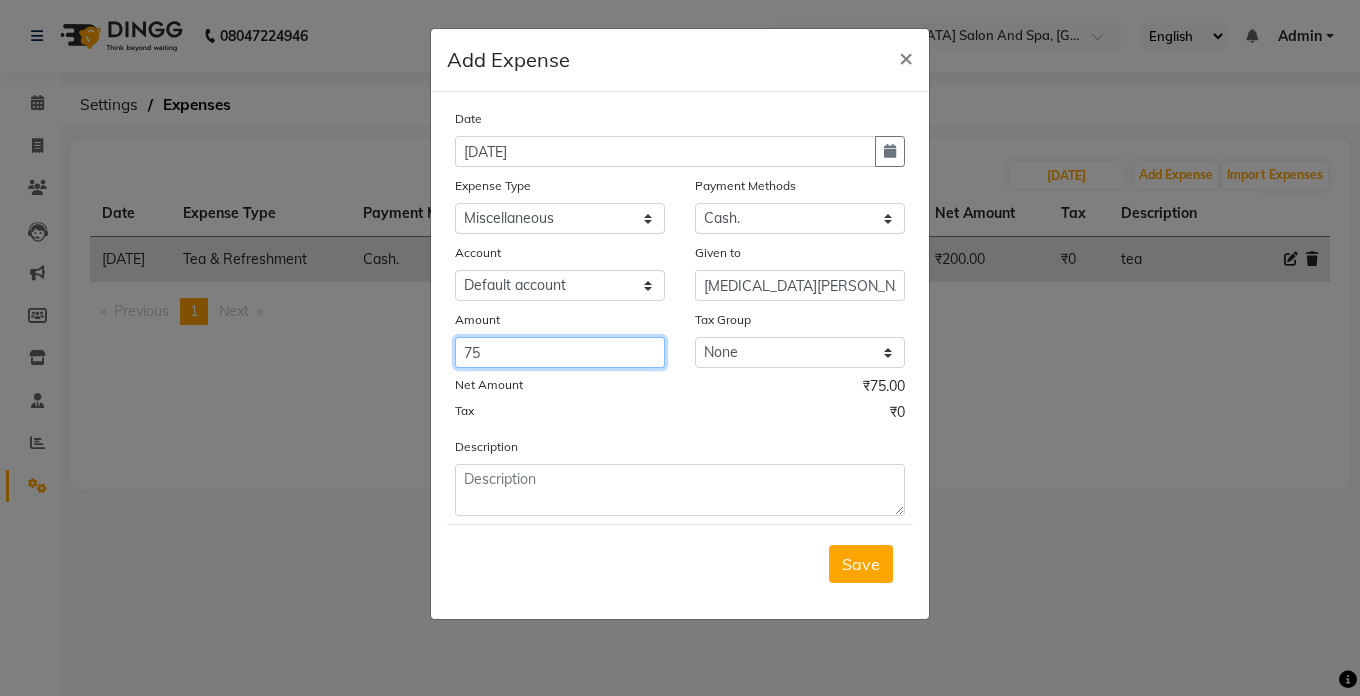 type on "75" 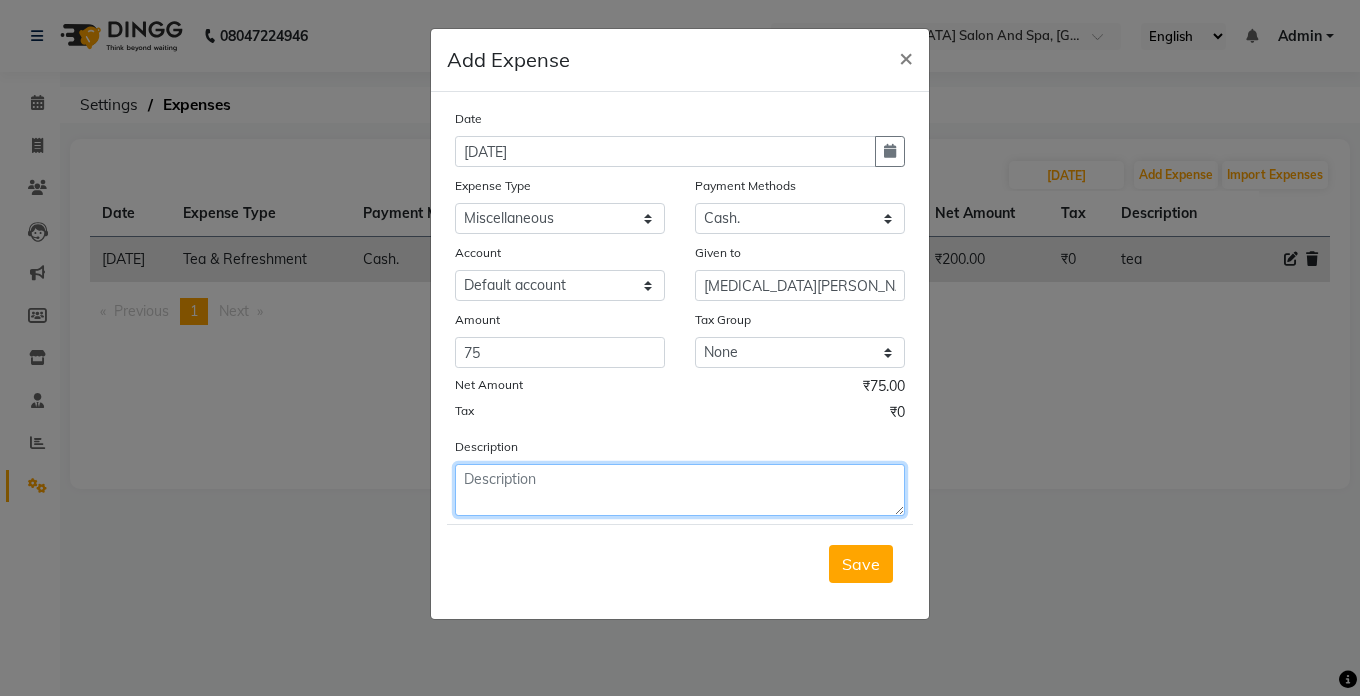click 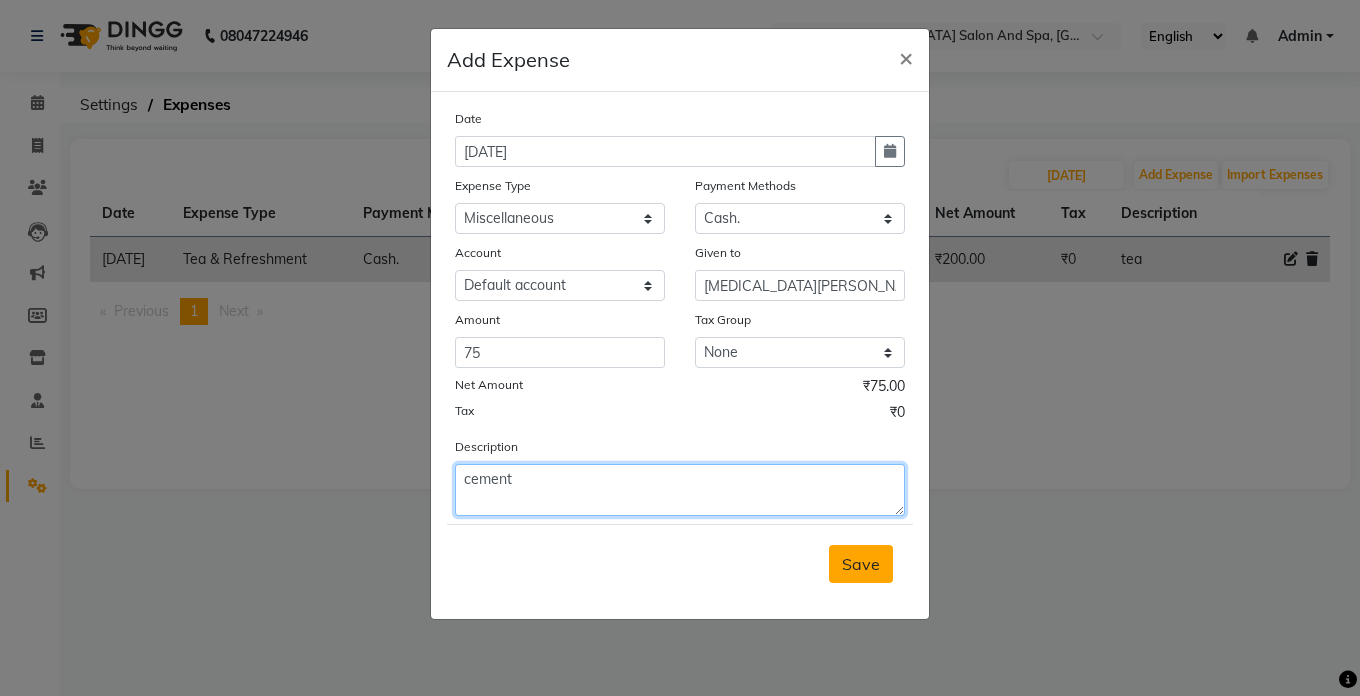 type on "cement" 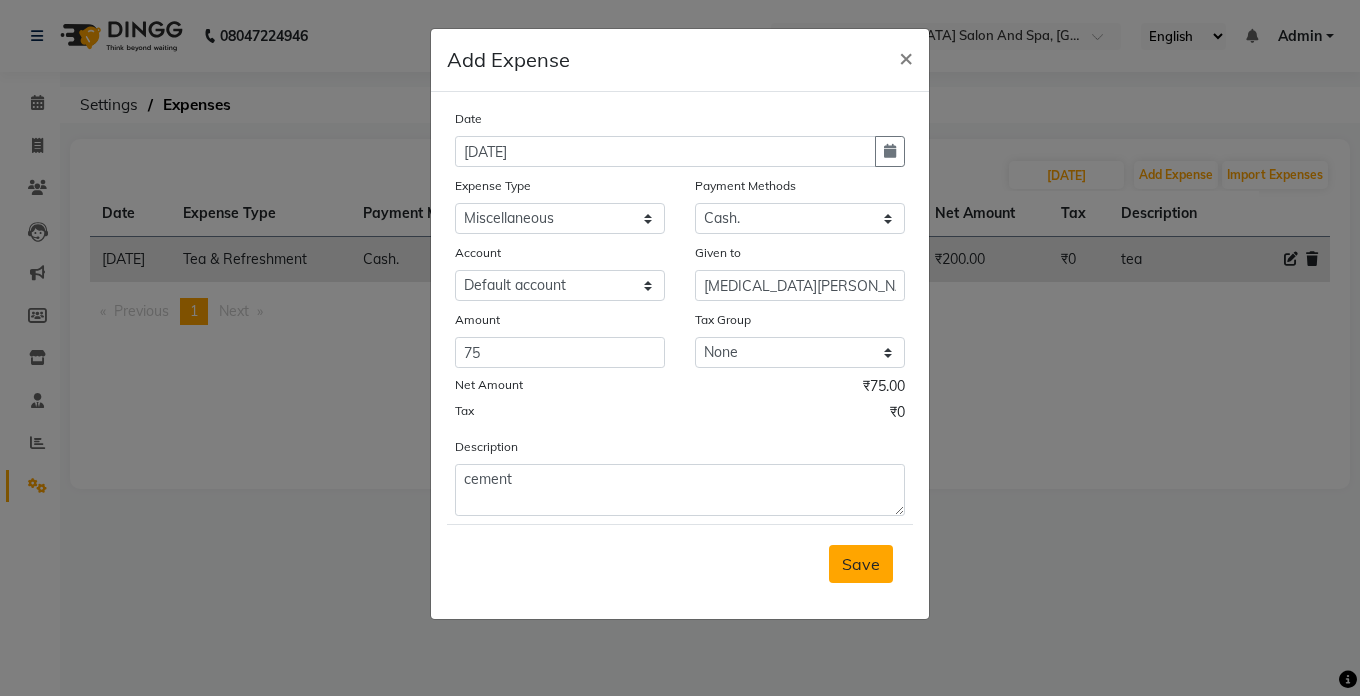 click on "Save" at bounding box center [861, 564] 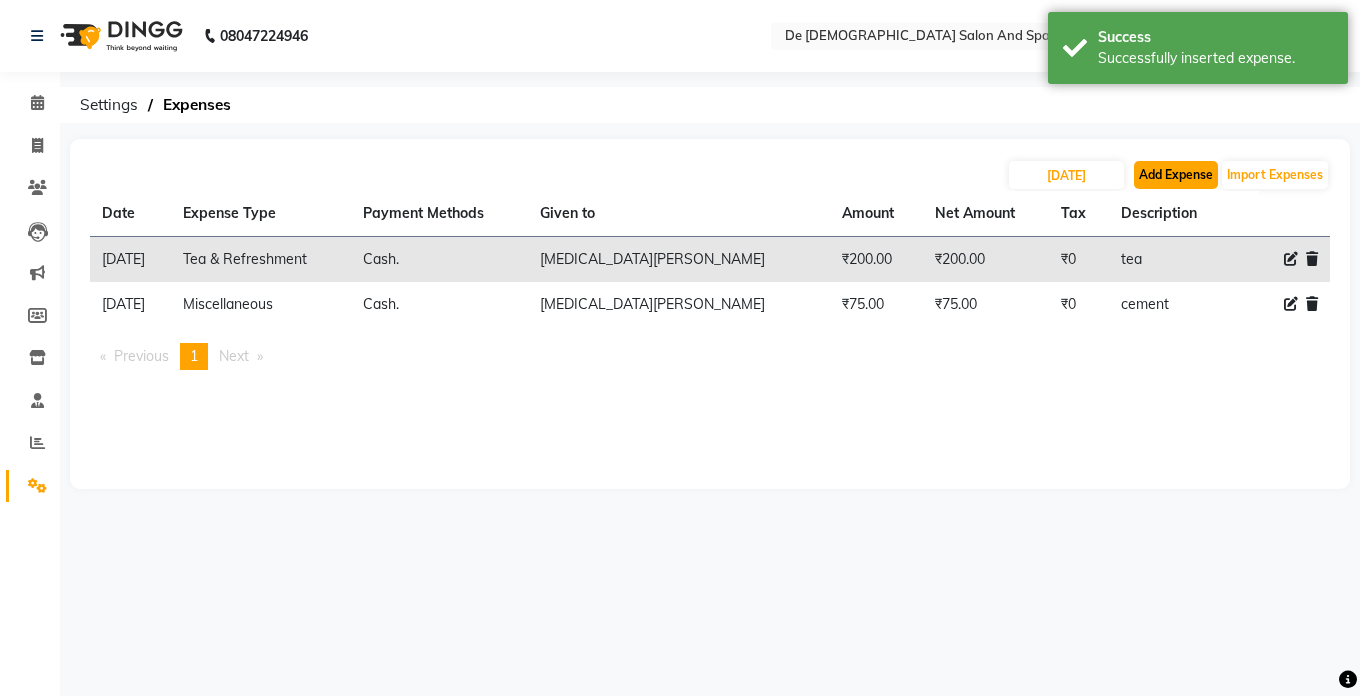 click on "Add Expense" 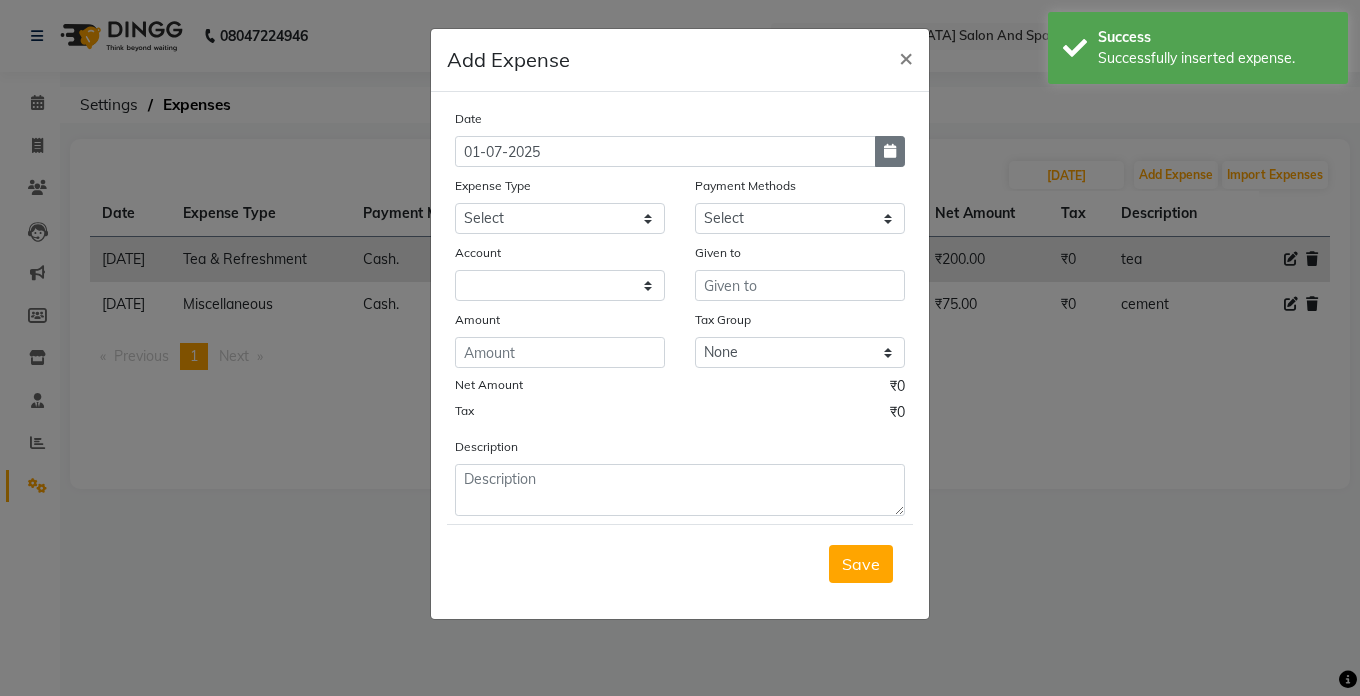click 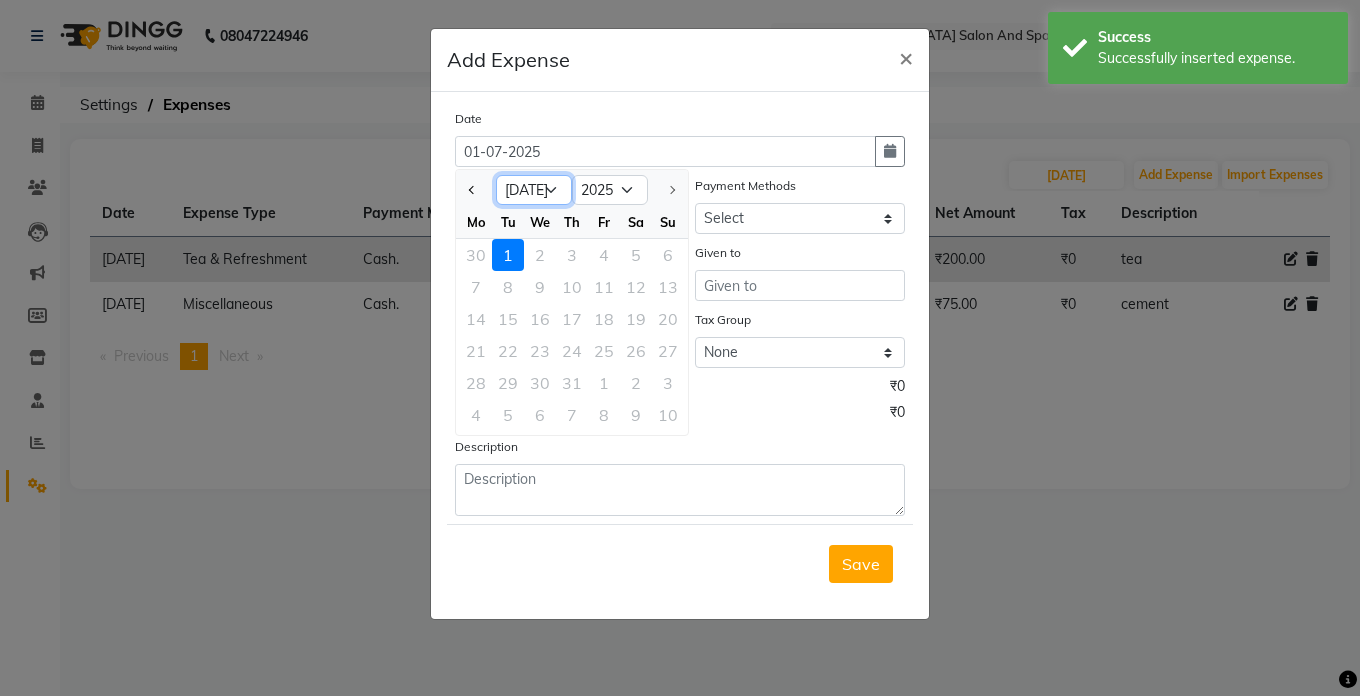 click on "Jan Feb Mar Apr May Jun [DATE]" 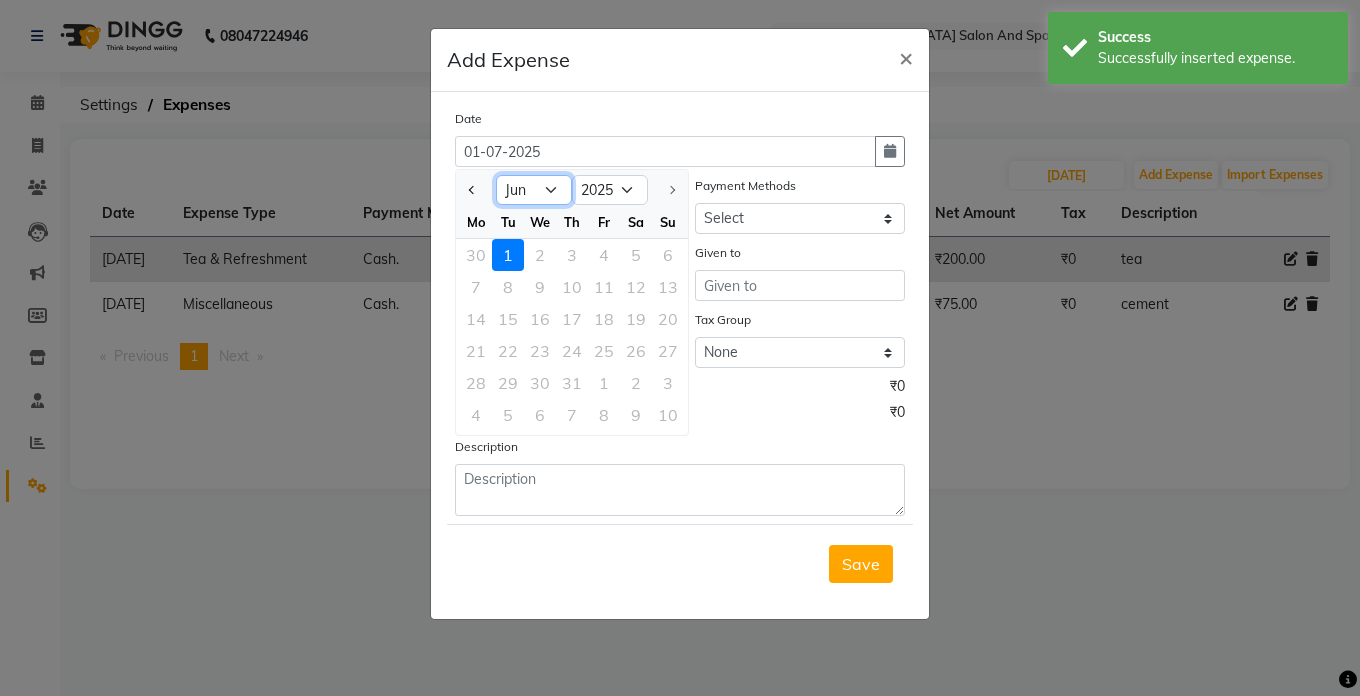 click on "Jan Feb Mar Apr May Jun [DATE]" 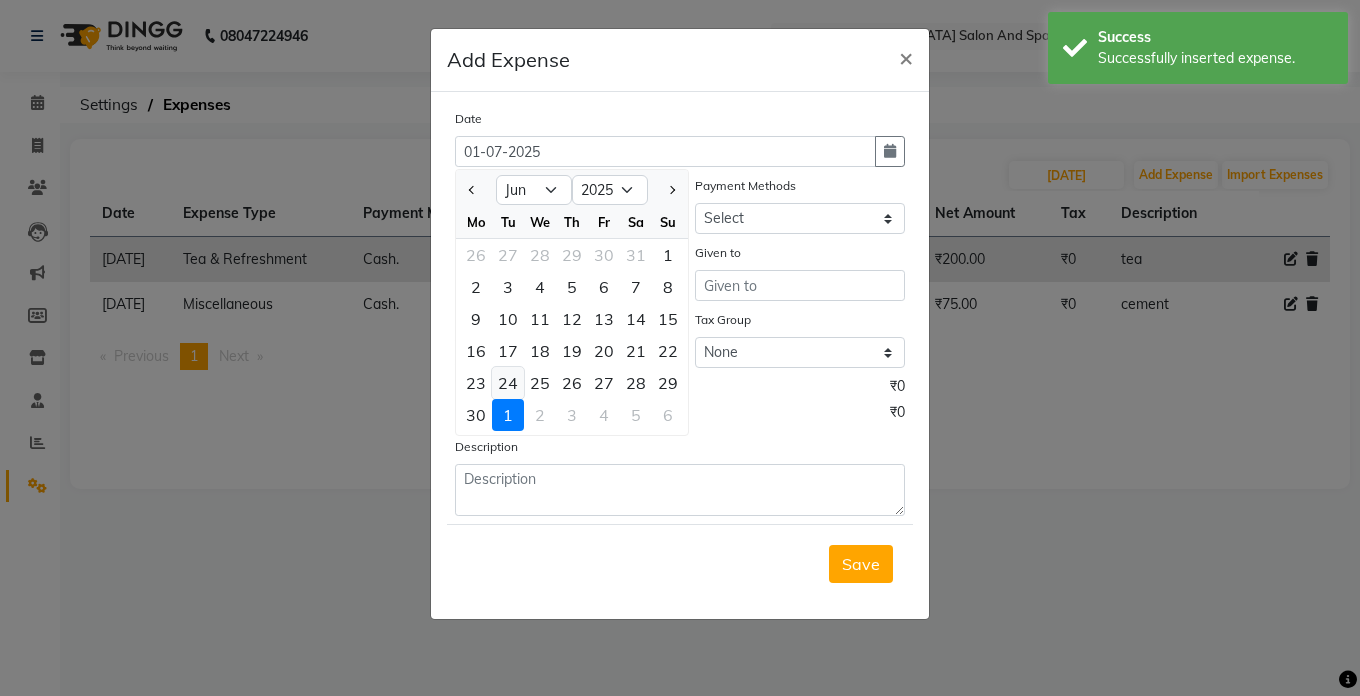 click on "24" 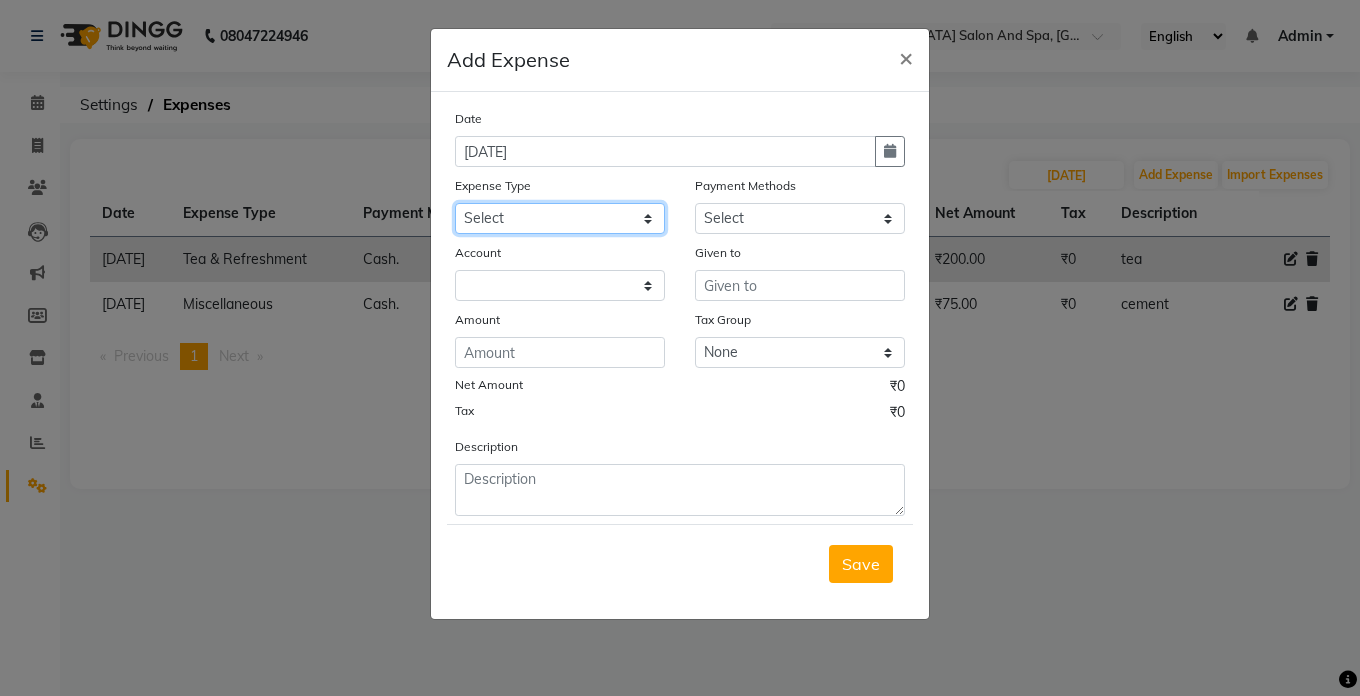 click on "Select Advance Salary Bank charges Car maintenance  Cash transfer to bank Cash transfer to hub Client Snacks Clinical charges Equipment Fuel Govt fee Incentive Insurance International purchase Loan Repayment Maintenance Marketing Miscellaneous MRA Other Pantry Product Rent Salary Staff Snacks Tax Tea & Refreshment Utilities" 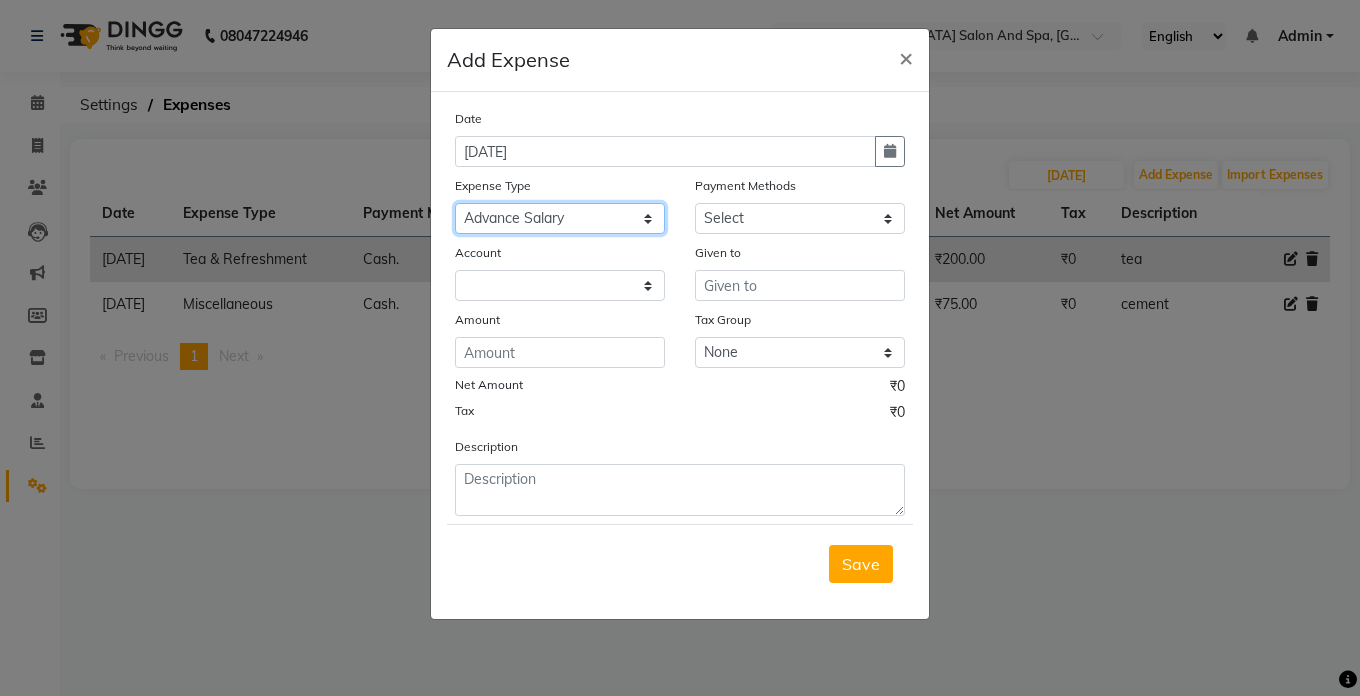 click on "Select Advance Salary Bank charges Car maintenance  Cash transfer to bank Cash transfer to hub Client Snacks Clinical charges Equipment Fuel Govt fee Incentive Insurance International purchase Loan Repayment Maintenance Marketing Miscellaneous MRA Other Pantry Product Rent Salary Staff Snacks Tax Tea & Refreshment Utilities" 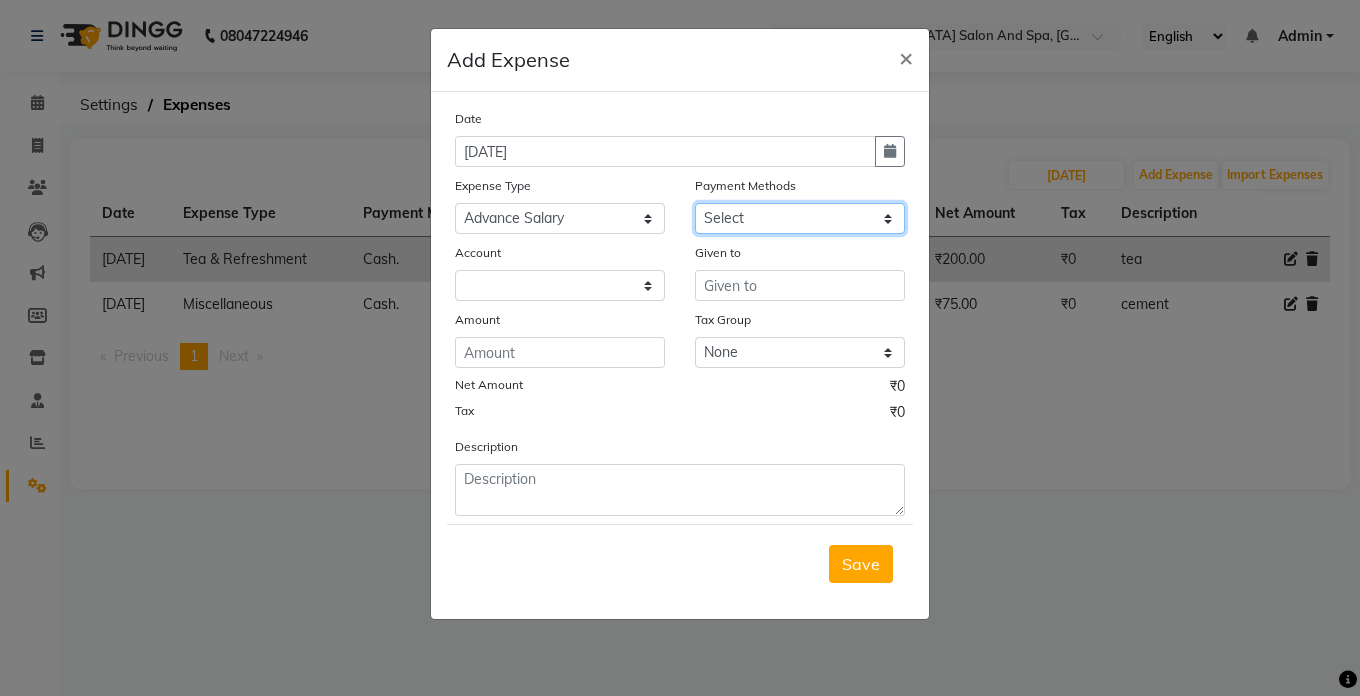 click on "Select Cash. Voucher CARD Wallet GPay" 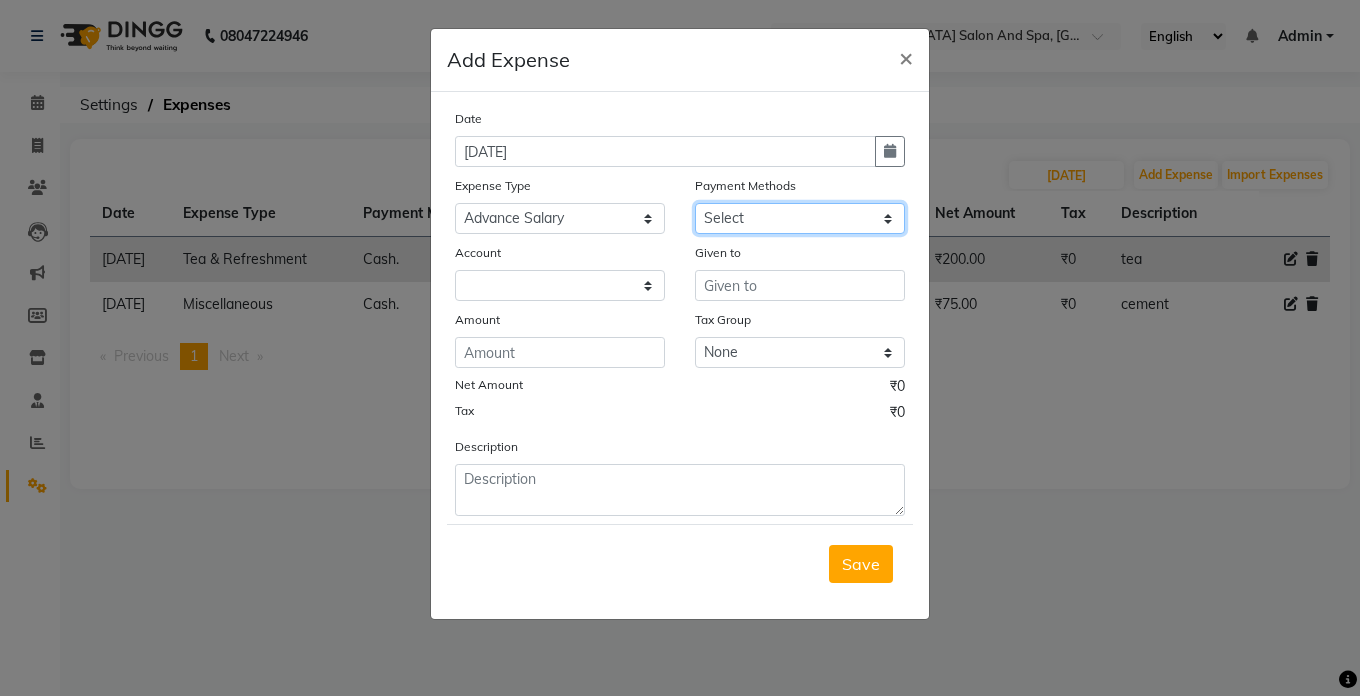 select on "116" 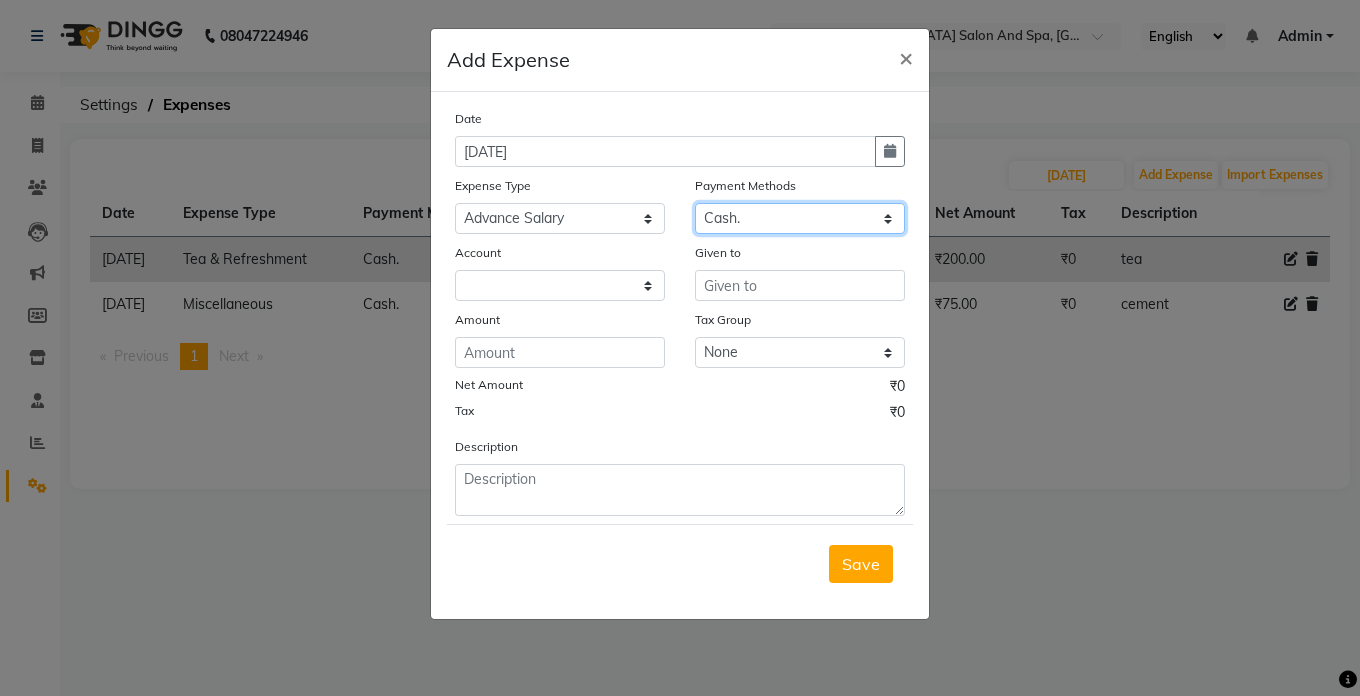 click on "Select Cash. Voucher CARD Wallet GPay" 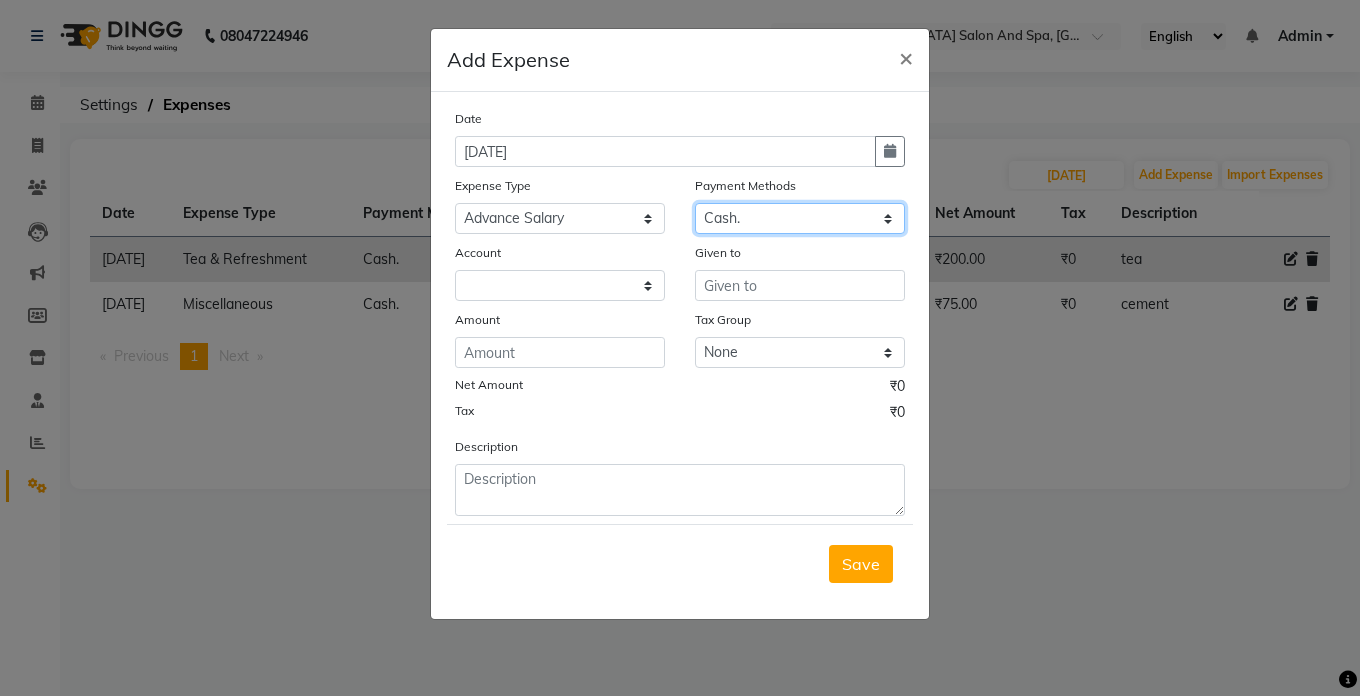 select on "5448" 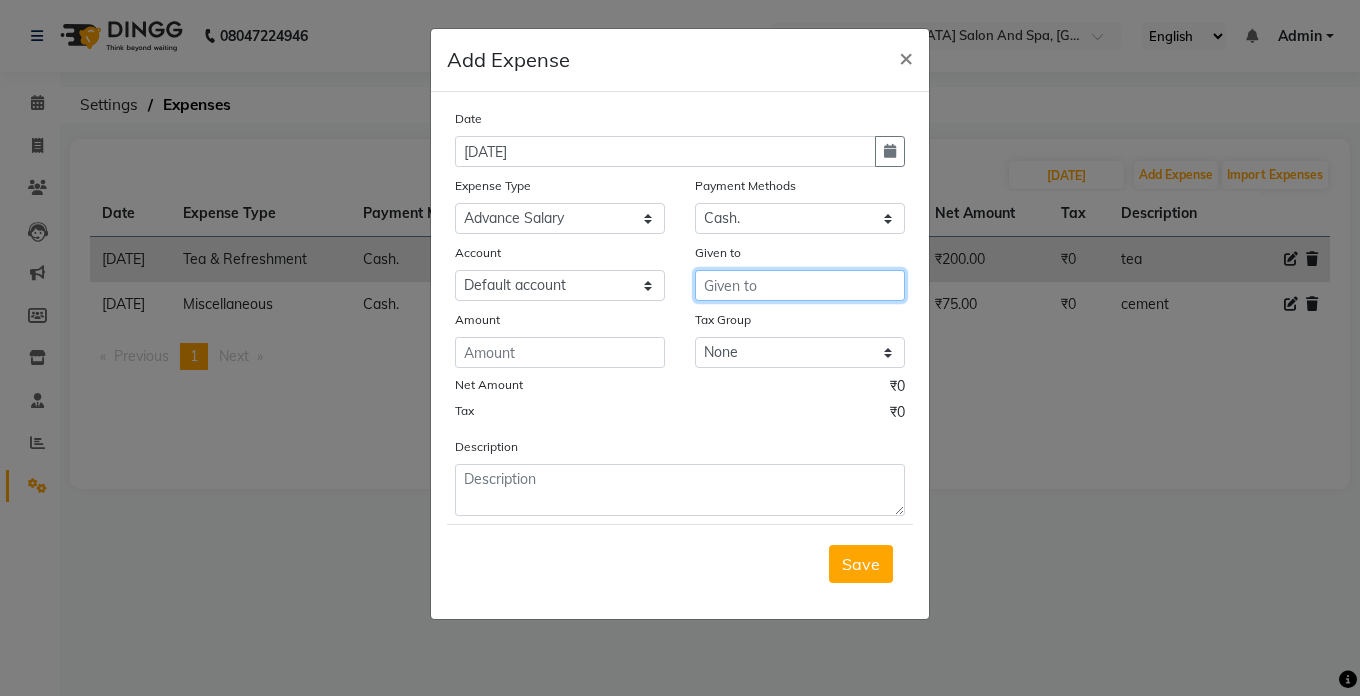 click at bounding box center (800, 285) 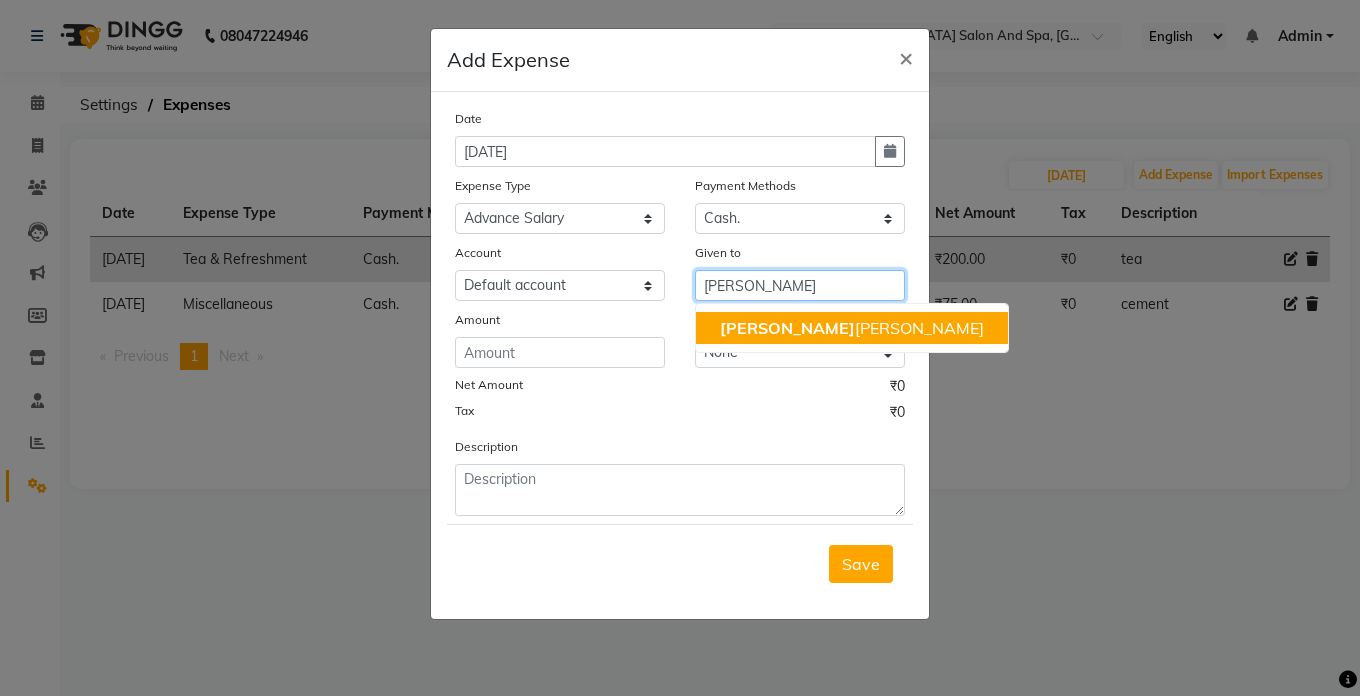 click on "[PERSON_NAME] [PERSON_NAME]" at bounding box center [852, 328] 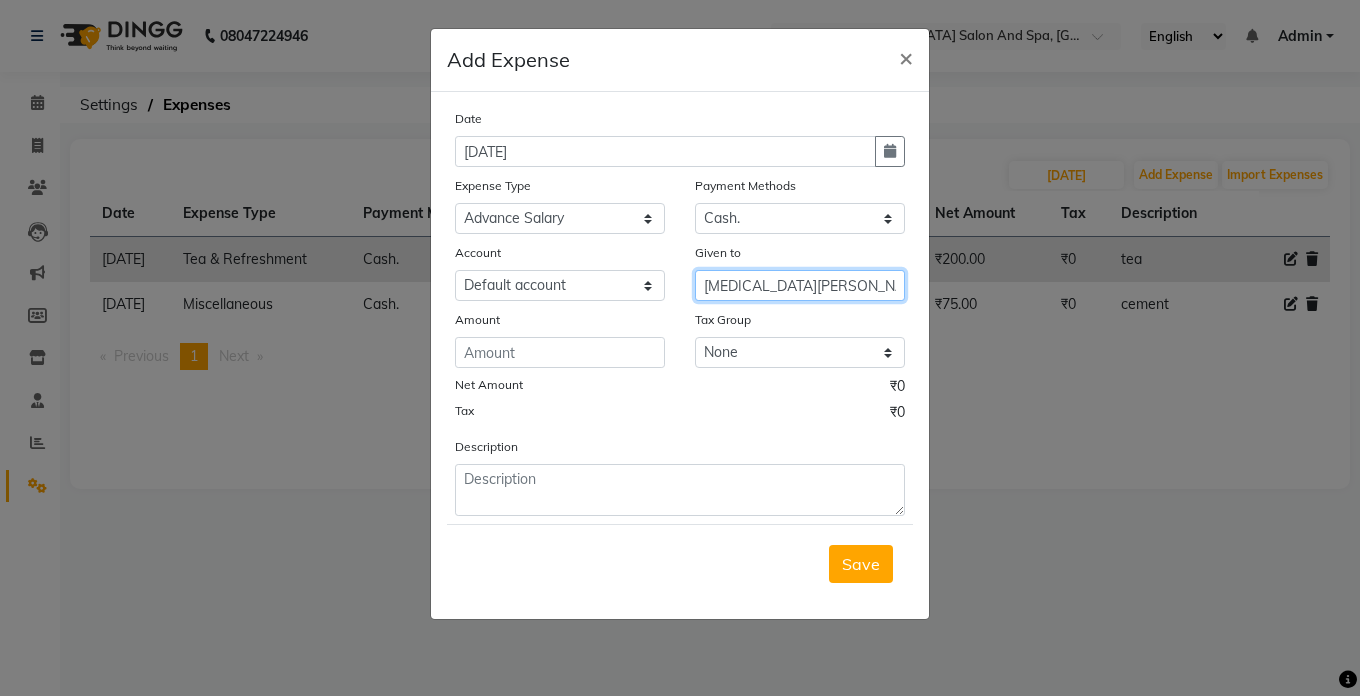 type on "[MEDICAL_DATA][PERSON_NAME]" 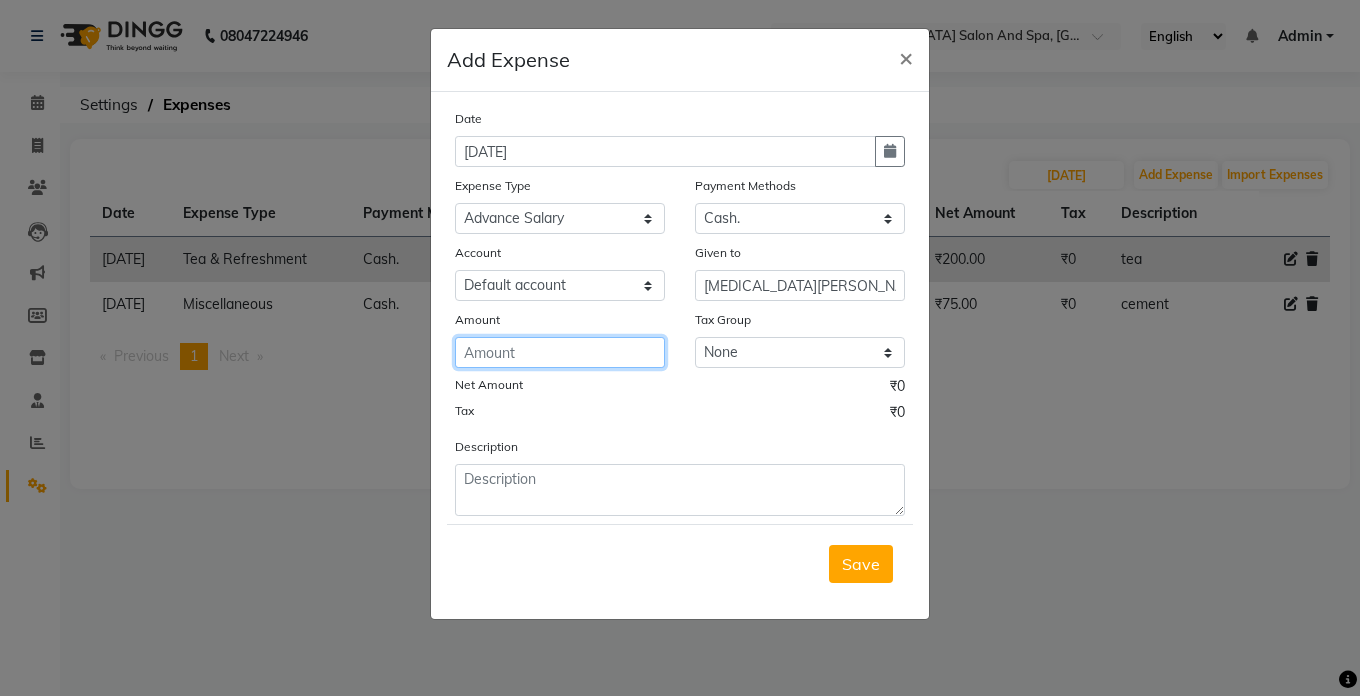 click 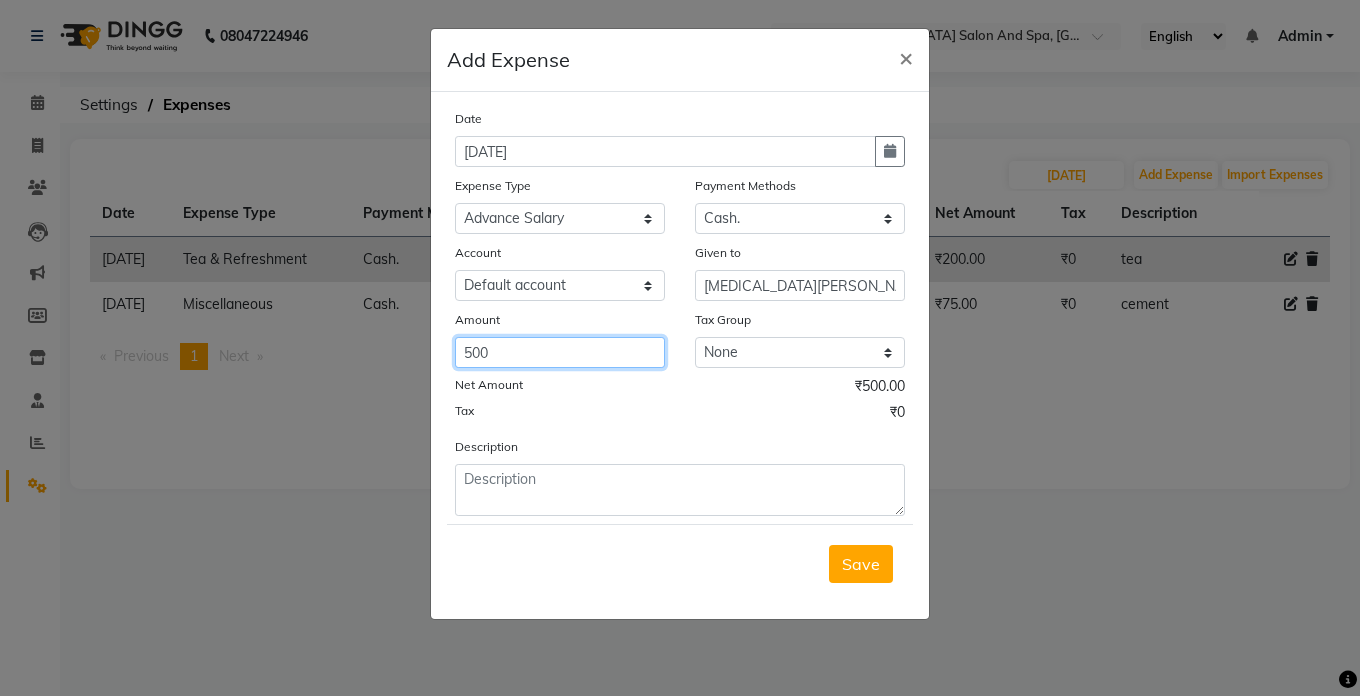 type on "500" 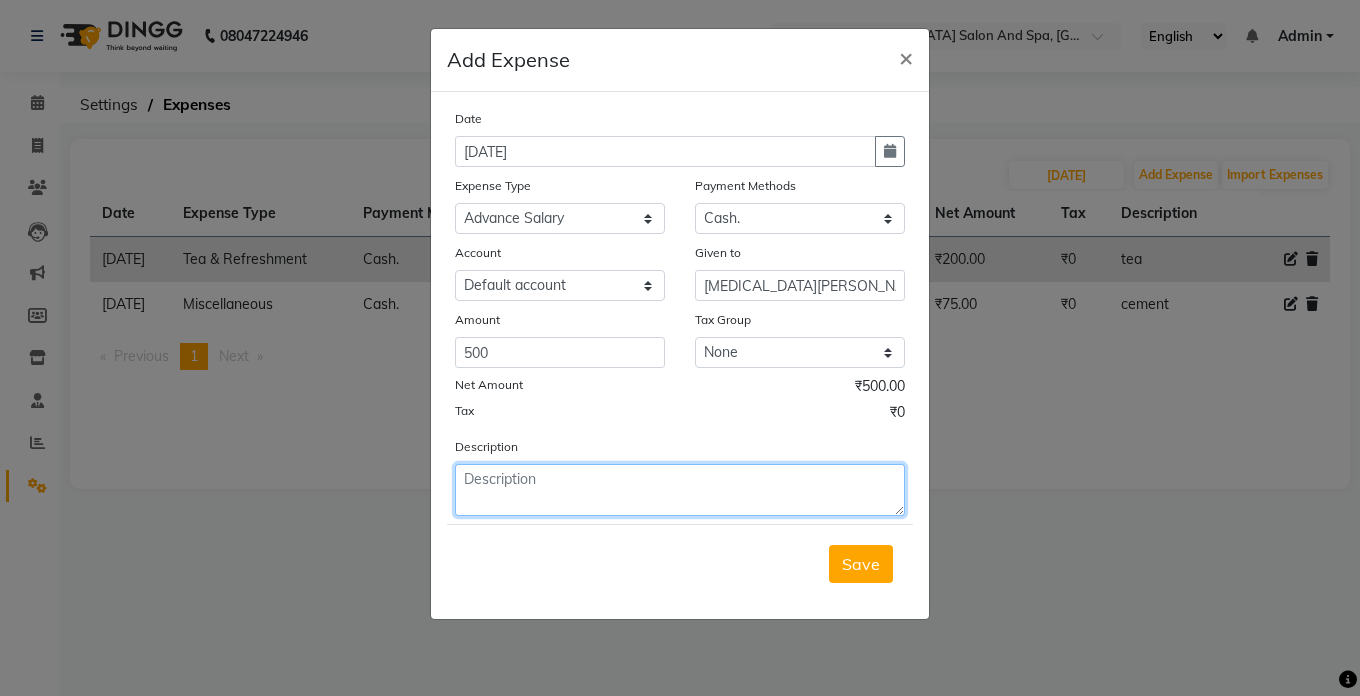 click 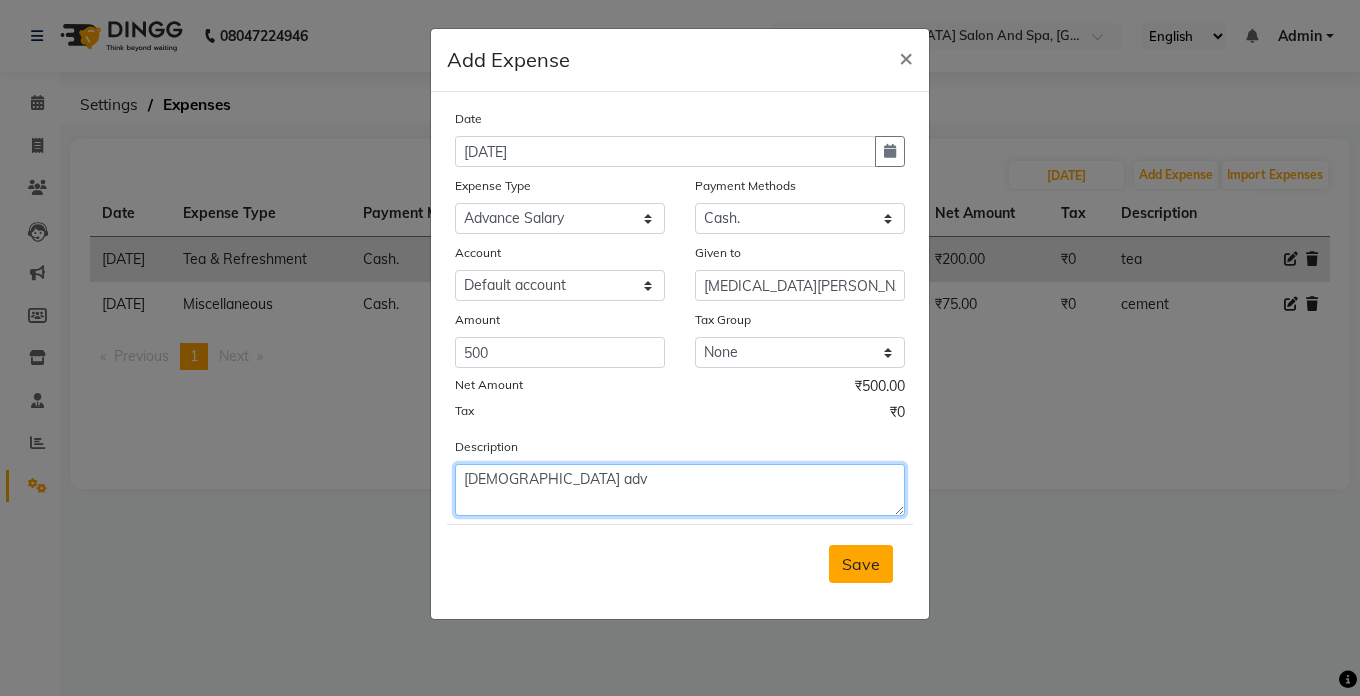 type on "[DEMOGRAPHIC_DATA] adv" 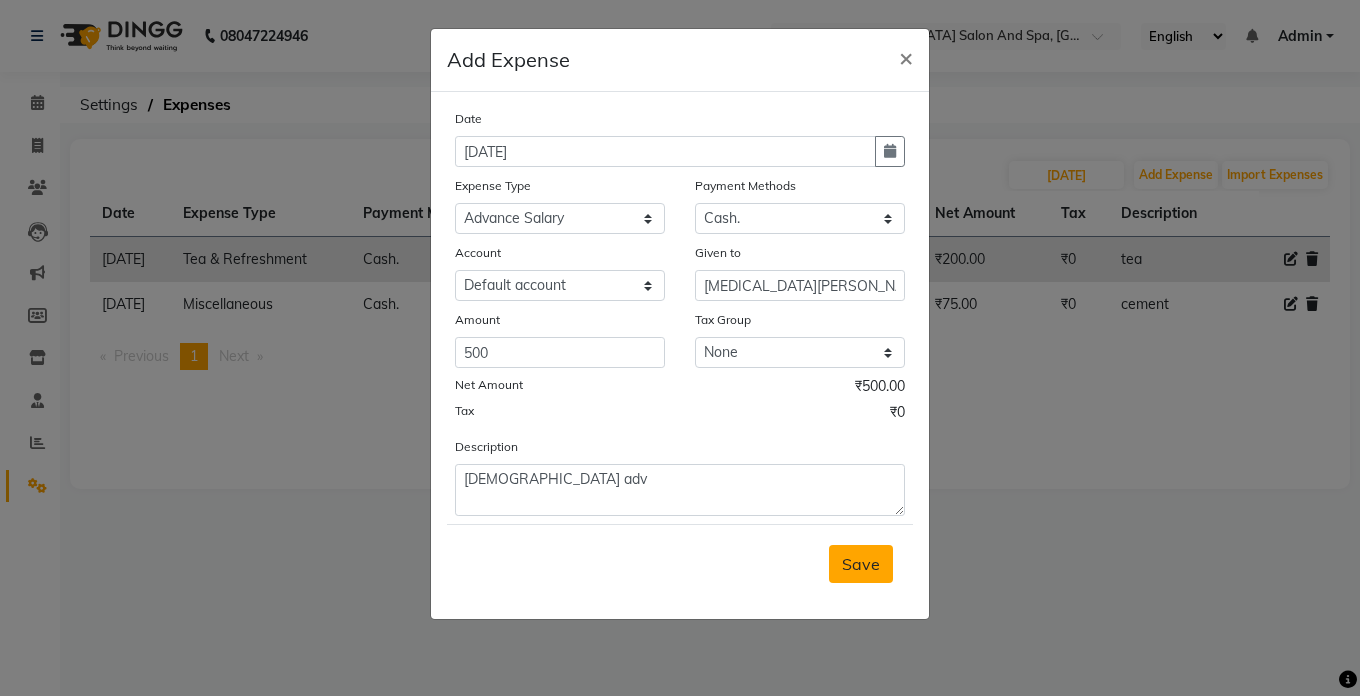 click on "Save" at bounding box center [861, 564] 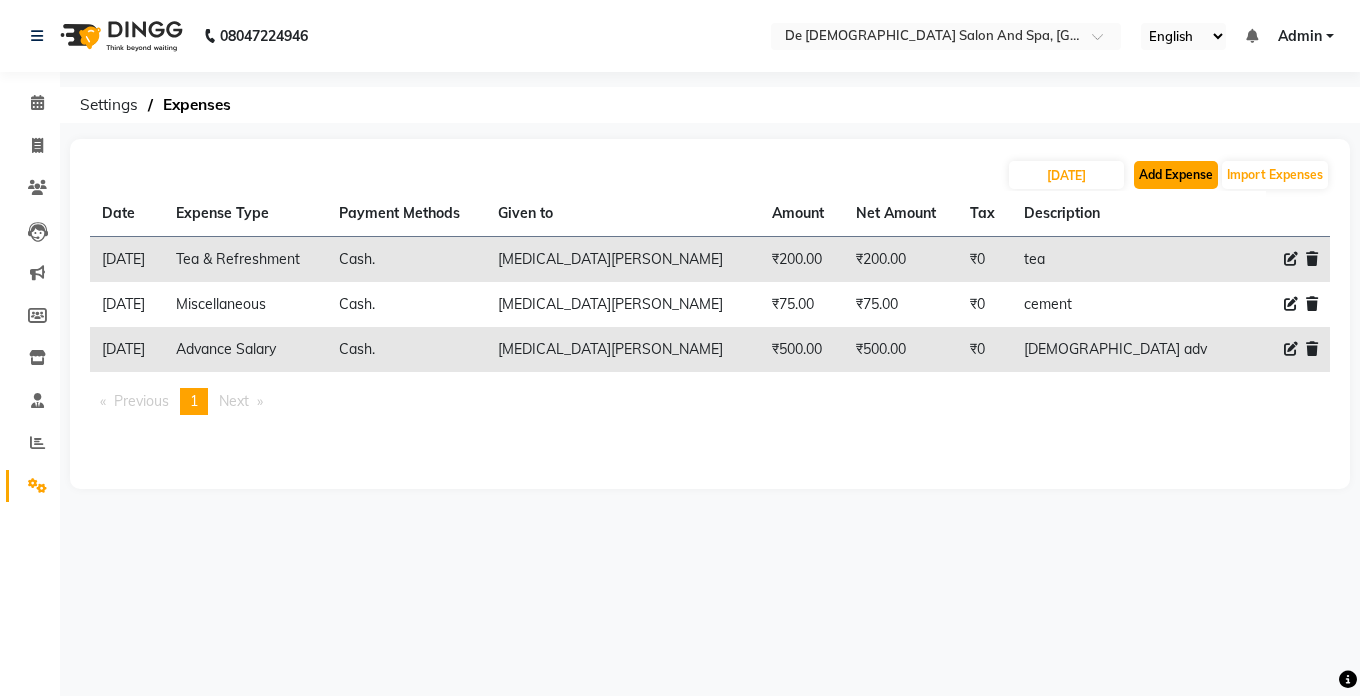 click on "Add Expense" 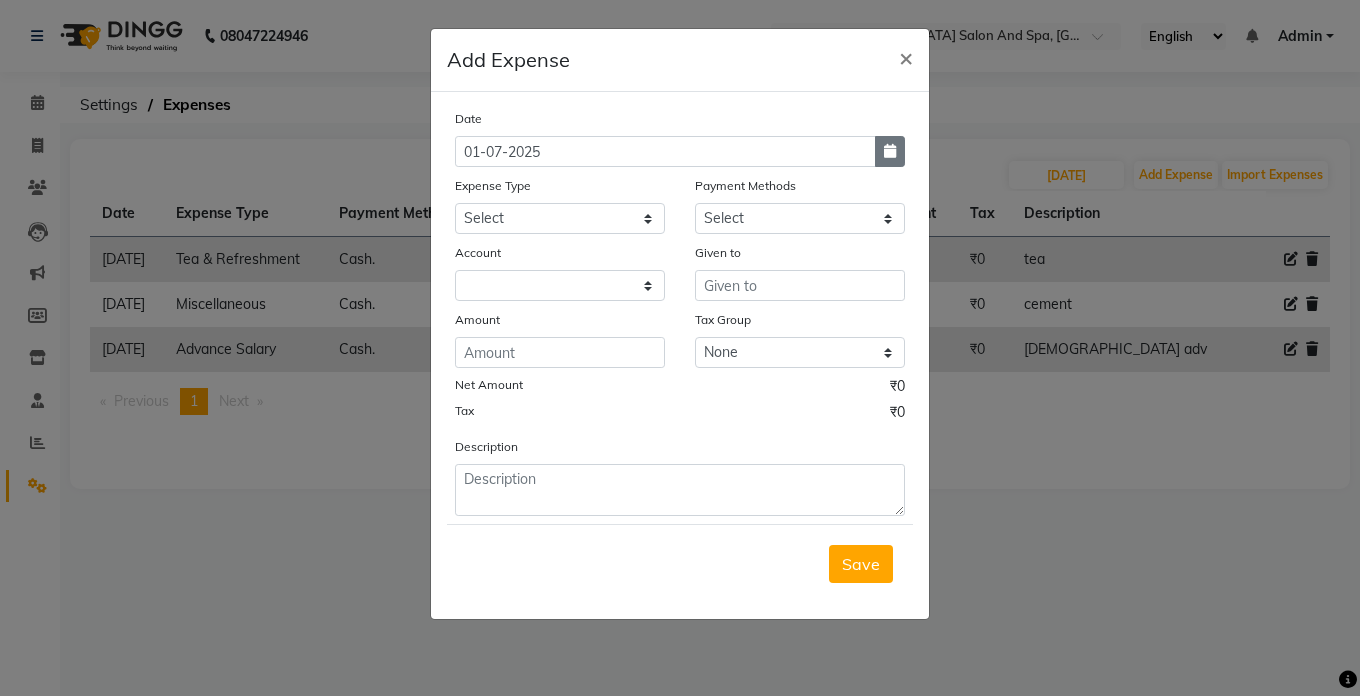 click 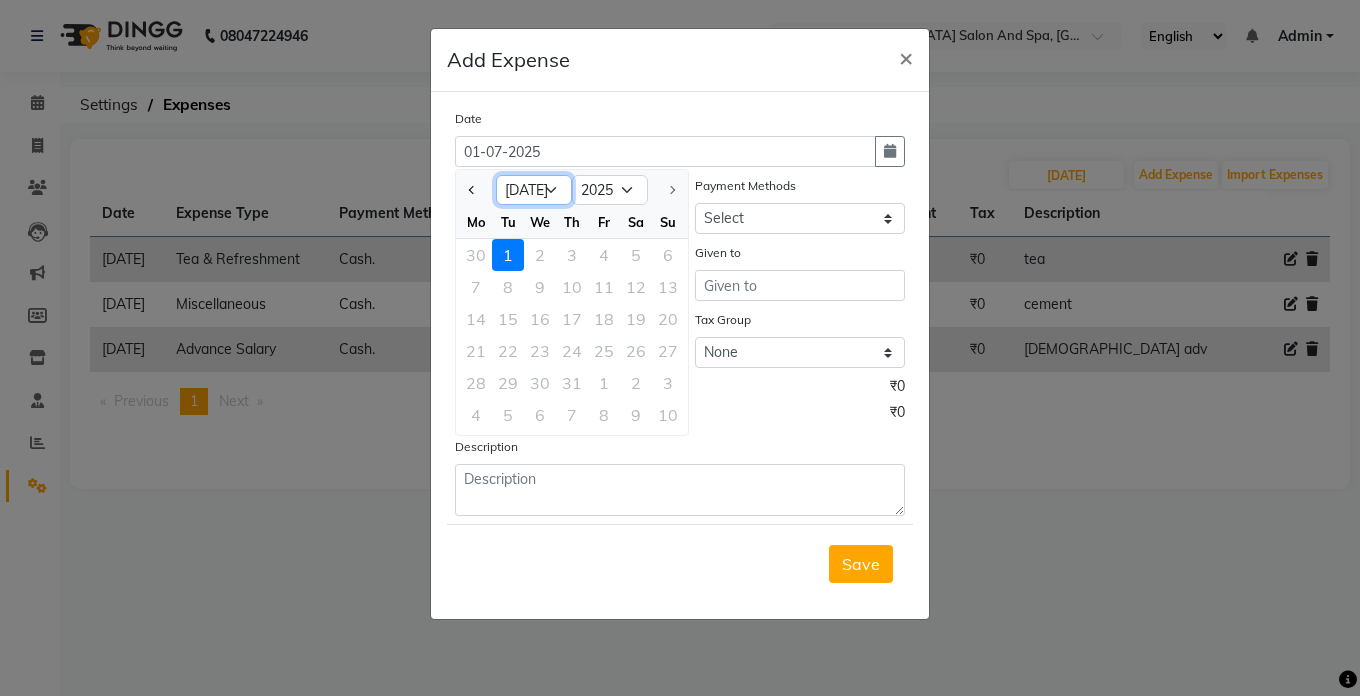 click on "Jan Feb Mar Apr May Jun [DATE]" 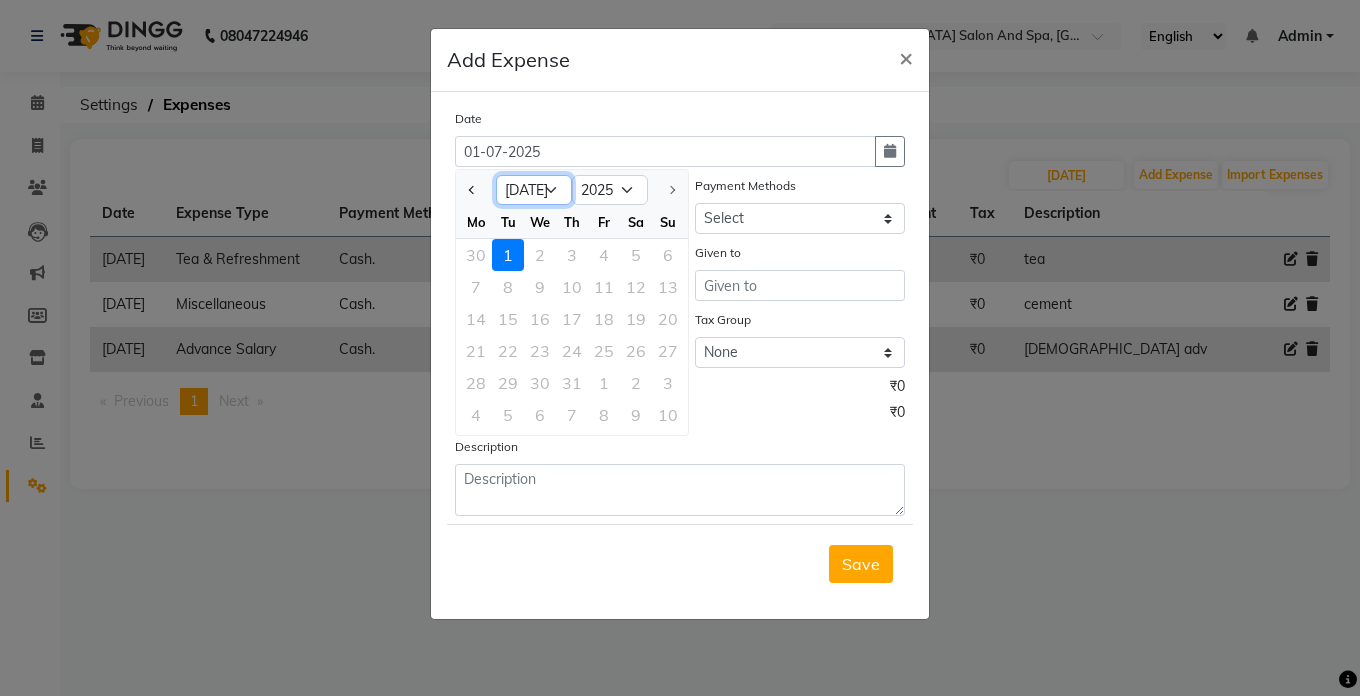 select on "6" 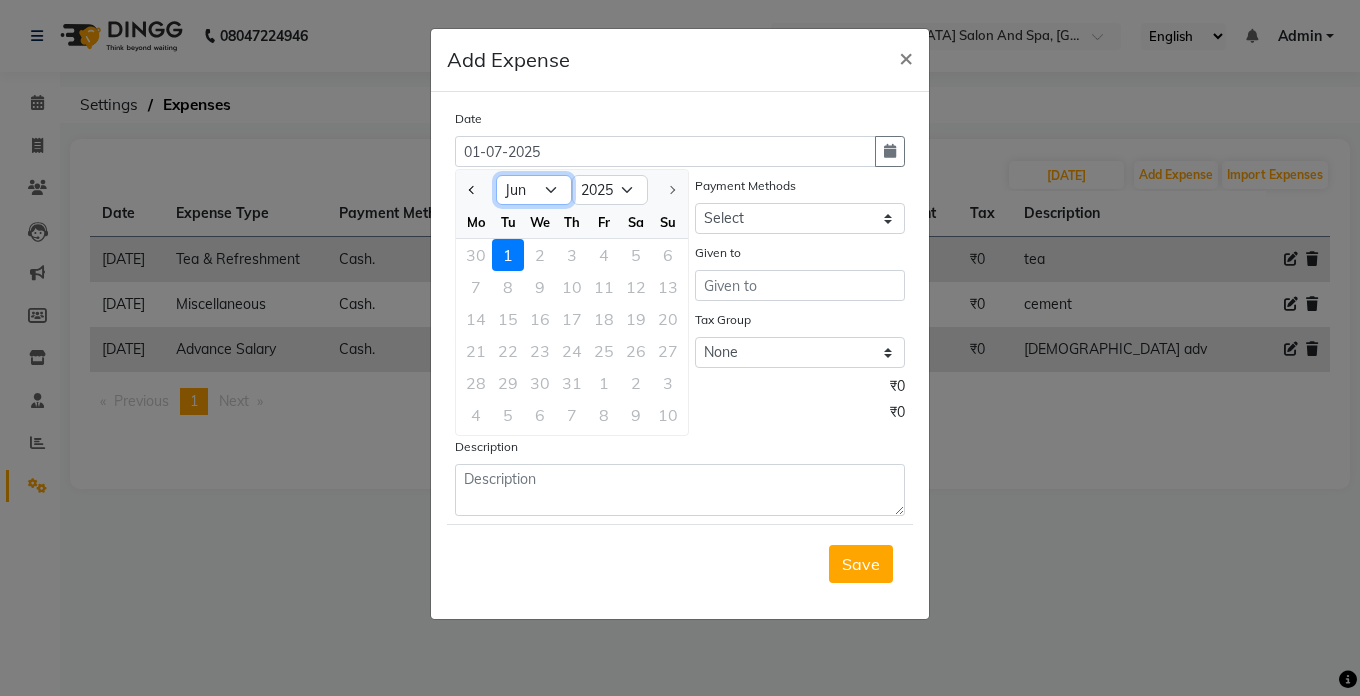 click on "Jan Feb Mar Apr May Jun [DATE]" 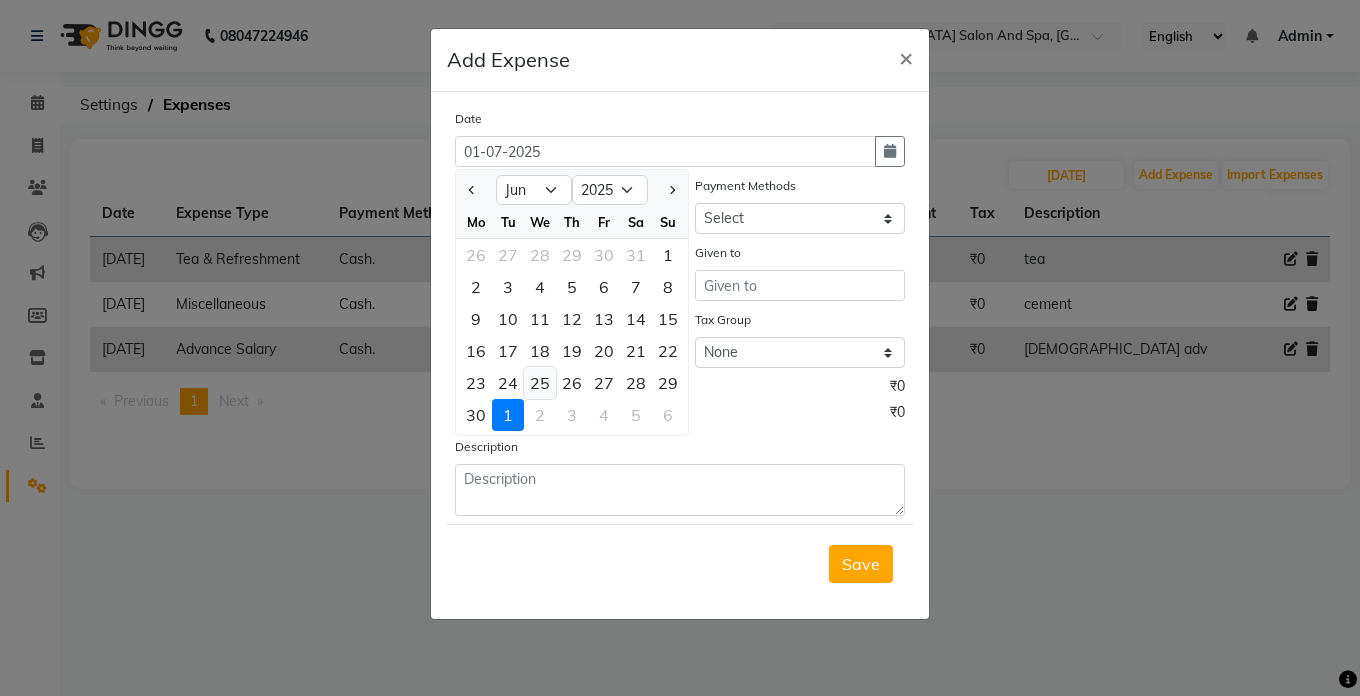 click on "25" 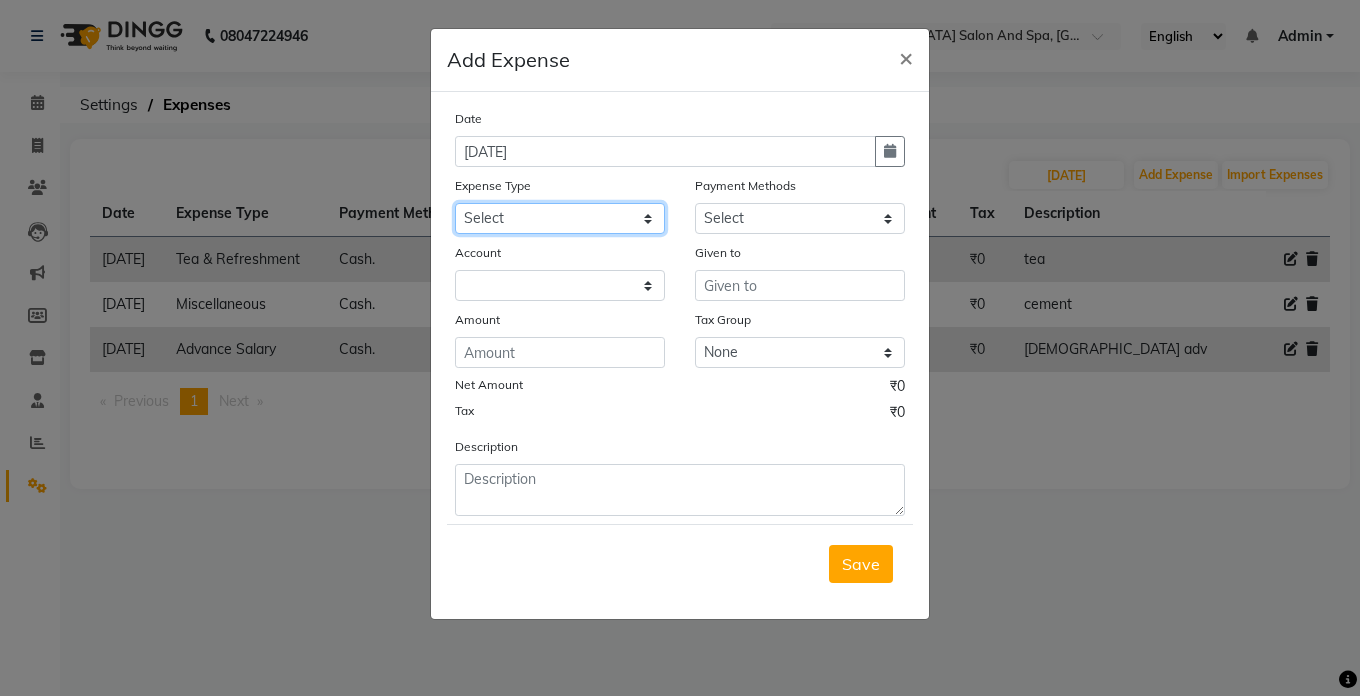 click on "Select Advance Salary Bank charges Car maintenance  Cash transfer to bank Cash transfer to hub Client Snacks Clinical charges Equipment Fuel Govt fee Incentive Insurance International purchase Loan Repayment Maintenance Marketing Miscellaneous MRA Other Pantry Product Rent Salary Staff Snacks Tax Tea & Refreshment Utilities" 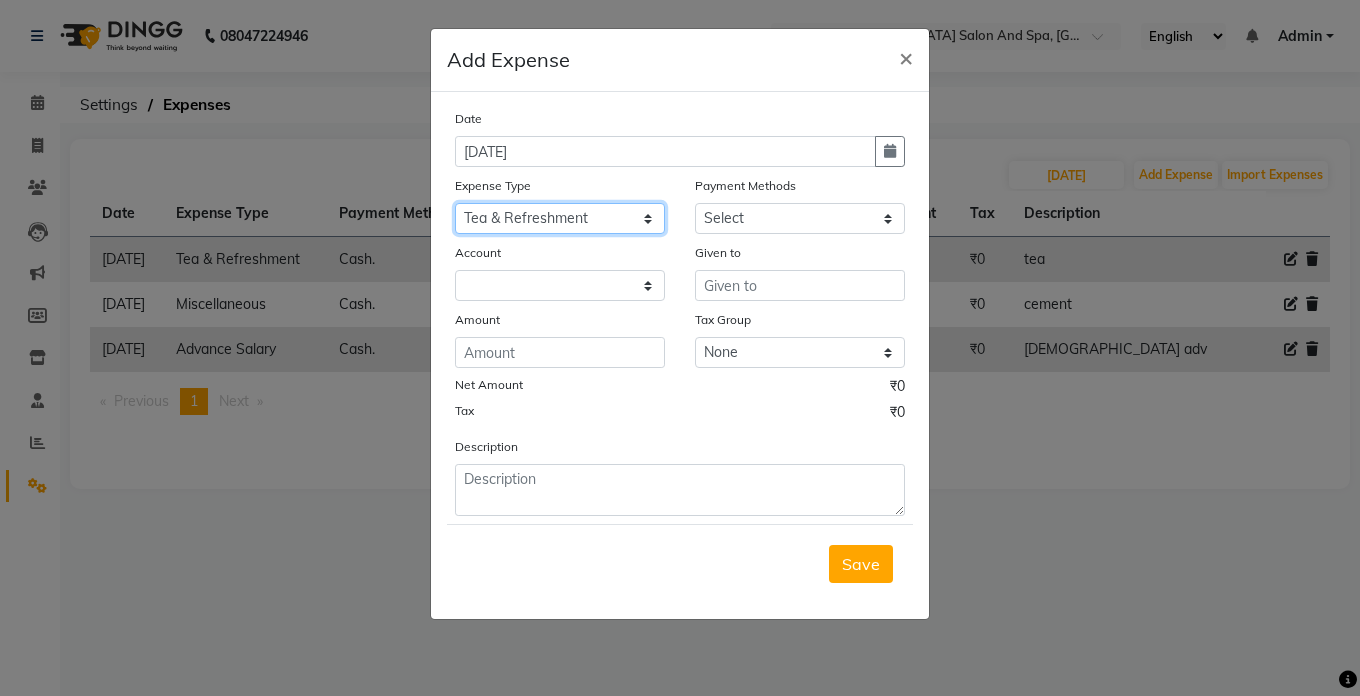 click on "Select Advance Salary Bank charges Car maintenance  Cash transfer to bank Cash transfer to hub Client Snacks Clinical charges Equipment Fuel Govt fee Incentive Insurance International purchase Loan Repayment Maintenance Marketing Miscellaneous MRA Other Pantry Product Rent Salary Staff Snacks Tax Tea & Refreshment Utilities" 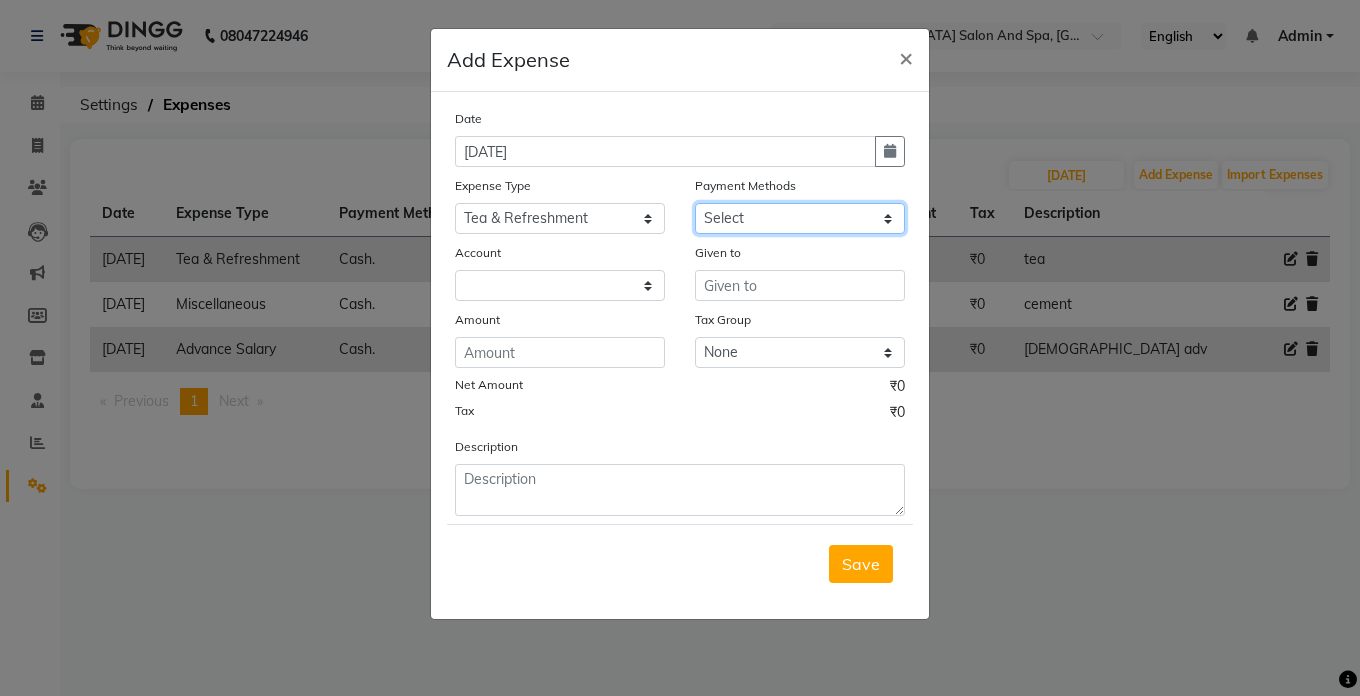 click on "Select Cash. Voucher CARD Wallet GPay" 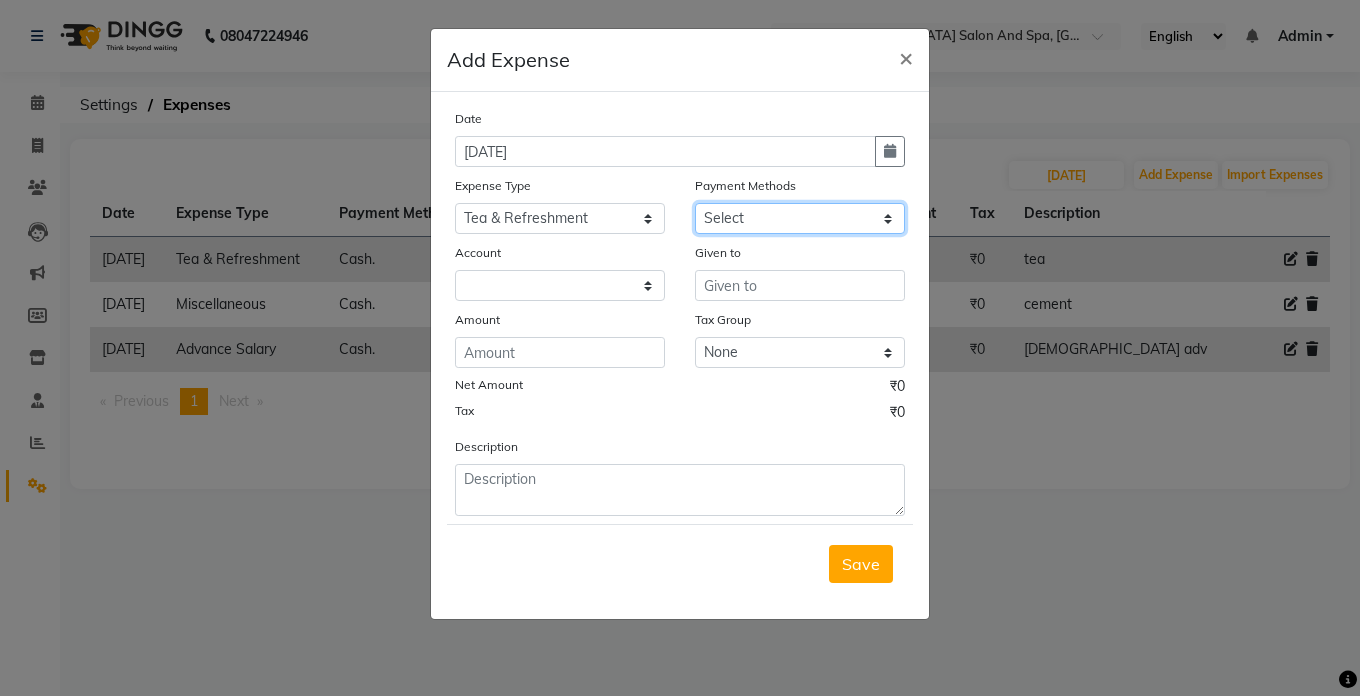 select on "116" 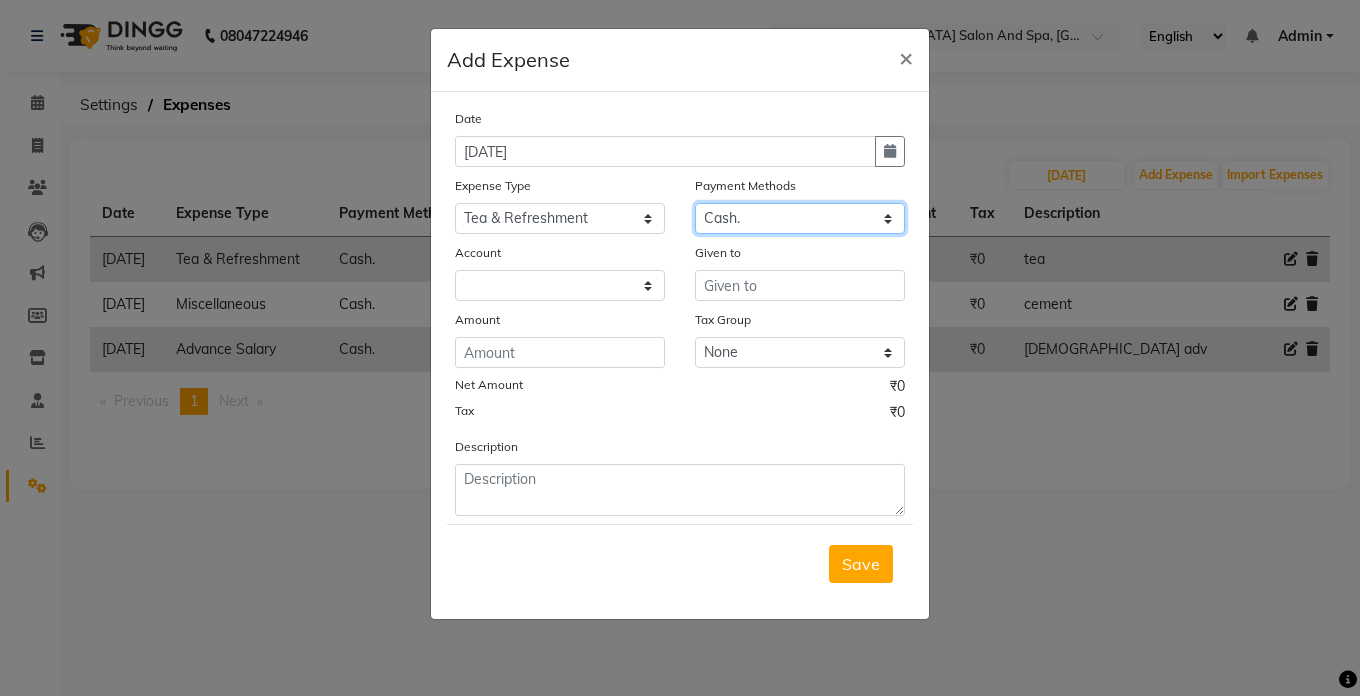 click on "Select Cash. Voucher CARD Wallet GPay" 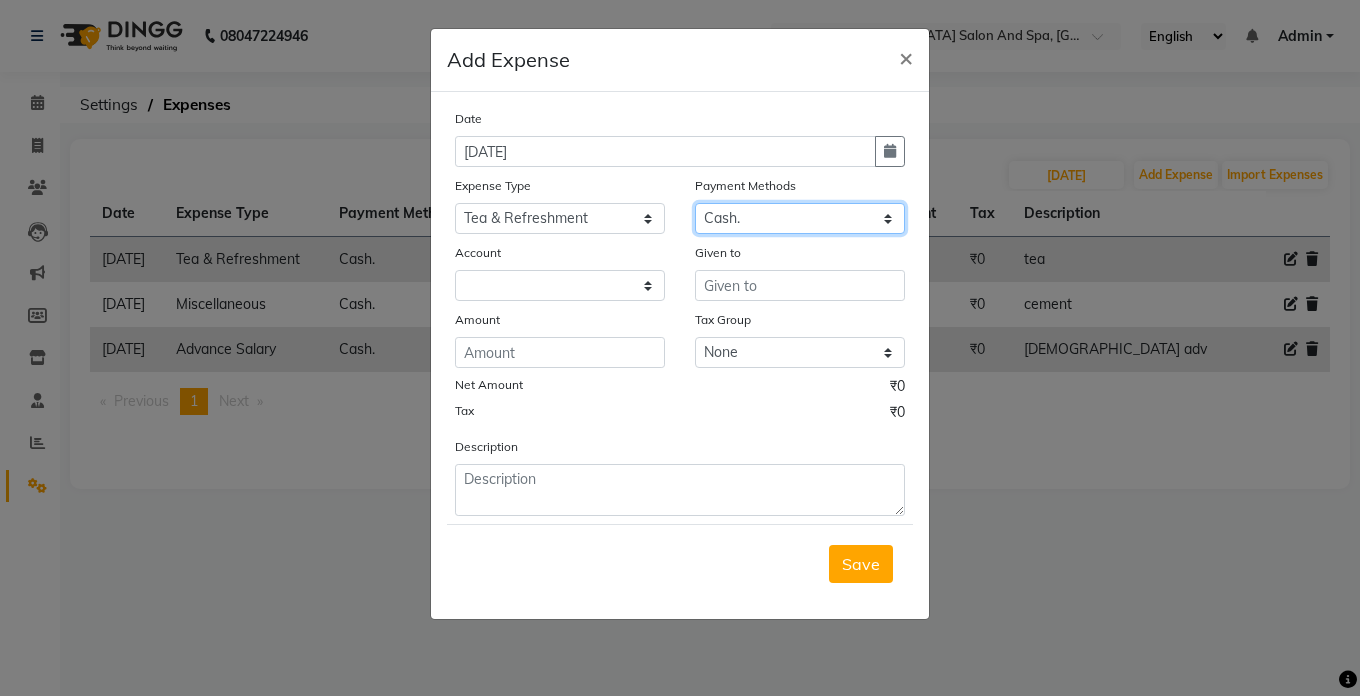 select on "5448" 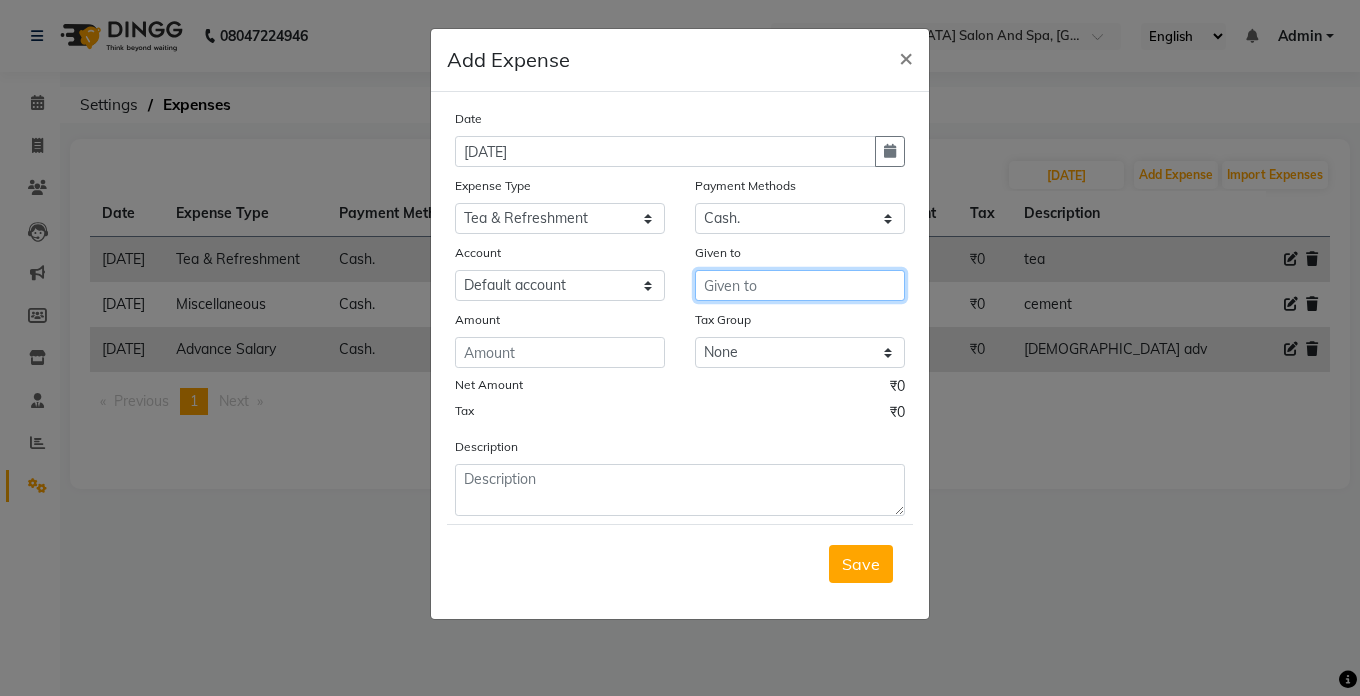 click at bounding box center [800, 285] 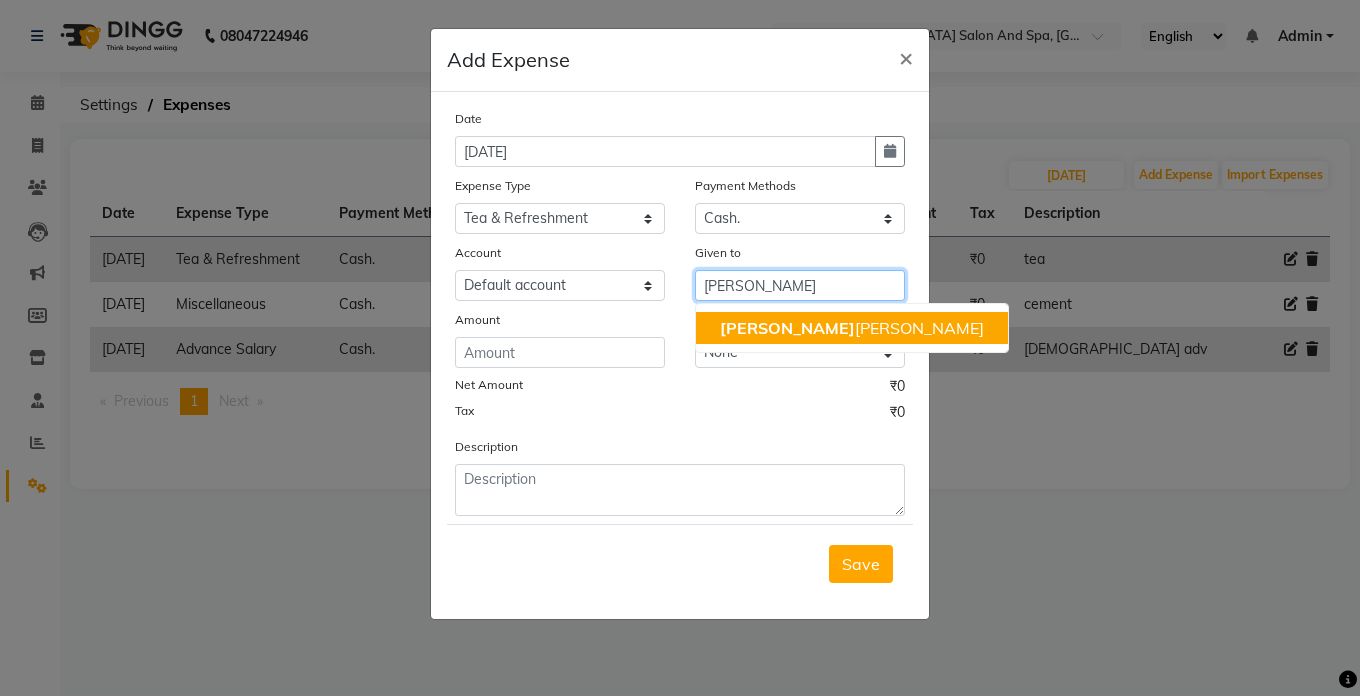 click on "[PERSON_NAME]" 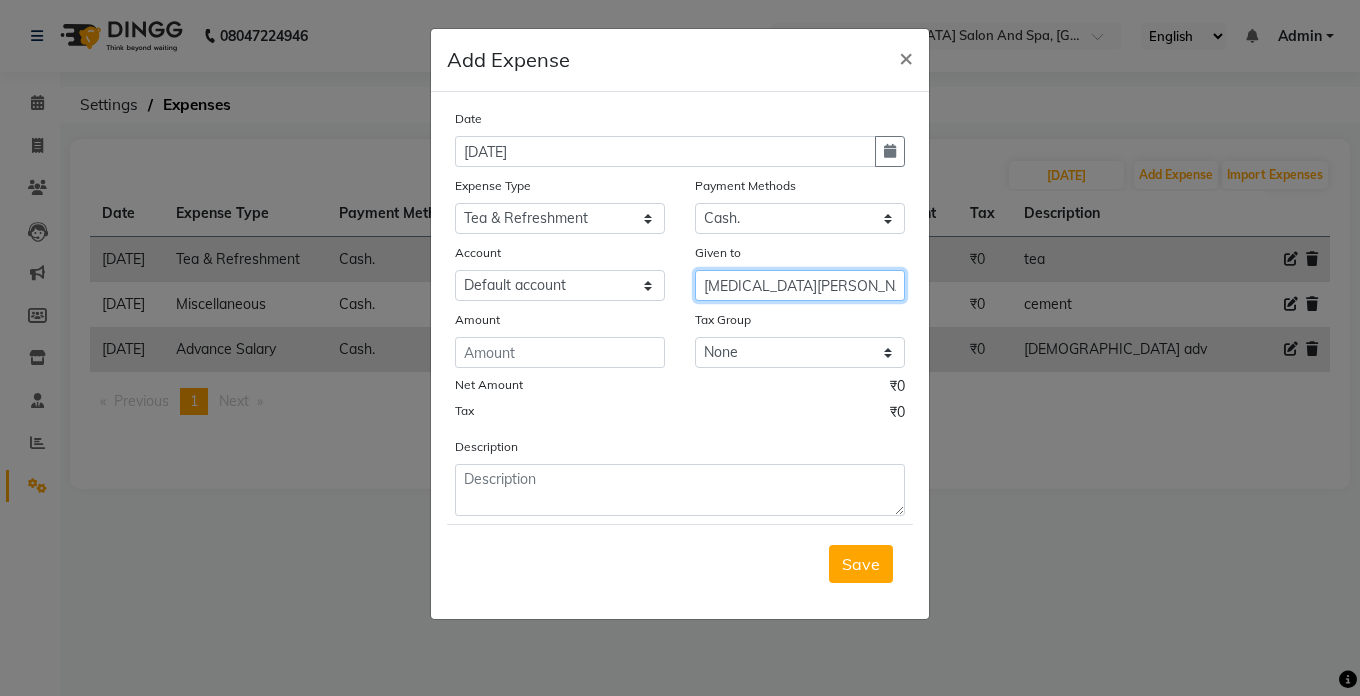 type on "[MEDICAL_DATA][PERSON_NAME]" 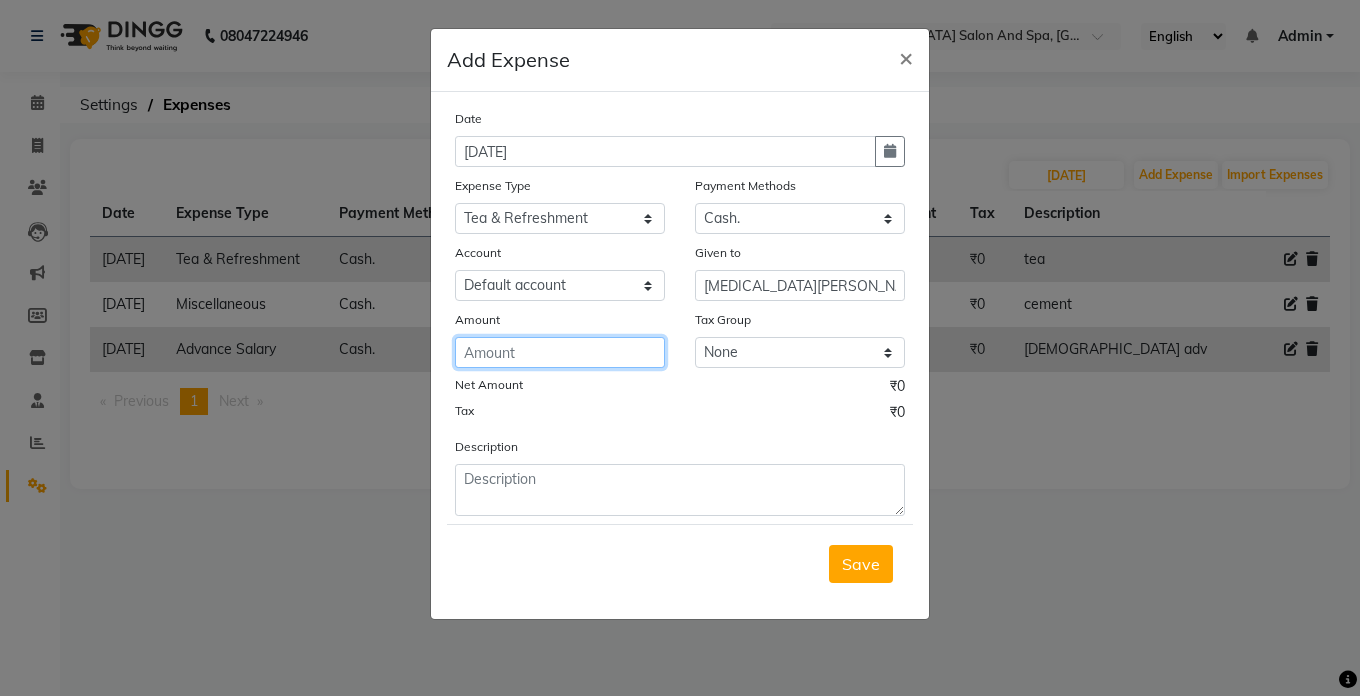 click 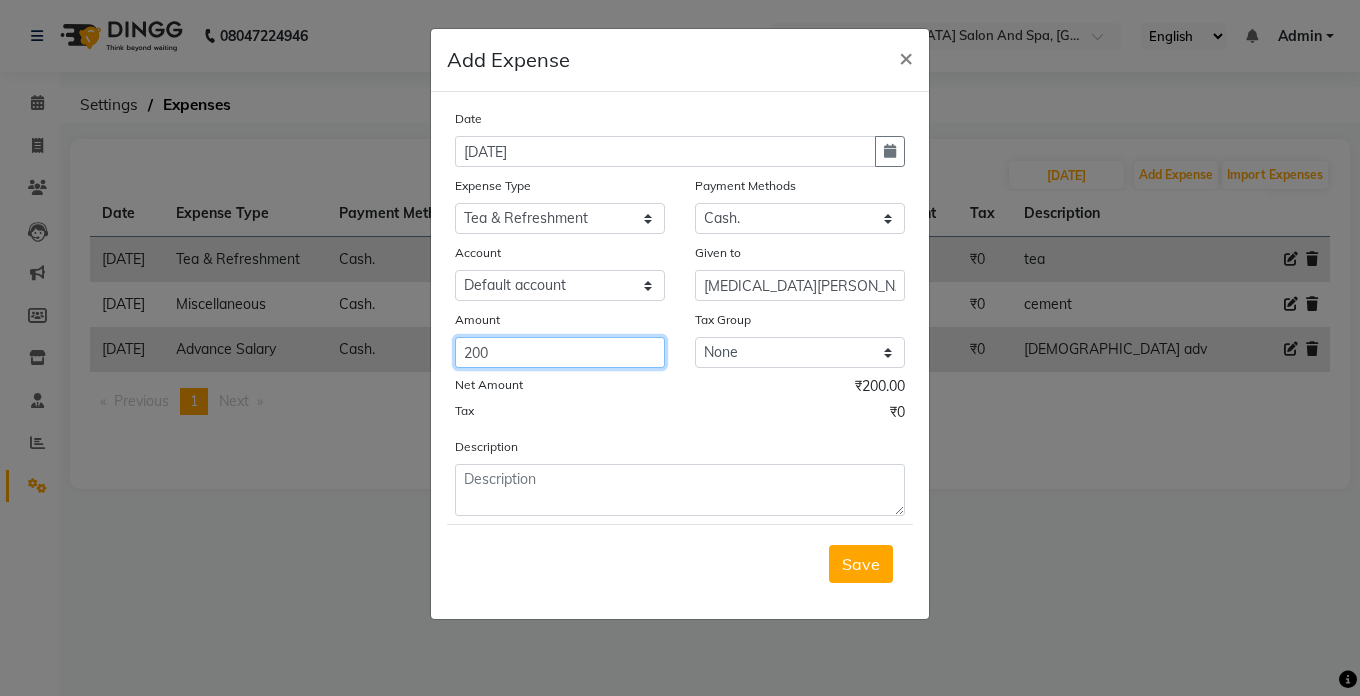 type on "200" 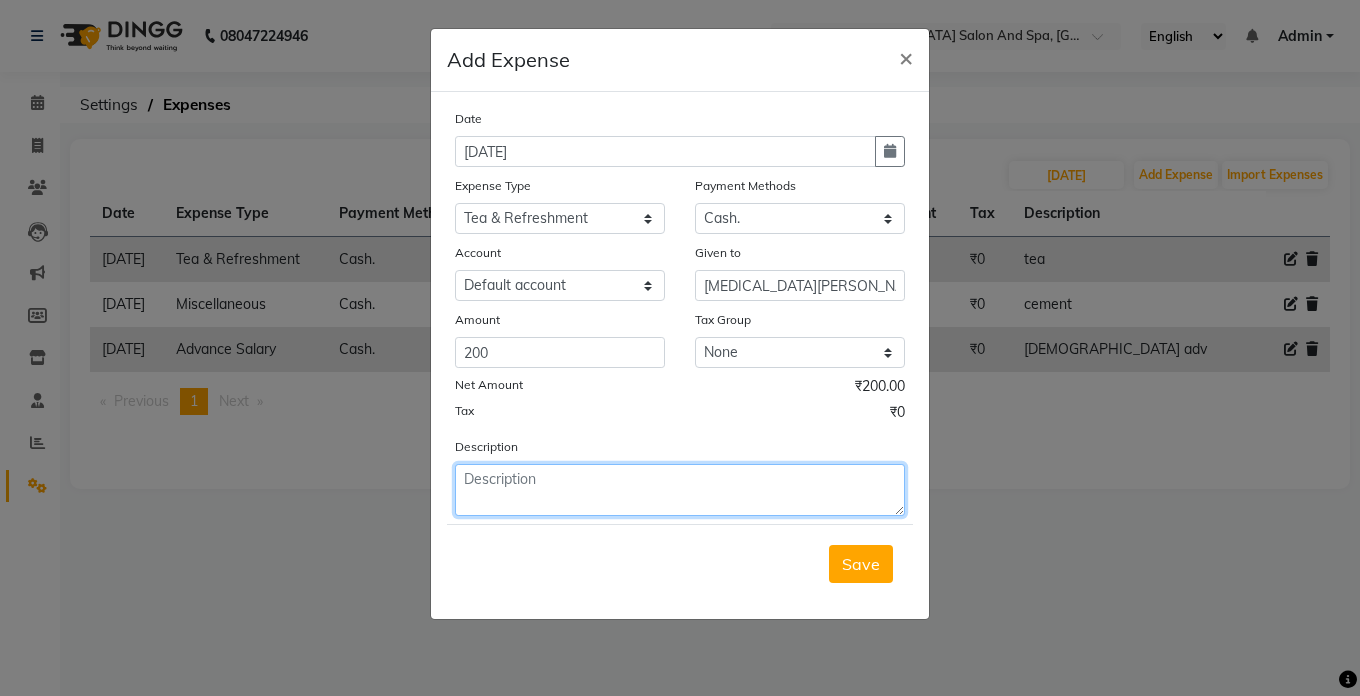click 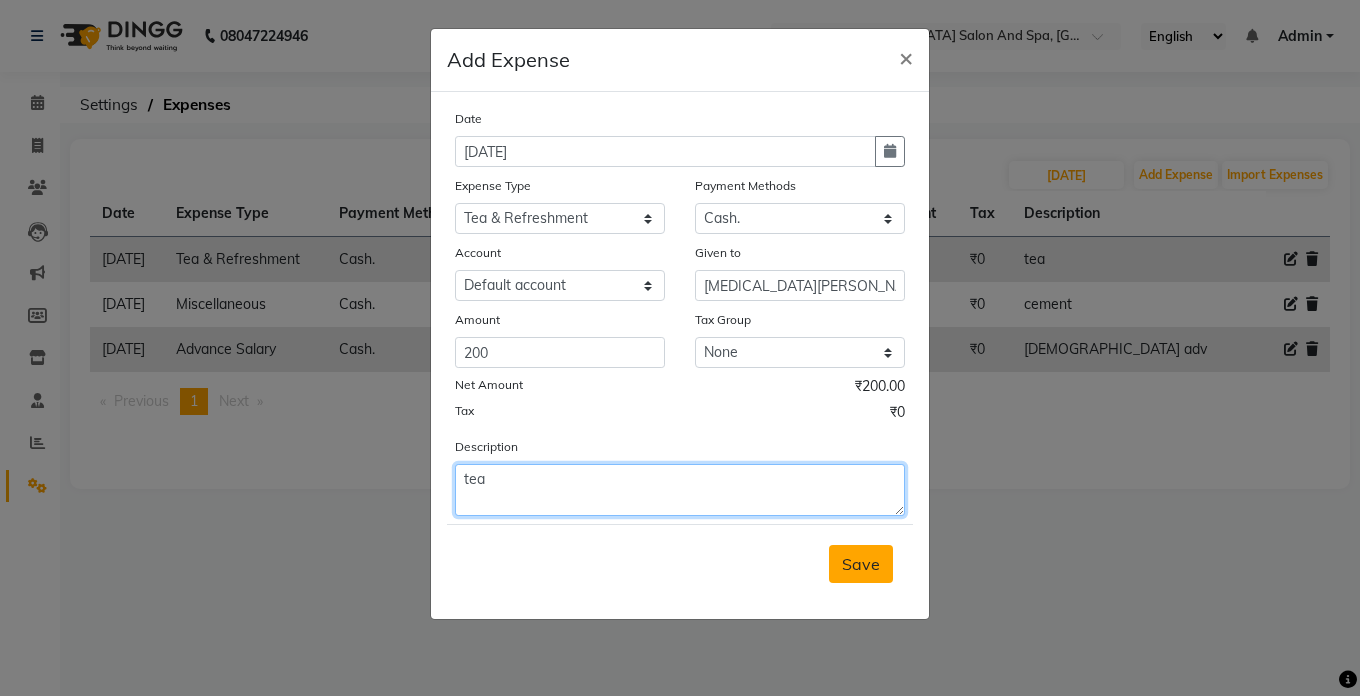type on "tea" 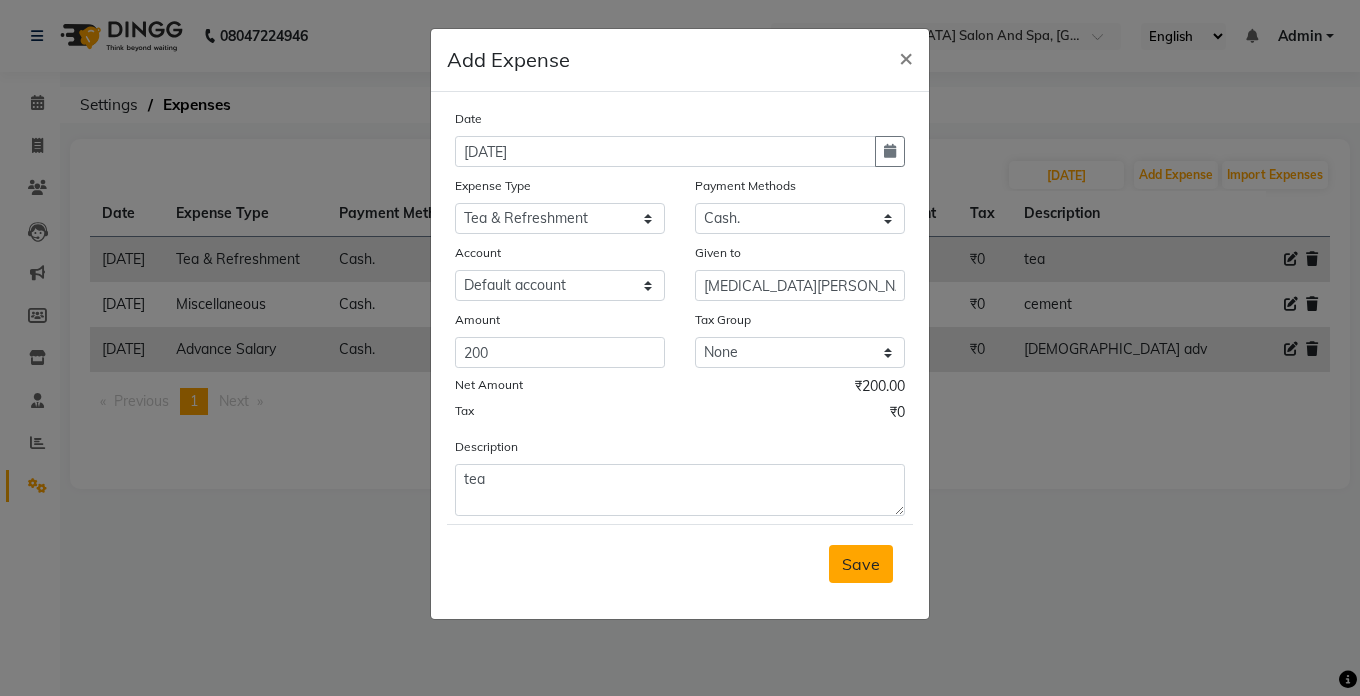 click on "Save" at bounding box center (861, 564) 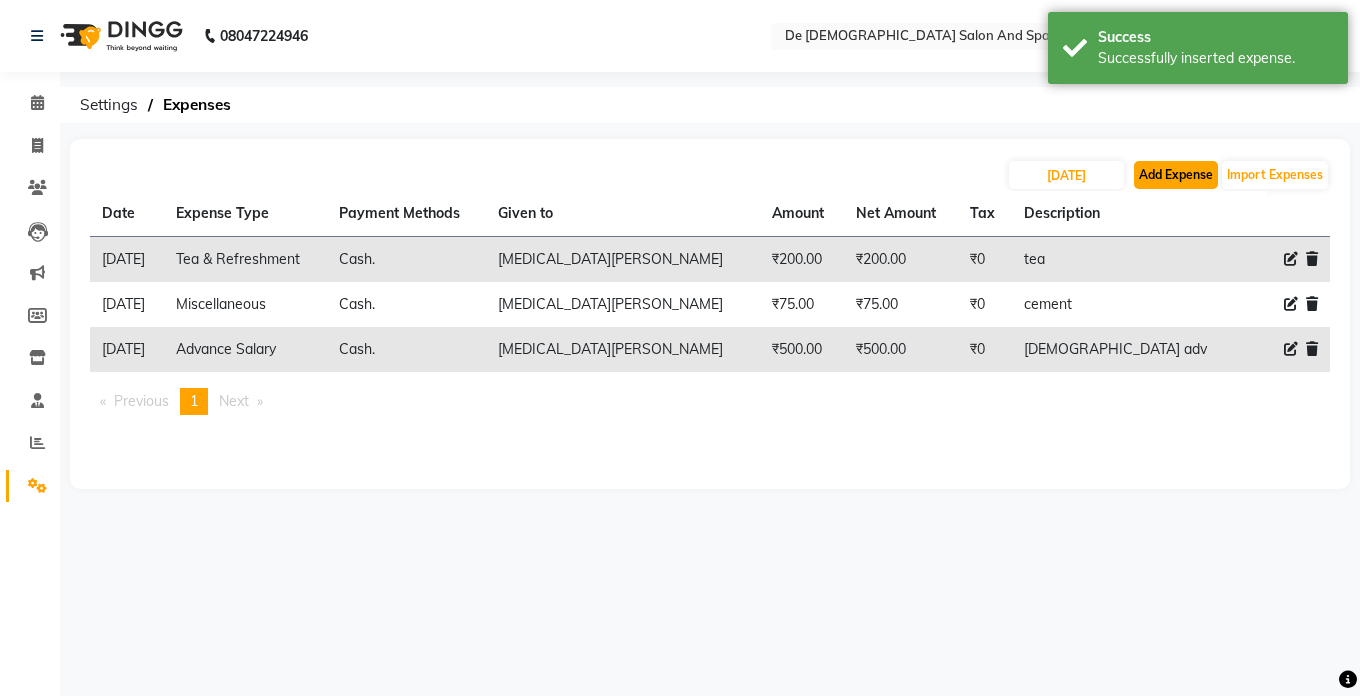 click on "Add Expense" 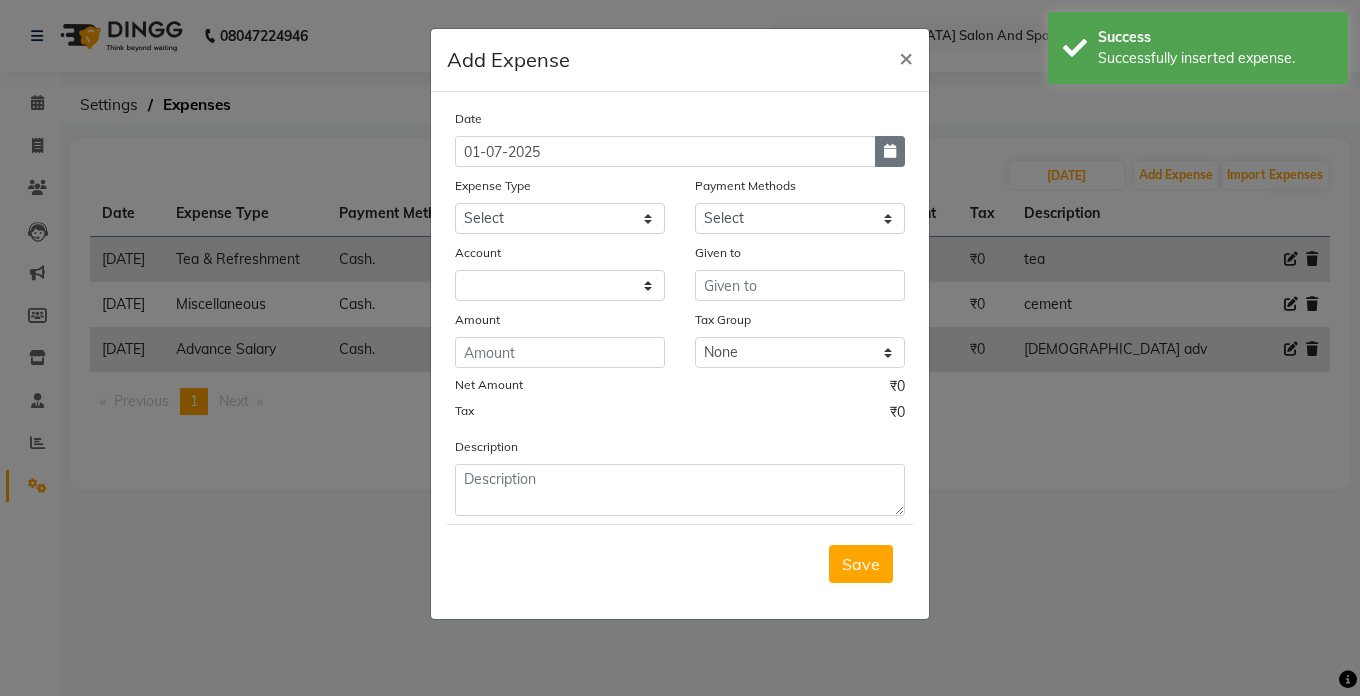 click 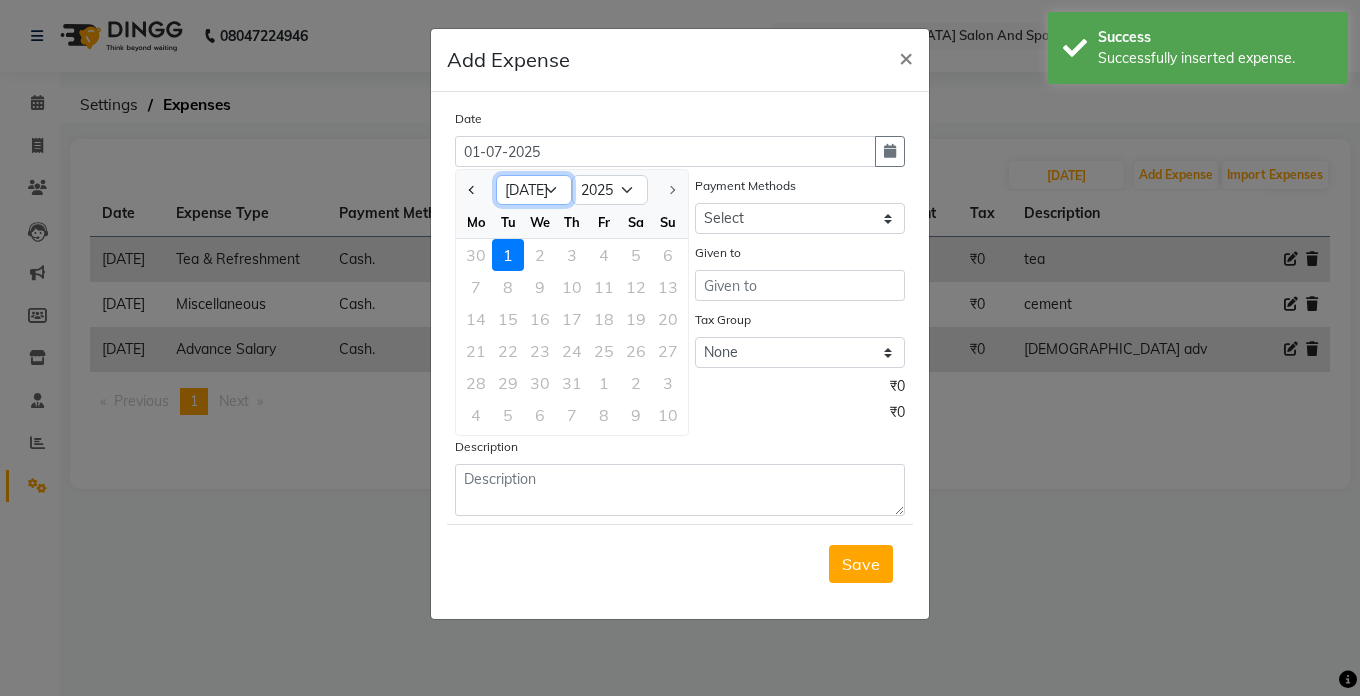 click on "Jan Feb Mar Apr May Jun [DATE]" 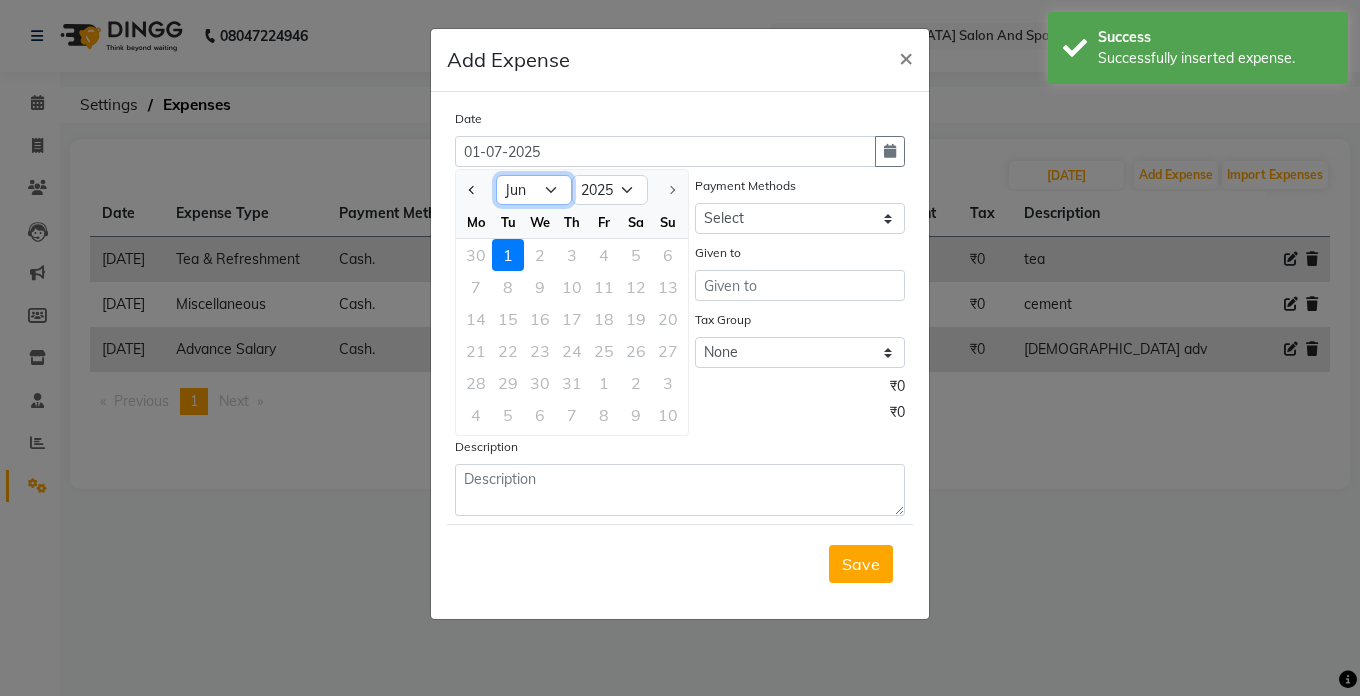 click on "Jan Feb Mar Apr May Jun [DATE]" 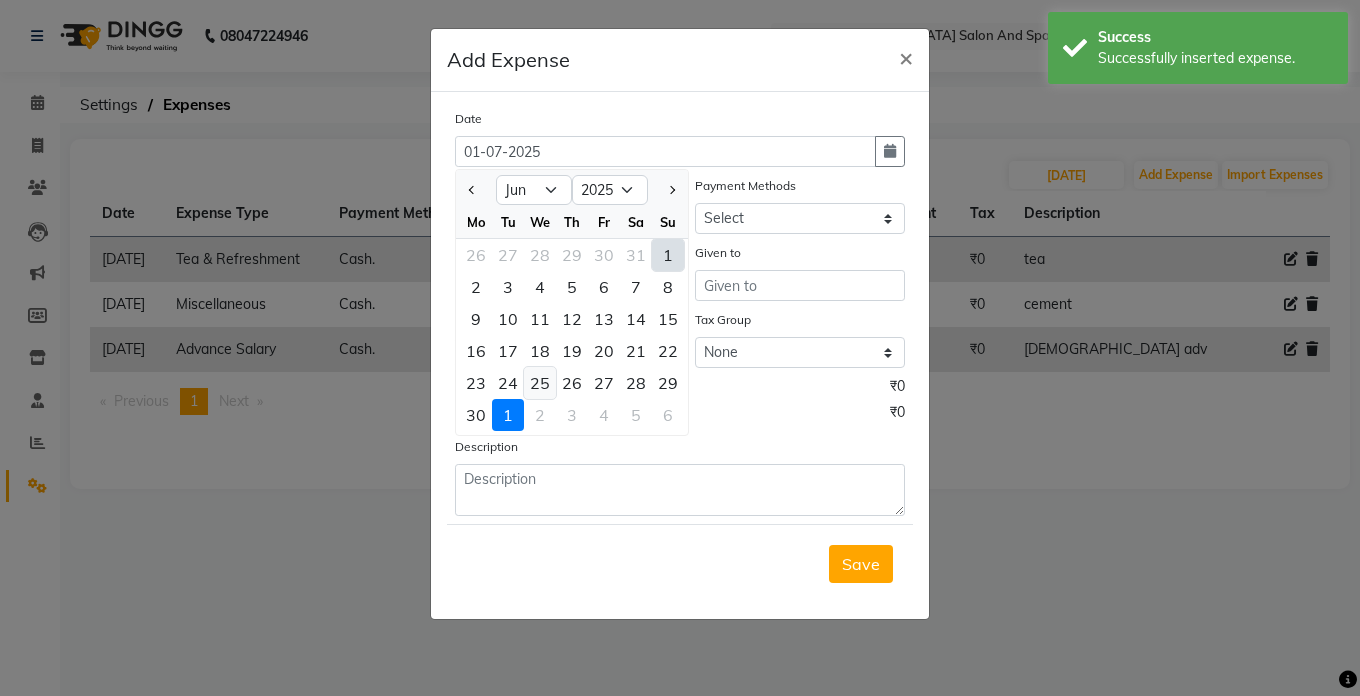 click on "25" 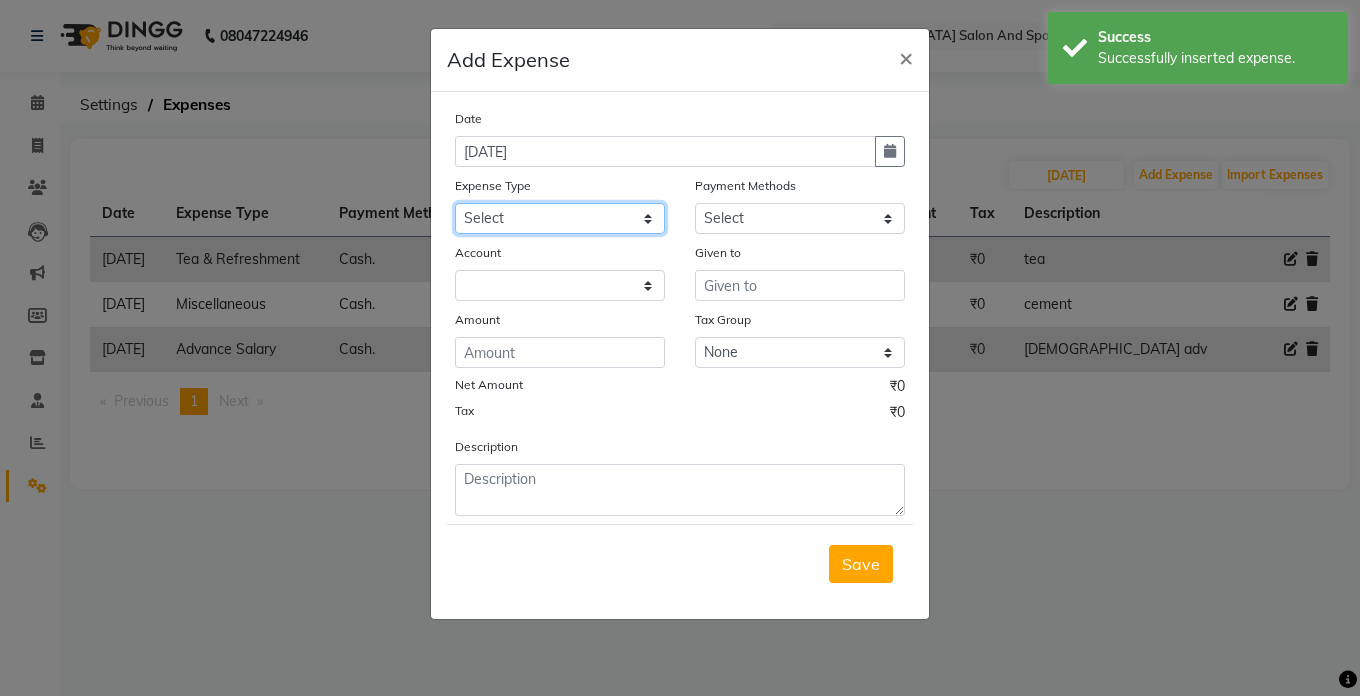 click on "Select Advance Salary Bank charges Car maintenance  Cash transfer to bank Cash transfer to hub Client Snacks Clinical charges Equipment Fuel Govt fee Incentive Insurance International purchase Loan Repayment Maintenance Marketing Miscellaneous MRA Other Pantry Product Rent Salary Staff Snacks Tax Tea & Refreshment Utilities" 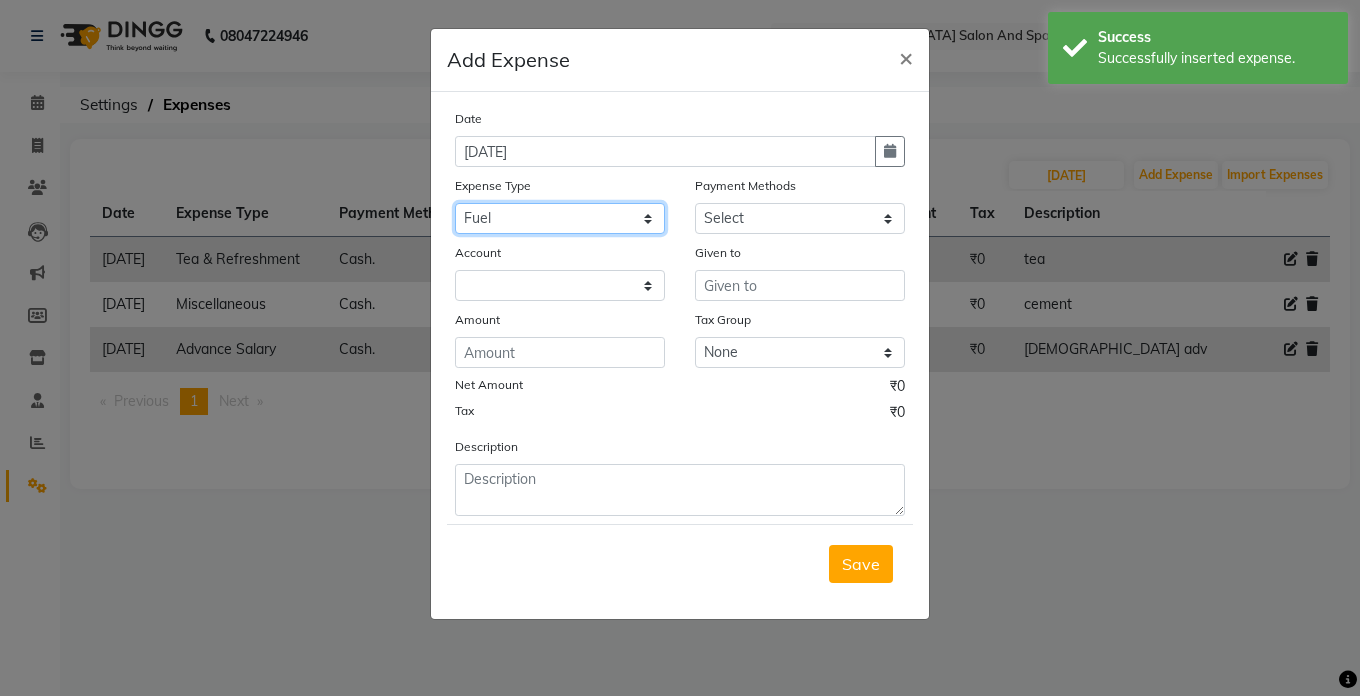 click on "Select Advance Salary Bank charges Car maintenance  Cash transfer to bank Cash transfer to hub Client Snacks Clinical charges Equipment Fuel Govt fee Incentive Insurance International purchase Loan Repayment Maintenance Marketing Miscellaneous MRA Other Pantry Product Rent Salary Staff Snacks Tax Tea & Refreshment Utilities" 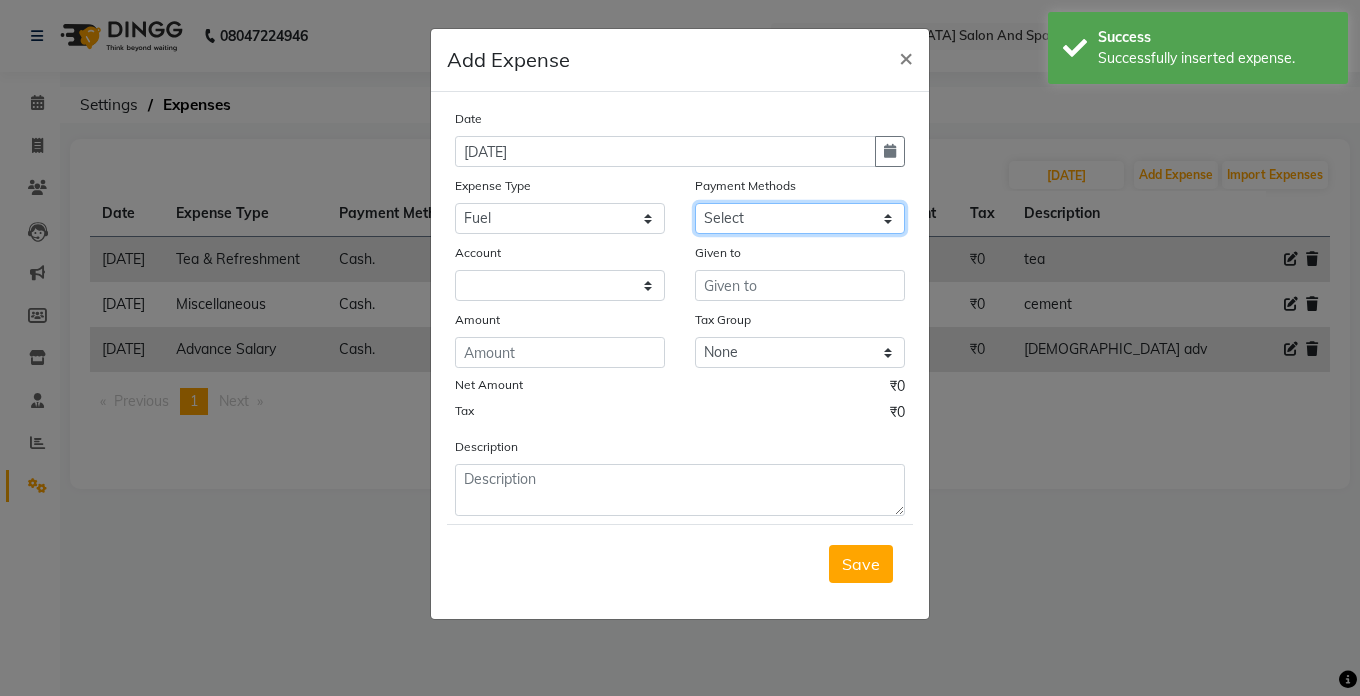 click on "Select Cash. Voucher CARD Wallet GPay" 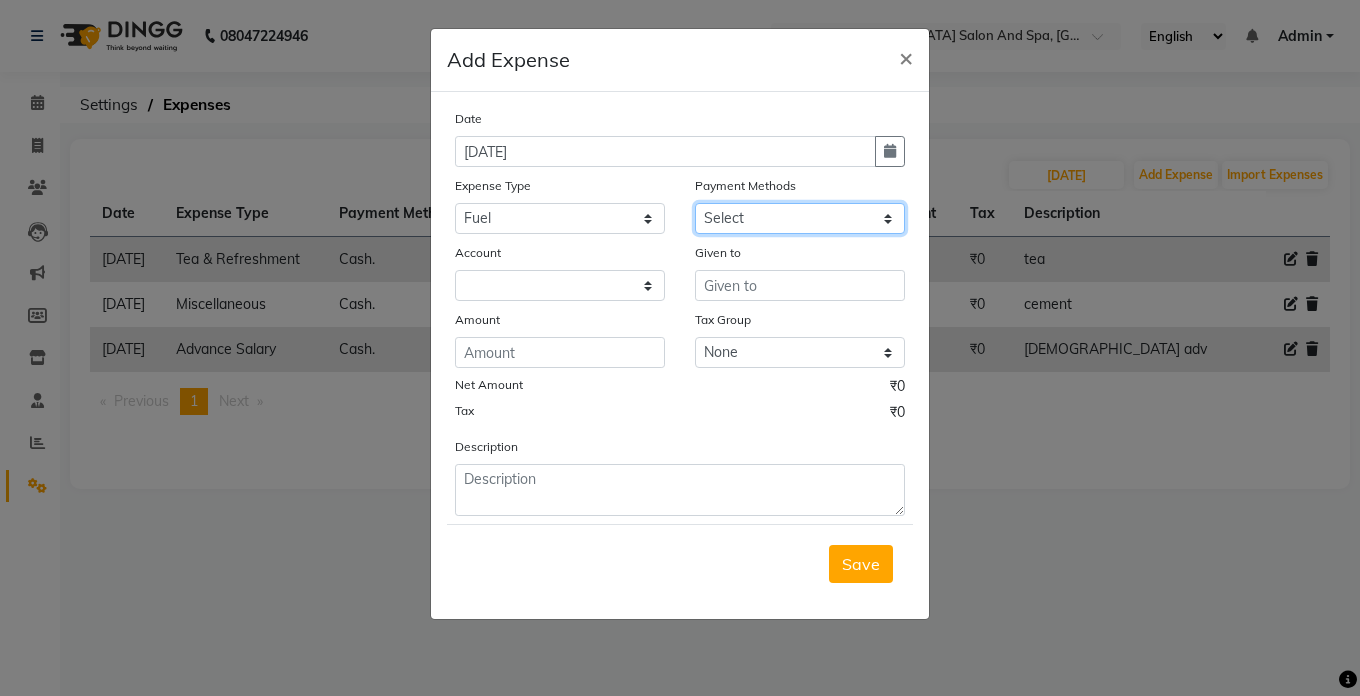 select on "116" 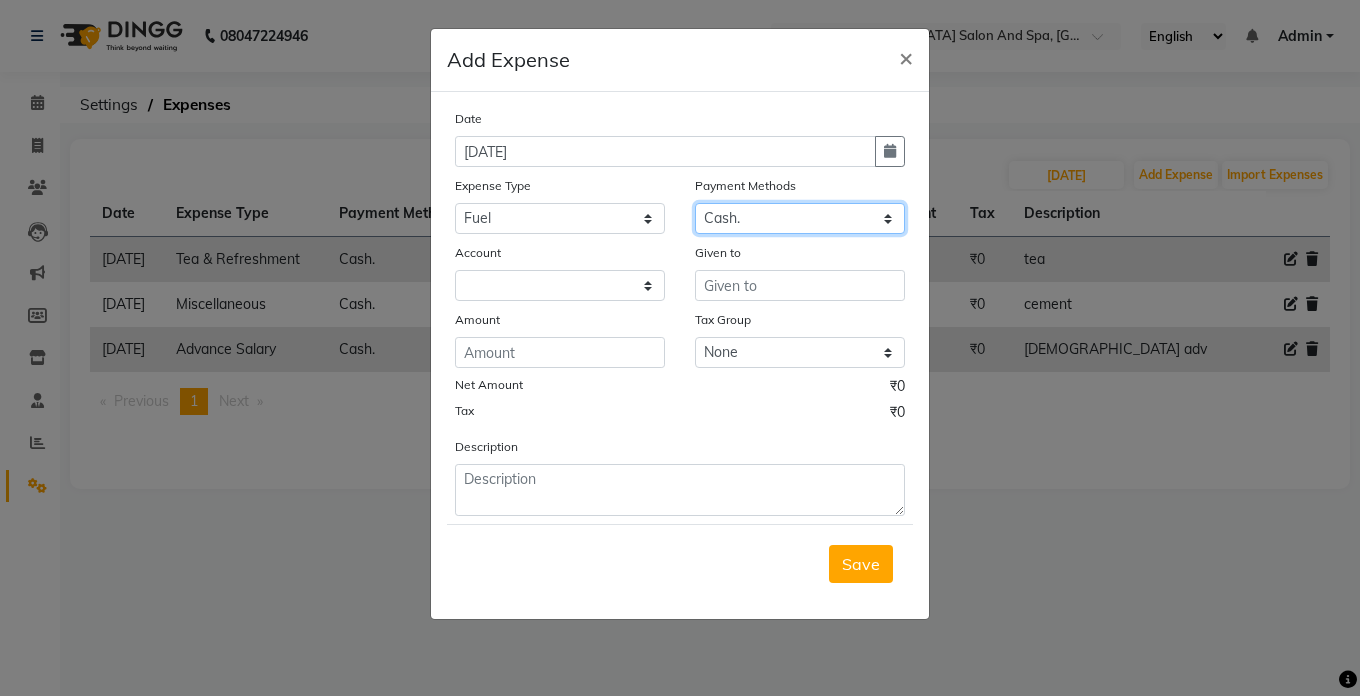 click on "Select Cash. Voucher CARD Wallet GPay" 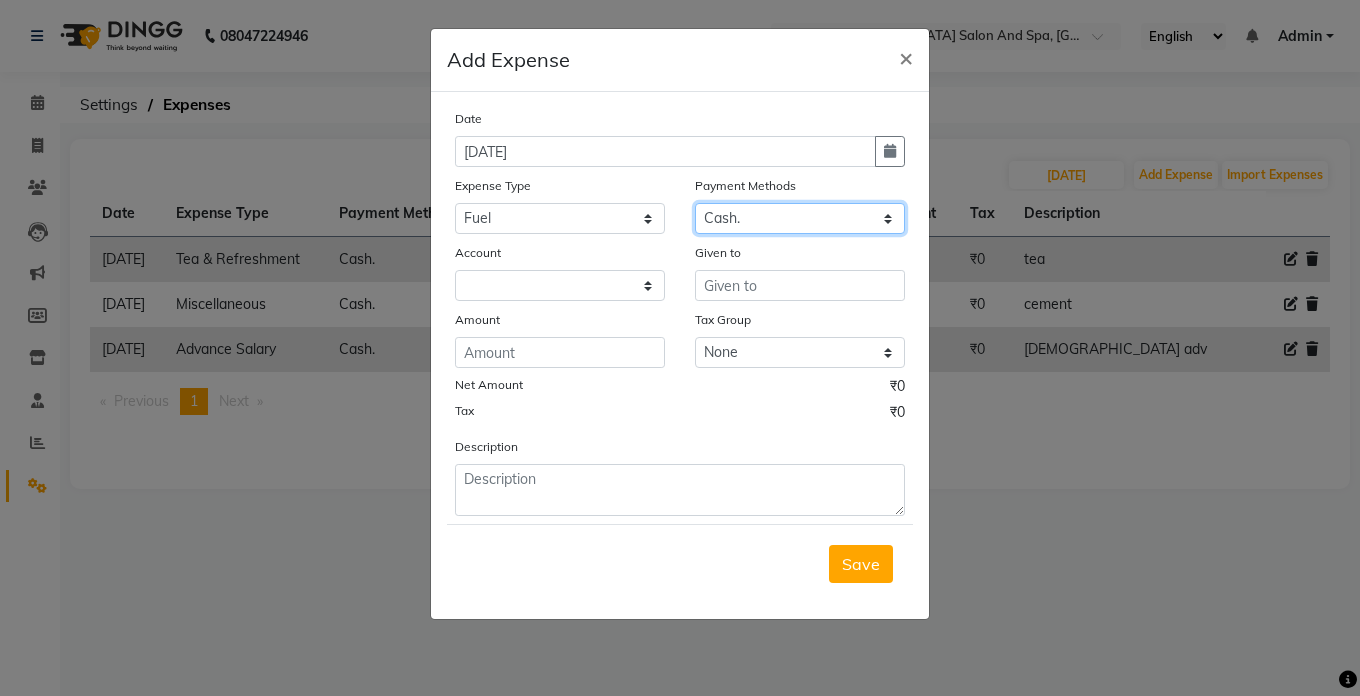 select on "5448" 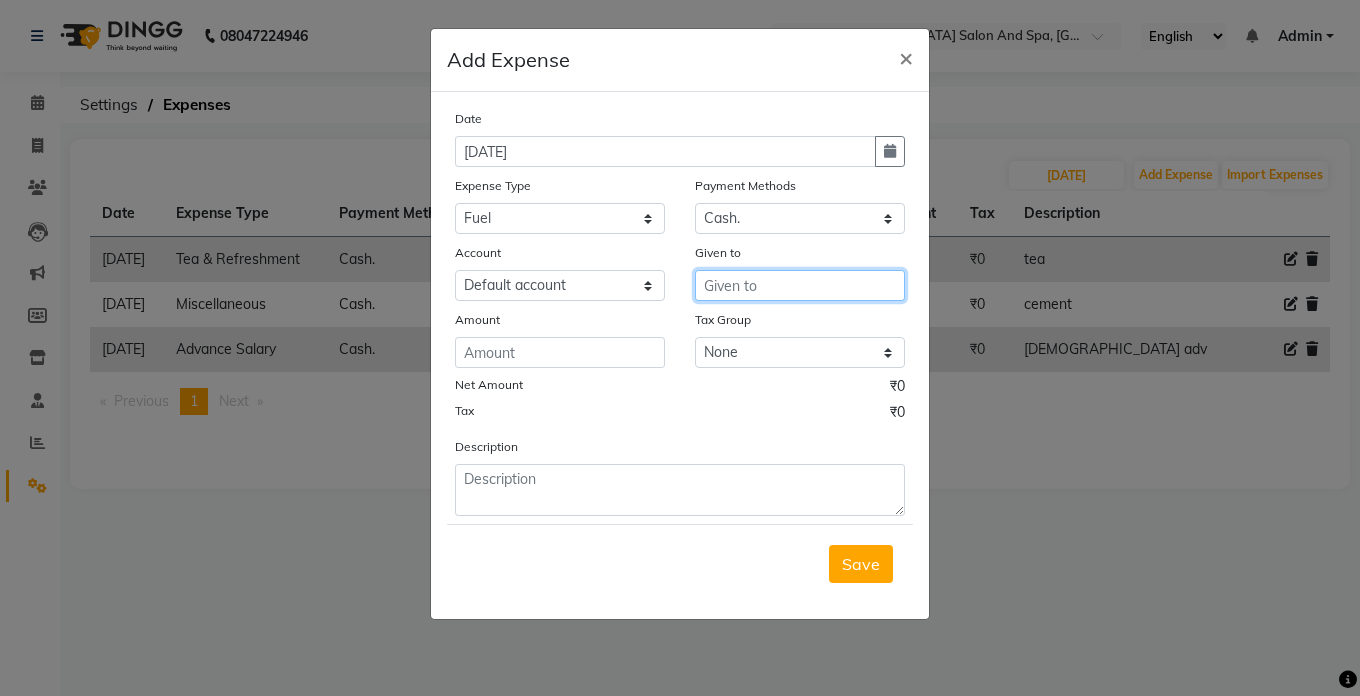 click at bounding box center [800, 285] 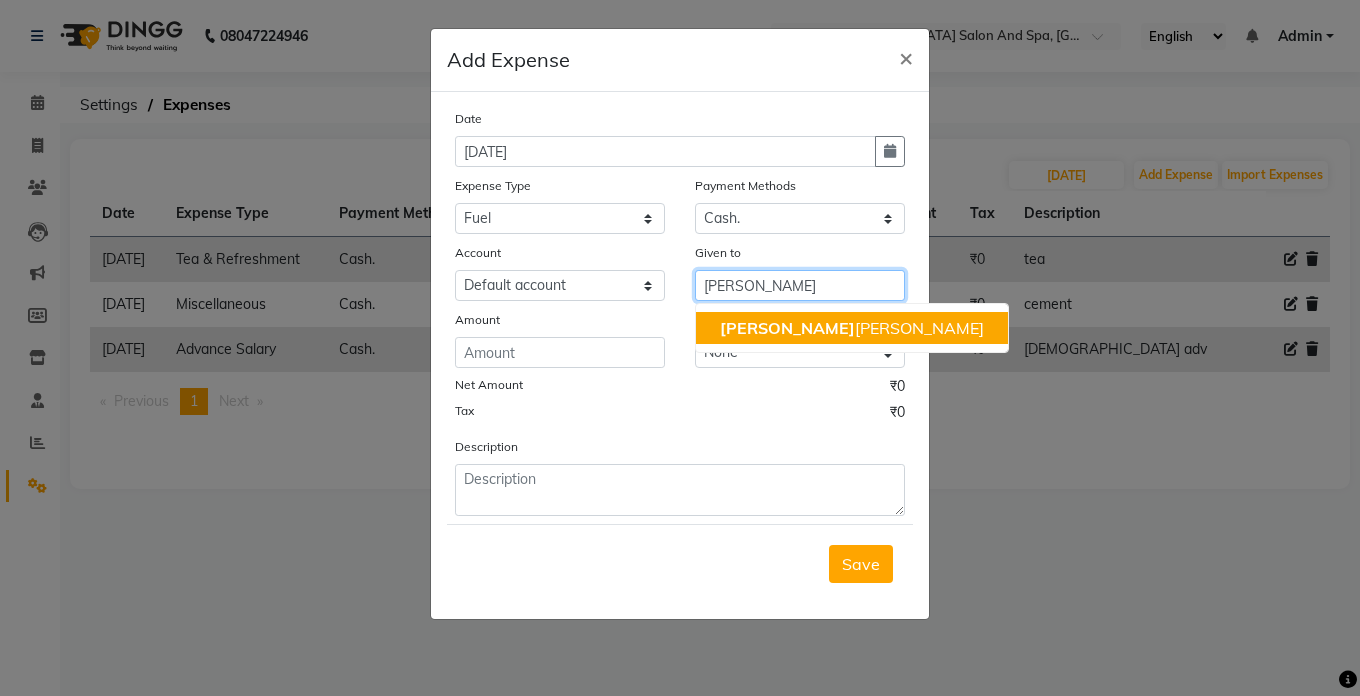 click on "[PERSON_NAME]" 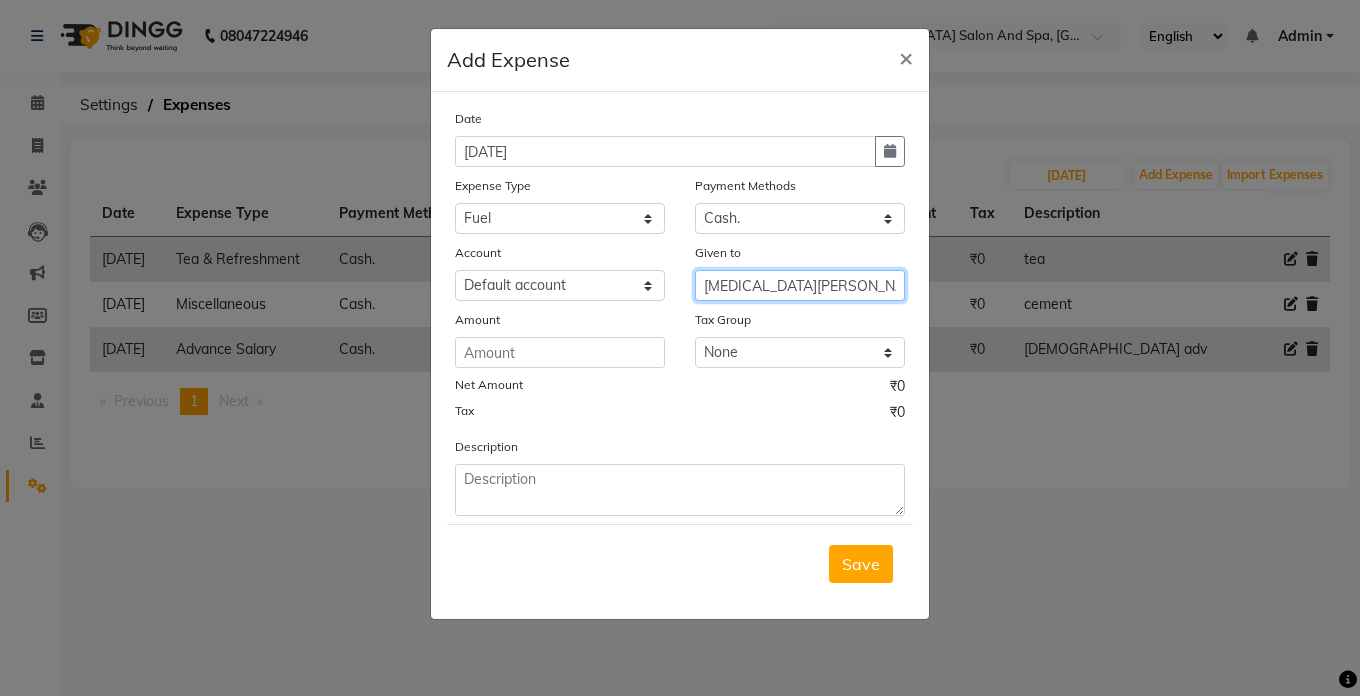 type on "[MEDICAL_DATA][PERSON_NAME]" 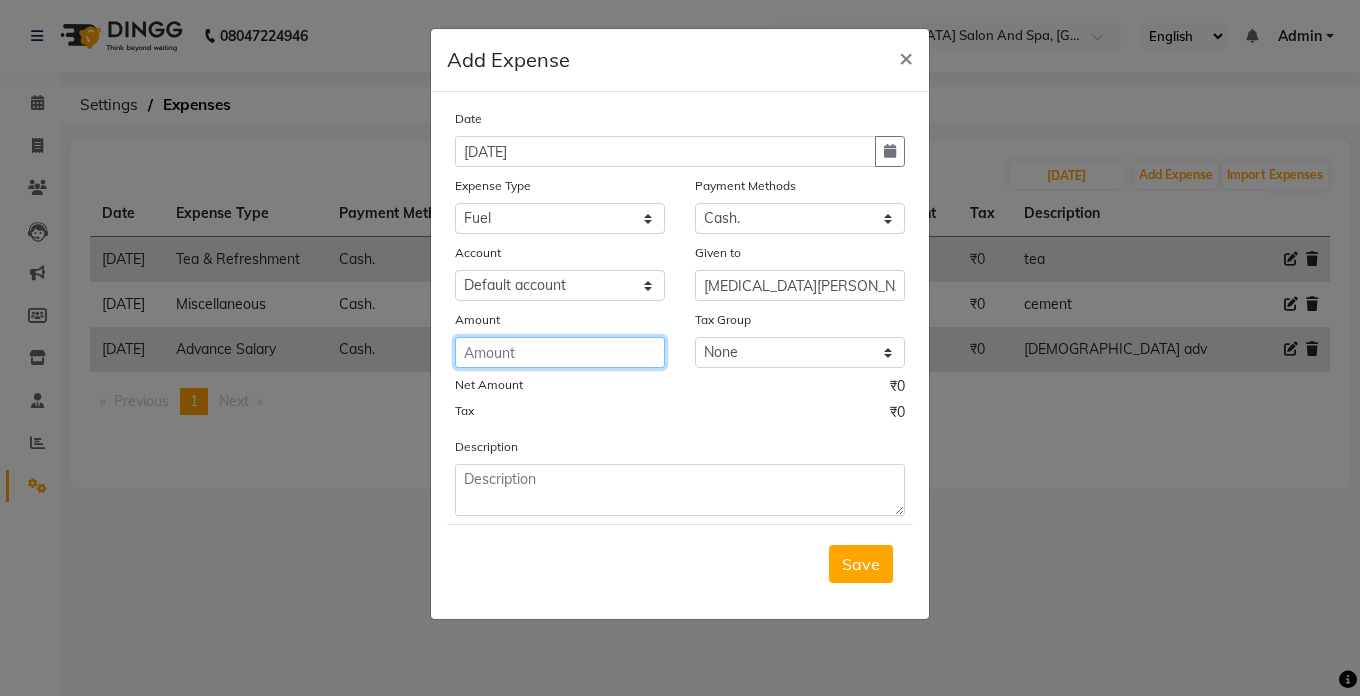 click 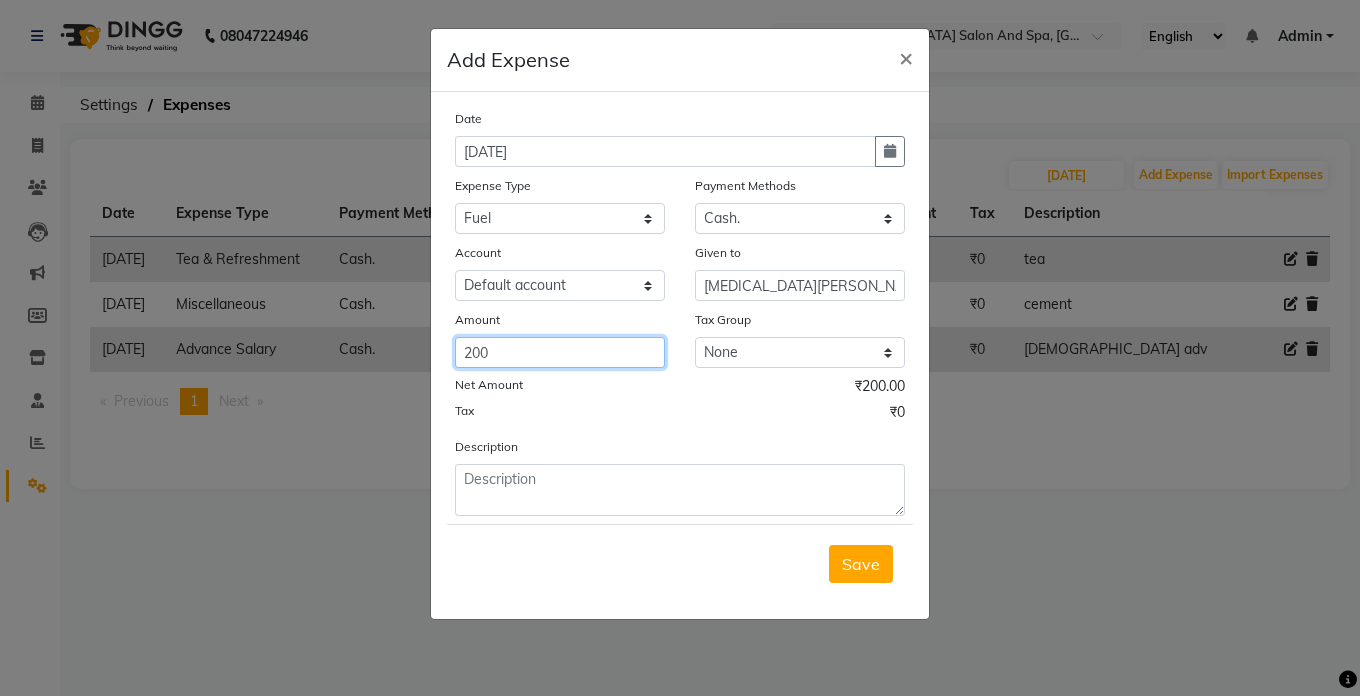 type on "200" 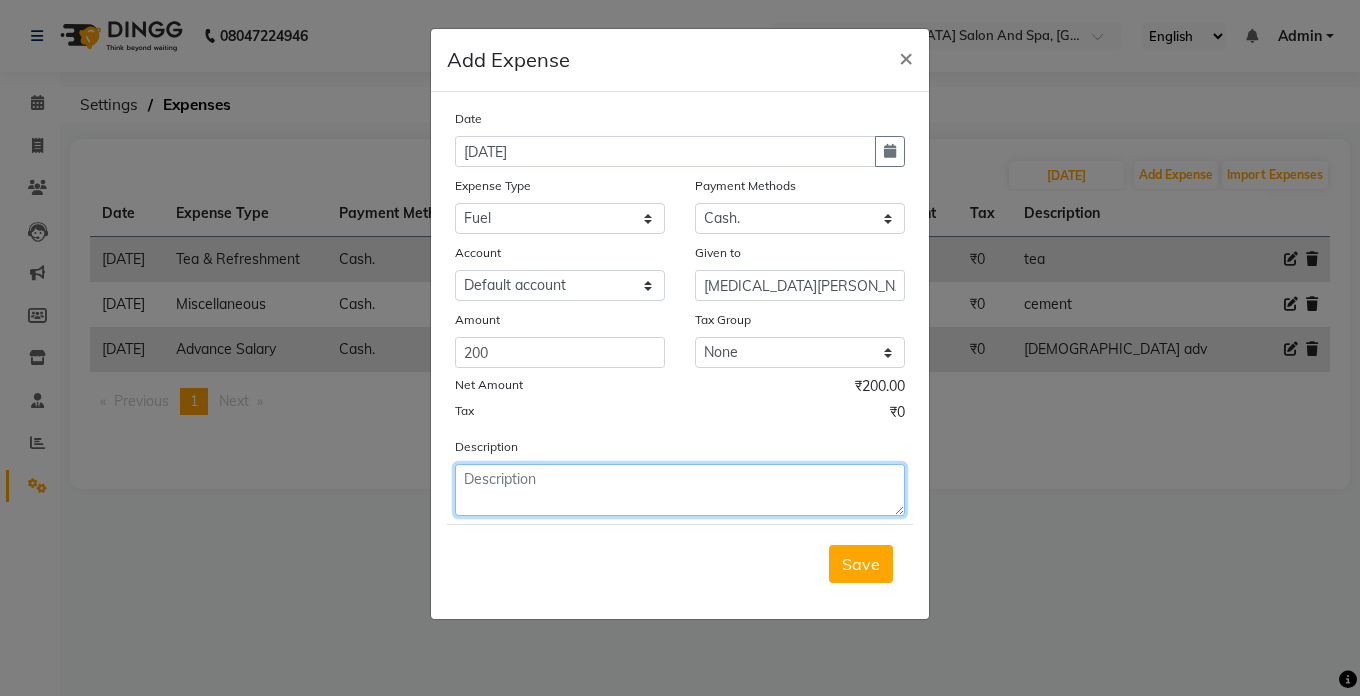 click 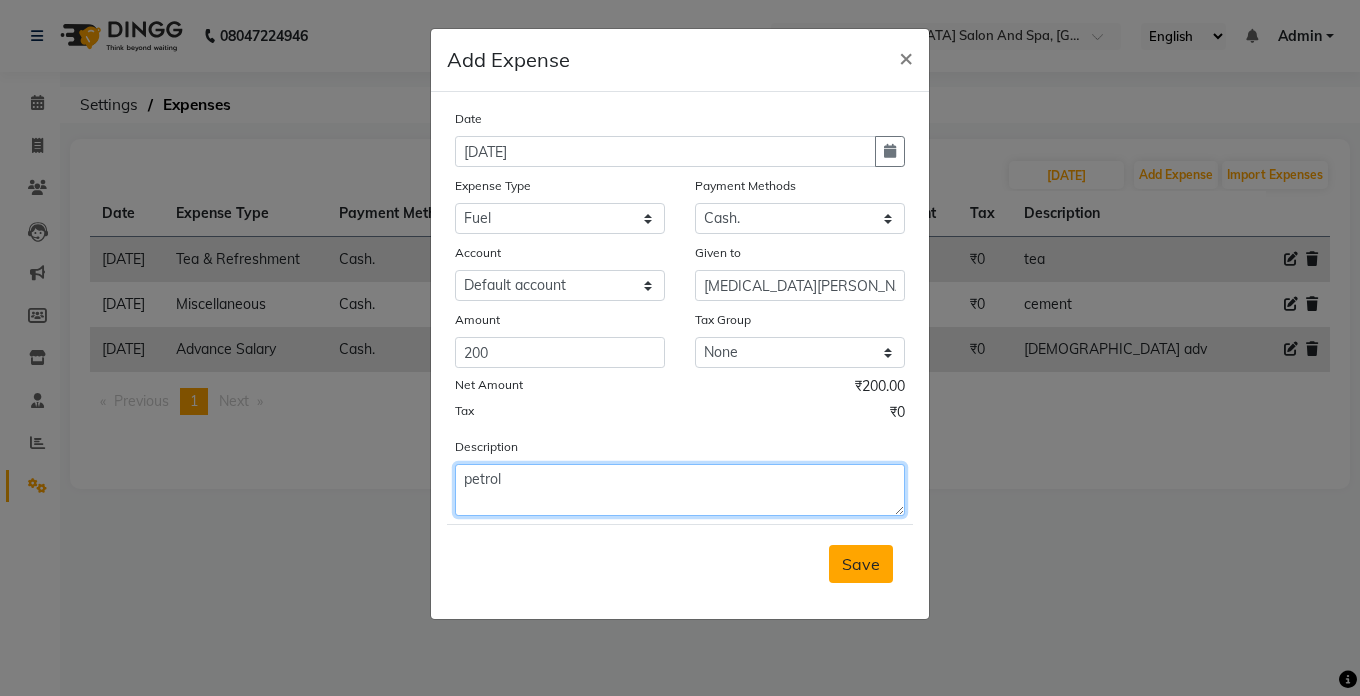 type on "petrol" 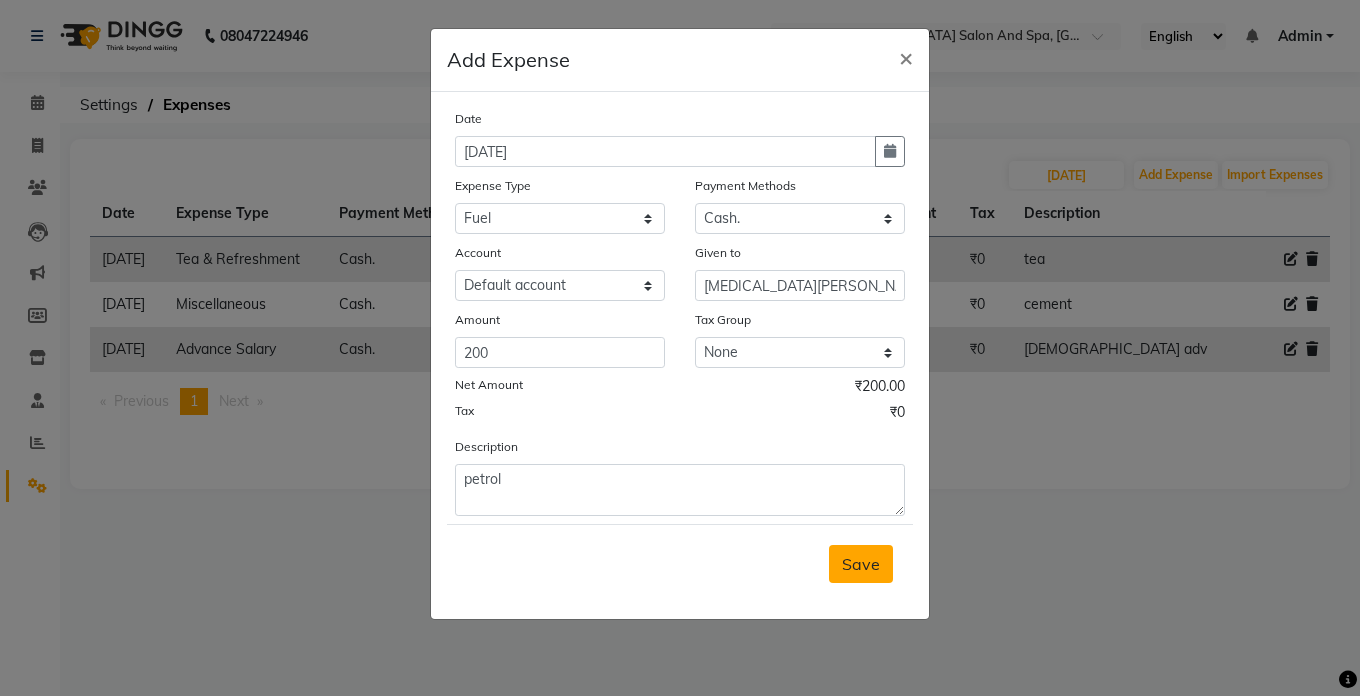 click on "Save" at bounding box center [861, 564] 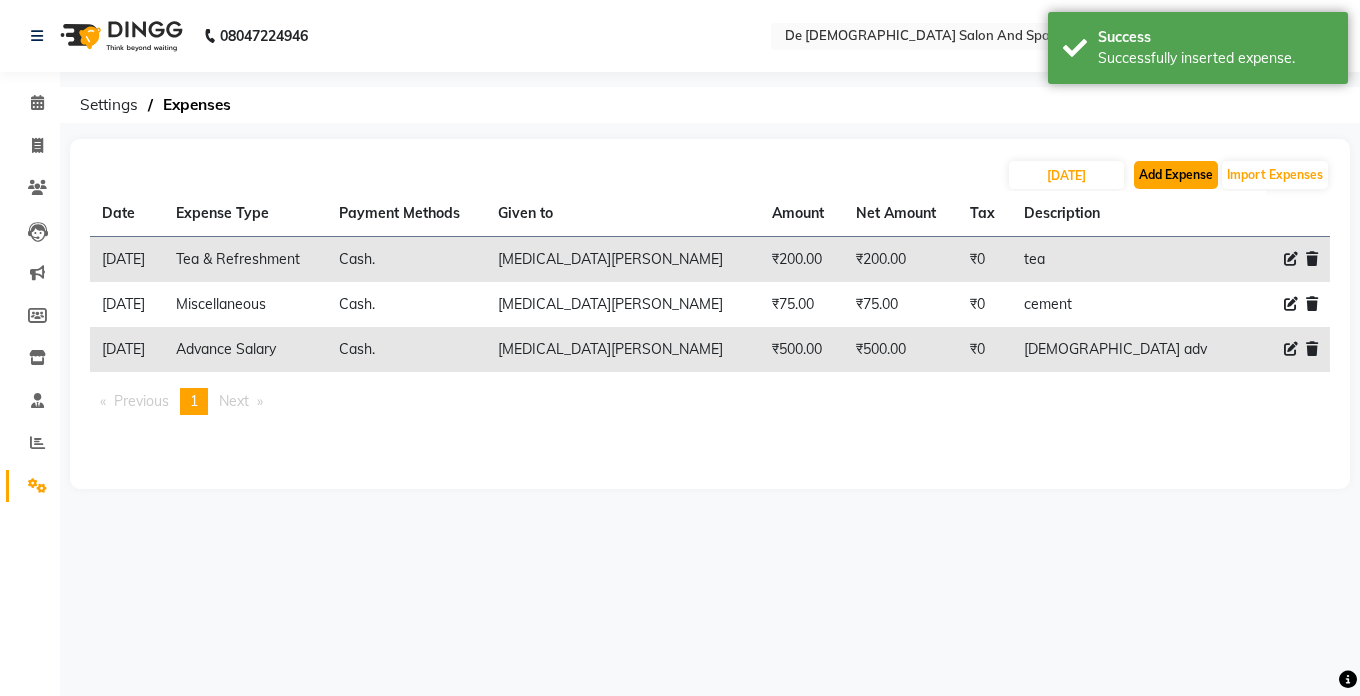 click on "Add Expense" 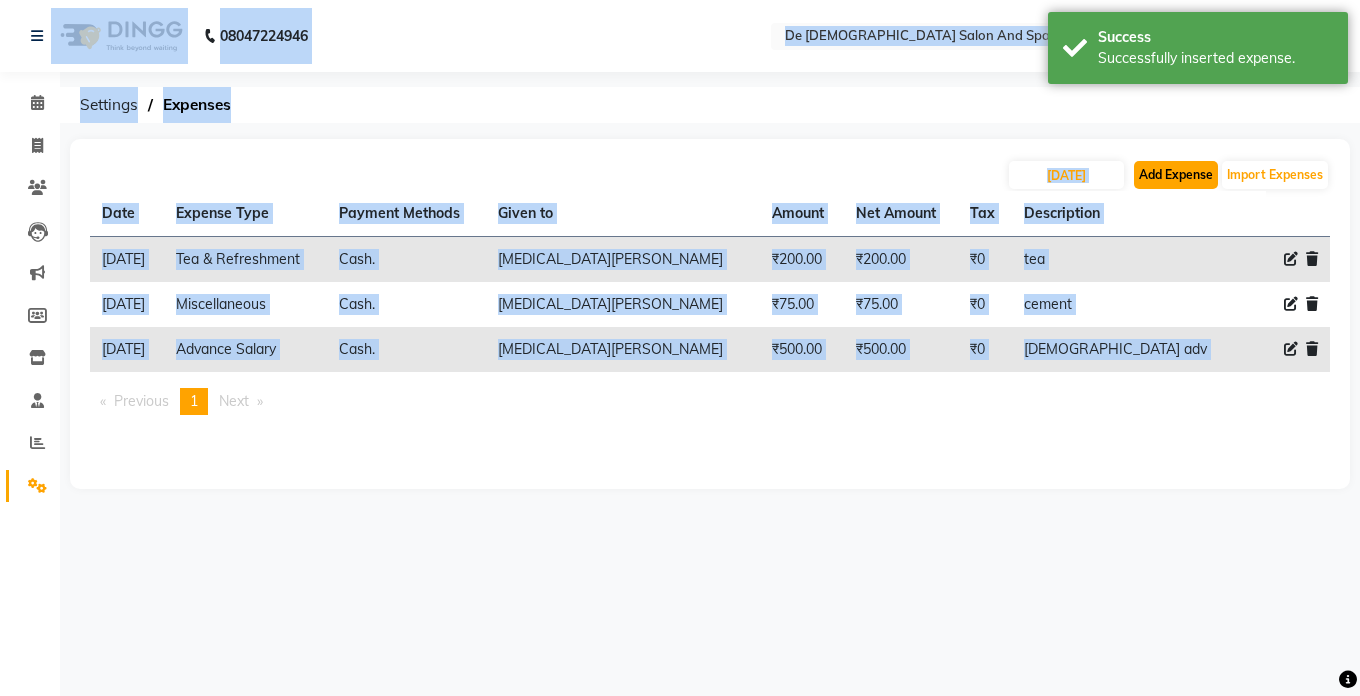 click on "Add Expense" 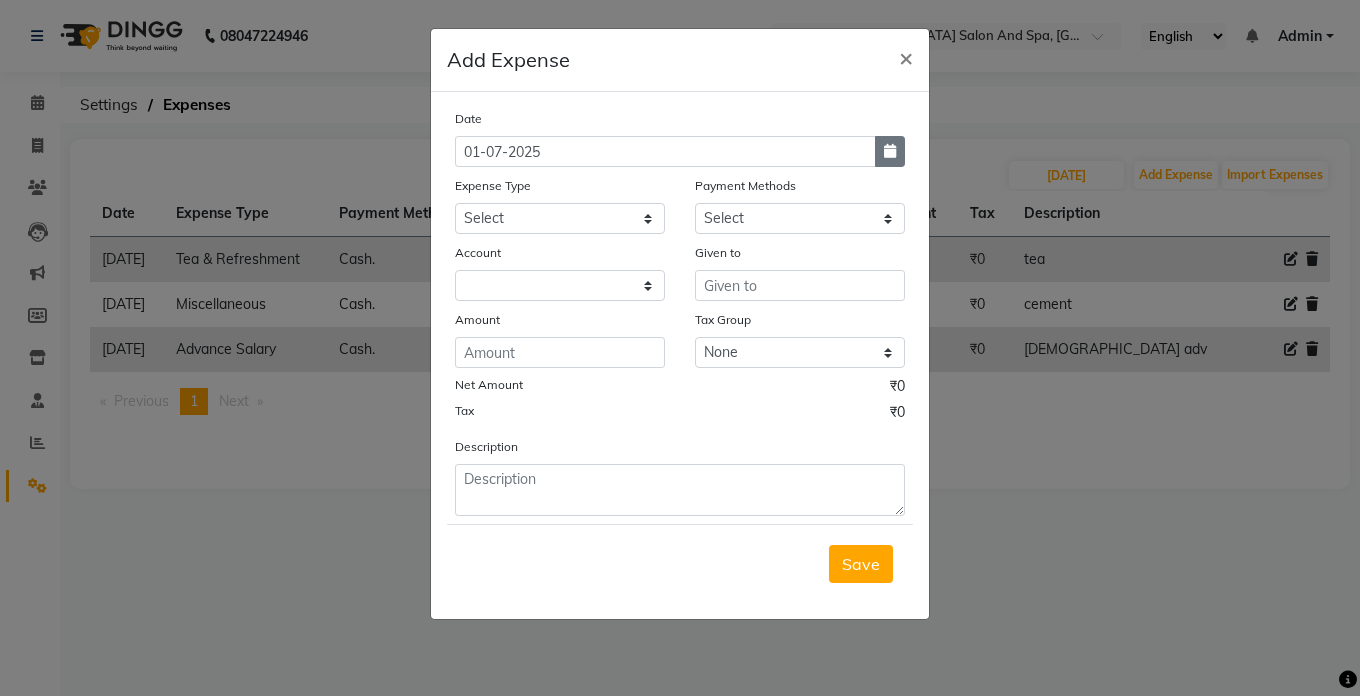 click 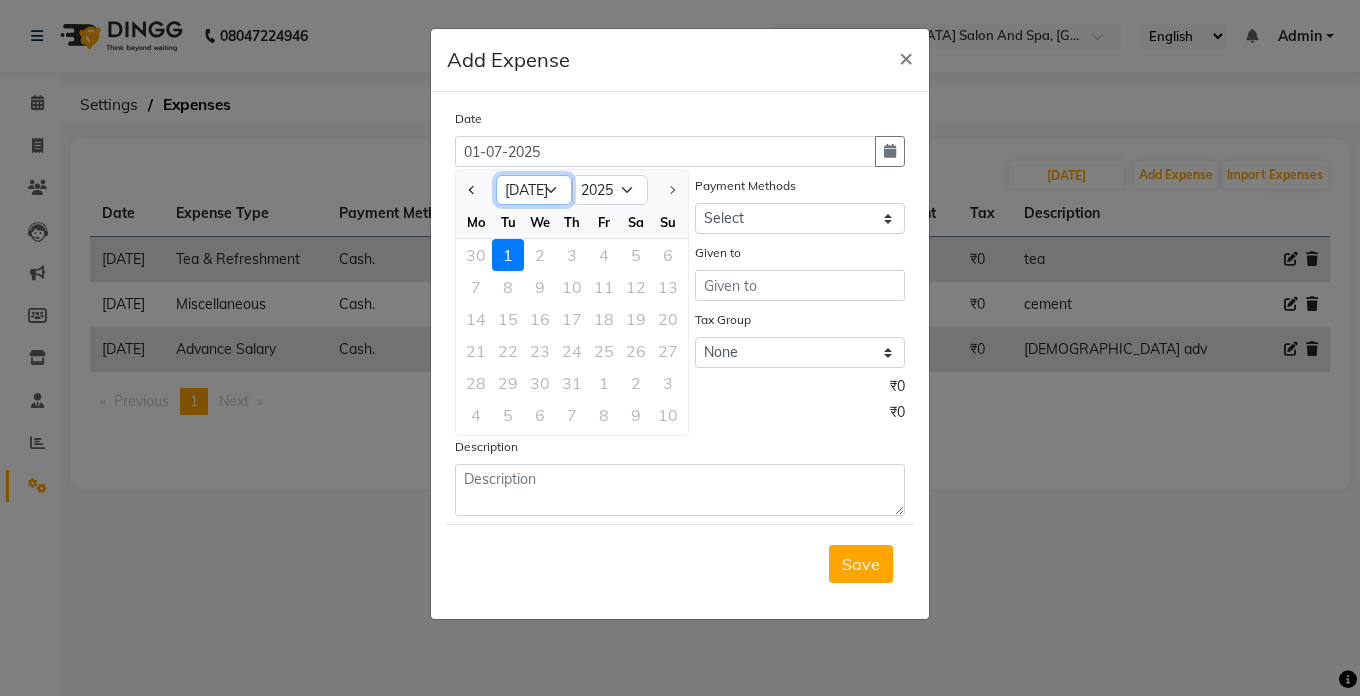 click on "Jan Feb Mar Apr May Jun [DATE]" 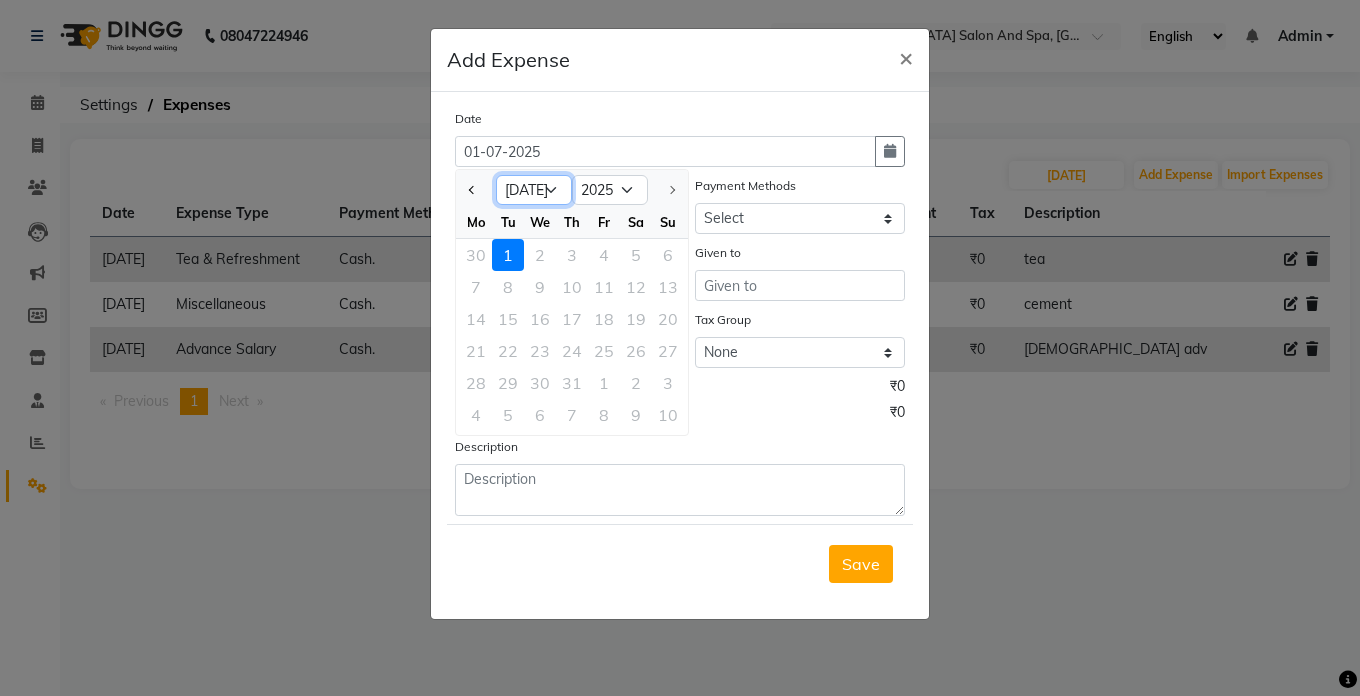 type 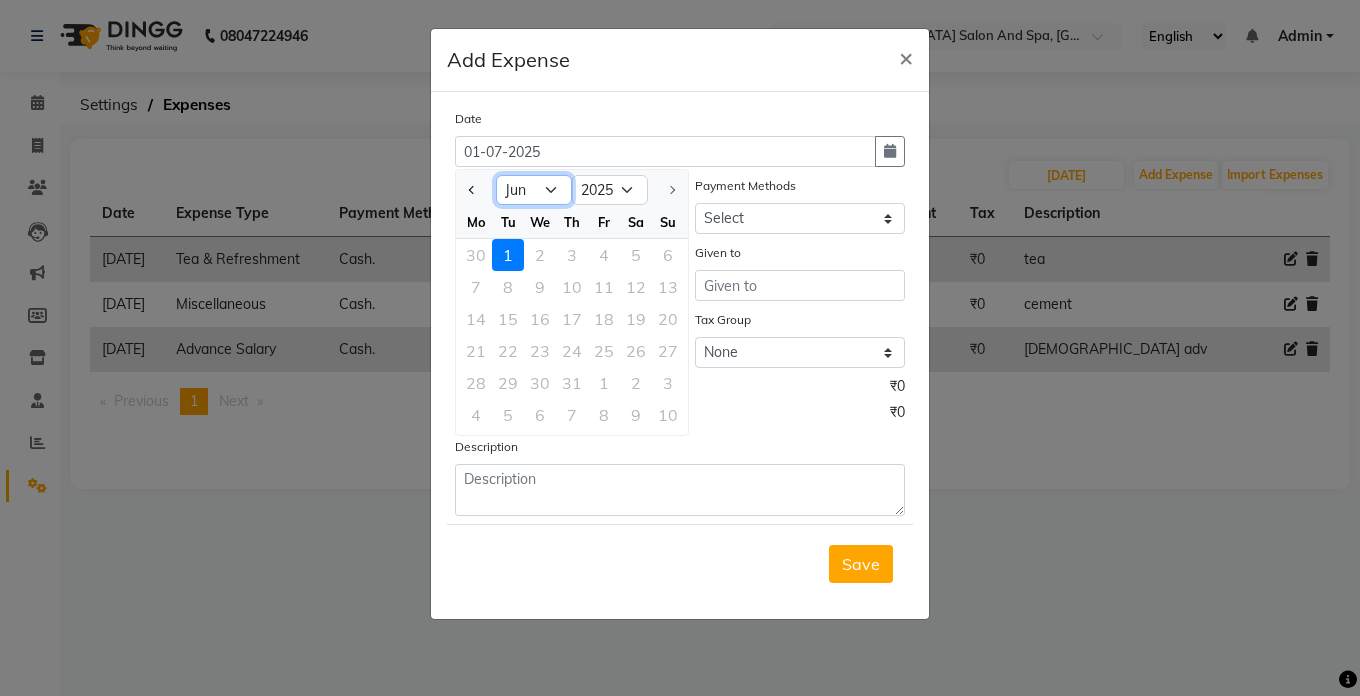 click on "Jan Feb Mar Apr May Jun [DATE]" 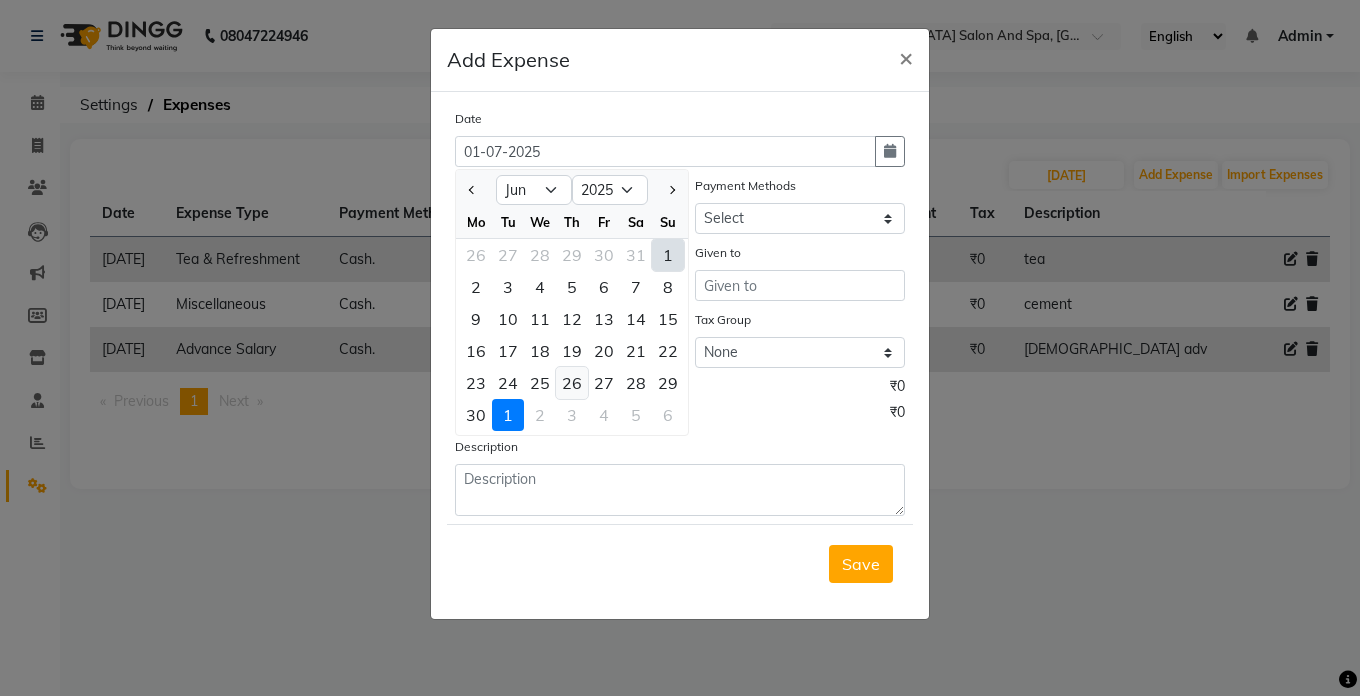 click on "26" 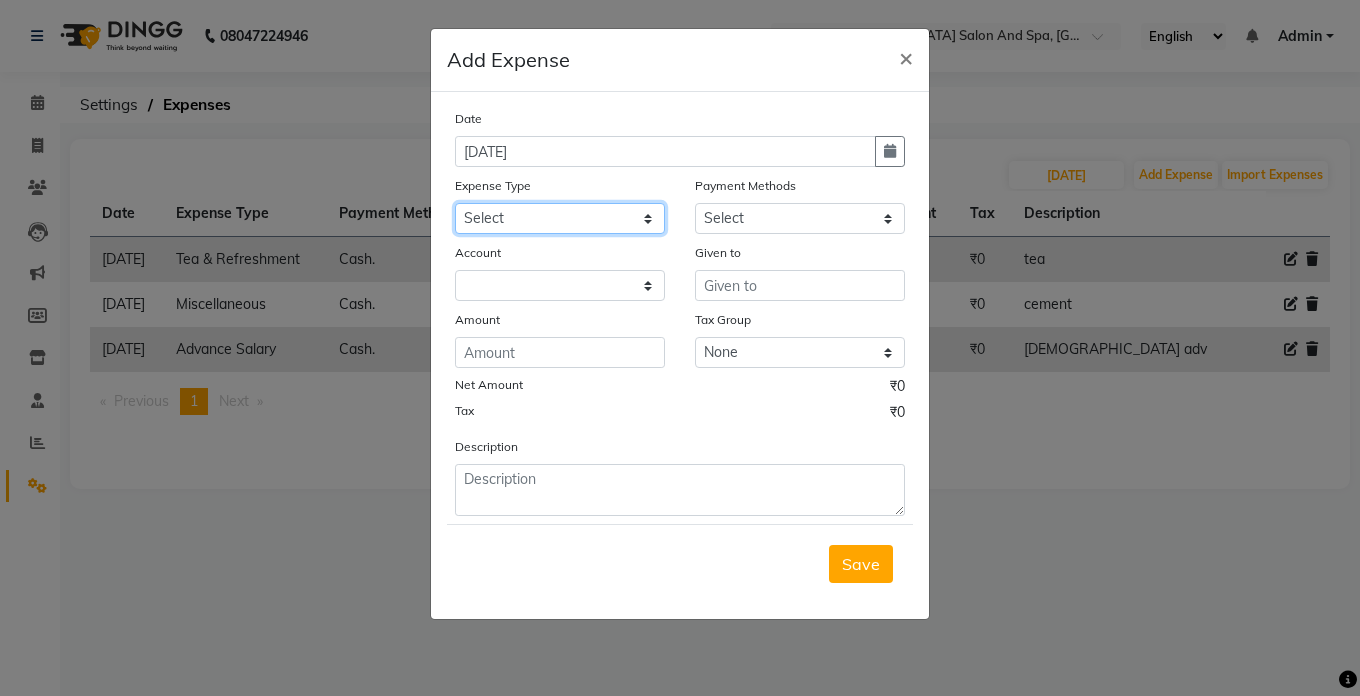 click on "Select Advance Salary Bank charges Car maintenance  Cash transfer to bank Cash transfer to hub Client Snacks Clinical charges Equipment Fuel Govt fee Incentive Insurance International purchase Loan Repayment Maintenance Marketing Miscellaneous MRA Other Pantry Product Rent Salary Staff Snacks Tax Tea & Refreshment Utilities" 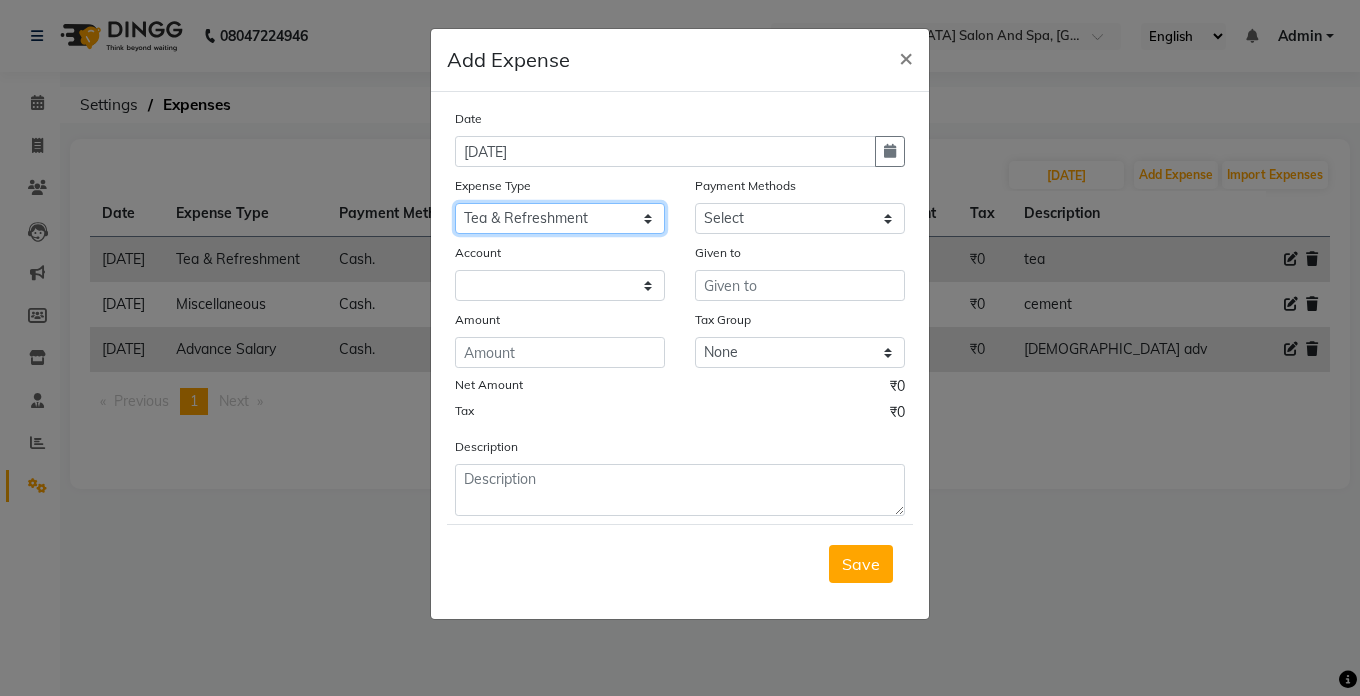 click on "Select Advance Salary Bank charges Car maintenance  Cash transfer to bank Cash transfer to hub Client Snacks Clinical charges Equipment Fuel Govt fee Incentive Insurance International purchase Loan Repayment Maintenance Marketing Miscellaneous MRA Other Pantry Product Rent Salary Staff Snacks Tax Tea & Refreshment Utilities" 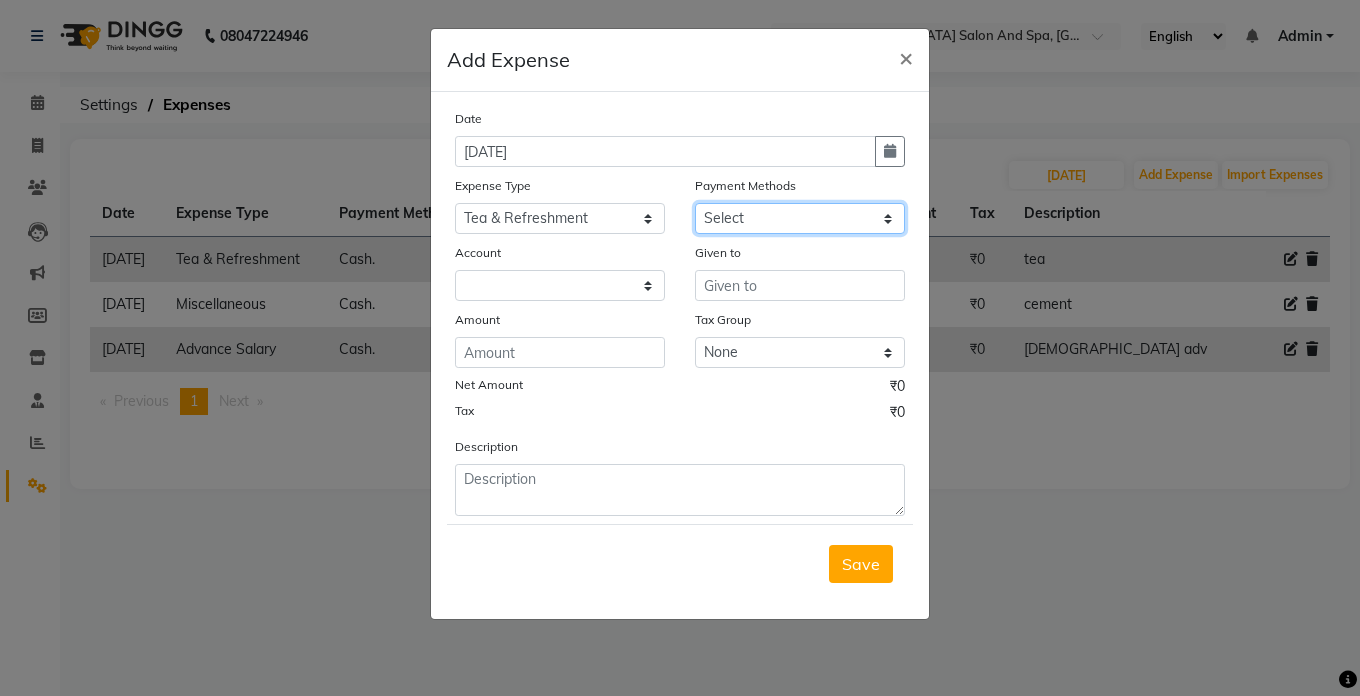 click on "Select Cash. Voucher CARD Wallet GPay" 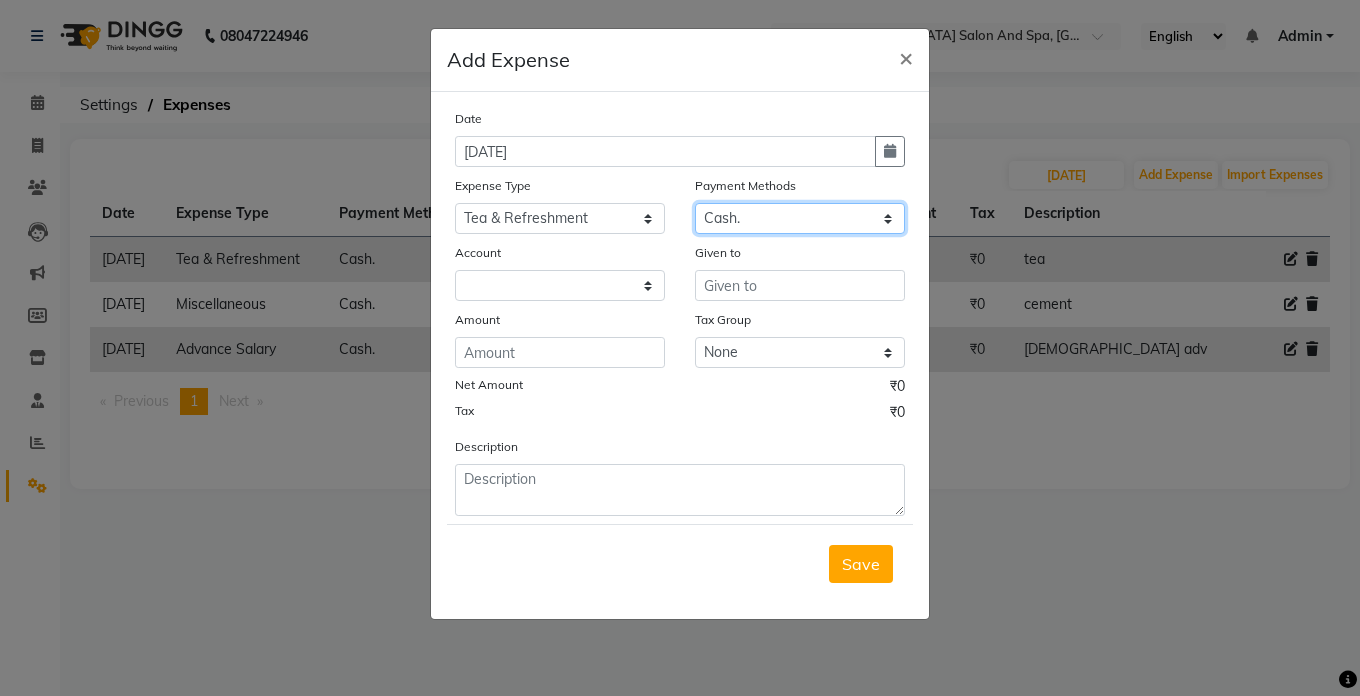 click on "Select Cash. Voucher CARD Wallet GPay" 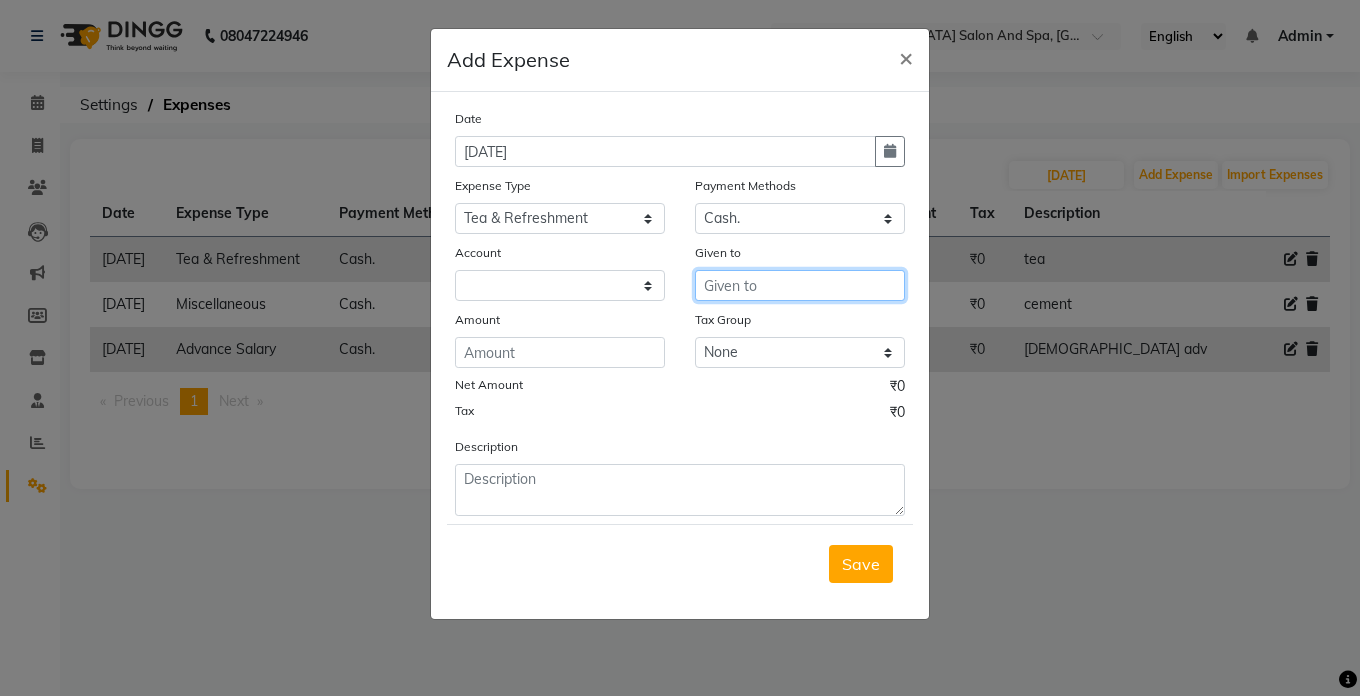 click at bounding box center (800, 285) 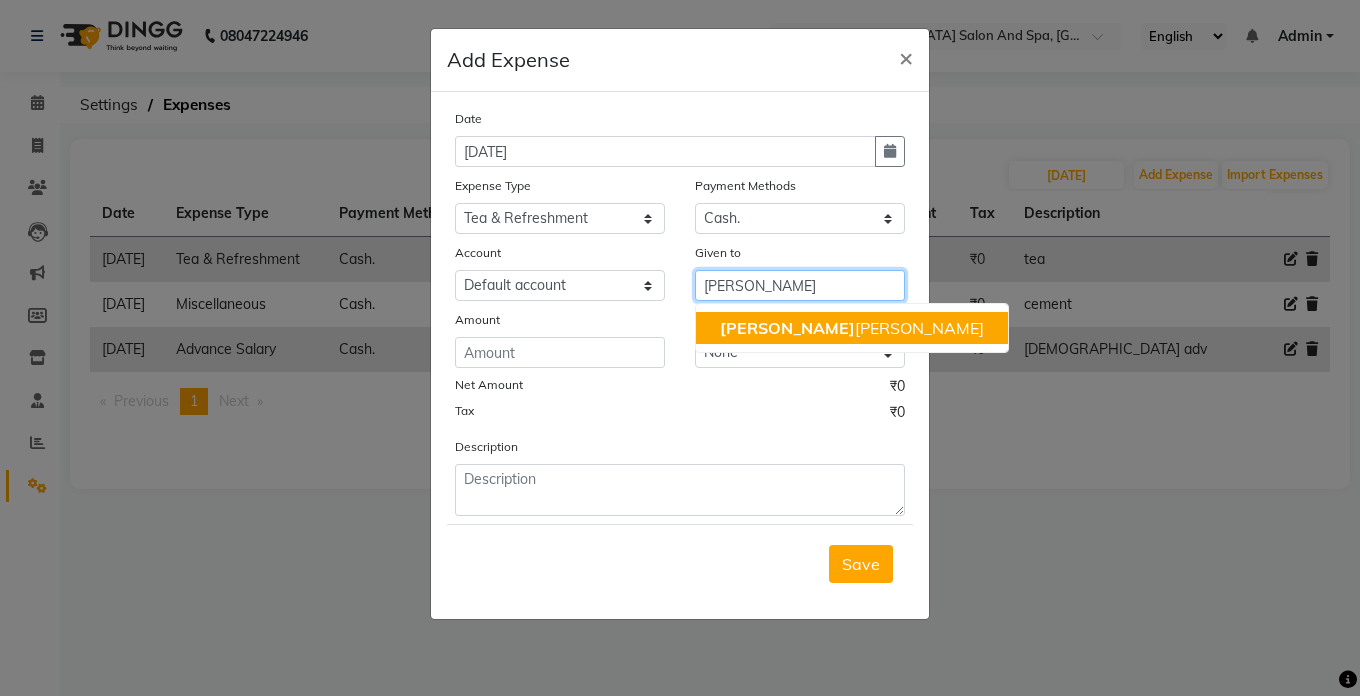 click on "[PERSON_NAME] [PERSON_NAME]" at bounding box center [852, 328] 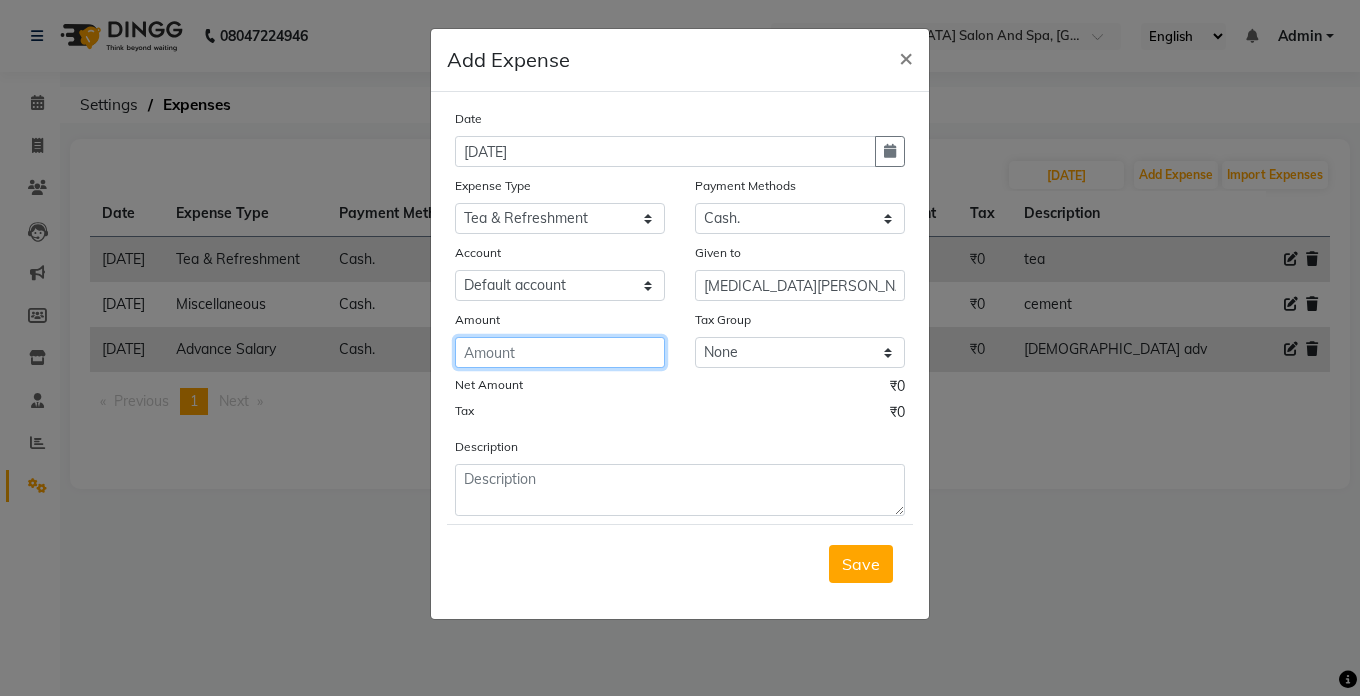 click 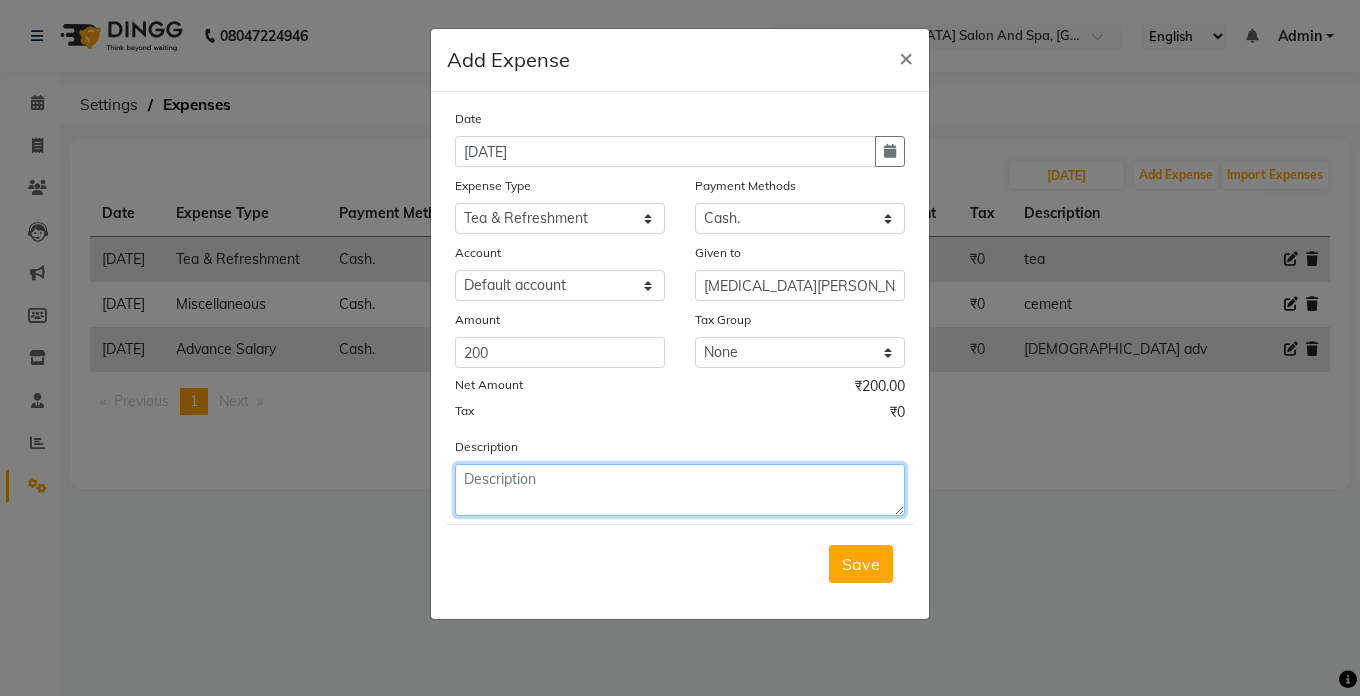 click 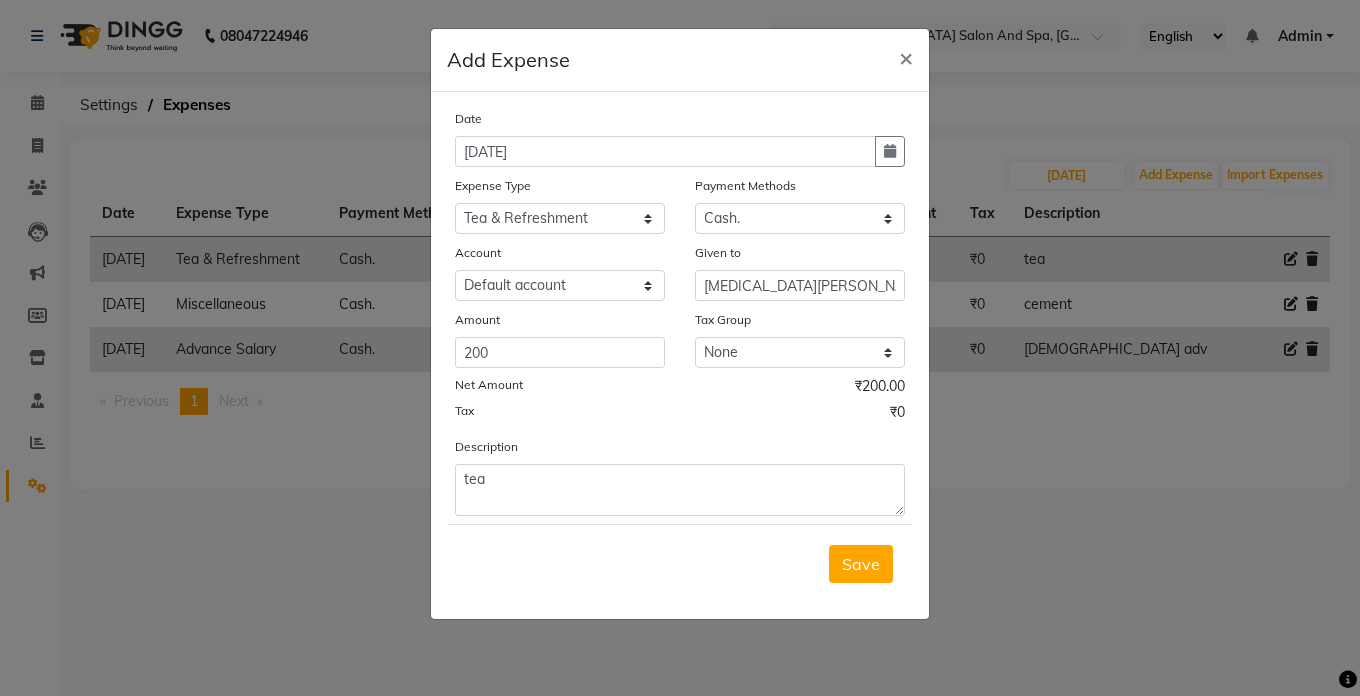 click on "Save" 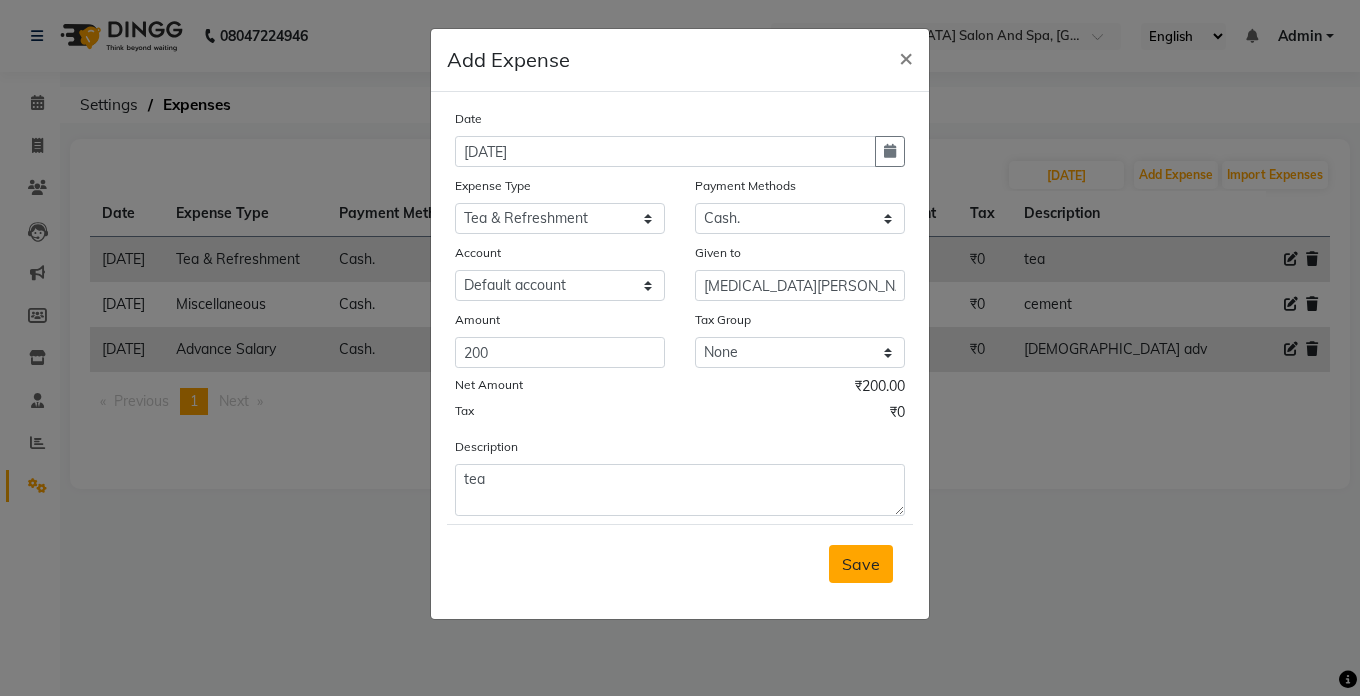 click on "Save" at bounding box center [861, 564] 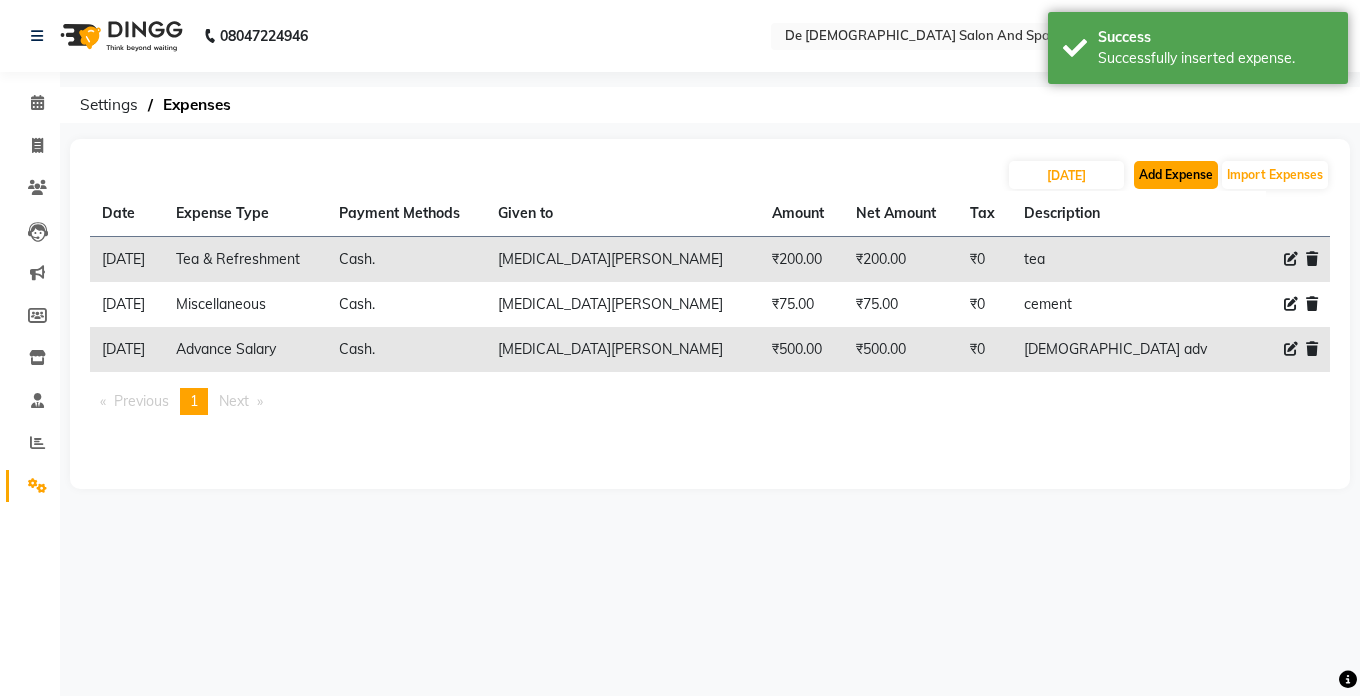 click on "Add Expense" 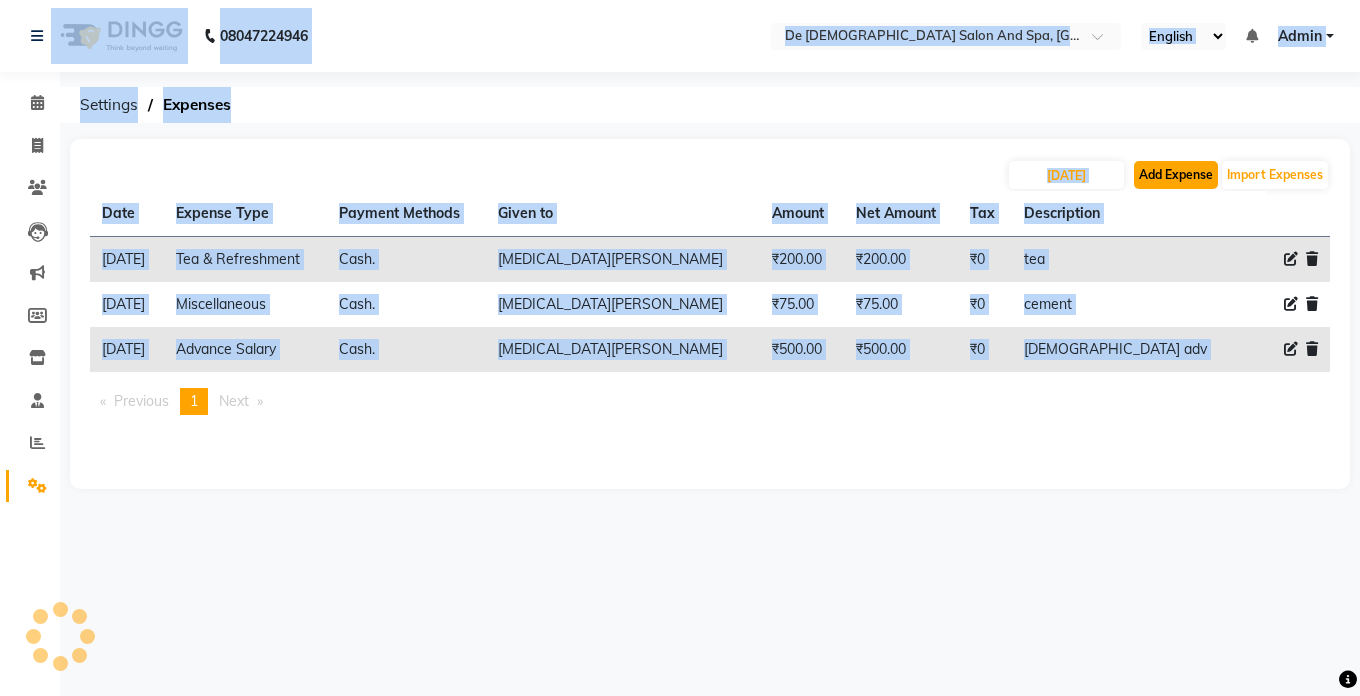 click on "Add Expense" 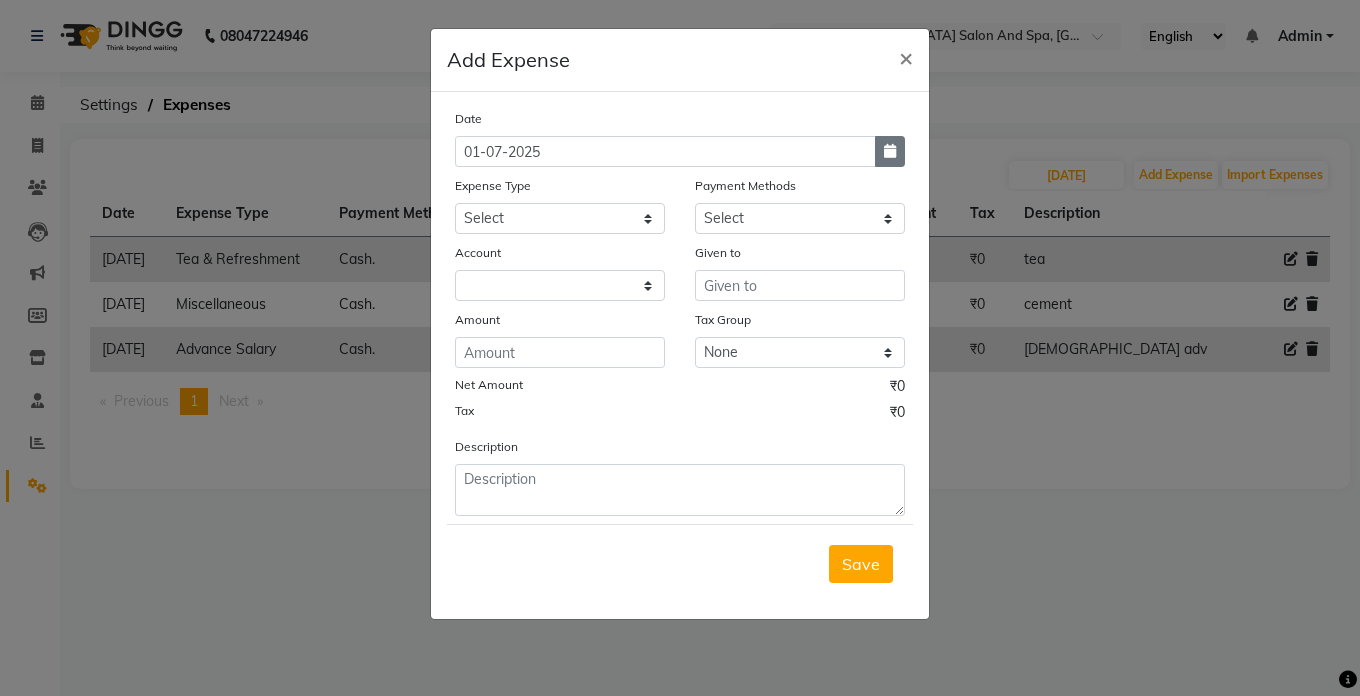 click 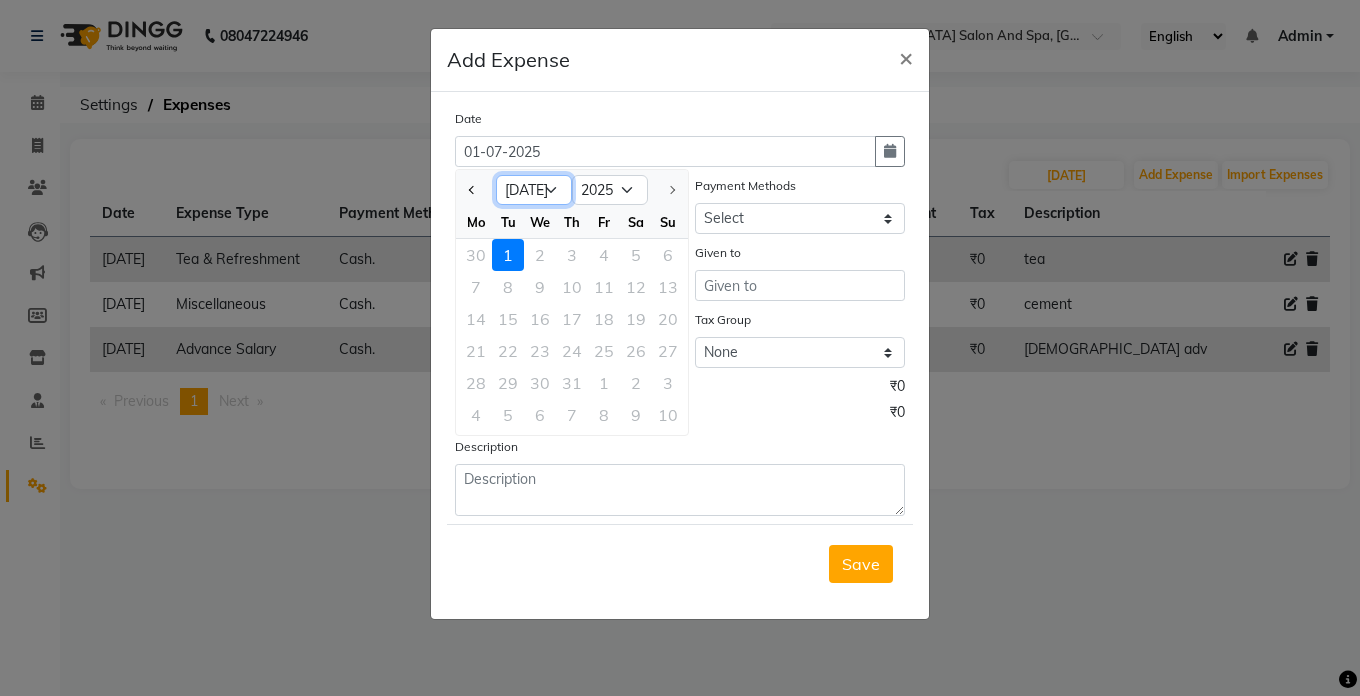 click on "Jan Feb Mar Apr May Jun [DATE]" 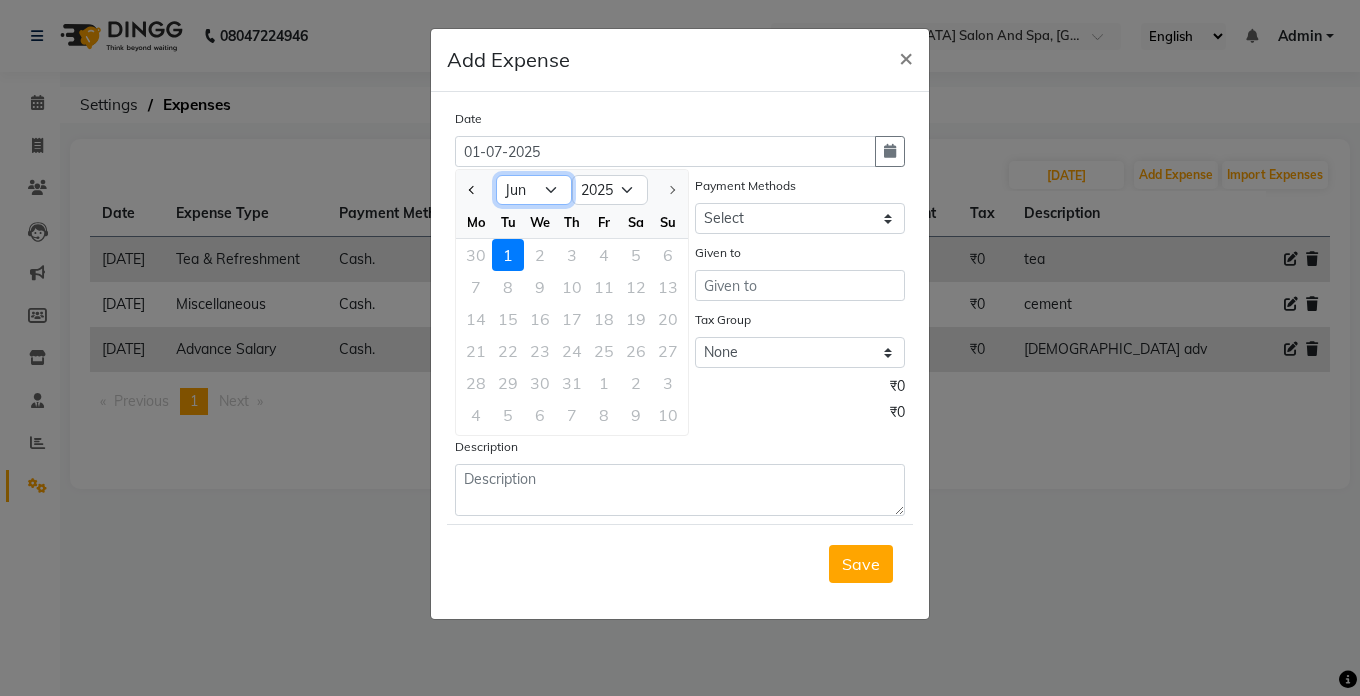 click on "Jan Feb Mar Apr May Jun [DATE]" 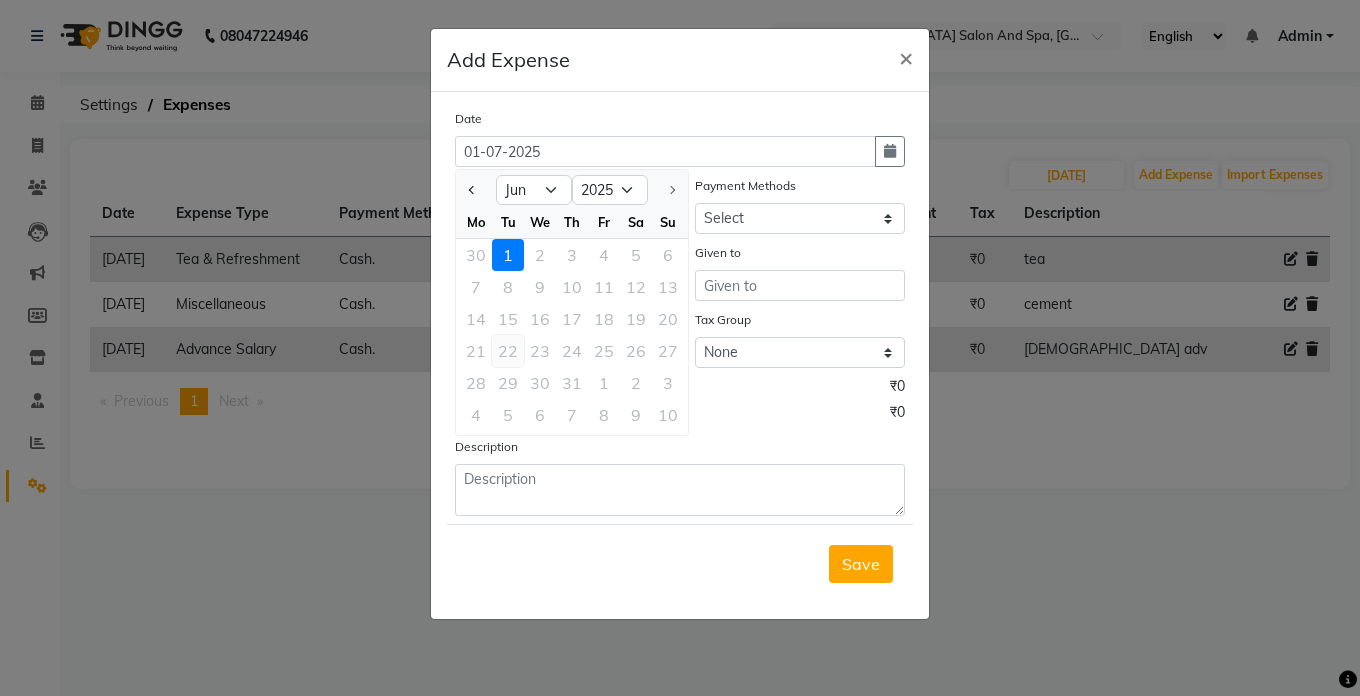 click on "22" 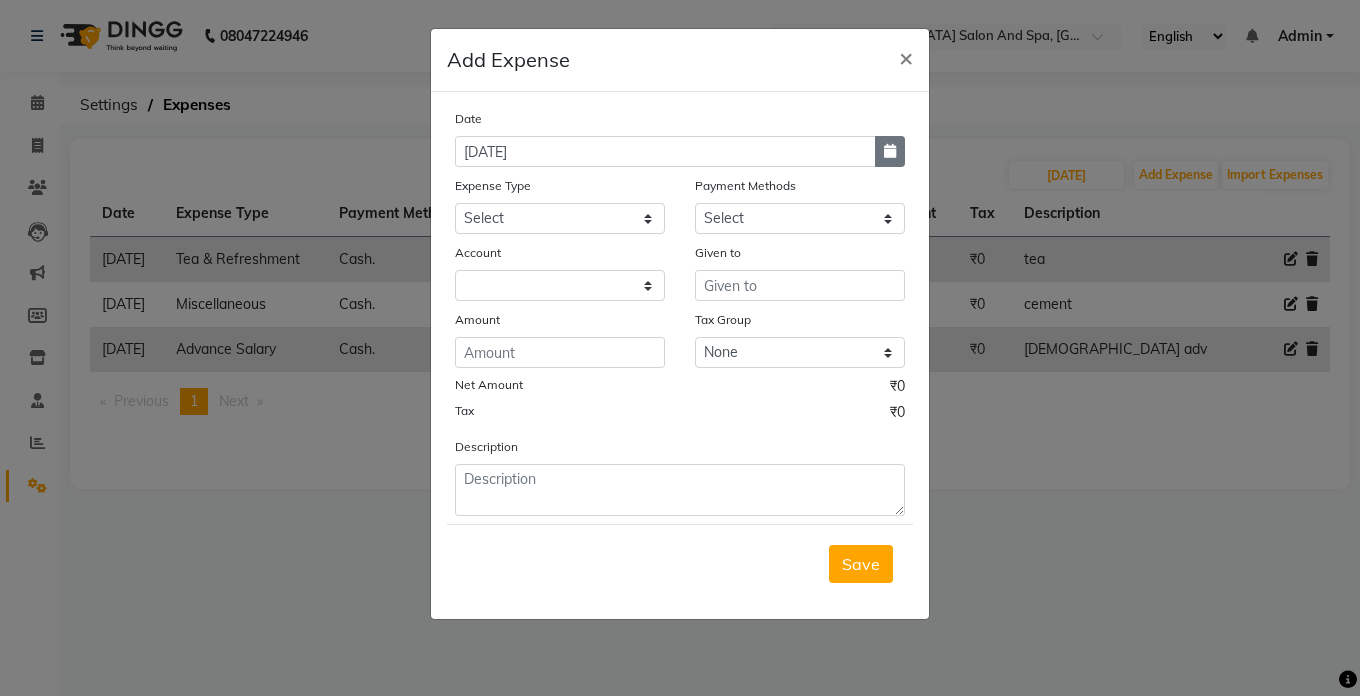 click 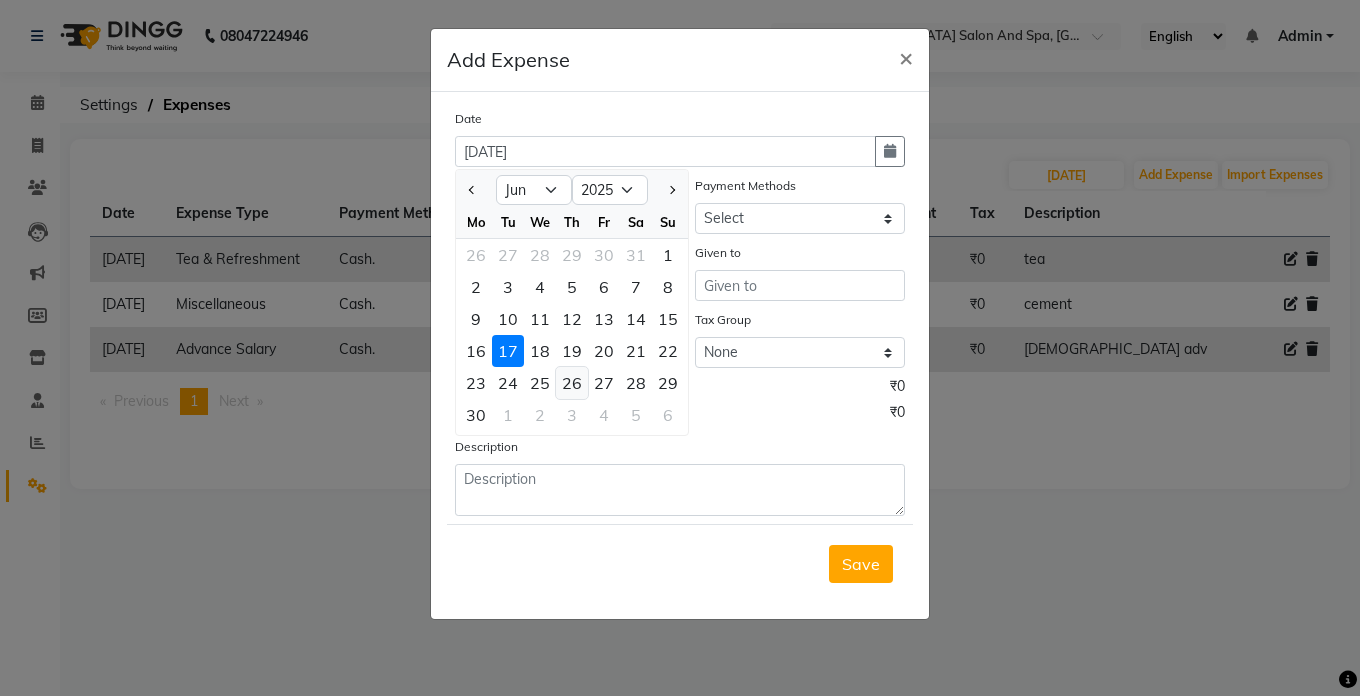 click on "26" 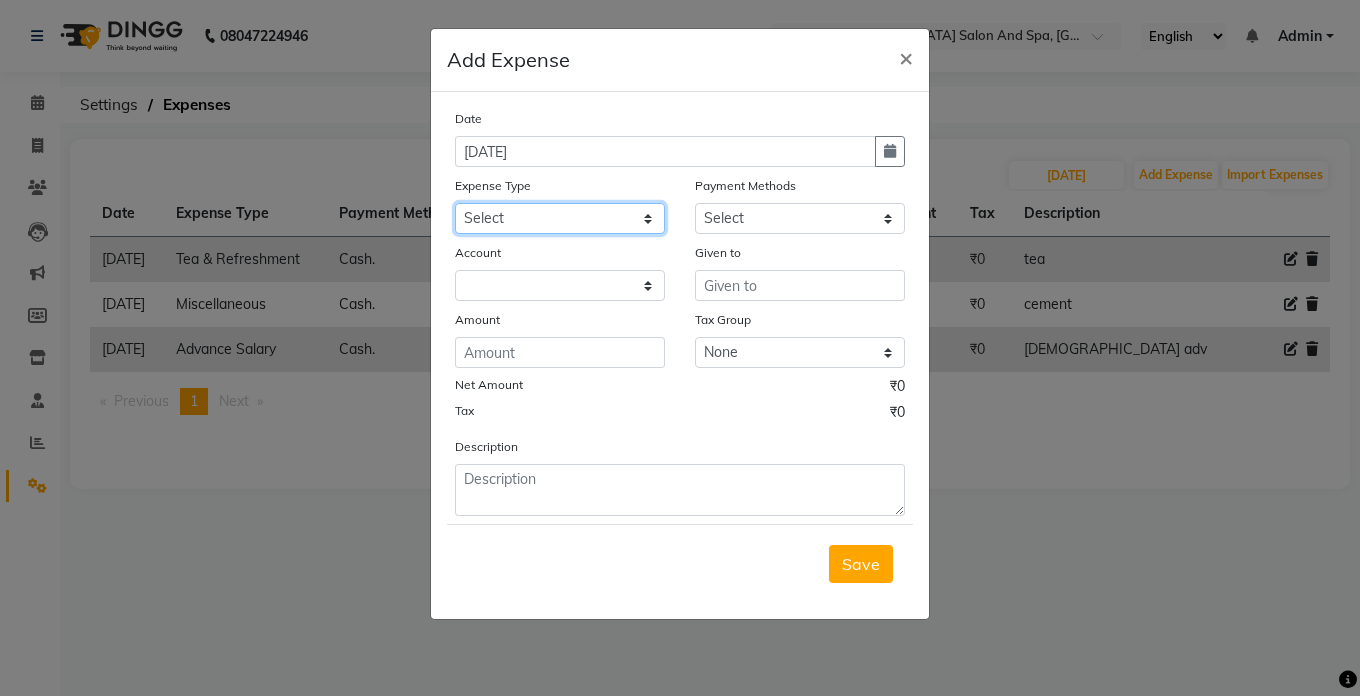 click on "Select Advance Salary Bank charges Car maintenance  Cash transfer to bank Cash transfer to hub Client Snacks Clinical charges Equipment Fuel Govt fee Incentive Insurance International purchase Loan Repayment Maintenance Marketing Miscellaneous MRA Other Pantry Product Rent Salary Staff Snacks Tax Tea & Refreshment Utilities" 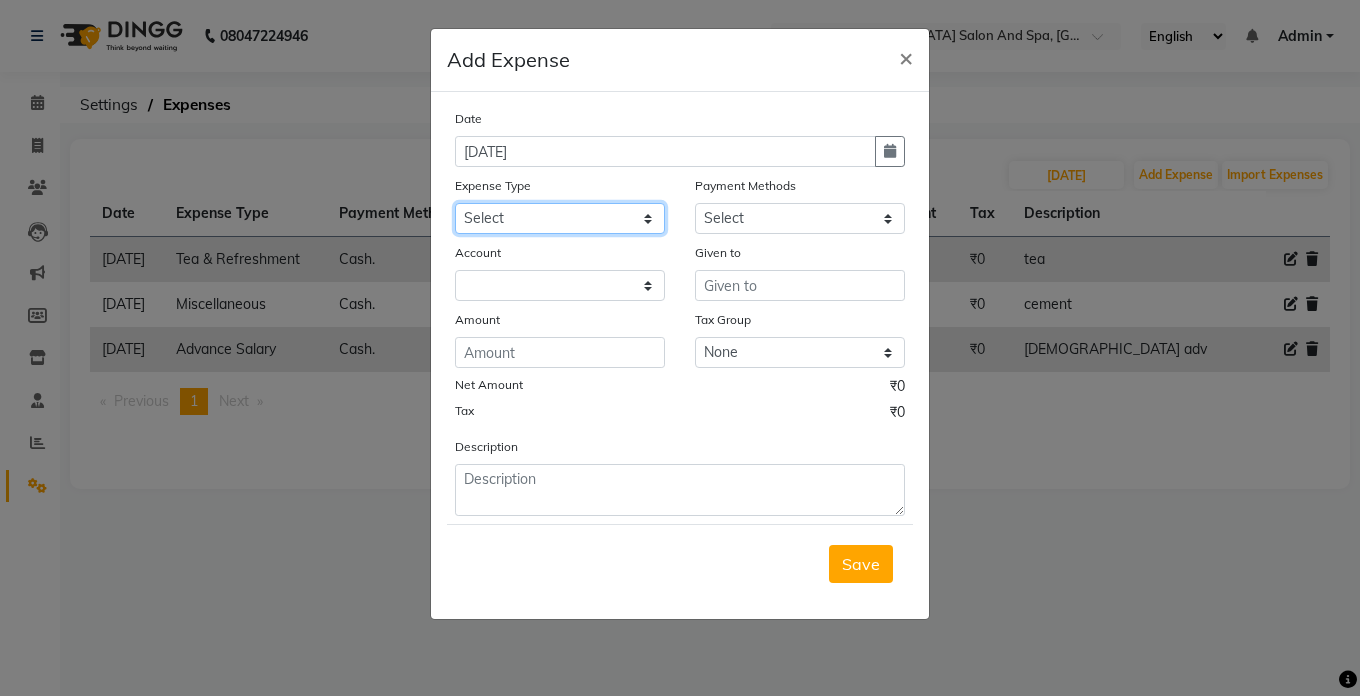 click on "Select Advance Salary Bank charges Car maintenance  Cash transfer to bank Cash transfer to hub Client Snacks Clinical charges Equipment Fuel Govt fee Incentive Insurance International purchase Loan Repayment Maintenance Marketing Miscellaneous MRA Other Pantry Product Rent Salary Staff Snacks Tax Tea & Refreshment Utilities" 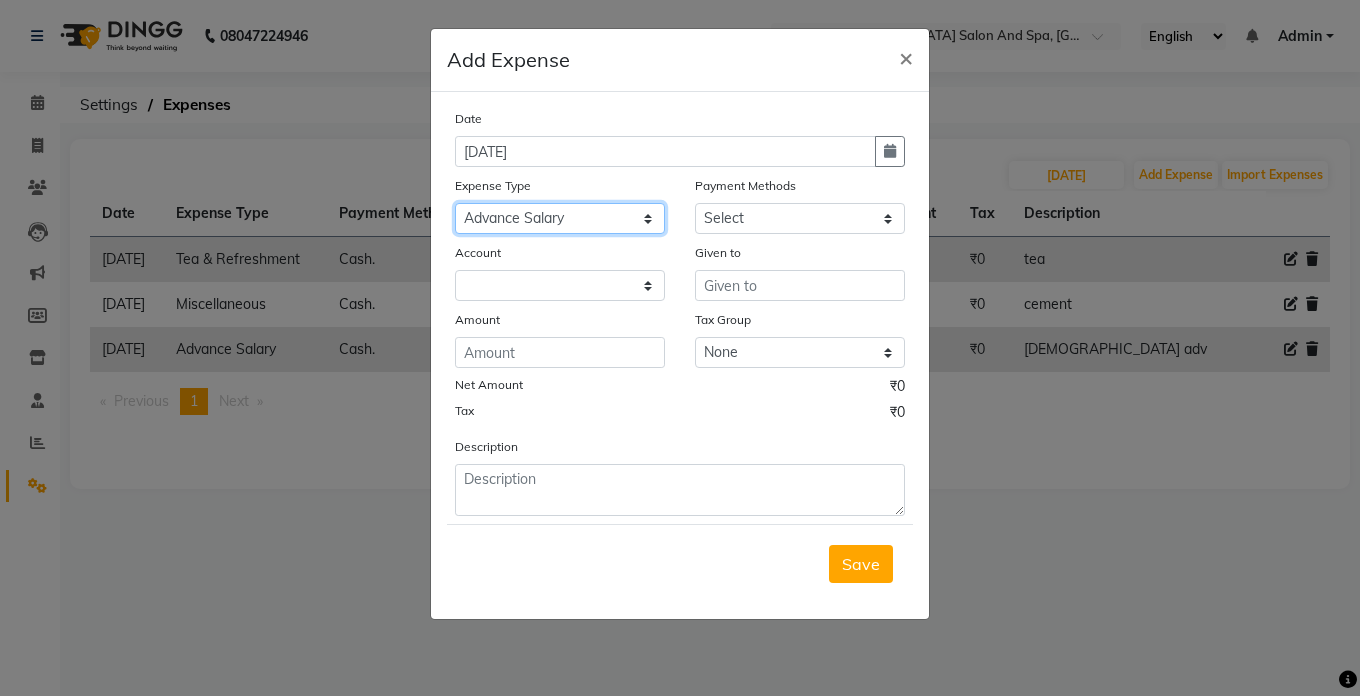 click on "Select Advance Salary Bank charges Car maintenance  Cash transfer to bank Cash transfer to hub Client Snacks Clinical charges Equipment Fuel Govt fee Incentive Insurance International purchase Loan Repayment Maintenance Marketing Miscellaneous MRA Other Pantry Product Rent Salary Staff Snacks Tax Tea & Refreshment Utilities" 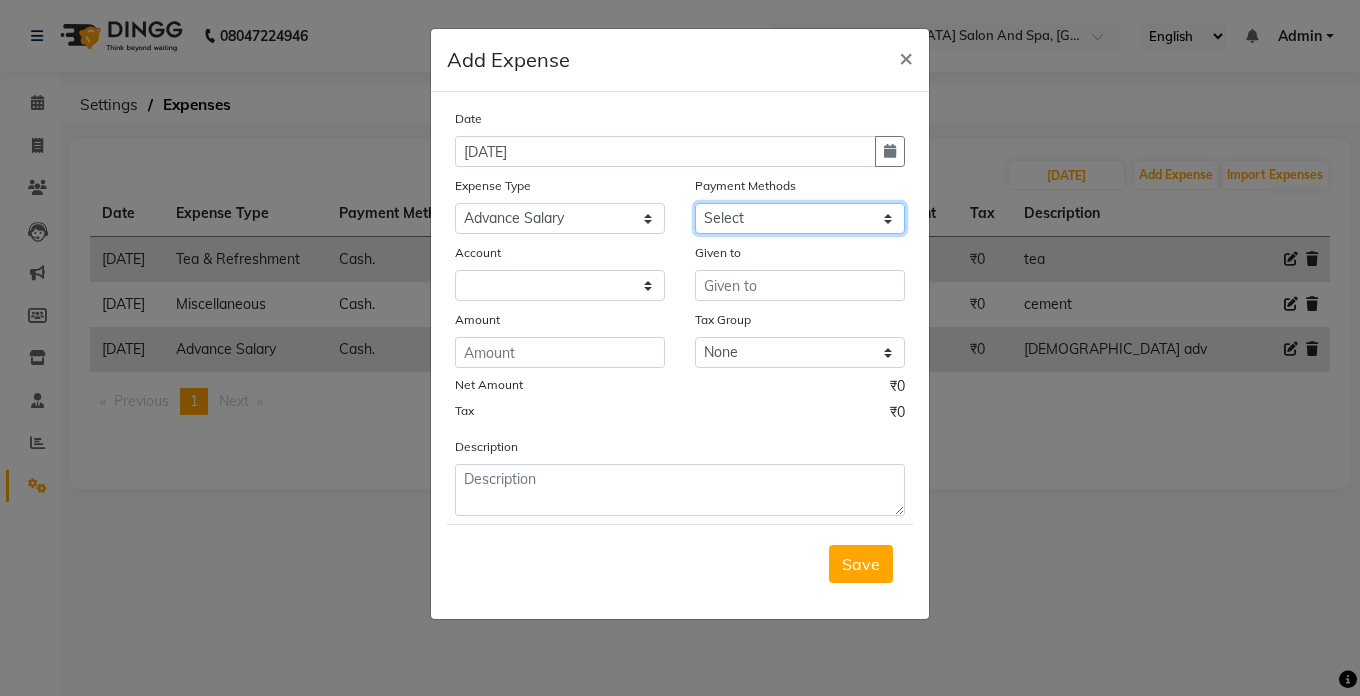 click on "Select Cash. Voucher CARD Wallet GPay" 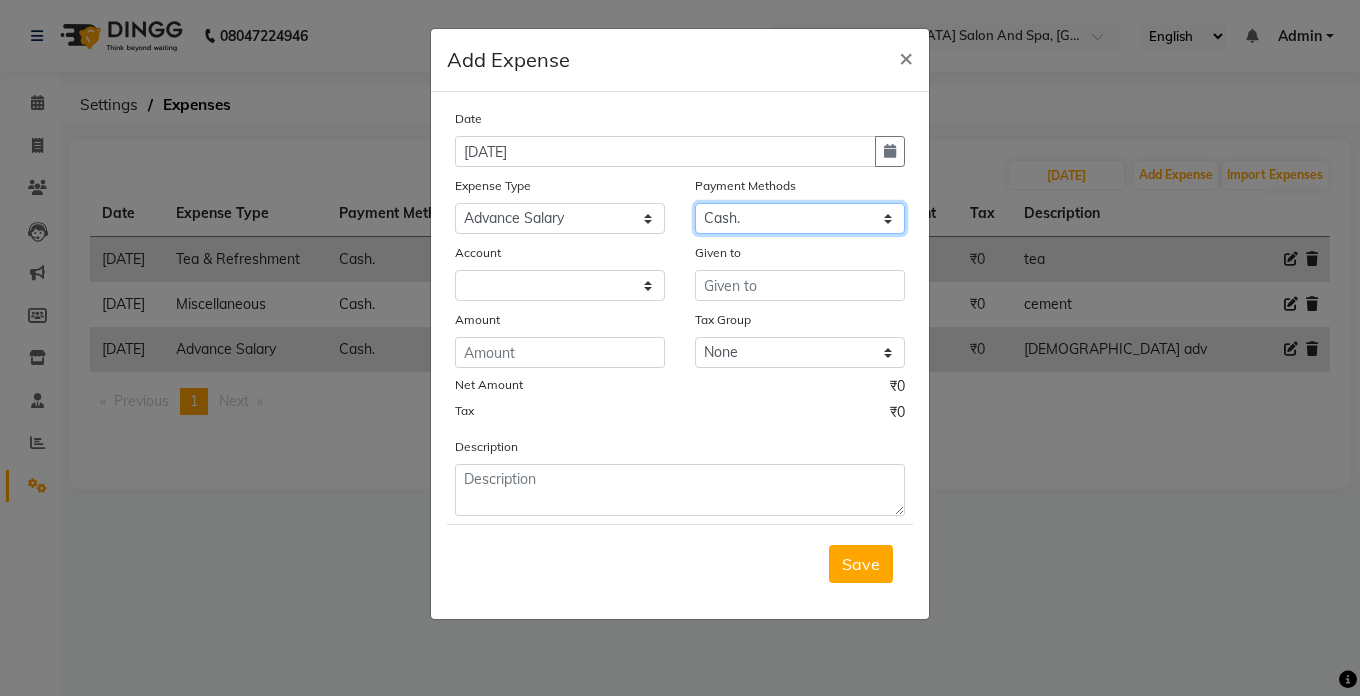 click on "Select Cash. Voucher CARD Wallet GPay" 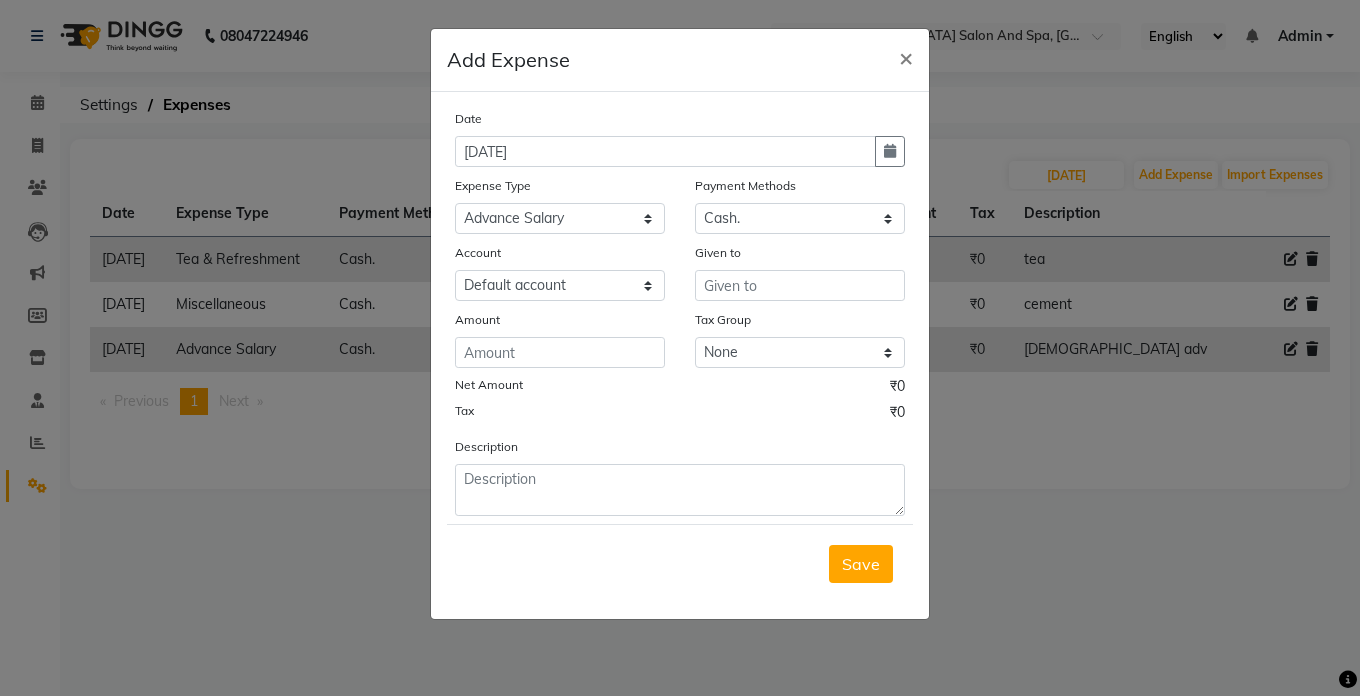 click on "Given to" 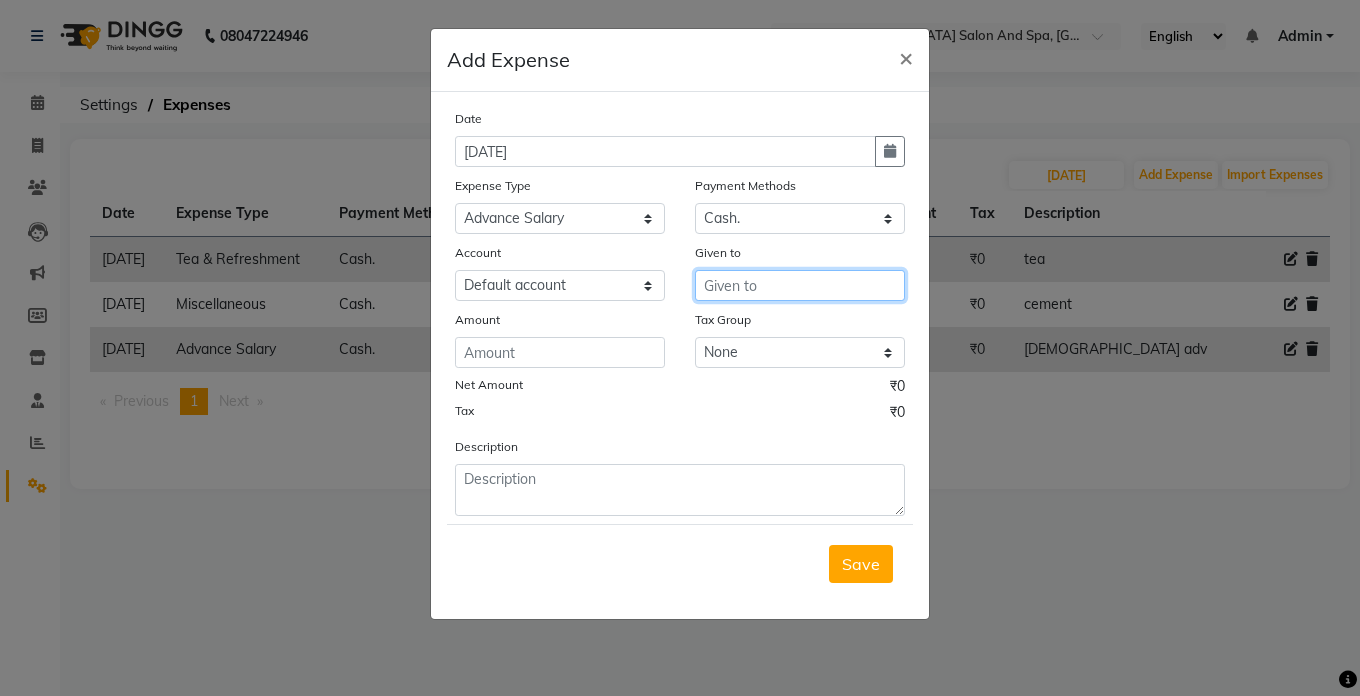 click at bounding box center (800, 285) 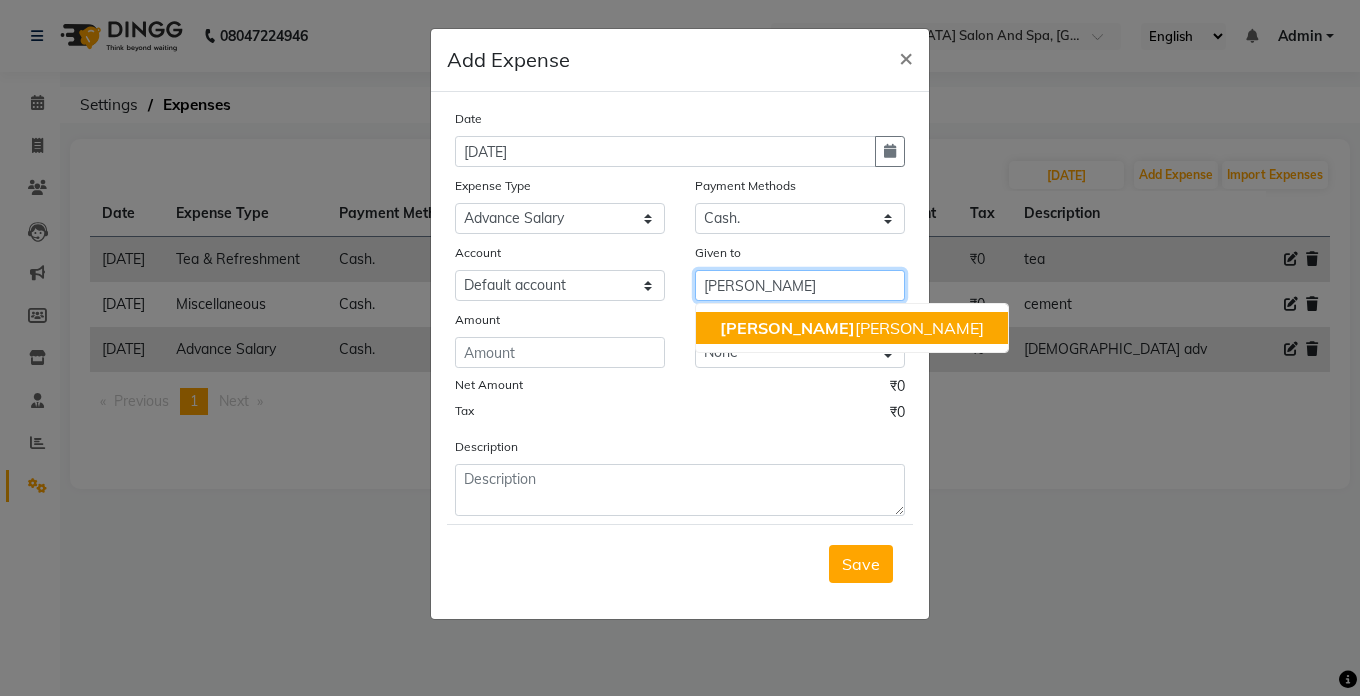 click on "[PERSON_NAME]" 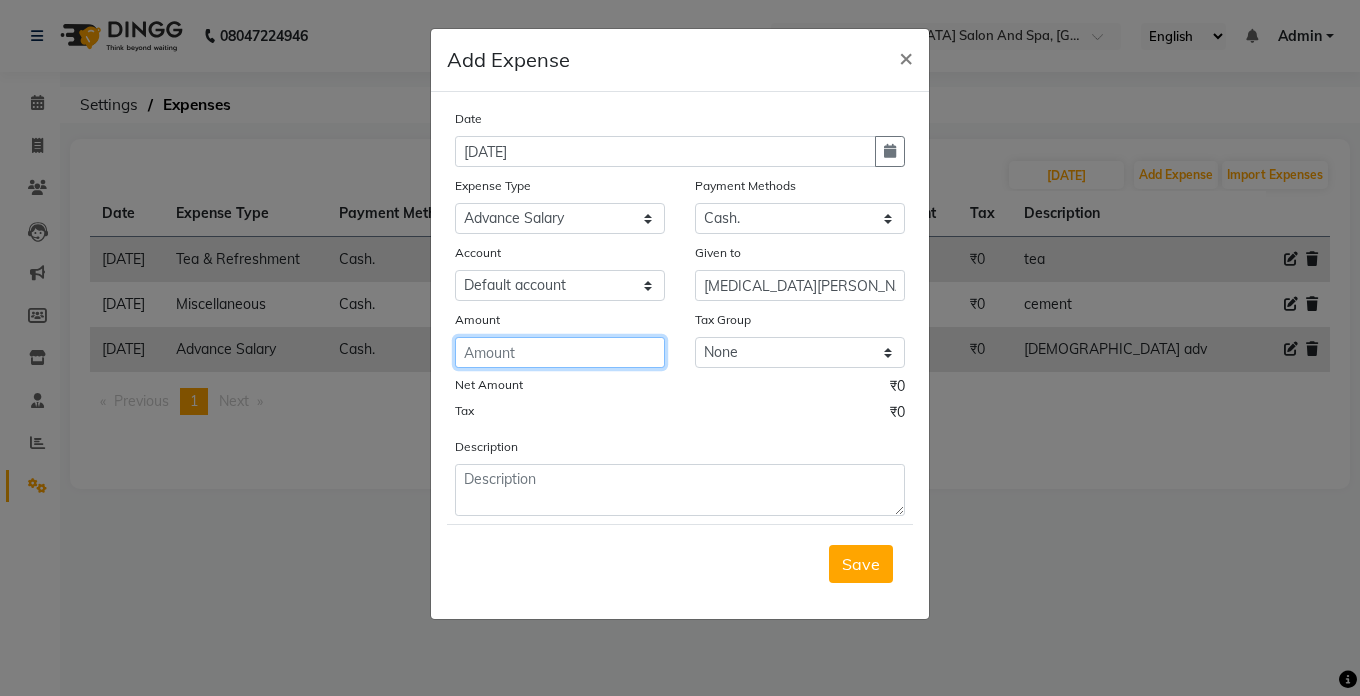 click 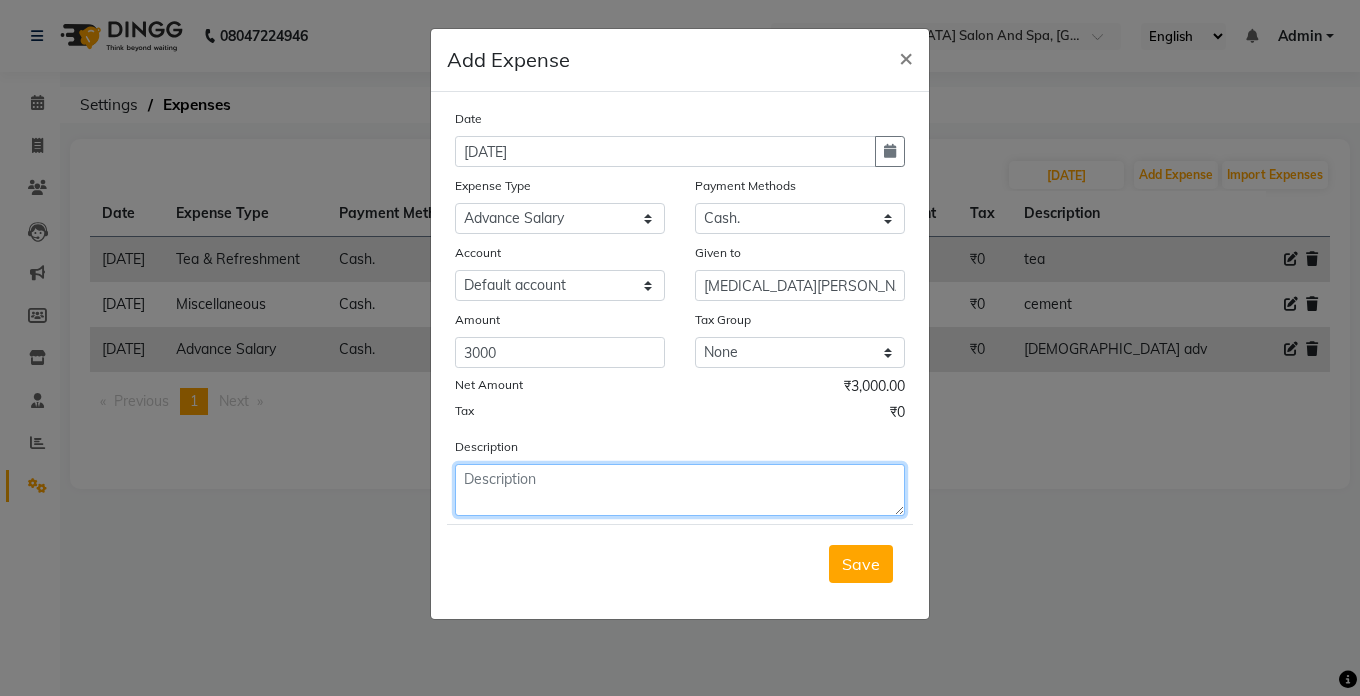click 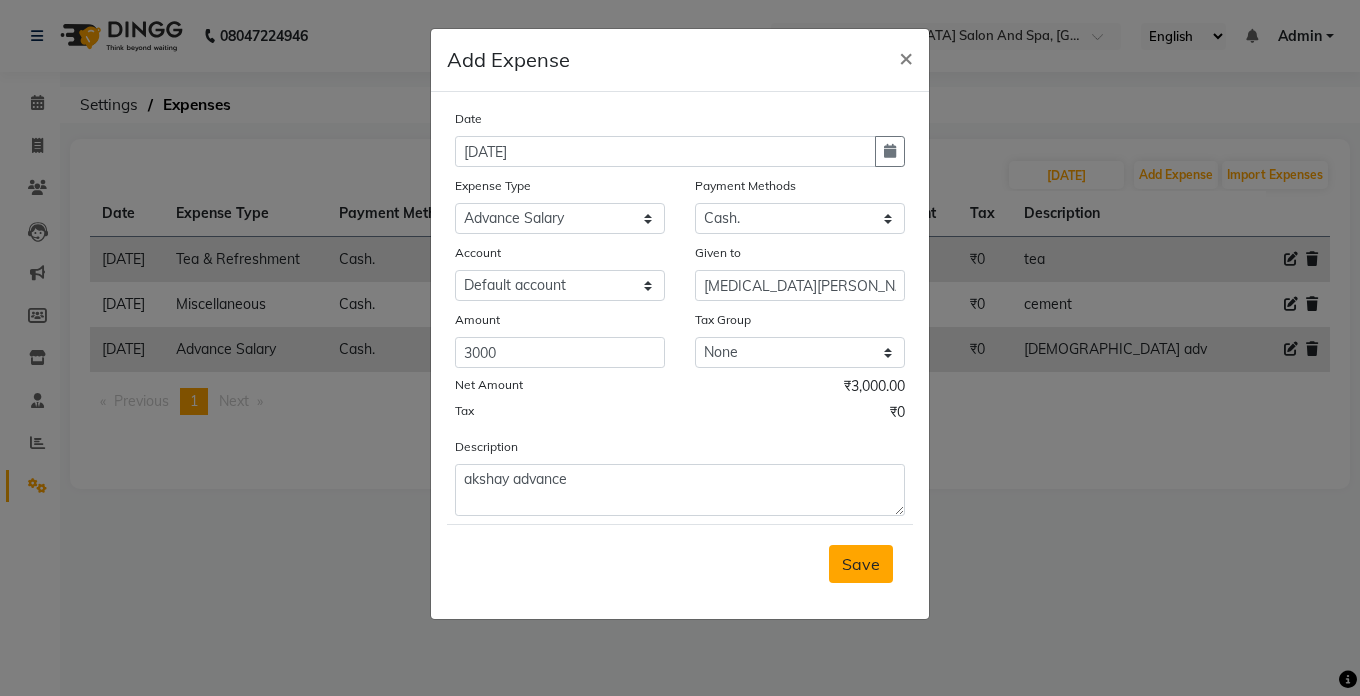 click on "Save" at bounding box center (861, 564) 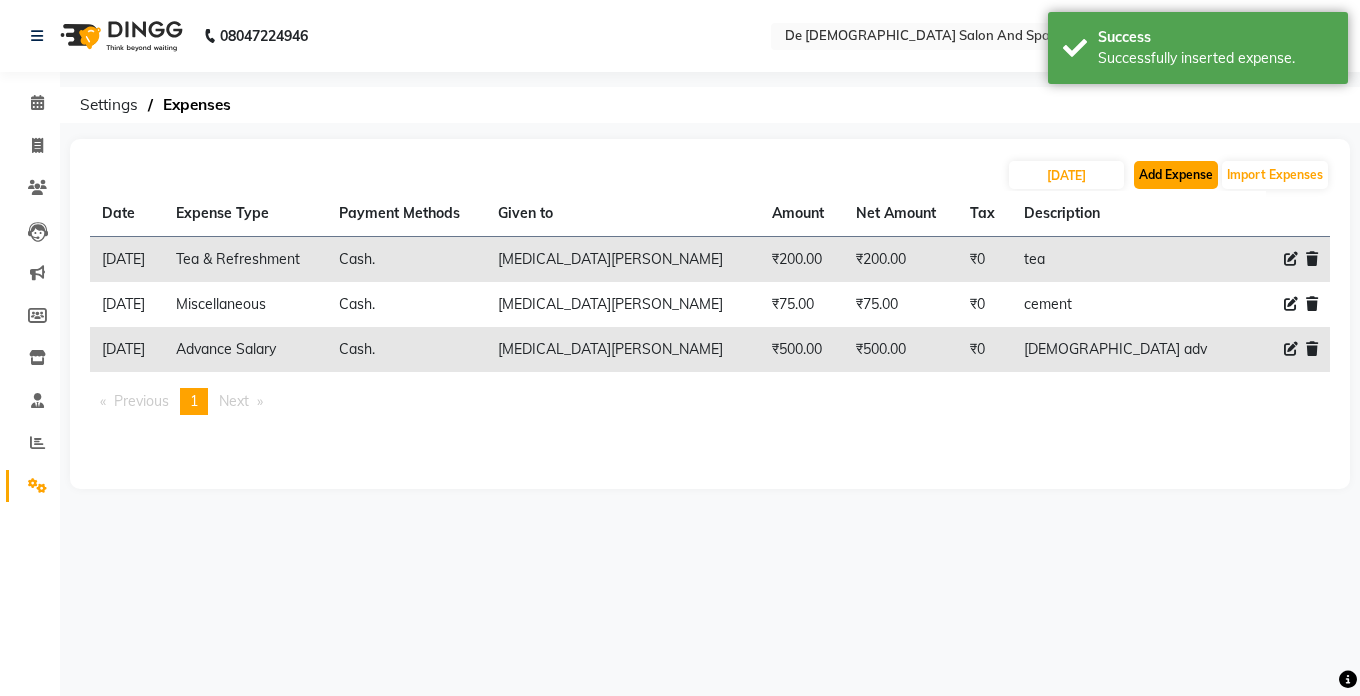 click on "Add Expense" 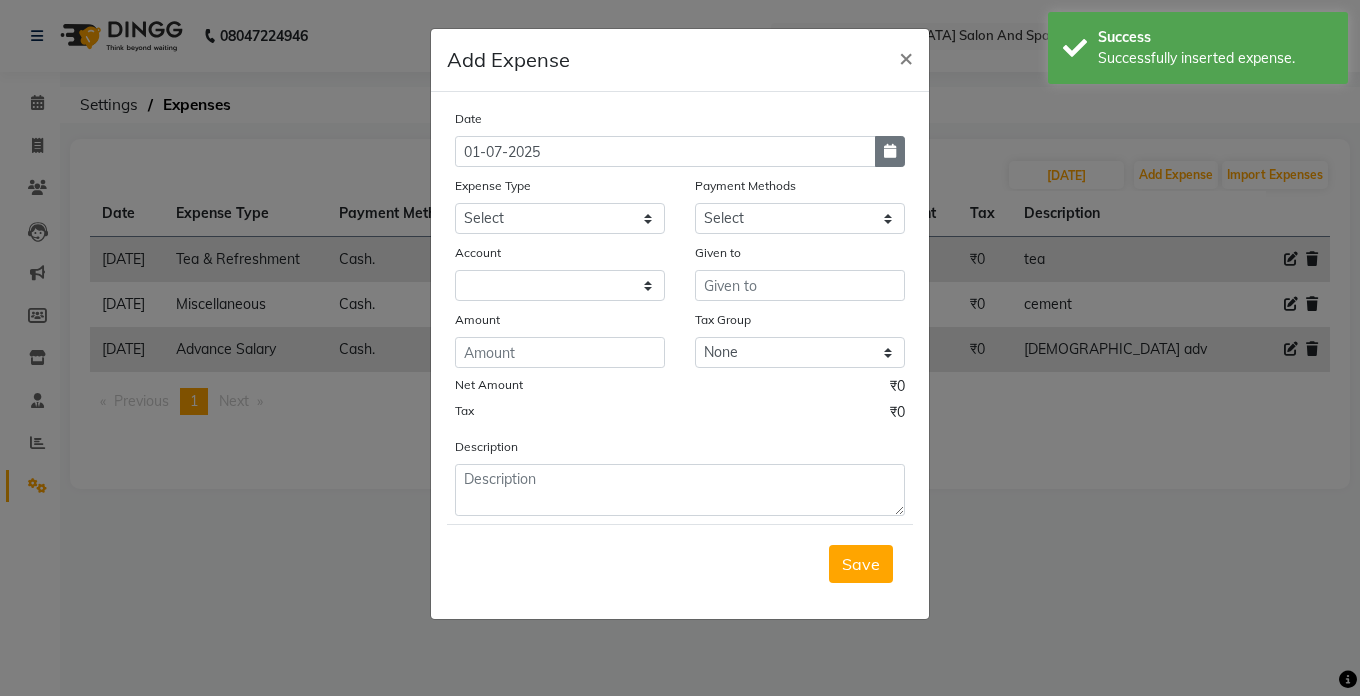 click 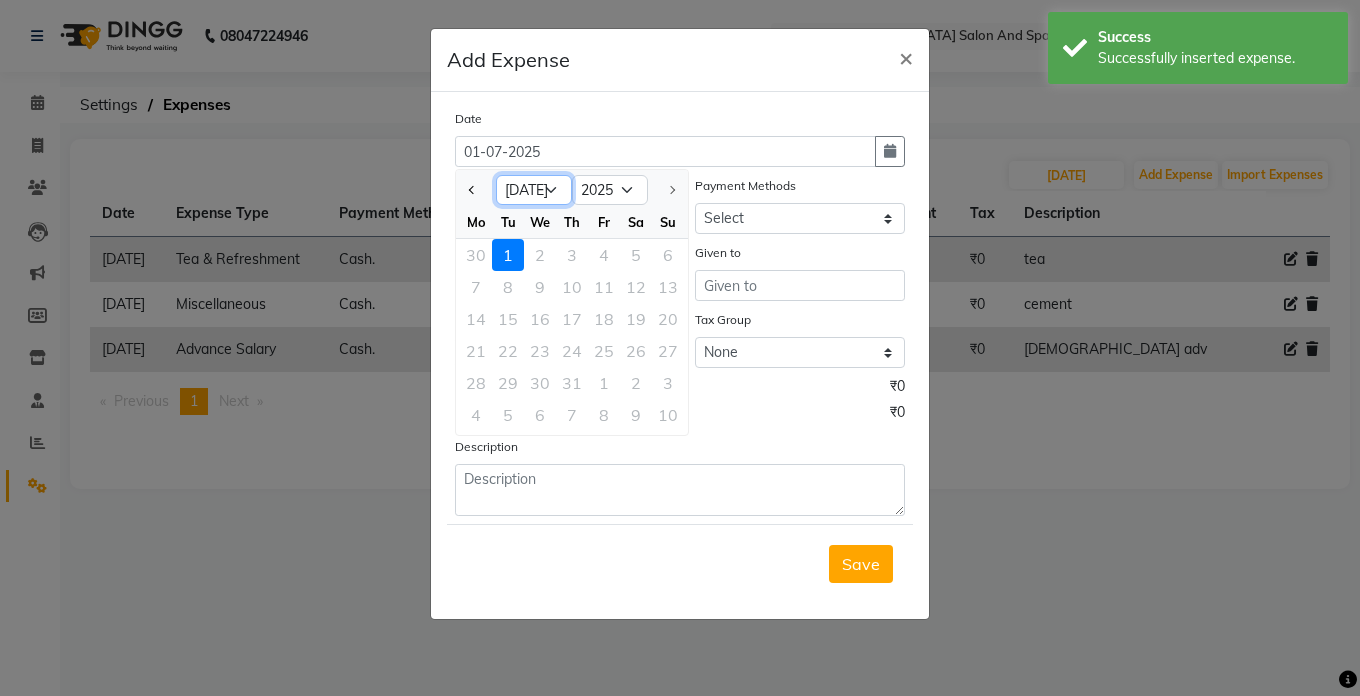 click on "Jan Feb Mar Apr May Jun [DATE]" 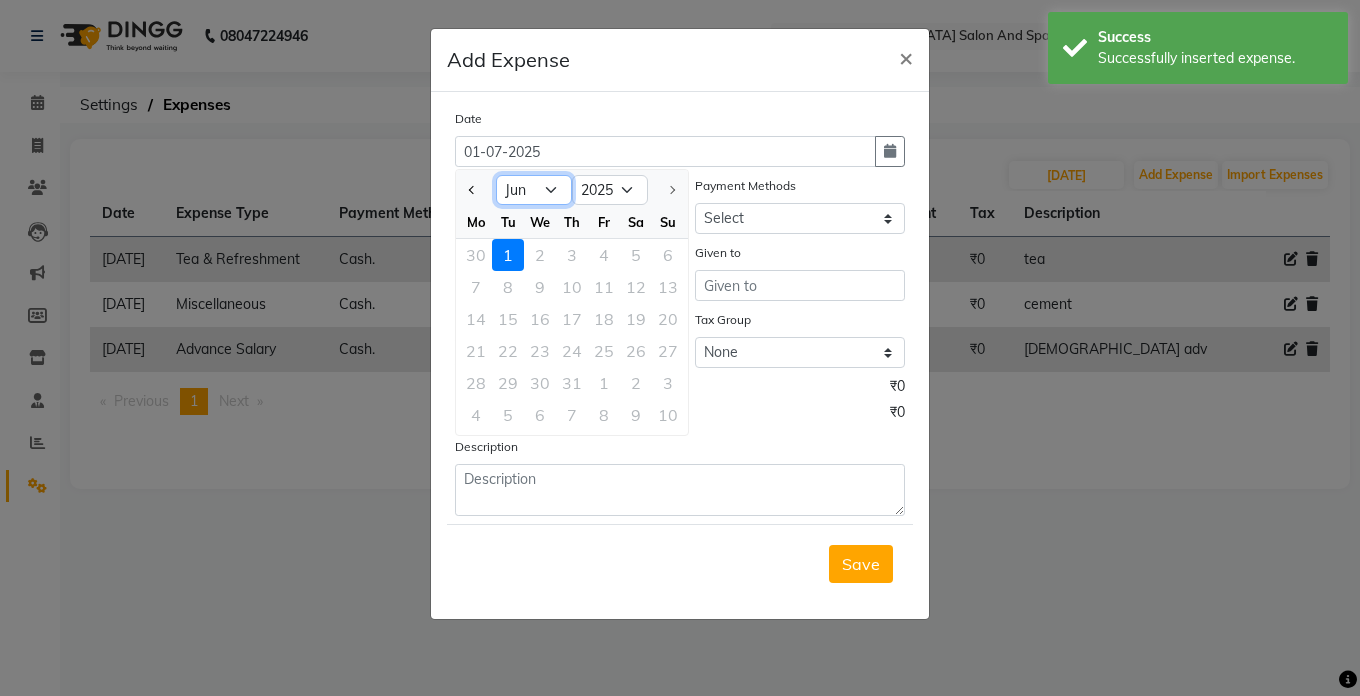 click on "Jan Feb Mar Apr May Jun [DATE]" 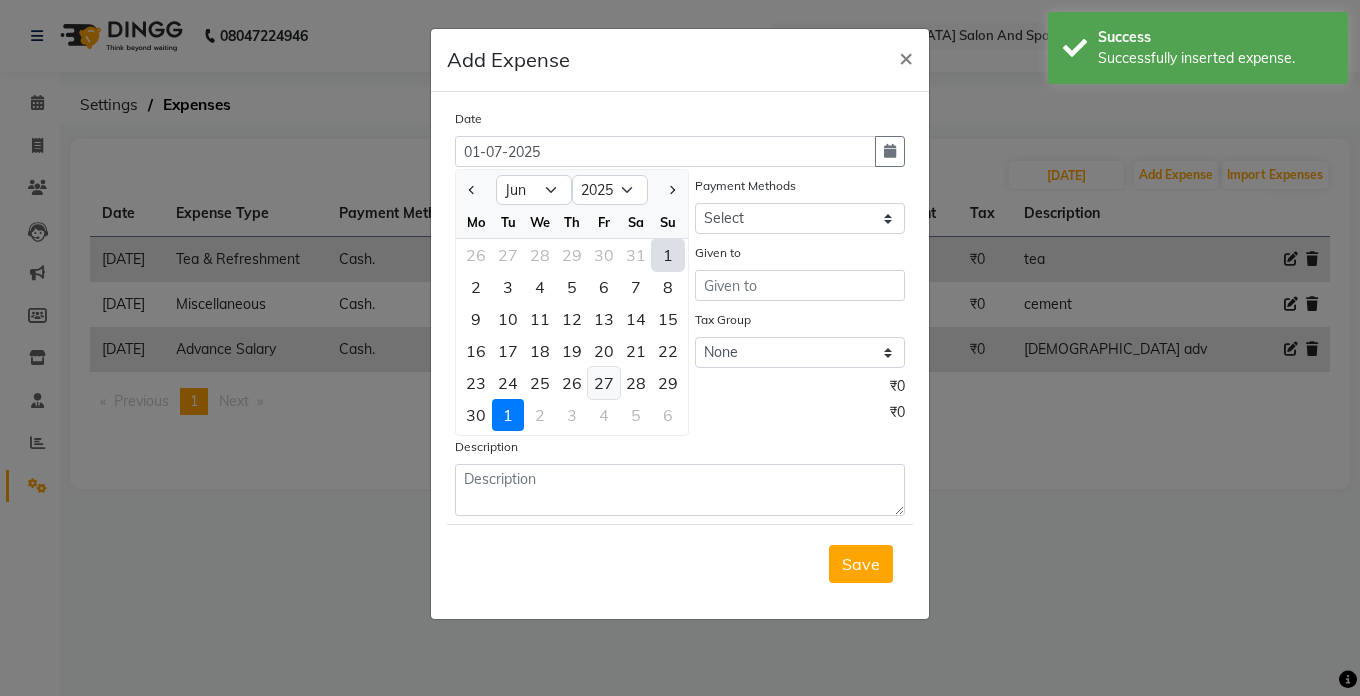 click on "27" 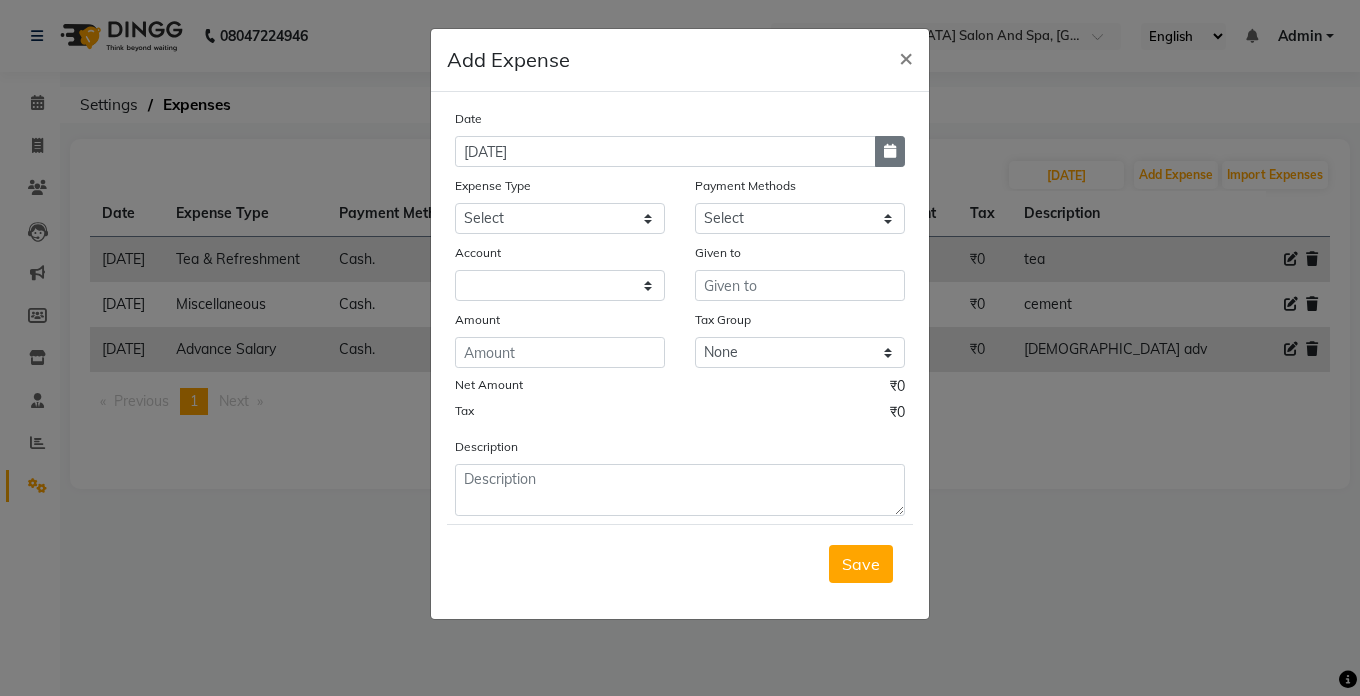 click 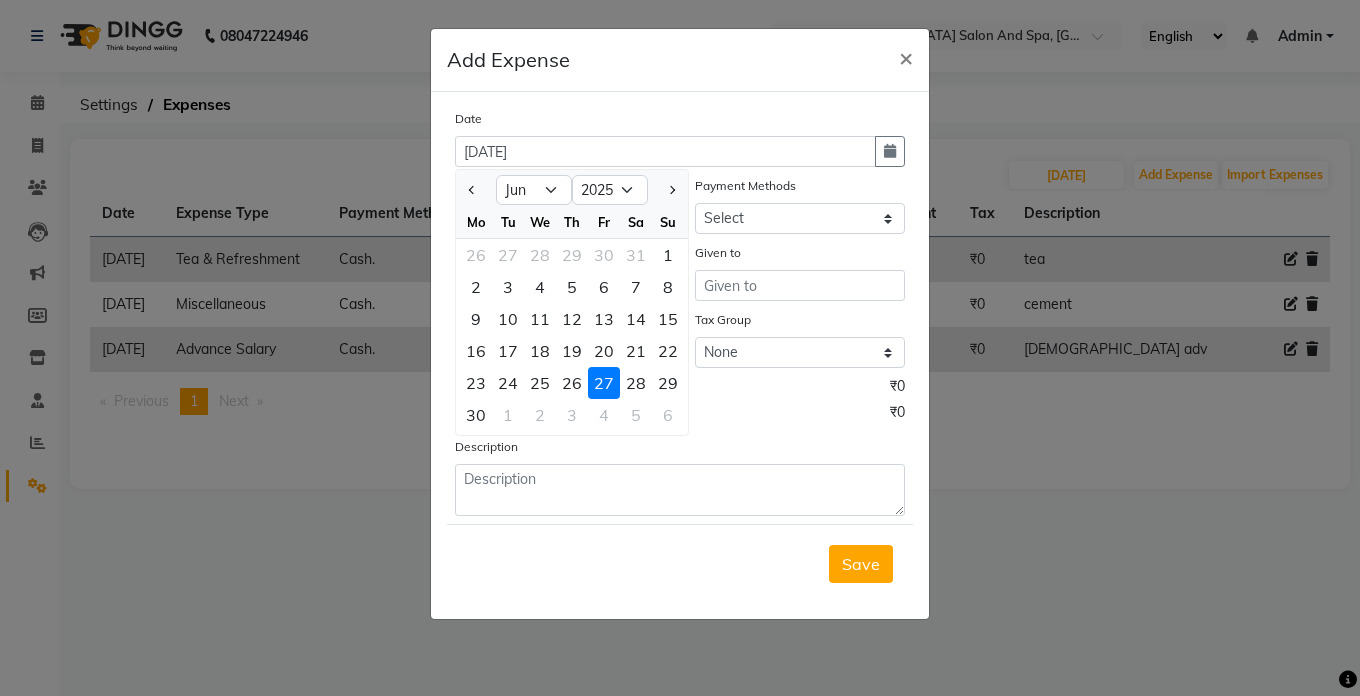 click on "Date 27-06-2025 Jan Feb Mar Apr May Jun Jul 2015 2016 2017 2018 2019 2020 2021 2022 2023 2024 2025 Mo Tu We Th Fr Sa Su 26 27 28 29 30 31 1 2 3 4 5 6 7 8 9 10 11 12 13 14 15 16 17 18 19 20 21 22 23 24 25 26 27 28 29 30 1 2 3 4 5 6 Expense Type Select Advance Salary Bank charges Car maintenance  Cash transfer to bank Cash transfer to hub Client Snacks Clinical charges Equipment Fuel Govt fee Incentive Insurance International purchase Loan Repayment Maintenance Marketing Miscellaneous MRA Other Pantry Product Rent Salary Staff Snacks Tax Tea & Refreshment Utilities Payment Methods Select Cash. Voucher CARD Wallet GPay Account Given to Amount Tax Group None GST Net Amount ₹0 Tax ₹0 Description  Save" 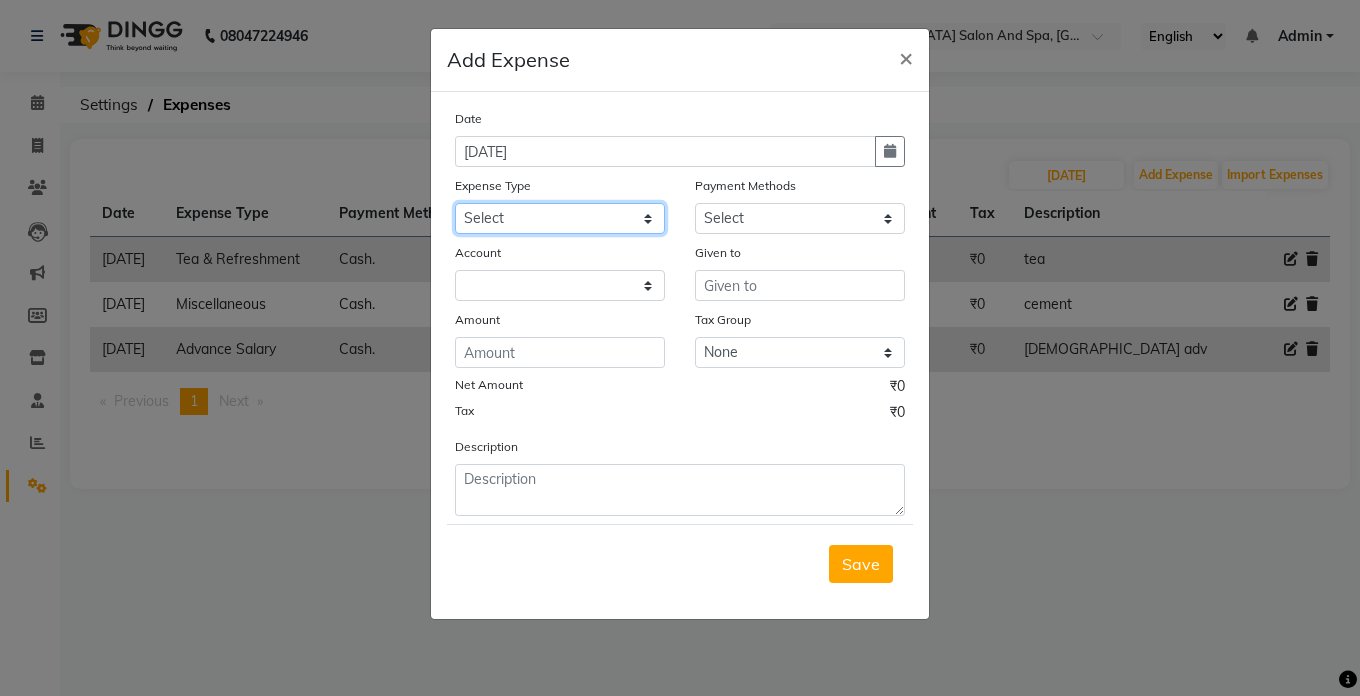 click on "Select Advance Salary Bank charges Car maintenance  Cash transfer to bank Cash transfer to hub Client Snacks Clinical charges Equipment Fuel Govt fee Incentive Insurance International purchase Loan Repayment Maintenance Marketing Miscellaneous MRA Other Pantry Product Rent Salary Staff Snacks Tax Tea & Refreshment Utilities" 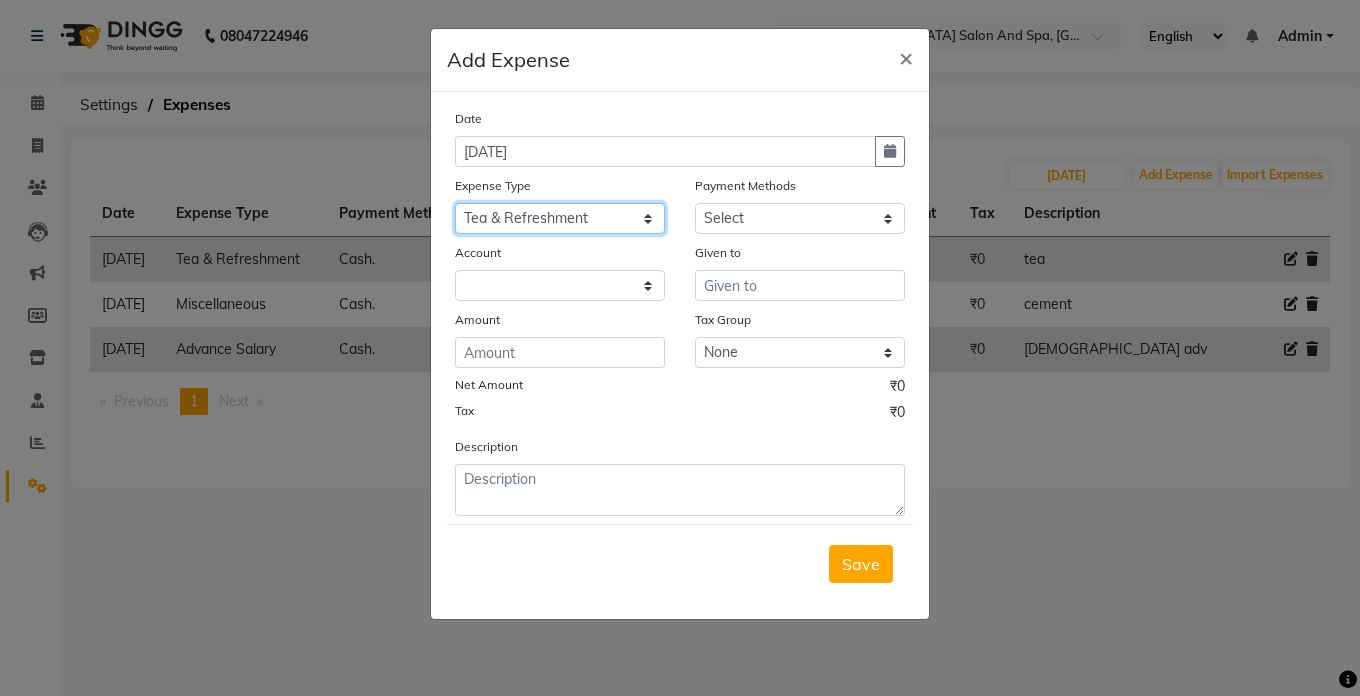 click on "Select Advance Salary Bank charges Car maintenance  Cash transfer to bank Cash transfer to hub Client Snacks Clinical charges Equipment Fuel Govt fee Incentive Insurance International purchase Loan Repayment Maintenance Marketing Miscellaneous MRA Other Pantry Product Rent Salary Staff Snacks Tax Tea & Refreshment Utilities" 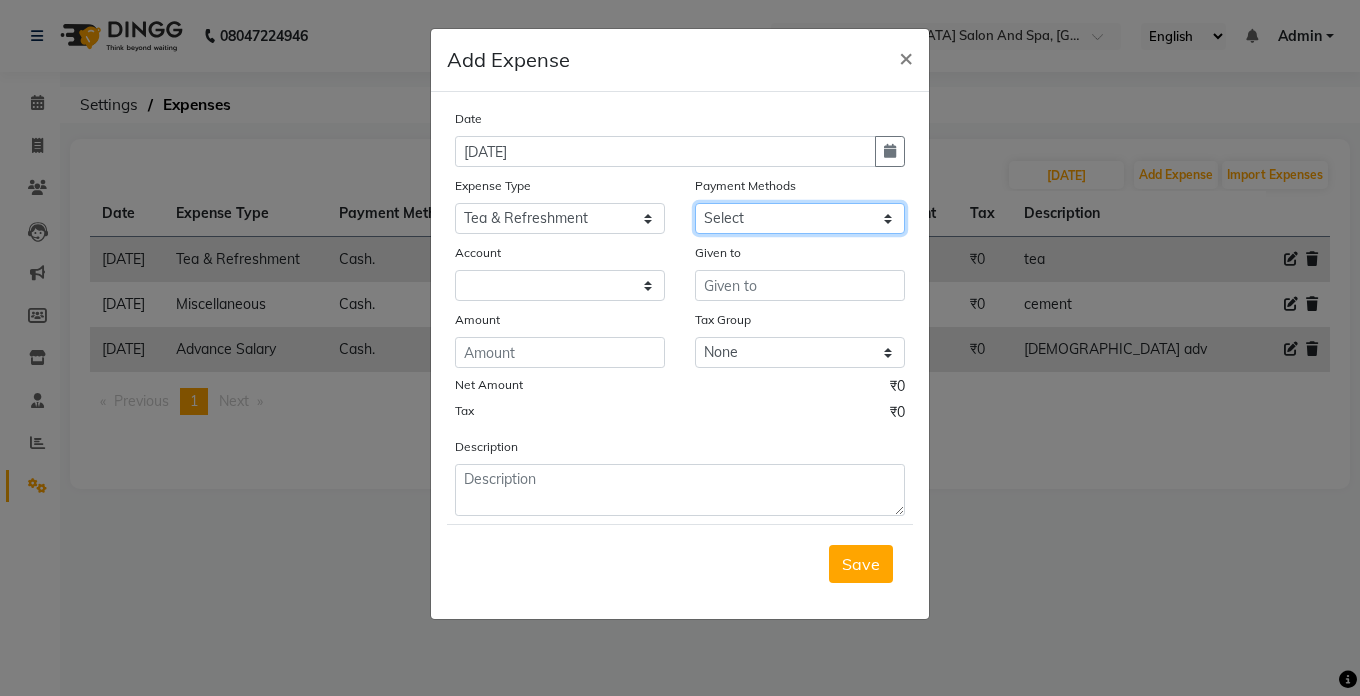 click on "Select Cash. Voucher CARD Wallet GPay" 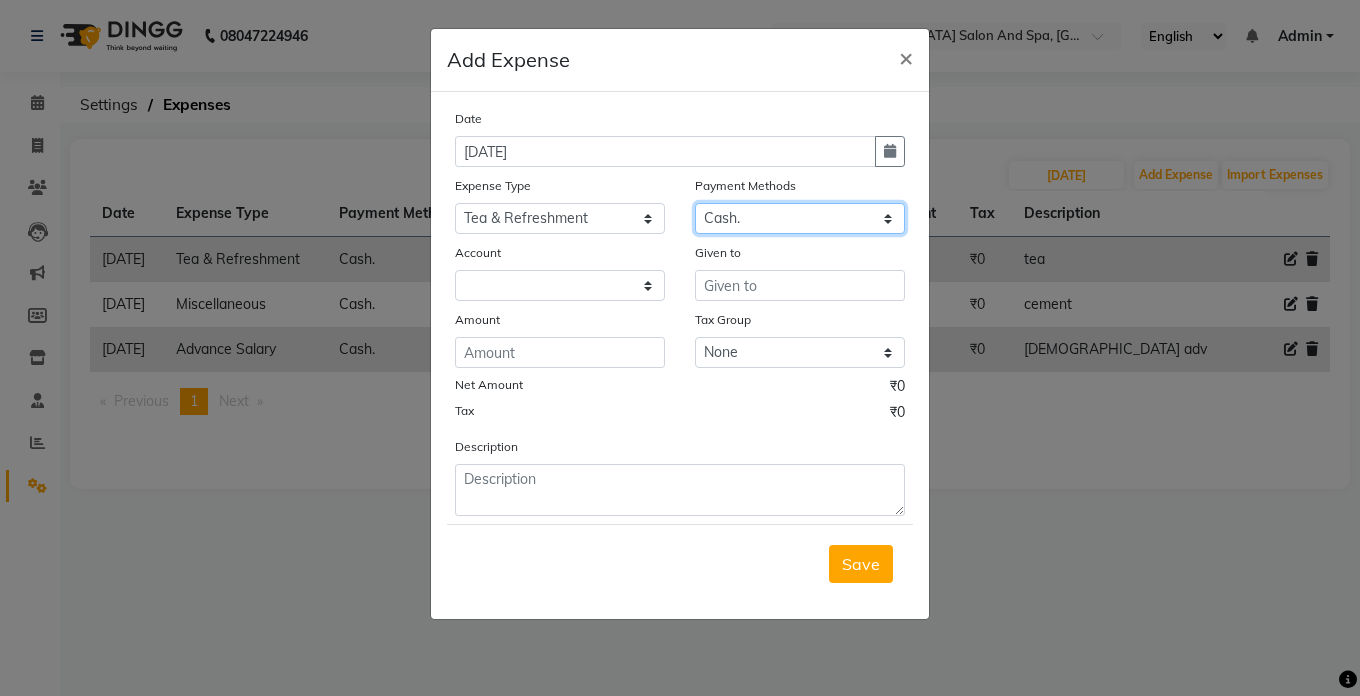 click on "Select Cash. Voucher CARD Wallet GPay" 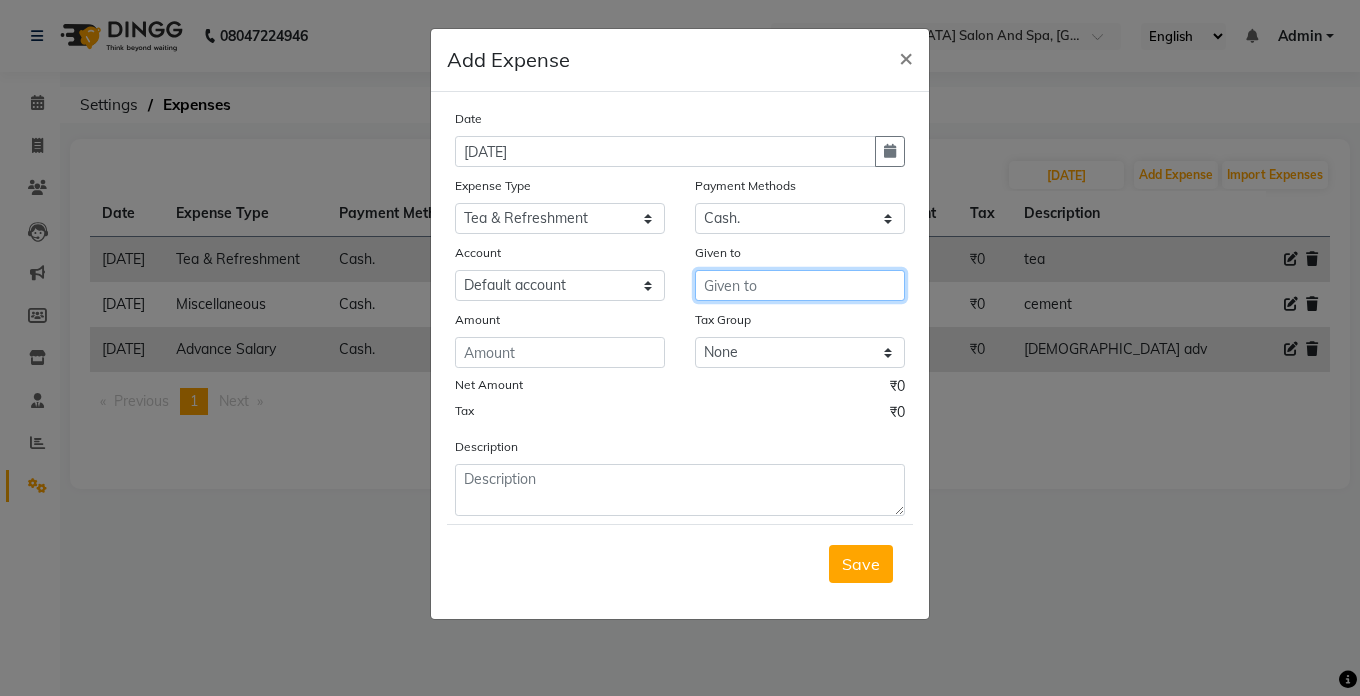 click at bounding box center [800, 285] 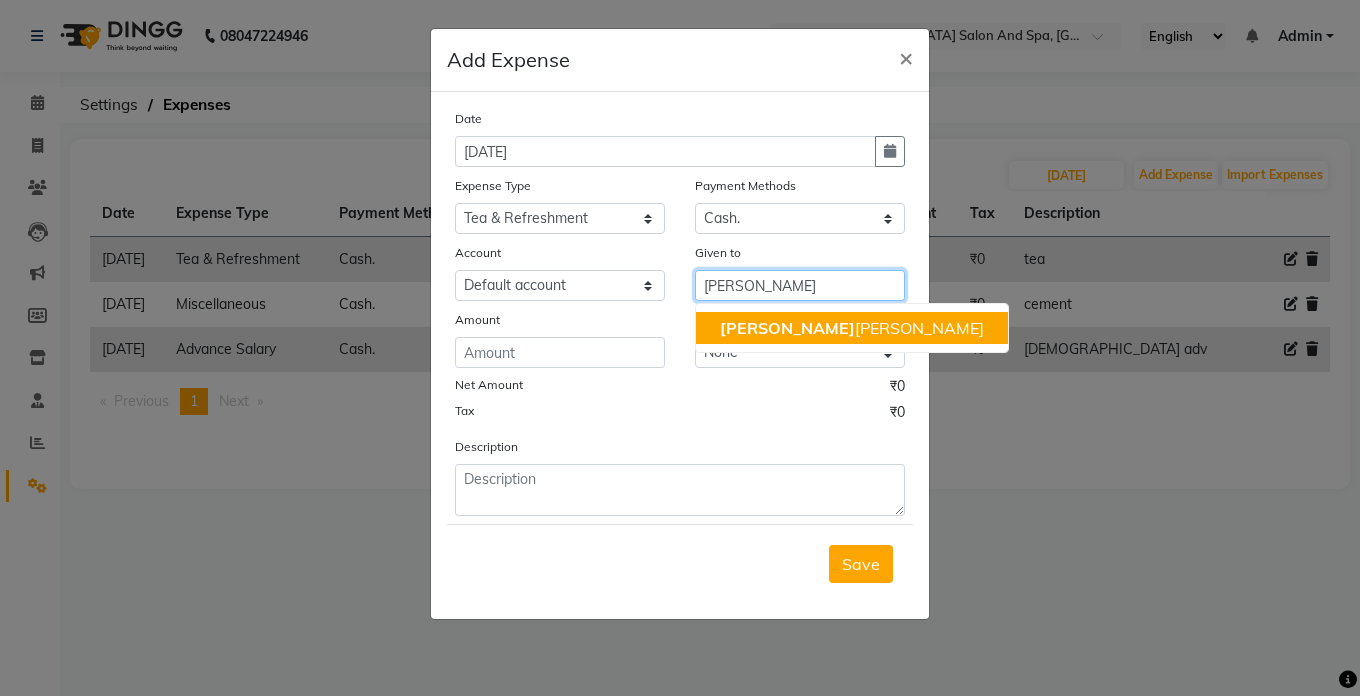 click on "[PERSON_NAME] [PERSON_NAME]" at bounding box center [852, 328] 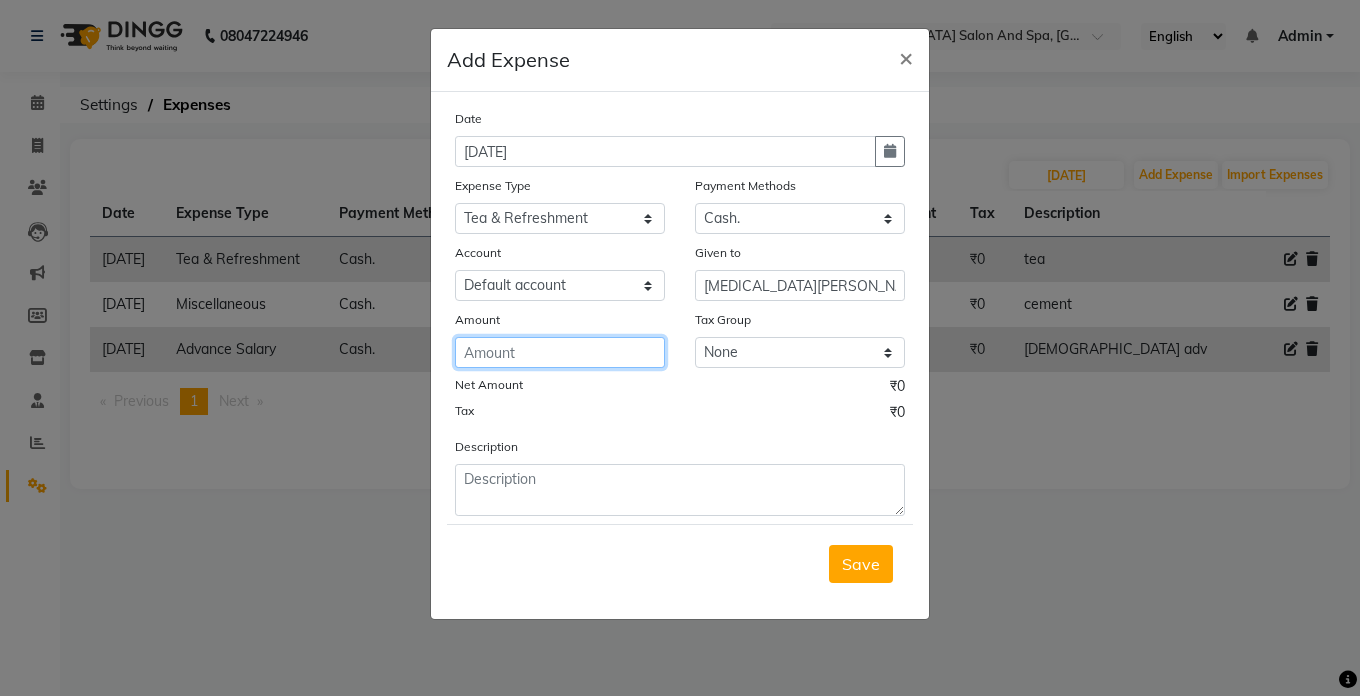 click 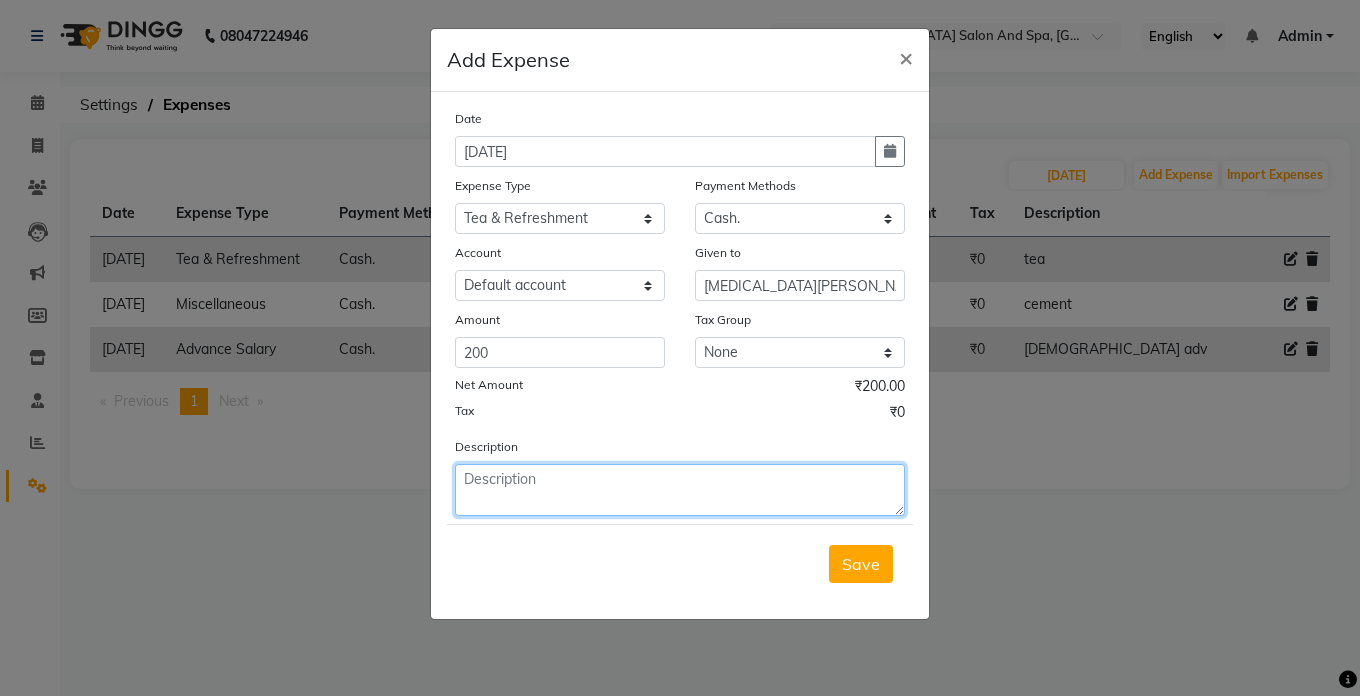 click 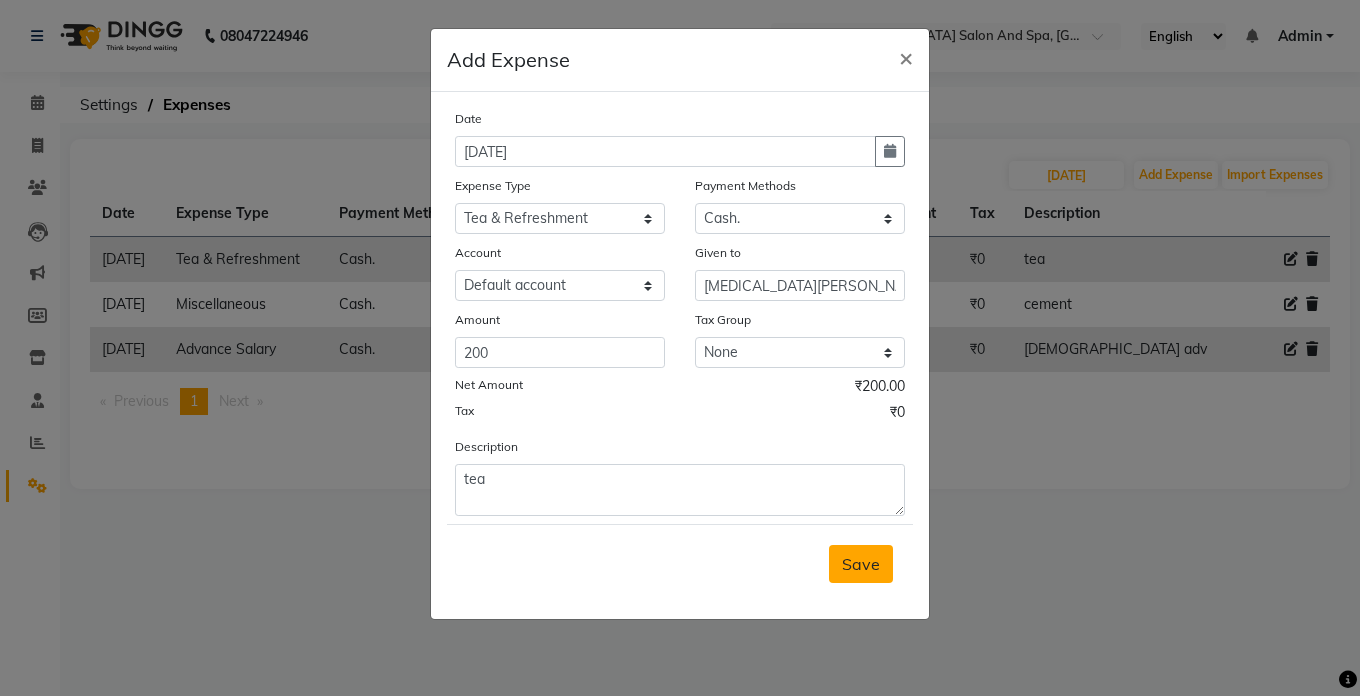 click on "Save" at bounding box center [861, 564] 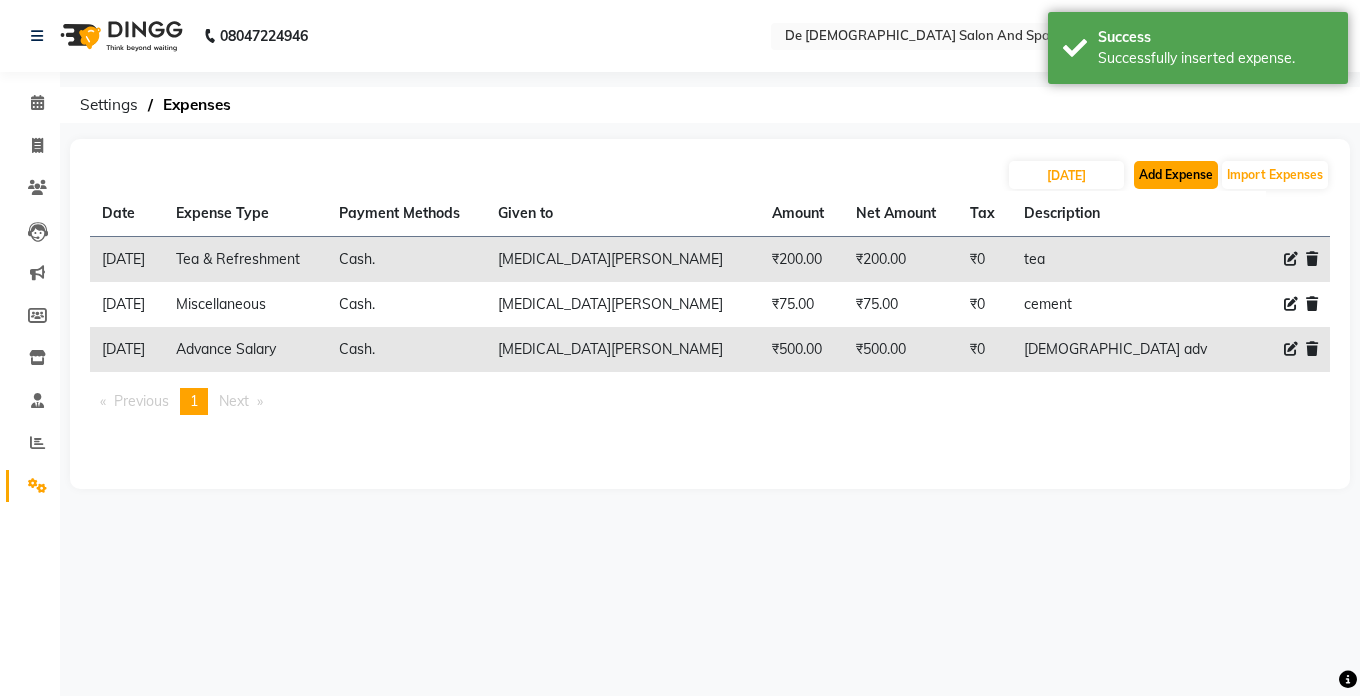click on "Add Expense" 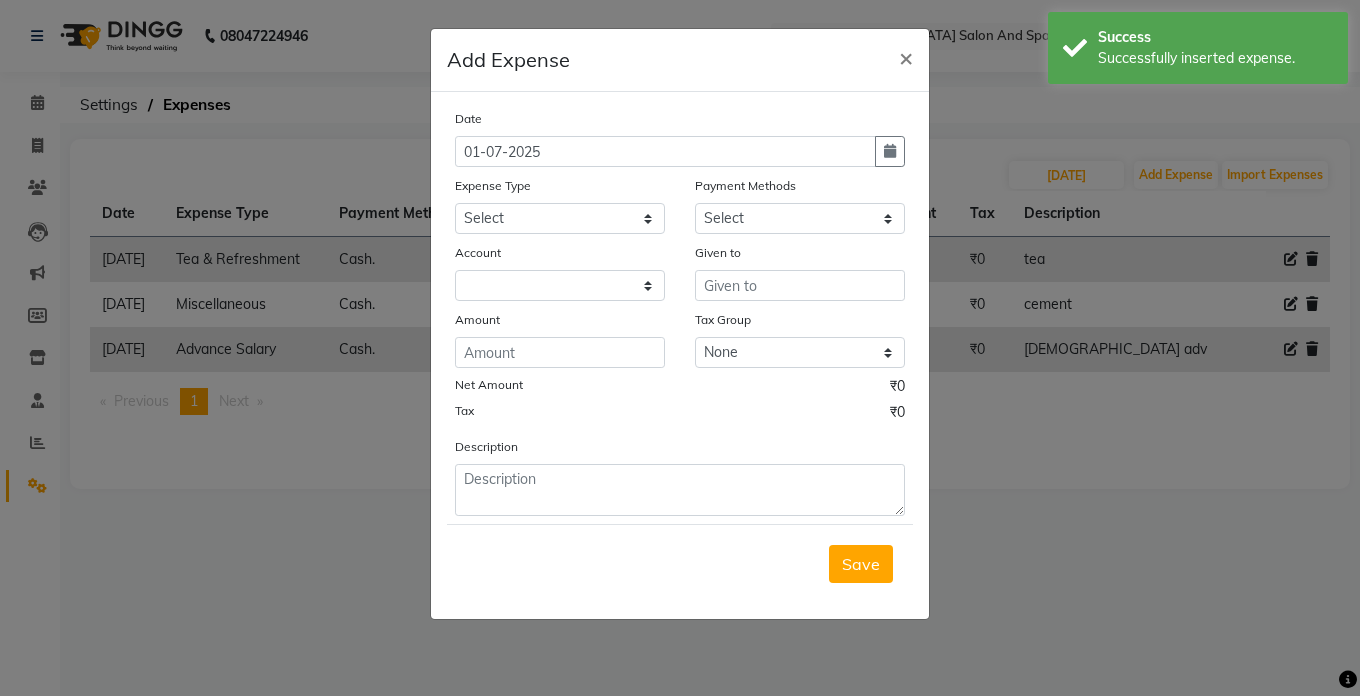 click on "Date 01-07-2025" 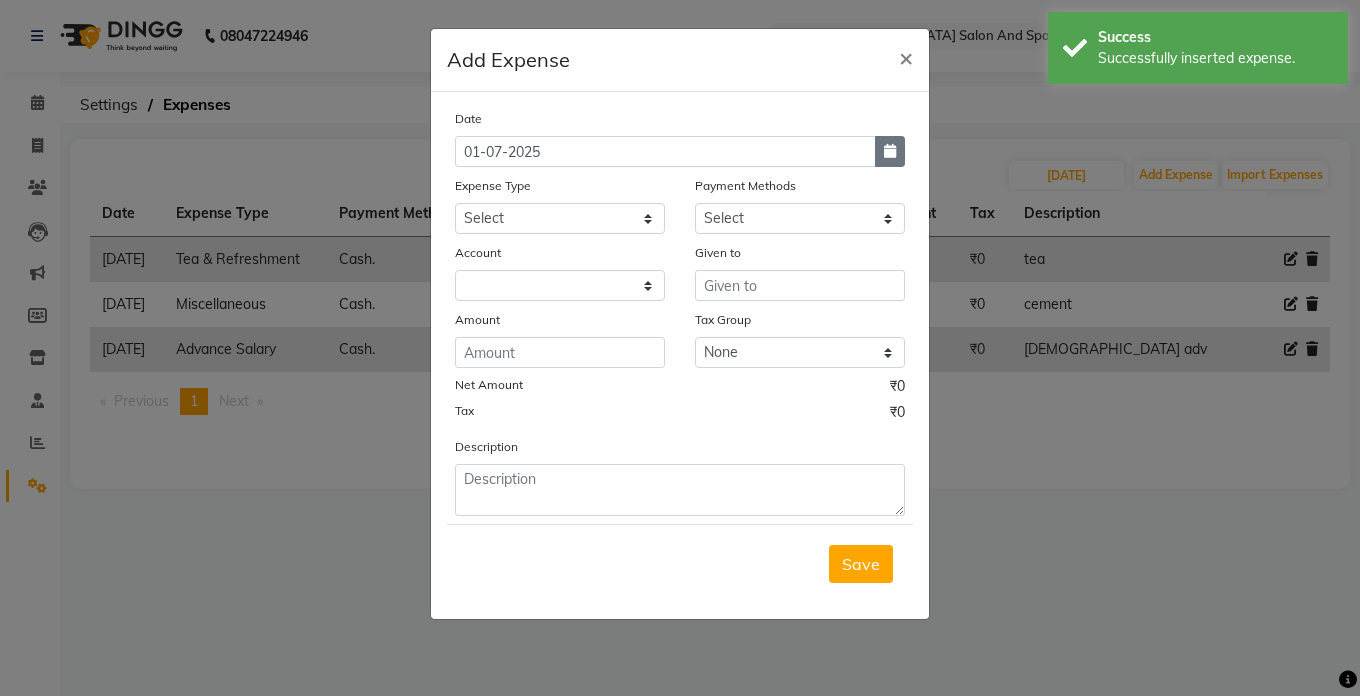 click 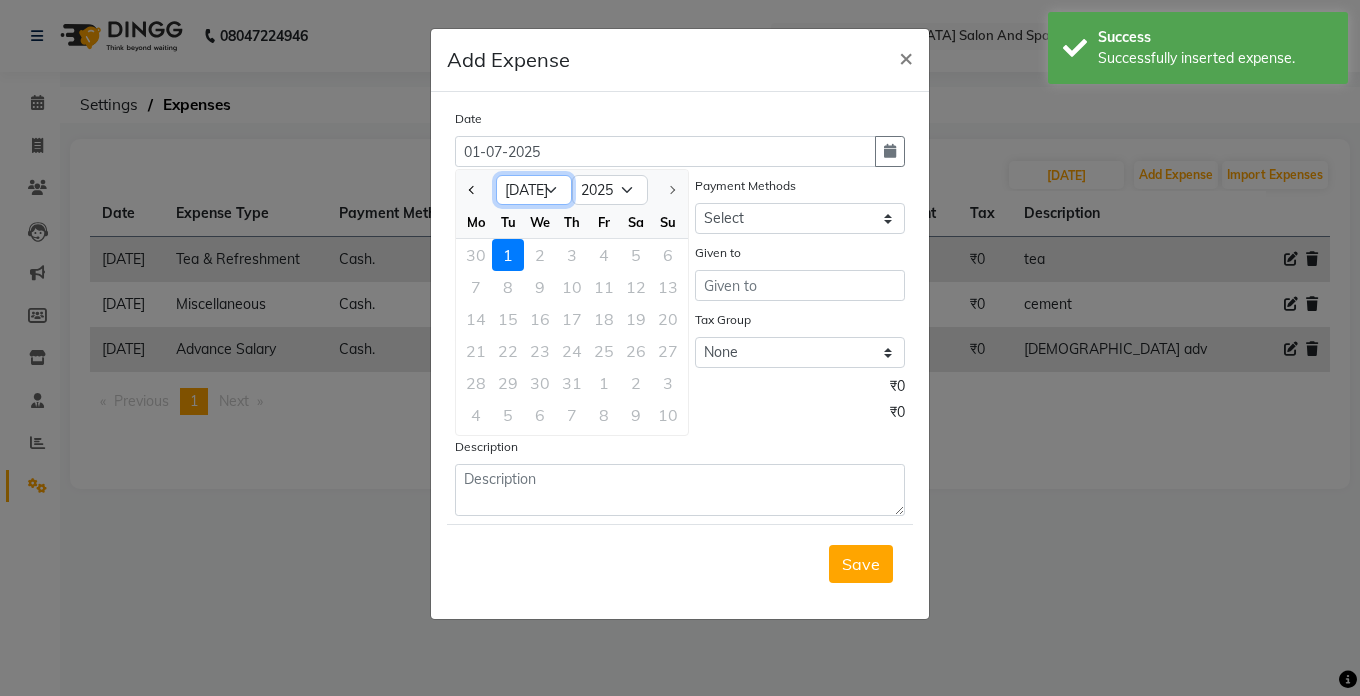 click on "Jan Feb Mar Apr May Jun [DATE]" 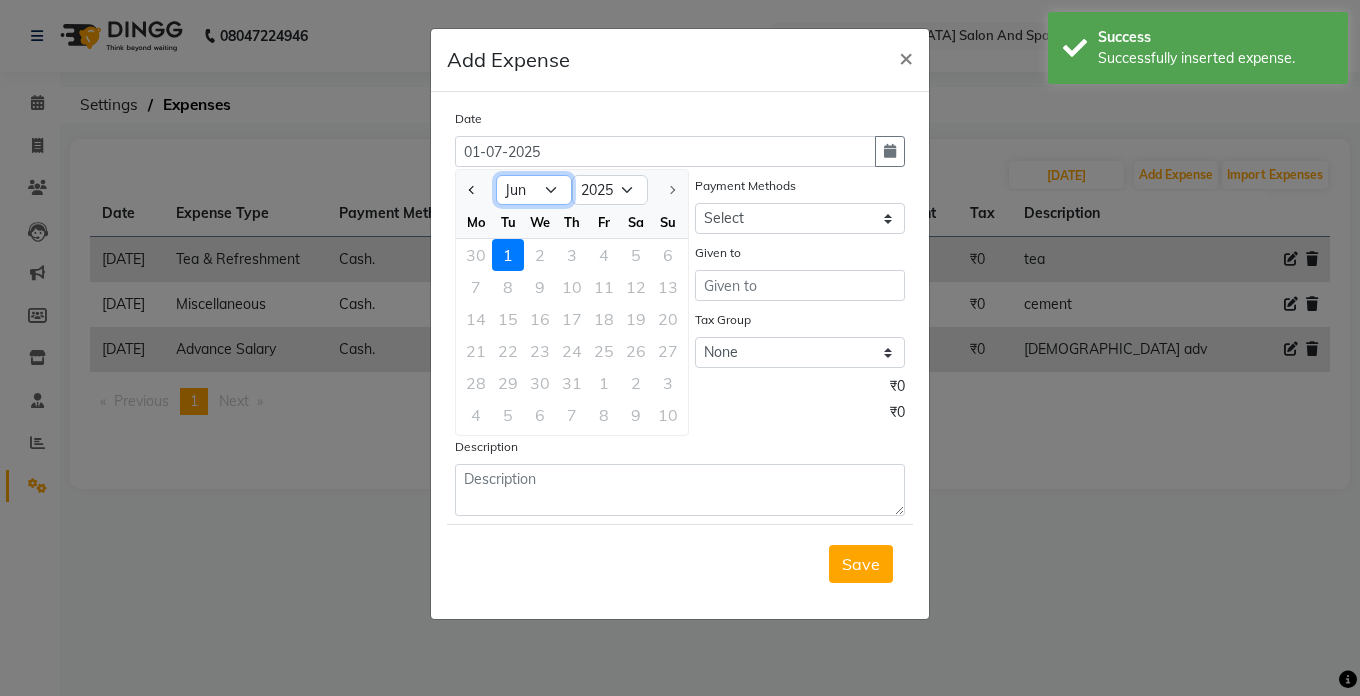 click on "Jan Feb Mar Apr May Jun [DATE]" 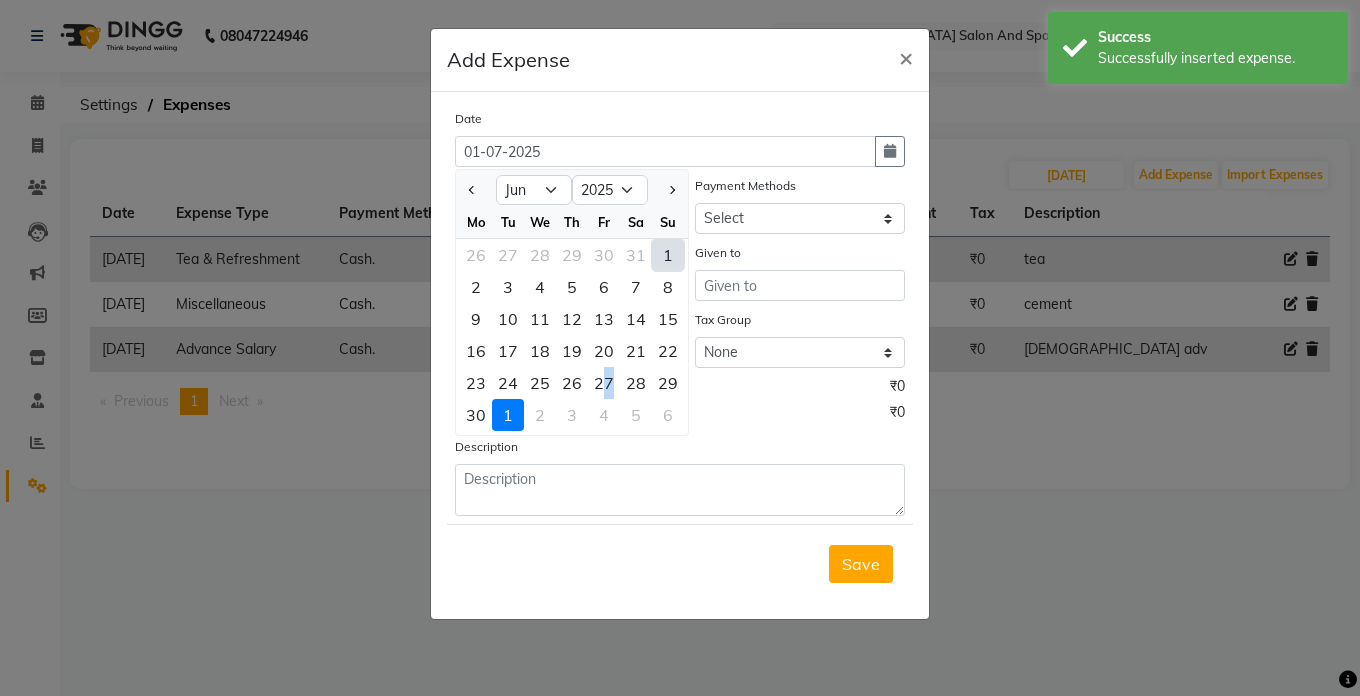 click on "27" 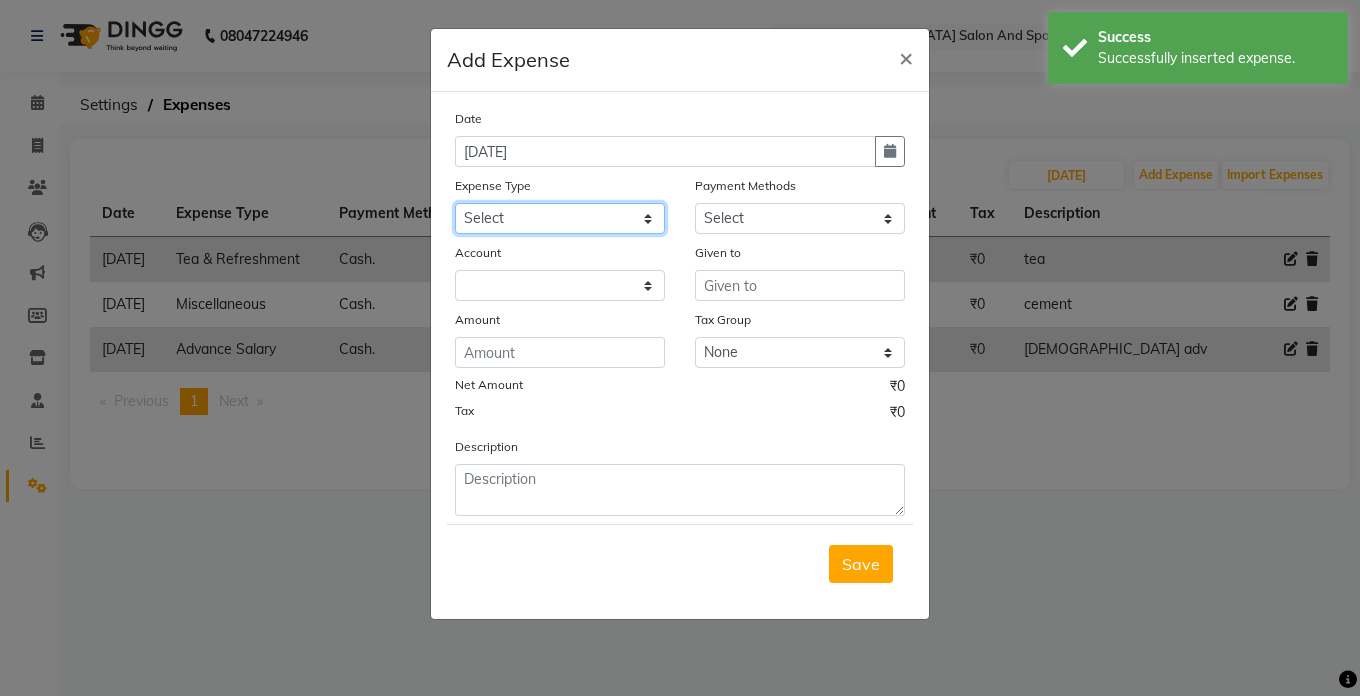 click on "Select Advance Salary Bank charges Car maintenance  Cash transfer to bank Cash transfer to hub Client Snacks Clinical charges Equipment Fuel Govt fee Incentive Insurance International purchase Loan Repayment Maintenance Marketing Miscellaneous MRA Other Pantry Product Rent Salary Staff Snacks Tax Tea & Refreshment Utilities" 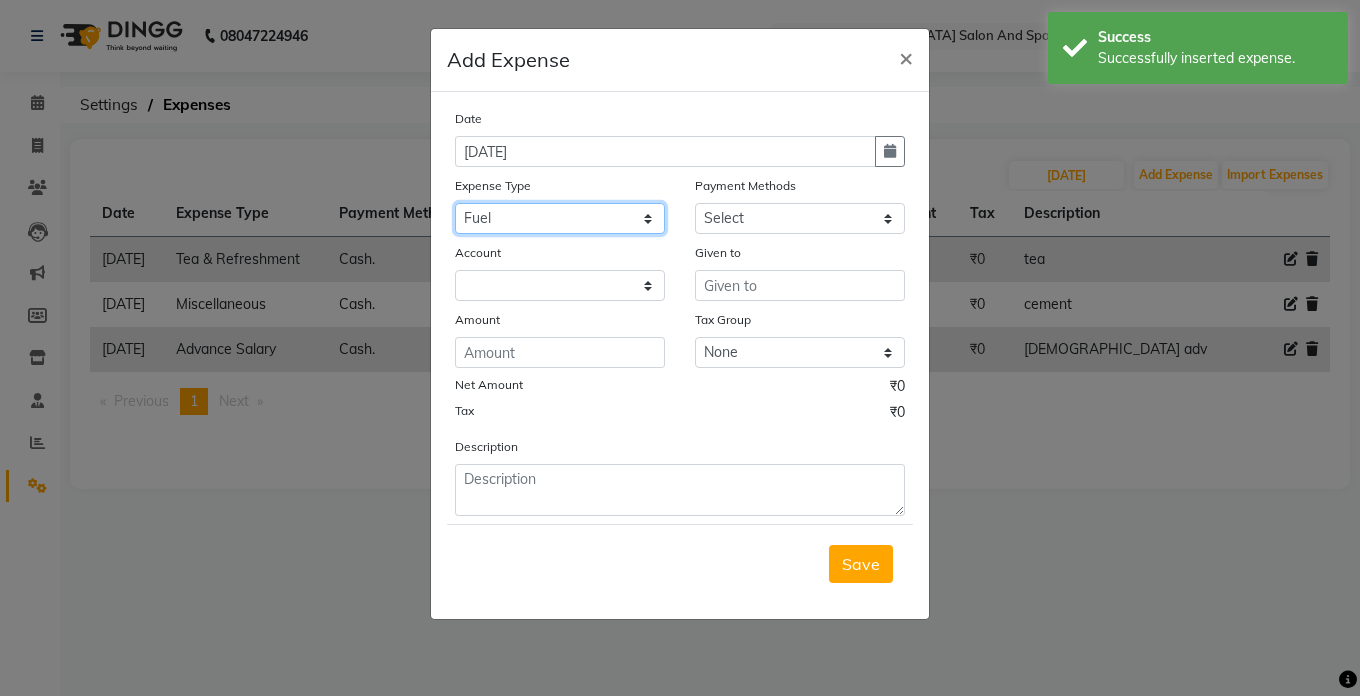 click on "Select Advance Salary Bank charges Car maintenance  Cash transfer to bank Cash transfer to hub Client Snacks Clinical charges Equipment Fuel Govt fee Incentive Insurance International purchase Loan Repayment Maintenance Marketing Miscellaneous MRA Other Pantry Product Rent Salary Staff Snacks Tax Tea & Refreshment Utilities" 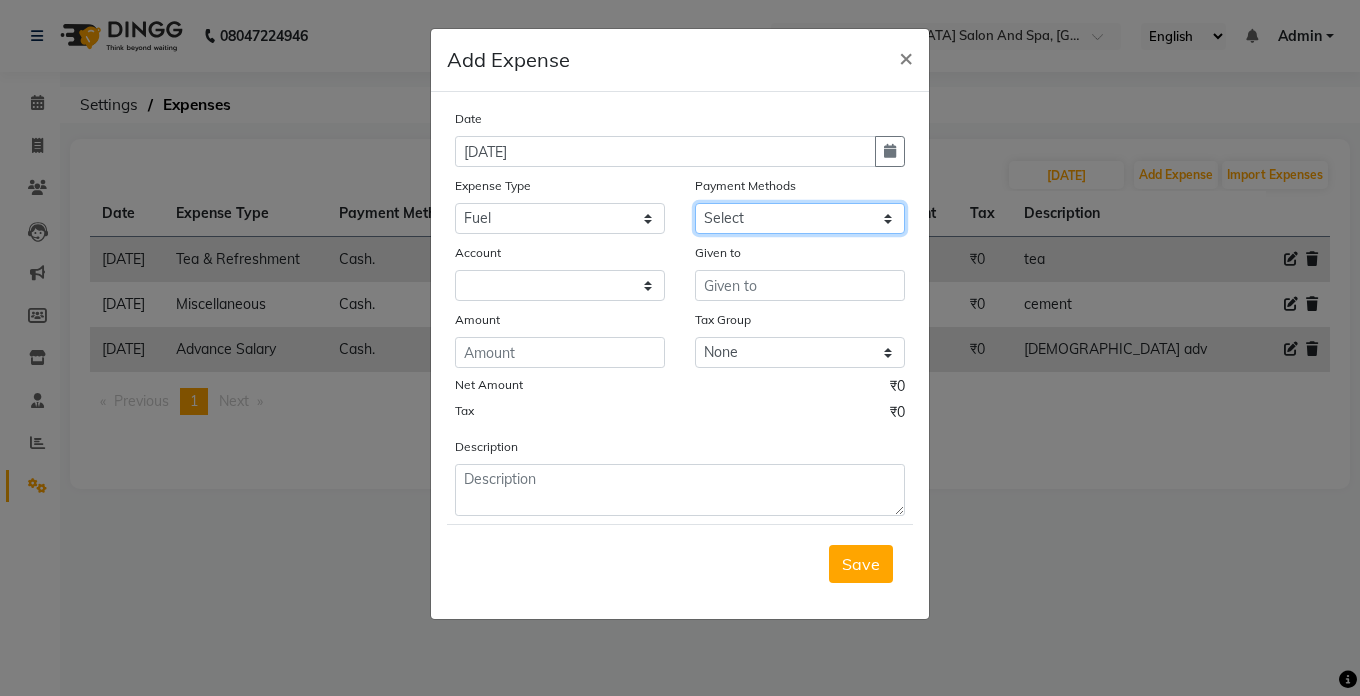 click on "Select Cash. Voucher CARD Wallet GPay" 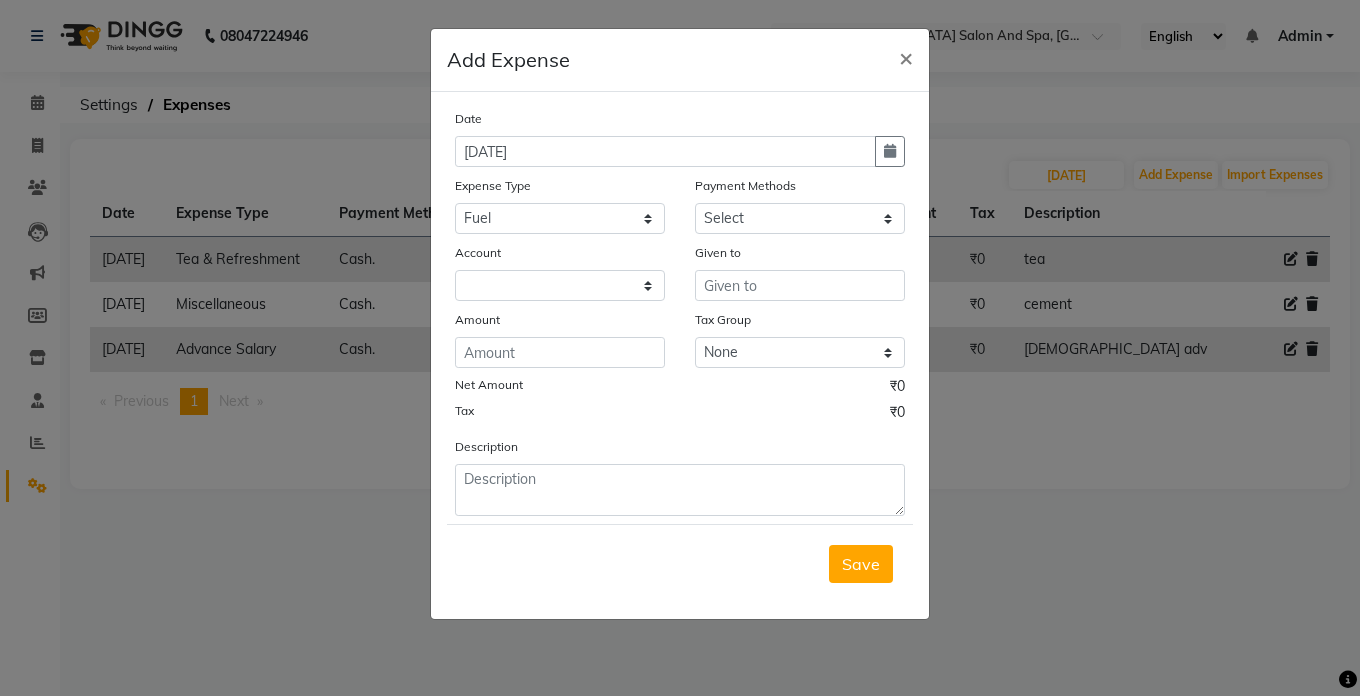 click on "Payment Methods" 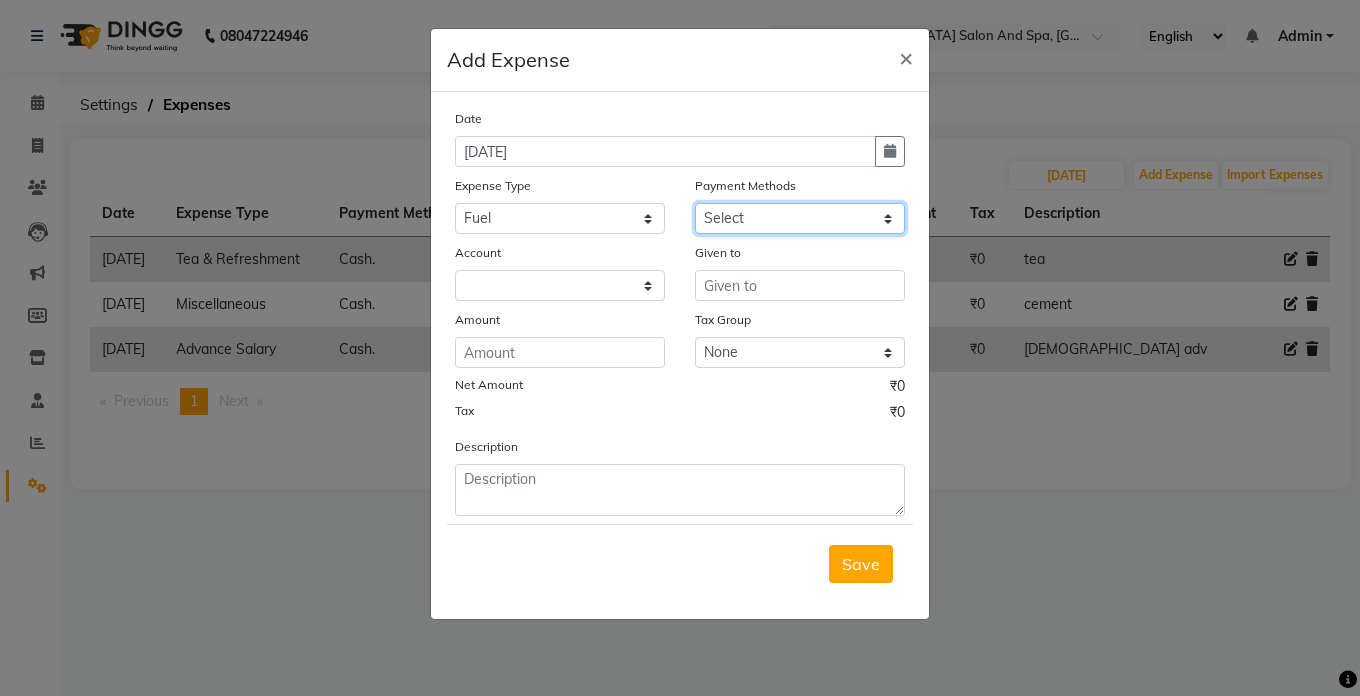 click on "Select Cash. Voucher CARD Wallet GPay" 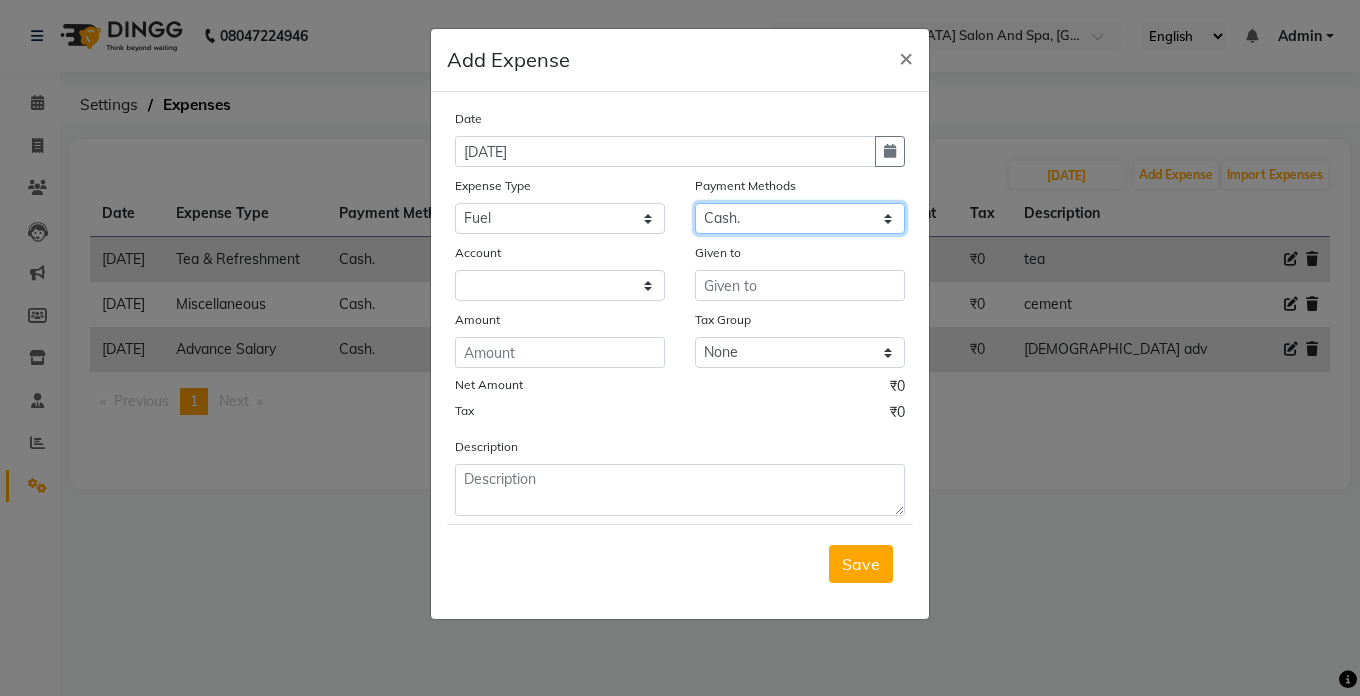 click on "Select Cash. Voucher CARD Wallet GPay" 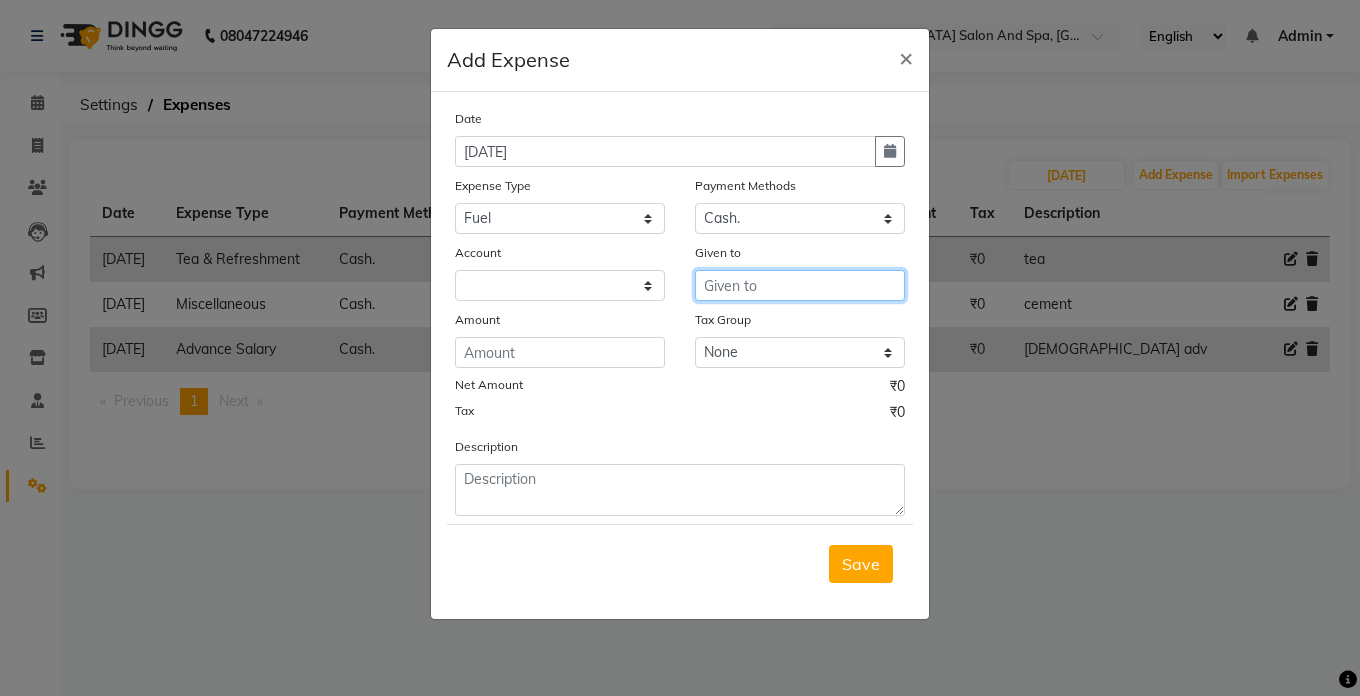 click at bounding box center [800, 285] 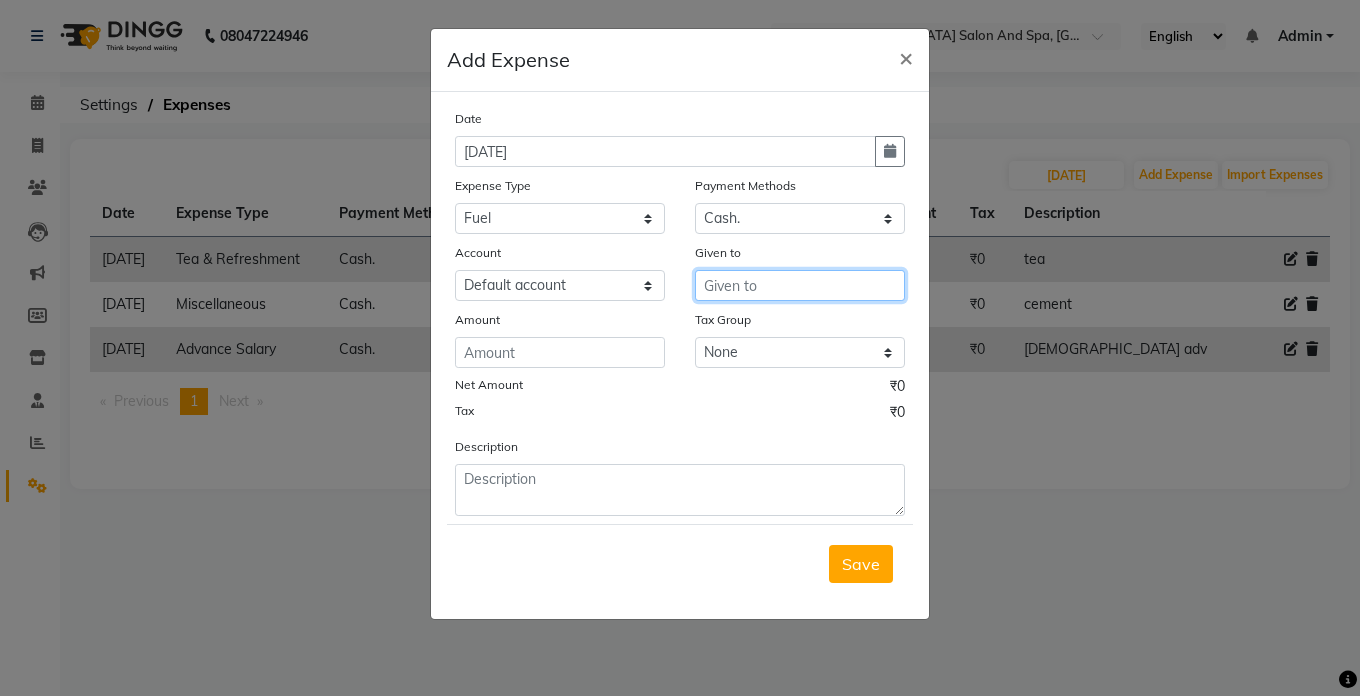 click at bounding box center (800, 285) 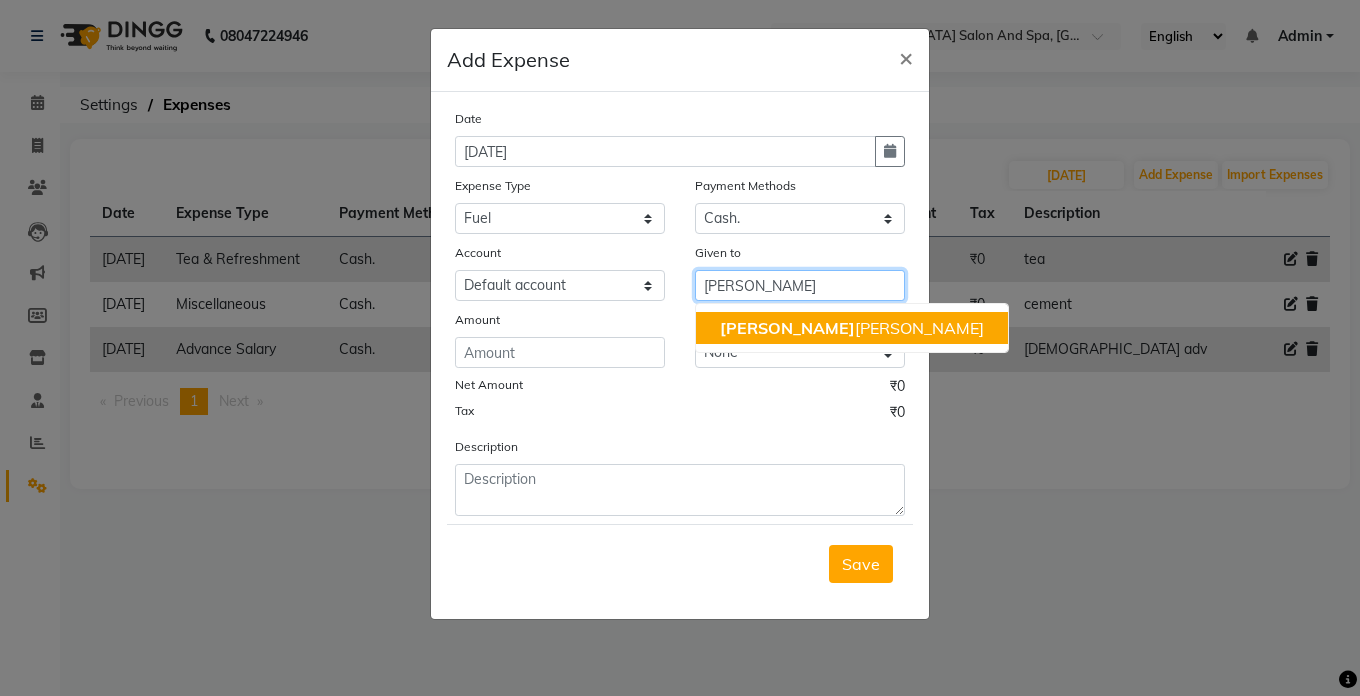 click on "[PERSON_NAME] [PERSON_NAME]" at bounding box center (852, 328) 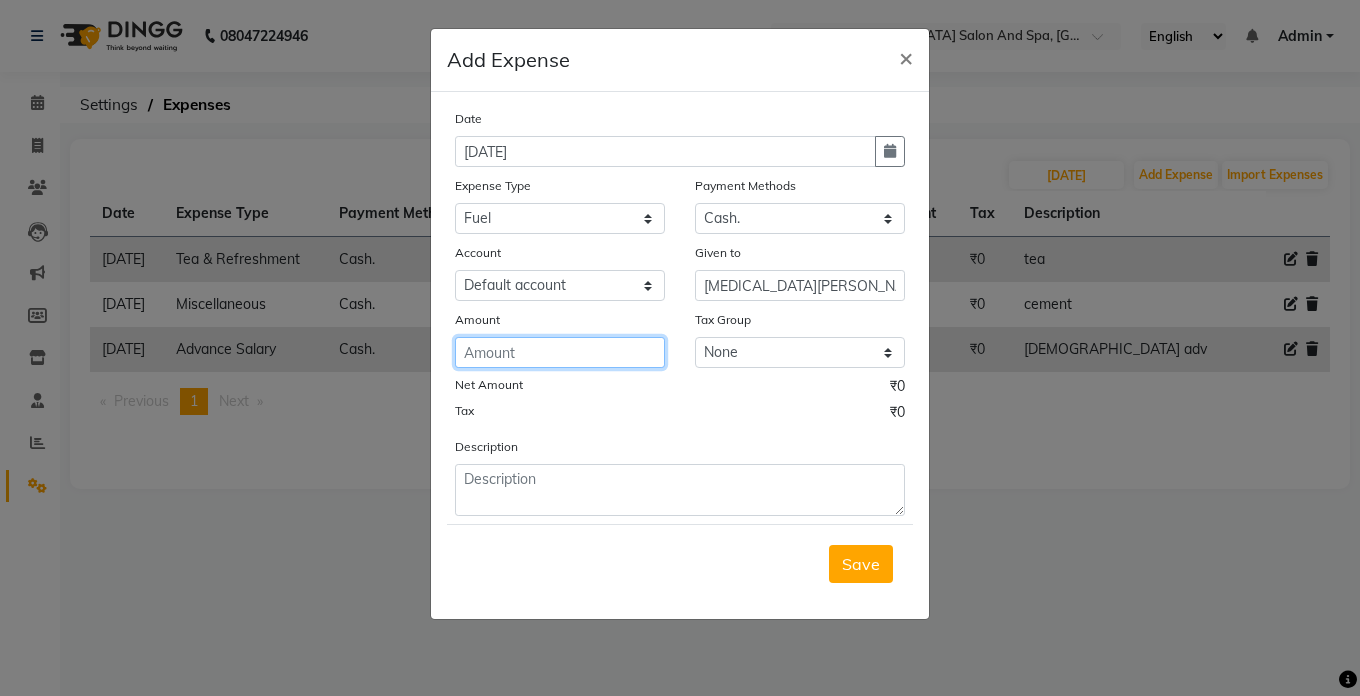 click 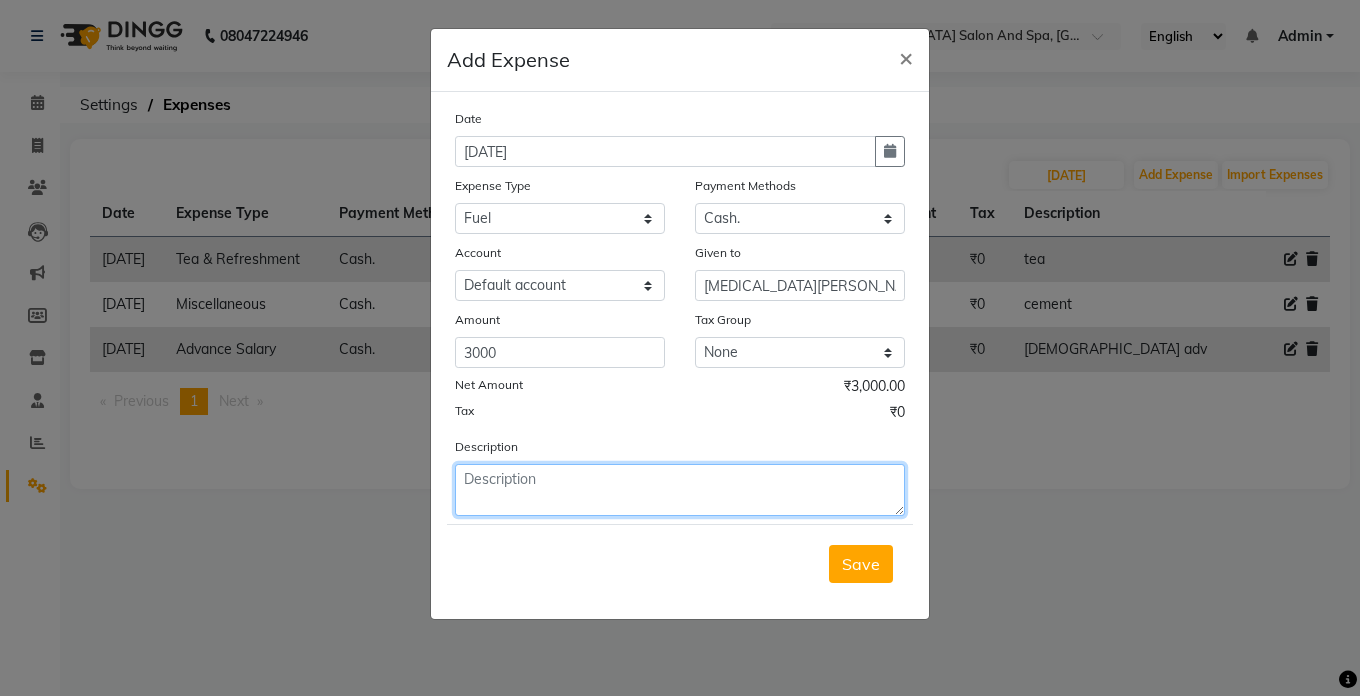 click 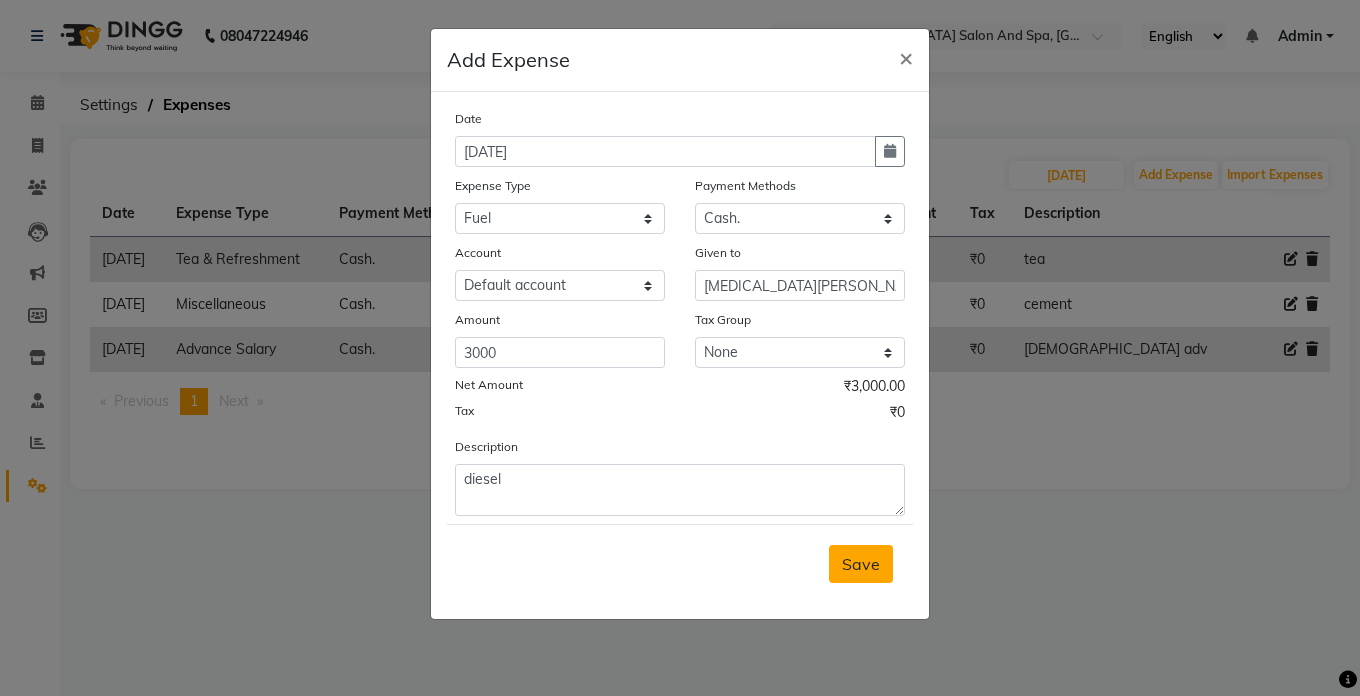 click on "Save" at bounding box center [861, 564] 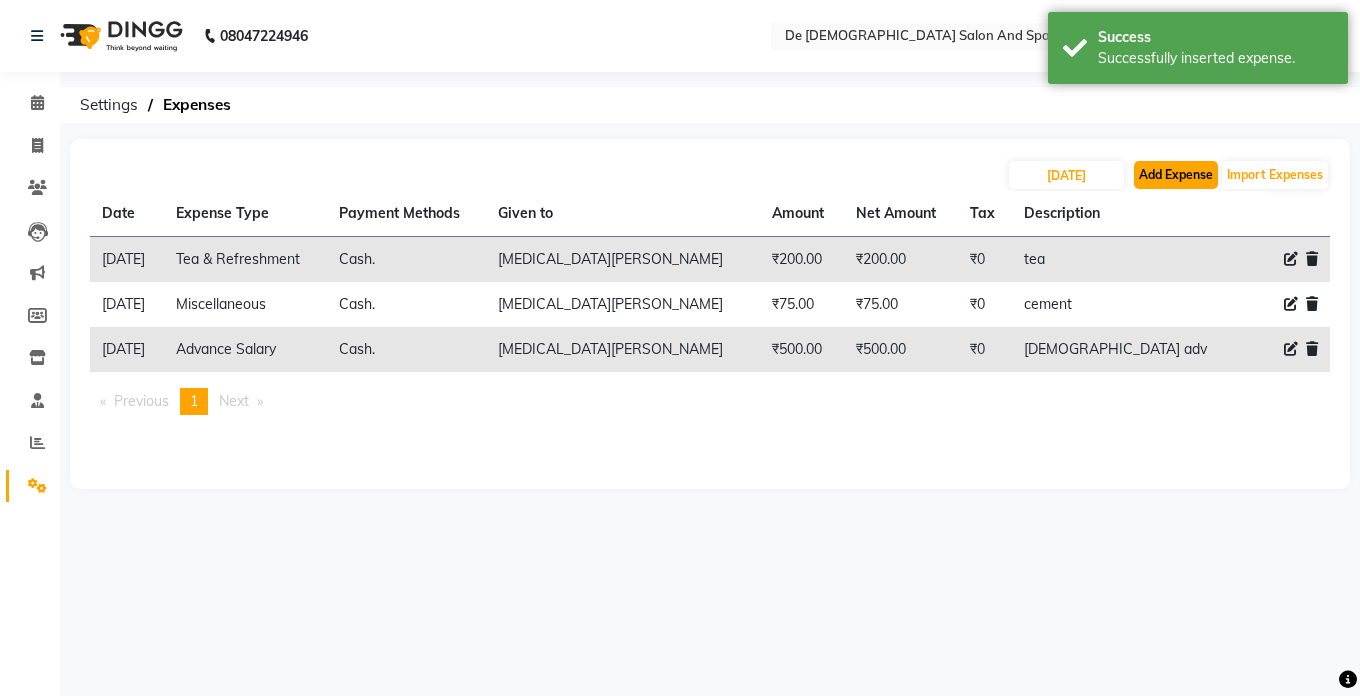 click on "Add Expense" 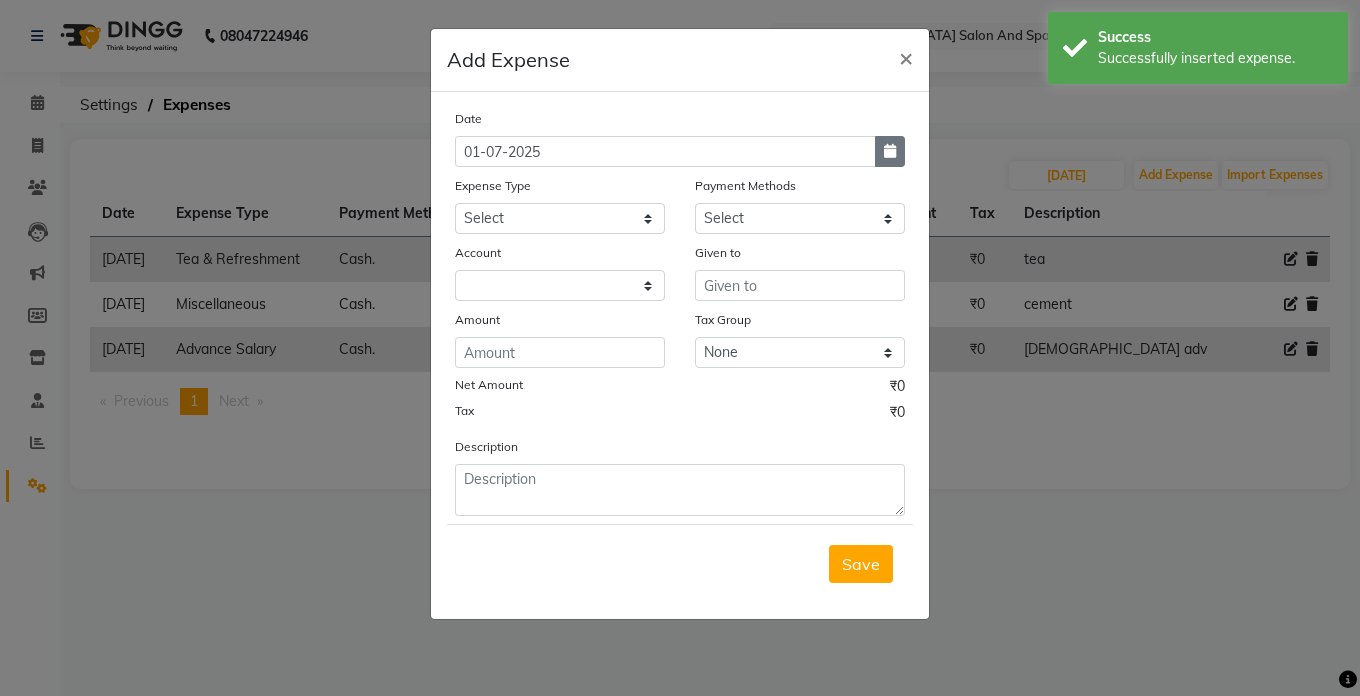 click 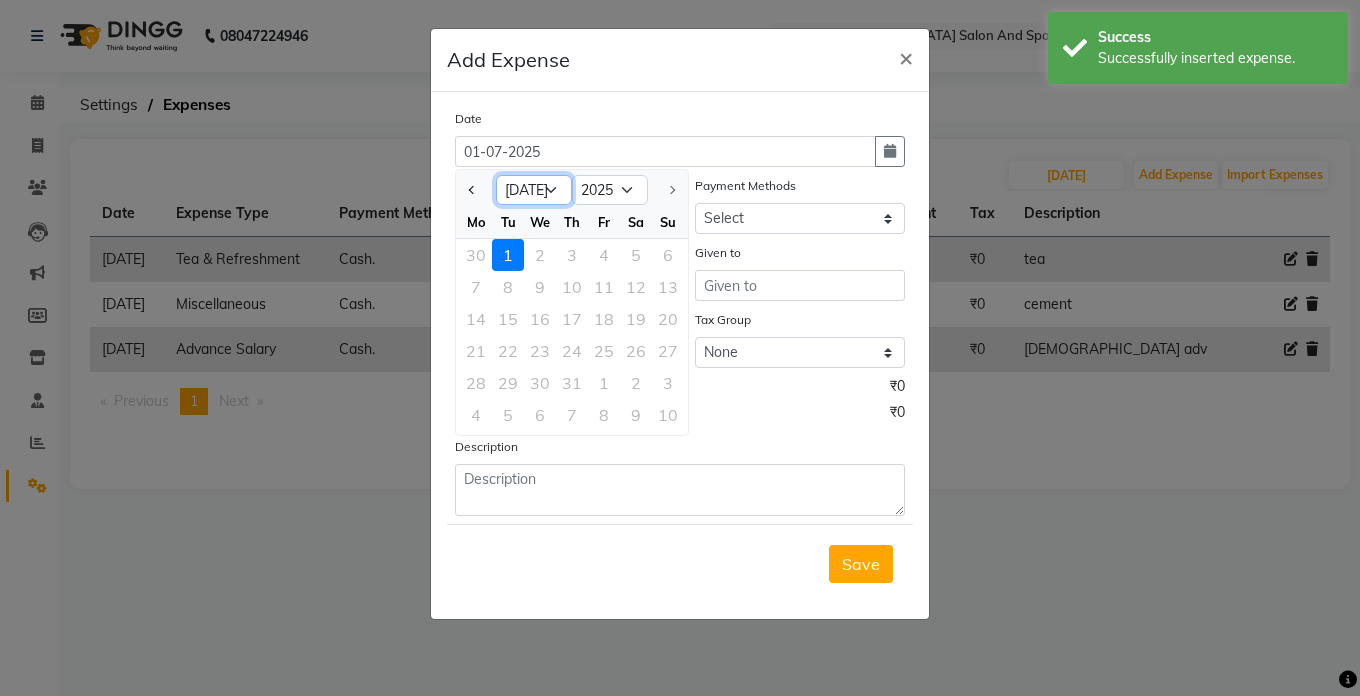 click on "Jan Feb Mar Apr May Jun [DATE]" 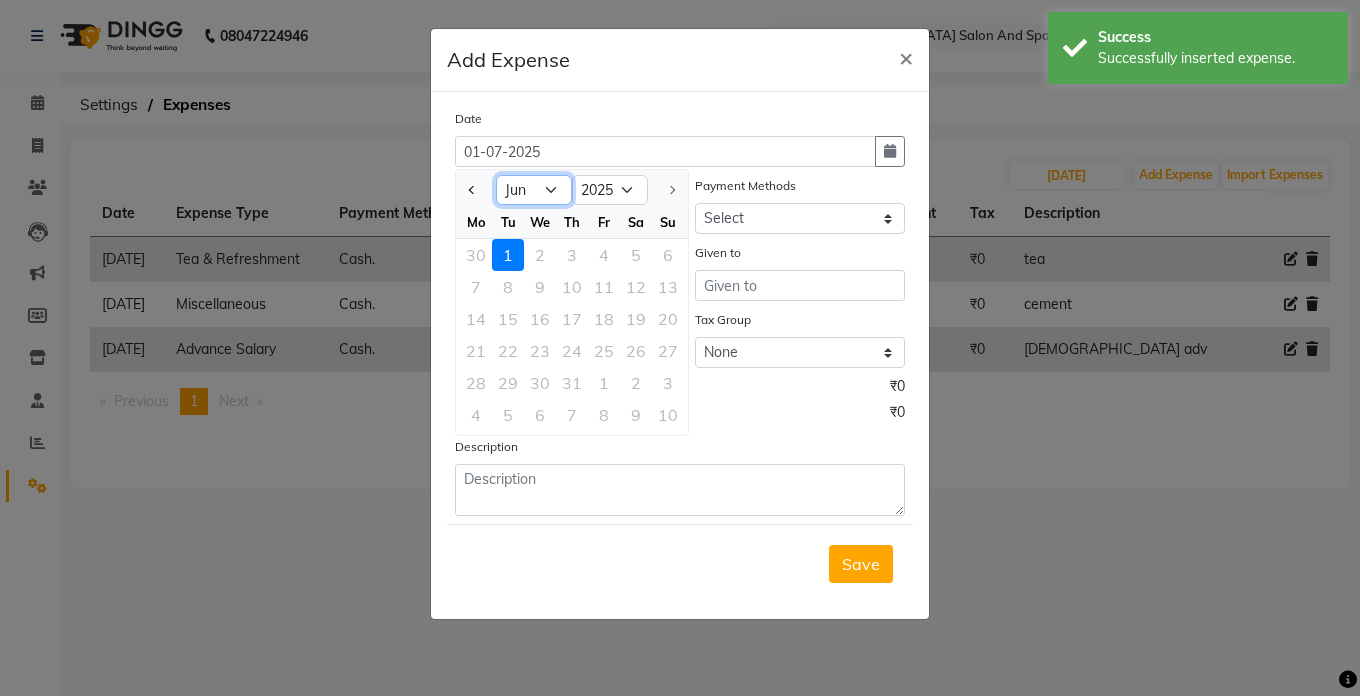 click on "Jan Feb Mar Apr May Jun [DATE]" 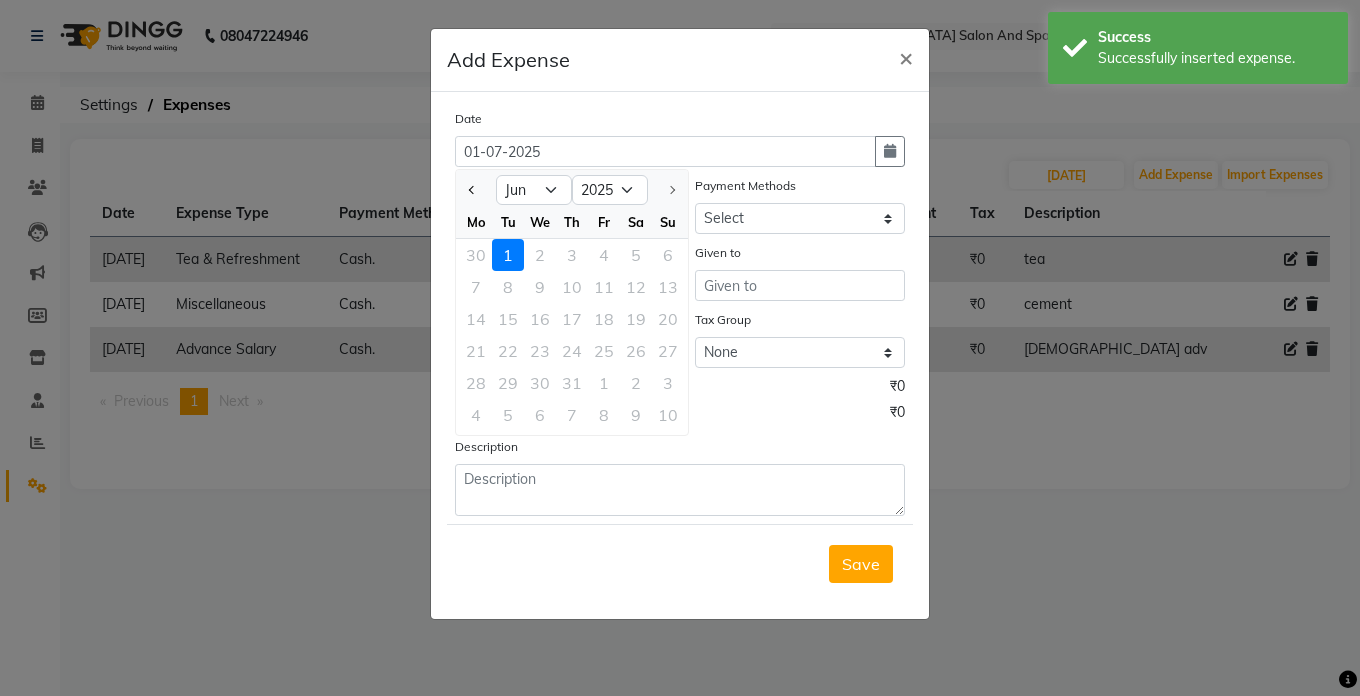 click on "22" 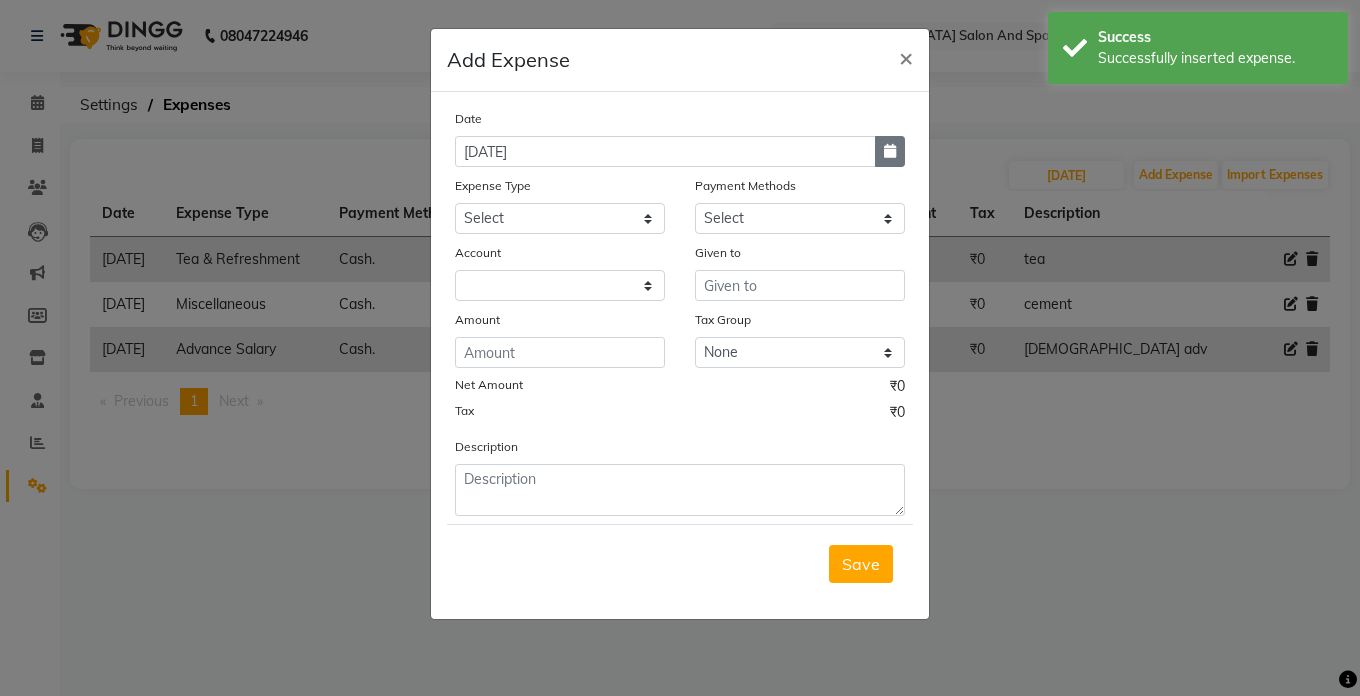 click 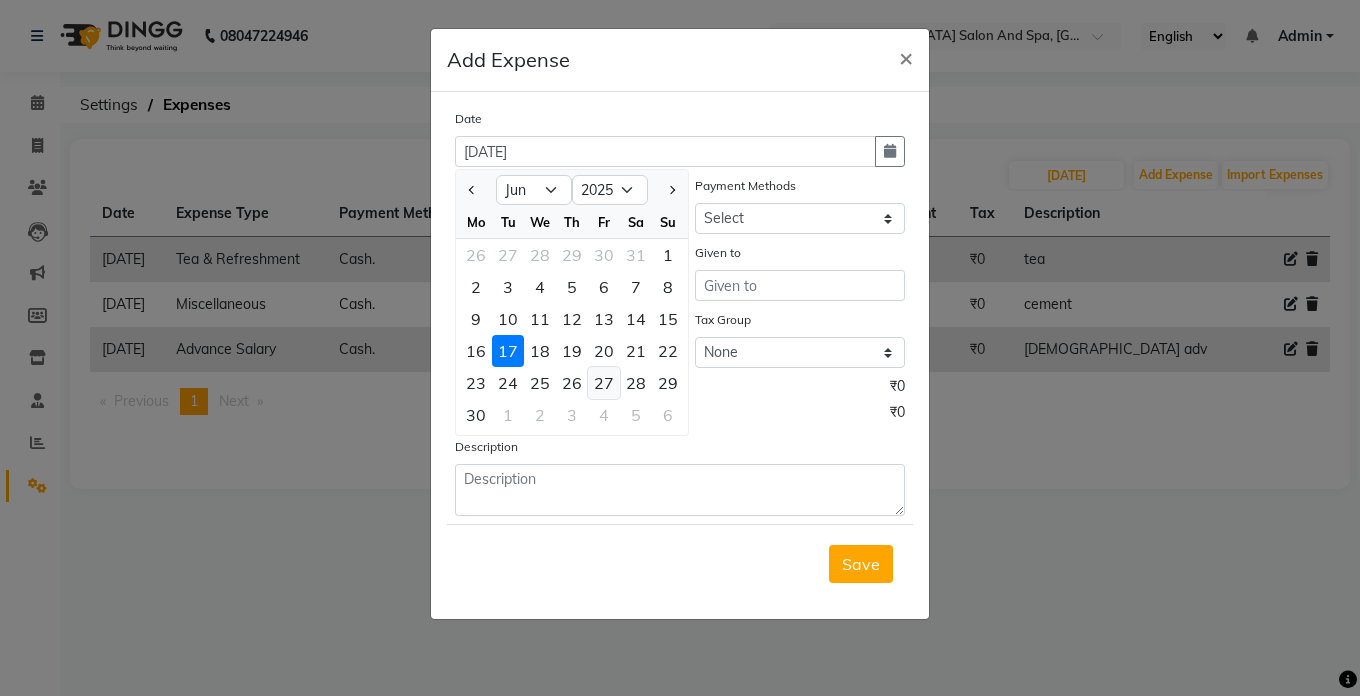 click on "27" 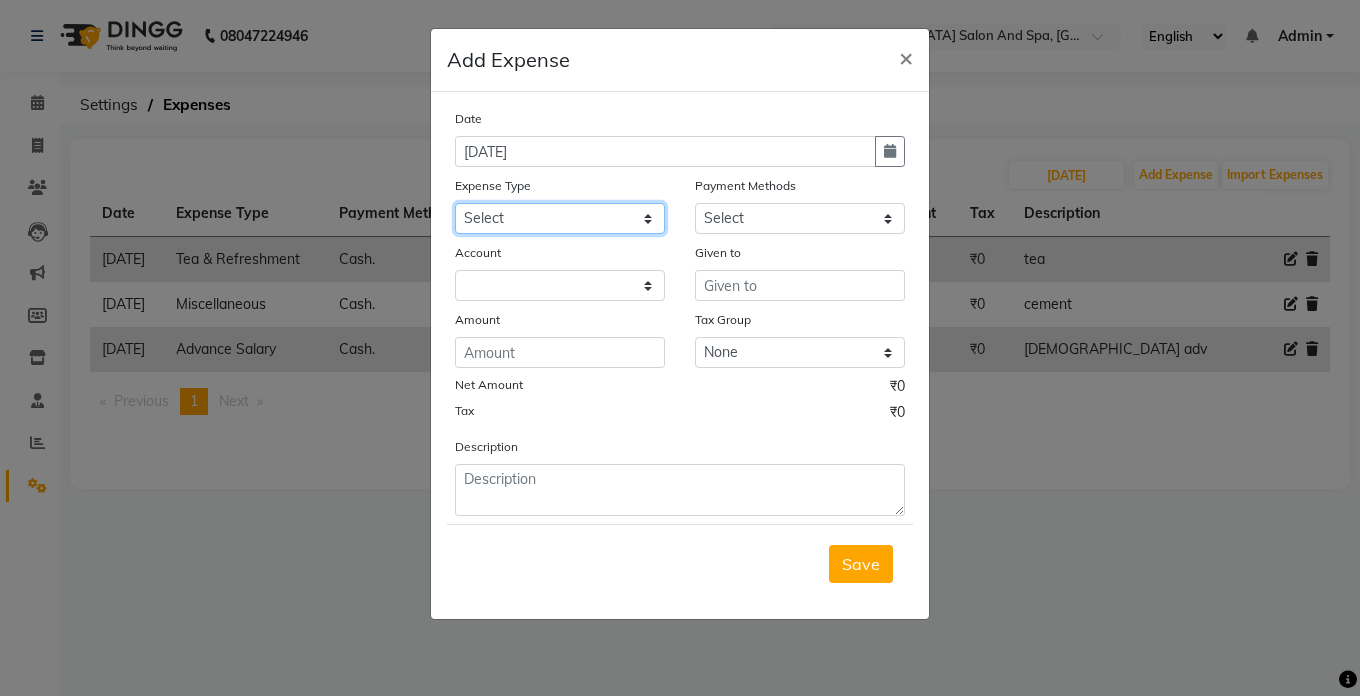 click on "Select Advance Salary Bank charges Car maintenance  Cash transfer to bank Cash transfer to hub Client Snacks Clinical charges Equipment Fuel Govt fee Incentive Insurance International purchase Loan Repayment Maintenance Marketing Miscellaneous MRA Other Pantry Product Rent Salary Staff Snacks Tax Tea & Refreshment Utilities" 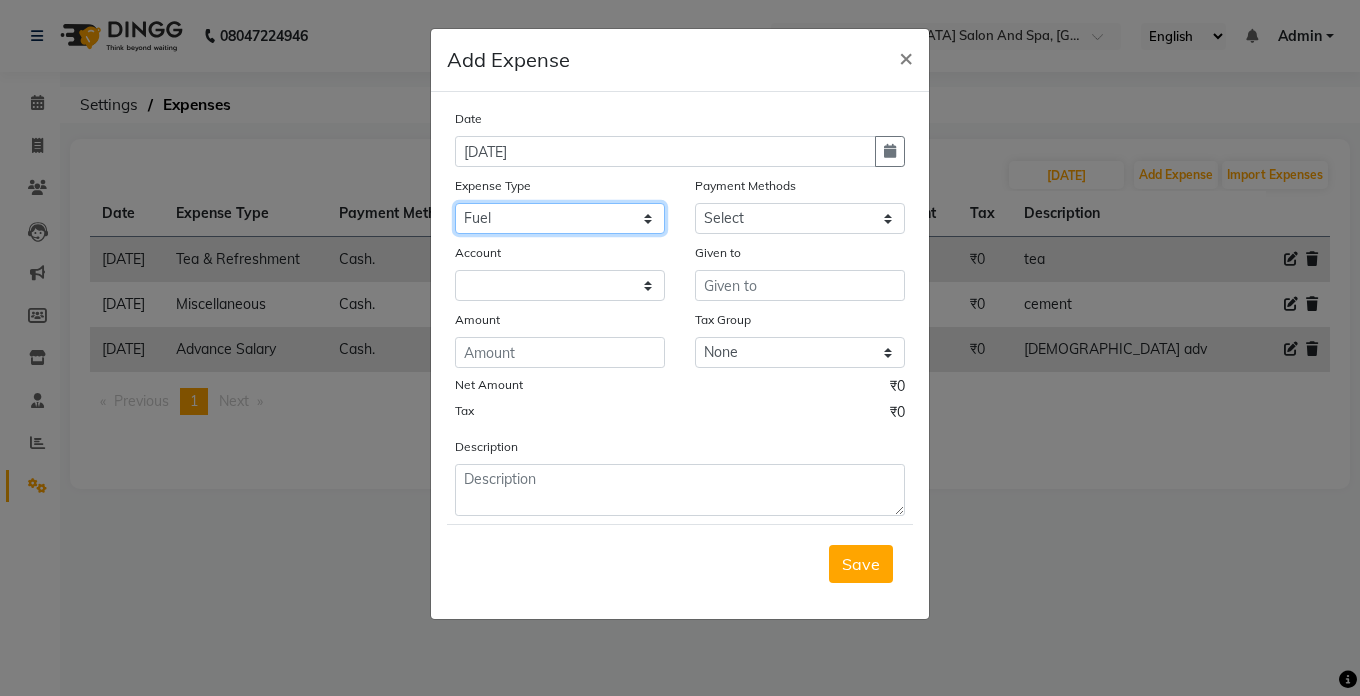 click on "Select Advance Salary Bank charges Car maintenance  Cash transfer to bank Cash transfer to hub Client Snacks Clinical charges Equipment Fuel Govt fee Incentive Insurance International purchase Loan Repayment Maintenance Marketing Miscellaneous MRA Other Pantry Product Rent Salary Staff Snacks Tax Tea & Refreshment Utilities" 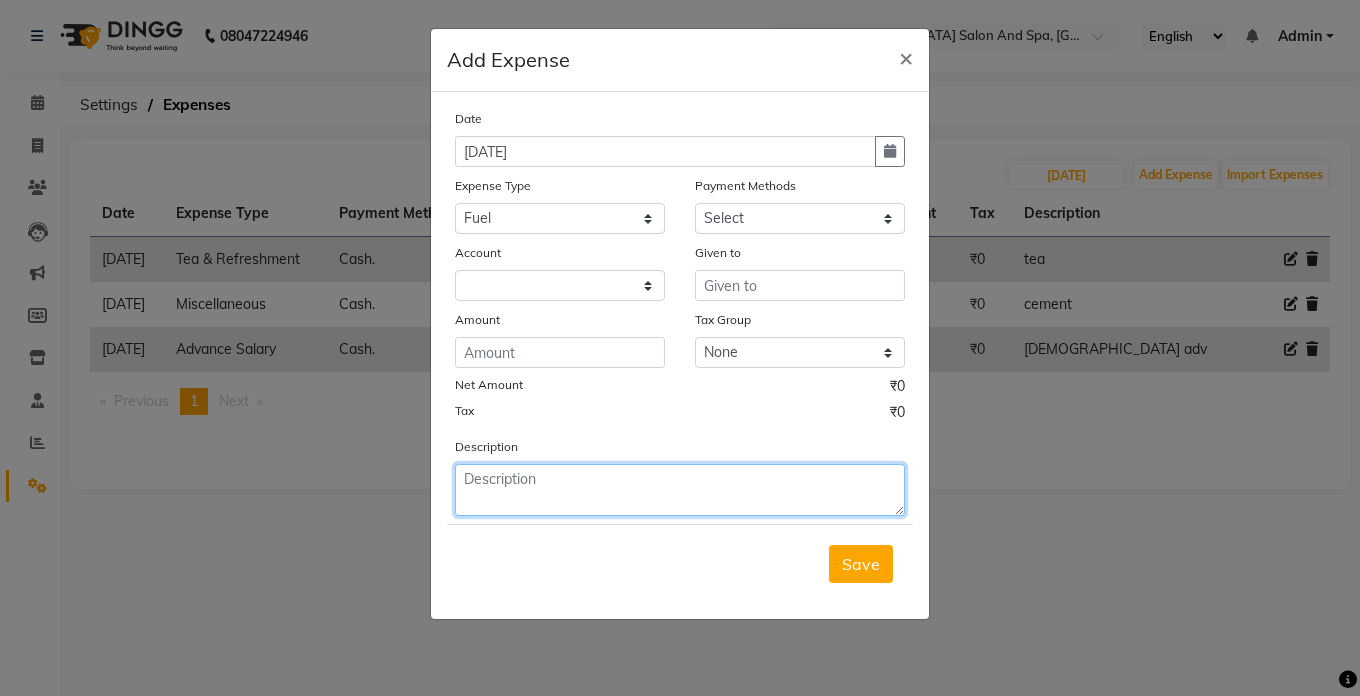 click 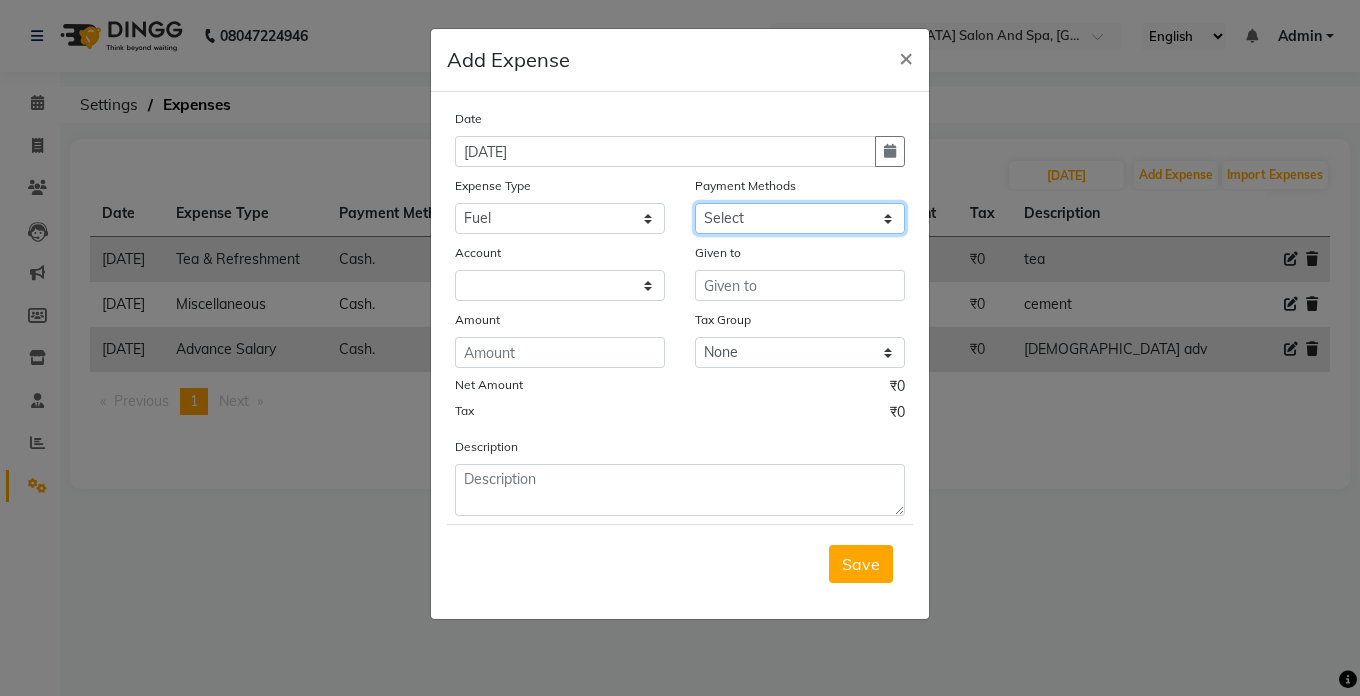 click on "Select Cash. Voucher CARD Wallet GPay" 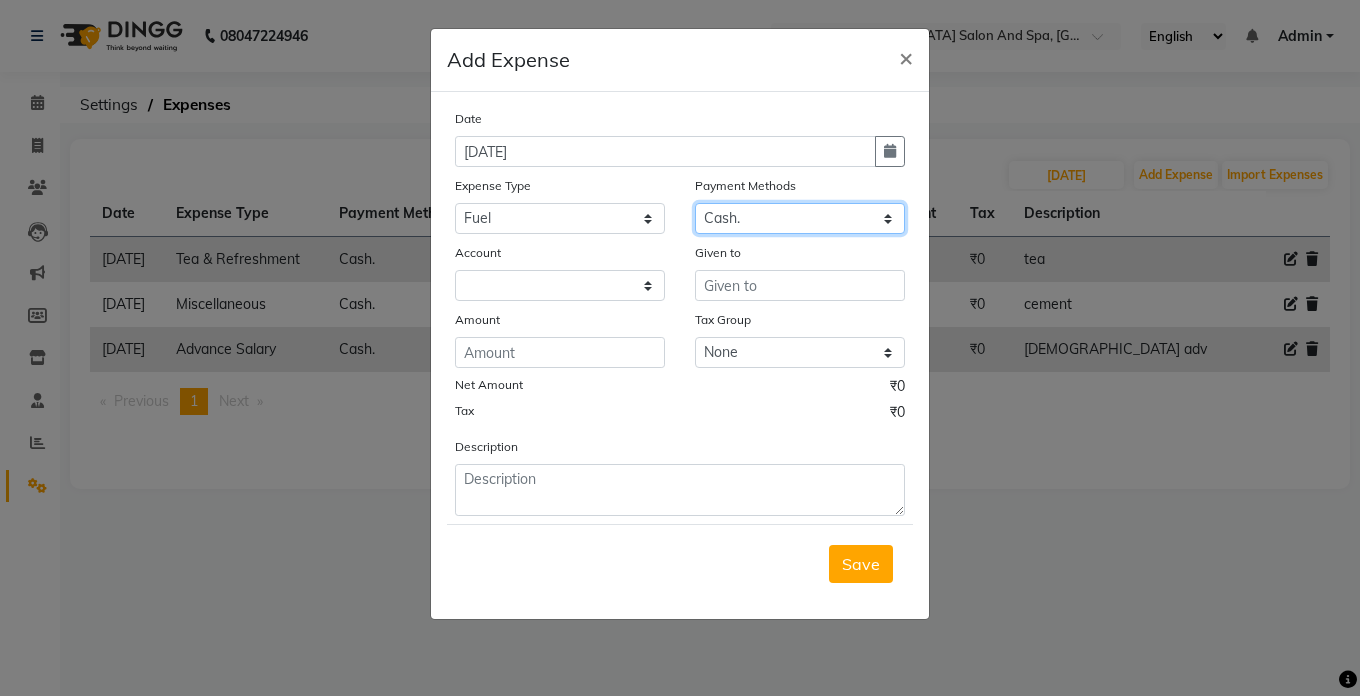 click on "Select Cash. Voucher CARD Wallet GPay" 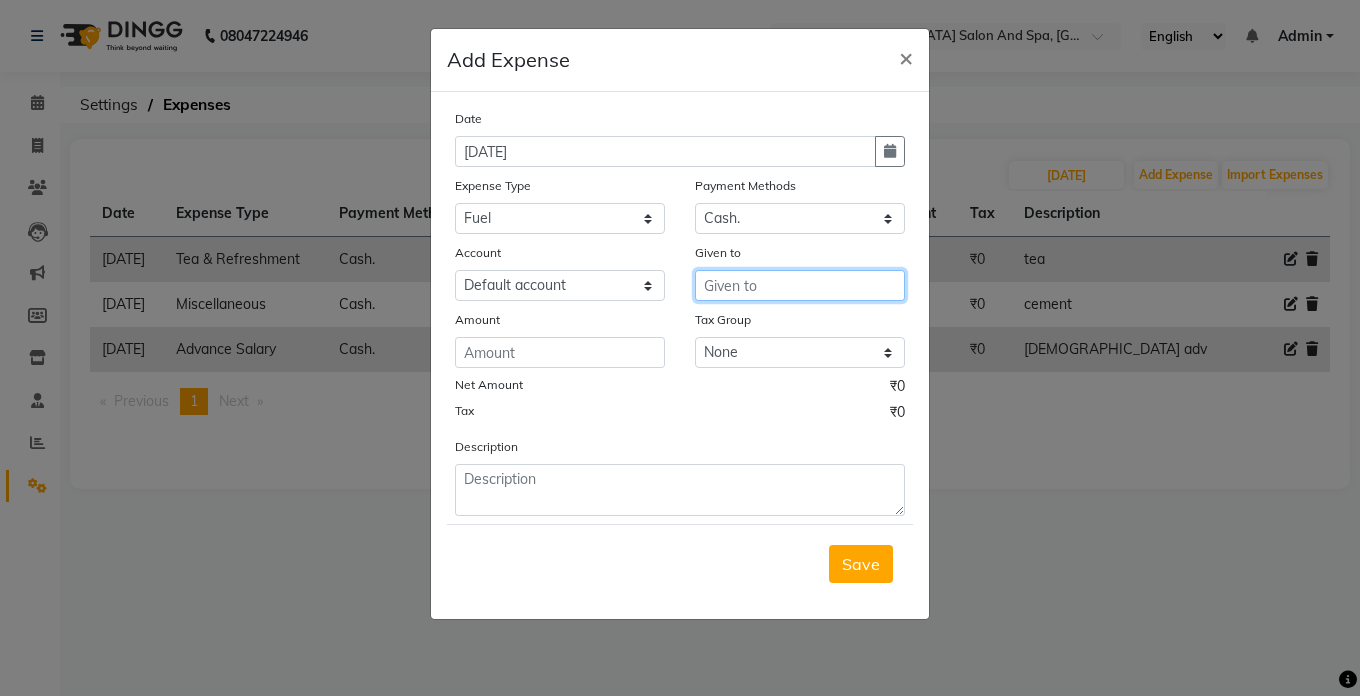 click at bounding box center (800, 285) 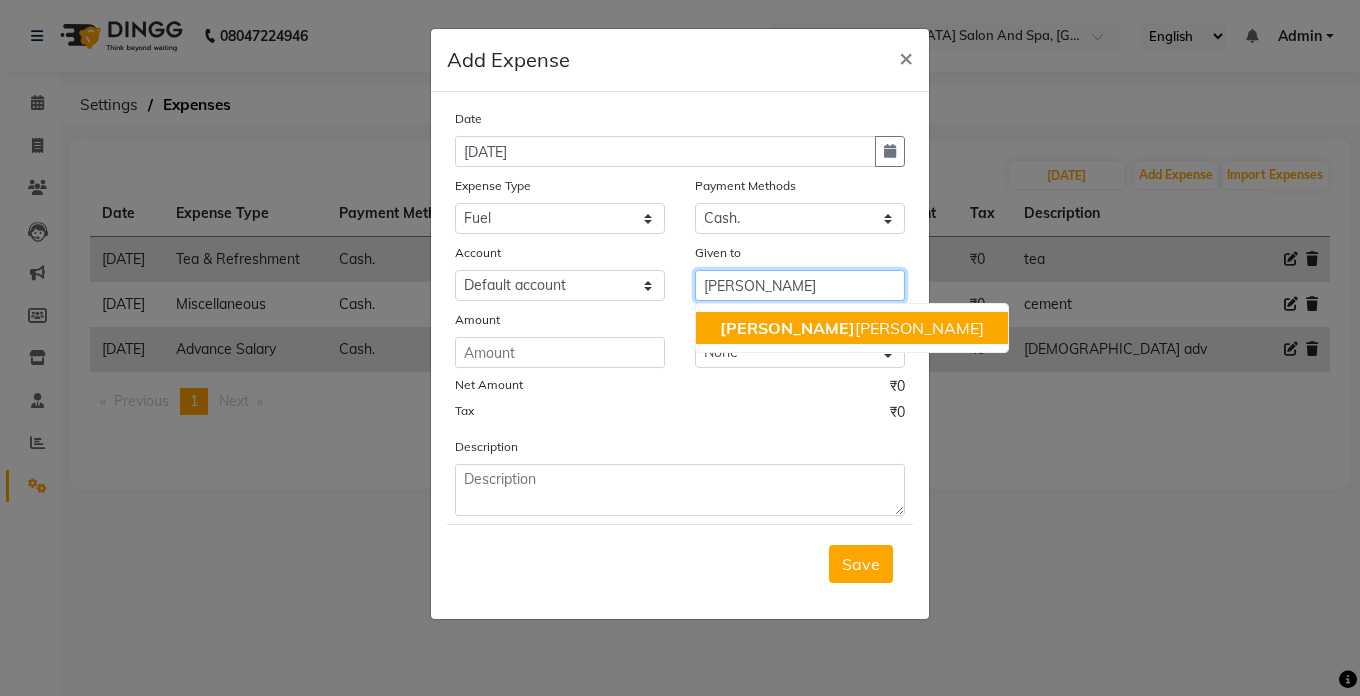 click on "[PERSON_NAME] [PERSON_NAME]" at bounding box center (852, 328) 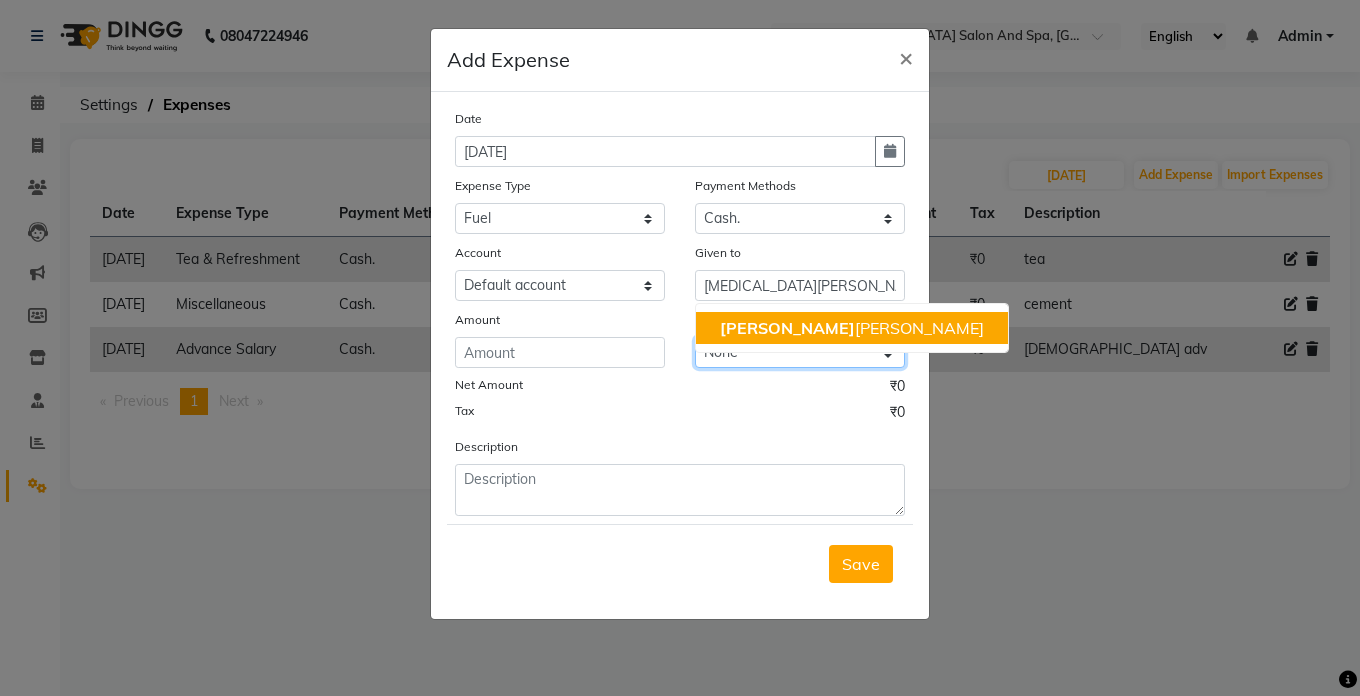 click on "None GST" 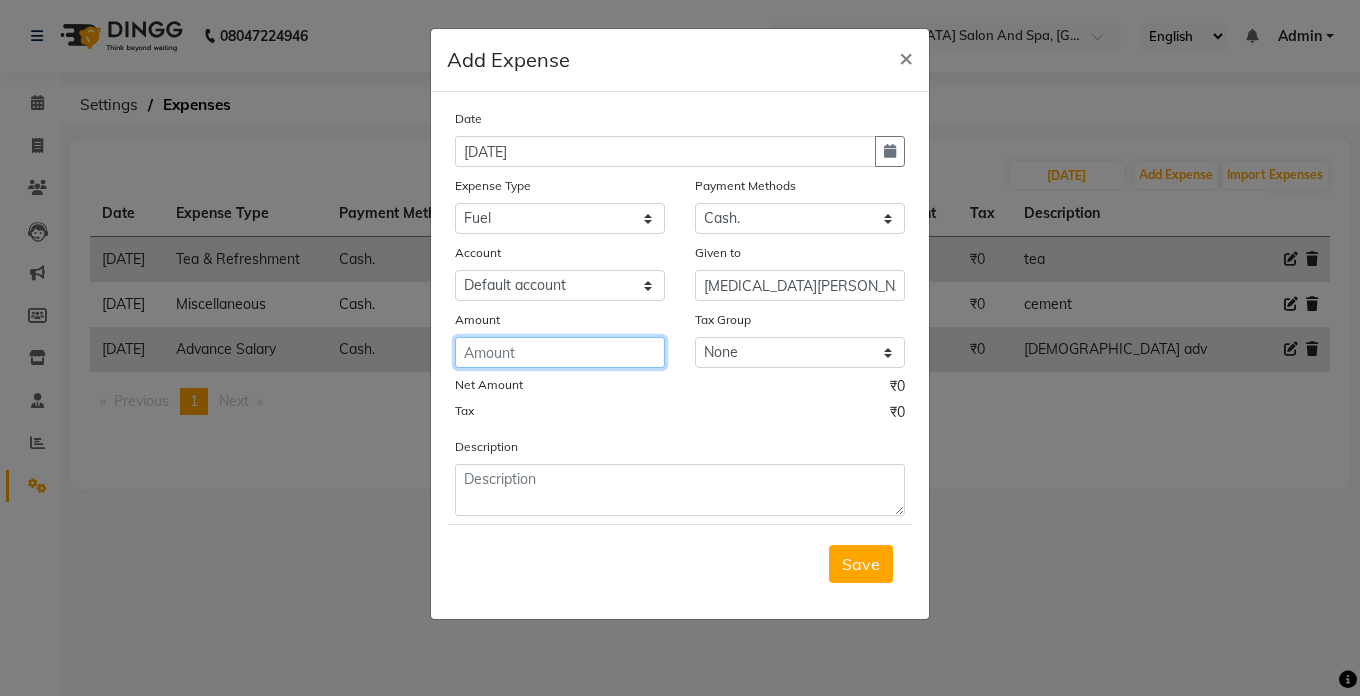 click 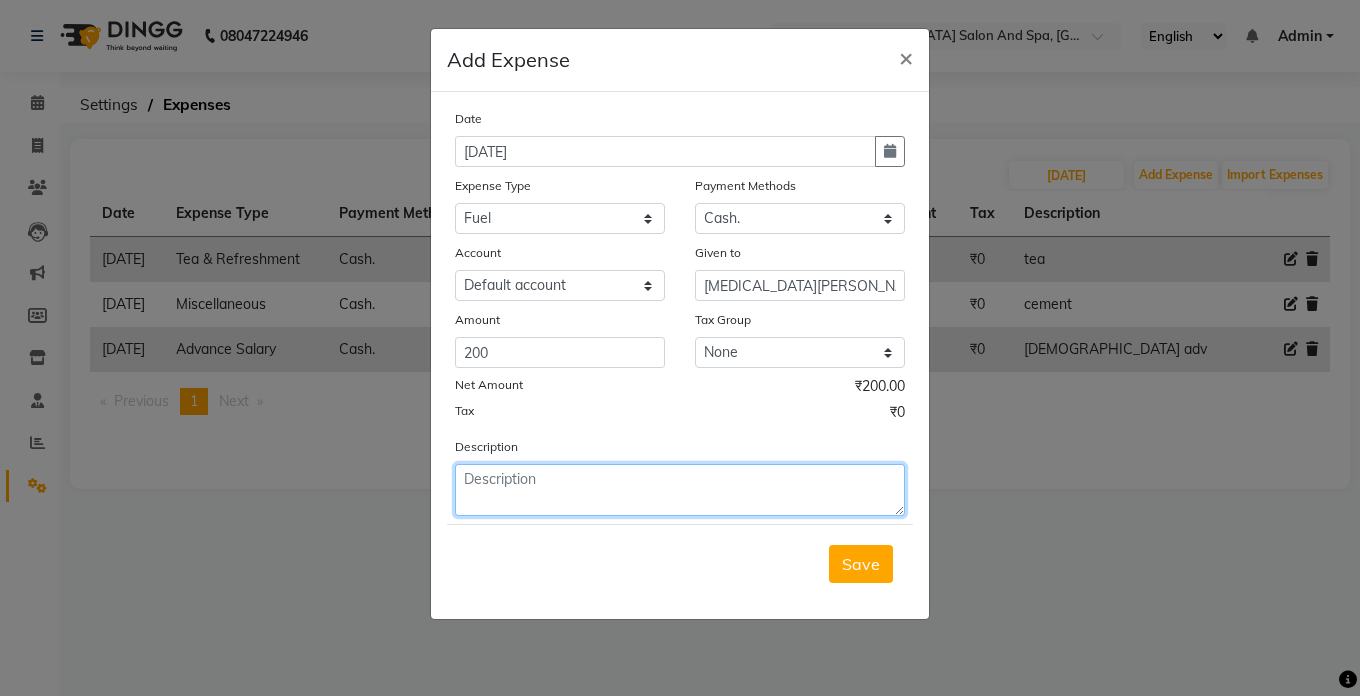 click 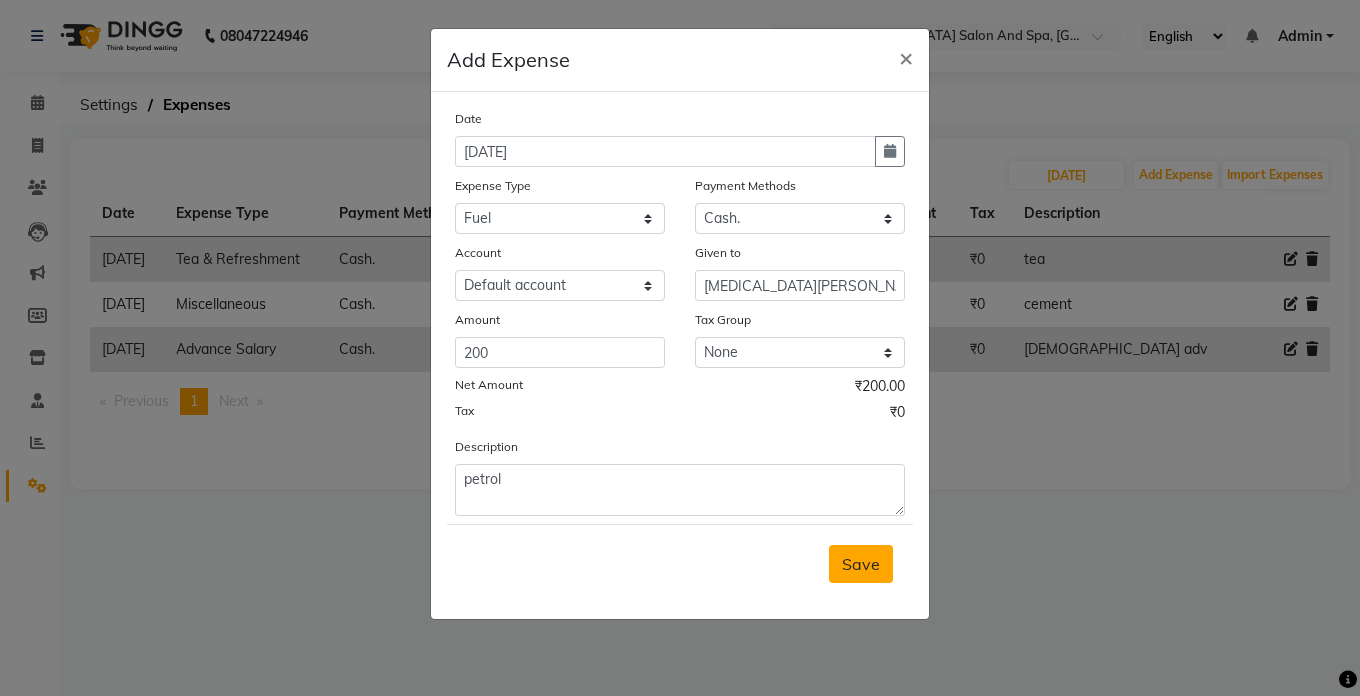 click on "Save" at bounding box center (861, 564) 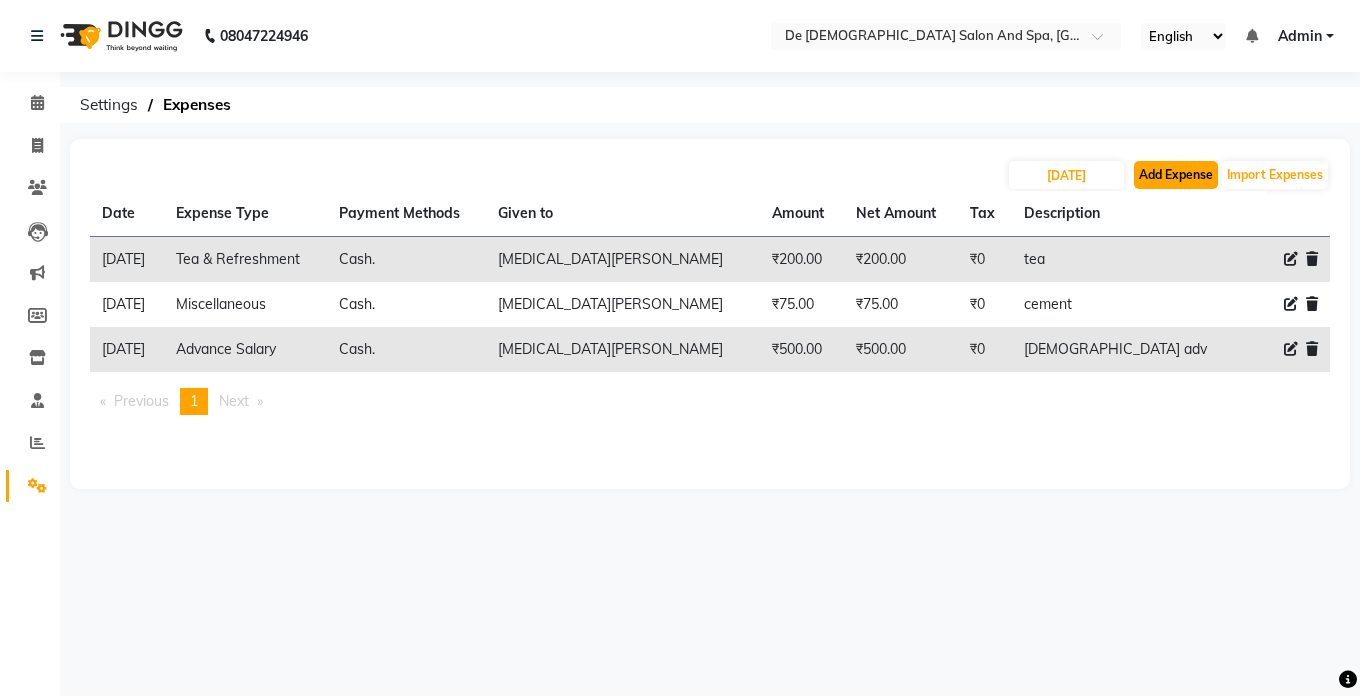 click on "Add Expense" 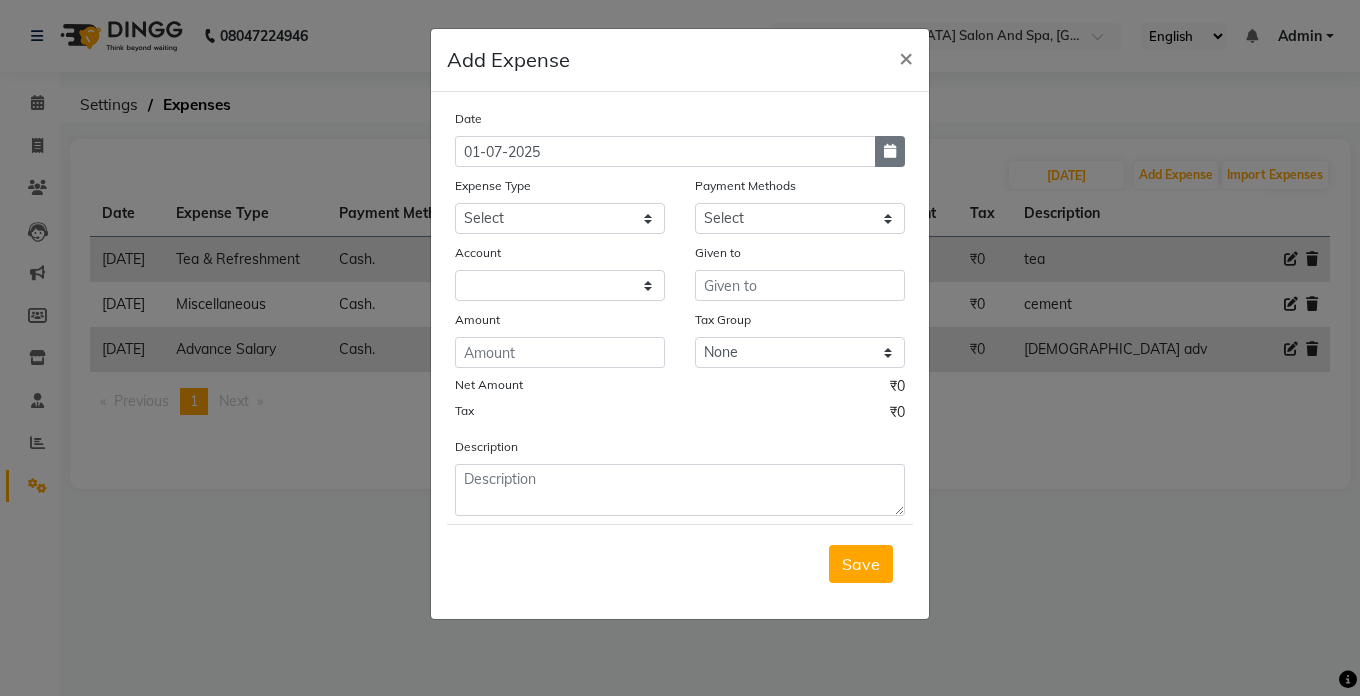 click 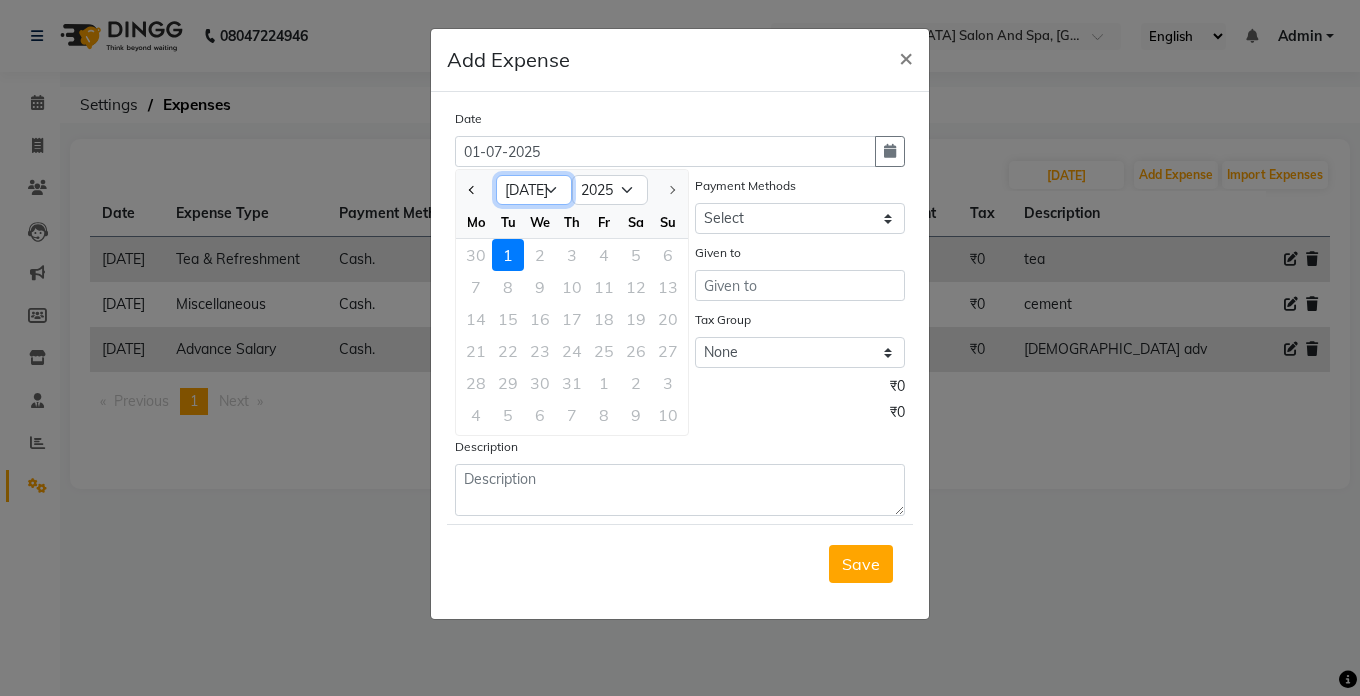 click on "Jan Feb Mar Apr May Jun [DATE]" 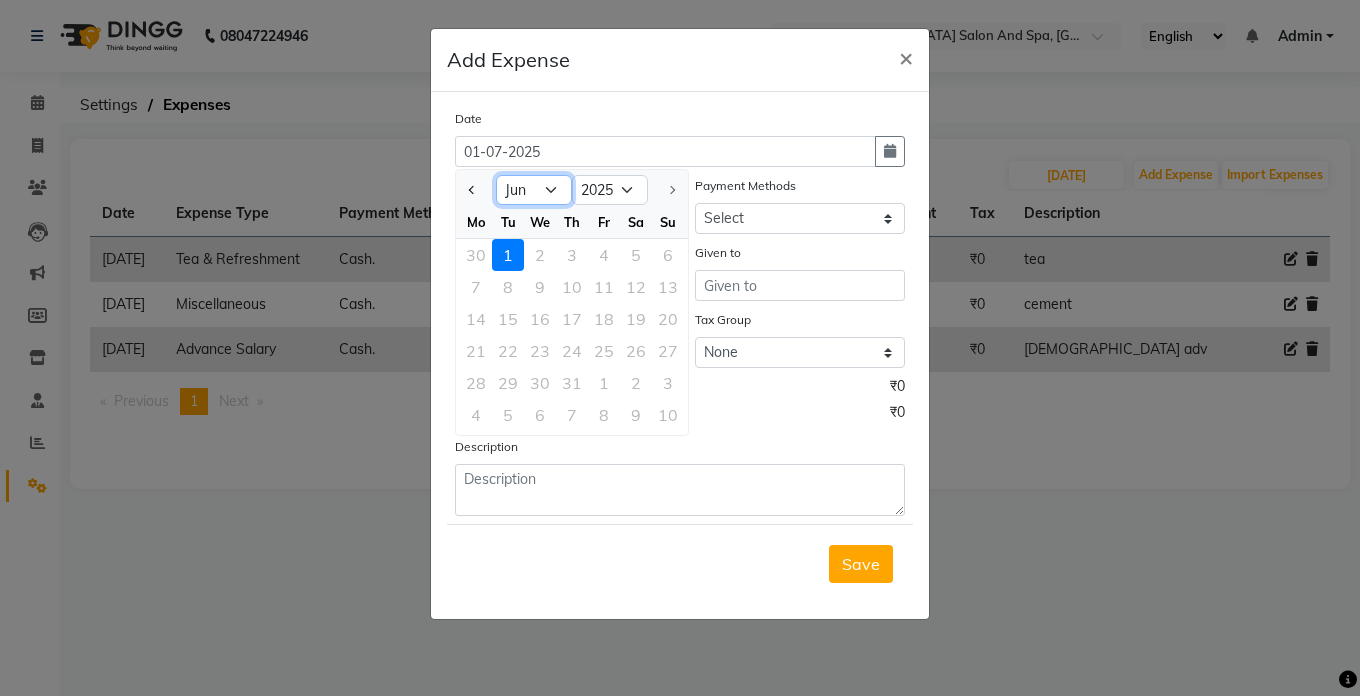 click on "Jan Feb Mar Apr May Jun [DATE]" 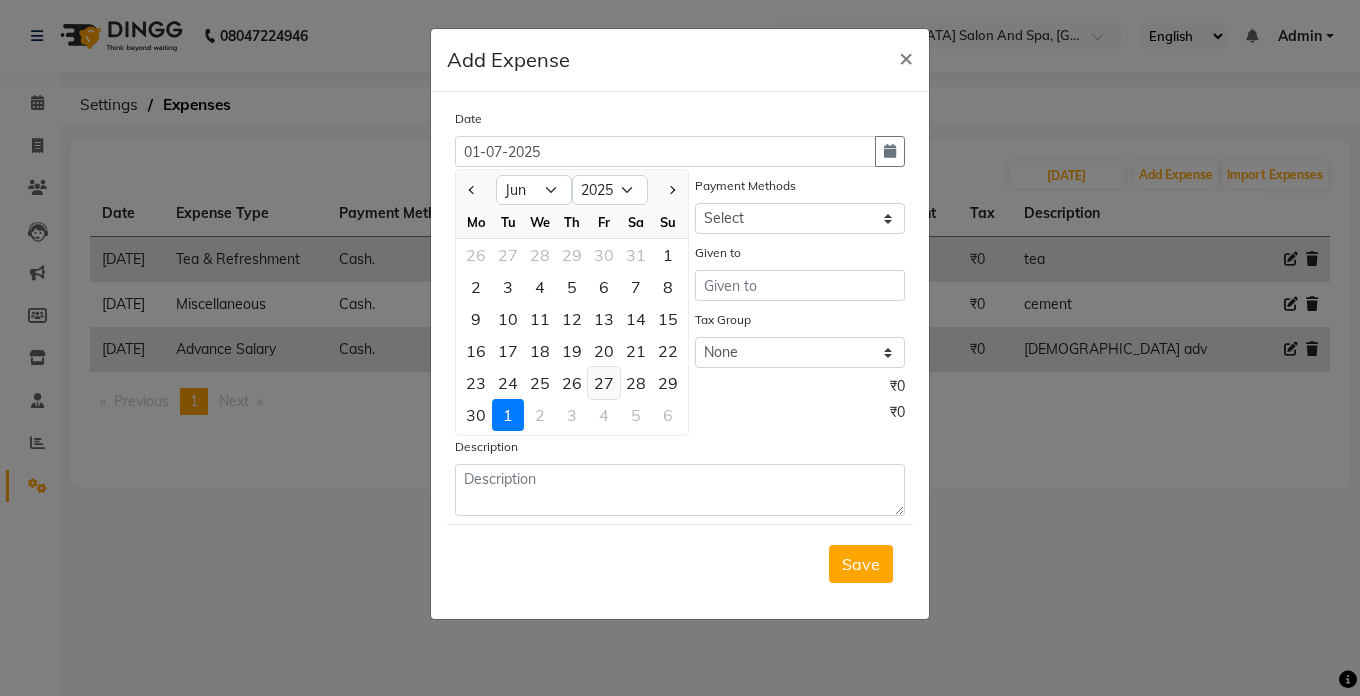 click on "27" 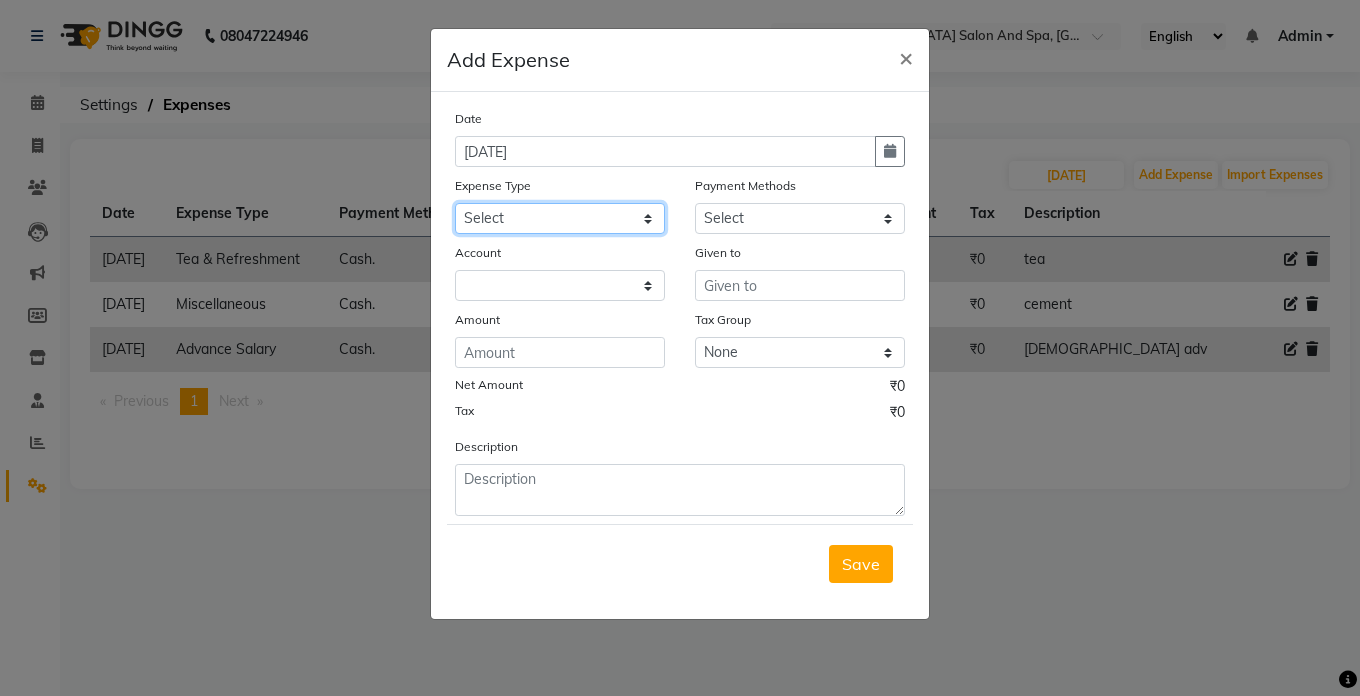 click on "Select Advance Salary Bank charges Car maintenance  Cash transfer to bank Cash transfer to hub Client Snacks Clinical charges Equipment Fuel Govt fee Incentive Insurance International purchase Loan Repayment Maintenance Marketing Miscellaneous MRA Other Pantry Product Rent Salary Staff Snacks Tax Tea & Refreshment Utilities" 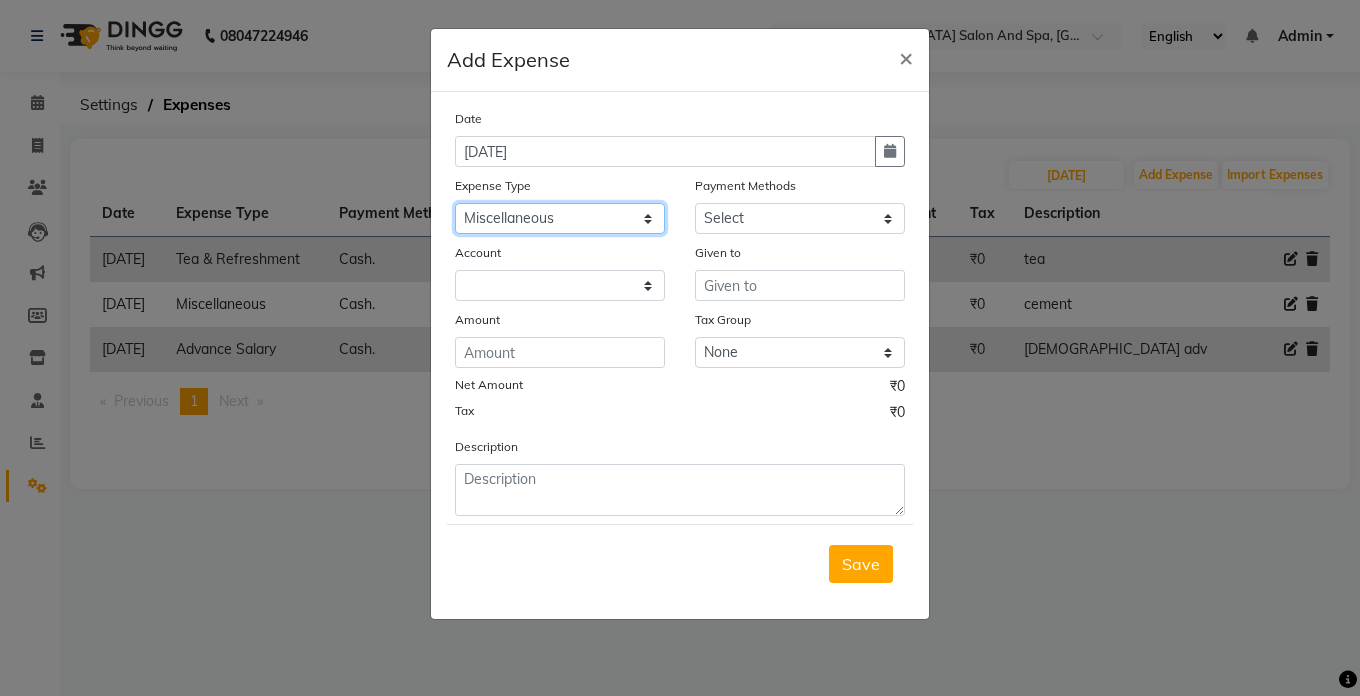 click on "Select Advance Salary Bank charges Car maintenance  Cash transfer to bank Cash transfer to hub Client Snacks Clinical charges Equipment Fuel Govt fee Incentive Insurance International purchase Loan Repayment Maintenance Marketing Miscellaneous MRA Other Pantry Product Rent Salary Staff Snacks Tax Tea & Refreshment Utilities" 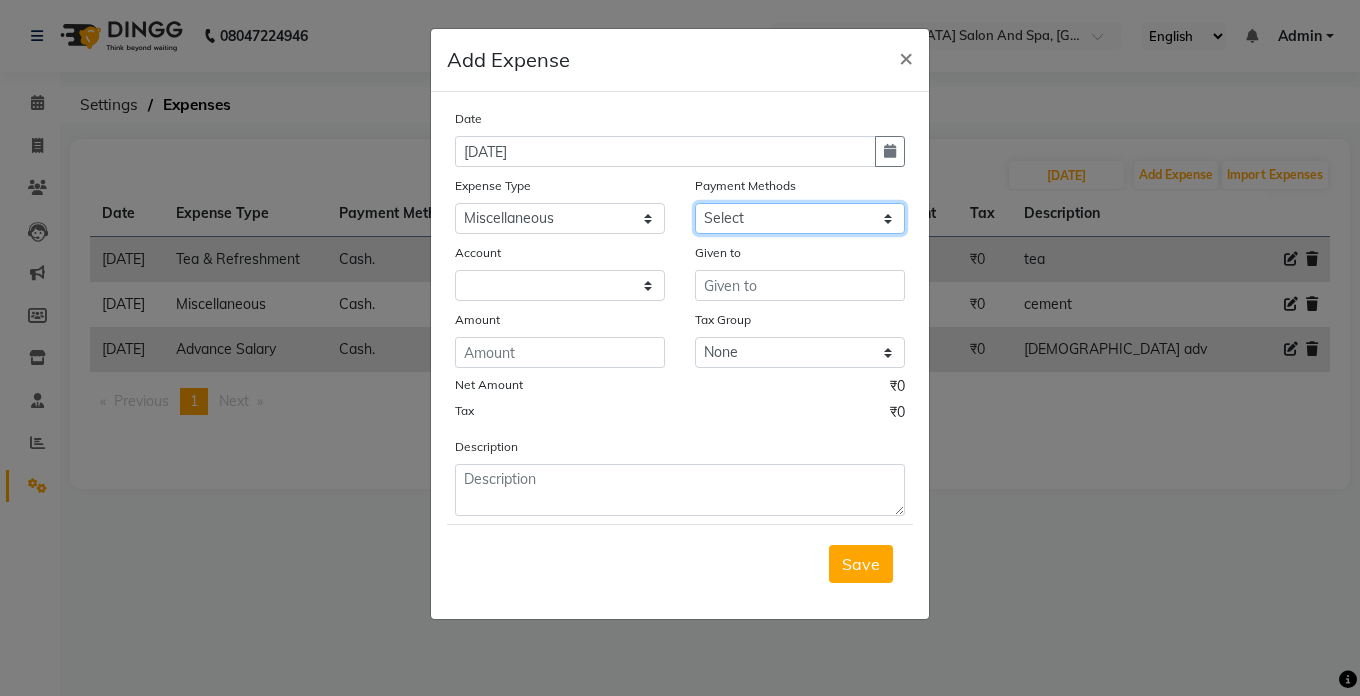 click on "Select Cash. Voucher CARD Wallet GPay" 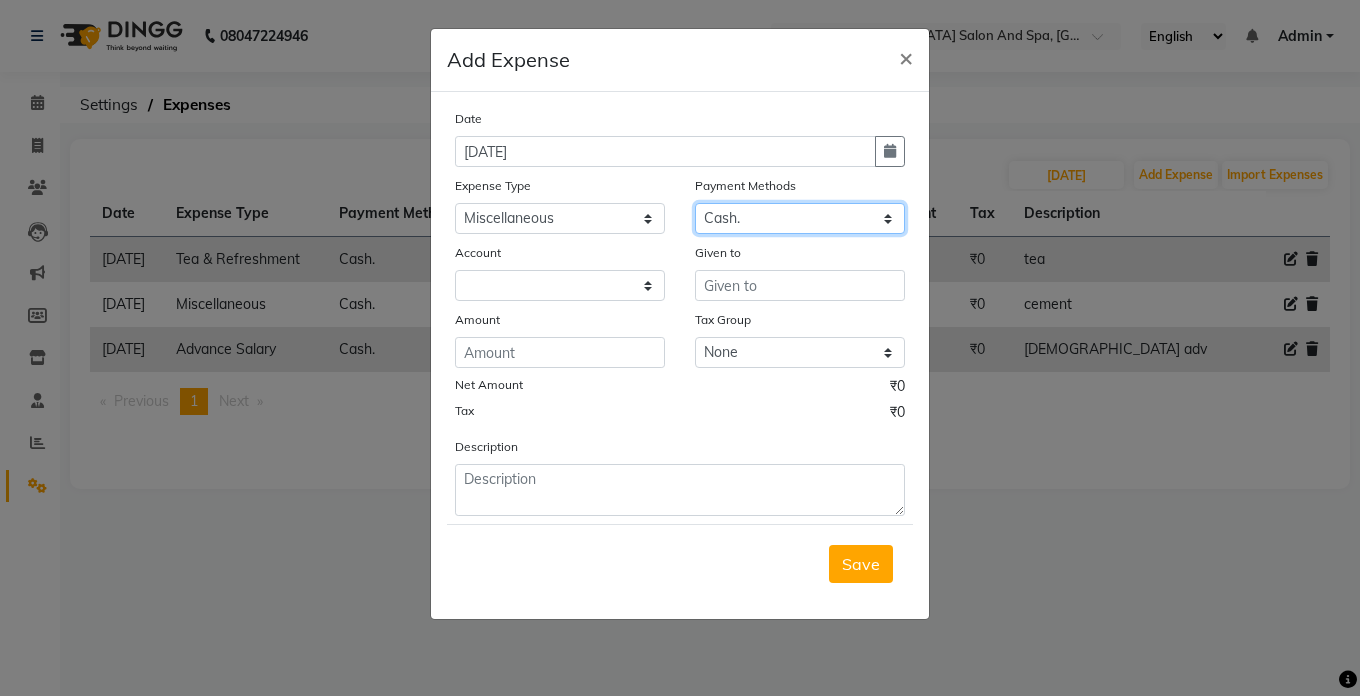 click on "Select Cash. Voucher CARD Wallet GPay" 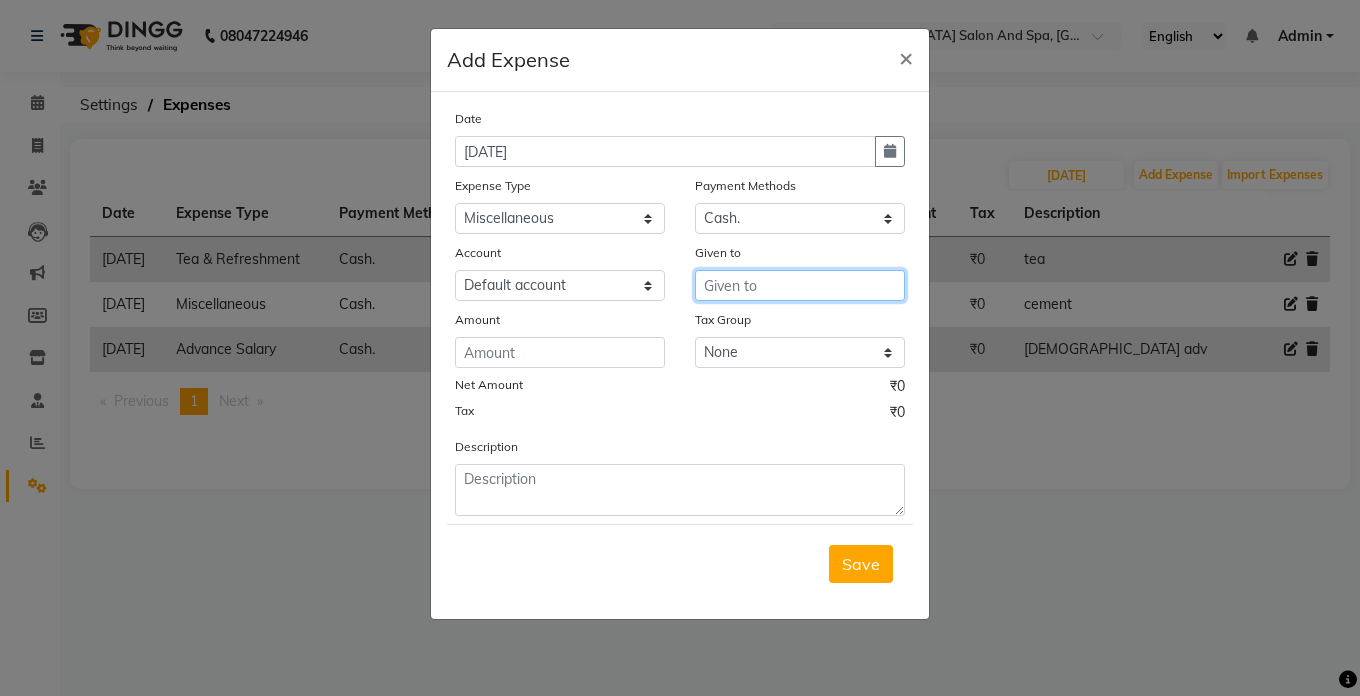click at bounding box center (800, 285) 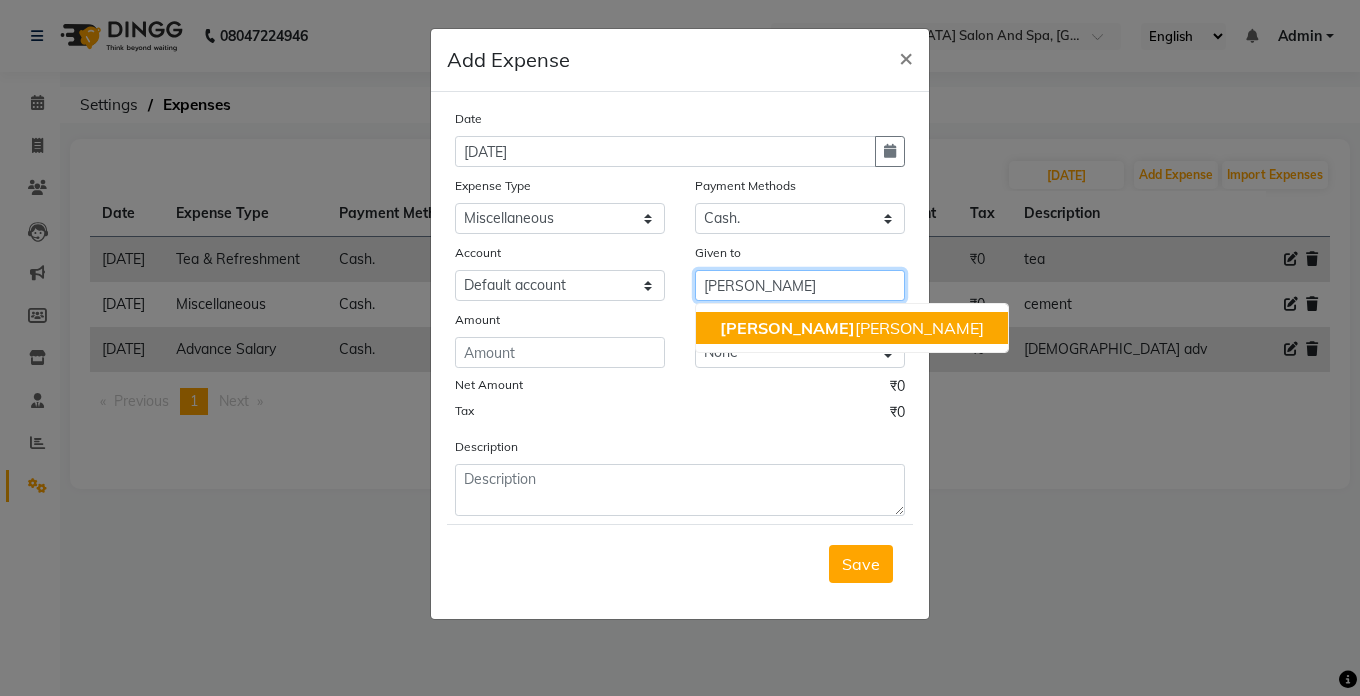click on "[PERSON_NAME] [PERSON_NAME]" at bounding box center (852, 328) 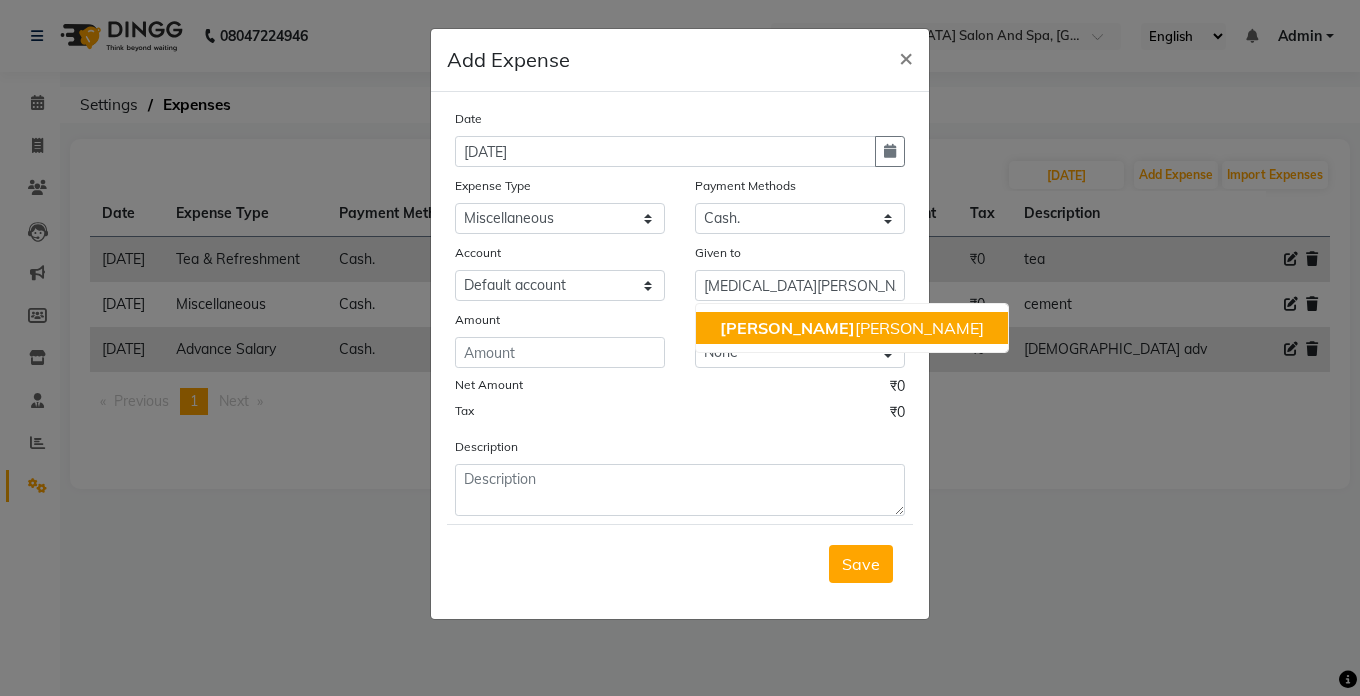 click on "Tax Group" 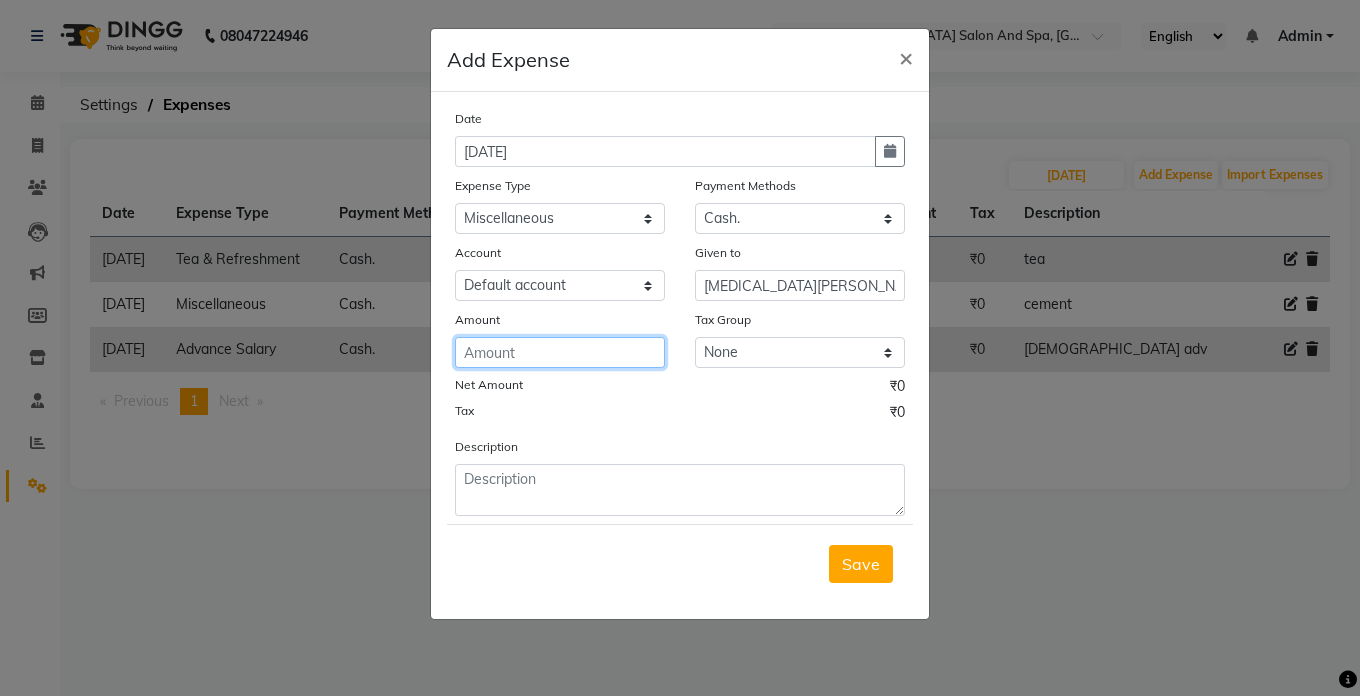 click 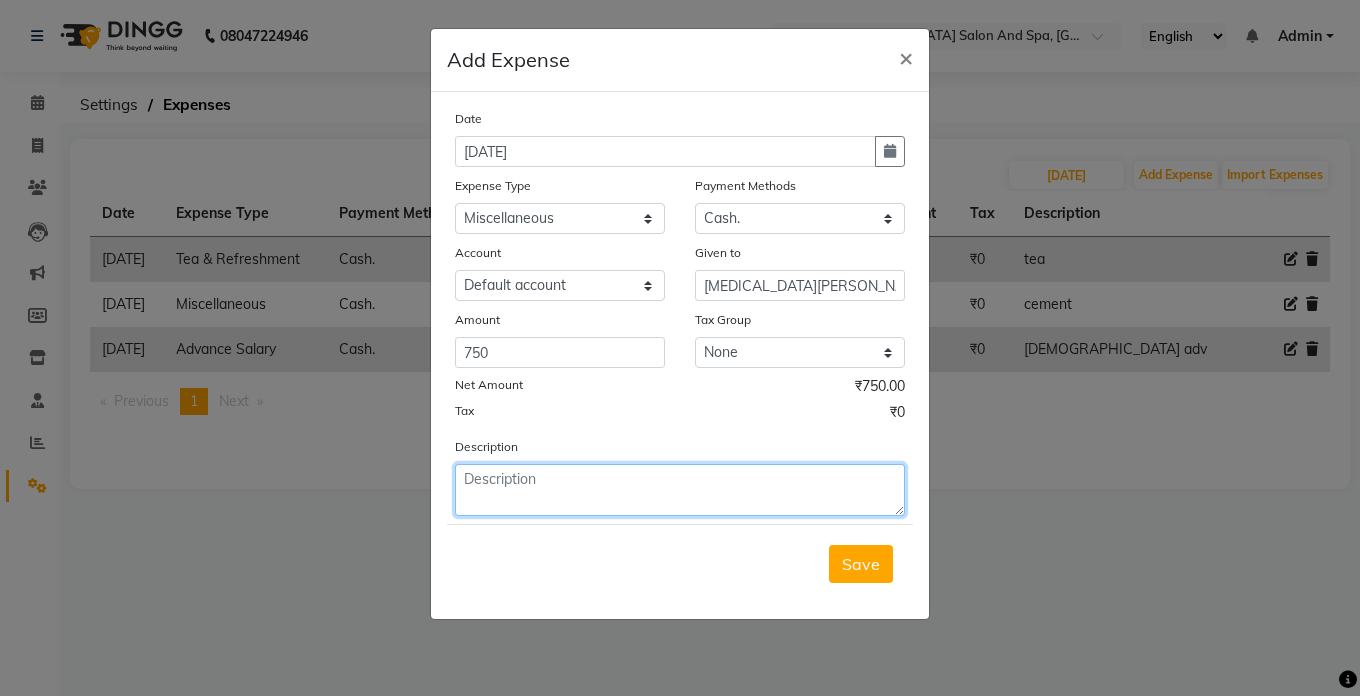 click 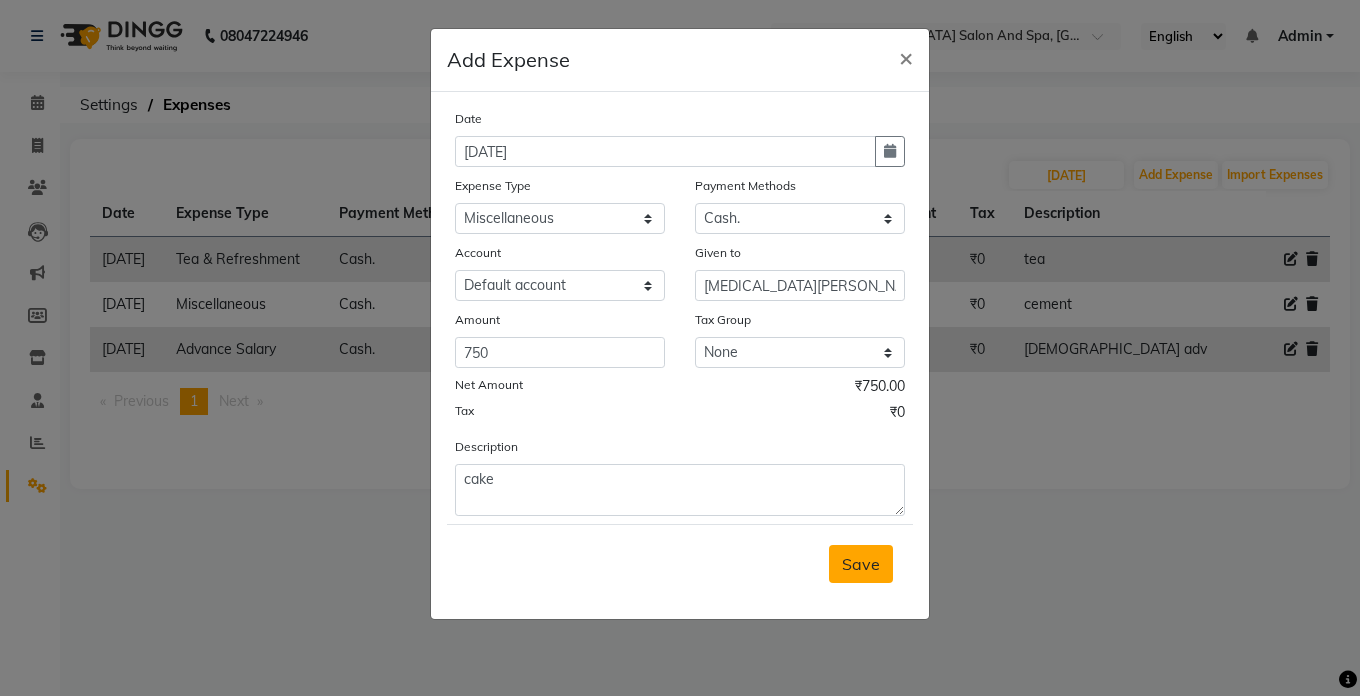click on "Save" at bounding box center [861, 564] 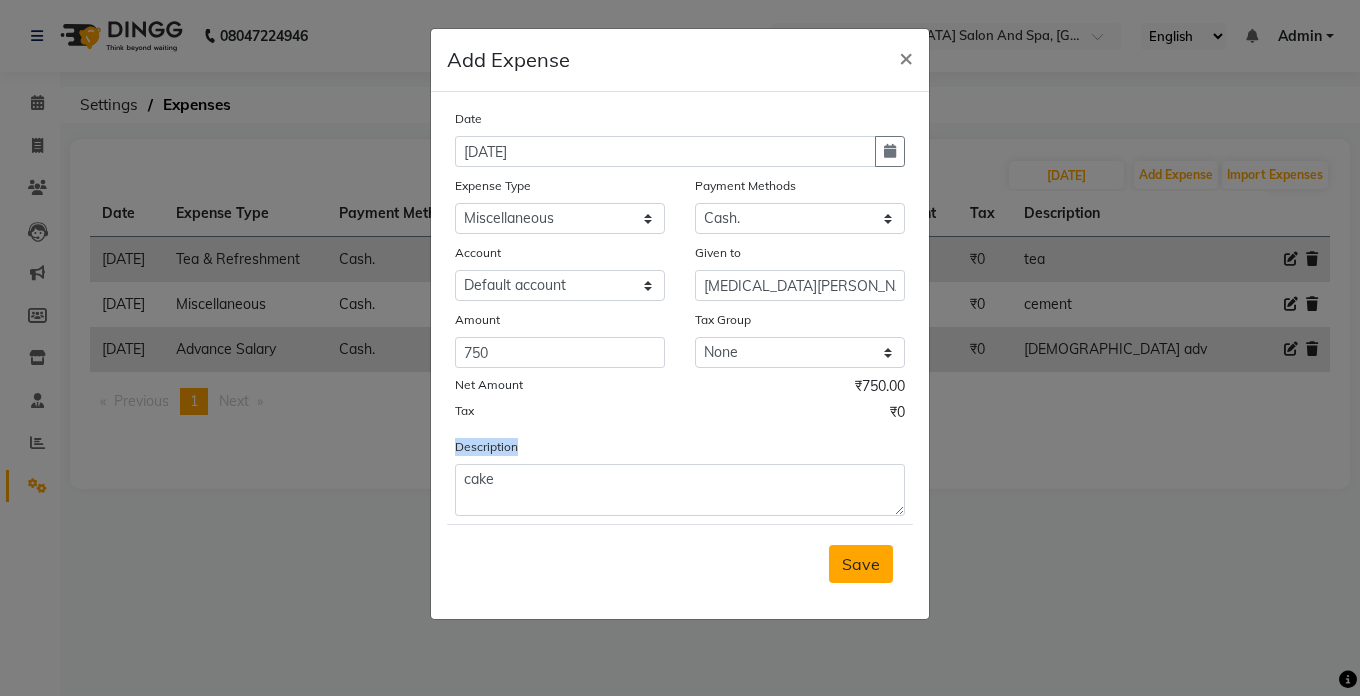 click on "Save" 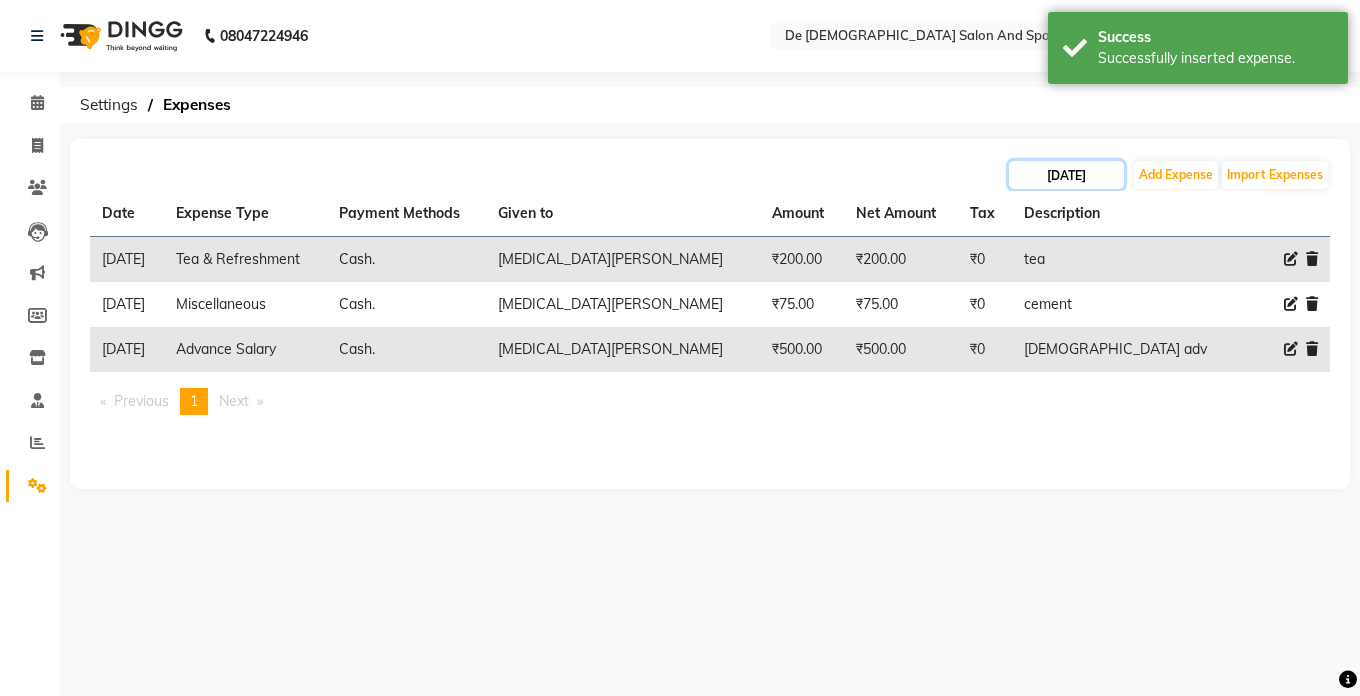 click on "24-06-2025" 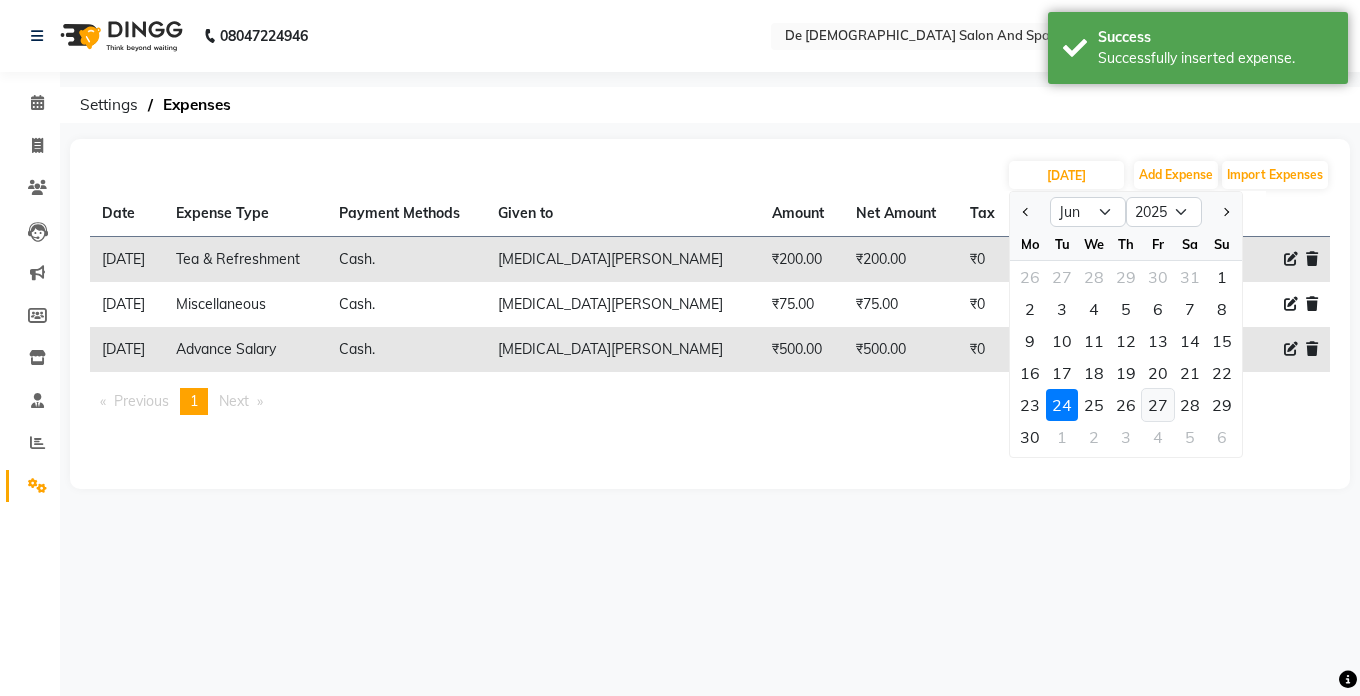 click on "27" 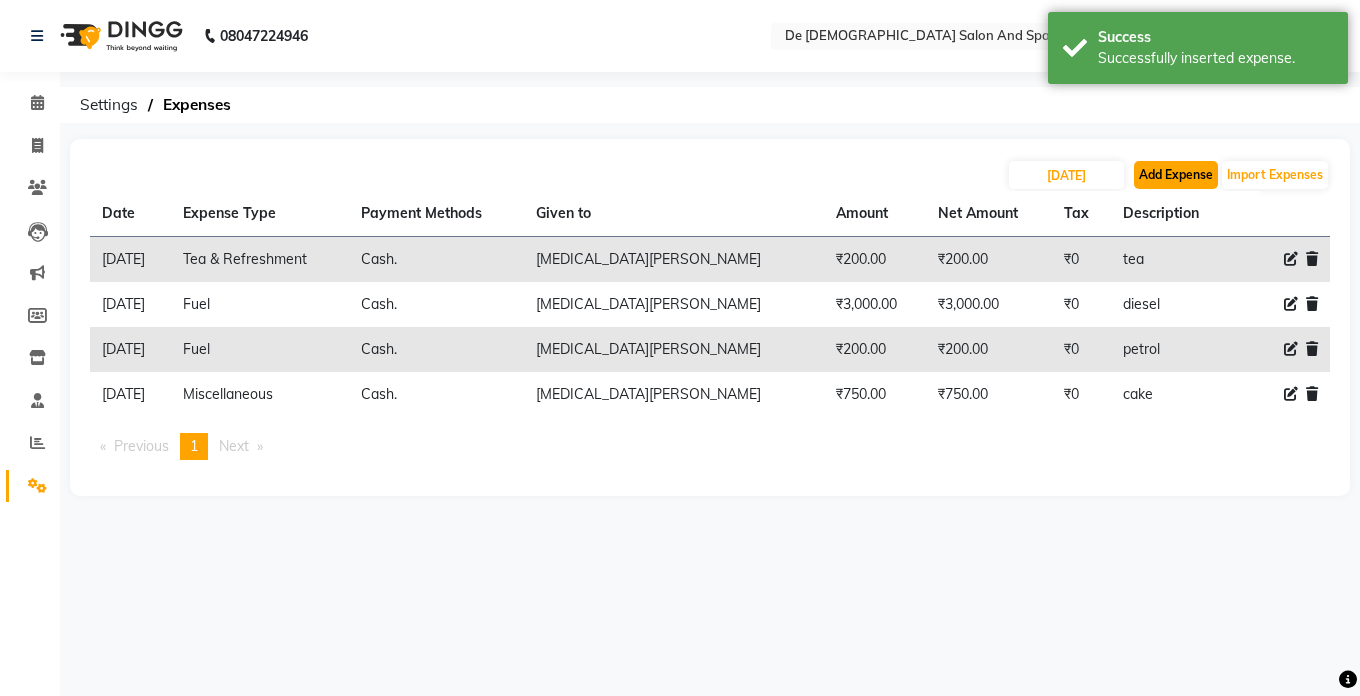 click on "Add Expense" 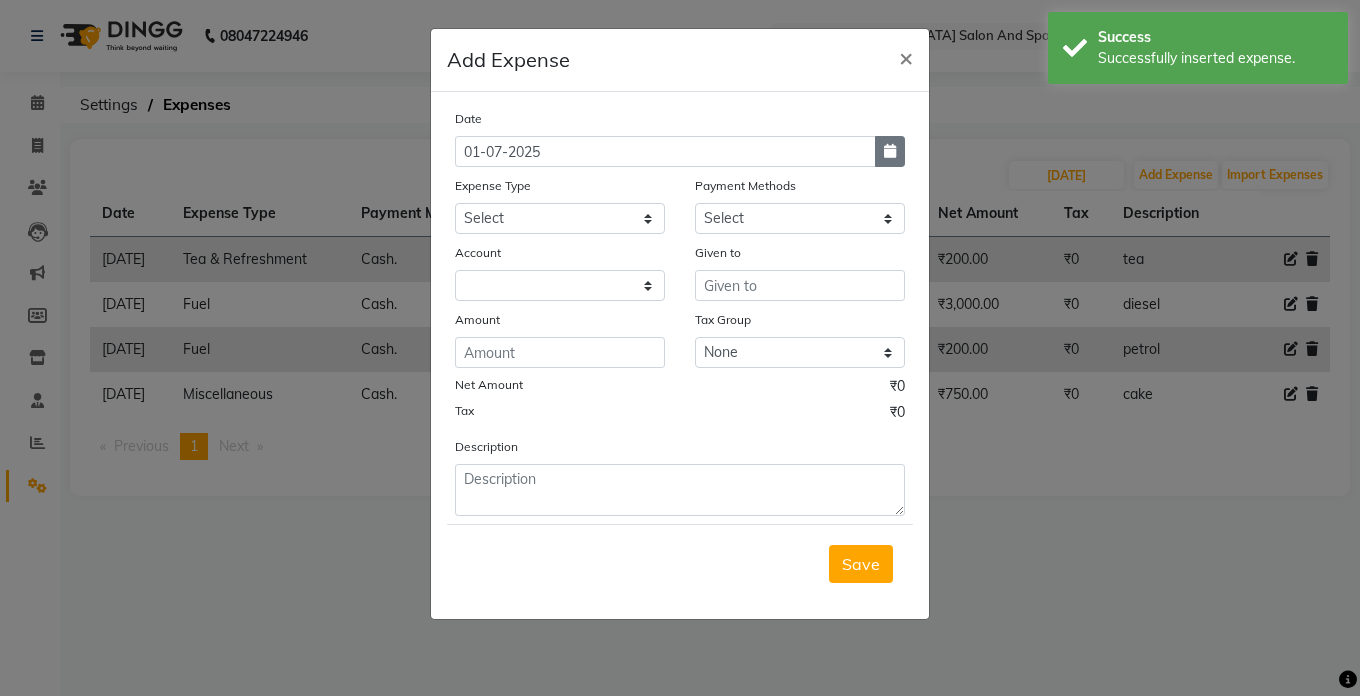 click 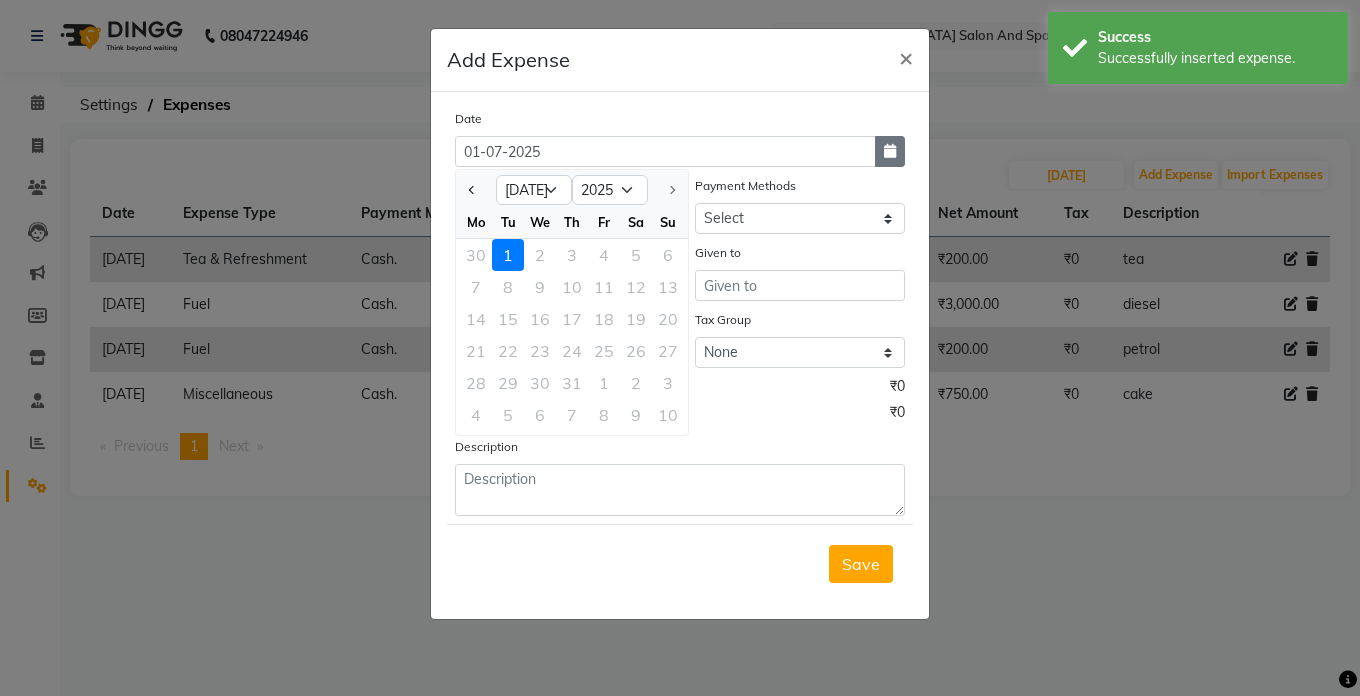click 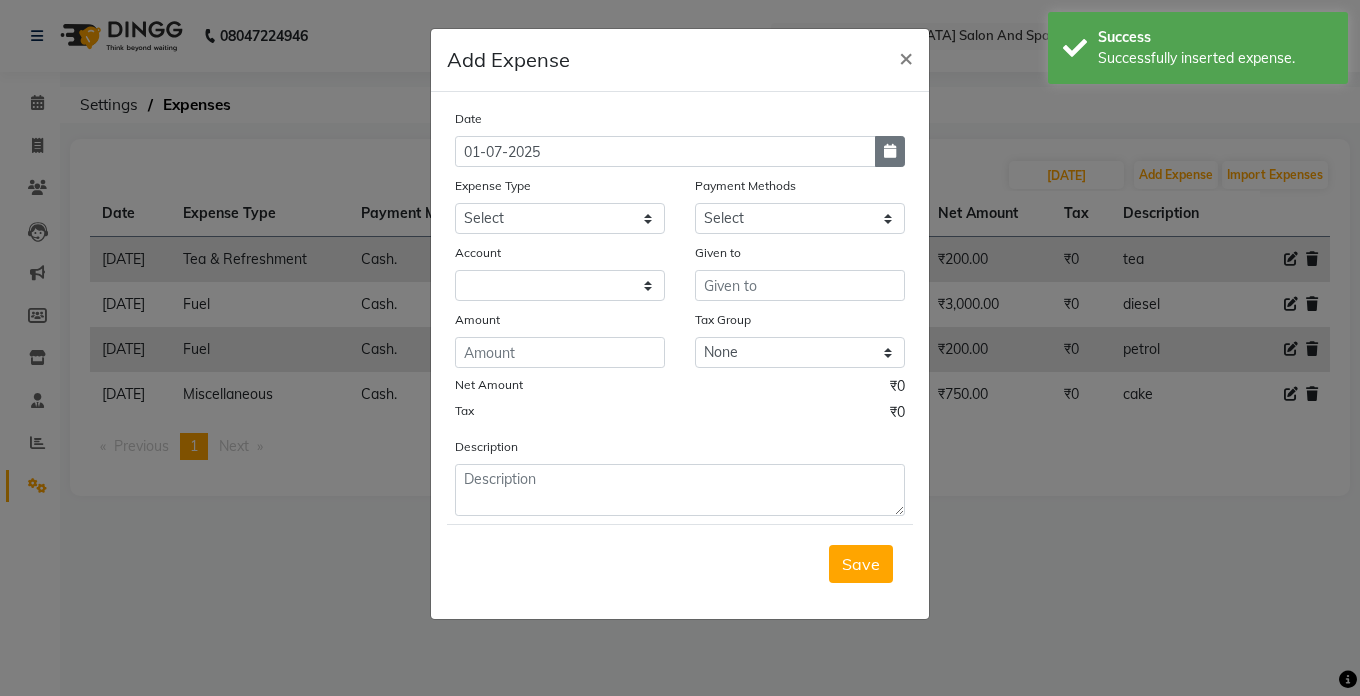 click 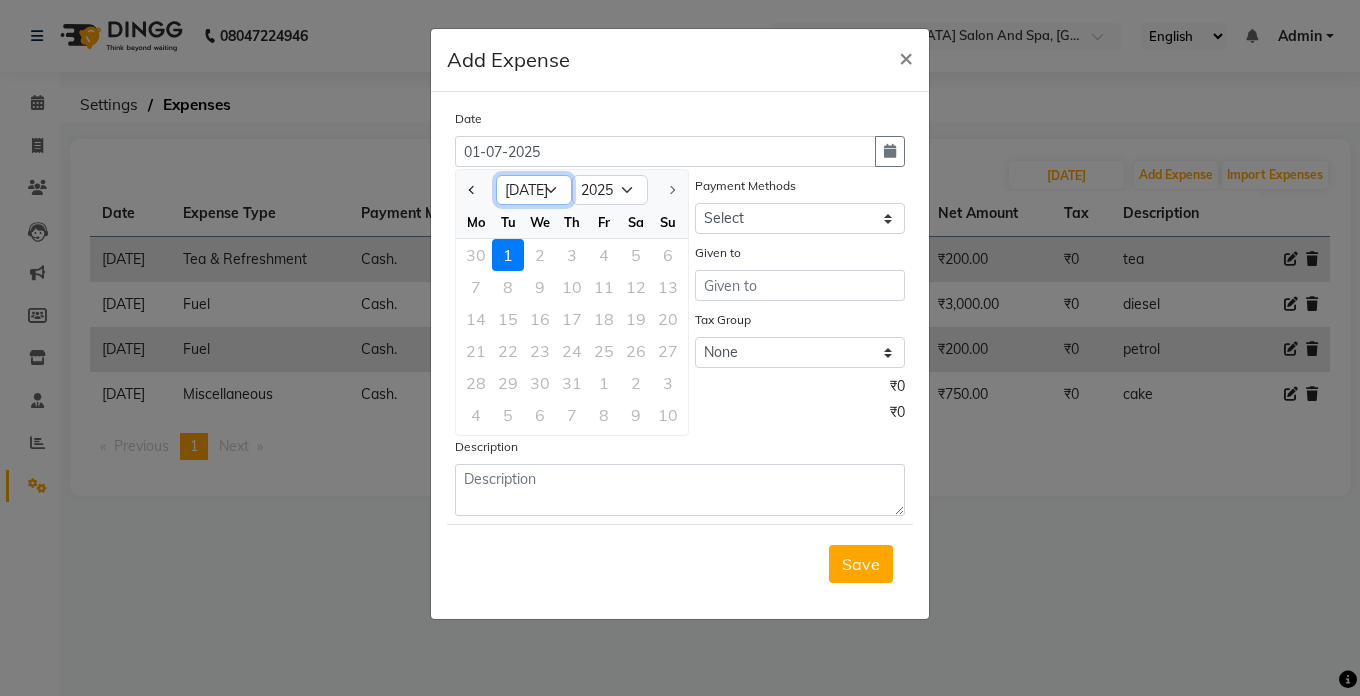 click on "Jan Feb Mar Apr May Jun [DATE]" 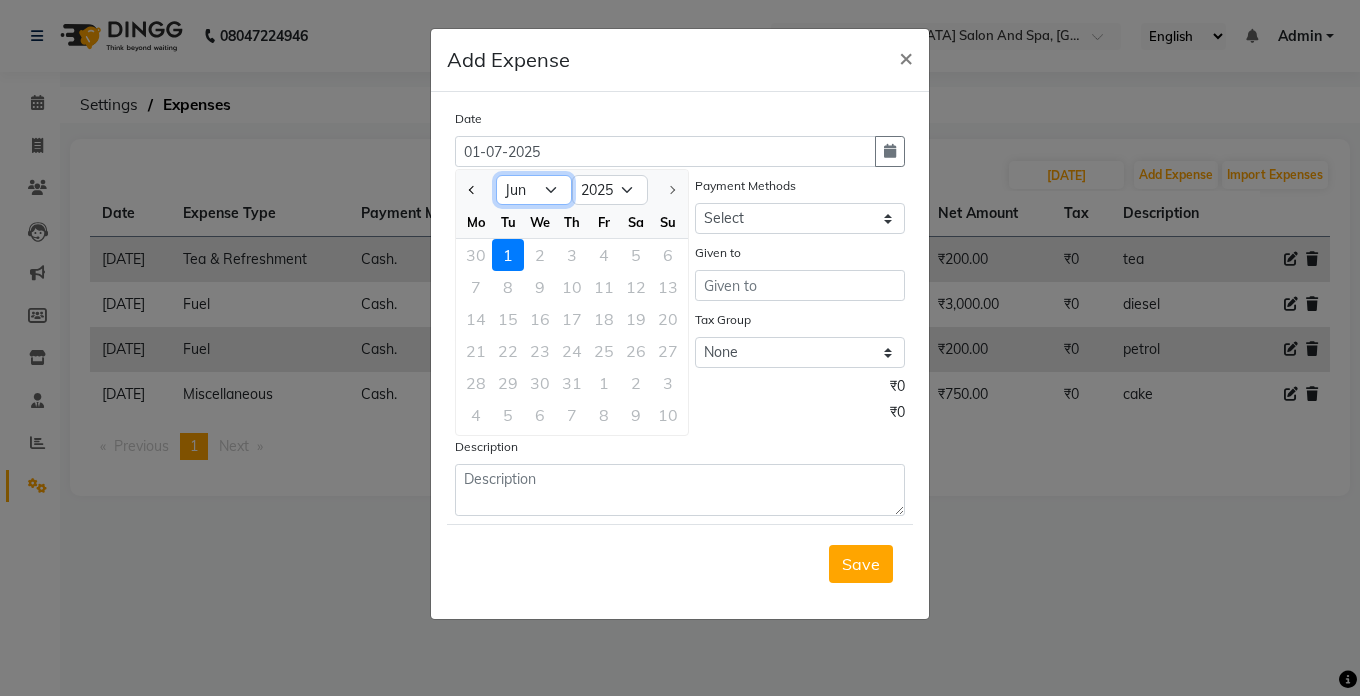 click on "Jan Feb Mar Apr May Jun [DATE]" 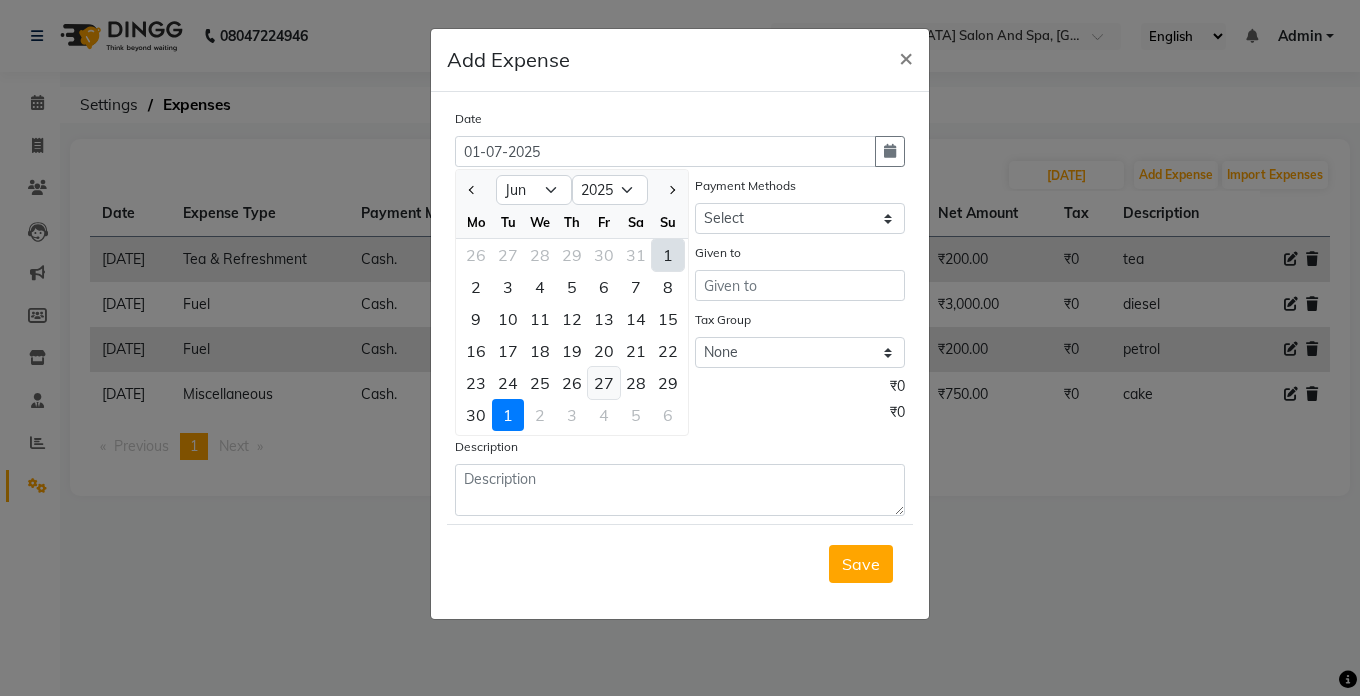 click on "27" 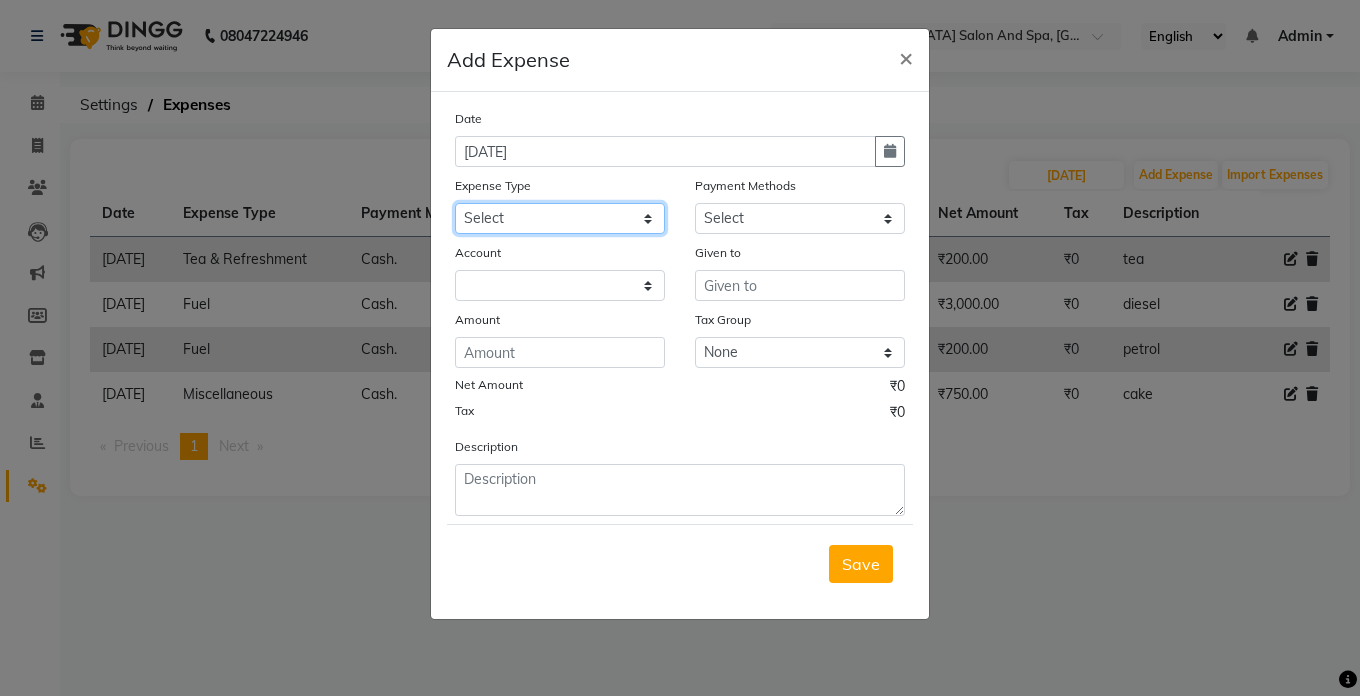 click on "Select Advance Salary Bank charges Car maintenance  Cash transfer to bank Cash transfer to hub Client Snacks Clinical charges Equipment Fuel Govt fee Incentive Insurance International purchase Loan Repayment Maintenance Marketing Miscellaneous MRA Other Pantry Product Rent Salary Staff Snacks Tax Tea & Refreshment Utilities" 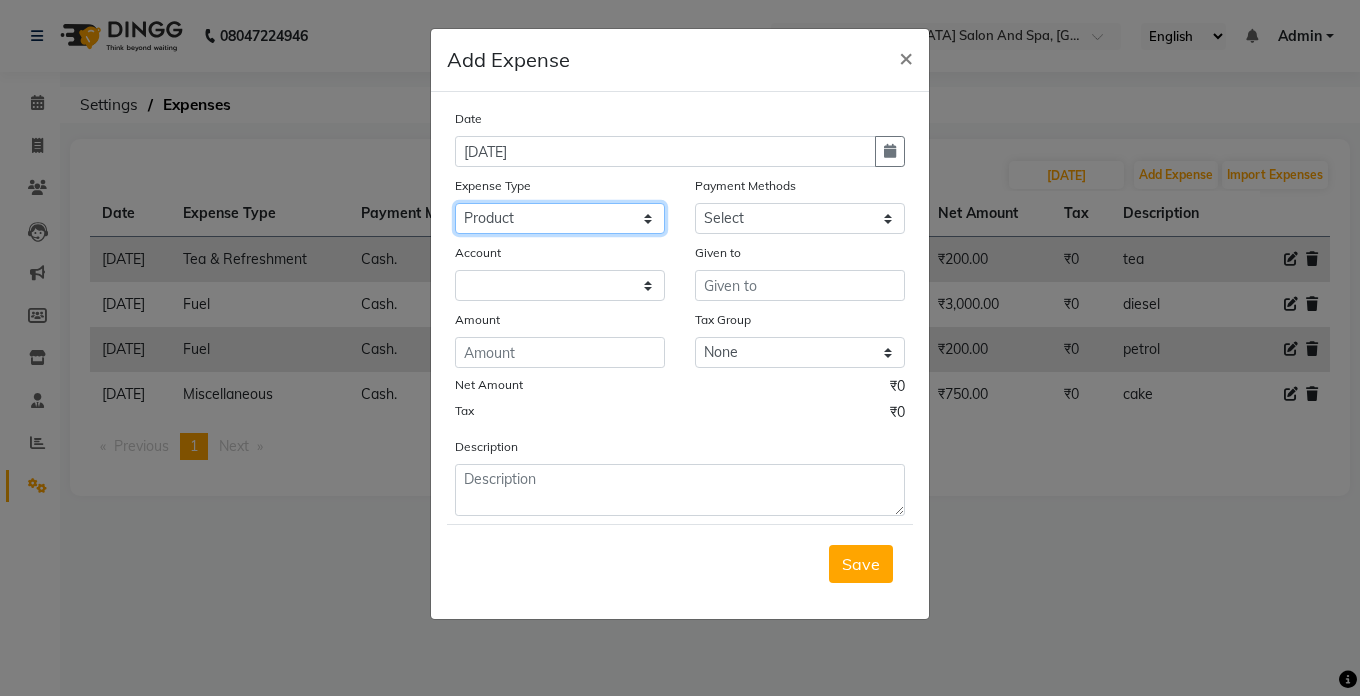 click on "Select Advance Salary Bank charges Car maintenance  Cash transfer to bank Cash transfer to hub Client Snacks Clinical charges Equipment Fuel Govt fee Incentive Insurance International purchase Loan Repayment Maintenance Marketing Miscellaneous MRA Other Pantry Product Rent Salary Staff Snacks Tax Tea & Refreshment Utilities" 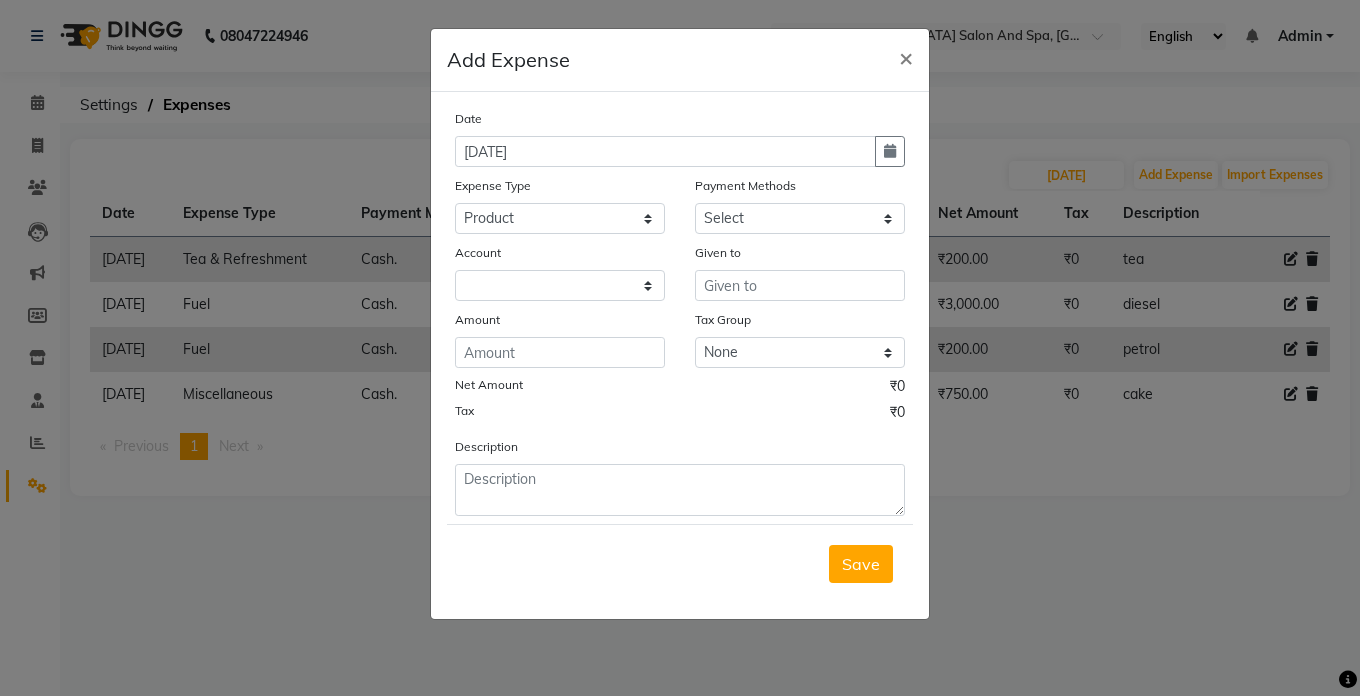 click on "Save" 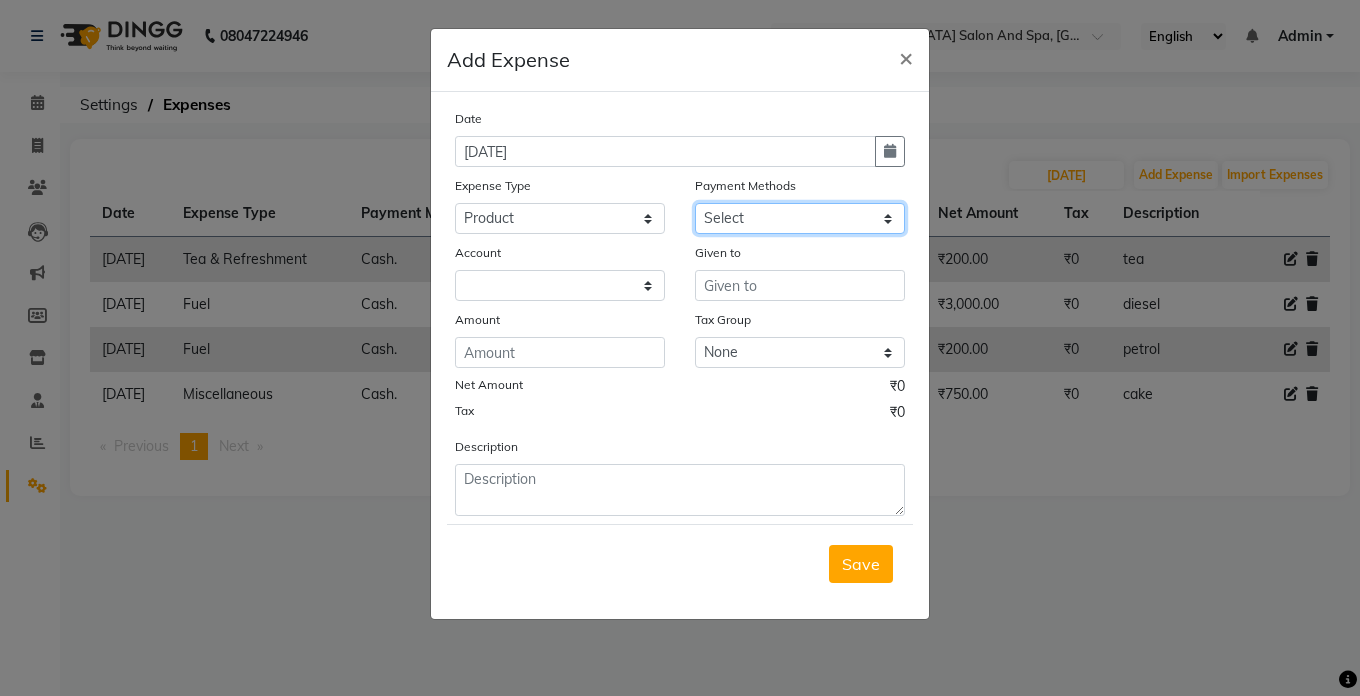 click on "Select Cash. Voucher CARD Wallet GPay" 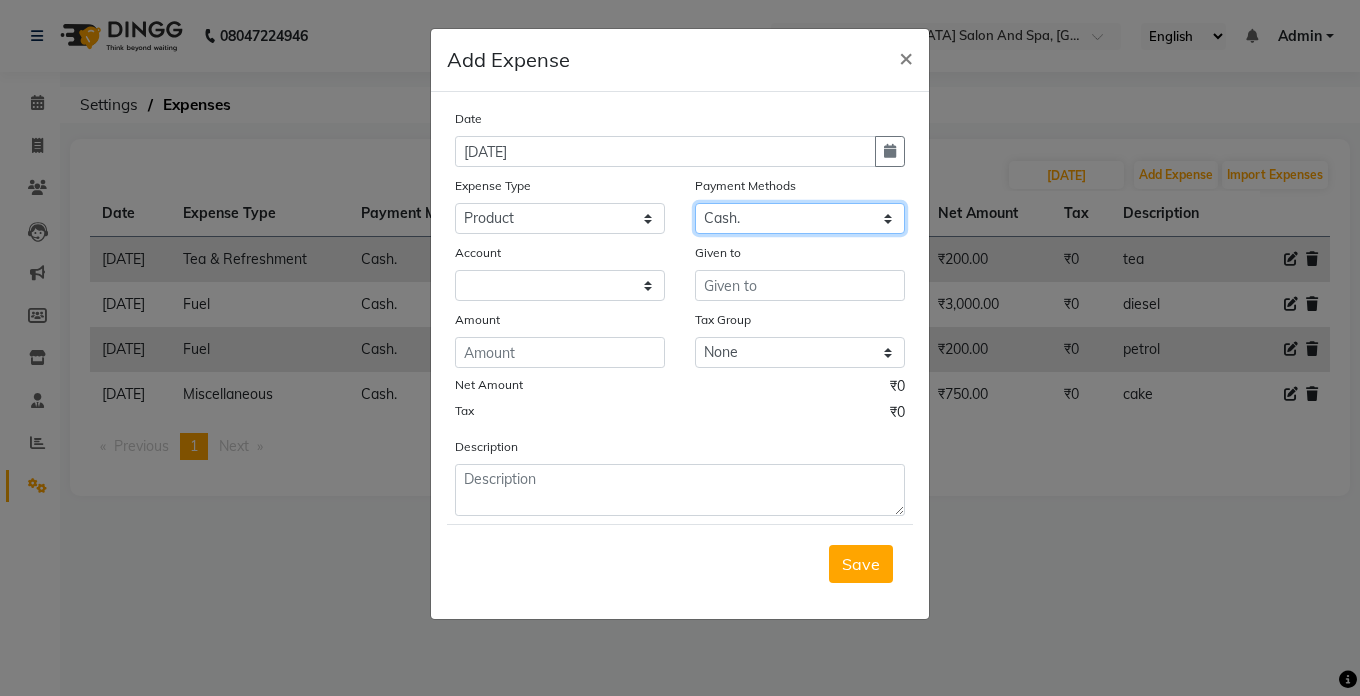 click on "Select Cash. Voucher CARD Wallet GPay" 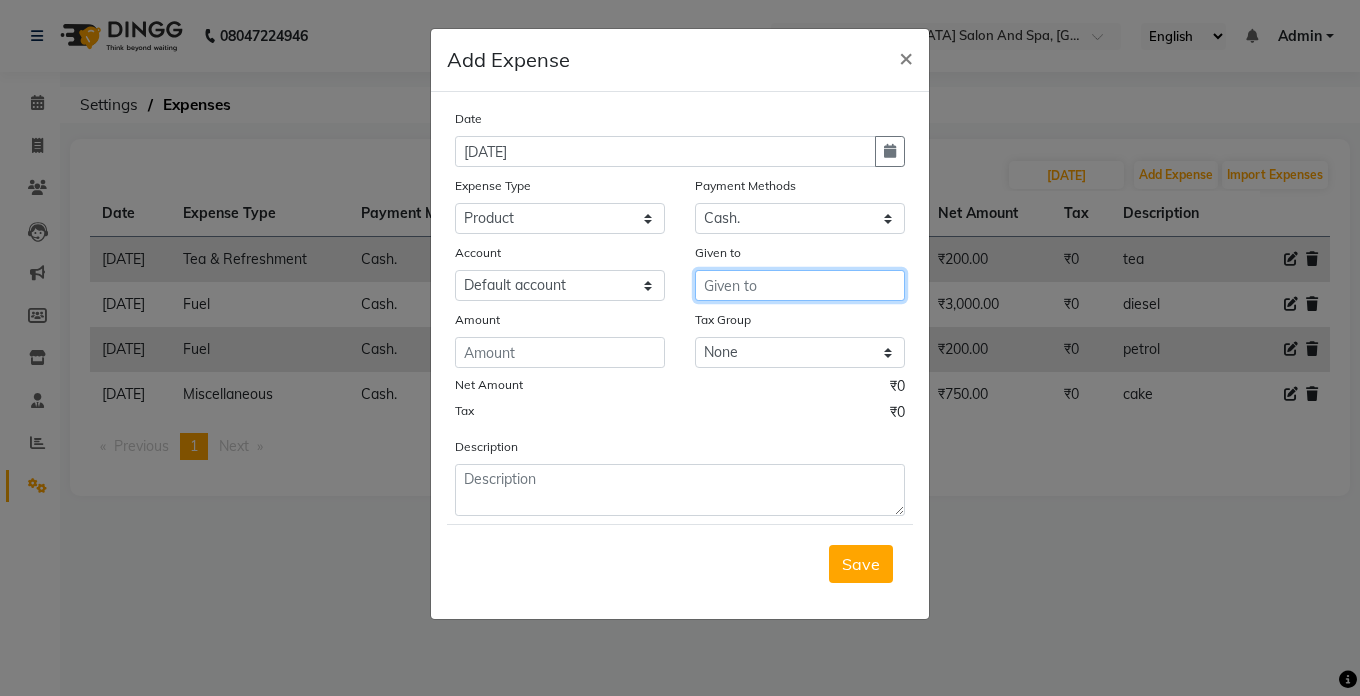 click at bounding box center (800, 285) 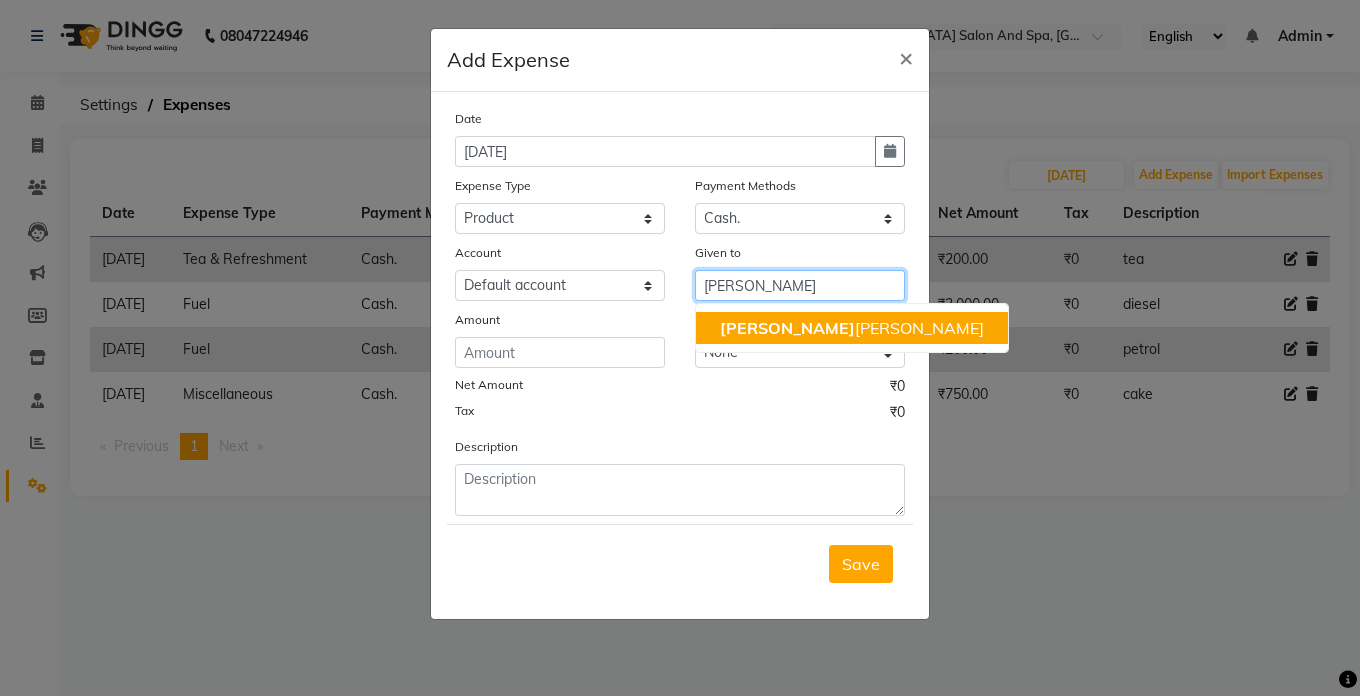 click on "[PERSON_NAME] [PERSON_NAME]" at bounding box center (852, 328) 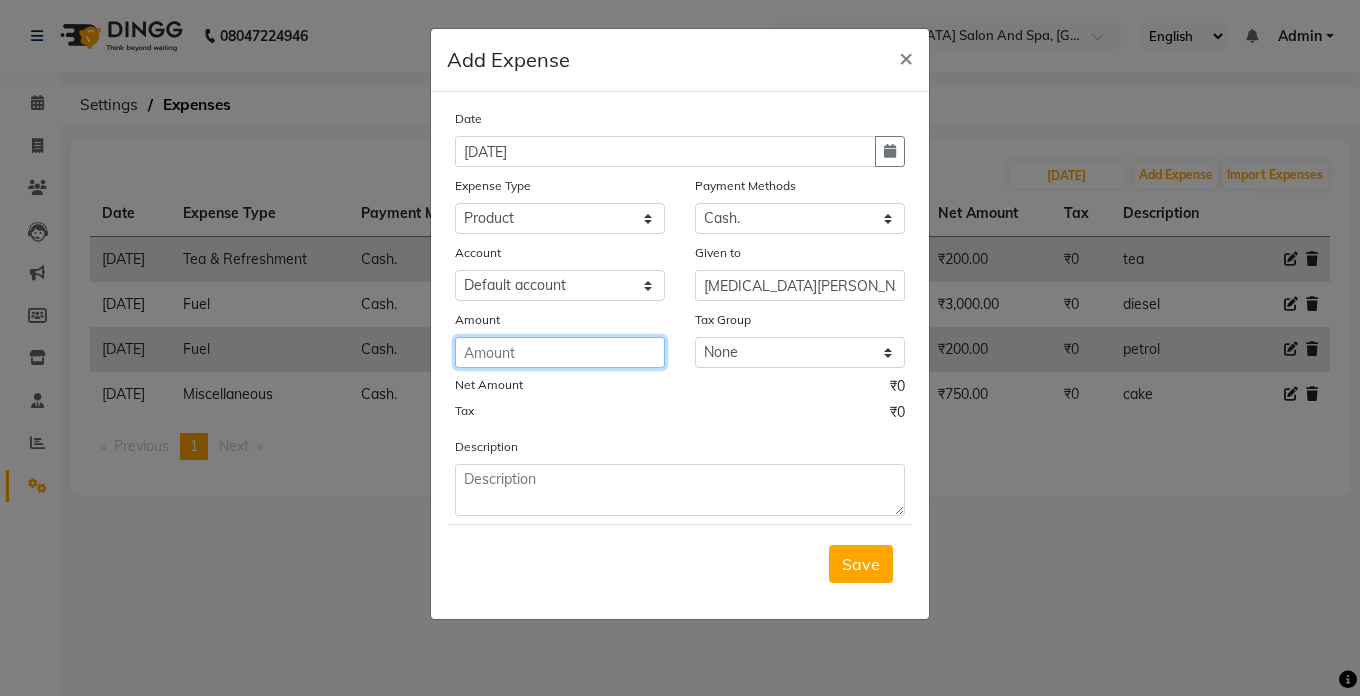 click 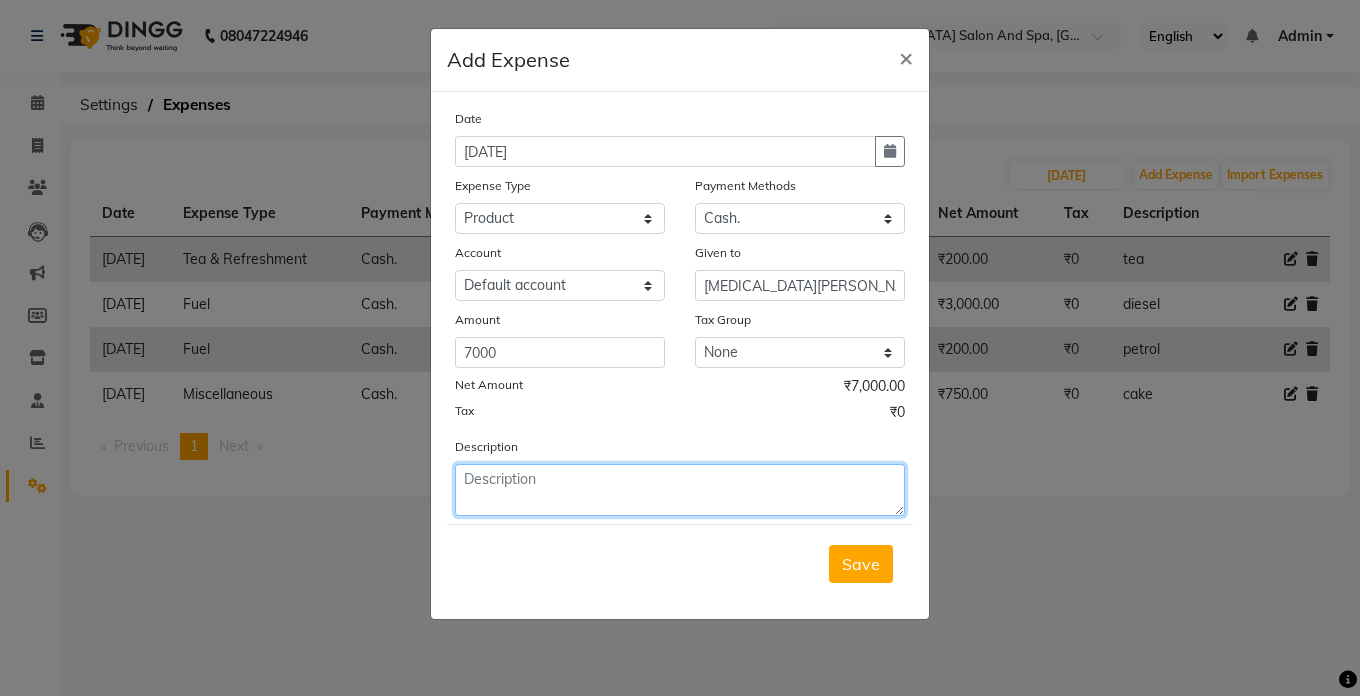 click 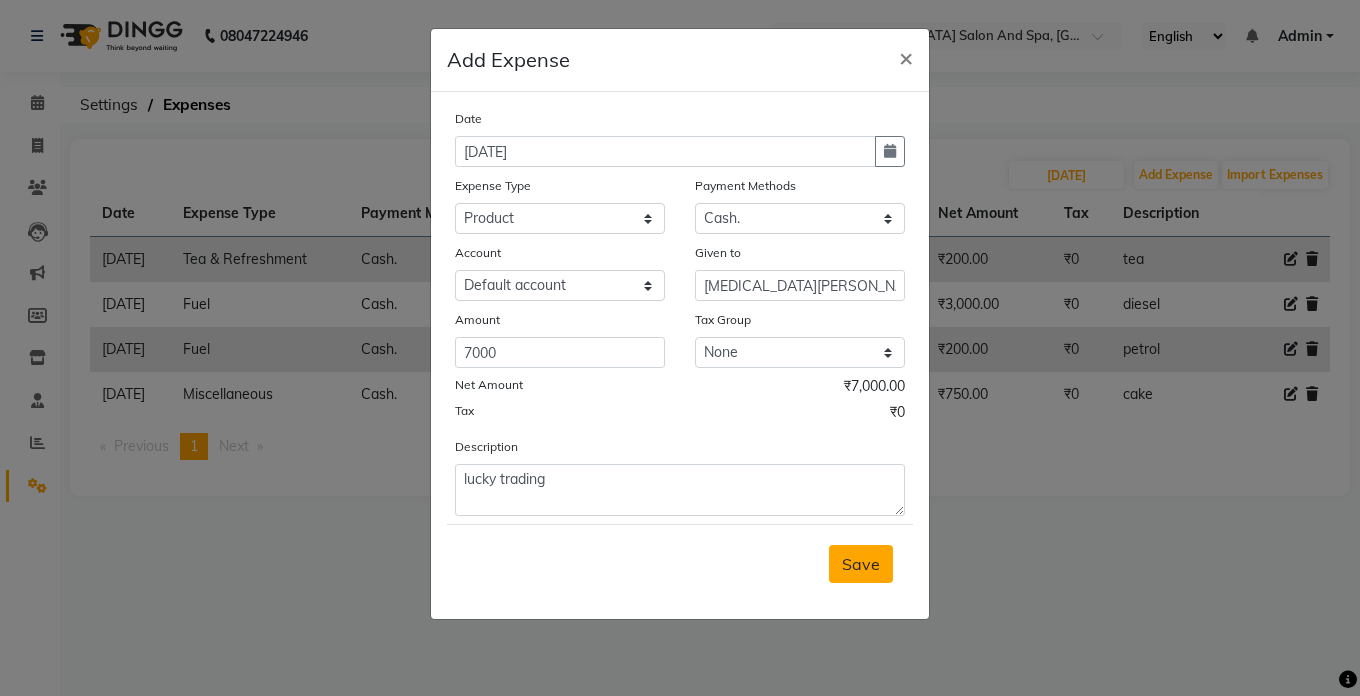 click on "Save" at bounding box center [861, 564] 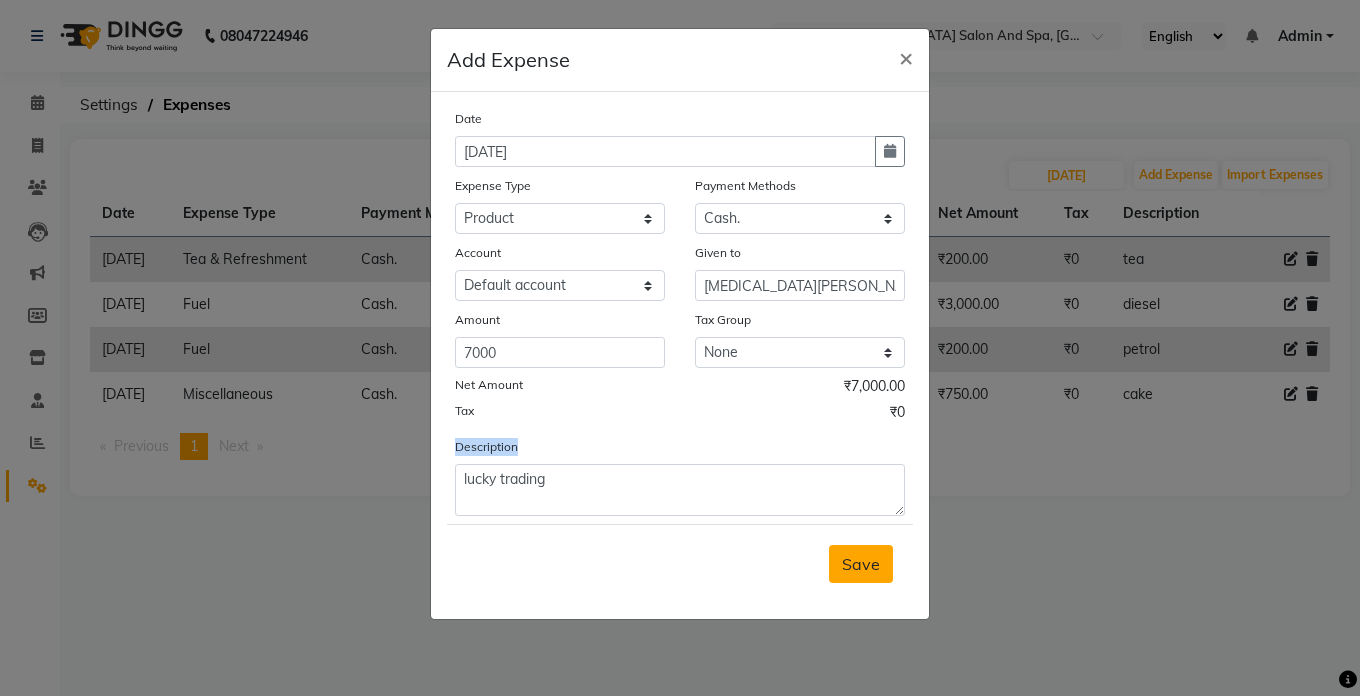 click on "Save" 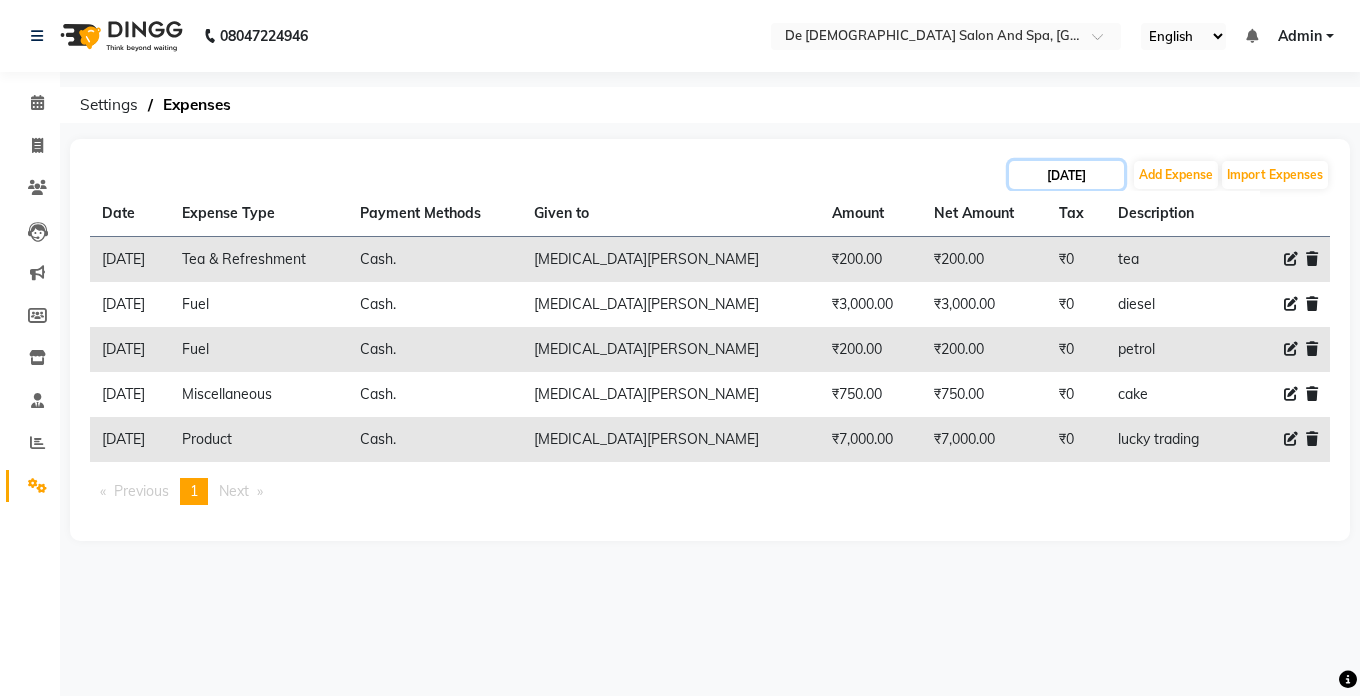 click on "27-06-2025" 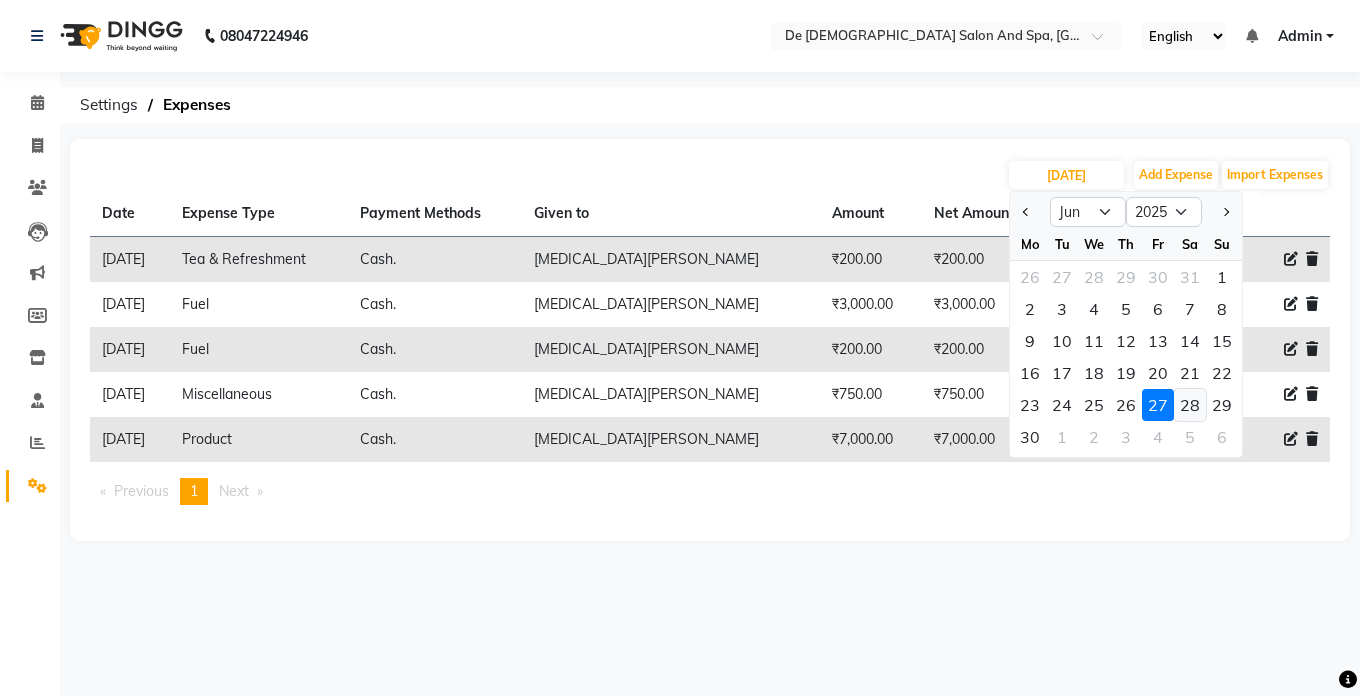 click on "28" 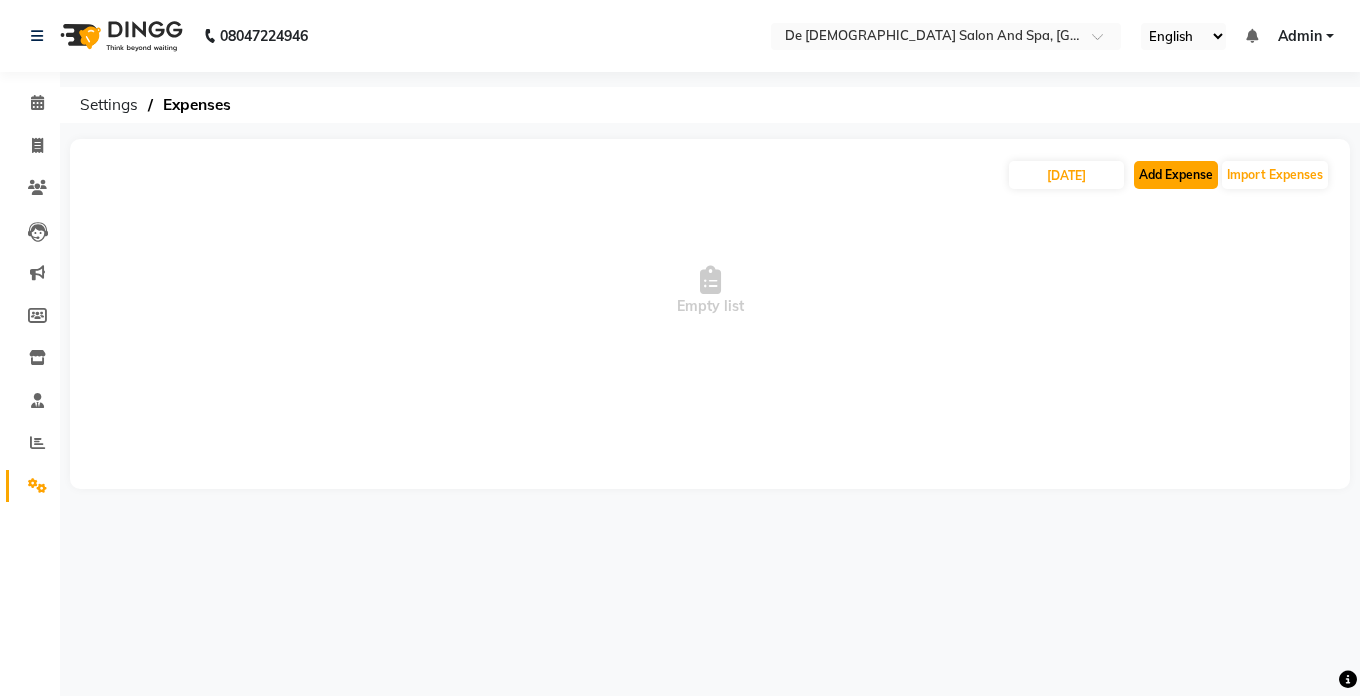 click on "Add Expense" 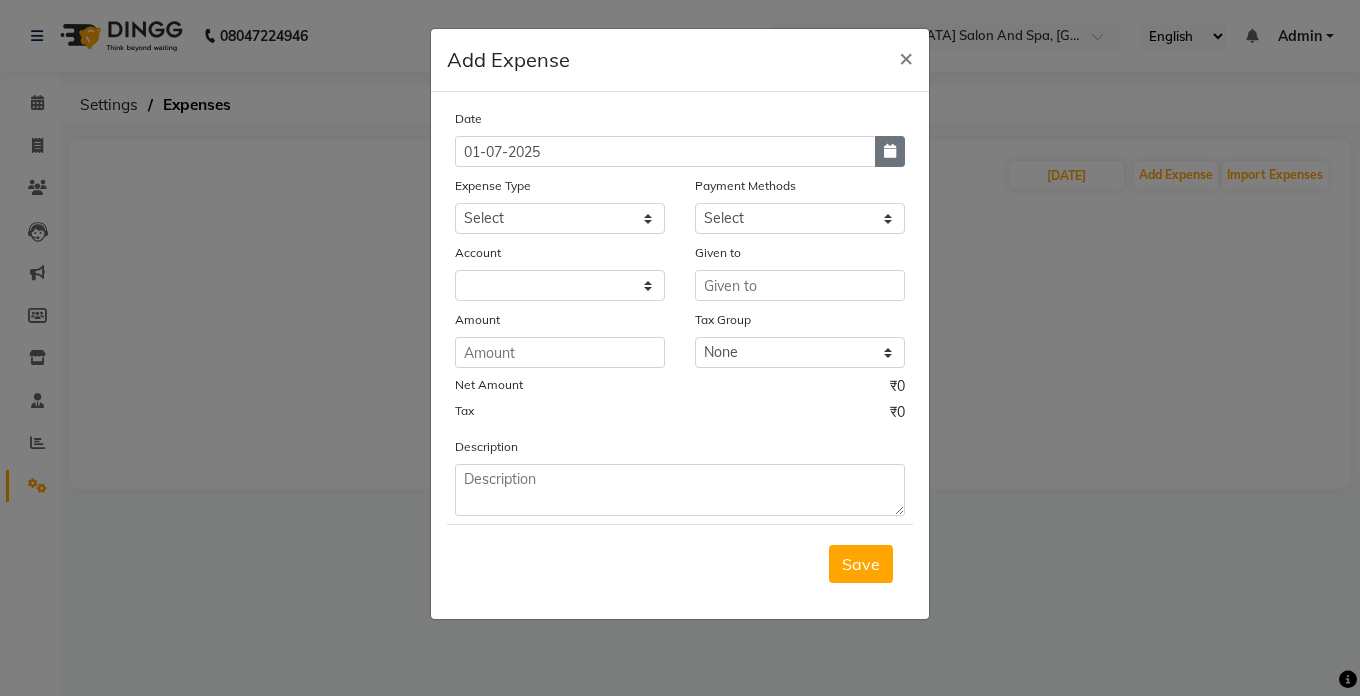 click 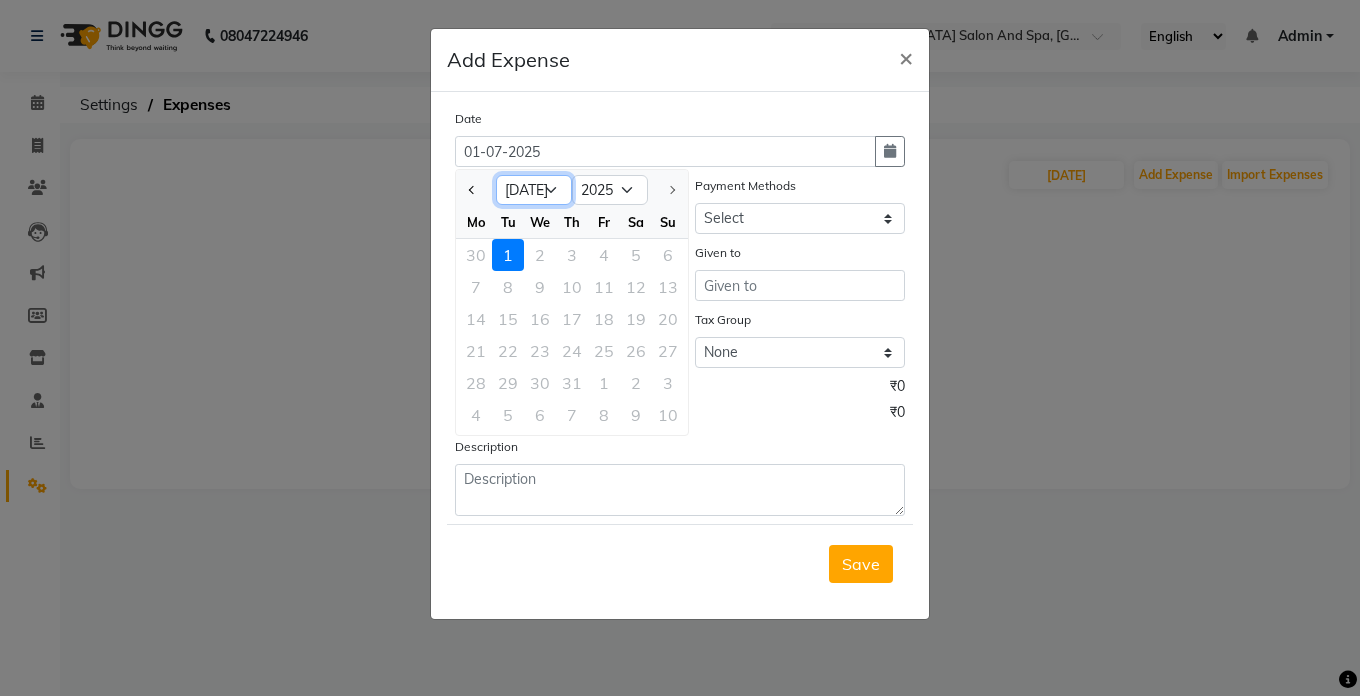 click on "Jan Feb Mar Apr May Jun [DATE]" 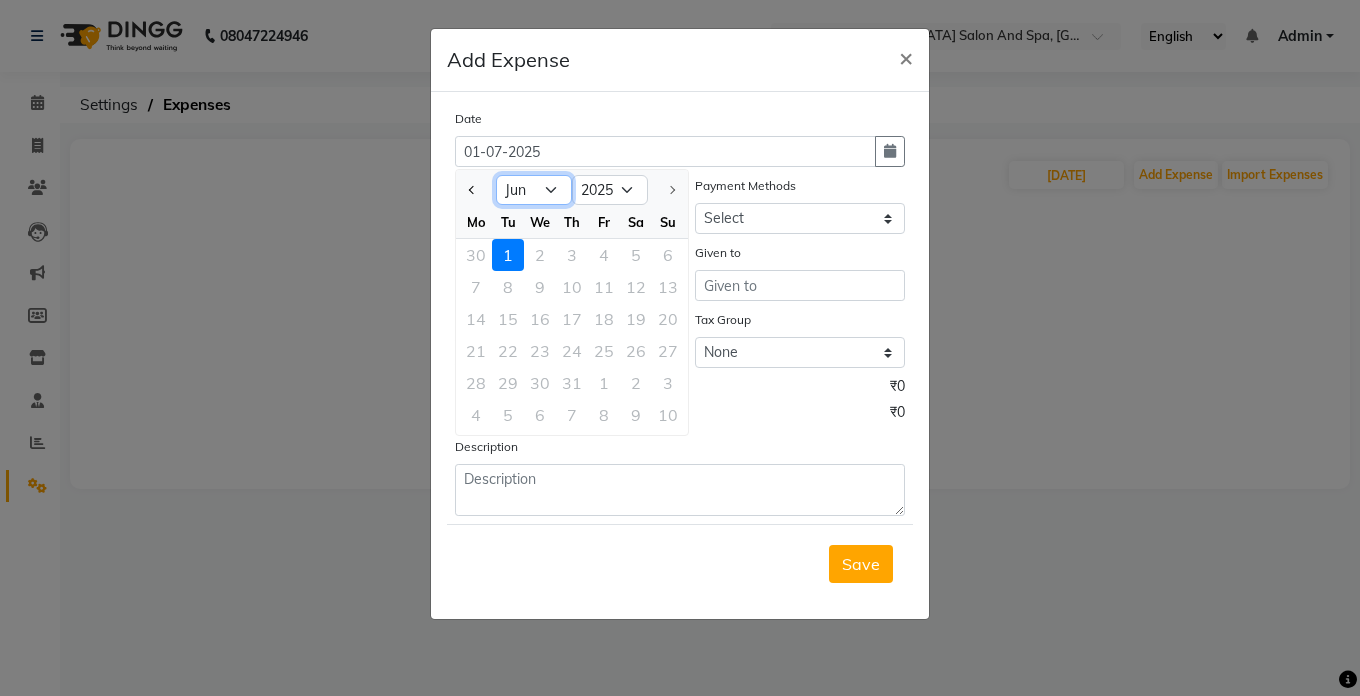 click on "Jan Feb Mar Apr May Jun [DATE]" 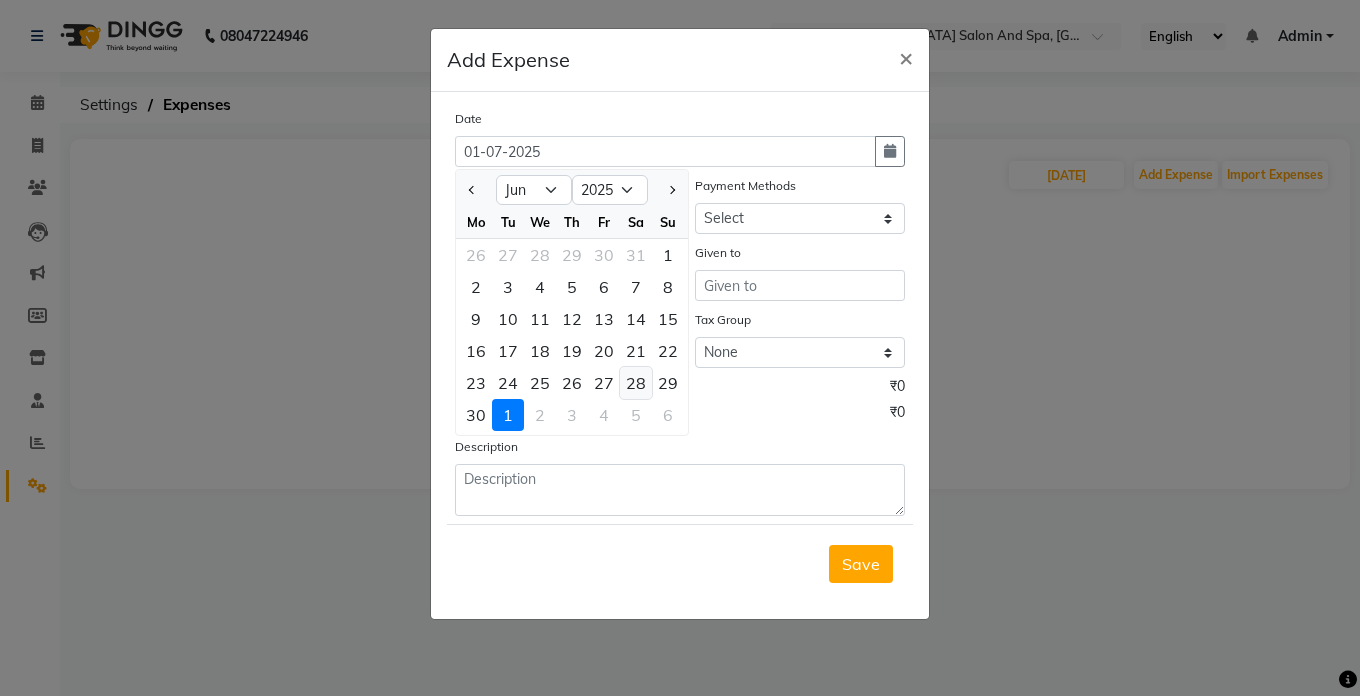 click on "28" 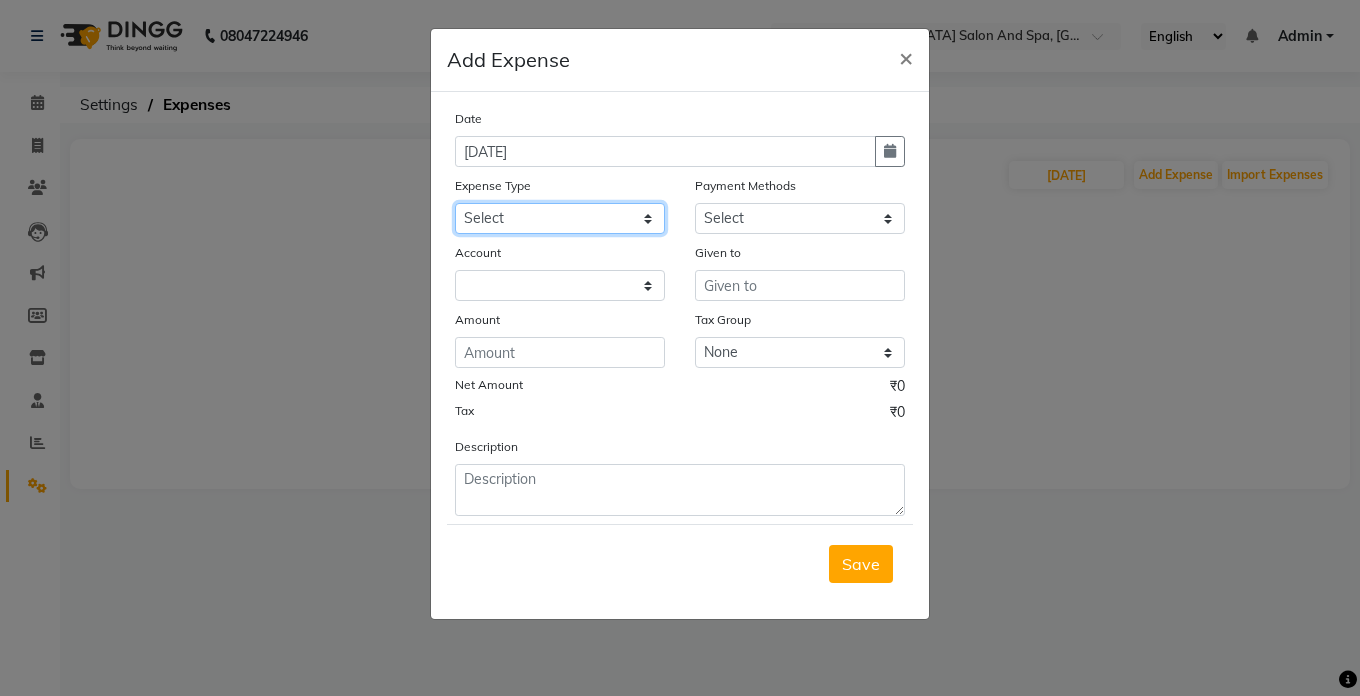 click on "Select Advance Salary Bank charges Car maintenance  Cash transfer to bank Cash transfer to hub Client Snacks Clinical charges Equipment Fuel Govt fee Incentive Insurance International purchase Loan Repayment Maintenance Marketing Miscellaneous MRA Other Pantry Product Rent Salary Staff Snacks Tax Tea & Refreshment Utilities" 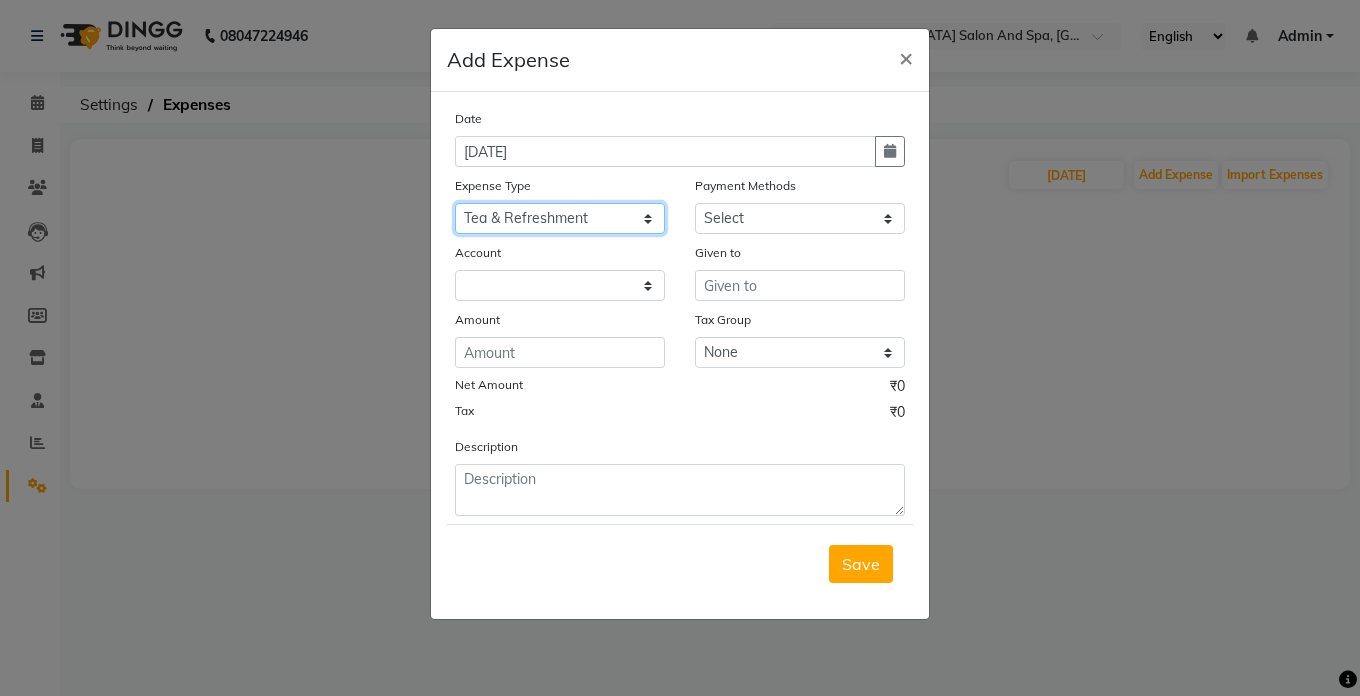 click on "Select Advance Salary Bank charges Car maintenance  Cash transfer to bank Cash transfer to hub Client Snacks Clinical charges Equipment Fuel Govt fee Incentive Insurance International purchase Loan Repayment Maintenance Marketing Miscellaneous MRA Other Pantry Product Rent Salary Staff Snacks Tax Tea & Refreshment Utilities" 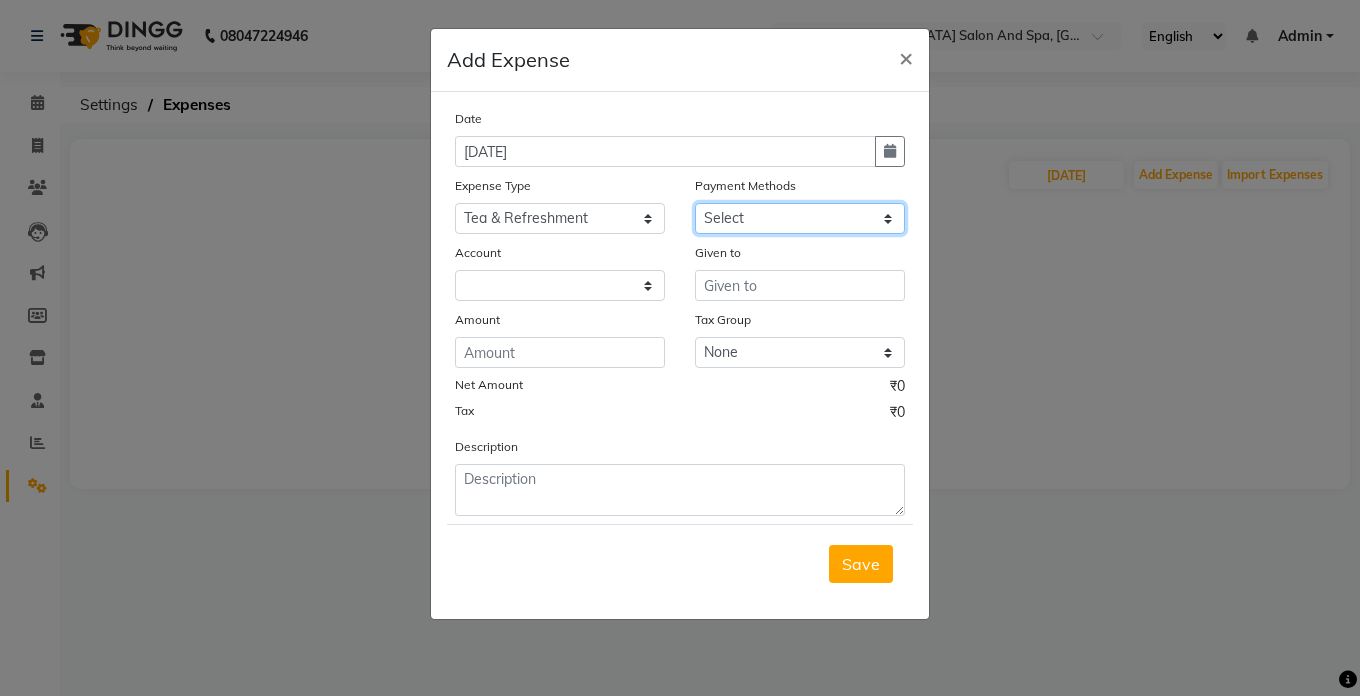 click on "Select Cash. Voucher CARD Wallet GPay" 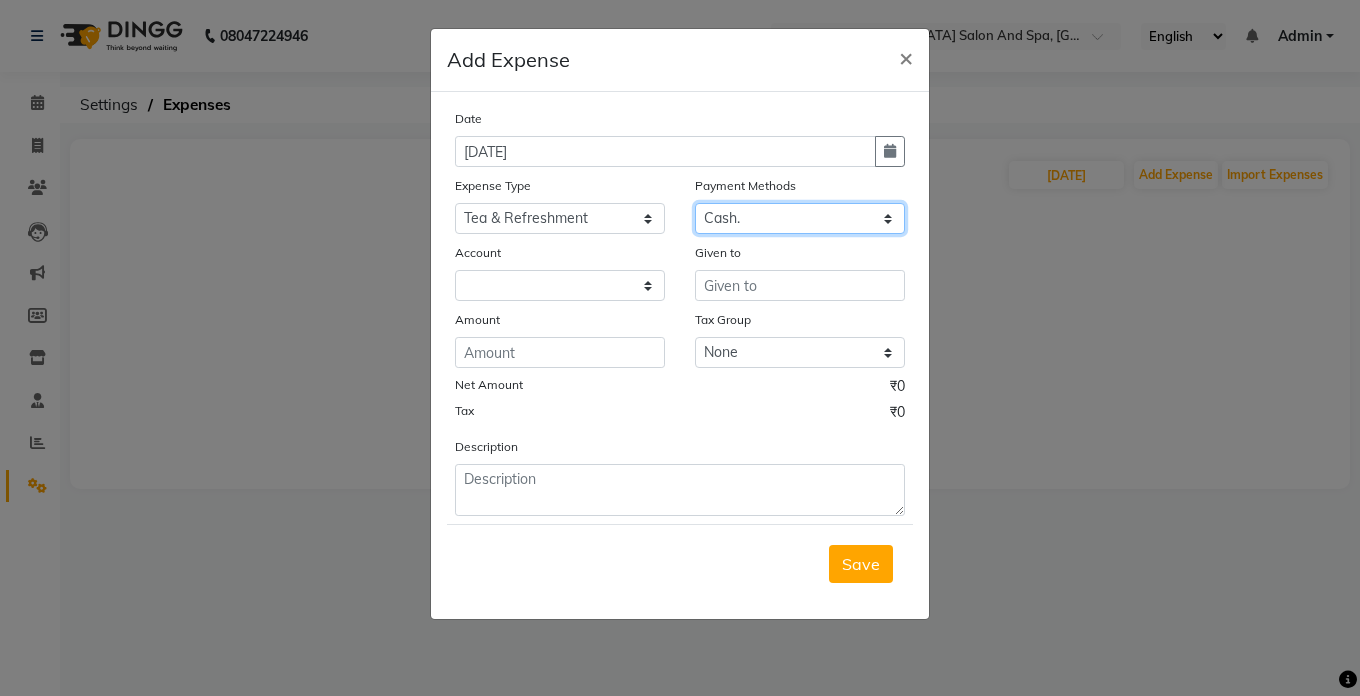 click on "Select Cash. Voucher CARD Wallet GPay" 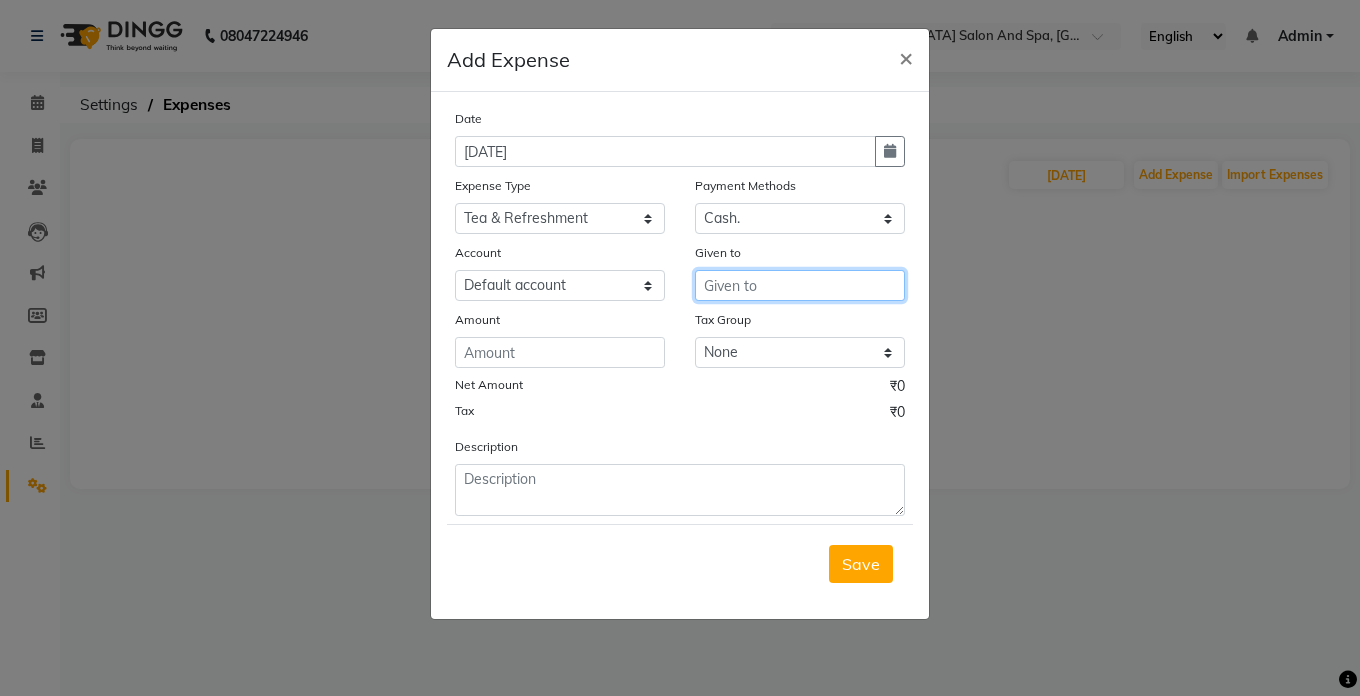 click at bounding box center (800, 285) 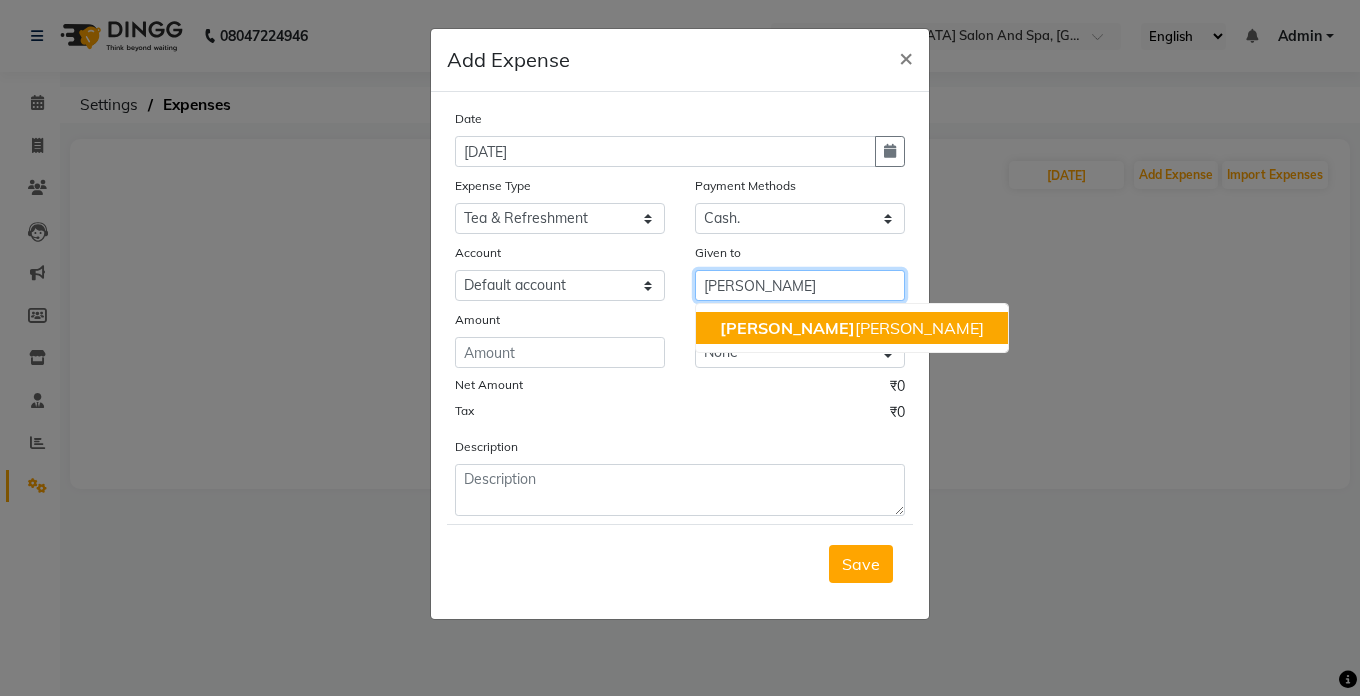 click on "[PERSON_NAME]" 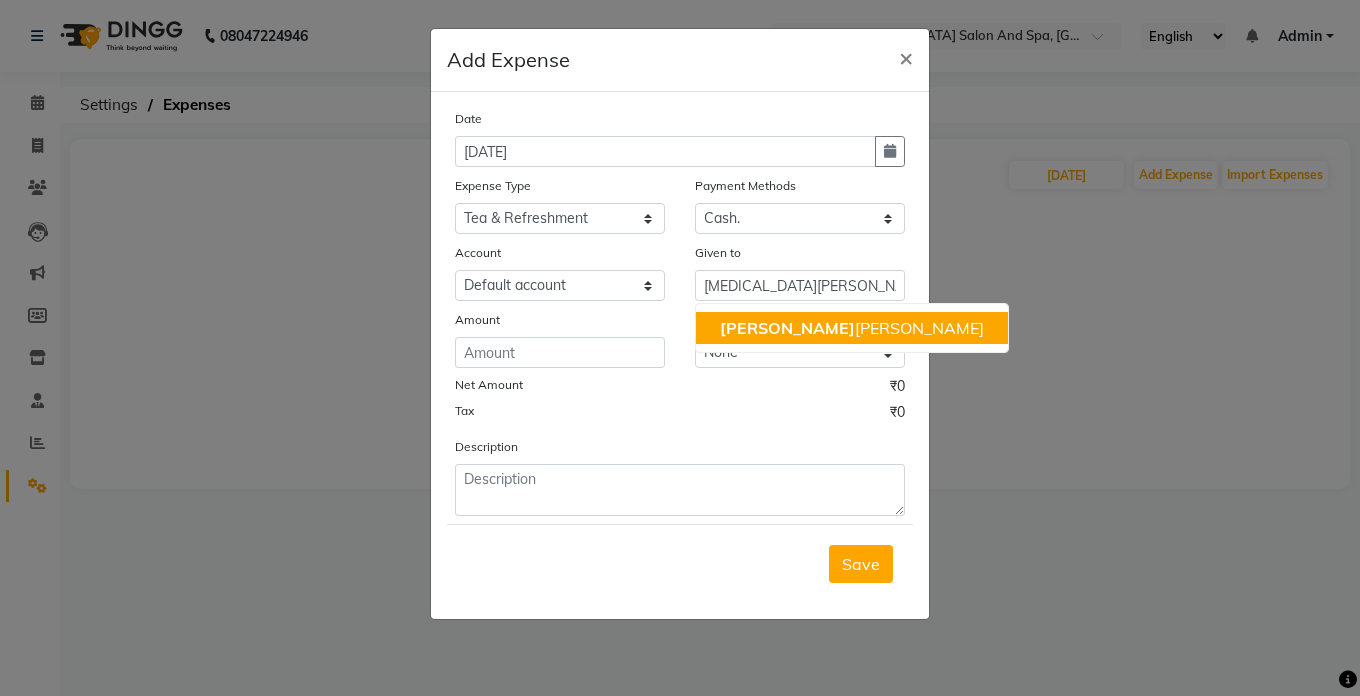 click on "Tax Group" 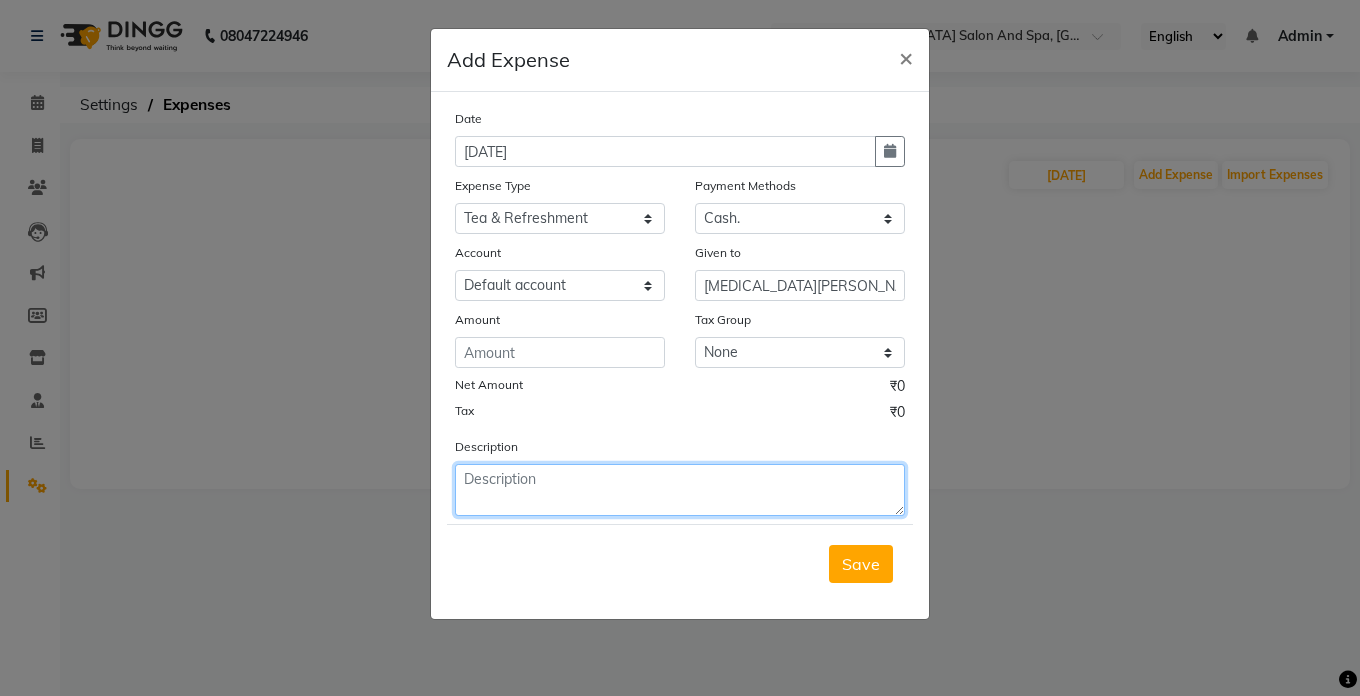 click 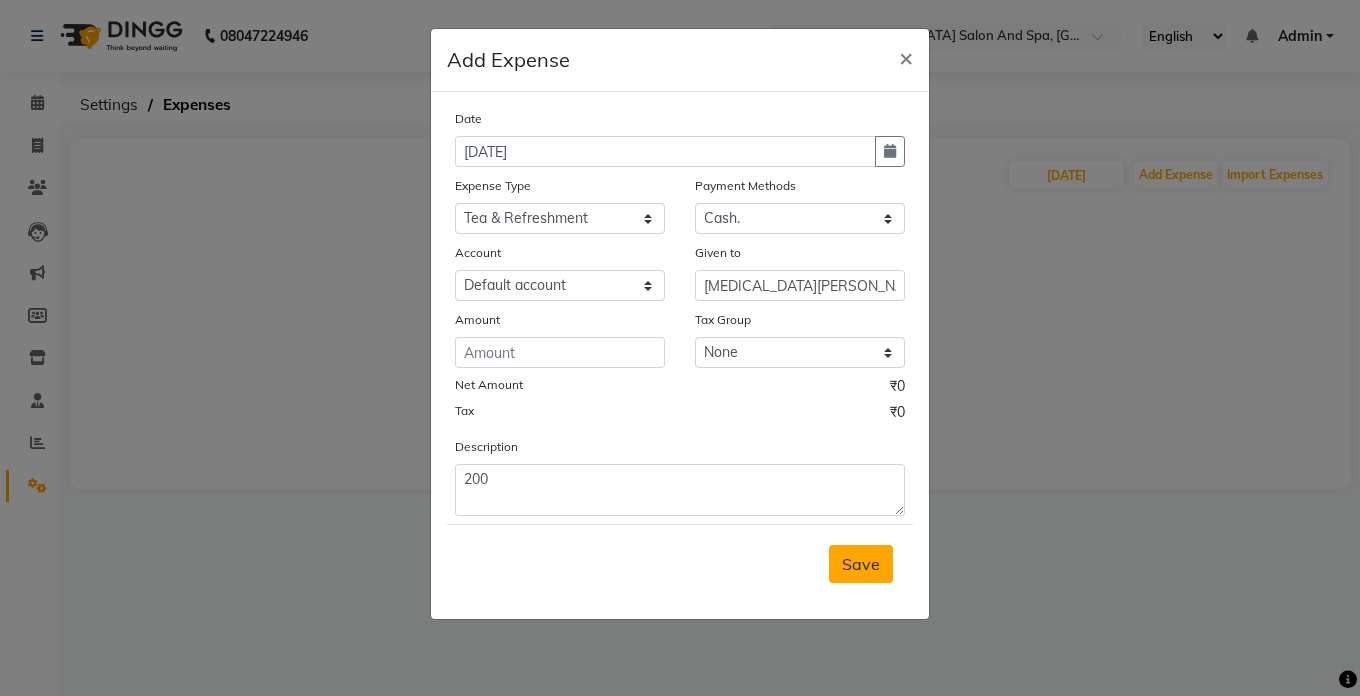 click on "Save" at bounding box center (861, 564) 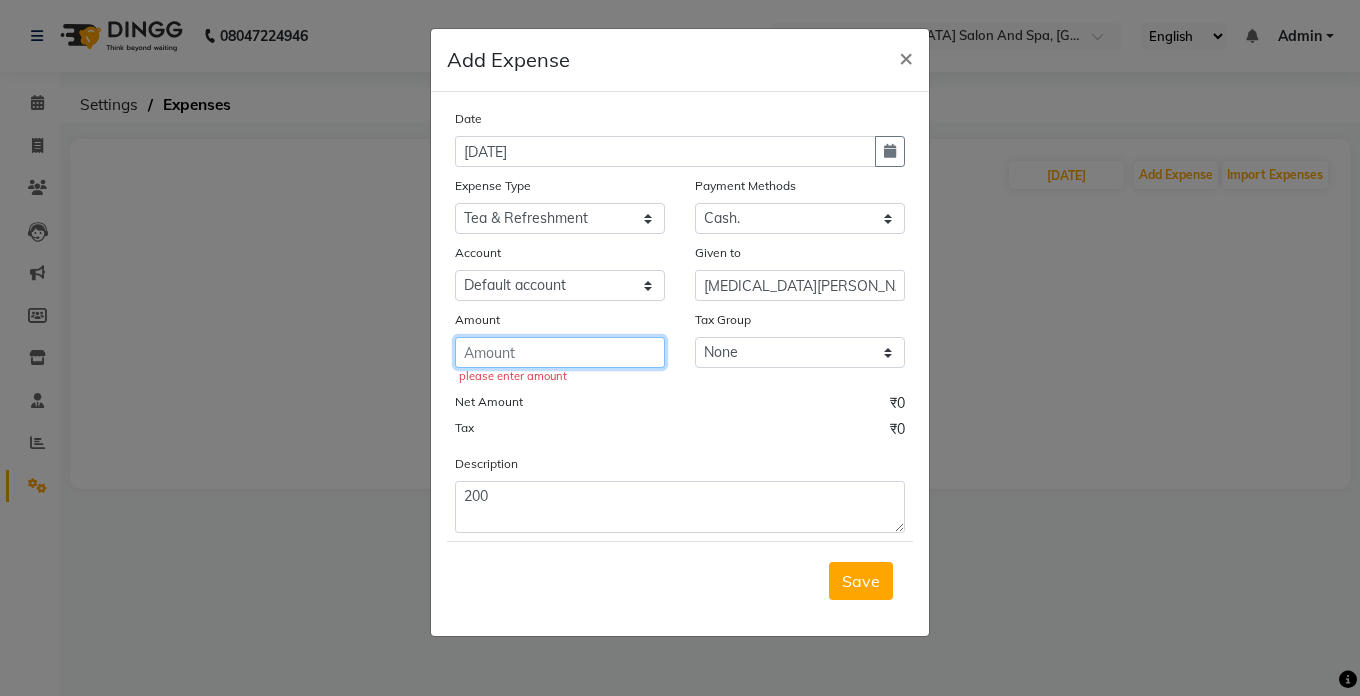 click 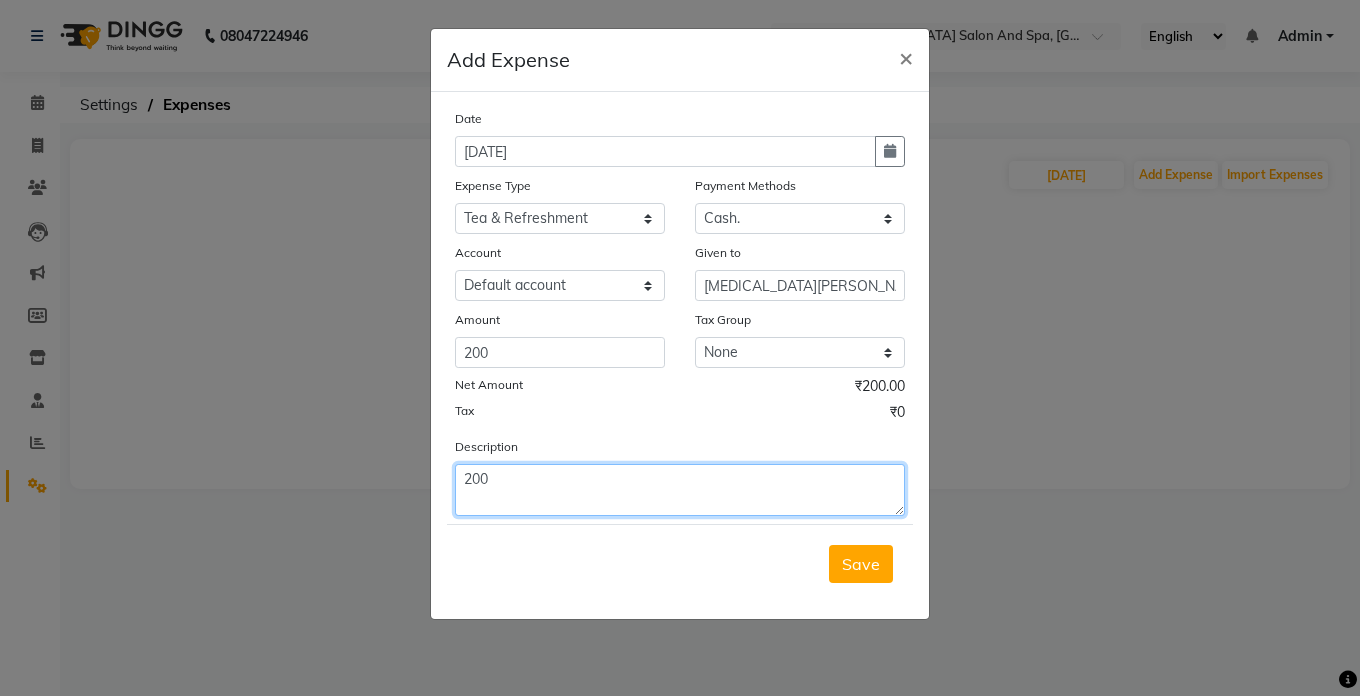 click on "200" 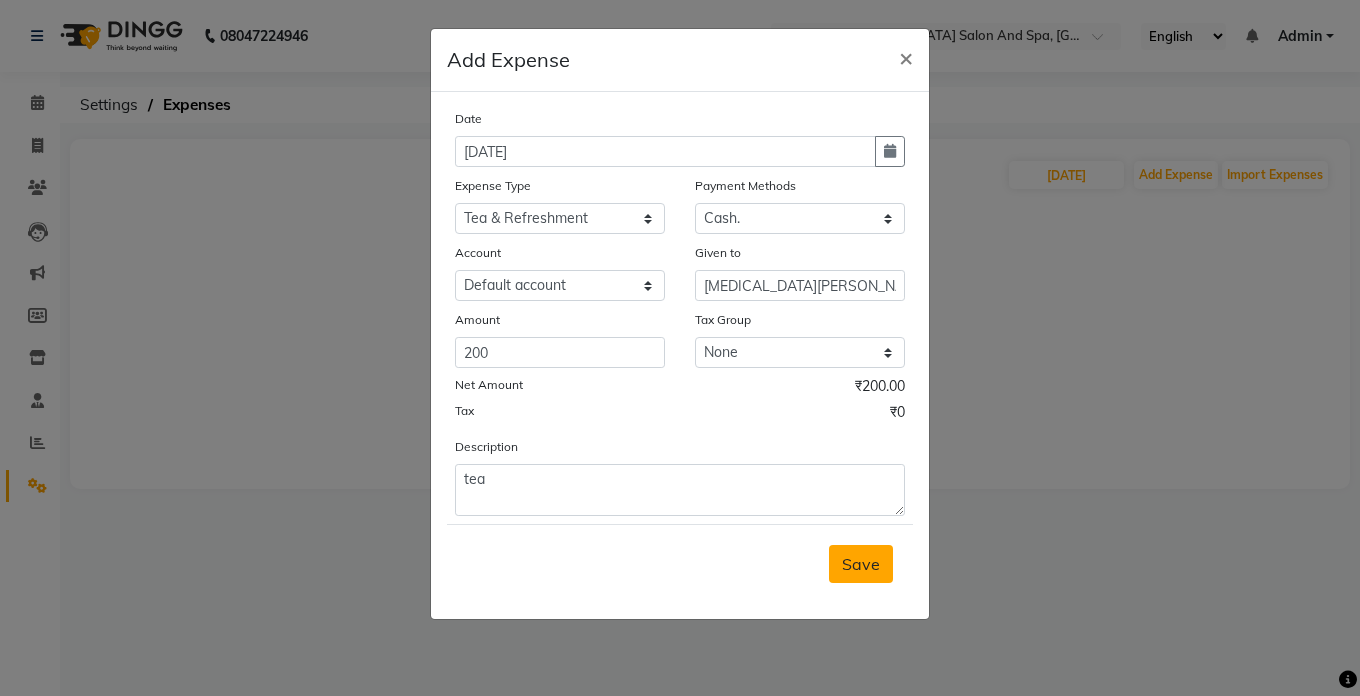 click on "Save" at bounding box center (861, 564) 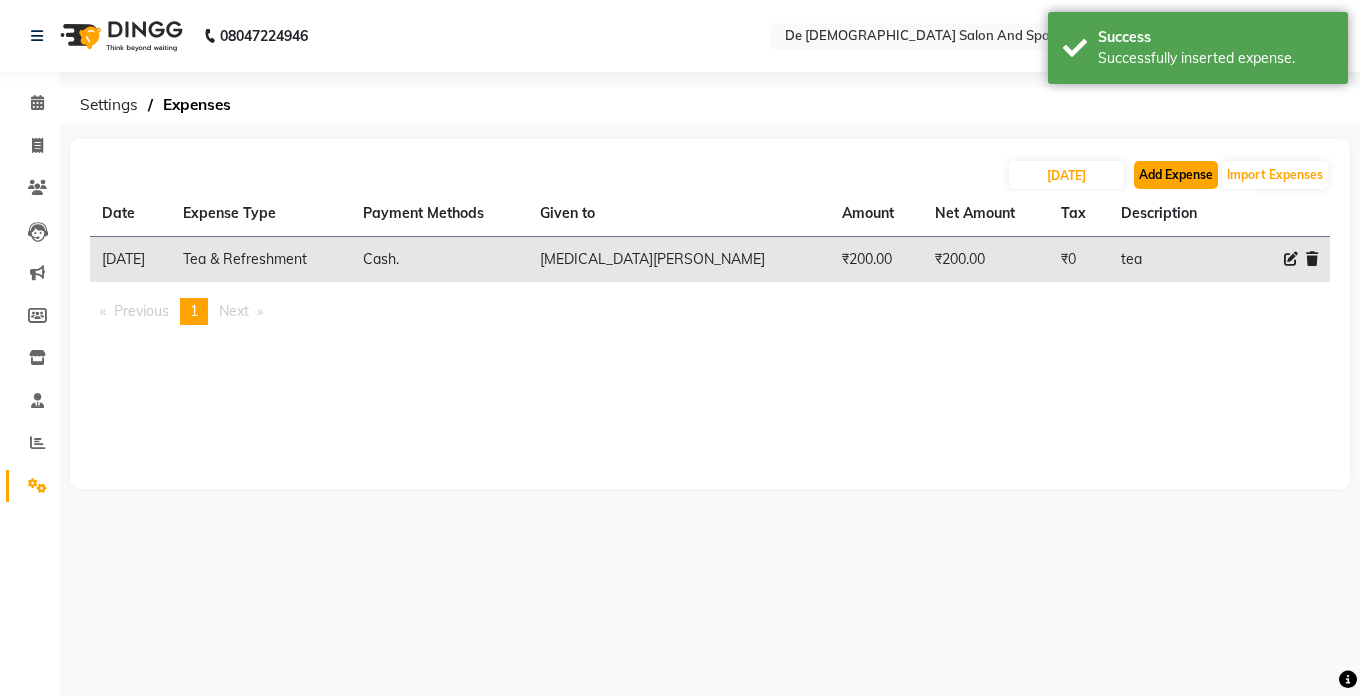 click on "Add Expense" 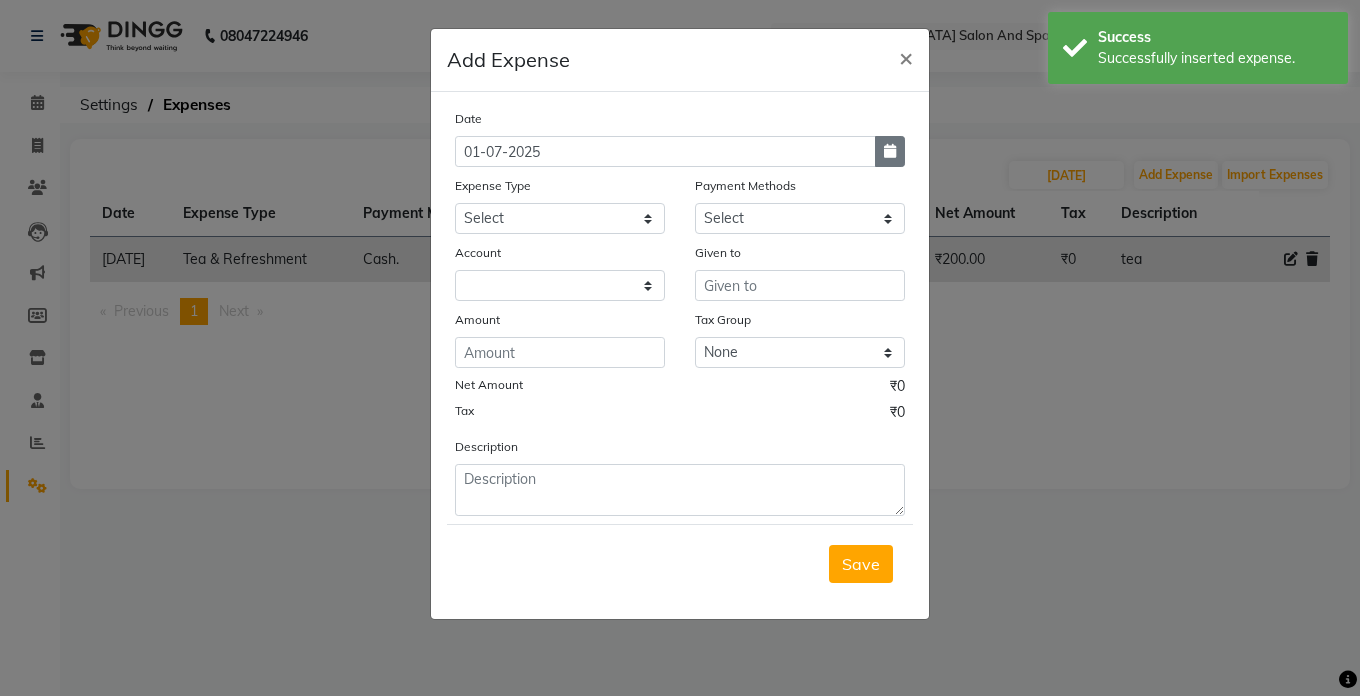 click 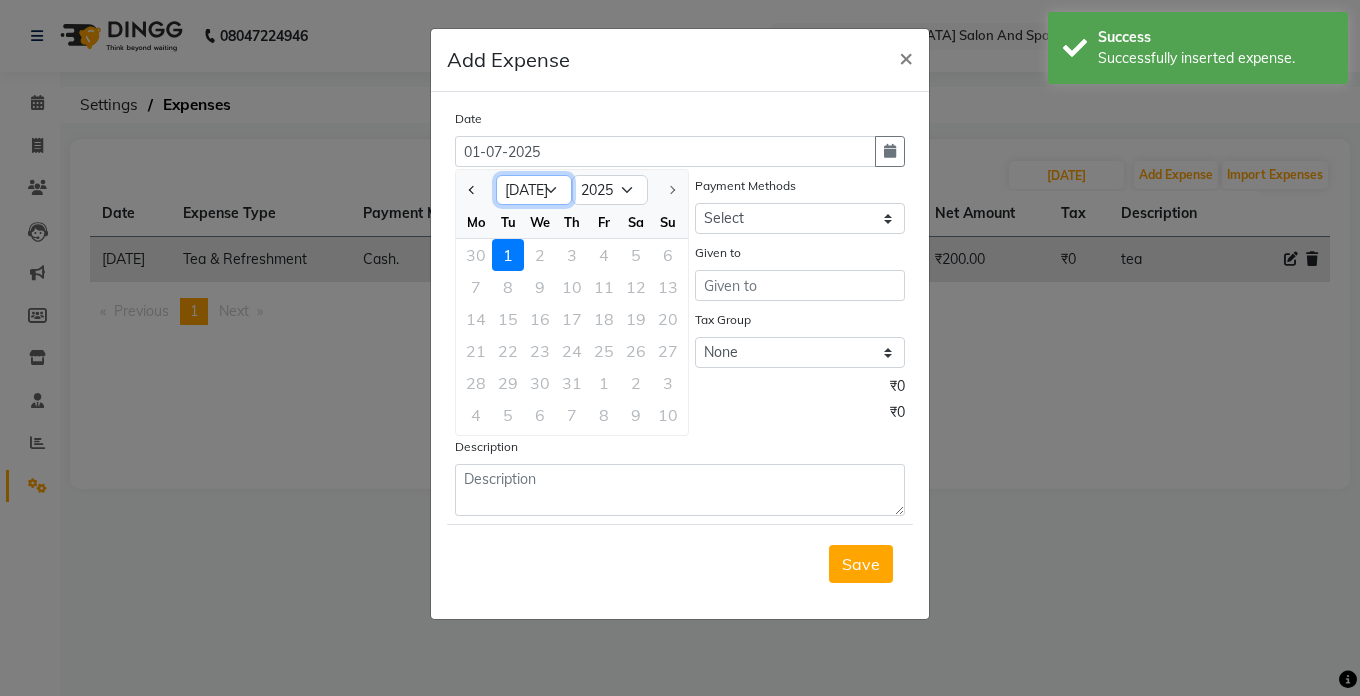click on "Jan Feb Mar Apr May Jun [DATE]" 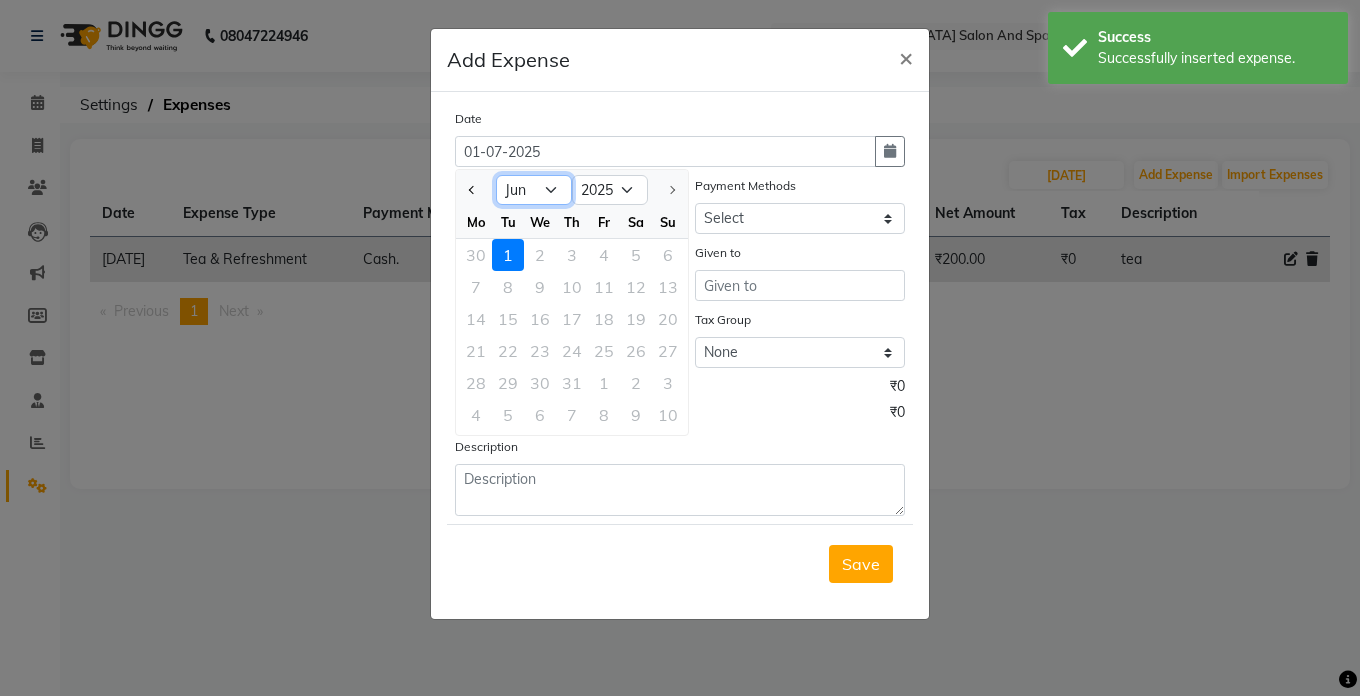 click on "Jan Feb Mar Apr May Jun [DATE]" 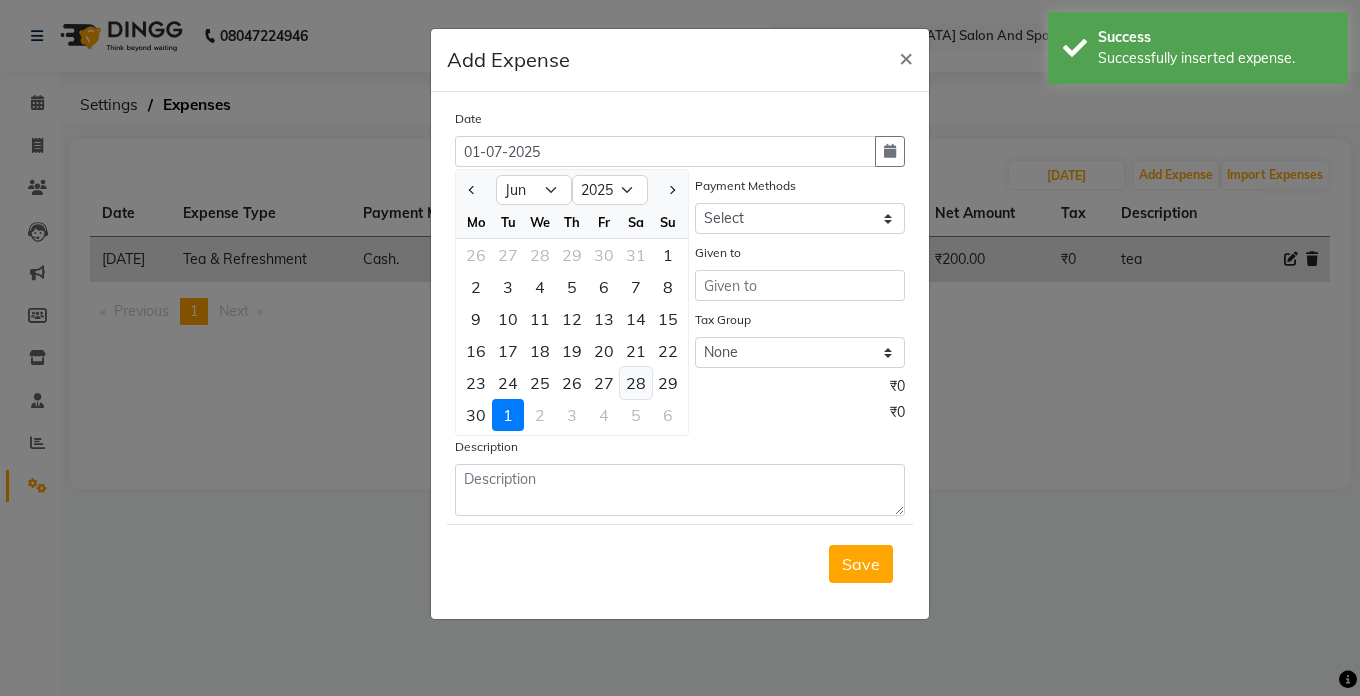 click on "28" 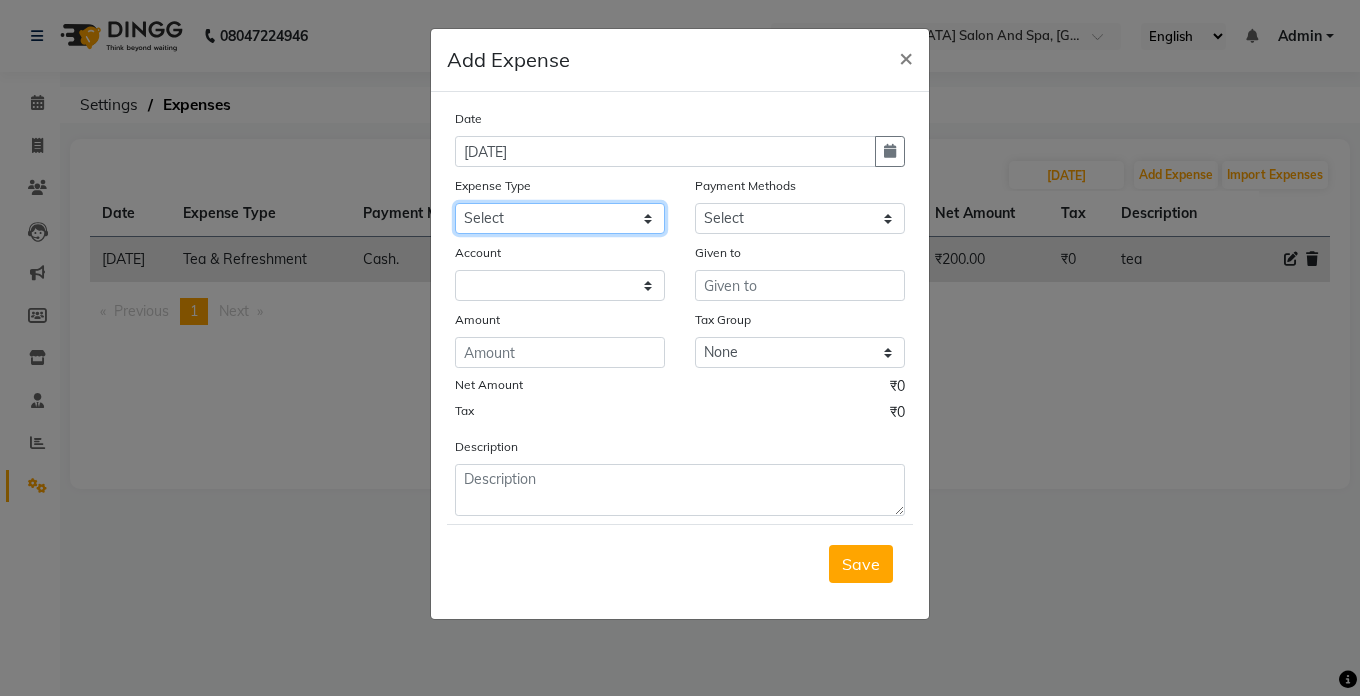 click on "Select Advance Salary Bank charges Car maintenance  Cash transfer to bank Cash transfer to hub Client Snacks Clinical charges Equipment Fuel Govt fee Incentive Insurance International purchase Loan Repayment Maintenance Marketing Miscellaneous MRA Other Pantry Product Rent Salary Staff Snacks Tax Tea & Refreshment Utilities" 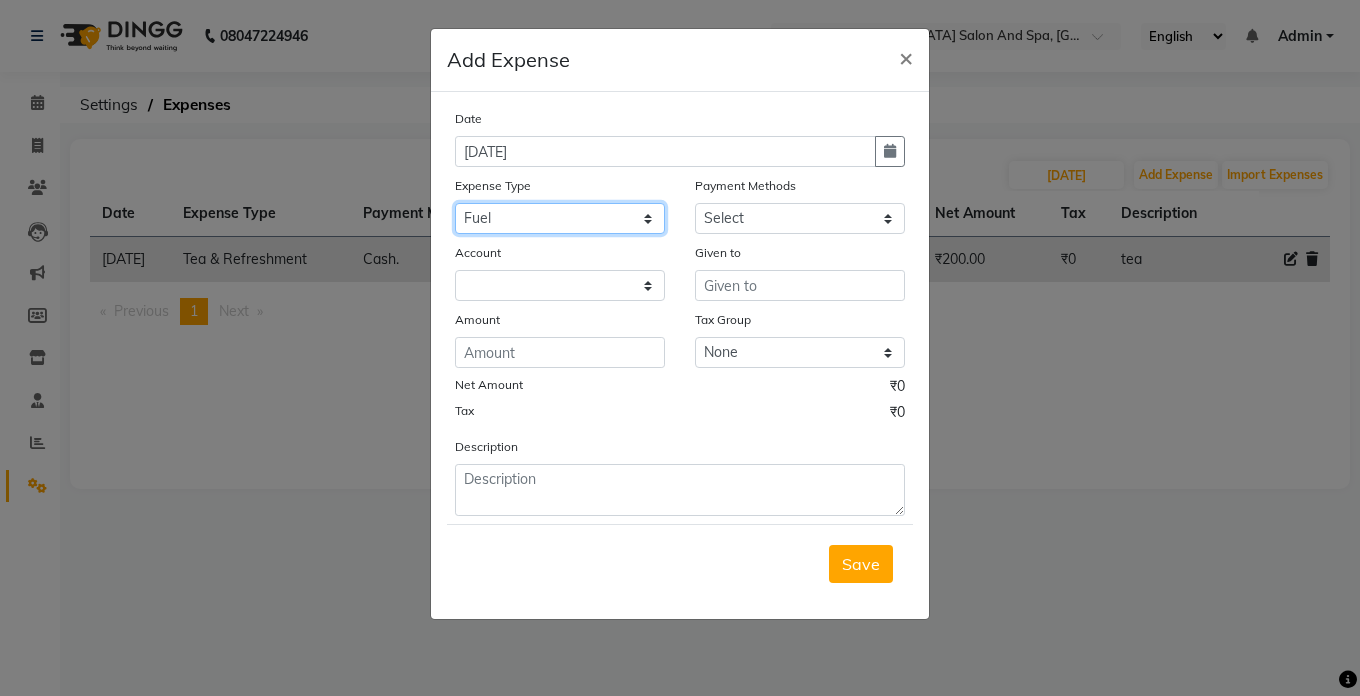 click on "Select Advance Salary Bank charges Car maintenance  Cash transfer to bank Cash transfer to hub Client Snacks Clinical charges Equipment Fuel Govt fee Incentive Insurance International purchase Loan Repayment Maintenance Marketing Miscellaneous MRA Other Pantry Product Rent Salary Staff Snacks Tax Tea & Refreshment Utilities" 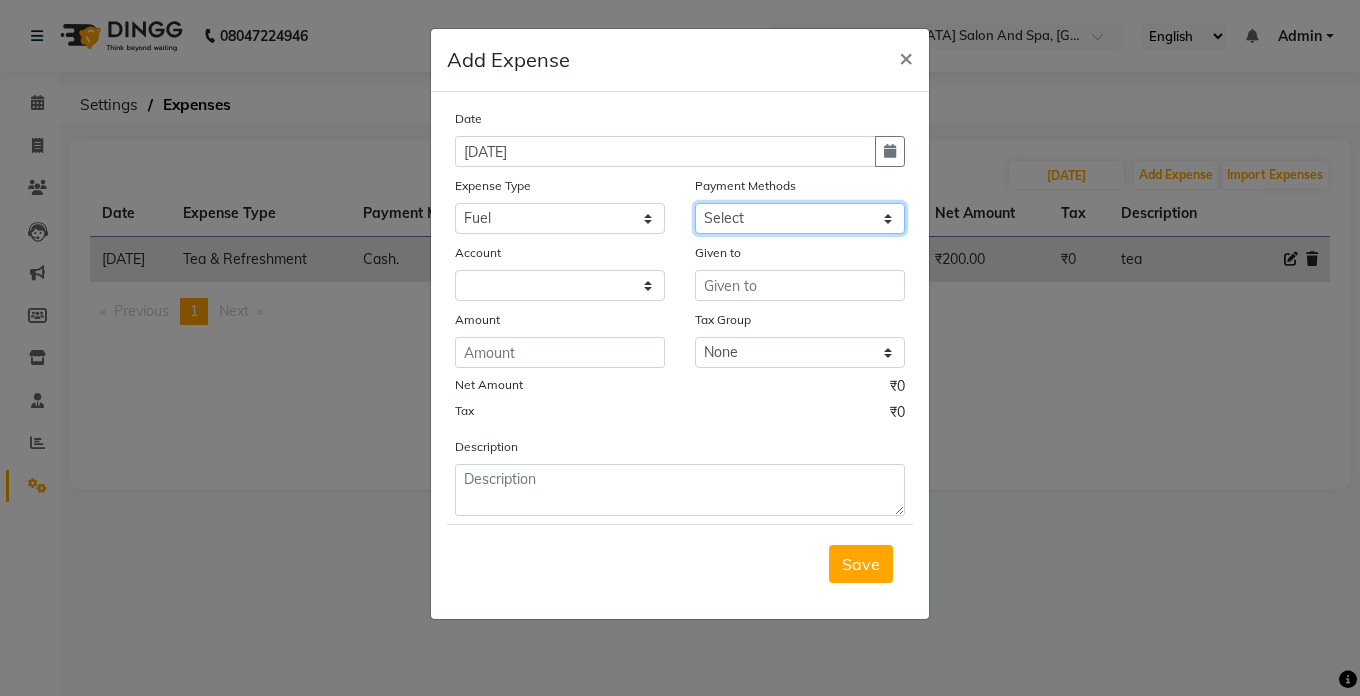 click on "Select Cash. Voucher CARD Wallet GPay" 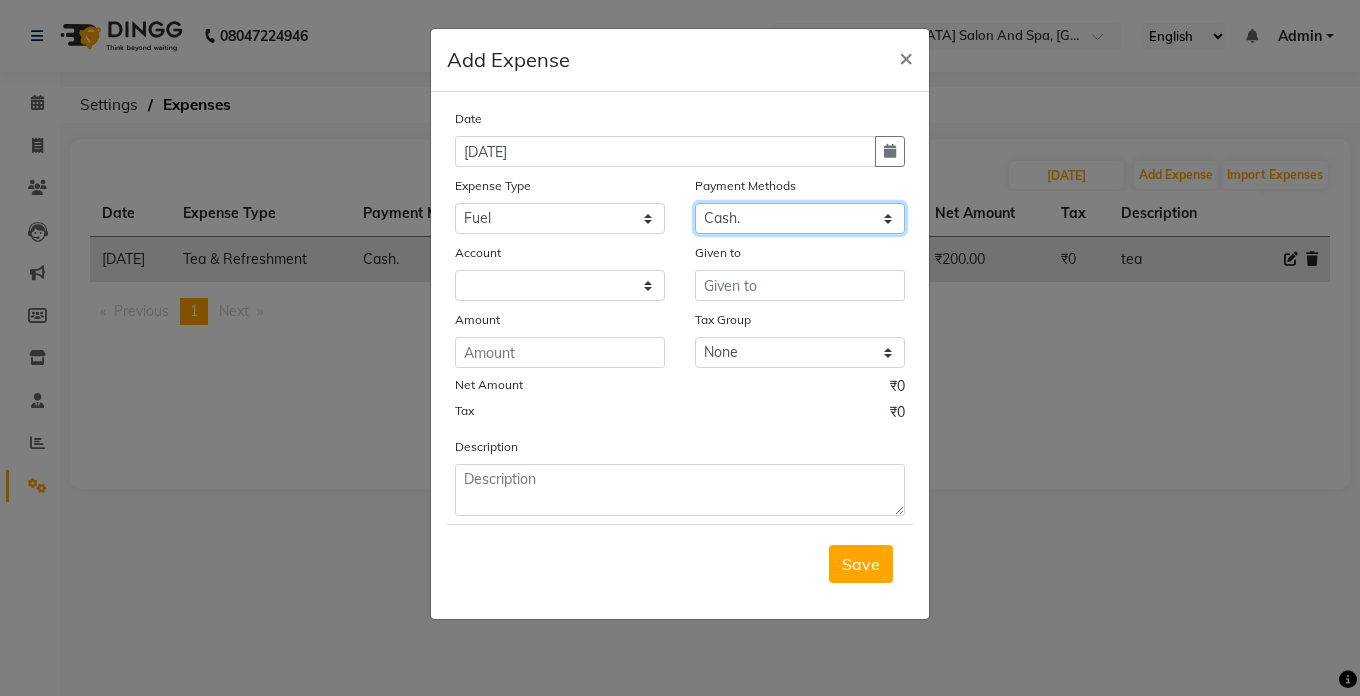 click on "Select Cash. Voucher CARD Wallet GPay" 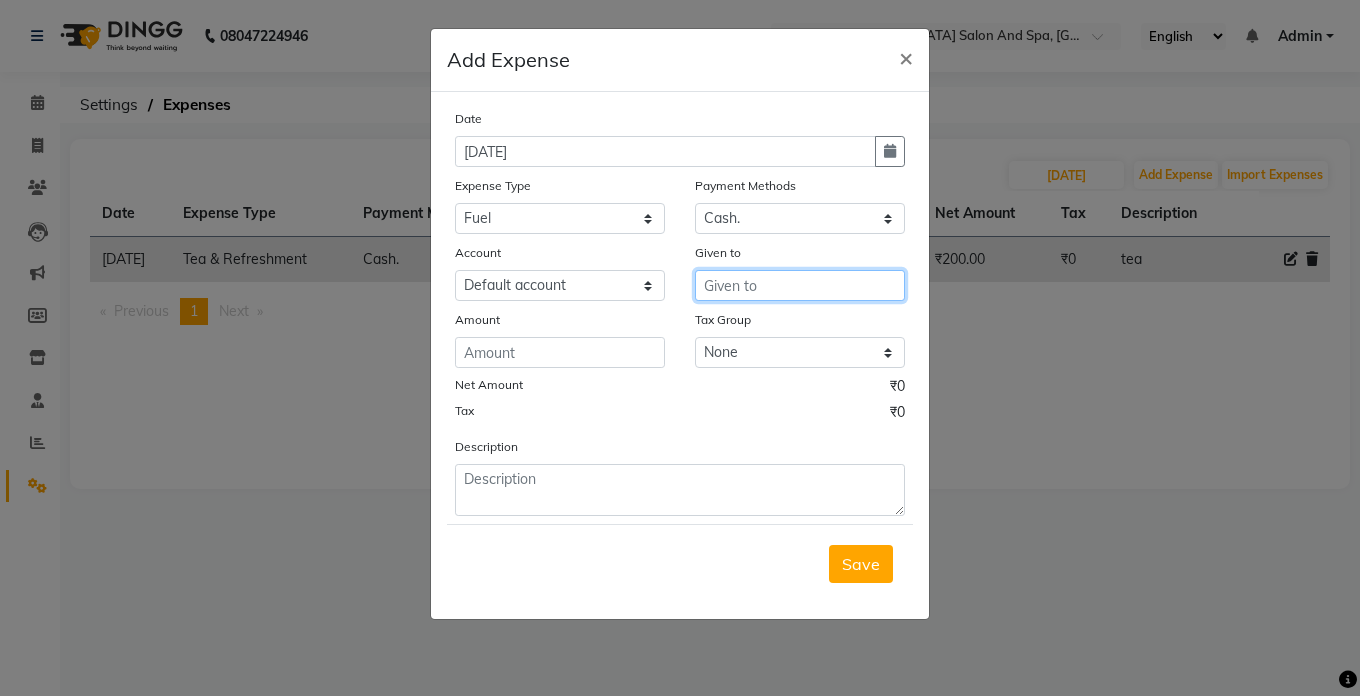 click at bounding box center (800, 285) 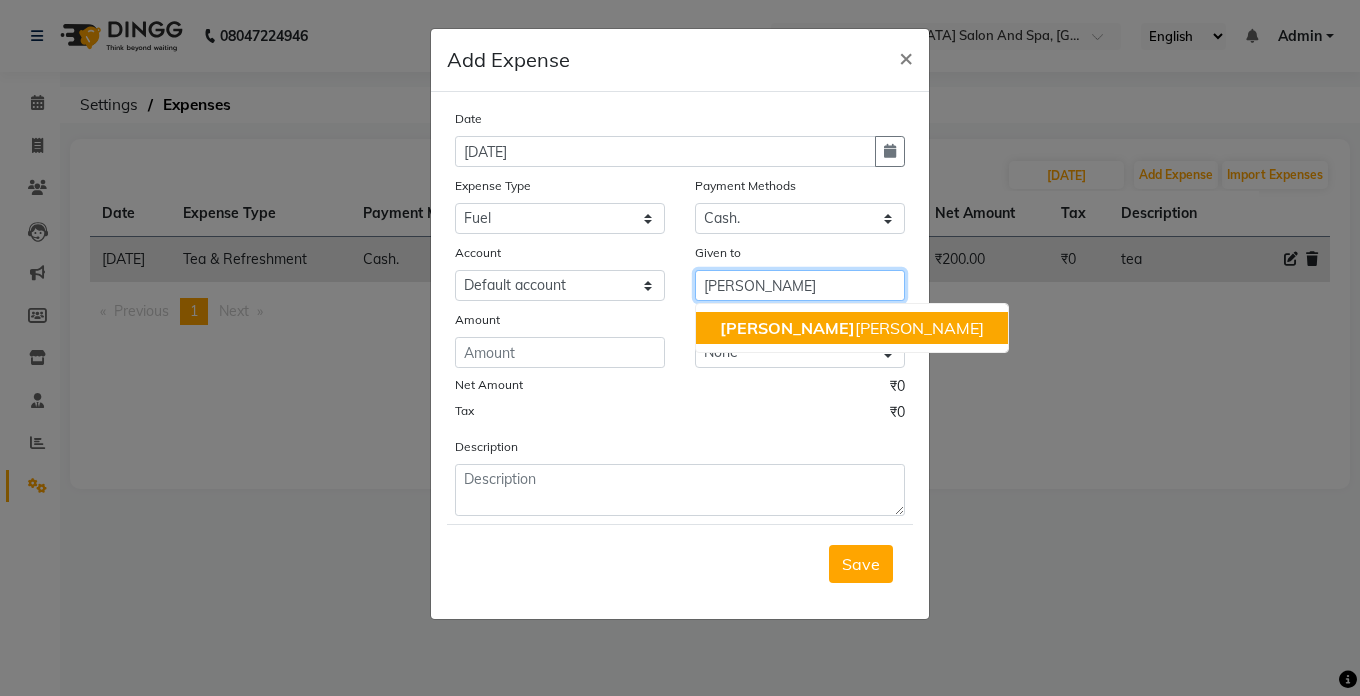 click on "[PERSON_NAME]" 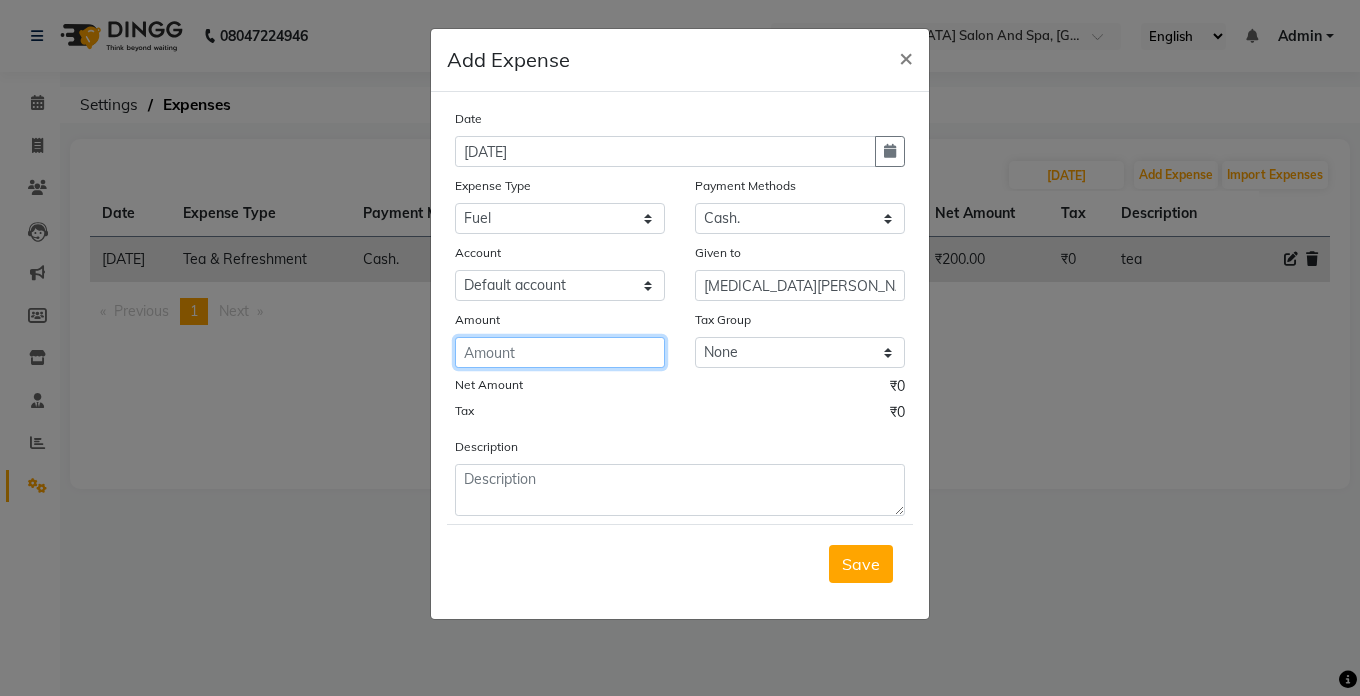 click 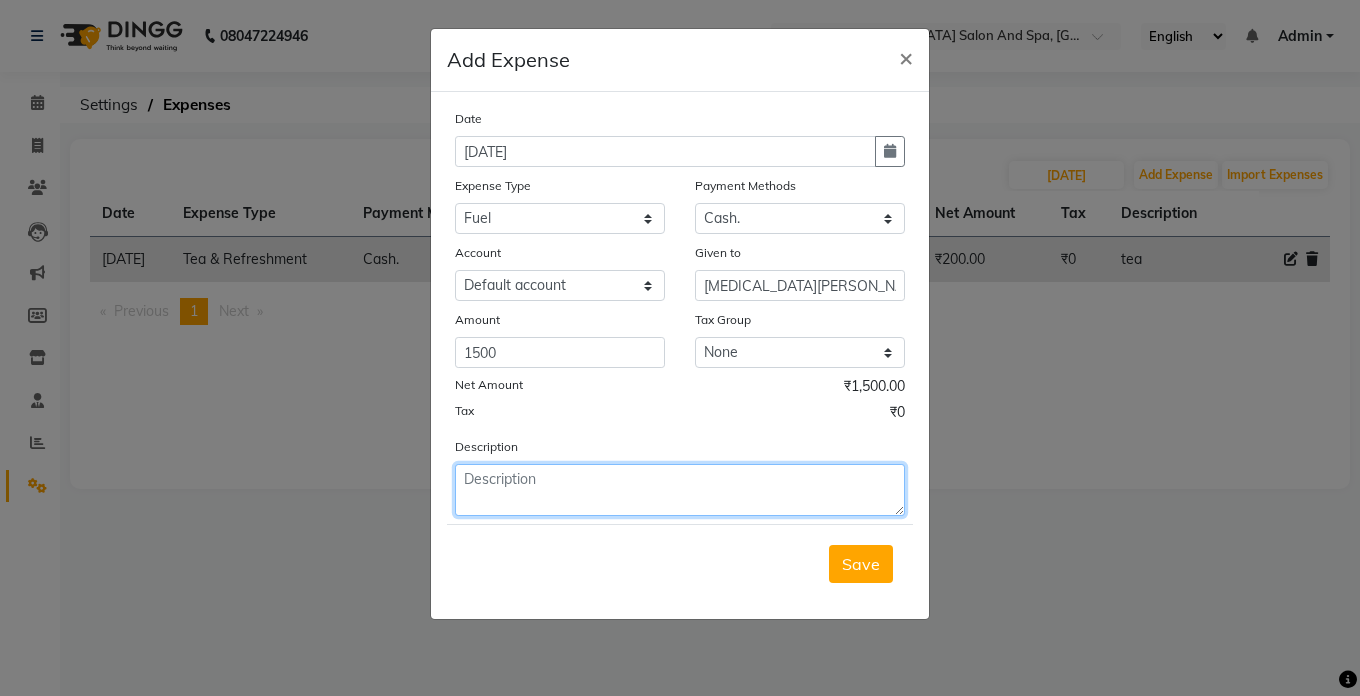 click 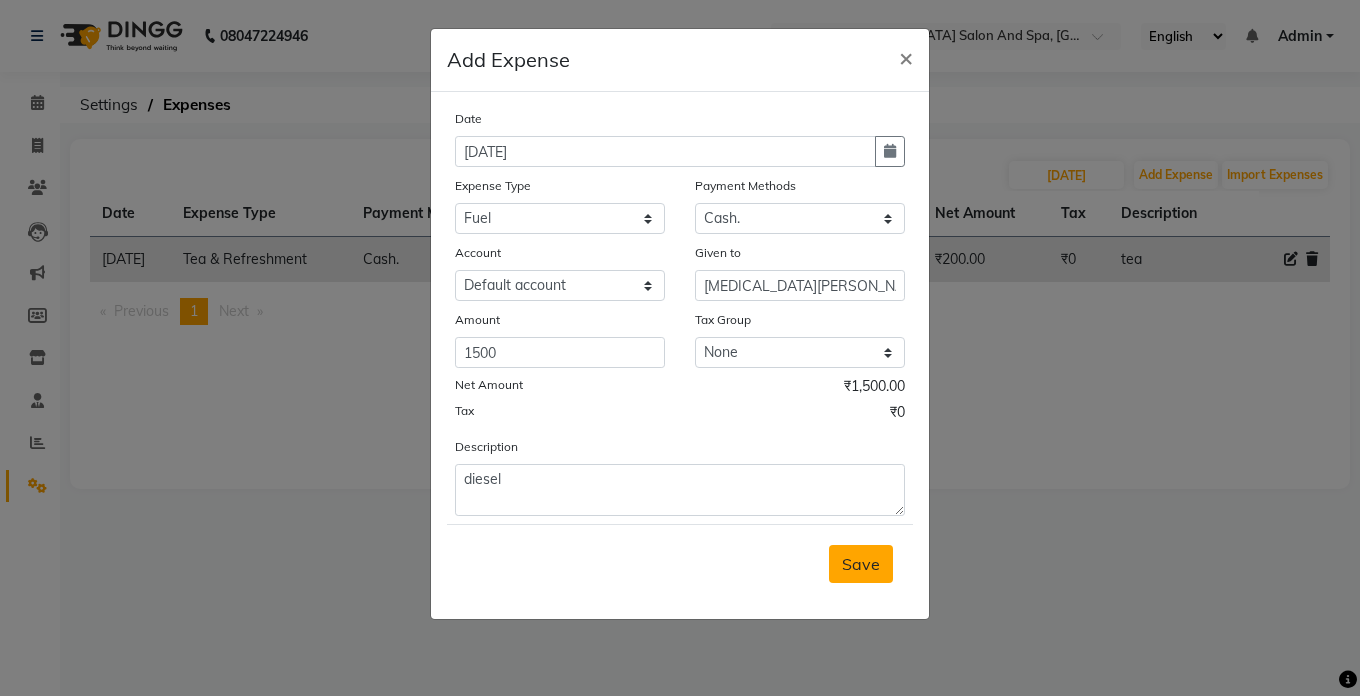 click on "Save" at bounding box center (861, 564) 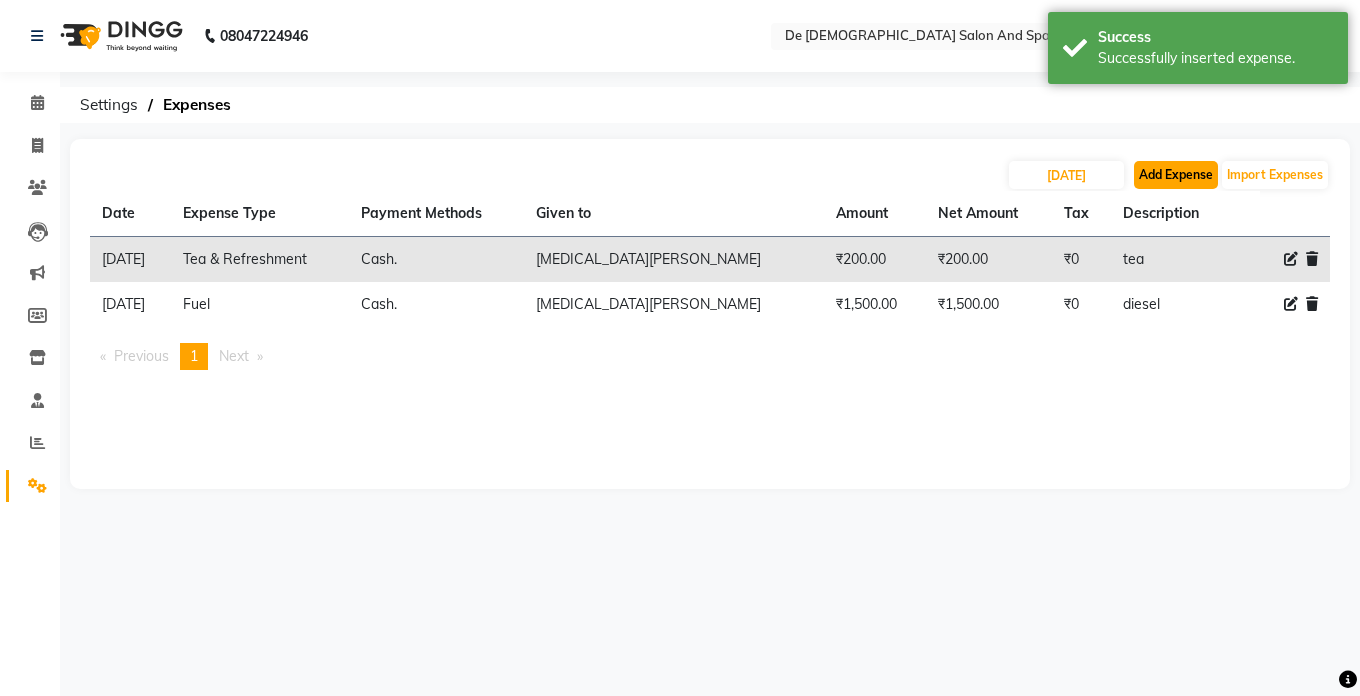 click on "Add Expense" 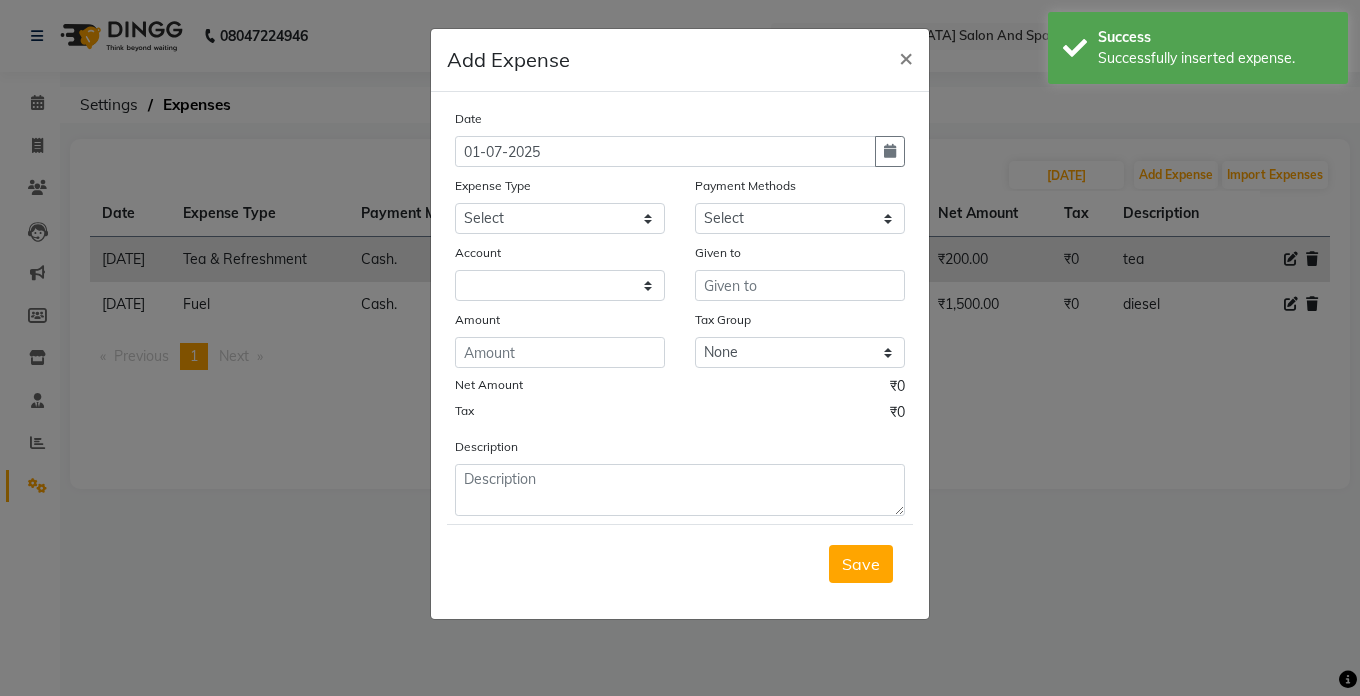click on "Add Expense  × Date 01-07-2025 Expense Type Select Advance Salary Bank charges Car maintenance  Cash transfer to bank Cash transfer to hub Client Snacks Clinical charges Equipment Fuel Govt fee Incentive Insurance International purchase Loan Repayment Maintenance Marketing Miscellaneous MRA Other Pantry Product Rent Salary Staff Snacks Tax Tea & Refreshment Utilities Payment Methods Select Cash. Voucher CARD Wallet GPay Account Given to Amount Tax Group None GST Net Amount ₹0 Tax ₹0 Description  Save" 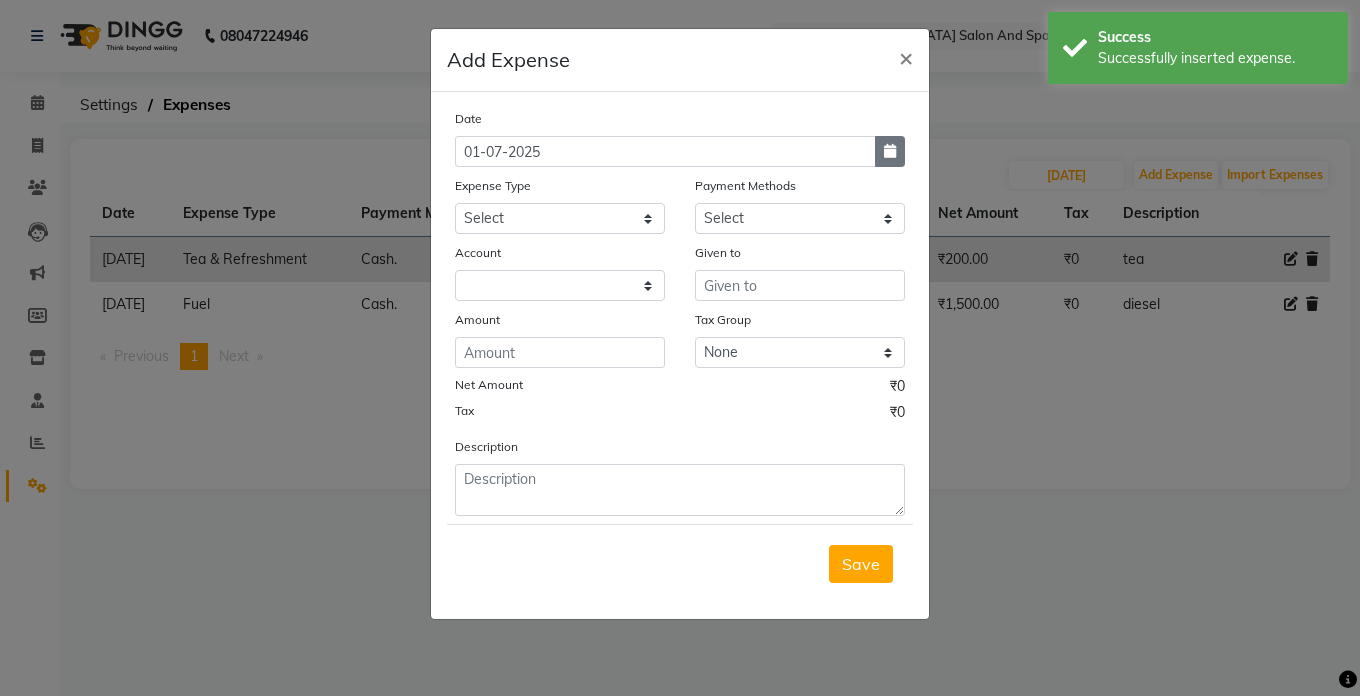 click 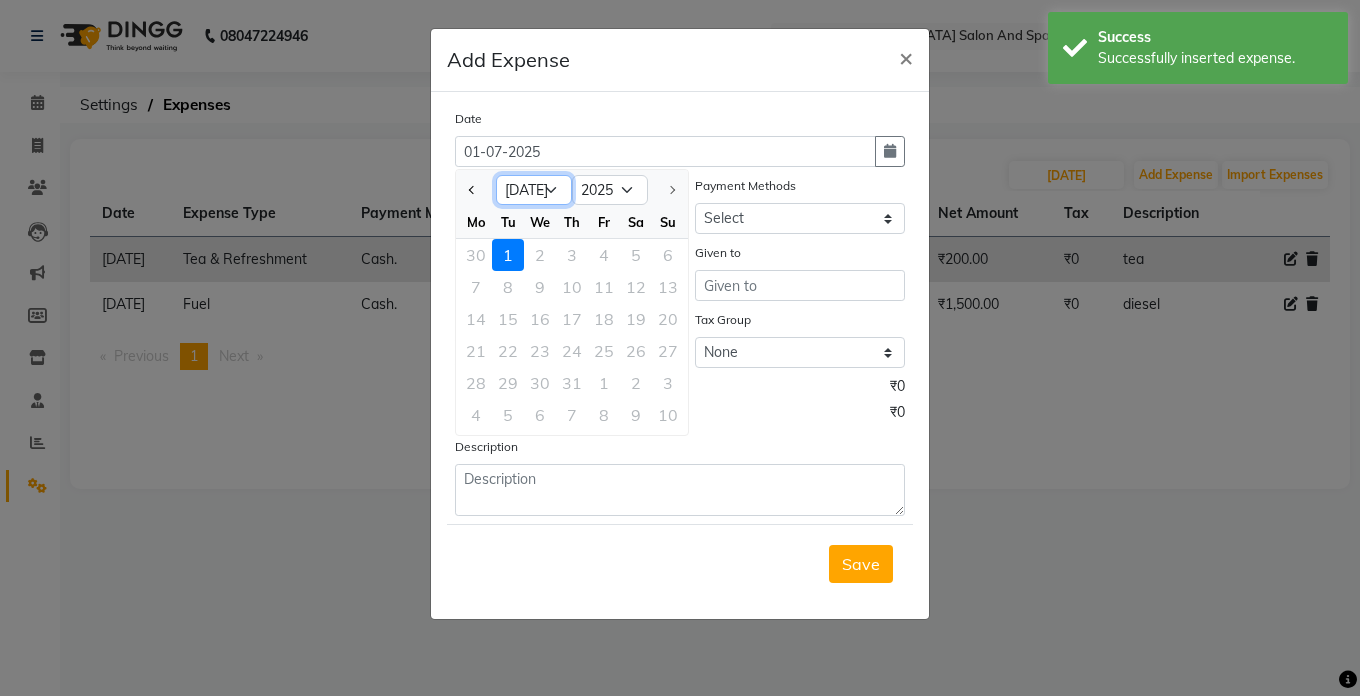 click on "Jan Feb Mar Apr May Jun [DATE]" 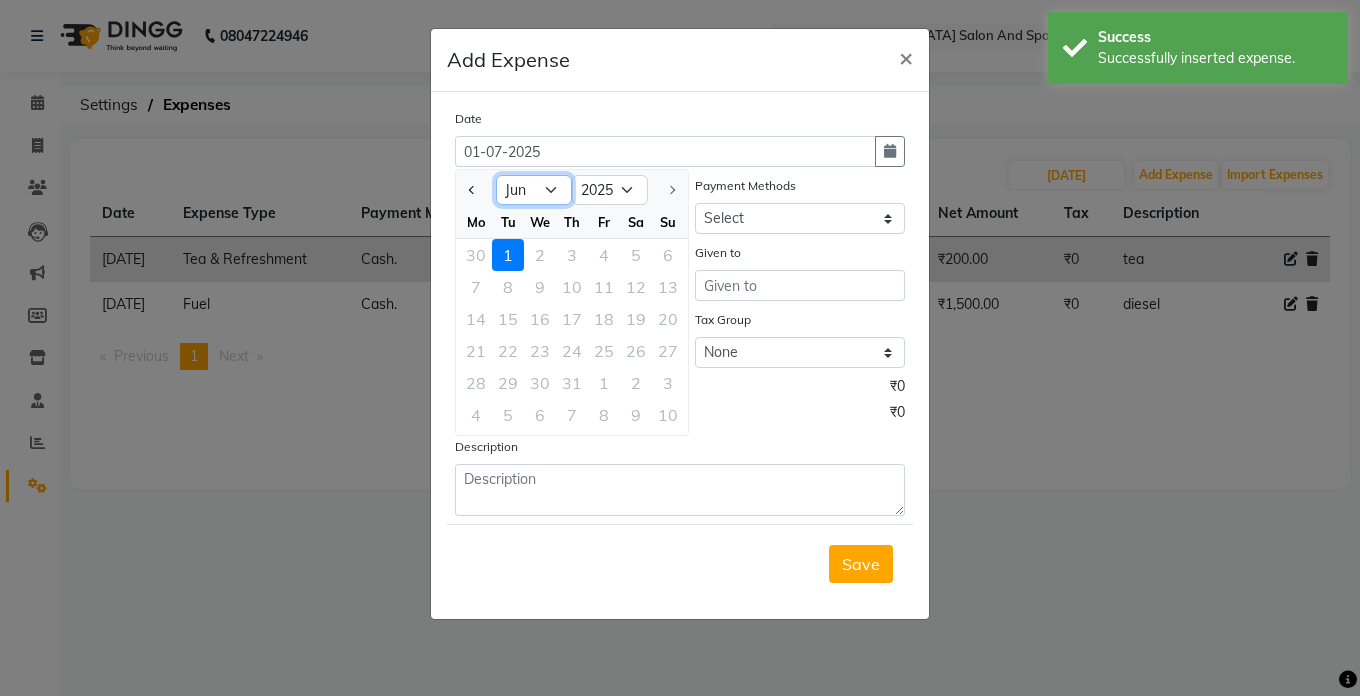 click on "Jan Feb Mar Apr May Jun [DATE]" 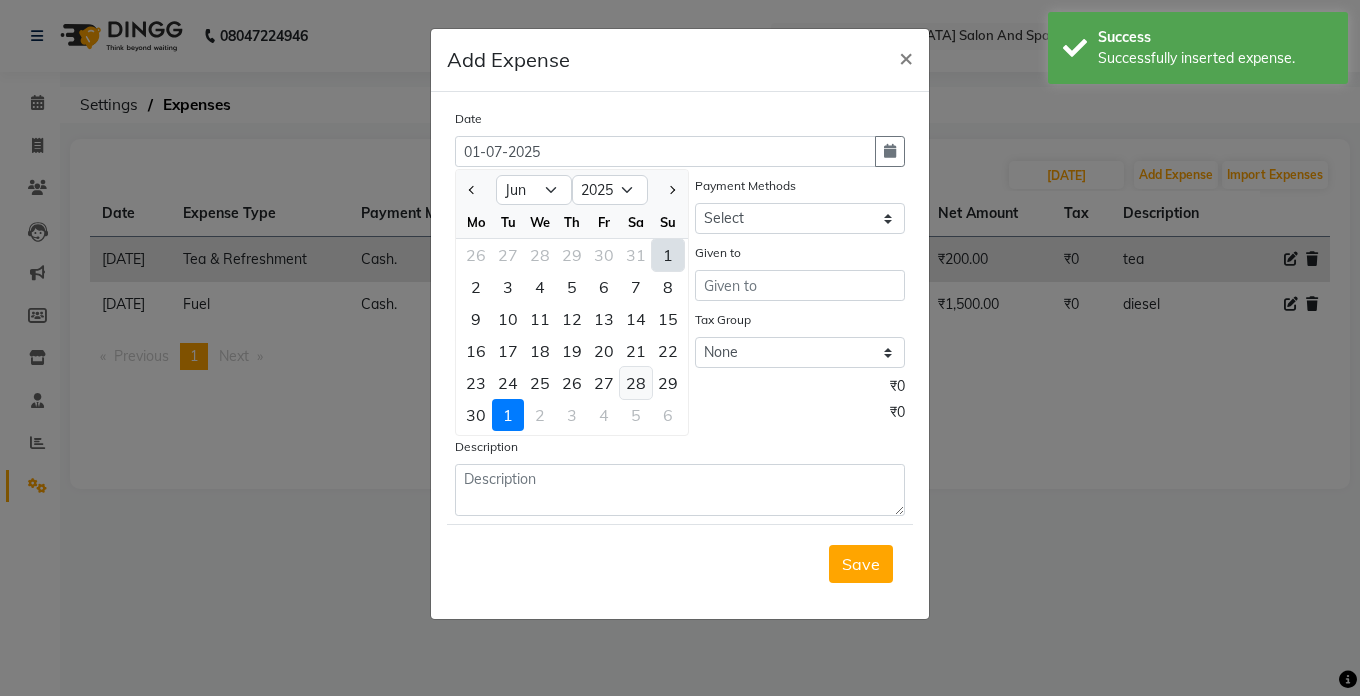 click on "28" 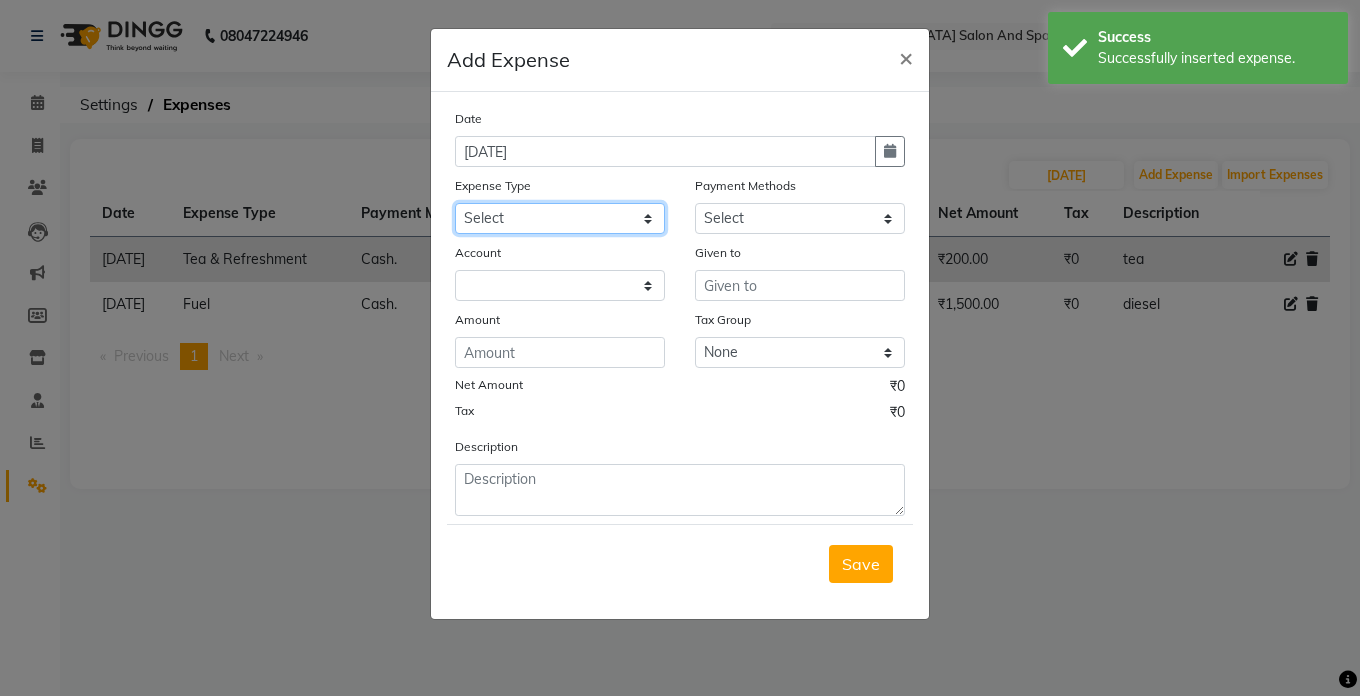 click on "Select Advance Salary Bank charges Car maintenance  Cash transfer to bank Cash transfer to hub Client Snacks Clinical charges Equipment Fuel Govt fee Incentive Insurance International purchase Loan Repayment Maintenance Marketing Miscellaneous MRA Other Pantry Product Rent Salary Staff Snacks Tax Tea & Refreshment Utilities" 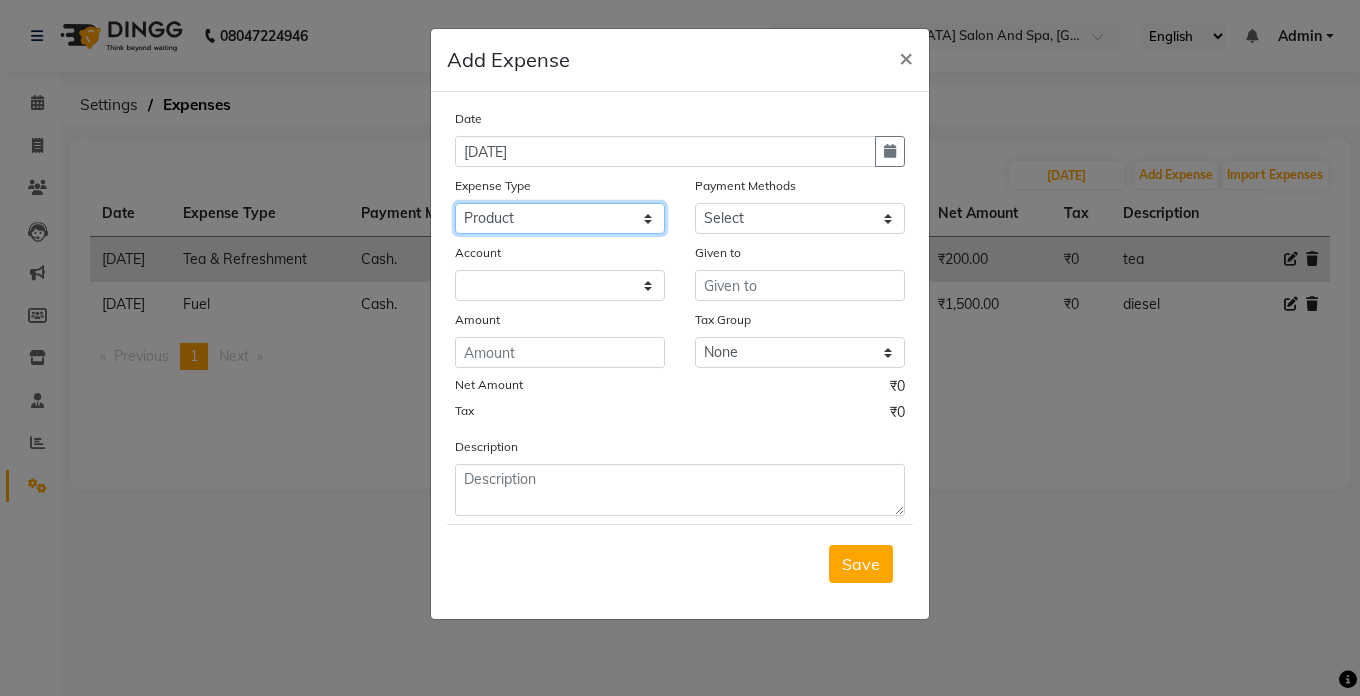 click on "Select Advance Salary Bank charges Car maintenance  Cash transfer to bank Cash transfer to hub Client Snacks Clinical charges Equipment Fuel Govt fee Incentive Insurance International purchase Loan Repayment Maintenance Marketing Miscellaneous MRA Other Pantry Product Rent Salary Staff Snacks Tax Tea & Refreshment Utilities" 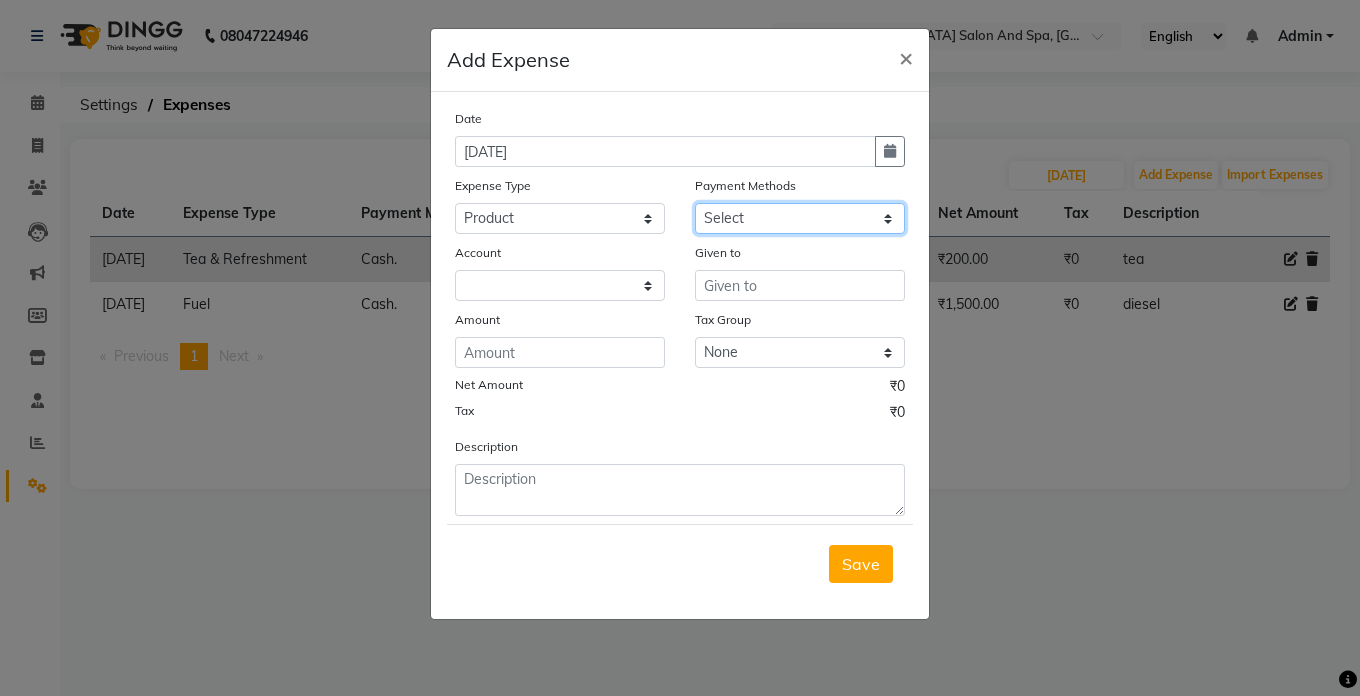 click on "Select Cash. Voucher CARD Wallet GPay" 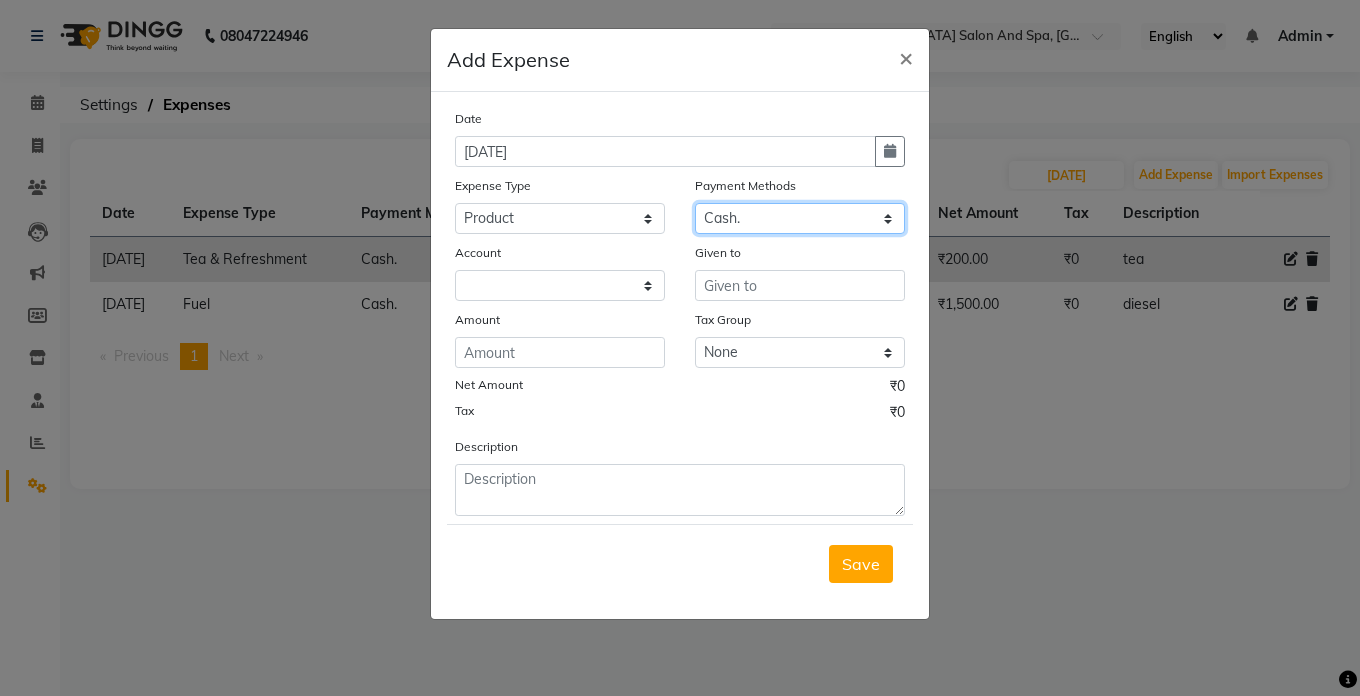 click on "Select Cash. Voucher CARD Wallet GPay" 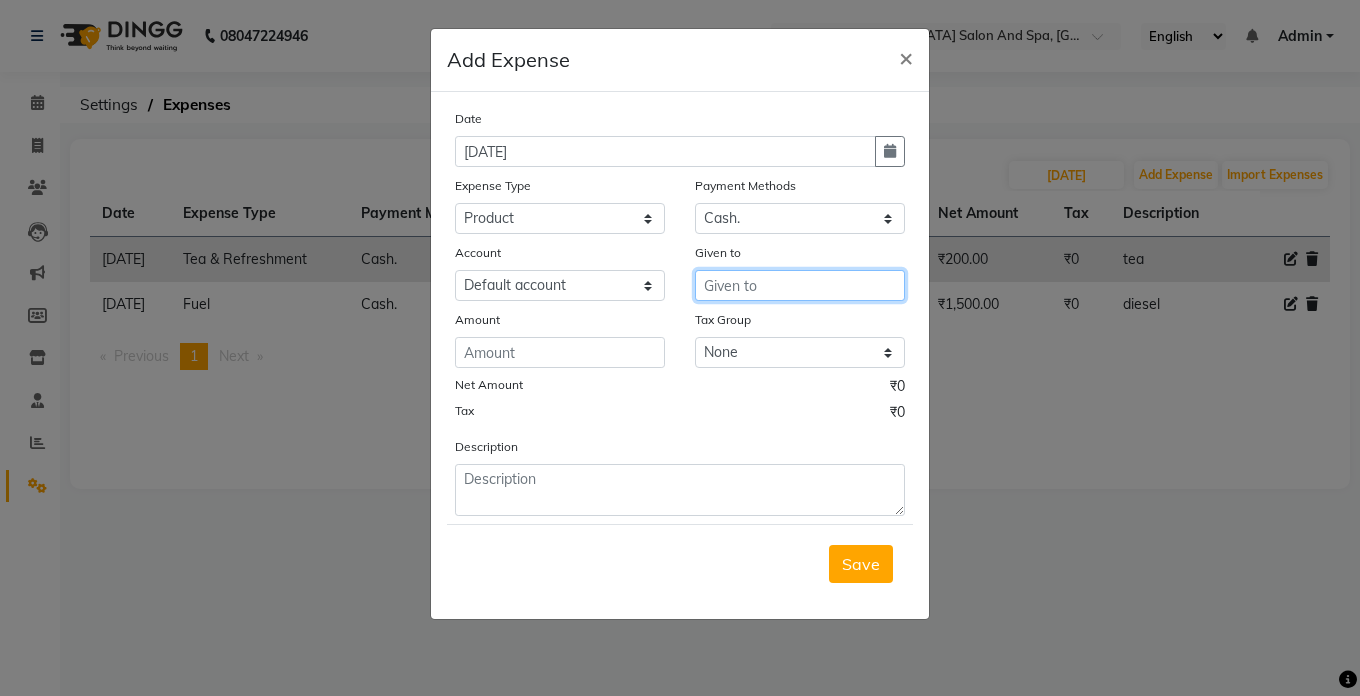 click at bounding box center (800, 285) 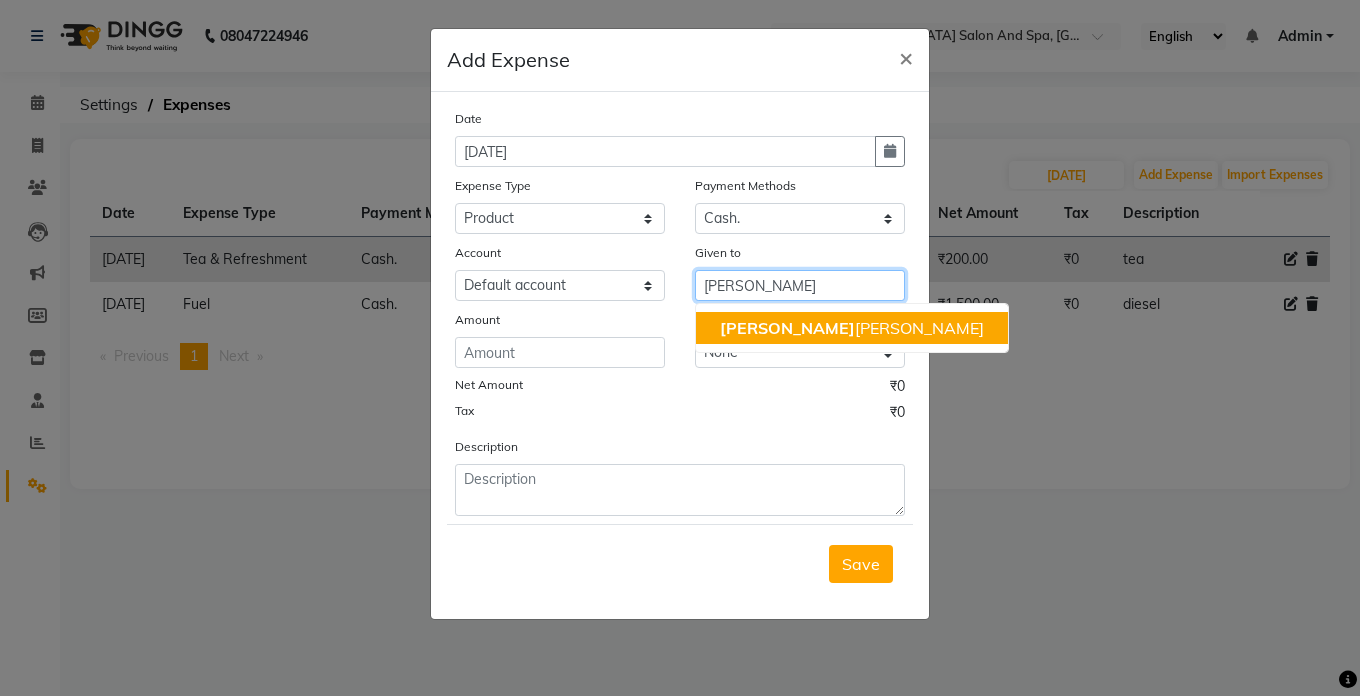 click on "[PERSON_NAME] [PERSON_NAME]" at bounding box center [852, 328] 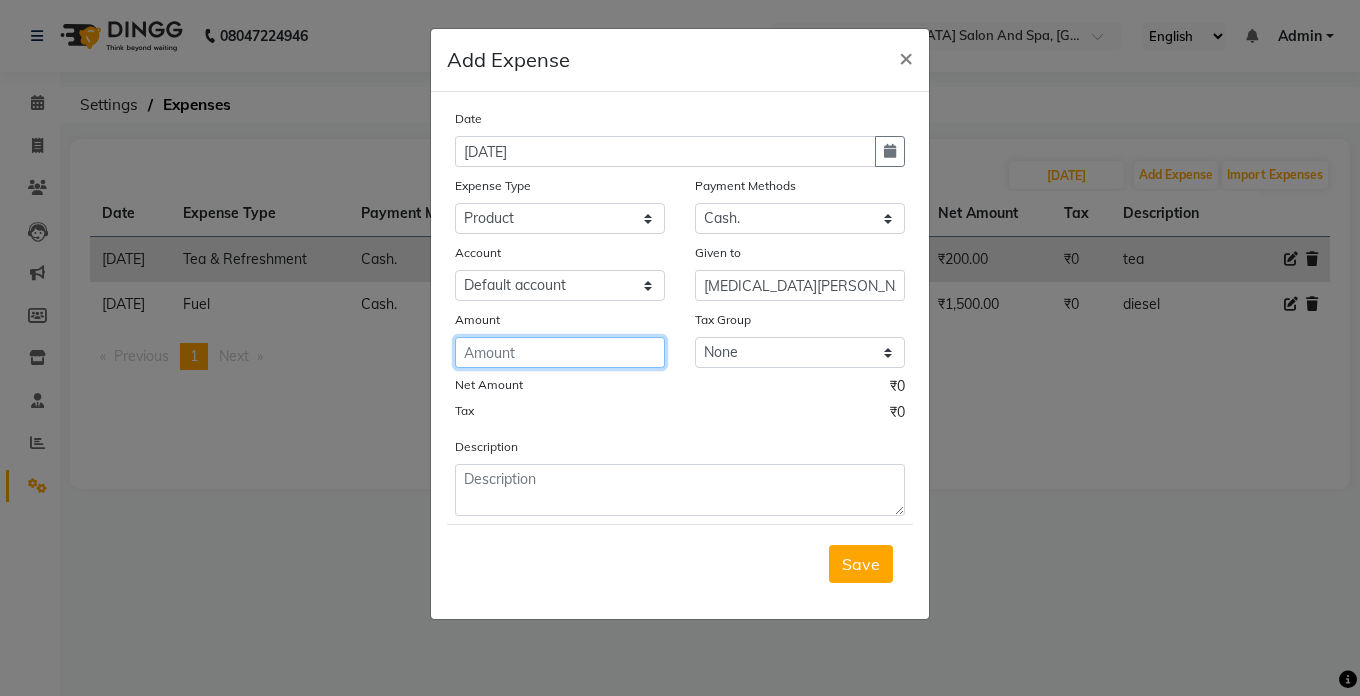 click 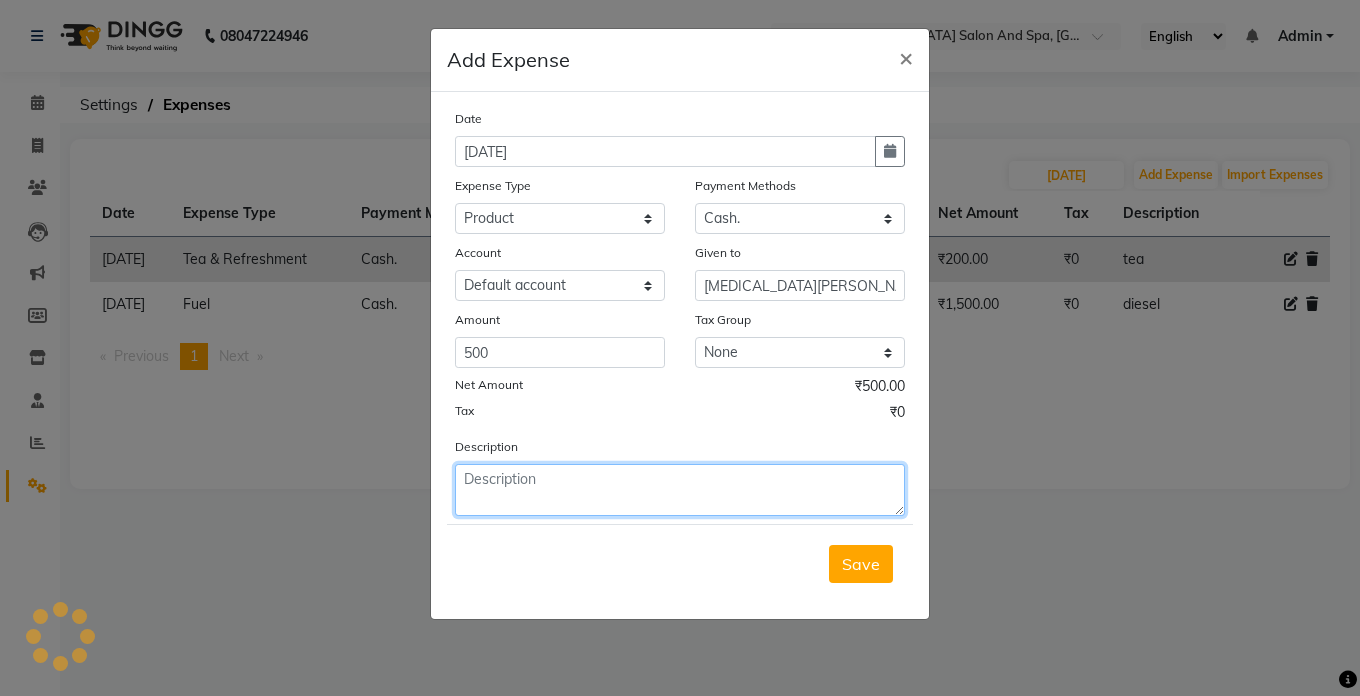 click 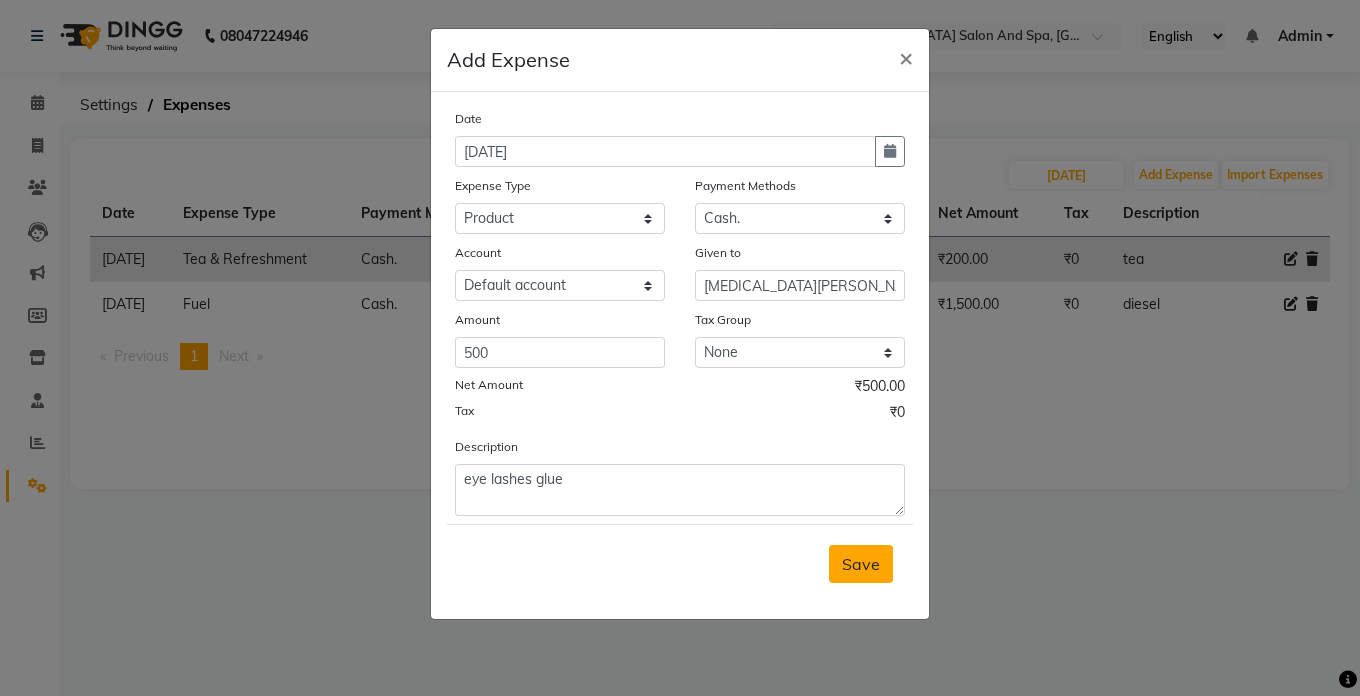 click on "Save" at bounding box center (861, 564) 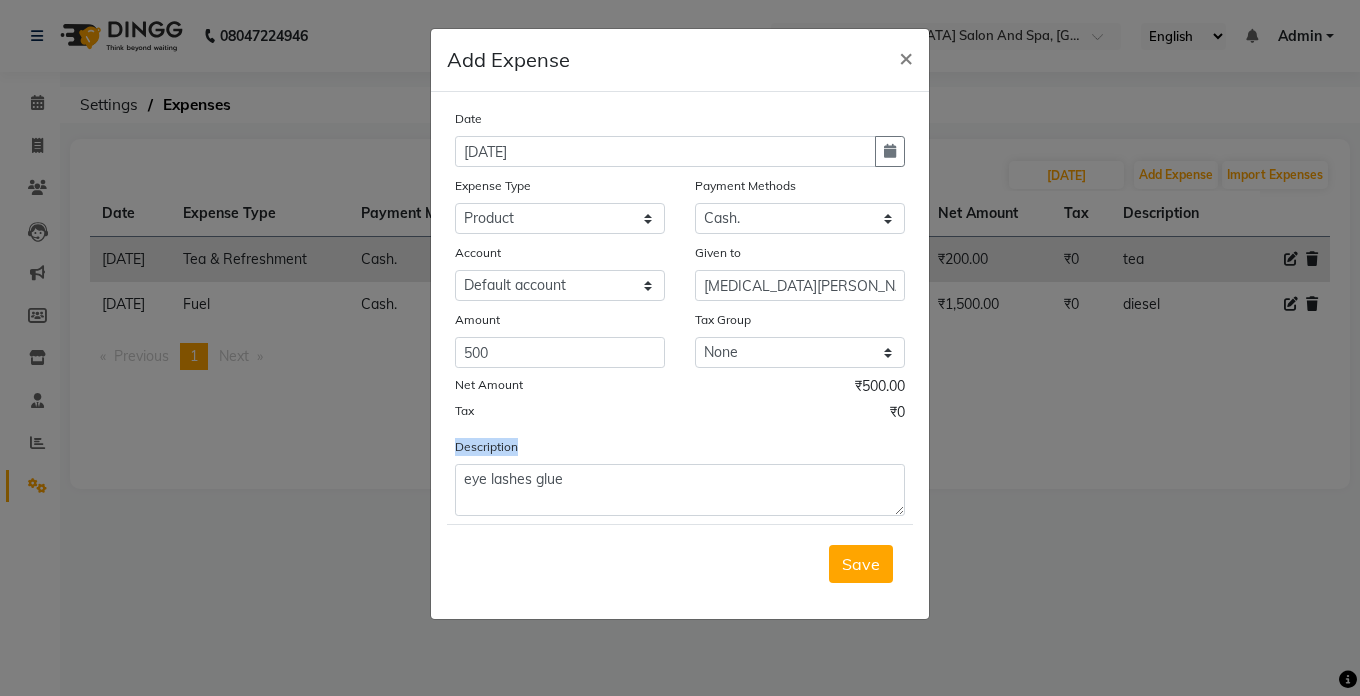 click on "Save" 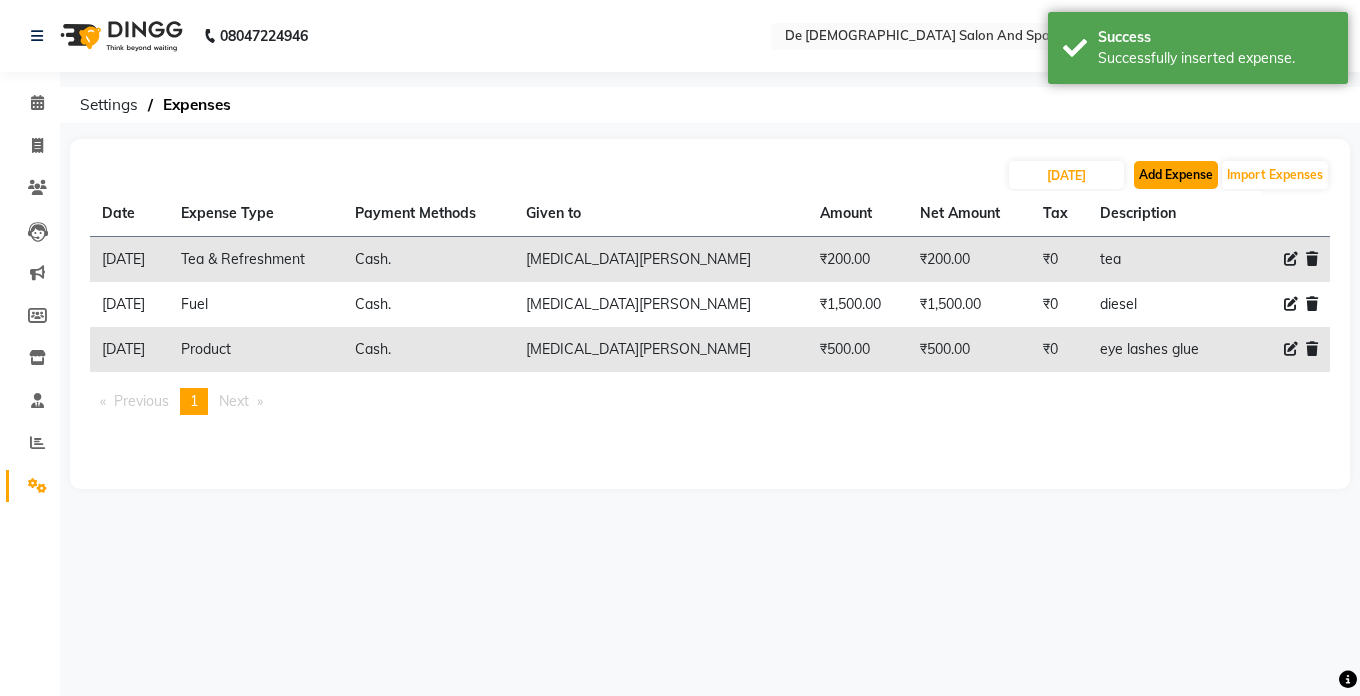 click on "Add Expense" 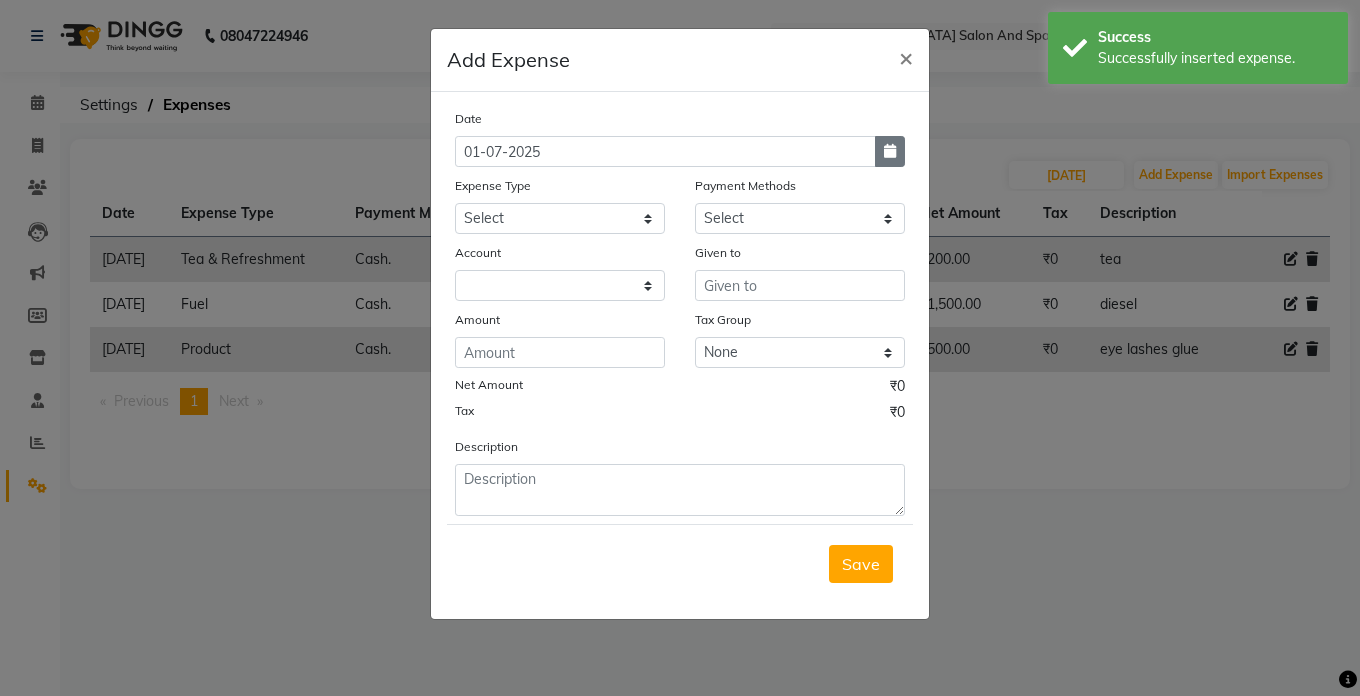 click 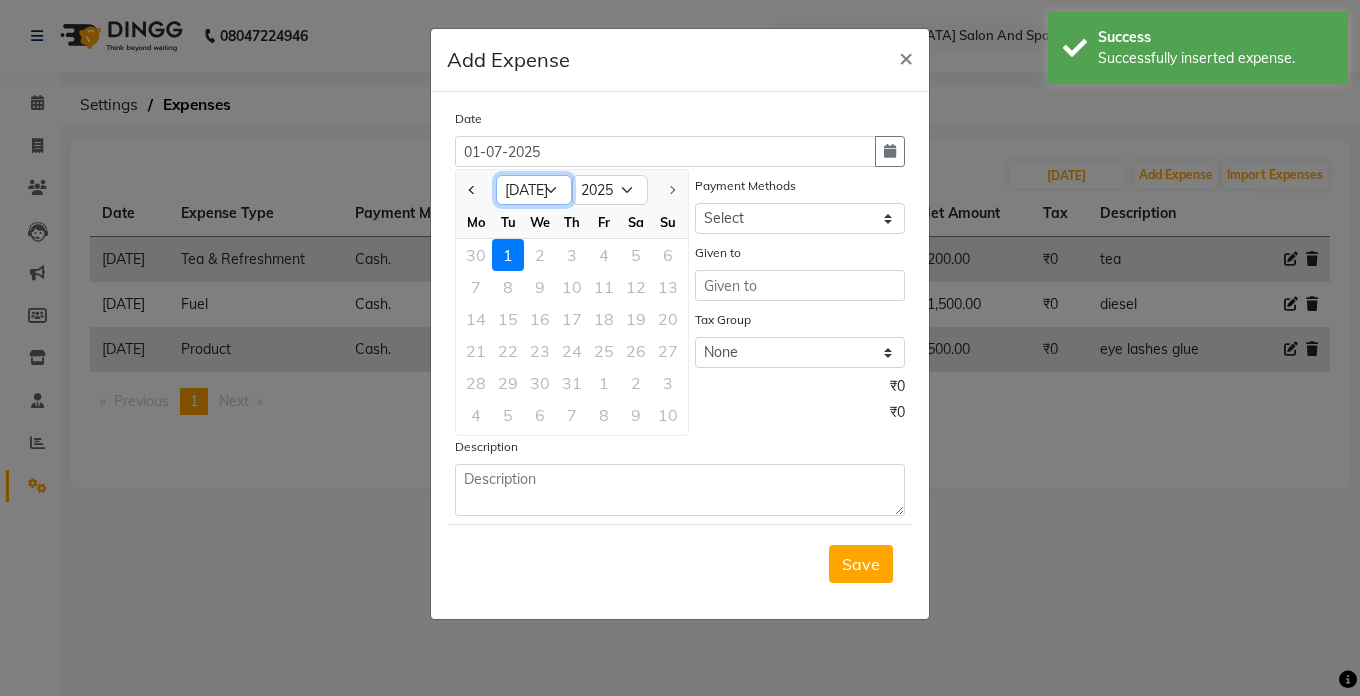 click on "Jan Feb Mar Apr May Jun [DATE]" 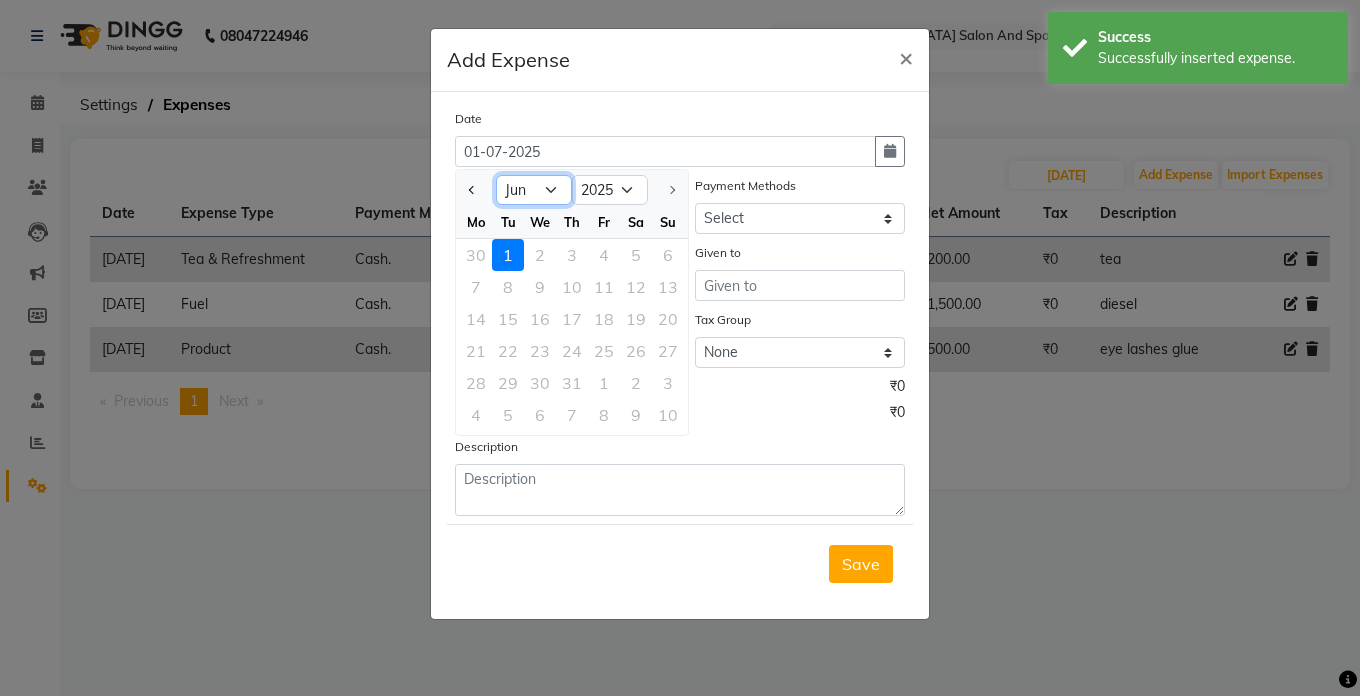 click on "Jan Feb Mar Apr May Jun [DATE]" 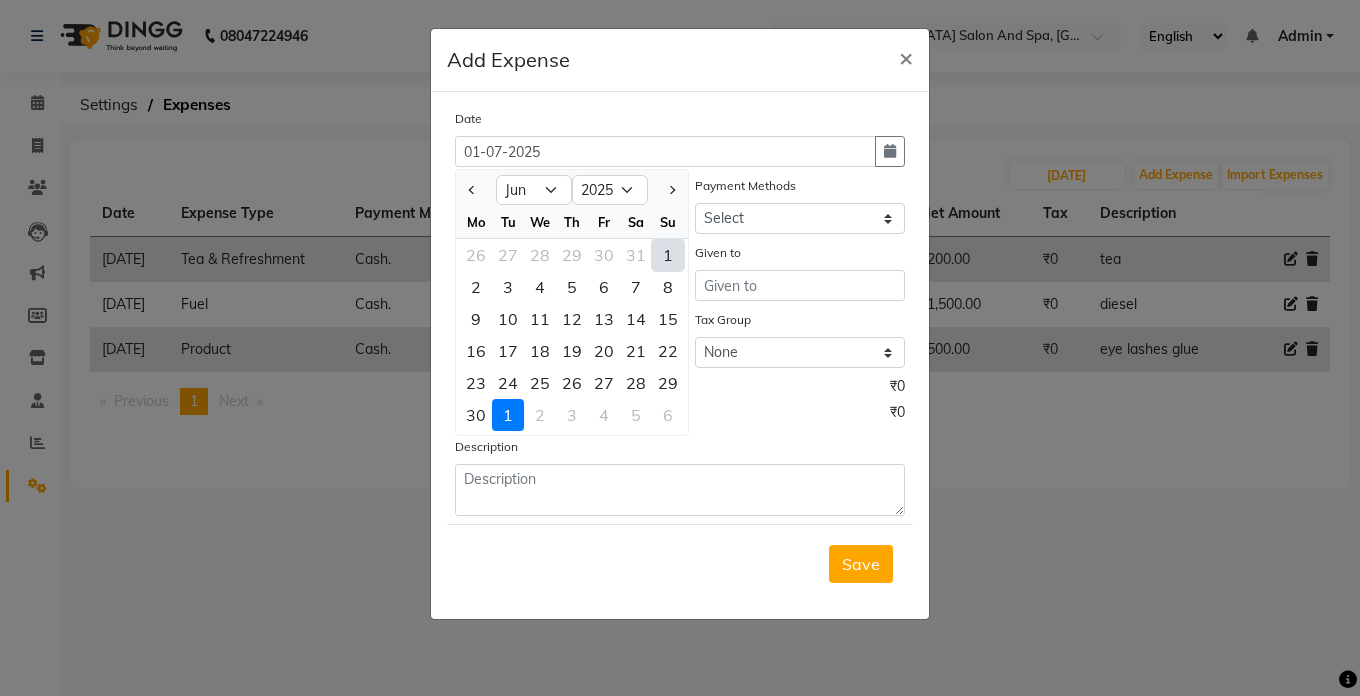 click on "29" 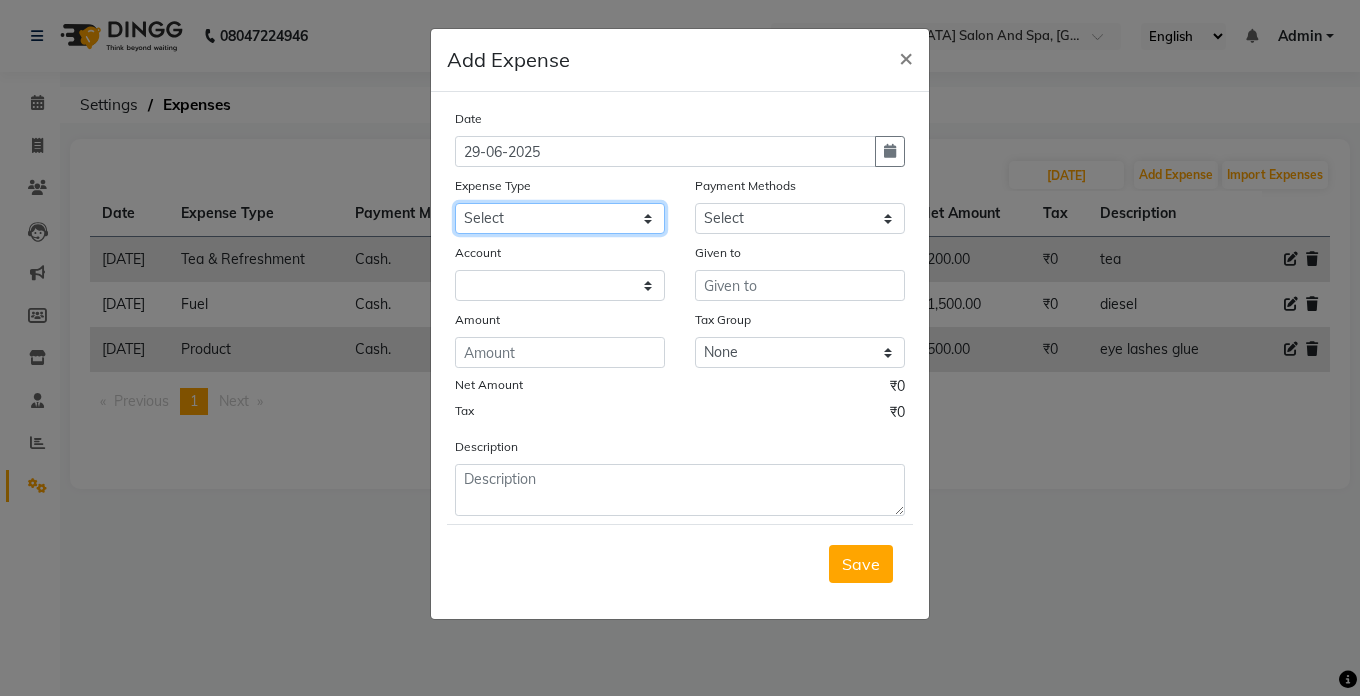 click on "Select Advance Salary Bank charges Car maintenance  Cash transfer to bank Cash transfer to hub Client Snacks Clinical charges Equipment Fuel Govt fee Incentive Insurance International purchase Loan Repayment Maintenance Marketing Miscellaneous MRA Other Pantry Product Rent Salary Staff Snacks Tax Tea & Refreshment Utilities" 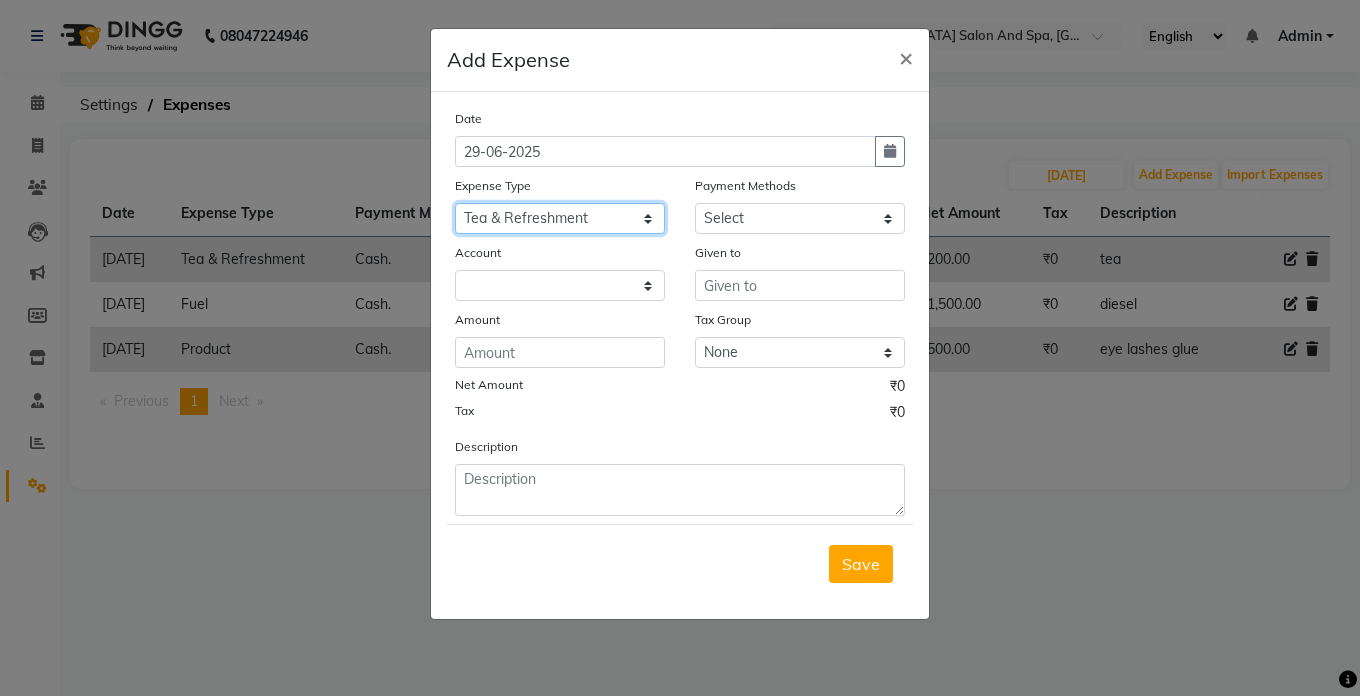 click on "Select Advance Salary Bank charges Car maintenance  Cash transfer to bank Cash transfer to hub Client Snacks Clinical charges Equipment Fuel Govt fee Incentive Insurance International purchase Loan Repayment Maintenance Marketing Miscellaneous MRA Other Pantry Product Rent Salary Staff Snacks Tax Tea & Refreshment Utilities" 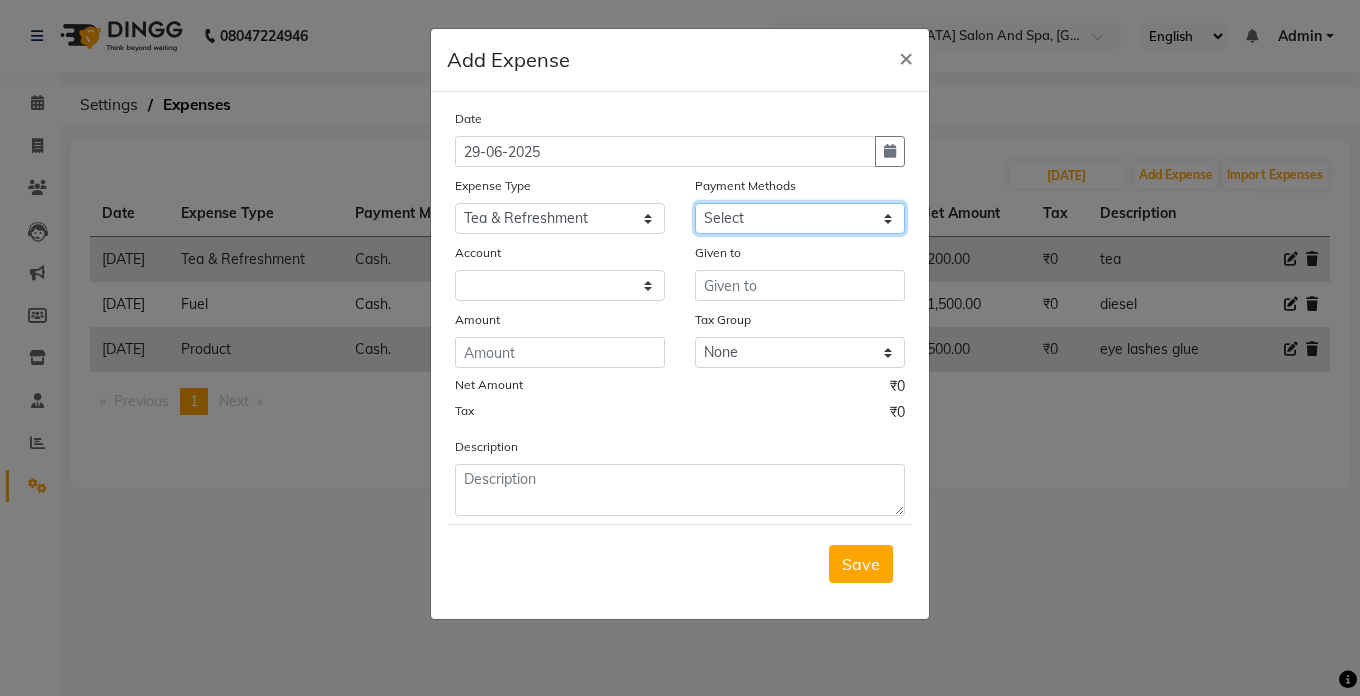 click on "Select Cash. Voucher CARD Wallet GPay" 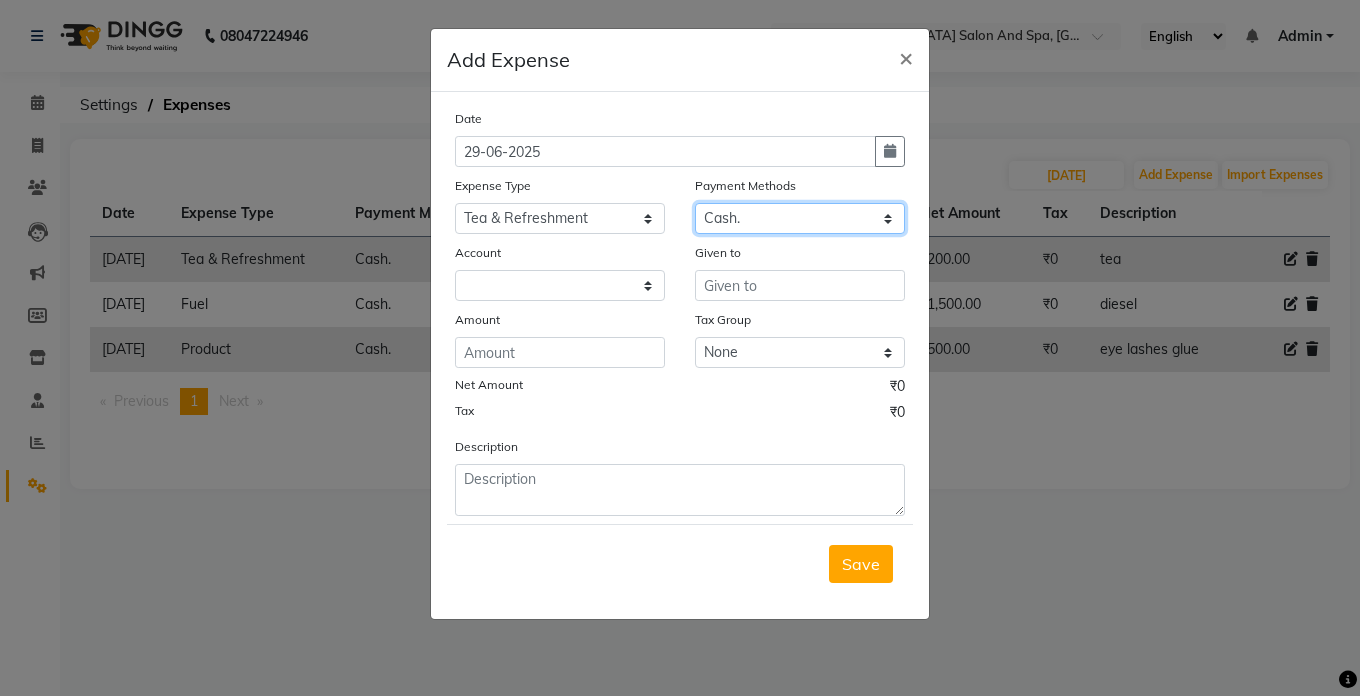 click on "Select Cash. Voucher CARD Wallet GPay" 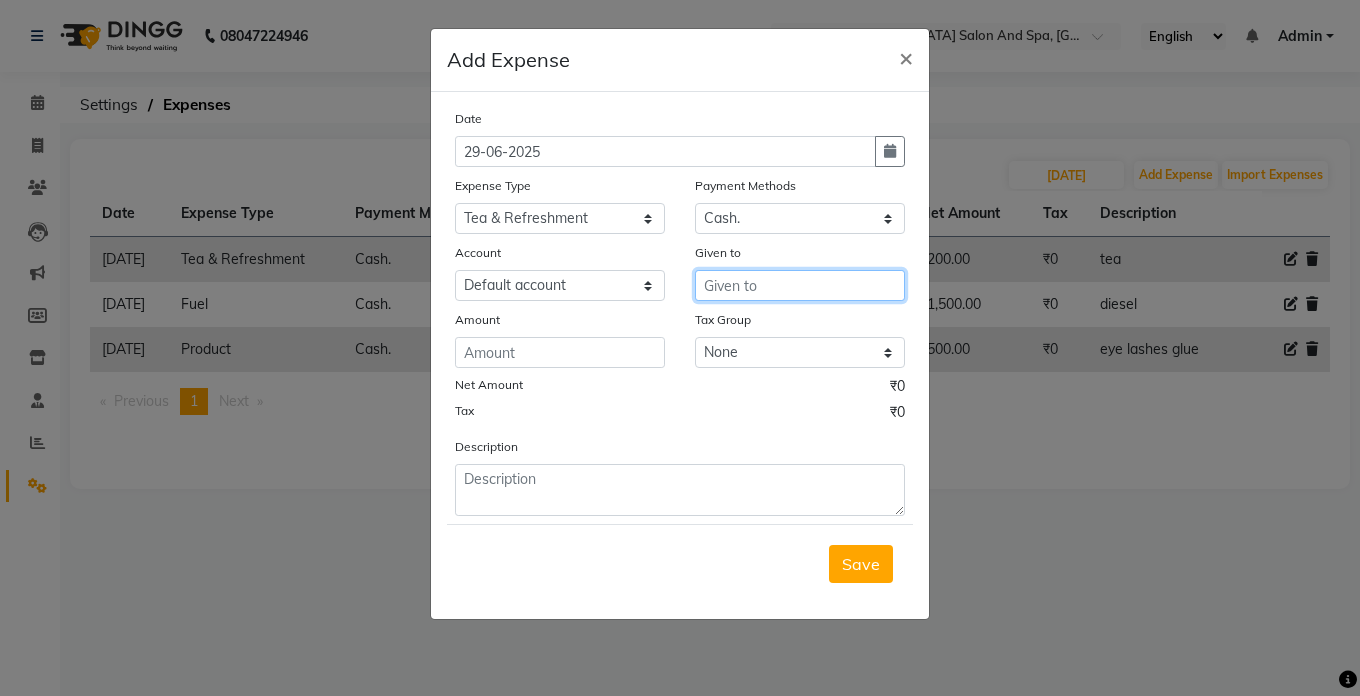 click at bounding box center [800, 285] 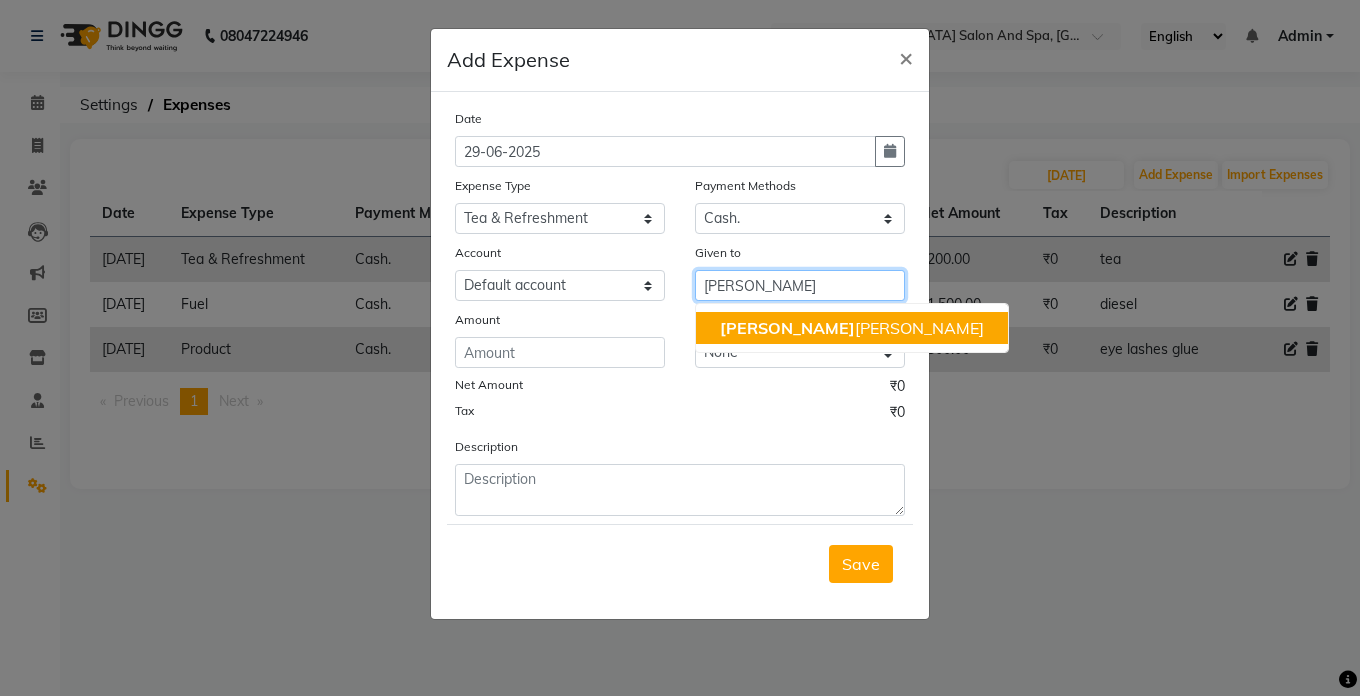 click on "[PERSON_NAME] [PERSON_NAME]" at bounding box center (852, 328) 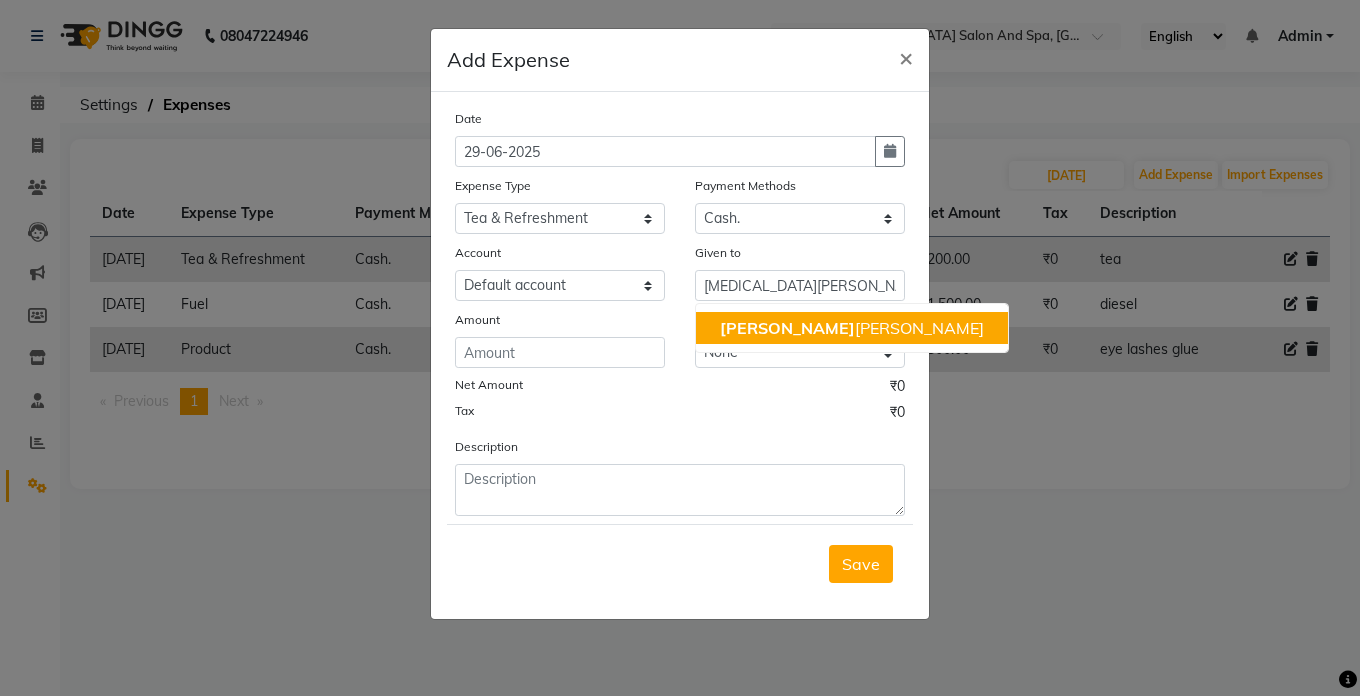 click on "Tax Group" 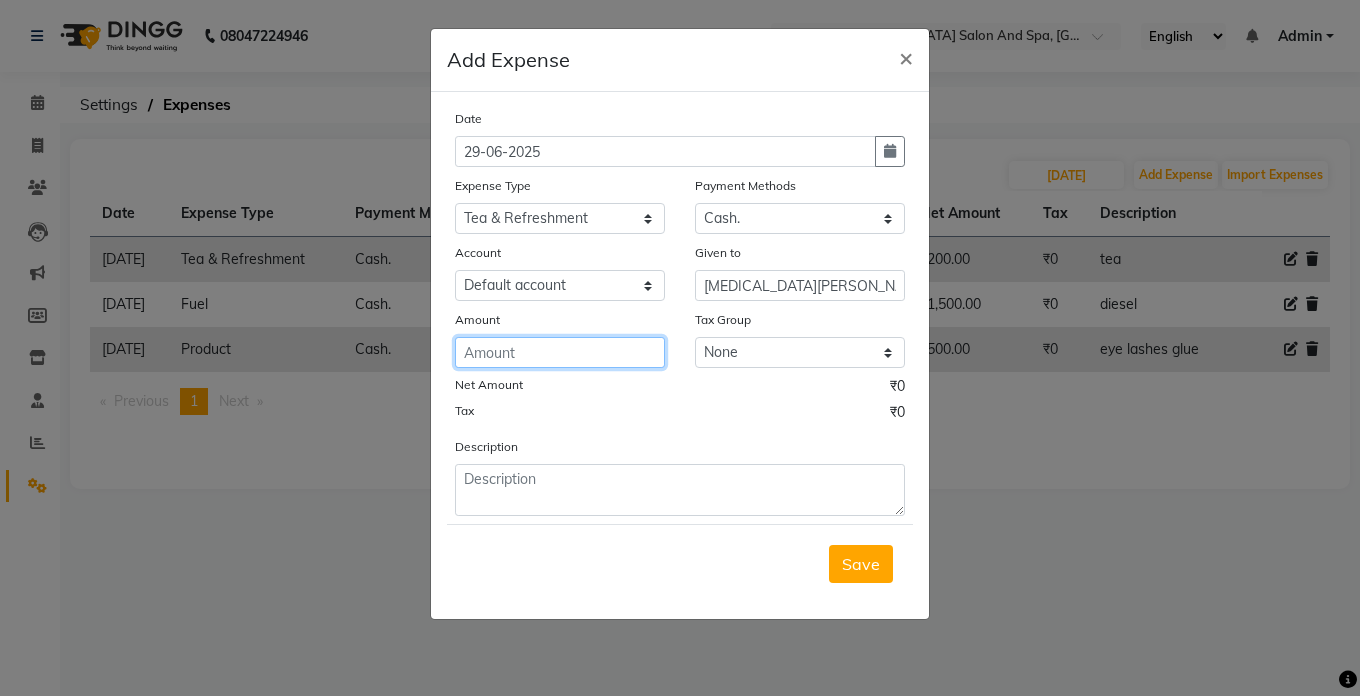 click 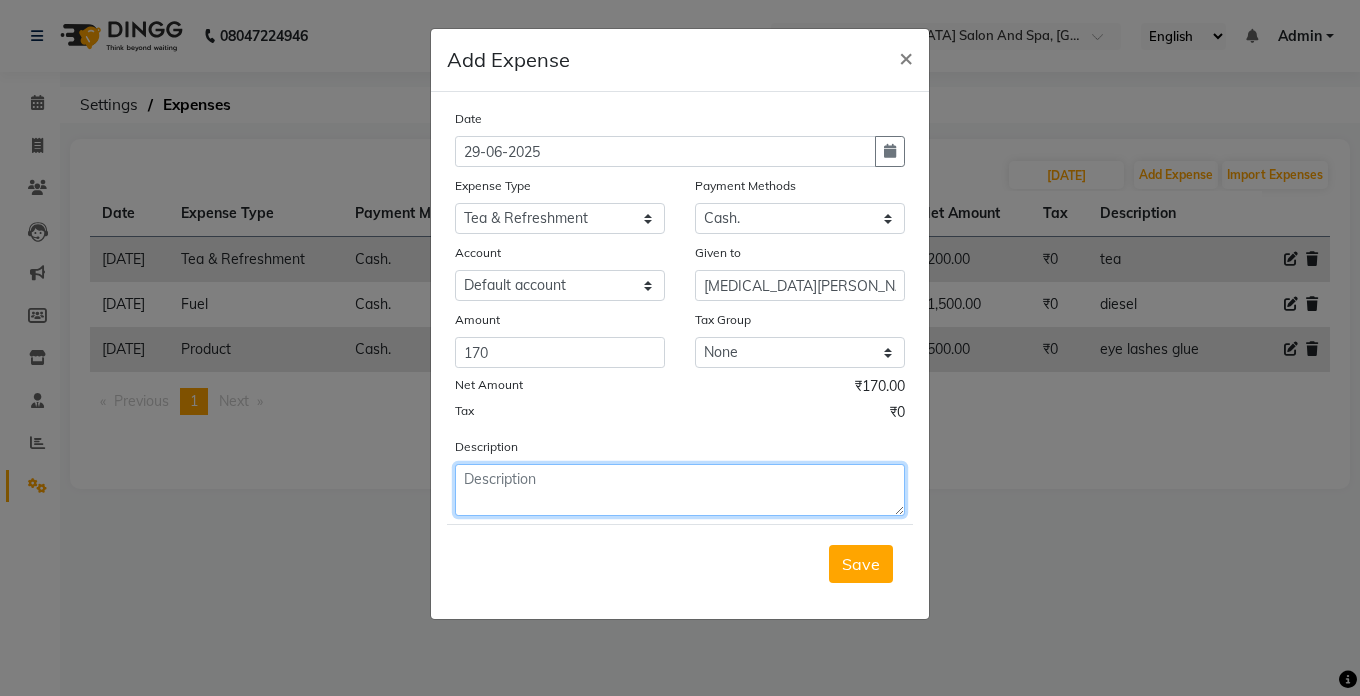 click 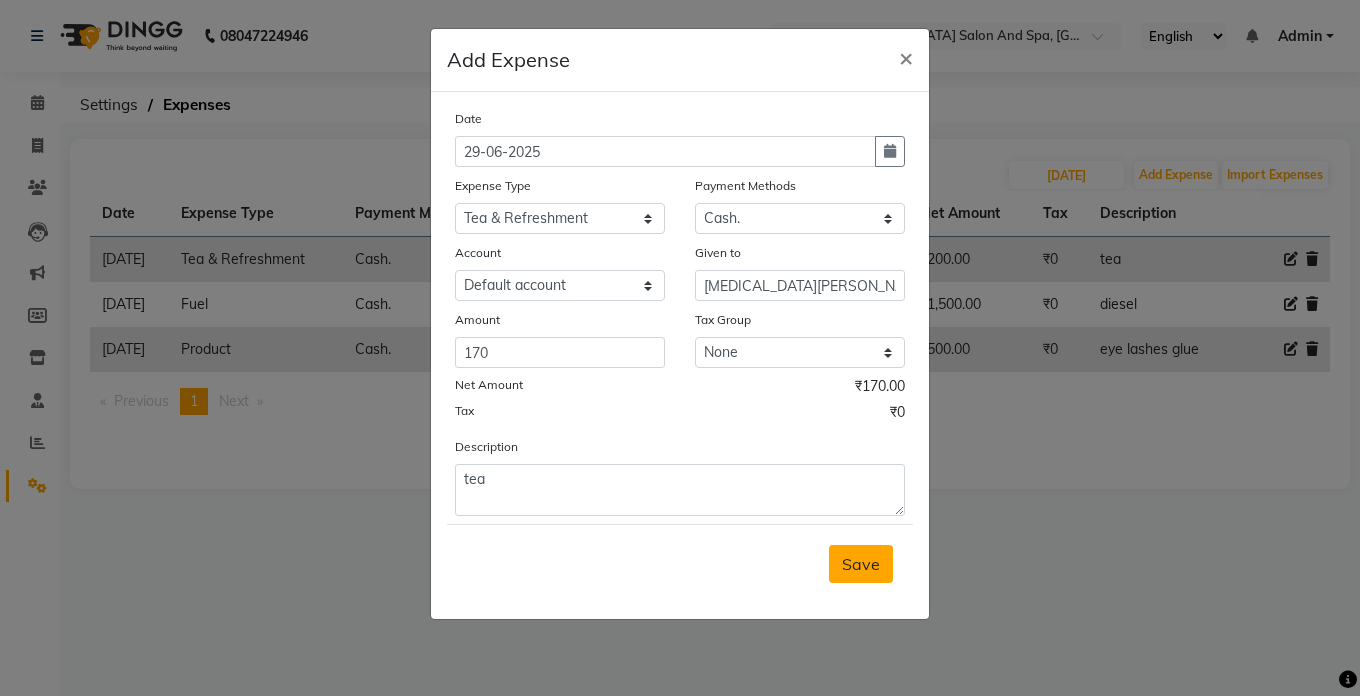 click on "Save" at bounding box center [861, 564] 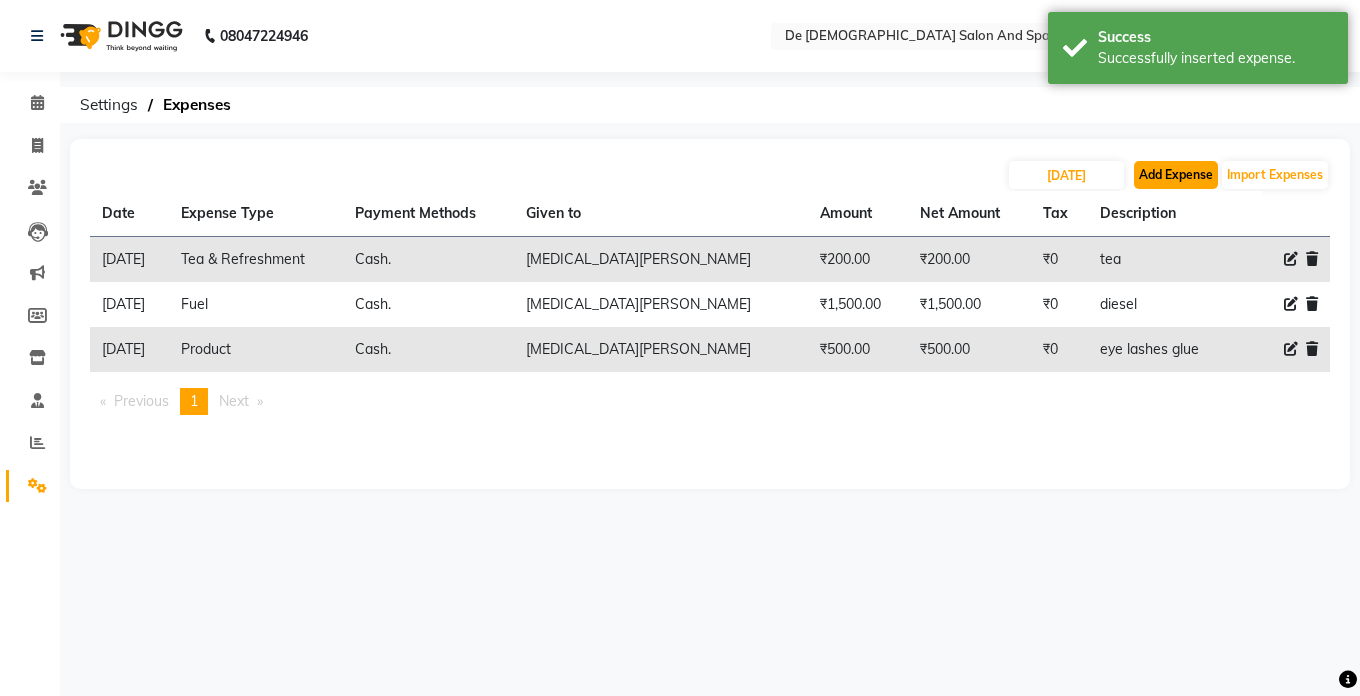 click on "Add Expense" 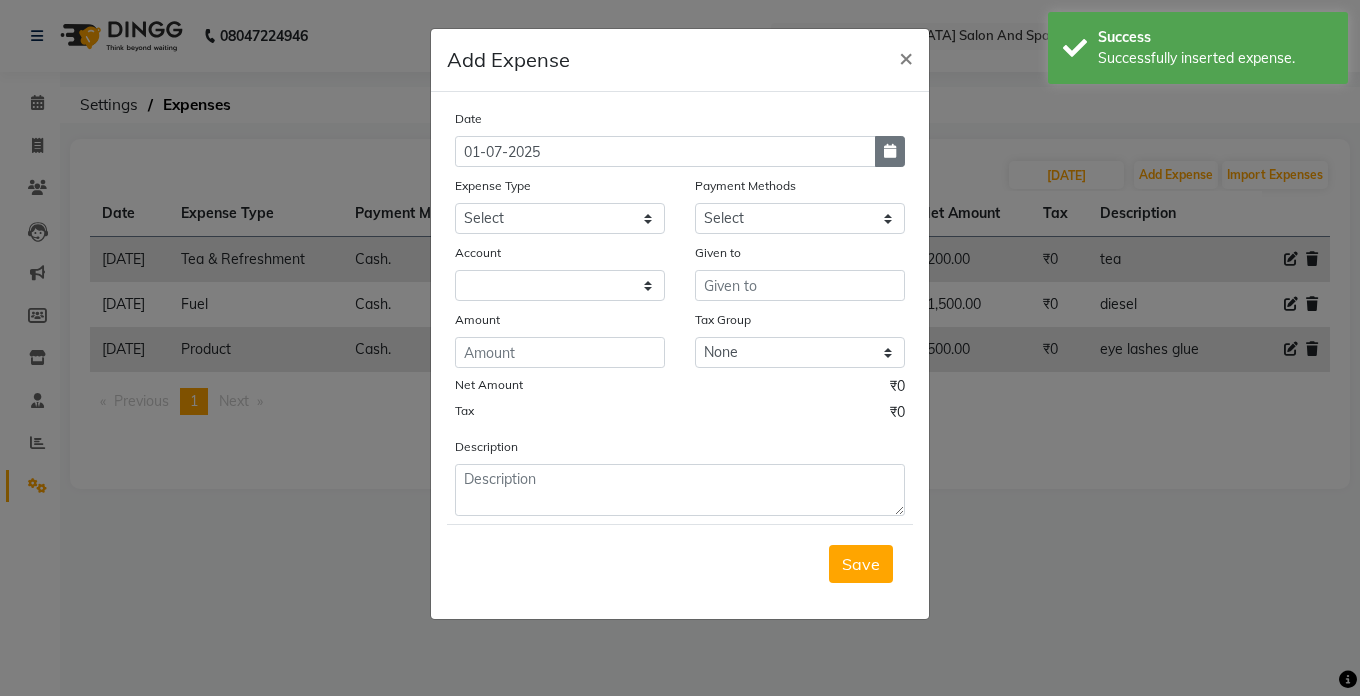 click 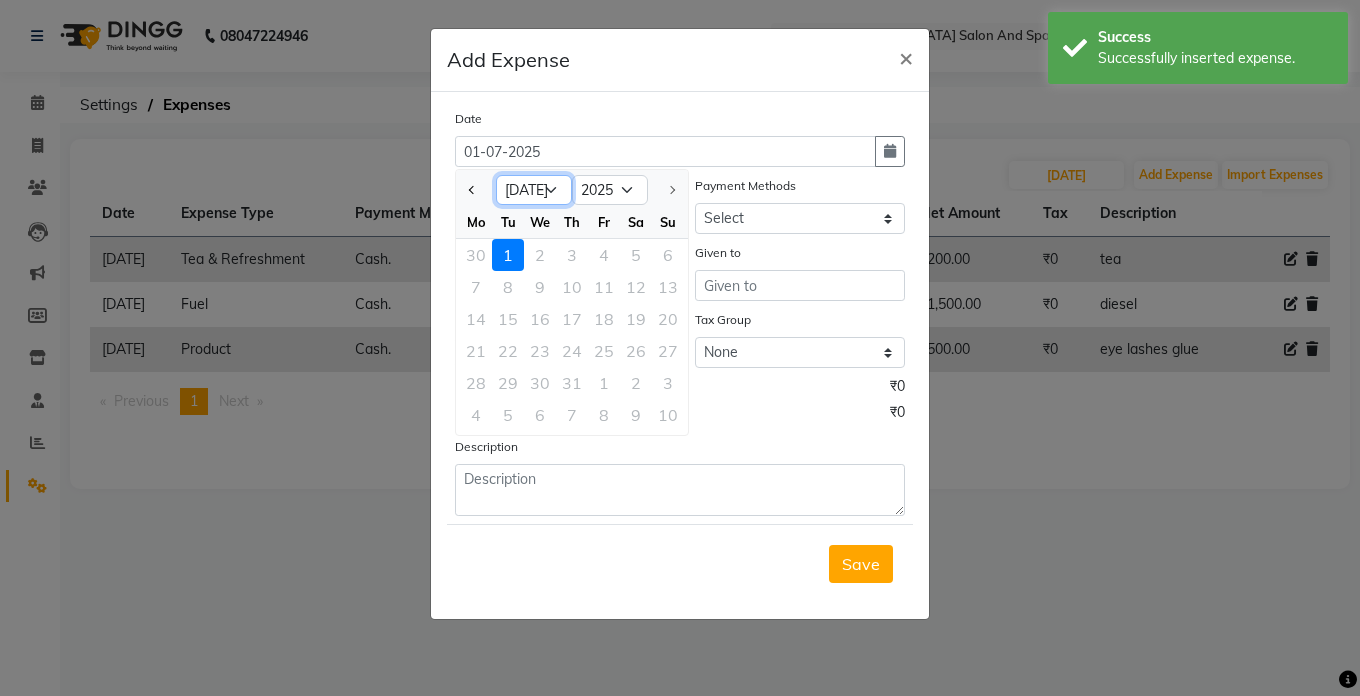 click on "Jan Feb Mar Apr May Jun [DATE]" 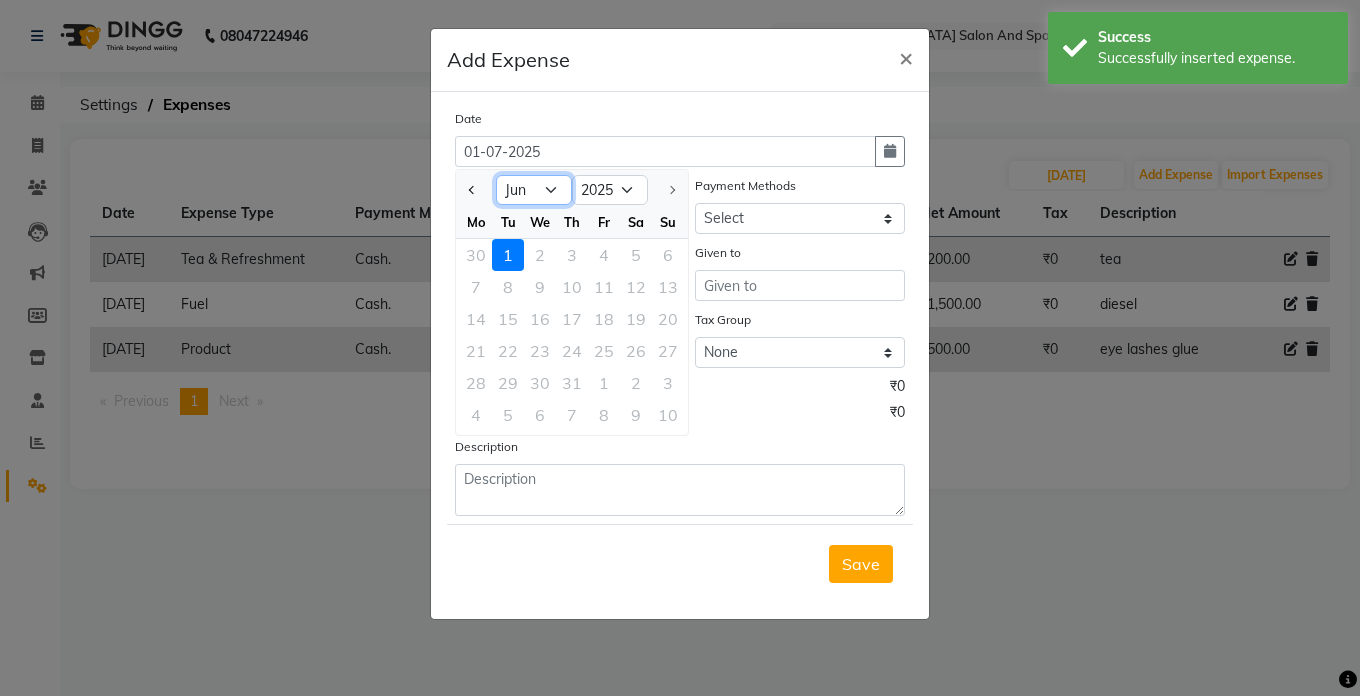 click on "Jan Feb Mar Apr May Jun [DATE]" 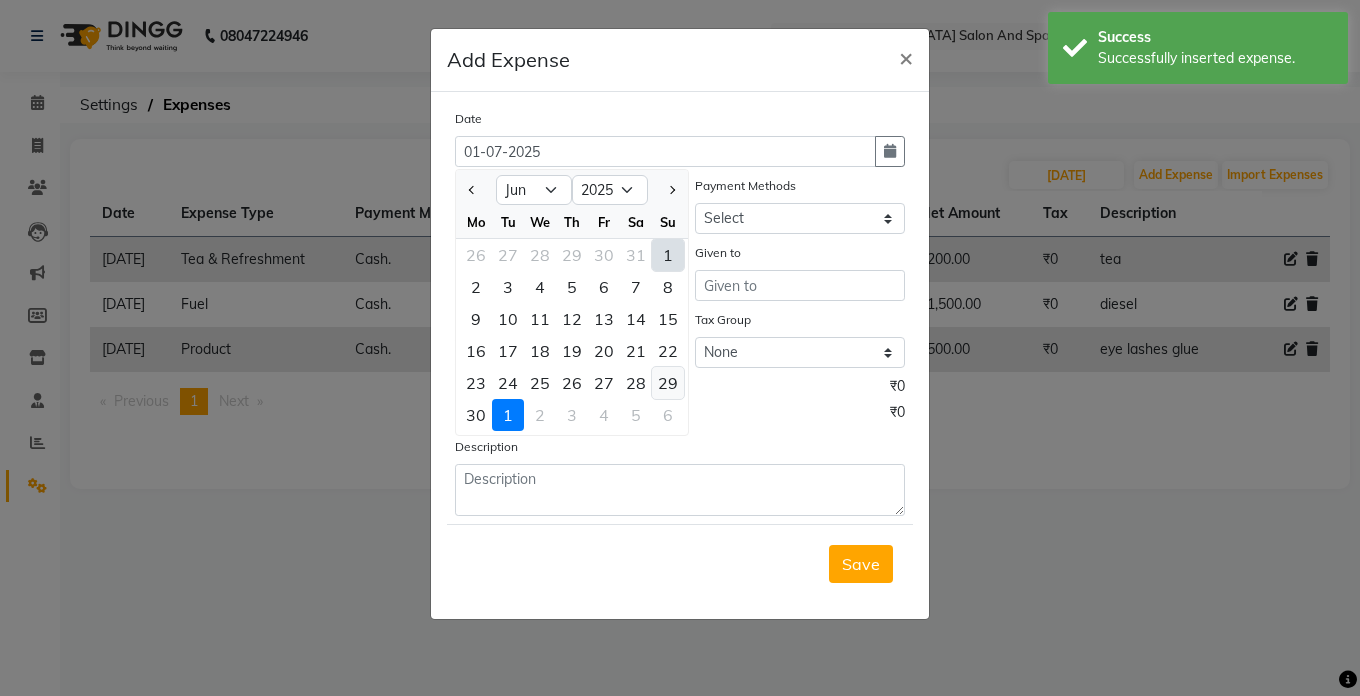 click on "29" 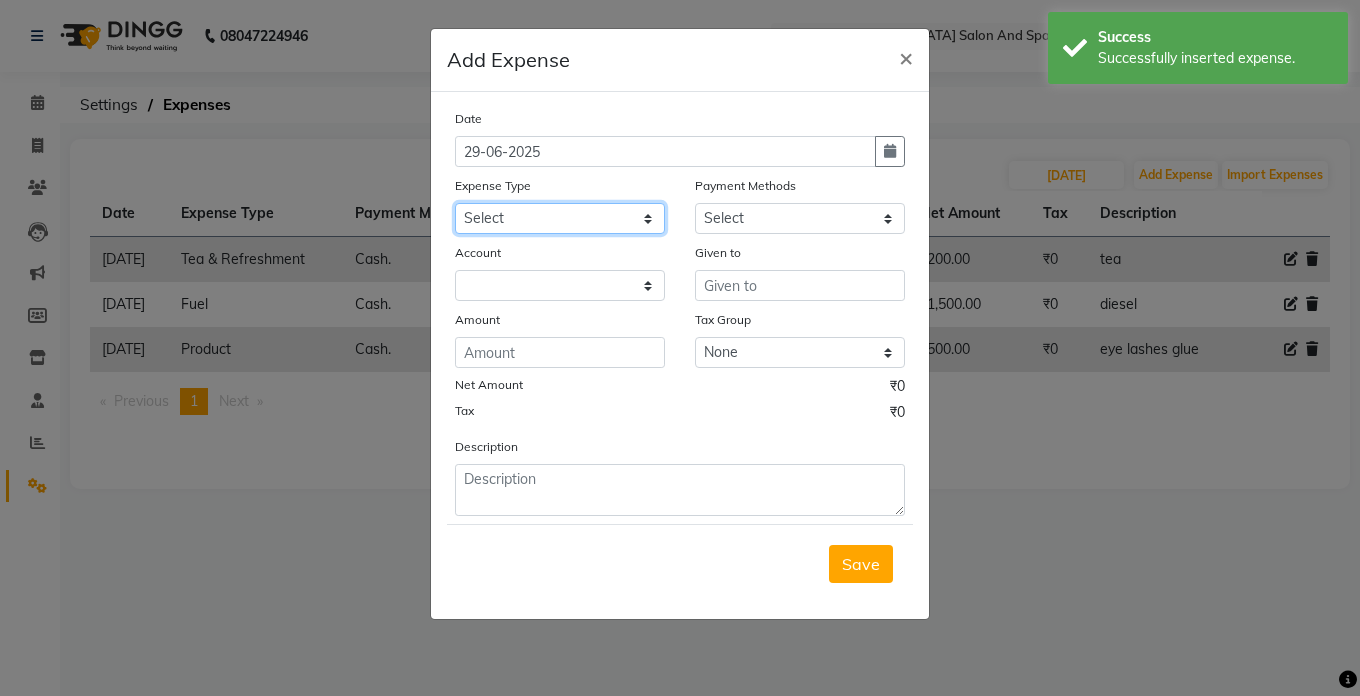 click on "Select Advance Salary Bank charges Car maintenance  Cash transfer to bank Cash transfer to hub Client Snacks Clinical charges Equipment Fuel Govt fee Incentive Insurance International purchase Loan Repayment Maintenance Marketing Miscellaneous MRA Other Pantry Product Rent Salary Staff Snacks Tax Tea & Refreshment Utilities" 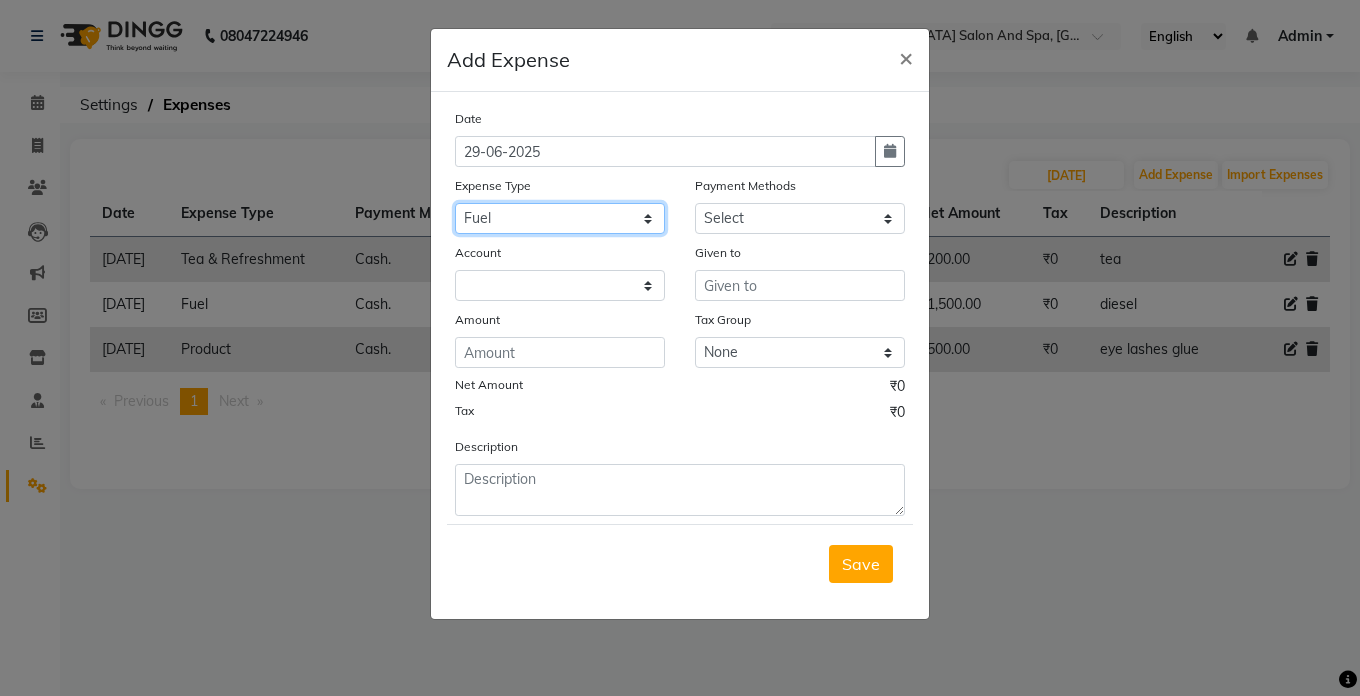 click on "Select Advance Salary Bank charges Car maintenance  Cash transfer to bank Cash transfer to hub Client Snacks Clinical charges Equipment Fuel Govt fee Incentive Insurance International purchase Loan Repayment Maintenance Marketing Miscellaneous MRA Other Pantry Product Rent Salary Staff Snacks Tax Tea & Refreshment Utilities" 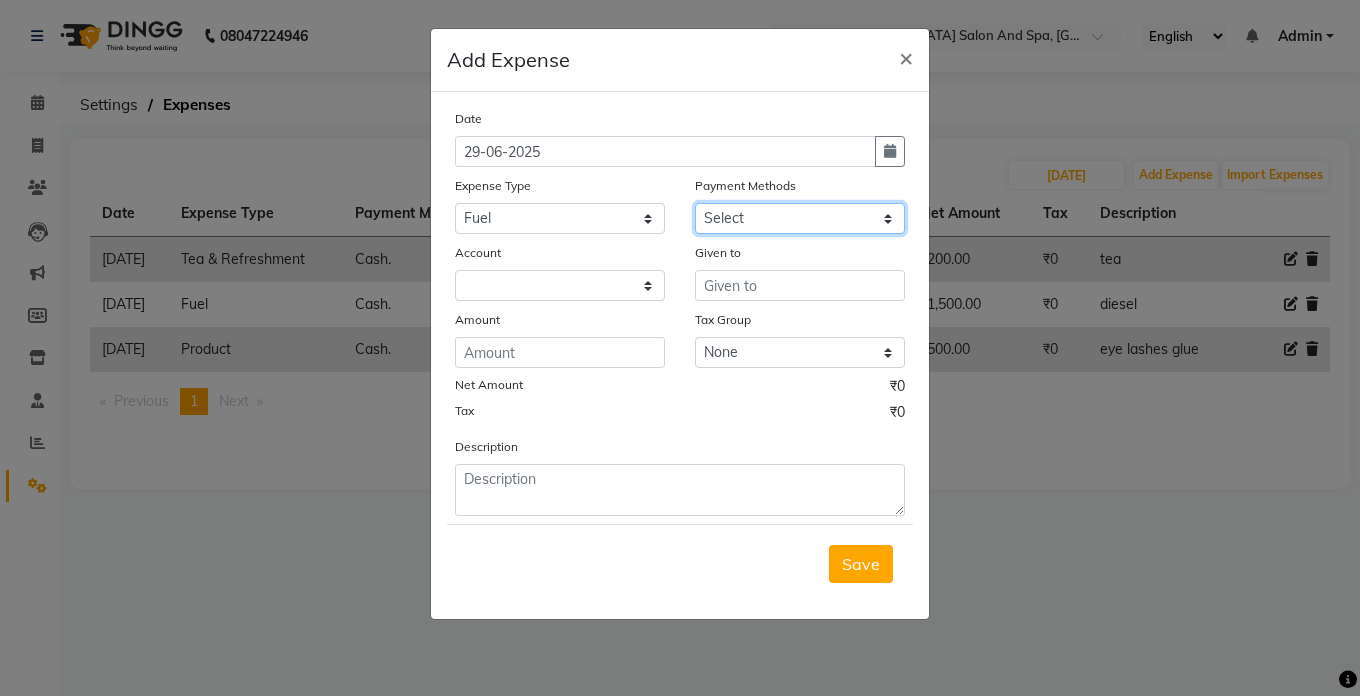 click on "Select Cash. Voucher CARD Wallet GPay" 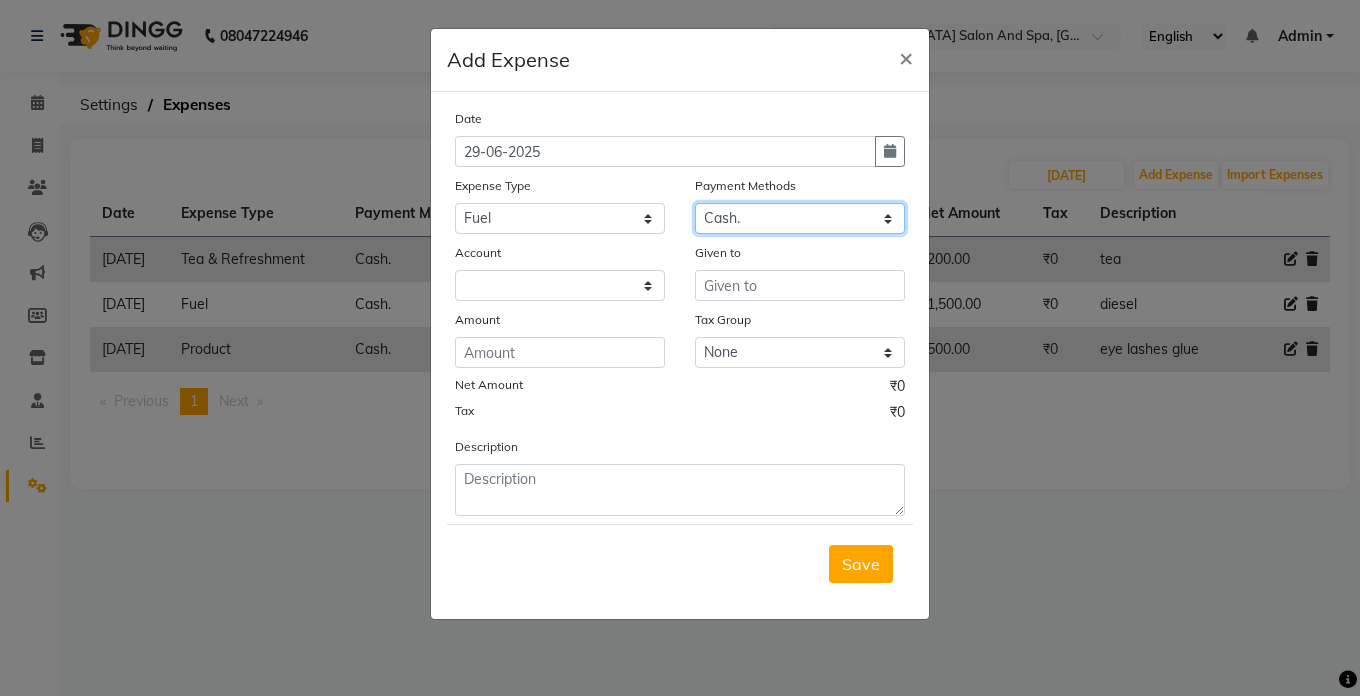 click on "Select Cash. Voucher CARD Wallet GPay" 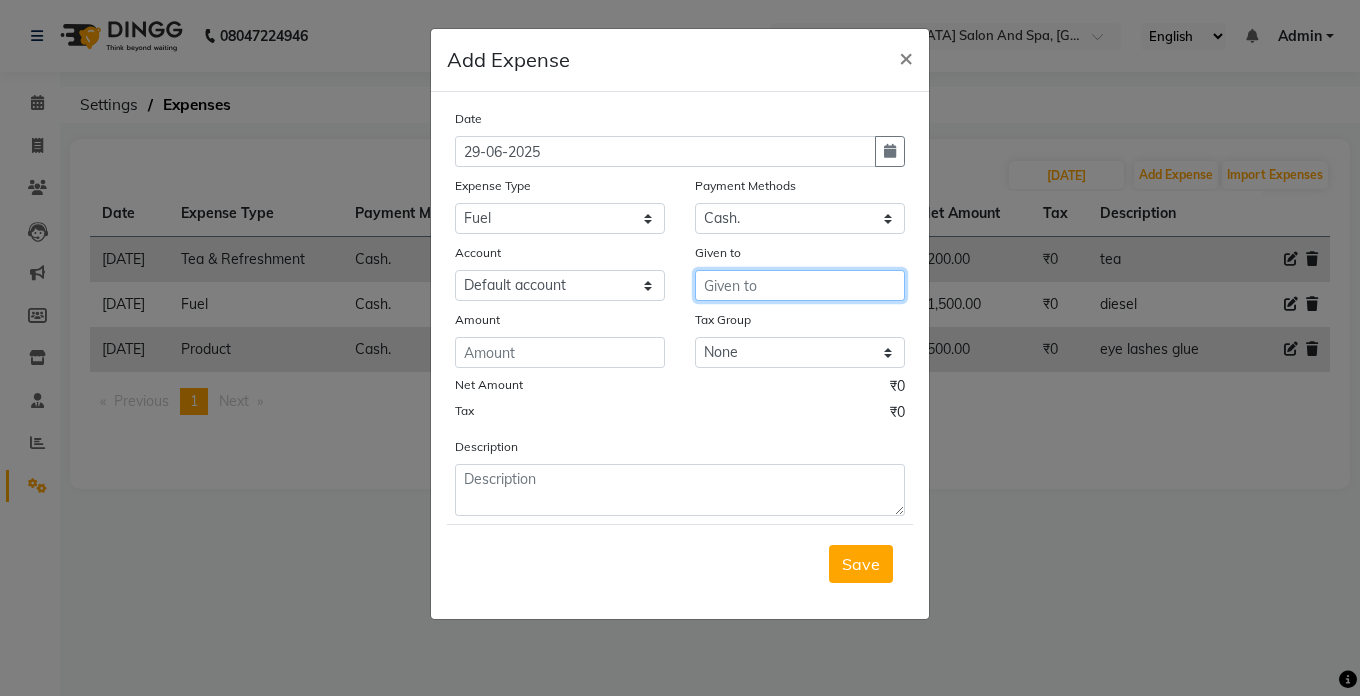 click at bounding box center [800, 285] 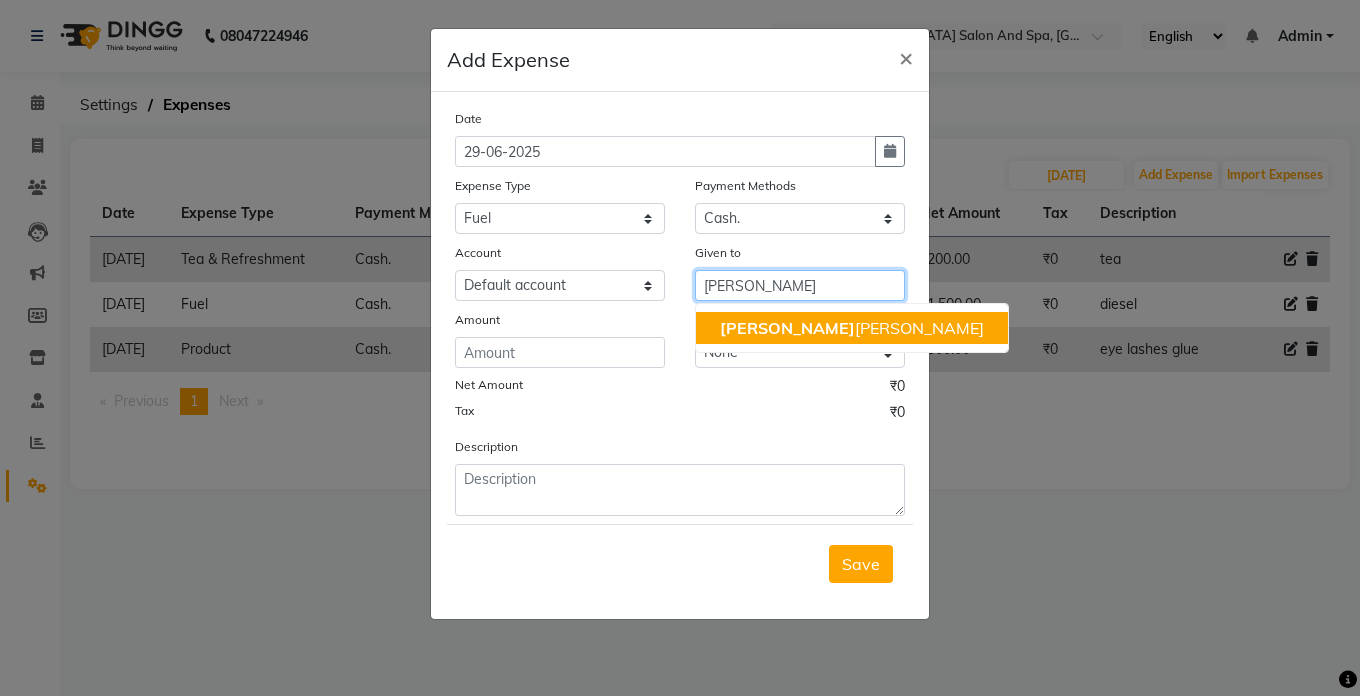 click on "[PERSON_NAME]" 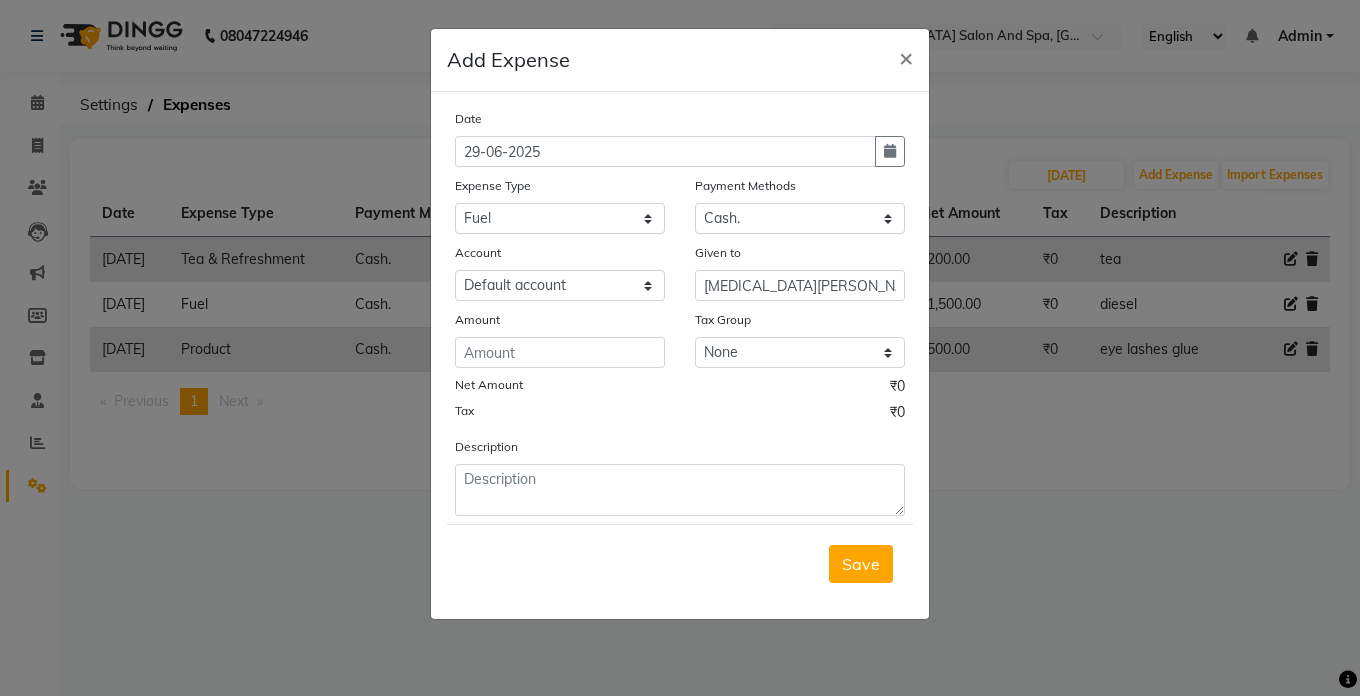 click on "Amount" 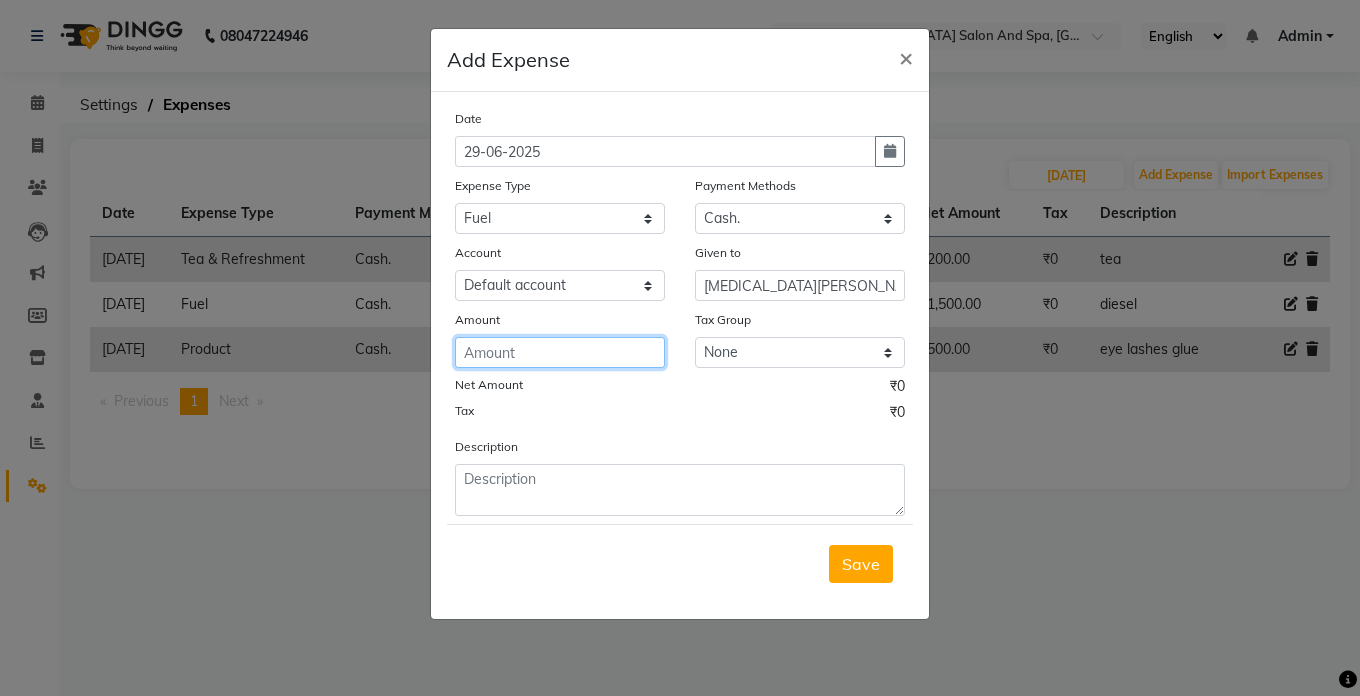 click 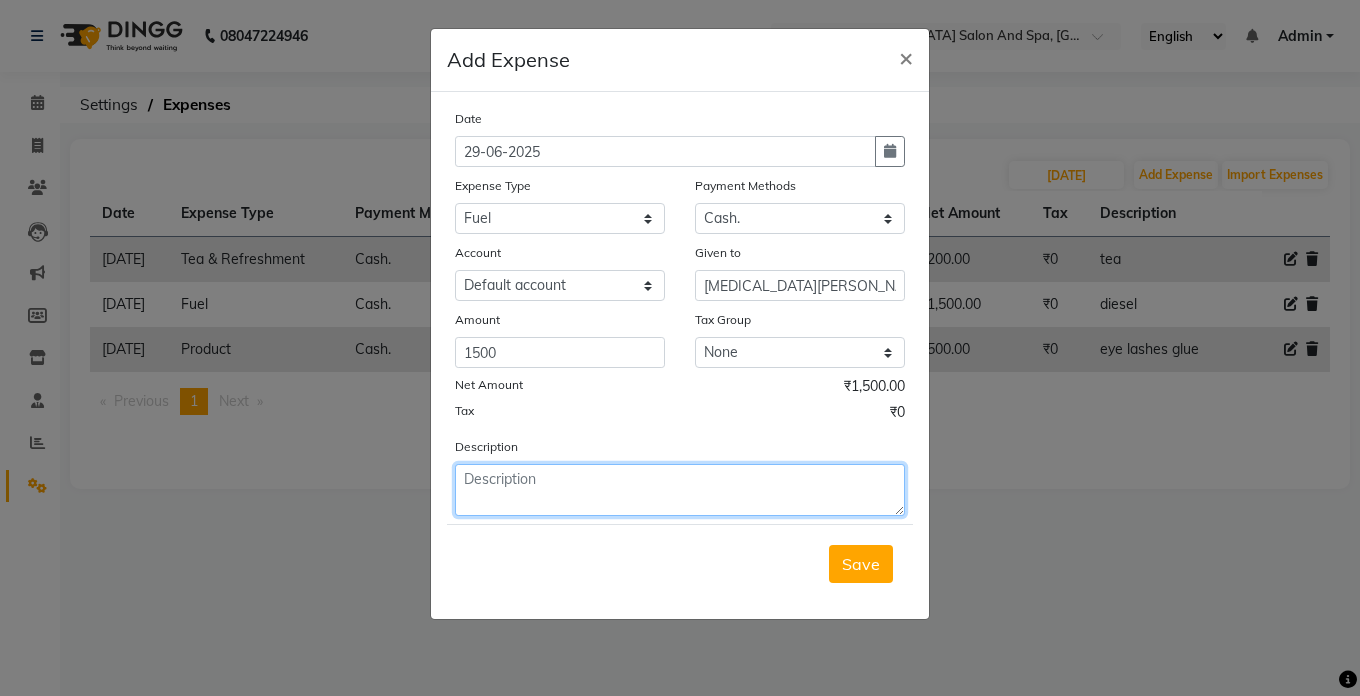 click 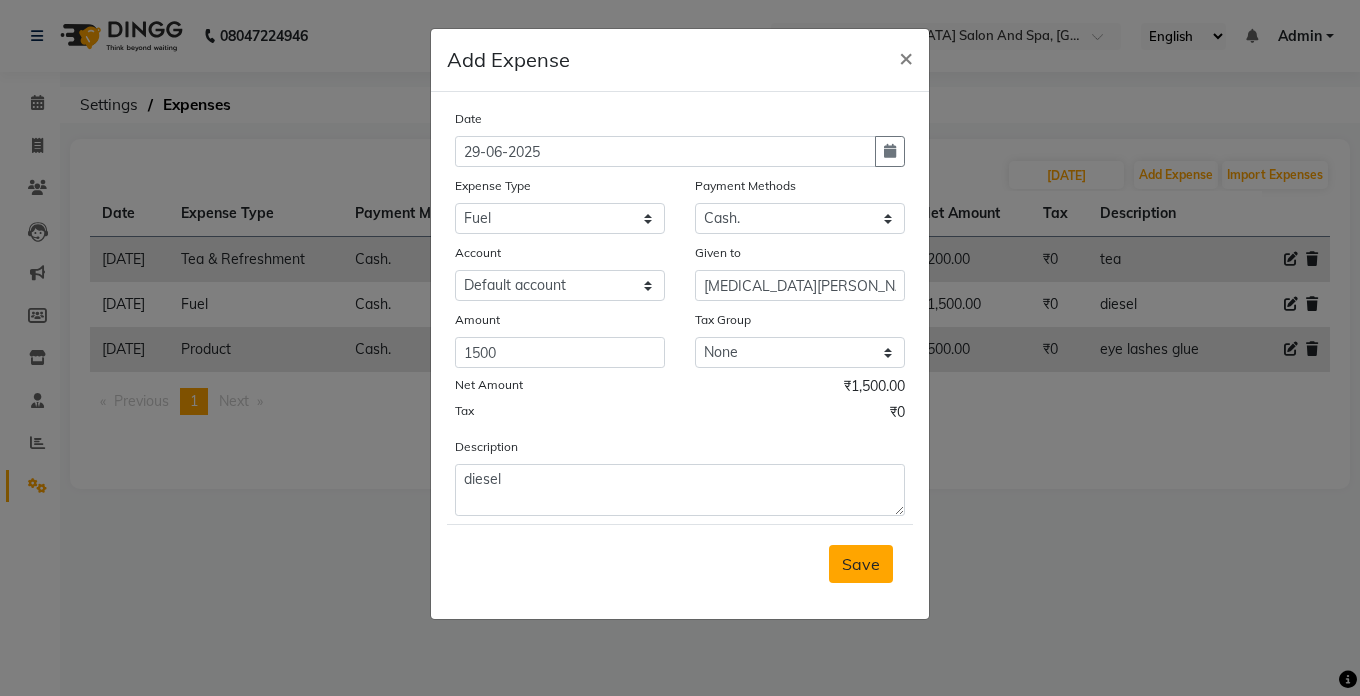 click on "Save" at bounding box center (861, 564) 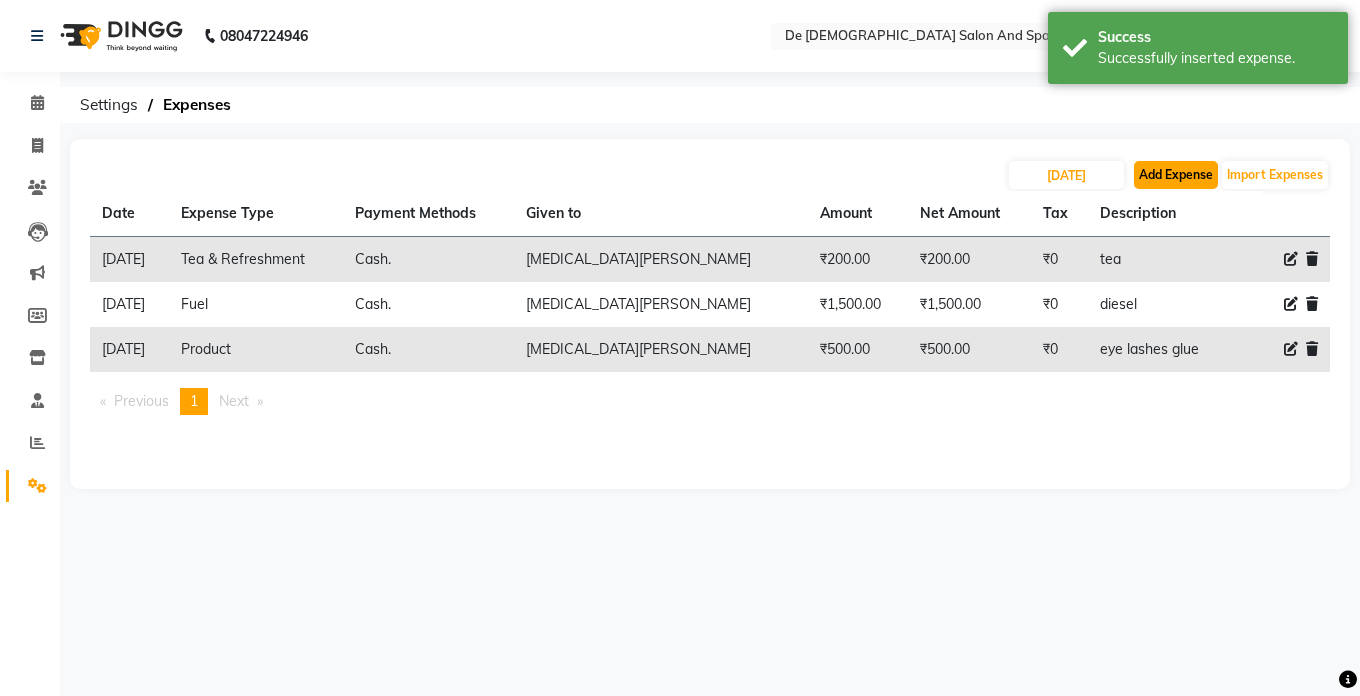 click on "Add Expense" 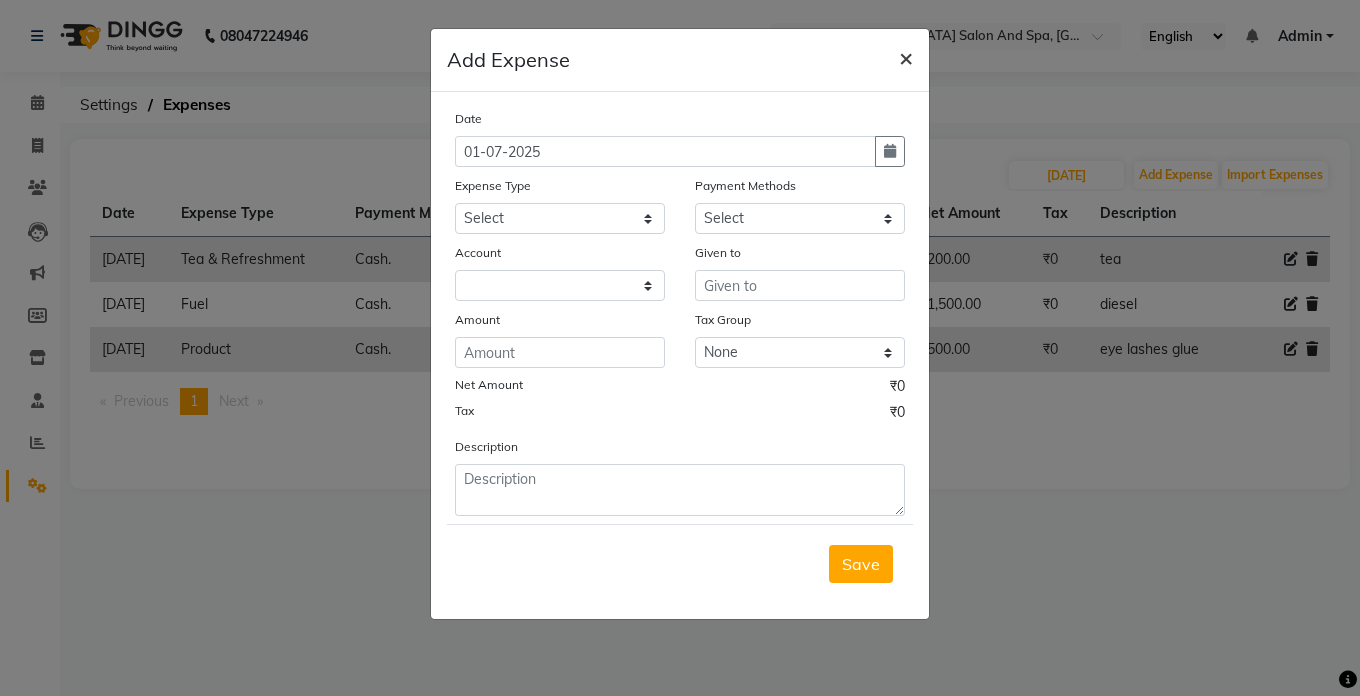 click on "×" 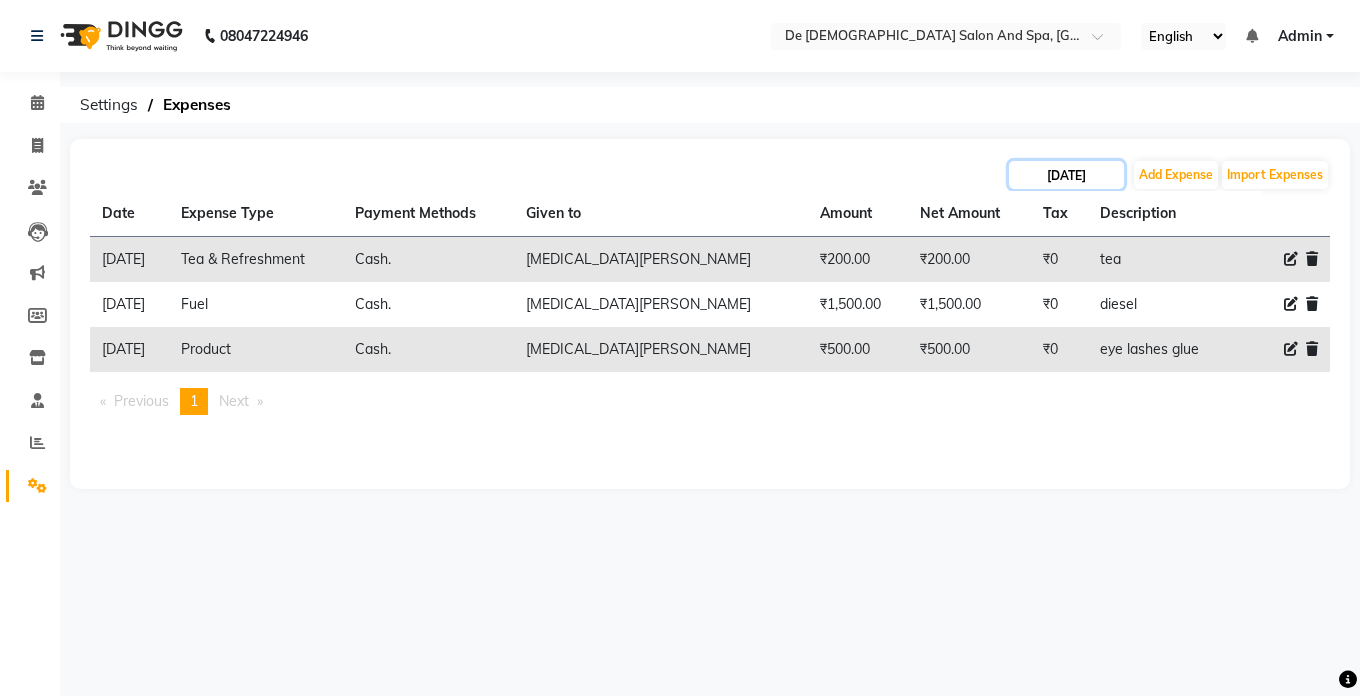 click on "28-06-2025" 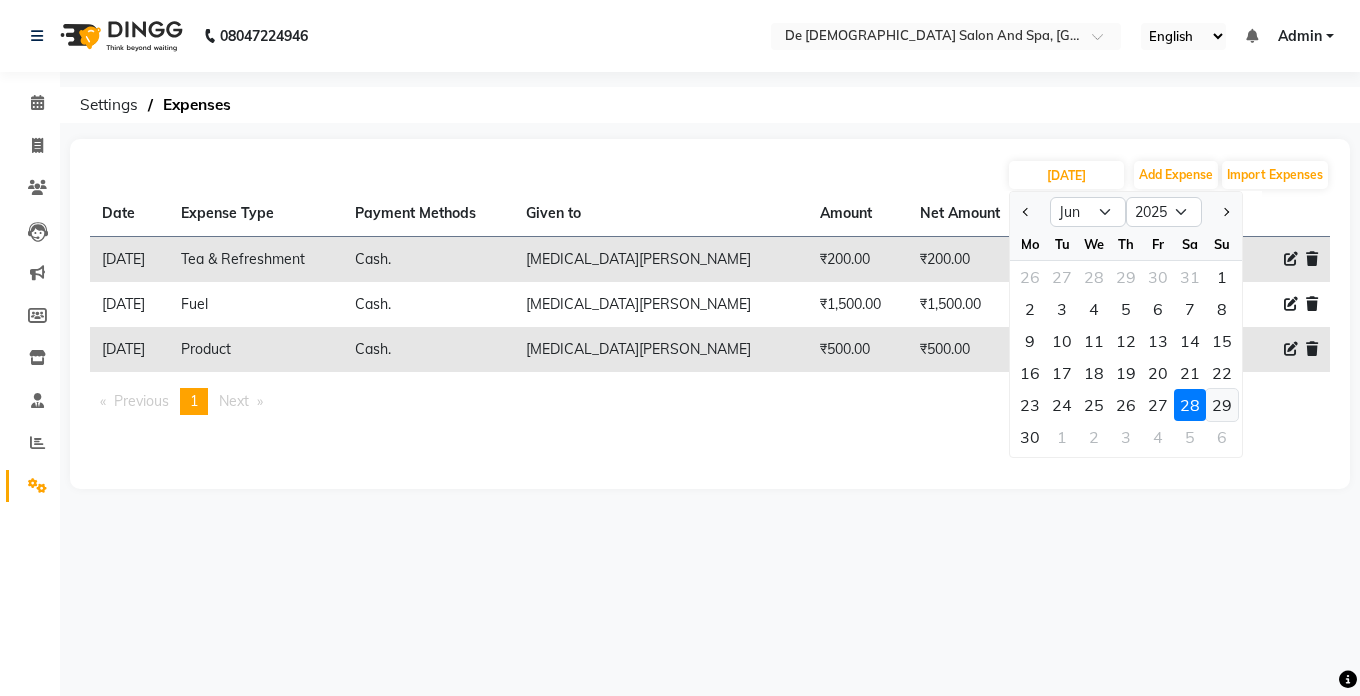 click on "29" 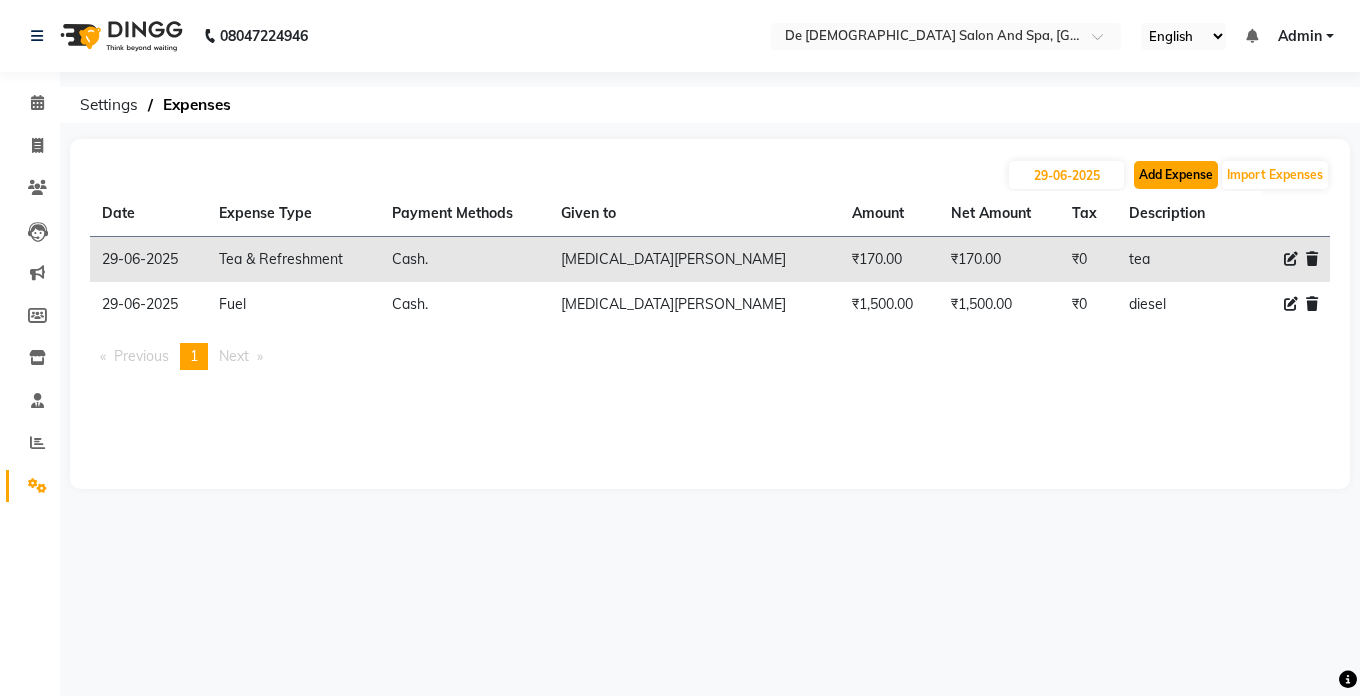 click on "Add Expense" 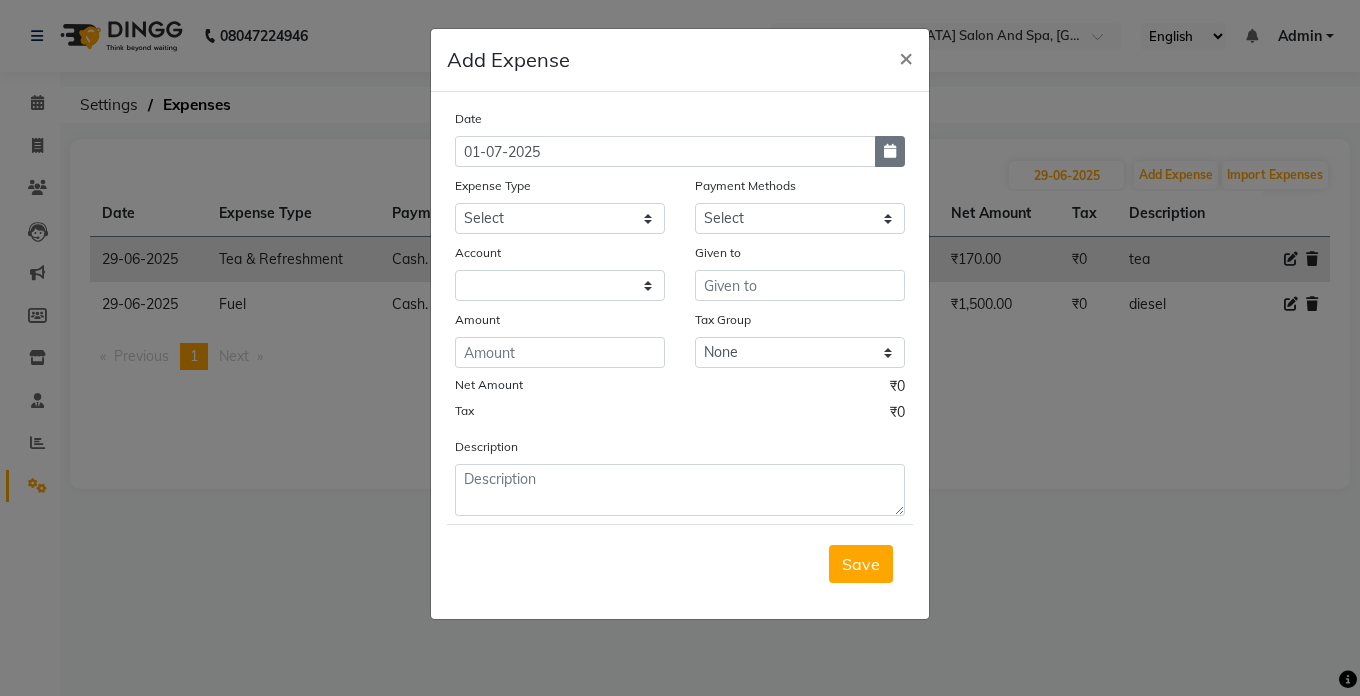 click 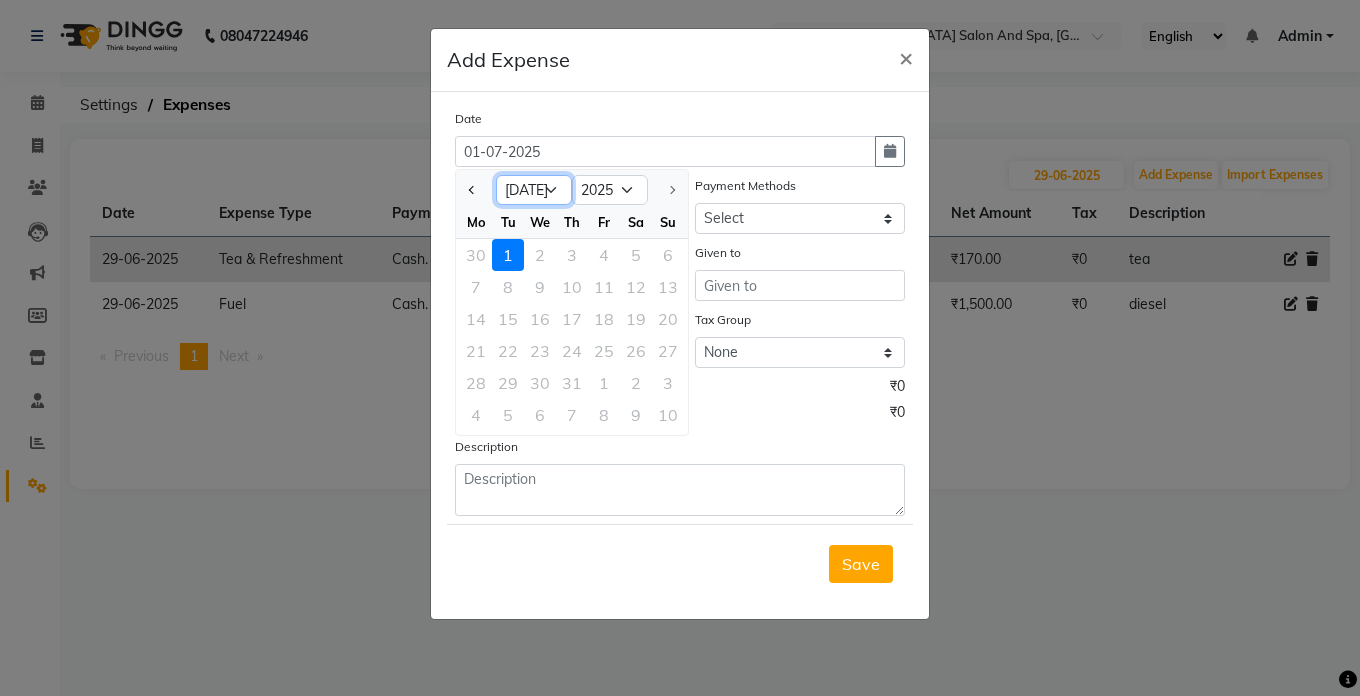 click on "Jan Feb Mar Apr May Jun [DATE]" 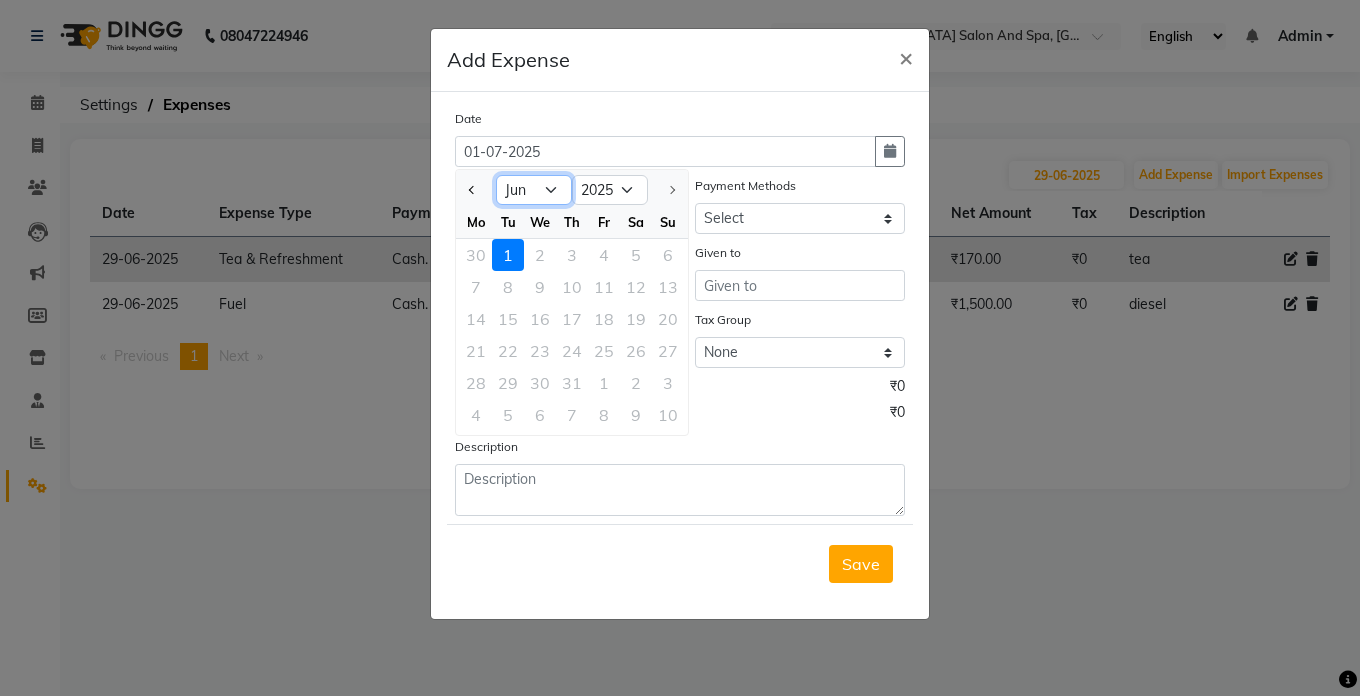 click on "Jan Feb Mar Apr May Jun [DATE]" 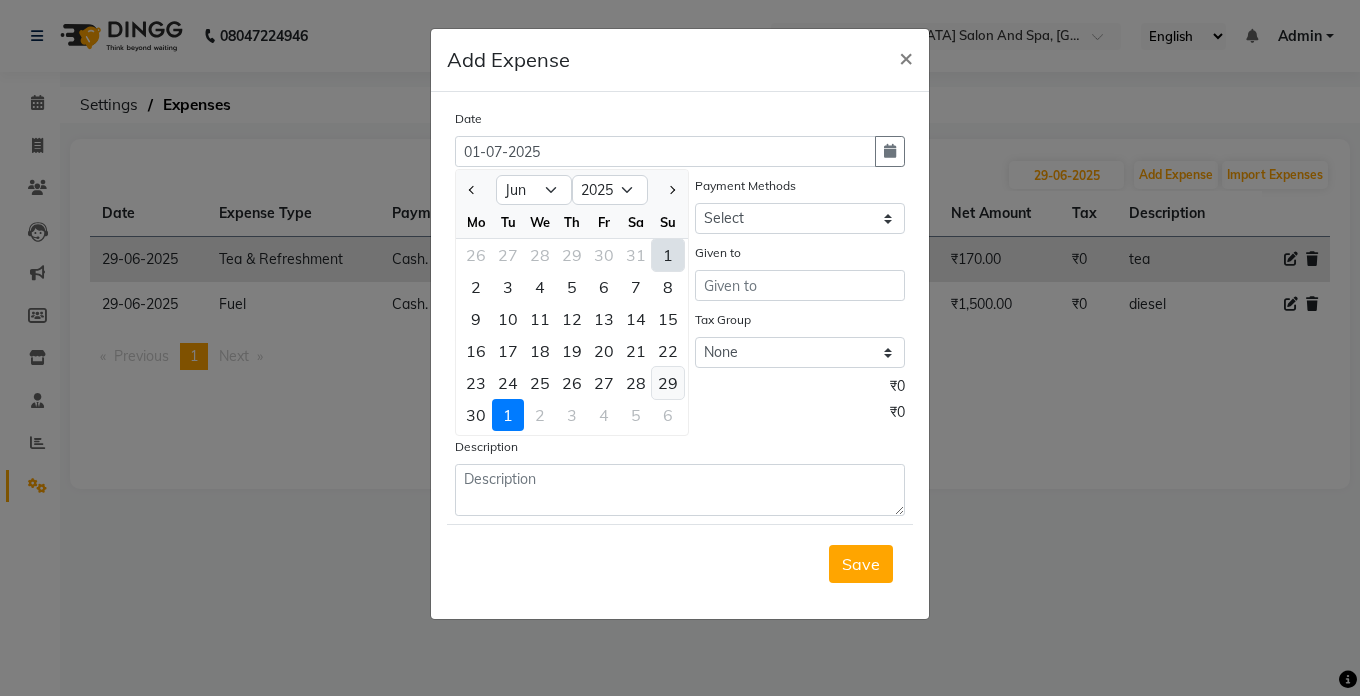 click on "29" 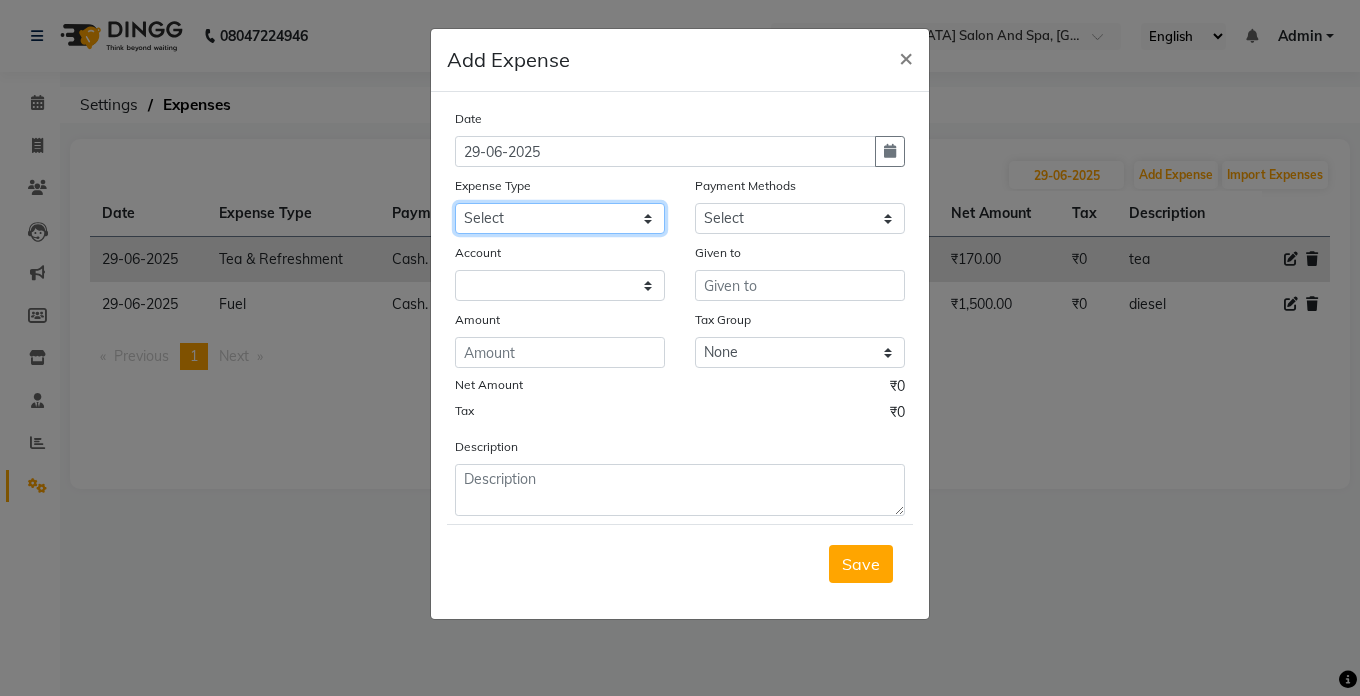 click on "Select Advance Salary Bank charges Car maintenance  Cash transfer to bank Cash transfer to hub Client Snacks Clinical charges Equipment Fuel Govt fee Incentive Insurance International purchase Loan Repayment Maintenance Marketing Miscellaneous MRA Other Pantry Product Rent Salary Staff Snacks Tax Tea & Refreshment Utilities" 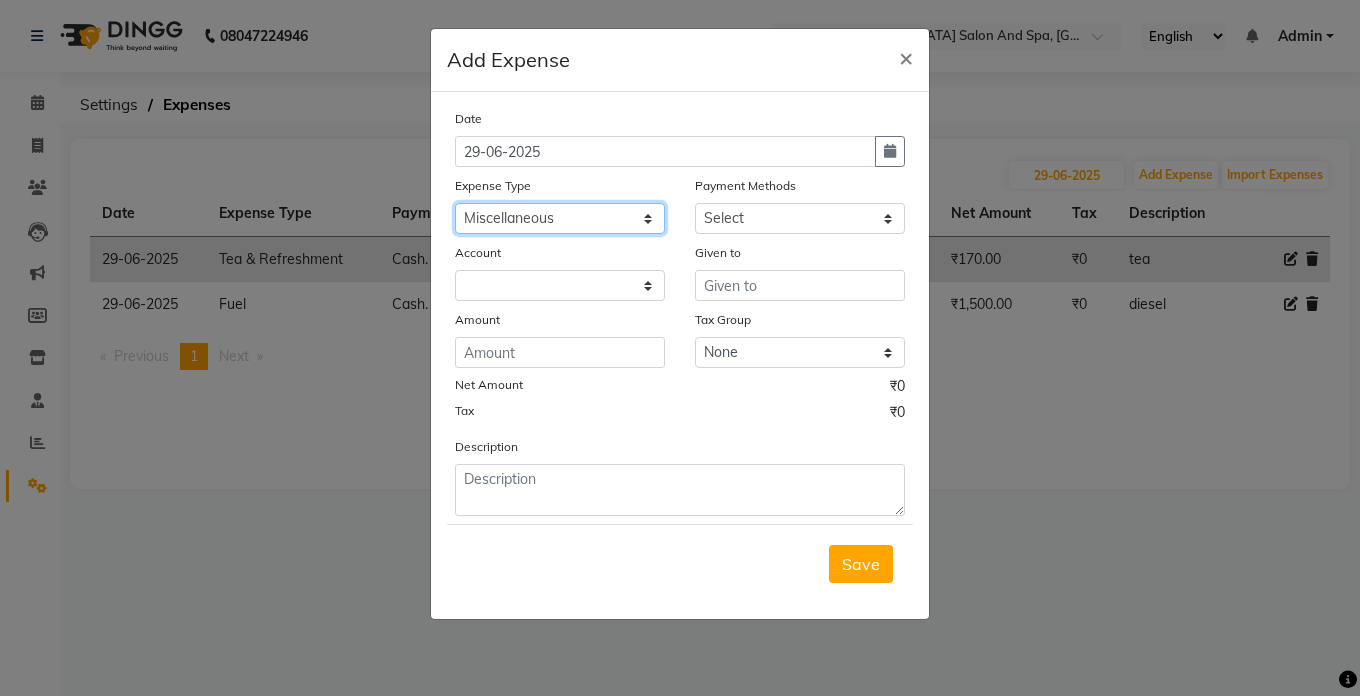click on "Select Advance Salary Bank charges Car maintenance  Cash transfer to bank Cash transfer to hub Client Snacks Clinical charges Equipment Fuel Govt fee Incentive Insurance International purchase Loan Repayment Maintenance Marketing Miscellaneous MRA Other Pantry Product Rent Salary Staff Snacks Tax Tea & Refreshment Utilities" 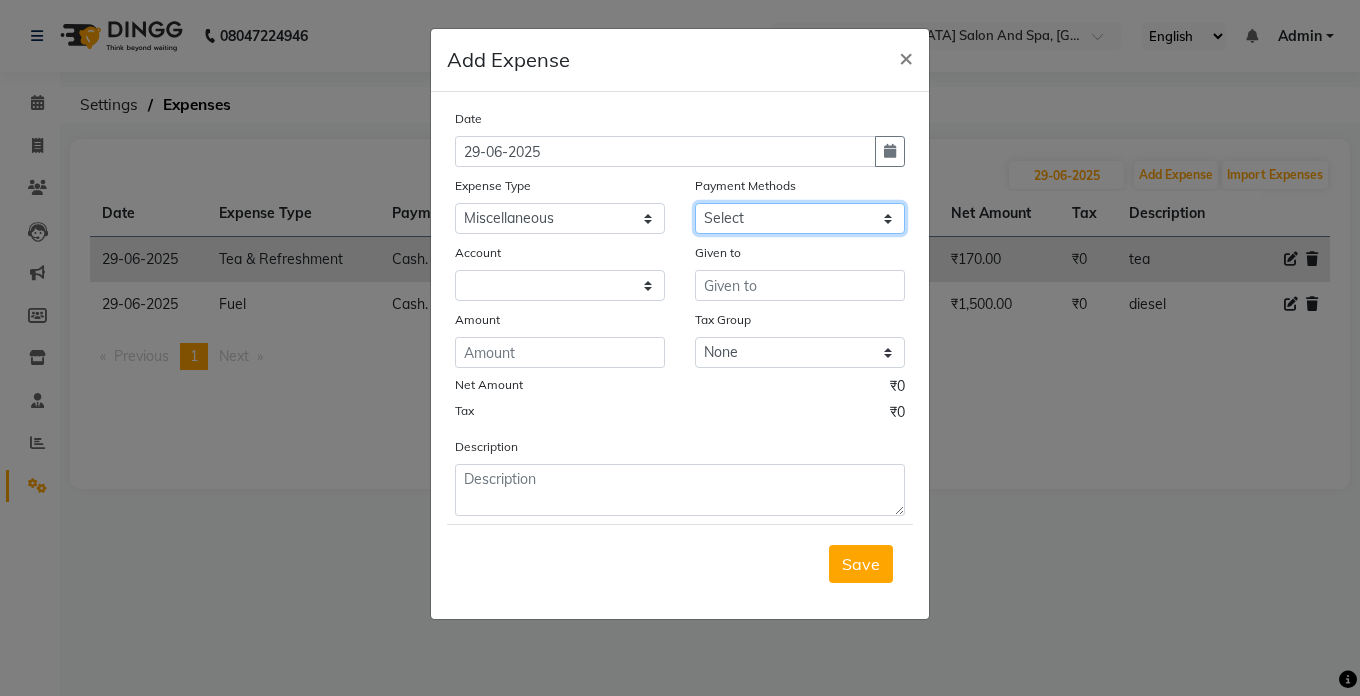 click on "Select Cash. Voucher CARD Wallet GPay" 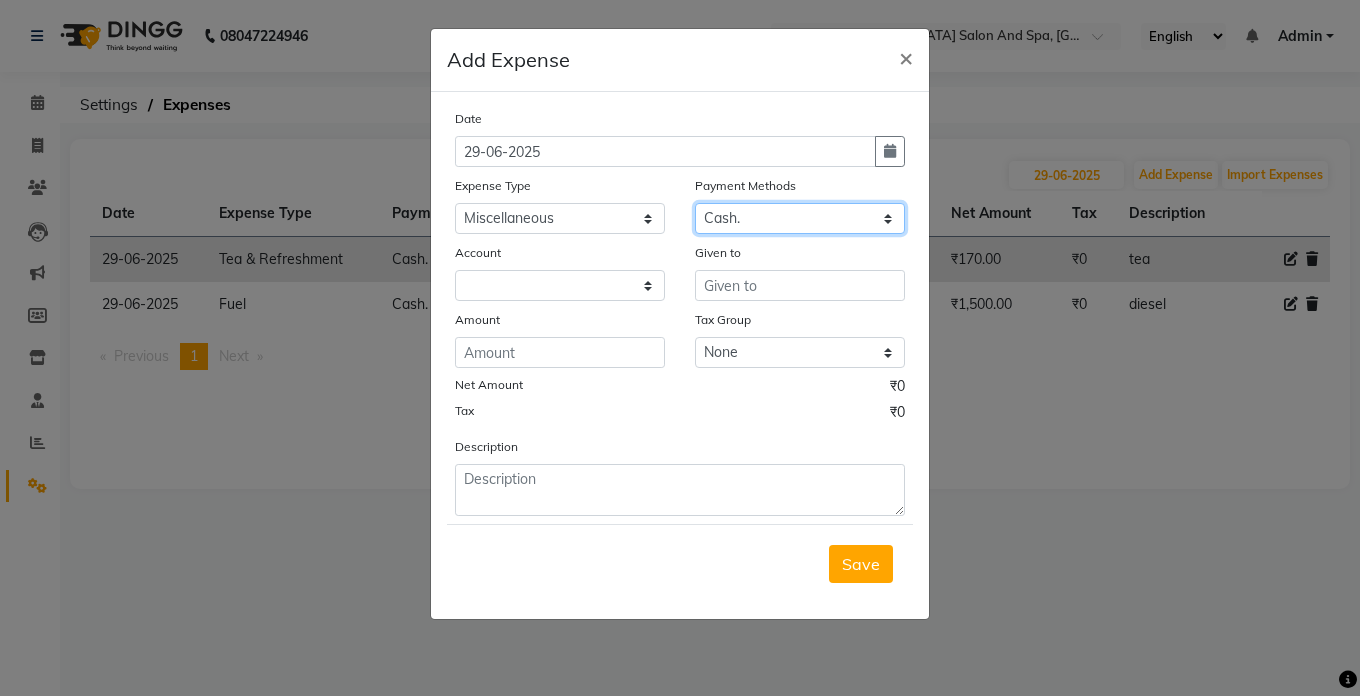 click on "Select Cash. Voucher CARD Wallet GPay" 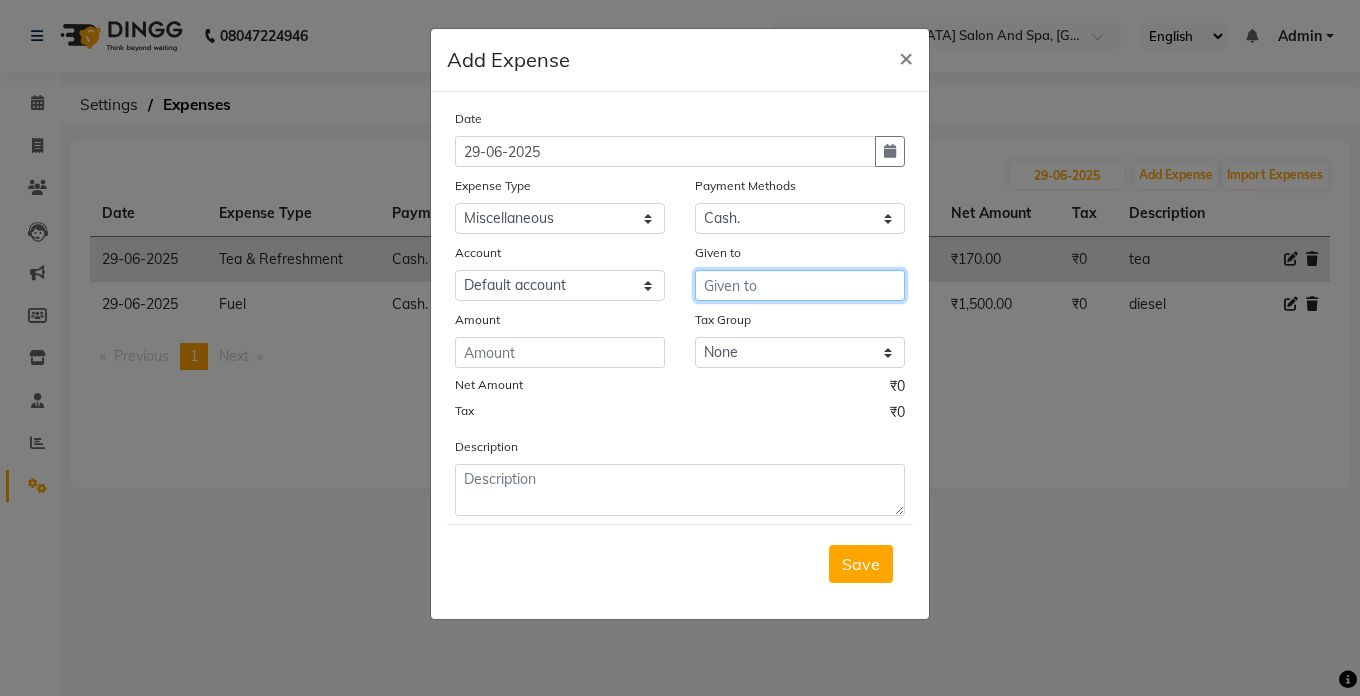 click at bounding box center [800, 285] 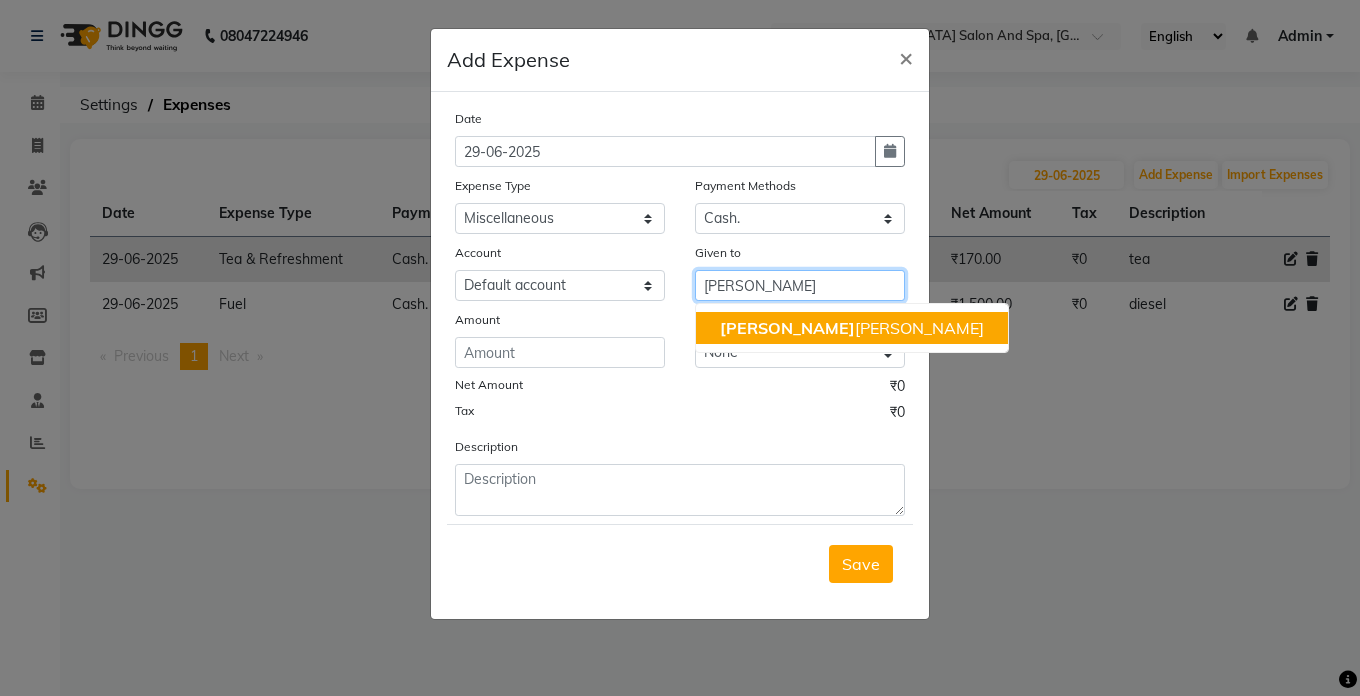 click on "[PERSON_NAME] [PERSON_NAME]" at bounding box center [852, 328] 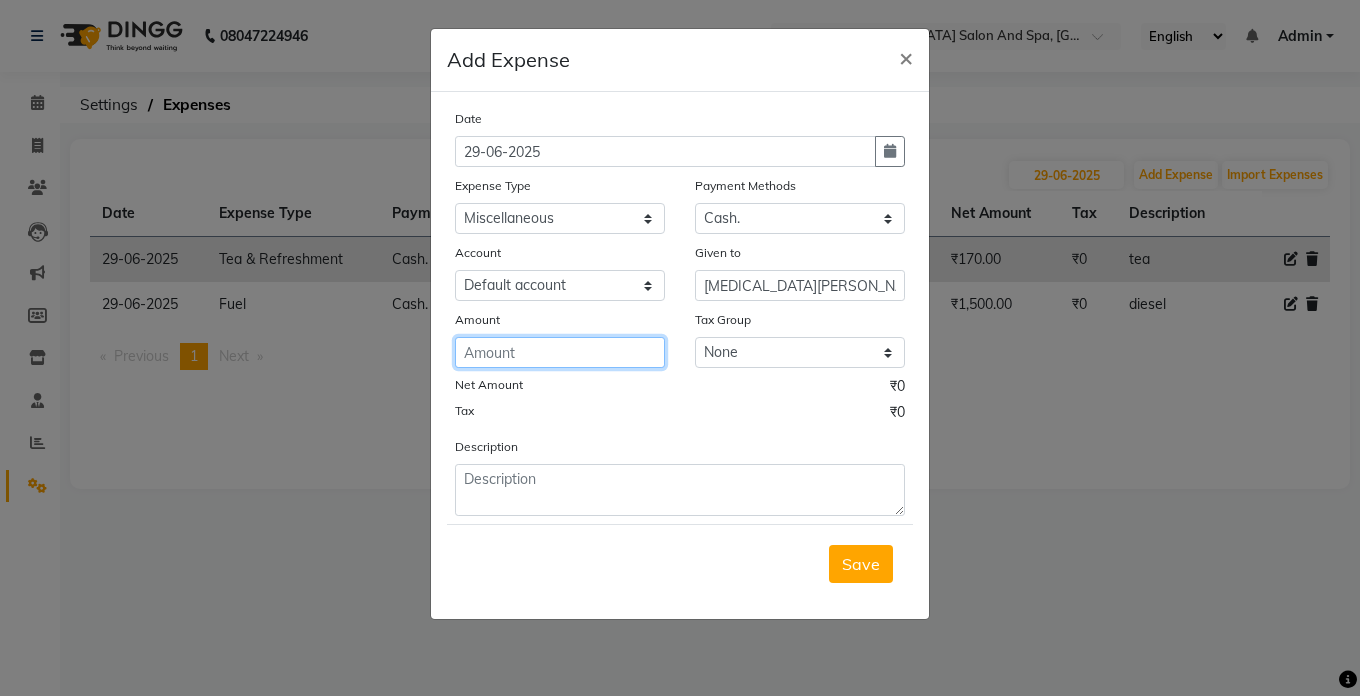 click 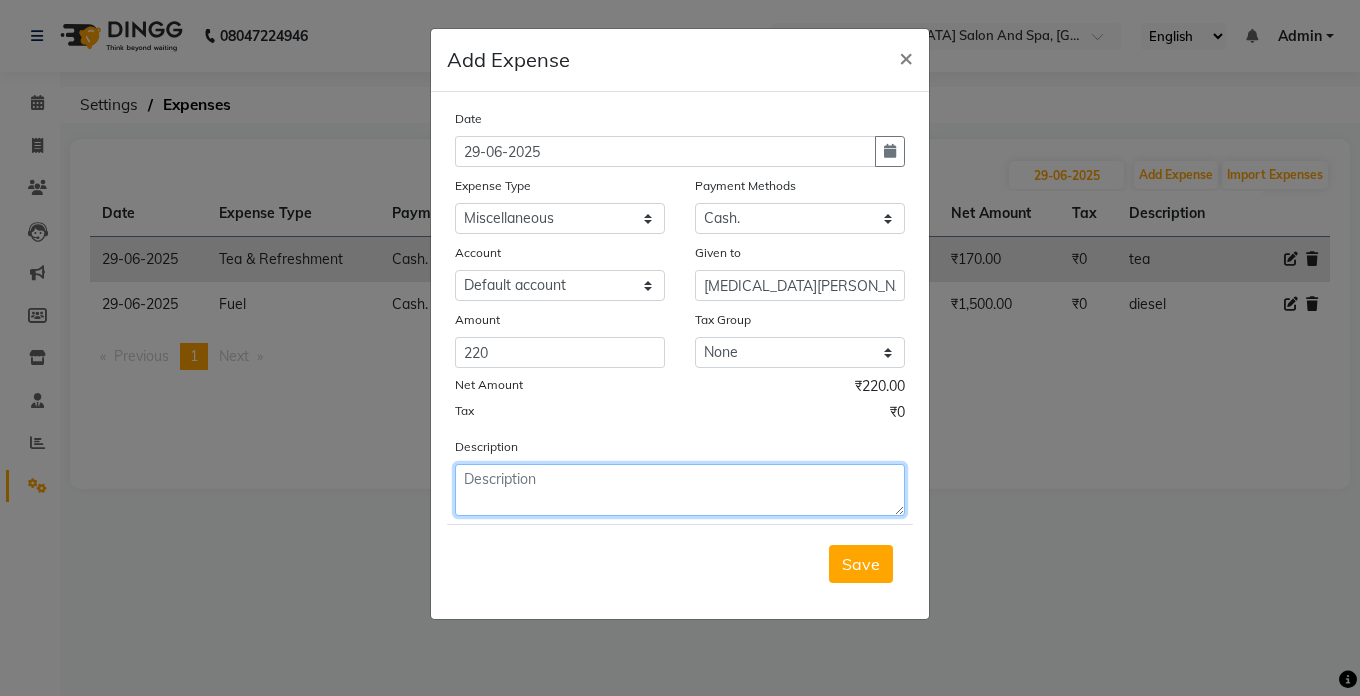 click 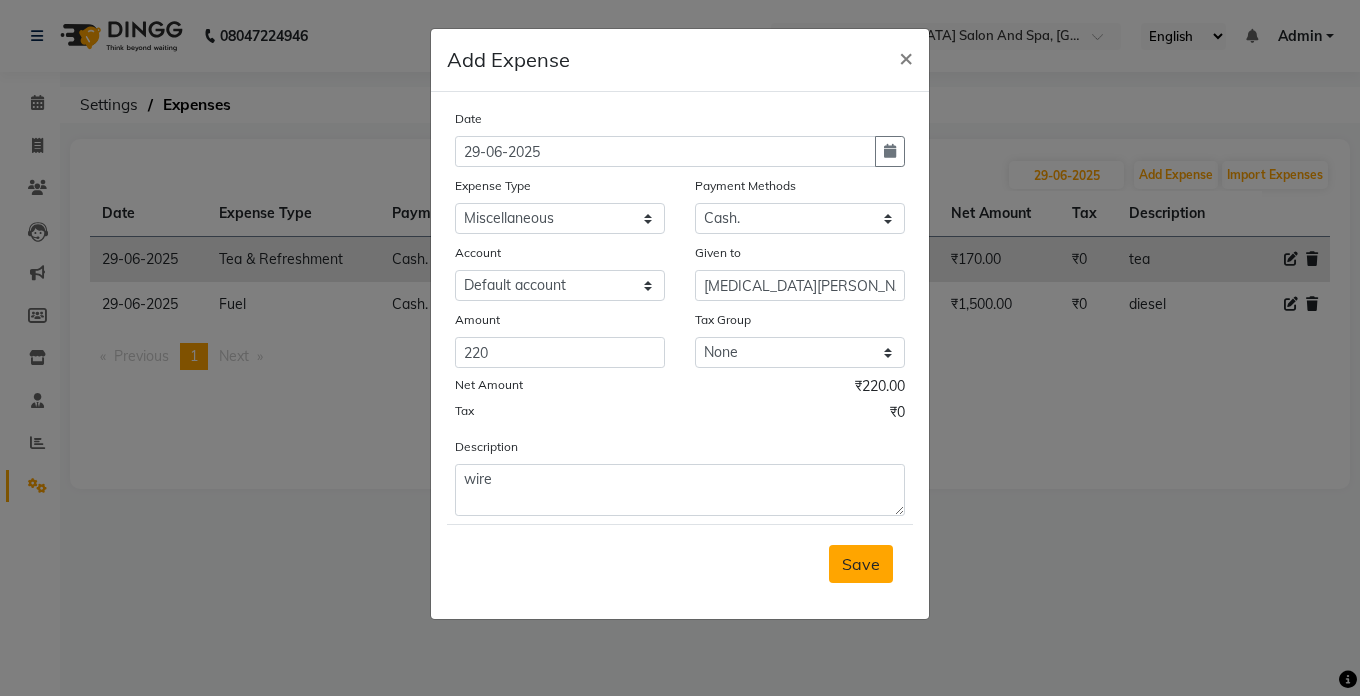 click on "Save" at bounding box center (861, 564) 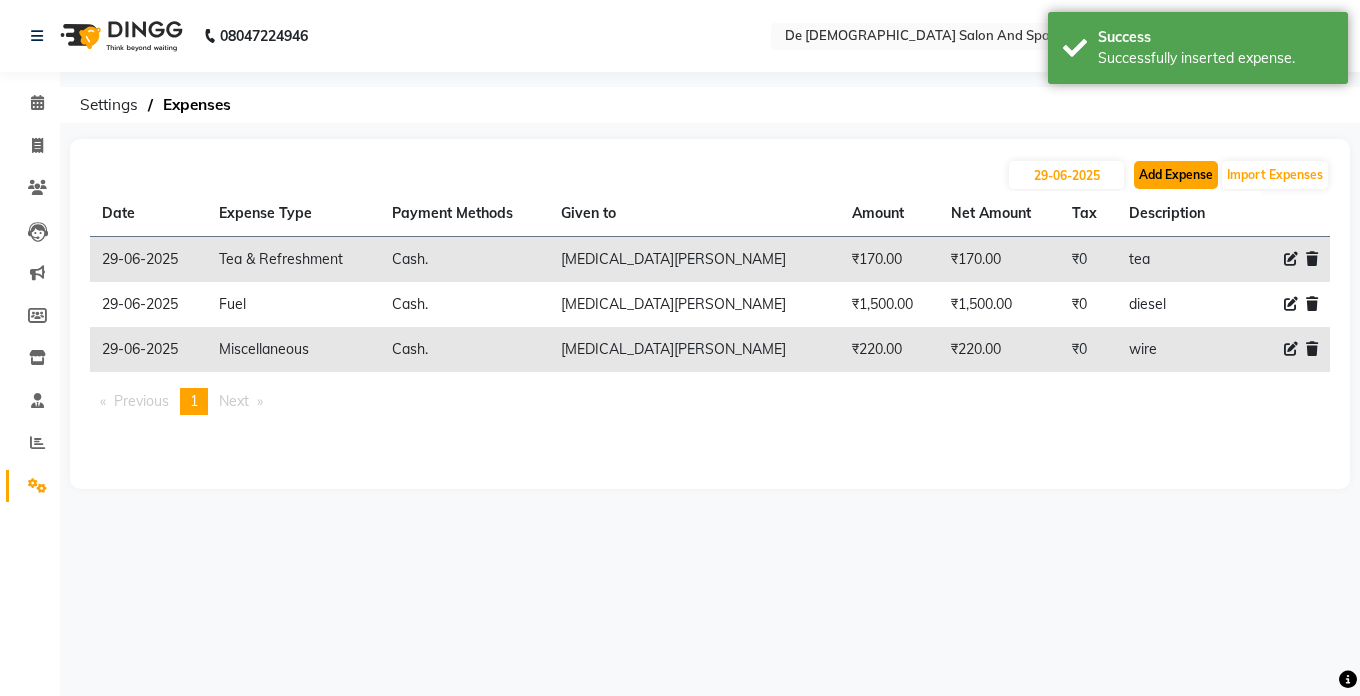 click on "Add Expense" 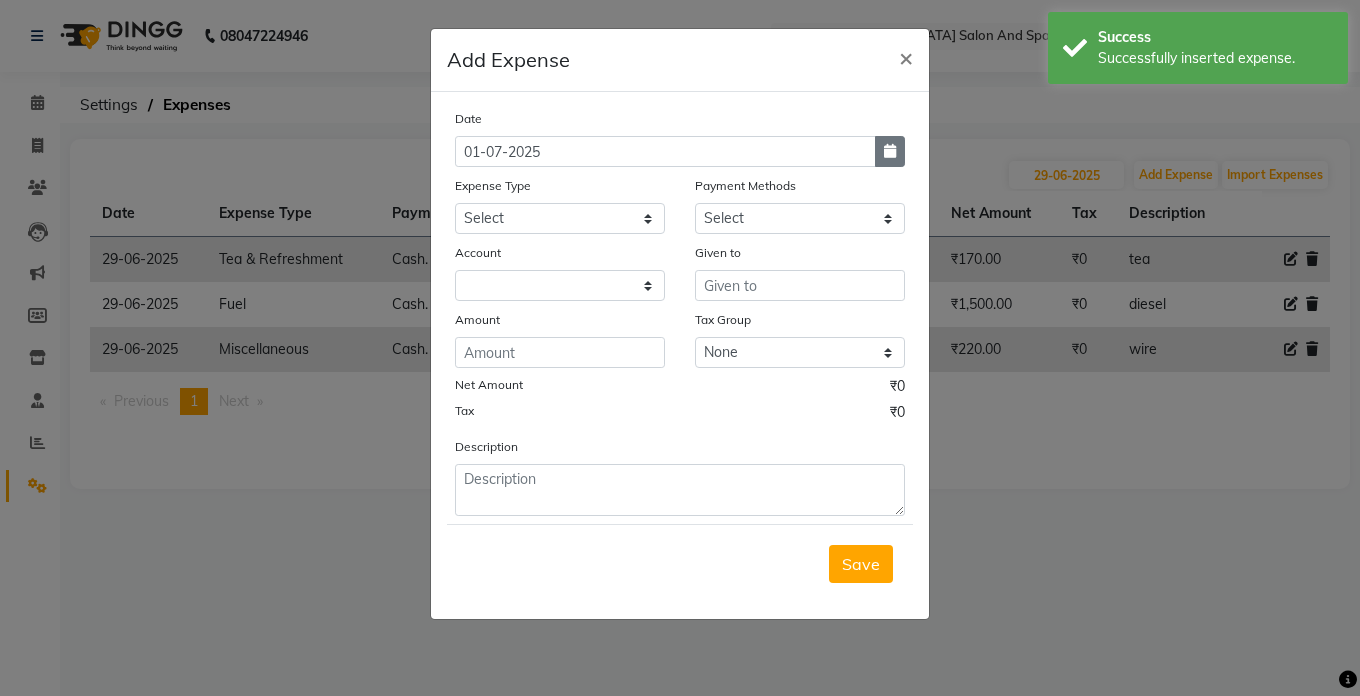 click 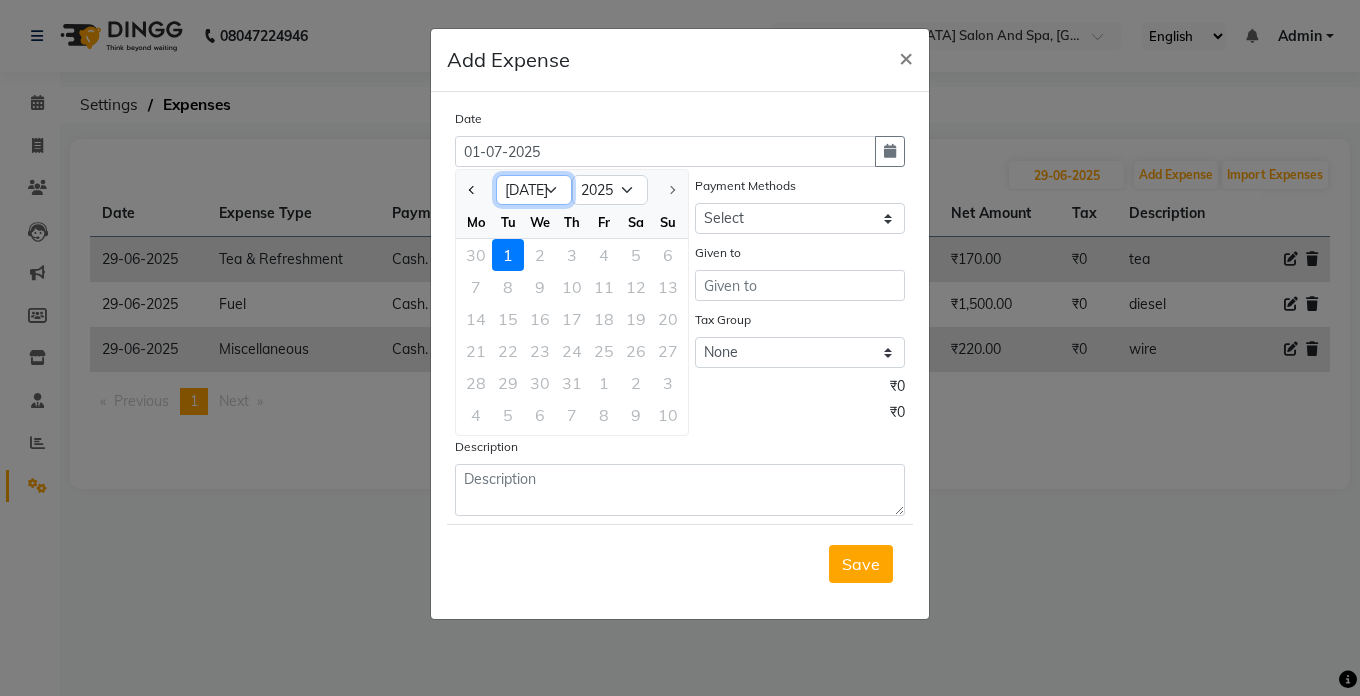 click on "Jan Feb Mar Apr May Jun [DATE]" 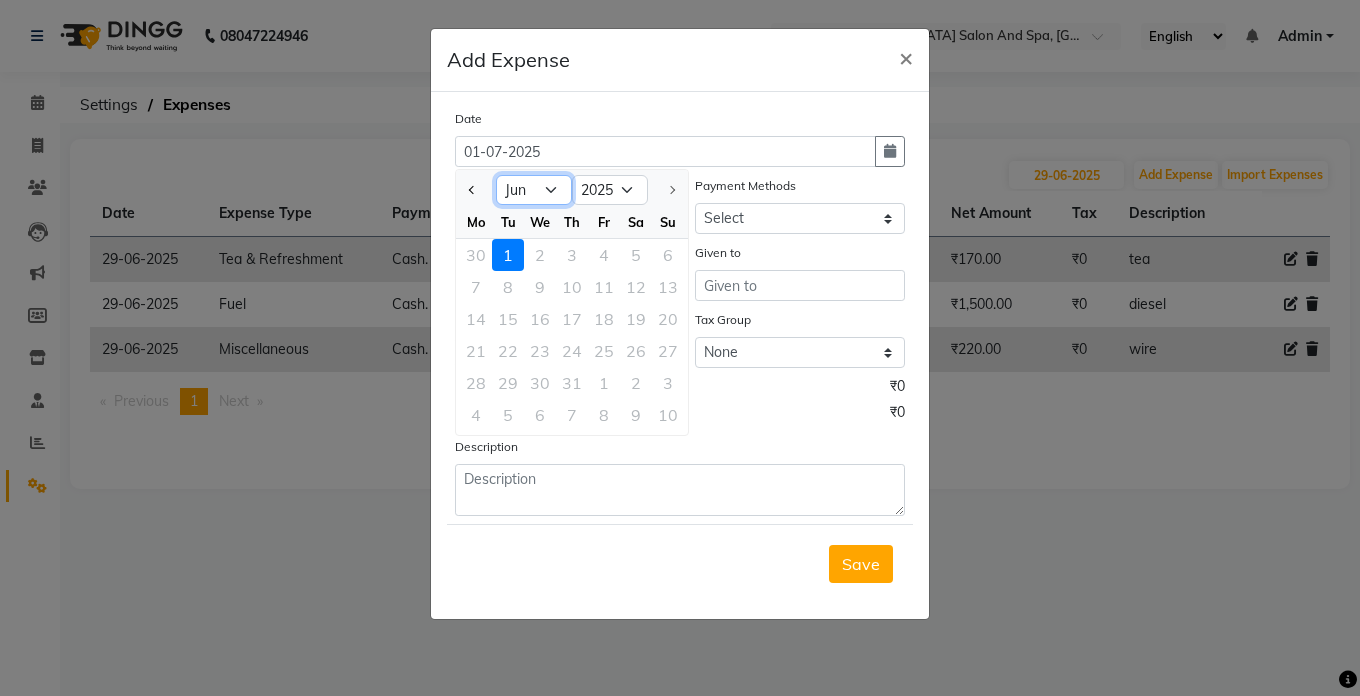 click on "Jan Feb Mar Apr May Jun [DATE]" 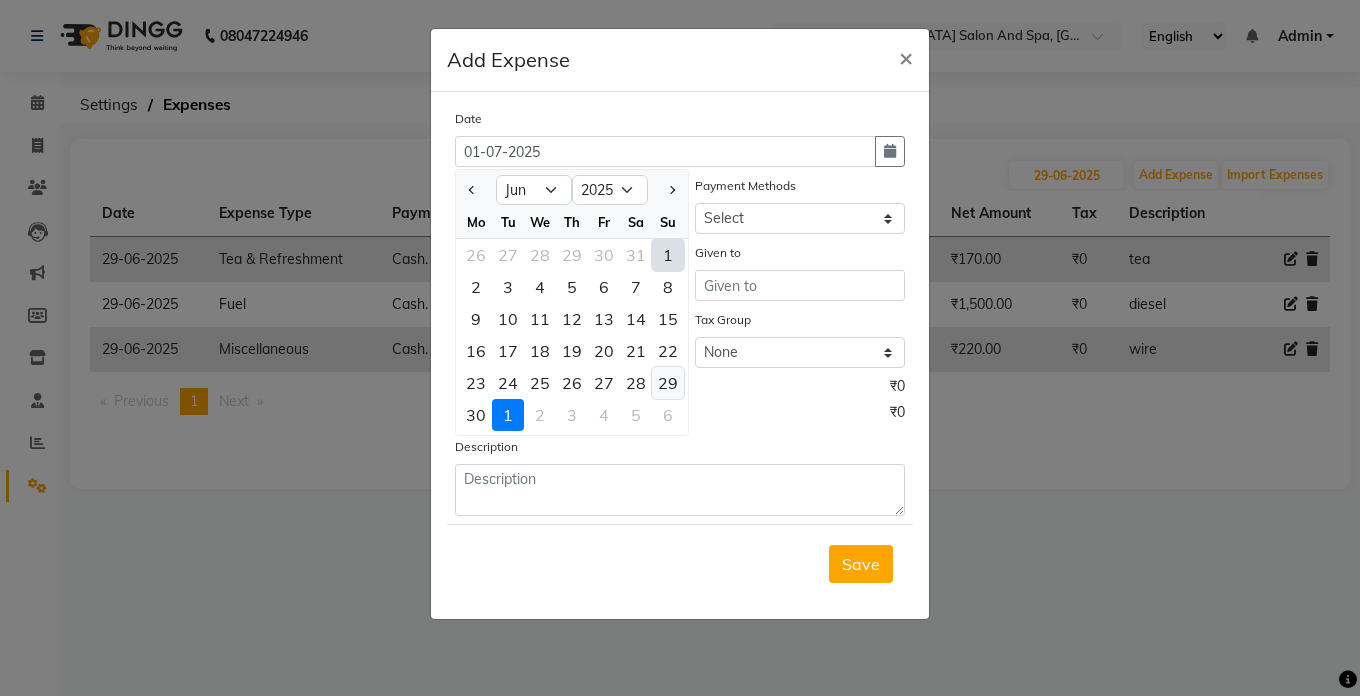 click on "29" 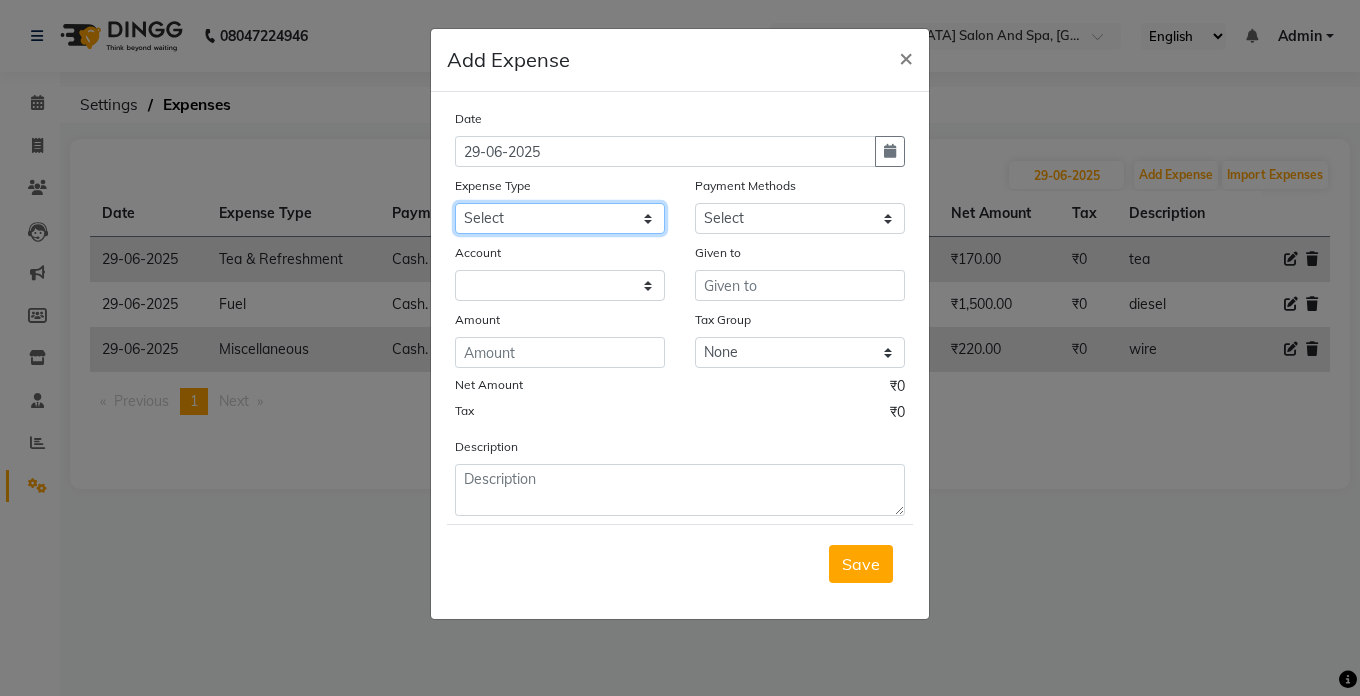 click on "Select Advance Salary Bank charges Car maintenance  Cash transfer to bank Cash transfer to hub Client Snacks Clinical charges Equipment Fuel Govt fee Incentive Insurance International purchase Loan Repayment Maintenance Marketing Miscellaneous MRA Other Pantry Product Rent Salary Staff Snacks Tax Tea & Refreshment Utilities" 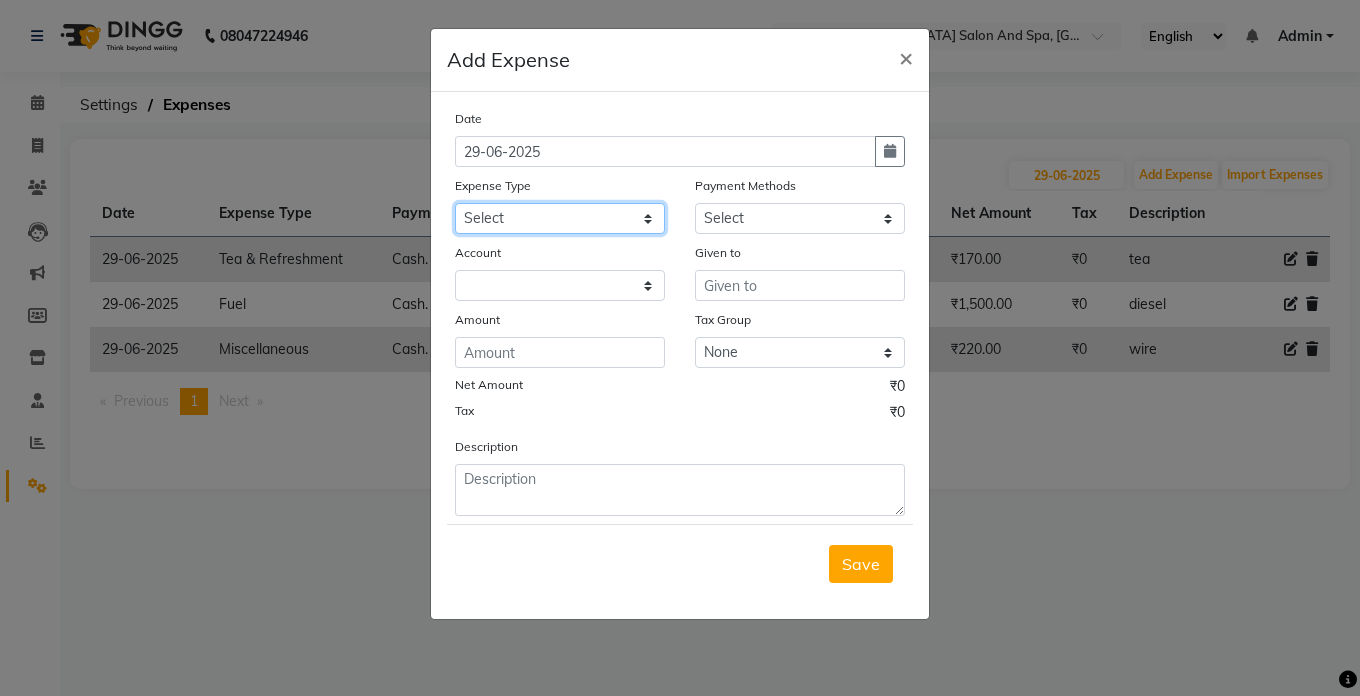 click on "Select Advance Salary Bank charges Car maintenance  Cash transfer to bank Cash transfer to hub Client Snacks Clinical charges Equipment Fuel Govt fee Incentive Insurance International purchase Loan Repayment Maintenance Marketing Miscellaneous MRA Other Pantry Product Rent Salary Staff Snacks Tax Tea & Refreshment Utilities" 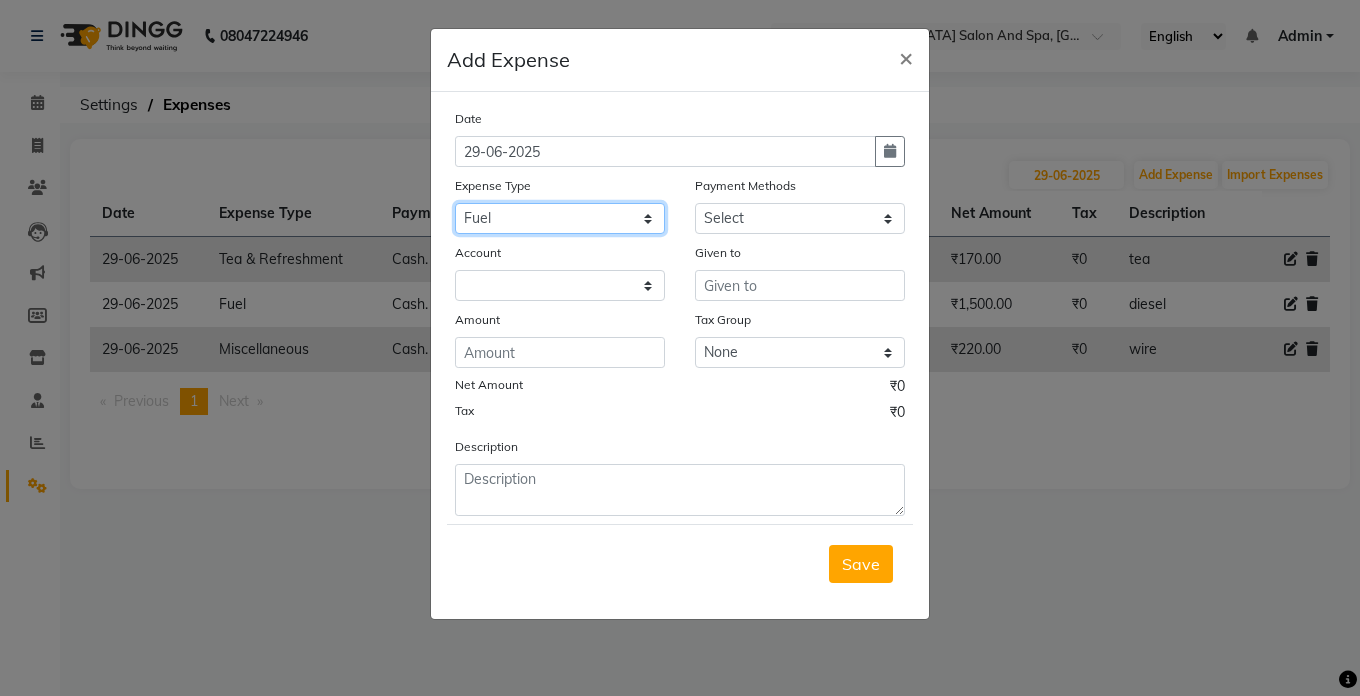 click on "Select Advance Salary Bank charges Car maintenance  Cash transfer to bank Cash transfer to hub Client Snacks Clinical charges Equipment Fuel Govt fee Incentive Insurance International purchase Loan Repayment Maintenance Marketing Miscellaneous MRA Other Pantry Product Rent Salary Staff Snacks Tax Tea & Refreshment Utilities" 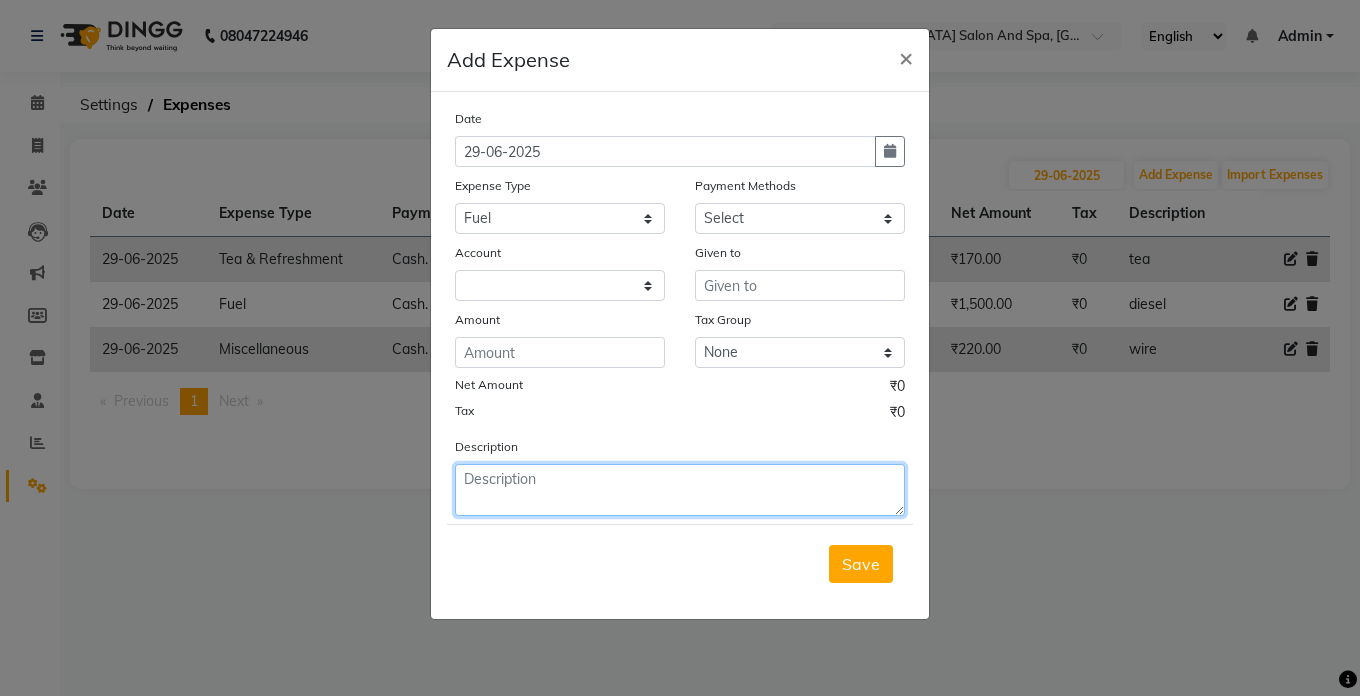 click 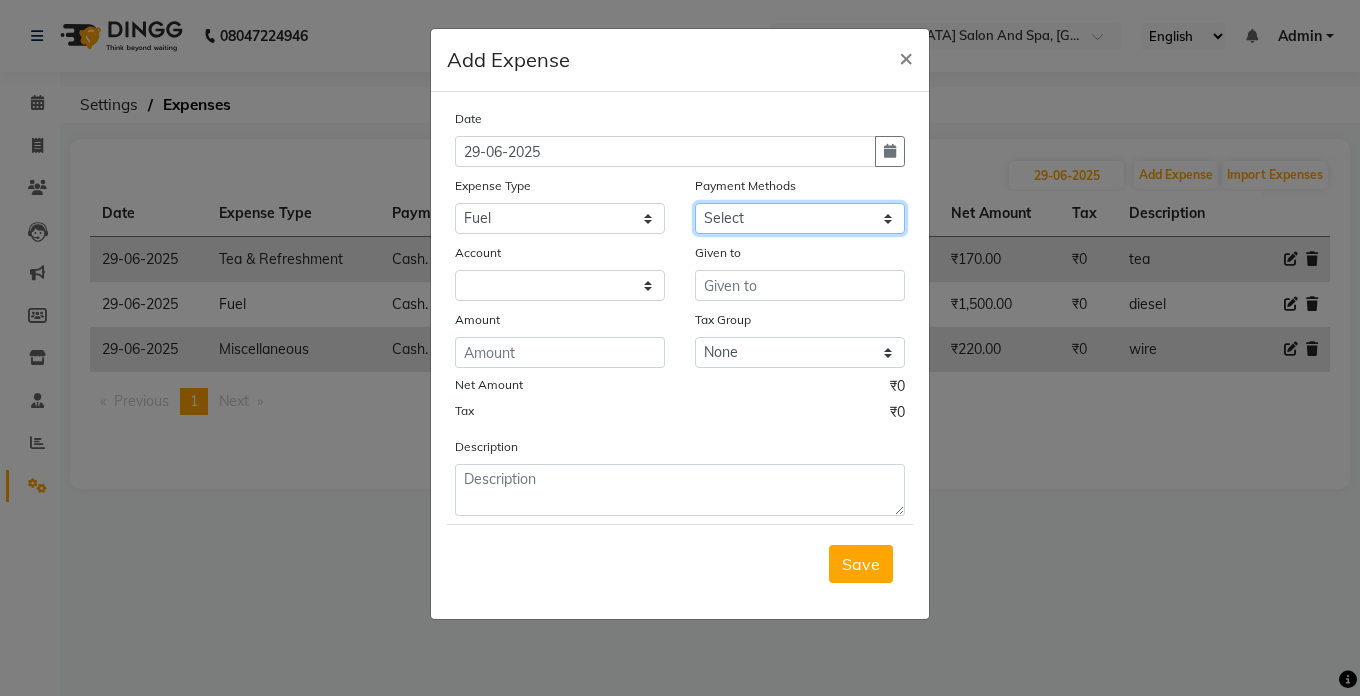 click on "Select Cash. Voucher CARD Wallet GPay" 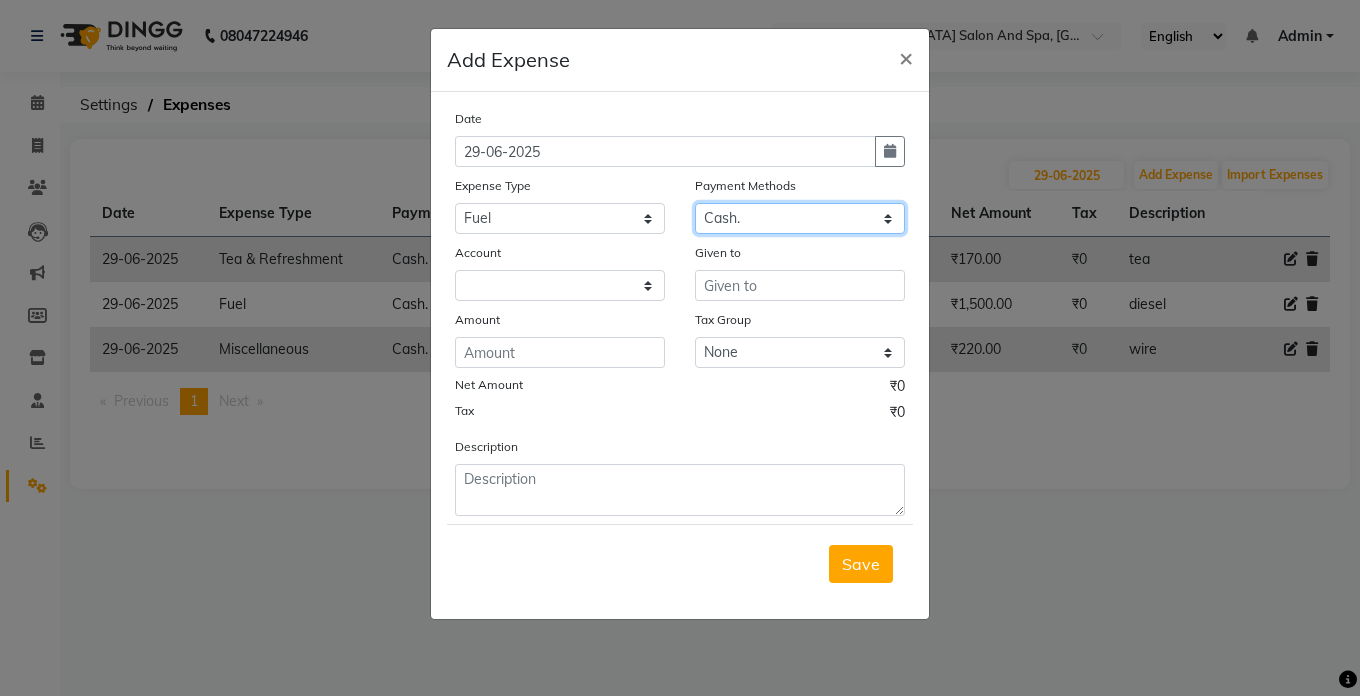 click on "Select Cash. Voucher CARD Wallet GPay" 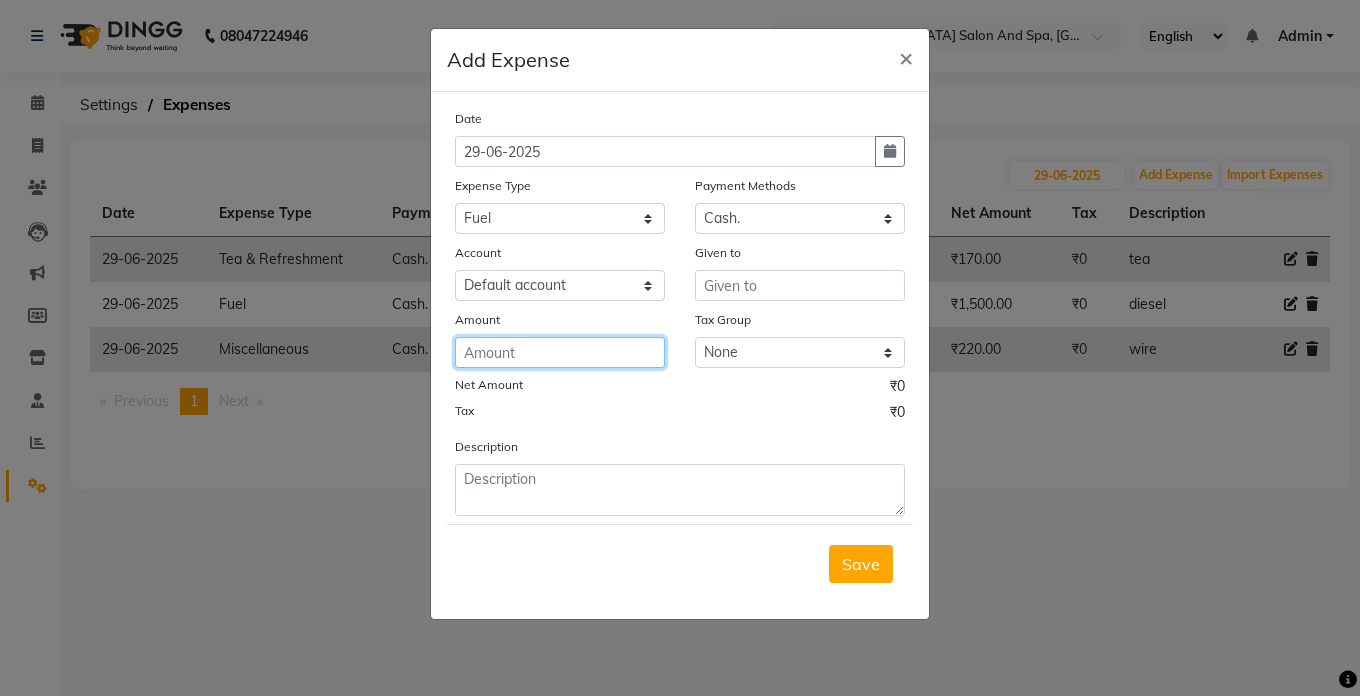 click 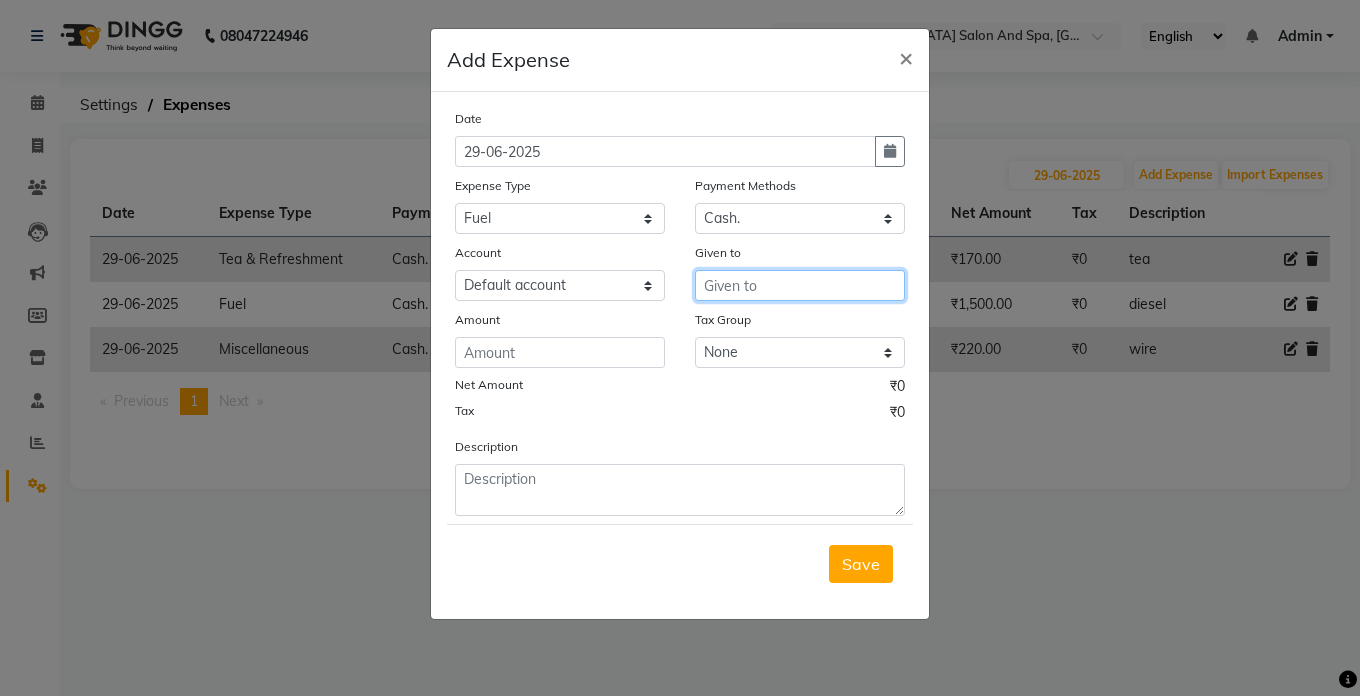 click at bounding box center (800, 285) 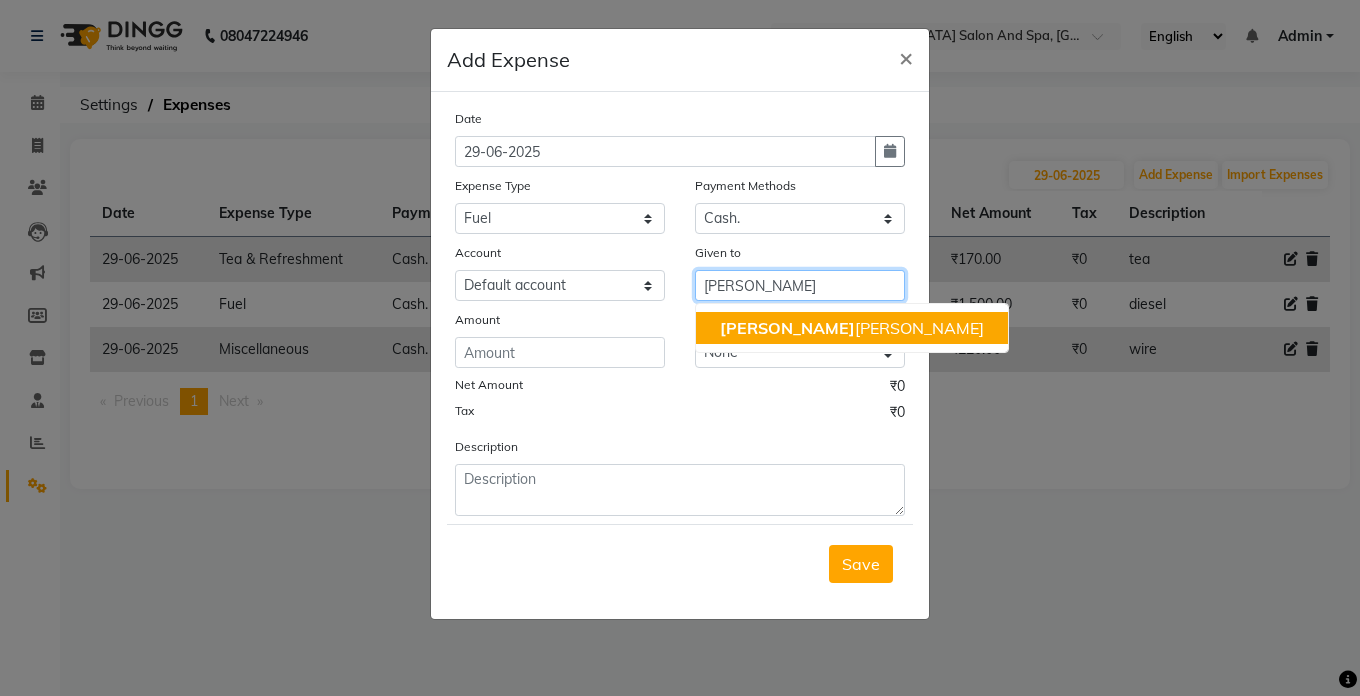 click on "[PERSON_NAME]" 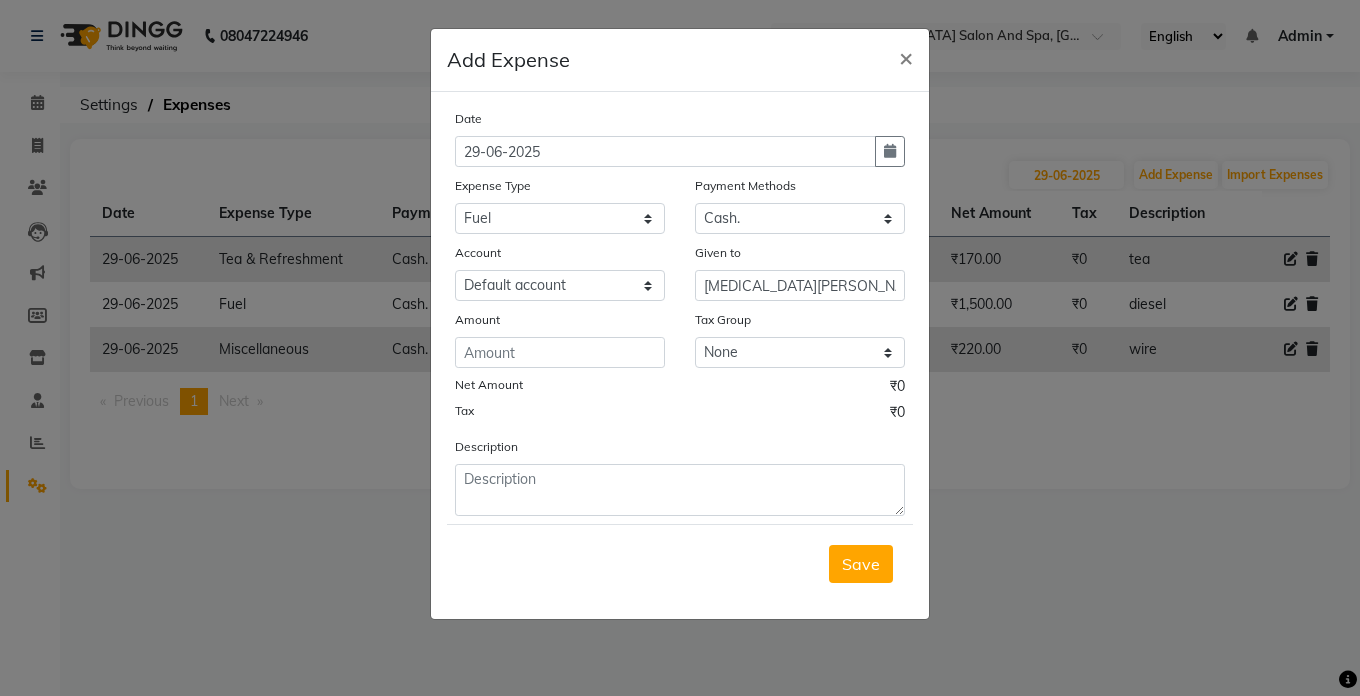 click on "Date 29-06-2025 Expense Type Select Advance Salary Bank charges Car maintenance  Cash transfer to bank Cash transfer to hub Client Snacks Clinical charges Equipment Fuel Govt fee Incentive Insurance International purchase Loan Repayment Maintenance Marketing Miscellaneous MRA Other Pantry Product Rent Salary Staff Snacks Tax Tea & Refreshment Utilities Payment Methods Select Cash. Voucher CARD Wallet GPay Account Select Default account Given to nikita thappa Amount Tax Group None GST Net Amount ₹0 Tax ₹0 Description" 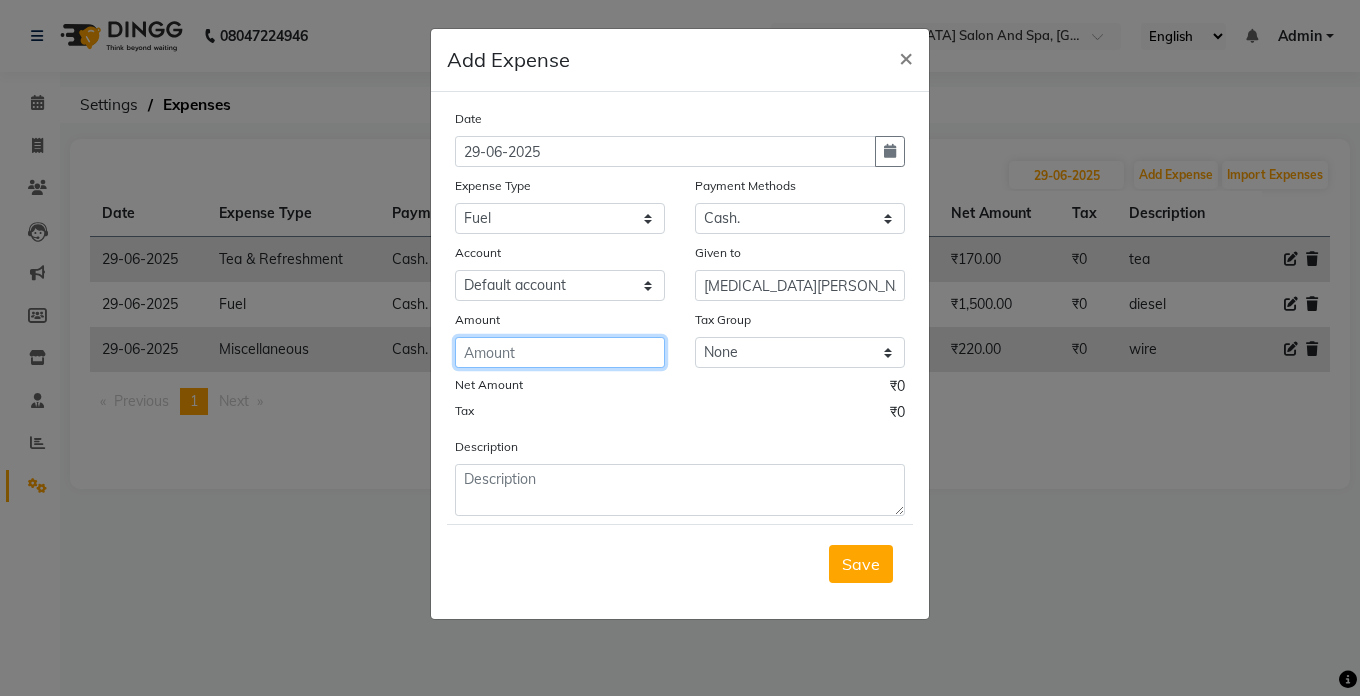 click 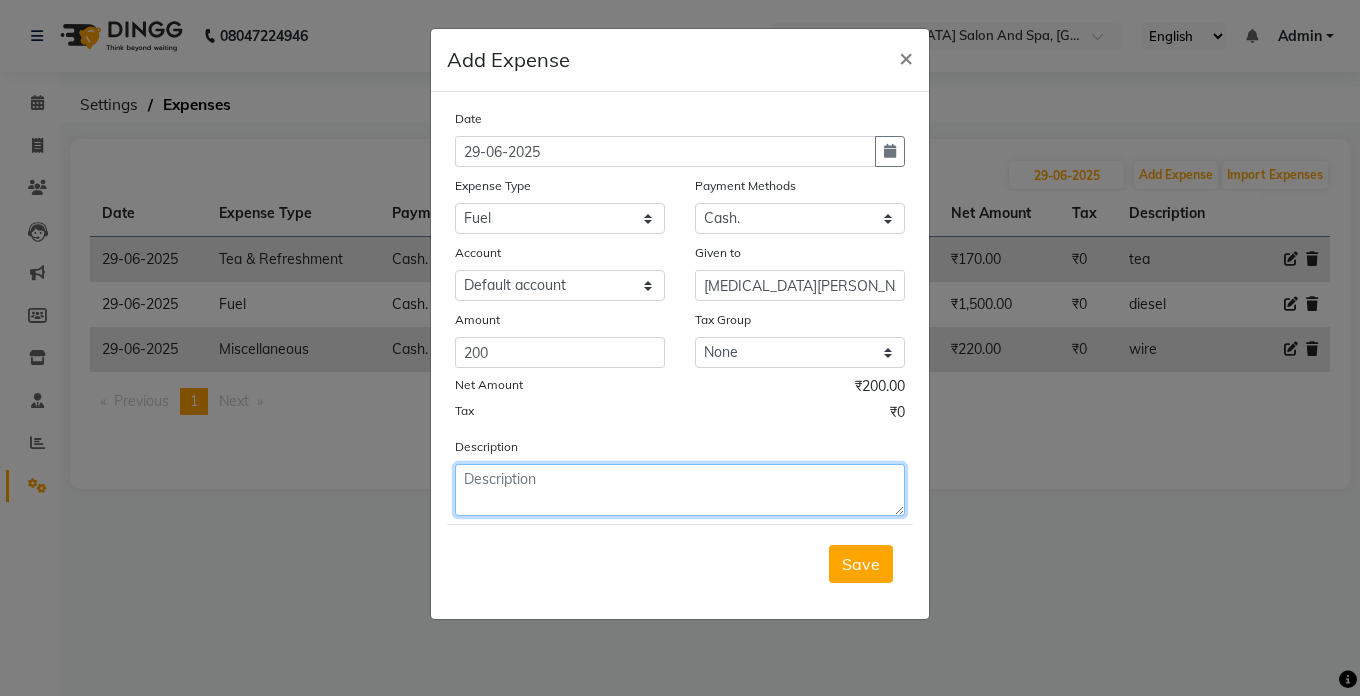 click 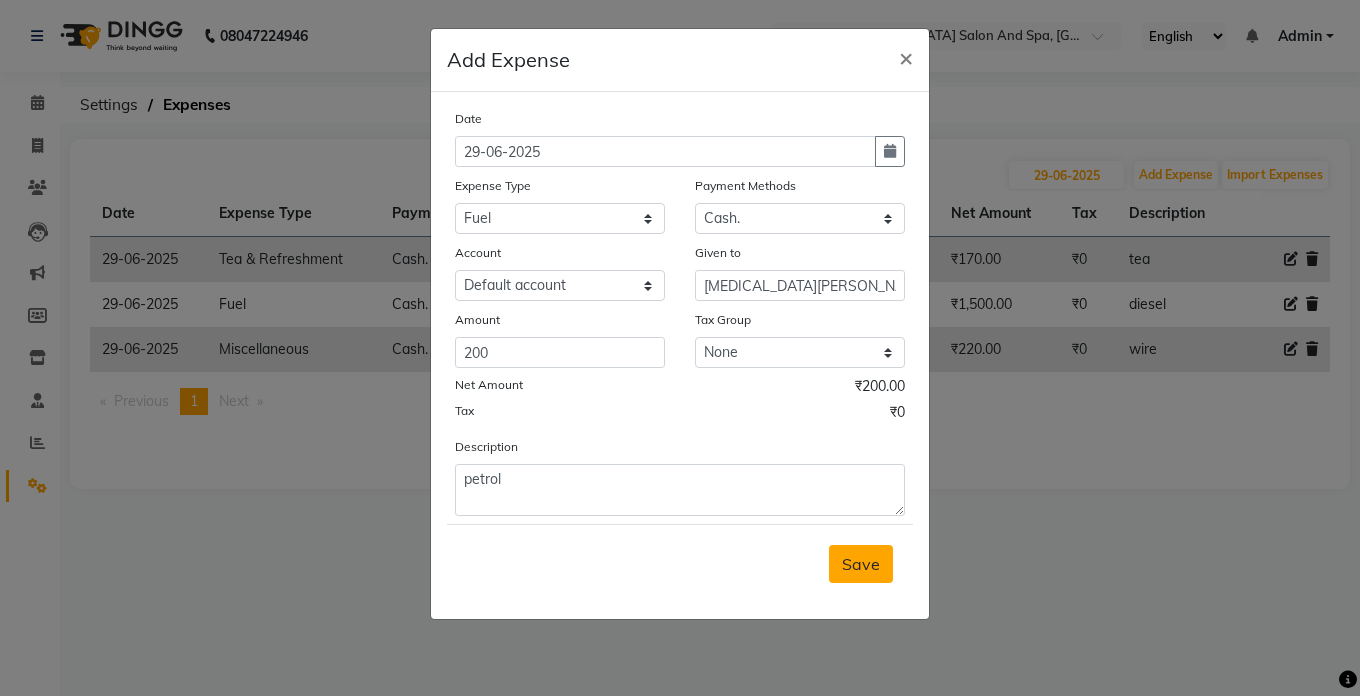 click on "Save" at bounding box center [861, 564] 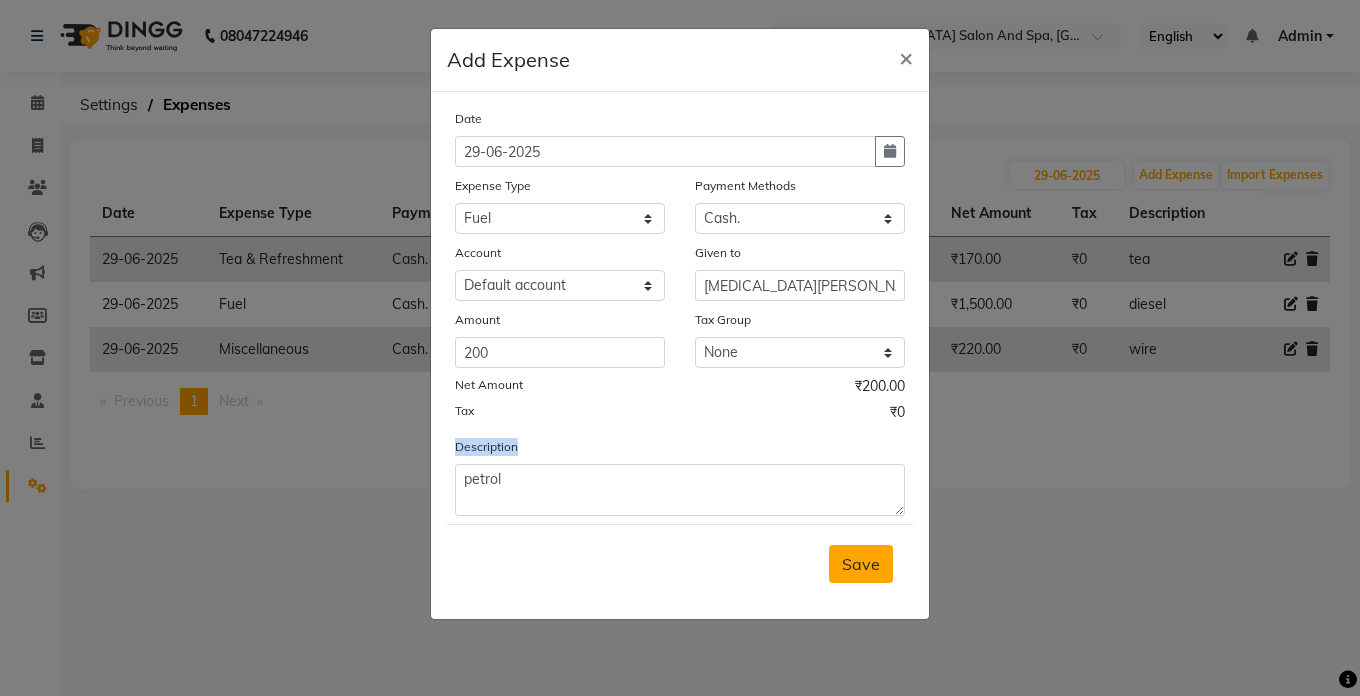 click on "Save" 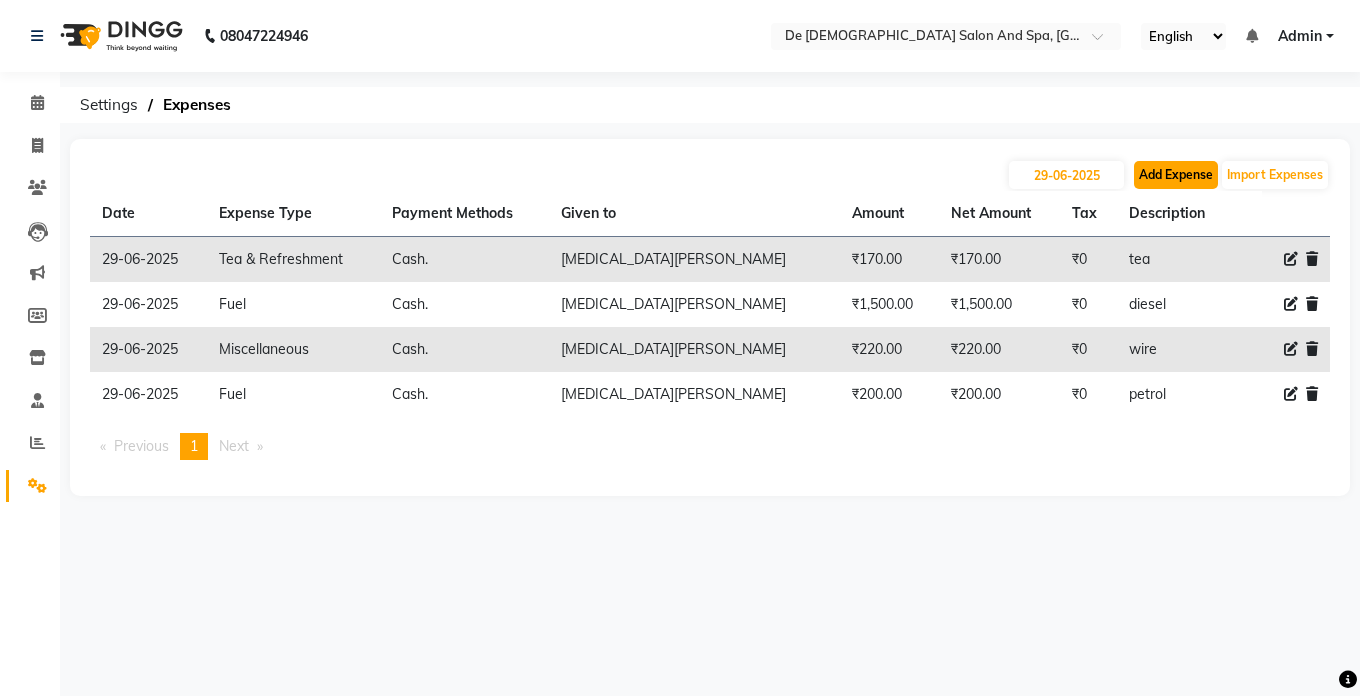click on "Add Expense" 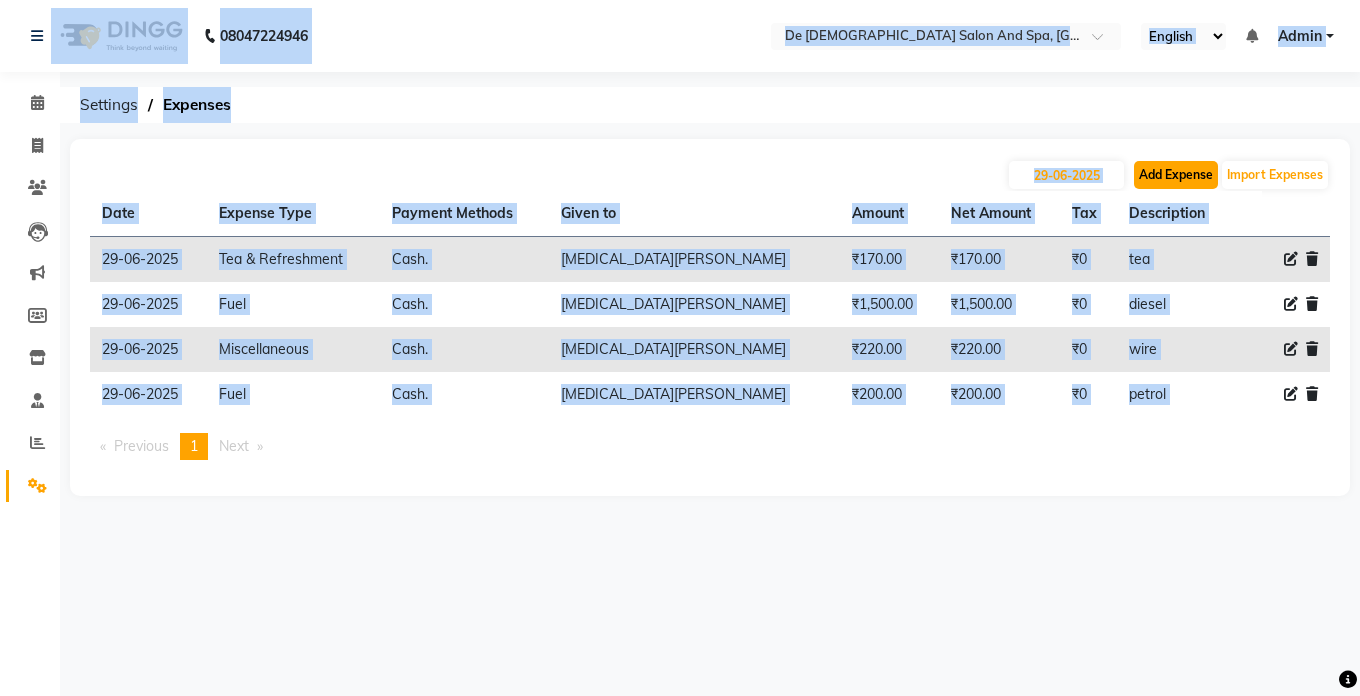 click on "Add Expense" 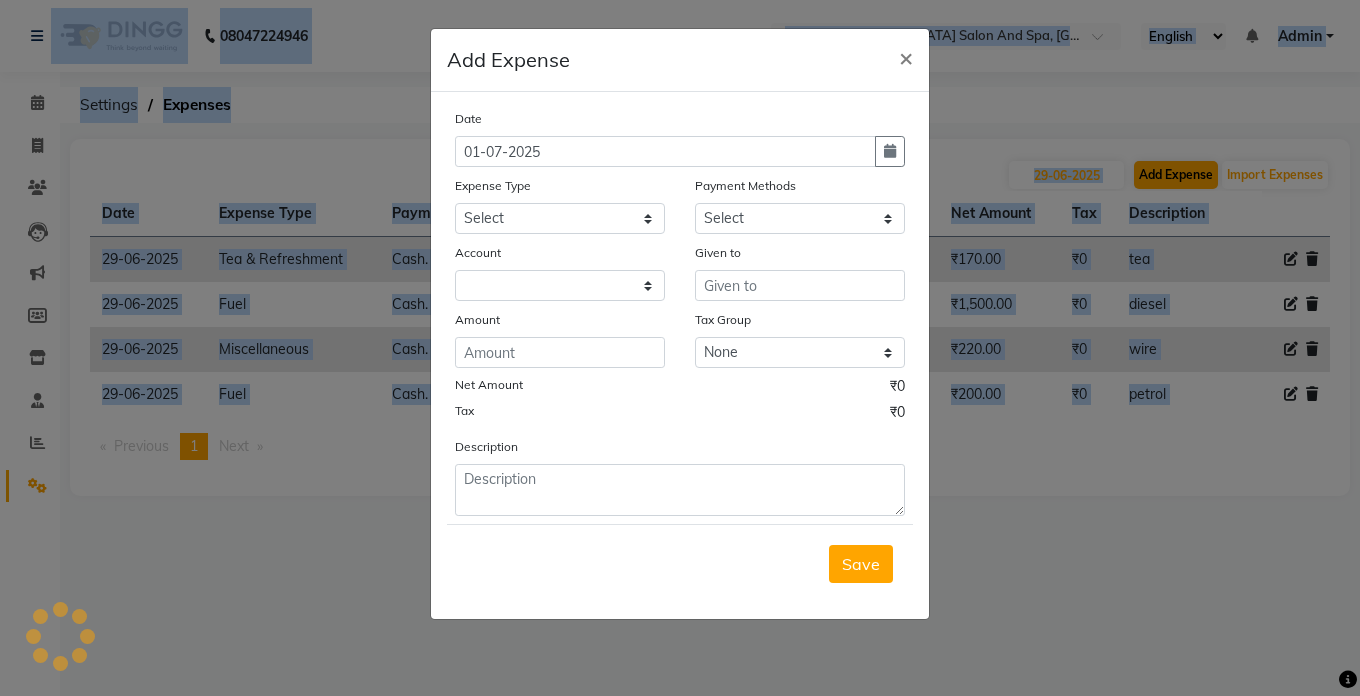 click on "Add Expense  × Date [DATE] Expense Type Select Advance Salary Bank charges Car maintenance  Cash transfer to bank Cash transfer to hub Client Snacks Clinical charges Equipment Fuel Govt fee Incentive Insurance International purchase Loan Repayment Maintenance Marketing Miscellaneous MRA Other Pantry Product Rent Salary Staff Snacks Tax Tea & Refreshment Utilities Payment Methods Select Cash. Voucher CARD Wallet GPay Account Given to Amount Tax Group None Net Amount ₹0 Tax ₹0 Description  Save" 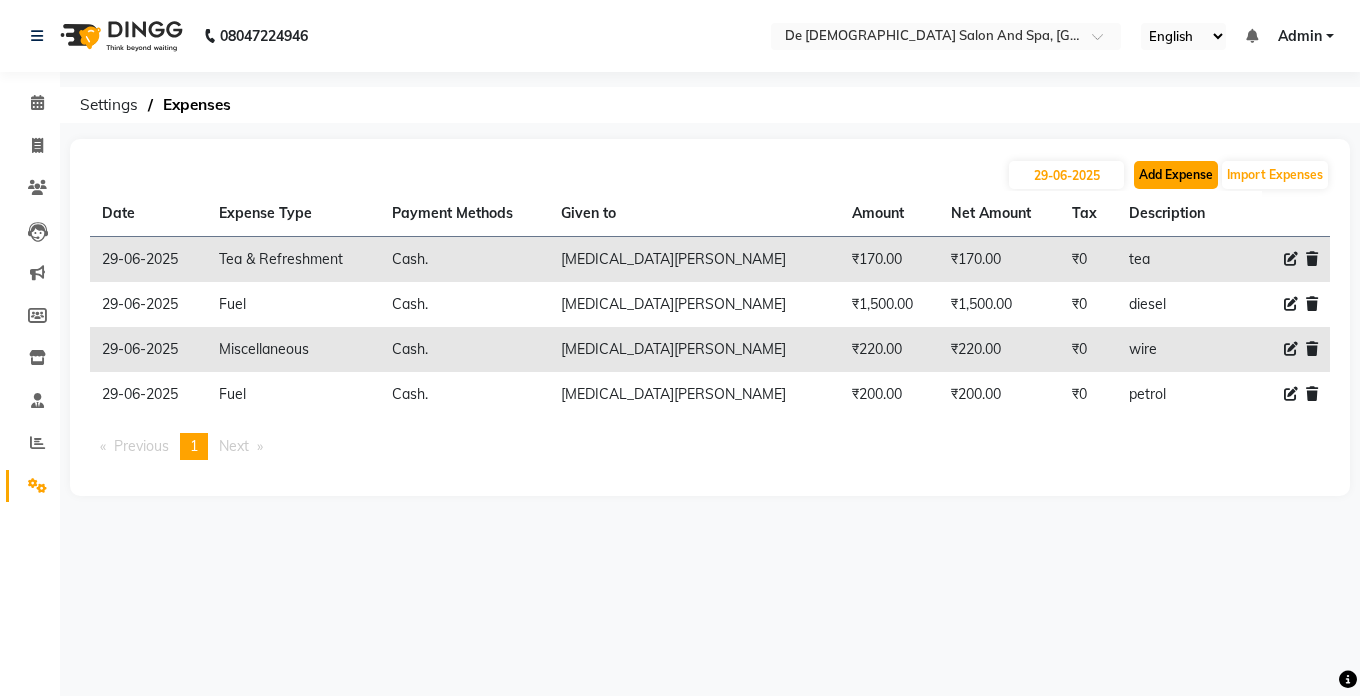 click on "Add Expense" 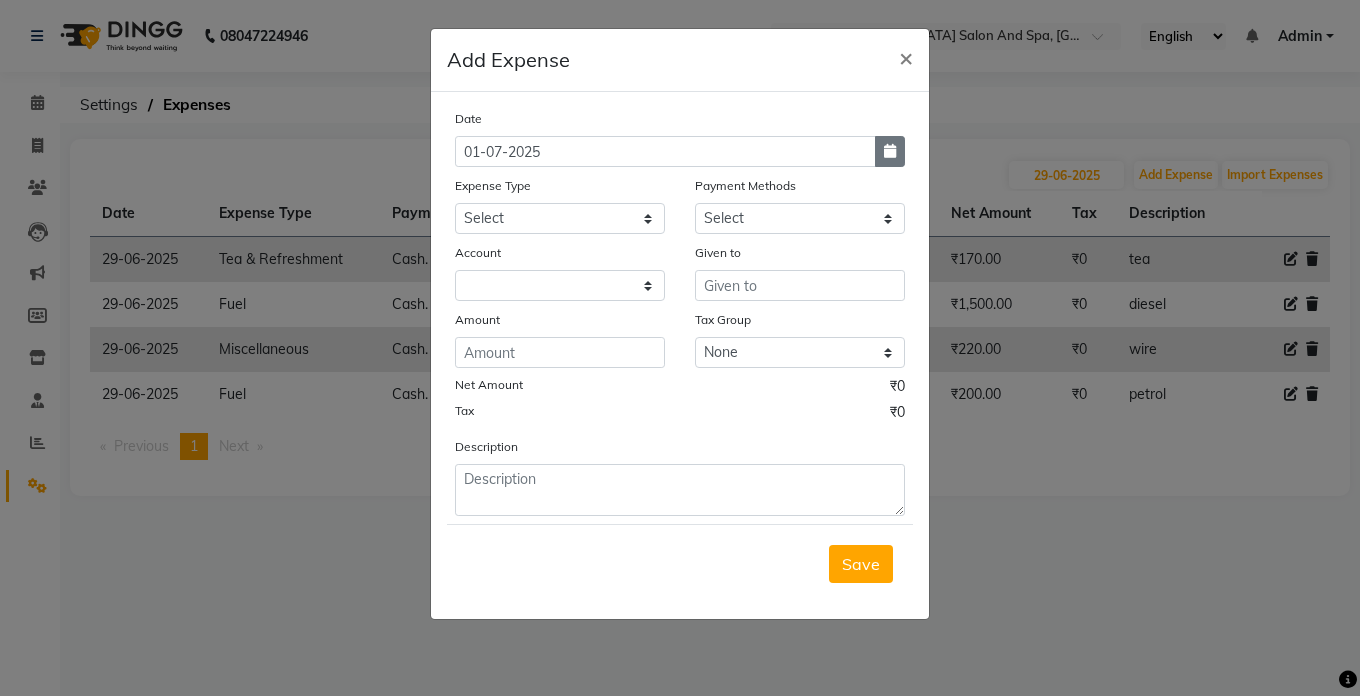 click 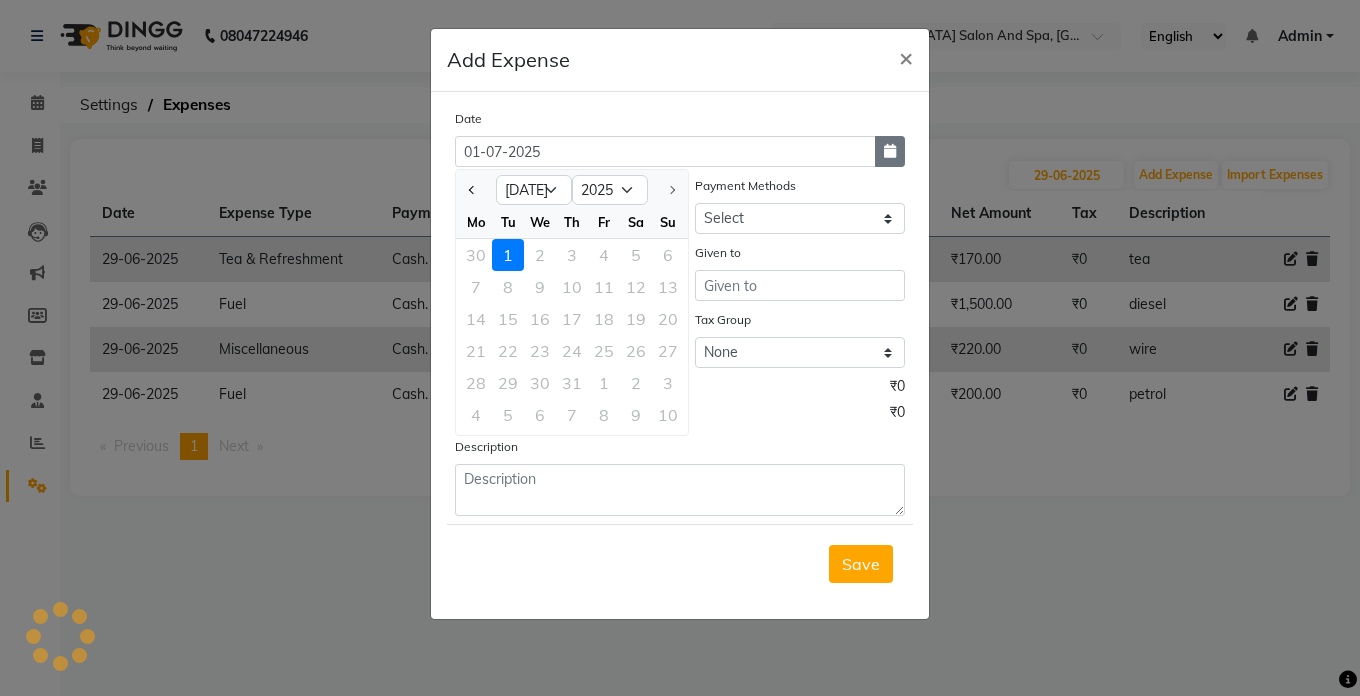 click 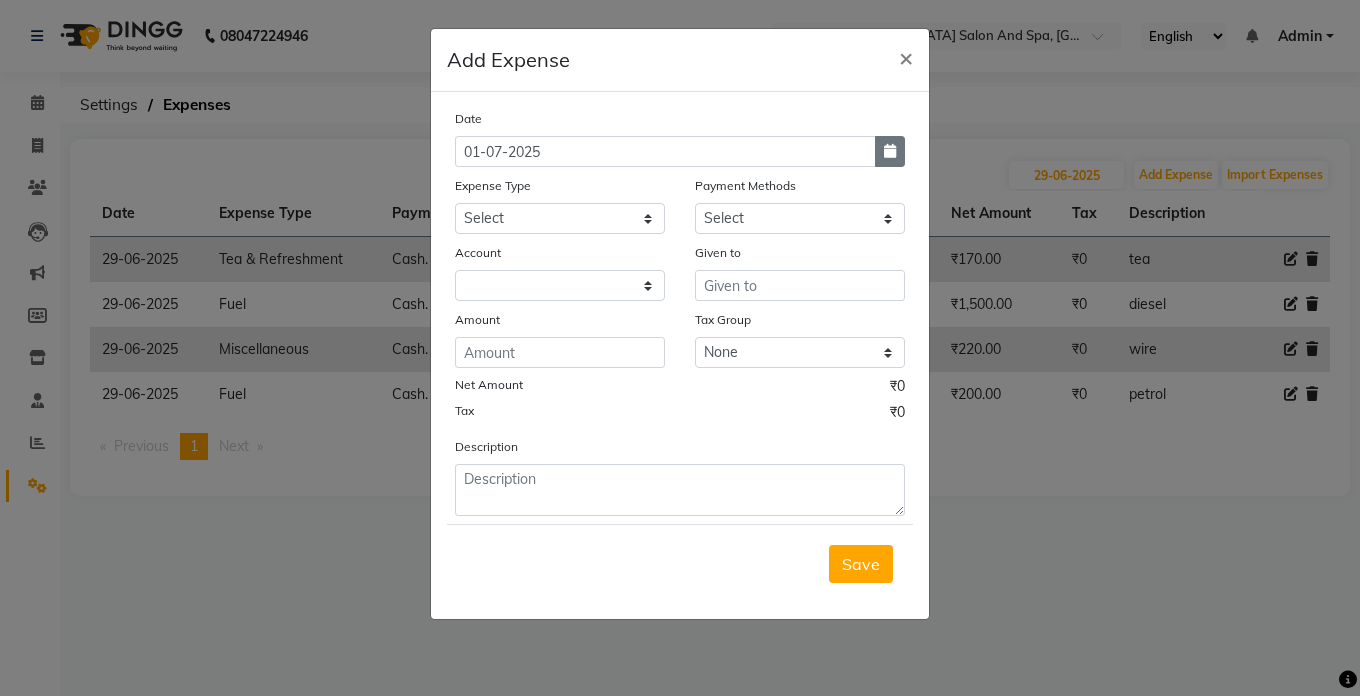 click 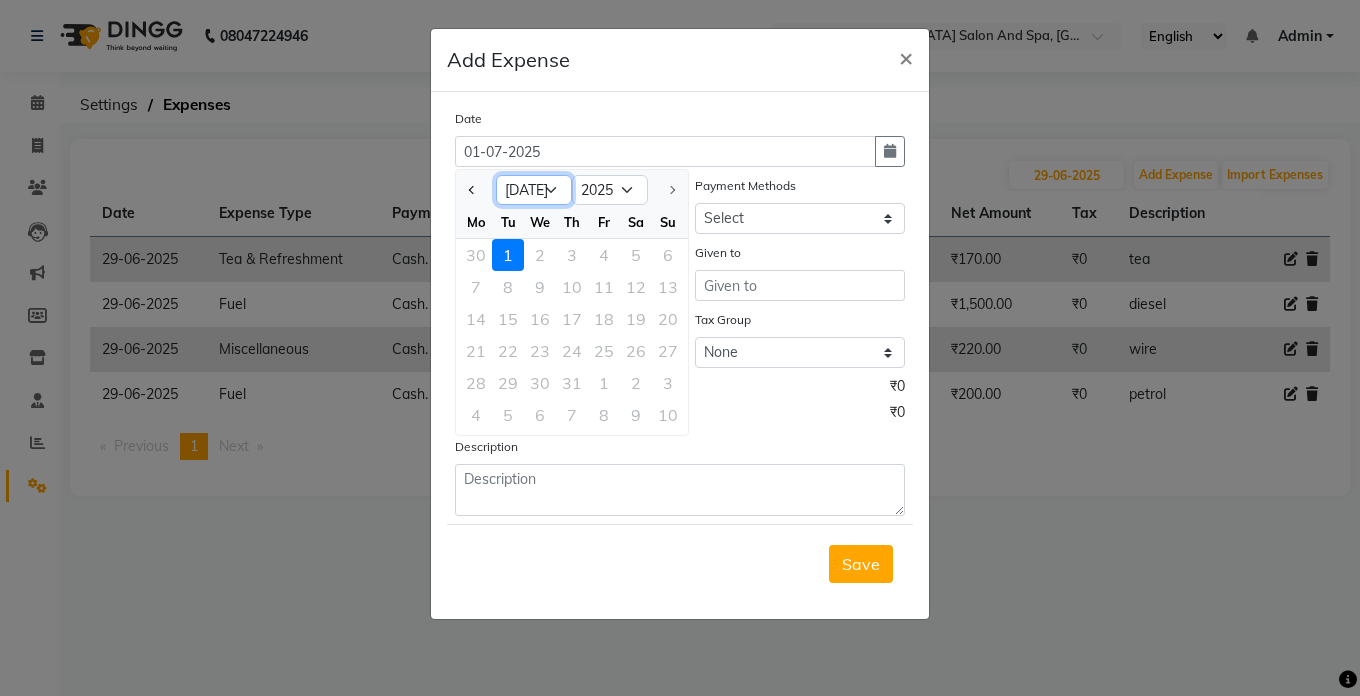 click on "Jan Feb Mar Apr May Jun [DATE]" 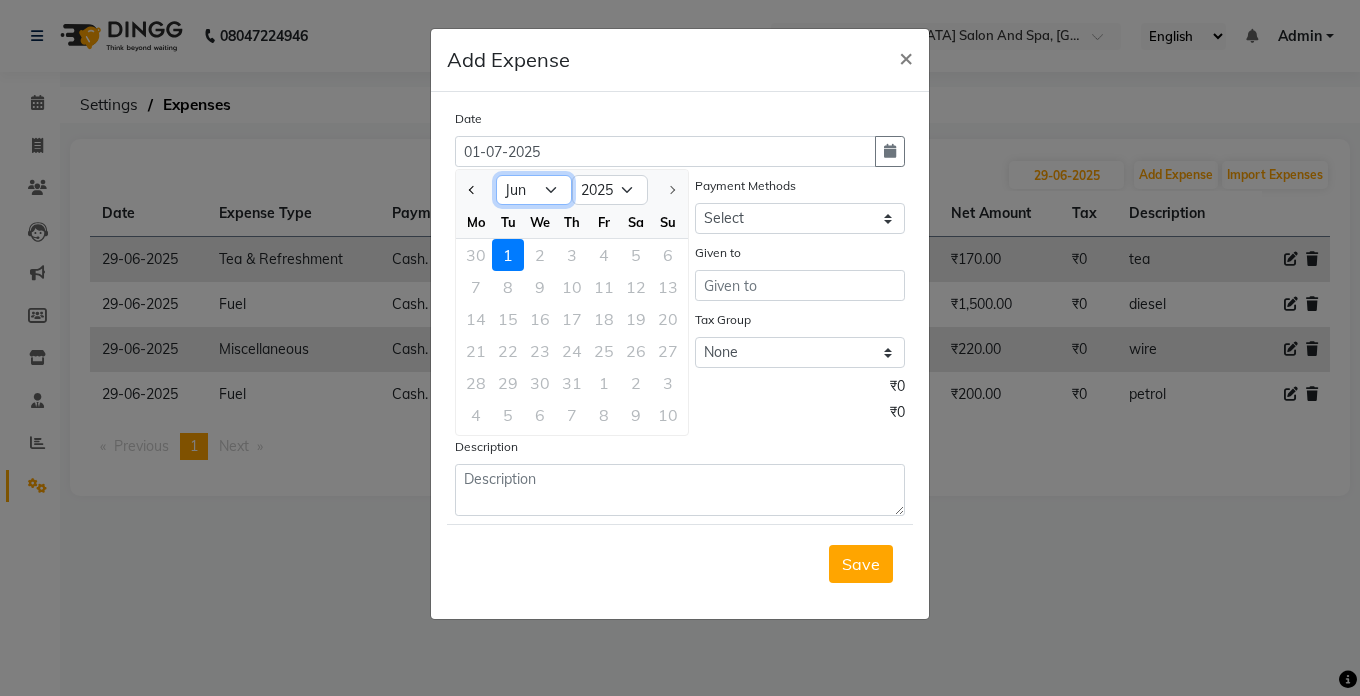 click on "Jan Feb Mar Apr May Jun [DATE]" 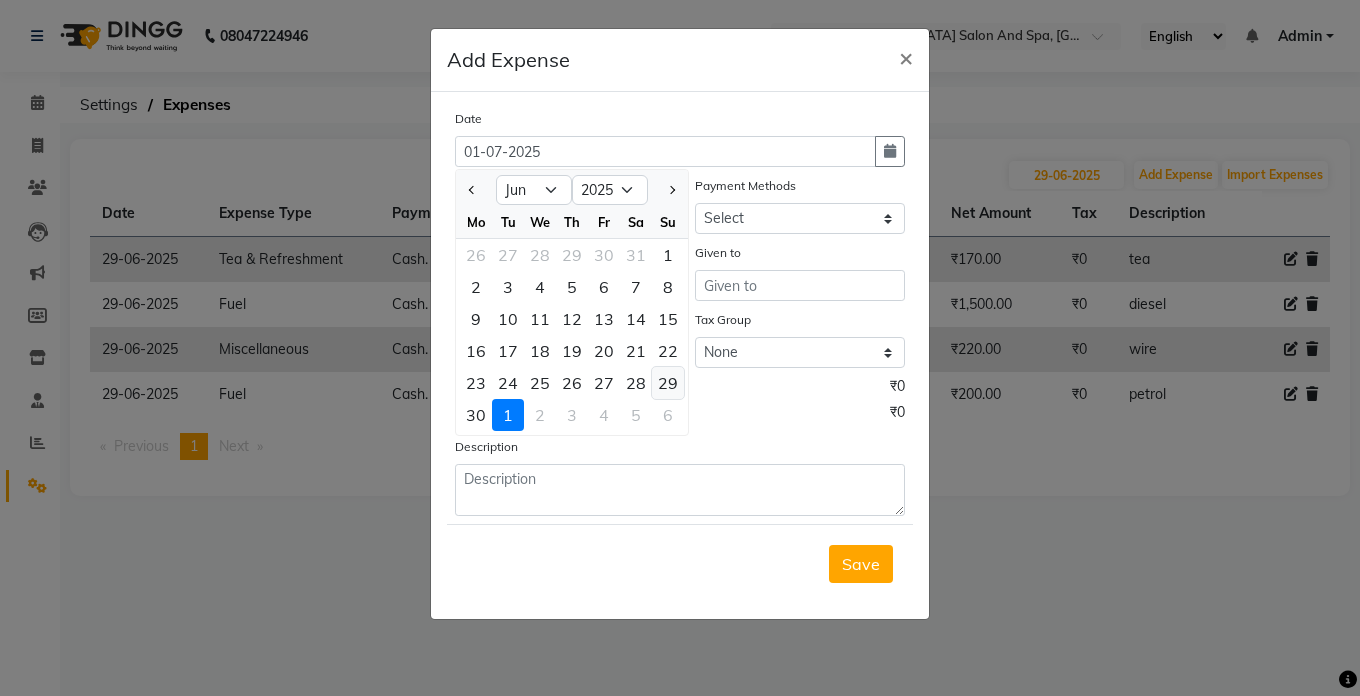 click on "29" 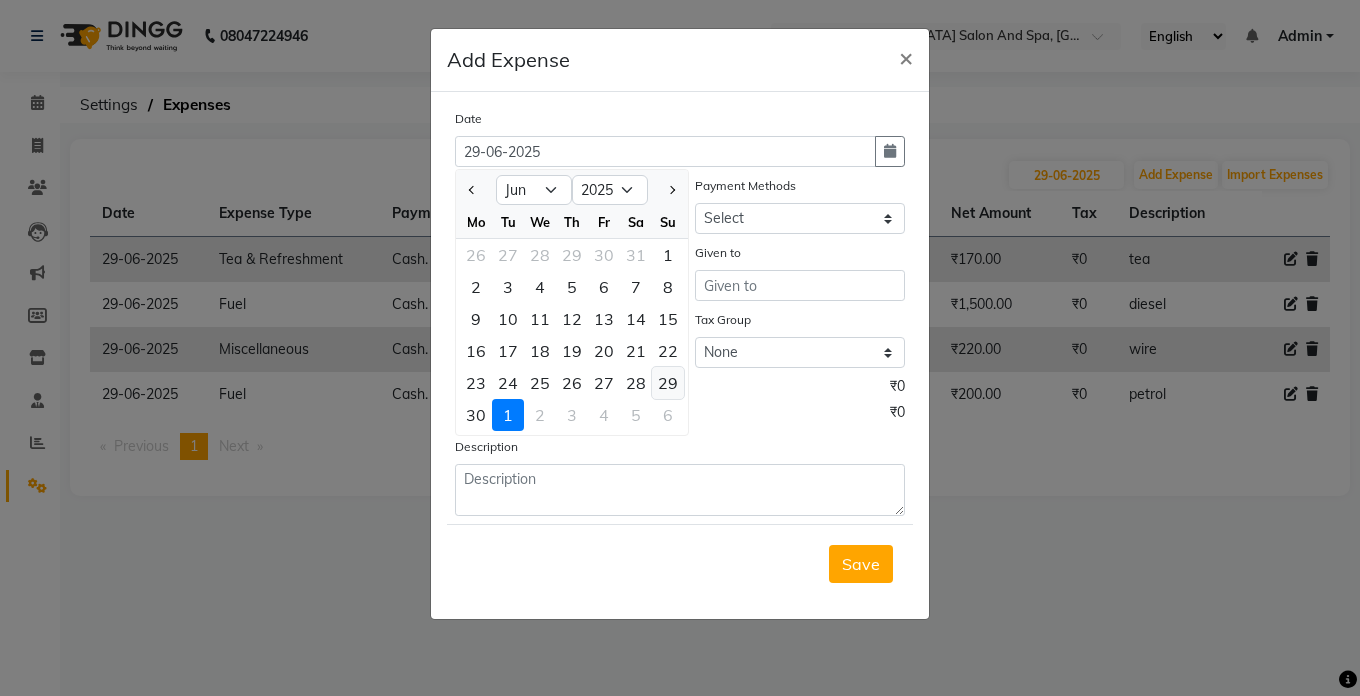 click on "Net Amount ₹0" 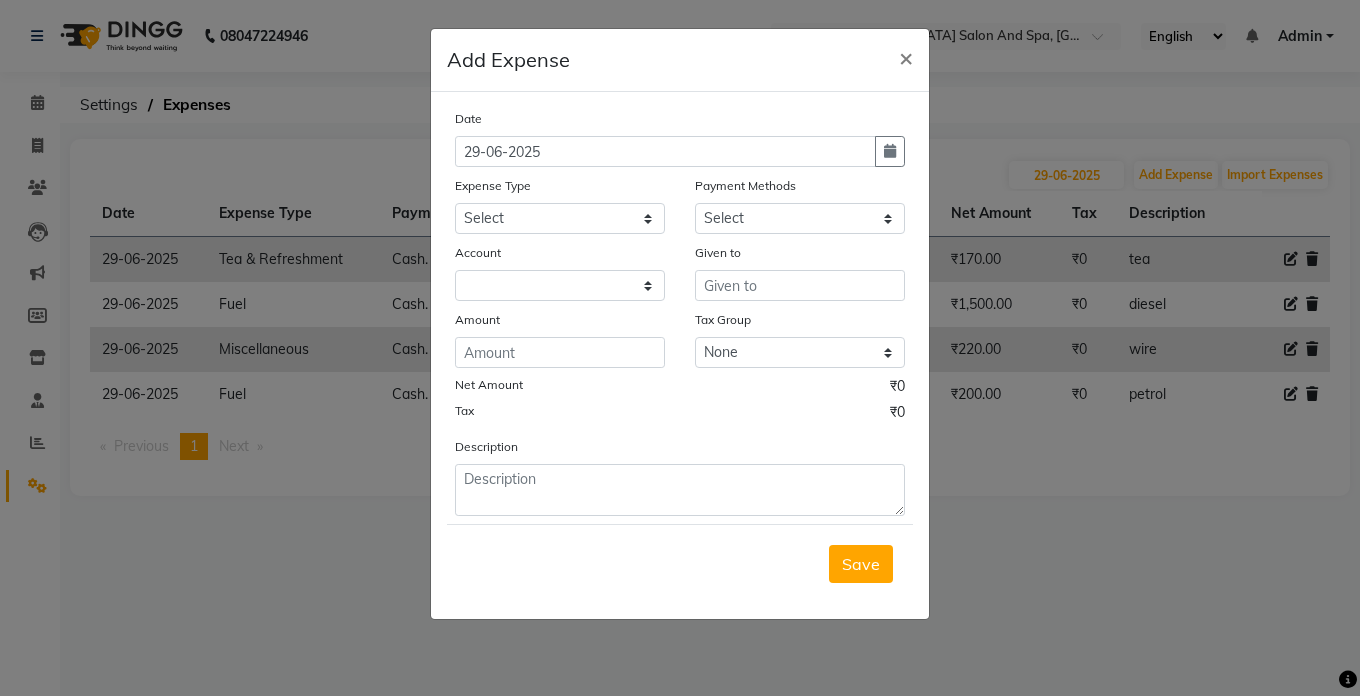 click on "Net Amount ₹0" 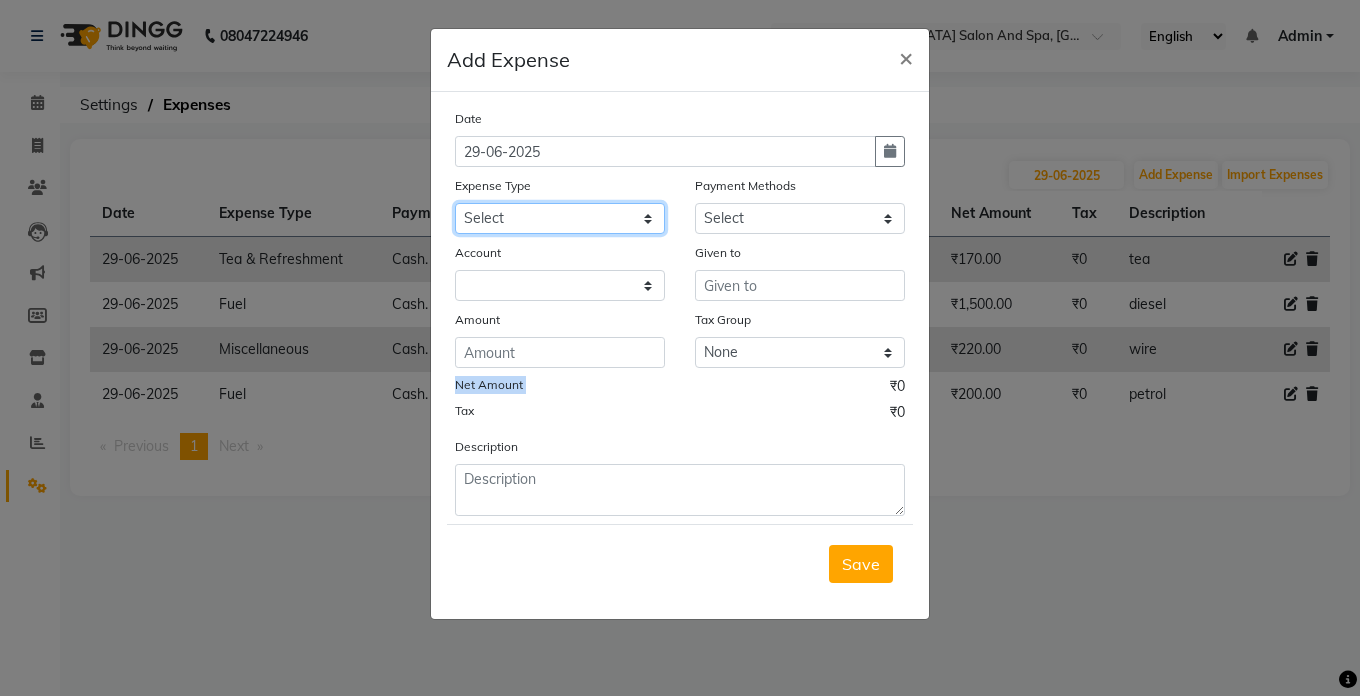 drag, startPoint x: 666, startPoint y: 376, endPoint x: 609, endPoint y: 216, distance: 169.84993 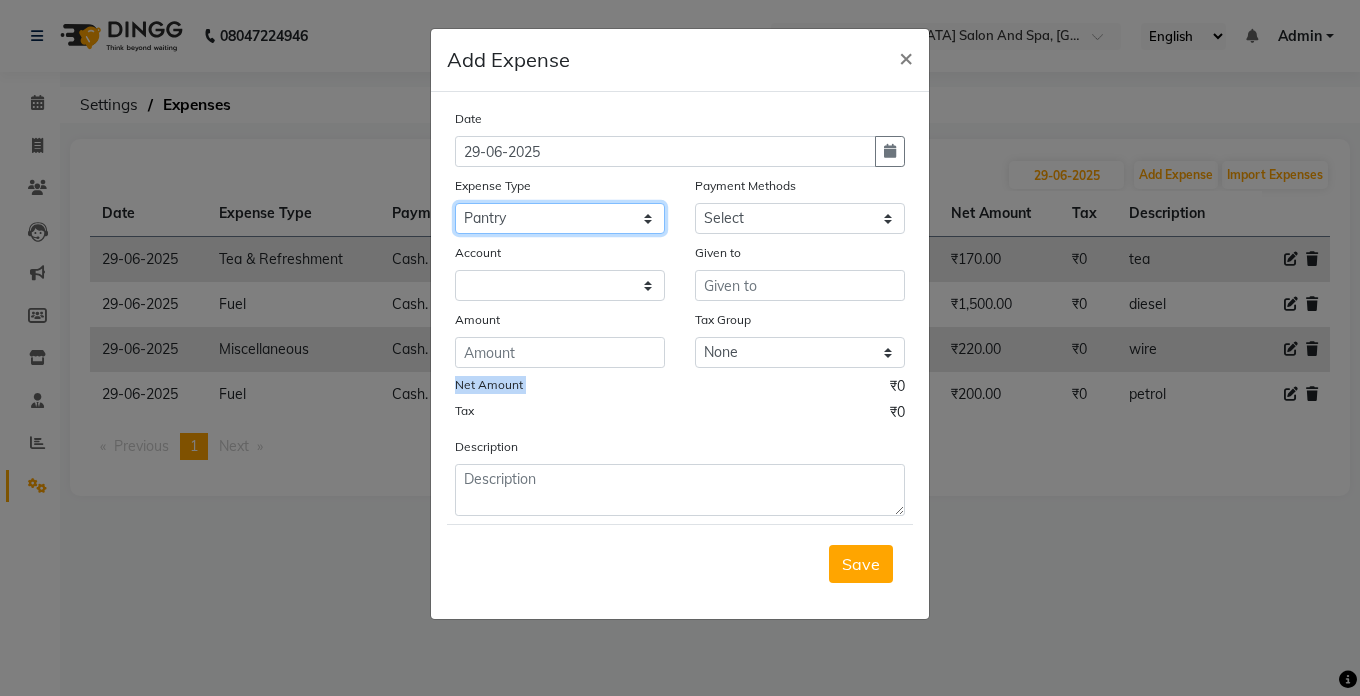 click on "Select Advance Salary Bank charges Car maintenance  Cash transfer to bank Cash transfer to hub Client Snacks Clinical charges Equipment Fuel Govt fee Incentive Insurance International purchase Loan Repayment Maintenance Marketing Miscellaneous MRA Other Pantry Product Rent Salary Staff Snacks Tax Tea & Refreshment Utilities" 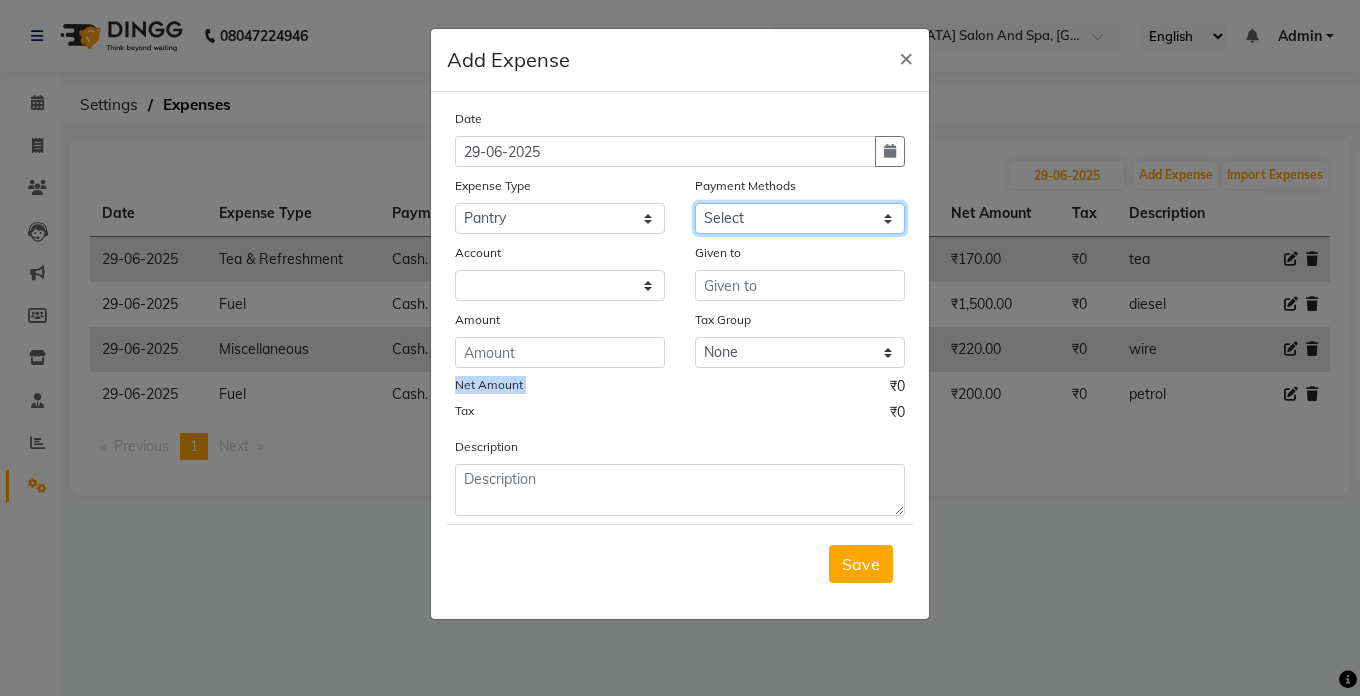 click on "Select Cash. Voucher CARD Wallet GPay" 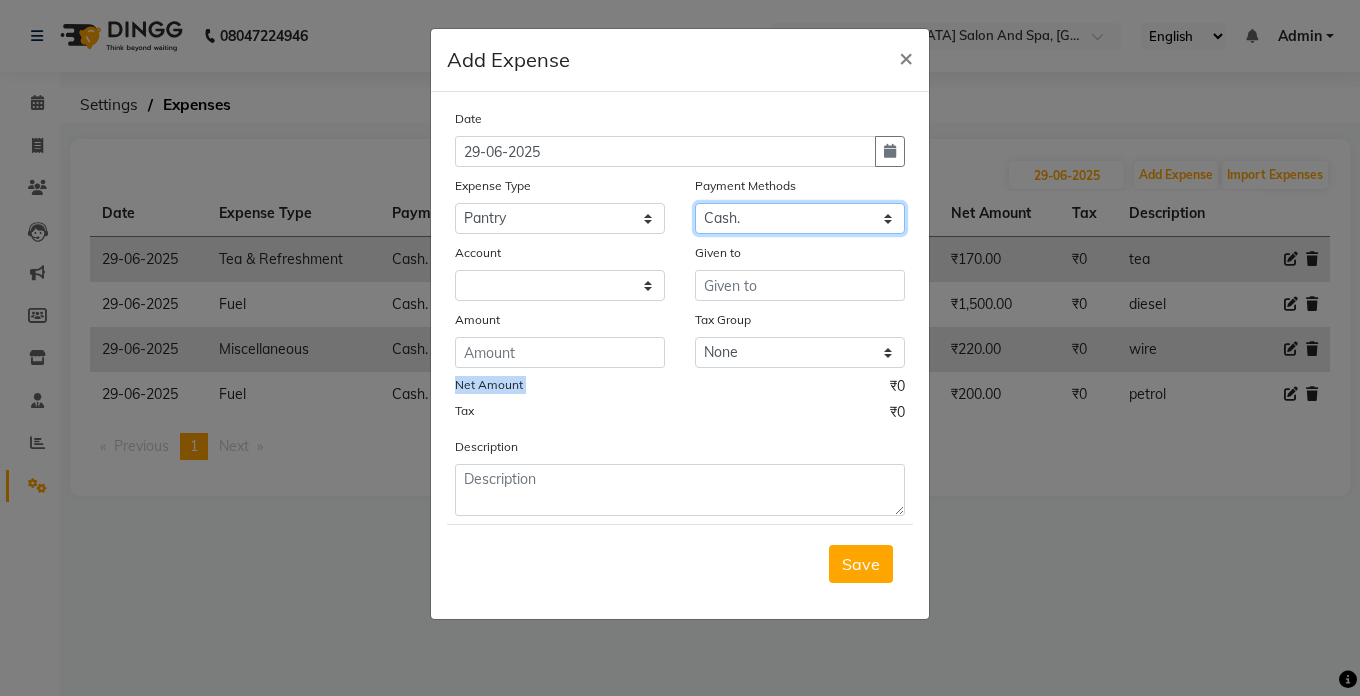 click on "Select Cash. Voucher CARD Wallet GPay" 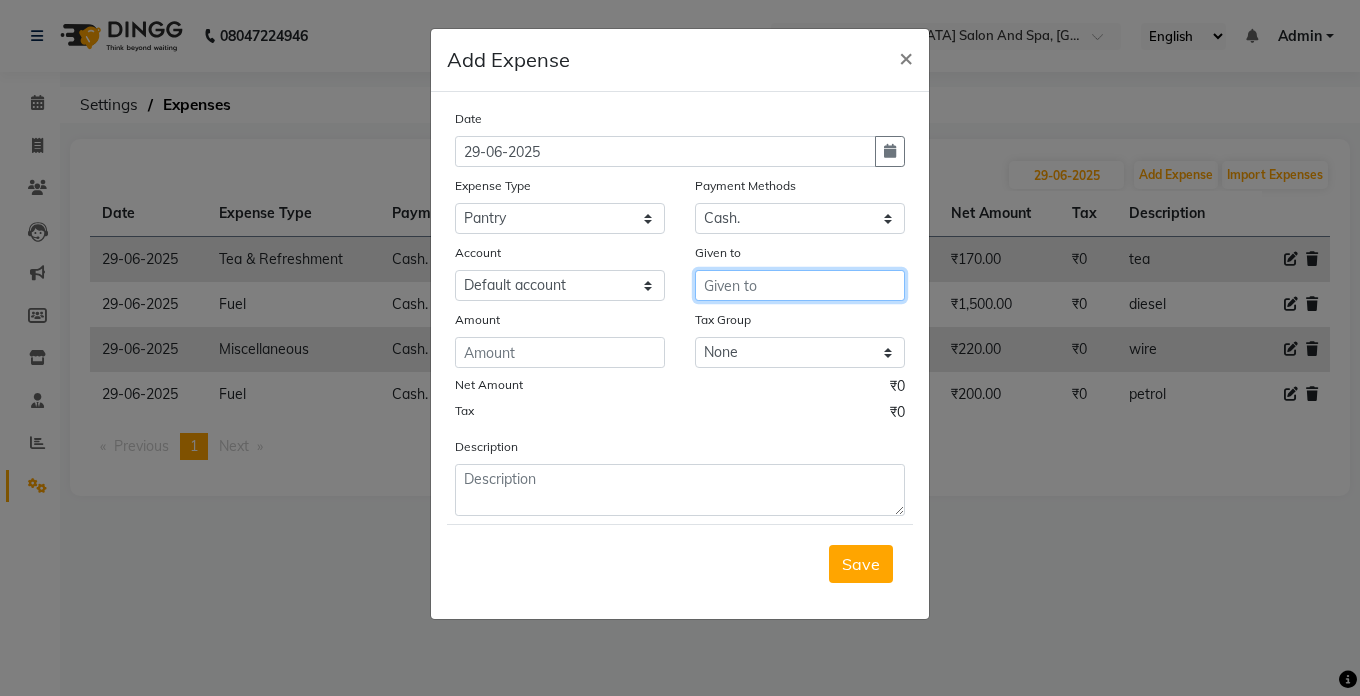 click at bounding box center [800, 285] 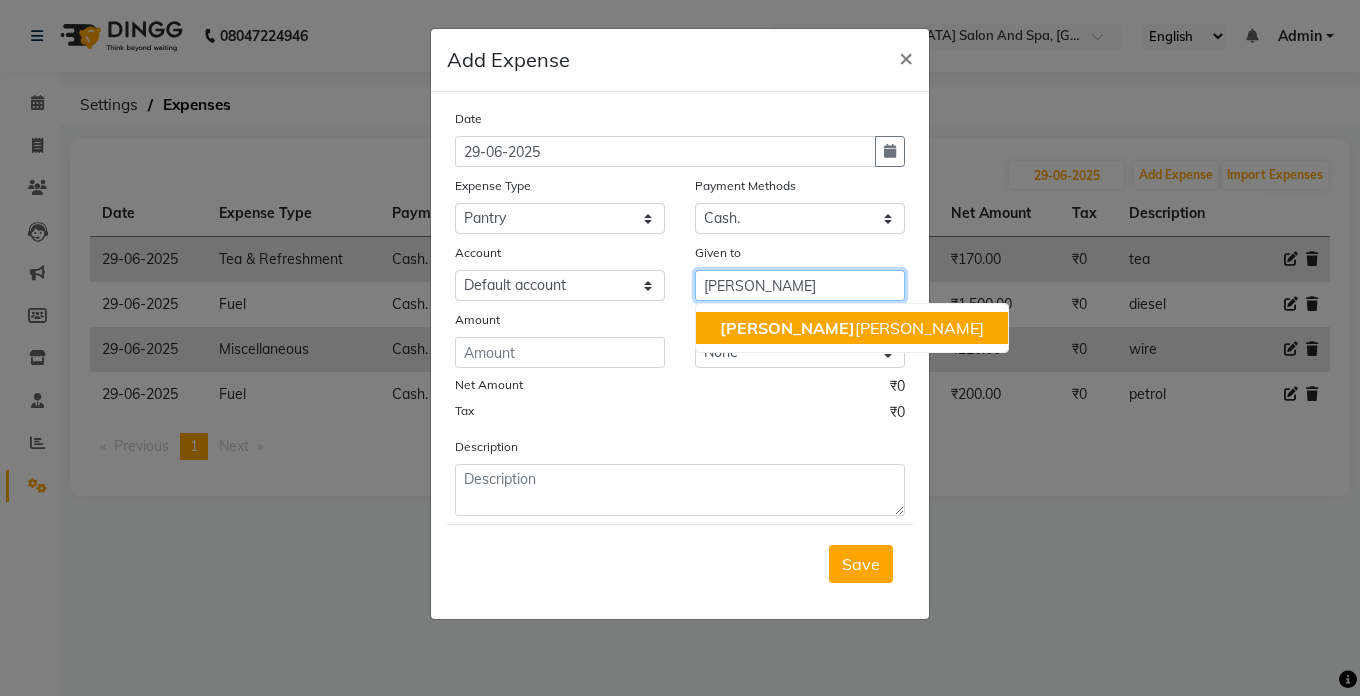 click on "[PERSON_NAME] [PERSON_NAME]" at bounding box center [852, 328] 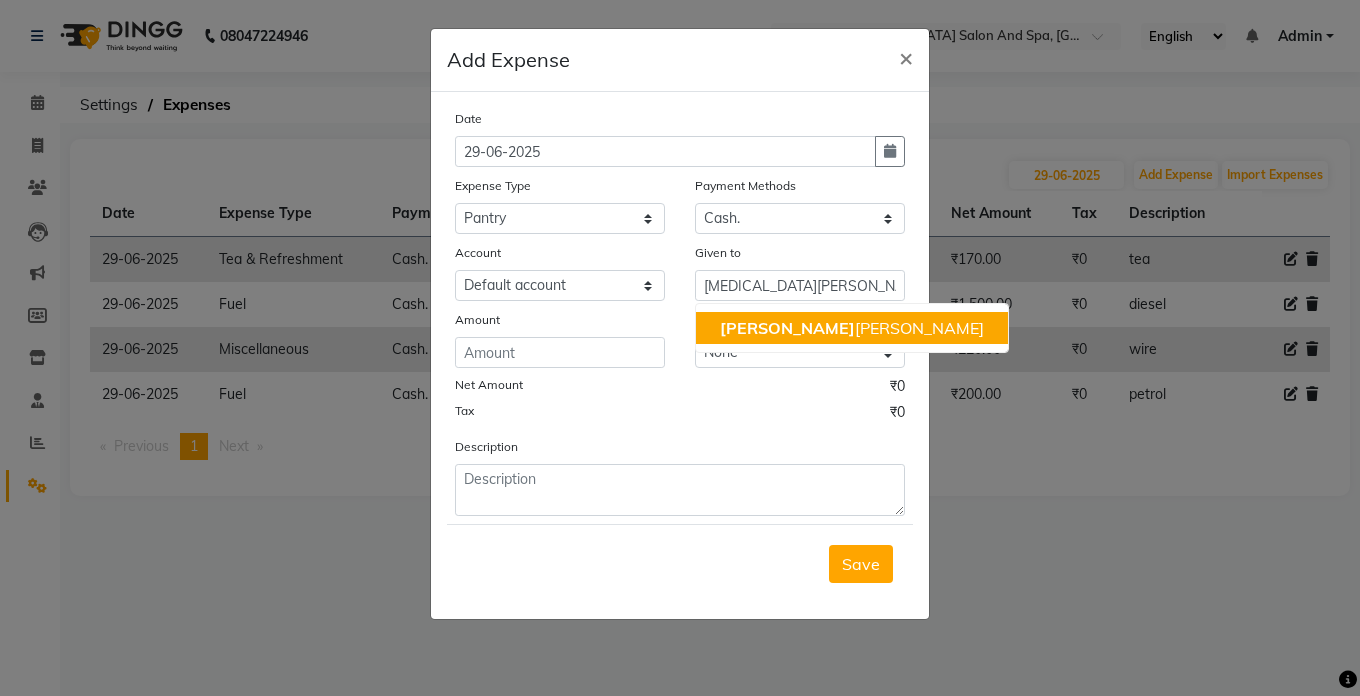 click on "Tax Group" 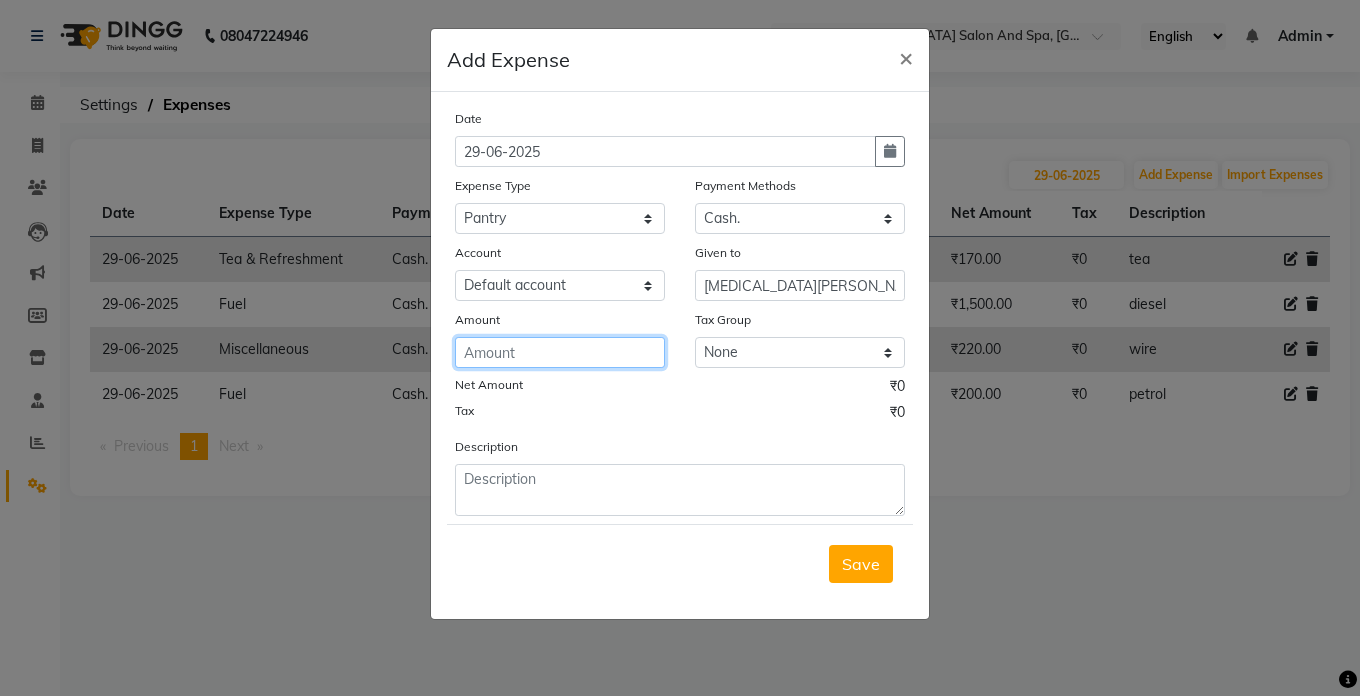 click 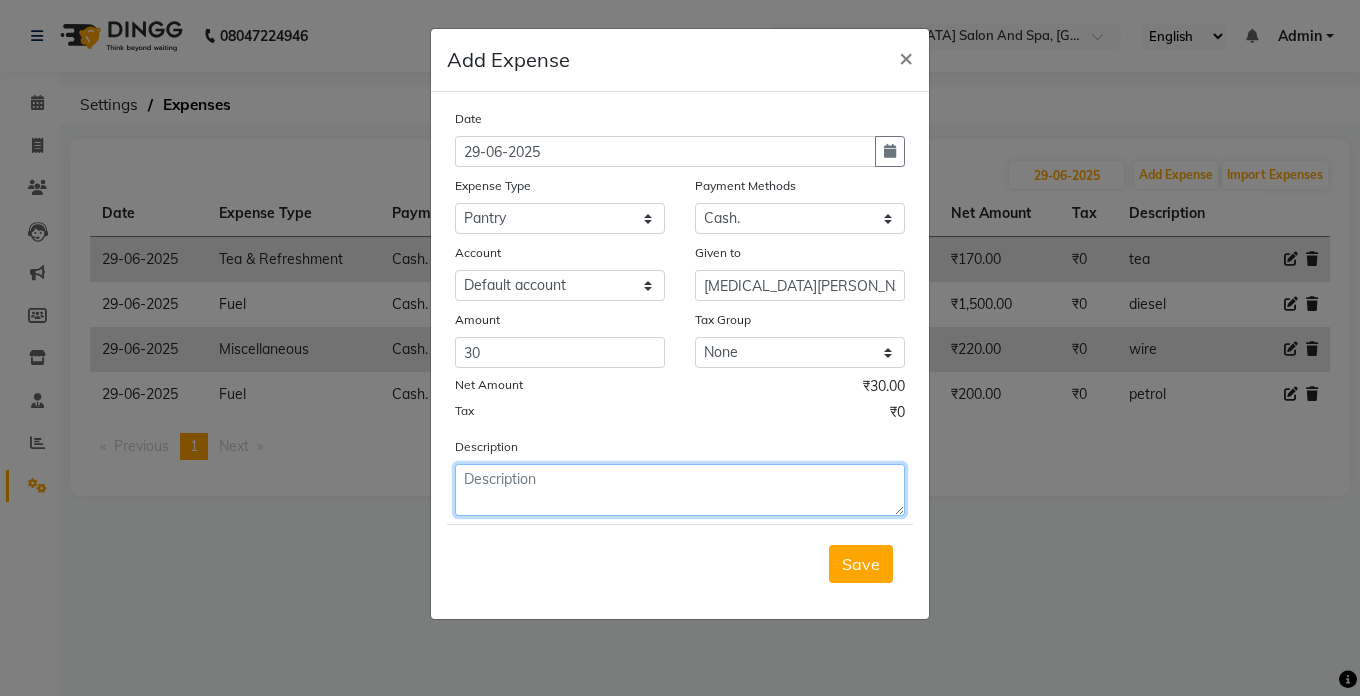 click 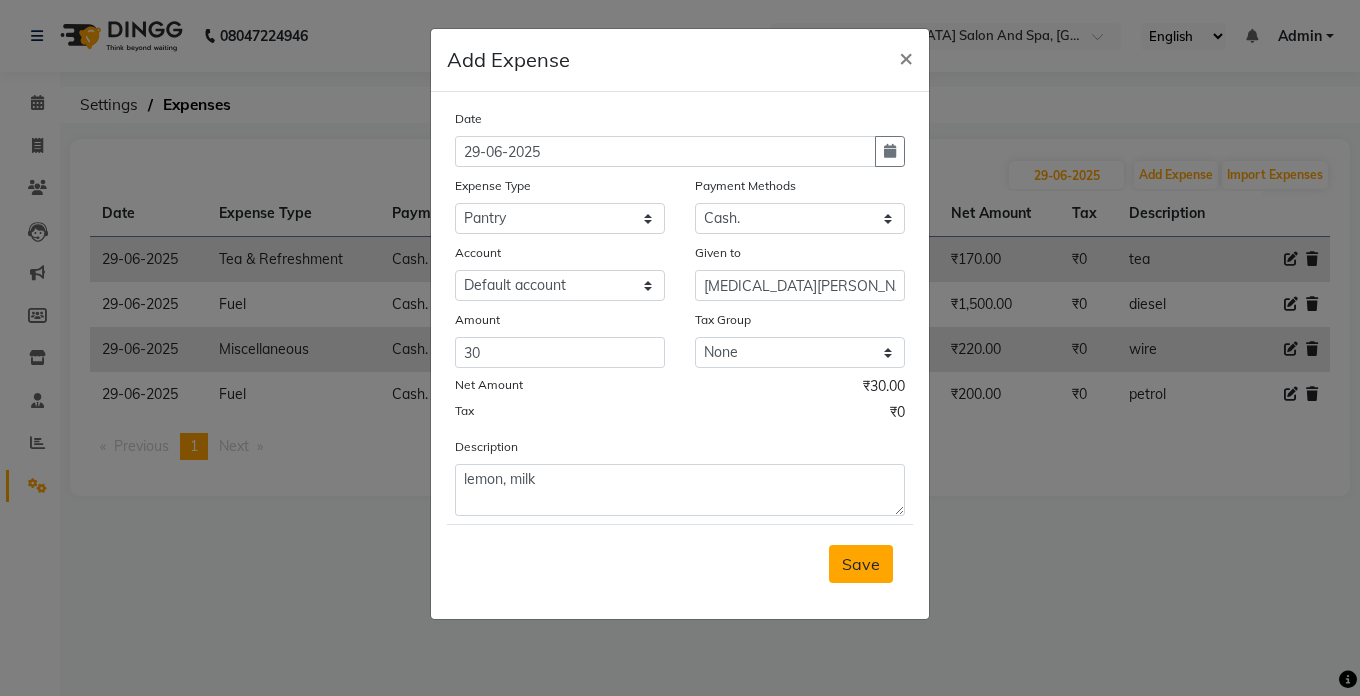 click on "Save" at bounding box center [861, 564] 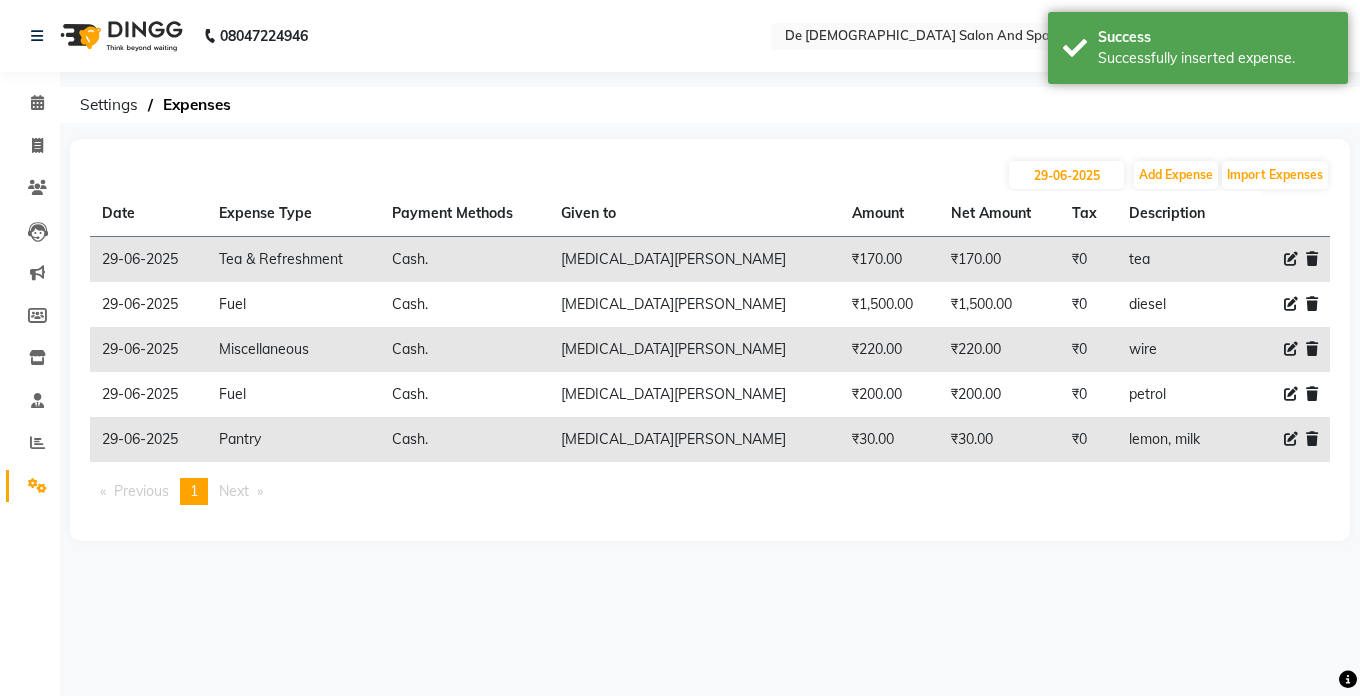 click 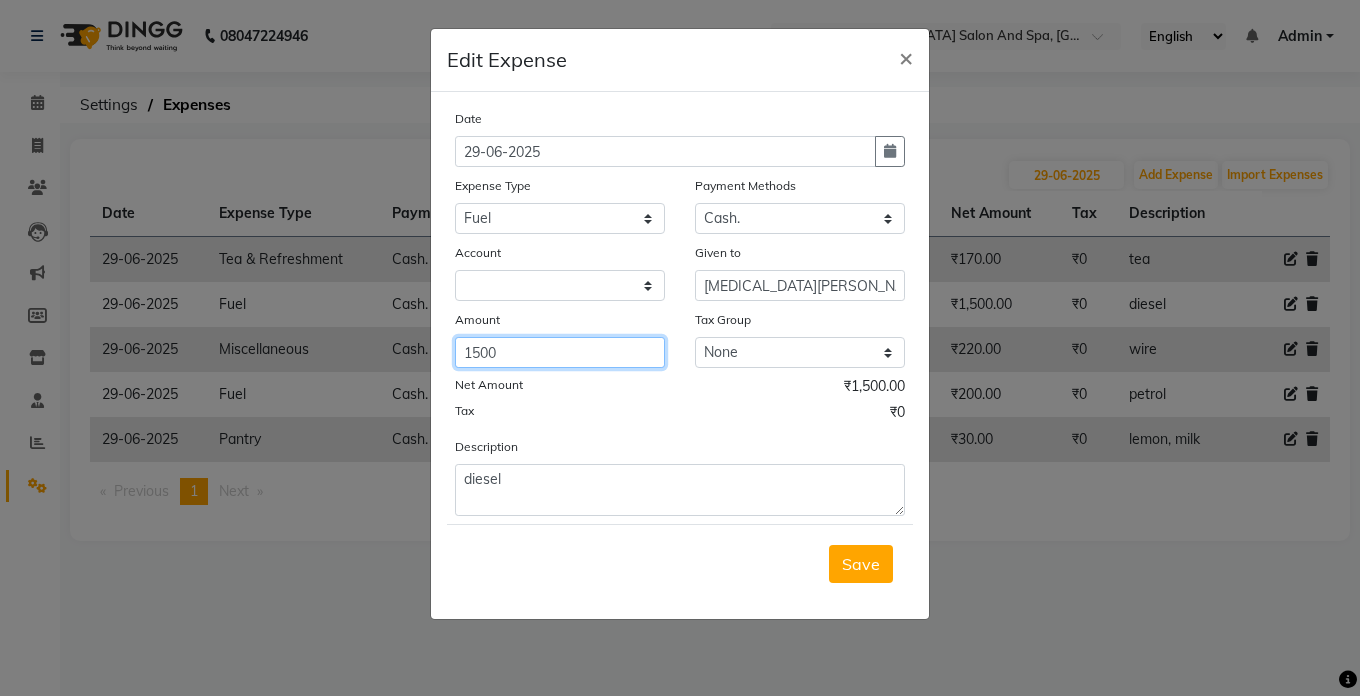 click on "1500" 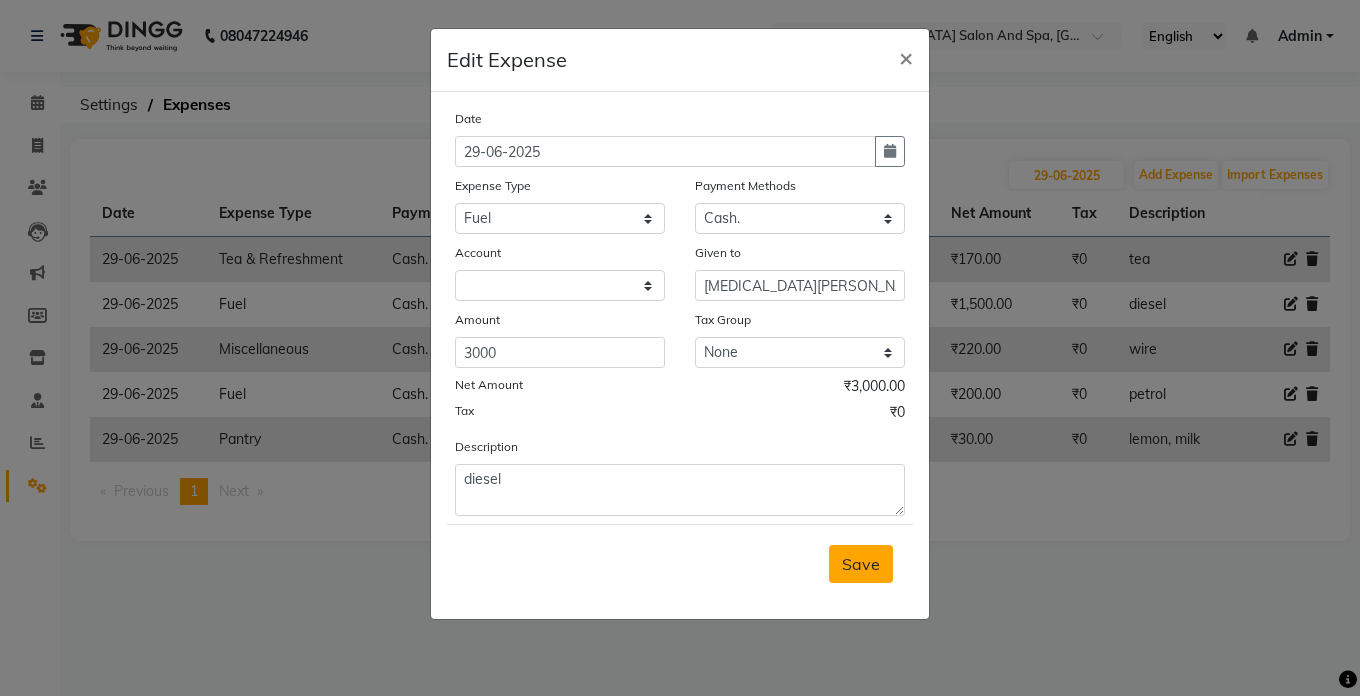 click on "Save" at bounding box center [861, 564] 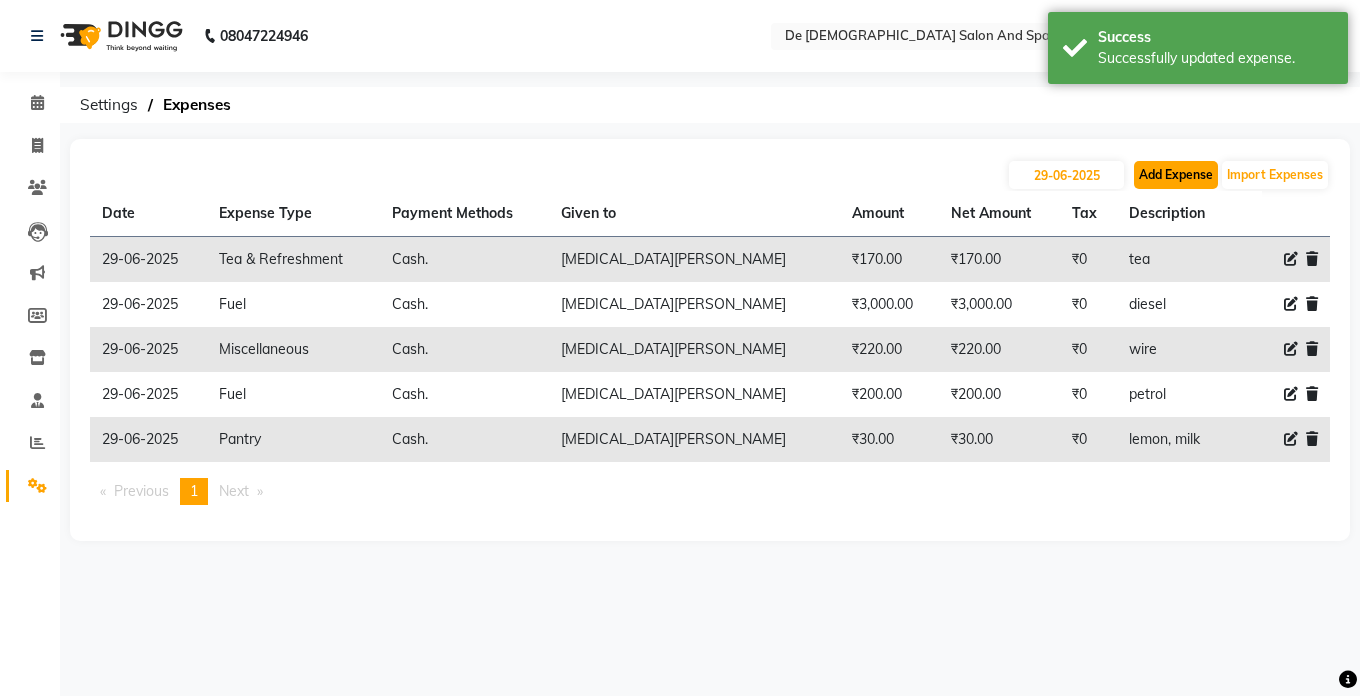 click on "Add Expense" 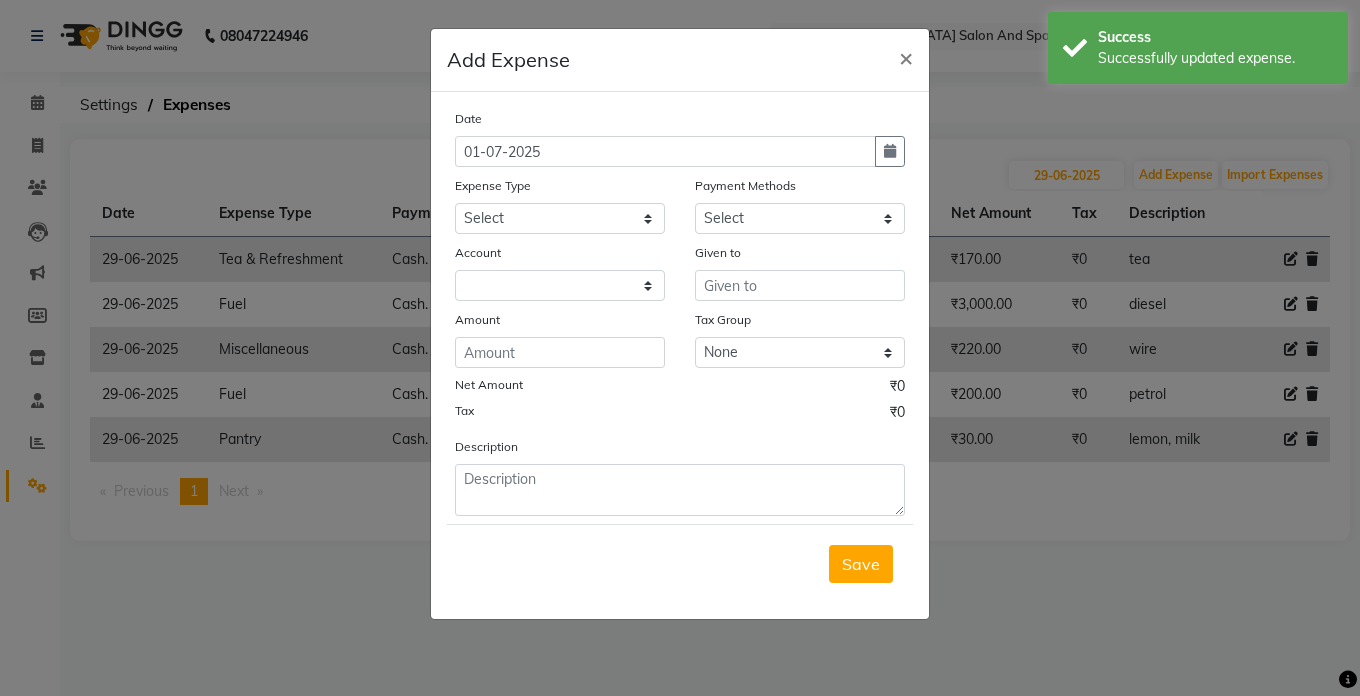 click on "Date" 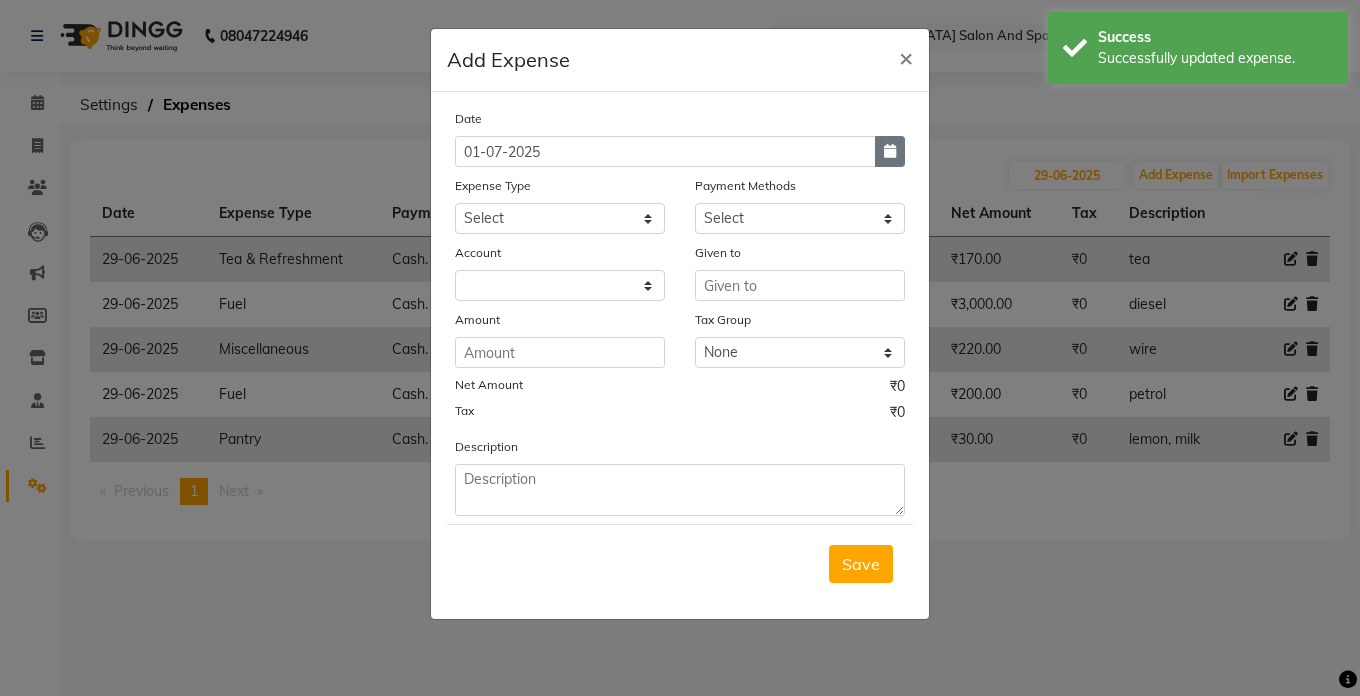 click 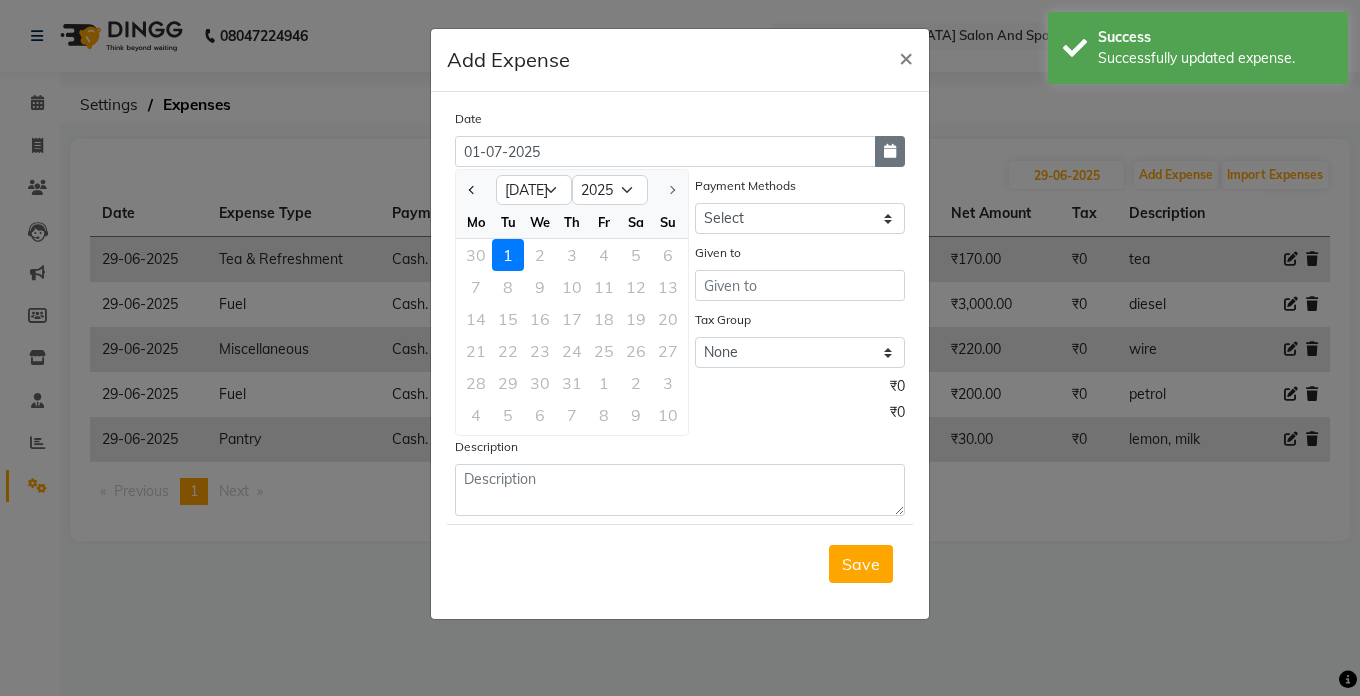 click 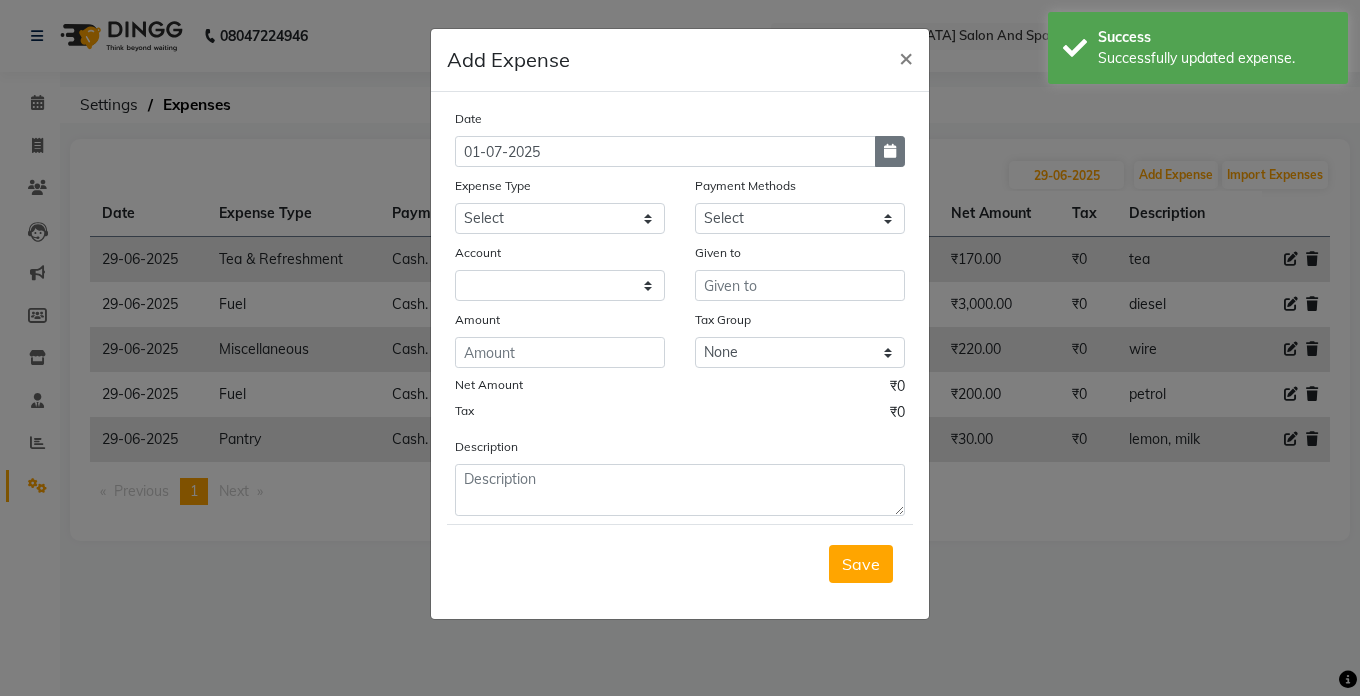 click 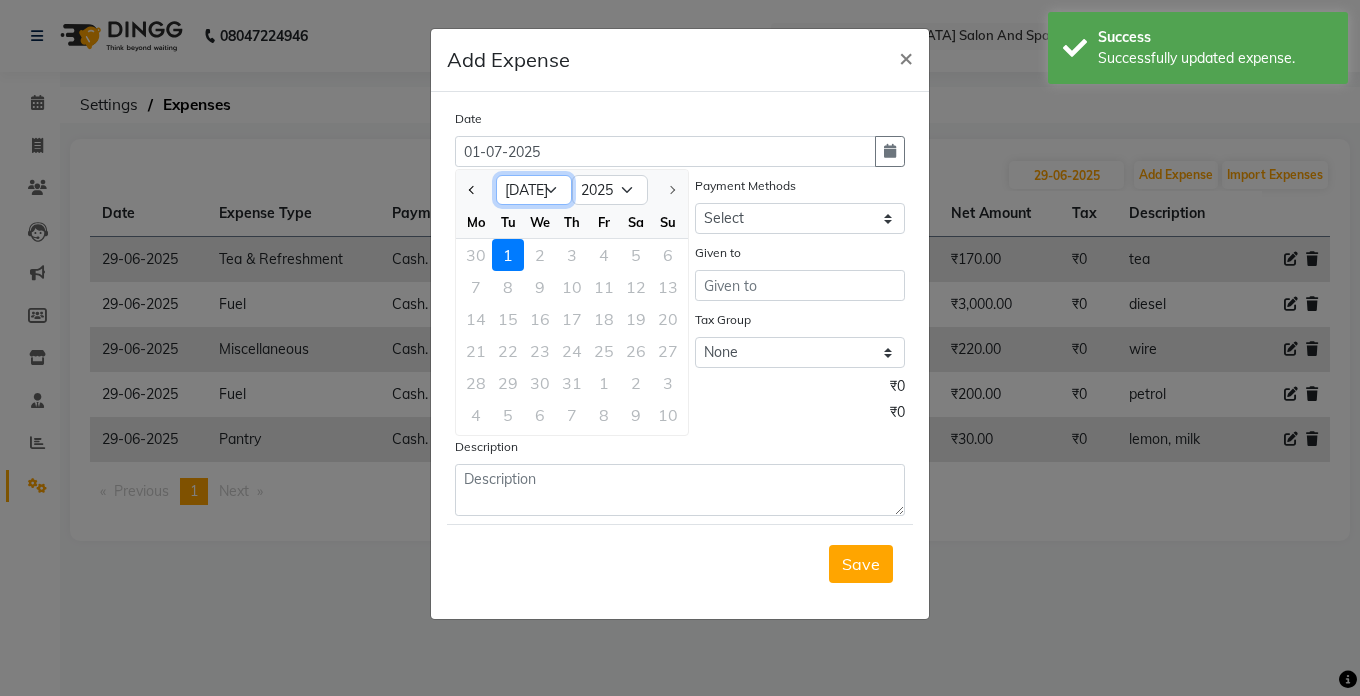 click on "Jan Feb Mar Apr May Jun [DATE]" 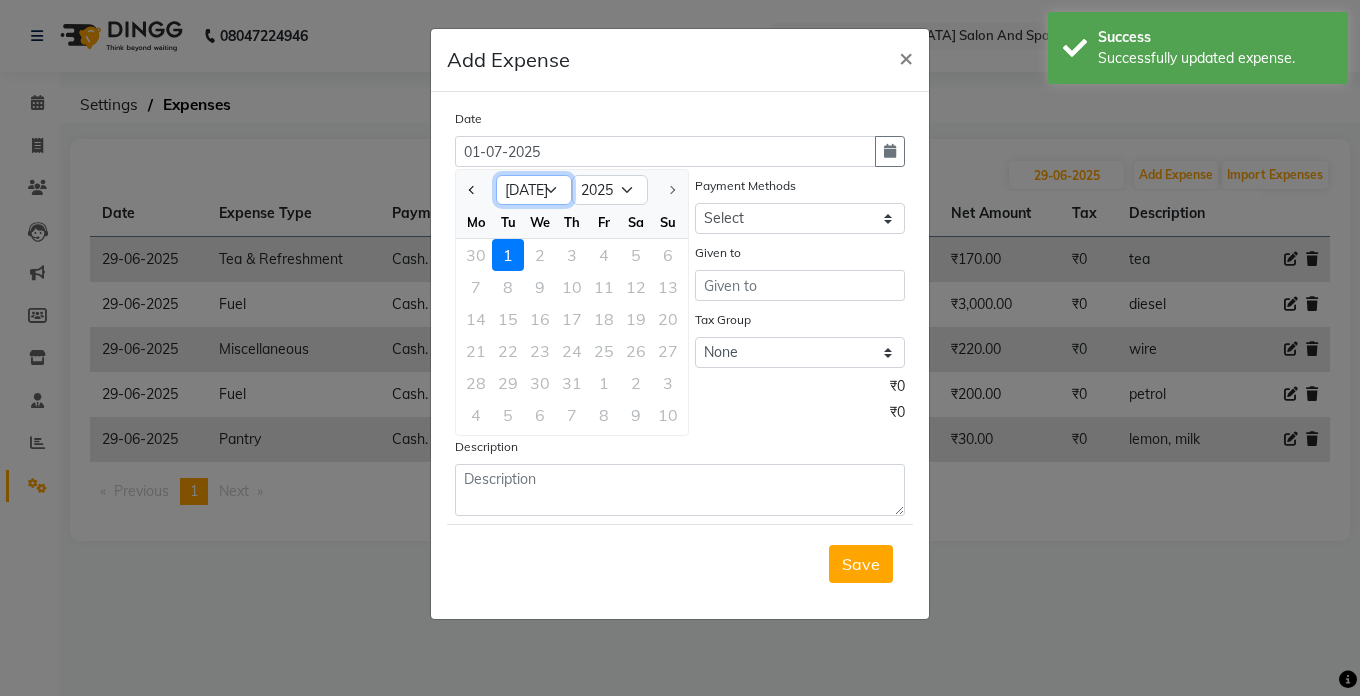 click on "Jan Feb Mar Apr May Jun [DATE]" 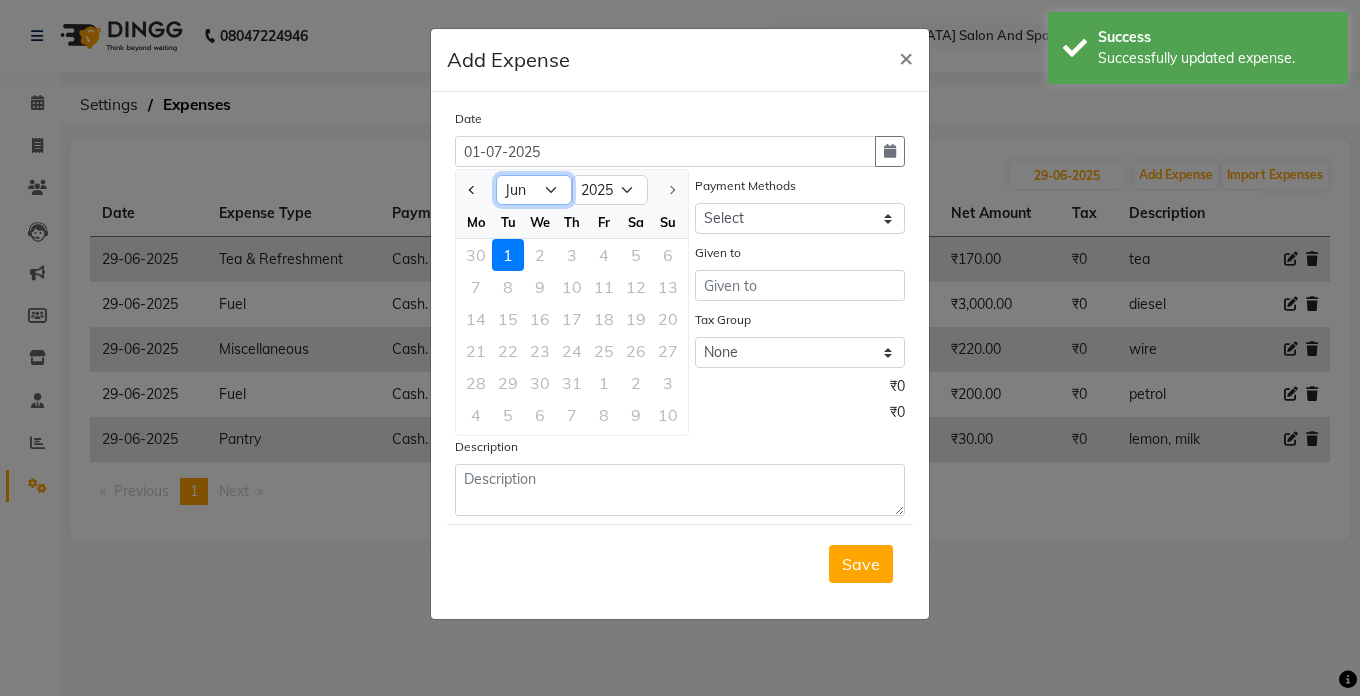 click on "Jan Feb Mar Apr May Jun [DATE]" 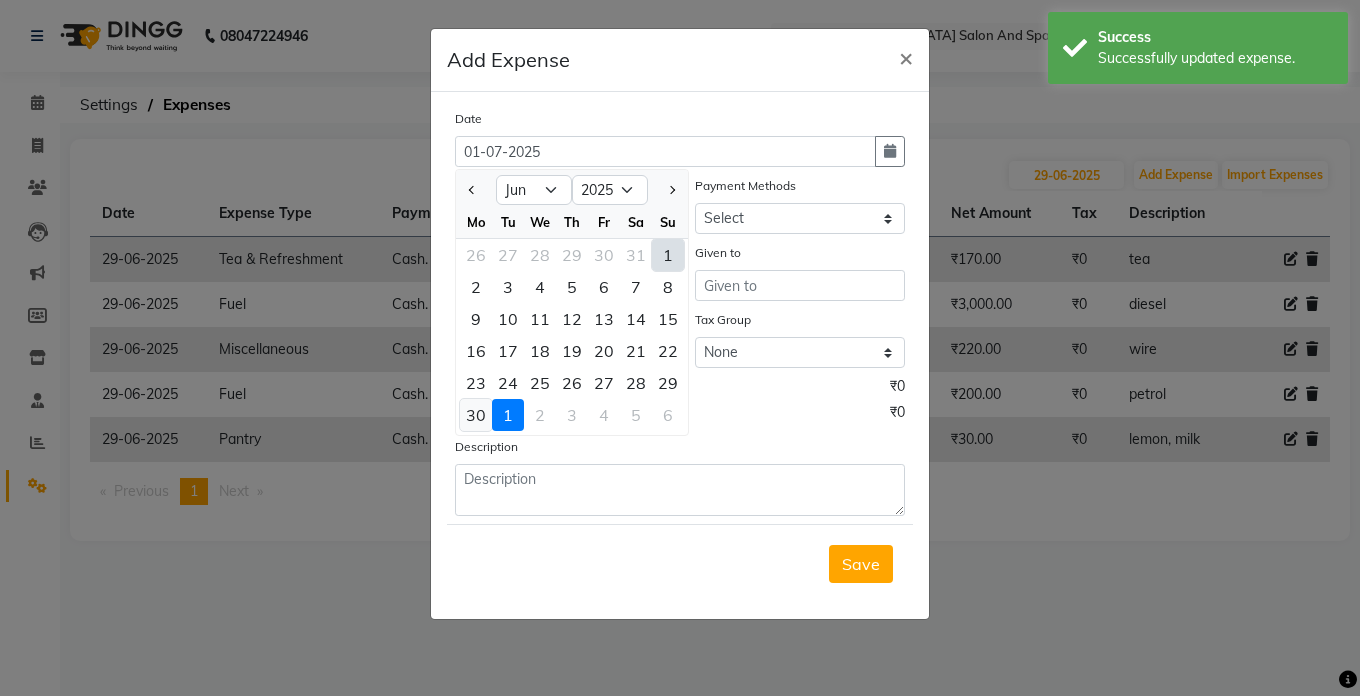 click on "30" 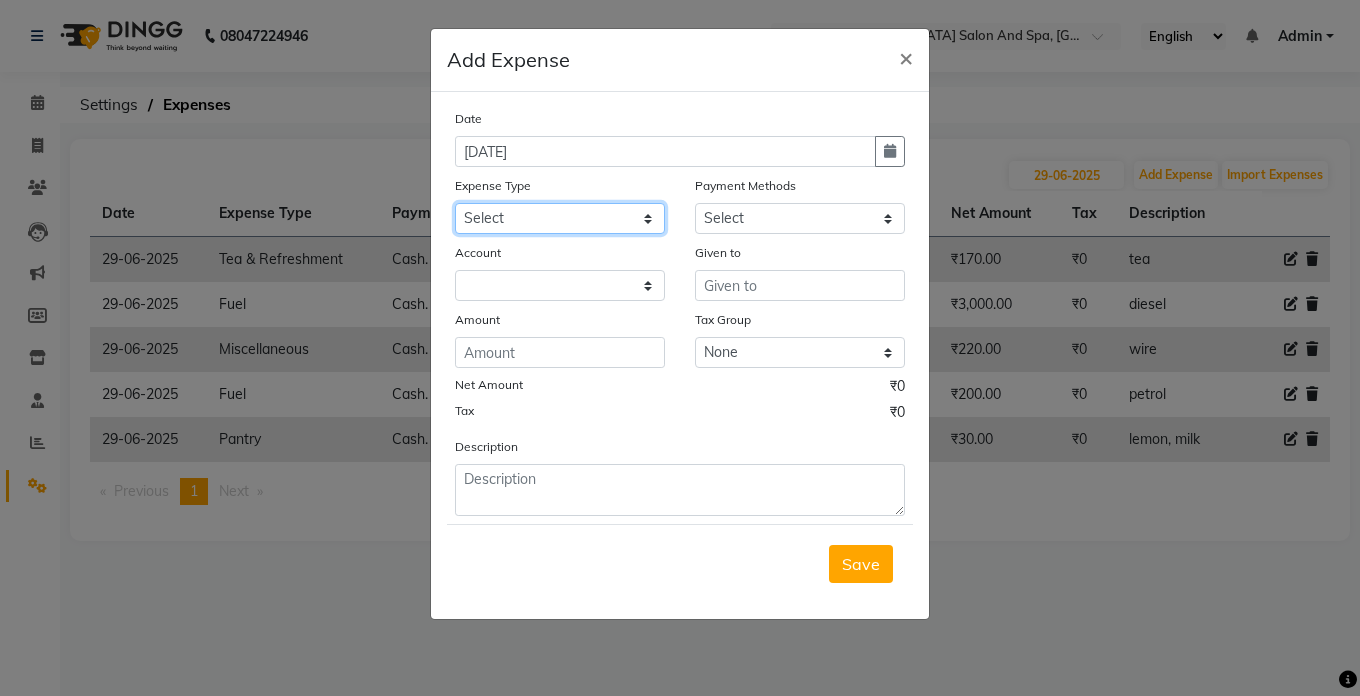 click on "Select Advance Salary Bank charges Car maintenance  Cash transfer to bank Cash transfer to hub Client Snacks Clinical charges Equipment Fuel Govt fee Incentive Insurance International purchase Loan Repayment Maintenance Marketing Miscellaneous MRA Other Pantry Product Rent Salary Staff Snacks Tax Tea & Refreshment Utilities" 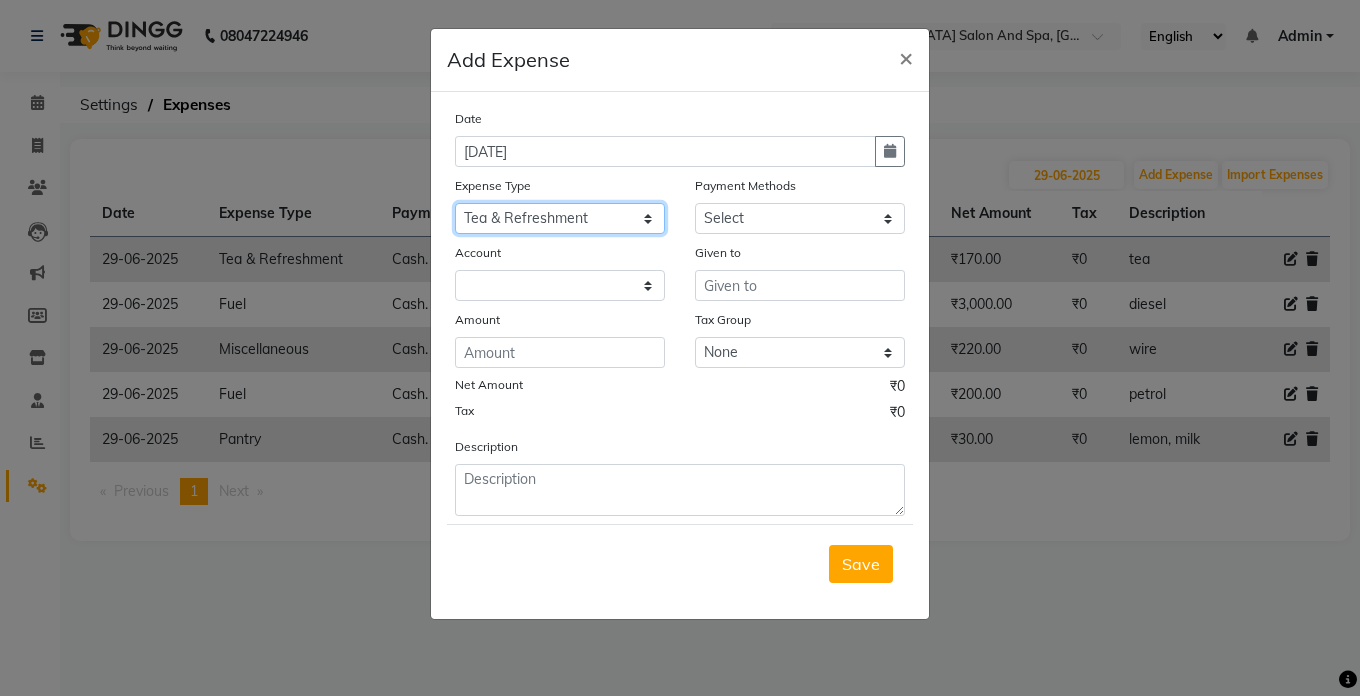 click on "Select Advance Salary Bank charges Car maintenance  Cash transfer to bank Cash transfer to hub Client Snacks Clinical charges Equipment Fuel Govt fee Incentive Insurance International purchase Loan Repayment Maintenance Marketing Miscellaneous MRA Other Pantry Product Rent Salary Staff Snacks Tax Tea & Refreshment Utilities" 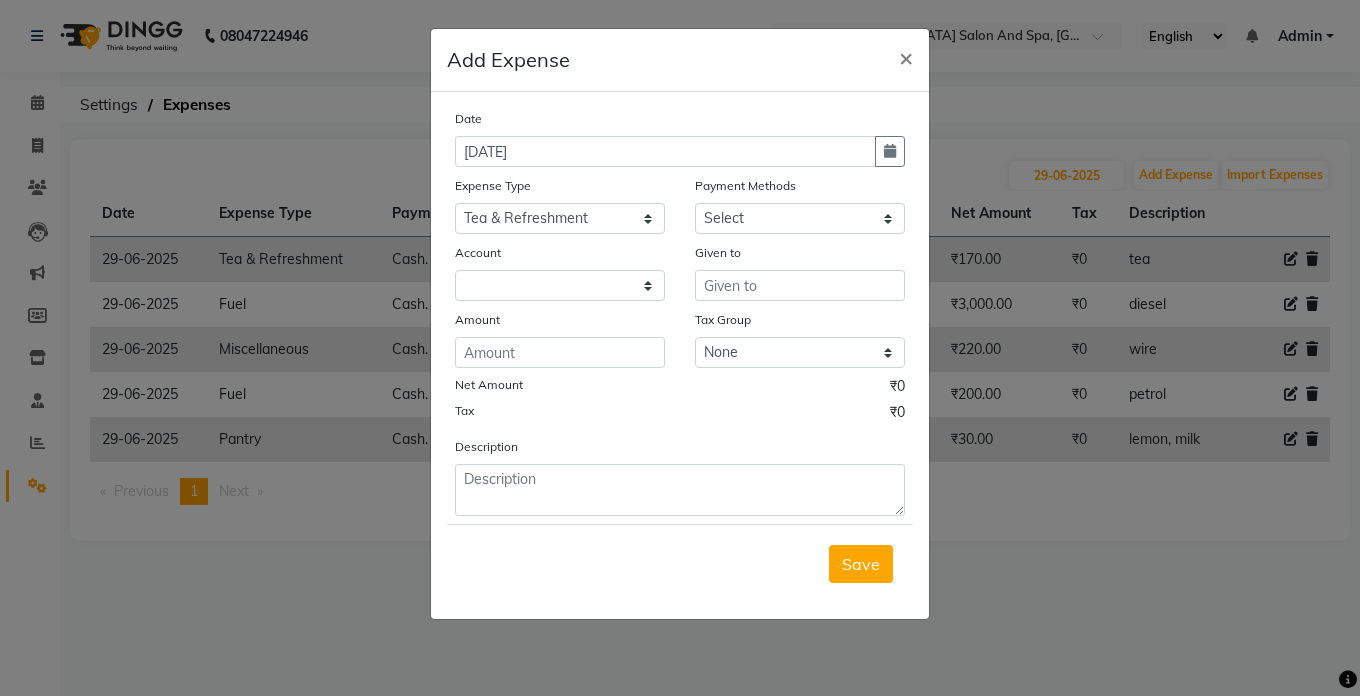 click on "Add Expense  × Date [DATE] Expense Type Select Advance Salary Bank charges Car maintenance  Cash transfer to bank Cash transfer to hub Client Snacks Clinical charges Equipment Fuel Govt fee Incentive Insurance International purchase Loan Repayment Maintenance Marketing Miscellaneous MRA Other Pantry Product Rent Salary Staff Snacks Tax Tea & Refreshment Utilities Payment Methods Select Cash. Voucher CARD Wallet GPay Account Given to Amount Tax Group None GST Net Amount ₹0 Tax ₹0 Description  Save" 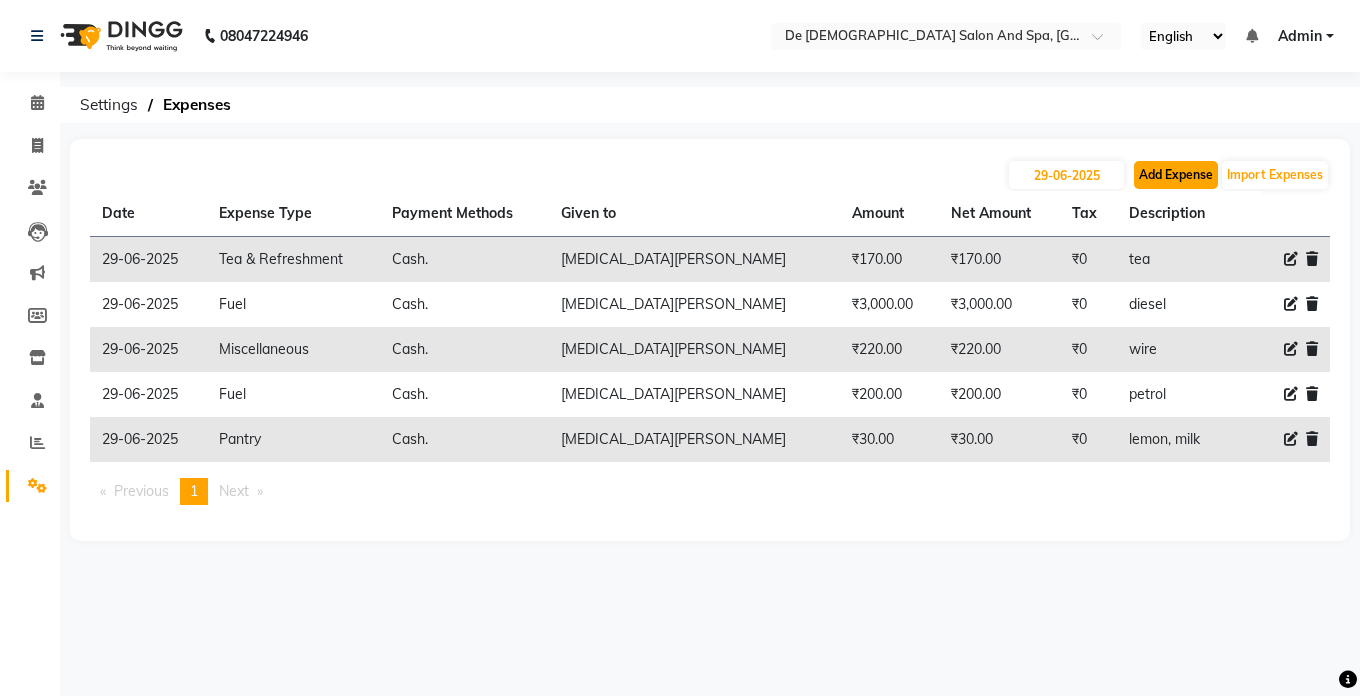 click on "Add Expense" 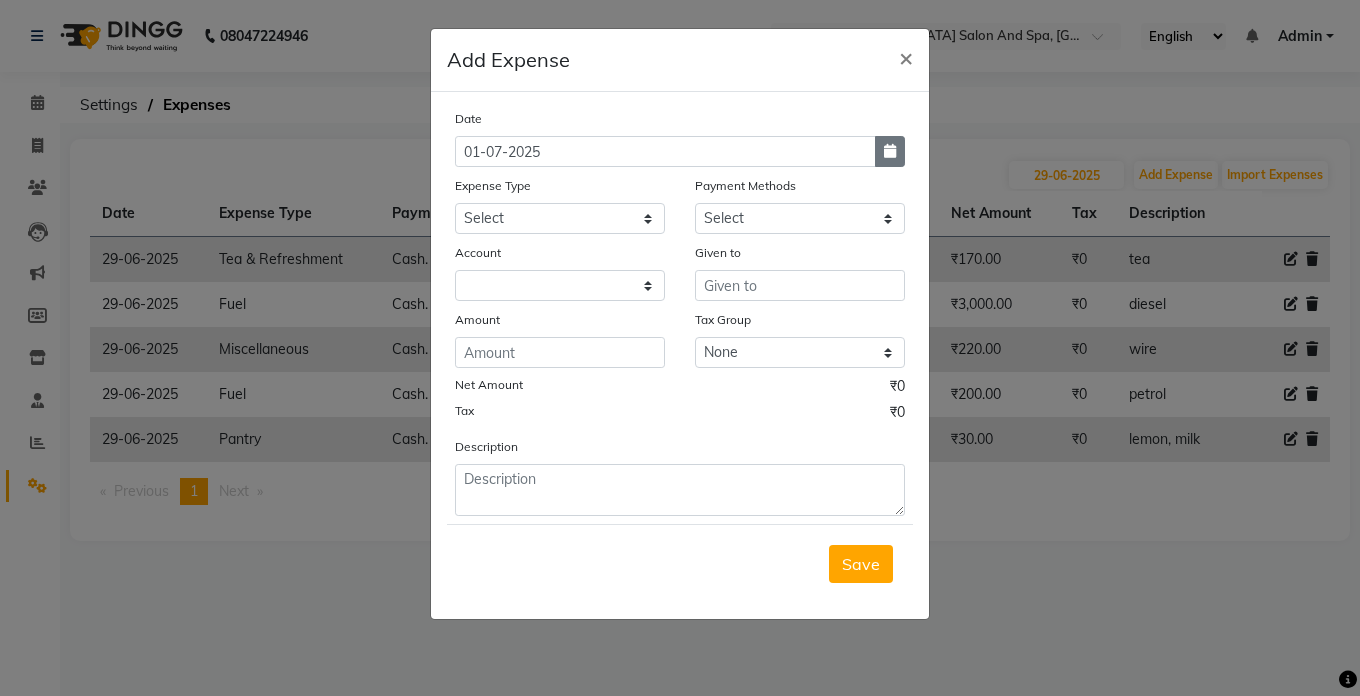 click 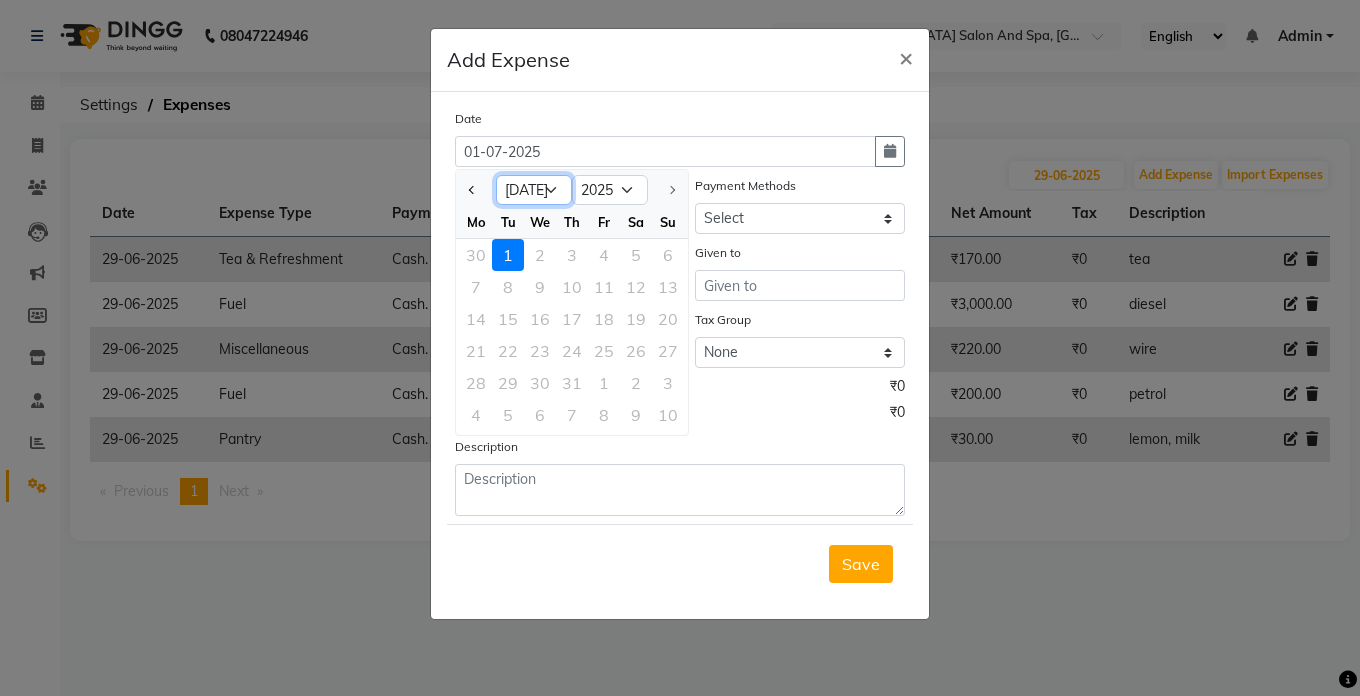 click on "Jan Feb Mar Apr May Jun [DATE]" 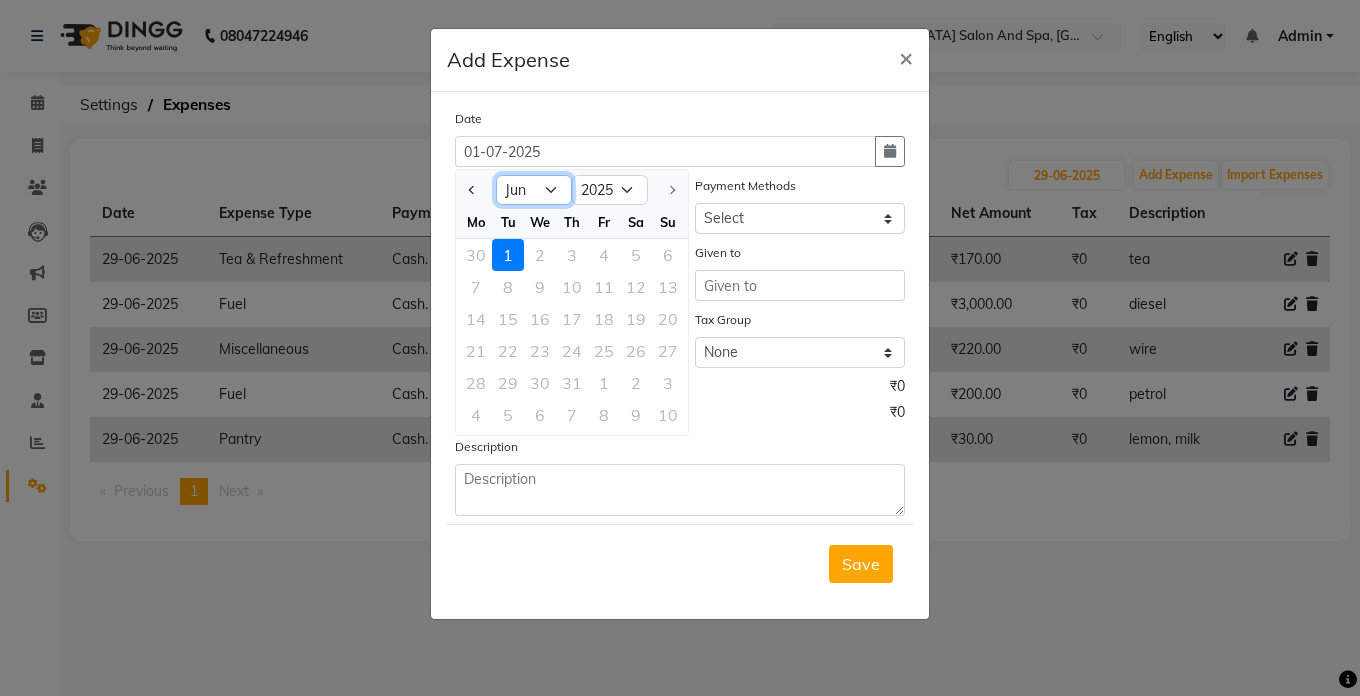click on "Jan Feb Mar Apr May Jun [DATE]" 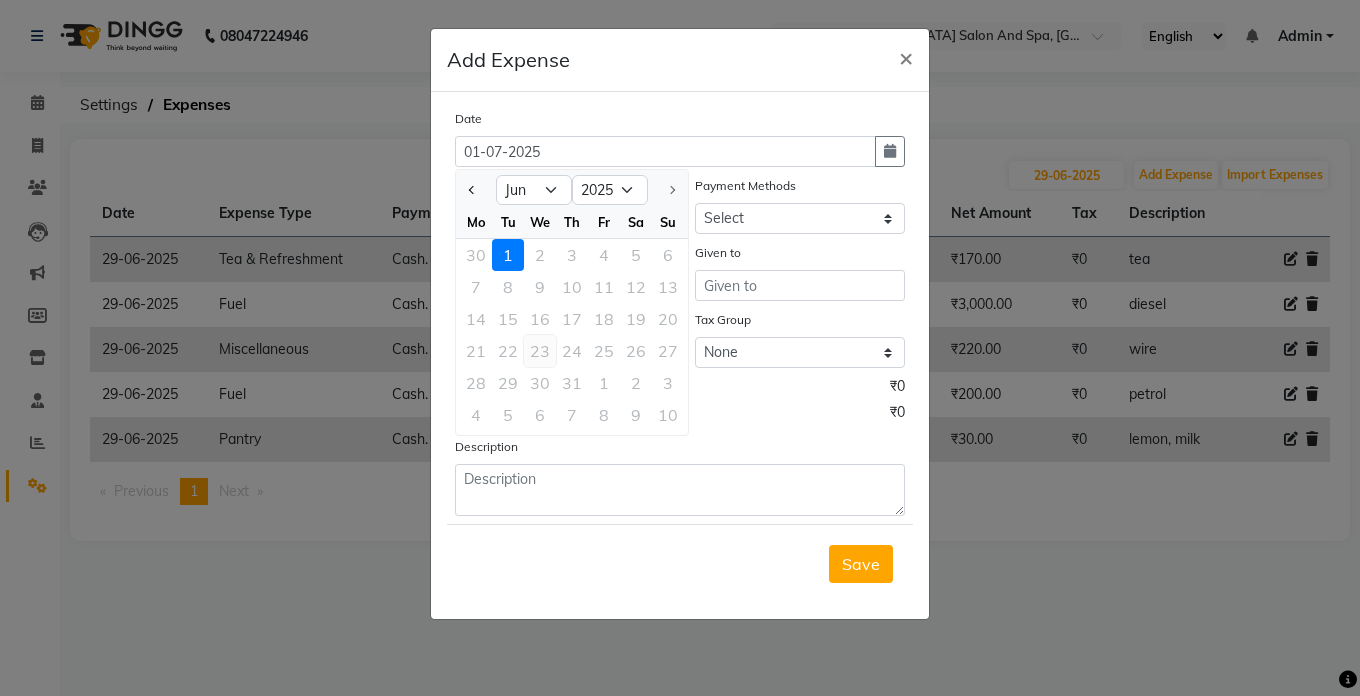 click on "23" 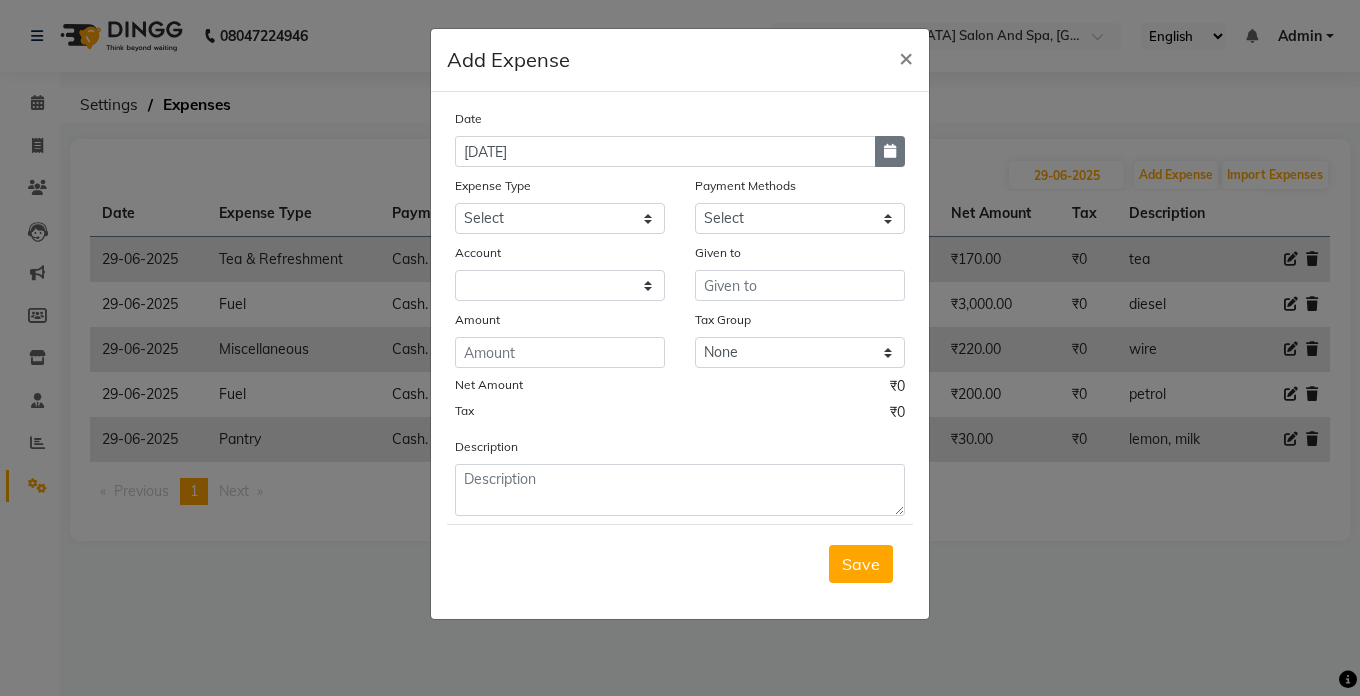 click 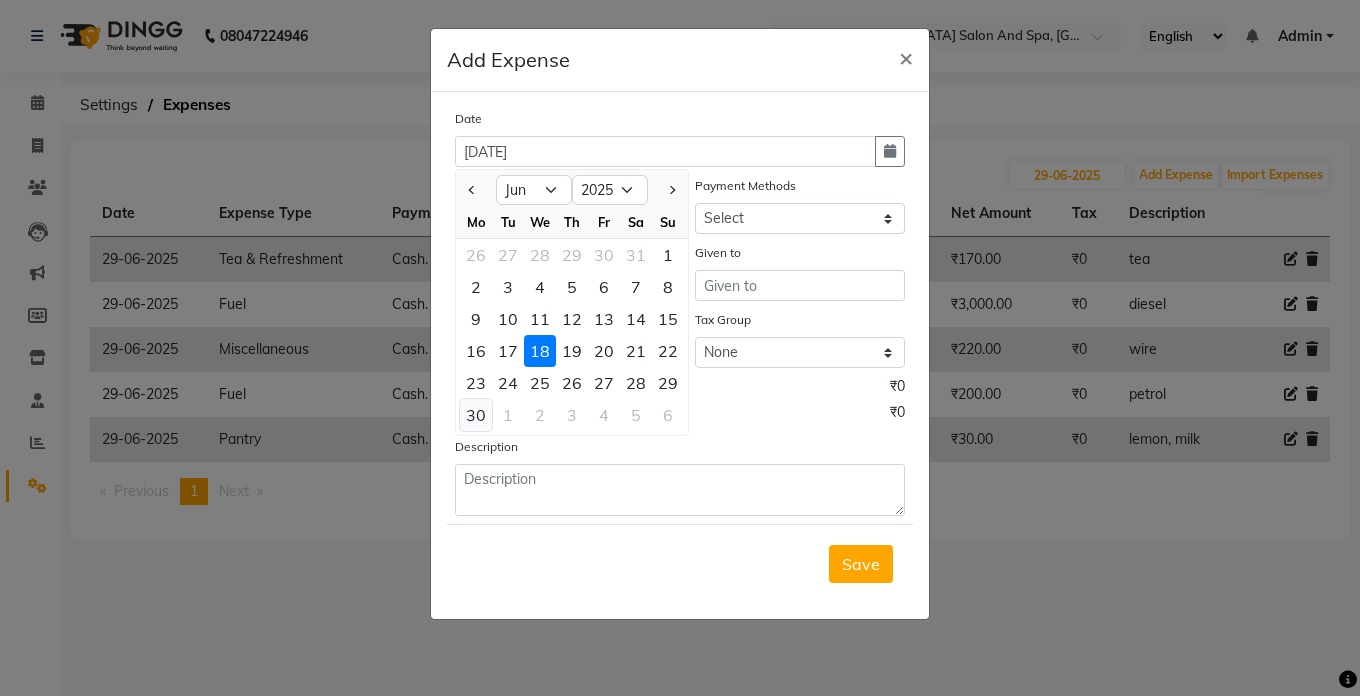 click on "30" 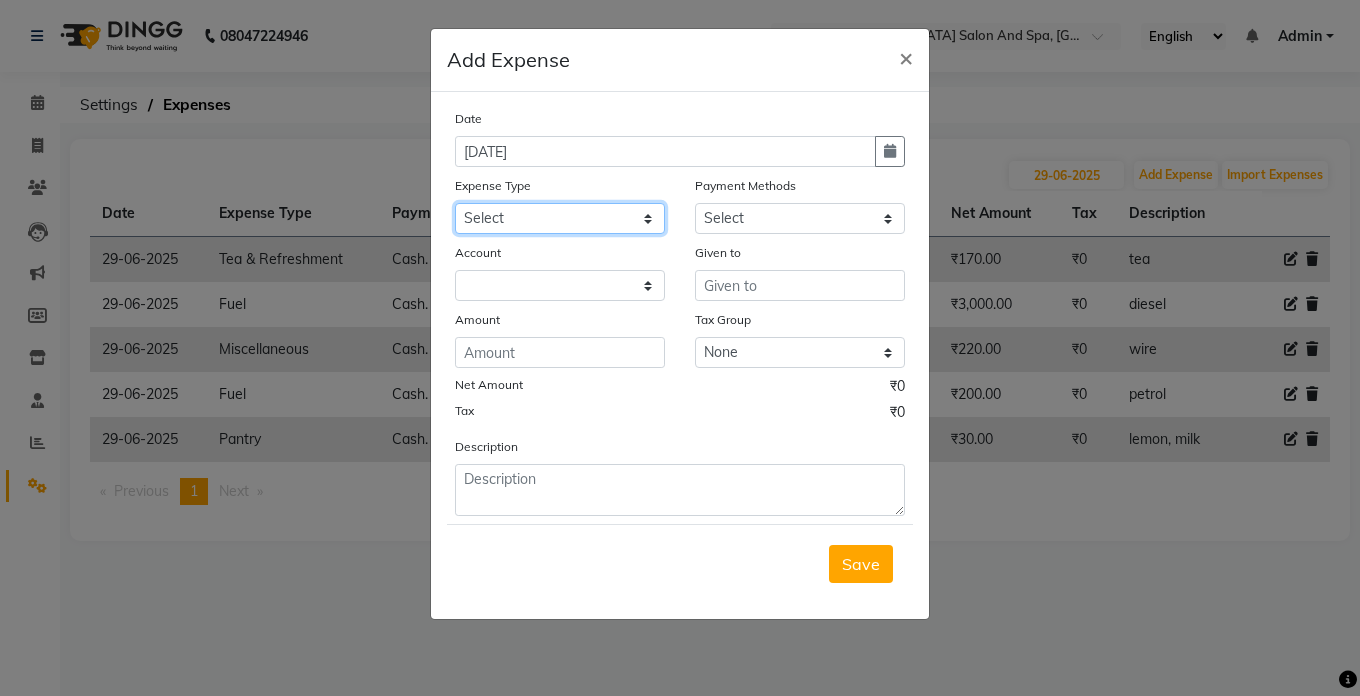click on "Select Advance Salary Bank charges Car maintenance  Cash transfer to bank Cash transfer to hub Client Snacks Clinical charges Equipment Fuel Govt fee Incentive Insurance International purchase Loan Repayment Maintenance Marketing Miscellaneous MRA Other Pantry Product Rent Salary Staff Snacks Tax Tea & Refreshment Utilities" 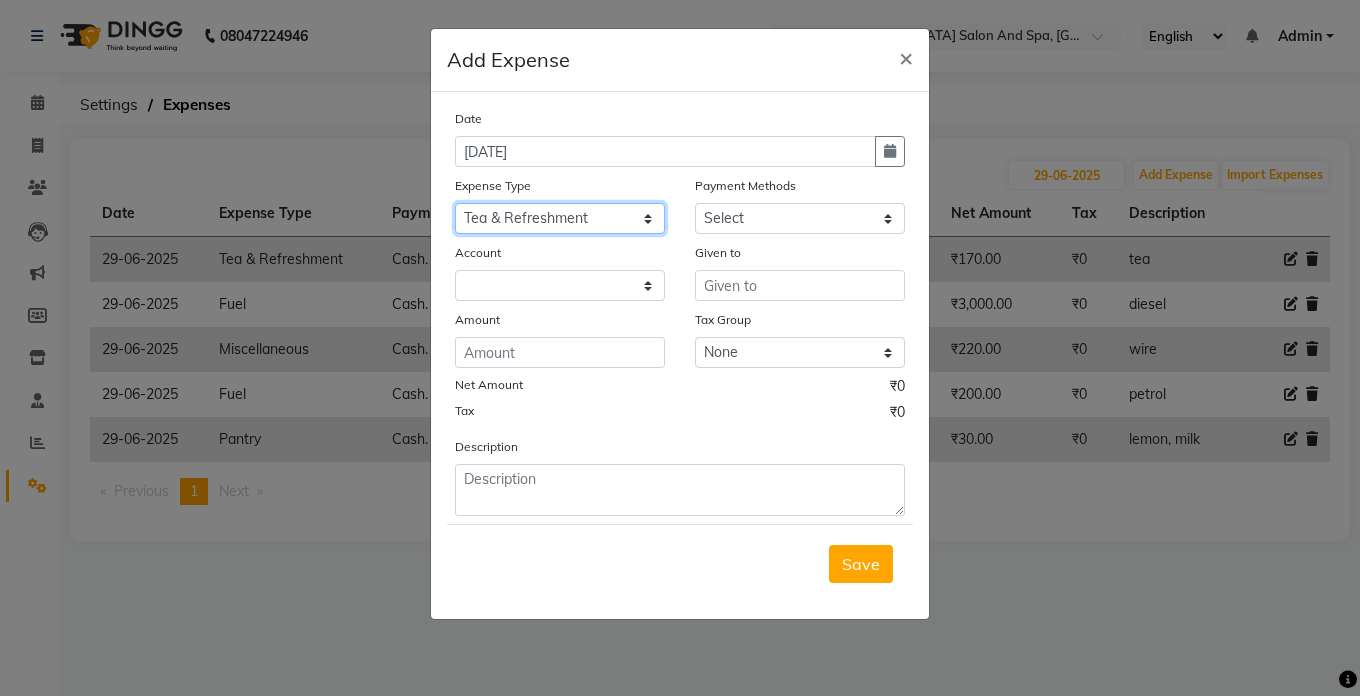 click on "Select Advance Salary Bank charges Car maintenance  Cash transfer to bank Cash transfer to hub Client Snacks Clinical charges Equipment Fuel Govt fee Incentive Insurance International purchase Loan Repayment Maintenance Marketing Miscellaneous MRA Other Pantry Product Rent Salary Staff Snacks Tax Tea & Refreshment Utilities" 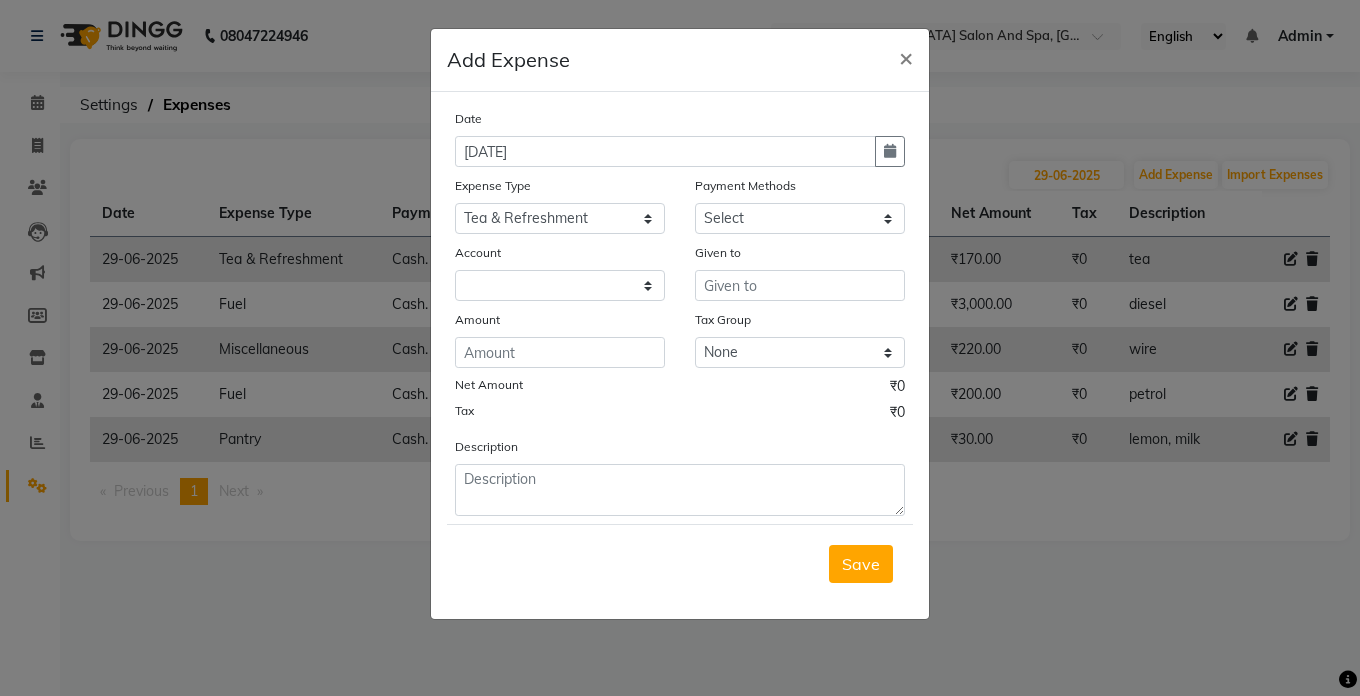 click on "Add Expense  × Date [DATE] Expense Type Select Advance Salary Bank charges Car maintenance  Cash transfer to bank Cash transfer to hub Client Snacks Clinical charges Equipment Fuel Govt fee Incentive Insurance International purchase Loan Repayment Maintenance Marketing Miscellaneous MRA Other Pantry Product Rent Salary Staff Snacks Tax Tea & Refreshment Utilities Payment Methods Select Cash. Voucher CARD Wallet GPay Account Given to Amount Tax Group None GST Net Amount ₹0 Tax ₹0 Description  Save" 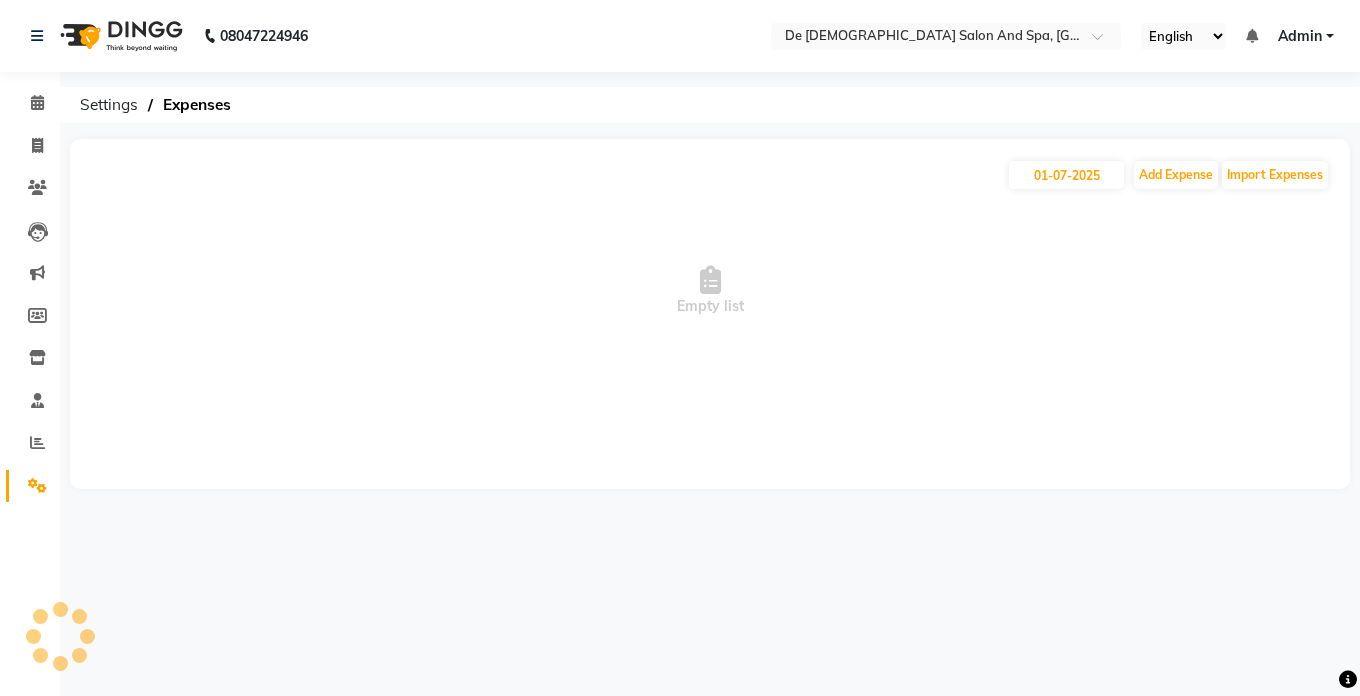 scroll, scrollTop: 0, scrollLeft: 0, axis: both 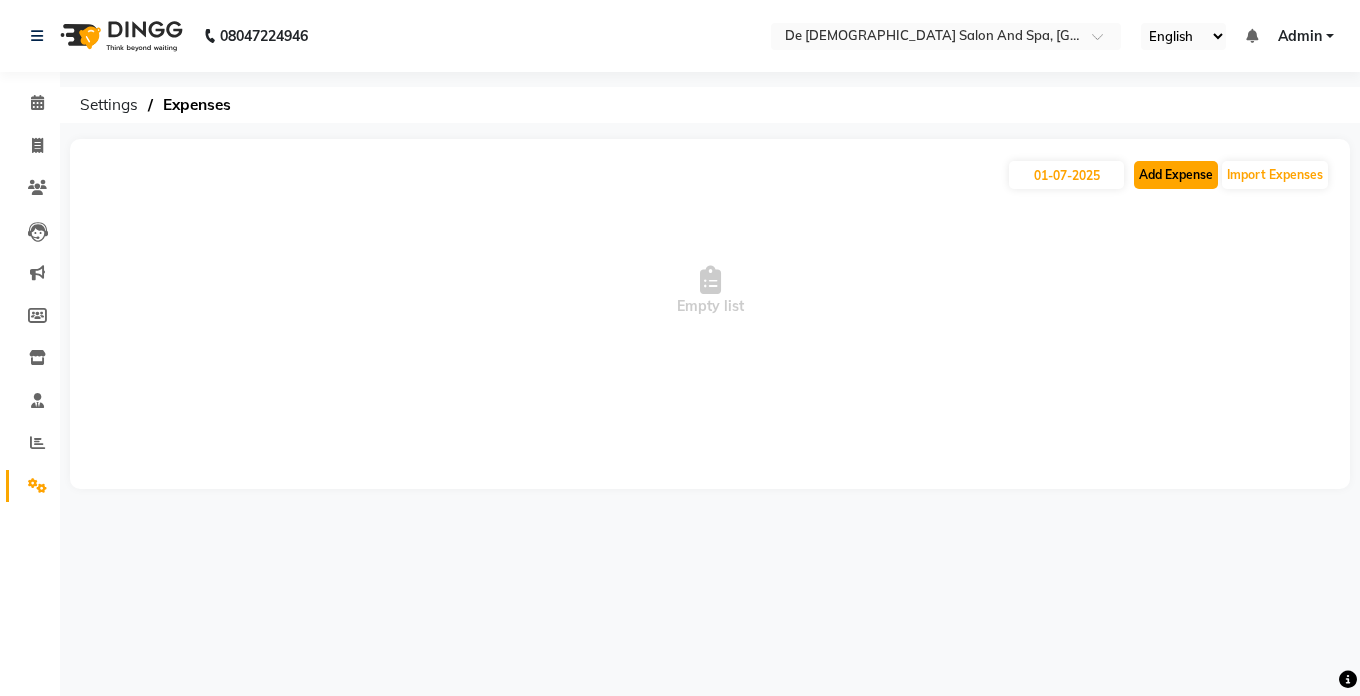 click on "Add Expense" 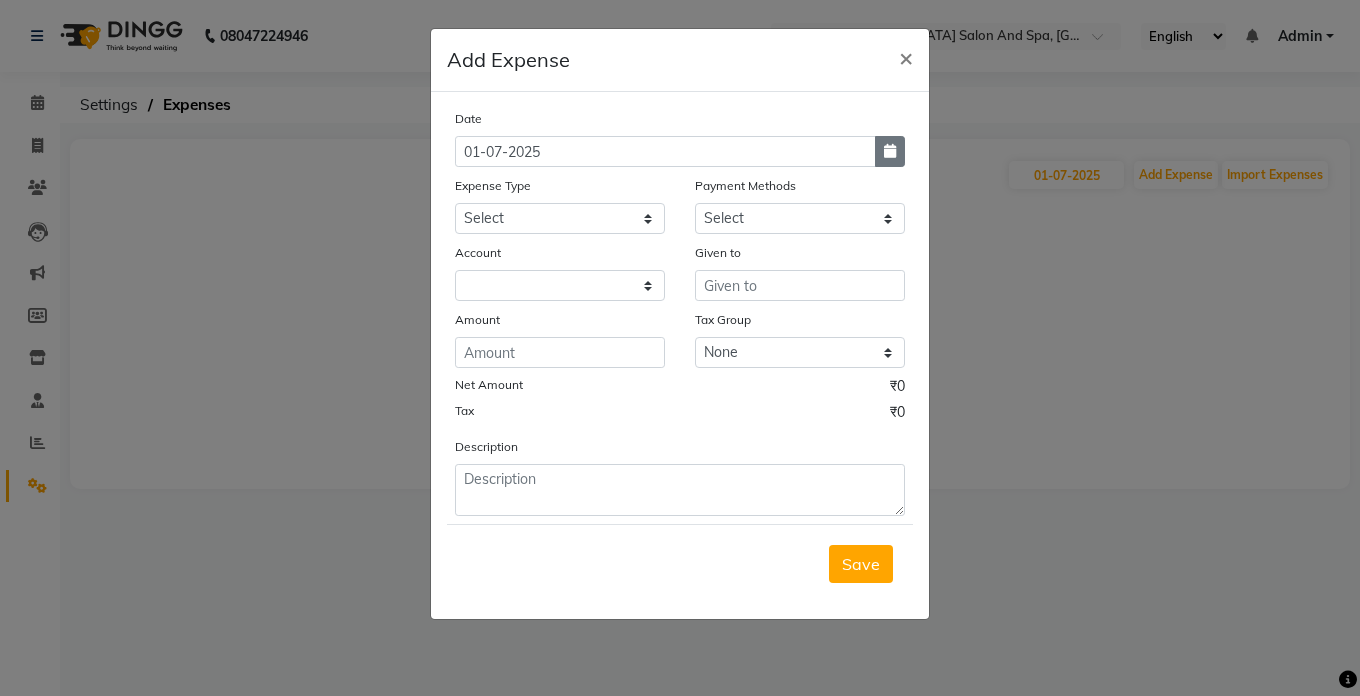 click 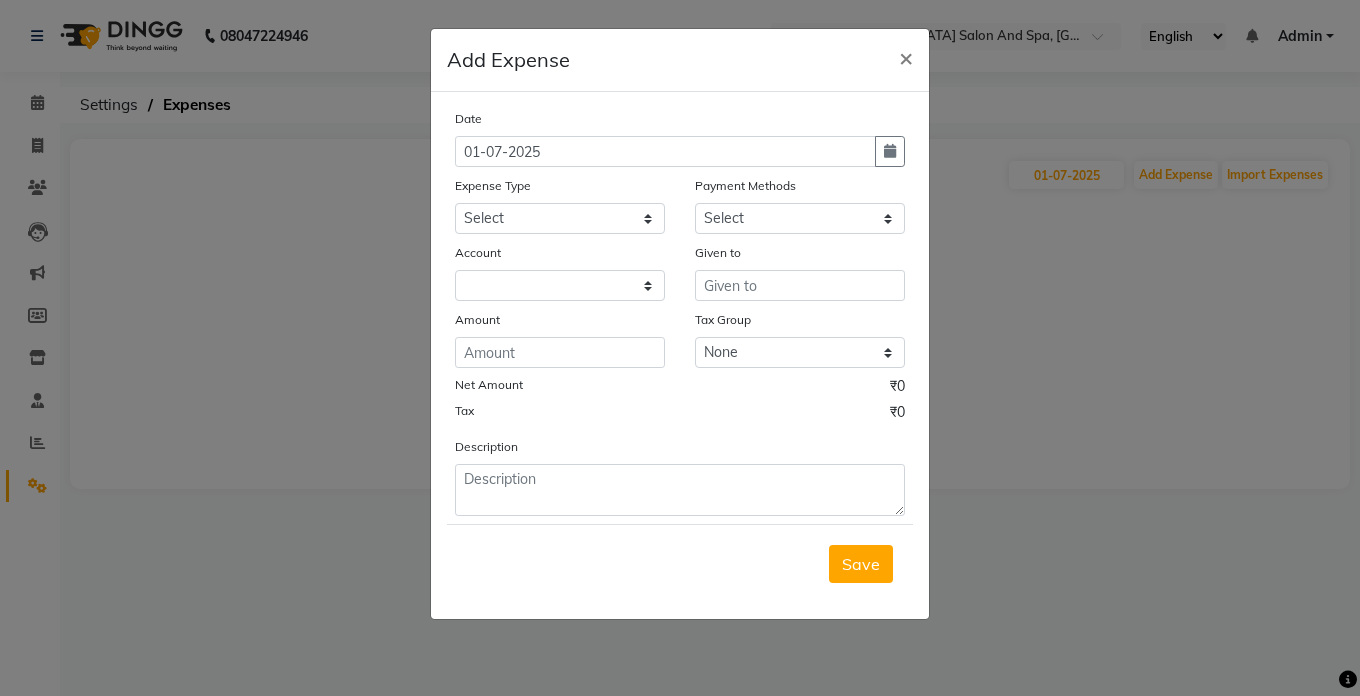 select on "7" 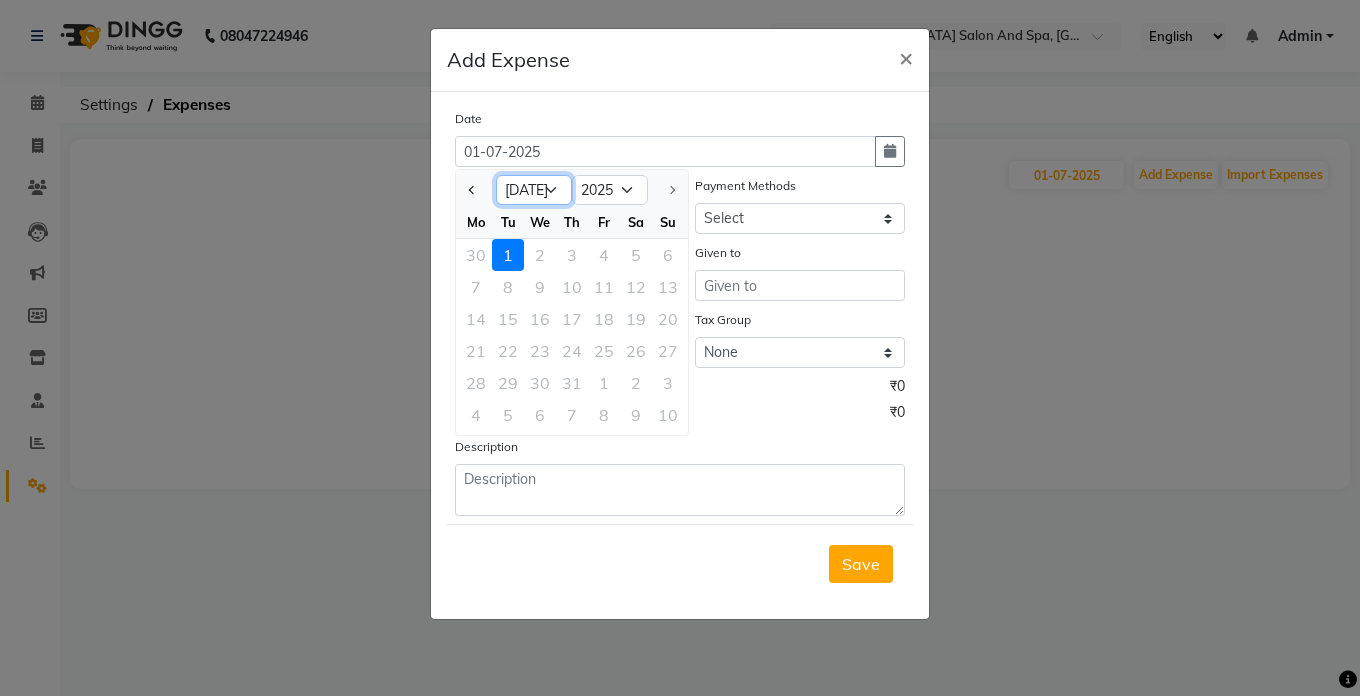 click on "Jan Feb Mar Apr May Jun [DATE]" 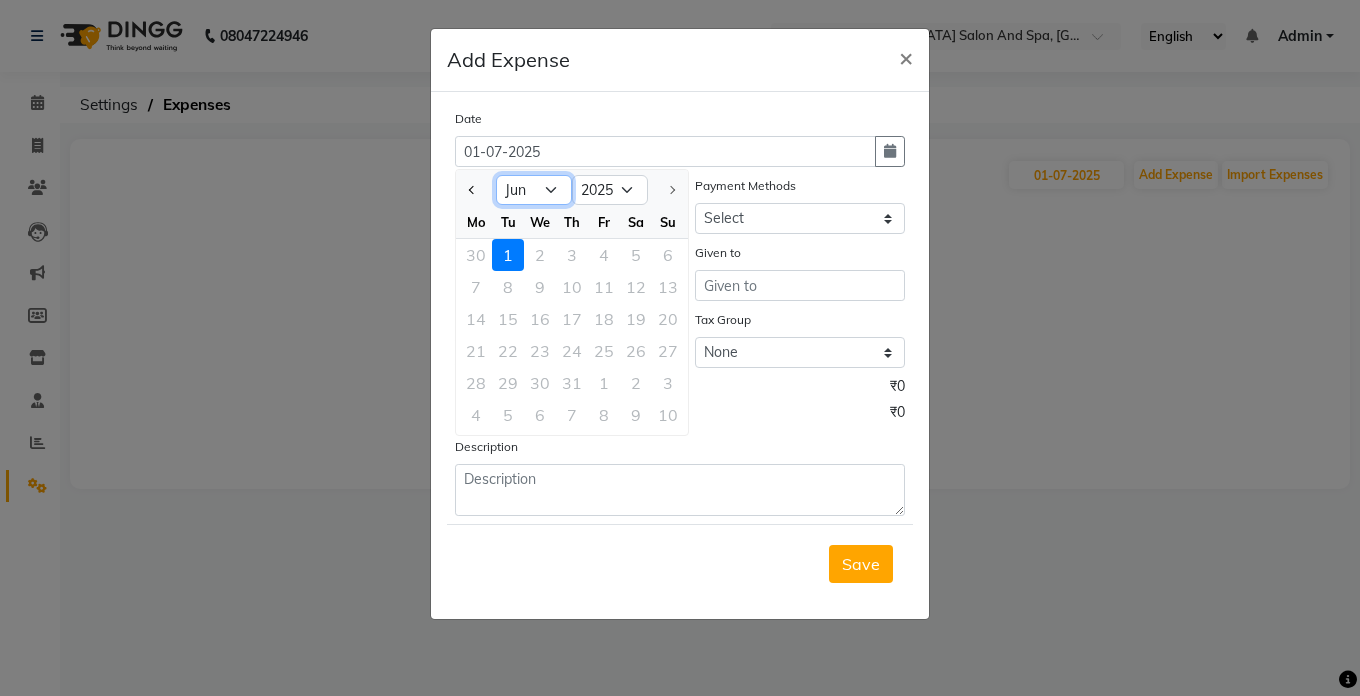 click on "Jan Feb Mar Apr May Jun [DATE]" 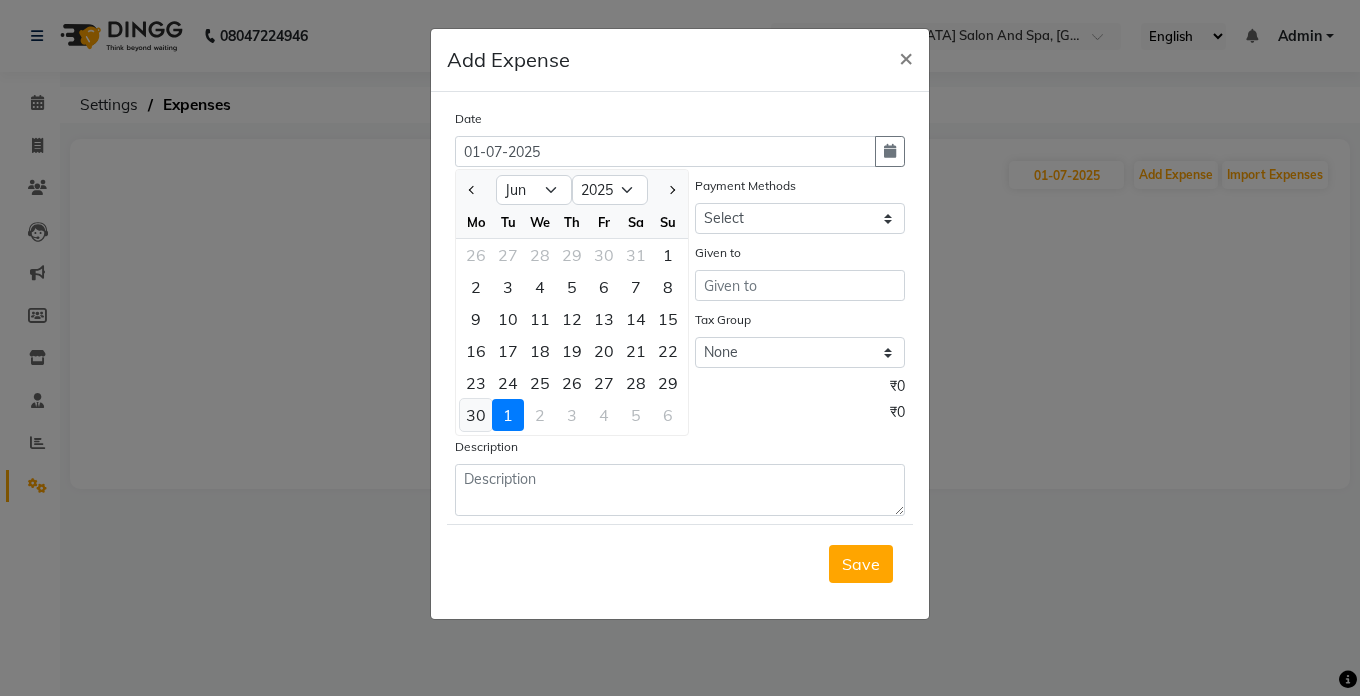 click on "30" 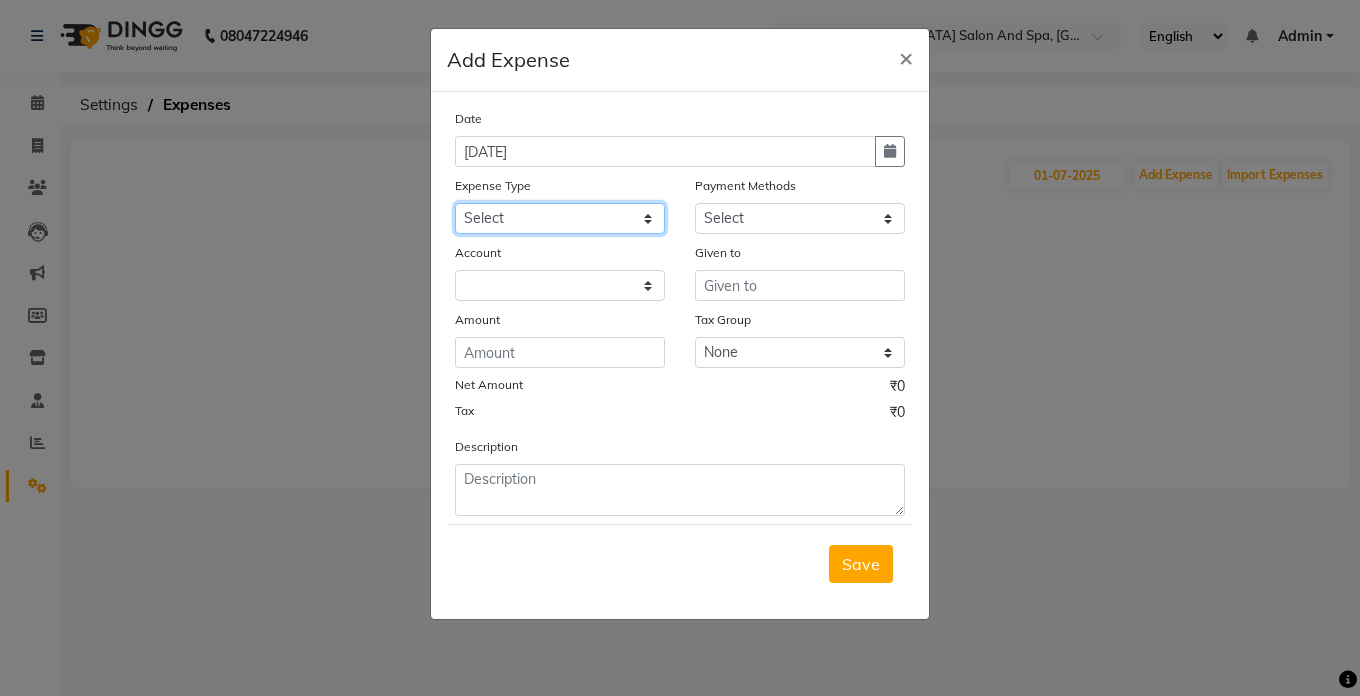 click on "Select Advance Salary Bank charges Car maintenance  Cash transfer to bank Cash transfer to hub Client Snacks Clinical charges Equipment Fuel Govt fee Incentive Insurance International purchase Loan Repayment Maintenance Marketing Miscellaneous MRA Other Pantry Product Rent Salary Staff Snacks Tax Tea & Refreshment Utilities" 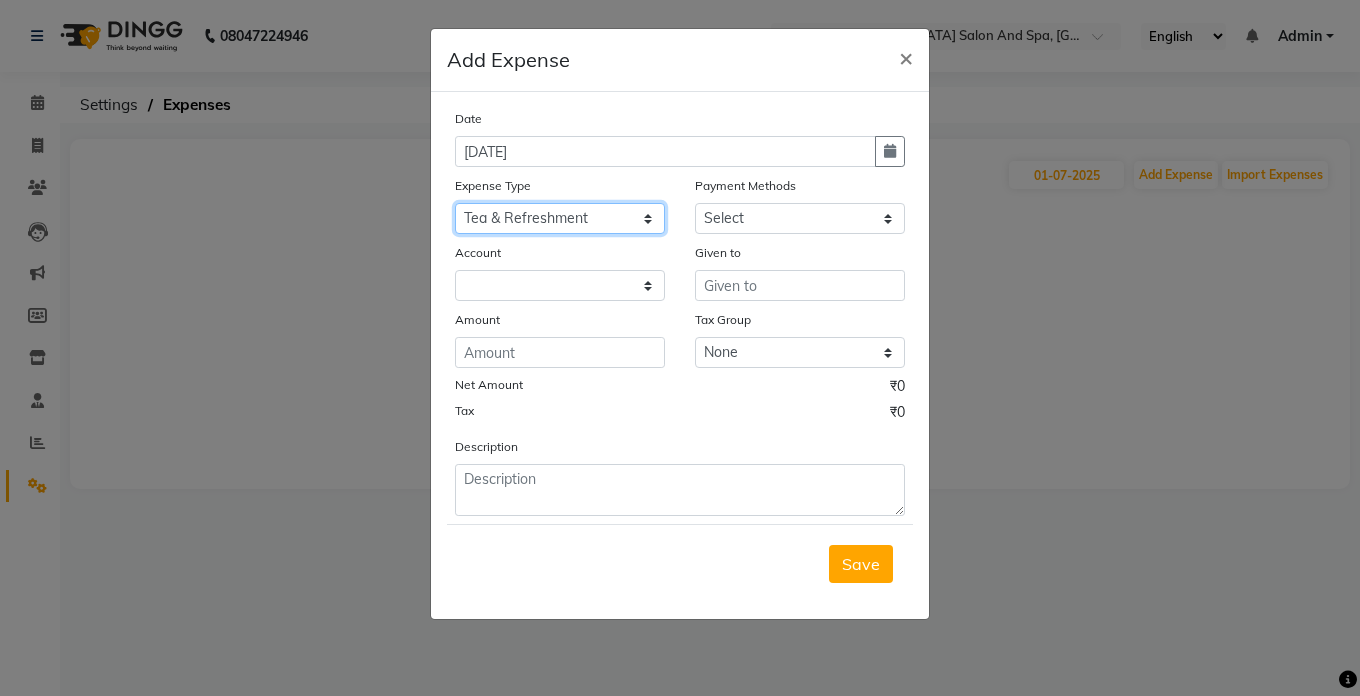 click on "Select Advance Salary Bank charges Car maintenance  Cash transfer to bank Cash transfer to hub Client Snacks Clinical charges Equipment Fuel Govt fee Incentive Insurance International purchase Loan Repayment Maintenance Marketing Miscellaneous MRA Other Pantry Product Rent Salary Staff Snacks Tax Tea & Refreshment Utilities" 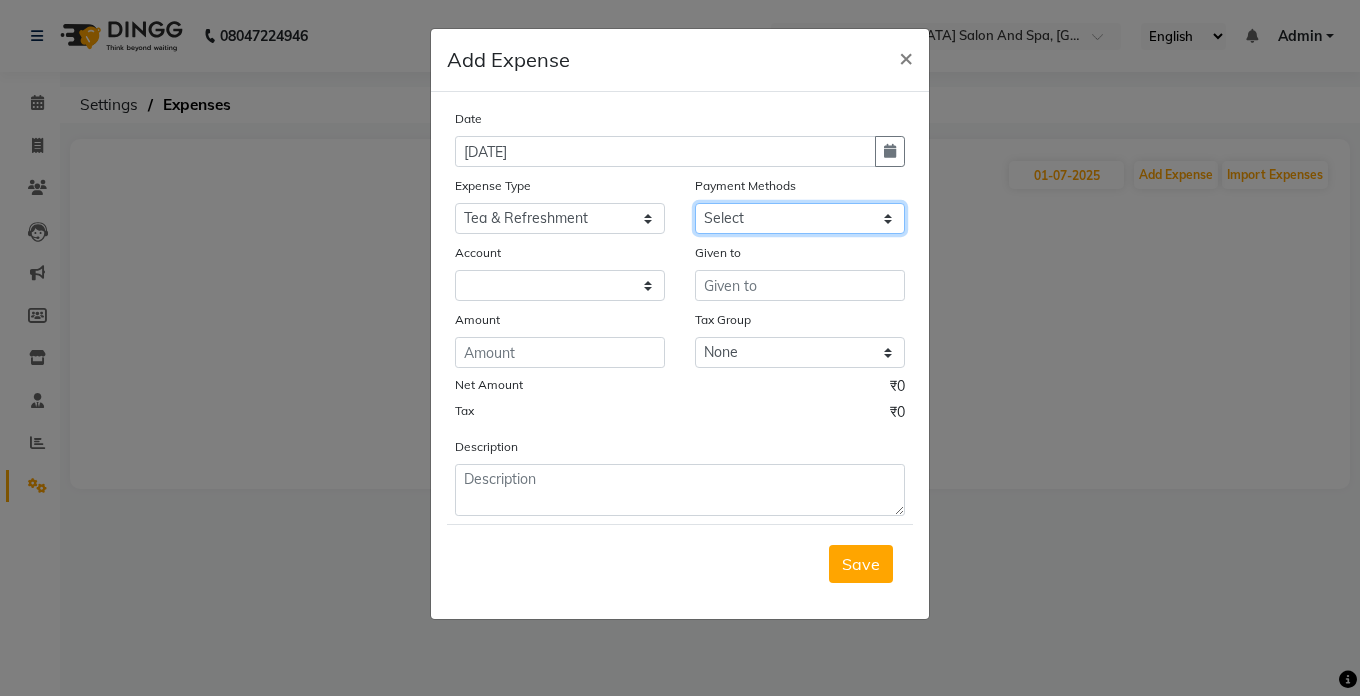 click on "Select Cash. Voucher CARD Wallet GPay" 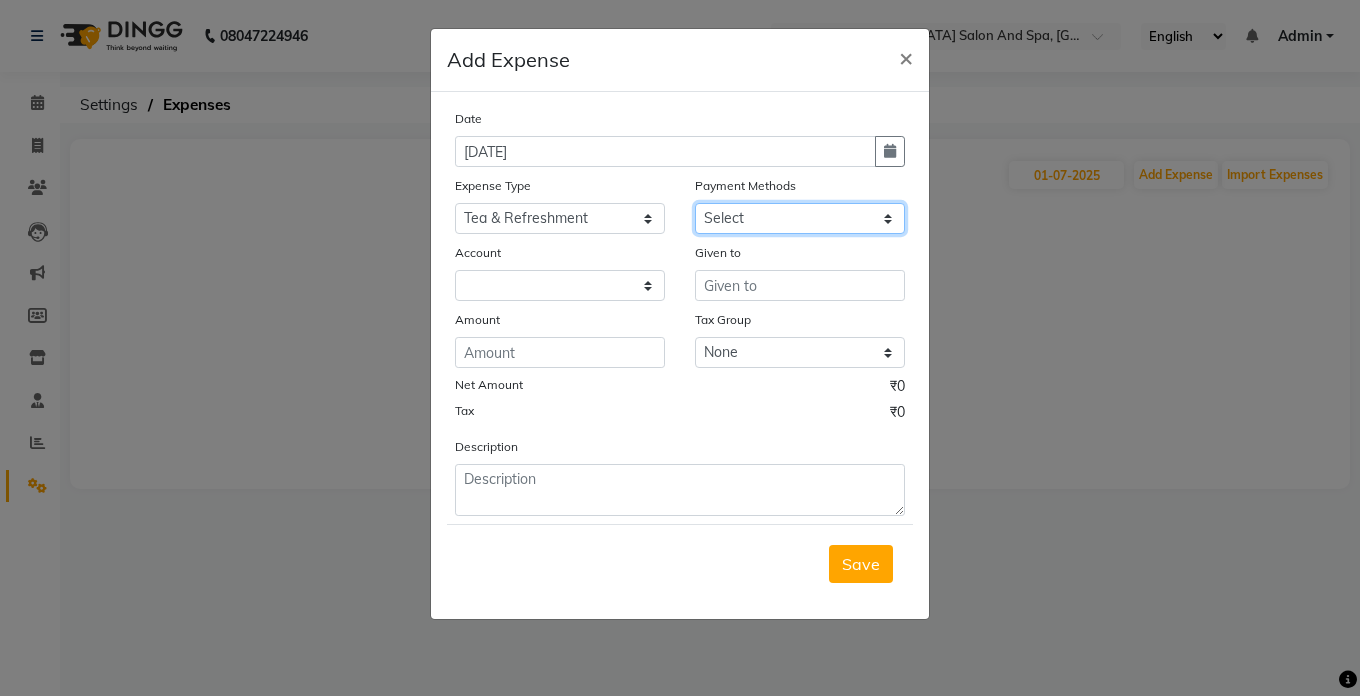 select on "116" 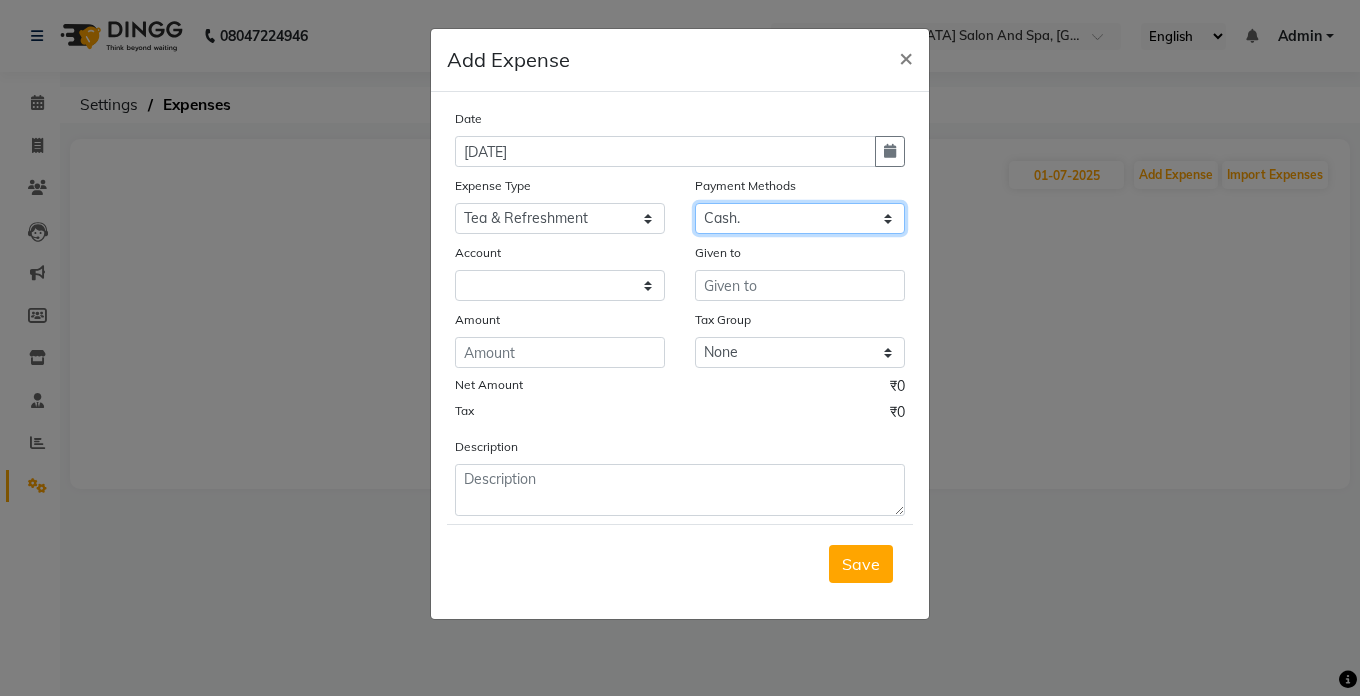 click on "Select Cash. Voucher CARD Wallet GPay" 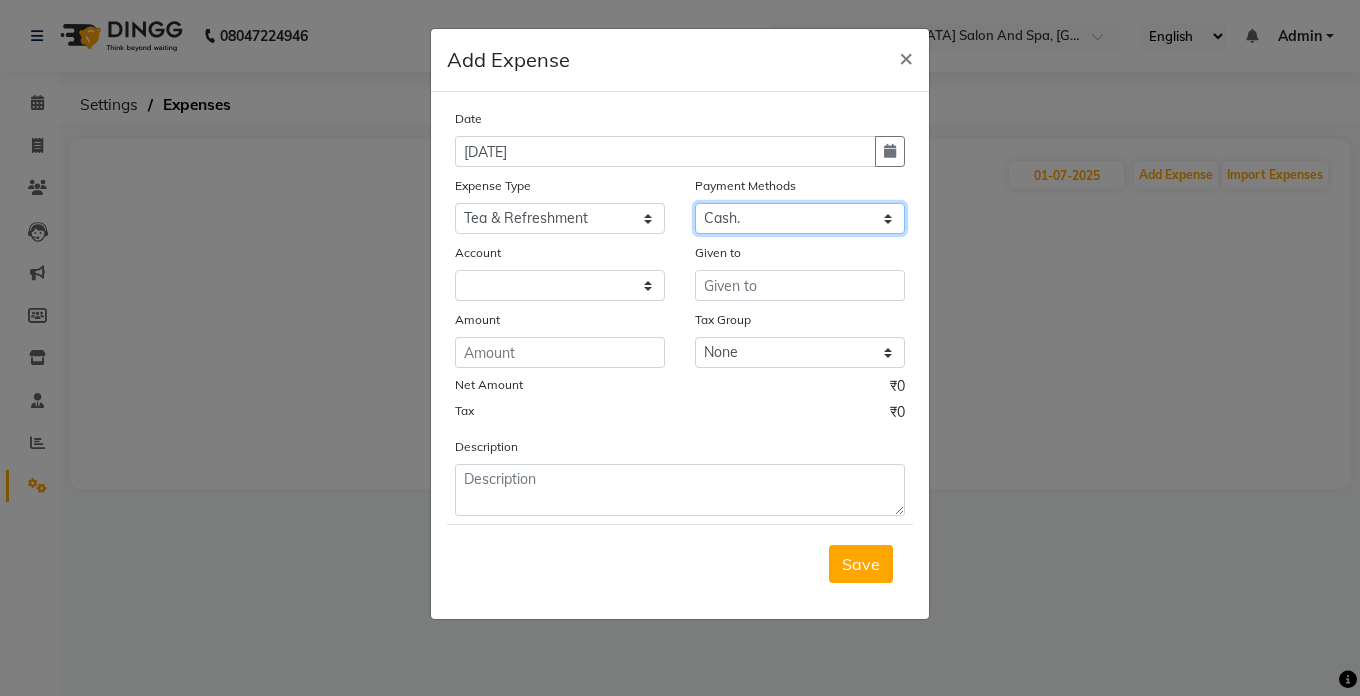 select on "5448" 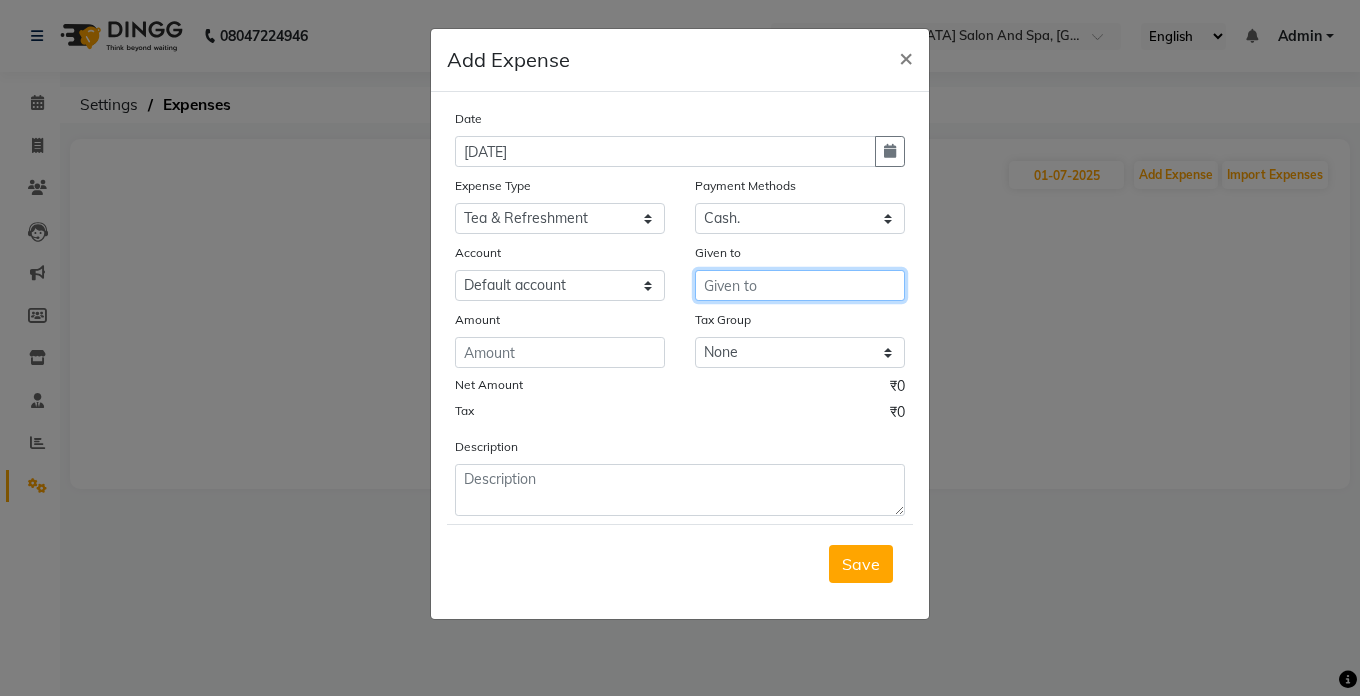 click at bounding box center [800, 285] 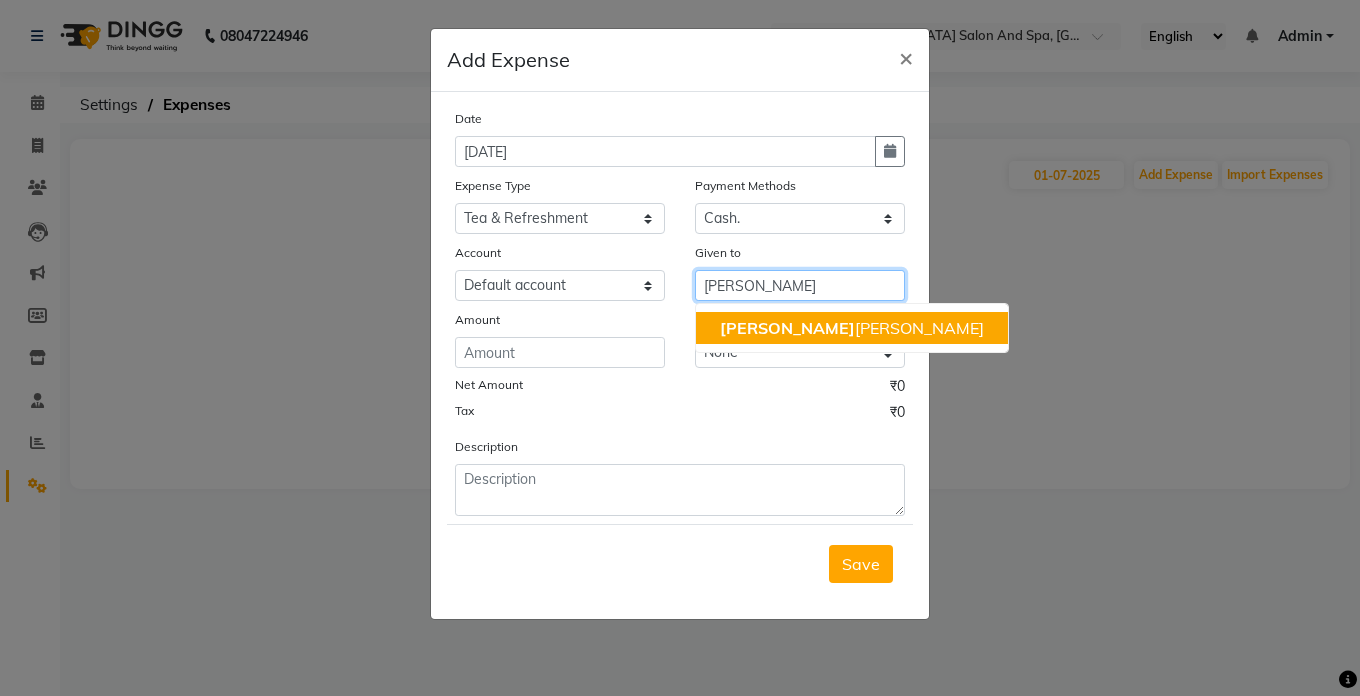 click on "[PERSON_NAME]" 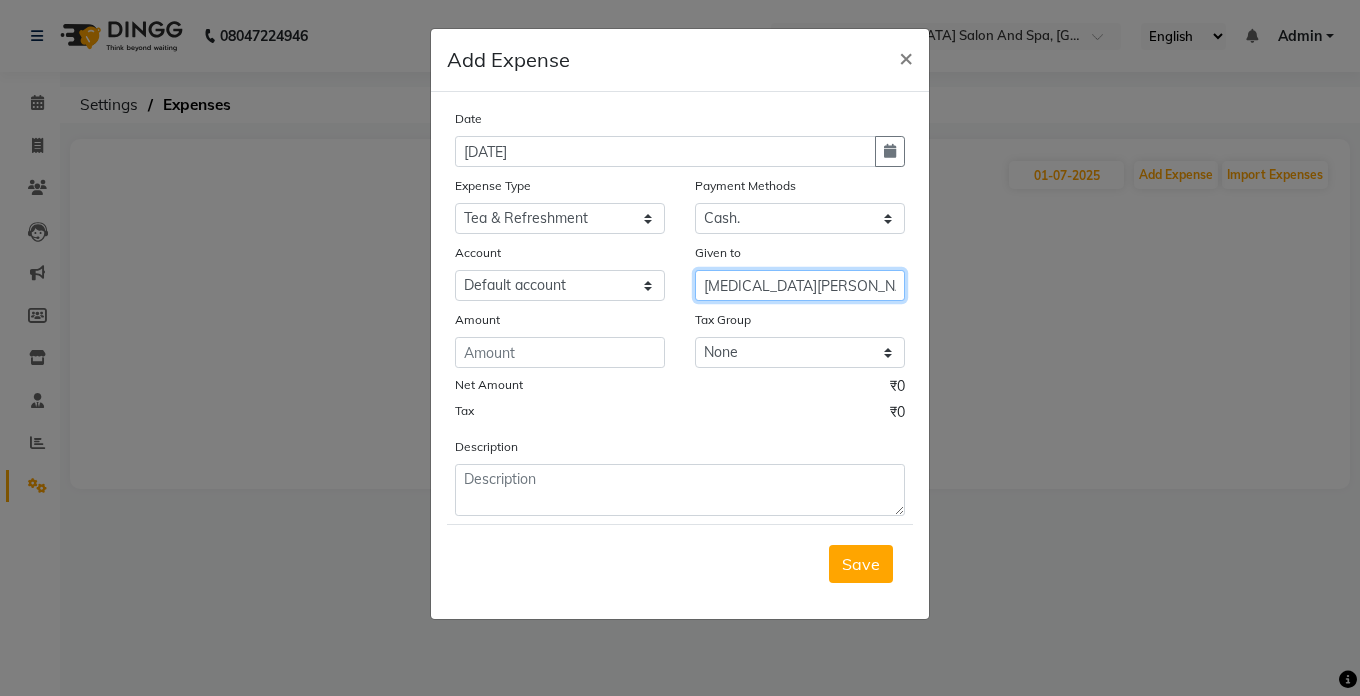 type on "[MEDICAL_DATA][PERSON_NAME]" 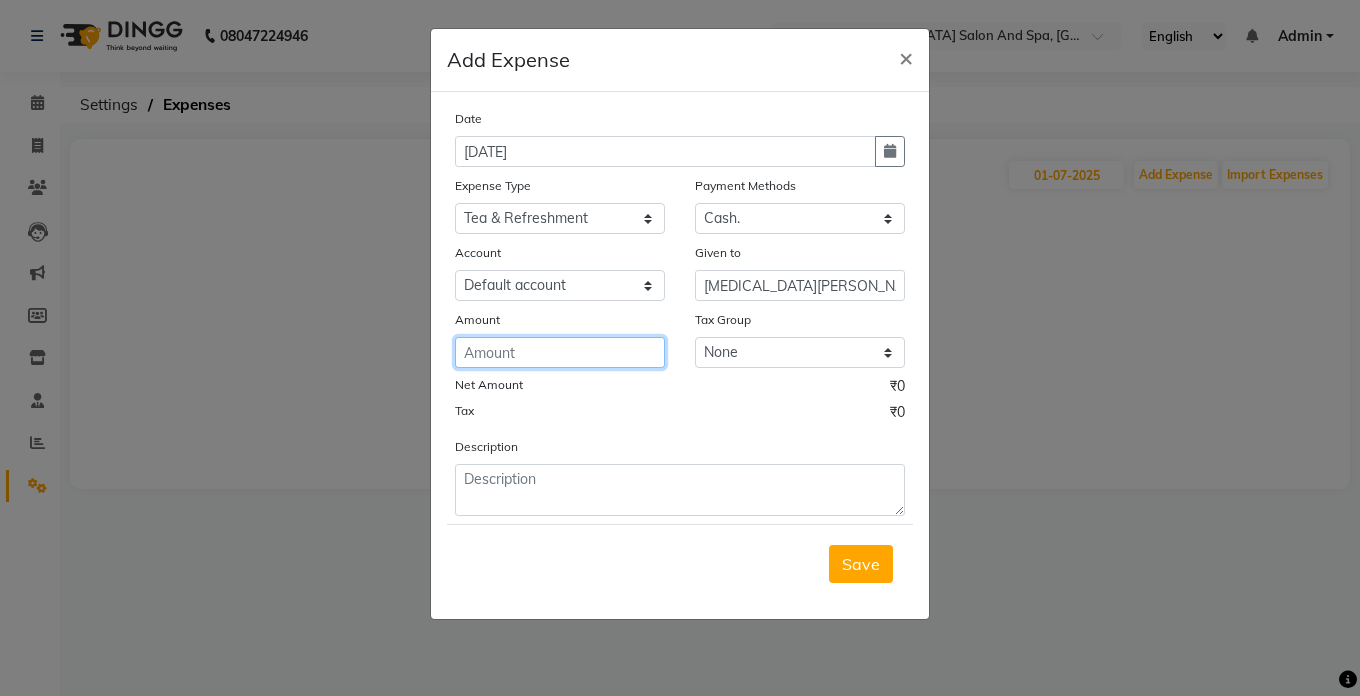 click 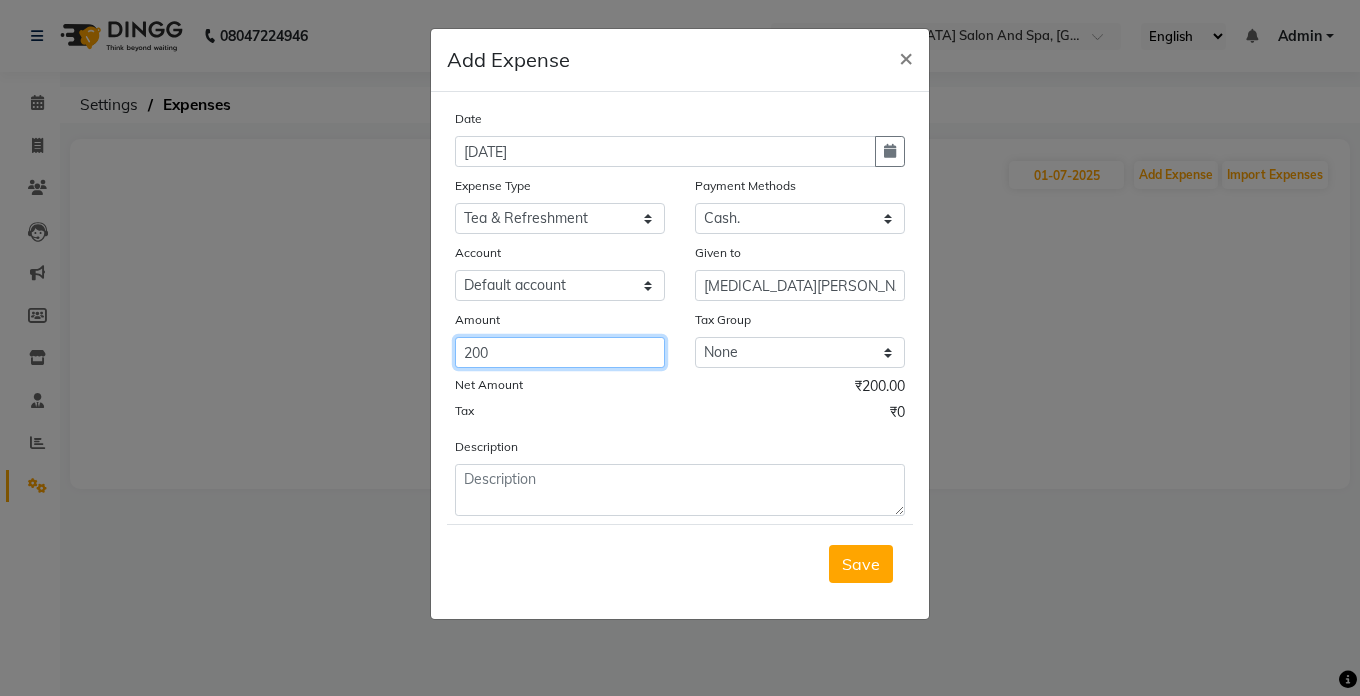 type on "200" 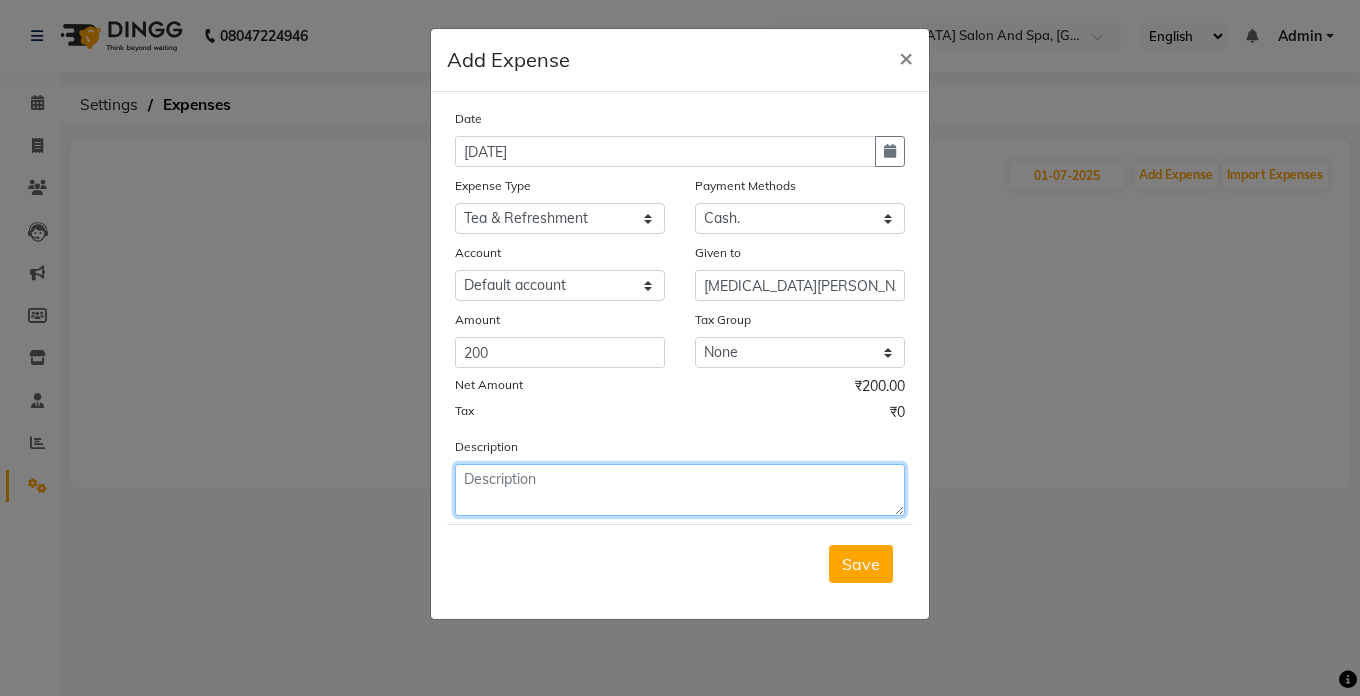 click 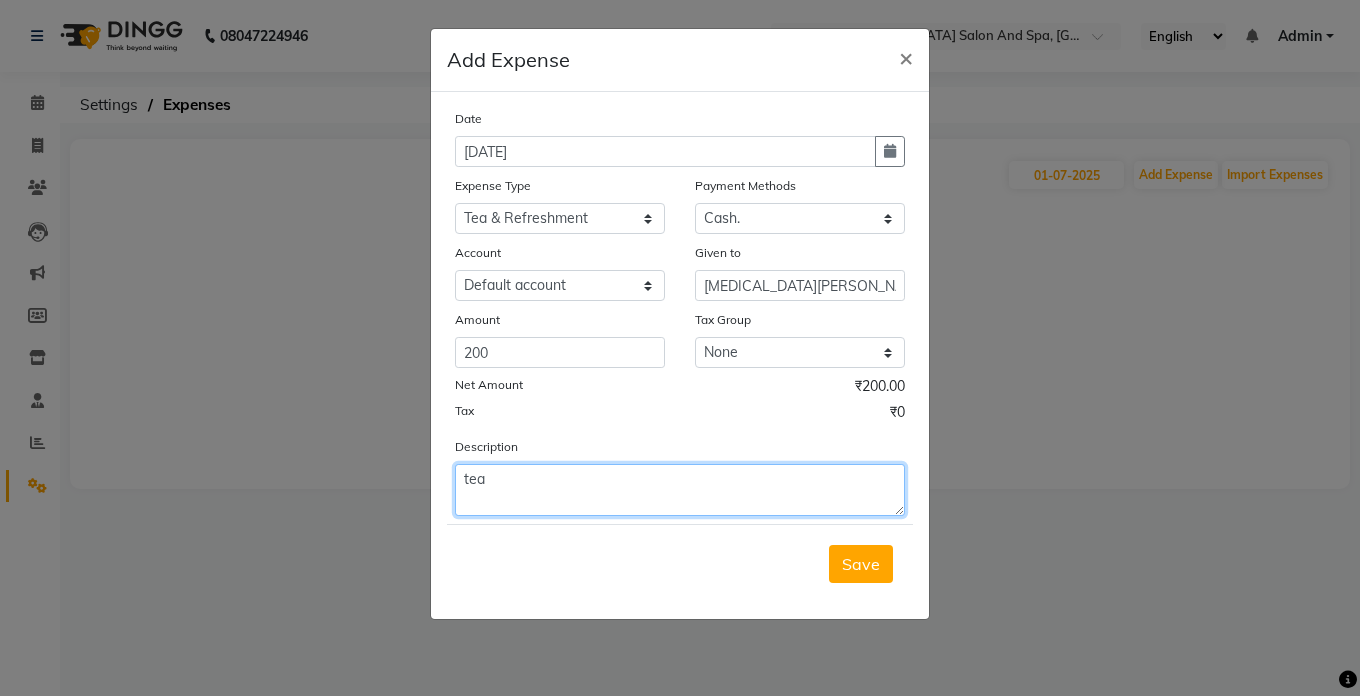 type on "tea" 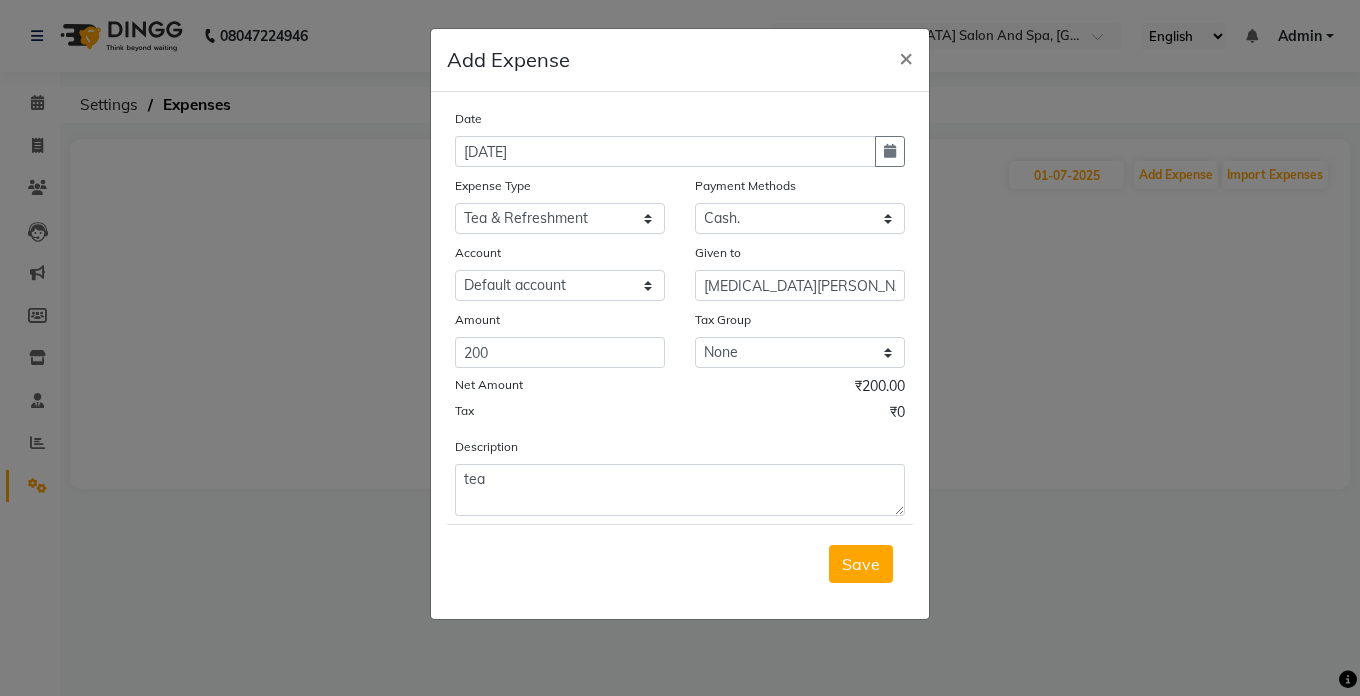 click on "Save" 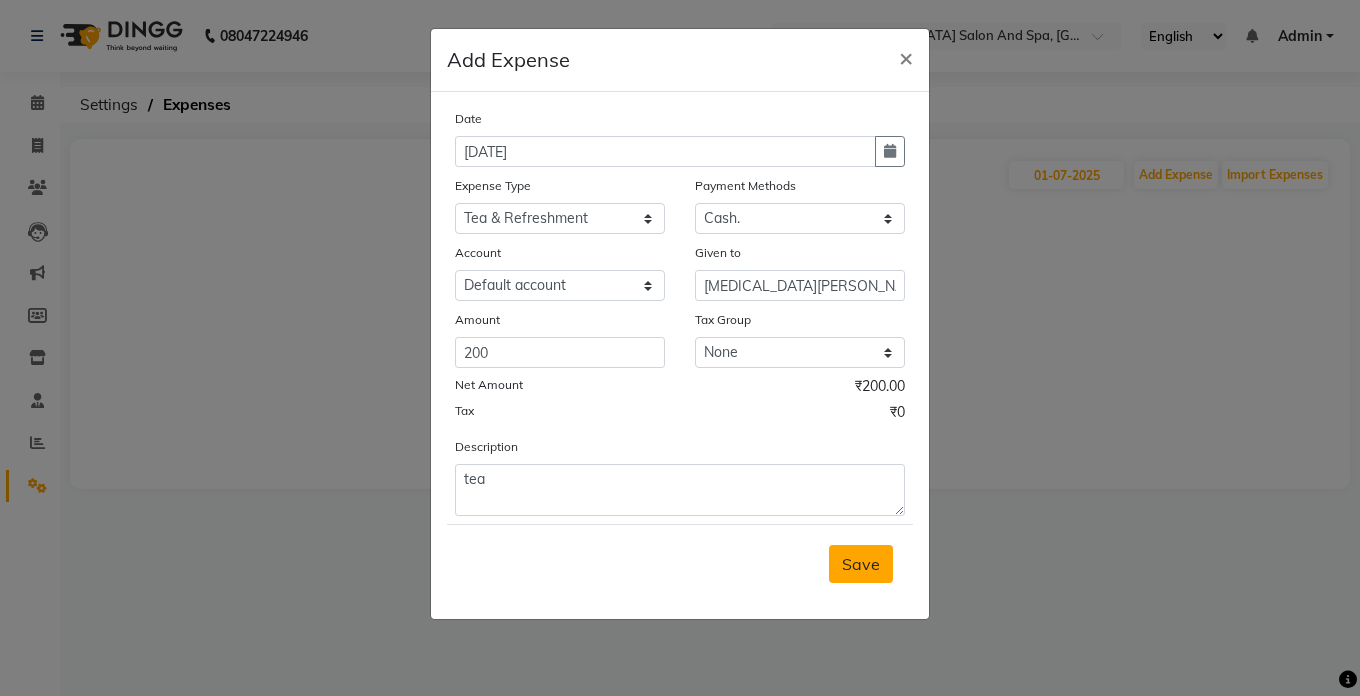 click on "Save" at bounding box center (861, 564) 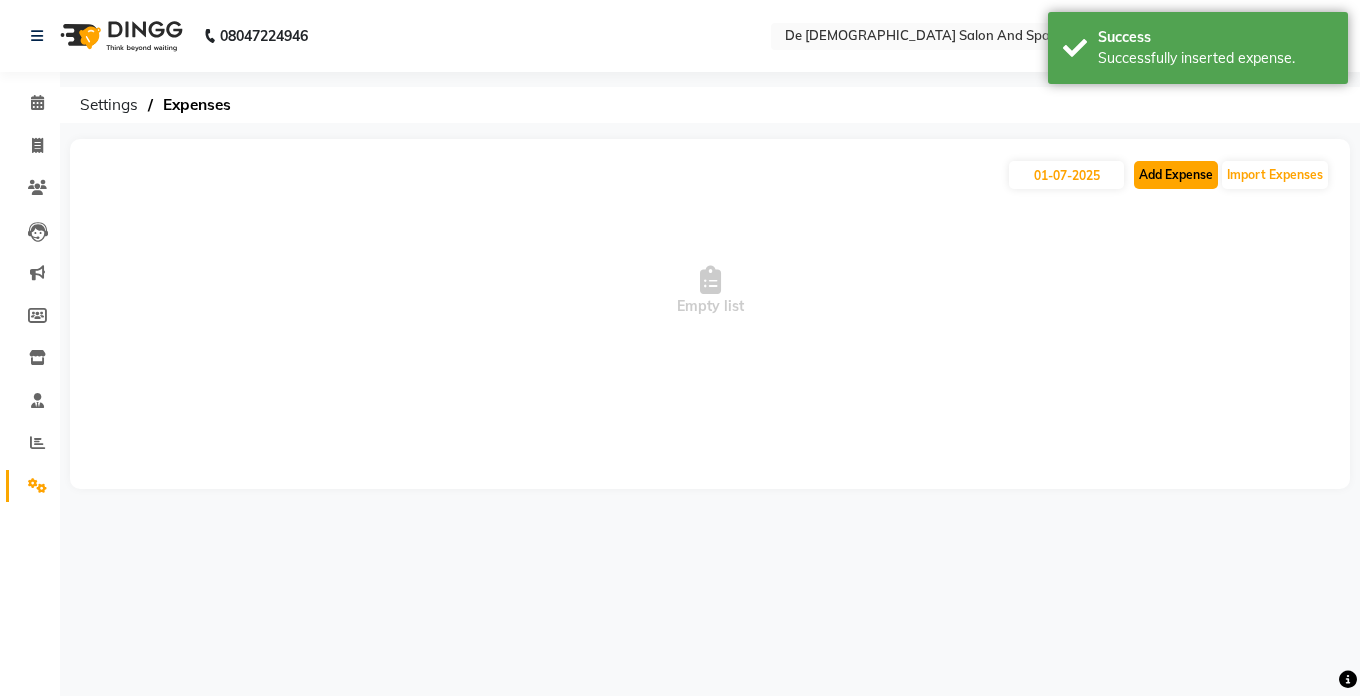 click on "Add Expense" 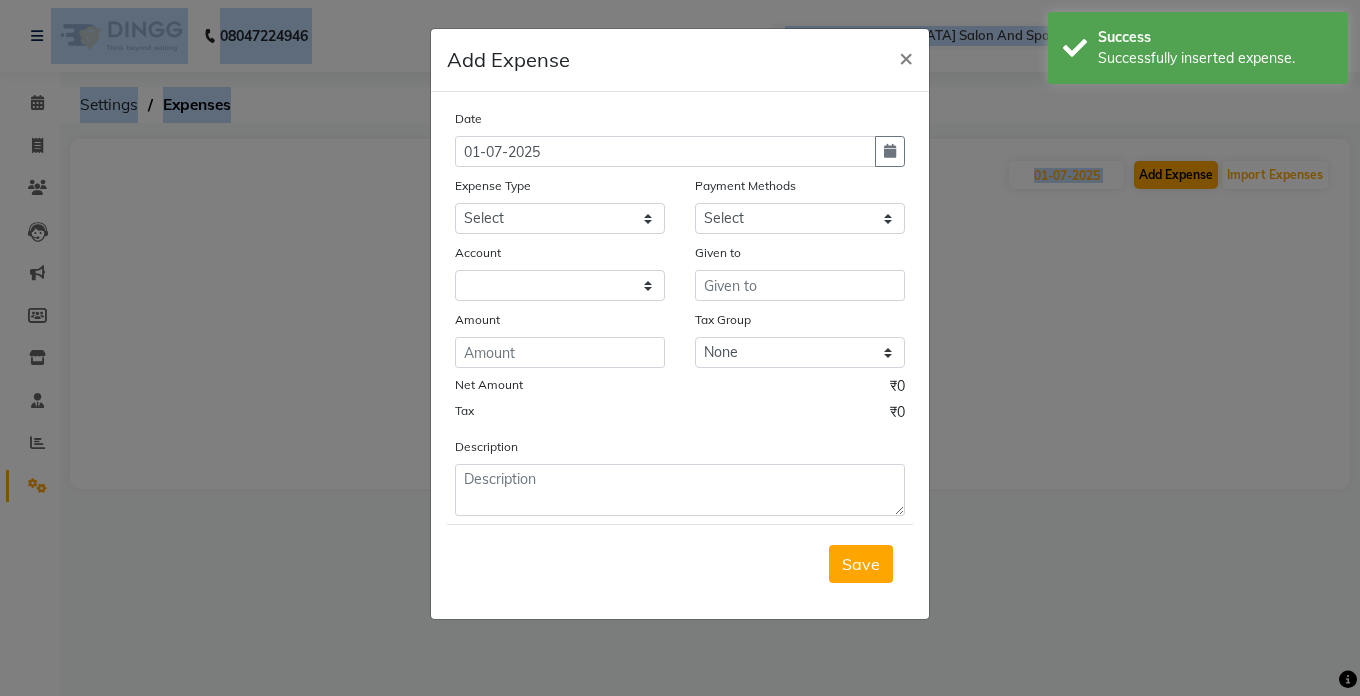click on "Add Expense  × Date [DATE] Expense Type Select Advance Salary Bank charges Car maintenance  Cash transfer to bank Cash transfer to hub Client Snacks Clinical charges Equipment Fuel Govt fee Incentive Insurance International purchase Loan Repayment Maintenance Marketing Miscellaneous MRA Other Pantry Product Rent Salary Staff Snacks Tax Tea & Refreshment Utilities Payment Methods Select Cash. Voucher CARD Wallet GPay Account Given to Amount Tax Group None Net Amount ₹0 Tax ₹0 Description  Save" 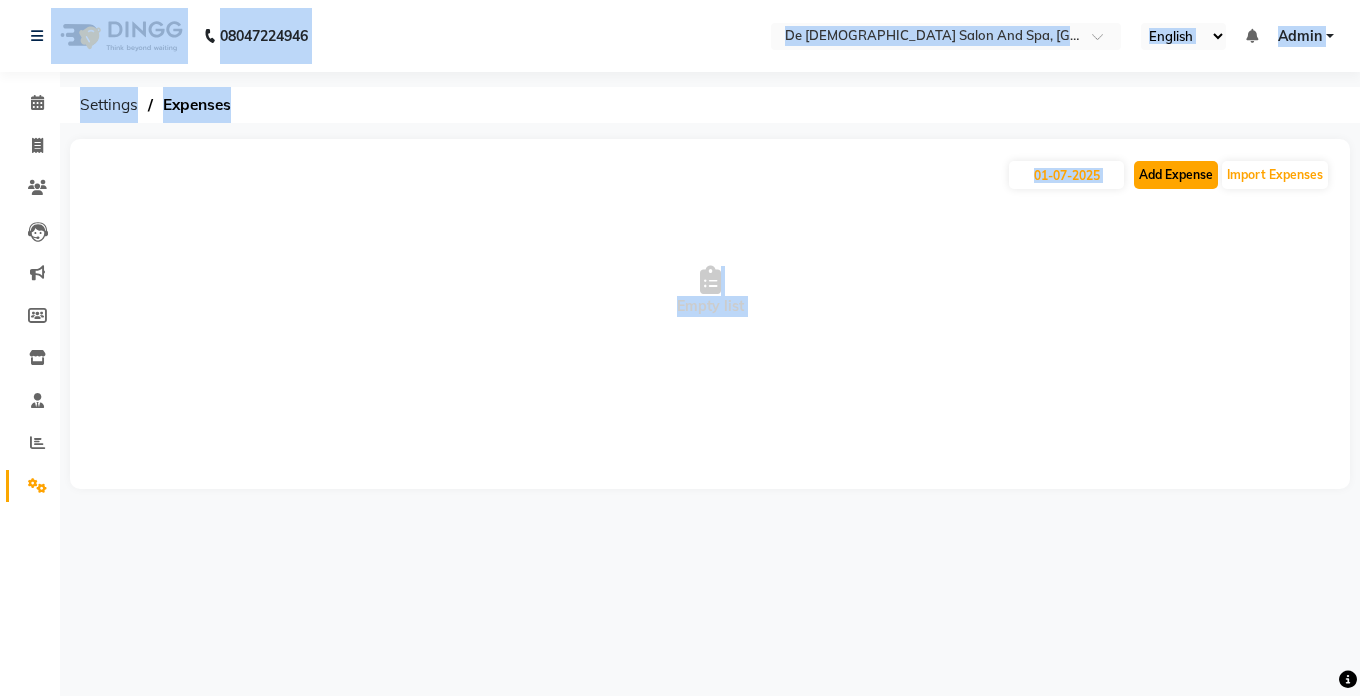 click on "Add Expense" 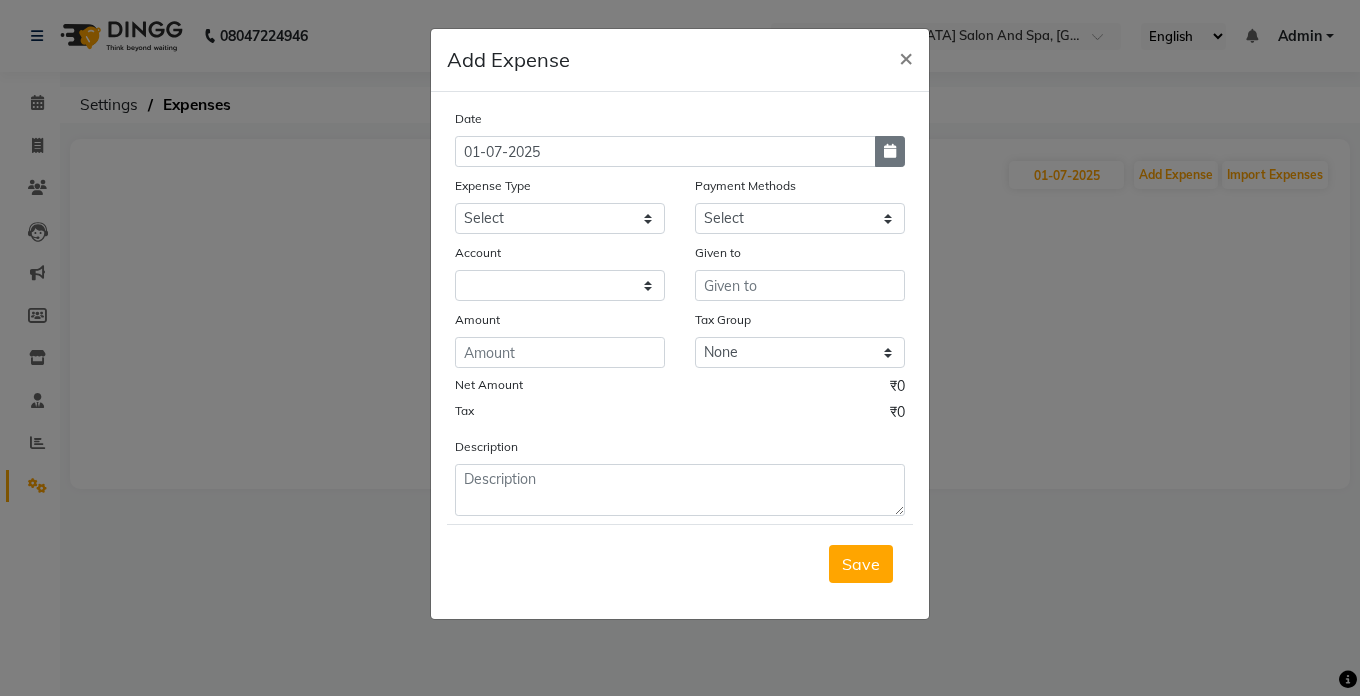 click 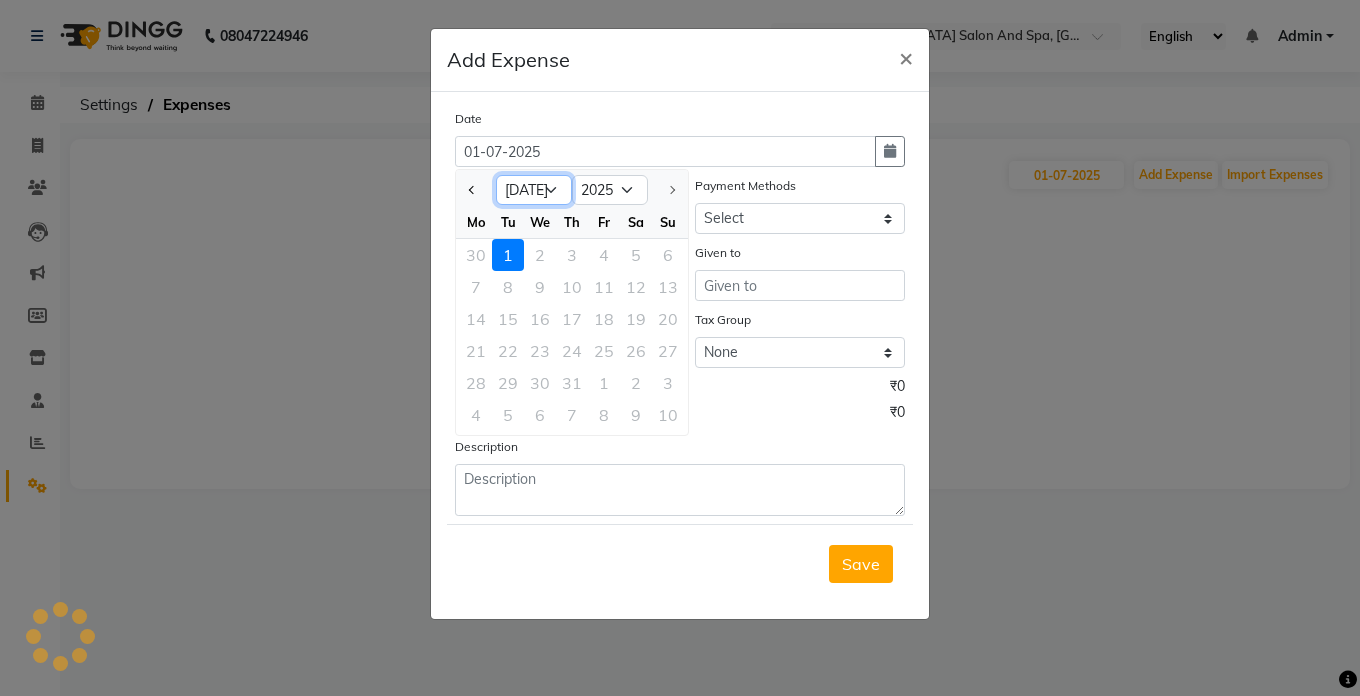drag, startPoint x: 534, startPoint y: 192, endPoint x: 525, endPoint y: 200, distance: 12.0415945 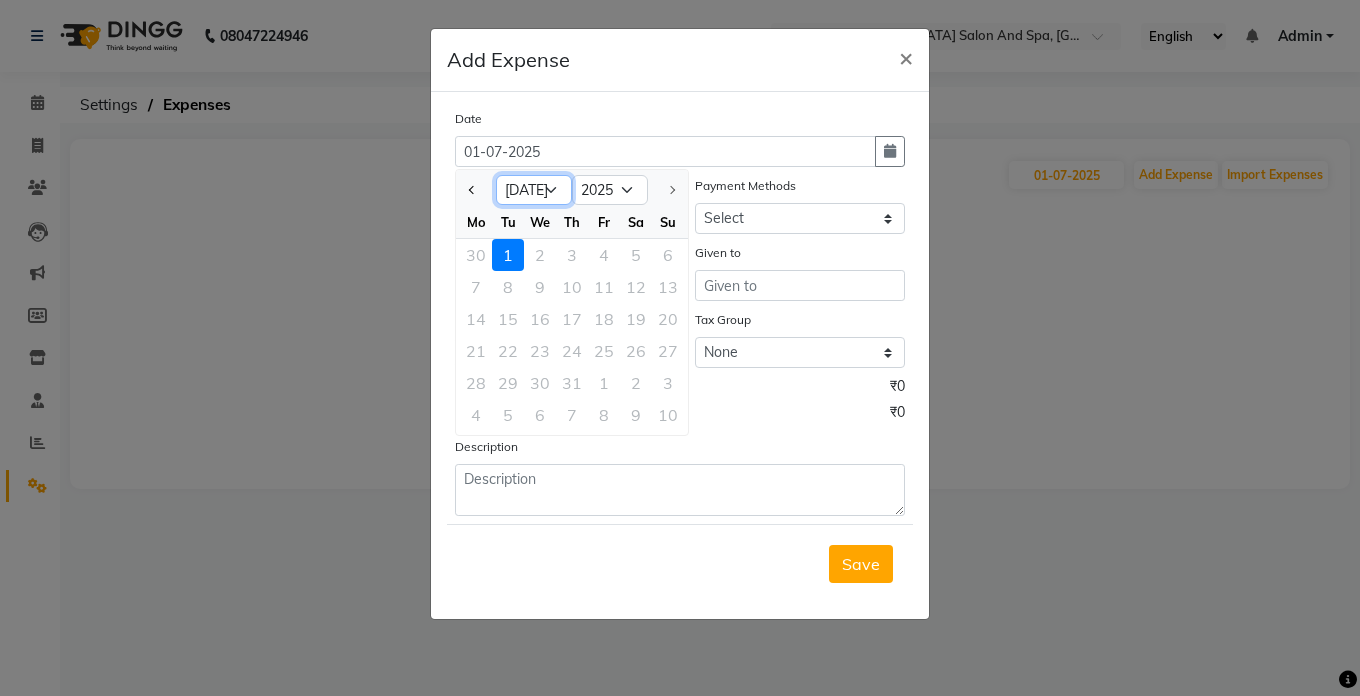 select on "6" 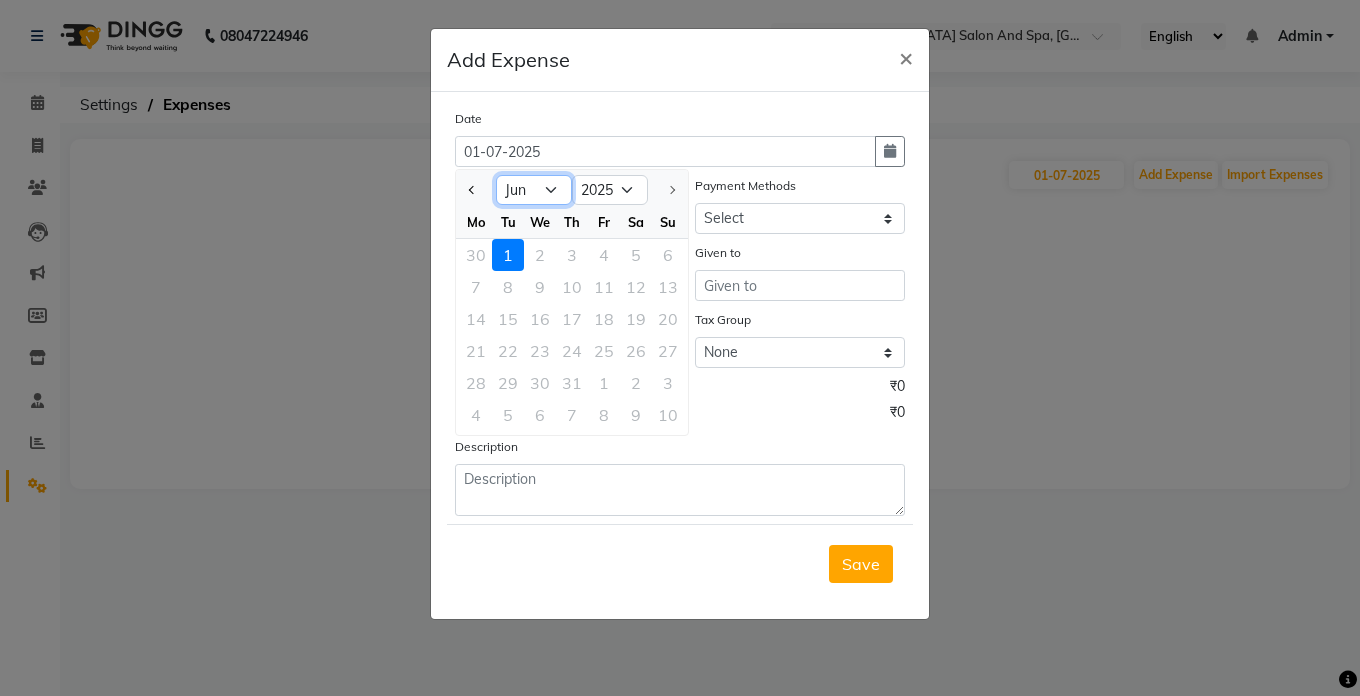 click on "Jan Feb Mar Apr May Jun [DATE]" 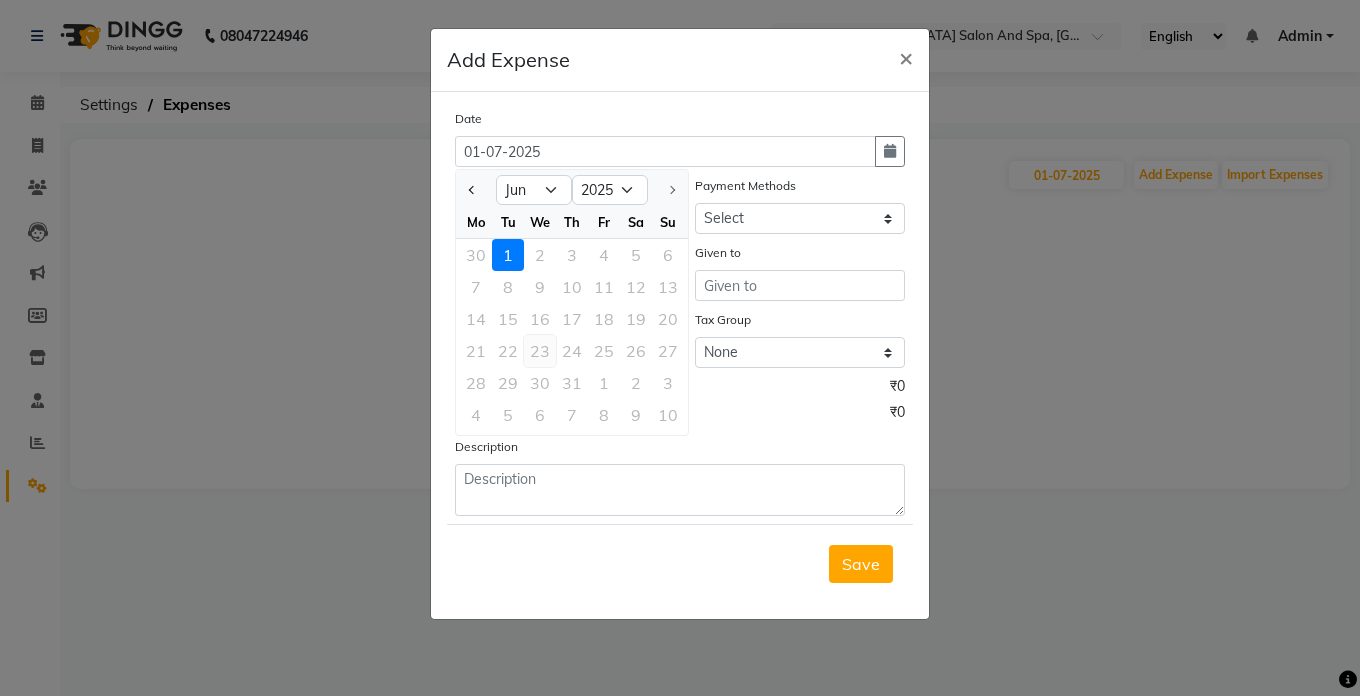 click on "23" 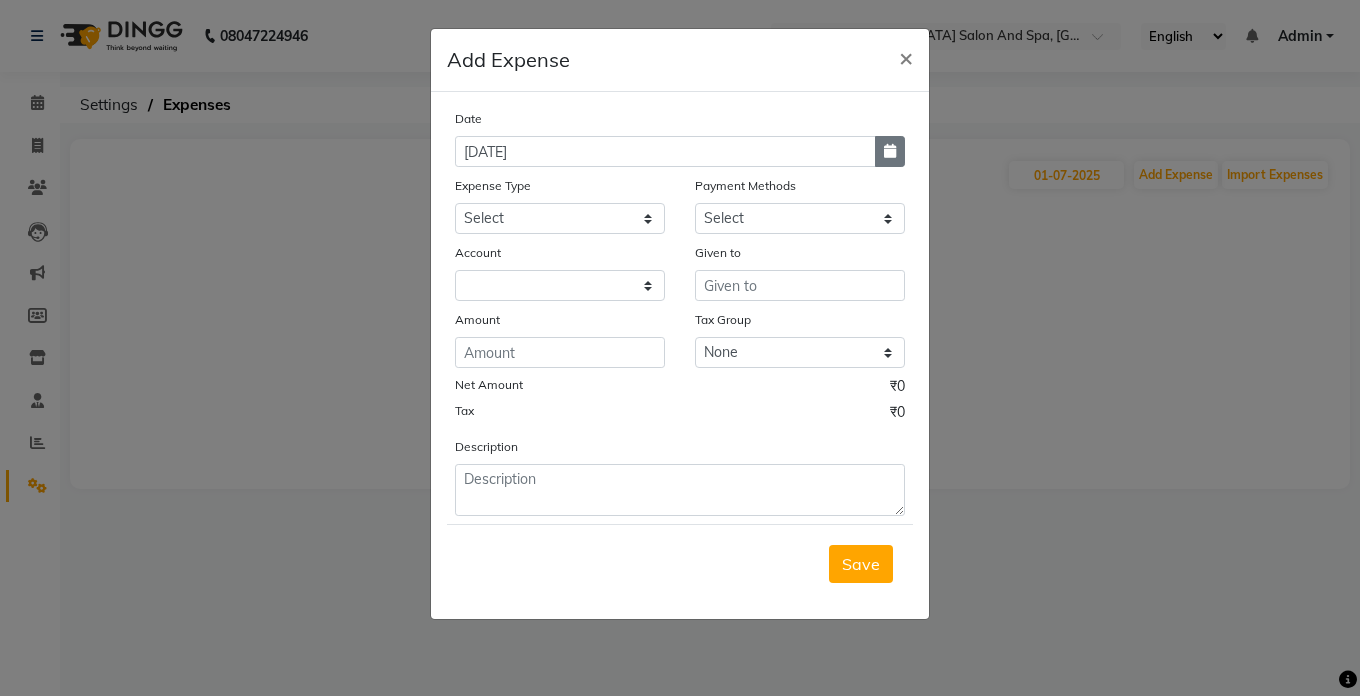 click 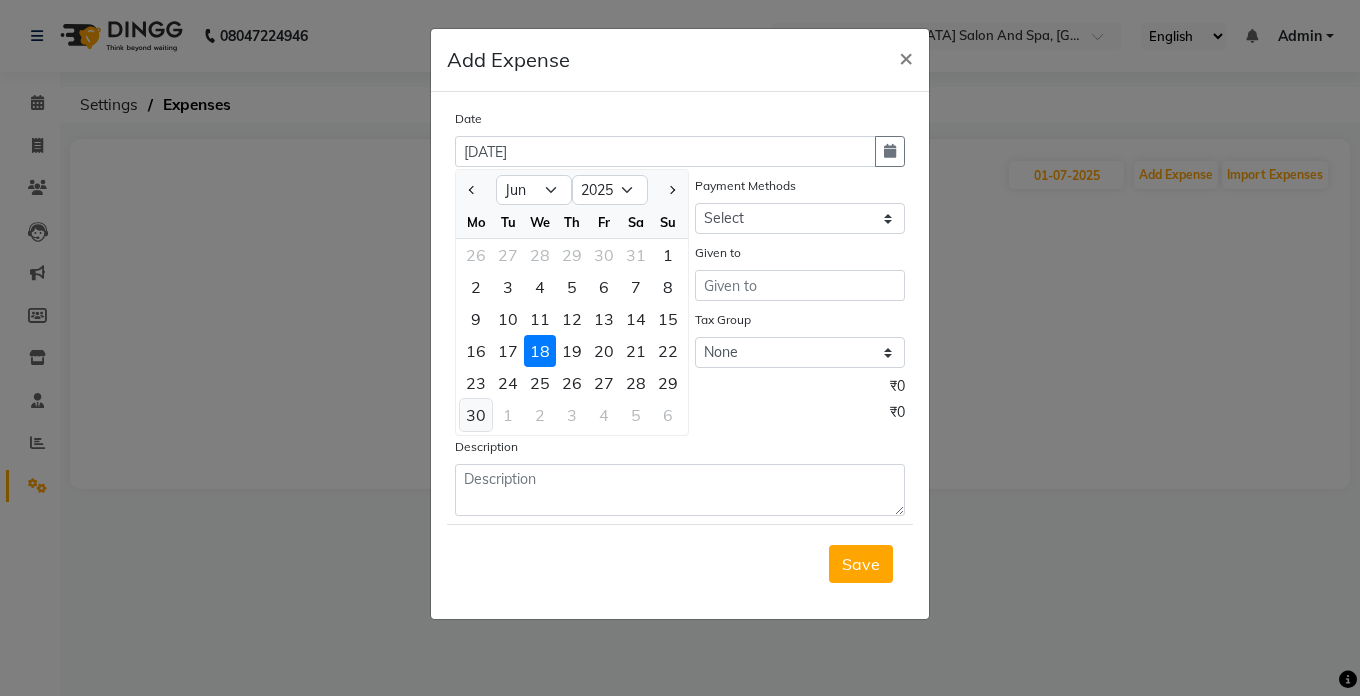 click on "30" 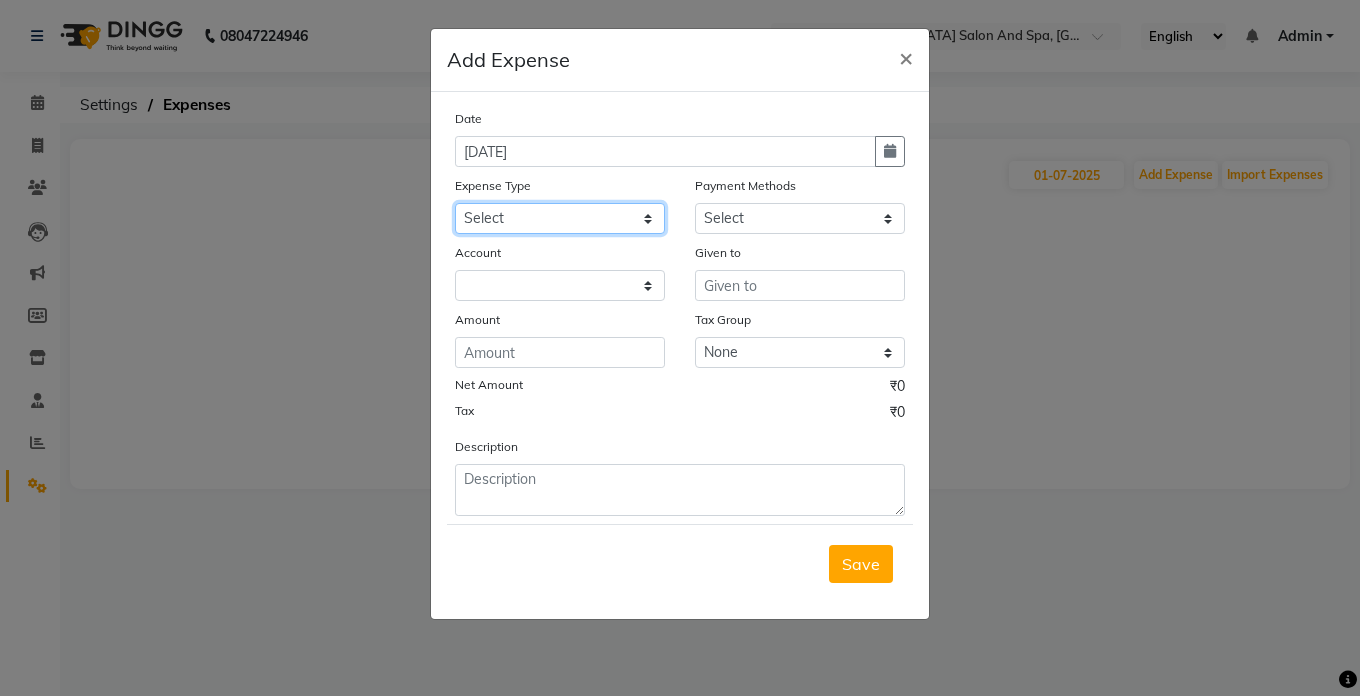 click on "Select Advance Salary Bank charges Car maintenance  Cash transfer to bank Cash transfer to hub Client Snacks Clinical charges Equipment Fuel Govt fee Incentive Insurance International purchase Loan Repayment Maintenance Marketing Miscellaneous MRA Other Pantry Product Rent Salary Staff Snacks Tax Tea & Refreshment Utilities" 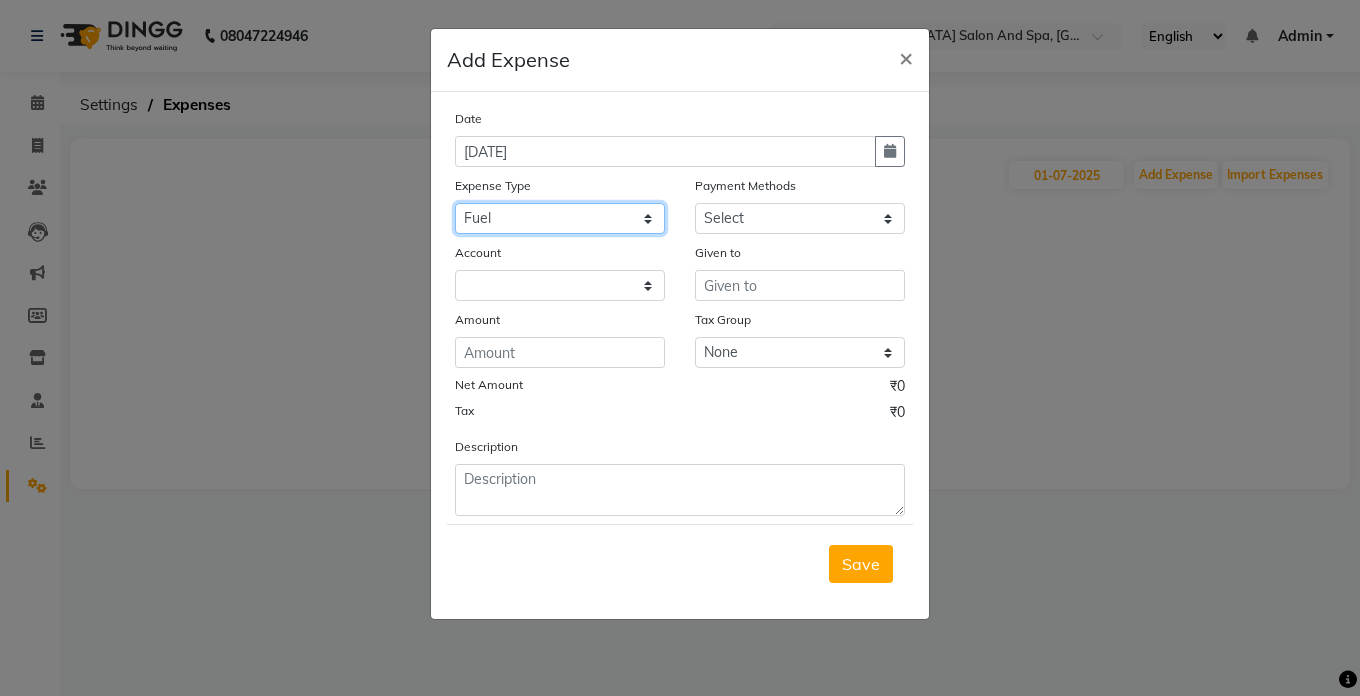 click on "Select Advance Salary Bank charges Car maintenance  Cash transfer to bank Cash transfer to hub Client Snacks Clinical charges Equipment Fuel Govt fee Incentive Insurance International purchase Loan Repayment Maintenance Marketing Miscellaneous MRA Other Pantry Product Rent Salary Staff Snacks Tax Tea & Refreshment Utilities" 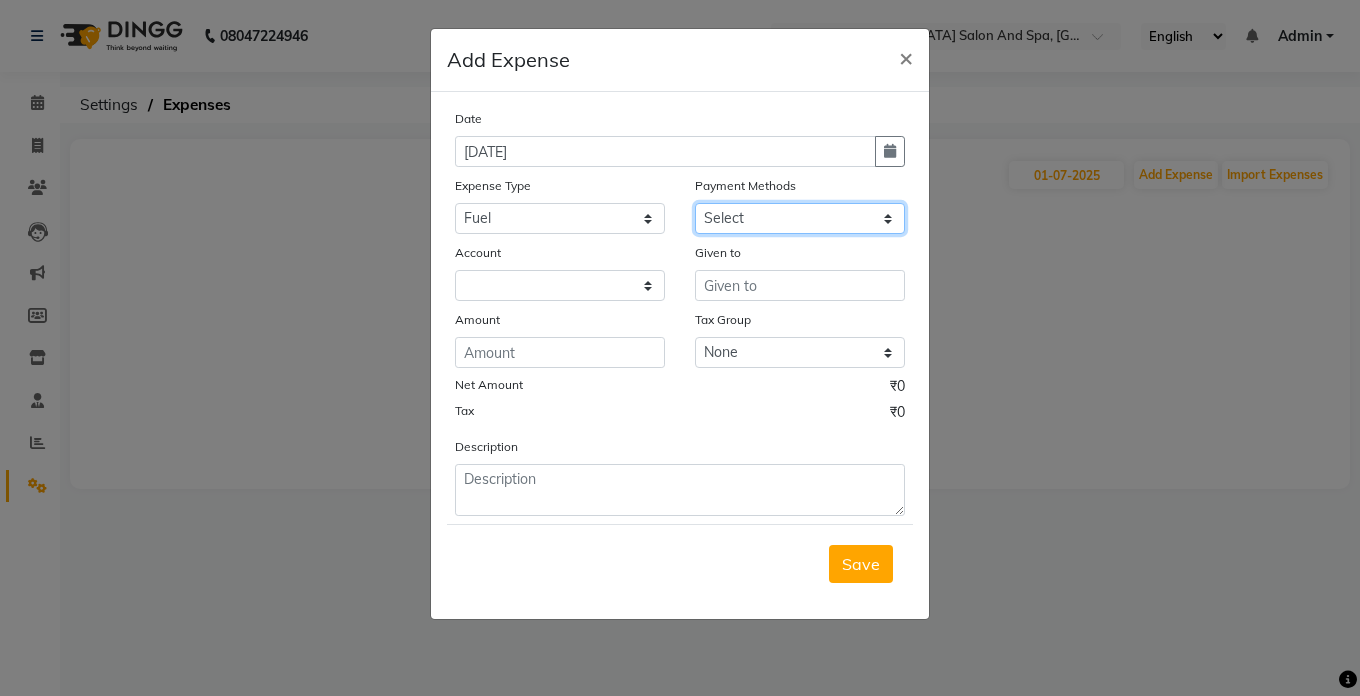 click on "Select Cash. Voucher CARD Wallet GPay" 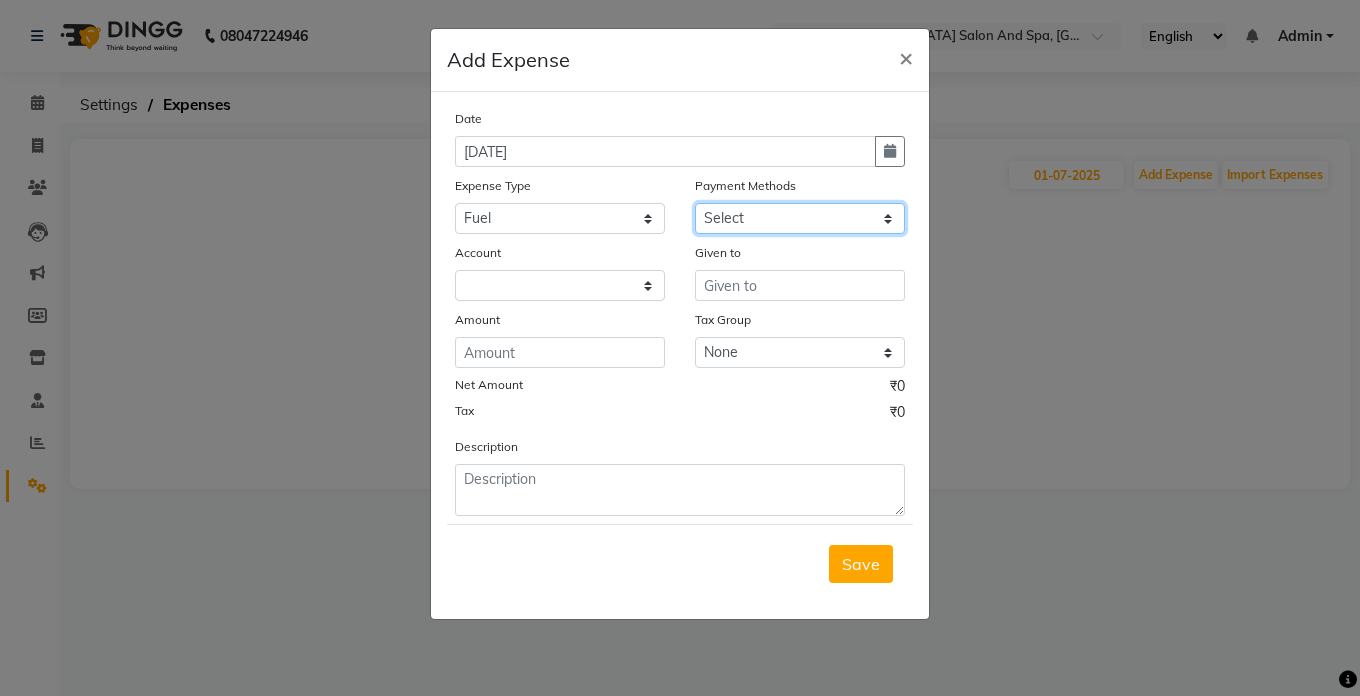 select on "116" 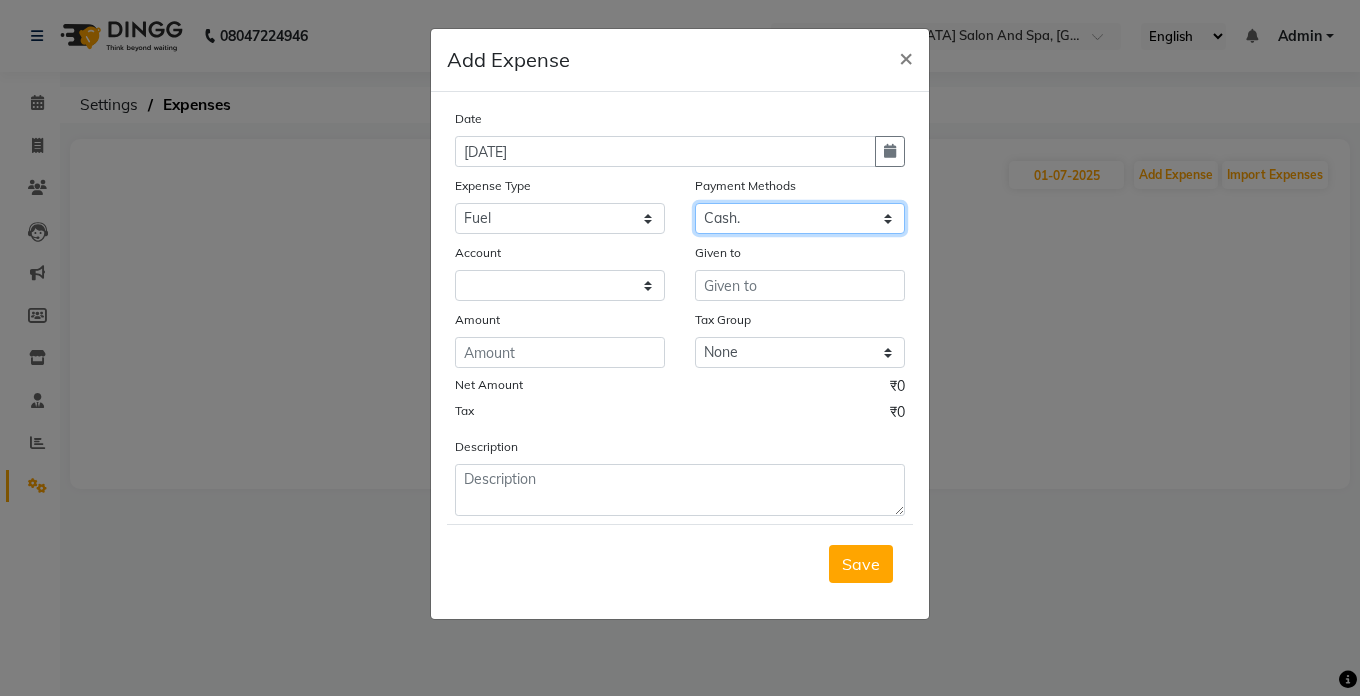 click on "Select Cash. Voucher CARD Wallet GPay" 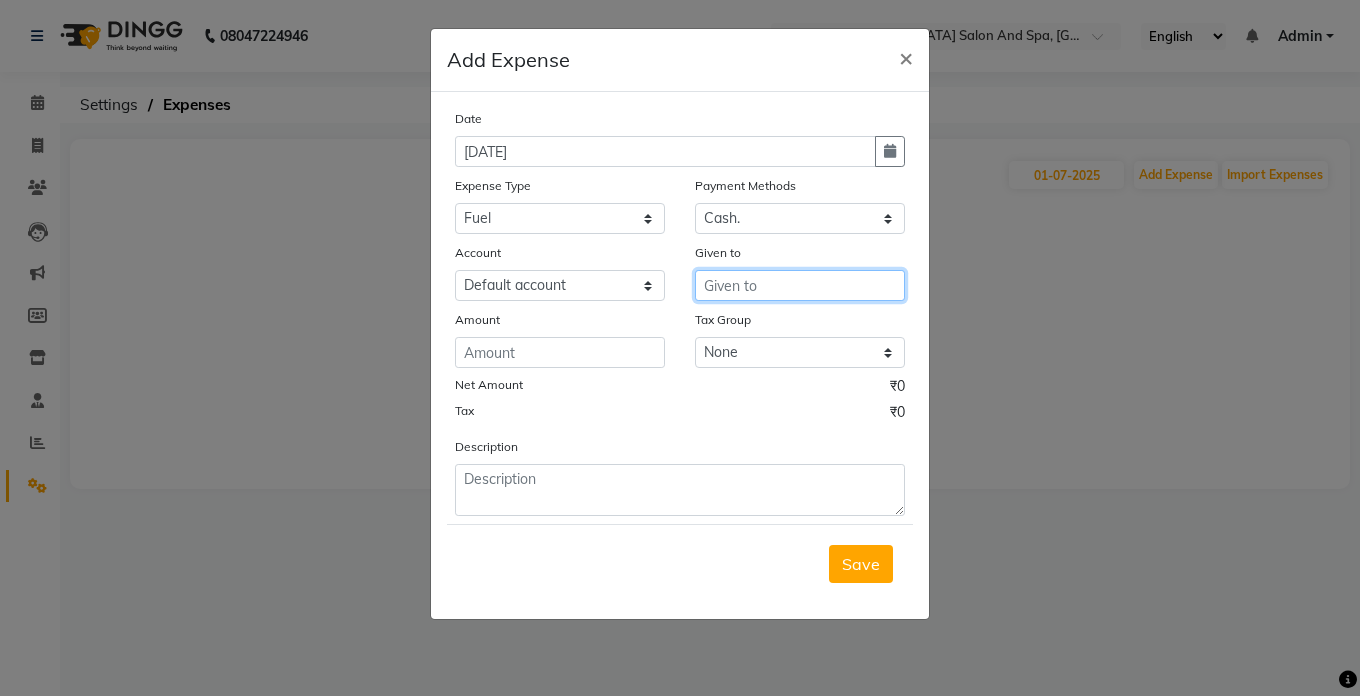 click at bounding box center (800, 285) 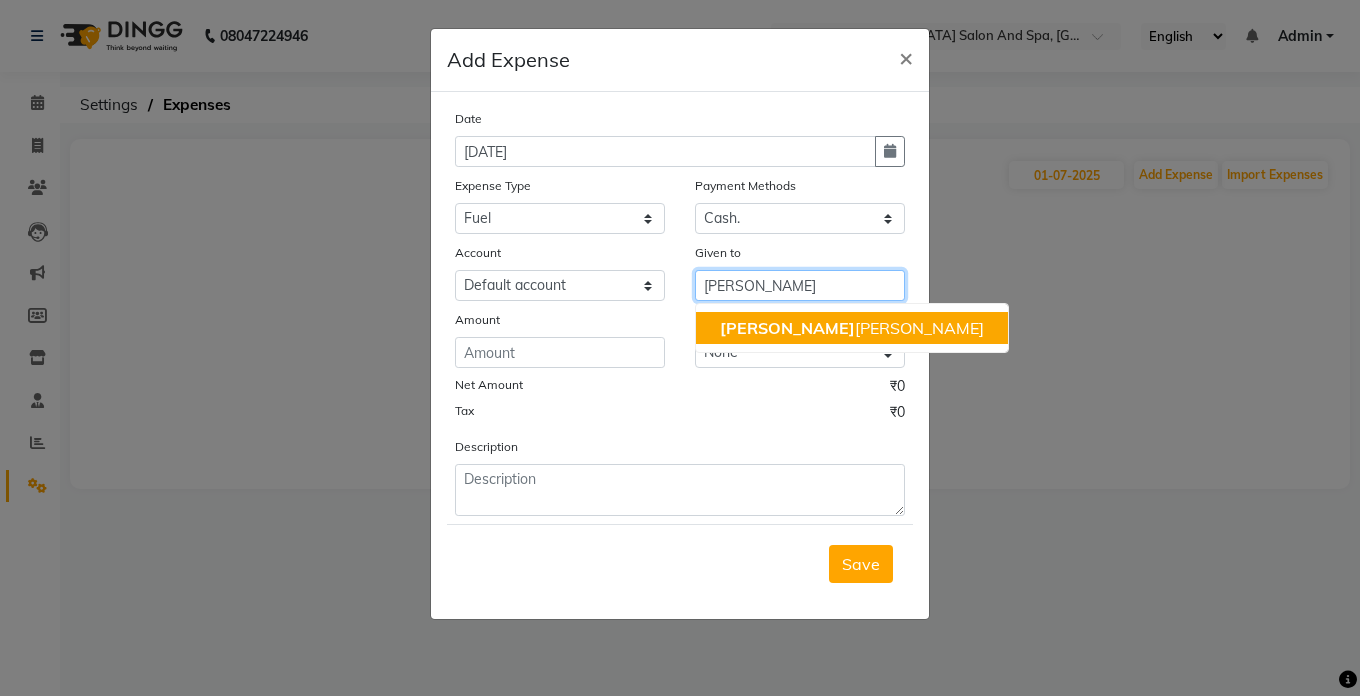 click on "[PERSON_NAME] [PERSON_NAME]" at bounding box center [852, 328] 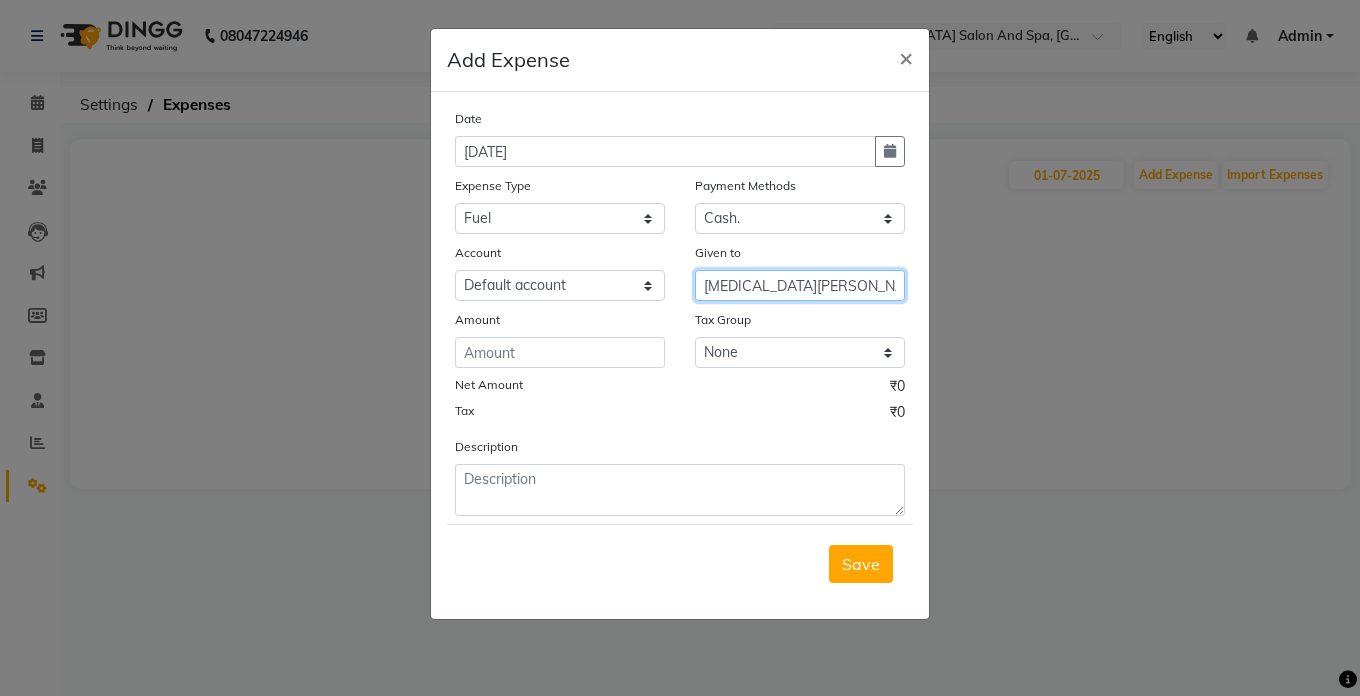 type on "[MEDICAL_DATA][PERSON_NAME]" 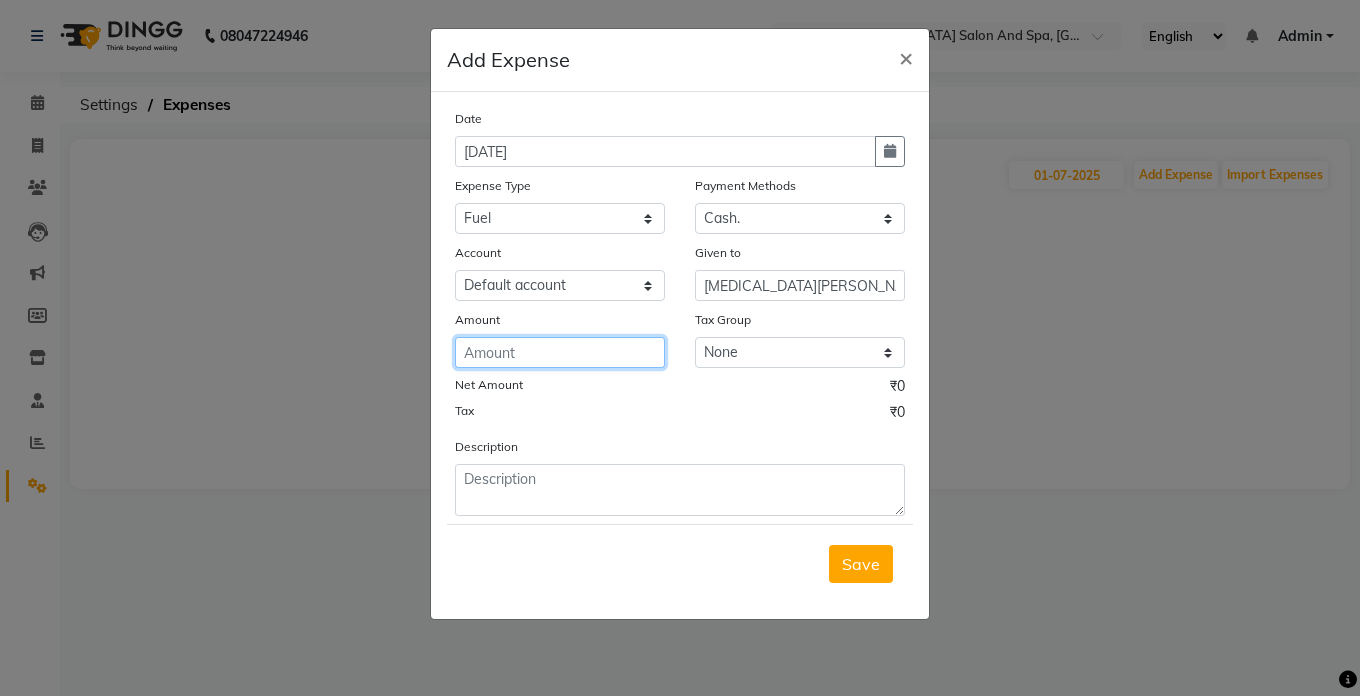 click 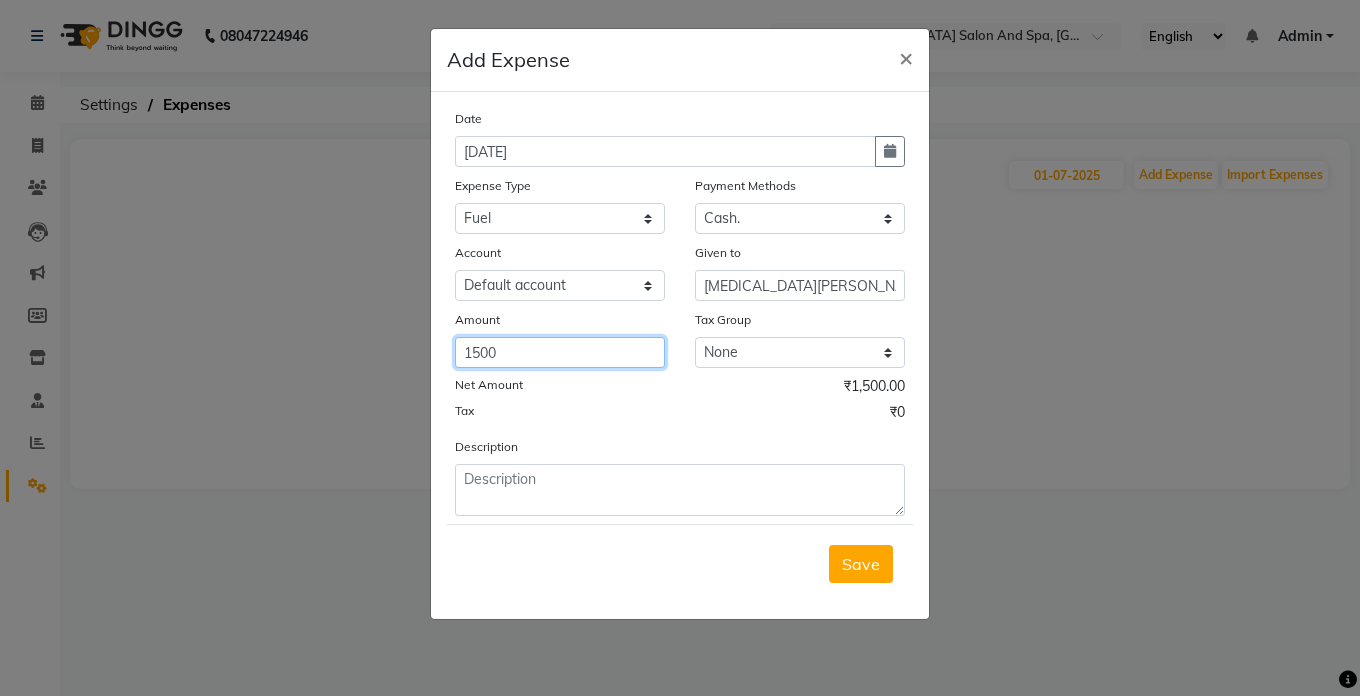 type on "1500" 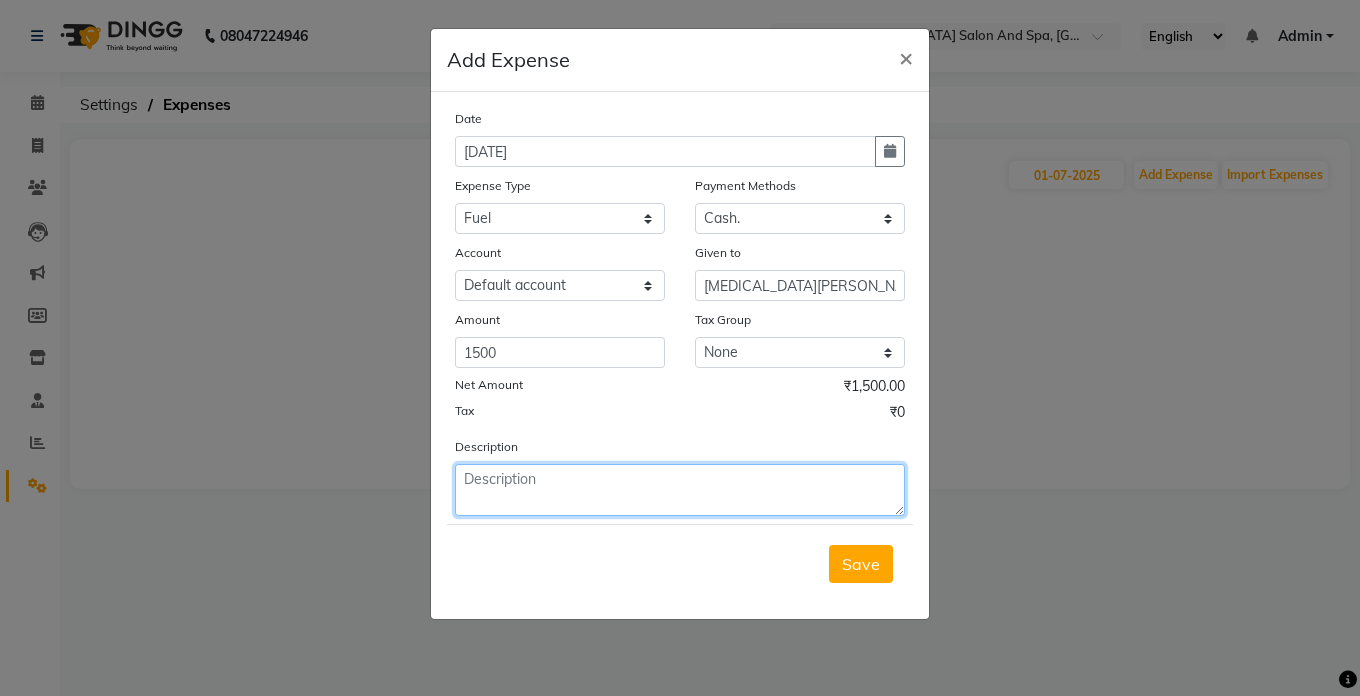 click 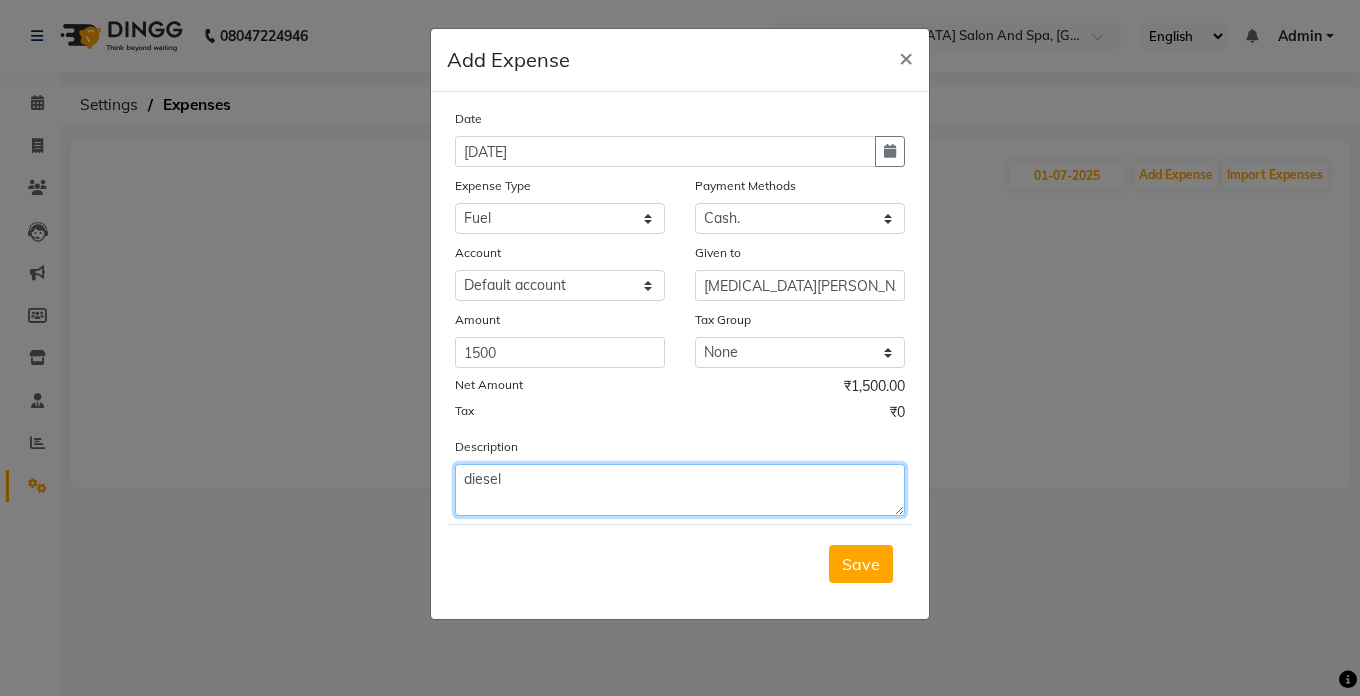 type on "diesel" 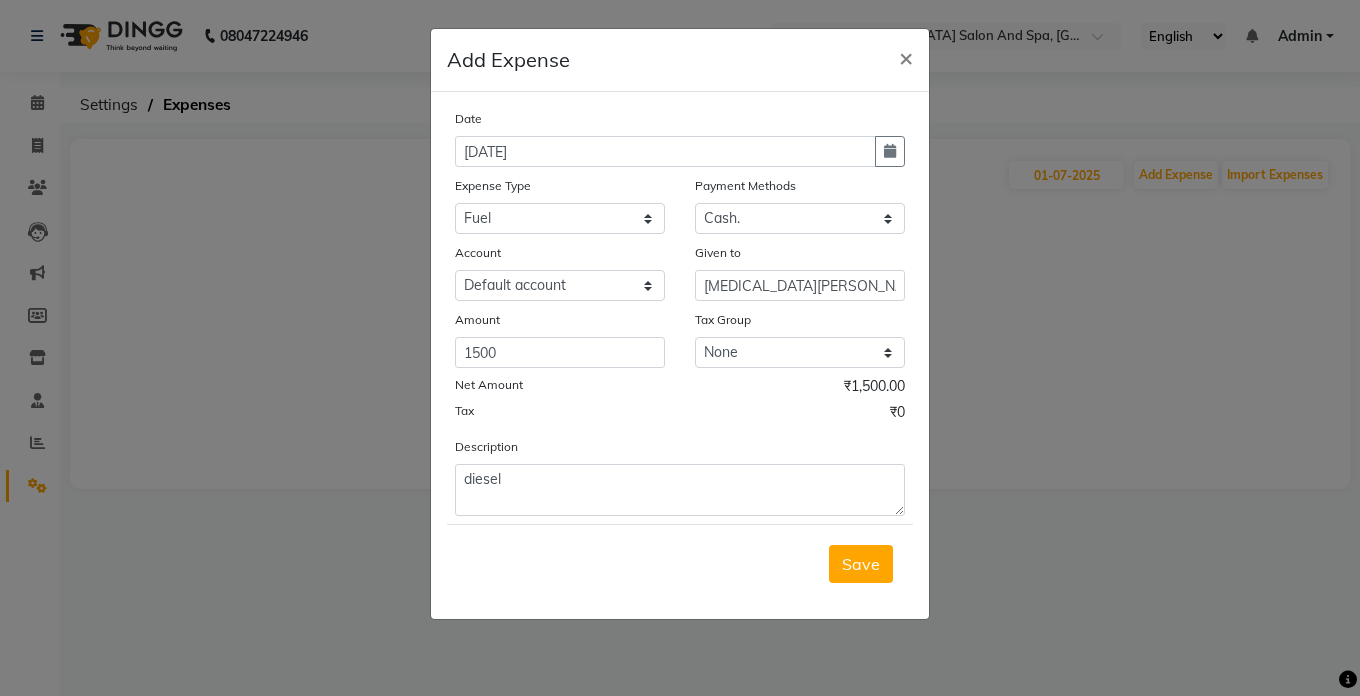 click on "Save" 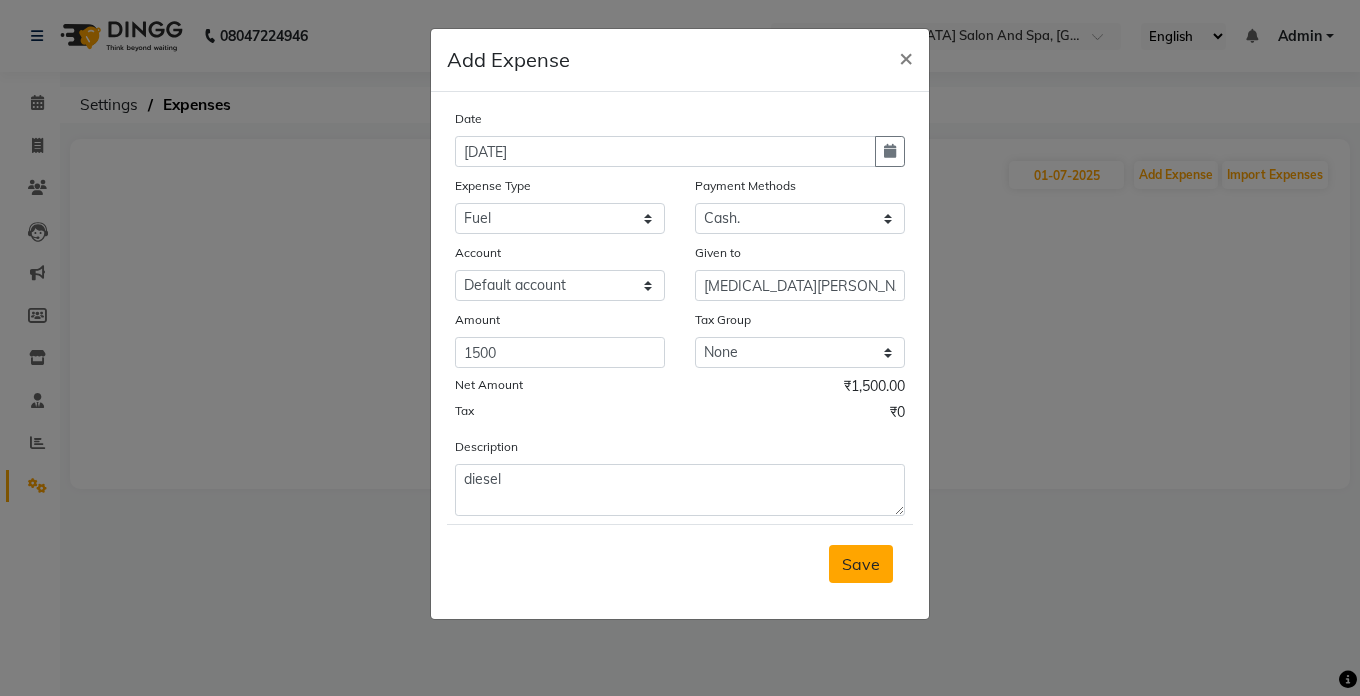 click on "Save" at bounding box center [861, 564] 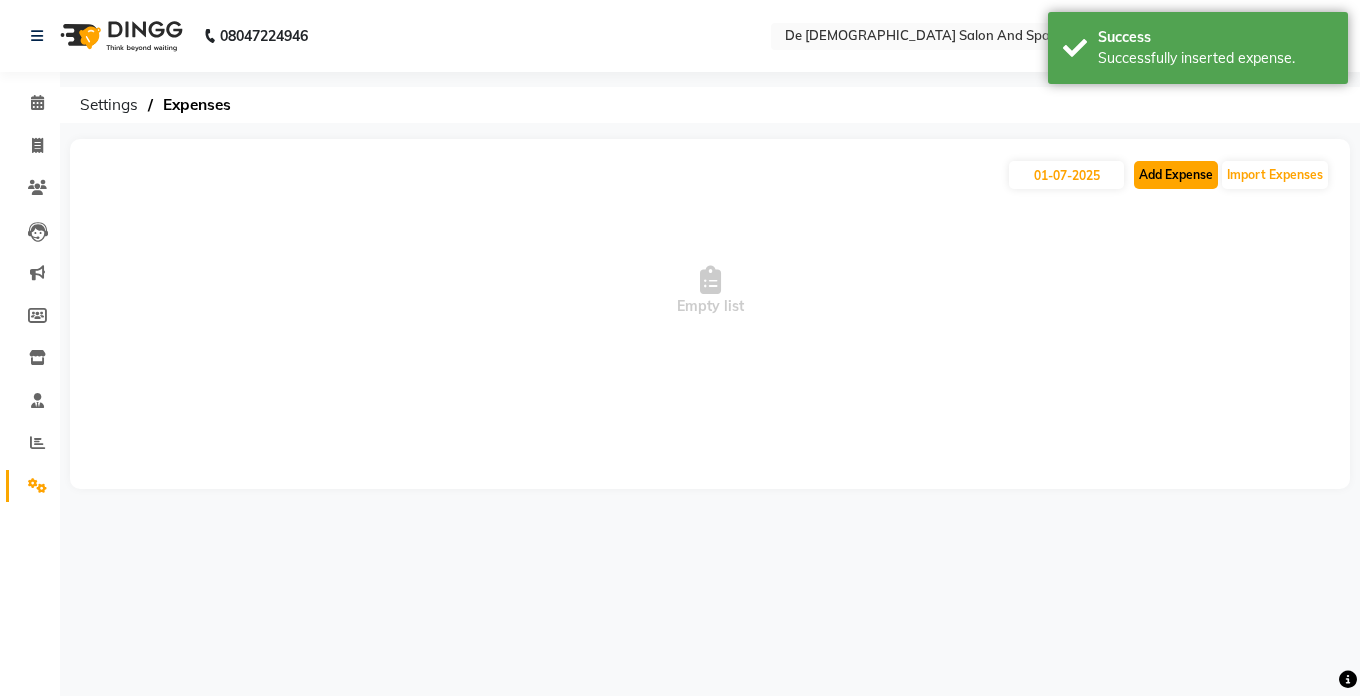 click on "Add Expense" 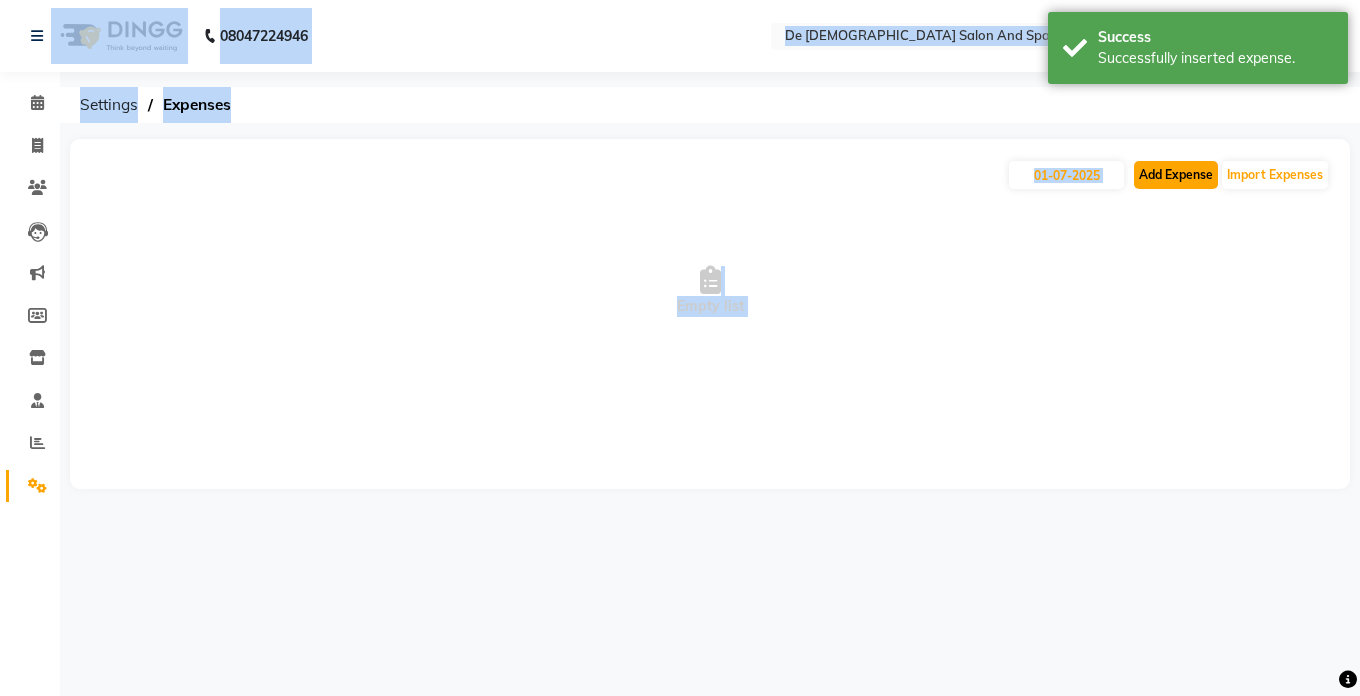 click on "Add Expense" 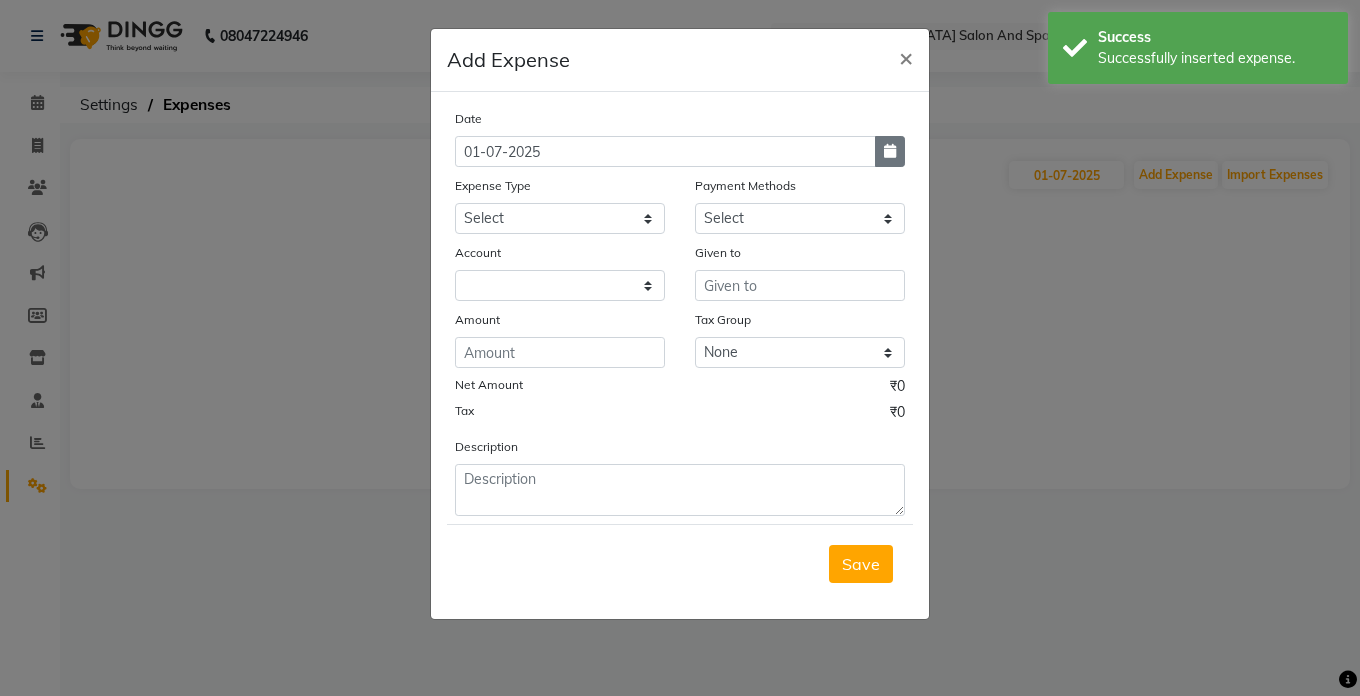 click 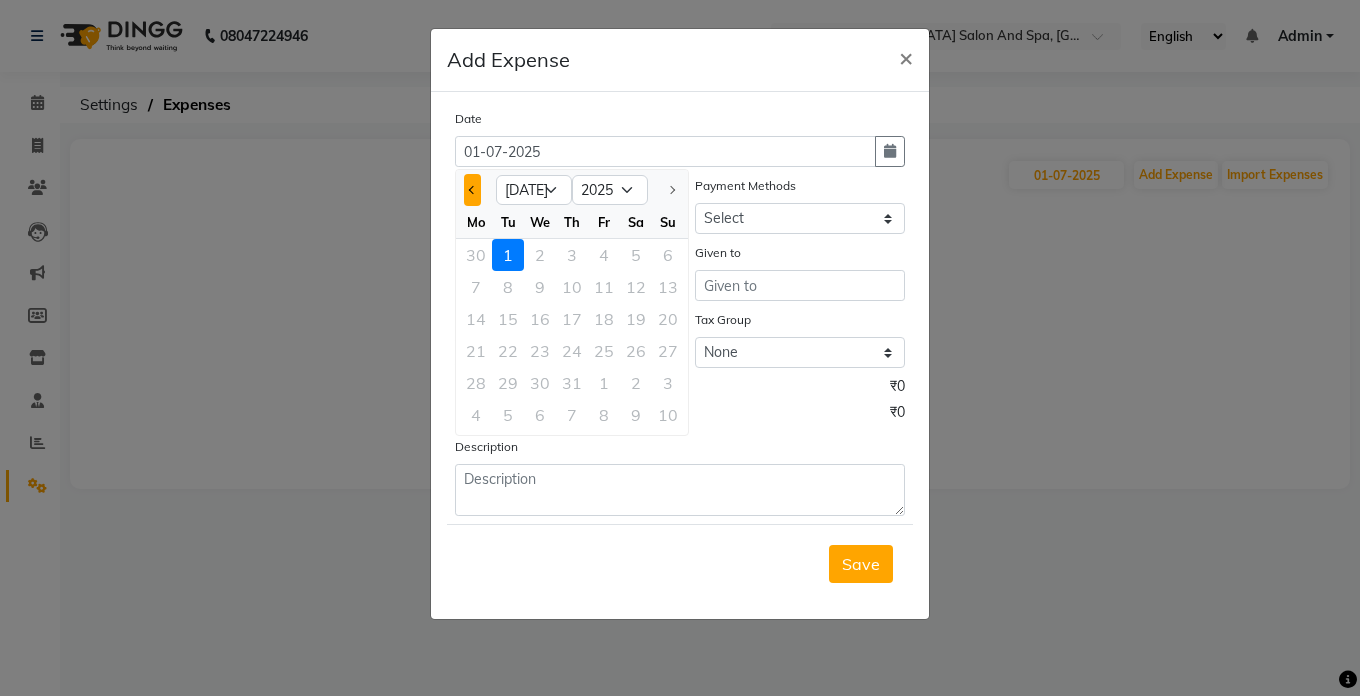 click 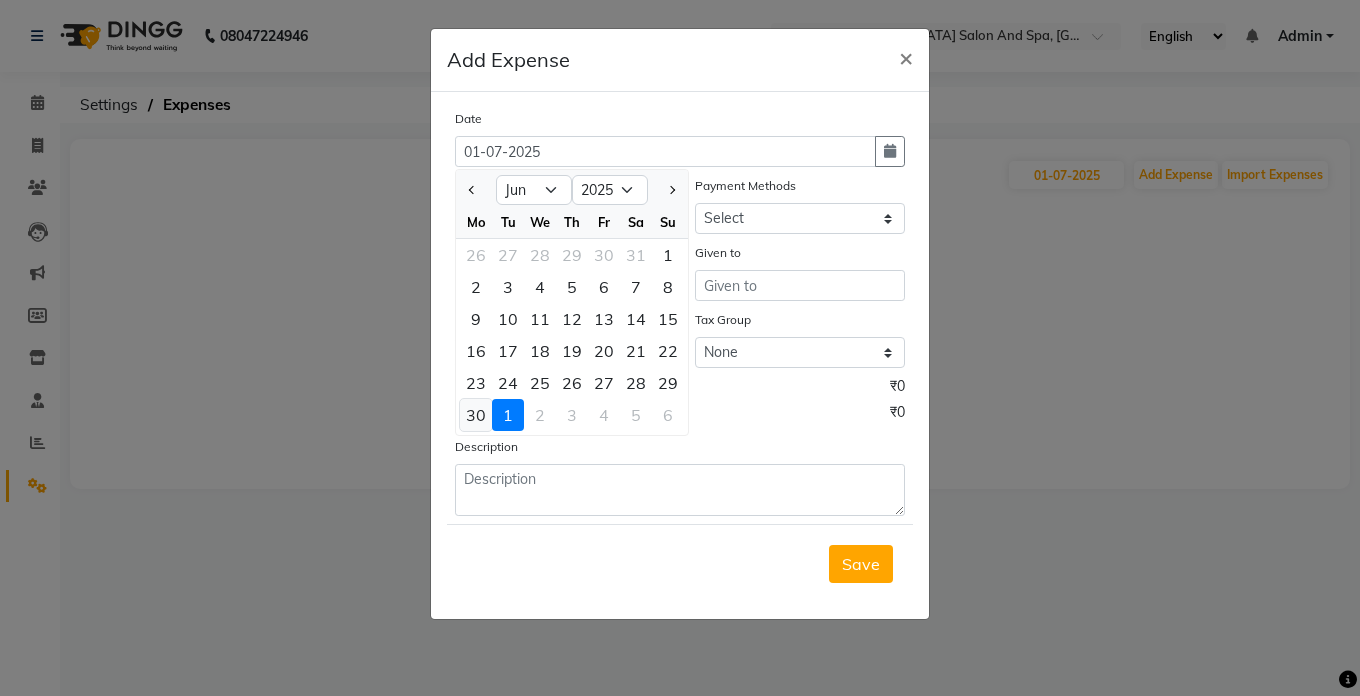 click on "30" 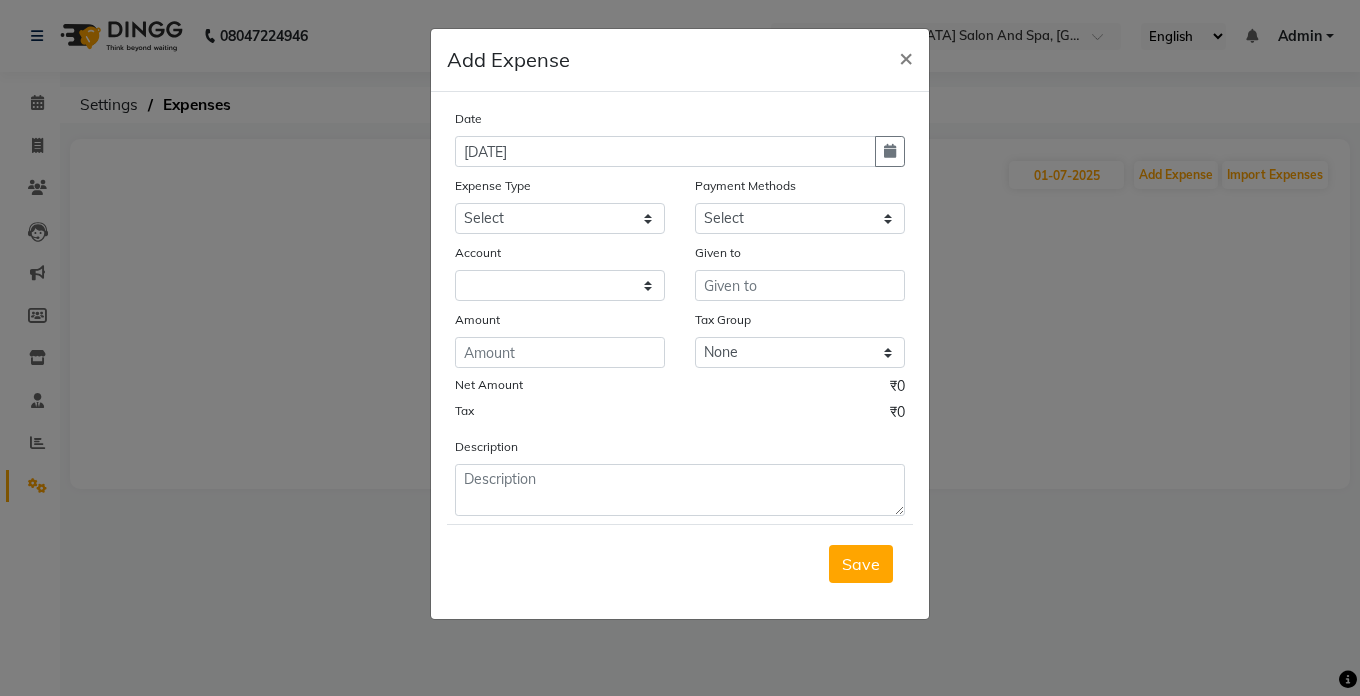 click on "Tax ₹0" 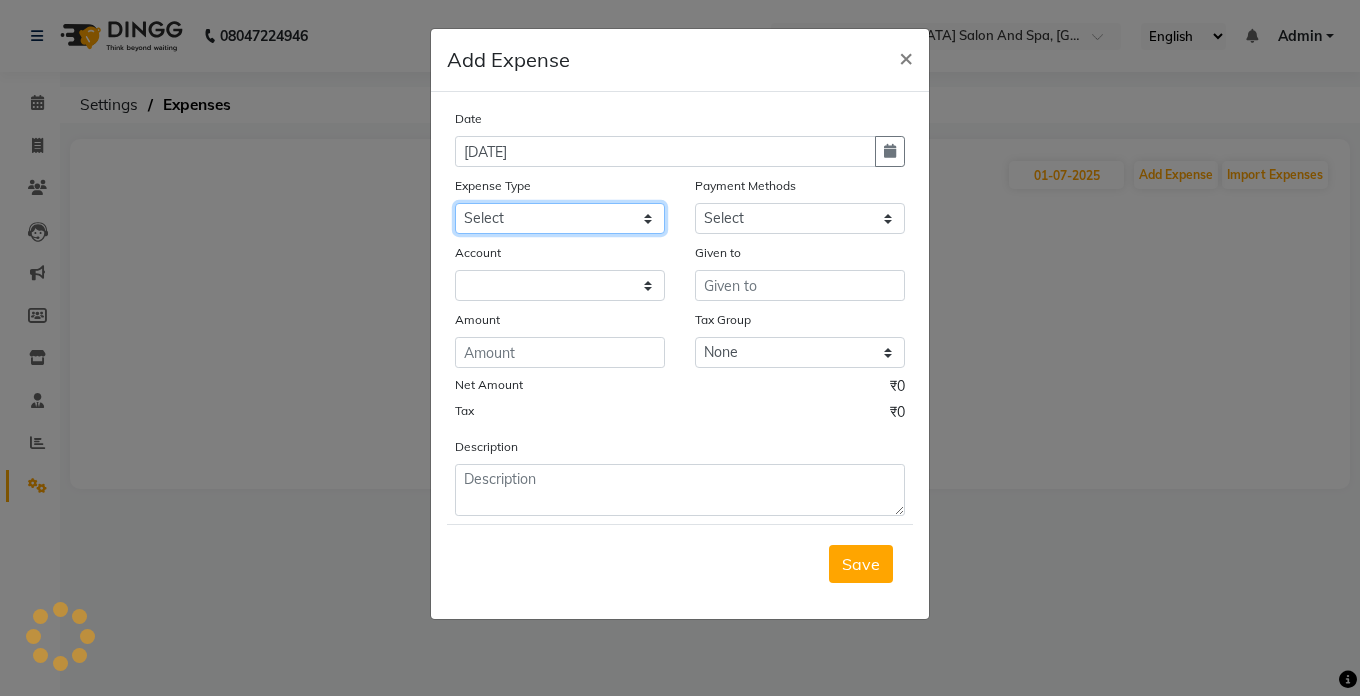 click on "Select Advance Salary Bank charges Car maintenance  Cash transfer to bank Cash transfer to hub Client Snacks Clinical charges Equipment Fuel Govt fee Incentive Insurance International purchase Loan Repayment Maintenance Marketing Miscellaneous MRA Other Pantry Product Rent Salary Staff Snacks Tax Tea & Refreshment Utilities" 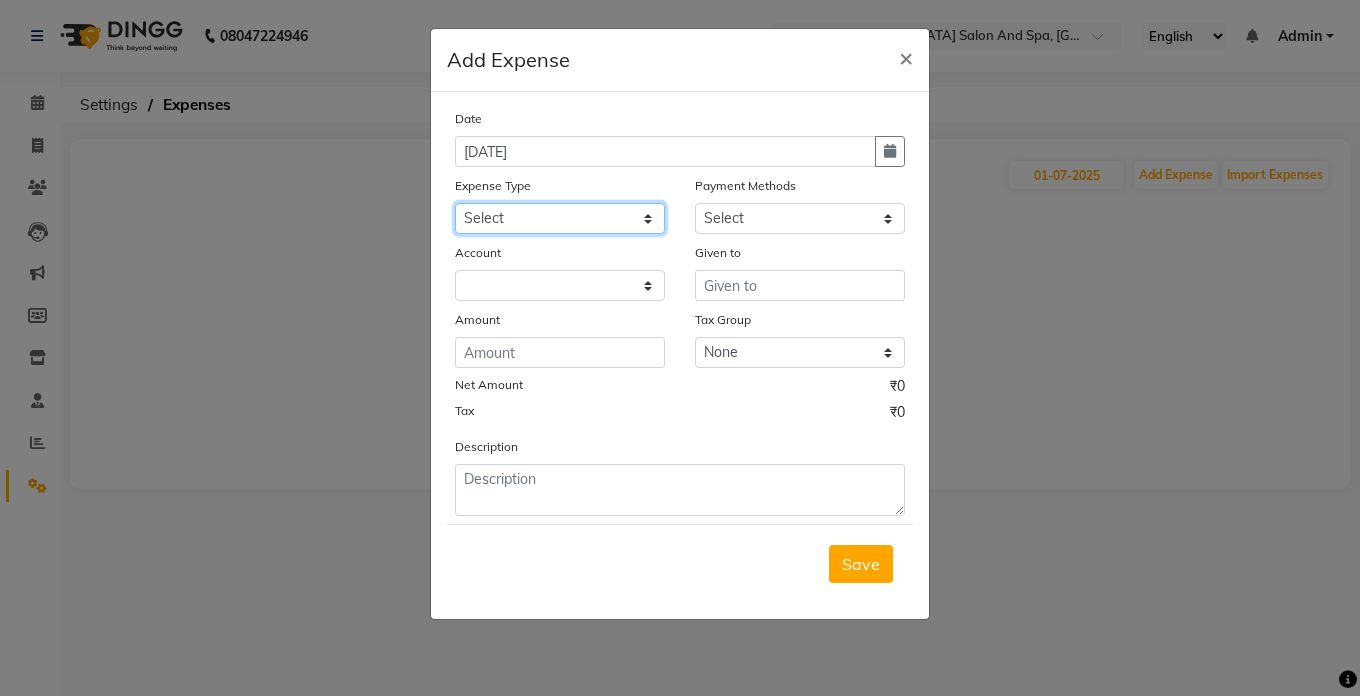 select on "9" 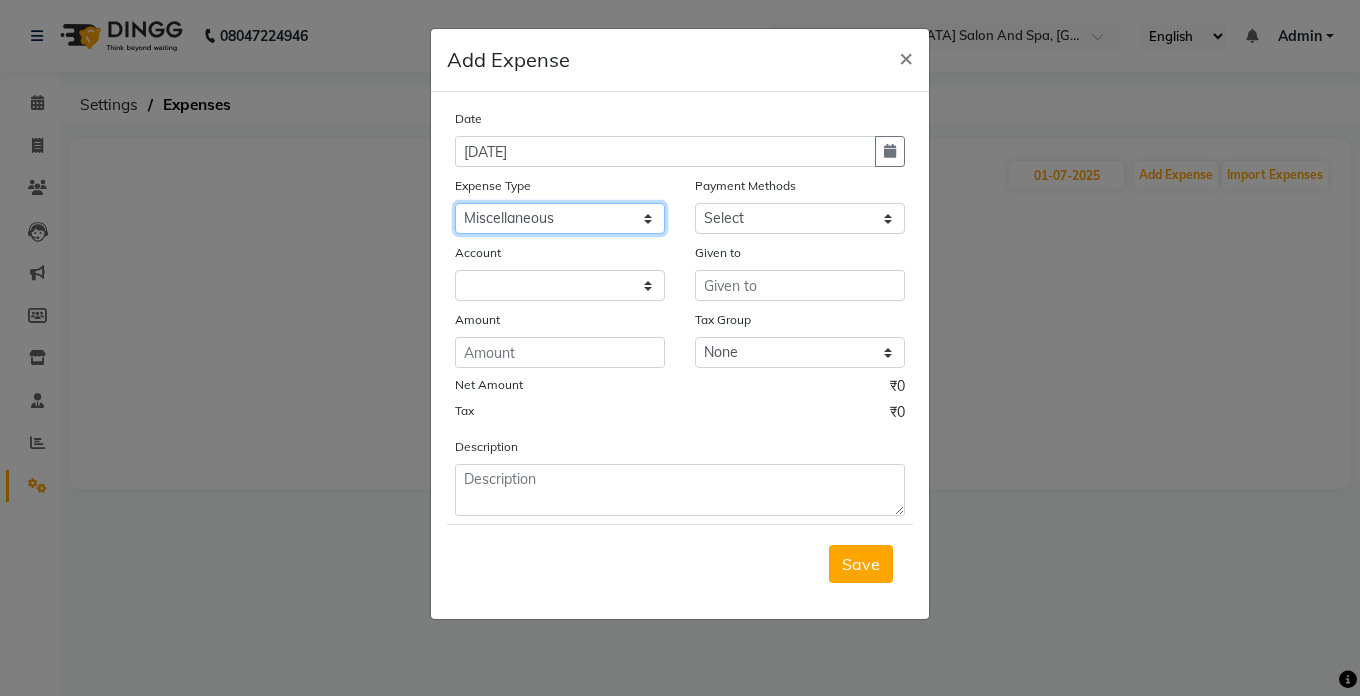 click on "Select Advance Salary Bank charges Car maintenance  Cash transfer to bank Cash transfer to hub Client Snacks Clinical charges Equipment Fuel Govt fee Incentive Insurance International purchase Loan Repayment Maintenance Marketing Miscellaneous MRA Other Pantry Product Rent Salary Staff Snacks Tax Tea & Refreshment Utilities" 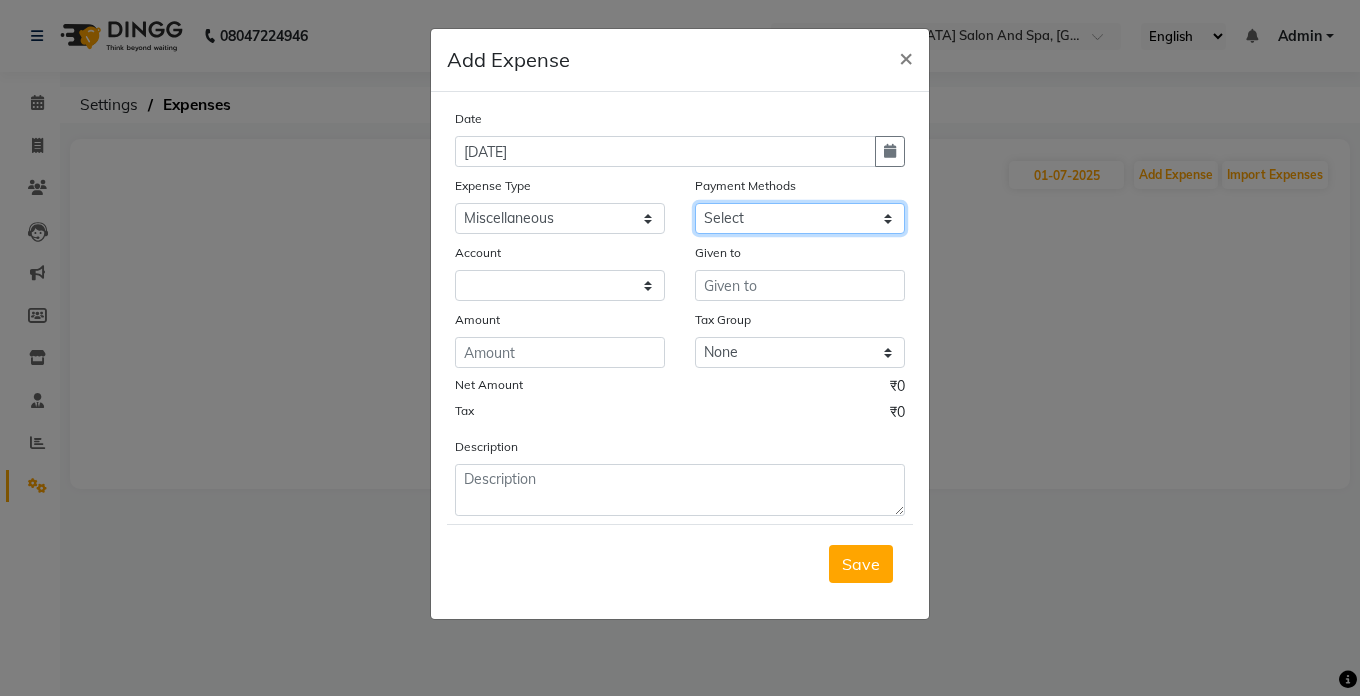 click on "Select Cash. Voucher CARD Wallet GPay" 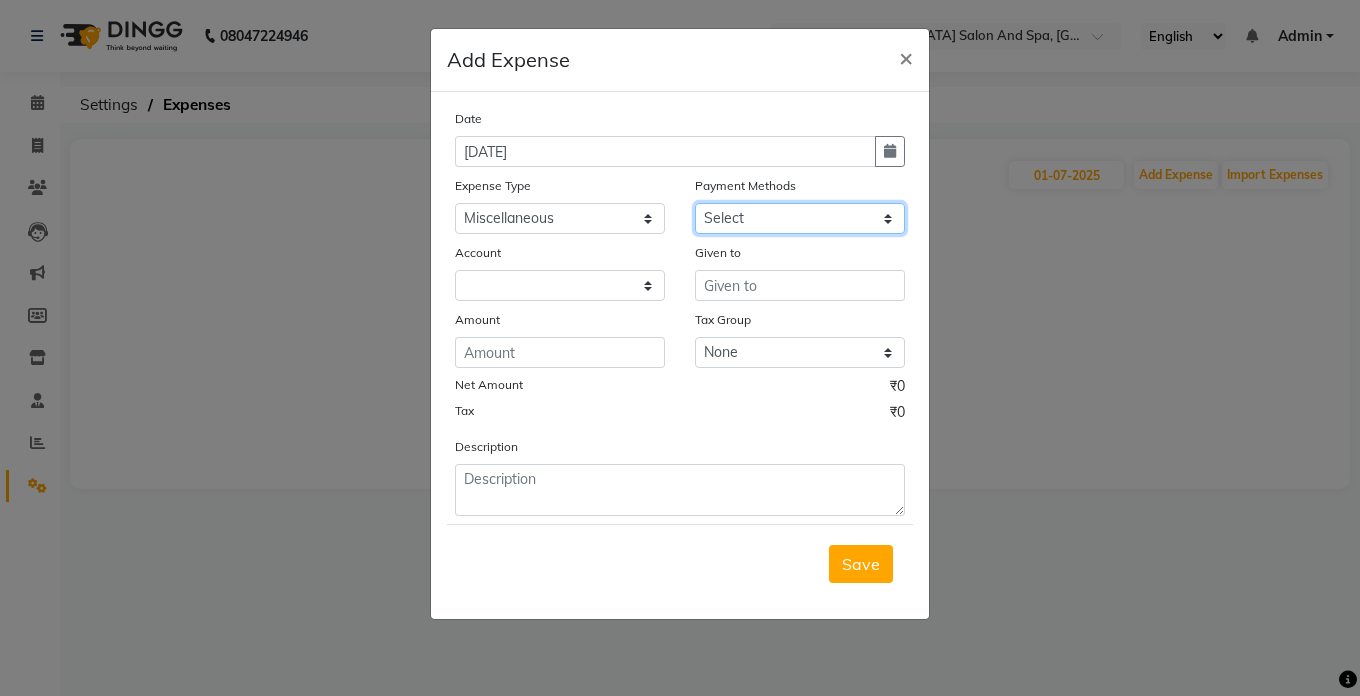 select on "116" 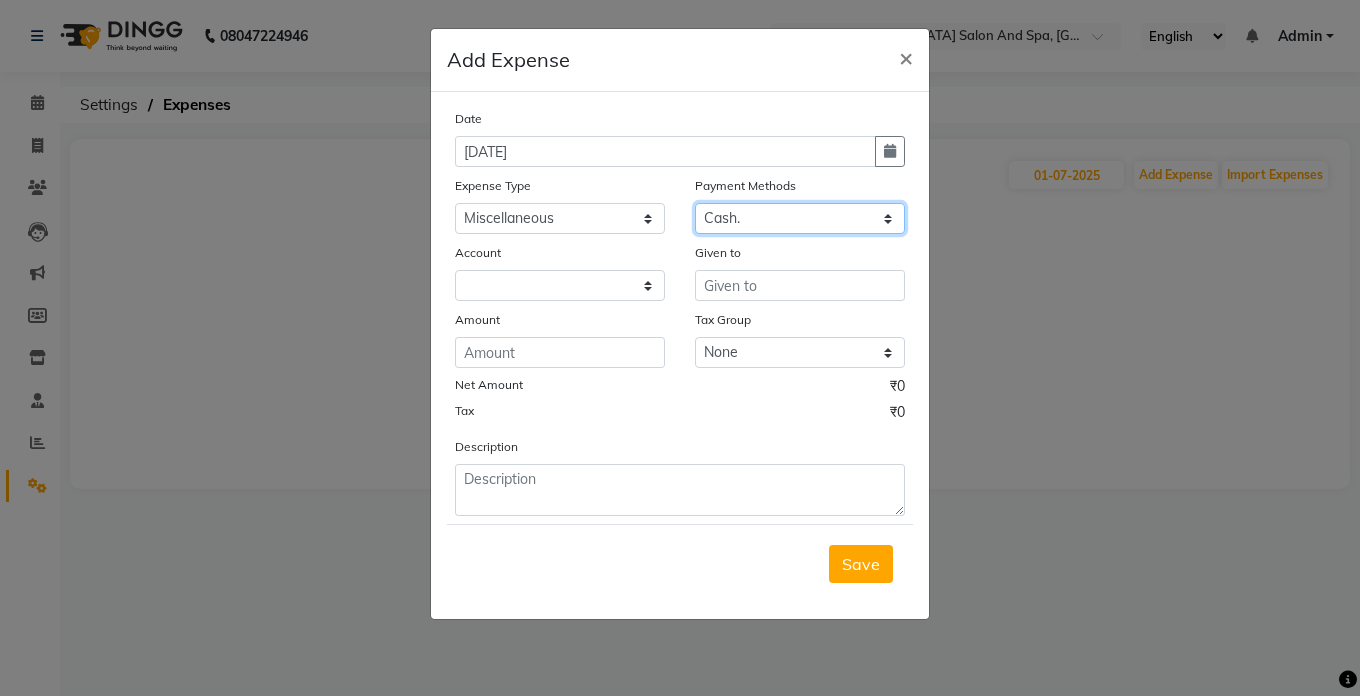 click on "Select Cash. Voucher CARD Wallet GPay" 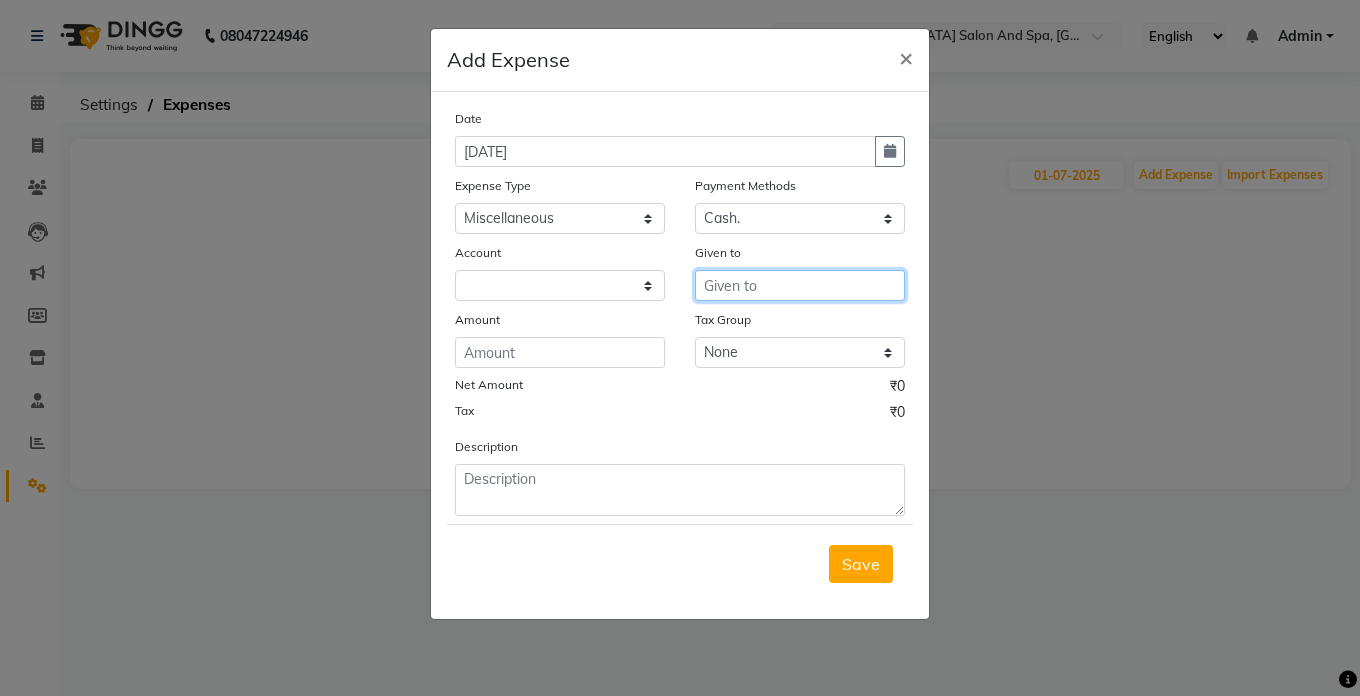 click at bounding box center [800, 285] 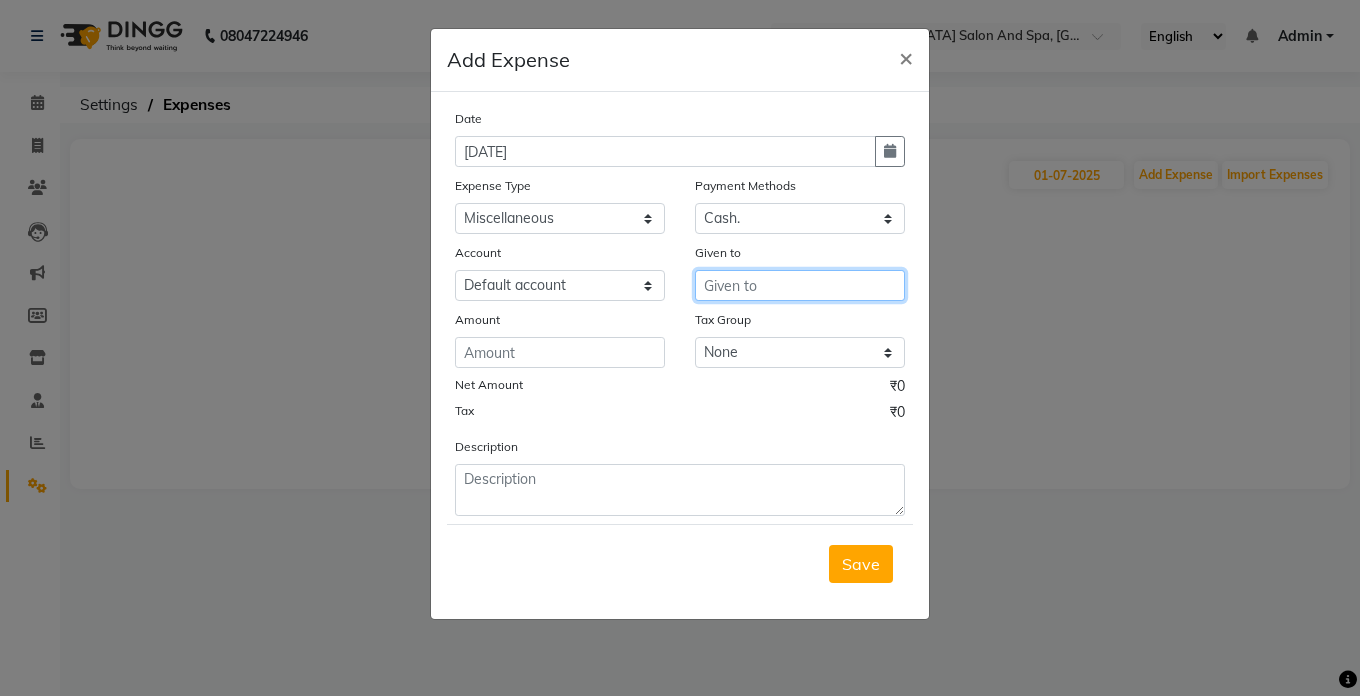 click at bounding box center [800, 285] 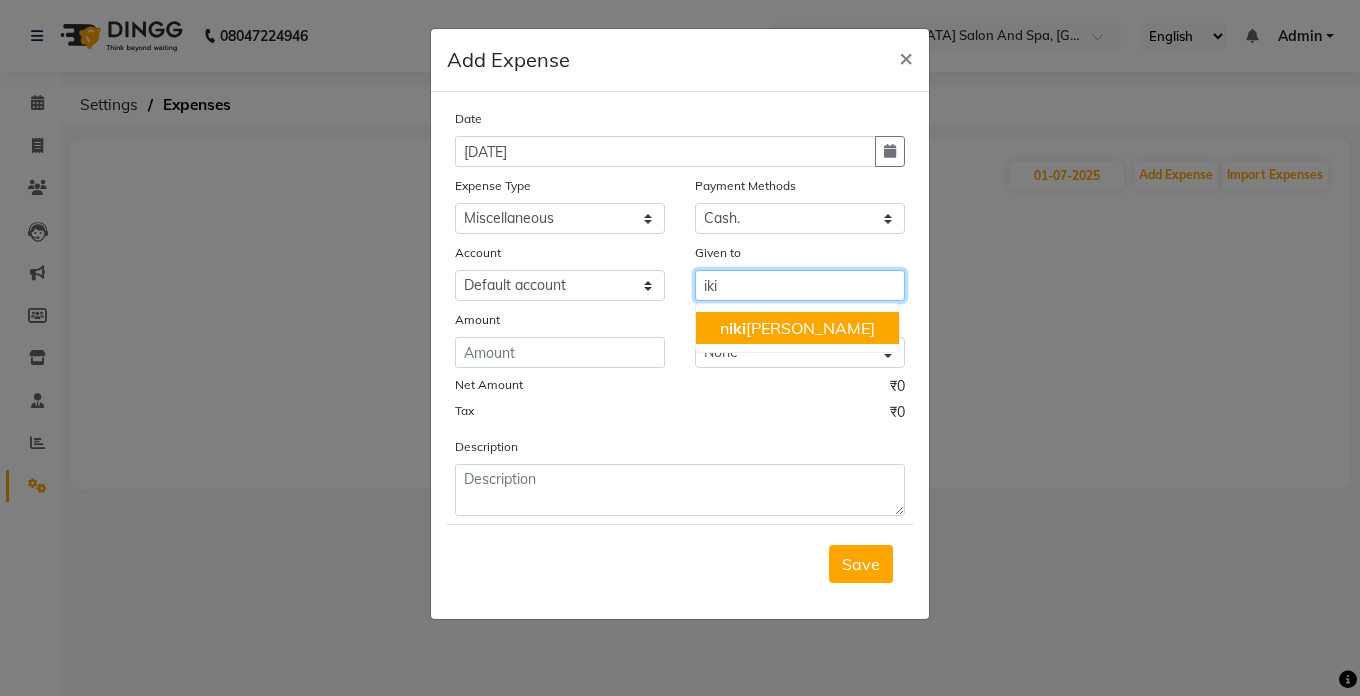 click on "n iki [PERSON_NAME]" at bounding box center (797, 328) 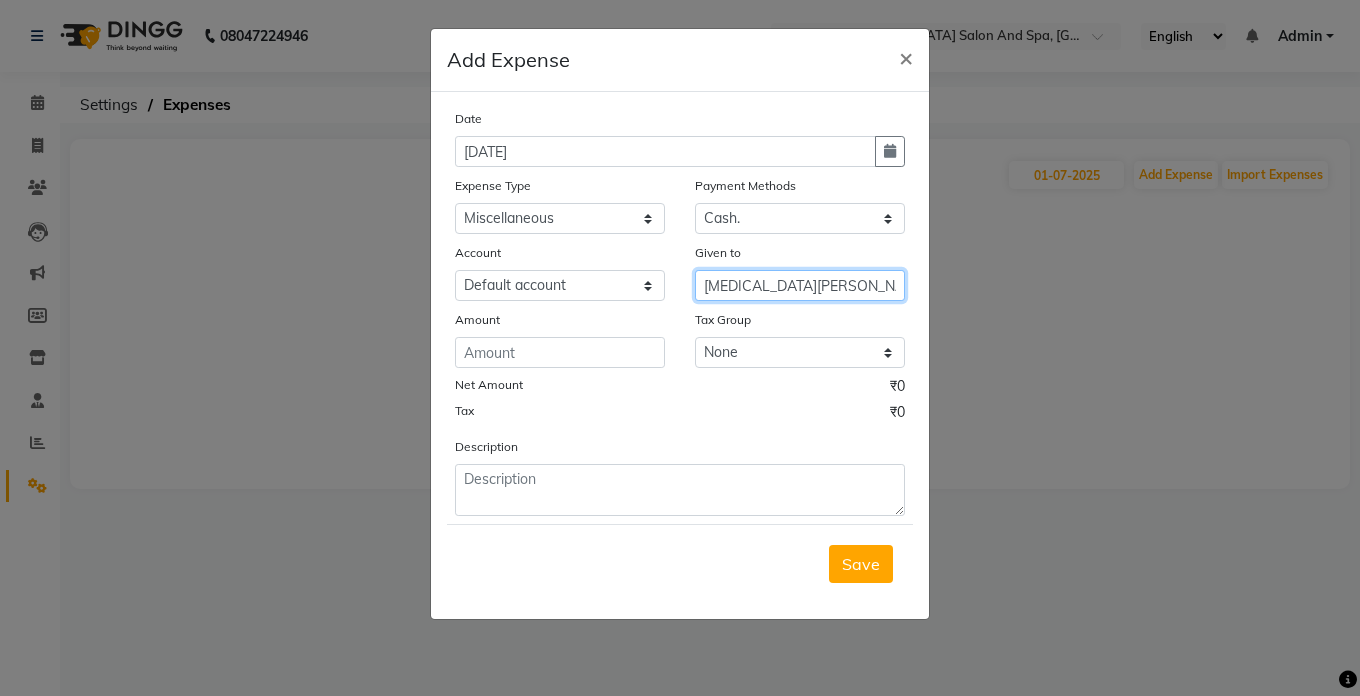 type on "[MEDICAL_DATA][PERSON_NAME]" 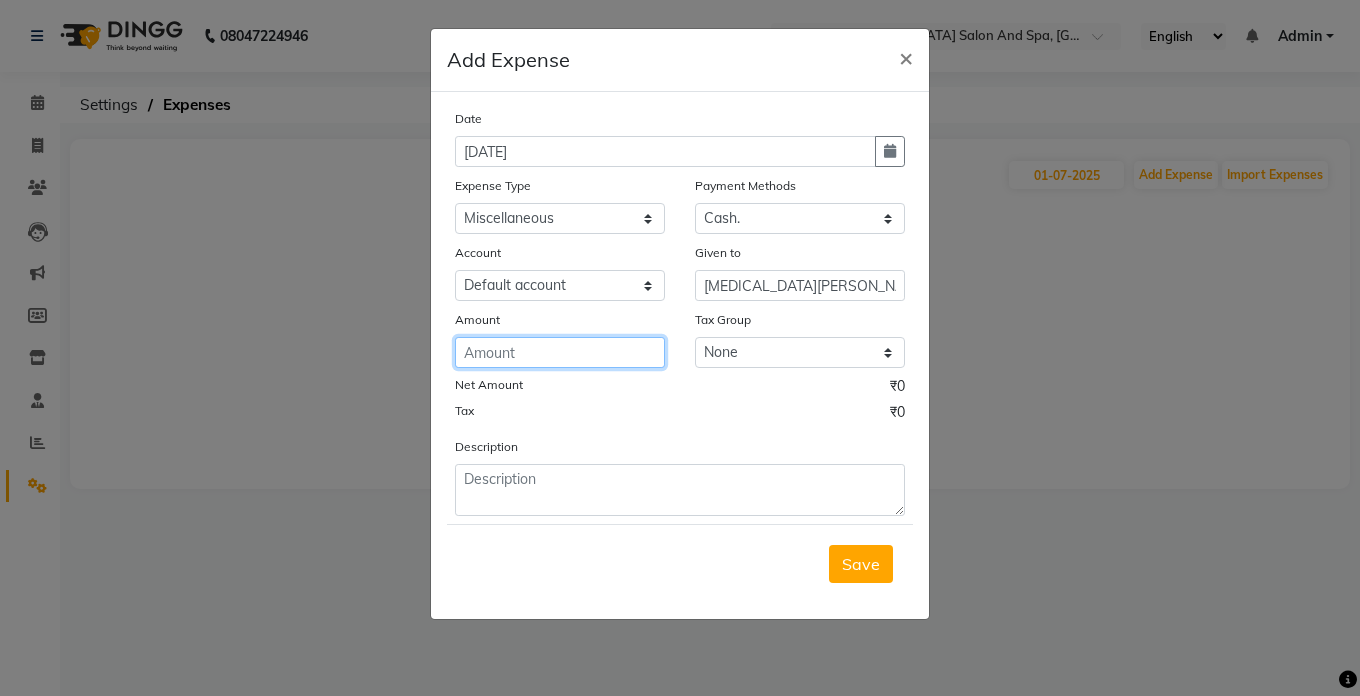 click 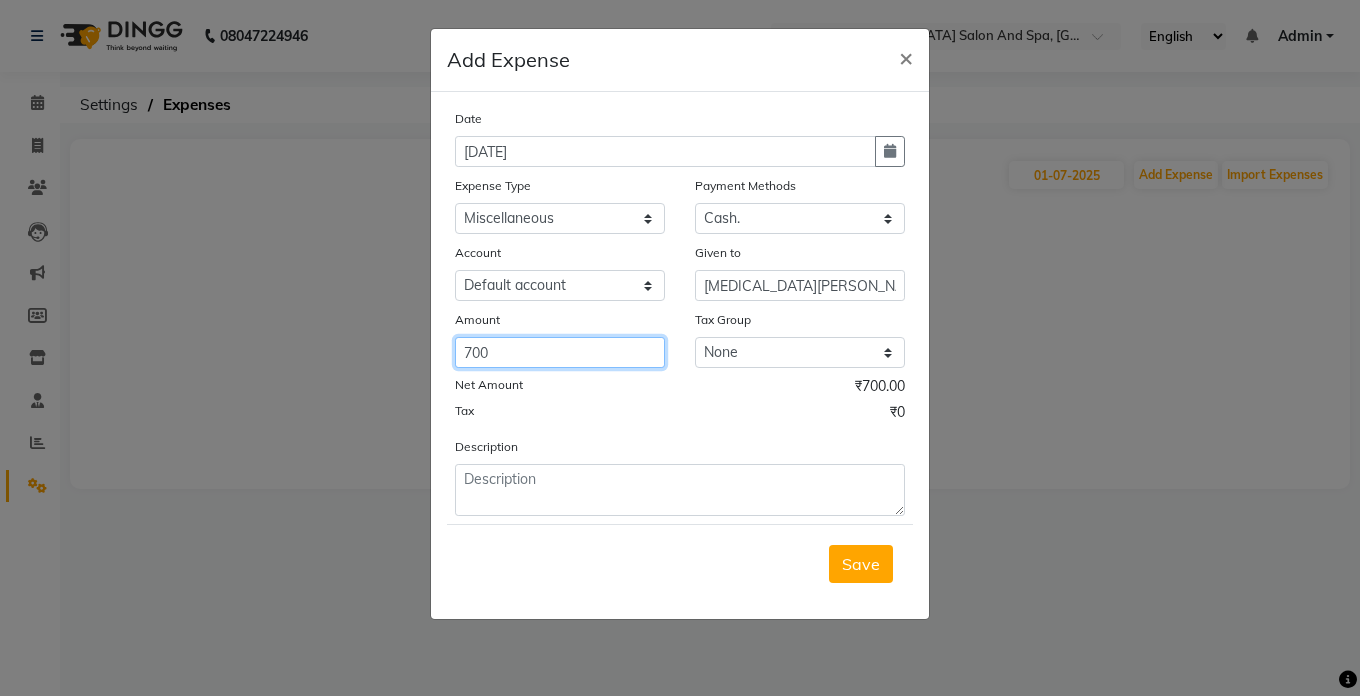 type on "700" 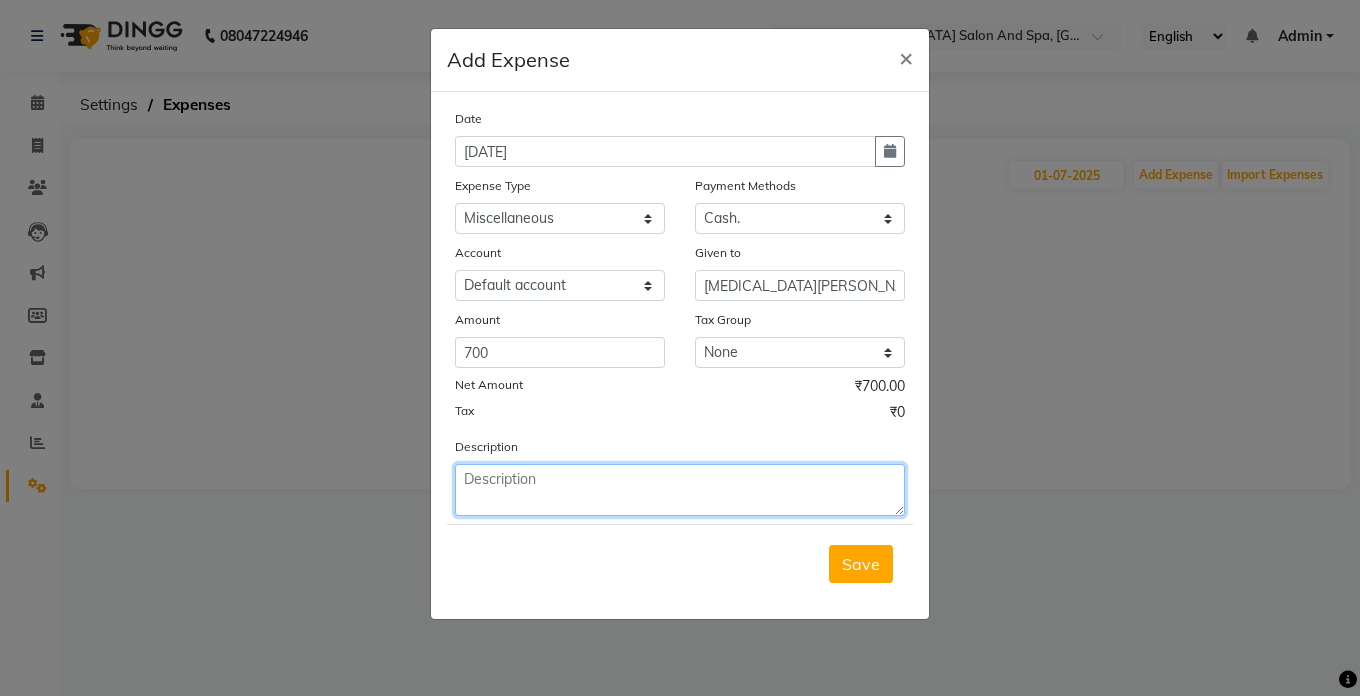 click 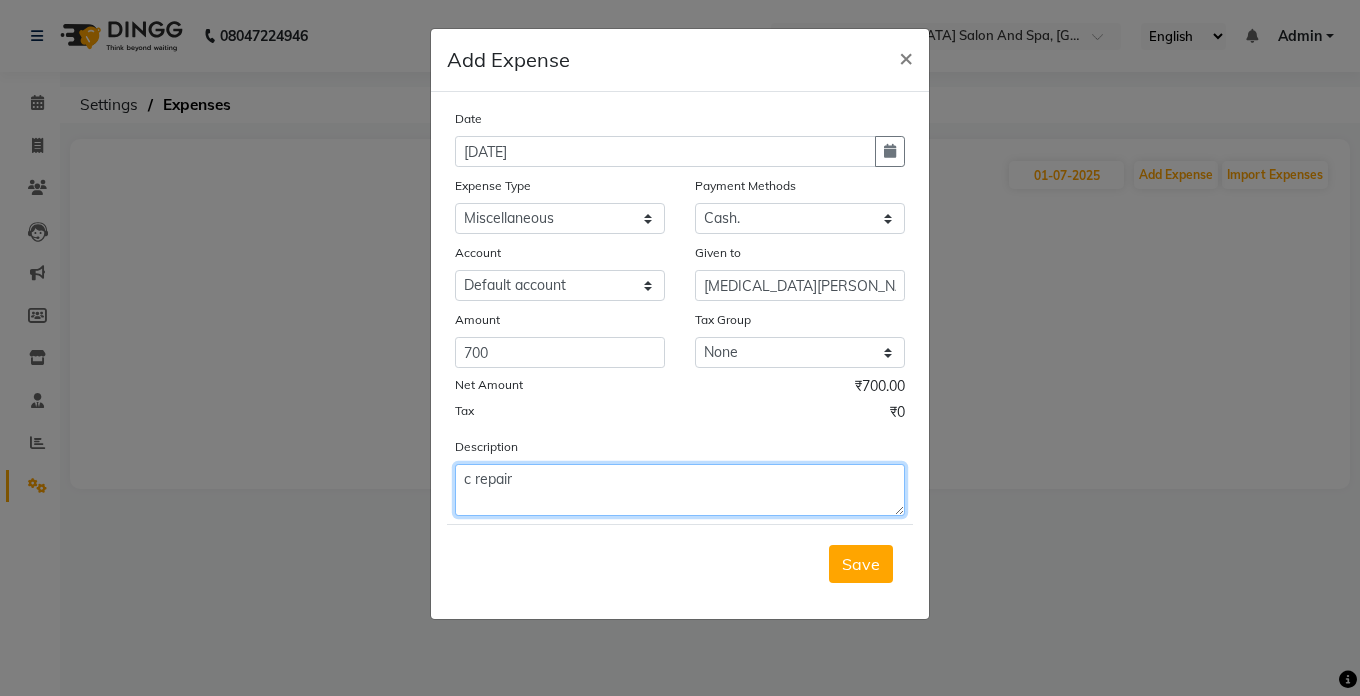 click on "c repair" 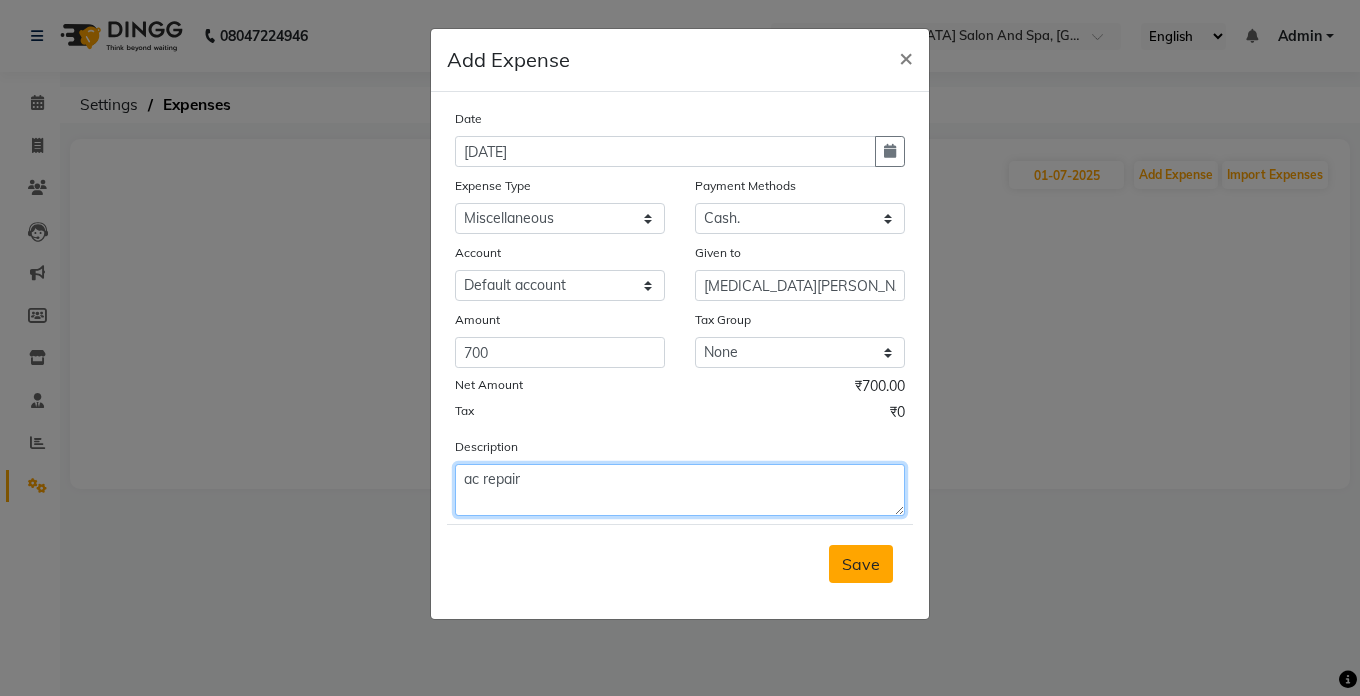 type on "ac repair" 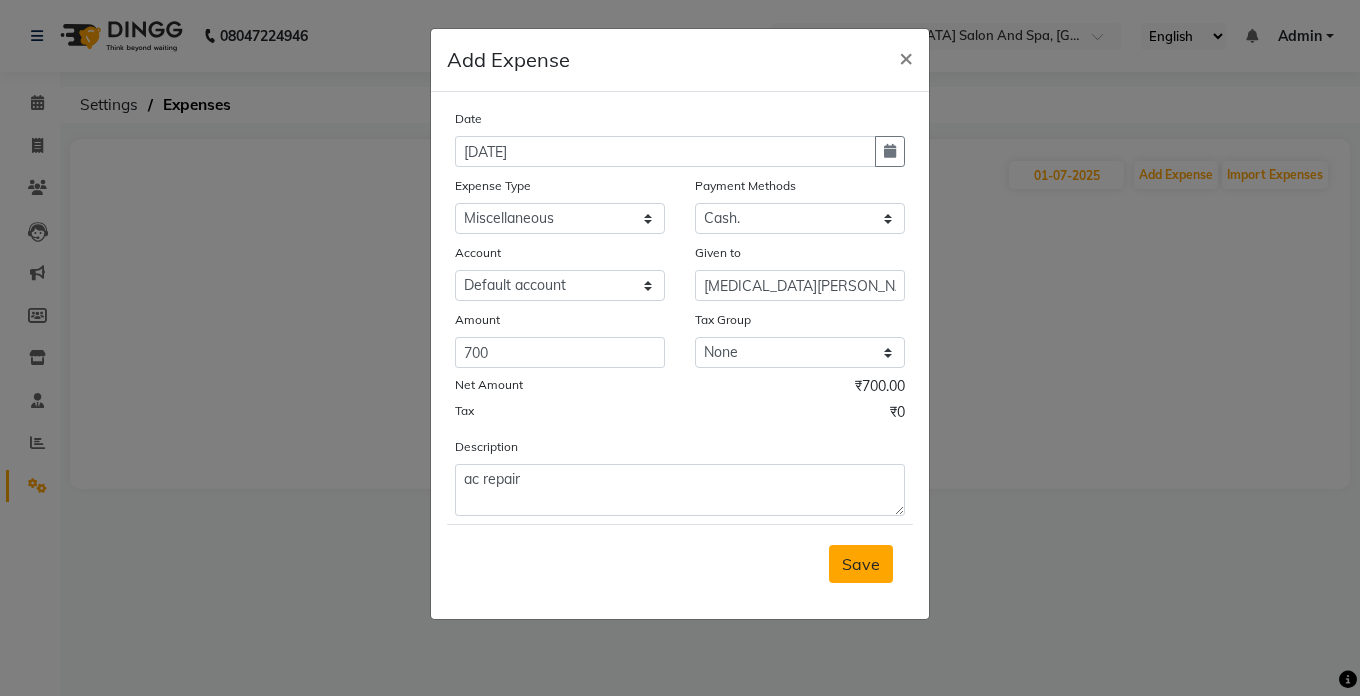 click on "Save" at bounding box center [861, 564] 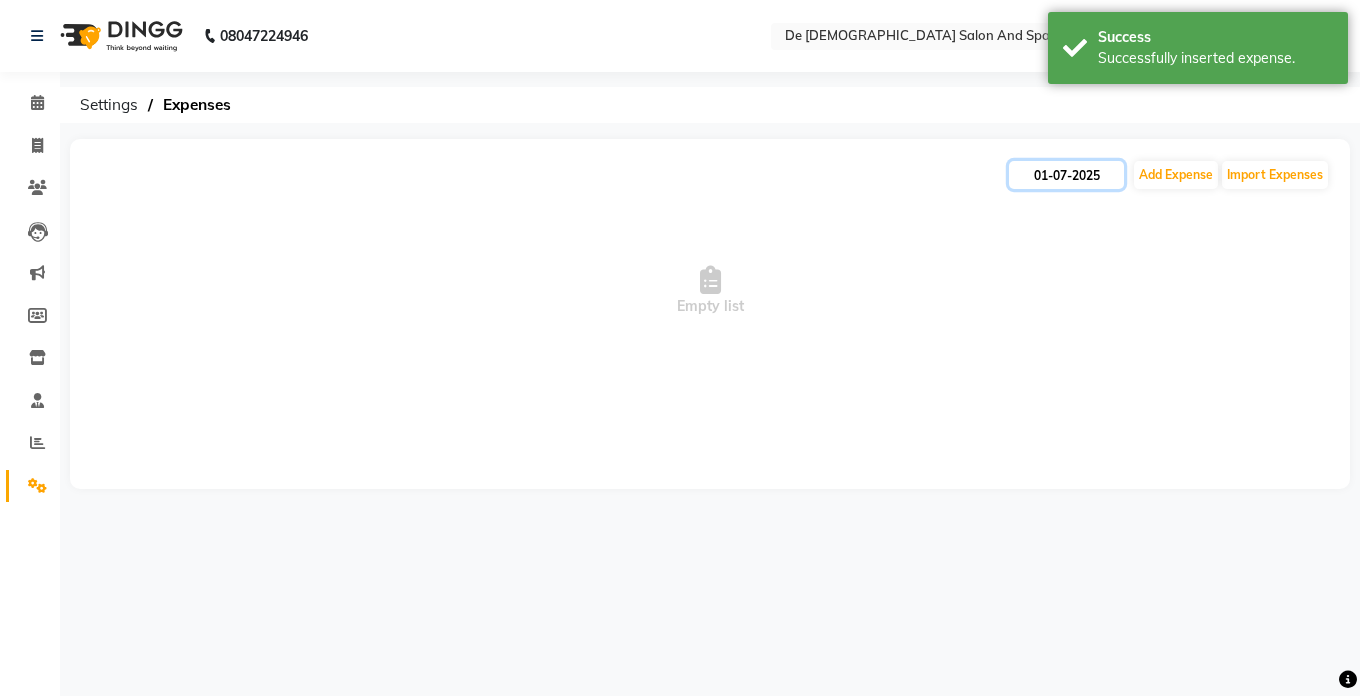 click on "01-07-2025" 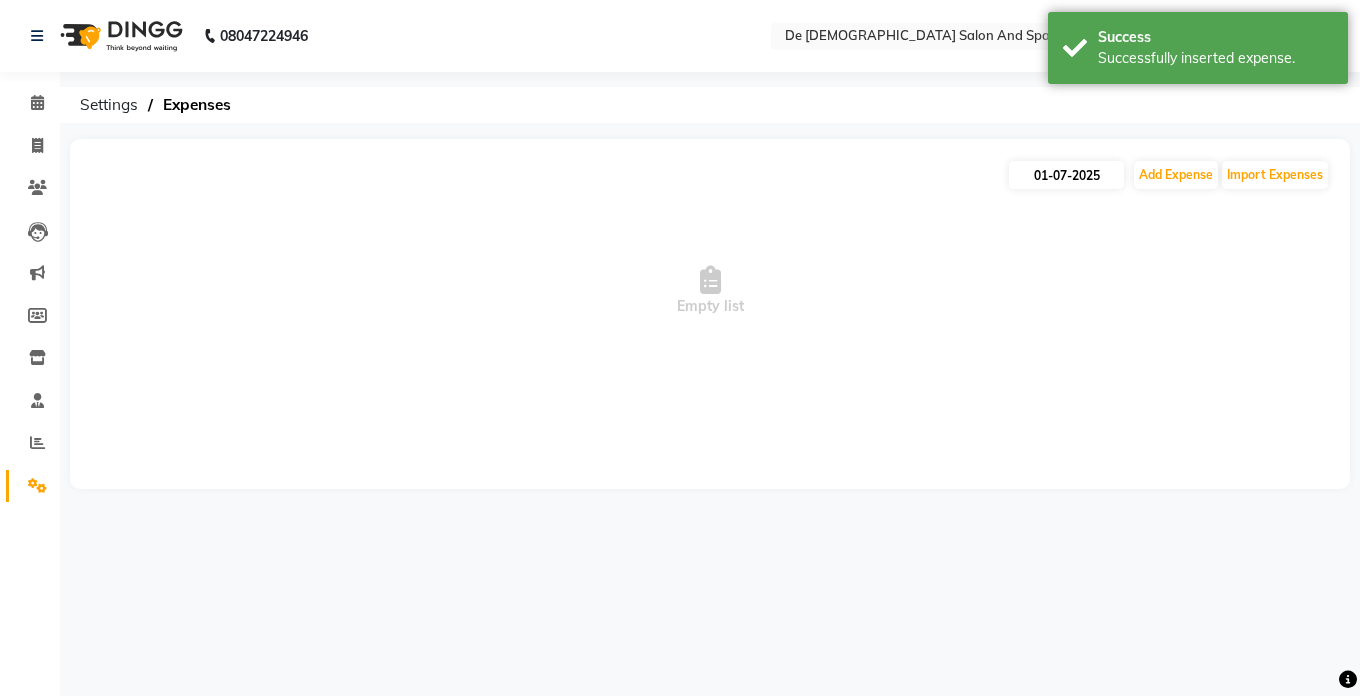 select on "7" 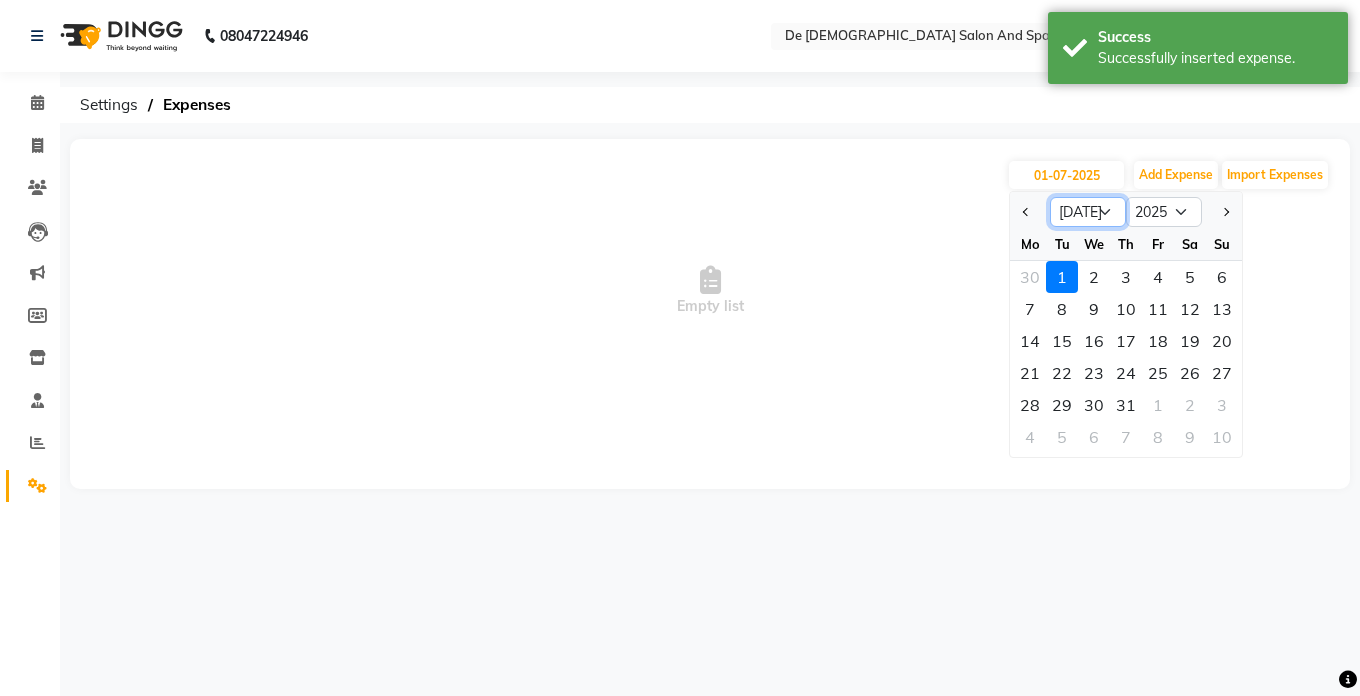 click on "Jan Feb Mar Apr May Jun [DATE] Aug Sep Oct Nov Dec" 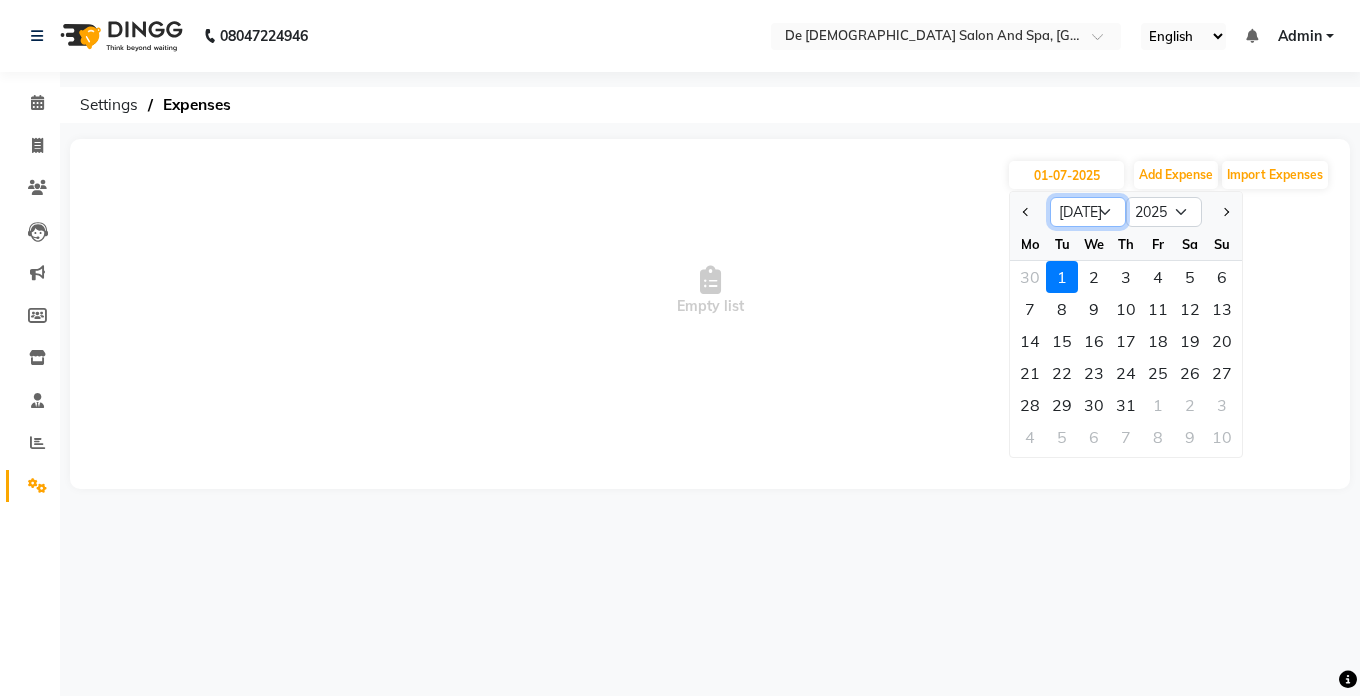select on "6" 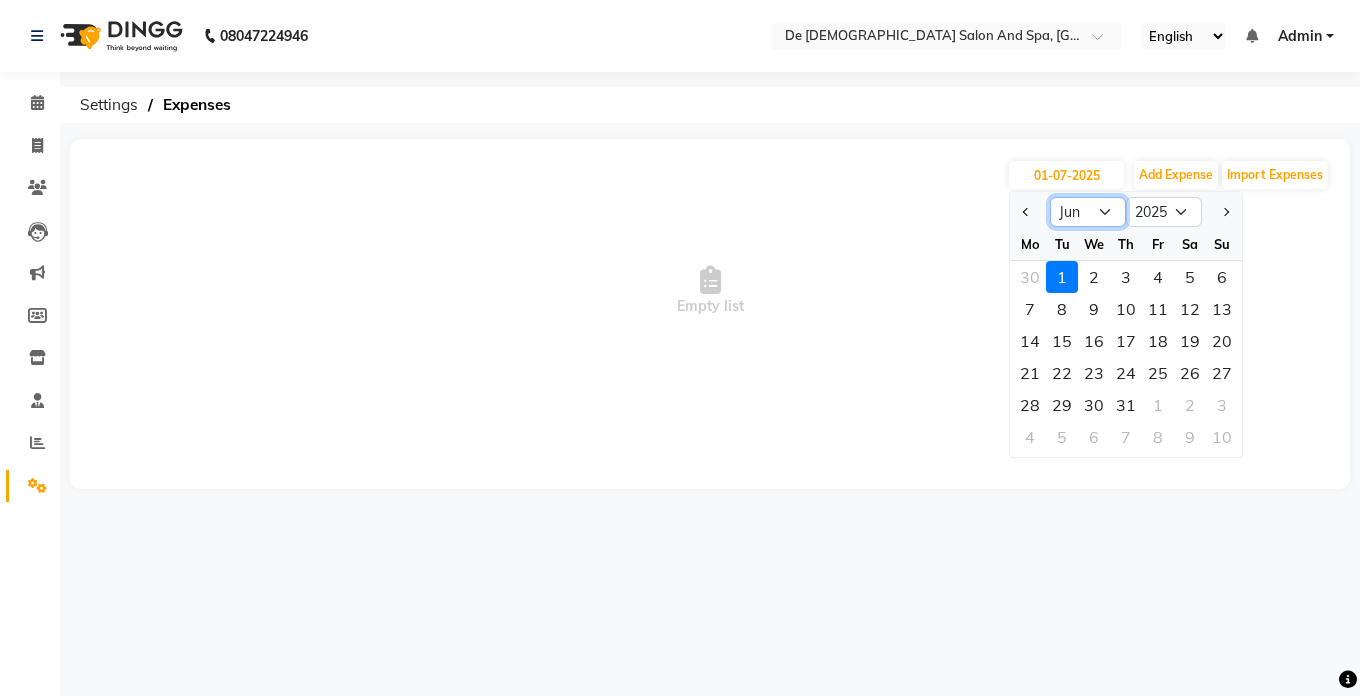 click on "Jan Feb Mar Apr May Jun [DATE] Aug Sep Oct Nov Dec" 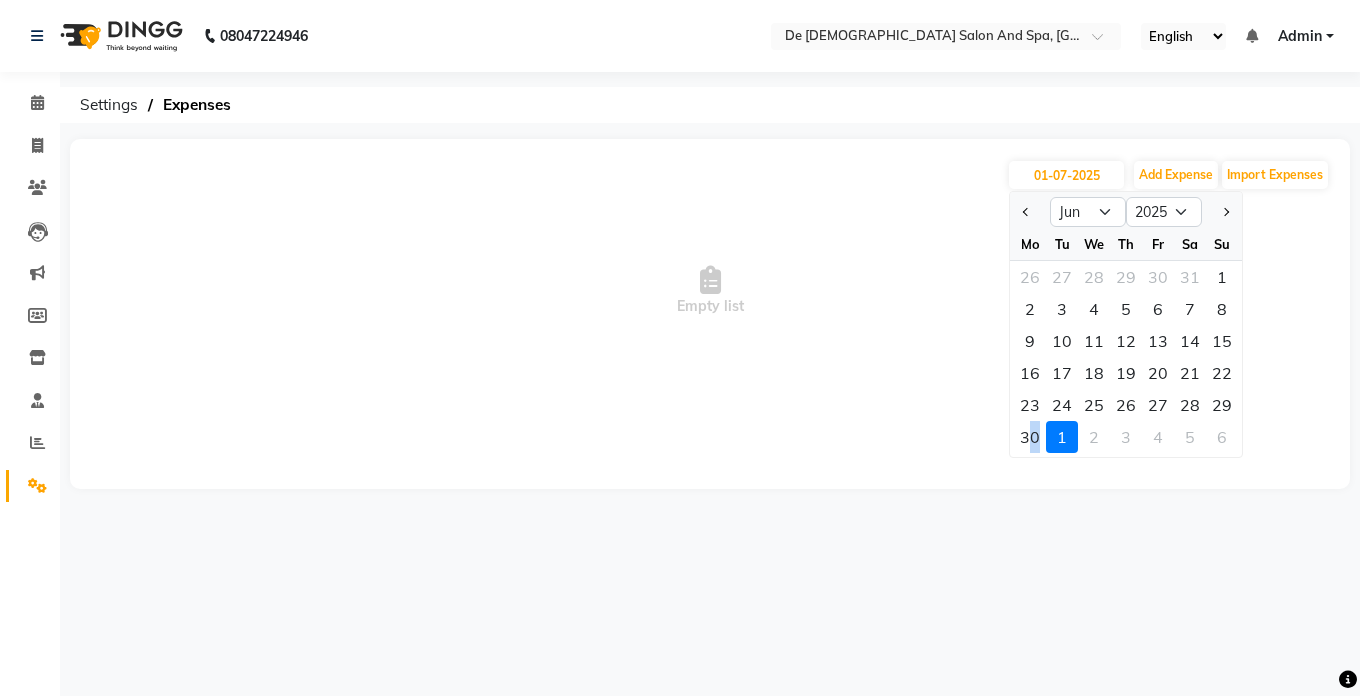 click on "30" 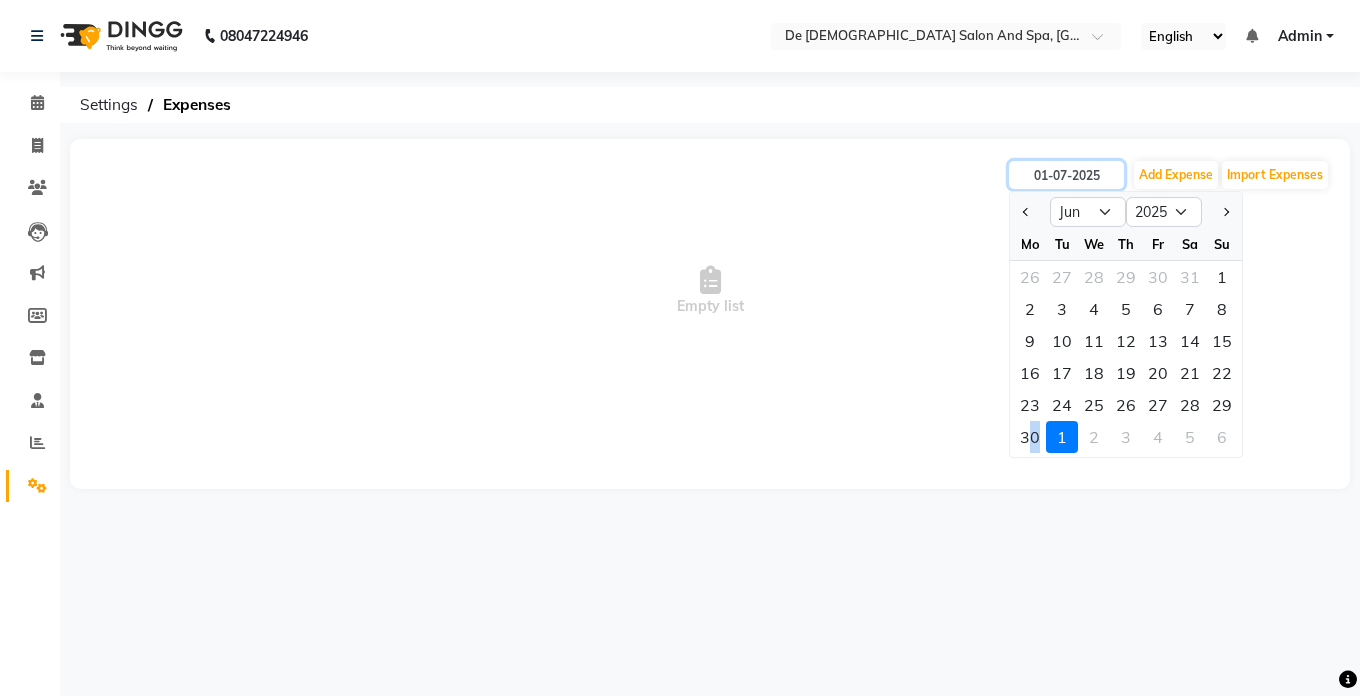 type on "[DATE]" 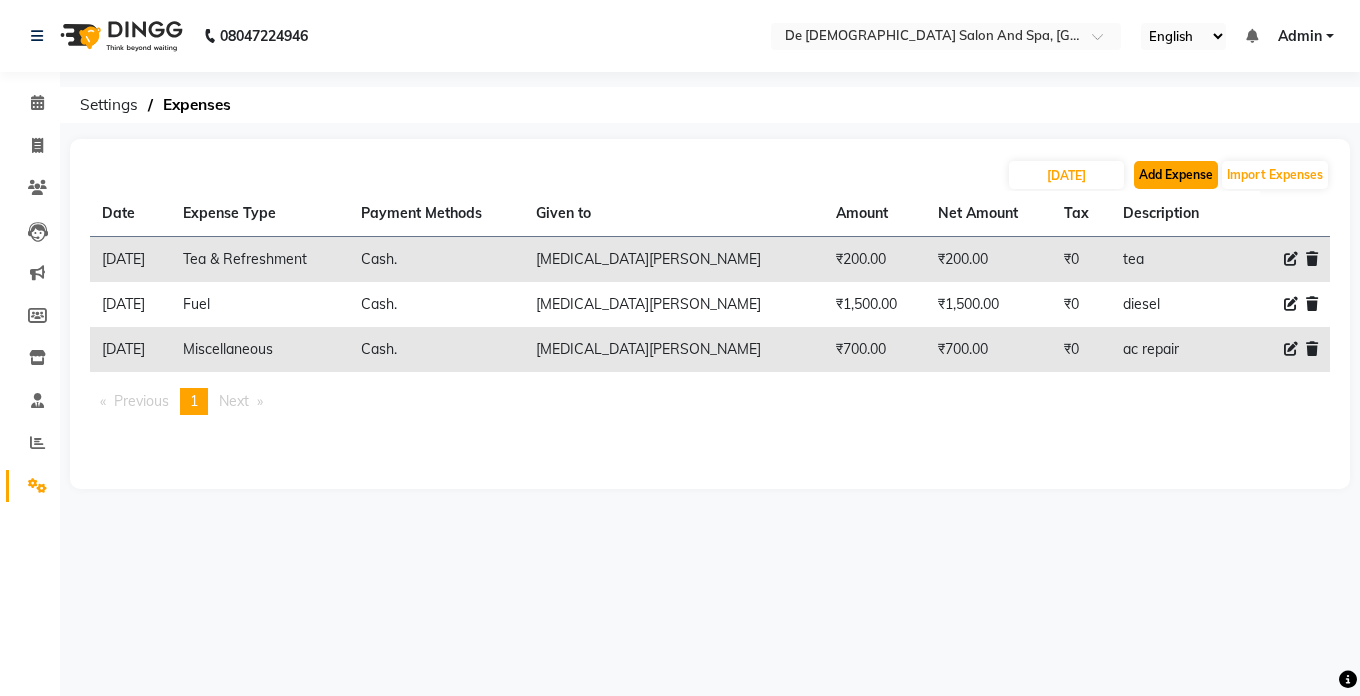 click on "Add Expense" 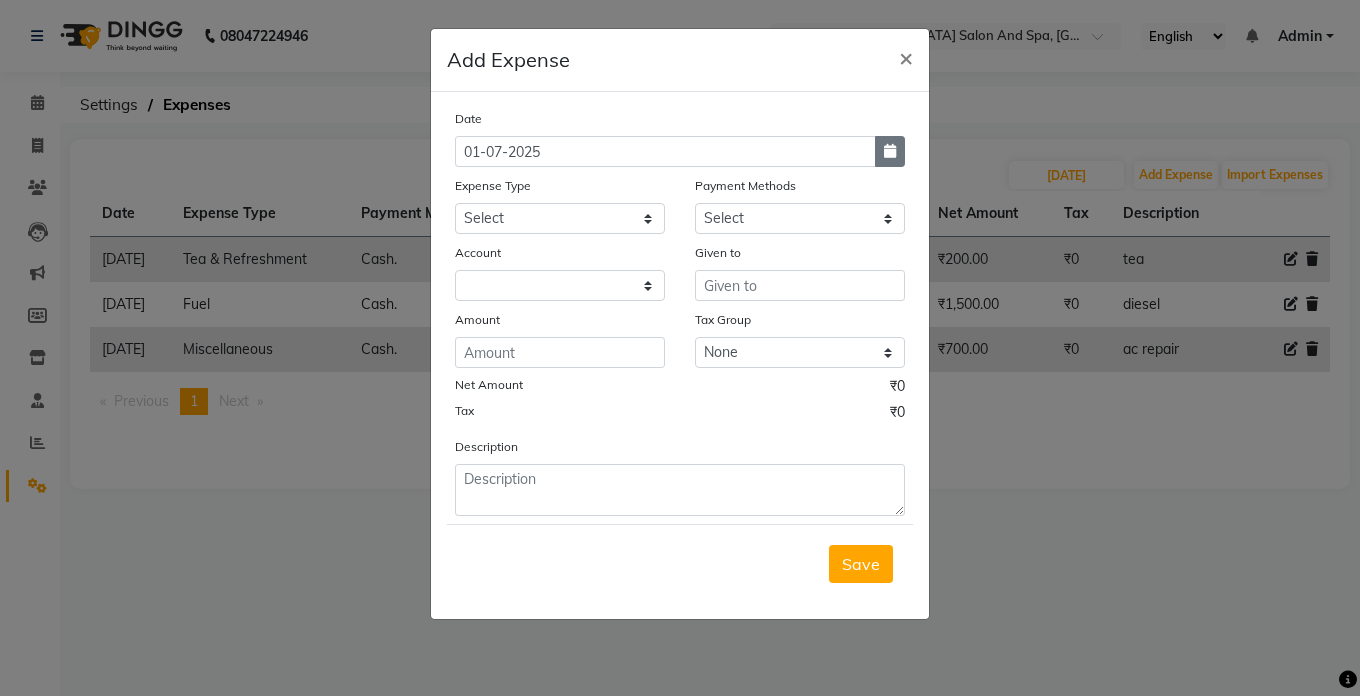 click 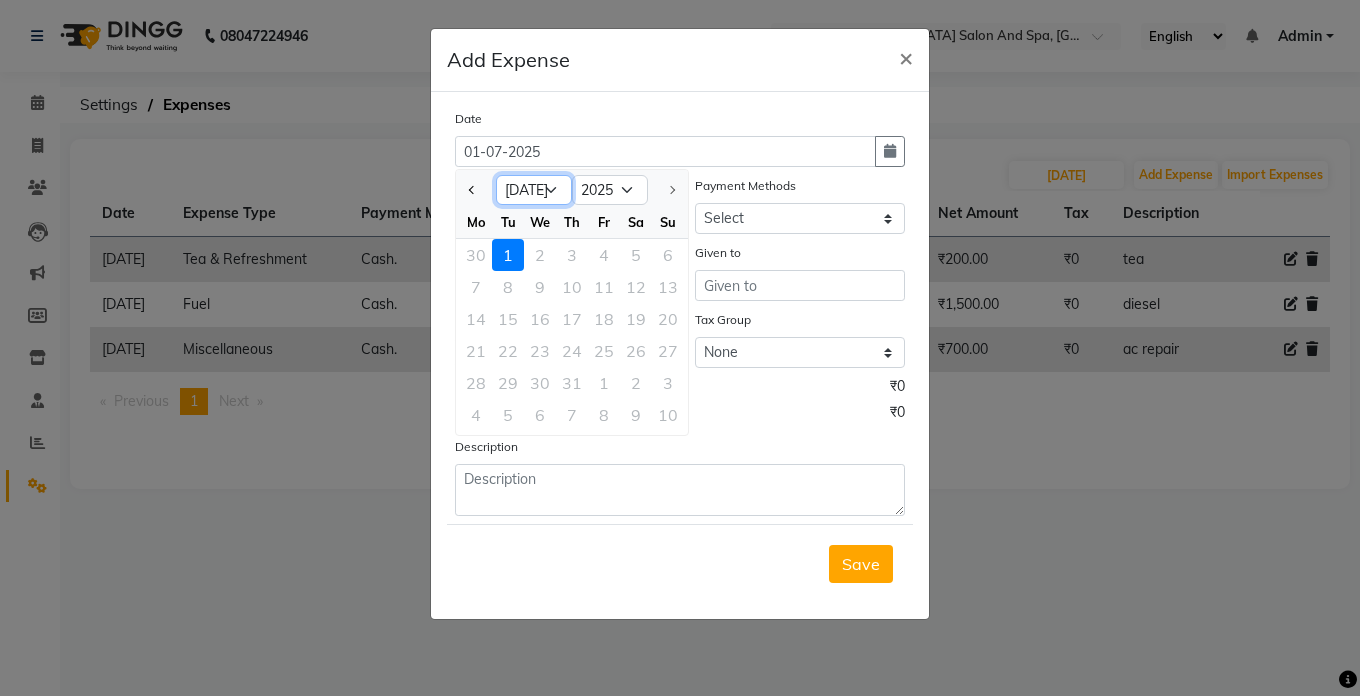 click on "Jan Feb Mar Apr May Jun [DATE]" 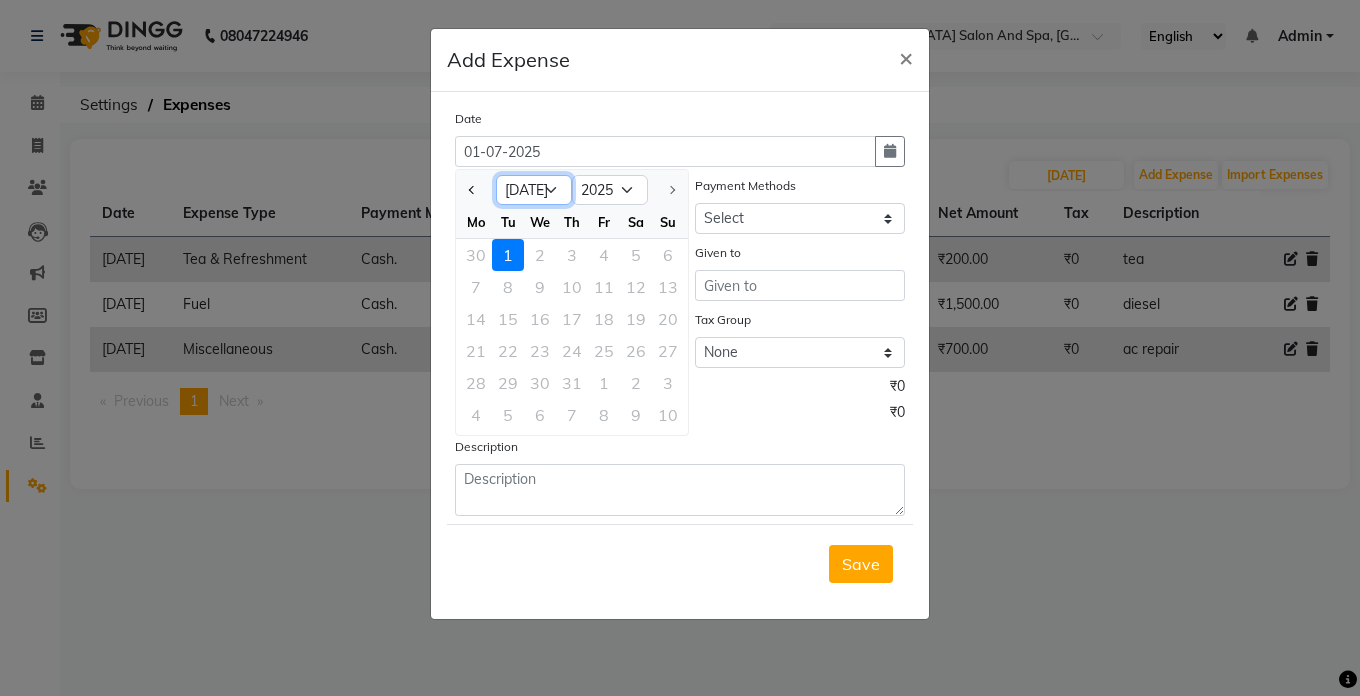 select on "6" 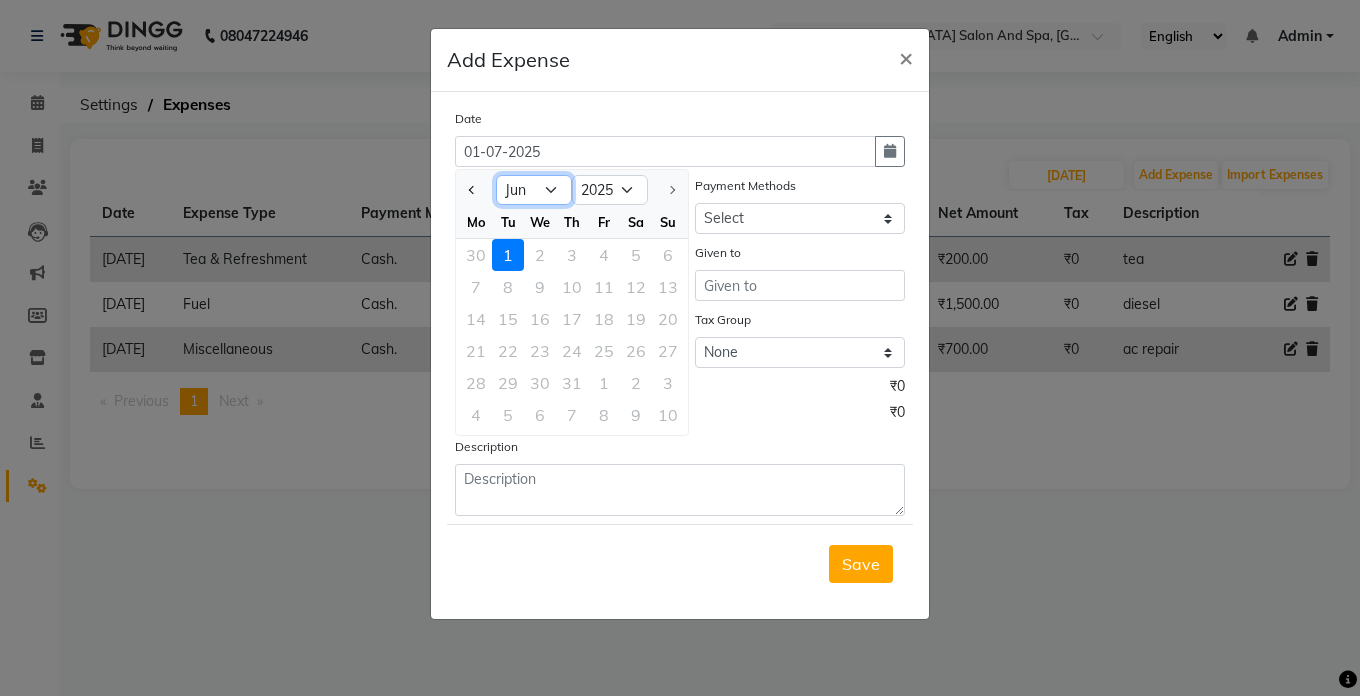 click on "Jan Feb Mar Apr May Jun [DATE]" 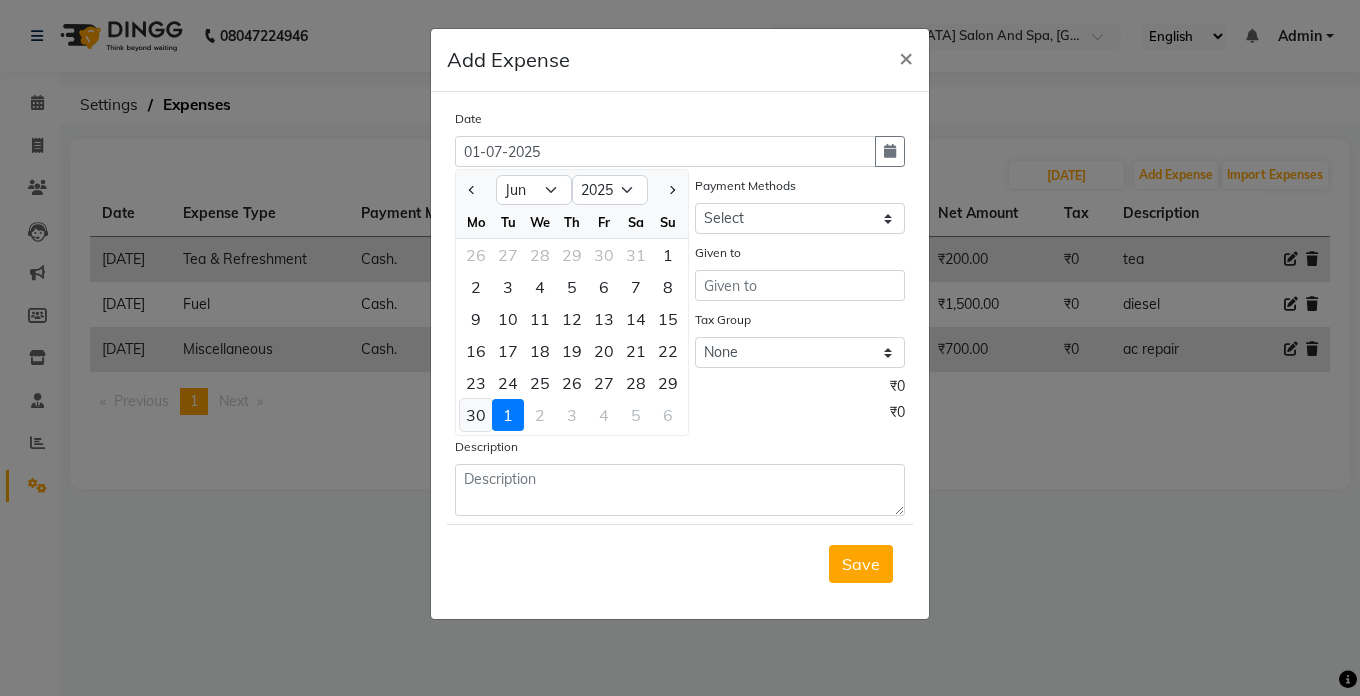 click on "30" 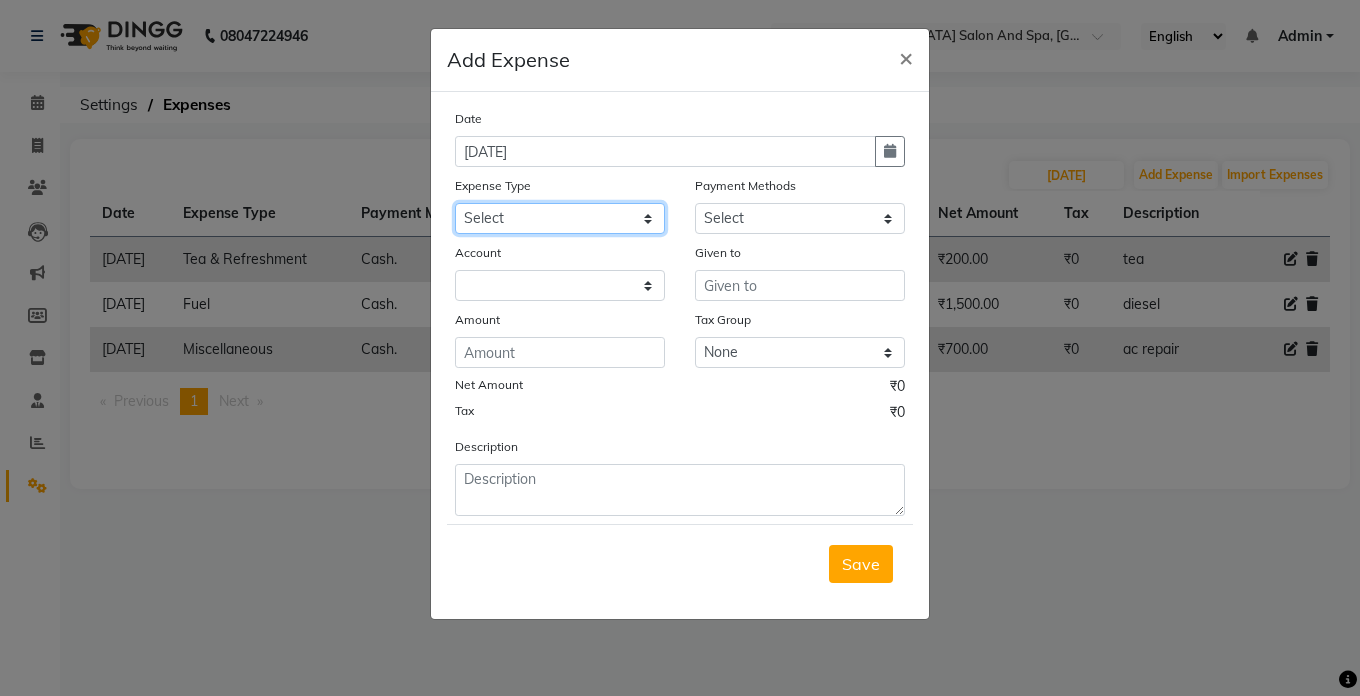 click on "Select Advance Salary Bank charges Car maintenance  Cash transfer to bank Cash transfer to hub Client Snacks Clinical charges Equipment Fuel Govt fee Incentive Insurance International purchase Loan Repayment Maintenance Marketing Miscellaneous MRA Other Pantry Product Rent Salary Staff Snacks Tax Tea & Refreshment Utilities" 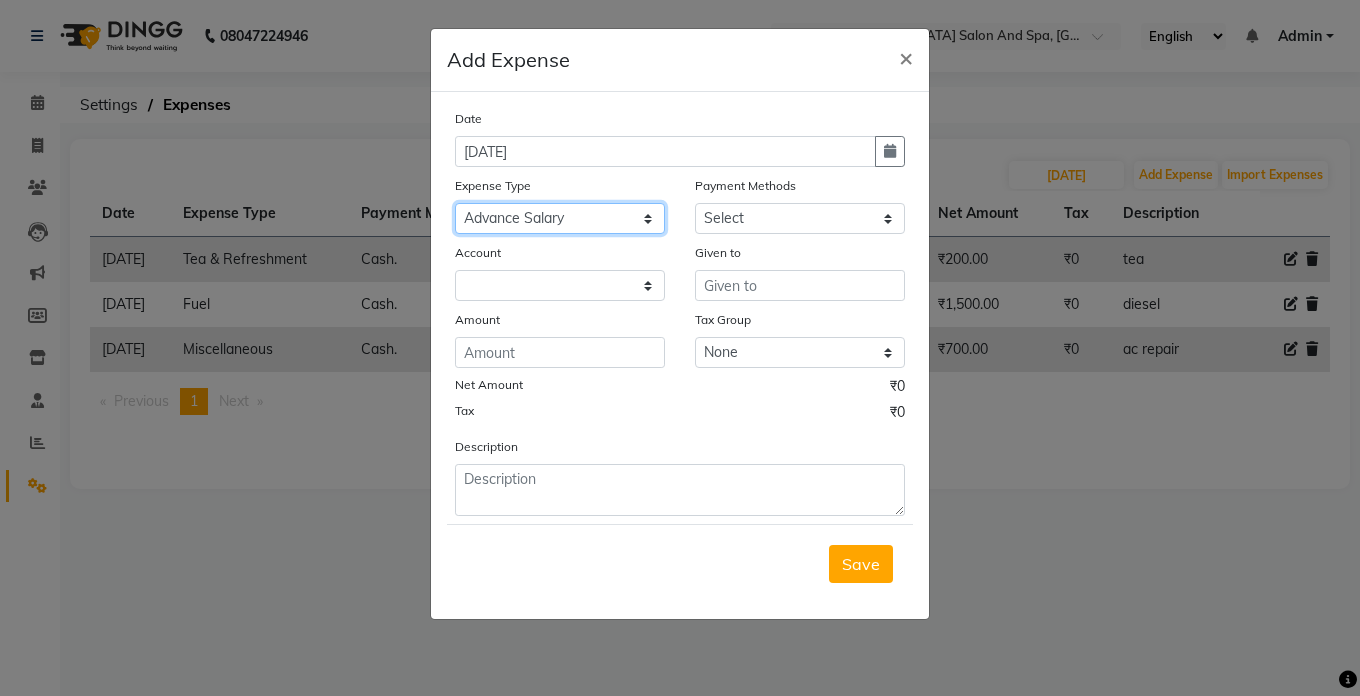 click on "Select Advance Salary Bank charges Car maintenance  Cash transfer to bank Cash transfer to hub Client Snacks Clinical charges Equipment Fuel Govt fee Incentive Insurance International purchase Loan Repayment Maintenance Marketing Miscellaneous MRA Other Pantry Product Rent Salary Staff Snacks Tax Tea & Refreshment Utilities" 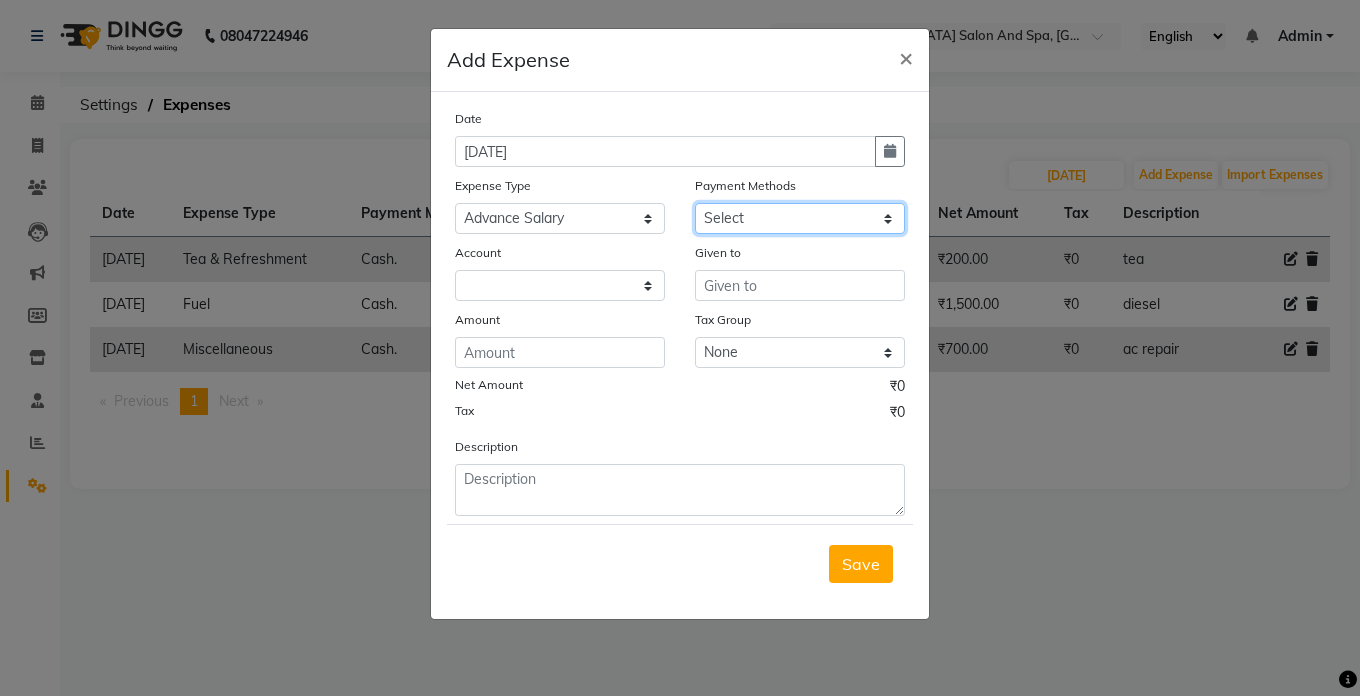 click on "Select Cash. Voucher CARD Wallet GPay" 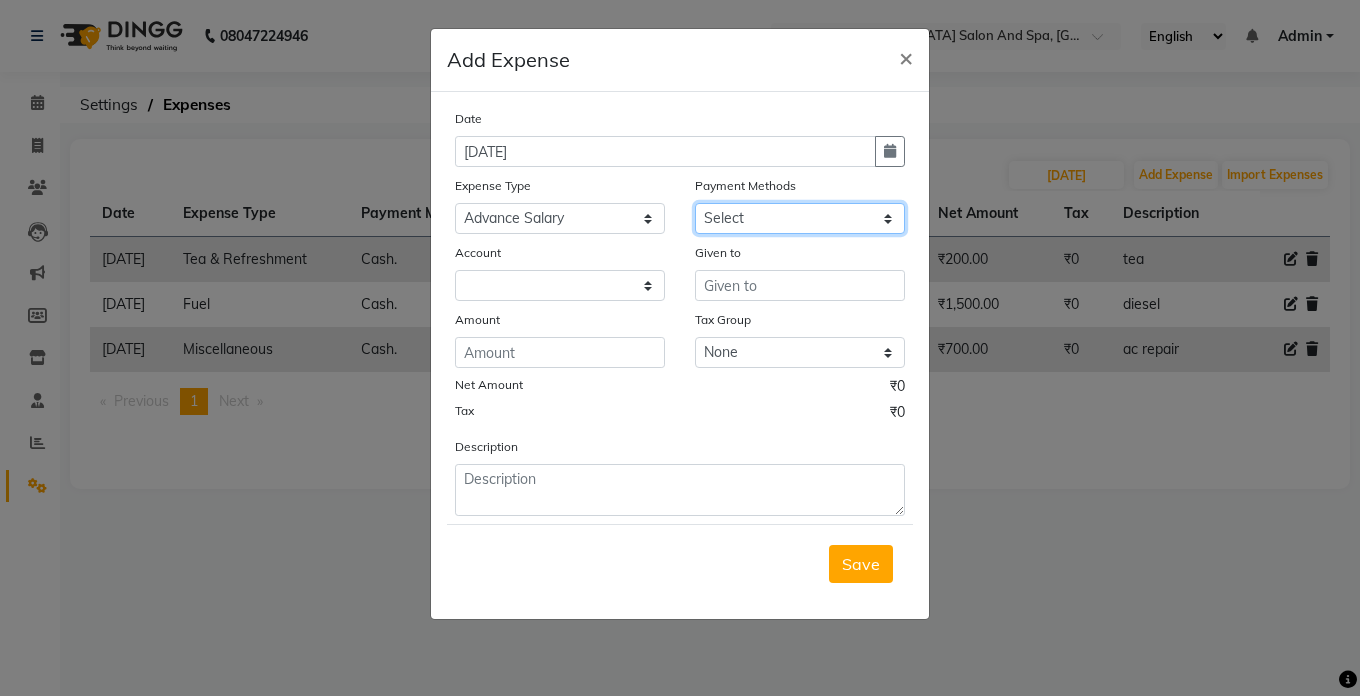 select on "116" 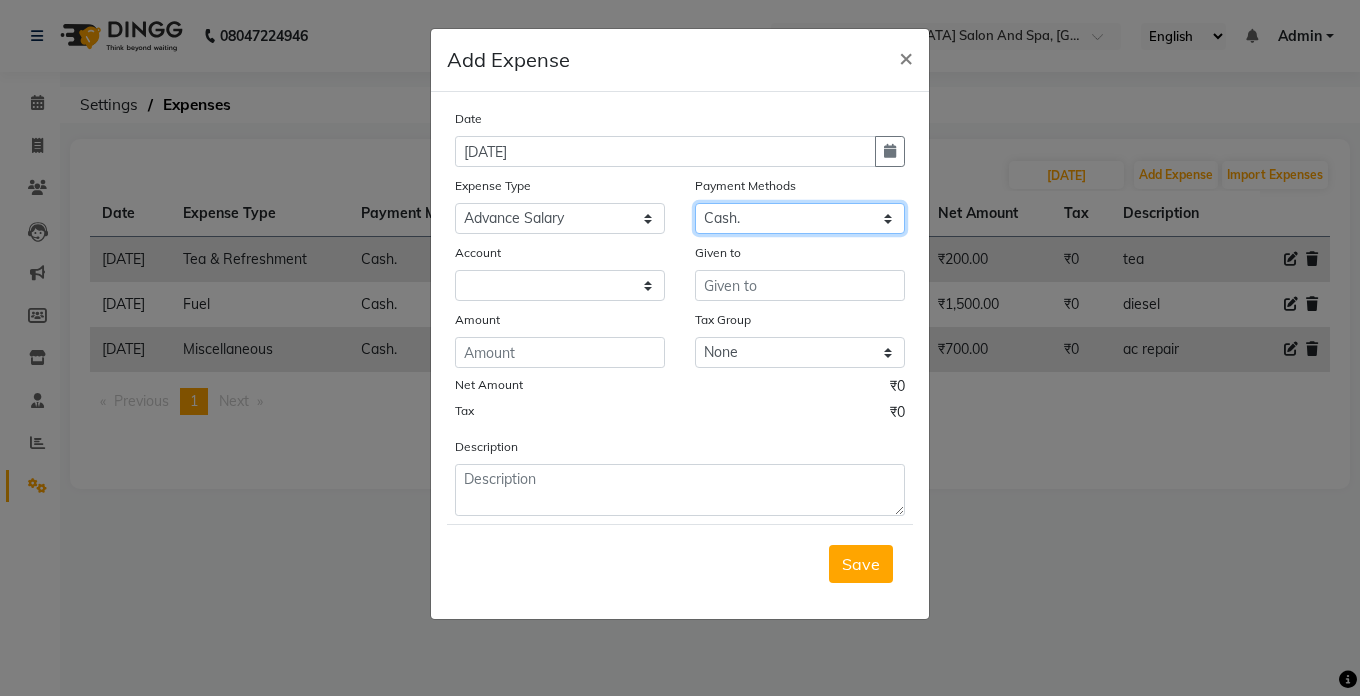 click on "Select Cash. Voucher CARD Wallet GPay" 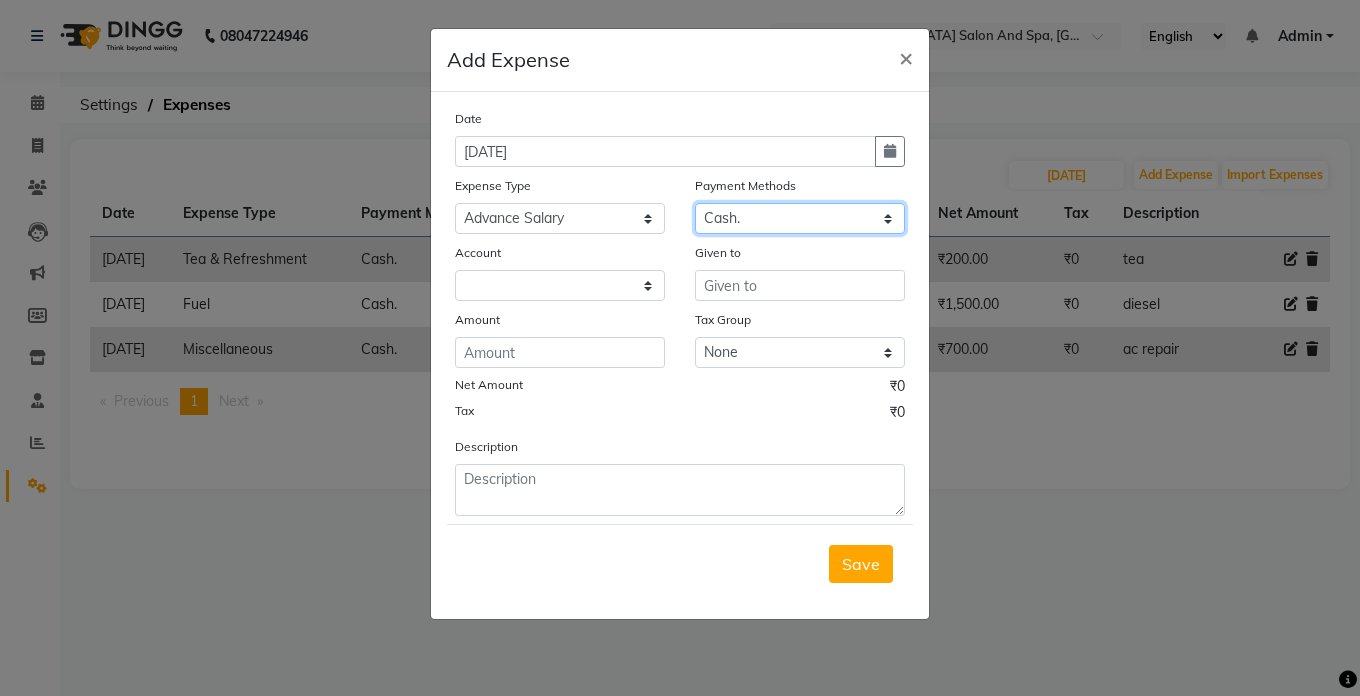 select on "5448" 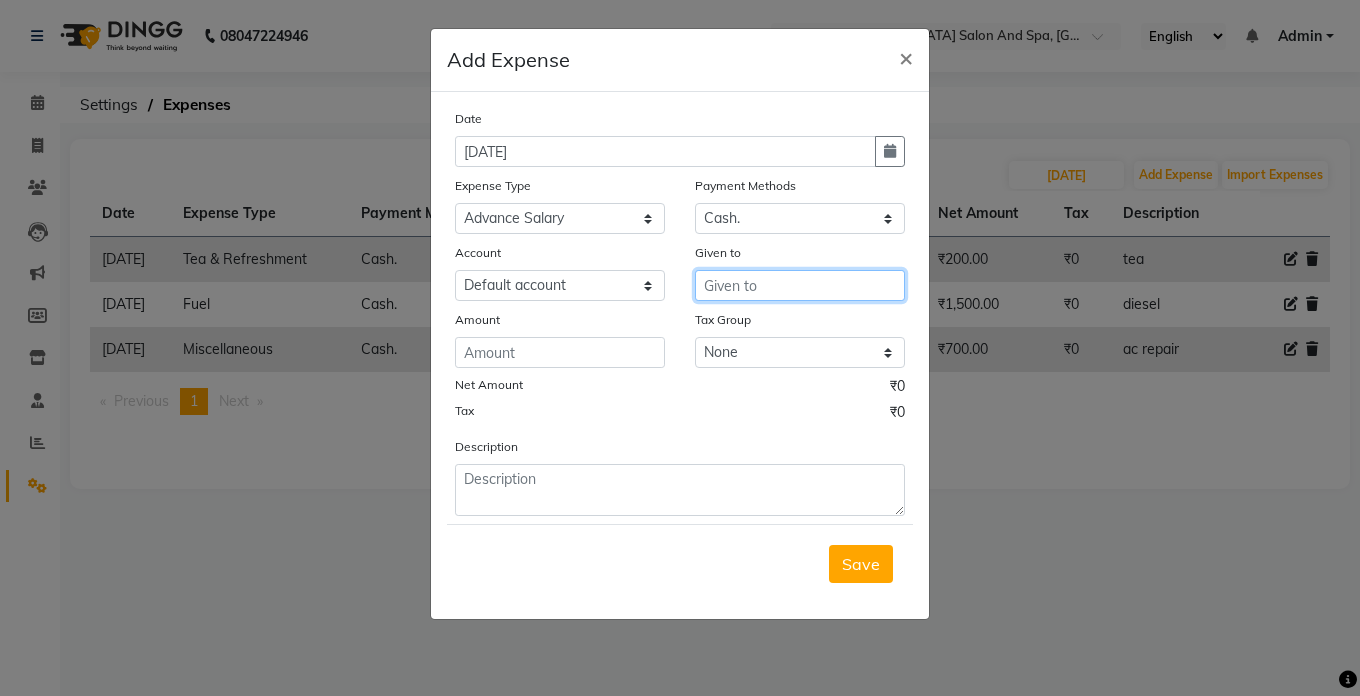 click at bounding box center [800, 285] 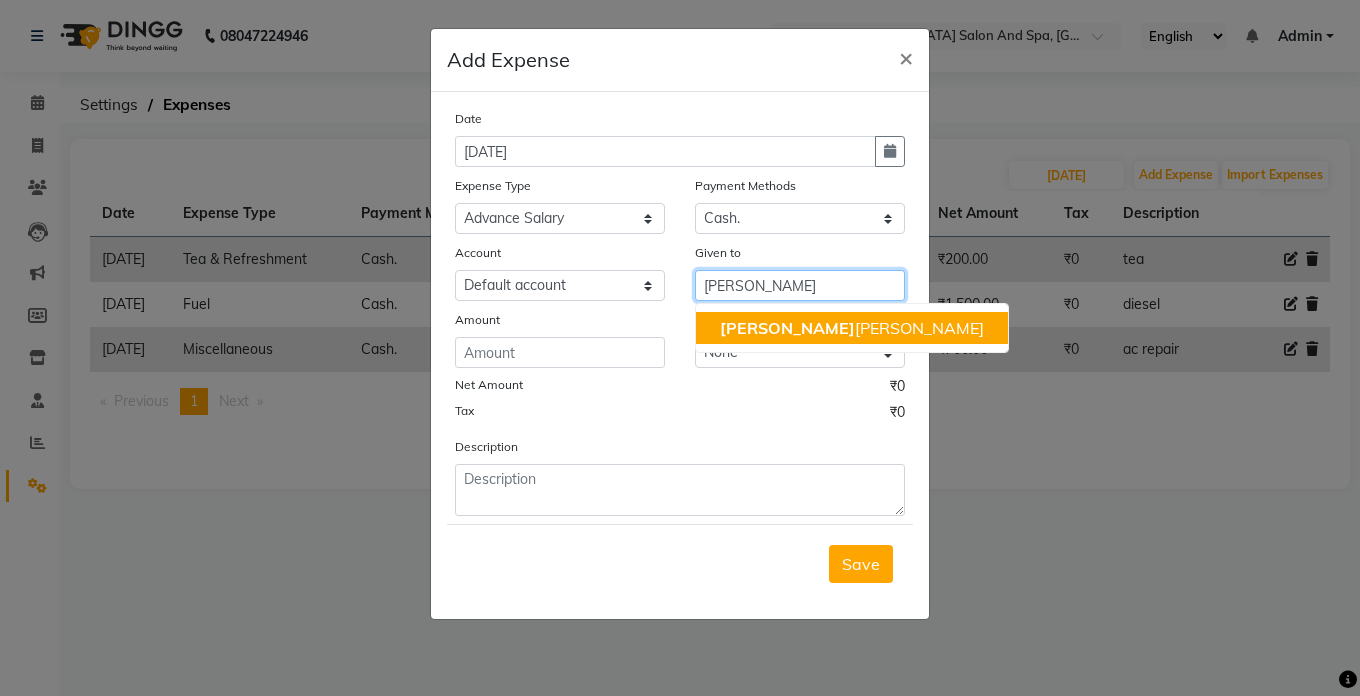 click on "[PERSON_NAME] [PERSON_NAME]" at bounding box center [852, 328] 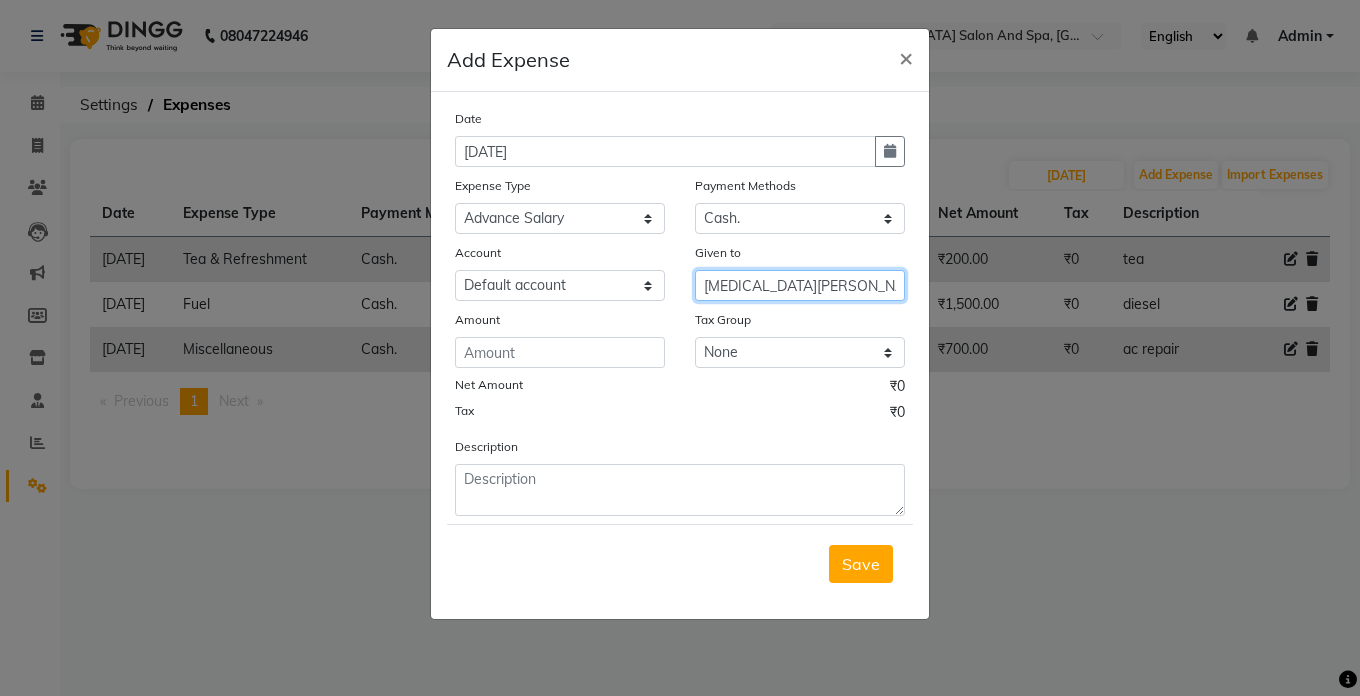 type on "[MEDICAL_DATA][PERSON_NAME]" 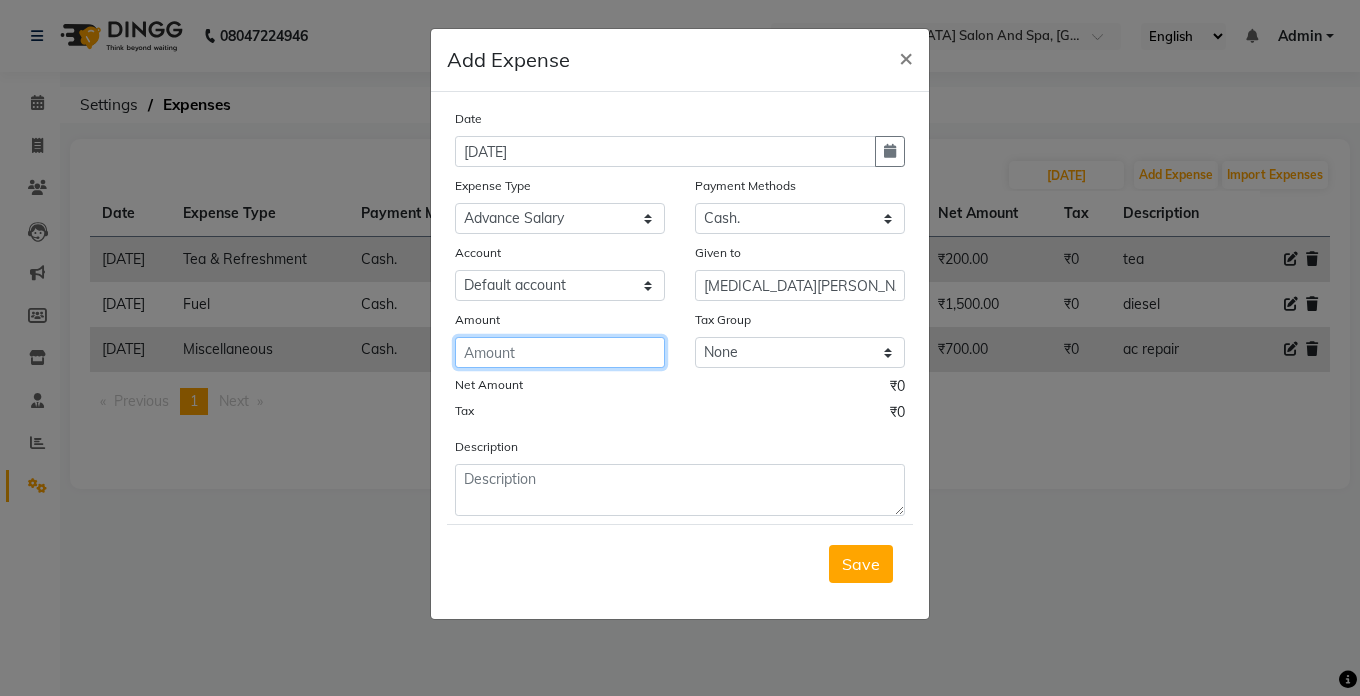click 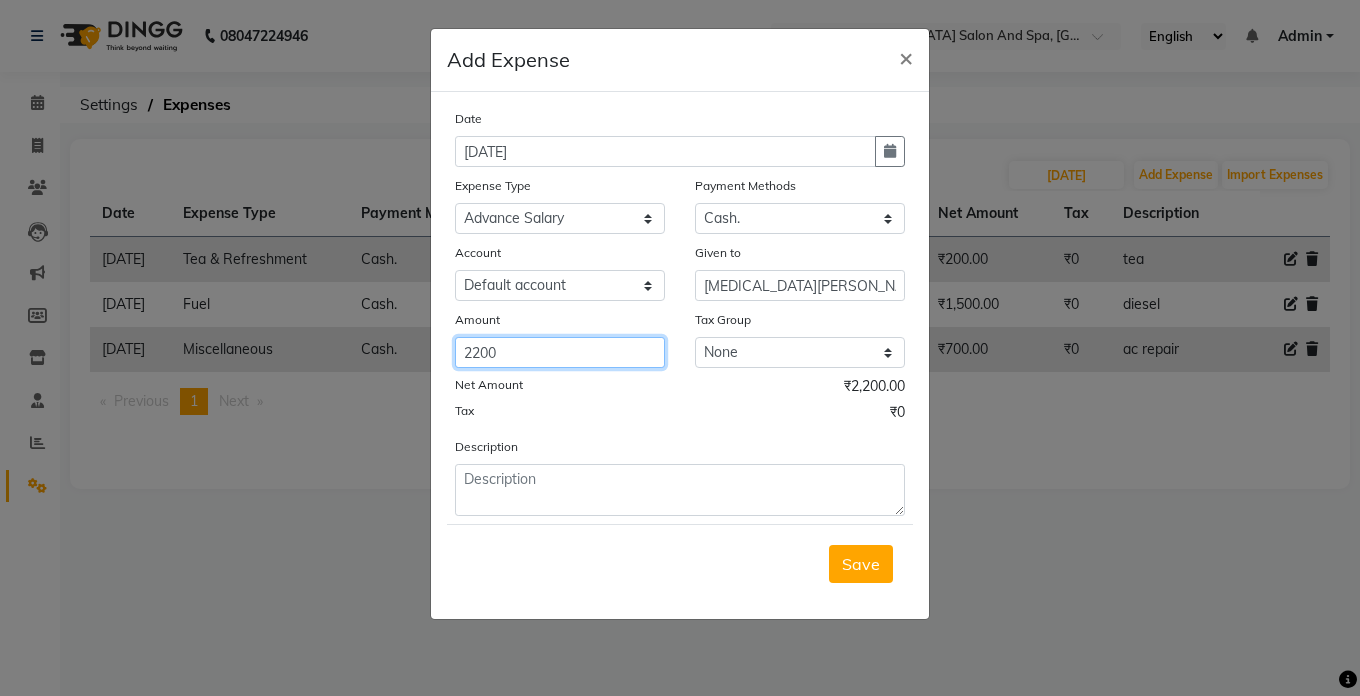 type on "2200" 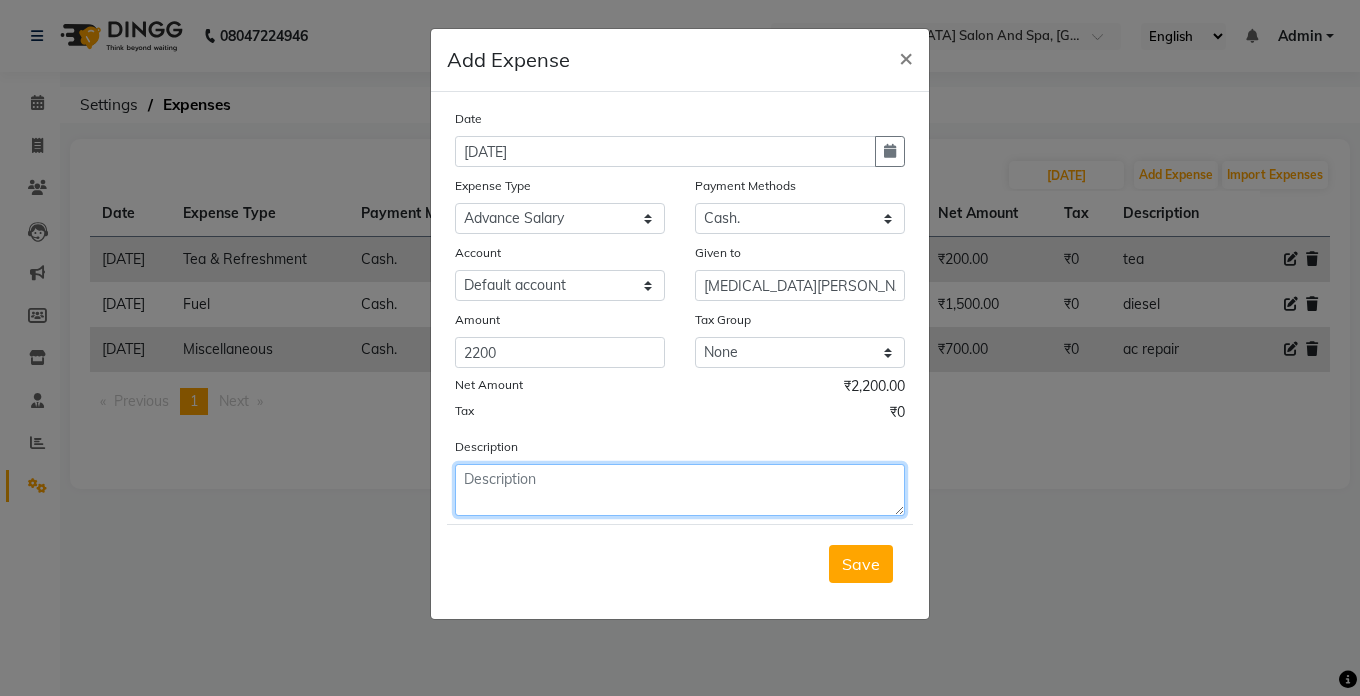 click 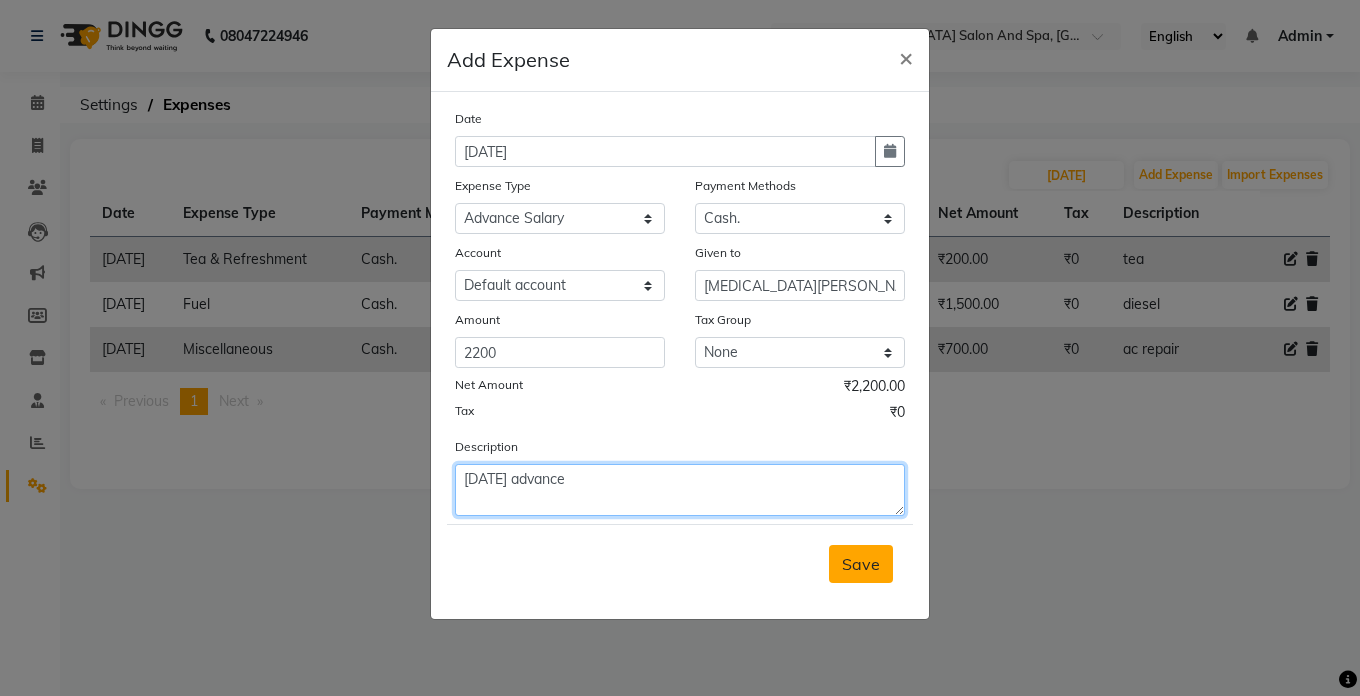 type on "[DATE] advance" 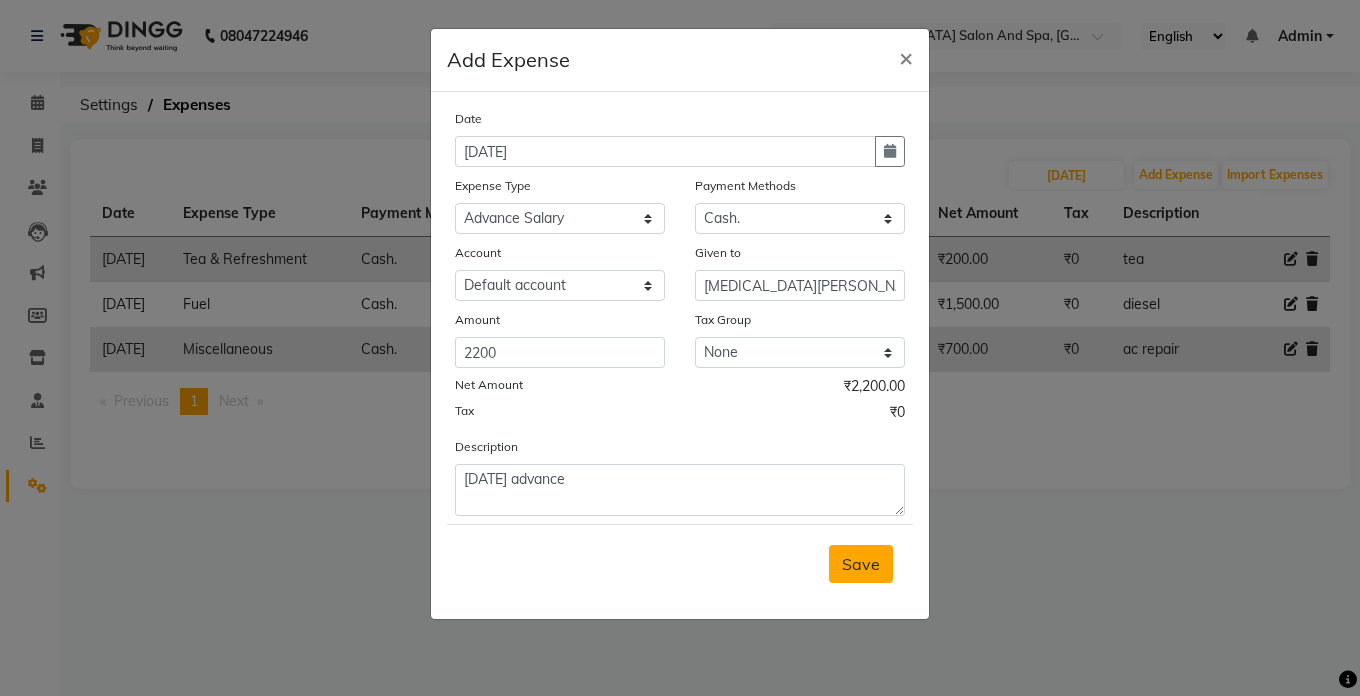 click on "Save" at bounding box center (861, 564) 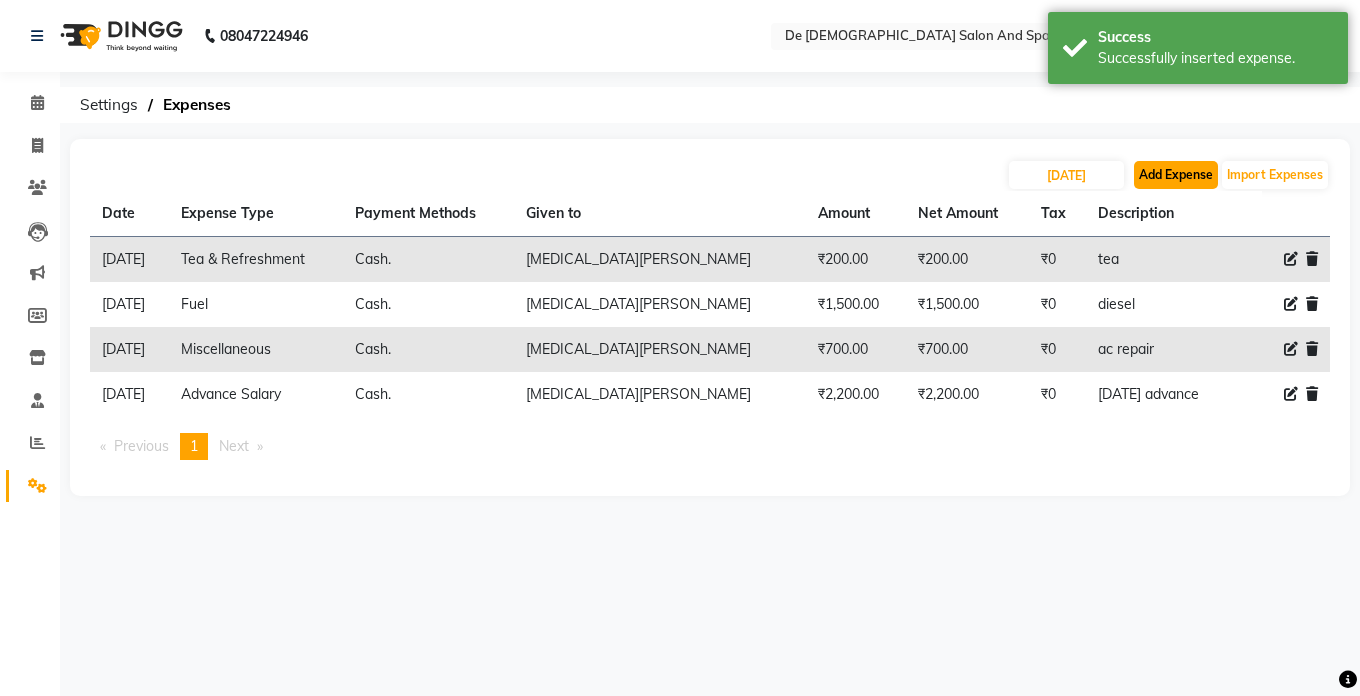 click on "Add Expense" 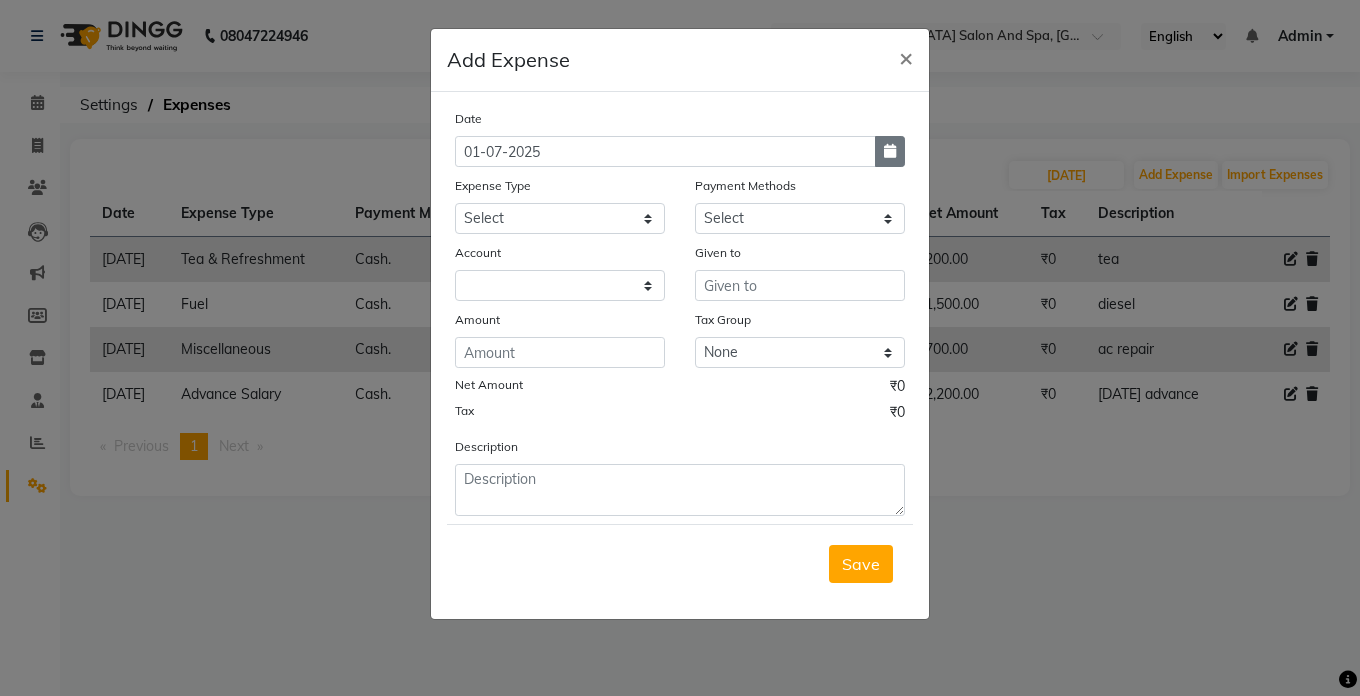 click 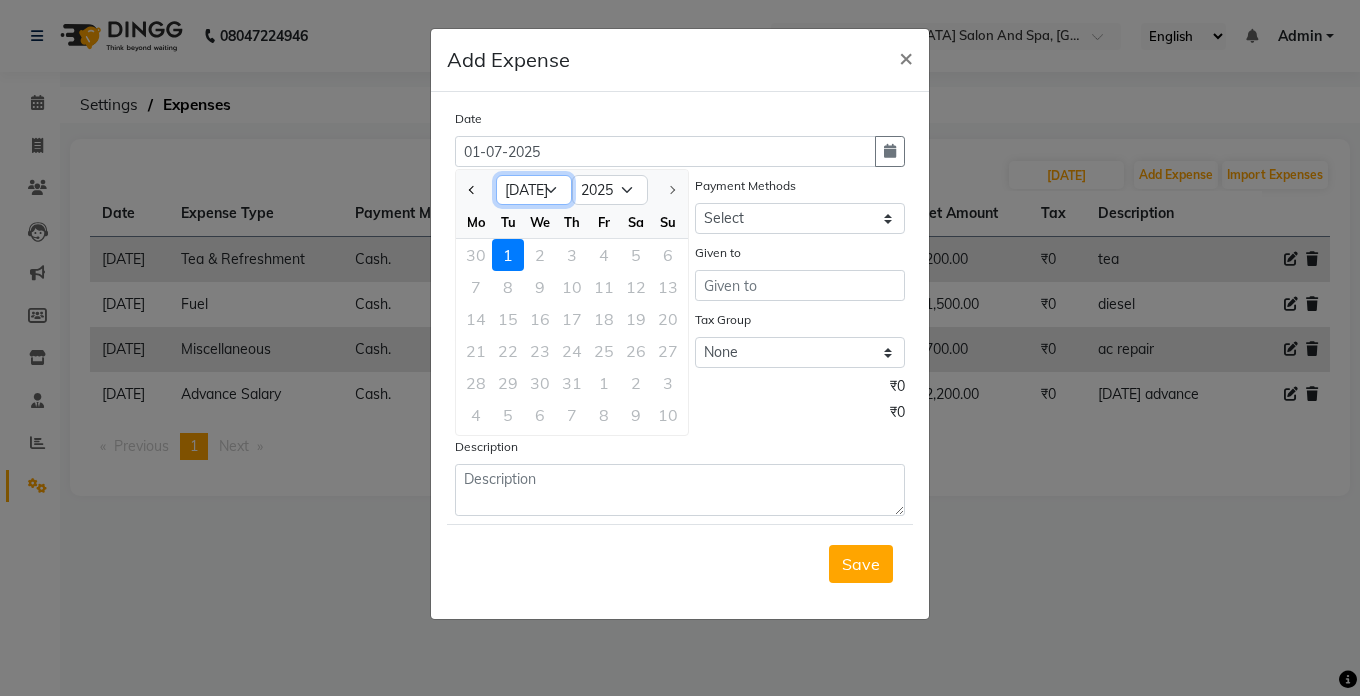 click on "Jan Feb Mar Apr May Jun [DATE]" 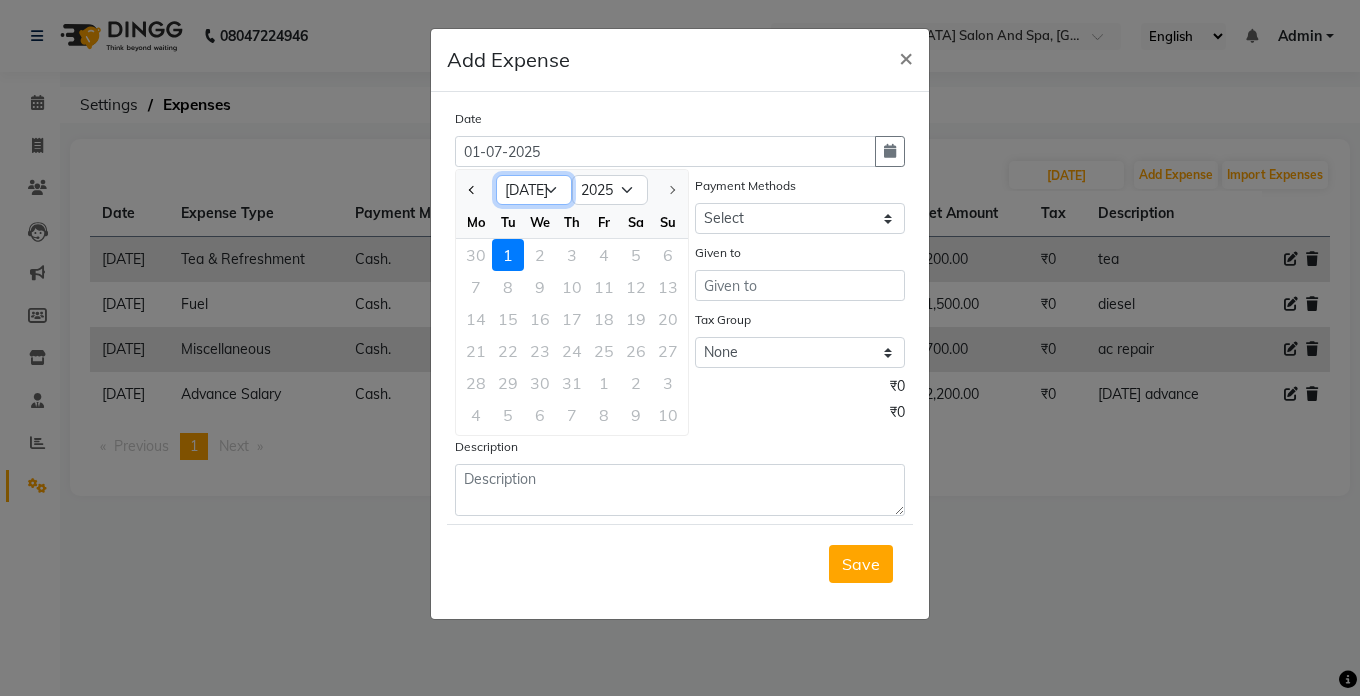 select on "6" 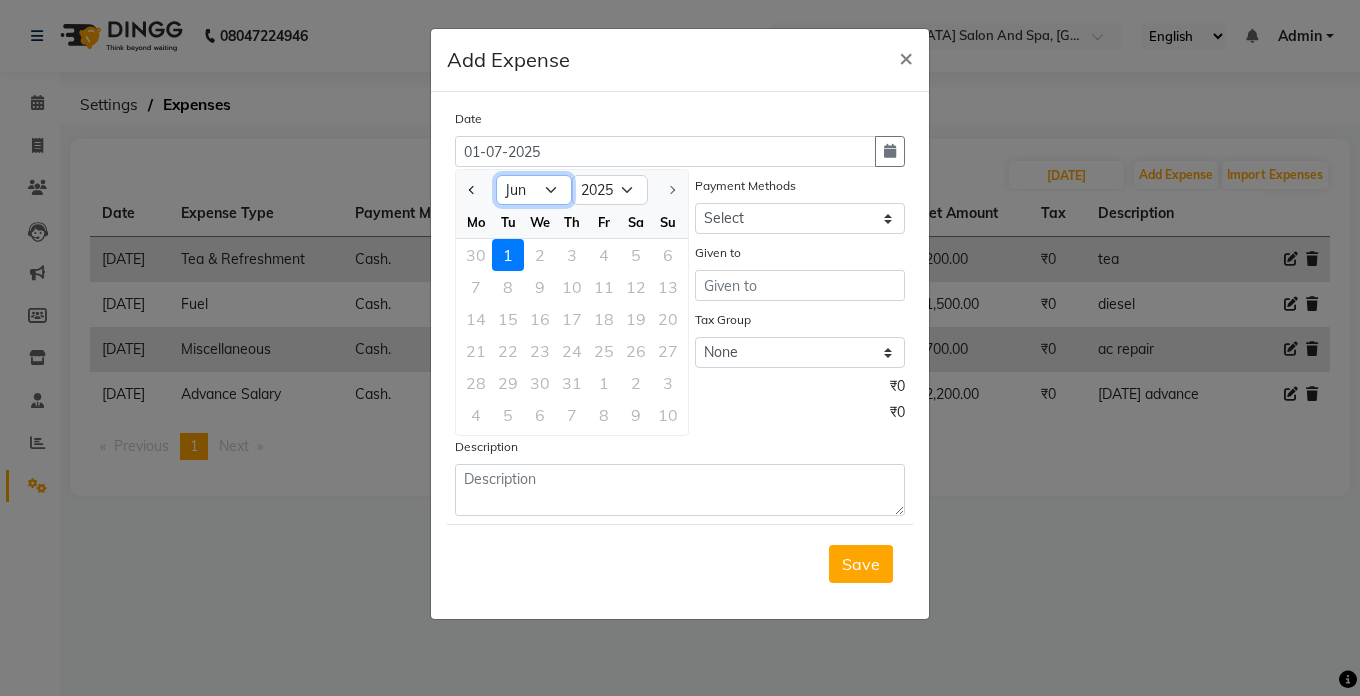 click on "Jan Feb Mar Apr May Jun [DATE]" 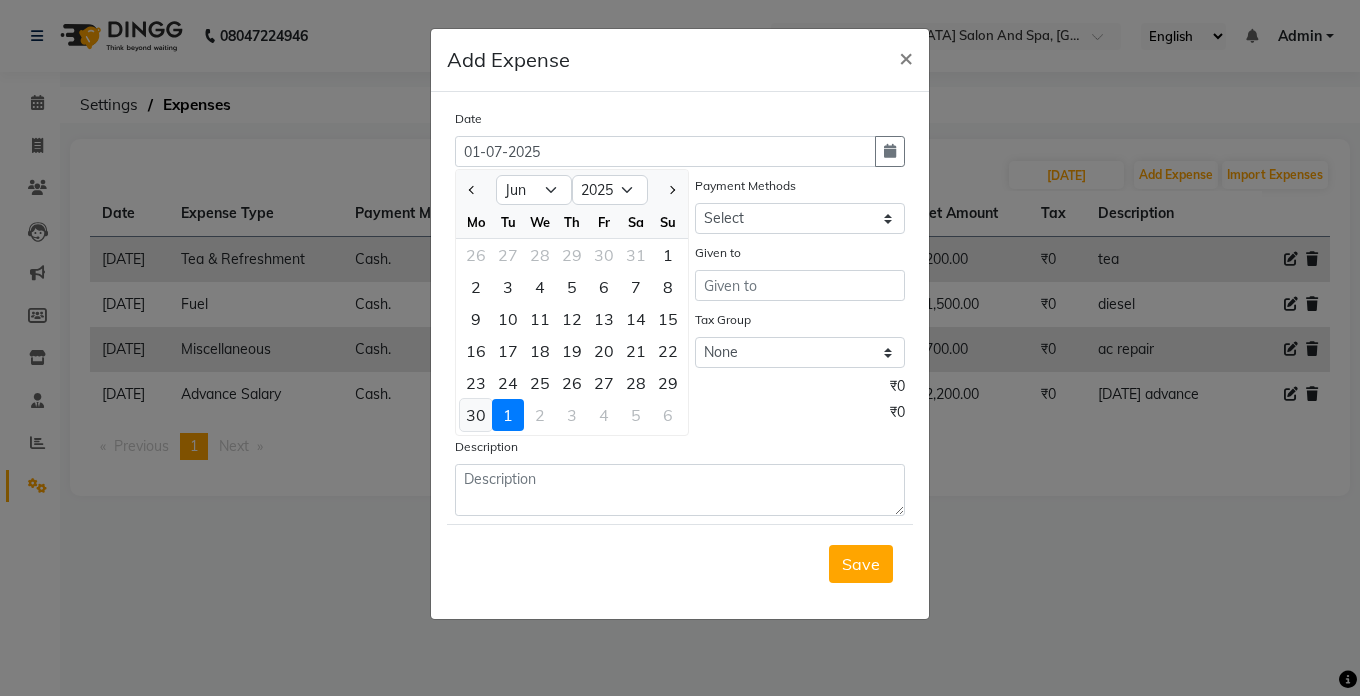 click on "30" 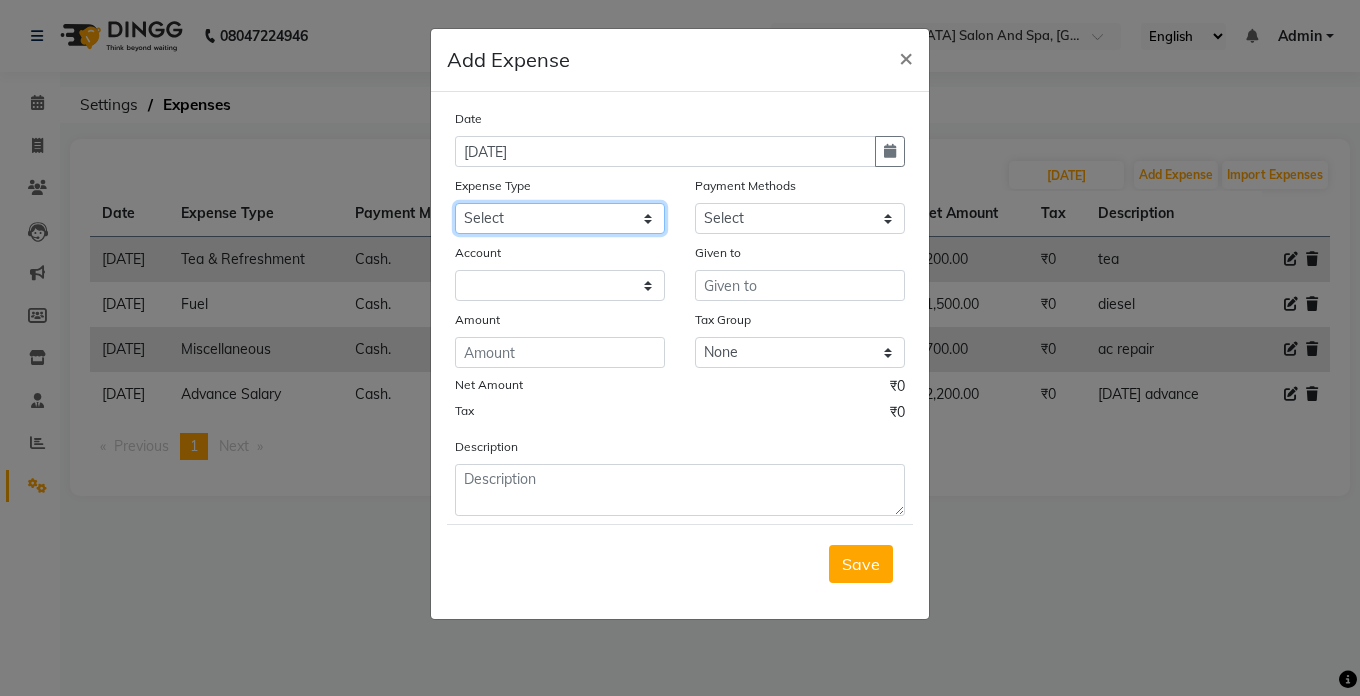 click on "Select Advance Salary Bank charges Car maintenance  Cash transfer to bank Cash transfer to hub Client Snacks Clinical charges Equipment Fuel Govt fee Incentive Insurance International purchase Loan Repayment Maintenance Marketing Miscellaneous MRA Other Pantry Product Rent Salary Staff Snacks Tax Tea & Refreshment Utilities" 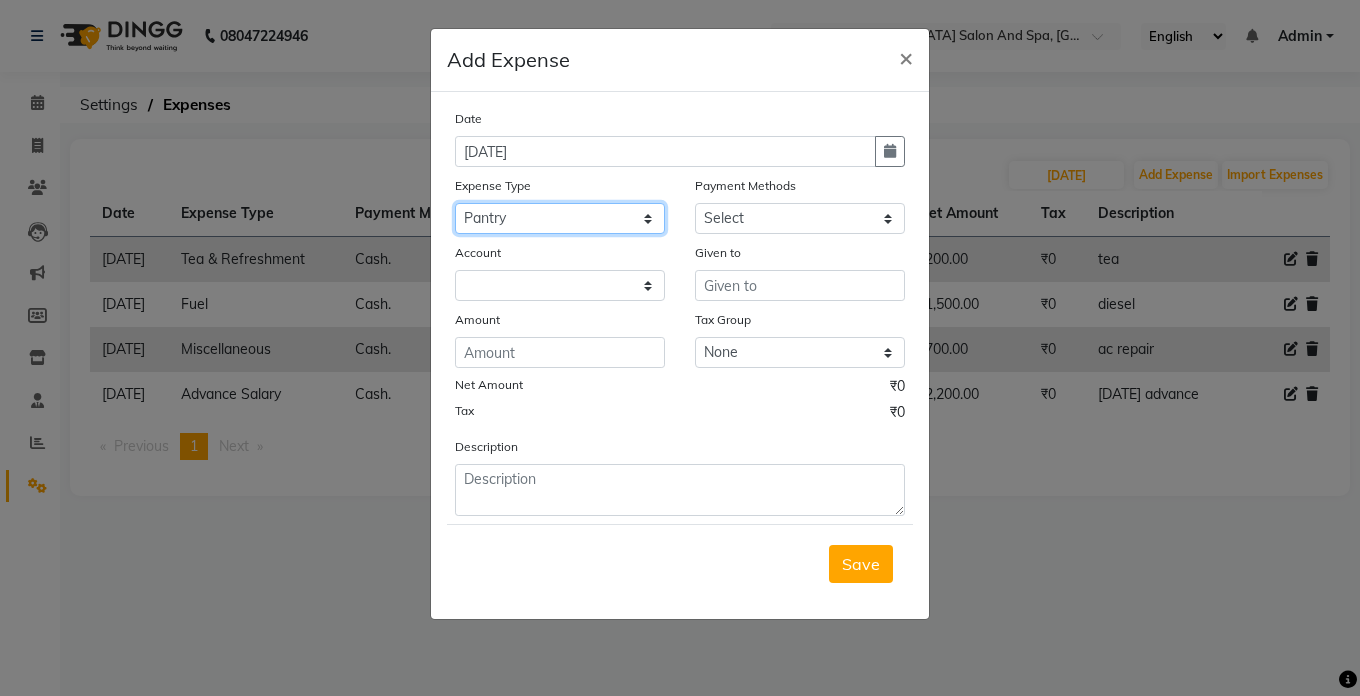 click on "Select Advance Salary Bank charges Car maintenance  Cash transfer to bank Cash transfer to hub Client Snacks Clinical charges Equipment Fuel Govt fee Incentive Insurance International purchase Loan Repayment Maintenance Marketing Miscellaneous MRA Other Pantry Product Rent Salary Staff Snacks Tax Tea & Refreshment Utilities" 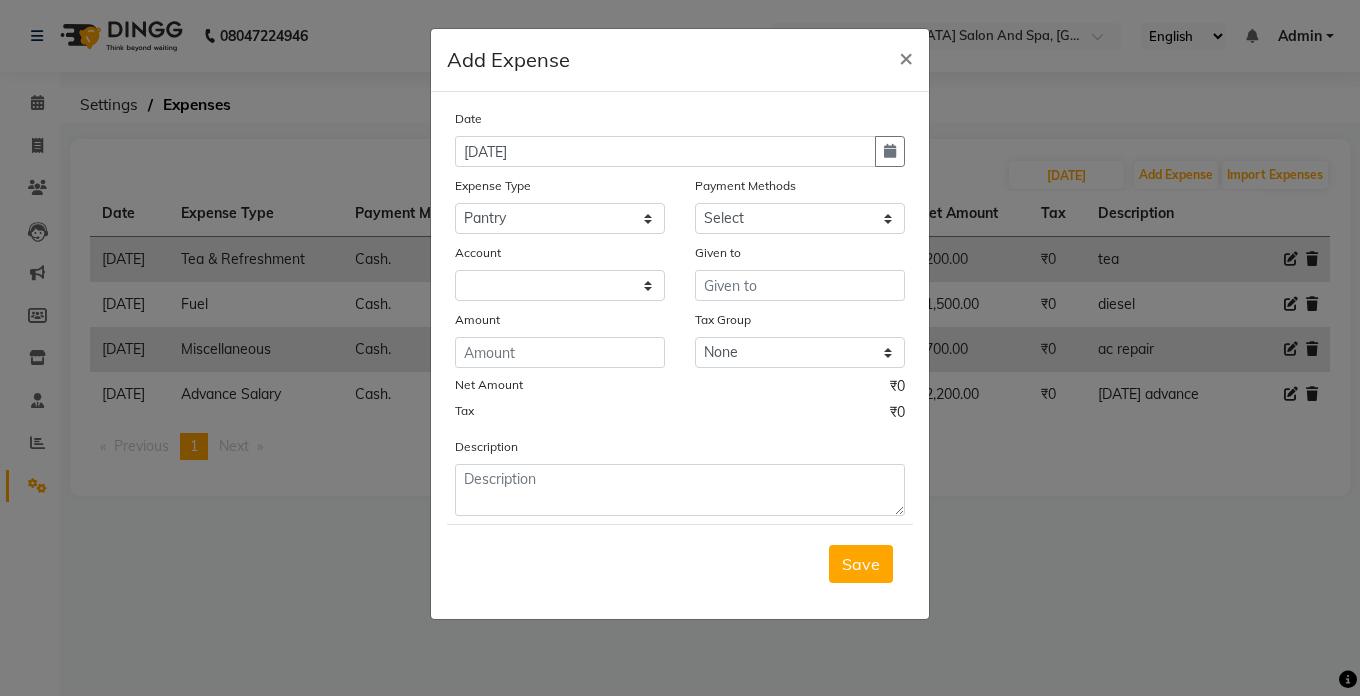 click on "Save" 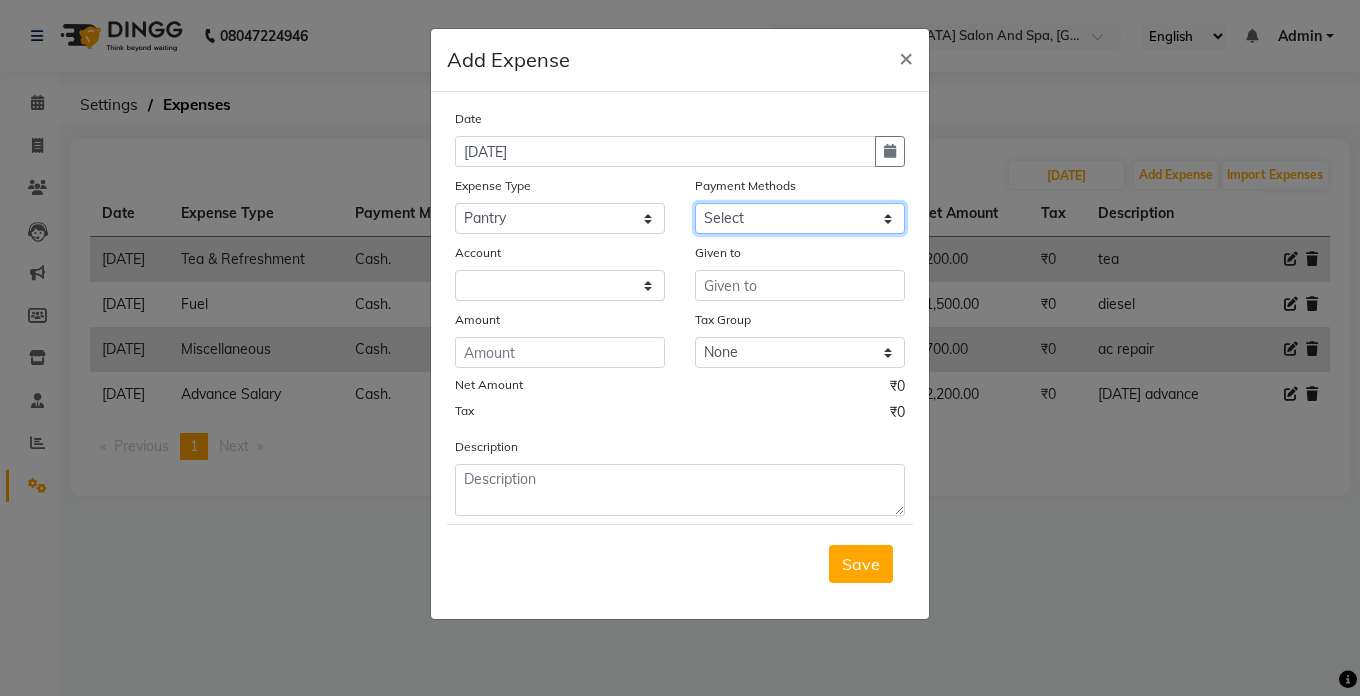 click on "Select Cash. Voucher CARD Wallet GPay" 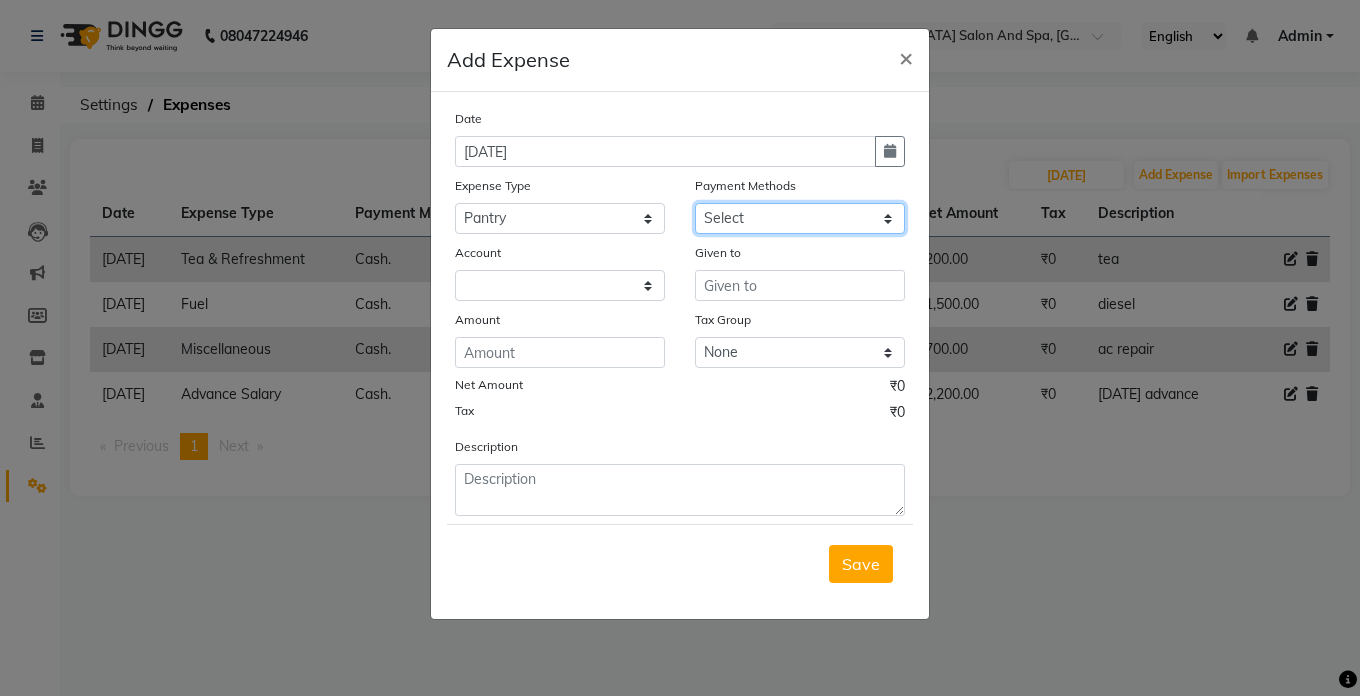select on "116" 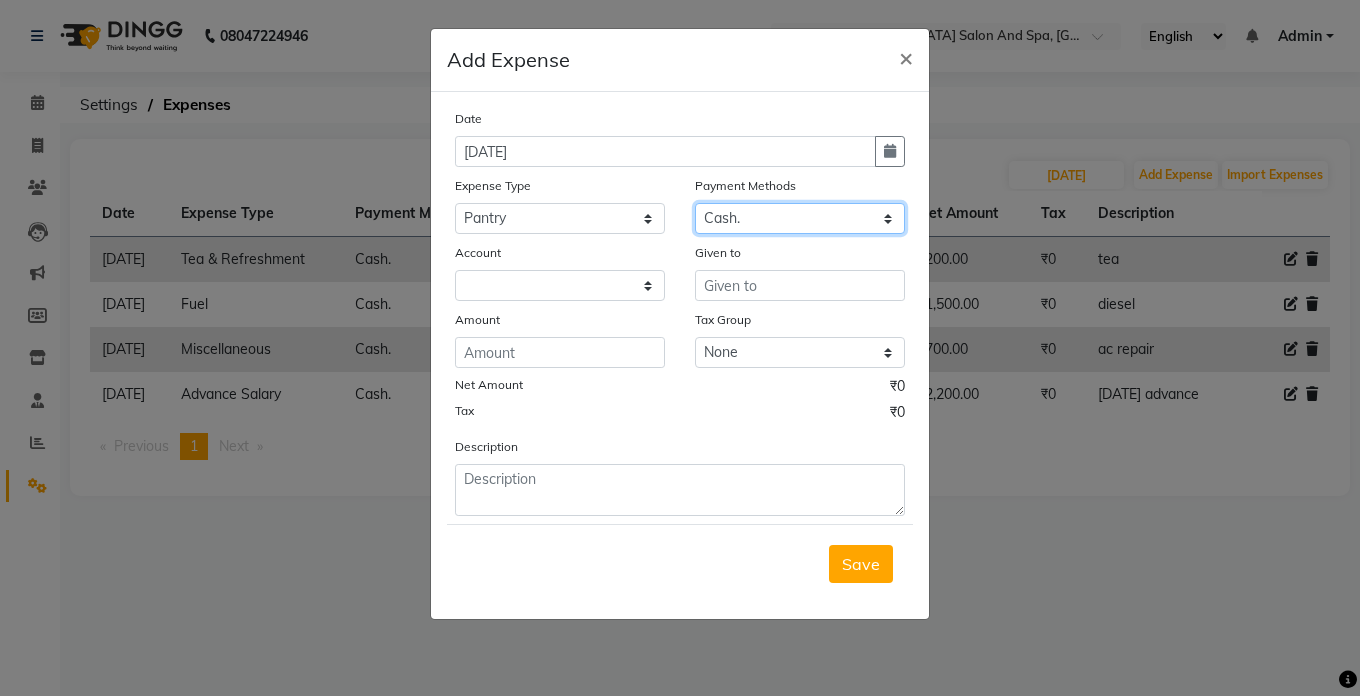 click on "Select Cash. Voucher CARD Wallet GPay" 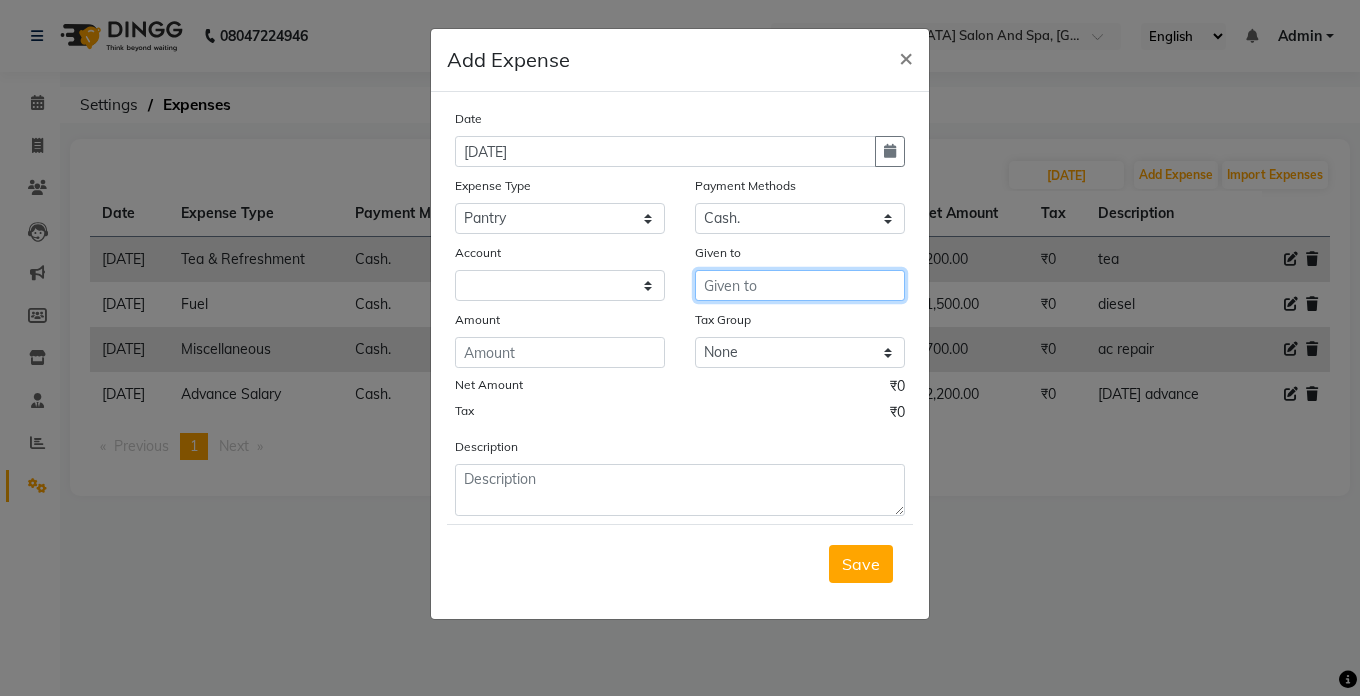 click at bounding box center (800, 285) 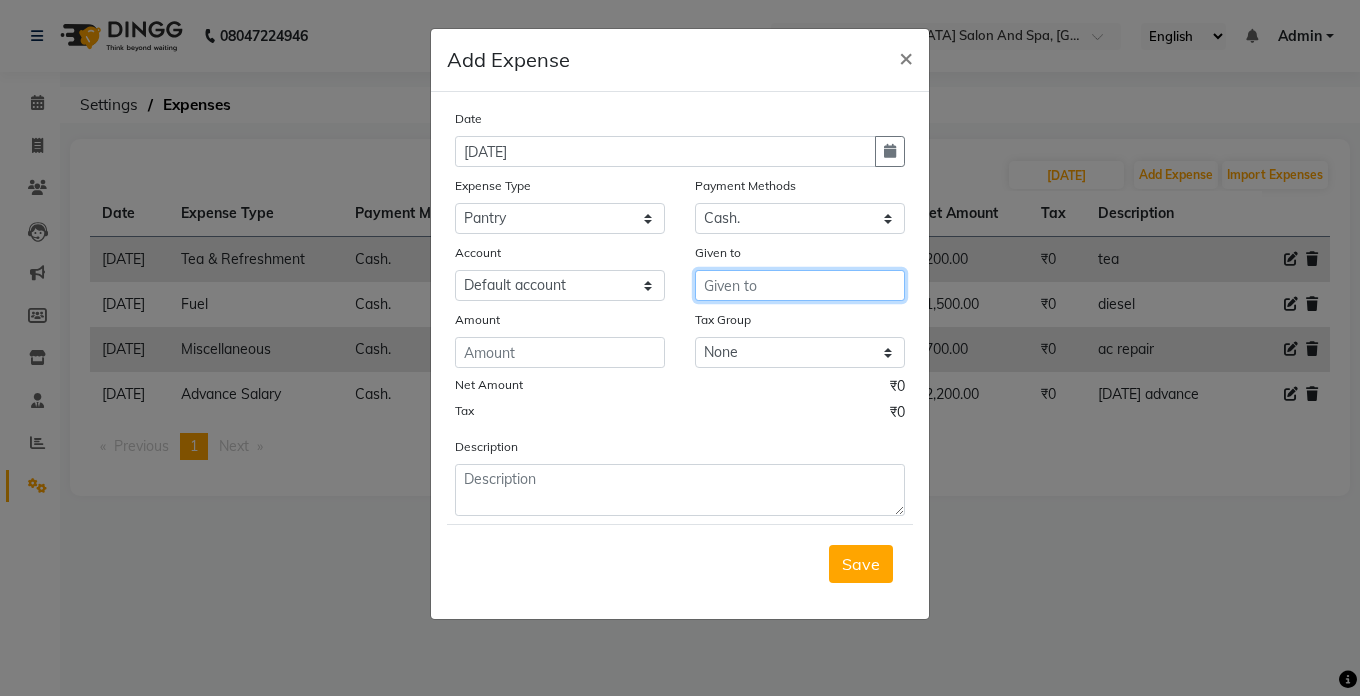 click at bounding box center (800, 285) 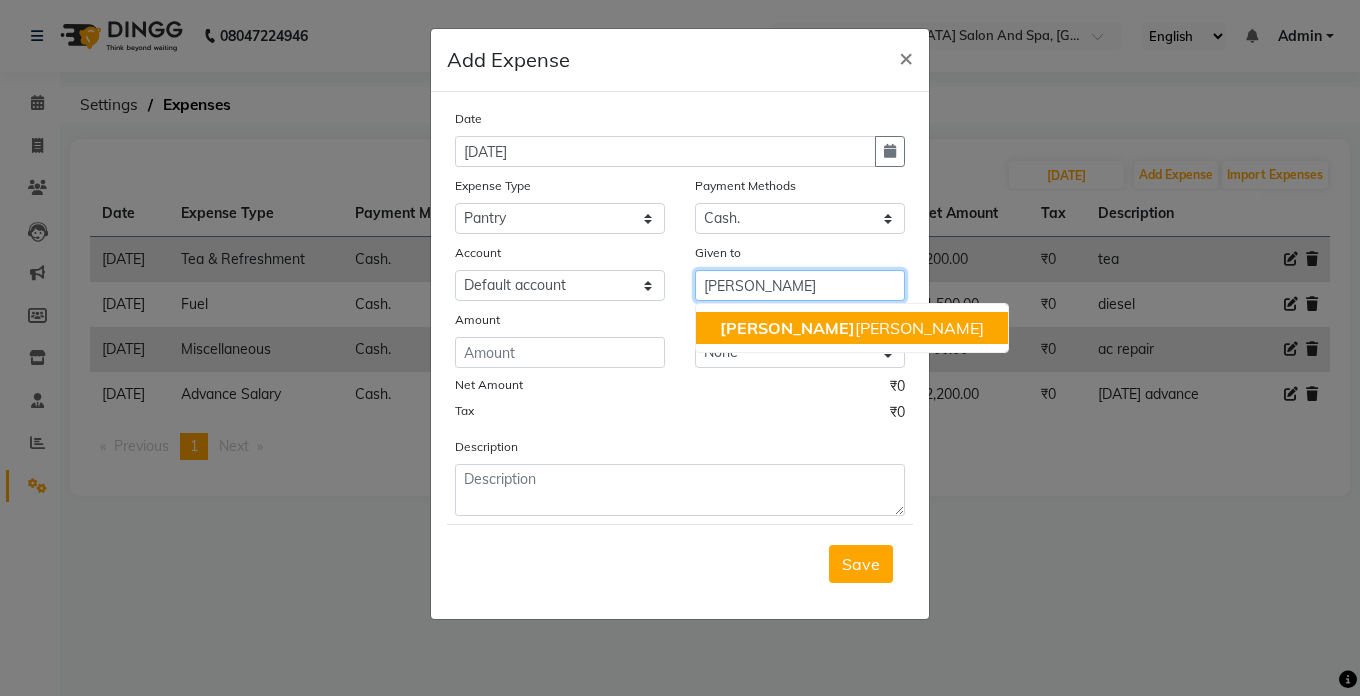 click on "[PERSON_NAME]" 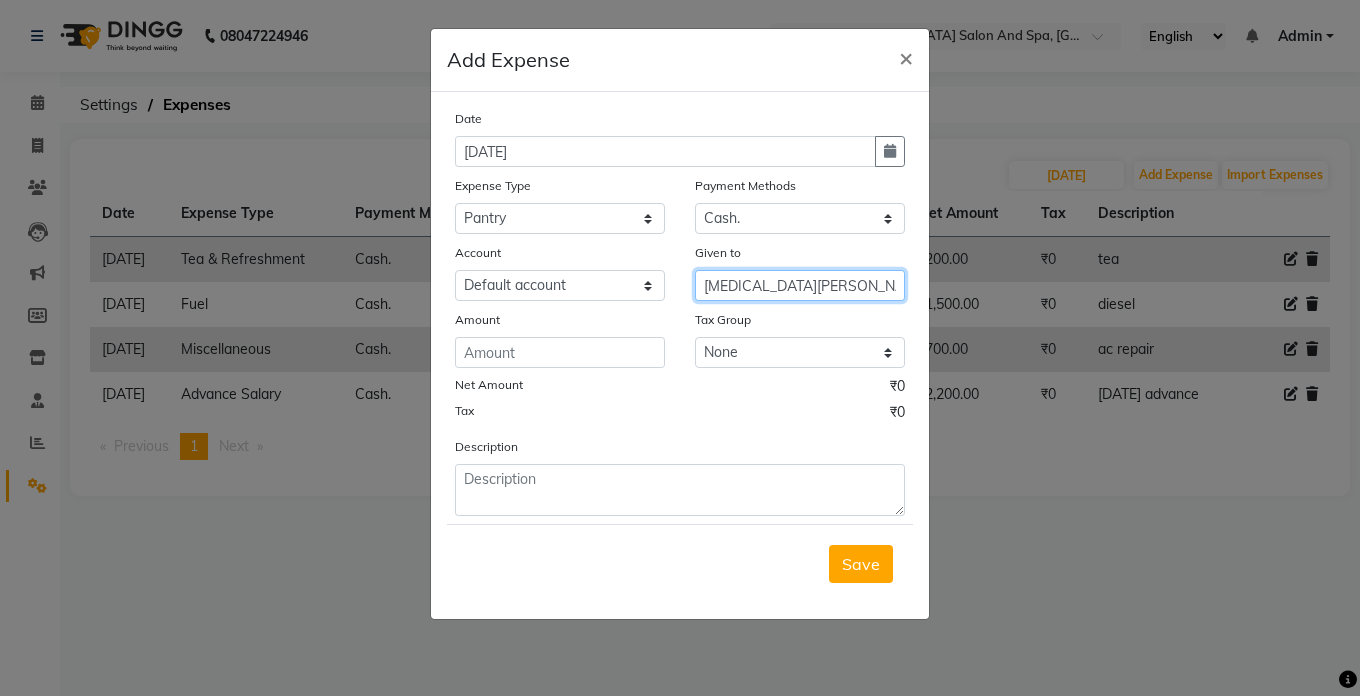 type on "[MEDICAL_DATA][PERSON_NAME]" 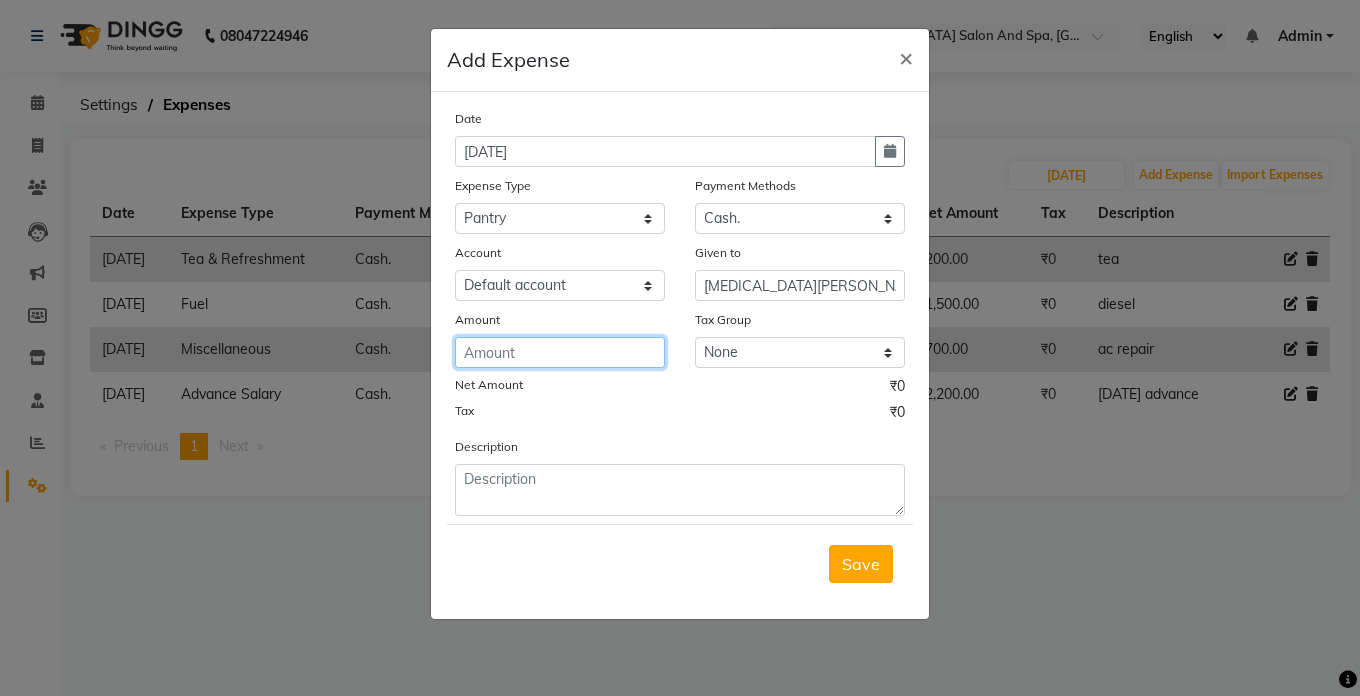 click 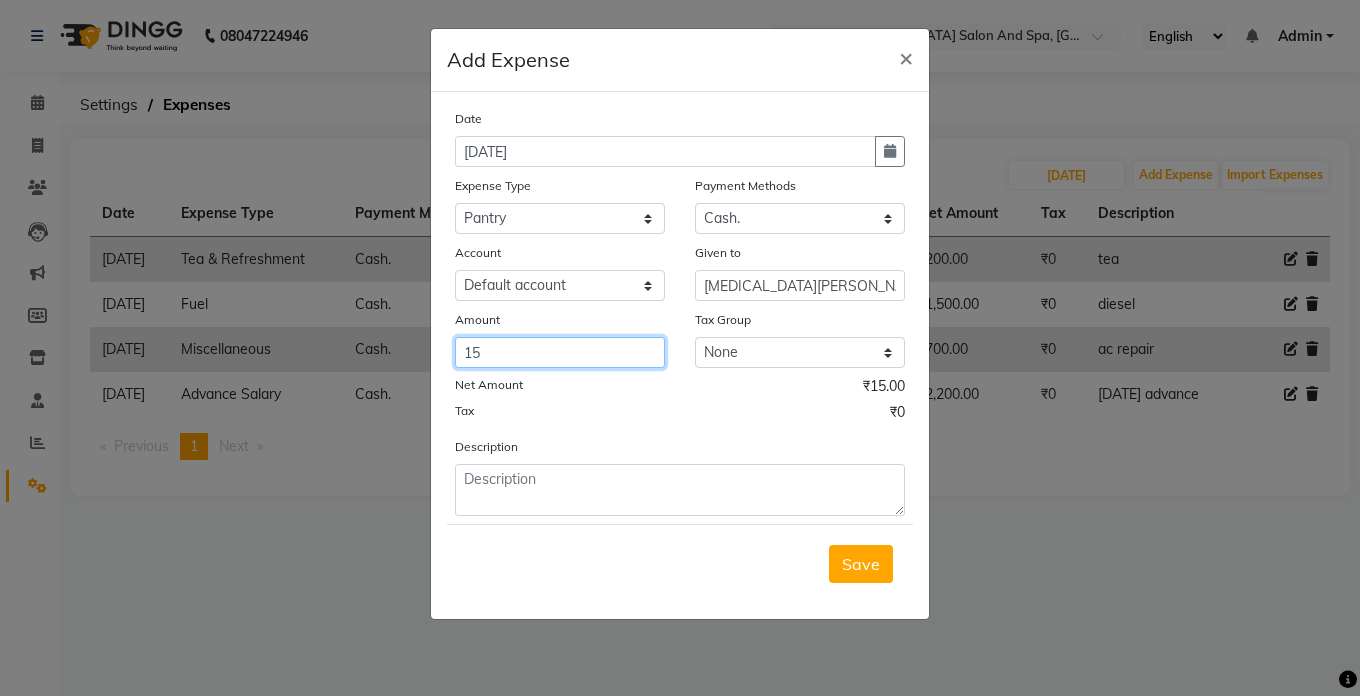 type on "15" 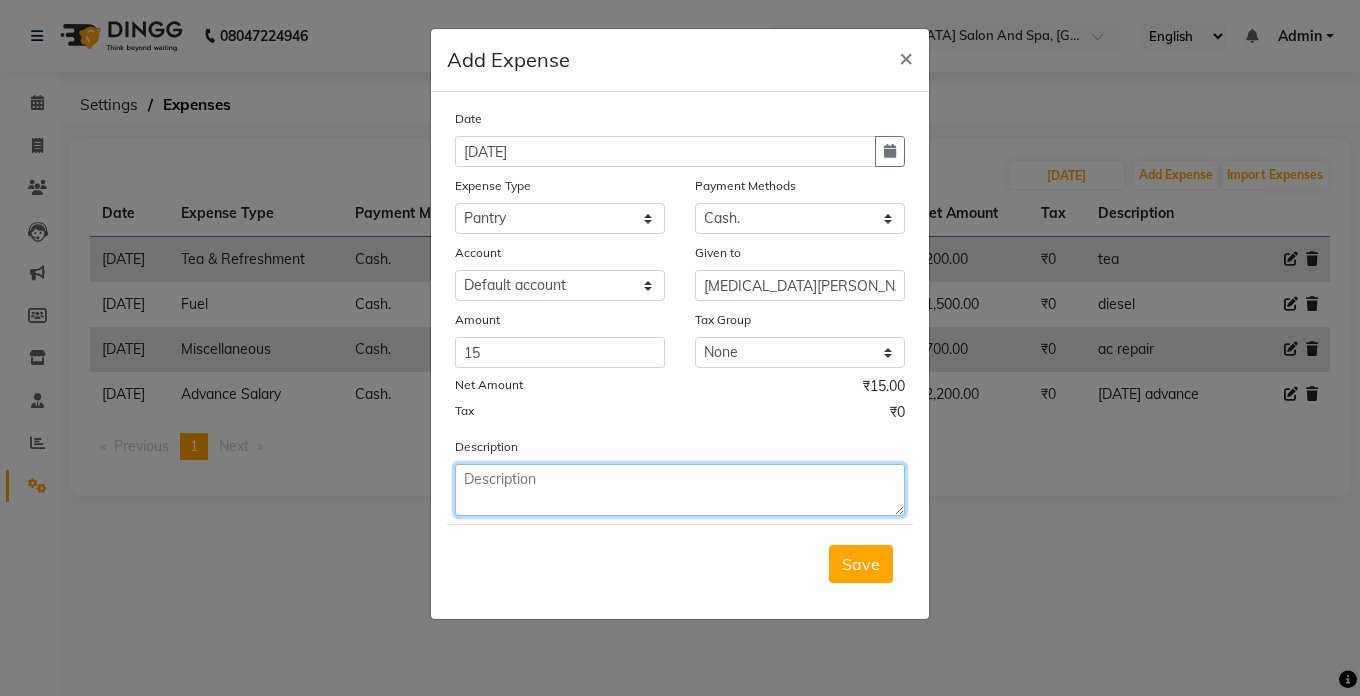 click 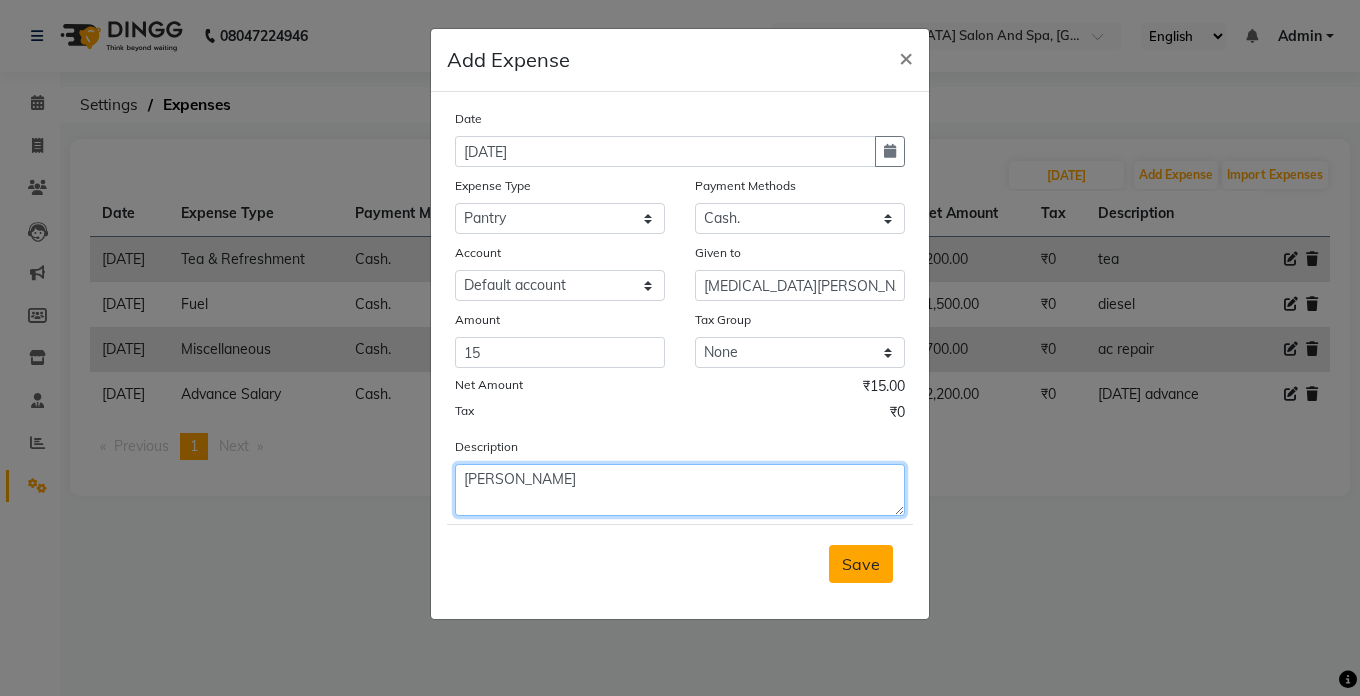 type on "[PERSON_NAME]" 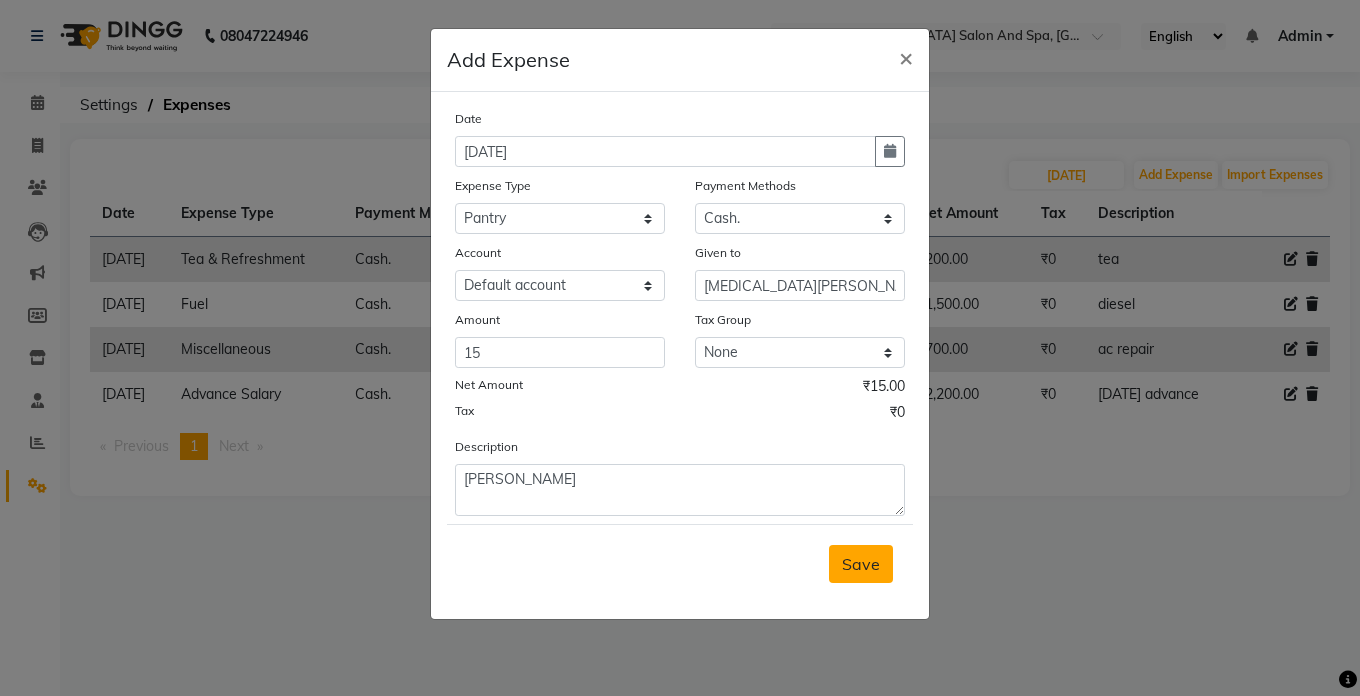 click on "Save" at bounding box center (861, 564) 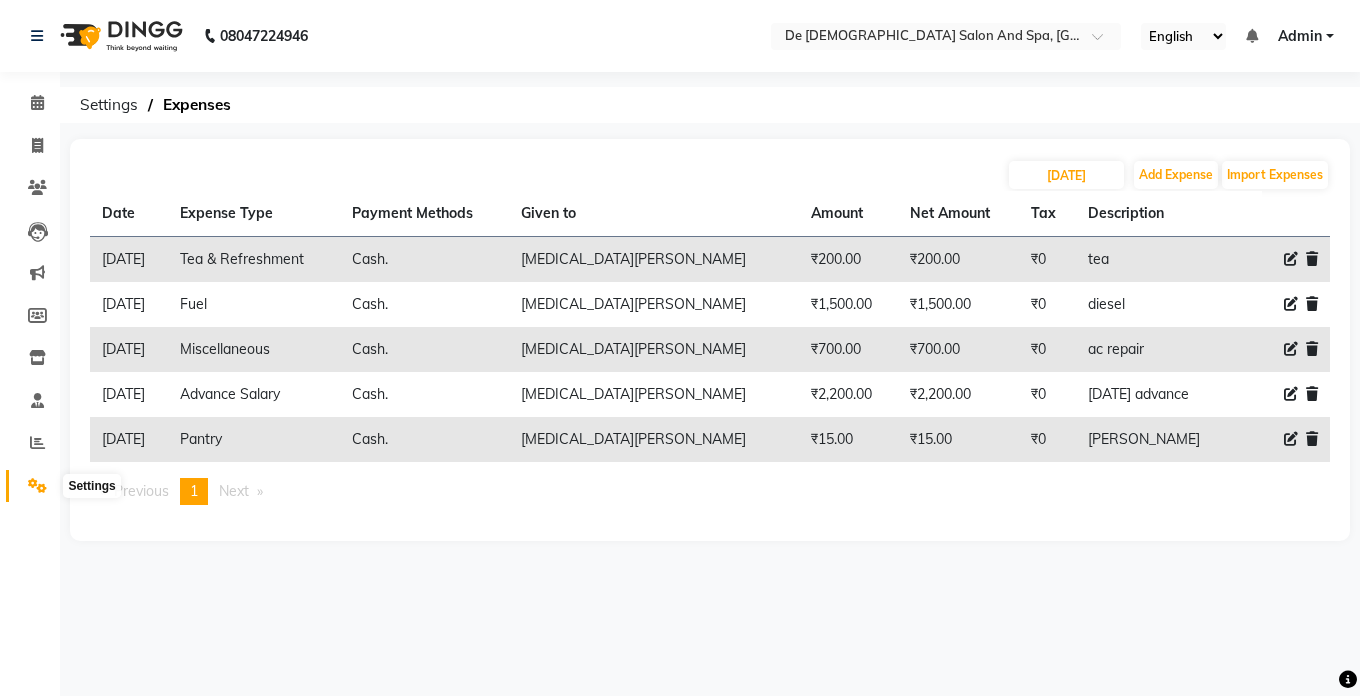 click 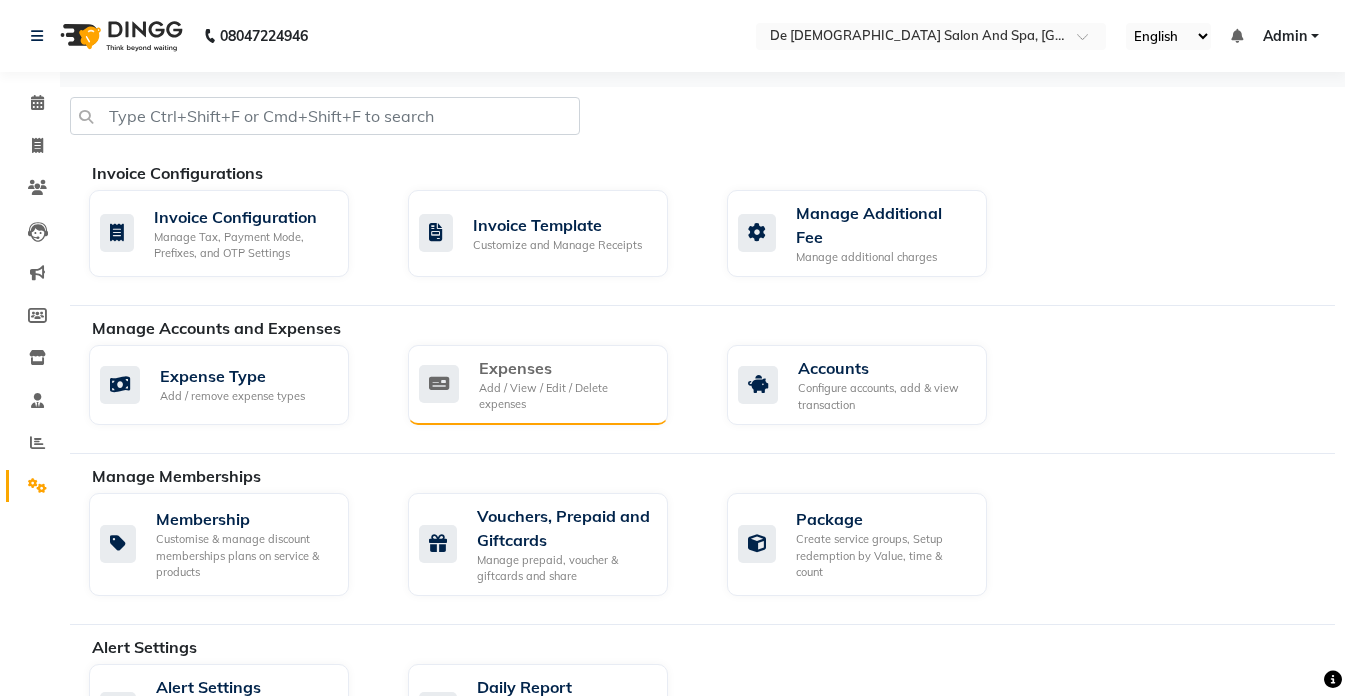click on "Expenses" 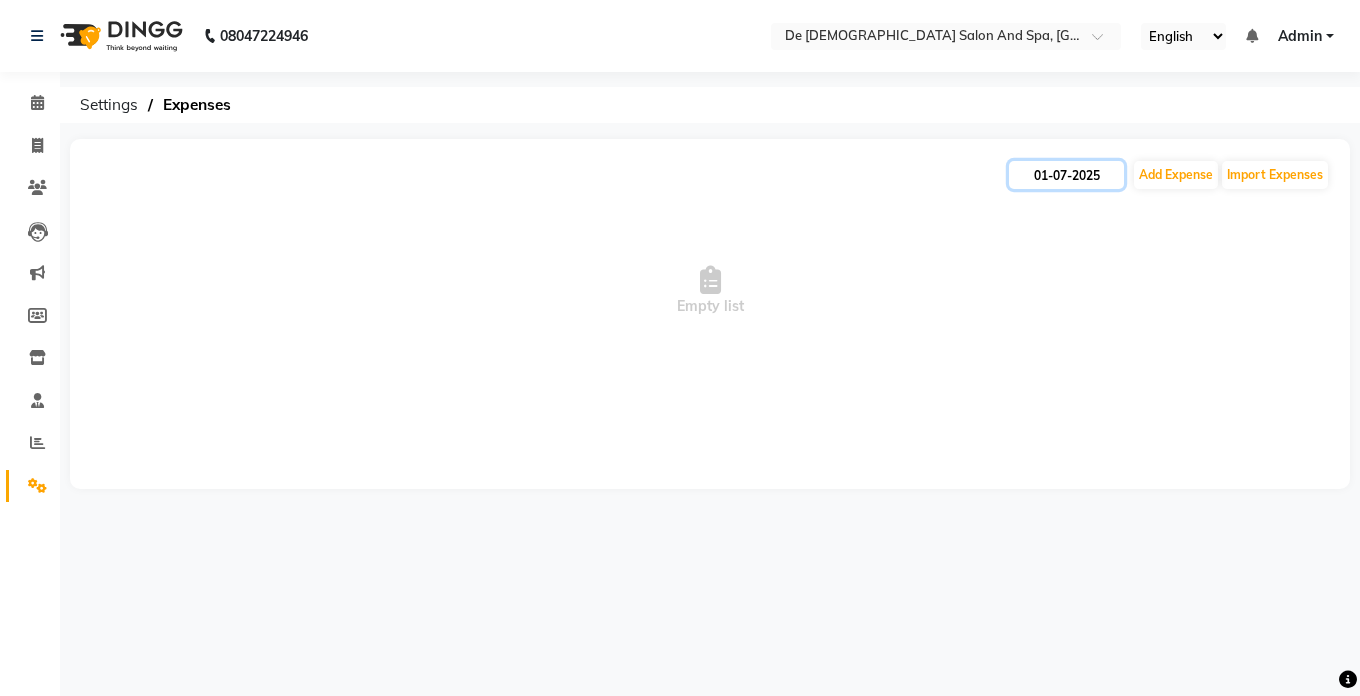 click on "01-07-2025" 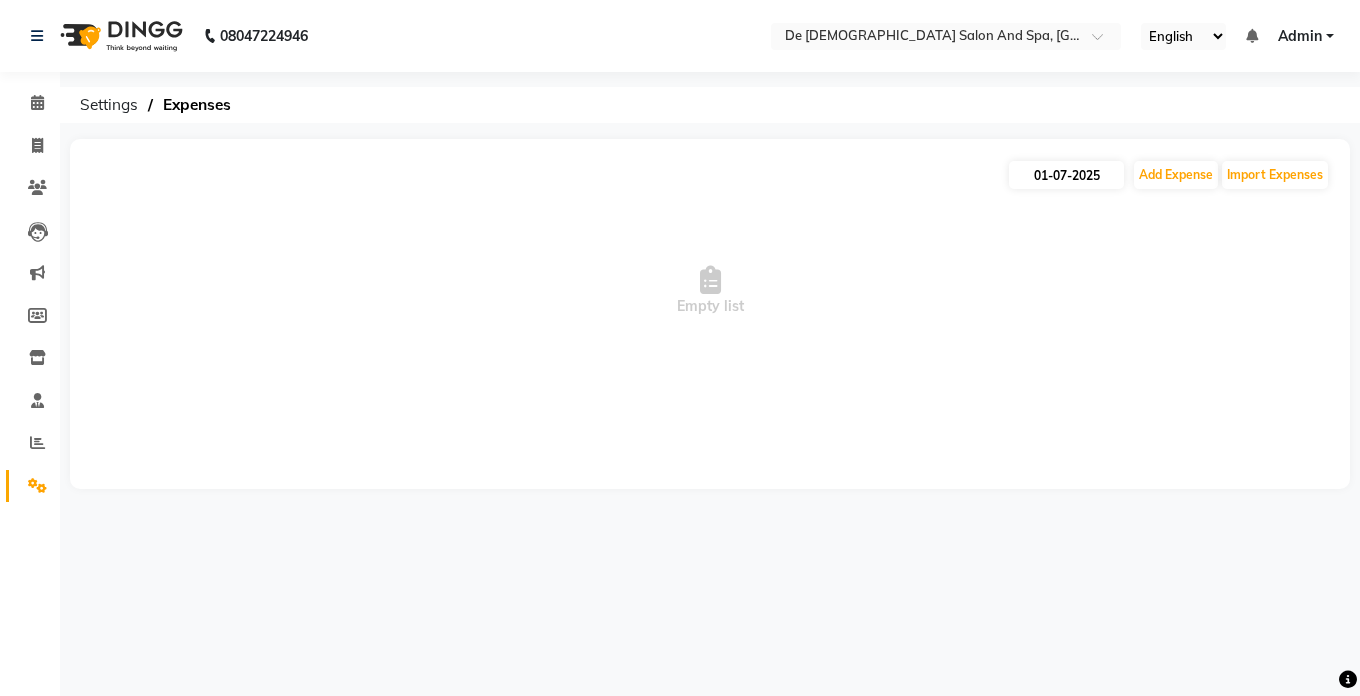 select on "7" 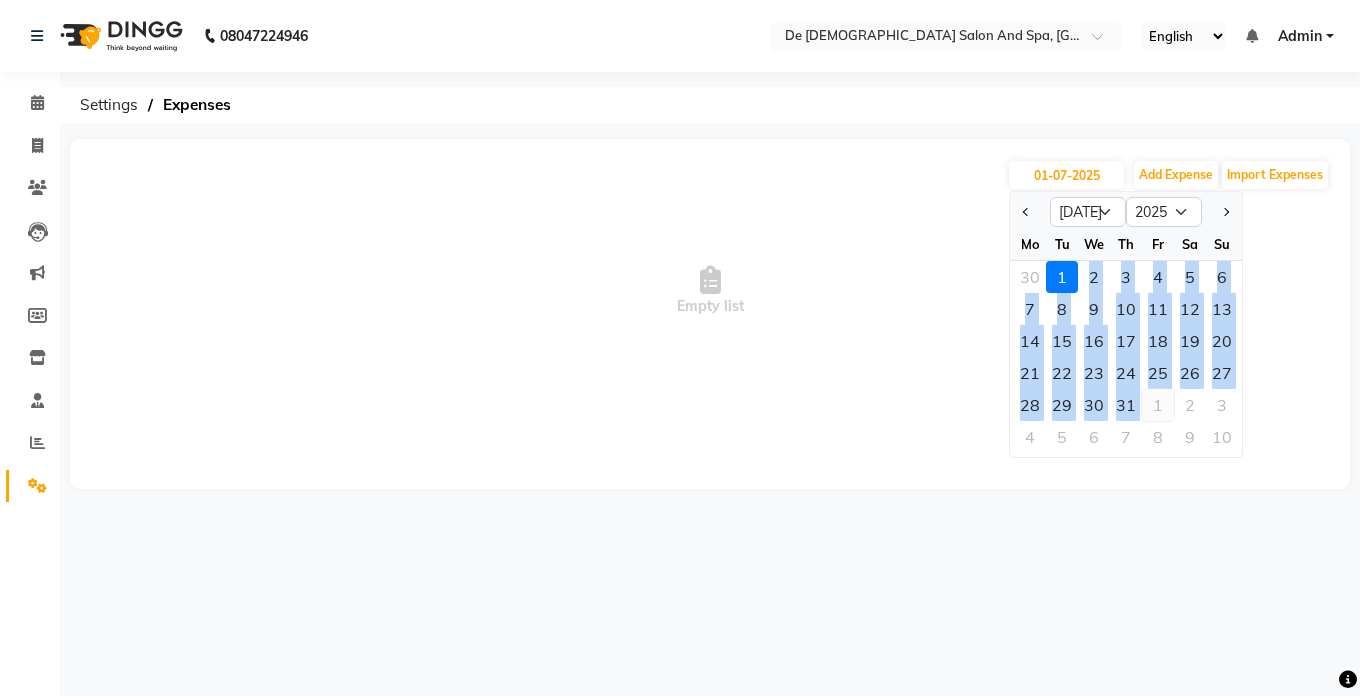 drag, startPoint x: 1072, startPoint y: 279, endPoint x: 1143, endPoint y: 405, distance: 144.6271 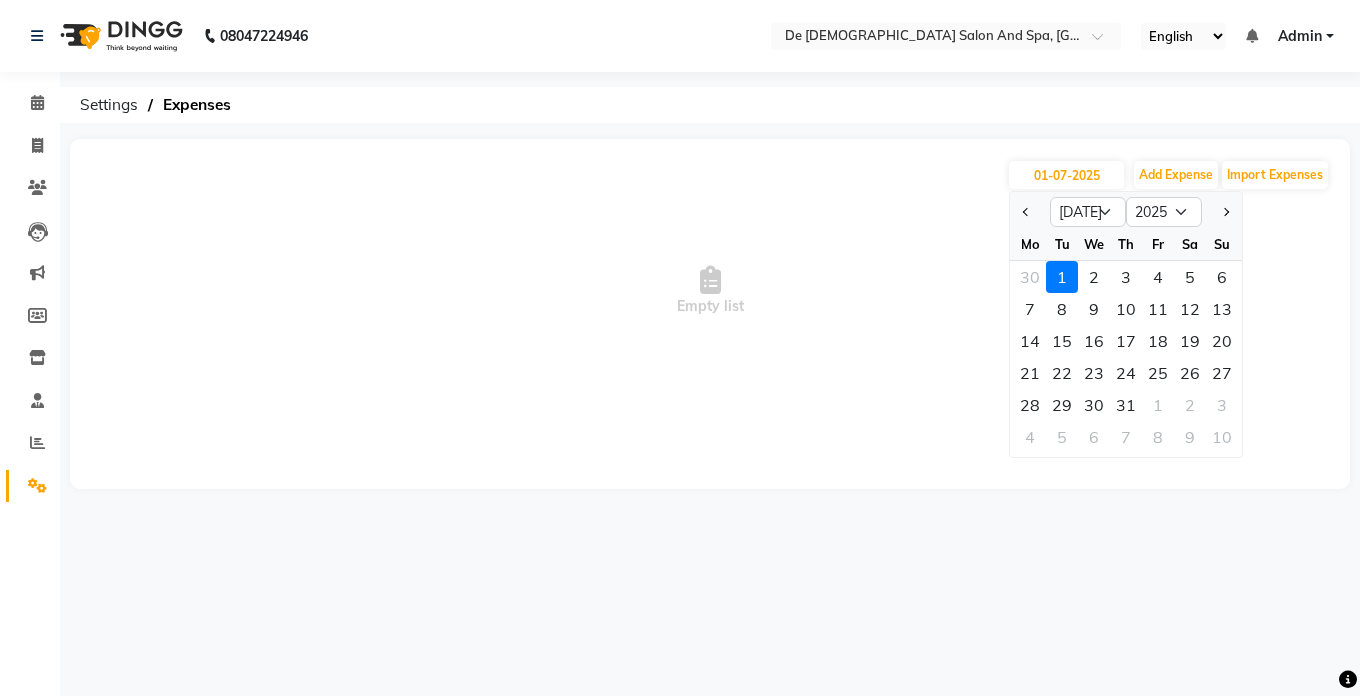 drag, startPoint x: 1143, startPoint y: 405, endPoint x: 977, endPoint y: 555, distance: 223.73198 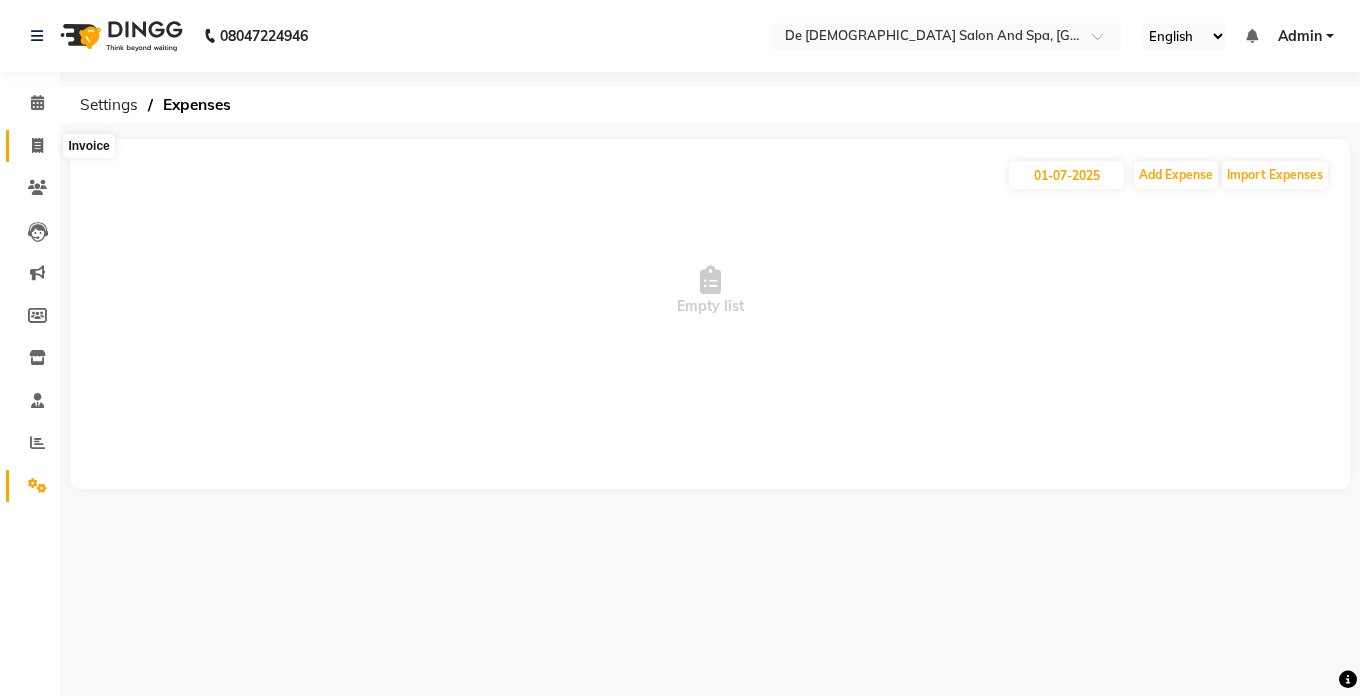 click 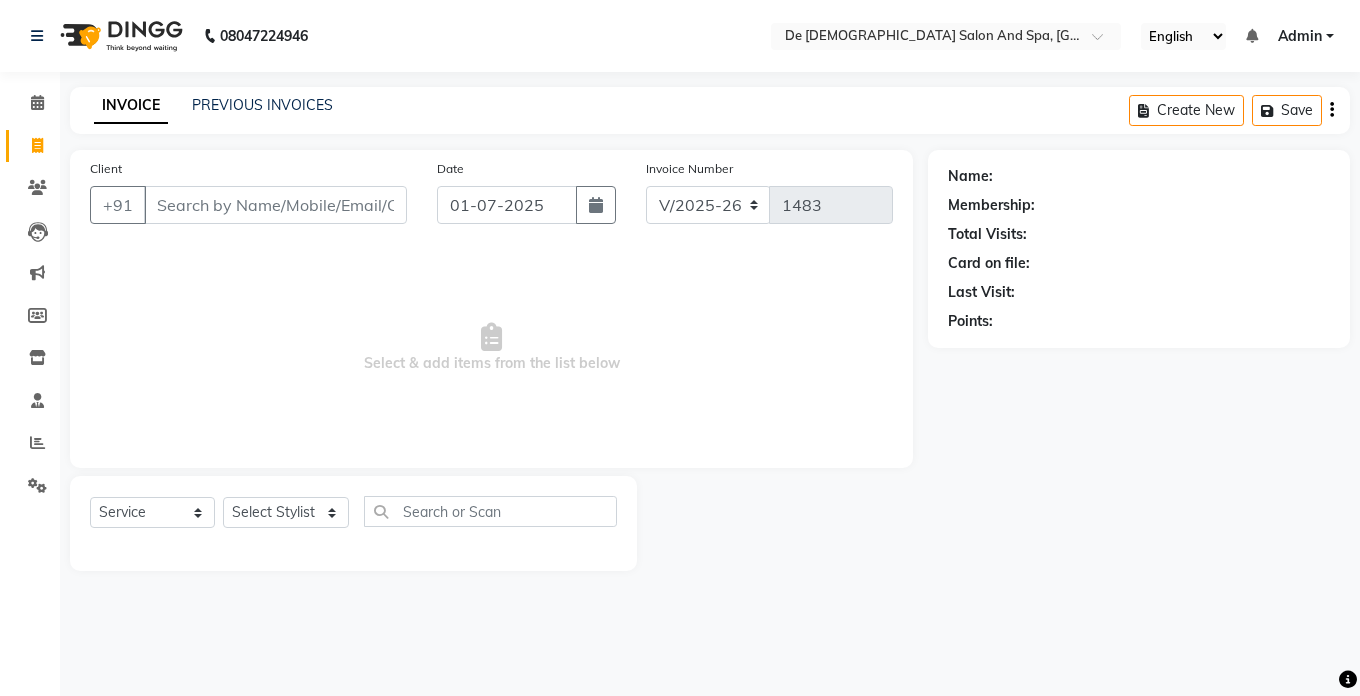 click on "Client" at bounding box center (275, 205) 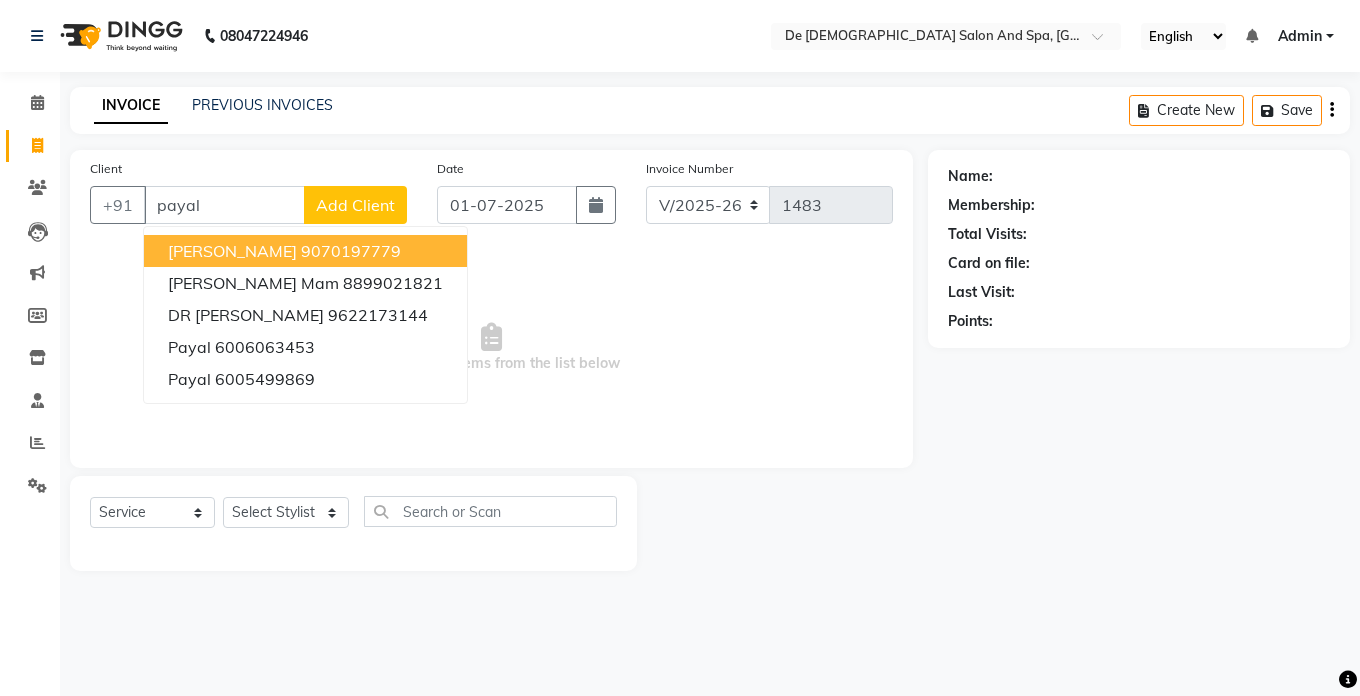 click on "[PERSON_NAME]" at bounding box center (232, 251) 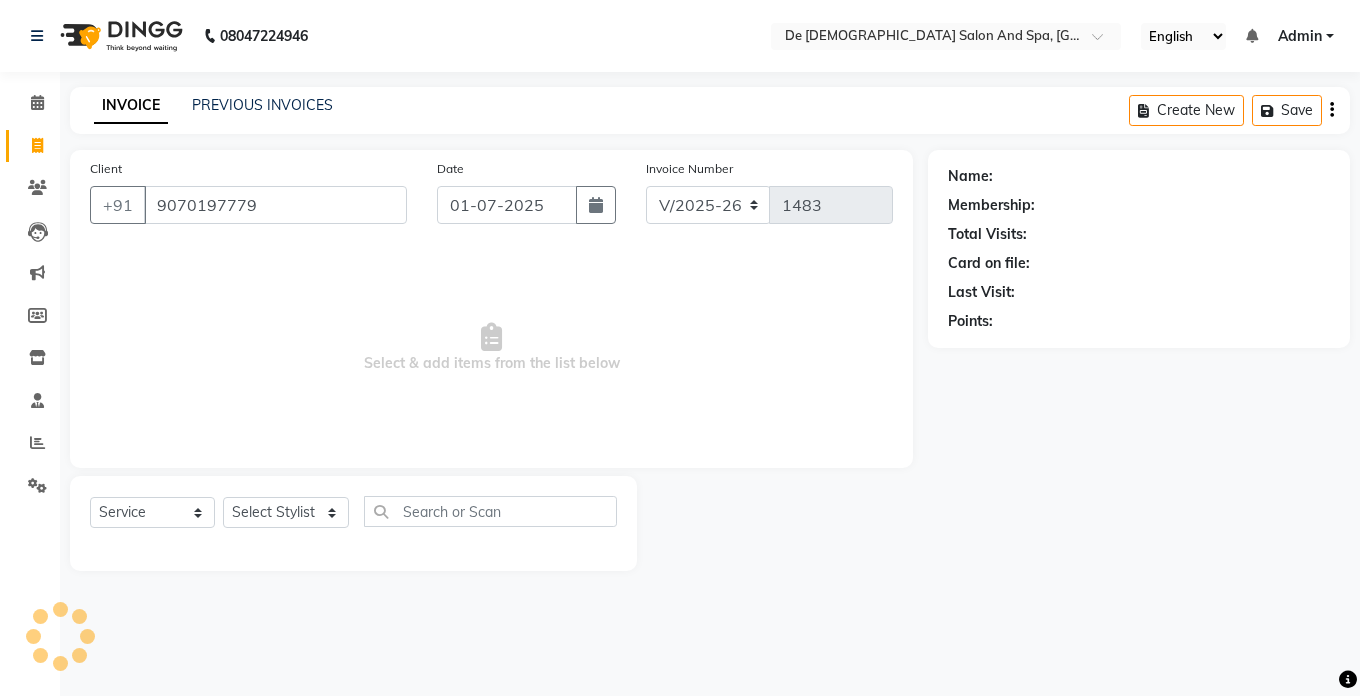type on "9070197779" 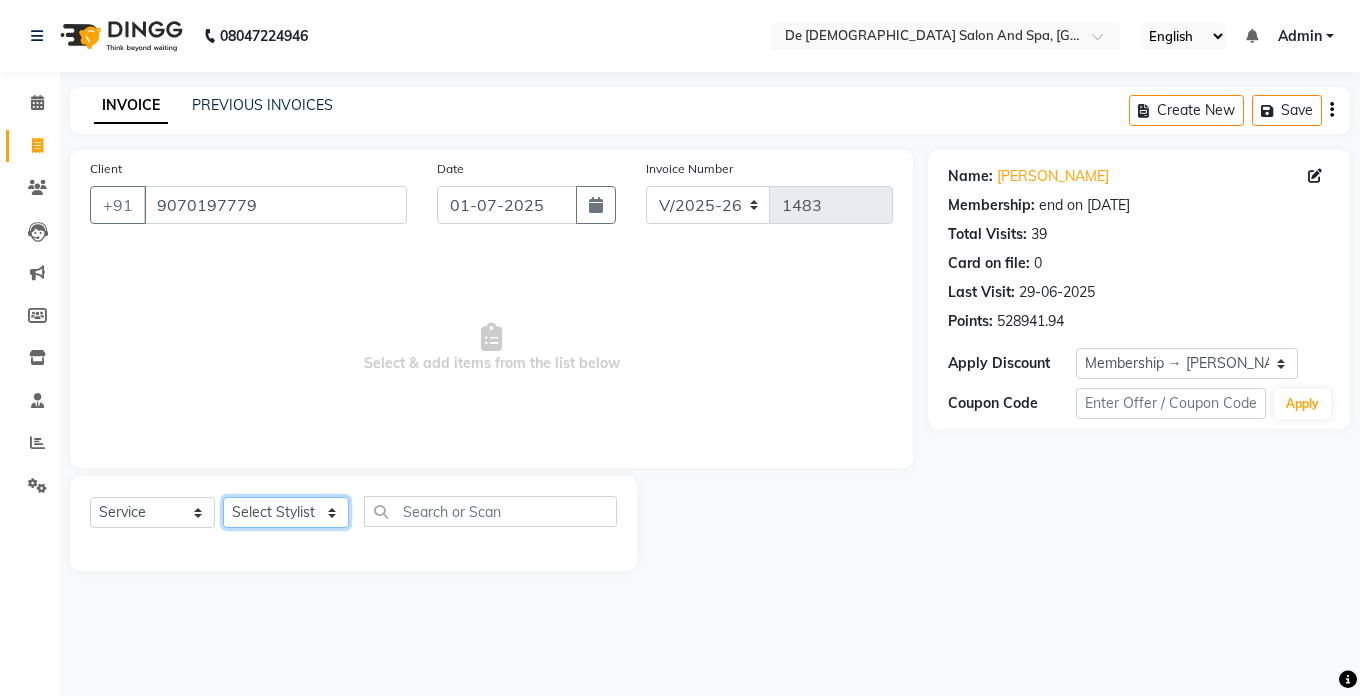 click on "Select Stylist akshay aman [PERSON_NAME] [PERSON_NAME]  [MEDICAL_DATA][PERSON_NAME] [PERSON_NAME] [DATE][PERSON_NAME]" 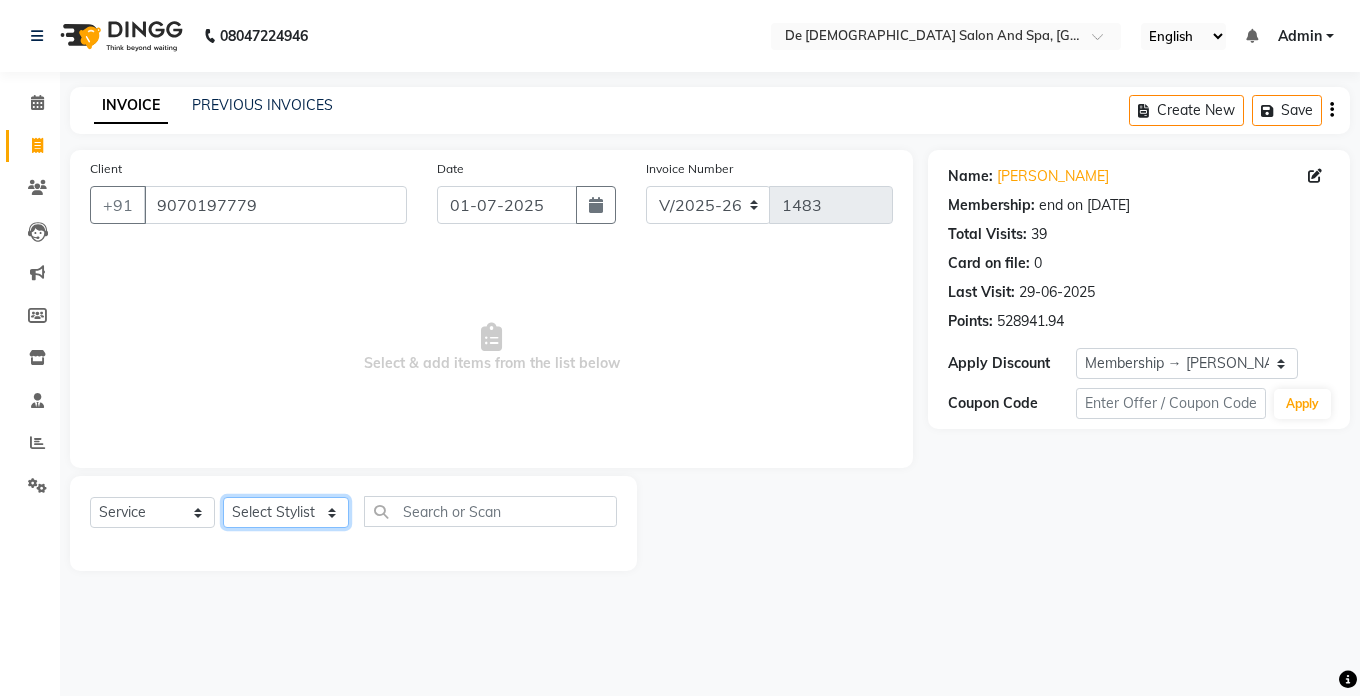 select on "51742" 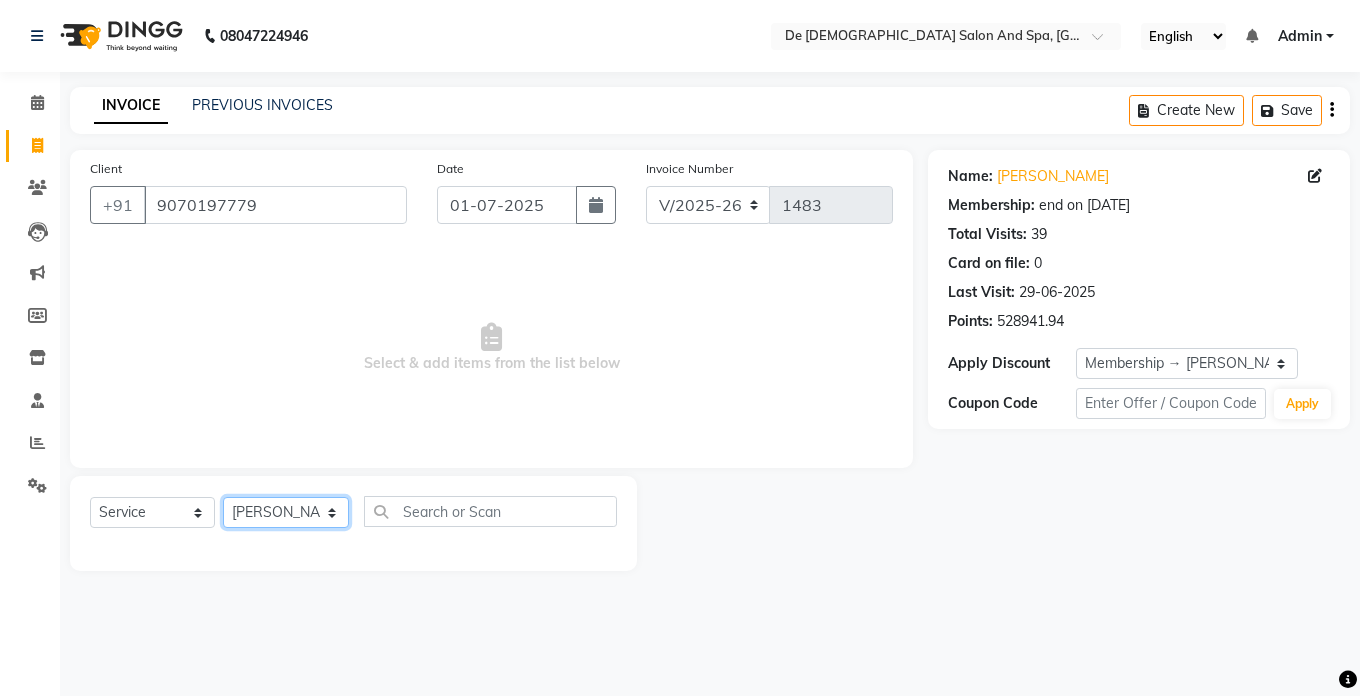 click on "Select Stylist akshay aman [PERSON_NAME] [PERSON_NAME]  [MEDICAL_DATA][PERSON_NAME] [PERSON_NAME] [DATE][PERSON_NAME]" 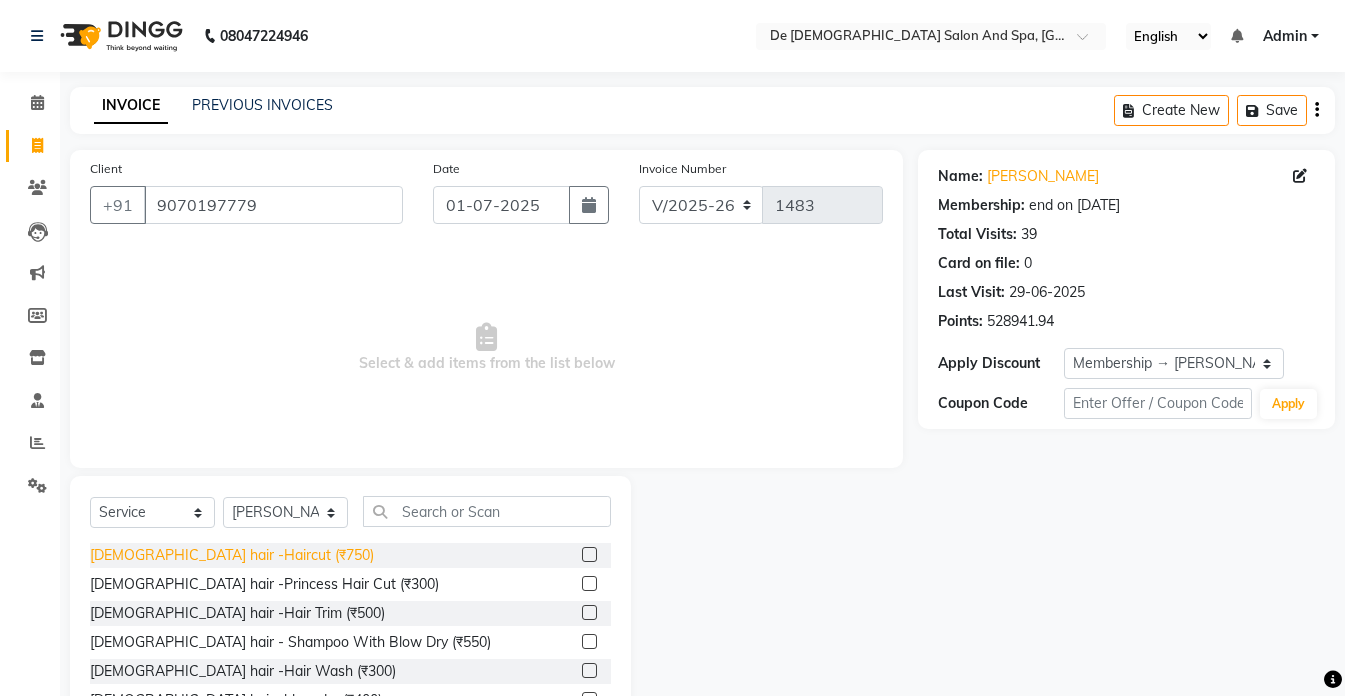 click on "[DEMOGRAPHIC_DATA] hair -Haircut (₹750)" 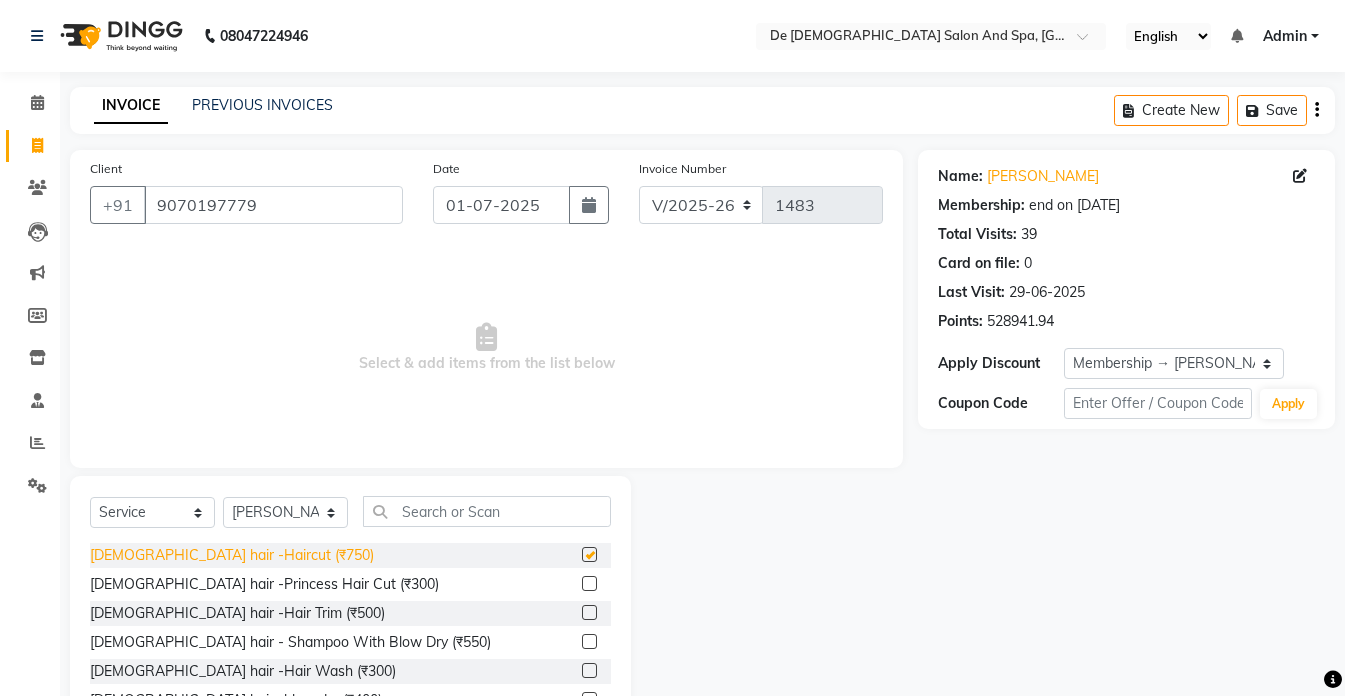 checkbox on "false" 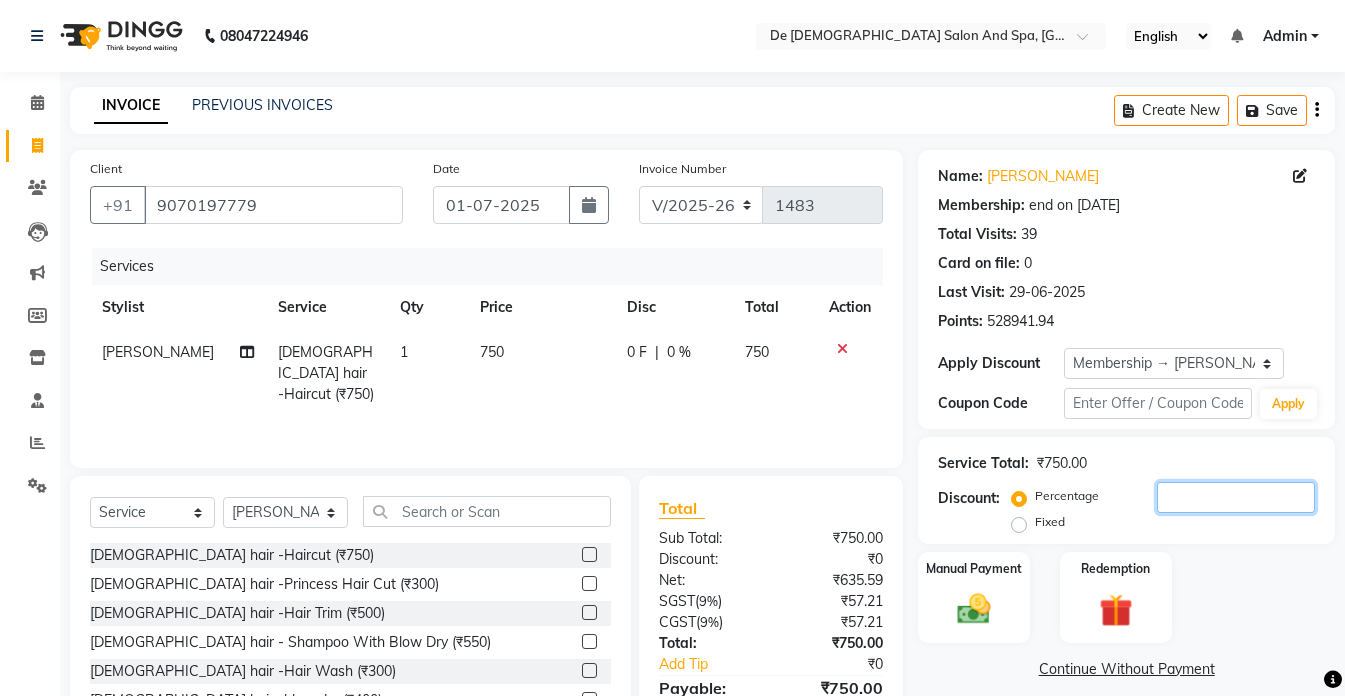 click 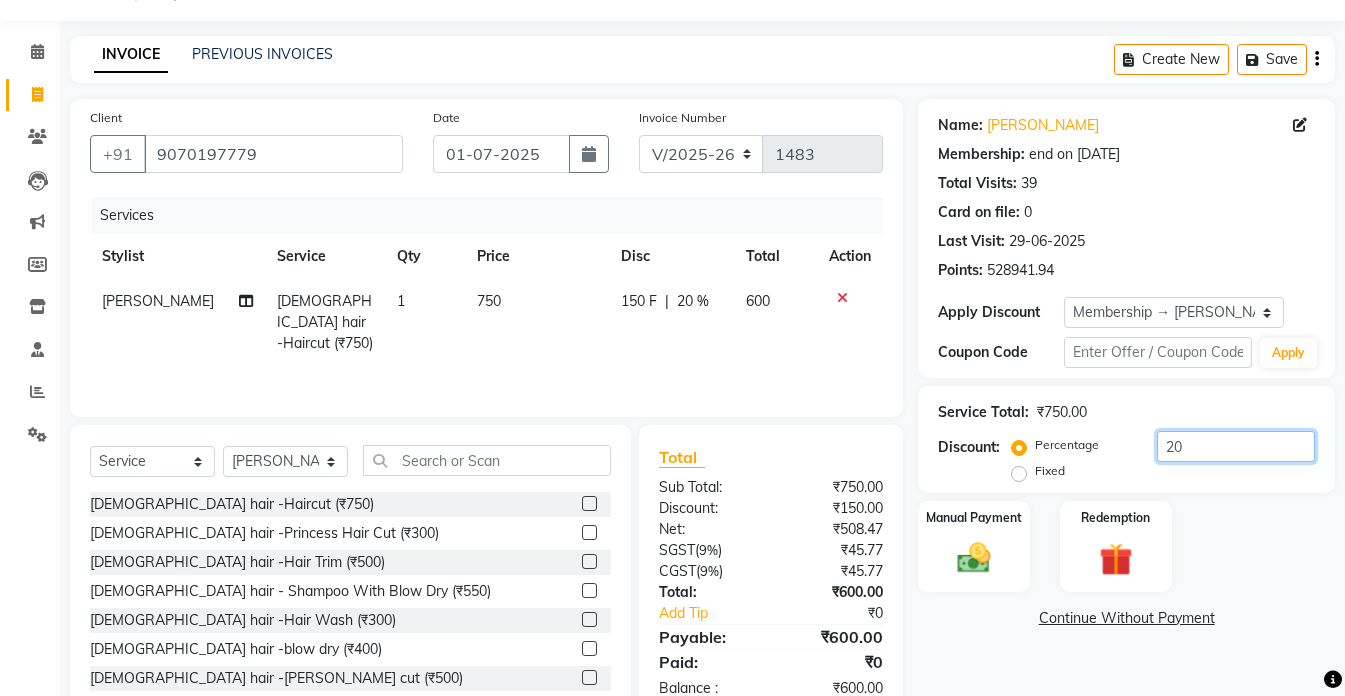 scroll, scrollTop: 105, scrollLeft: 0, axis: vertical 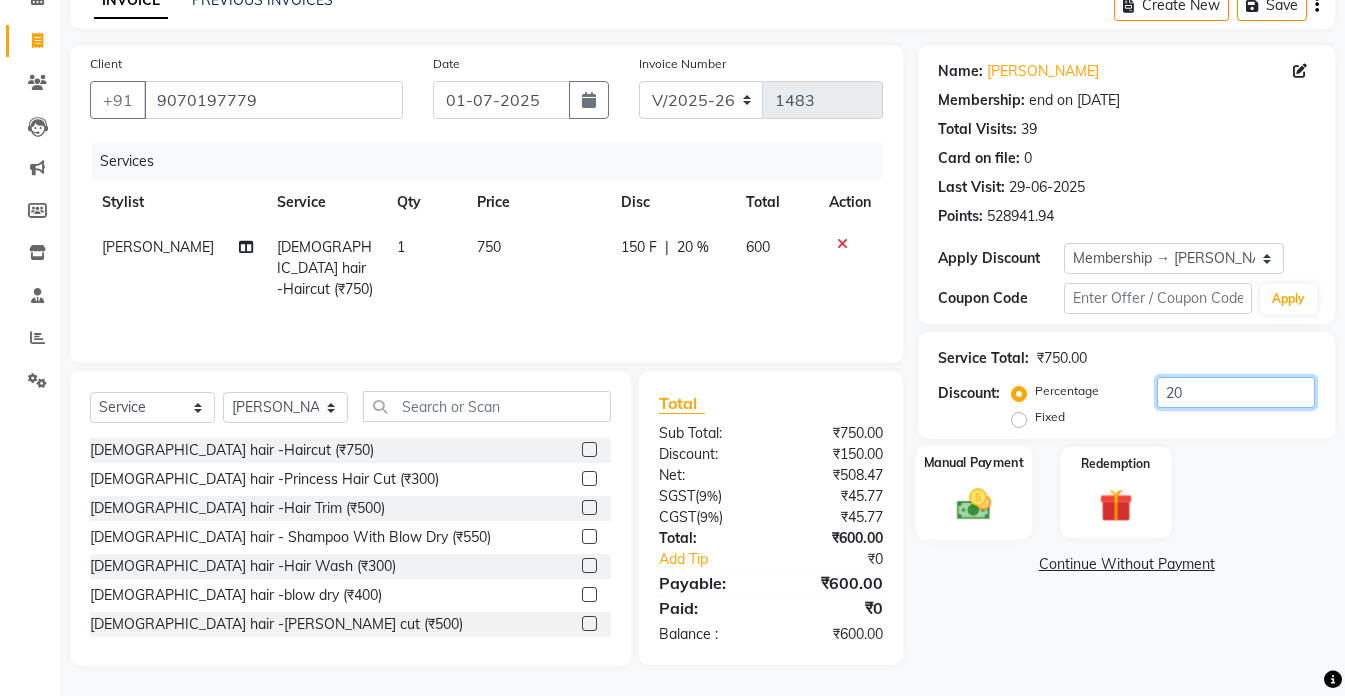 type on "20" 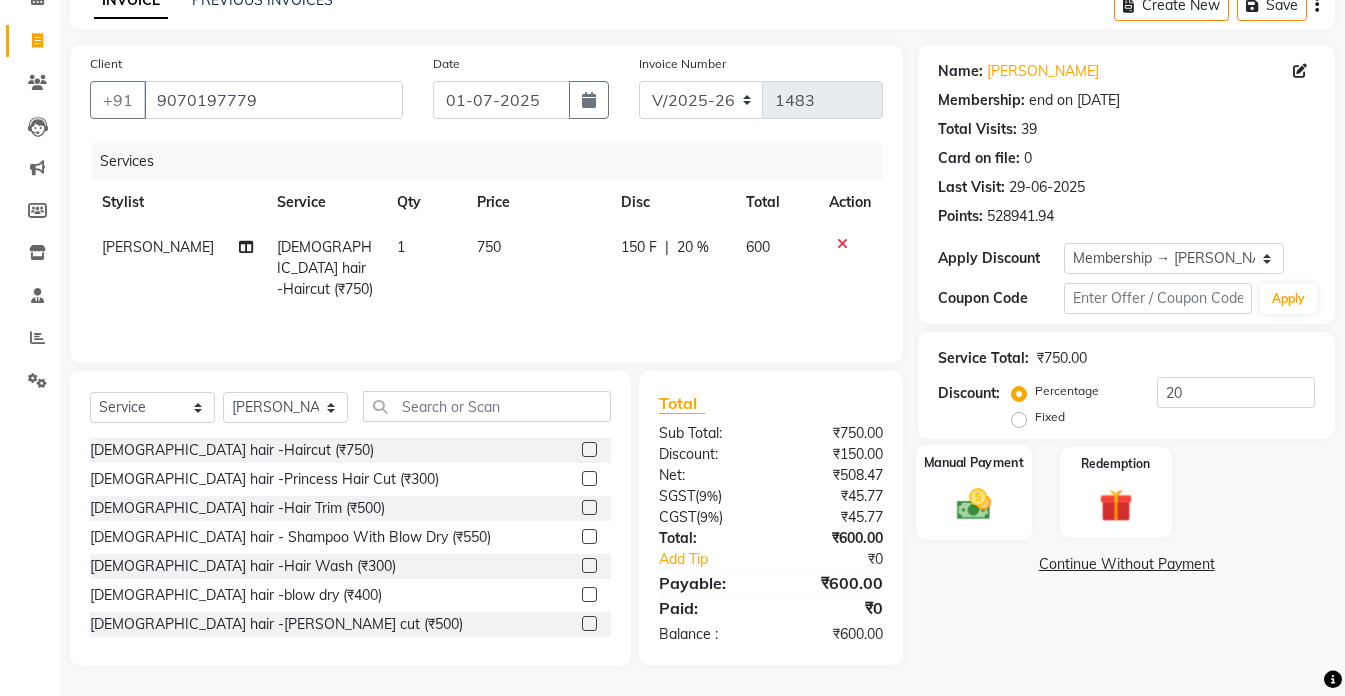 click 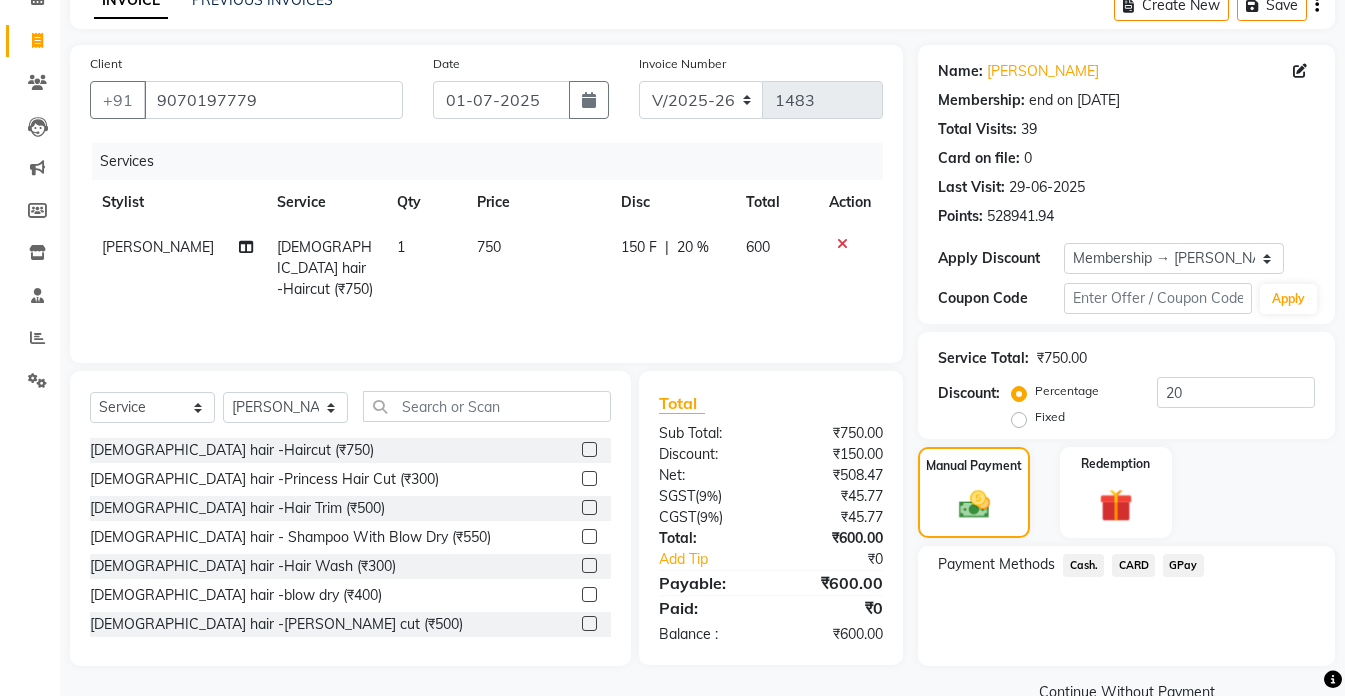 click on "GPay" 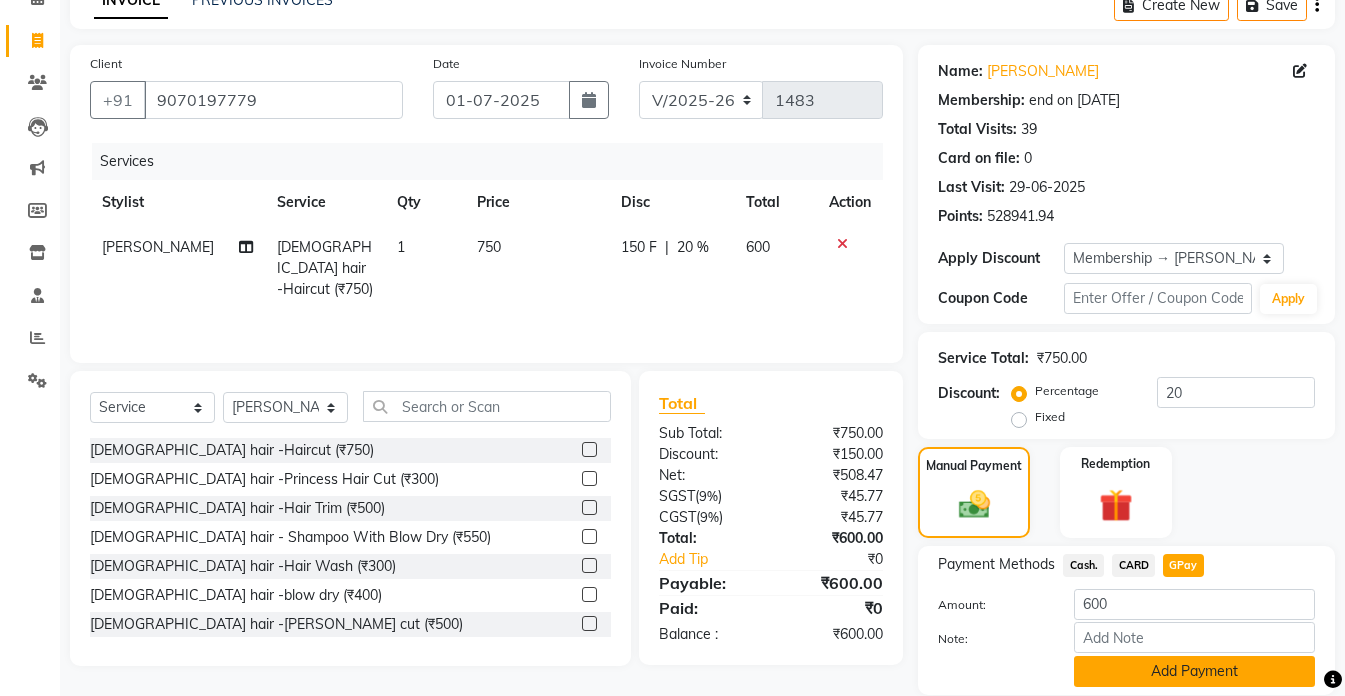 click on "Add Payment" 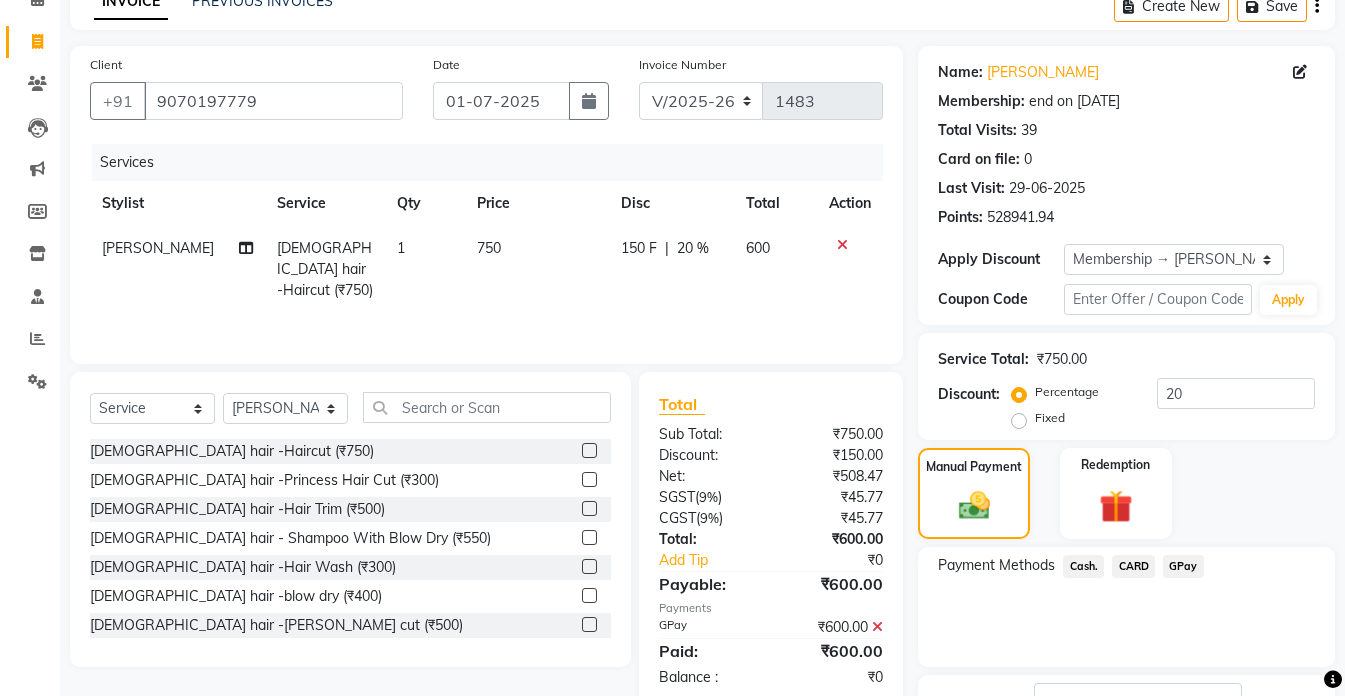scroll, scrollTop: 286, scrollLeft: 0, axis: vertical 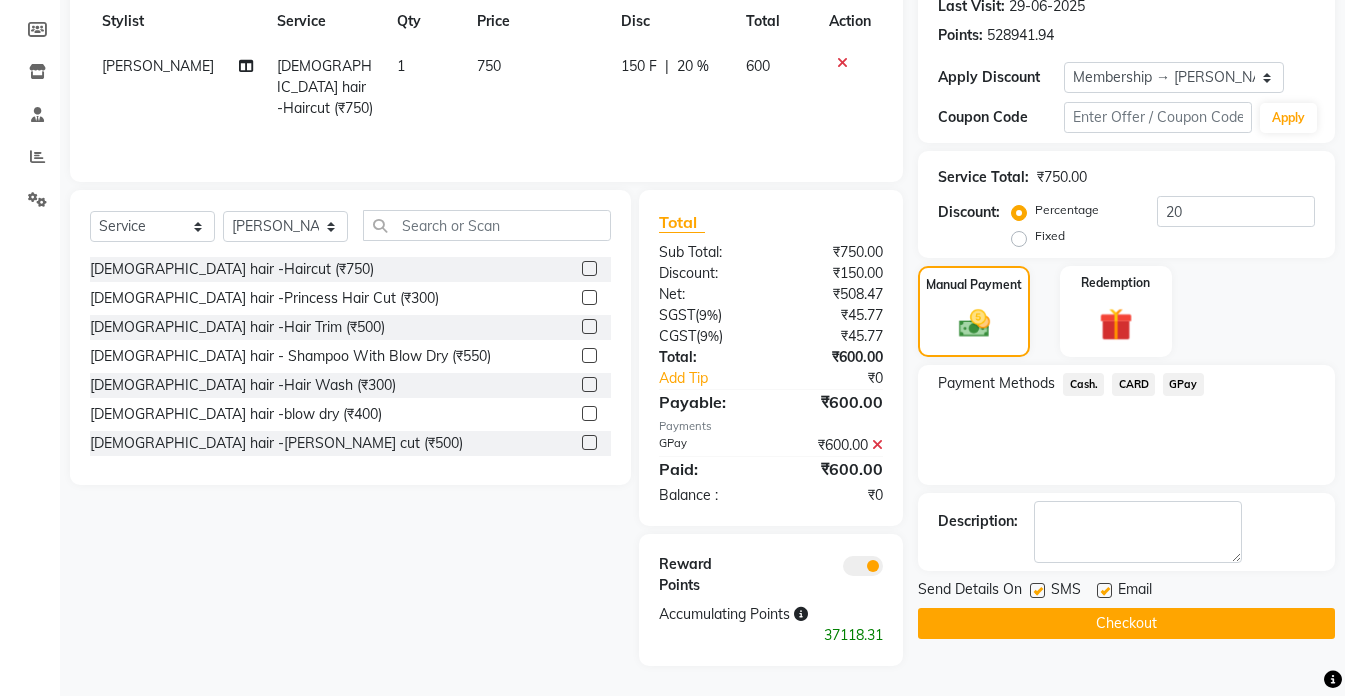 click on "Checkout" 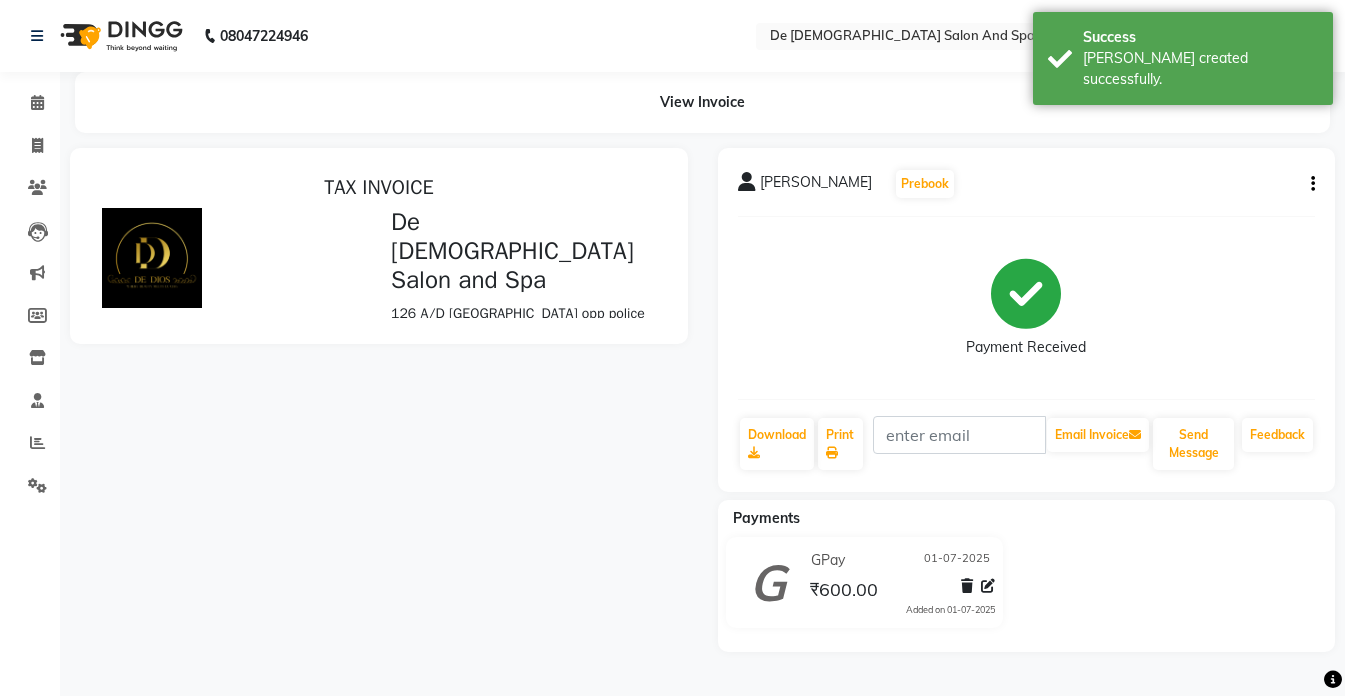 scroll, scrollTop: 0, scrollLeft: 0, axis: both 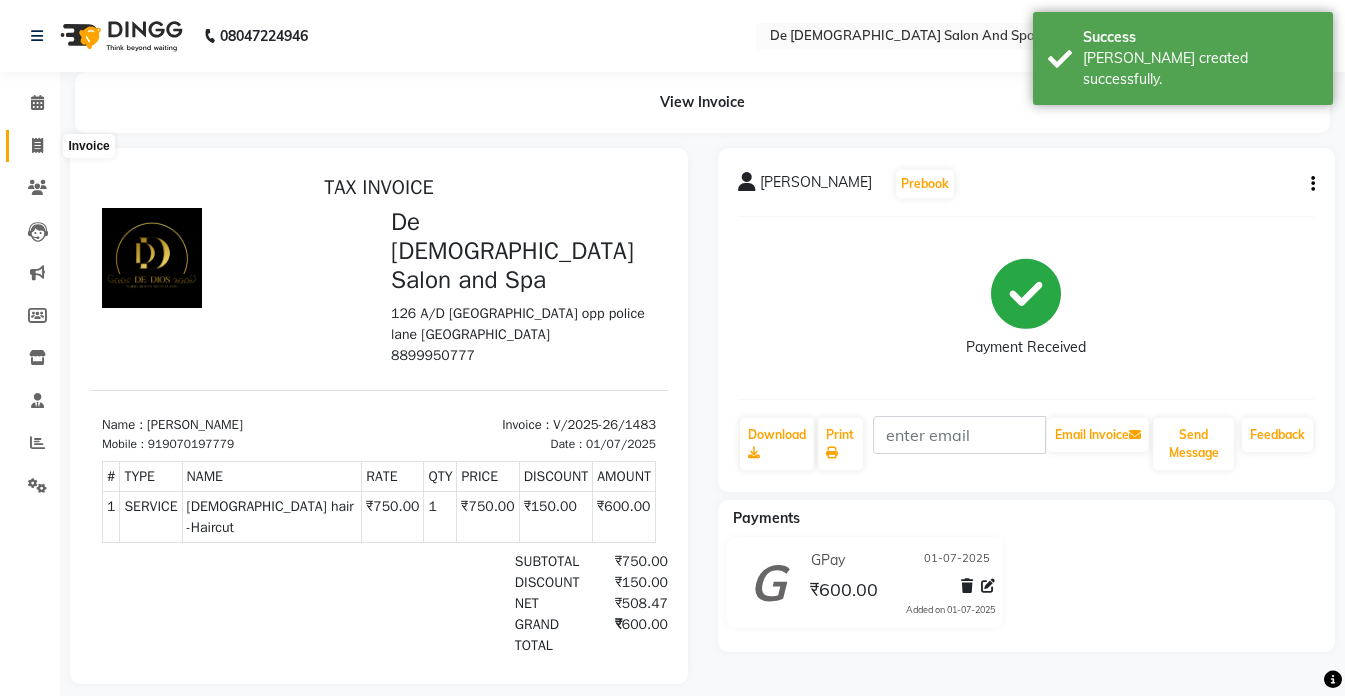 click 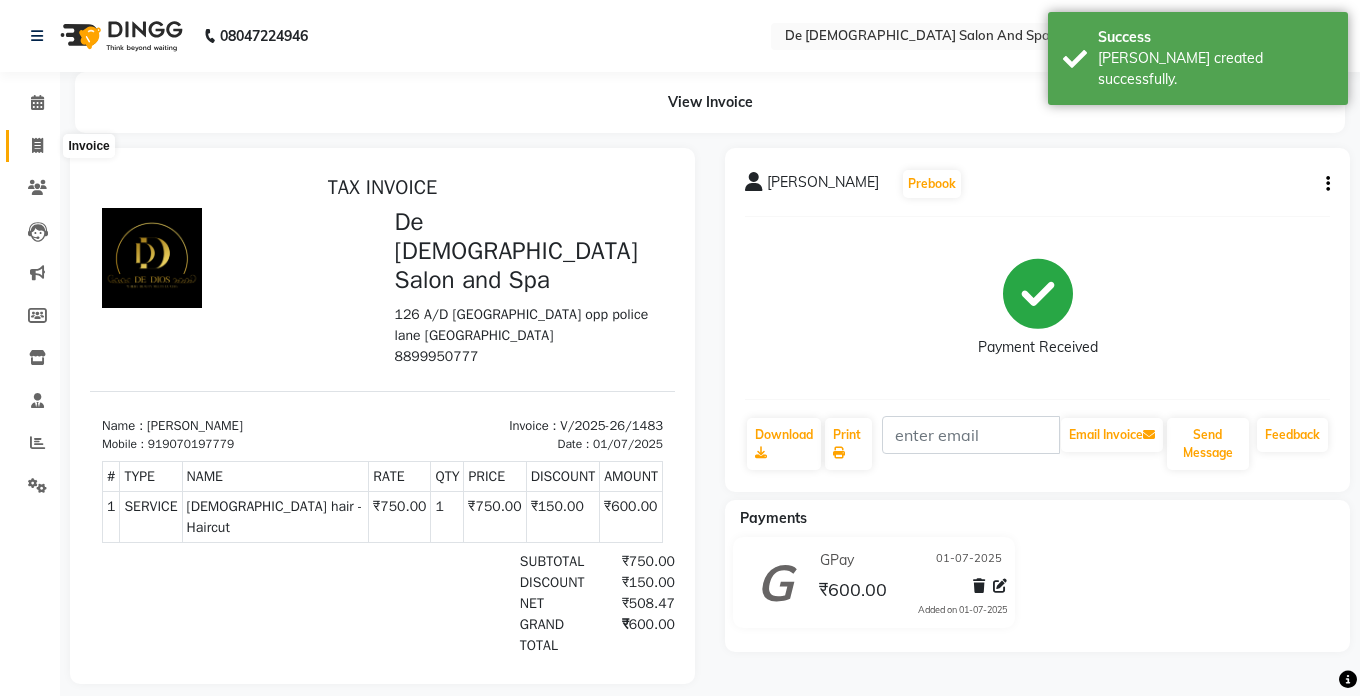 select on "service" 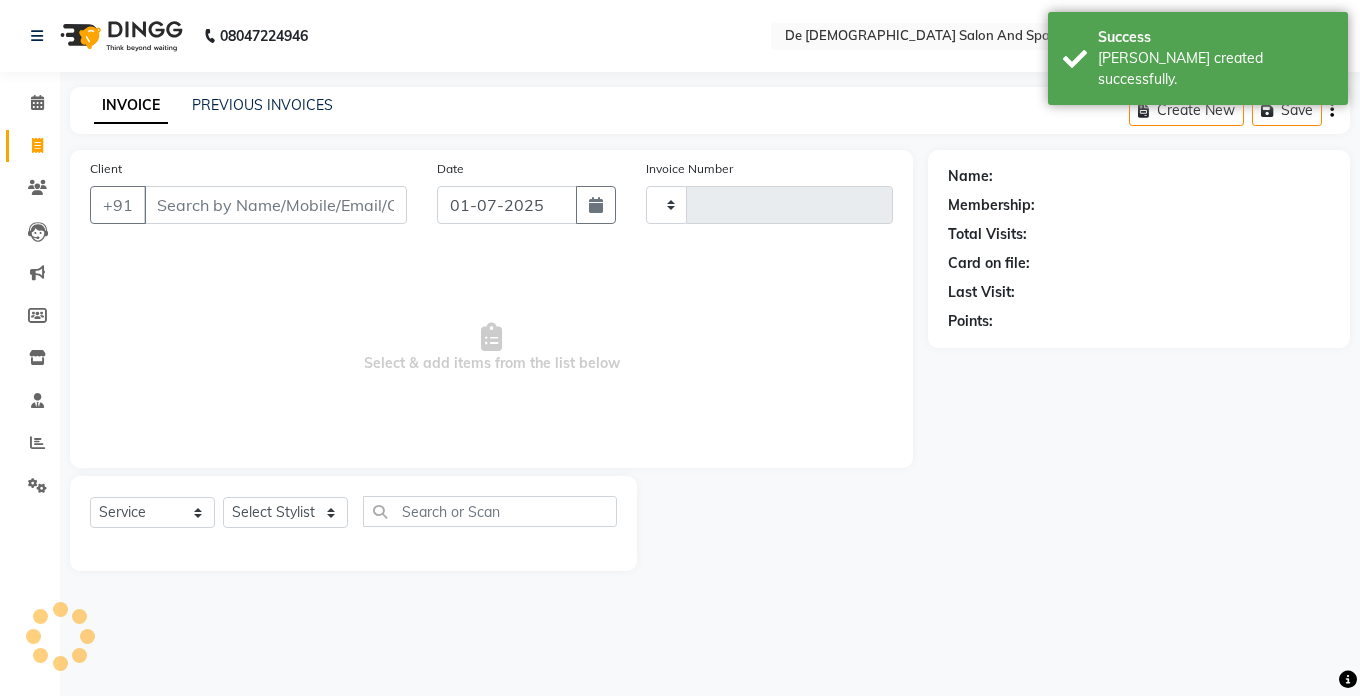 type on "1484" 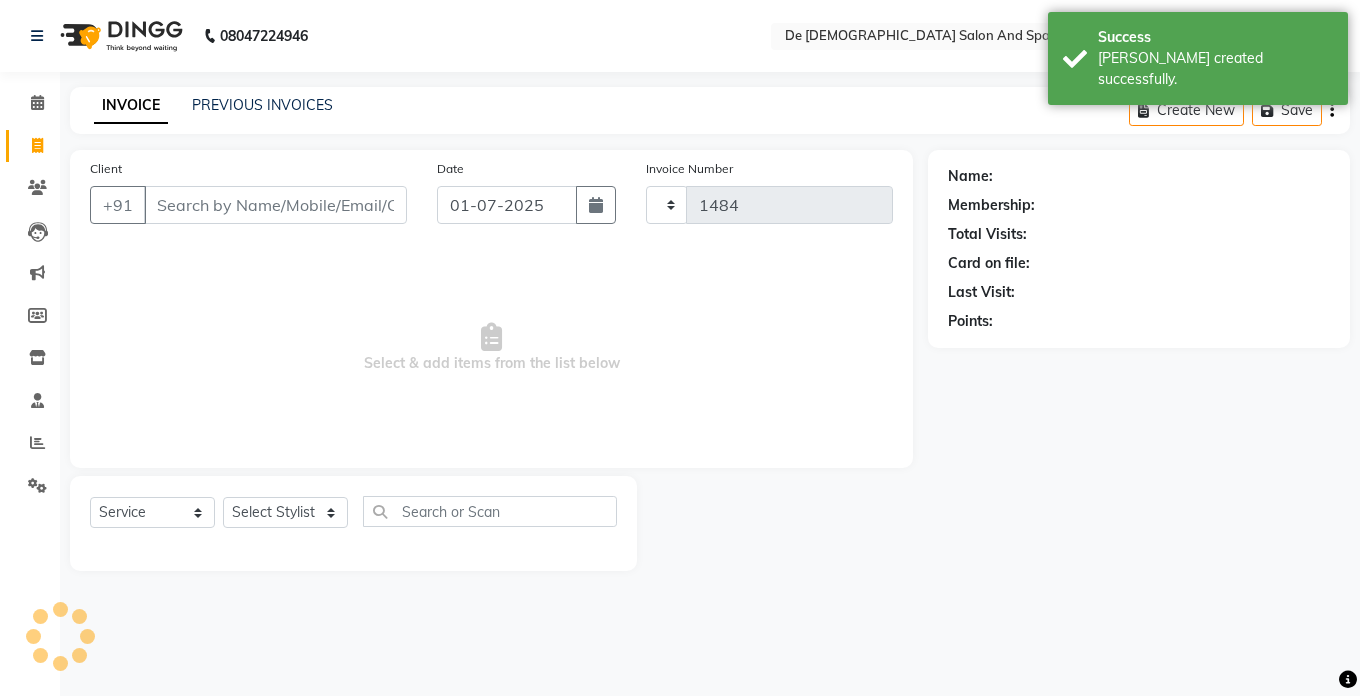 select on "6431" 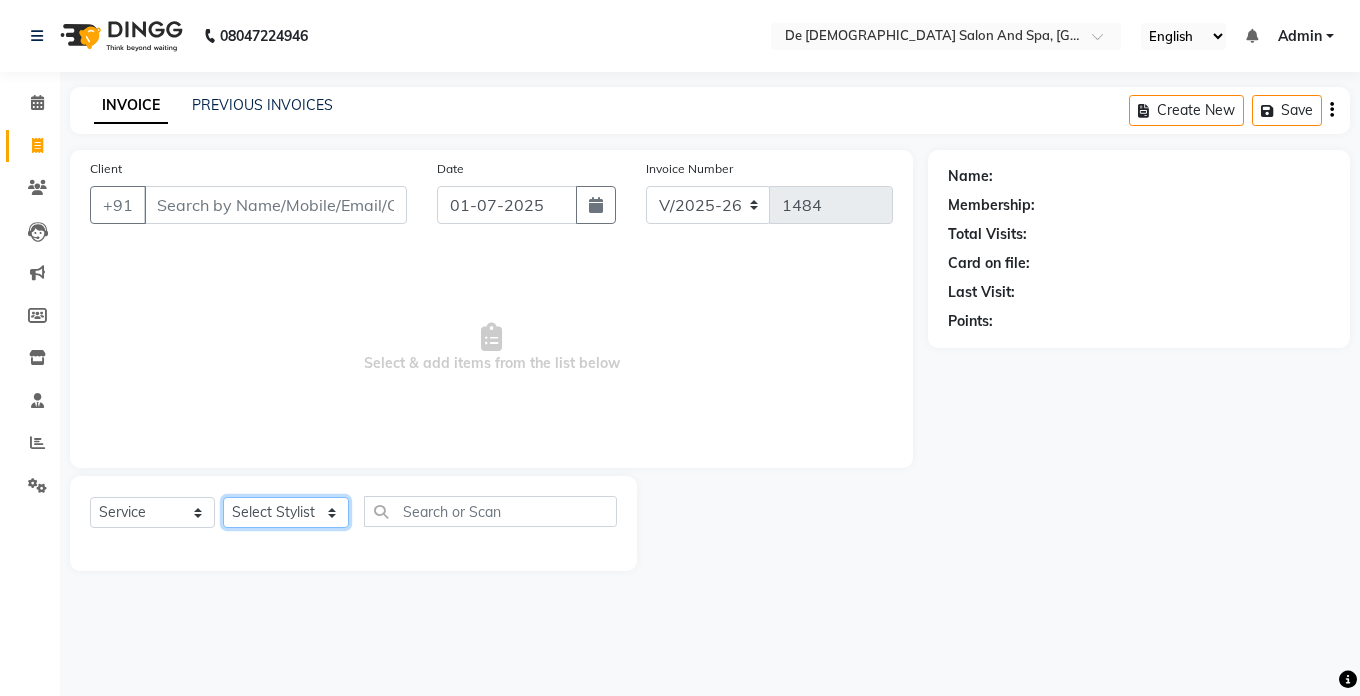 click on "Select Stylist akshay aman [PERSON_NAME] [PERSON_NAME]  [MEDICAL_DATA][PERSON_NAME] [PERSON_NAME] [DATE][PERSON_NAME]" 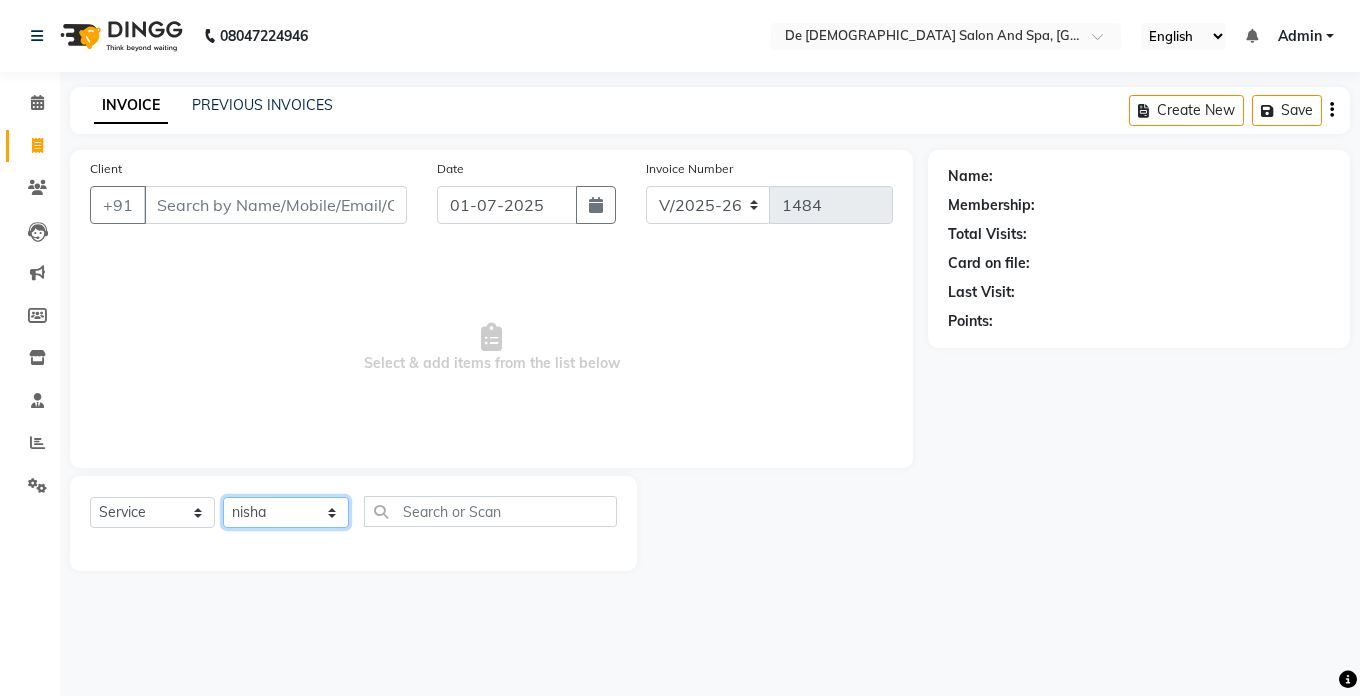 click on "Select Stylist akshay aman [PERSON_NAME] [PERSON_NAME]  [MEDICAL_DATA][PERSON_NAME] [PERSON_NAME] [DATE][PERSON_NAME]" 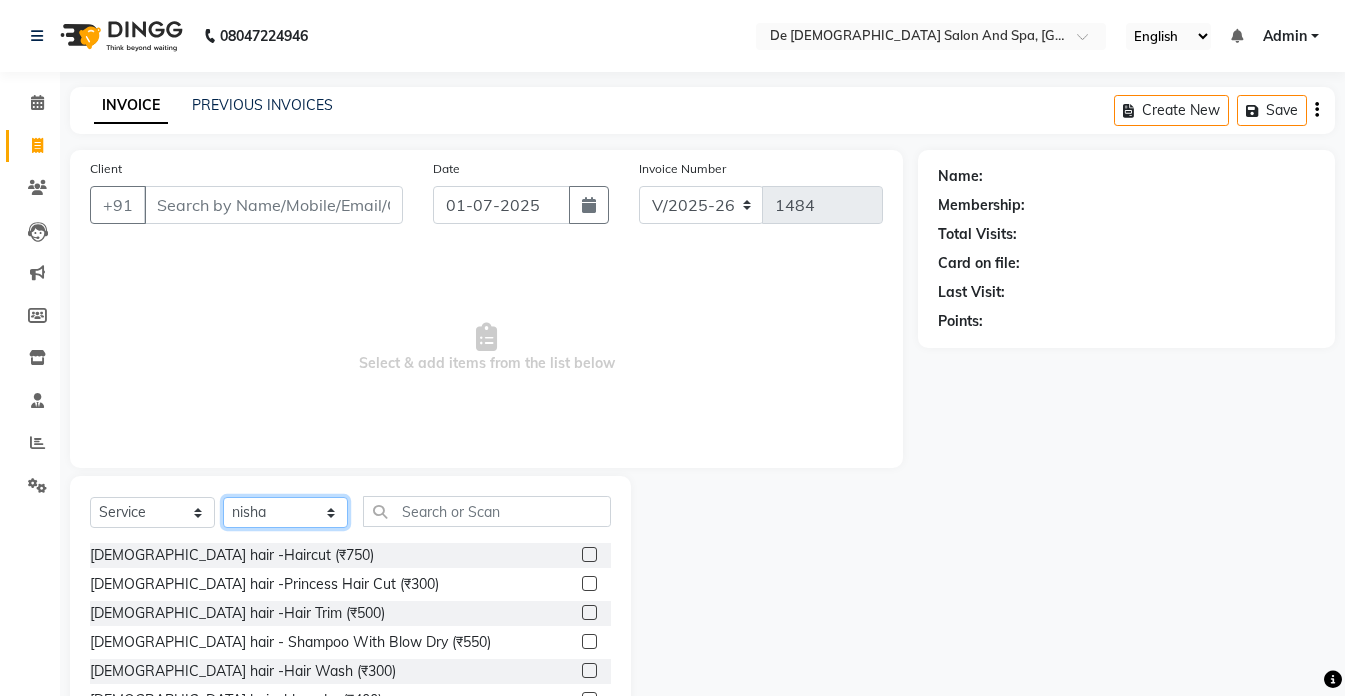 click on "Select Stylist akshay aman [PERSON_NAME] [PERSON_NAME]  [MEDICAL_DATA][PERSON_NAME] [PERSON_NAME] [DATE][PERSON_NAME]" 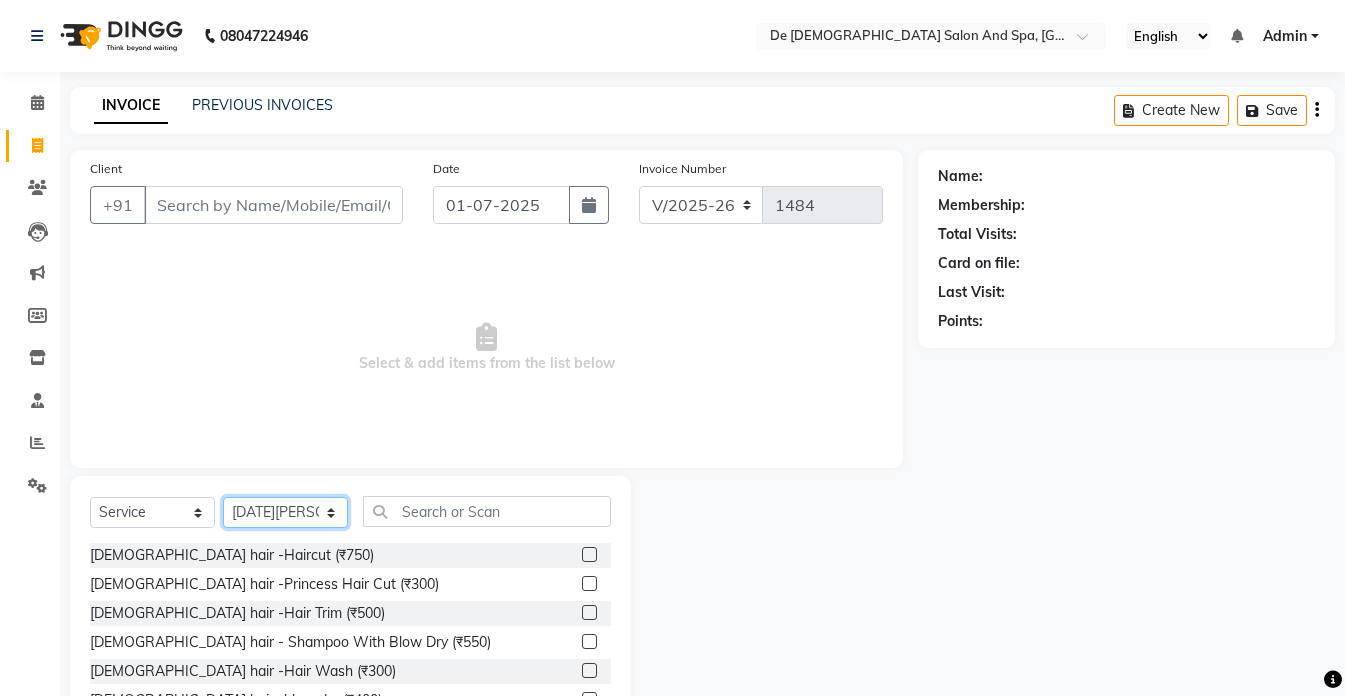 click on "Select Stylist akshay aman [PERSON_NAME] [PERSON_NAME]  [MEDICAL_DATA][PERSON_NAME] [PERSON_NAME] [DATE][PERSON_NAME]" 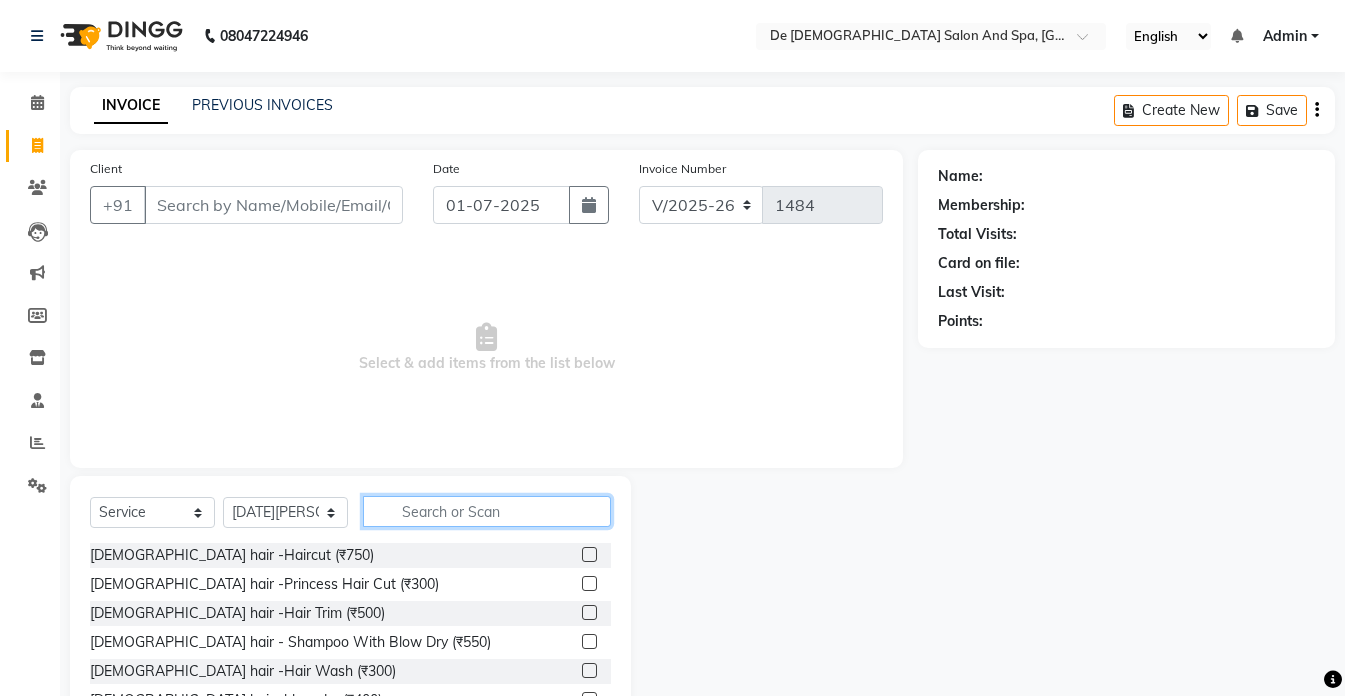 click 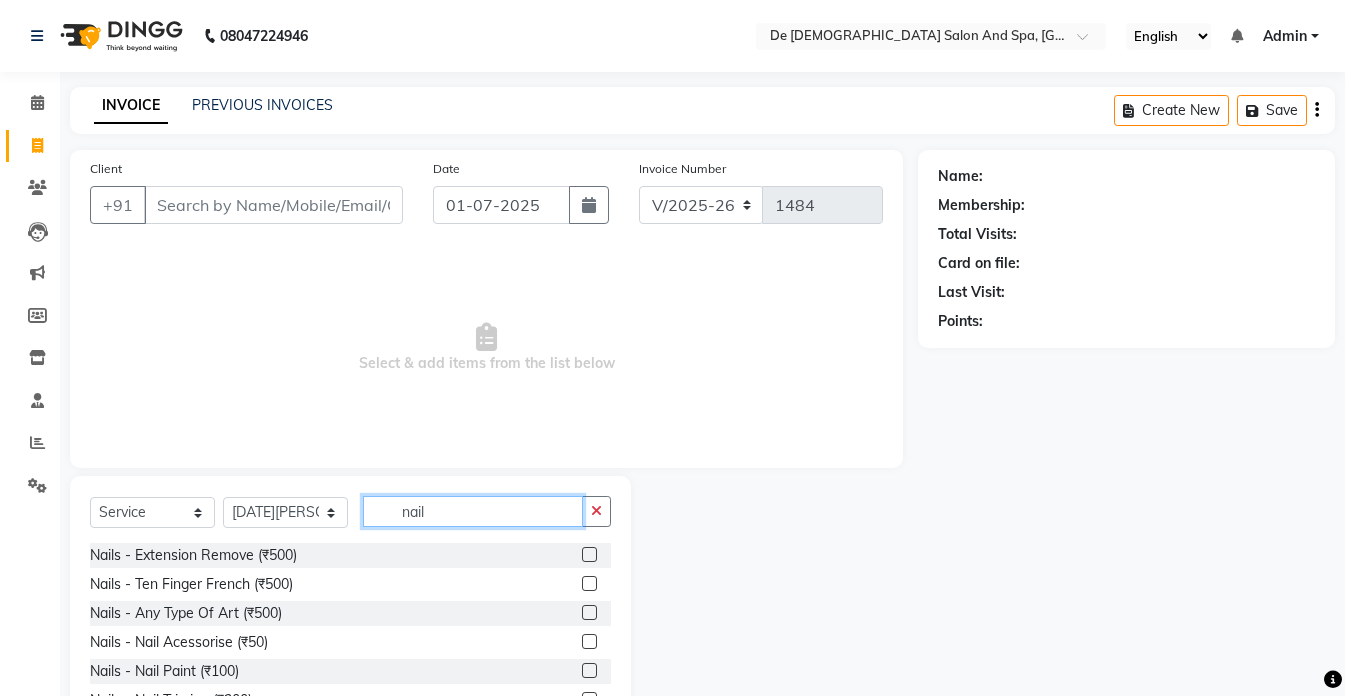 scroll, scrollTop: 177, scrollLeft: 0, axis: vertical 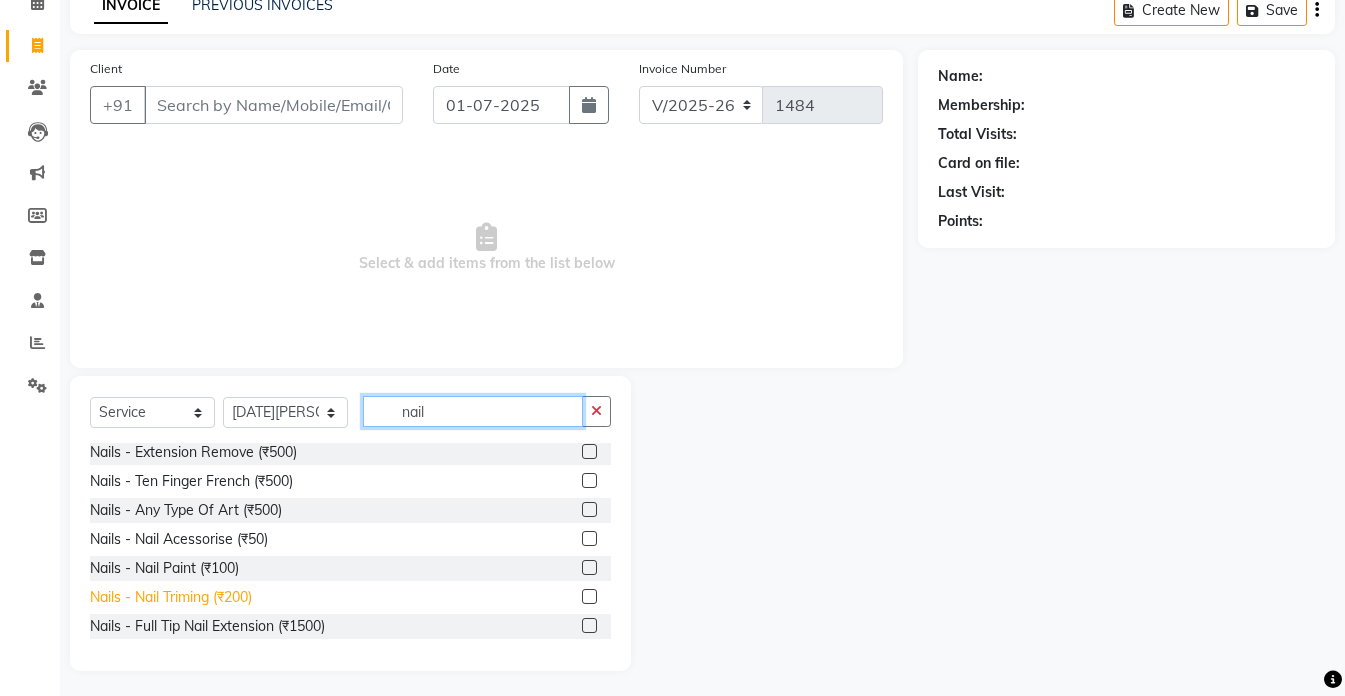 type on "nail" 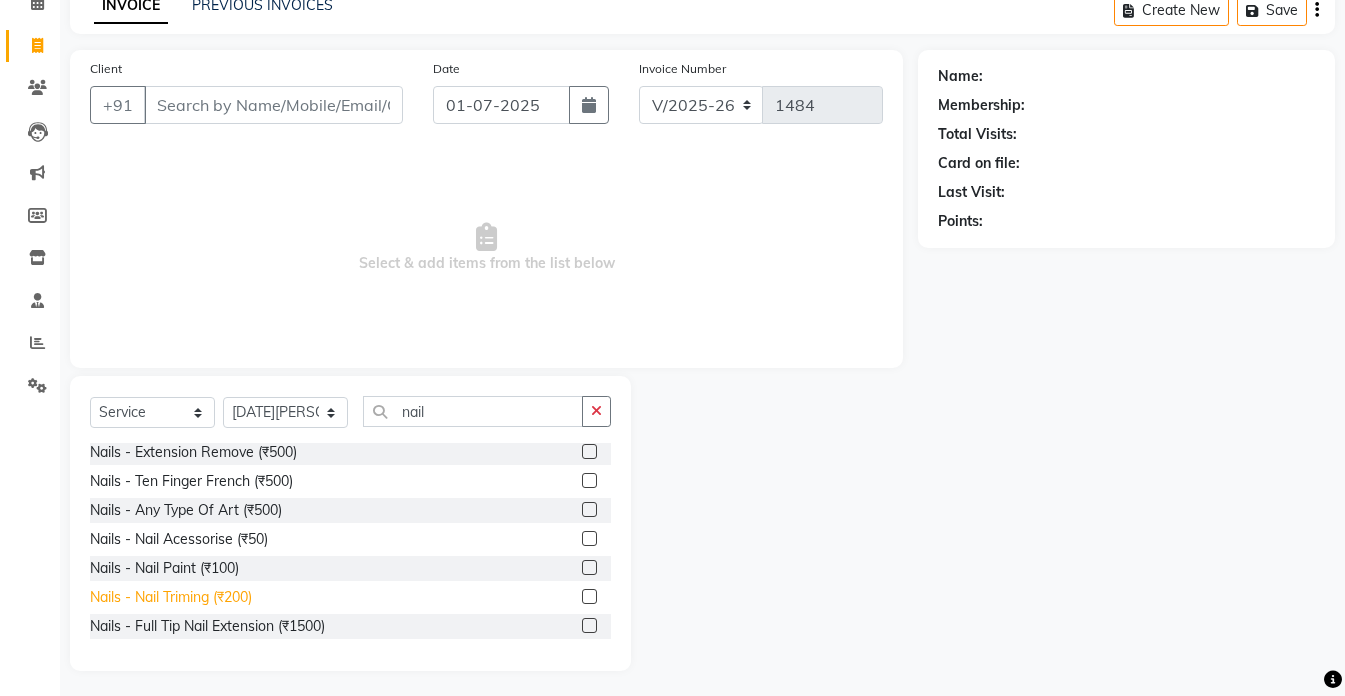 click on "Nails - Nail Triming (₹200)" 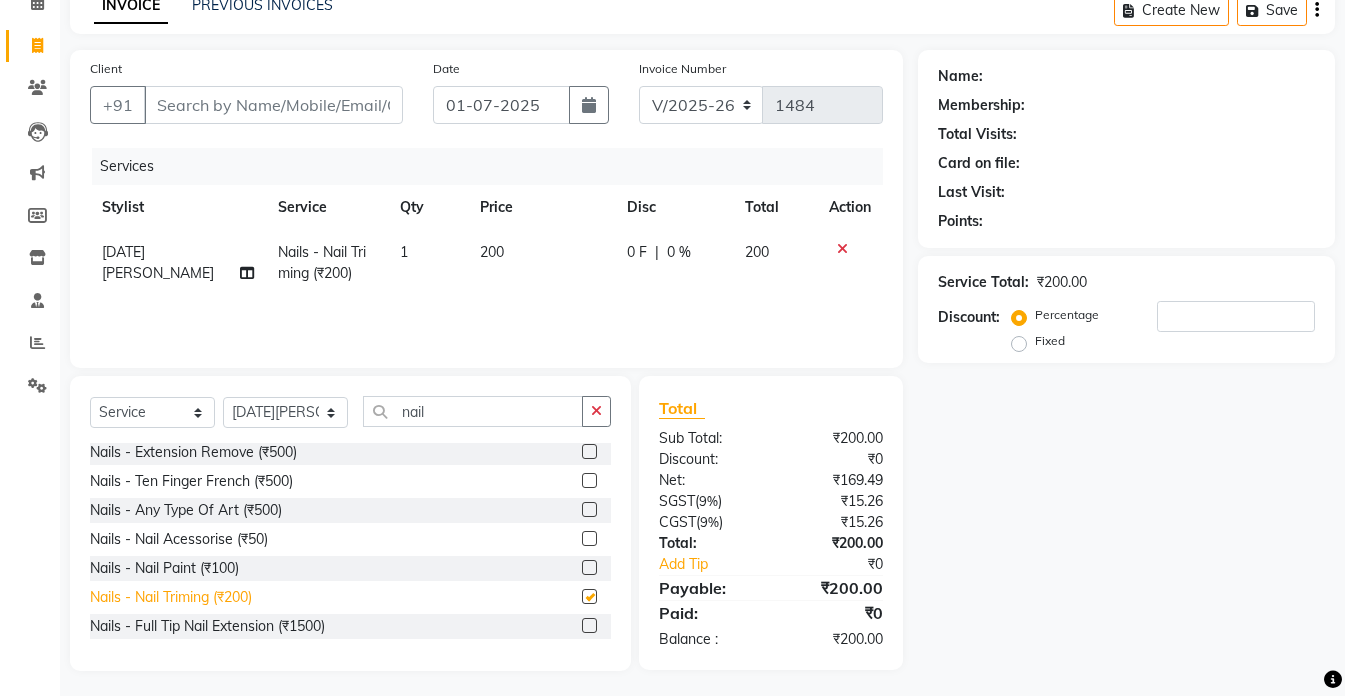 checkbox on "false" 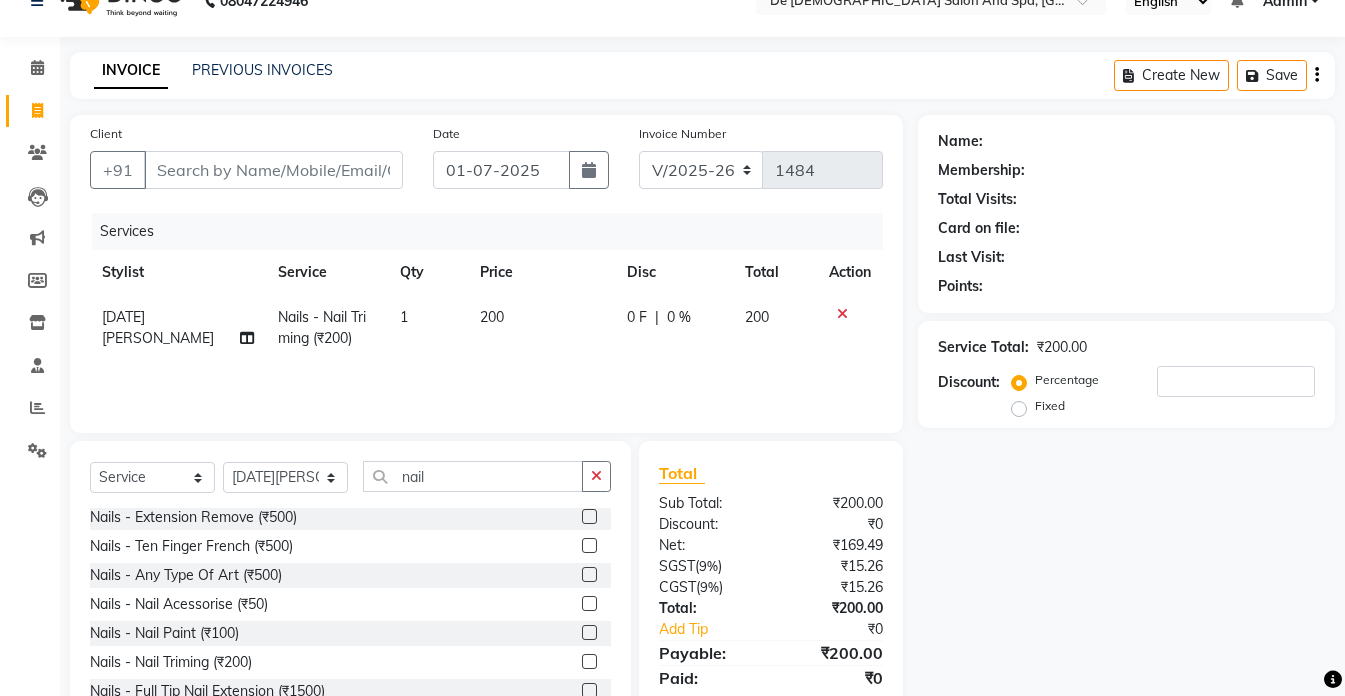 scroll, scrollTop: 0, scrollLeft: 0, axis: both 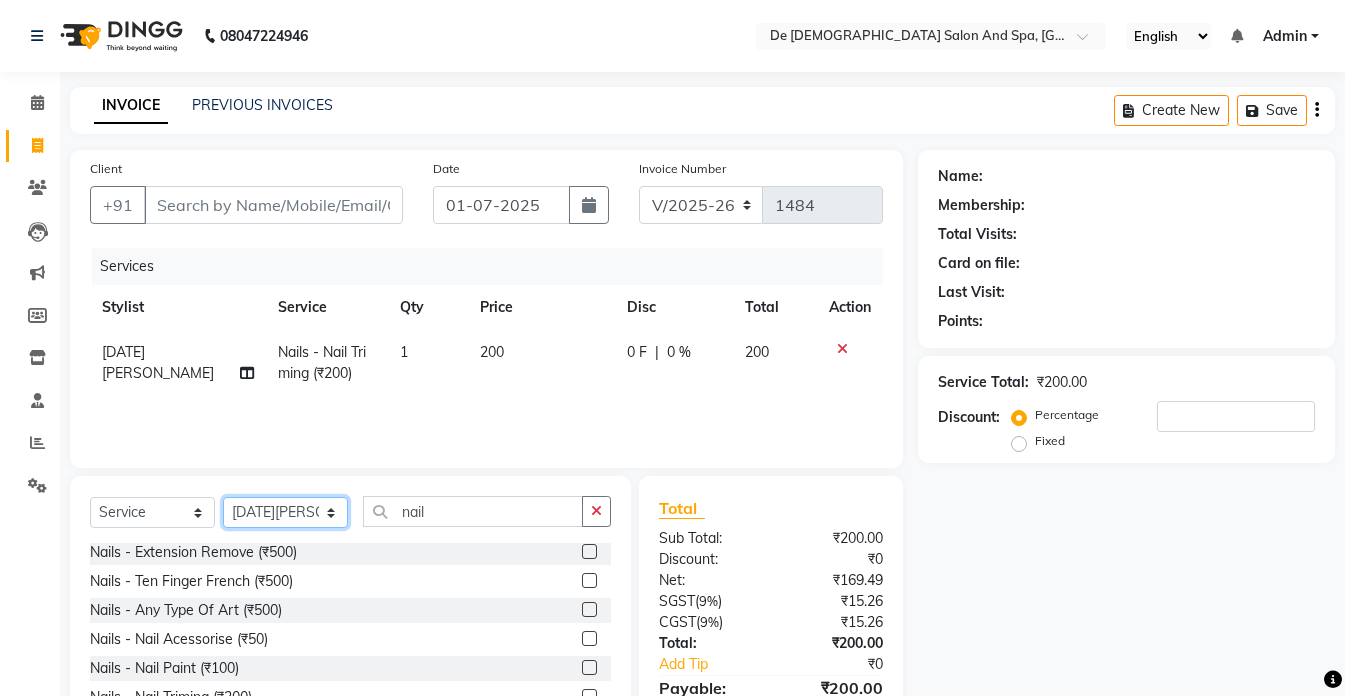 click on "Select Stylist akshay aman [PERSON_NAME] [PERSON_NAME]  [MEDICAL_DATA][PERSON_NAME] [PERSON_NAME] [DATE][PERSON_NAME]" 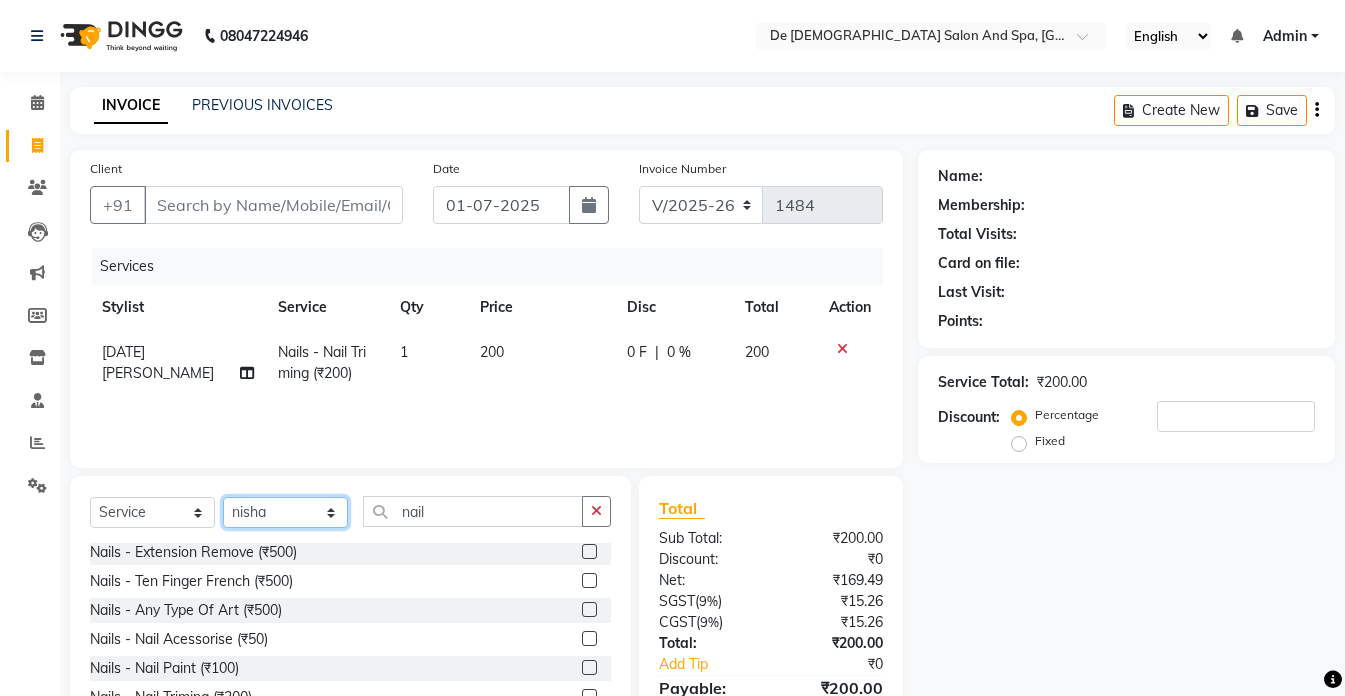 click on "Select Stylist akshay aman [PERSON_NAME] [PERSON_NAME]  [MEDICAL_DATA][PERSON_NAME] [PERSON_NAME] [DATE][PERSON_NAME]" 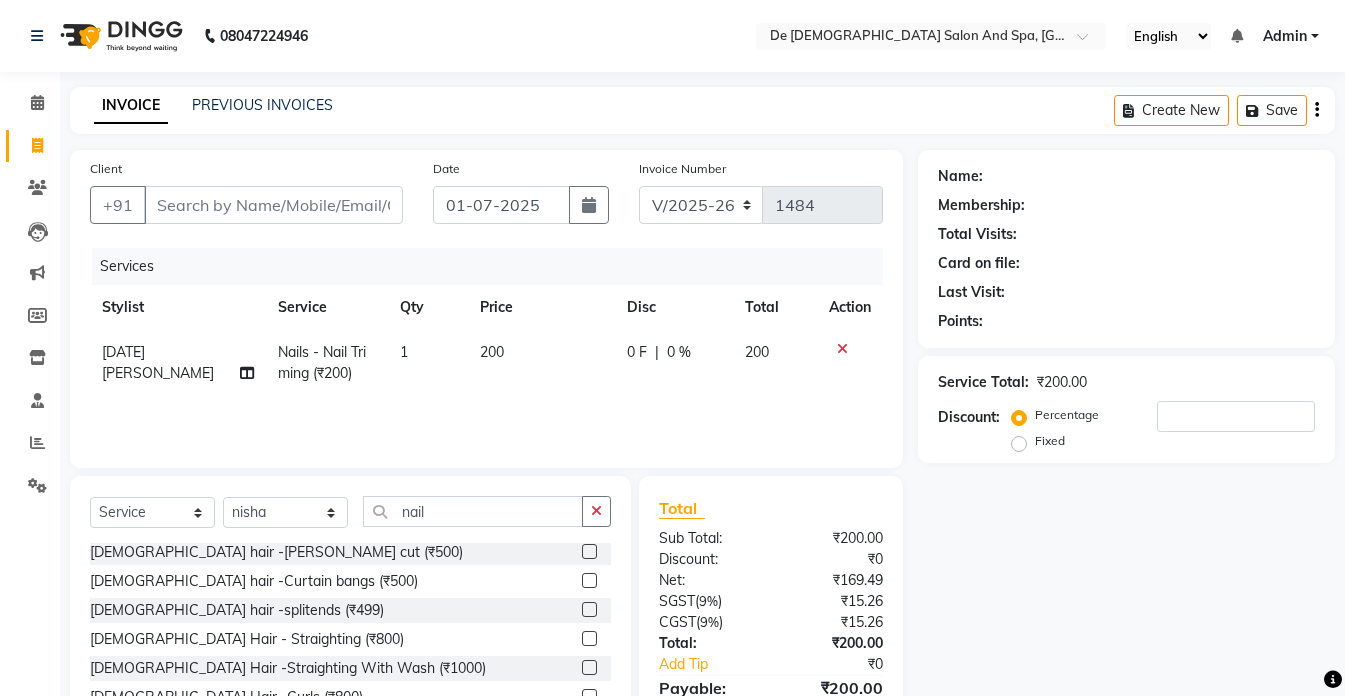 click on "Select  Service  Product  Membership  Package Voucher Prepaid Gift Card  Select Stylist akshay aman [PERSON_NAME] [PERSON_NAME]  [MEDICAL_DATA][PERSON_NAME] nisha [PERSON_NAME] [DATE][PERSON_NAME] nail [DEMOGRAPHIC_DATA] hair -Haircut (₹750)  [DEMOGRAPHIC_DATA] hair -Princess Hair Cut (₹300)  [DEMOGRAPHIC_DATA] hair -Hair Trim (₹500)  [DEMOGRAPHIC_DATA] hair - Shampoo With Blow Dry (₹550)  [DEMOGRAPHIC_DATA] hair -Hair Wash (₹300)  [DEMOGRAPHIC_DATA] hair -blow dry (₹400)  [DEMOGRAPHIC_DATA] hair -[PERSON_NAME] cut (₹500)  [DEMOGRAPHIC_DATA] hair -Curtain bangs (₹500)  [DEMOGRAPHIC_DATA] hair -splitends (₹499)  [DEMOGRAPHIC_DATA] Hair - Straighting (₹800)  [DEMOGRAPHIC_DATA] Hair -Straighting With Wash (₹1000)  [DEMOGRAPHIC_DATA] Hair -Curls  (₹800)  [DEMOGRAPHIC_DATA] Hair - Curls With Wash (₹1200)  [DEMOGRAPHIC_DATA] Hair - Crimping (₹600)  Hair Chemical-Rebounding. (₹7000)  Hair Chemical-Keratin. (₹6000)  Hair Chemical-Smoothning (₹6500)  Hair Chemical-Kerasmooth (₹11000)  Hair Chemical-nano plastica (₹8000)  Hair Chemical-[MEDICAL_DATA] (₹5000)  Hair Chemical - Relaxing threapy (₹7000)  Hair Spa-loreal Spa (₹1600)  Hair Spa-RAPID RESTORE (₹2500)" 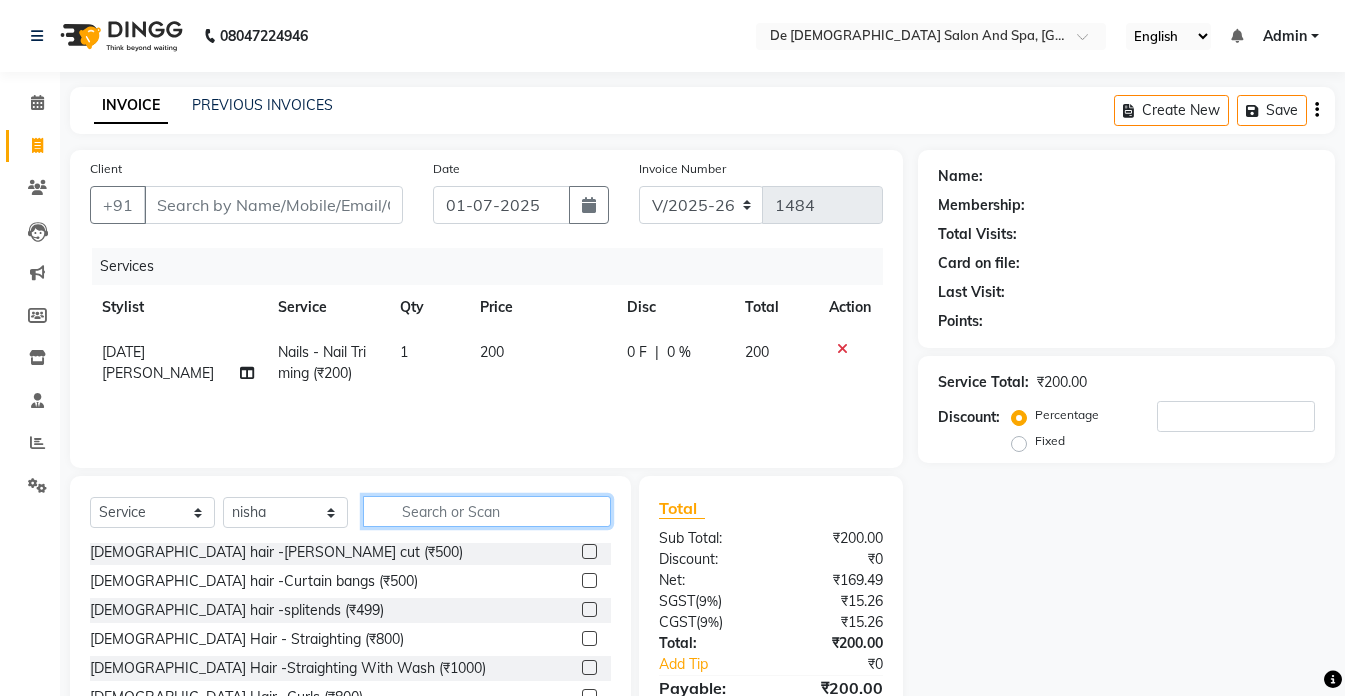 click 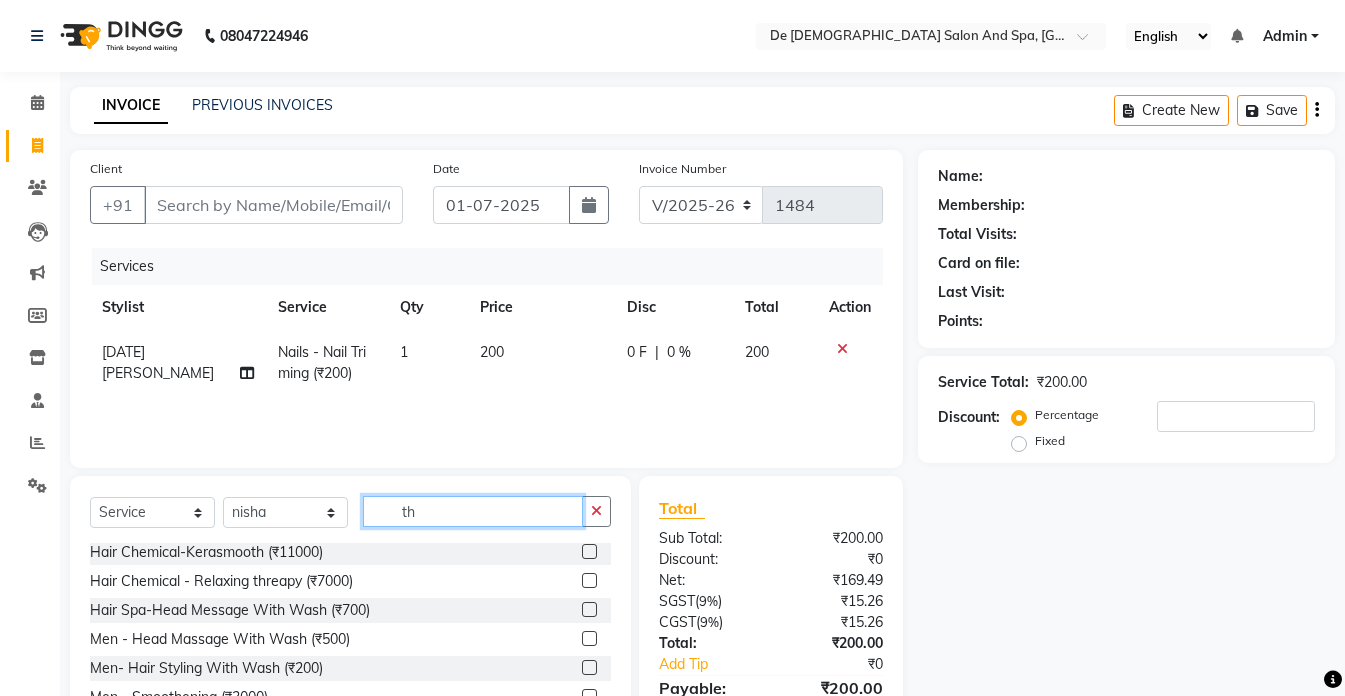 scroll, scrollTop: 0, scrollLeft: 0, axis: both 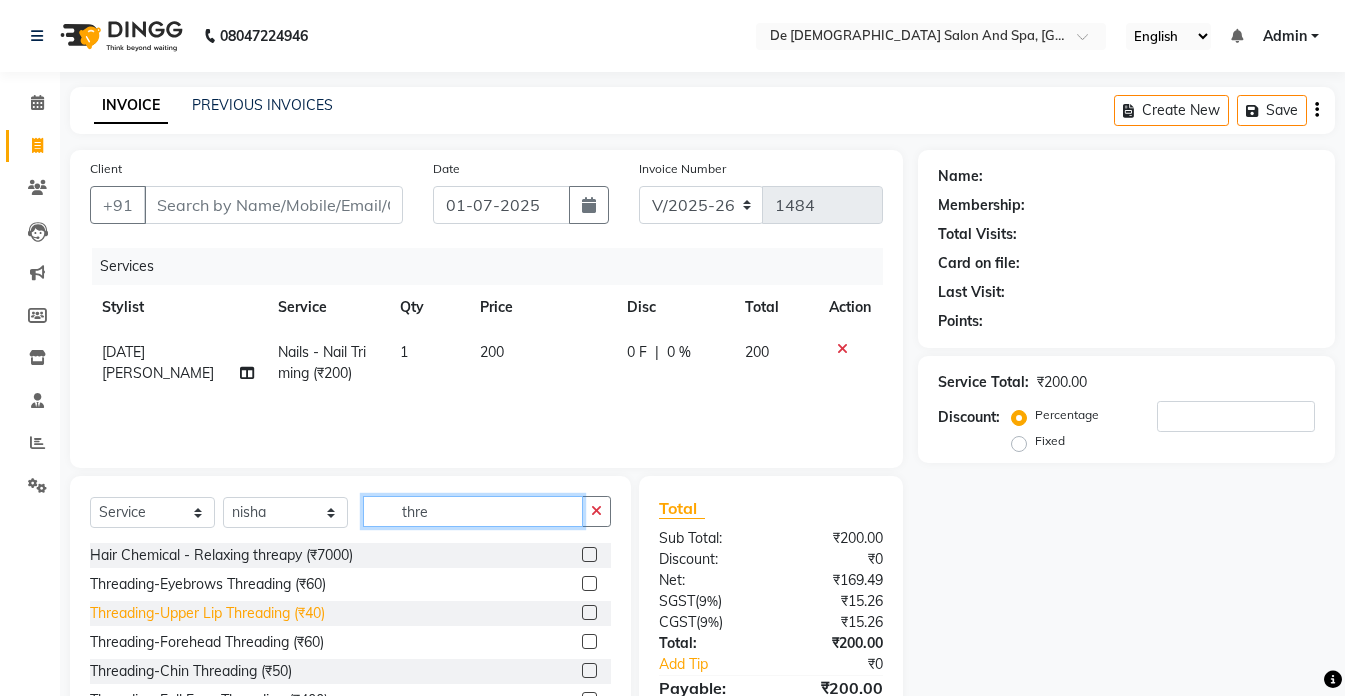 type on "thre" 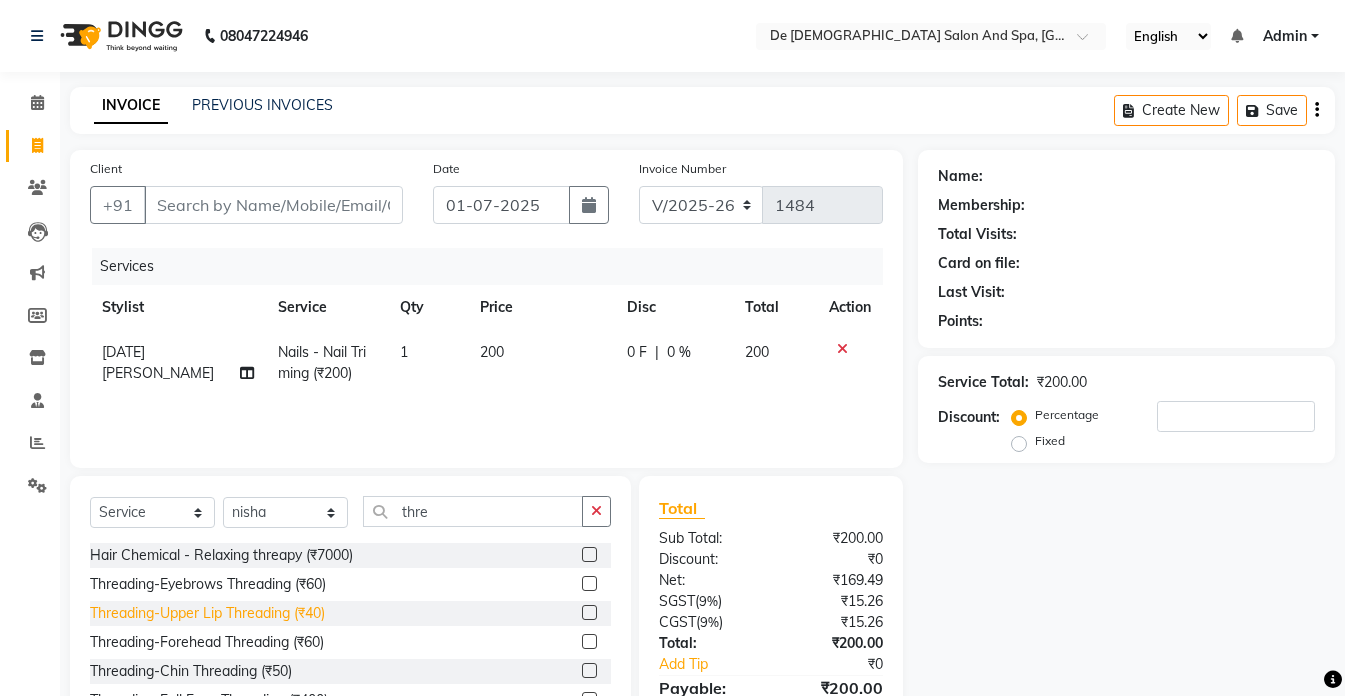 click on "Threading-Upper Lip Threading (₹40)" 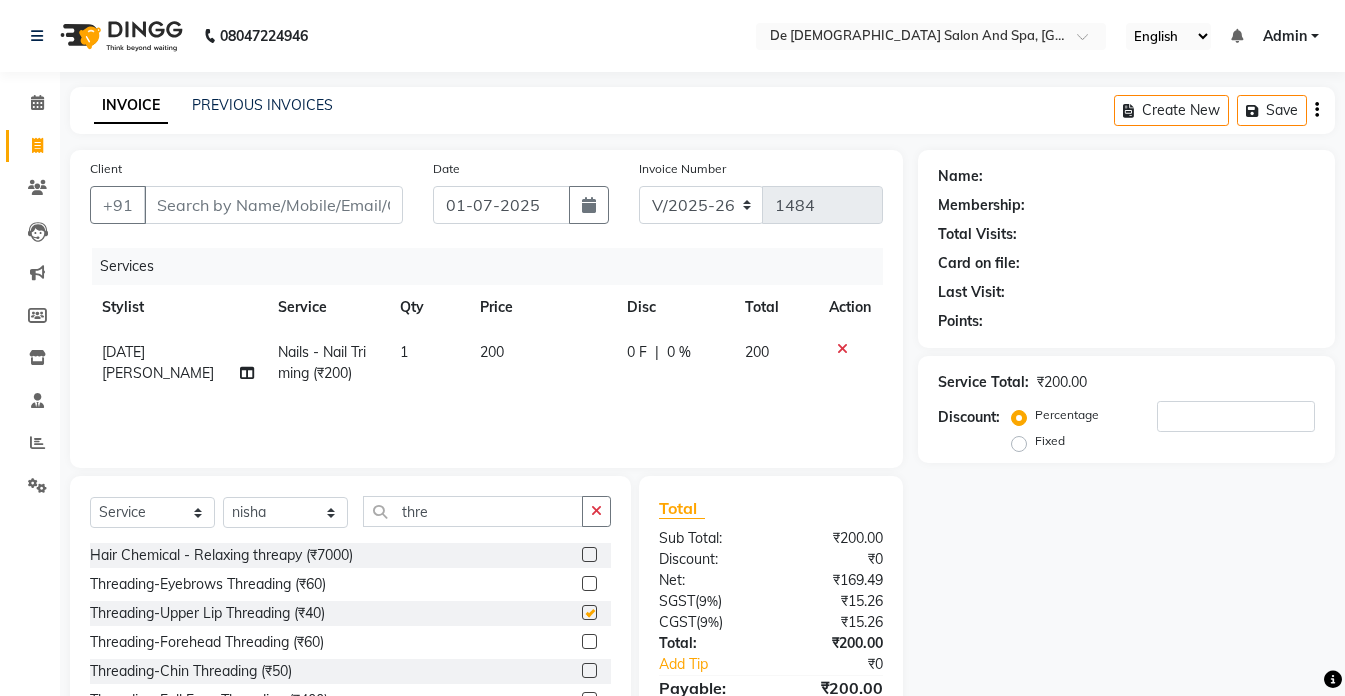 checkbox on "false" 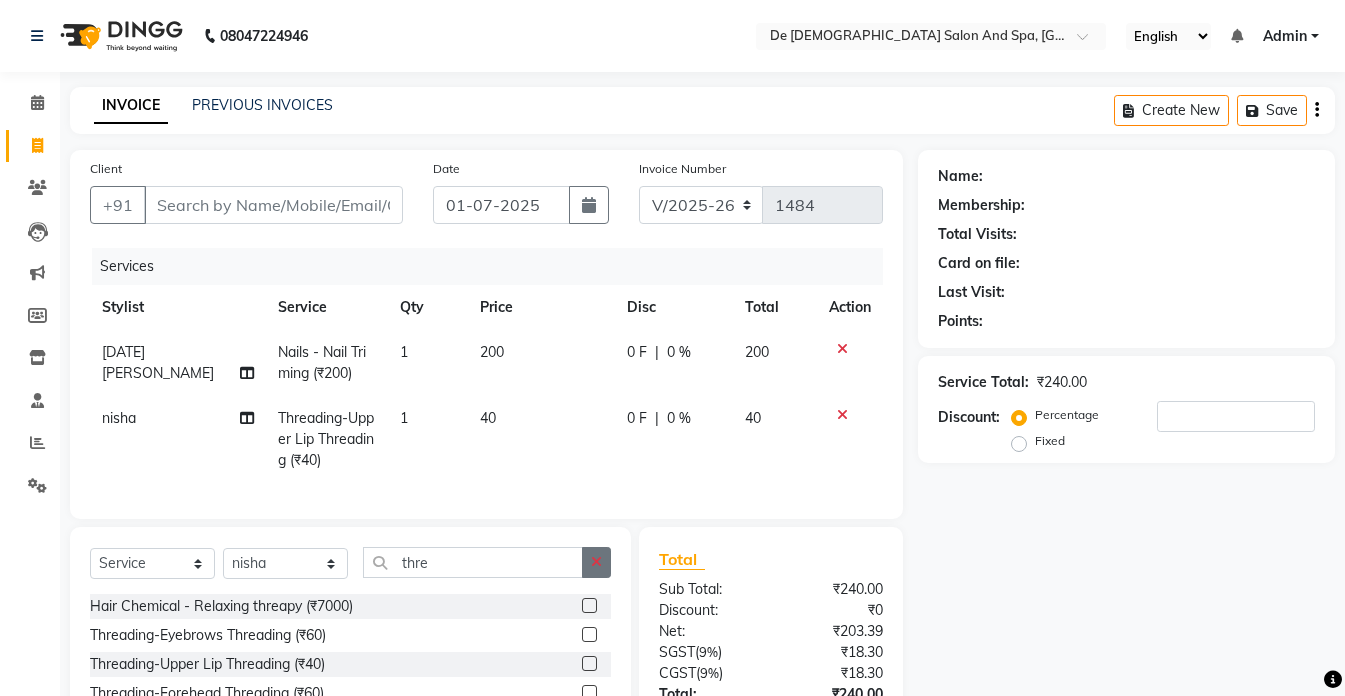 click 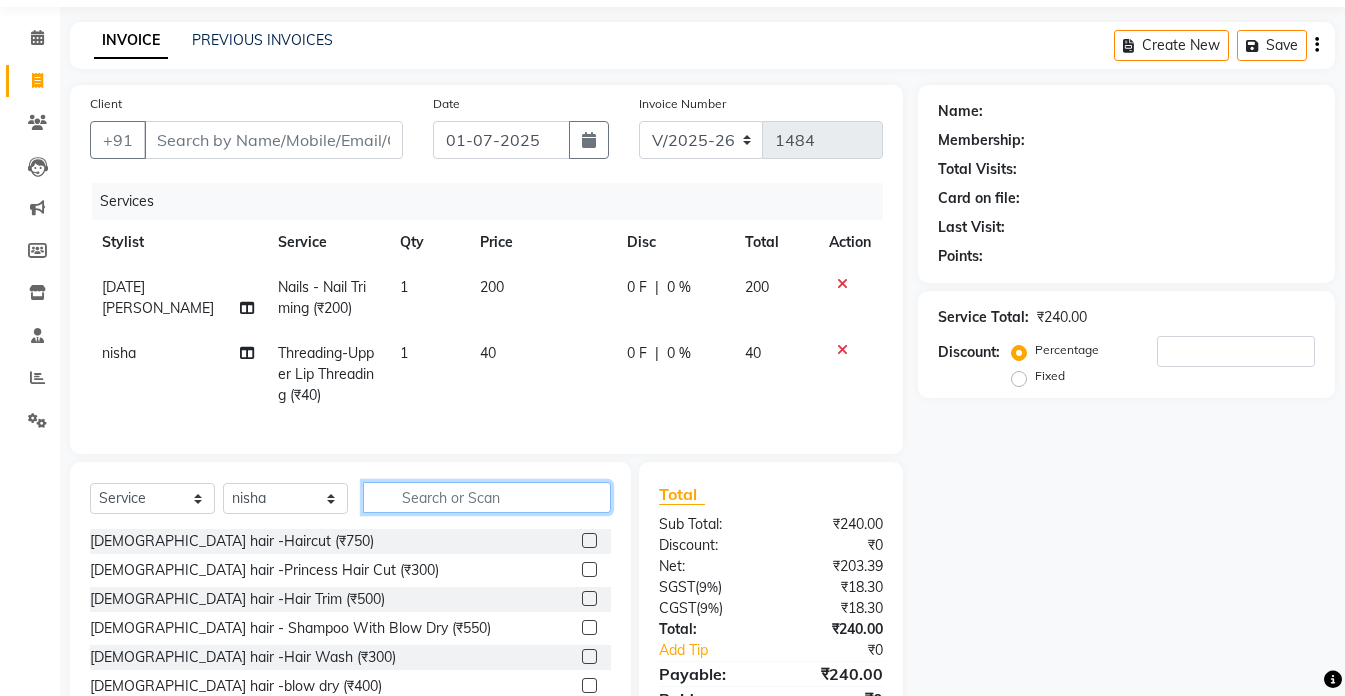 scroll, scrollTop: 100, scrollLeft: 0, axis: vertical 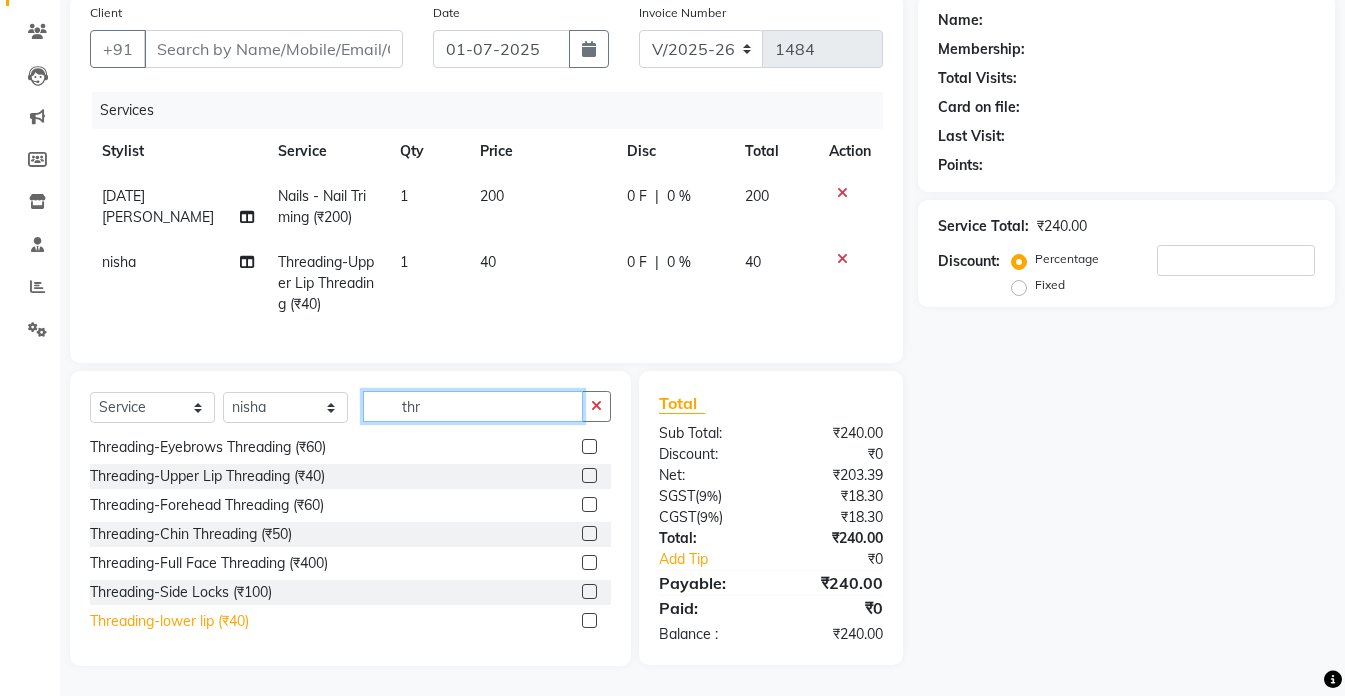 type on "thr" 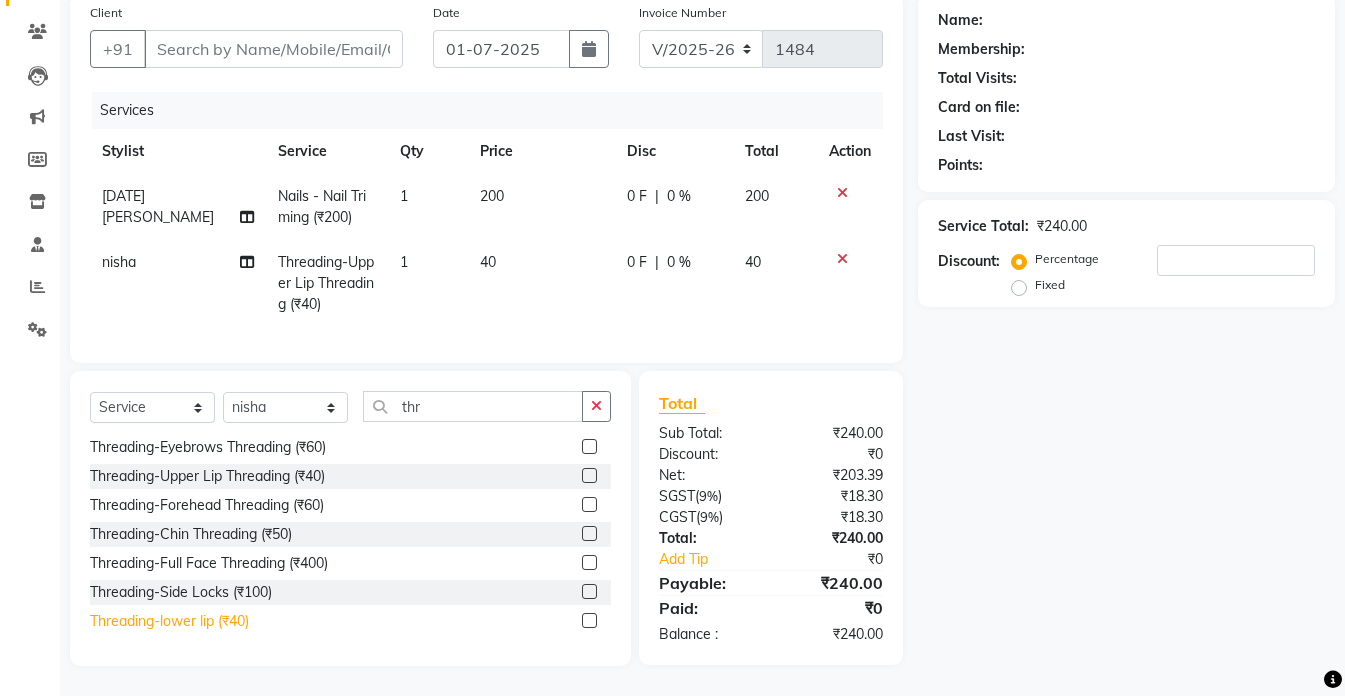 click on "Threading-lower lip (₹40)" 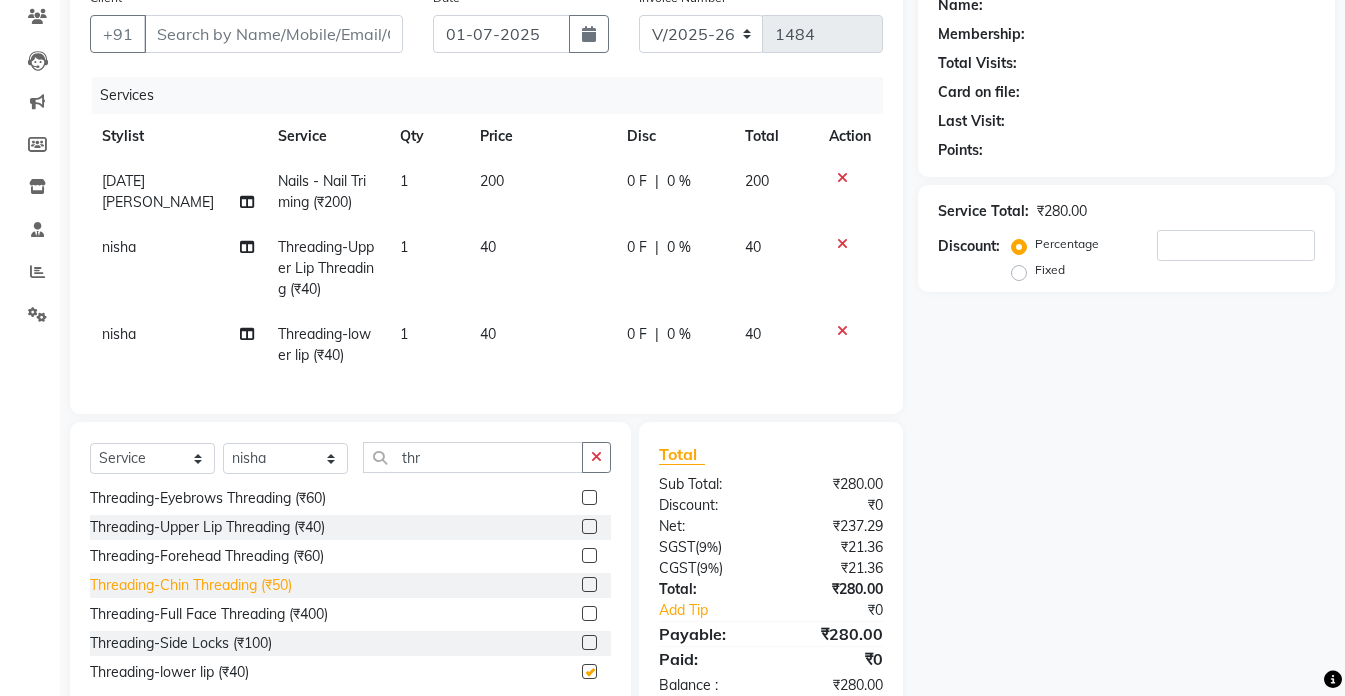 checkbox on "false" 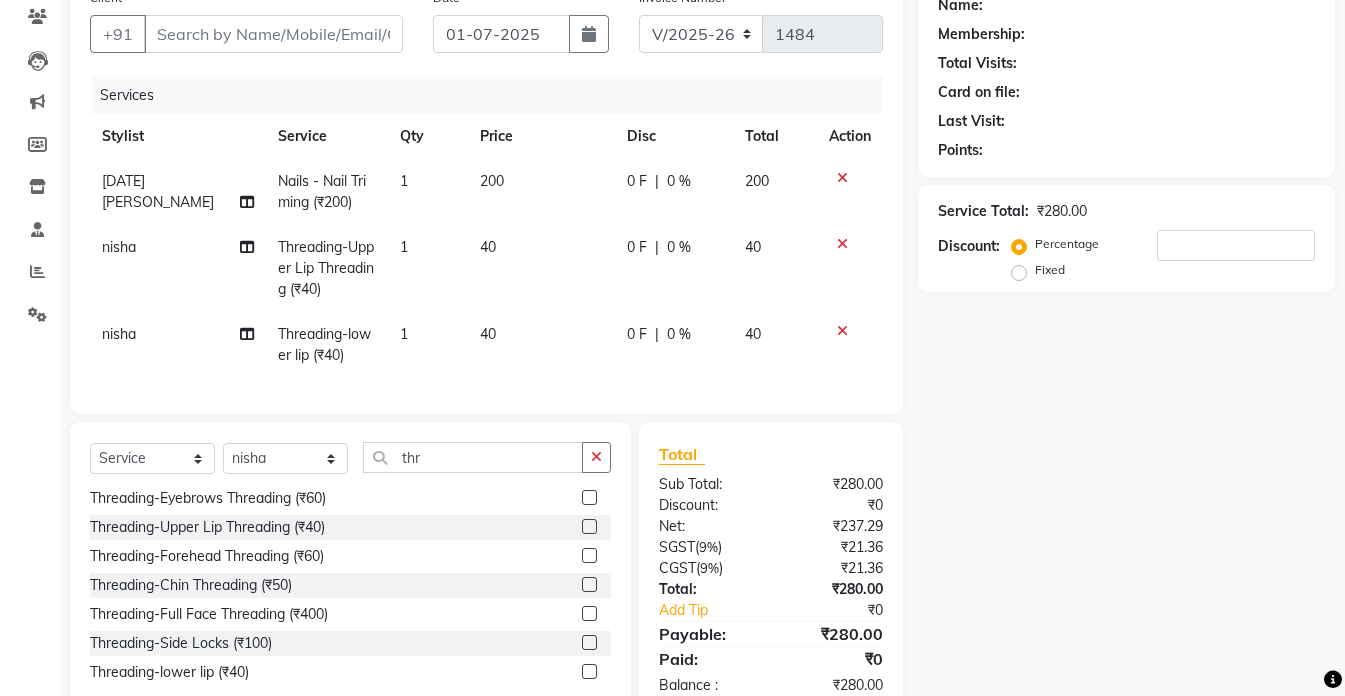 click 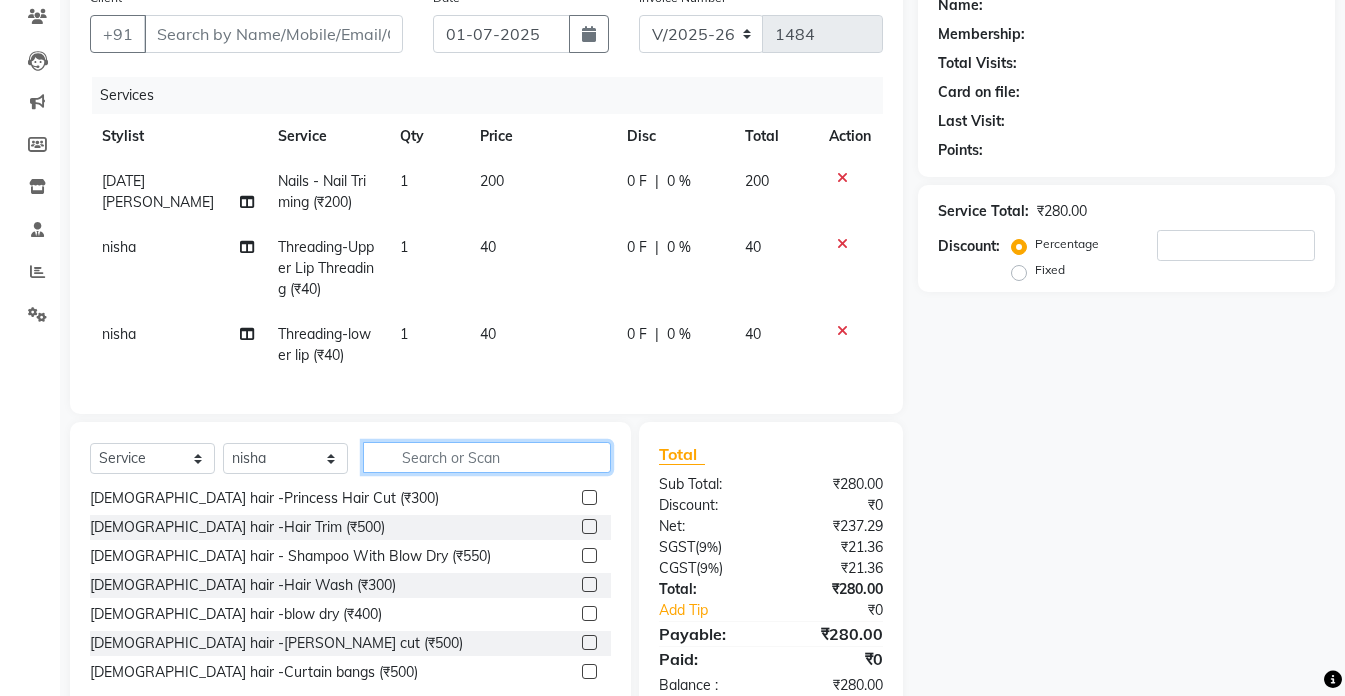 click 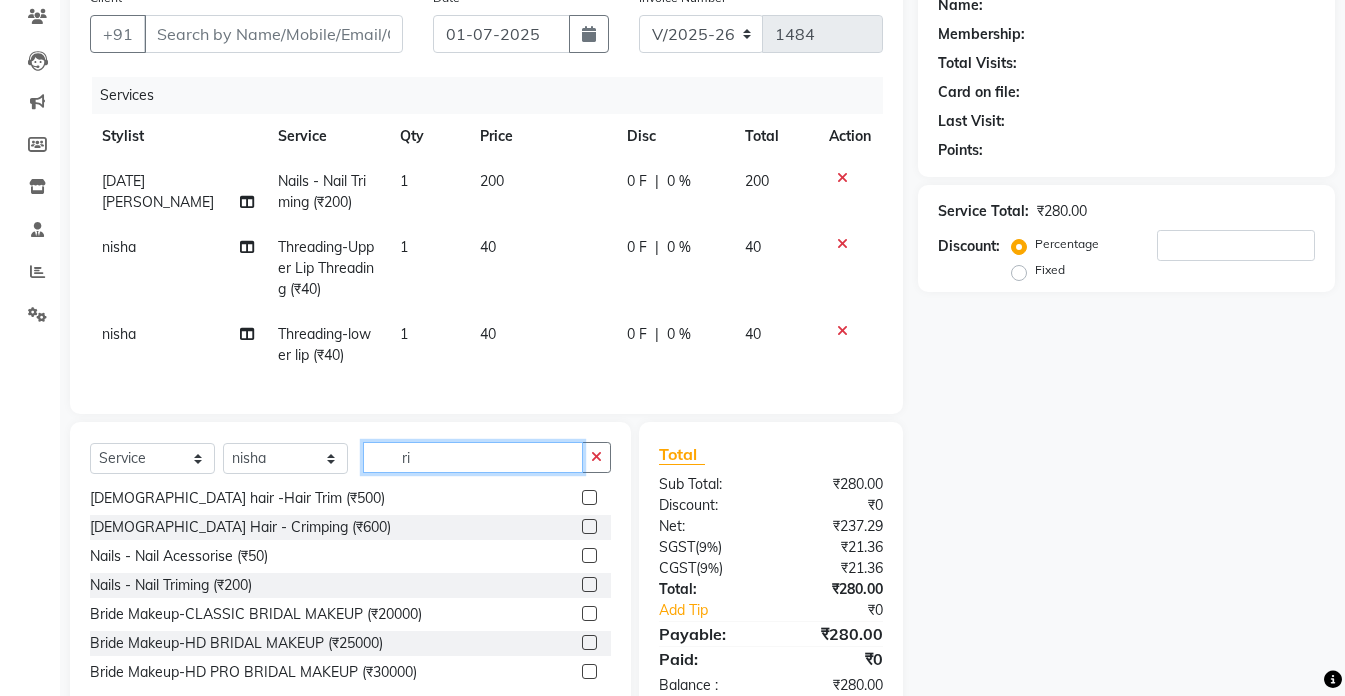 scroll, scrollTop: 3, scrollLeft: 0, axis: vertical 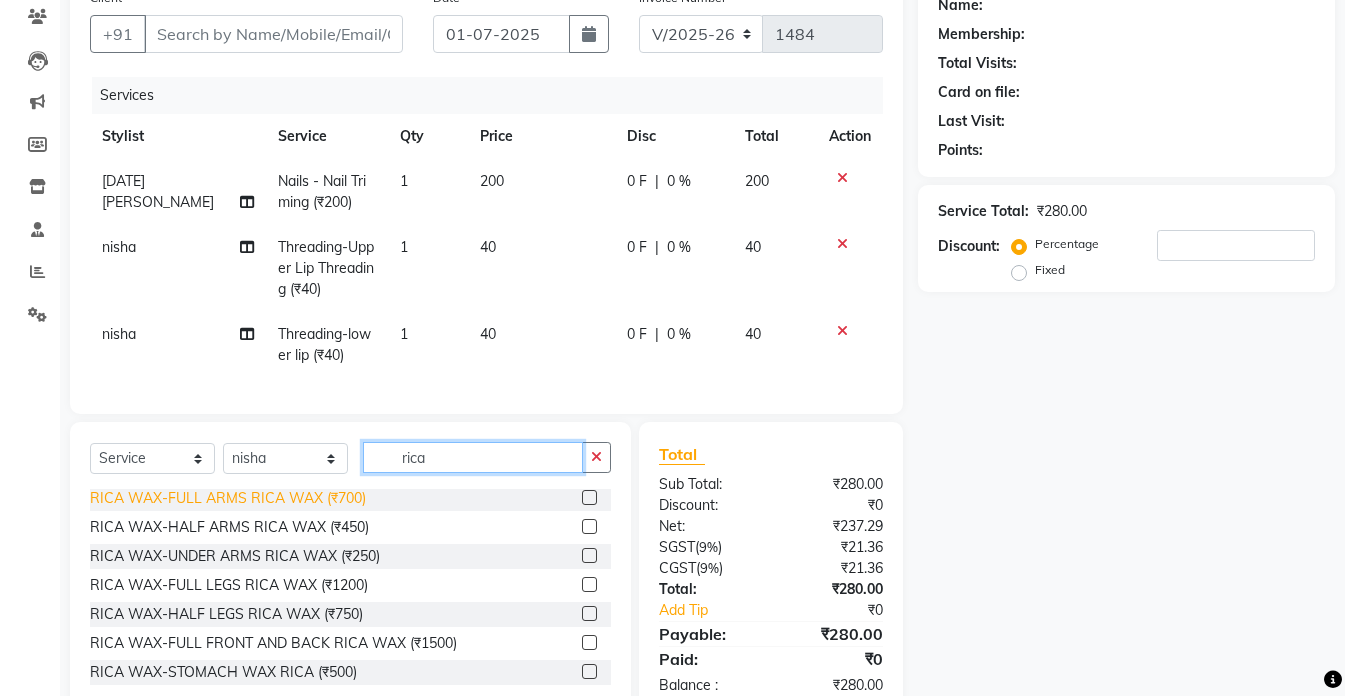 type on "rica" 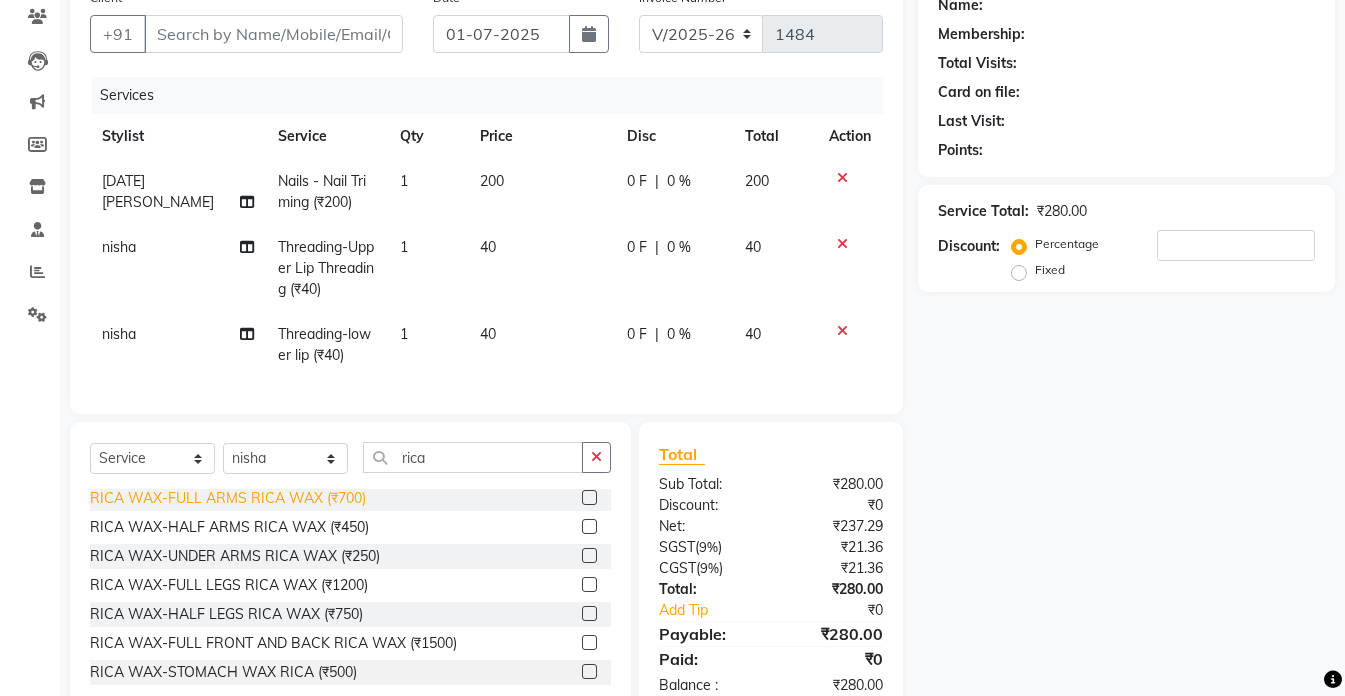 click on "RICA WAX-FULL ARMS RICA WAX (₹700)" 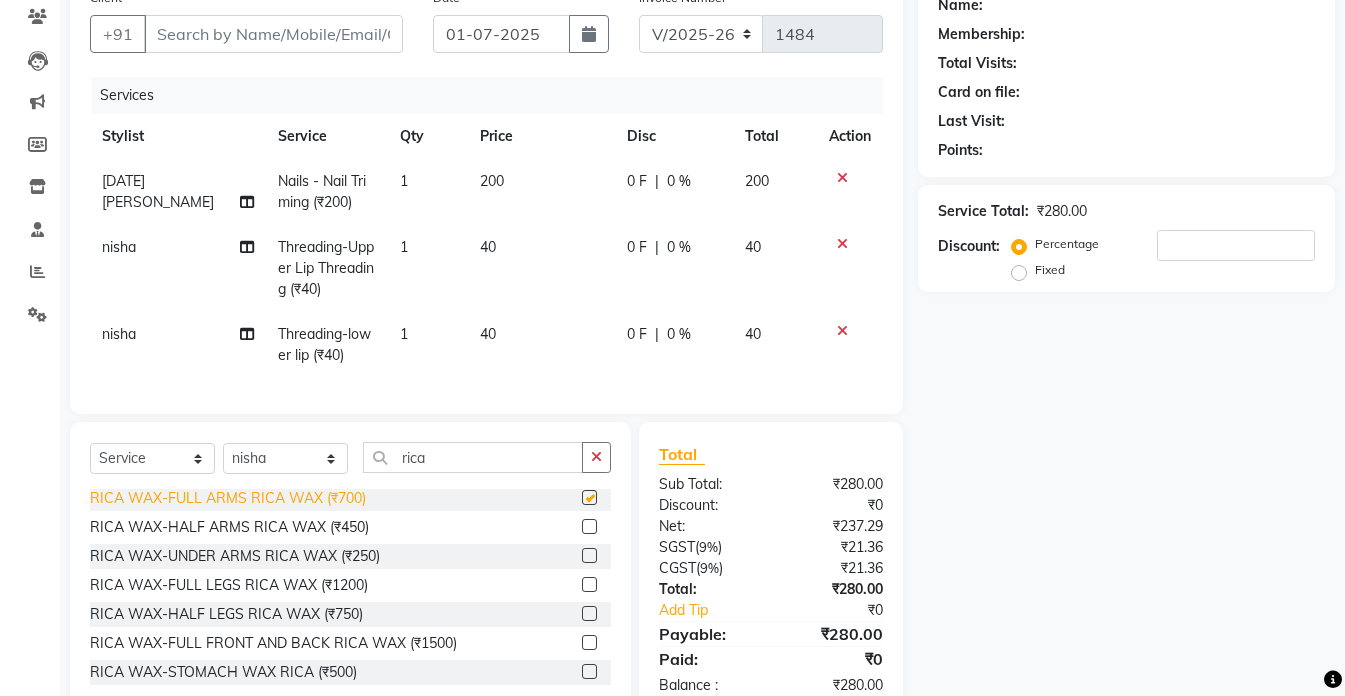 checkbox on "false" 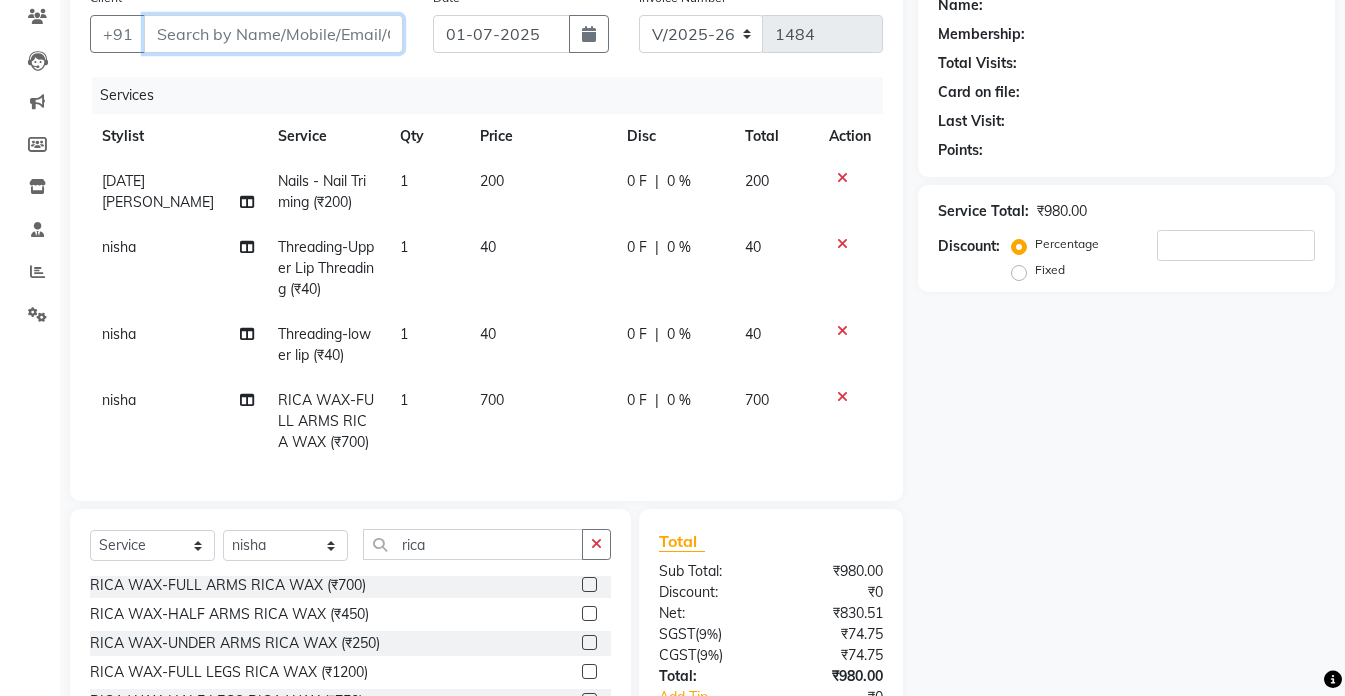 click on "Client" at bounding box center [273, 34] 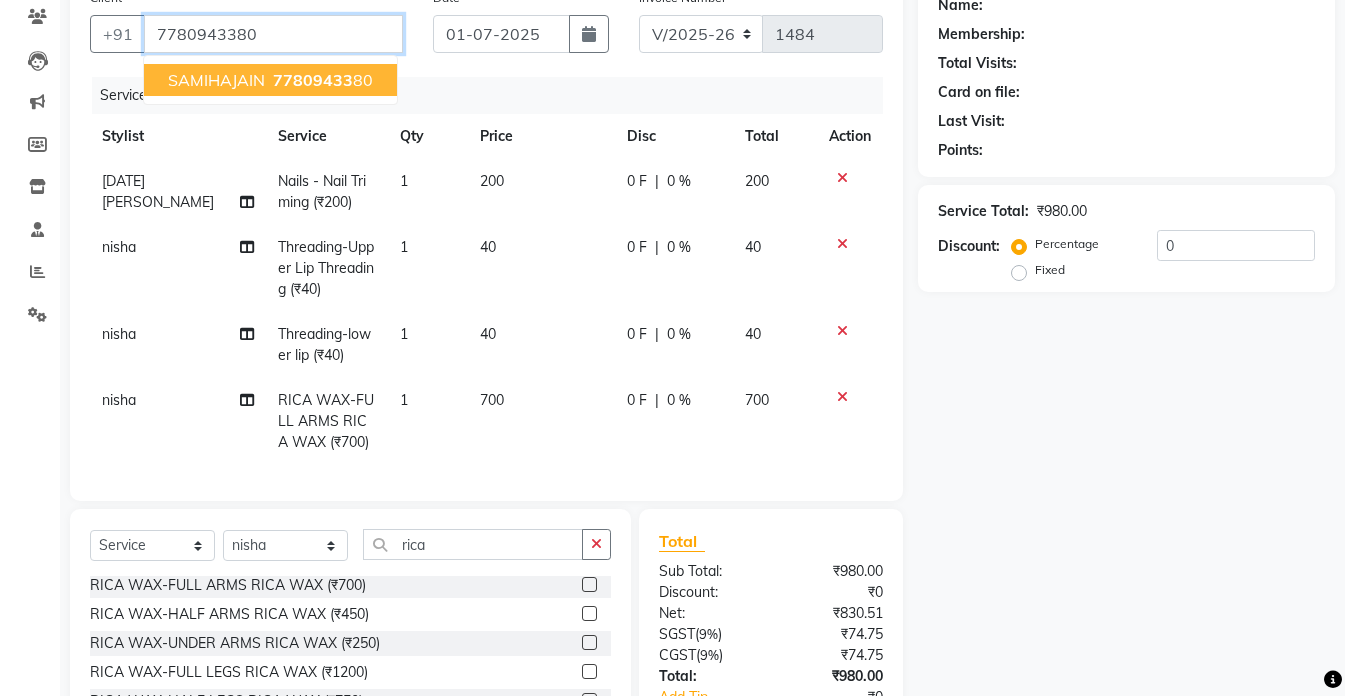 type on "7780943380" 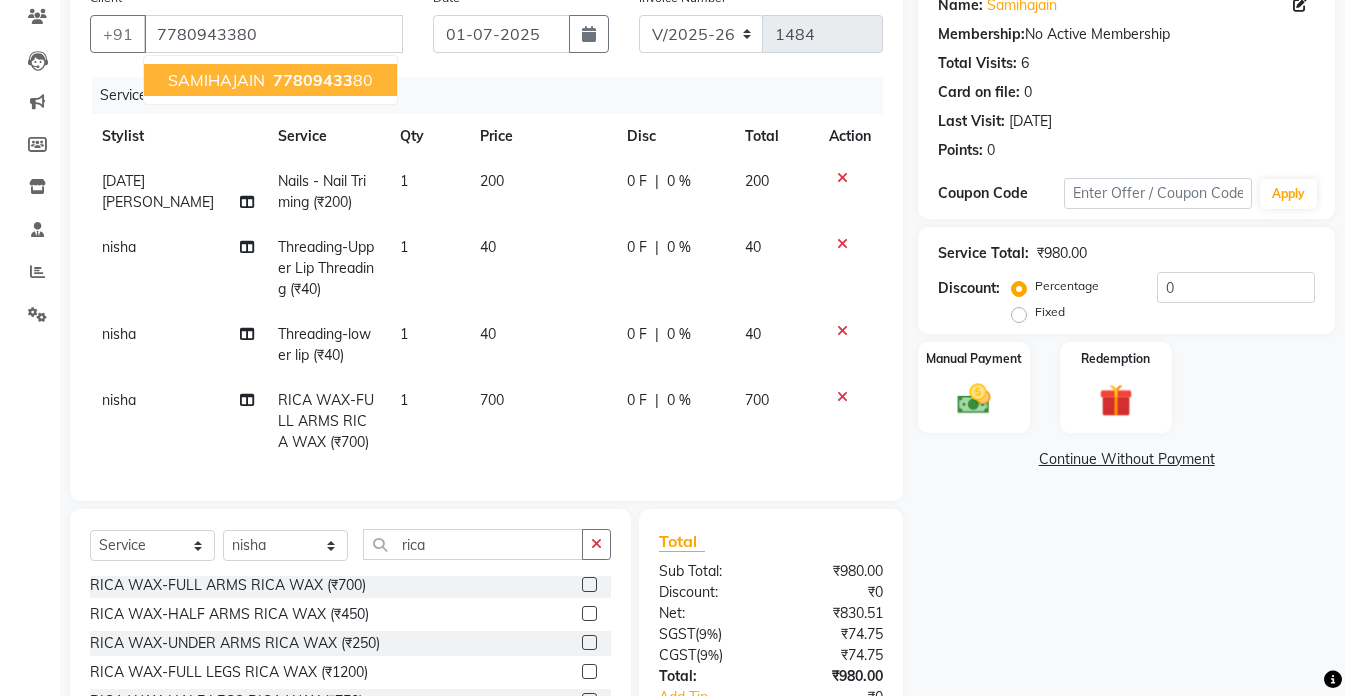 click on "77809433" at bounding box center (313, 80) 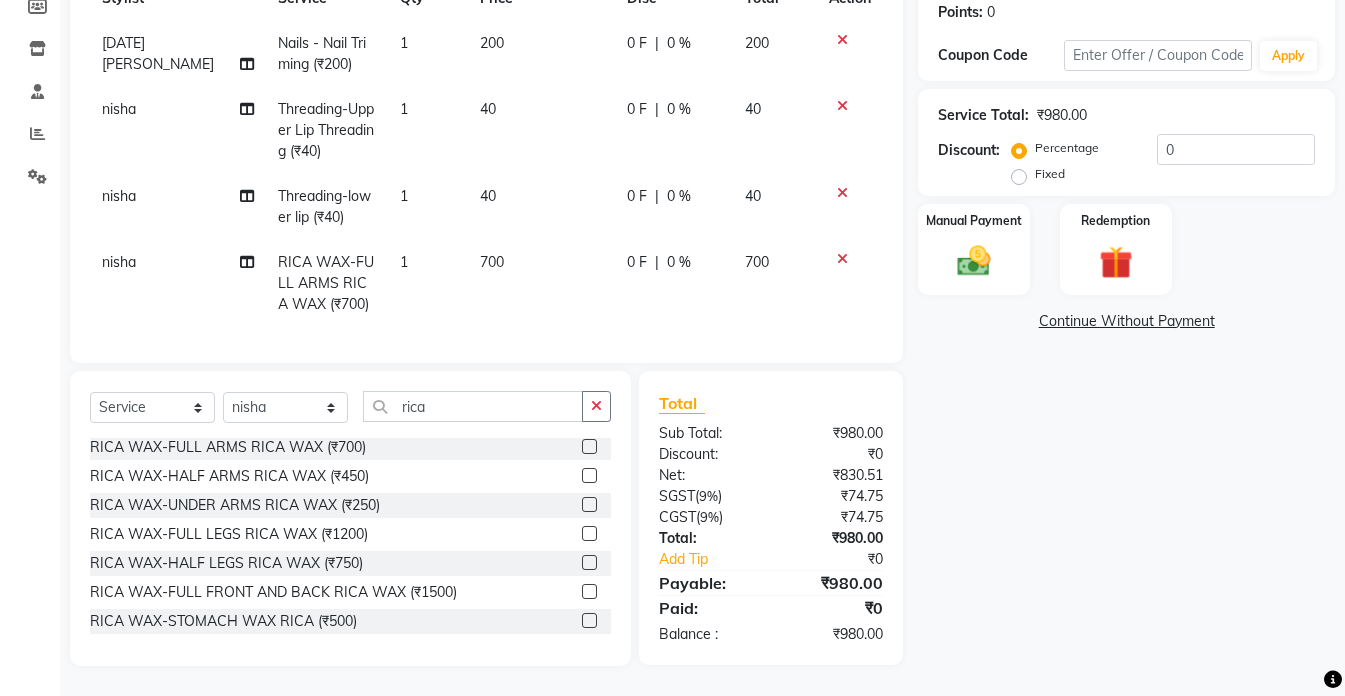 scroll, scrollTop: 324, scrollLeft: 0, axis: vertical 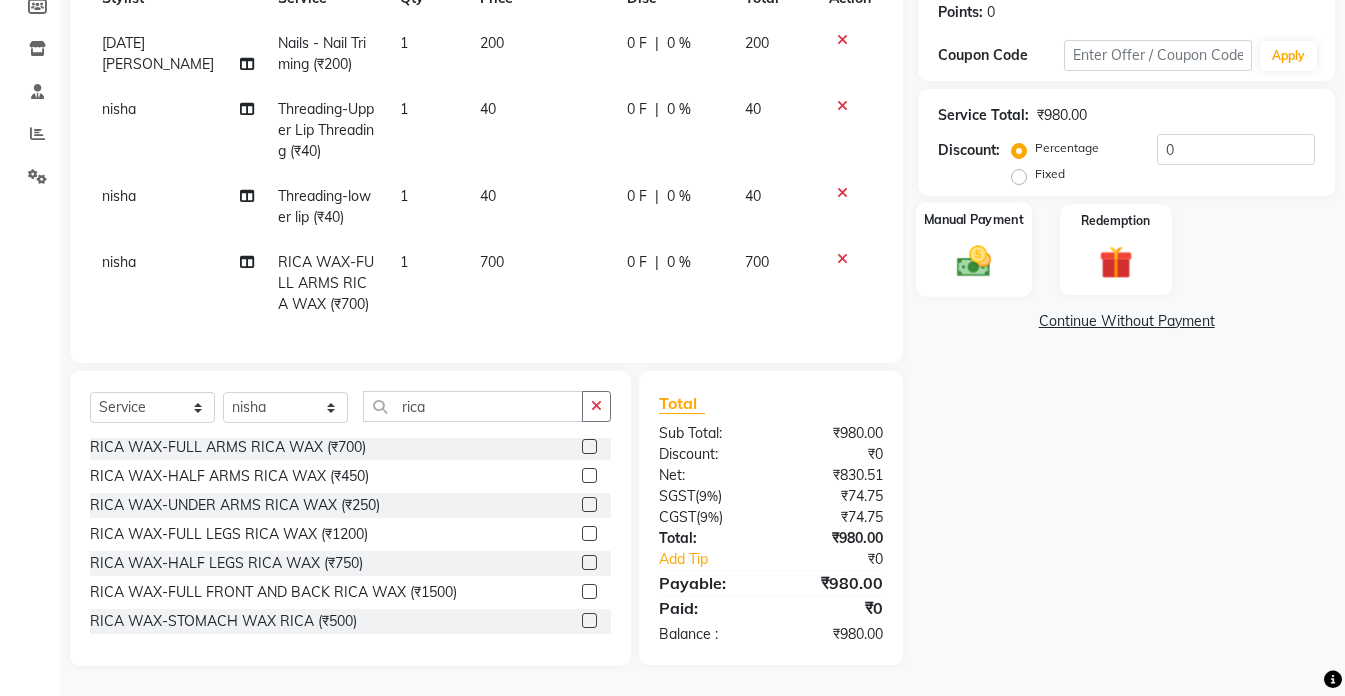 click 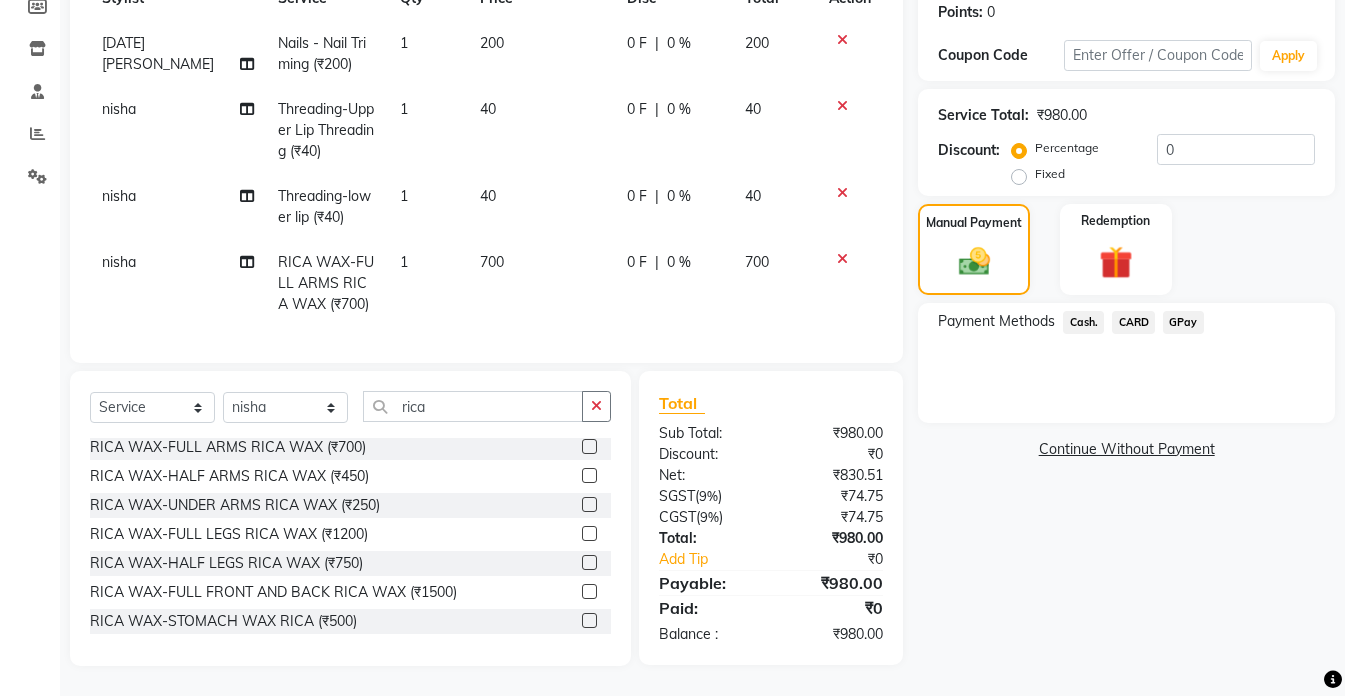 click on "Cash." 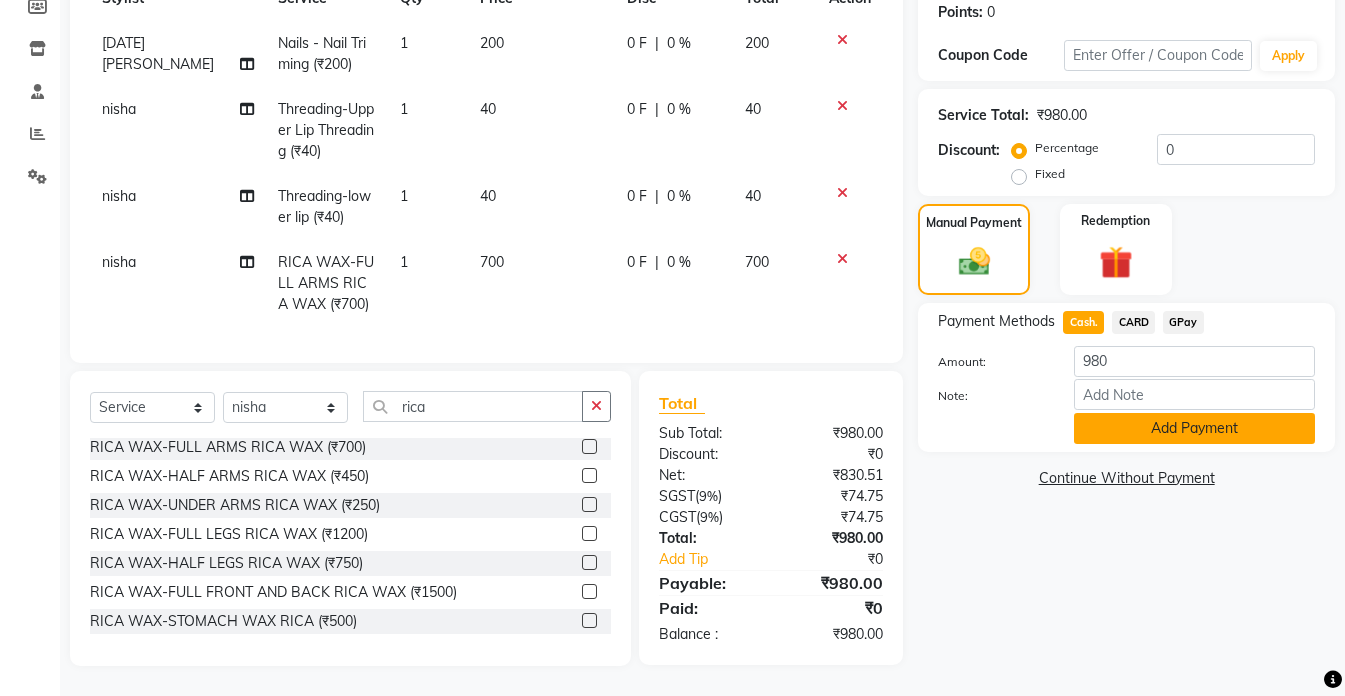 click on "Add Payment" 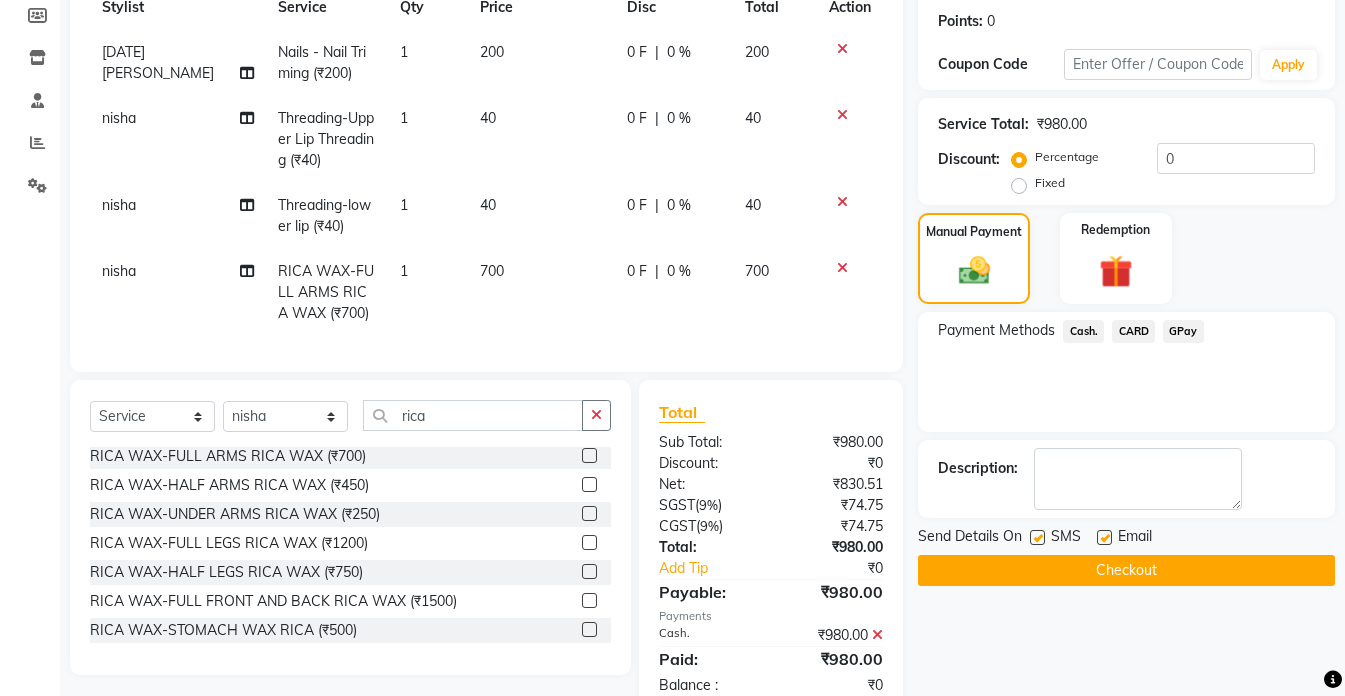 scroll, scrollTop: 365, scrollLeft: 0, axis: vertical 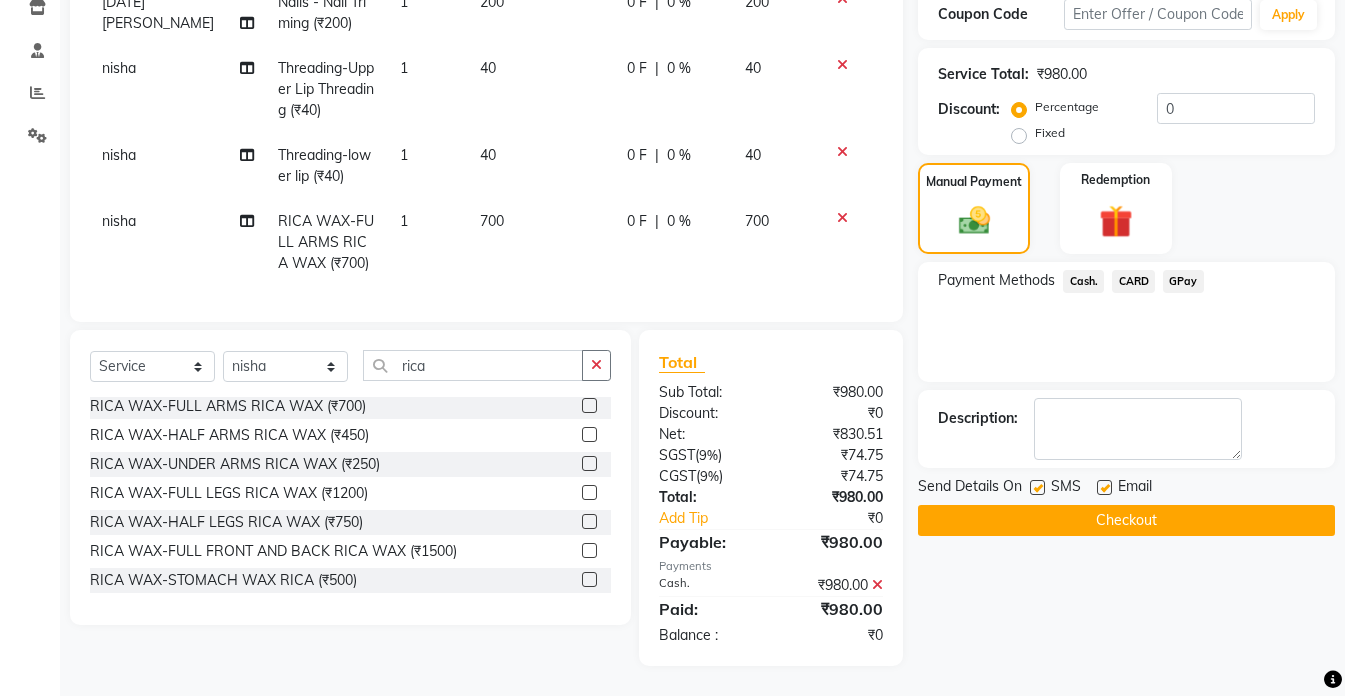 click on "Checkout" 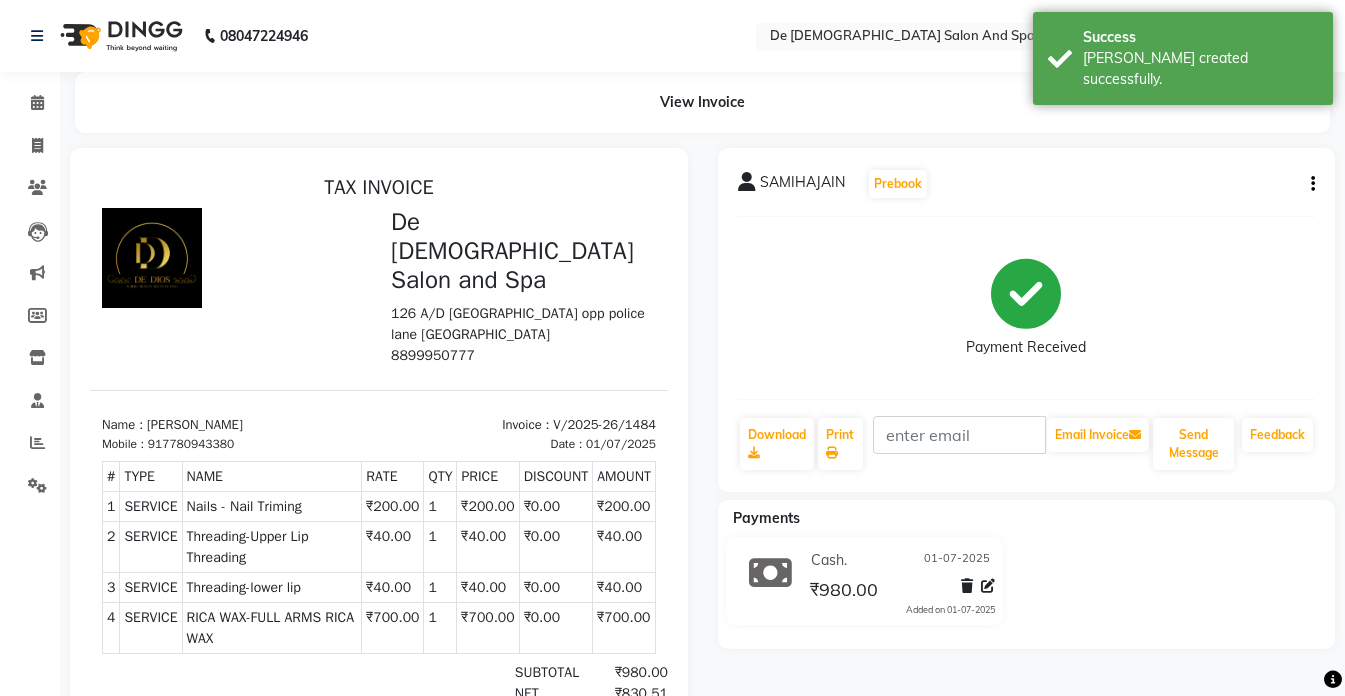 scroll, scrollTop: 0, scrollLeft: 0, axis: both 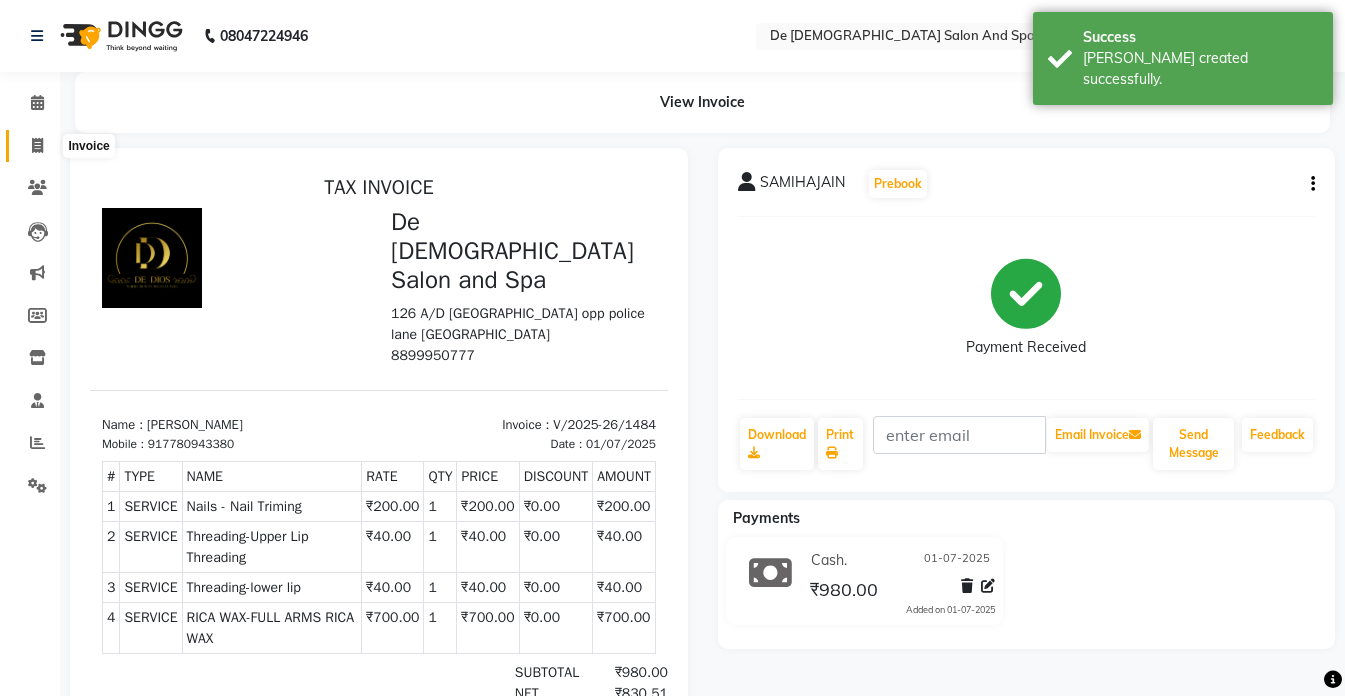 click 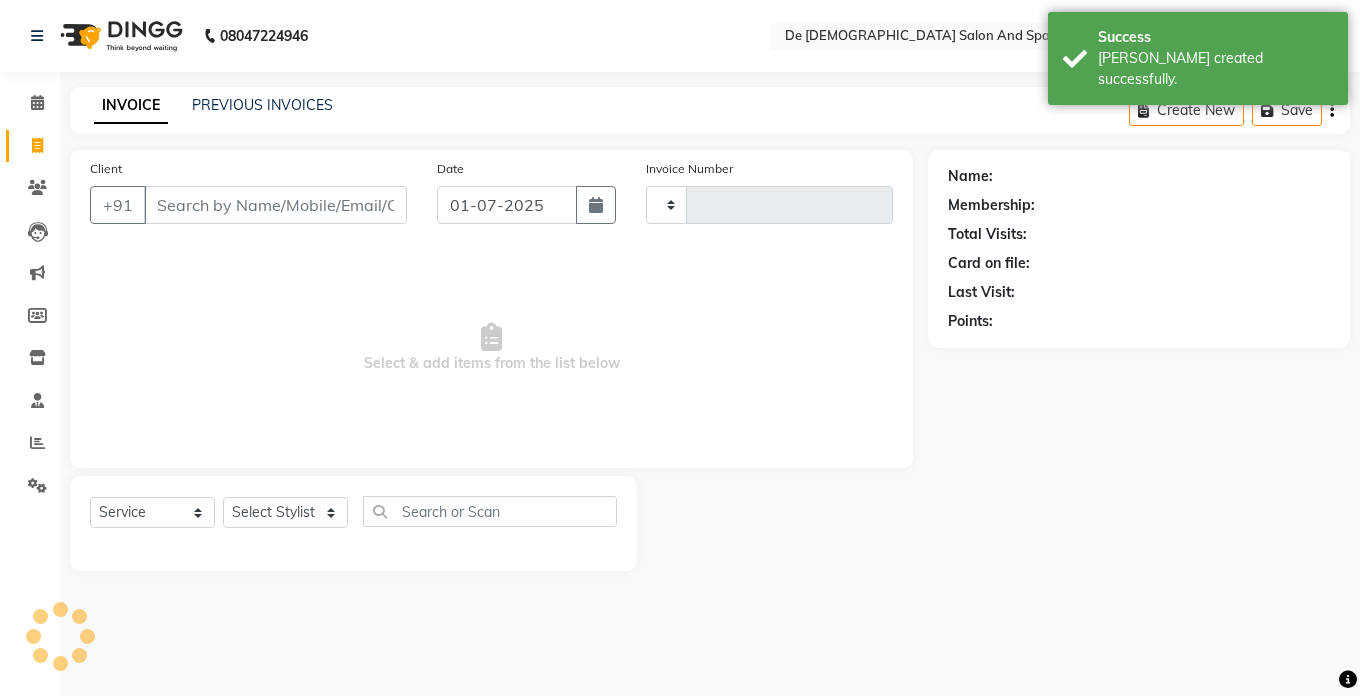 type on "1485" 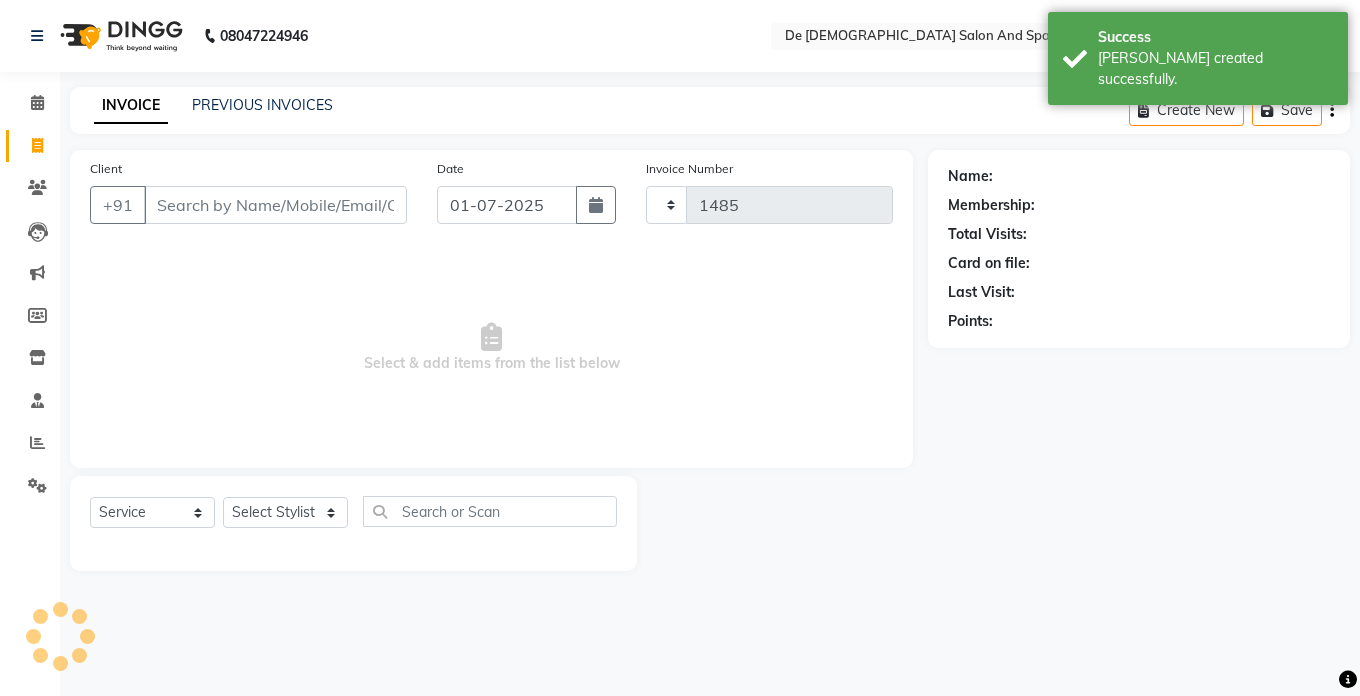 select on "6431" 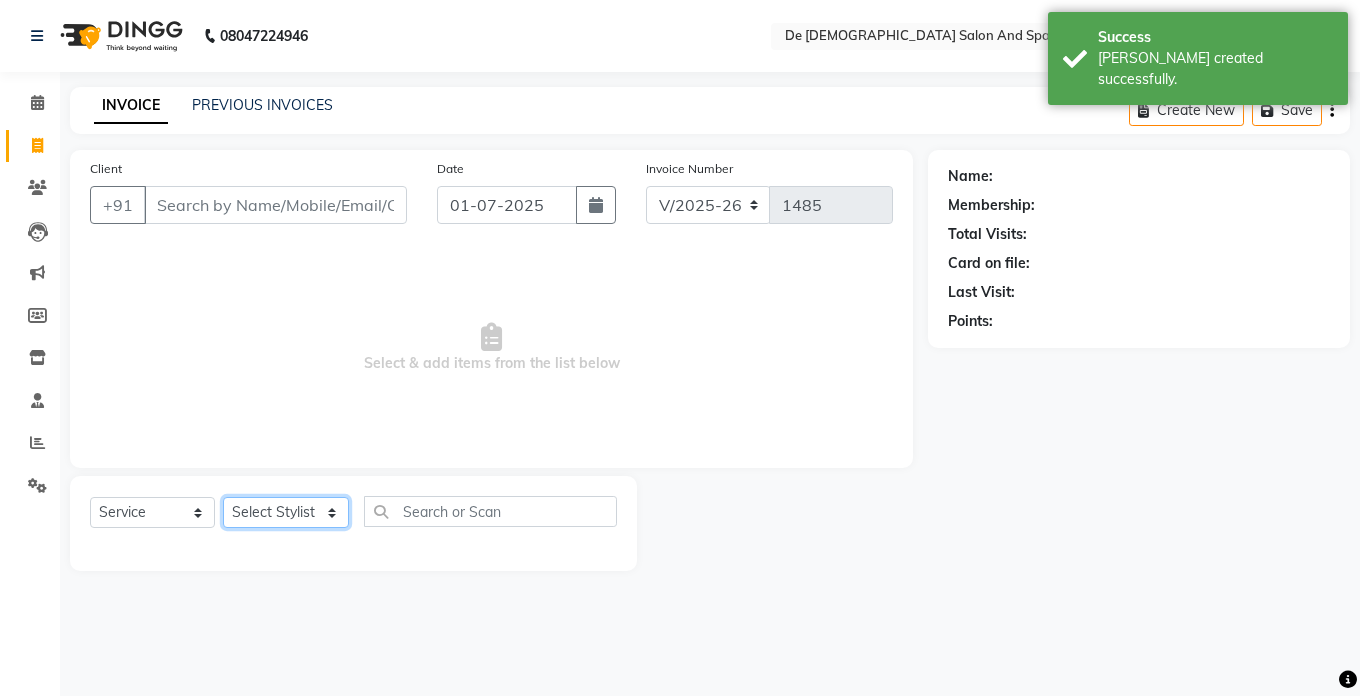 click on "Select Stylist akshay aman [PERSON_NAME] [PERSON_NAME]  [MEDICAL_DATA][PERSON_NAME] [PERSON_NAME] [DATE][PERSON_NAME]" 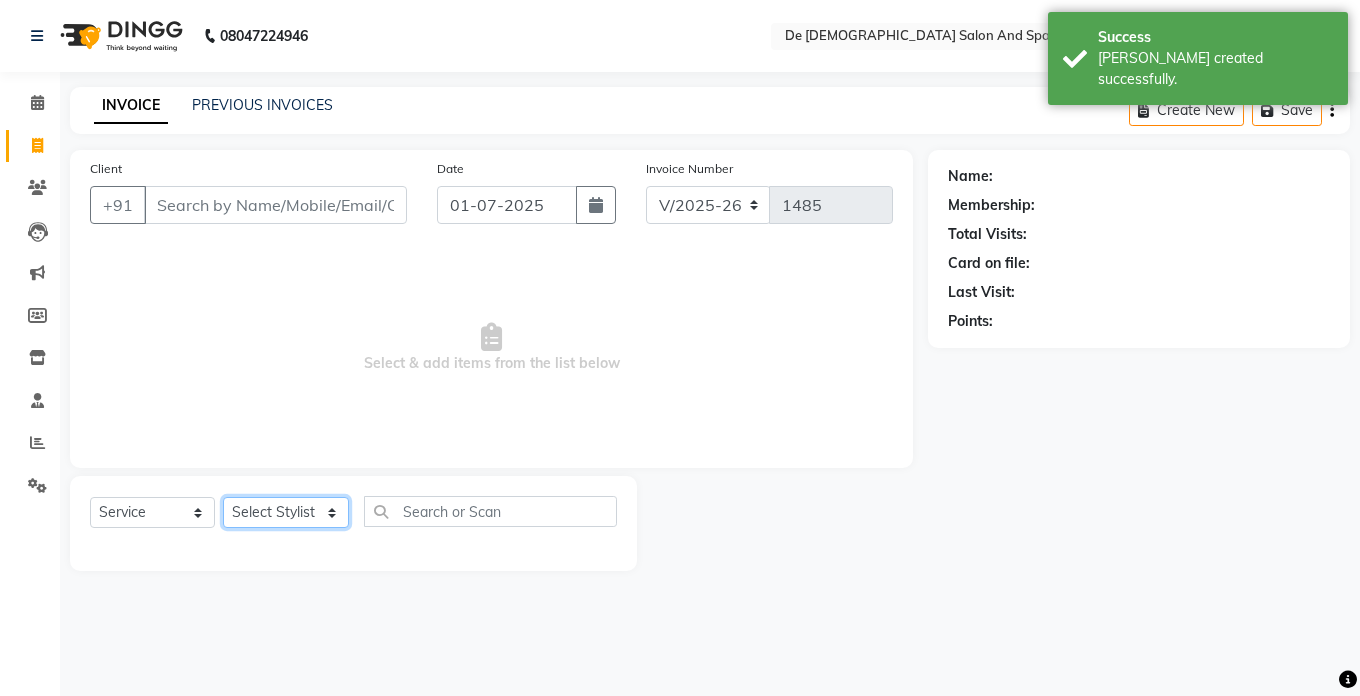 select on "79126" 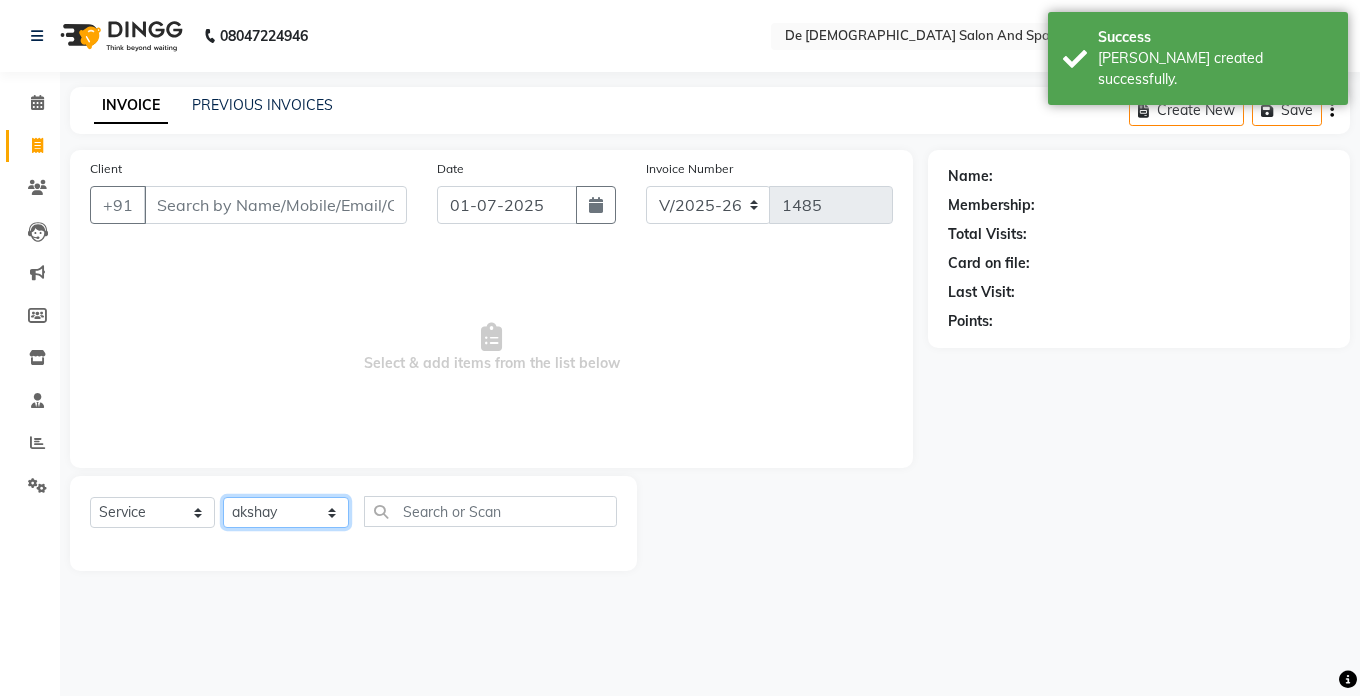 click on "Select Stylist akshay aman [PERSON_NAME] [PERSON_NAME]  [MEDICAL_DATA][PERSON_NAME] [PERSON_NAME] [DATE][PERSON_NAME]" 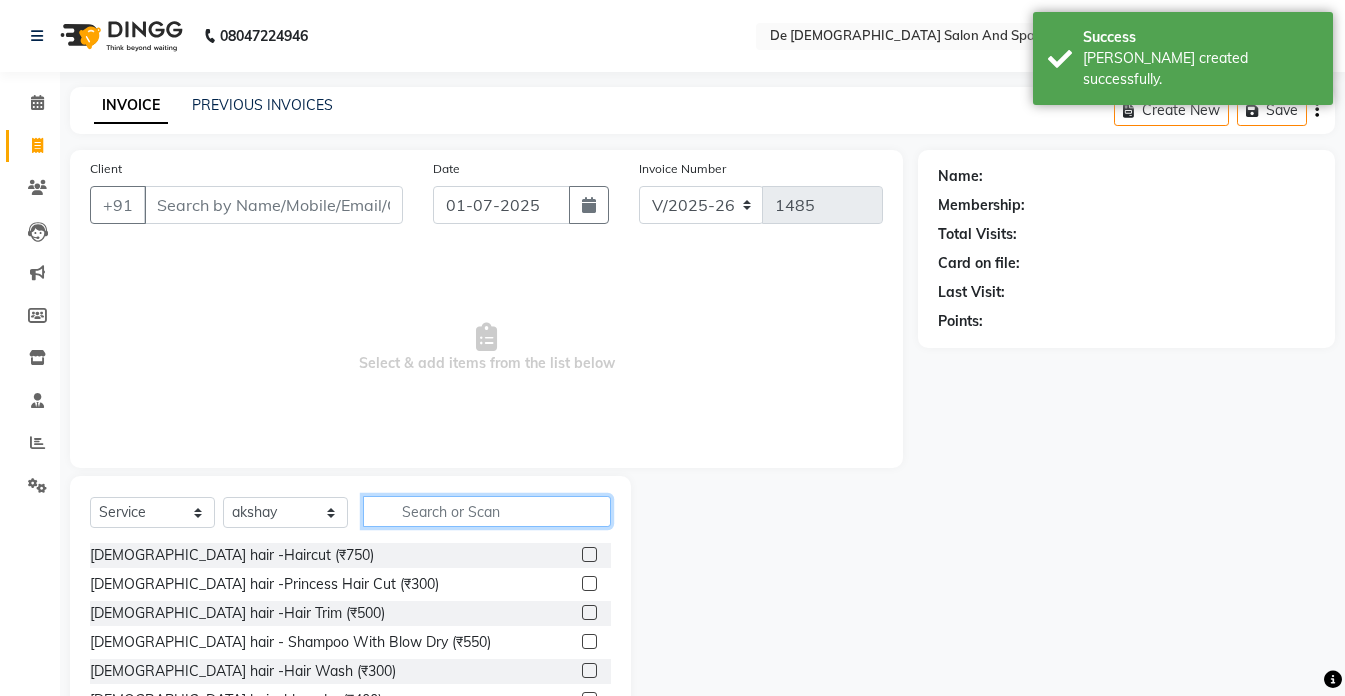 click 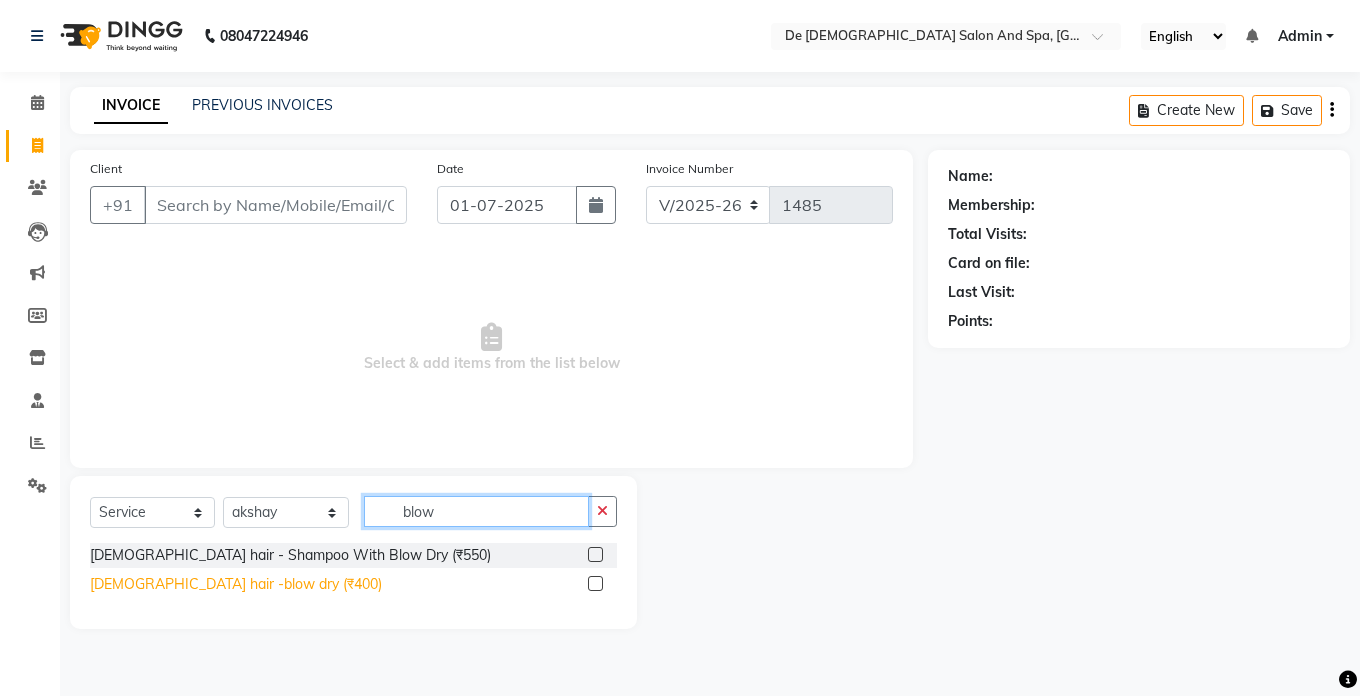 type on "blow" 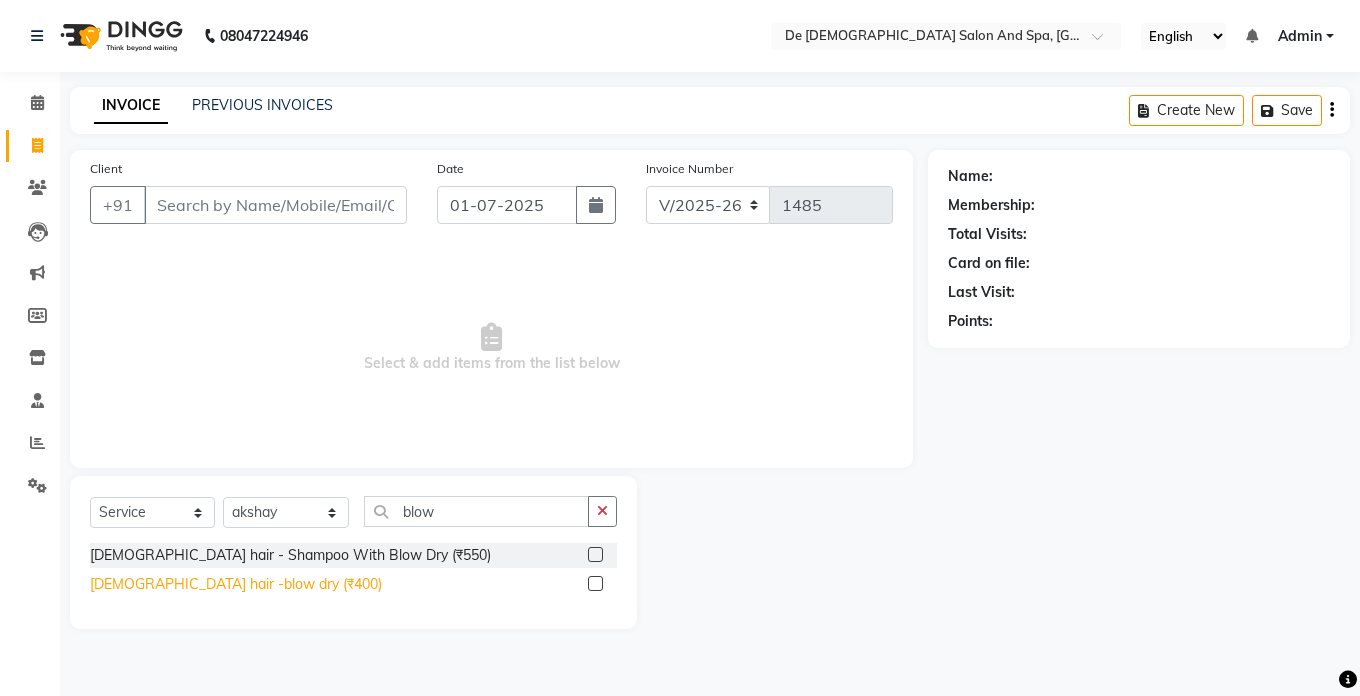 click on "[DEMOGRAPHIC_DATA] hair -blow dry (₹400)" 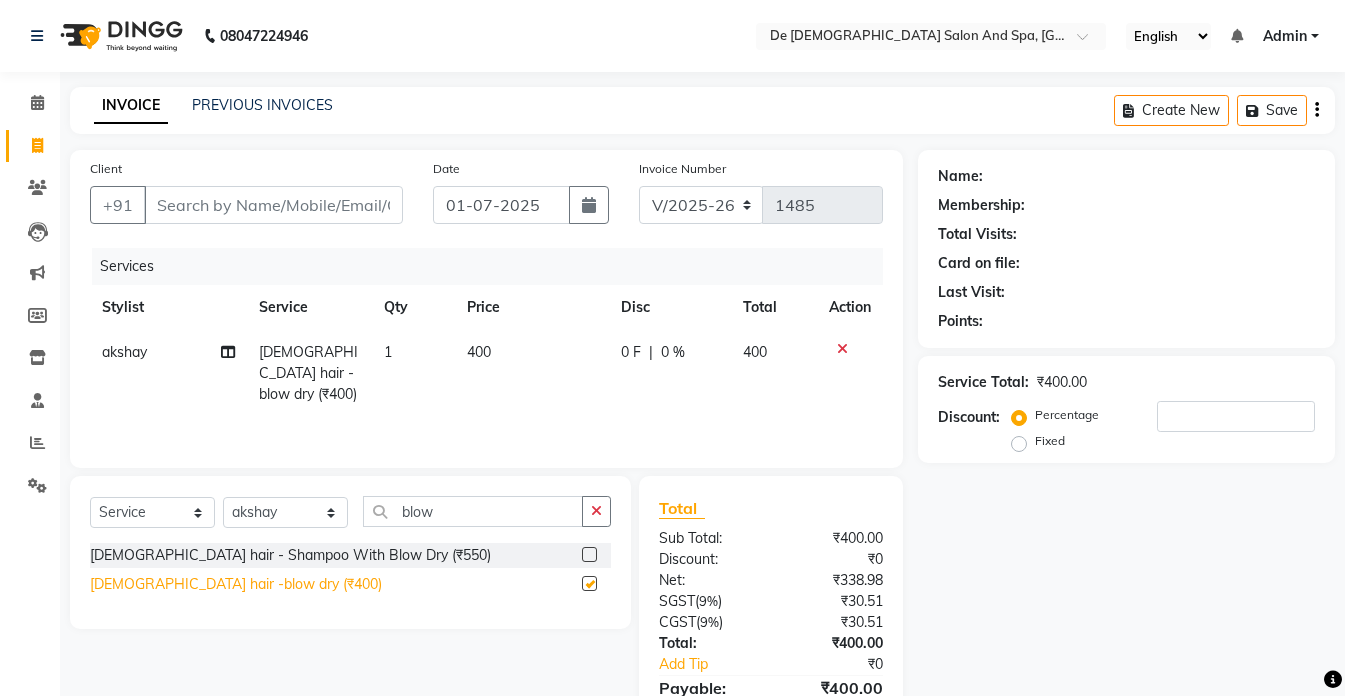 checkbox on "false" 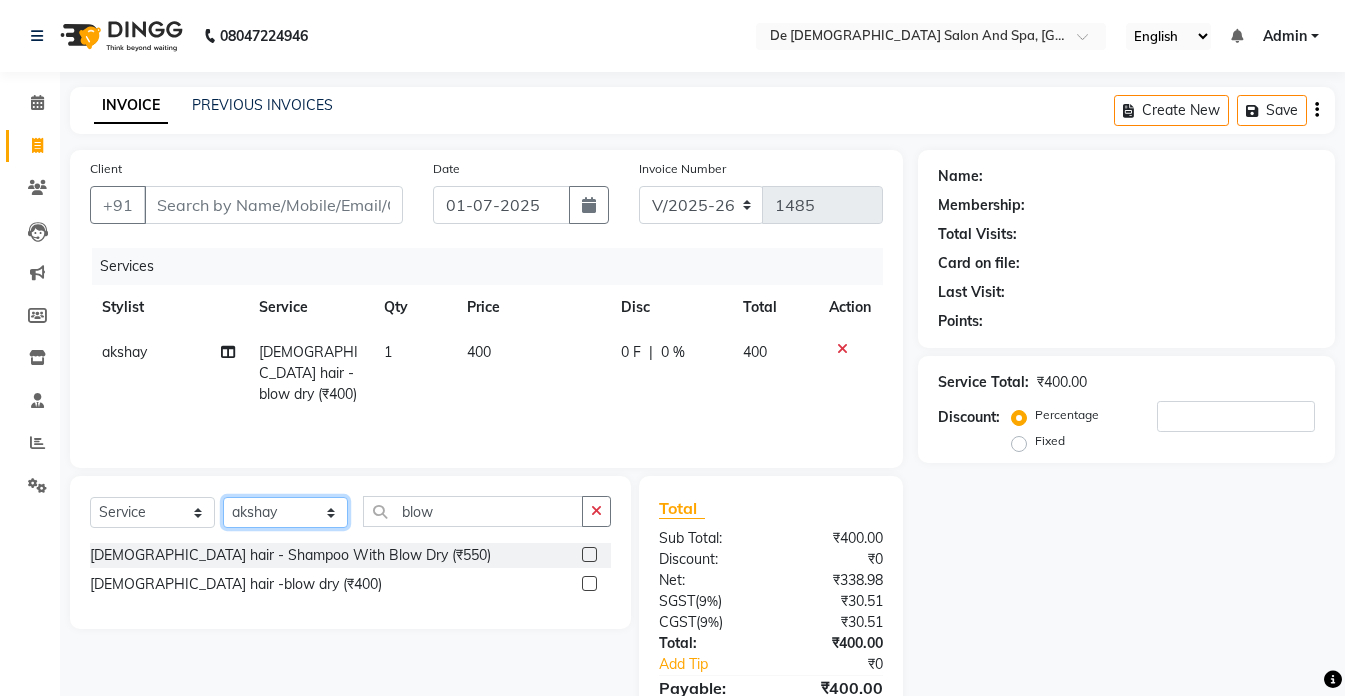 click on "Select Stylist akshay aman [PERSON_NAME] [PERSON_NAME]  [MEDICAL_DATA][PERSON_NAME] [PERSON_NAME] [DATE][PERSON_NAME]" 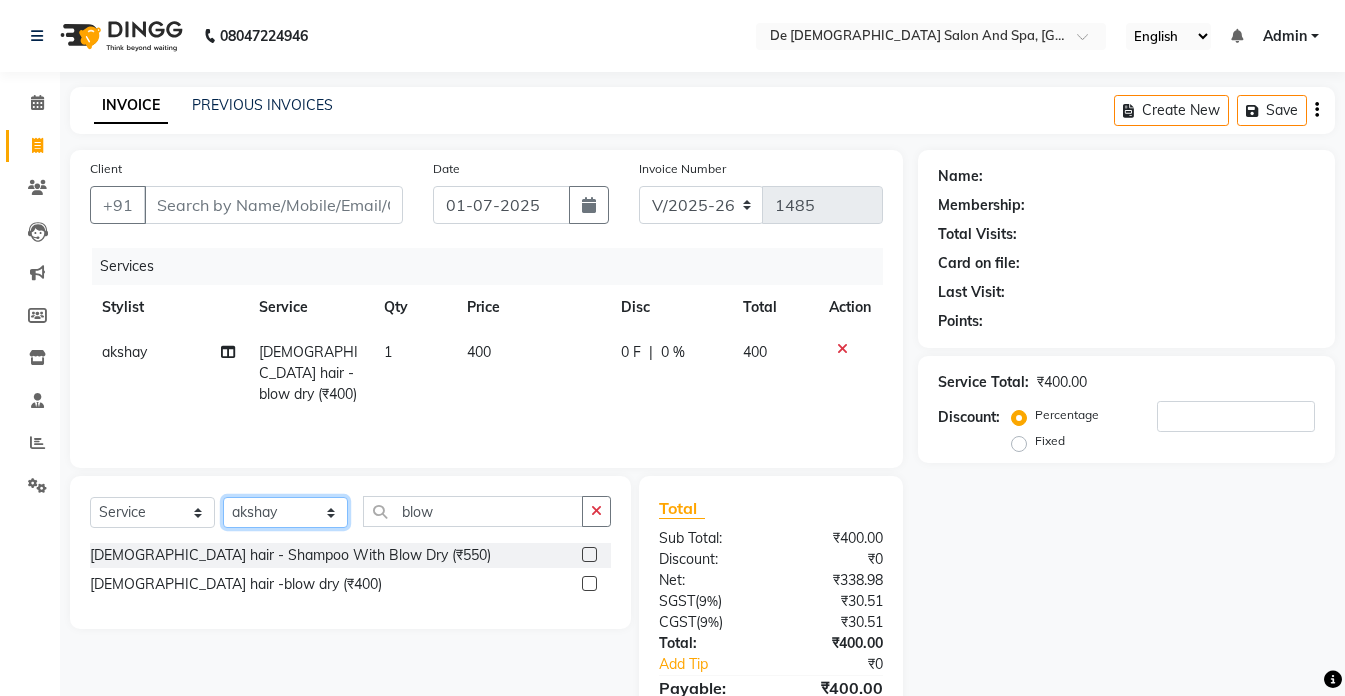 select on "49371" 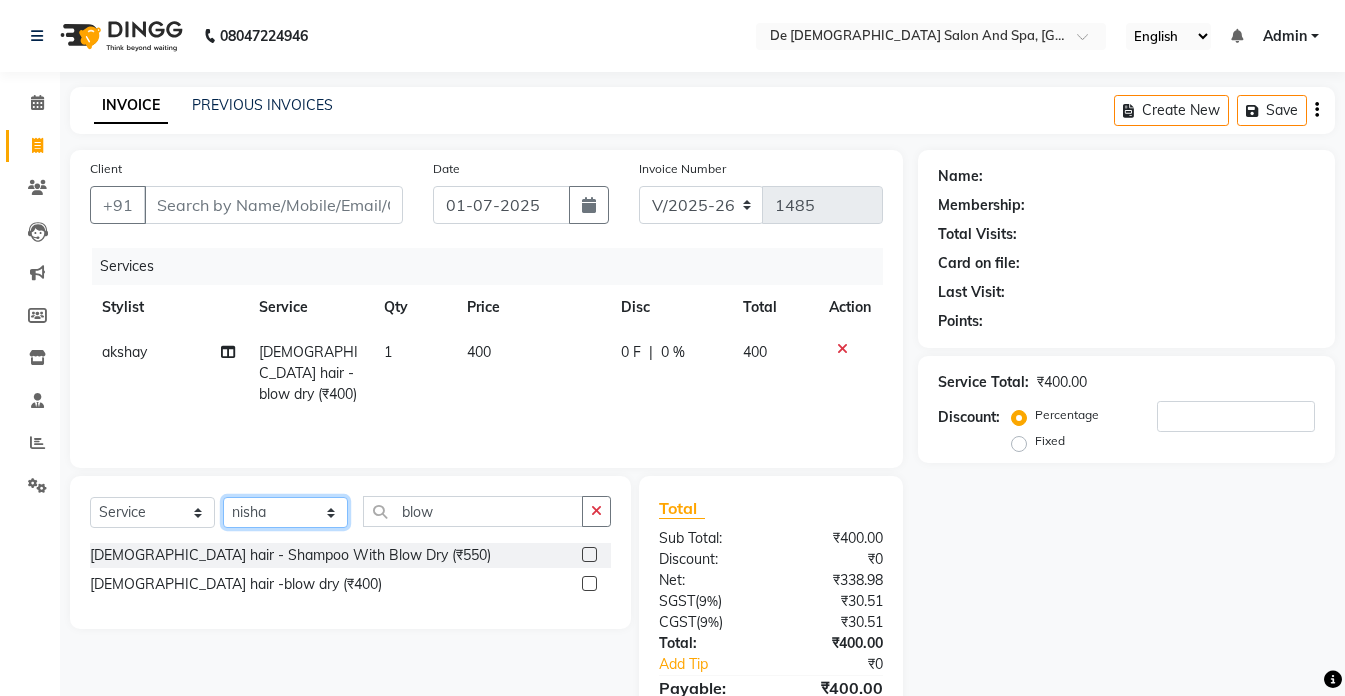click on "Select Stylist akshay aman [PERSON_NAME] [PERSON_NAME]  [MEDICAL_DATA][PERSON_NAME] [PERSON_NAME] [DATE][PERSON_NAME]" 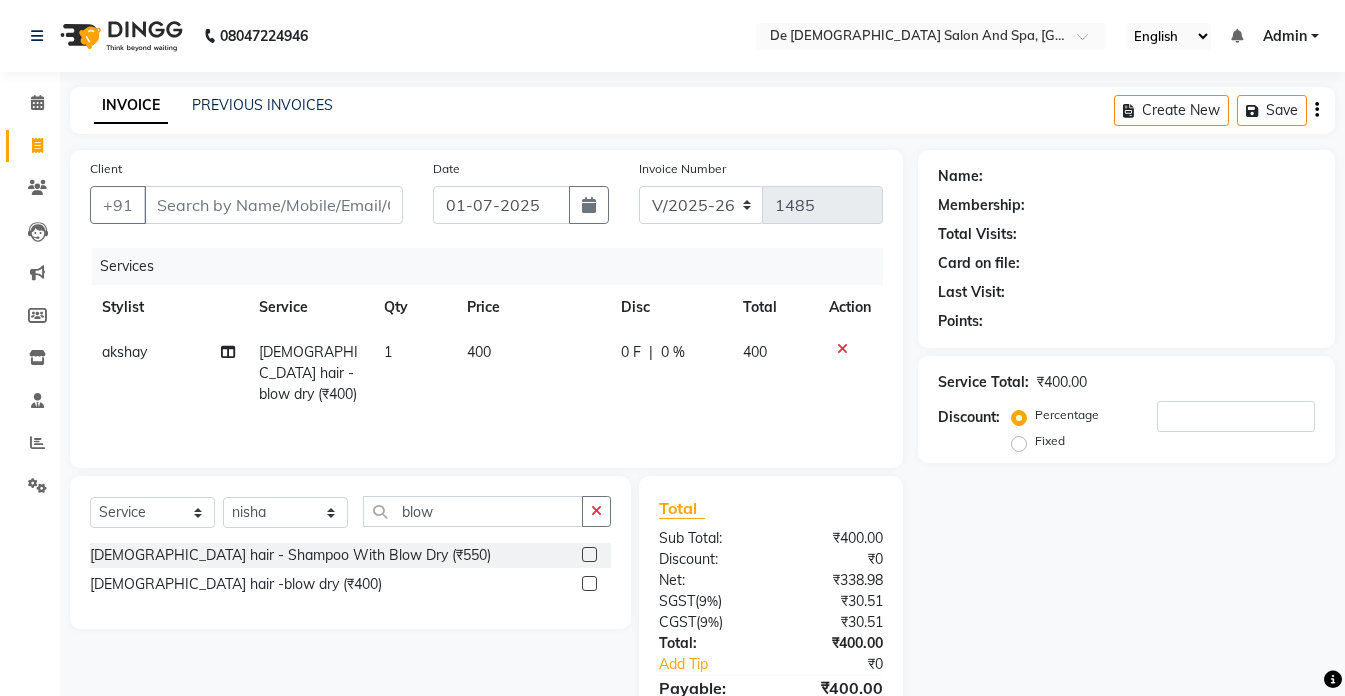 click on "Services Stylist Service Qty Price Disc Total Action akshay [DEMOGRAPHIC_DATA] hair -blow dry (₹400) 1 400 0 F | 0 % 400" 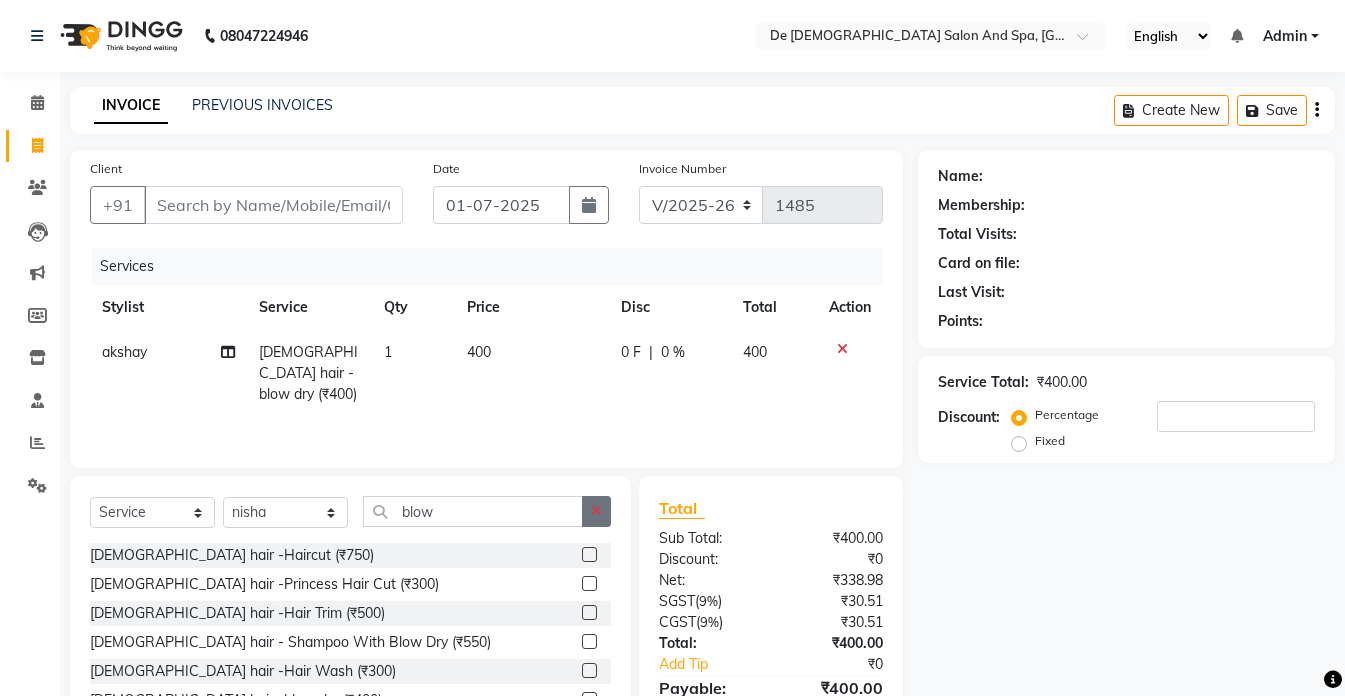 click 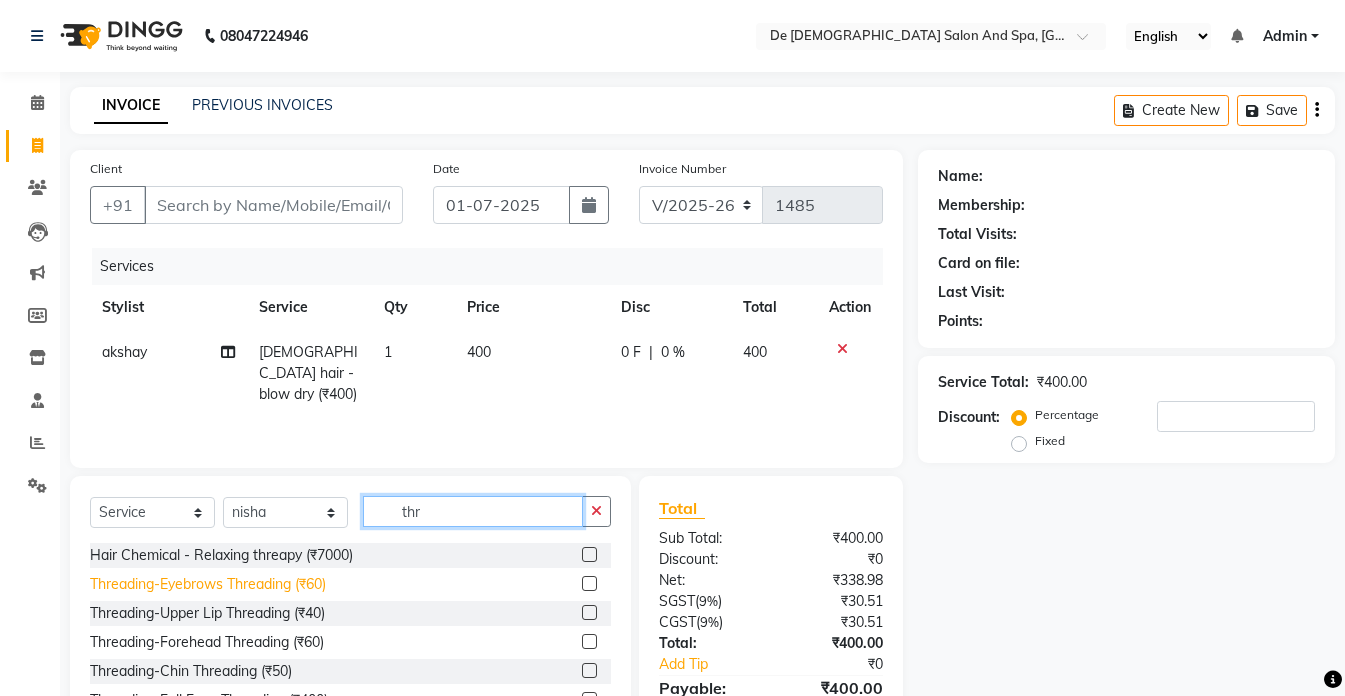 type on "thr" 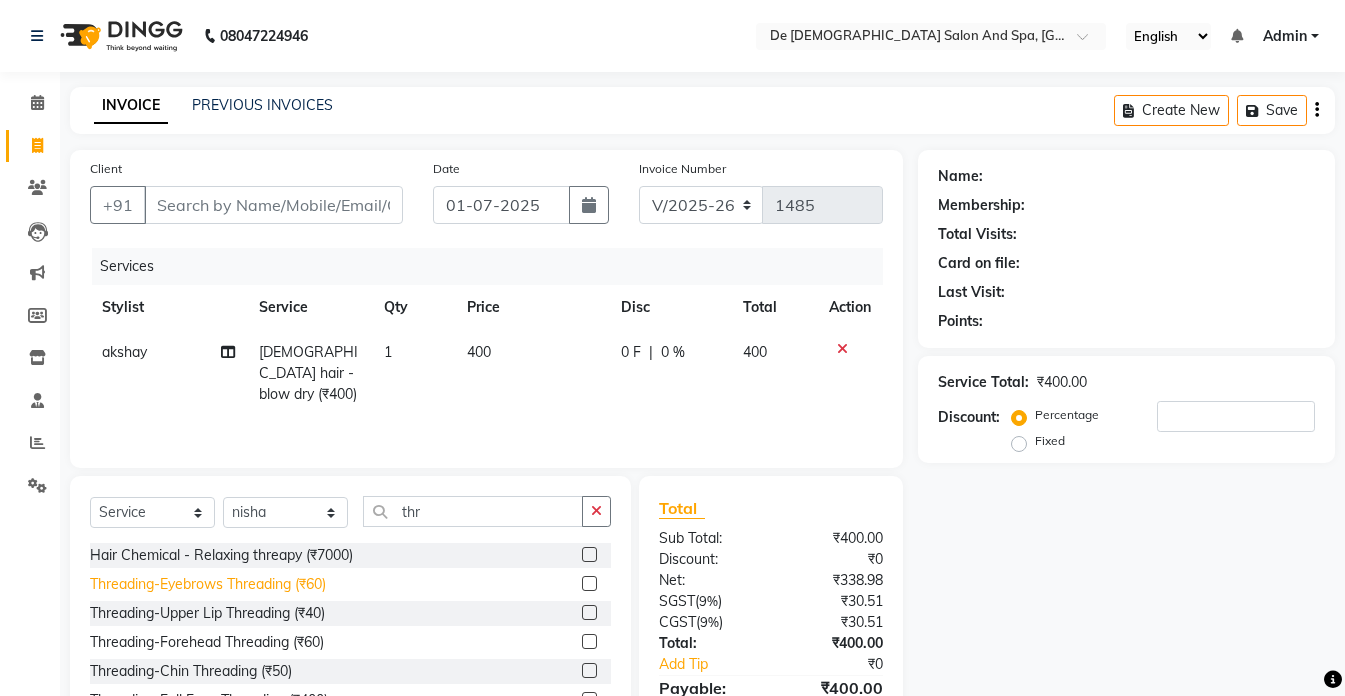 click on "Threading-Eyebrows Threading (₹60)" 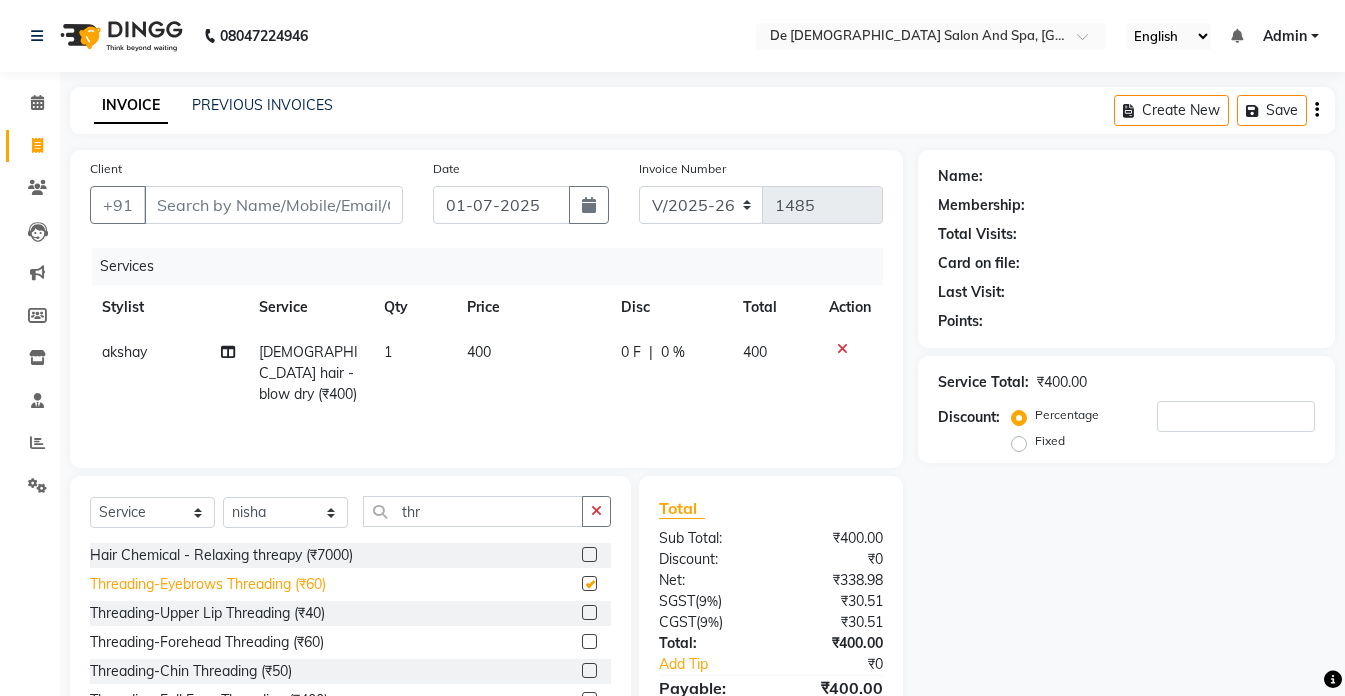 checkbox on "false" 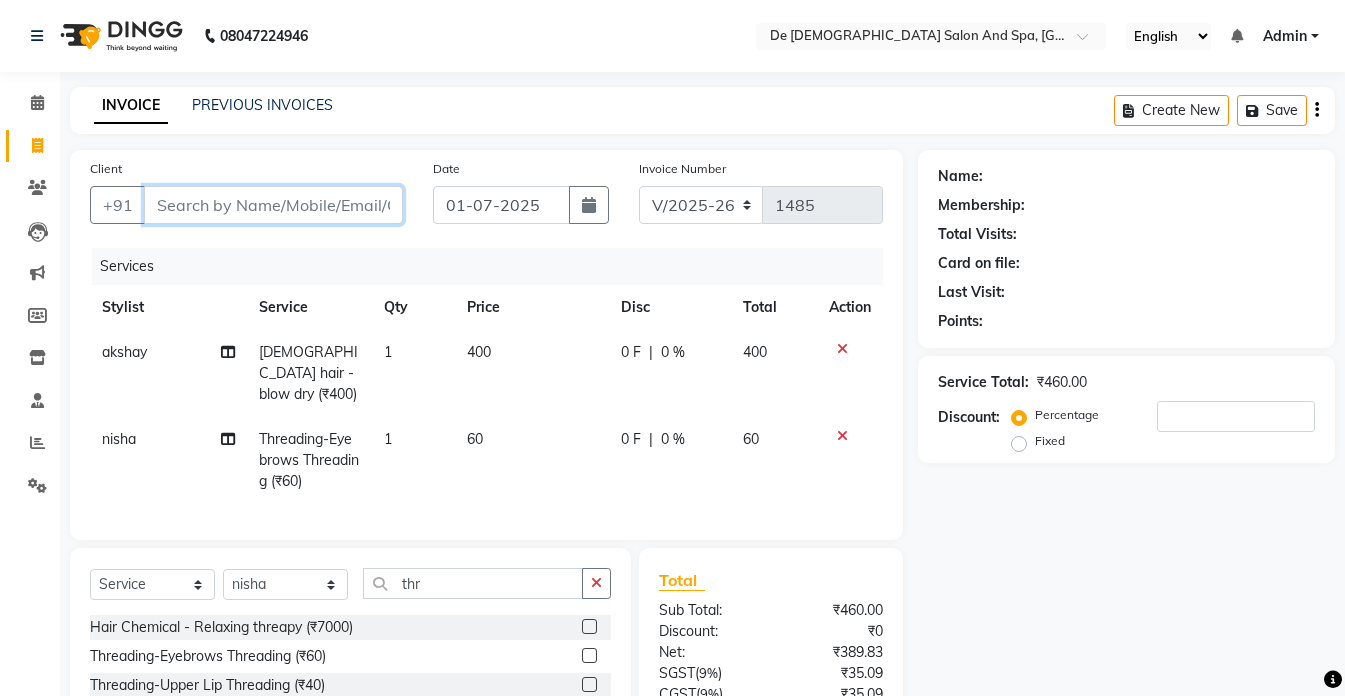 click on "Client" at bounding box center [273, 205] 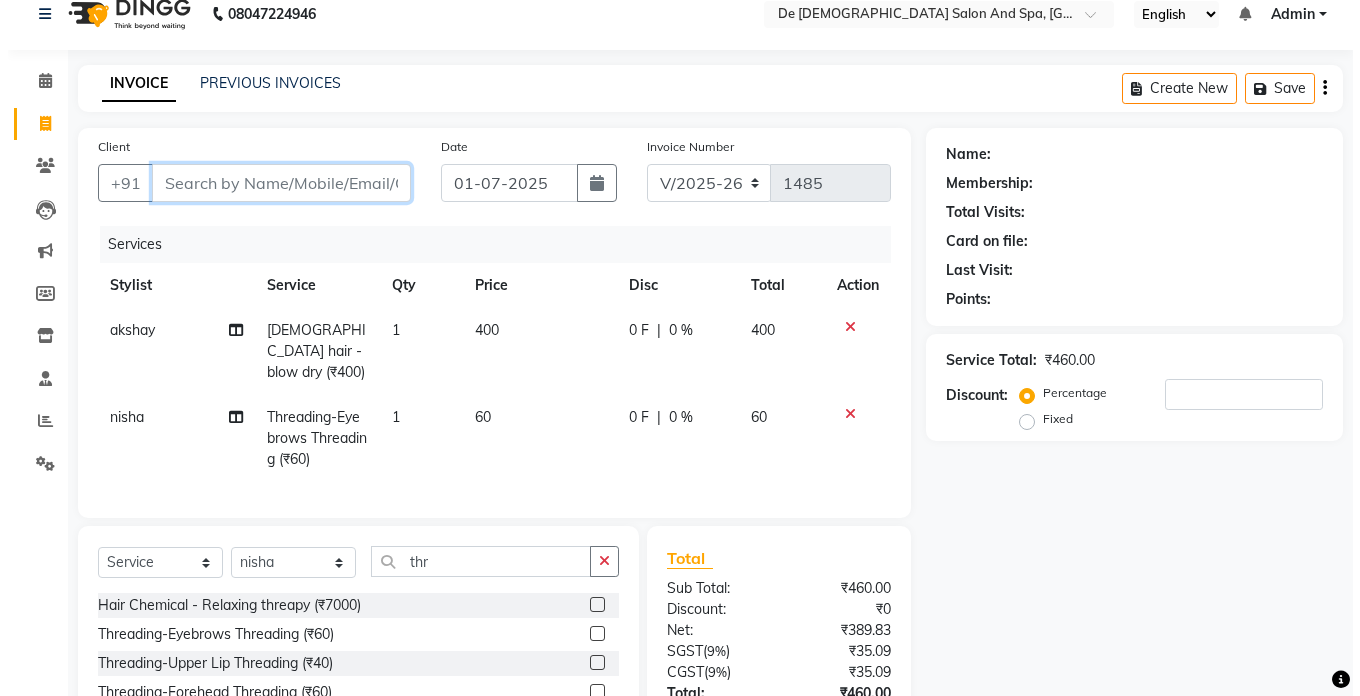 scroll, scrollTop: 0, scrollLeft: 0, axis: both 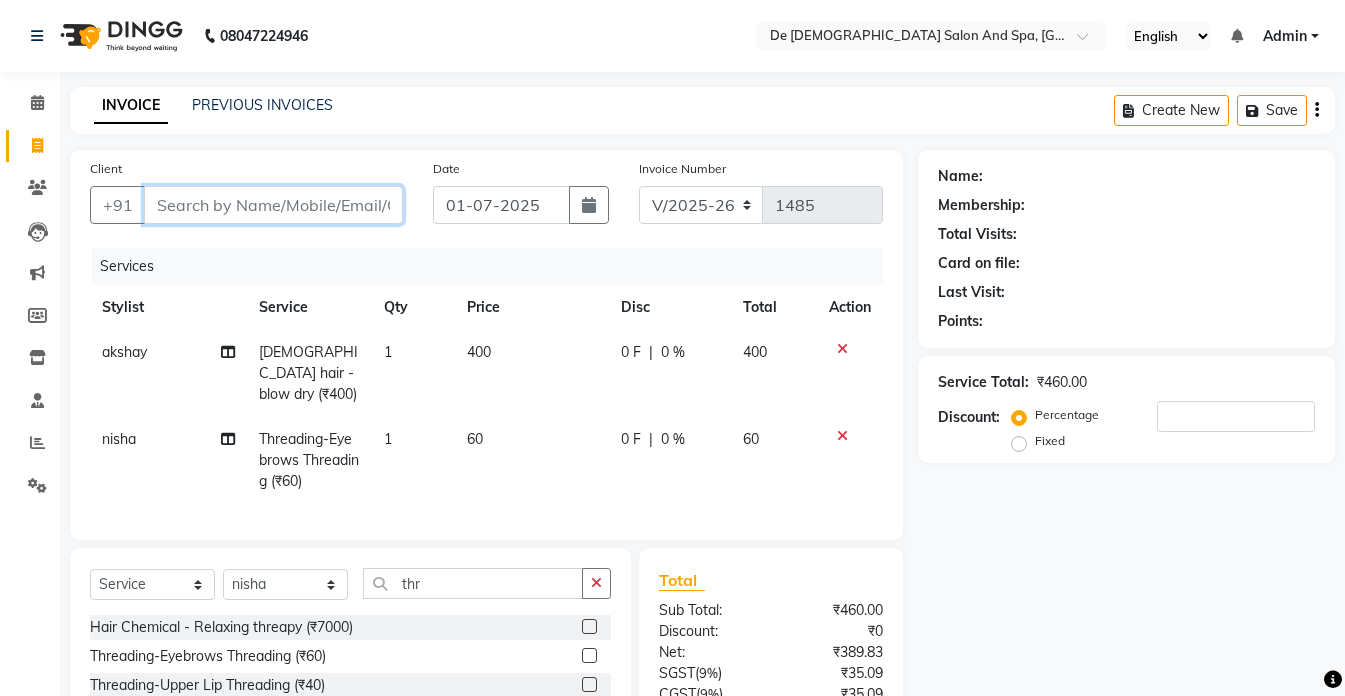 click on "Client" at bounding box center [273, 205] 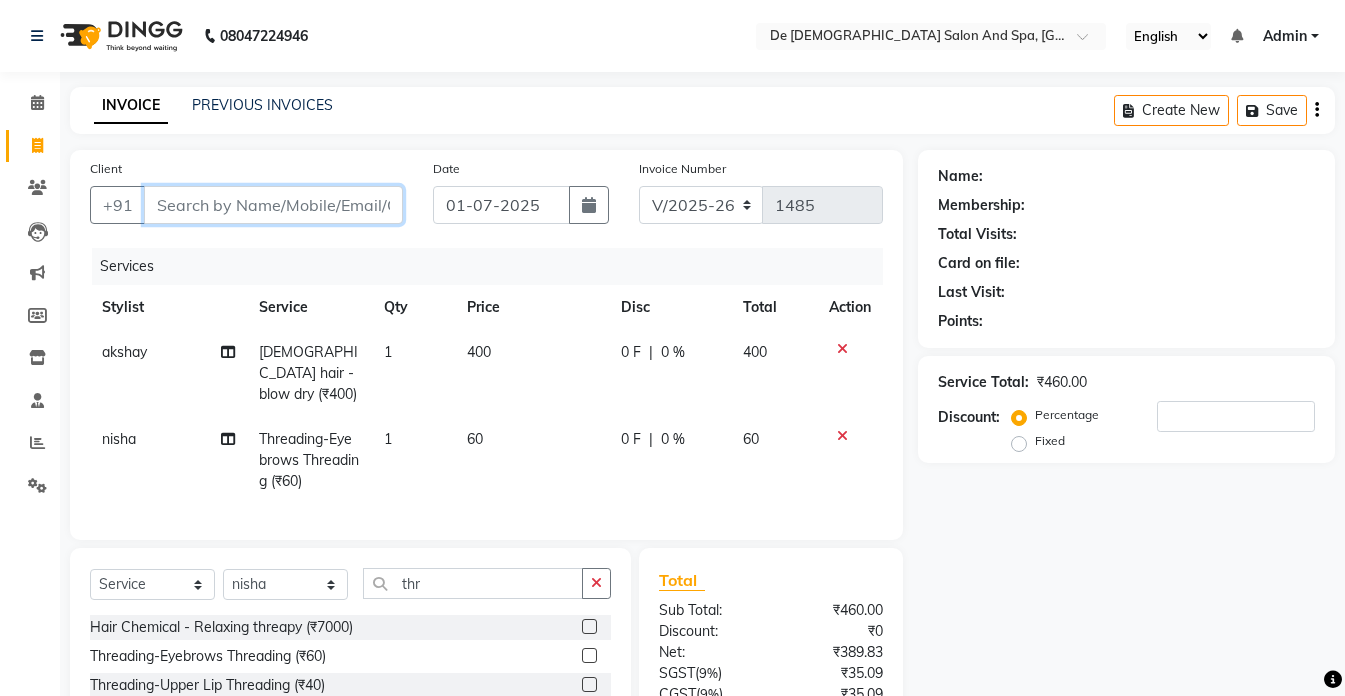 click on "Client" at bounding box center [273, 205] 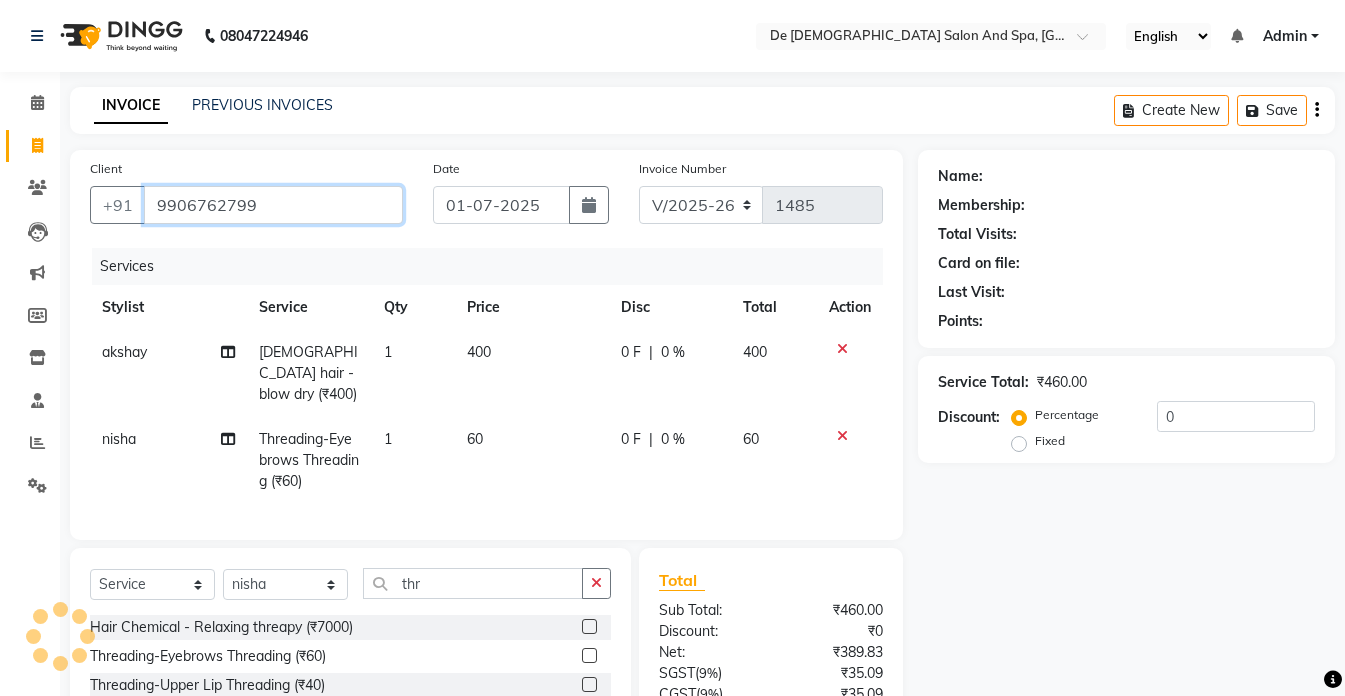 click on "9906762799" at bounding box center (273, 205) 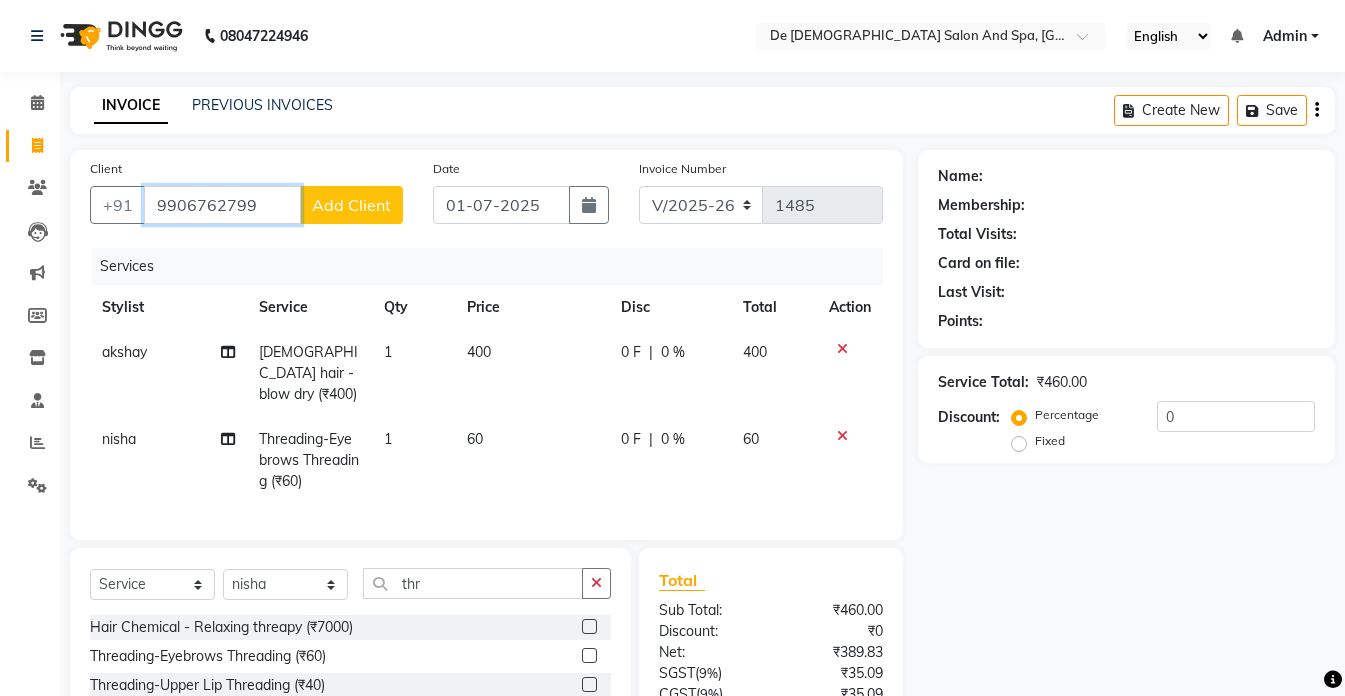 type on "9906762799" 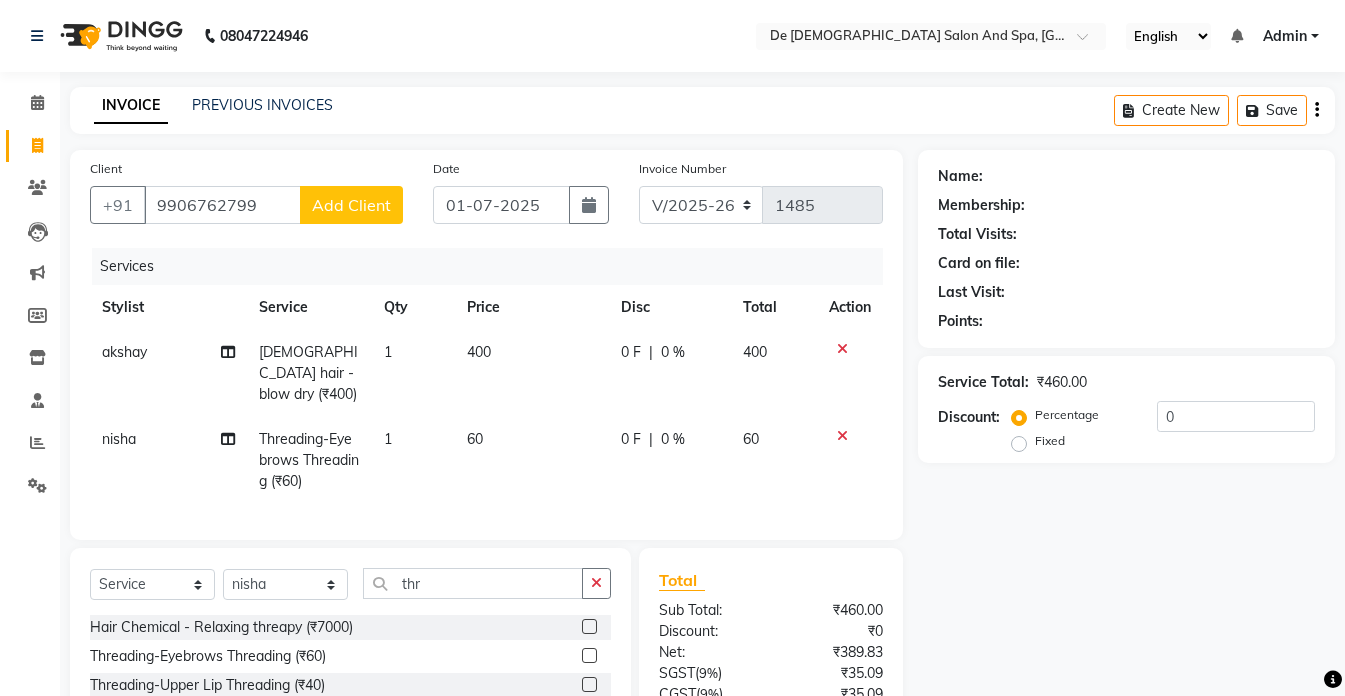 click on "Add Client" 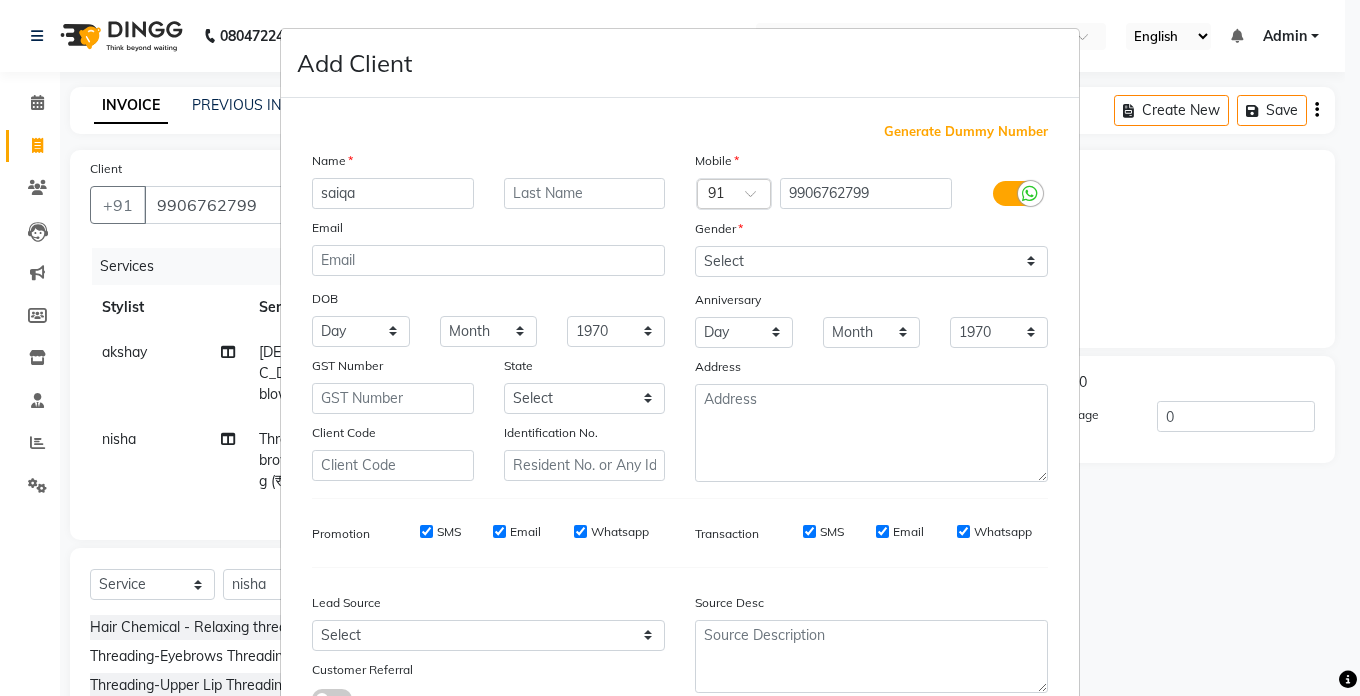 type on "saiqa" 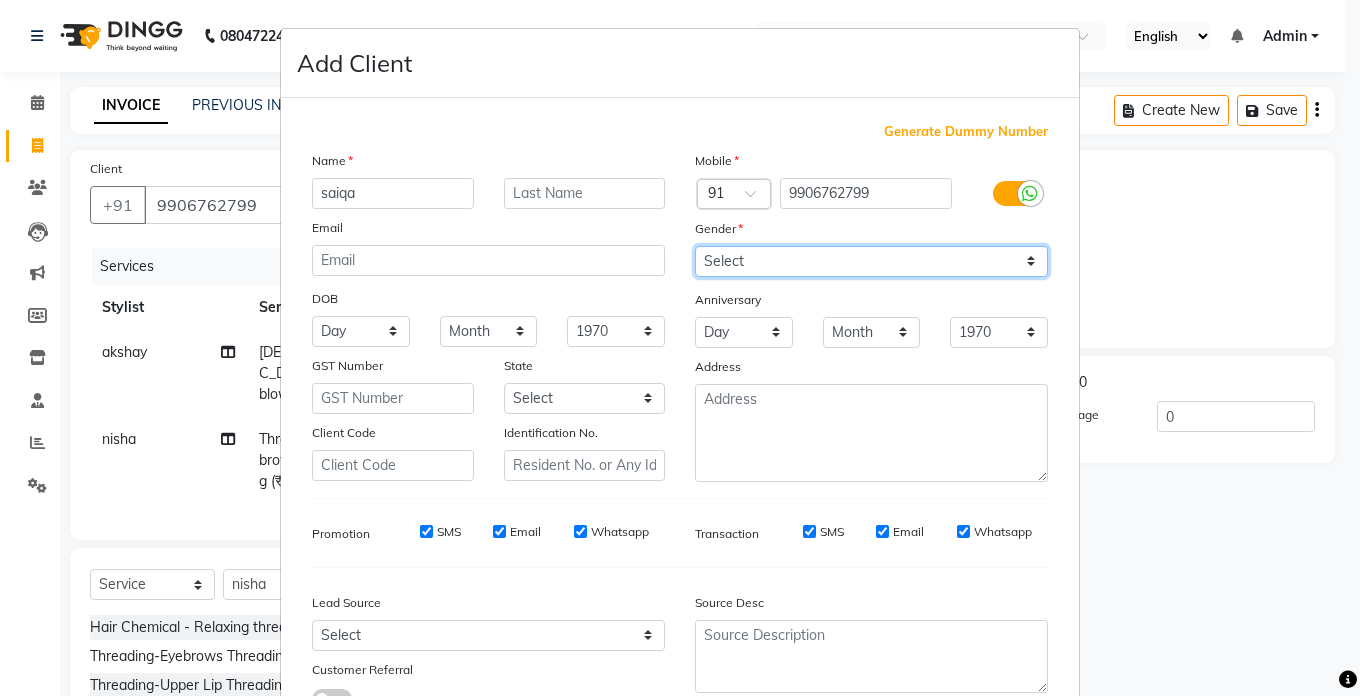 click on "Select [DEMOGRAPHIC_DATA] [DEMOGRAPHIC_DATA] Other Prefer Not To Say" at bounding box center (871, 261) 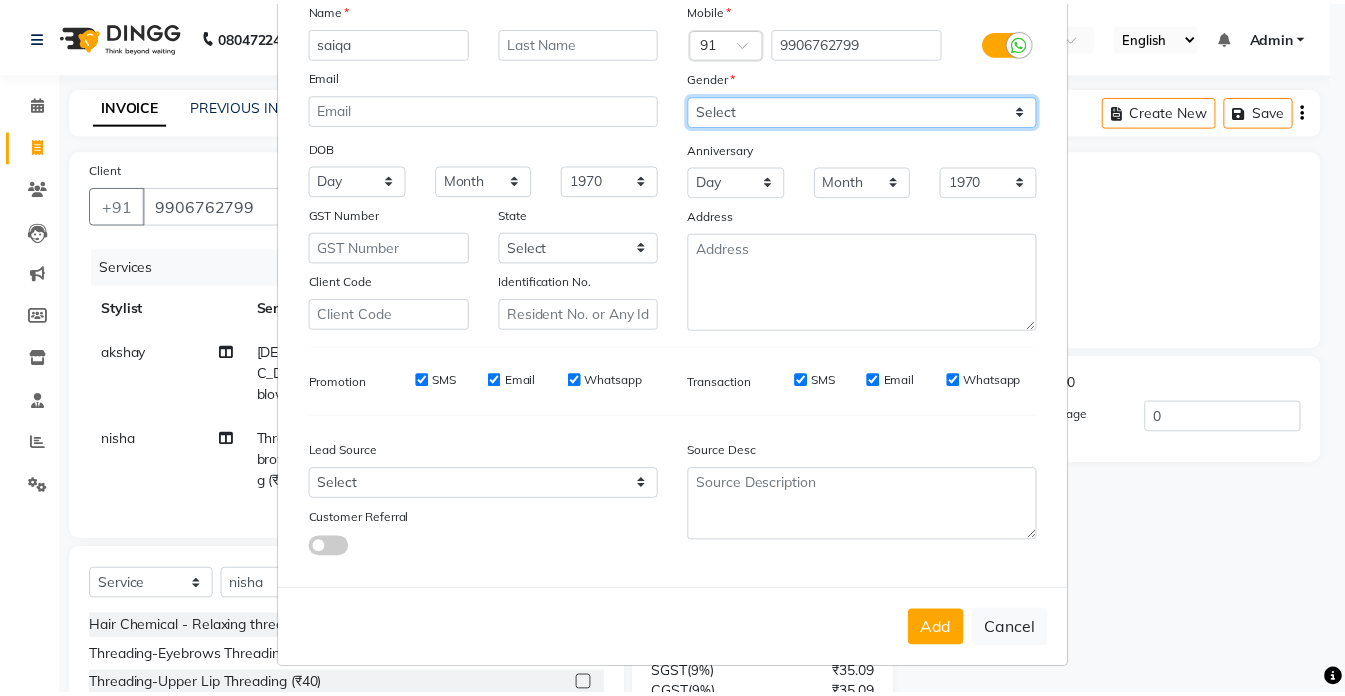 scroll, scrollTop: 153, scrollLeft: 0, axis: vertical 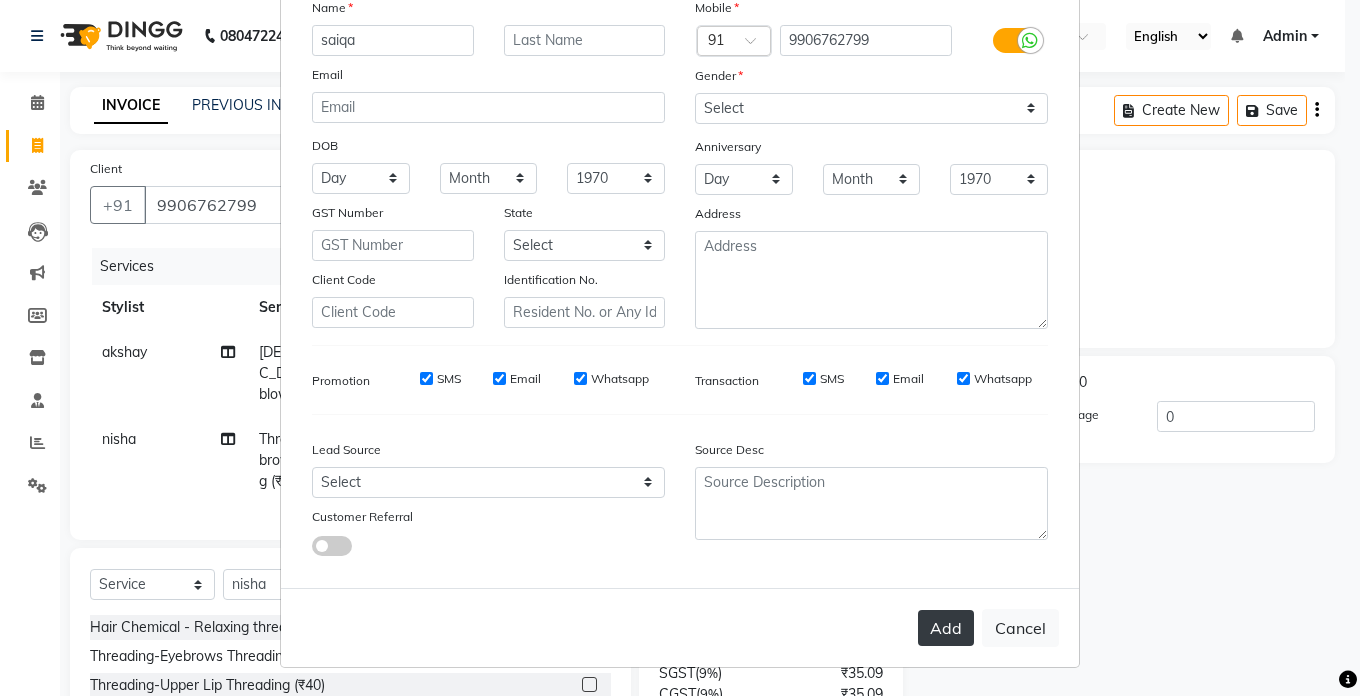 click on "Add" at bounding box center (946, 628) 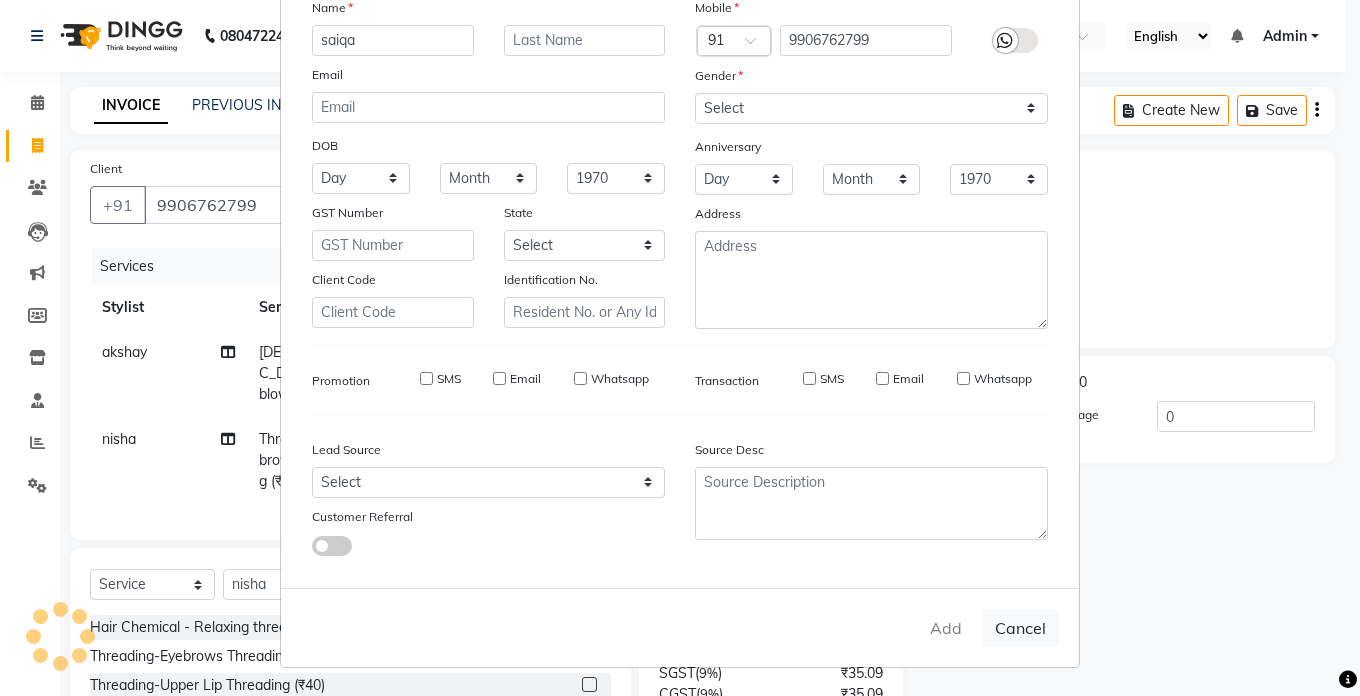type 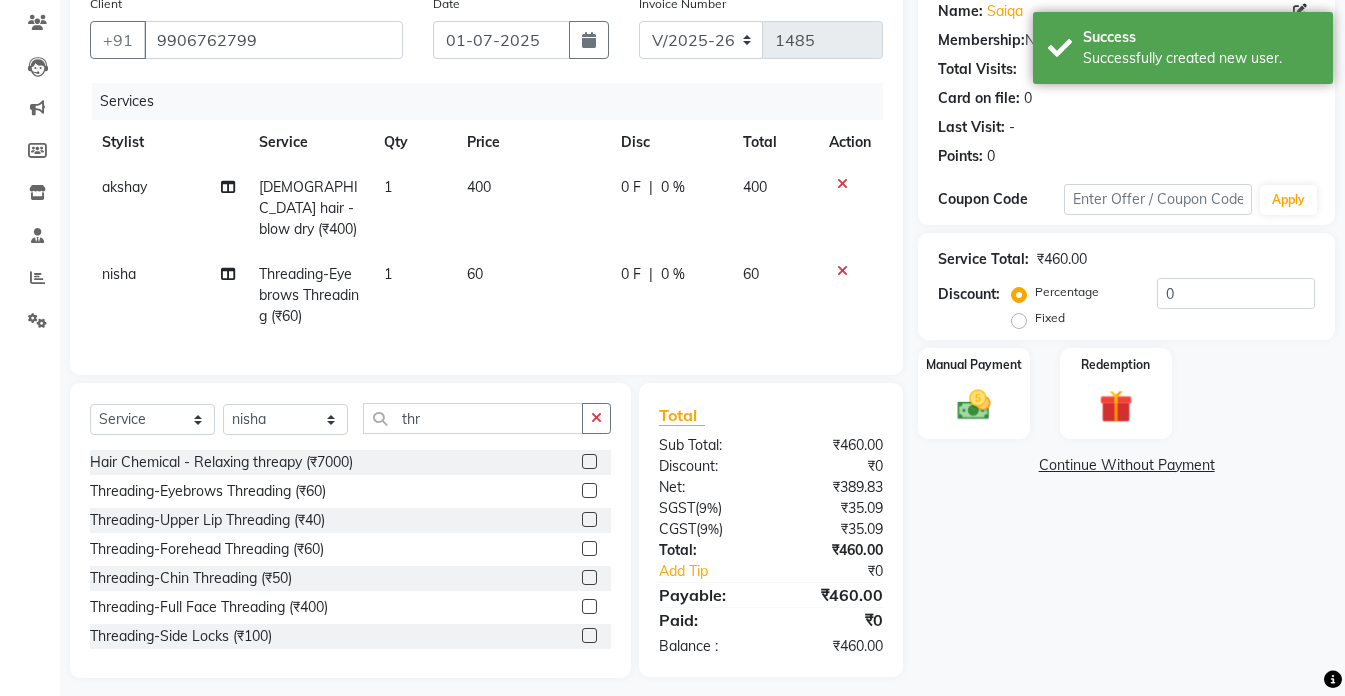 scroll, scrollTop: 171, scrollLeft: 0, axis: vertical 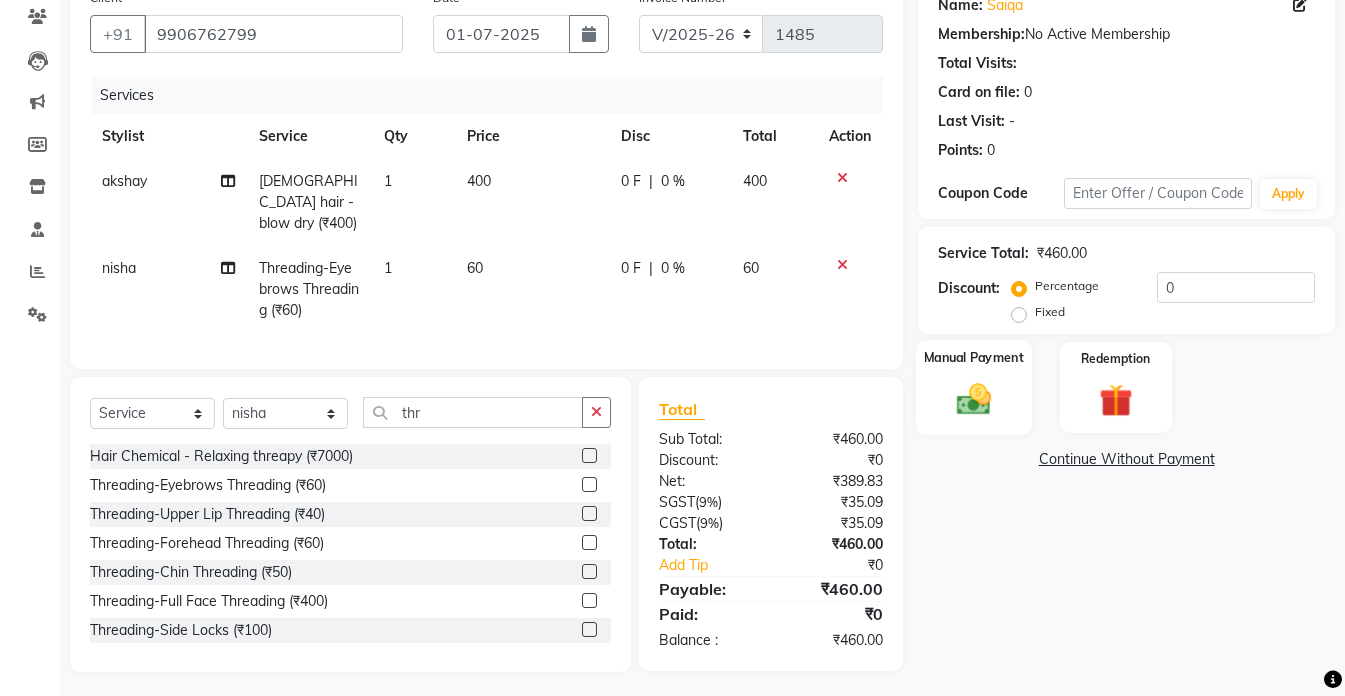 click 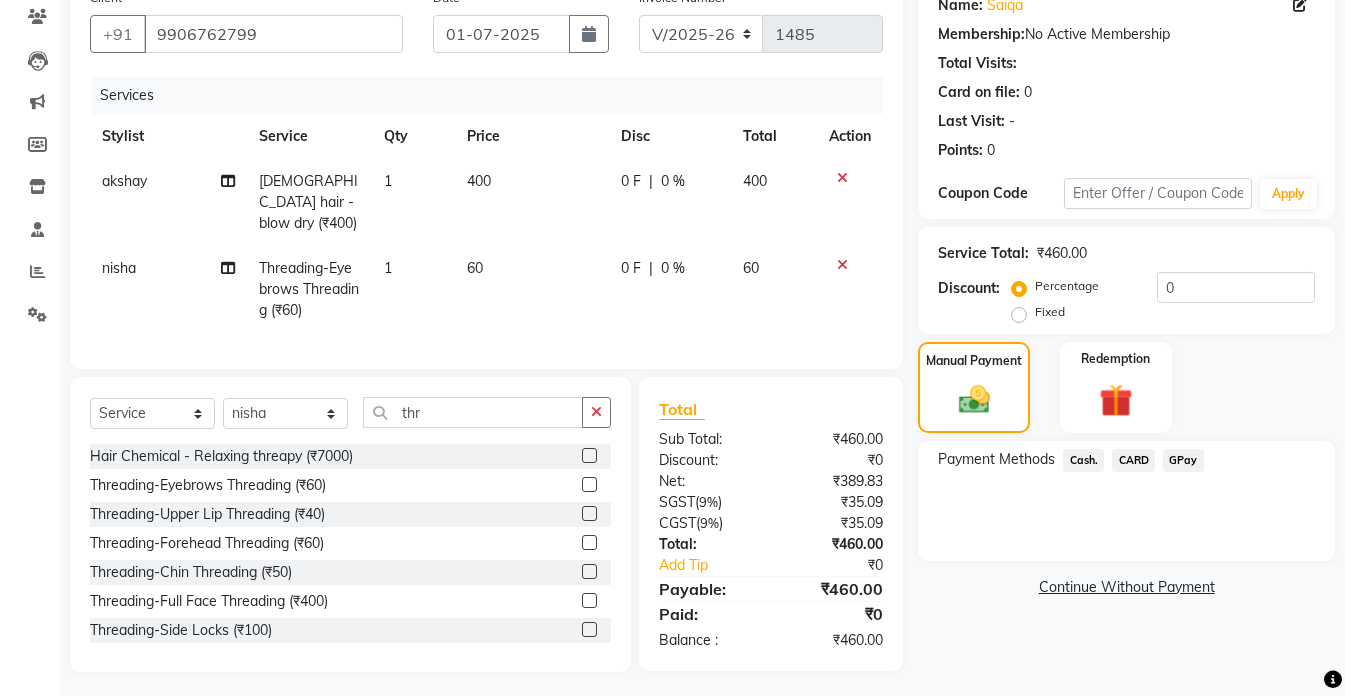 click on "Cash." 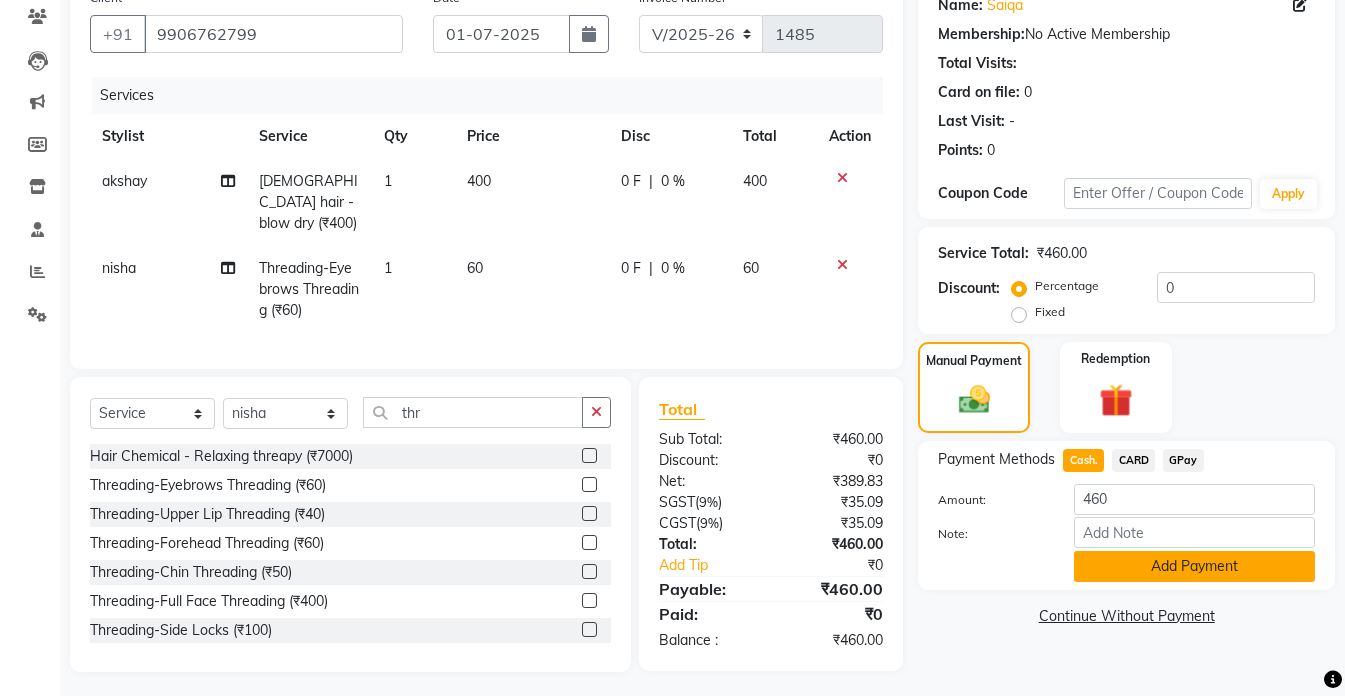 click on "Add Payment" 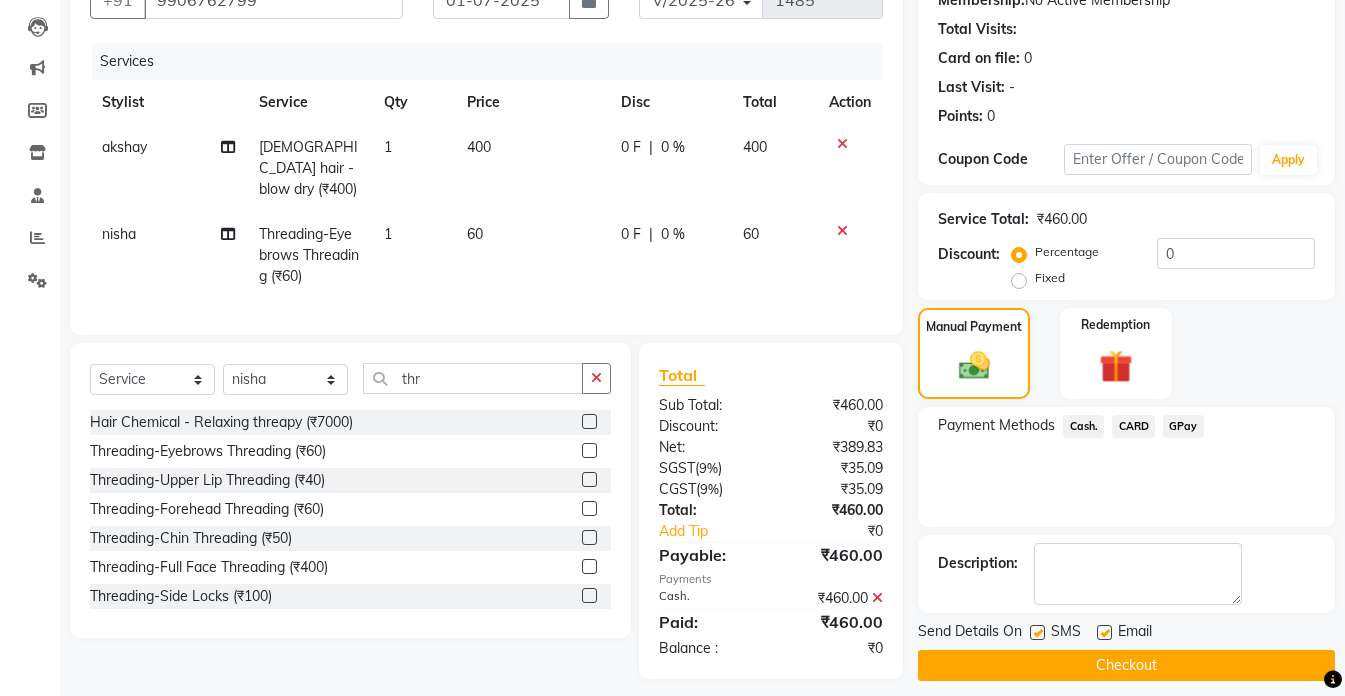 scroll, scrollTop: 220, scrollLeft: 0, axis: vertical 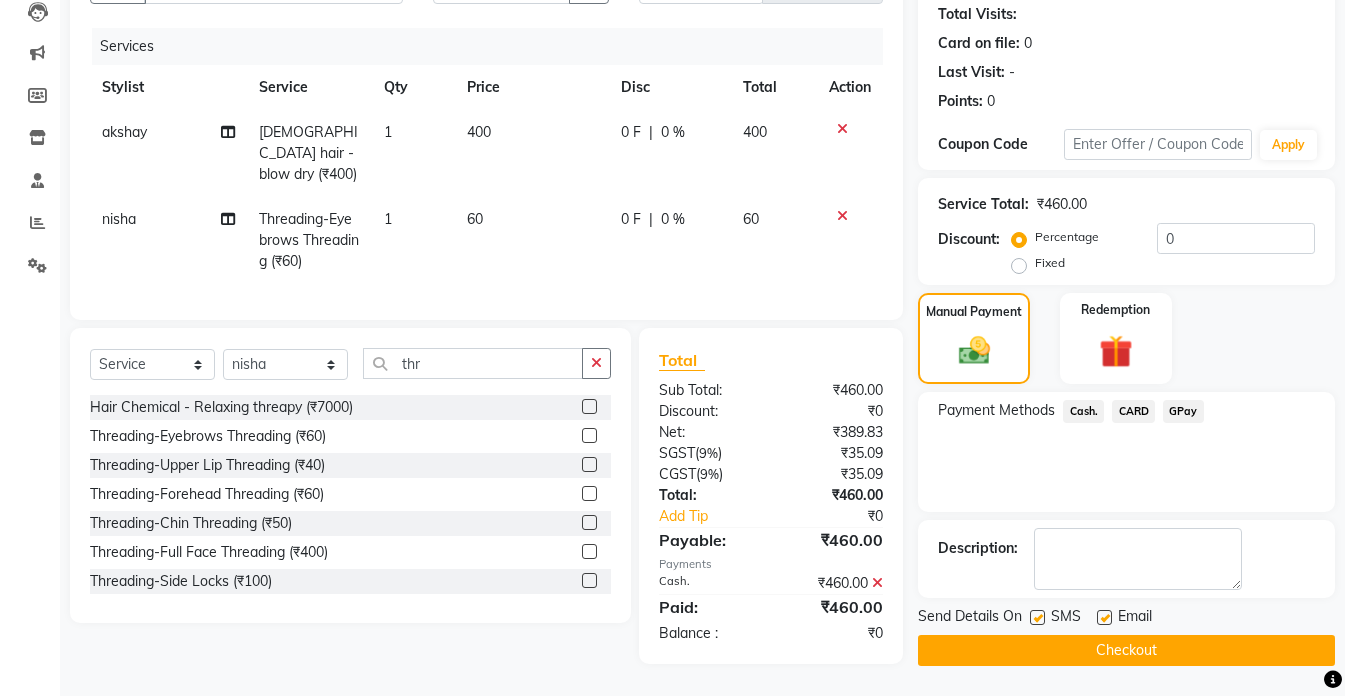 click on "Checkout" 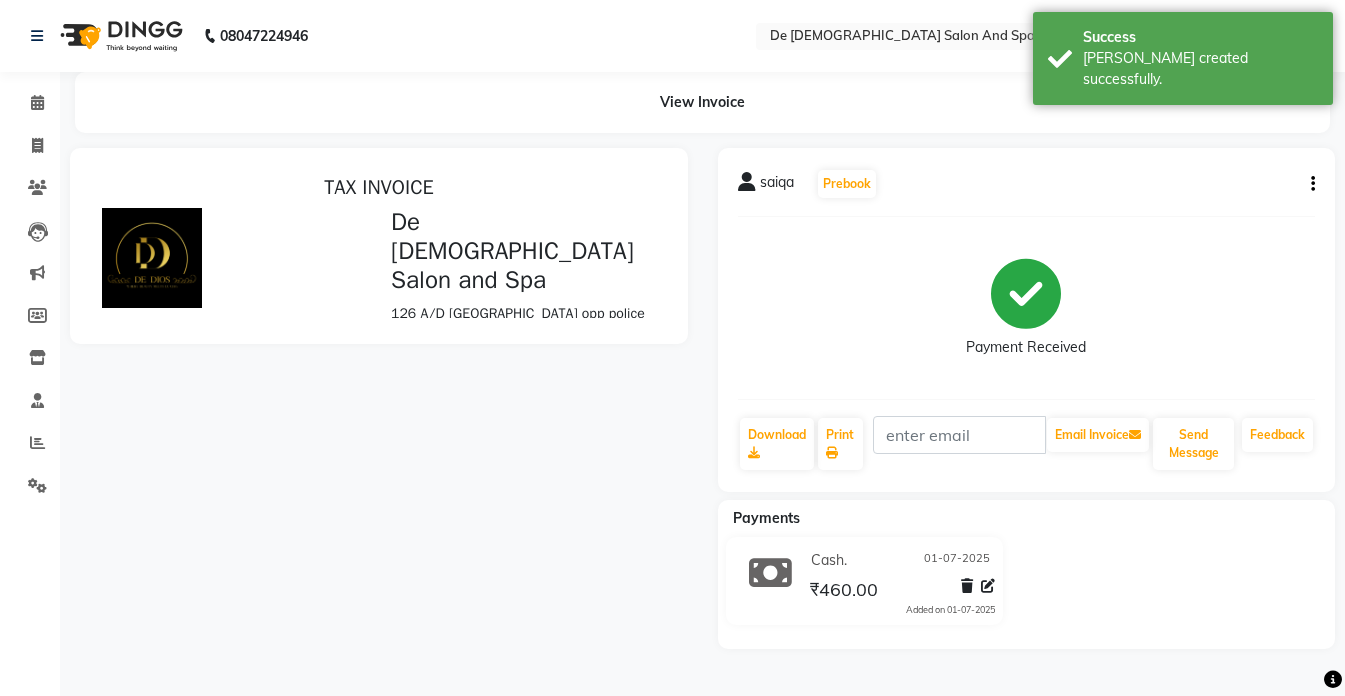 scroll, scrollTop: 0, scrollLeft: 0, axis: both 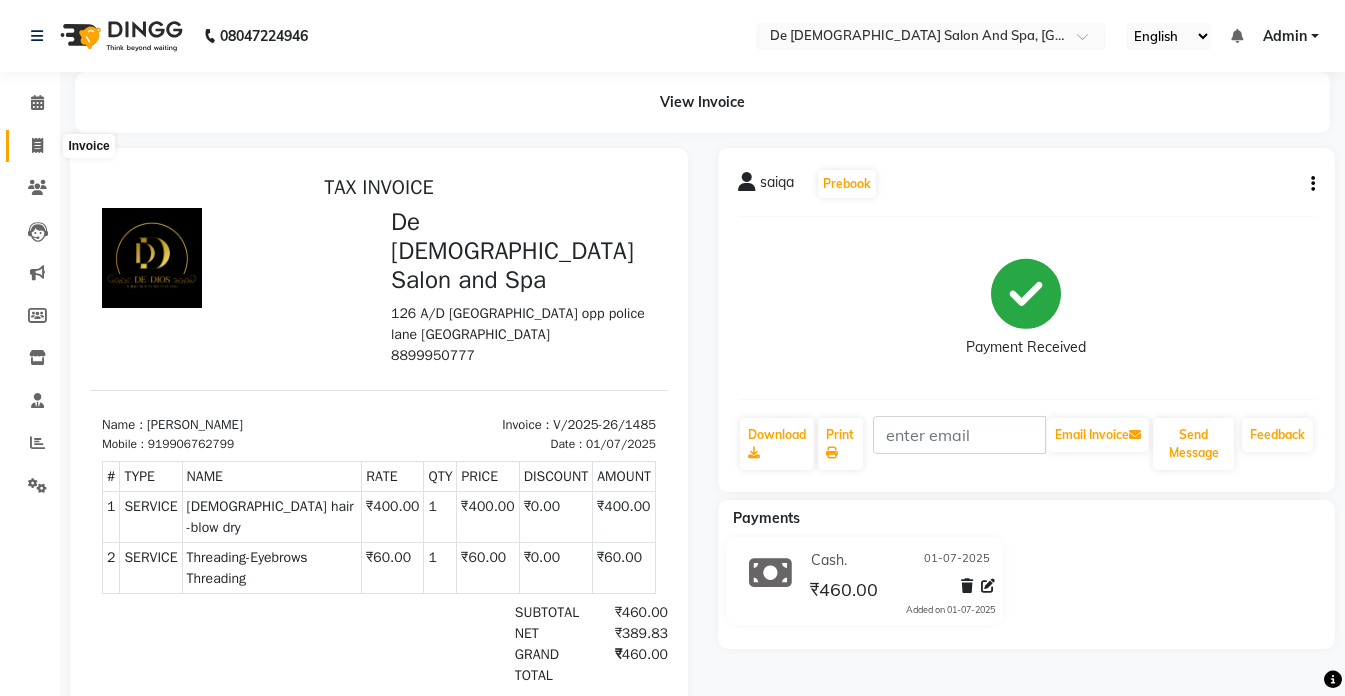 click 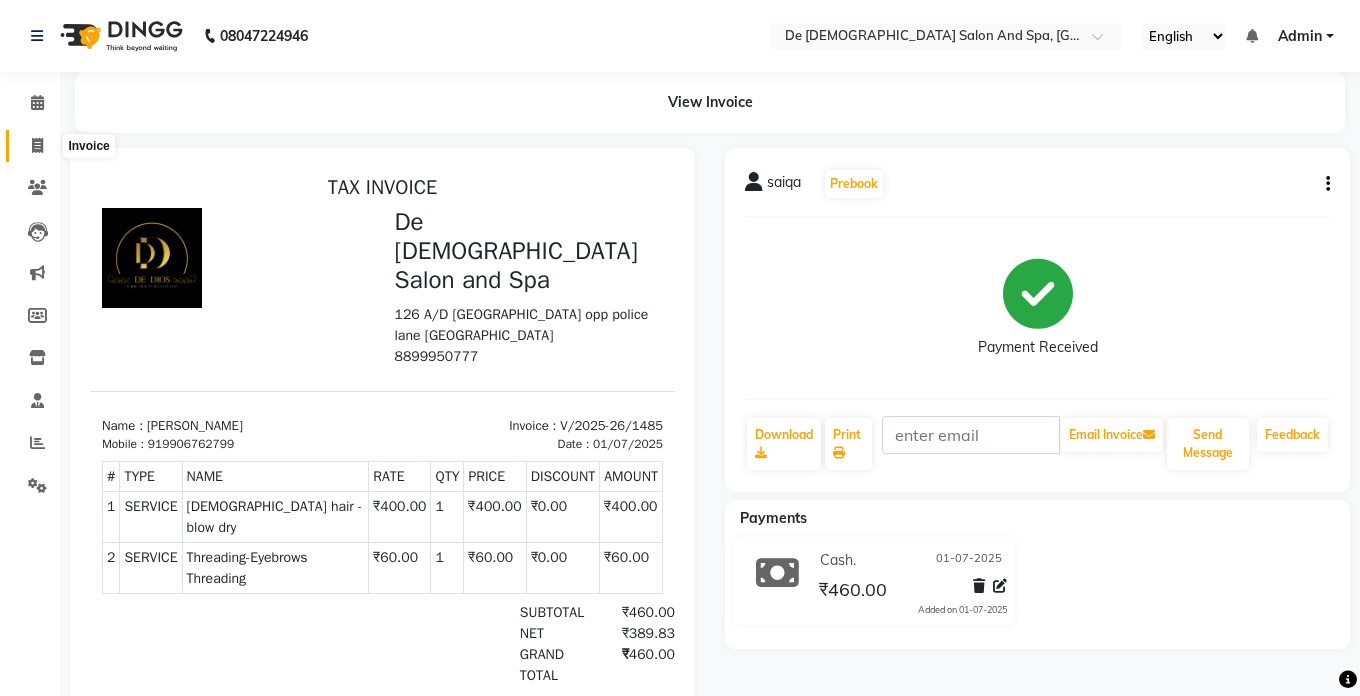 select on "6431" 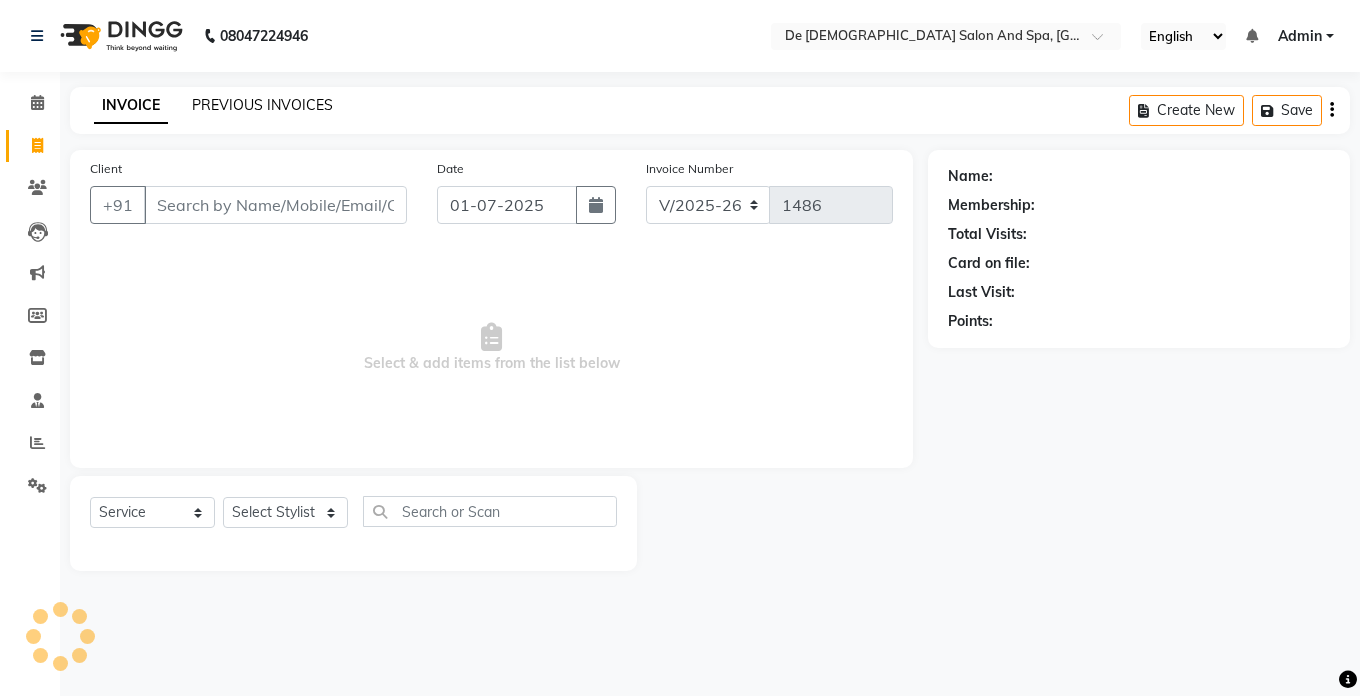 click on "PREVIOUS INVOICES" 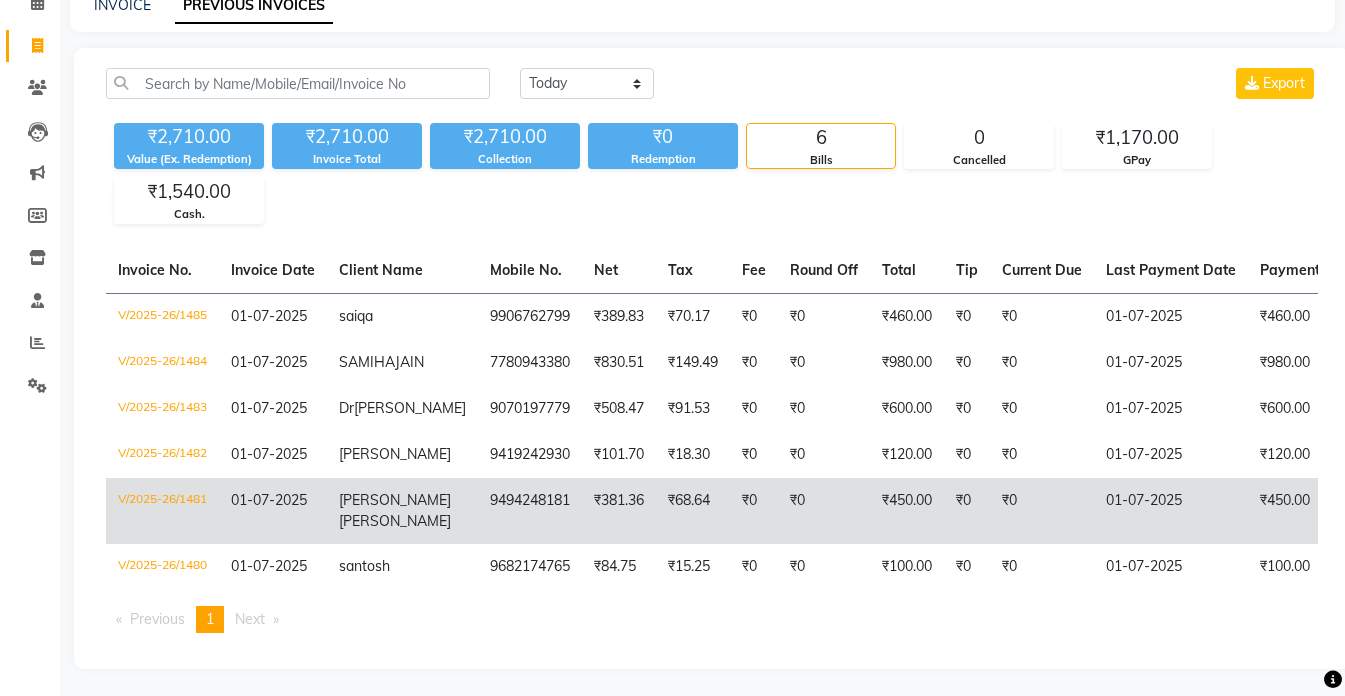 scroll, scrollTop: 138, scrollLeft: 0, axis: vertical 